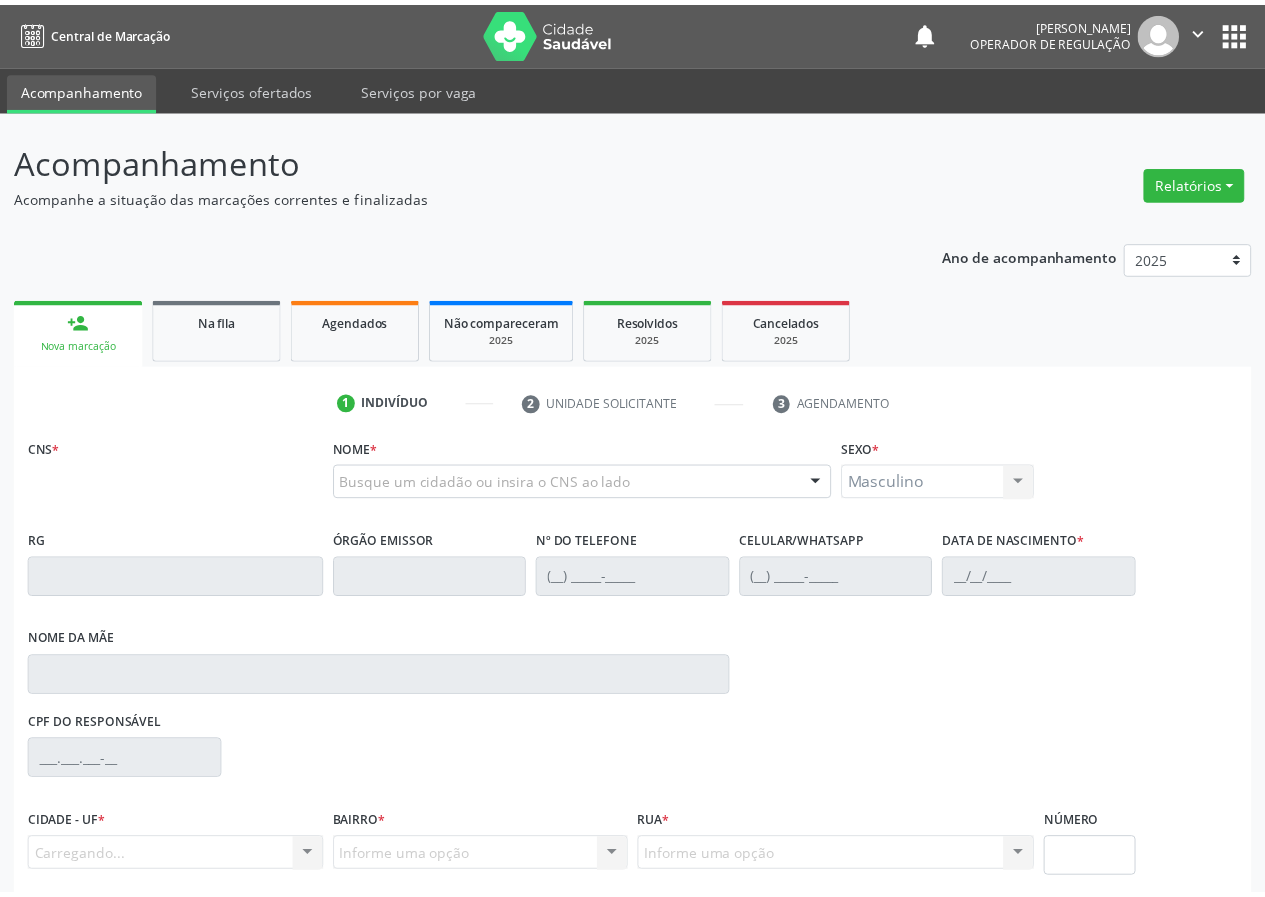 scroll, scrollTop: 0, scrollLeft: 0, axis: both 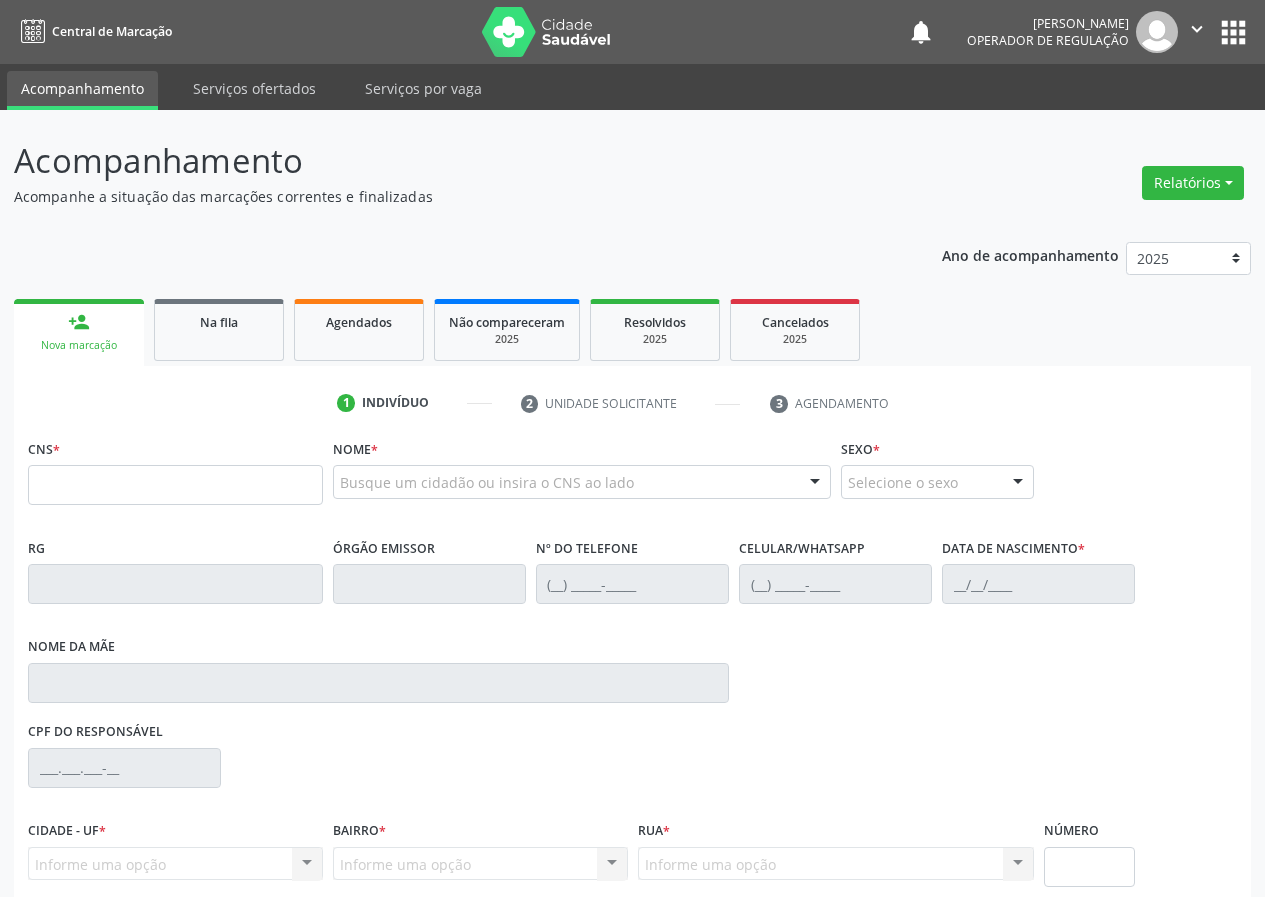 click on "Ano de acompanhamento
2025 2024 2023 2022 2021
person_add
Nova marcação
Na fila   Agendados   Não compareceram
2025
Resolvidos
2025
Cancelados
2025
1
Indivíduo
2
Unidade solicitante
3
Agendamento
CNS
*
Nome
*
Busque um cidadão ou insira o CNS ao lado
Nenhum resultado encontrado para: "   "
Digite o nome ou CNS para buscar um indivíduo
Sexo
*
Selecione o sexo
Masculino   Feminino
Nenhum resultado encontrado para: "   "
Não há nenhuma opção para ser exibida.
RG
Órgão emissor
Nº do Telefone
Celular/WhatsApp
Data de nascimento
*" at bounding box center [632, 642] 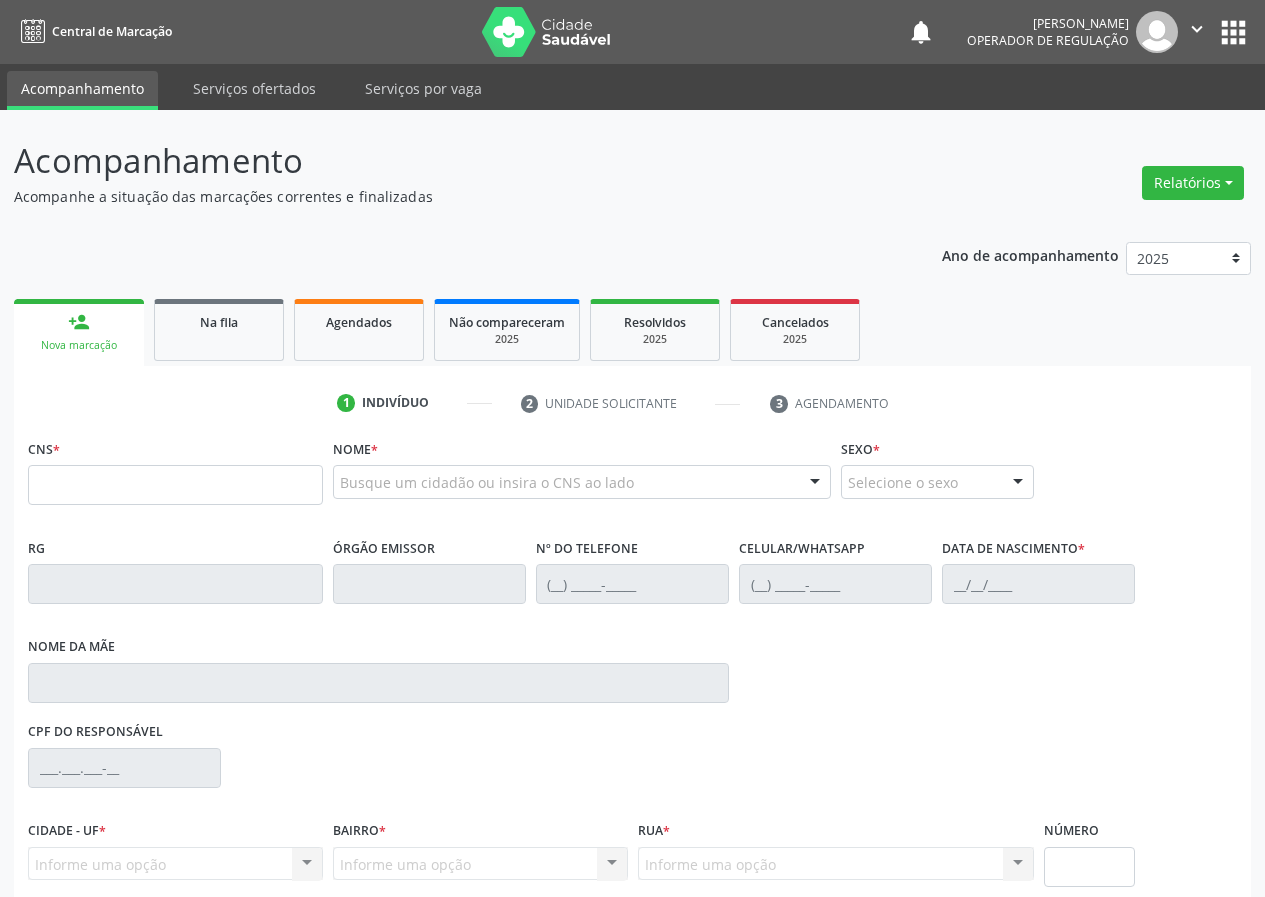 click on "CNS
*" at bounding box center (175, 469) 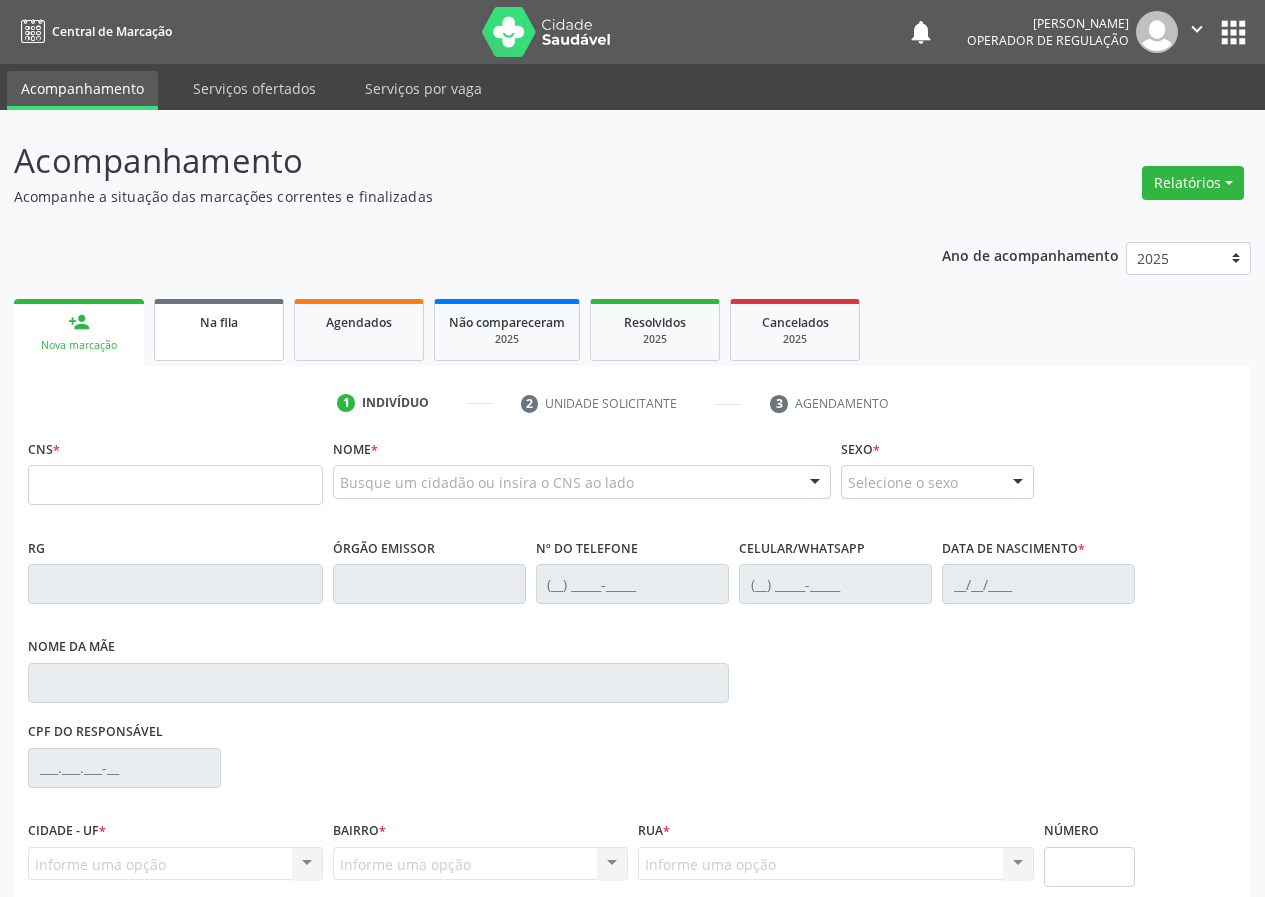 click on "Na fila" at bounding box center [219, 330] 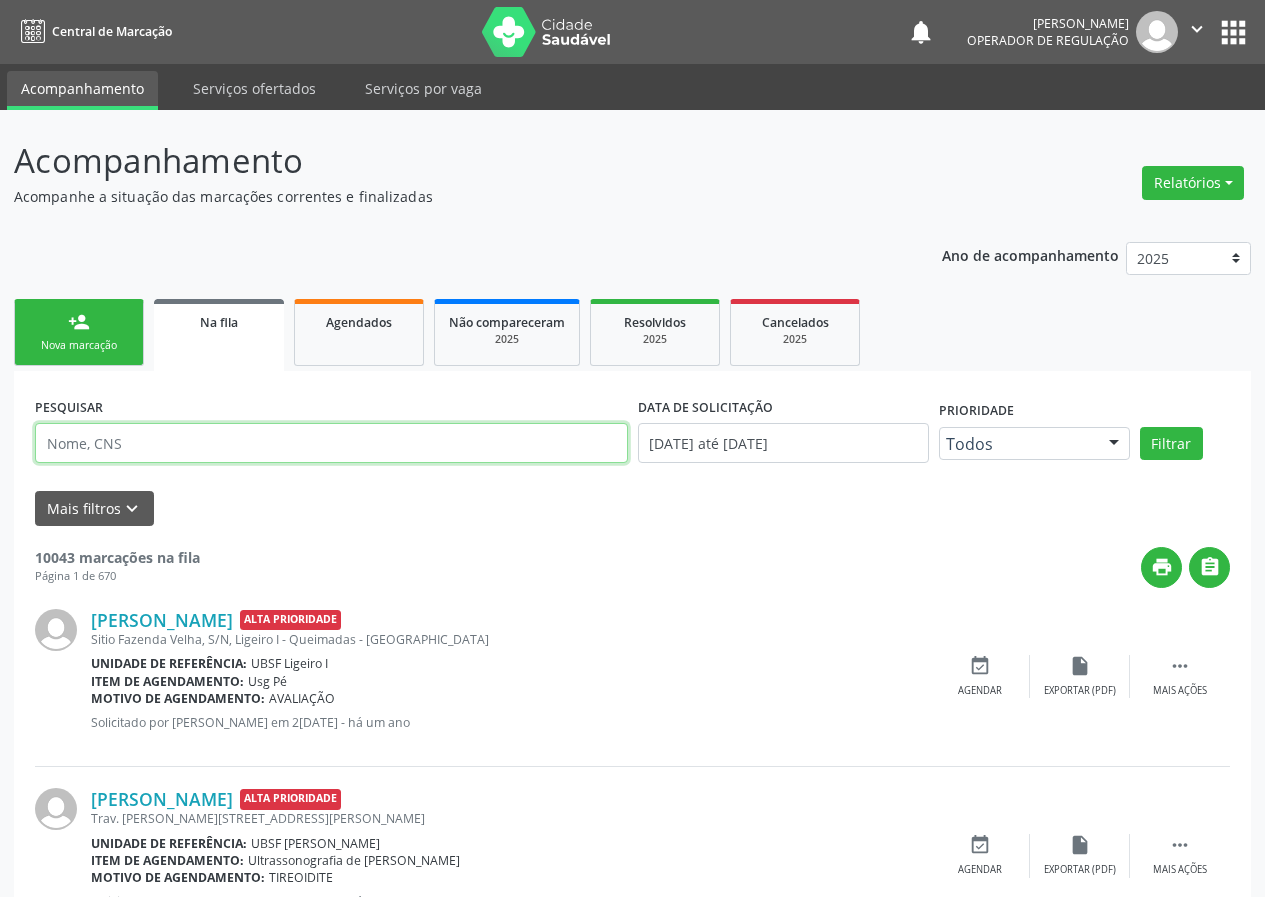 click at bounding box center [331, 443] 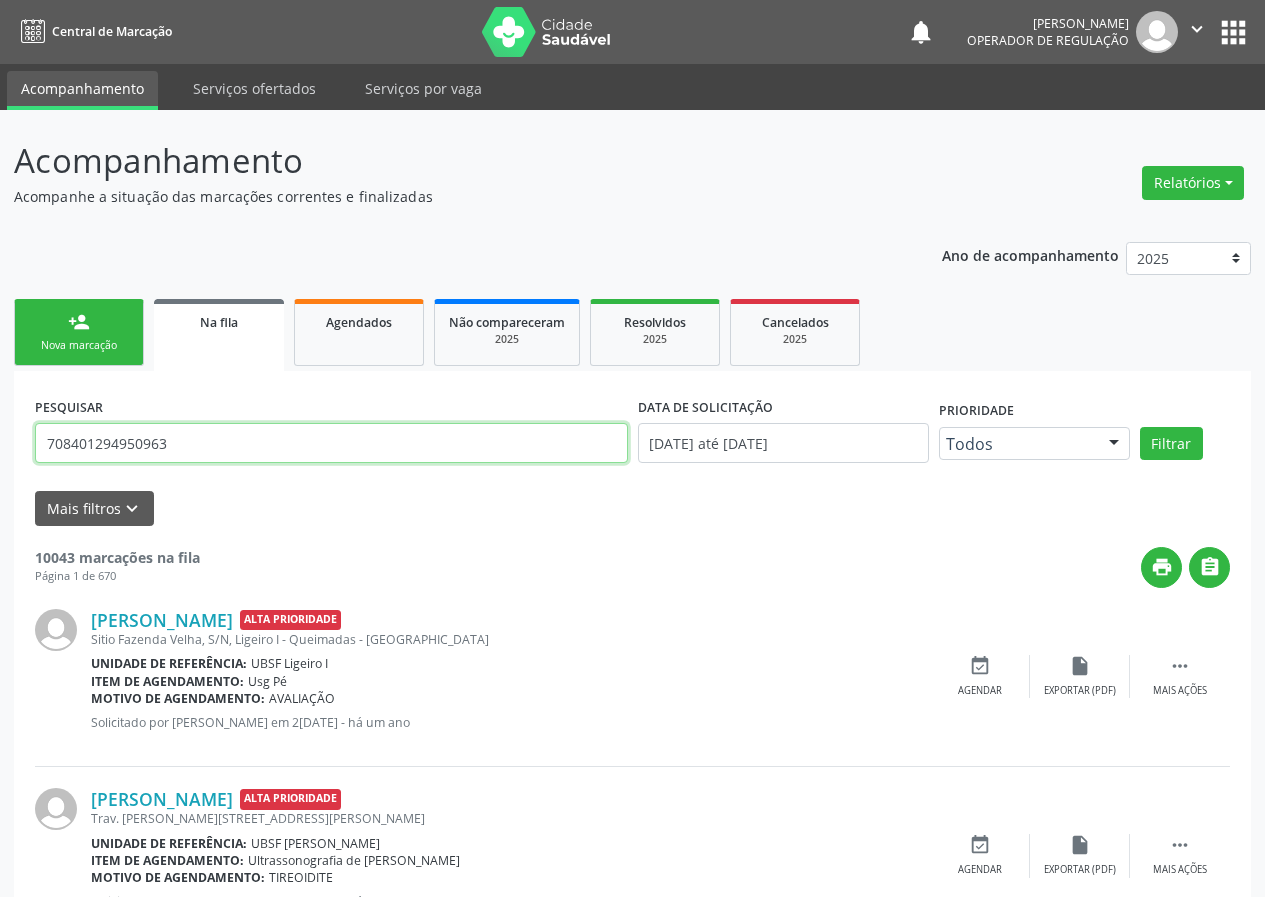 click on "708401294950963" at bounding box center (331, 443) 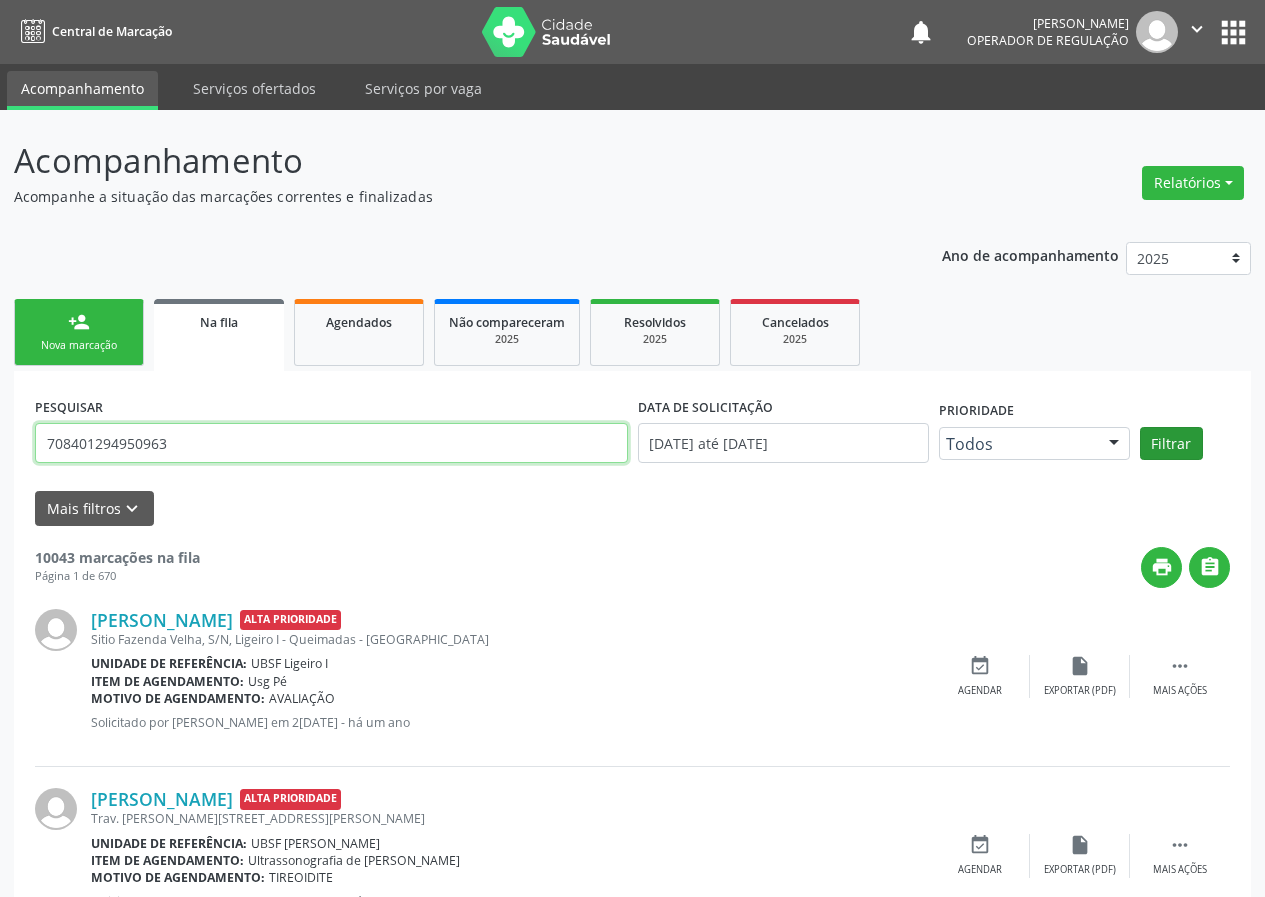 type on "708401294950963" 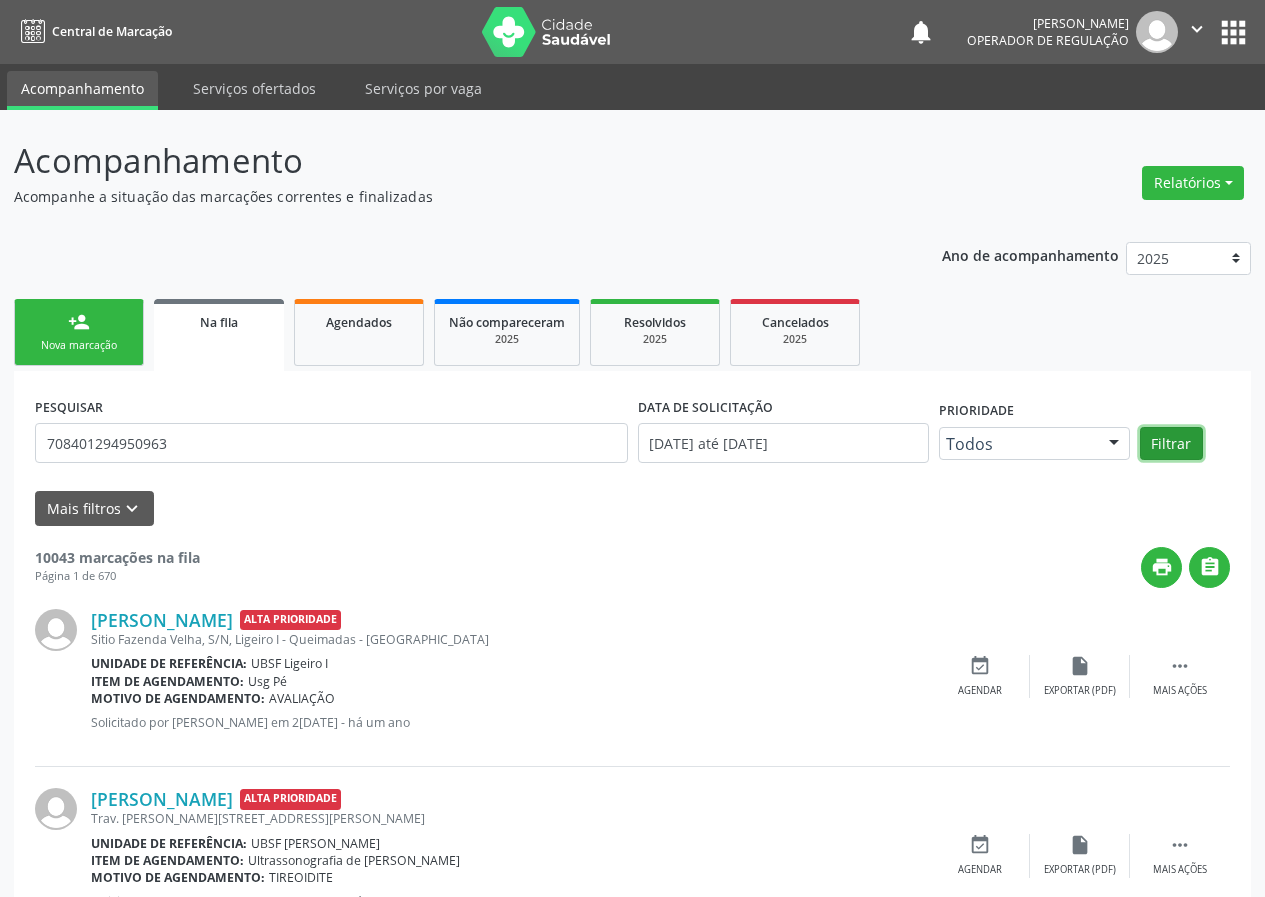 click on "Filtrar" at bounding box center [1171, 444] 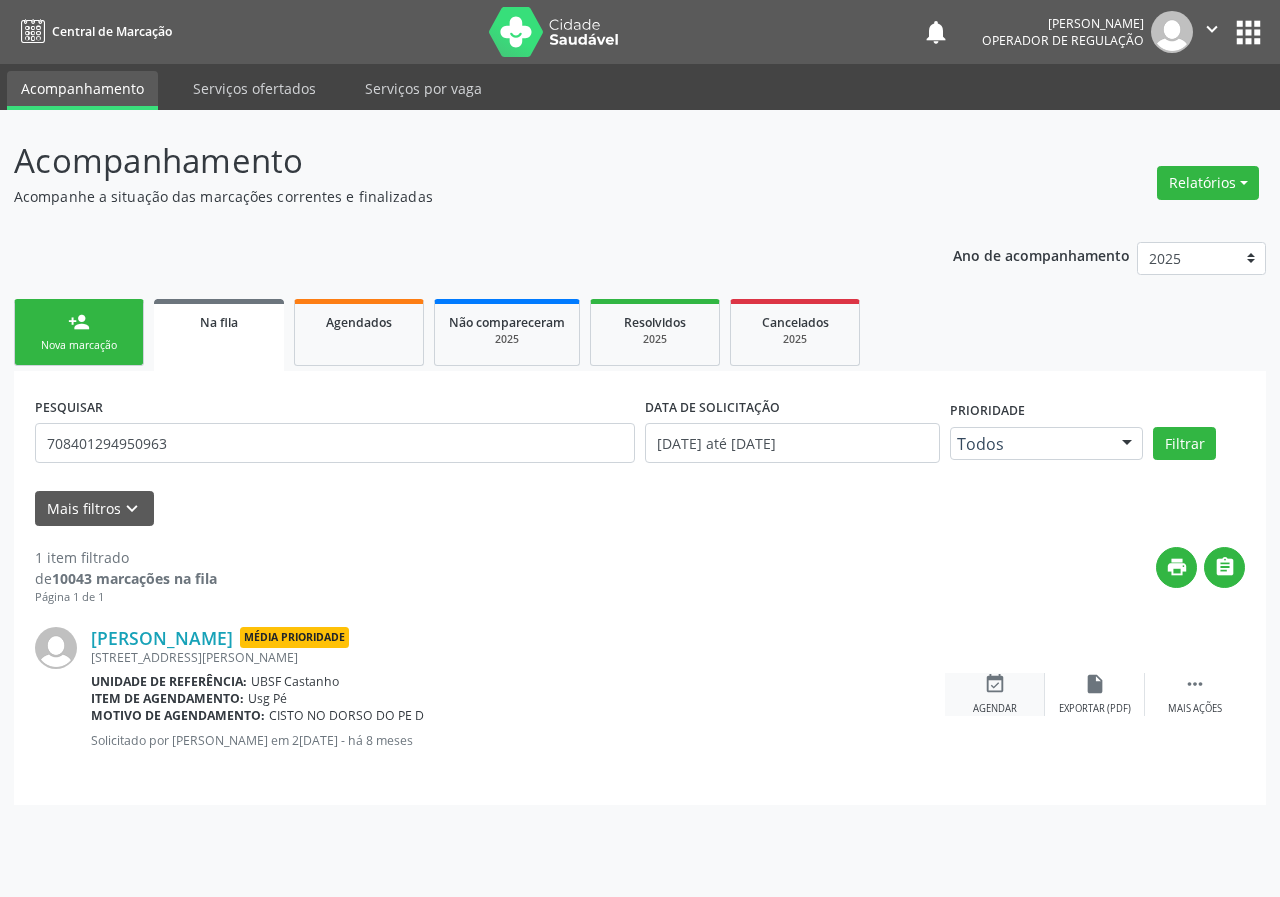 click on "event_available
Agendar" at bounding box center (995, 694) 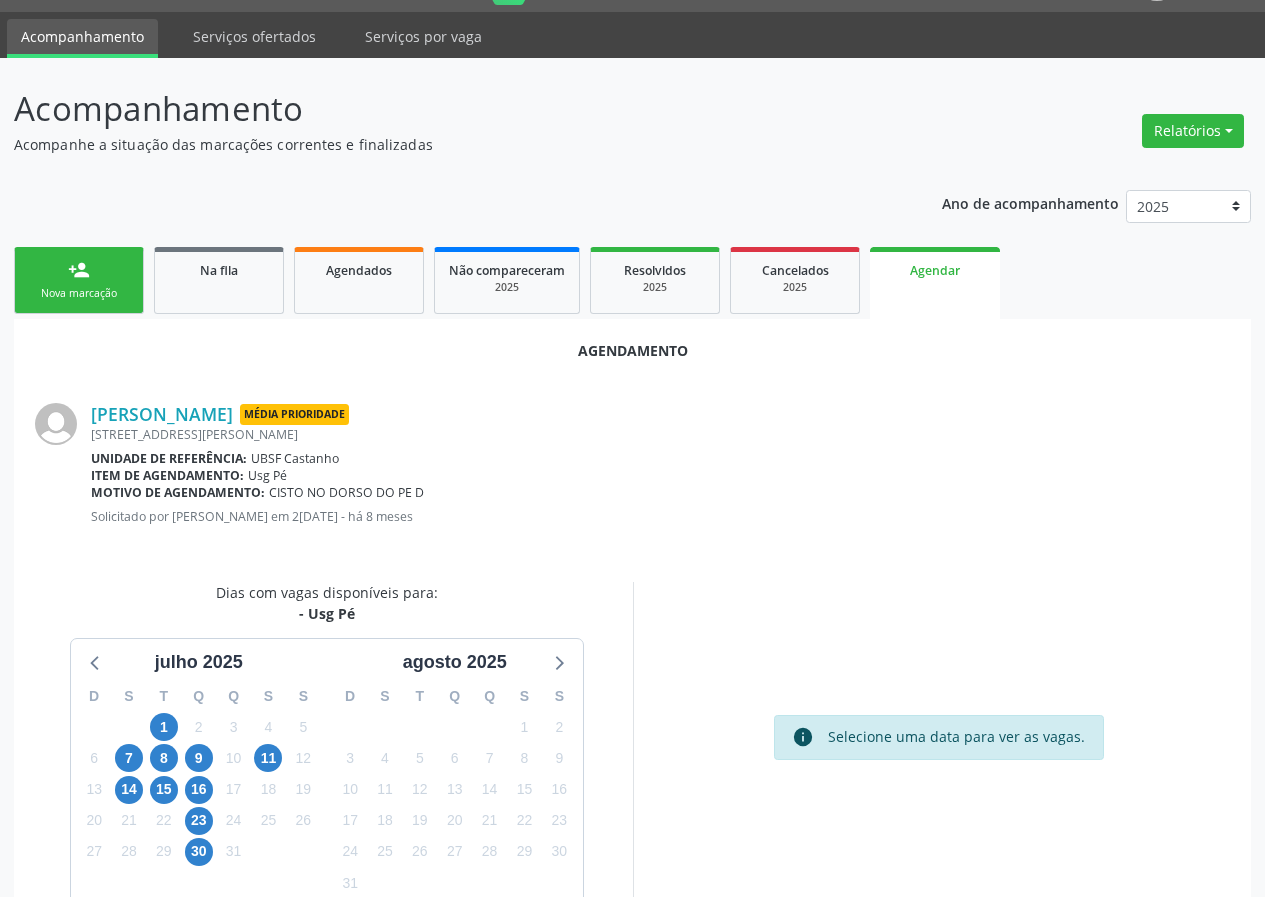 scroll, scrollTop: 144, scrollLeft: 0, axis: vertical 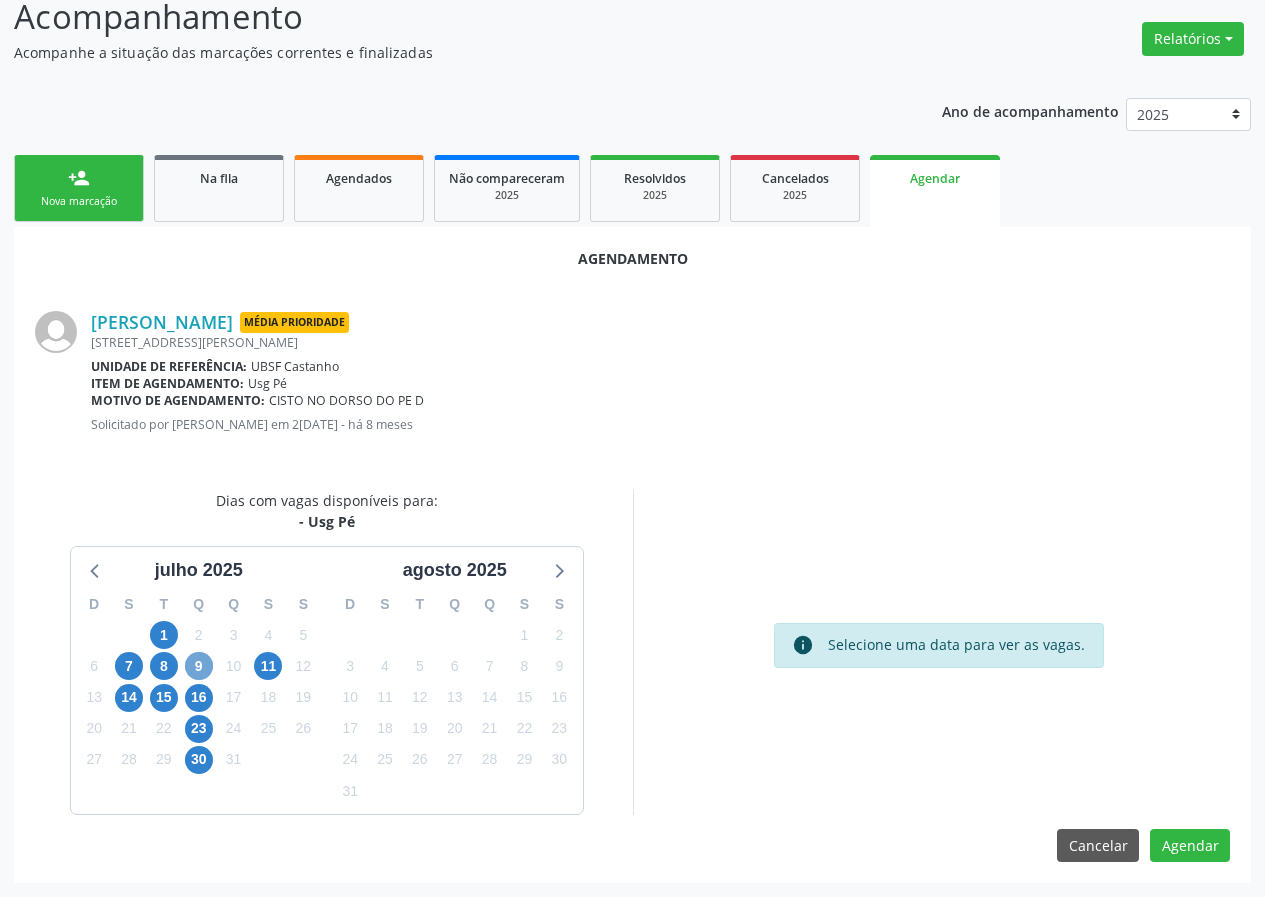 click on "9" at bounding box center (199, 666) 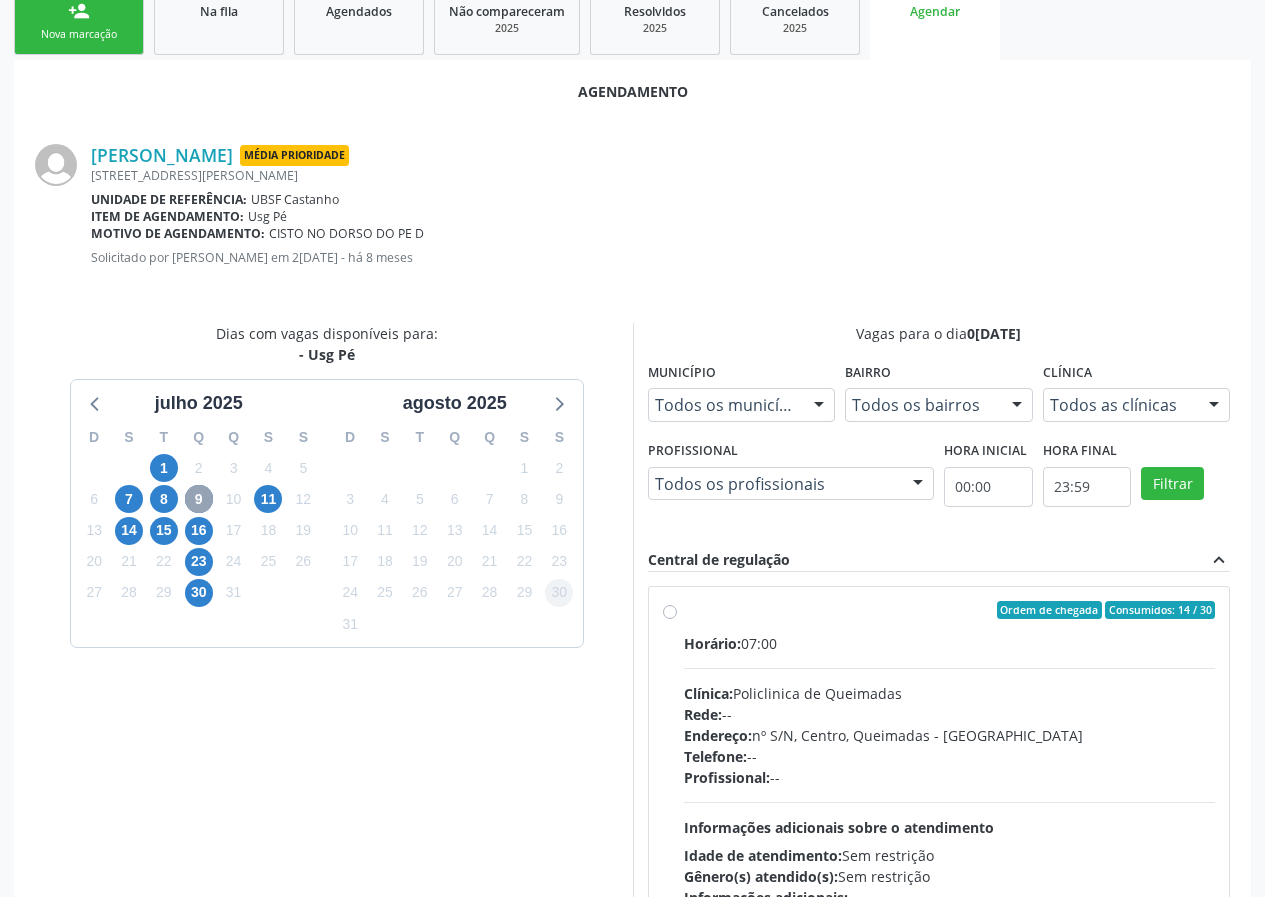 scroll, scrollTop: 344, scrollLeft: 0, axis: vertical 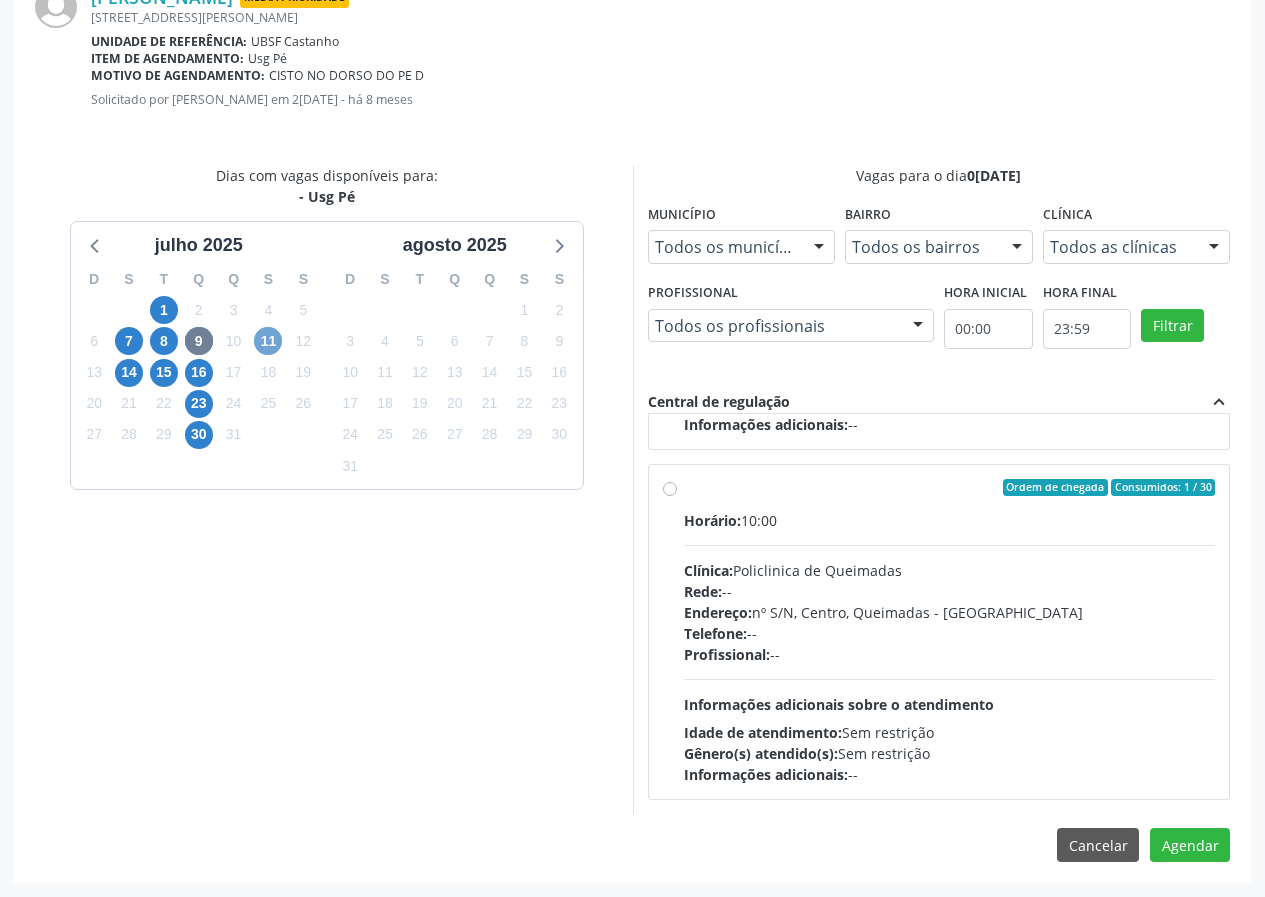 click on "11" at bounding box center [268, 341] 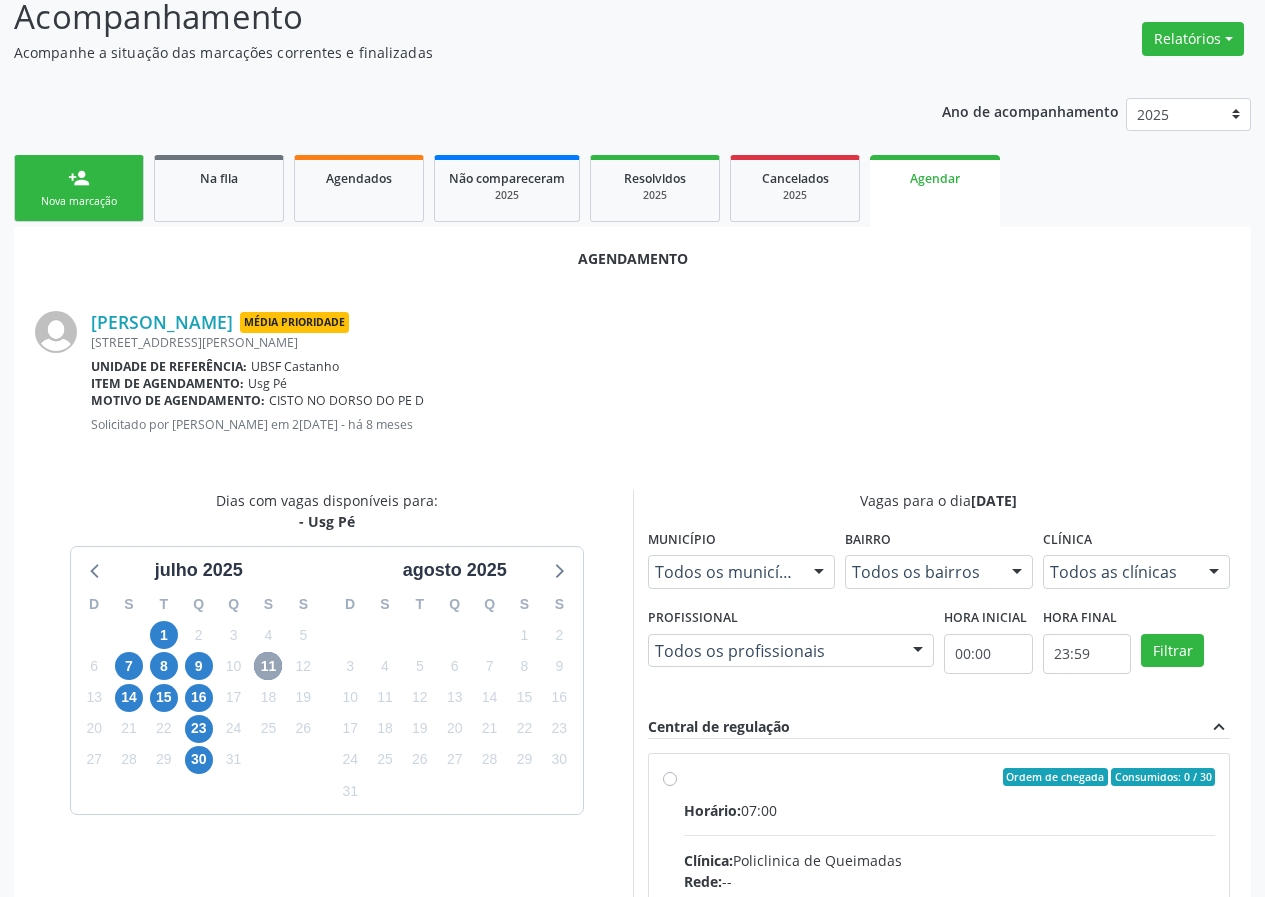 scroll, scrollTop: 469, scrollLeft: 0, axis: vertical 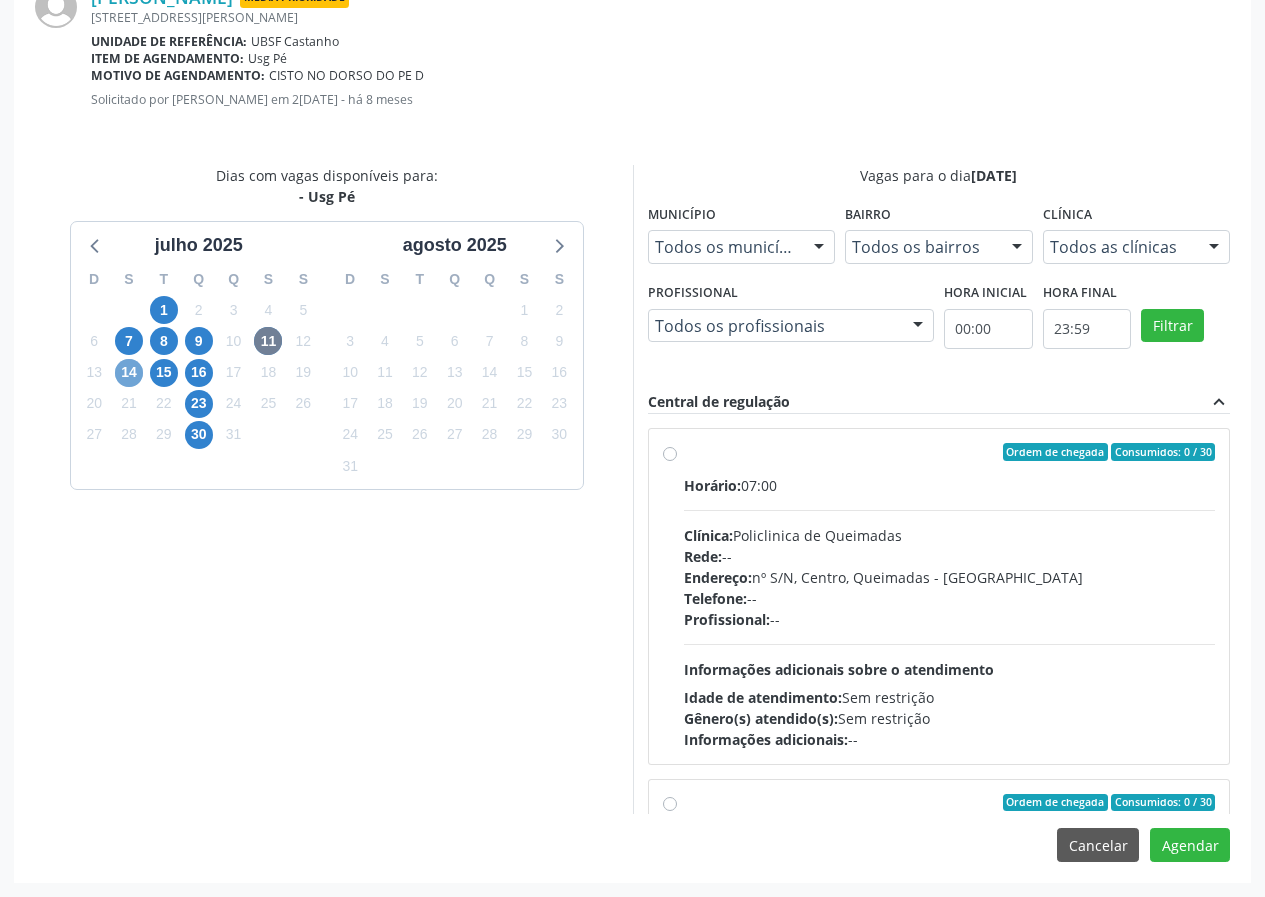 click on "14" at bounding box center (129, 373) 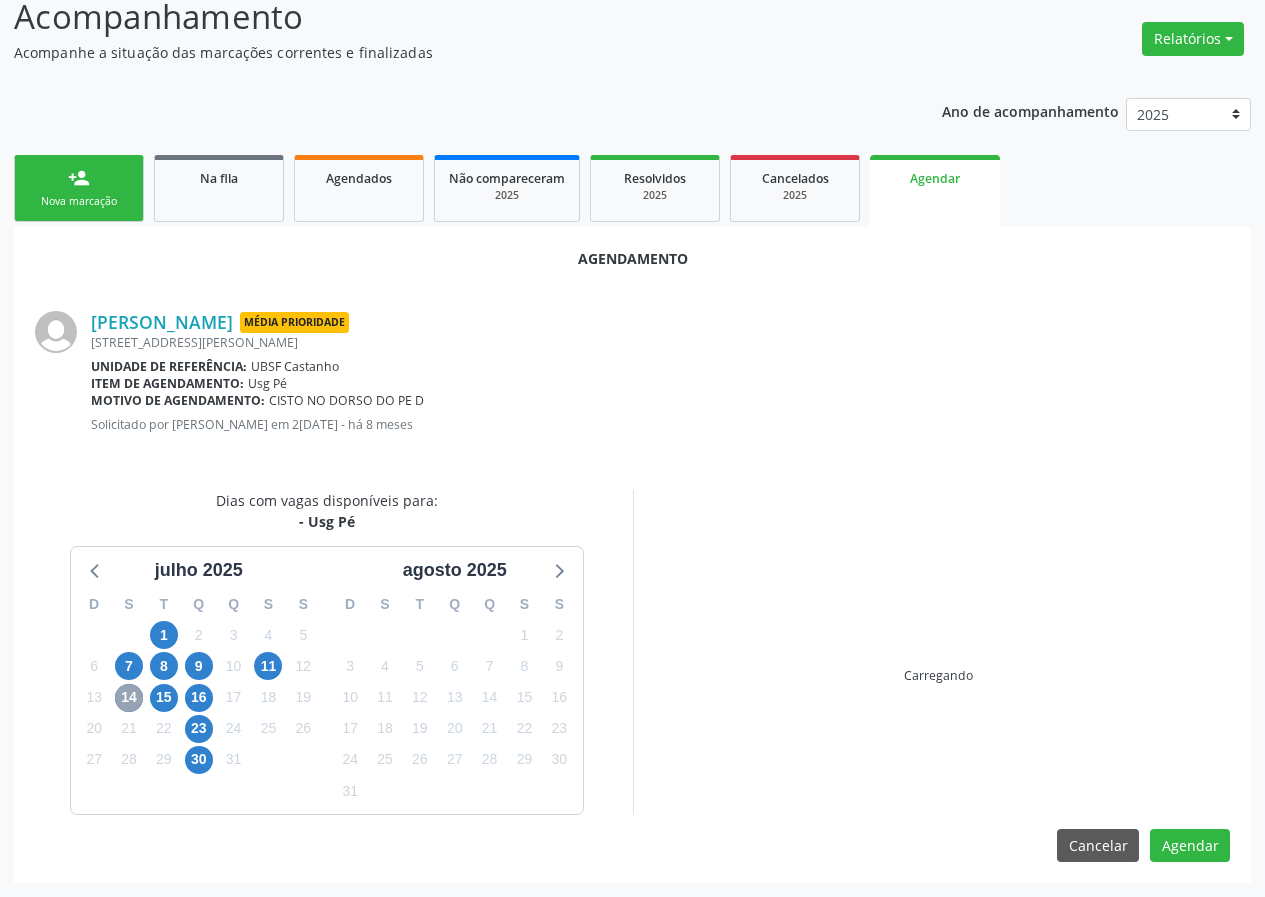 scroll, scrollTop: 469, scrollLeft: 0, axis: vertical 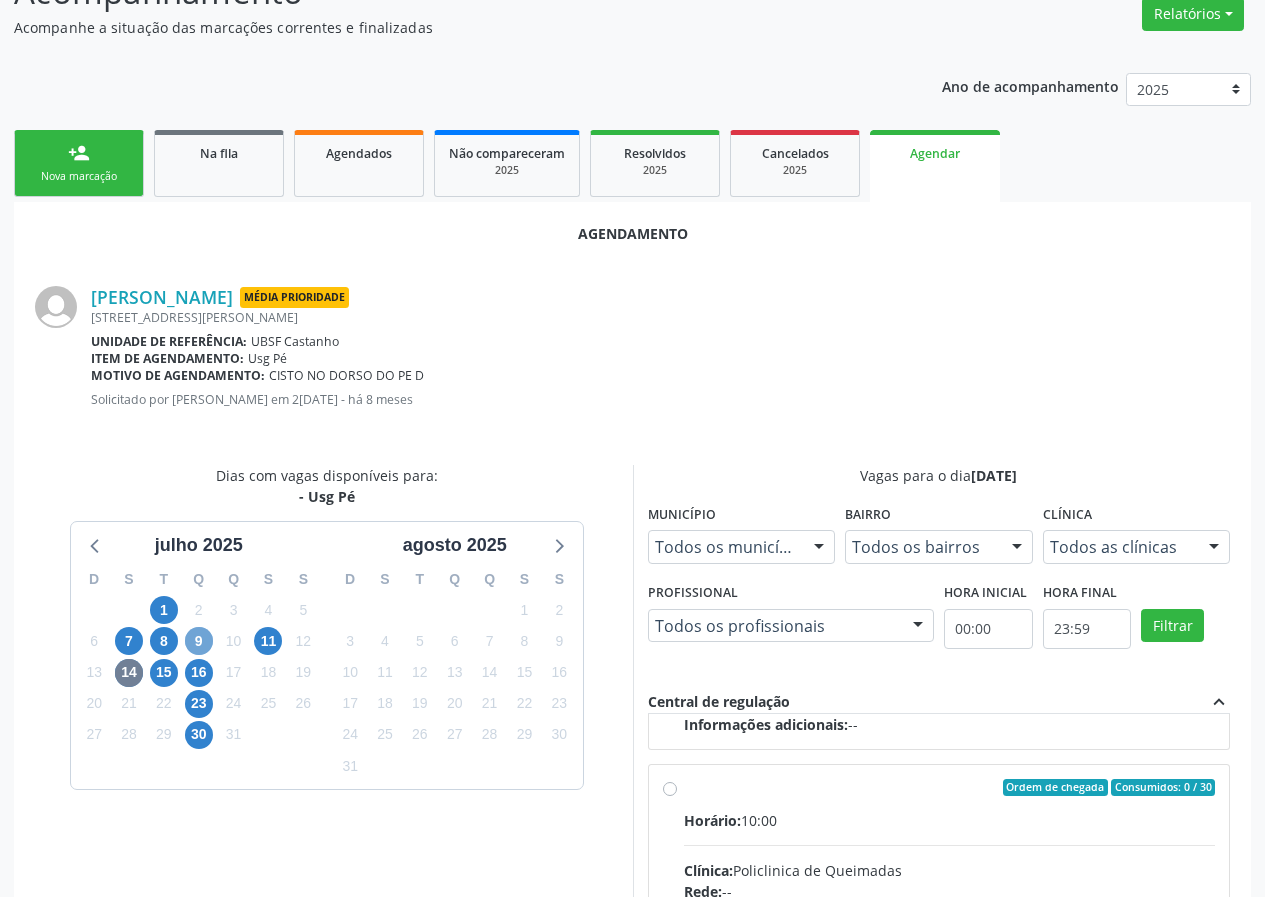 click on "9" at bounding box center [199, 641] 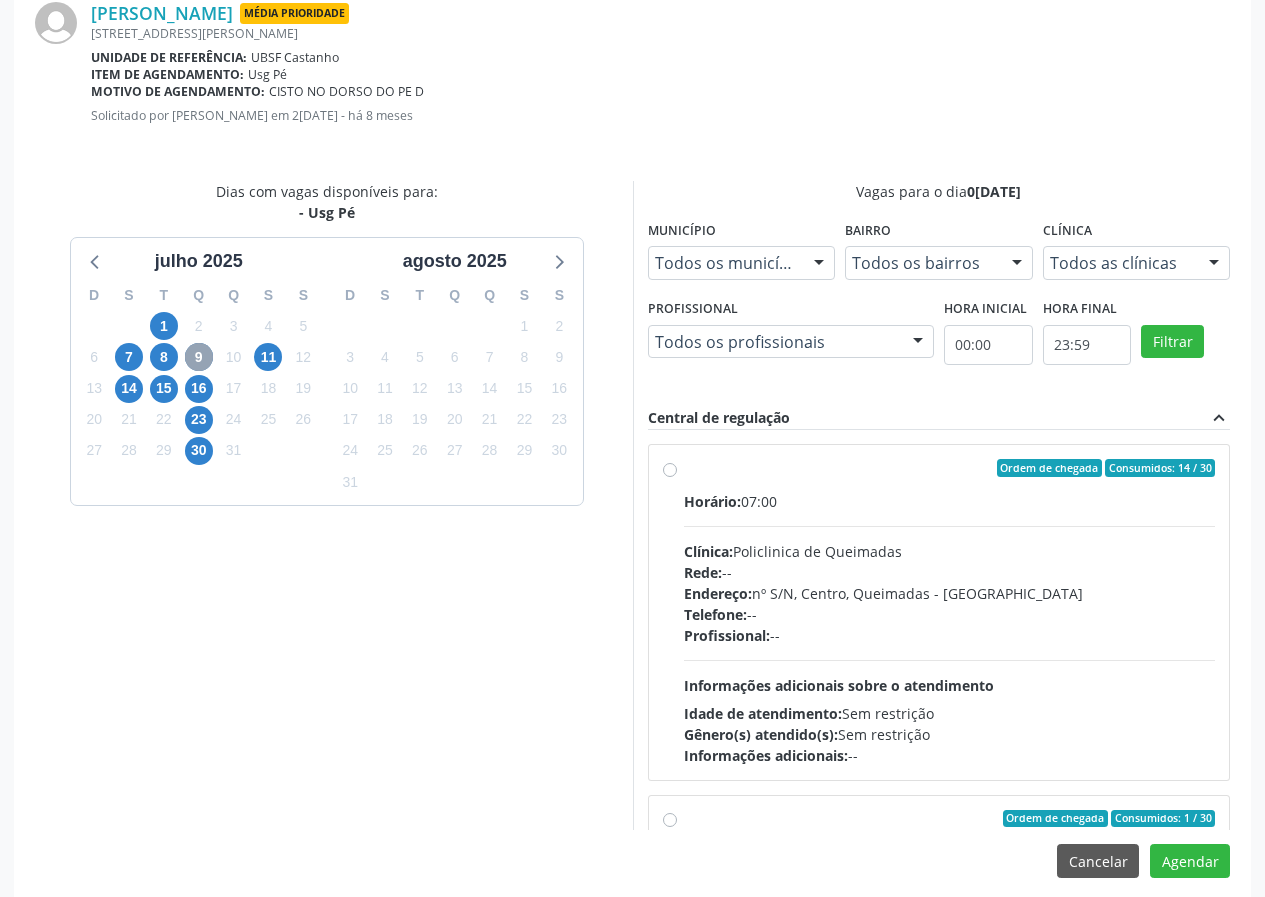 scroll, scrollTop: 469, scrollLeft: 0, axis: vertical 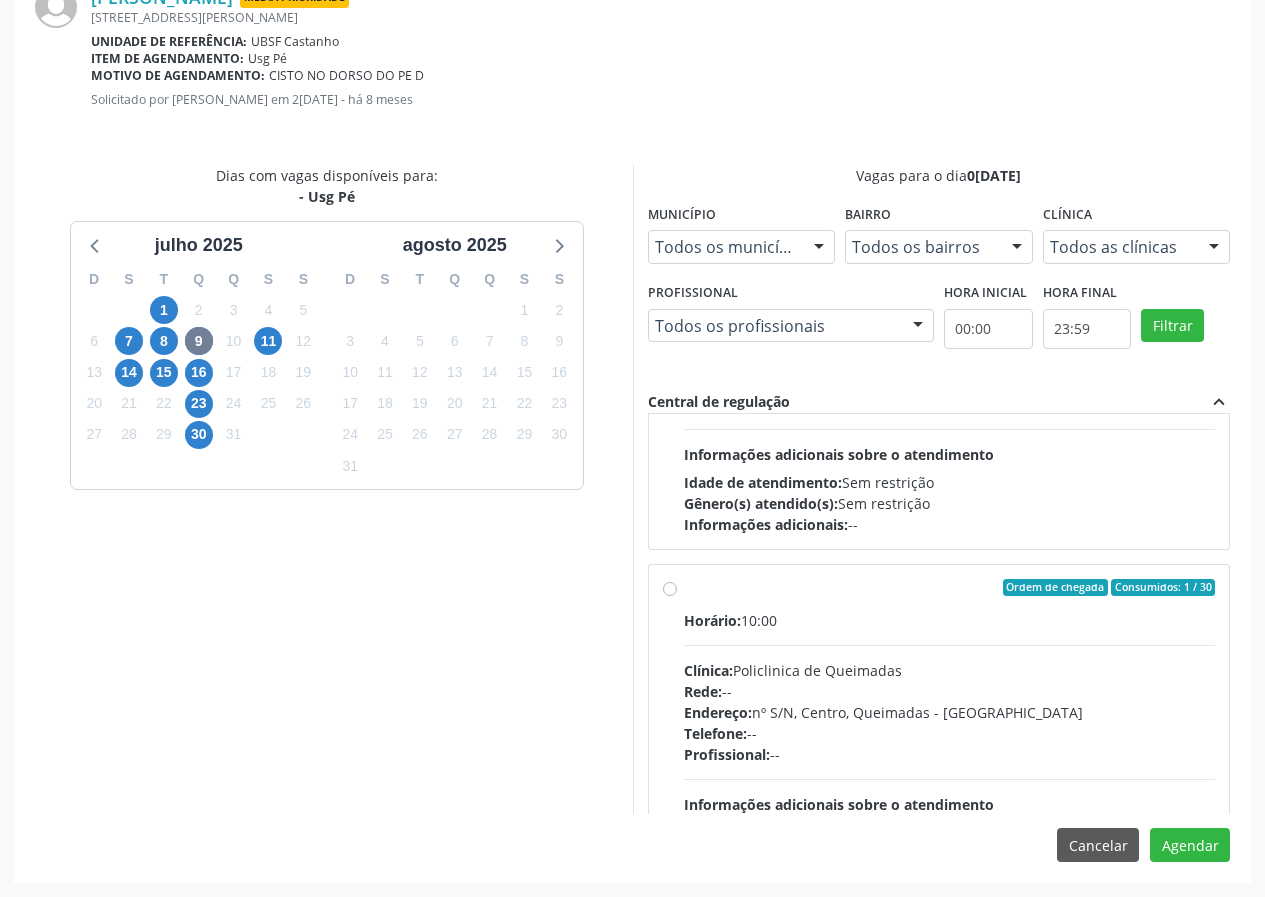 click on "Ordem de chegada
Consumidos: 1 / 30
Horário:   10:00
Clínica:  Policlinica de Queimadas
Rede:
--
Endereço:   nº S/N, Centro, Queimadas - PB
Telefone:   --
Profissional:
--
Informações adicionais sobre o atendimento
Idade de atendimento:
Sem restrição
Gênero(s) atendido(s):
Sem restrição
Informações adicionais:
--" at bounding box center (950, 732) 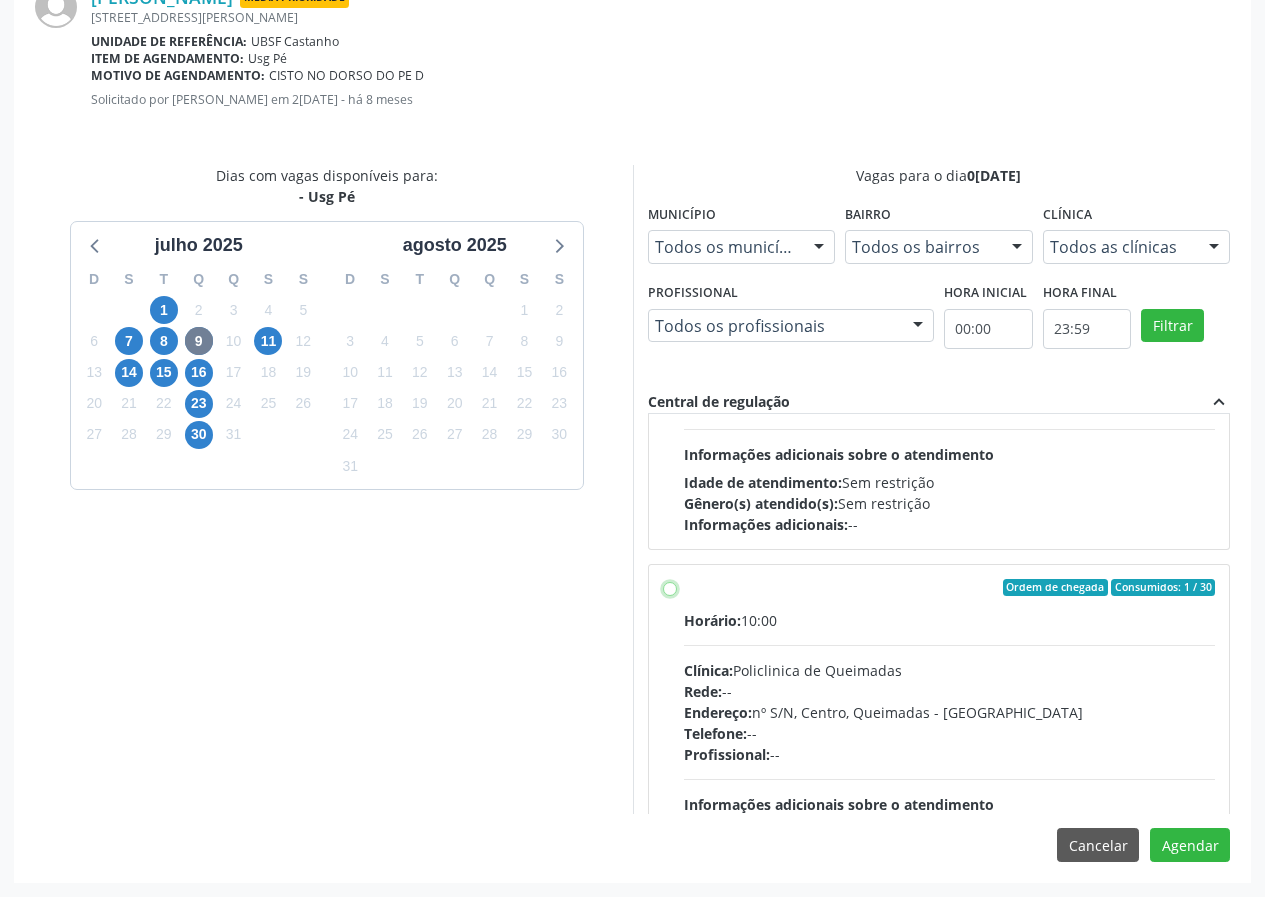 click on "Ordem de chegada
Consumidos: 1 / 30
Horário:   10:00
Clínica:  Policlinica de Queimadas
Rede:
--
Endereço:   nº S/N, Centro, Queimadas - PB
Telefone:   --
Profissional:
--
Informações adicionais sobre o atendimento
Idade de atendimento:
Sem restrição
Gênero(s) atendido(s):
Sem restrição
Informações adicionais:
--" at bounding box center (670, 588) 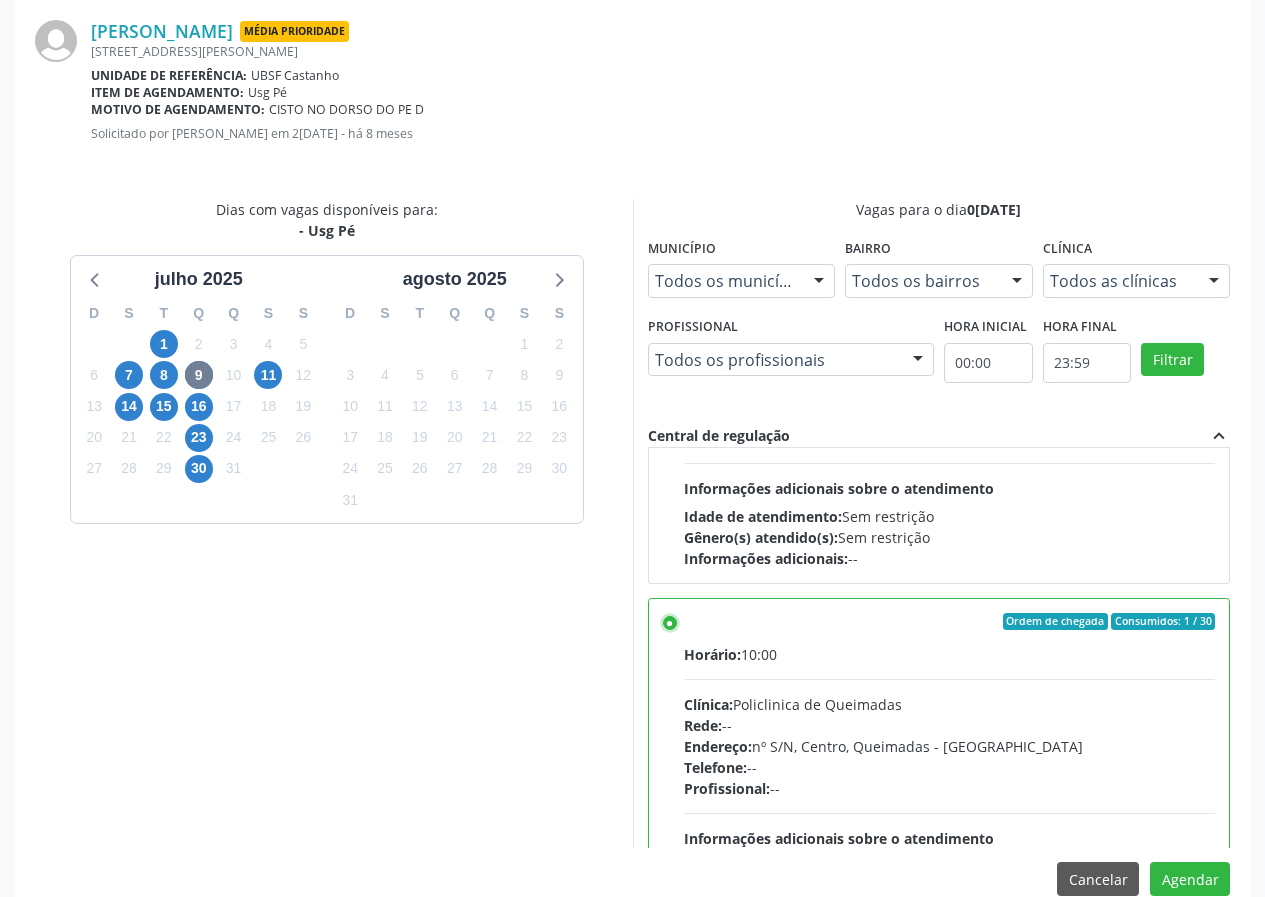 scroll, scrollTop: 469, scrollLeft: 0, axis: vertical 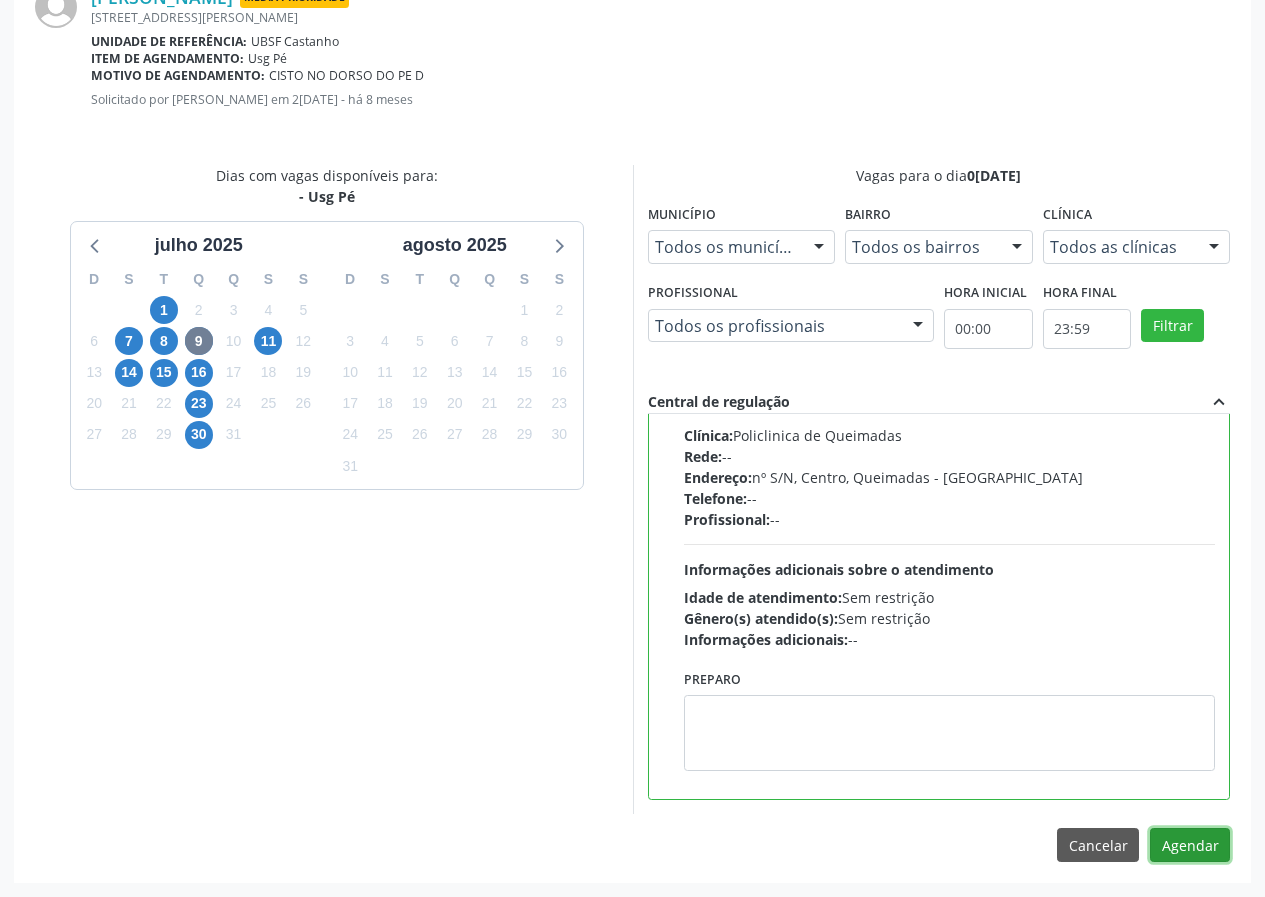 click on "Agendar" at bounding box center (1190, 845) 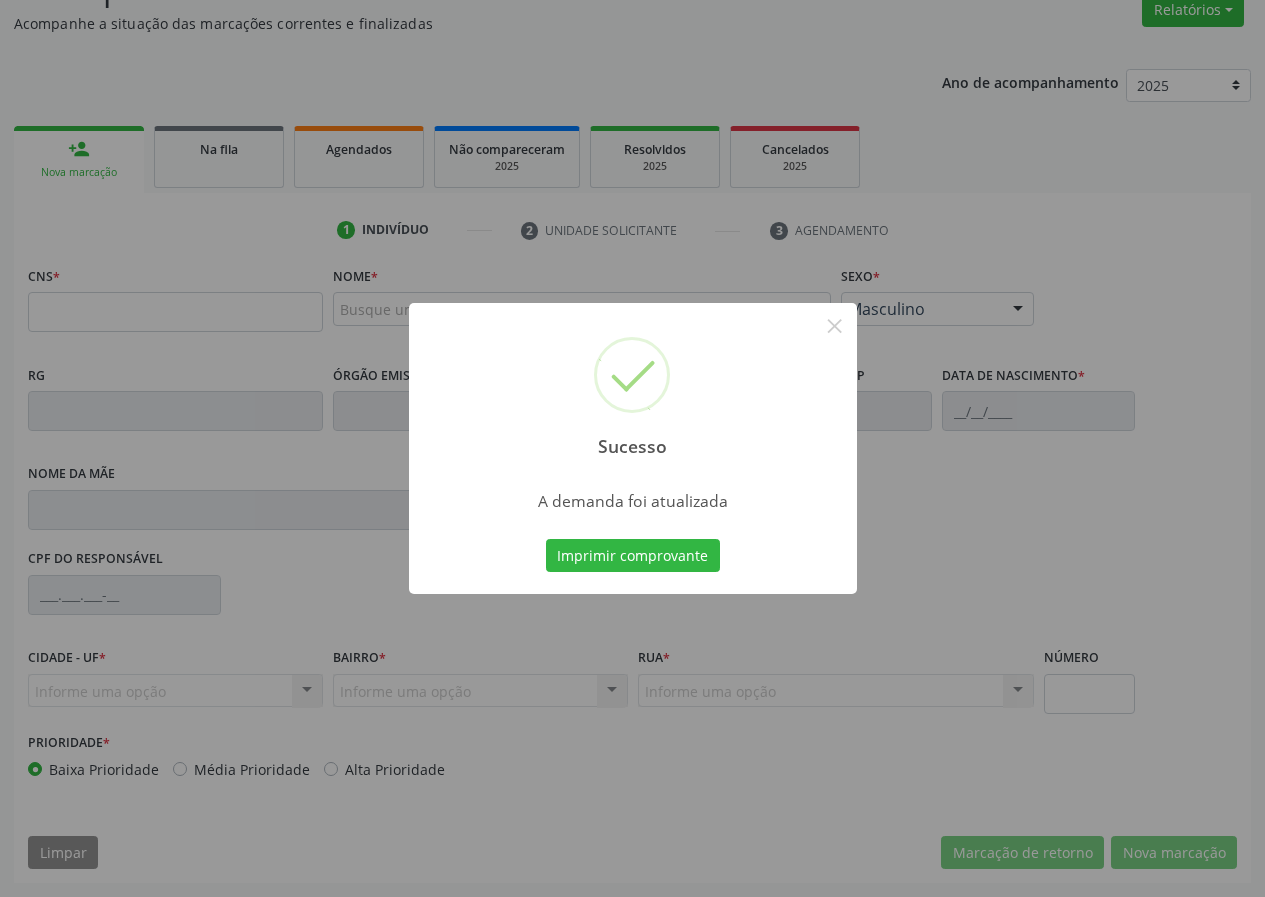 scroll, scrollTop: 173, scrollLeft: 0, axis: vertical 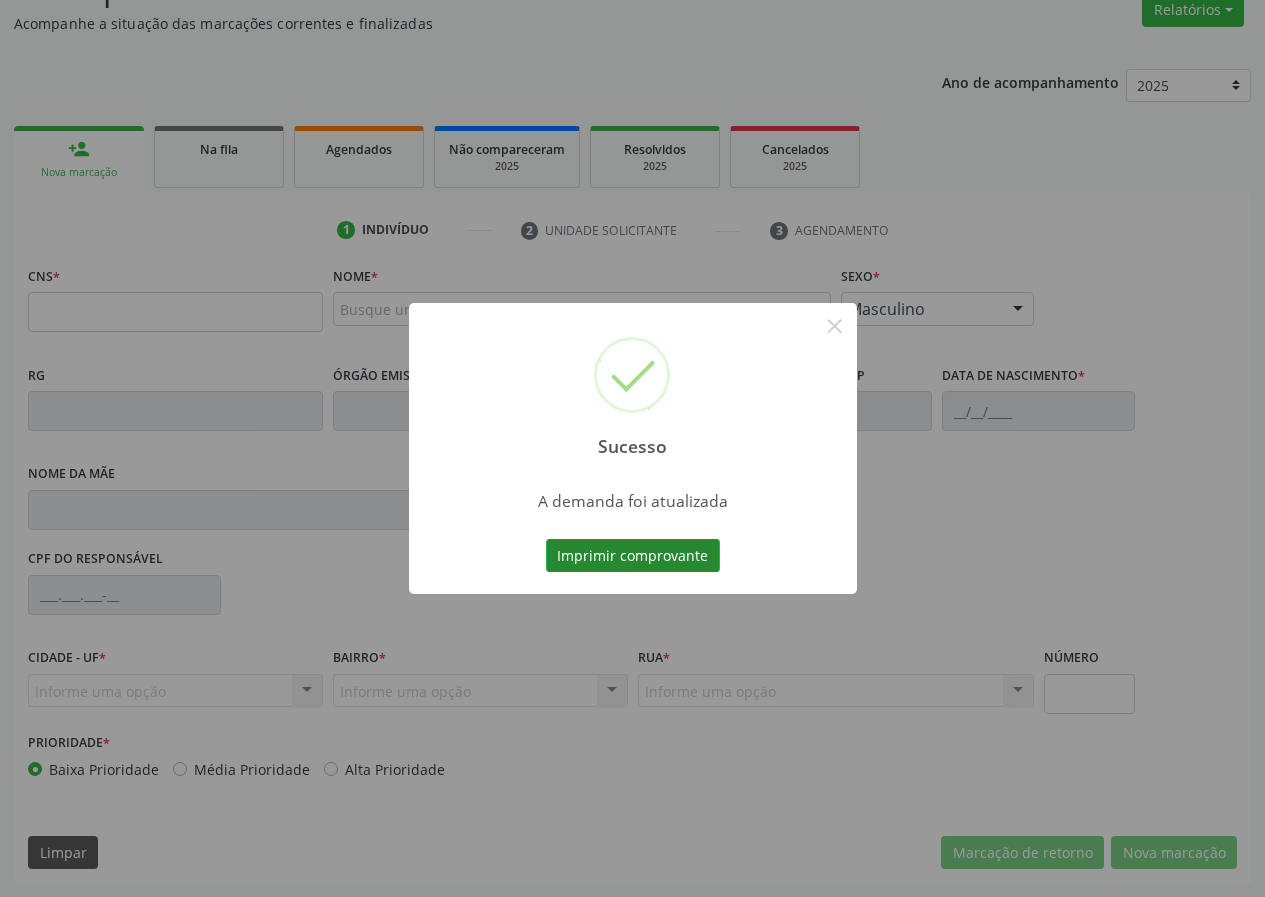 click on "Imprimir comprovante" at bounding box center [633, 556] 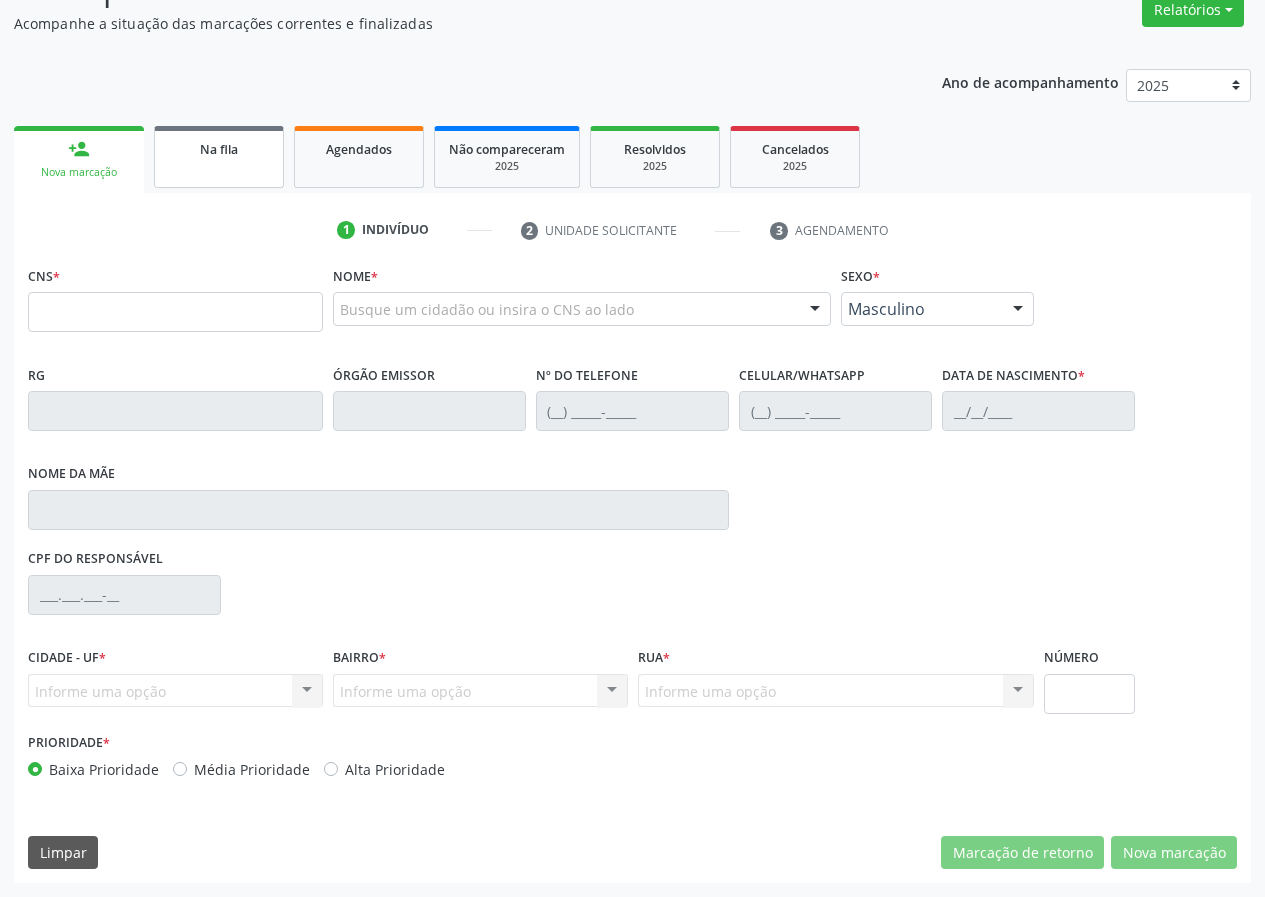 click on "Na fila" at bounding box center (219, 157) 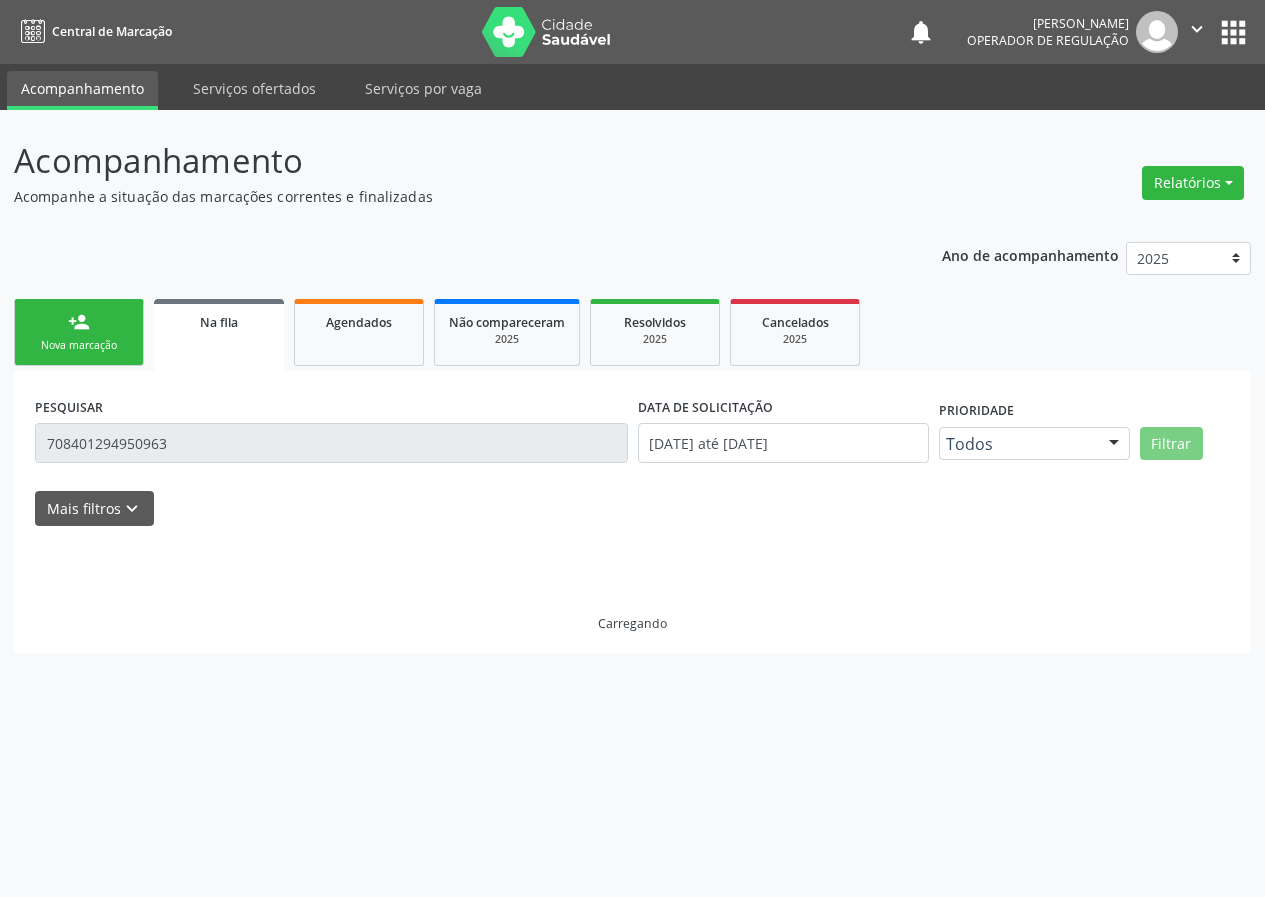 scroll, scrollTop: 0, scrollLeft: 0, axis: both 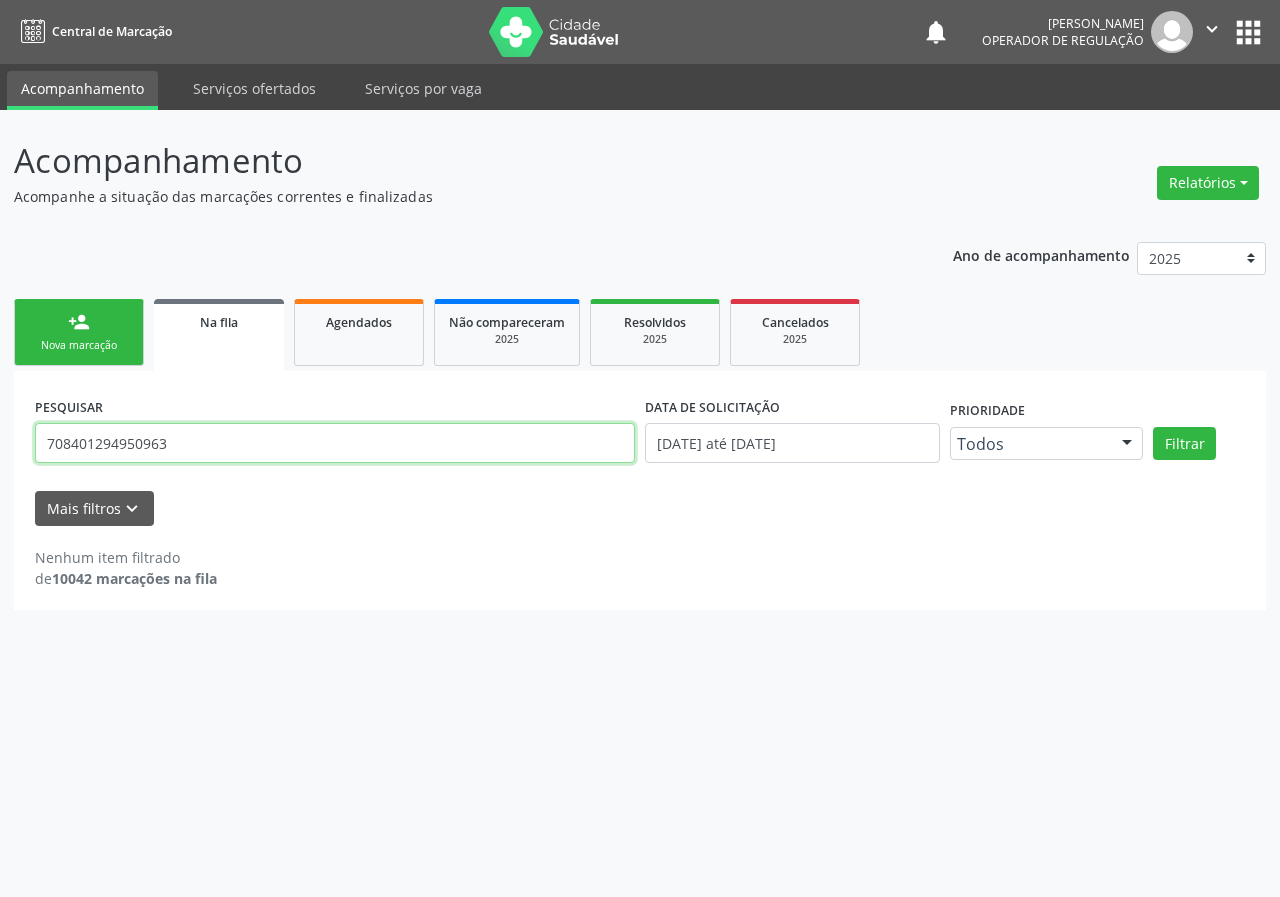 click on "708401294950963" at bounding box center [335, 443] 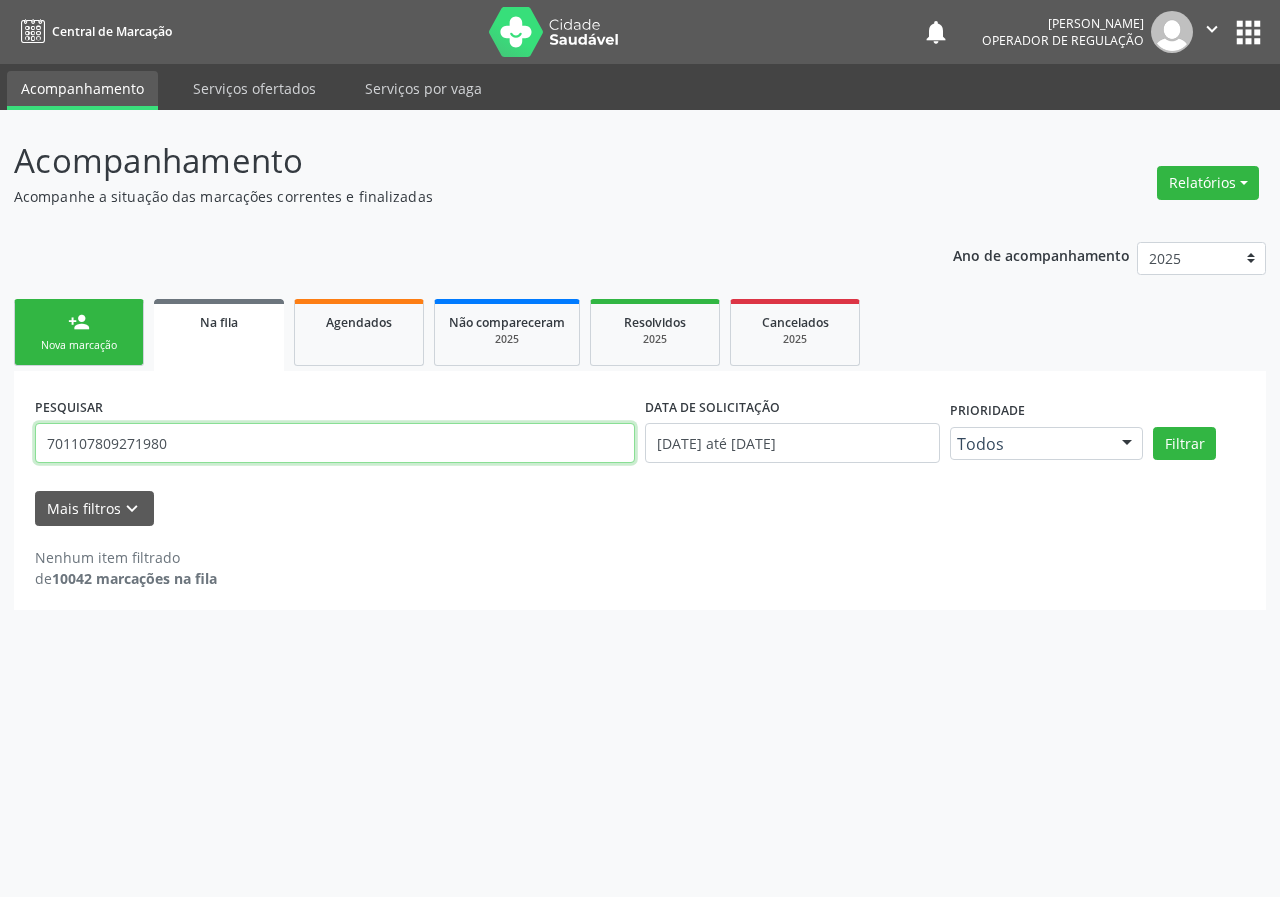 click on "Filtrar" at bounding box center (1184, 444) 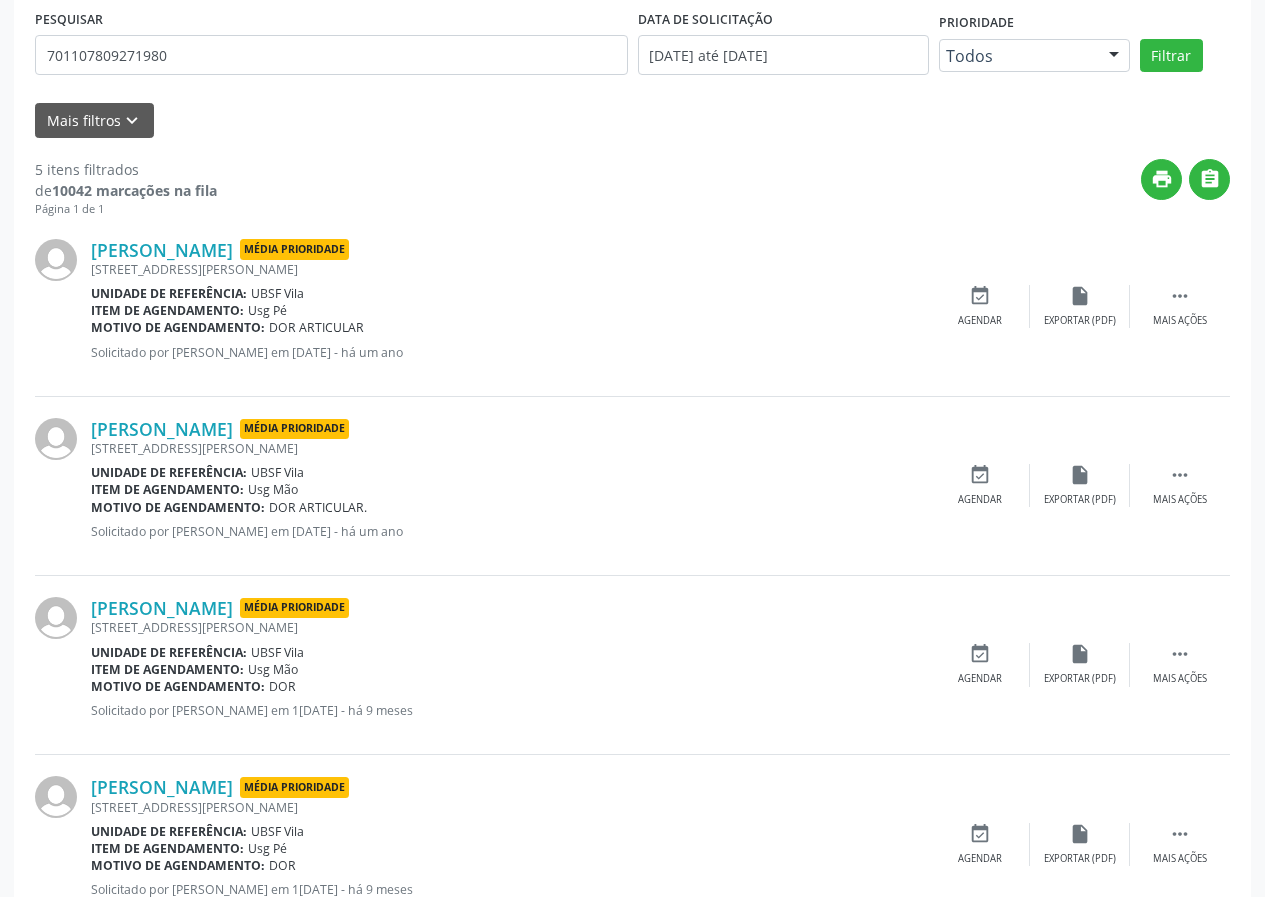 scroll, scrollTop: 0, scrollLeft: 0, axis: both 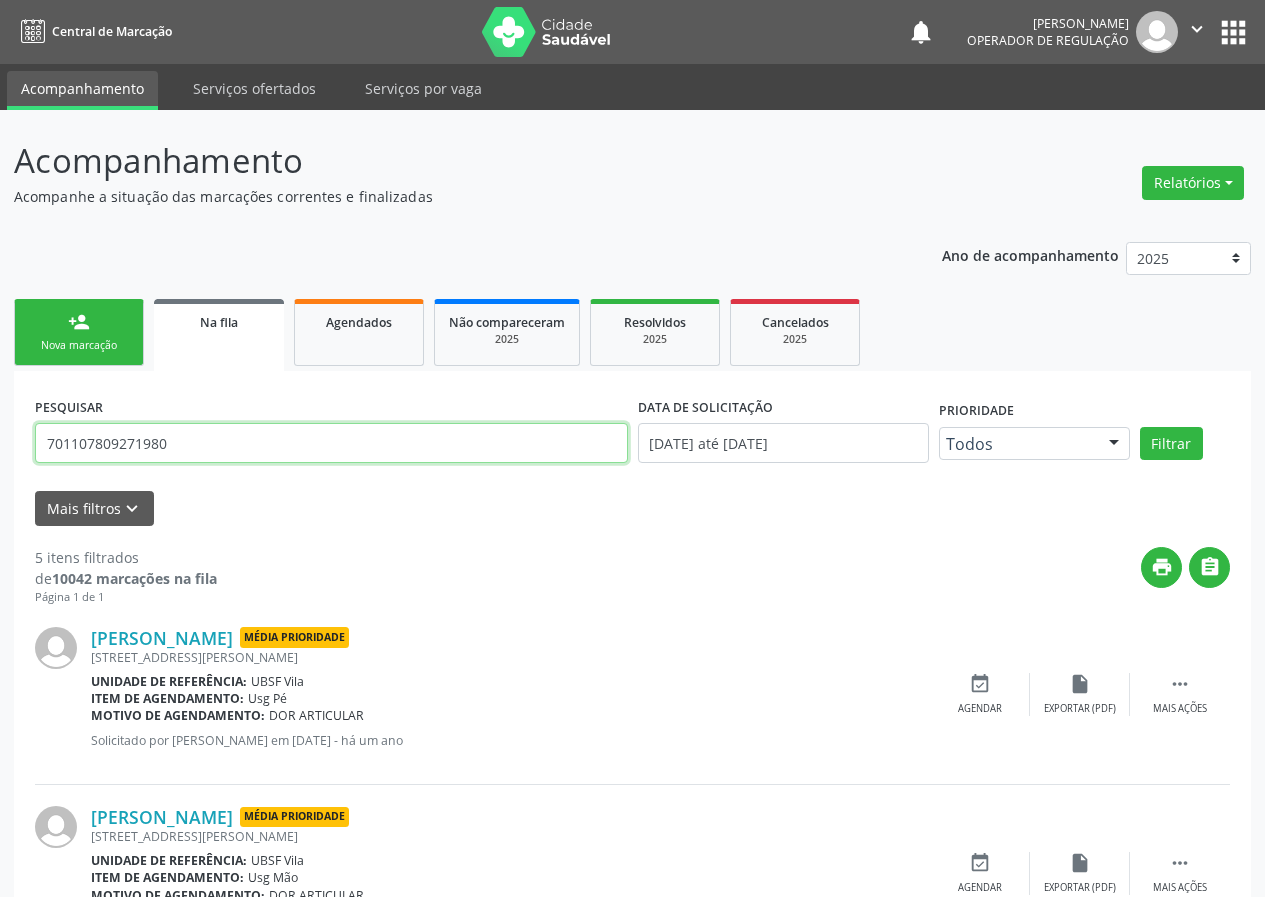 click on "701107809271980" at bounding box center [331, 443] 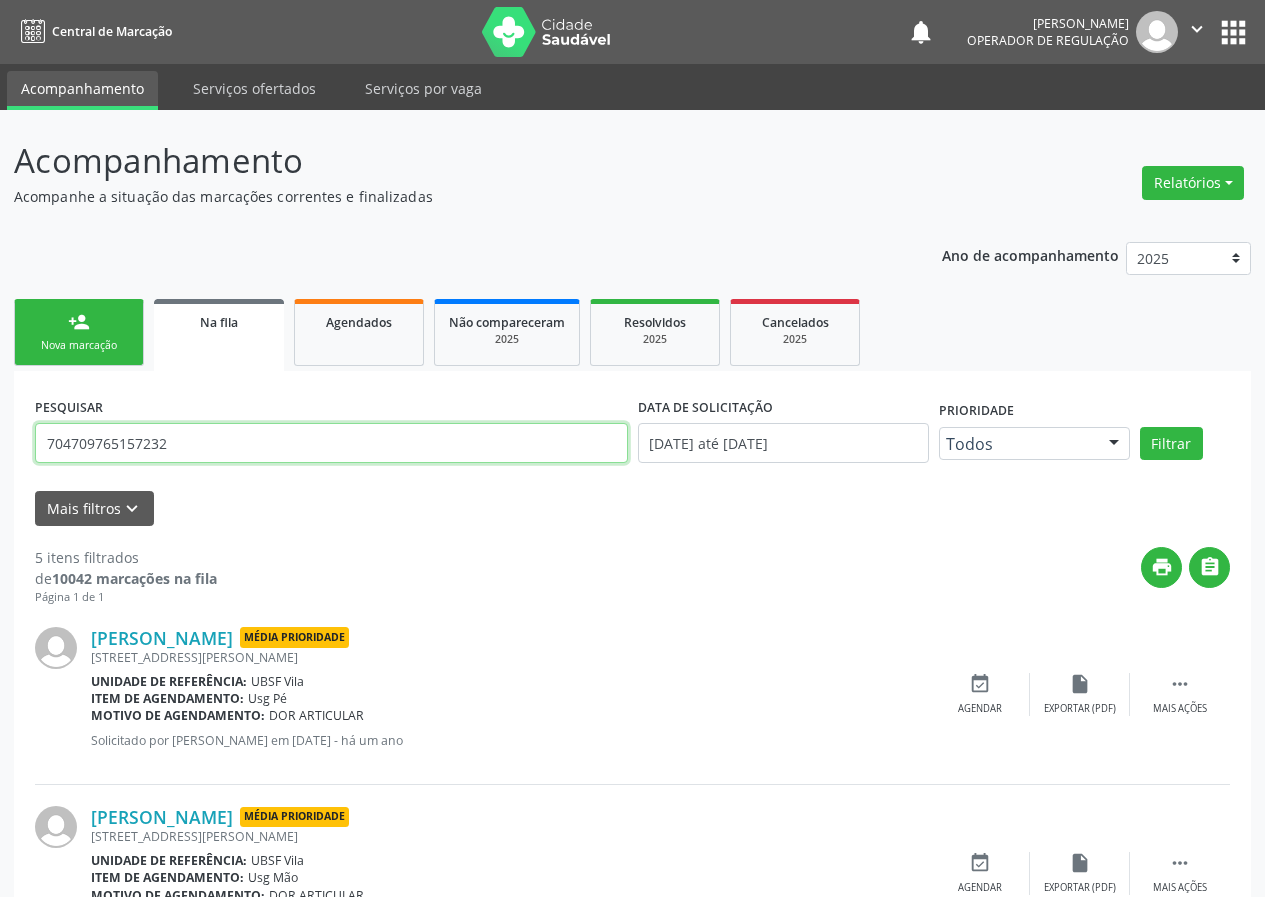 type on "704709765157232" 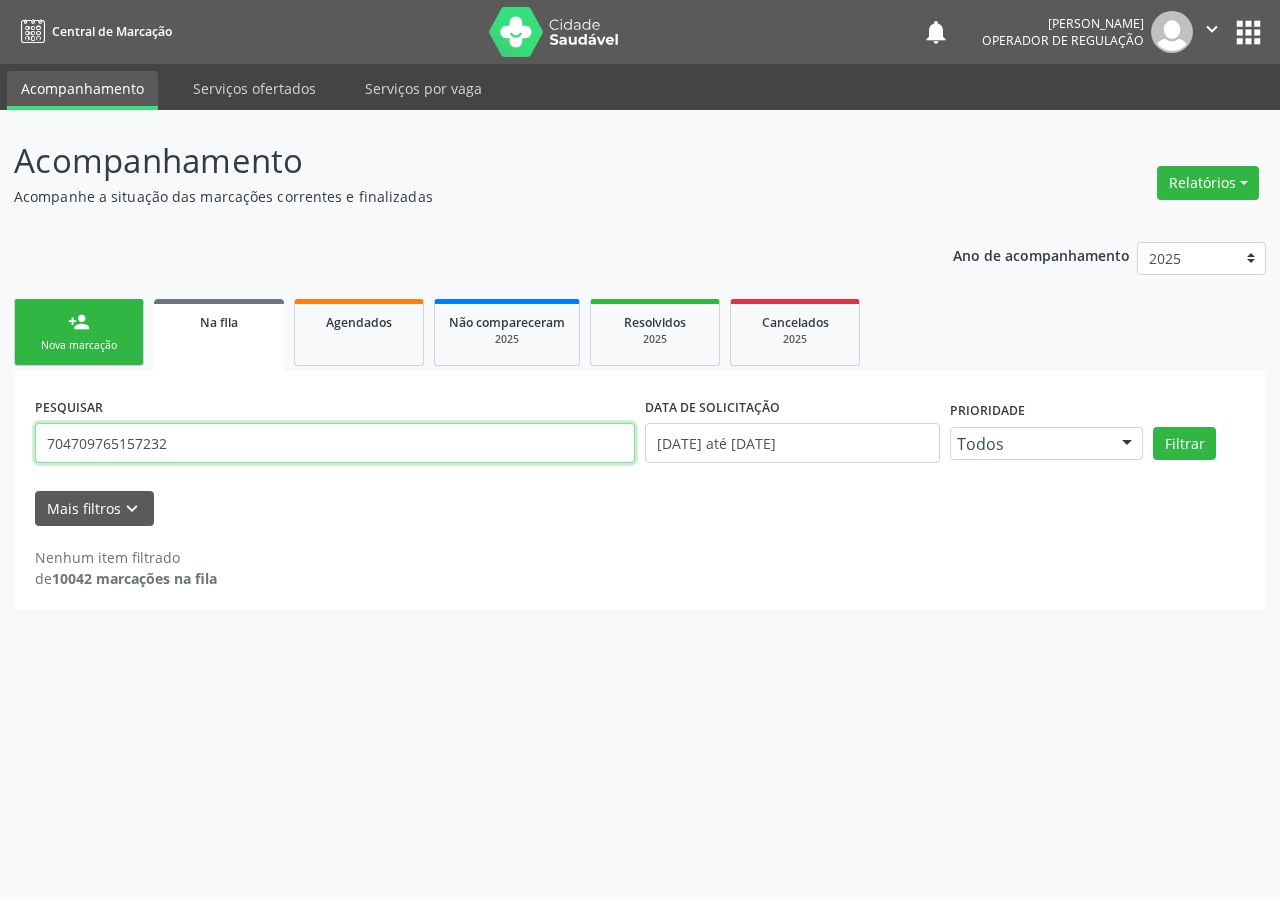 click on "704709765157232" at bounding box center (335, 443) 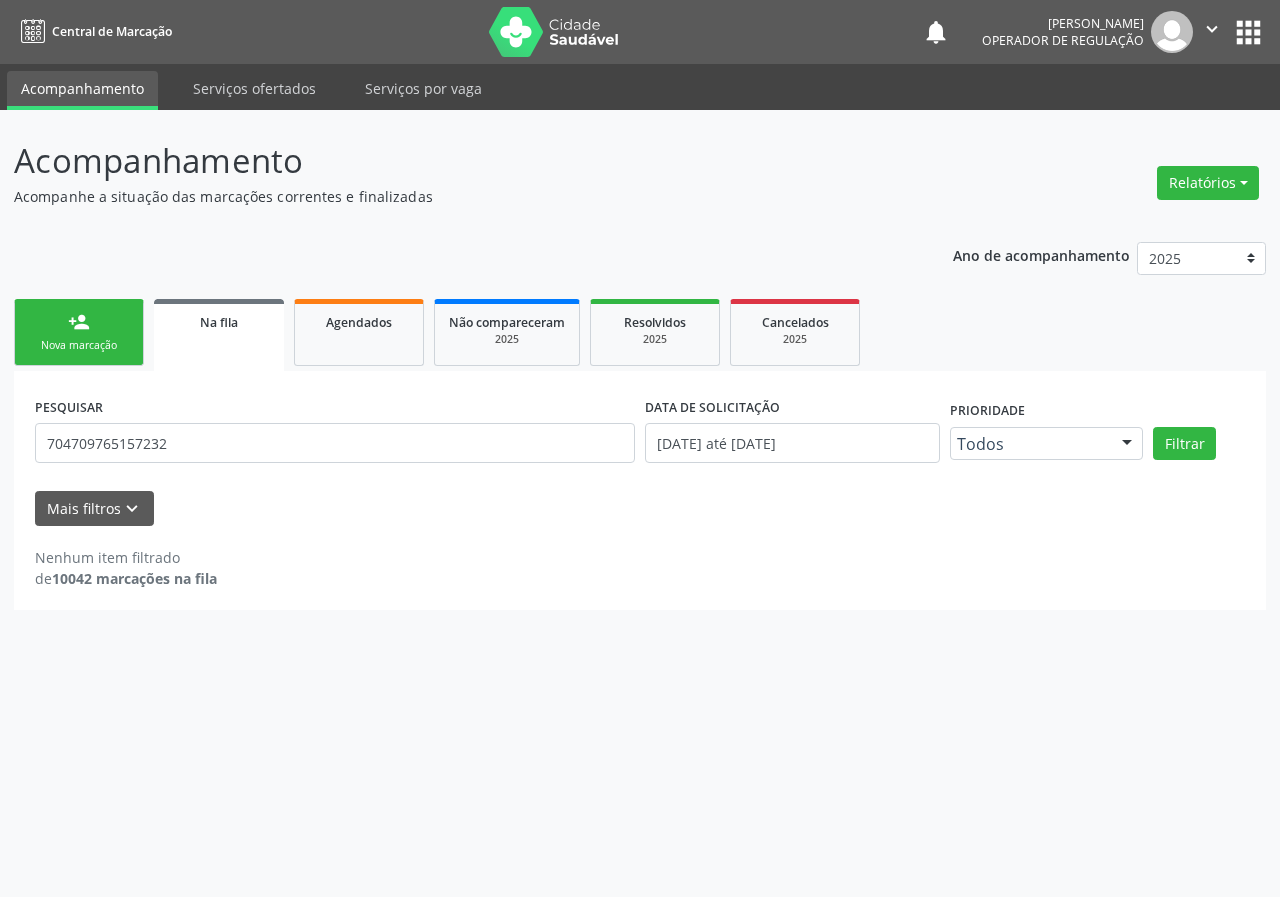 click on "person_add" at bounding box center (79, 322) 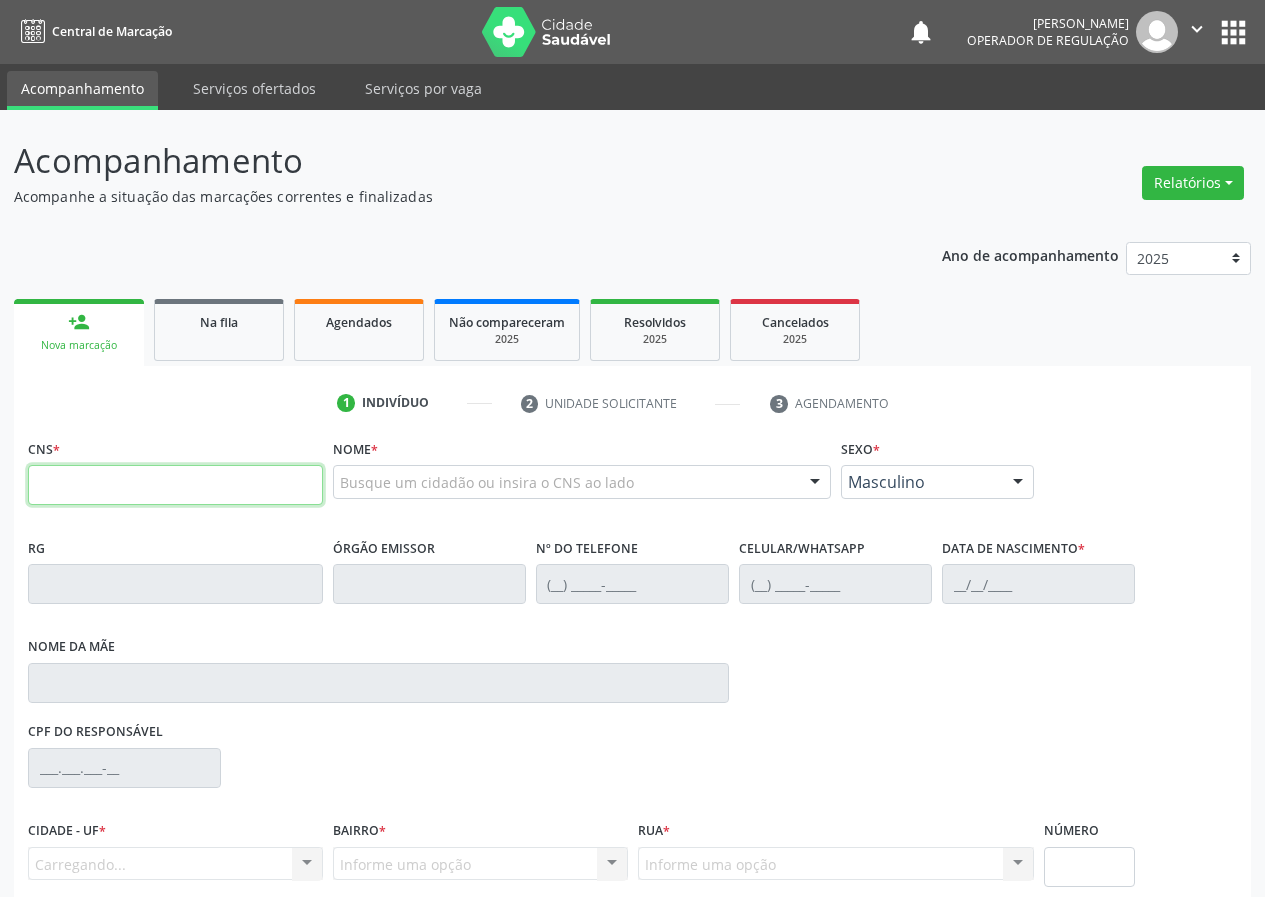 click at bounding box center [175, 485] 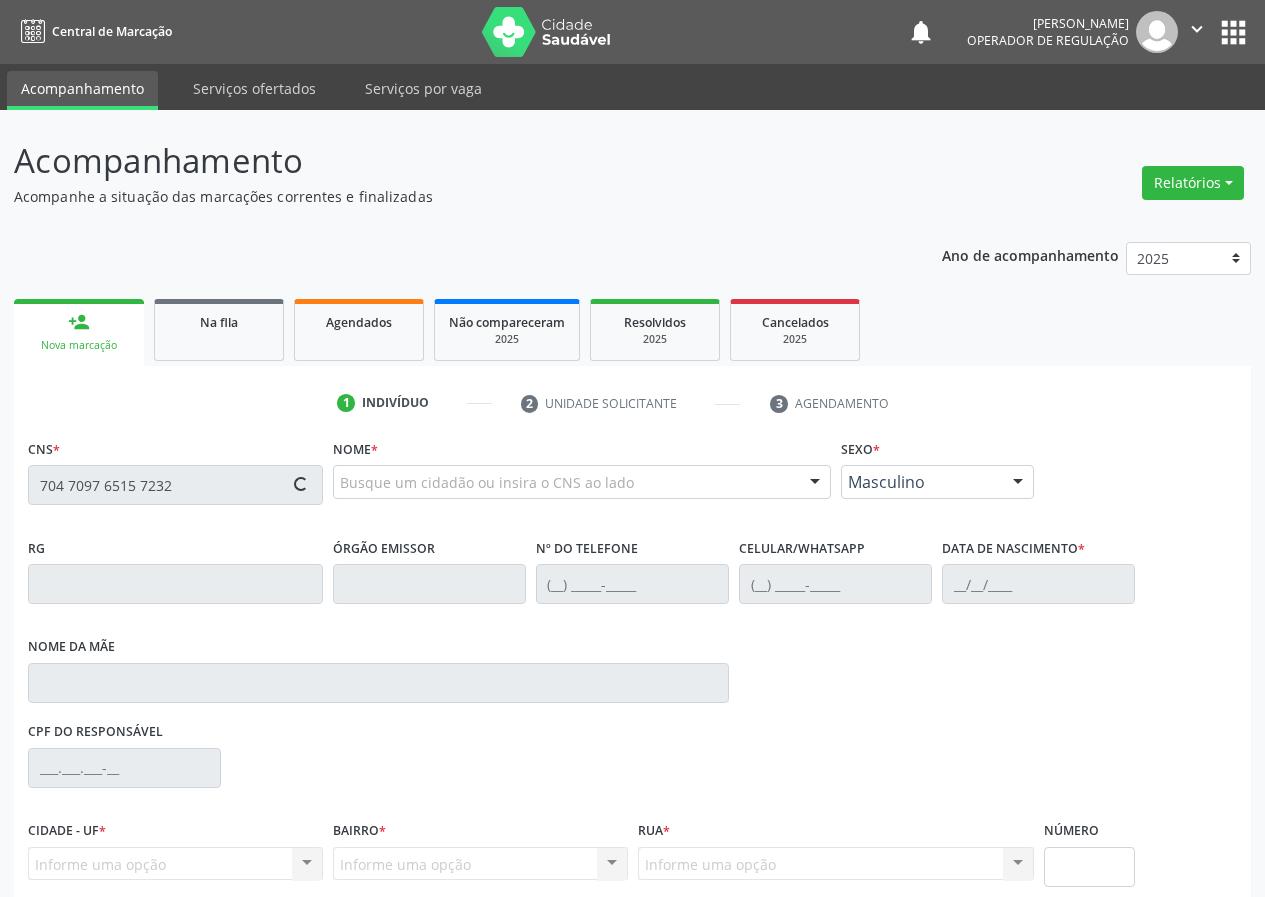 type on "704 7097 6515 7232" 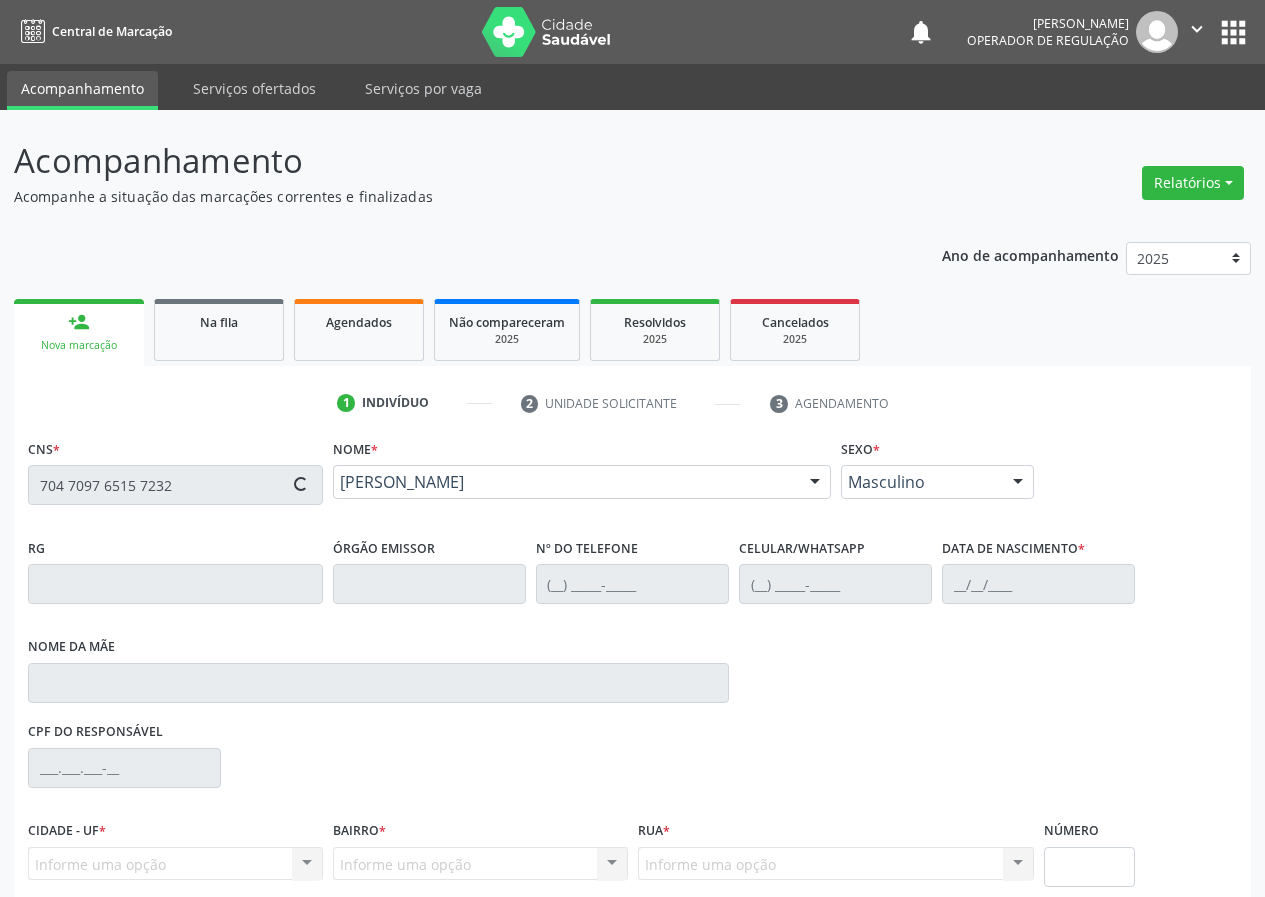 type on "[PHONE_NUMBER]" 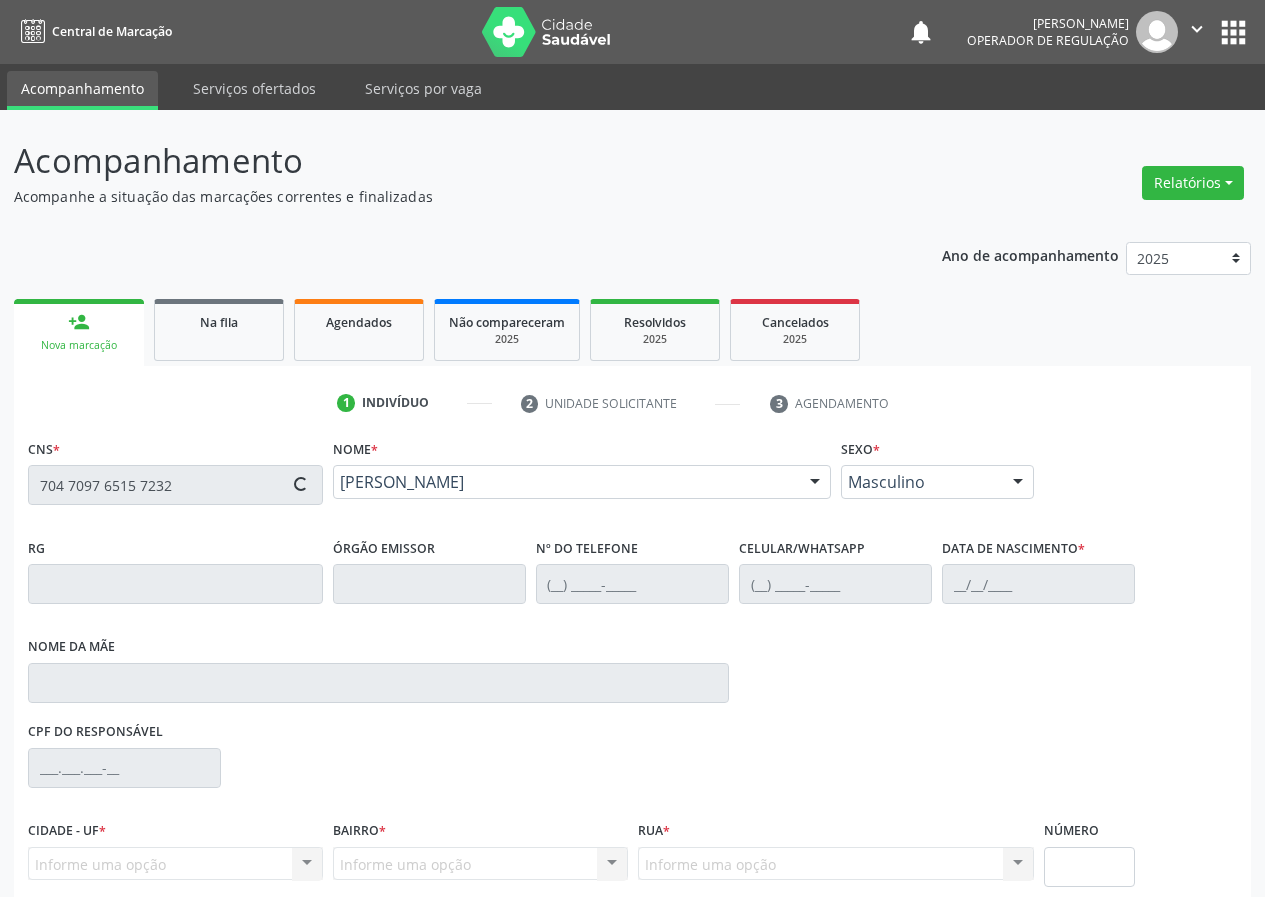 type on "[PHONE_NUMBER]" 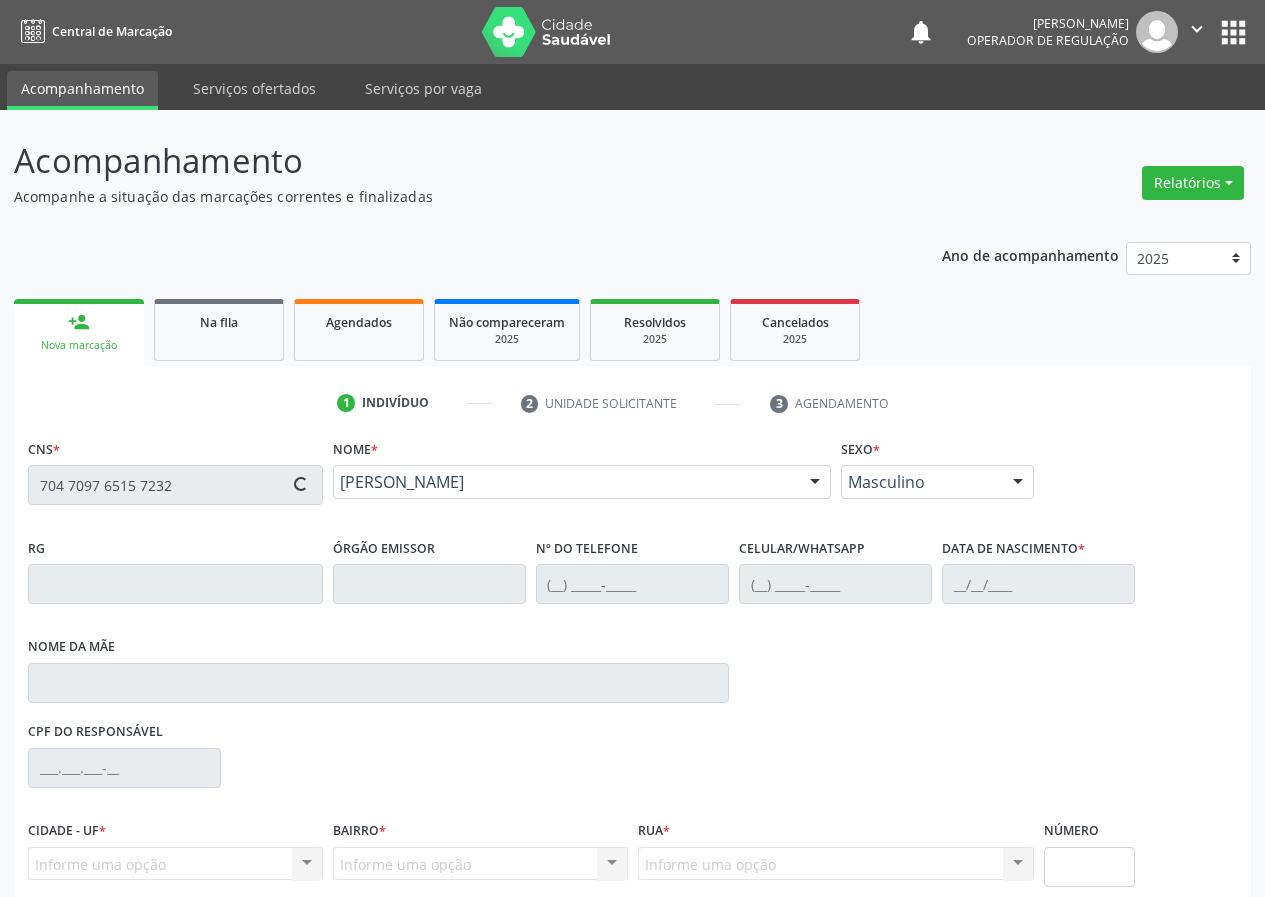 type on "S/N" 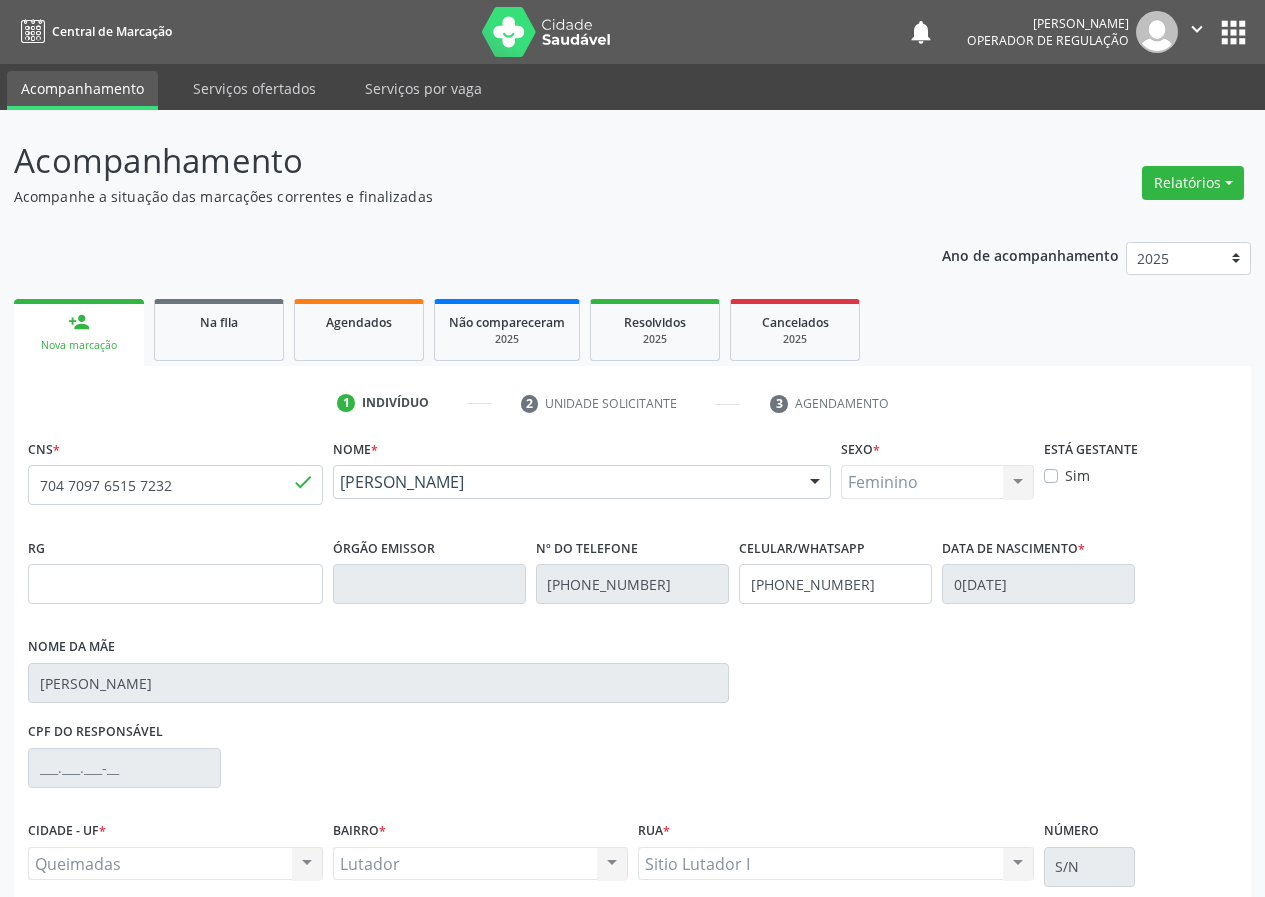 scroll, scrollTop: 173, scrollLeft: 0, axis: vertical 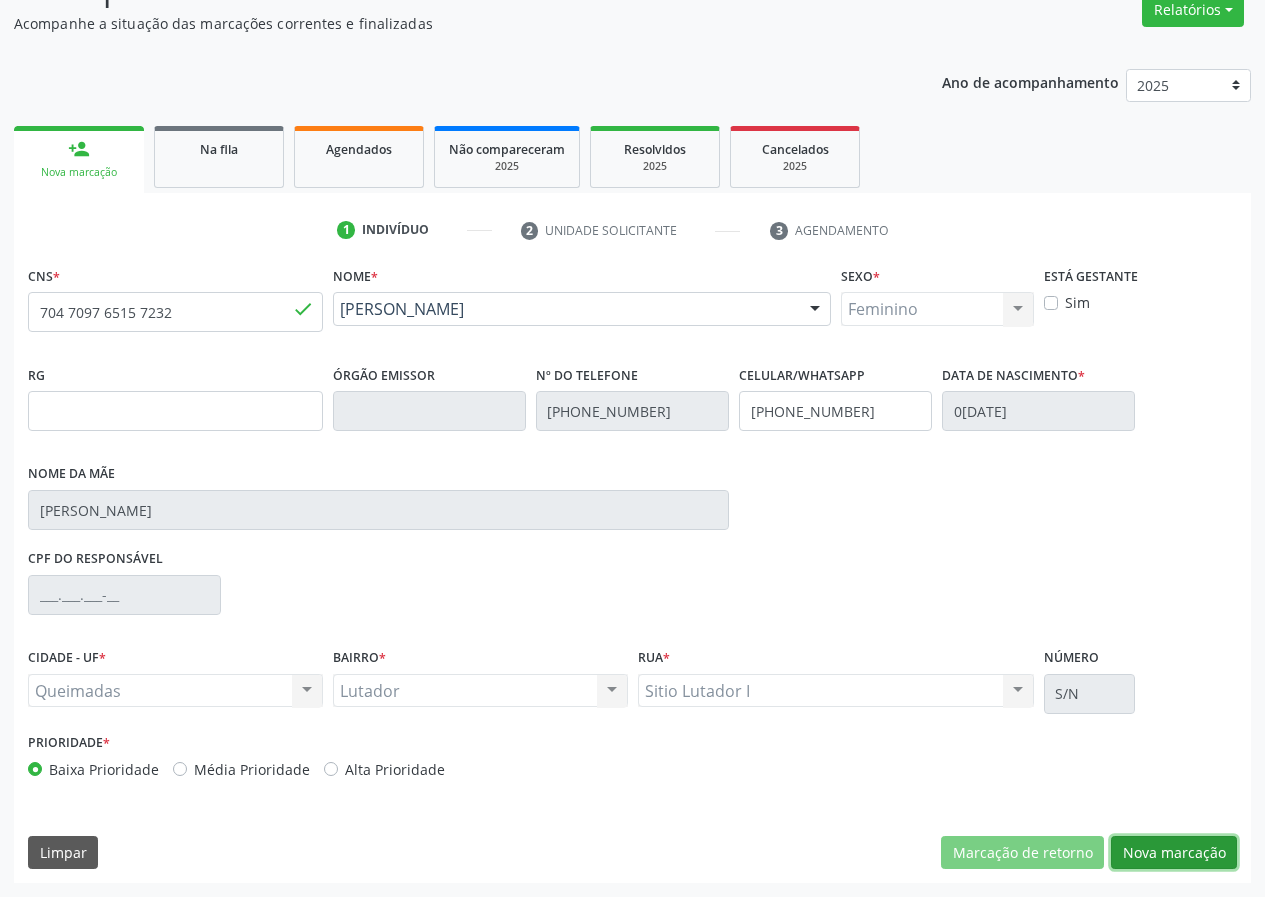 click on "Nova marcação" at bounding box center (1174, 853) 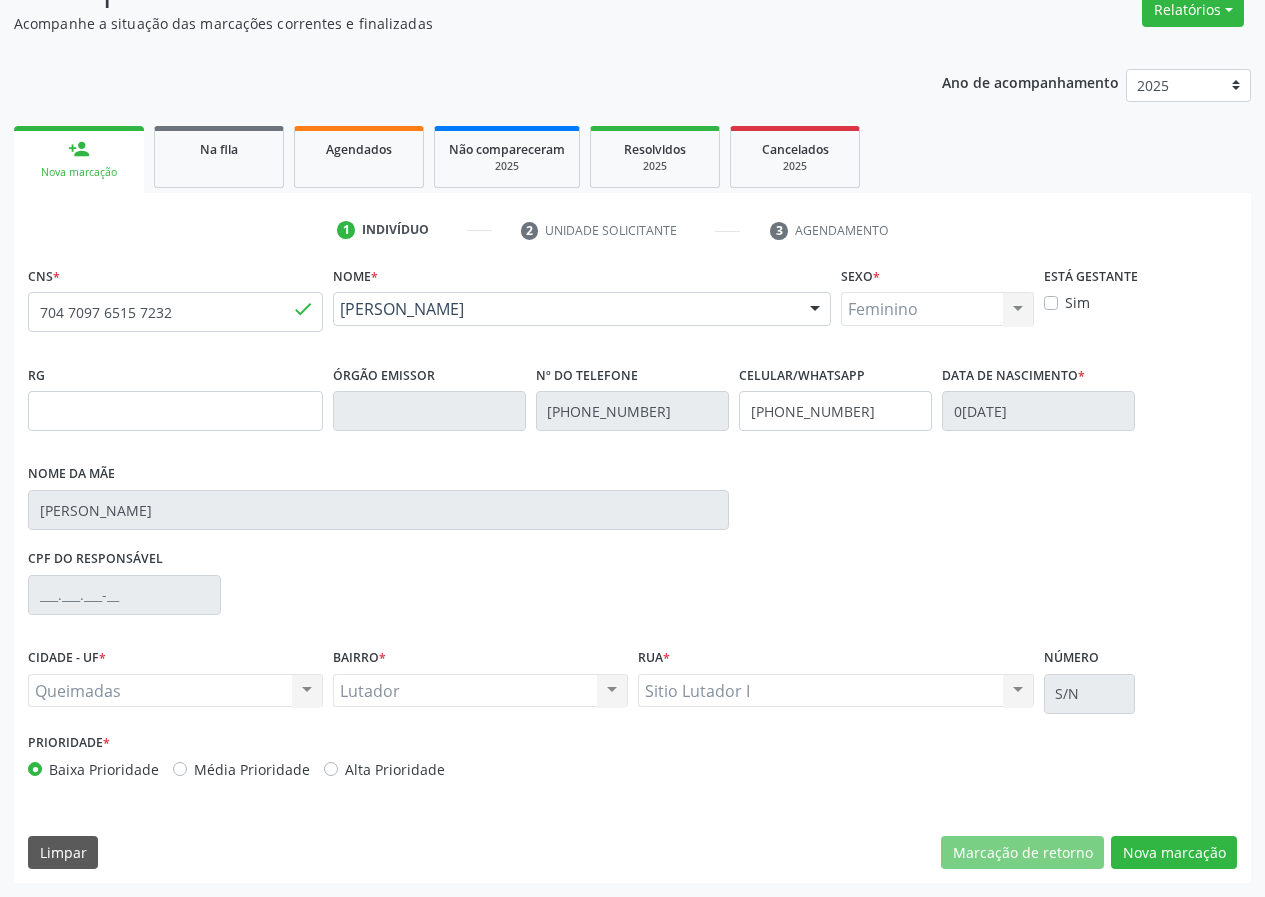 scroll, scrollTop: 9, scrollLeft: 0, axis: vertical 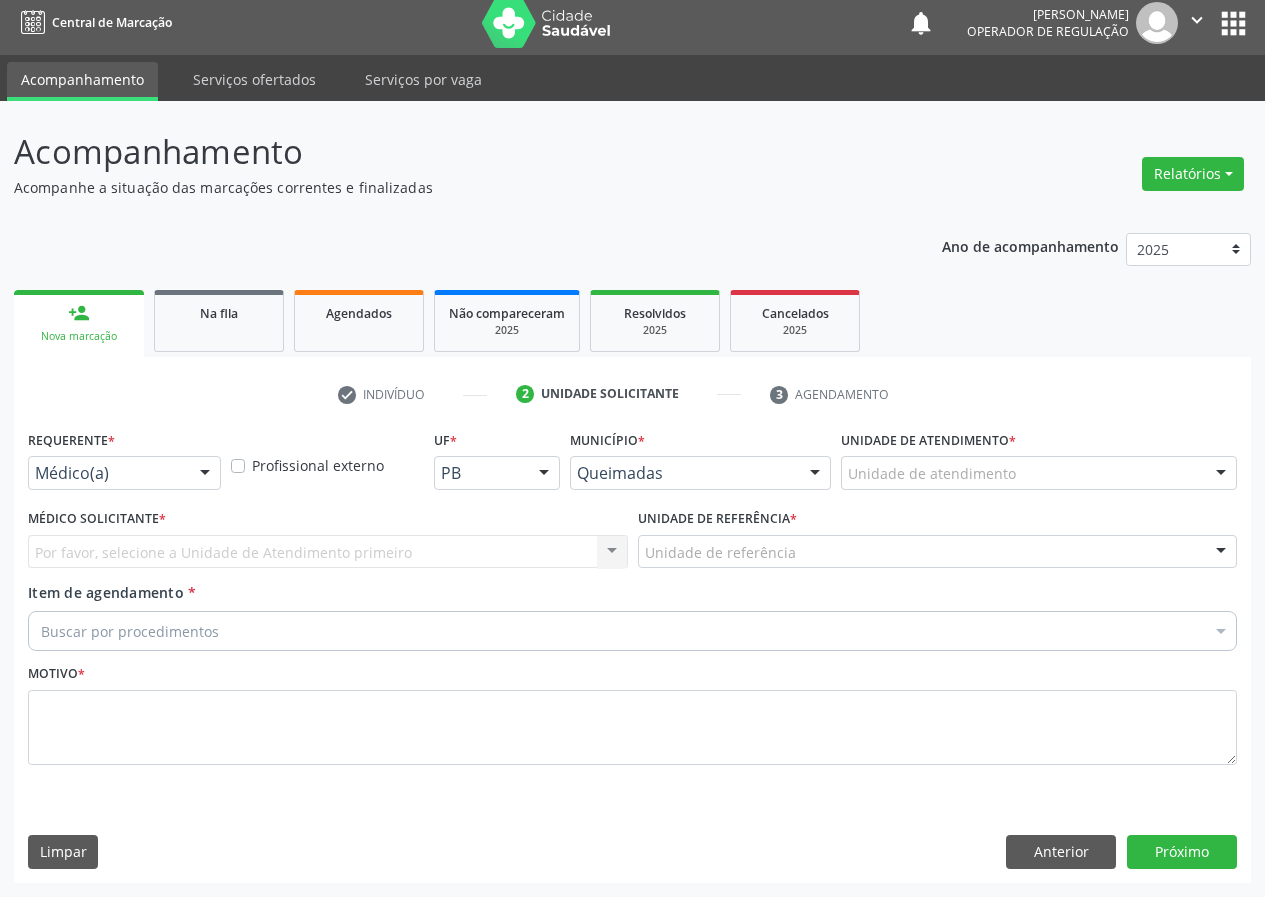 click on "Requerente
*
Médico(a)         Médico(a)   Enfermeiro(a)   Paciente
Nenhum resultado encontrado para: "   "
Não há nenhuma opção para ser exibida." at bounding box center [124, 457] 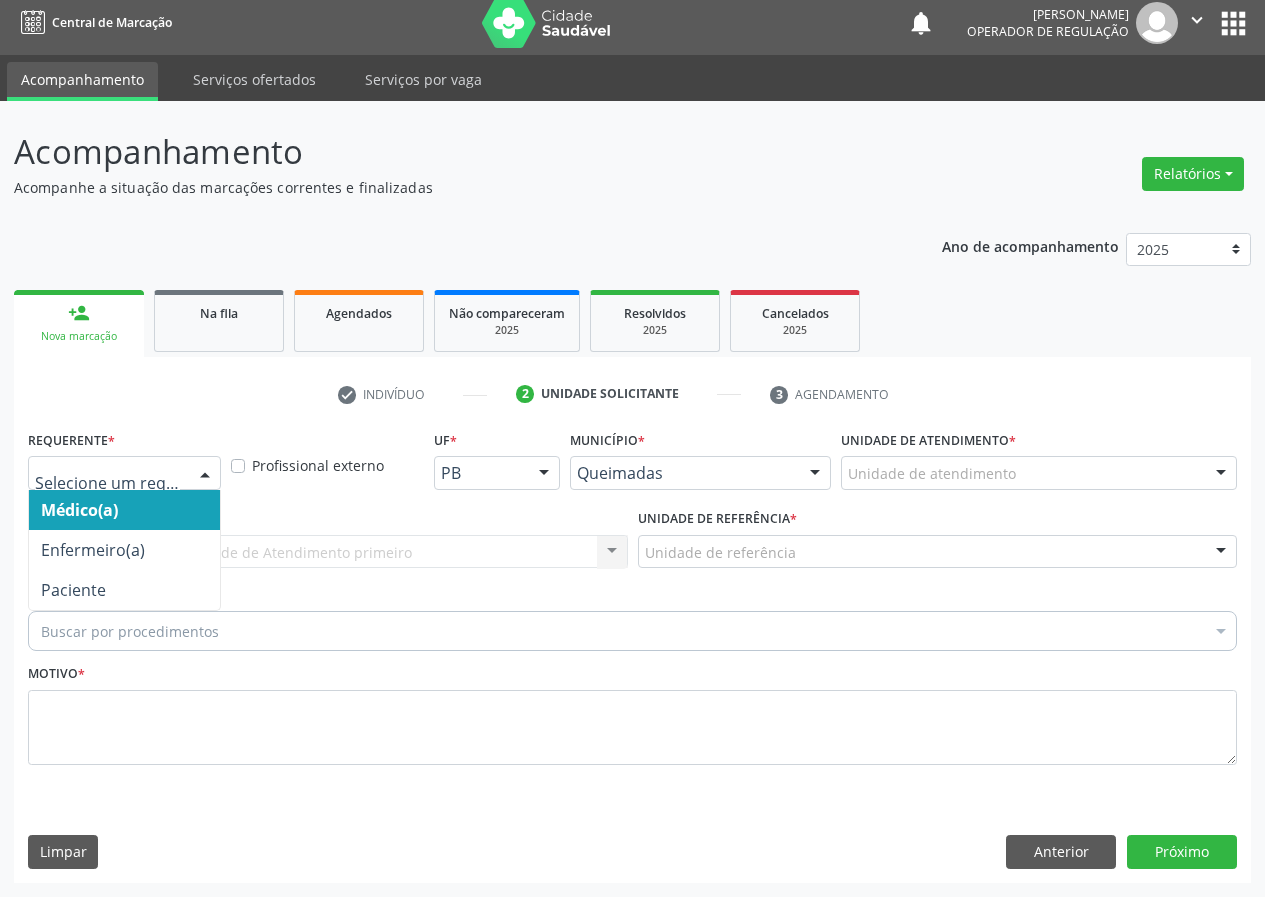 click at bounding box center [124, 473] 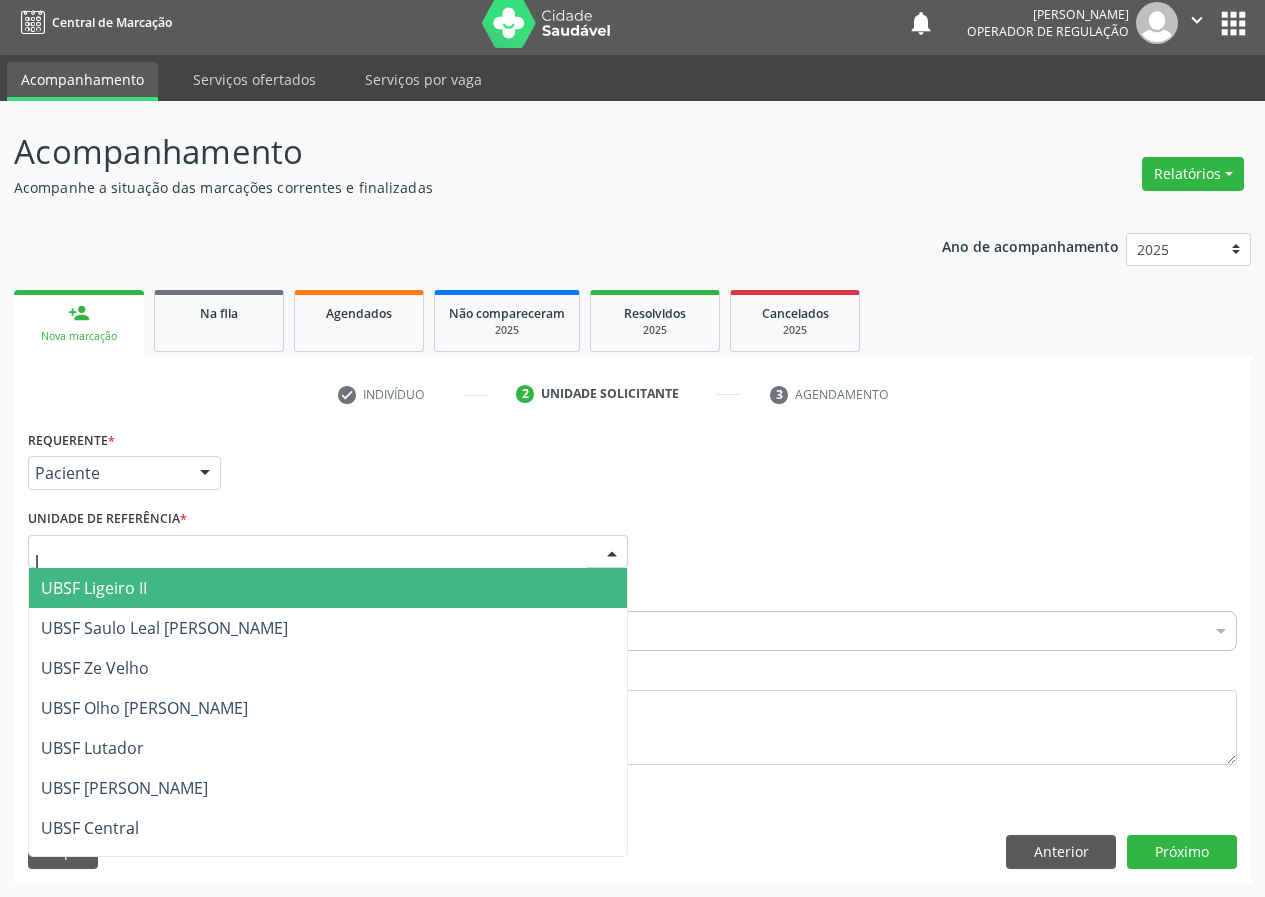 type on "lu" 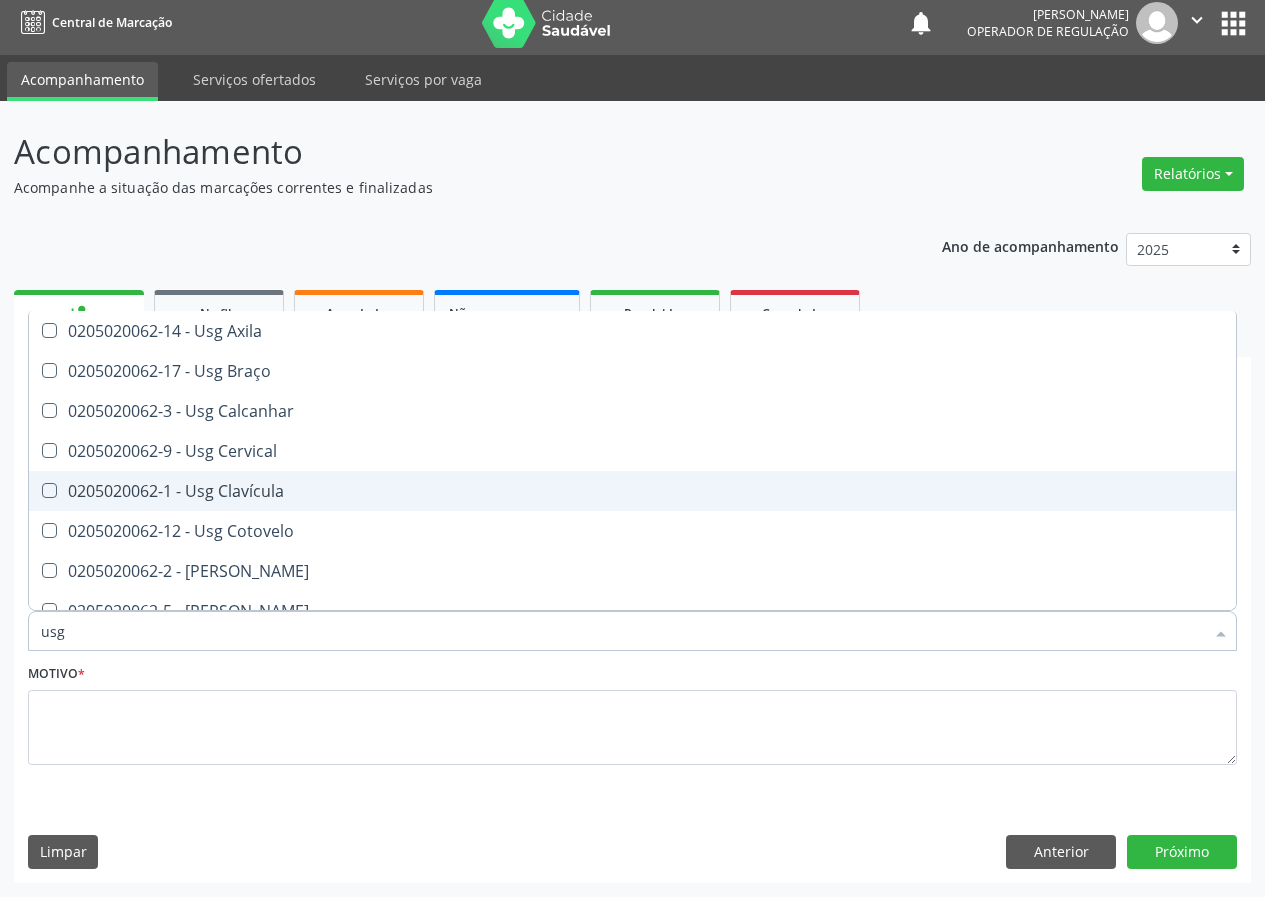type on "usg p" 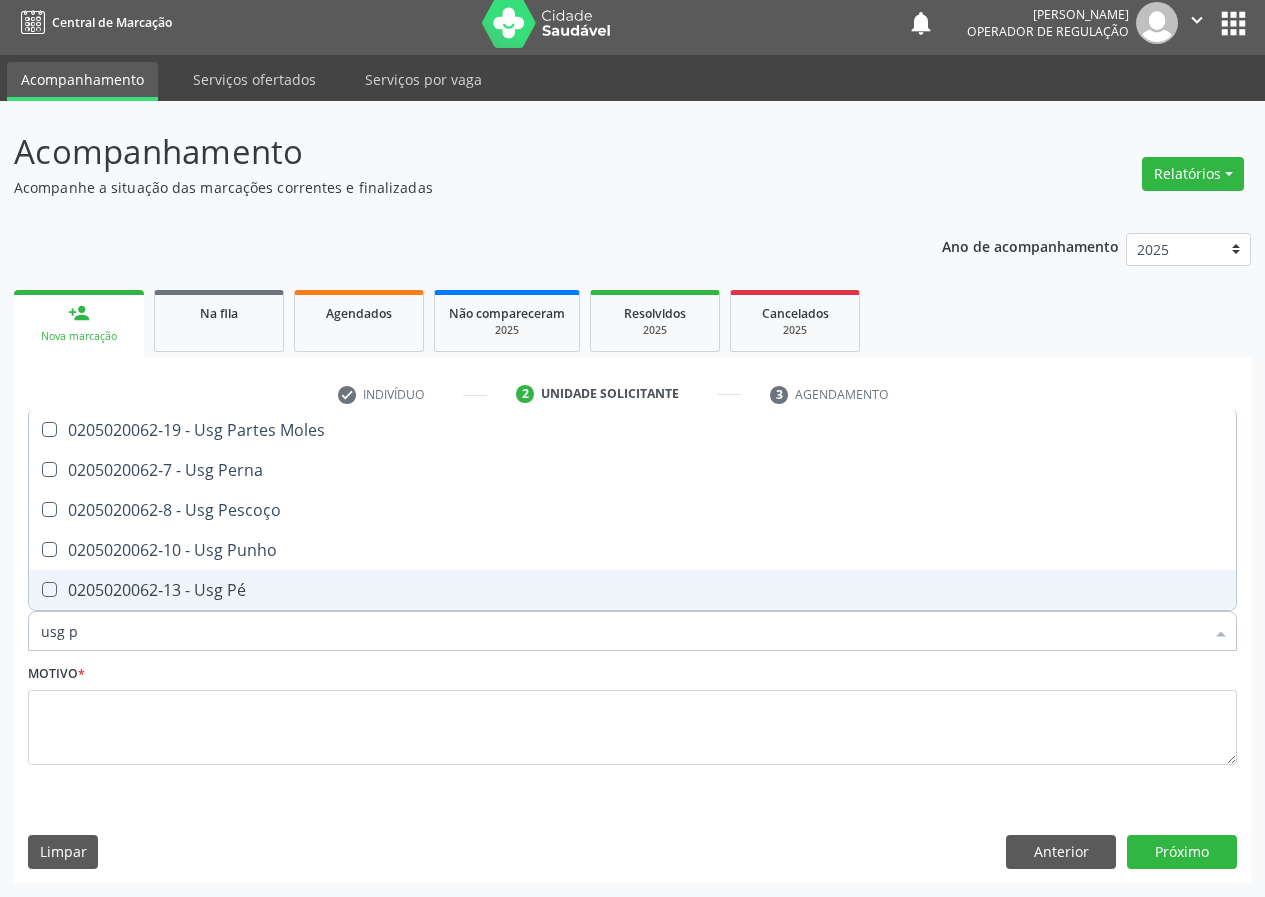 click on "0205020062-13 - Usg Pé" at bounding box center [632, 590] 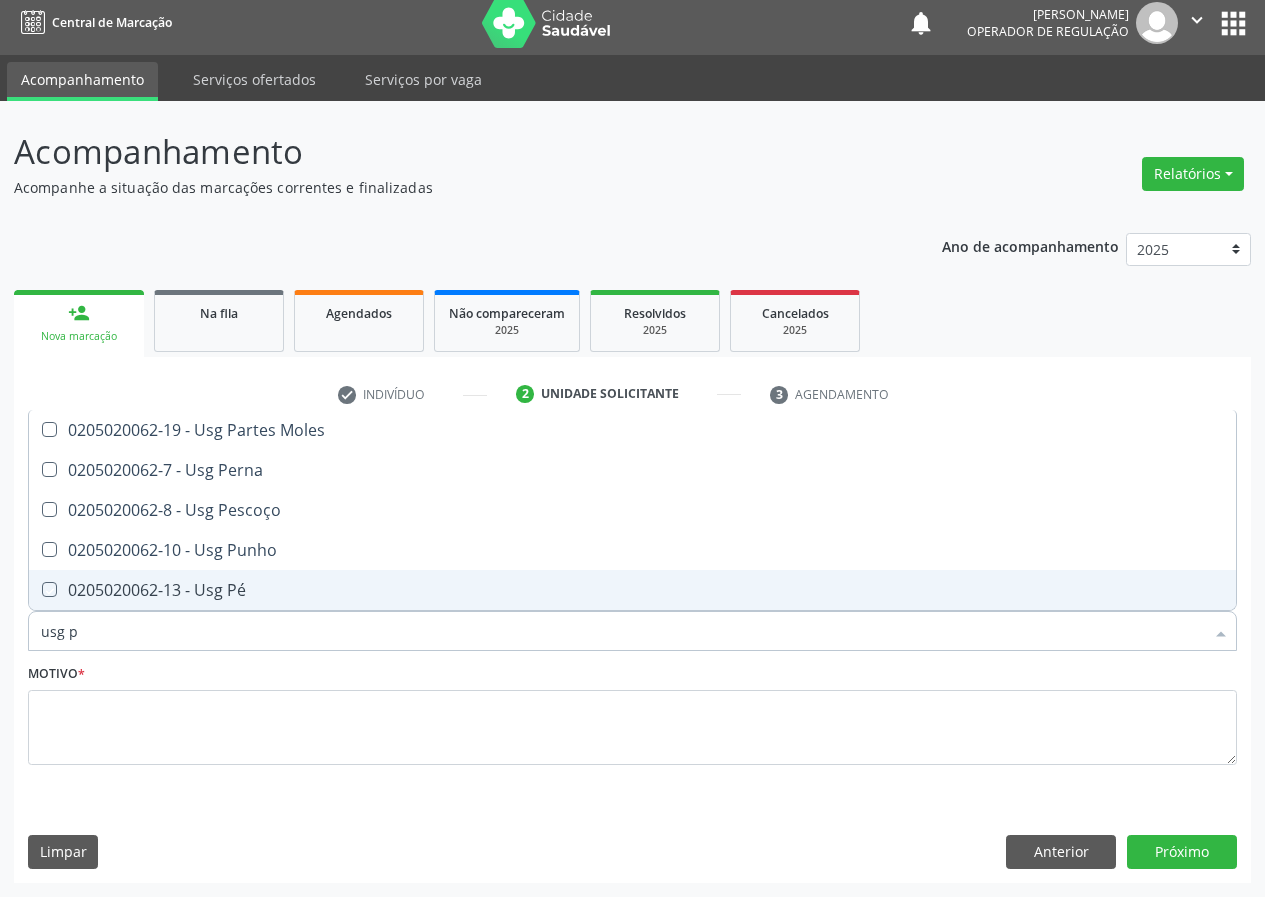 checkbox on "true" 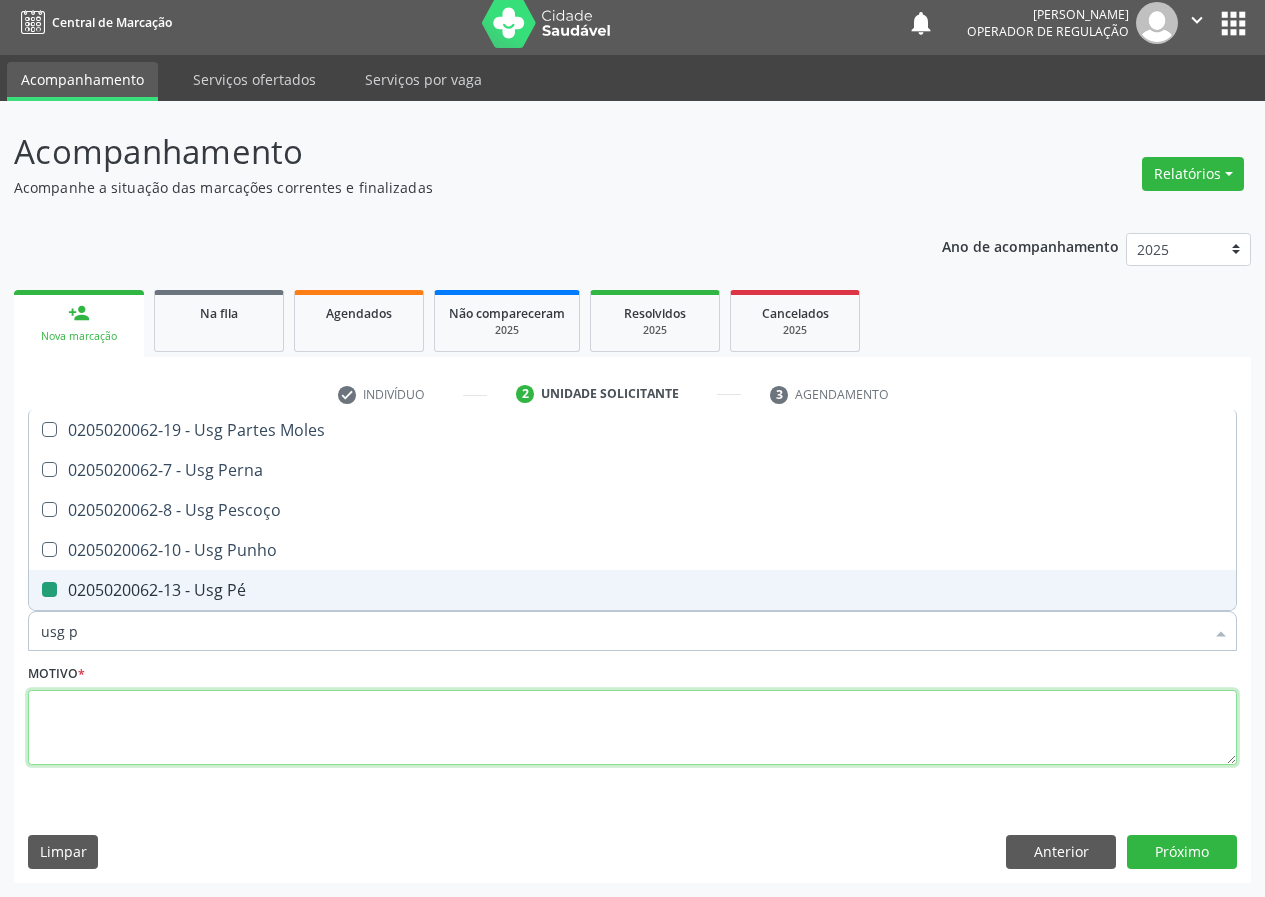 click at bounding box center [632, 728] 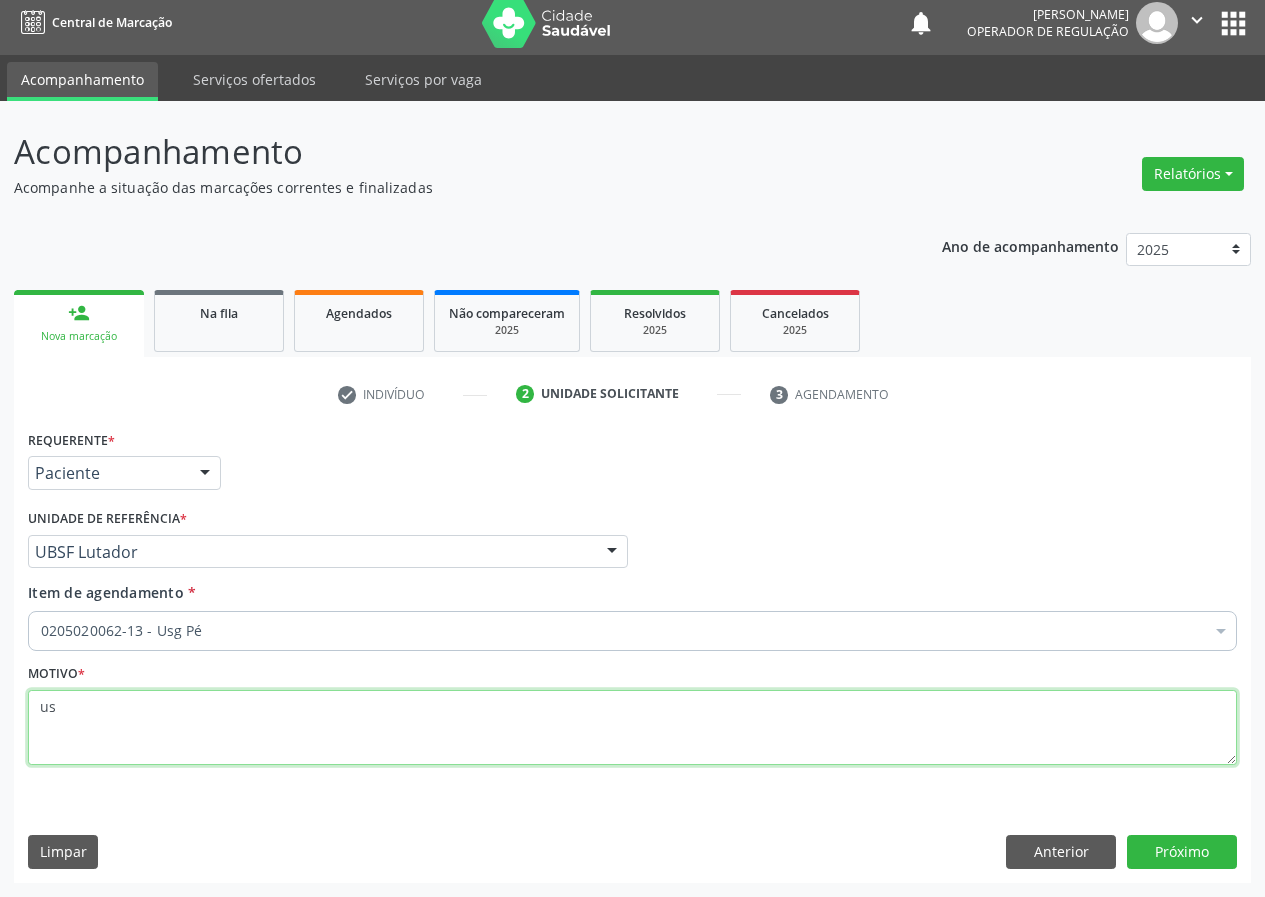 type on "u" 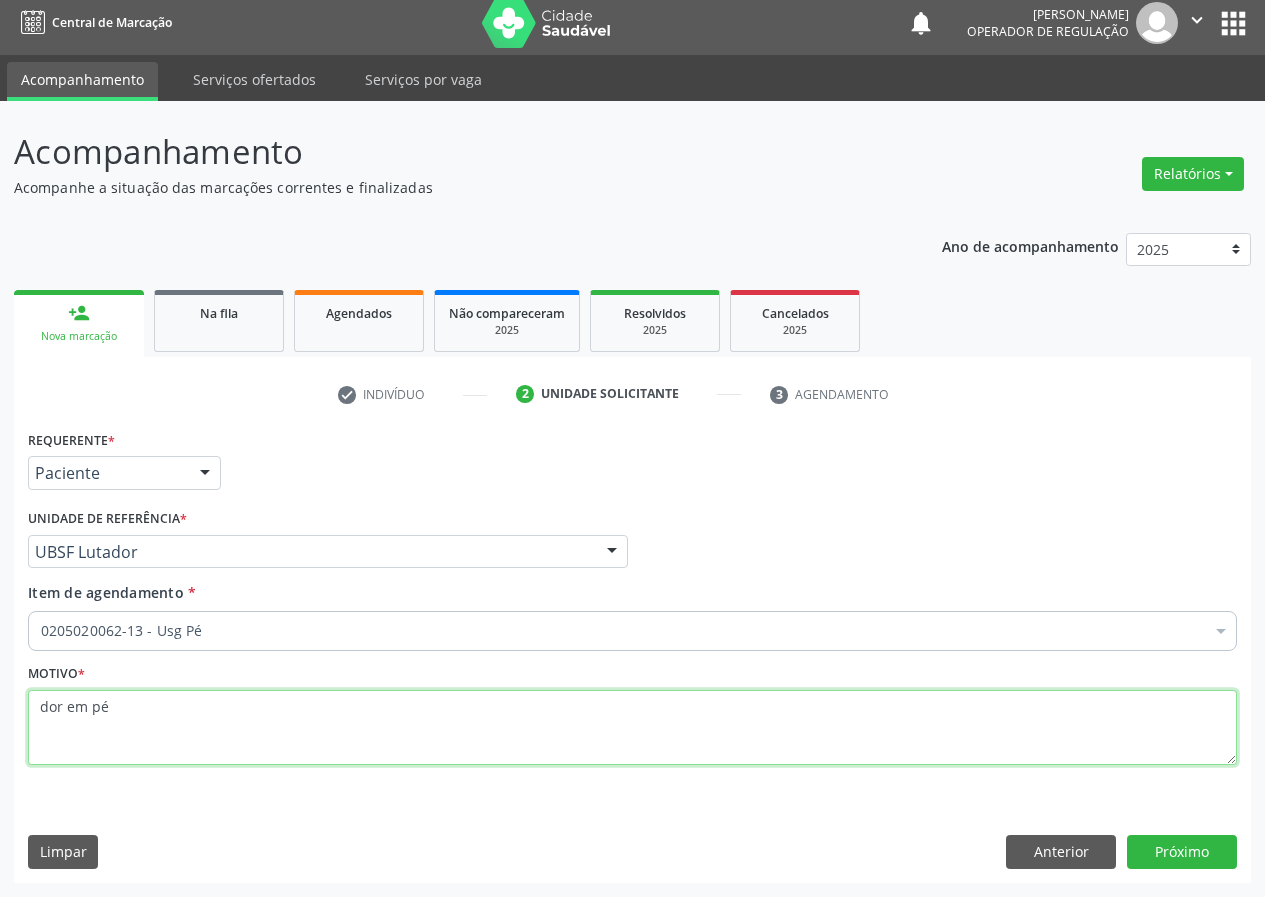 type on "dor em pé" 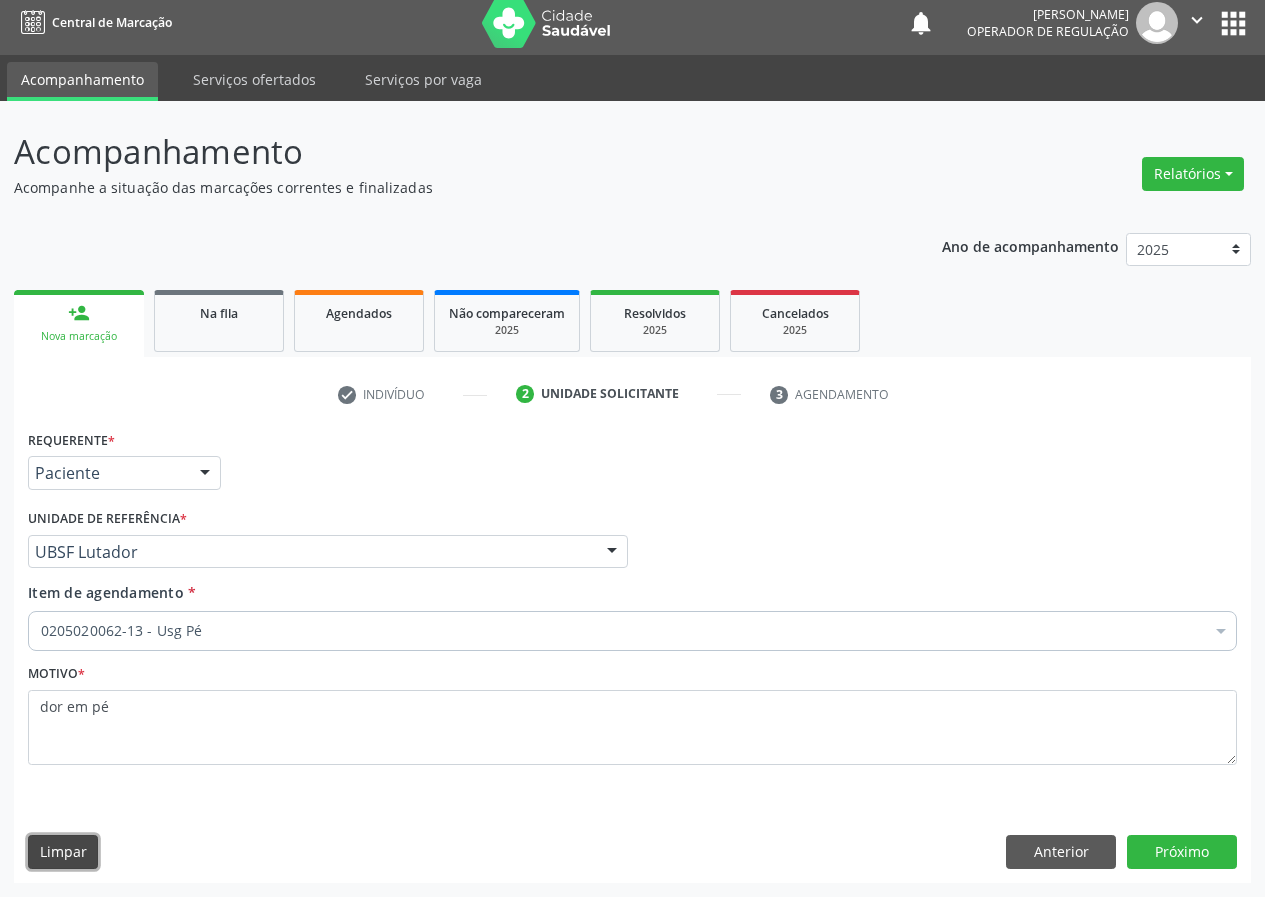 type 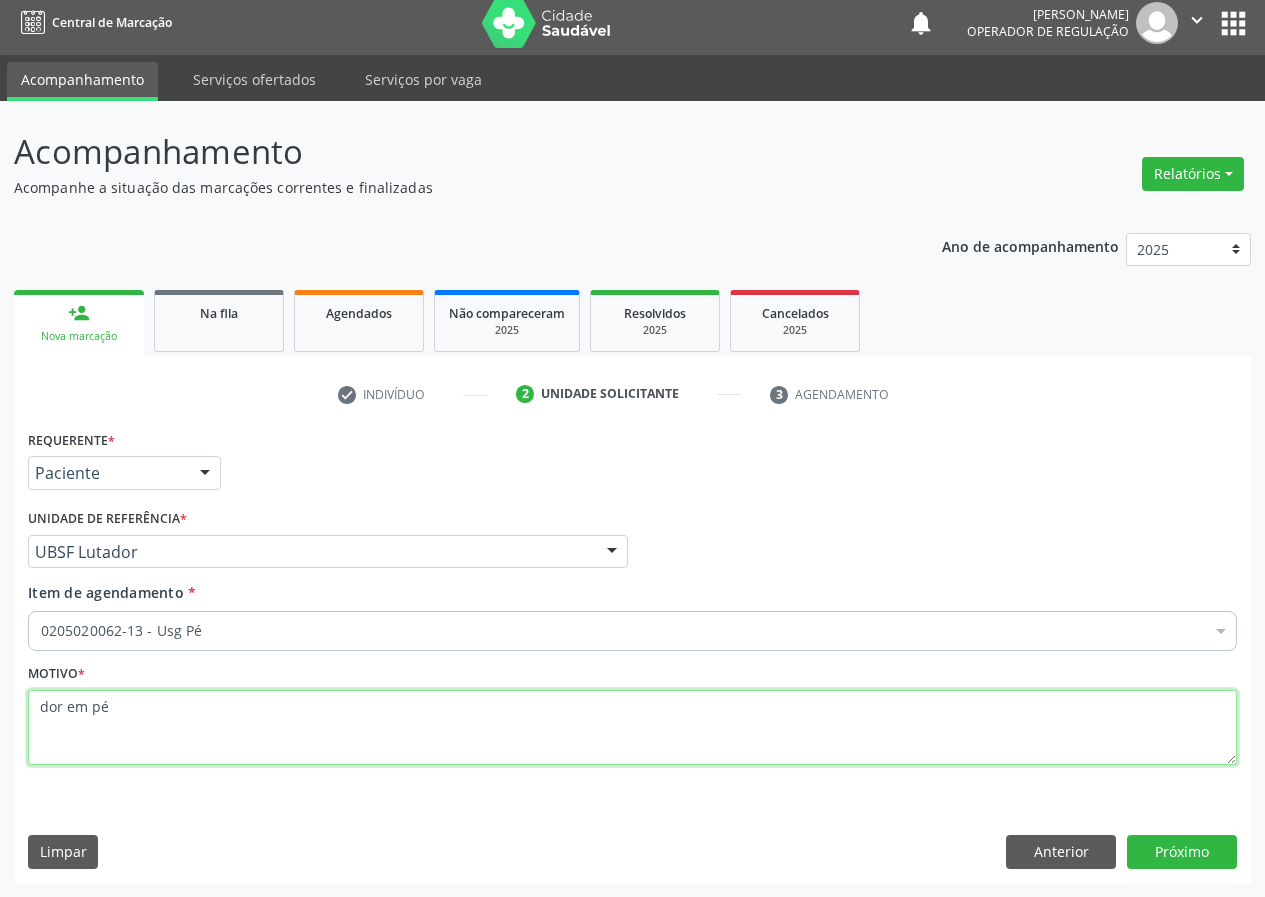 click on "dor em pé" at bounding box center [632, 728] 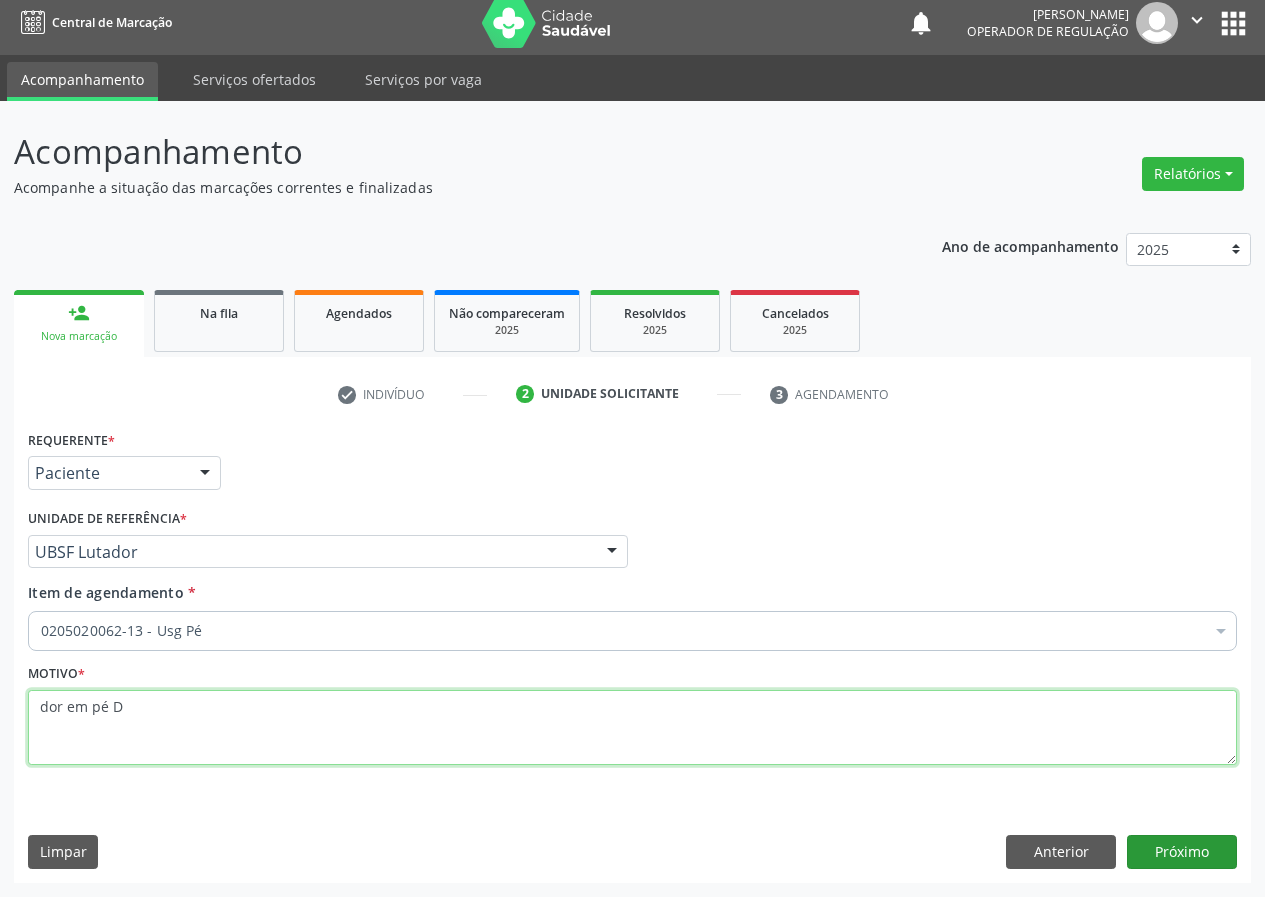 type on "dor em pé D" 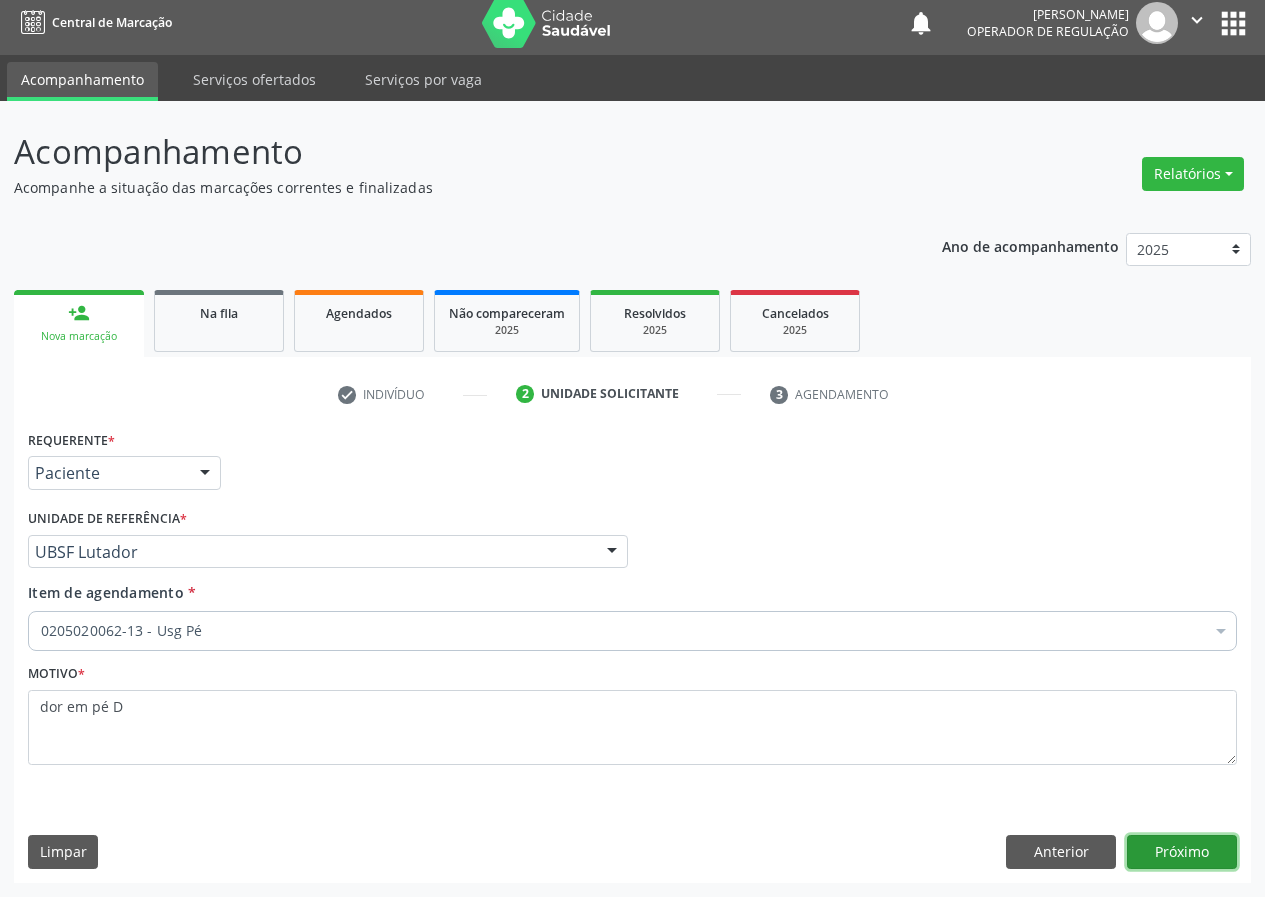 click on "Próximo" at bounding box center [1182, 852] 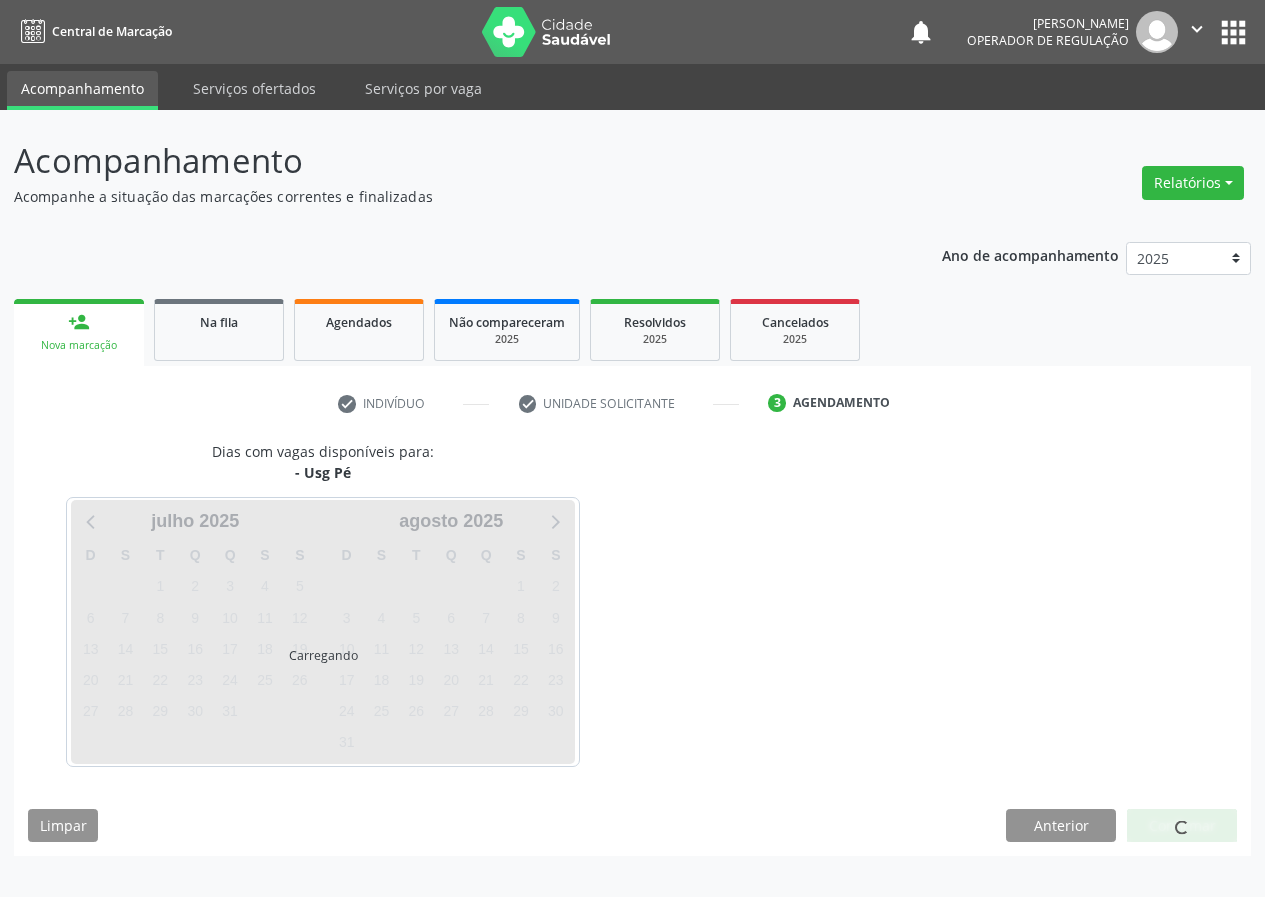 scroll, scrollTop: 0, scrollLeft: 0, axis: both 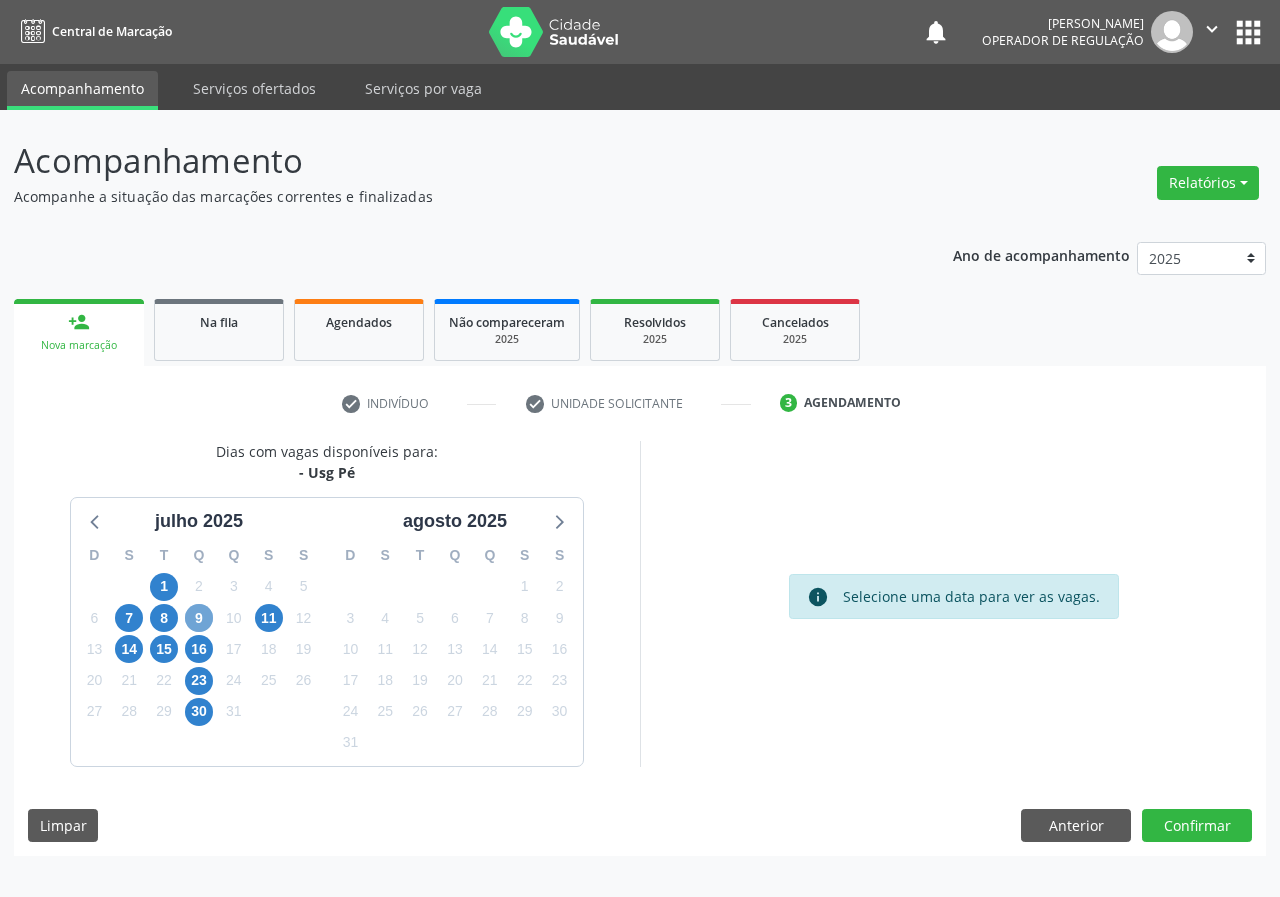 click on "9" at bounding box center (199, 618) 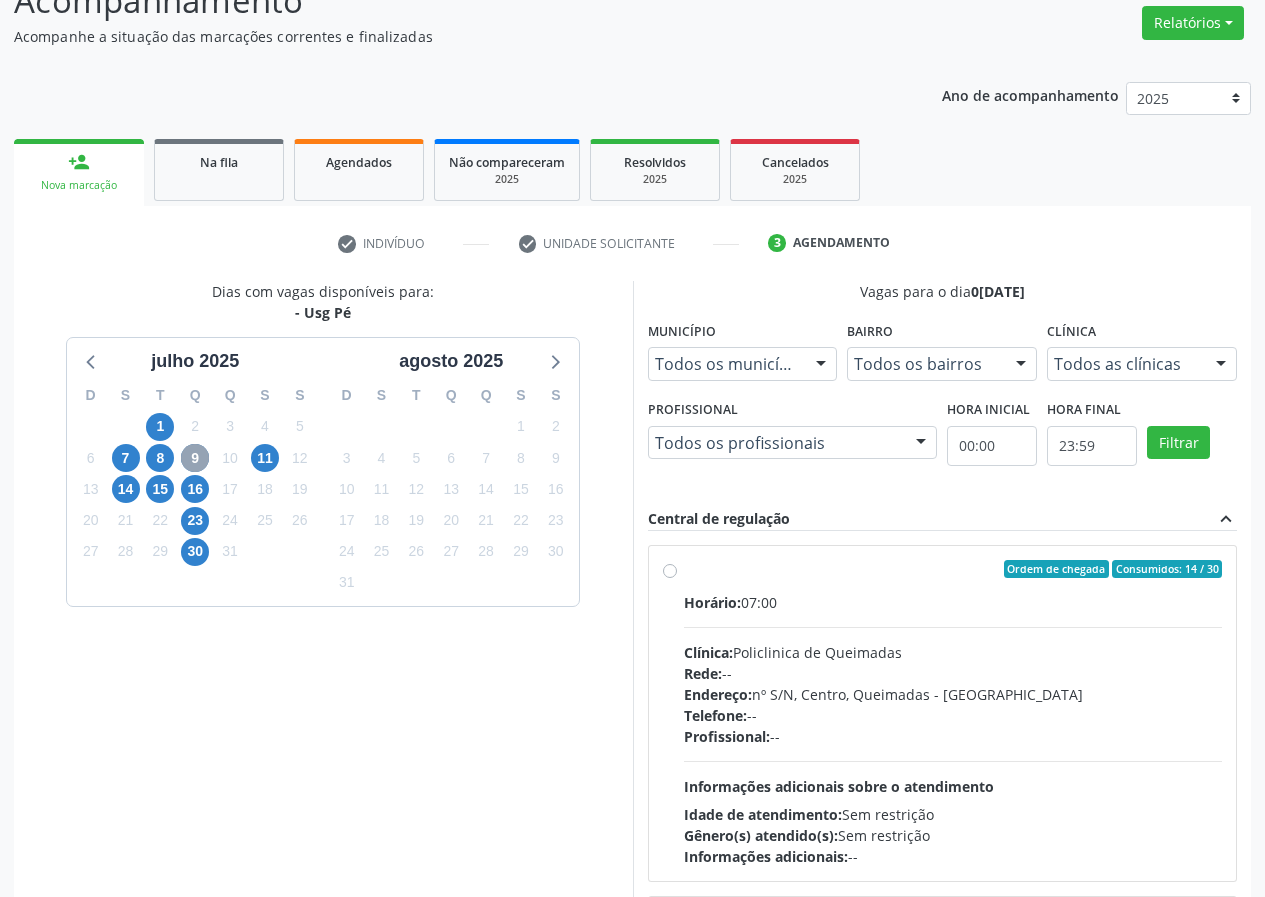 scroll, scrollTop: 298, scrollLeft: 0, axis: vertical 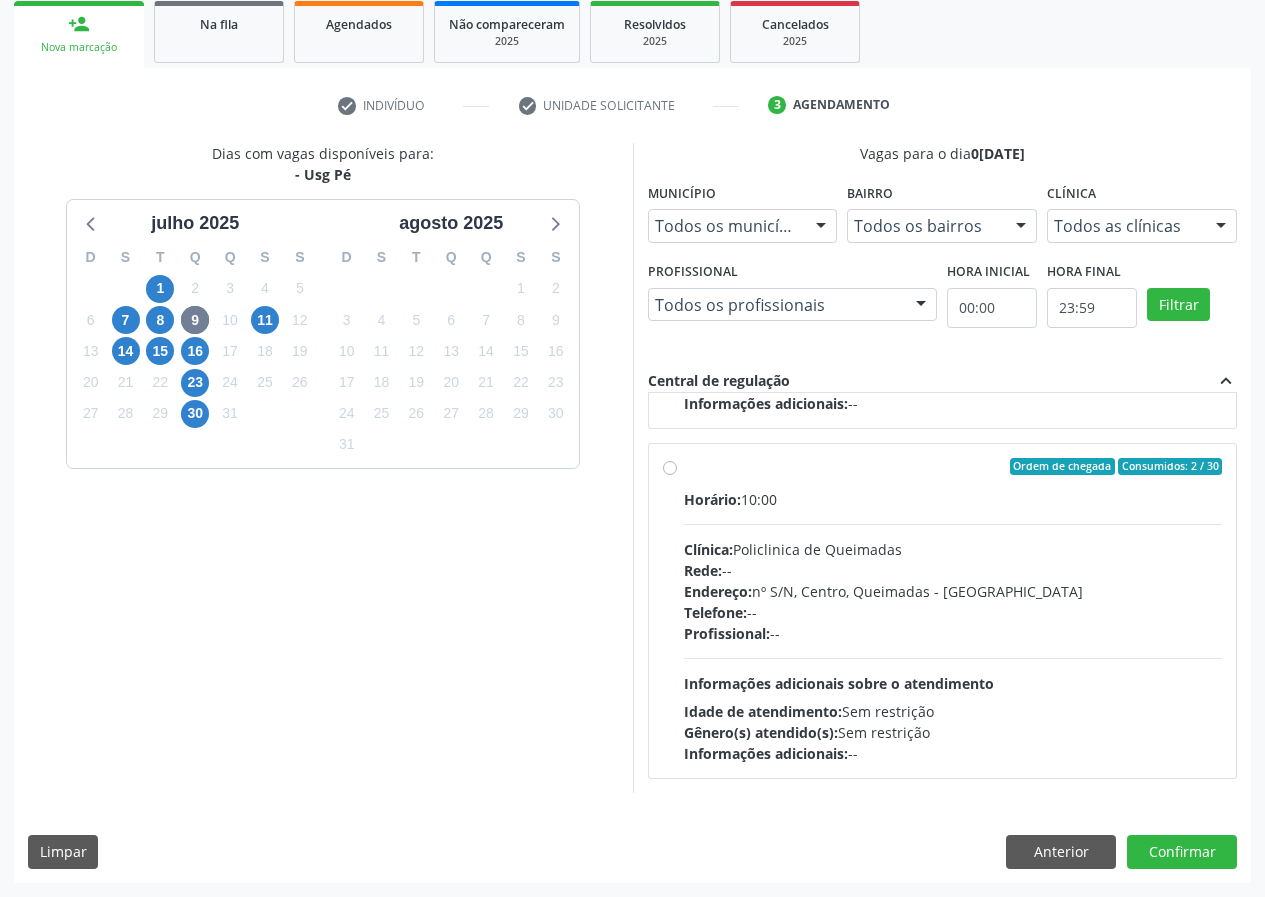 click on "Ordem de chegada
Consumidos: 2 / 30" at bounding box center (953, 467) 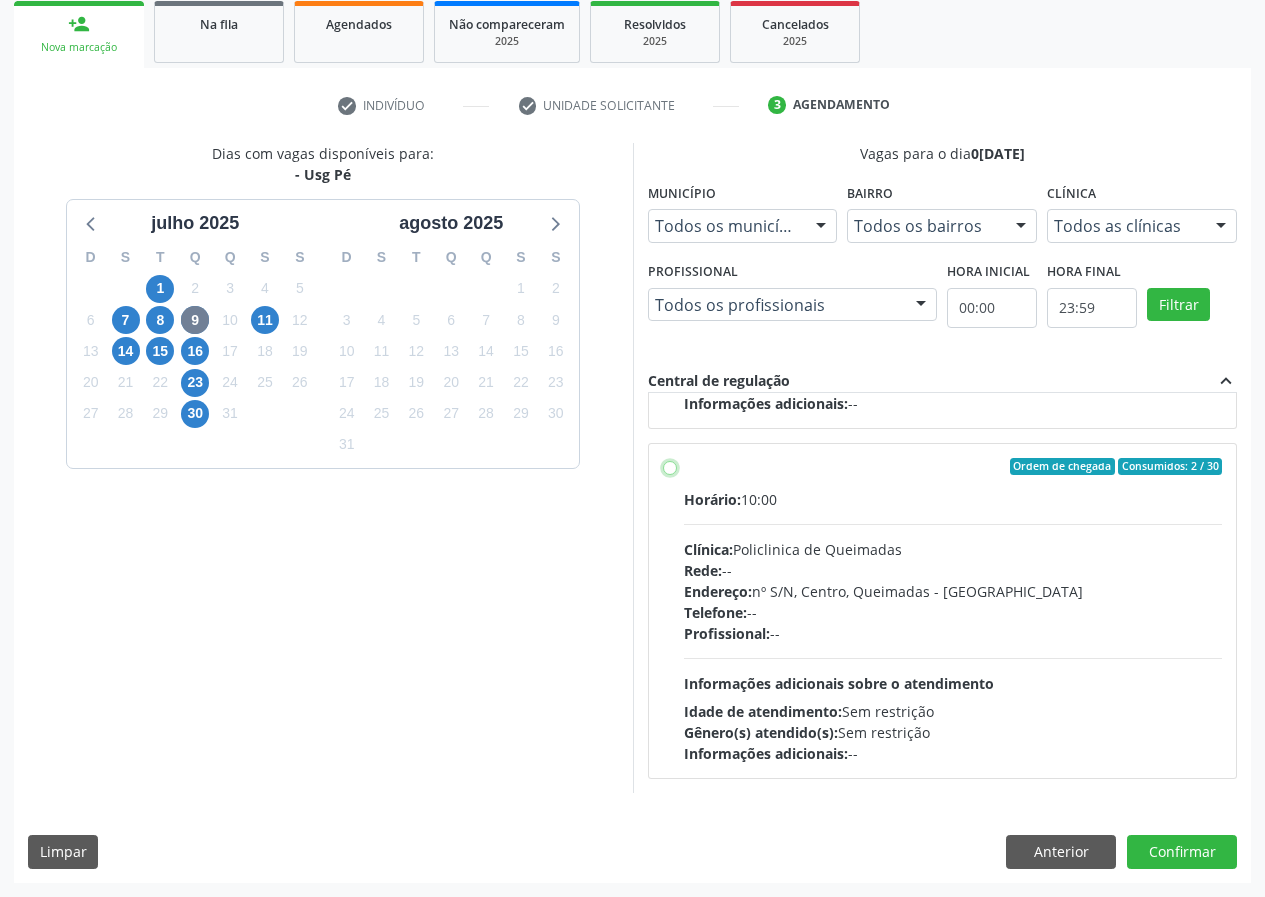 click on "Ordem de chegada
Consumidos: 2 / 30
Horário:   10:00
Clínica:  Policlinica de Queimadas
Rede:
--
Endereço:   nº S/N, Centro, Queimadas - PB
Telefone:   --
Profissional:
--
Informações adicionais sobre o atendimento
Idade de atendimento:
Sem restrição
Gênero(s) atendido(s):
Sem restrição
Informações adicionais:
--" at bounding box center [670, 467] 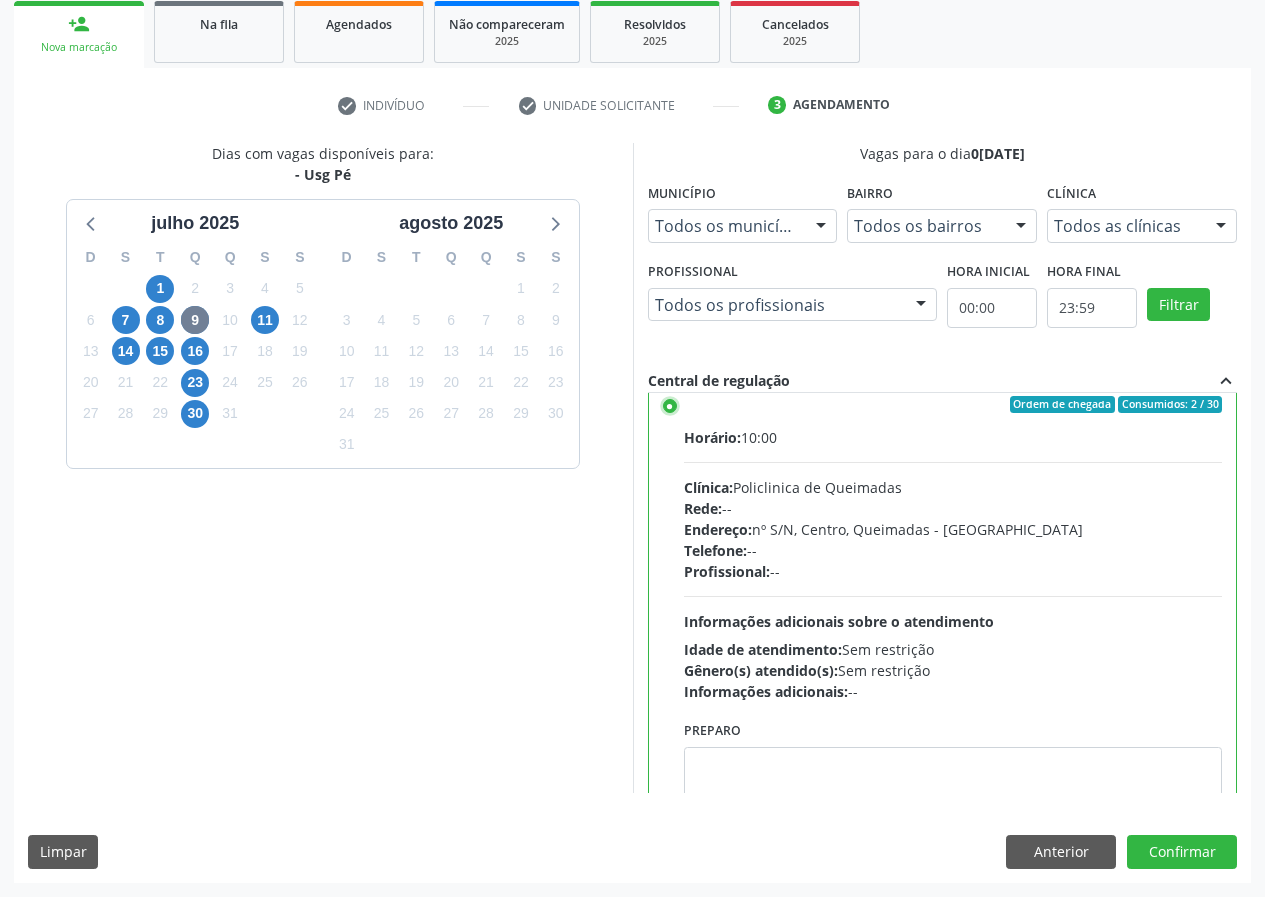 scroll, scrollTop: 450, scrollLeft: 0, axis: vertical 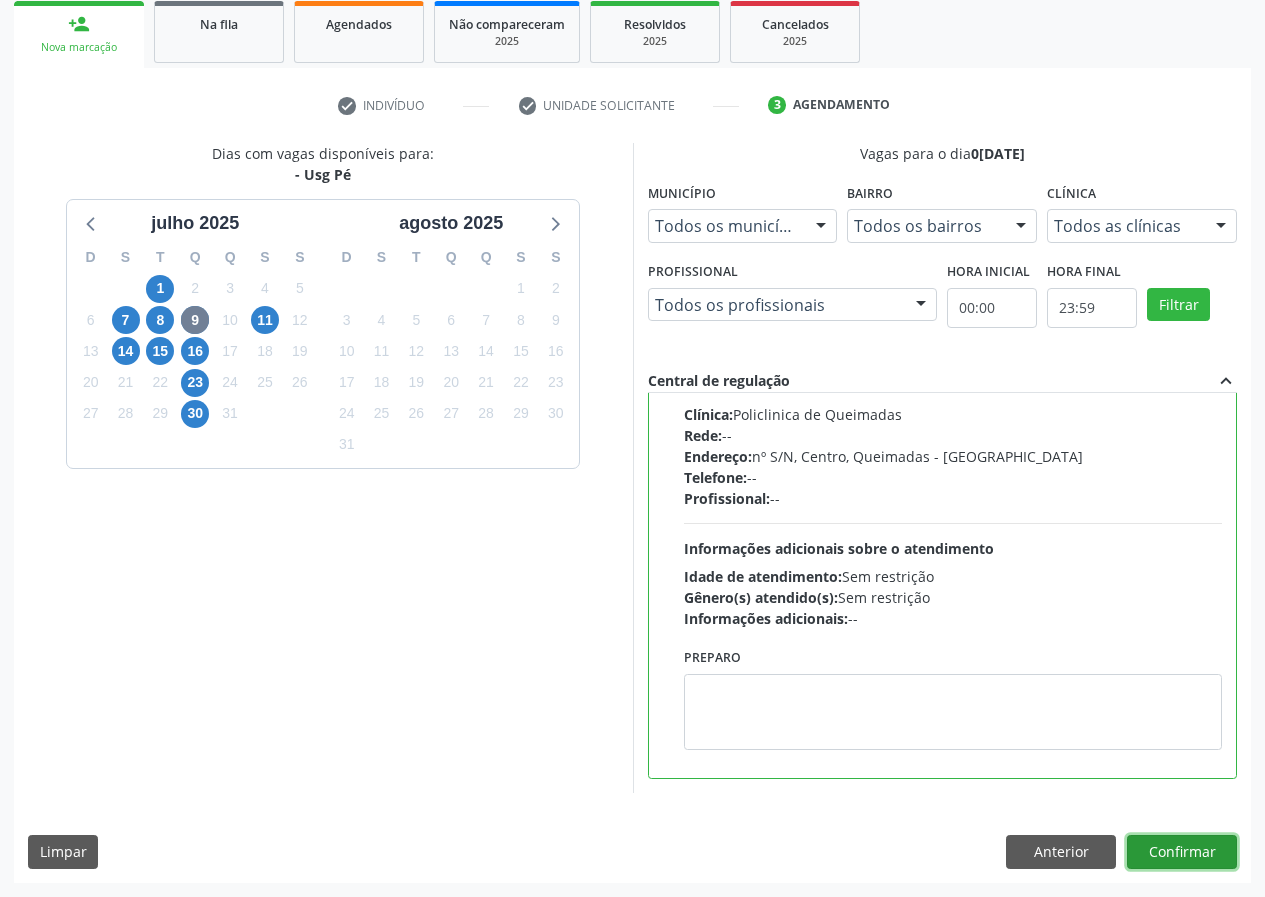 click on "Confirmar" at bounding box center (1182, 852) 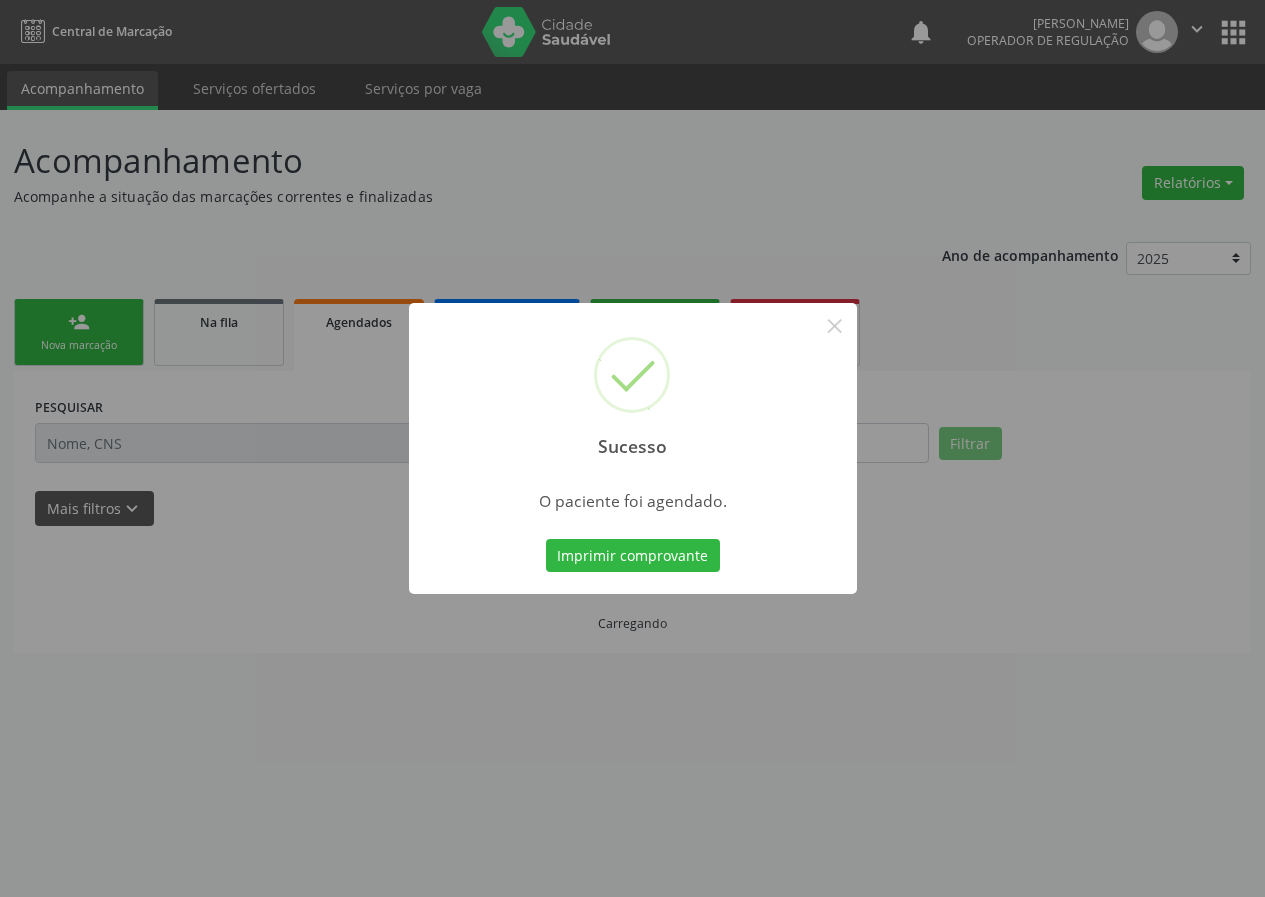 scroll, scrollTop: 0, scrollLeft: 0, axis: both 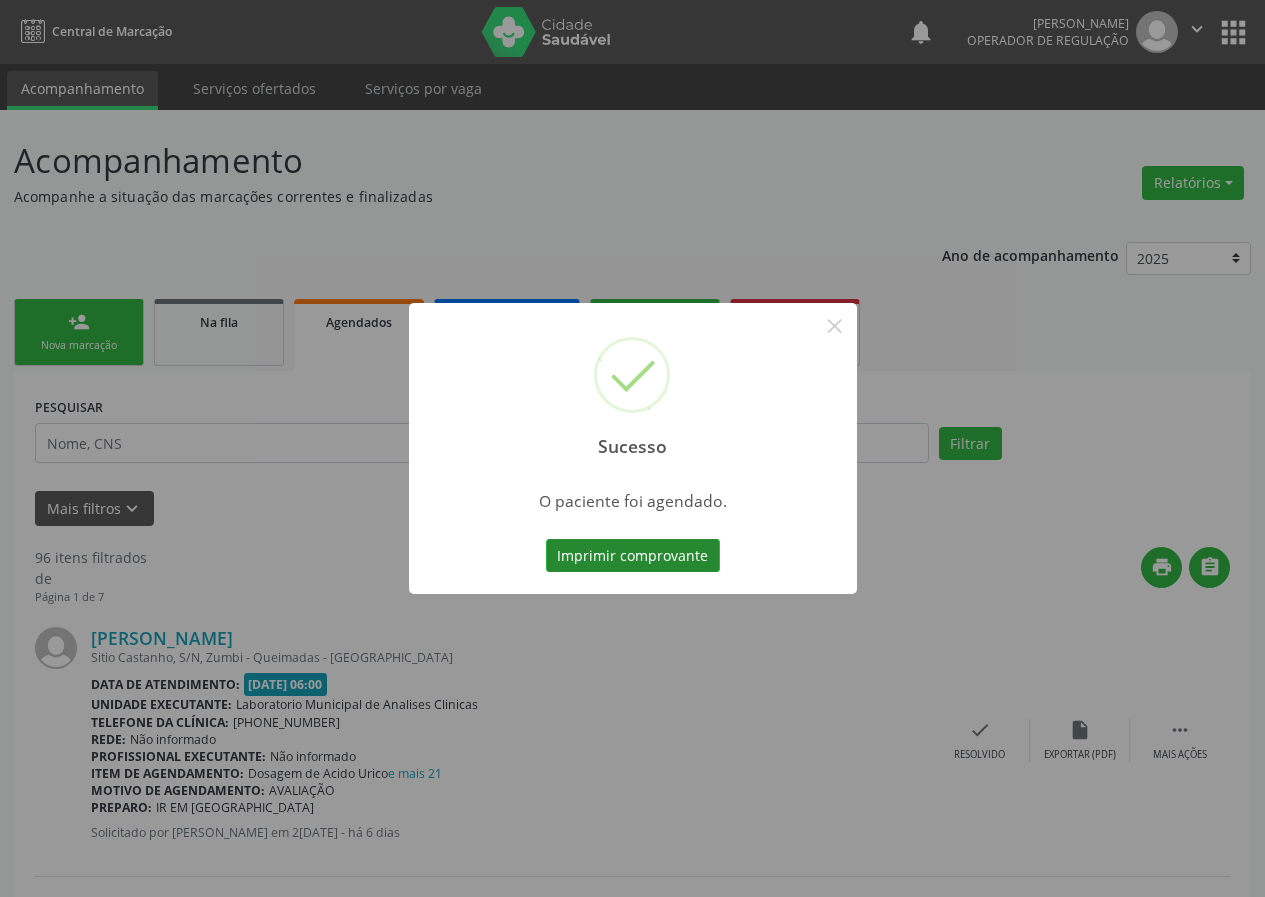 click on "Imprimir comprovante" at bounding box center (633, 556) 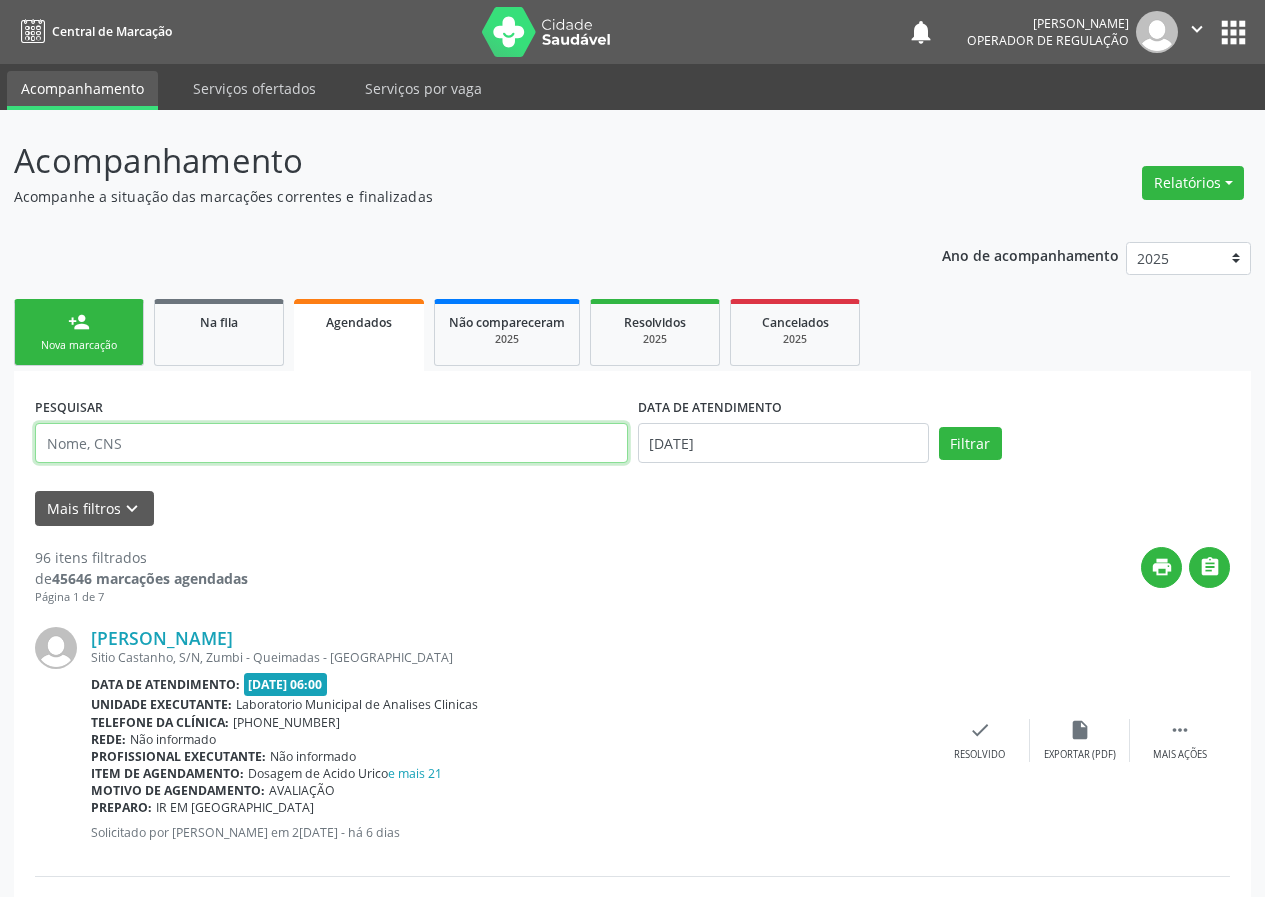 click at bounding box center (331, 443) 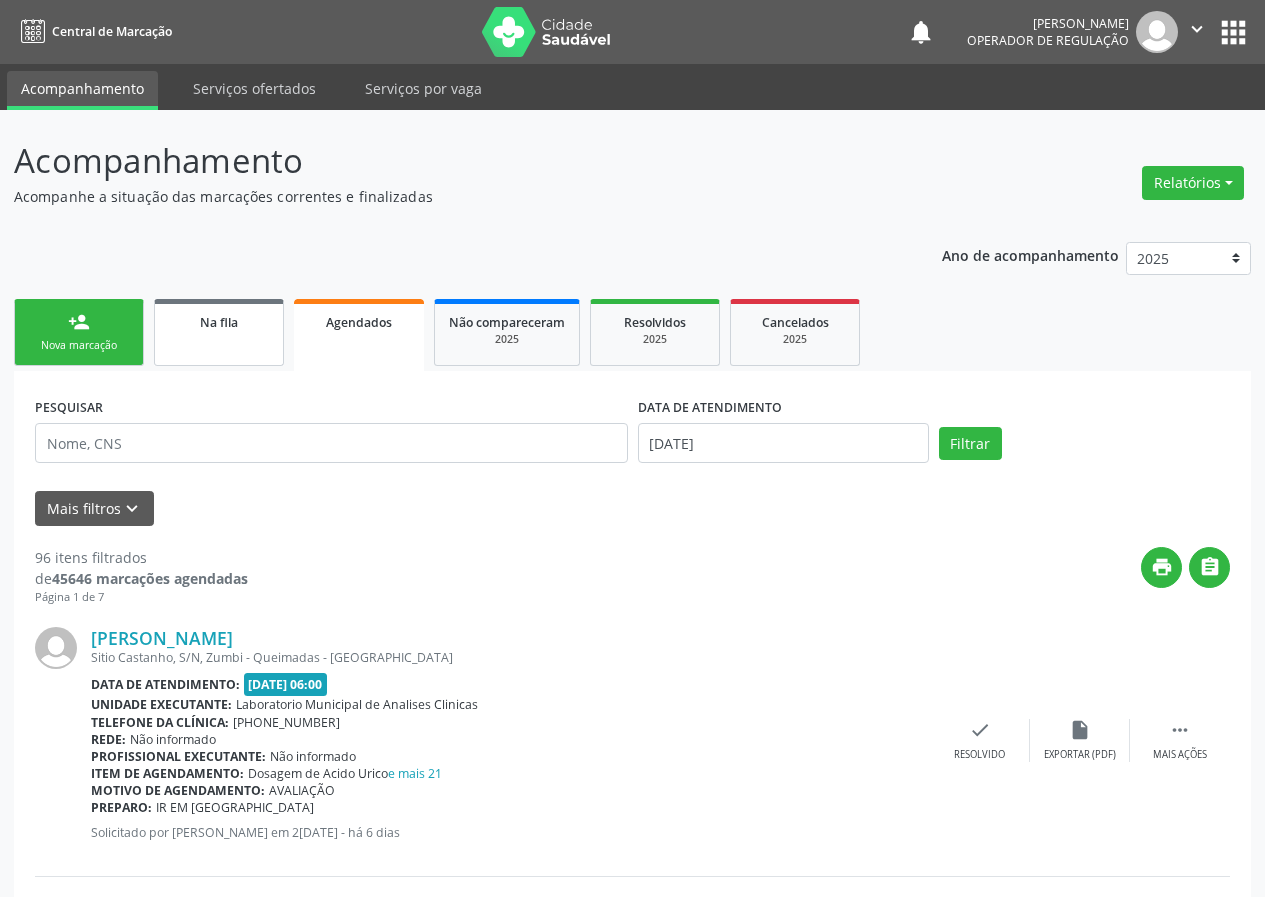 click on "Na fila" at bounding box center [219, 332] 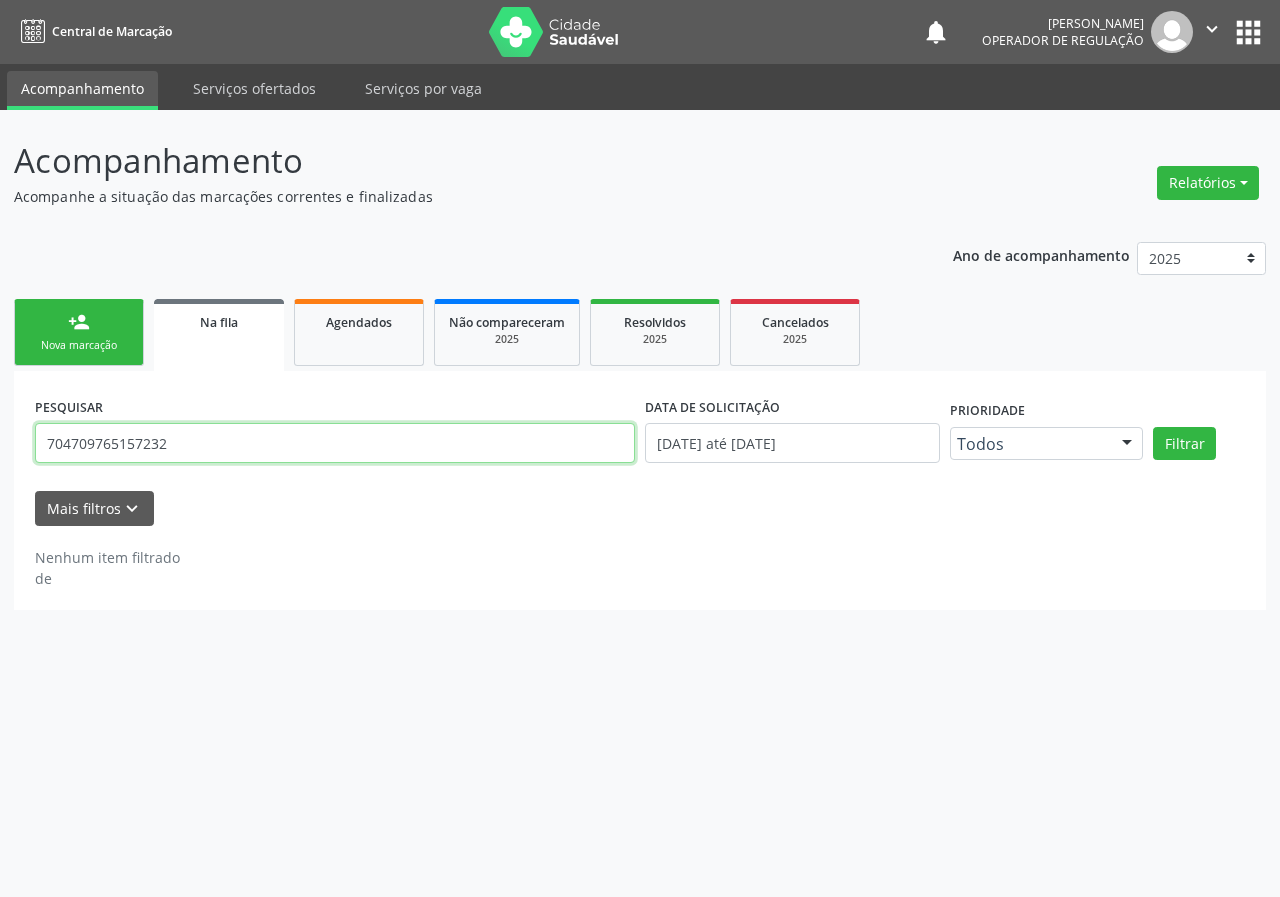 click on "704709765157232" at bounding box center [335, 443] 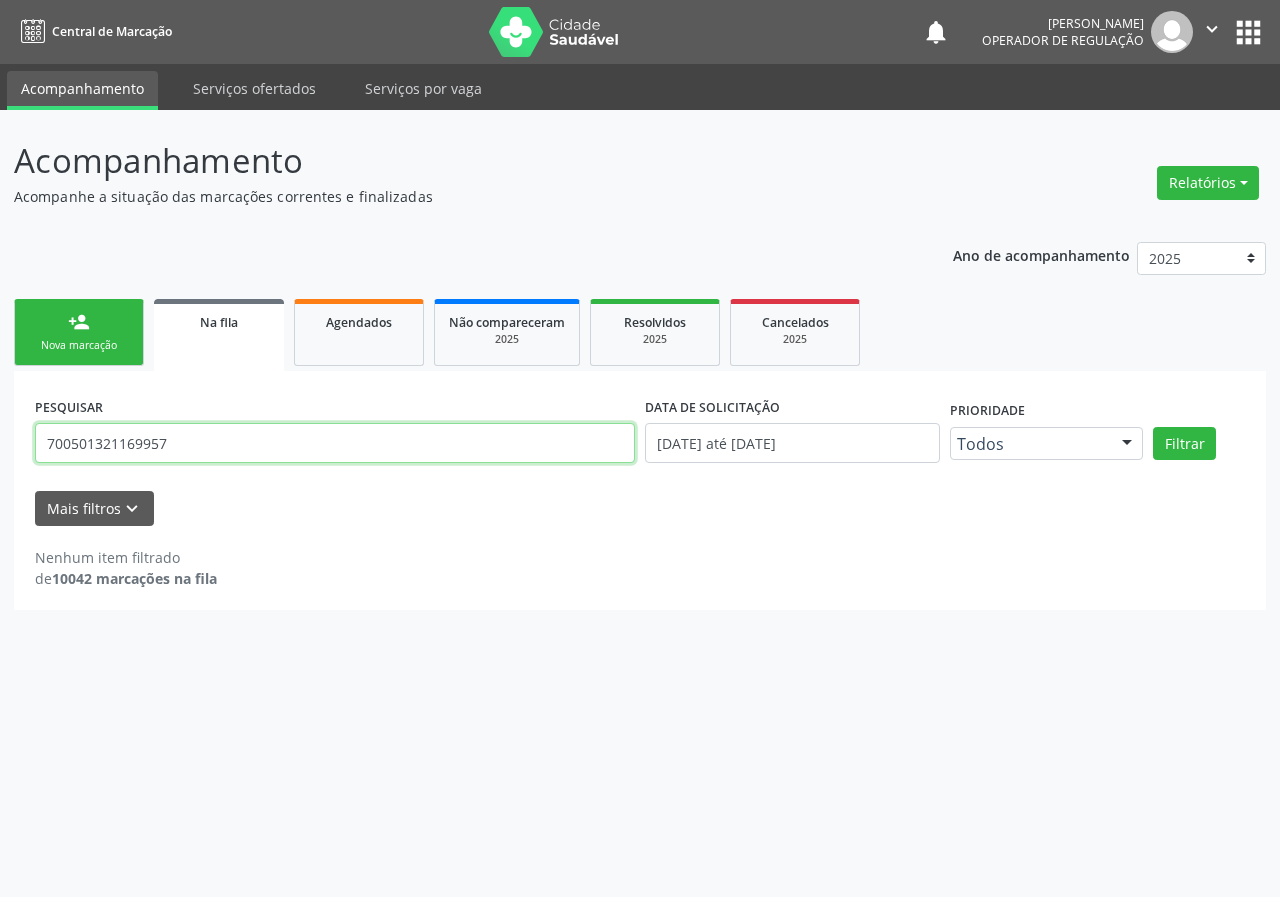 type on "700501321169957" 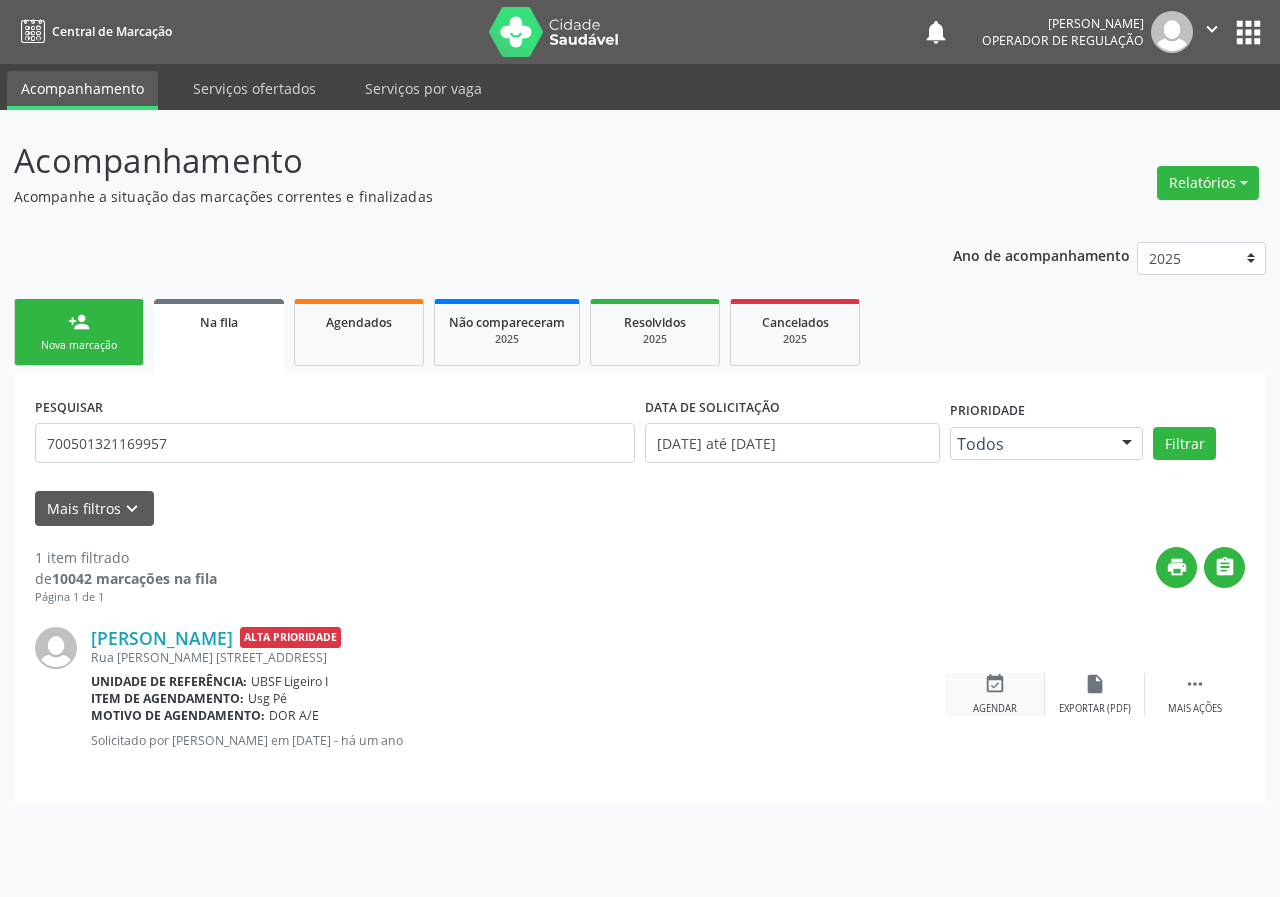 click on "event_available" at bounding box center [995, 684] 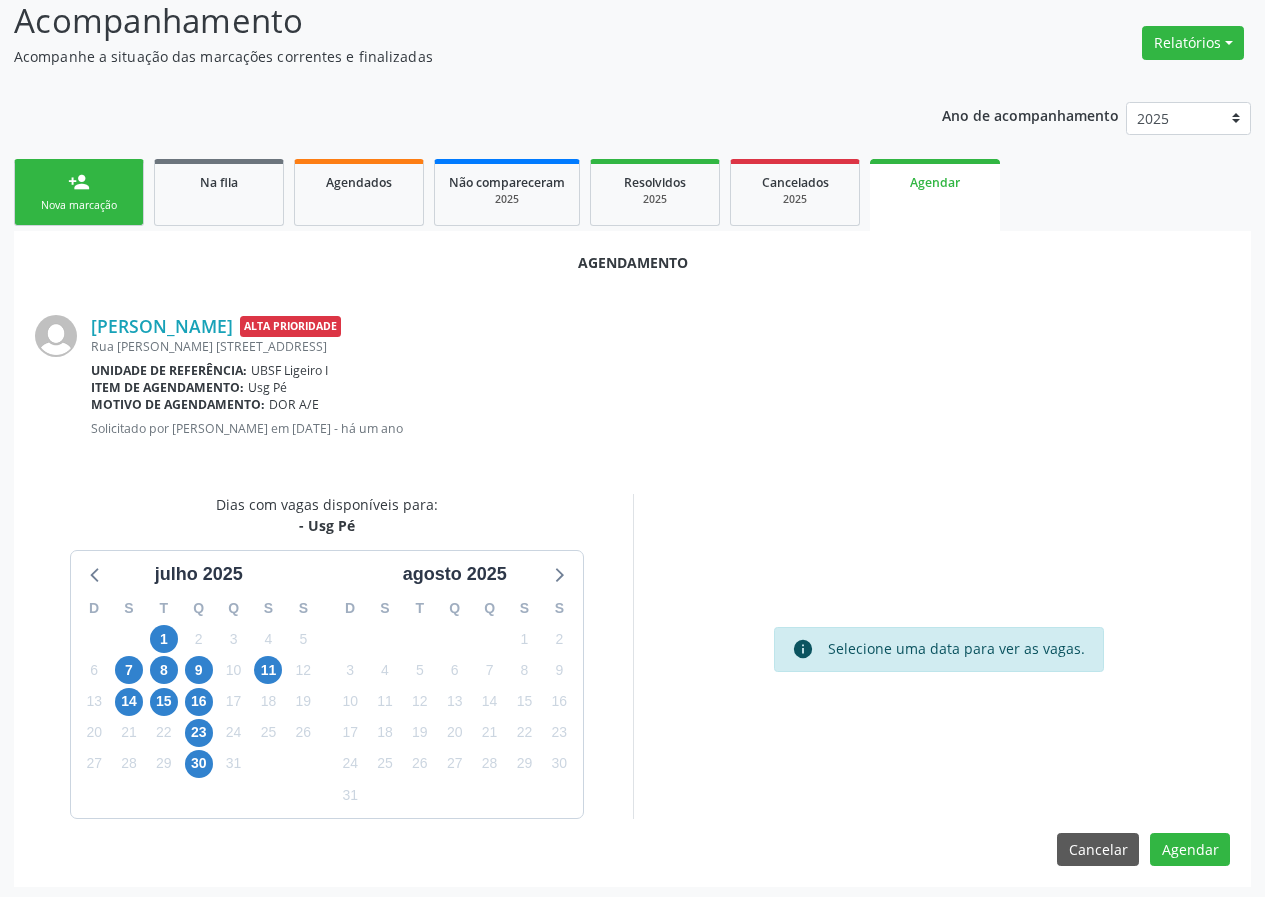 scroll, scrollTop: 144, scrollLeft: 0, axis: vertical 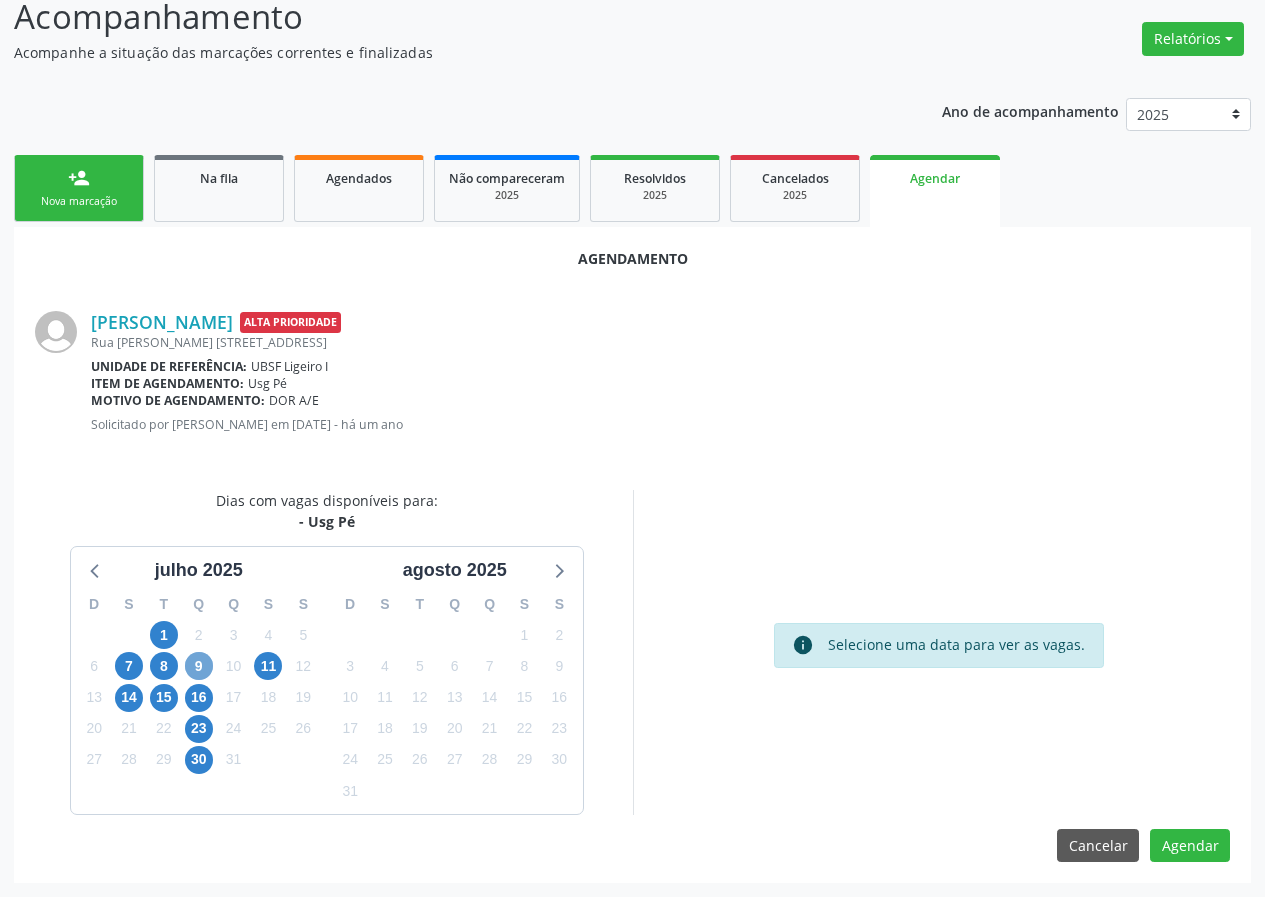 click on "9" at bounding box center [199, 666] 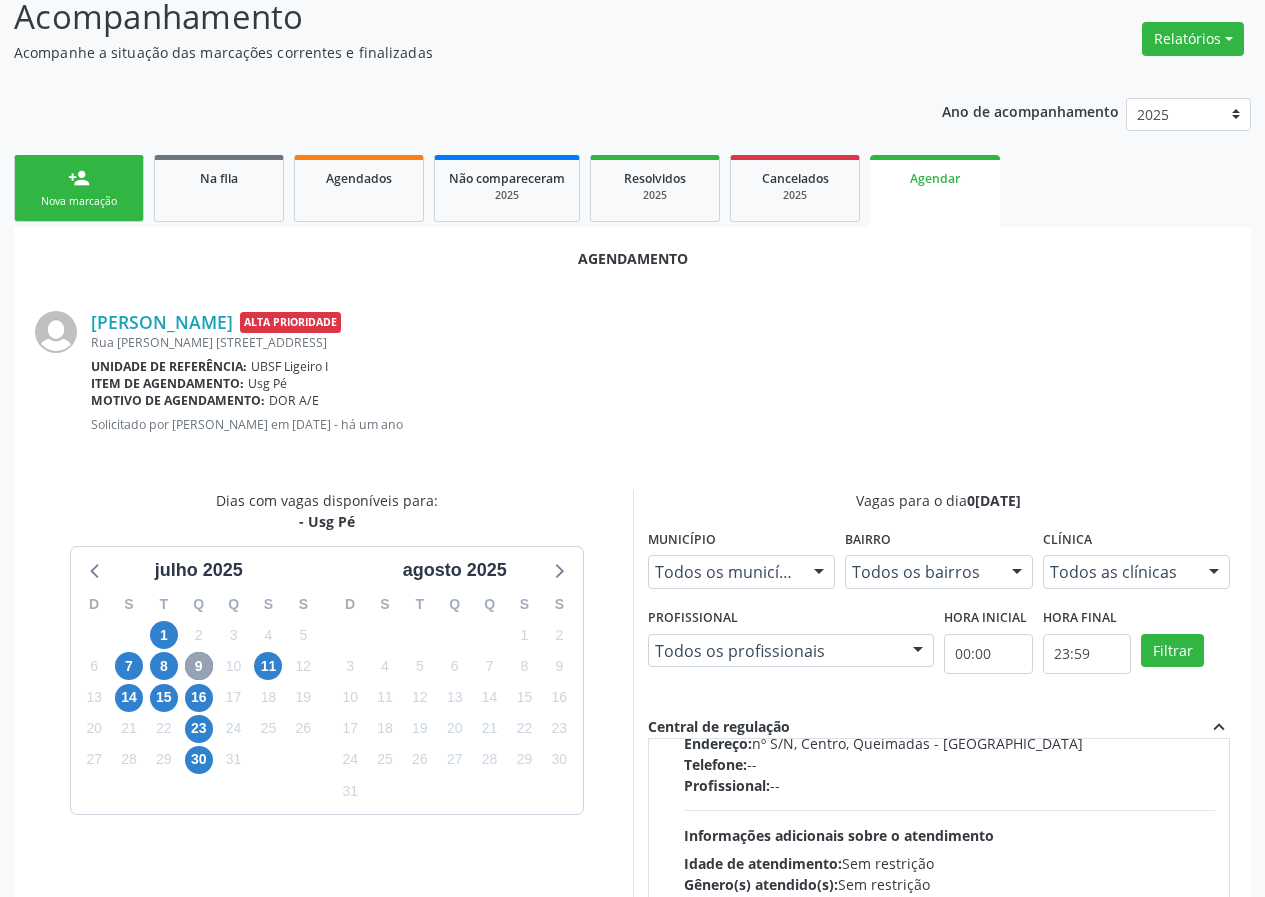 scroll, scrollTop: 315, scrollLeft: 0, axis: vertical 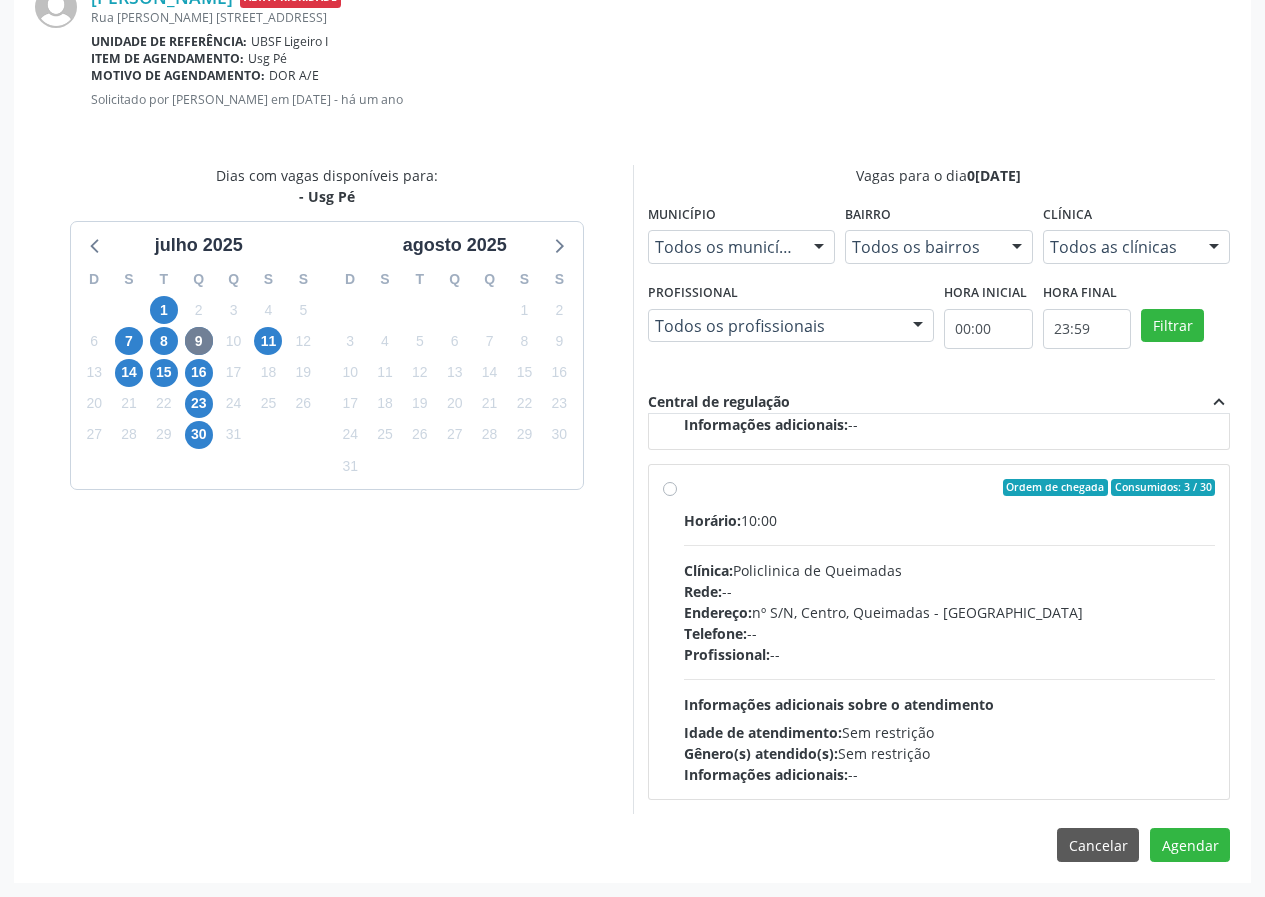 click on "Ordem de chegada
Consumidos: 3 / 30
Horário:   10:00
Clínica:  Policlinica de Queimadas
Rede:
--
Endereço:   nº S/N, Centro, Queimadas - PB
Telefone:   --
Profissional:
--
Informações adicionais sobre o atendimento
Idade de atendimento:
Sem restrição
Gênero(s) atendido(s):
Sem restrição
Informações adicionais:
--" at bounding box center (950, 632) 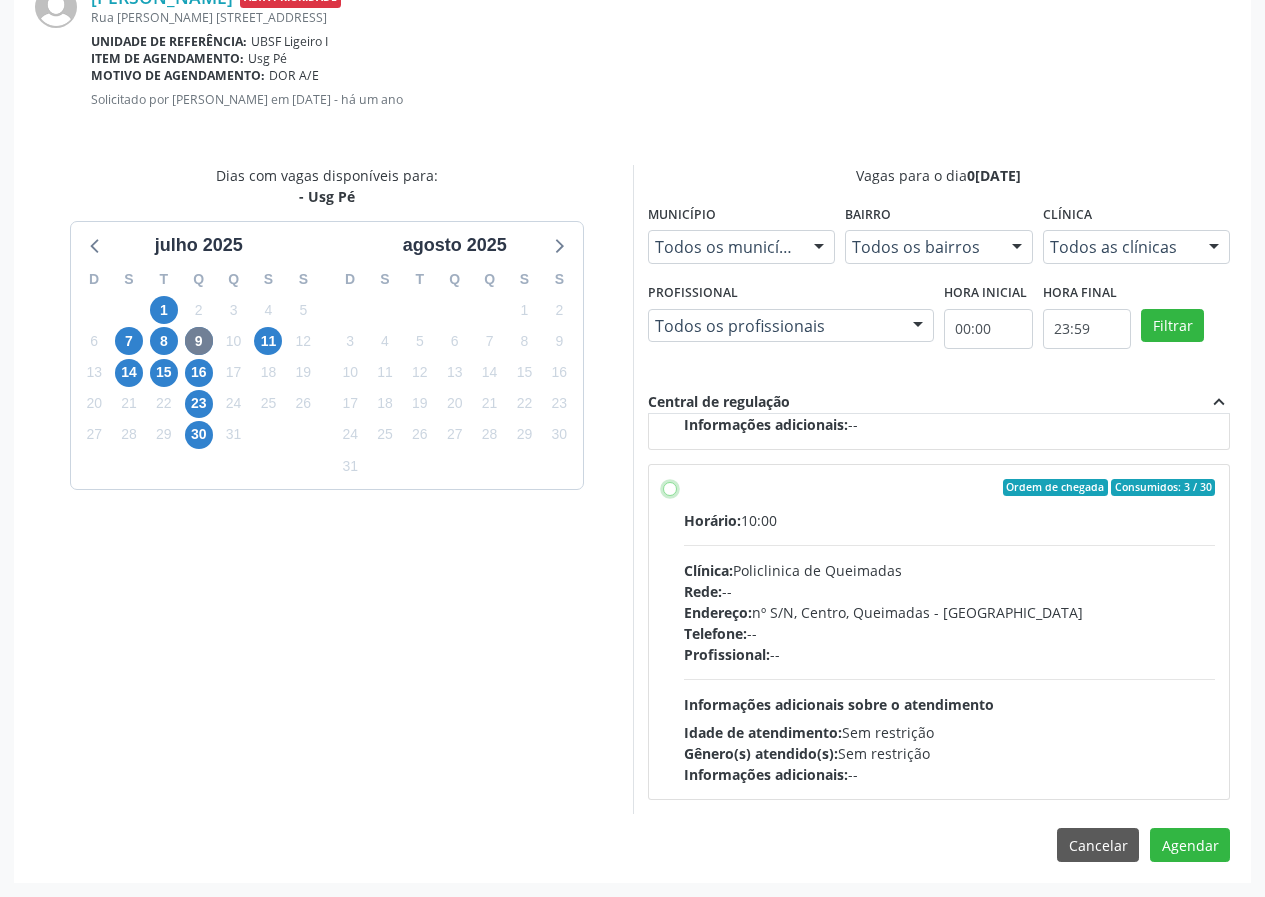 radio on "true" 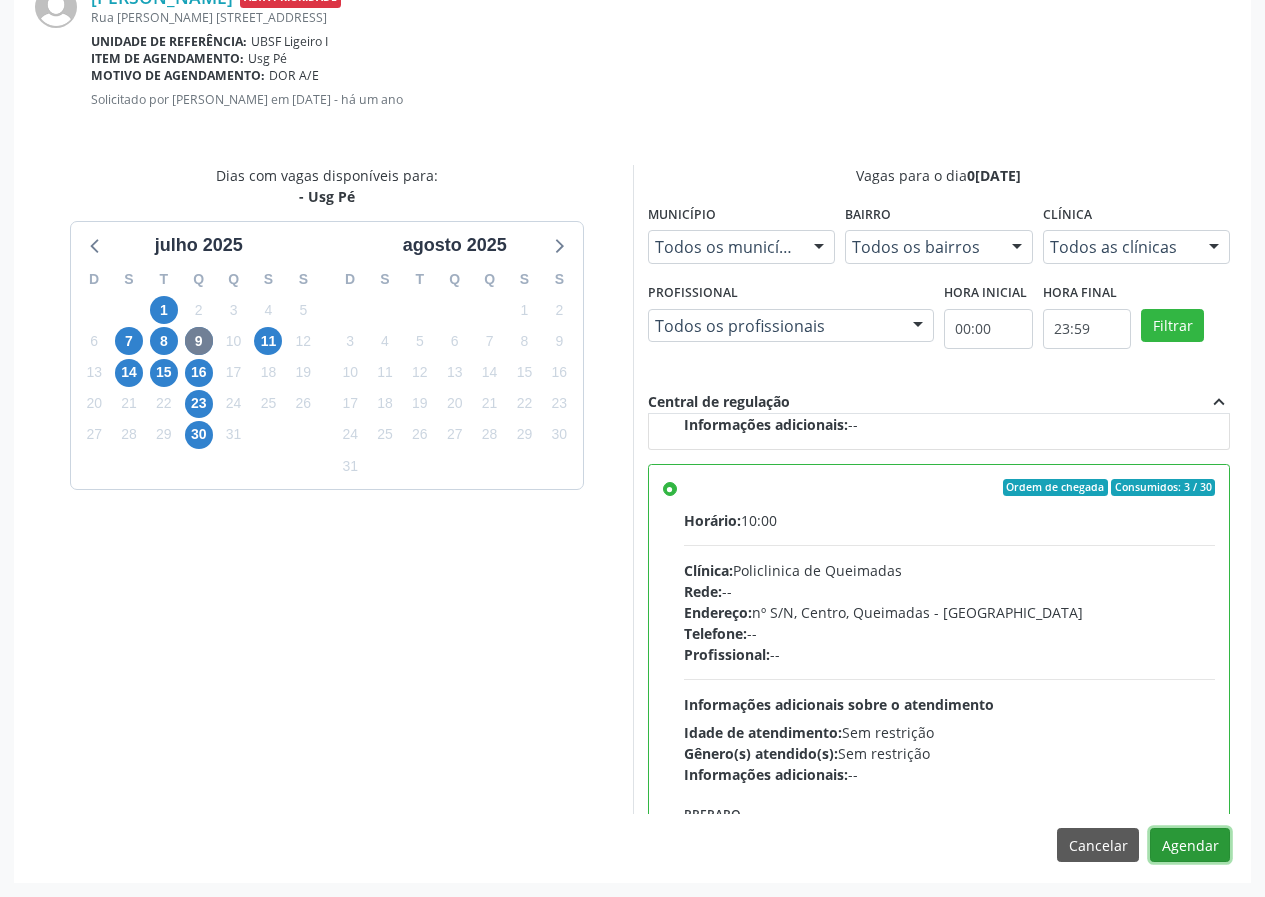 click on "Agendar" at bounding box center [1190, 845] 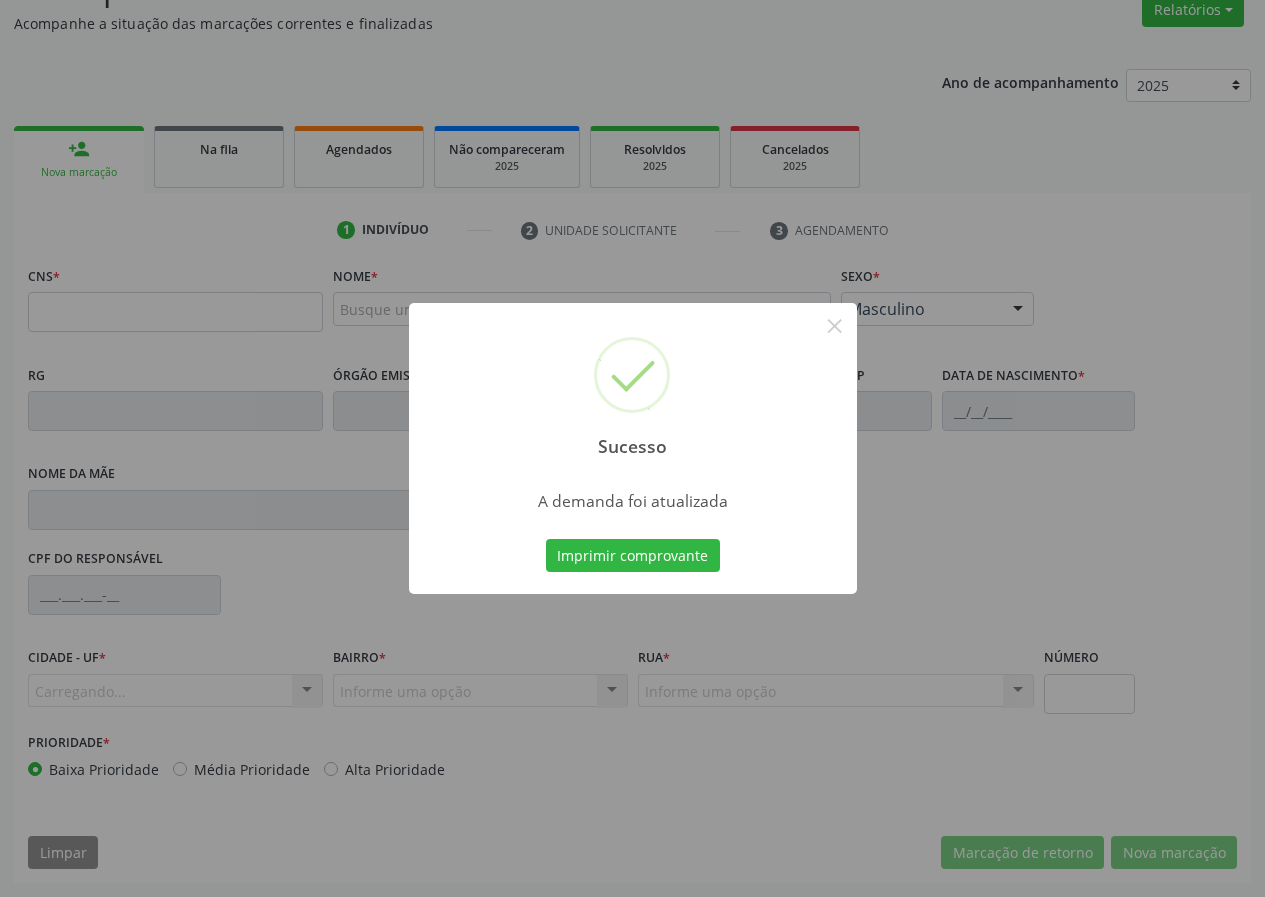 scroll, scrollTop: 173, scrollLeft: 0, axis: vertical 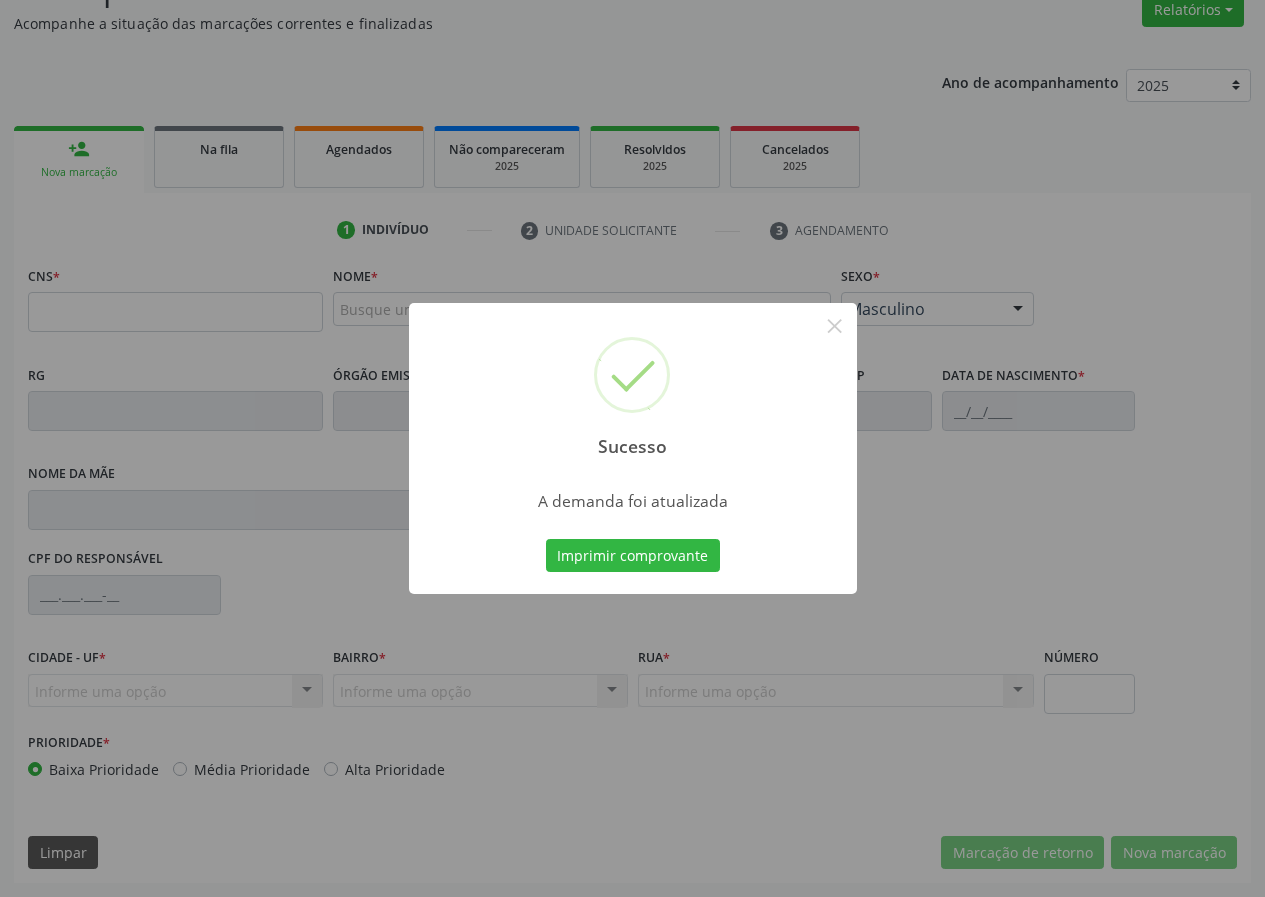 type 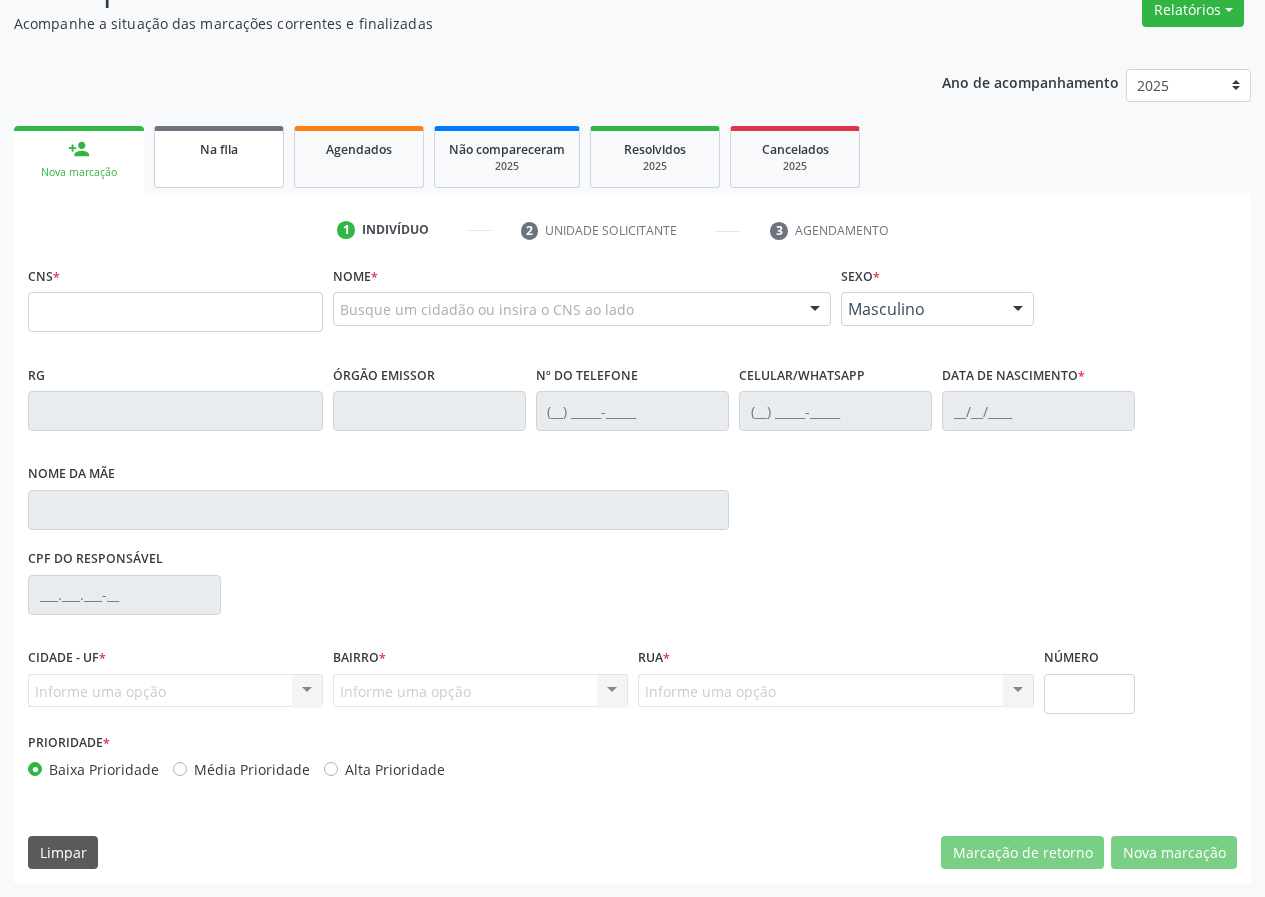 click on "Na fila" at bounding box center [219, 157] 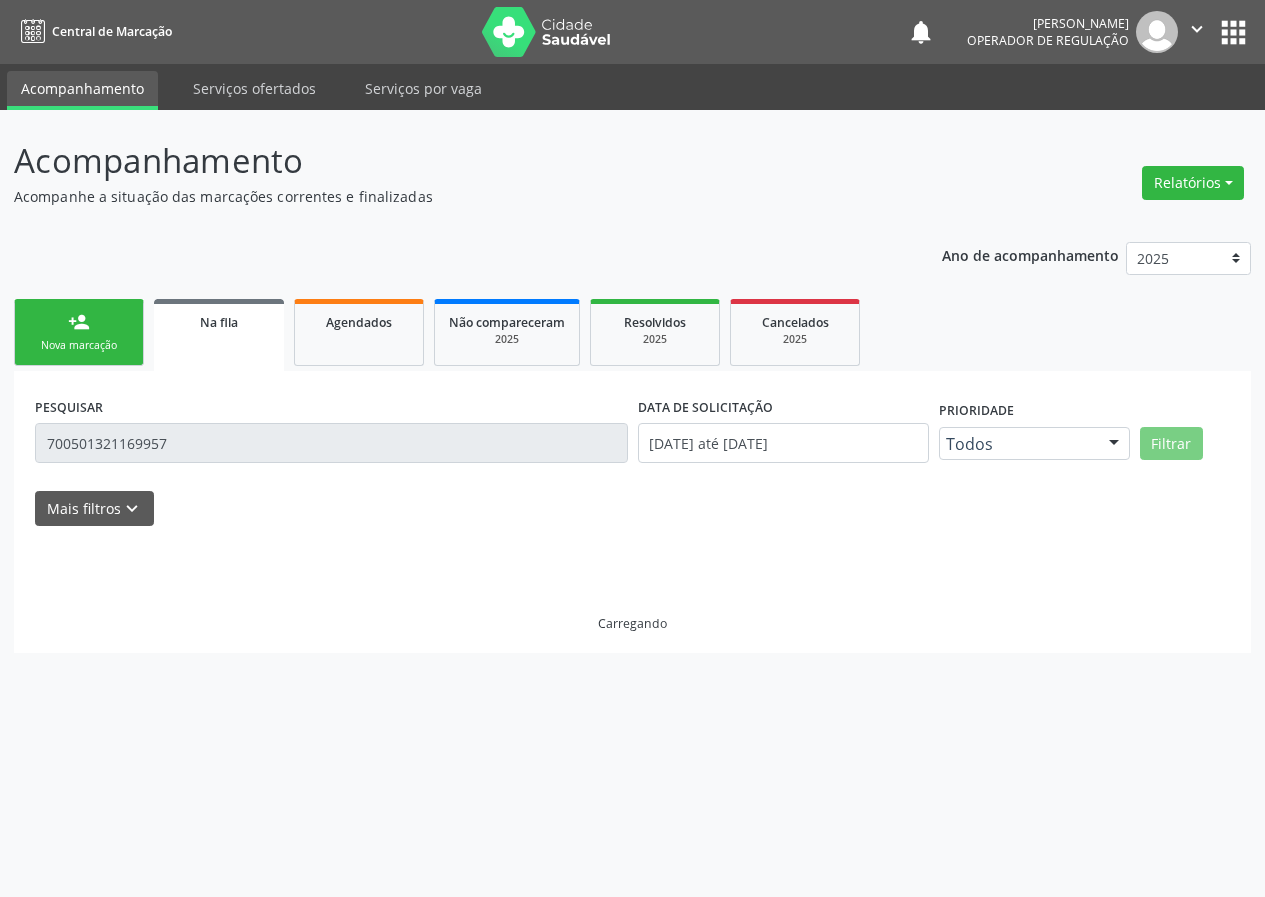 scroll, scrollTop: 0, scrollLeft: 0, axis: both 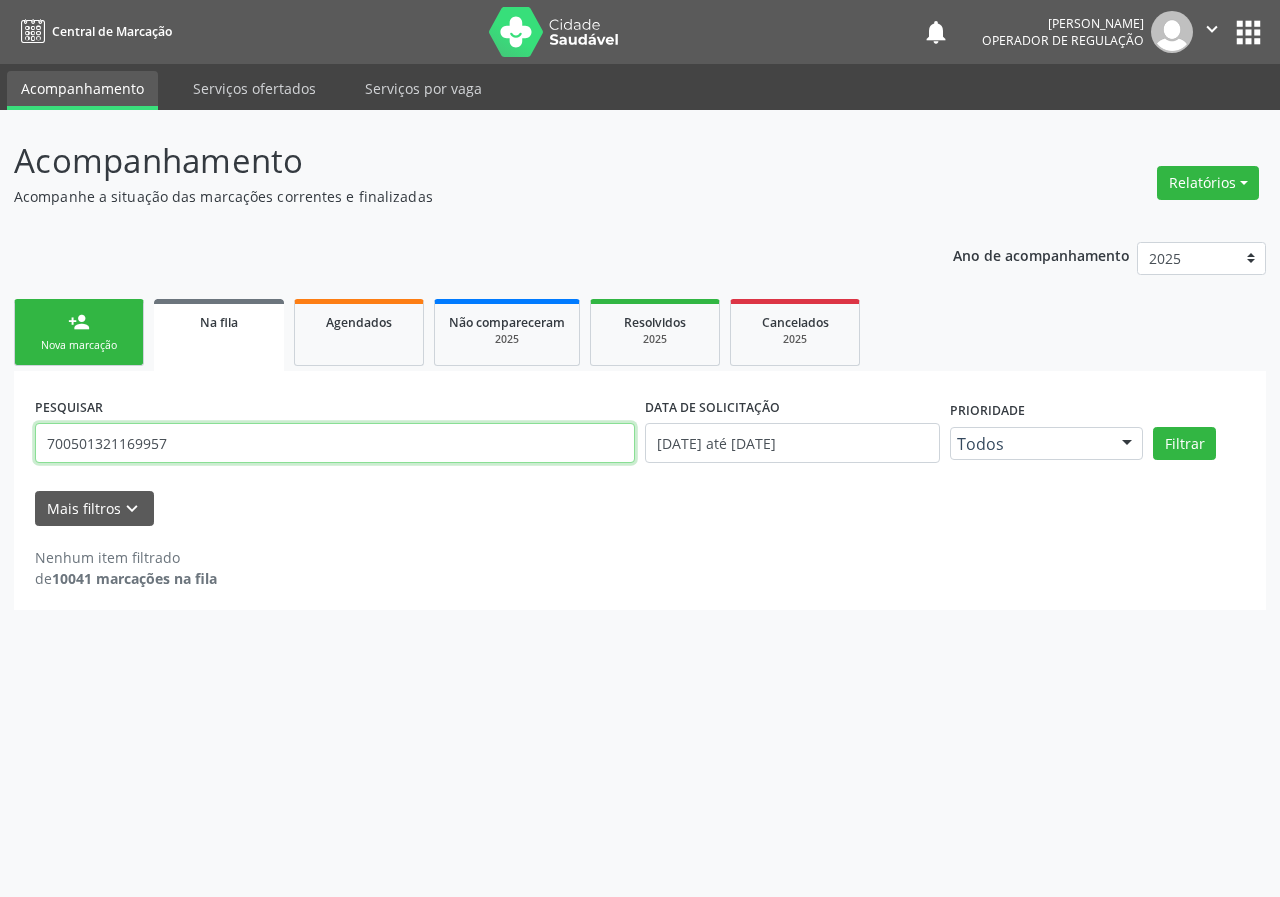 click on "700501321169957" at bounding box center [335, 443] 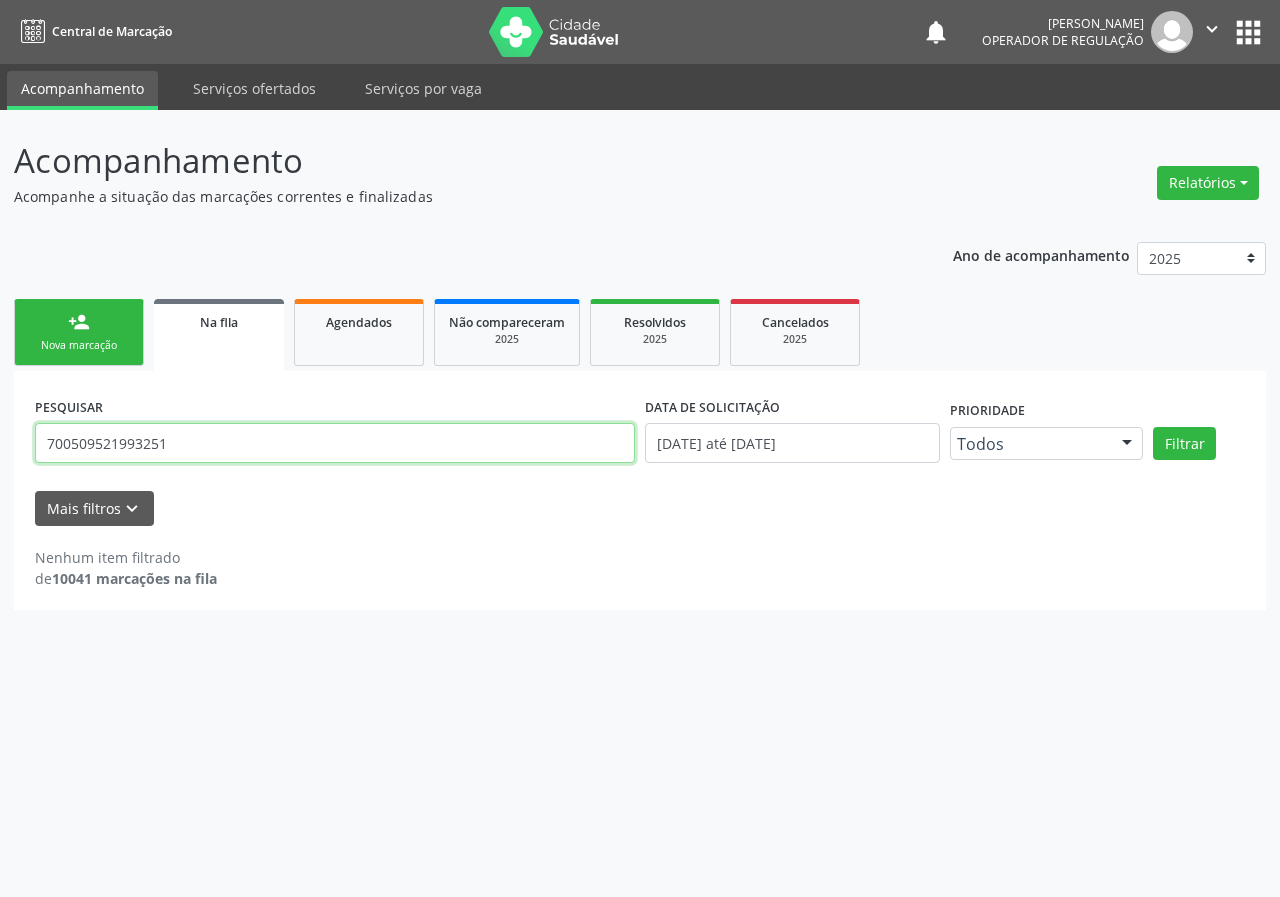 type on "700509521993251" 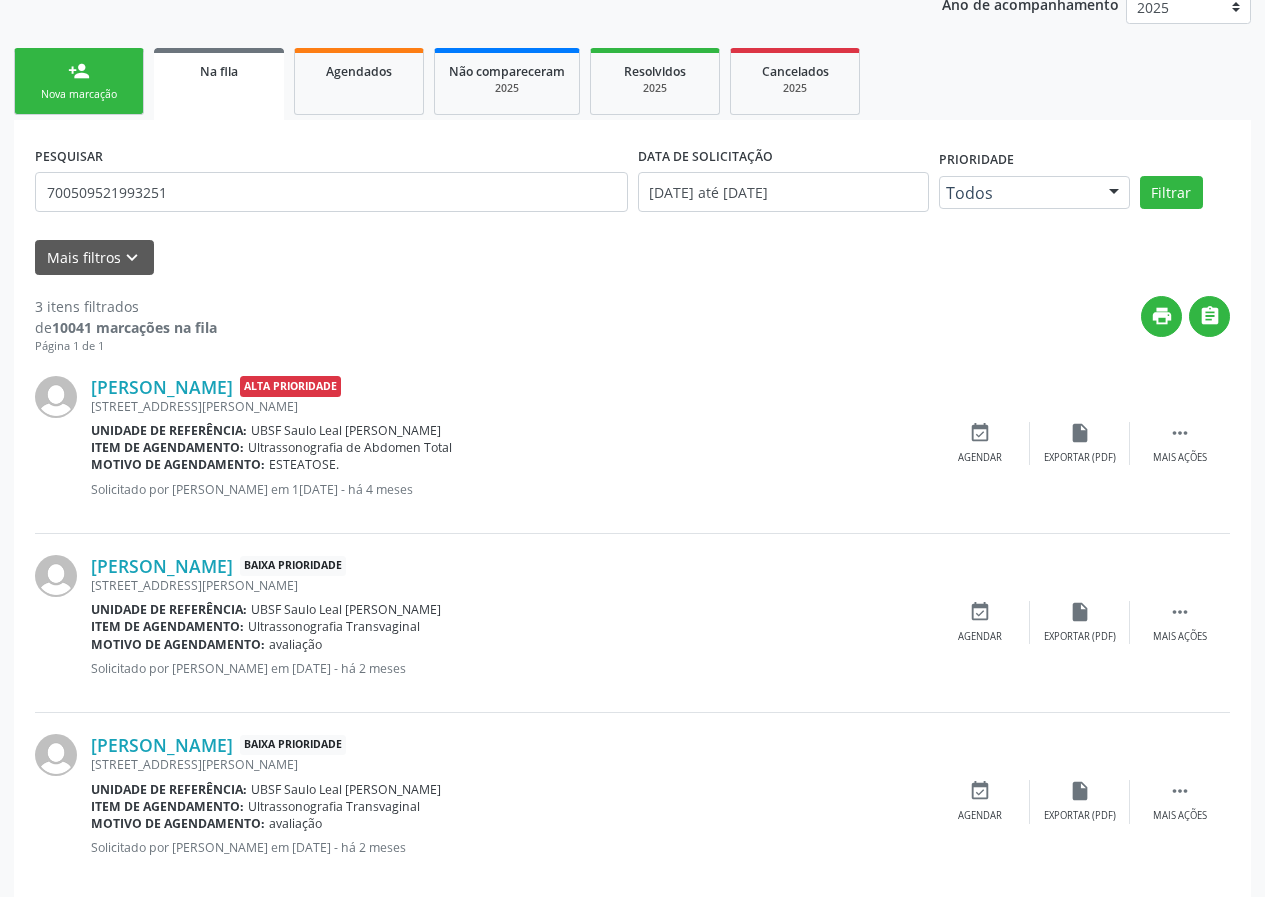 scroll, scrollTop: 280, scrollLeft: 0, axis: vertical 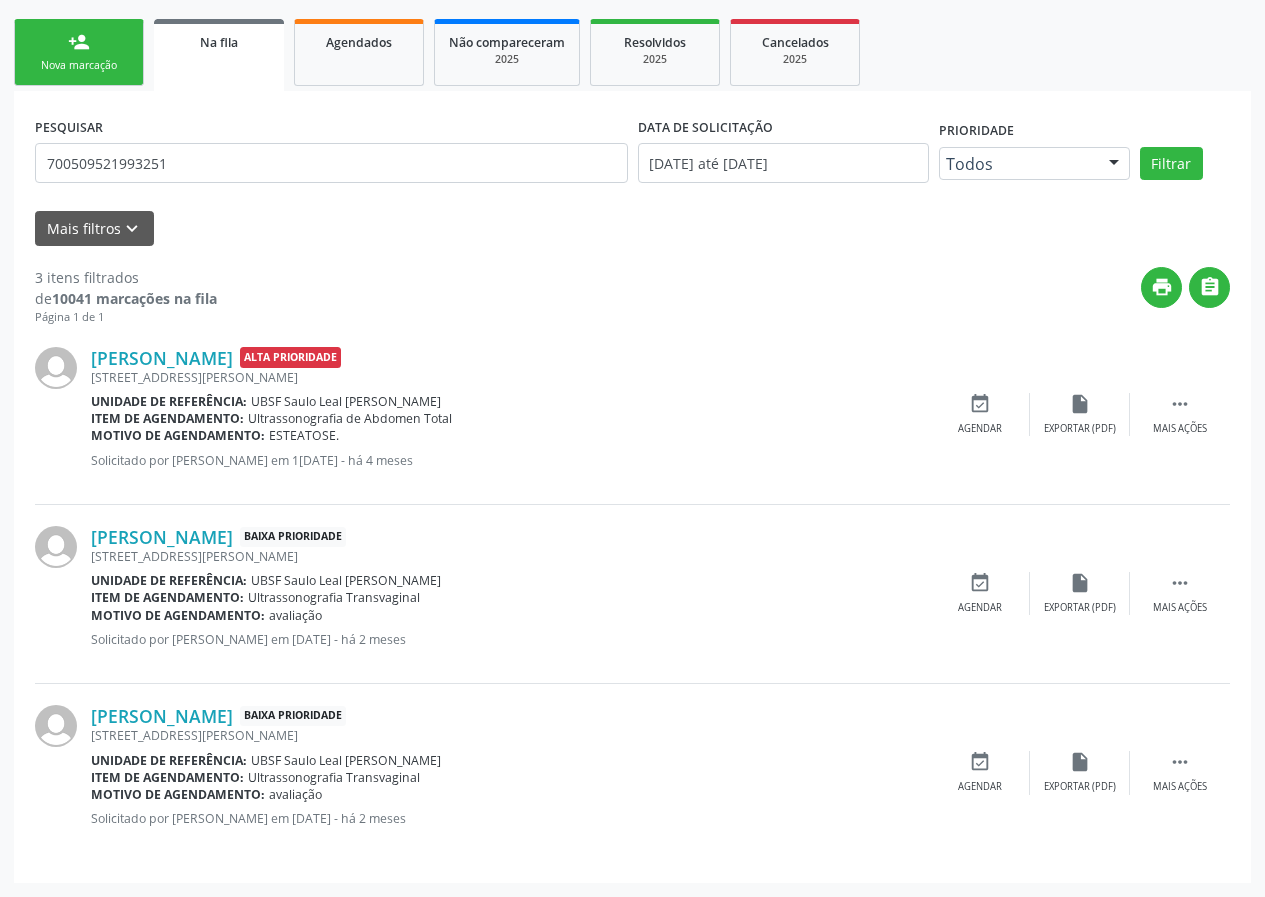 click on "person_add
Nova marcação" at bounding box center [79, 52] 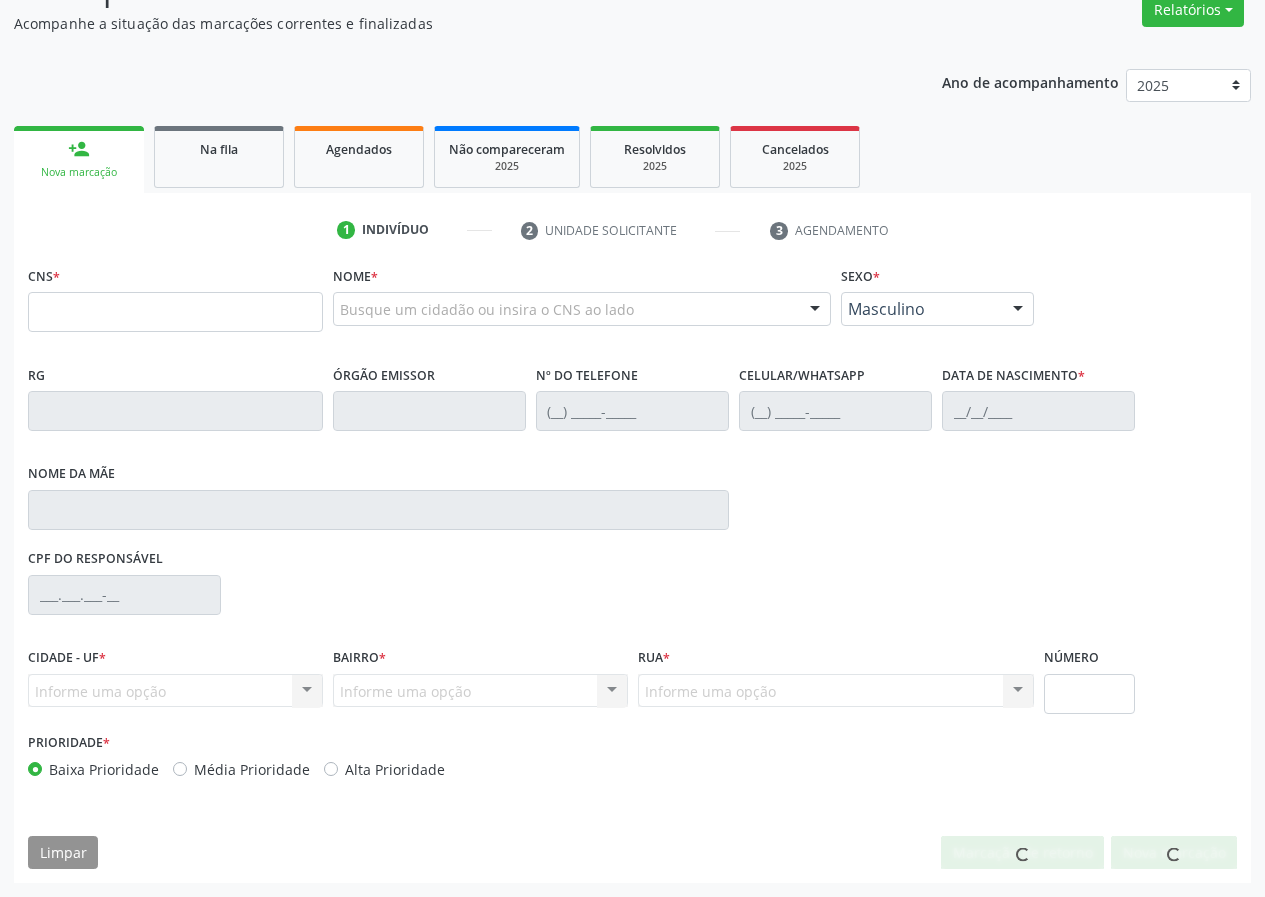 scroll, scrollTop: 173, scrollLeft: 0, axis: vertical 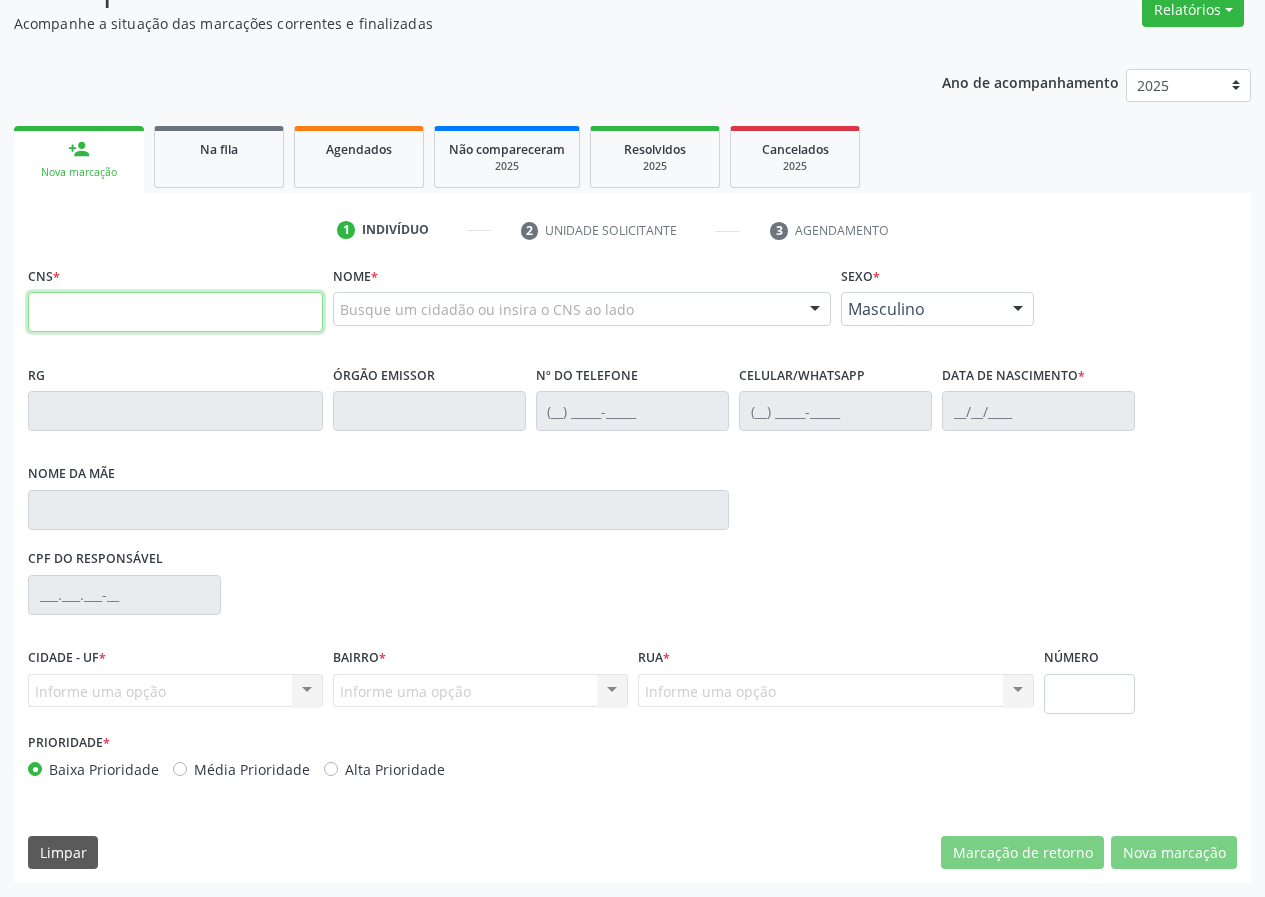 click at bounding box center (175, 312) 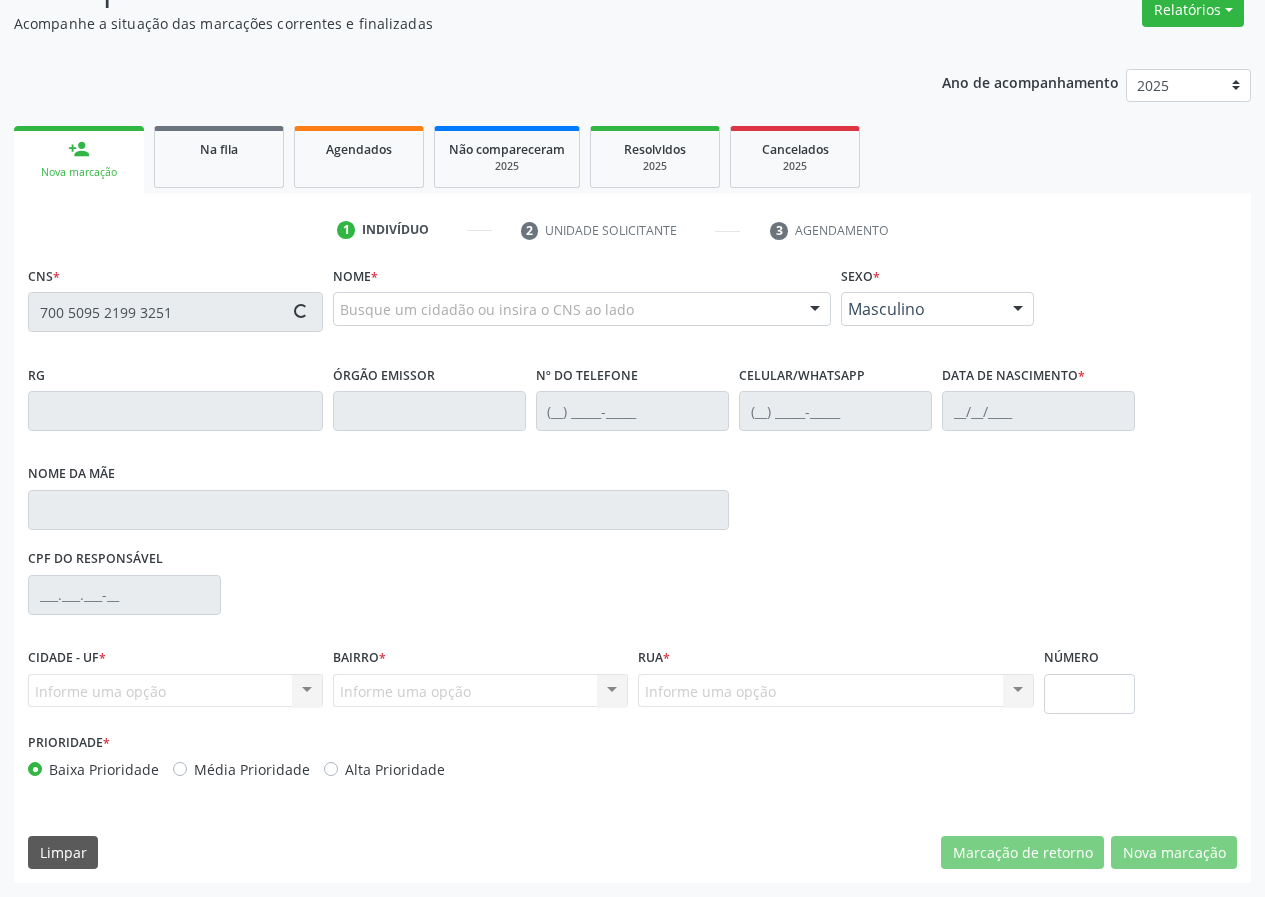 type on "700 5095 2199 3251" 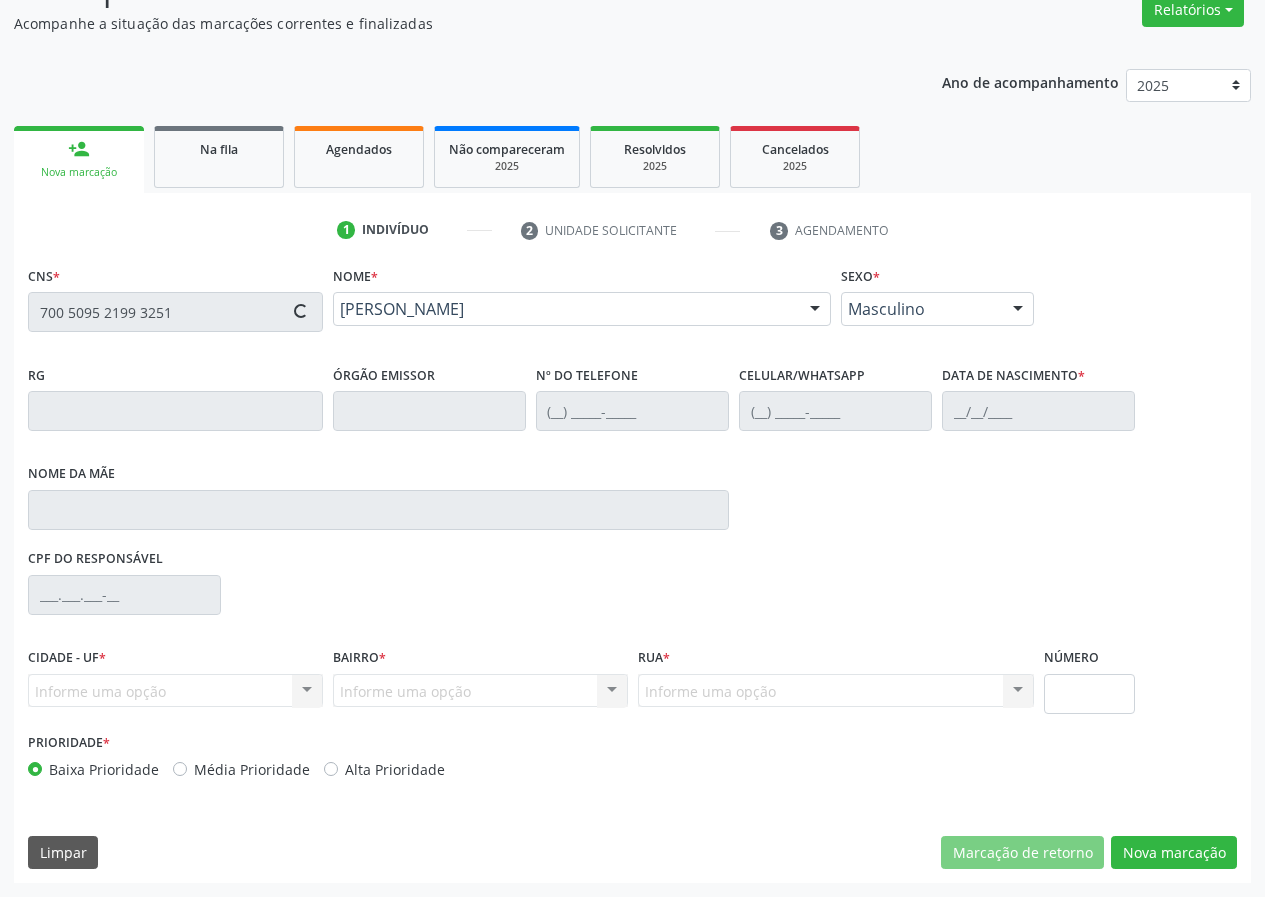 type on "(83) 99361-0959" 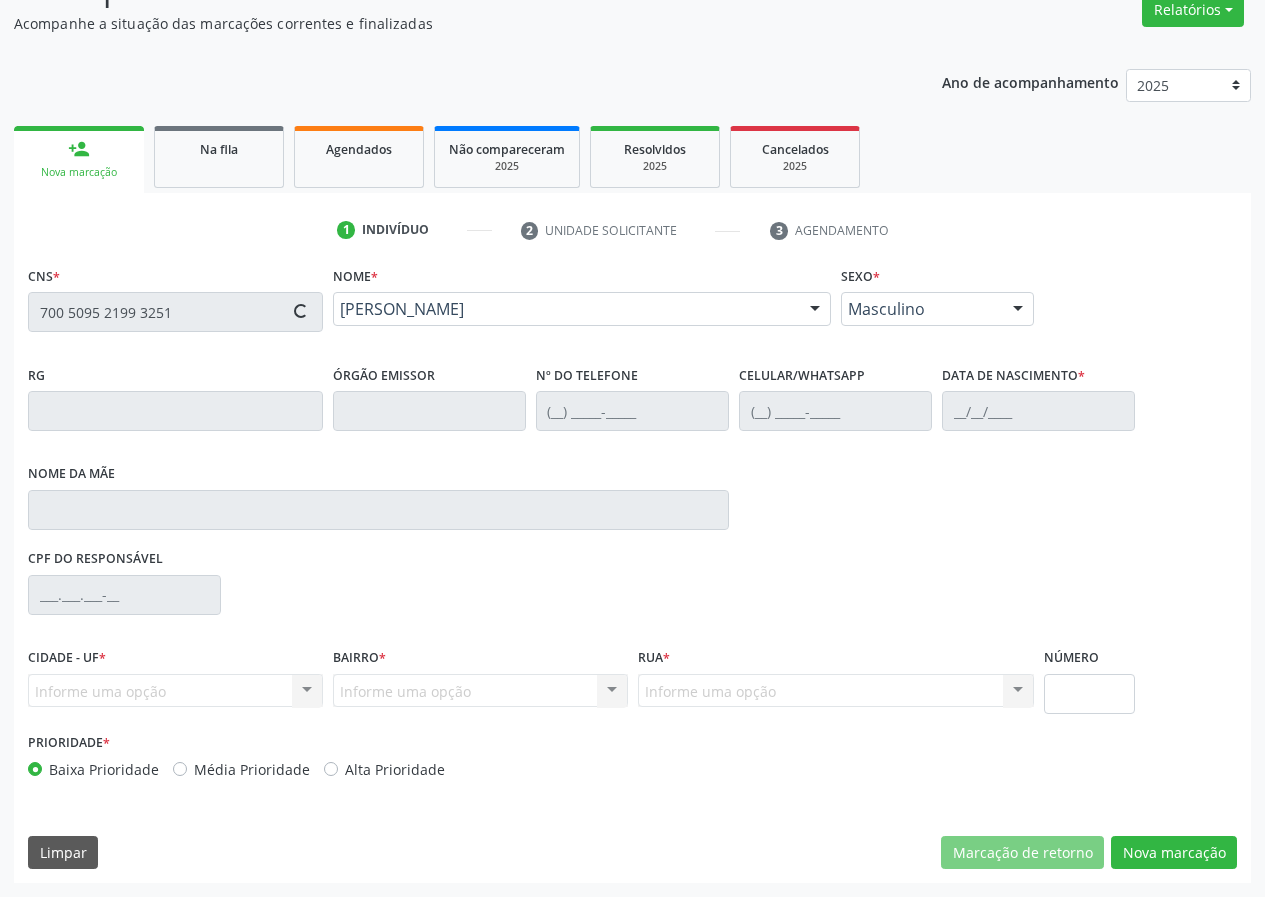 type on "(83) 99361-0959" 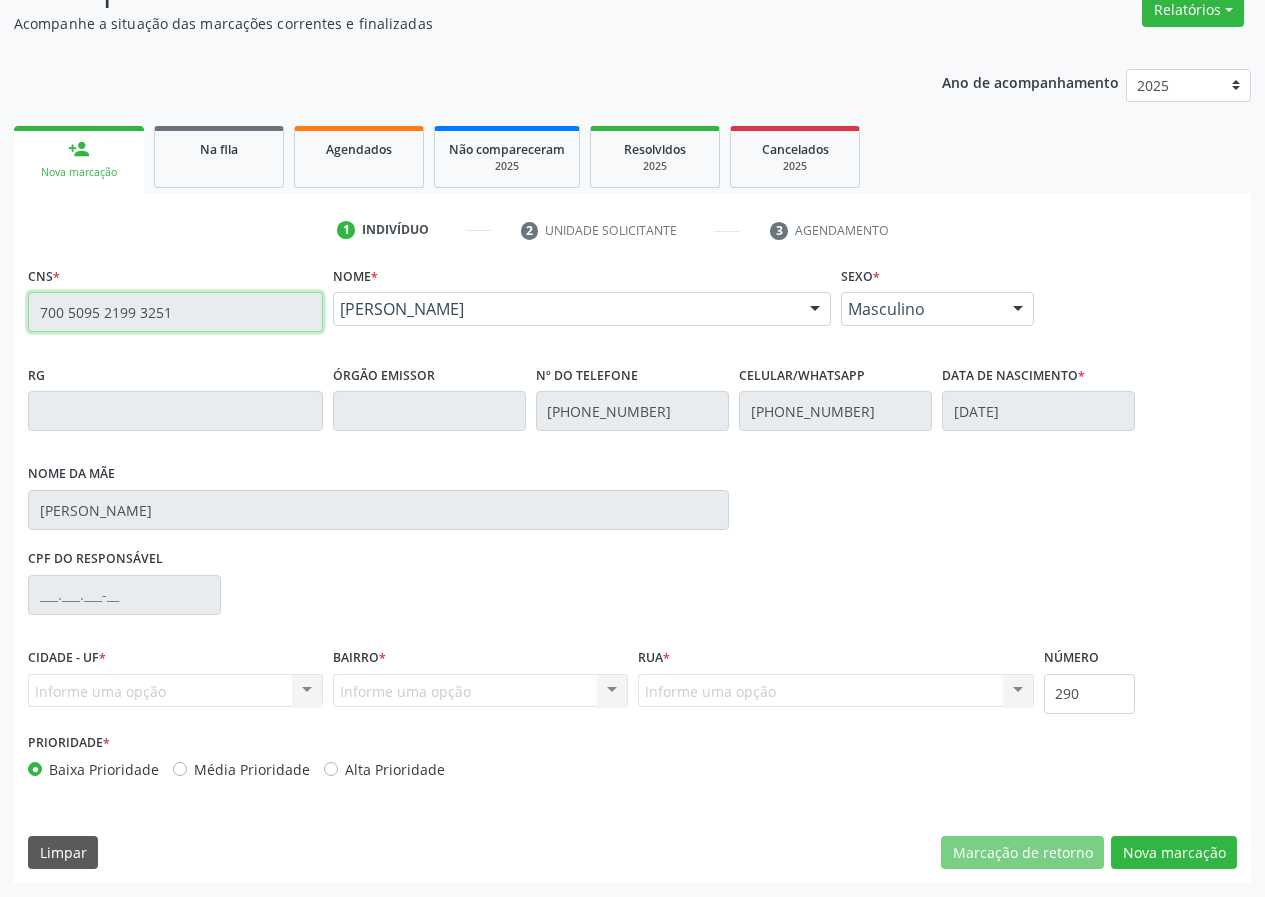 click on "700 5095 2199 3251" at bounding box center [175, 312] 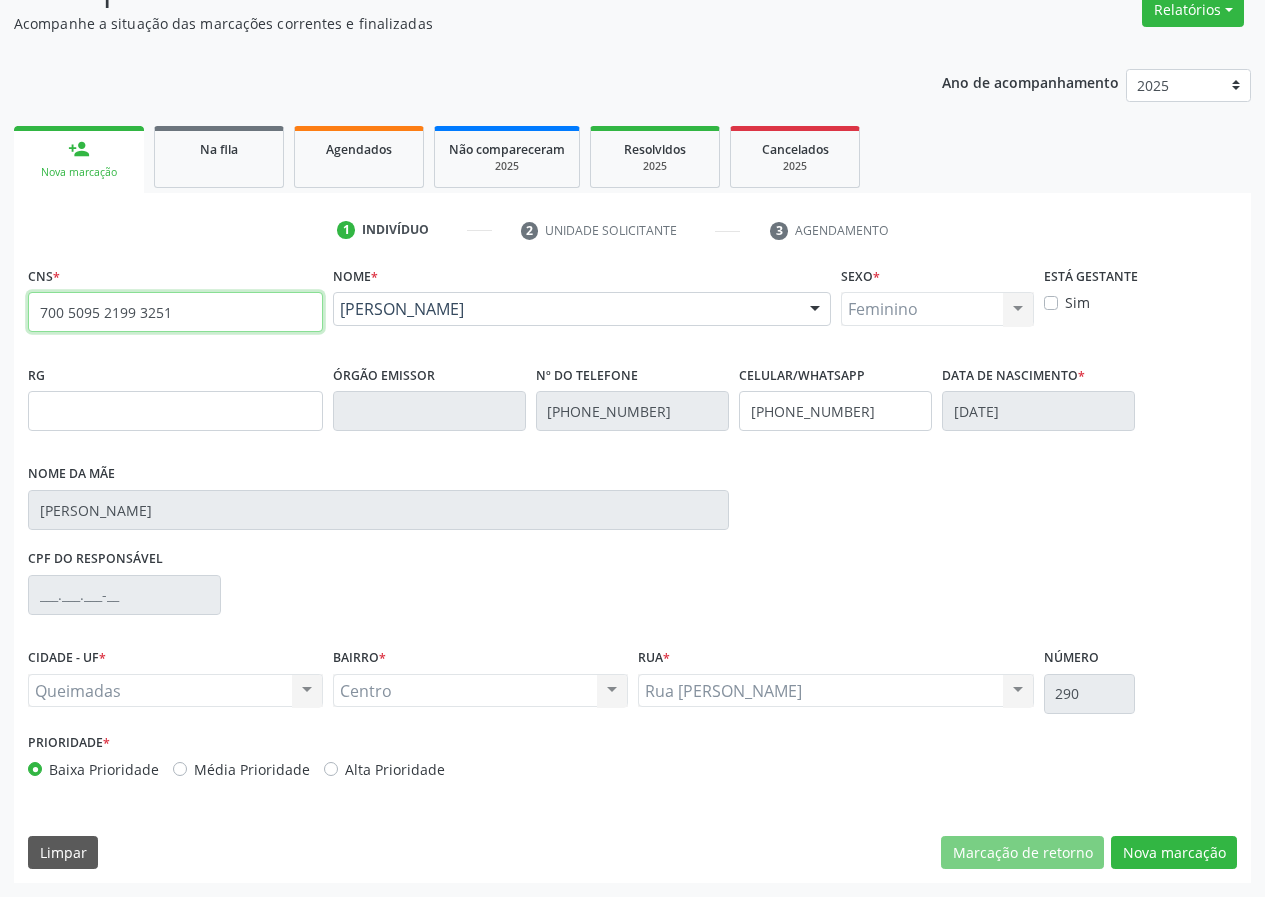 click on "700 5095 2199 3251" at bounding box center (175, 312) 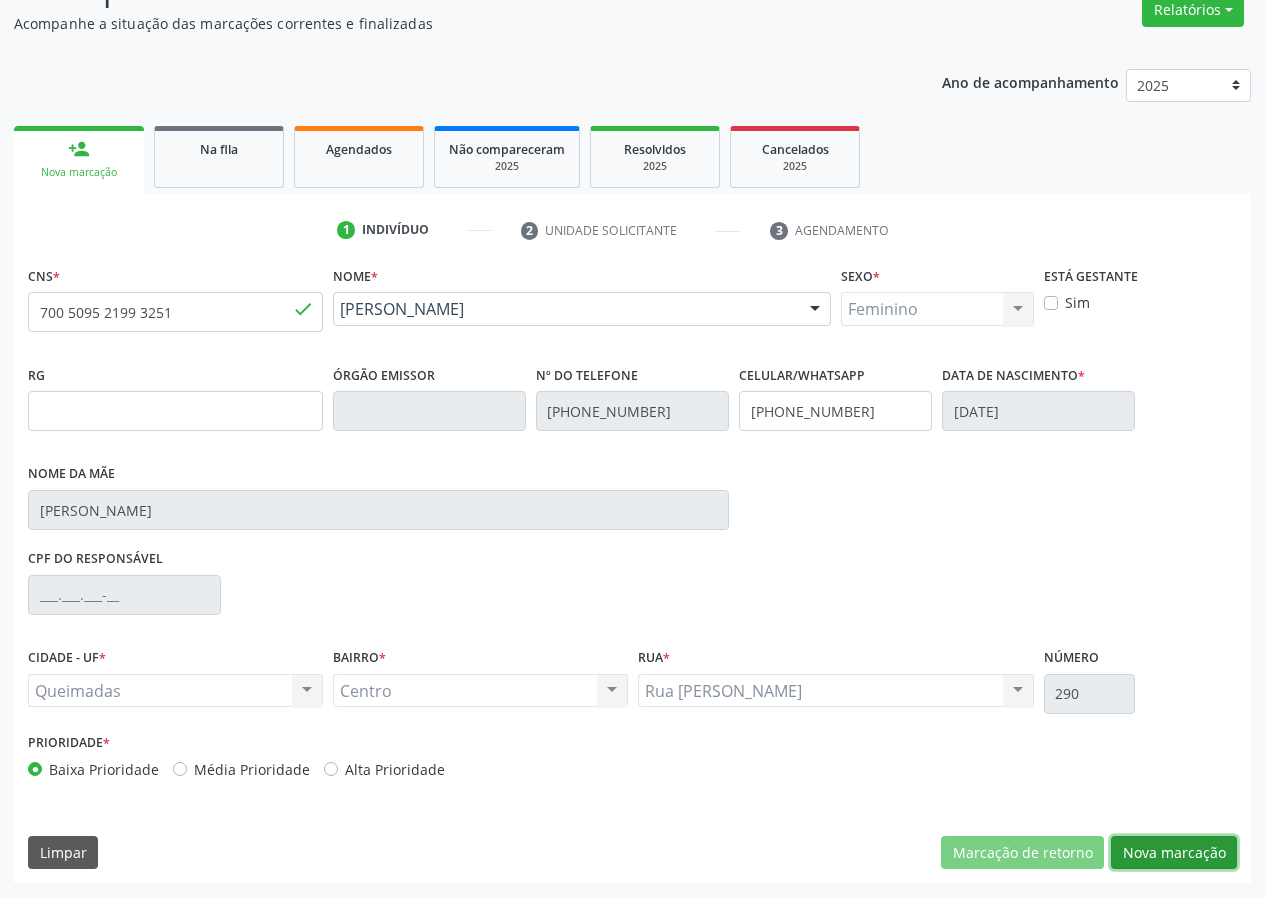click on "Nova marcação" at bounding box center (1174, 853) 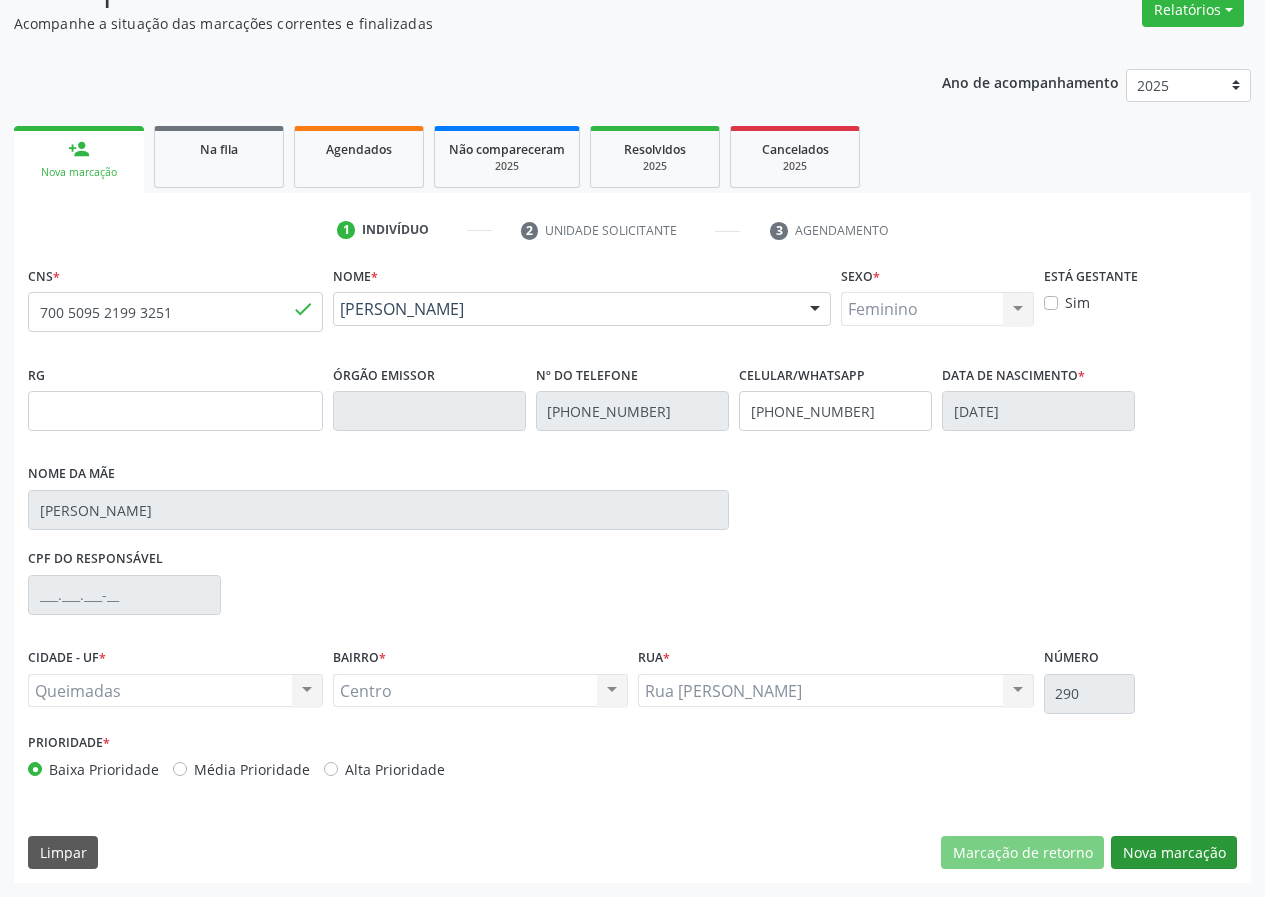 scroll, scrollTop: 9, scrollLeft: 0, axis: vertical 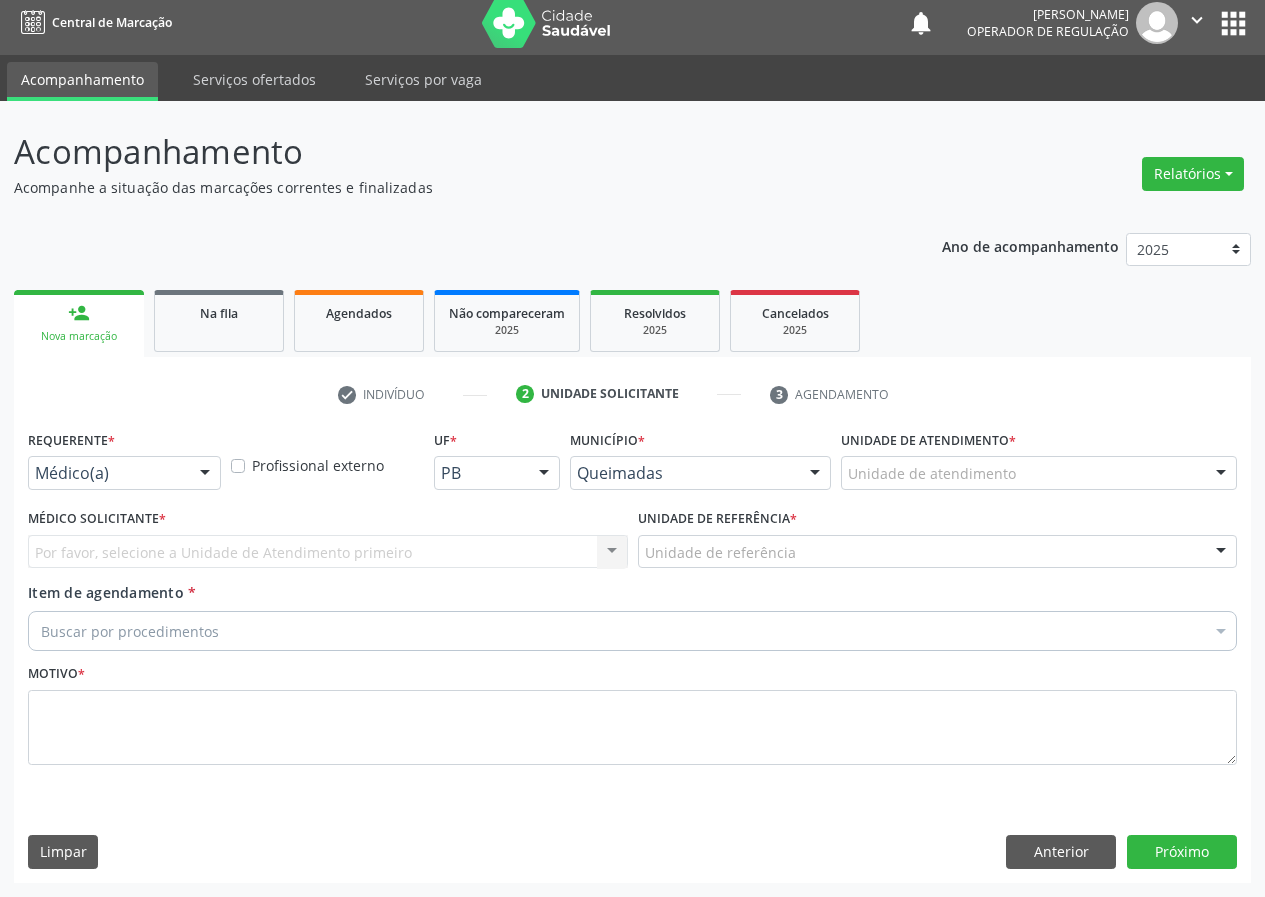 click on "Requerente
*" at bounding box center [71, 440] 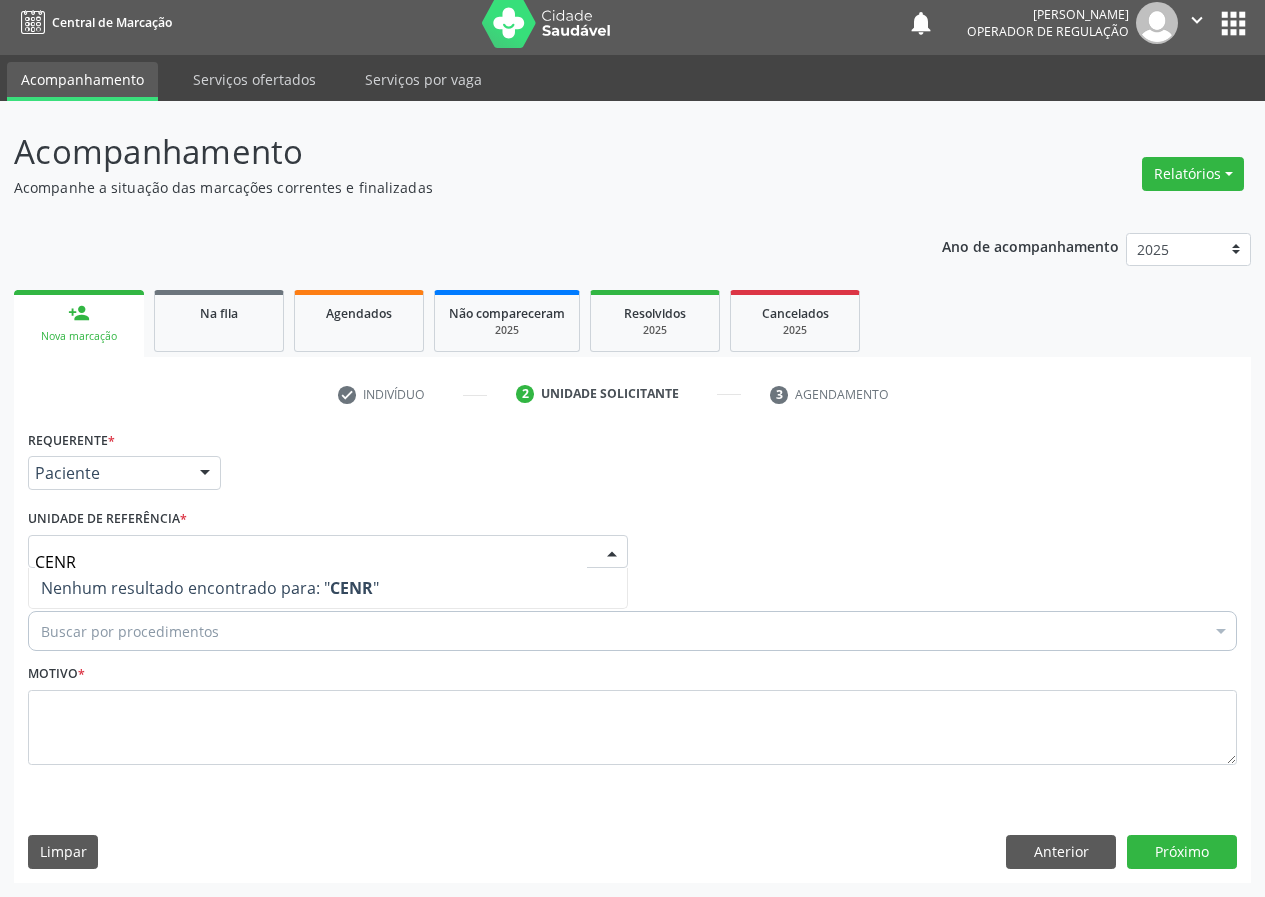 type on "CEN" 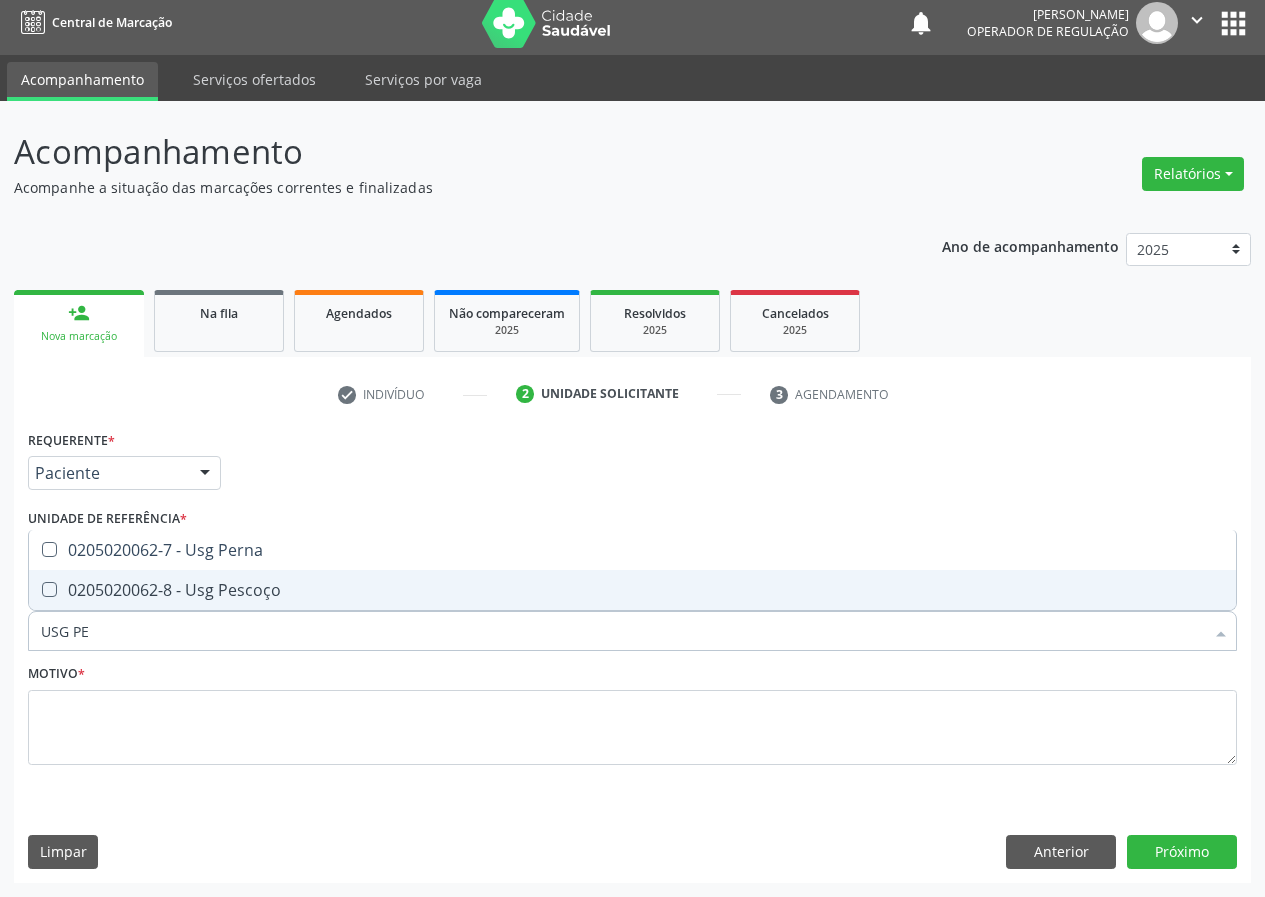 type on "USG P" 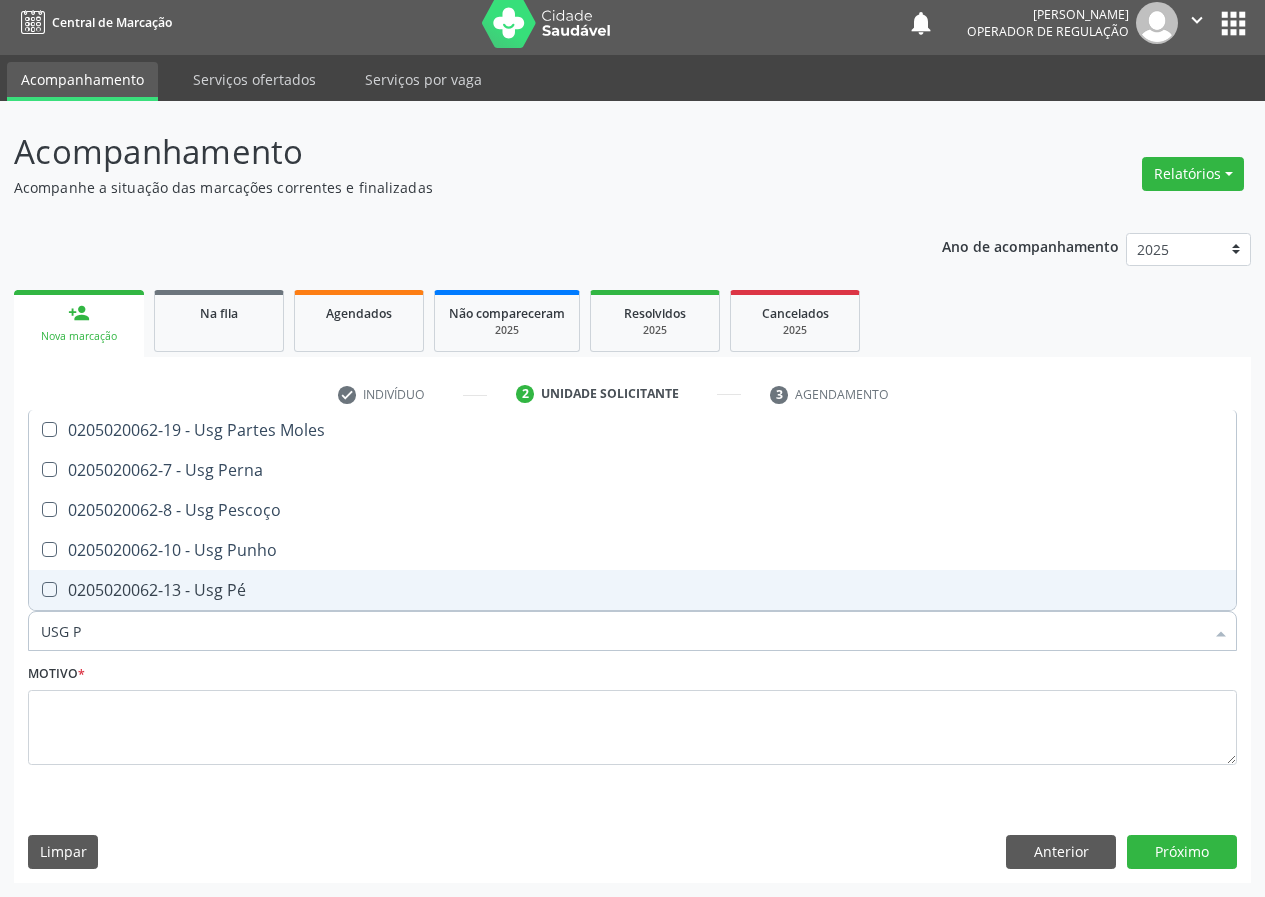 click on "0205020062-13 - Usg Pé" at bounding box center [632, 590] 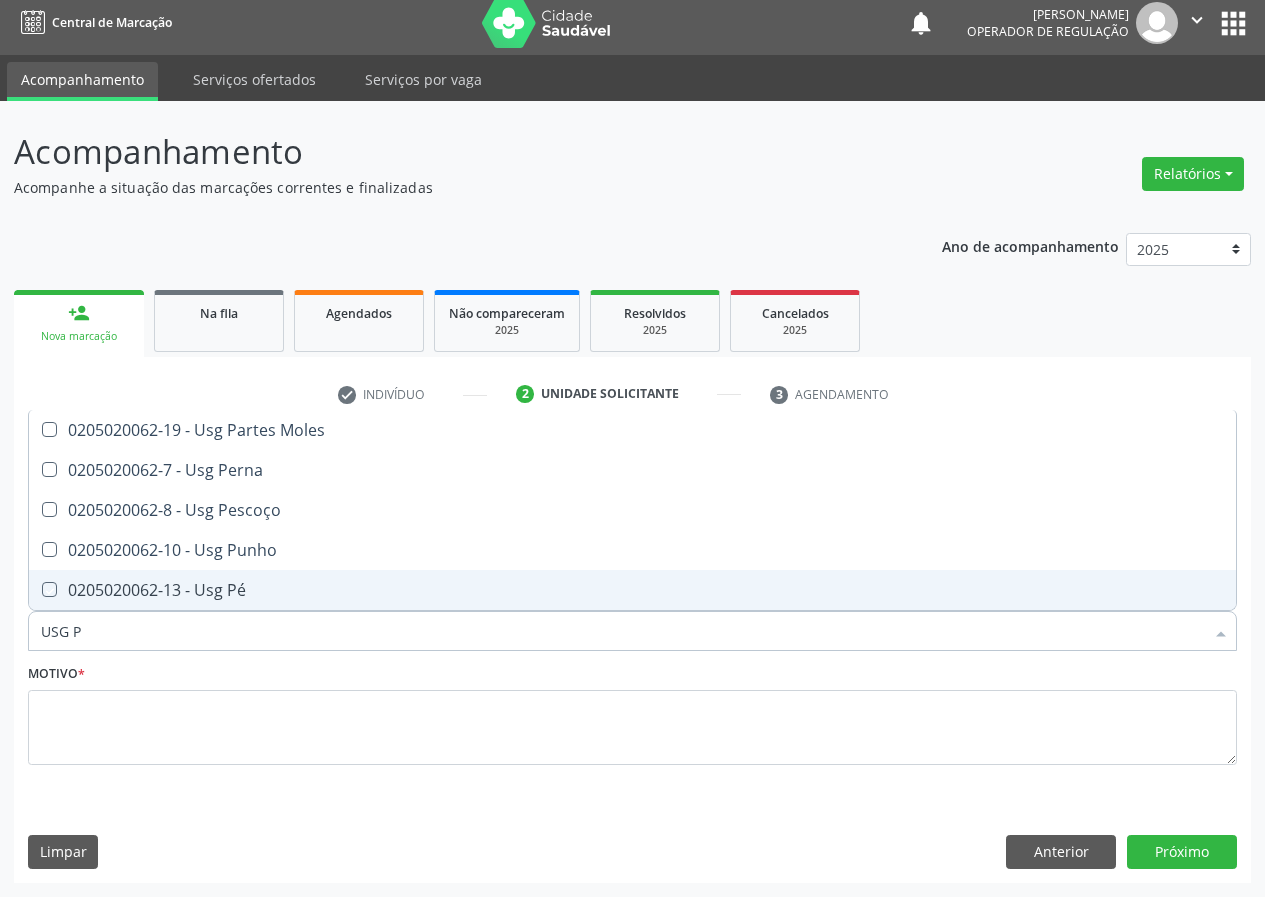 checkbox on "true" 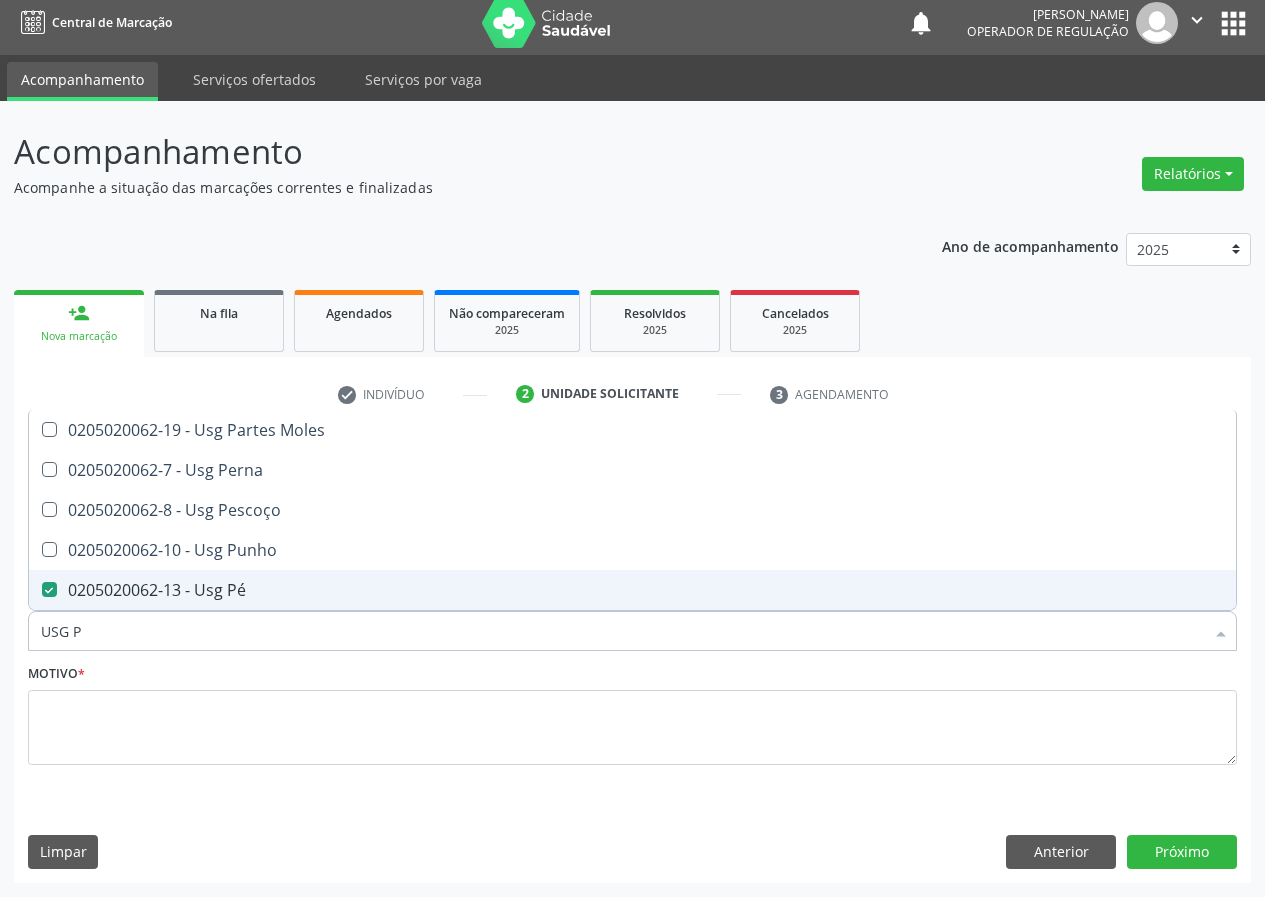click on "USG P" at bounding box center (622, 631) 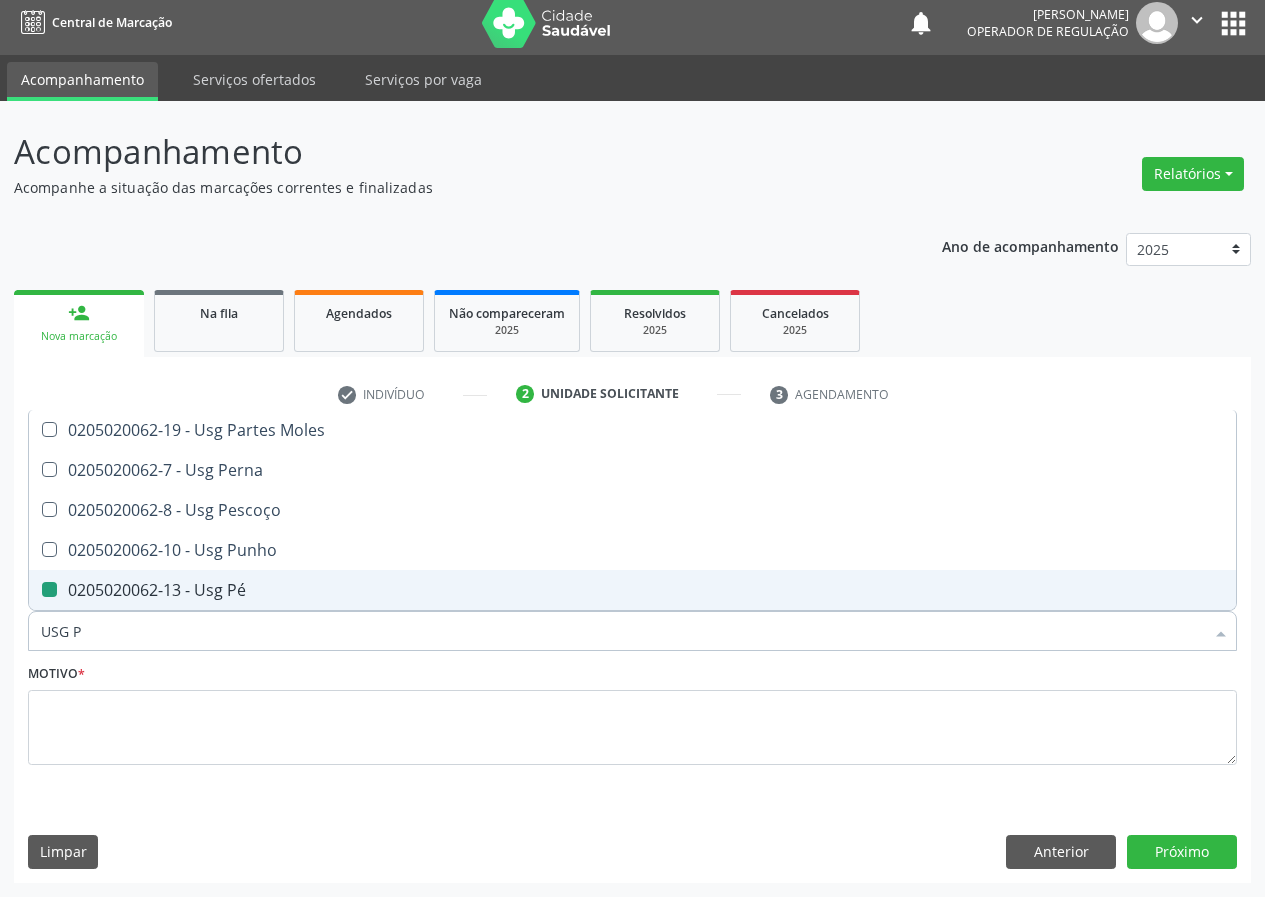 type on "USG" 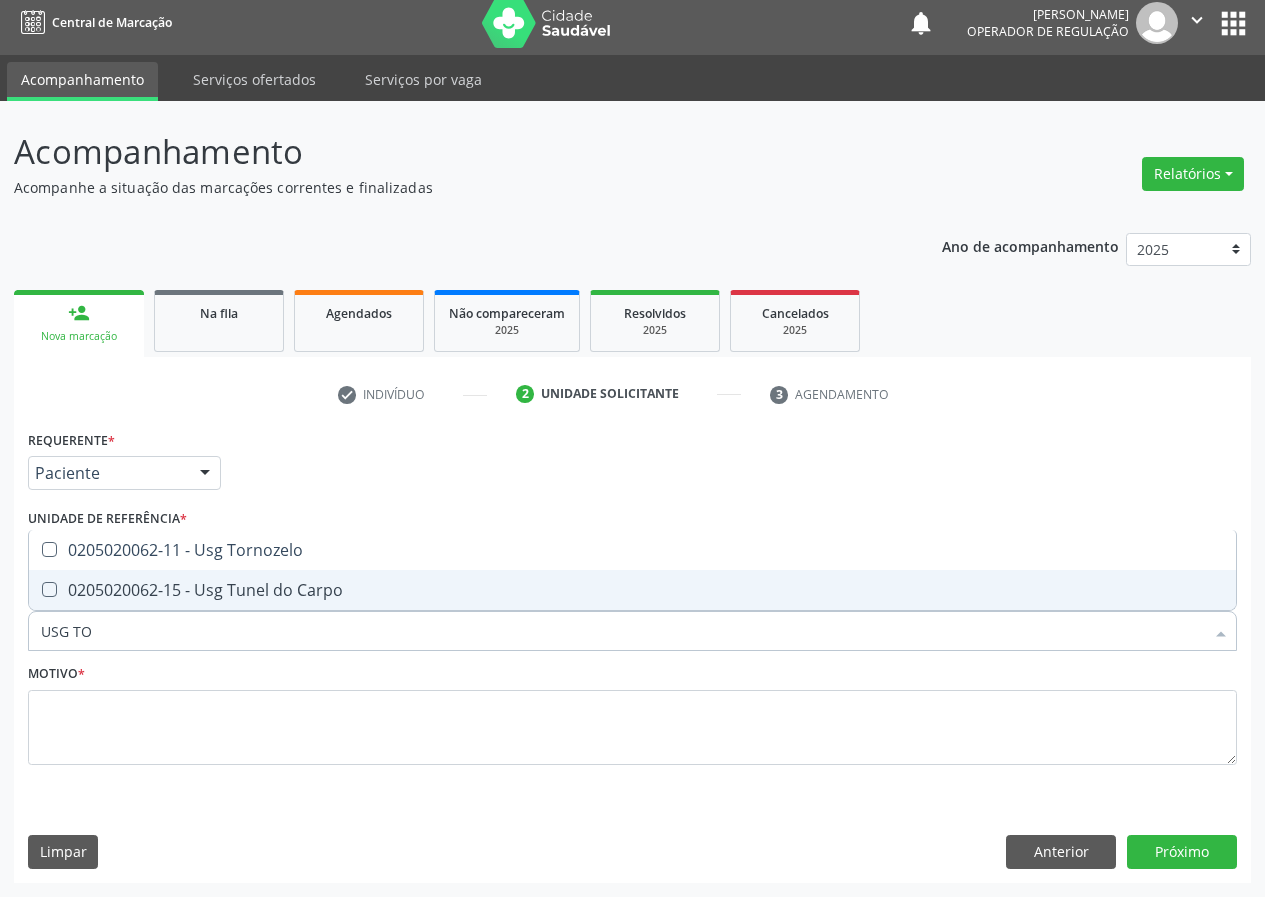 type on "USG TOR" 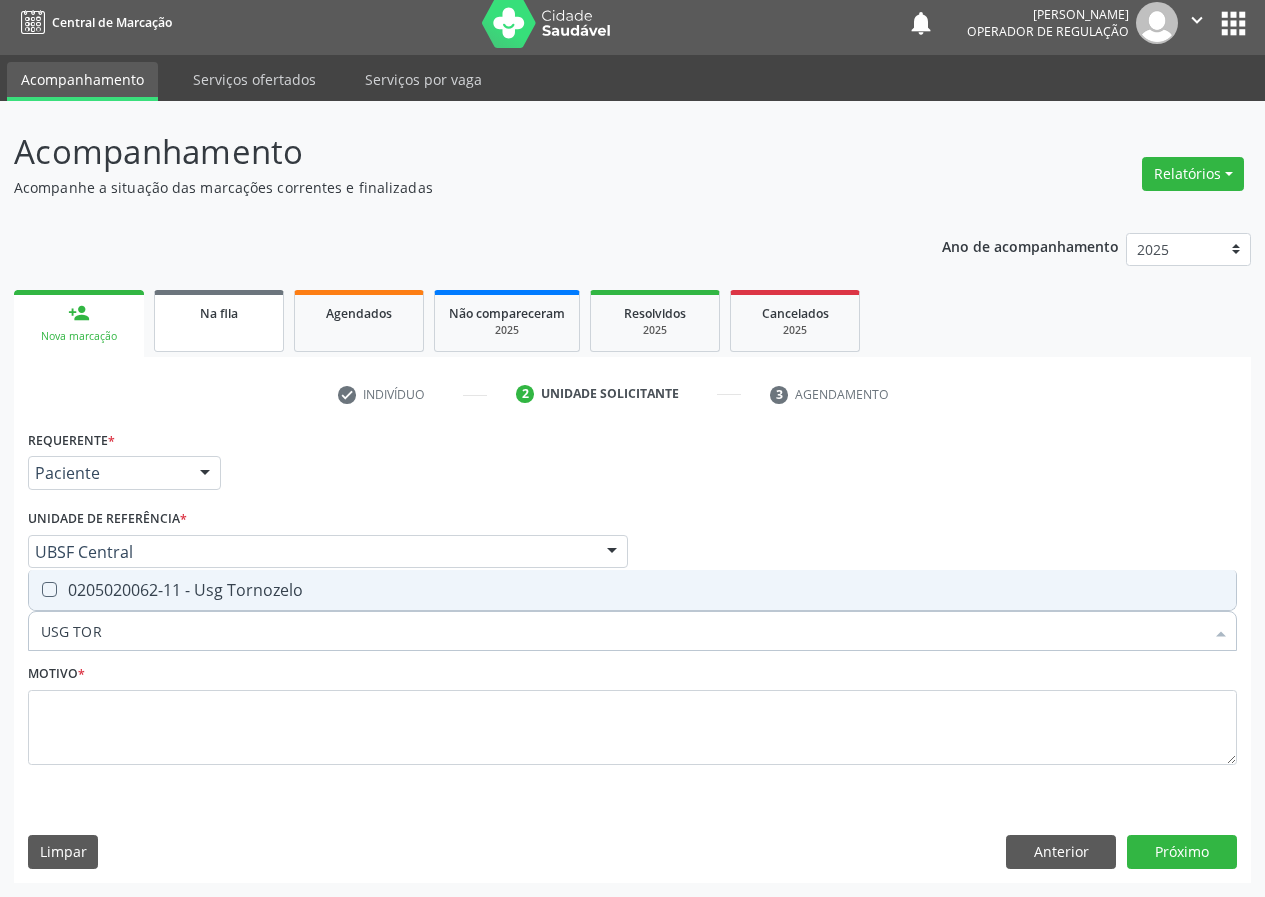 click on "person_add
Nova marcação
Na fila   Agendados   Não compareceram
2025
Resolvidos
2025
Cancelados
2025
check
Indivíduo
2
Unidade solicitante
3
Agendamento
CNS
*
700 5095 2199 3251       done
Nome
*
Marinalva Torres Sidronio
Marinalva Torres Sidronio
CNS:
700 5095 2199 3251
CPF:    --   Nascimento:
06/02/1971
Nenhum resultado encontrado para: "   "
Digite o nome ou CNS para buscar um indivíduo
Sexo
*
Feminino         Masculino   Feminino
Nenhum resultado encontrado para: "   "
Não há nenhuma opção para ser exibida.
Está gestante
Sim
RG
Órgão emissor
(83) 99361-0959" at bounding box center [632, 584] 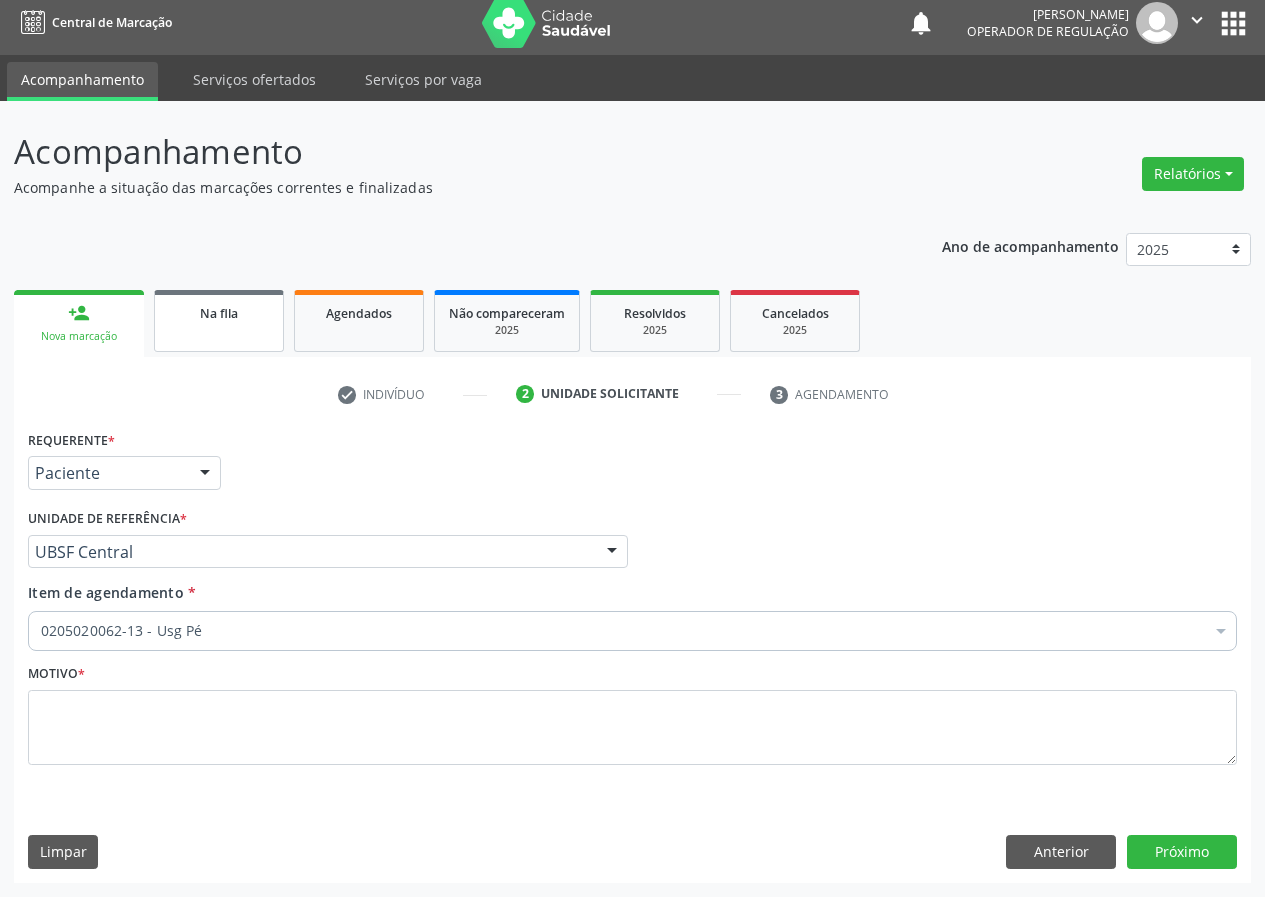 click on "Na fila" at bounding box center [219, 321] 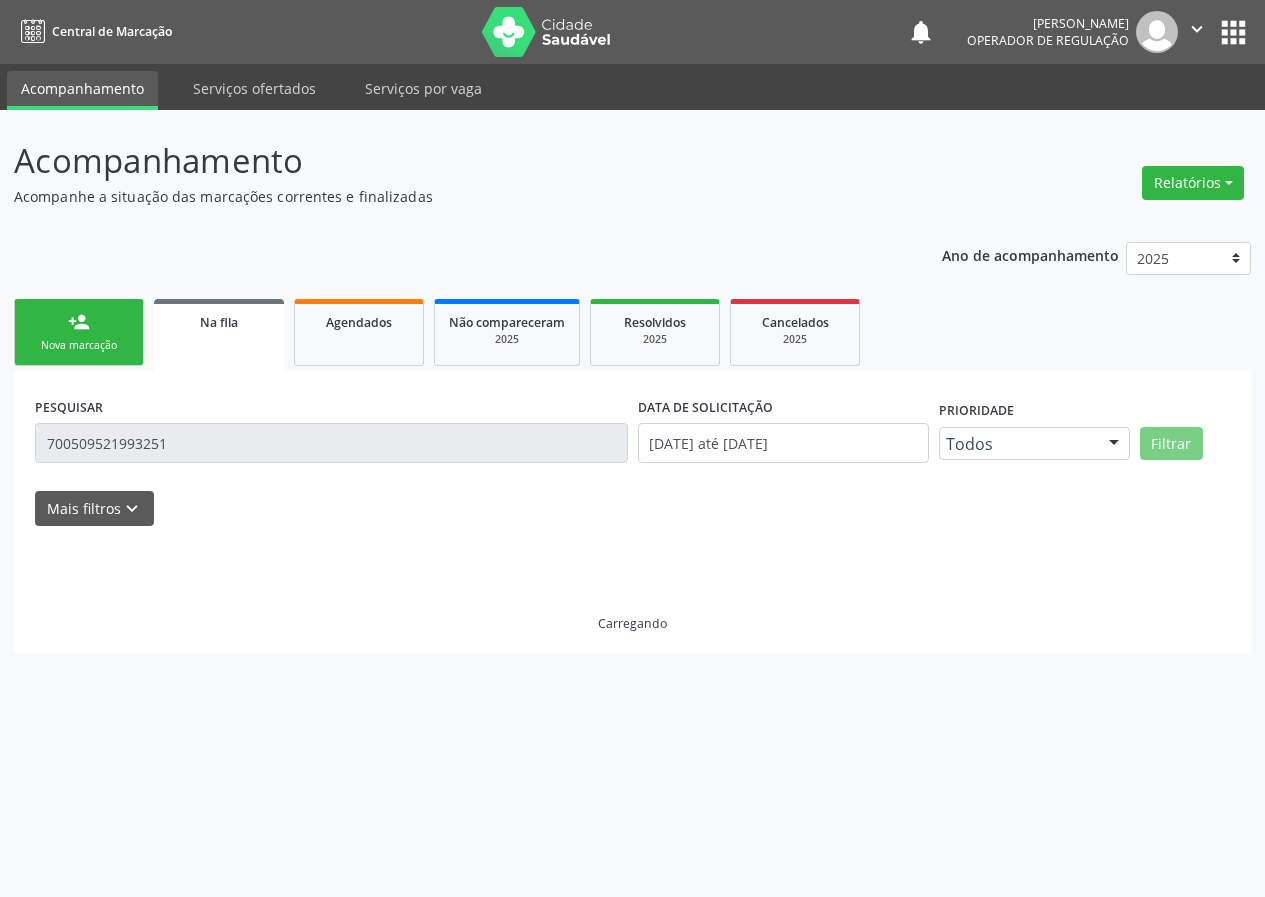 scroll, scrollTop: 0, scrollLeft: 0, axis: both 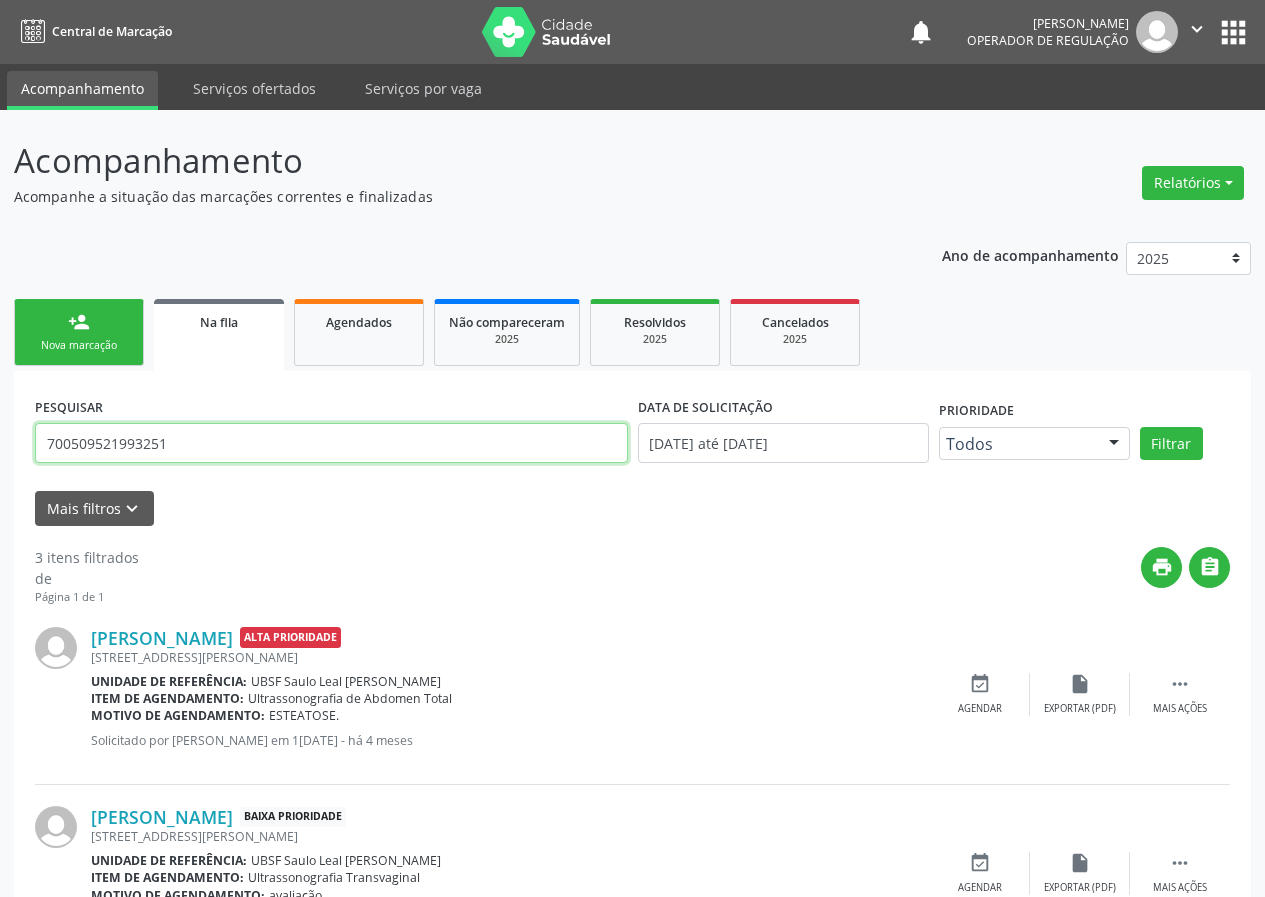 click on "700509521993251" at bounding box center (331, 443) 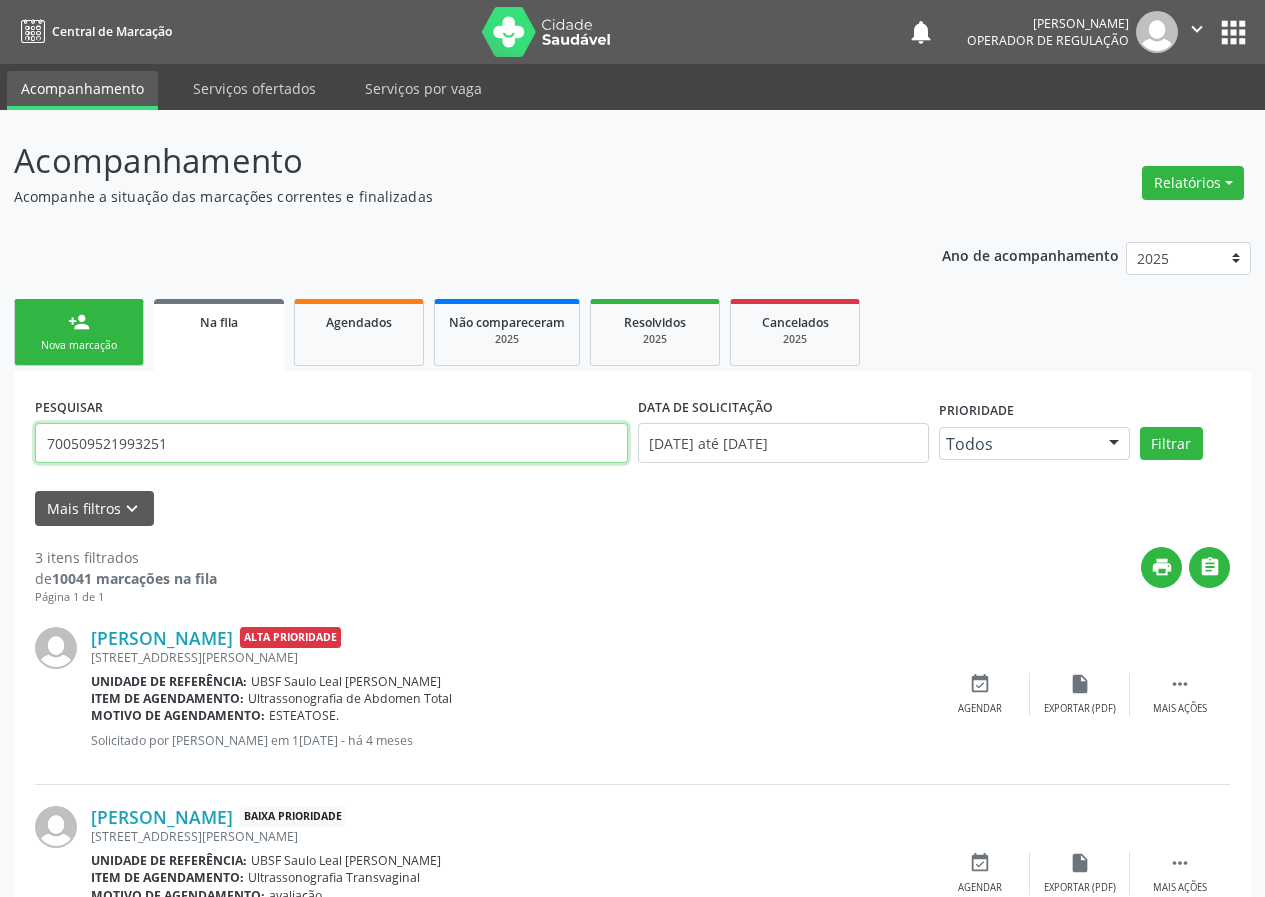 click on "700509521993251" at bounding box center (331, 443) 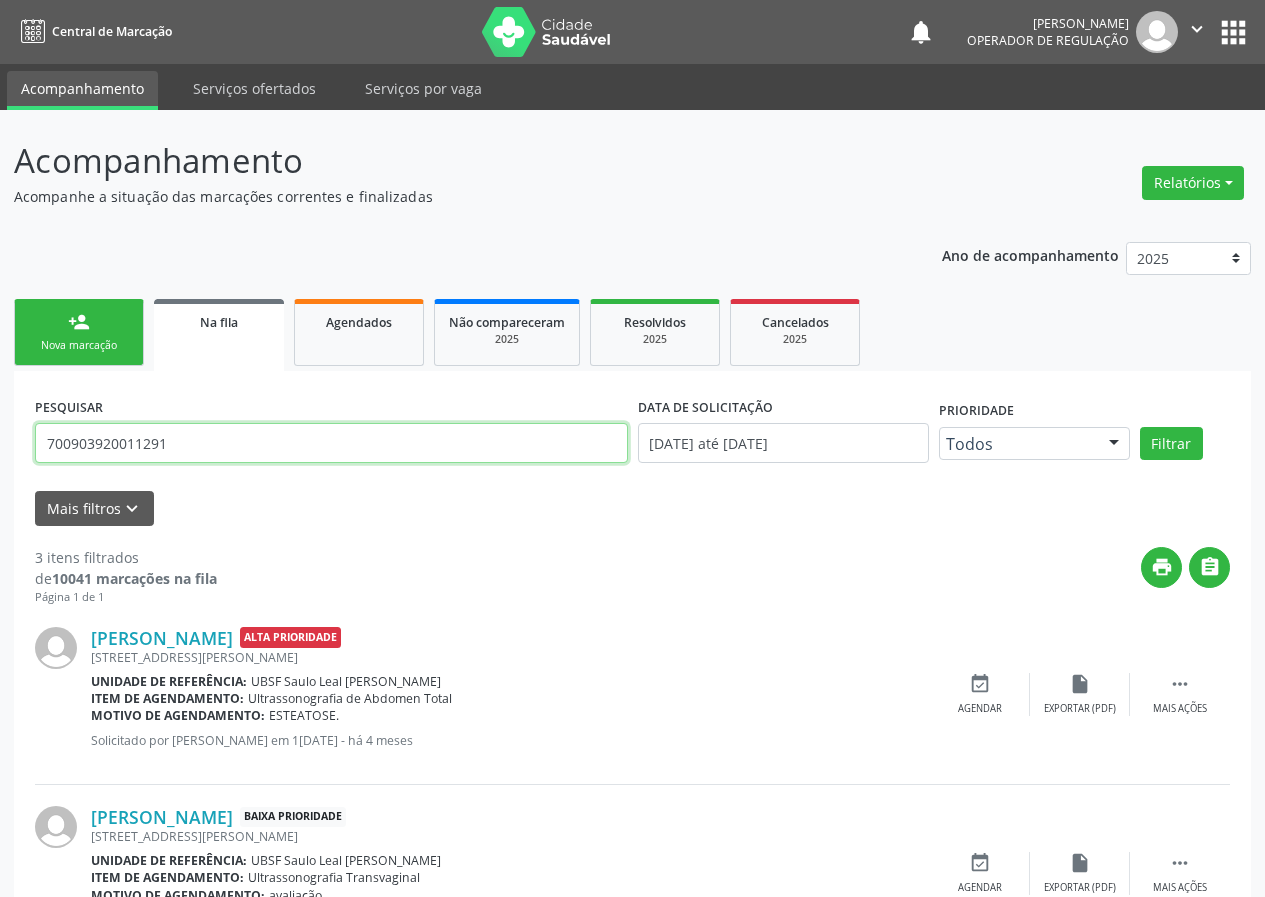 type on "700903920011291" 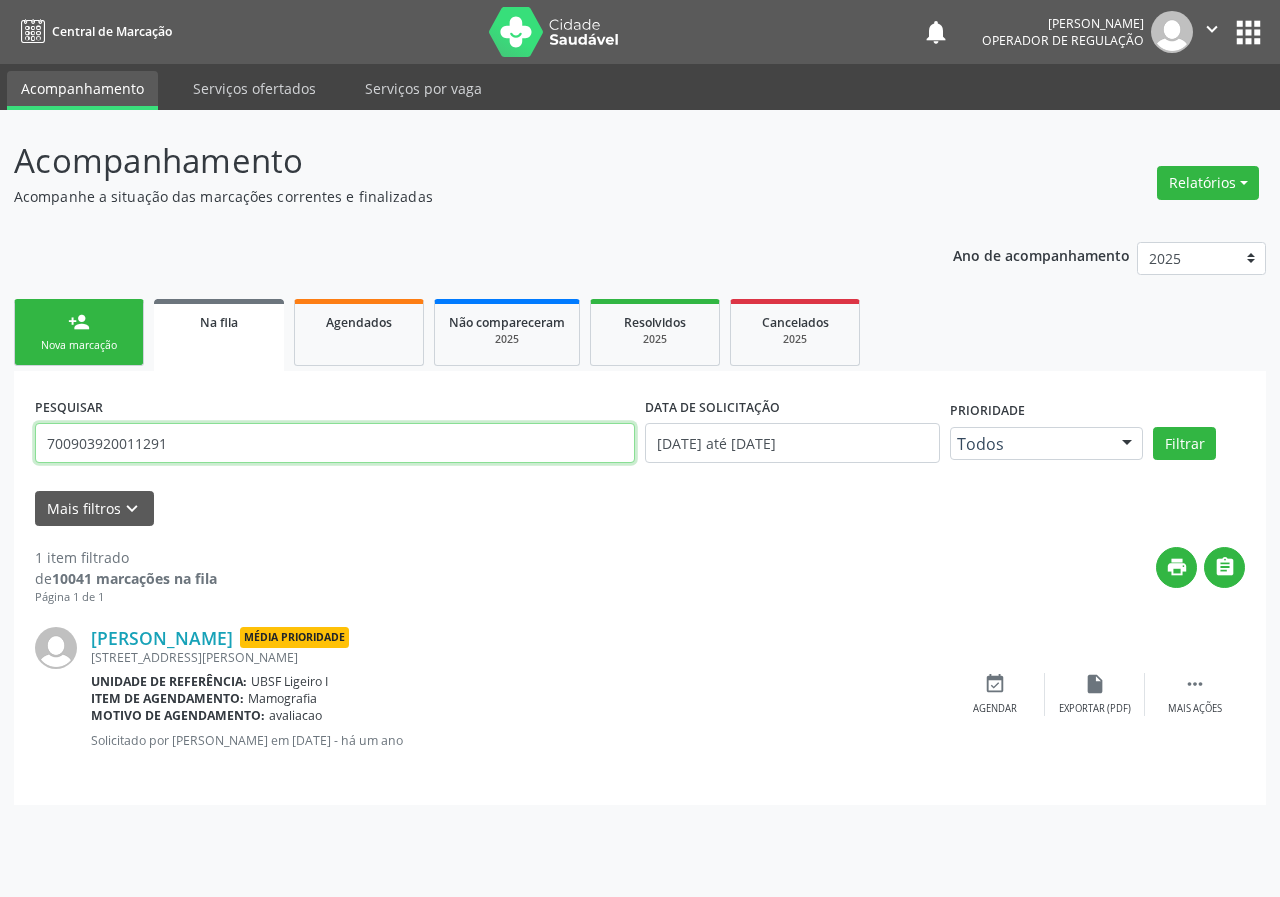 click on "700903920011291" at bounding box center (335, 443) 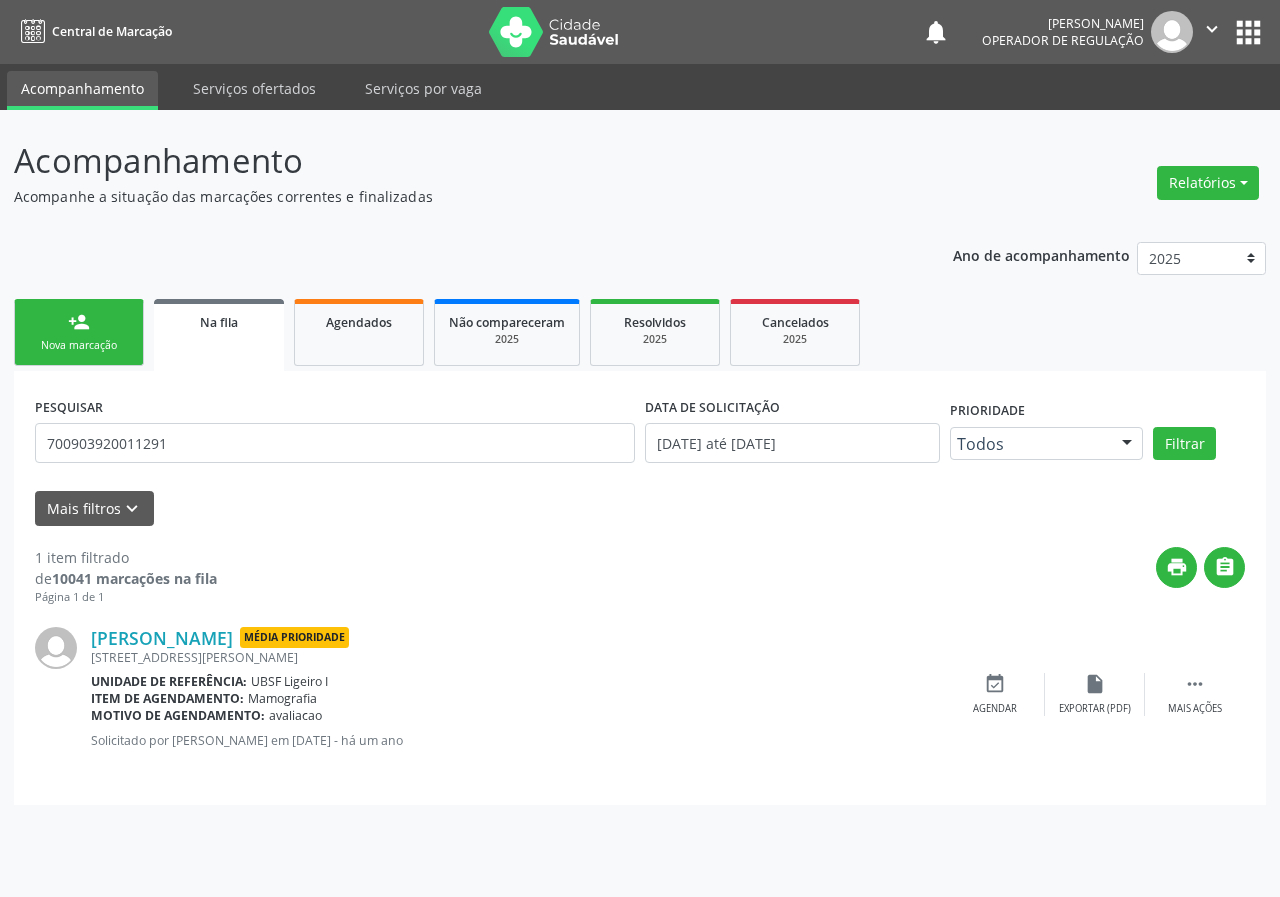 click on "Nova marcação" at bounding box center [79, 345] 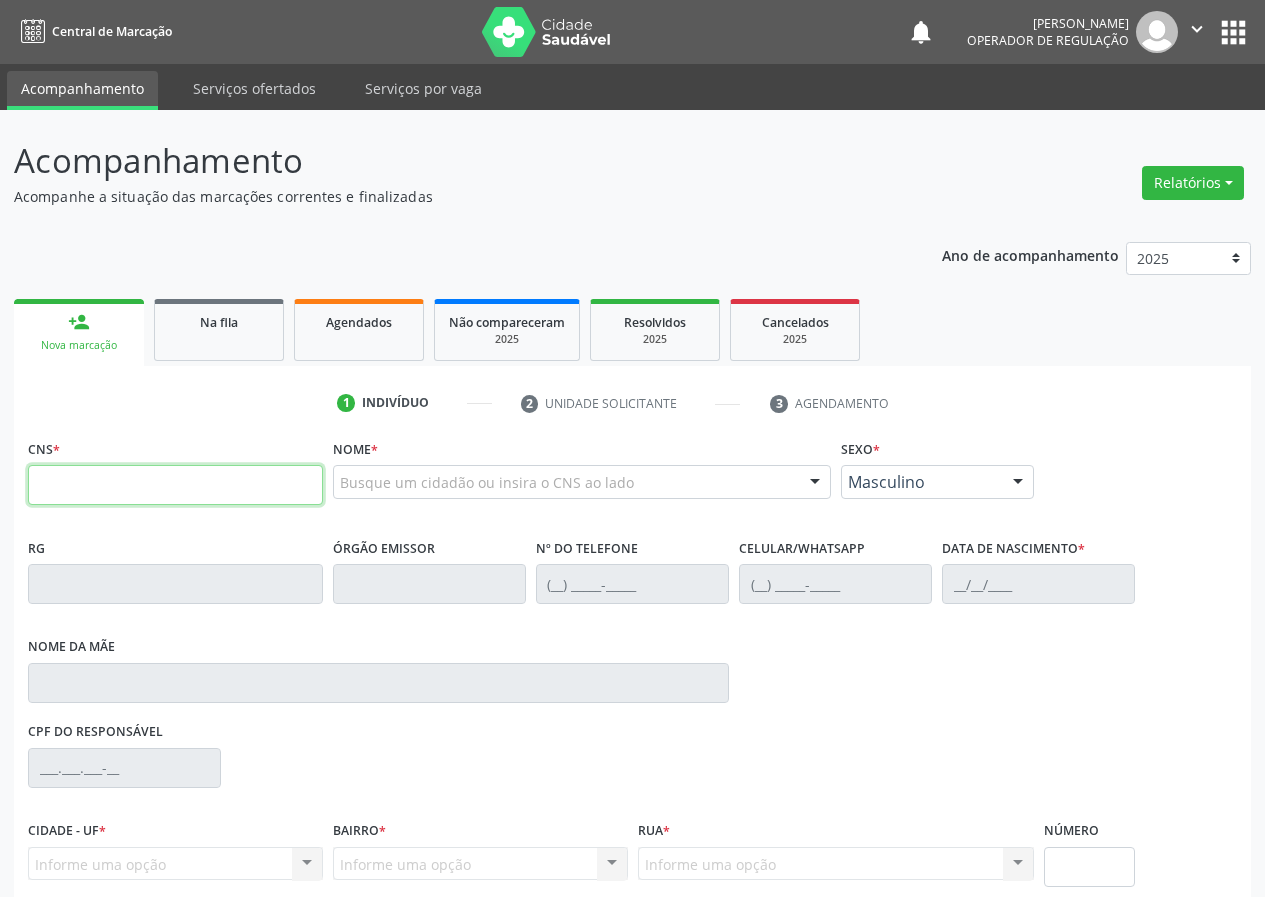 click at bounding box center (175, 485) 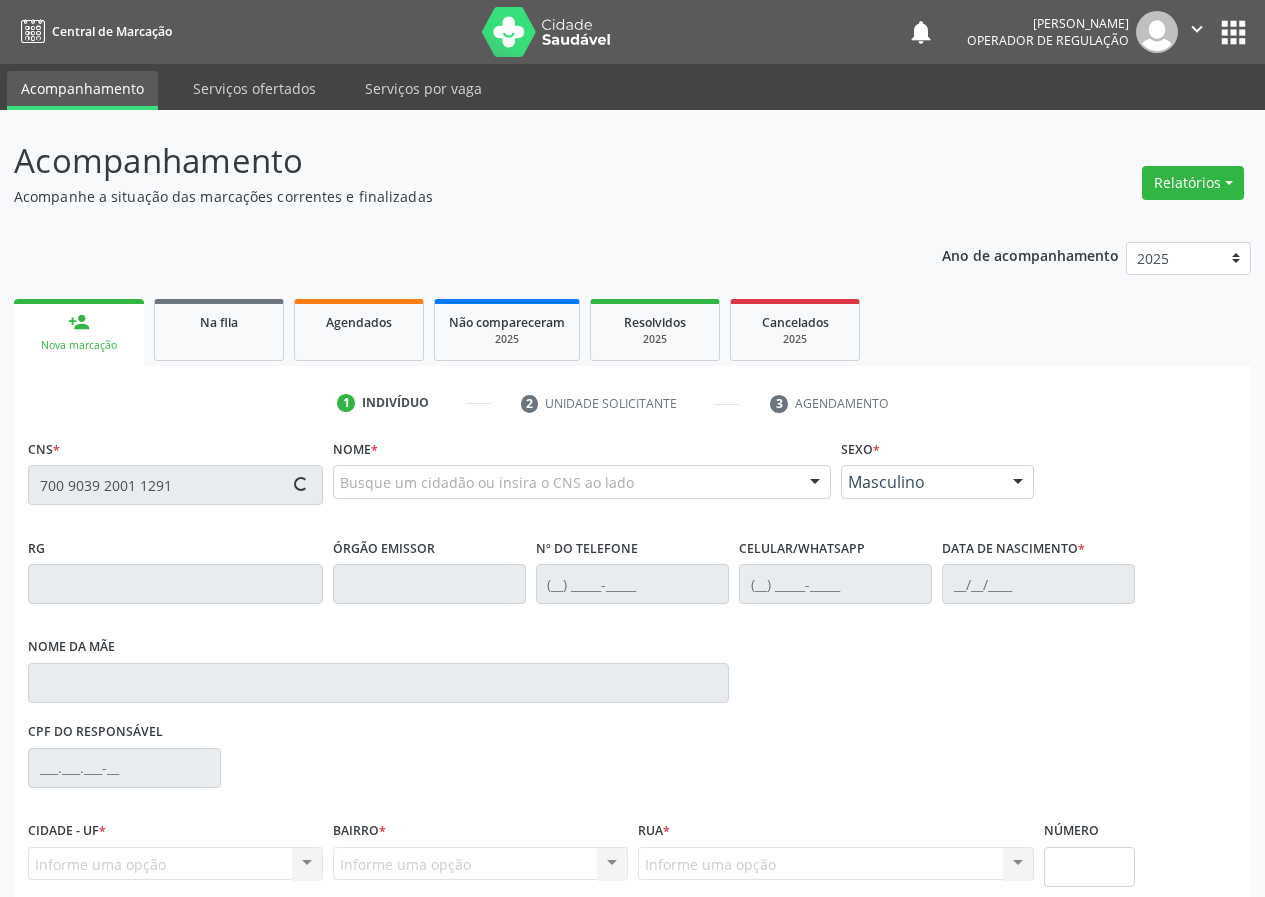 type on "700 9039 2001 1291" 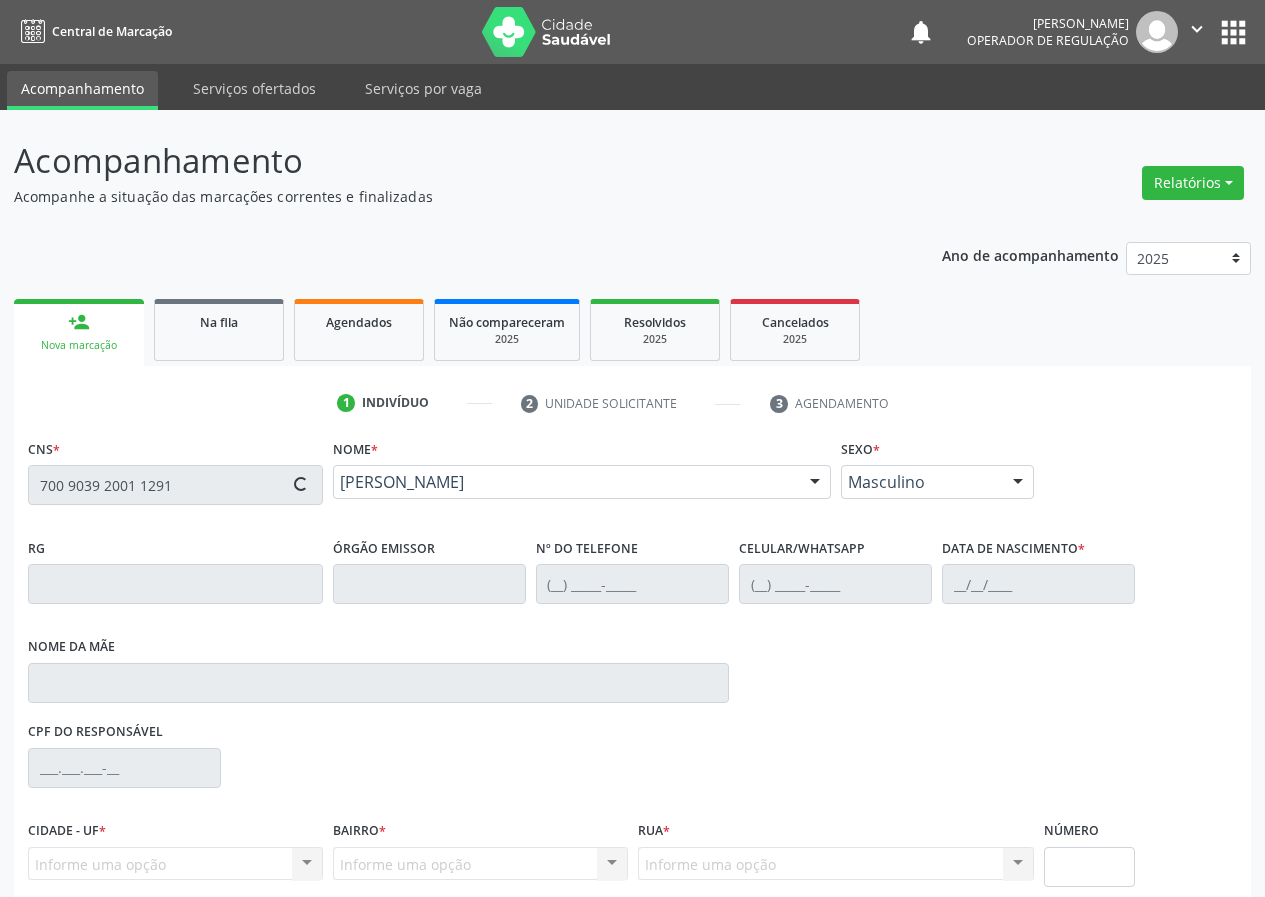 type on "(83) 98882-0333" 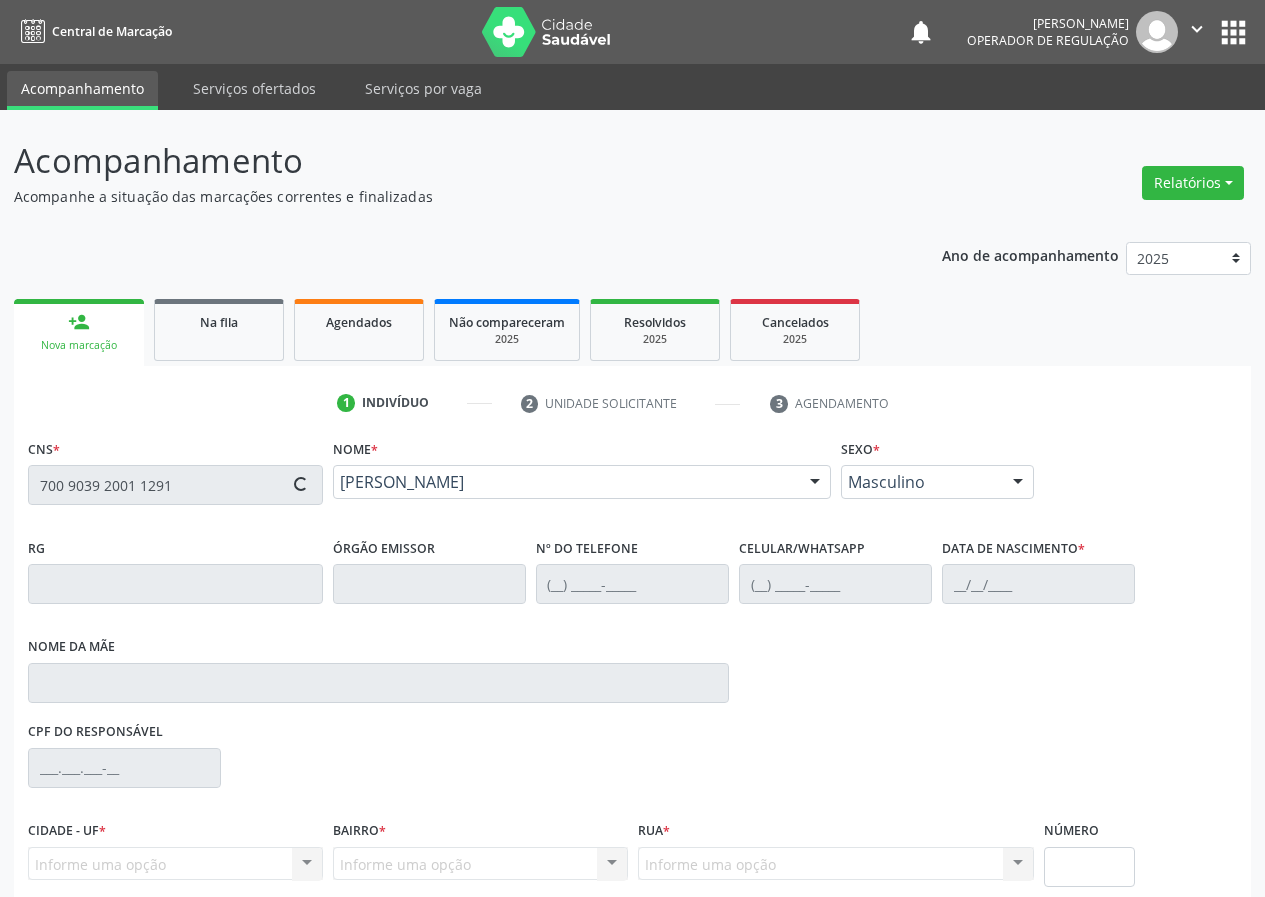 type on "23/02/1962" 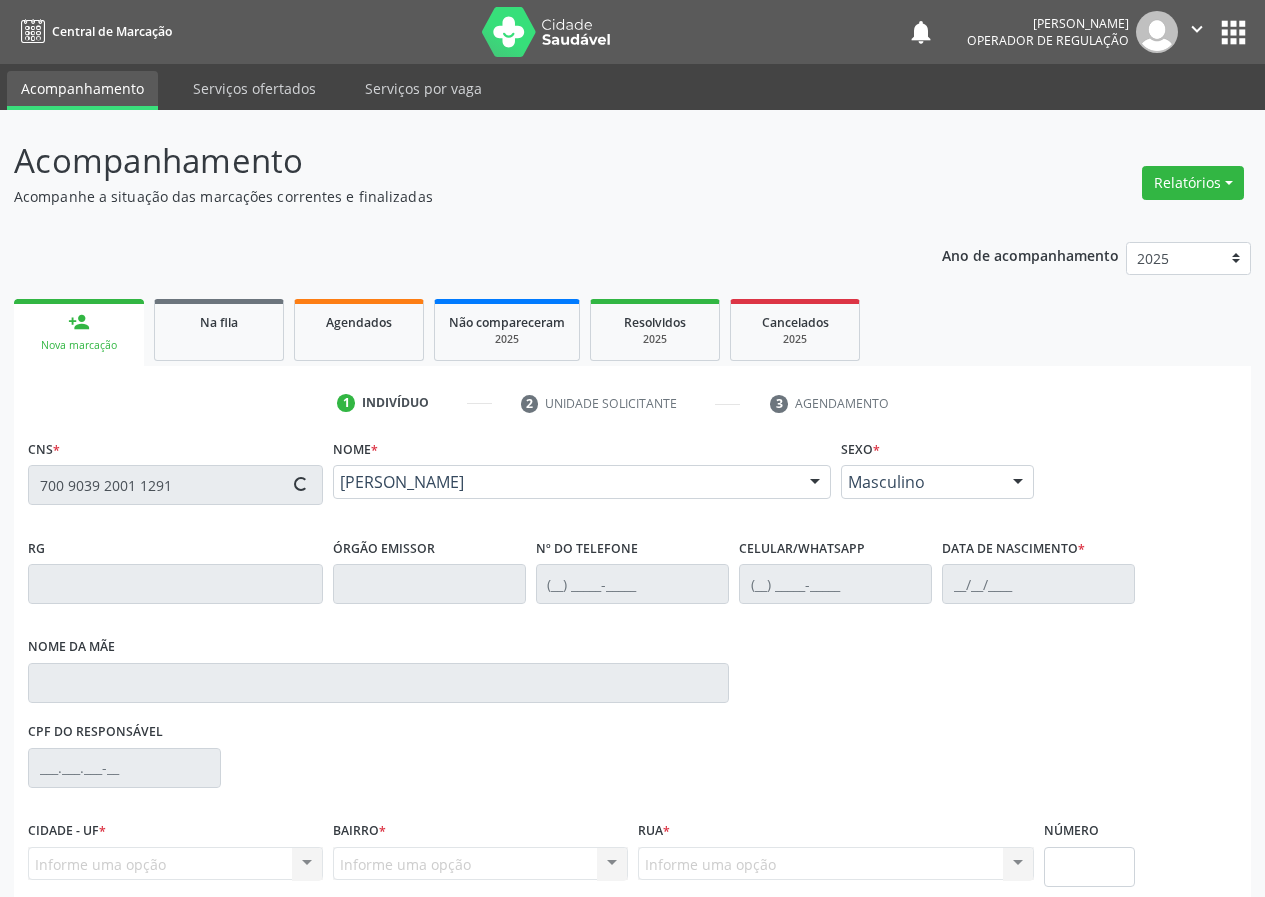 type on "Josefa Anália do Nascimento" 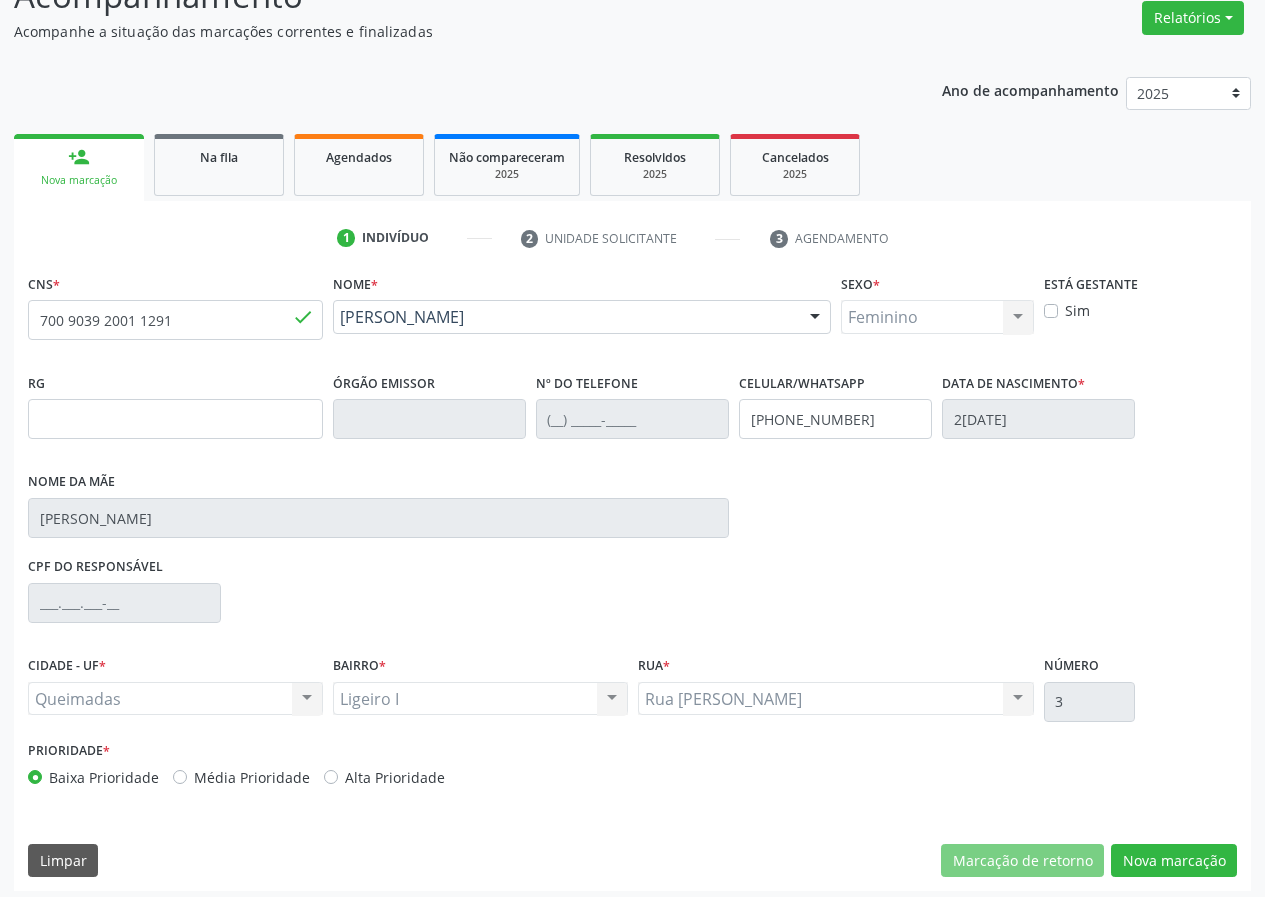 scroll, scrollTop: 173, scrollLeft: 0, axis: vertical 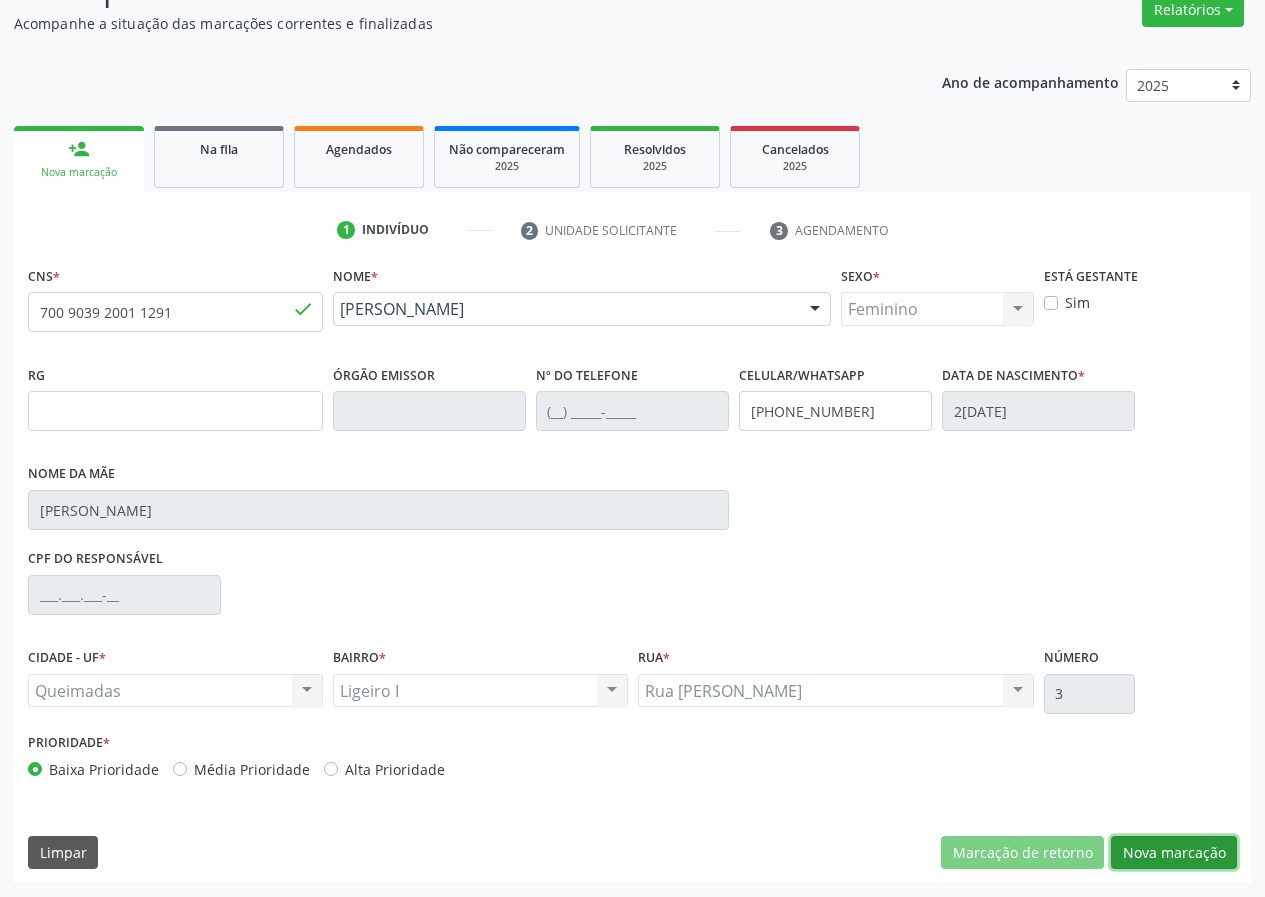 click on "Nova marcação" at bounding box center (1174, 853) 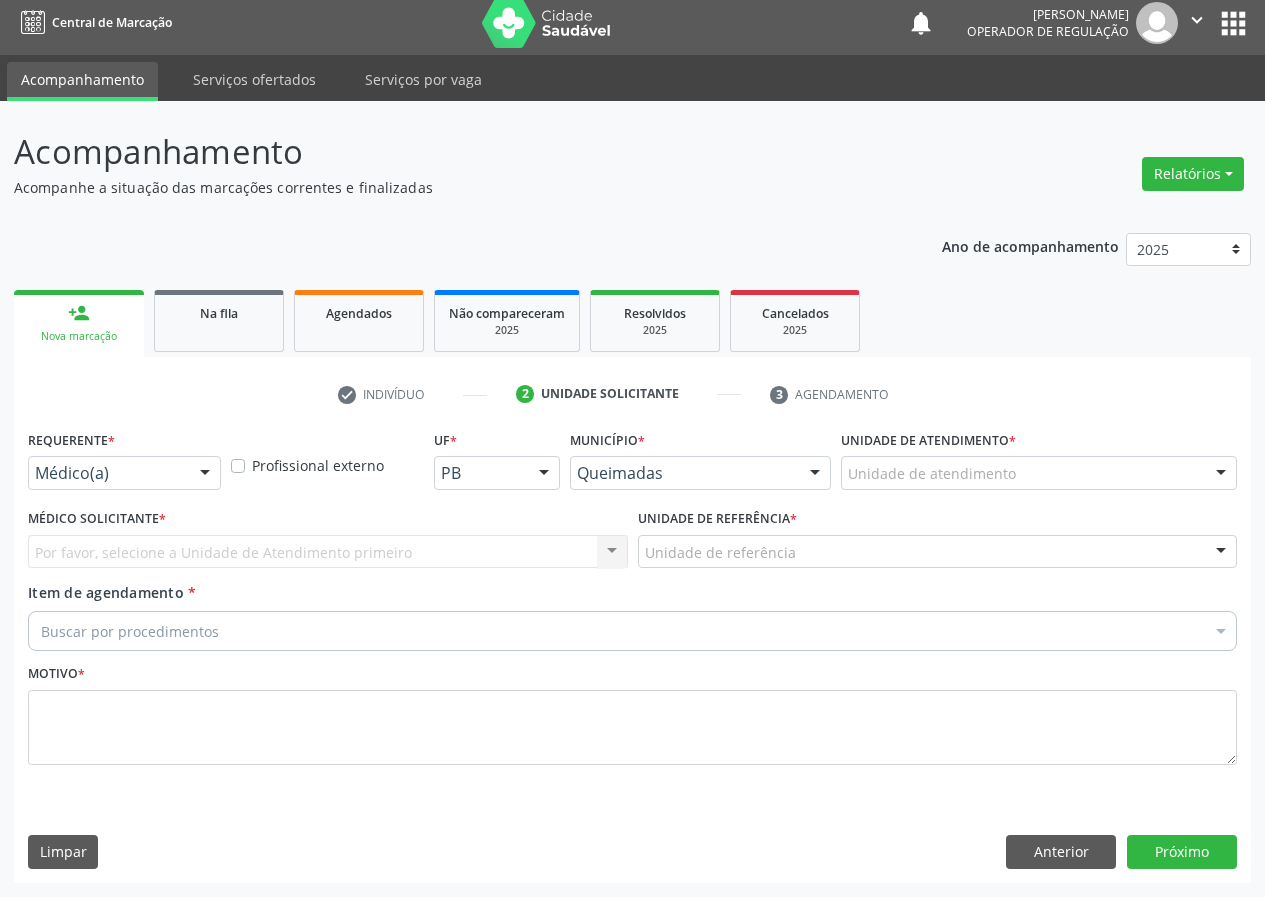 scroll, scrollTop: 9, scrollLeft: 0, axis: vertical 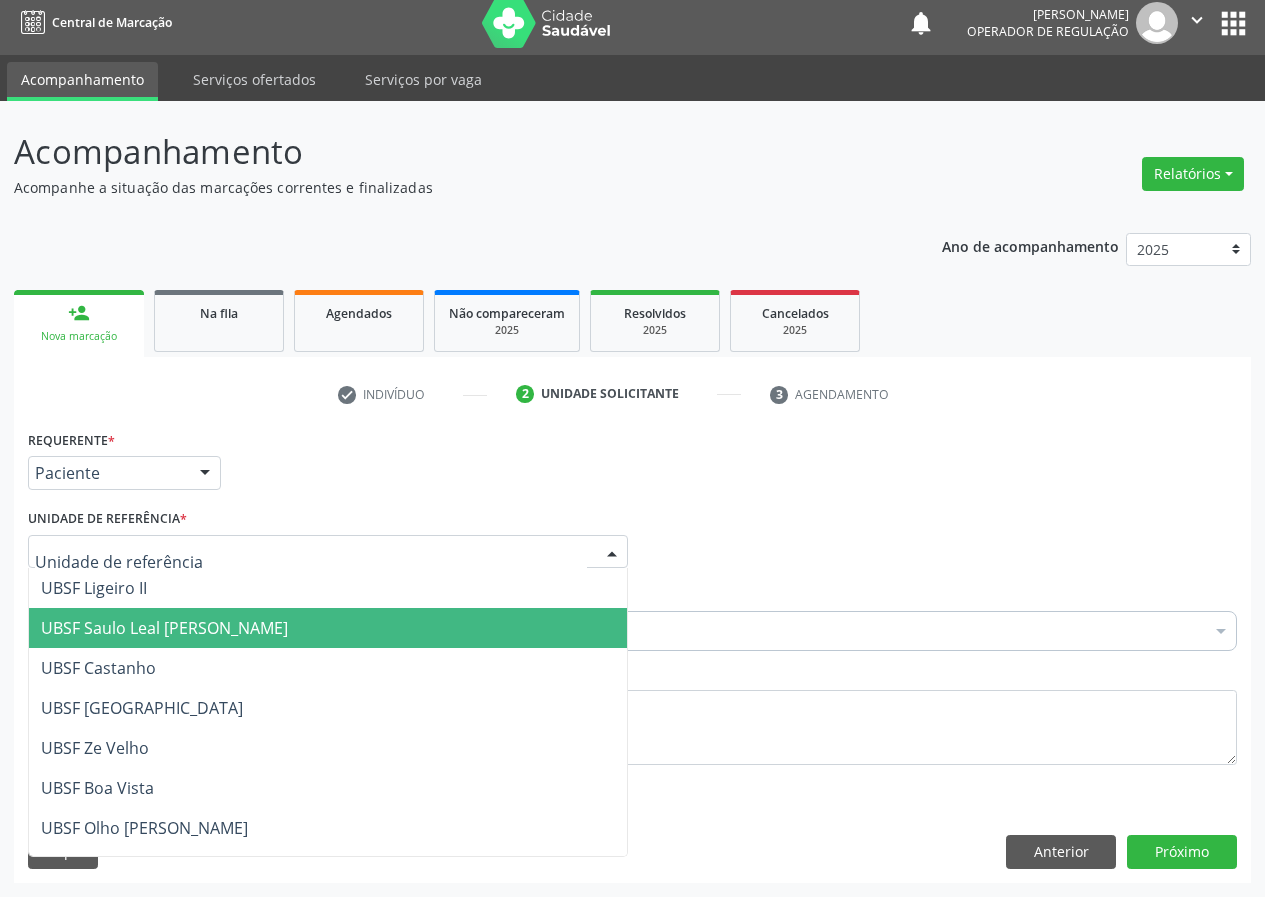 click on "Médico Solicitante
Por favor, selecione a Unidade de Atendimento primeiro
Nenhum resultado encontrado para: "   "
Não há nenhuma opção para ser exibida.
Unidade de referência
*
UBSF Ligeiro II   UBSF Saulo Leal Ernesto de Melo   UBSF Castanho   UBSF Baixa Verde   UBSF Ze Velho   UBSF Boa Vista   UBSF Olho Dagua Salgado   UBSF Zumbi   NASF Pedra do Touro   UBSF Lutador   UBSF Anibal Teixeira   UBSF Central   UBSF Riacho do Meio   UBSF Caixa Dagua   UBSF Ligeiro I   UBSF Malhada Grande   UBSF Vila   UBSF Guritiba   NASF Tataguassu   UBSF Cidade Tiao do Rego
Nenhum resultado encontrado para: "   "
Não há nenhuma opção para ser exibida." at bounding box center (632, 543) 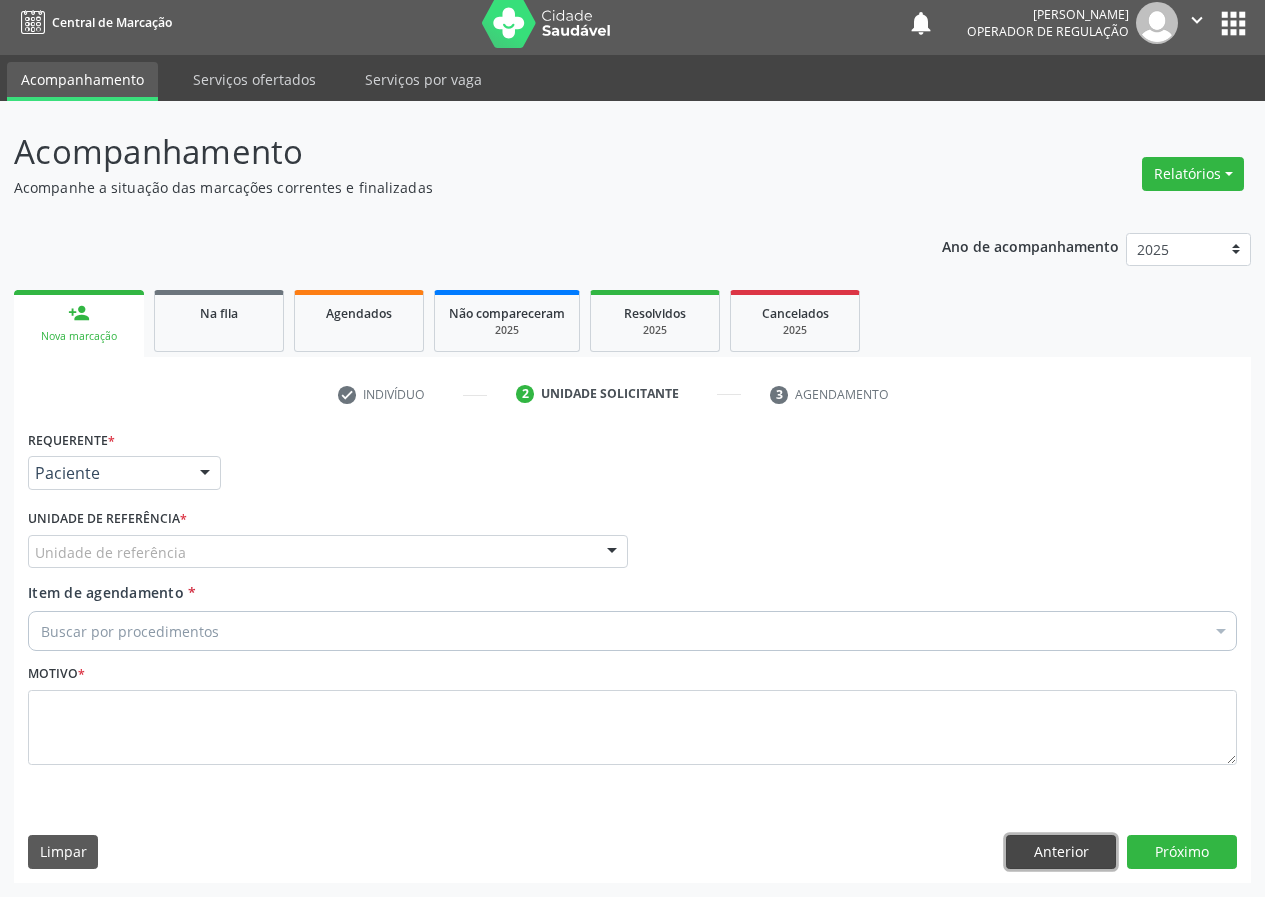 click on "Anterior" at bounding box center [1061, 852] 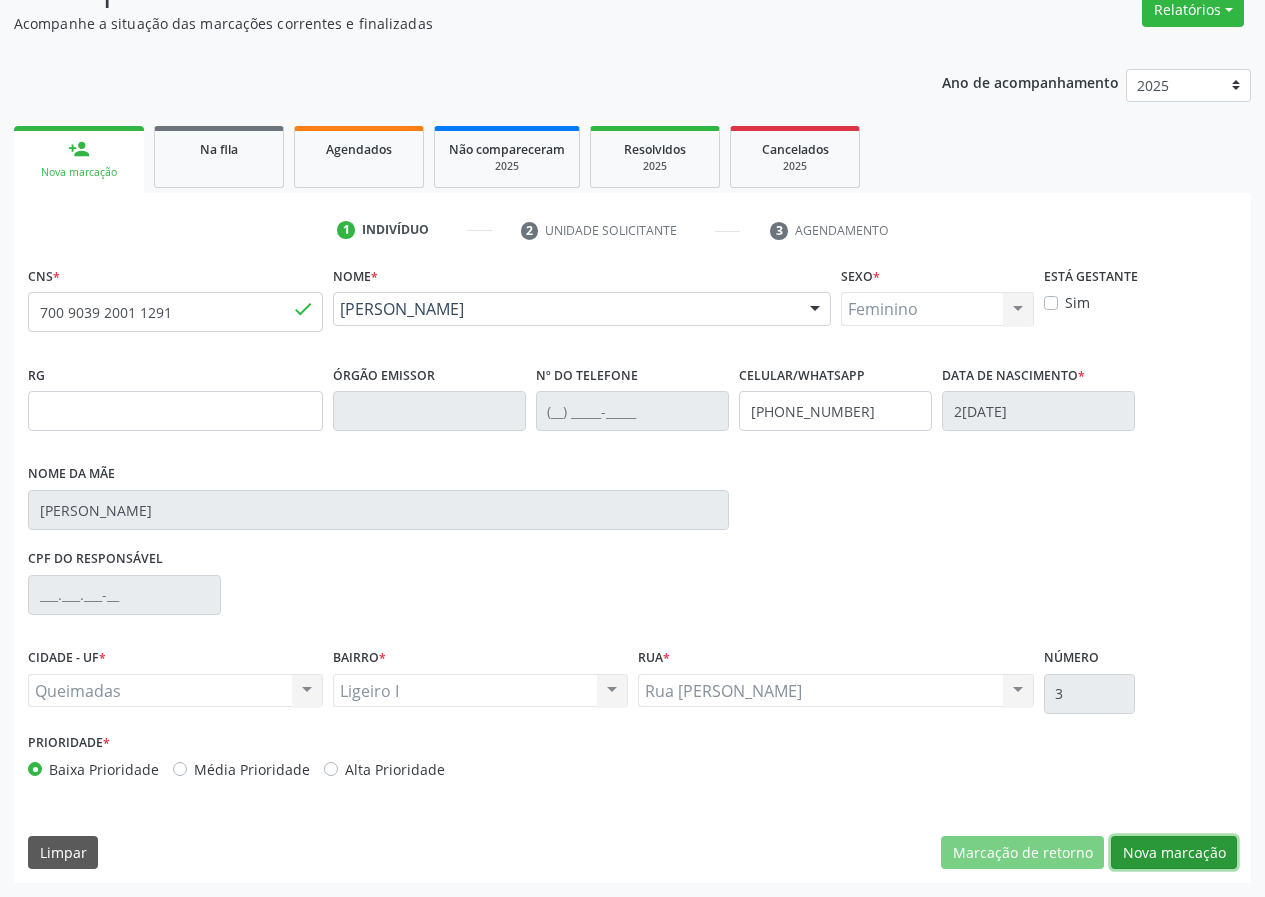 click on "Nova marcação" at bounding box center (1174, 853) 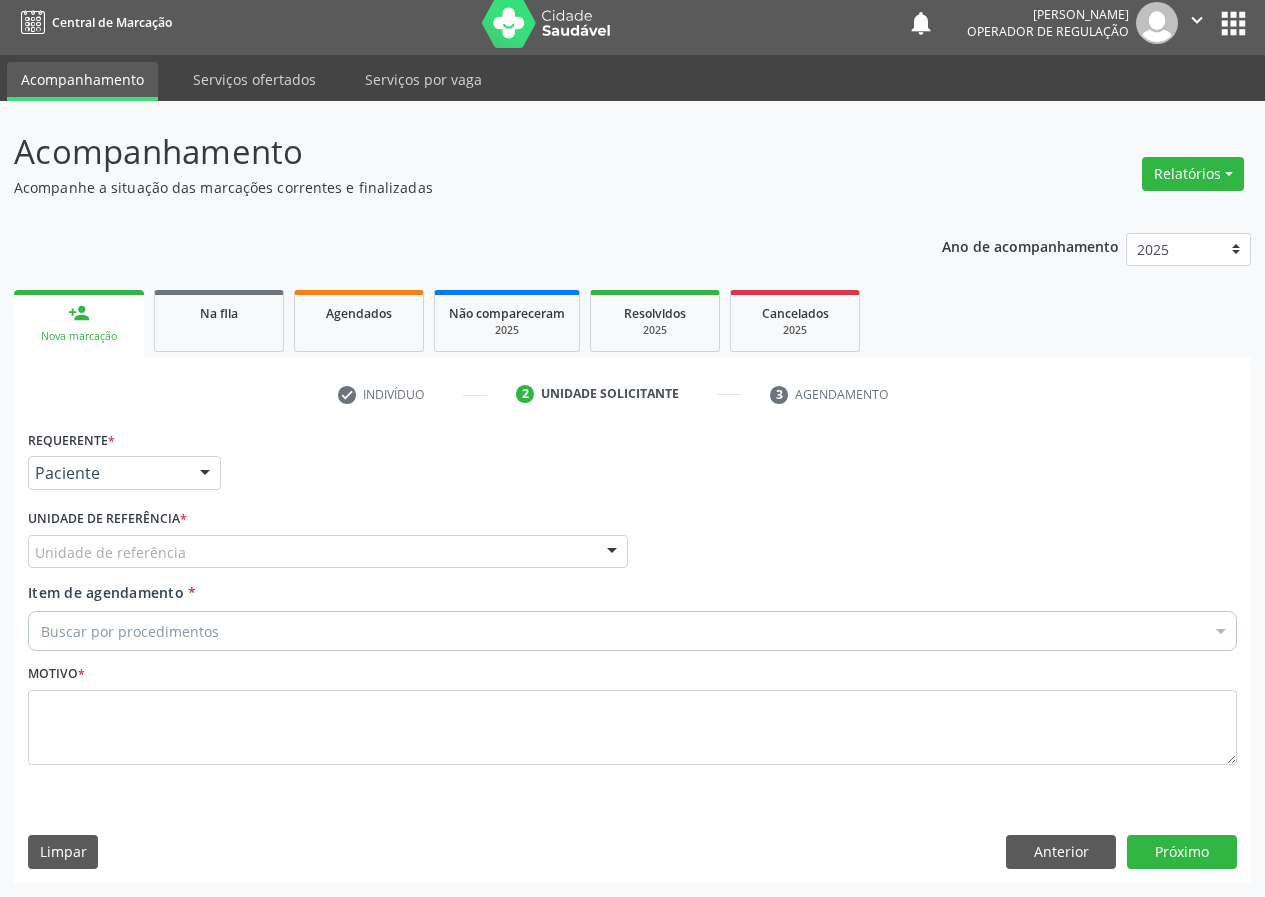 scroll, scrollTop: 9, scrollLeft: 0, axis: vertical 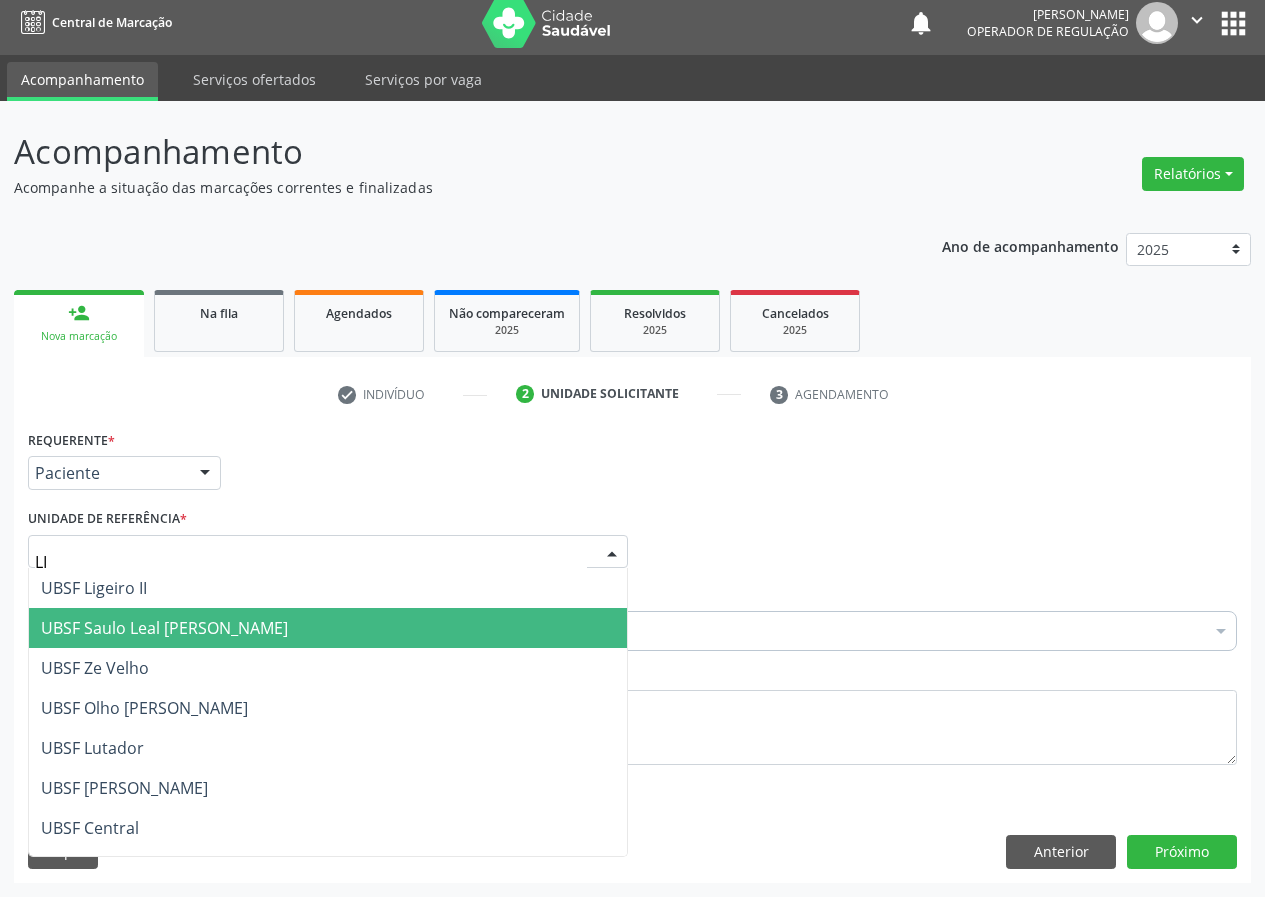 type on "LIG" 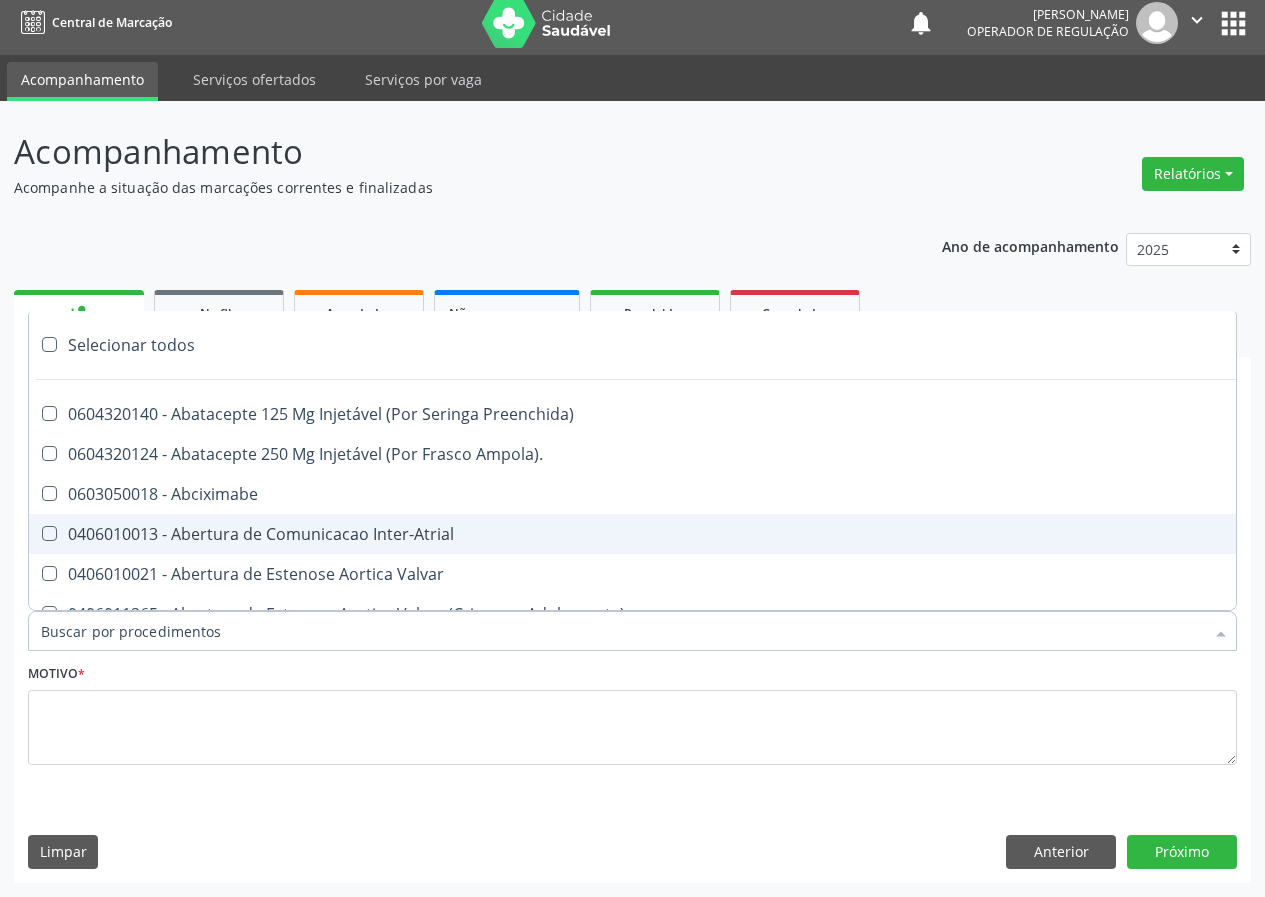 paste on "700903920011291" 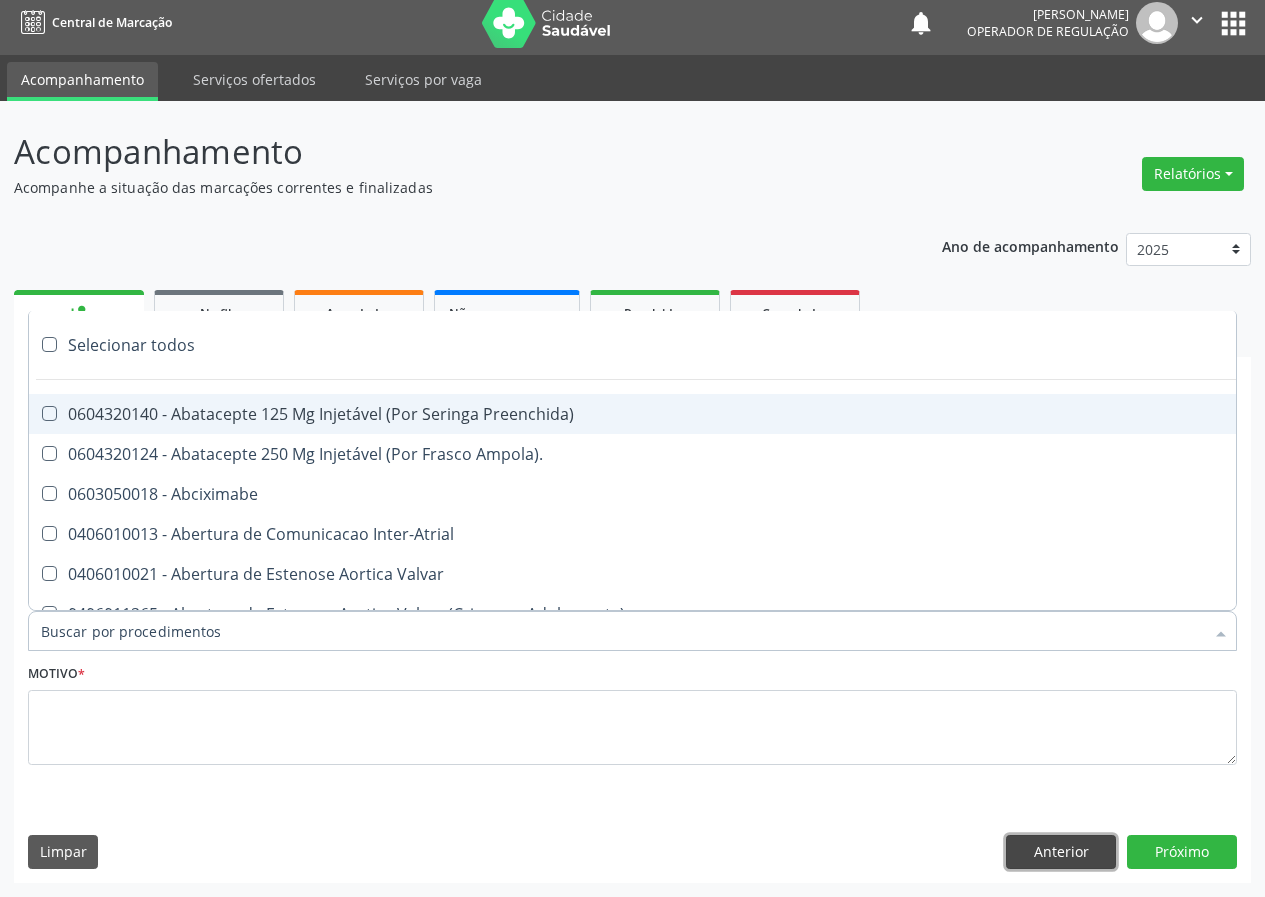 click on "Anterior" at bounding box center [1061, 852] 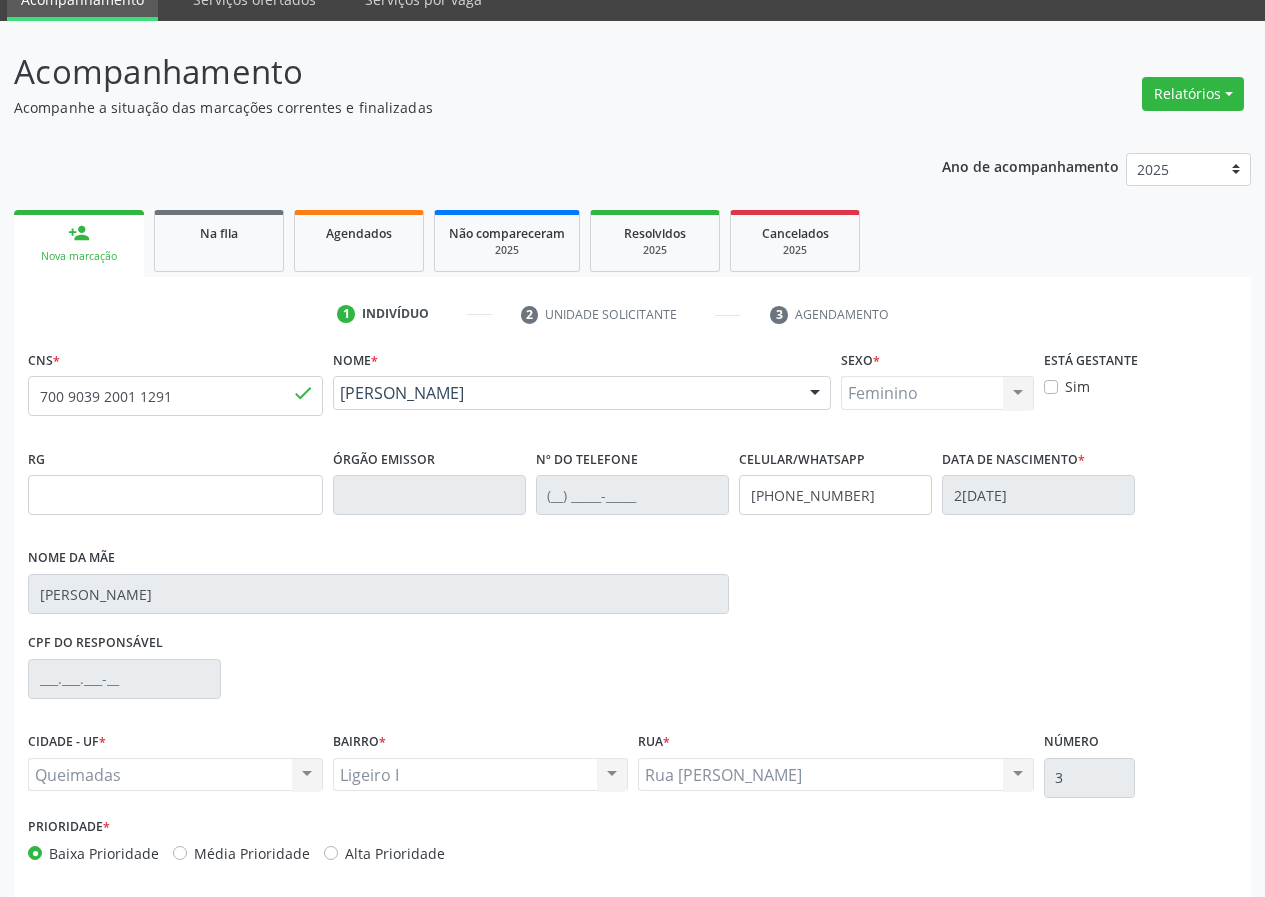 scroll, scrollTop: 173, scrollLeft: 0, axis: vertical 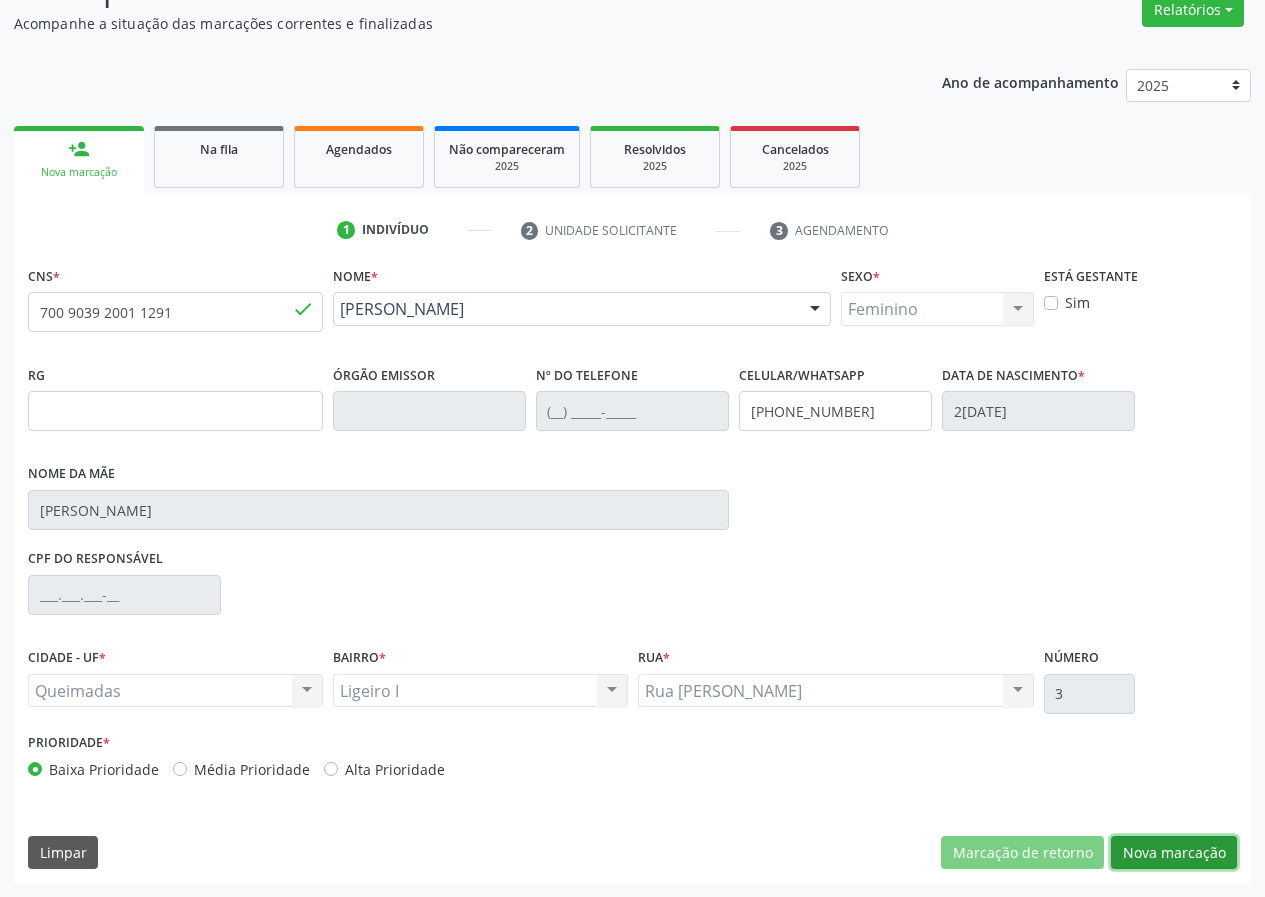 click on "Nova marcação" at bounding box center (1174, 853) 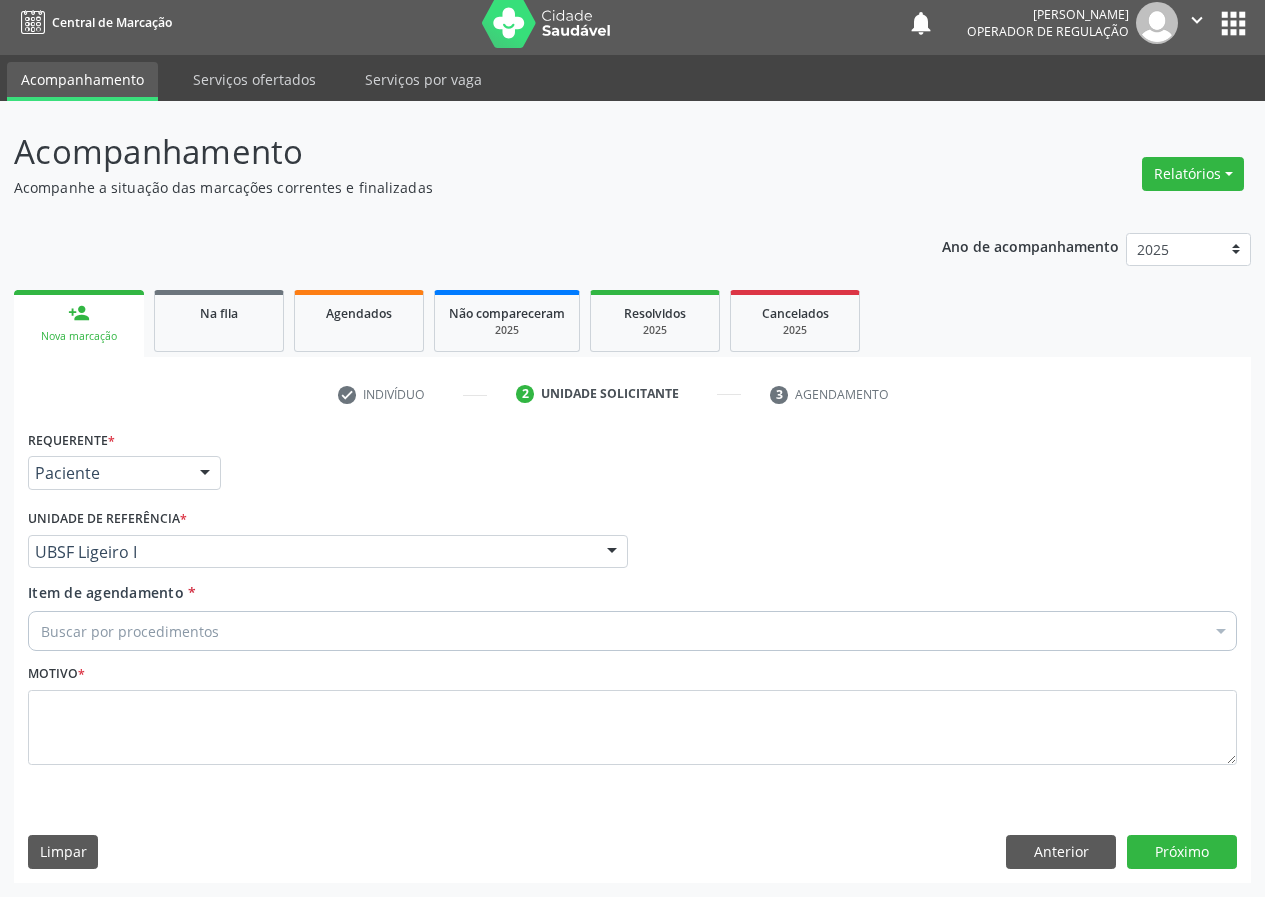 scroll, scrollTop: 9, scrollLeft: 0, axis: vertical 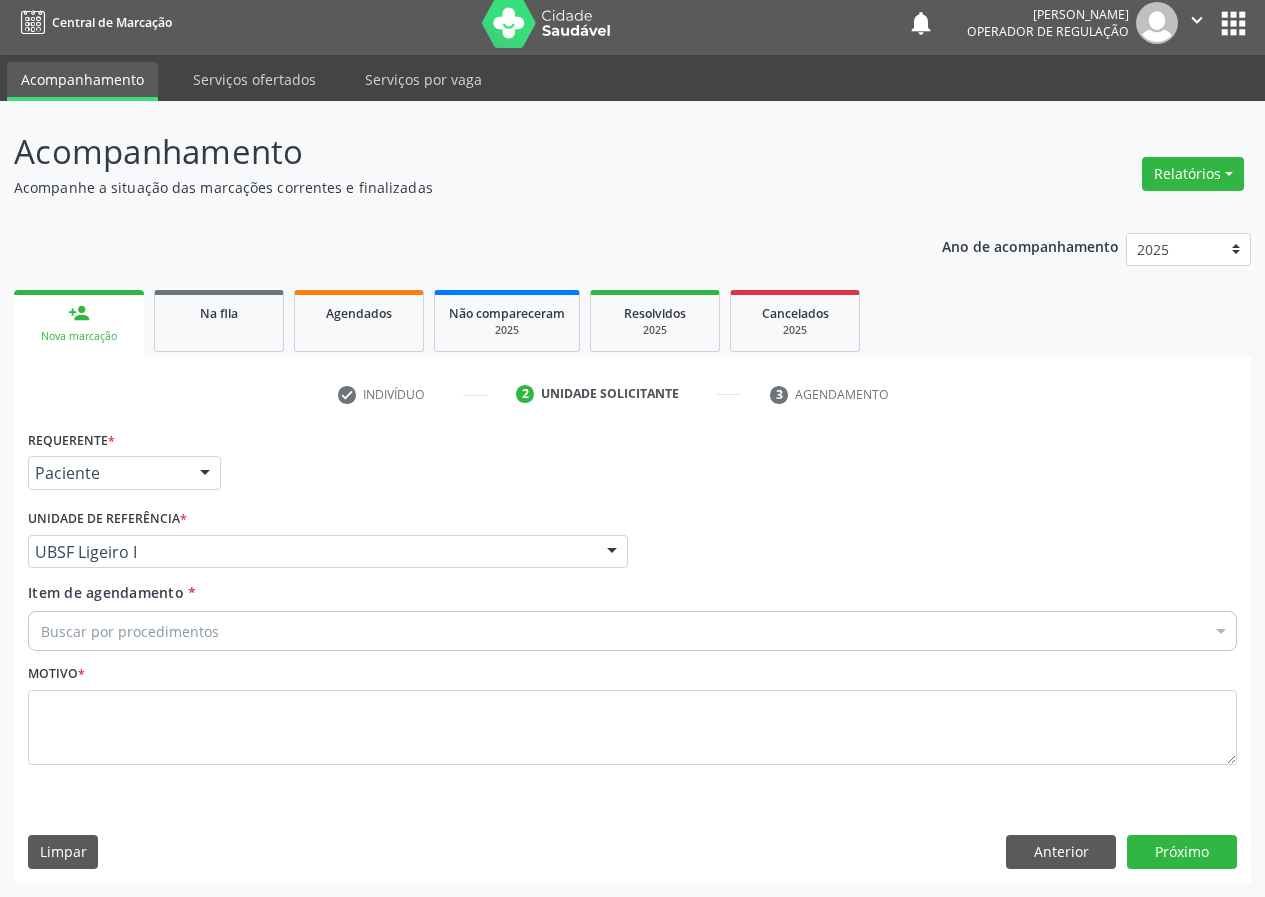 click on "Buscar por procedimentos" at bounding box center [632, 631] 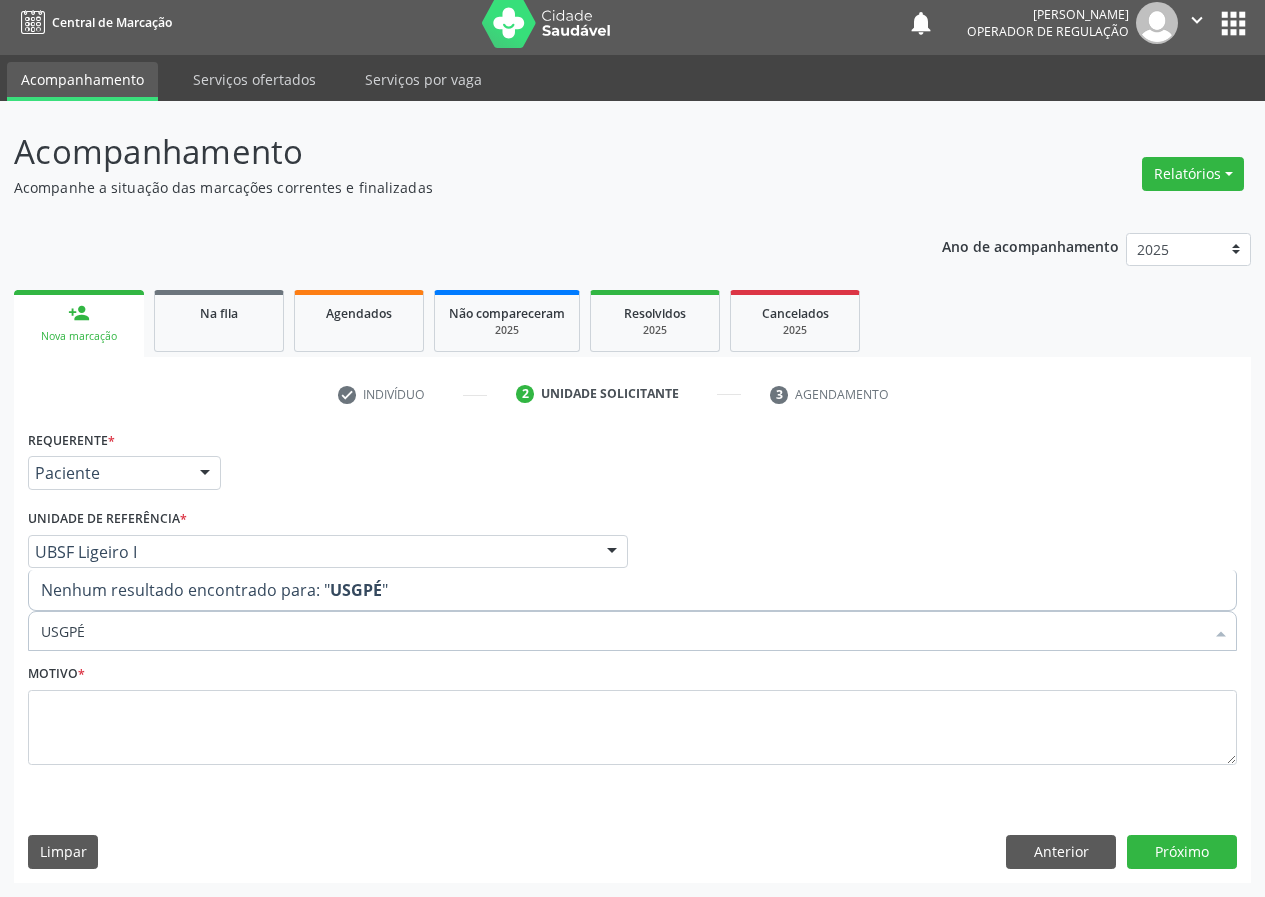 type on "USG PÉ" 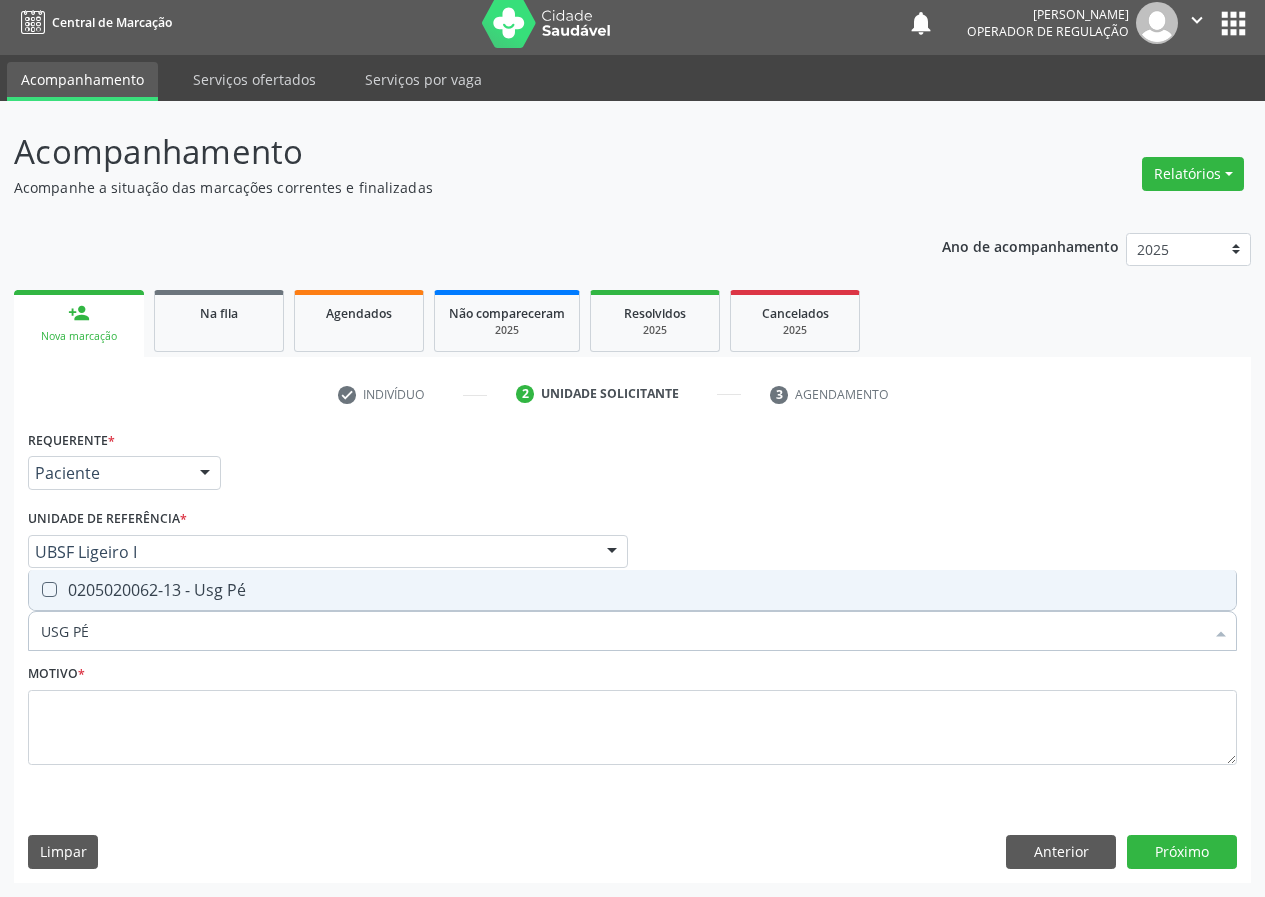 click on "0205020062-13 - Usg Pé" at bounding box center [632, 590] 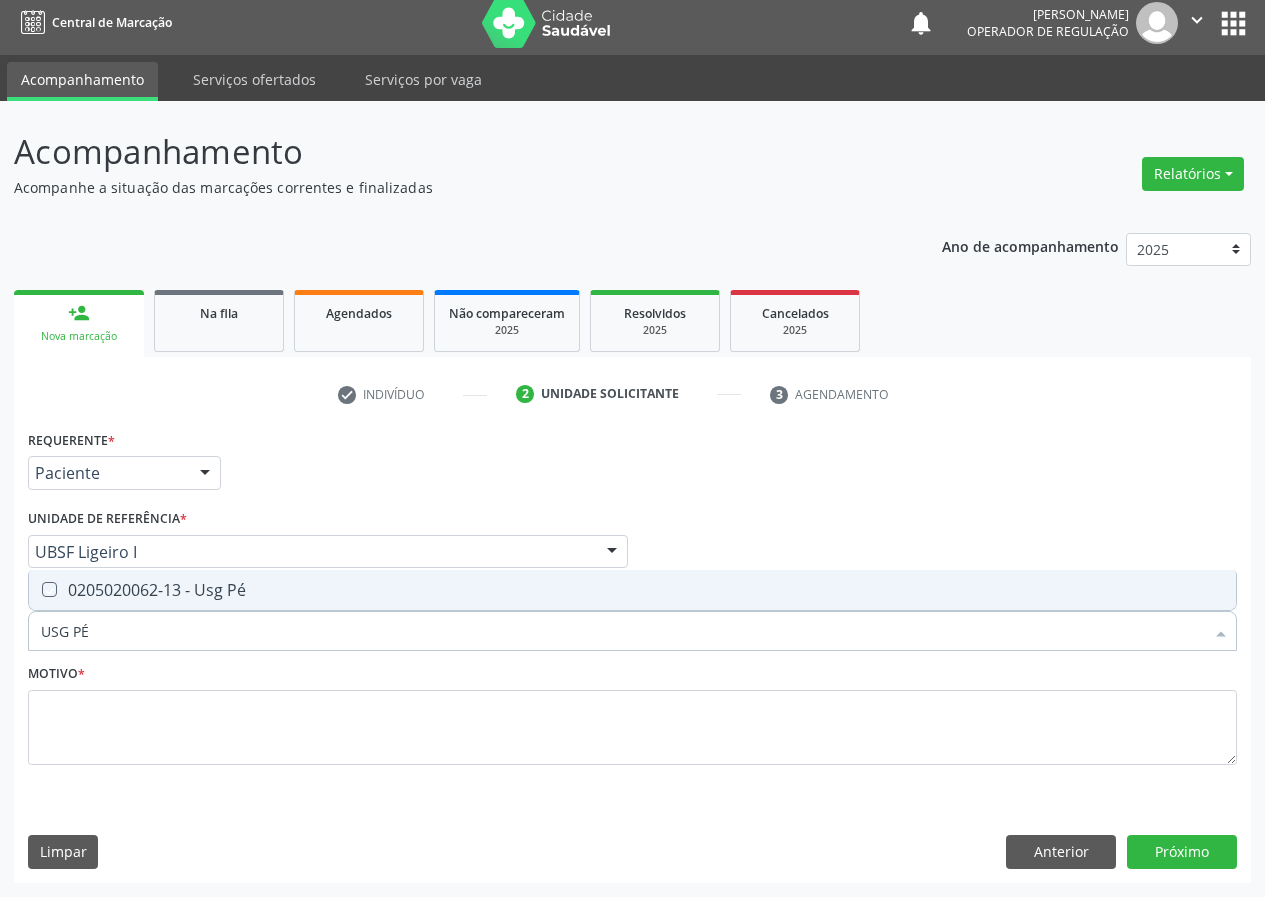 checkbox on "true" 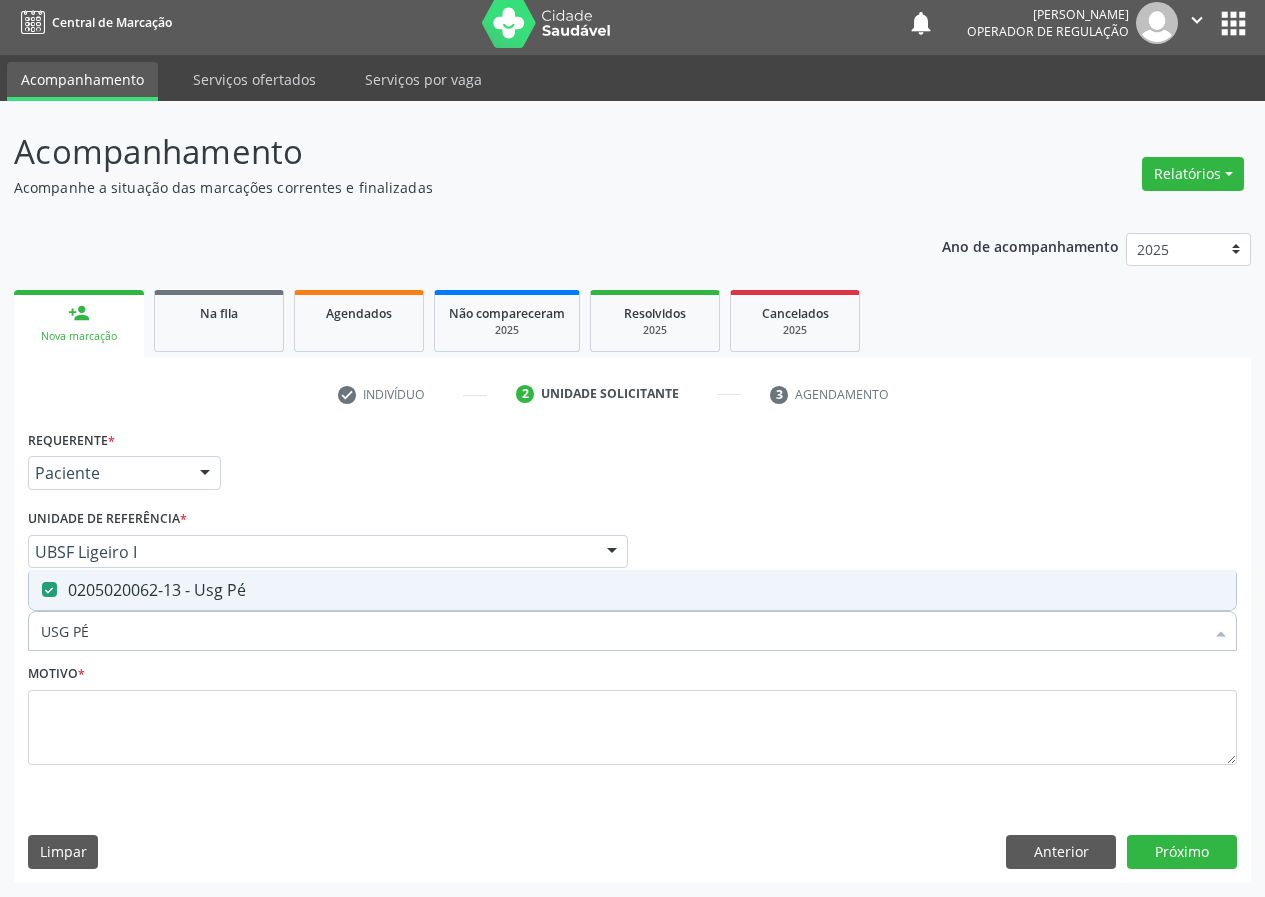click on "Motivo
*" at bounding box center [632, 712] 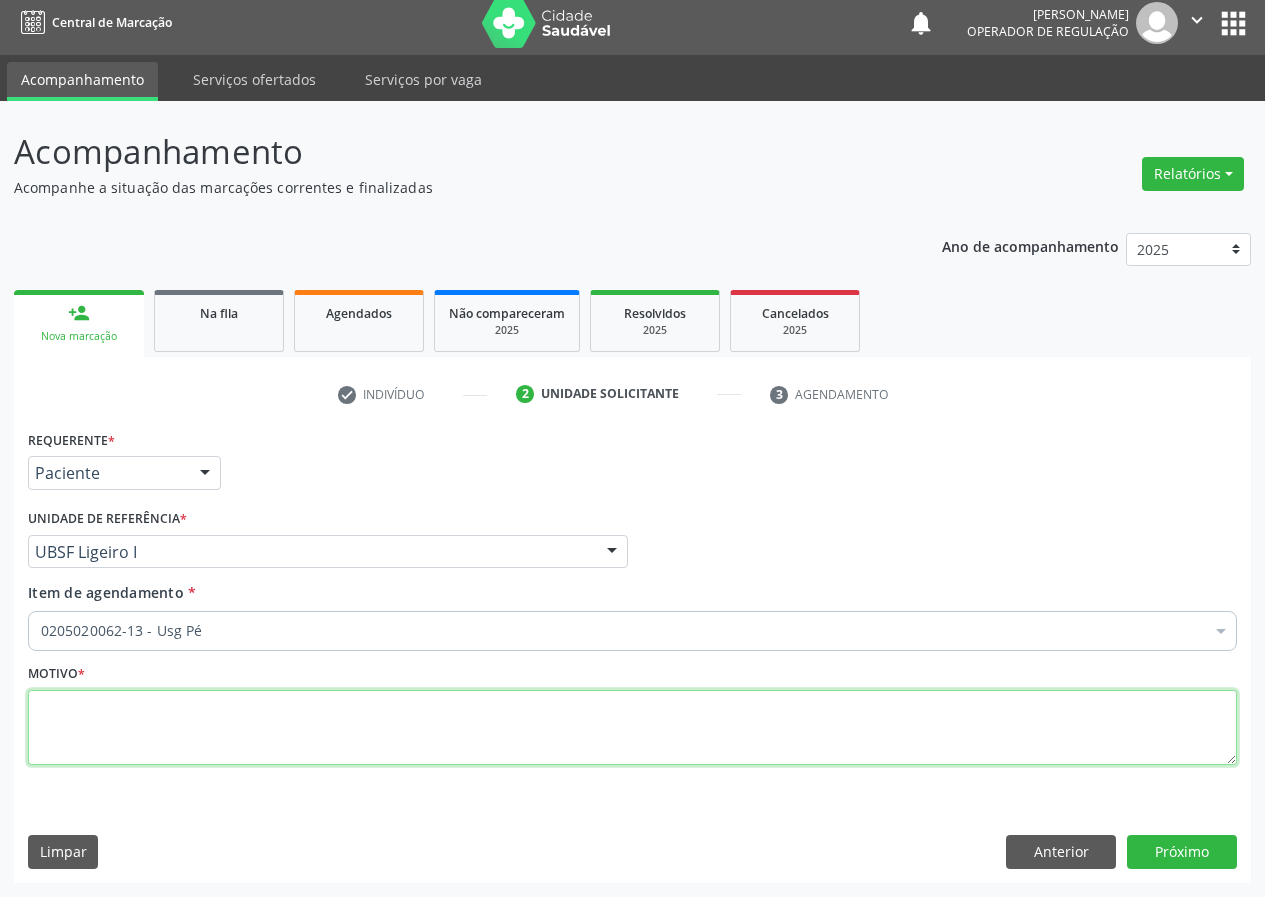 click at bounding box center (632, 728) 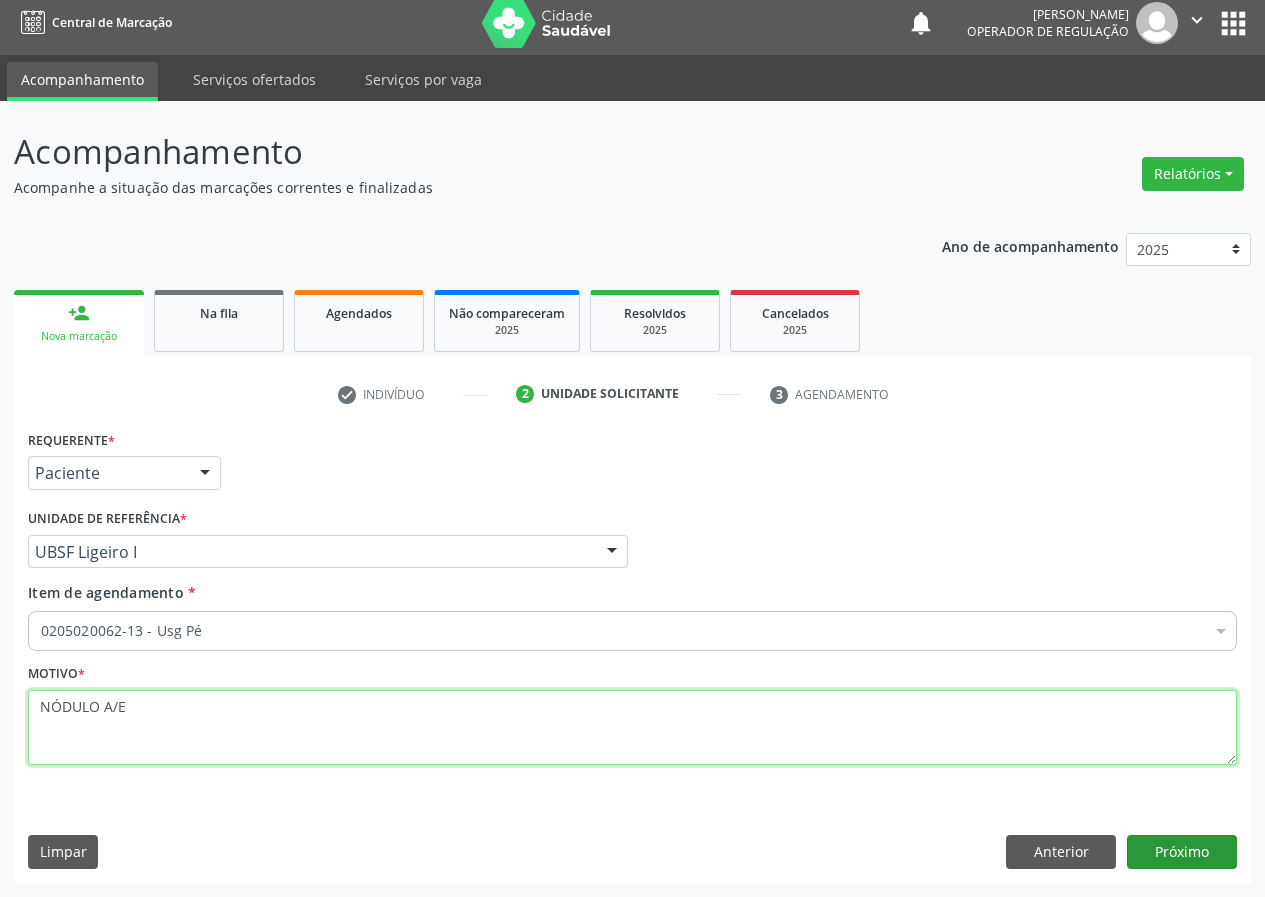 type on "NÓDULO A/E" 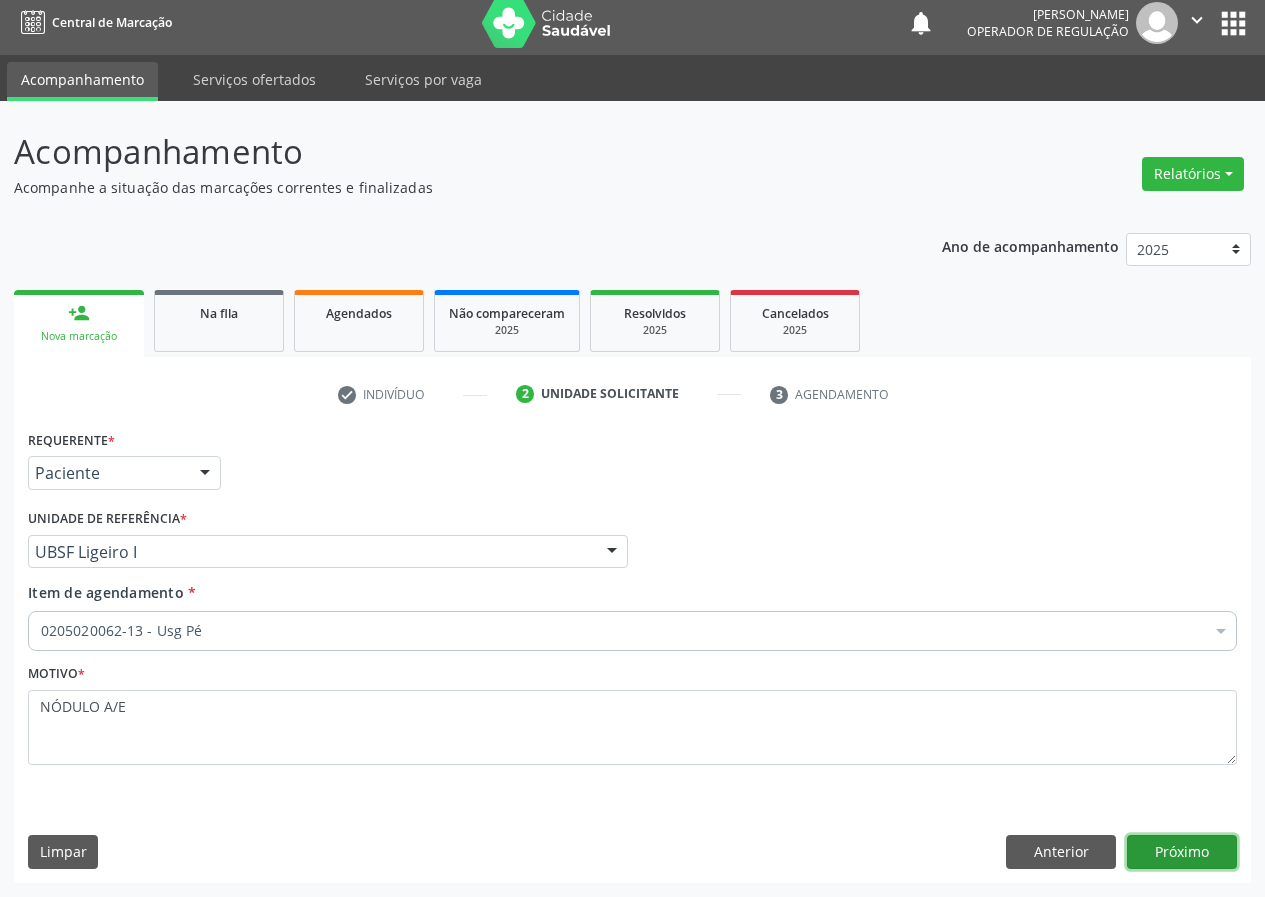 click on "Próximo" at bounding box center [1182, 852] 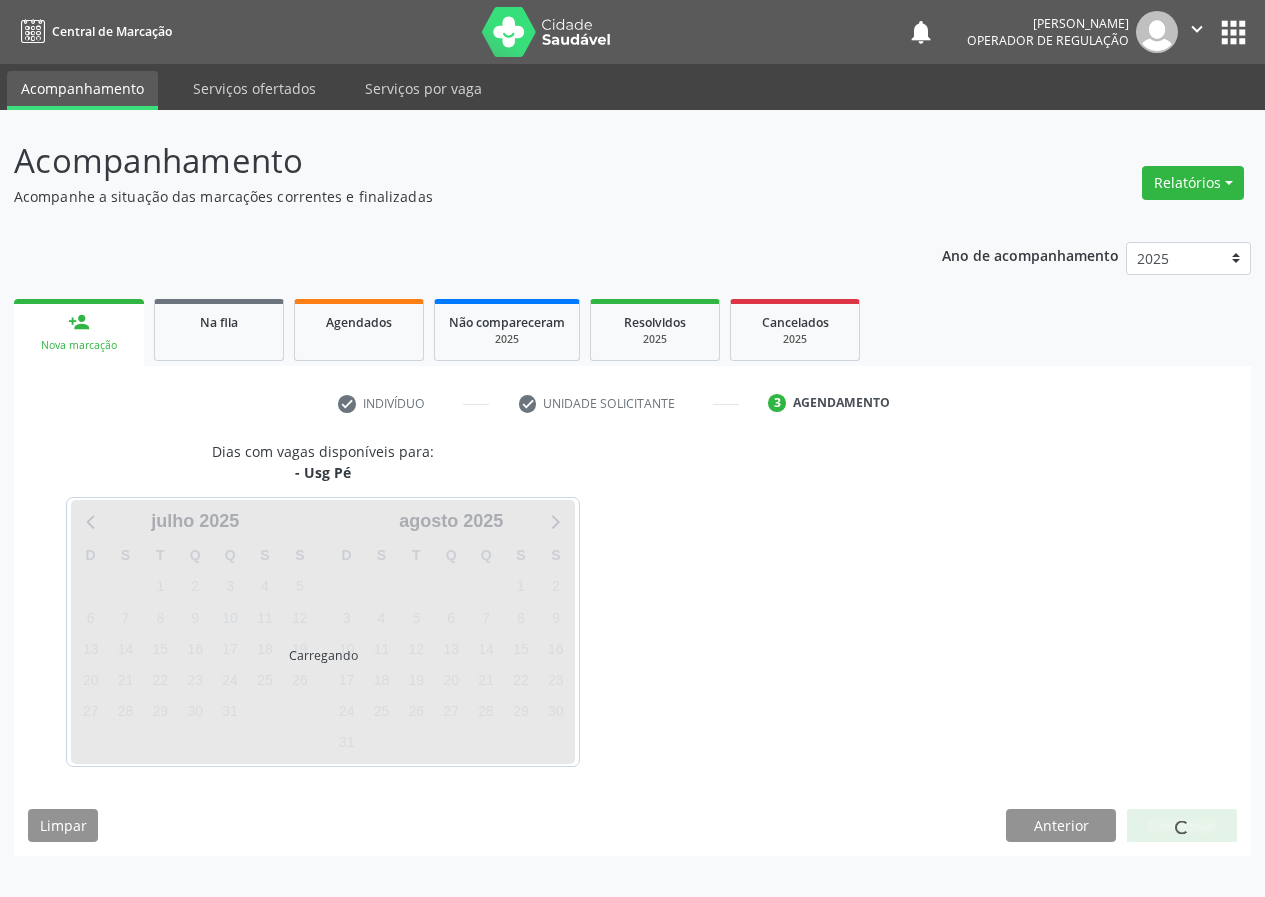 scroll, scrollTop: 0, scrollLeft: 0, axis: both 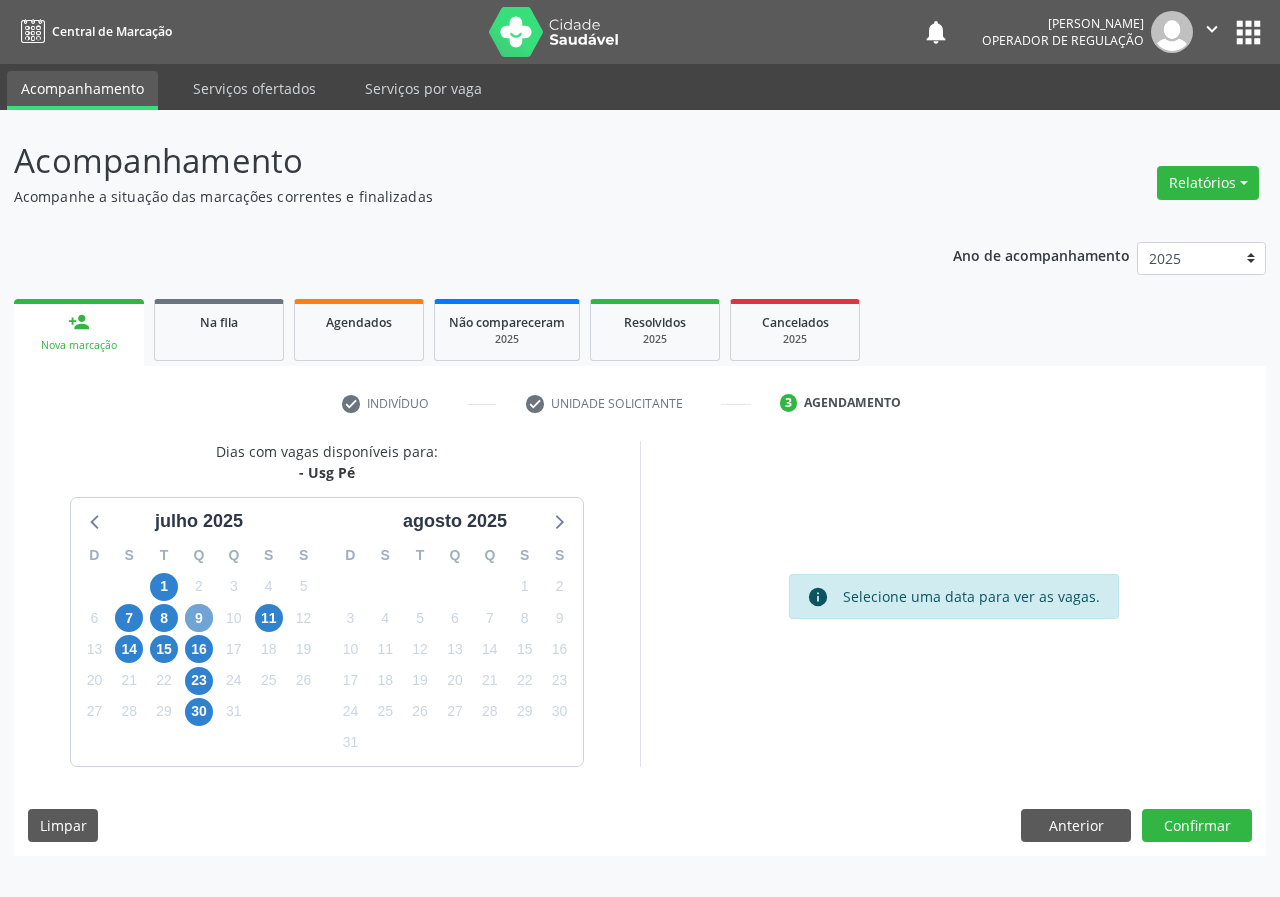 click on "9" at bounding box center [199, 618] 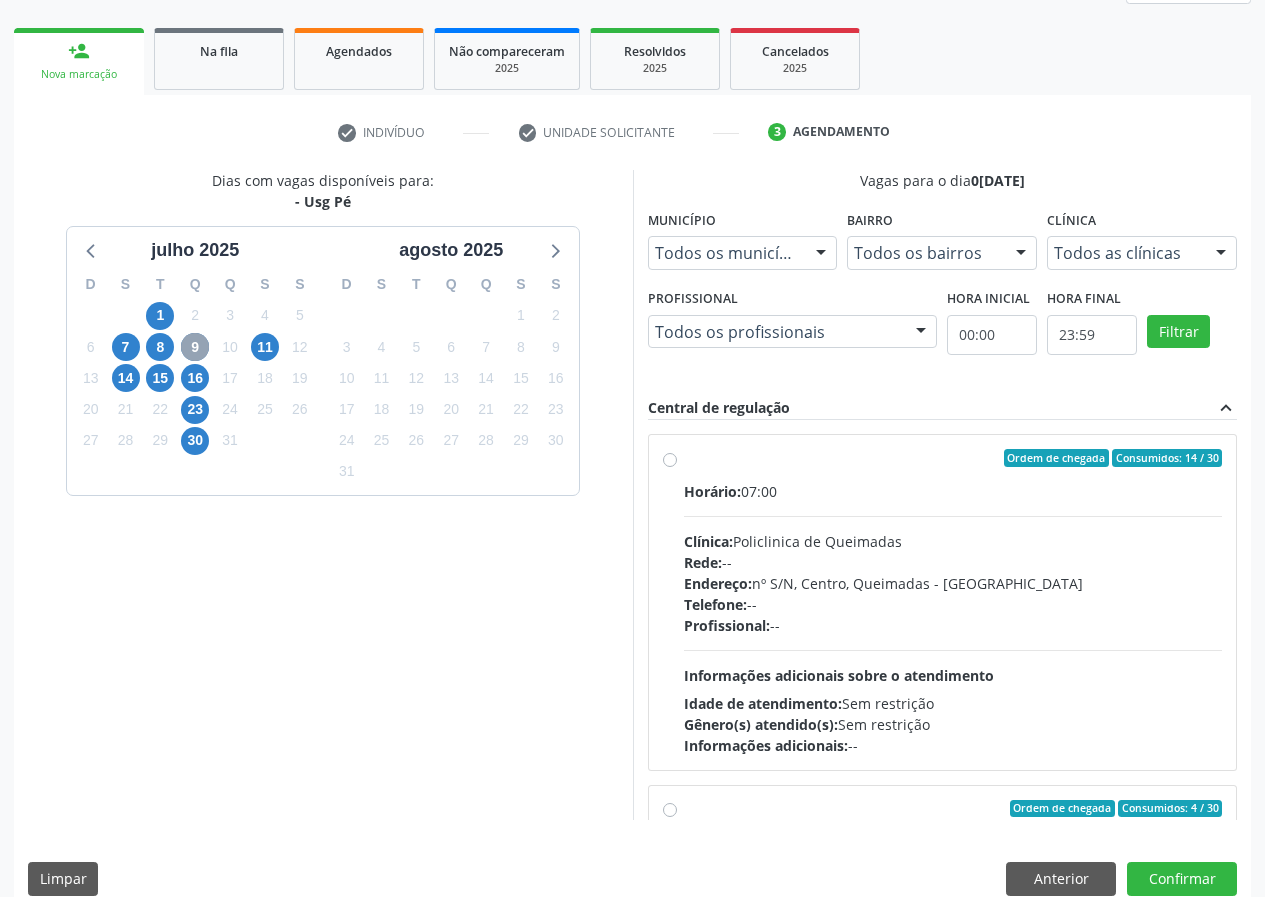 scroll, scrollTop: 298, scrollLeft: 0, axis: vertical 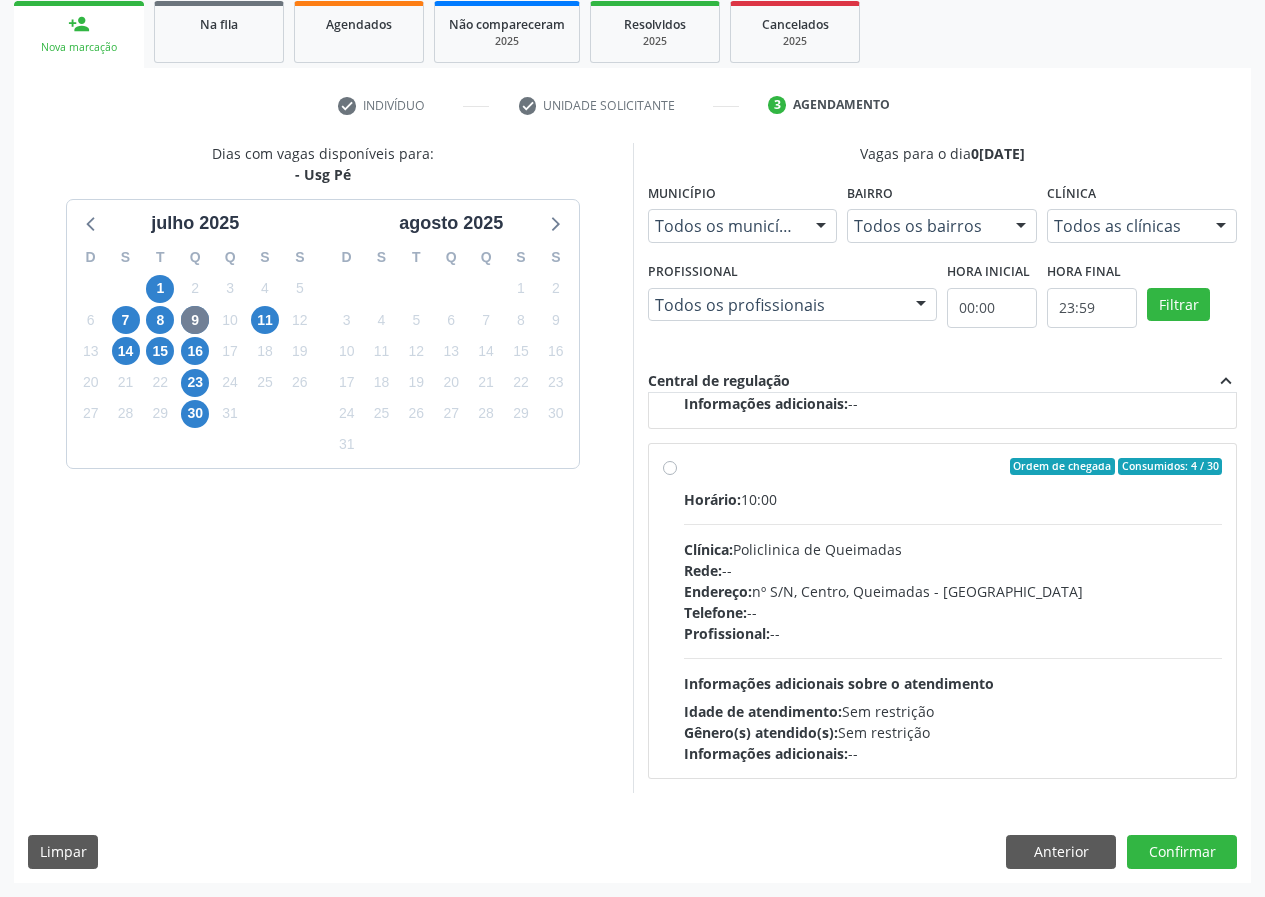 click on "Ordem de chegada
Consumidos: 4 / 30
Horário:   10:00
Clínica:  Policlinica de Queimadas
Rede:
--
Endereço:   nº S/N, Centro, Queimadas - PB
Telefone:   --
Profissional:
--
Informações adicionais sobre o atendimento
Idade de atendimento:
Sem restrição
Gênero(s) atendido(s):
Sem restrição
Informações adicionais:
--" at bounding box center [953, 611] 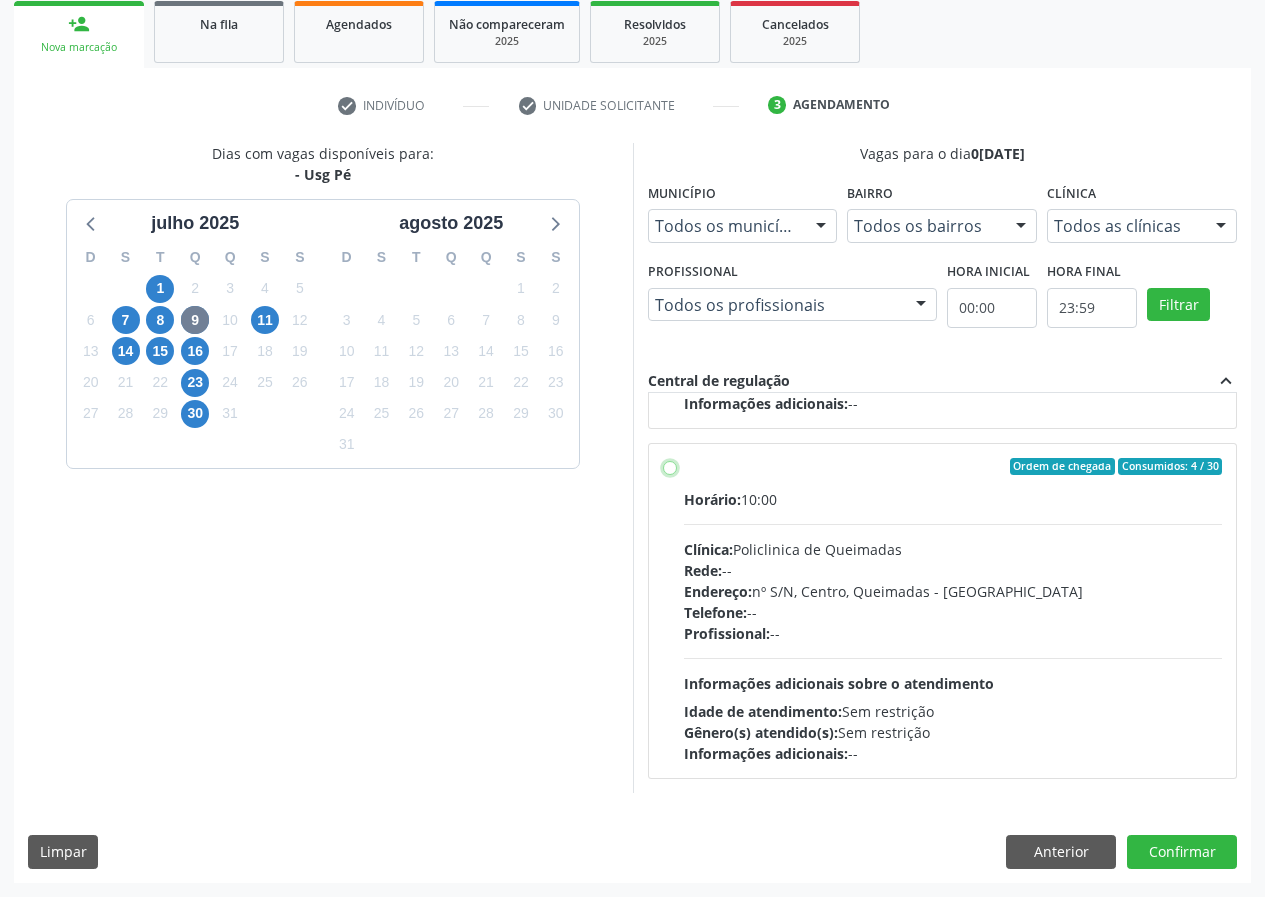 click on "Ordem de chegada
Consumidos: 4 / 30
Horário:   10:00
Clínica:  Policlinica de Queimadas
Rede:
--
Endereço:   nº S/N, Centro, Queimadas - PB
Telefone:   --
Profissional:
--
Informações adicionais sobre o atendimento
Idade de atendimento:
Sem restrição
Gênero(s) atendido(s):
Sem restrição
Informações adicionais:
--" at bounding box center [670, 467] 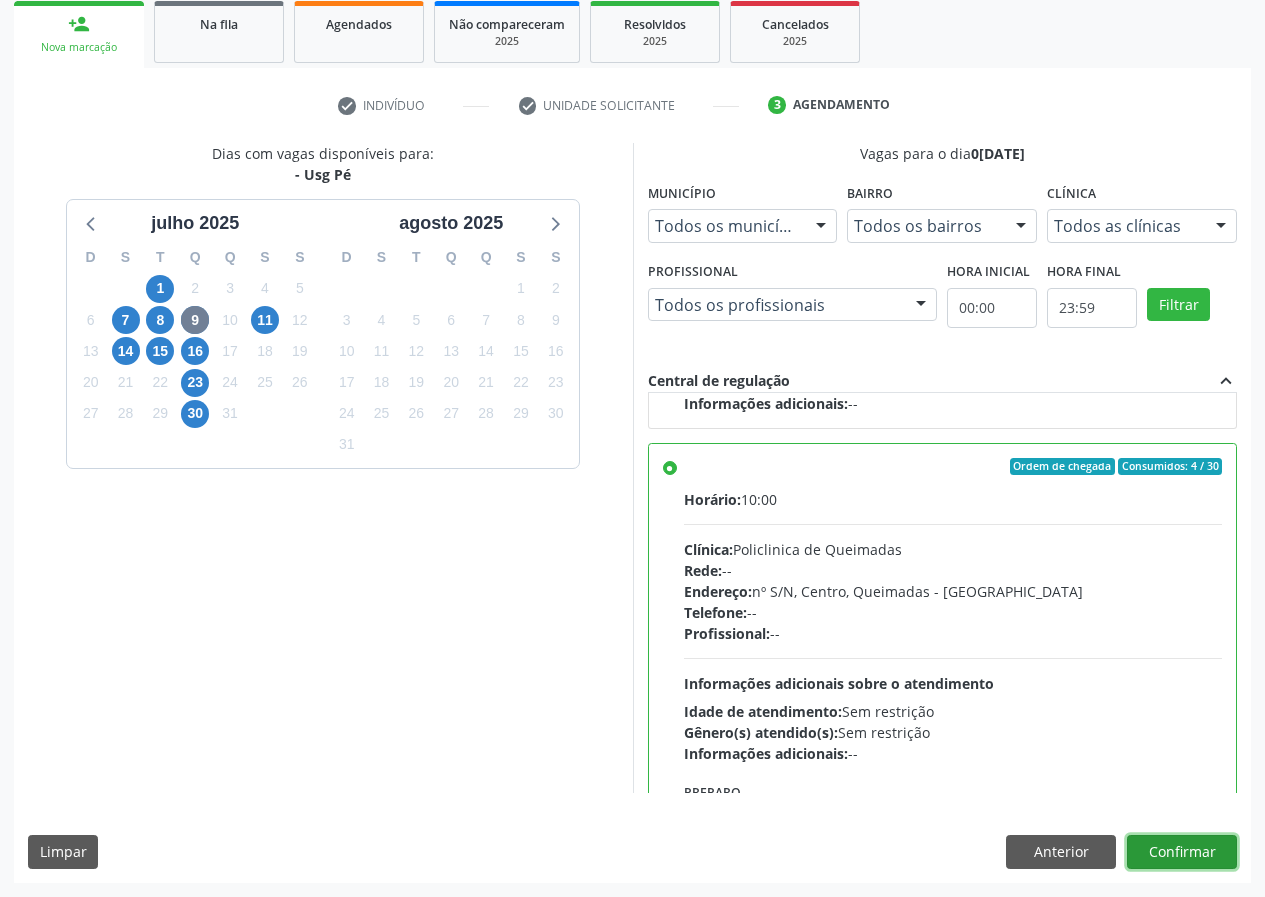click on "Confirmar" at bounding box center [1182, 852] 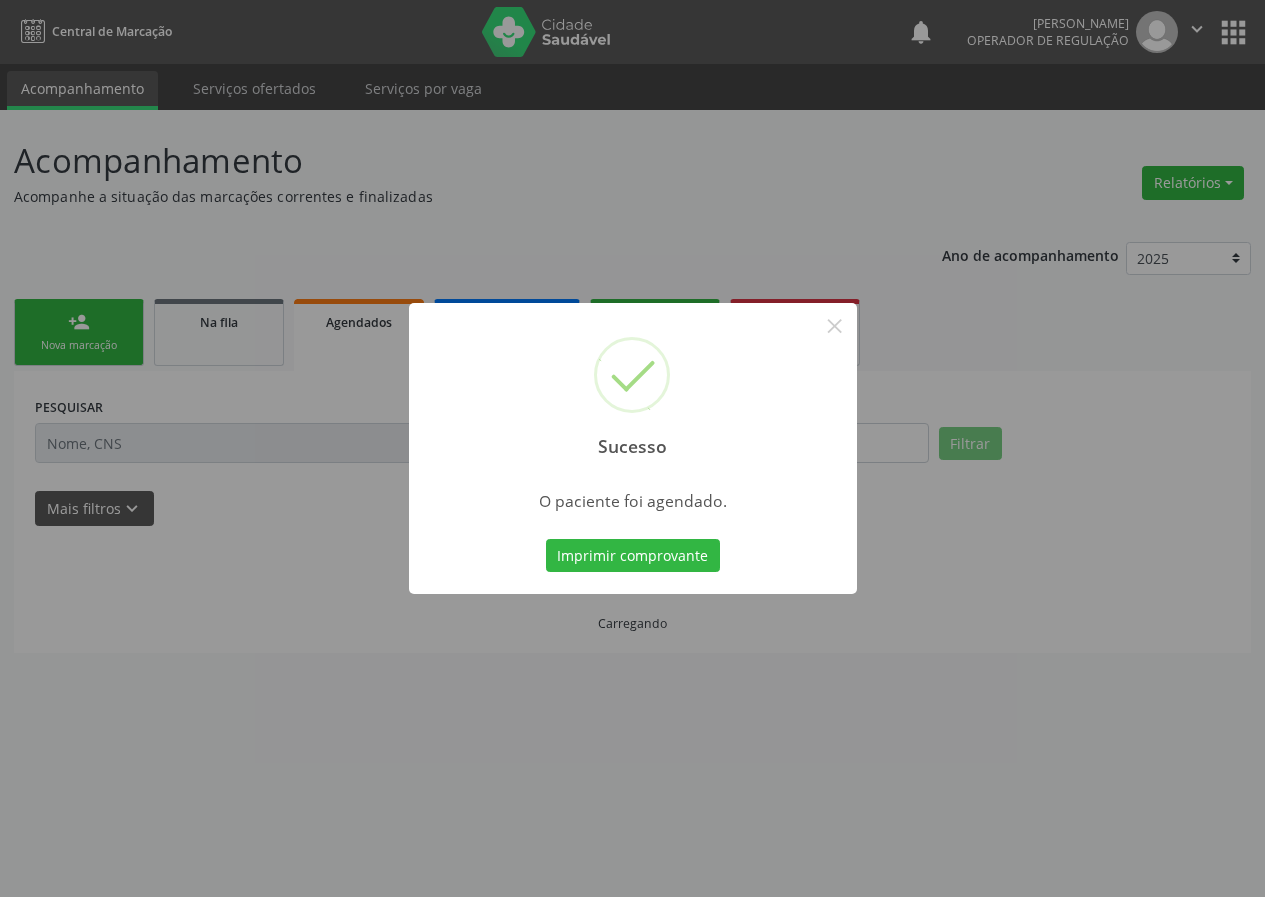 scroll, scrollTop: 0, scrollLeft: 0, axis: both 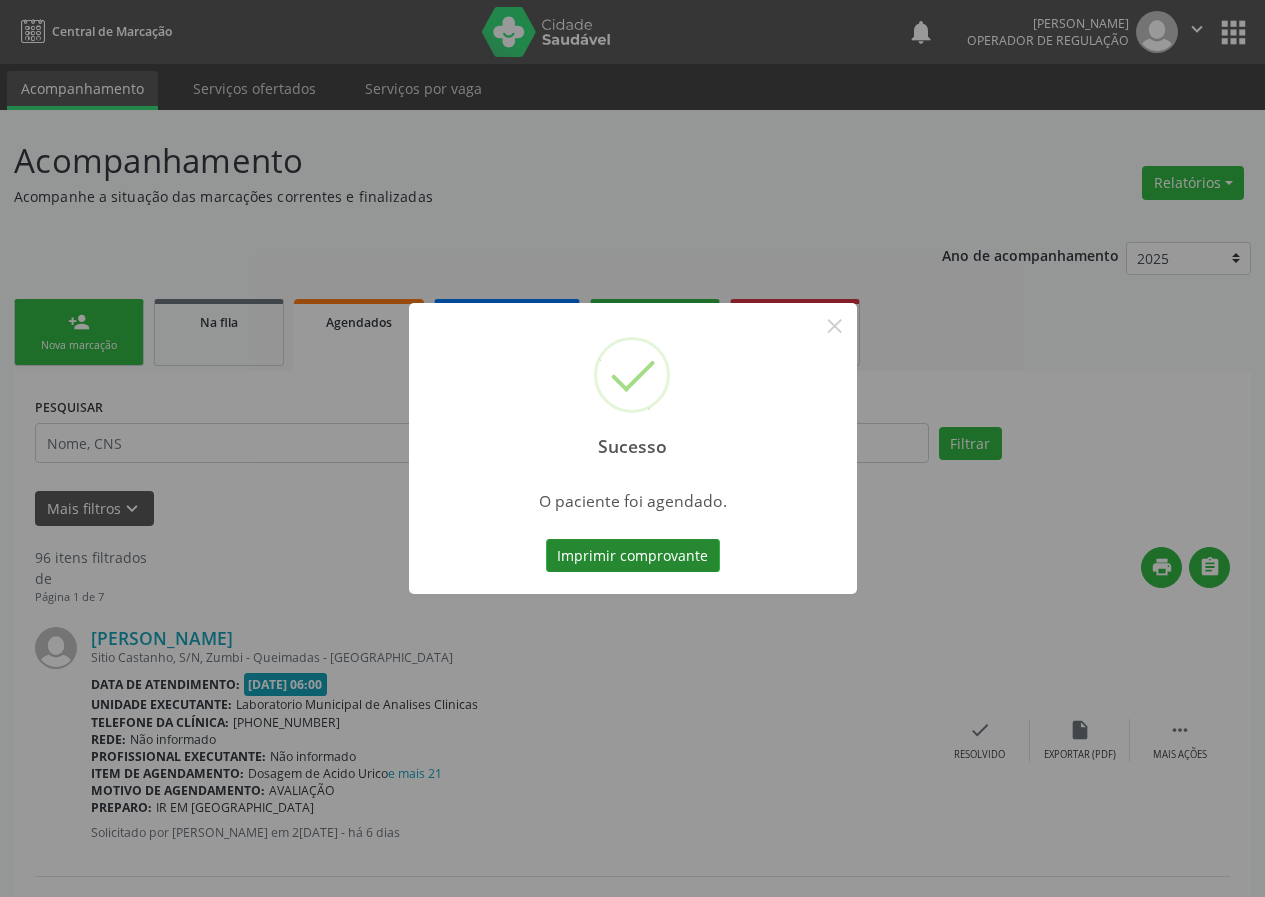 click on "Imprimir comprovante" at bounding box center [633, 556] 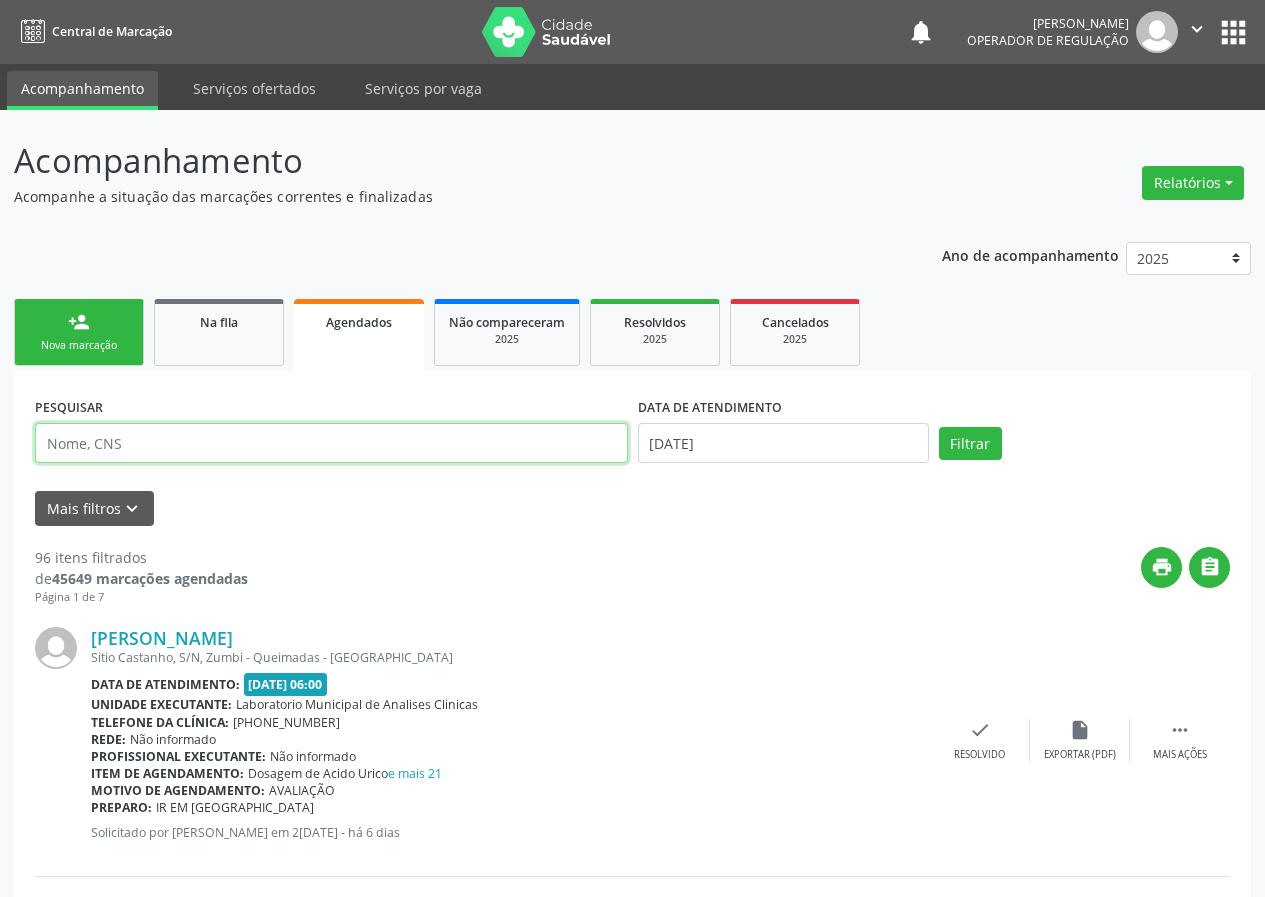 click at bounding box center (331, 443) 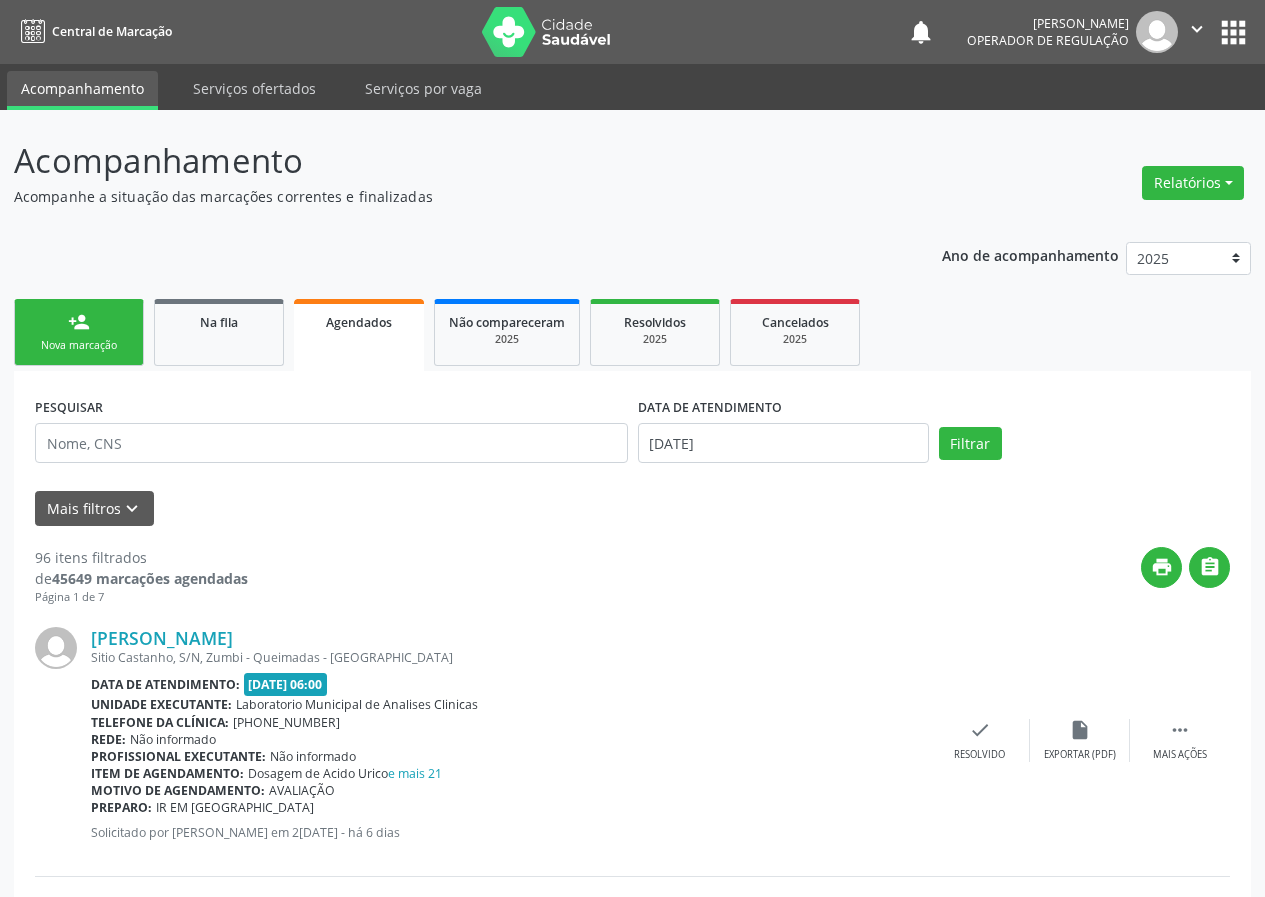 click on "Nova marcação" at bounding box center (79, 345) 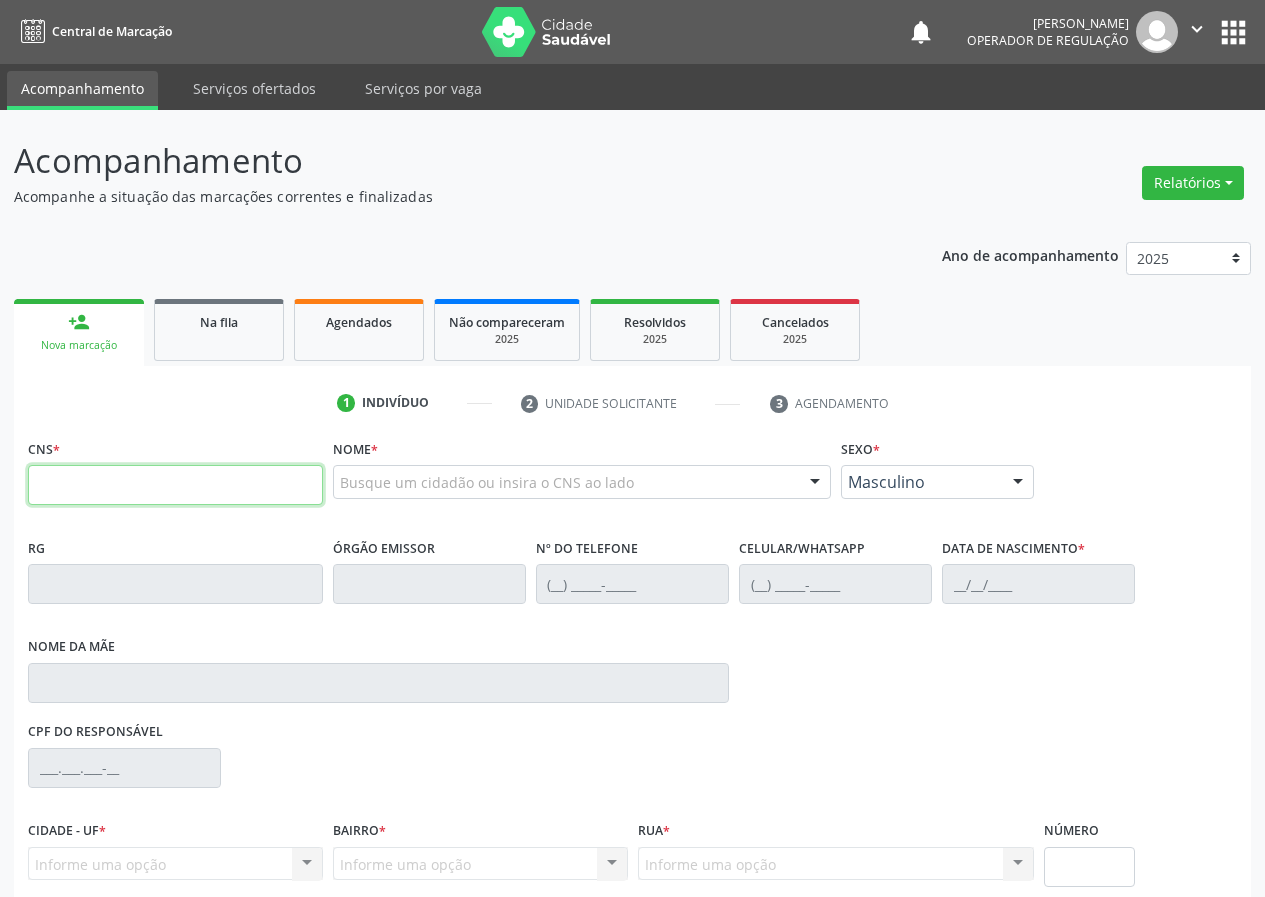 click at bounding box center (175, 485) 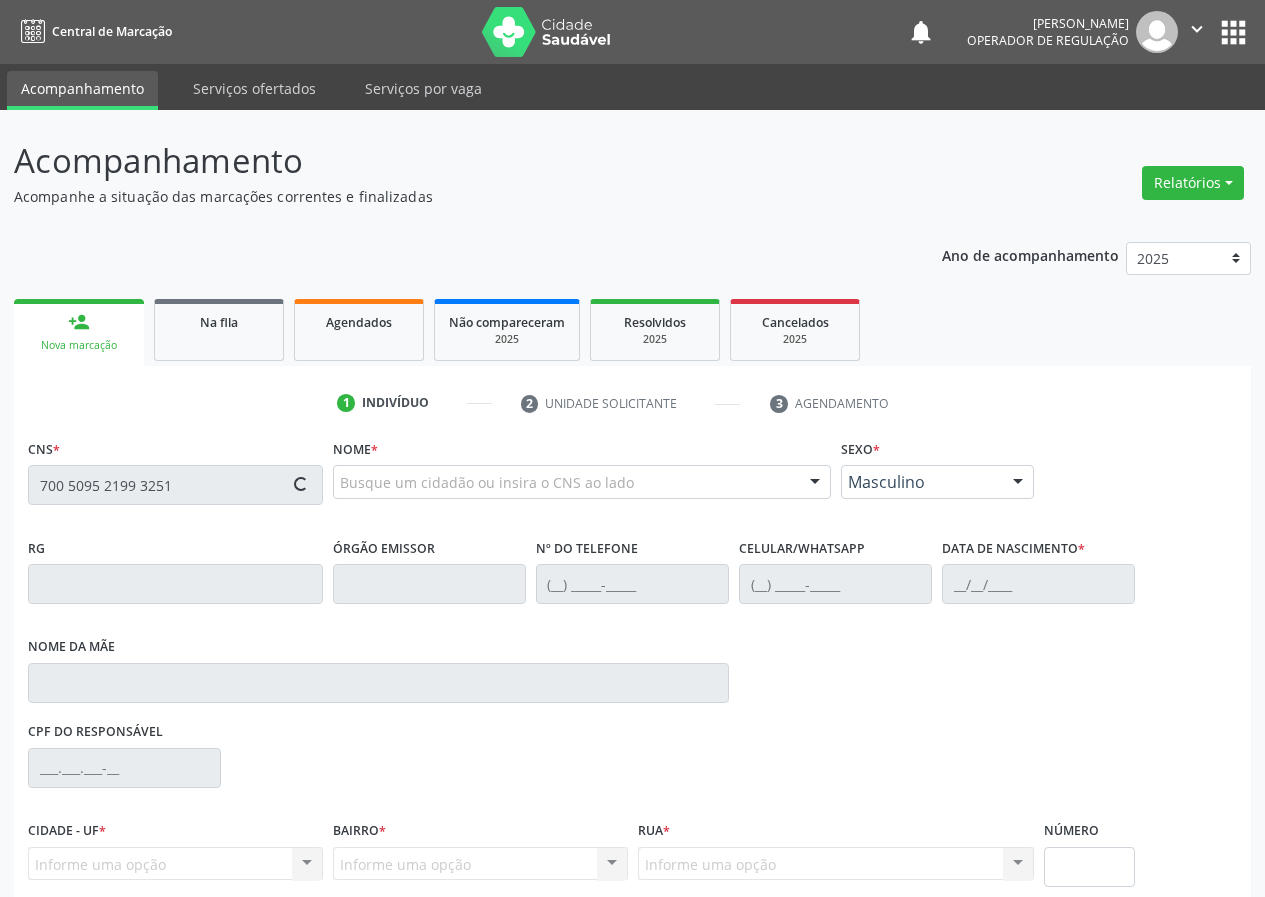 type on "700 5095 2199 3251" 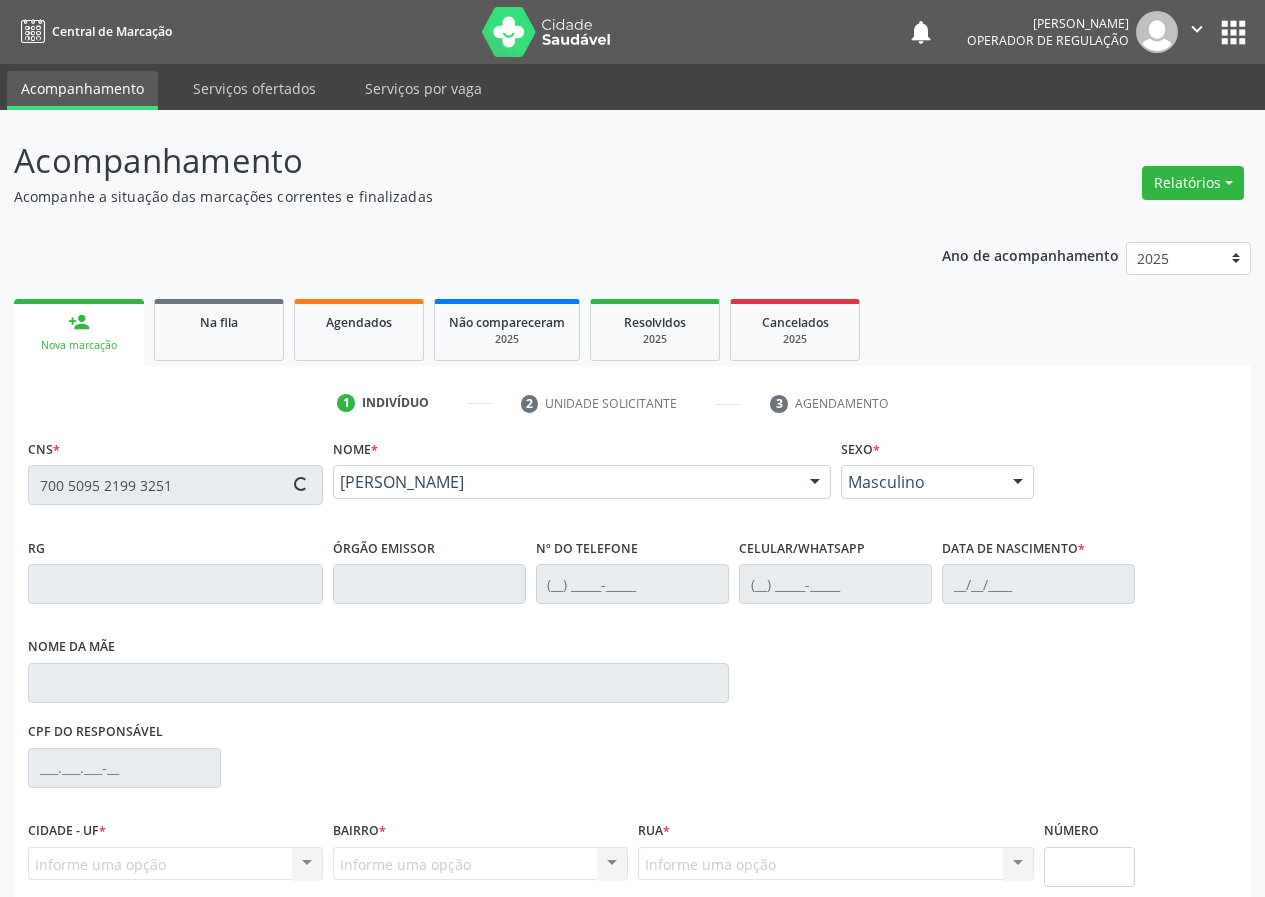 type on "(83) 99361-0959" 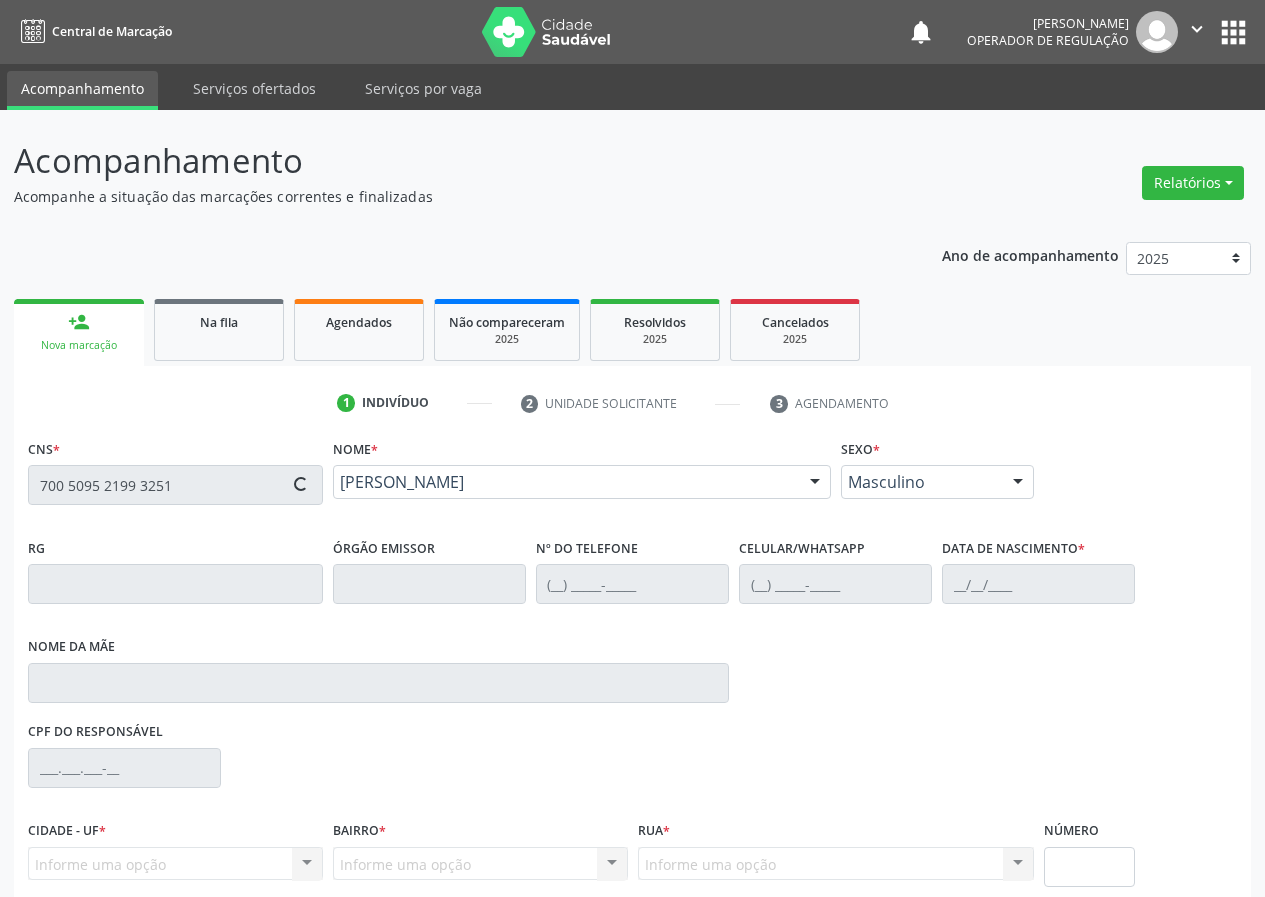 type on "(83) 99361-0959" 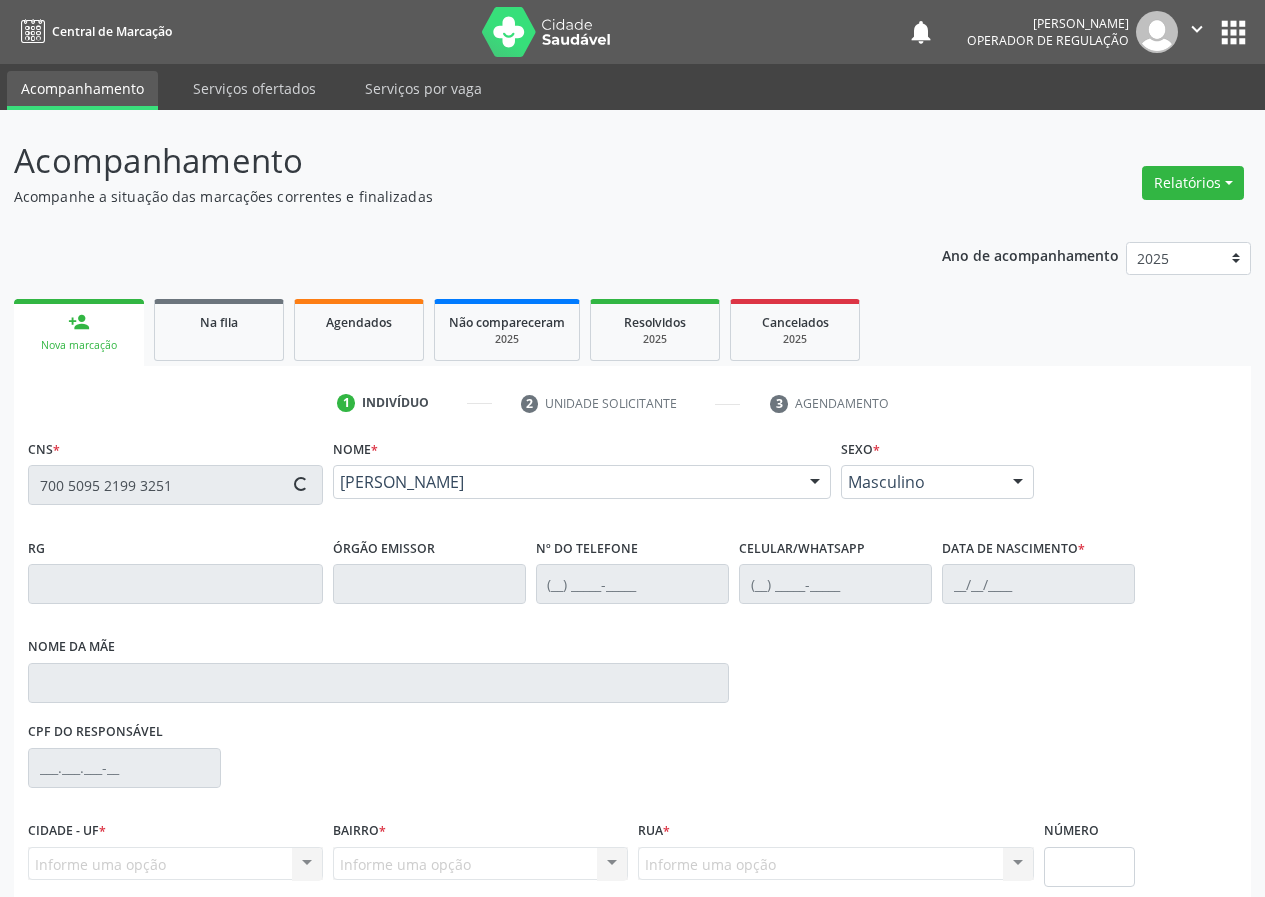 type on "06/02/1971" 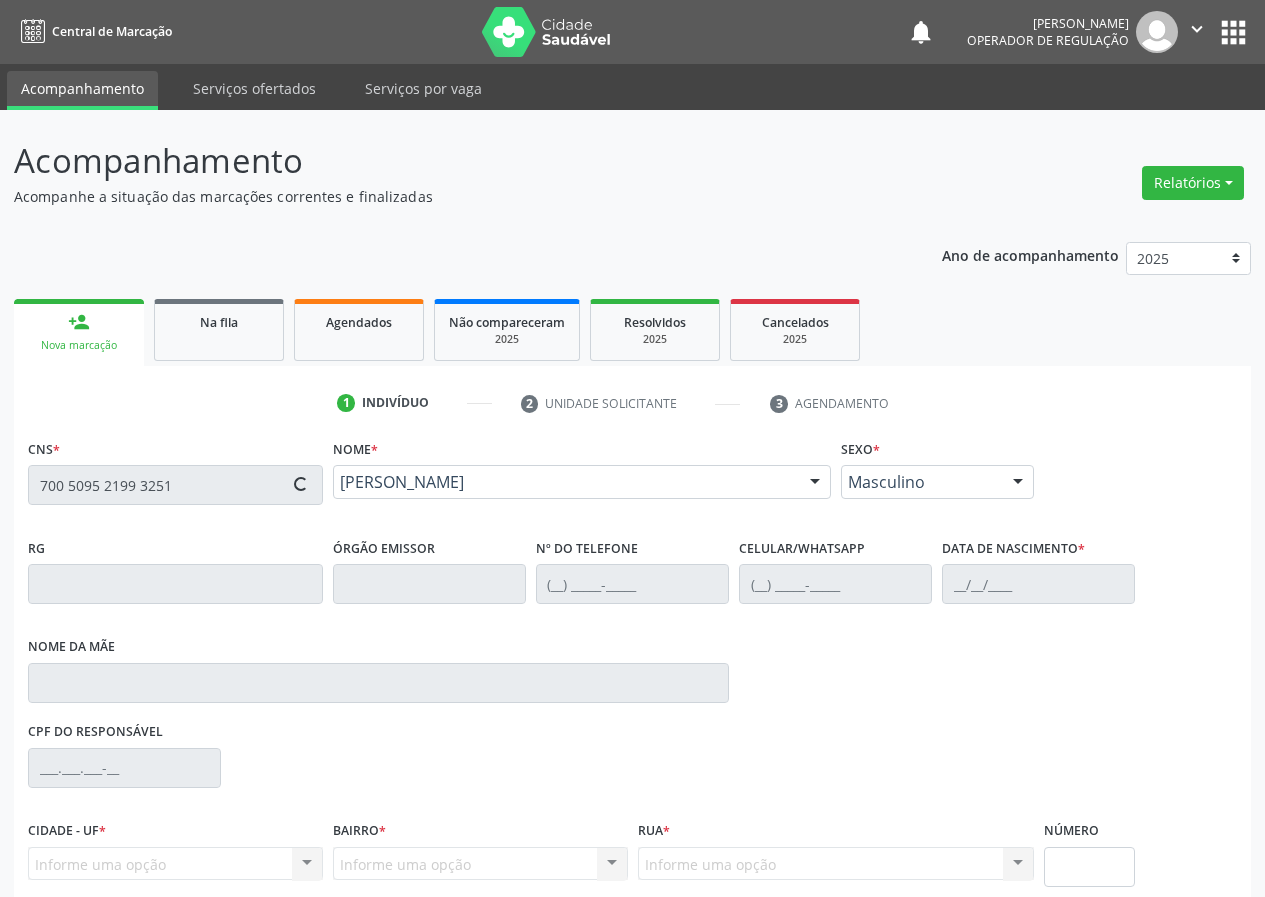 type on "290" 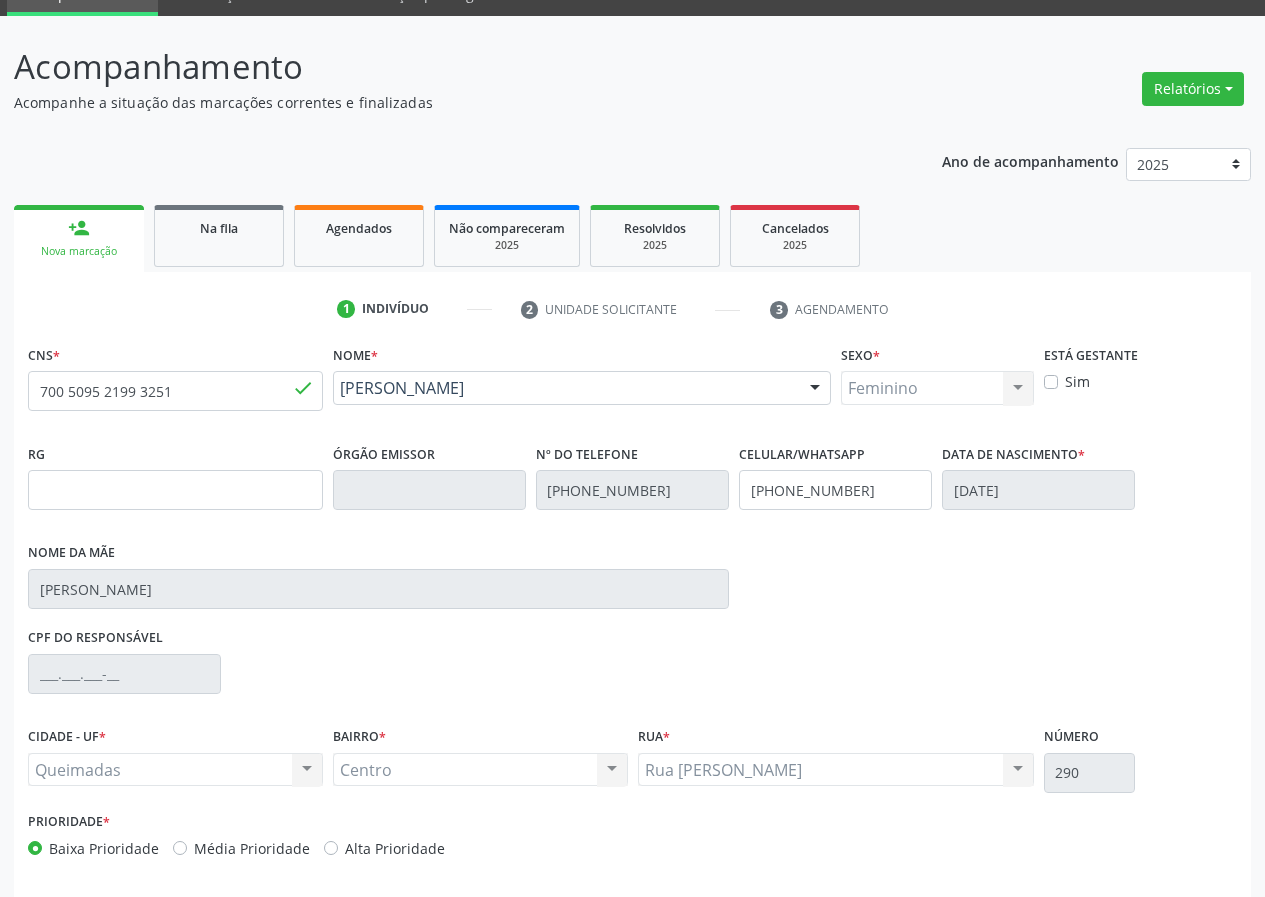 scroll, scrollTop: 173, scrollLeft: 0, axis: vertical 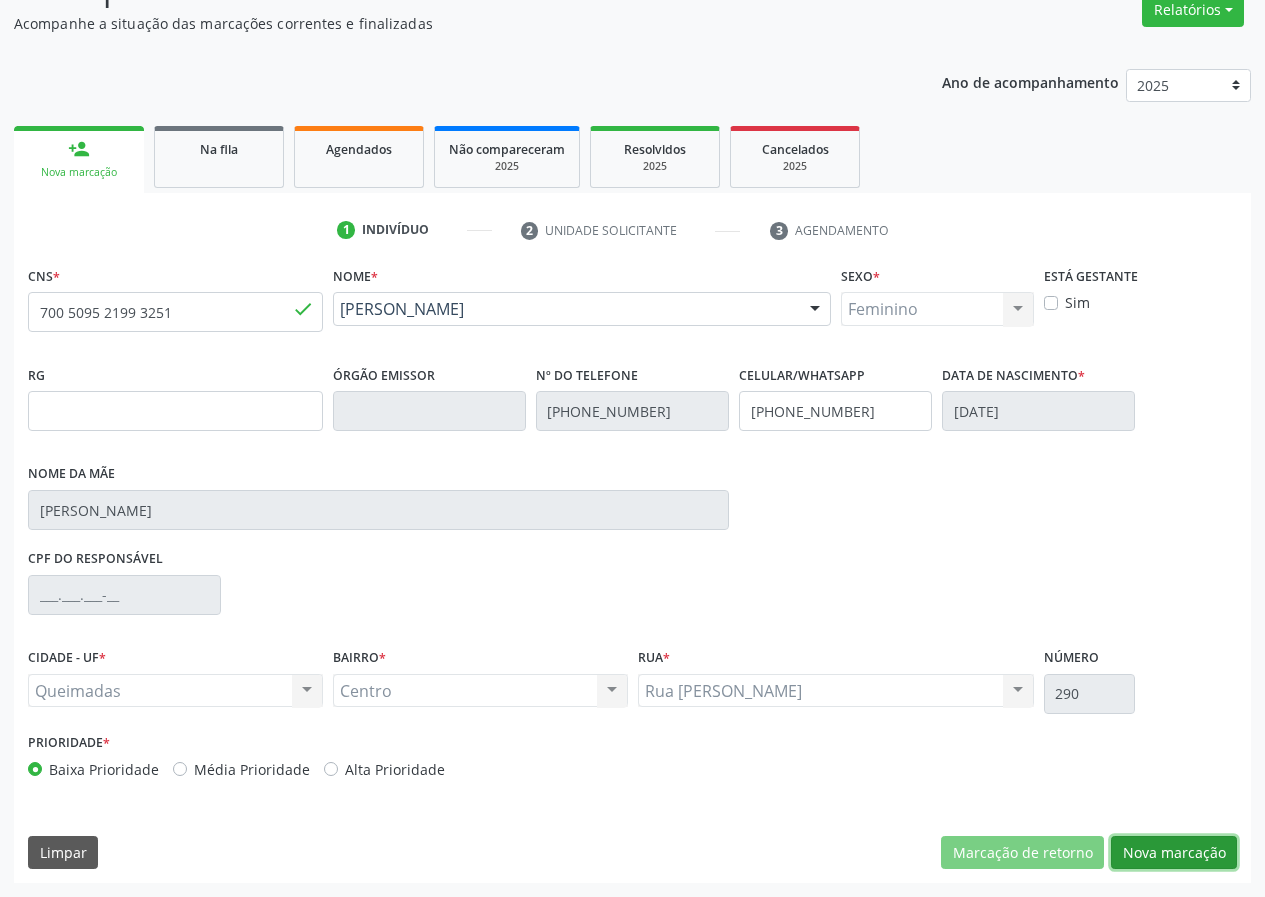 click on "Nova marcação" at bounding box center (1174, 853) 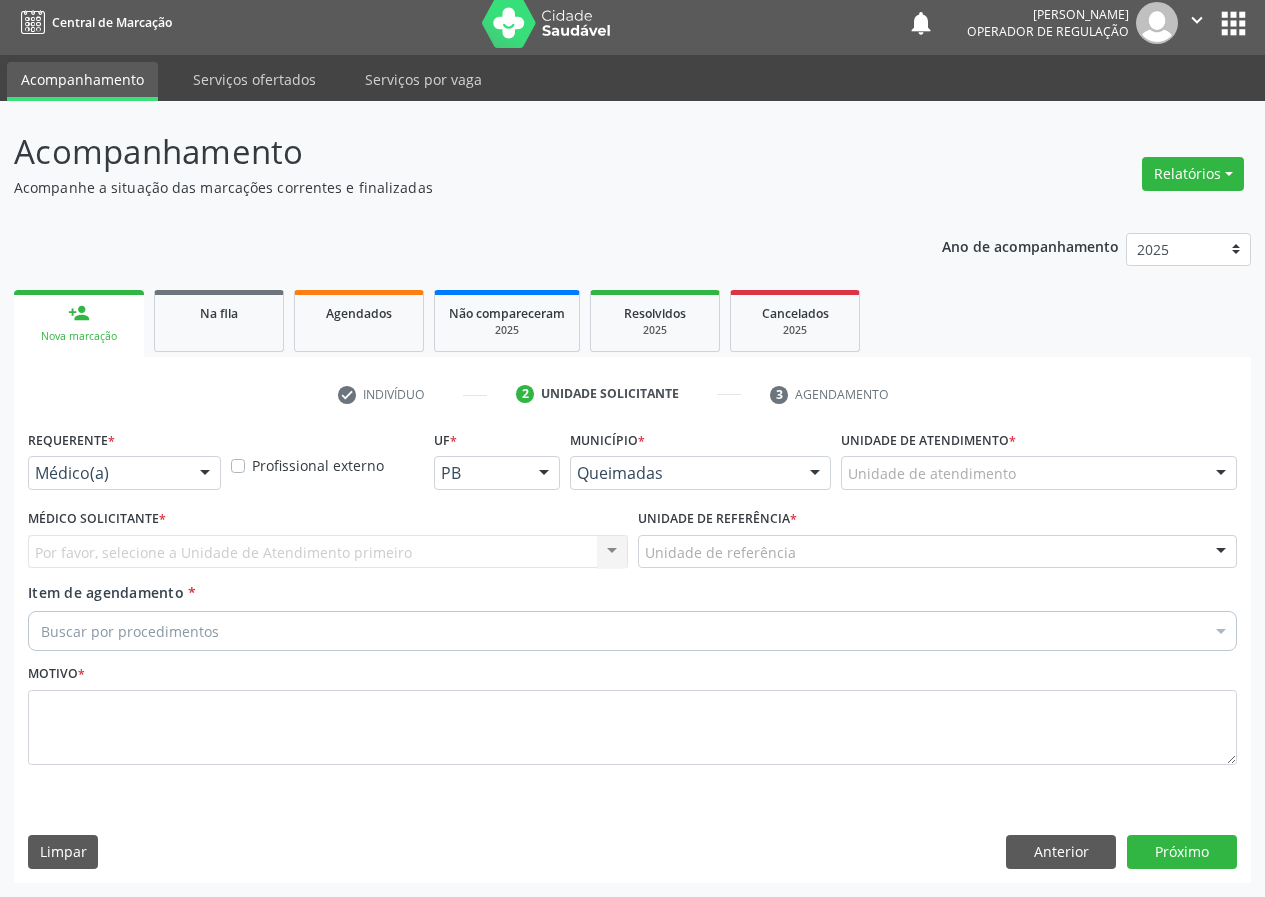 scroll, scrollTop: 9, scrollLeft: 0, axis: vertical 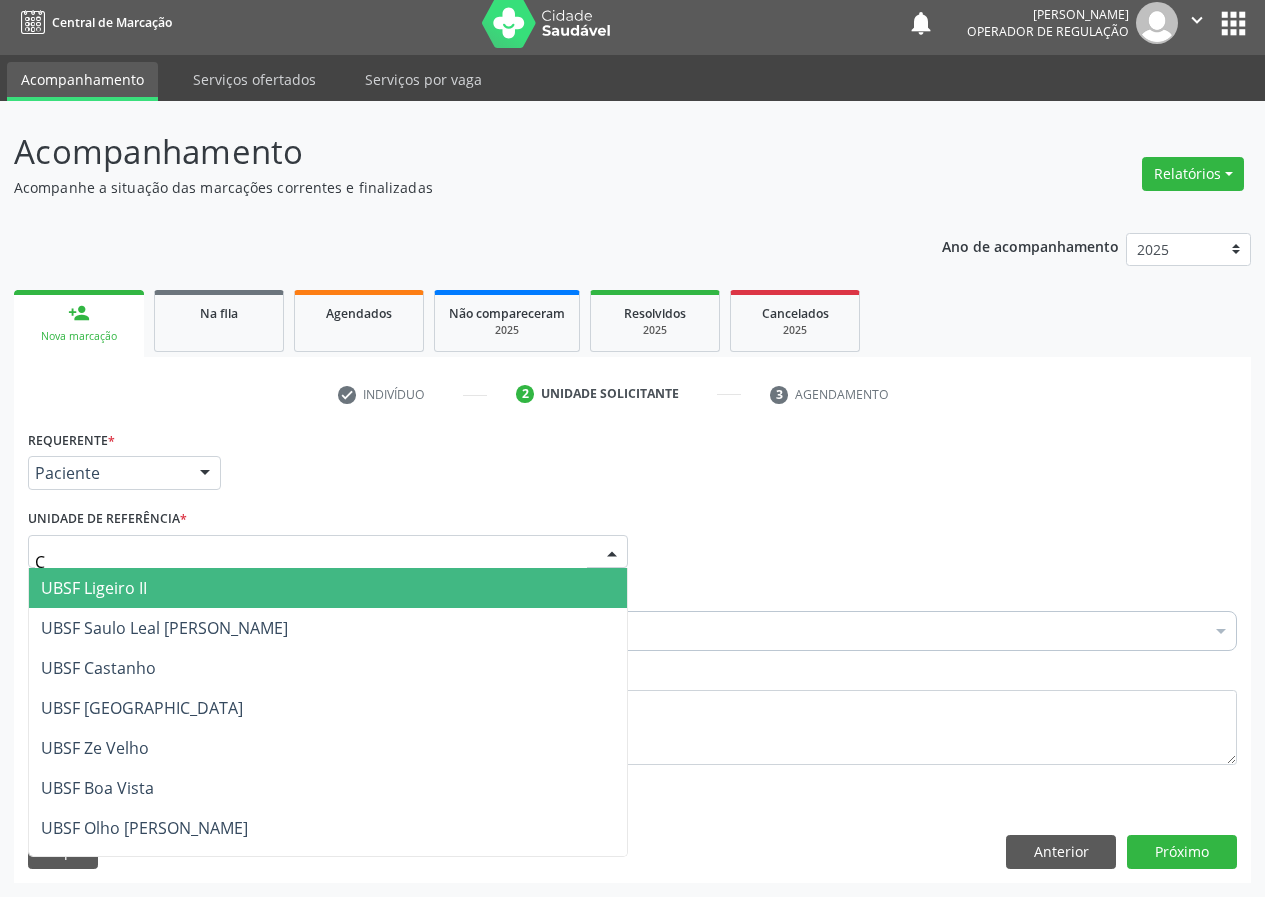 type on "CE" 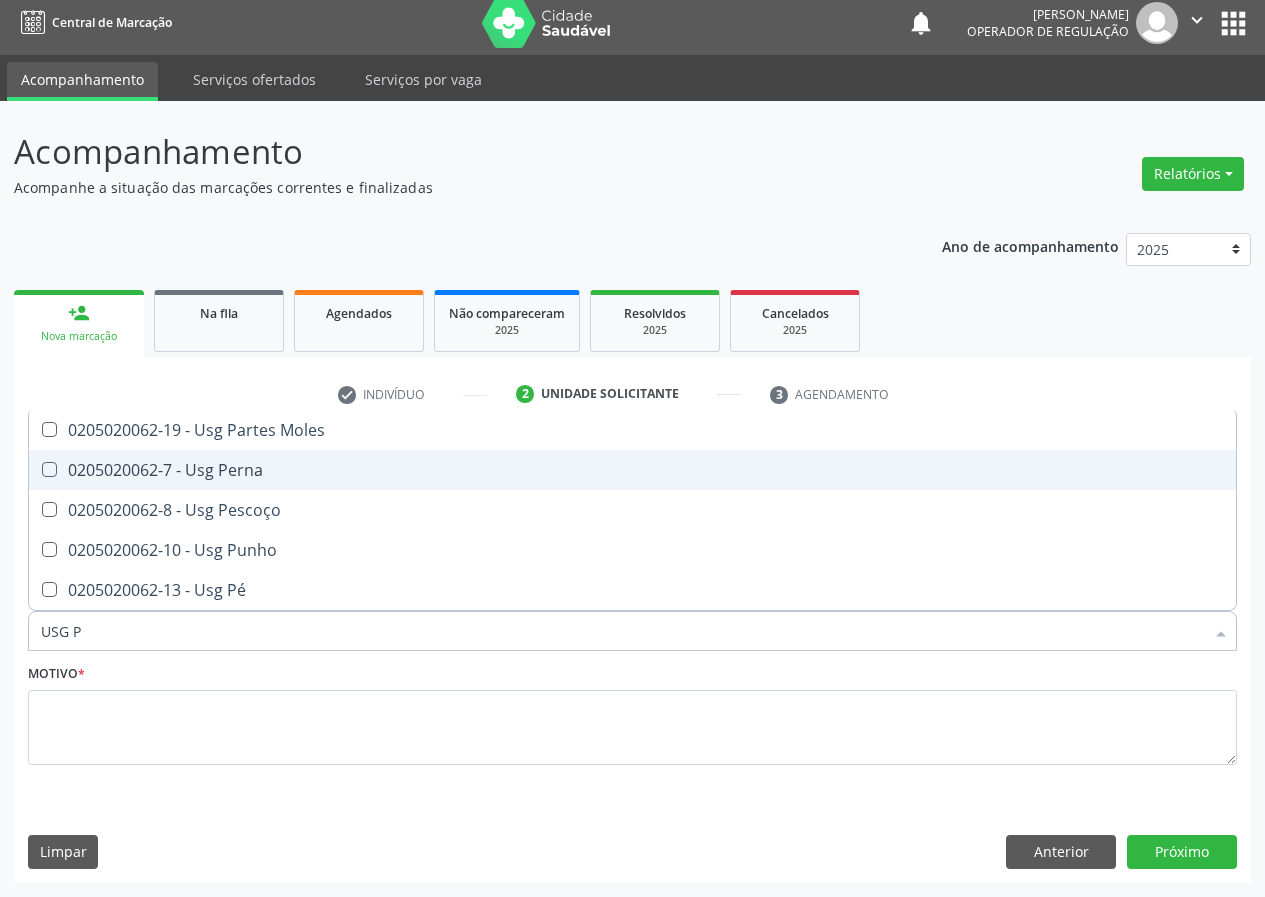 type on "USG PÉ" 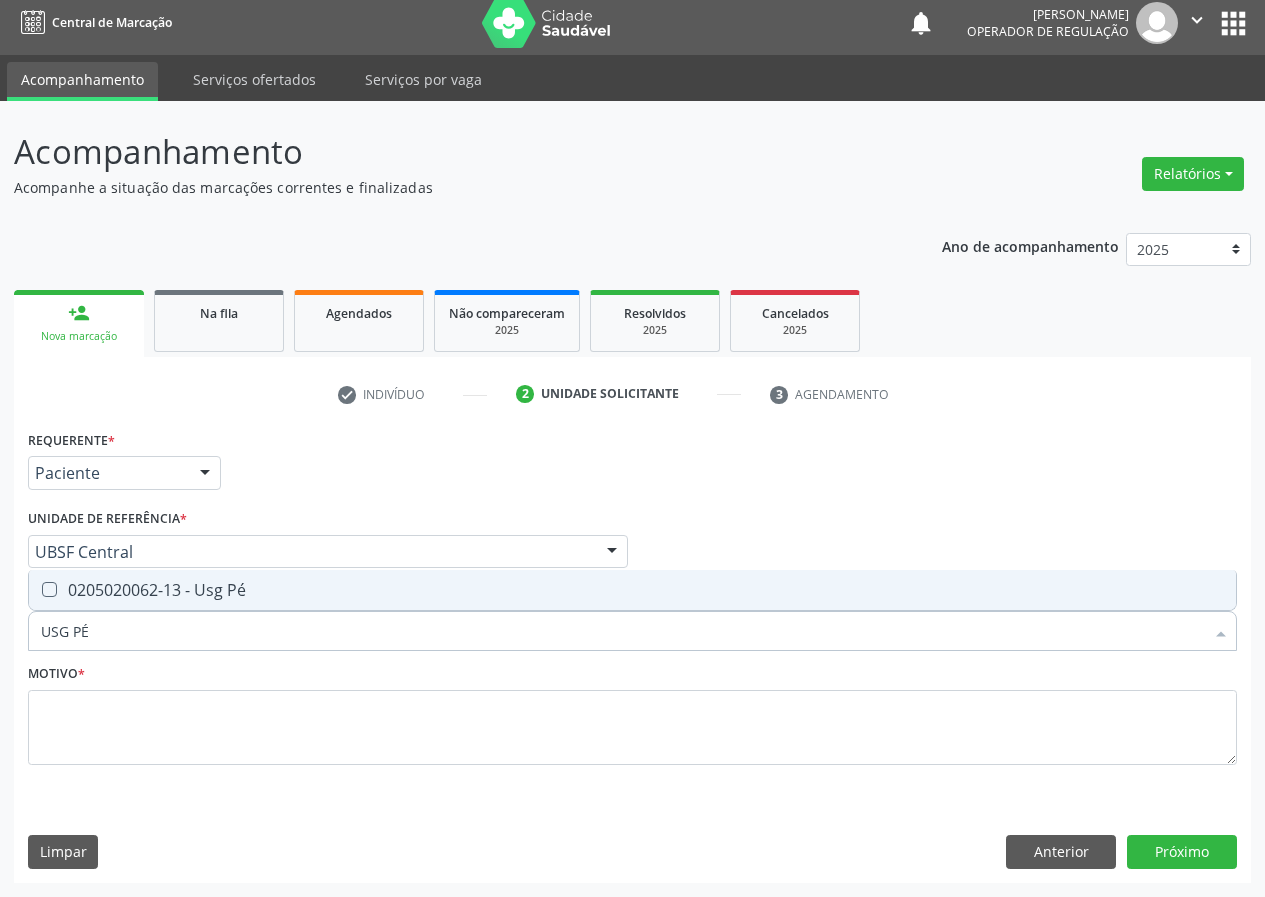 click on "0205020062-13 - Usg Pé" at bounding box center (632, 590) 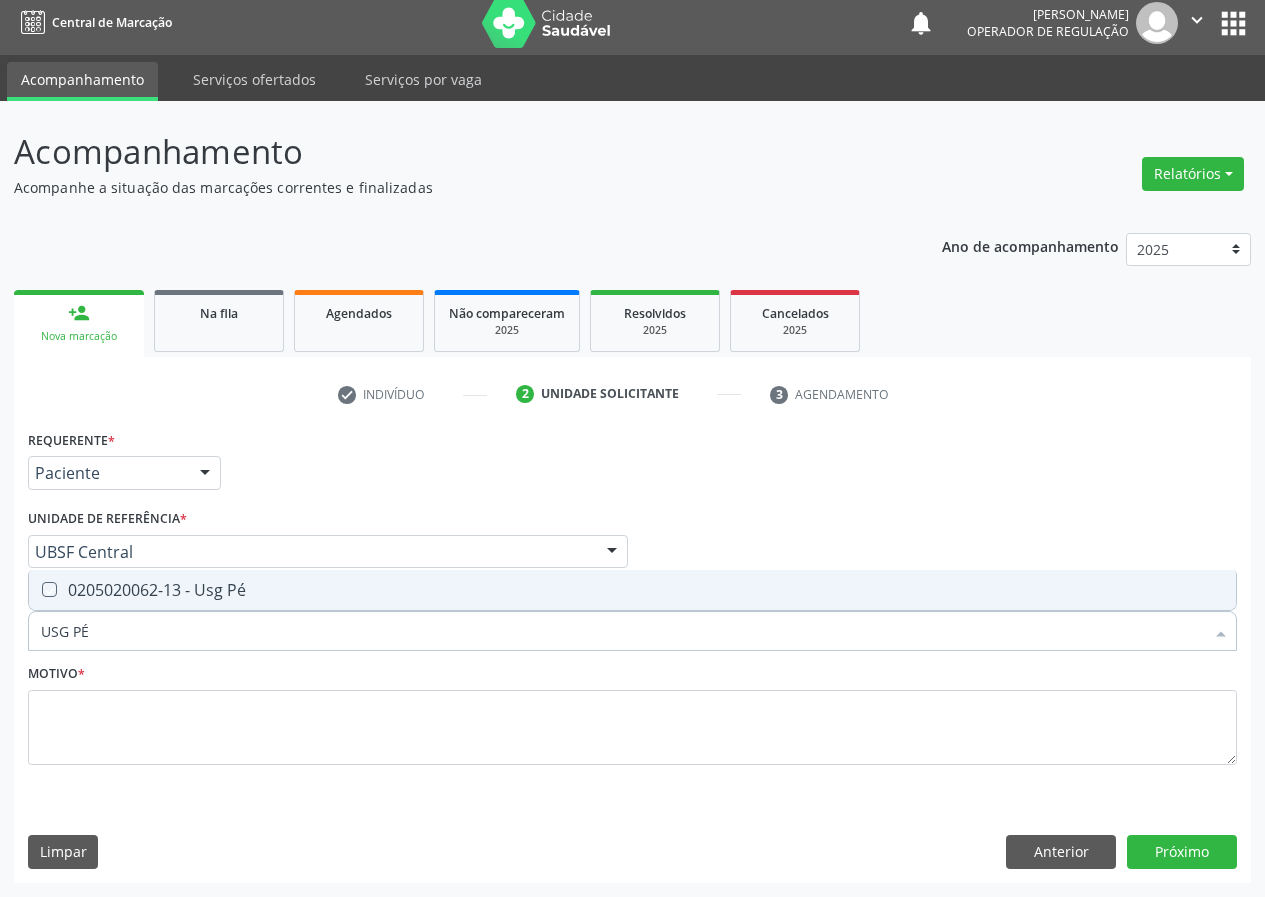 checkbox on "true" 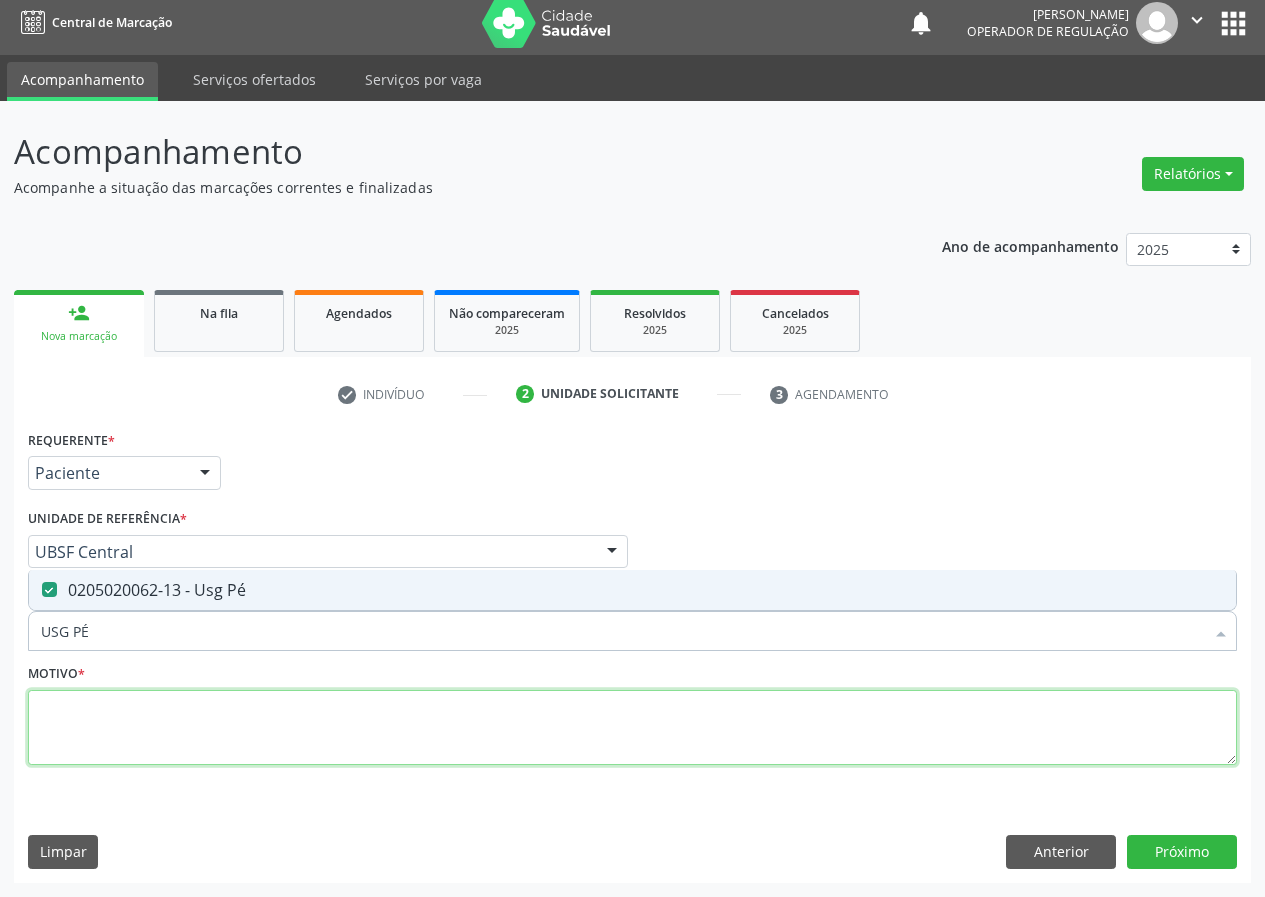 click at bounding box center [632, 728] 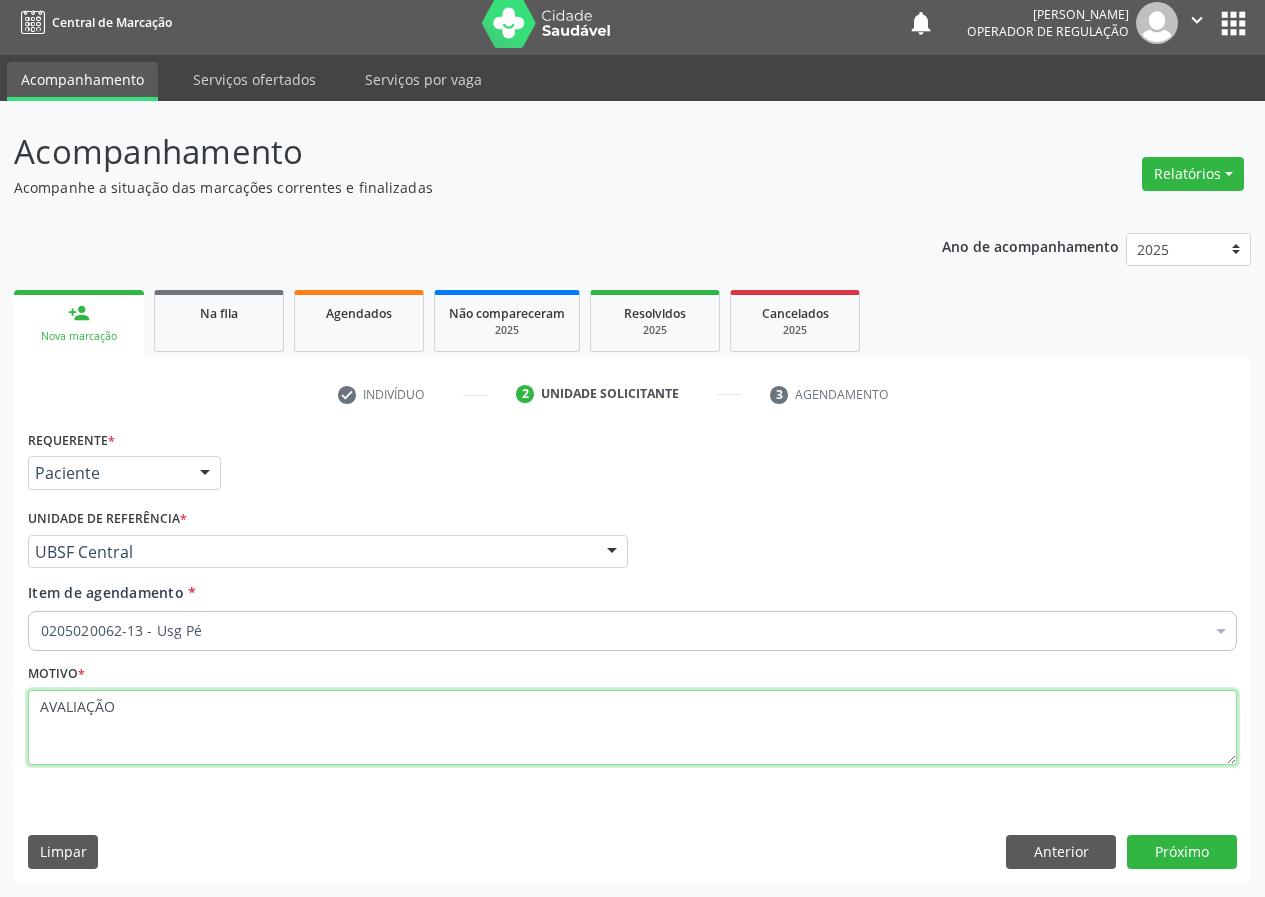 type on "AVALIAÇÃO" 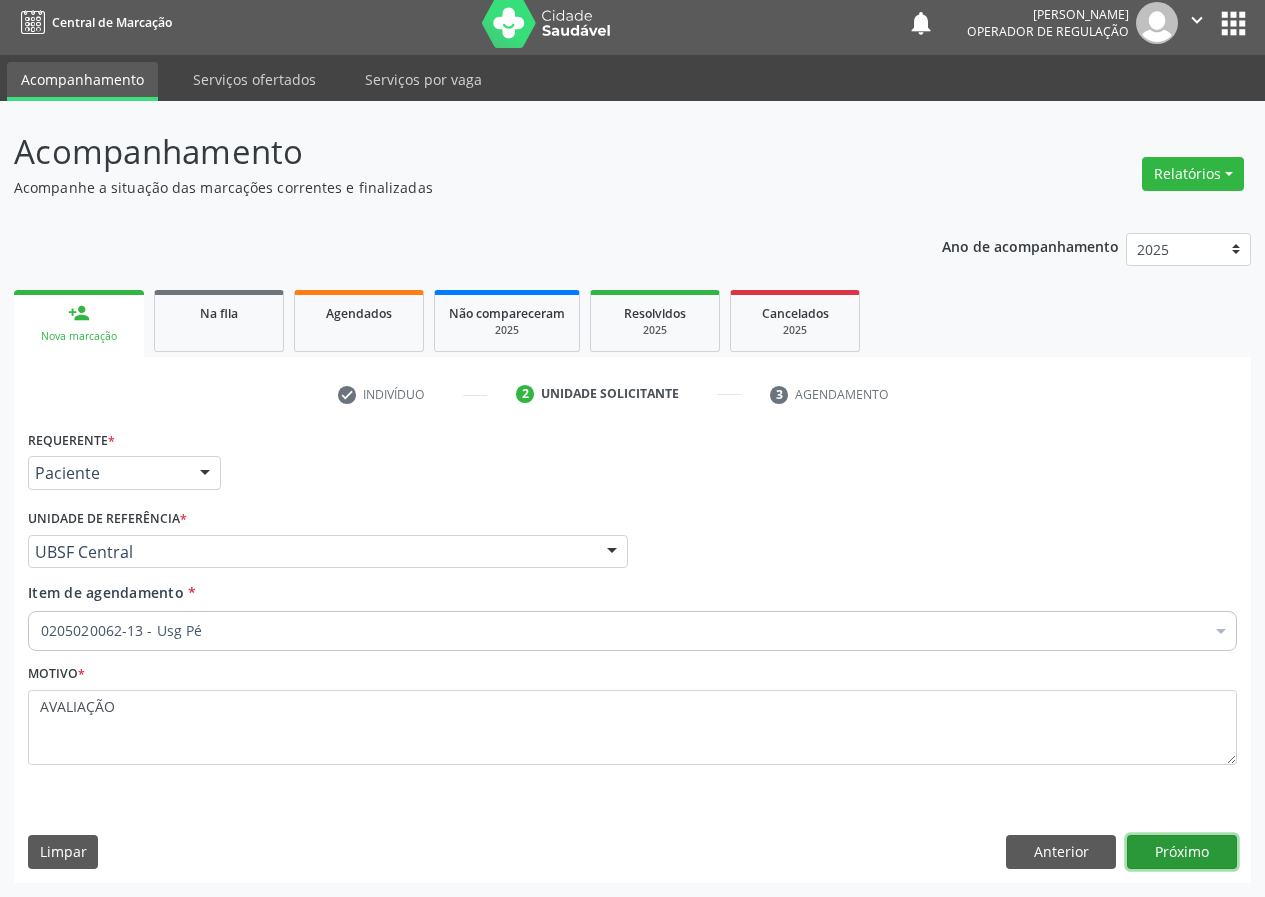 click on "Próximo" at bounding box center [1182, 852] 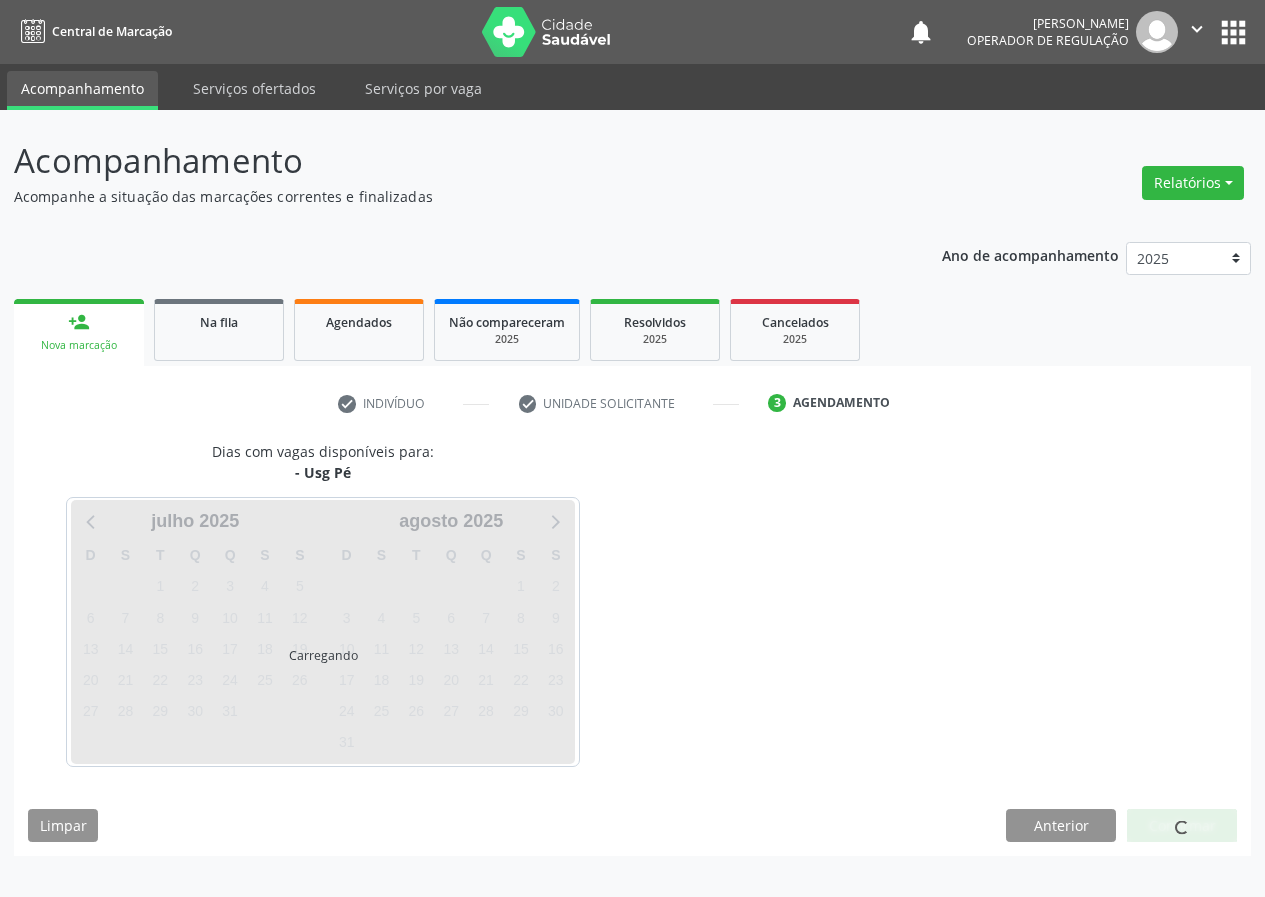 scroll, scrollTop: 0, scrollLeft: 0, axis: both 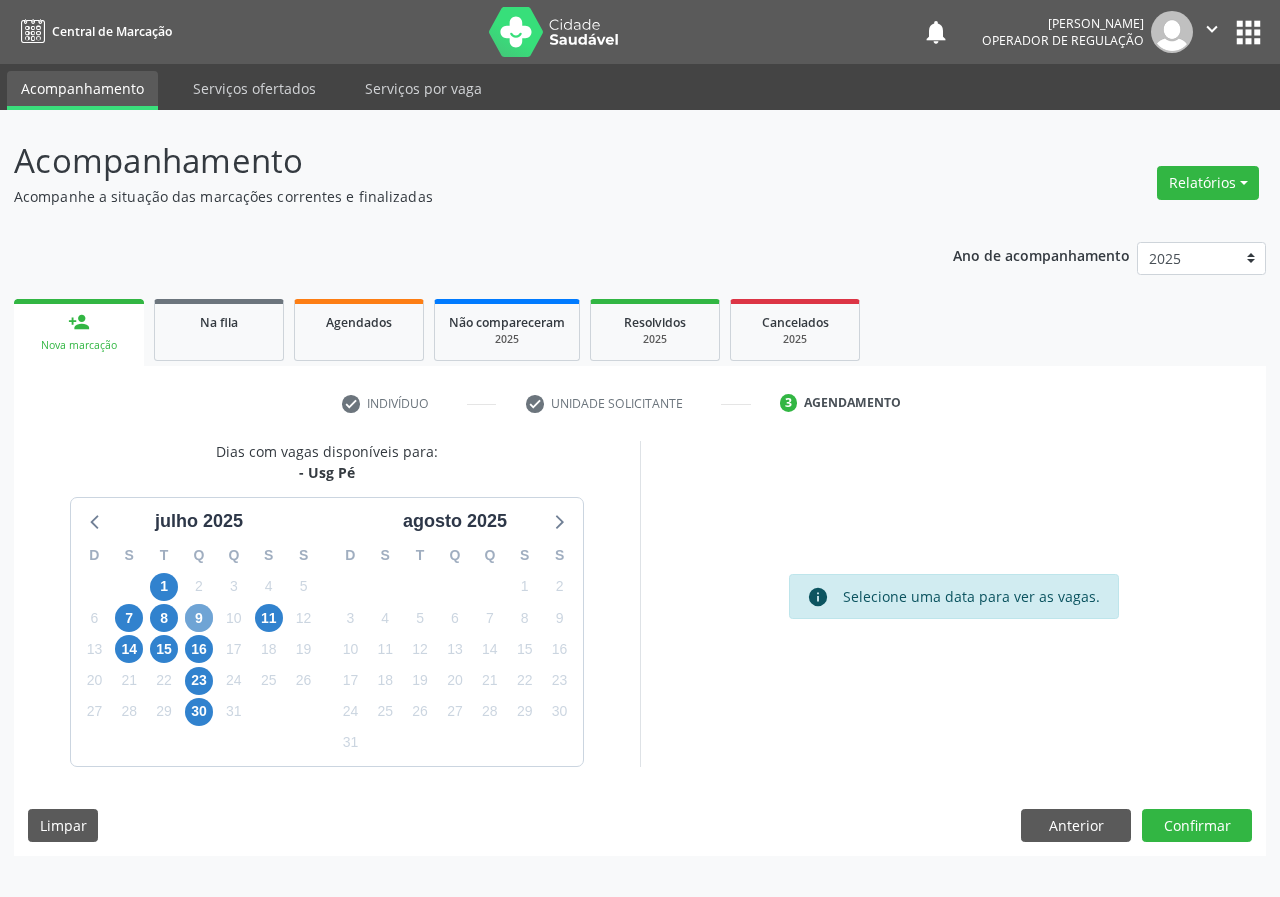click on "9" at bounding box center [199, 618] 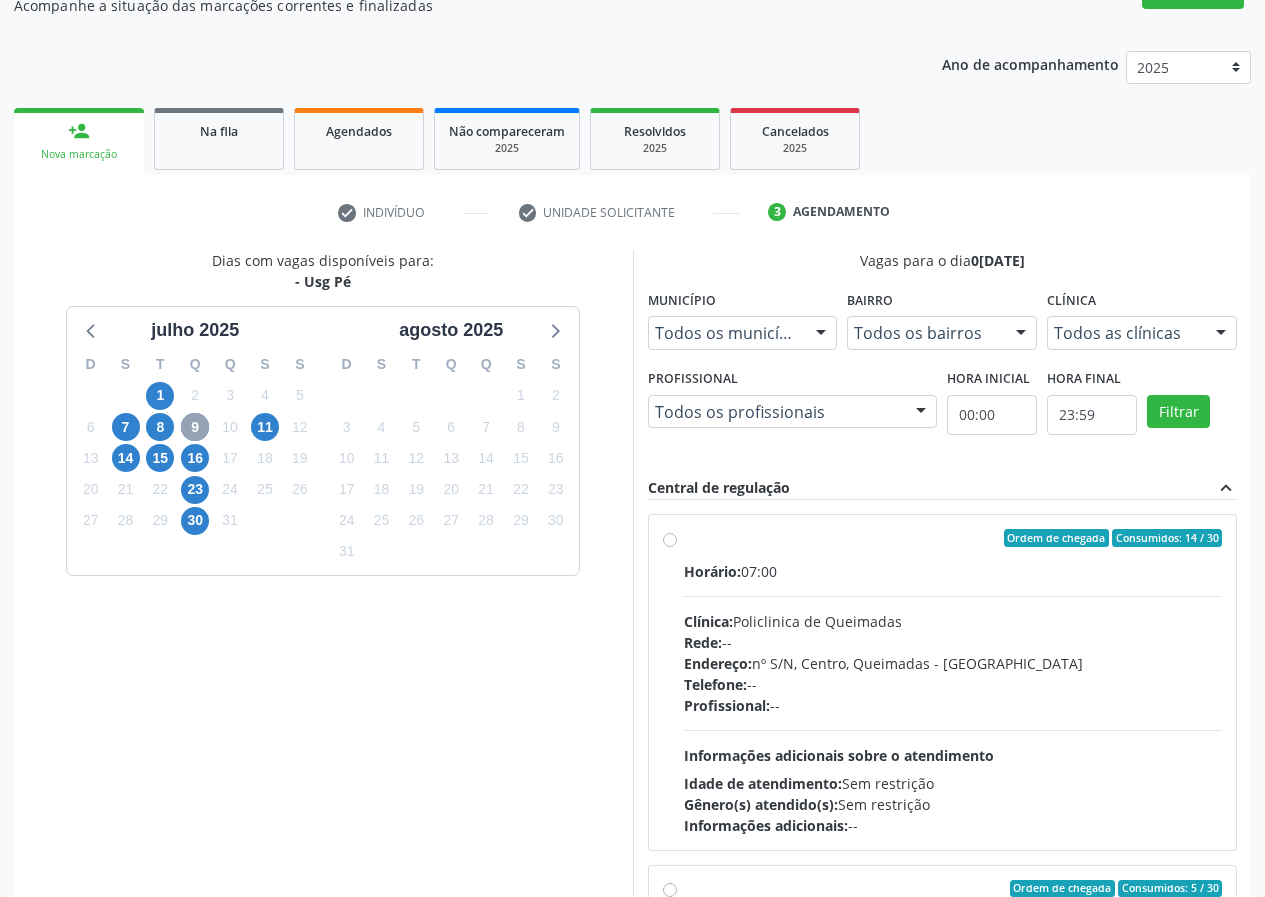scroll, scrollTop: 298, scrollLeft: 0, axis: vertical 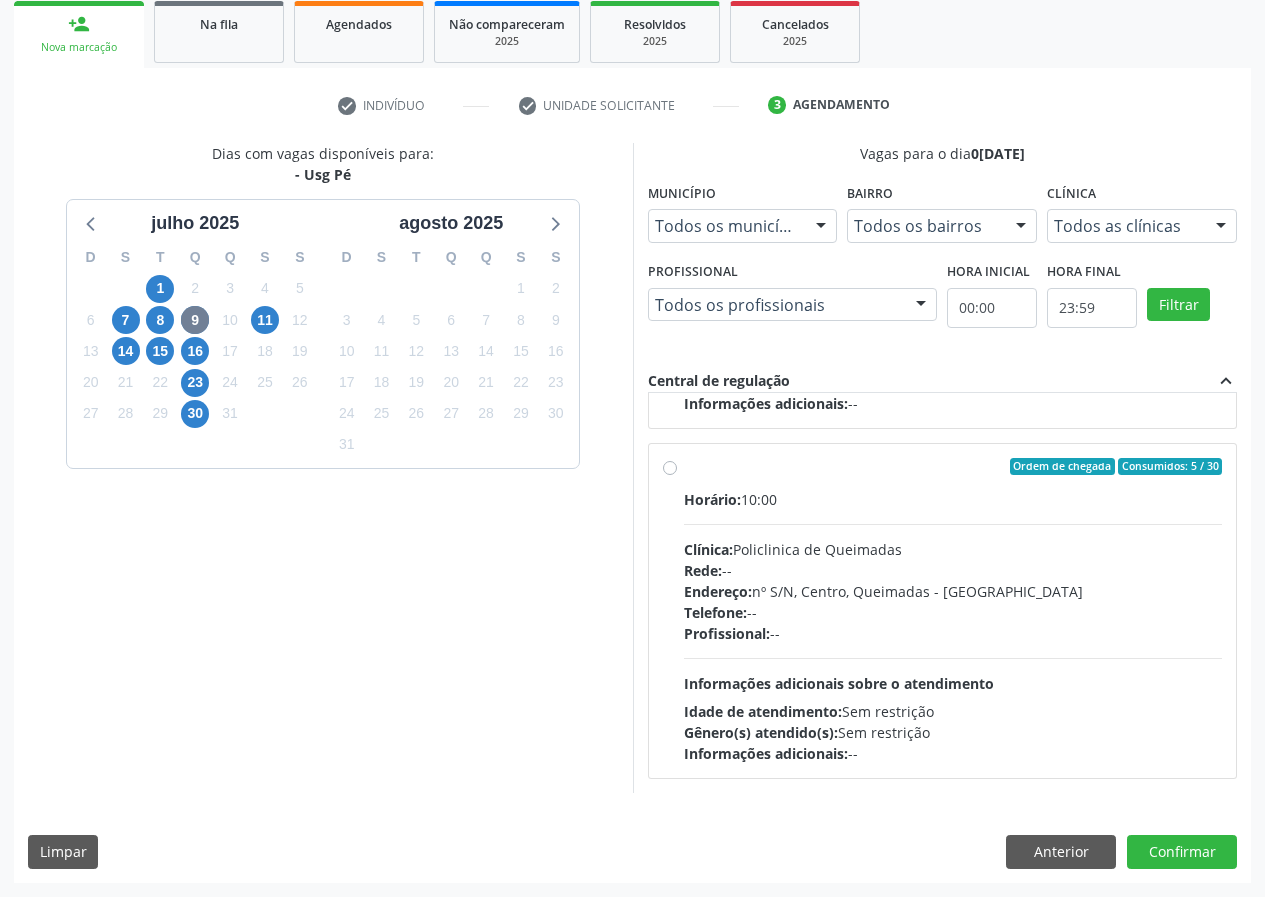 click on "Ordem de chegada
Consumidos: 5 / 30
Horário:   10:00
Clínica:  Policlinica de Queimadas
Rede:
--
Endereço:   nº S/N, Centro, Queimadas - PB
Telefone:   --
Profissional:
--
Informações adicionais sobre o atendimento
Idade de atendimento:
Sem restrição
Gênero(s) atendido(s):
Sem restrição
Informações adicionais:
--" at bounding box center (943, 611) 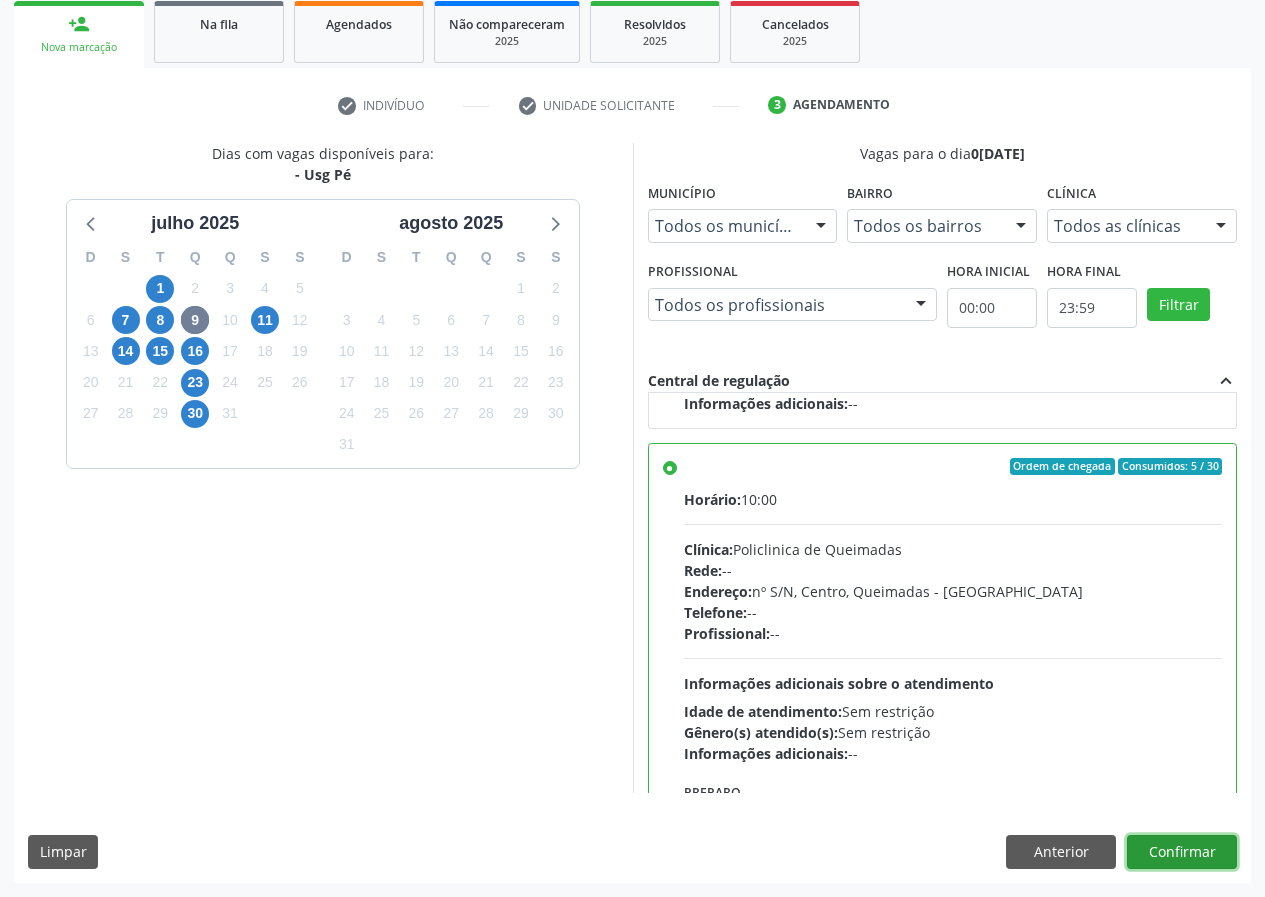 click on "Confirmar" at bounding box center [1182, 852] 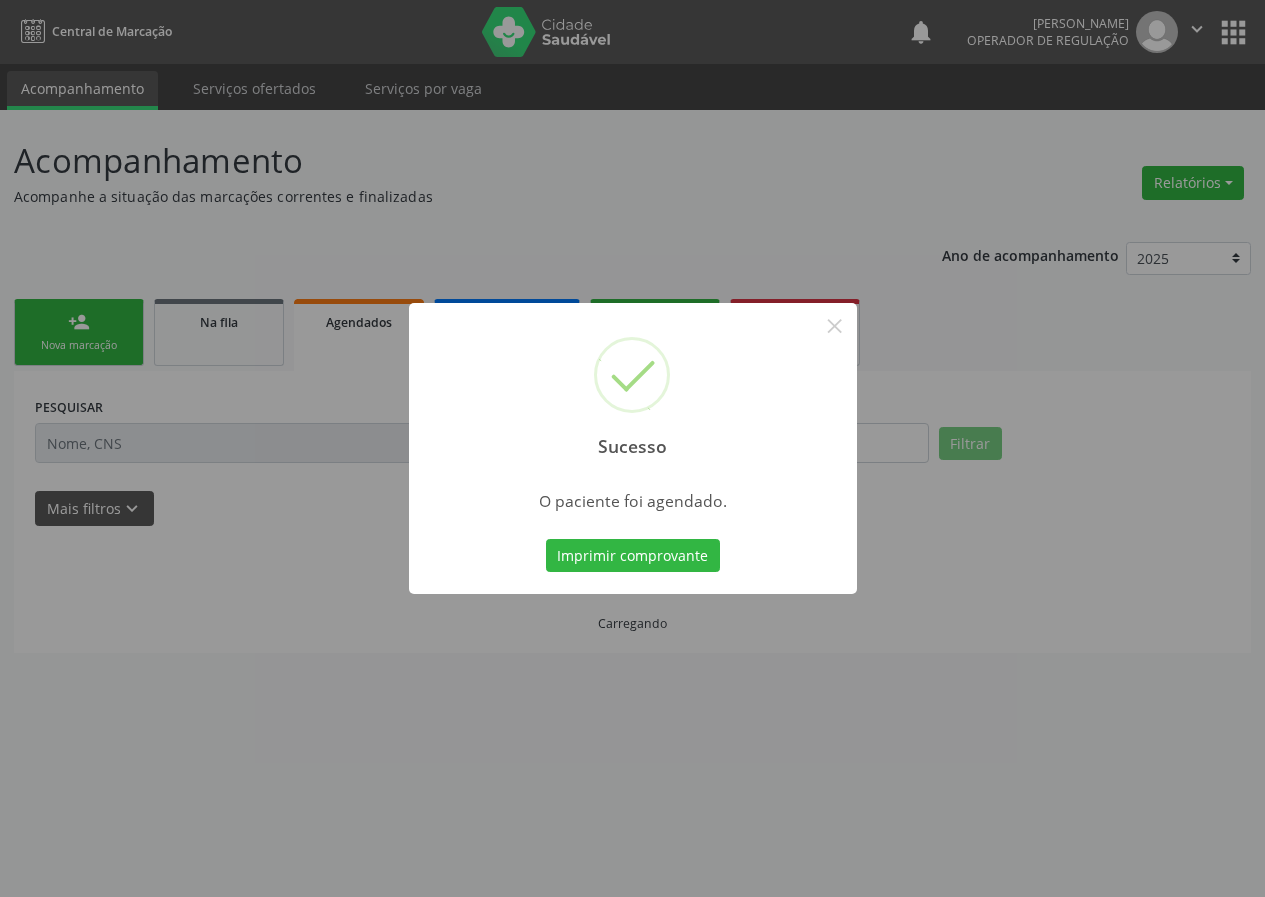 scroll, scrollTop: 0, scrollLeft: 0, axis: both 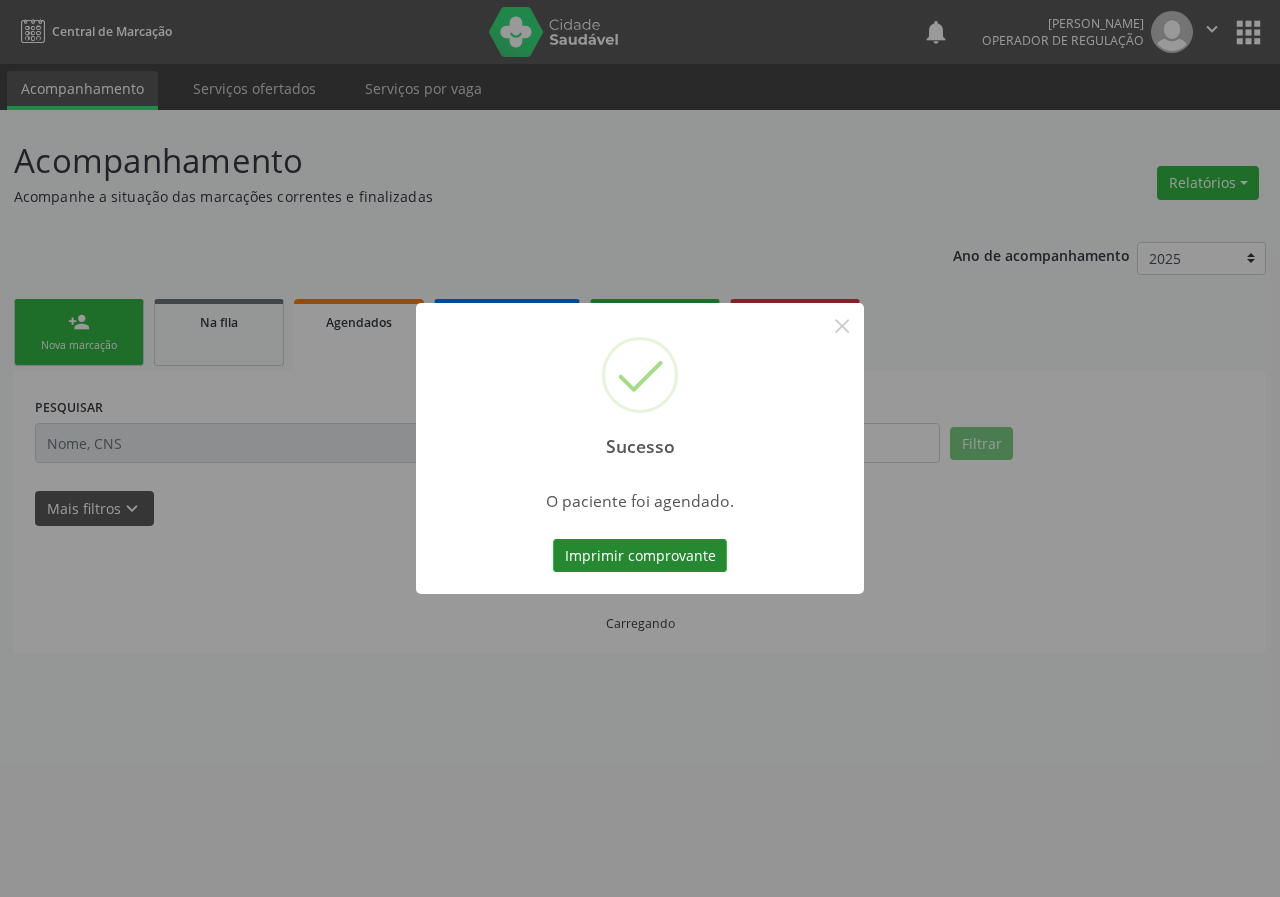 click on "Imprimir comprovante" at bounding box center [640, 556] 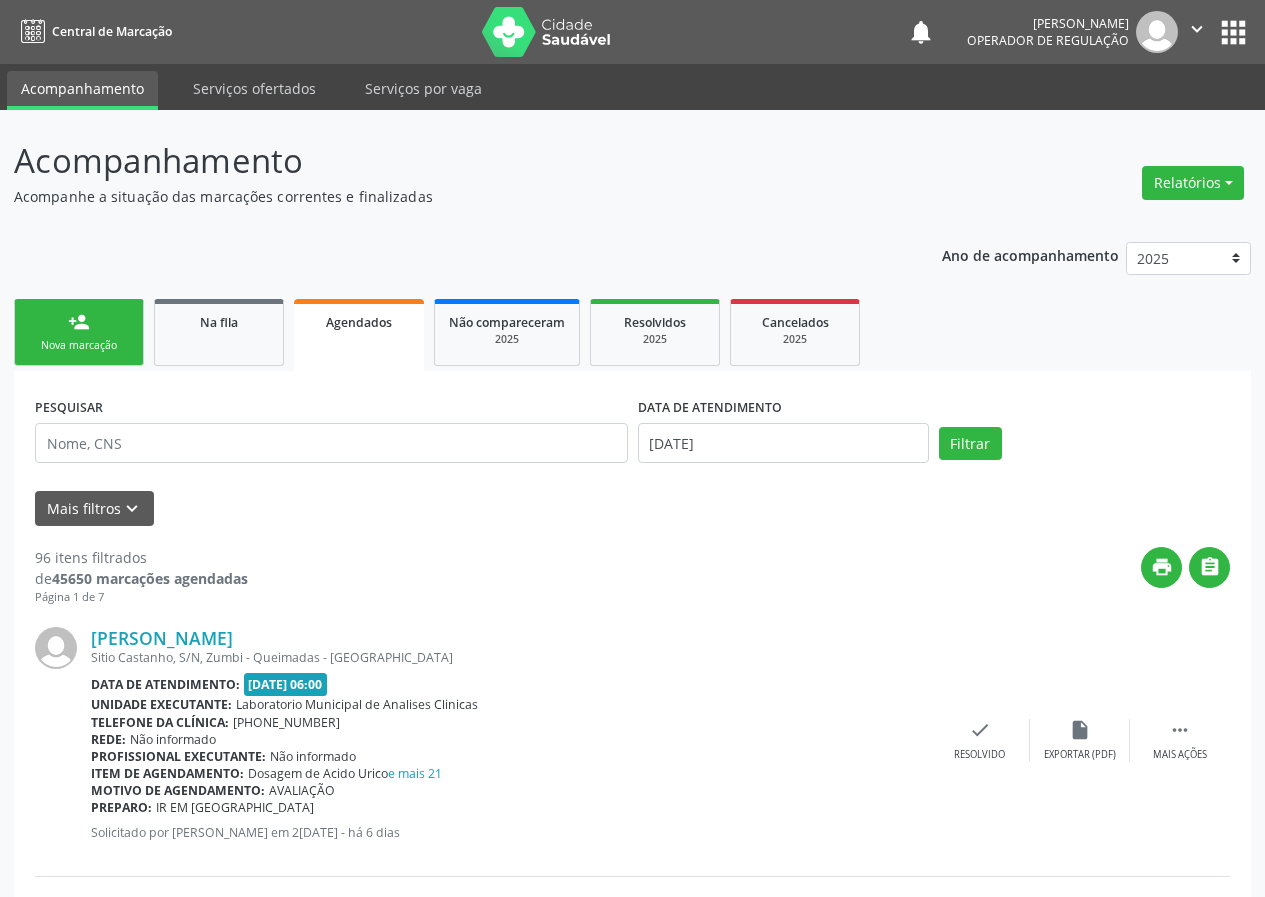 click on "Nova marcação" at bounding box center [79, 345] 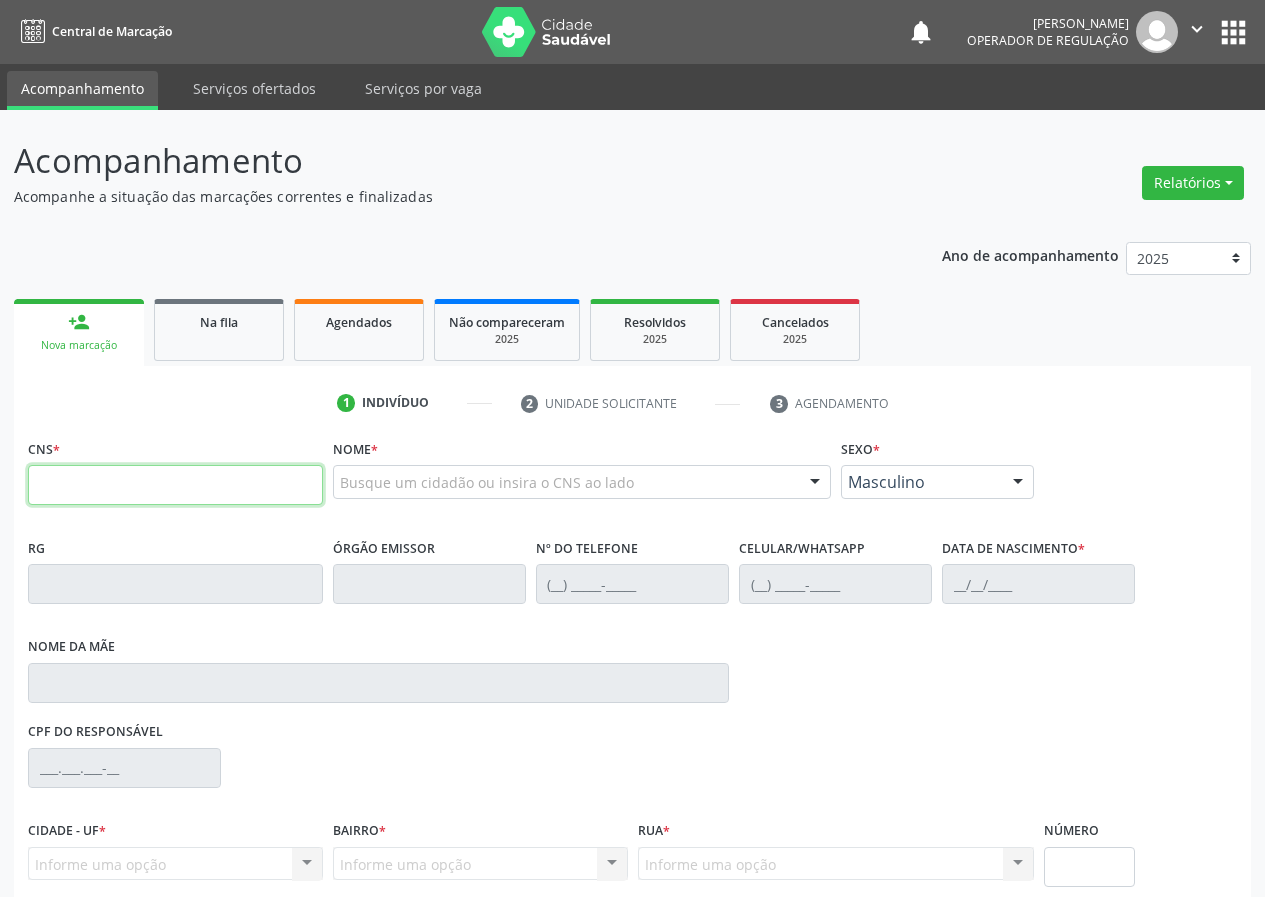 click at bounding box center [175, 485] 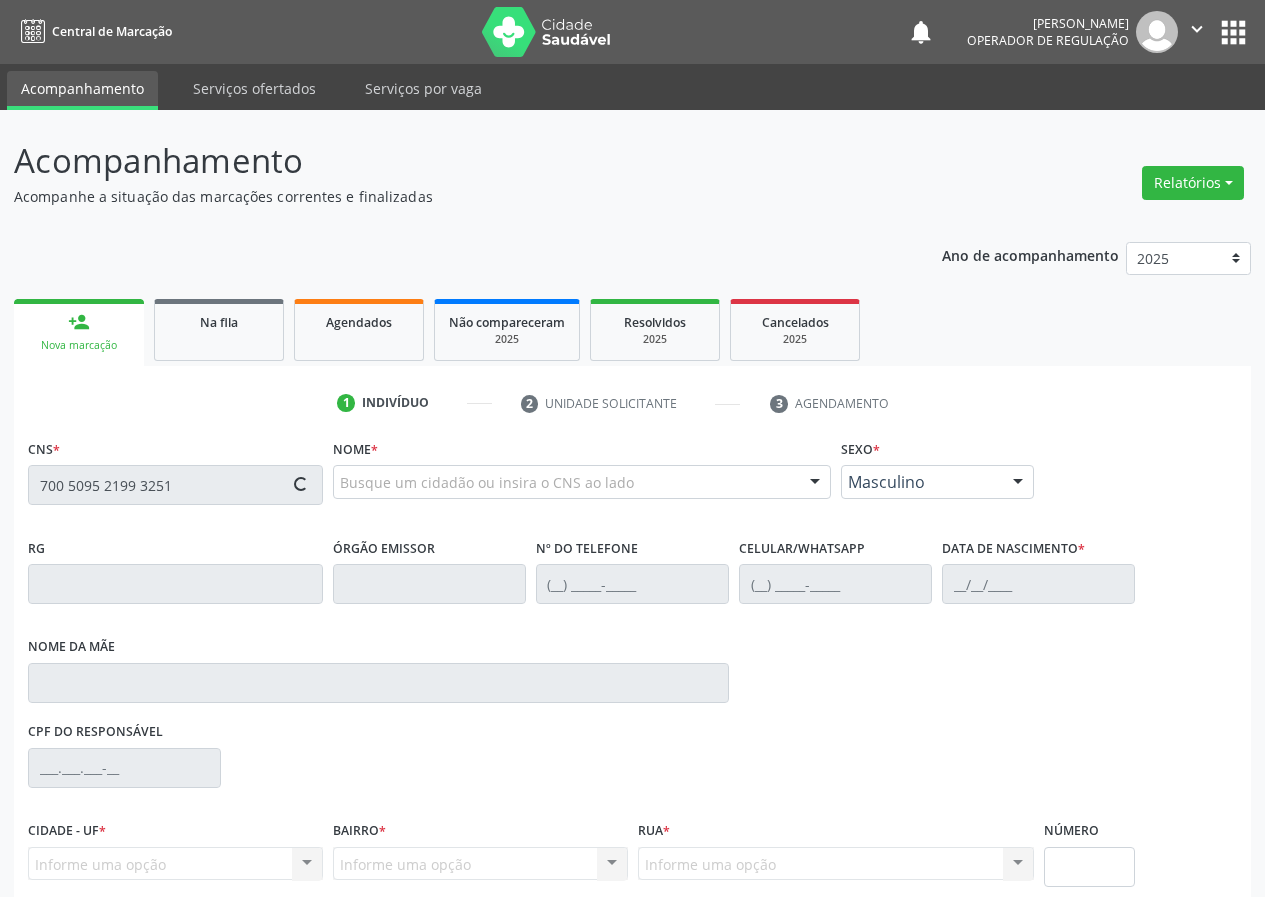 type on "700 5095 2199 3251" 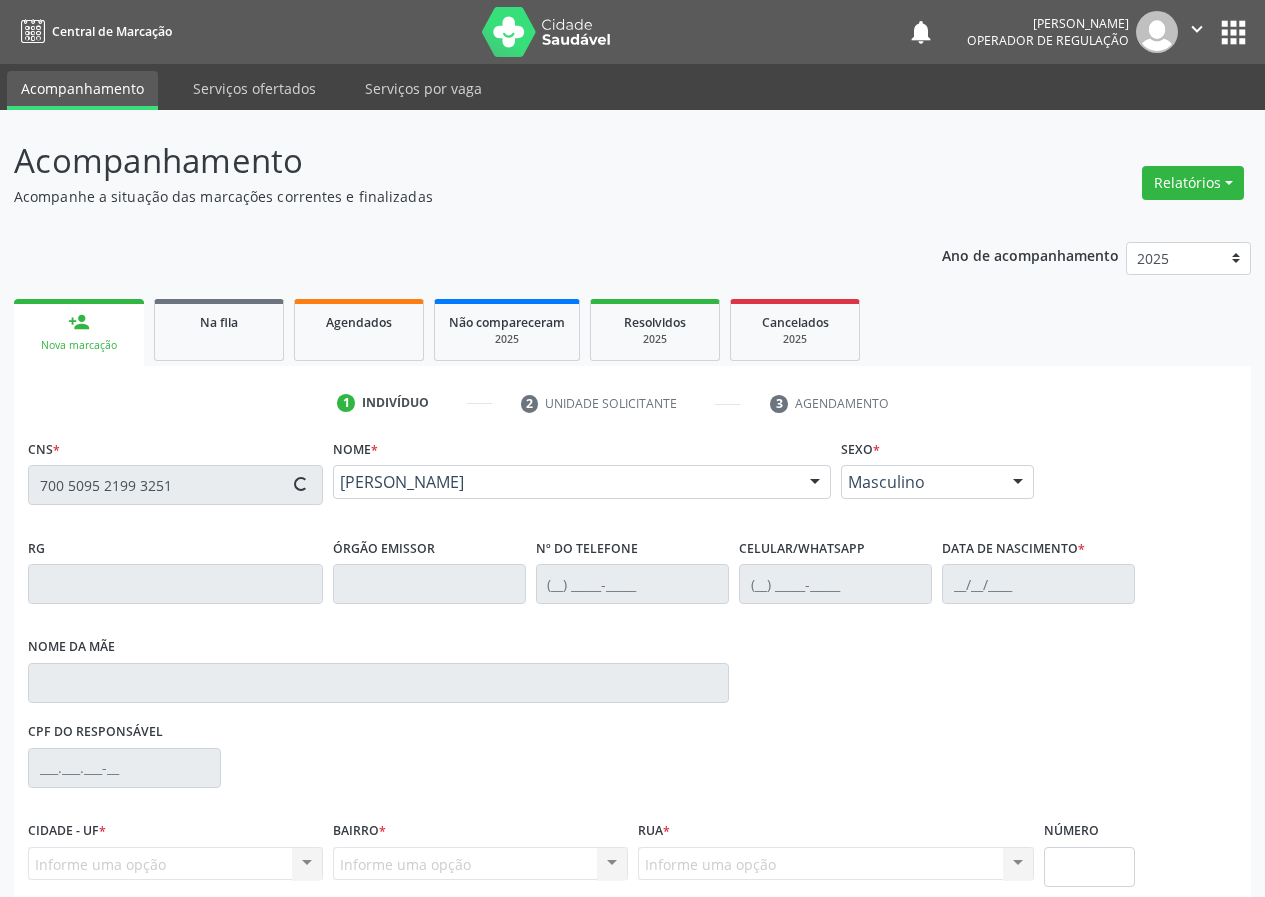 type on "(83) 99361-0959" 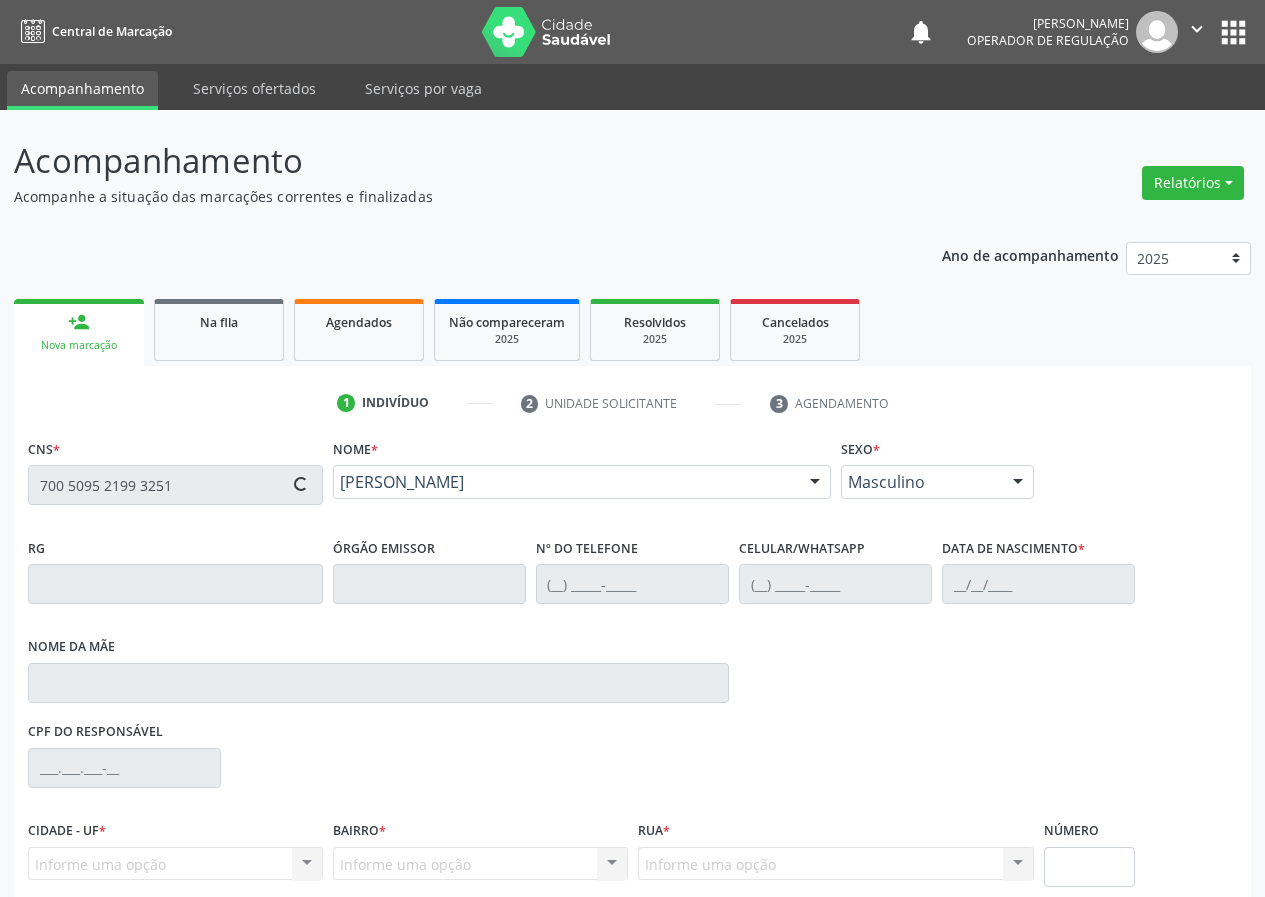 type on "(83) 99361-0959" 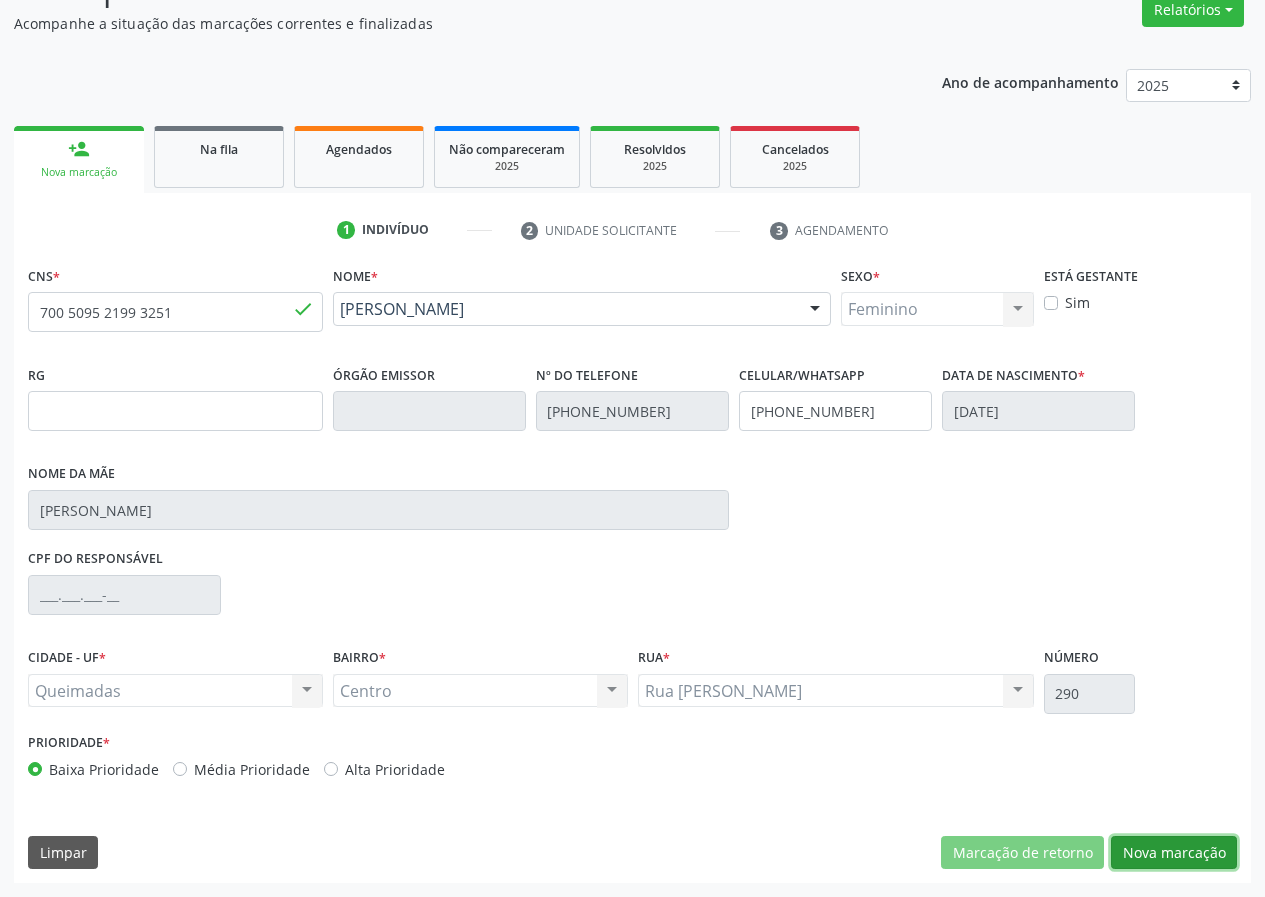 click on "Nova marcação" at bounding box center (1174, 853) 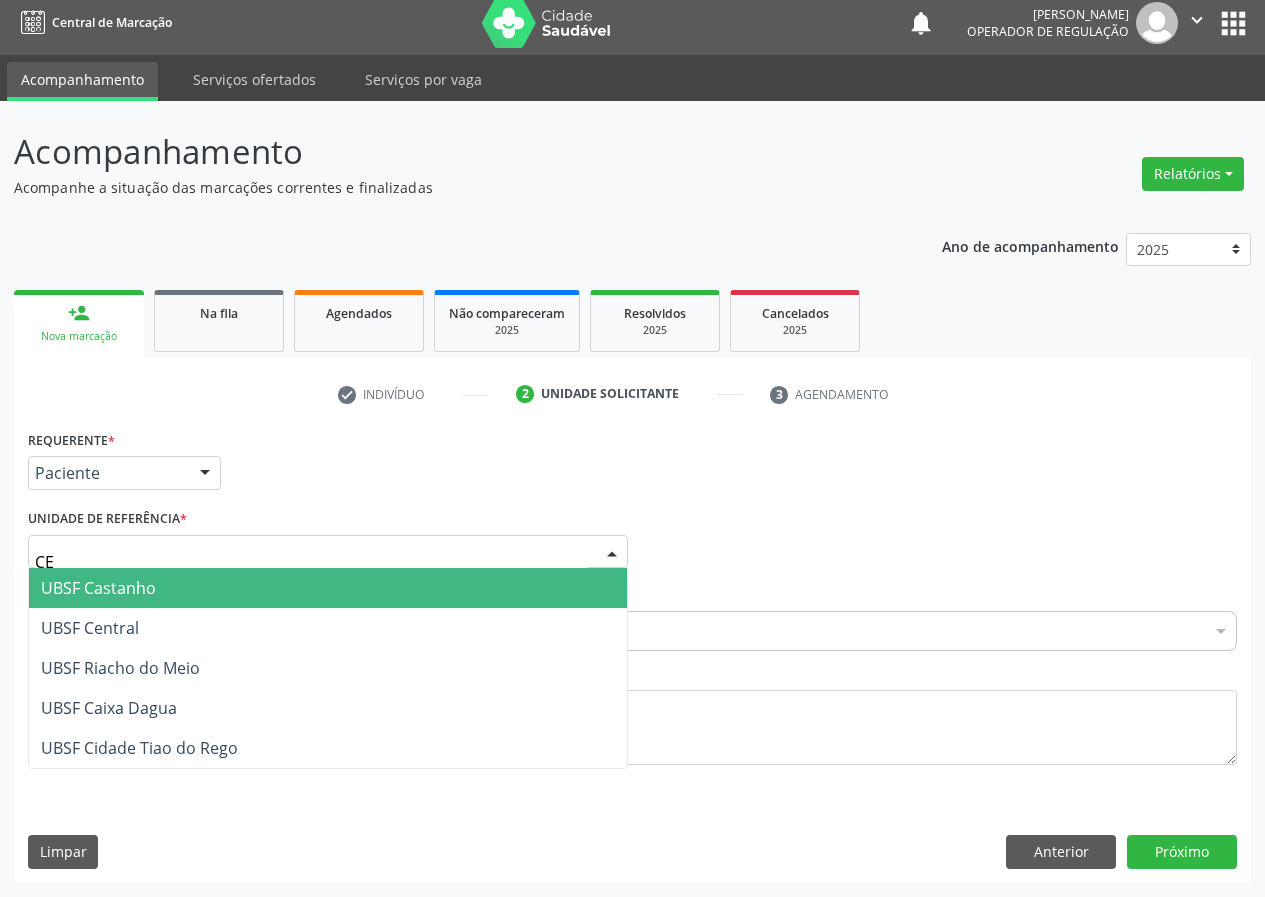 type on "CEN" 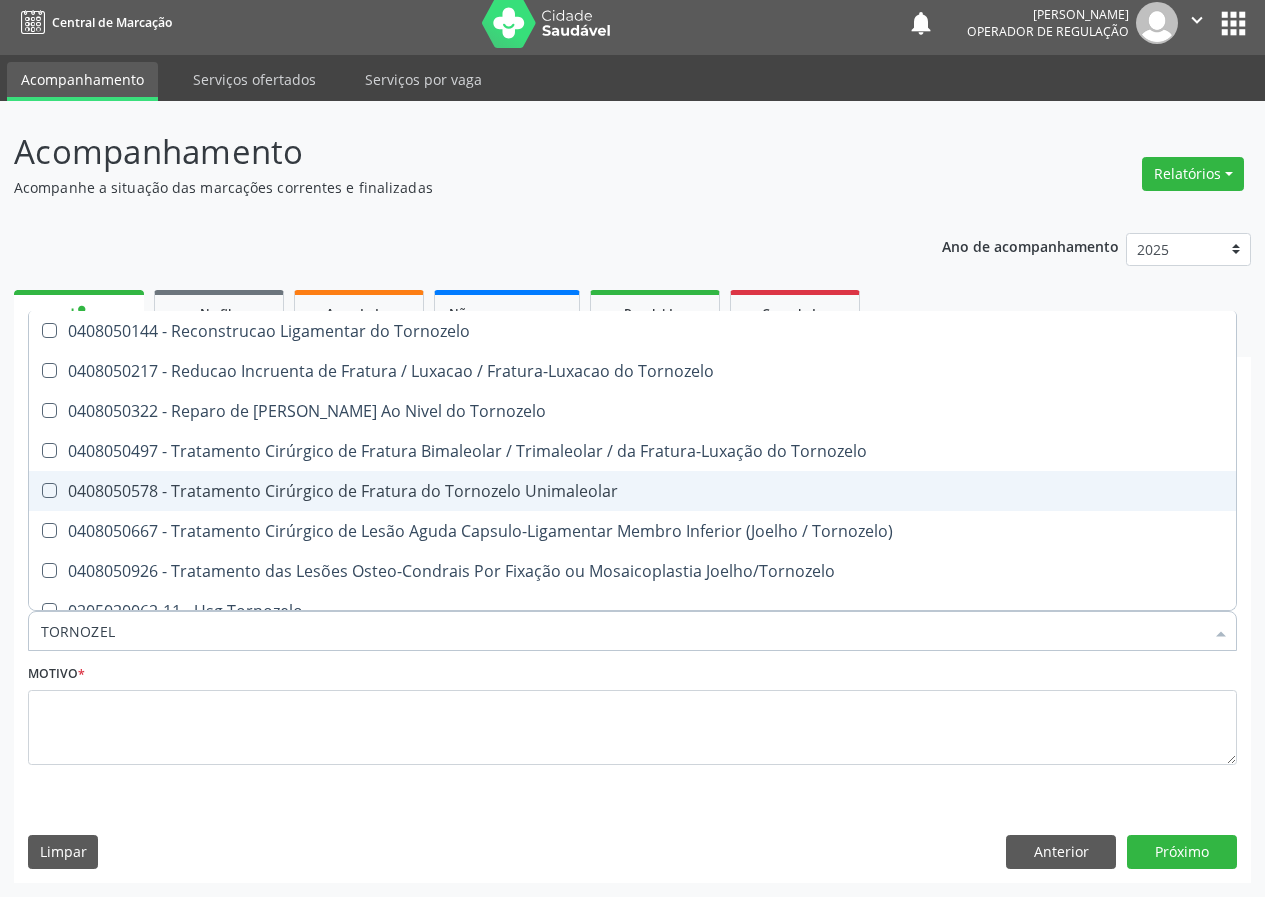 type on "TORNOZELO" 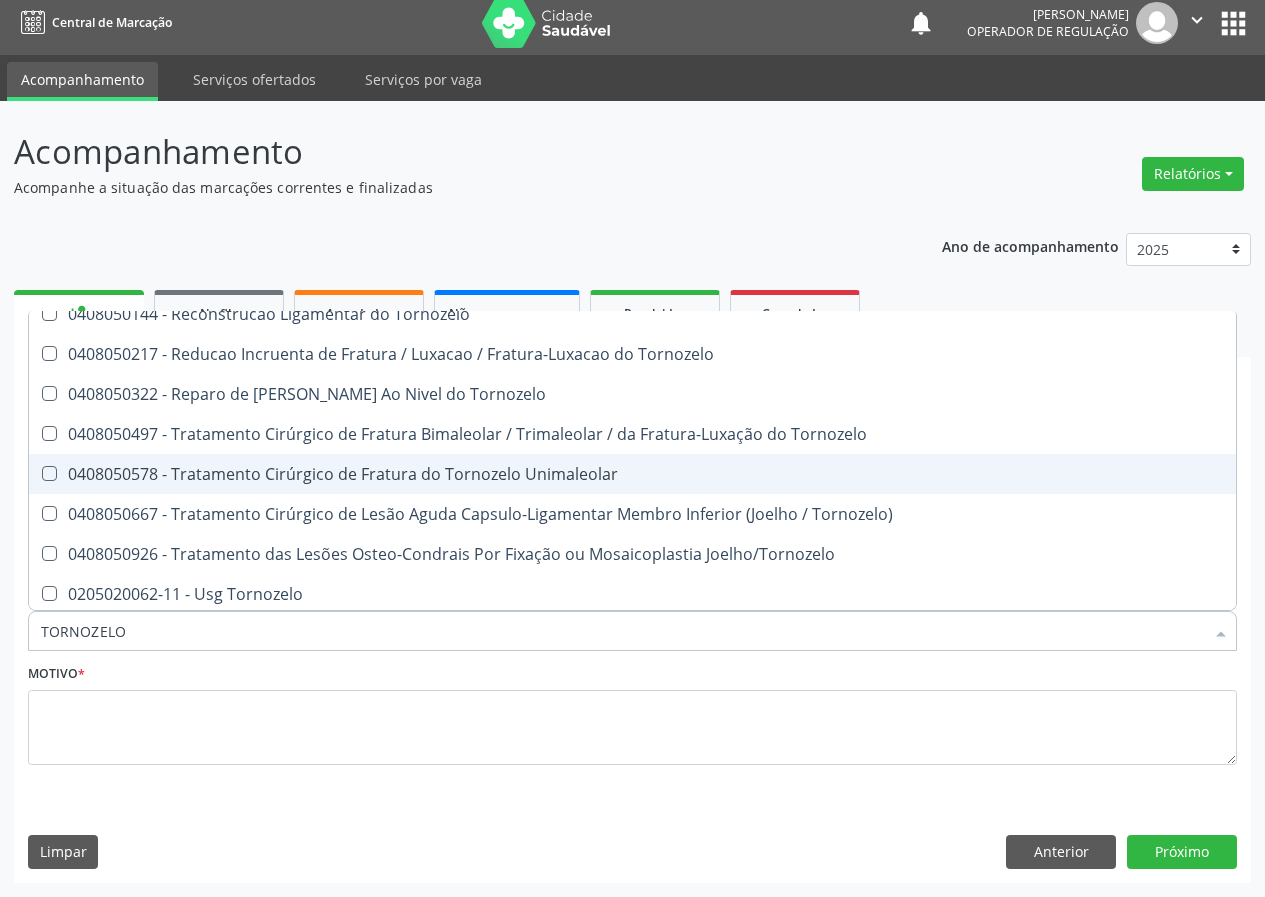 scroll, scrollTop: 21, scrollLeft: 0, axis: vertical 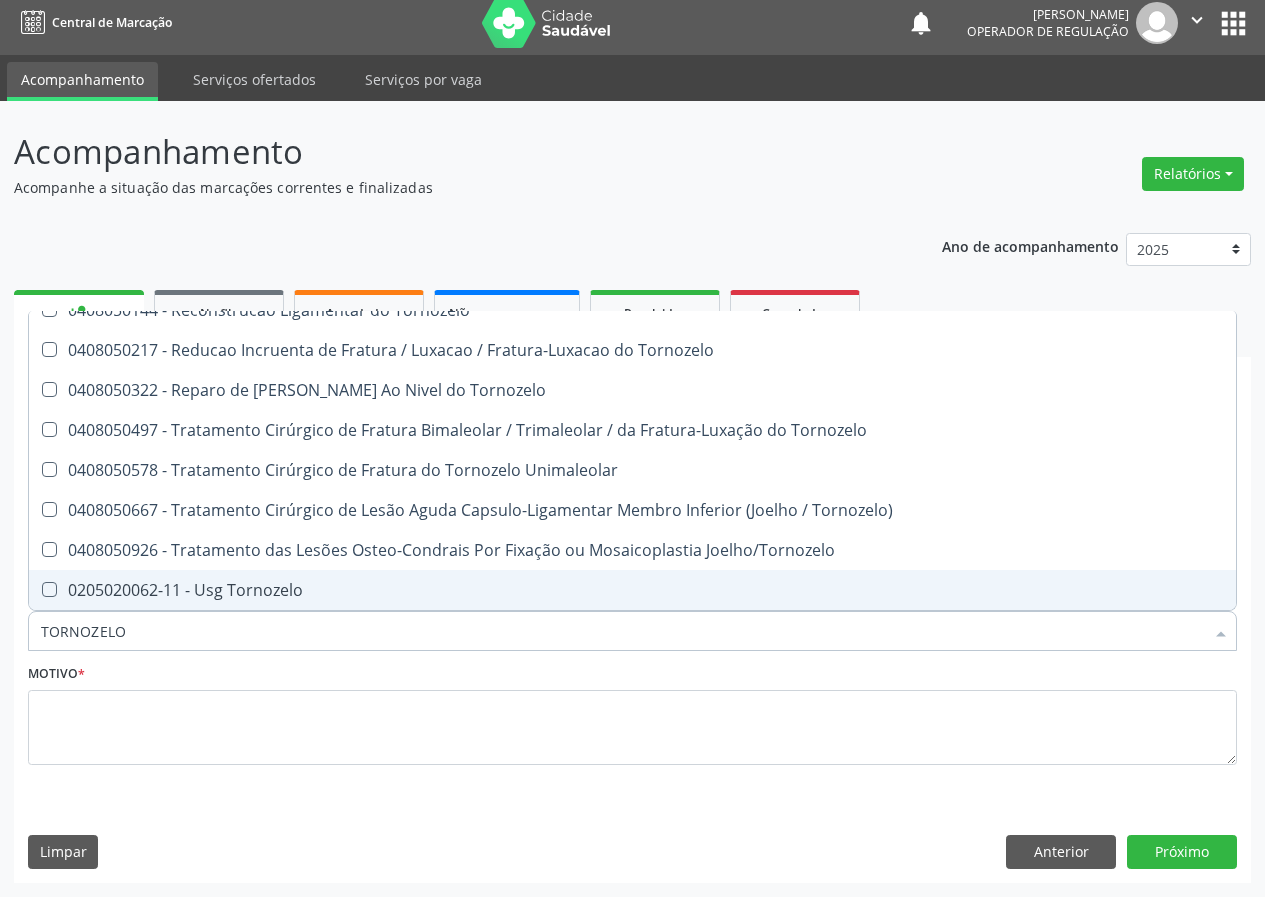 click on "0205020062-11 - Usg Tornozelo" at bounding box center [632, 590] 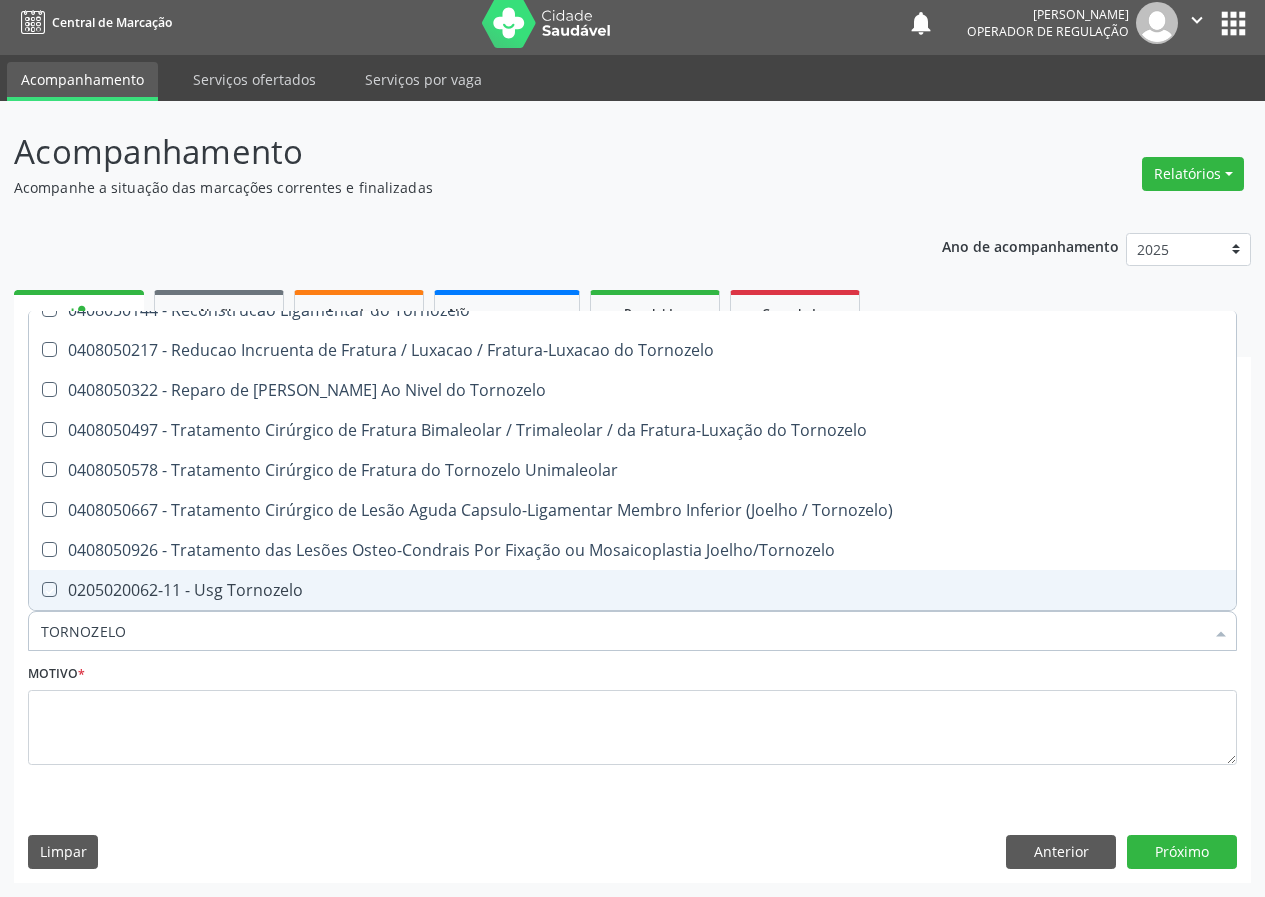 checkbox on "true" 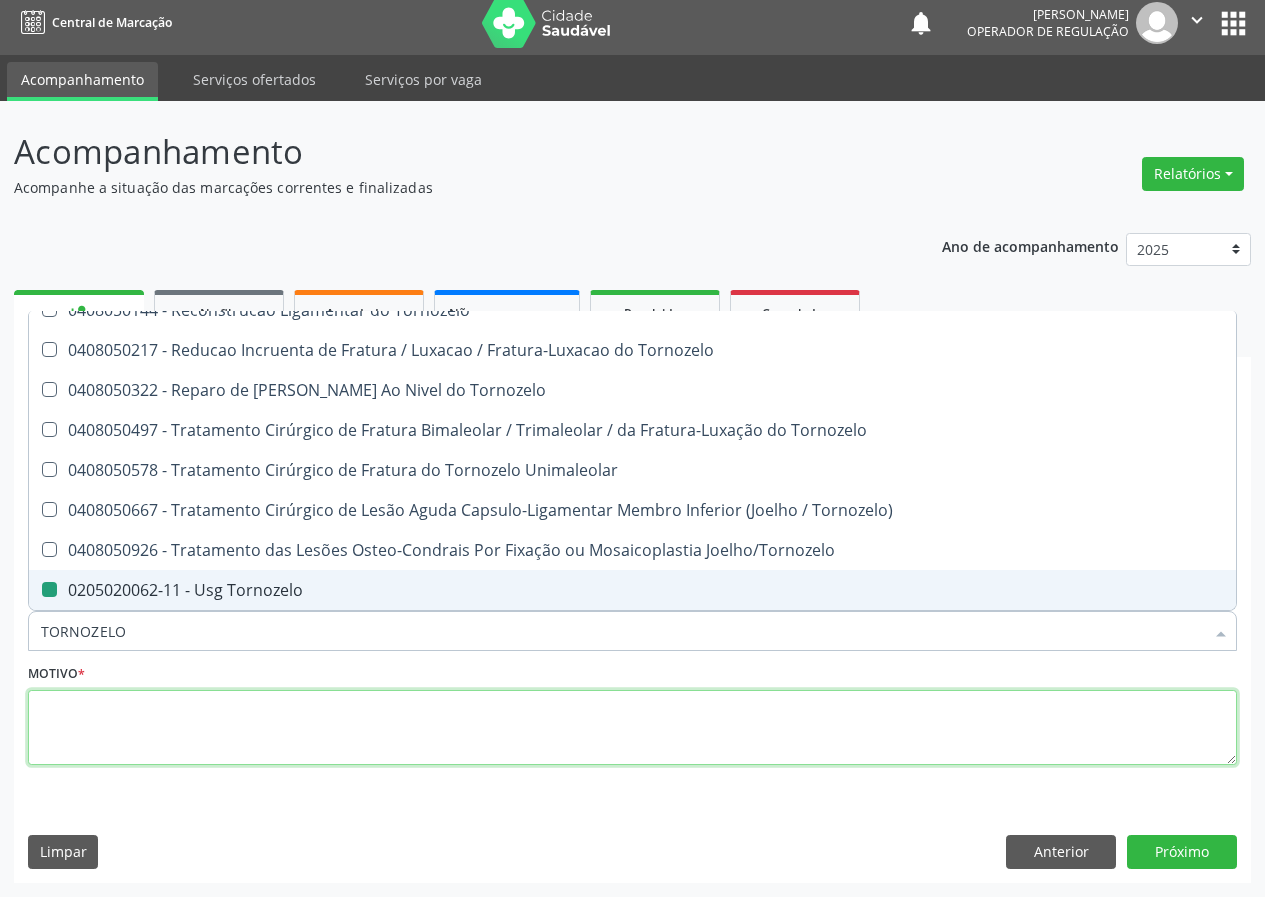 click at bounding box center [632, 728] 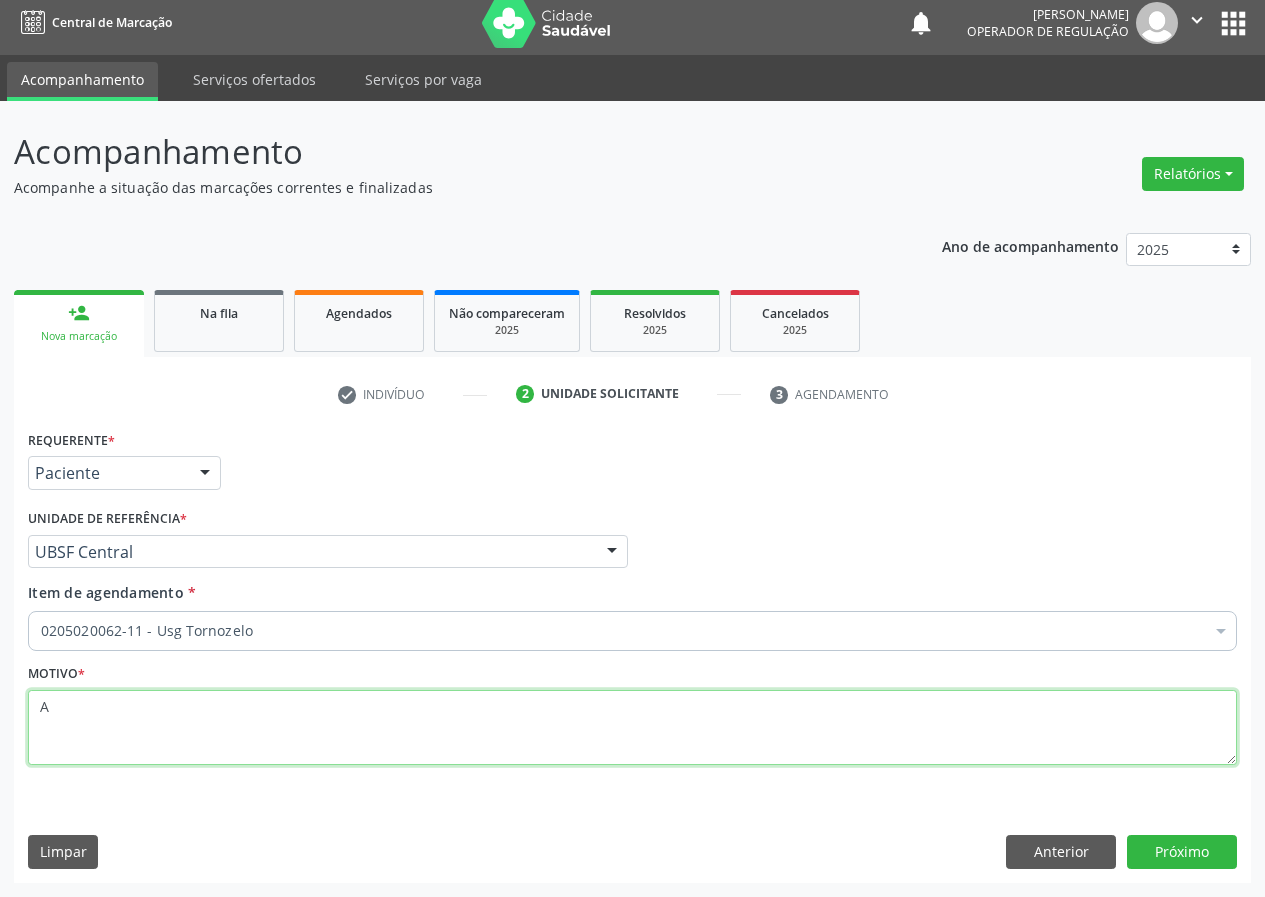 scroll, scrollTop: 0, scrollLeft: 0, axis: both 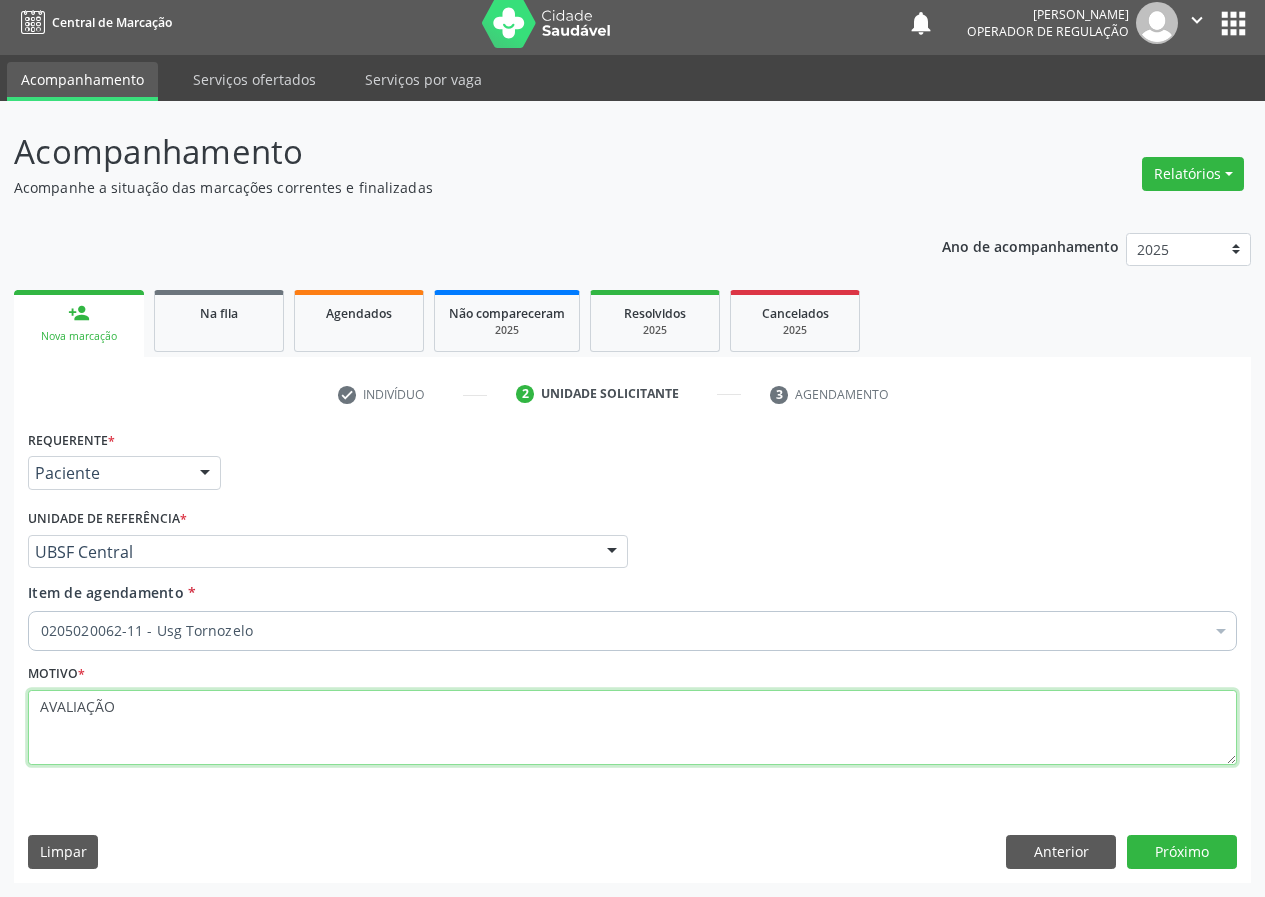 type on "AVALIAÇÃO" 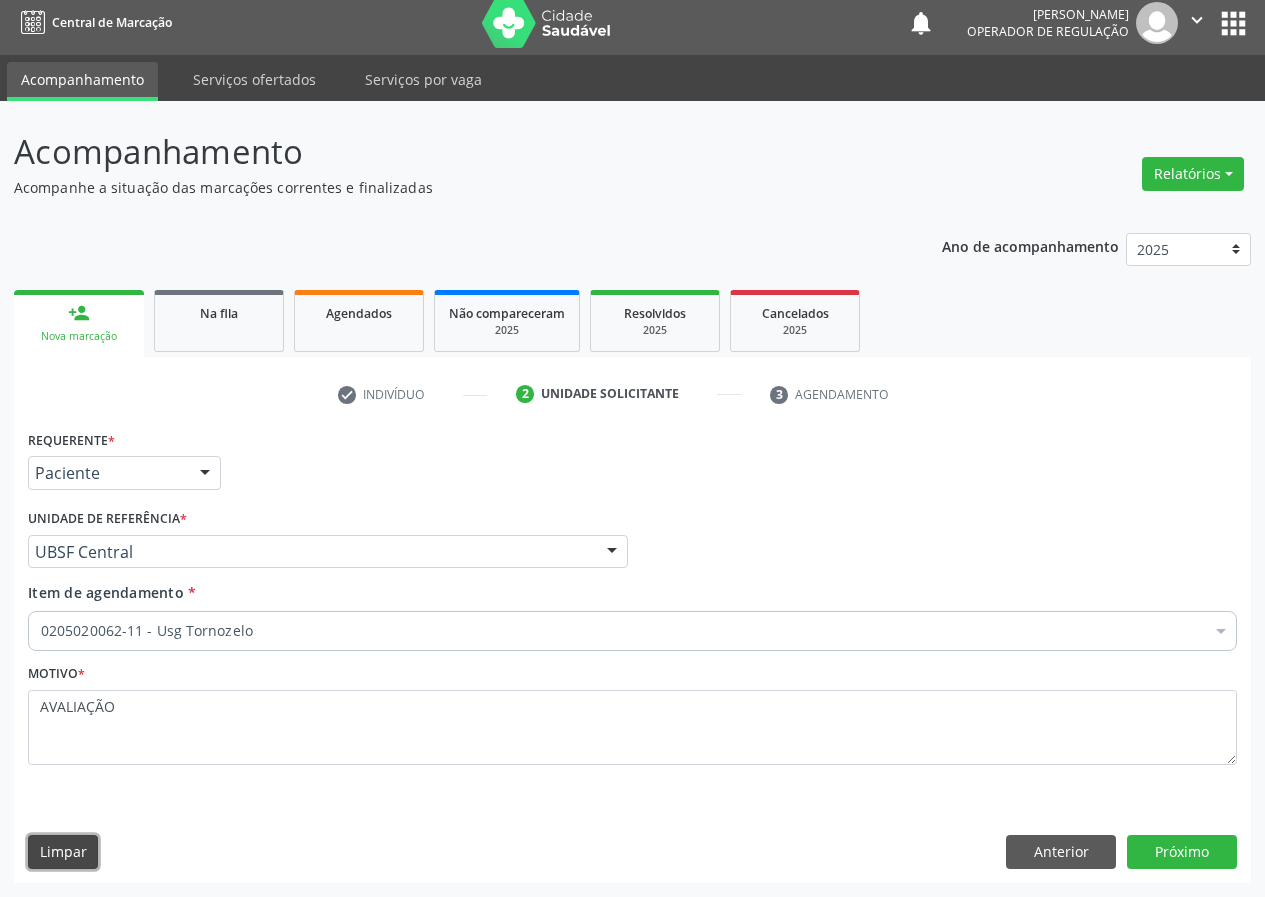 type 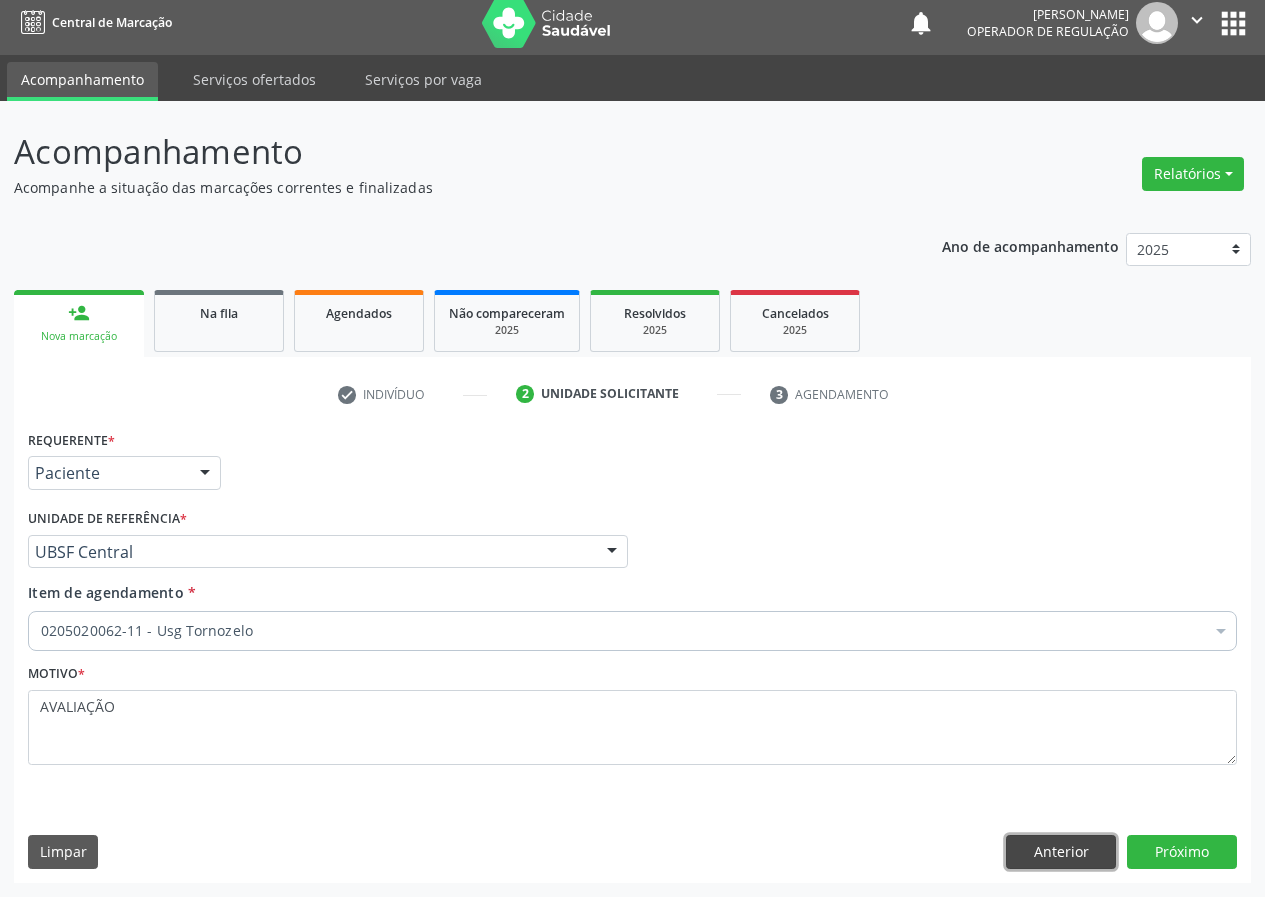 type 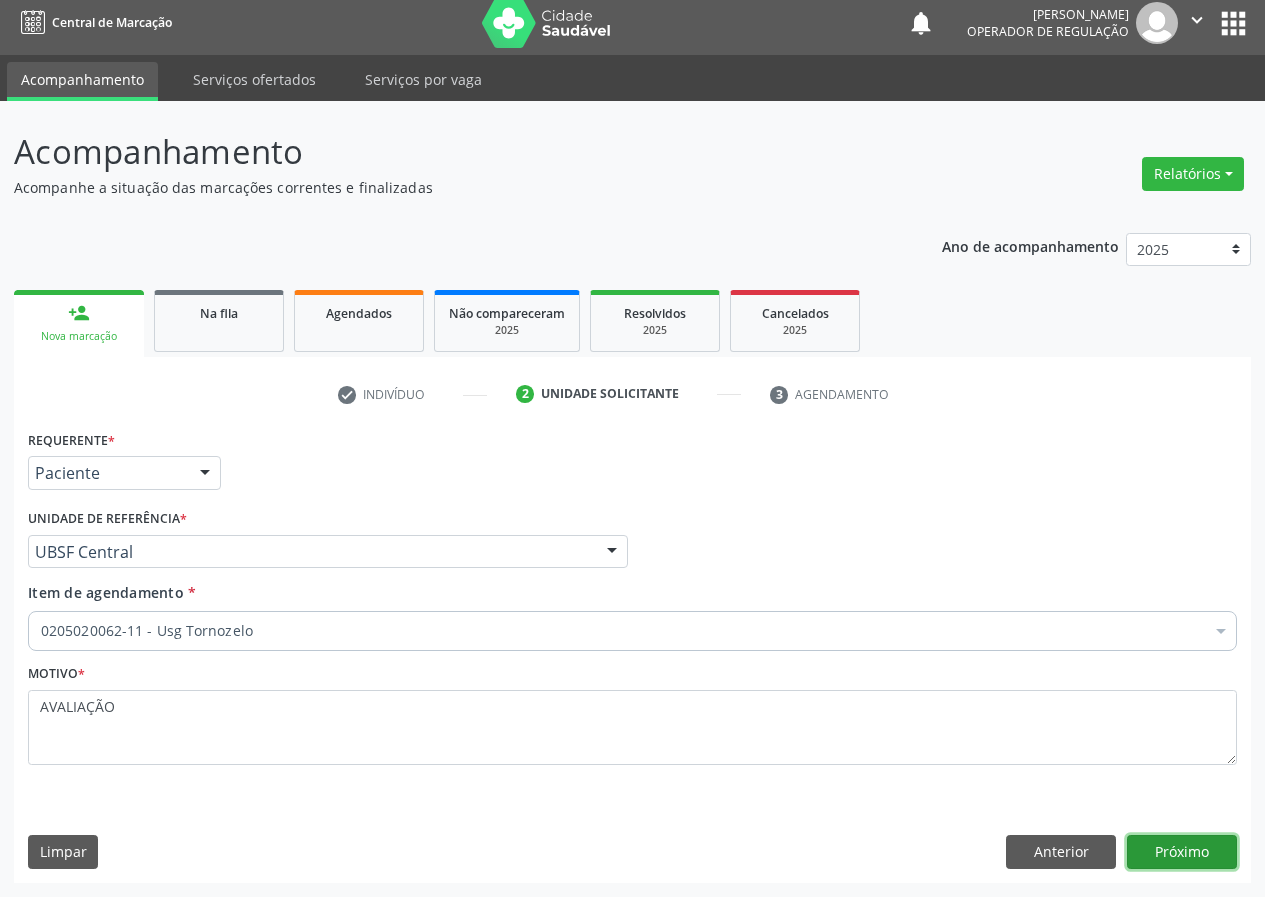 type 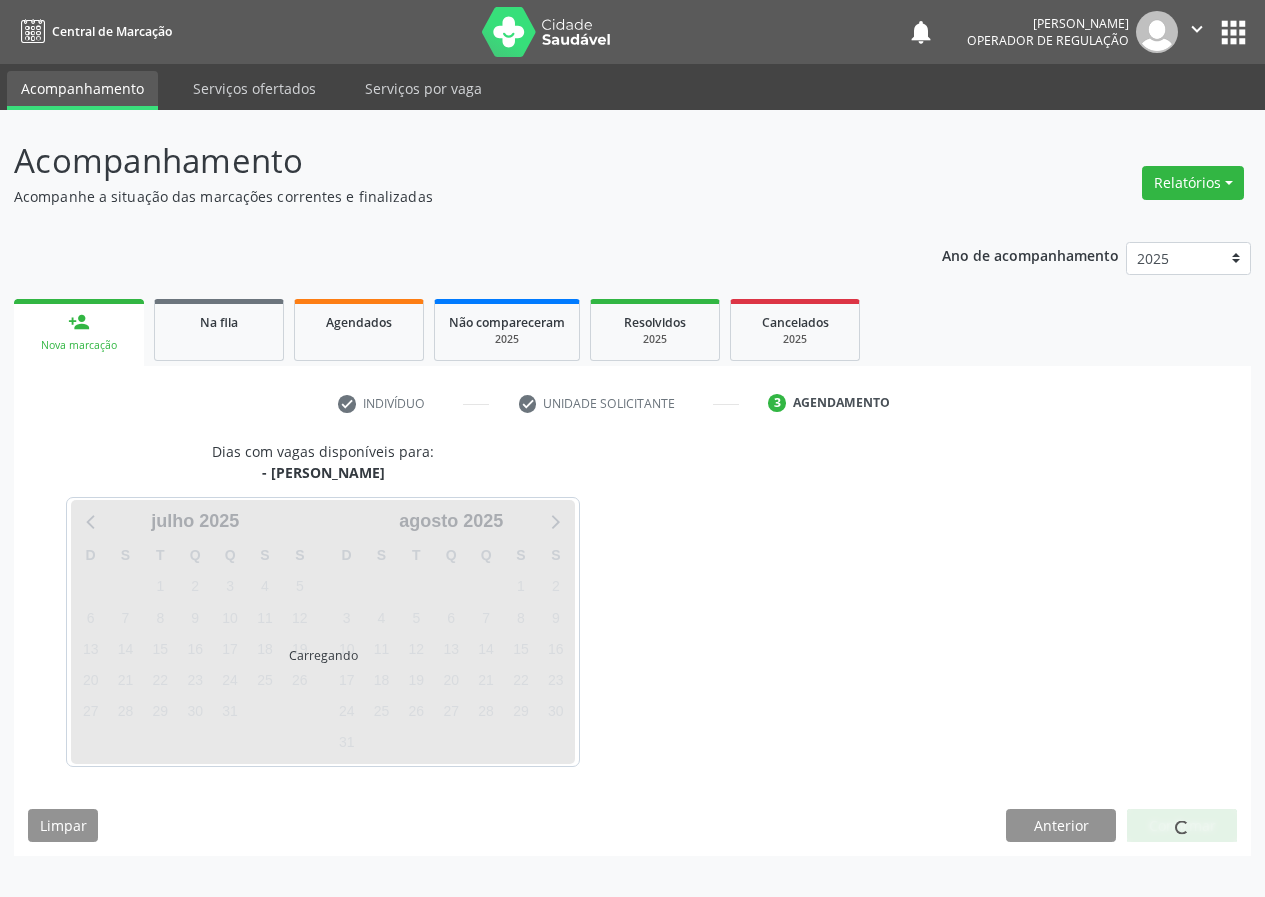 scroll, scrollTop: 0, scrollLeft: 0, axis: both 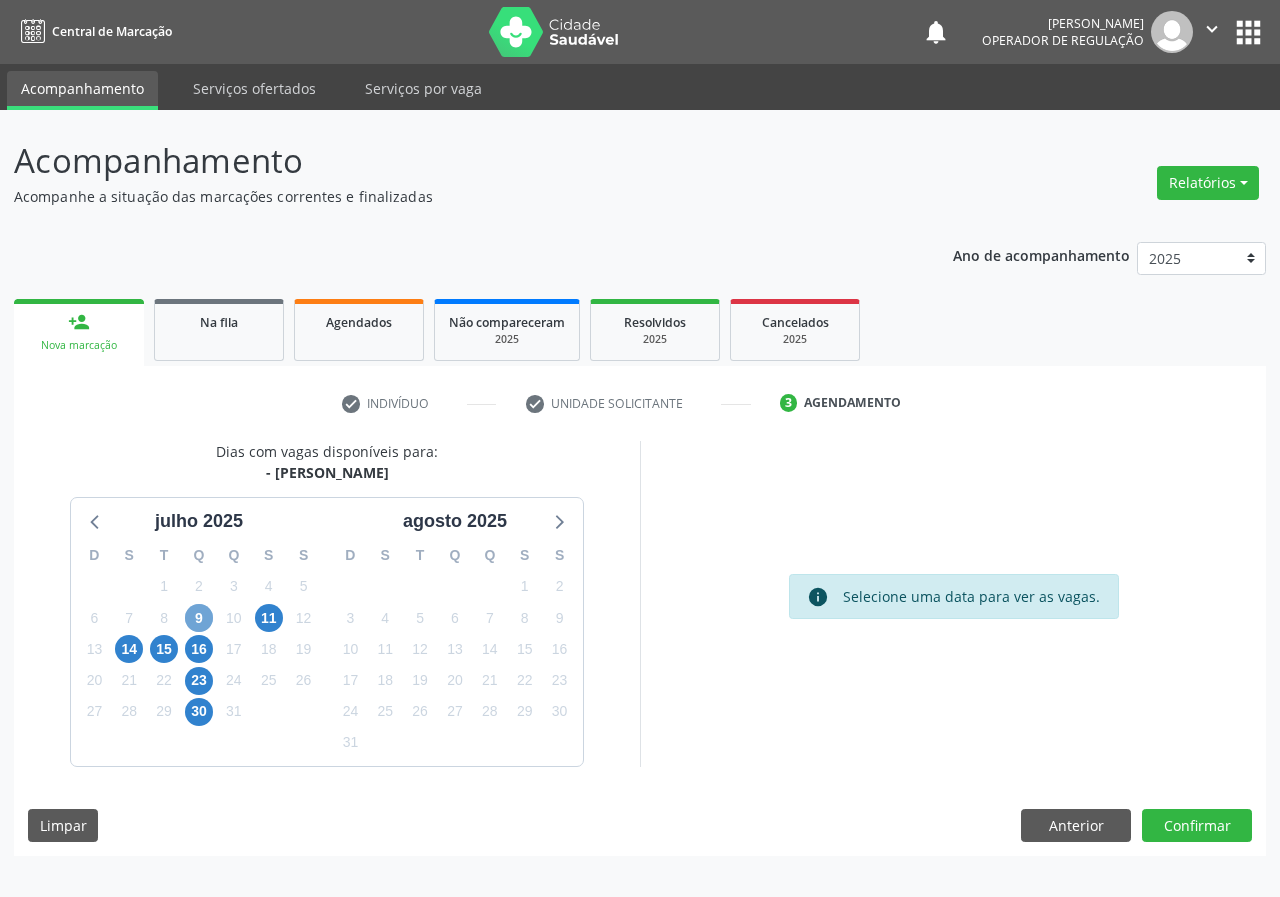 click on "9" at bounding box center (199, 618) 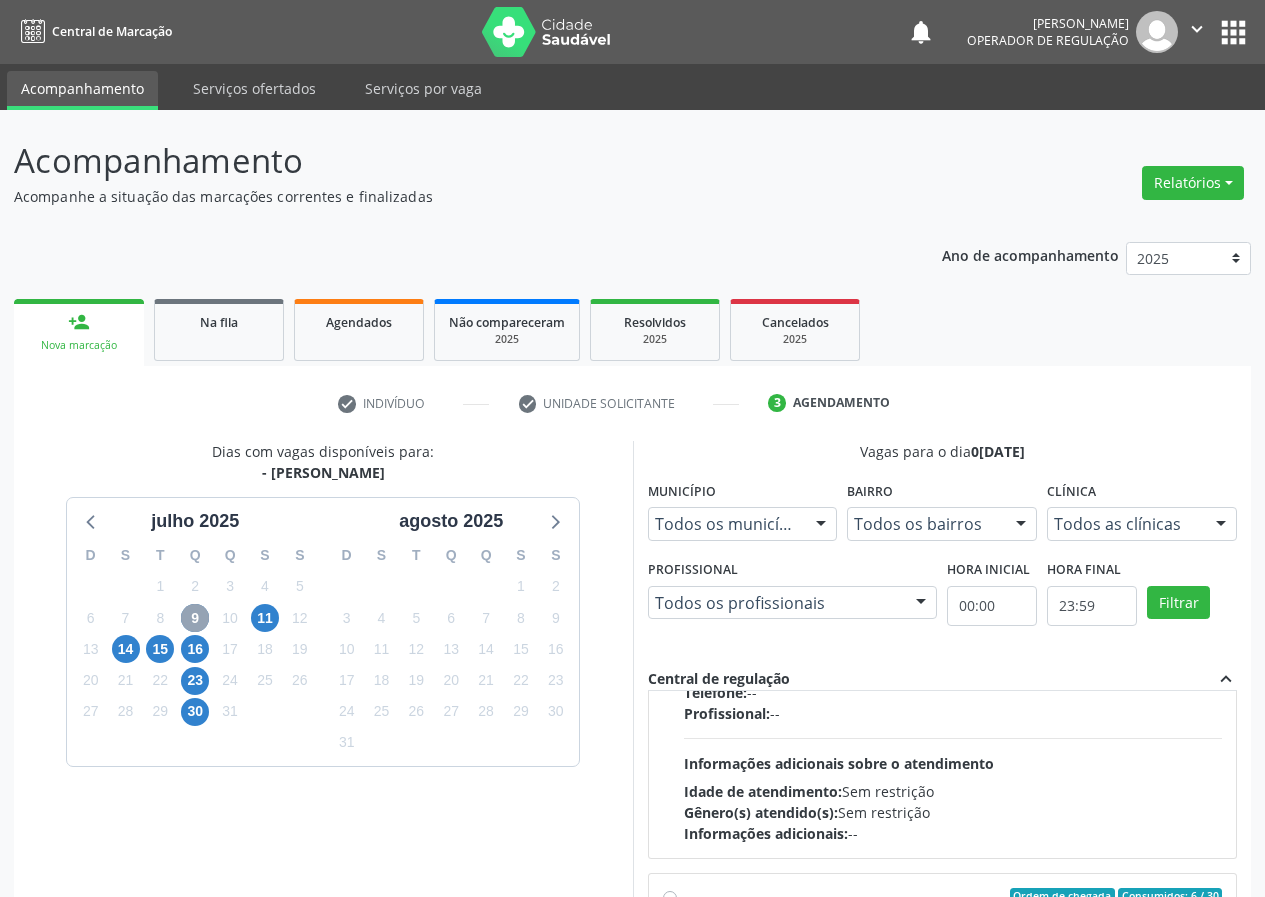 scroll, scrollTop: 315, scrollLeft: 0, axis: vertical 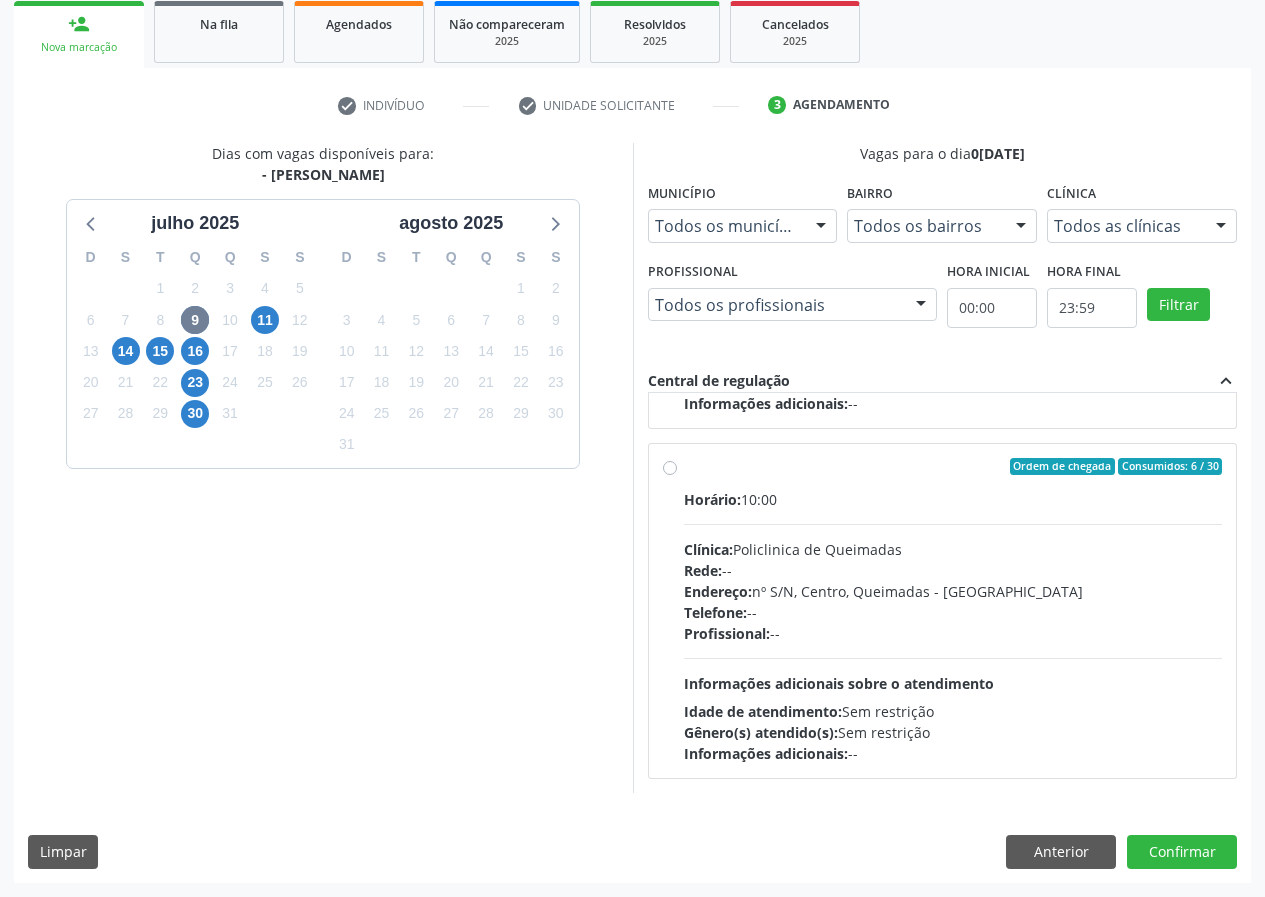 click on "Ordem de chegada
Consumidos: 6 / 30
Horário:   10:00
Clínica:  Policlinica de Queimadas
Rede:
--
Endereço:   nº S/N, Centro, Queimadas - PB
Telefone:   --
Profissional:
--
Informações adicionais sobre o atendimento
Idade de atendimento:
Sem restrição
Gênero(s) atendido(s):
Sem restrição
Informações adicionais:
--" at bounding box center (953, 611) 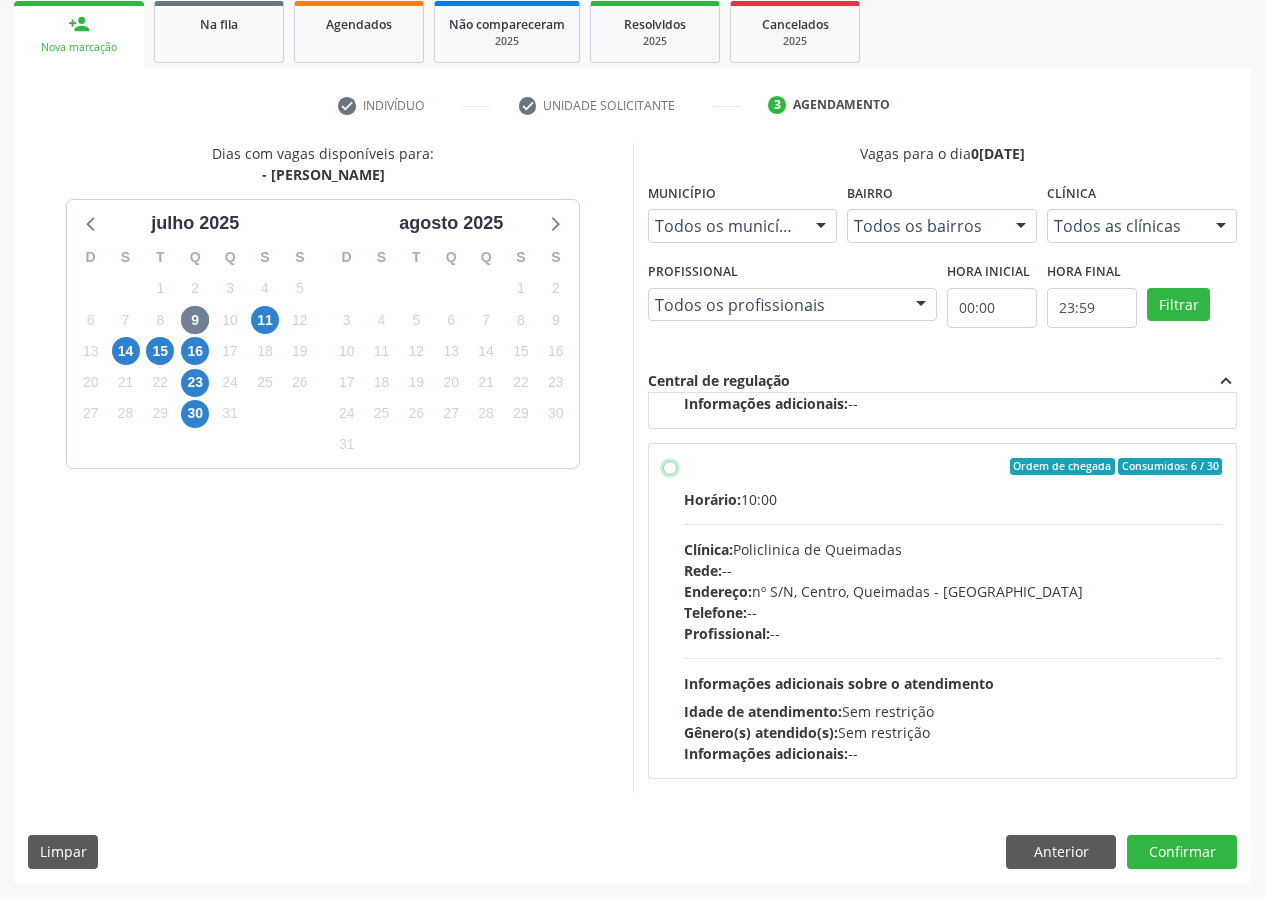click on "Ordem de chegada
Consumidos: 6 / 30
Horário:   10:00
Clínica:  Policlinica de Queimadas
Rede:
--
Endereço:   nº S/N, Centro, Queimadas - PB
Telefone:   --
Profissional:
--
Informações adicionais sobre o atendimento
Idade de atendimento:
Sem restrição
Gênero(s) atendido(s):
Sem restrição
Informações adicionais:
--" at bounding box center [670, 467] 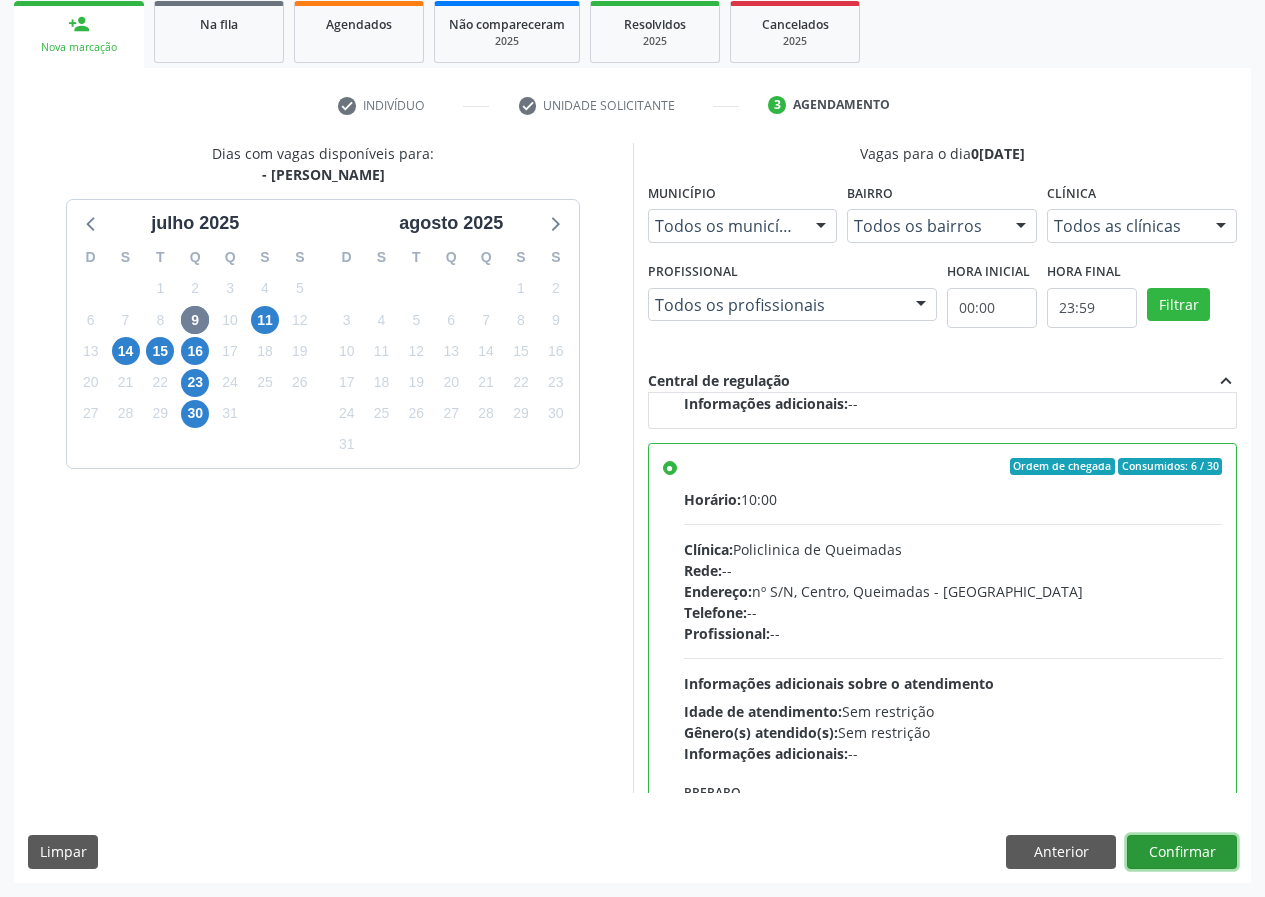 click on "Confirmar" at bounding box center [1182, 852] 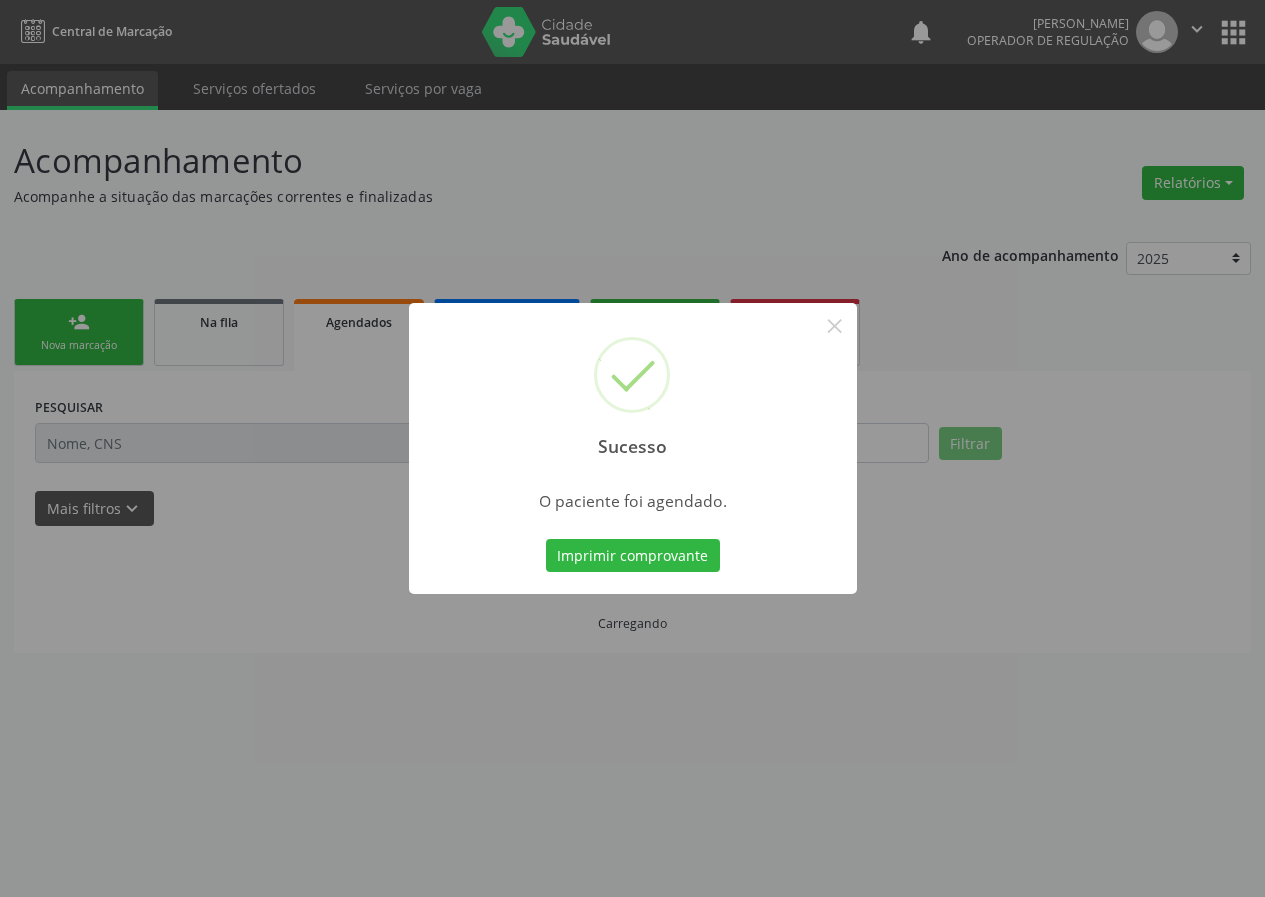scroll, scrollTop: 0, scrollLeft: 0, axis: both 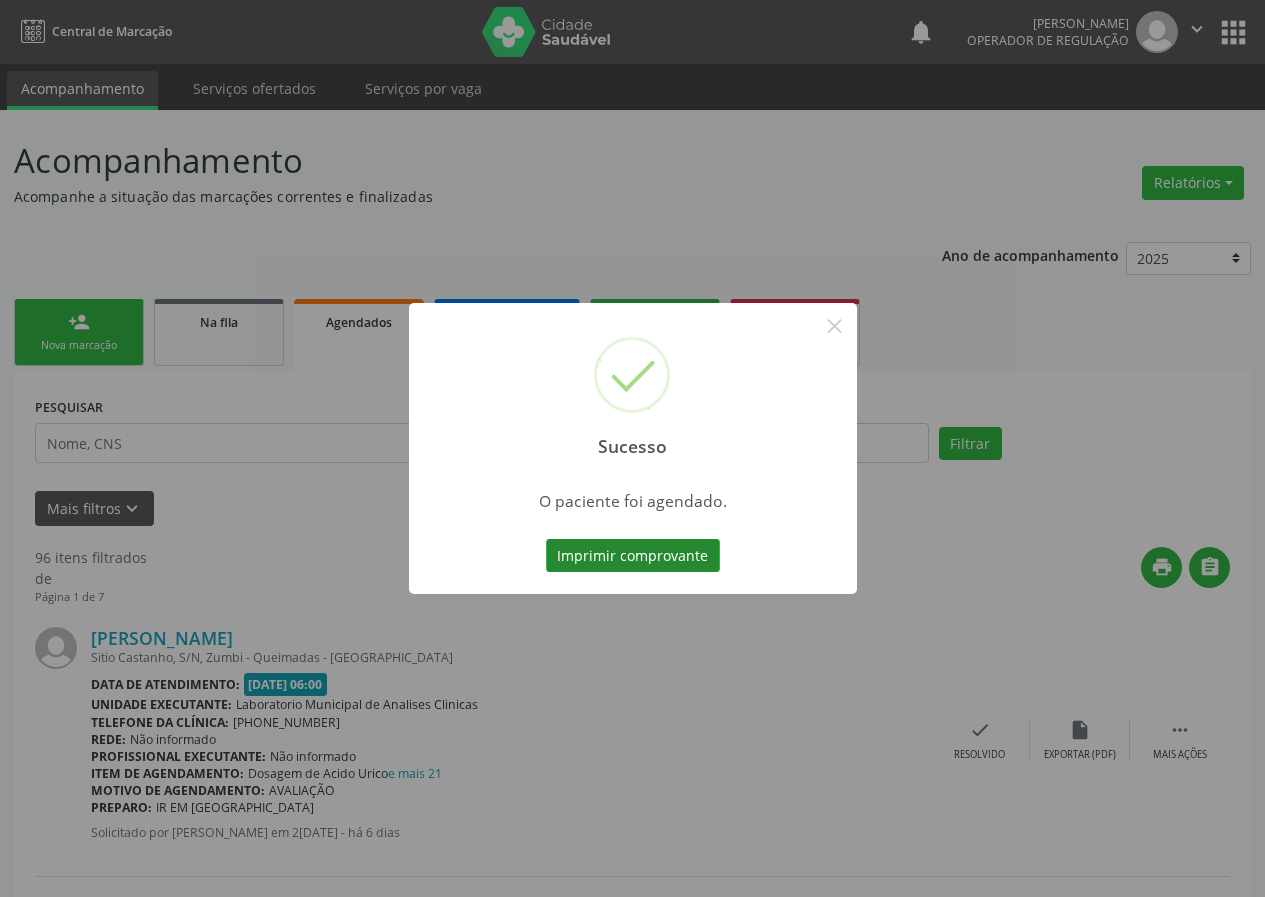 click on "Imprimir comprovante" at bounding box center [633, 556] 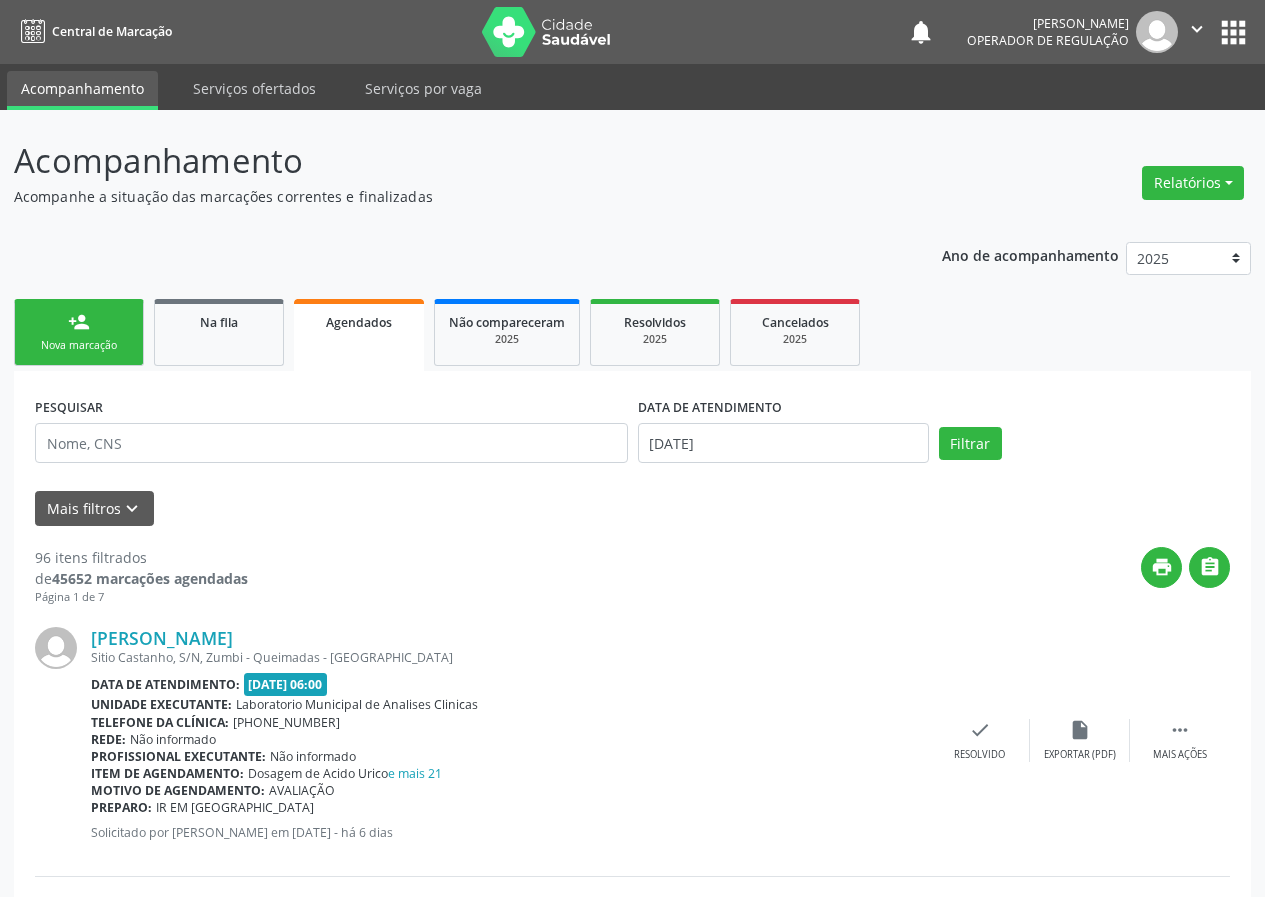 scroll, scrollTop: 0, scrollLeft: 0, axis: both 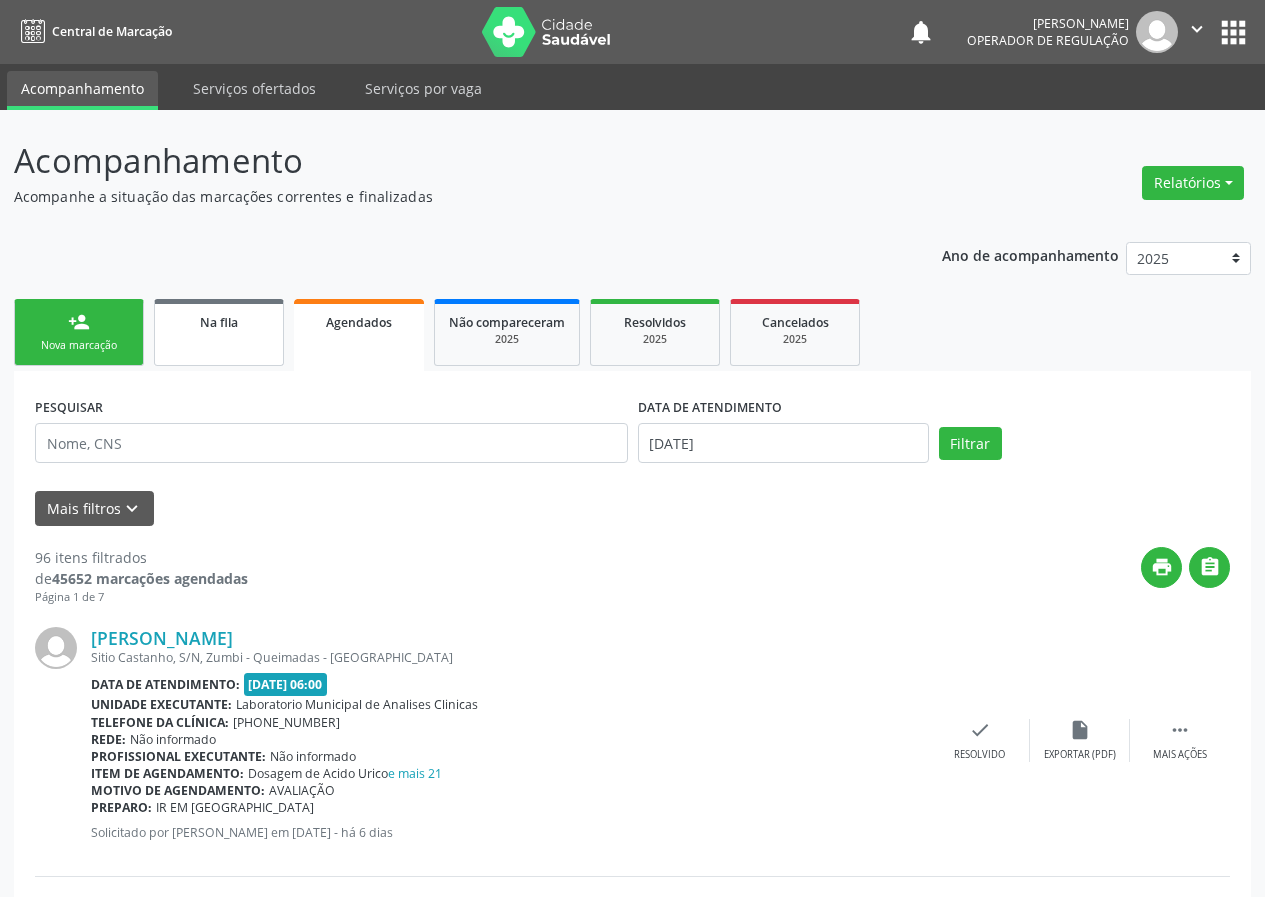 click on "Na fila" at bounding box center (219, 321) 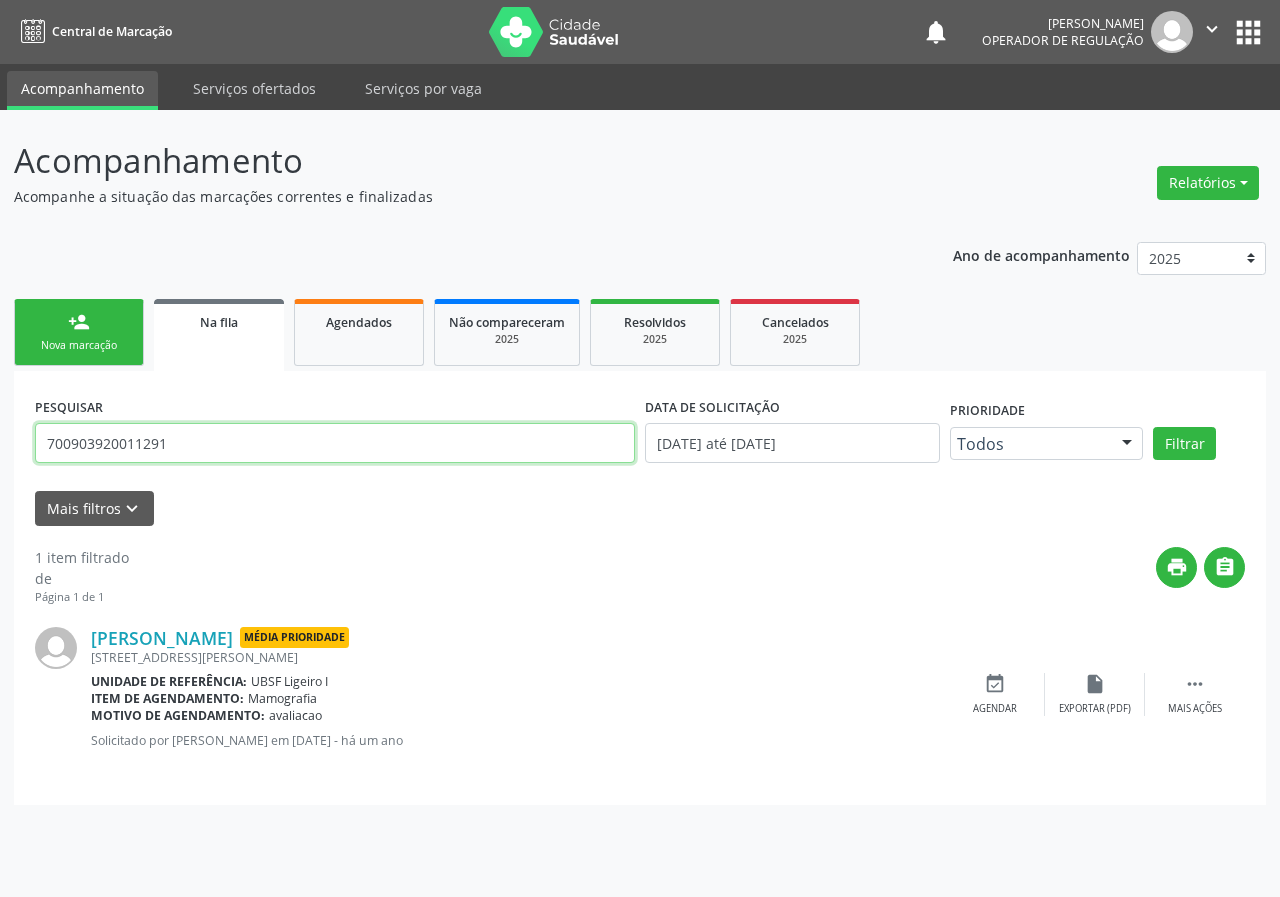 click on "700903920011291" at bounding box center (335, 443) 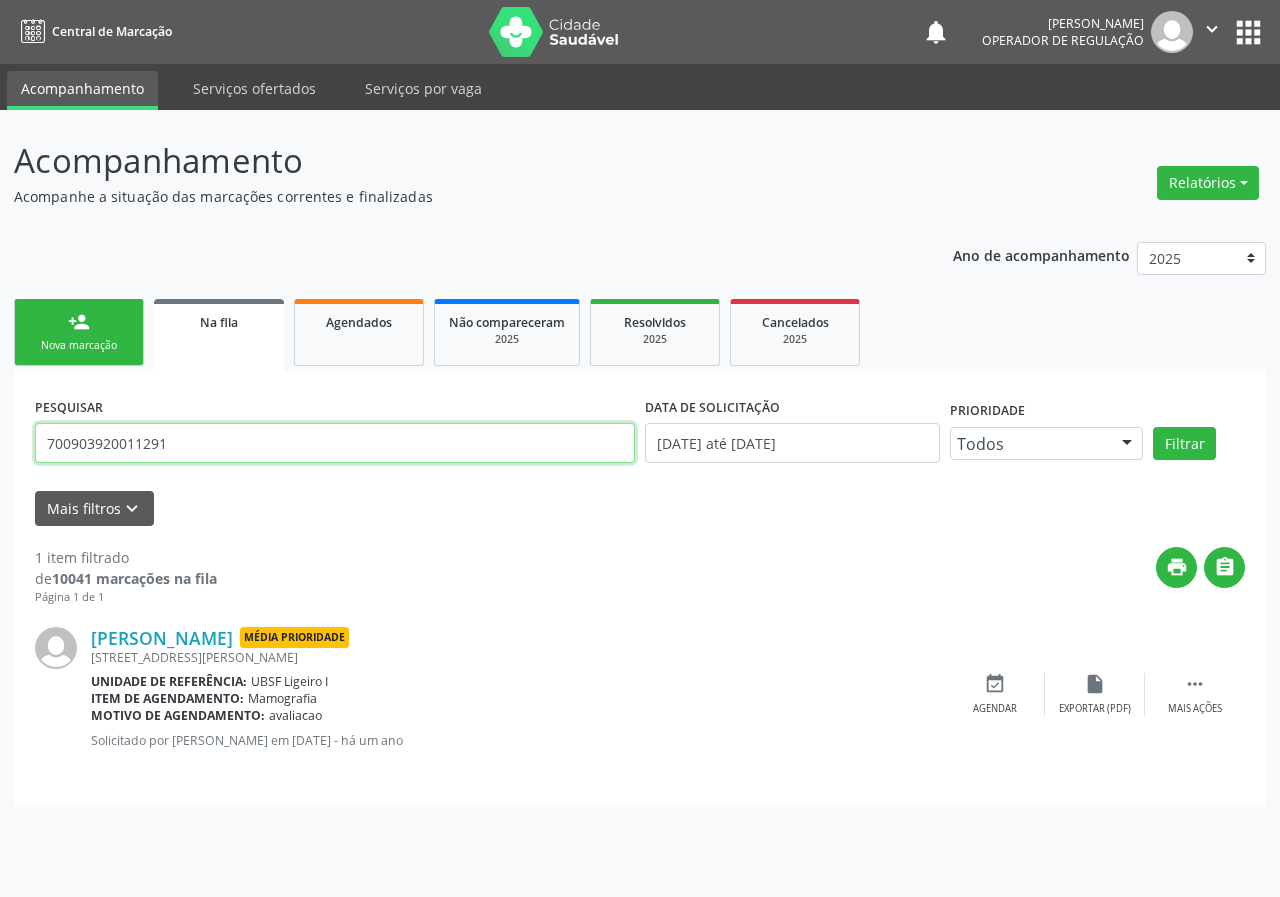 click on "700903920011291" at bounding box center [335, 443] 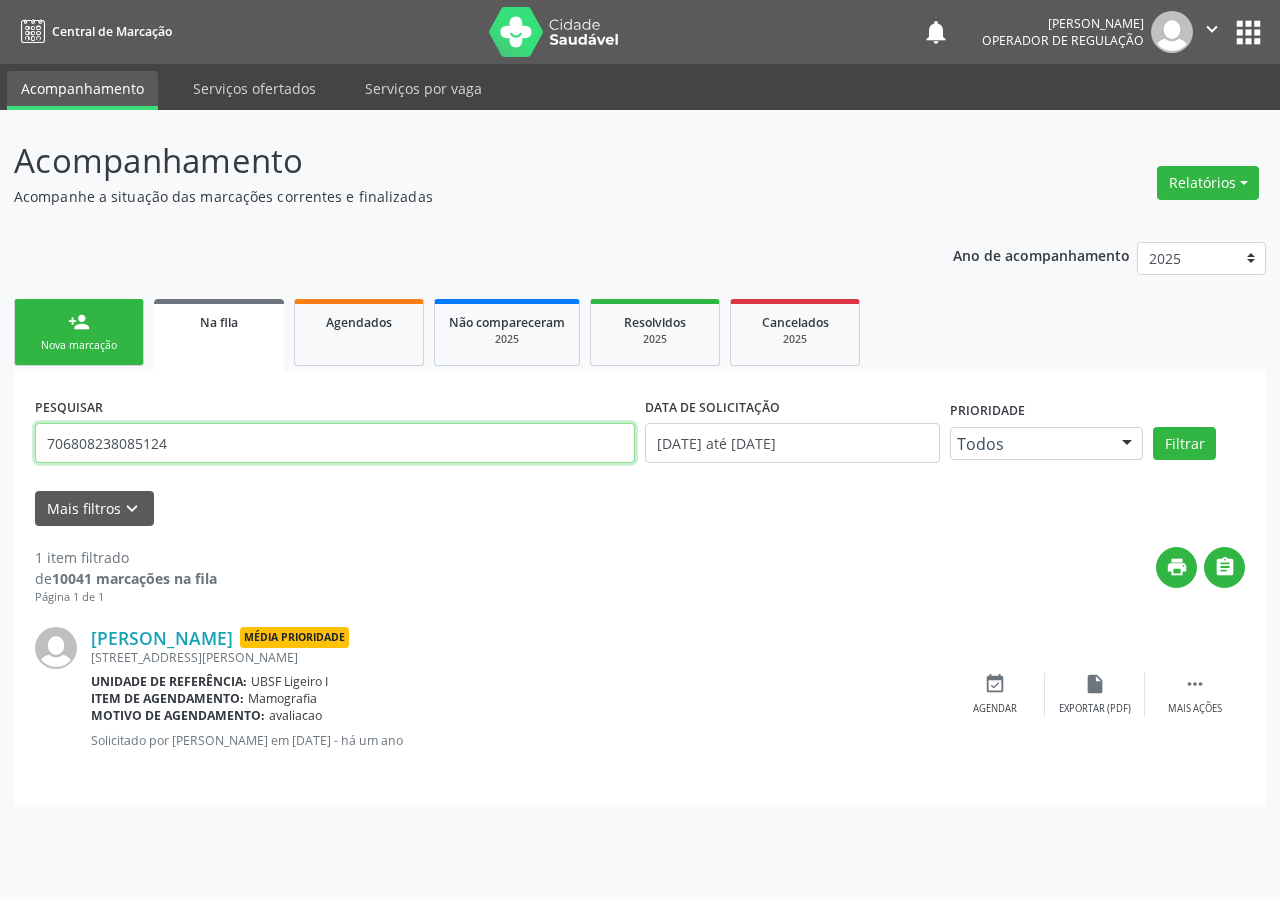 type on "706808238085124" 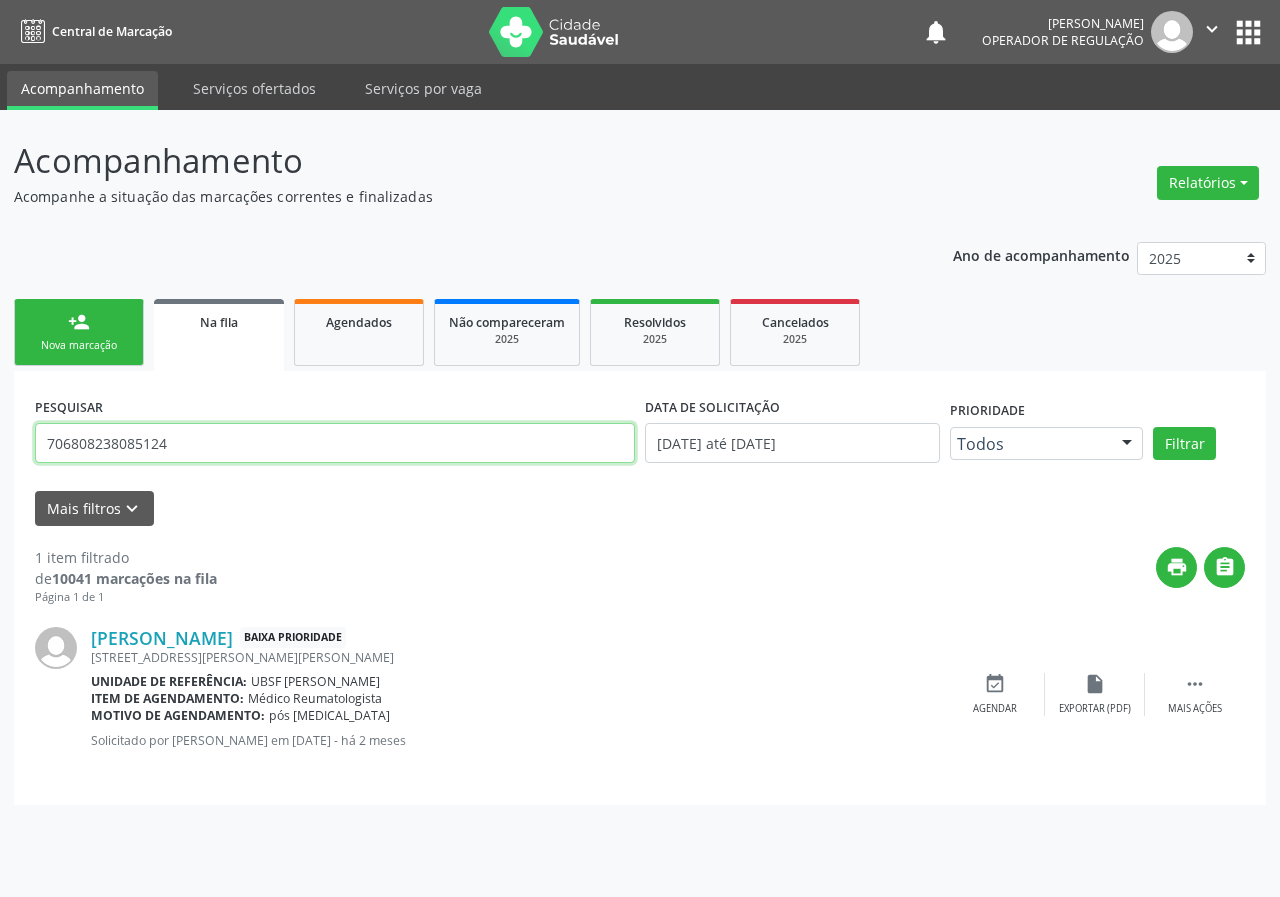 click on "706808238085124" at bounding box center (335, 443) 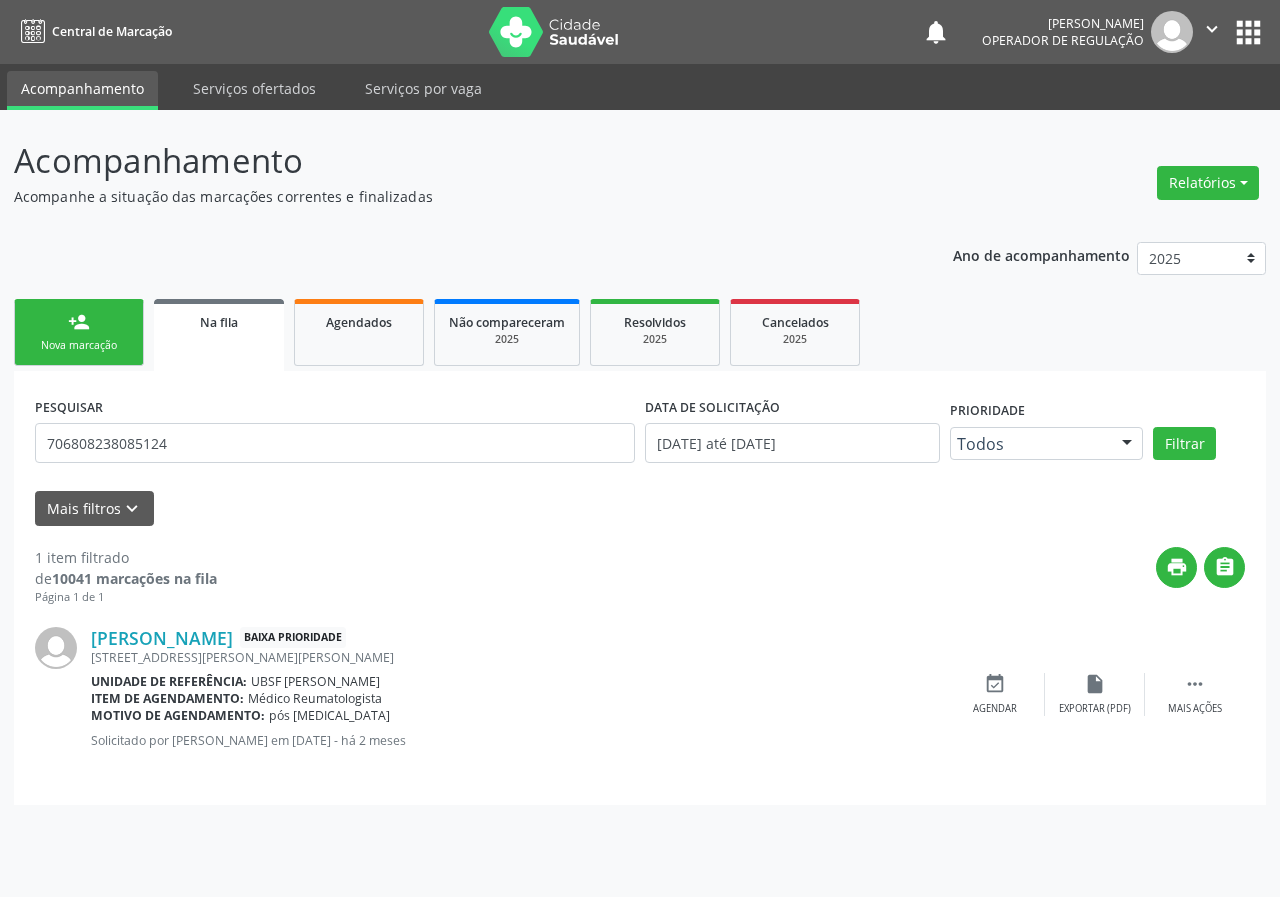 click on "person_add" at bounding box center (79, 322) 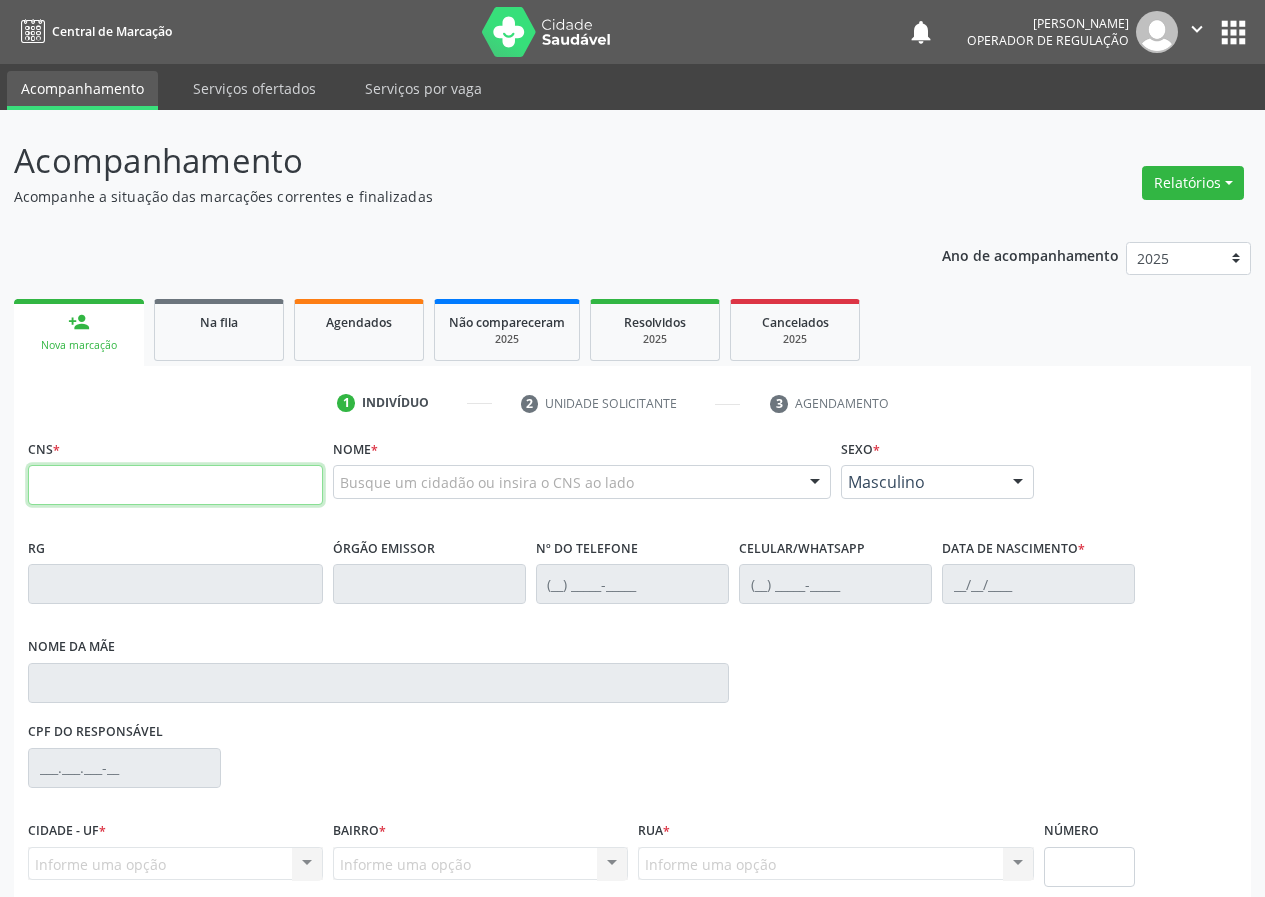 click at bounding box center [175, 485] 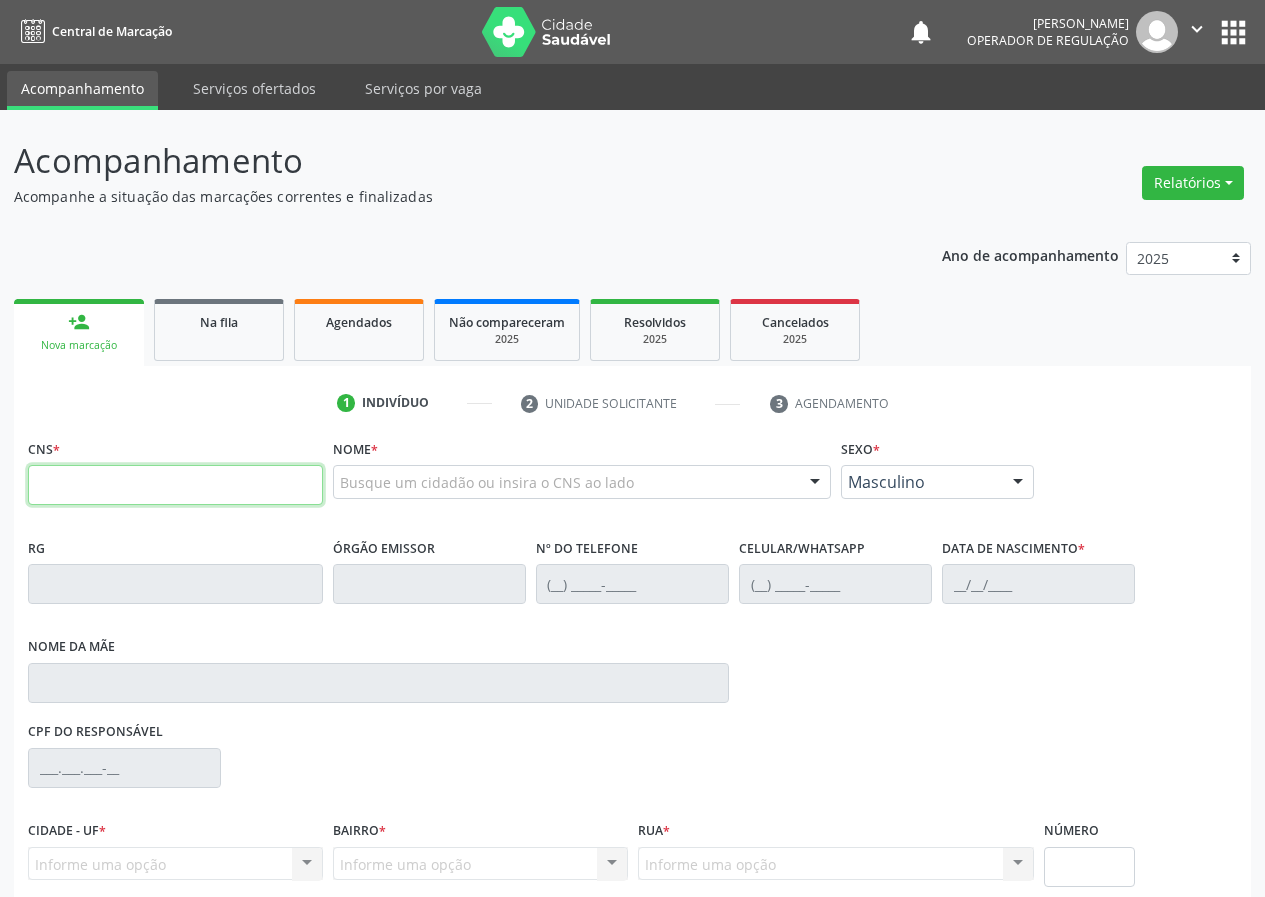 paste on "706 8082 3808 5124" 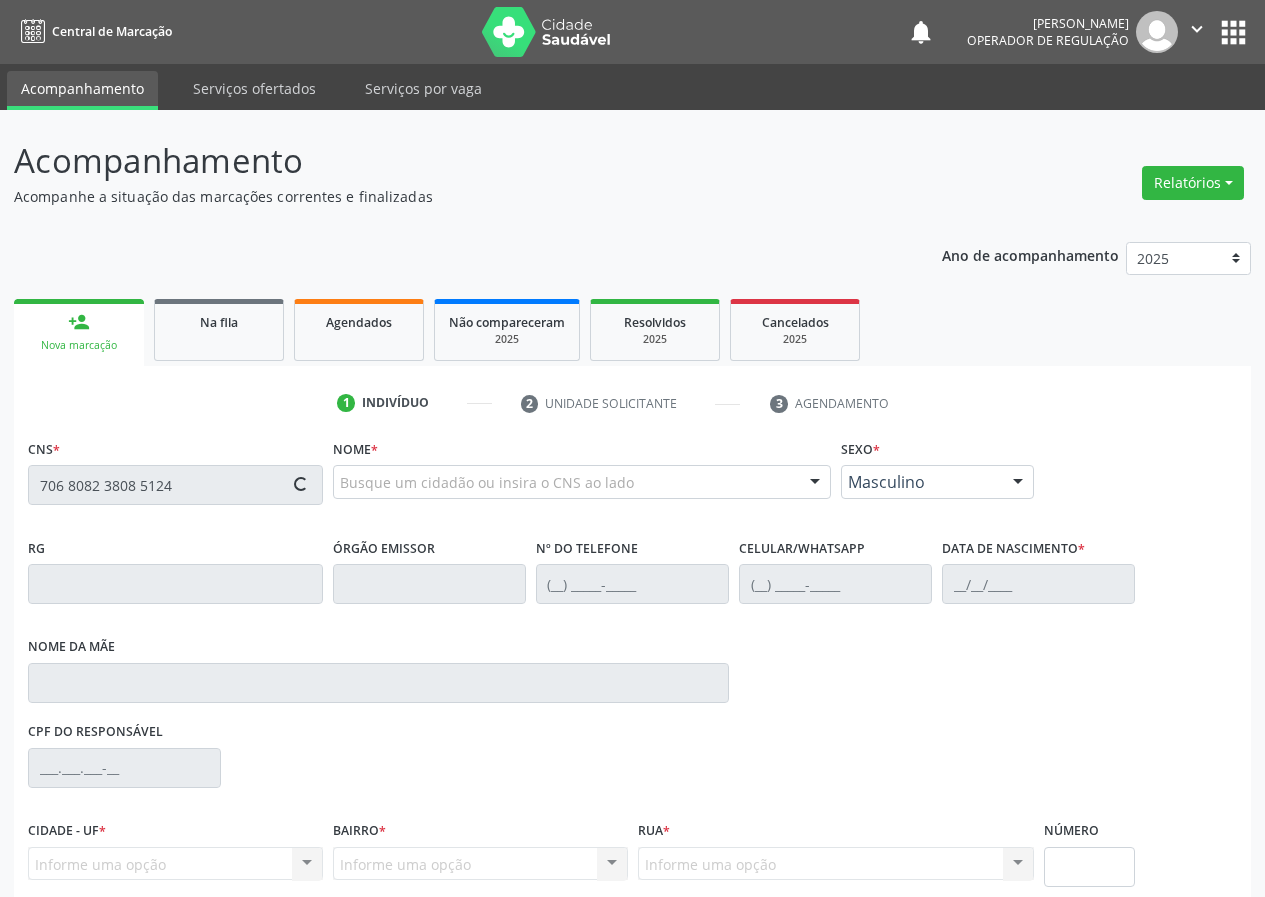 type on "706 8082 3808 5124" 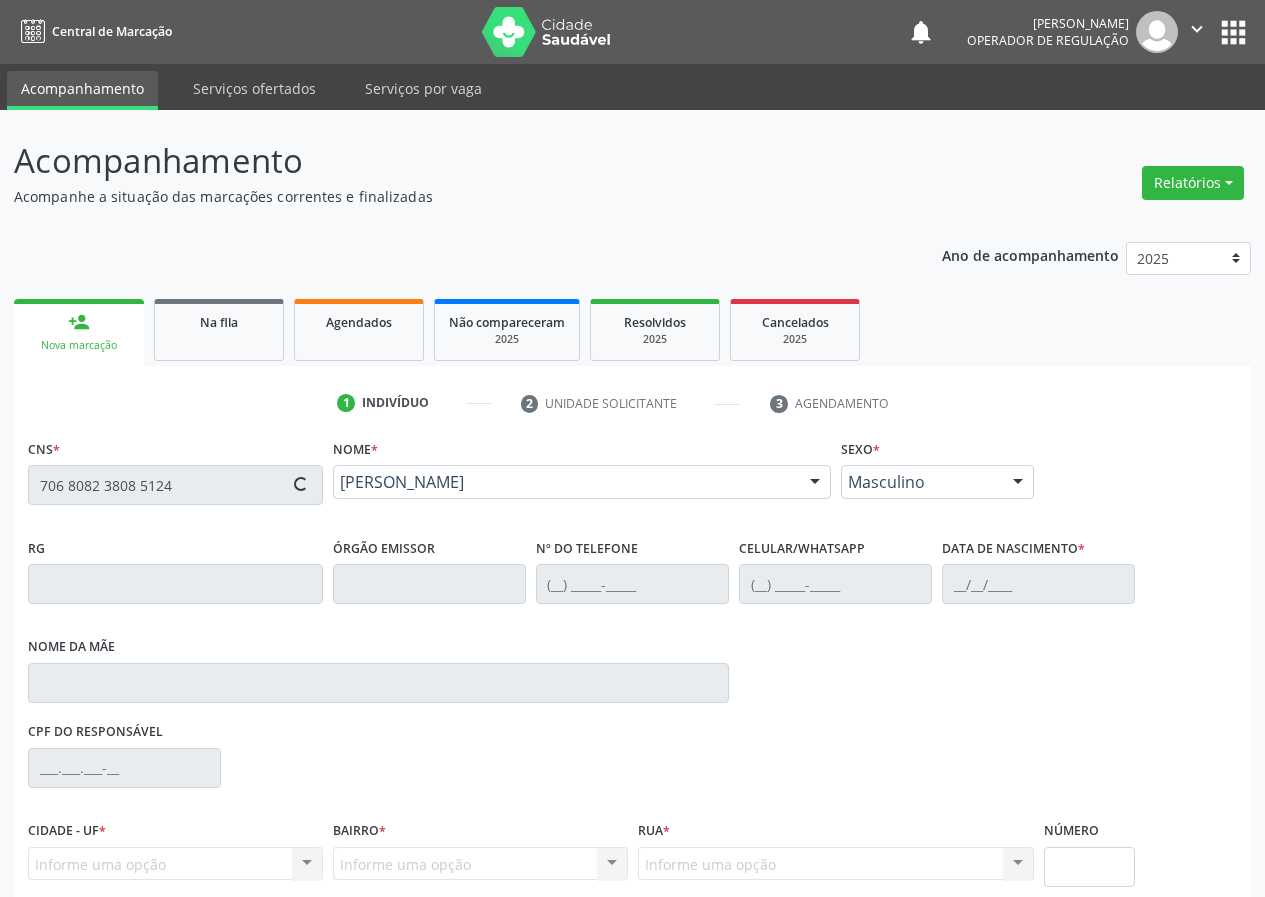 type on "(83) 99350-0701" 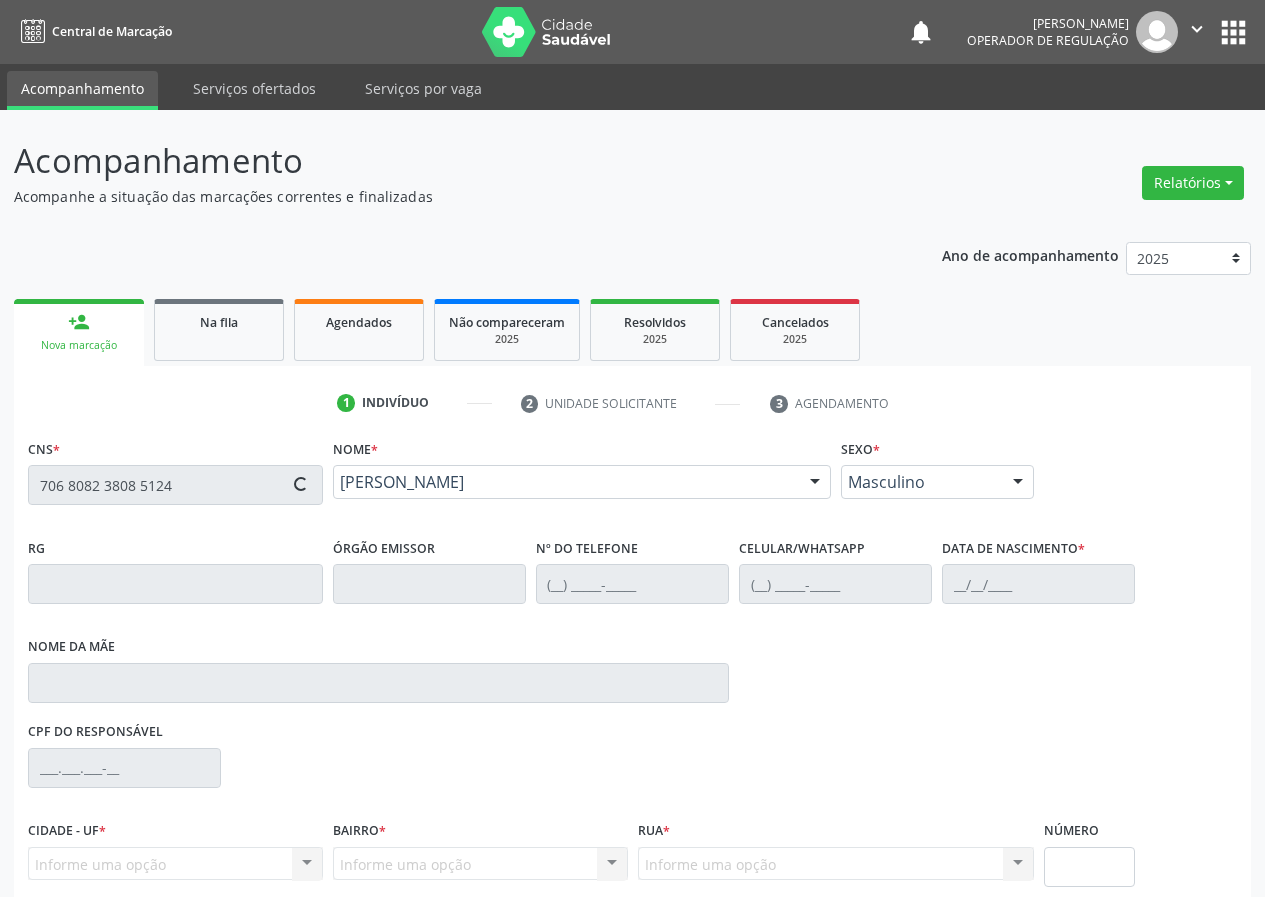 type on "(83) 99350-0701" 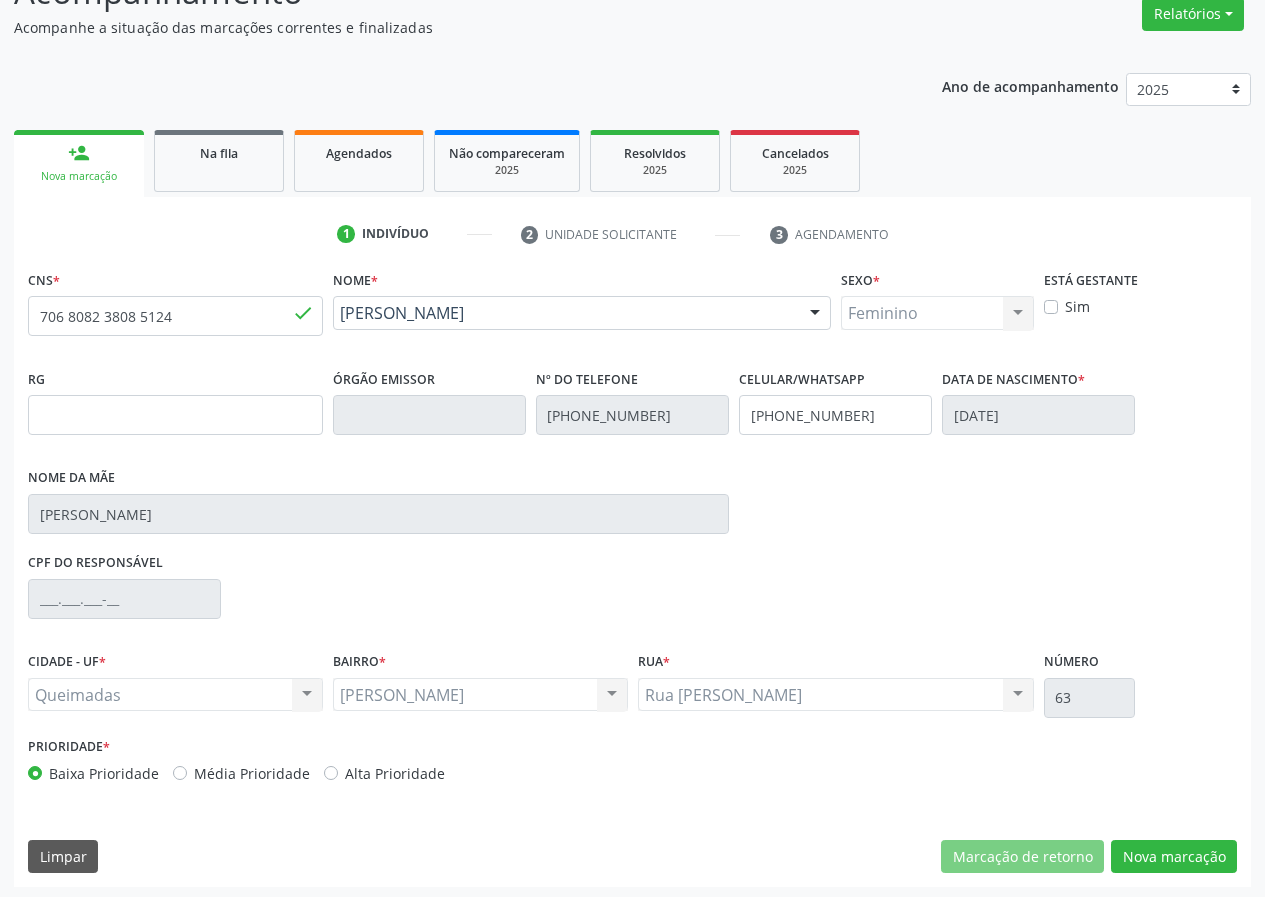 scroll, scrollTop: 173, scrollLeft: 0, axis: vertical 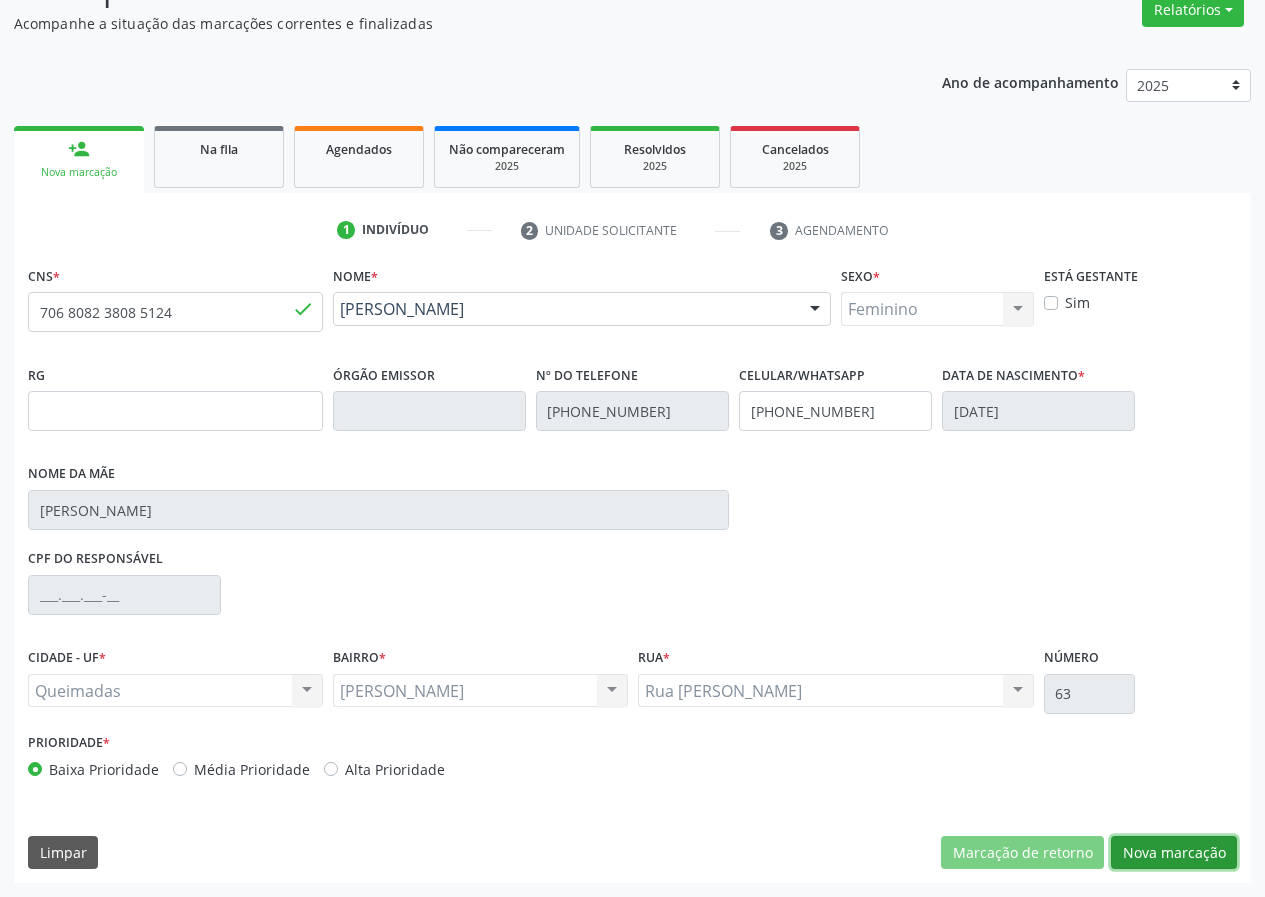 click on "Nova marcação" at bounding box center [1174, 853] 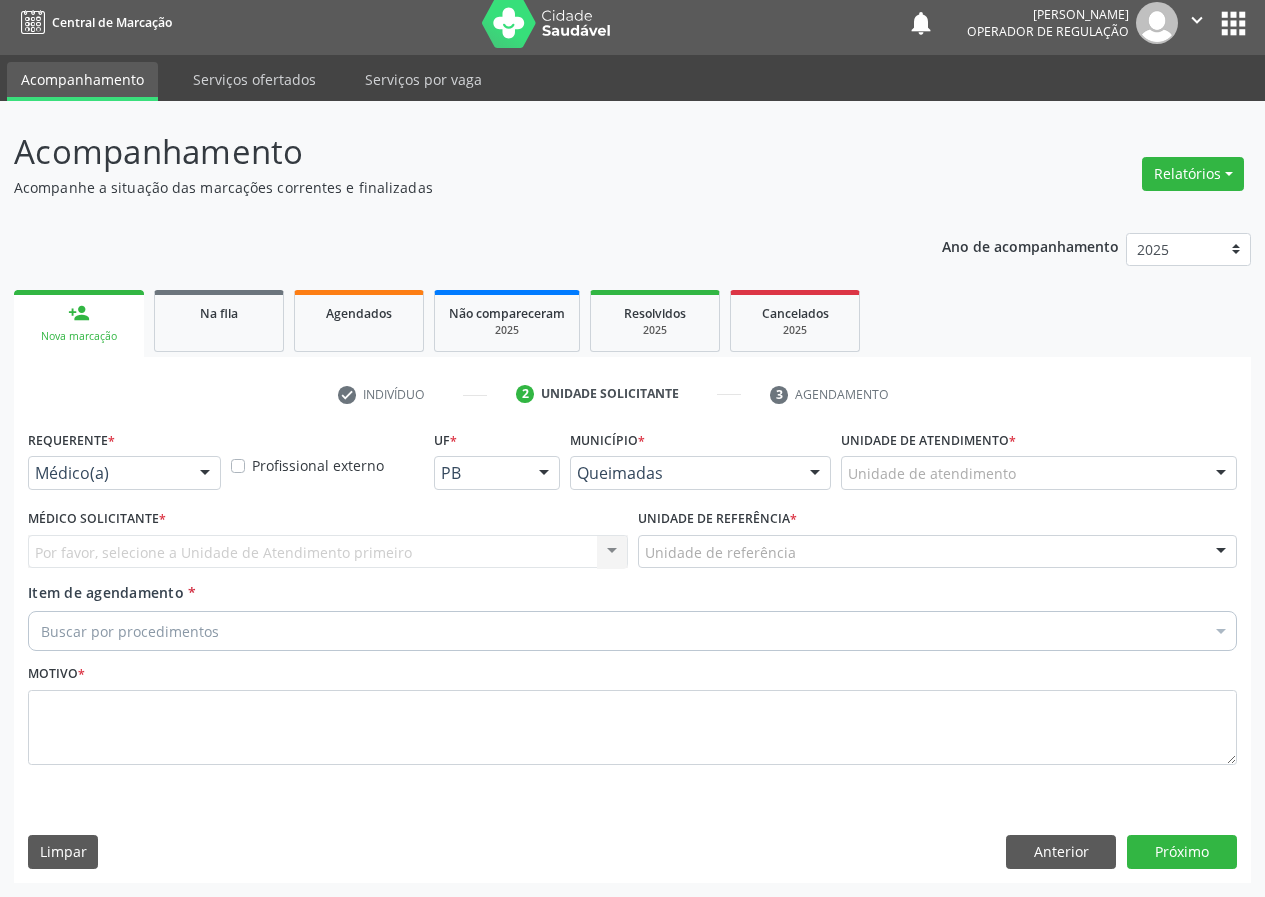 scroll, scrollTop: 9, scrollLeft: 0, axis: vertical 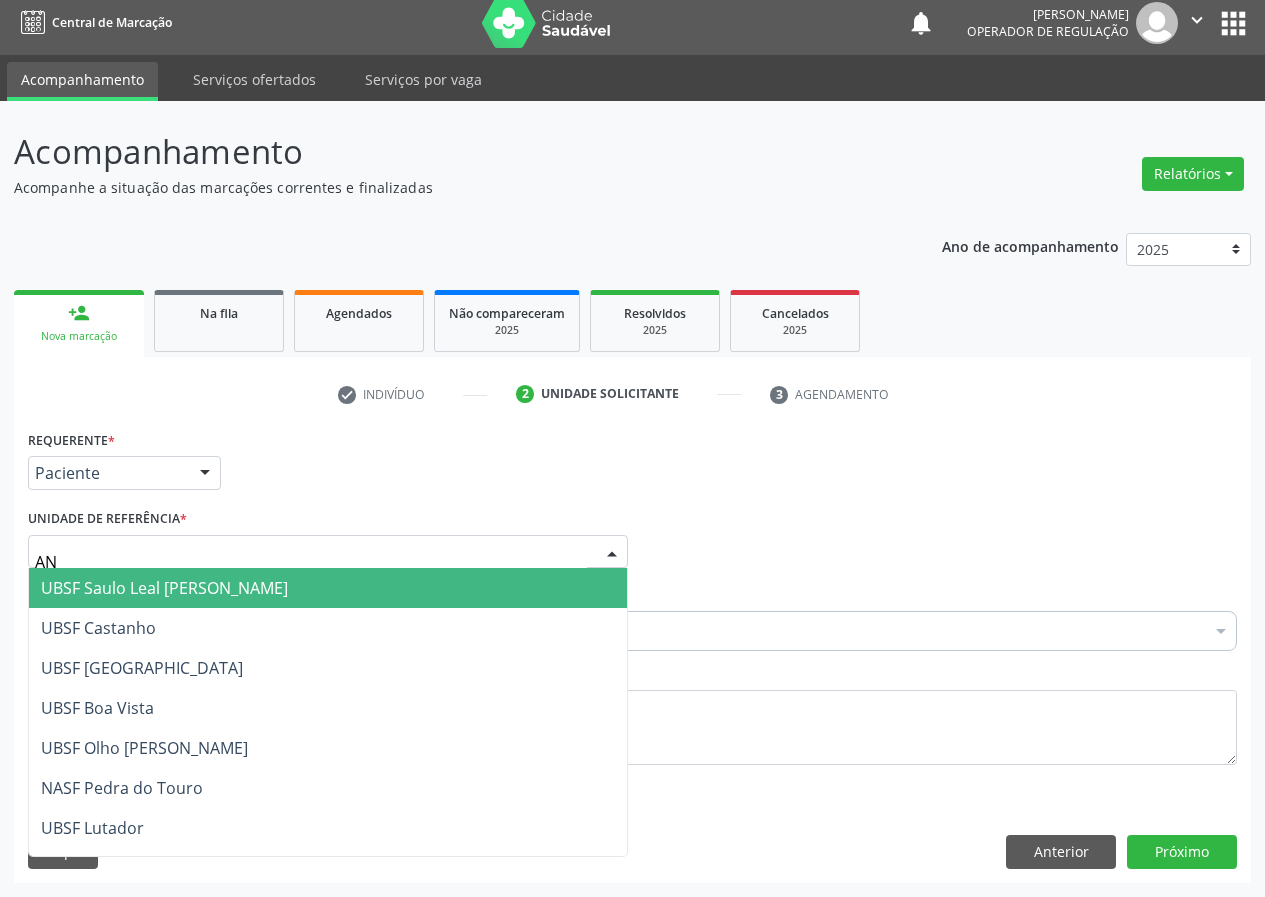 type on "ANI" 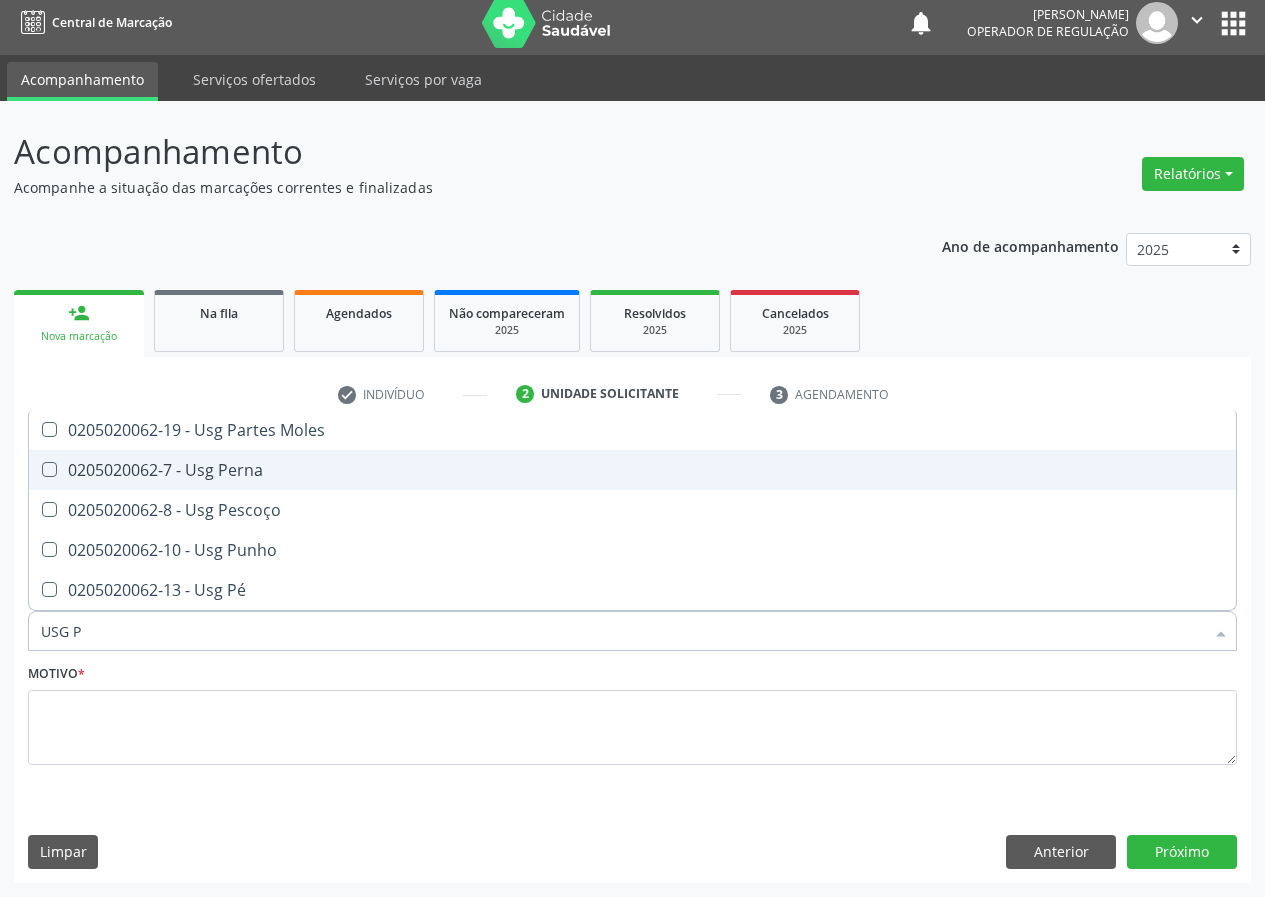 type on "USG PÉ" 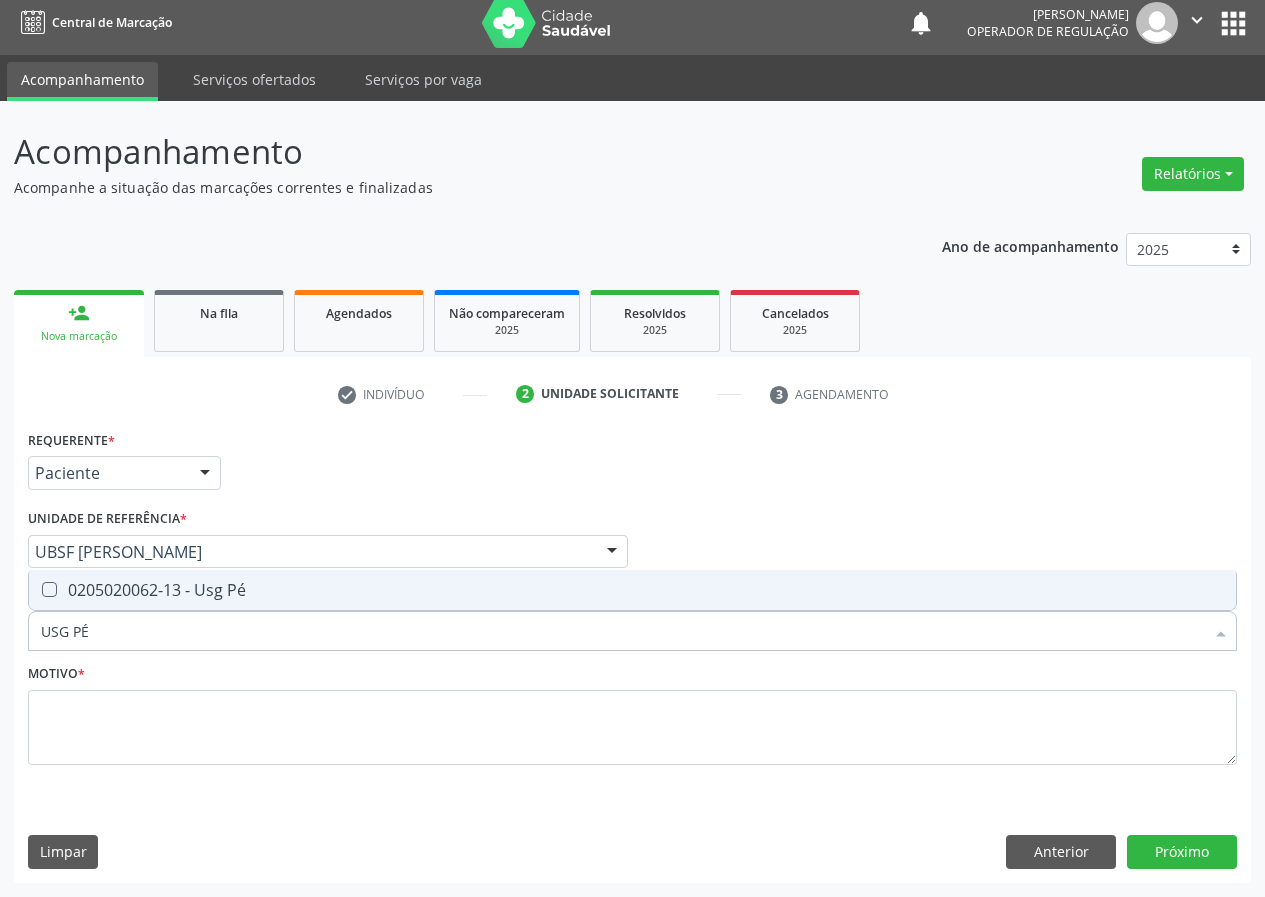 click on "0205020062-13 - Usg Pé" at bounding box center (632, 590) 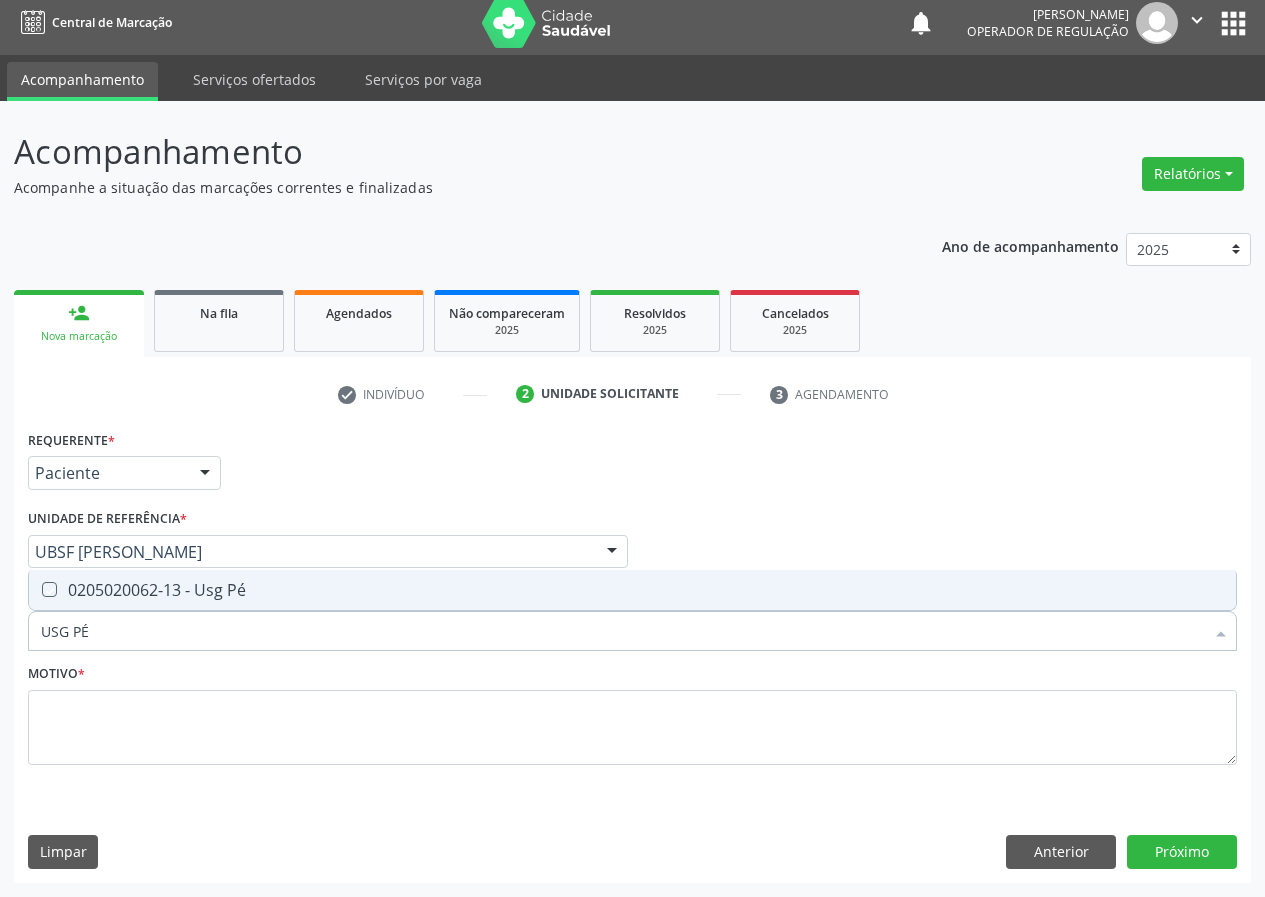 checkbox on "true" 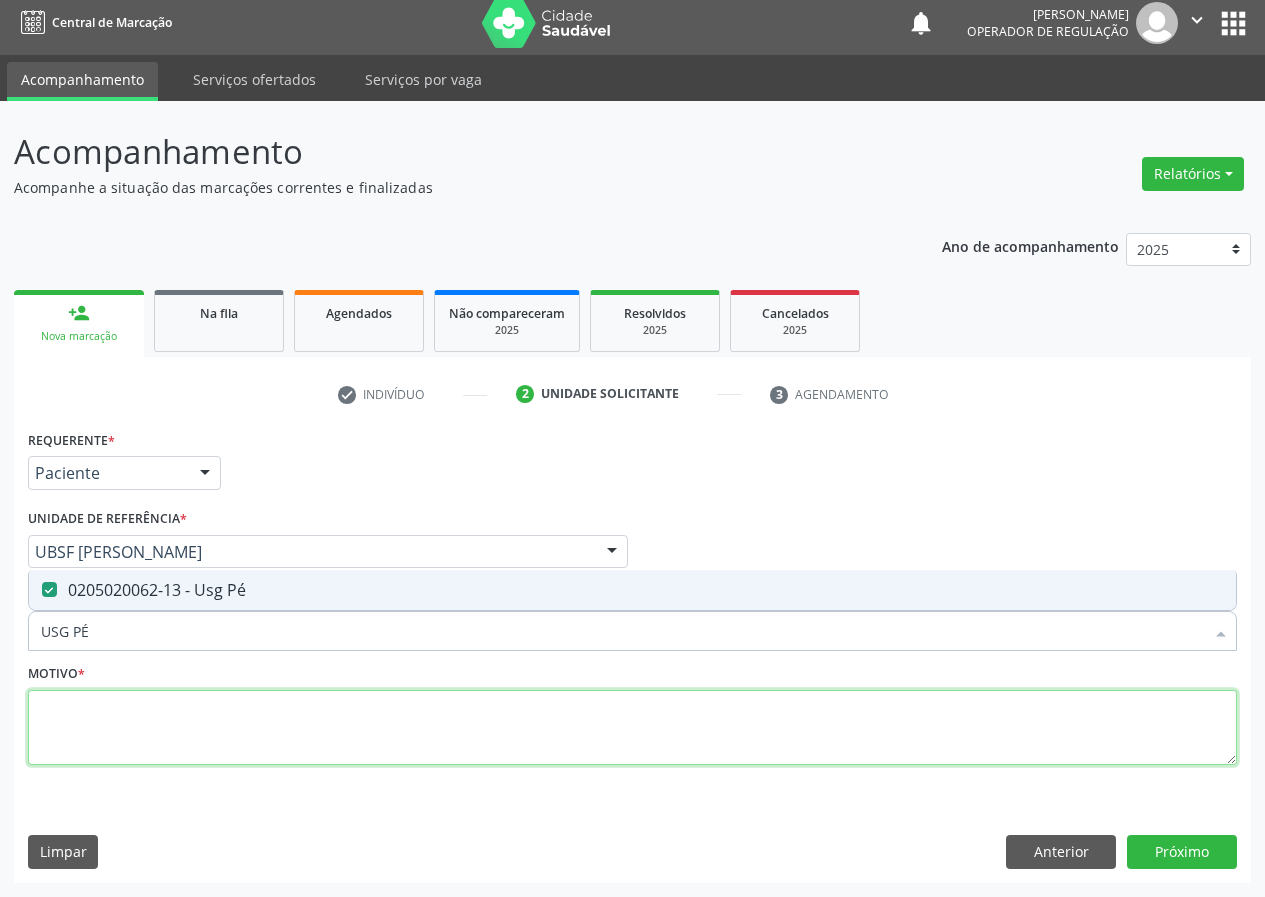 click at bounding box center [632, 728] 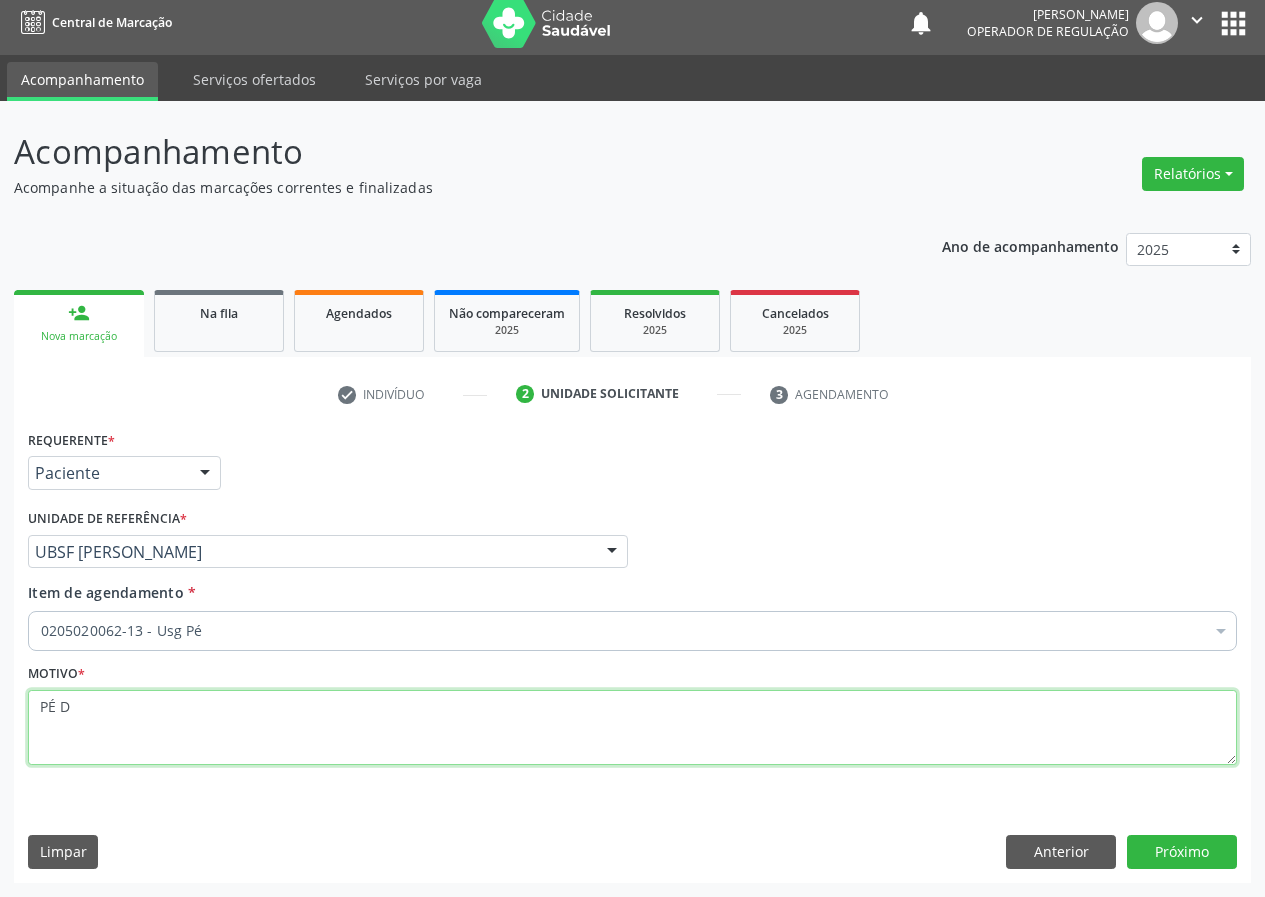 type on "PÉ D" 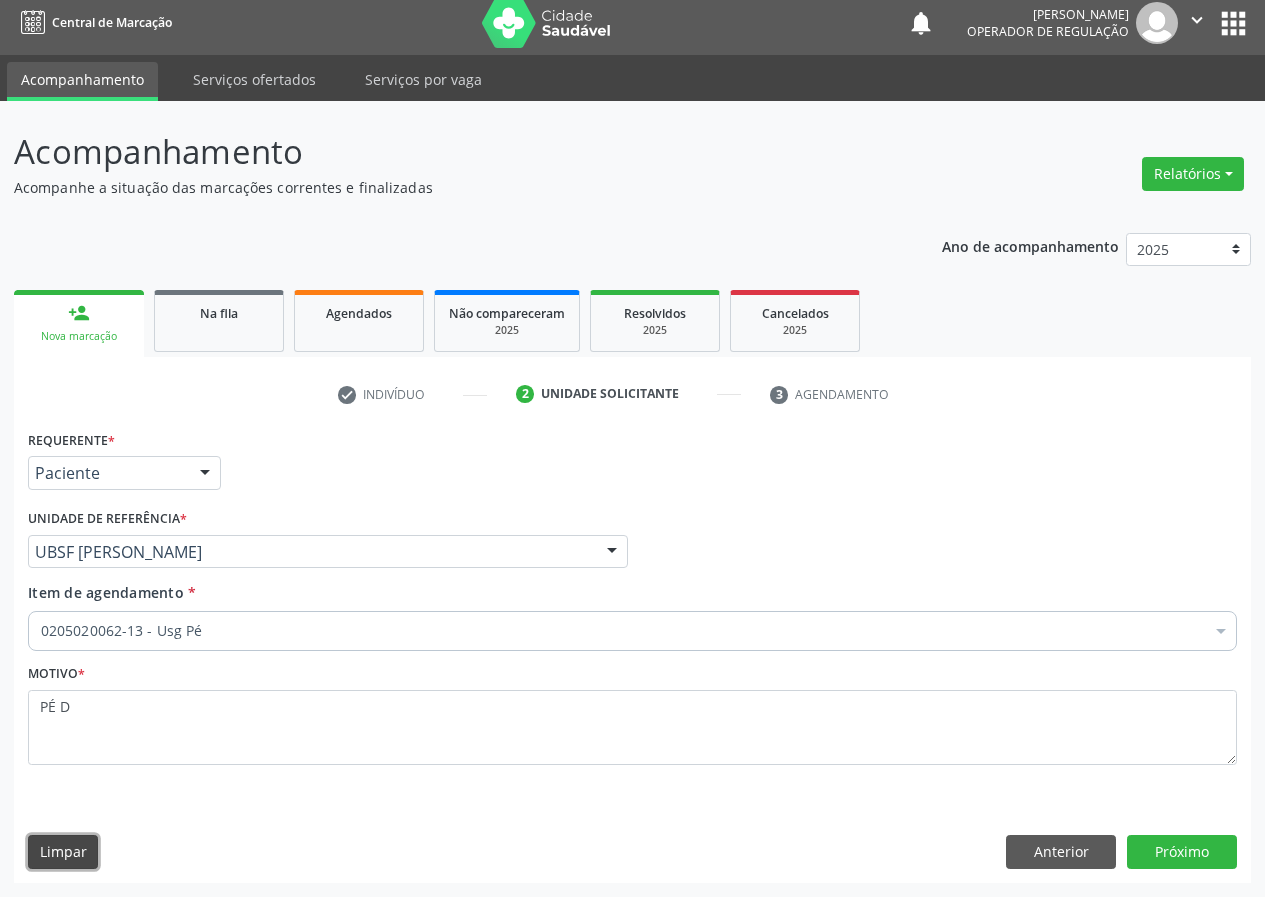 type 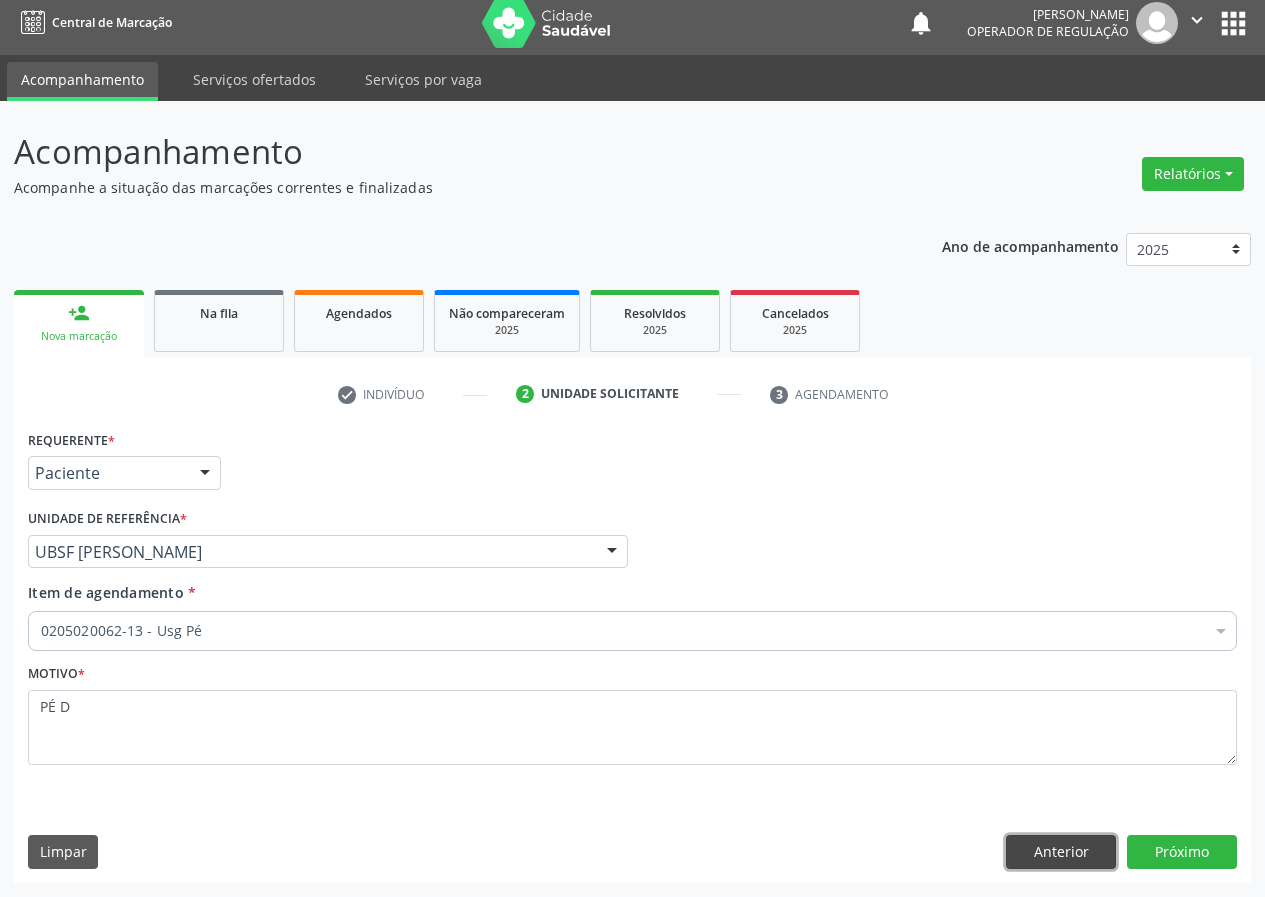 type 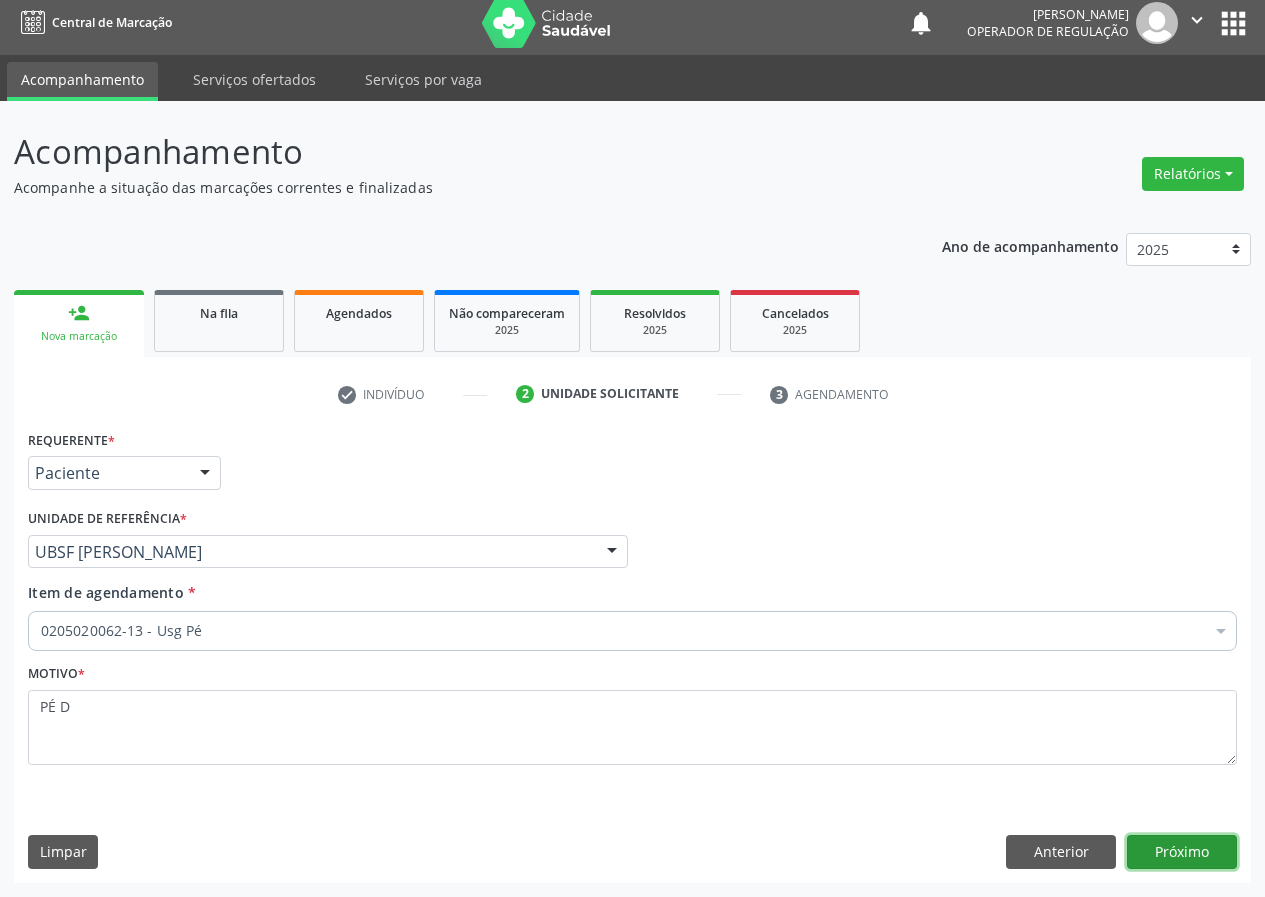 type 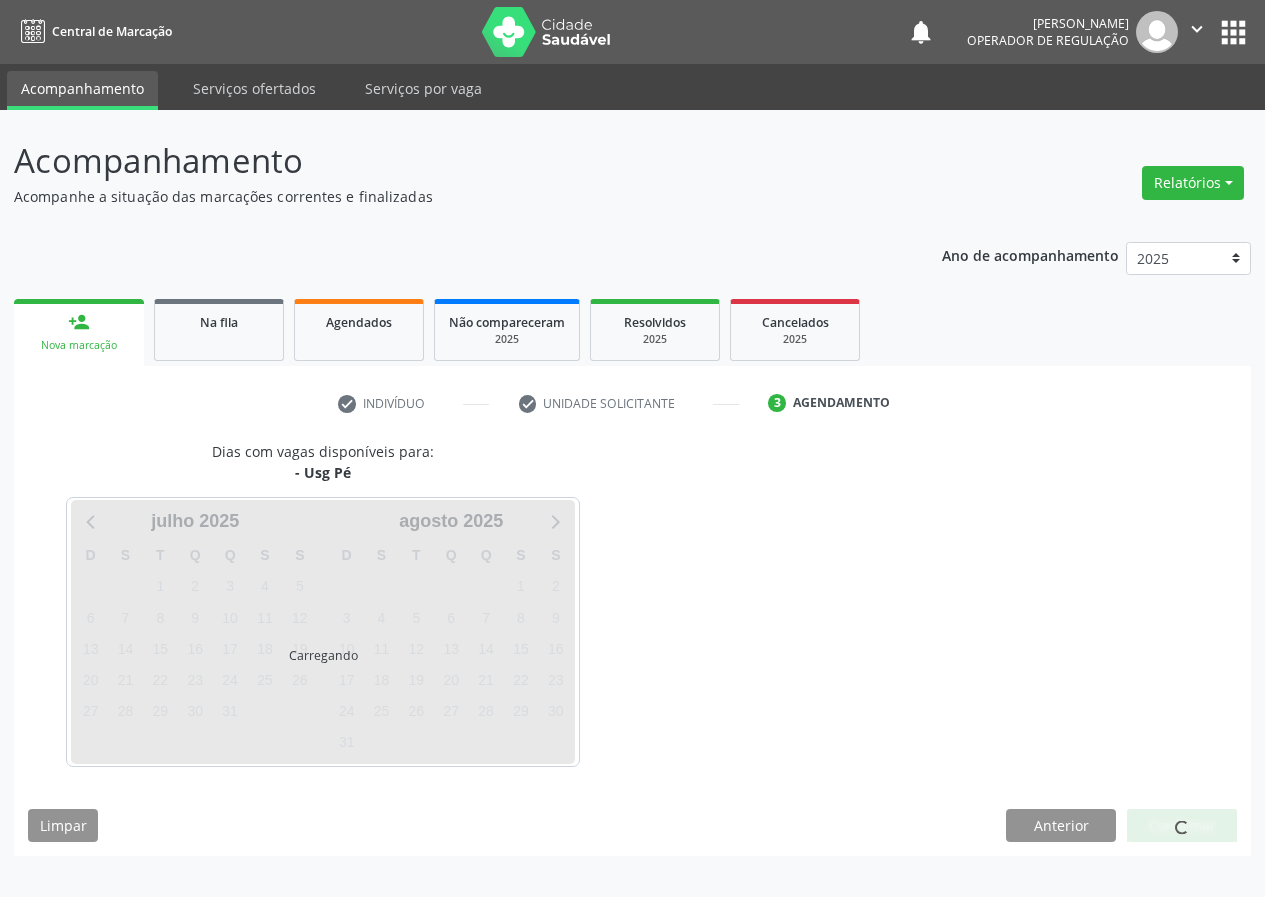scroll, scrollTop: 0, scrollLeft: 0, axis: both 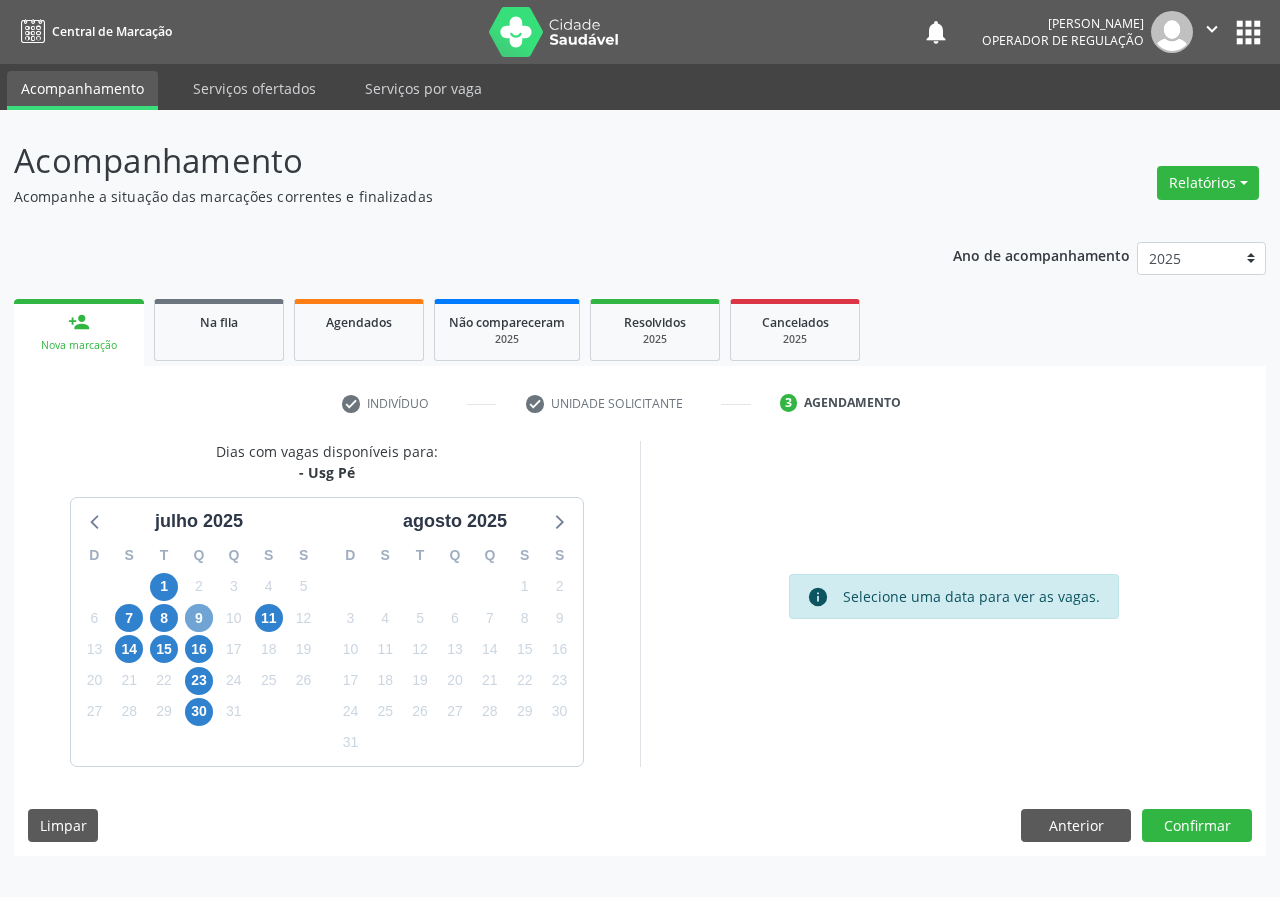 click on "9" at bounding box center (199, 618) 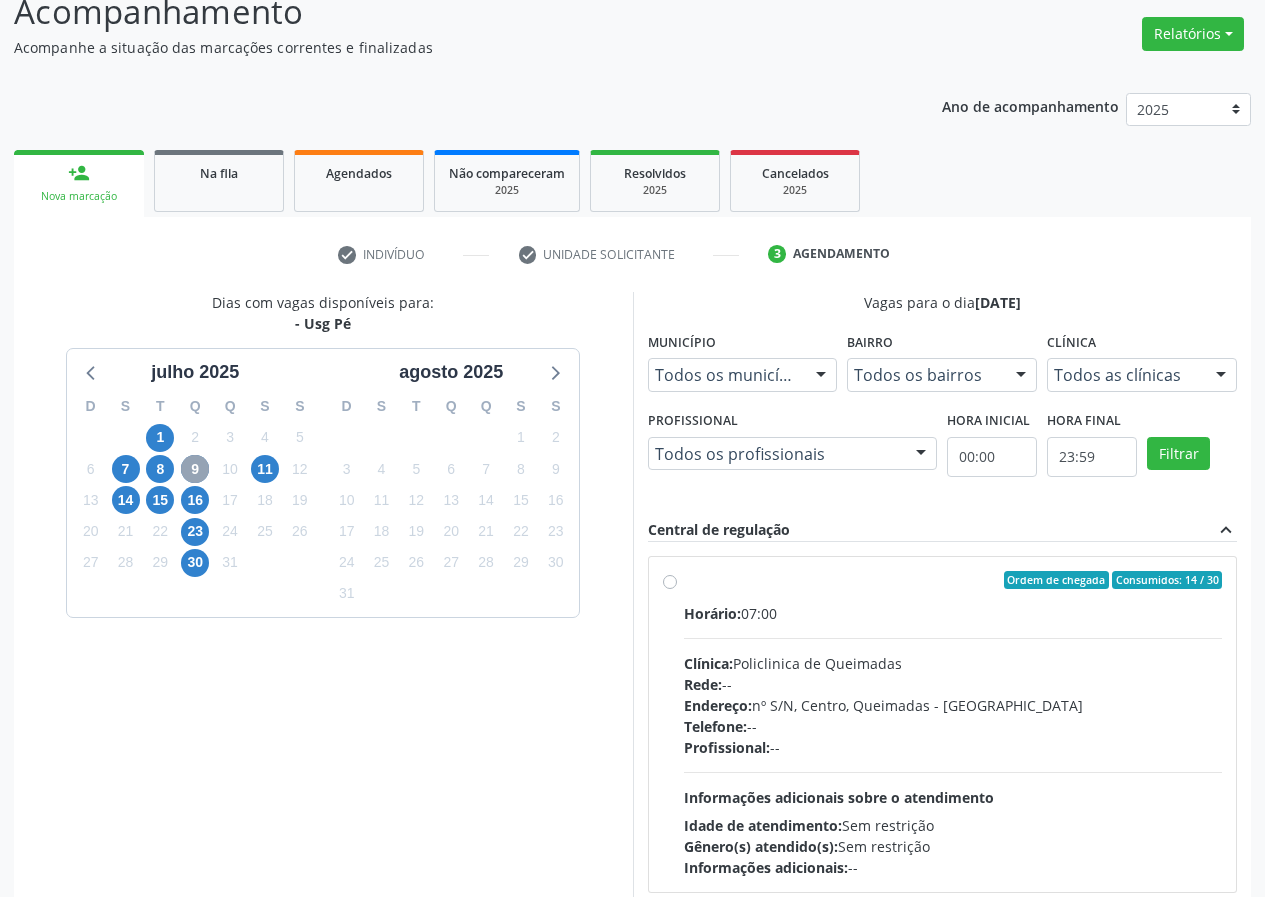scroll, scrollTop: 298, scrollLeft: 0, axis: vertical 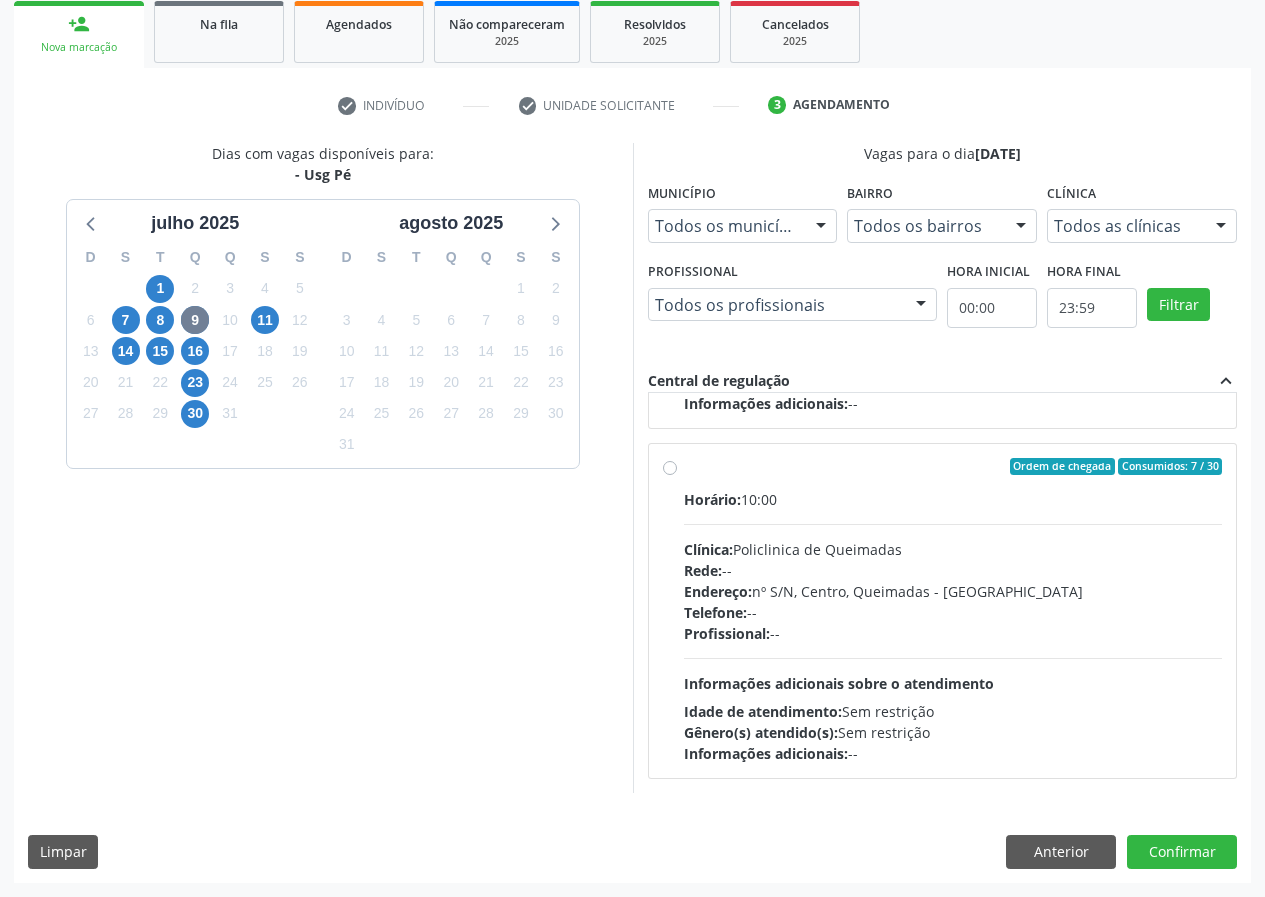 click on "Ordem de chegada
Consumidos: 7 / 30
Horário:   10:00
Clínica:  Policlinica de Queimadas
Rede:
--
Endereço:   nº S/N, Centro, Queimadas - PB
Telefone:   --
Profissional:
--
Informações adicionais sobre o atendimento
Idade de atendimento:
Sem restrição
Gênero(s) atendido(s):
Sem restrição
Informações adicionais:
--" at bounding box center [943, 611] 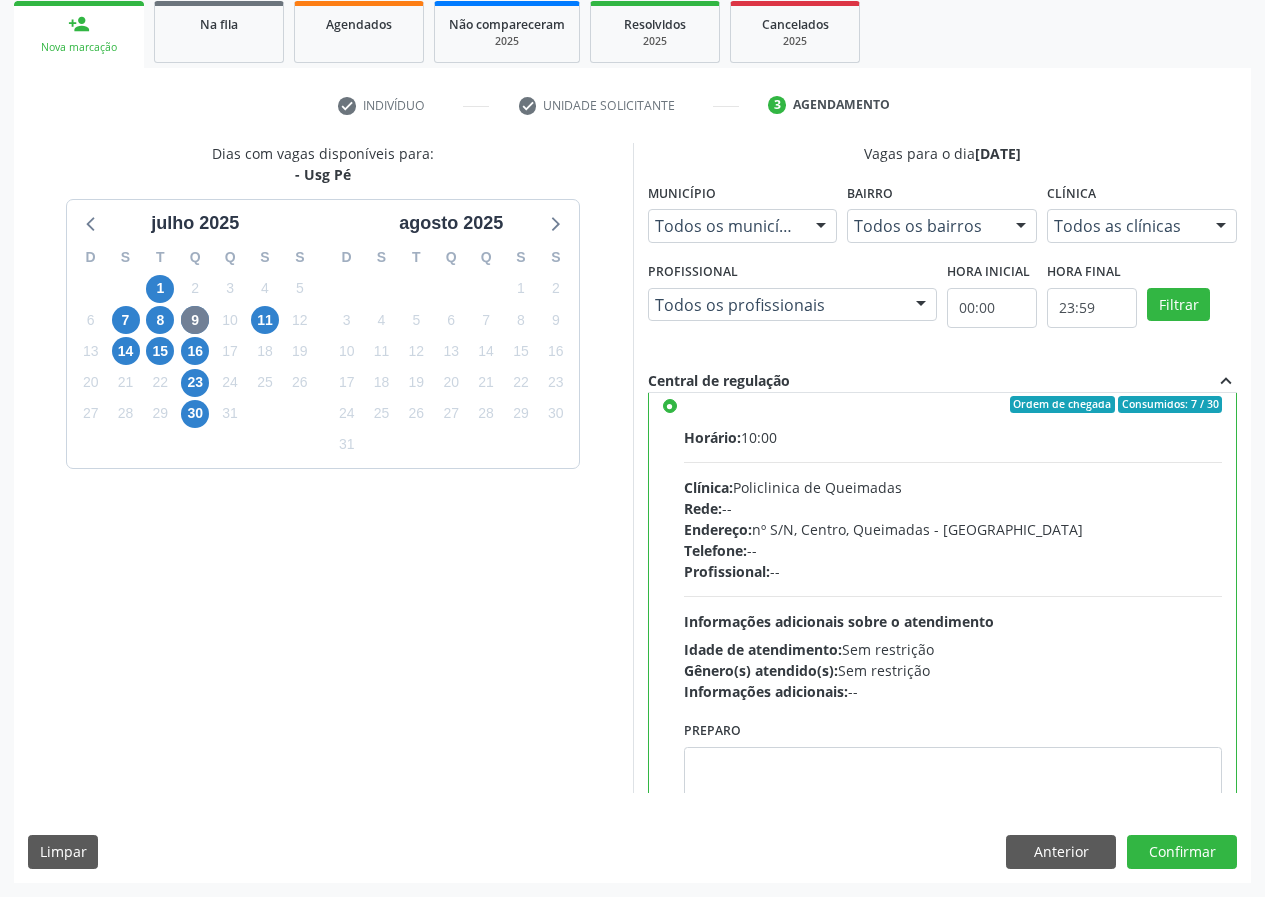 scroll, scrollTop: 450, scrollLeft: 0, axis: vertical 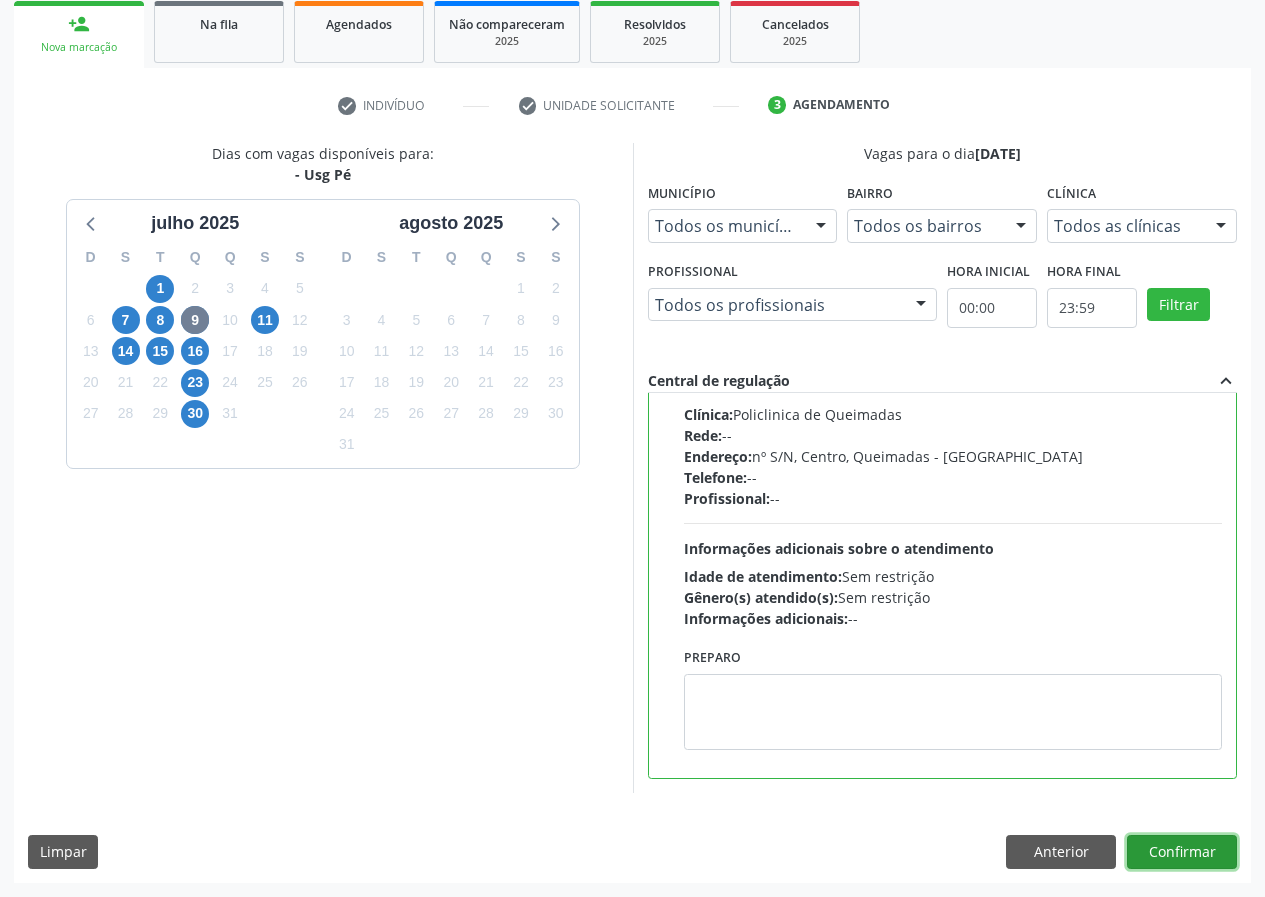 click on "Confirmar" at bounding box center (1182, 852) 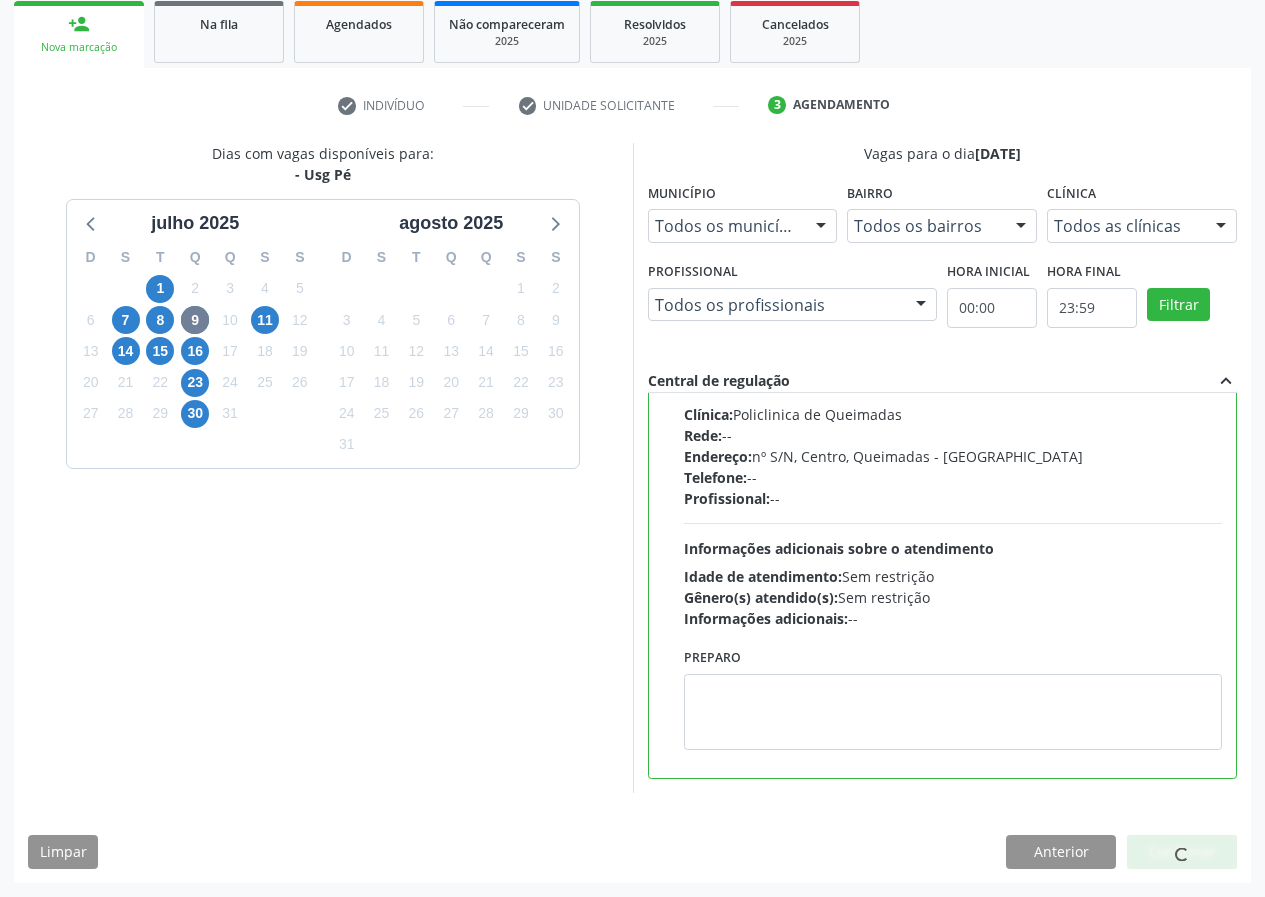 scroll, scrollTop: 0, scrollLeft: 0, axis: both 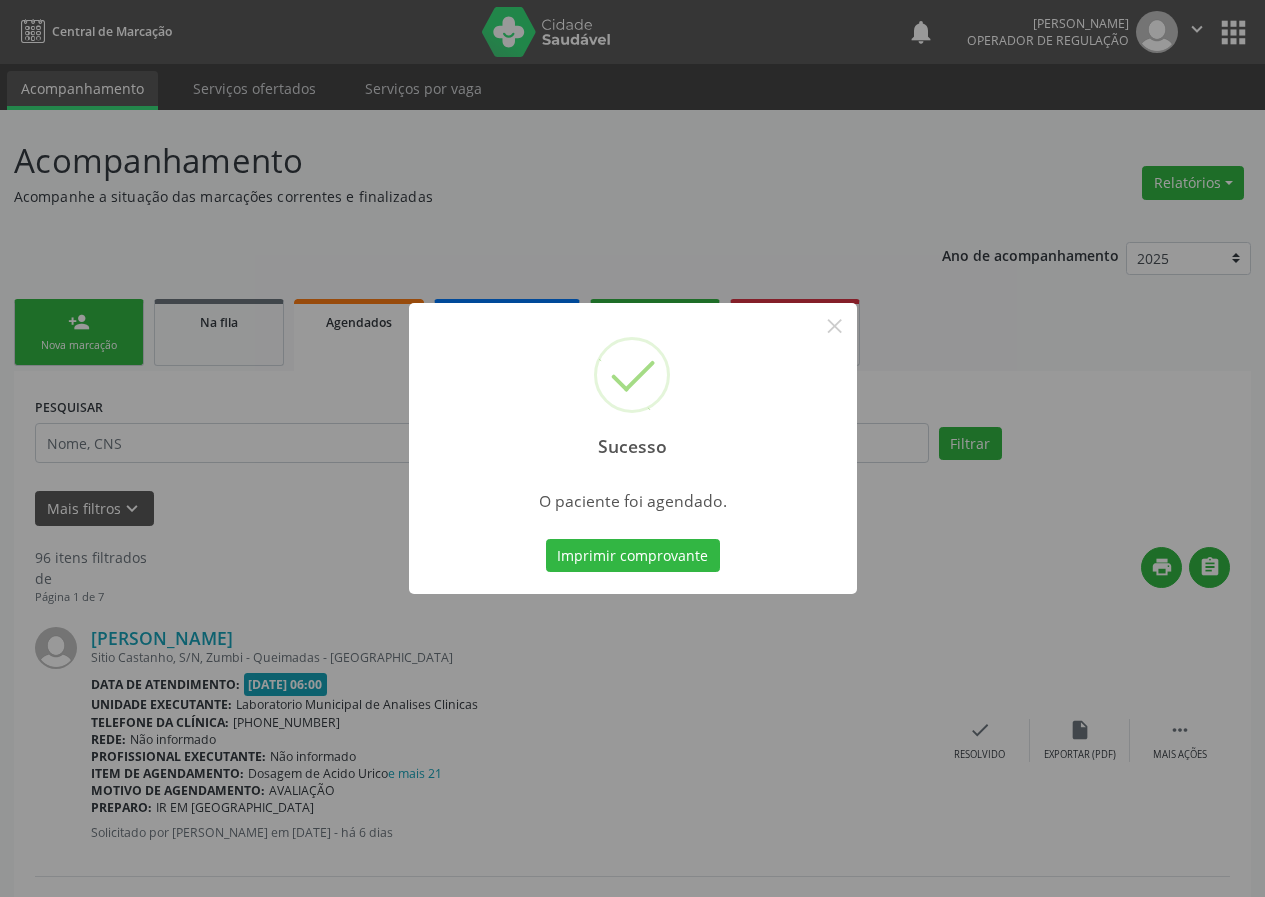 type 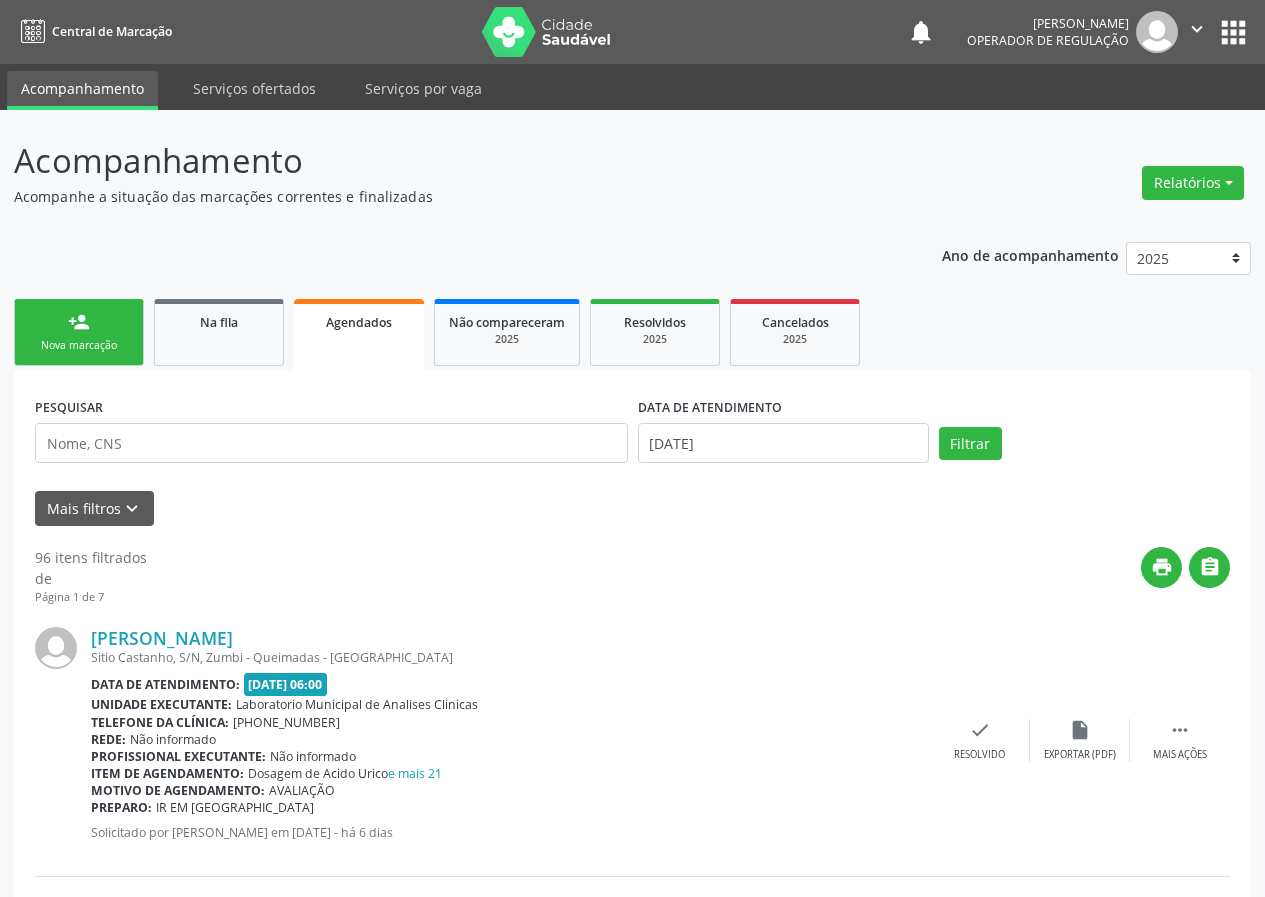drag, startPoint x: 69, startPoint y: 327, endPoint x: 118, endPoint y: 353, distance: 55.470715 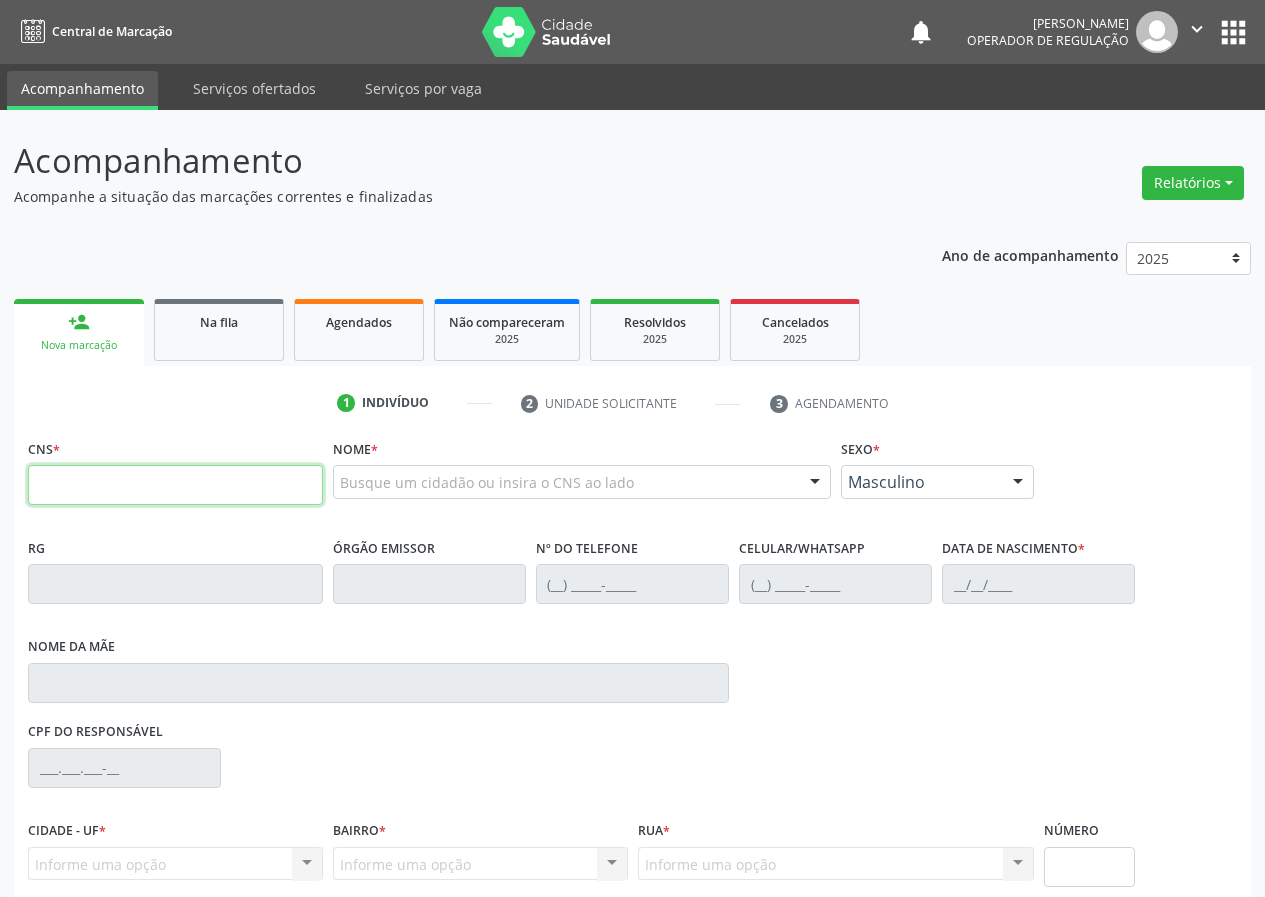 click at bounding box center (175, 485) 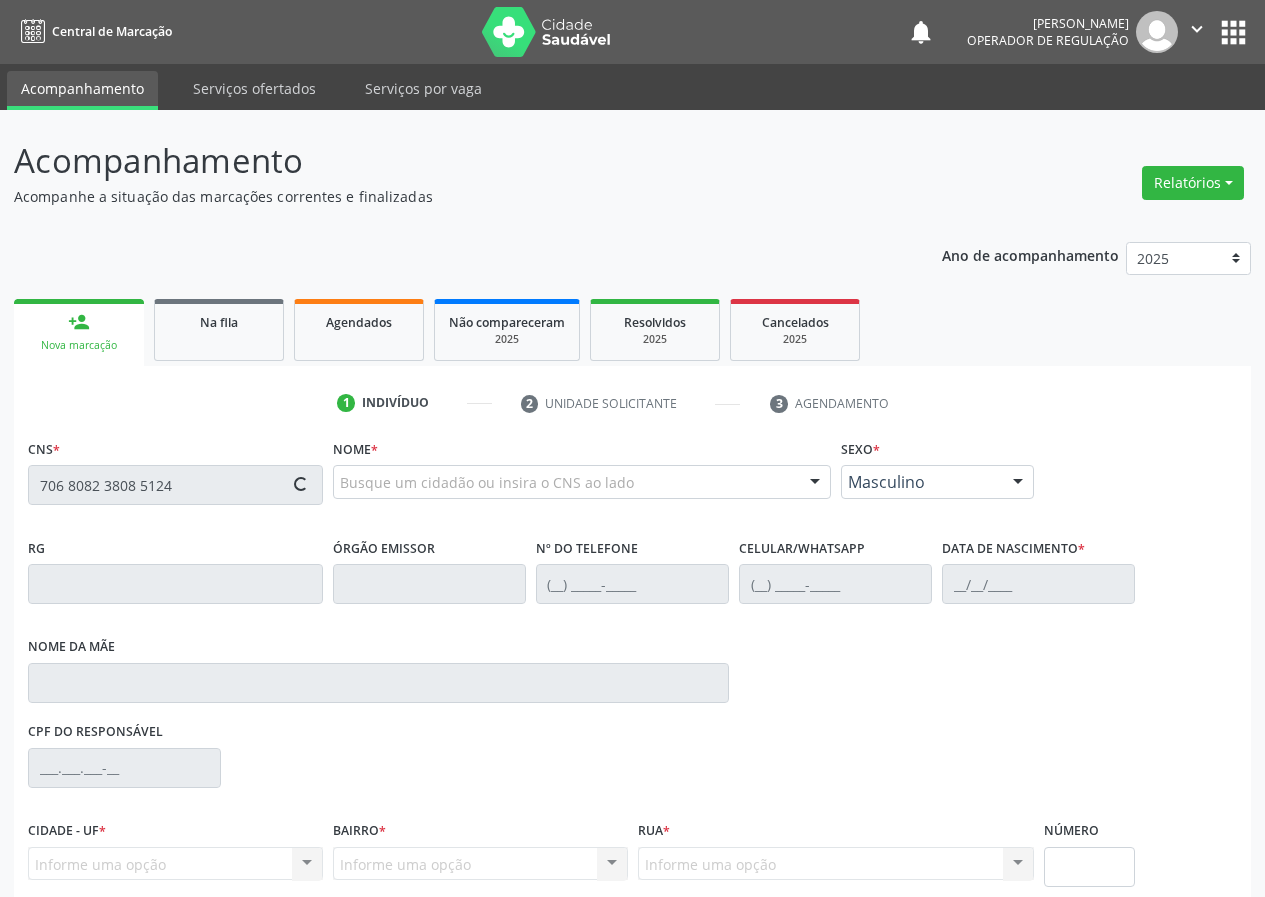 type on "706 8082 3808 5124" 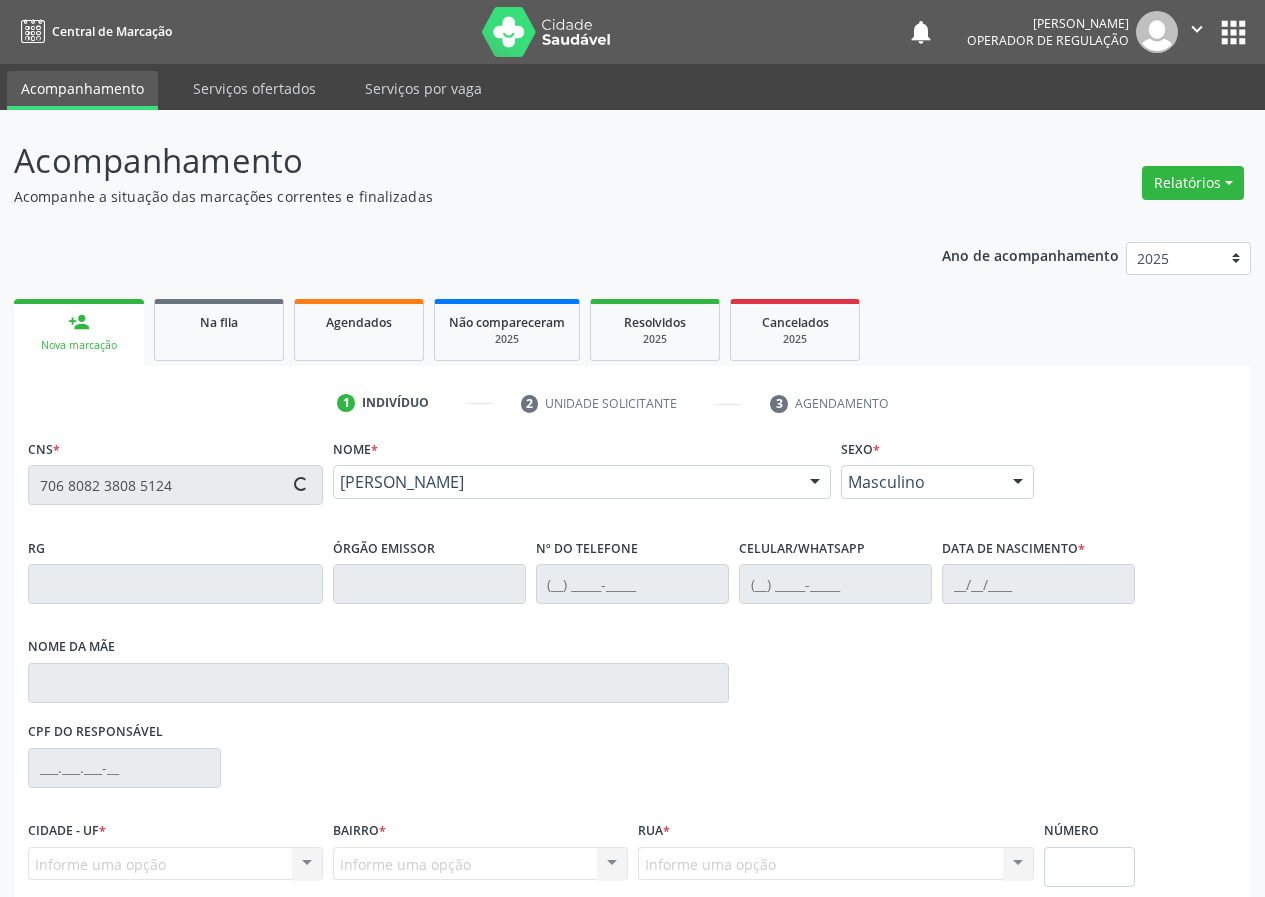 type on "(83) 99350-0701" 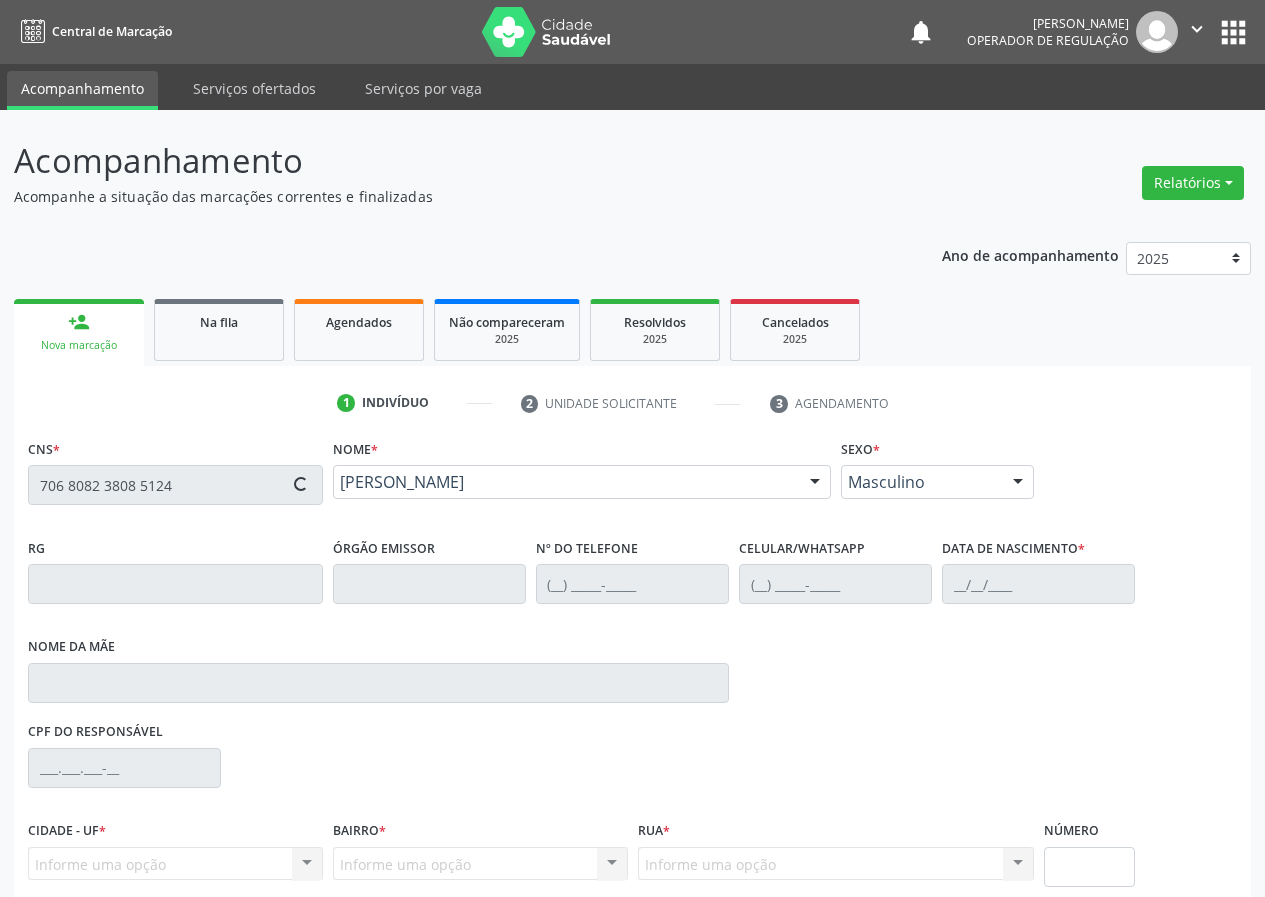 type on "(83) 99350-0701" 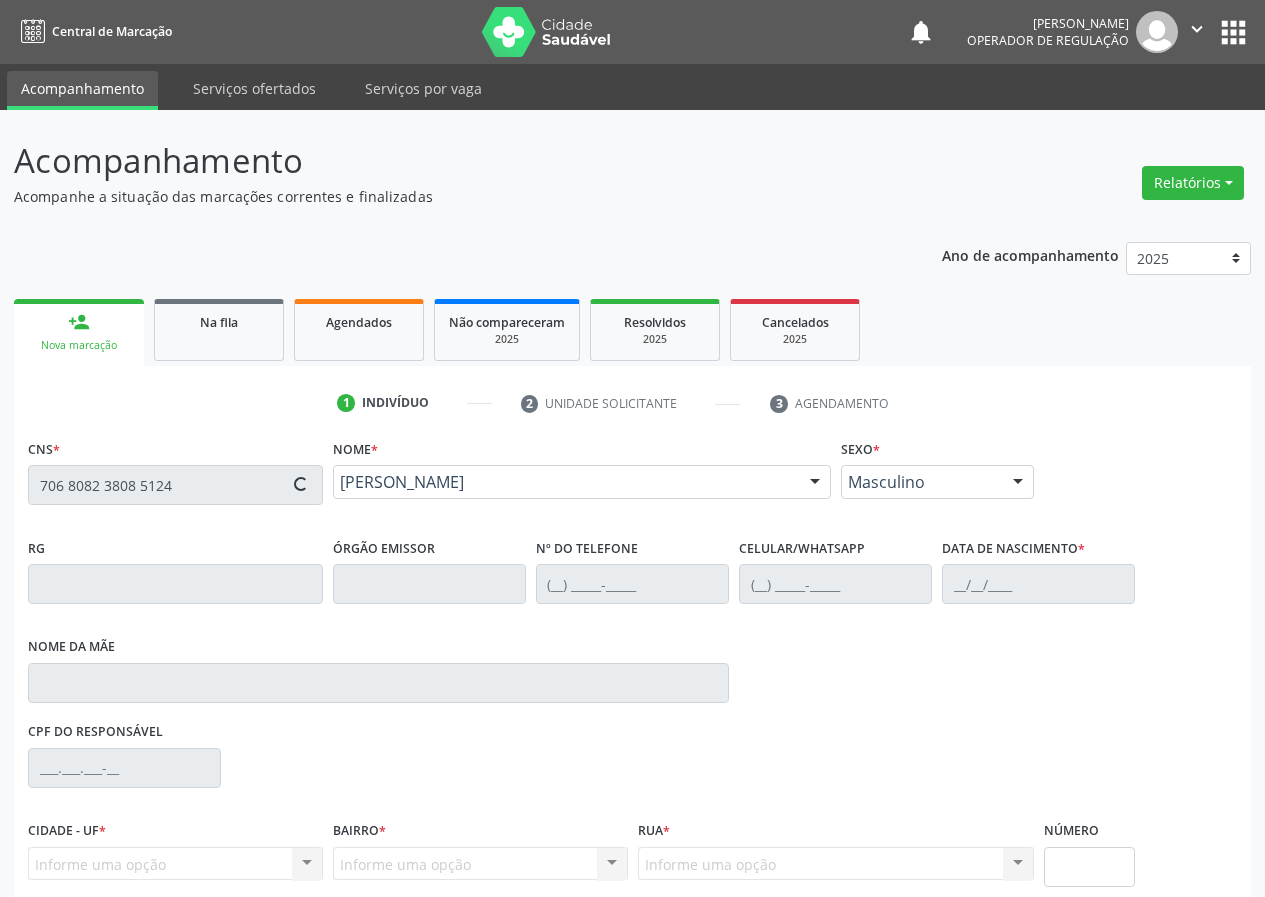 type on "63" 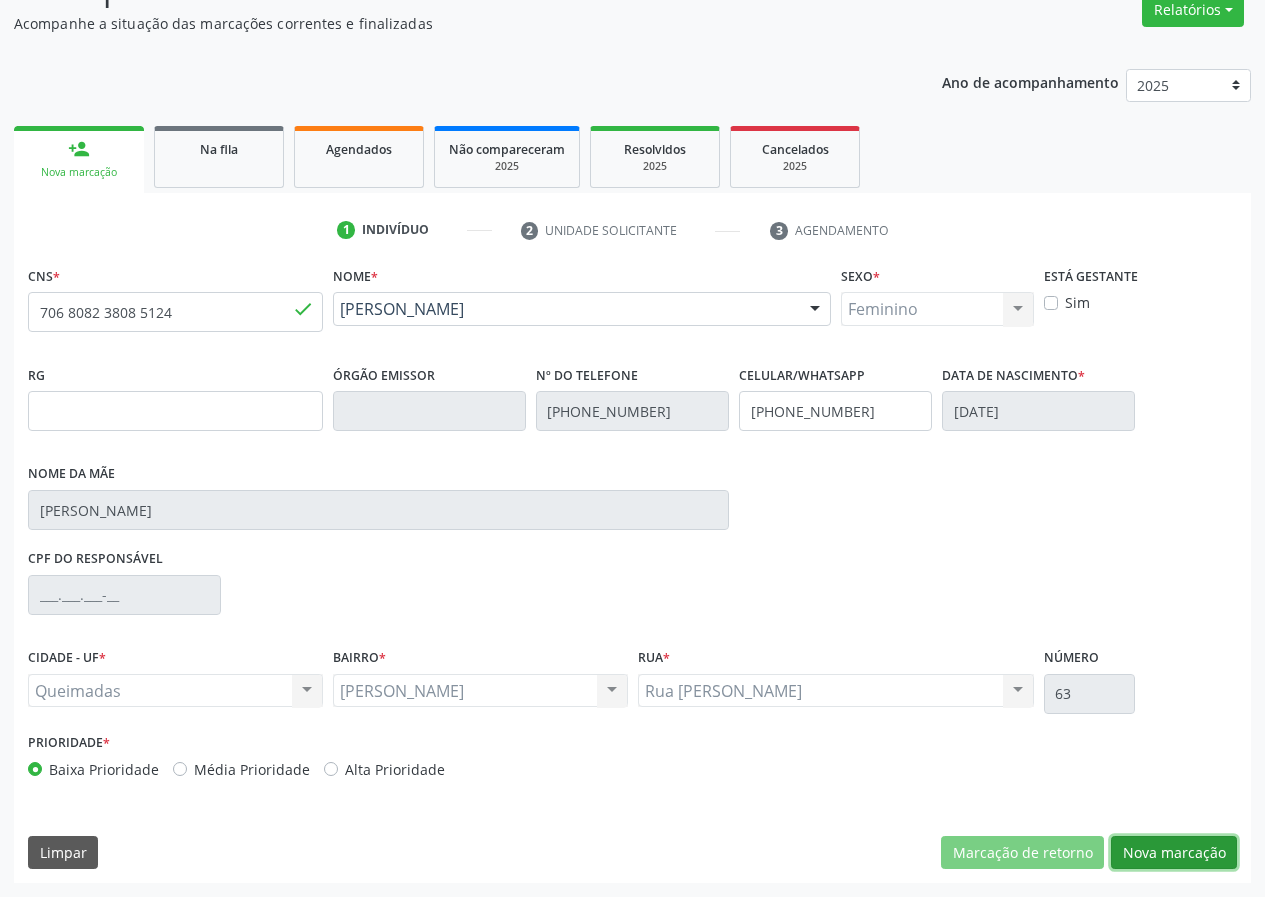 click on "Nova marcação" at bounding box center [1174, 853] 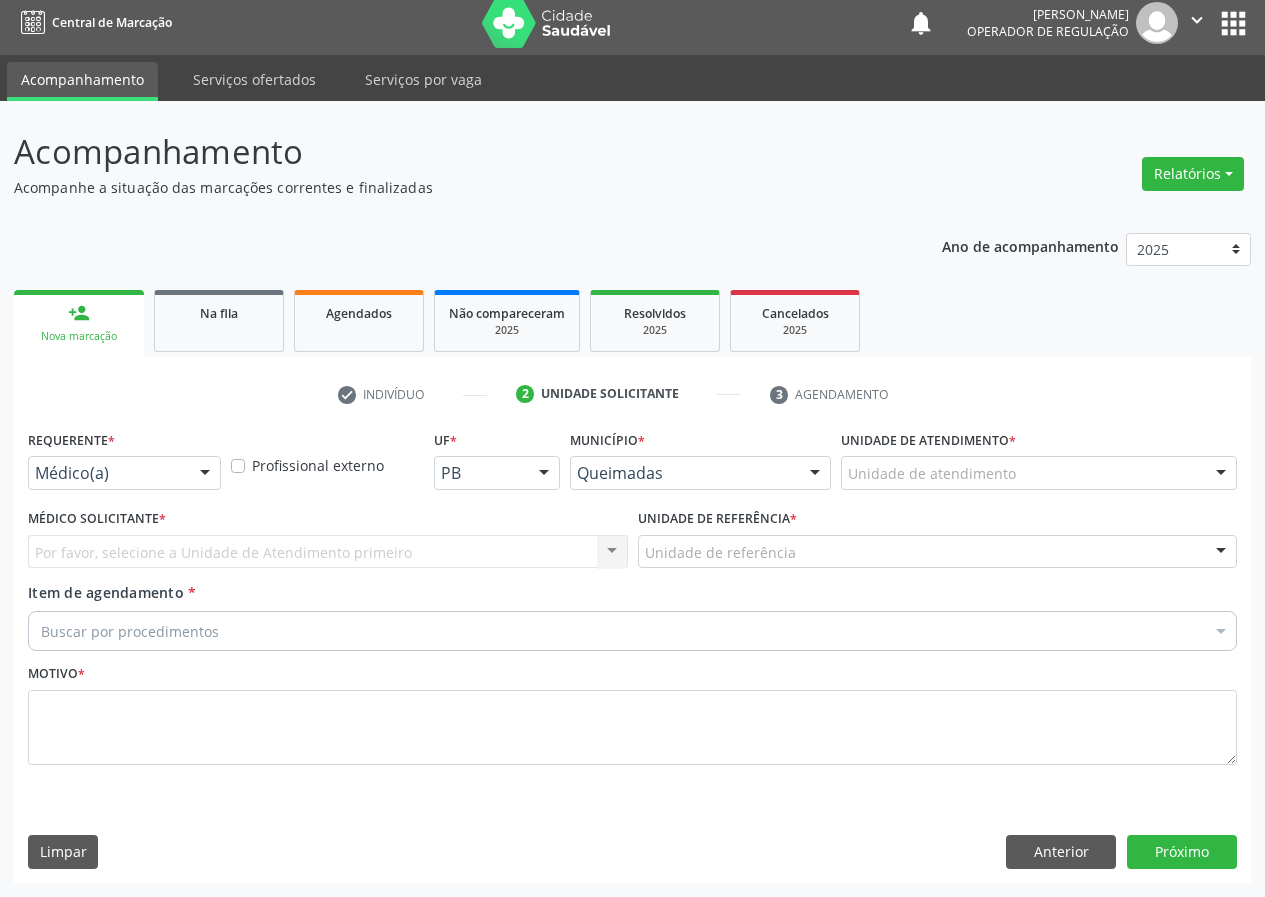 scroll, scrollTop: 9, scrollLeft: 0, axis: vertical 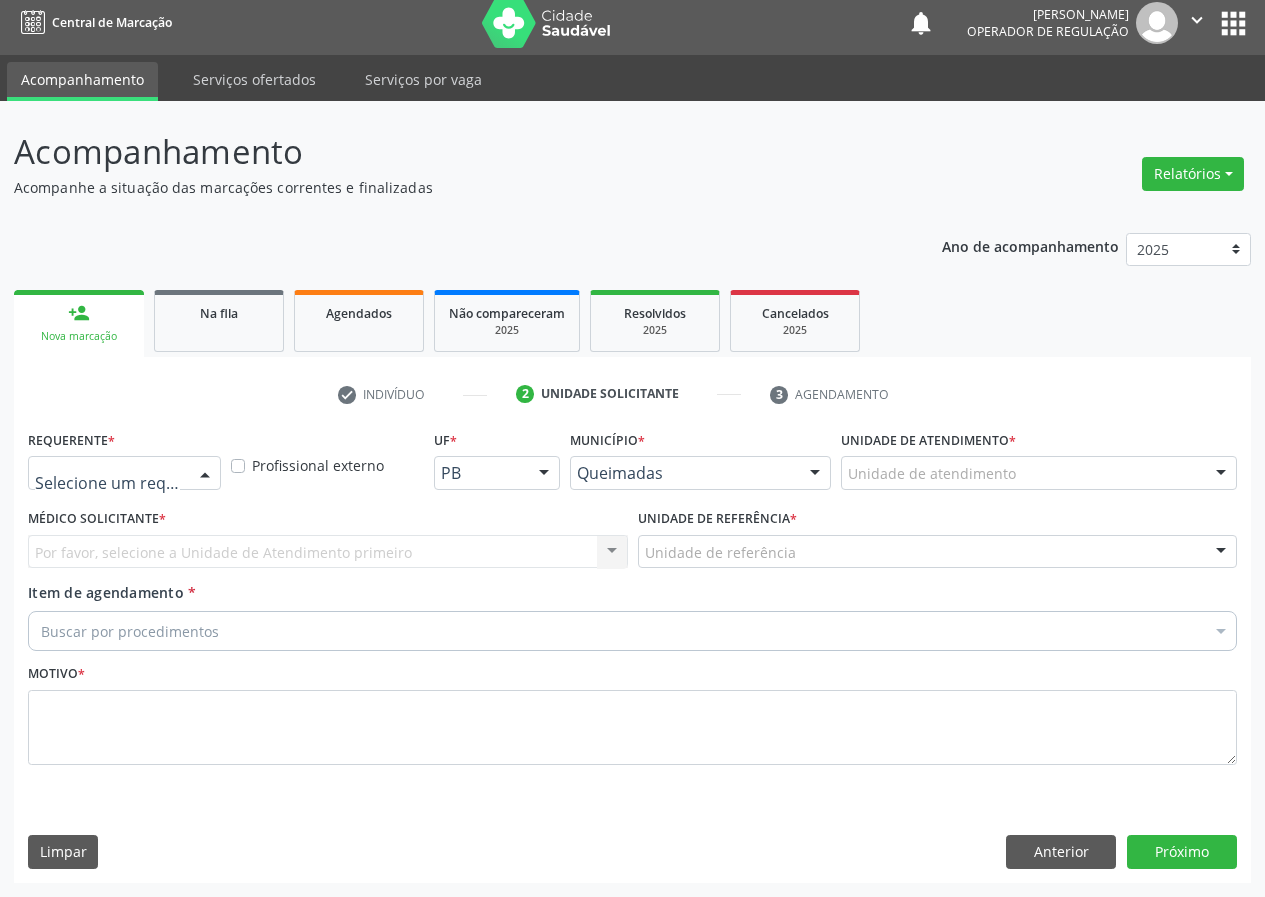click on "Médico(a)   Enfermeiro(a)   Paciente
Nenhum resultado encontrado para: "   "
Não há nenhuma opção para ser exibida." at bounding box center [124, 473] 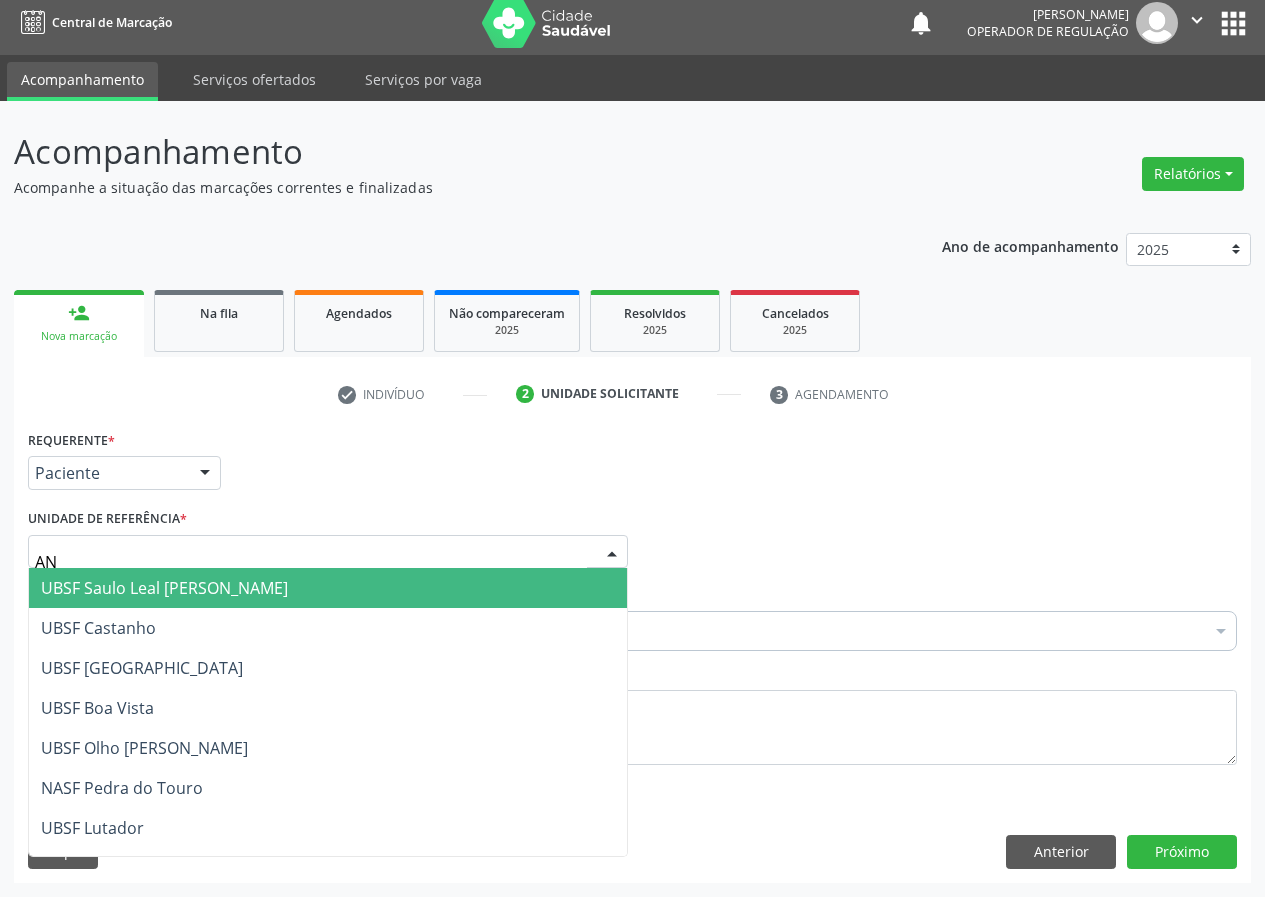 type on "ANI" 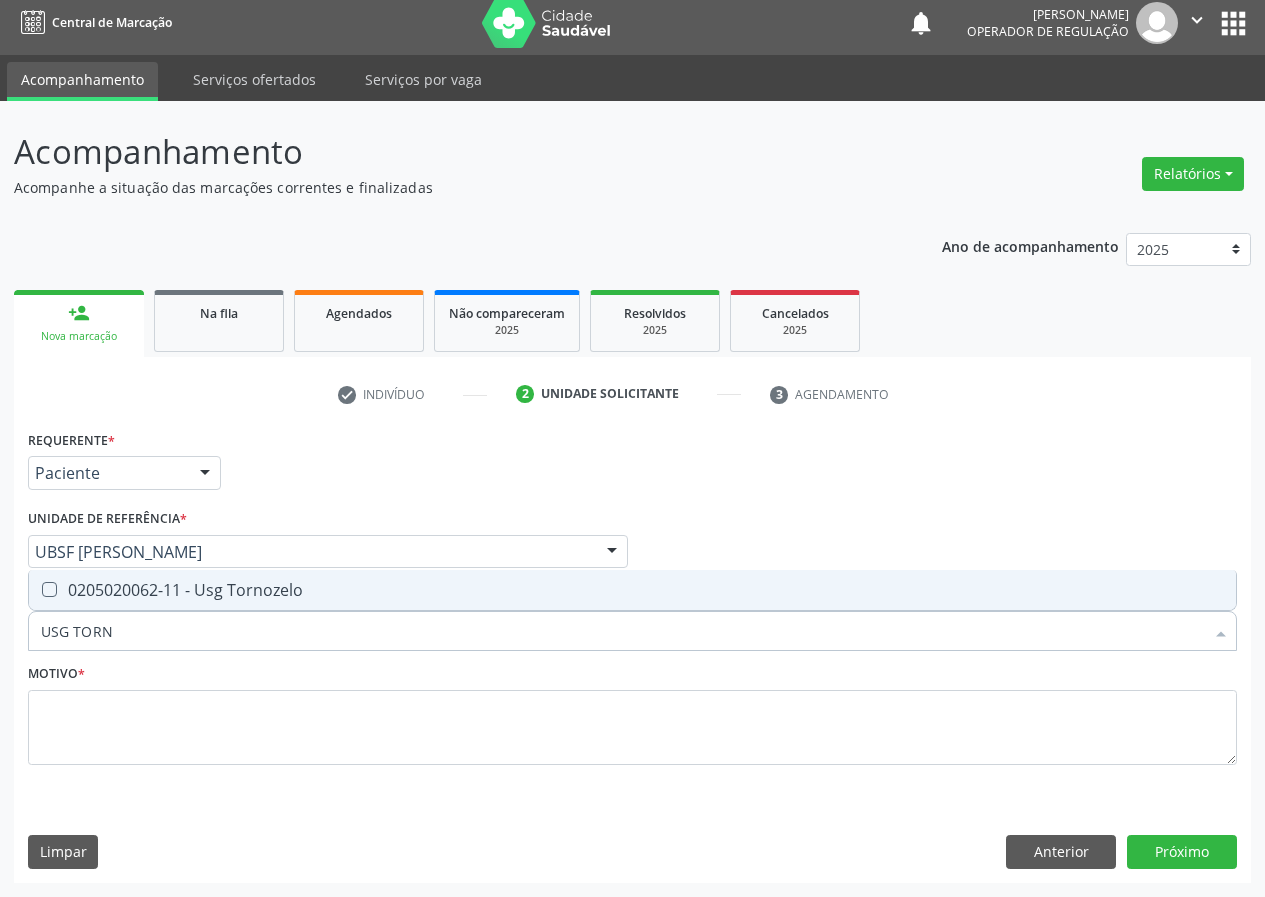 type on "USG TORNO" 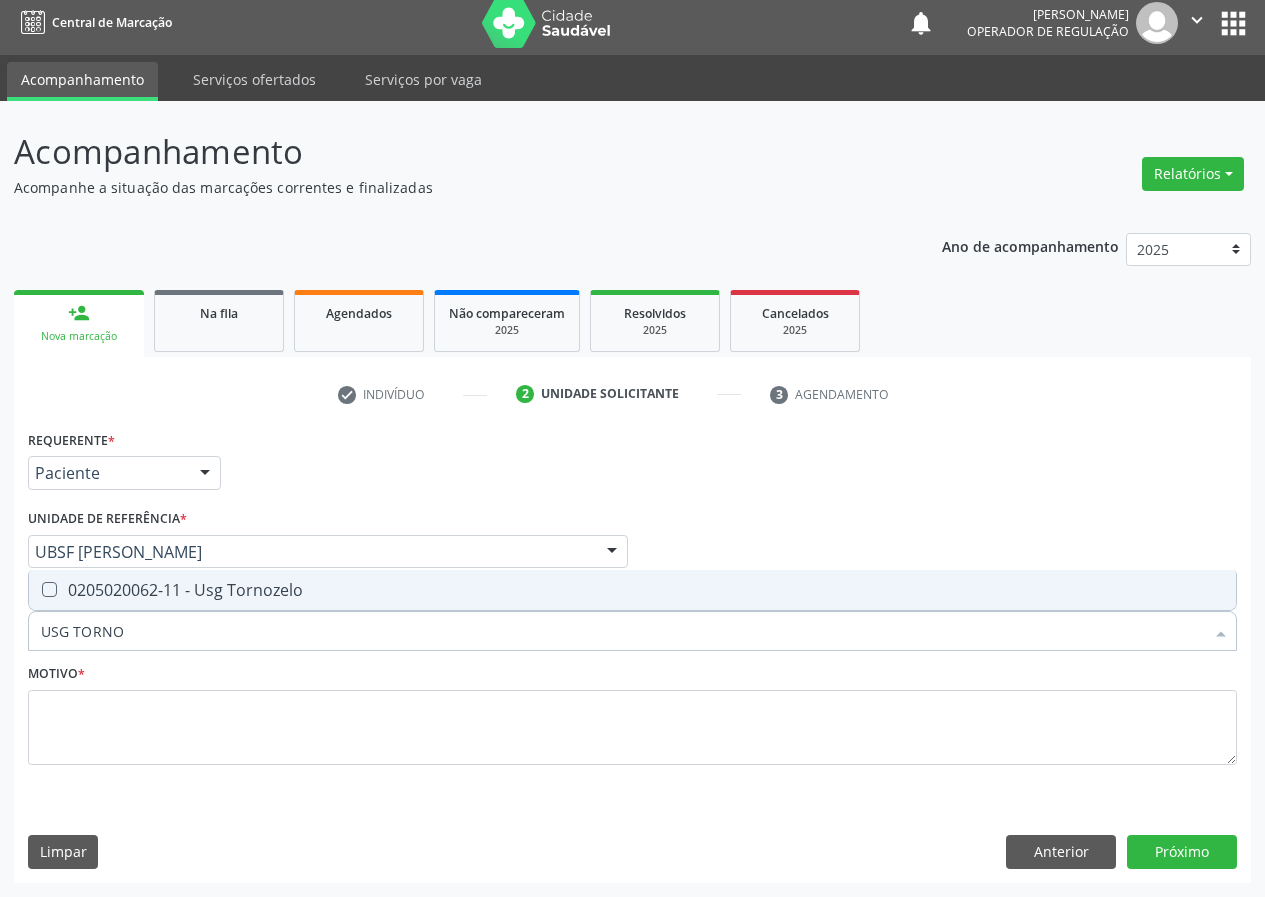 click on "0205020062-11 - Usg Tornozelo" at bounding box center (632, 590) 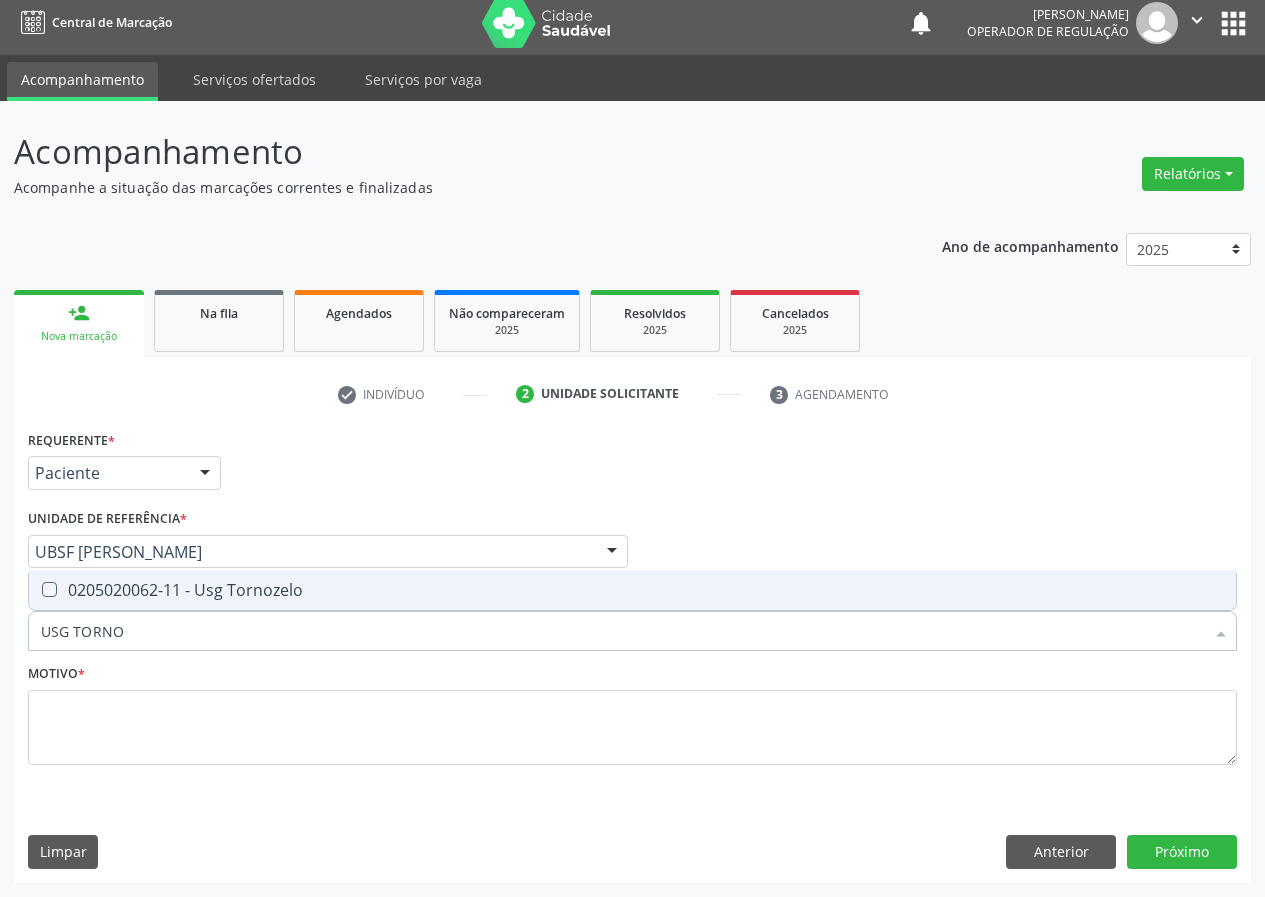 checkbox on "true" 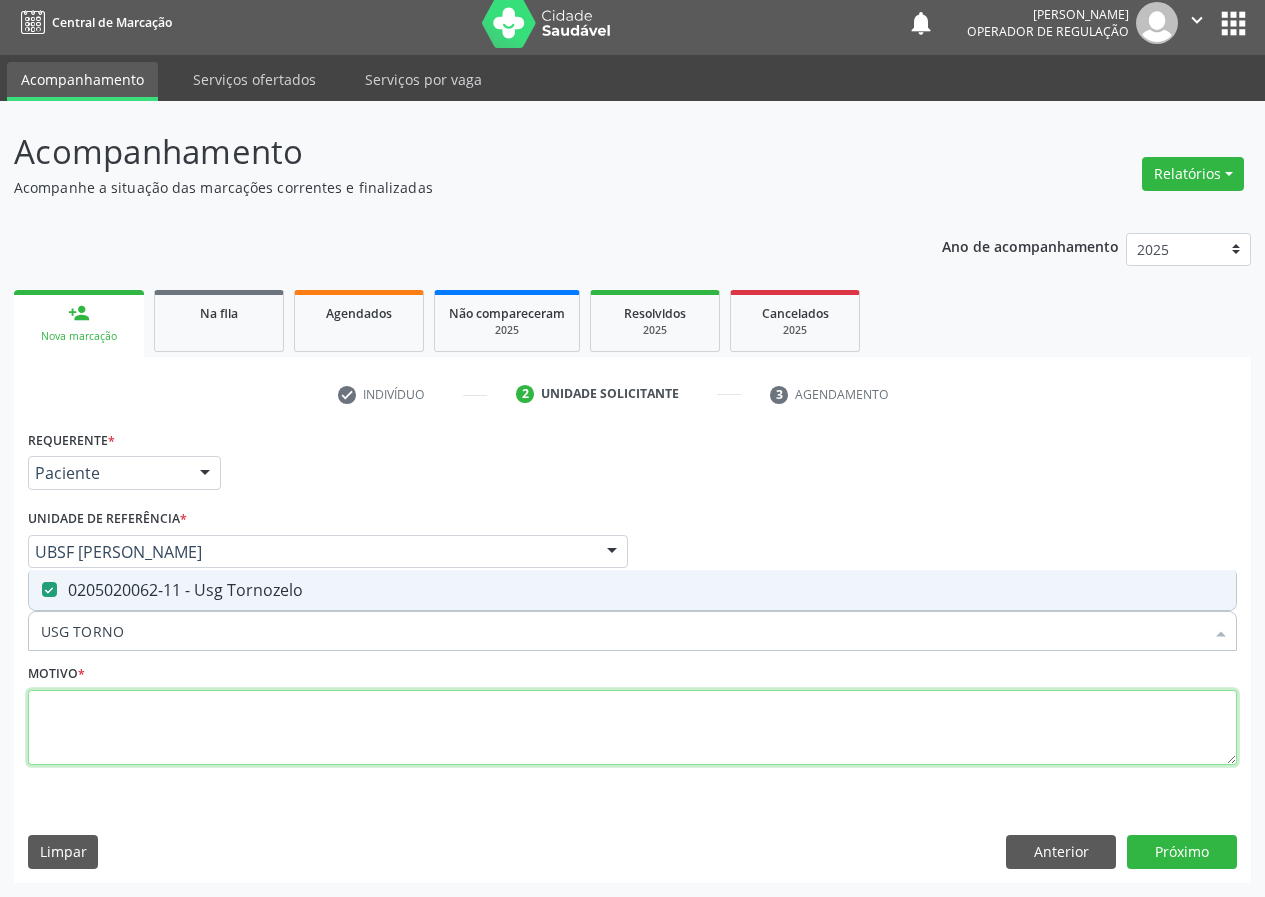 click at bounding box center (632, 728) 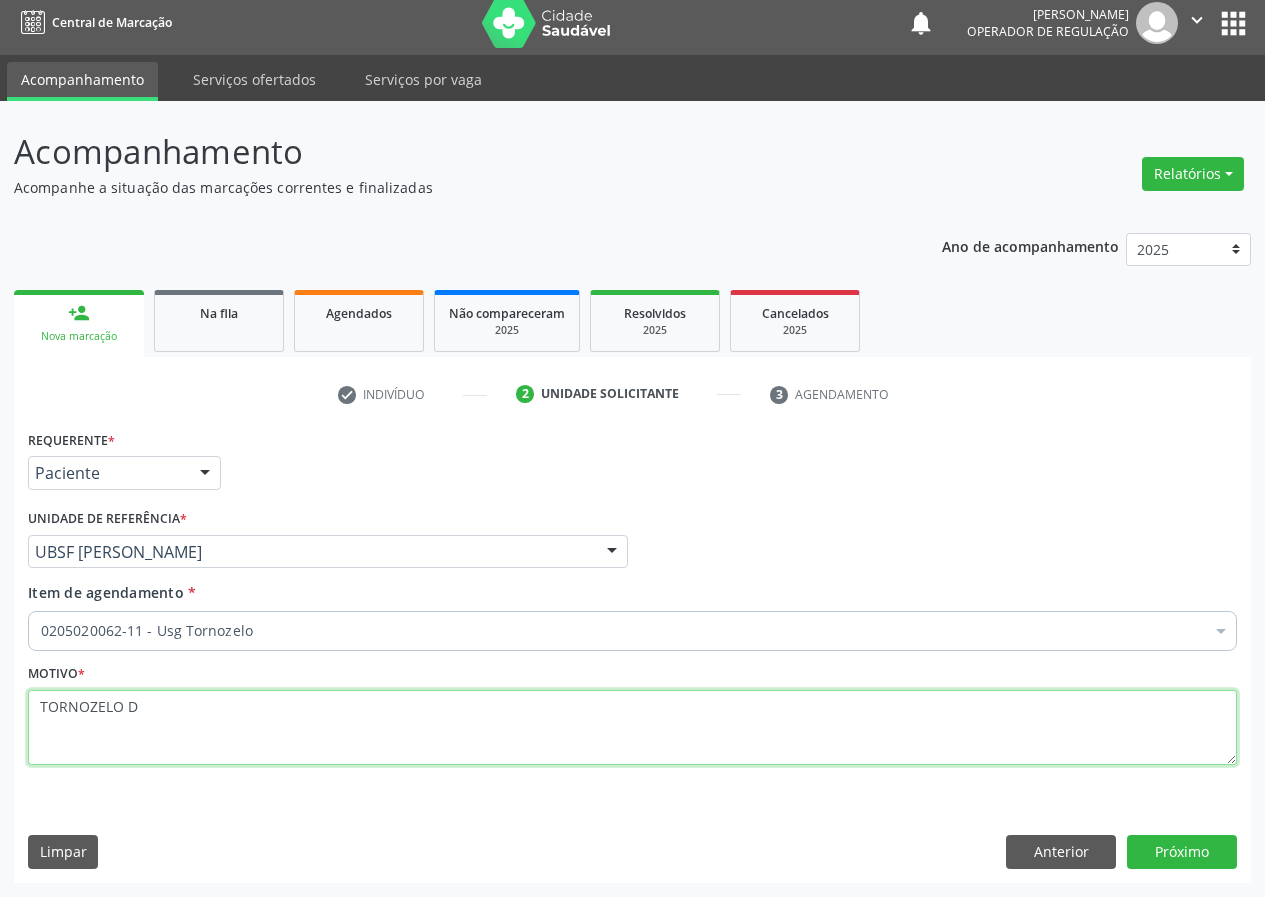 type on "TORNOZELO D" 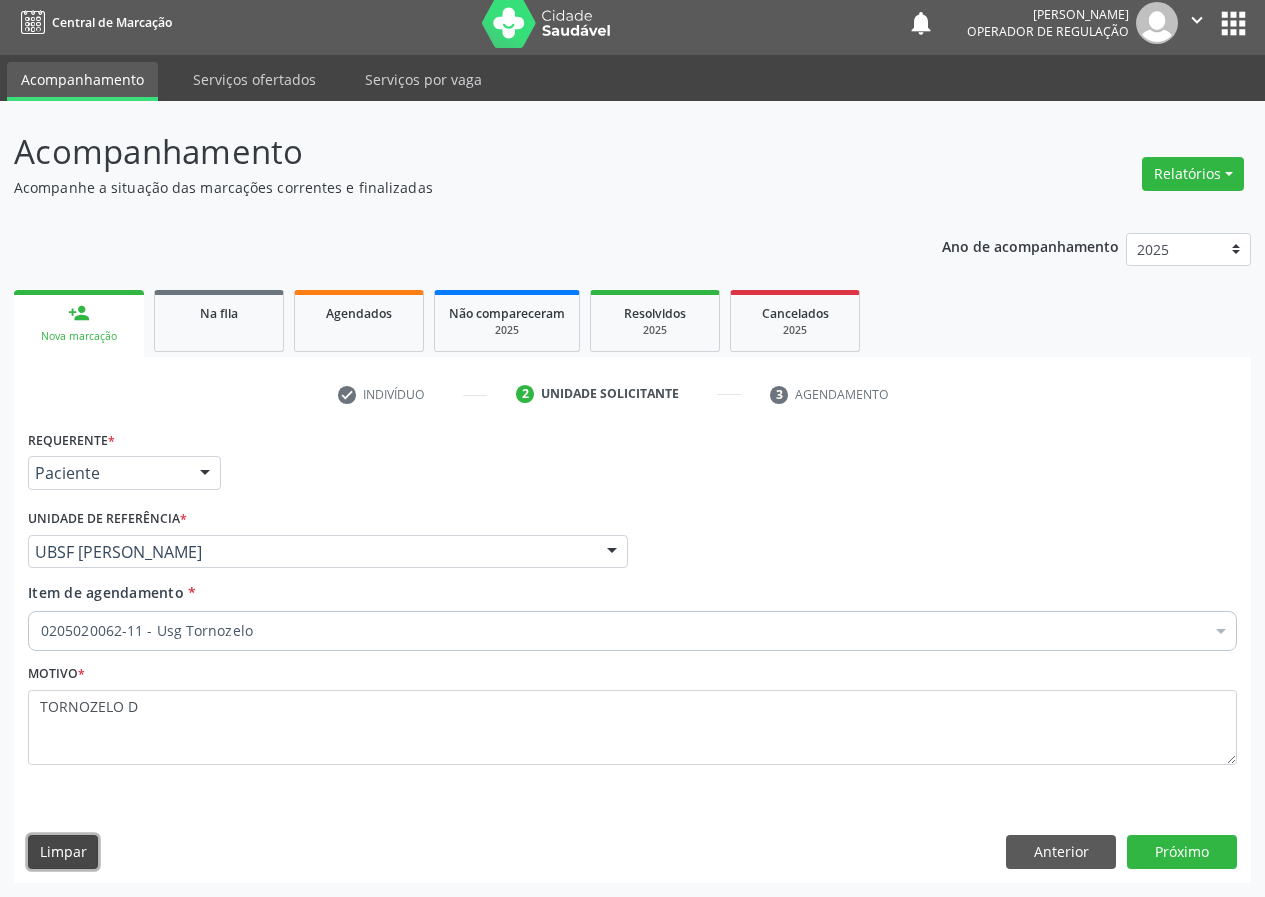 type 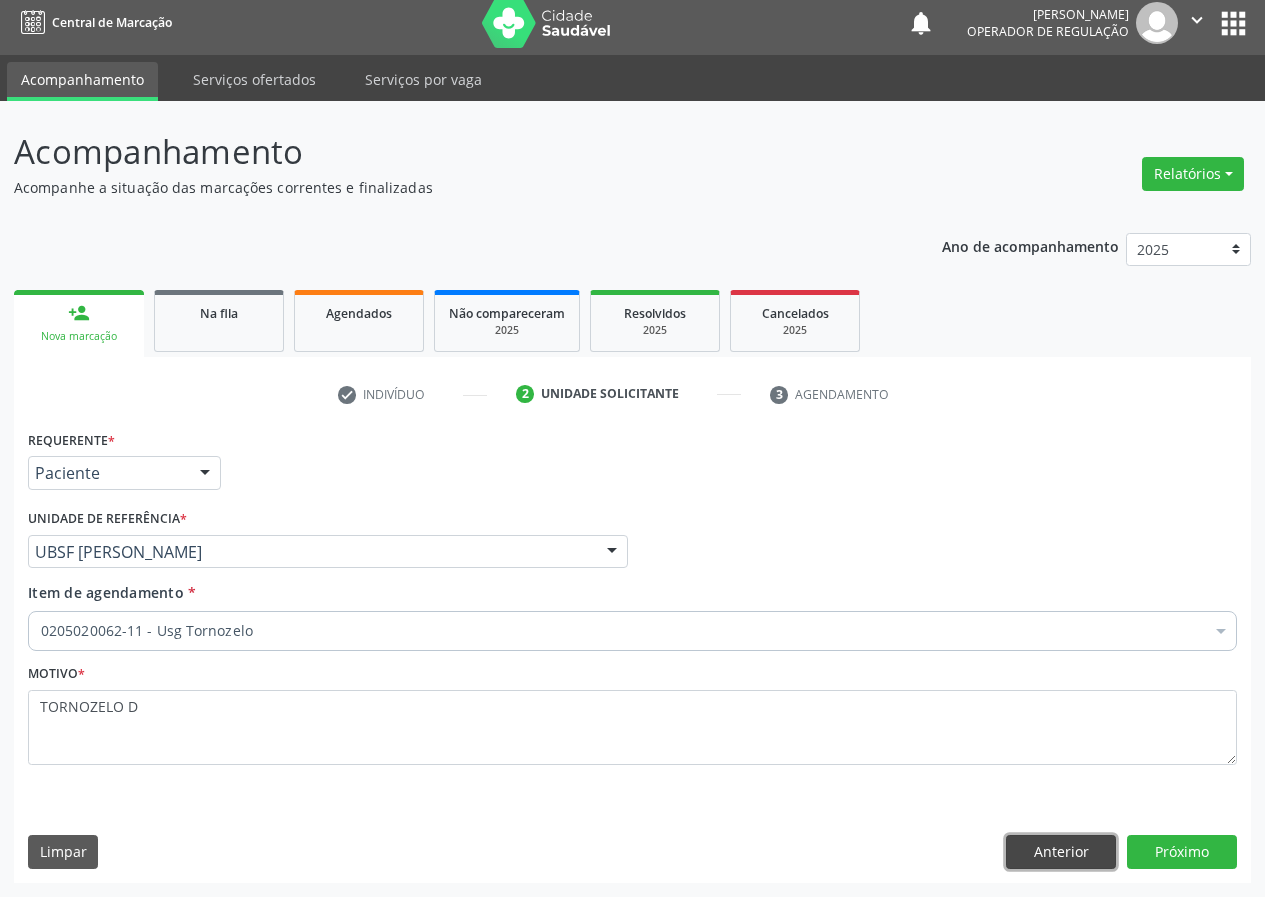 type 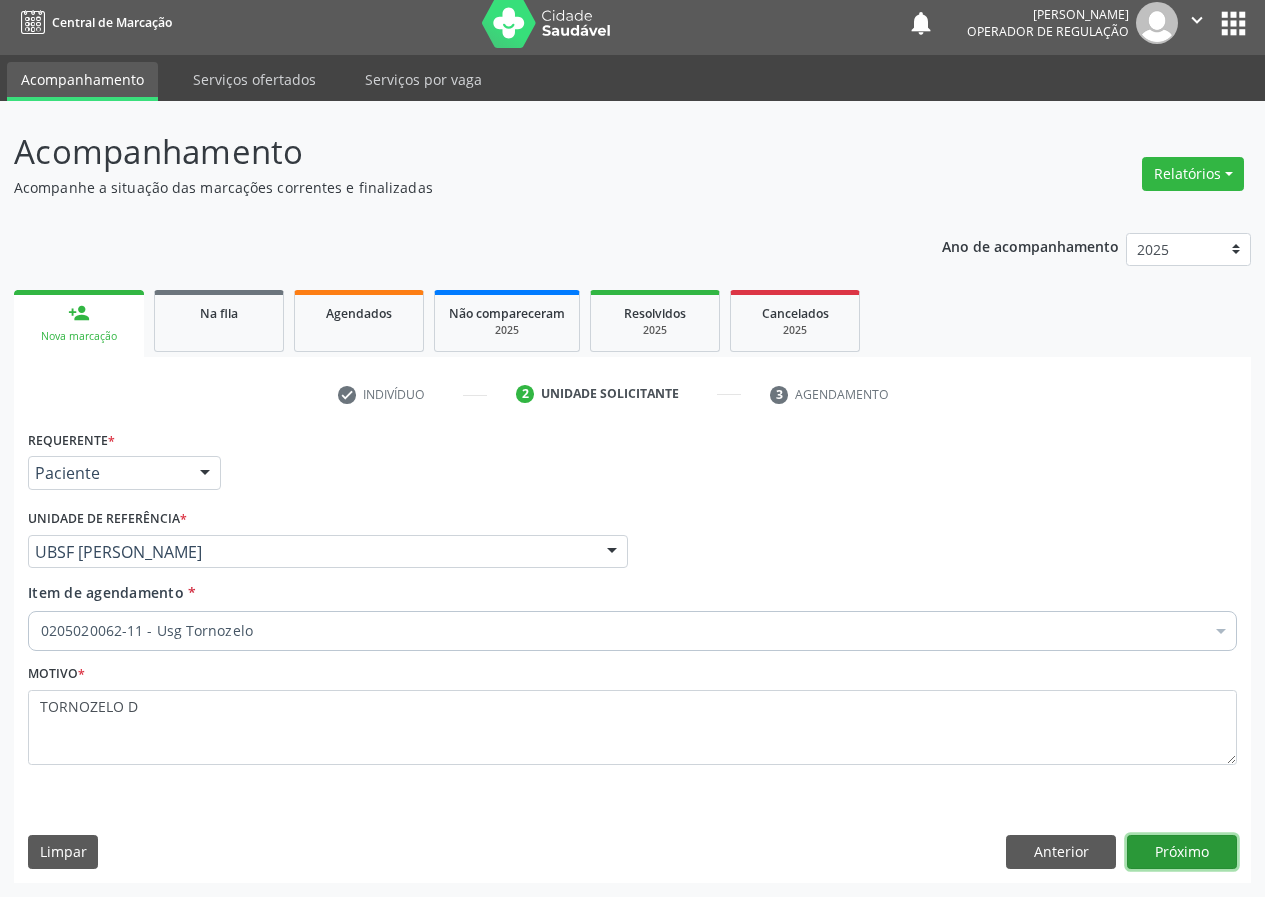 type 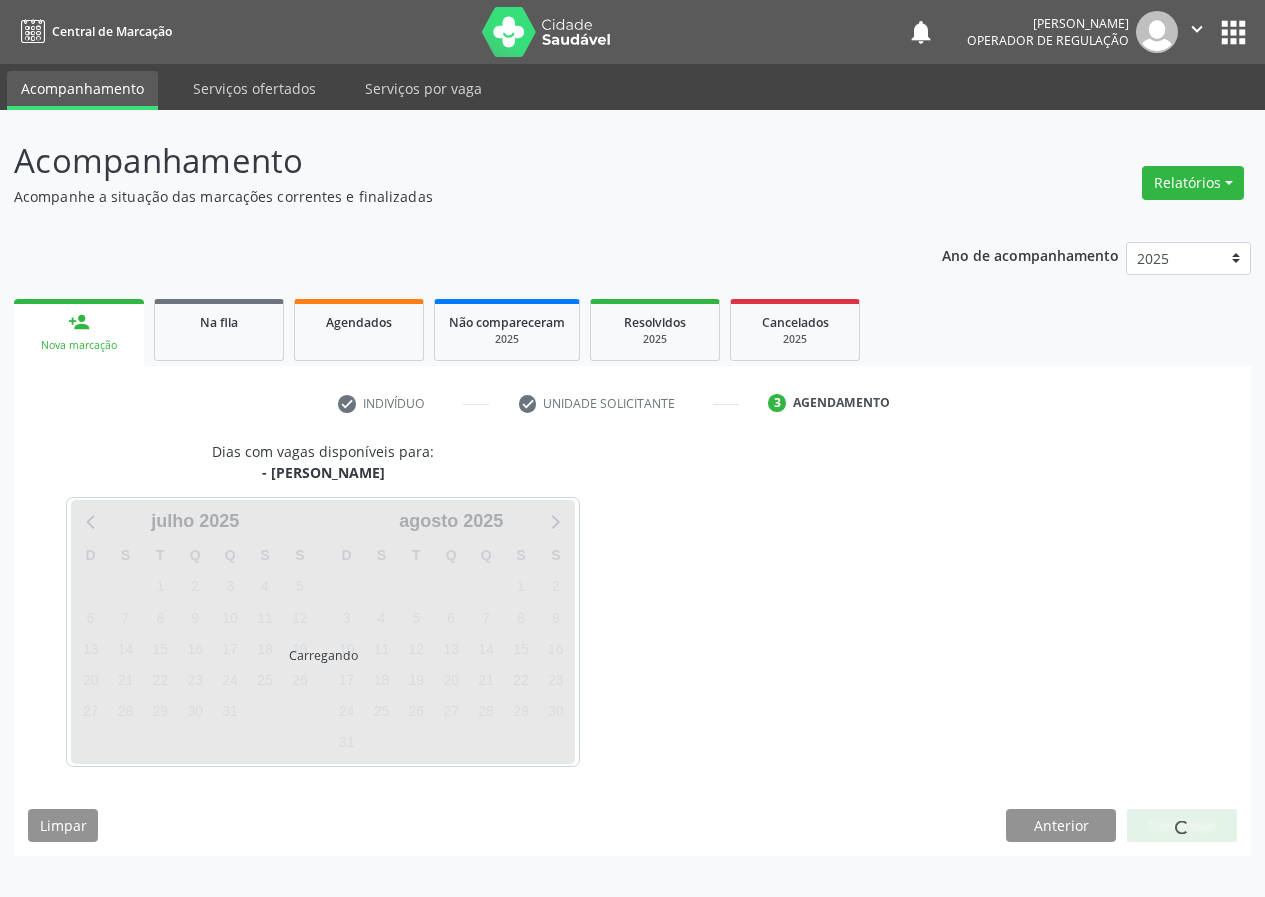 scroll, scrollTop: 0, scrollLeft: 0, axis: both 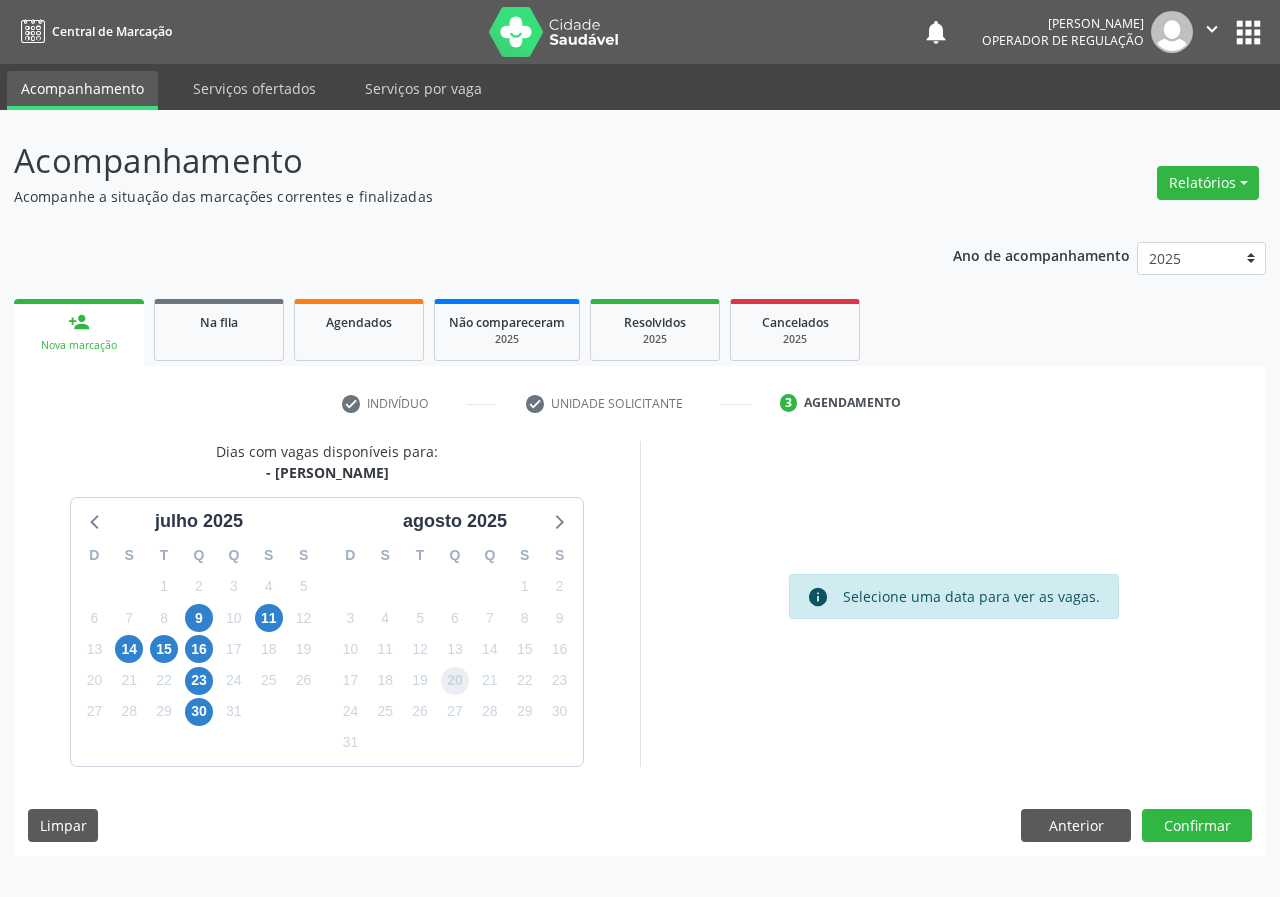 click on "20" at bounding box center (455, 681) 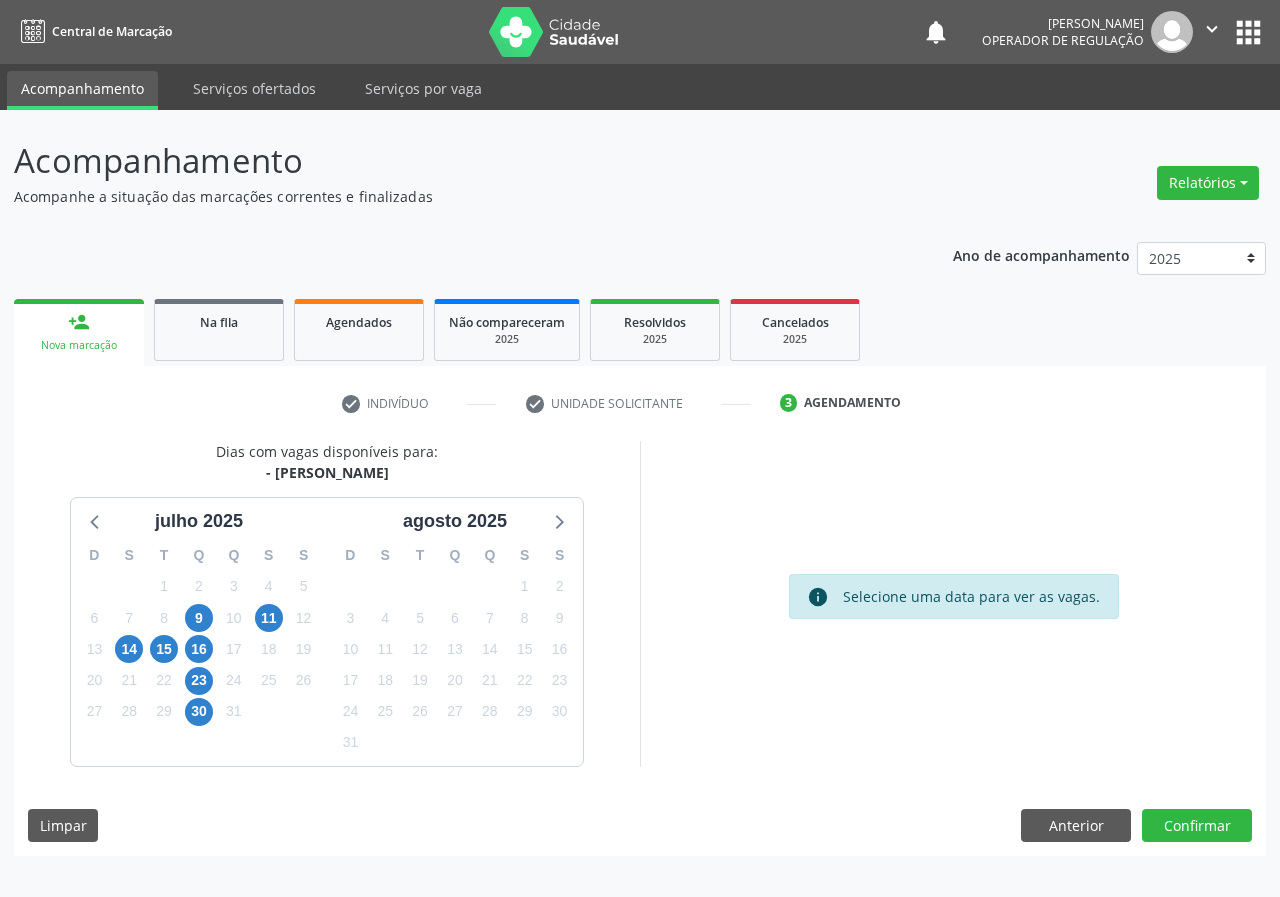 click on "9" at bounding box center [199, 618] 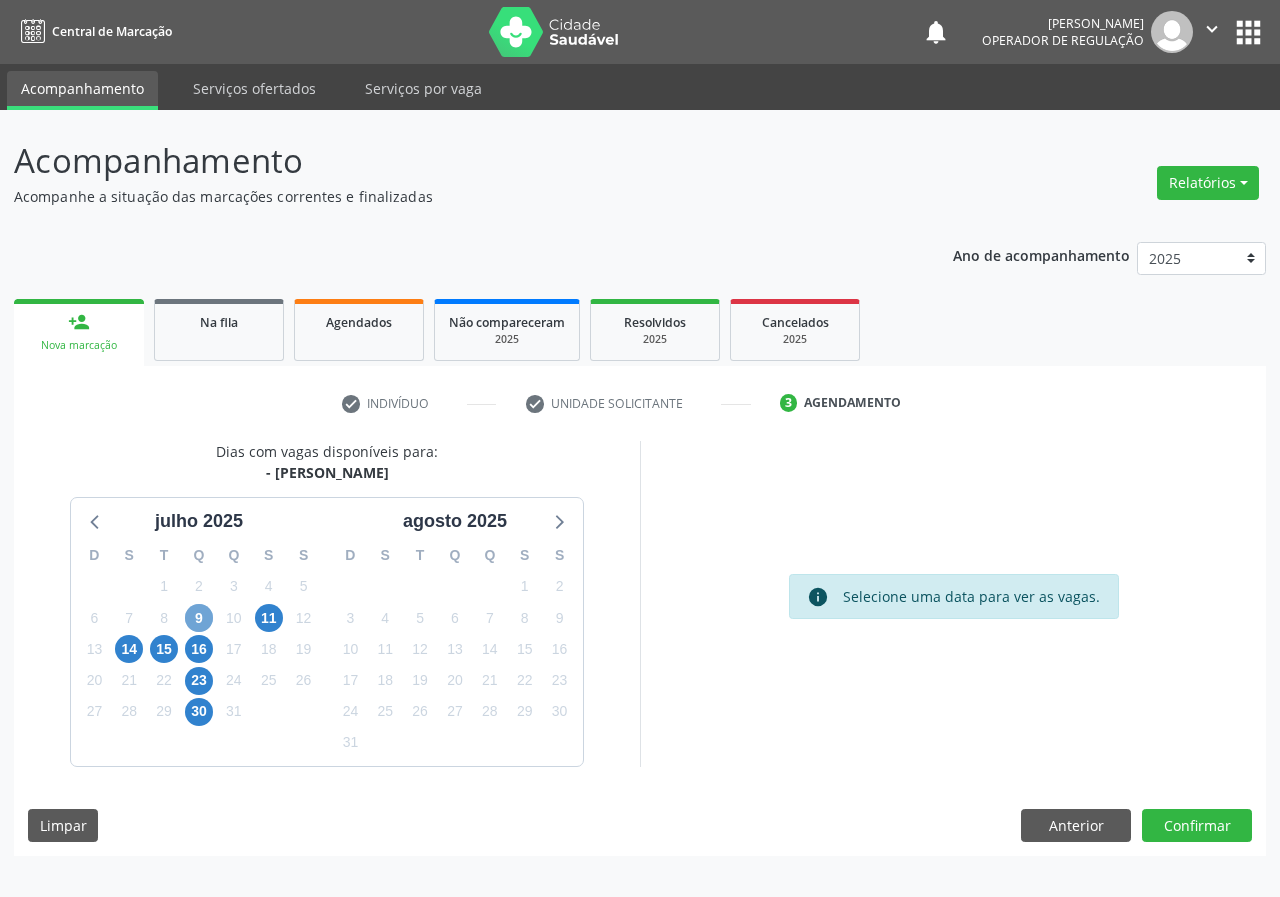 click on "9" at bounding box center [199, 618] 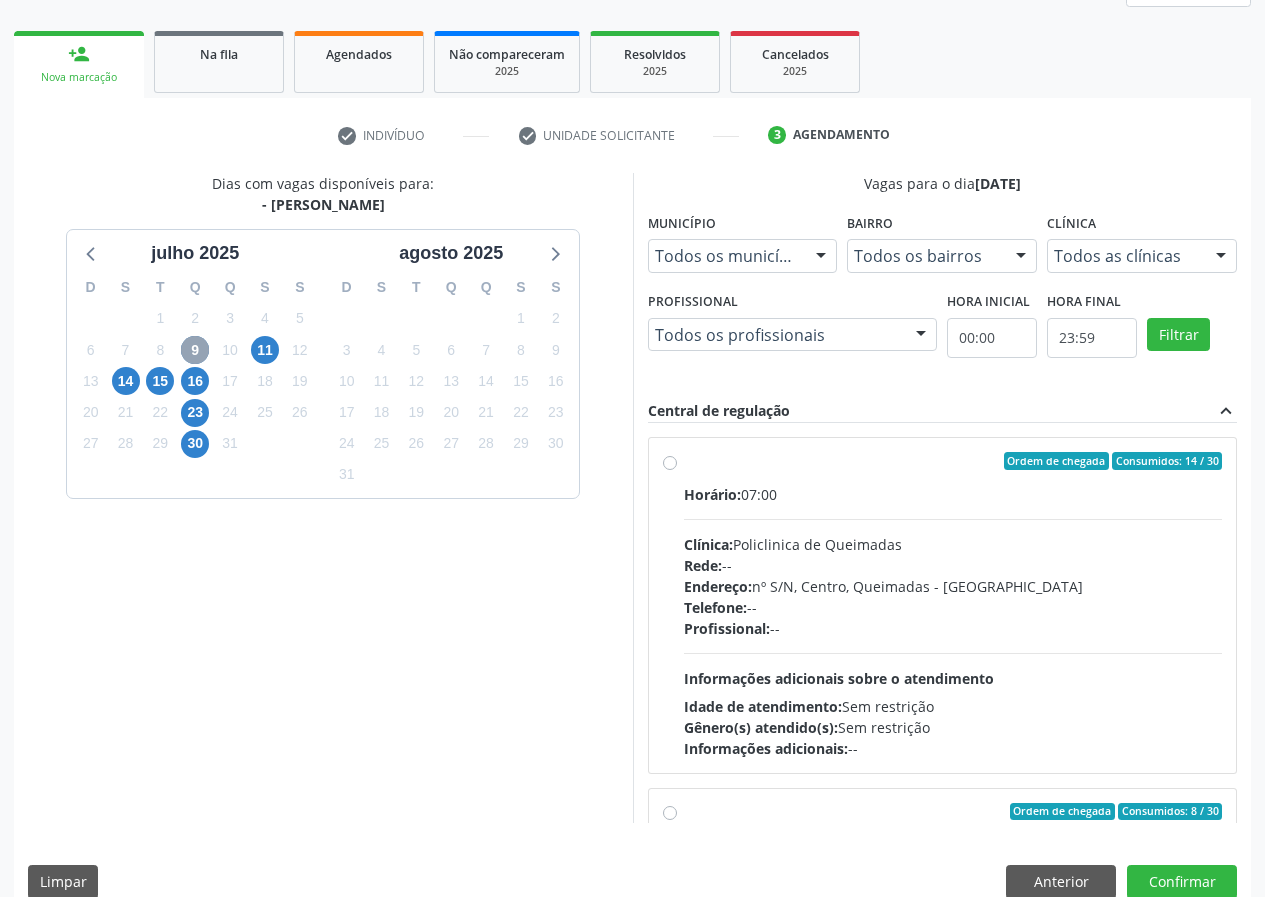 scroll, scrollTop: 298, scrollLeft: 0, axis: vertical 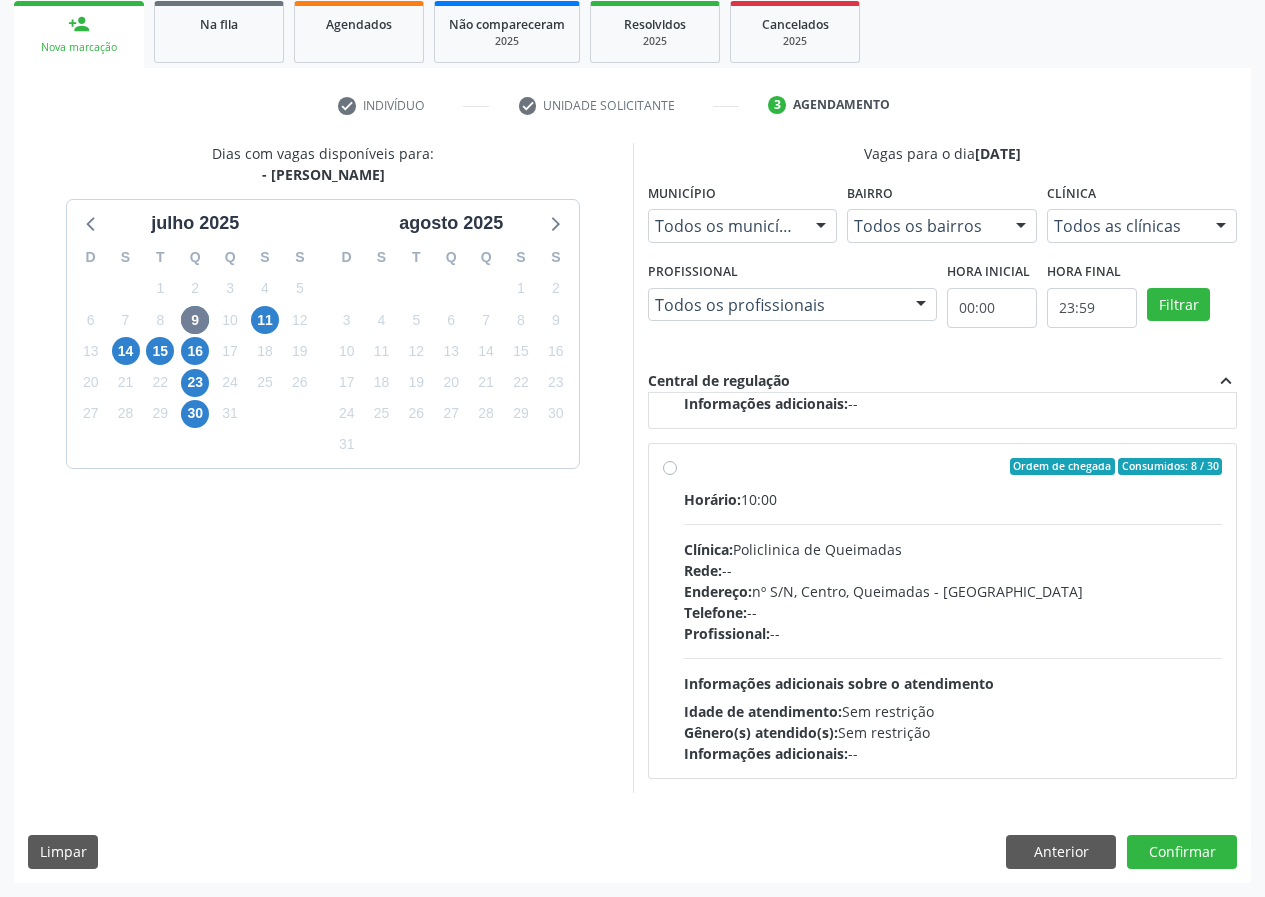 click on "Ordem de chegada
Consumidos: 8 / 30
Horário:   10:00
Clínica:  Policlinica de Queimadas
Rede:
--
Endereço:   nº S/N, Centro, Queimadas - PB
Telefone:   --
Profissional:
--
Informações adicionais sobre o atendimento
Idade de atendimento:
Sem restrição
Gênero(s) atendido(s):
Sem restrição
Informações adicionais:
--" at bounding box center [953, 611] 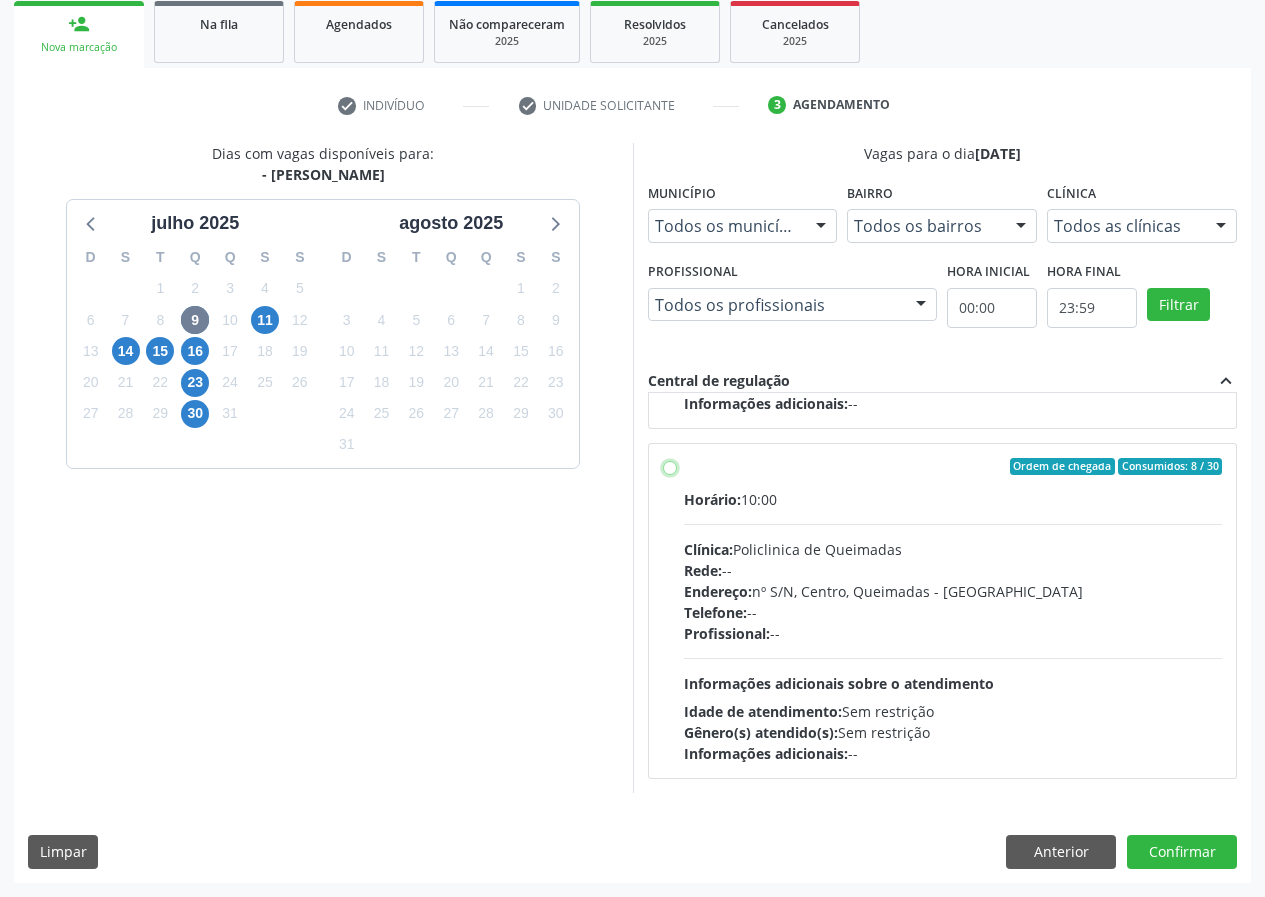 click on "Ordem de chegada
Consumidos: 8 / 30
Horário:   10:00
Clínica:  Policlinica de Queimadas
Rede:
--
Endereço:   nº S/N, Centro, Queimadas - PB
Telefone:   --
Profissional:
--
Informações adicionais sobre o atendimento
Idade de atendimento:
Sem restrição
Gênero(s) atendido(s):
Sem restrição
Informações adicionais:
--" at bounding box center [670, 467] 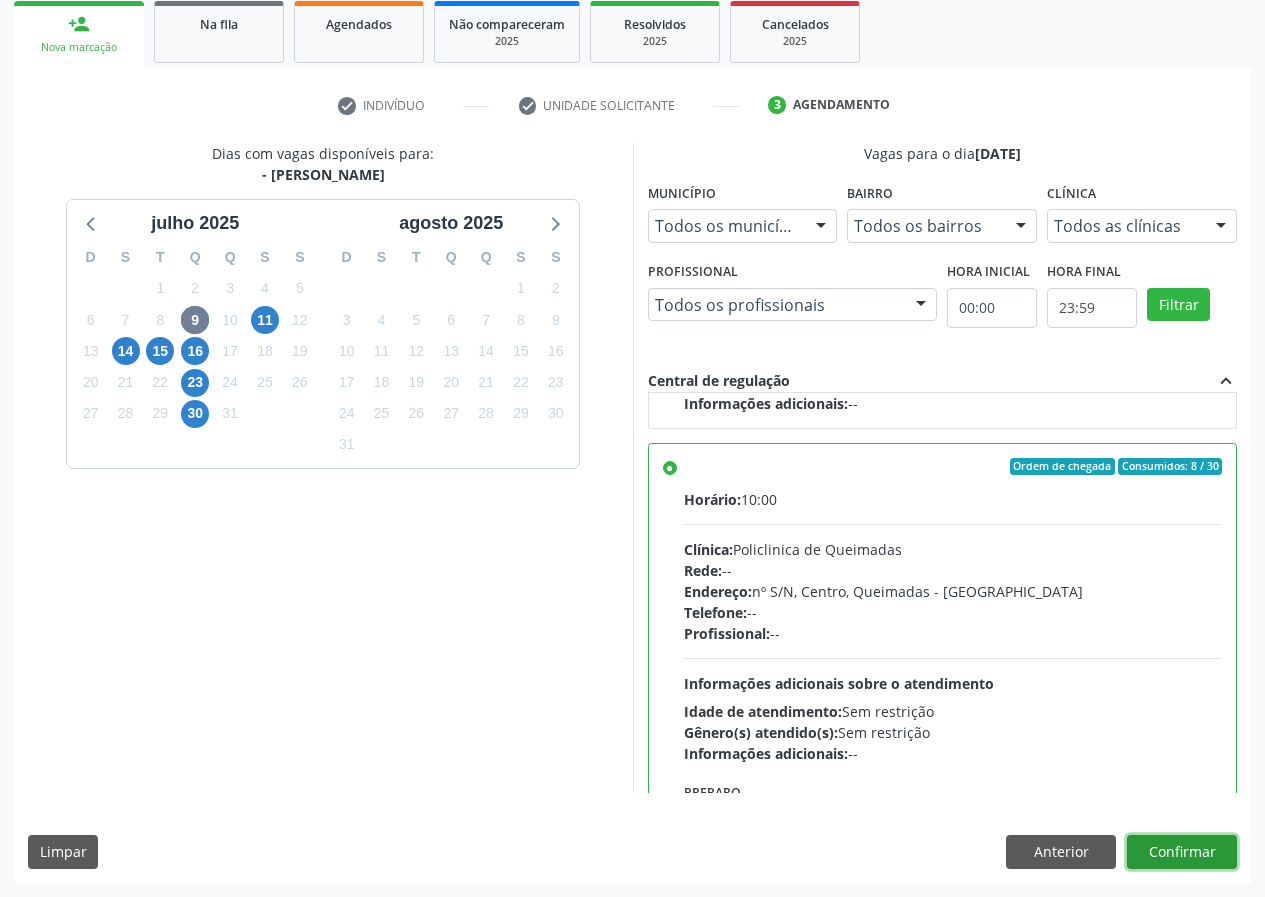 click on "Confirmar" at bounding box center [1182, 852] 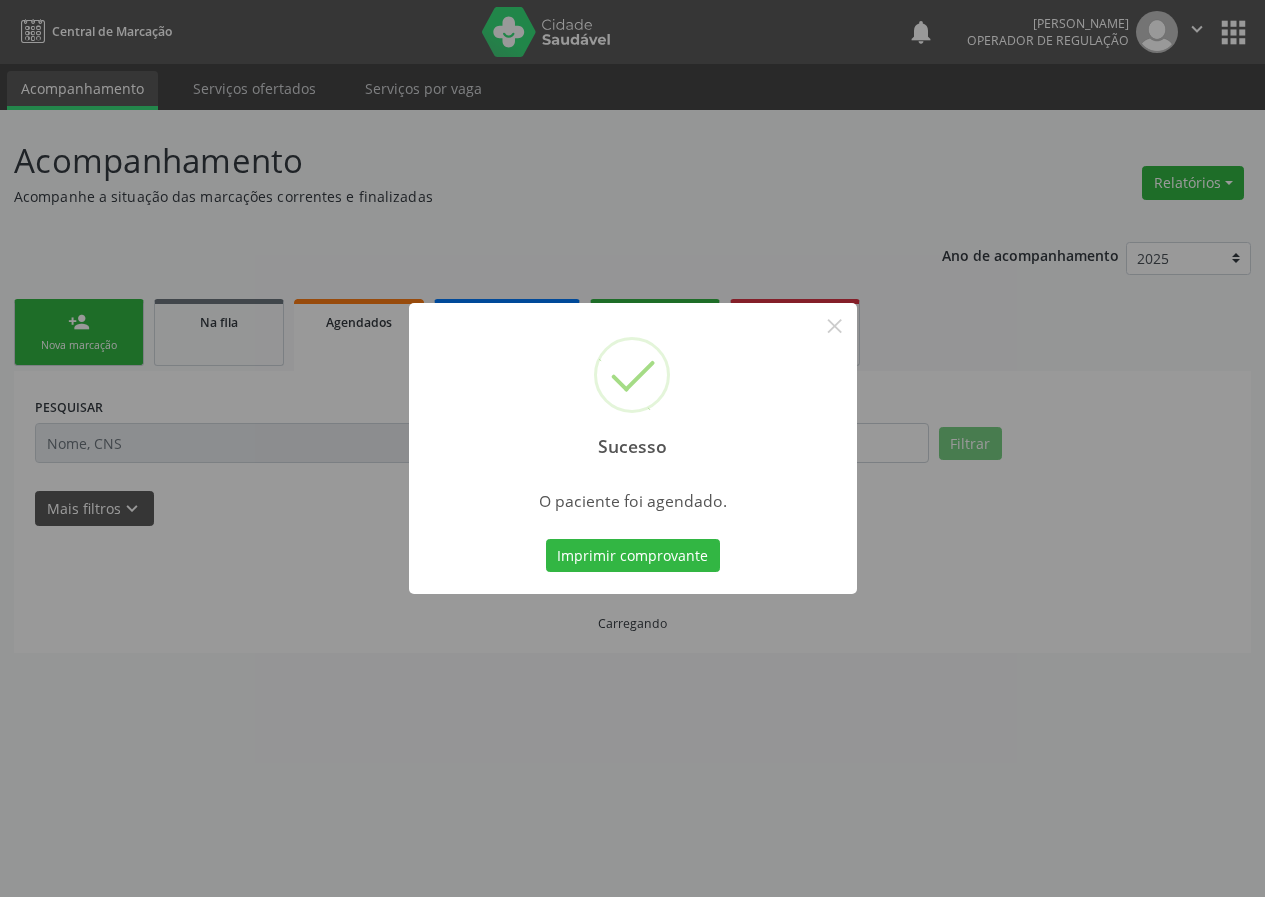 scroll, scrollTop: 0, scrollLeft: 0, axis: both 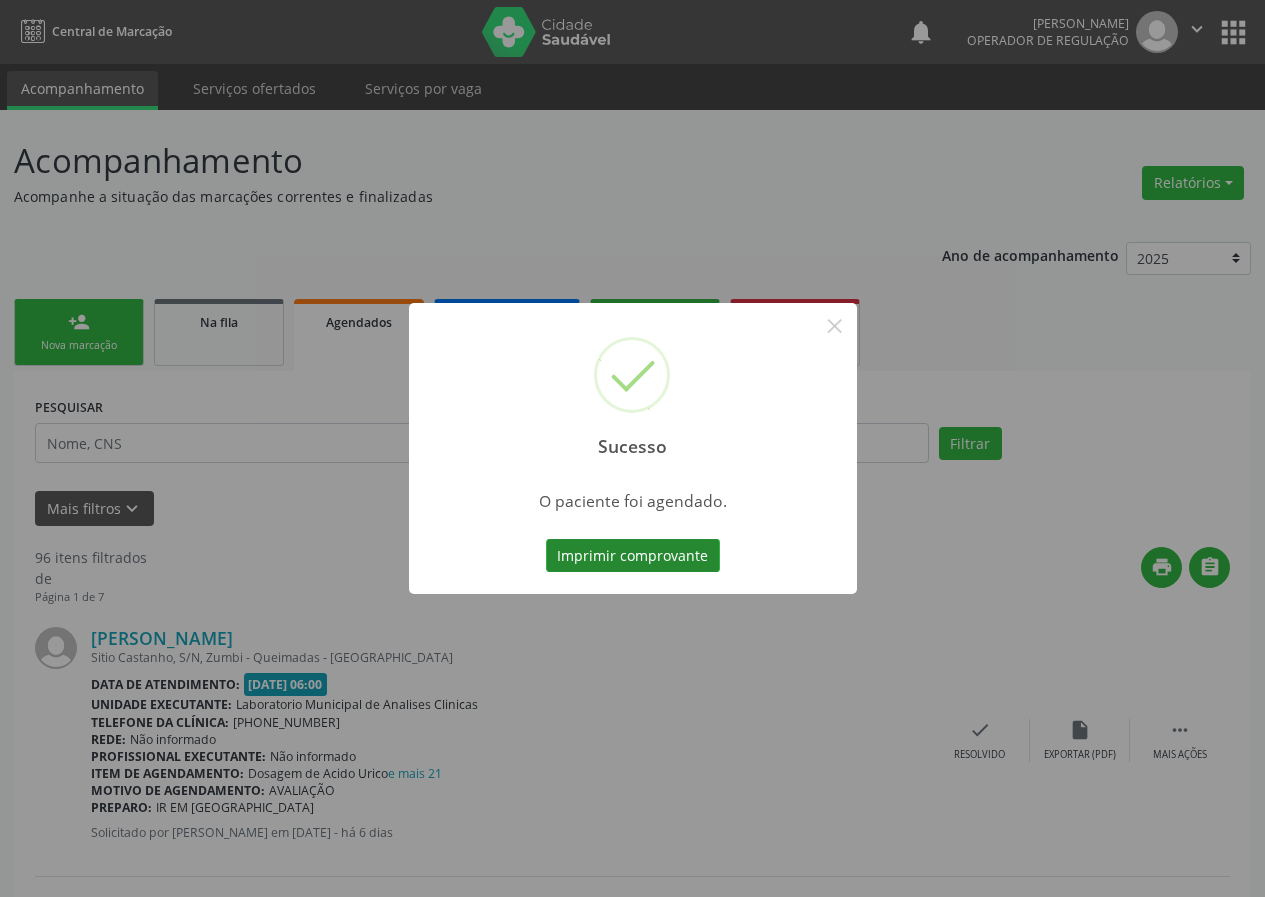 click on "Imprimir comprovante" at bounding box center (633, 556) 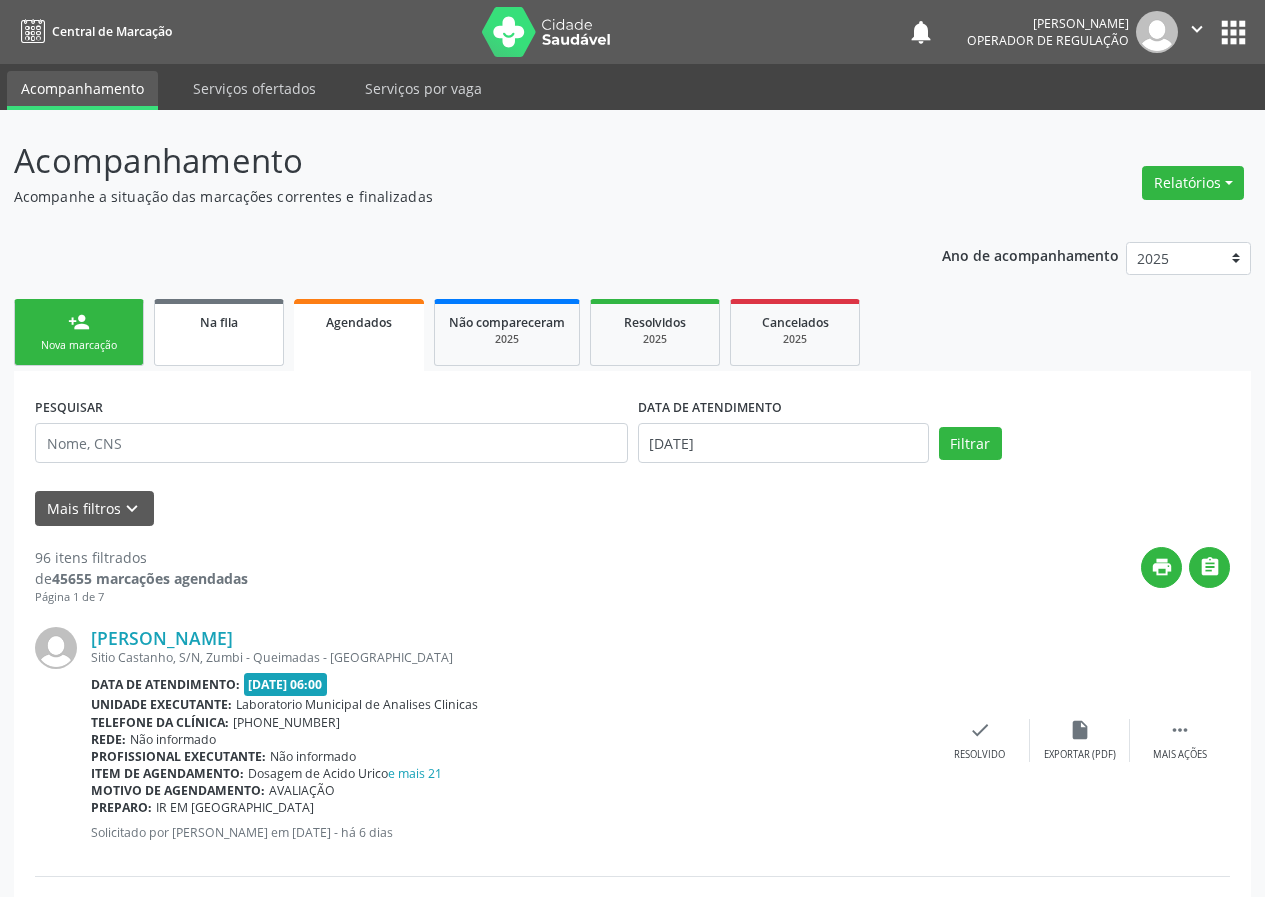 click on "Na fila" at bounding box center [219, 332] 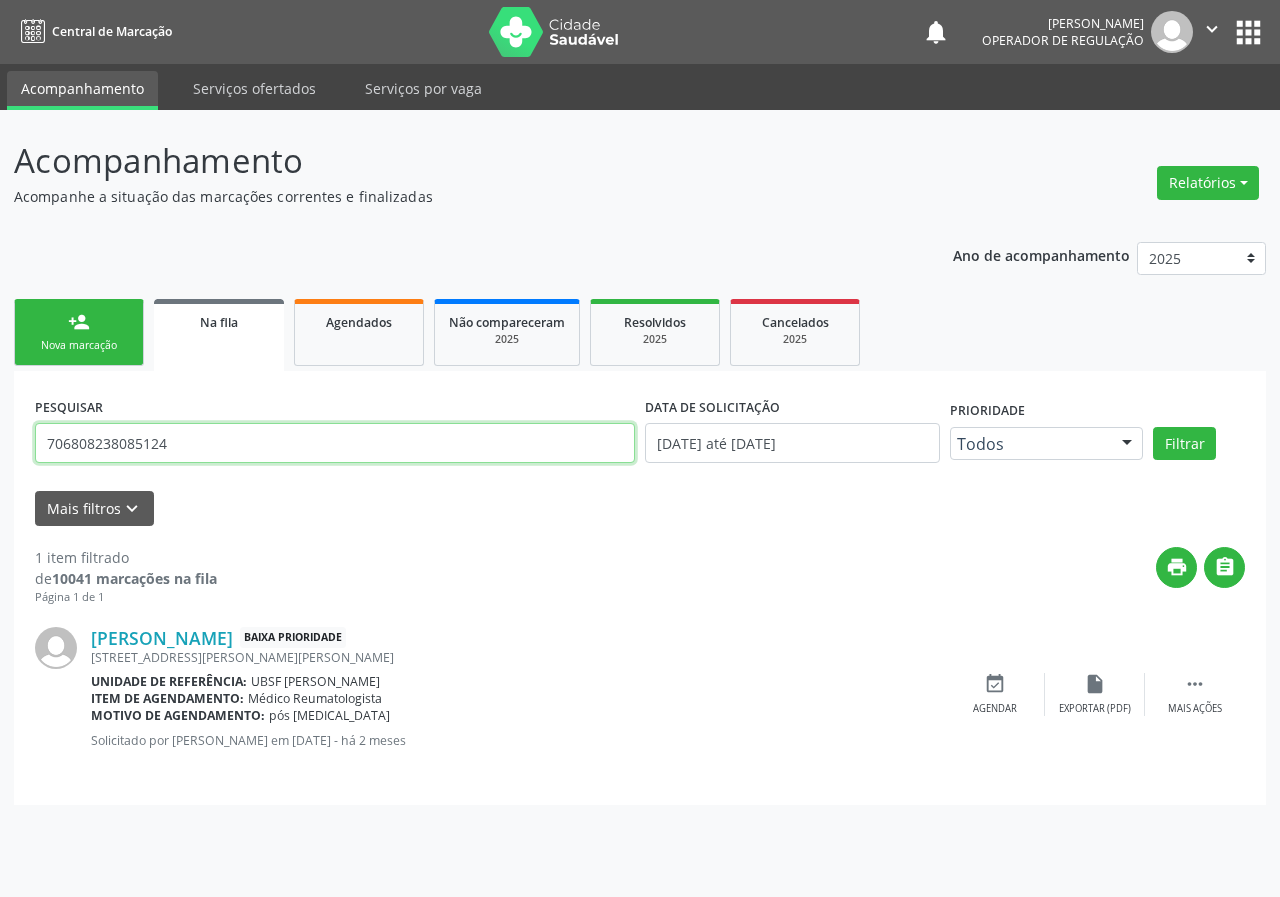click on "706808238085124" at bounding box center (335, 443) 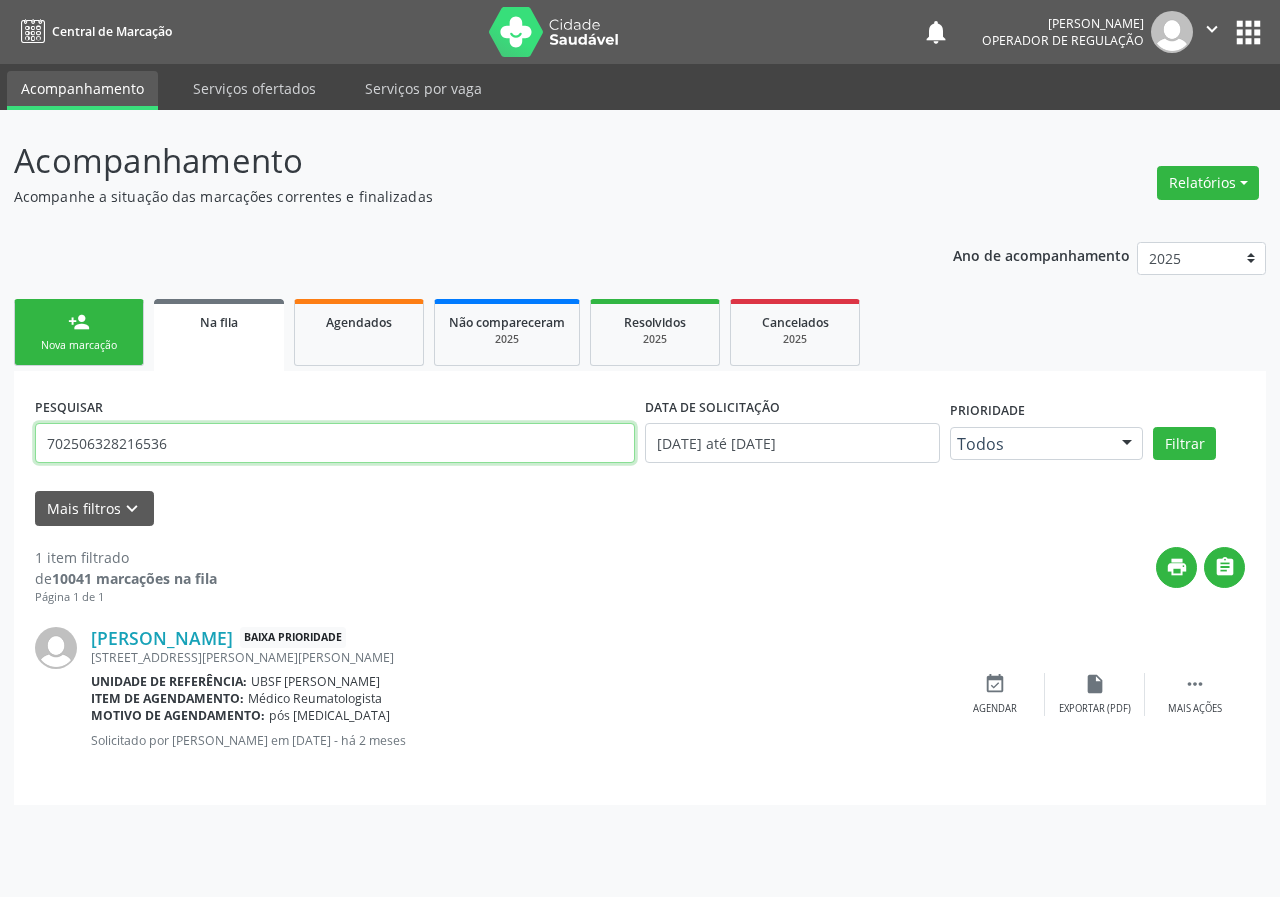 type on "702506328216536" 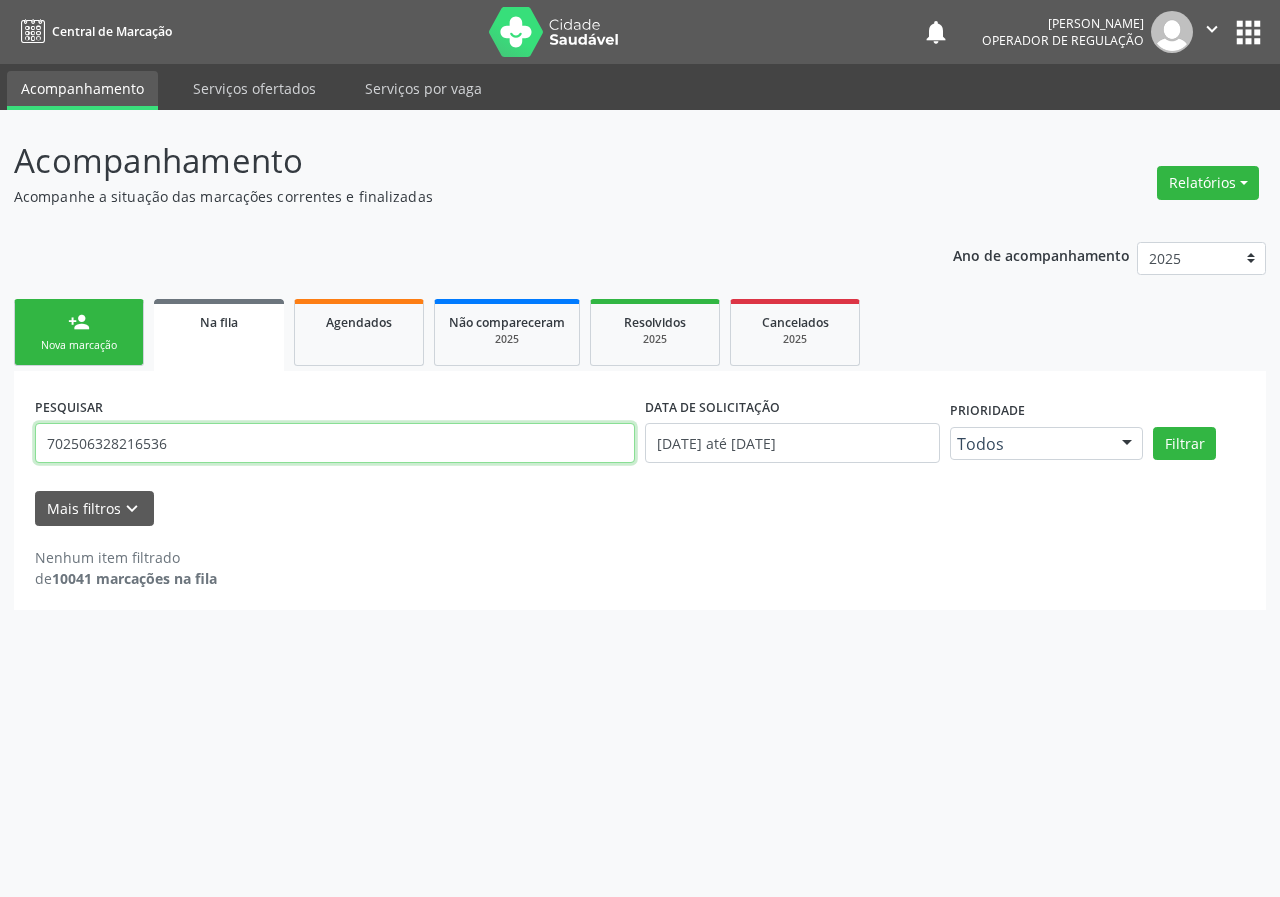 click on "702506328216536" at bounding box center (335, 443) 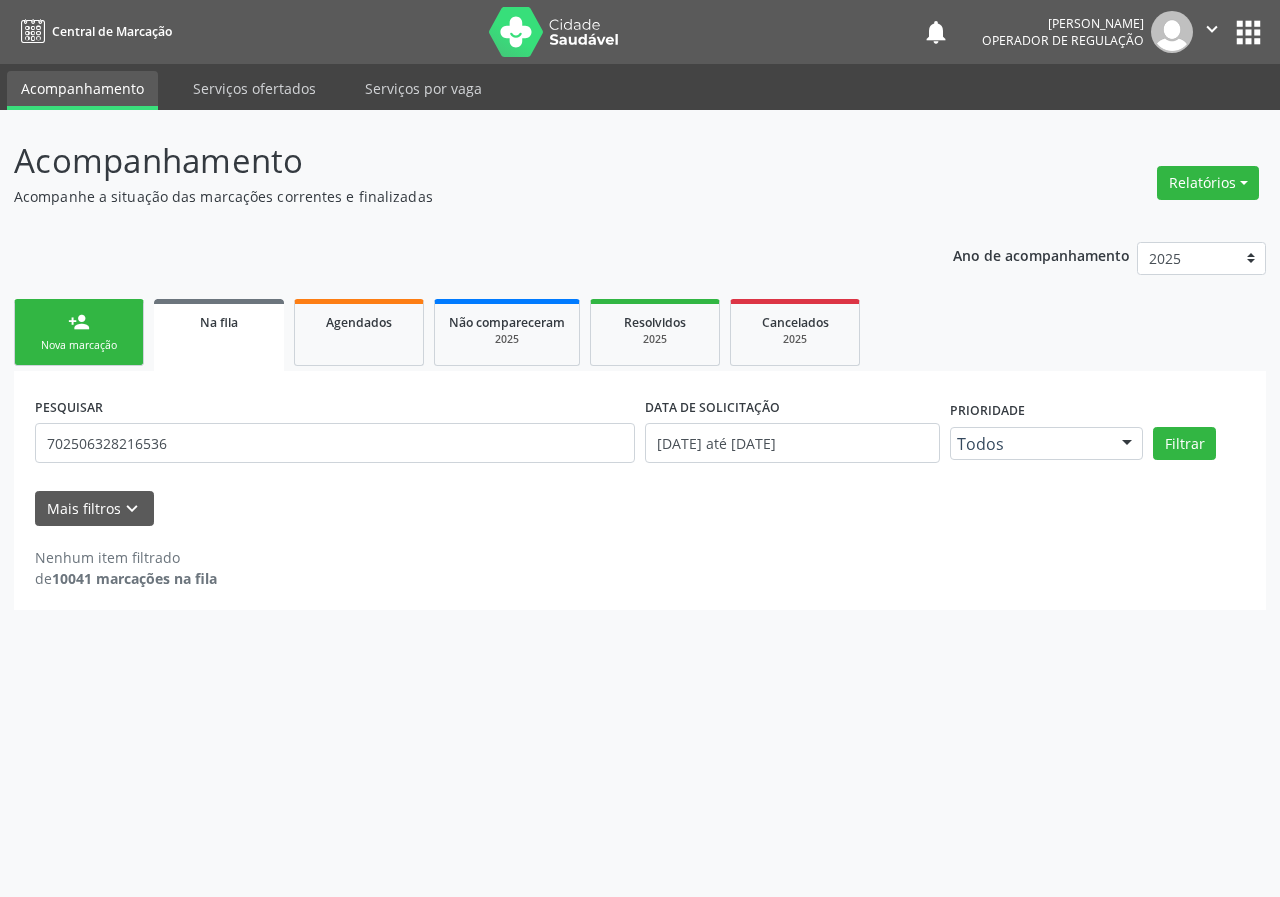 click on "person_add
Nova marcação" at bounding box center [79, 332] 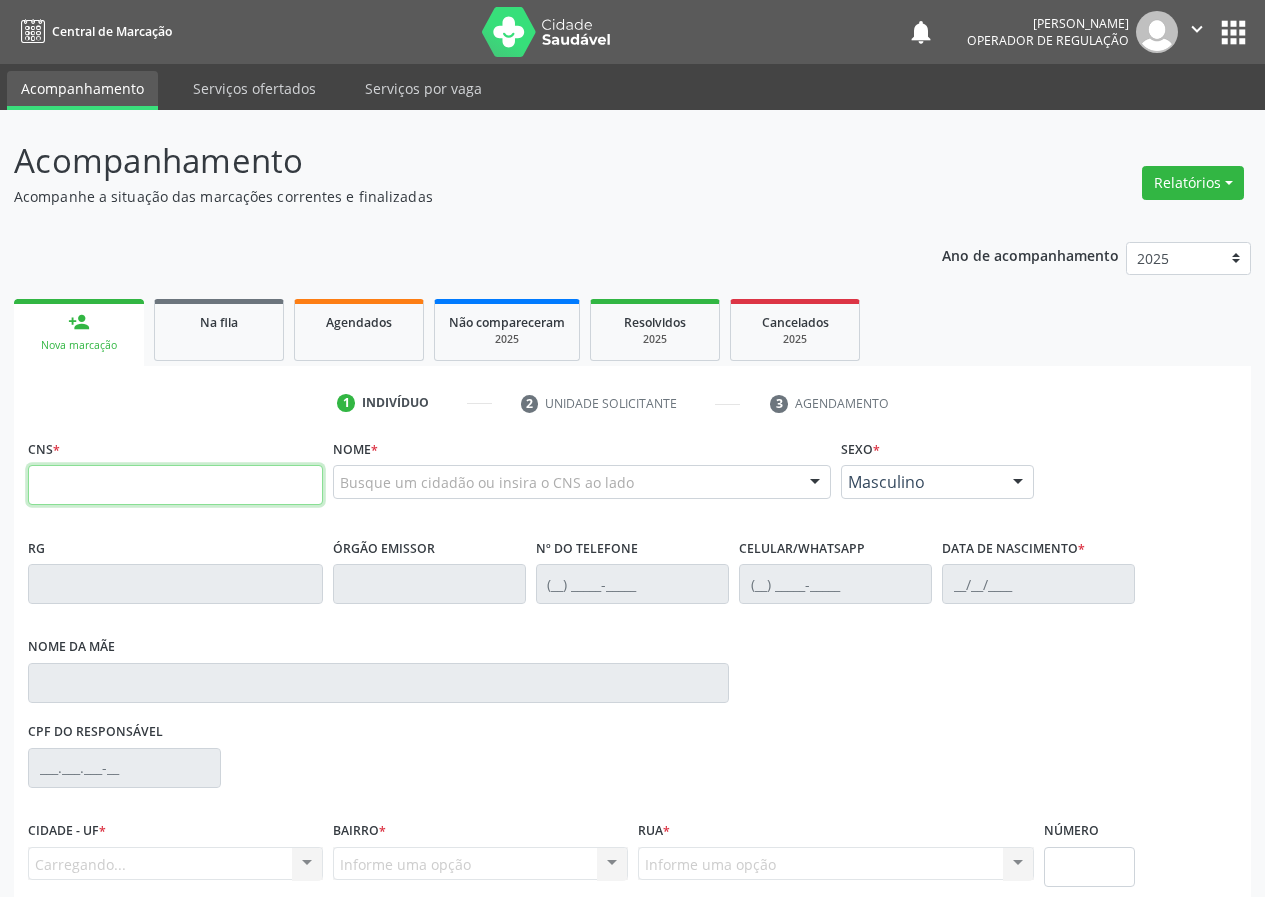 click at bounding box center (175, 485) 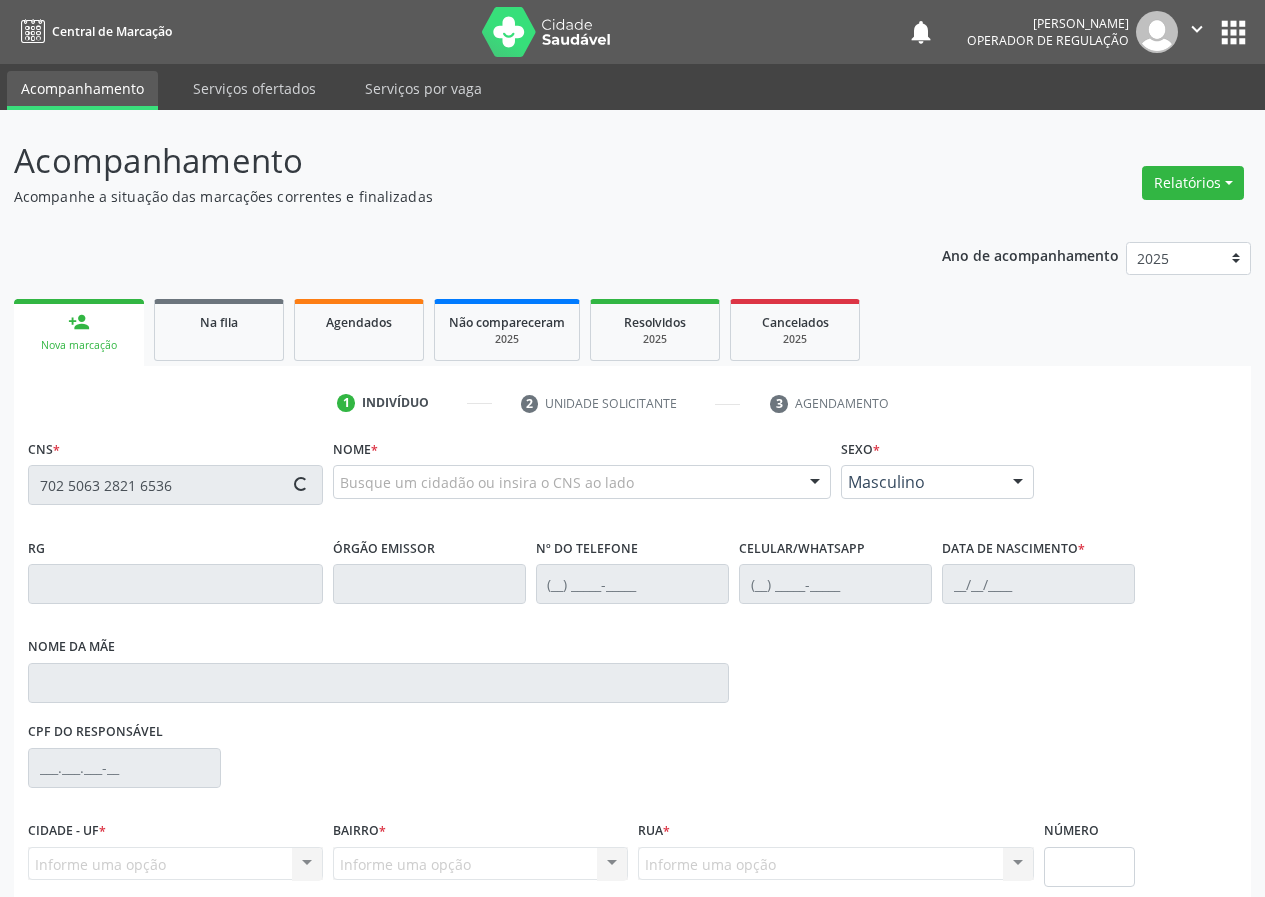 type on "702 5063 2821 6536" 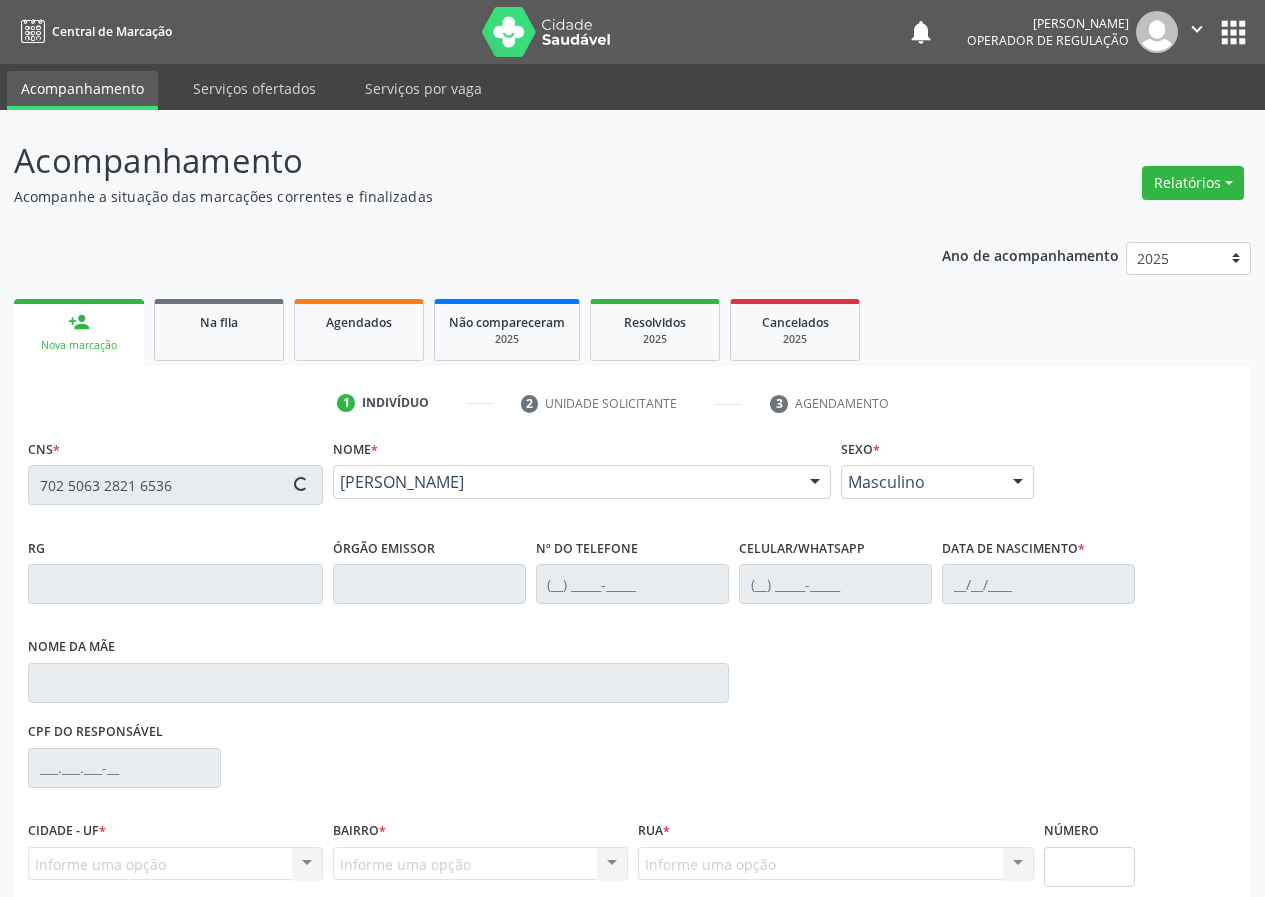 type on "(83) 99154-9668" 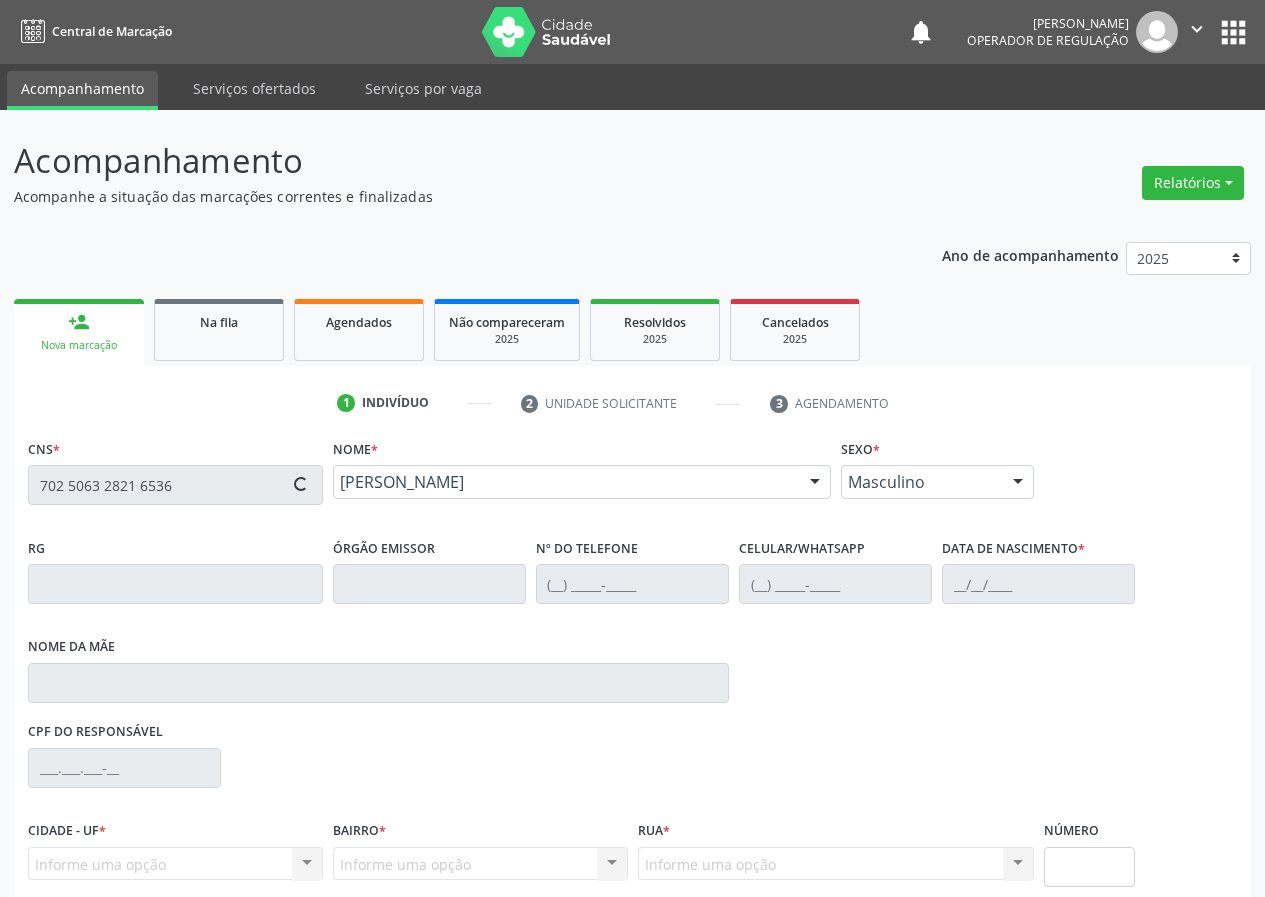 type on "(83) 99154-9668" 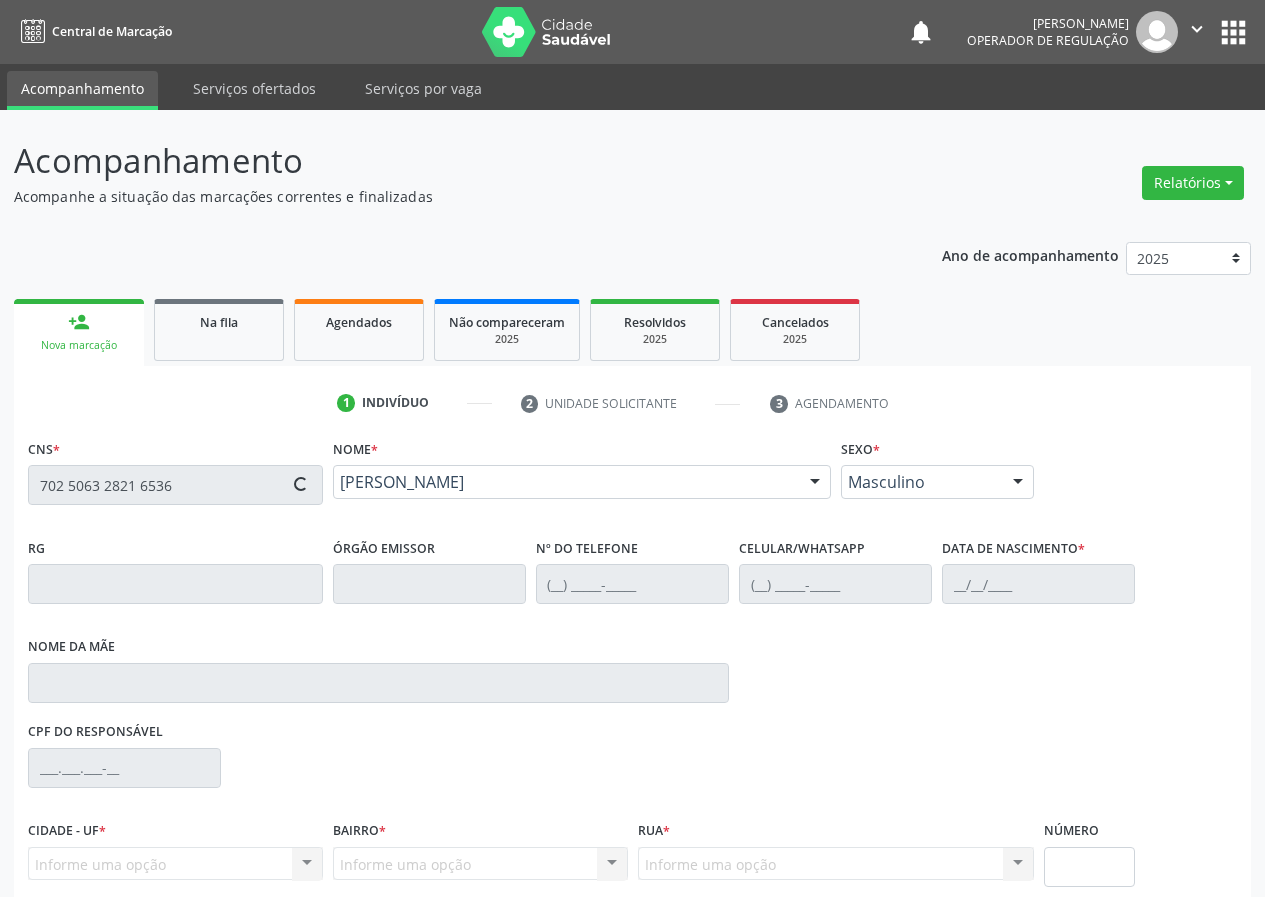 type on "Rita Maria da Silva Bezerra" 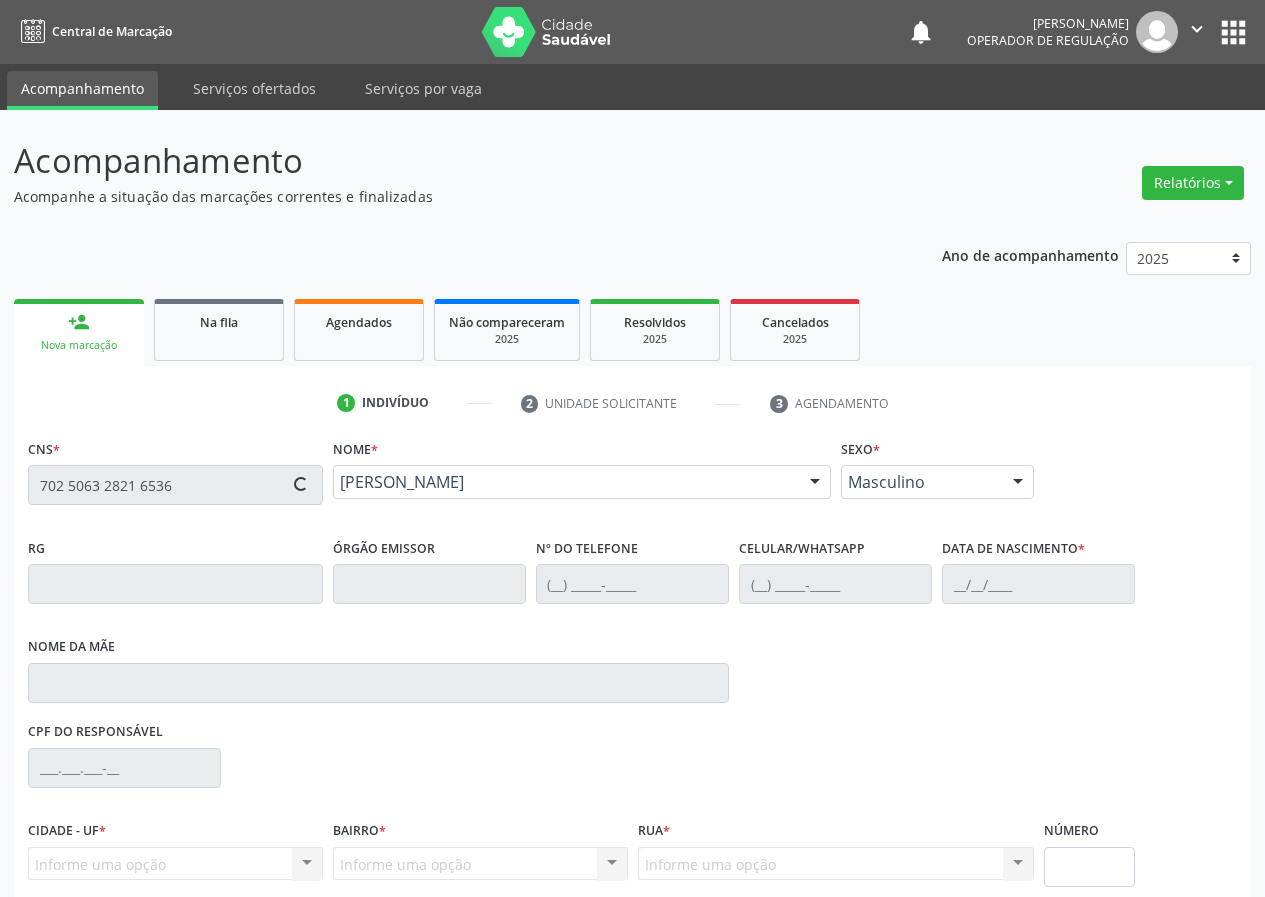 type on "487" 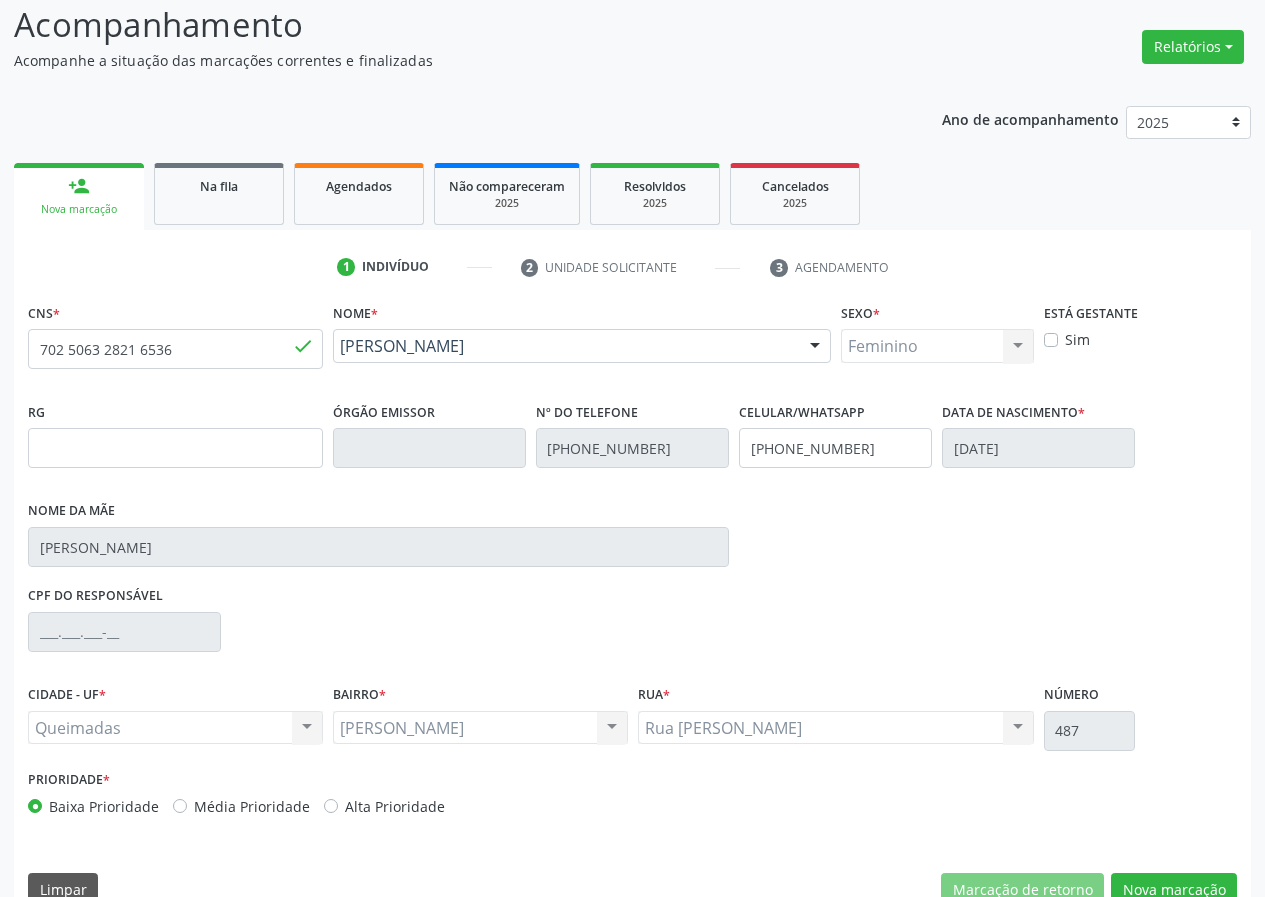 scroll, scrollTop: 173, scrollLeft: 0, axis: vertical 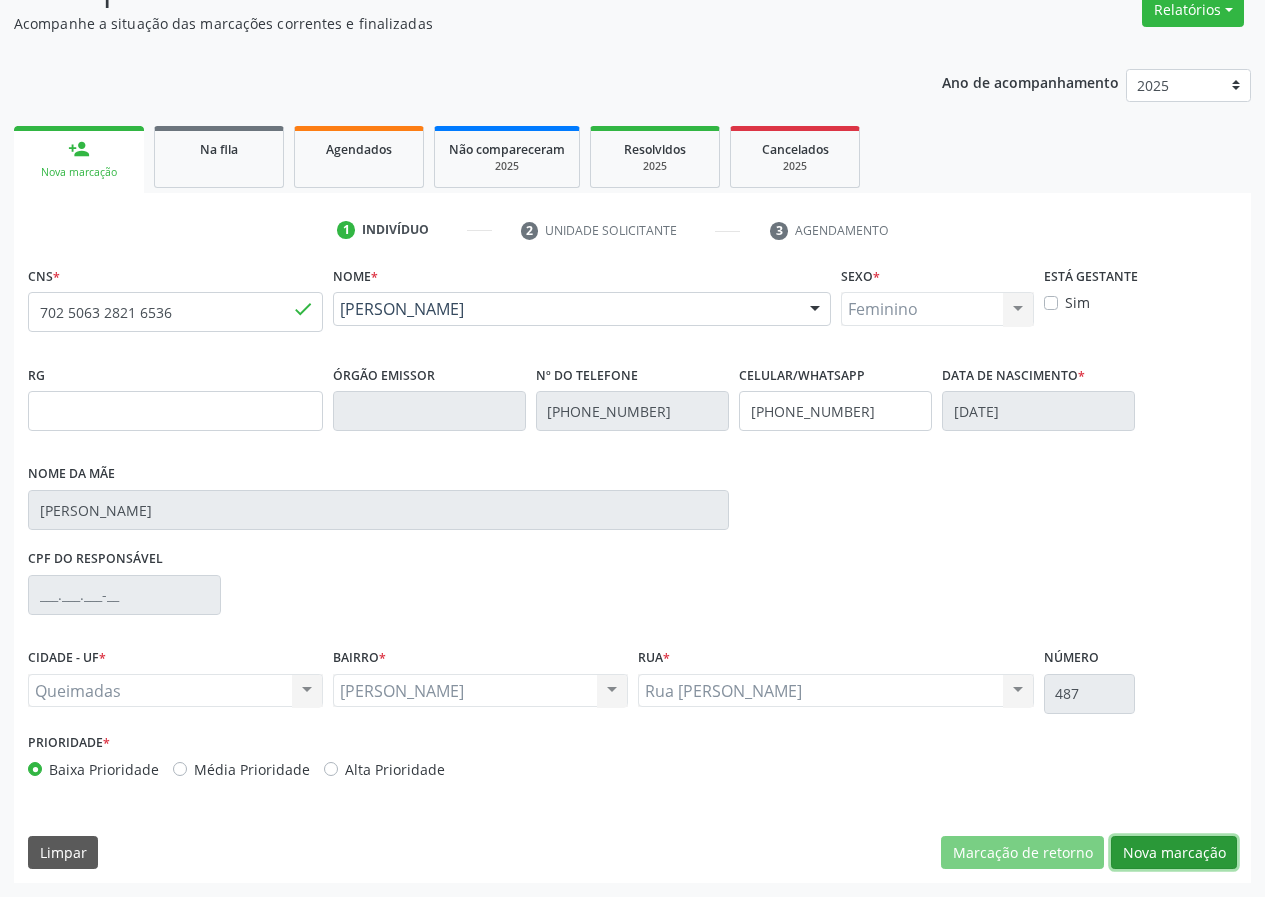 click on "Nova marcação" at bounding box center (1174, 853) 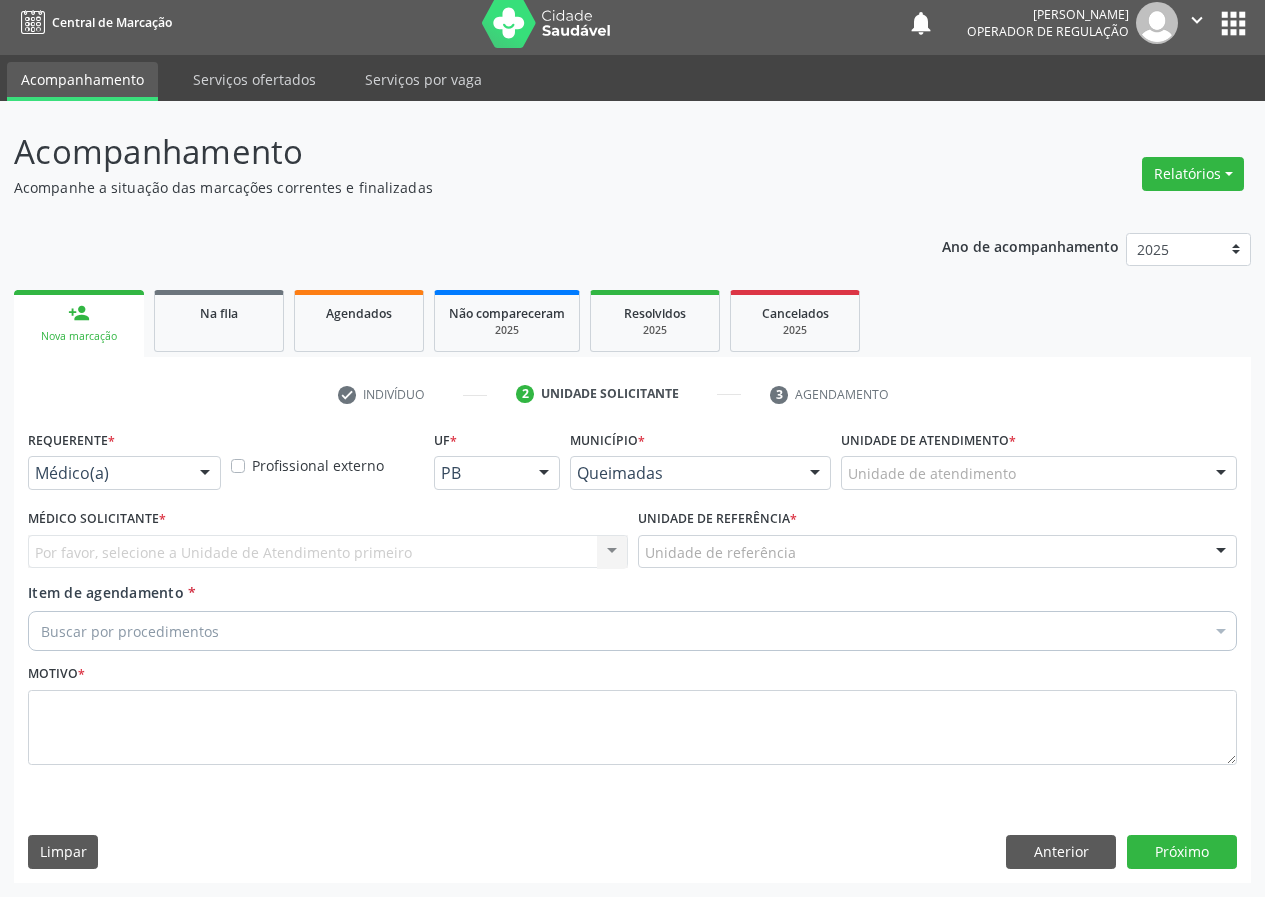 scroll, scrollTop: 9, scrollLeft: 0, axis: vertical 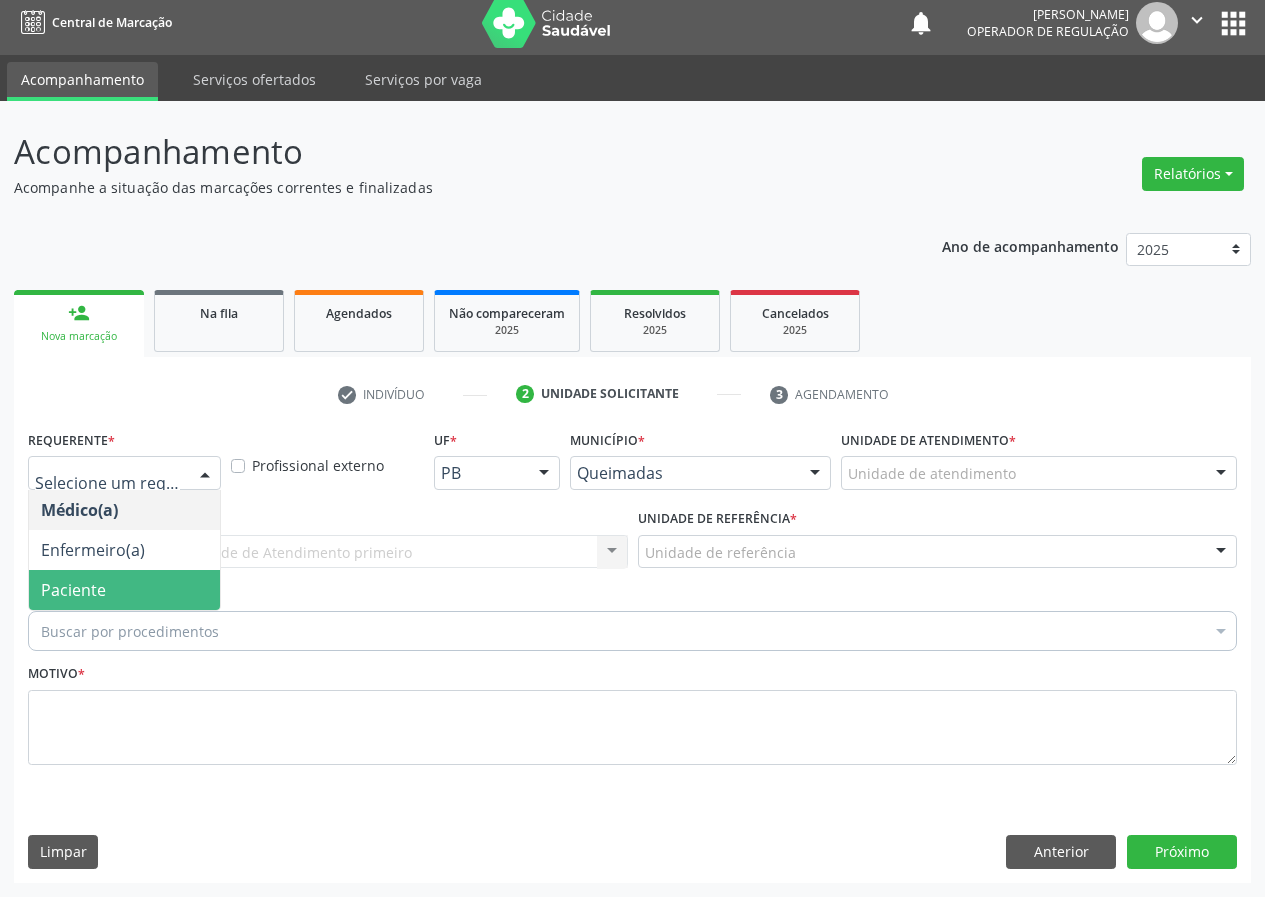 type on "]" 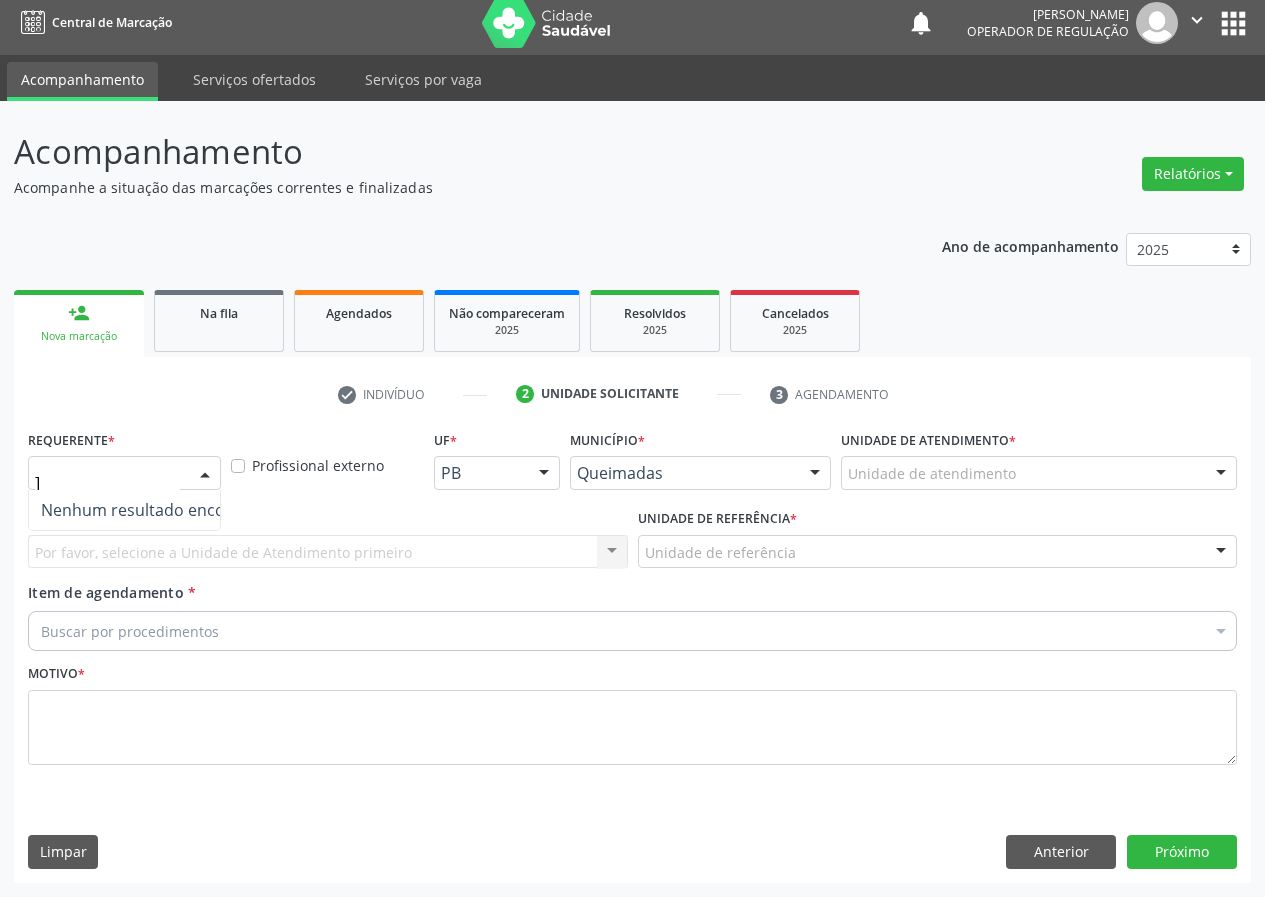 type 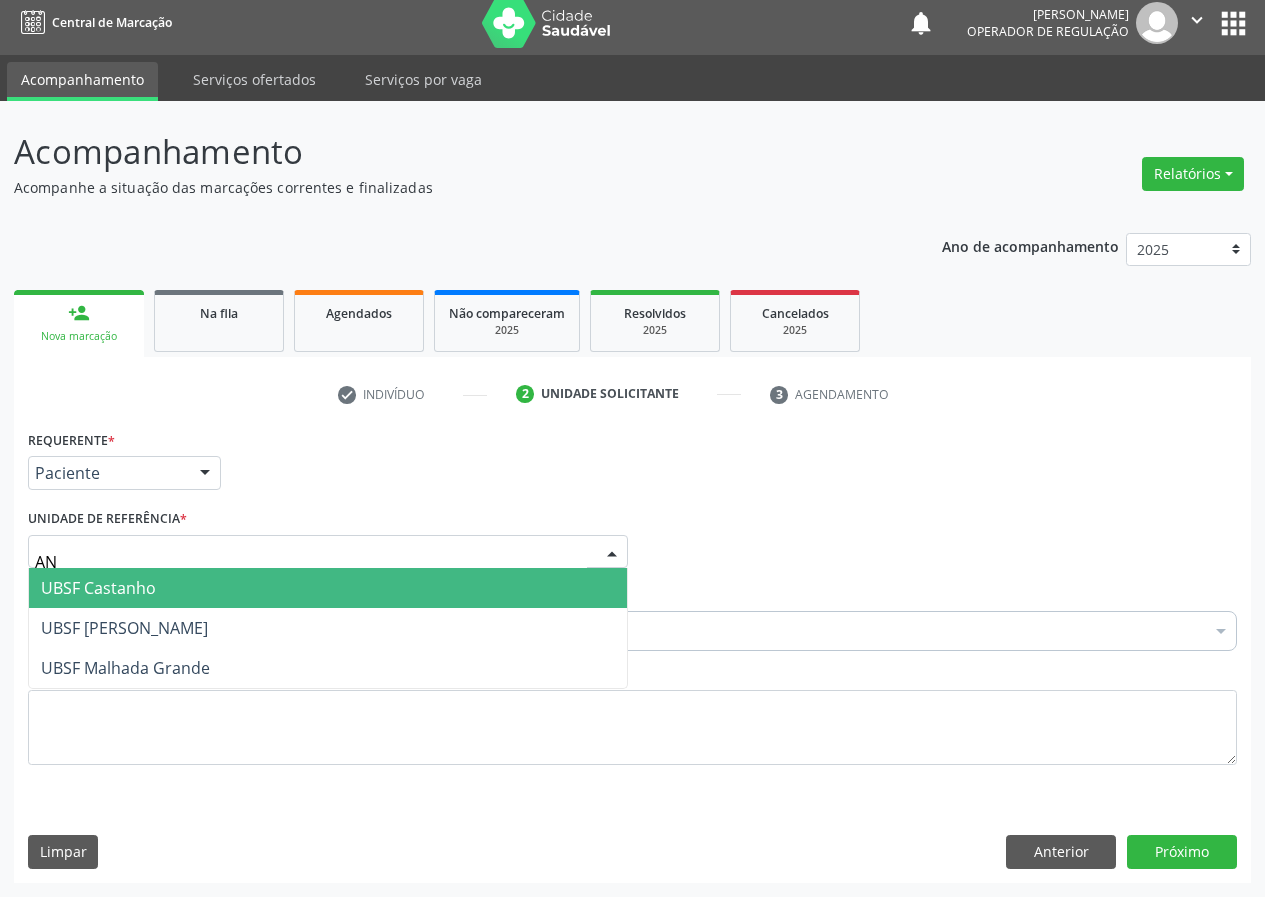 type on "ANI" 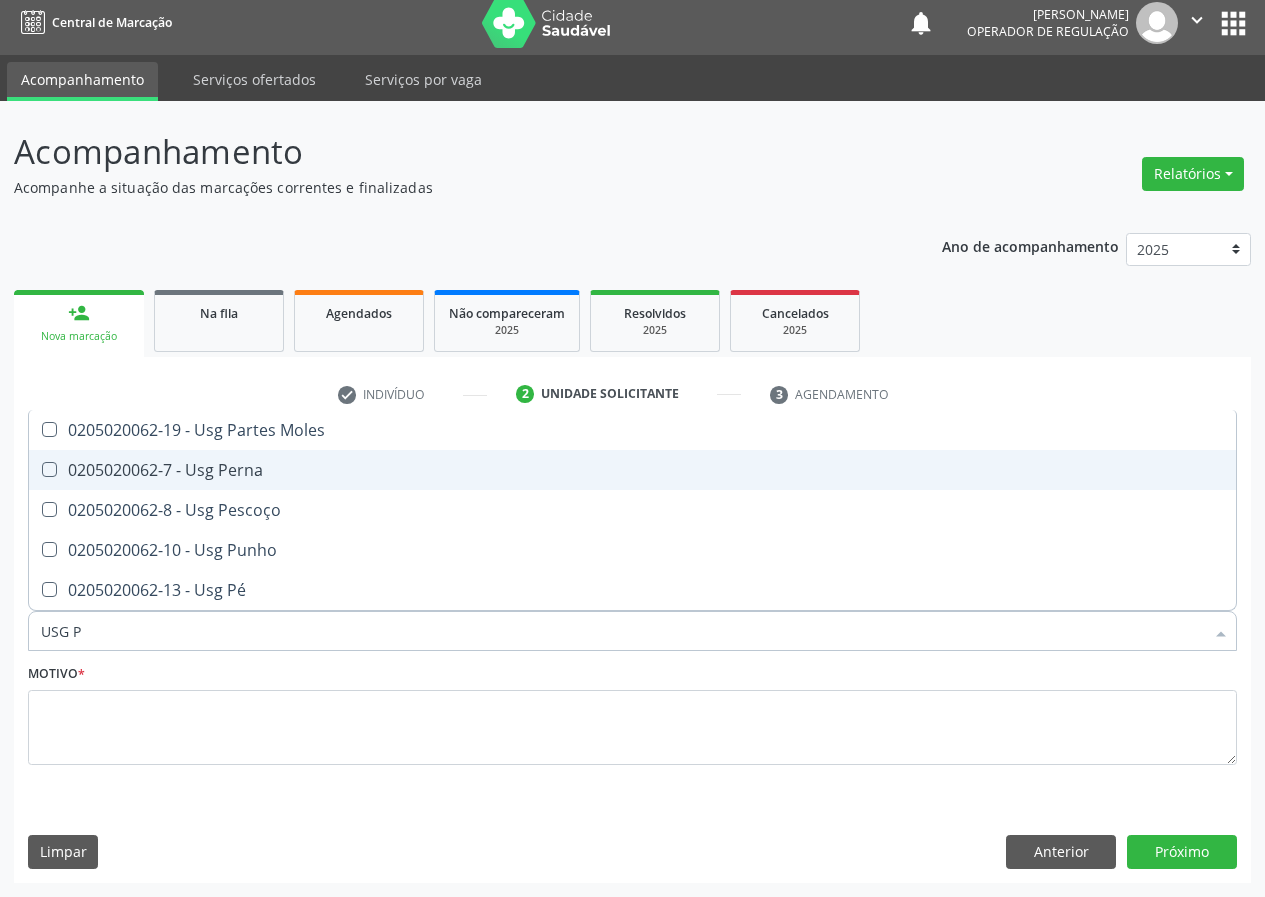 type on "USG PÉ" 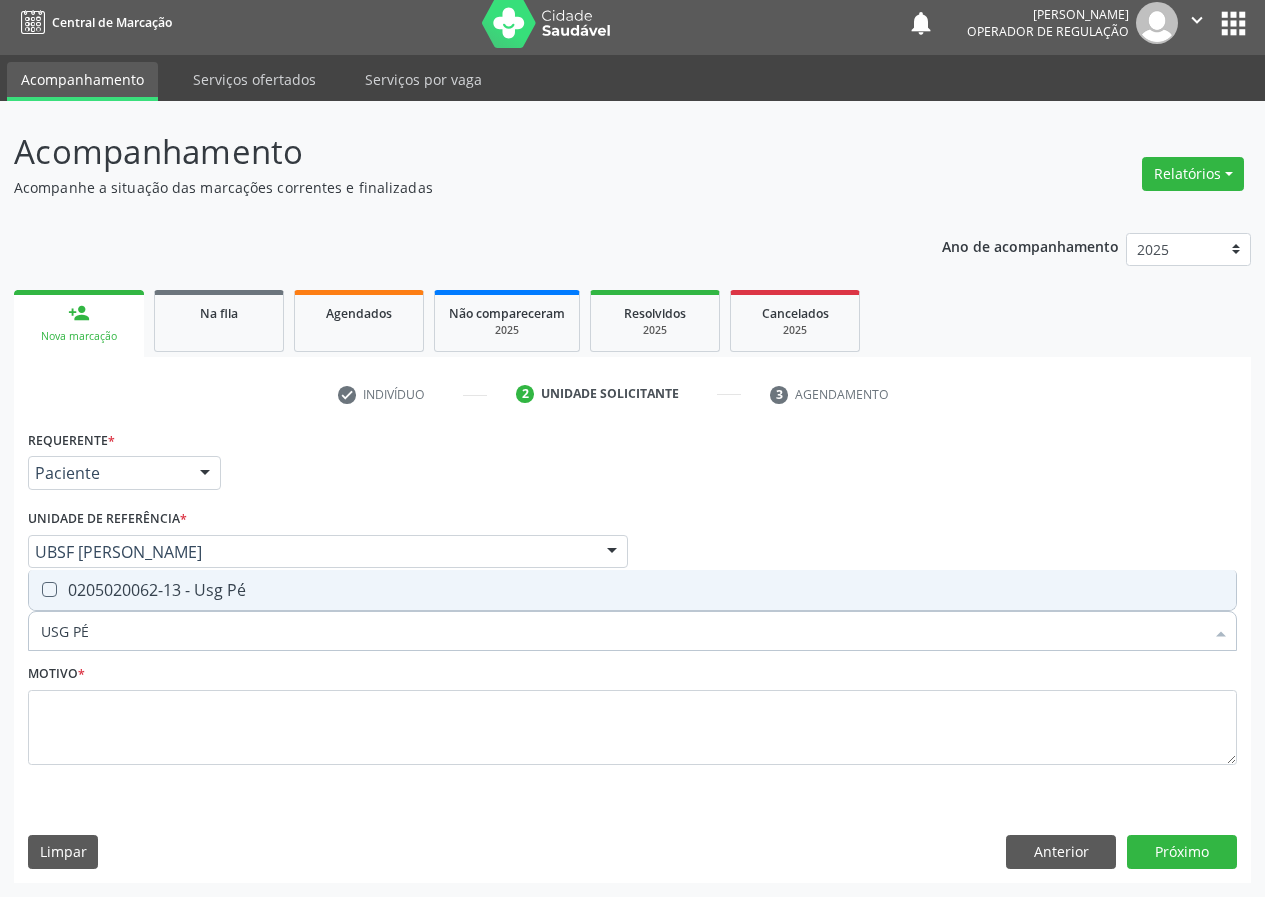 click on "0205020062-13 - Usg Pé" at bounding box center (632, 590) 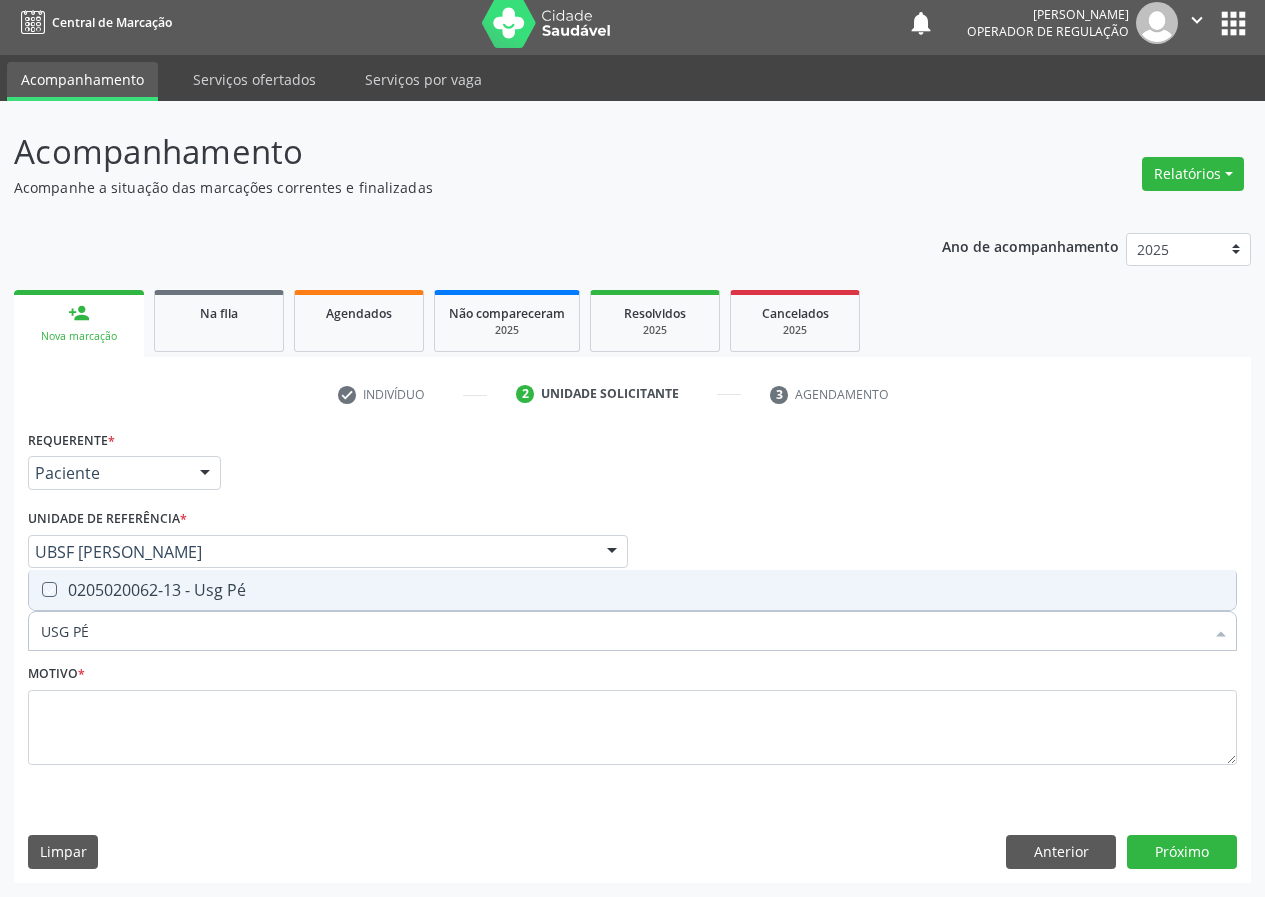 checkbox on "true" 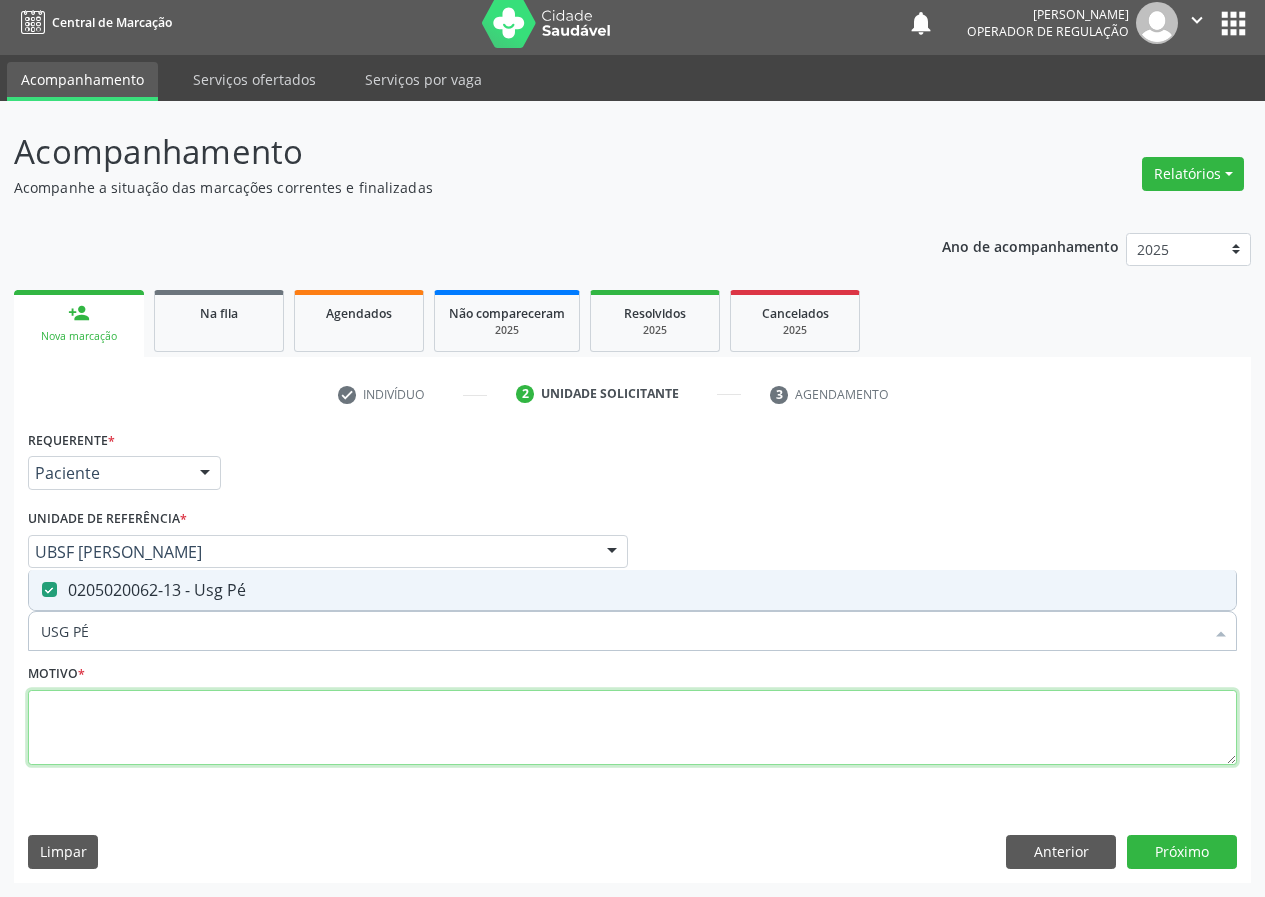 click at bounding box center [632, 728] 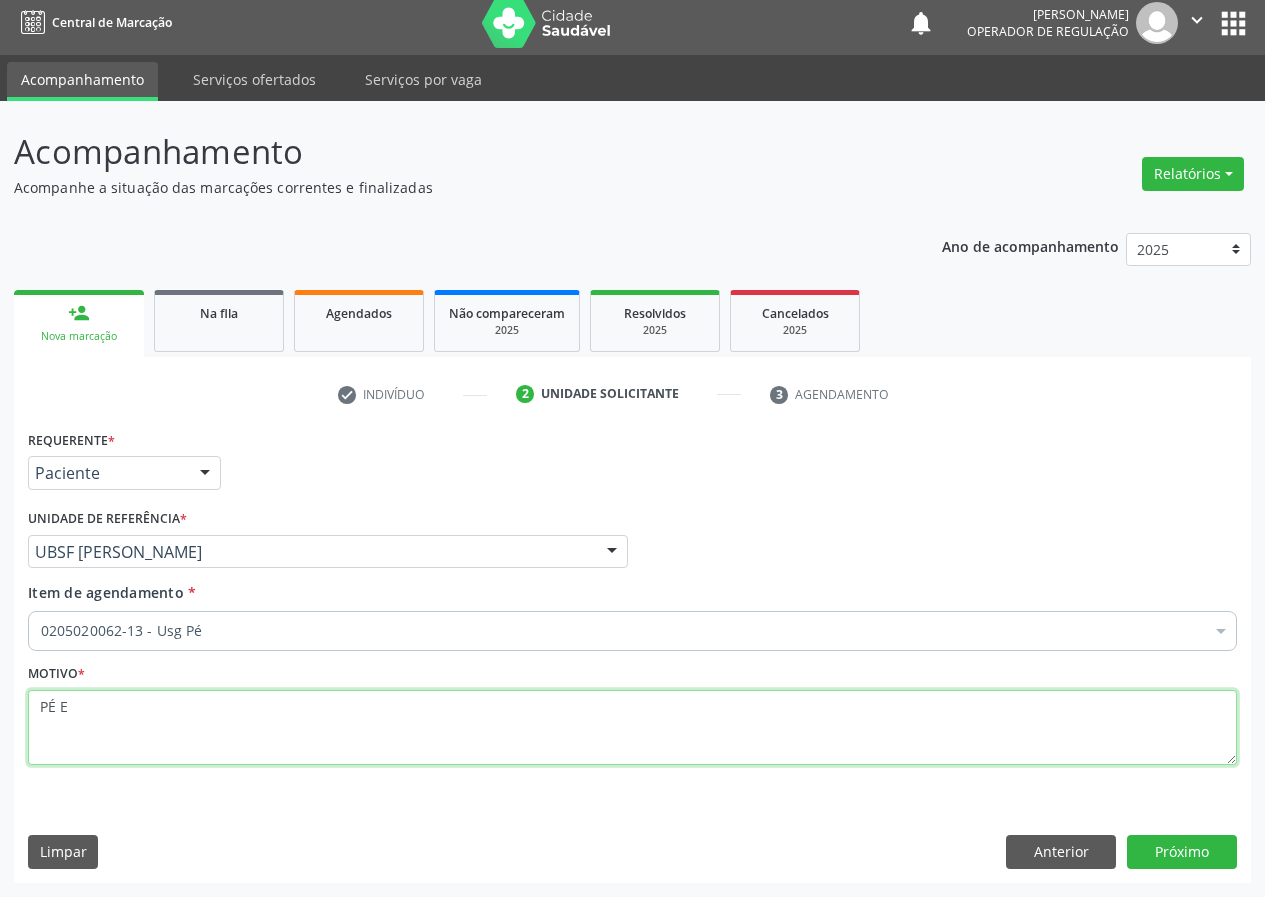 type on "PÉ E" 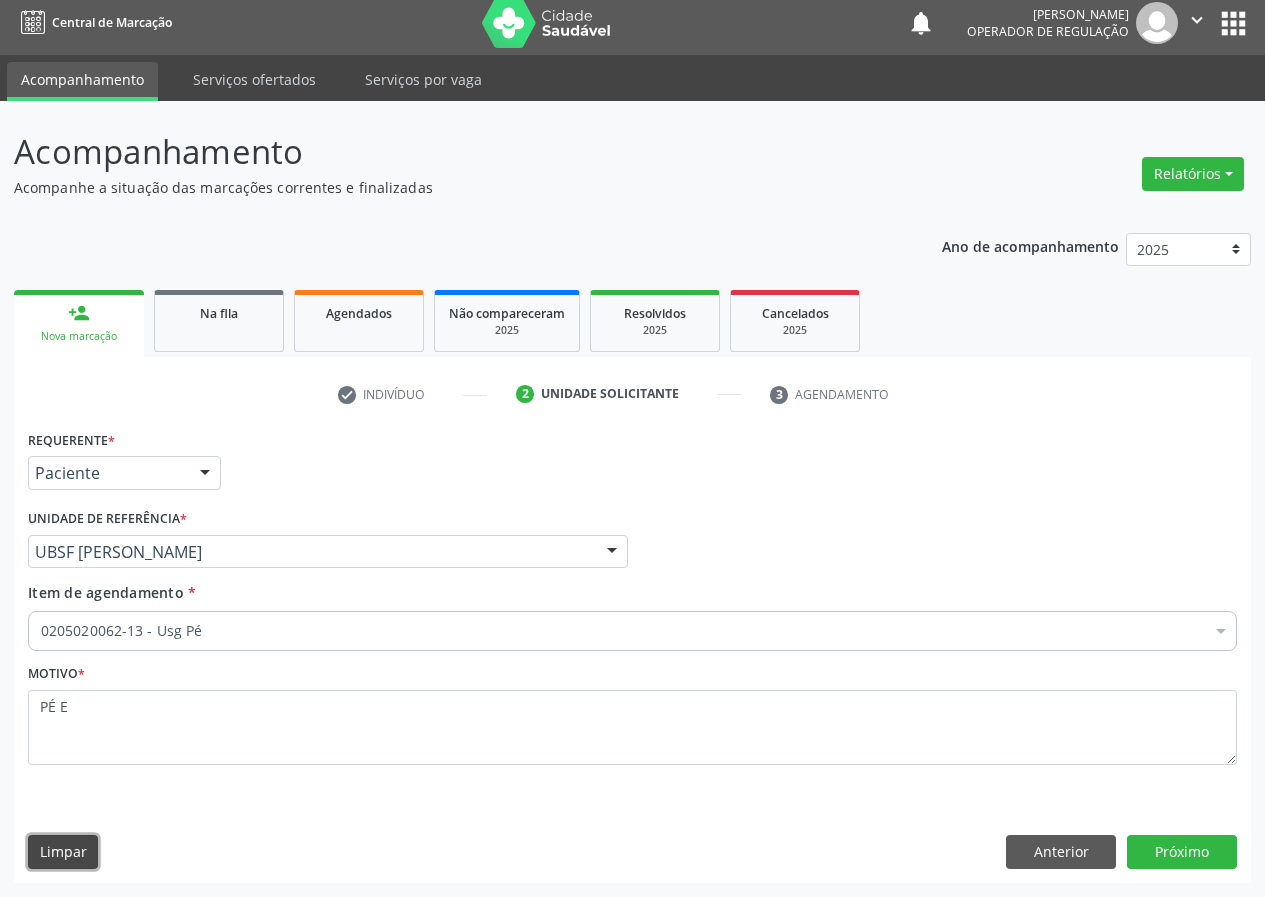 type 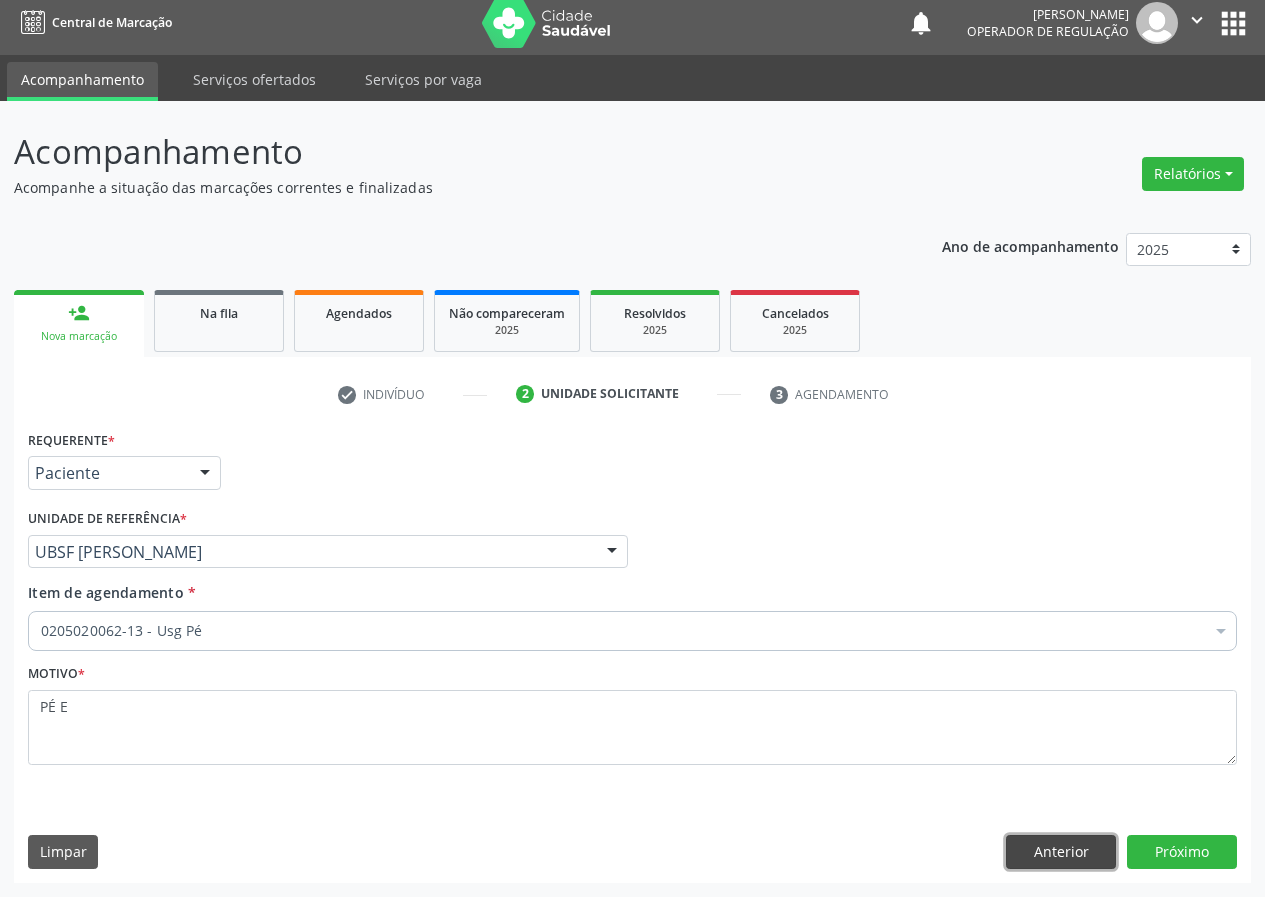 type 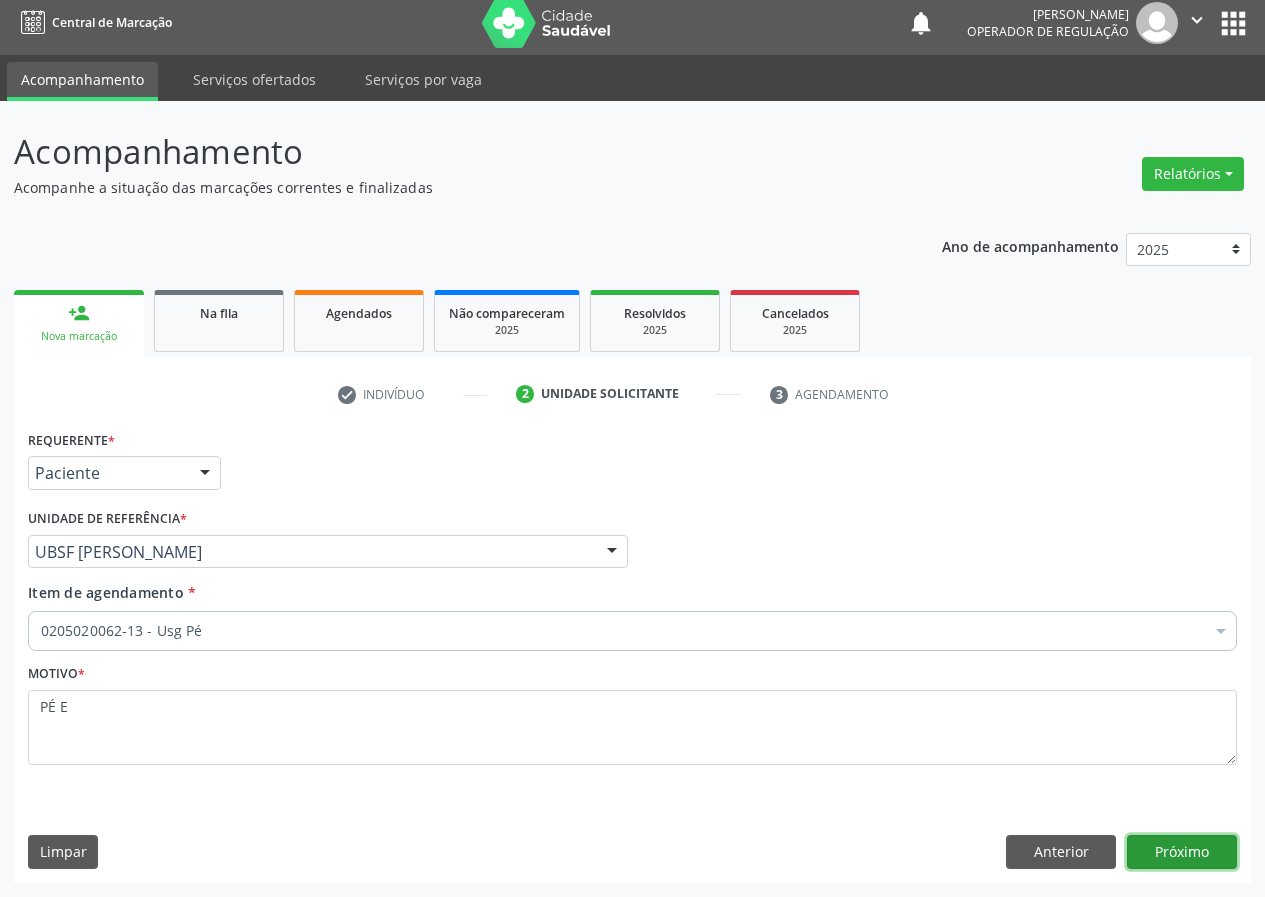 type 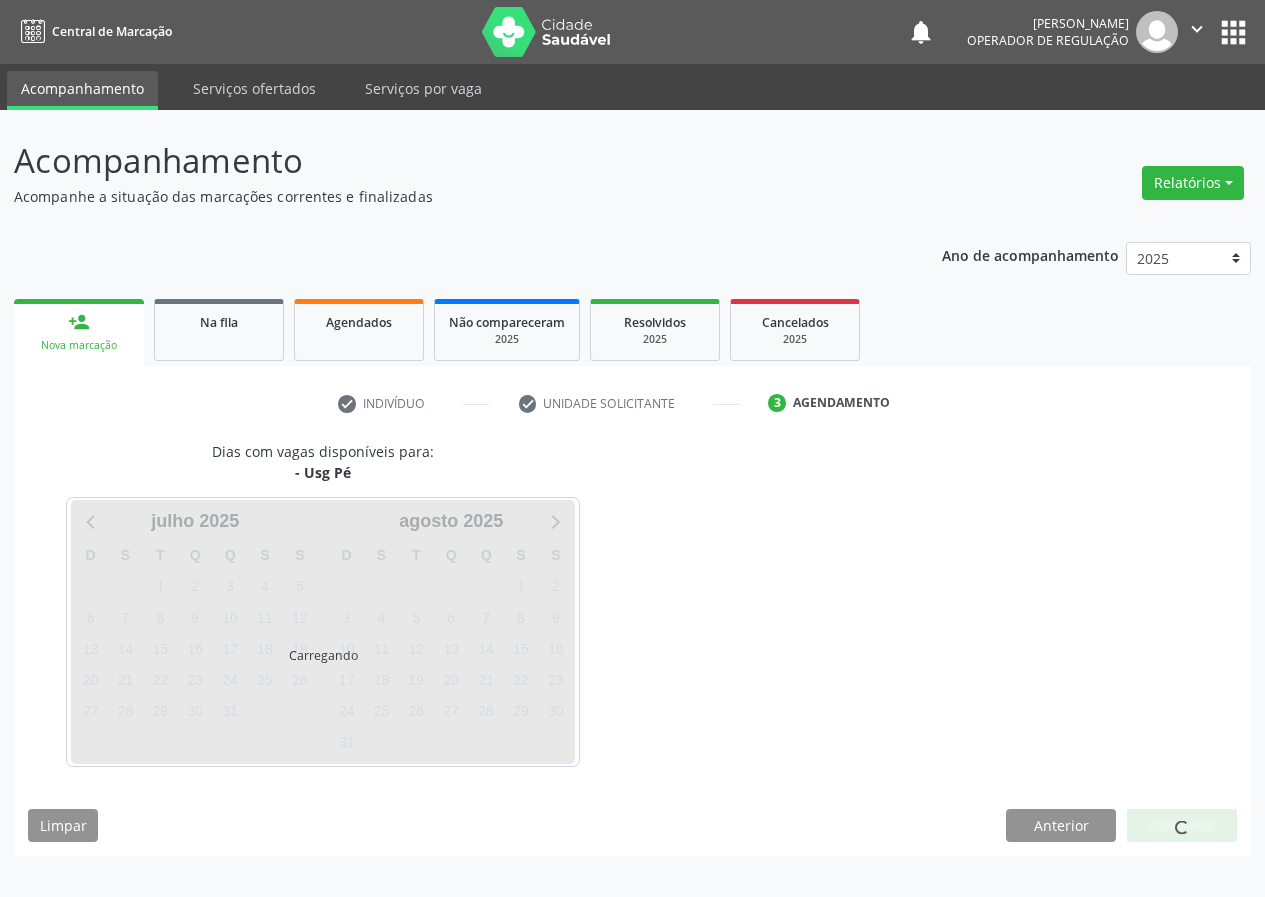 scroll, scrollTop: 0, scrollLeft: 0, axis: both 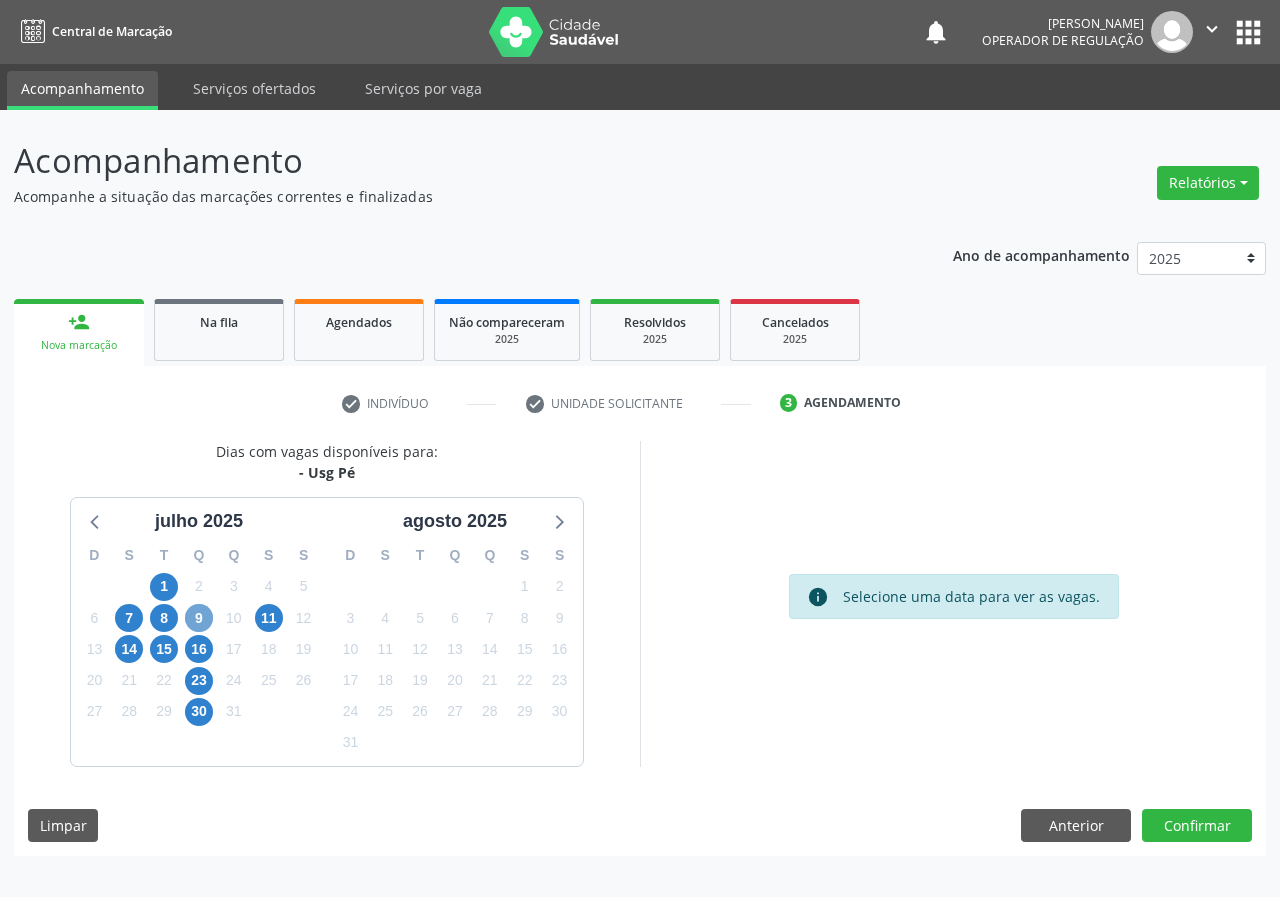 click on "9" at bounding box center (199, 618) 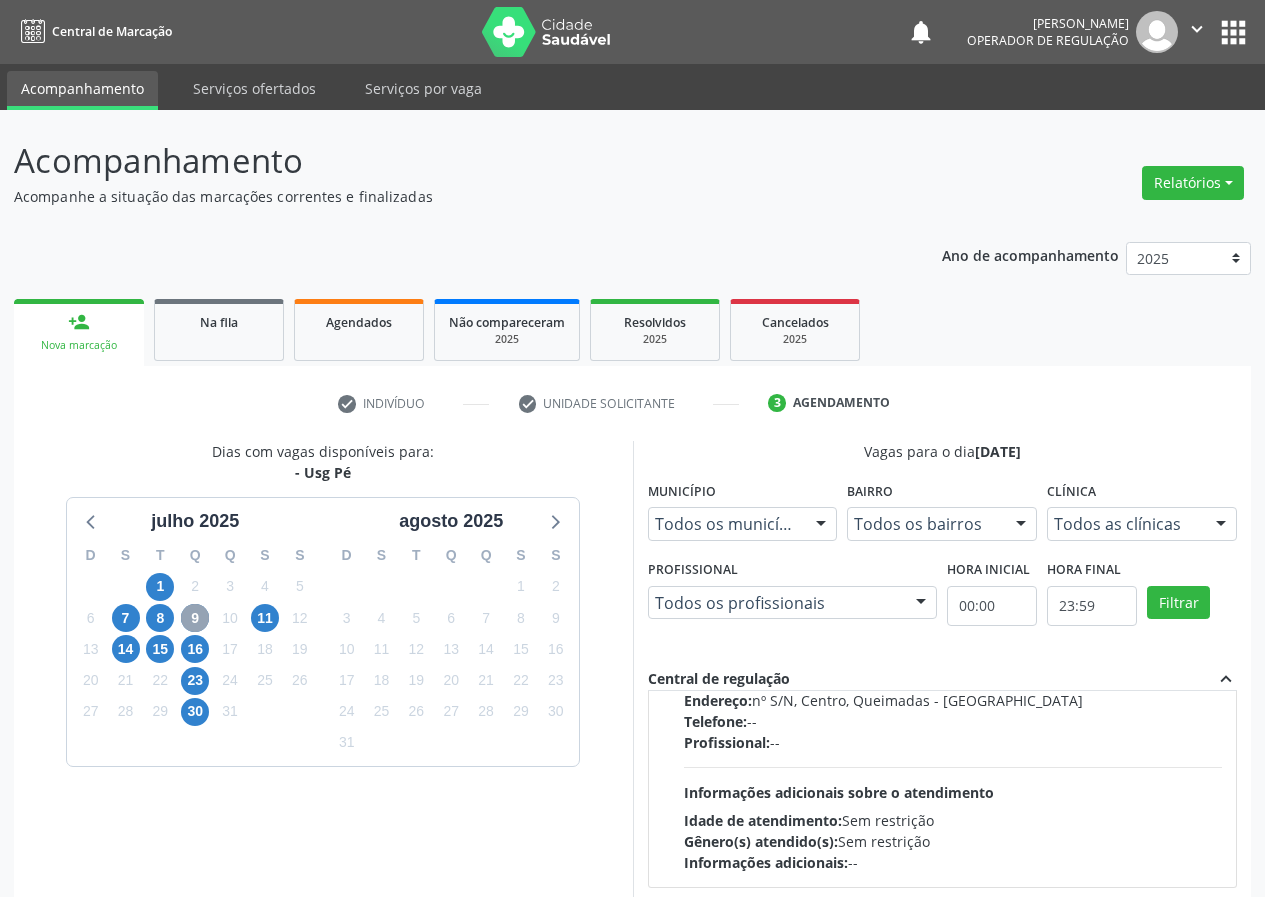 scroll, scrollTop: 315, scrollLeft: 0, axis: vertical 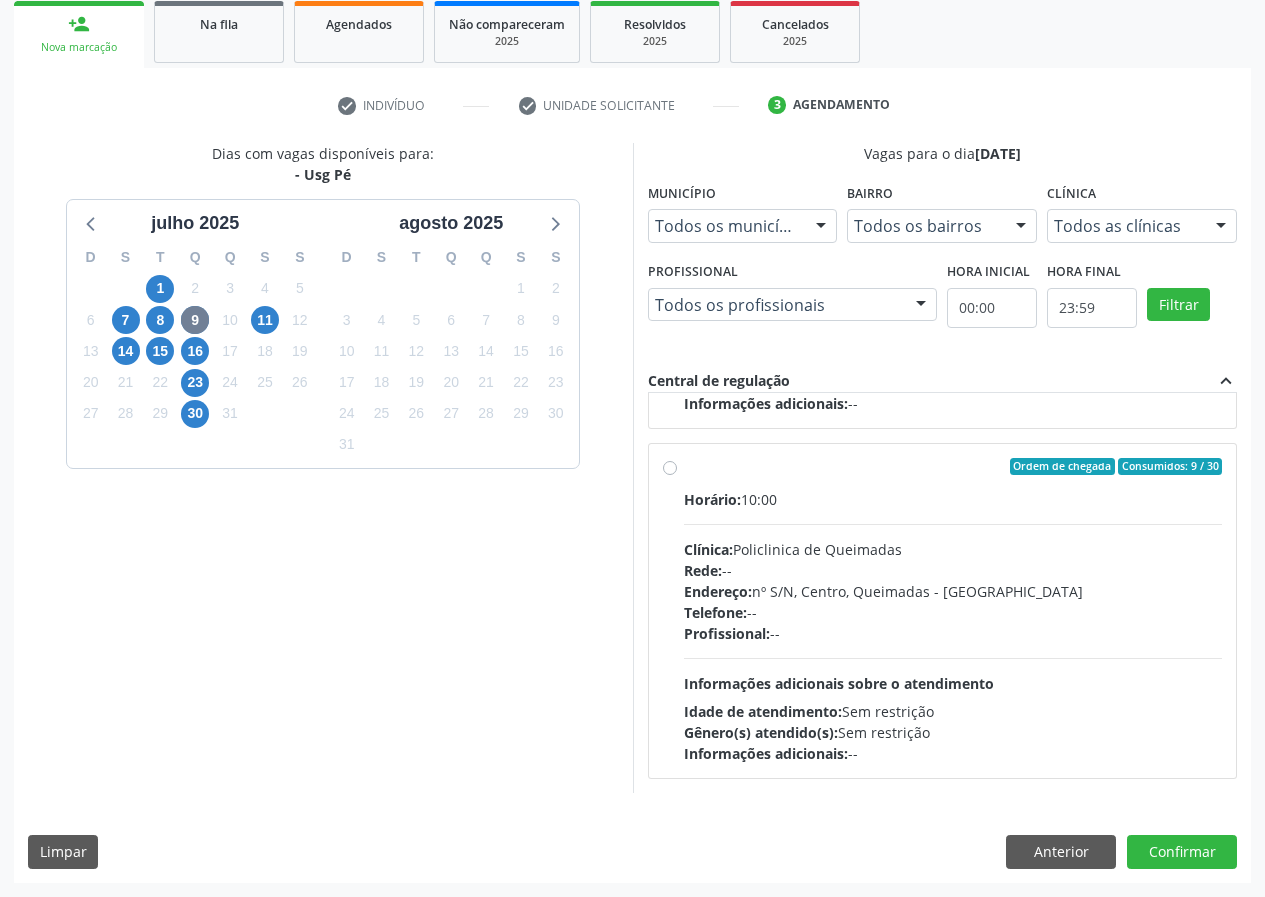 click on "Ordem de chegada
Consumidos: 9 / 30
Horário:   10:00
Clínica:  Policlinica de Queimadas
Rede:
--
Endereço:   nº S/N, Centro, Queimadas - PB
Telefone:   --
Profissional:
--
Informações adicionais sobre o atendimento
Idade de atendimento:
Sem restrição
Gênero(s) atendido(s):
Sem restrição
Informações adicionais:
--" at bounding box center (953, 611) 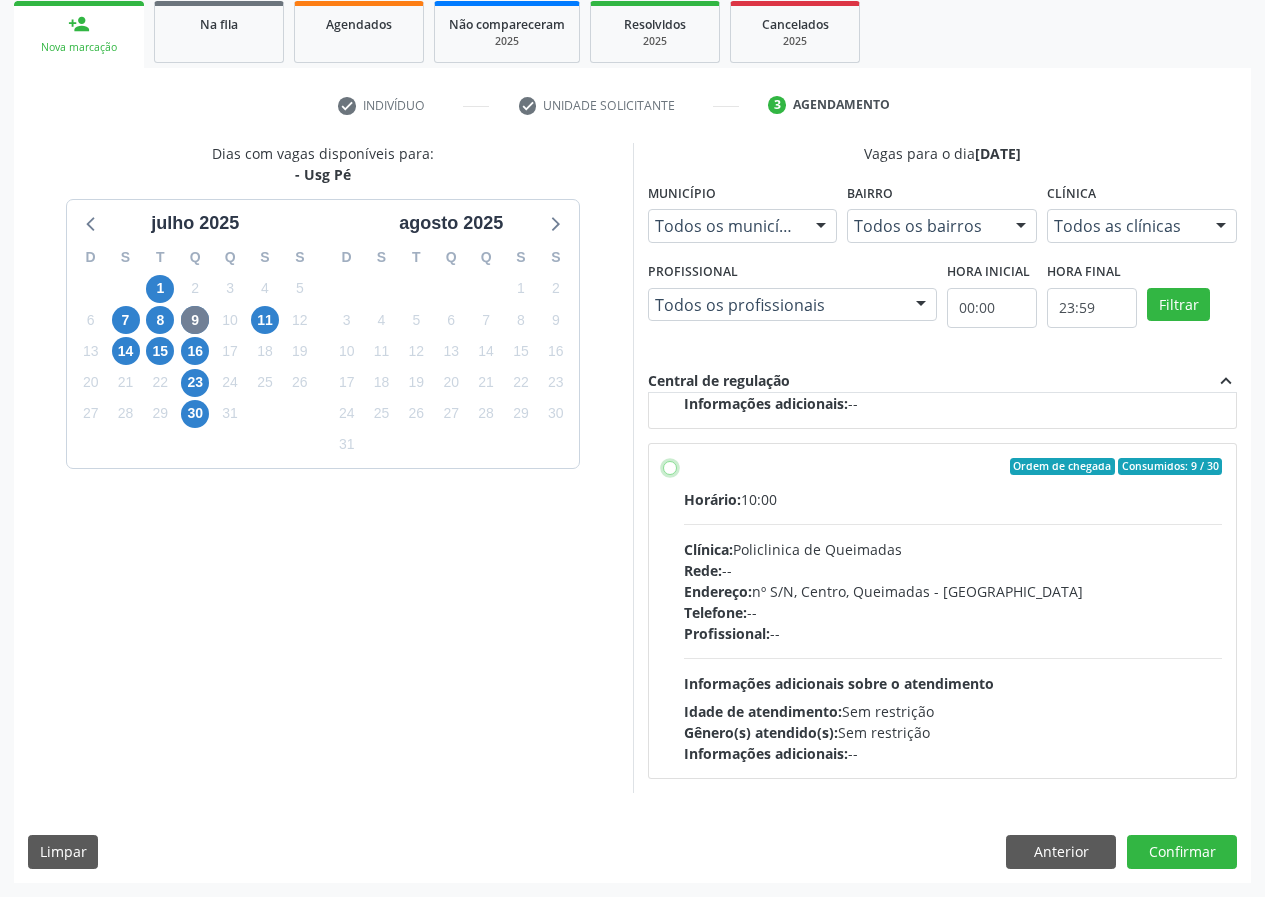 click on "Ordem de chegada
Consumidos: 9 / 30
Horário:   10:00
Clínica:  Policlinica de Queimadas
Rede:
--
Endereço:   nº S/N, Centro, Queimadas - PB
Telefone:   --
Profissional:
--
Informações adicionais sobre o atendimento
Idade de atendimento:
Sem restrição
Gênero(s) atendido(s):
Sem restrição
Informações adicionais:
--" at bounding box center [670, 467] 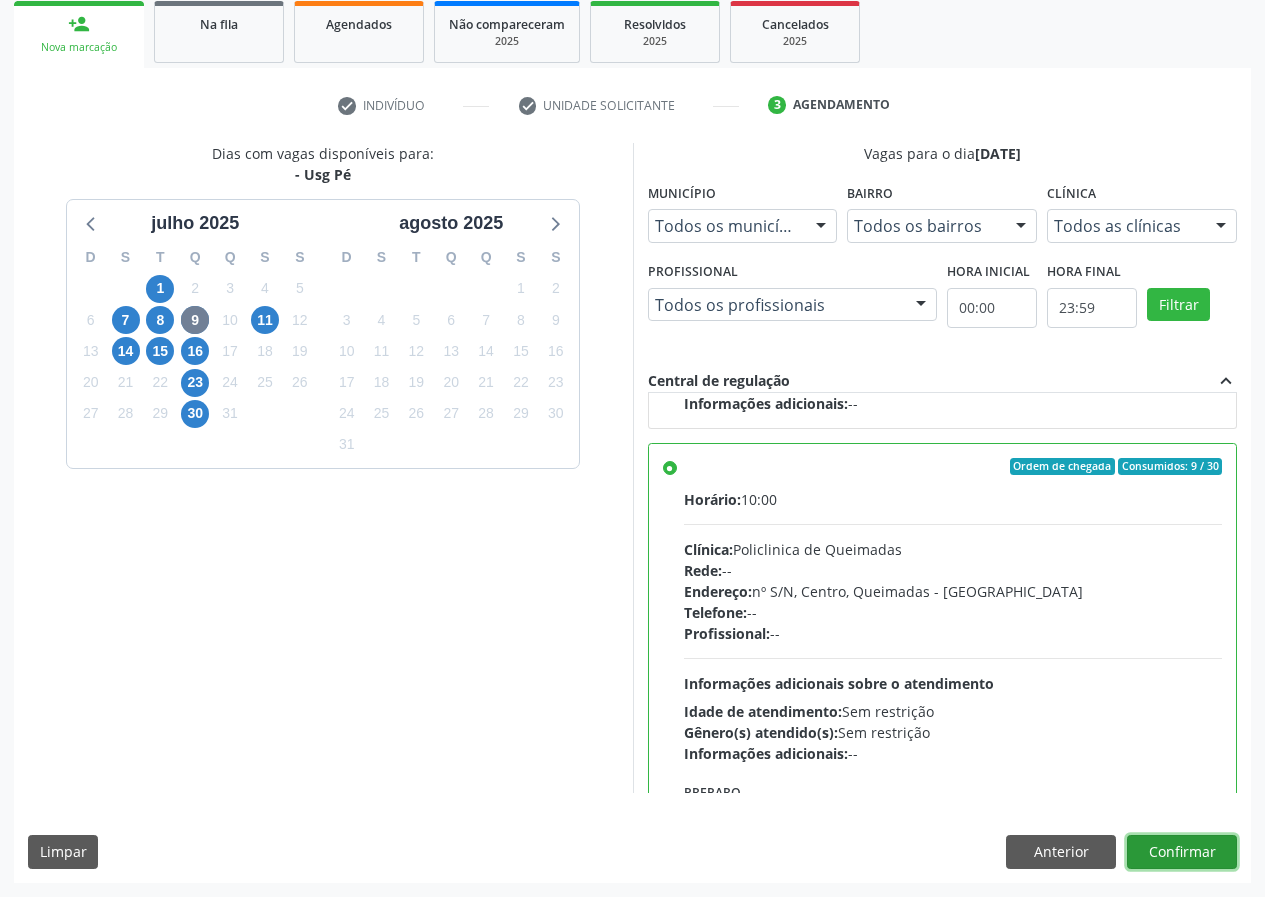 click on "Confirmar" at bounding box center [1182, 852] 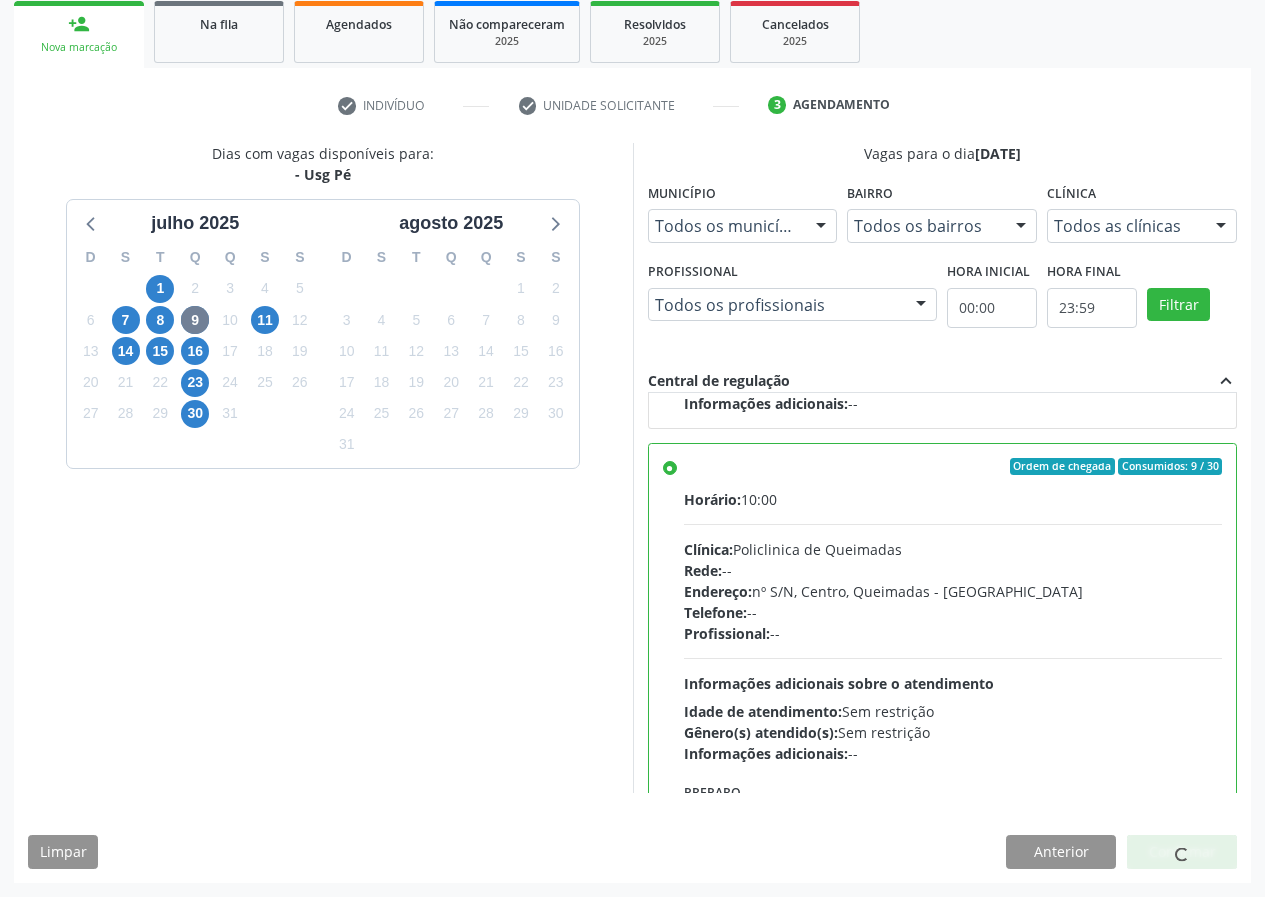 scroll, scrollTop: 0, scrollLeft: 0, axis: both 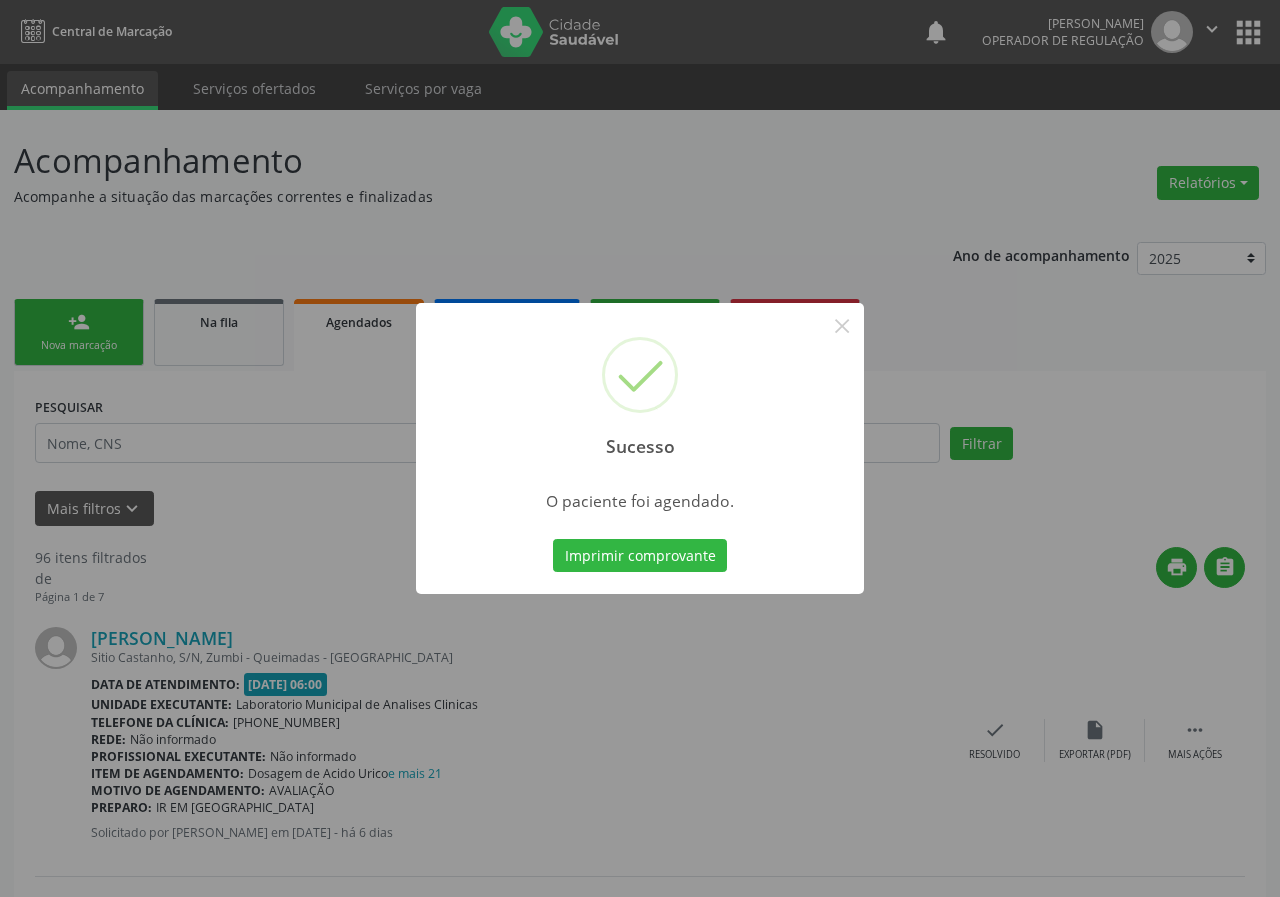 type 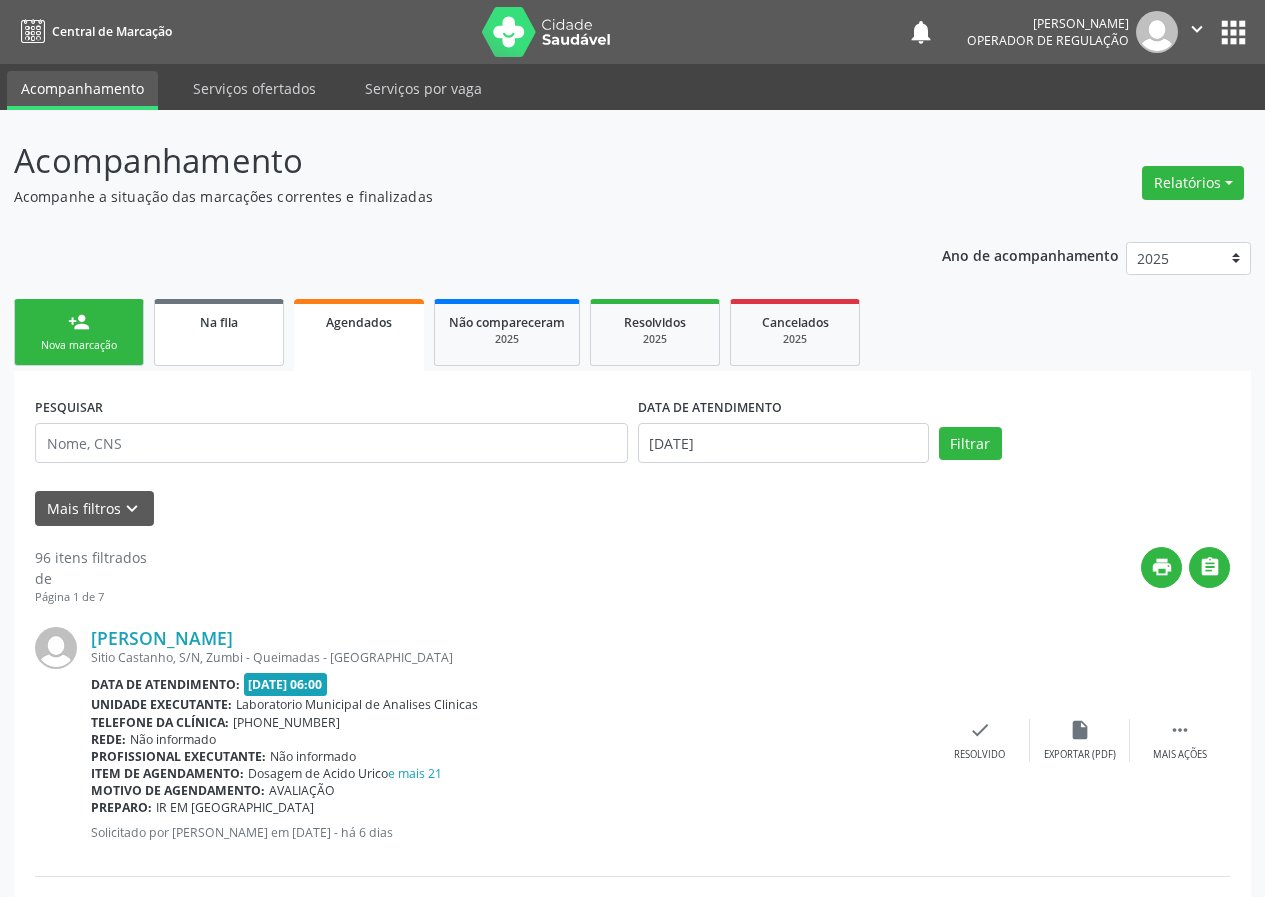 click on "Na fila" at bounding box center (219, 321) 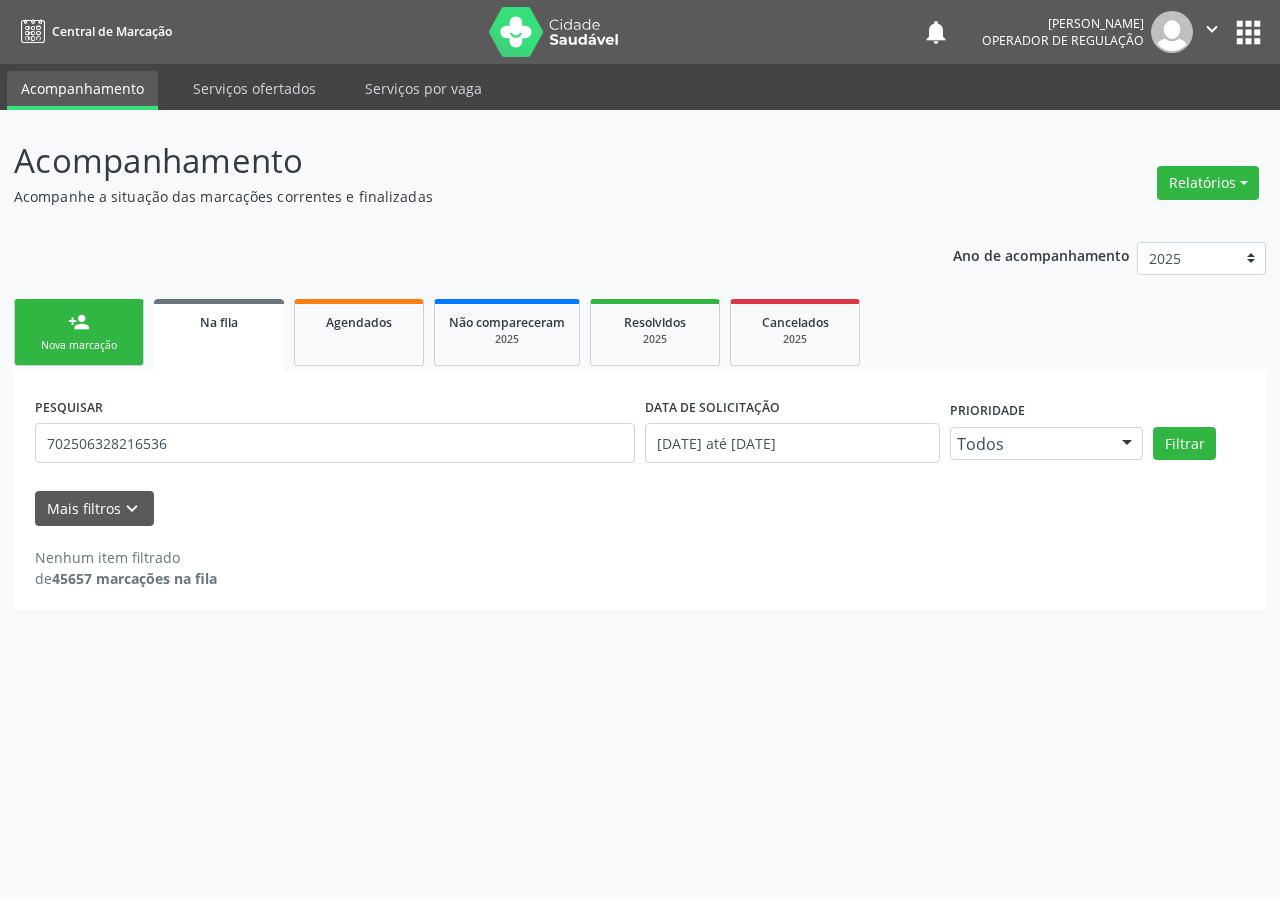 click on "person_add
Nova marcação" at bounding box center [79, 332] 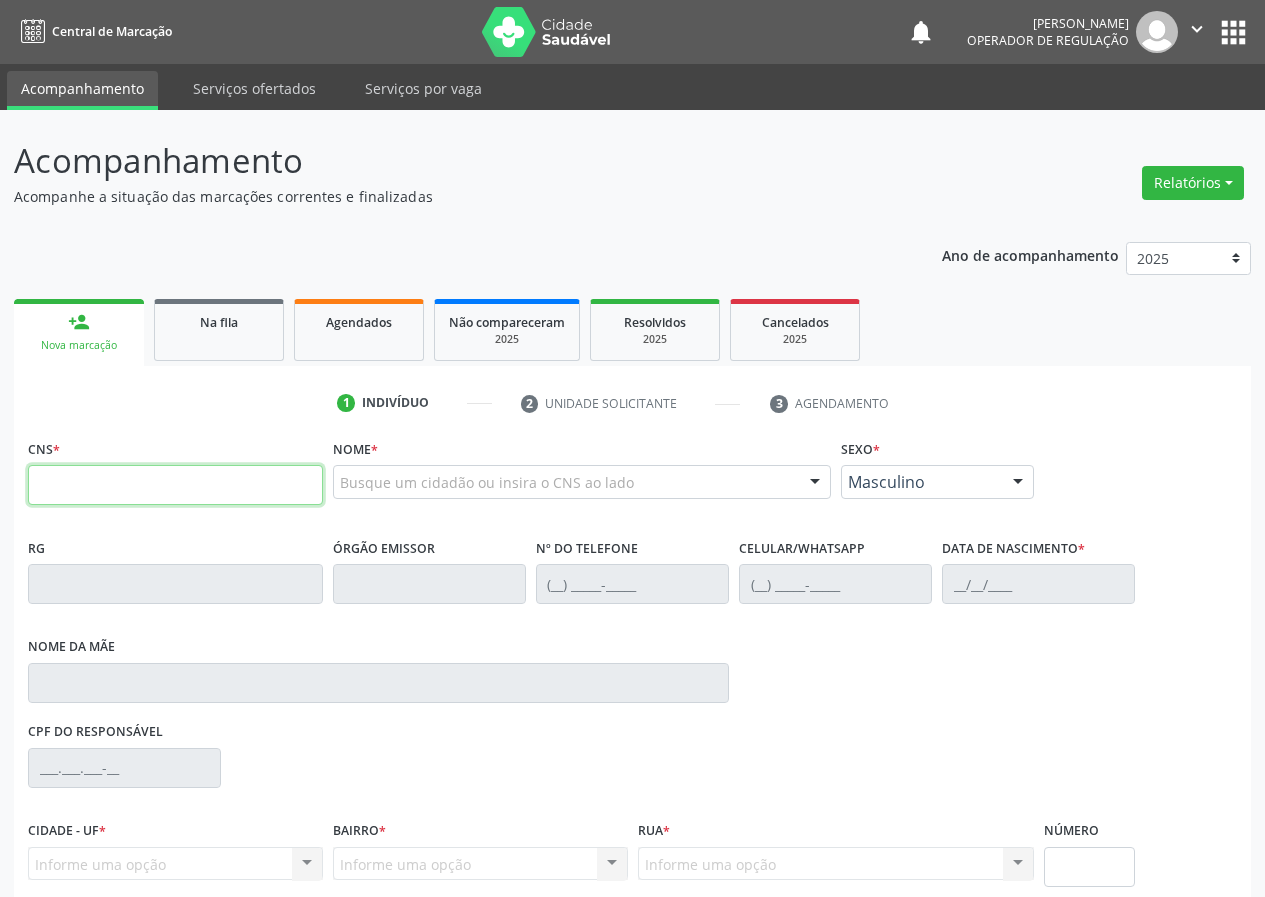 click at bounding box center [175, 485] 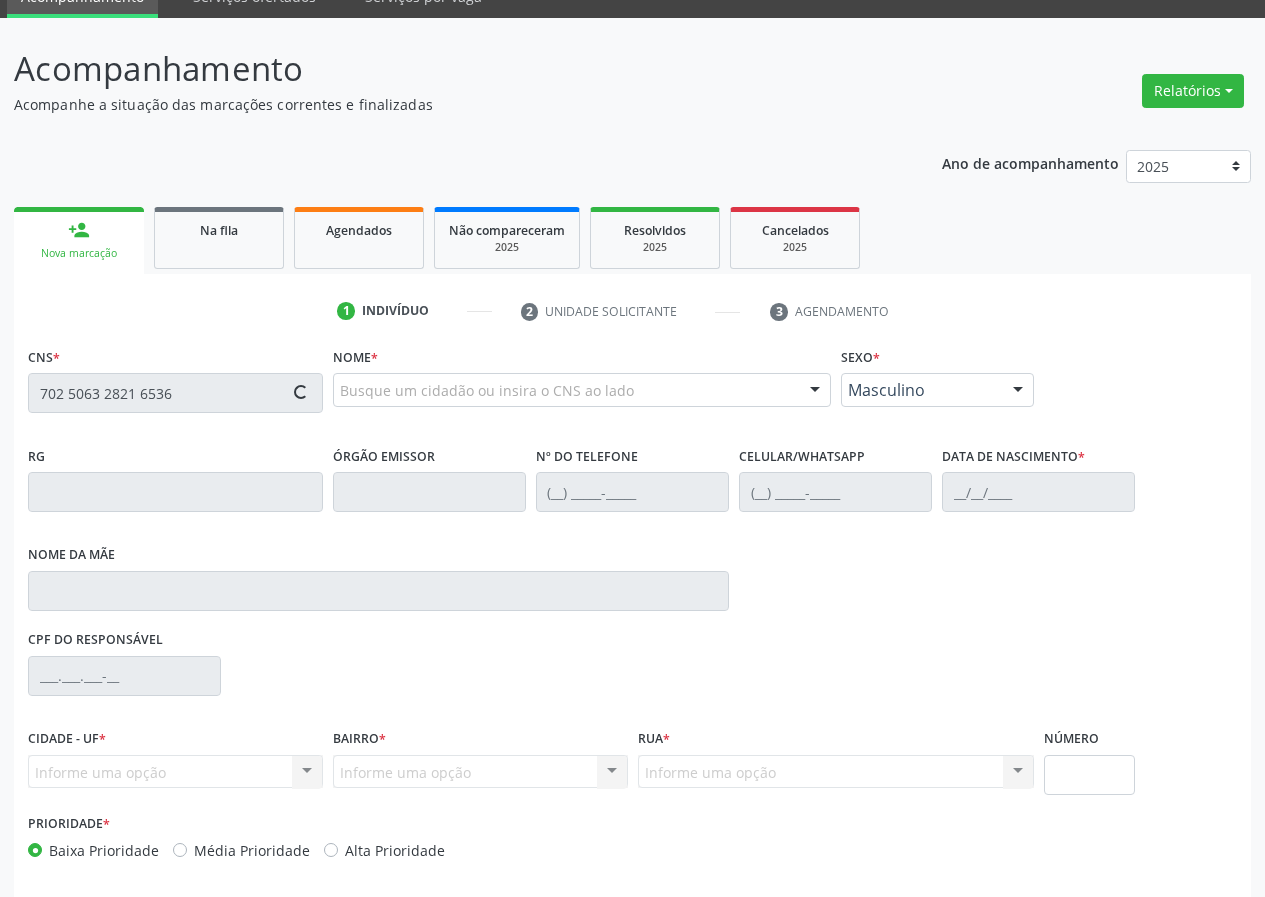 scroll, scrollTop: 173, scrollLeft: 0, axis: vertical 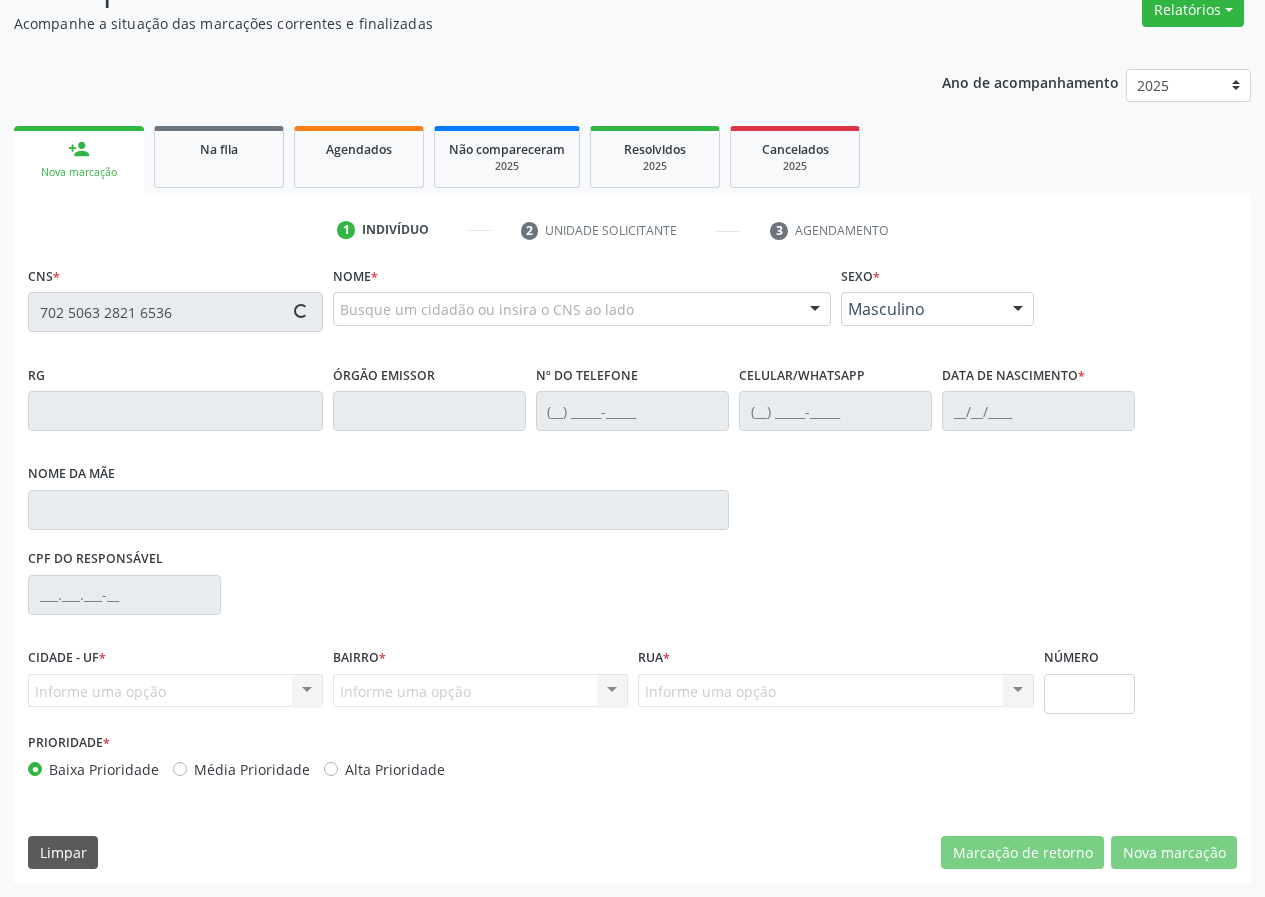 type on "702 5063 2821 6536" 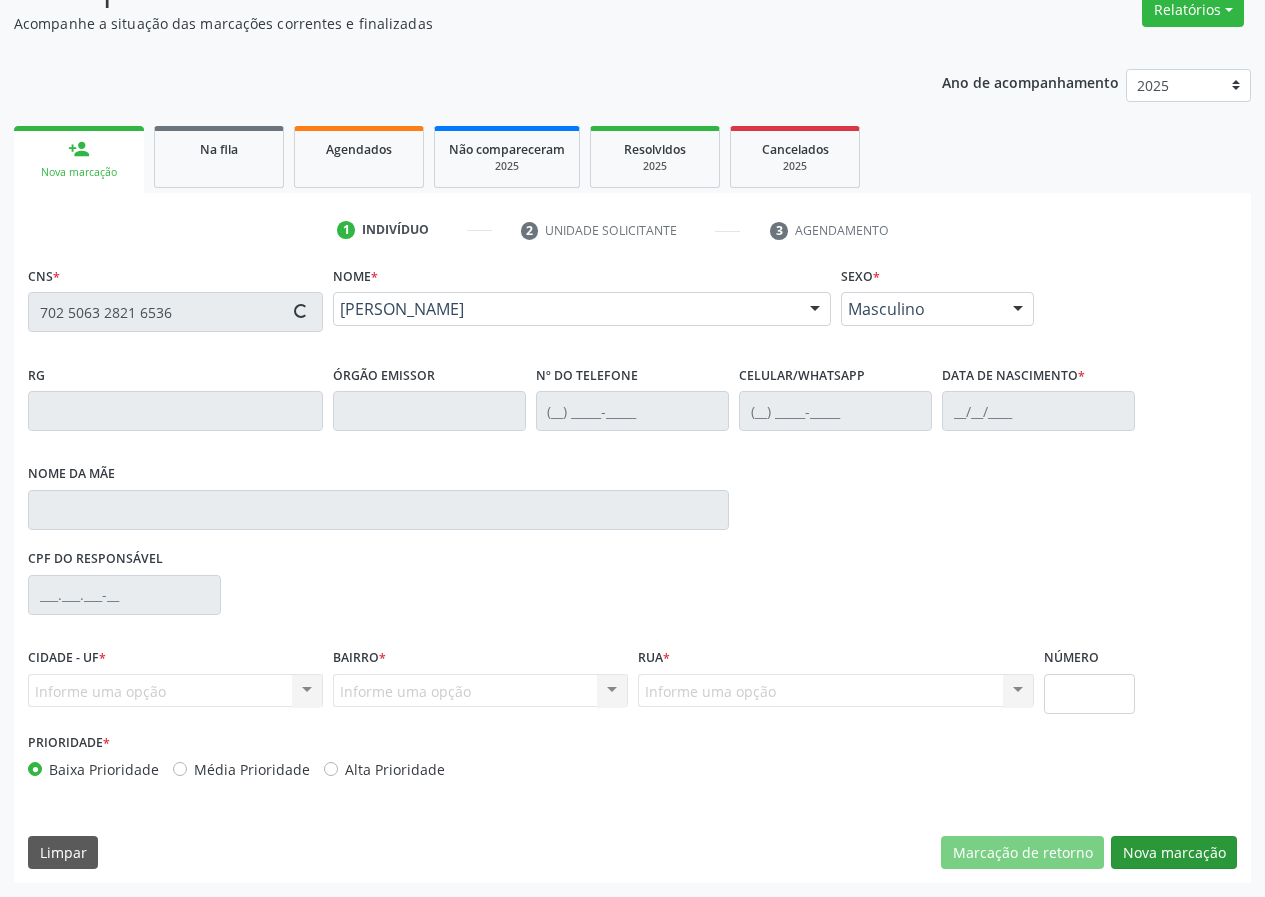 type on "(83) 99154-9668" 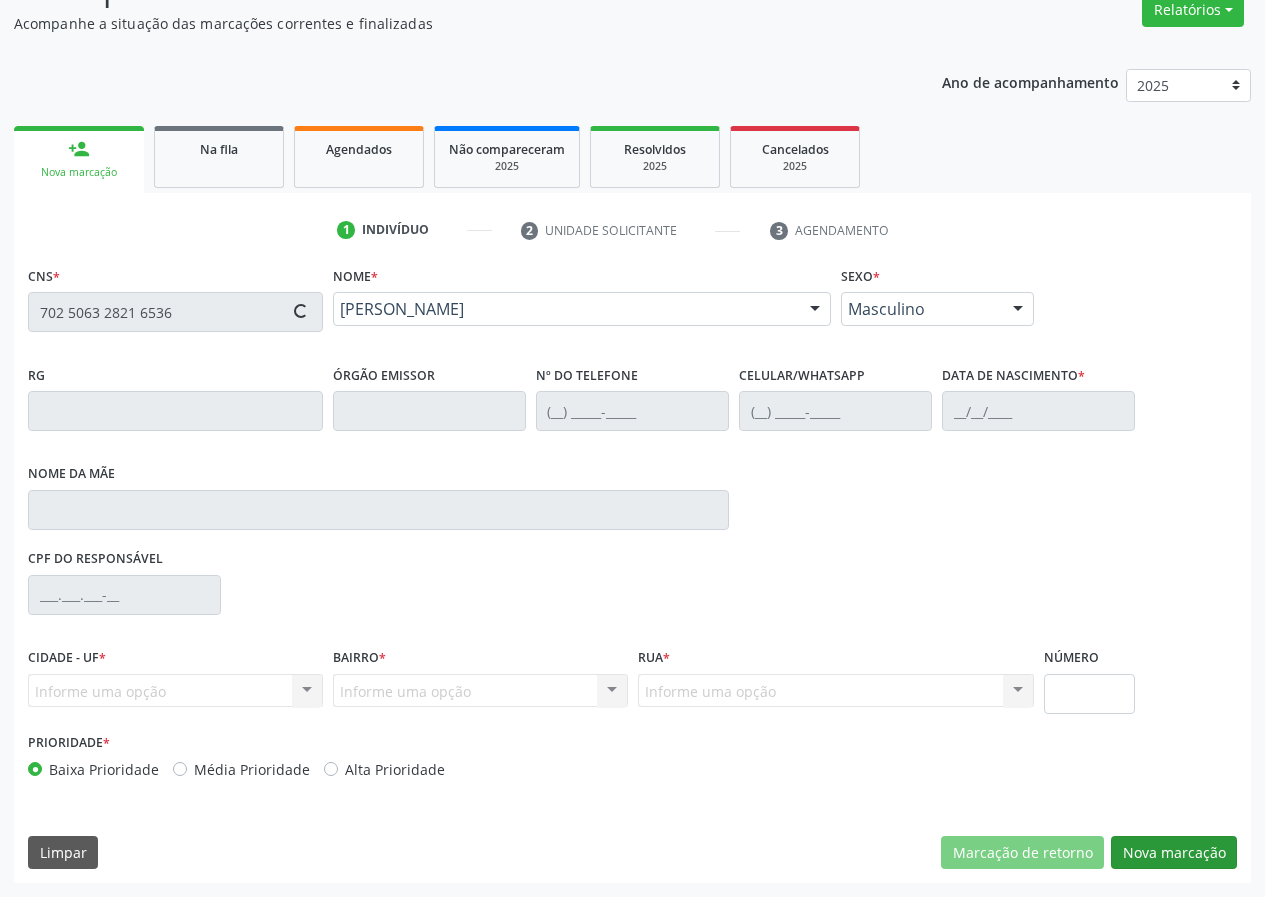 type on "(83) 99154-9668" 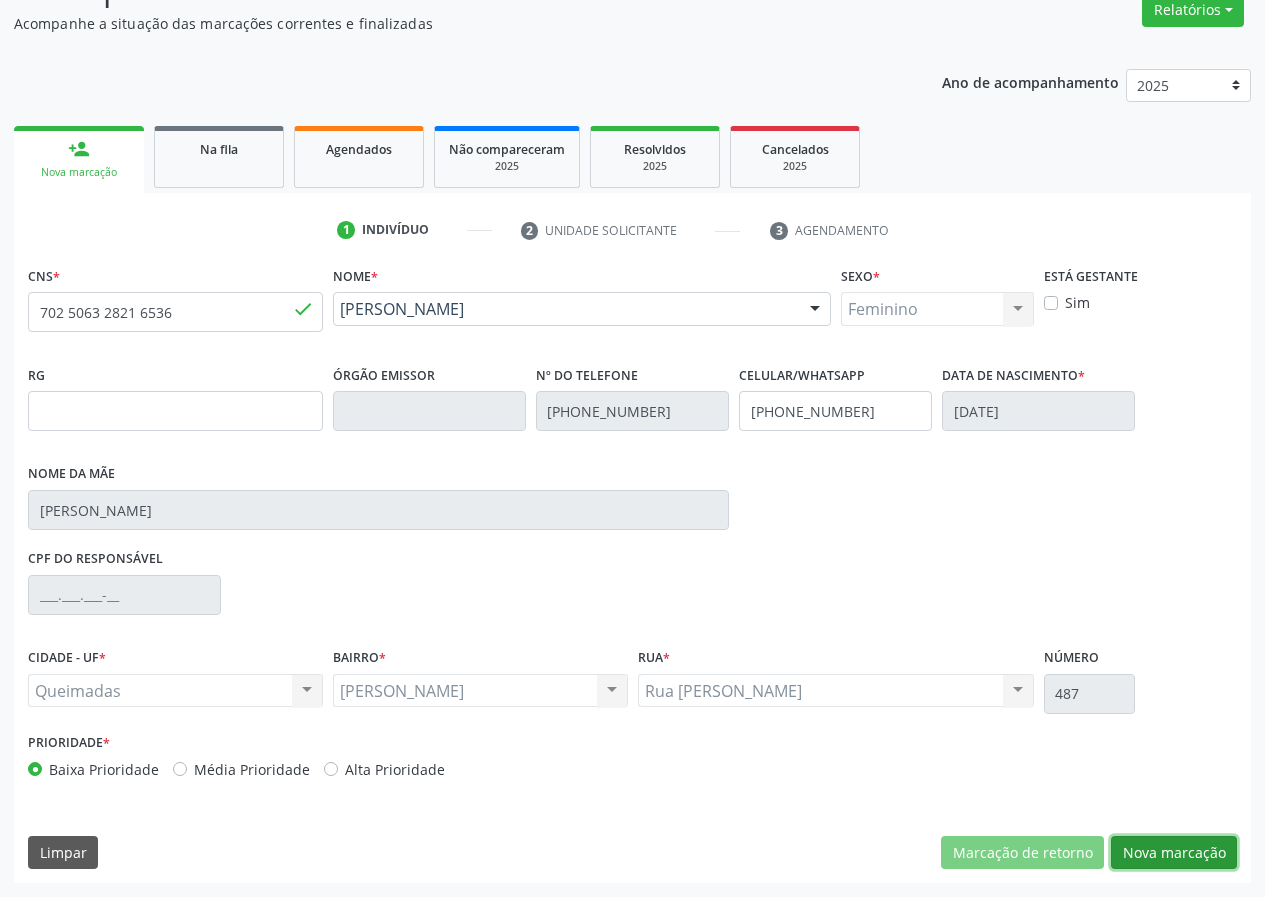 click on "Nova marcação" at bounding box center (1174, 853) 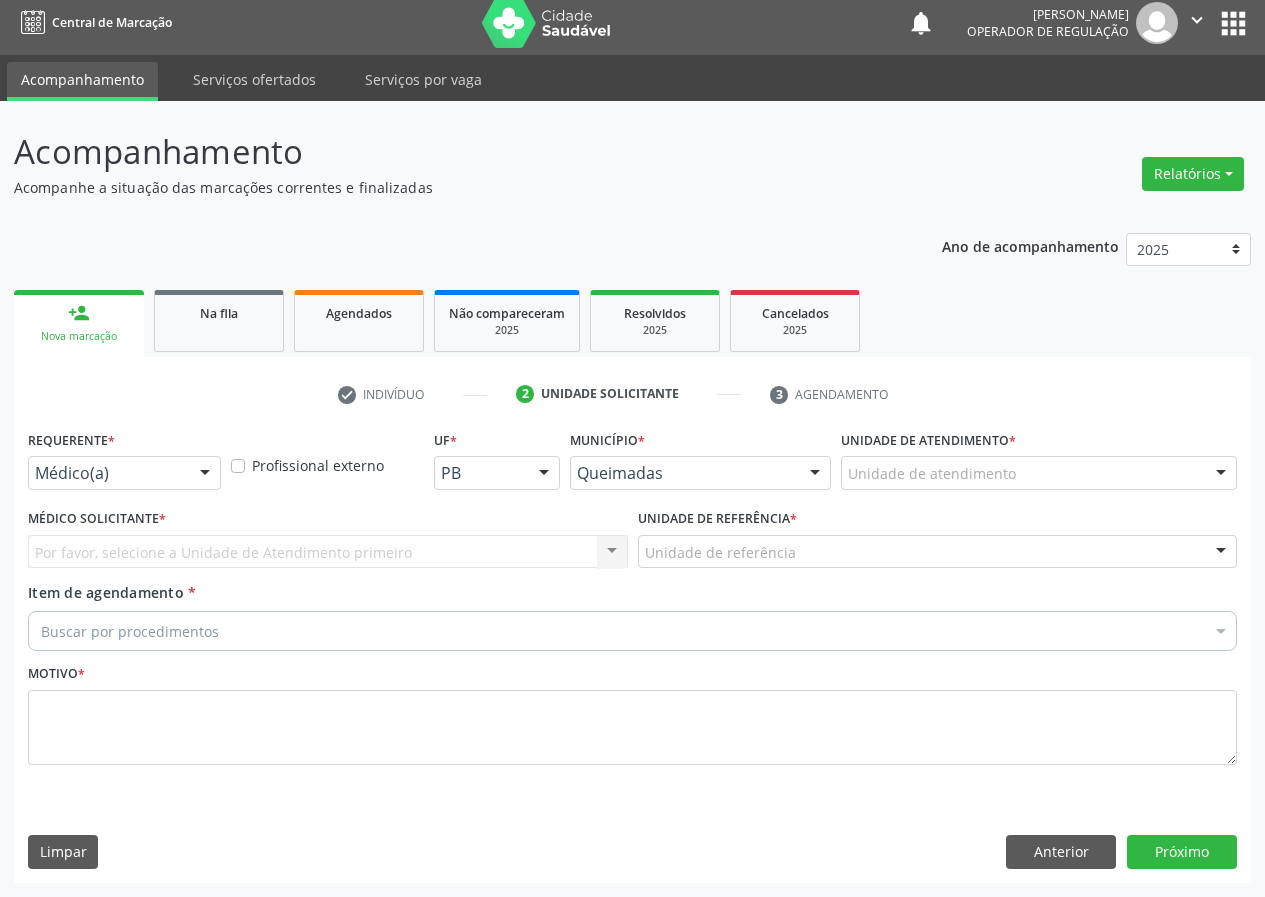 scroll, scrollTop: 9, scrollLeft: 0, axis: vertical 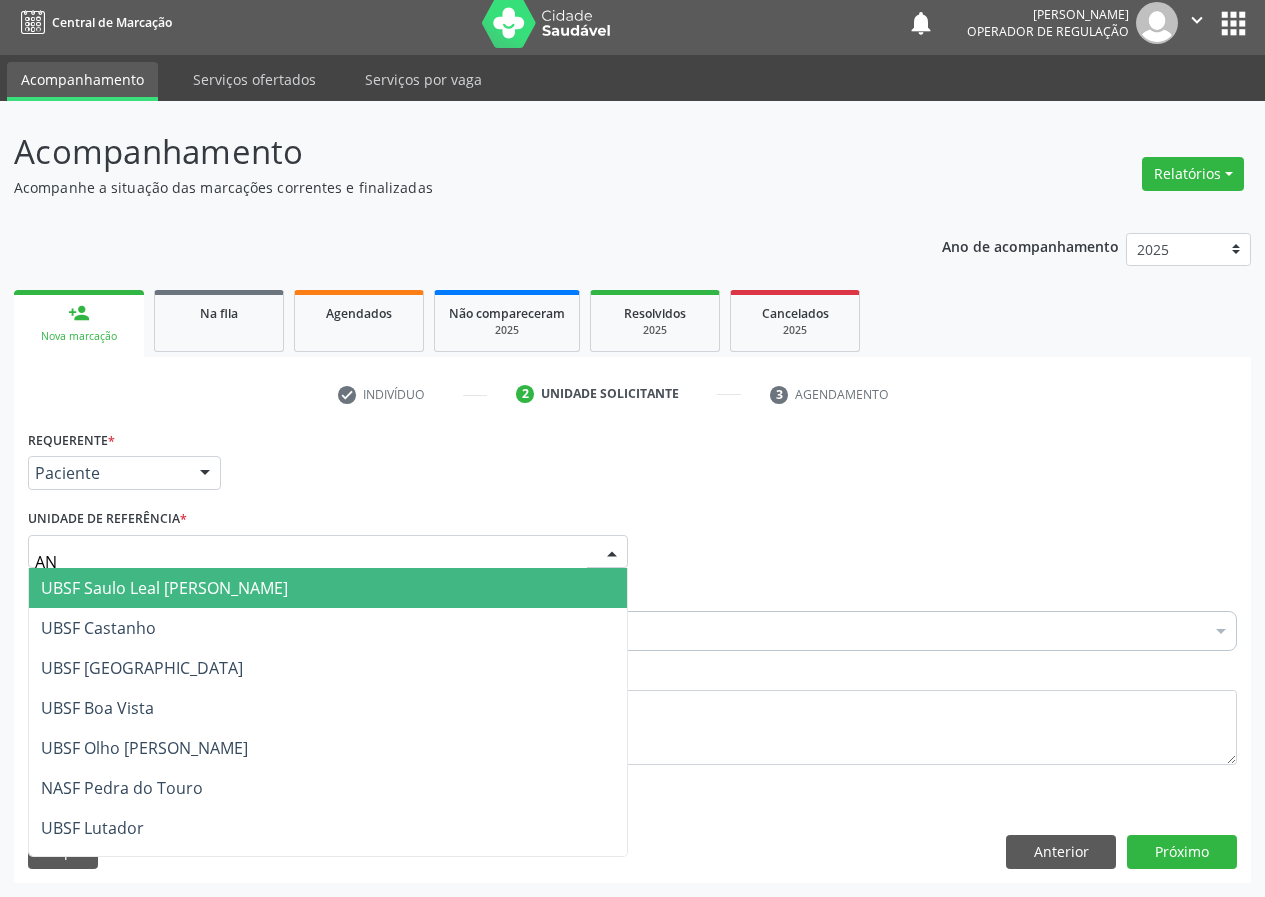 type on "ANI" 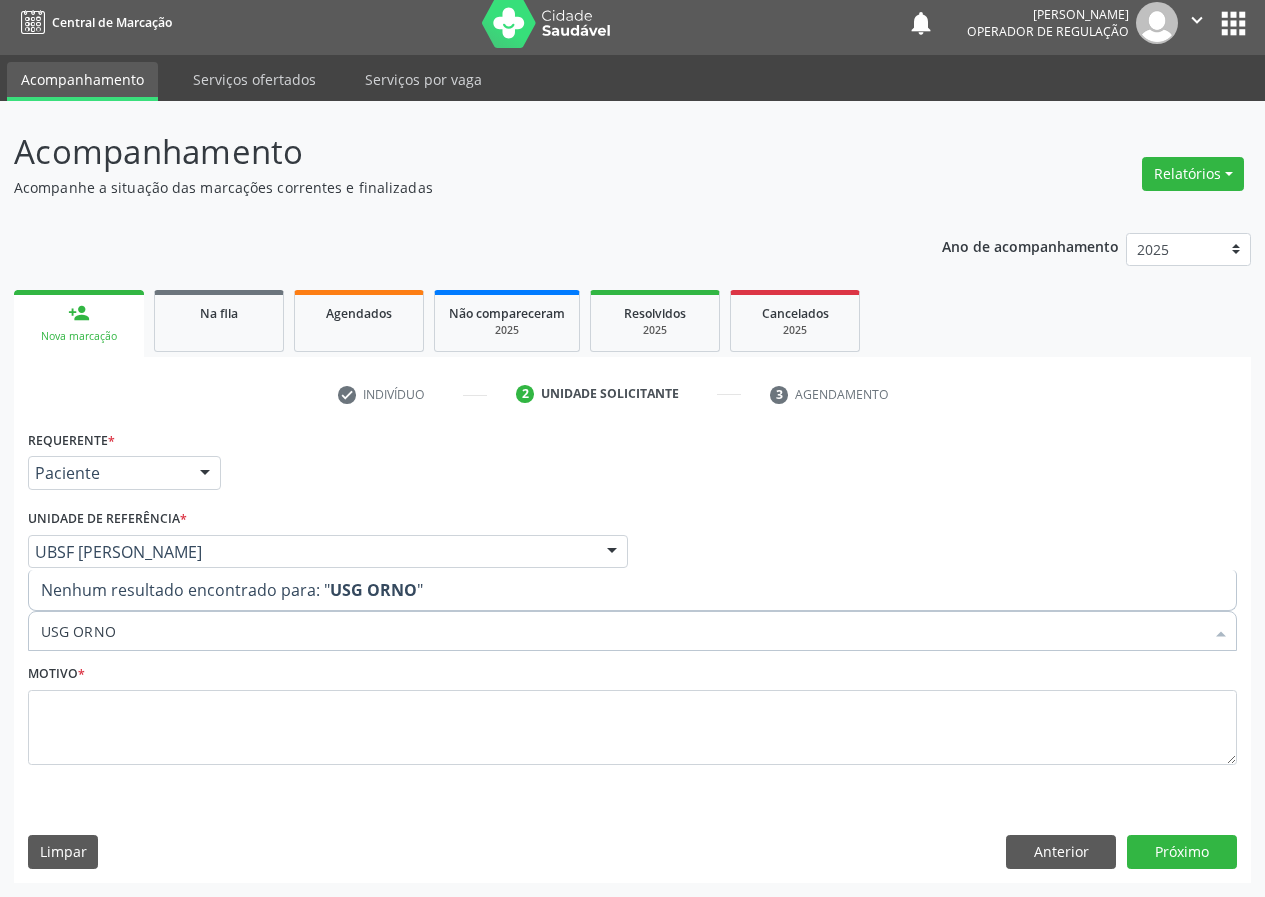 type on "USG TORNO" 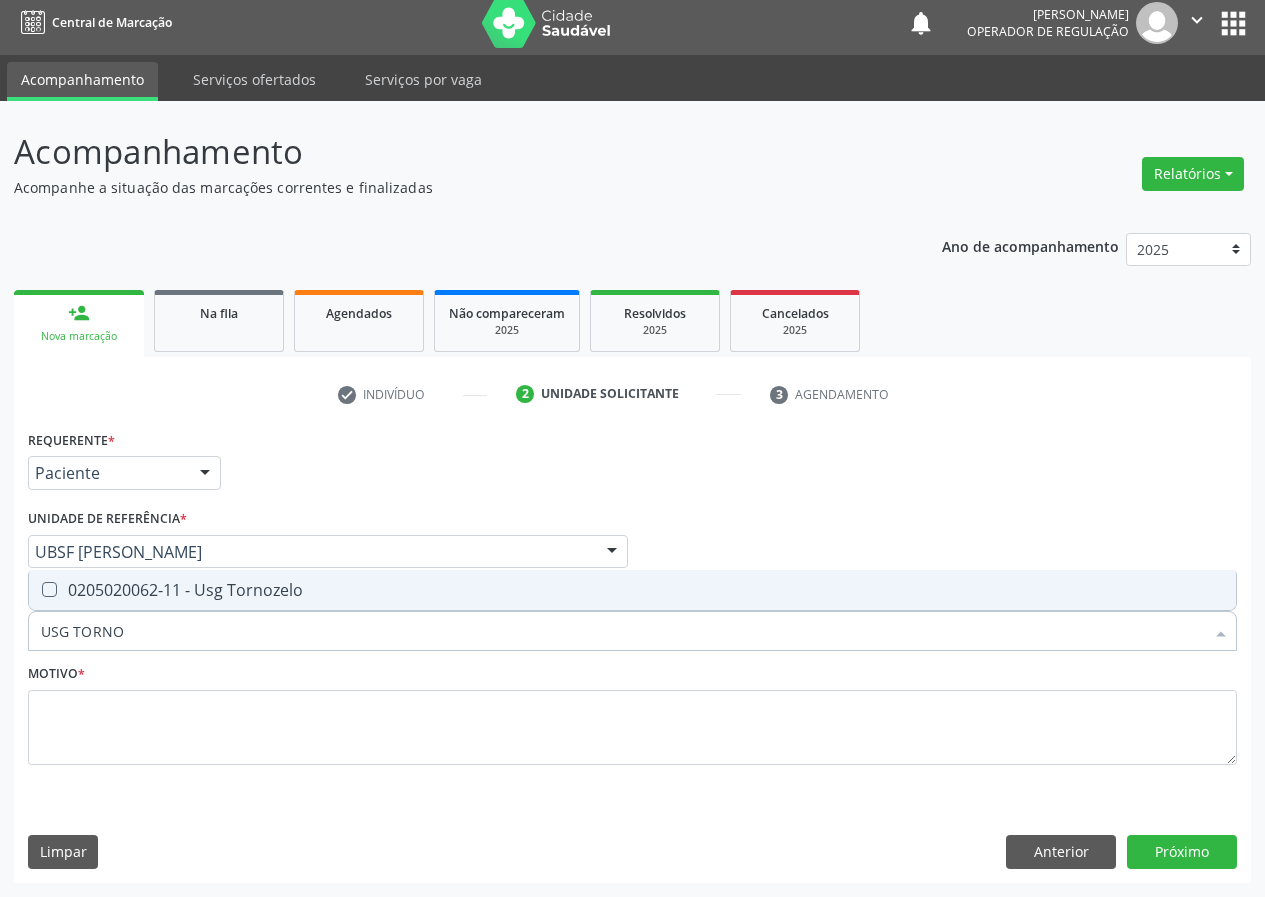 click on "0205020062-11 - Usg Tornozelo" at bounding box center (632, 590) 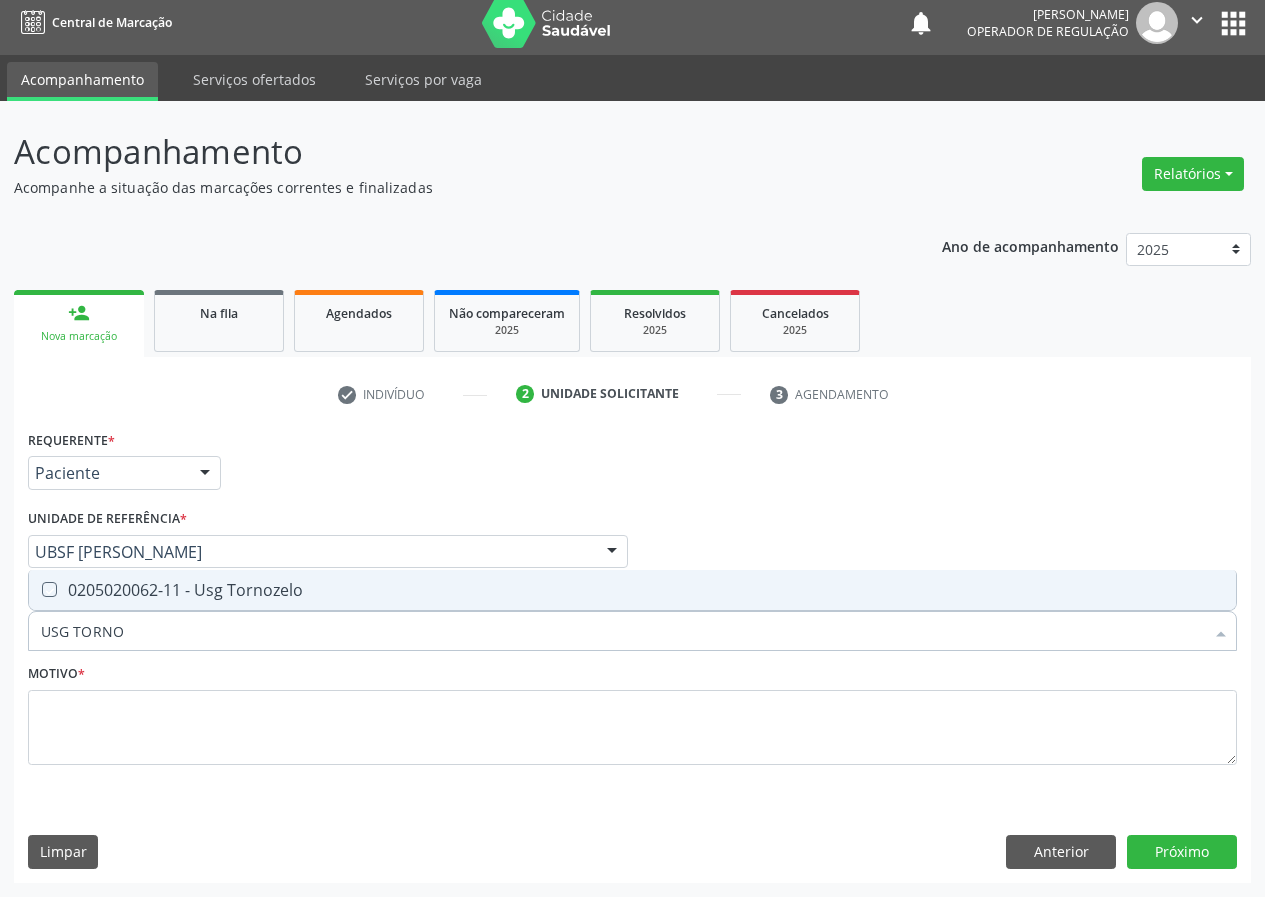 checkbox on "true" 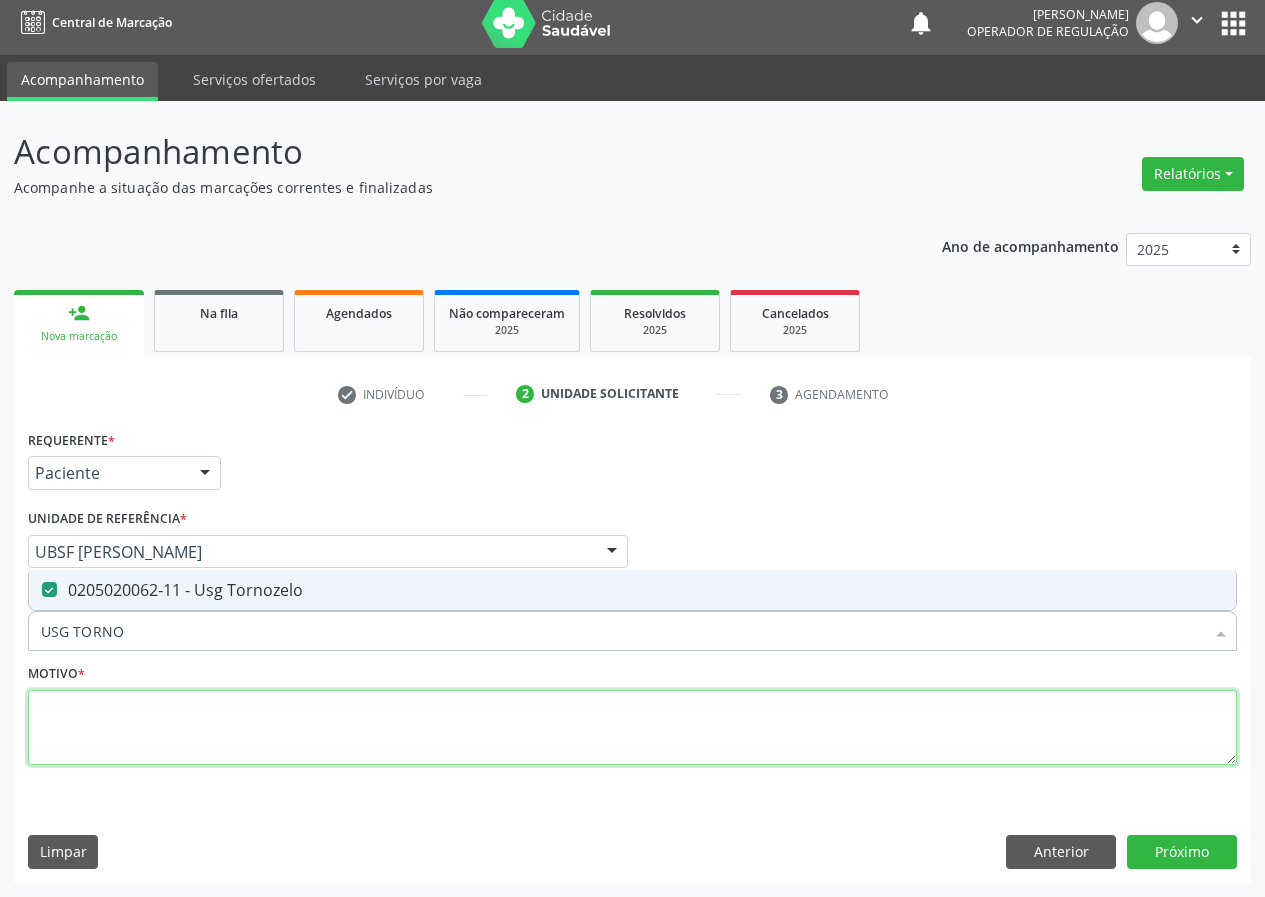click at bounding box center [632, 728] 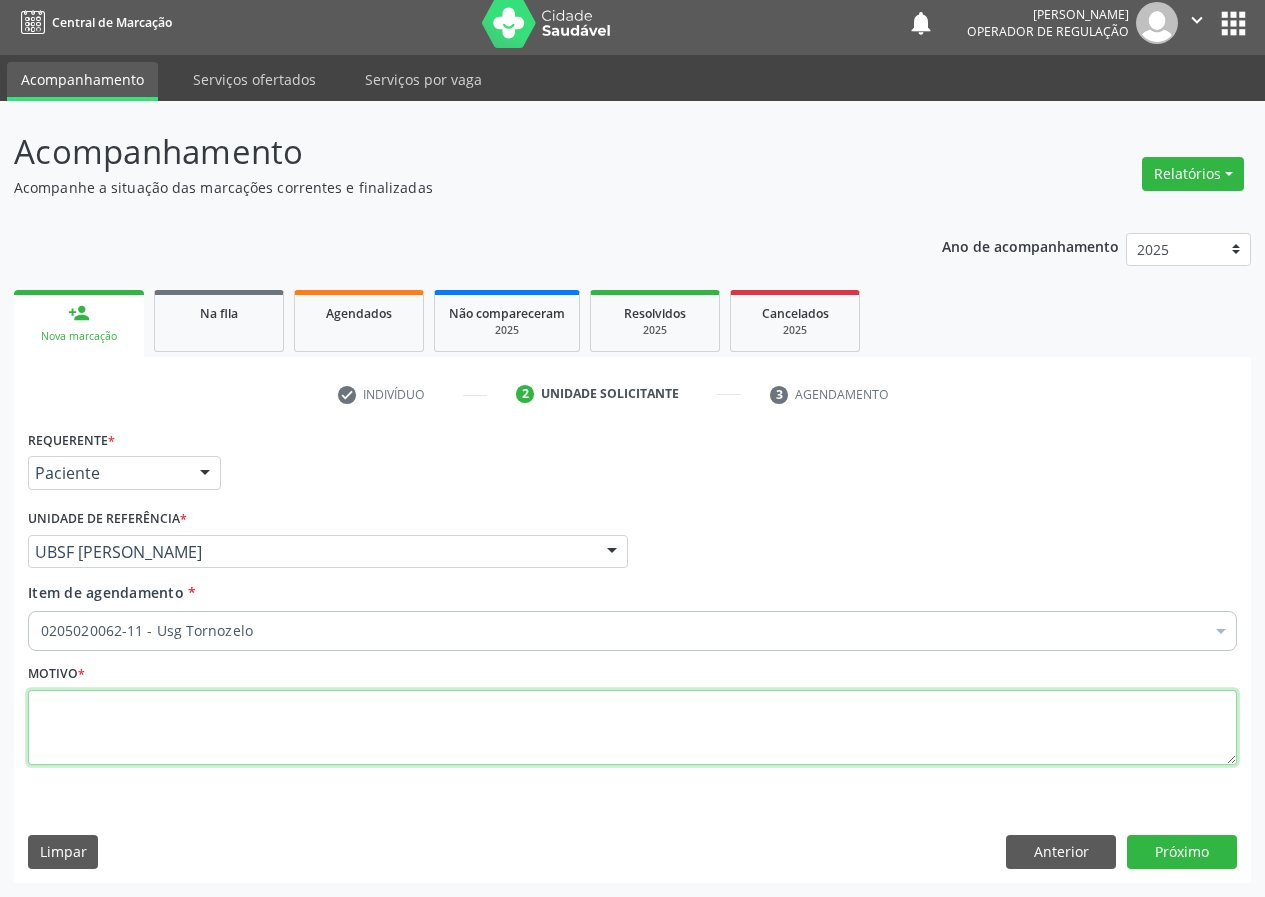 type on "O" 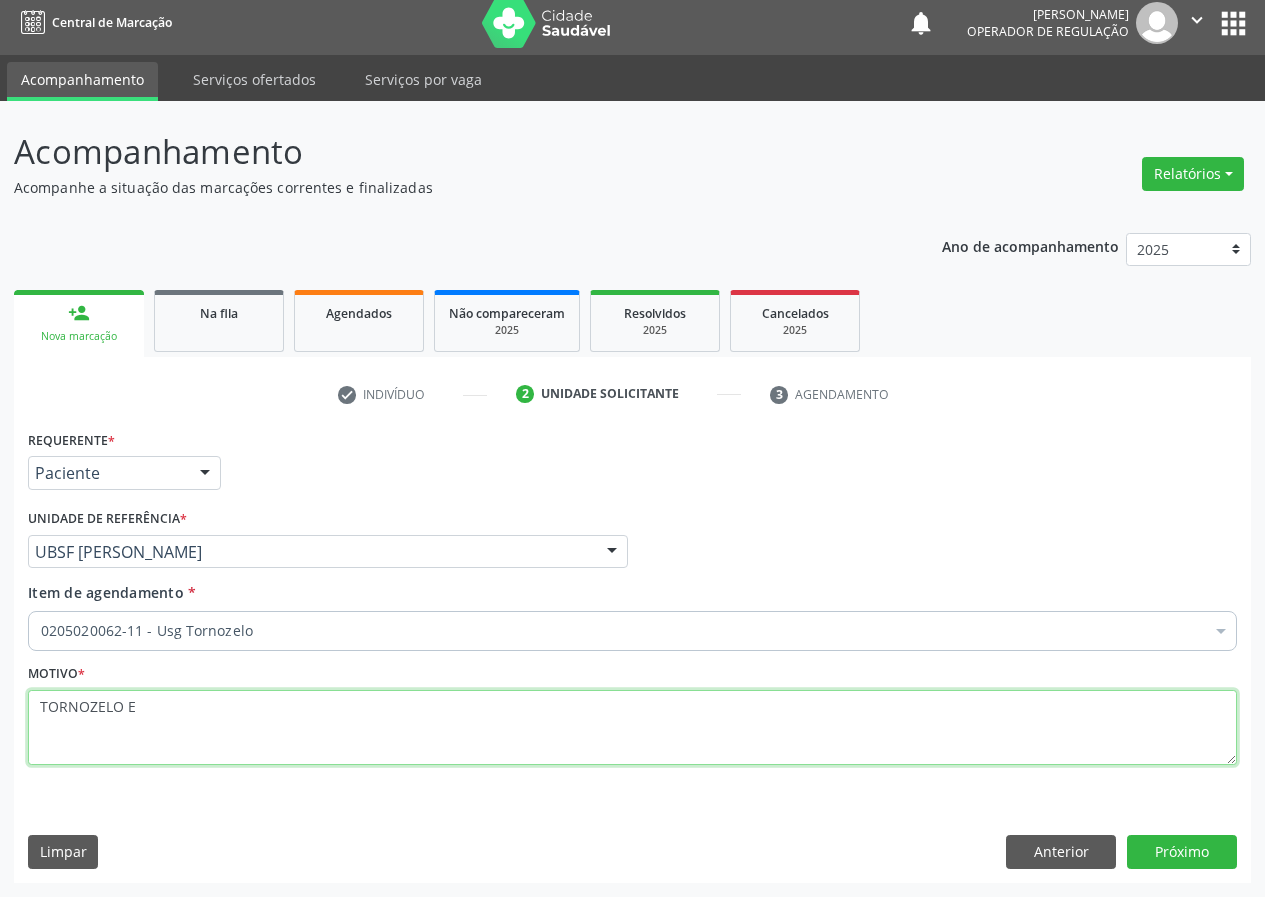 type on "TORNOZELO E" 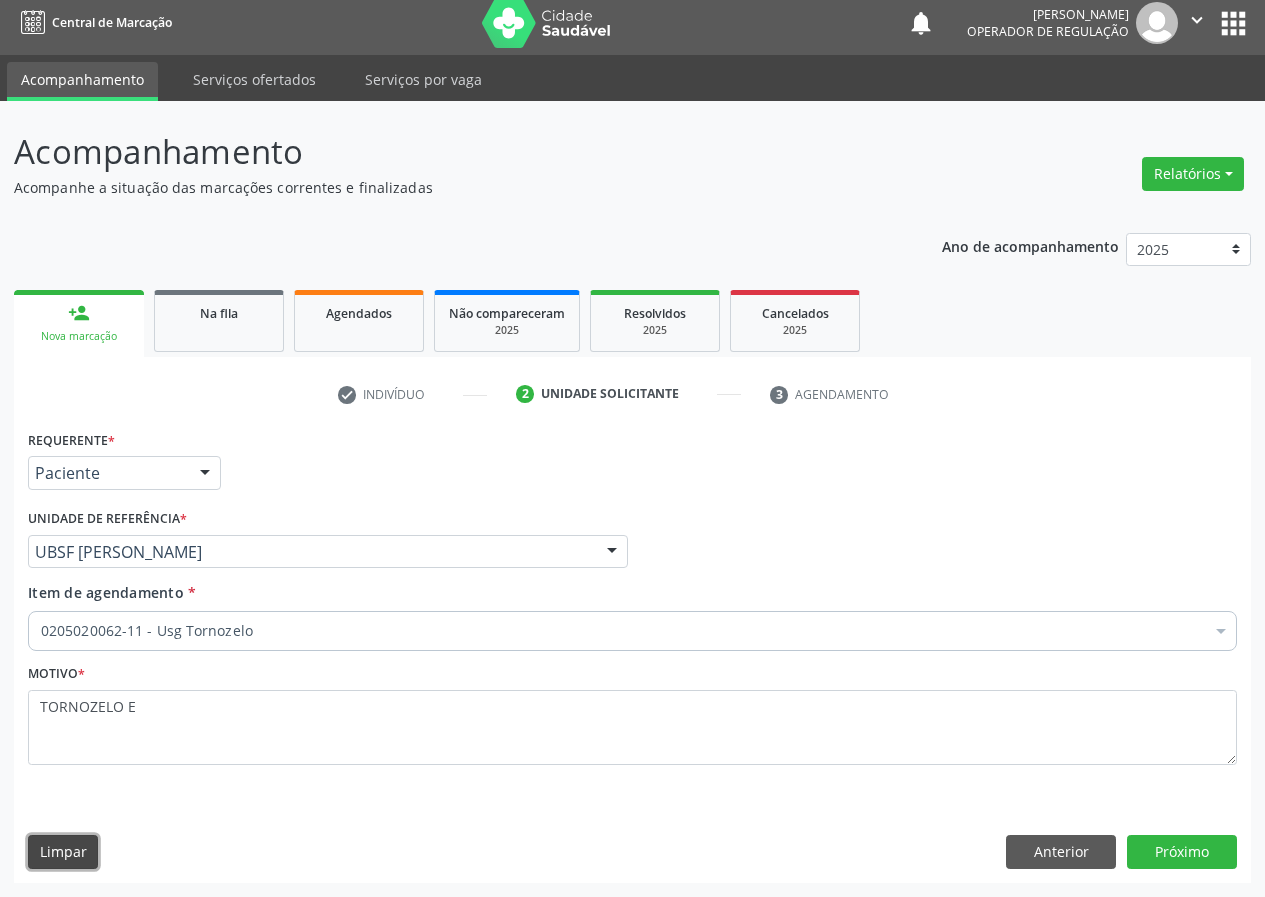type 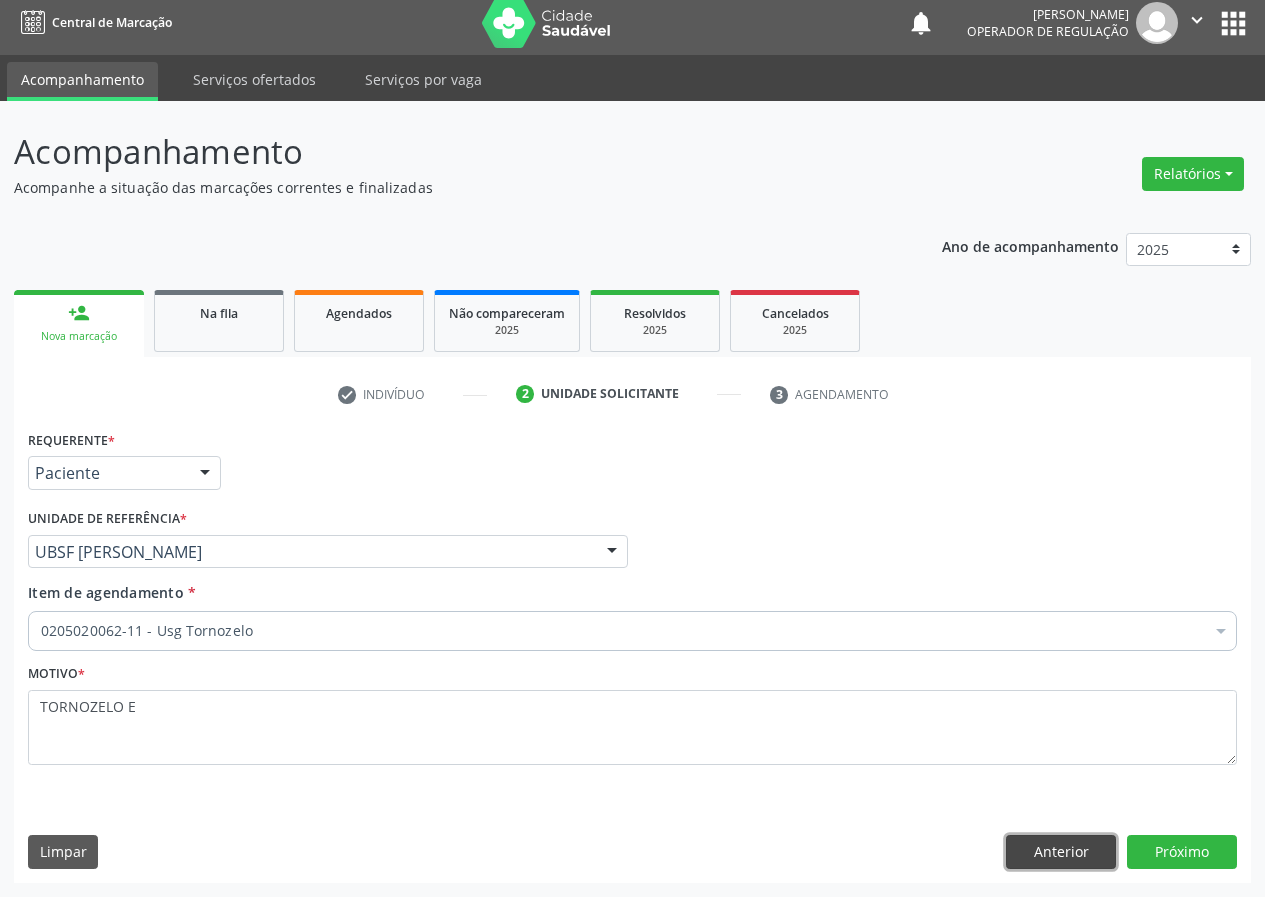 type 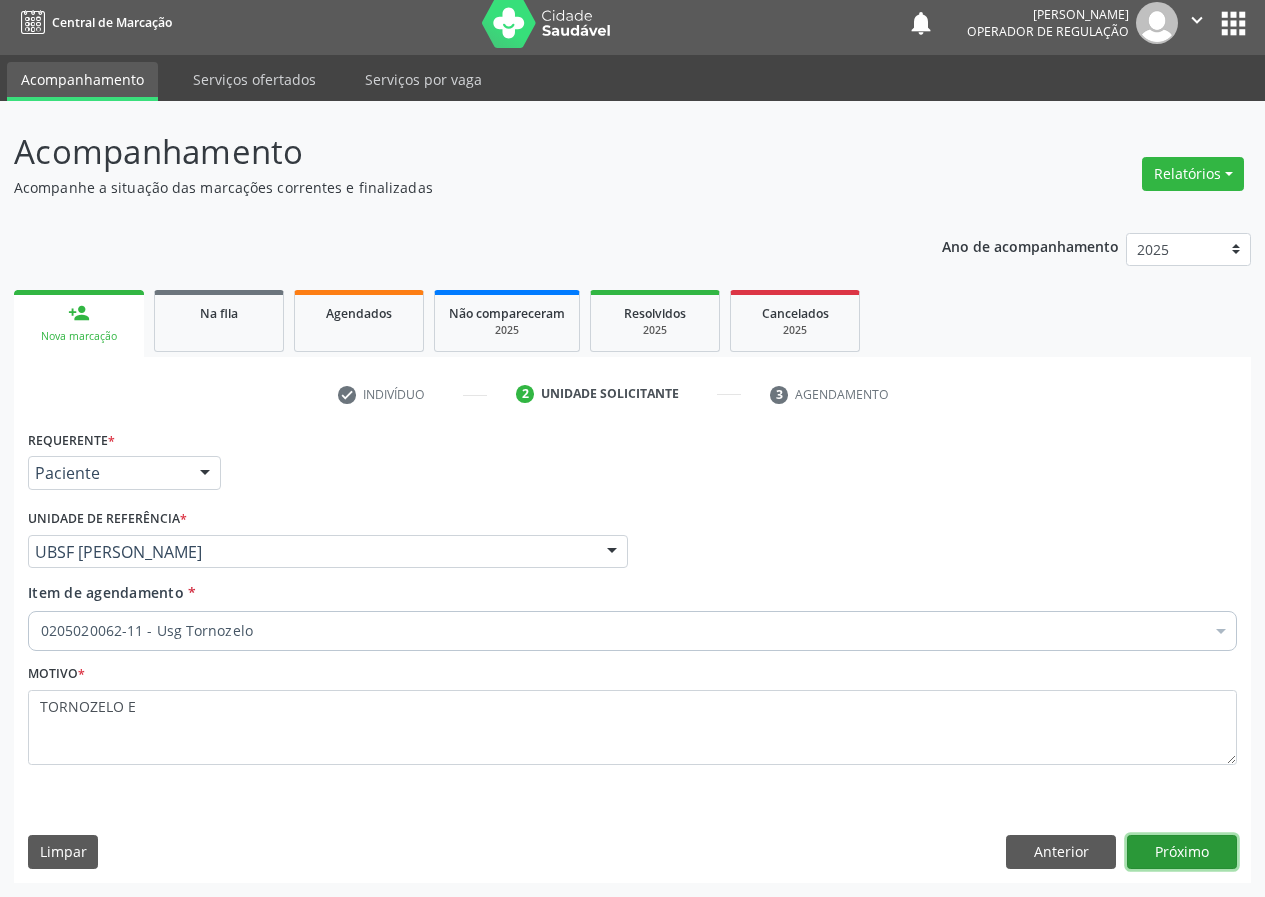 type 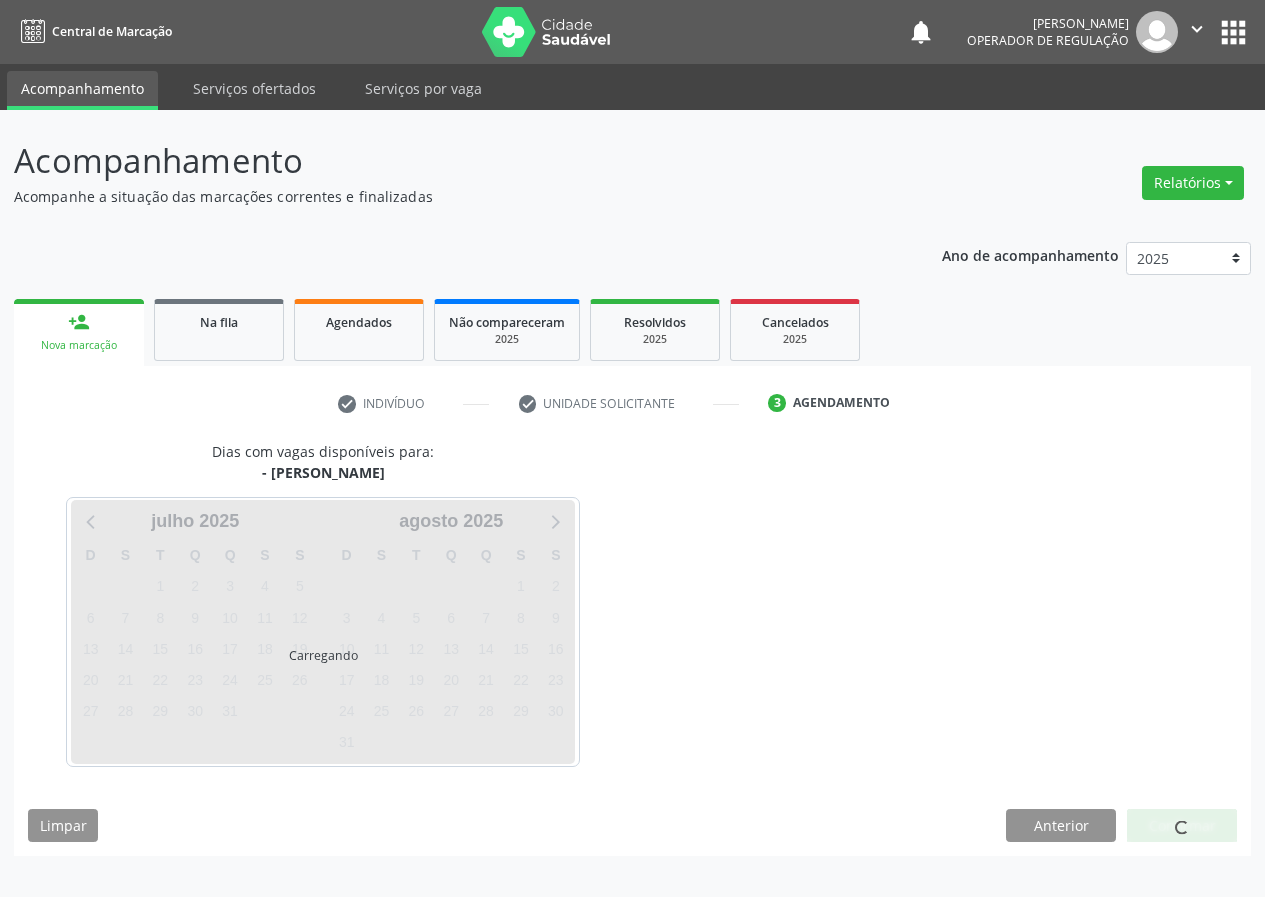 scroll, scrollTop: 0, scrollLeft: 0, axis: both 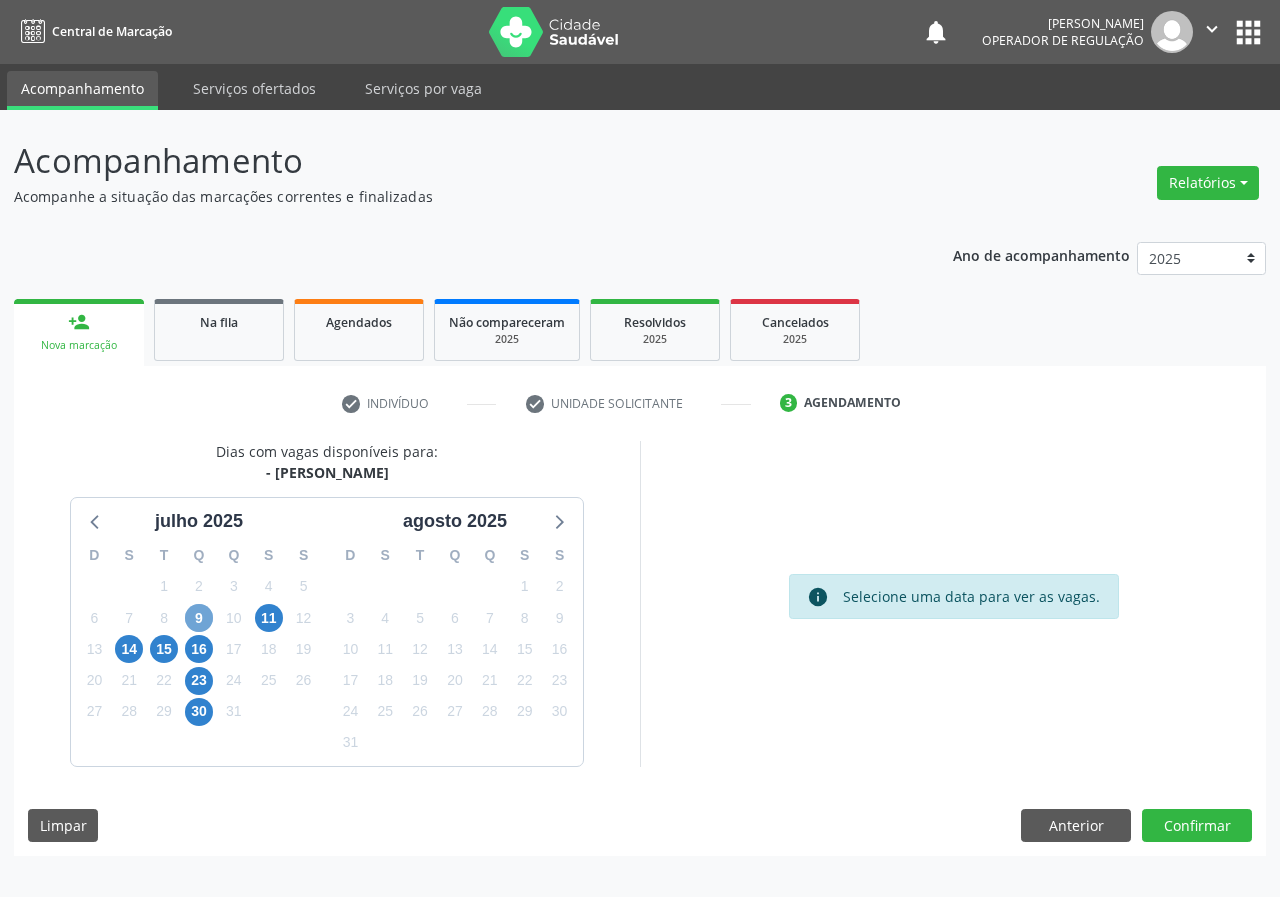 click on "9" at bounding box center [199, 618] 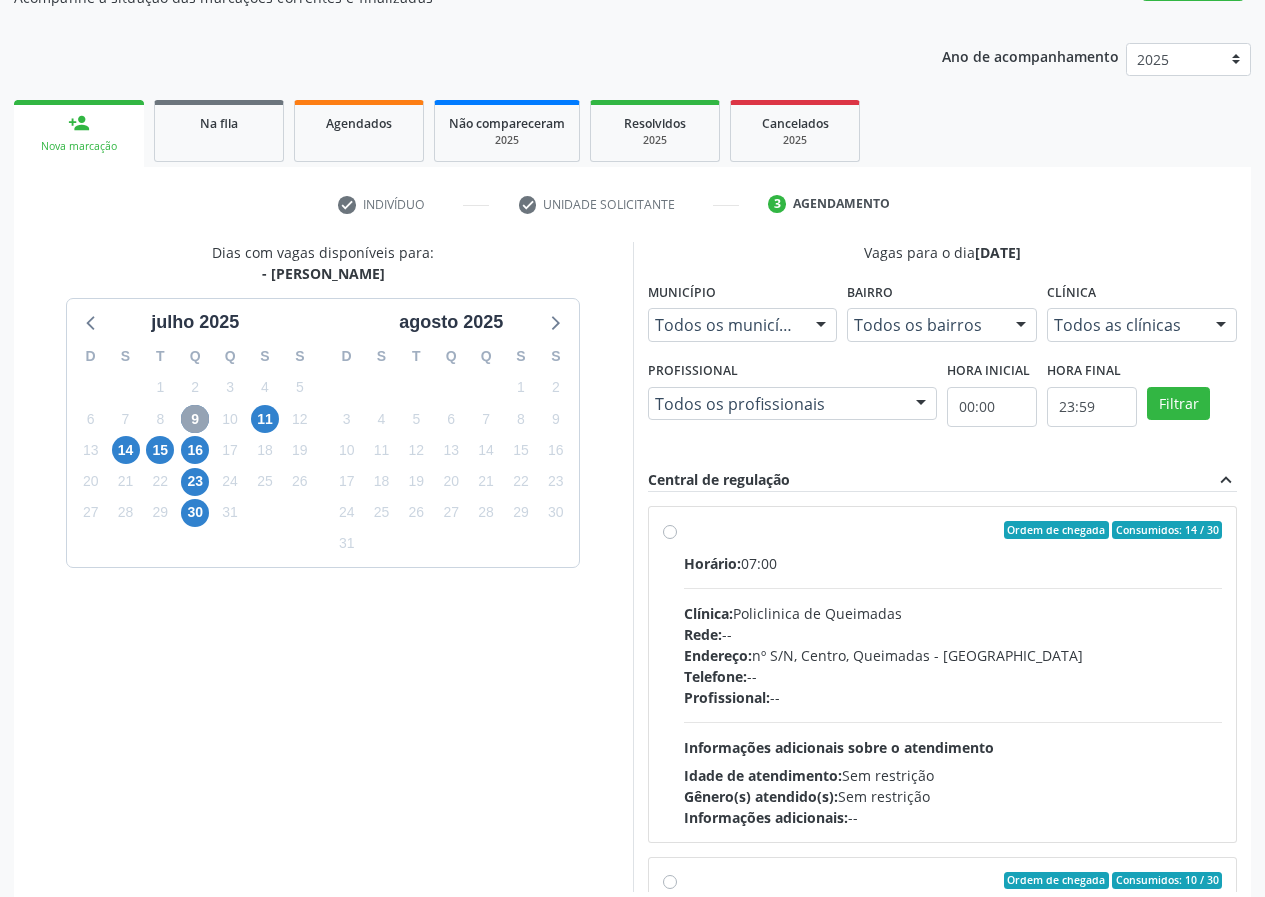 scroll, scrollTop: 200, scrollLeft: 0, axis: vertical 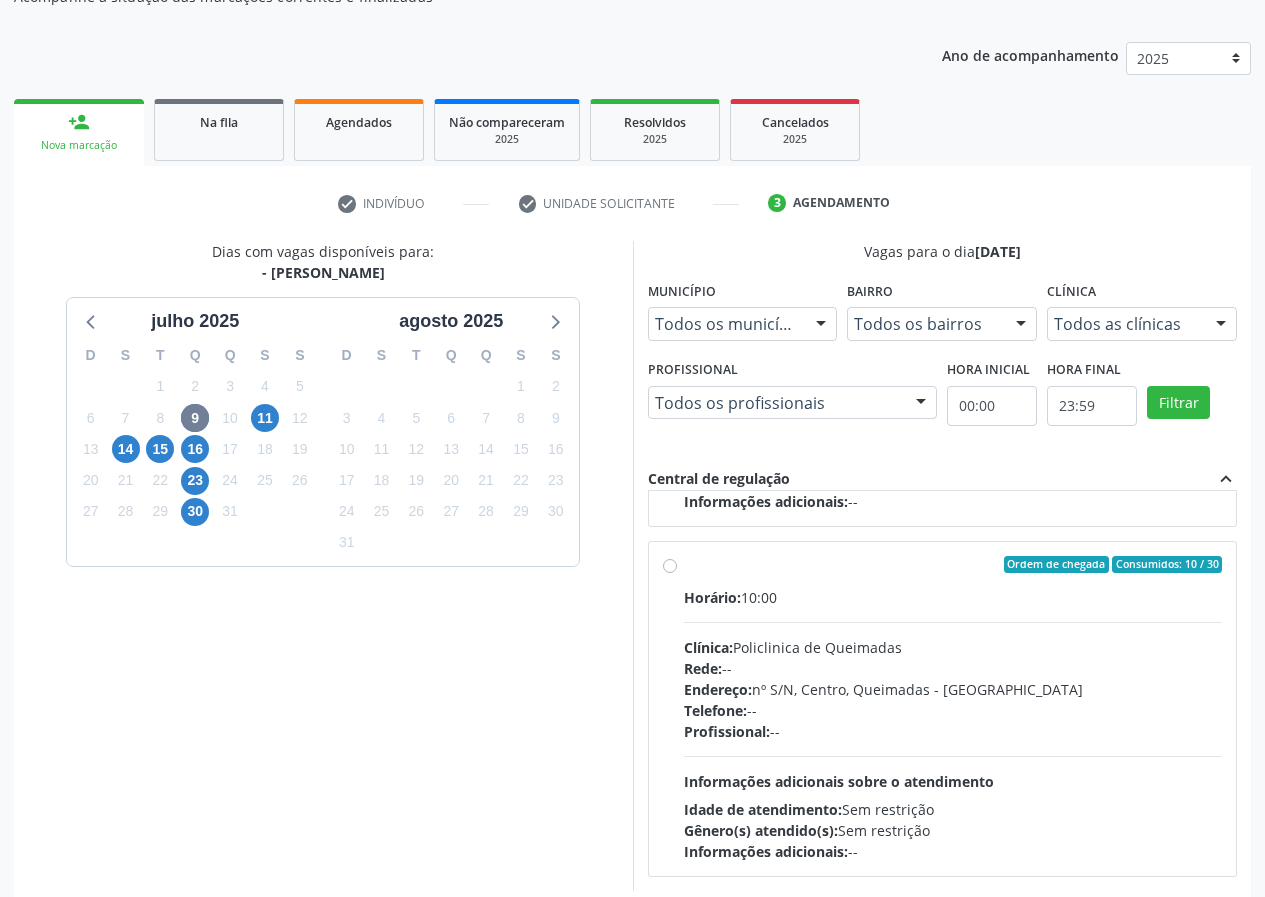 click on "Ordem de chegada
Consumidos: 10 / 30
Horário:   10:00
Clínica:  Policlinica de Queimadas
Rede:
--
Endereço:   nº S/N, Centro, Queimadas - PB
Telefone:   --
Profissional:
--
Informações adicionais sobre o atendimento
Idade de atendimento:
Sem restrição
Gênero(s) atendido(s):
Sem restrição
Informações adicionais:
--" at bounding box center [953, 709] 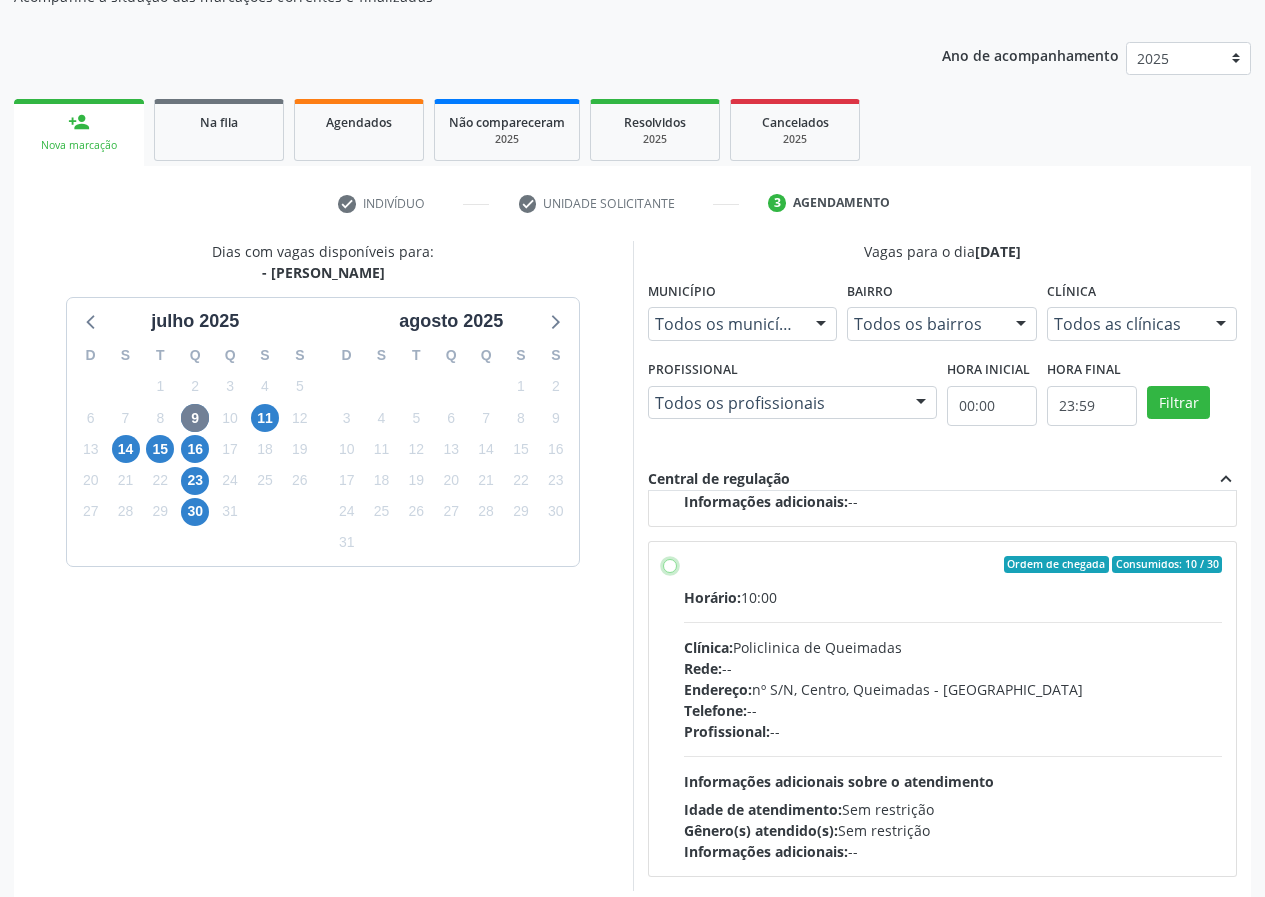 click on "Ordem de chegada
Consumidos: 10 / 30
Horário:   10:00
Clínica:  Policlinica de Queimadas
Rede:
--
Endereço:   nº S/N, Centro, Queimadas - PB
Telefone:   --
Profissional:
--
Informações adicionais sobre o atendimento
Idade de atendimento:
Sem restrição
Gênero(s) atendido(s):
Sem restrição
Informações adicionais:
--" at bounding box center [670, 565] 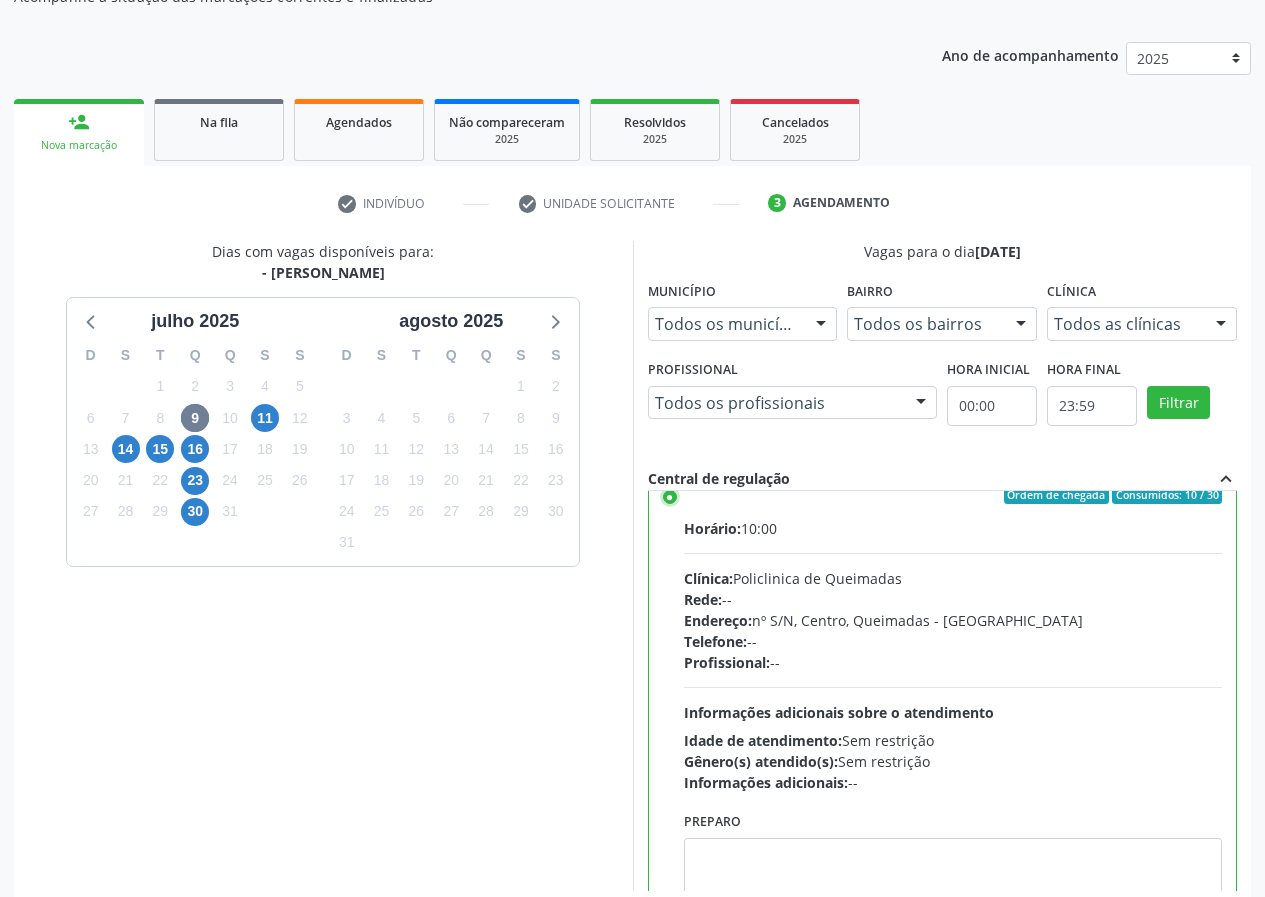 scroll, scrollTop: 450, scrollLeft: 0, axis: vertical 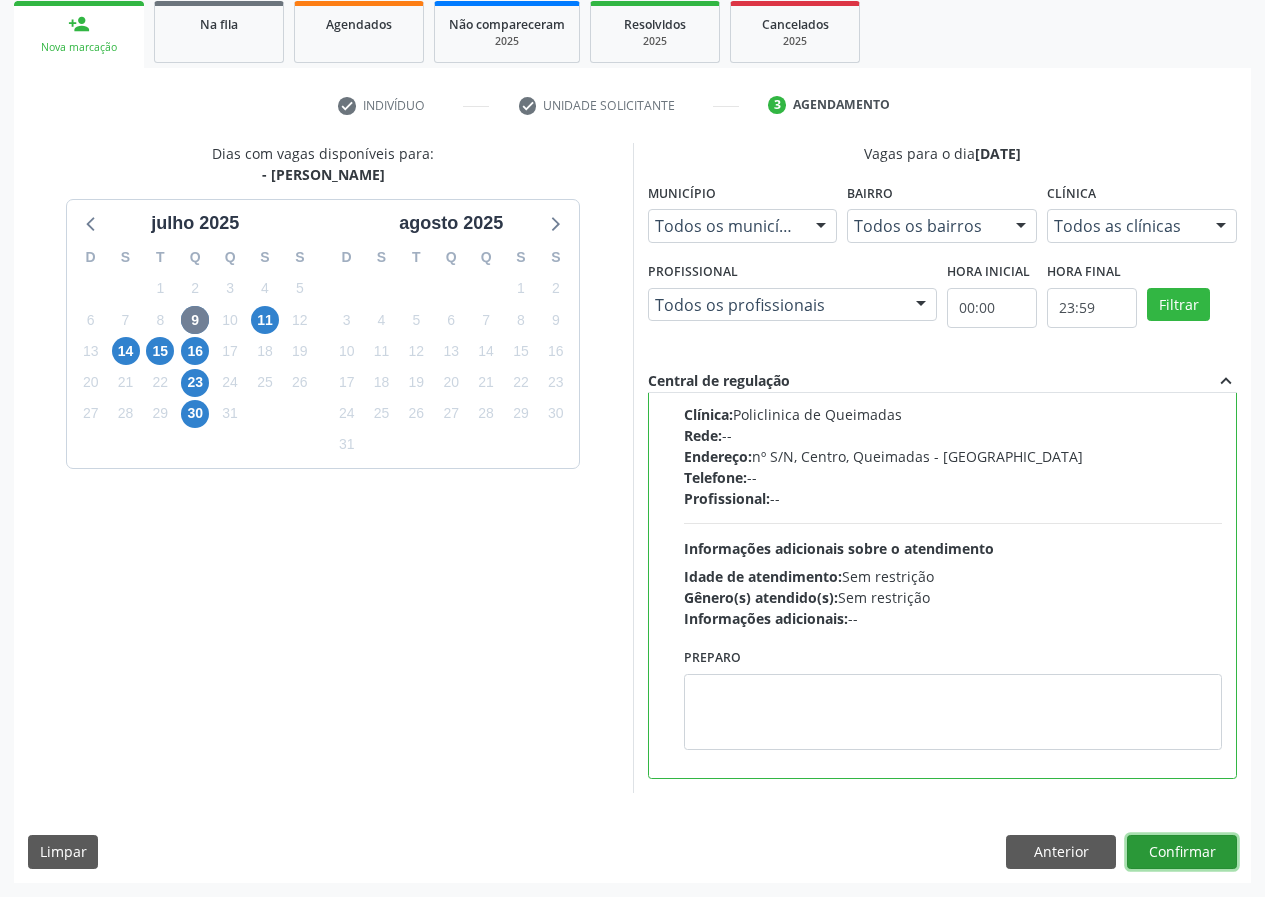 click on "Confirmar" at bounding box center [1182, 852] 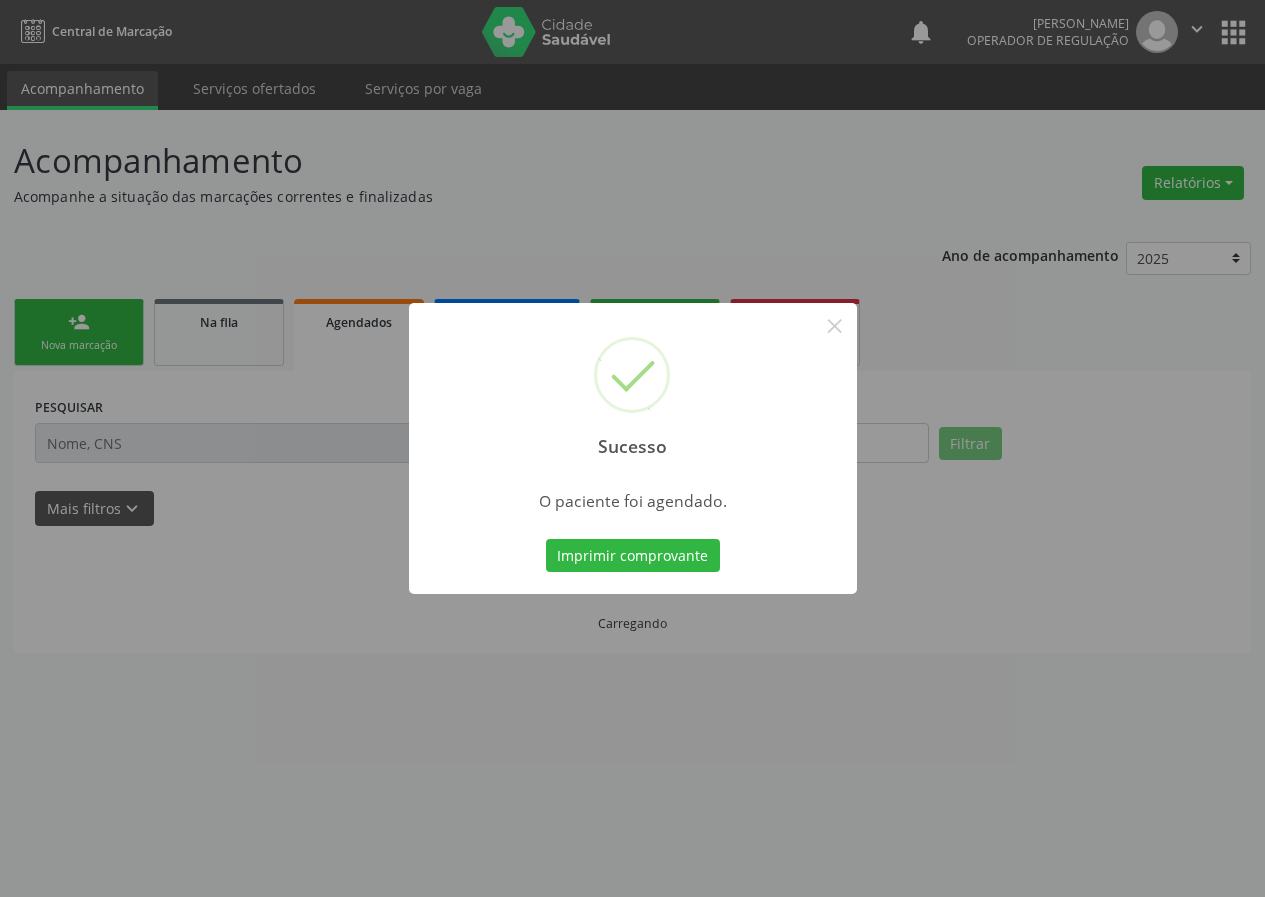 scroll, scrollTop: 0, scrollLeft: 0, axis: both 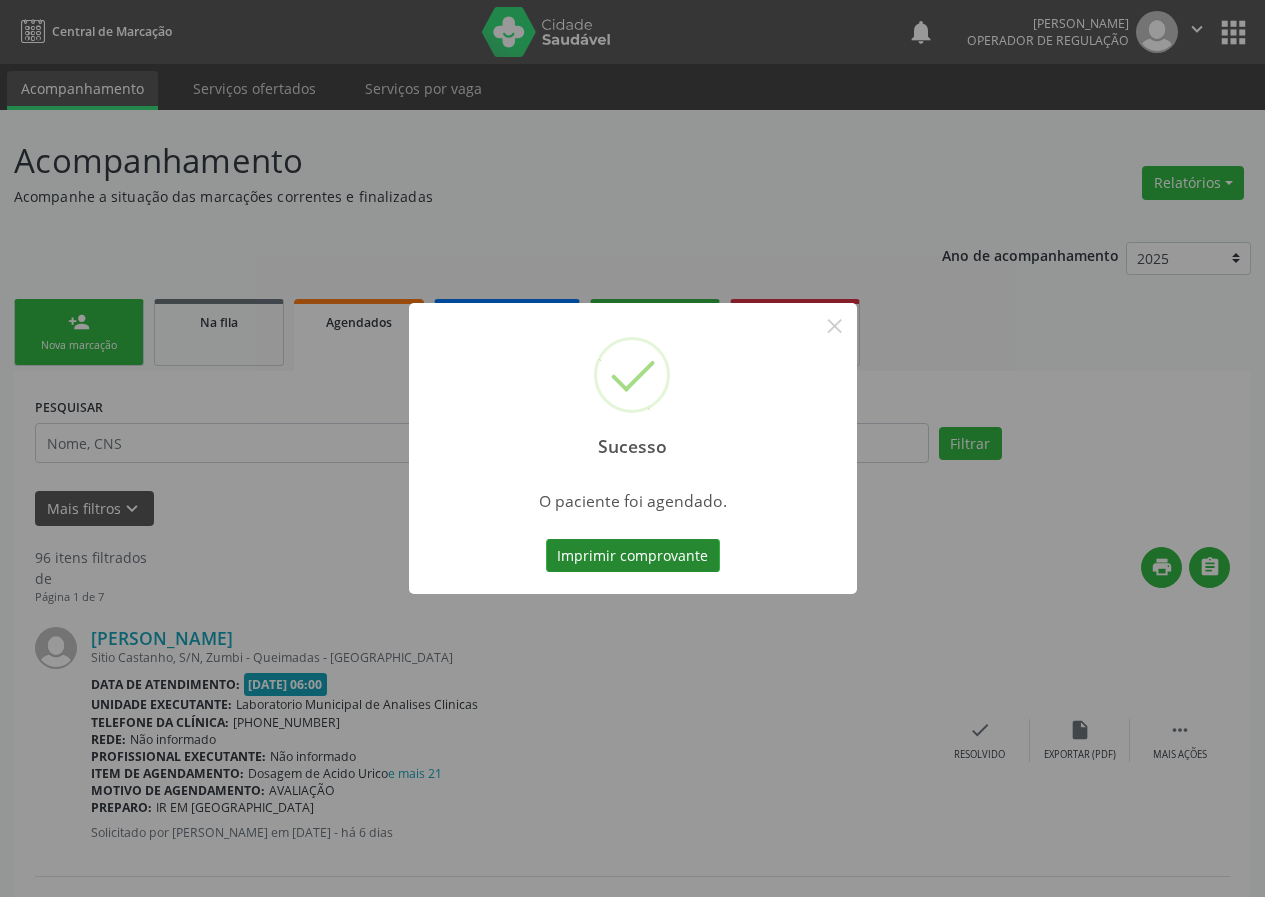 click on "Imprimir comprovante" at bounding box center (633, 556) 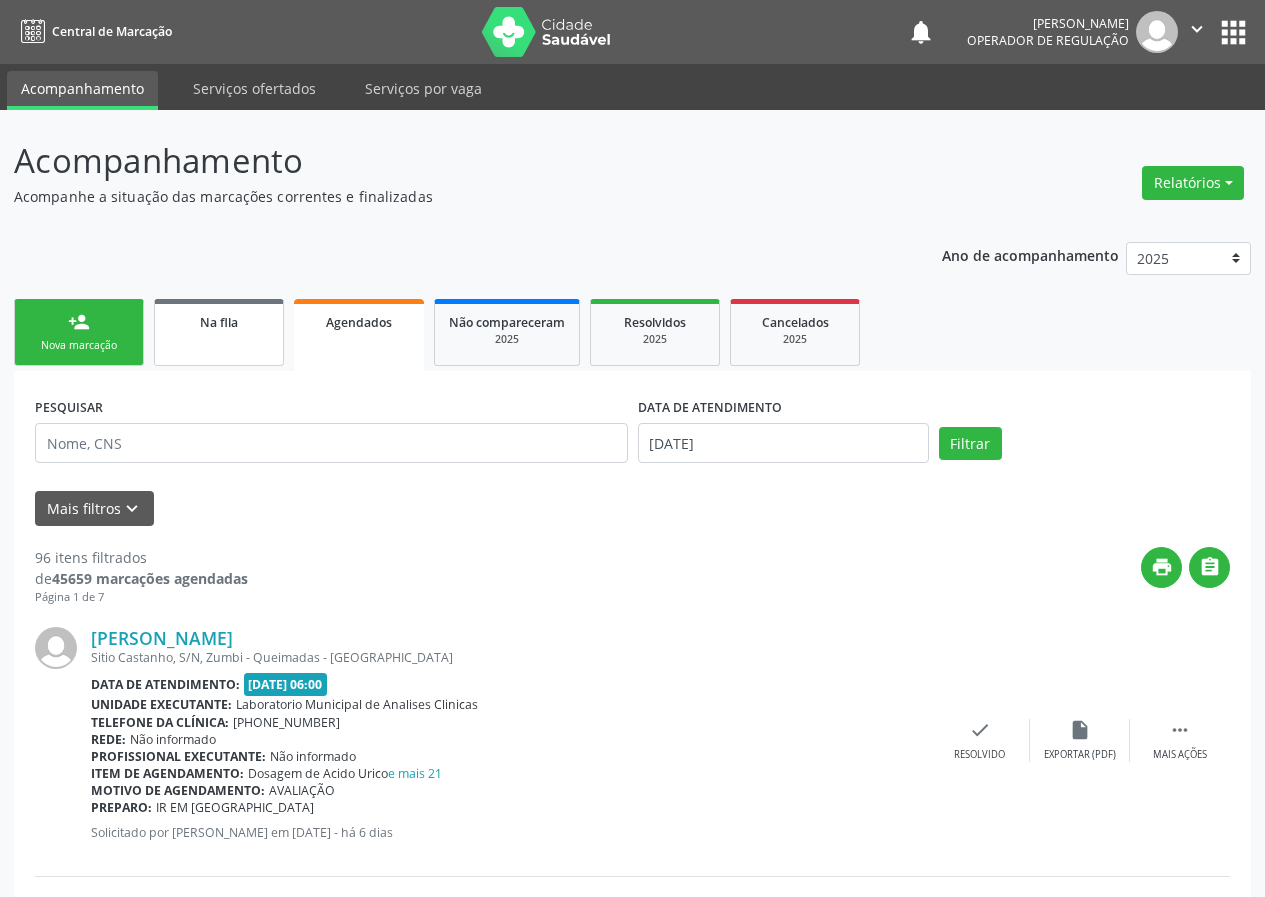 click on "Na fila" at bounding box center (219, 321) 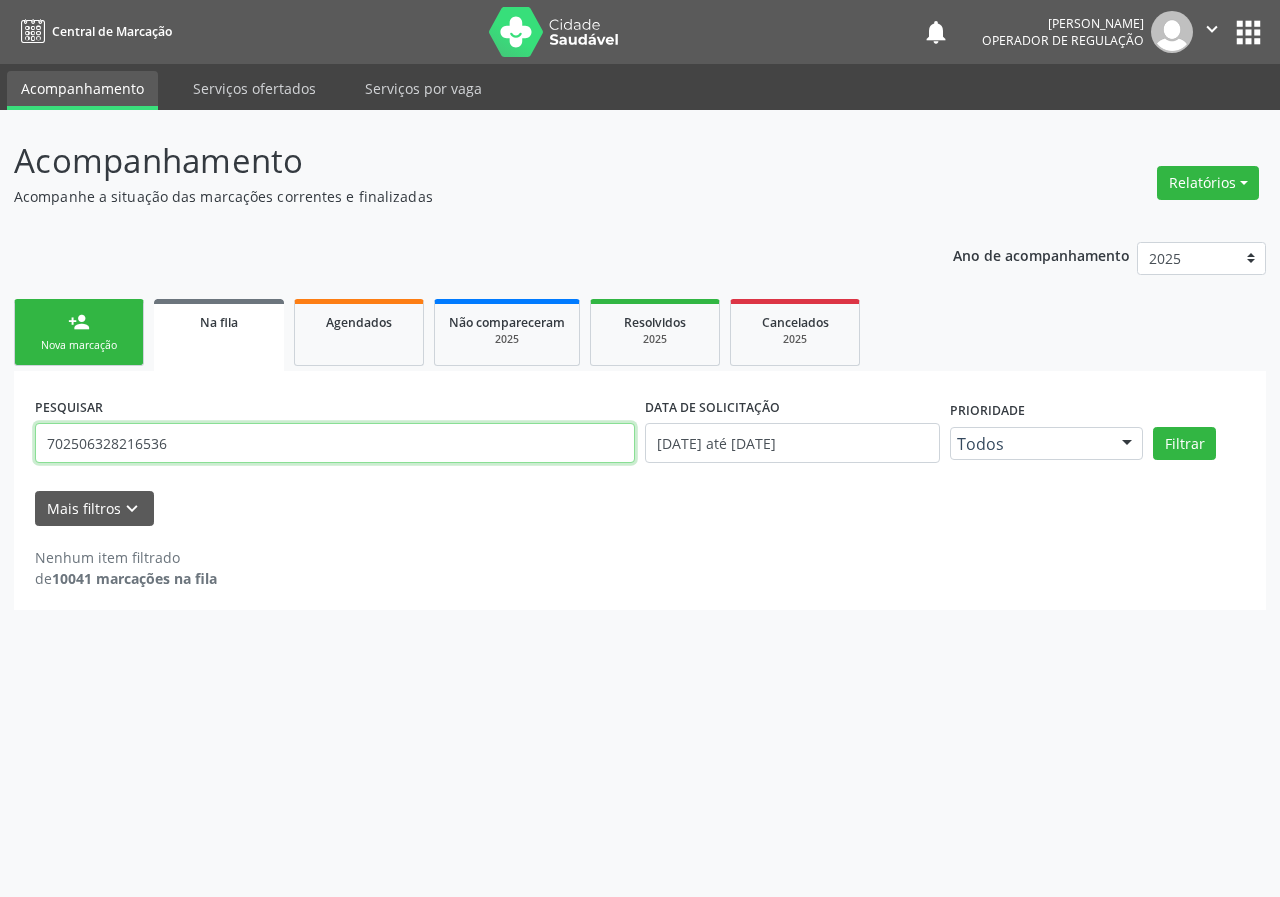 click on "702506328216536" at bounding box center (335, 443) 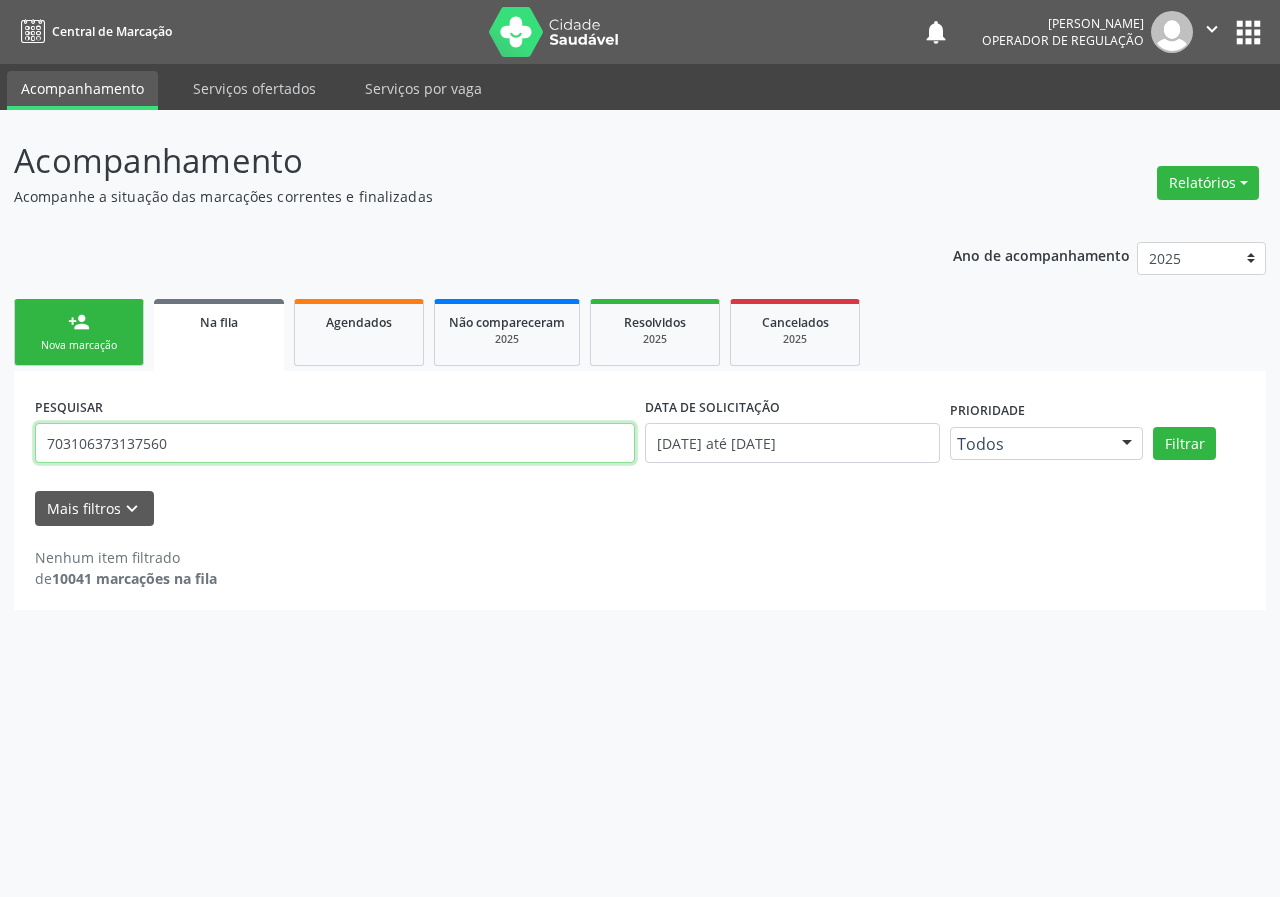 type on "703106373137560" 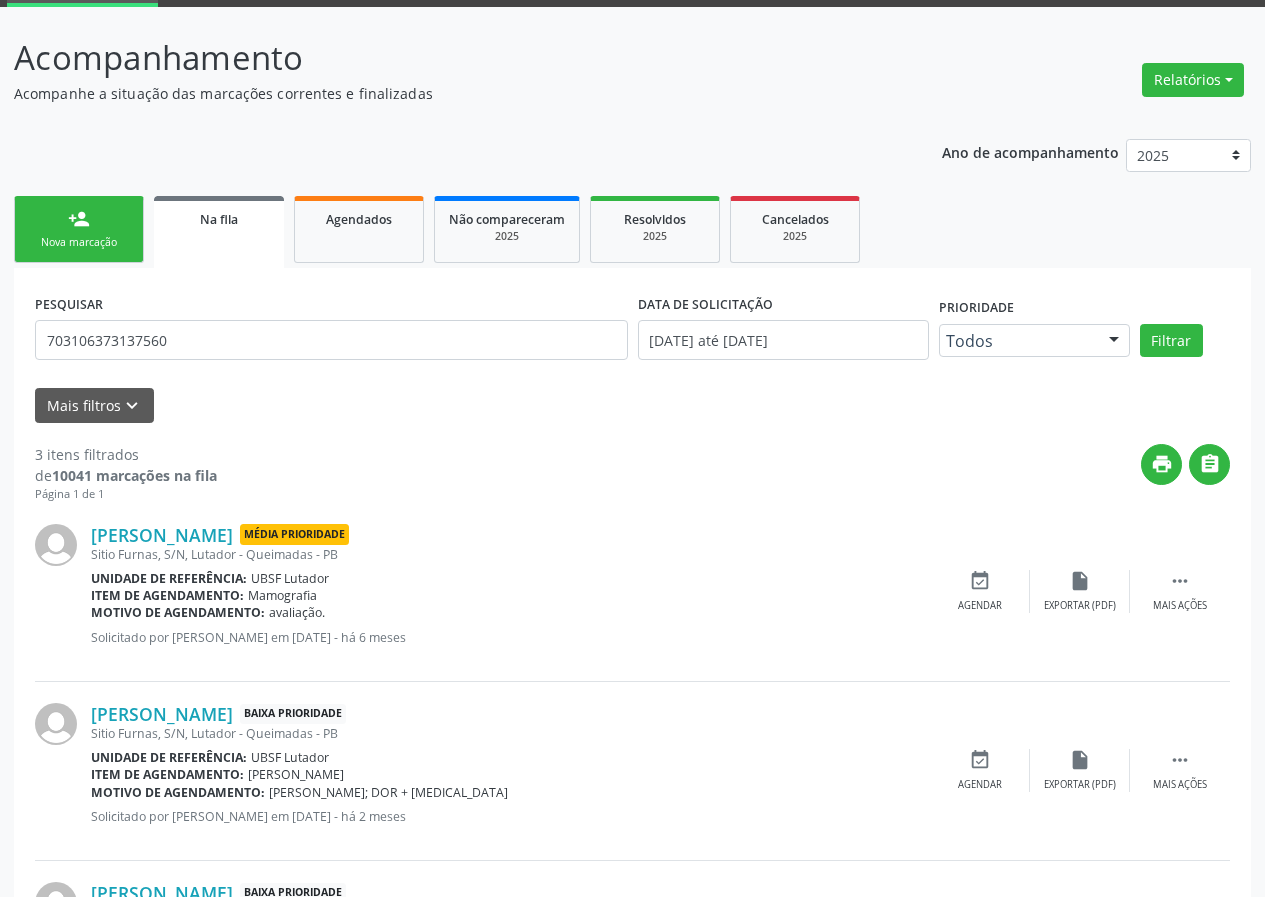 scroll, scrollTop: 280, scrollLeft: 0, axis: vertical 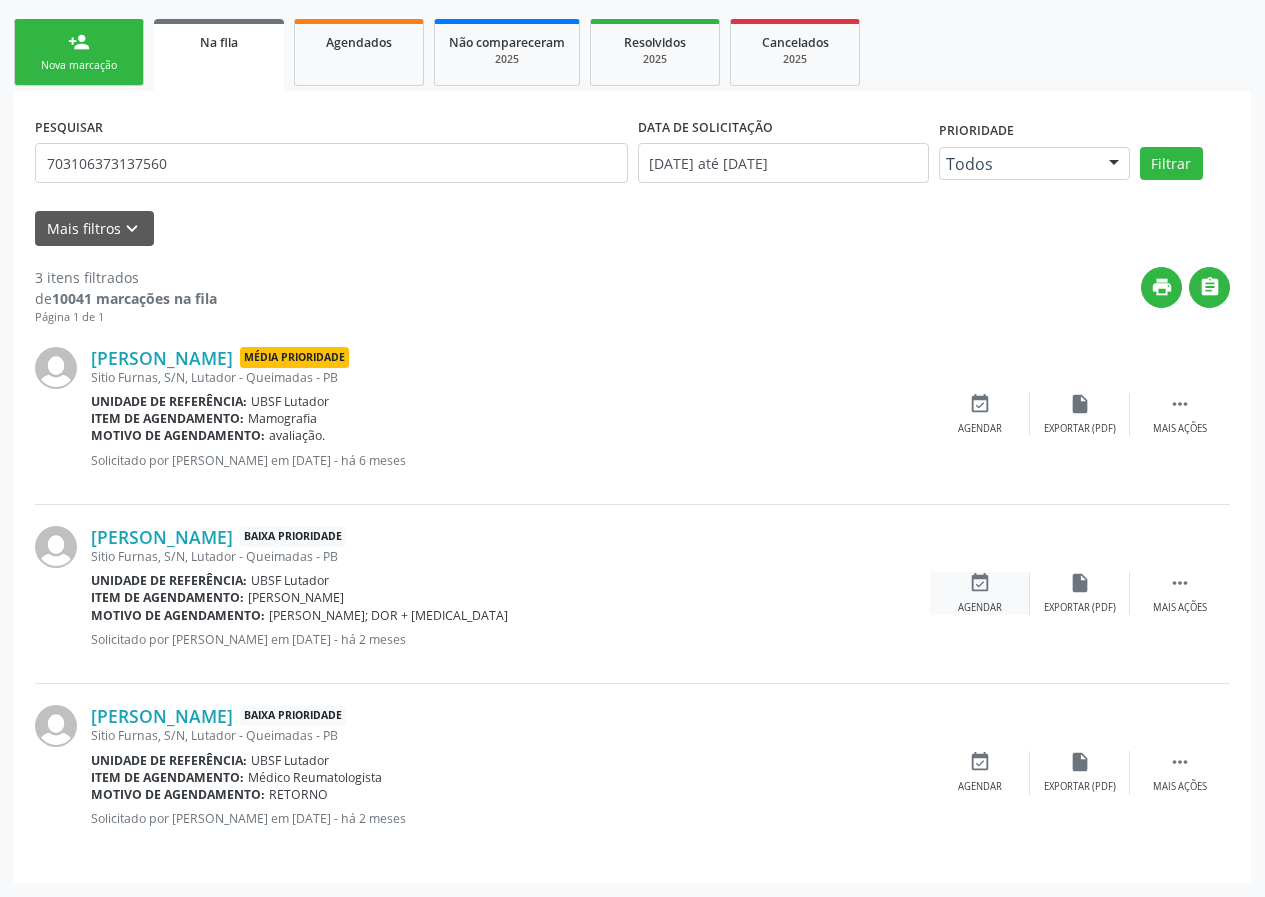 click on "event_available" at bounding box center (980, 583) 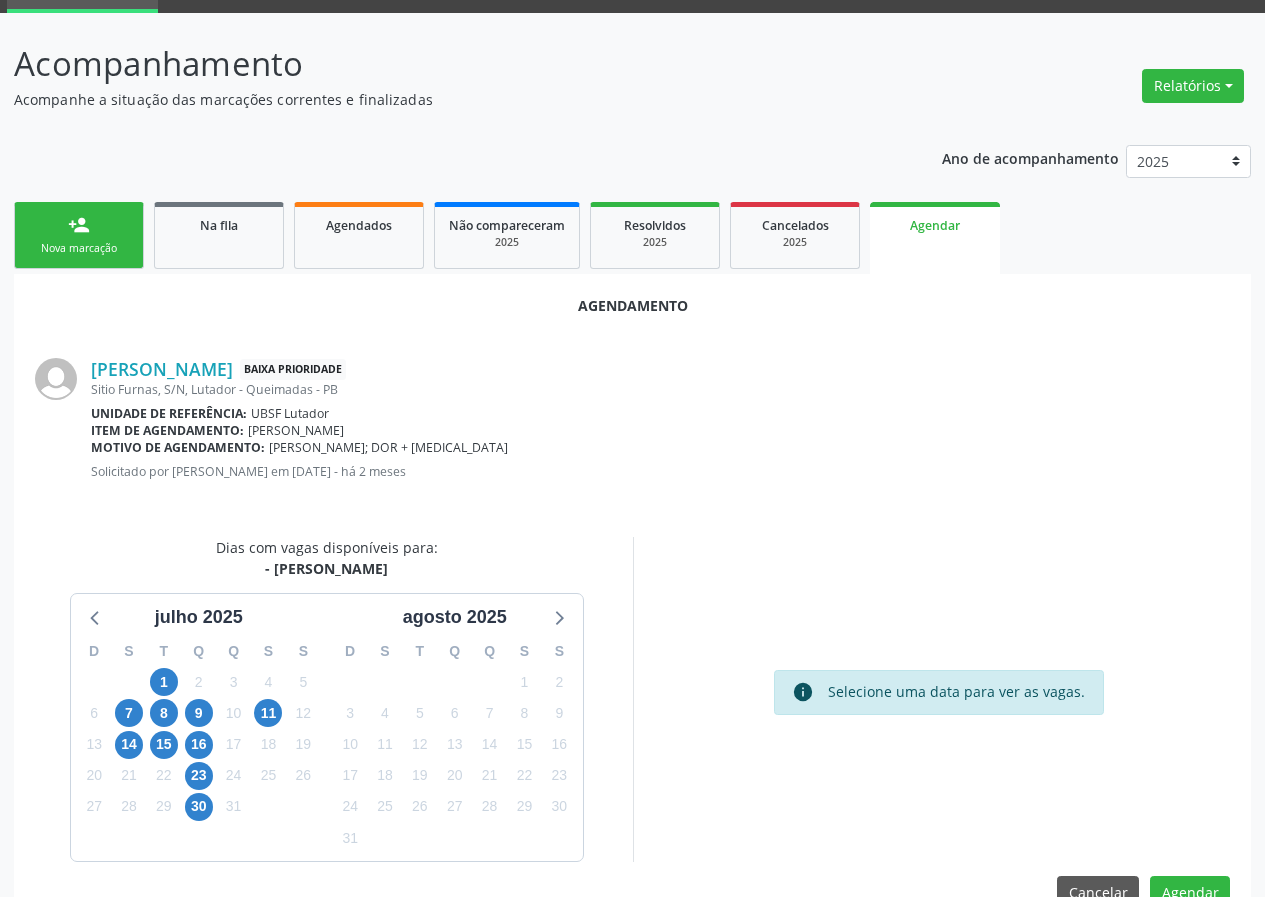 scroll, scrollTop: 144, scrollLeft: 0, axis: vertical 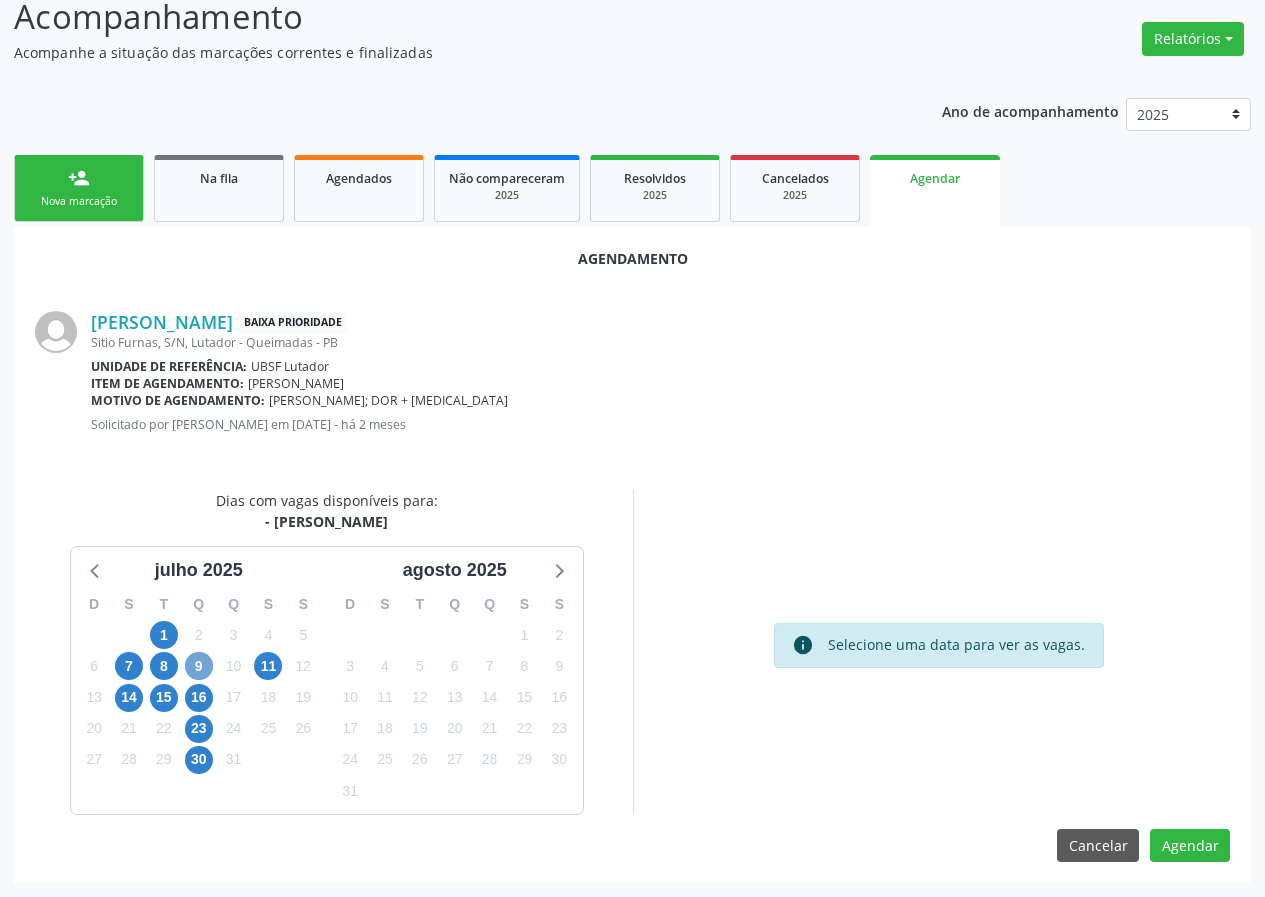 click on "9" at bounding box center [199, 666] 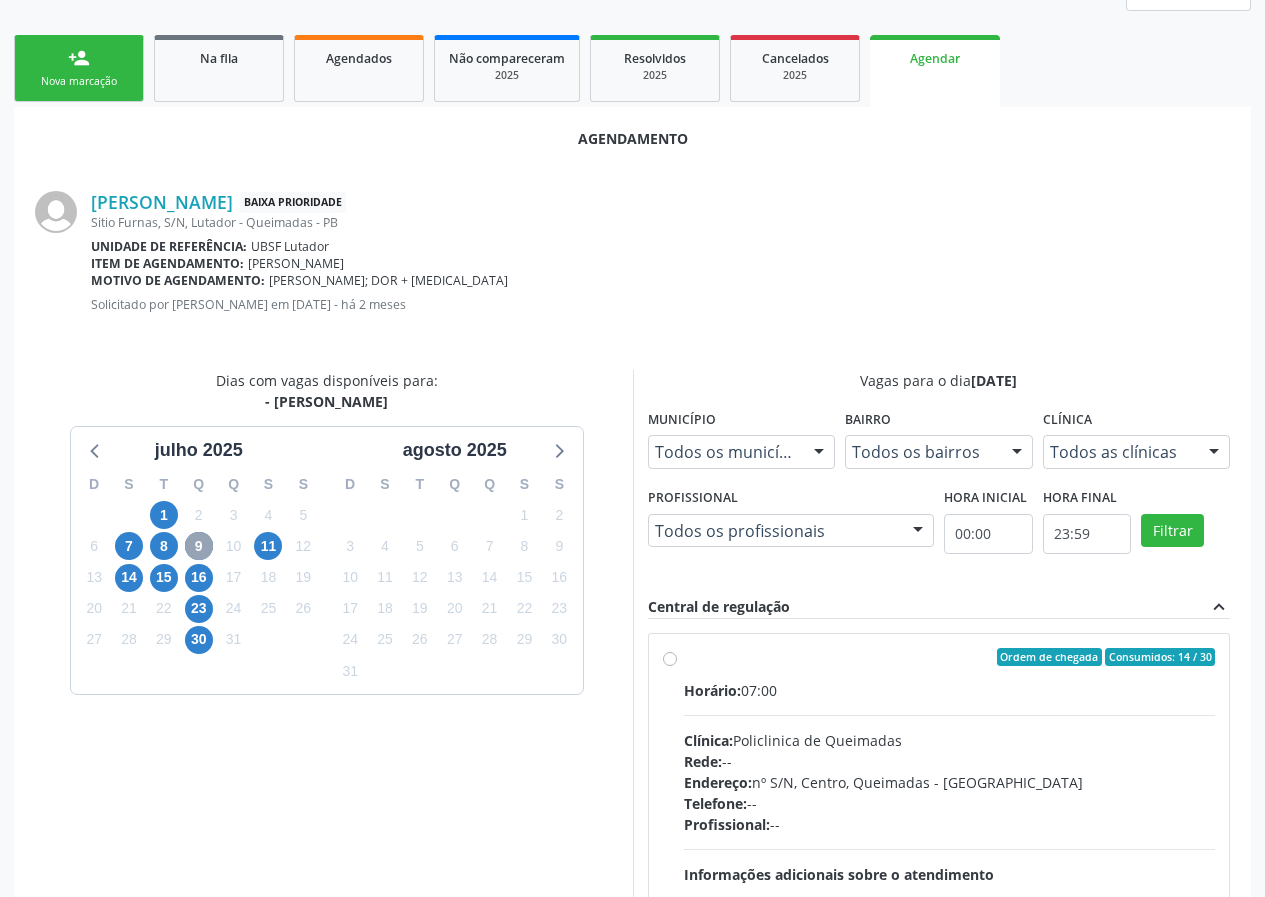 scroll, scrollTop: 469, scrollLeft: 0, axis: vertical 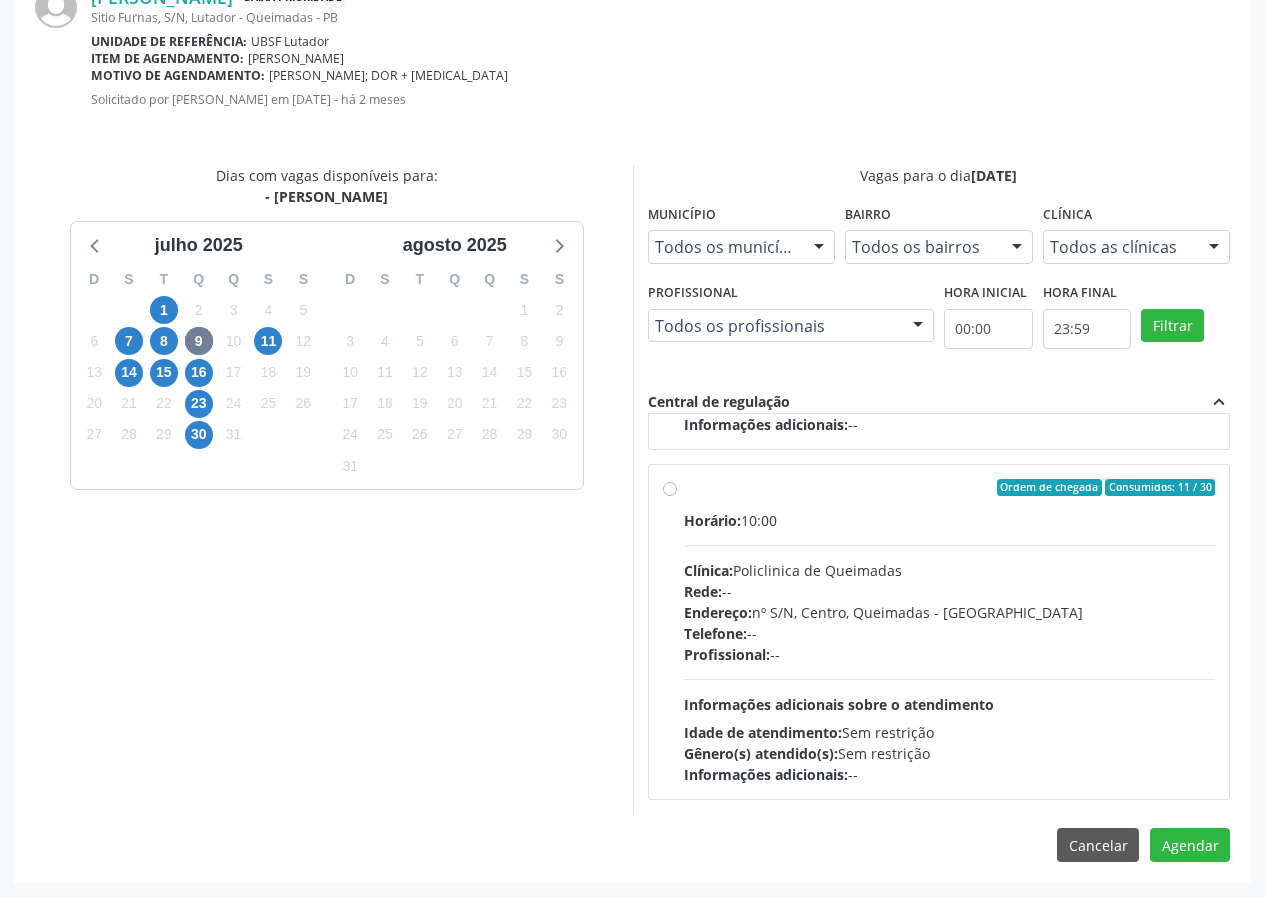 click on "Ordem de chegada
Consumidos: 11 / 30
Horário:   10:00
Clínica:  Policlinica de Queimadas
Rede:
--
Endereço:   nº S/N, Centro, Queimadas - PB
Telefone:   --
Profissional:
--
Informações adicionais sobre o atendimento
Idade de atendimento:
Sem restrição
Gênero(s) atendido(s):
Sem restrição
Informações adicionais:
--" at bounding box center (950, 632) 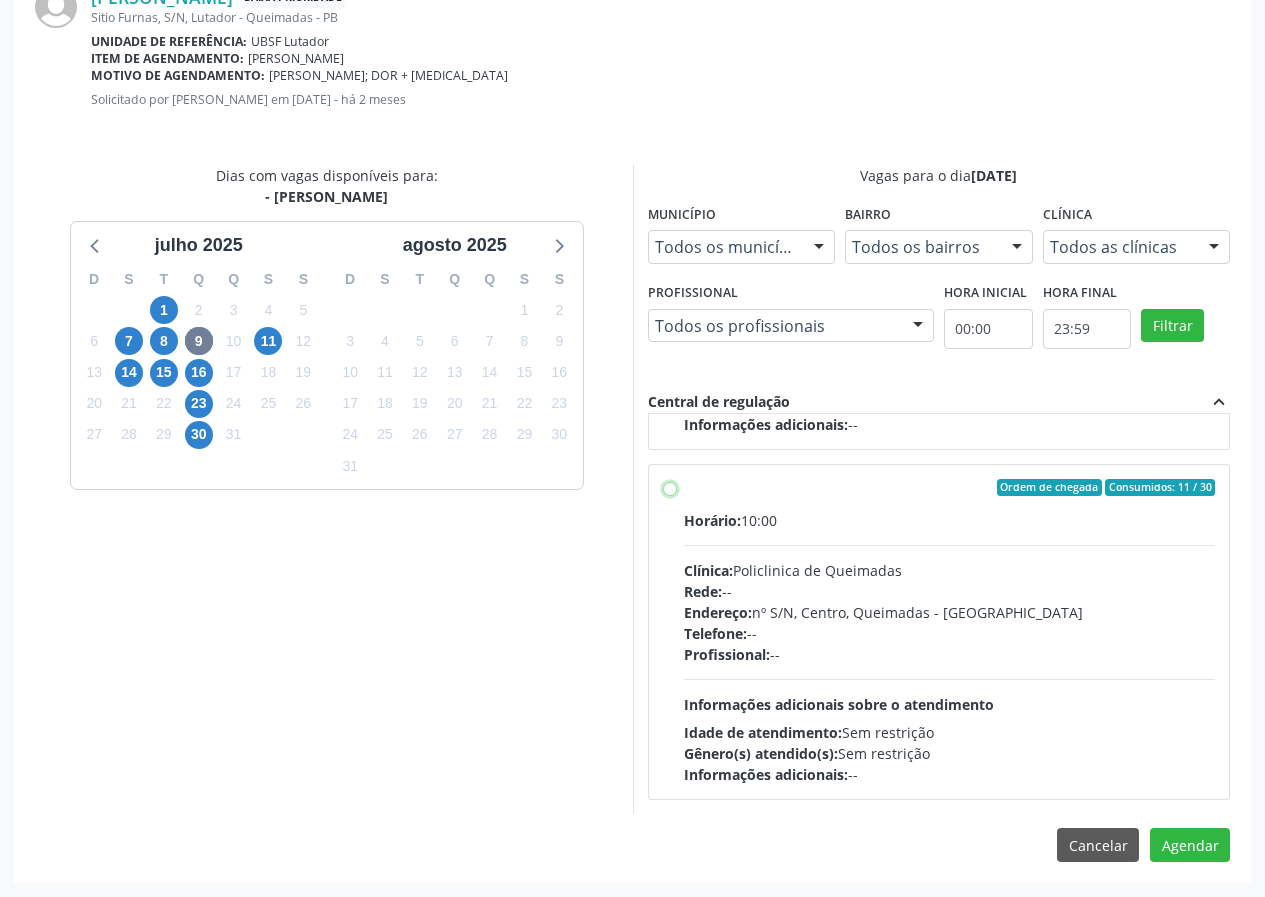 radio on "true" 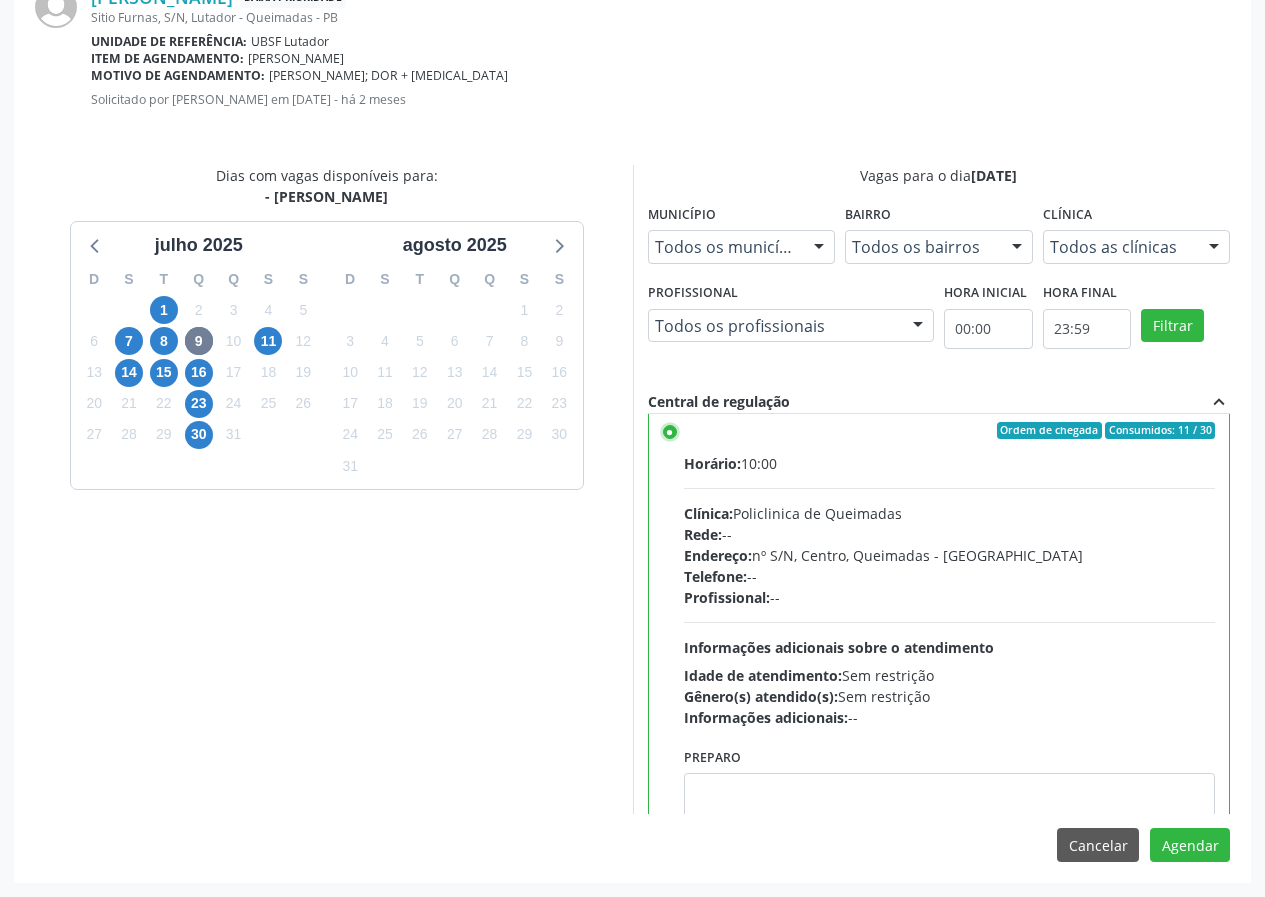 scroll, scrollTop: 450, scrollLeft: 0, axis: vertical 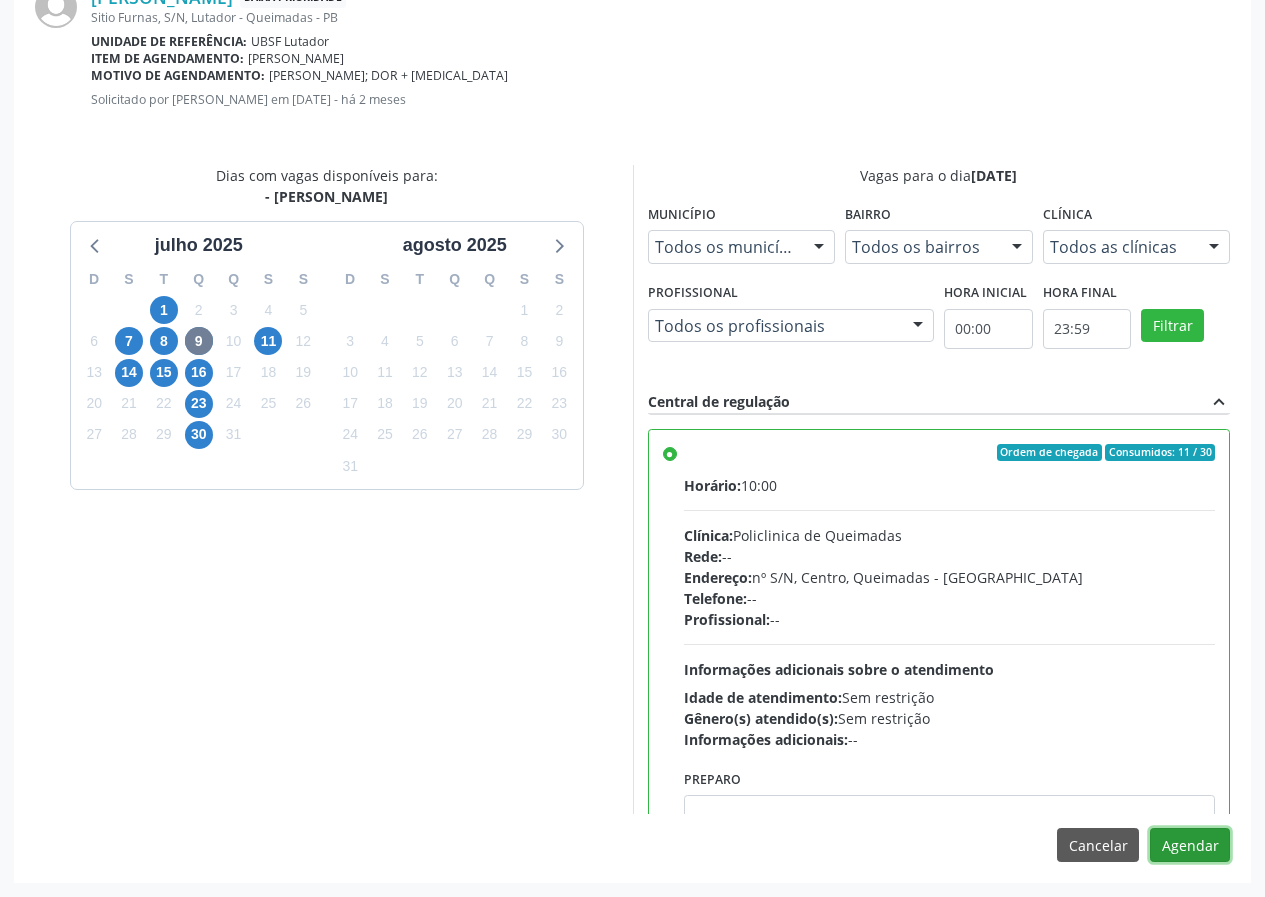 click on "Agendar" at bounding box center [1190, 845] 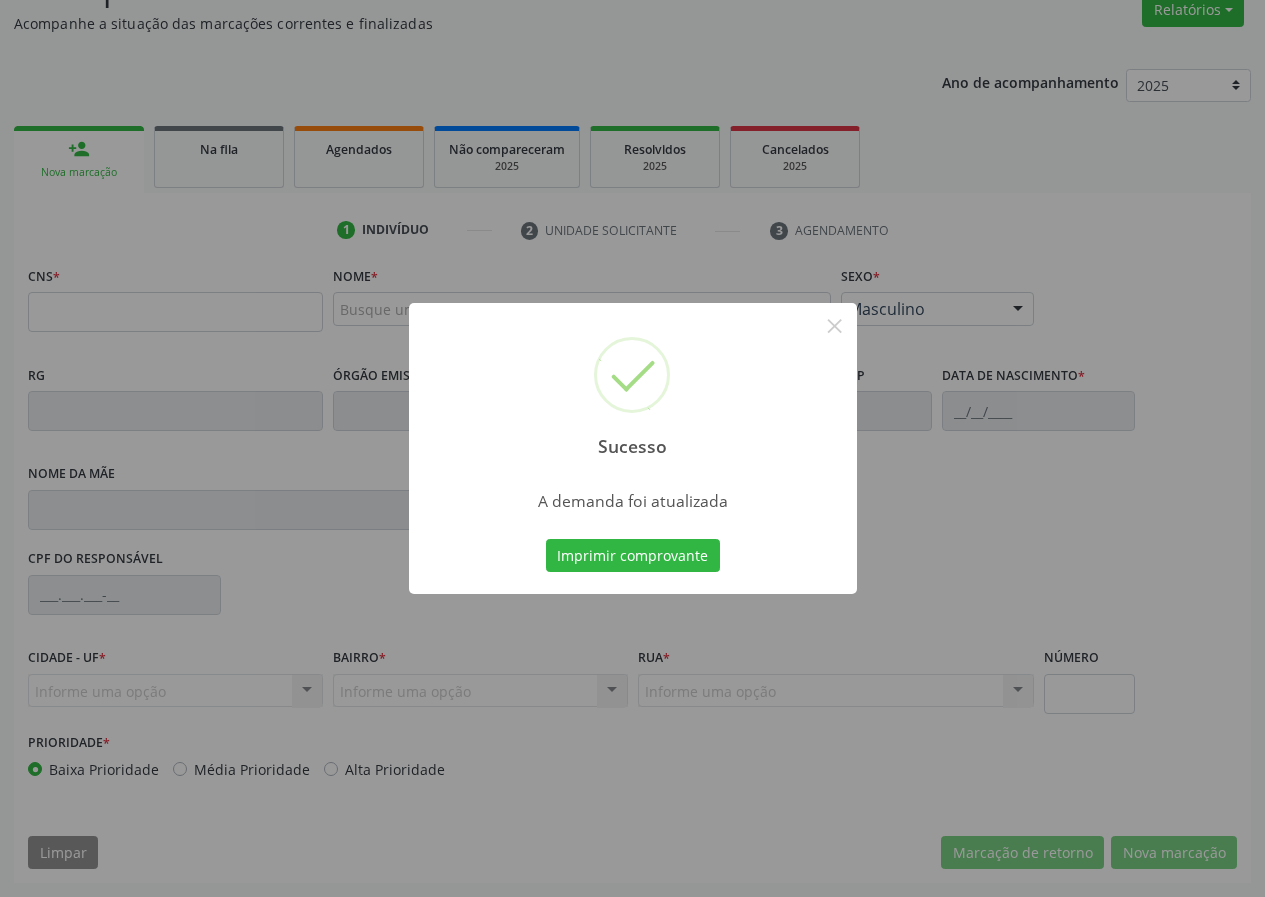 scroll, scrollTop: 173, scrollLeft: 0, axis: vertical 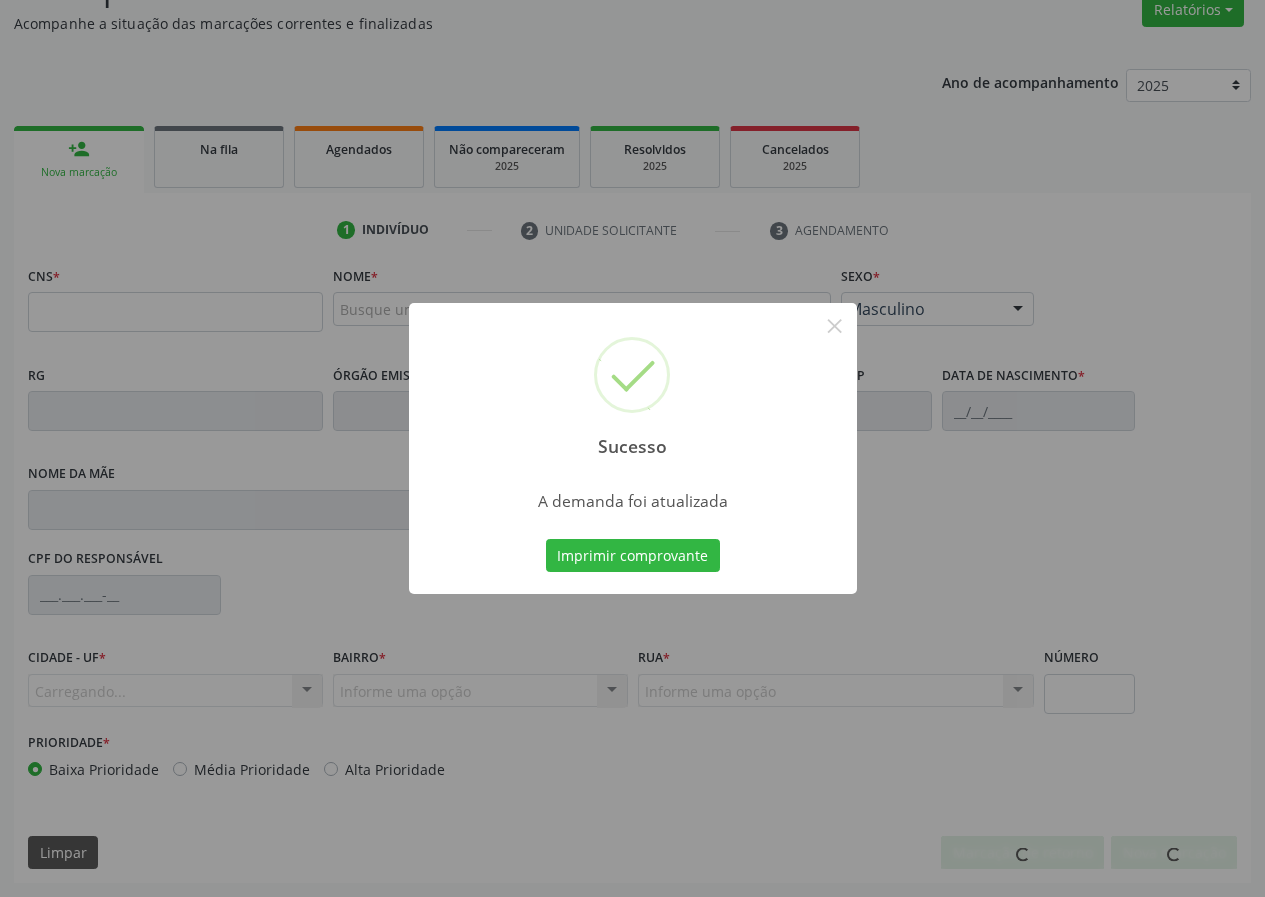 click on "Imprimir comprovante" at bounding box center [633, 556] 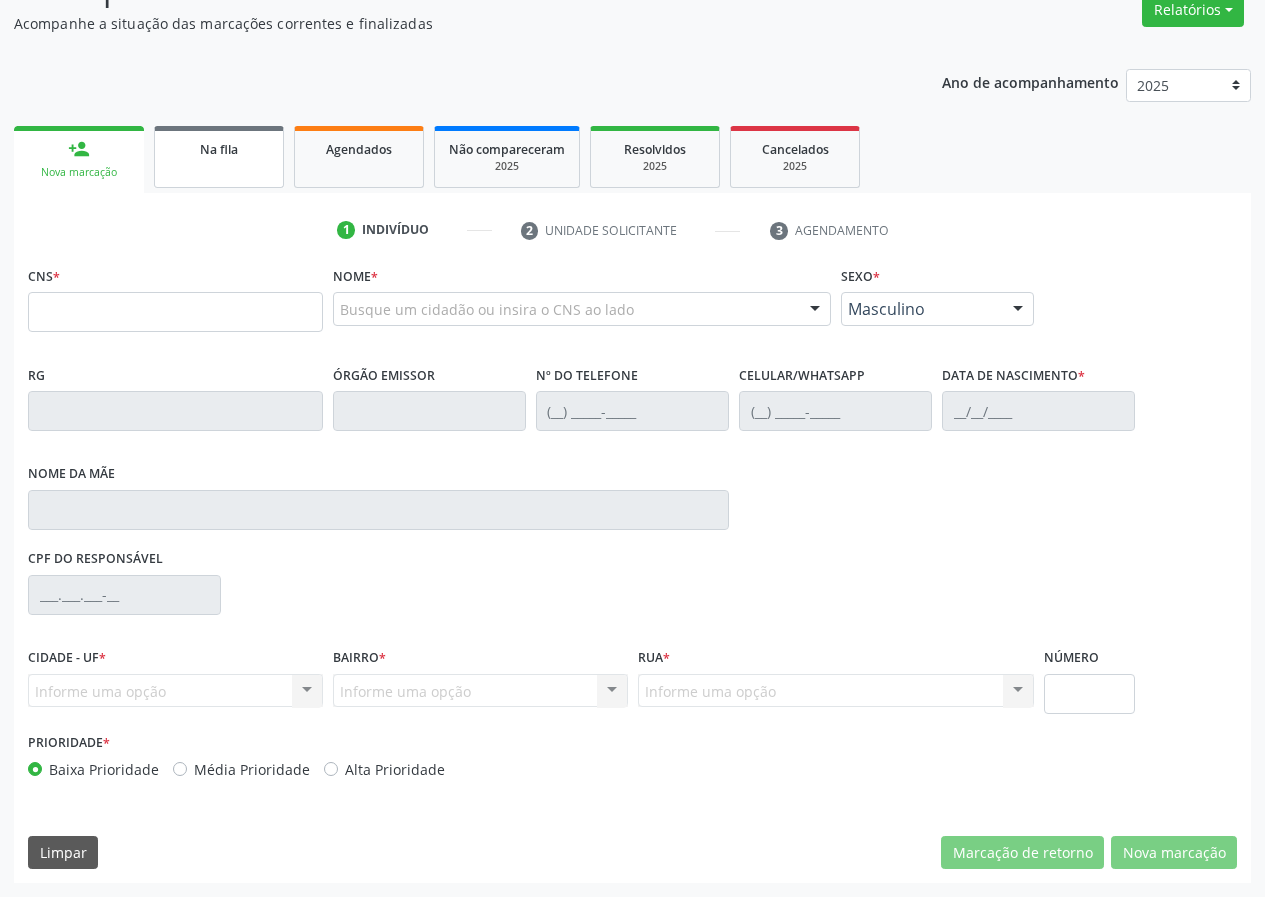 click on "Na fila" at bounding box center [219, 157] 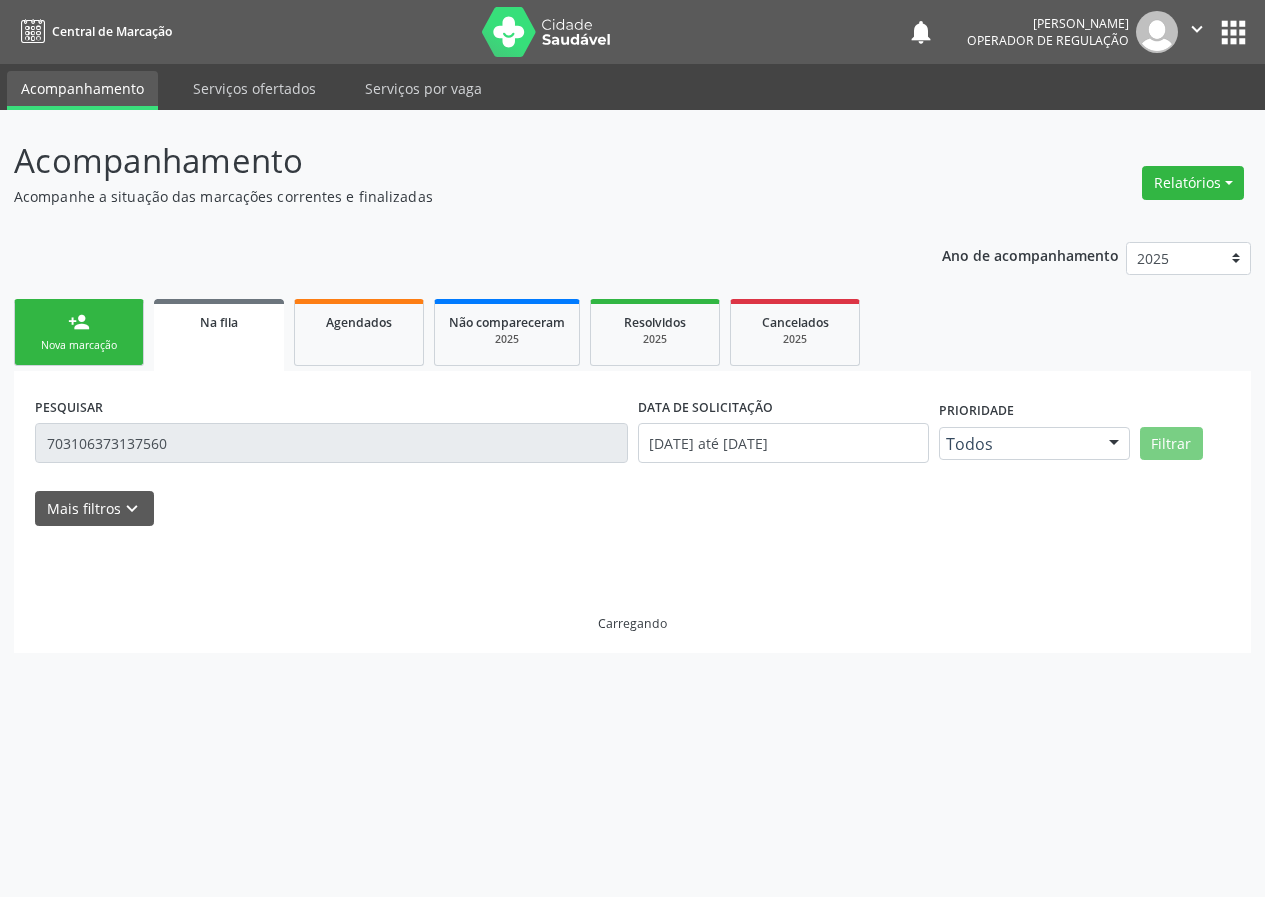 scroll, scrollTop: 0, scrollLeft: 0, axis: both 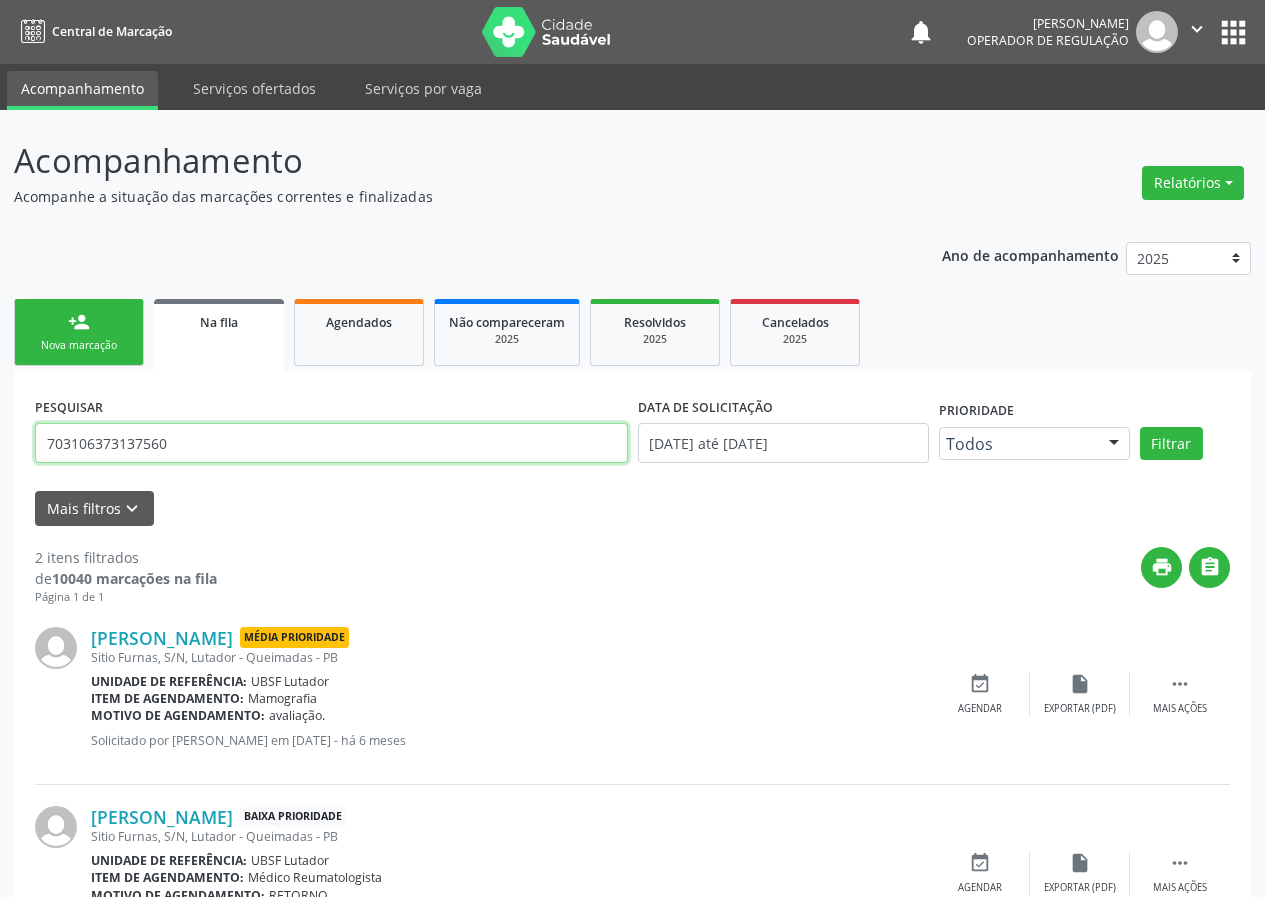 click on "703106373137560" at bounding box center (331, 443) 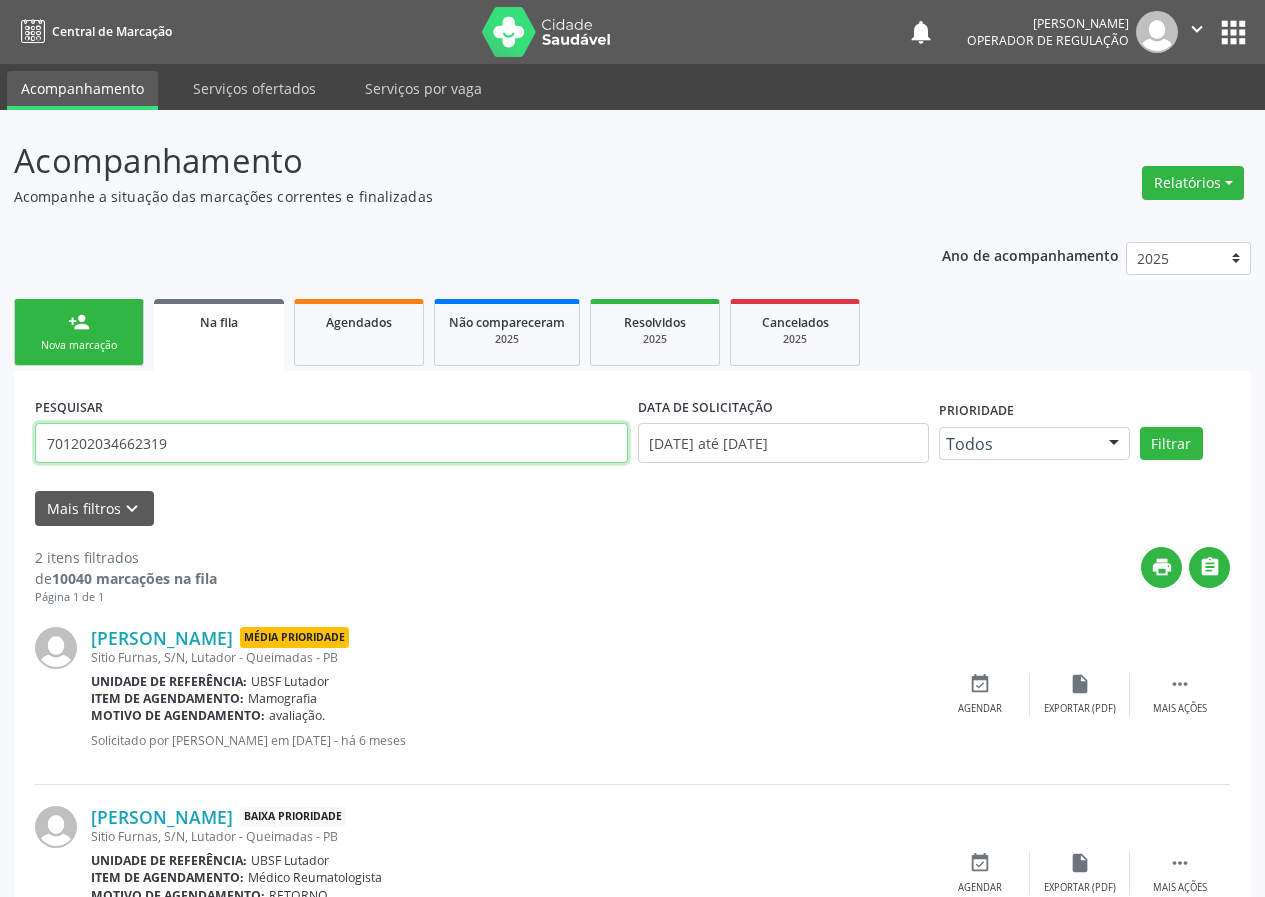 type on "701202034662319" 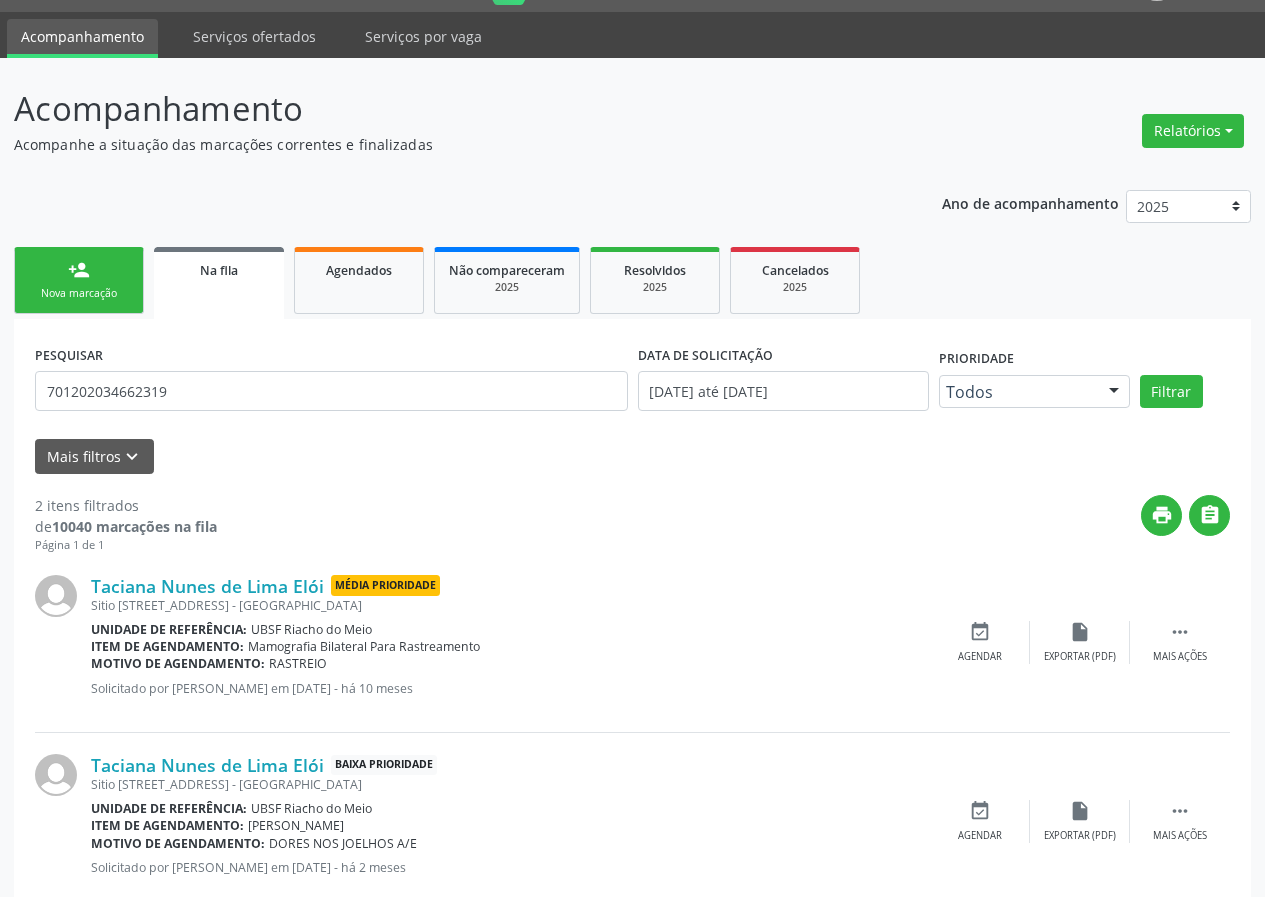 scroll, scrollTop: 101, scrollLeft: 0, axis: vertical 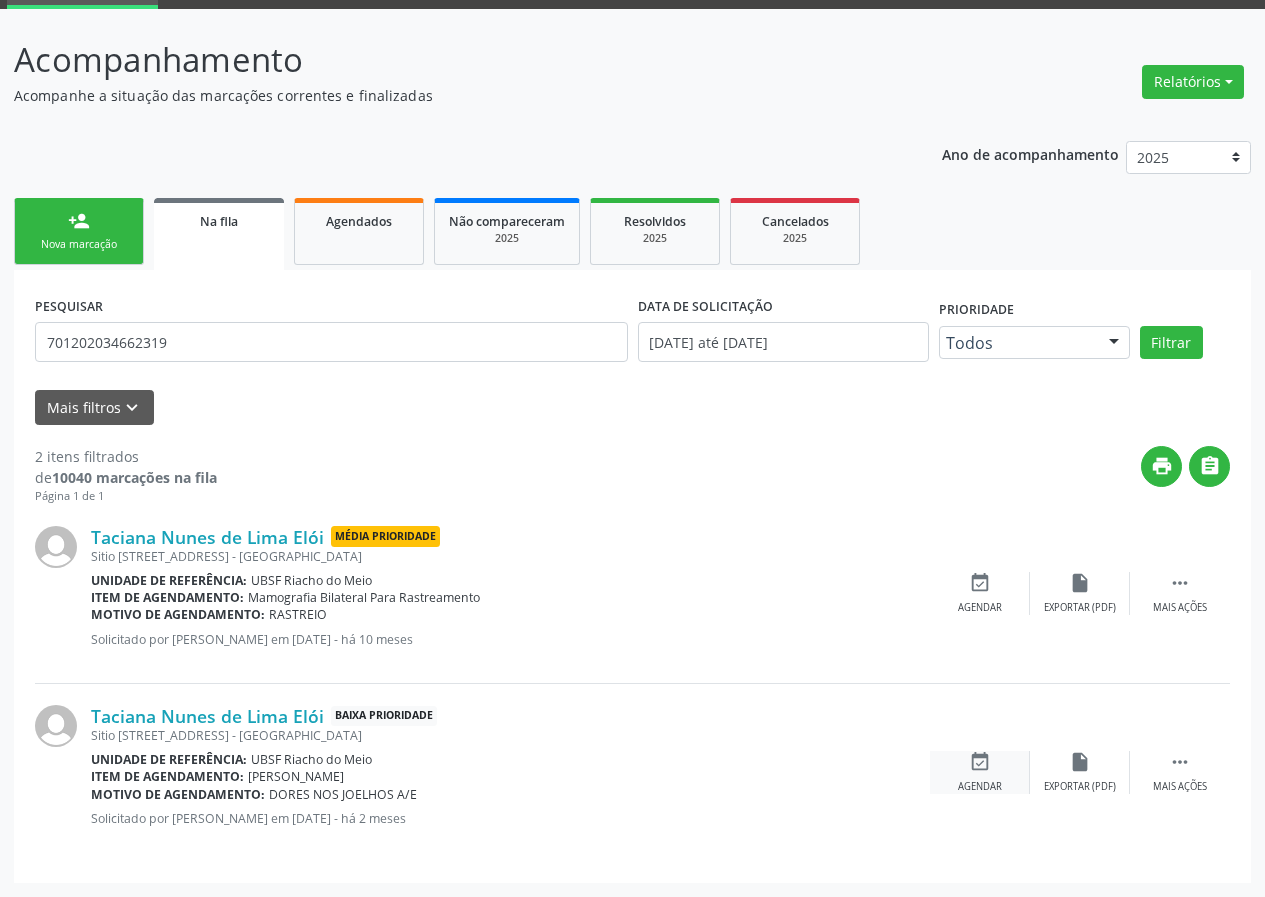 click on "event_available" at bounding box center (980, 762) 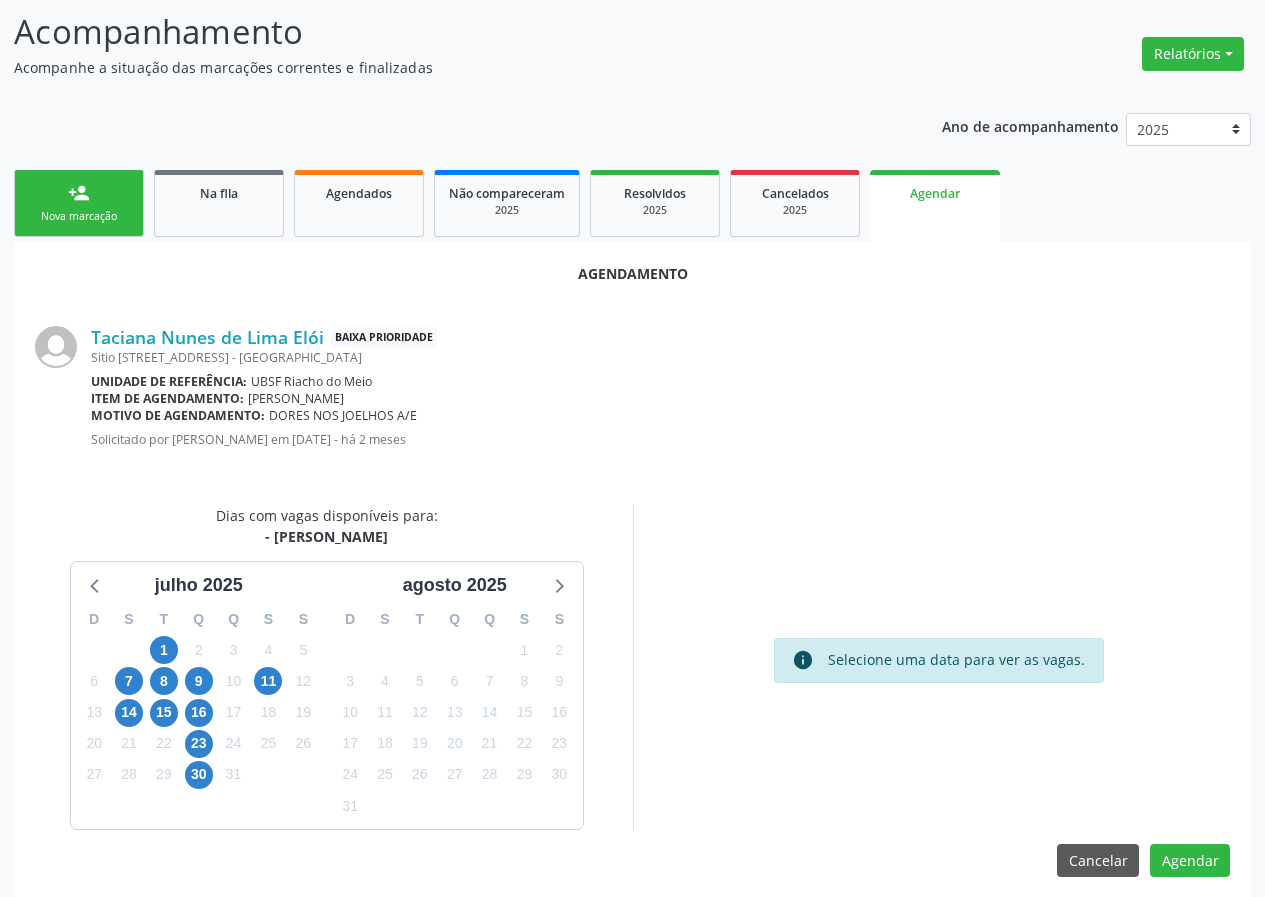 scroll, scrollTop: 144, scrollLeft: 0, axis: vertical 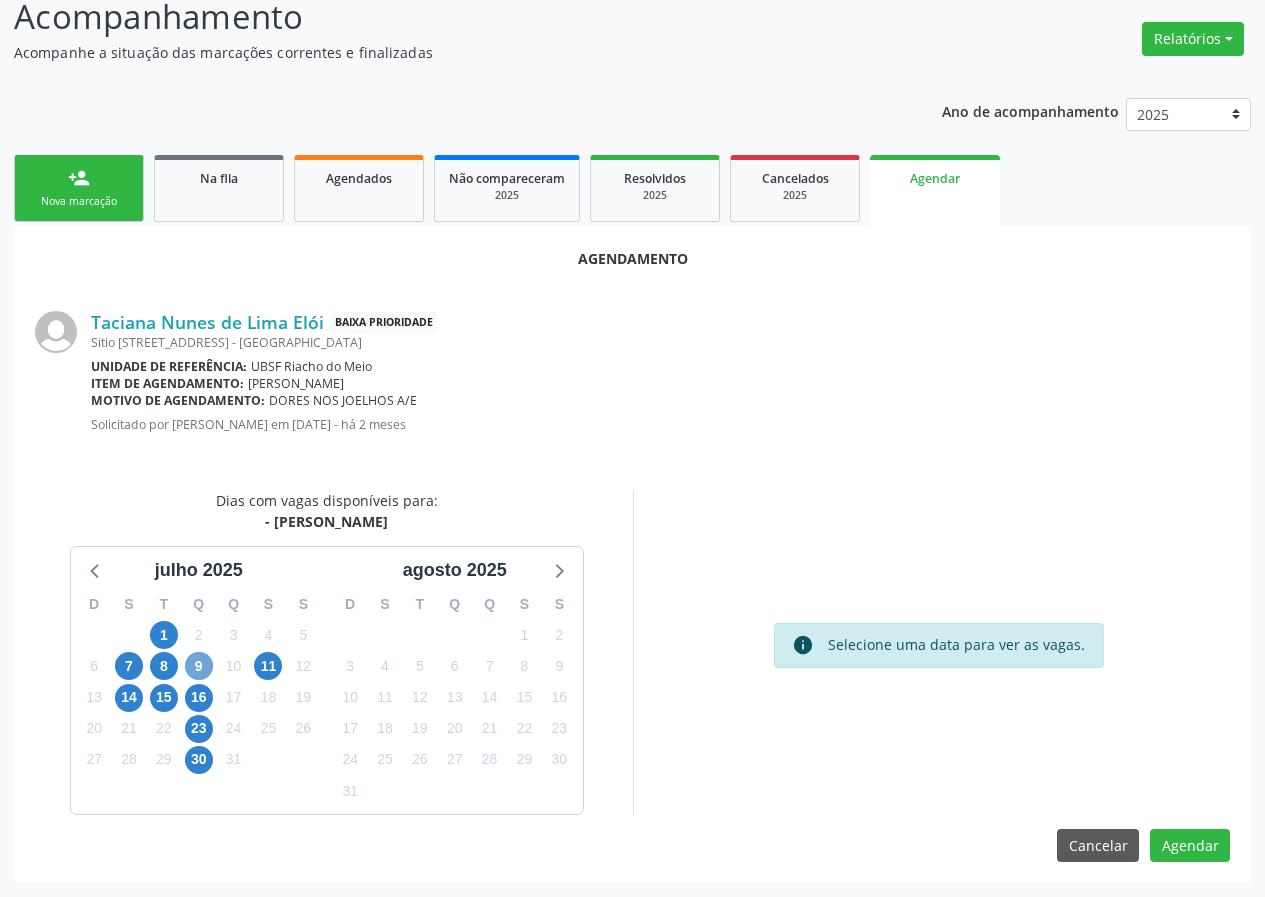 click on "9" at bounding box center (199, 666) 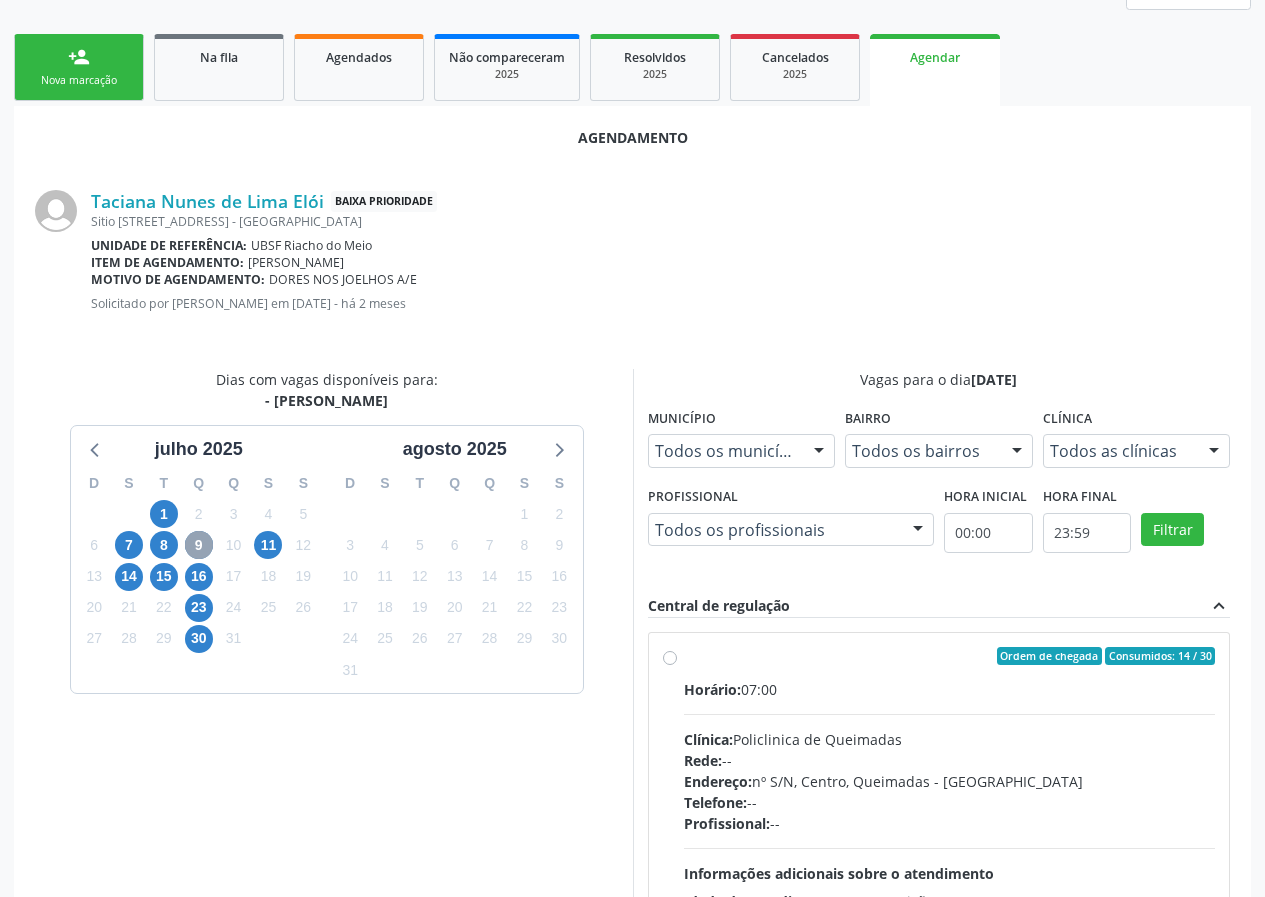 scroll, scrollTop: 444, scrollLeft: 0, axis: vertical 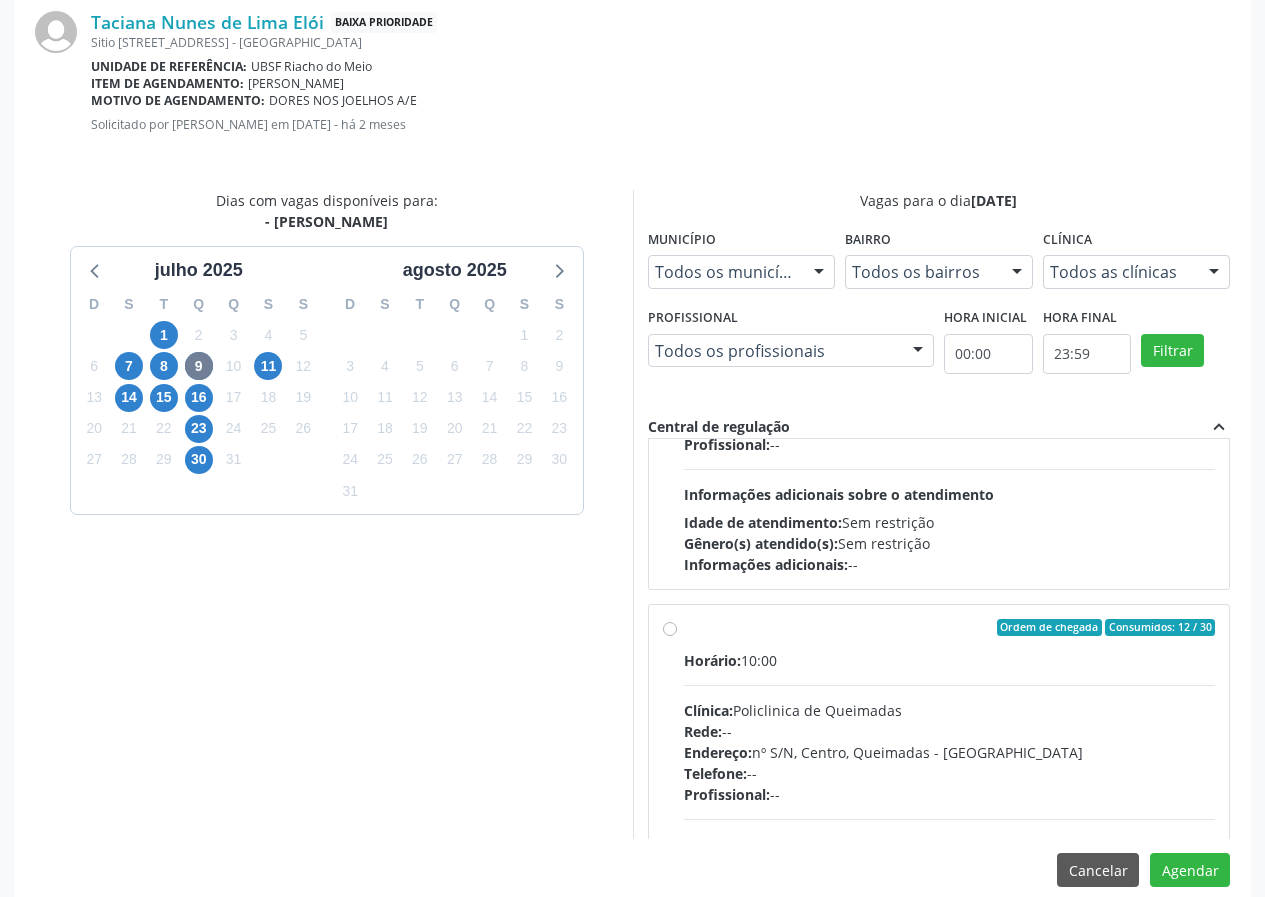 click on "Ordem de chegada
Consumidos: 12 / 30
Horário:   10:00
Clínica:  Policlinica de Queimadas
Rede:
--
Endereço:   nº S/N, Centro, Queimadas - PB
Telefone:   --
Profissional:
--
Informações adicionais sobre o atendimento
Idade de atendimento:
Sem restrição
Gênero(s) atendido(s):
Sem restrição
Informações adicionais:
--" at bounding box center [939, 772] 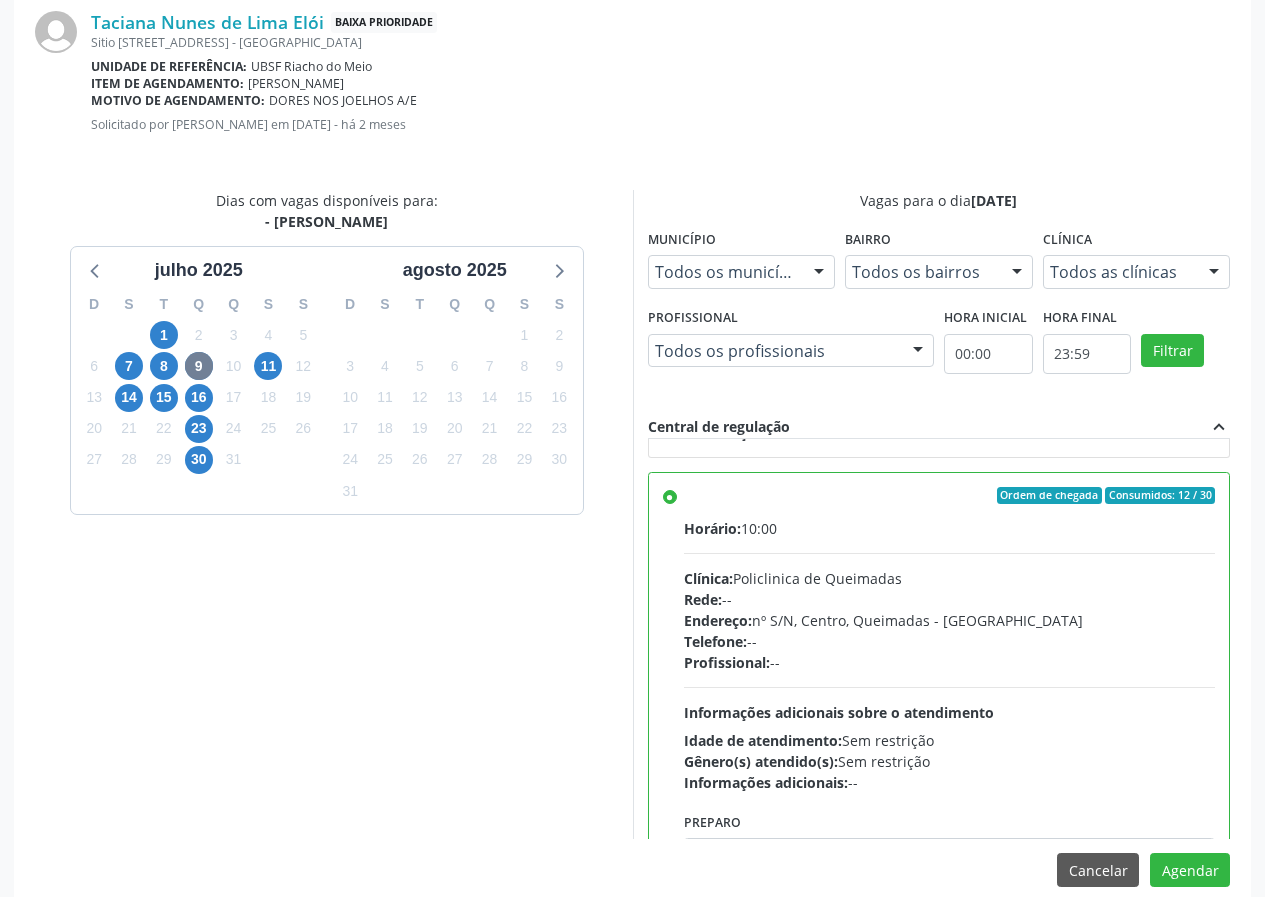 scroll, scrollTop: 450, scrollLeft: 0, axis: vertical 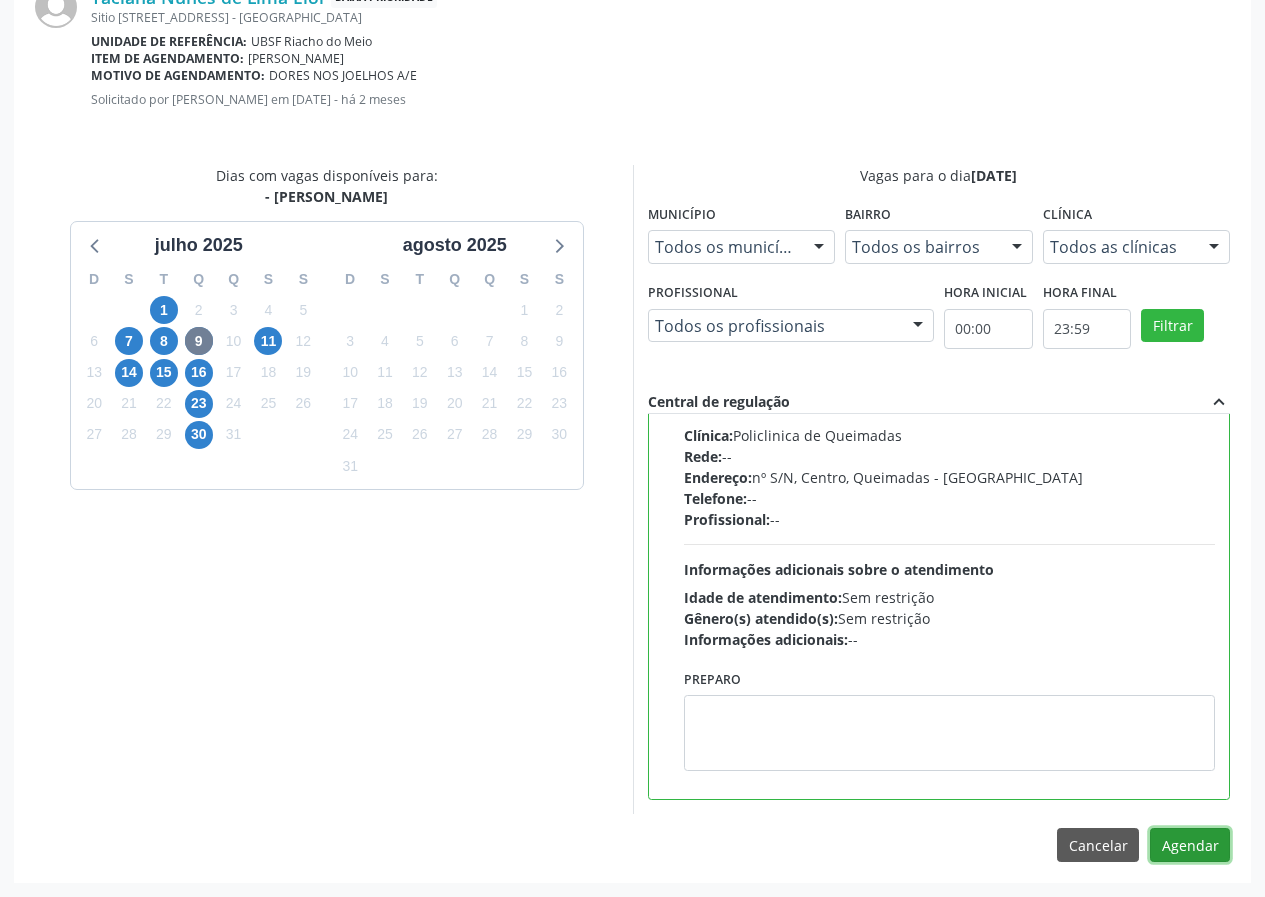 click on "Agendar" at bounding box center (1190, 845) 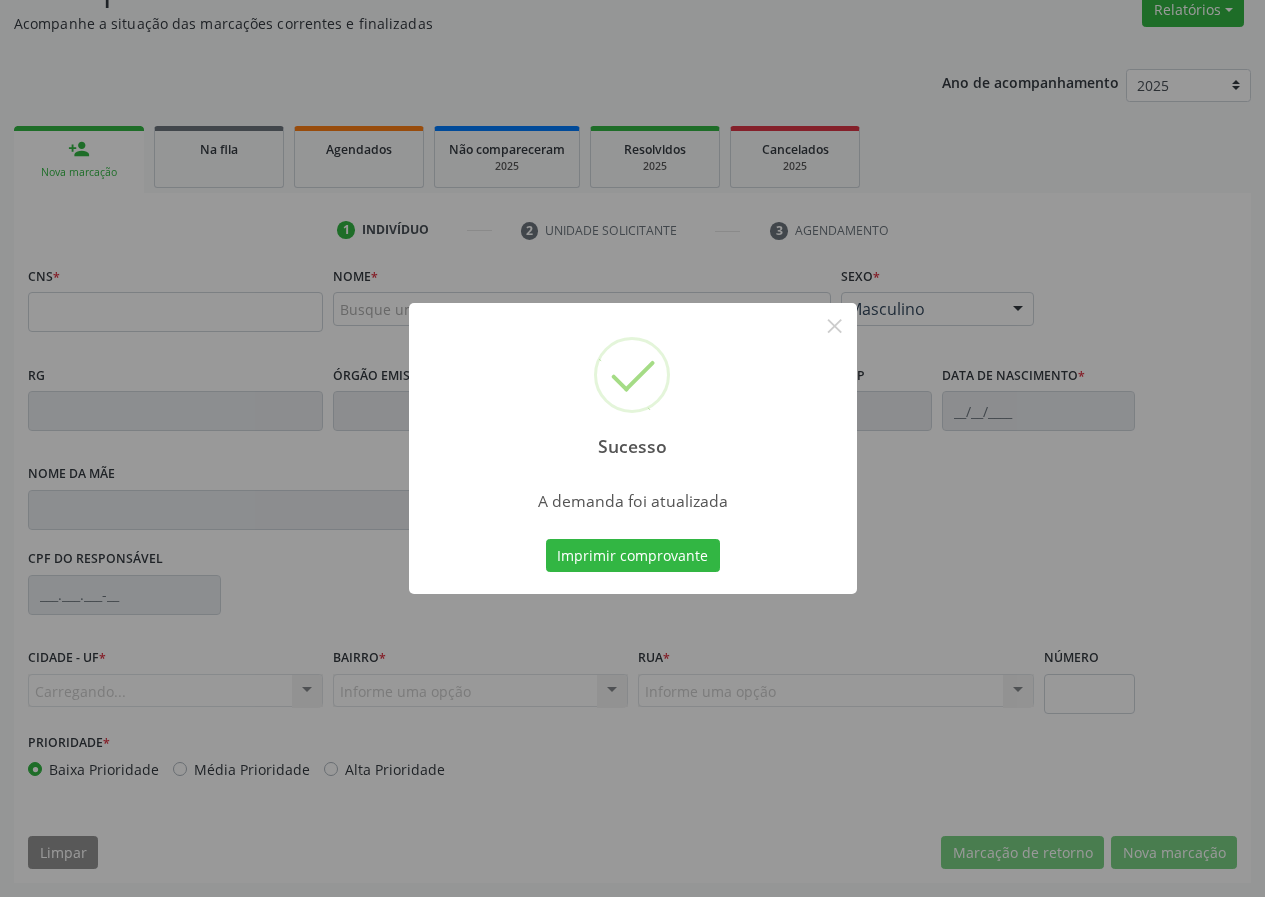 scroll, scrollTop: 173, scrollLeft: 0, axis: vertical 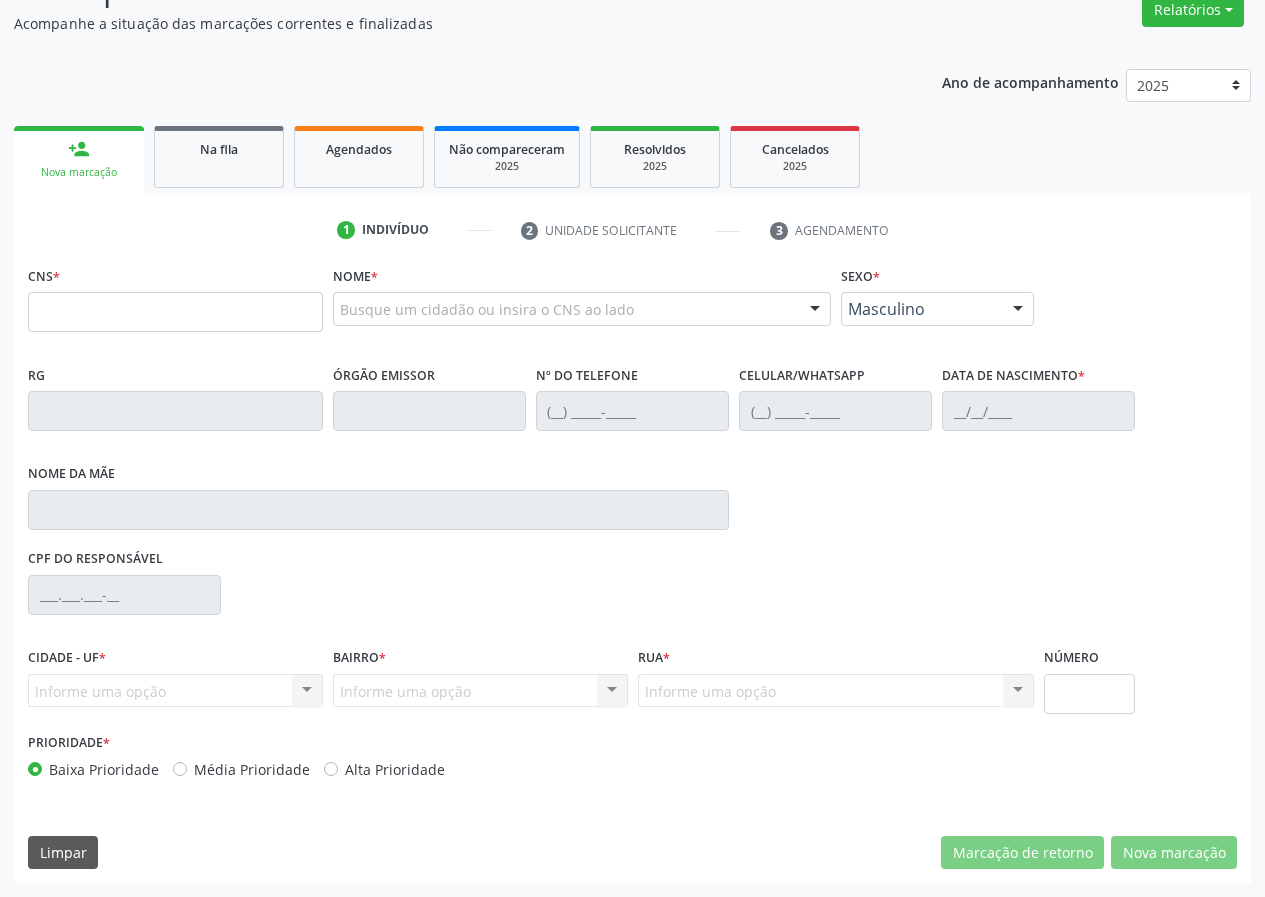 click on "CNS
*" at bounding box center (175, 296) 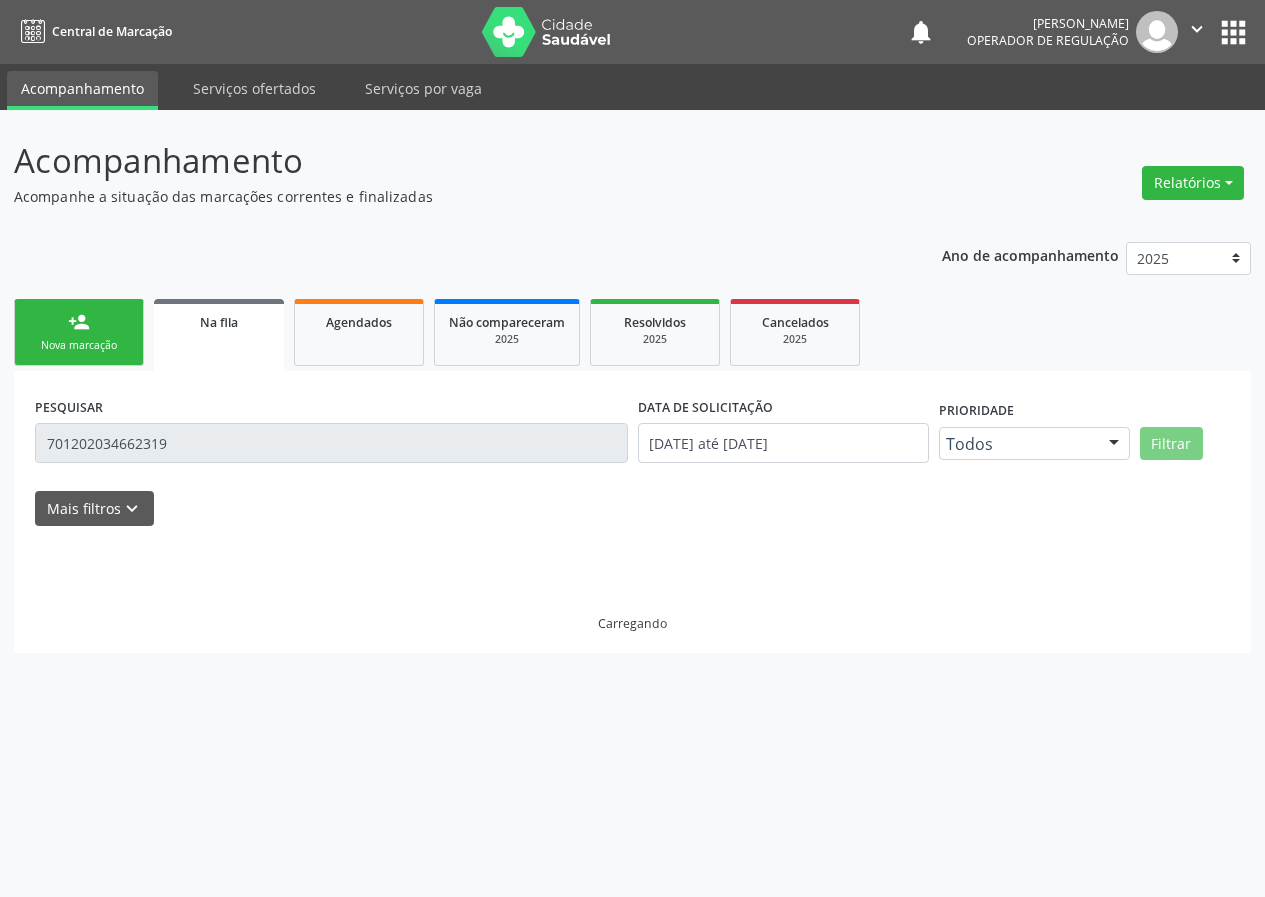 scroll, scrollTop: 0, scrollLeft: 0, axis: both 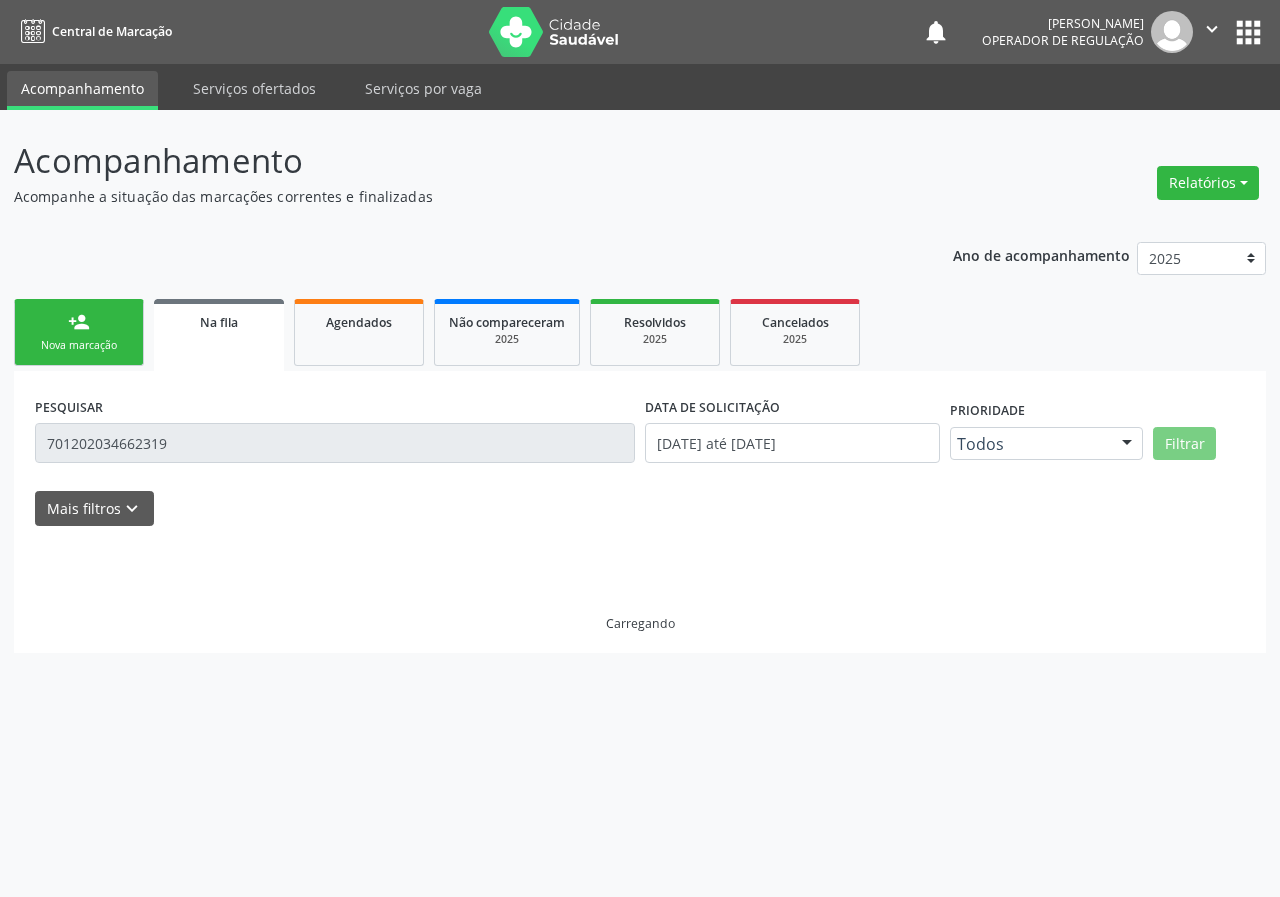 click on "701202034662319" at bounding box center (335, 443) 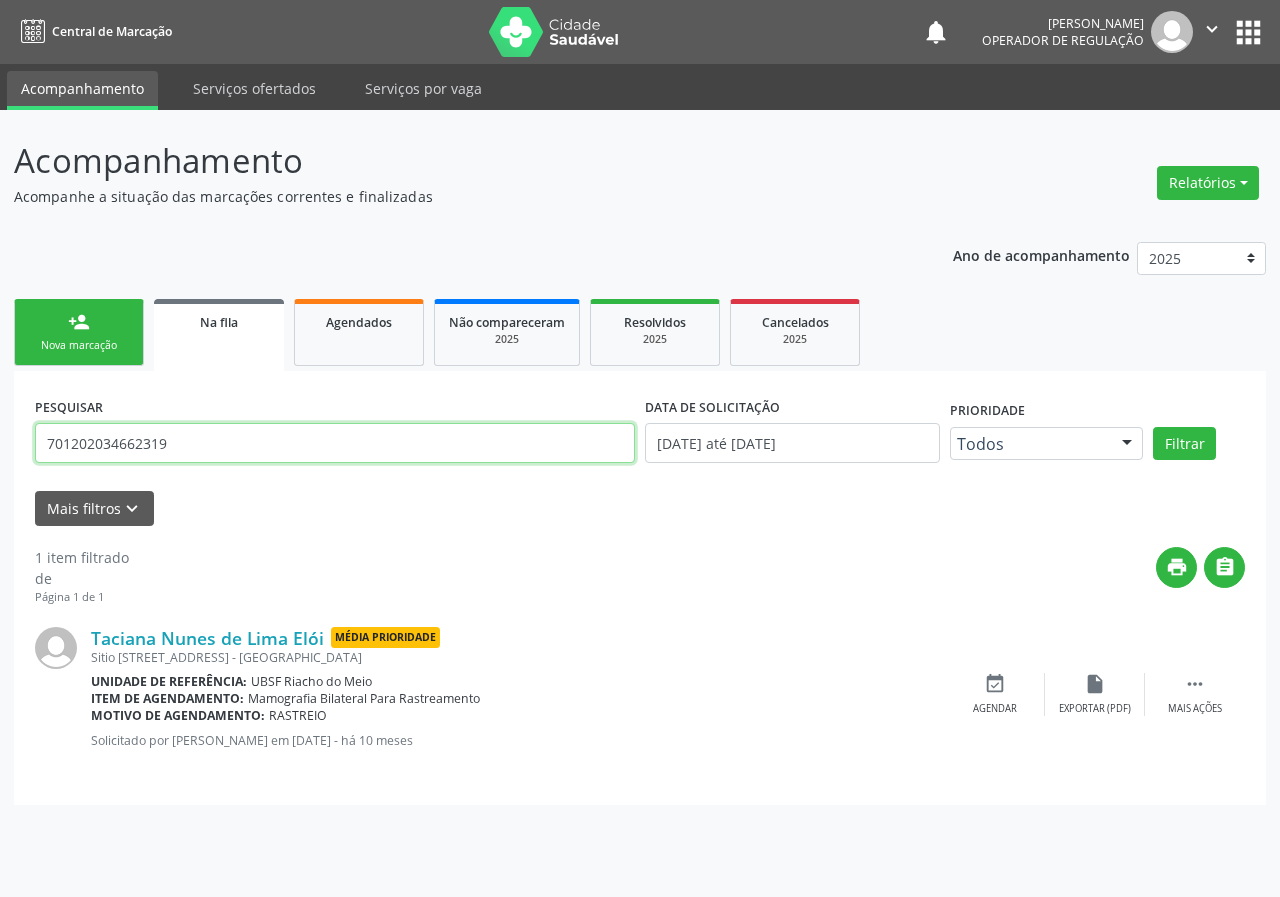 click on "701202034662319" at bounding box center [335, 443] 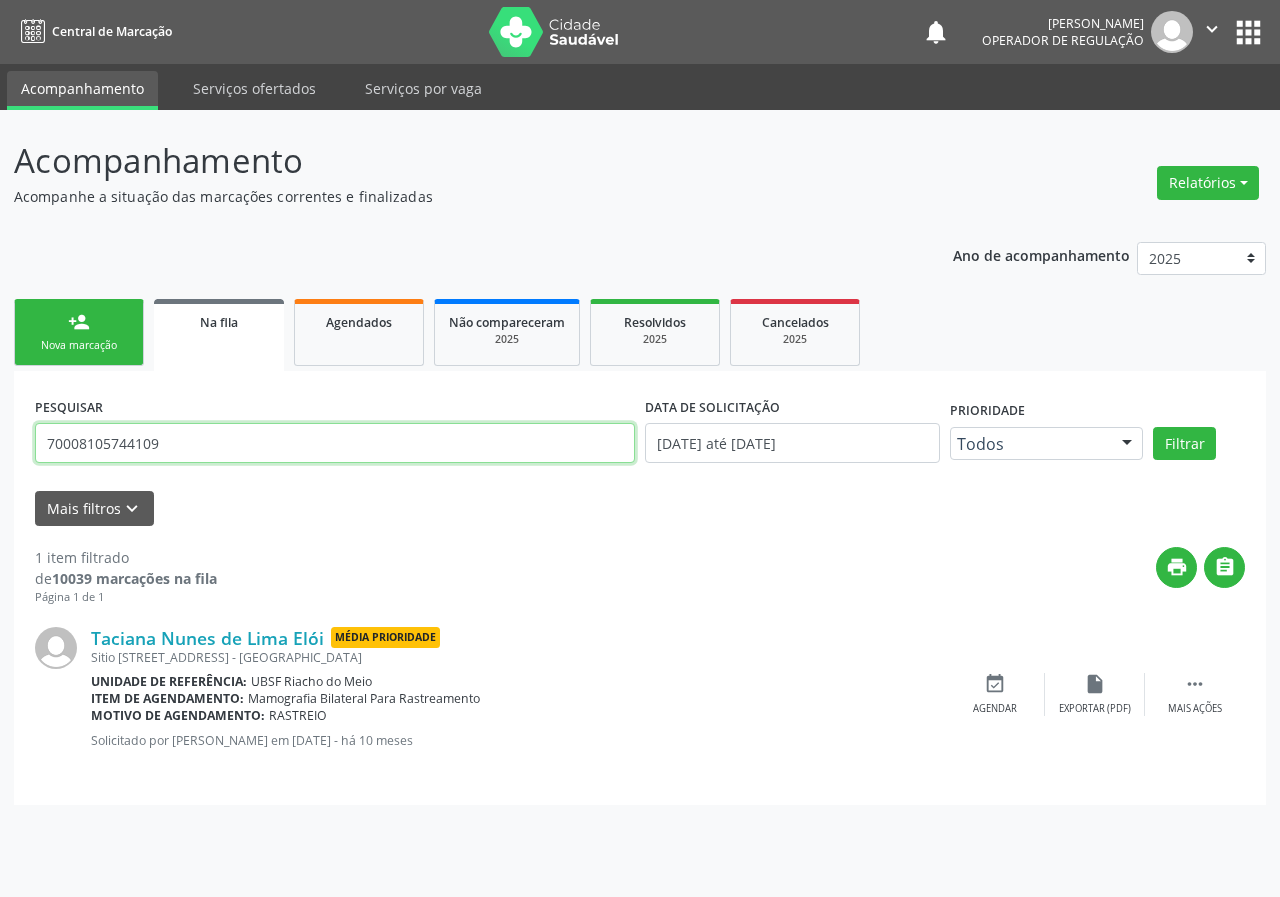 type on "70008105744109" 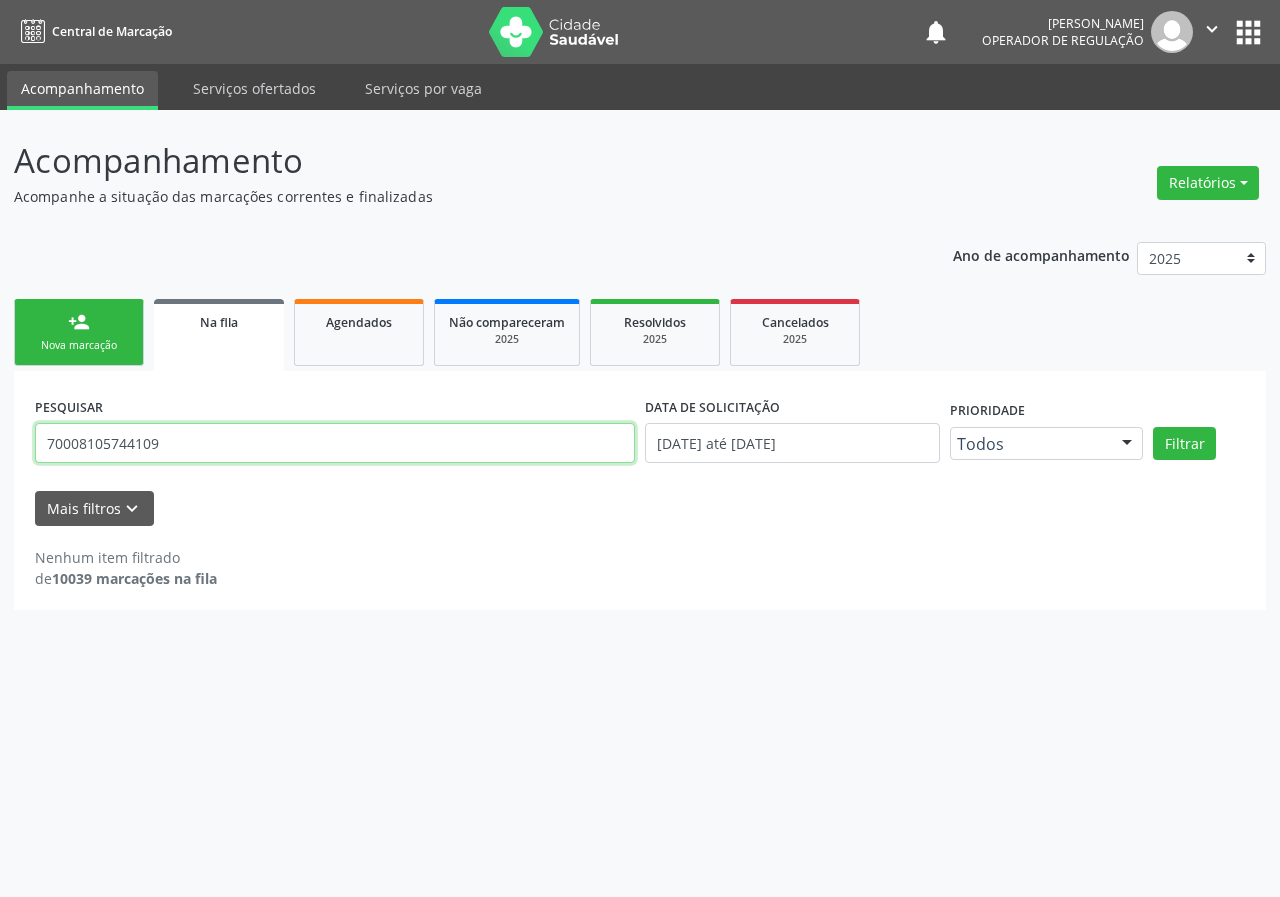 click on "70008105744109" at bounding box center (335, 443) 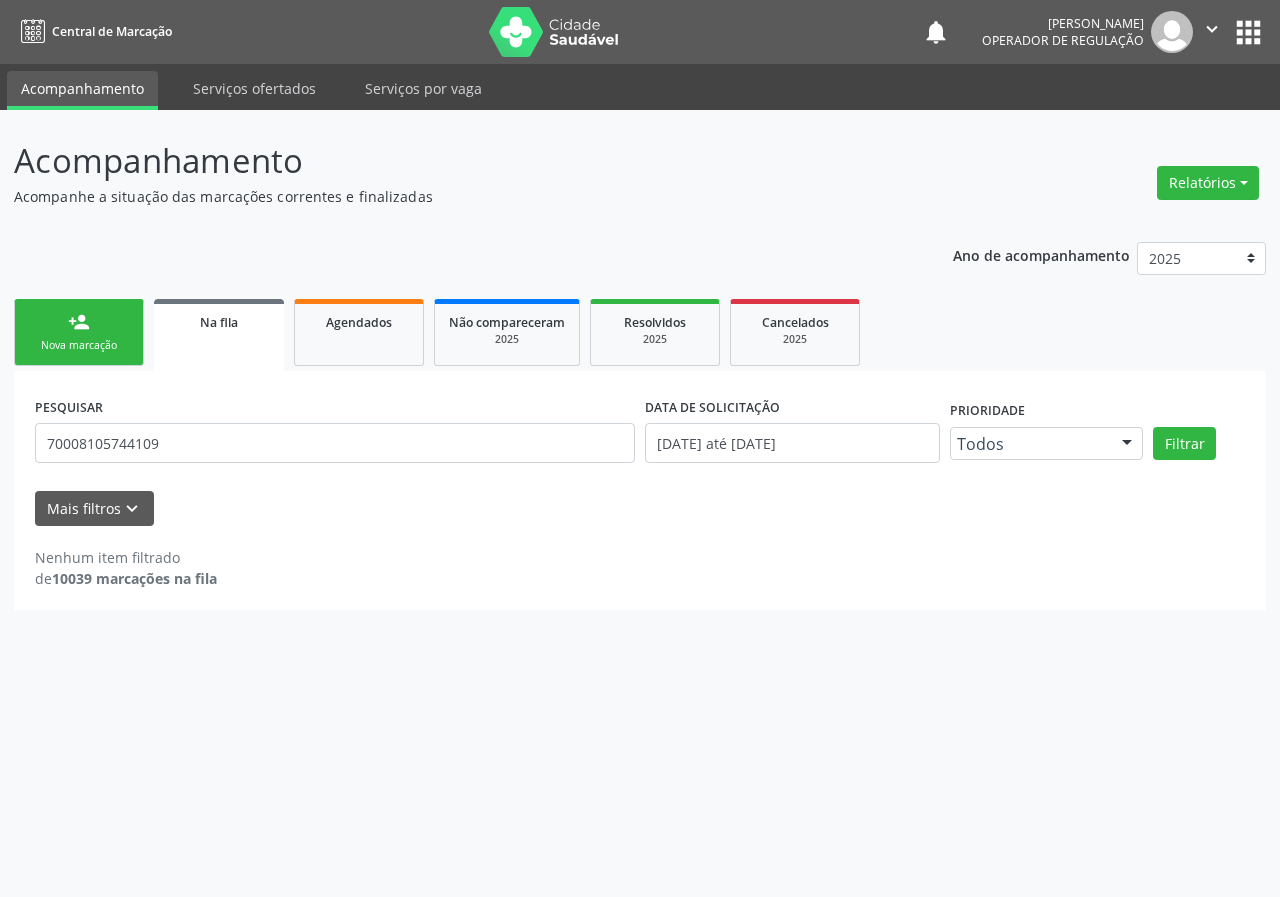 click on "person_add
Nova marcação" at bounding box center [79, 332] 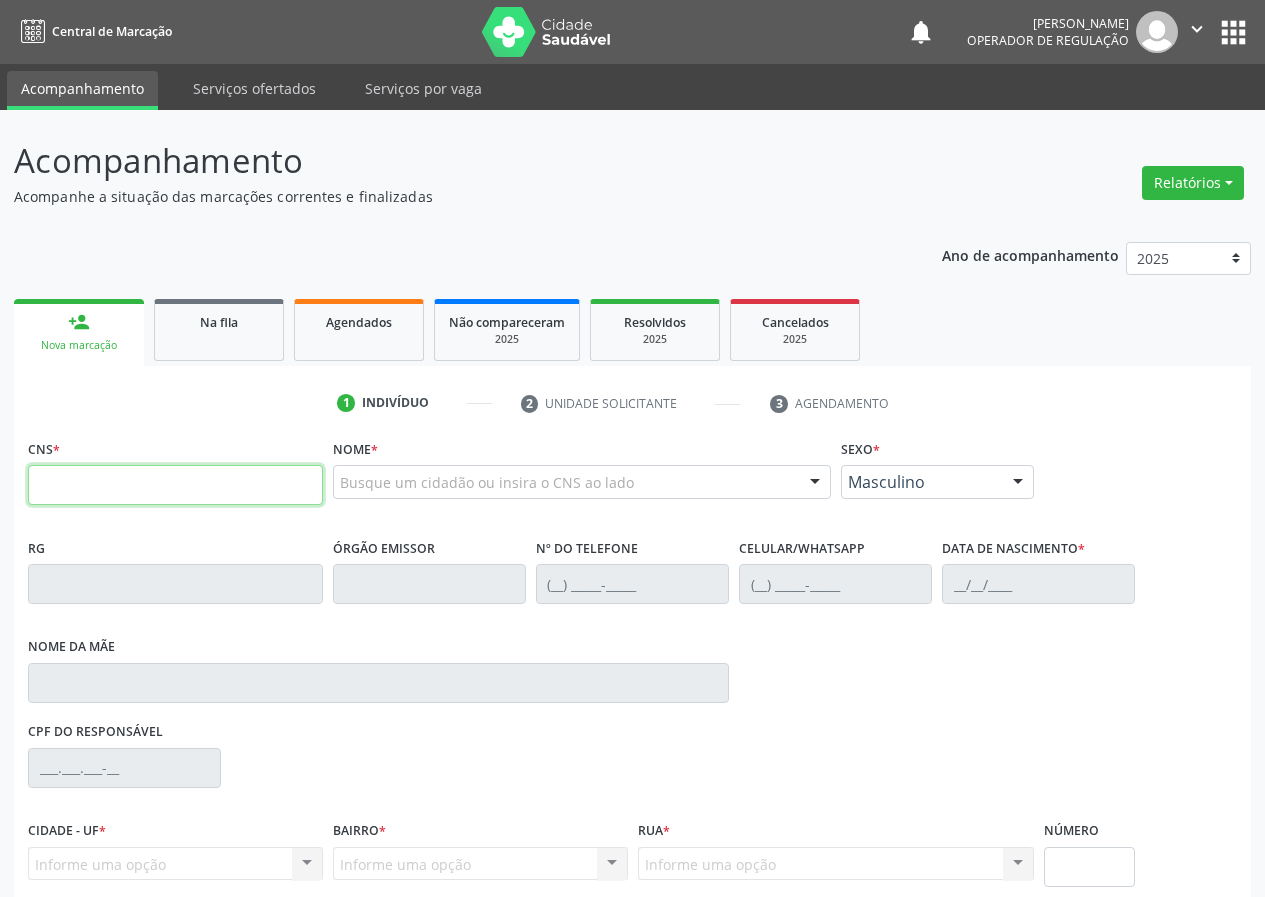 click at bounding box center [175, 485] 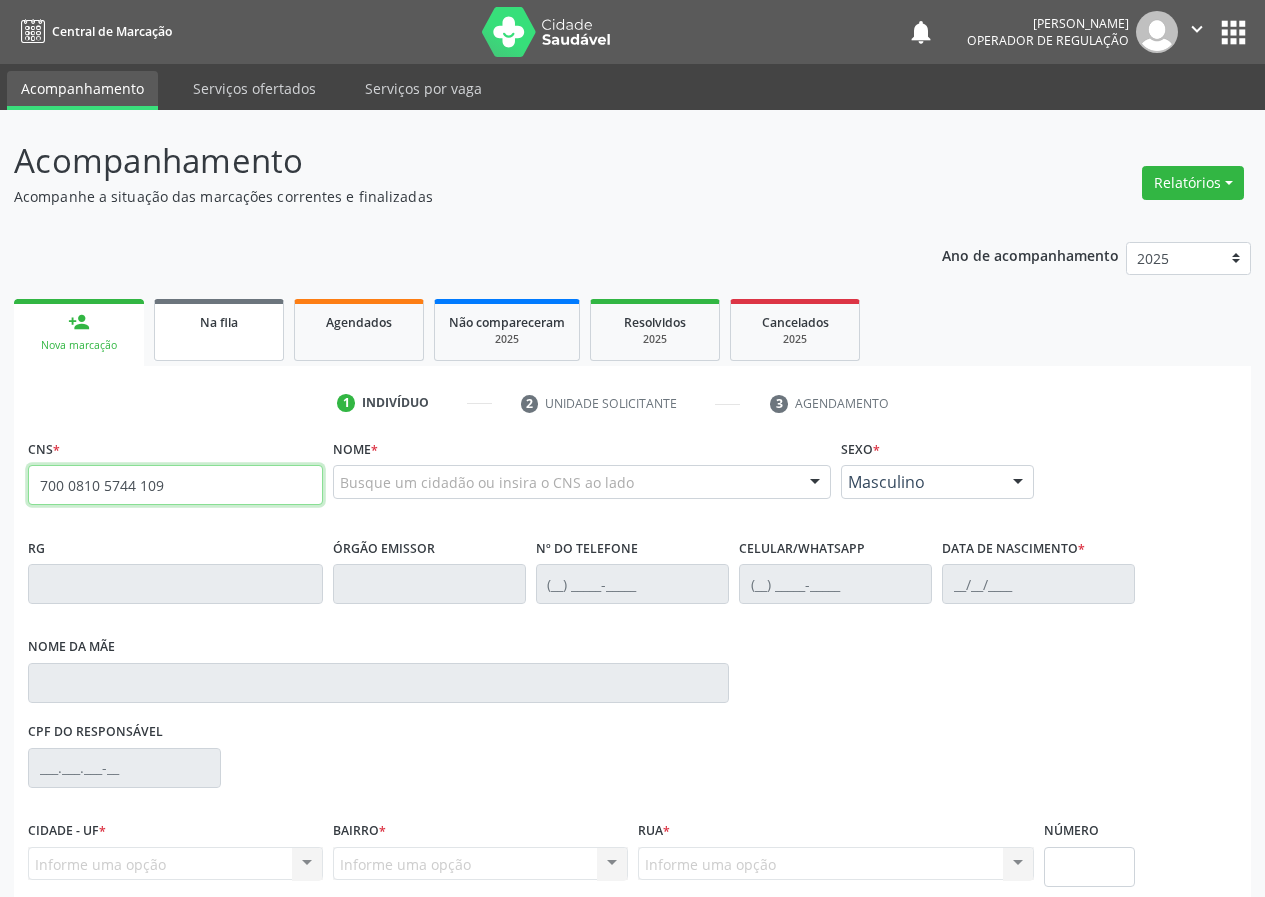 type on "700 0810 5744 109" 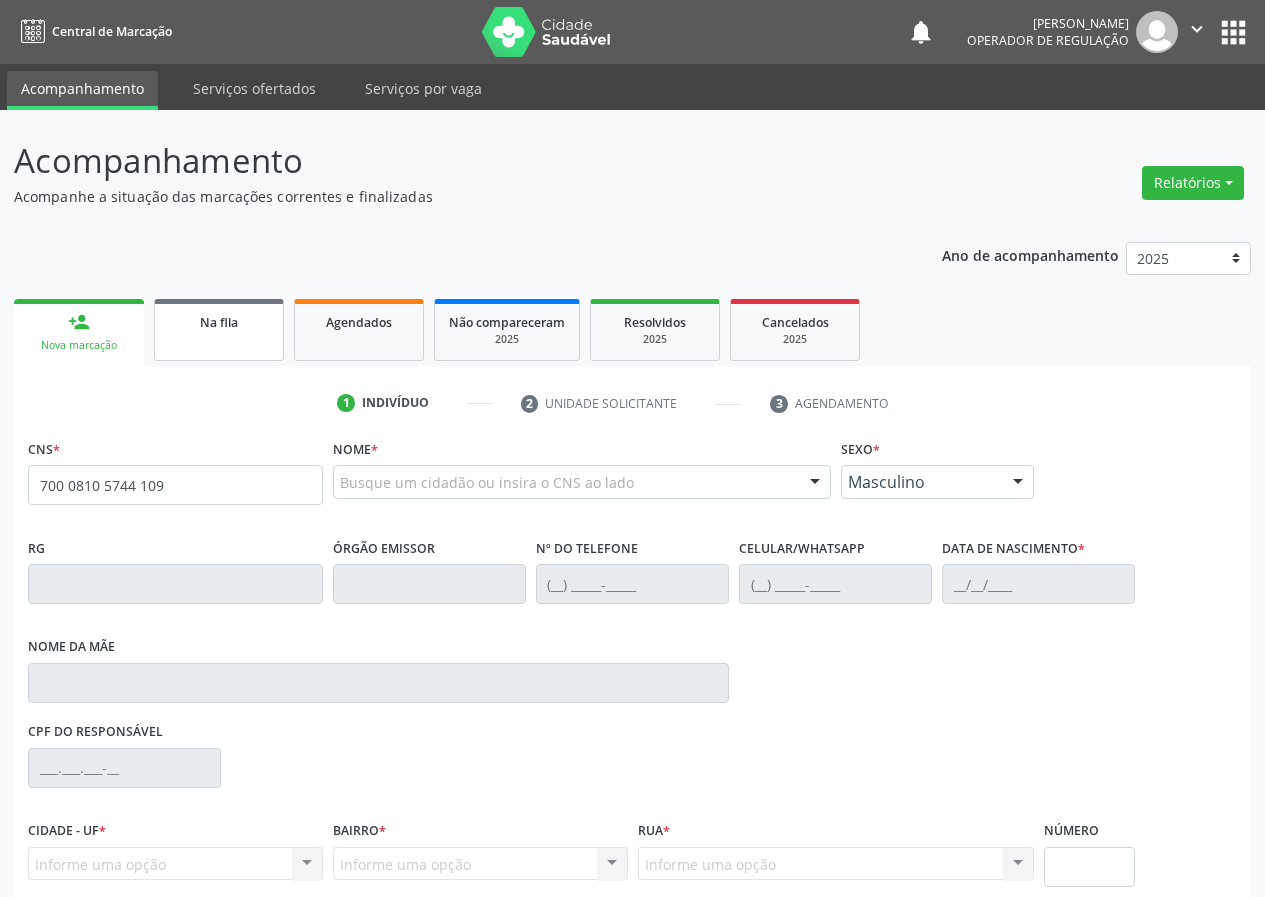 click on "Na fila" at bounding box center [219, 322] 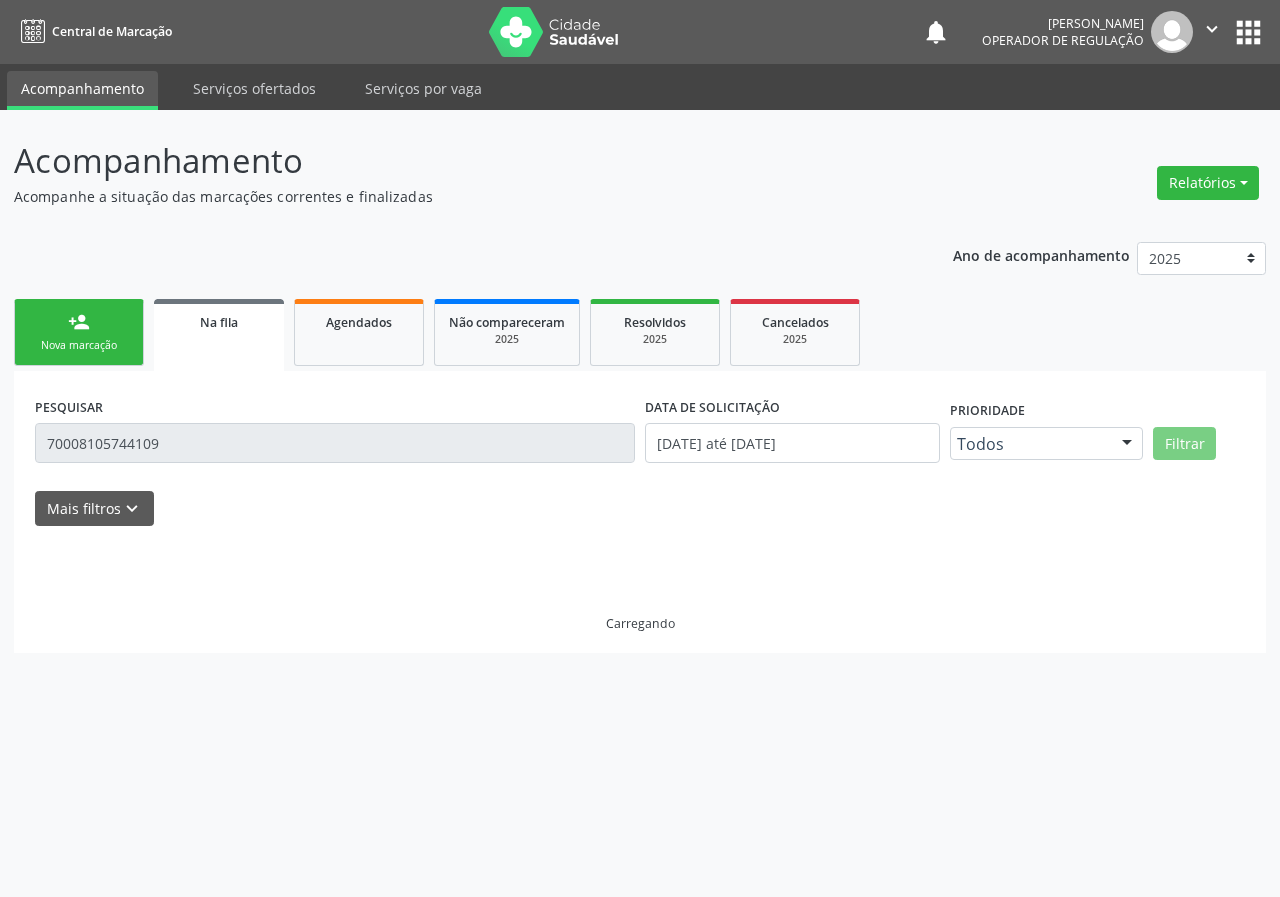 click on "70008105744109" at bounding box center (335, 443) 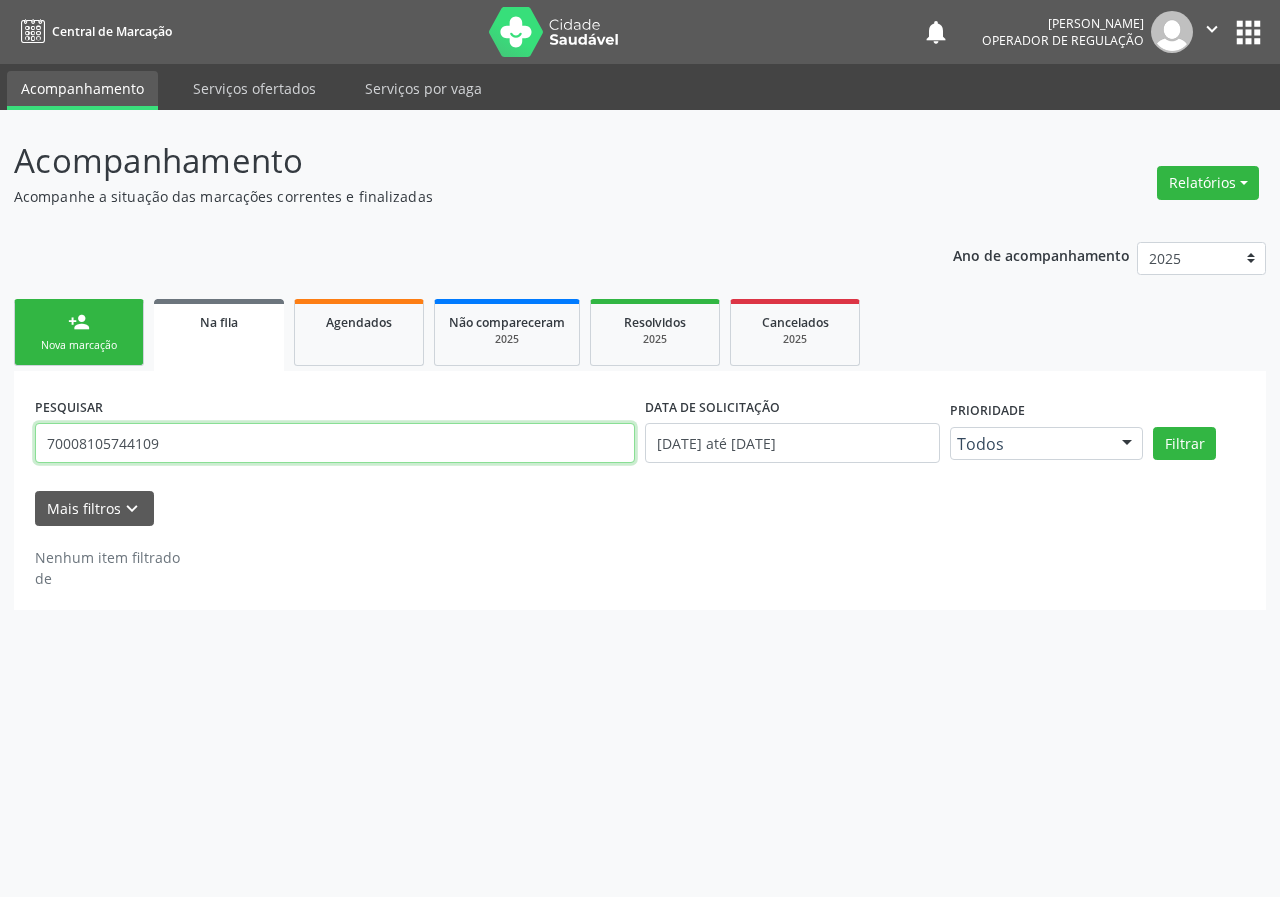 click on "70008105744109" at bounding box center (335, 443) 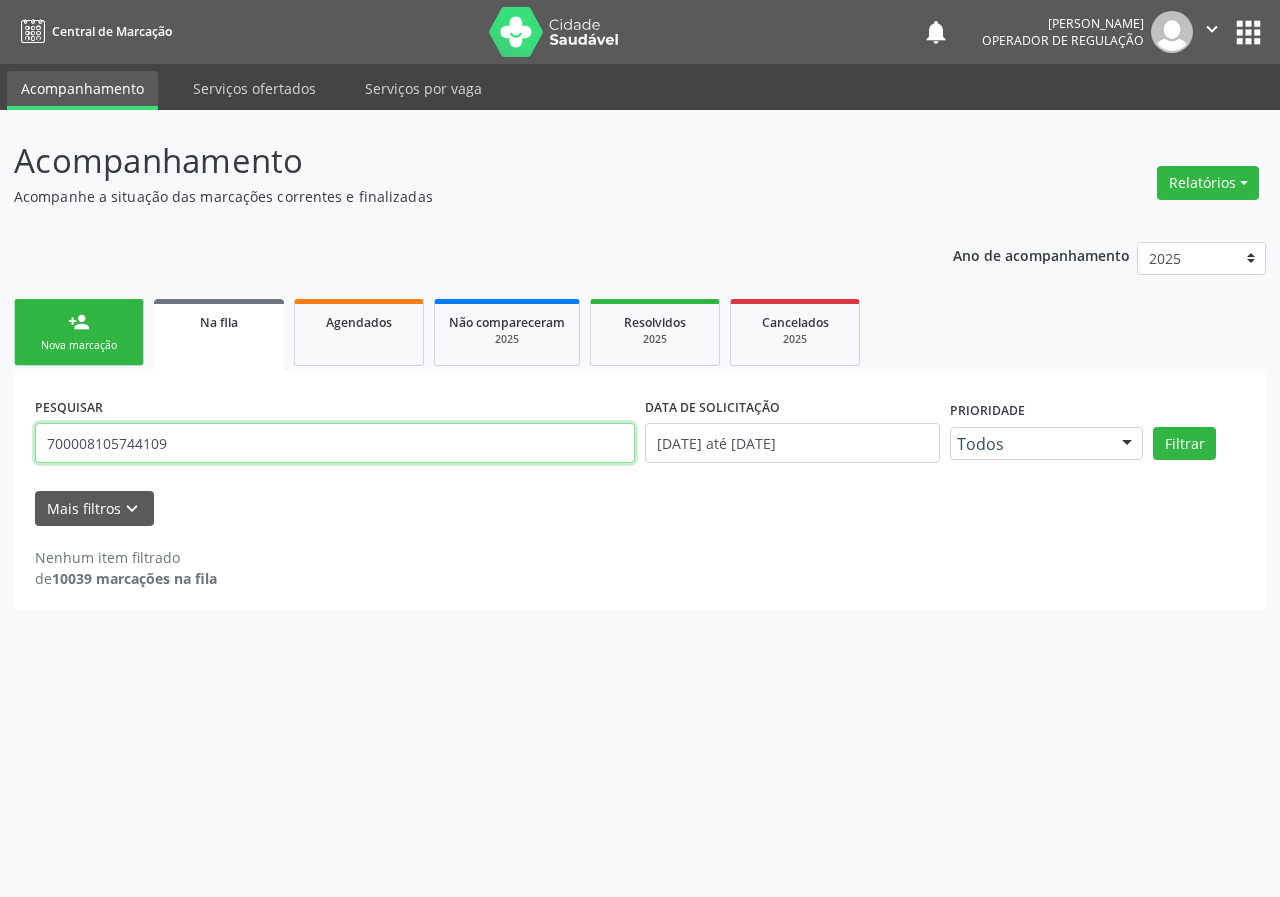 type on "700008105744109" 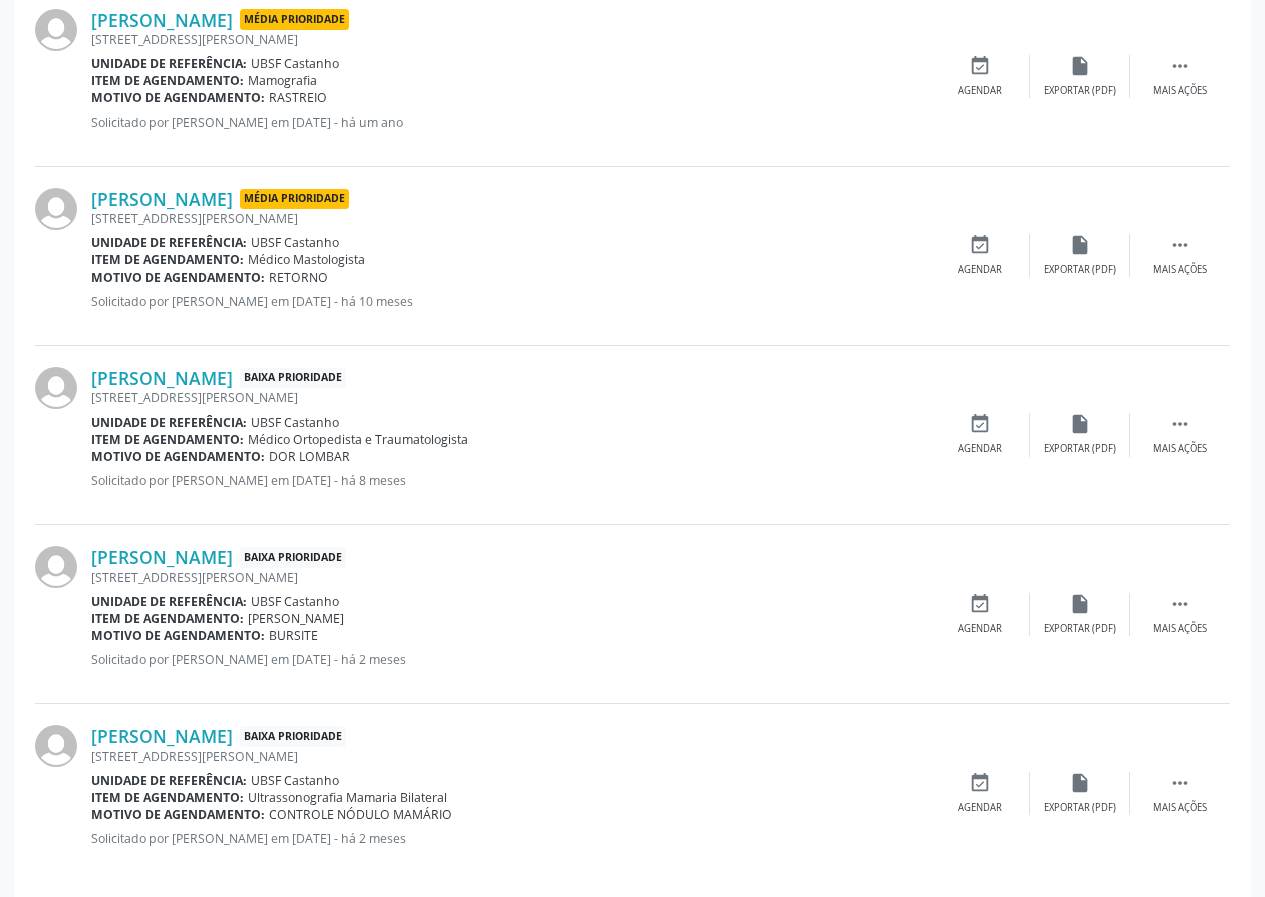 scroll, scrollTop: 639, scrollLeft: 0, axis: vertical 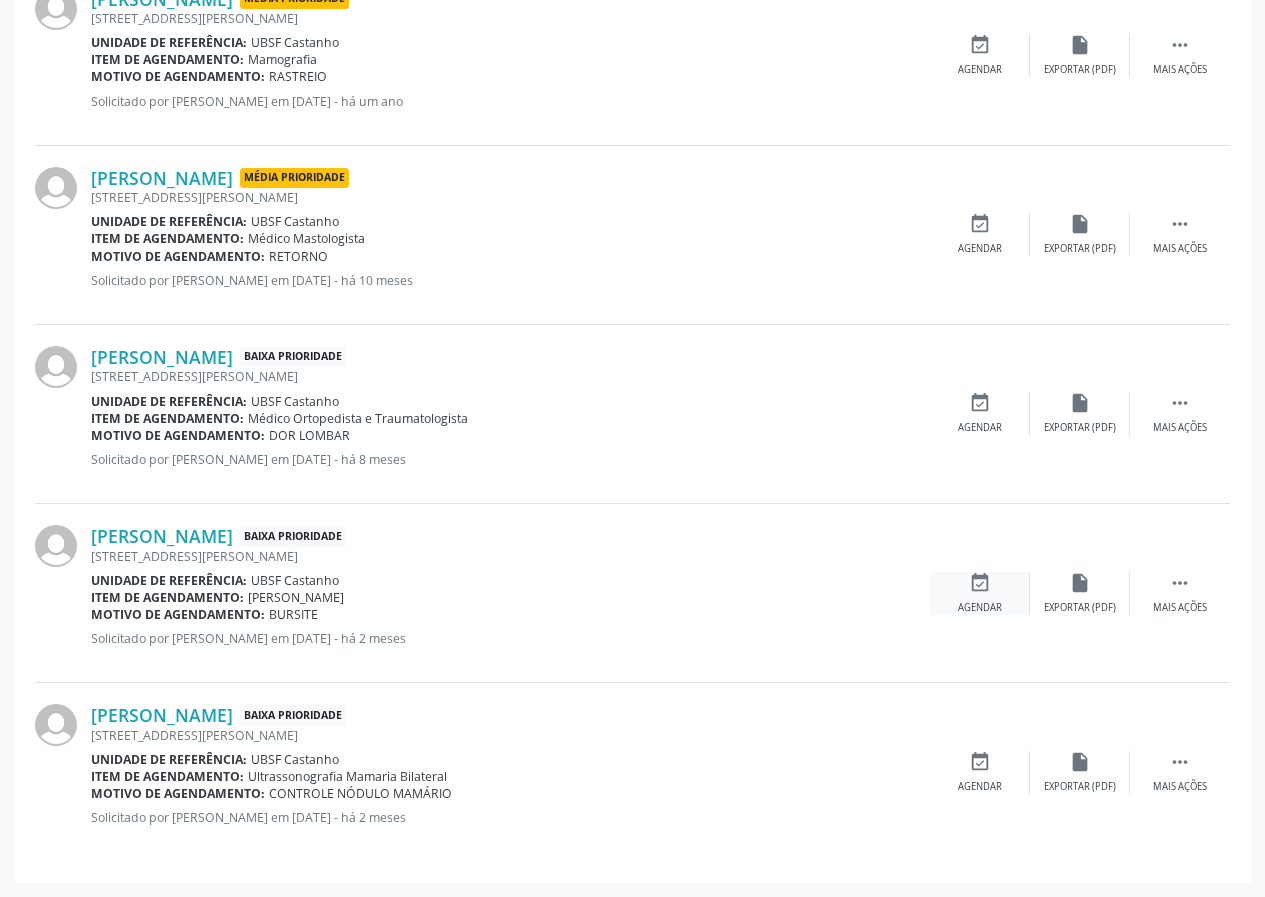 click on "event_available" at bounding box center (980, 583) 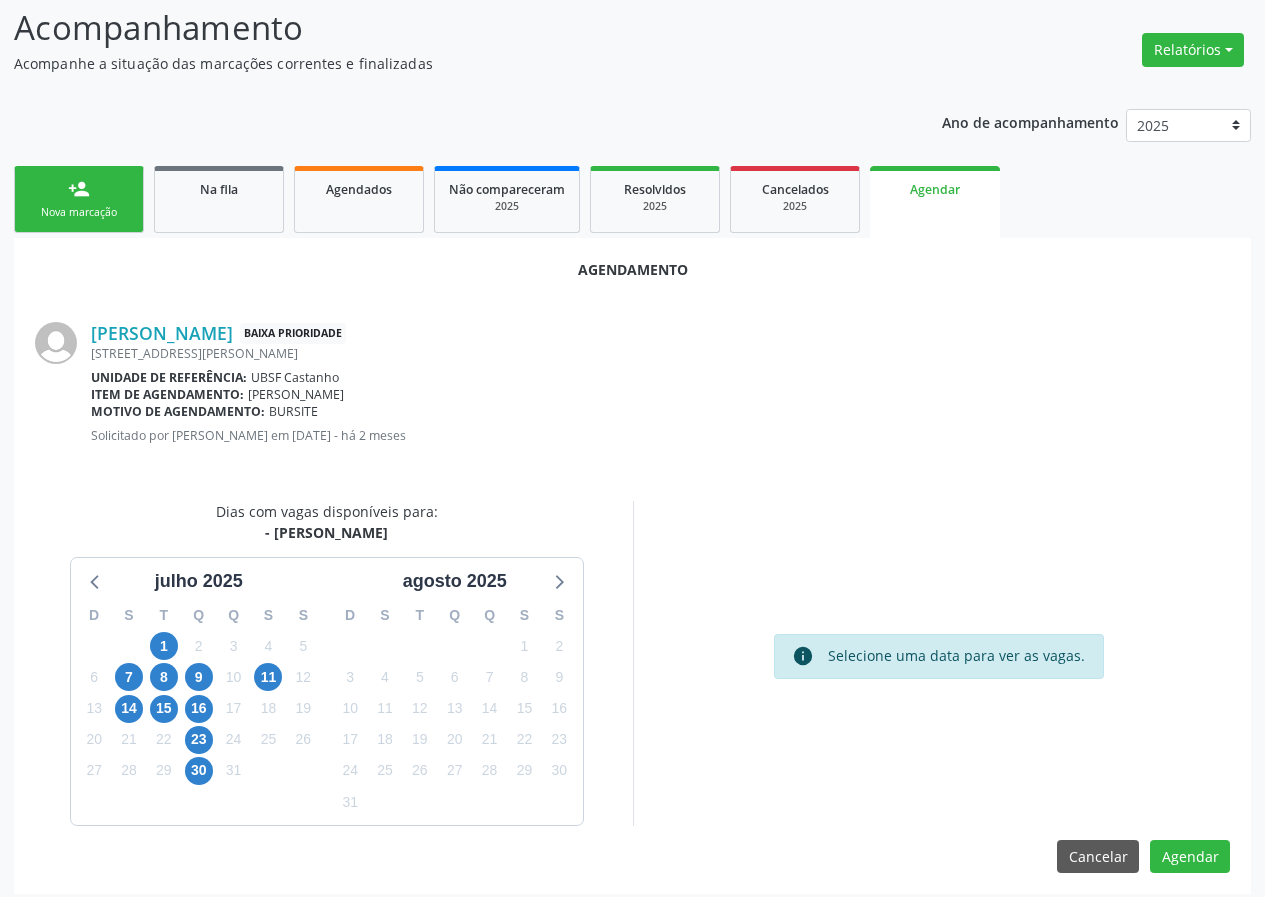 scroll, scrollTop: 144, scrollLeft: 0, axis: vertical 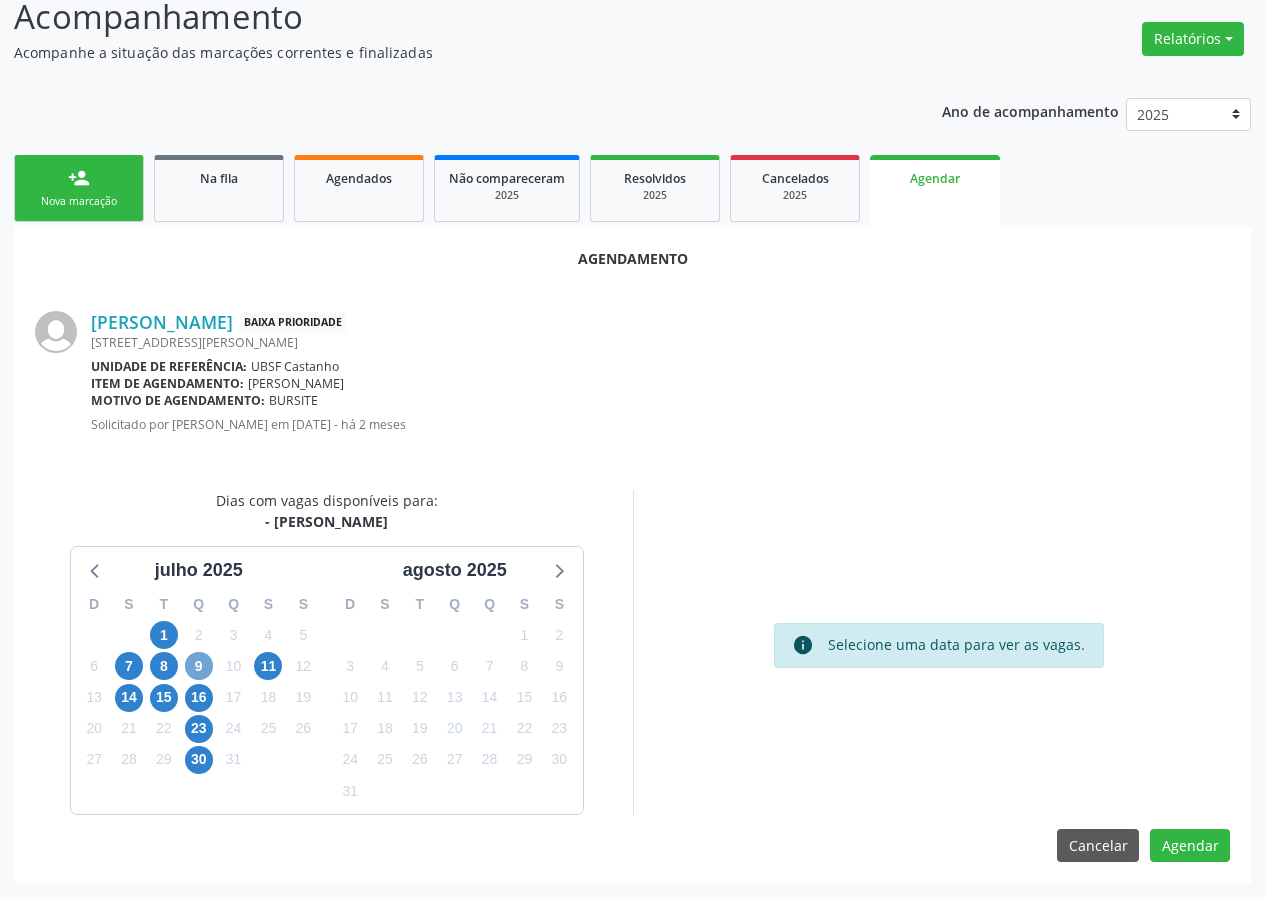 click on "9" at bounding box center [199, 666] 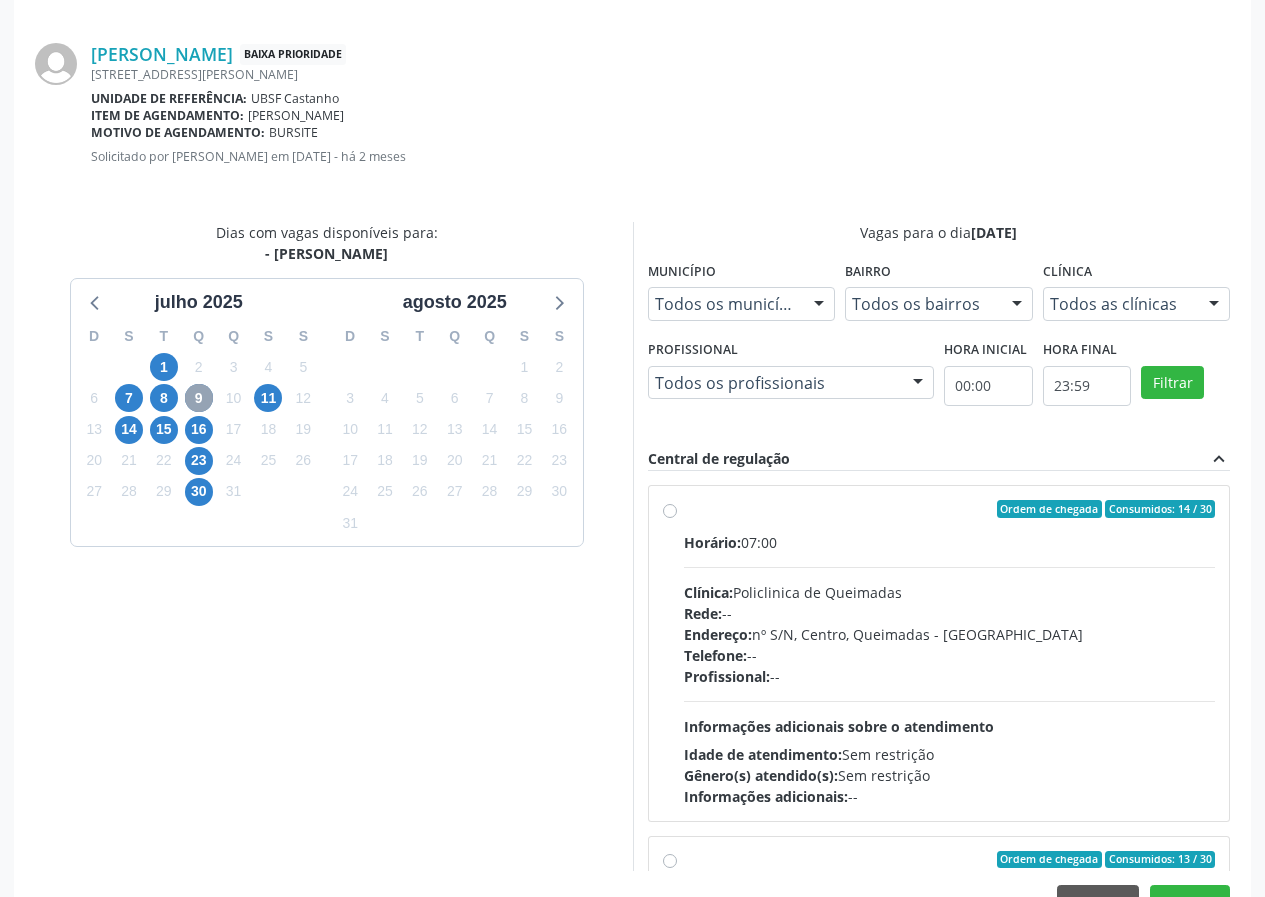 scroll, scrollTop: 469, scrollLeft: 0, axis: vertical 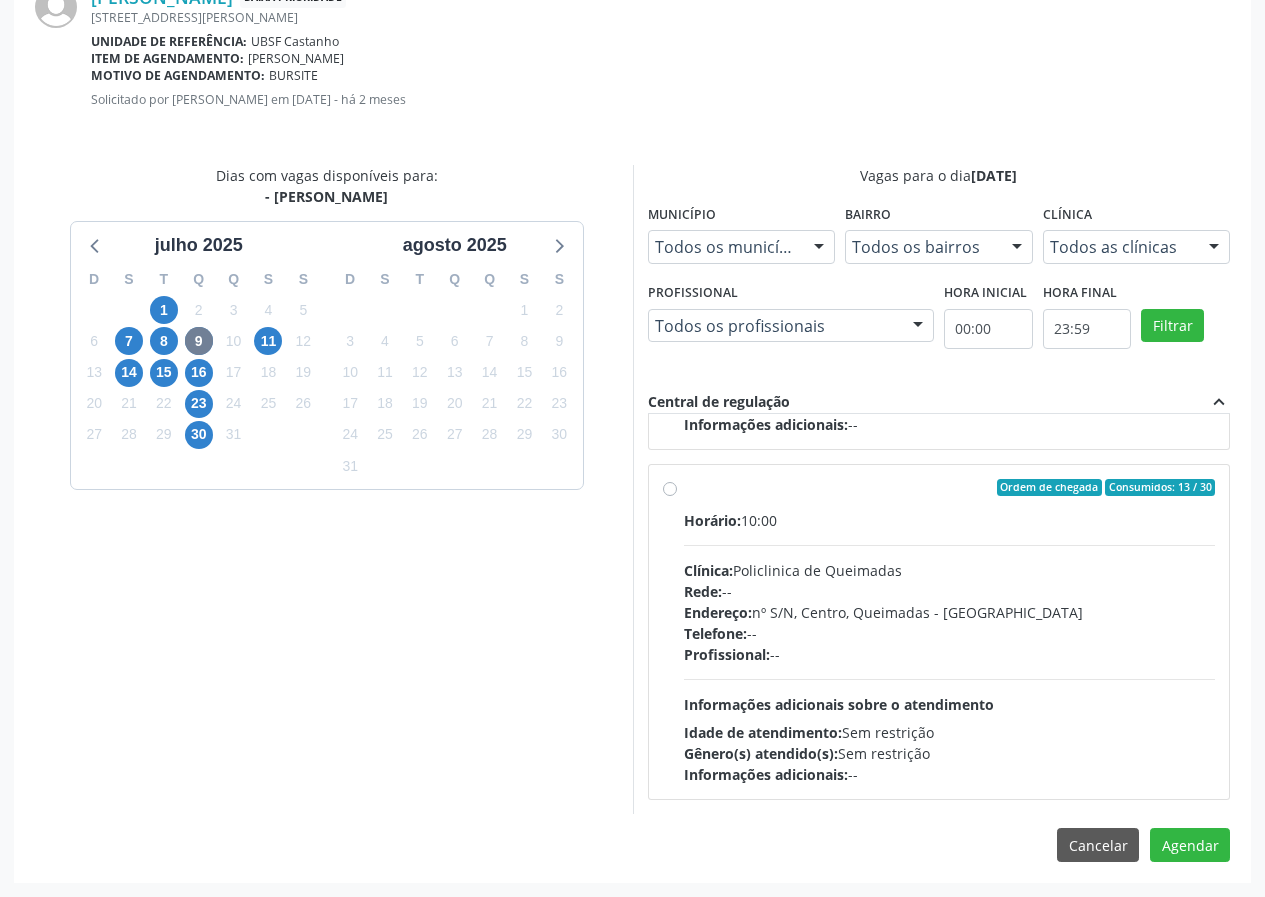click on "Ordem de chegada
Consumidos: 13 / 30
Horário:   10:00
Clínica:  Policlinica de Queimadas
Rede:
--
Endereço:   nº S/N, Centro, Queimadas - PB
Telefone:   --
Profissional:
--
Informações adicionais sobre o atendimento
Idade de atendimento:
Sem restrição
Gênero(s) atendido(s):
Sem restrição
Informações adicionais:
--" at bounding box center (950, 632) 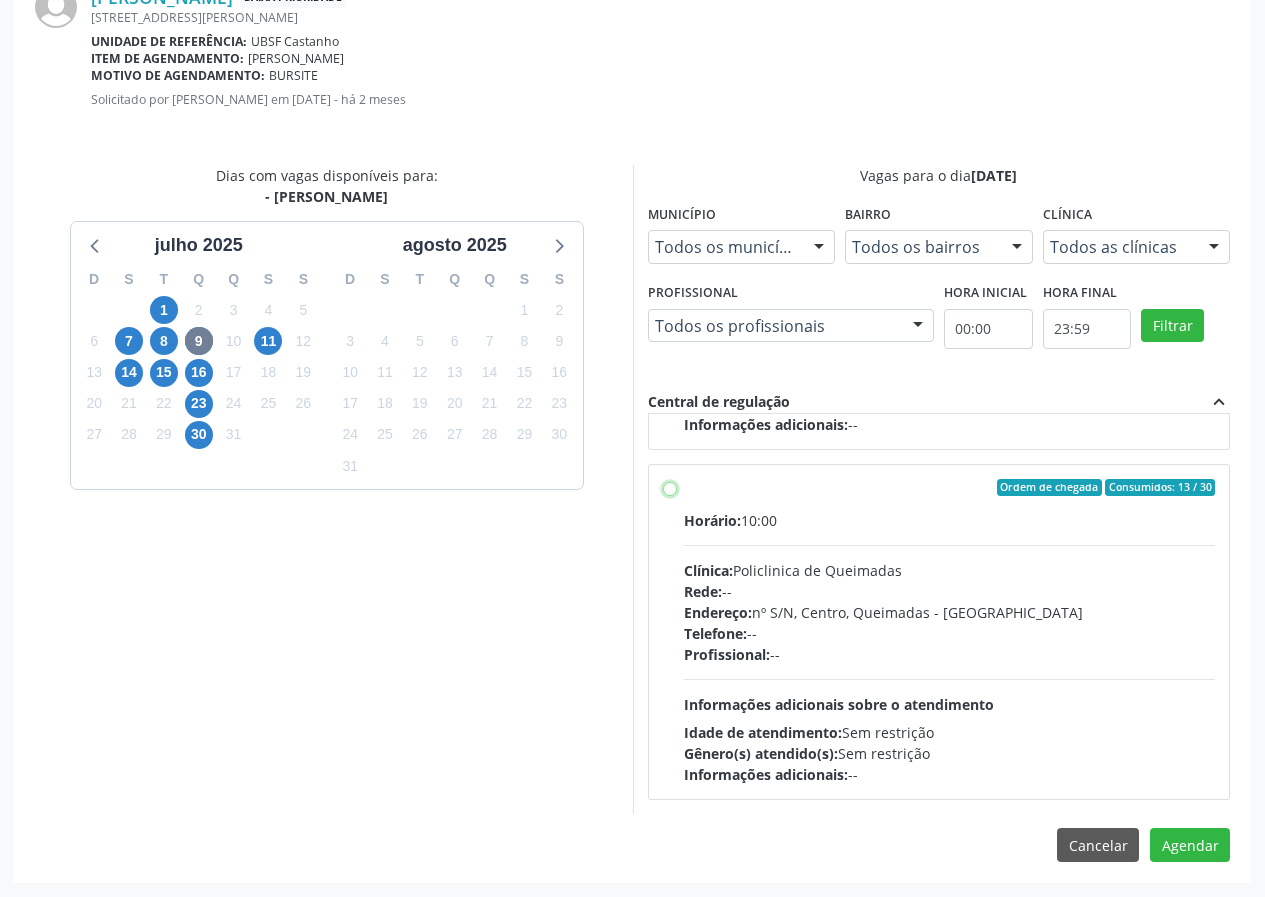 click on "Ordem de chegada
Consumidos: 13 / 30
Horário:   10:00
Clínica:  Policlinica de Queimadas
Rede:
--
Endereço:   nº S/N, Centro, Queimadas - PB
Telefone:   --
Profissional:
--
Informações adicionais sobre o atendimento
Idade de atendimento:
Sem restrição
Gênero(s) atendido(s):
Sem restrição
Informações adicionais:
--" at bounding box center [670, 488] 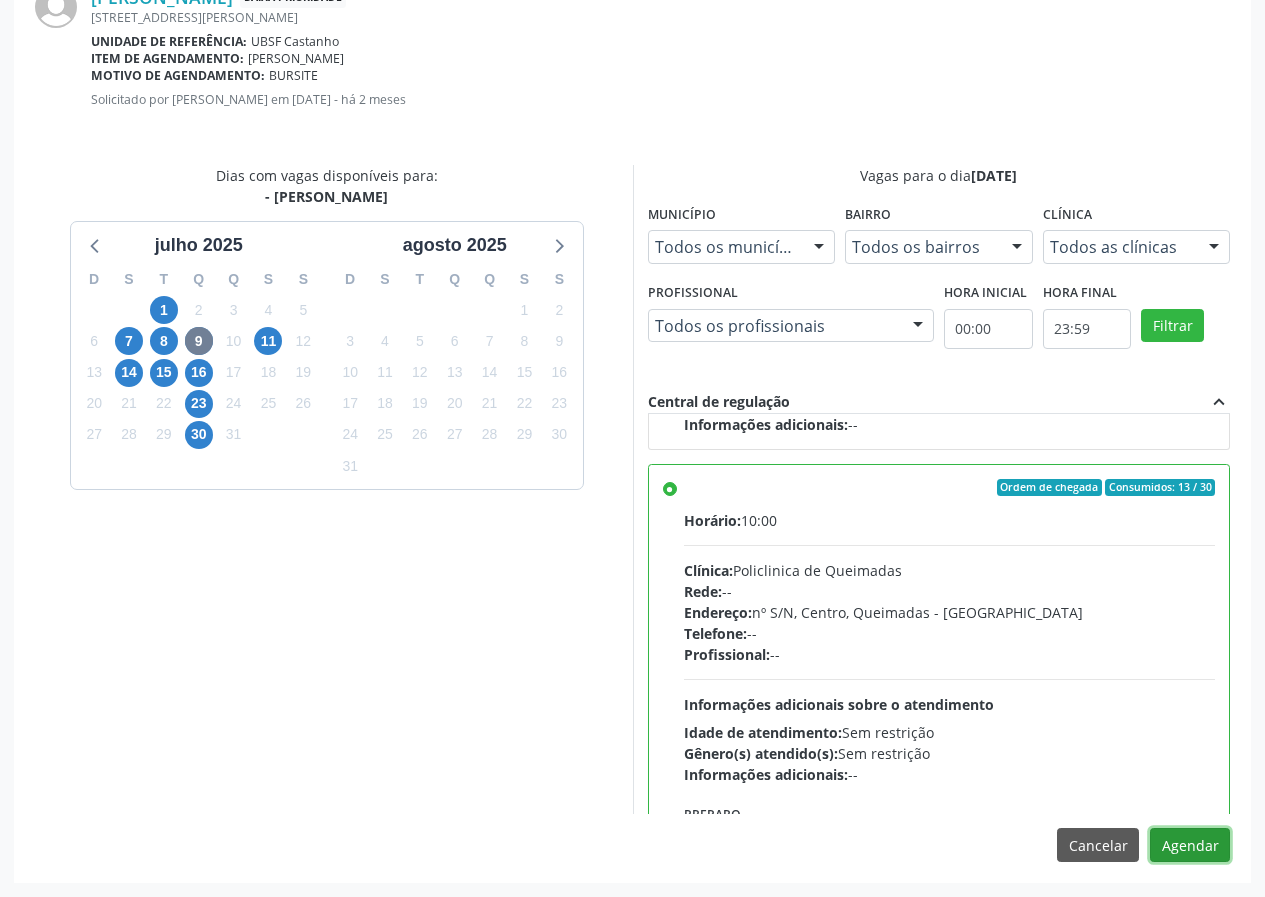 click on "Agendar" at bounding box center [1190, 845] 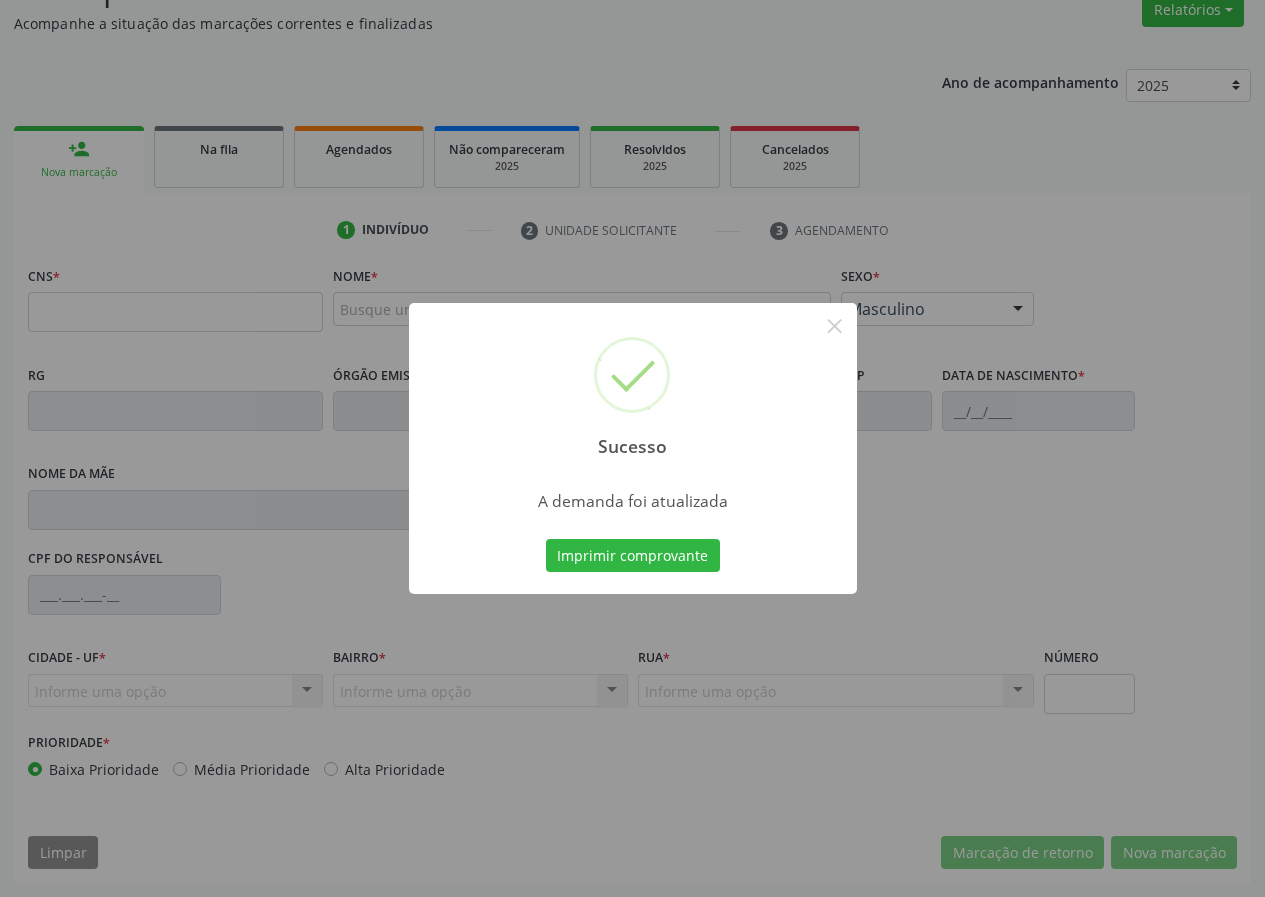 scroll, scrollTop: 173, scrollLeft: 0, axis: vertical 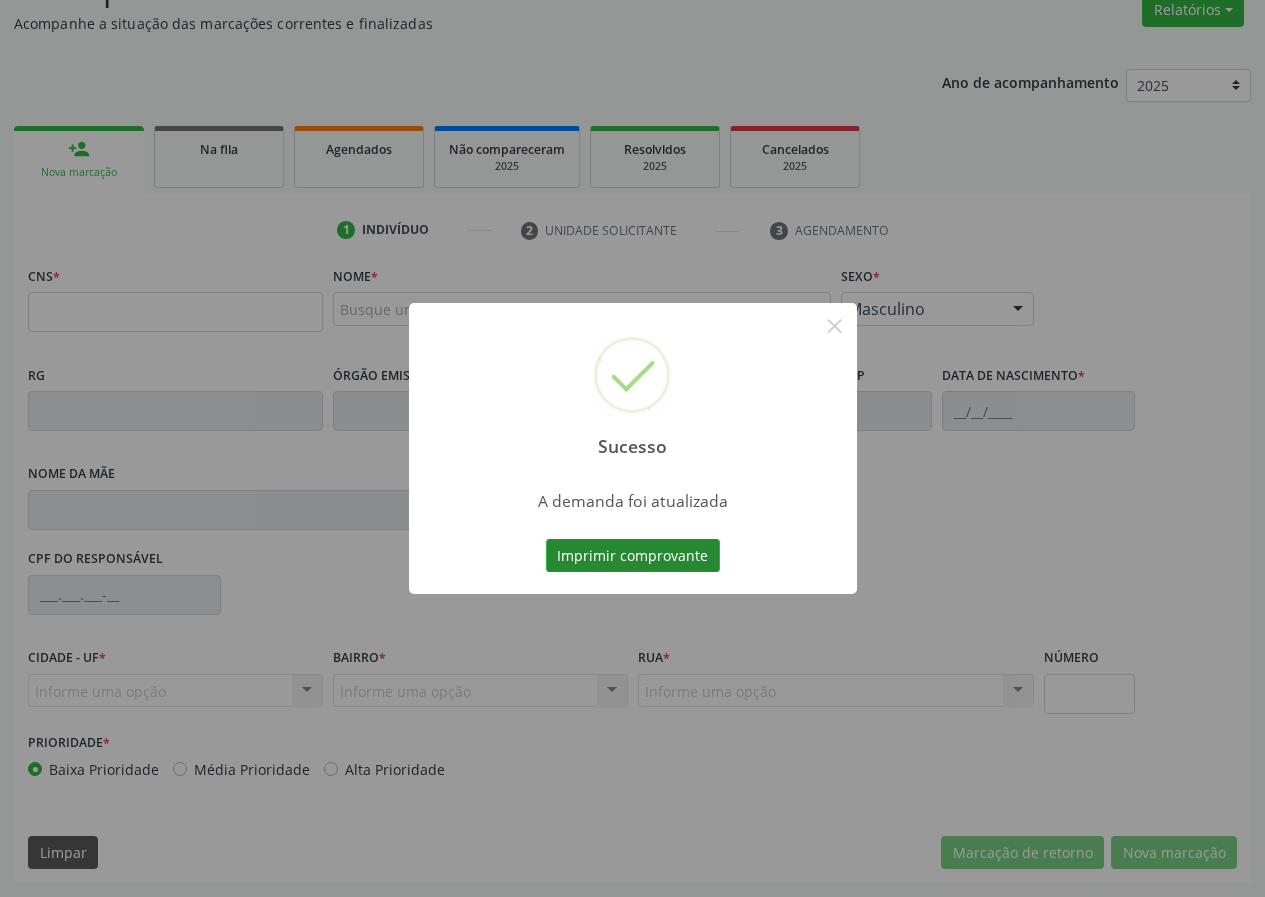 click on "Imprimir comprovante" at bounding box center (633, 556) 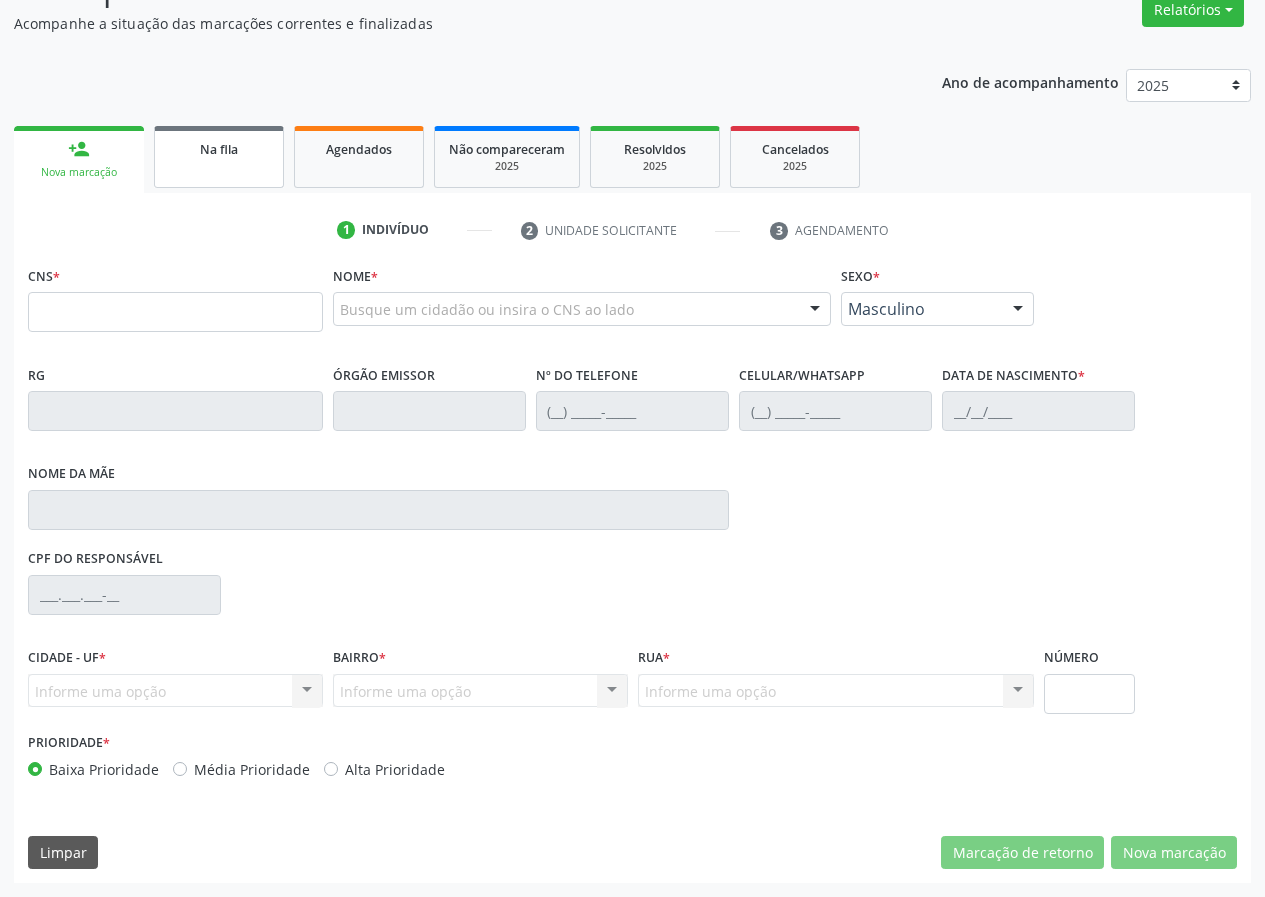 click on "Na fila" at bounding box center [219, 148] 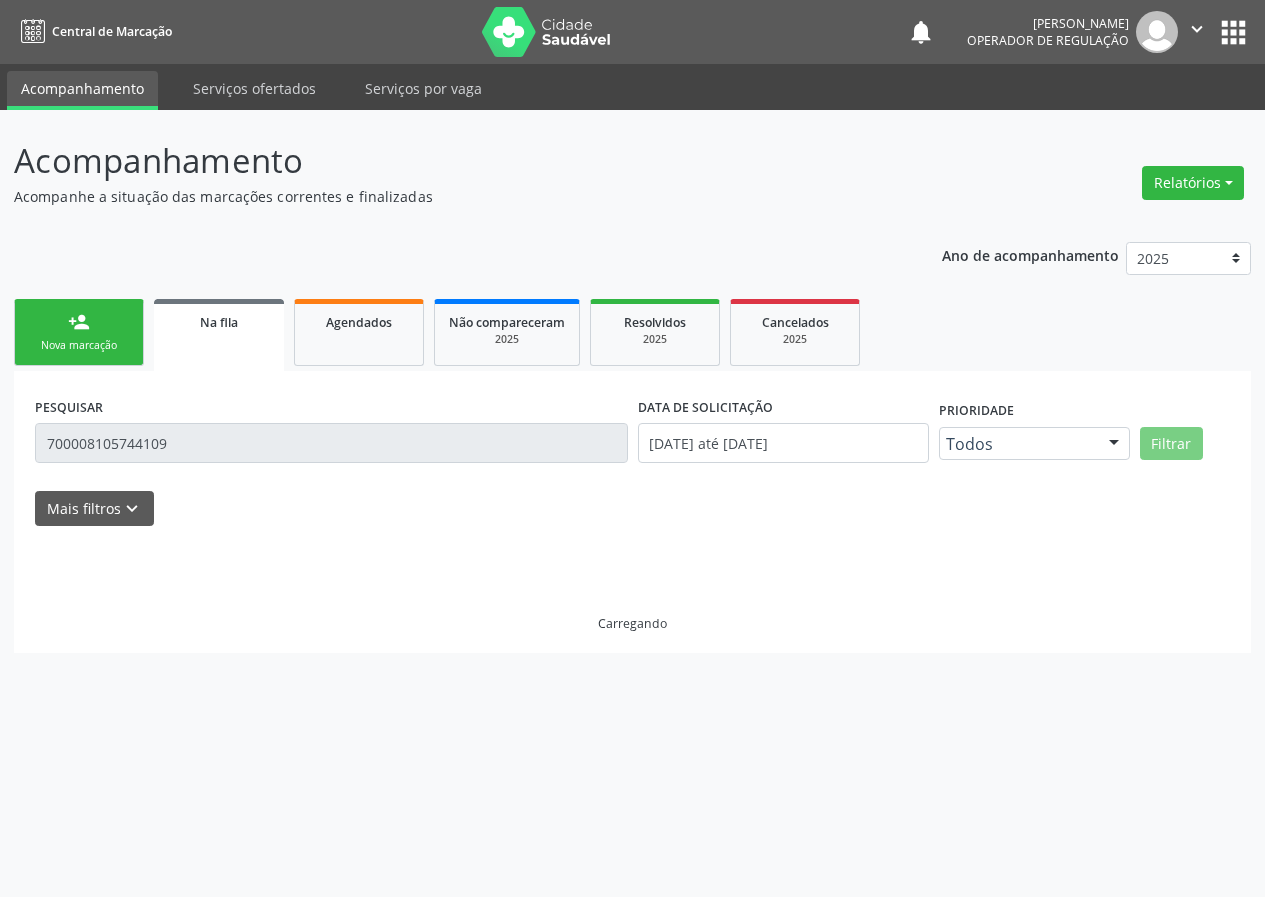 scroll, scrollTop: 0, scrollLeft: 0, axis: both 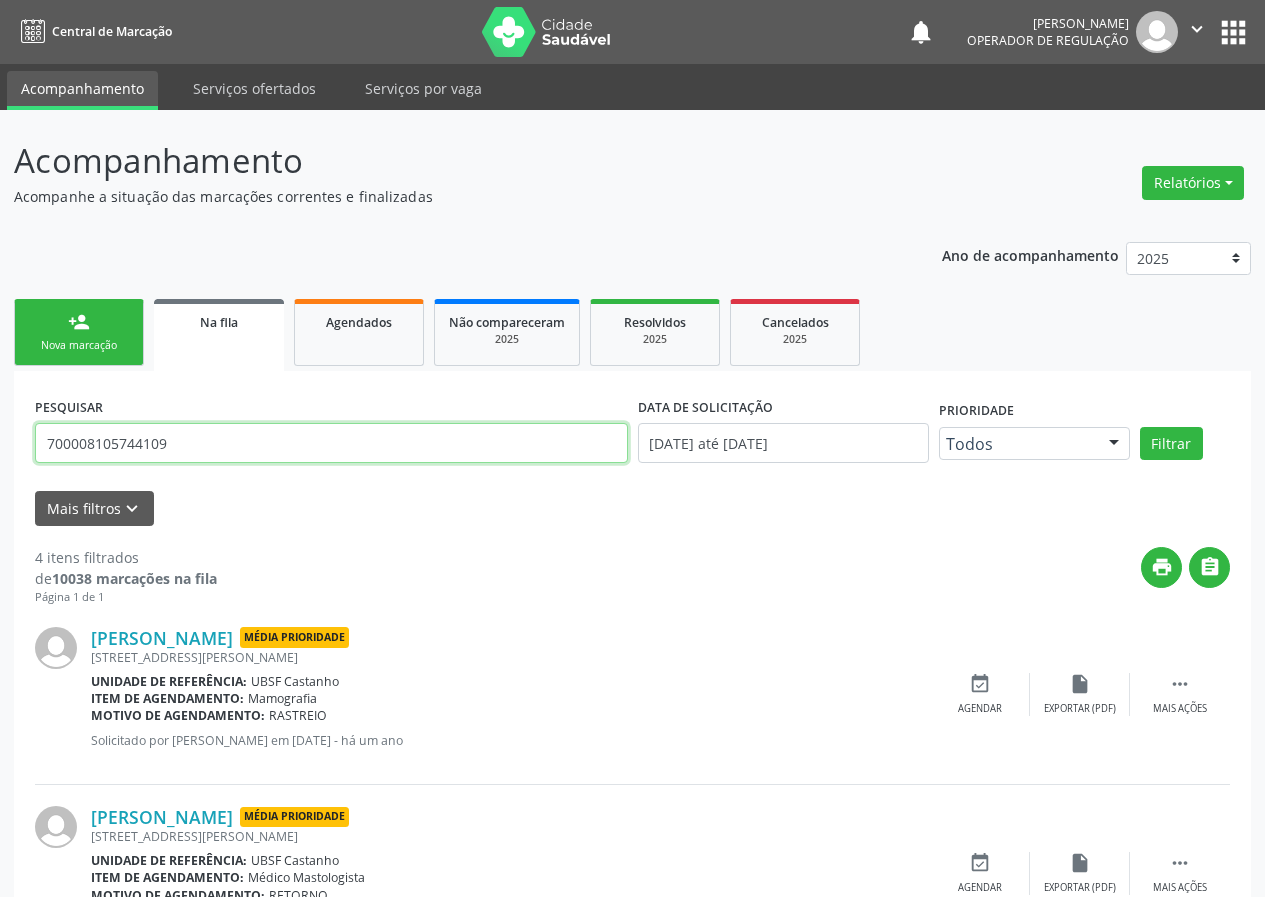 click on "700008105744109" at bounding box center (331, 443) 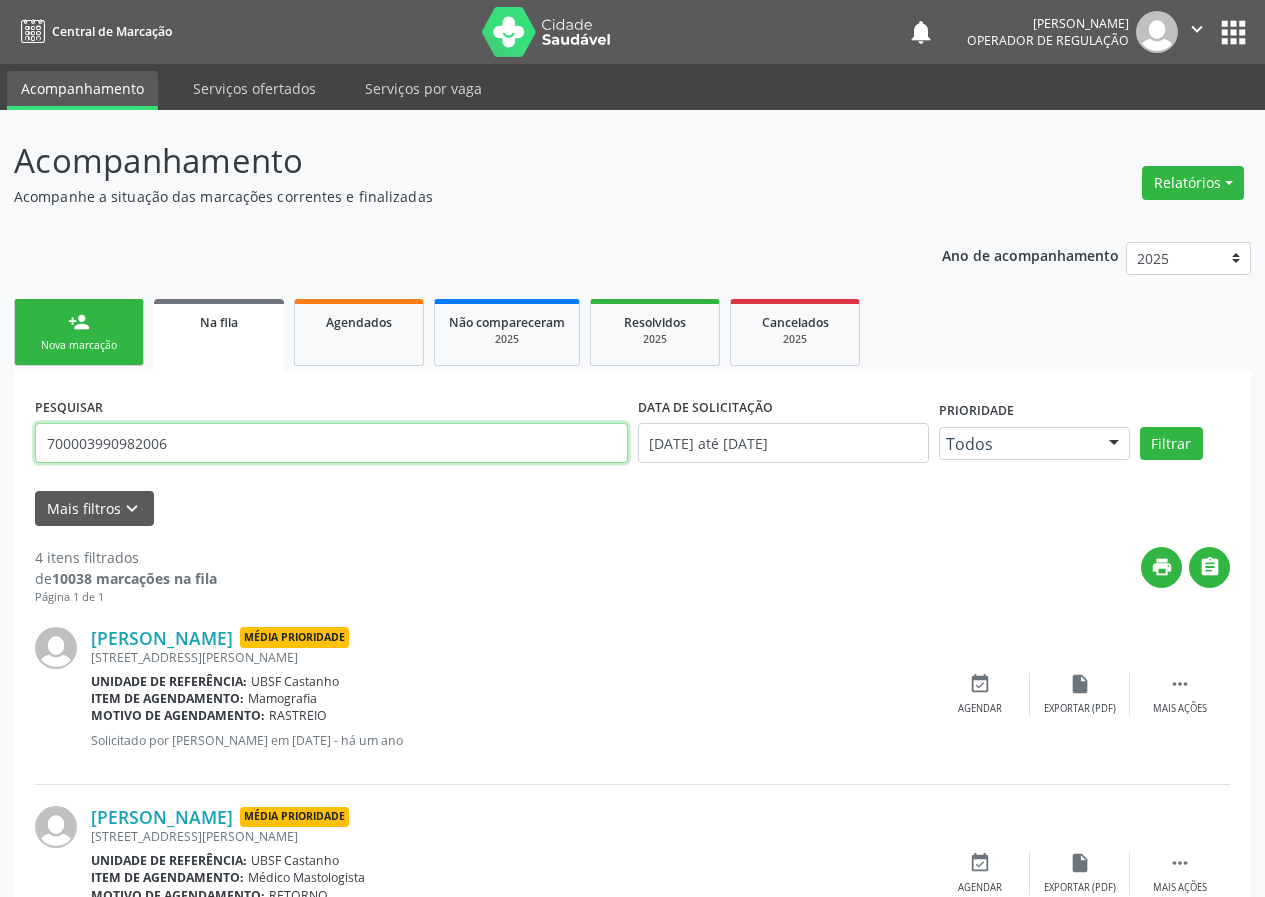 type on "700003990982006" 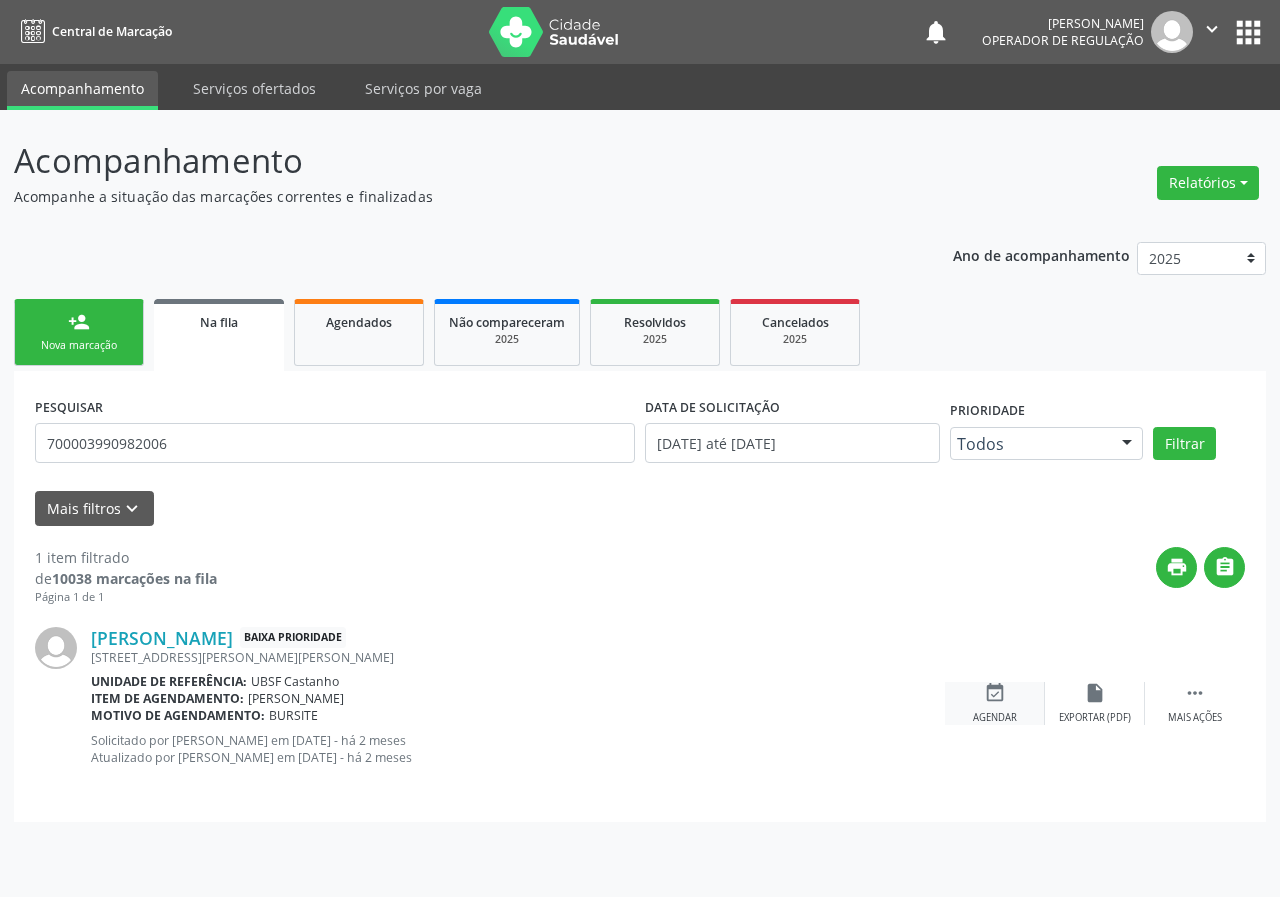 click on "event_available" at bounding box center [995, 693] 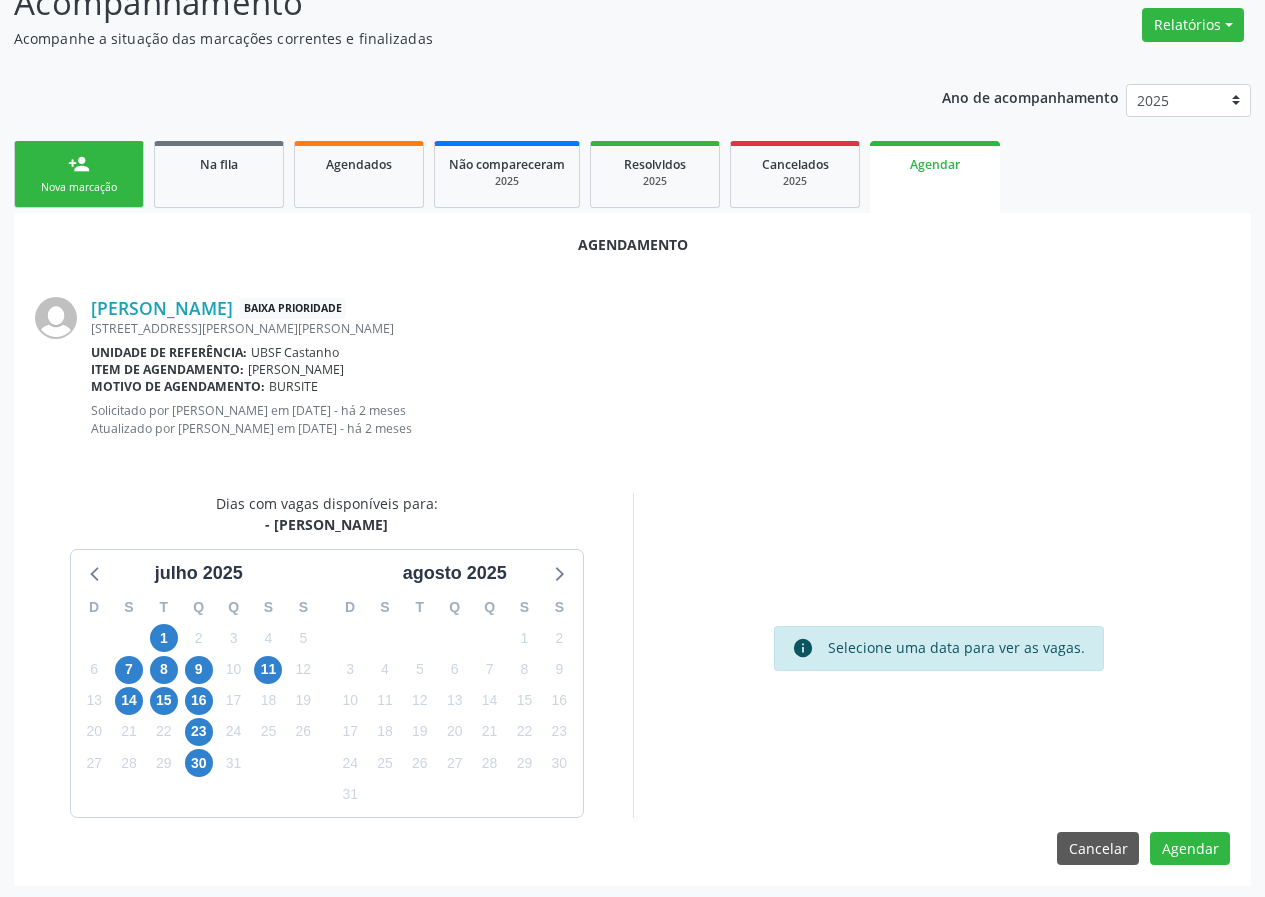 scroll, scrollTop: 161, scrollLeft: 0, axis: vertical 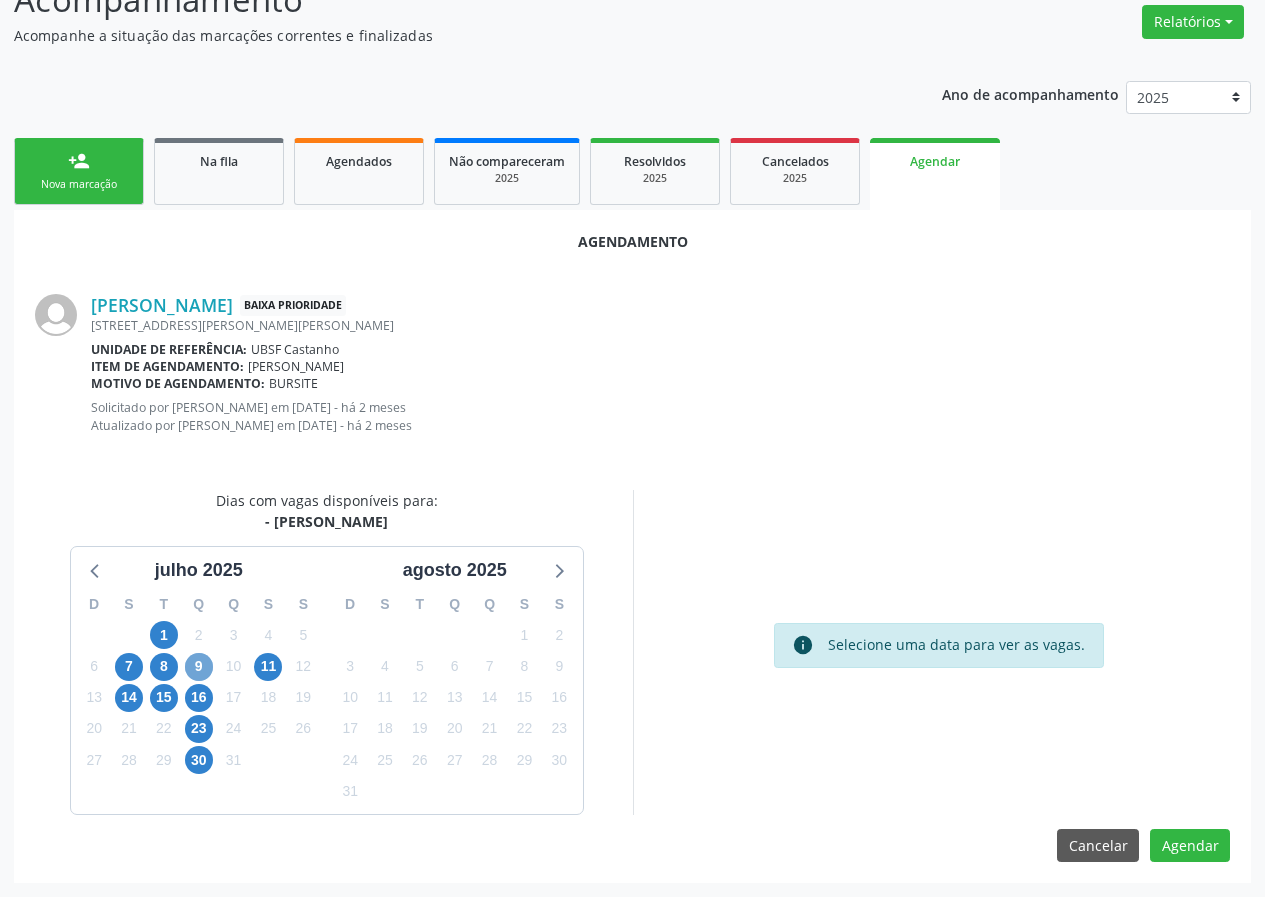 click on "9" at bounding box center (199, 667) 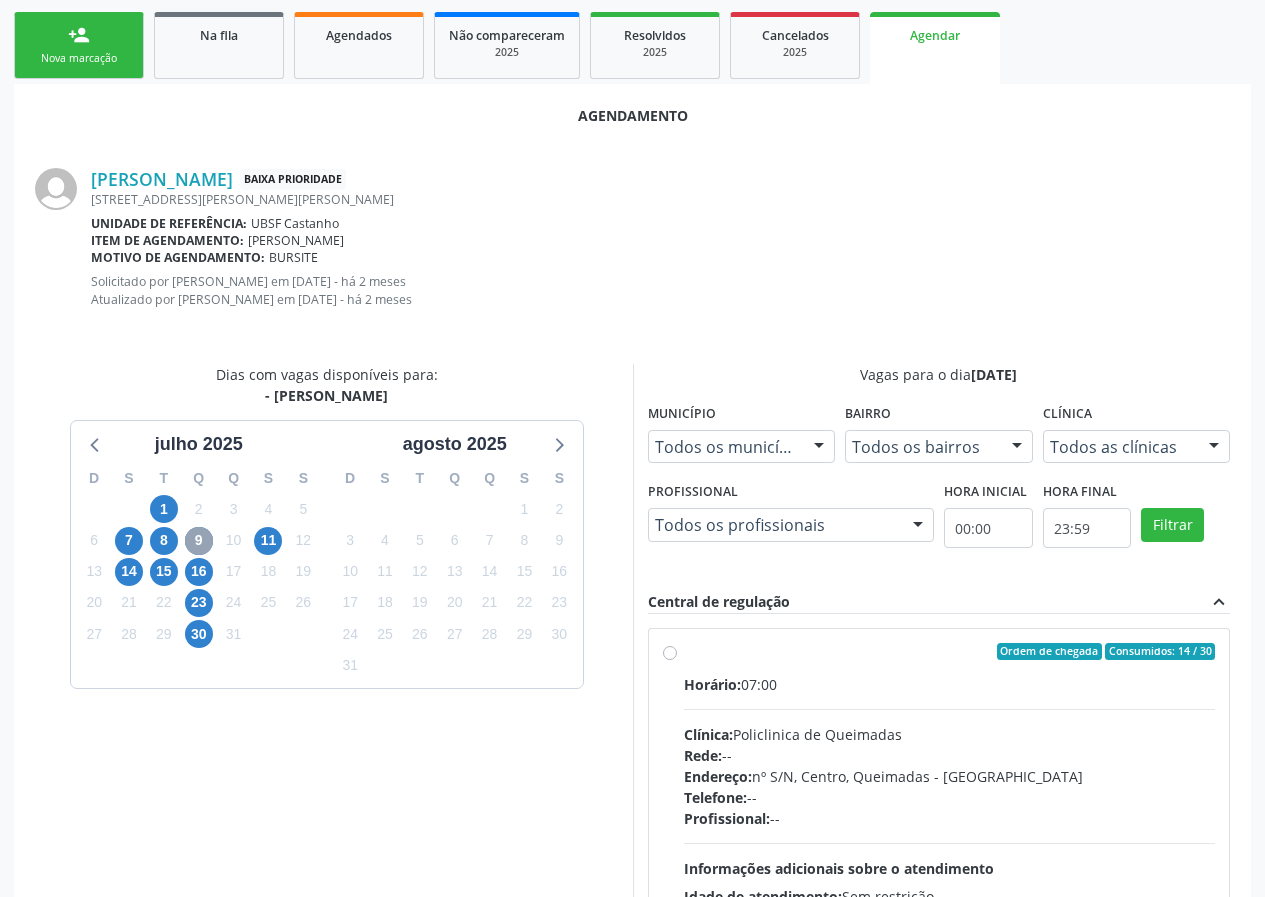 scroll, scrollTop: 486, scrollLeft: 0, axis: vertical 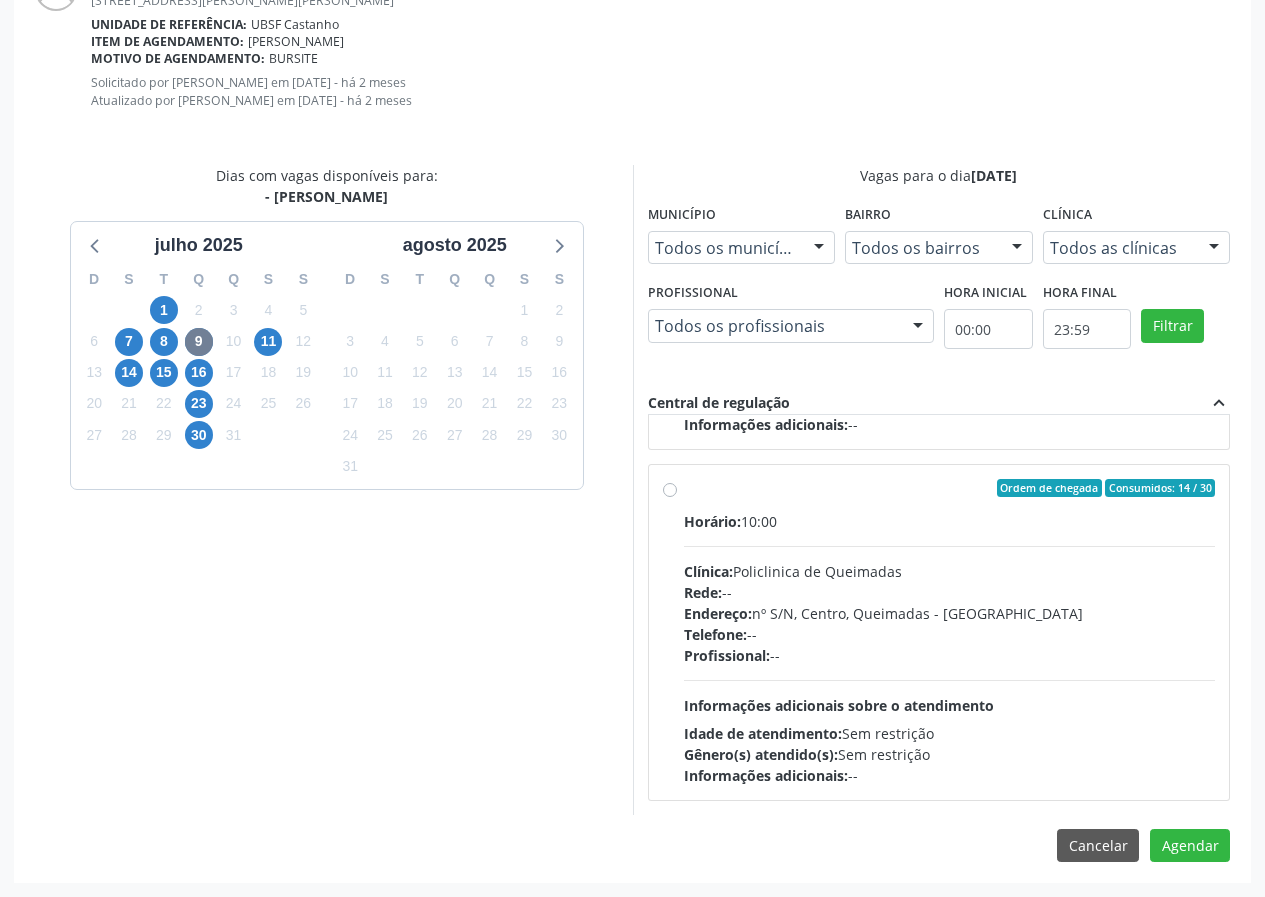 click on "Ordem de chegada
Consumidos: 14 / 30
Horário:   10:00
Clínica:  Policlinica de Queimadas
Rede:
--
Endereço:   nº S/N, Centro, Queimadas - PB
Telefone:   --
Profissional:
--
Informações adicionais sobre o atendimento
Idade de atendimento:
Sem restrição
Gênero(s) atendido(s):
Sem restrição
Informações adicionais:
--" at bounding box center (950, 632) 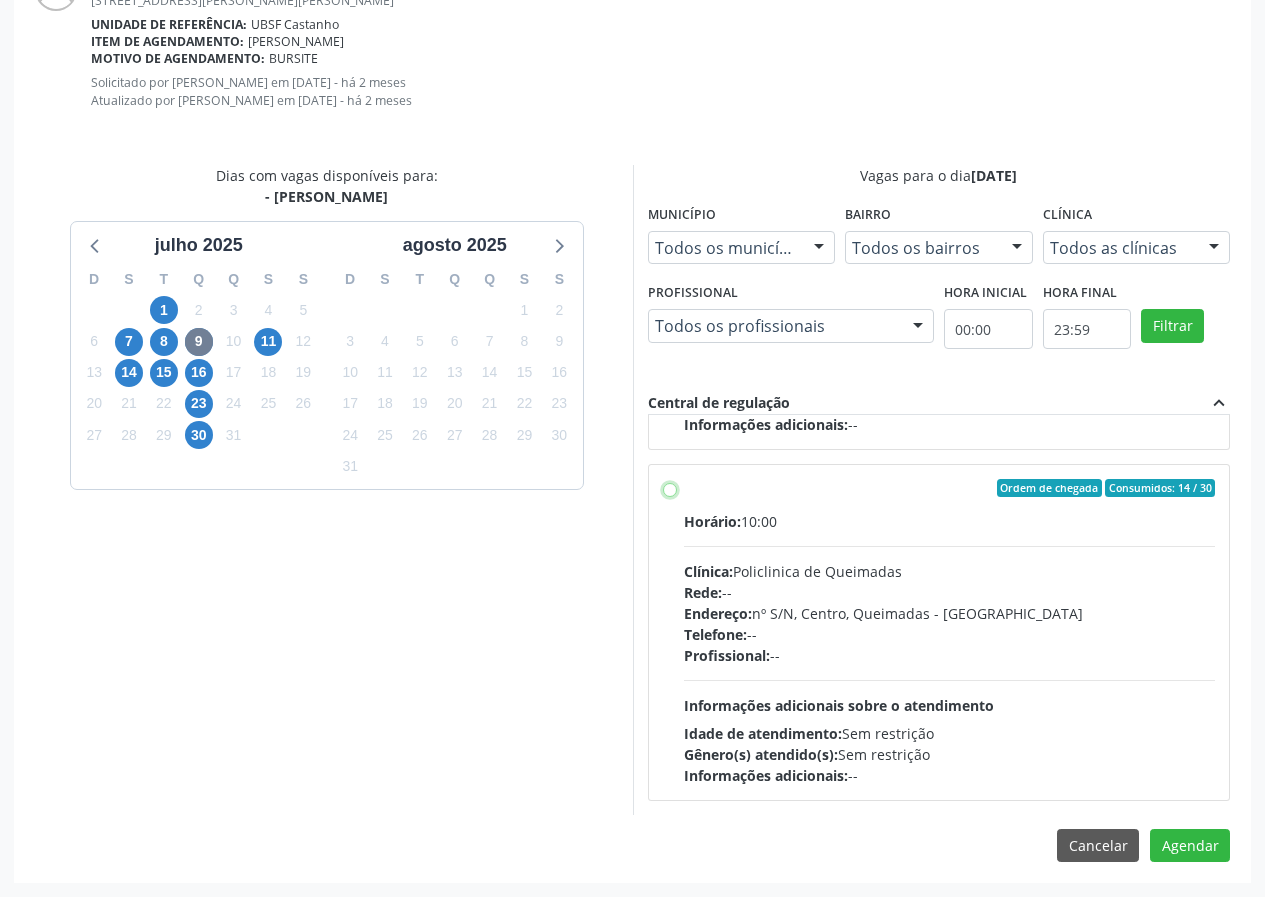 click on "Ordem de chegada
Consumidos: 14 / 30
Horário:   10:00
Clínica:  Policlinica de Queimadas
Rede:
--
Endereço:   nº S/N, Centro, Queimadas - PB
Telefone:   --
Profissional:
--
Informações adicionais sobre o atendimento
Idade de atendimento:
Sem restrição
Gênero(s) atendido(s):
Sem restrição
Informações adicionais:
--" at bounding box center (670, 488) 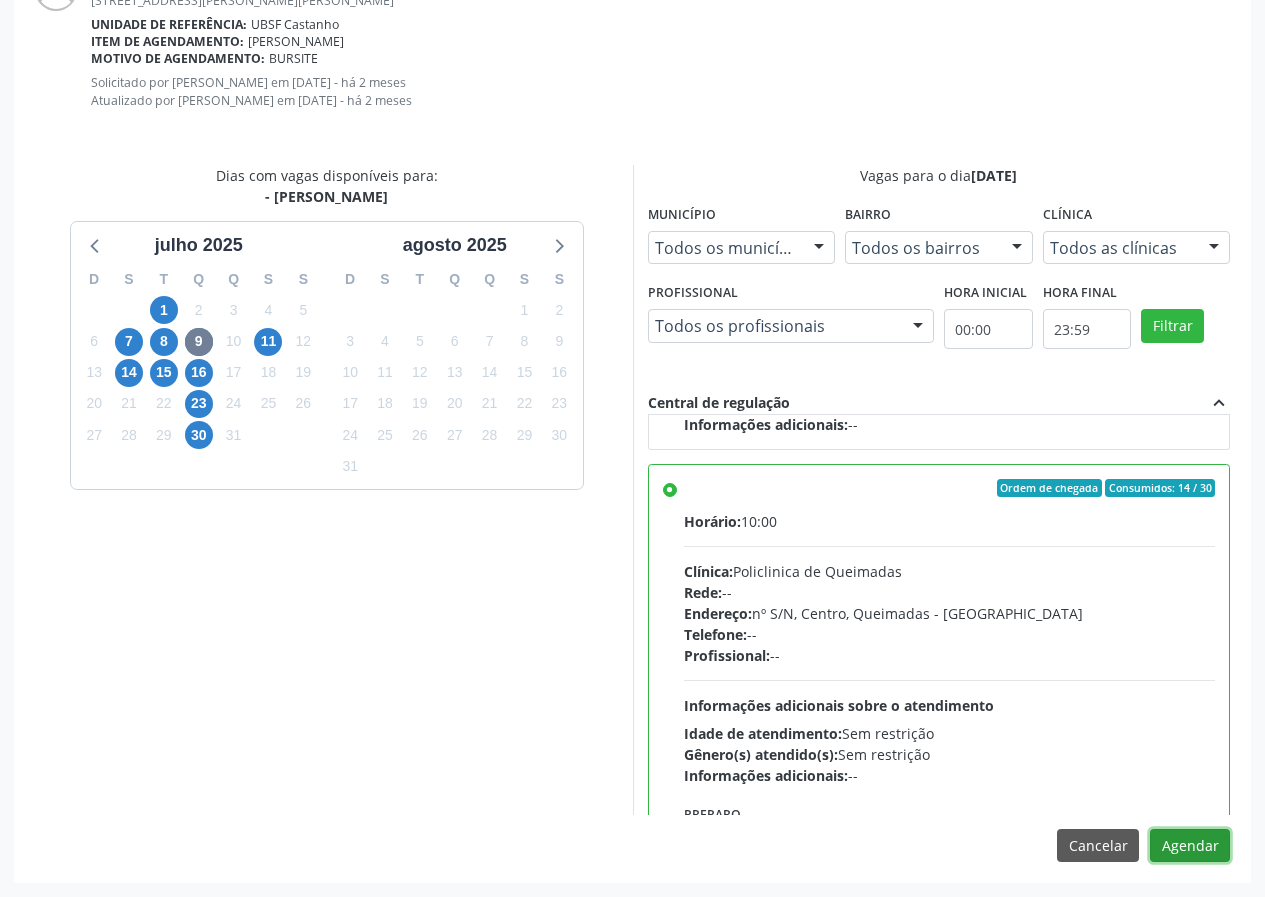 click on "Agendar" at bounding box center (1190, 846) 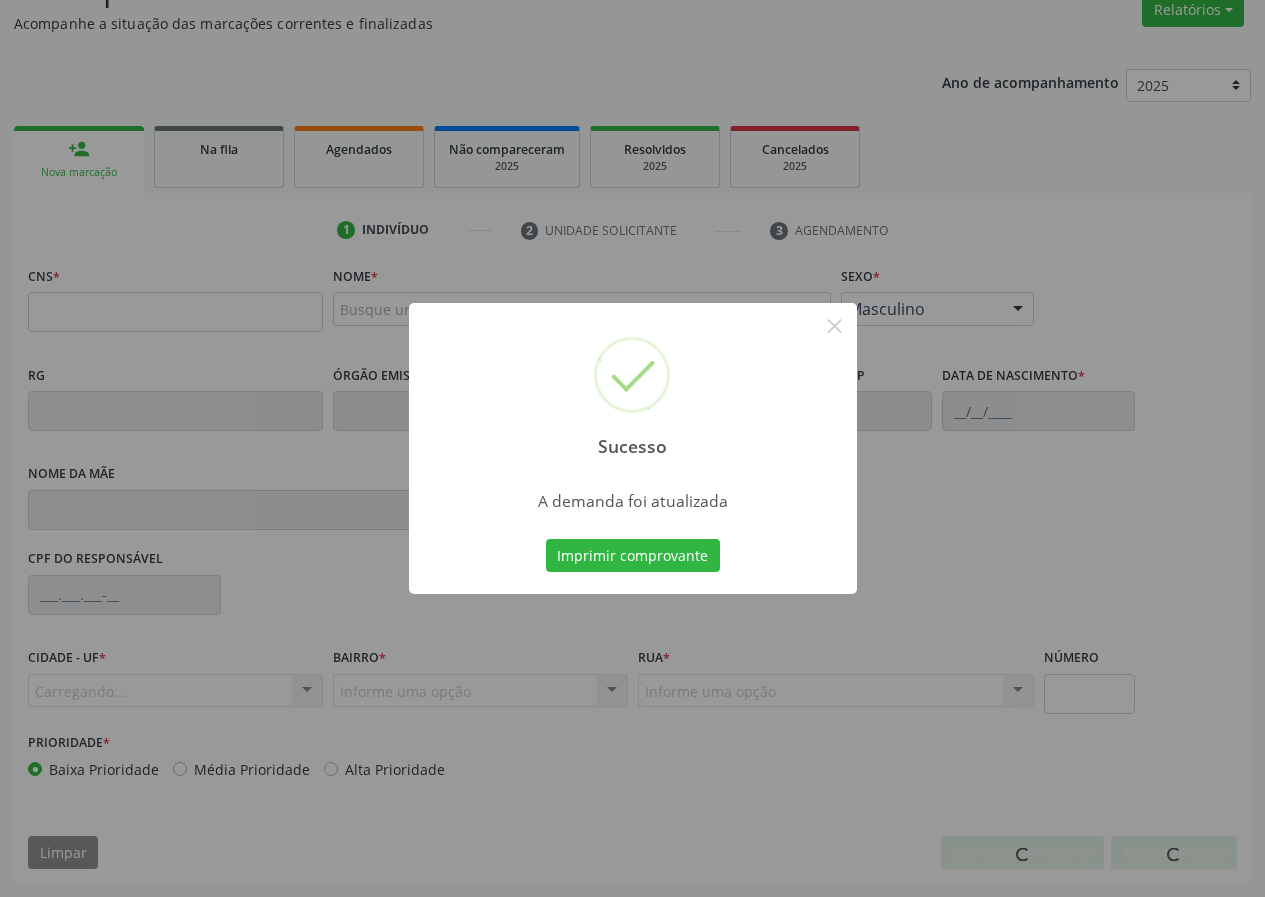 scroll, scrollTop: 173, scrollLeft: 0, axis: vertical 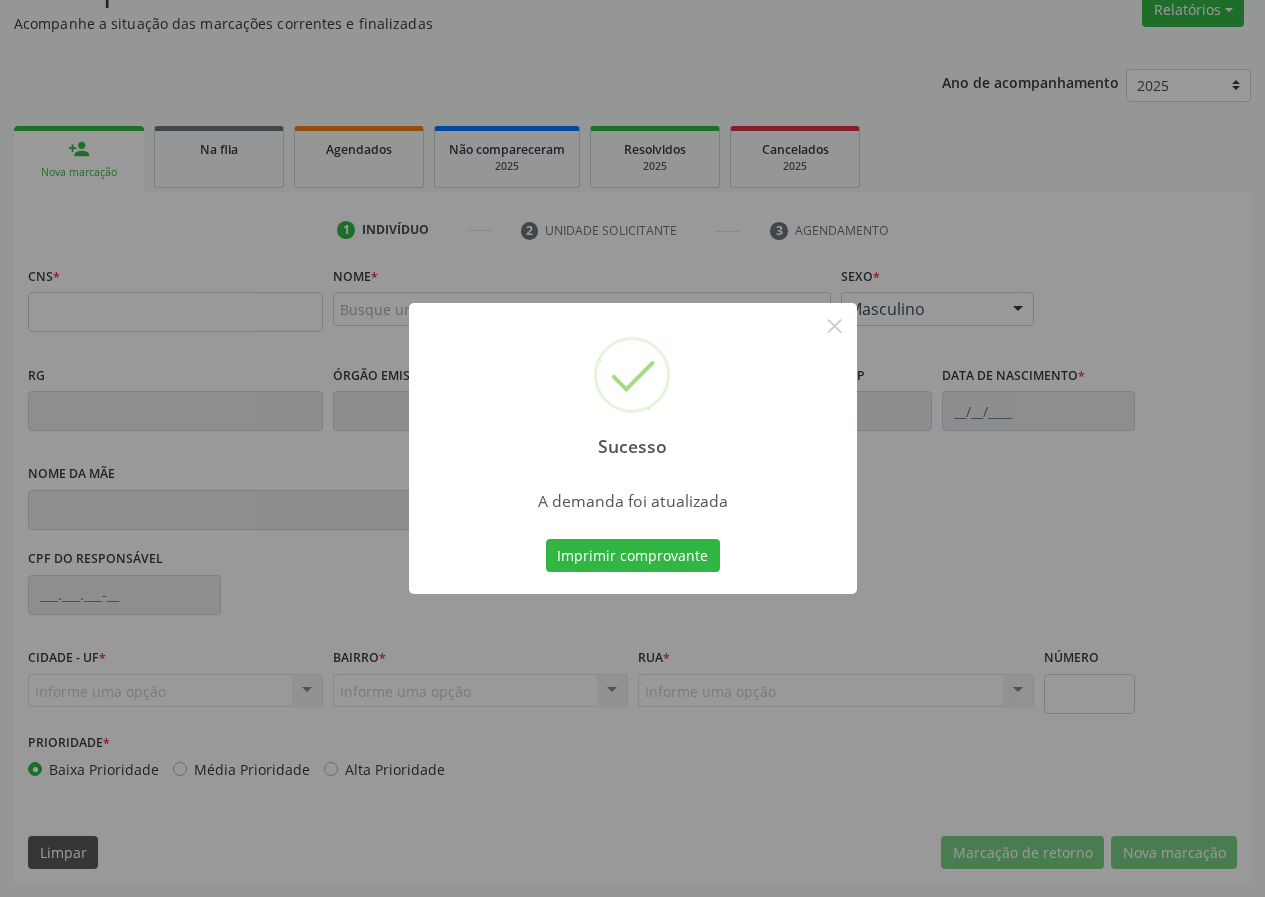 type 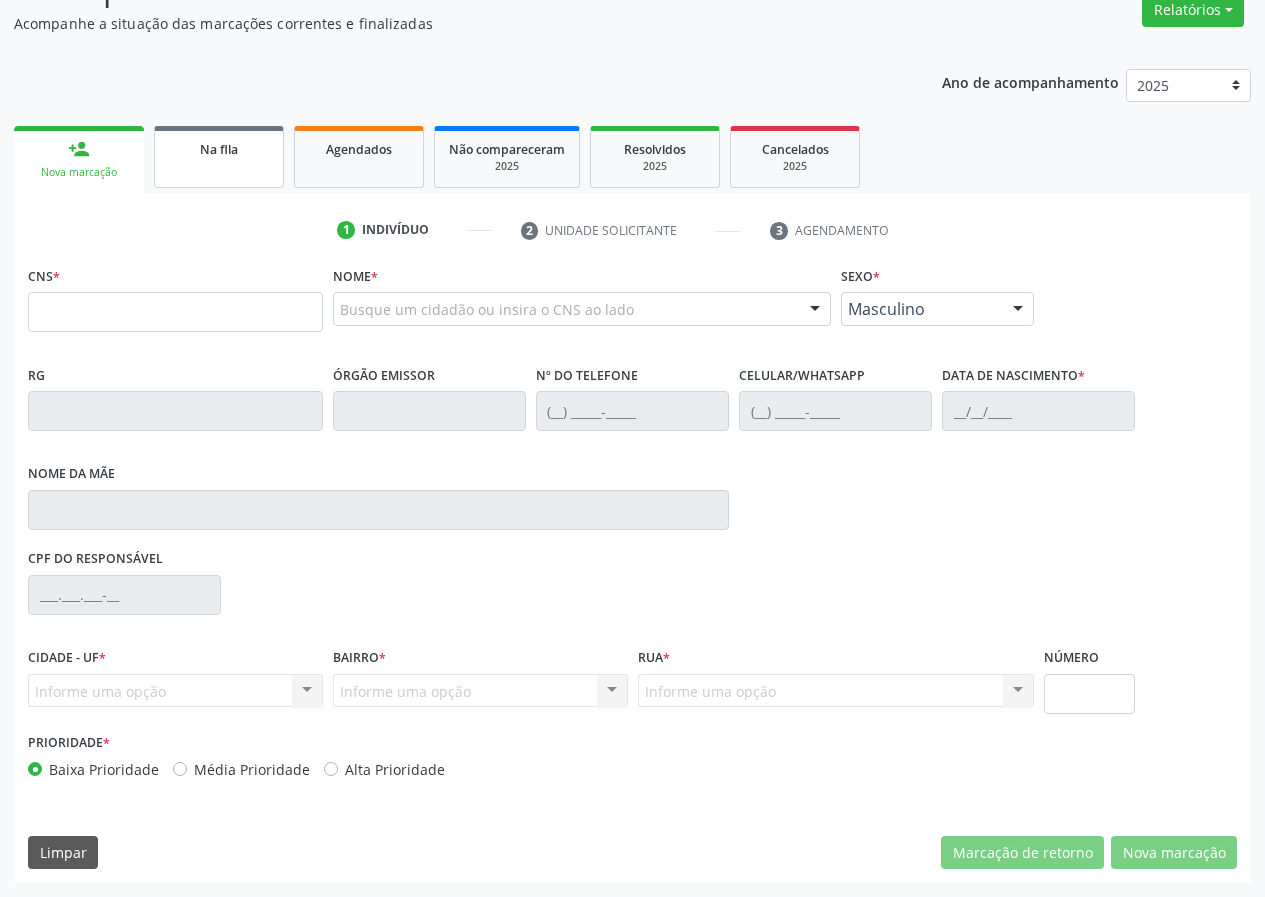 click on "Na fila" at bounding box center (219, 157) 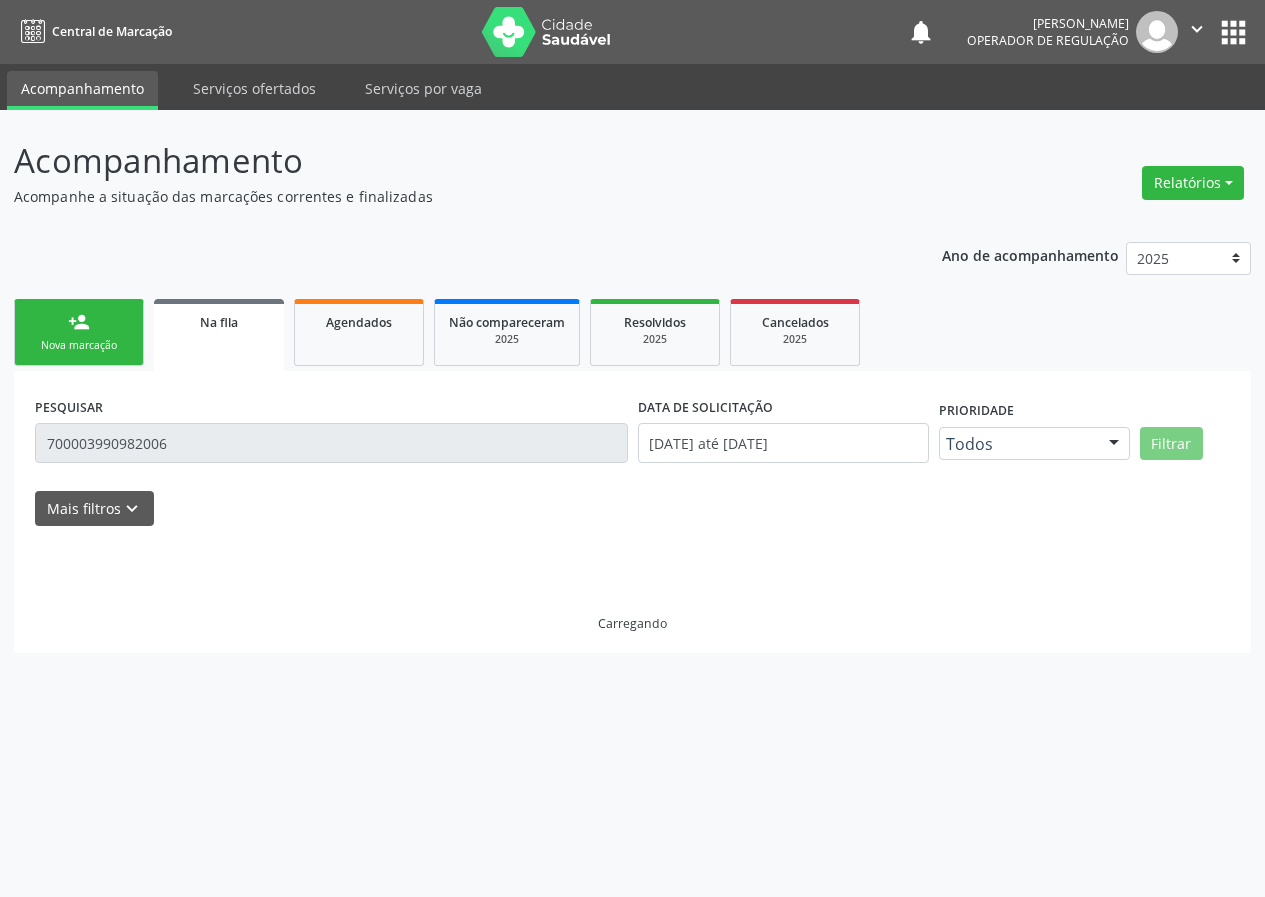 scroll, scrollTop: 0, scrollLeft: 0, axis: both 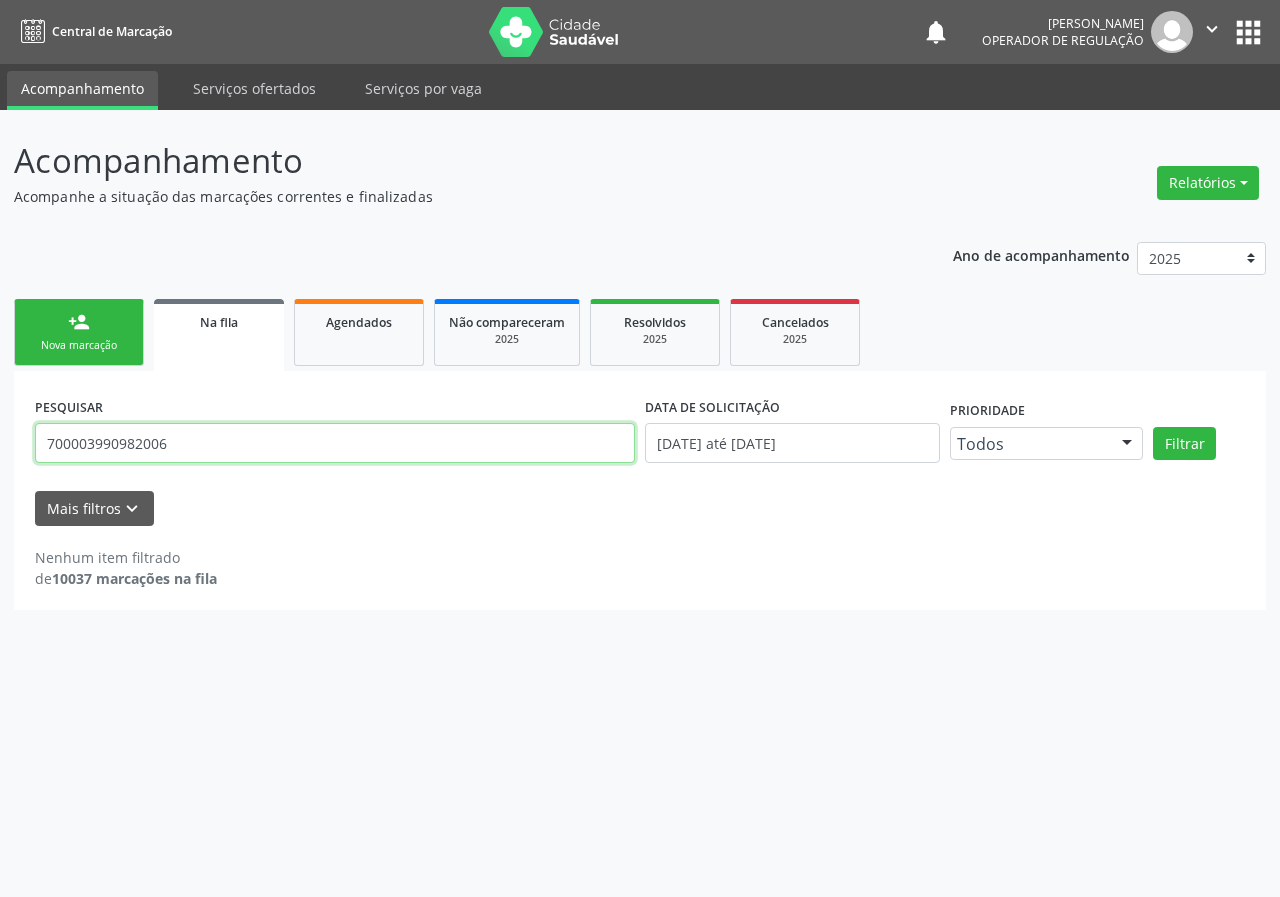click on "700003990982006" at bounding box center [335, 443] 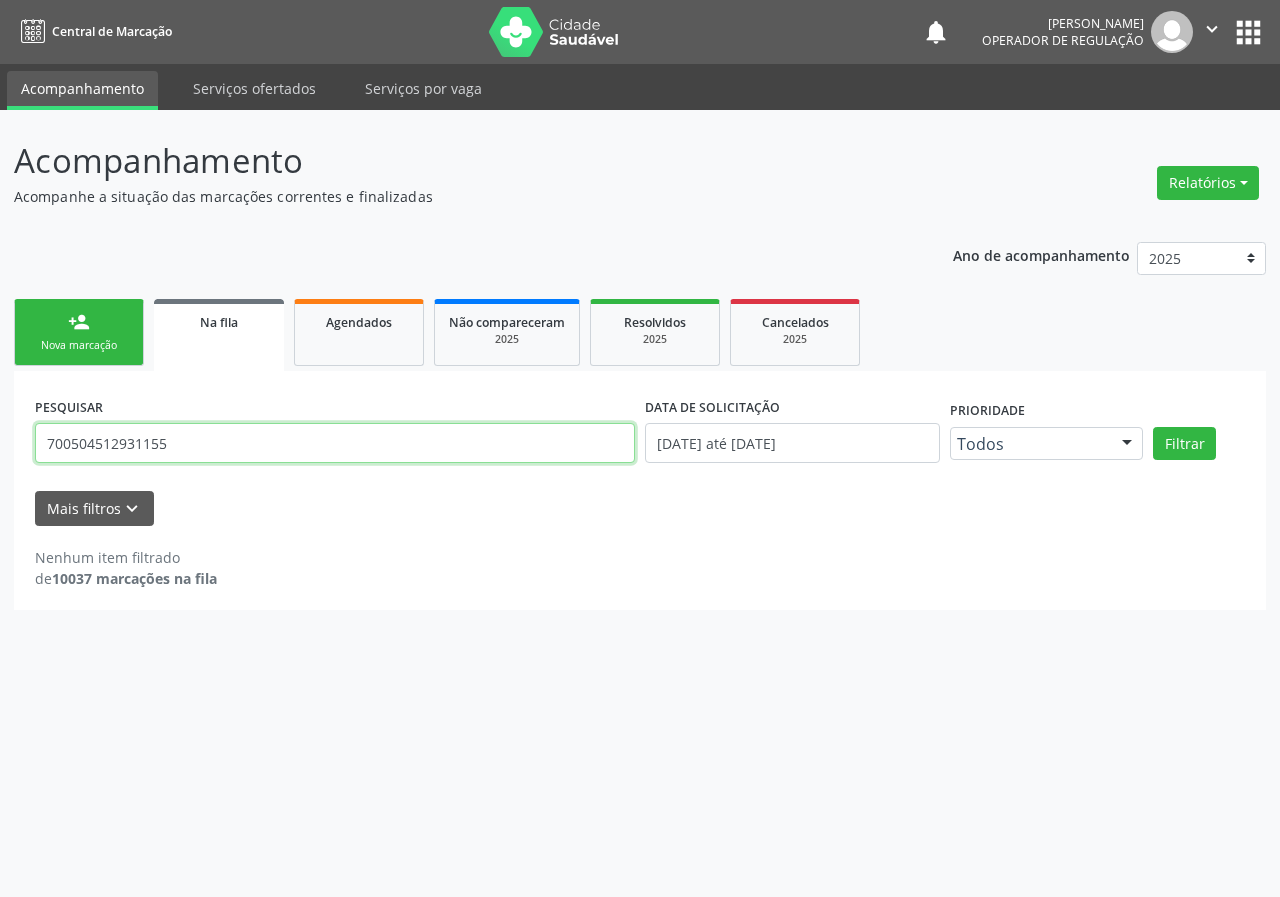 type on "700504512931155" 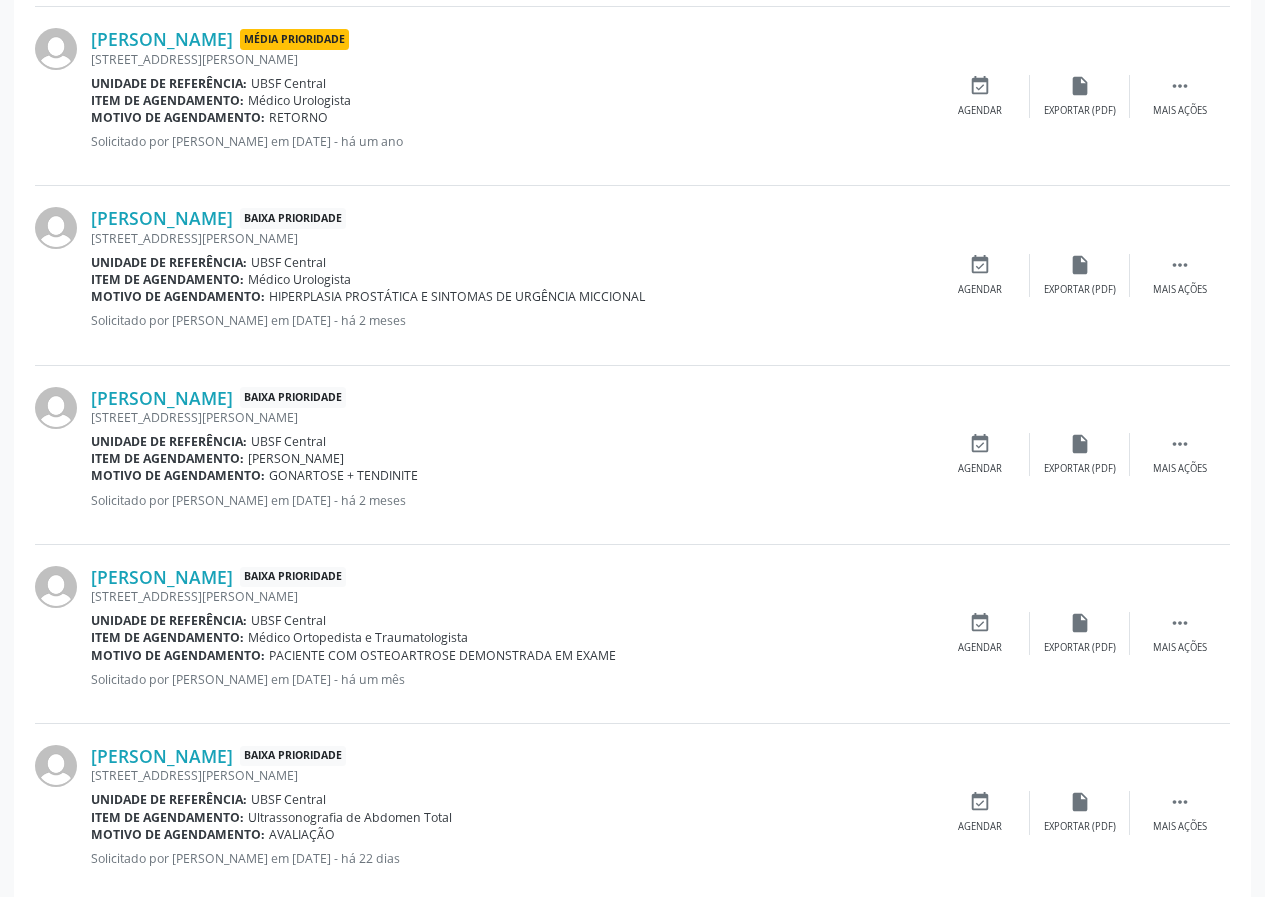 scroll, scrollTop: 1176, scrollLeft: 0, axis: vertical 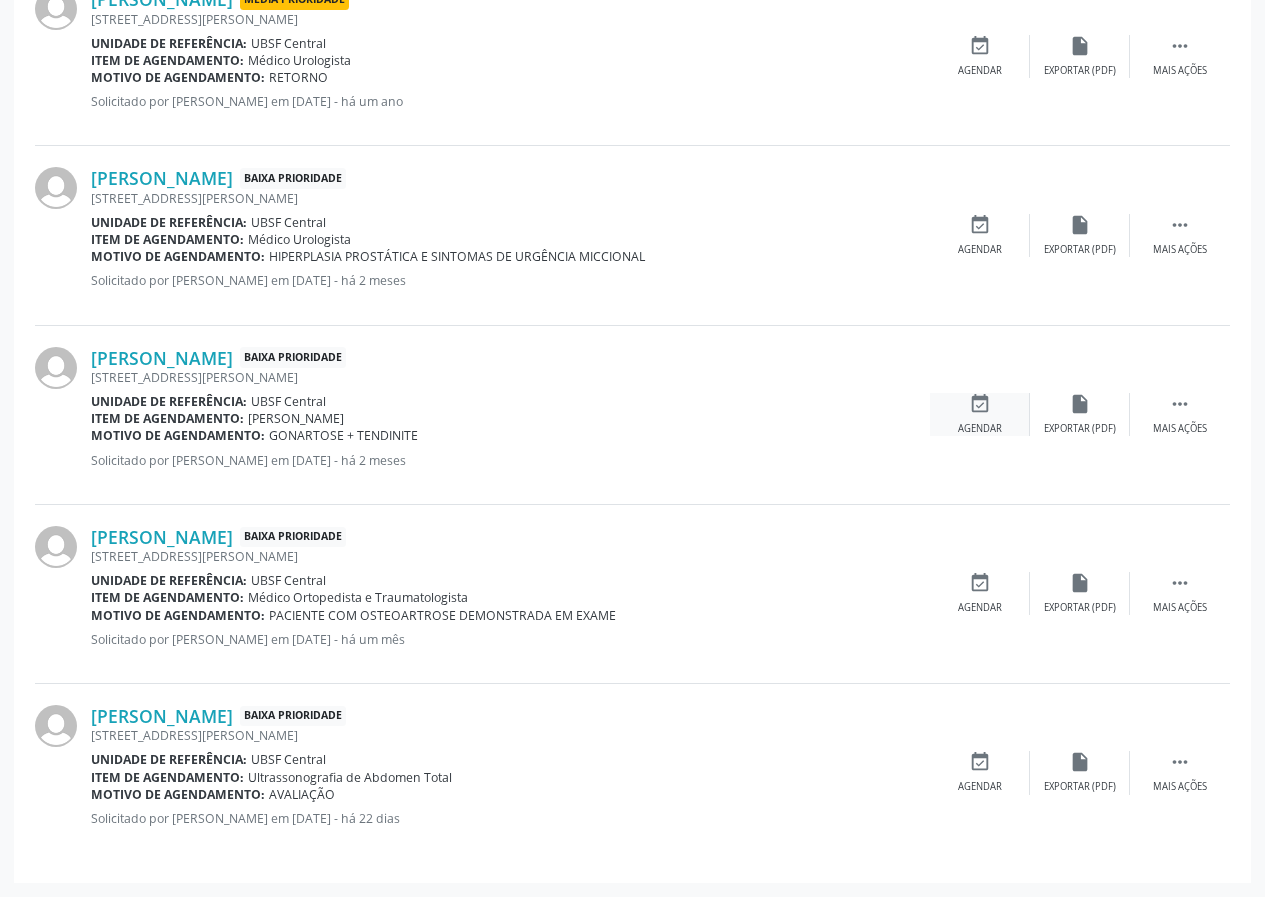 click on "event_available" at bounding box center (980, 404) 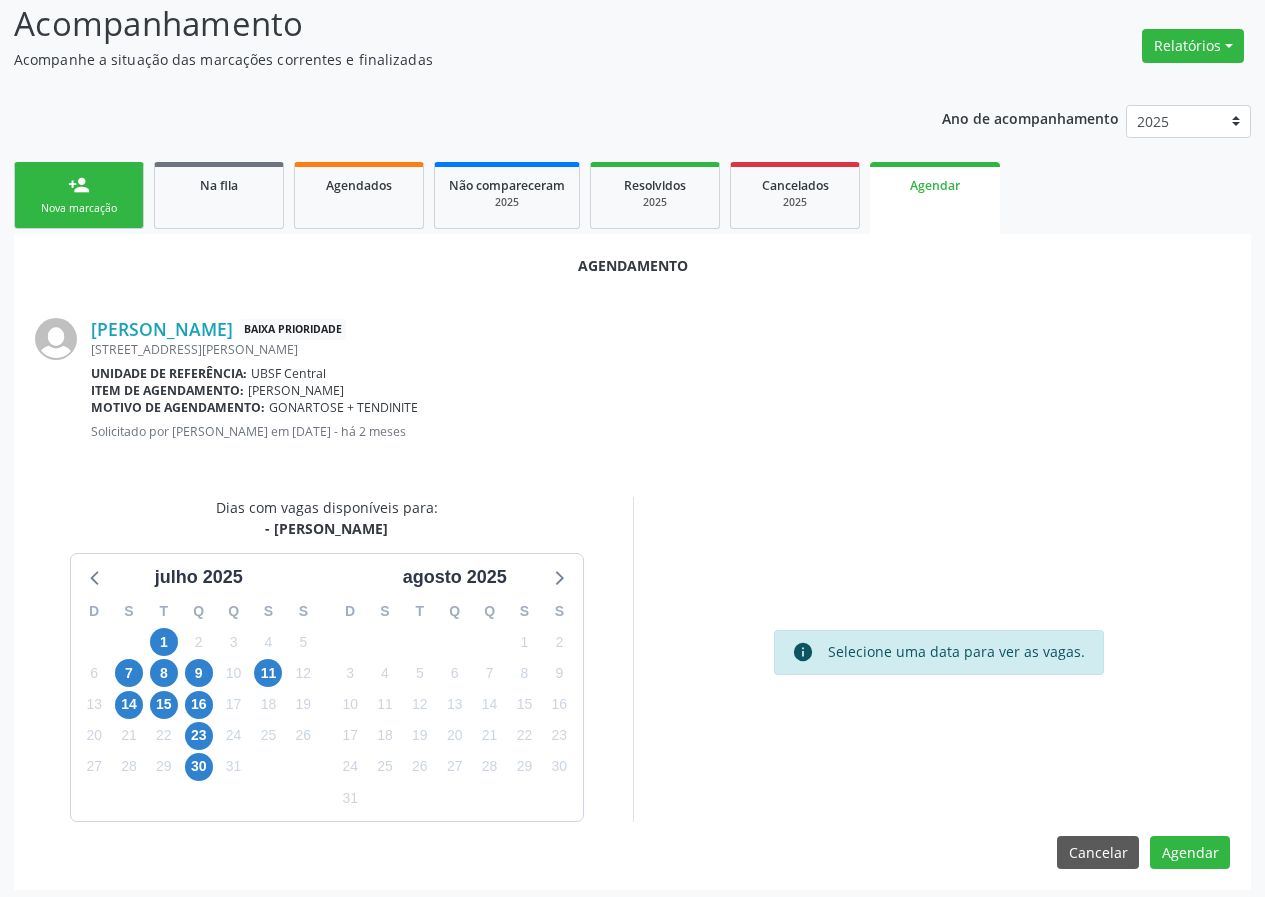 scroll, scrollTop: 144, scrollLeft: 0, axis: vertical 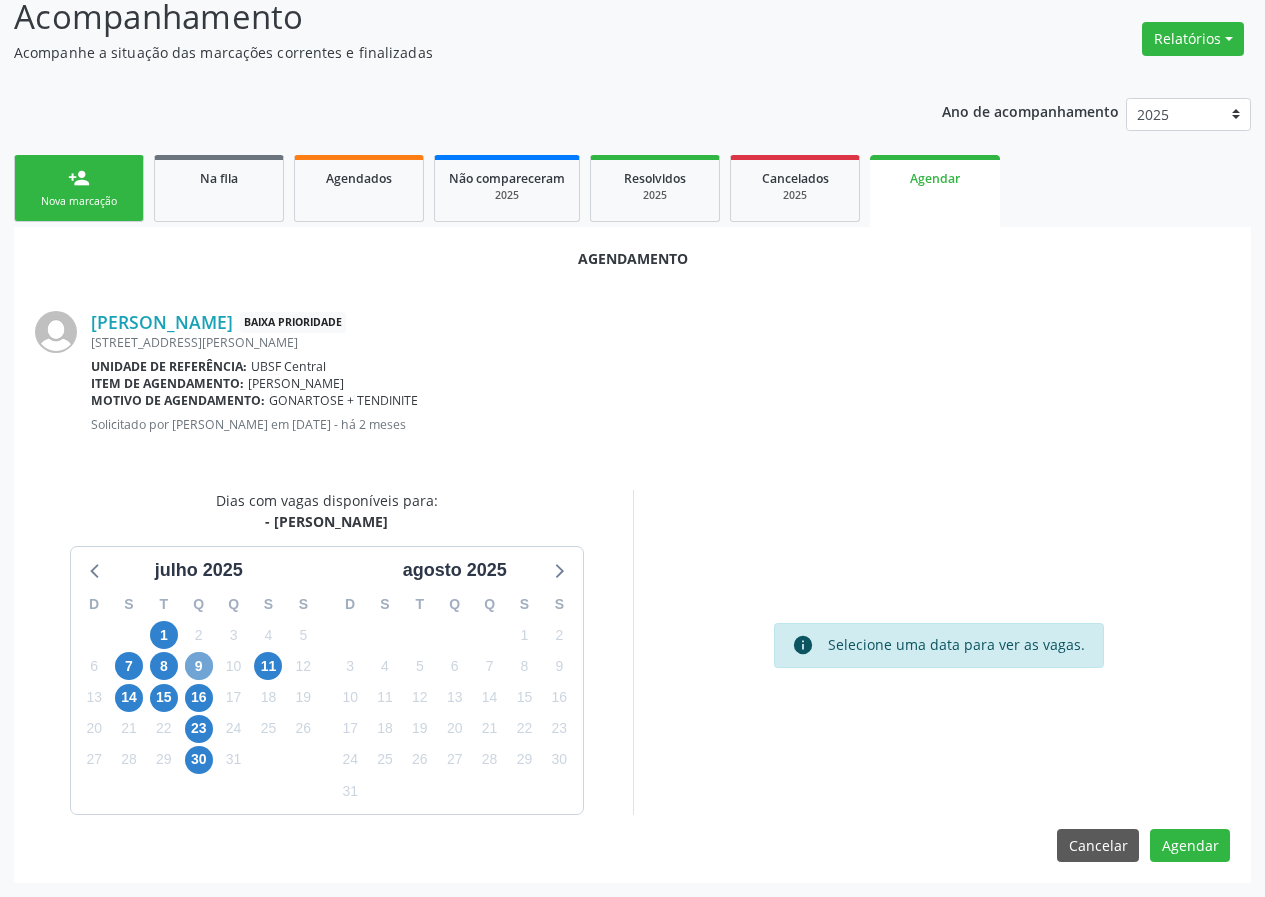 click on "9" at bounding box center [199, 666] 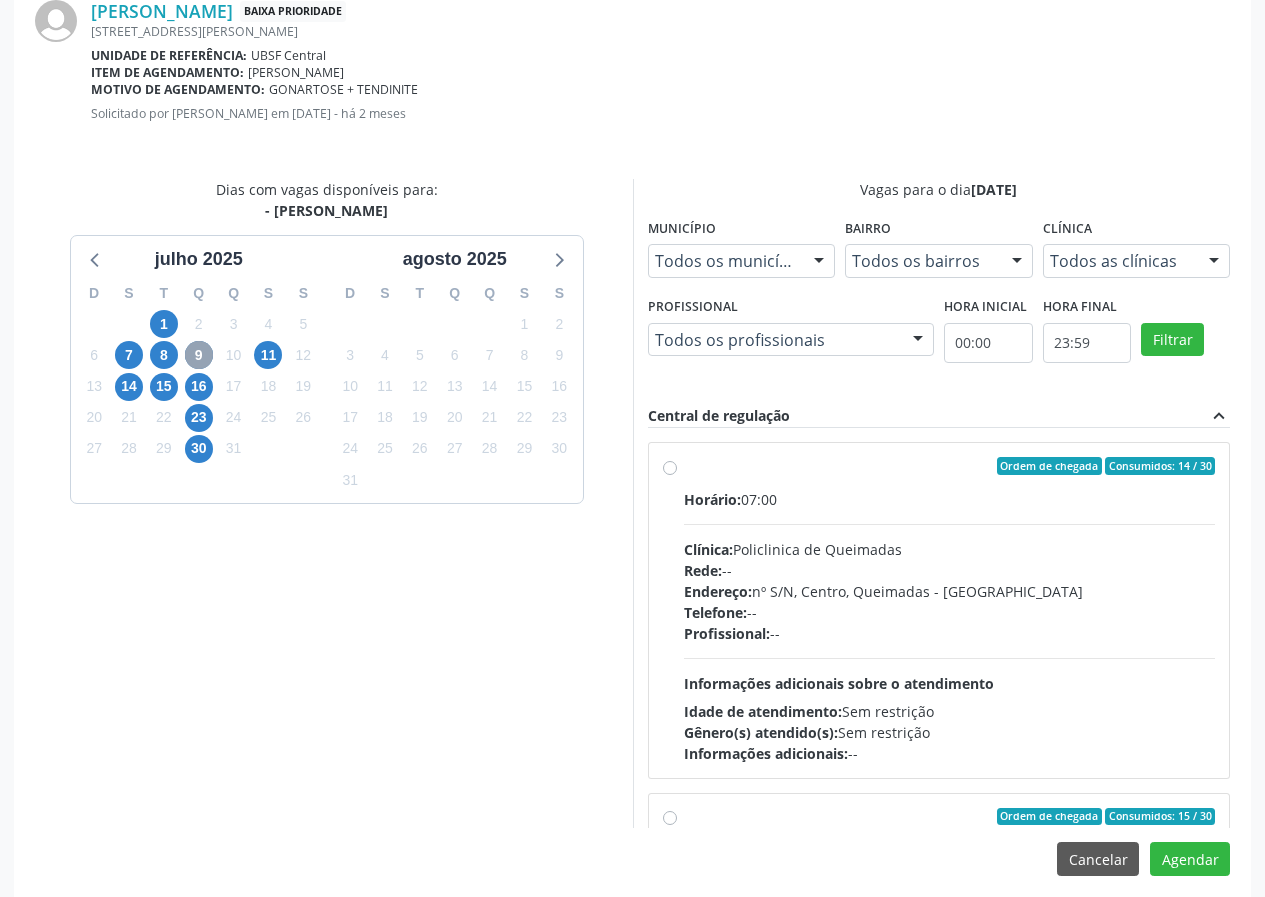 scroll, scrollTop: 469, scrollLeft: 0, axis: vertical 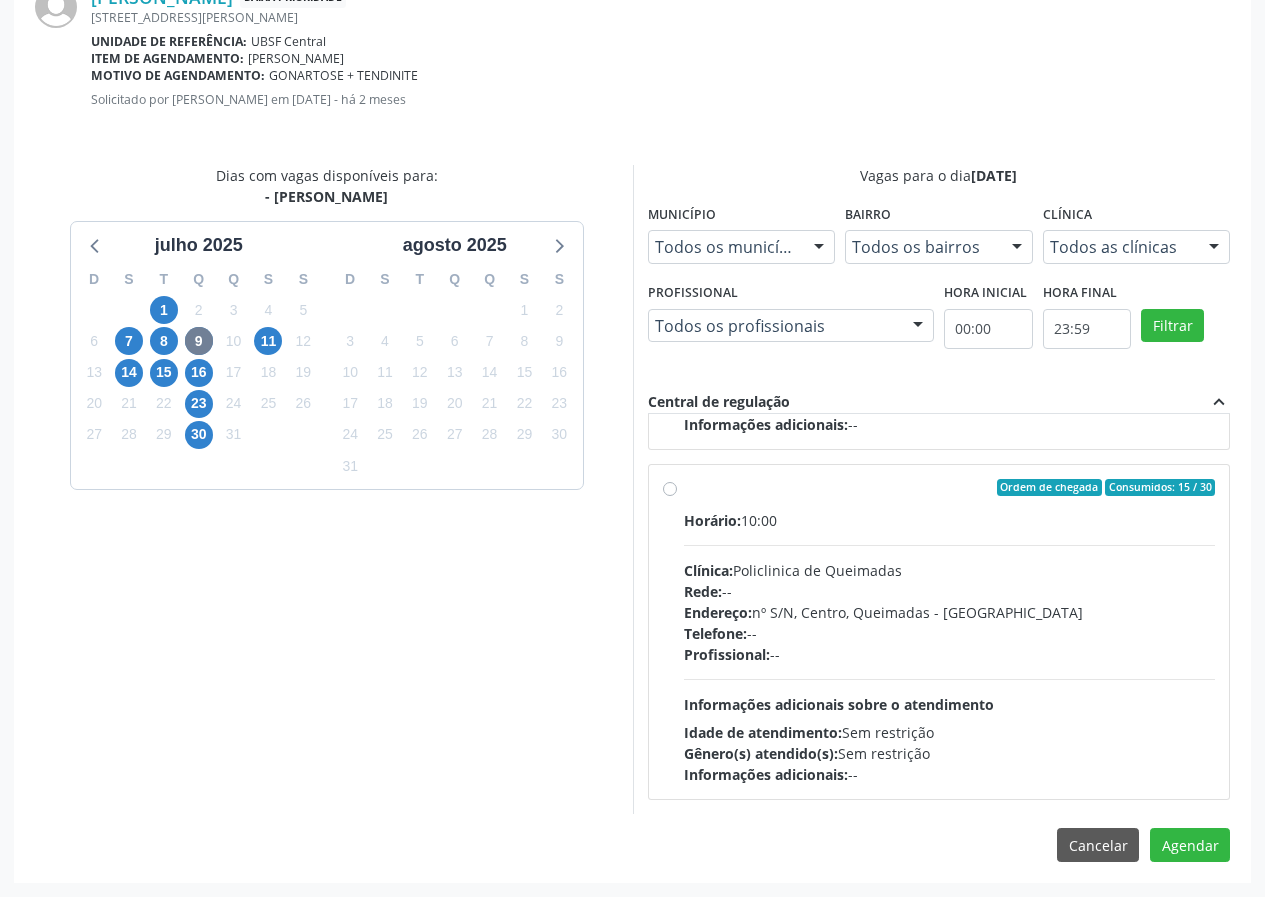 click on "Ordem de chegada
Consumidos: 15 / 30
Horário:   10:00
Clínica:  Policlinica de Queimadas
Rede:
--
Endereço:   nº S/N, Centro, Queimadas - PB
Telefone:   --
Profissional:
--
Informações adicionais sobre o atendimento
Idade de atendimento:
Sem restrição
Gênero(s) atendido(s):
Sem restrição
Informações adicionais:
--" at bounding box center (939, 632) 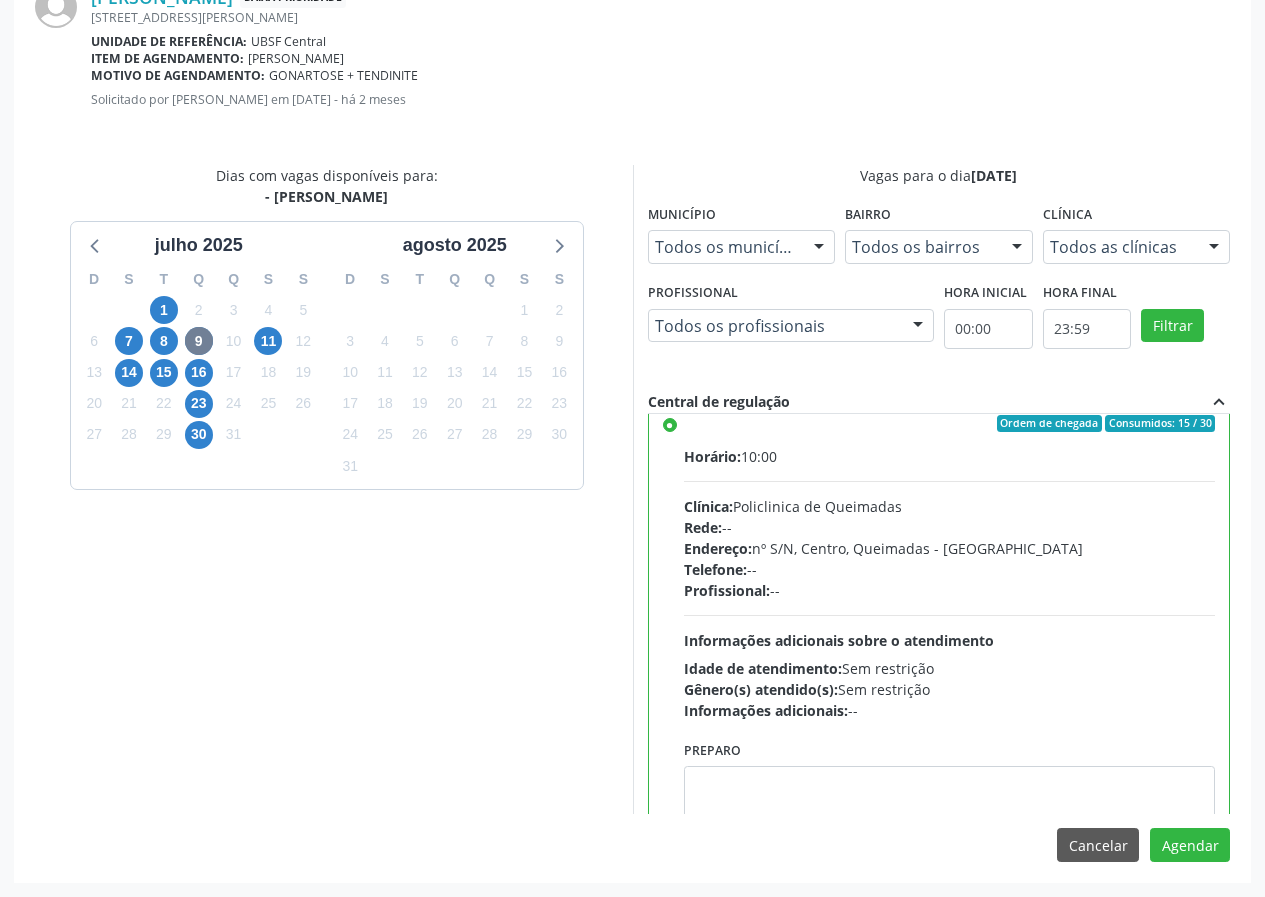 scroll, scrollTop: 450, scrollLeft: 0, axis: vertical 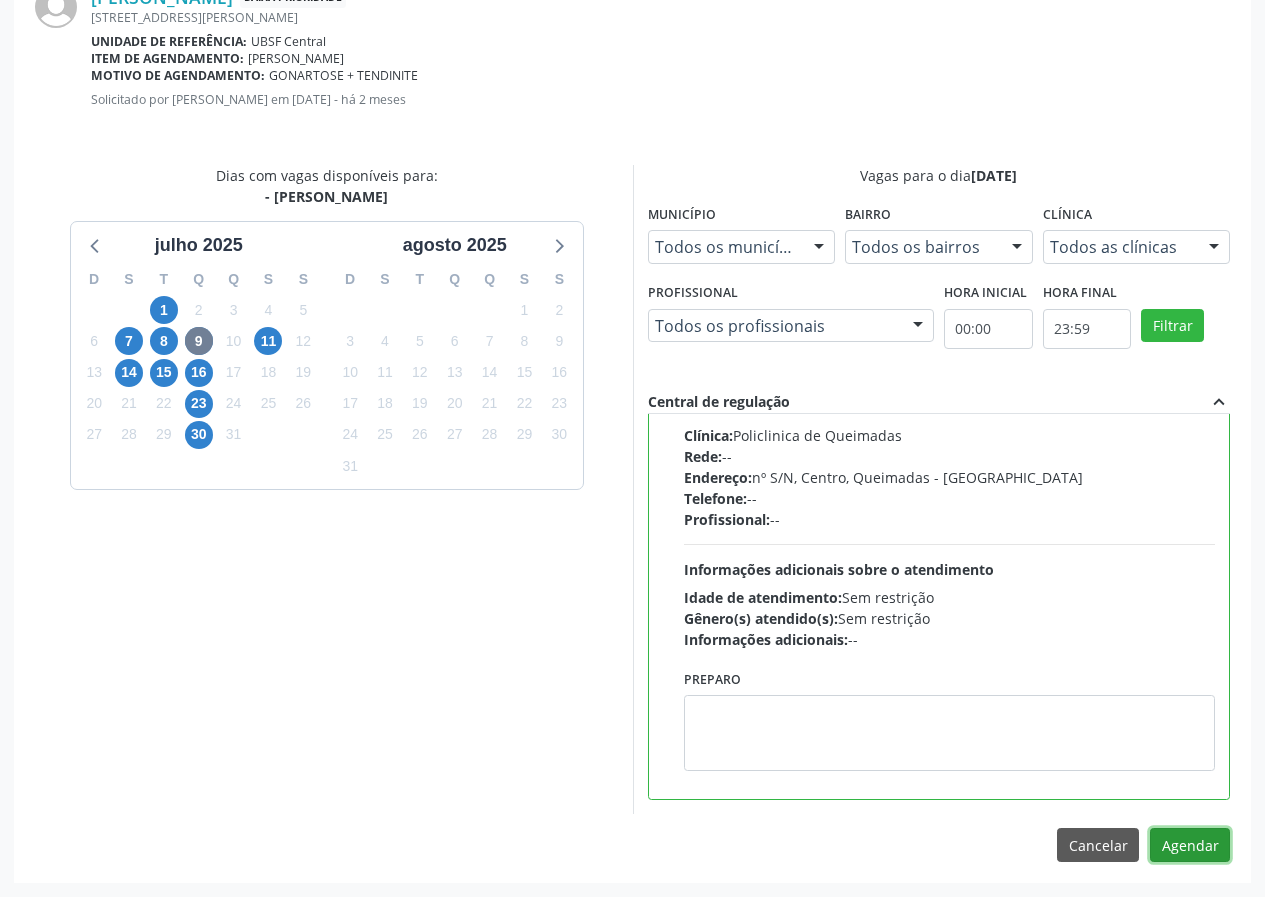 click on "Agendar" at bounding box center [1190, 845] 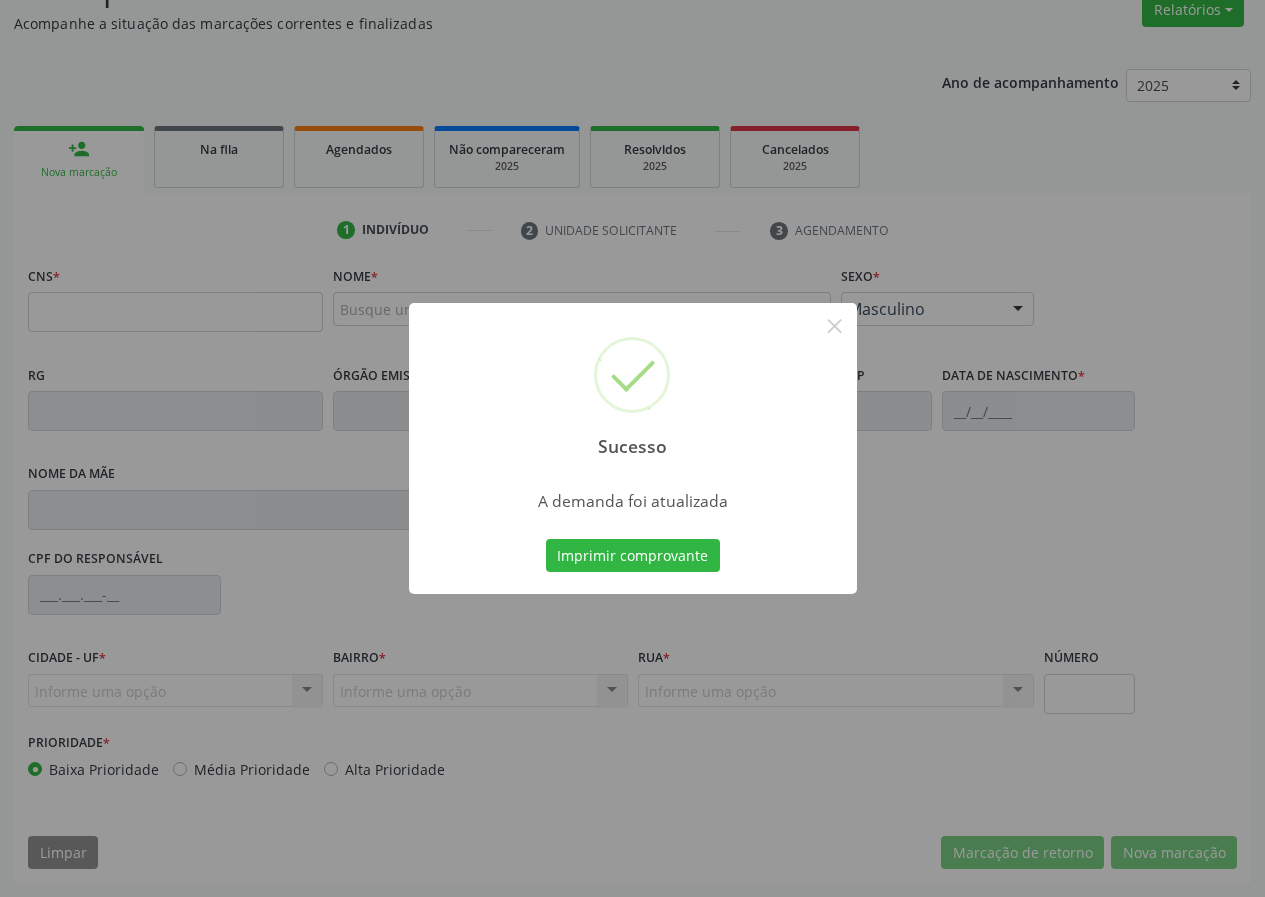 scroll, scrollTop: 173, scrollLeft: 0, axis: vertical 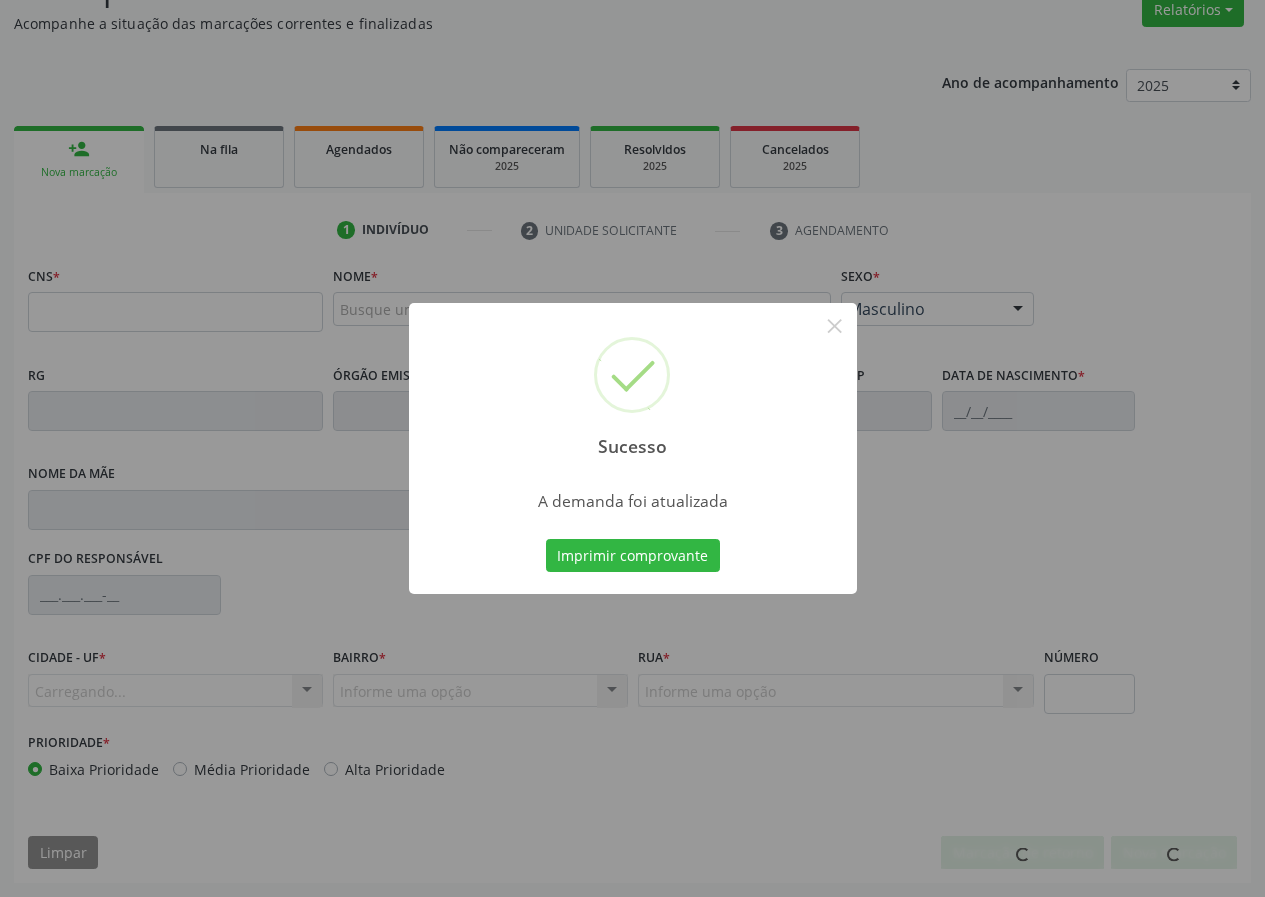 type 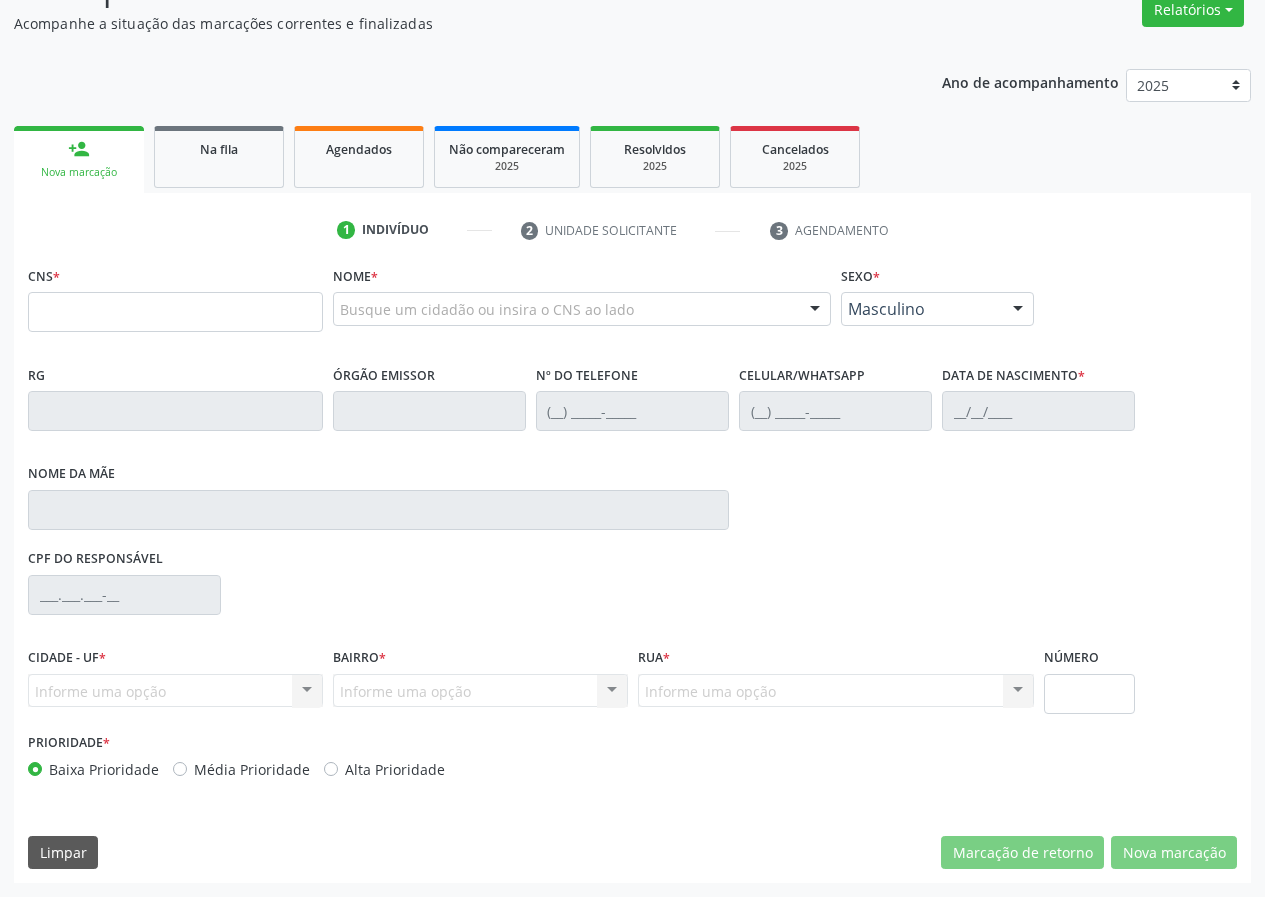 drag, startPoint x: 118, startPoint y: 221, endPoint x: 121, endPoint y: 190, distance: 31.144823 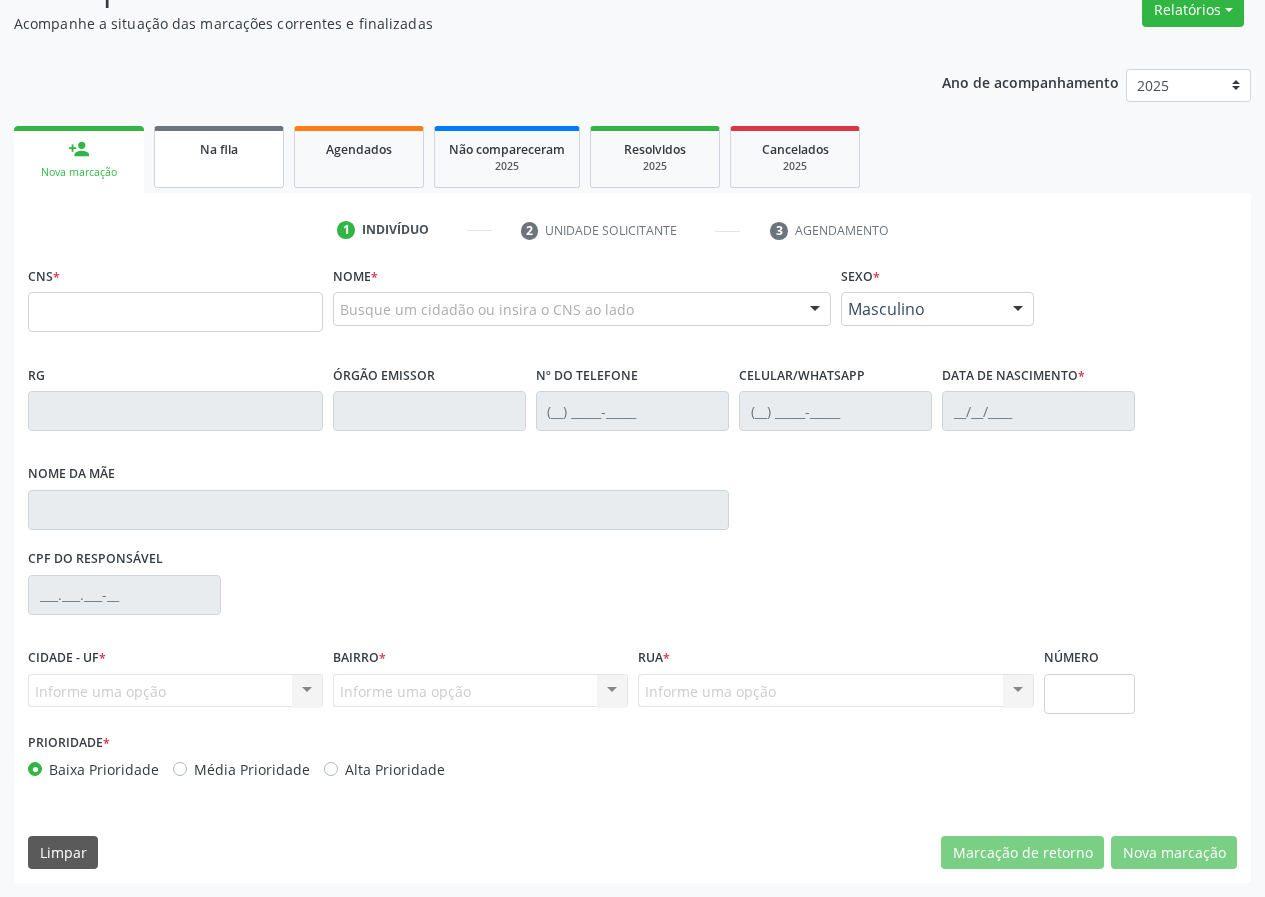 click on "Na fila" at bounding box center (219, 149) 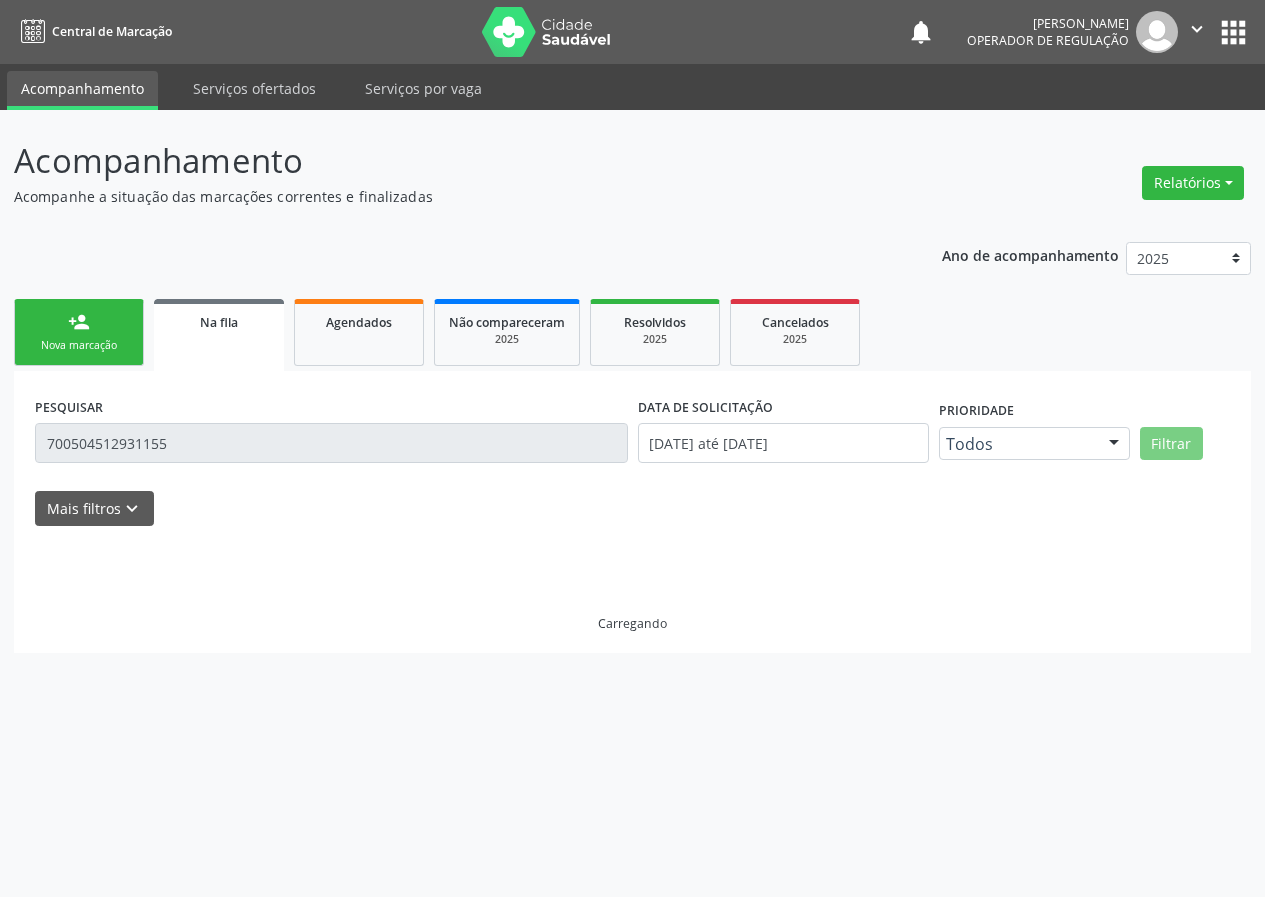 scroll, scrollTop: 0, scrollLeft: 0, axis: both 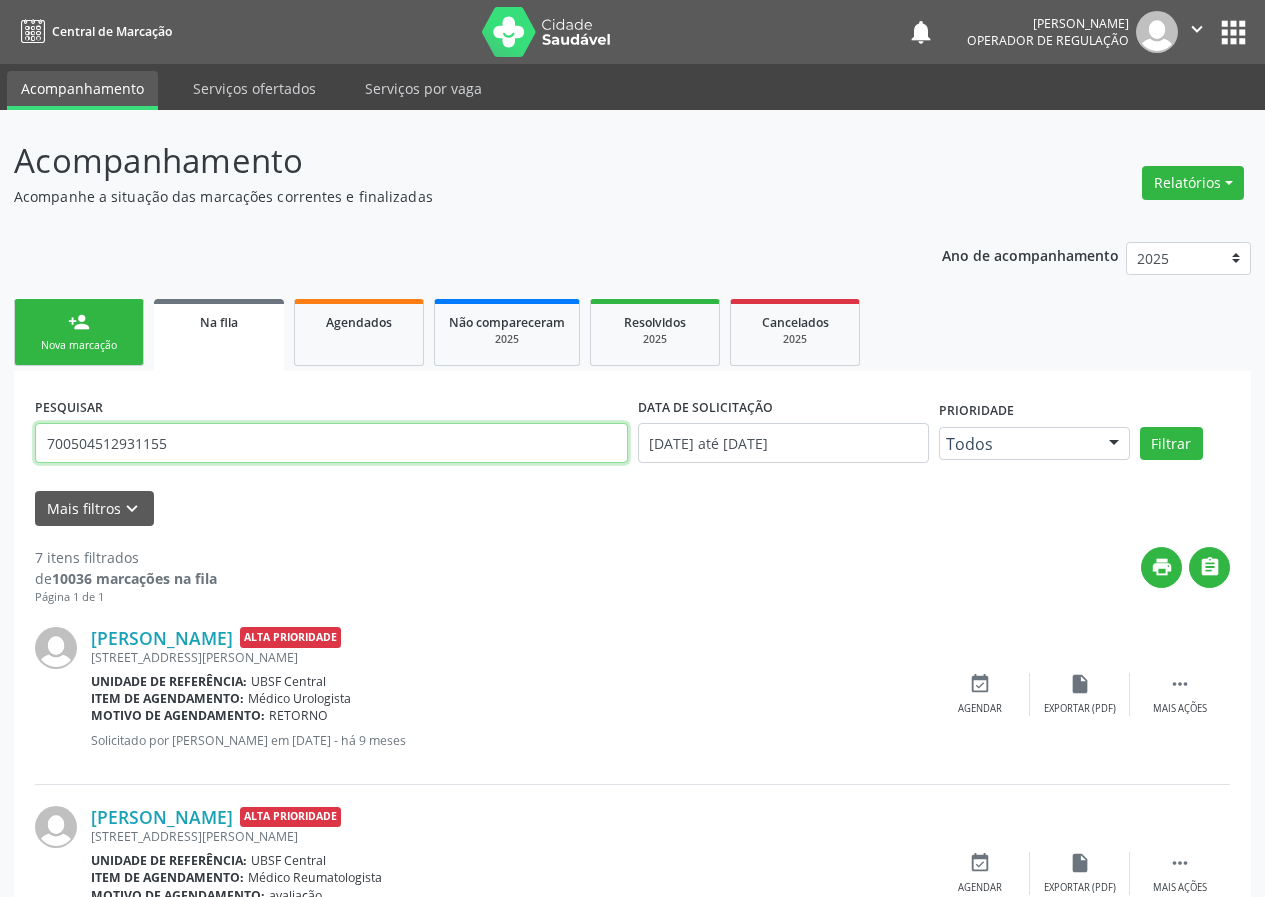 click on "700504512931155" at bounding box center [331, 443] 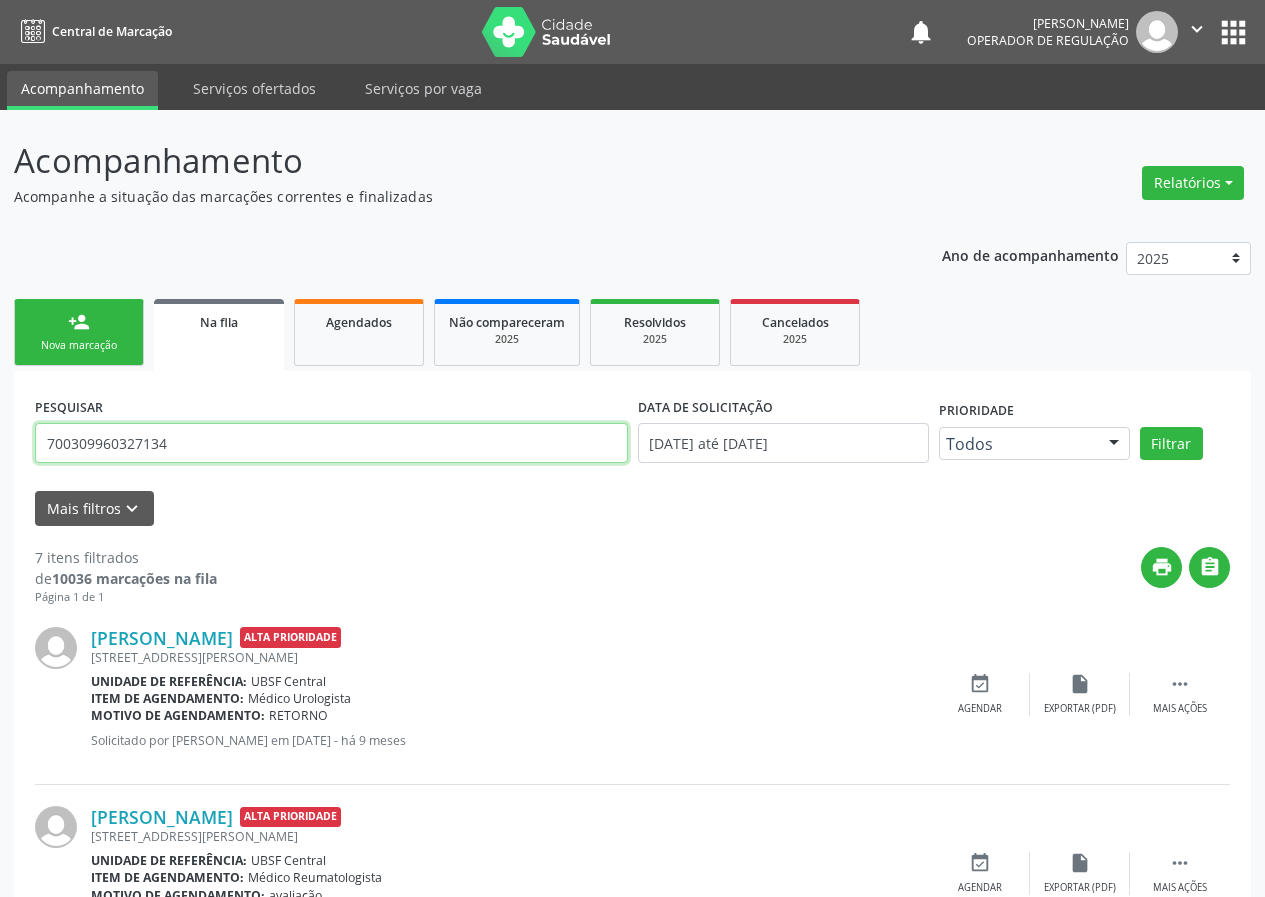 type on "700309960327134" 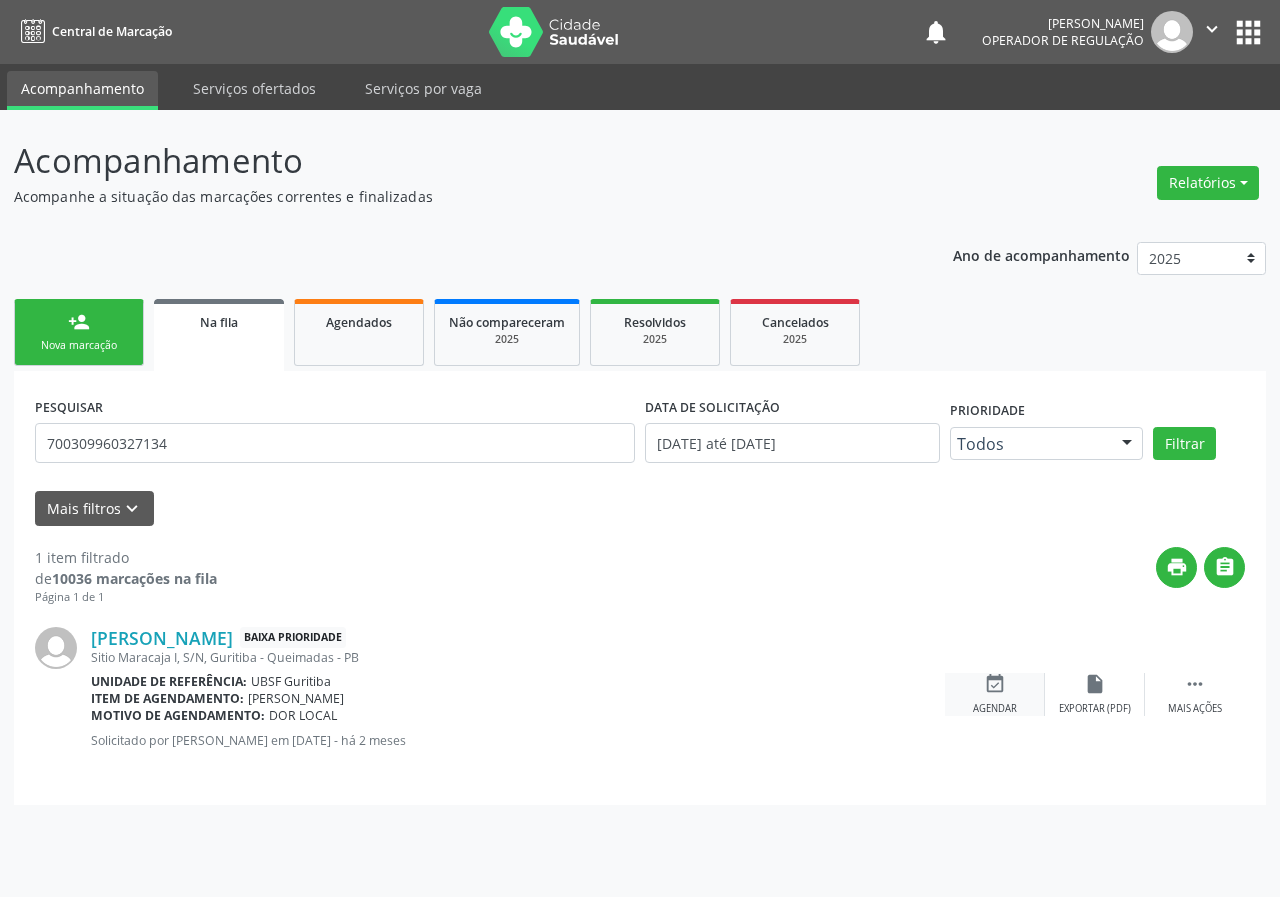 click on "event_available
Agendar" at bounding box center (995, 694) 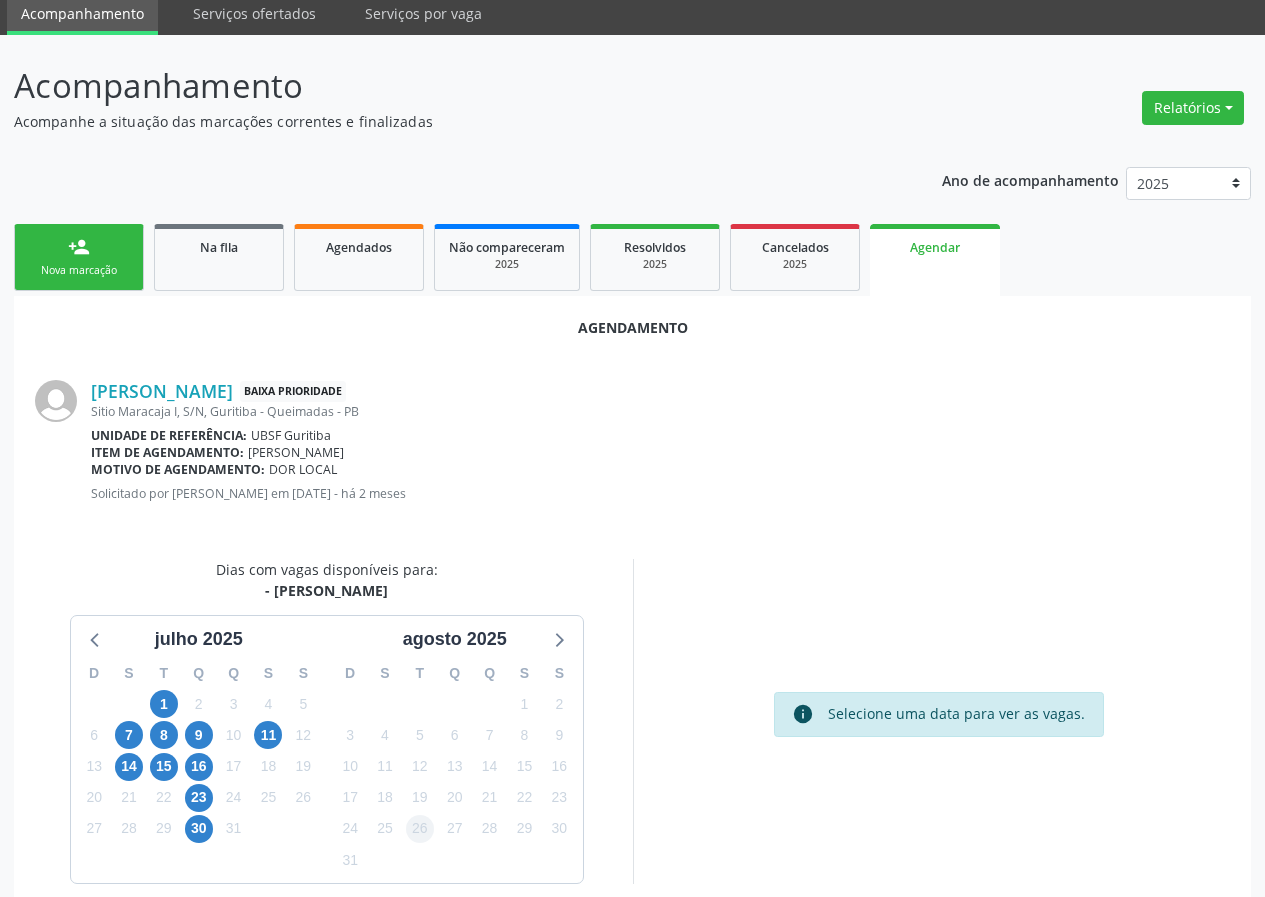 scroll, scrollTop: 144, scrollLeft: 0, axis: vertical 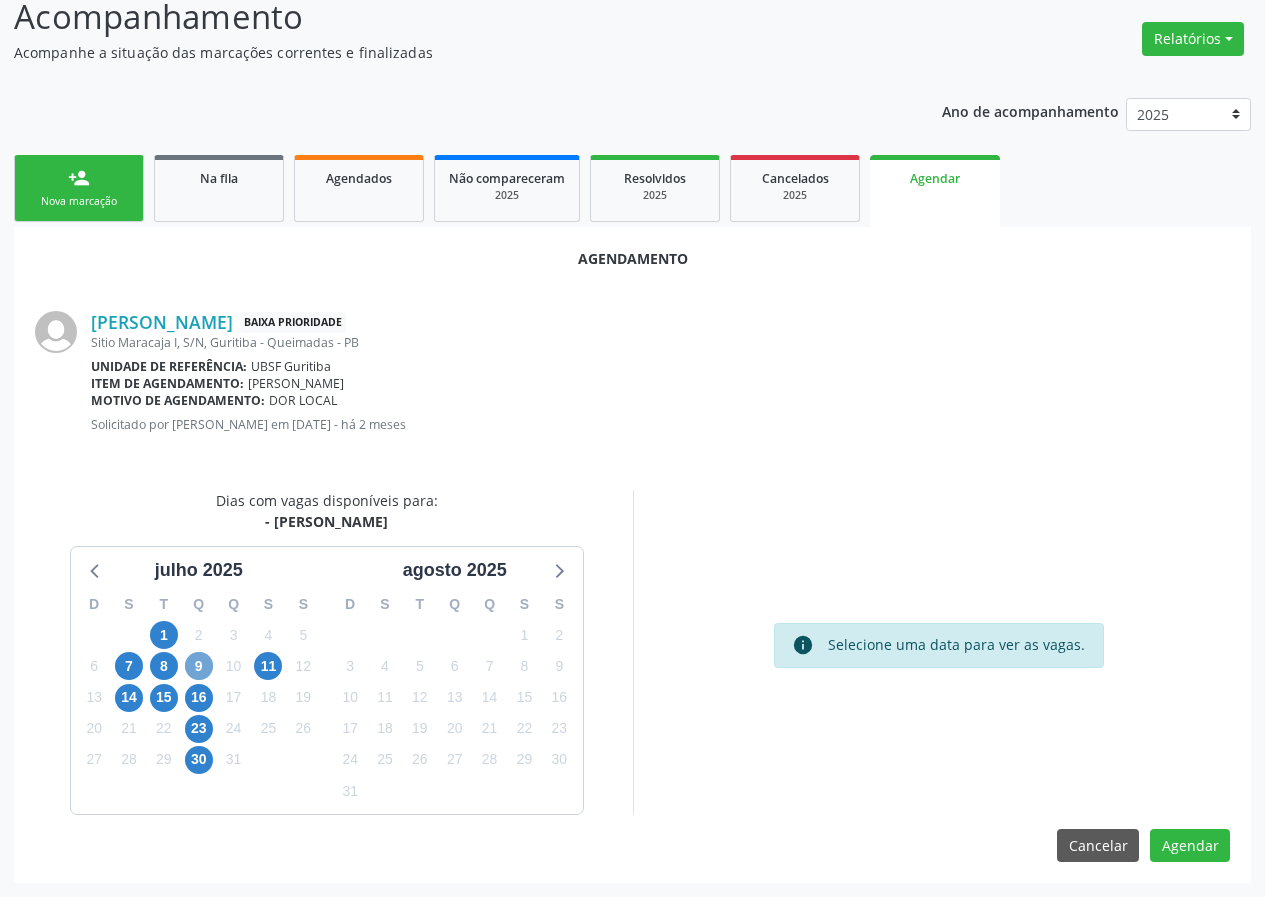 click on "9" at bounding box center [199, 666] 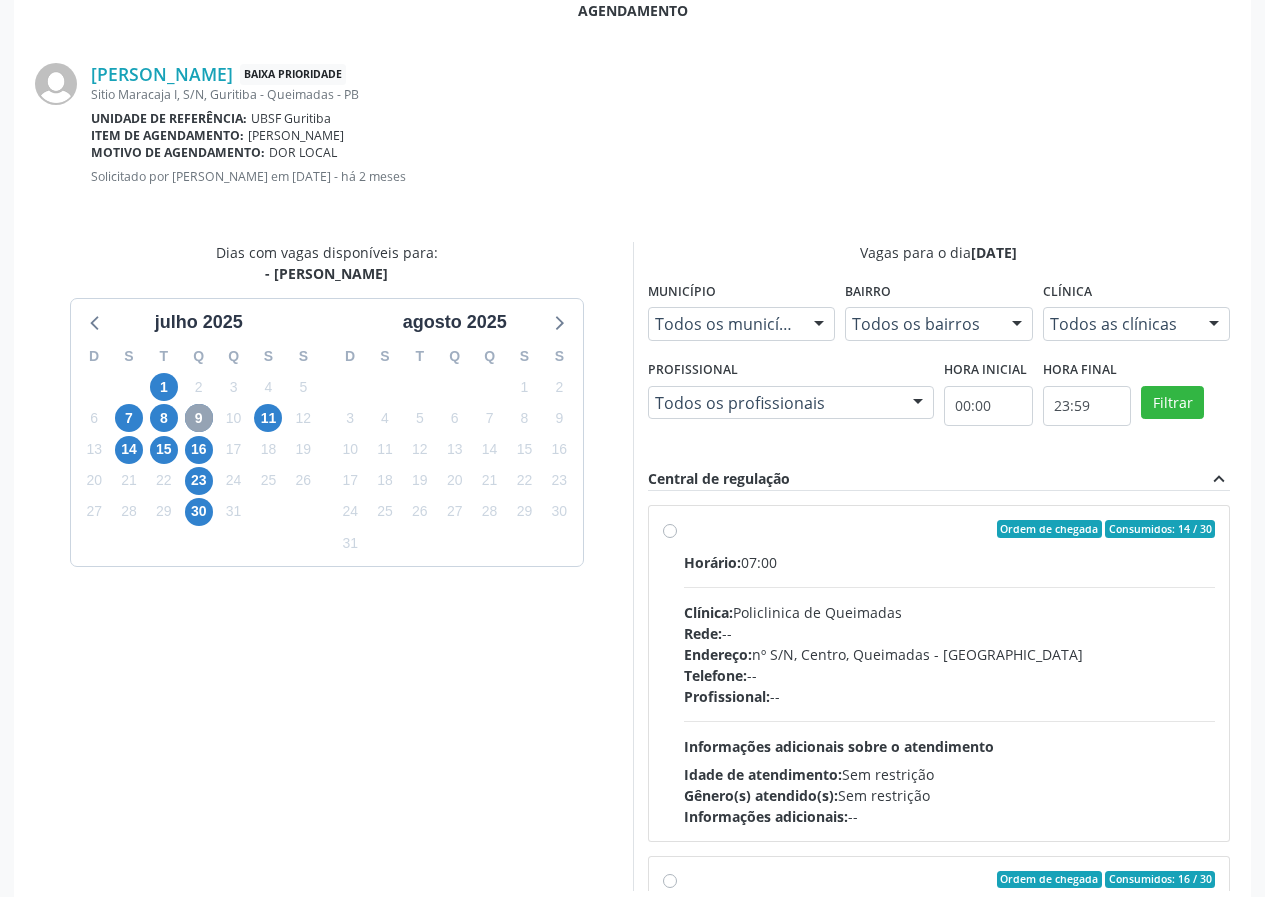 scroll, scrollTop: 444, scrollLeft: 0, axis: vertical 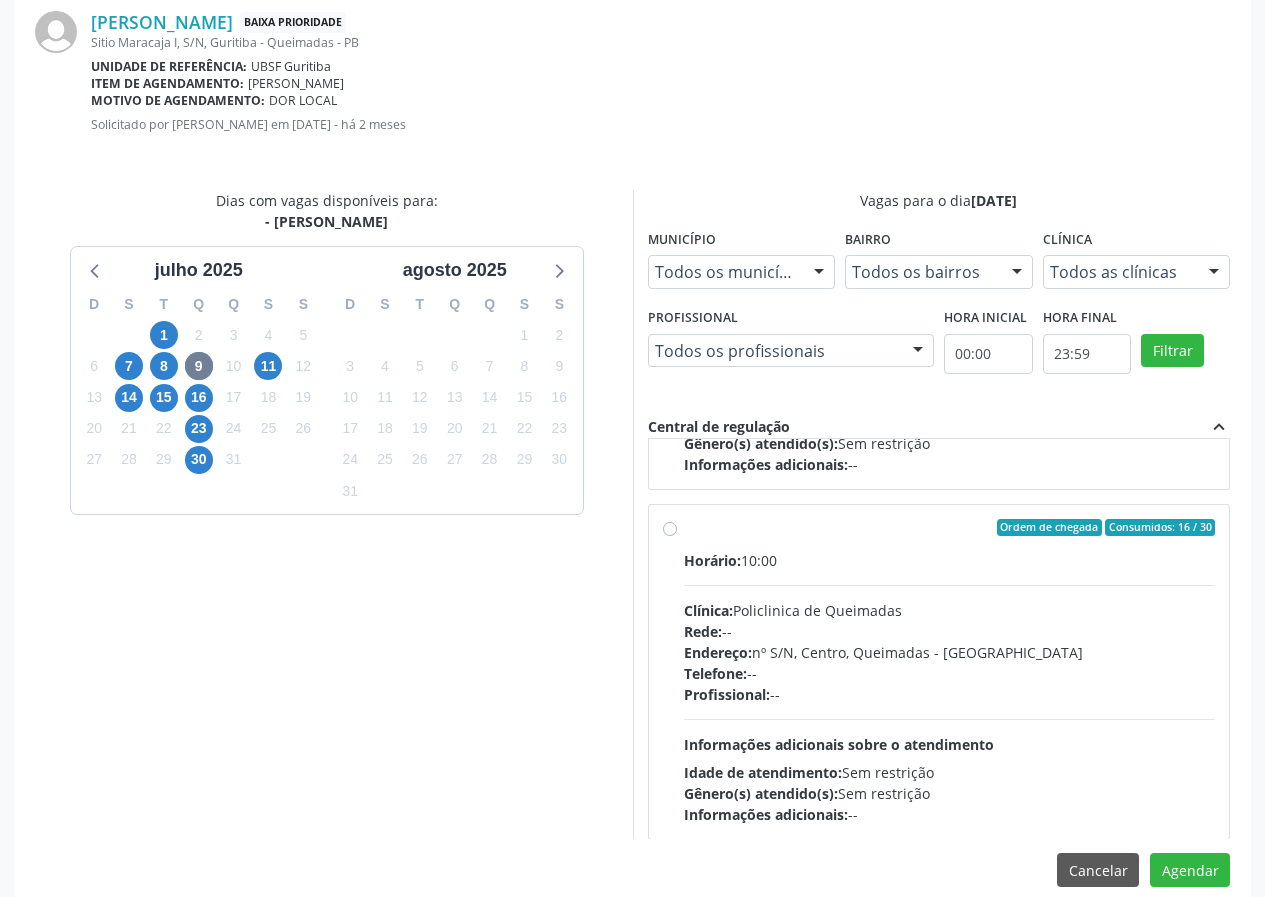 click on "Ordem de chegada
Consumidos: 16 / 30
Horário:   10:00
Clínica:  Policlinica de Queimadas
Rede:
--
Endereço:   nº S/N, Centro, Queimadas - PB
Telefone:   --
Profissional:
--
Informações adicionais sobre o atendimento
Idade de atendimento:
Sem restrição
Gênero(s) atendido(s):
Sem restrição
Informações adicionais:
--" at bounding box center (939, 672) 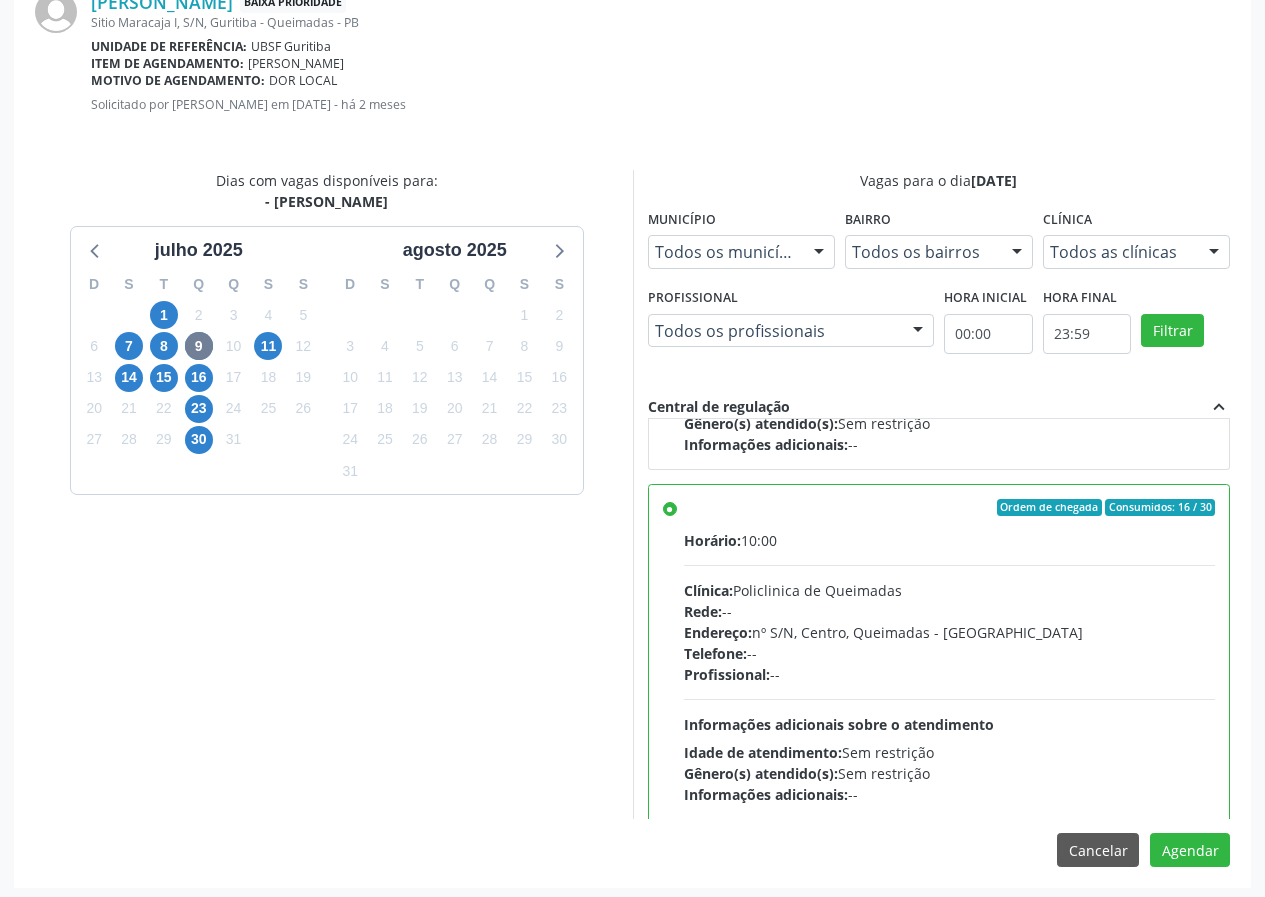 scroll, scrollTop: 469, scrollLeft: 0, axis: vertical 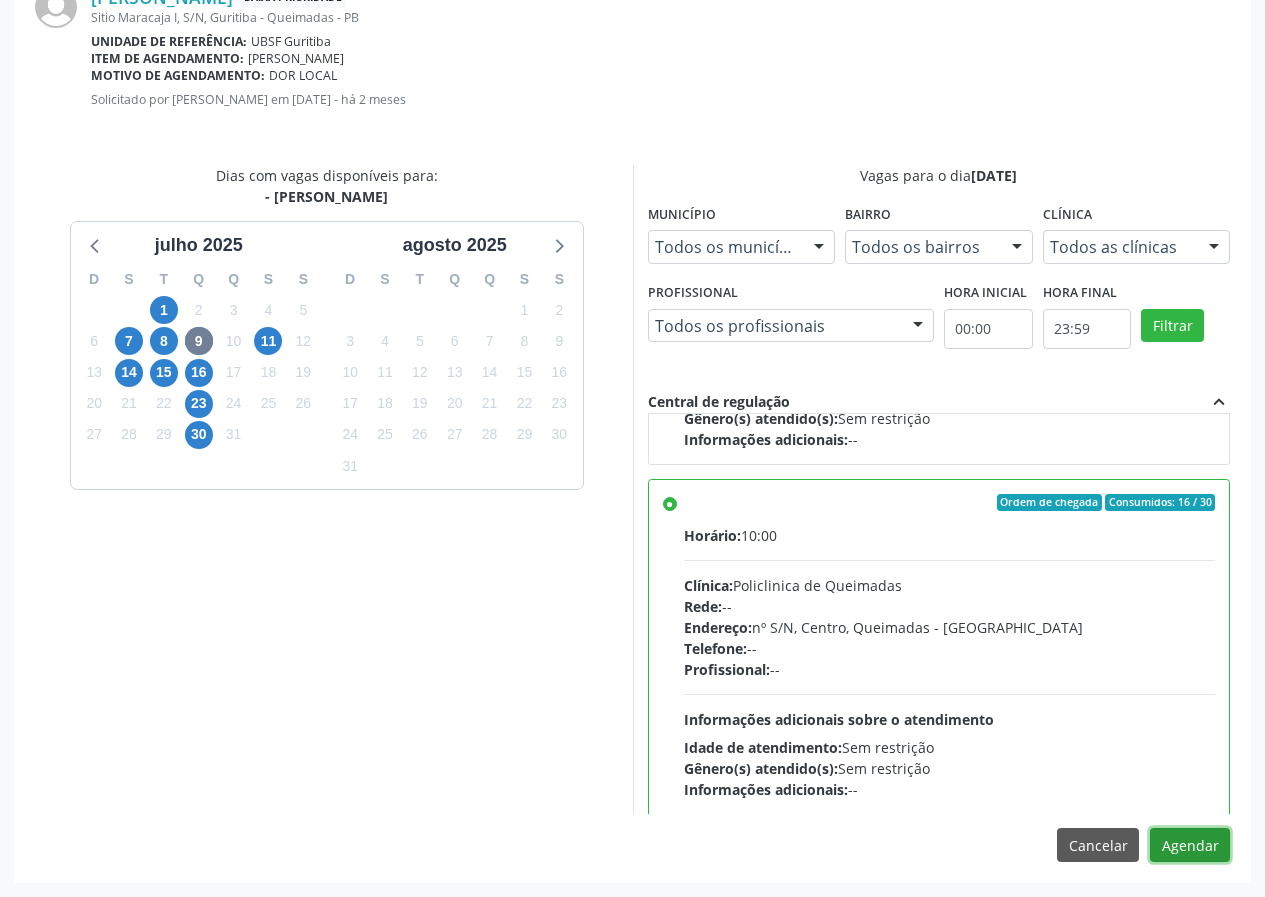 click on "Agendar" at bounding box center (1190, 845) 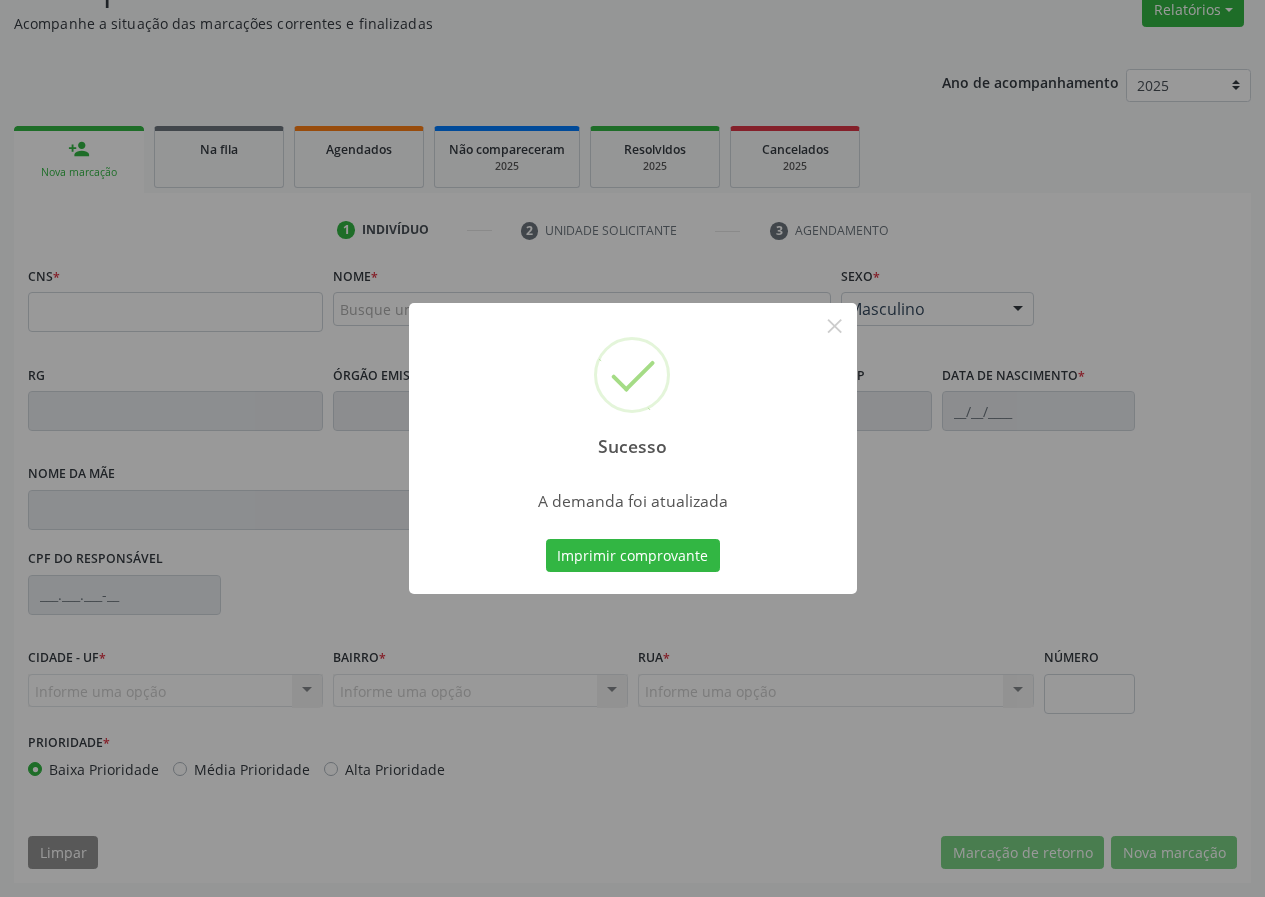 scroll, scrollTop: 173, scrollLeft: 0, axis: vertical 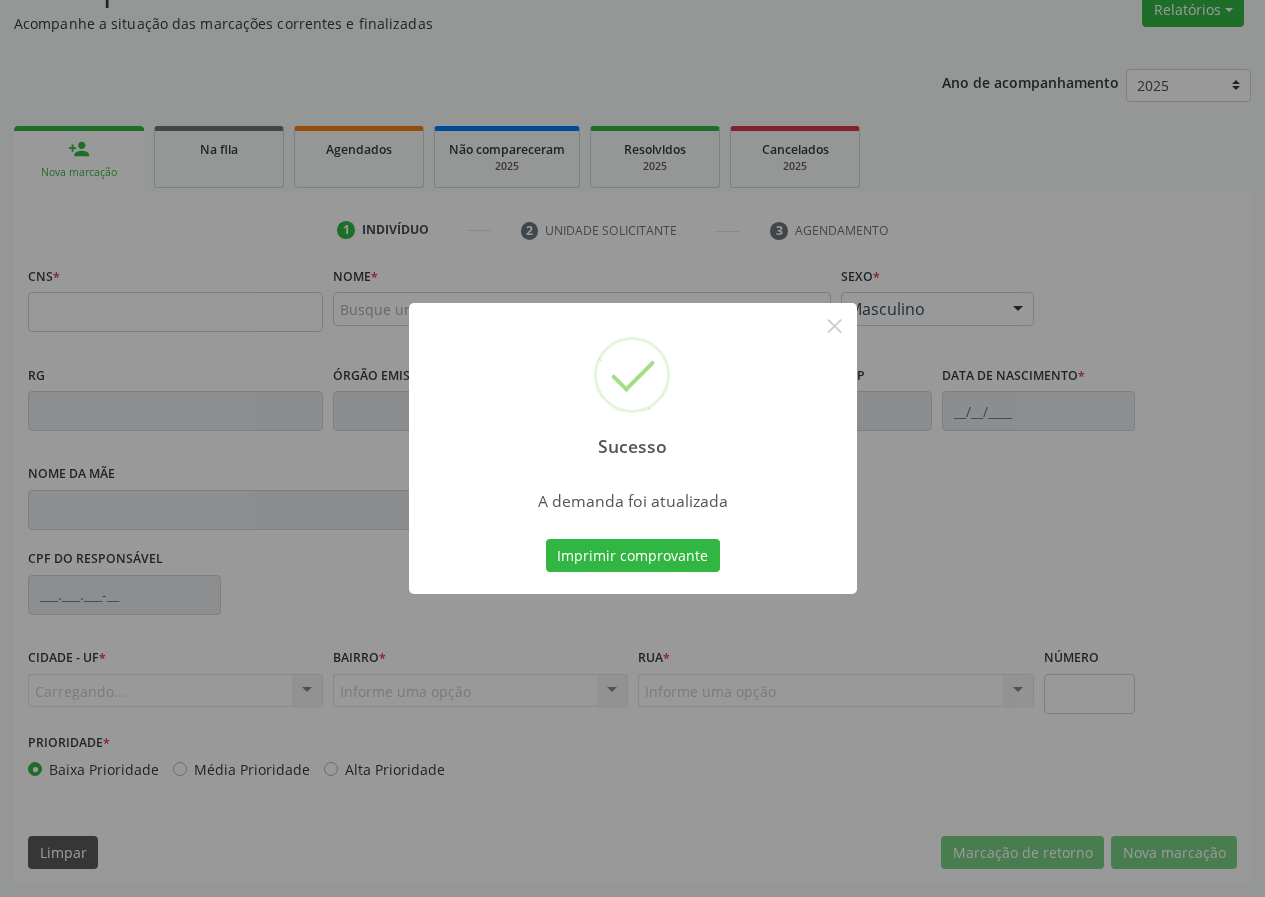 type 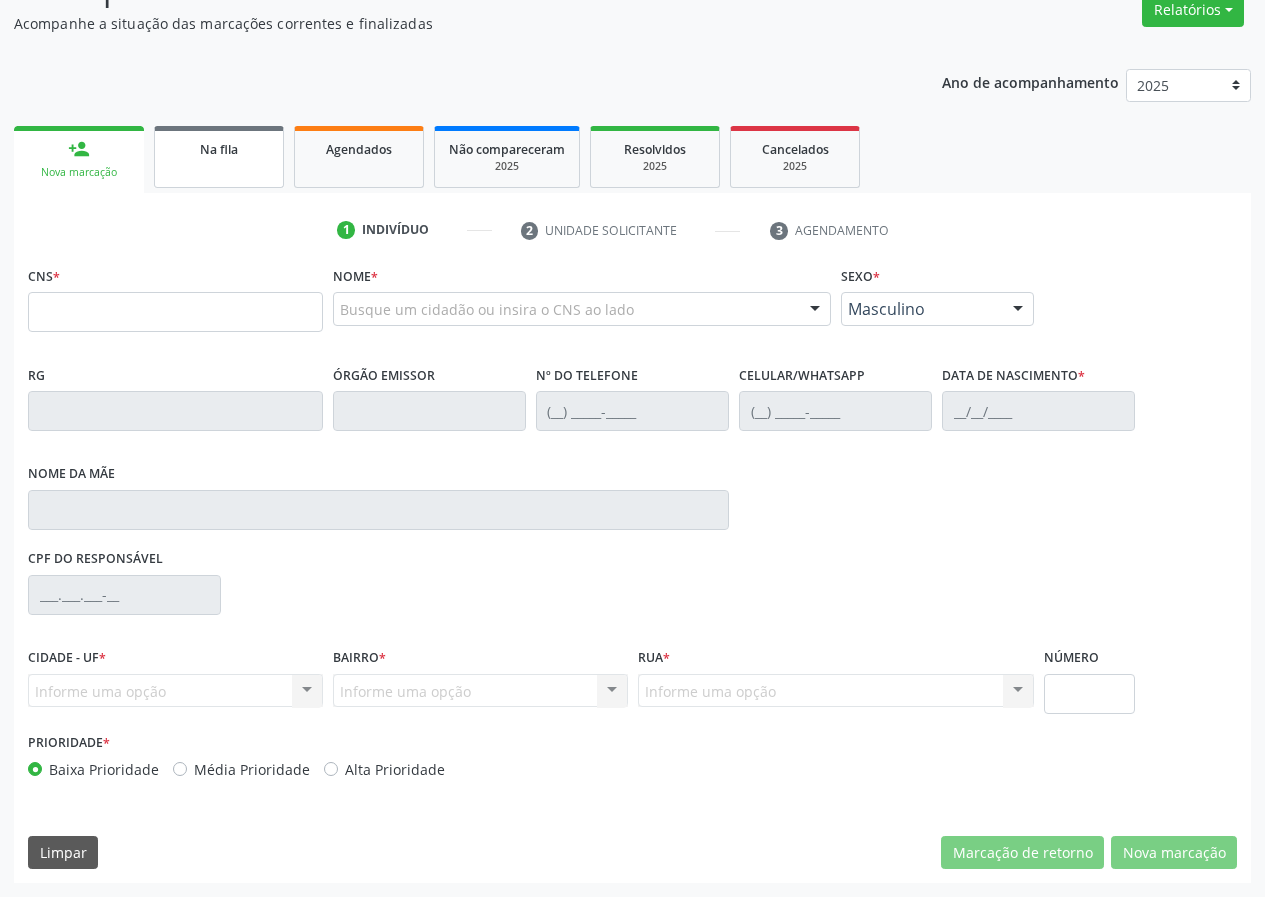 click on "Na fila" at bounding box center [219, 157] 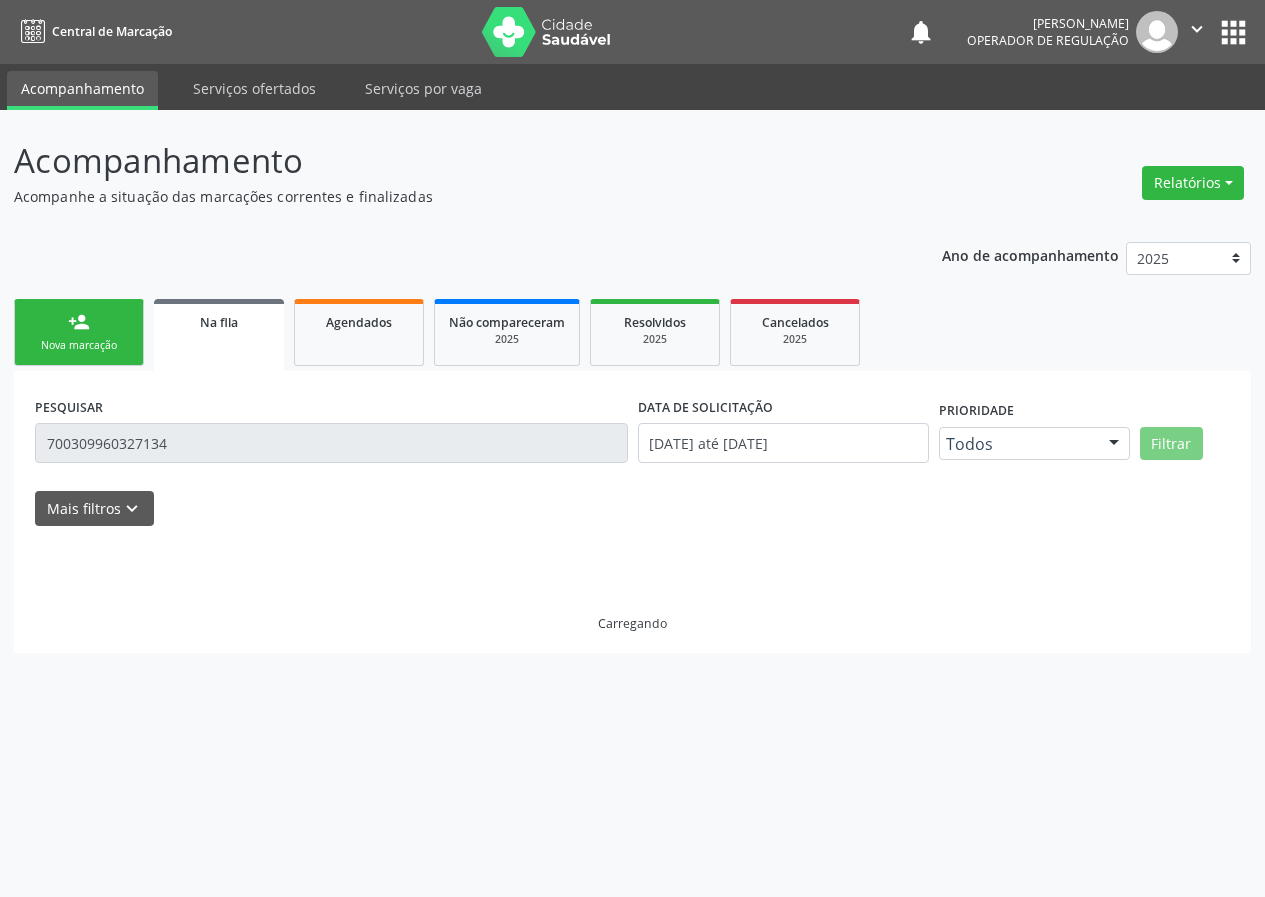 scroll, scrollTop: 0, scrollLeft: 0, axis: both 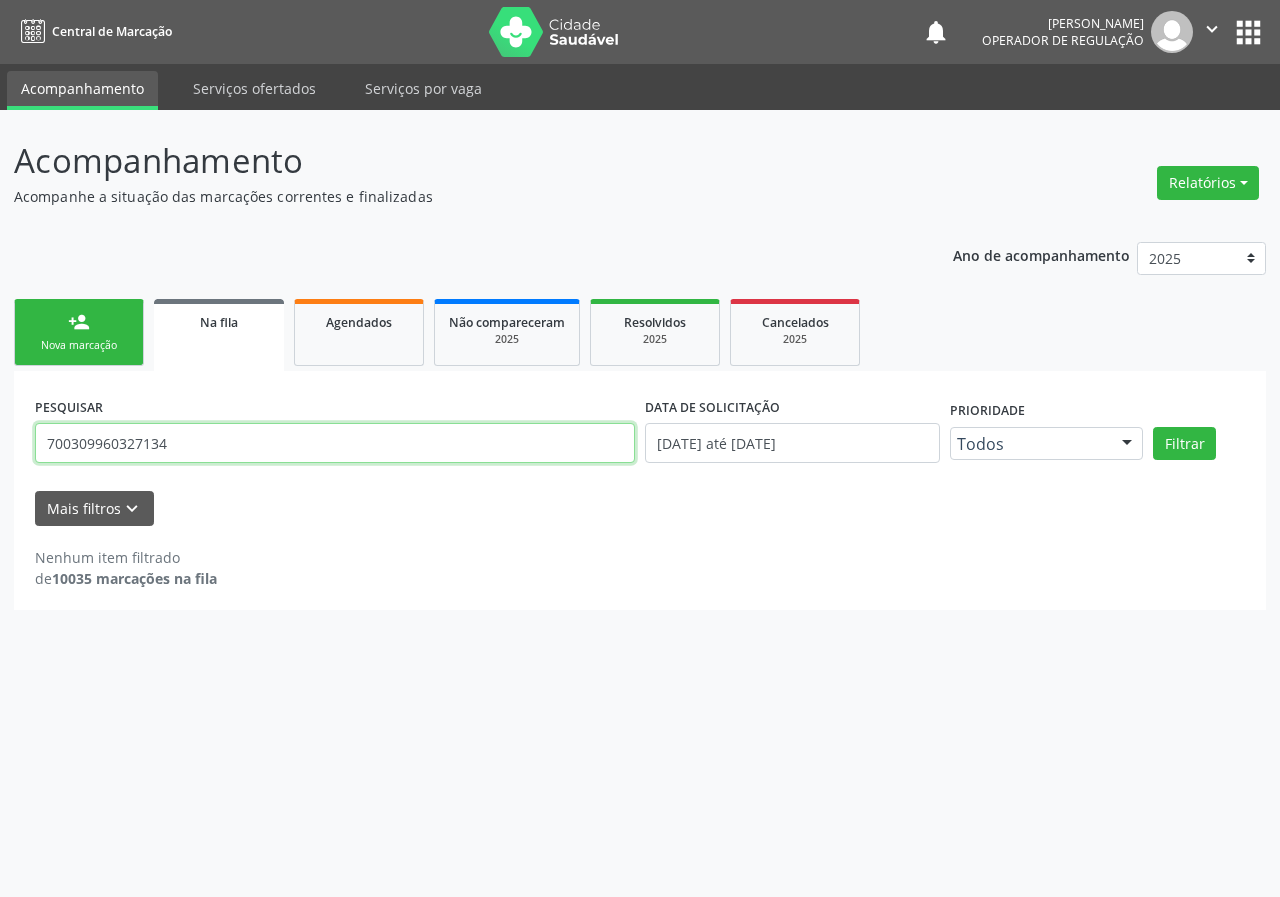 click on "700309960327134" at bounding box center [335, 443] 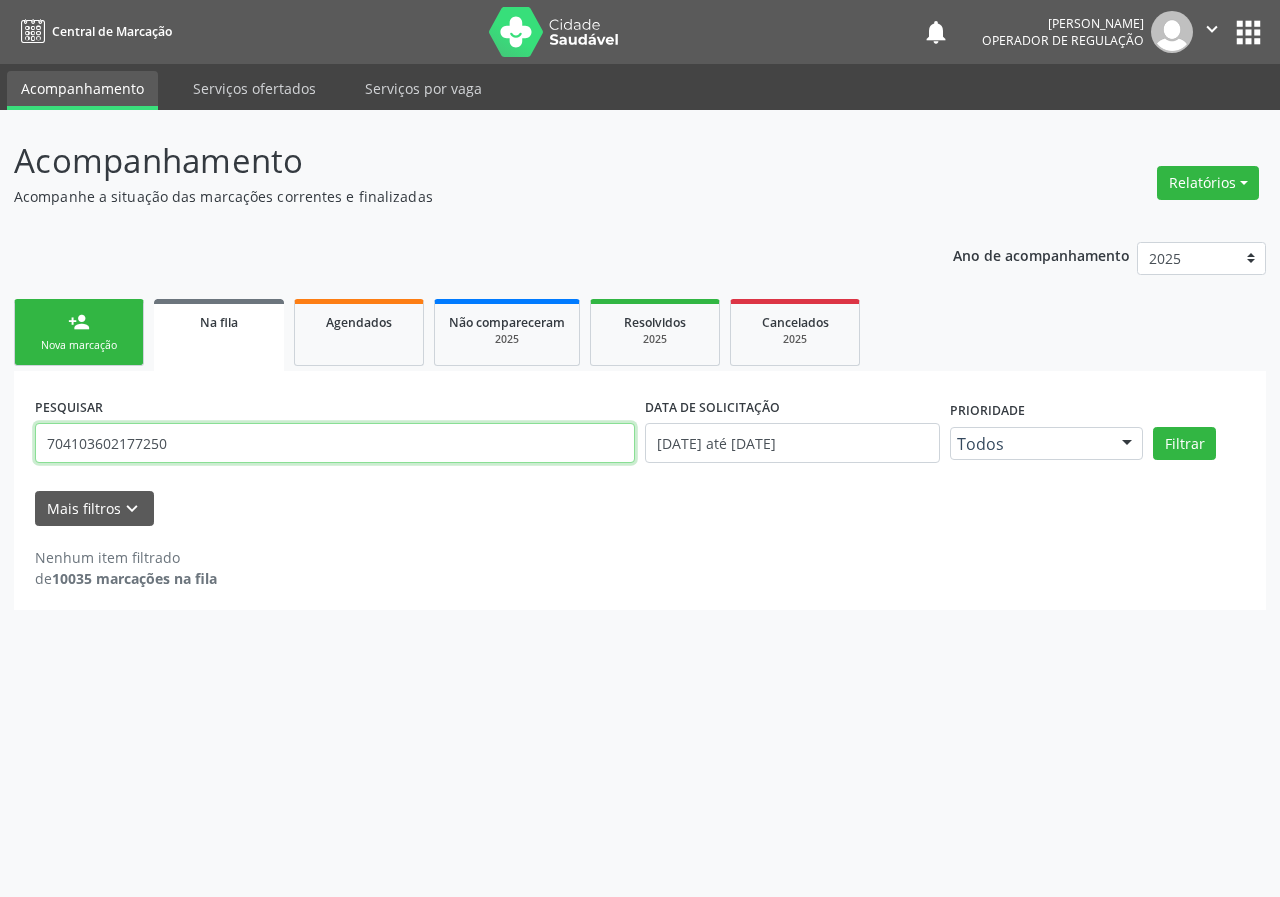 type on "704103602177250" 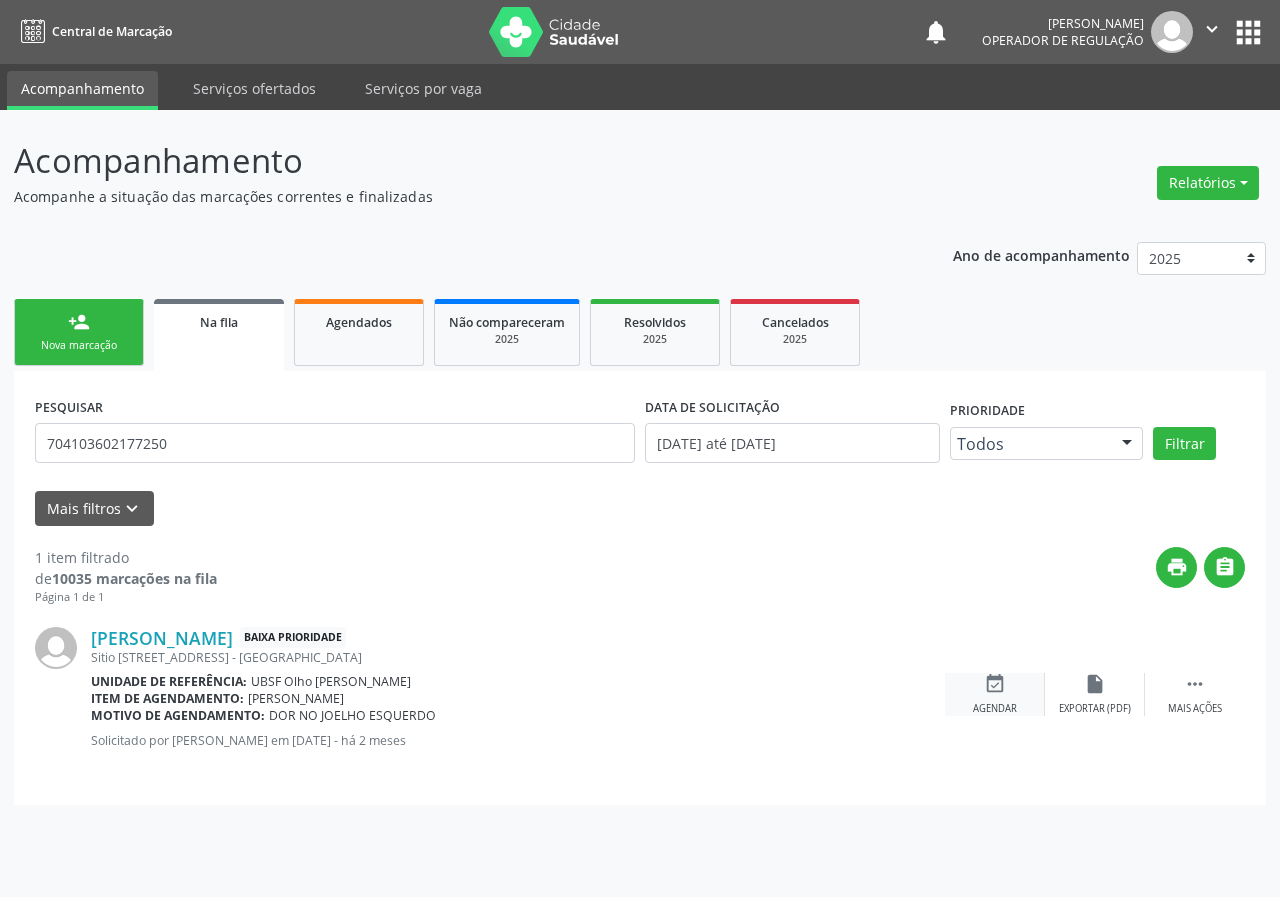 click on "event_available
Agendar" at bounding box center (995, 694) 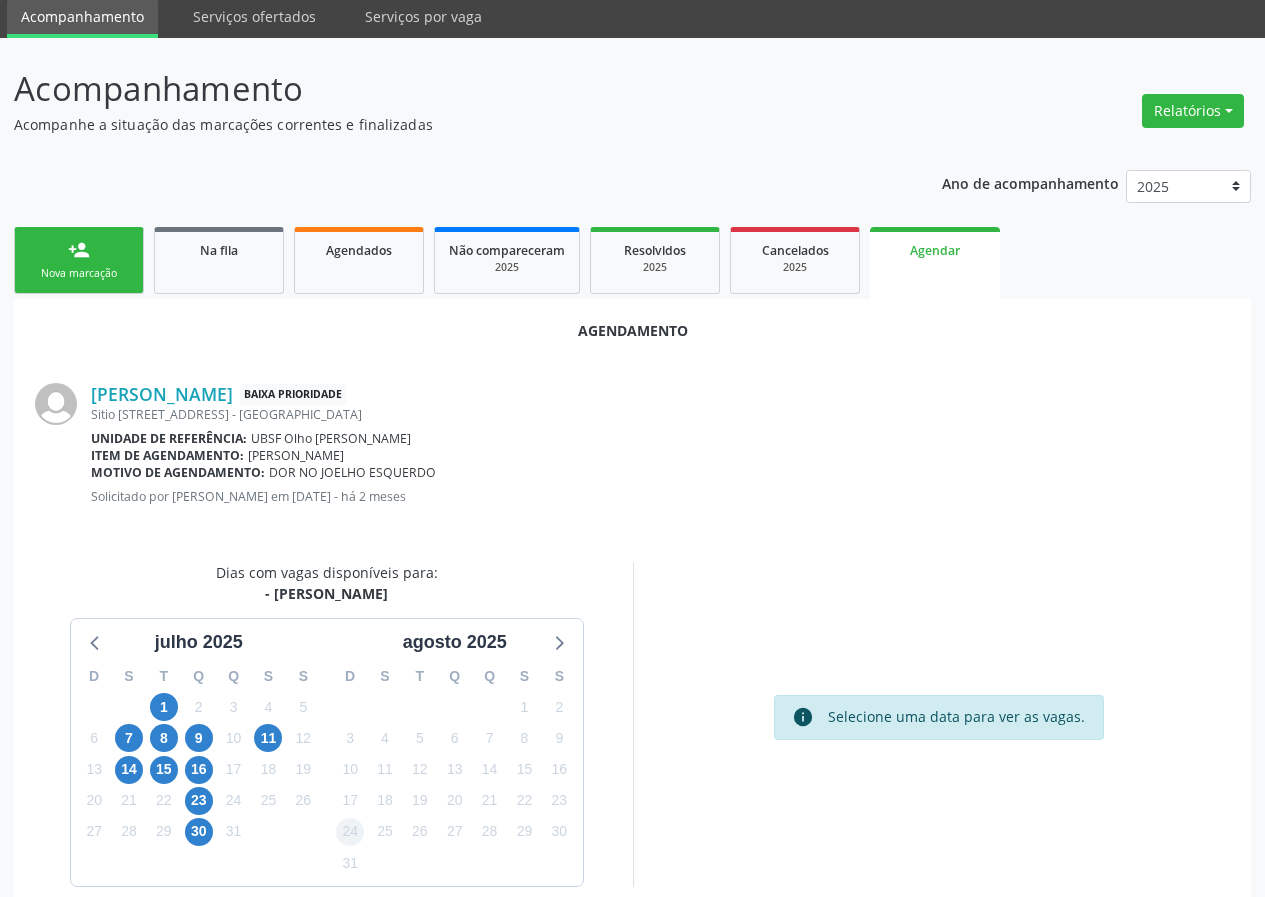scroll, scrollTop: 144, scrollLeft: 0, axis: vertical 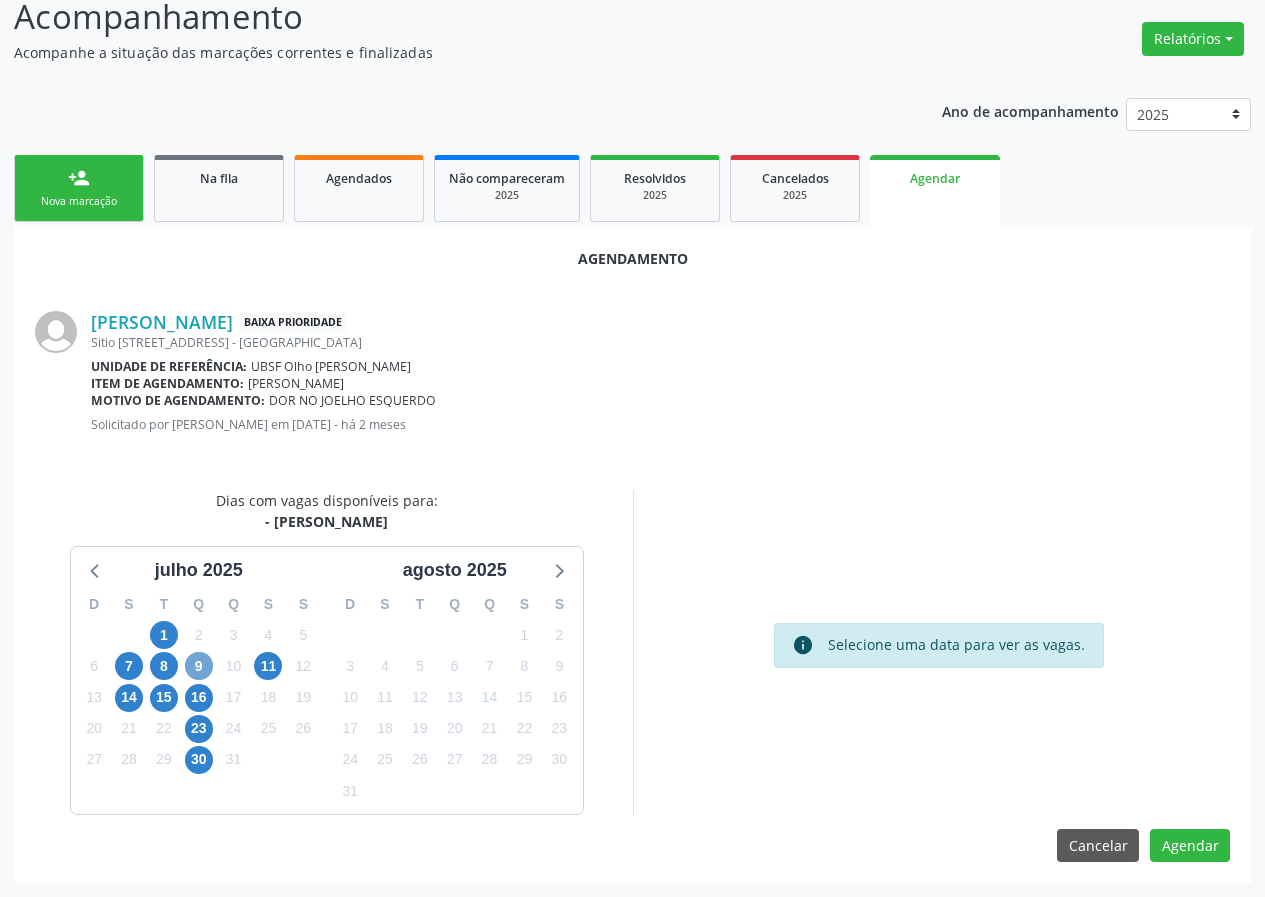 click on "9" at bounding box center [199, 666] 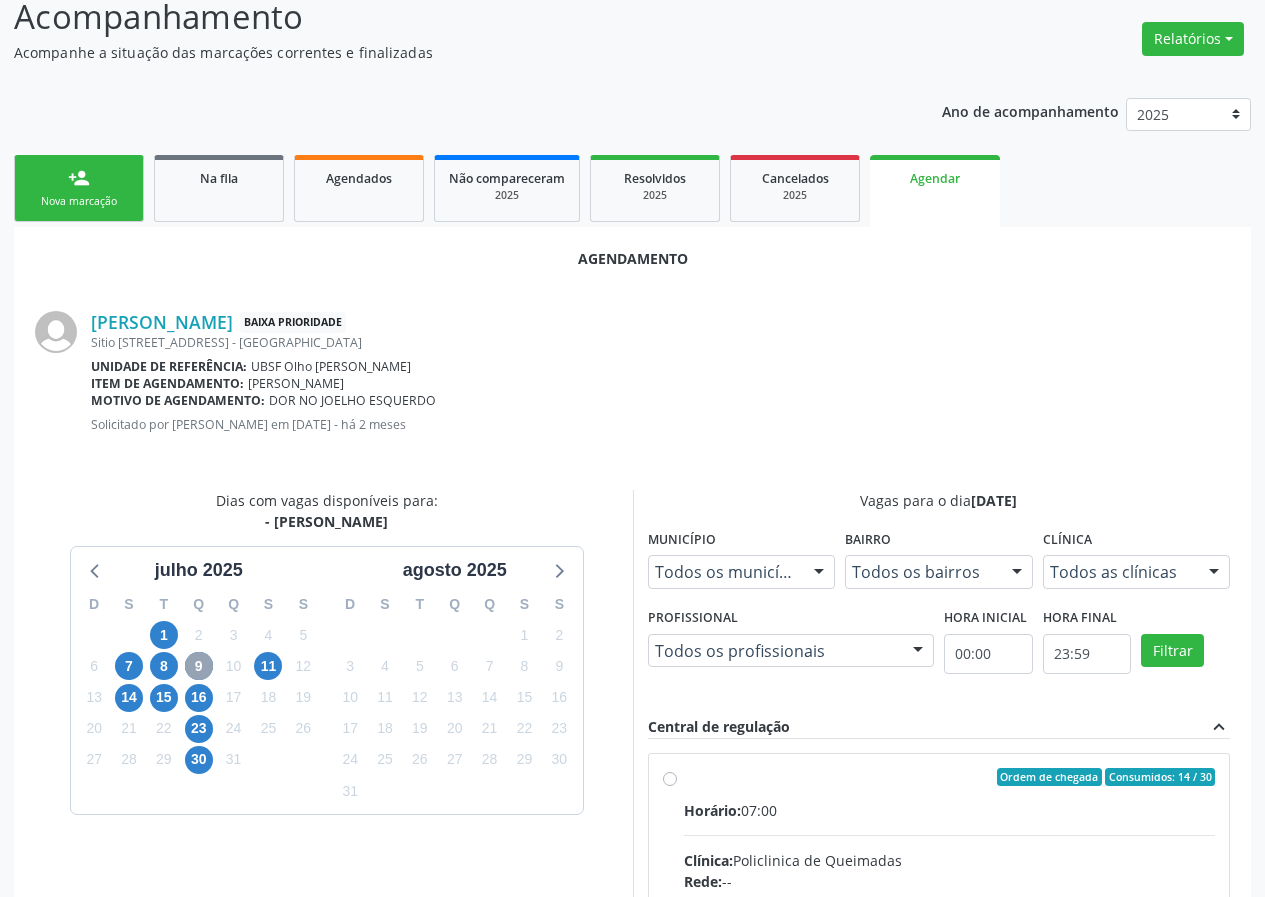 scroll, scrollTop: 315, scrollLeft: 0, axis: vertical 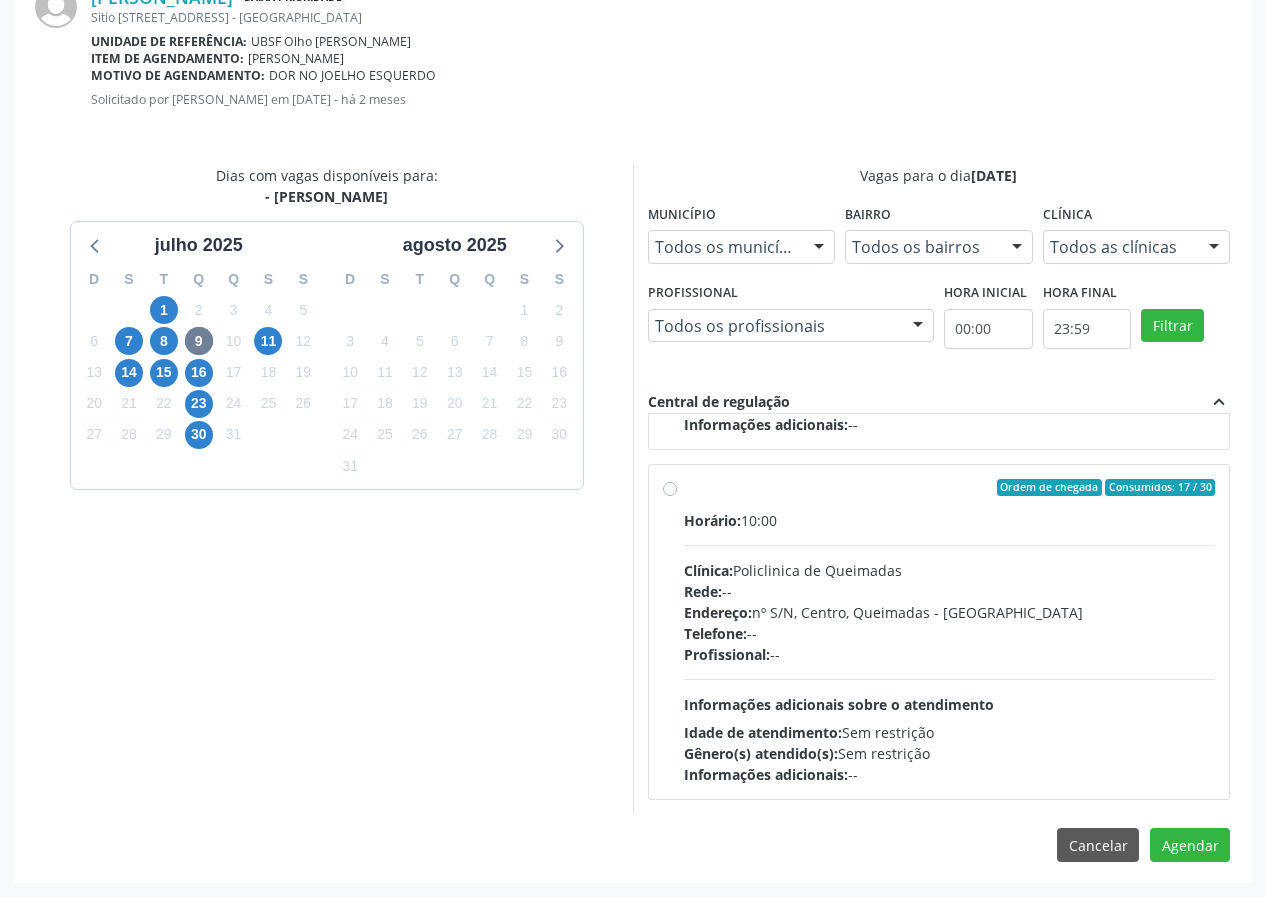 click on "Ordem de chegada
Consumidos: 17 / 30
Horário:   10:00
Clínica:  Policlinica de Queimadas
Rede:
--
Endereço:   nº S/N, Centro, Queimadas - PB
Telefone:   --
Profissional:
--
Informações adicionais sobre o atendimento
Idade de atendimento:
Sem restrição
Gênero(s) atendido(s):
Sem restrição
Informações adicionais:
--" at bounding box center (939, 632) 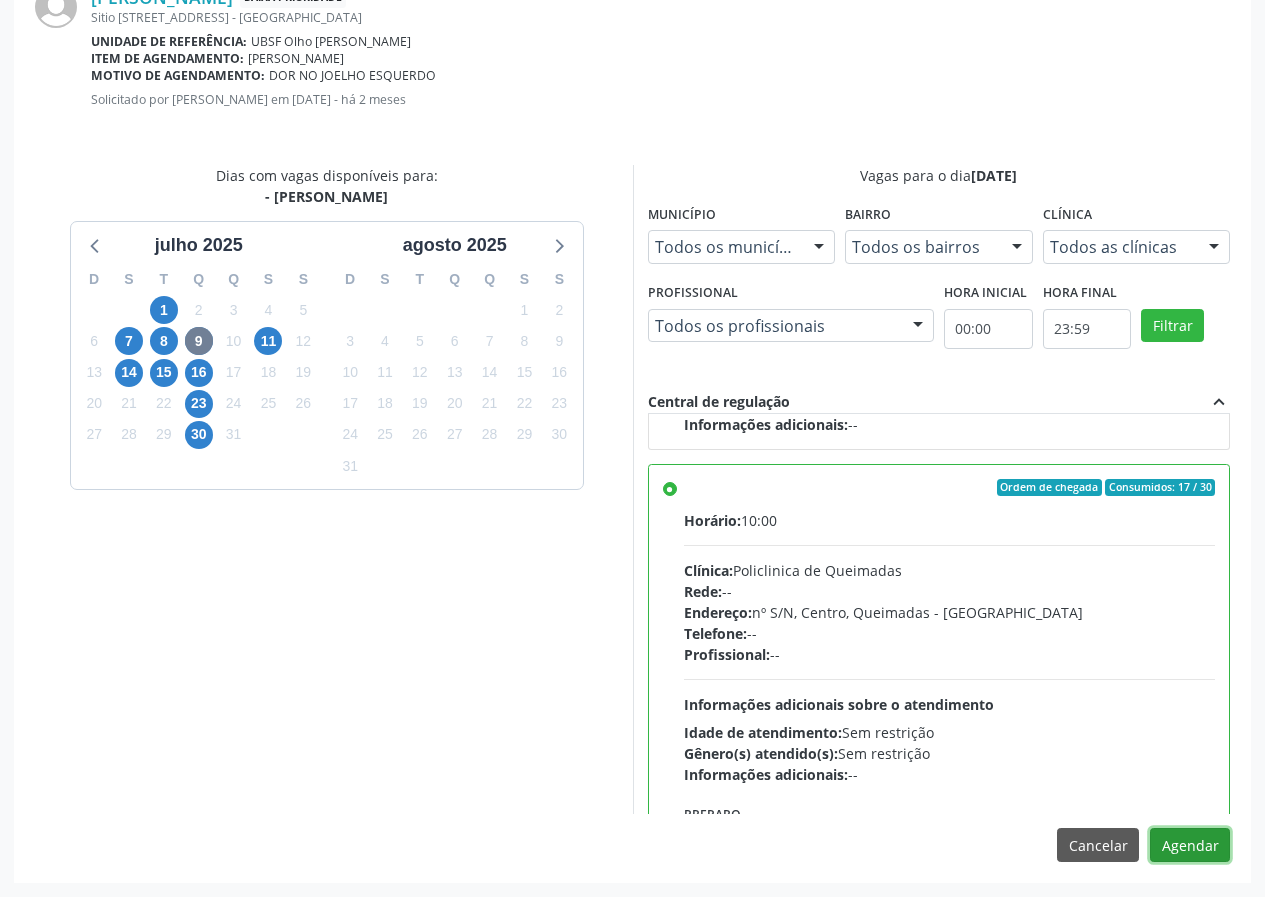 click on "Agendar" at bounding box center (1190, 845) 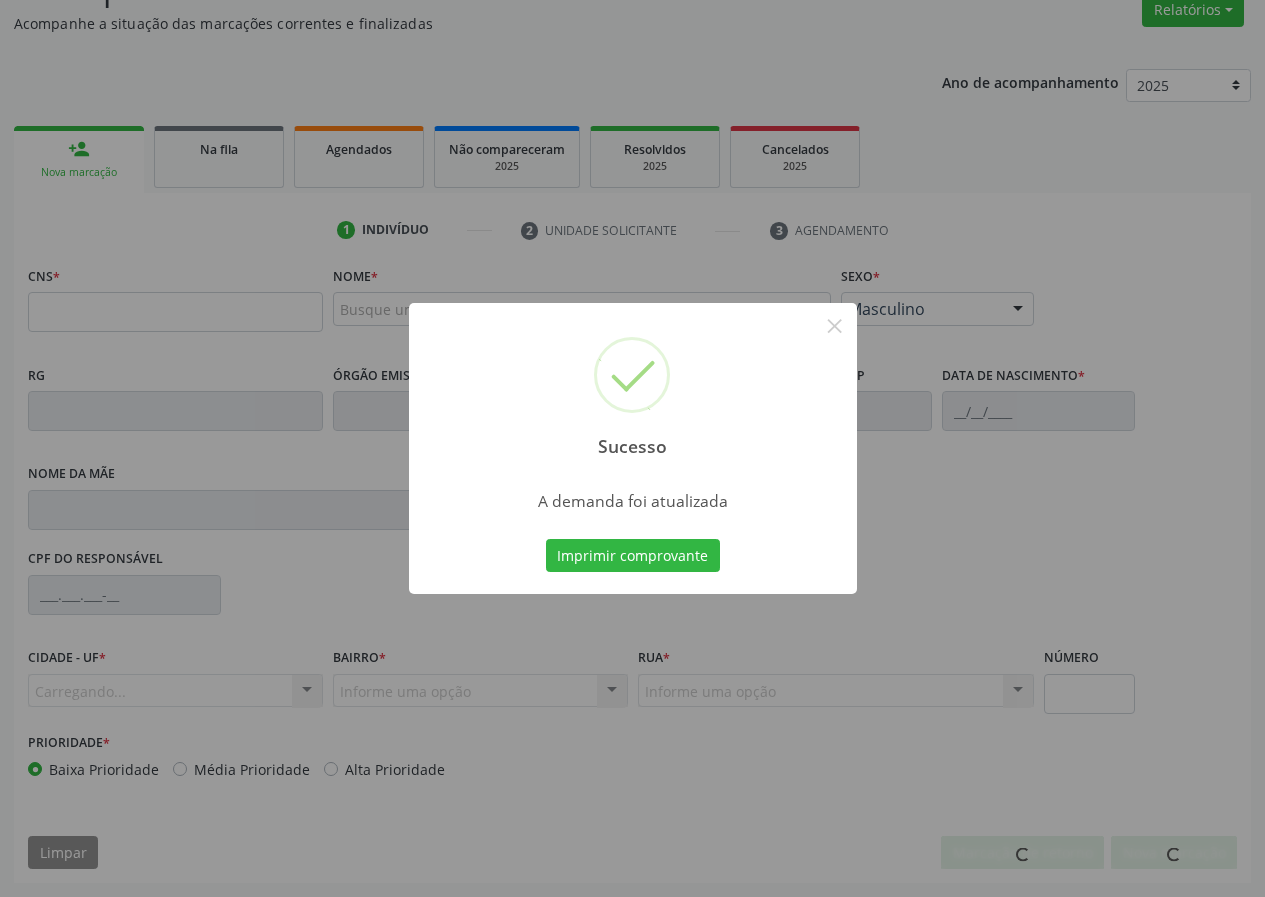 scroll, scrollTop: 173, scrollLeft: 0, axis: vertical 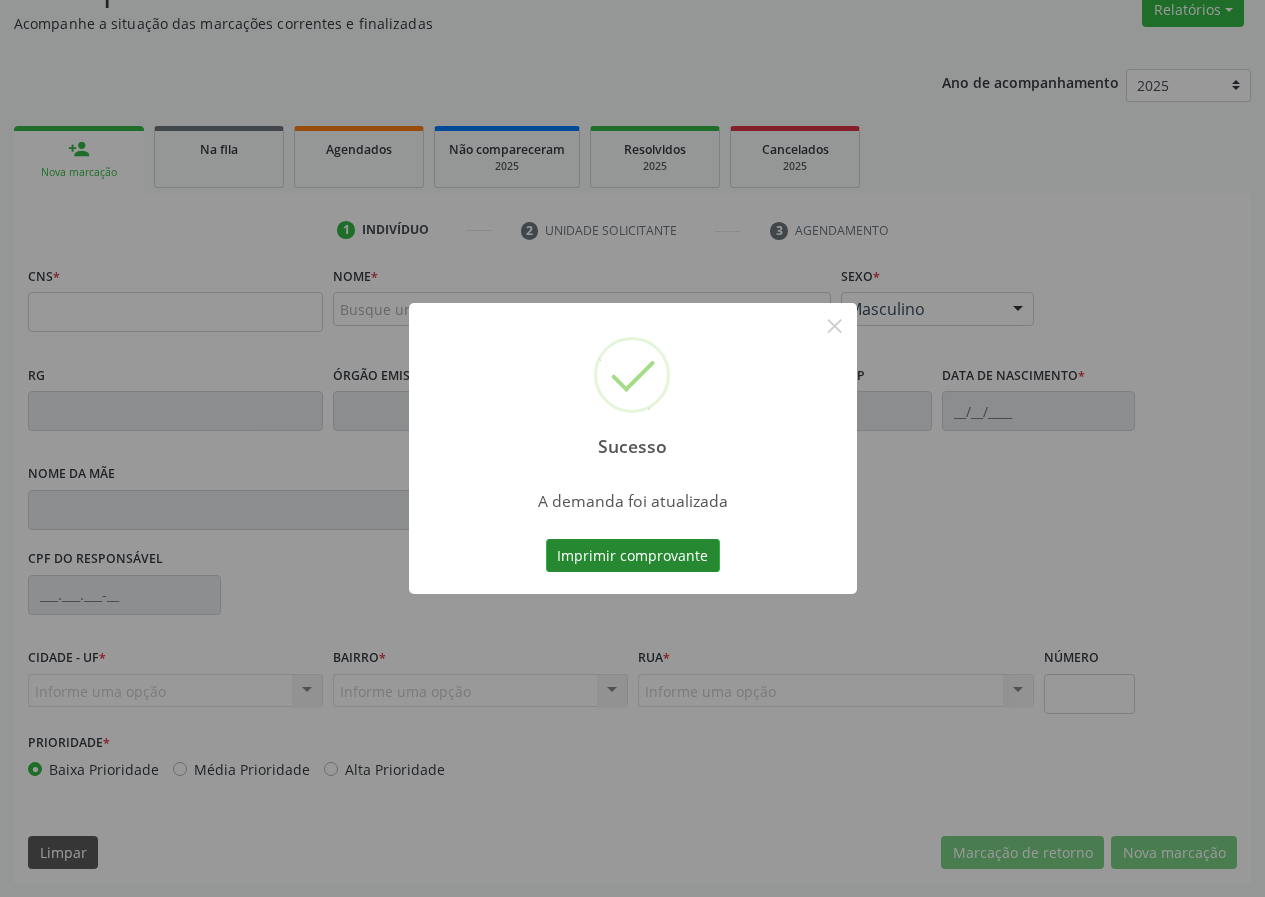 type 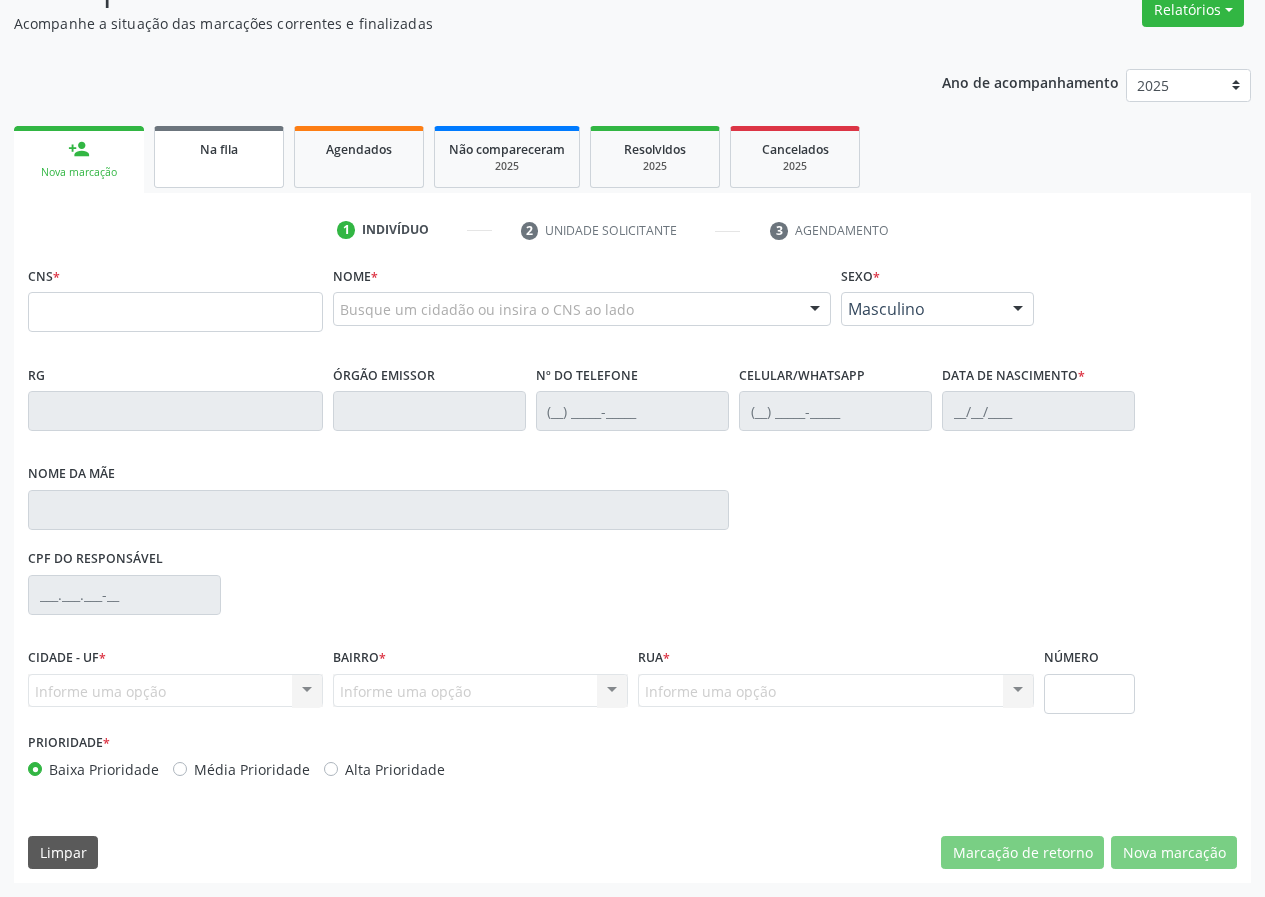 click on "Na fila" at bounding box center (219, 149) 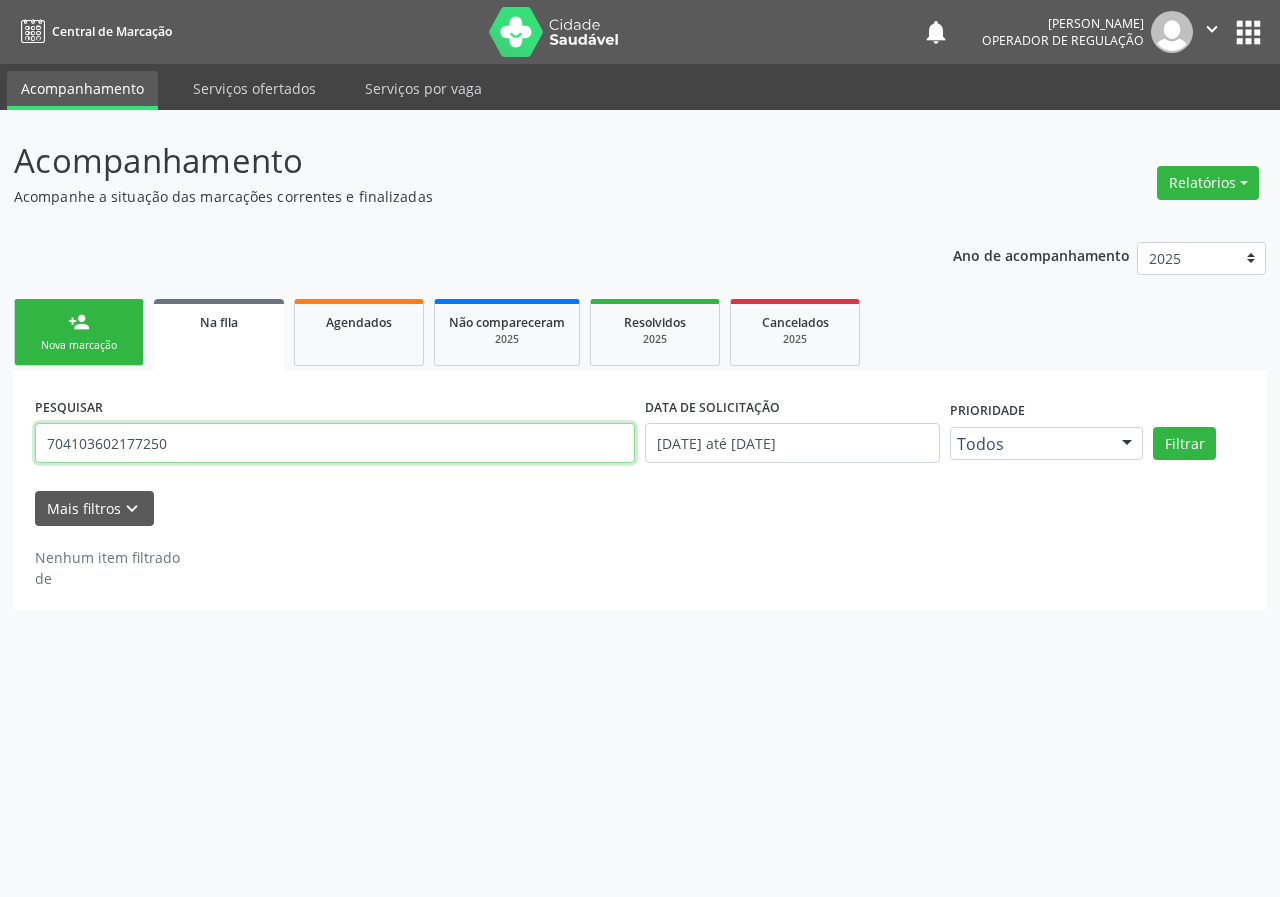 click on "704103602177250" at bounding box center (335, 443) 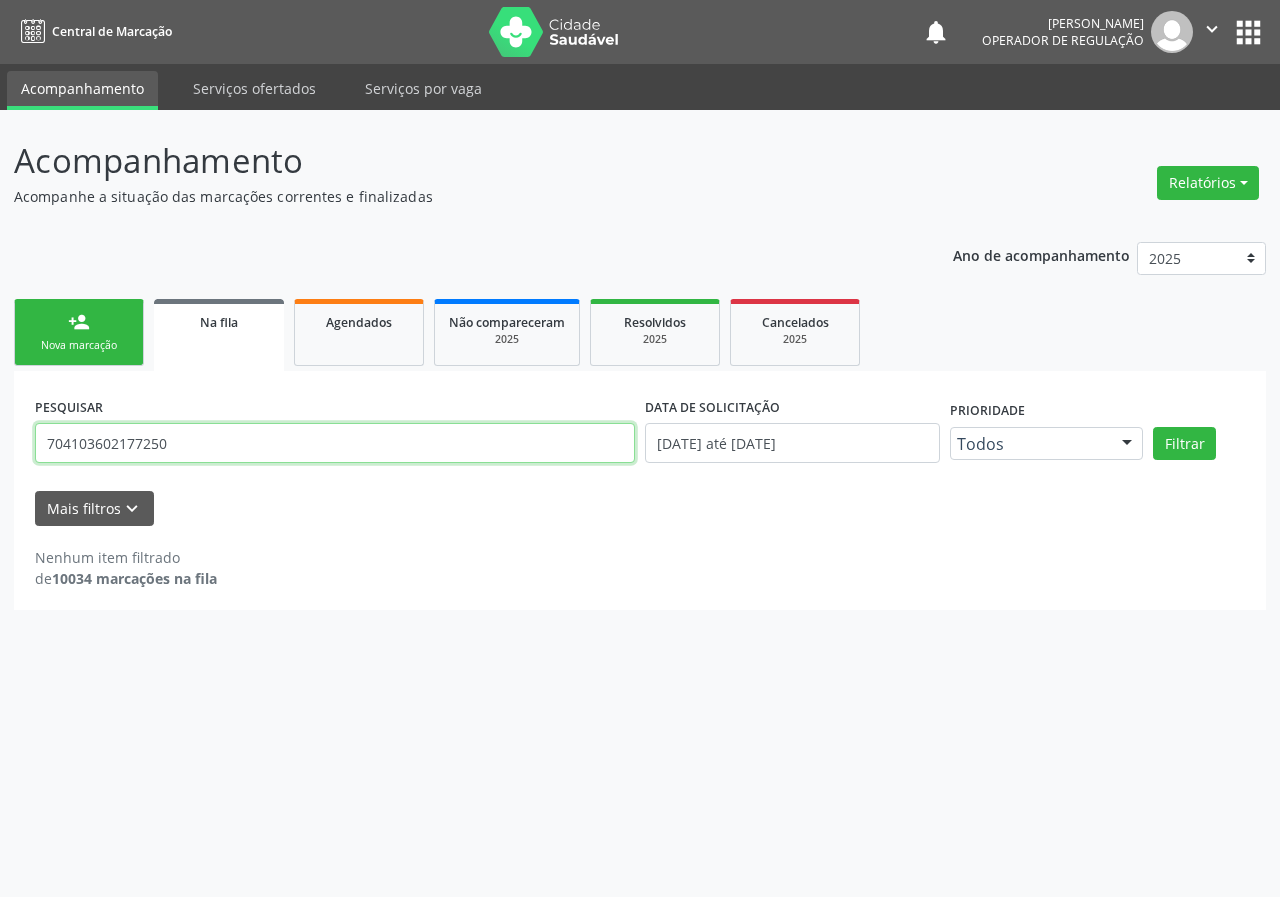 click on "704103602177250" at bounding box center [335, 443] 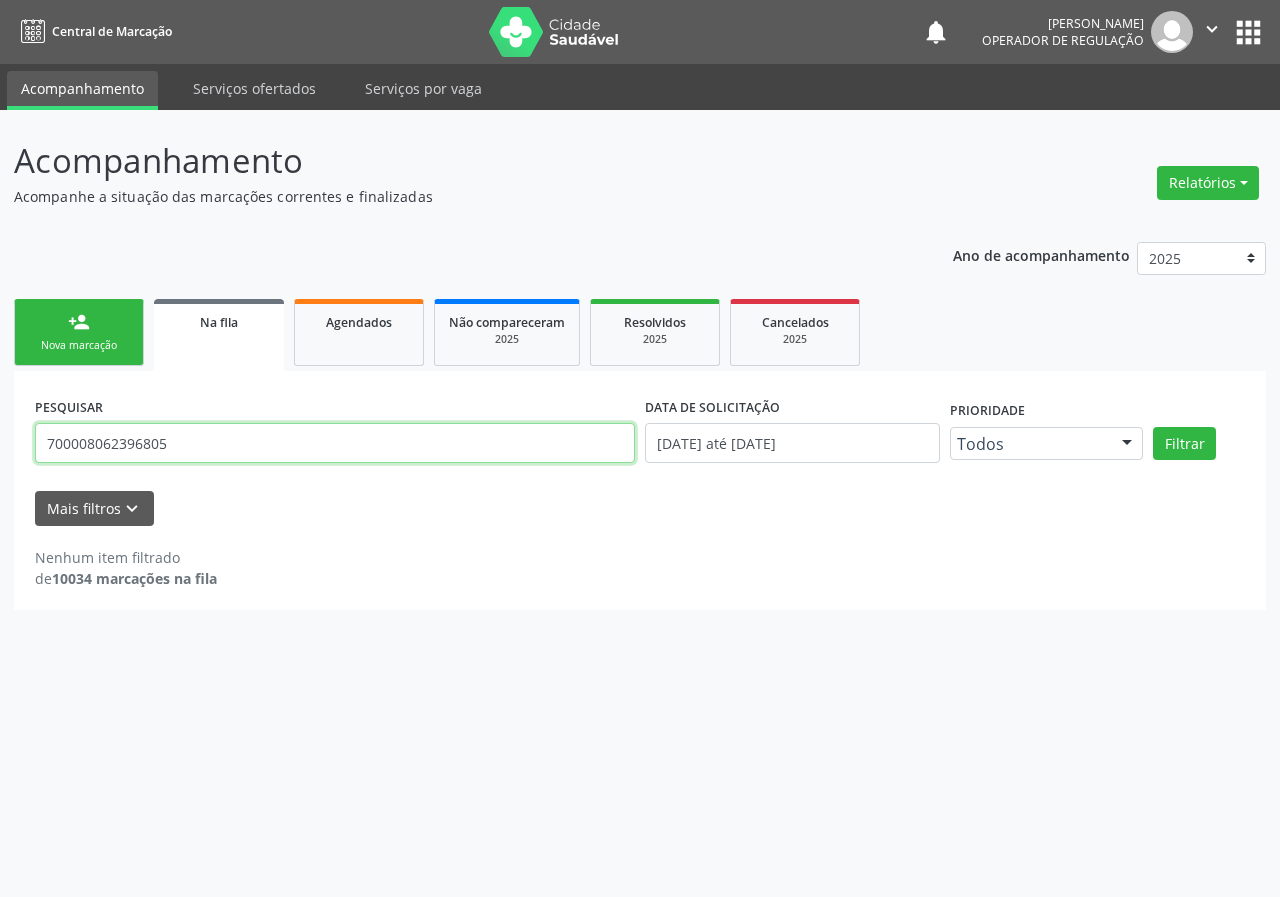 type on "700008062396805" 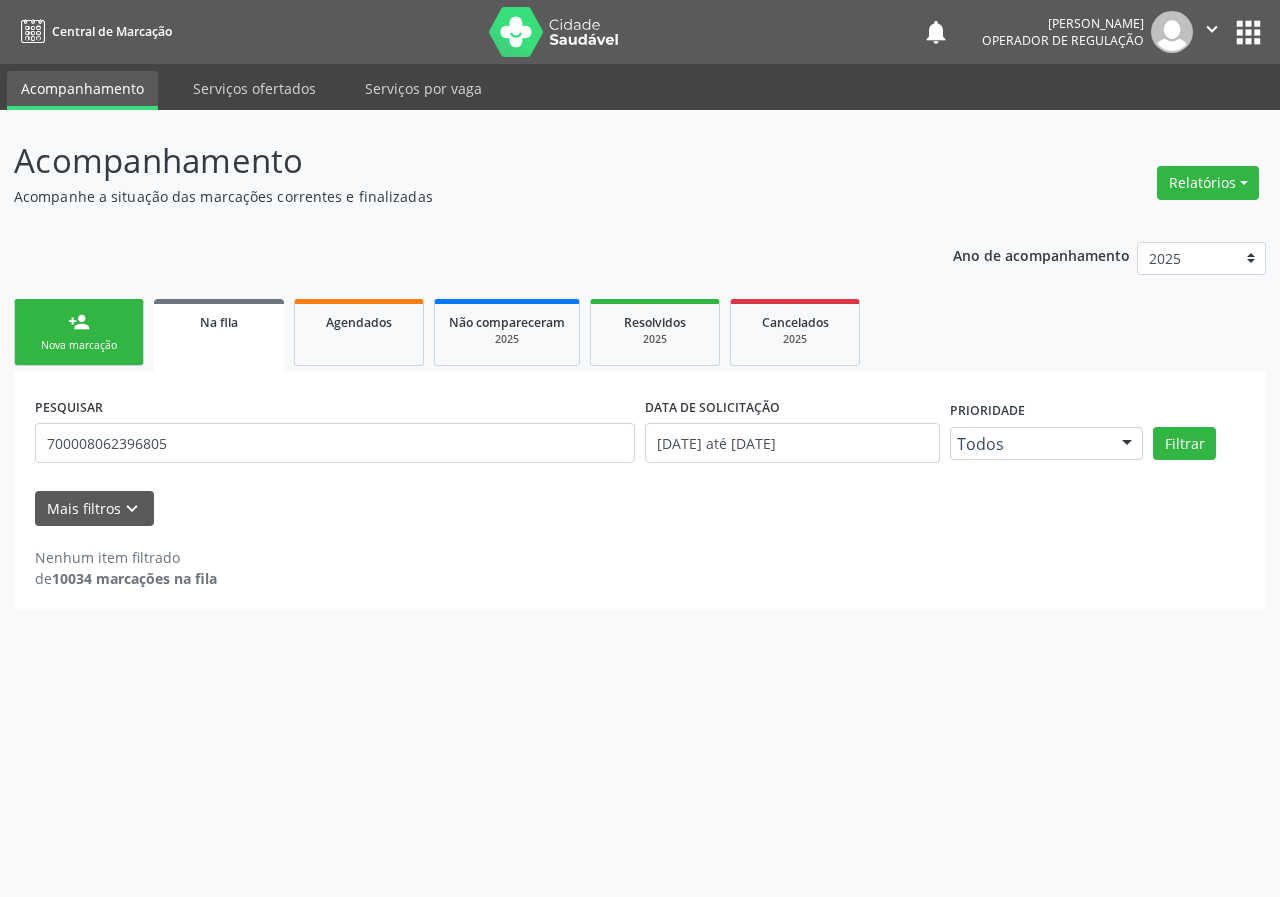 click on "person_add
Nova marcação" at bounding box center [79, 332] 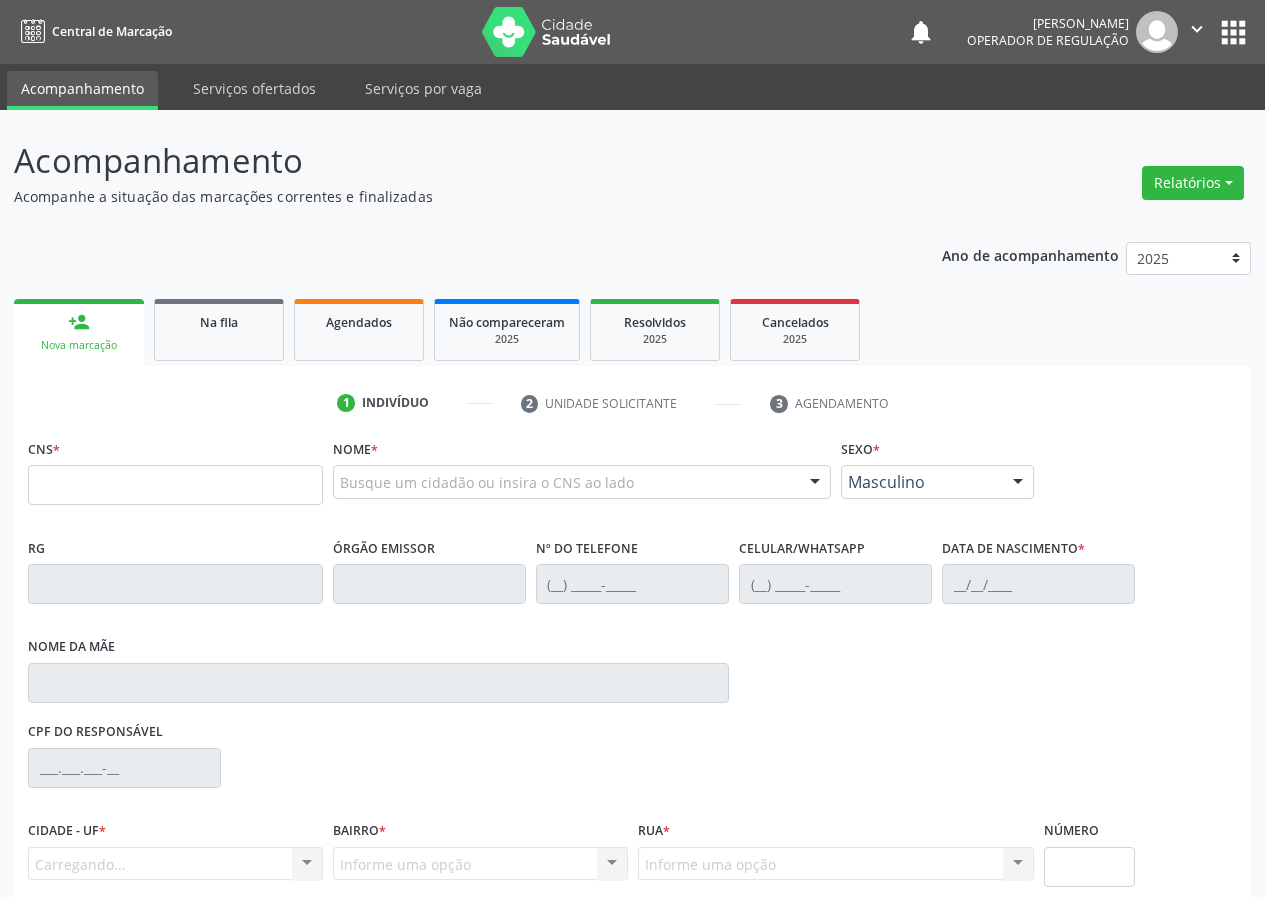 click on "CNS
*" at bounding box center (175, 469) 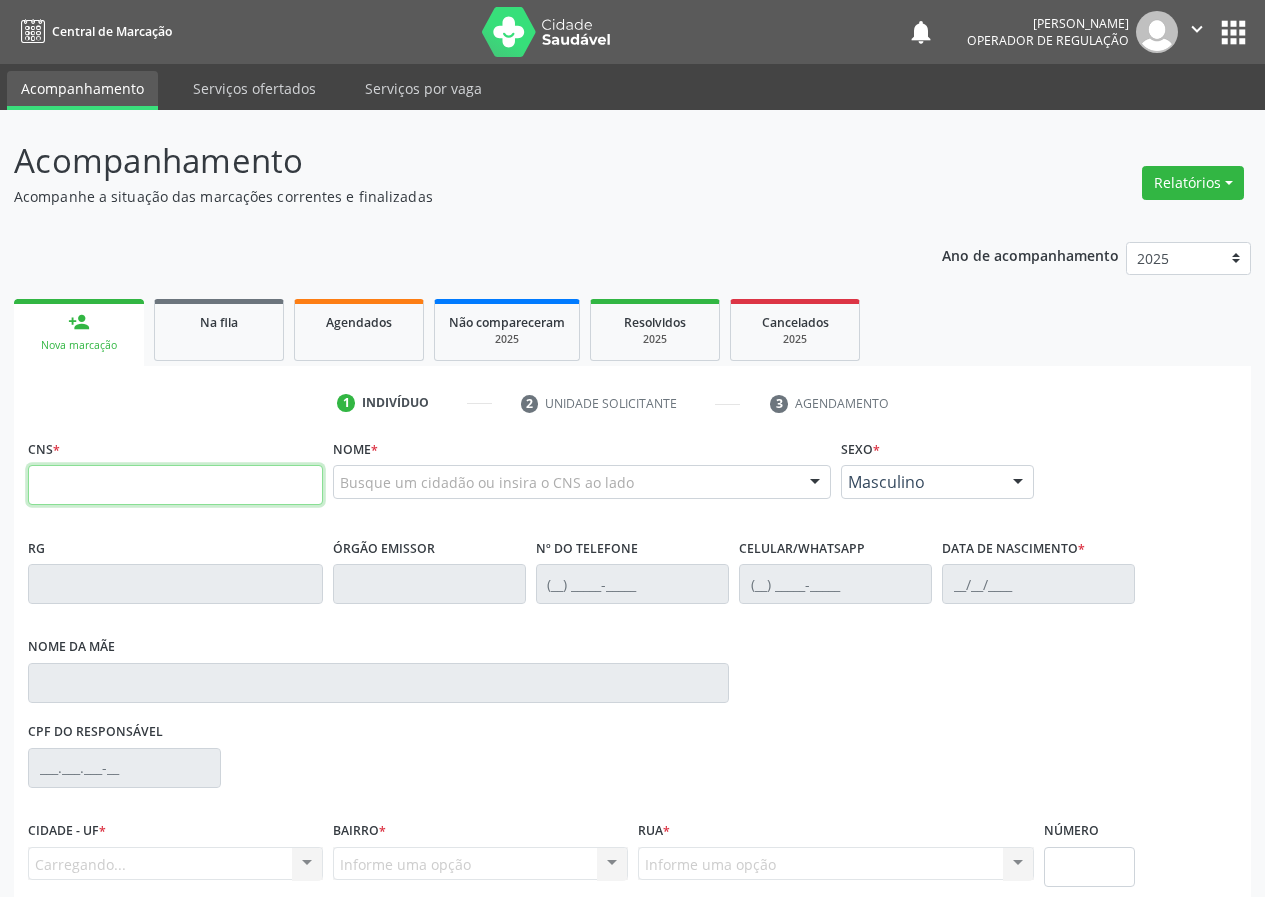 click at bounding box center [175, 485] 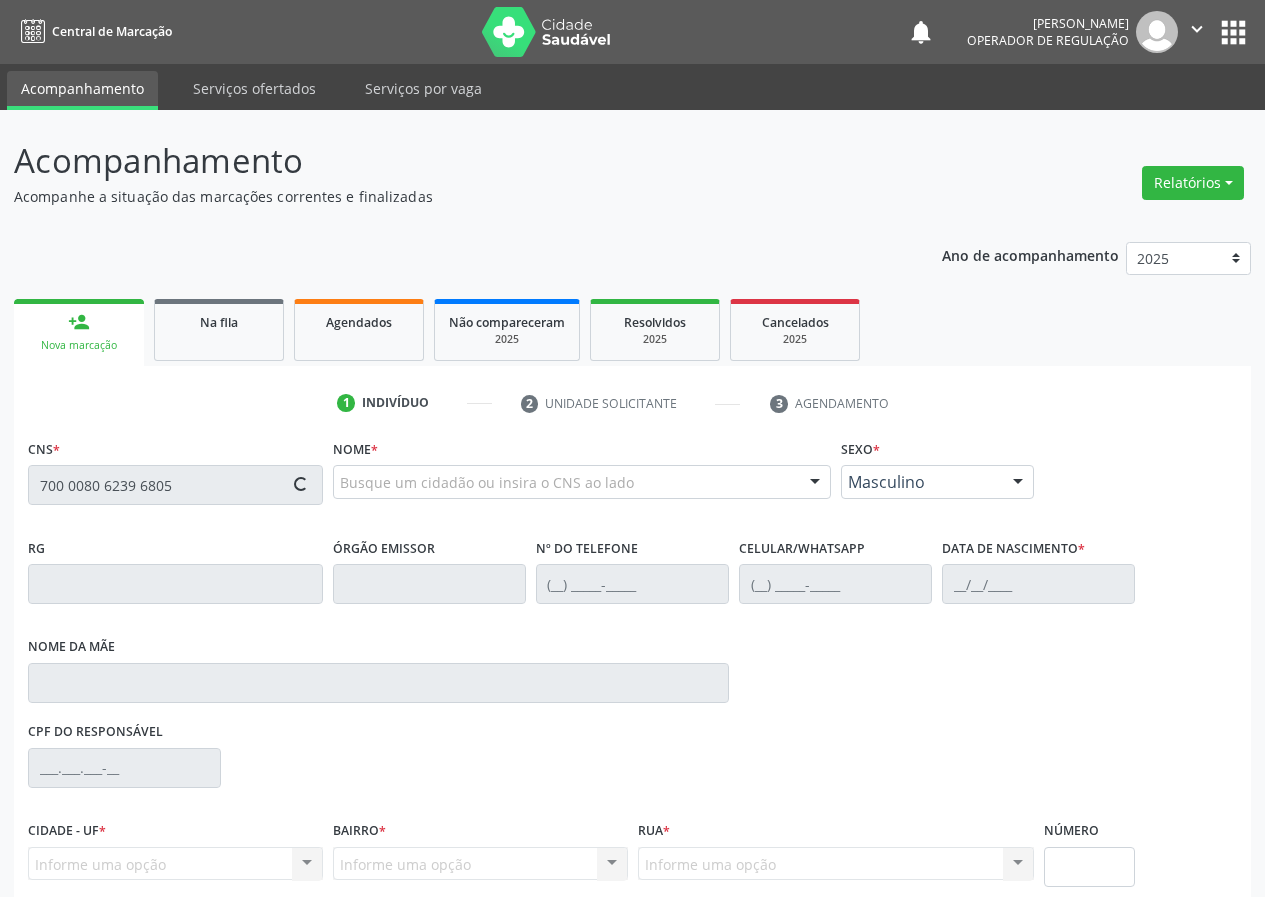 type on "700 0080 6239 6805" 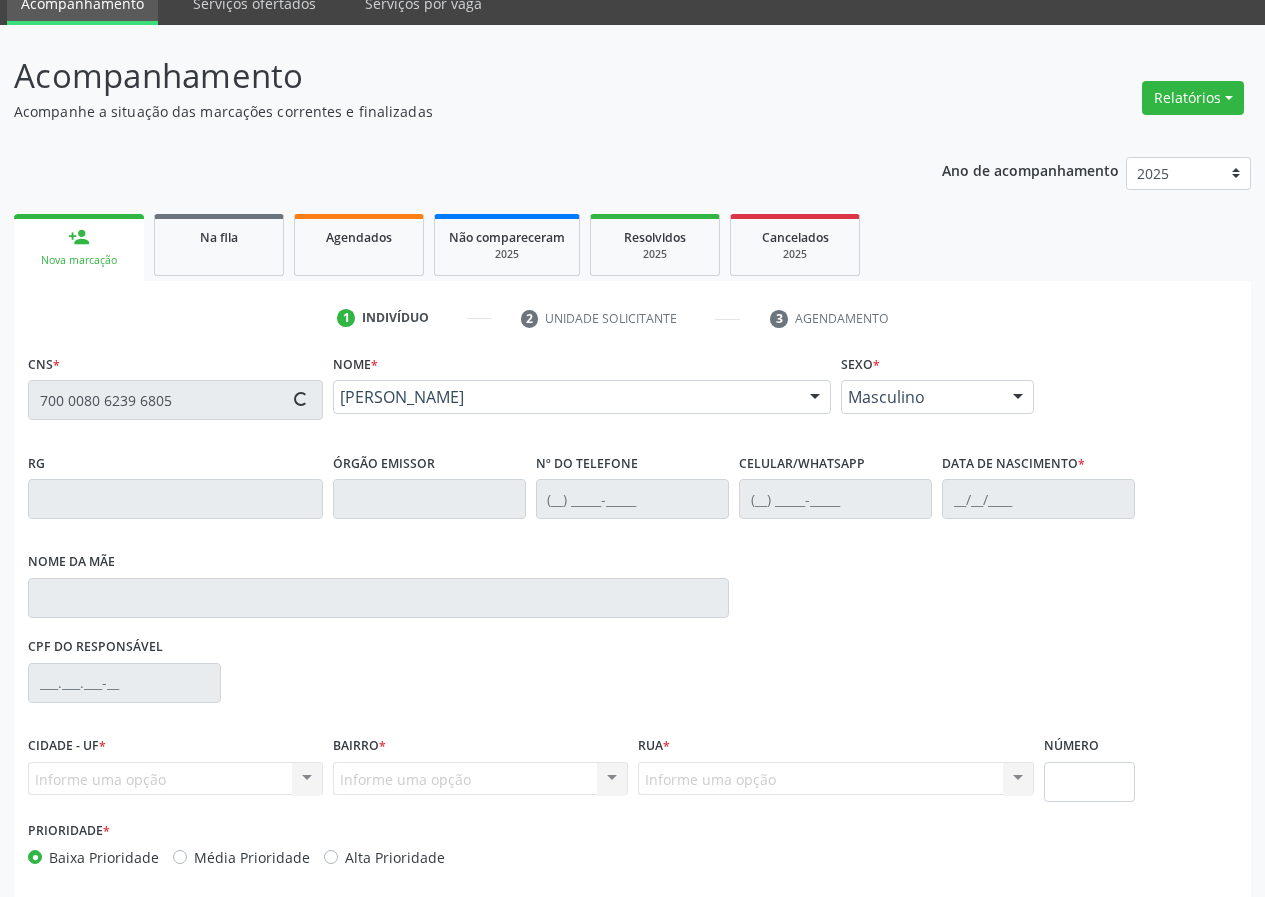 scroll, scrollTop: 173, scrollLeft: 0, axis: vertical 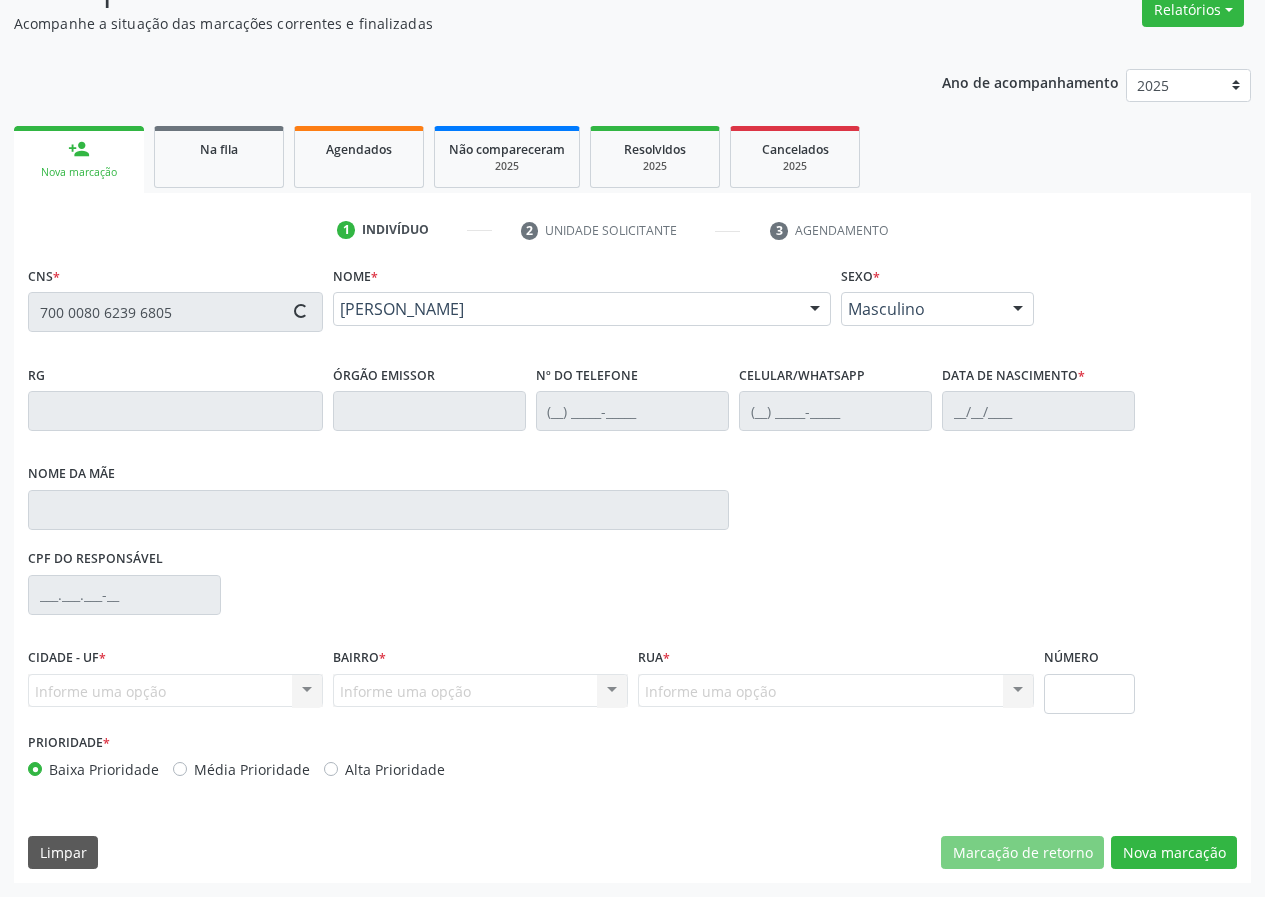 type on "(83) 99156-0146" 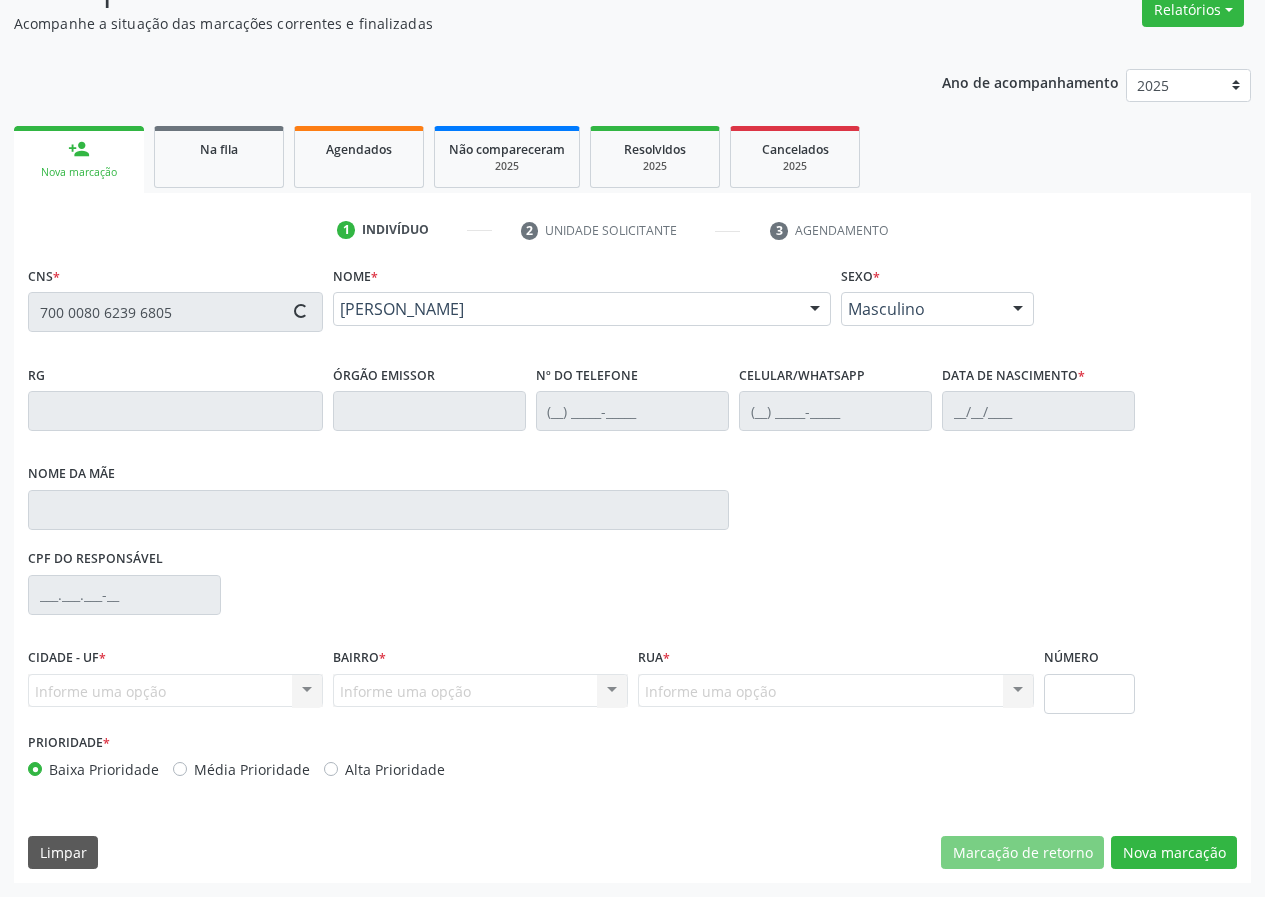 type on "20/09/1955" 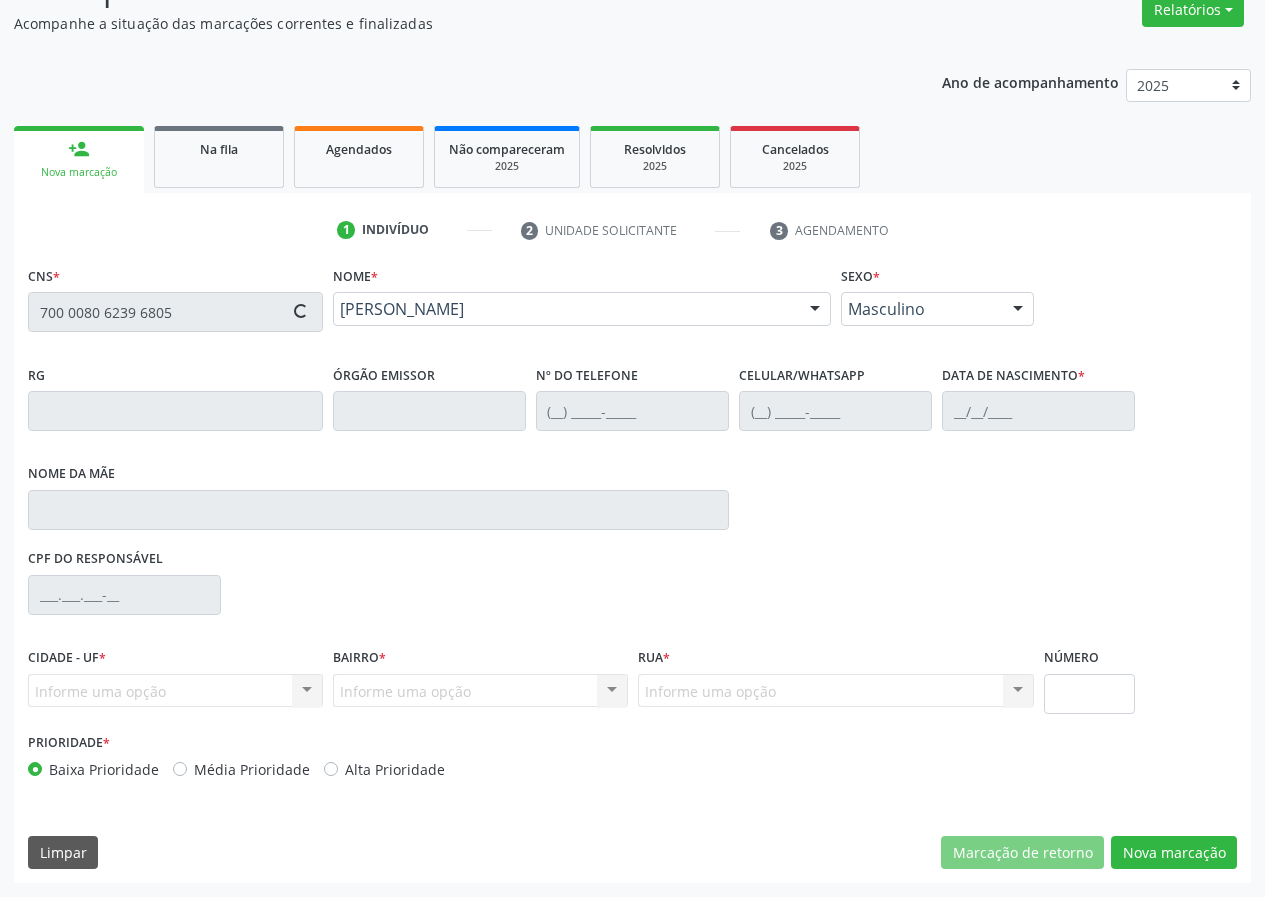 type on "S/N" 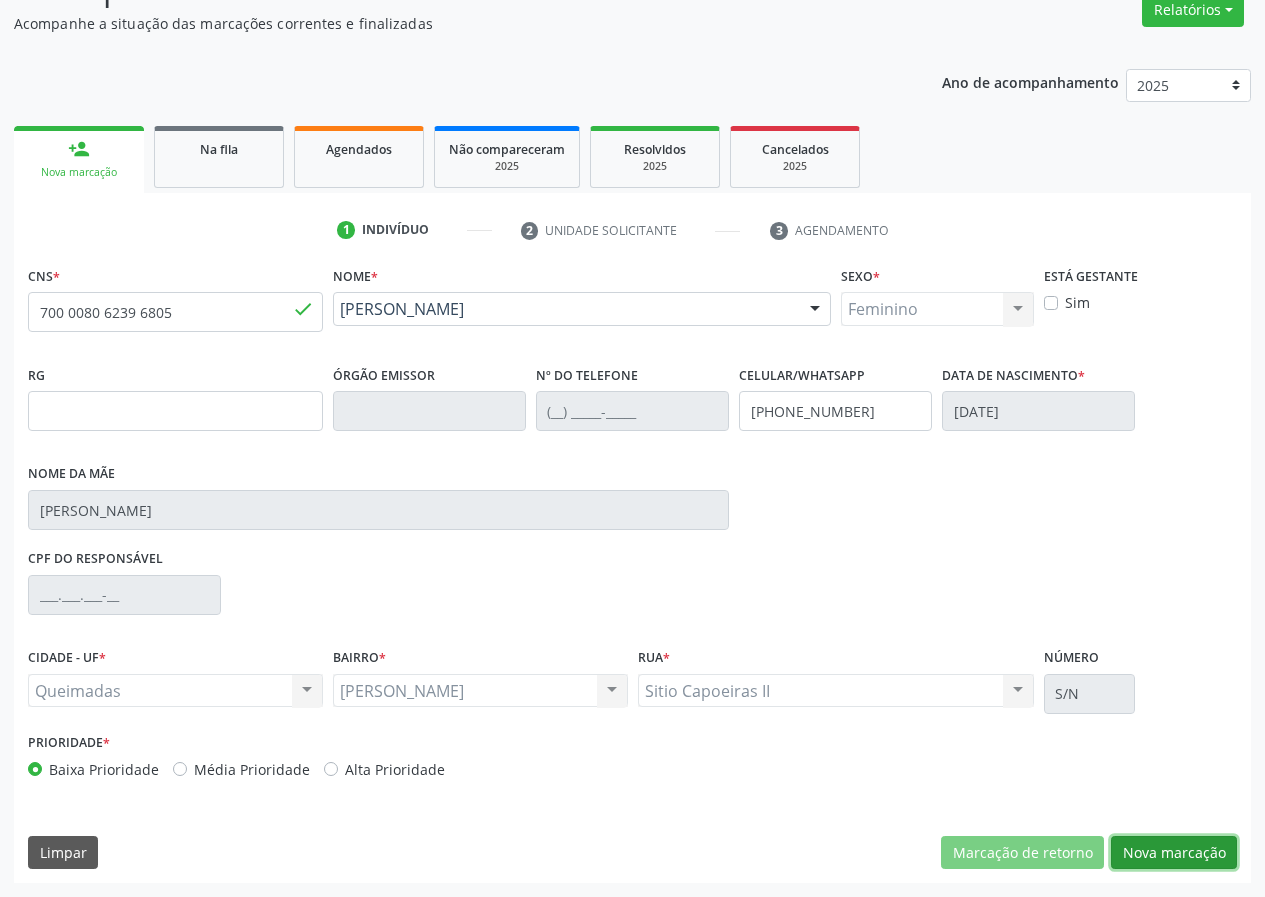 click on "Nova marcação" at bounding box center (1174, 853) 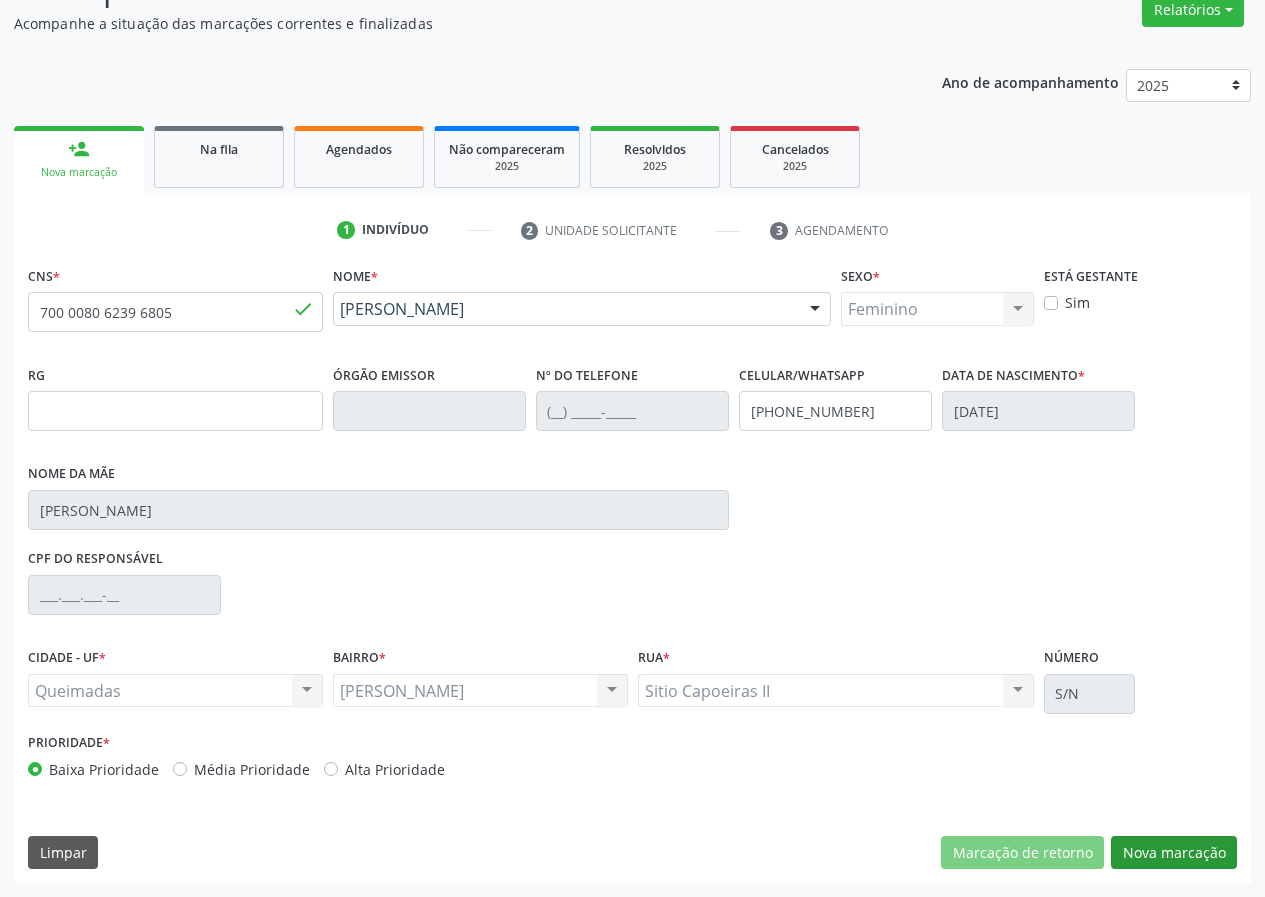 scroll, scrollTop: 9, scrollLeft: 0, axis: vertical 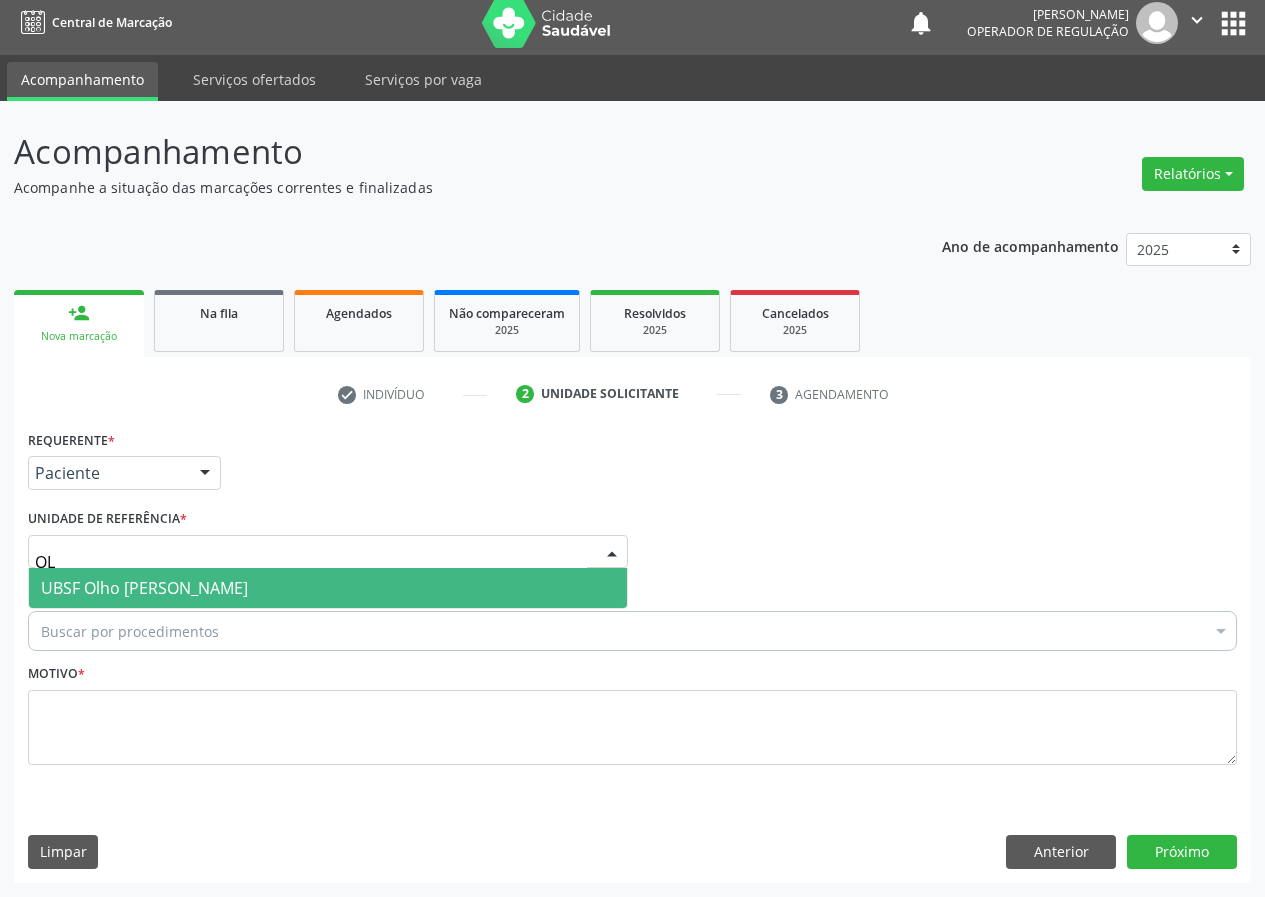 type on "OLH" 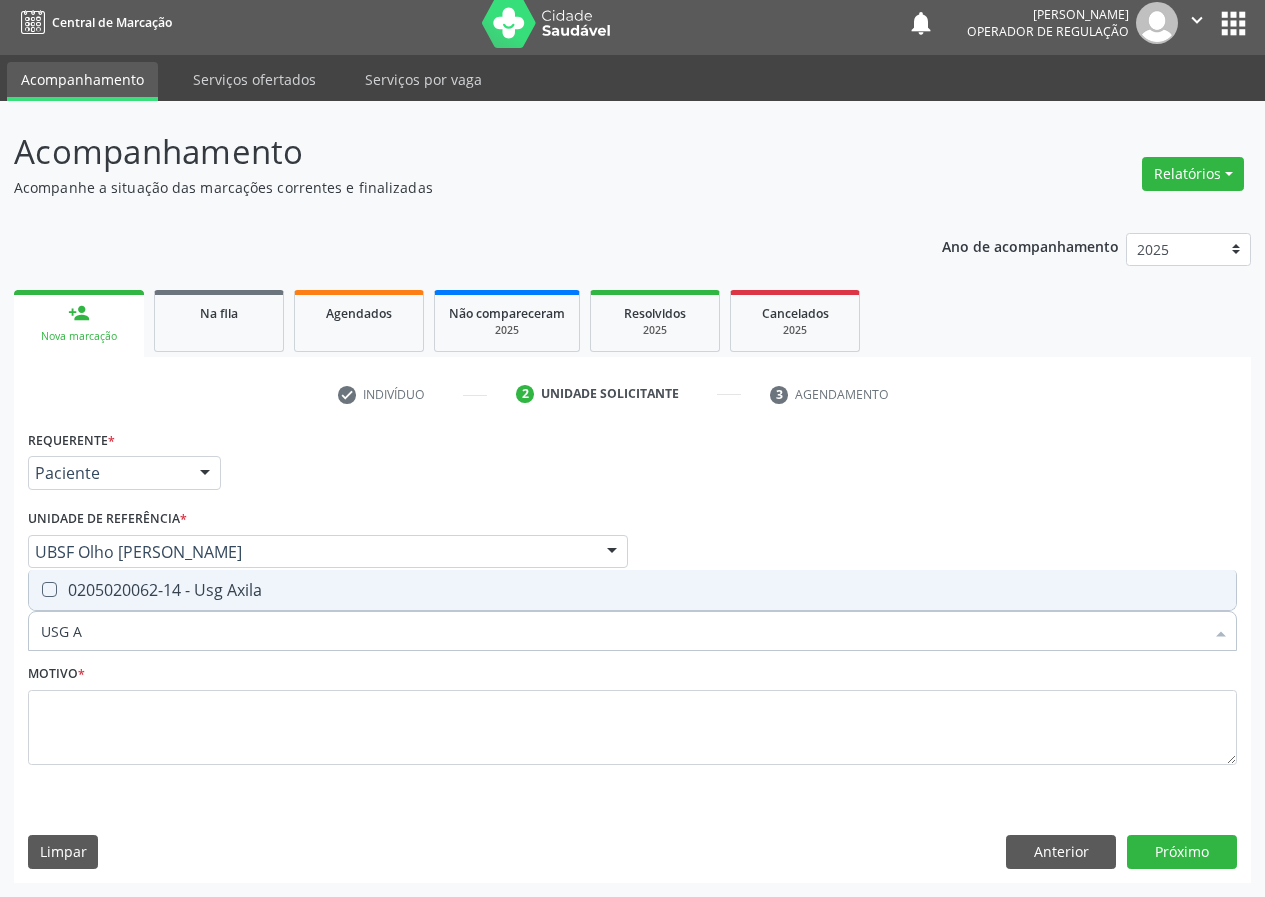 type on "USG AX" 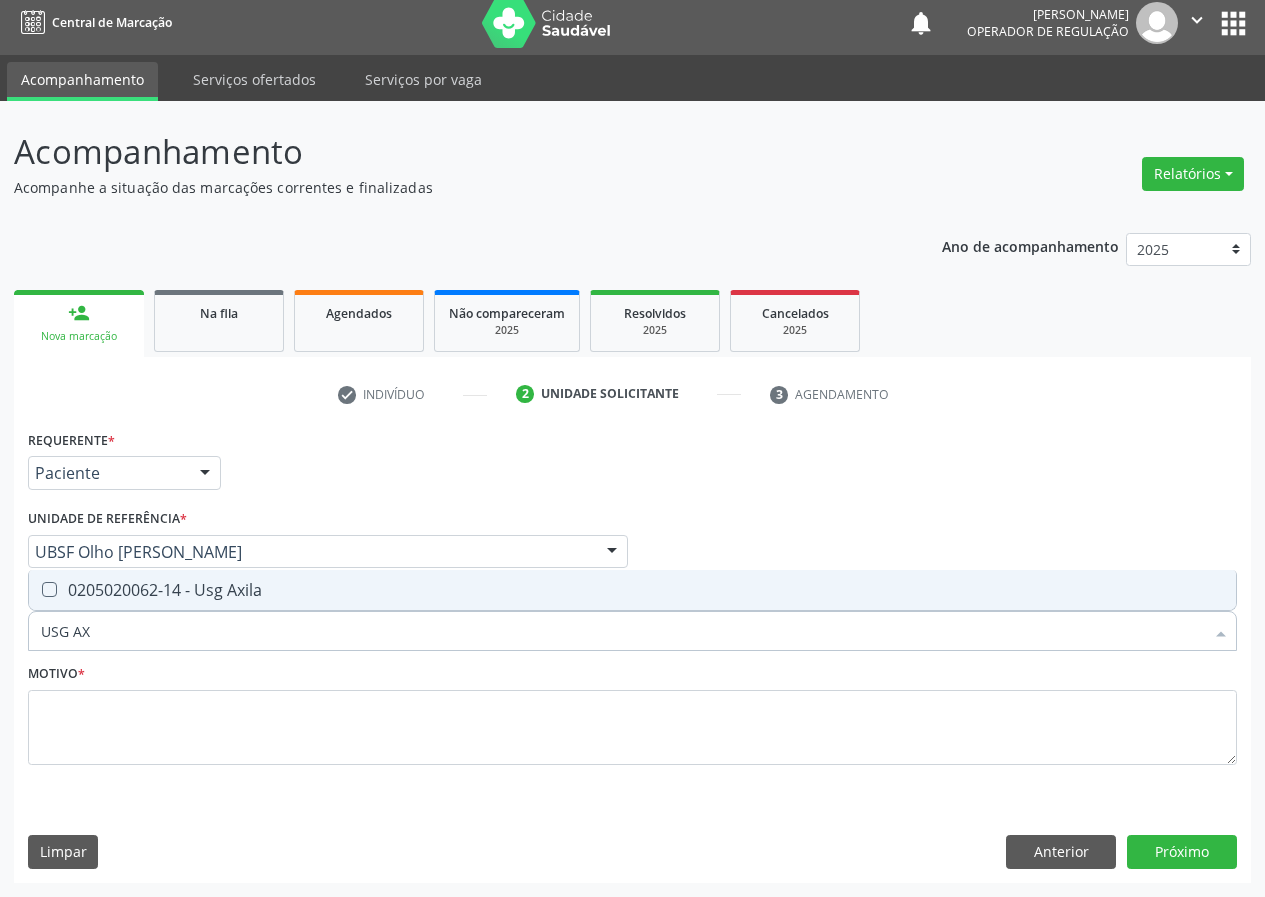 click on "0205020062-14 - Usg Axila" at bounding box center [632, 590] 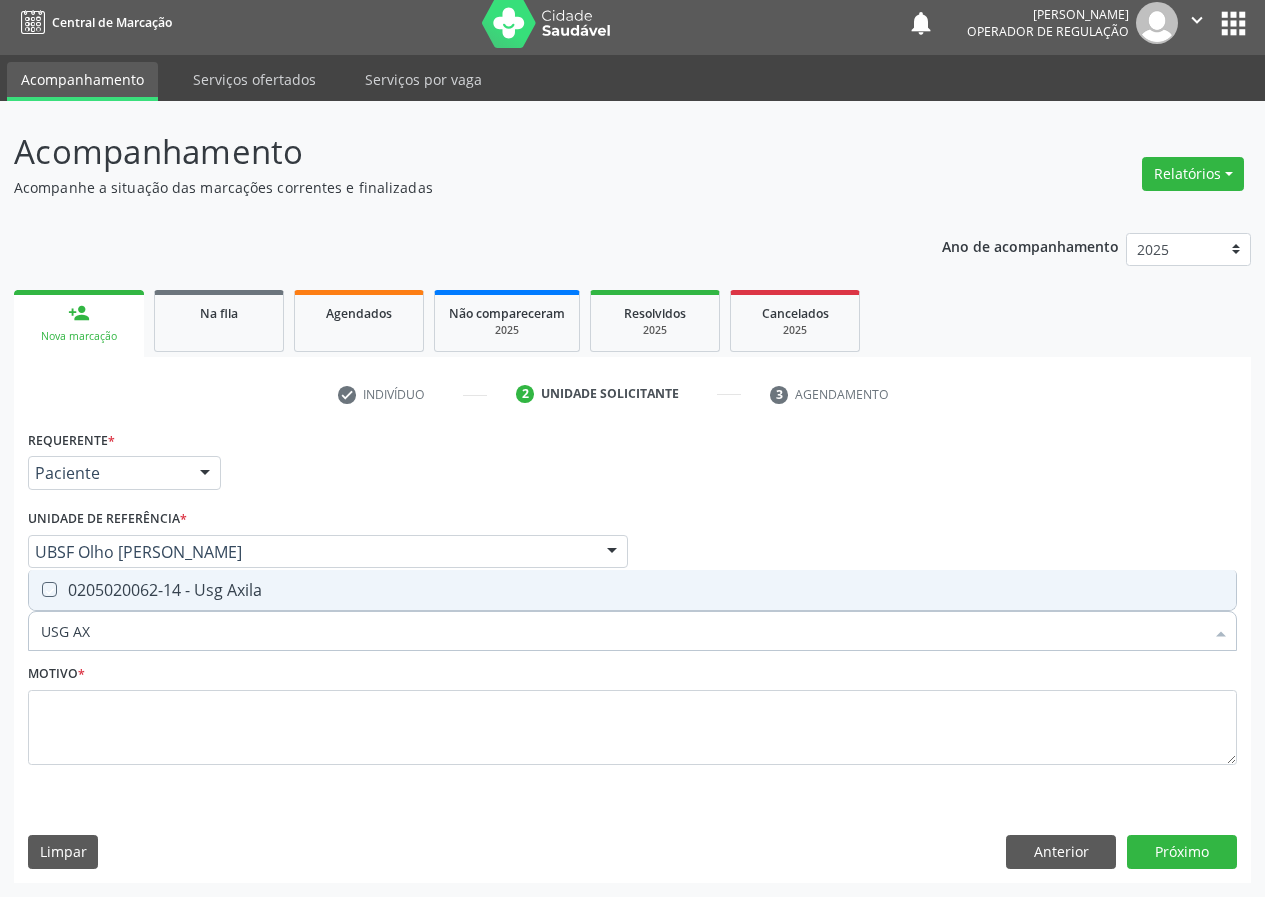 checkbox on "true" 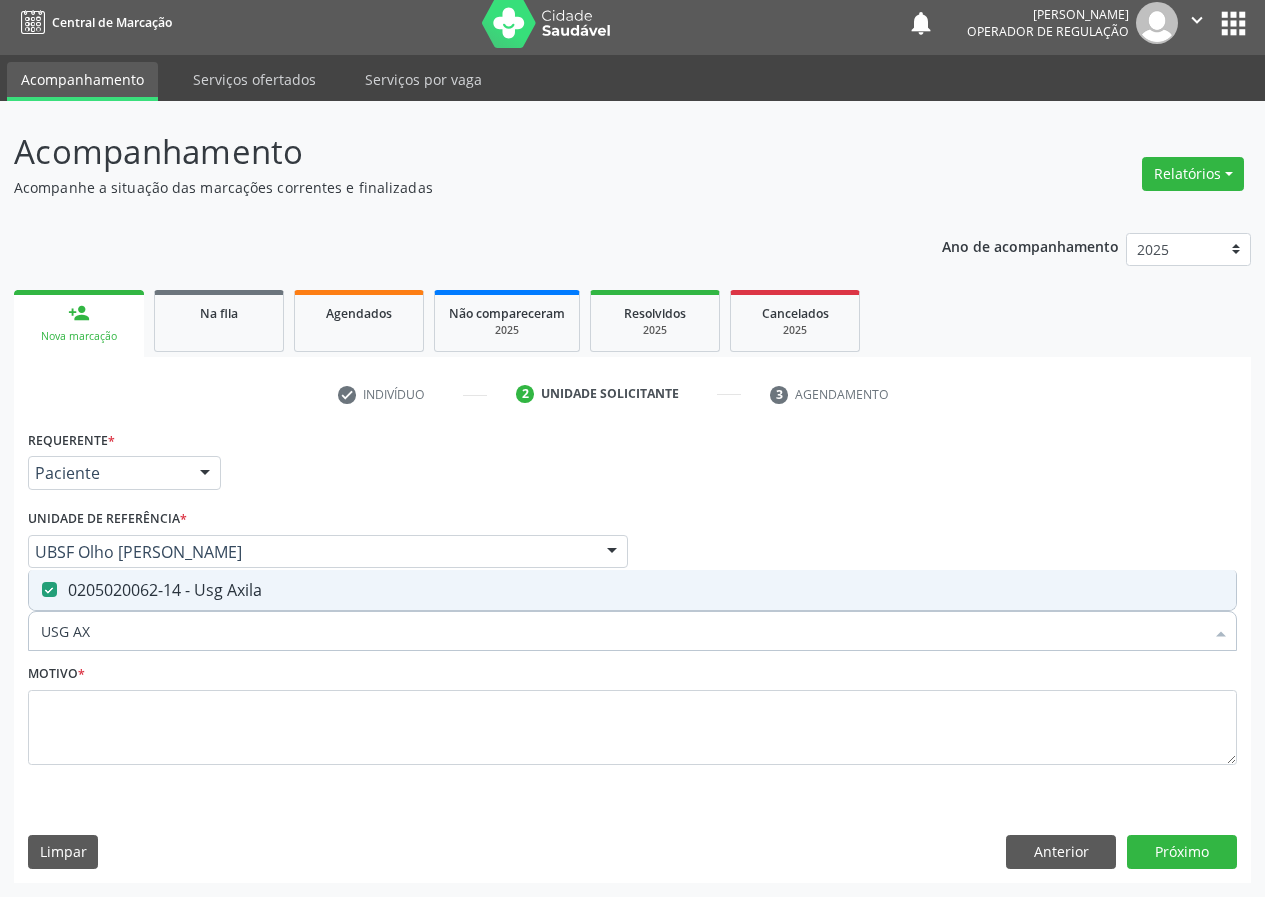 click on "Motivo
*" at bounding box center [632, 719] 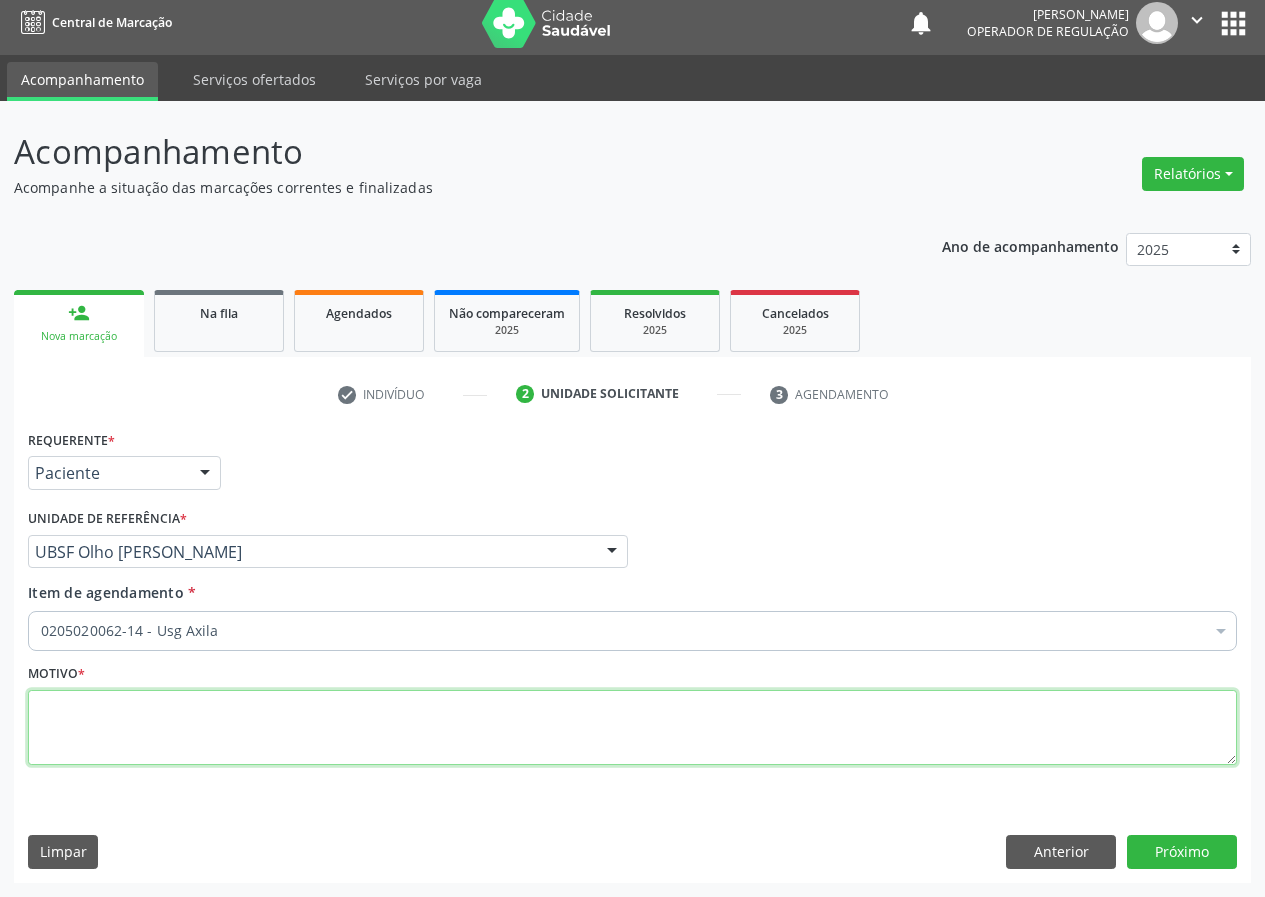 click at bounding box center [632, 728] 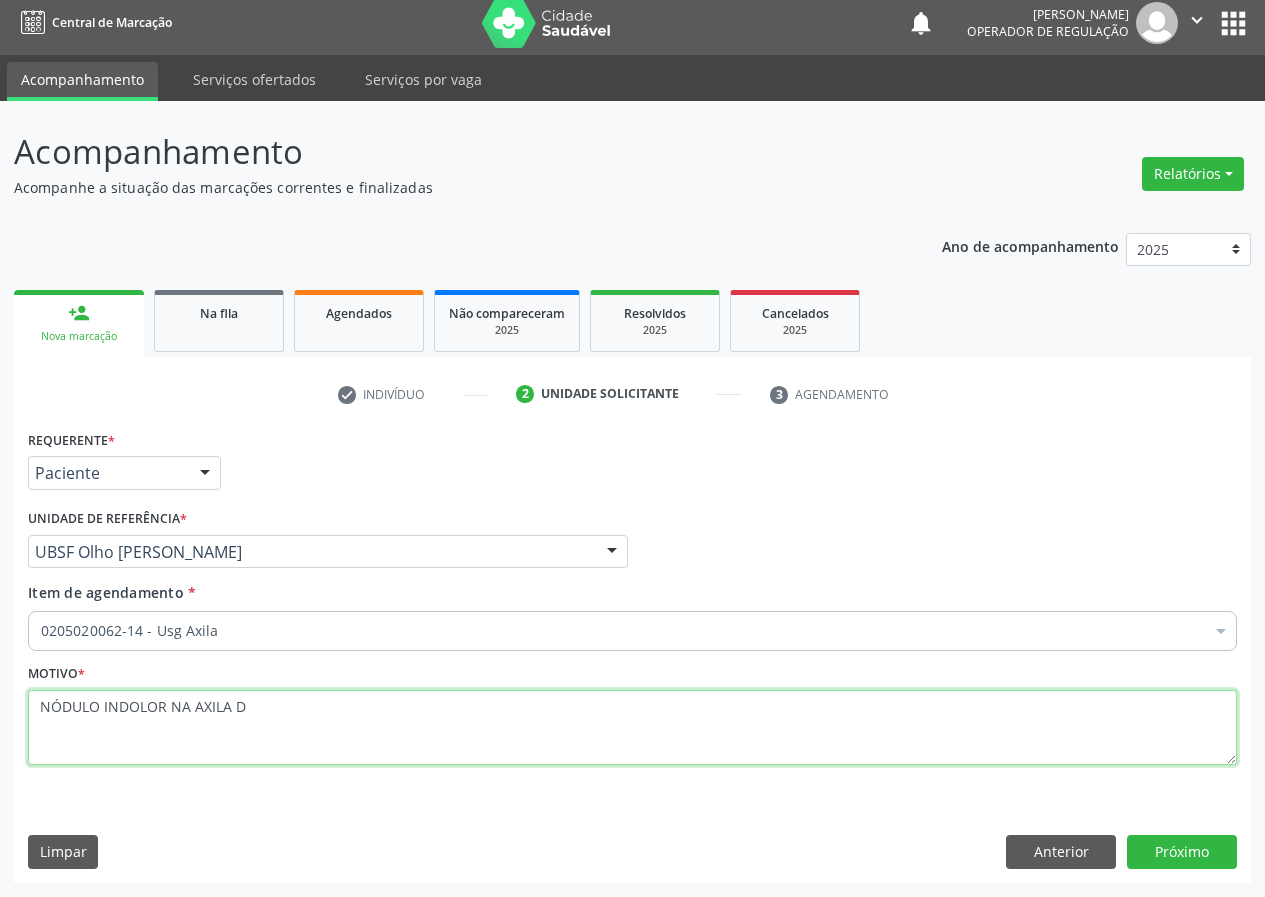 type on "NÓDULO INDOLOR NA AXILA D" 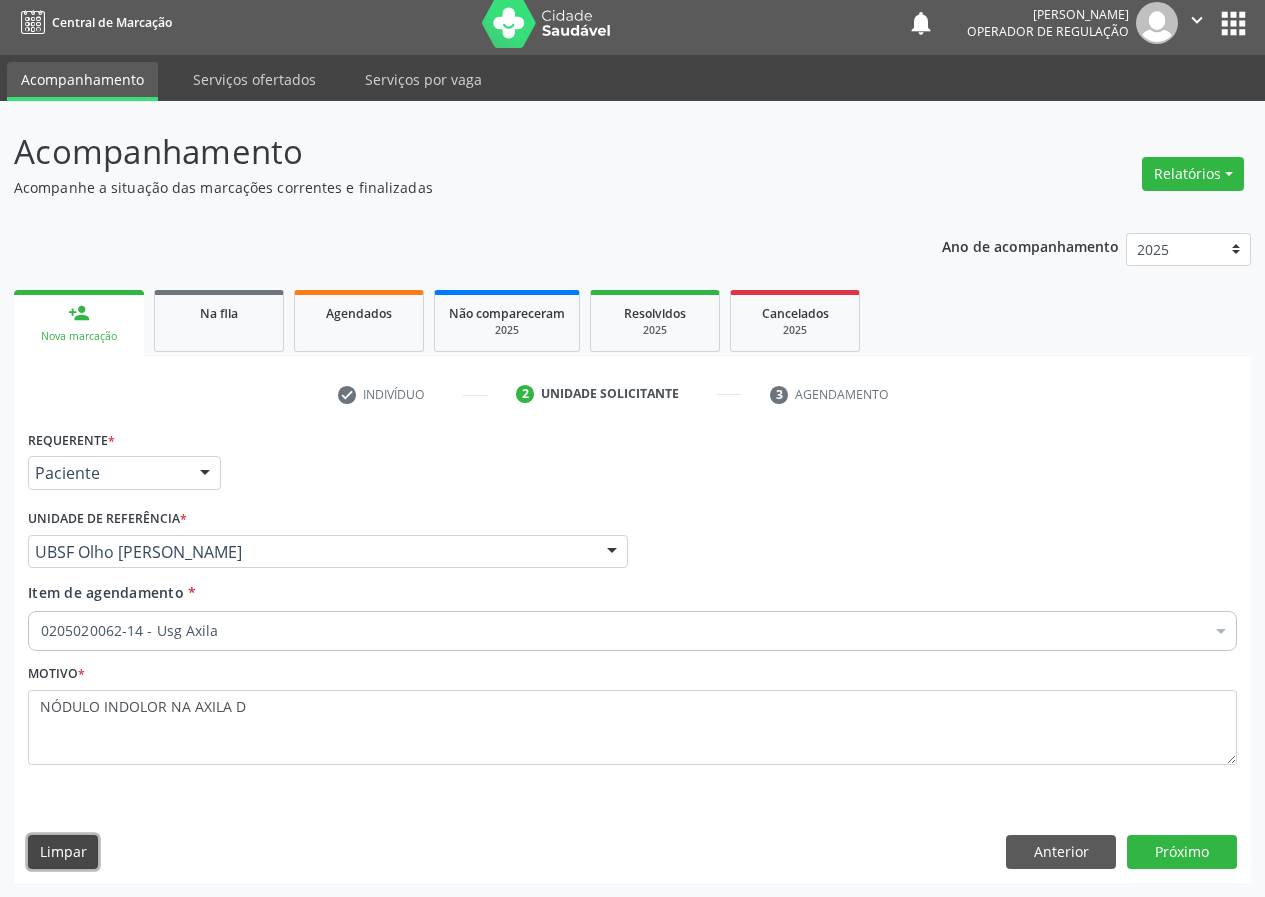 type 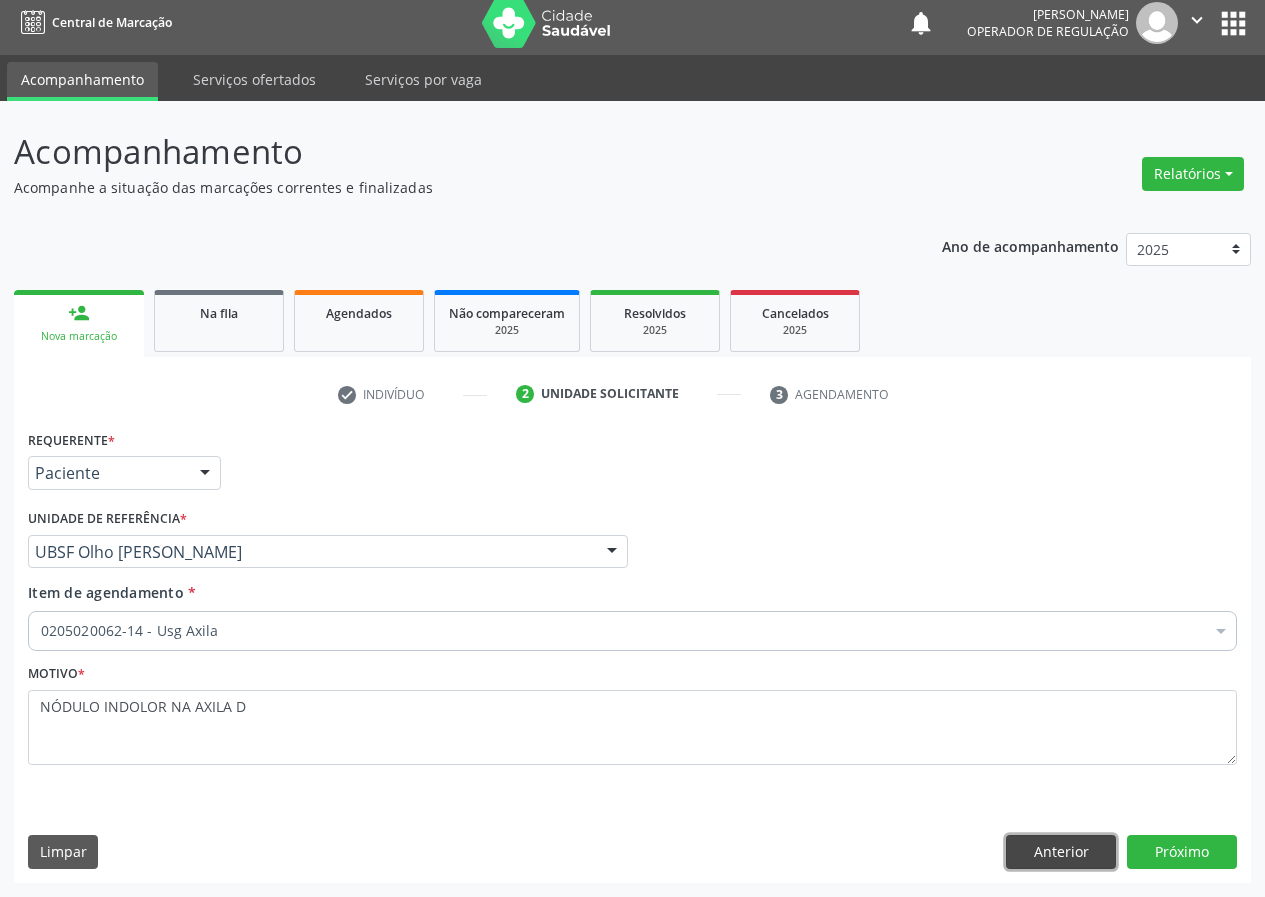 type 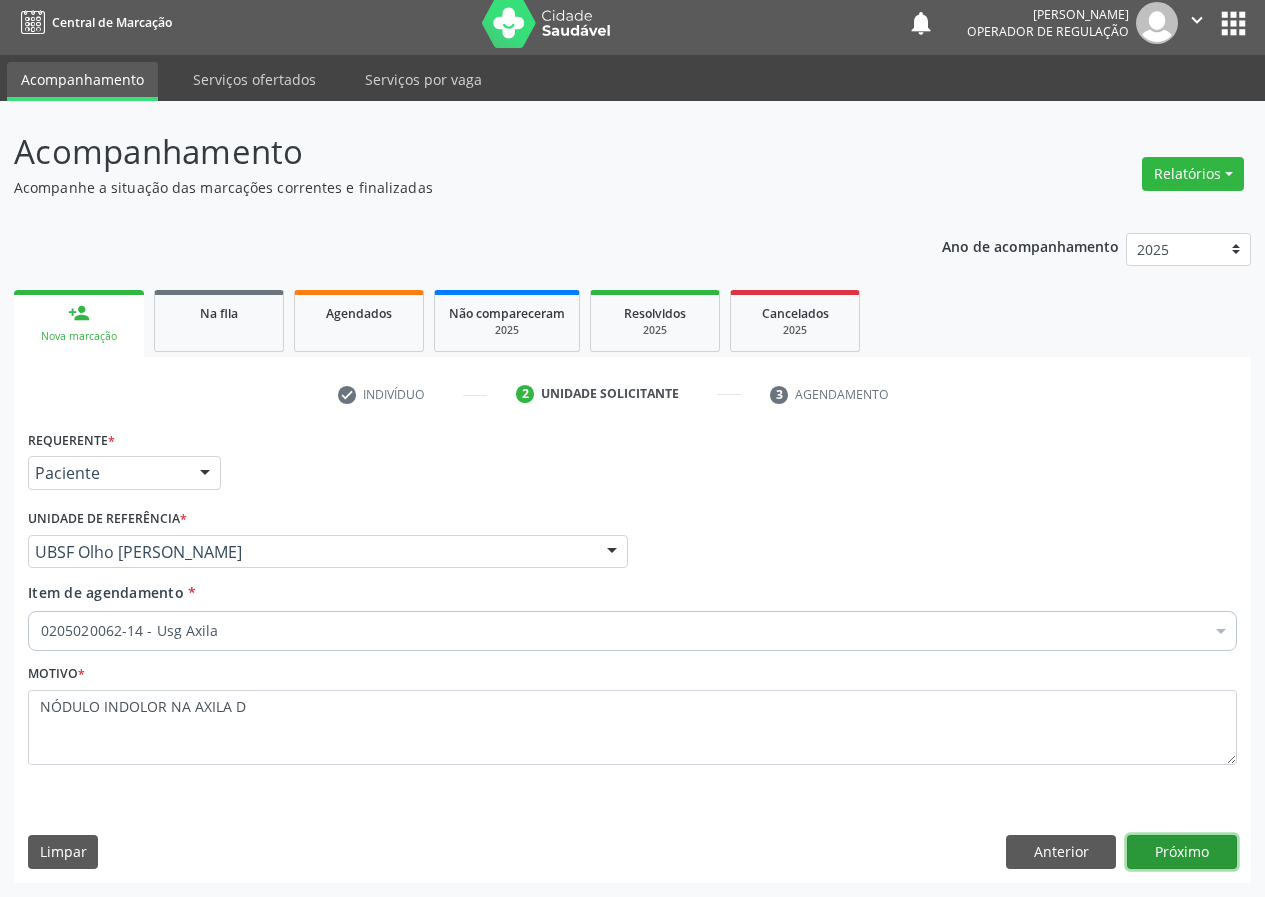 type 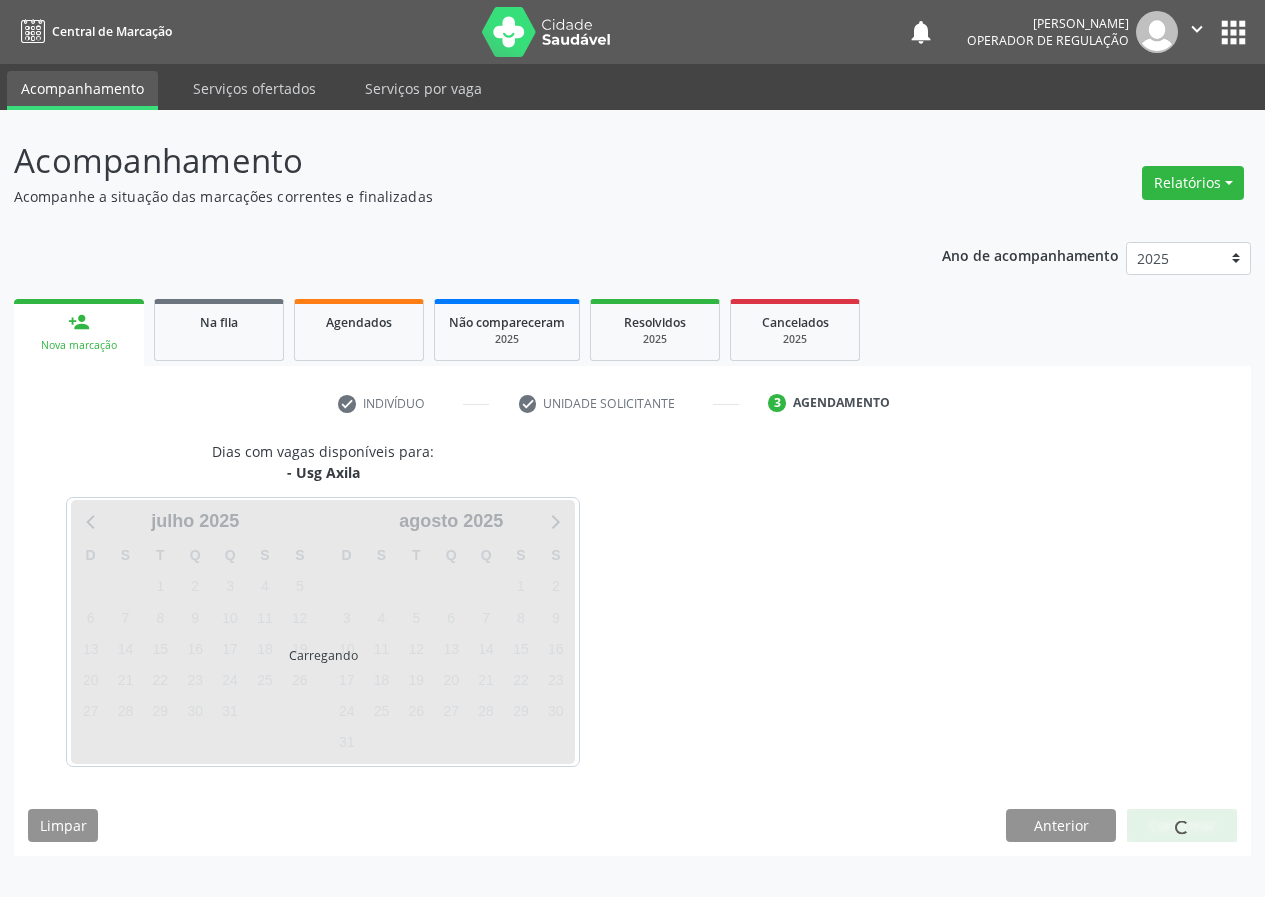 scroll, scrollTop: 0, scrollLeft: 0, axis: both 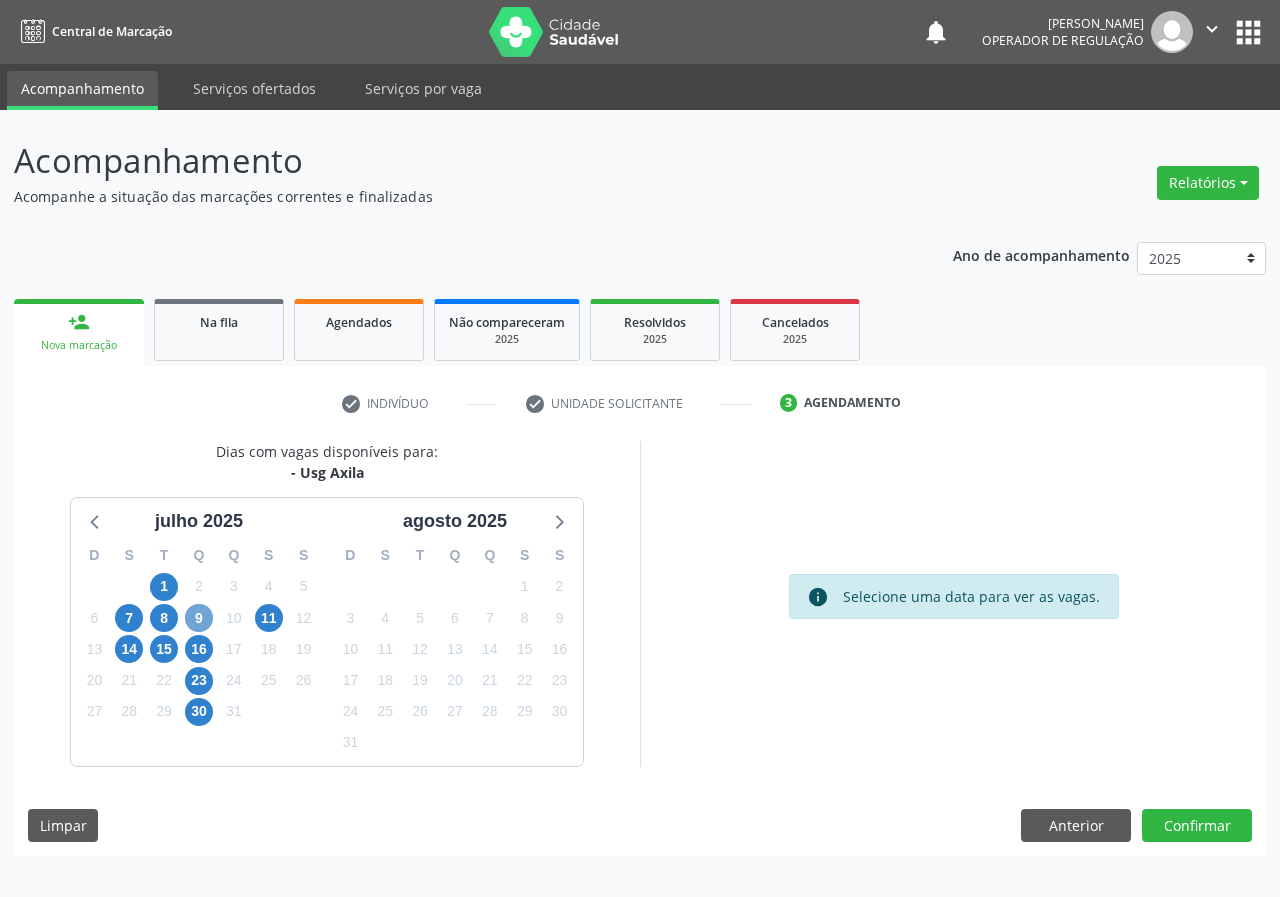 click on "9" at bounding box center [199, 618] 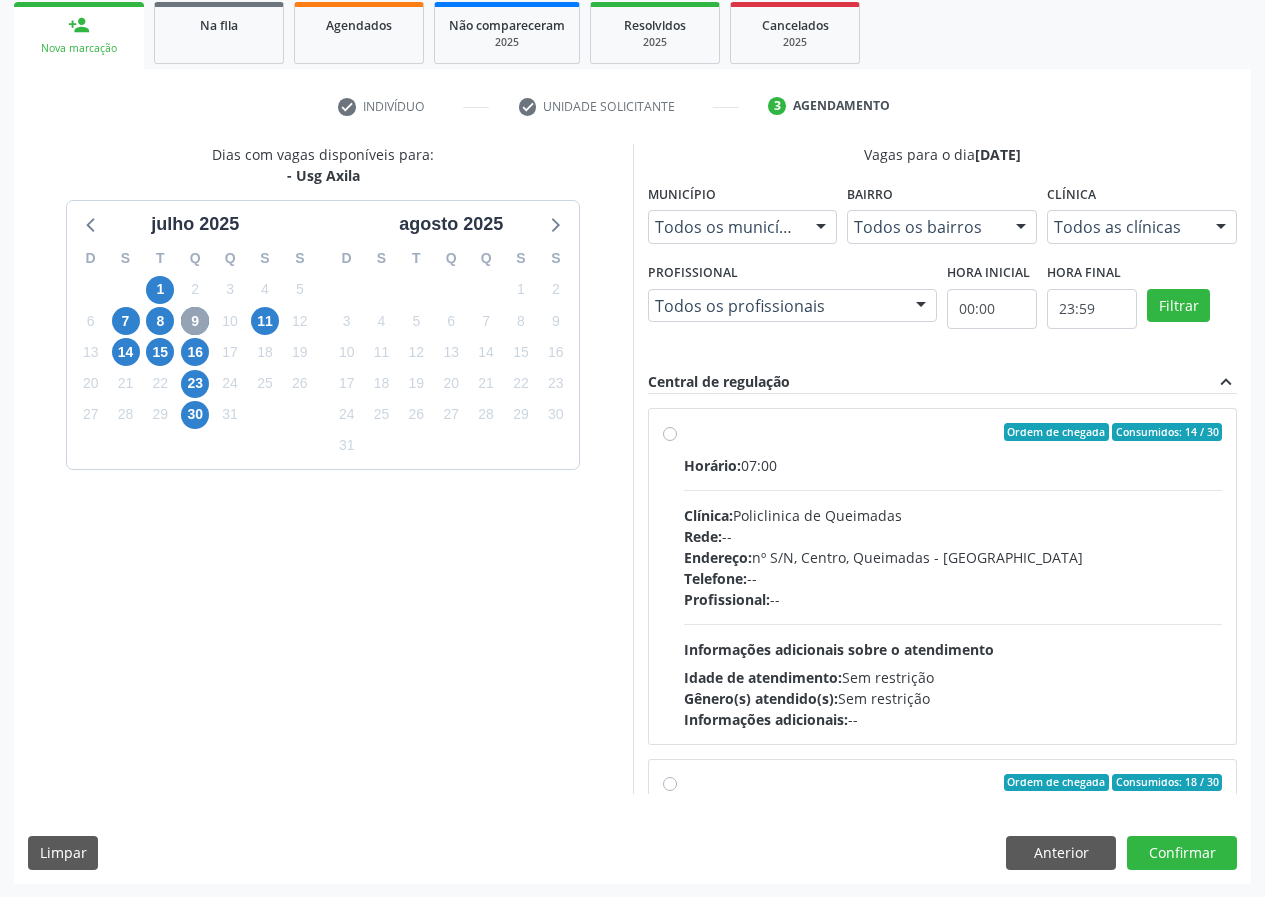 scroll, scrollTop: 298, scrollLeft: 0, axis: vertical 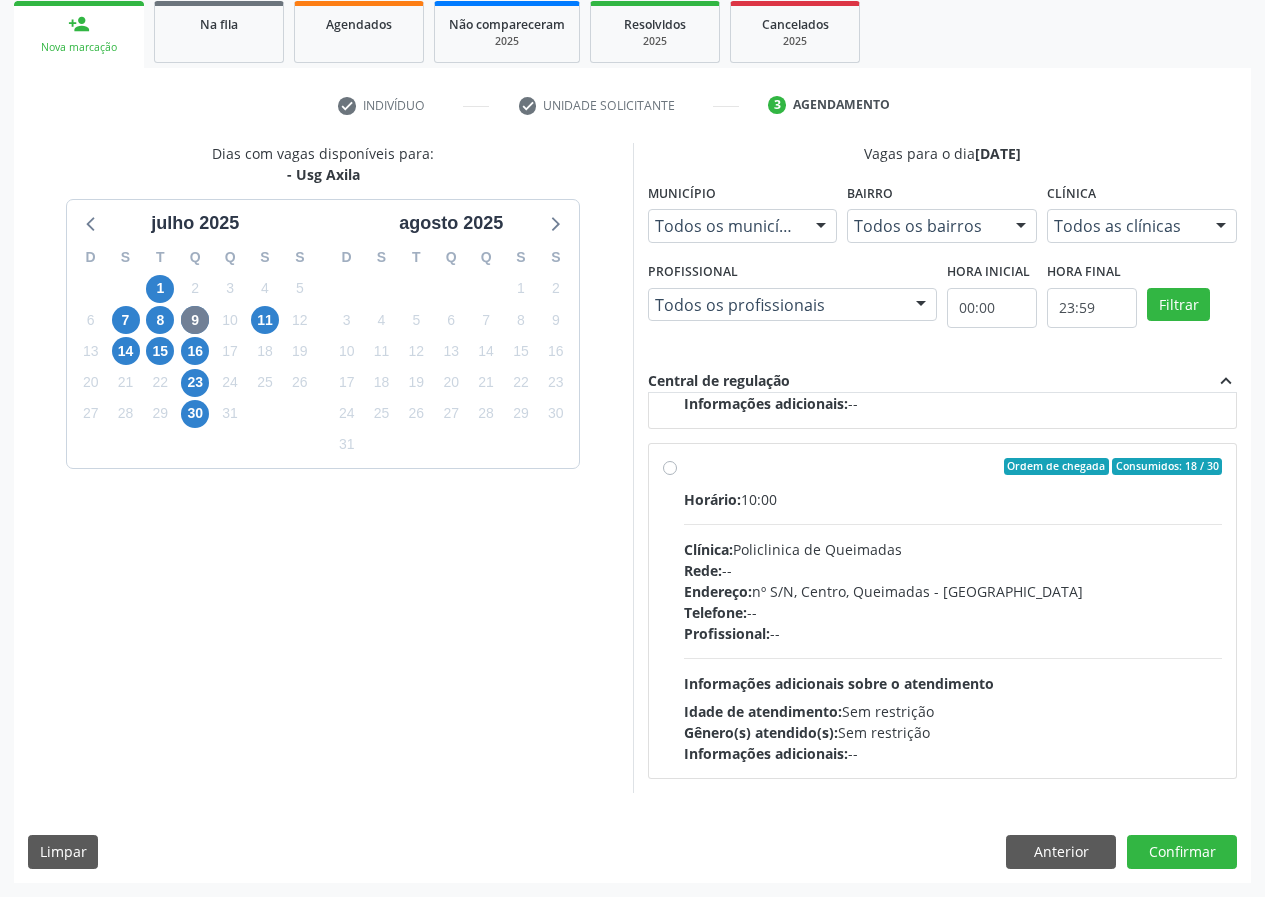 click on "Ordem de chegada
Consumidos: 18 / 30
Horário:   10:00
Clínica:  Policlinica de Queimadas
Rede:
--
Endereço:   nº S/N, Centro, Queimadas - PB
Telefone:   --
Profissional:
--
Informações adicionais sobre o atendimento
Idade de atendimento:
Sem restrição
Gênero(s) atendido(s):
Sem restrição
Informações adicionais:
--" at bounding box center (943, 611) 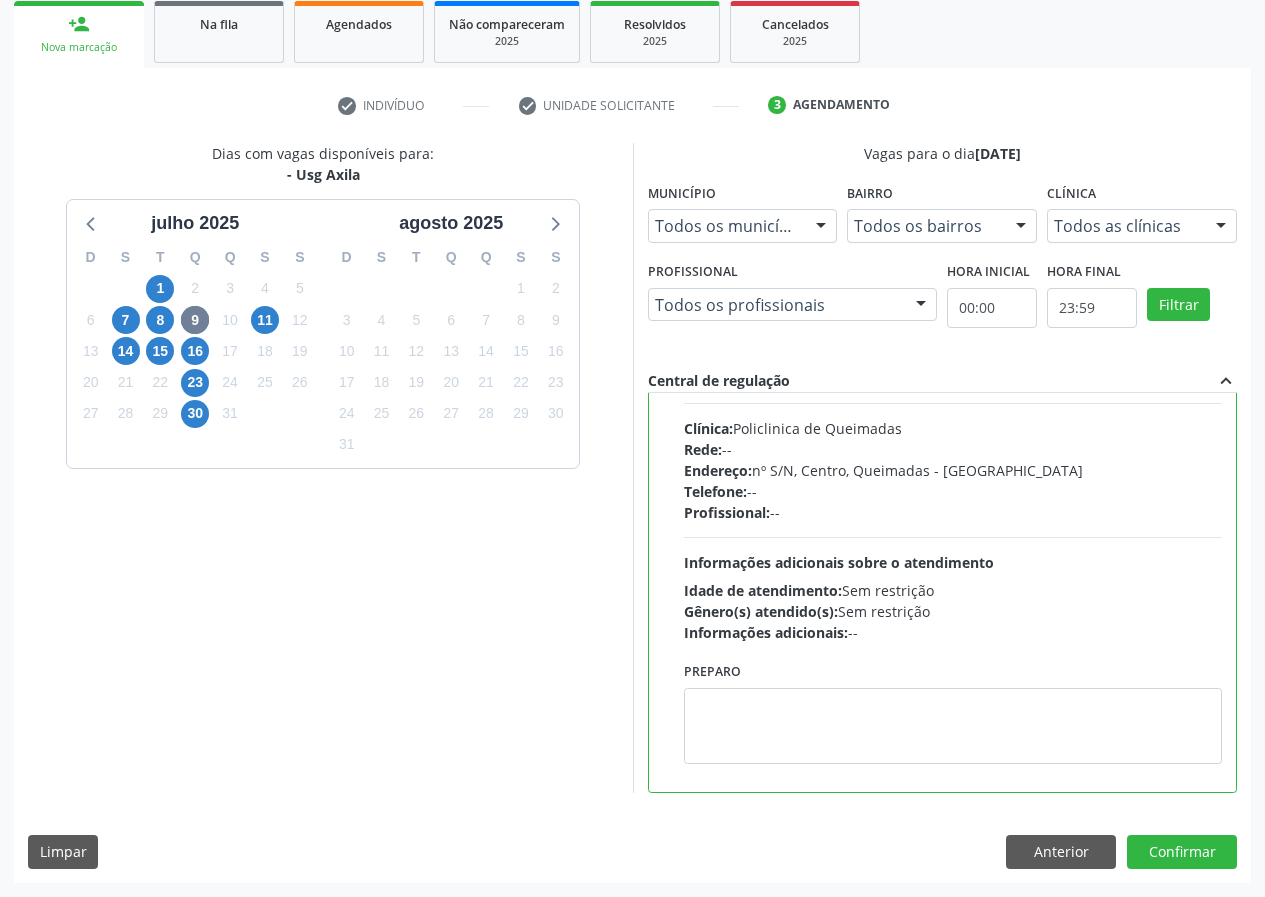 scroll, scrollTop: 450, scrollLeft: 0, axis: vertical 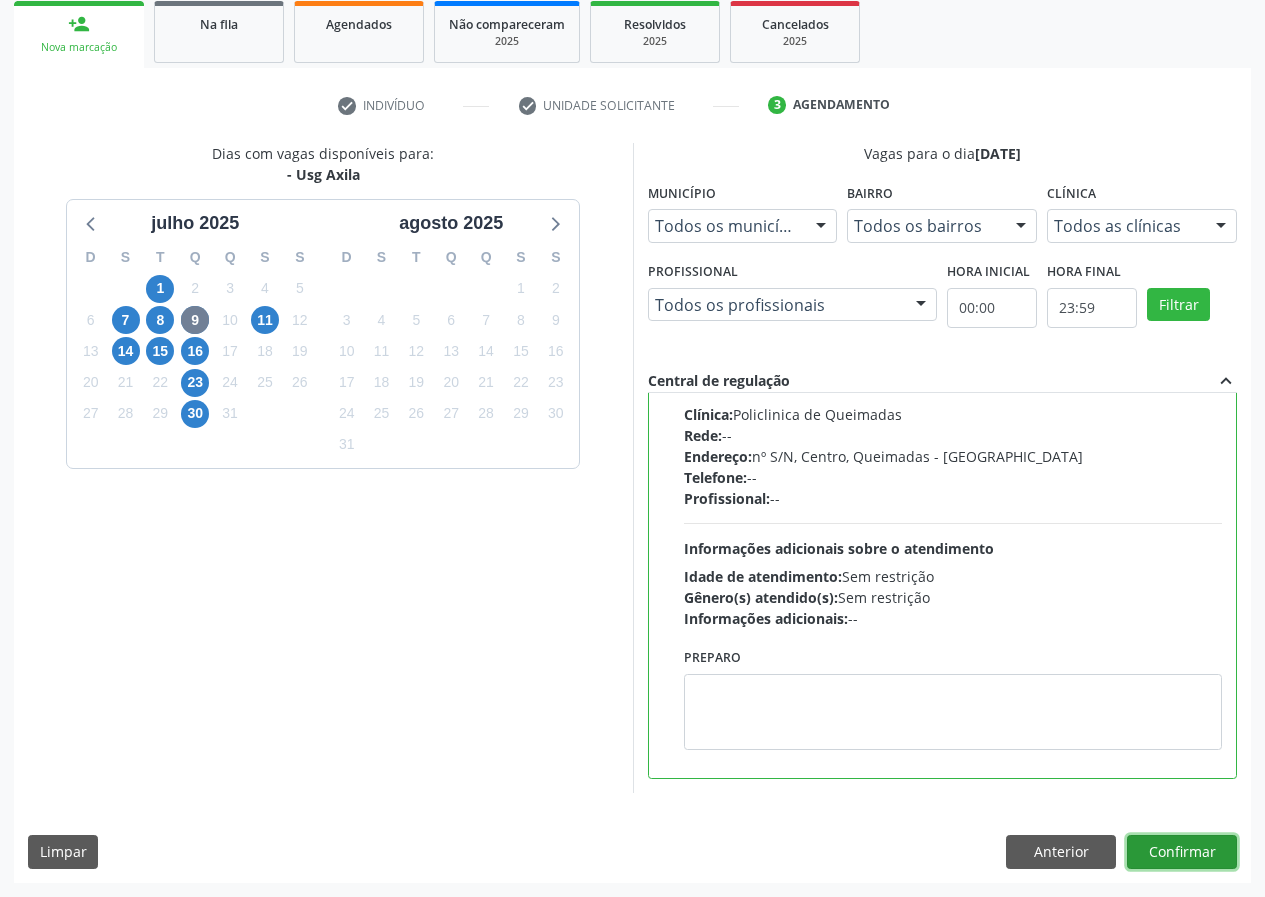 click on "Confirmar" at bounding box center (1182, 852) 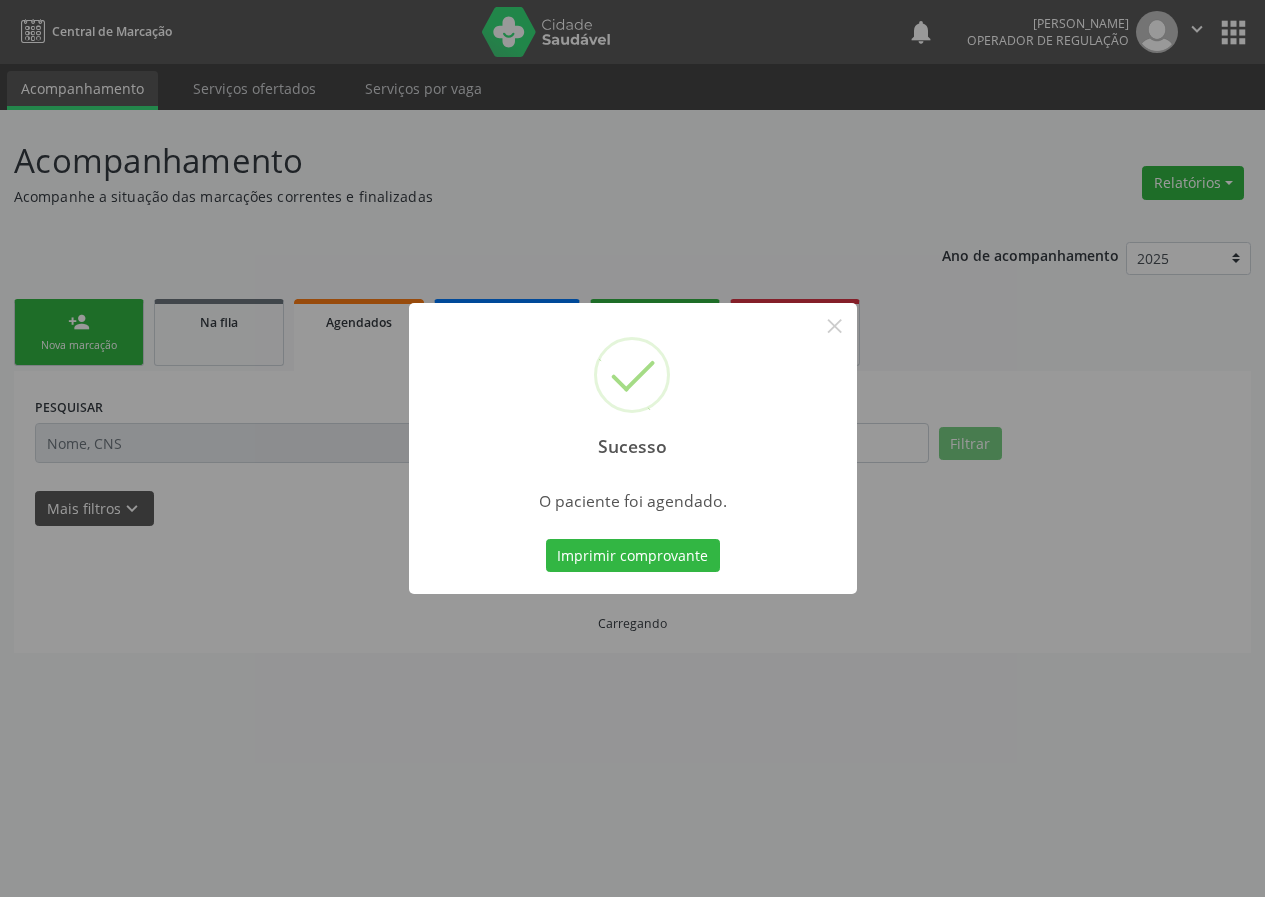 scroll, scrollTop: 0, scrollLeft: 0, axis: both 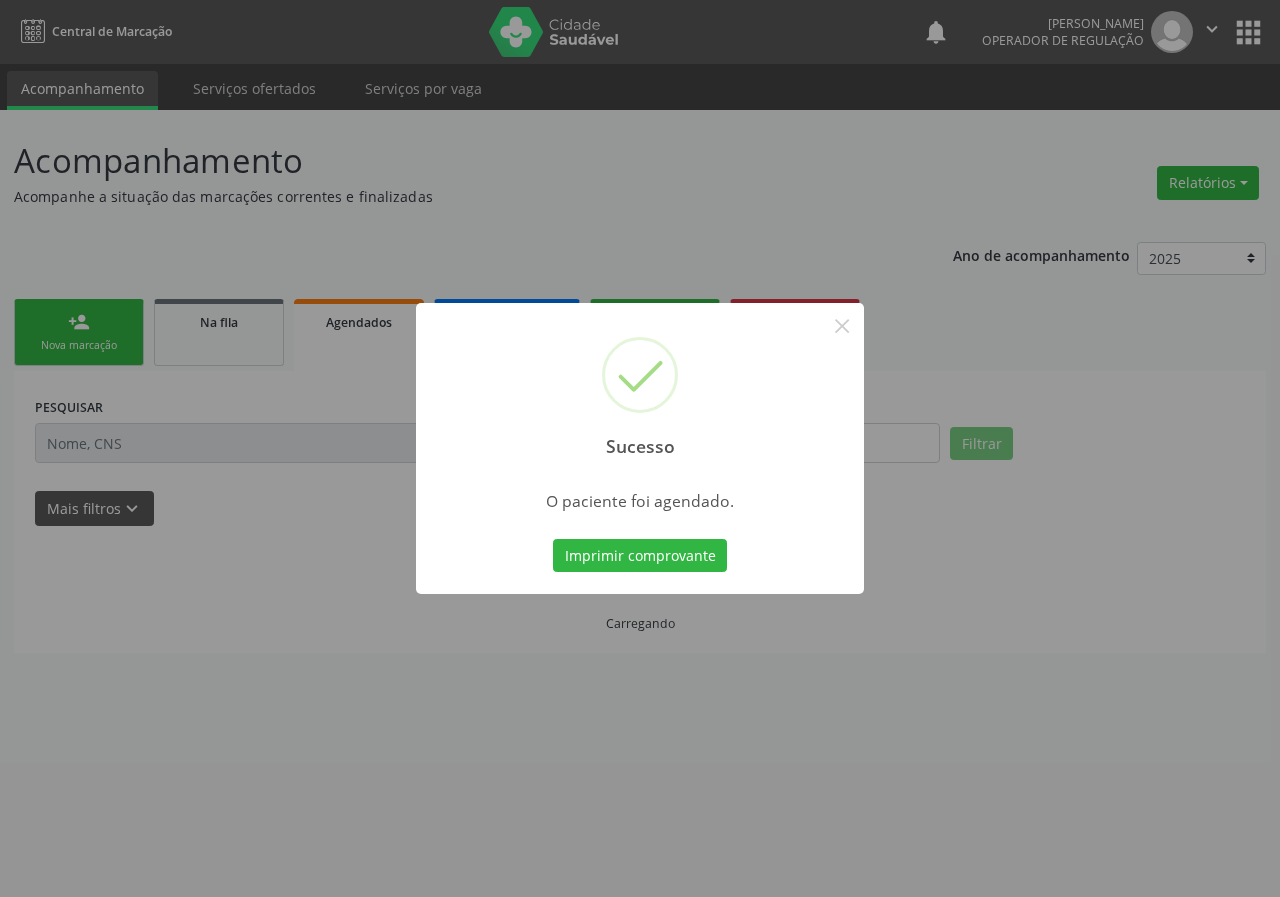 type 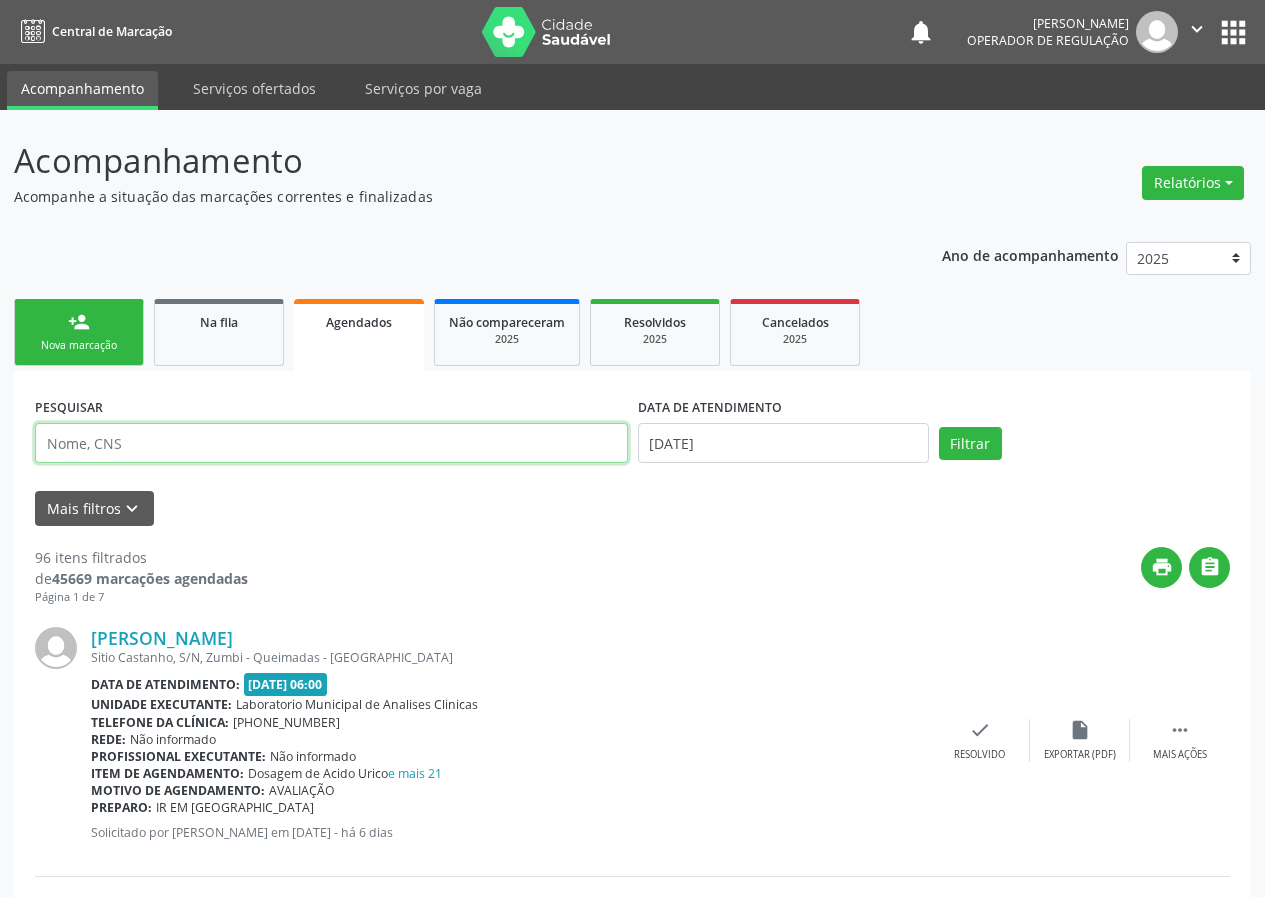 click at bounding box center (331, 443) 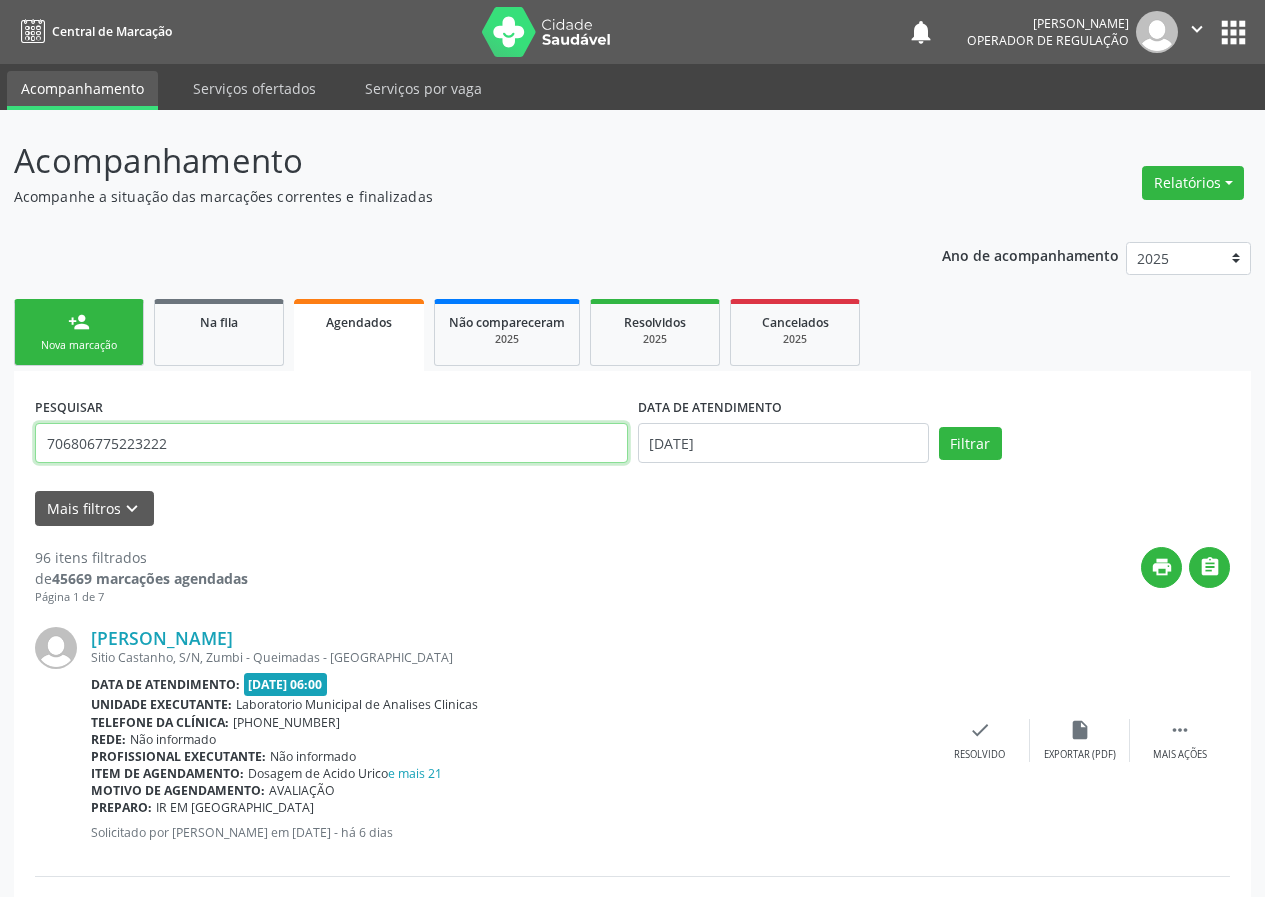 type on "706806775223222" 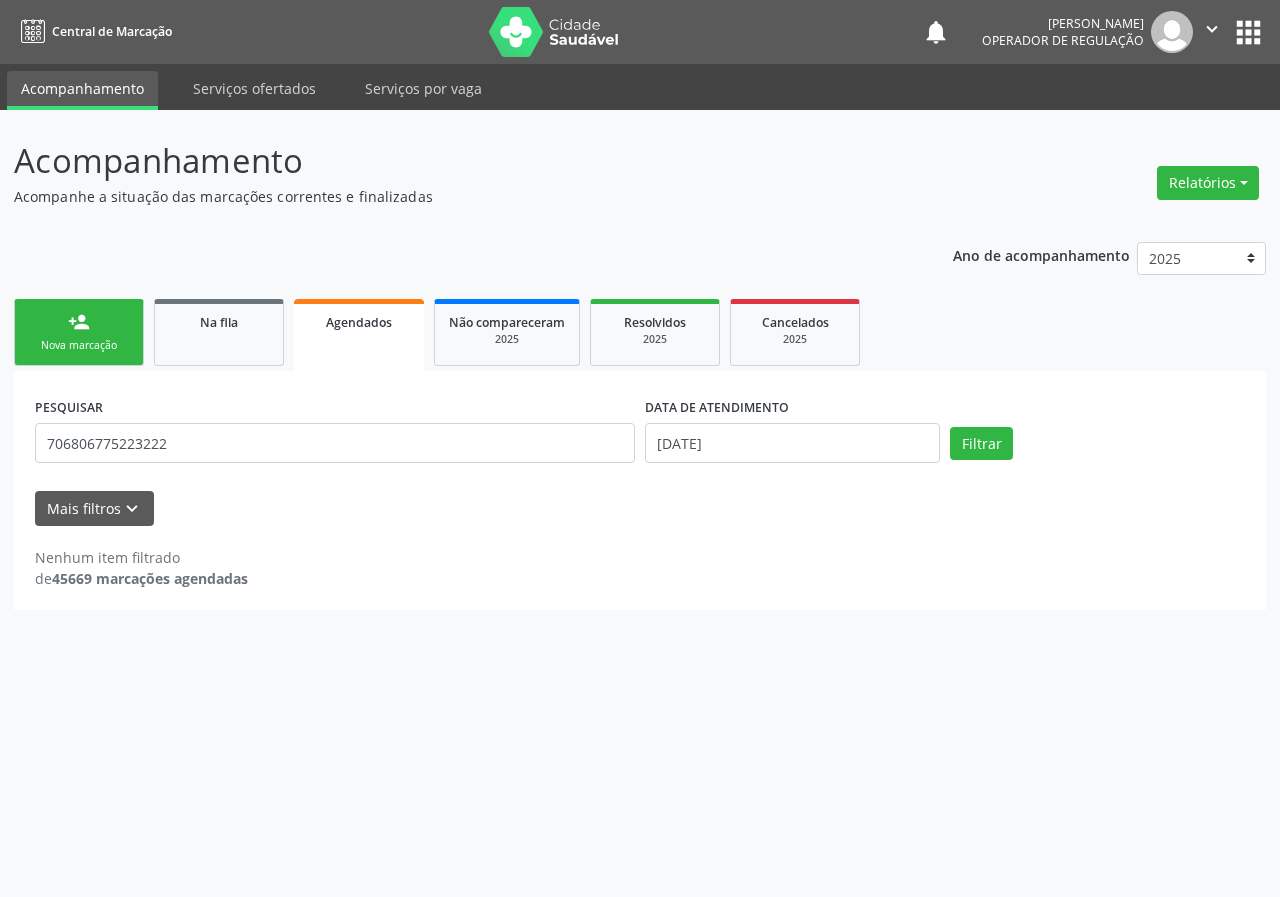 click on "PESQUISAR
706806775223222" at bounding box center [335, 434] 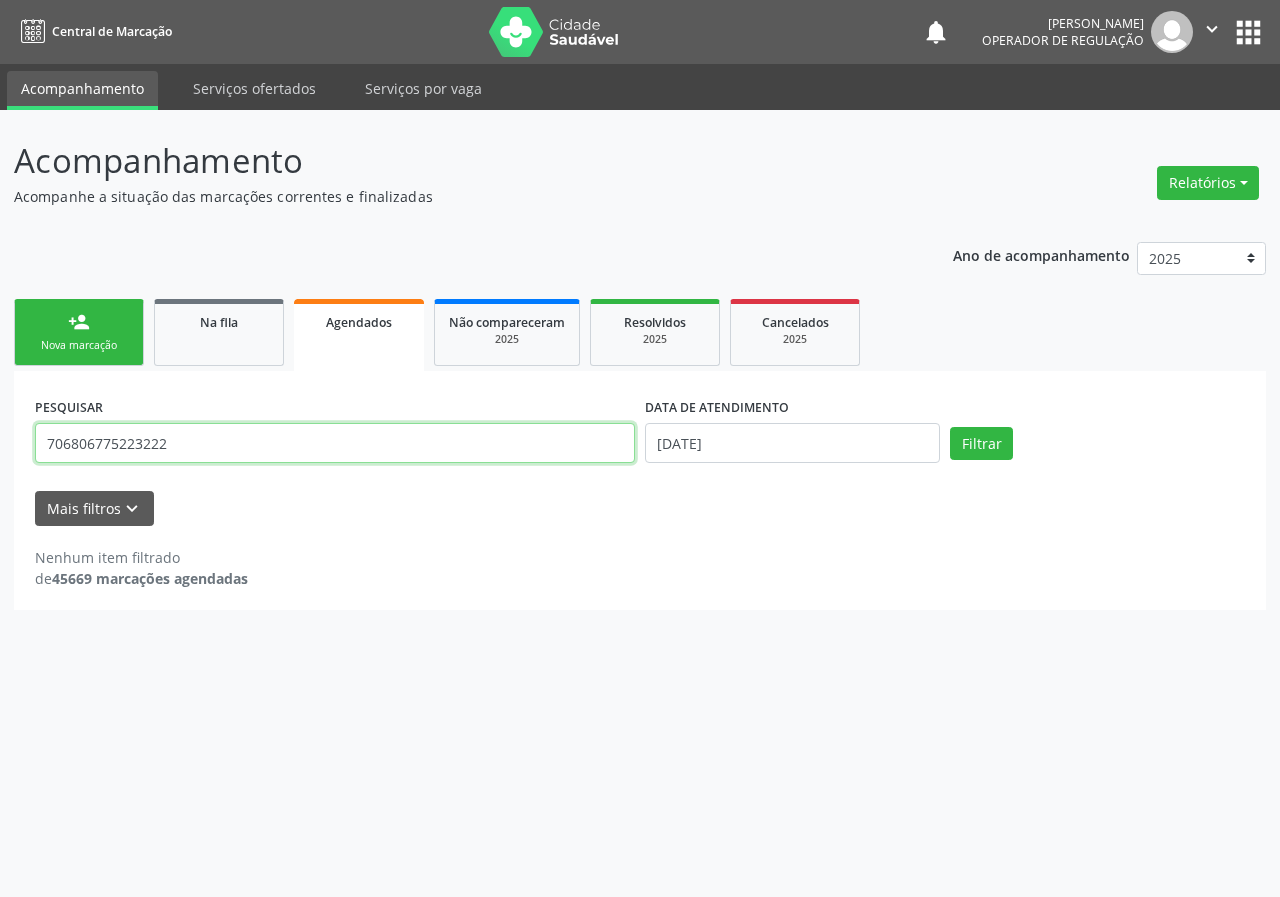 click on "706806775223222" at bounding box center (335, 443) 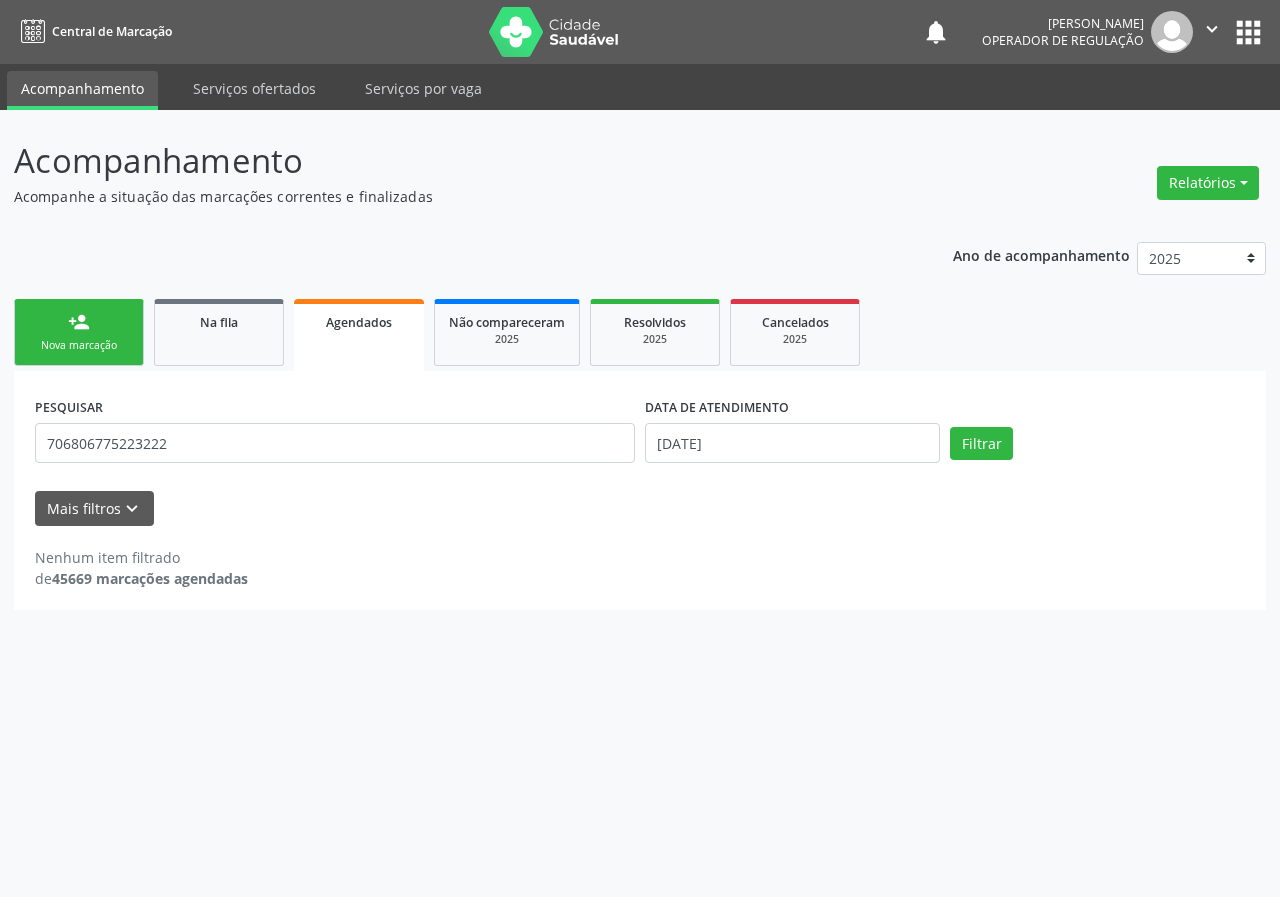 click on "person_add
Nova marcação" at bounding box center (79, 332) 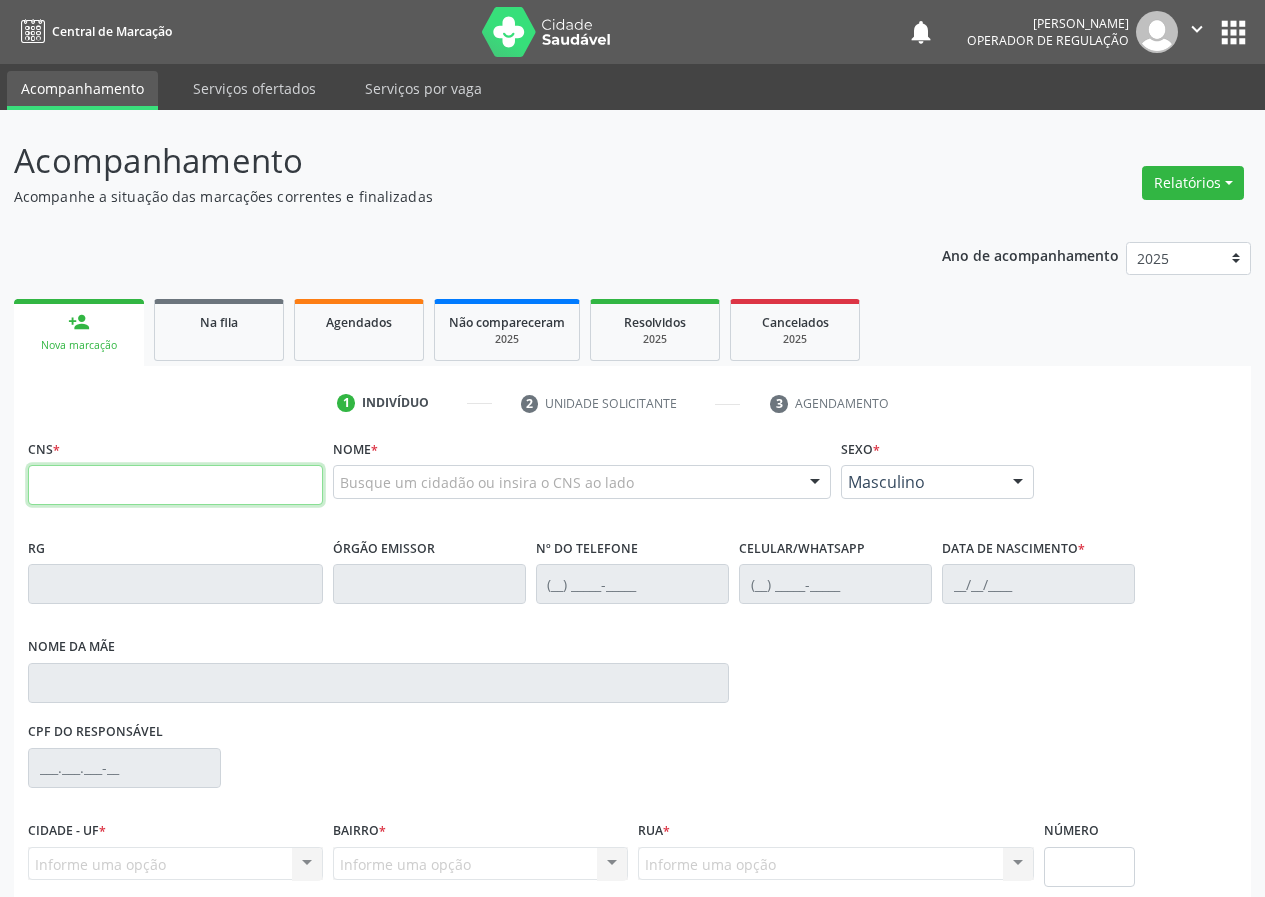 click at bounding box center [175, 485] 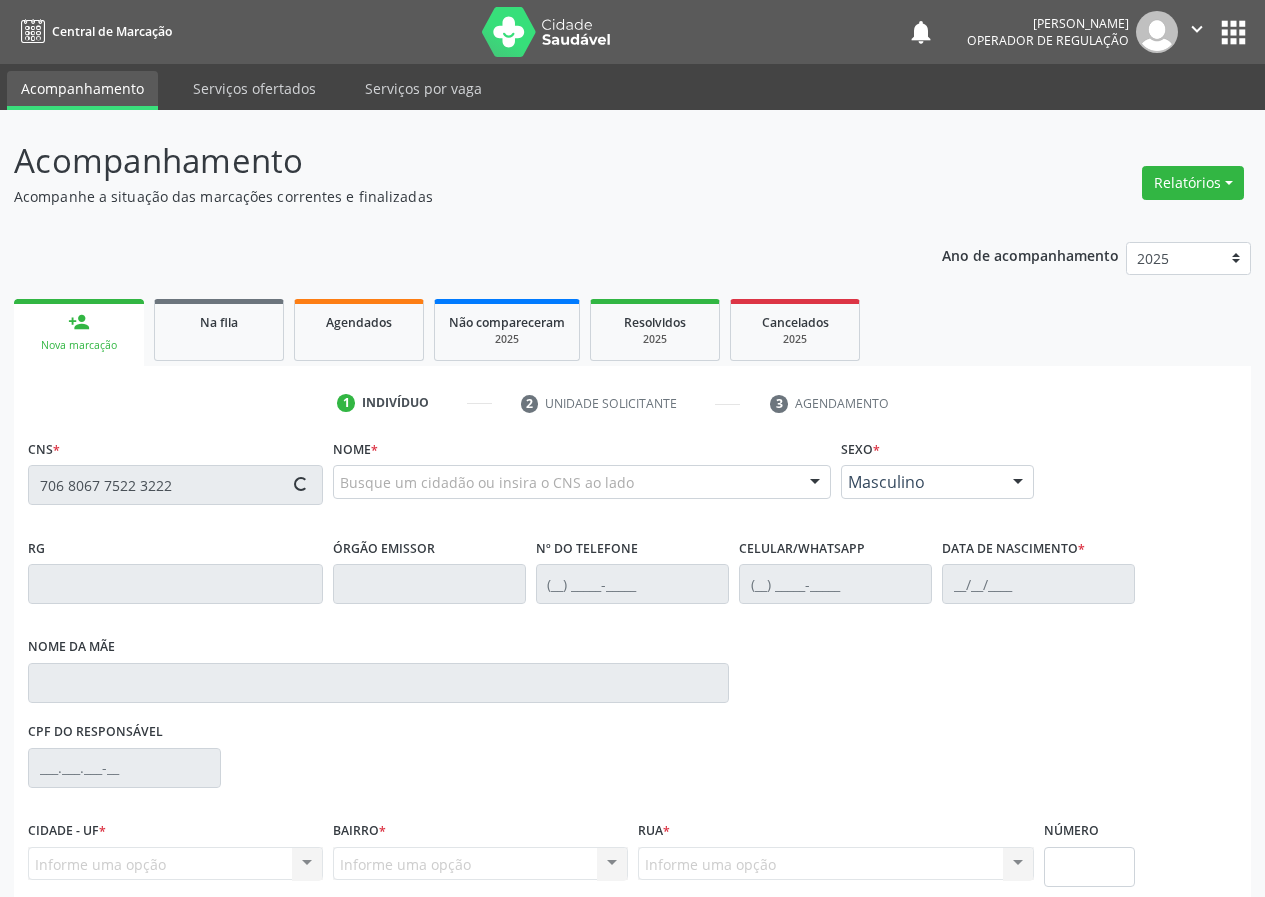 type on "706 8067 7522 3222" 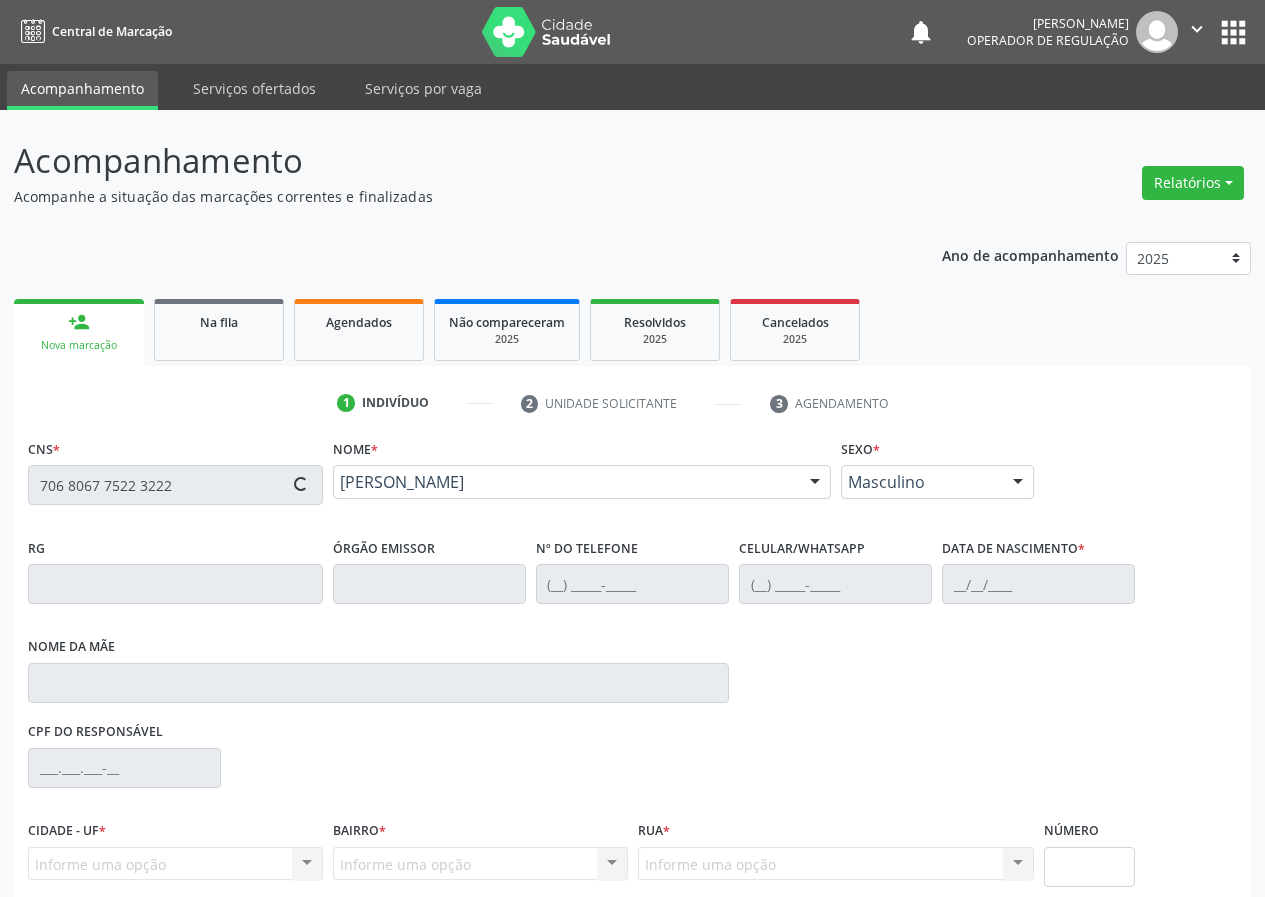type on "(83) 98728-7526" 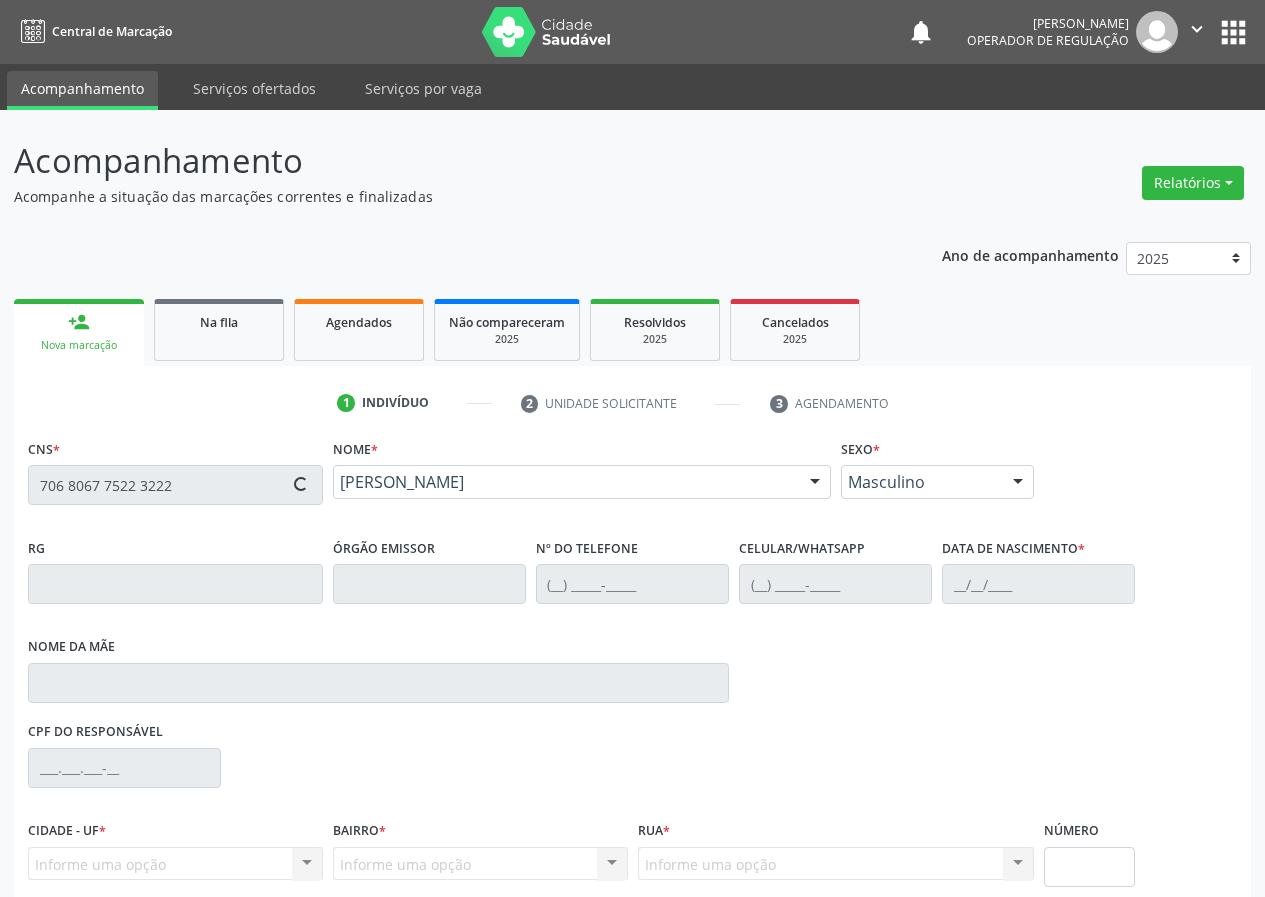 type on "20/07/1952" 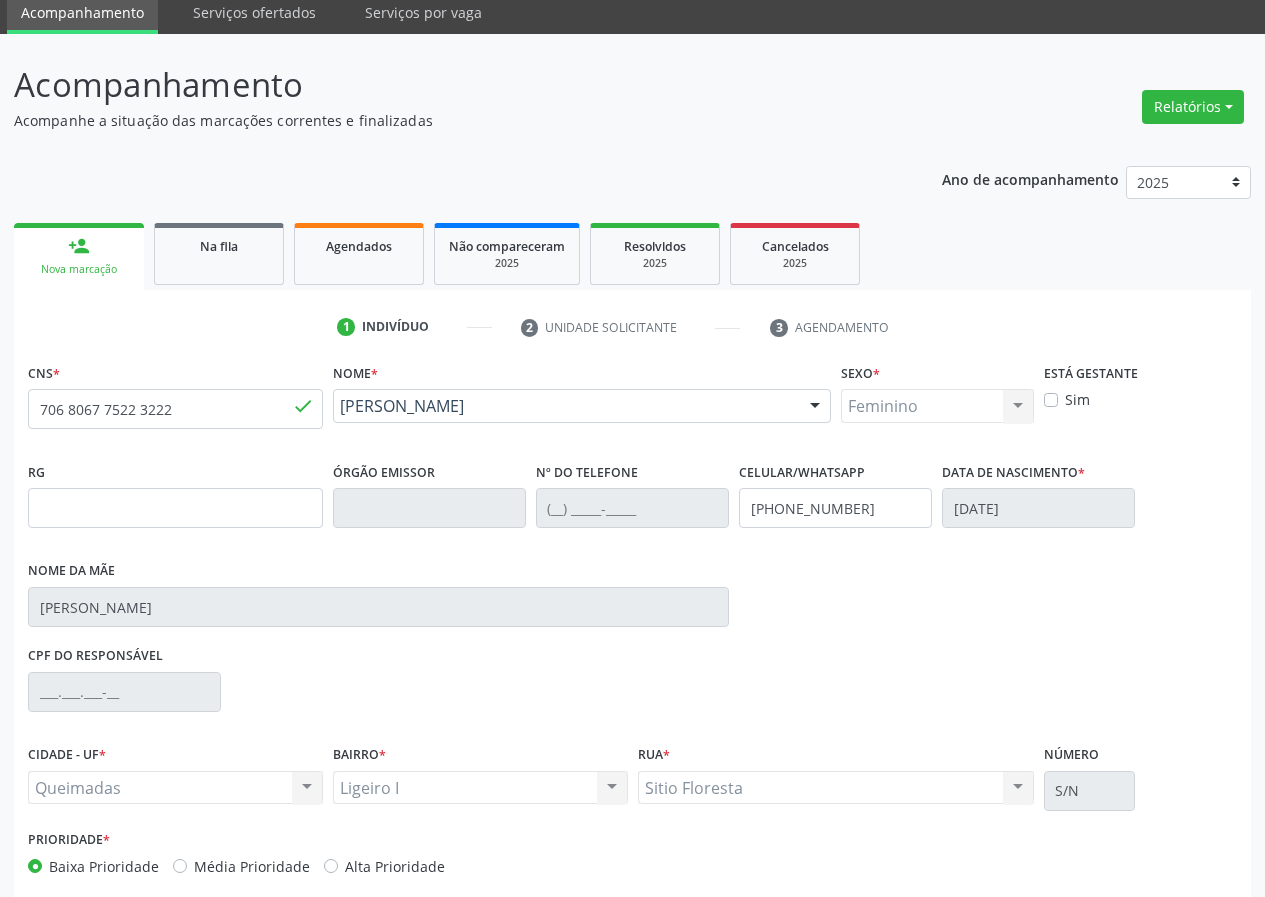scroll, scrollTop: 173, scrollLeft: 0, axis: vertical 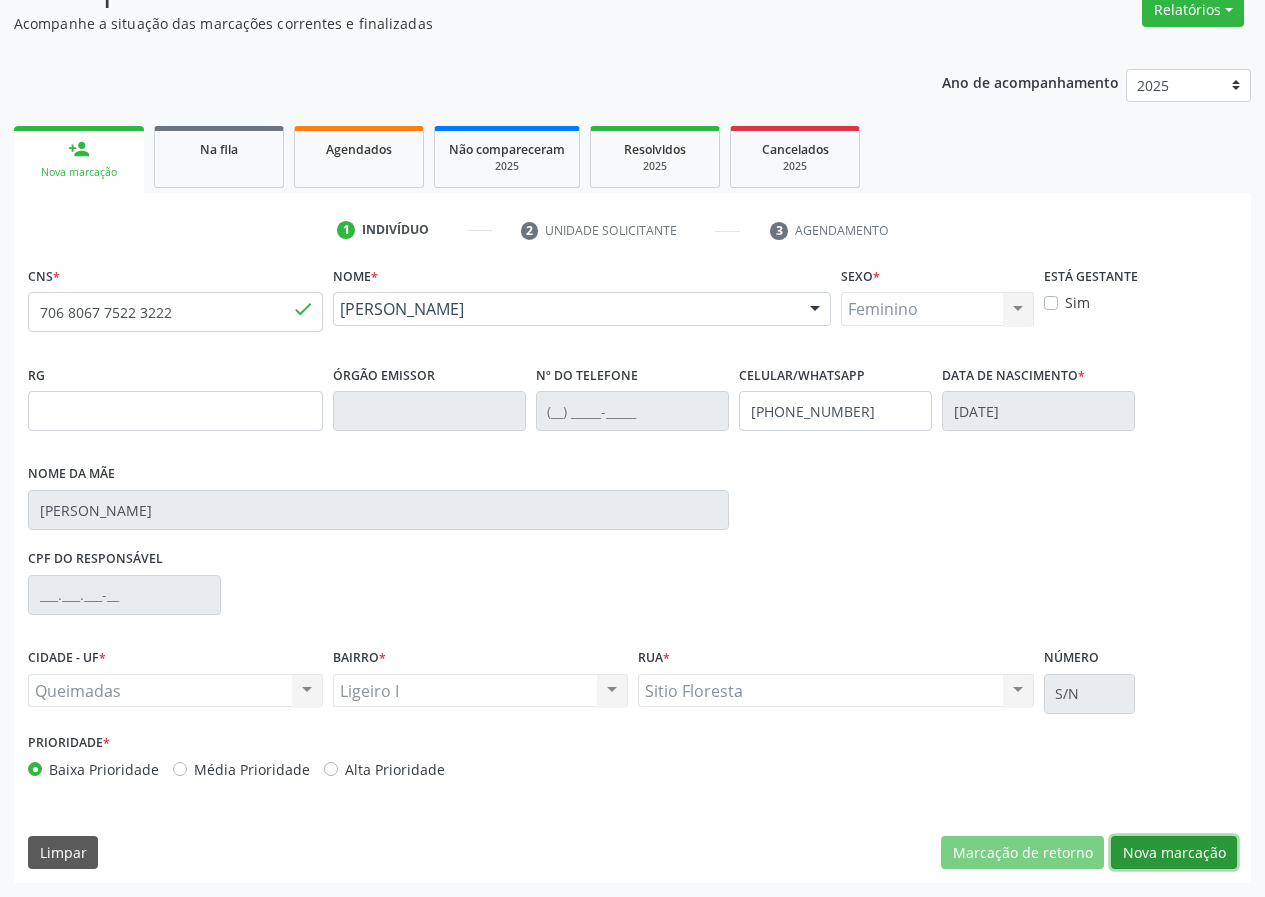 click on "Nova marcação" at bounding box center (1174, 853) 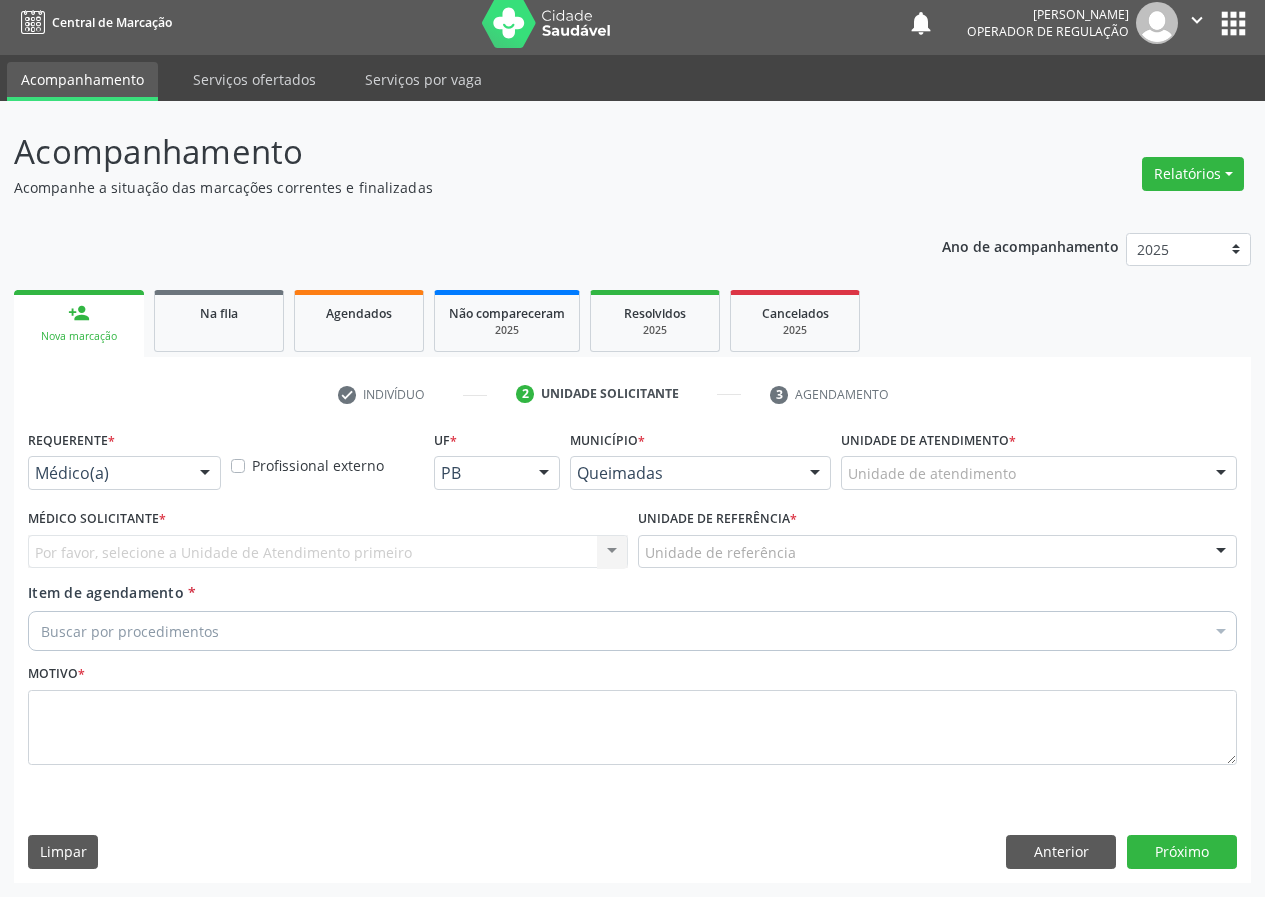 scroll, scrollTop: 9, scrollLeft: 0, axis: vertical 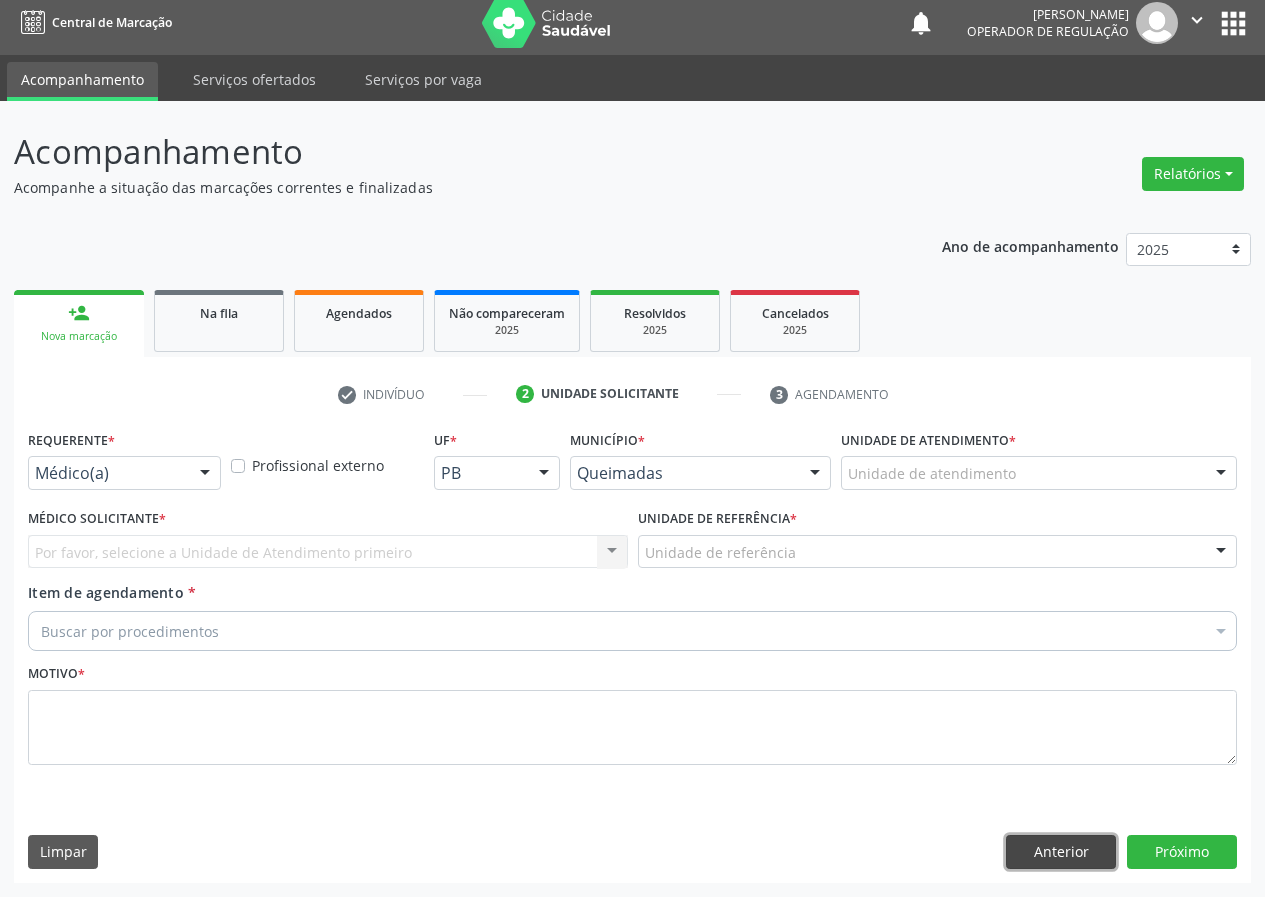 click on "Anterior" at bounding box center [1061, 852] 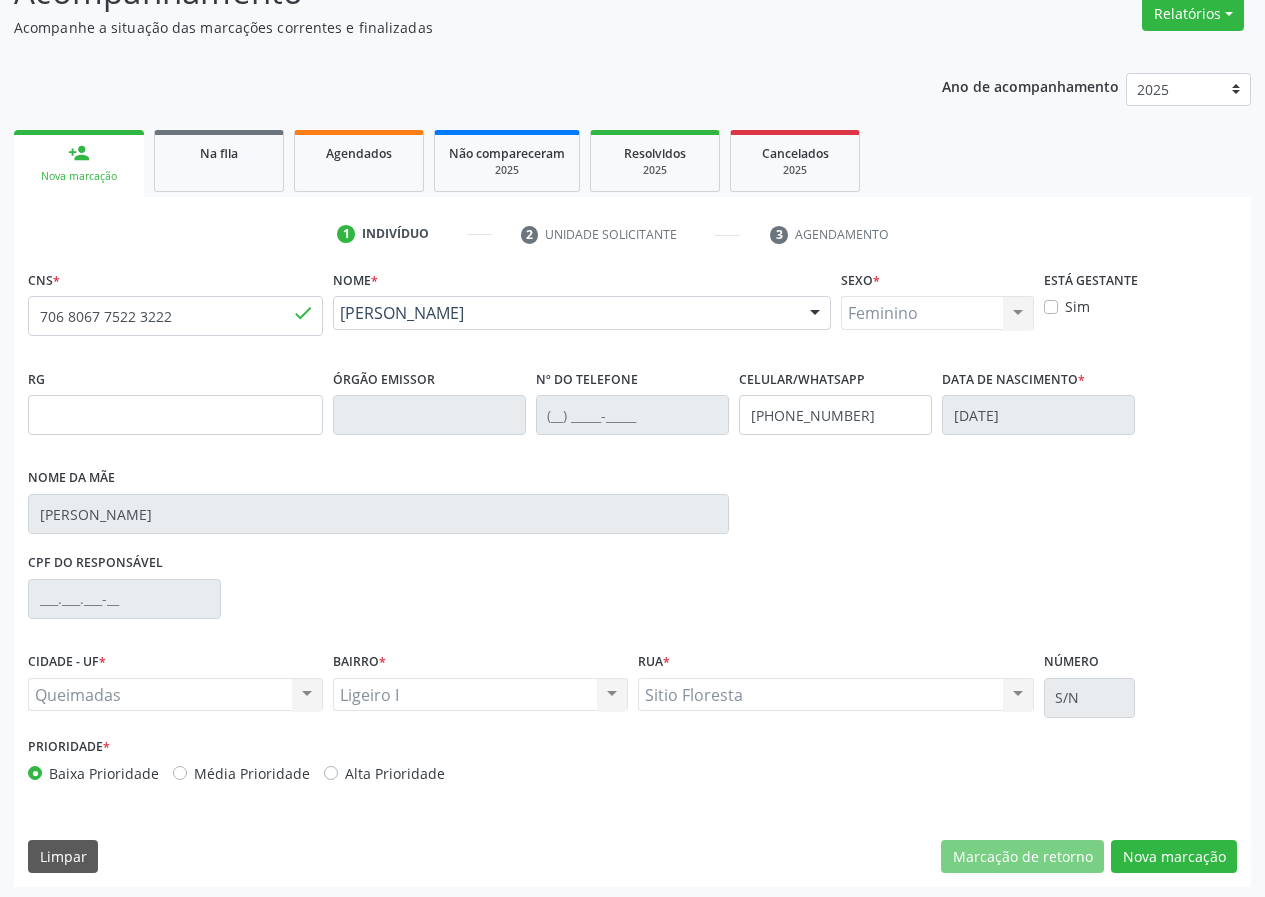 scroll, scrollTop: 173, scrollLeft: 0, axis: vertical 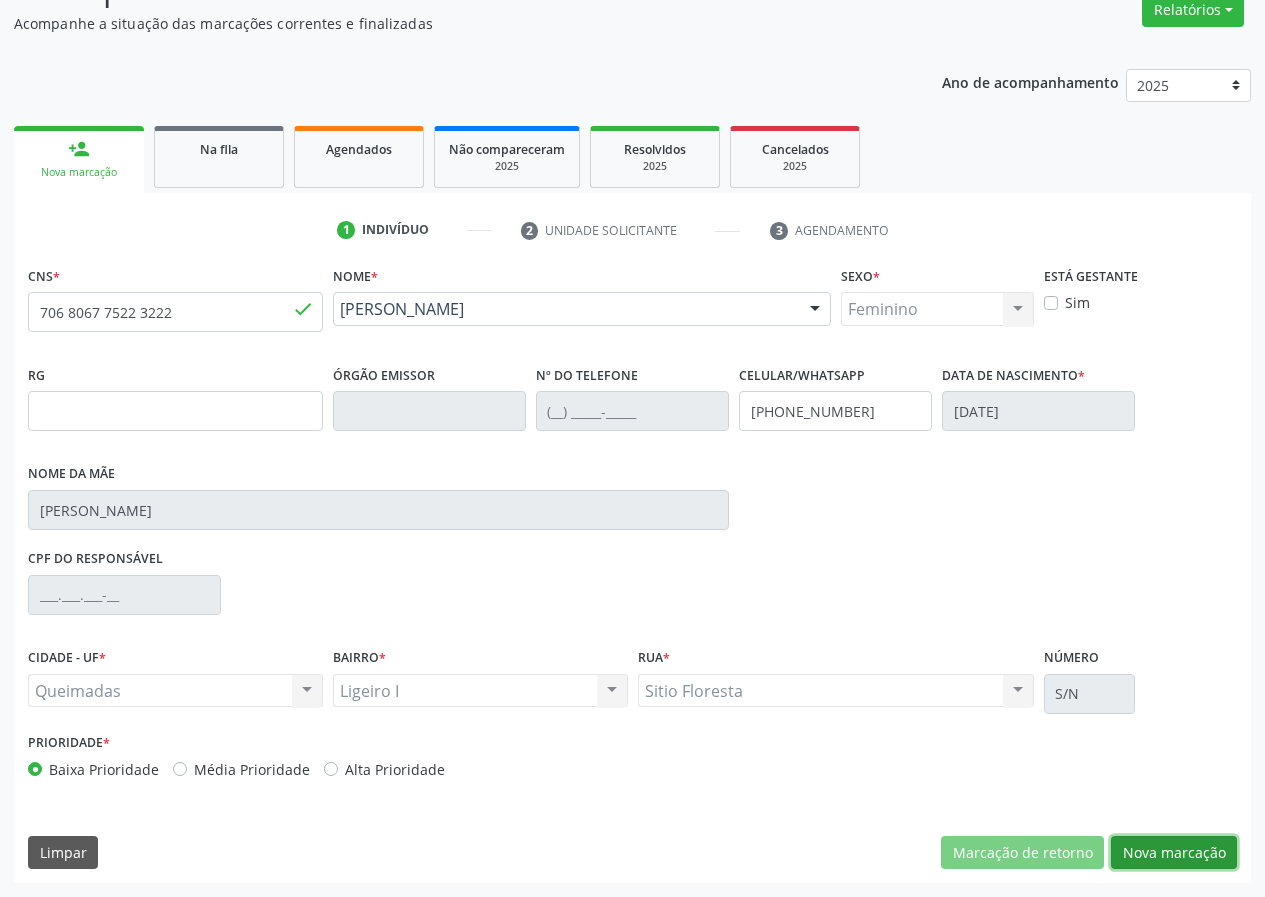 click on "Nova marcação" at bounding box center [1174, 853] 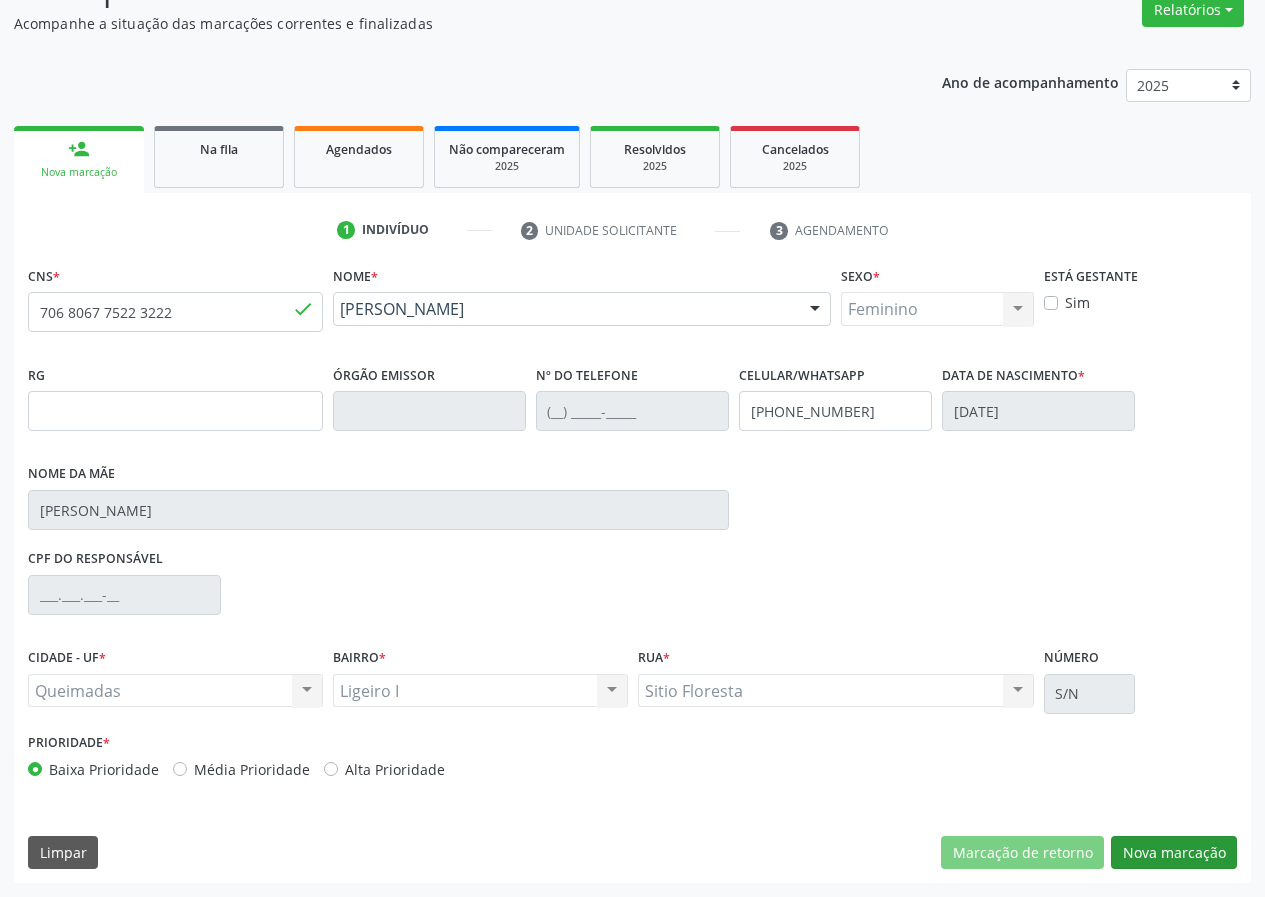scroll, scrollTop: 9, scrollLeft: 0, axis: vertical 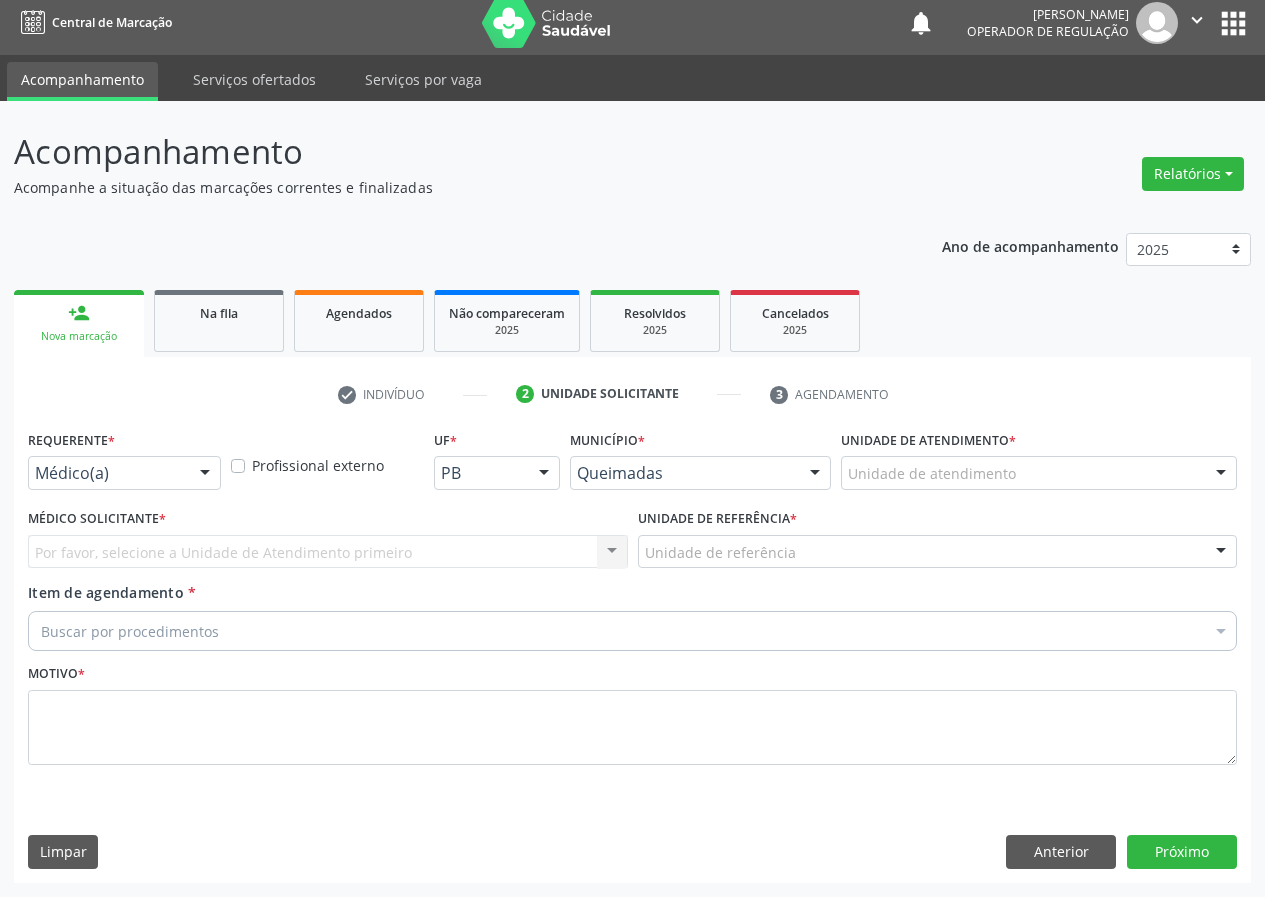 click on "Acompanhamento
Acompanhe a situação das marcações correntes e finalizadas
Relatórios
Acompanhamento
Consolidado
Procedimentos realizados
Ano de acompanhamento
2025 2024 2023 2022 2021
person_add
Nova marcação
Na fila   Agendados   Não compareceram
2025
Resolvidos
2025
Cancelados
2025
check
Indivíduo
2
Unidade solicitante
3
Agendamento
CNS
*
706 8067 7522 3222       done
Nome
*
Maria Salete Nunes Macedo
Maria Salete Nunes Macedo
CNS:
706 8067 7522 3222
CPF:    --   Nascimento:
20/07/1952
Nenhum resultado encontrado para: "   "
Digite o nome ou CNS para buscar um indivíduo
Sexo
*
Feminino" at bounding box center (632, 499) 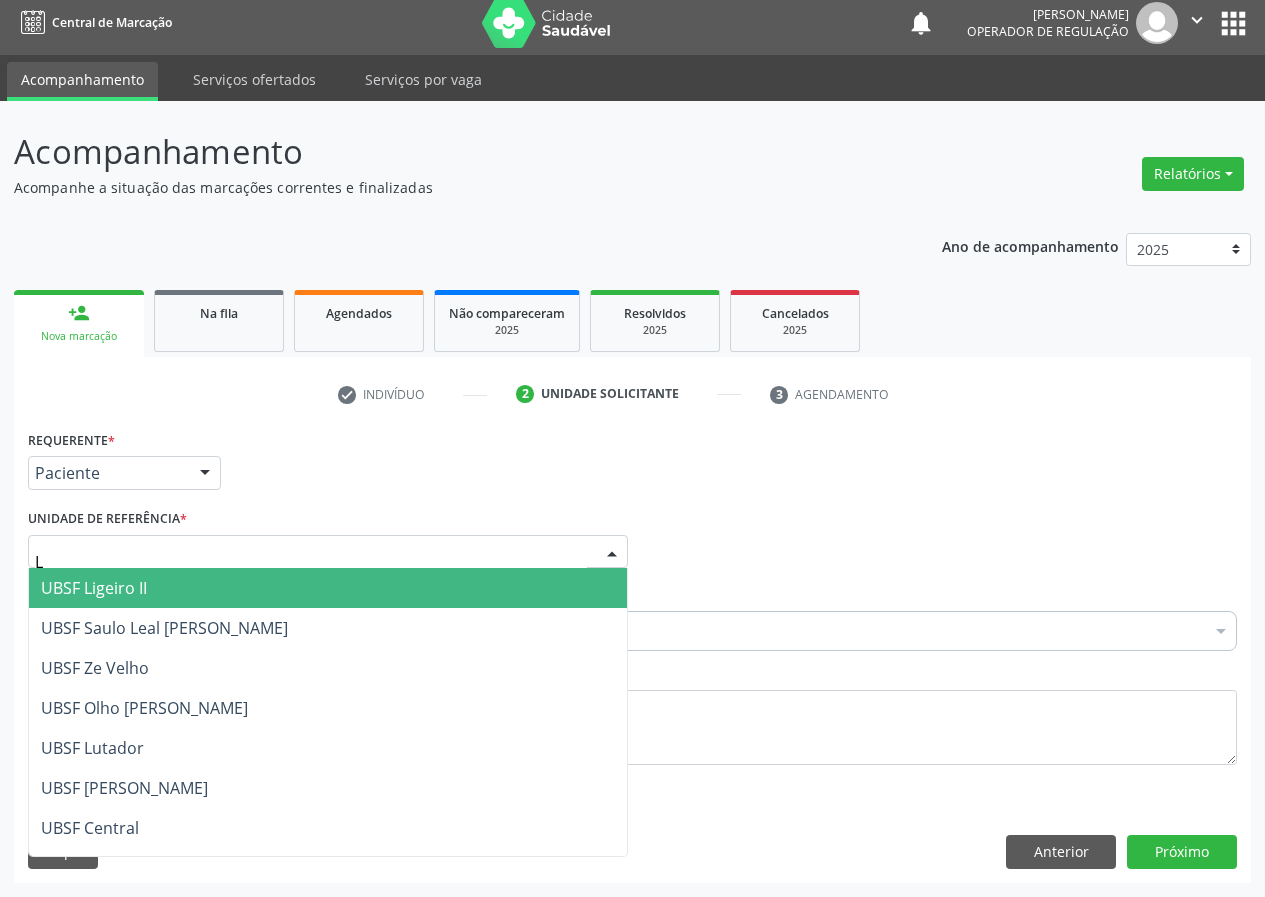 type on "LI" 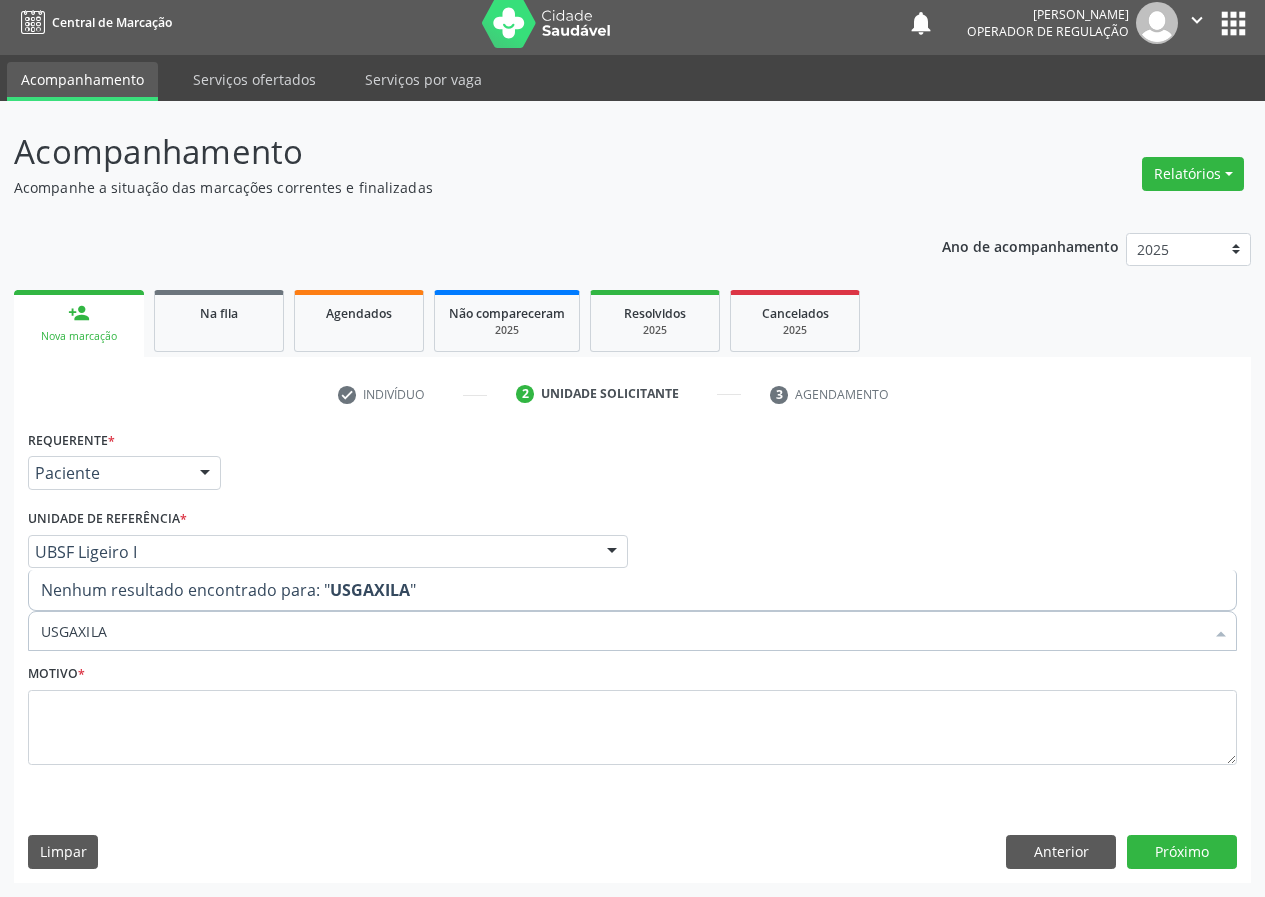 type on "USG AXILA" 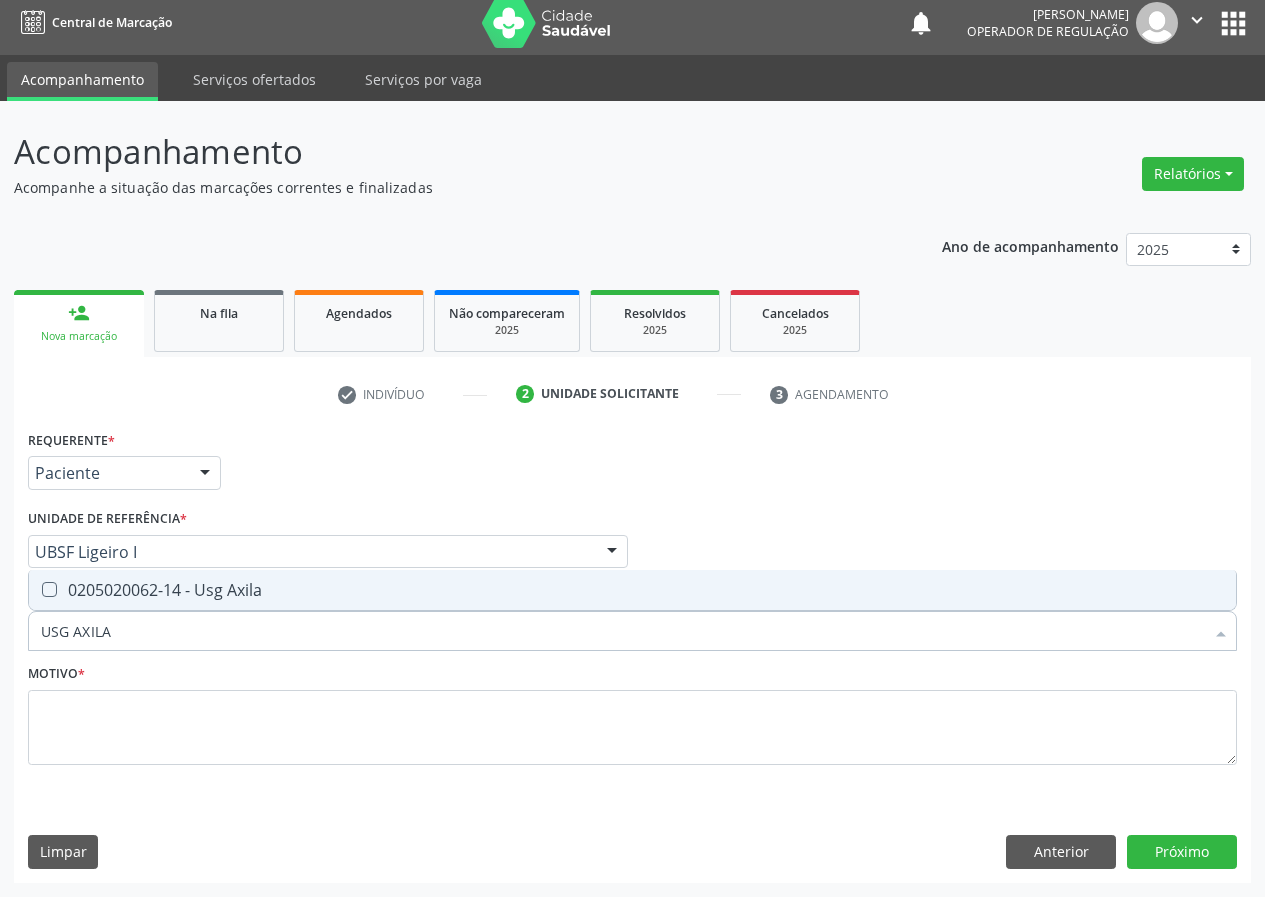 click on "0205020062-14 - Usg Axila" at bounding box center [632, 590] 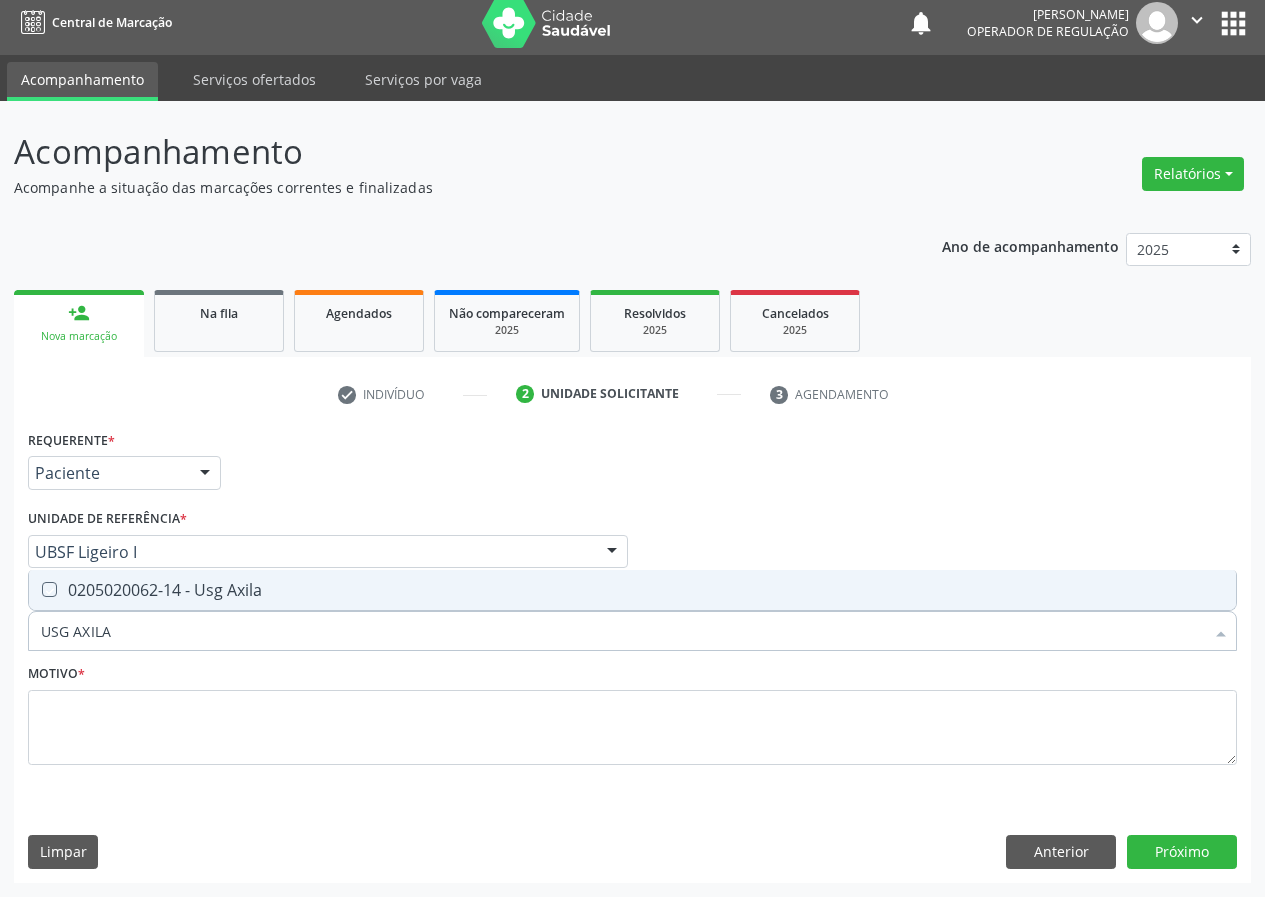 checkbox on "true" 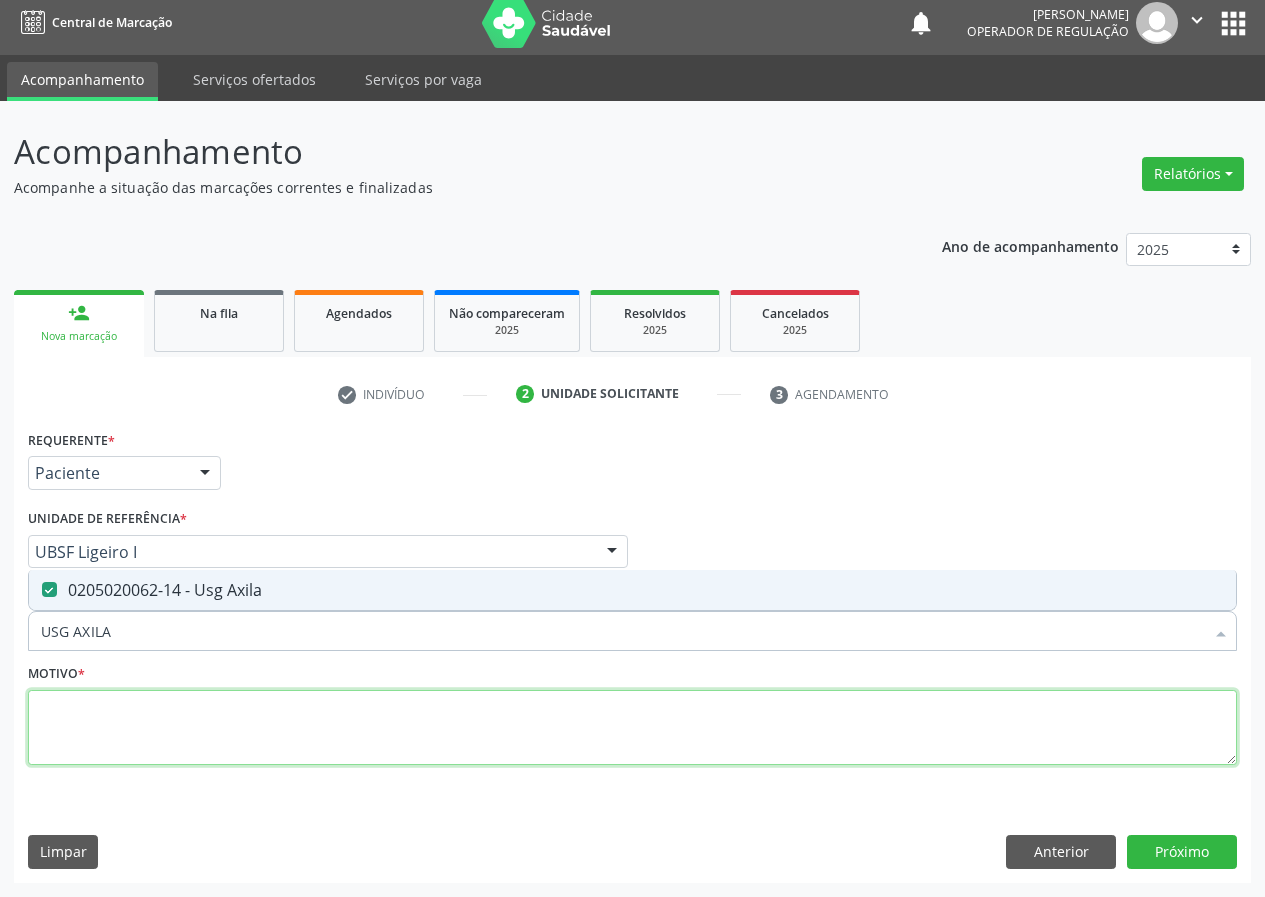click at bounding box center (632, 728) 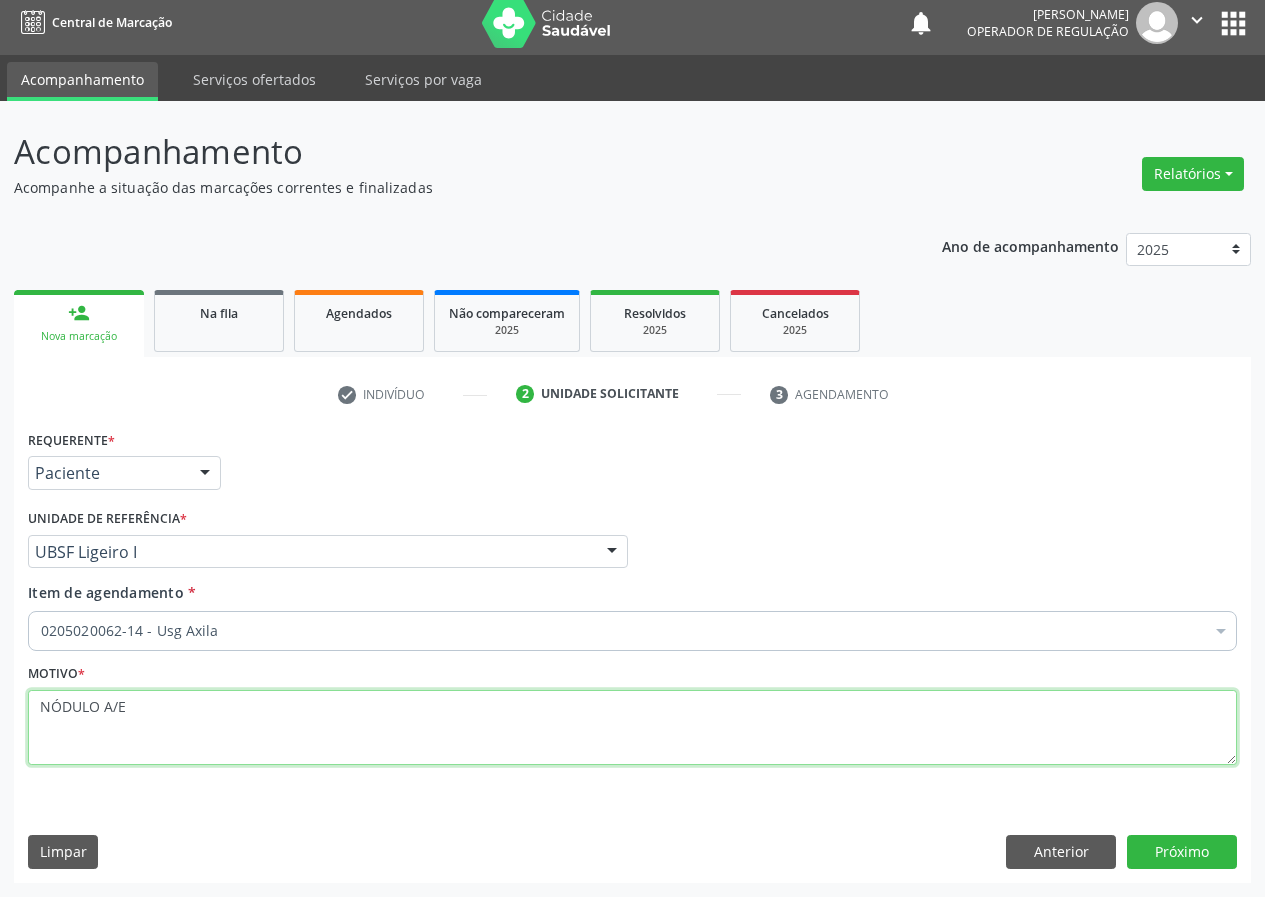 type on "NÓDULO A/E" 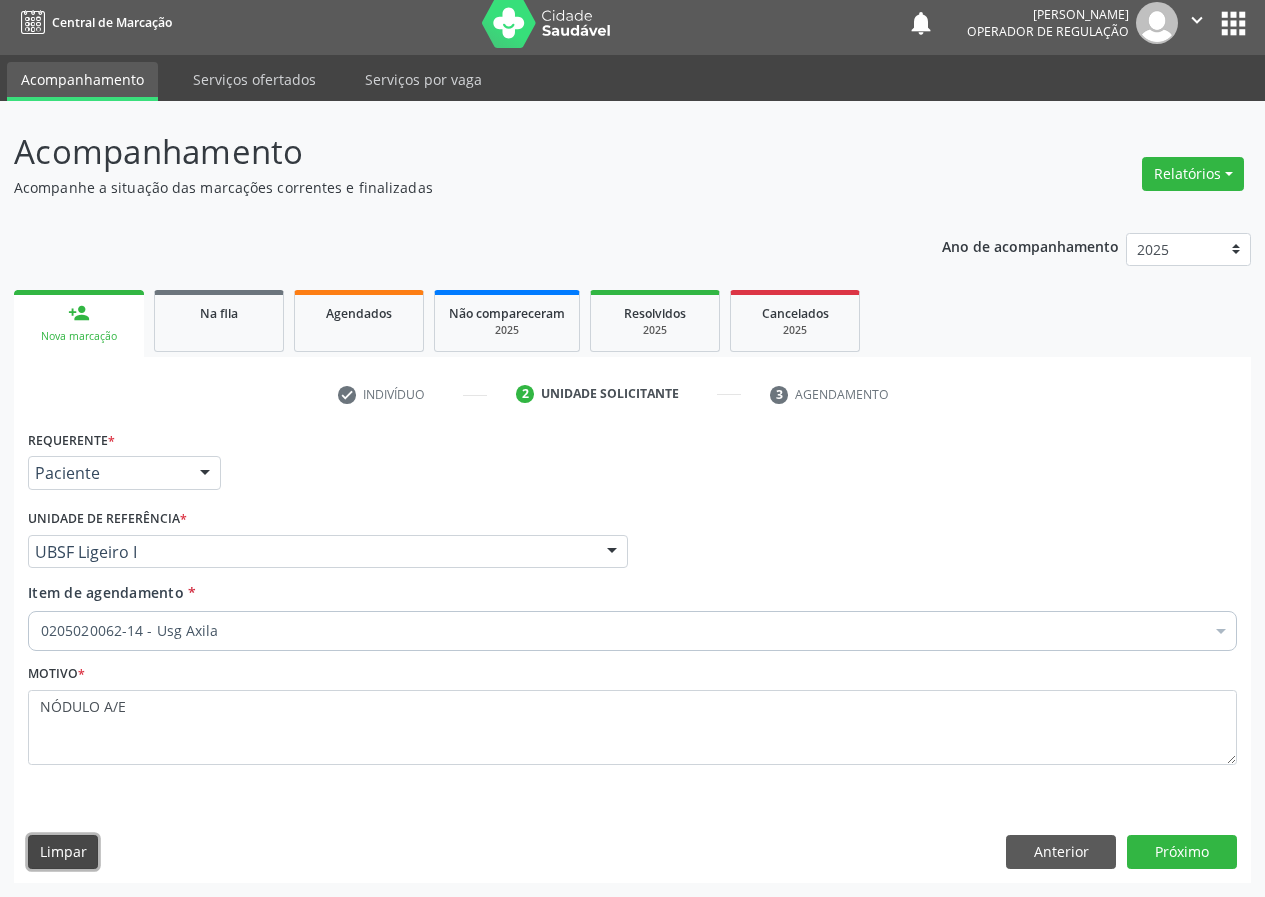 type 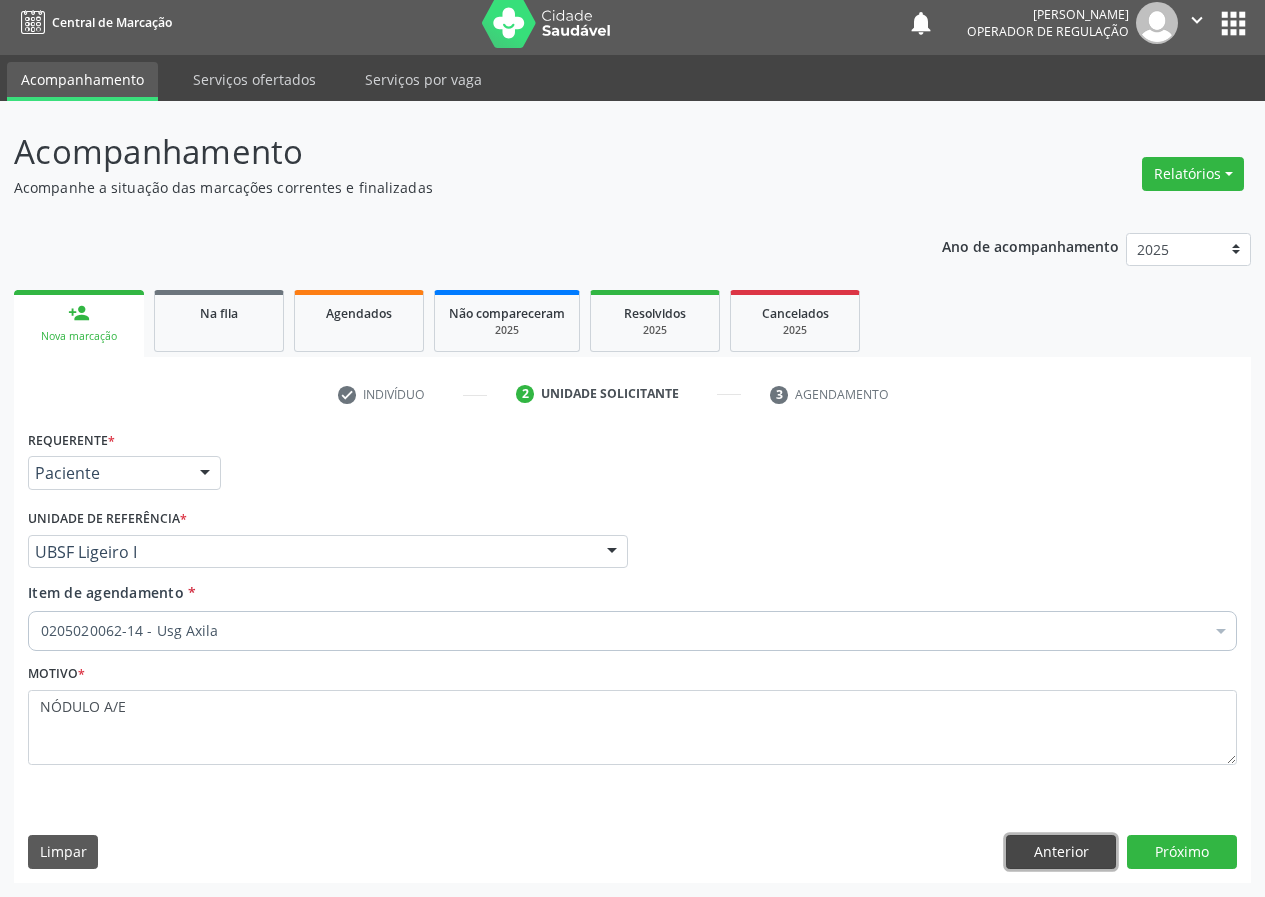 type 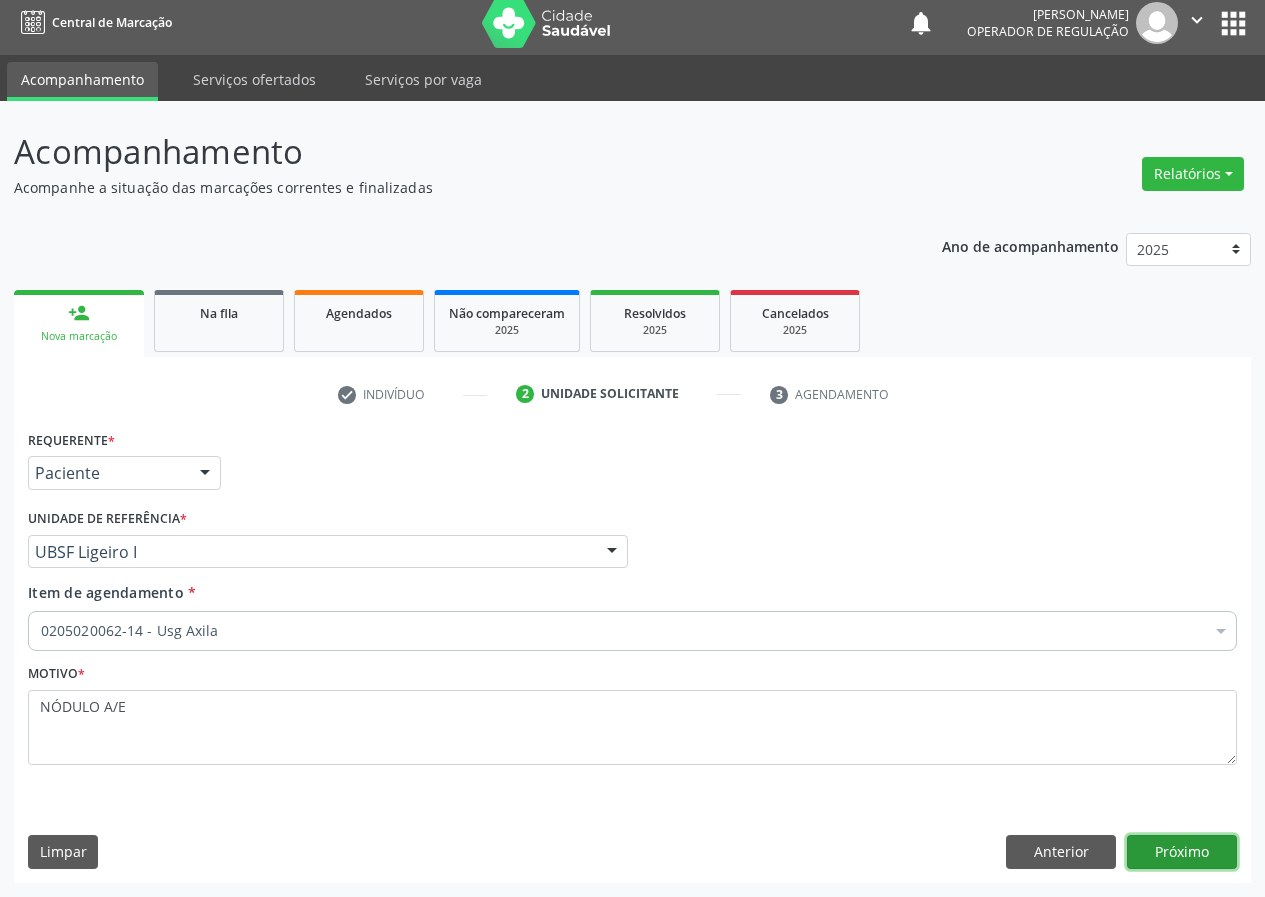 type 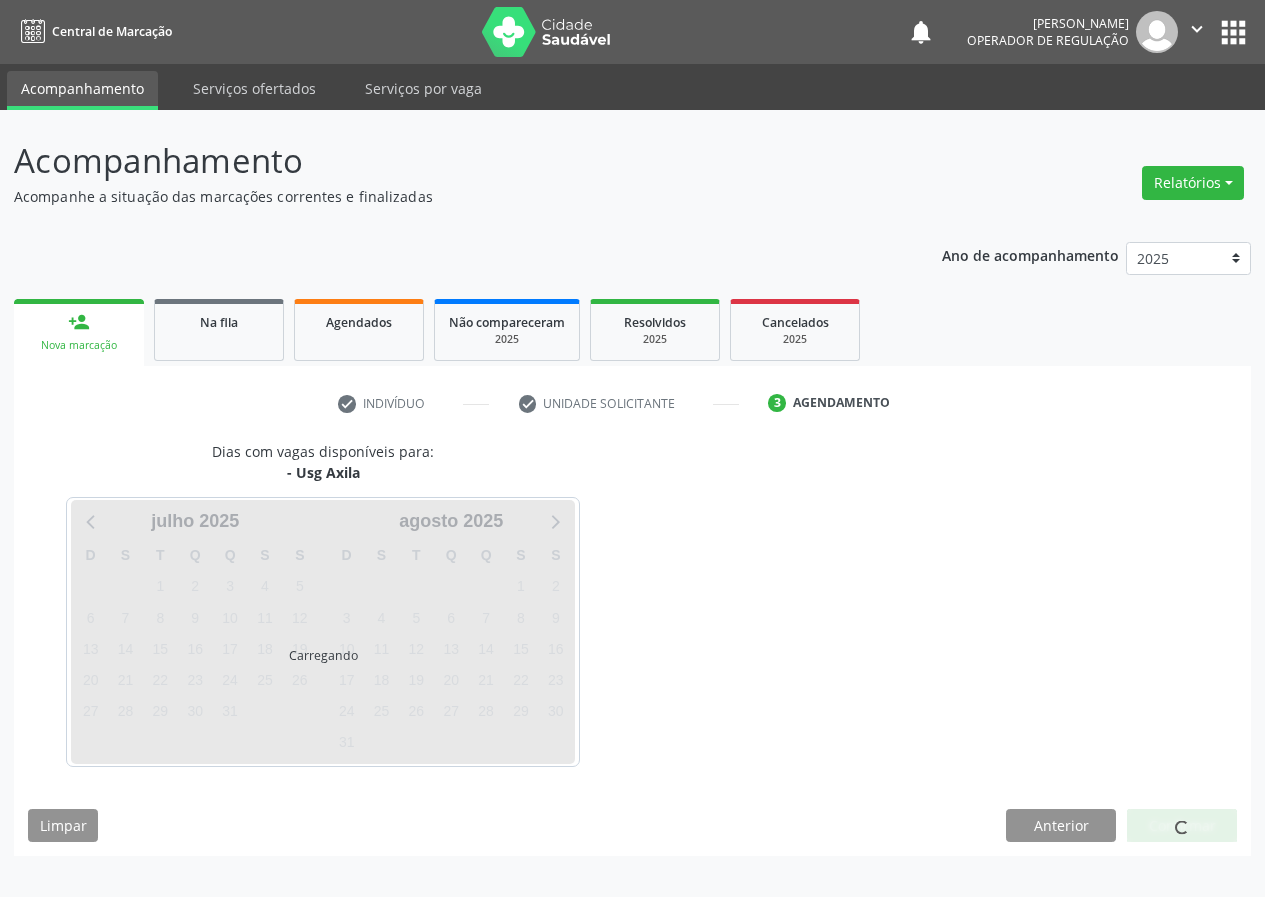 scroll, scrollTop: 0, scrollLeft: 0, axis: both 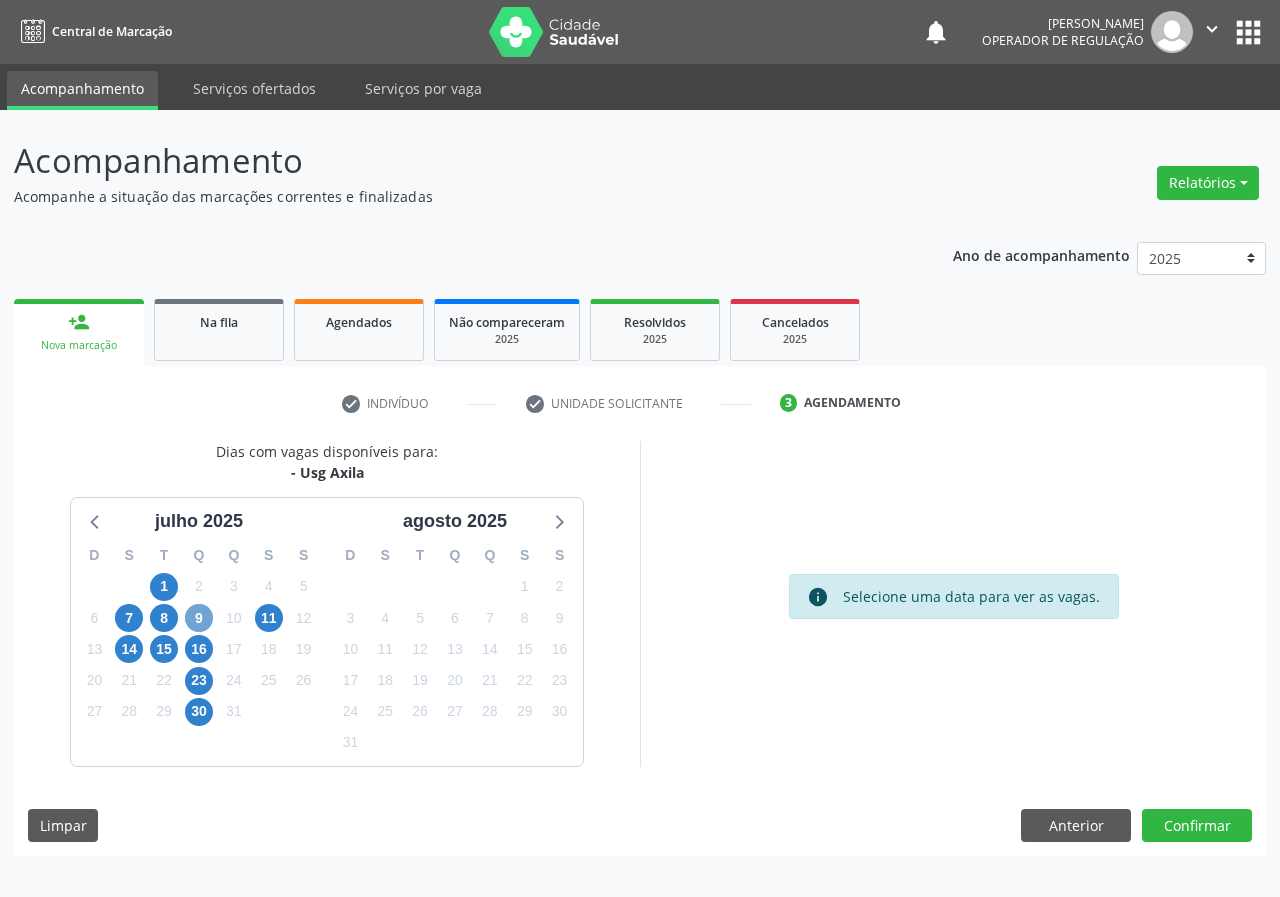 click on "9" at bounding box center [199, 618] 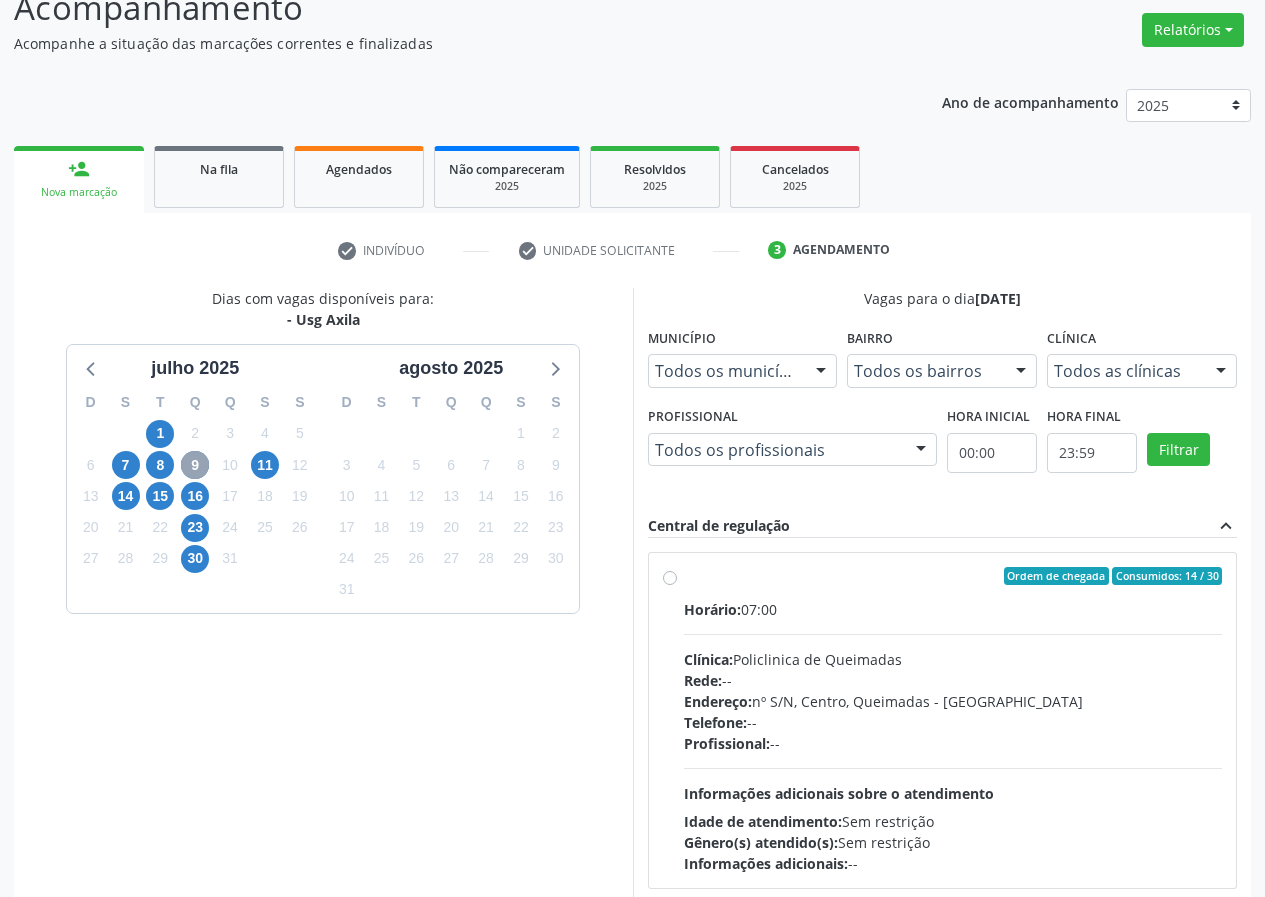 scroll, scrollTop: 298, scrollLeft: 0, axis: vertical 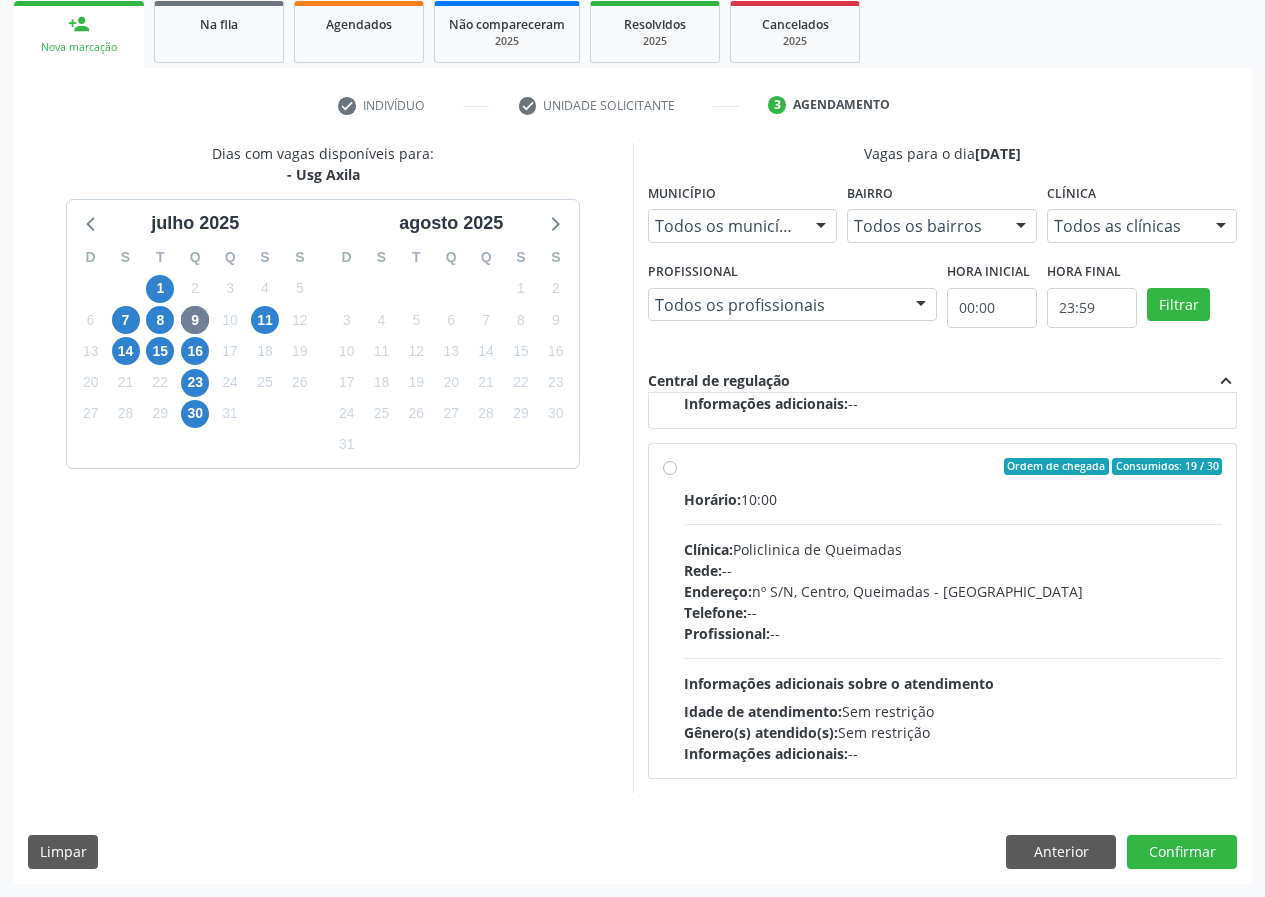 click on "Ordem de chegada
Consumidos: 19 / 30
Horário:   10:00
Clínica:  Policlinica de Queimadas
Rede:
--
Endereço:   nº S/N, Centro, Queimadas - PB
Telefone:   --
Profissional:
--
Informações adicionais sobre o atendimento
Idade de atendimento:
Sem restrição
Gênero(s) atendido(s):
Sem restrição
Informações adicionais:
--" at bounding box center [943, 611] 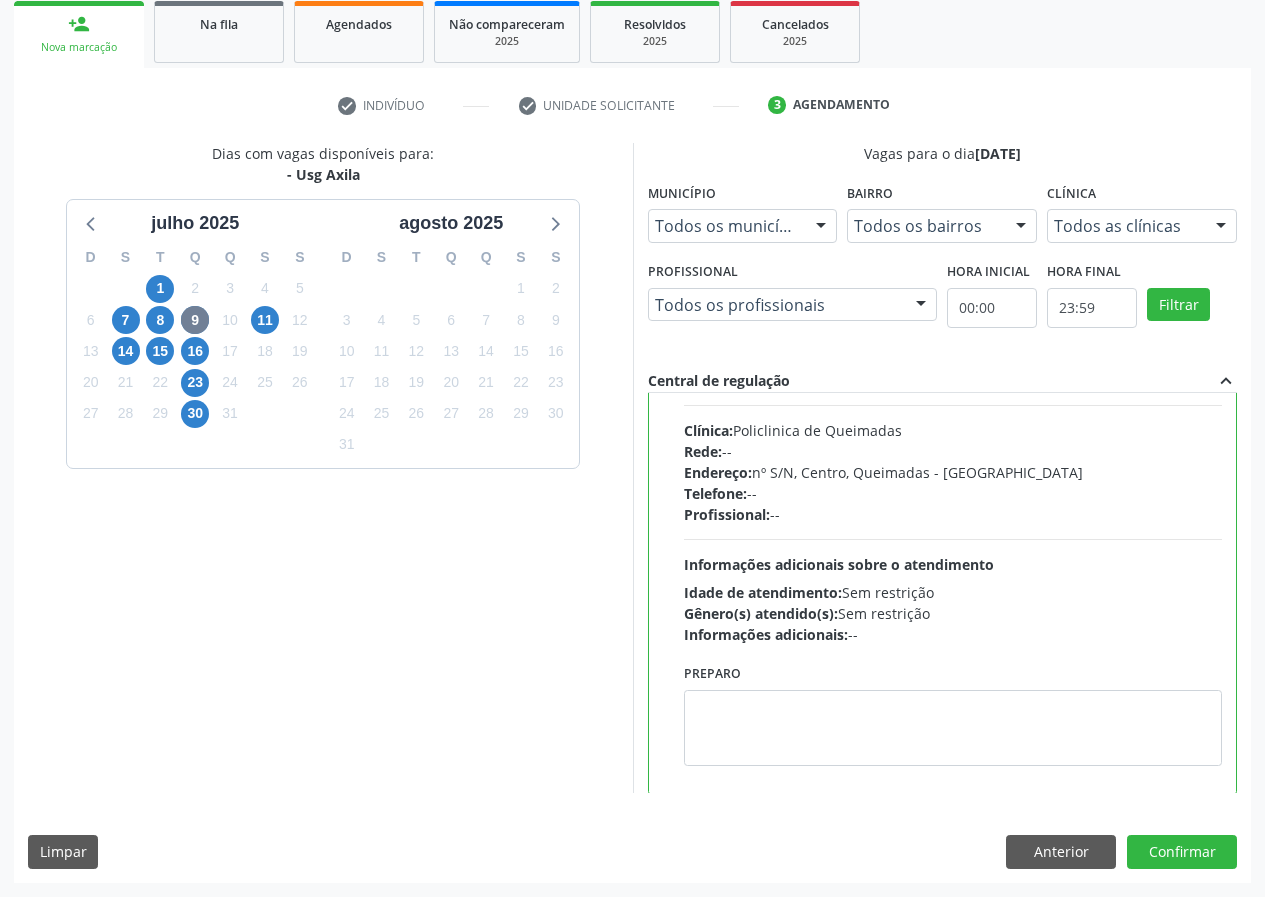 scroll, scrollTop: 450, scrollLeft: 0, axis: vertical 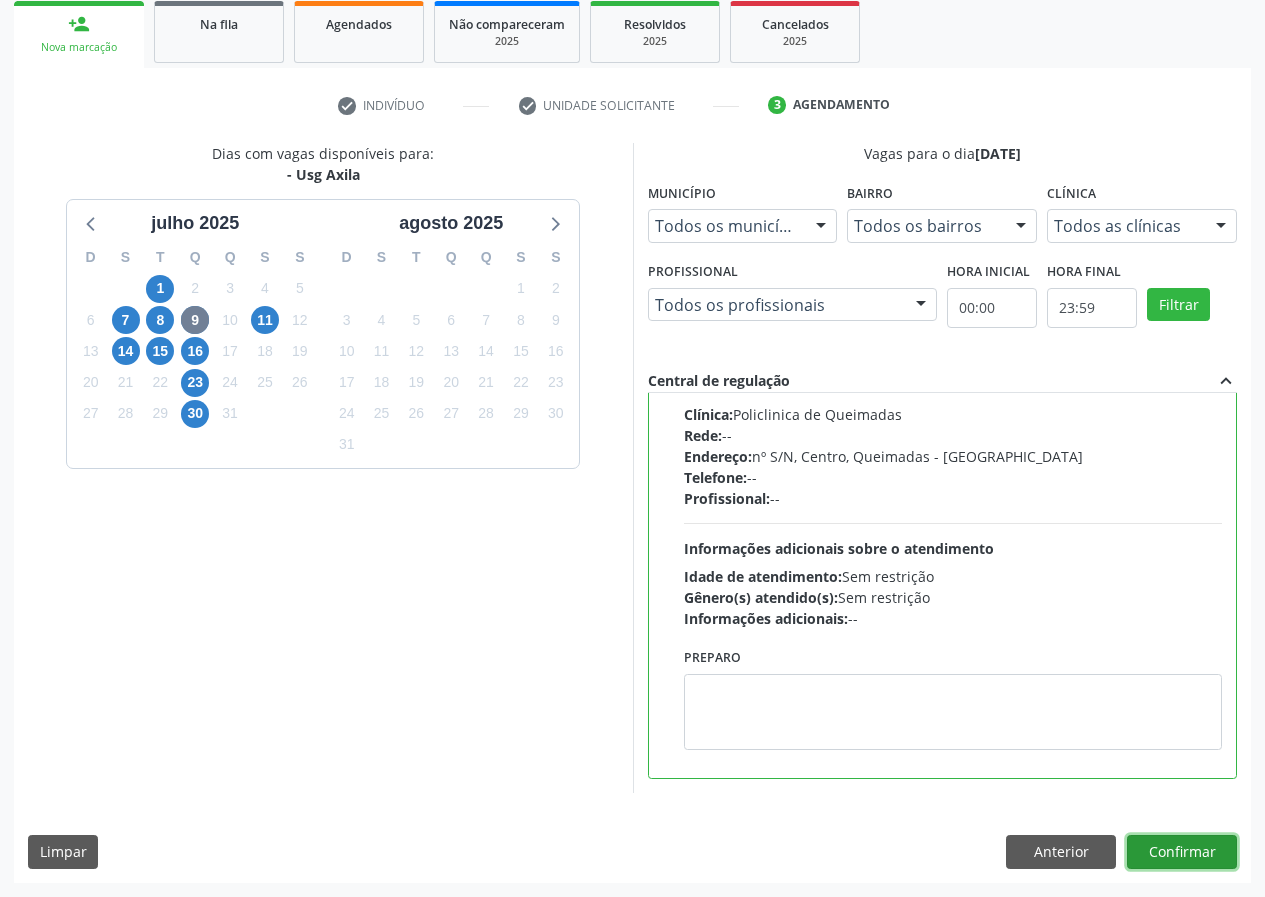 click on "Confirmar" at bounding box center (1182, 852) 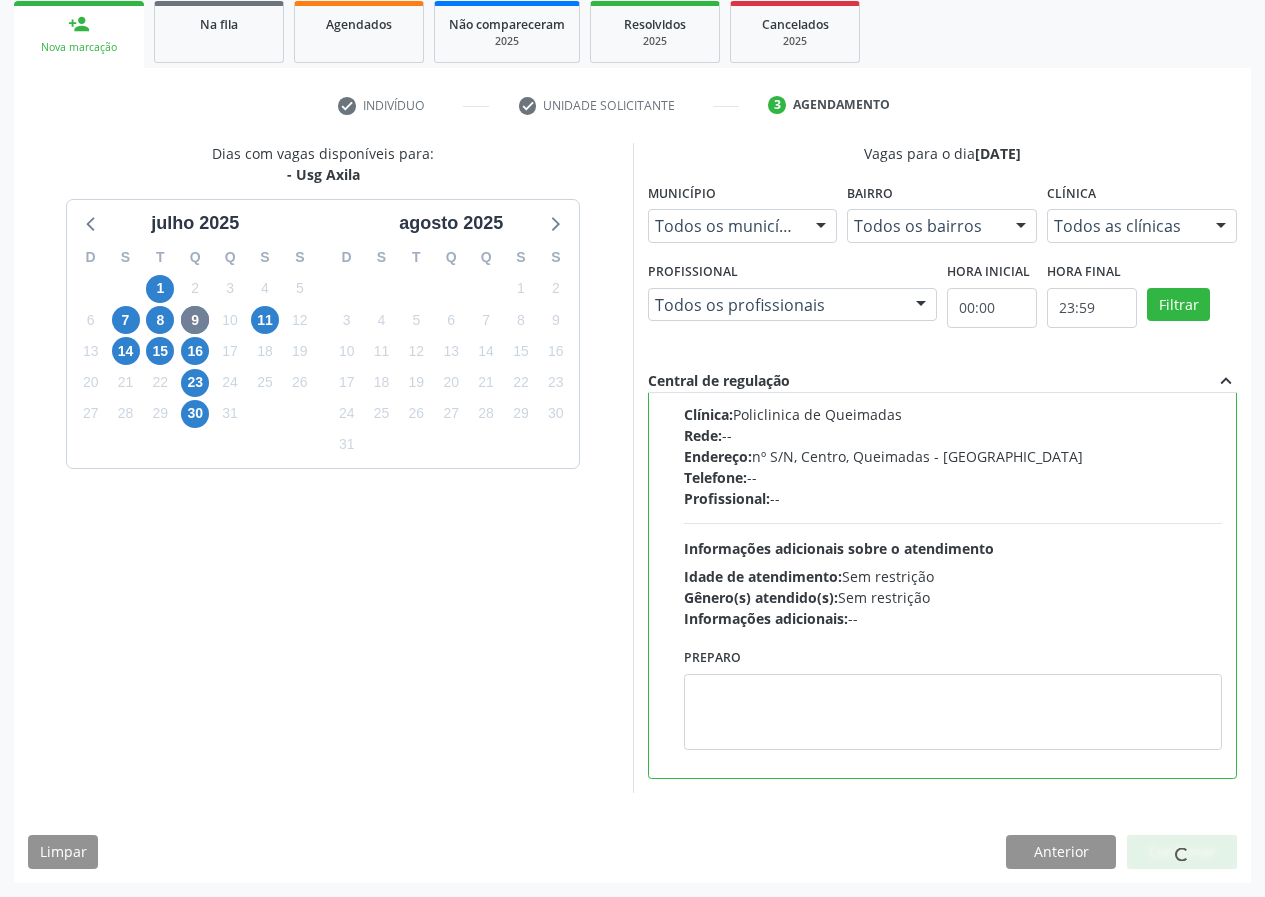 scroll, scrollTop: 0, scrollLeft: 0, axis: both 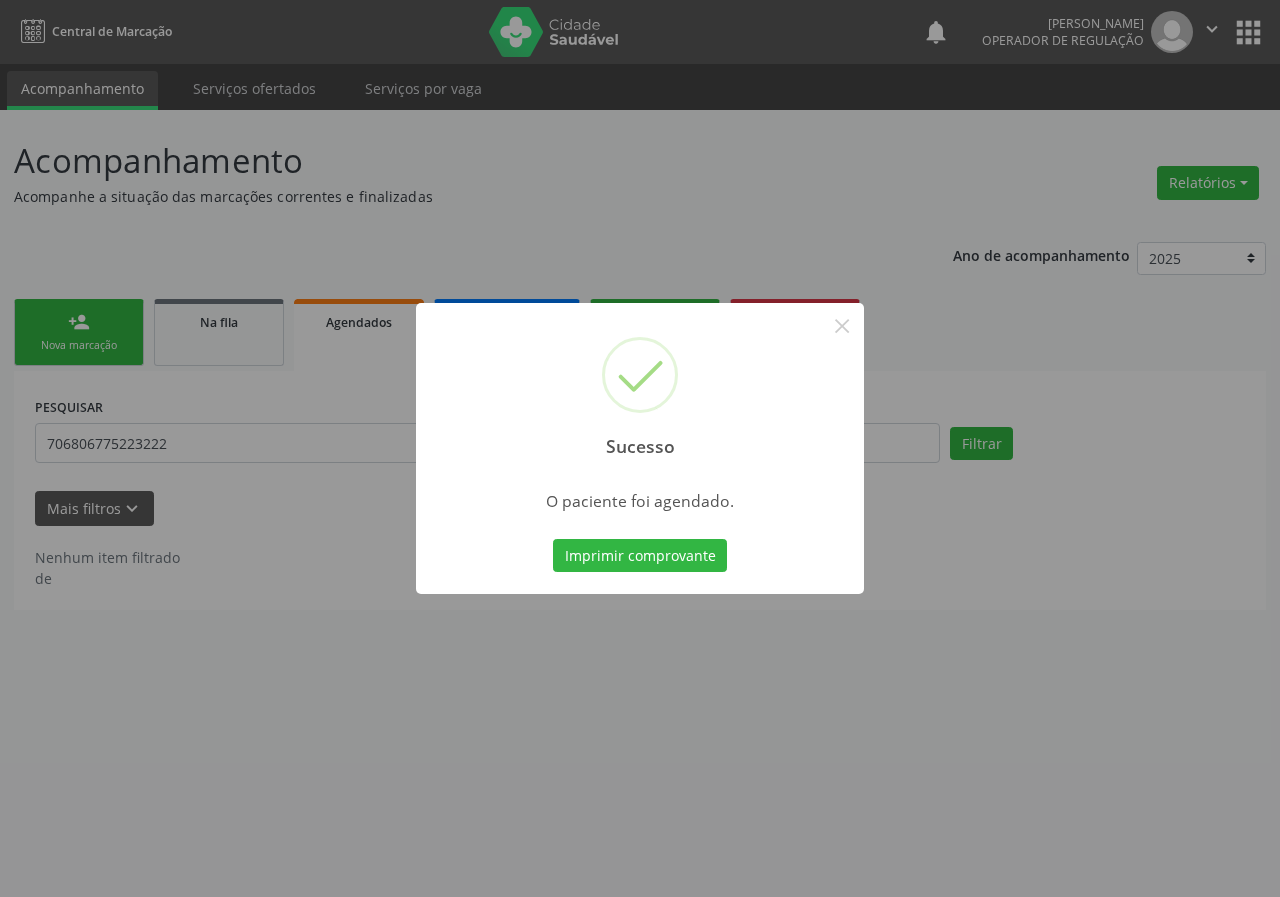 type 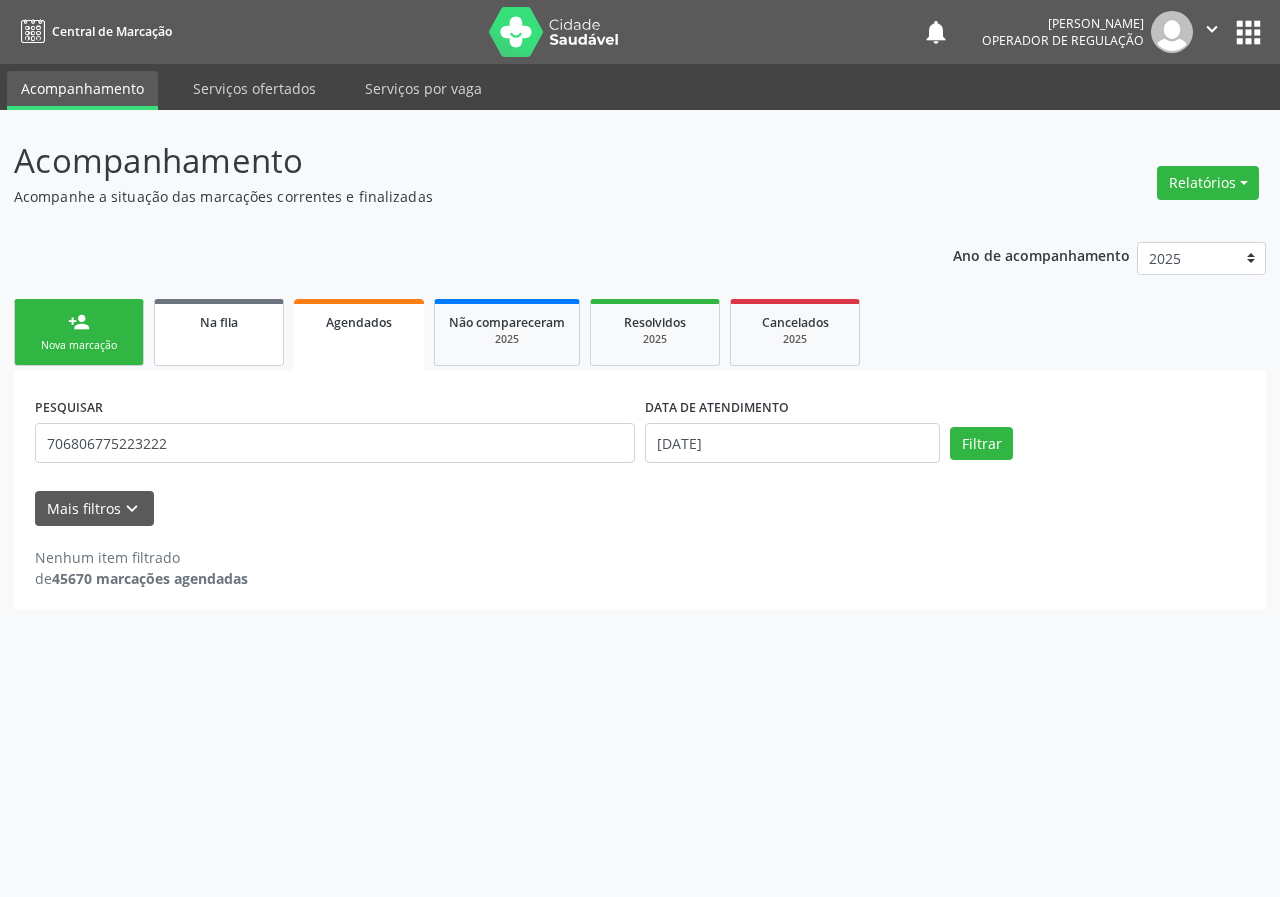 click on "Na fila" at bounding box center [219, 332] 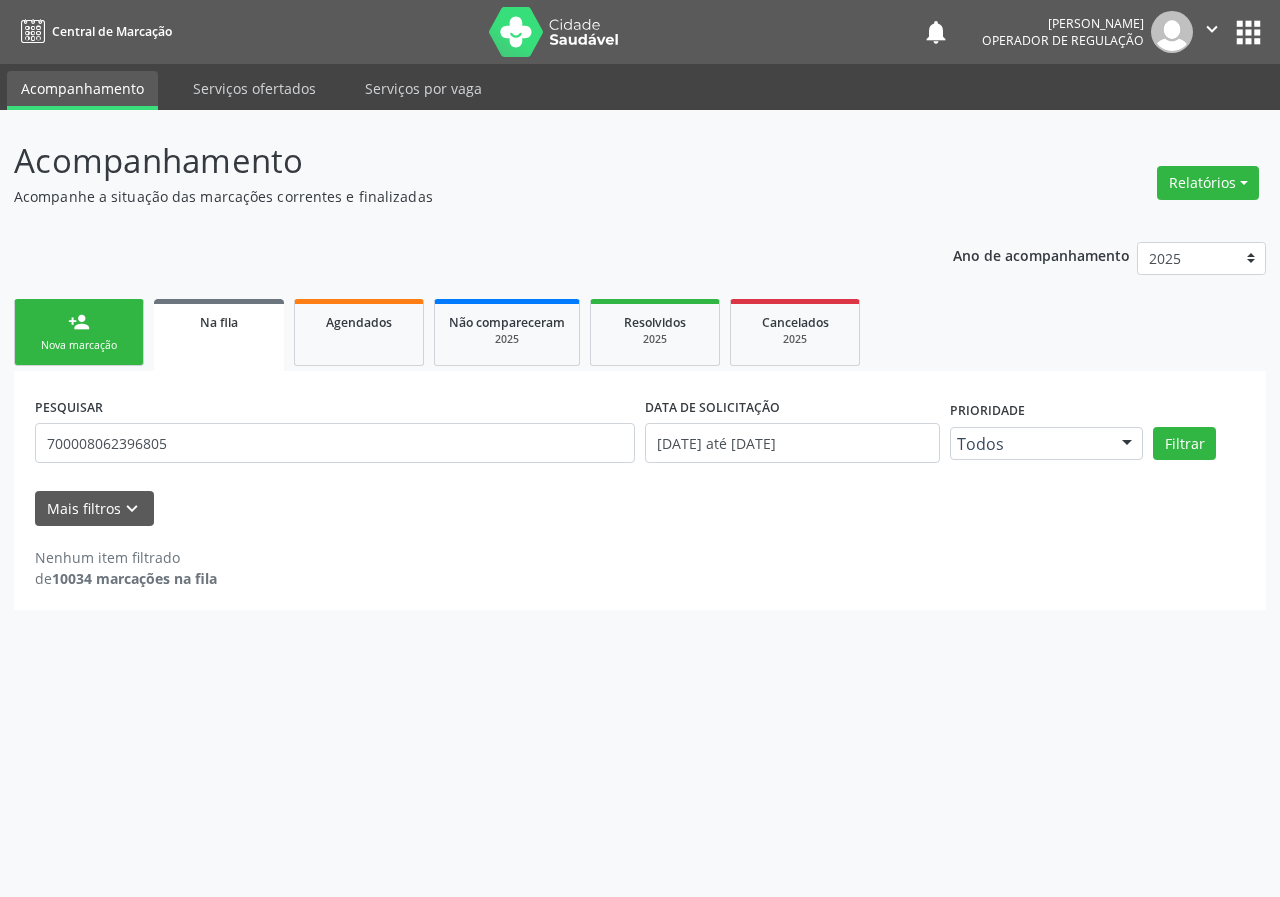 click on "Nova marcação" at bounding box center (79, 345) 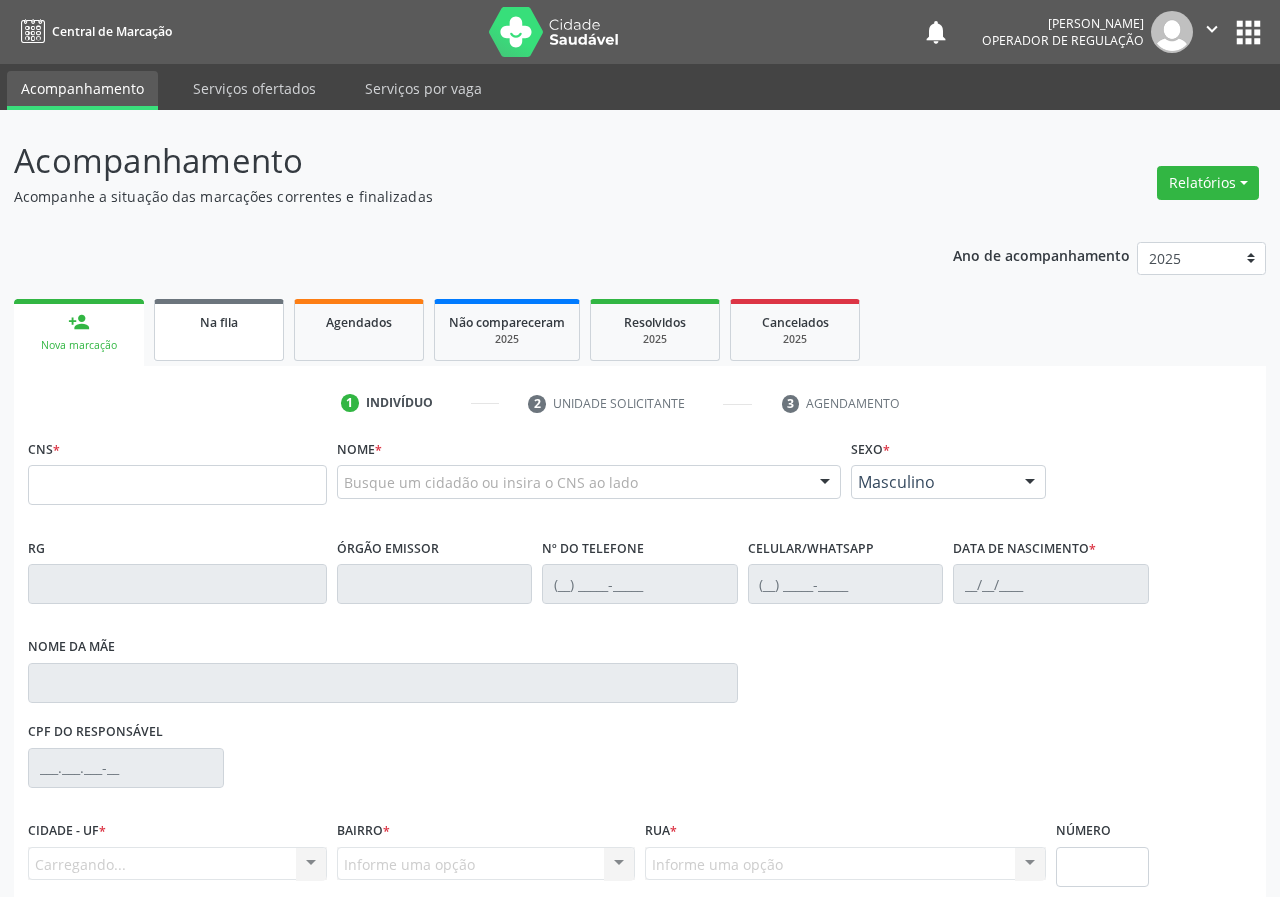 click on "Na fila" at bounding box center [219, 321] 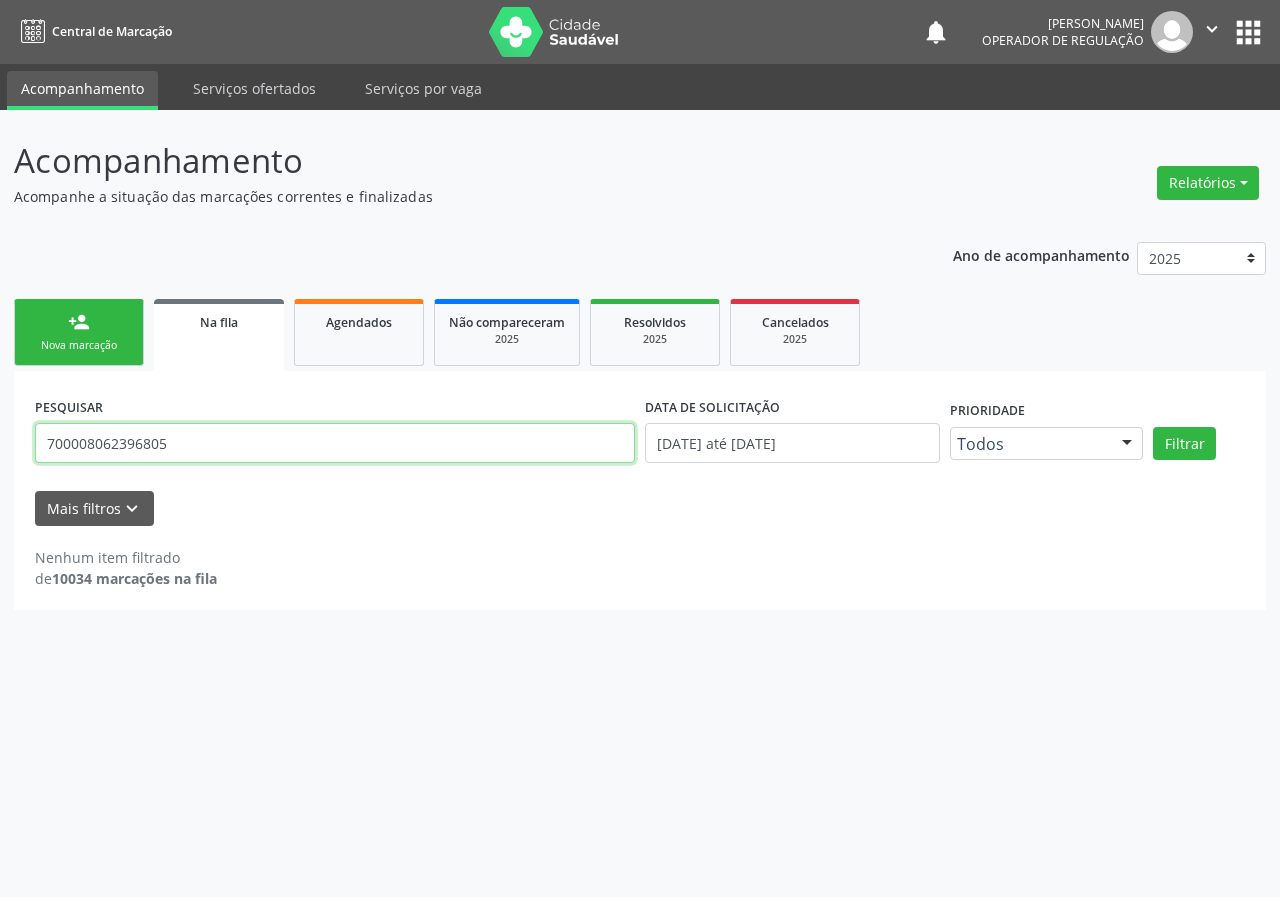 click on "700008062396805" at bounding box center (335, 443) 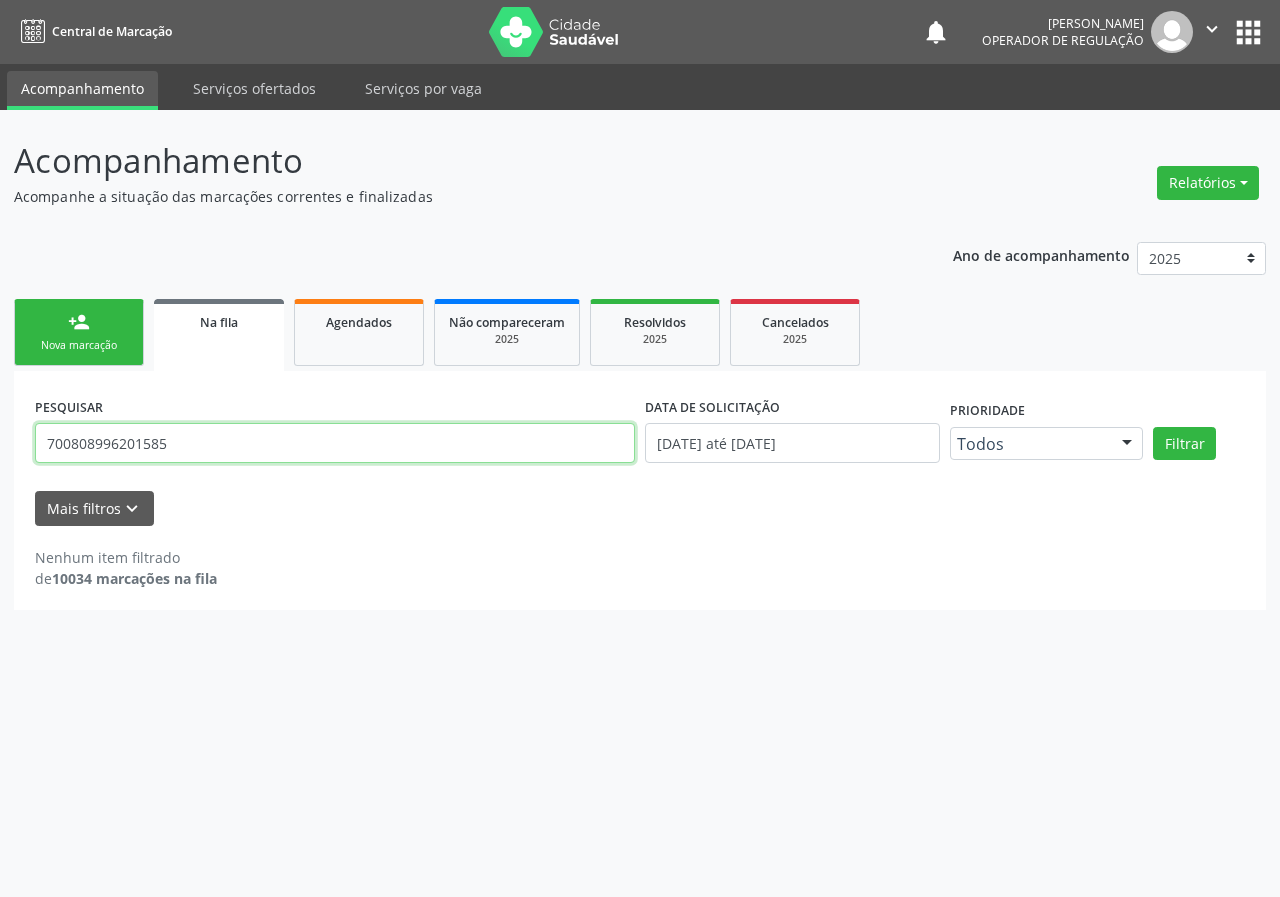 type on "700808996201585" 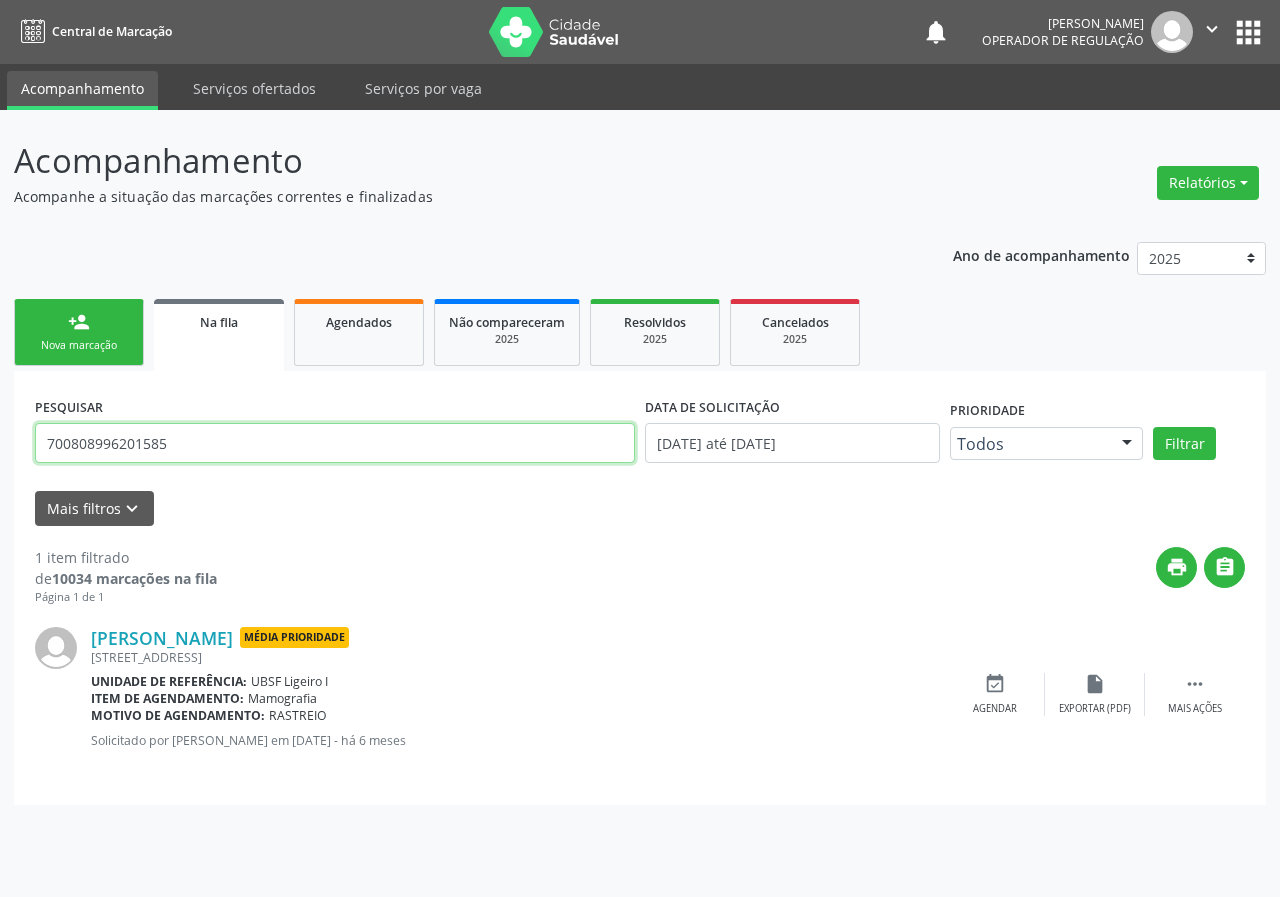 click on "700808996201585" at bounding box center [335, 443] 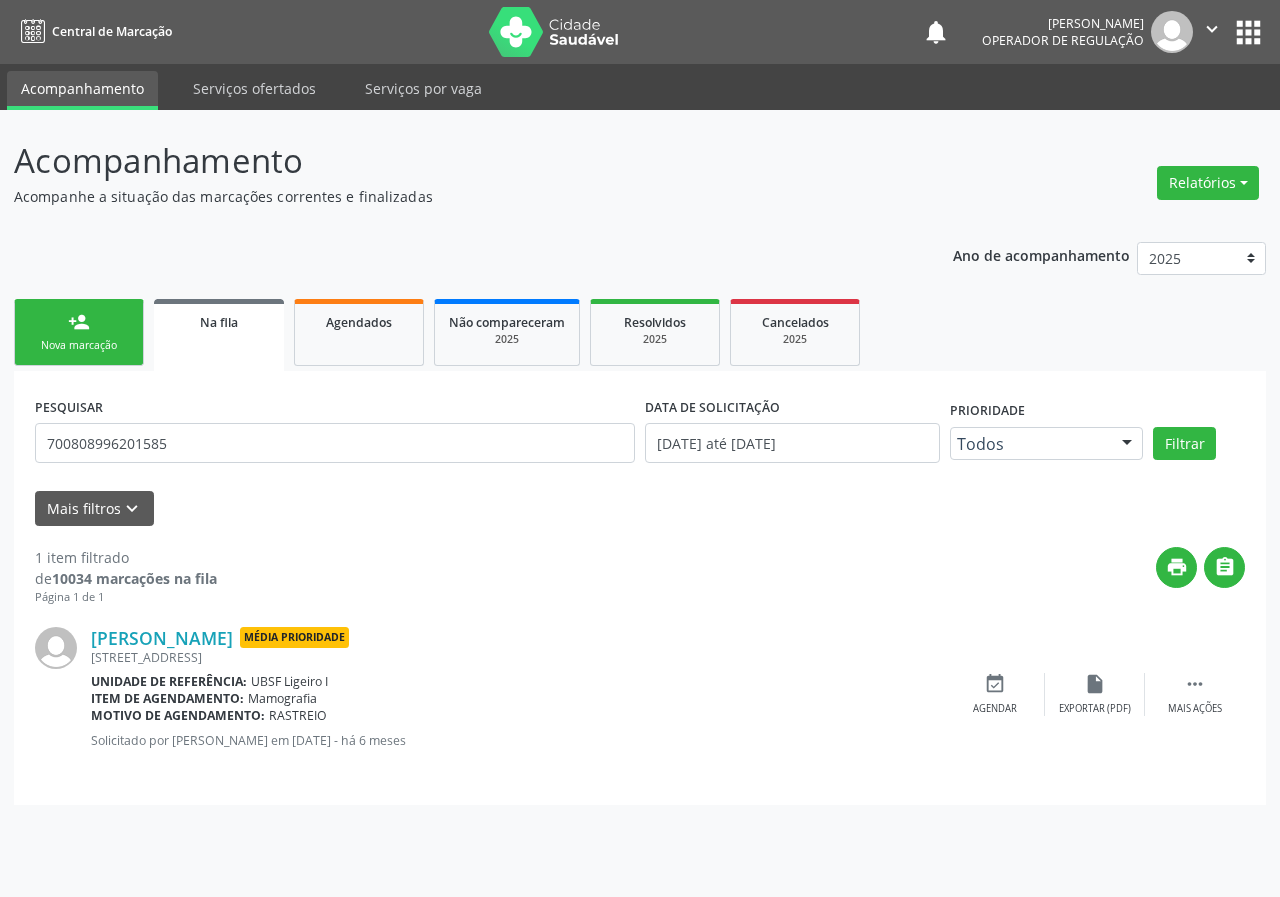 click on "person_add
Nova marcação" at bounding box center (79, 332) 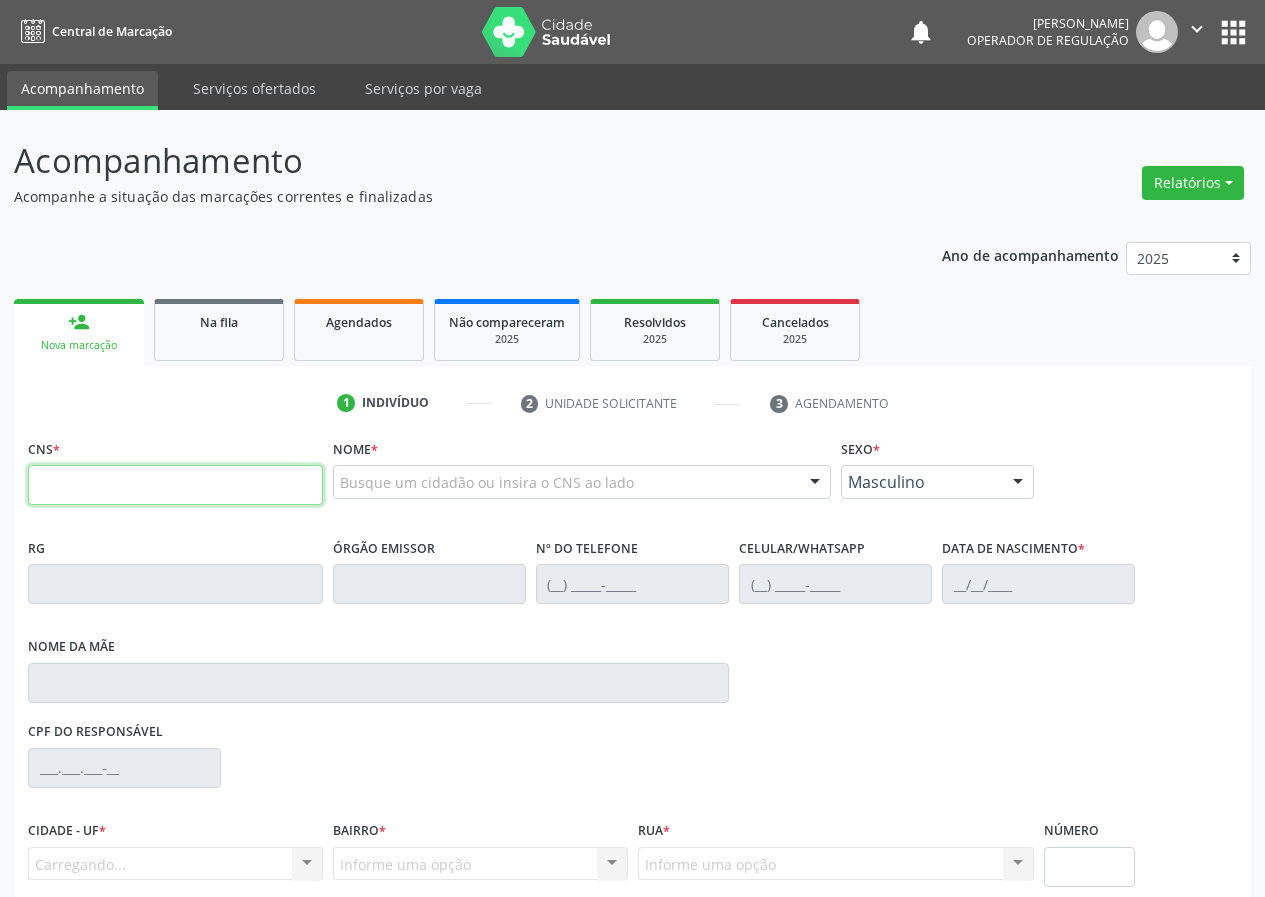 click at bounding box center (175, 485) 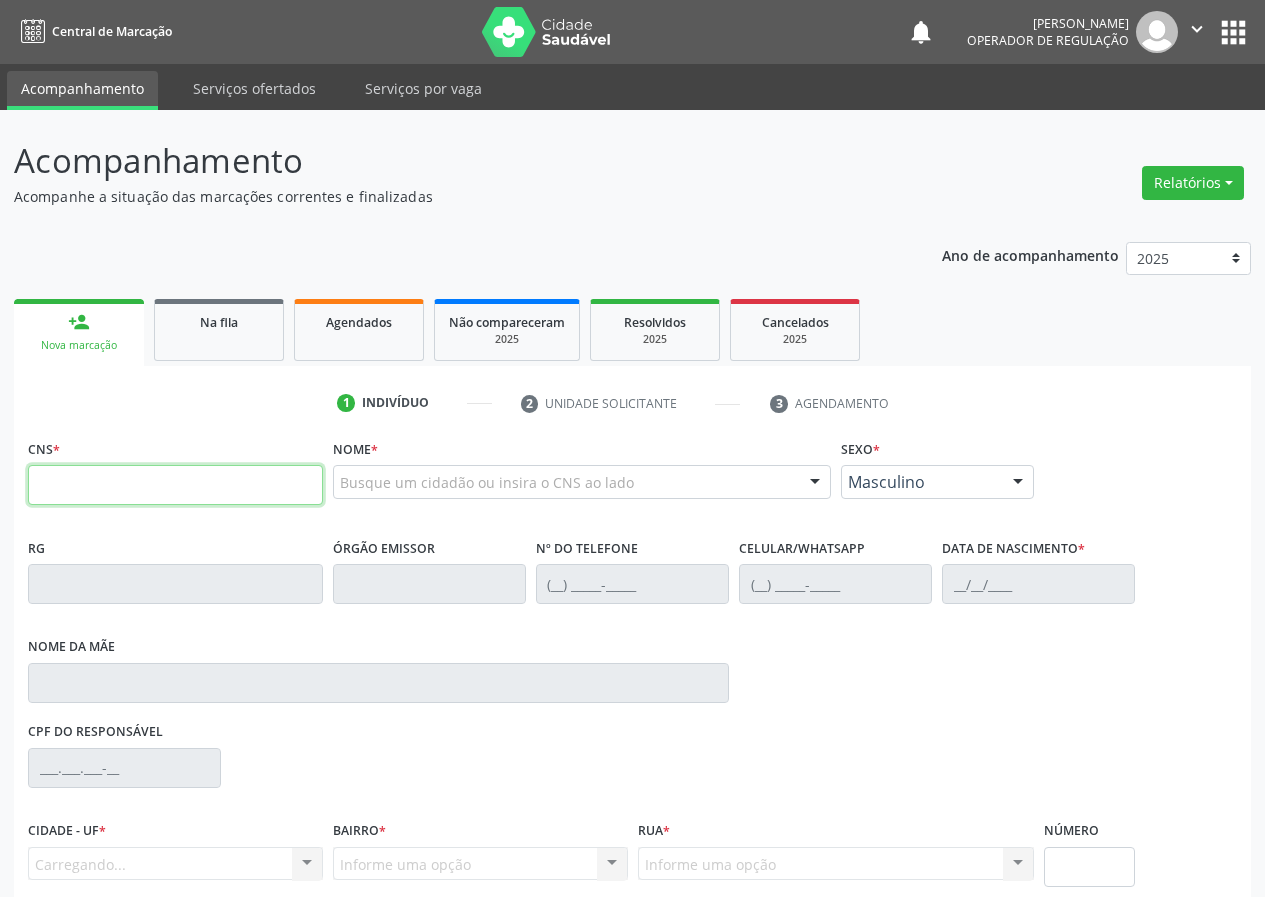 paste on "700 8089 9620 1585" 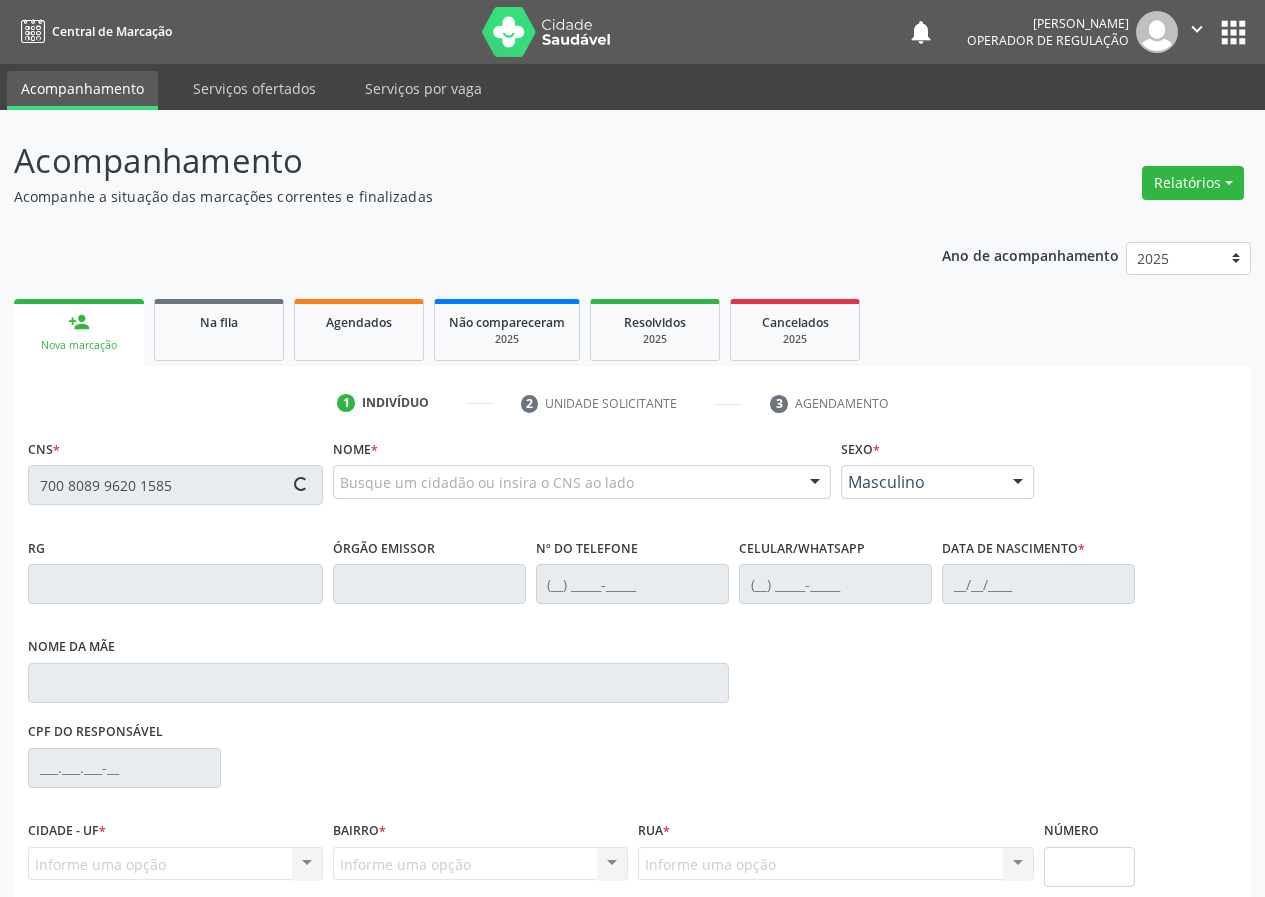 type on "700 8089 9620 1585" 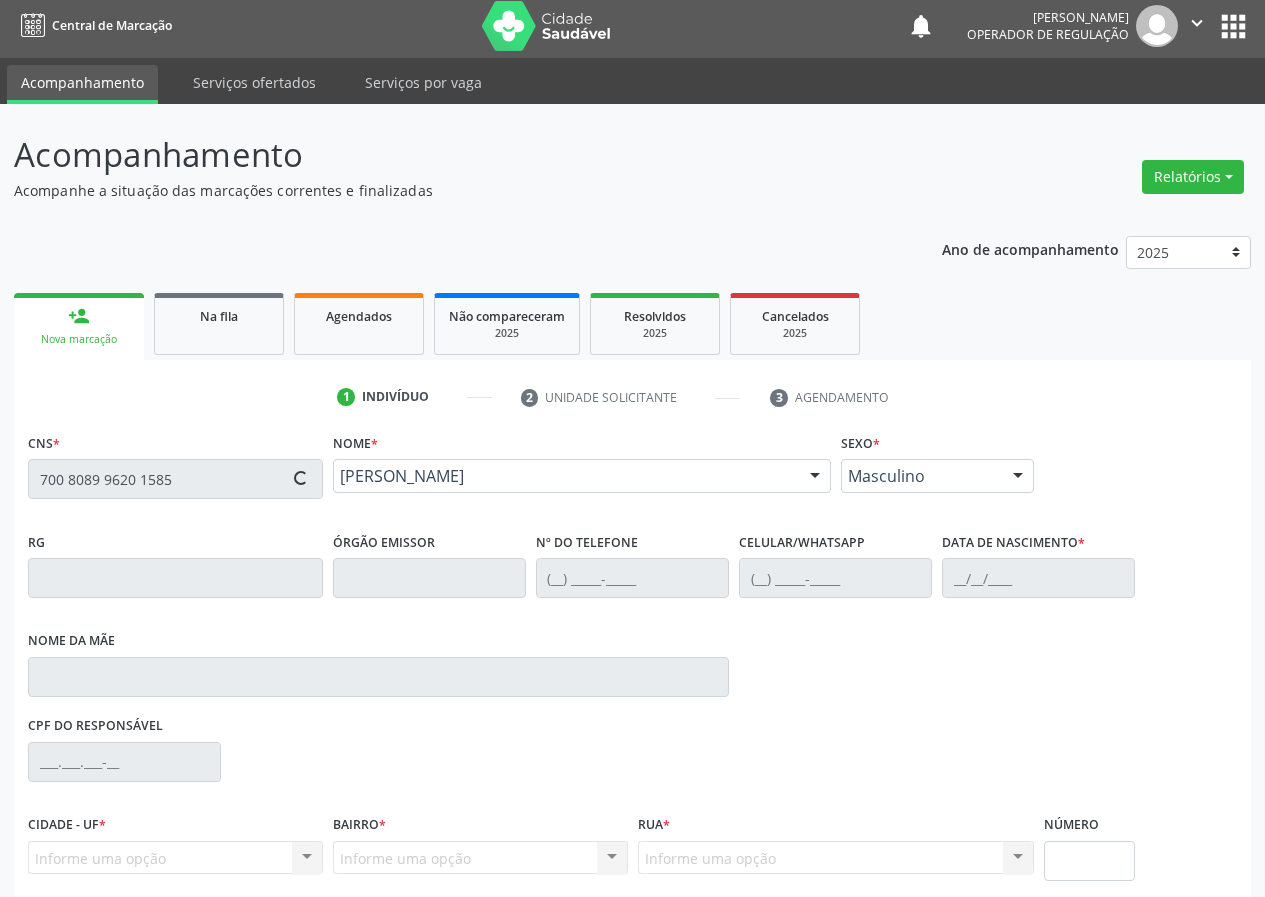 type on "(83) 99302-8652" 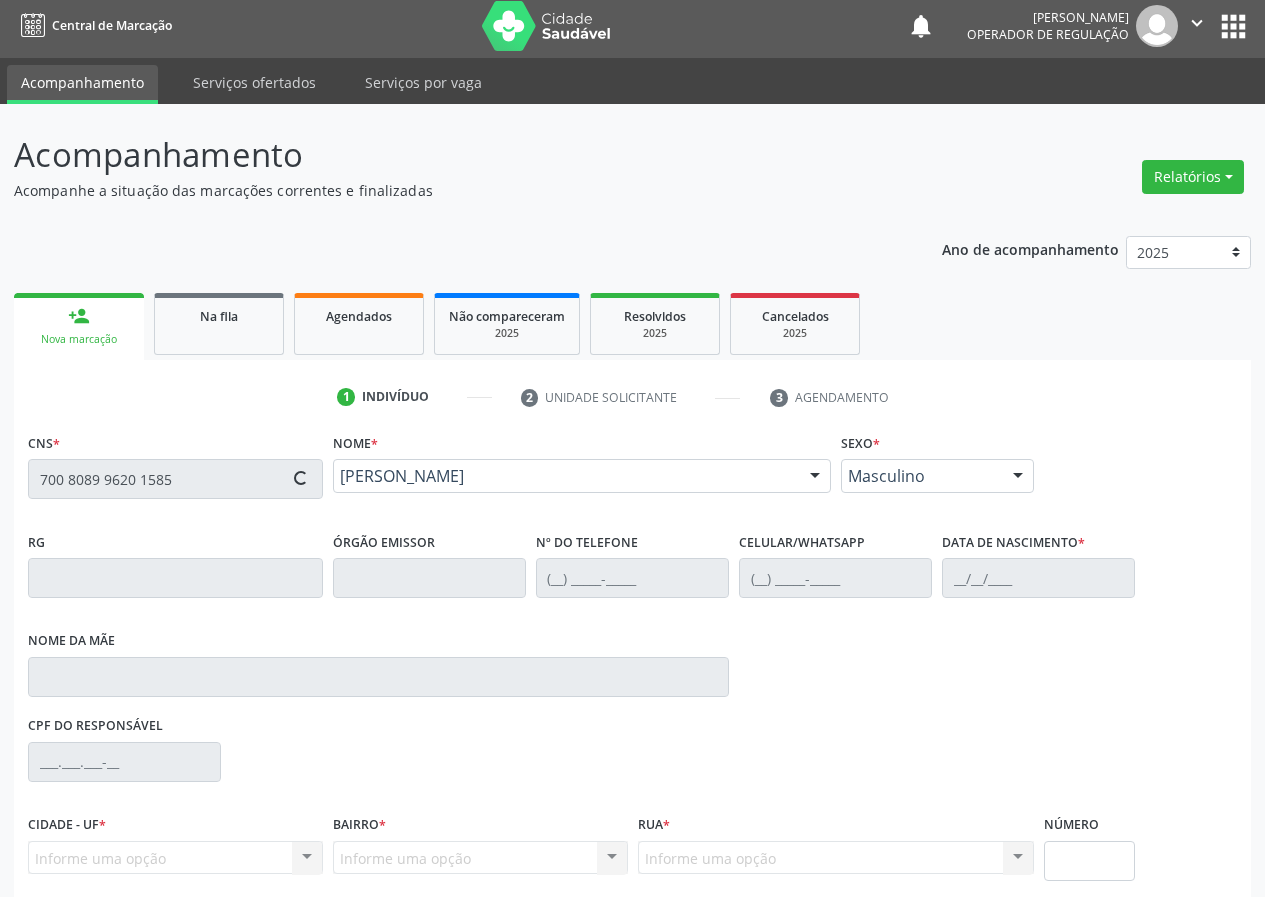 type on "13/07/1966" 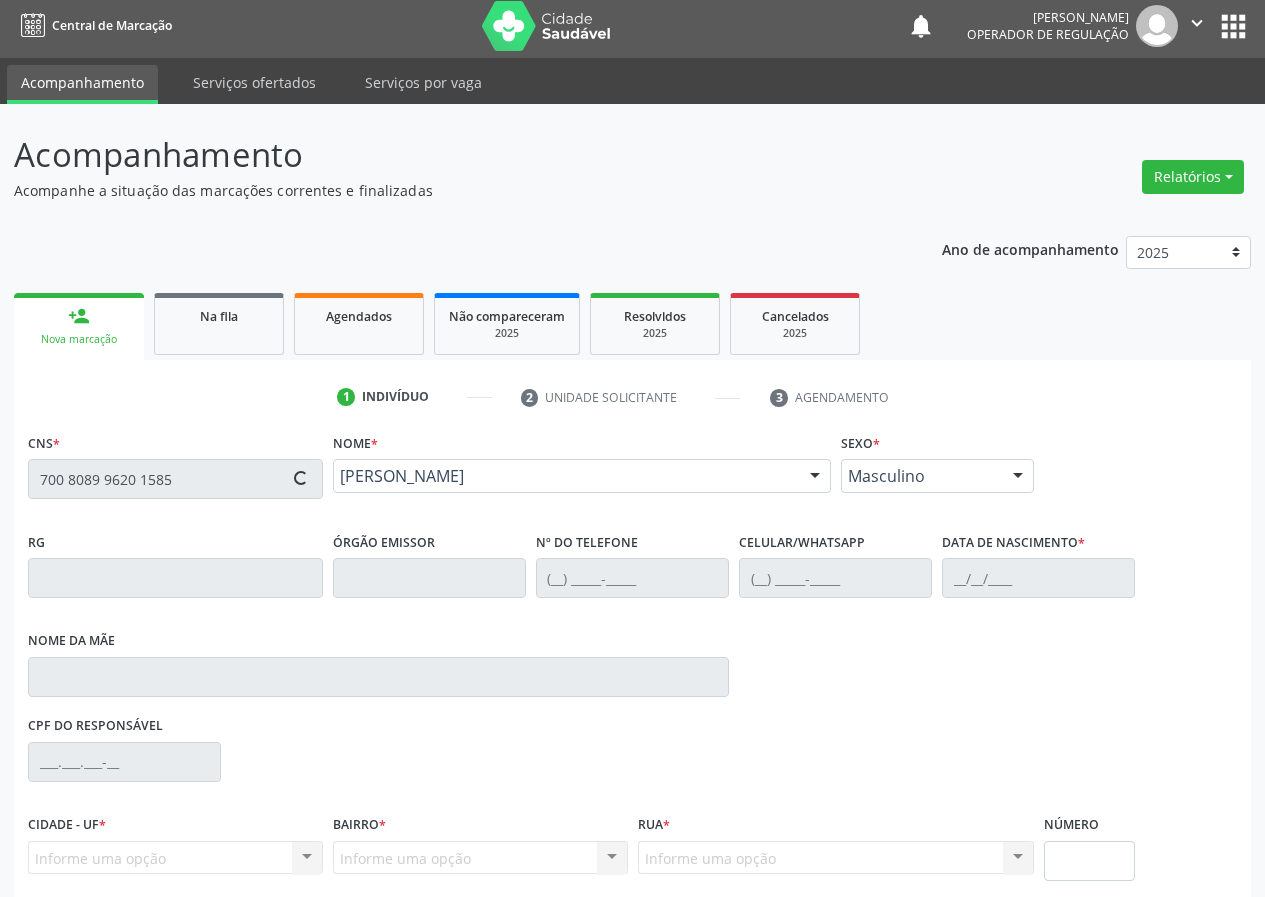 type on "S/N" 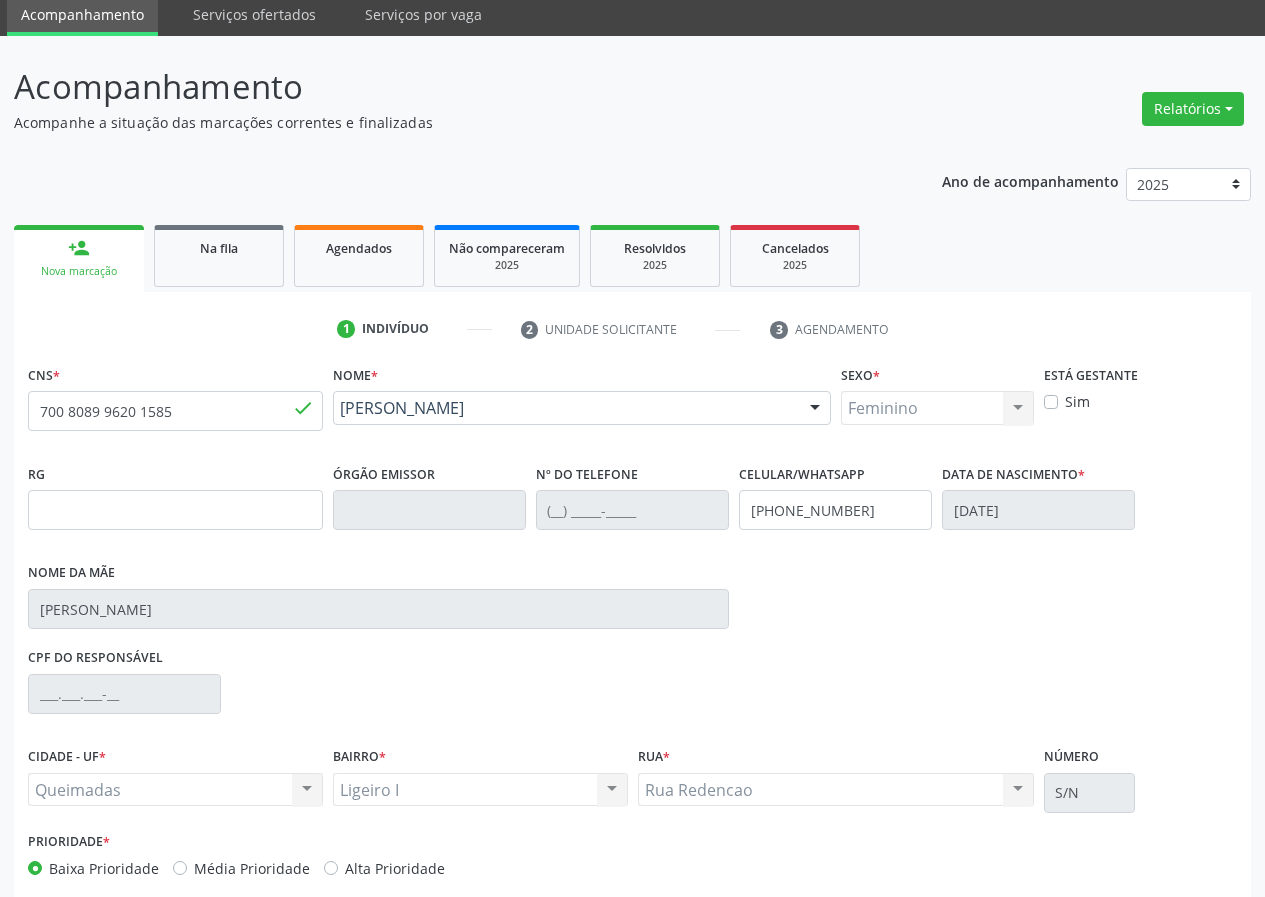 scroll, scrollTop: 173, scrollLeft: 0, axis: vertical 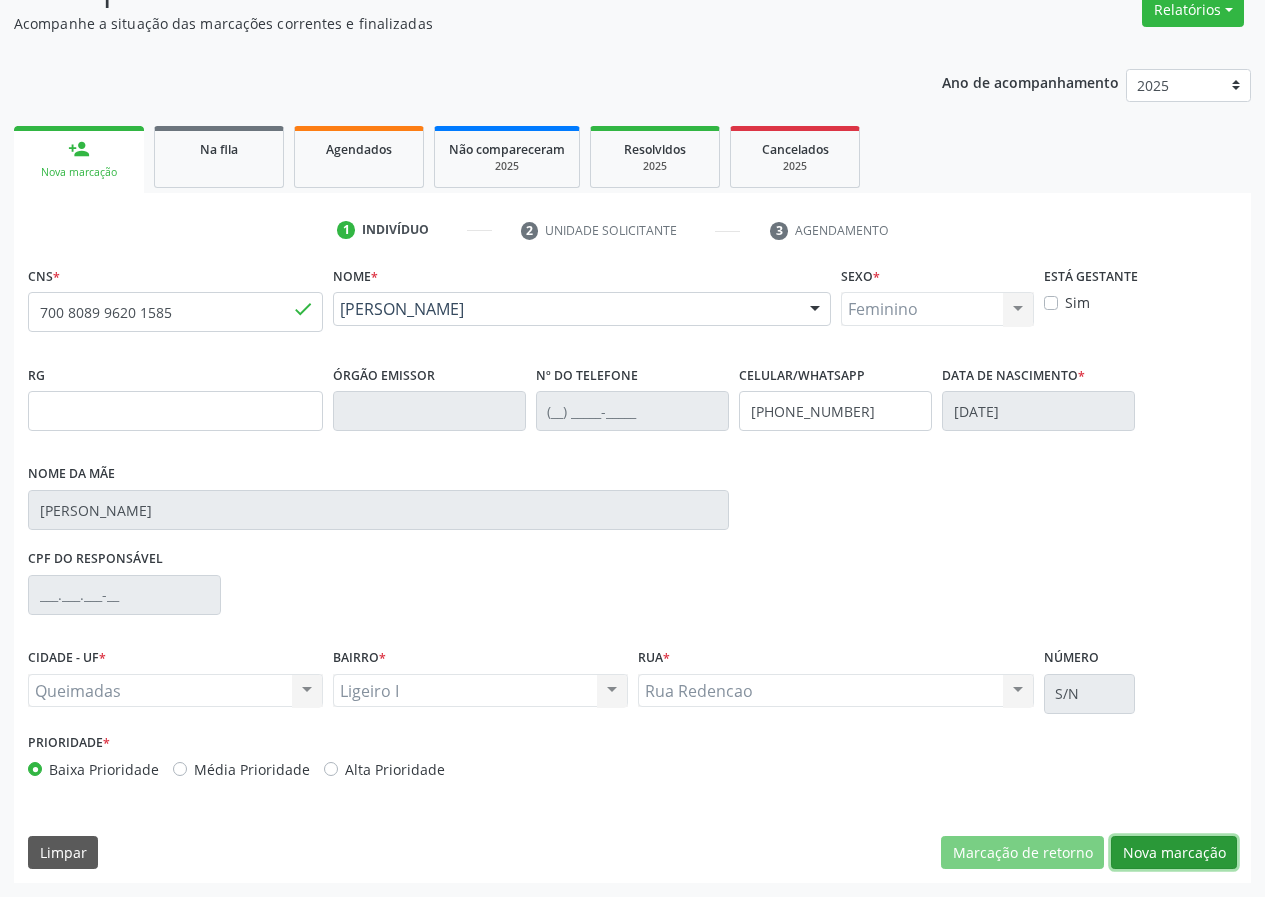 click on "Nova marcação" at bounding box center [1174, 853] 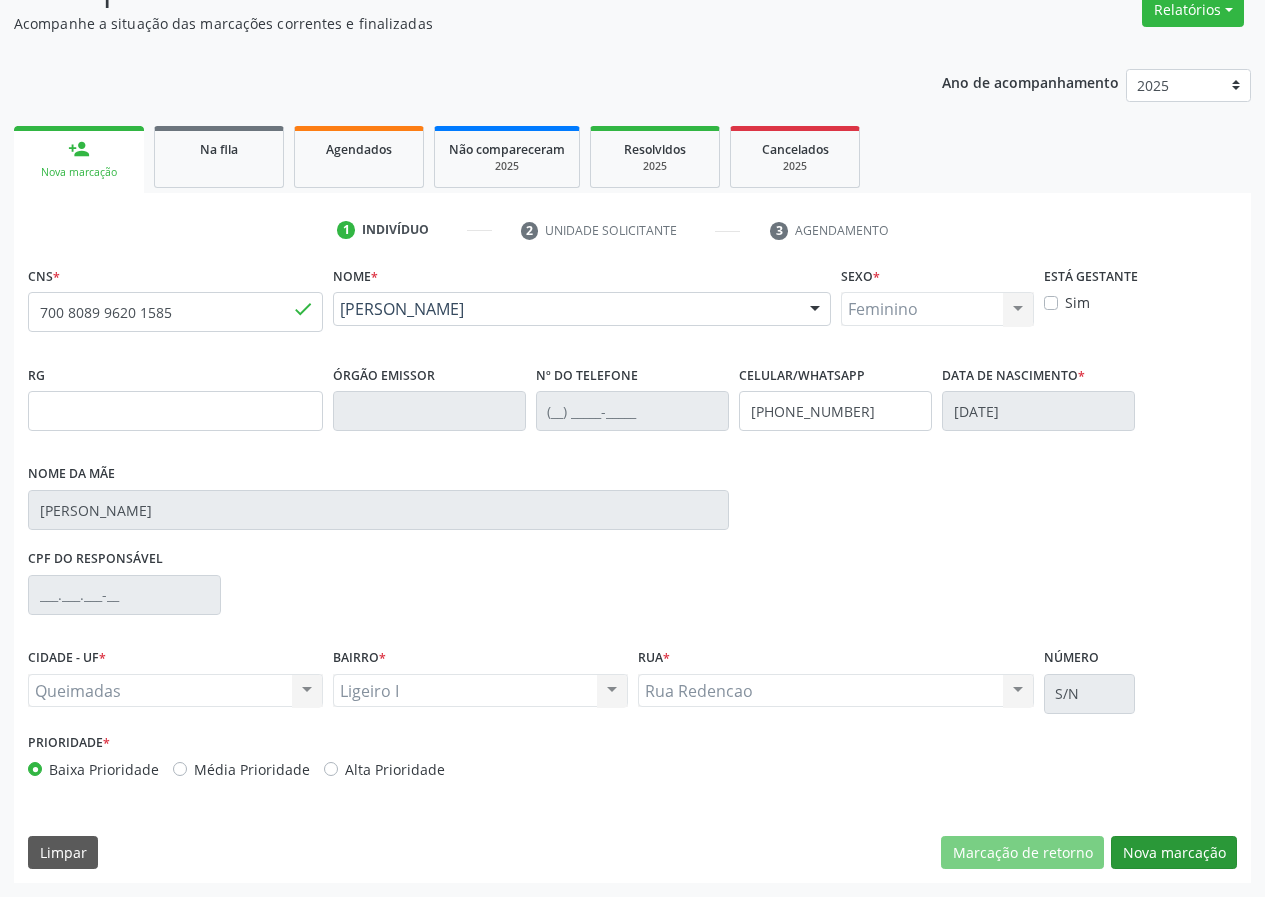 scroll, scrollTop: 9, scrollLeft: 0, axis: vertical 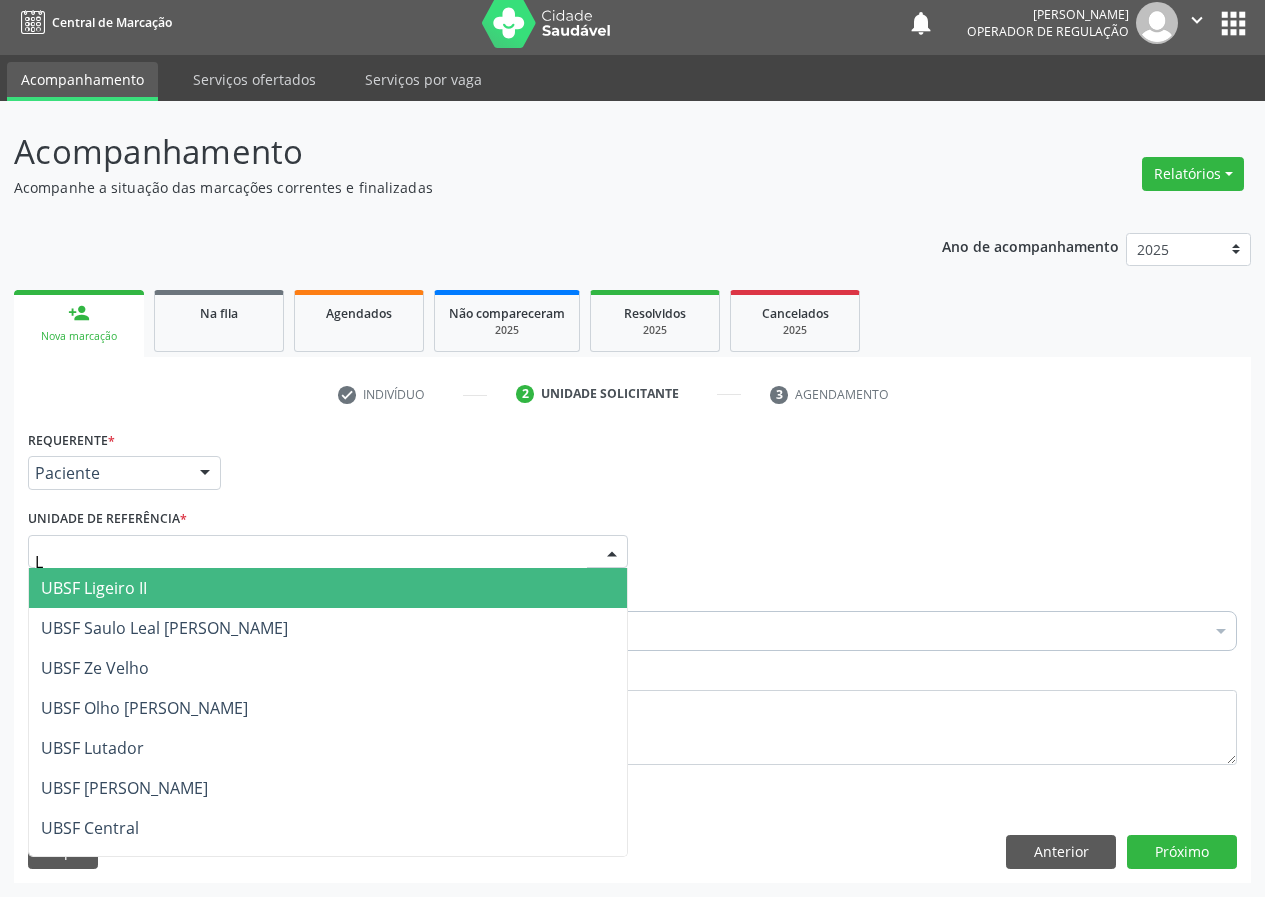 type on "LI" 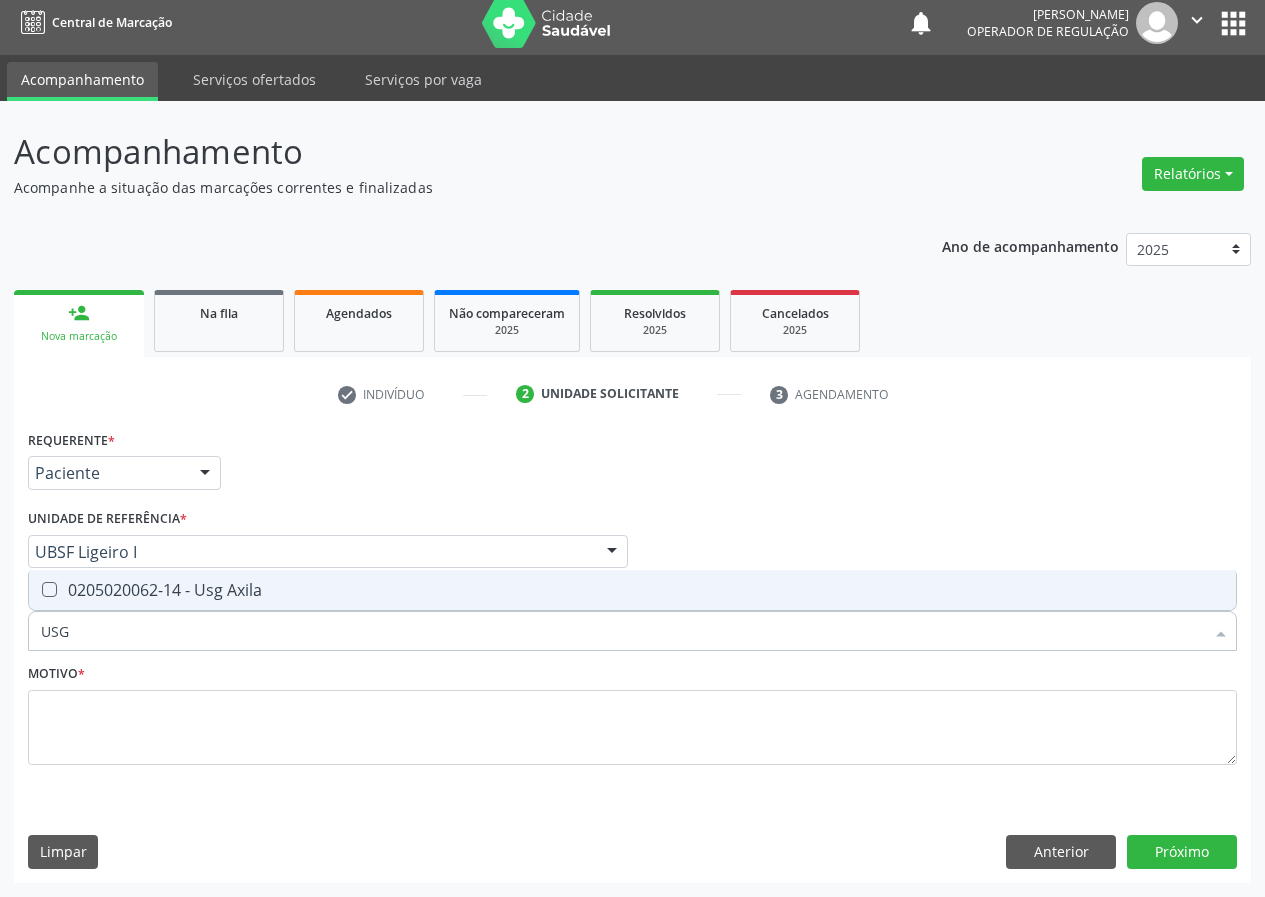 type on "USG A" 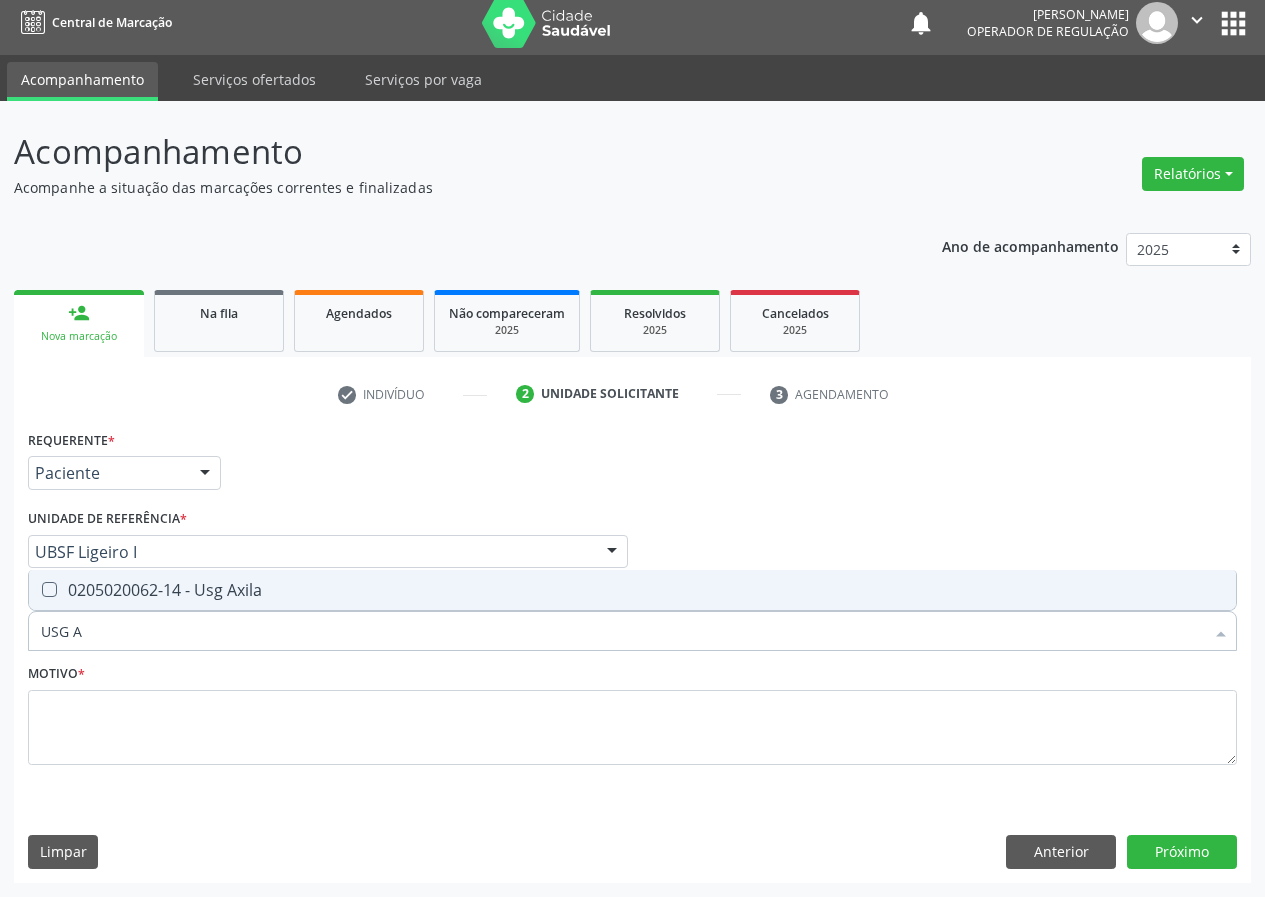 click on "0205020062-14 - Usg Axila" at bounding box center [632, 590] 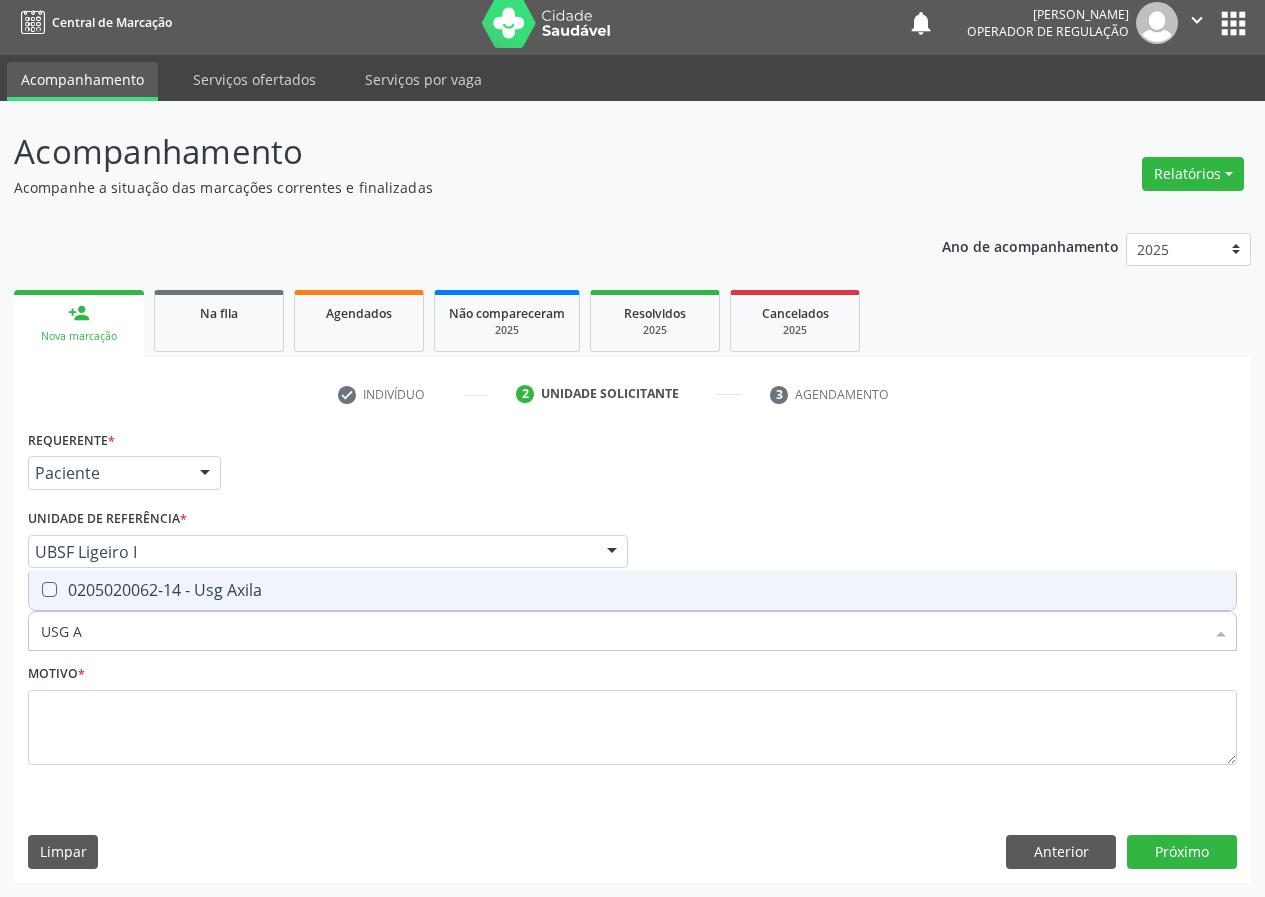 checkbox on "true" 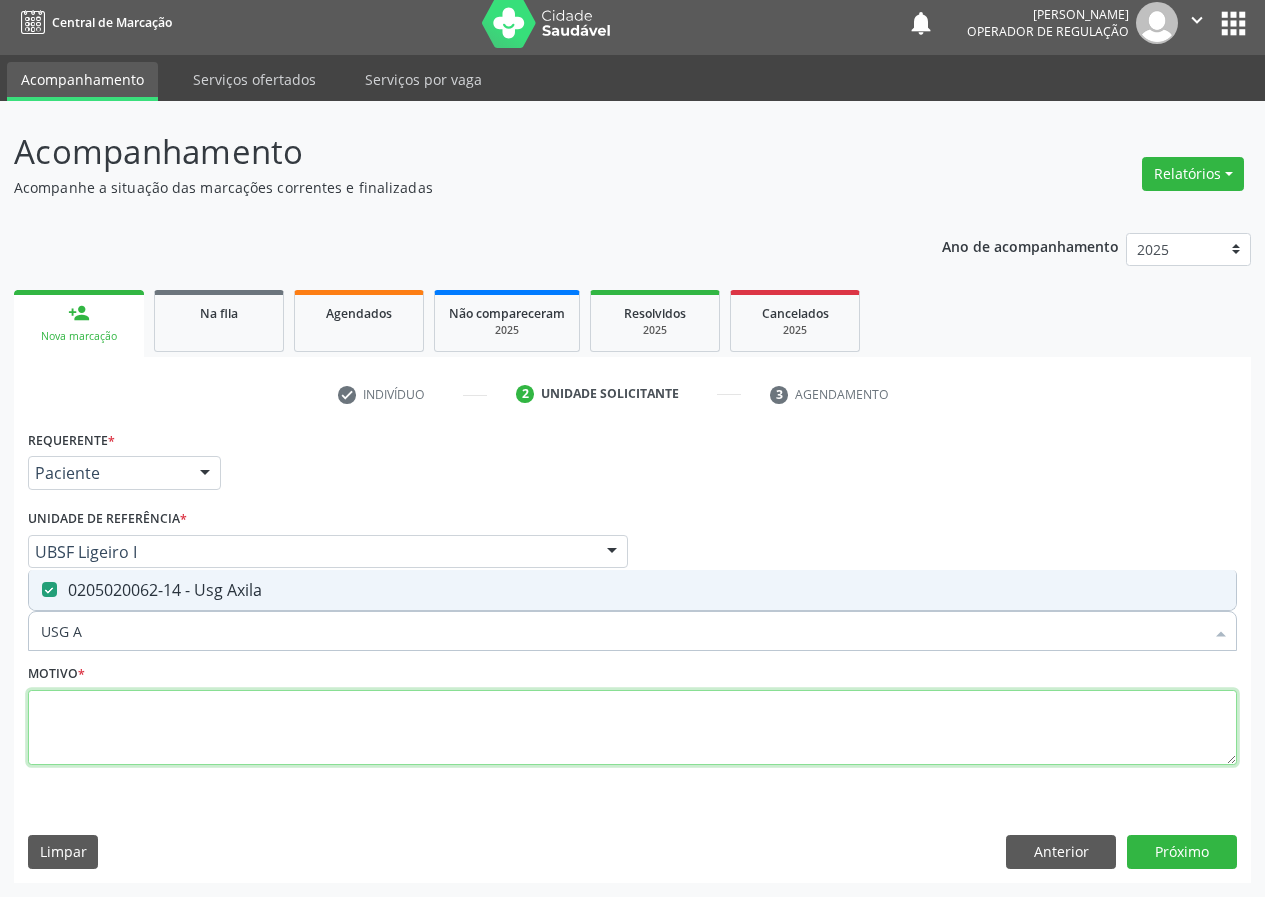 click at bounding box center [632, 728] 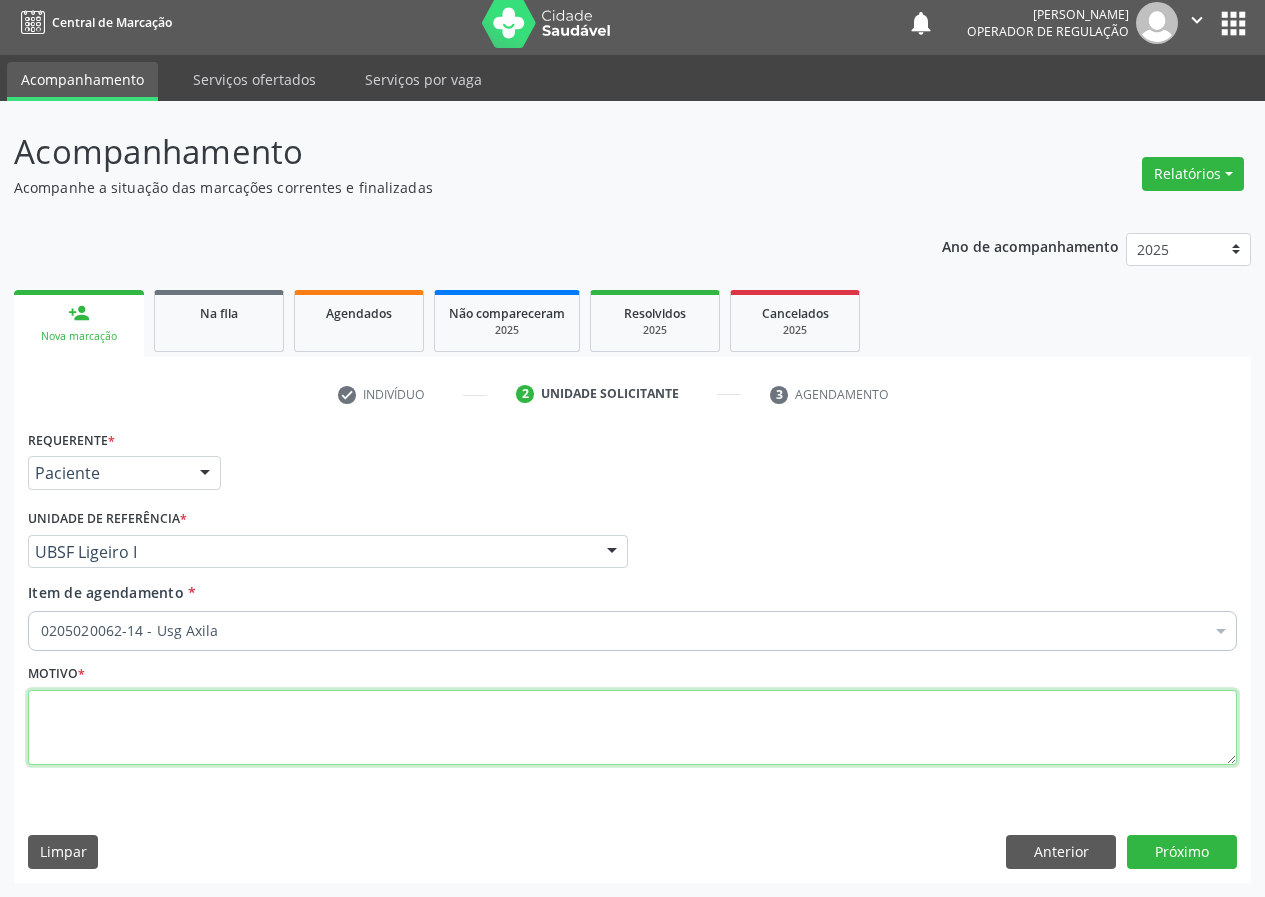 click at bounding box center (632, 728) 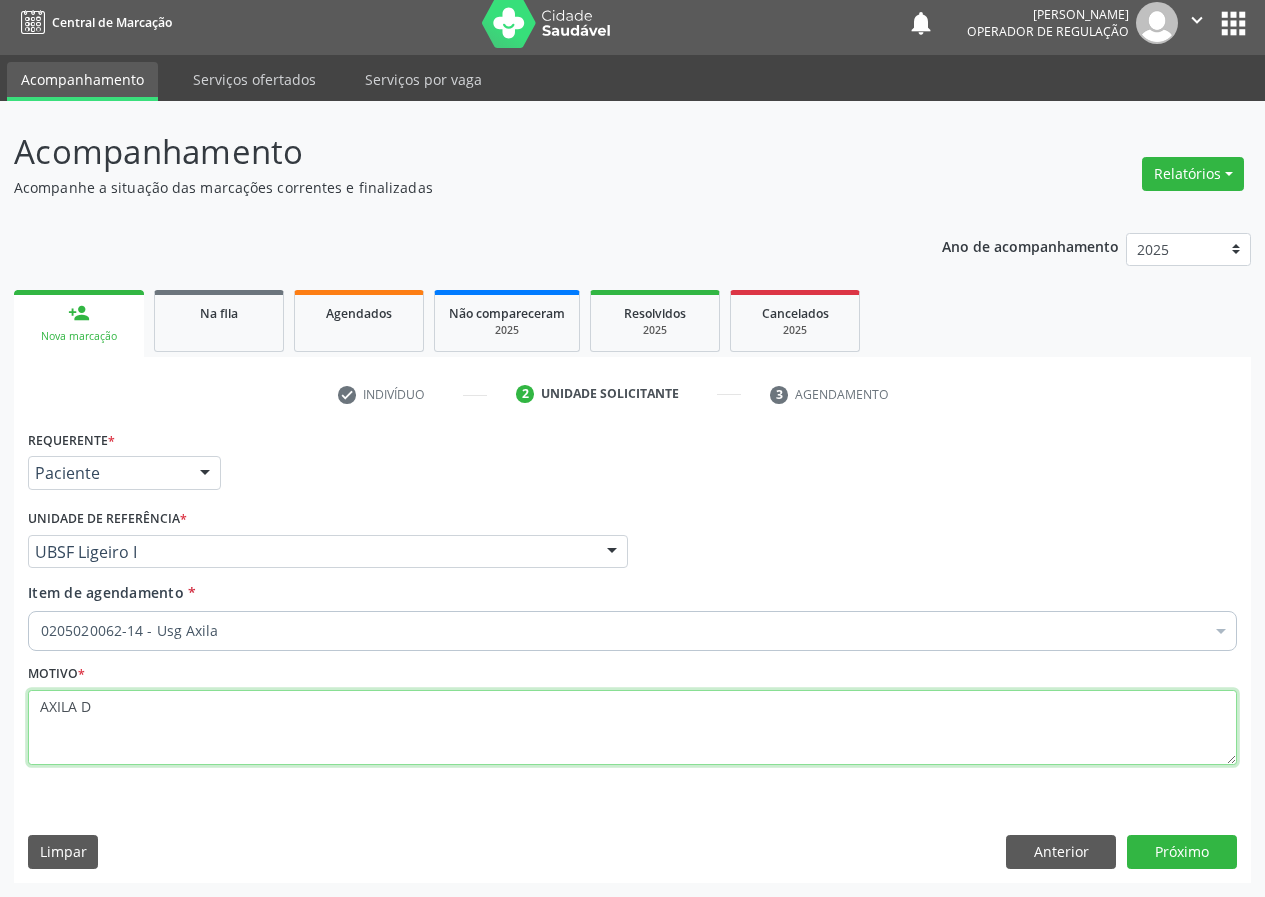 type on "AXILA D" 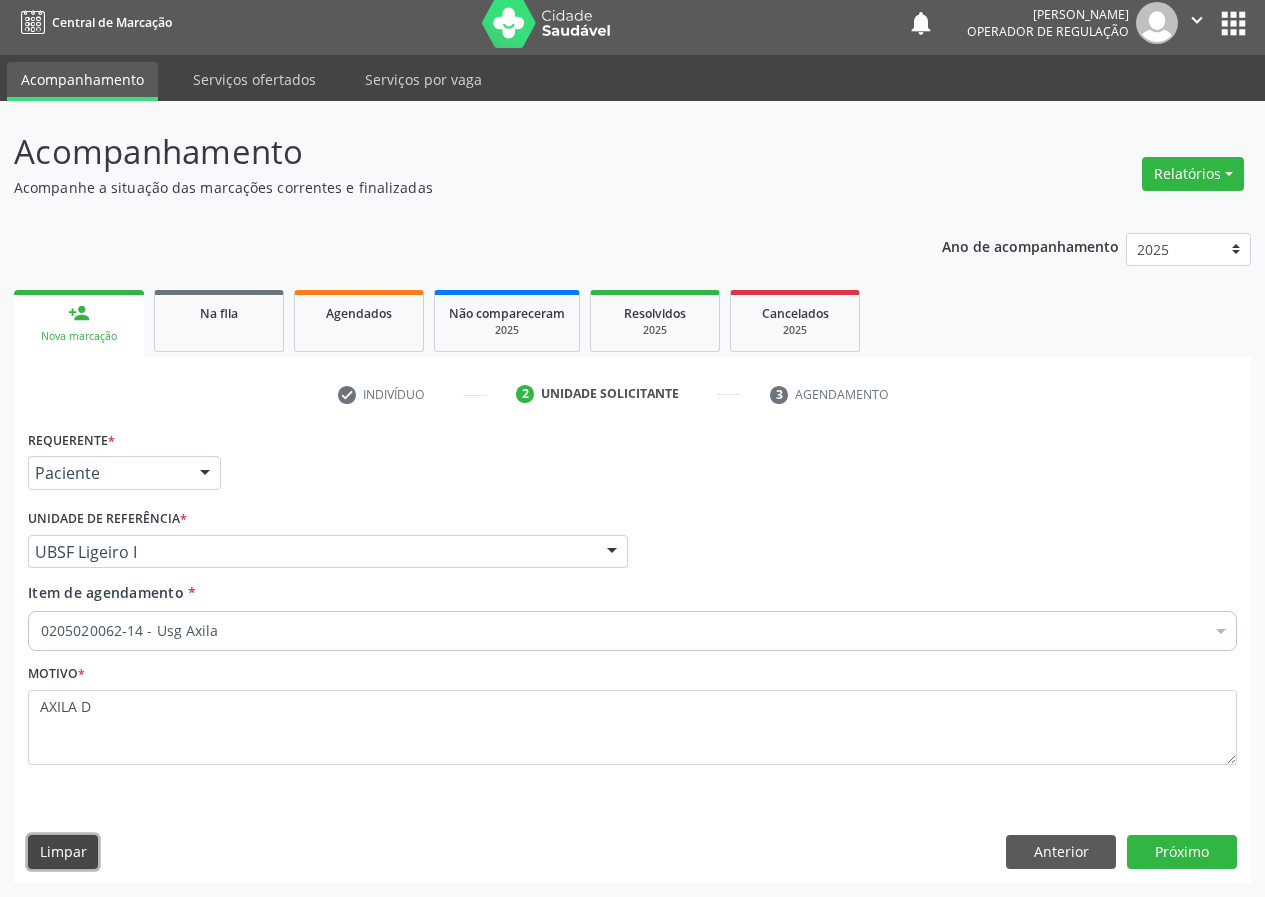 type 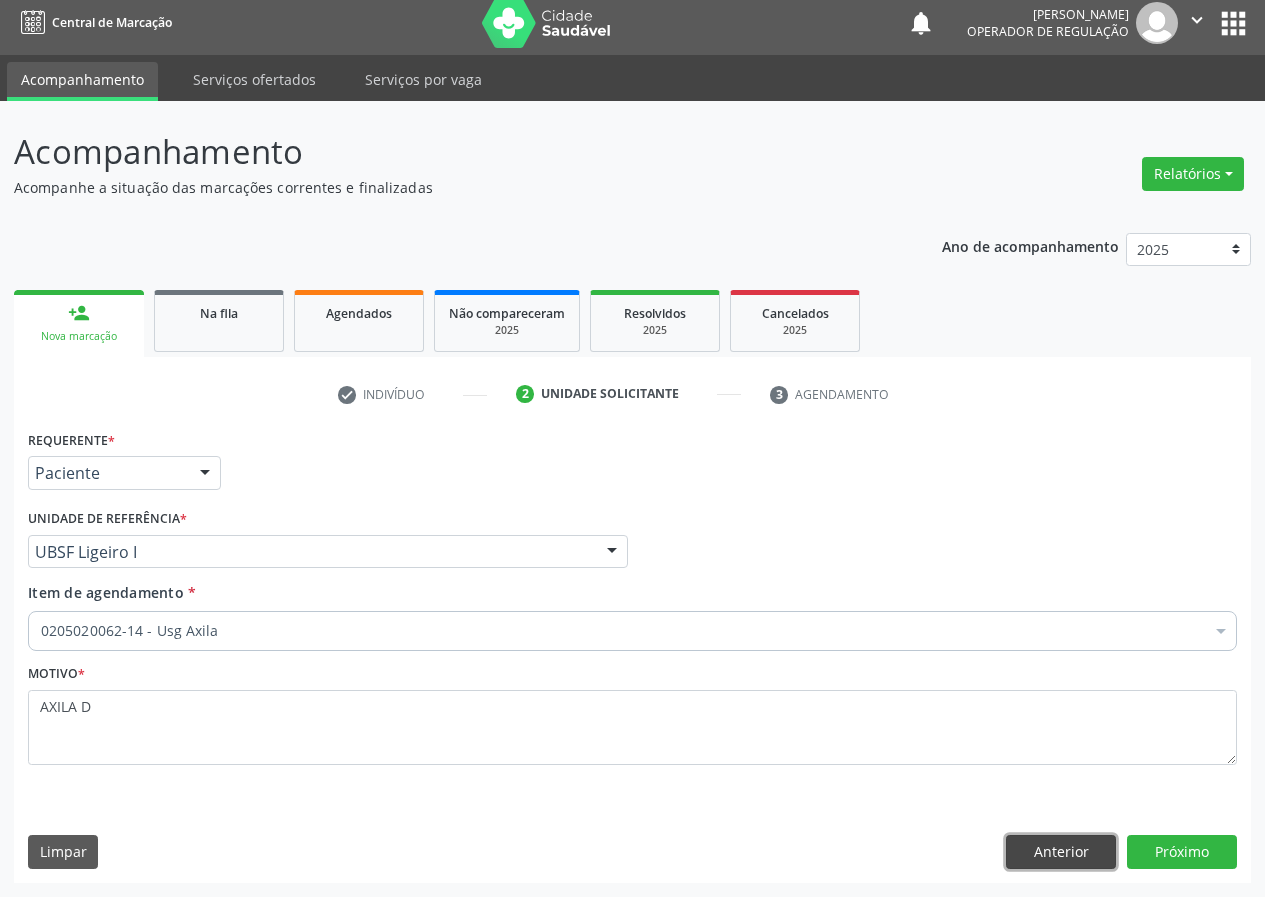 type 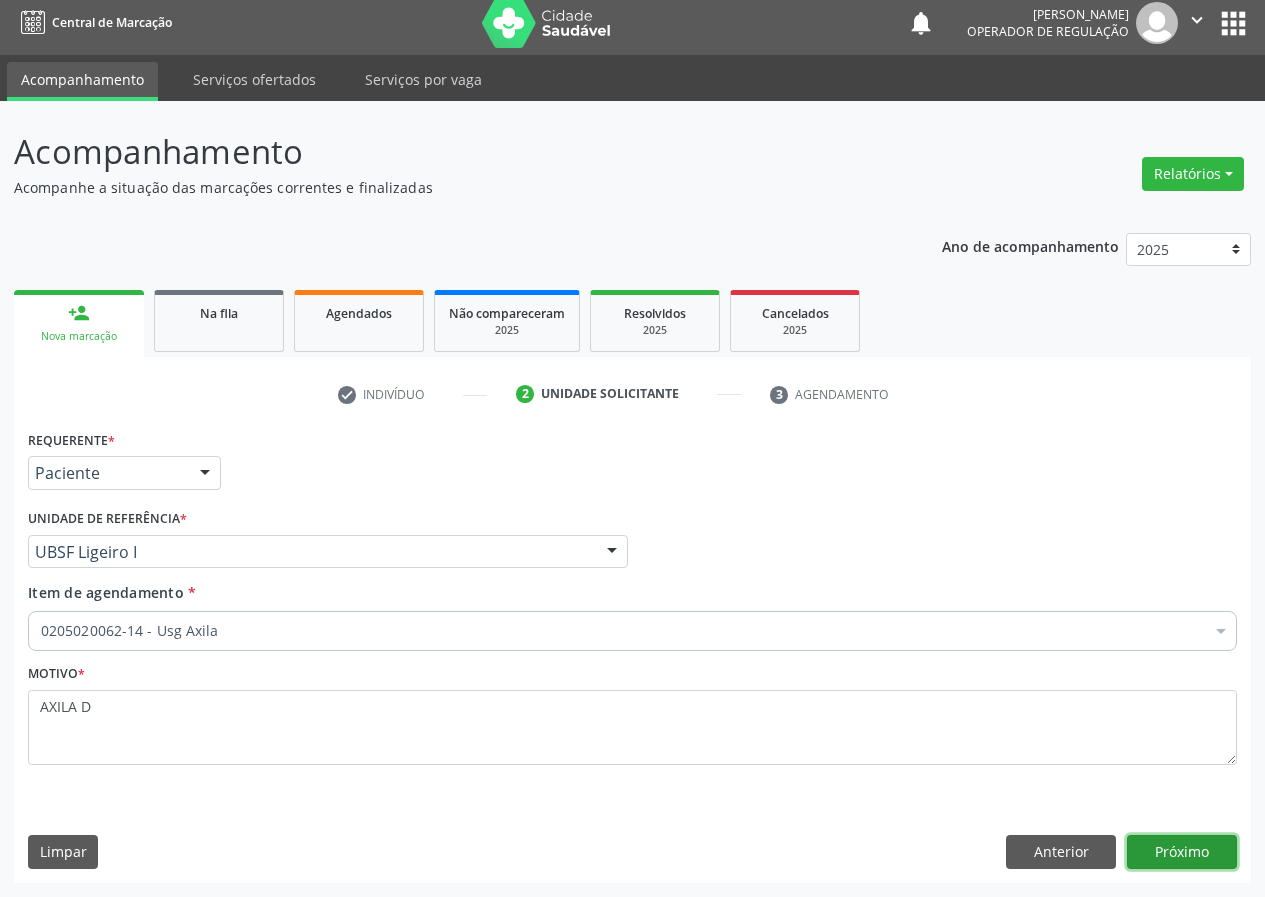 type 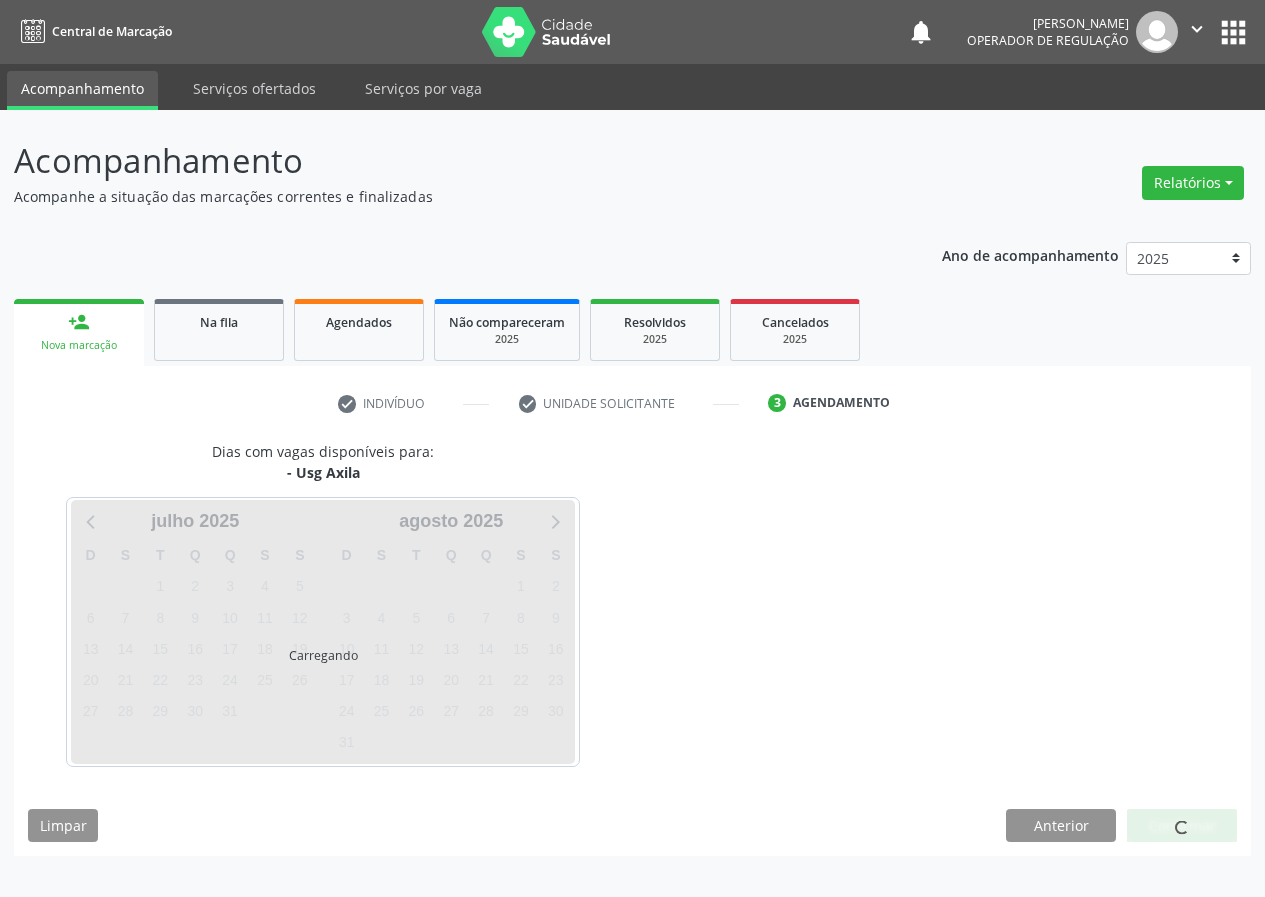 scroll, scrollTop: 0, scrollLeft: 0, axis: both 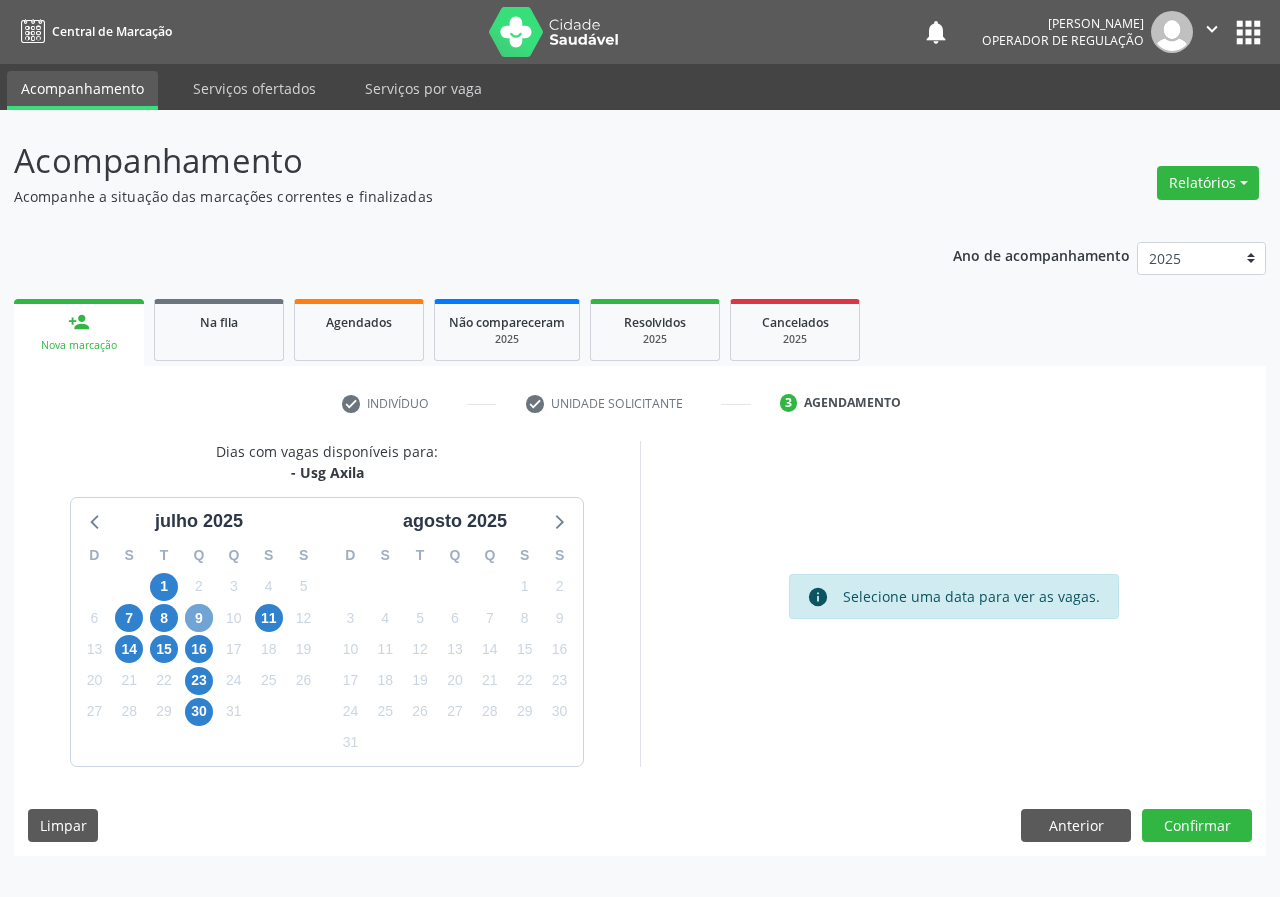 click on "9" at bounding box center [199, 618] 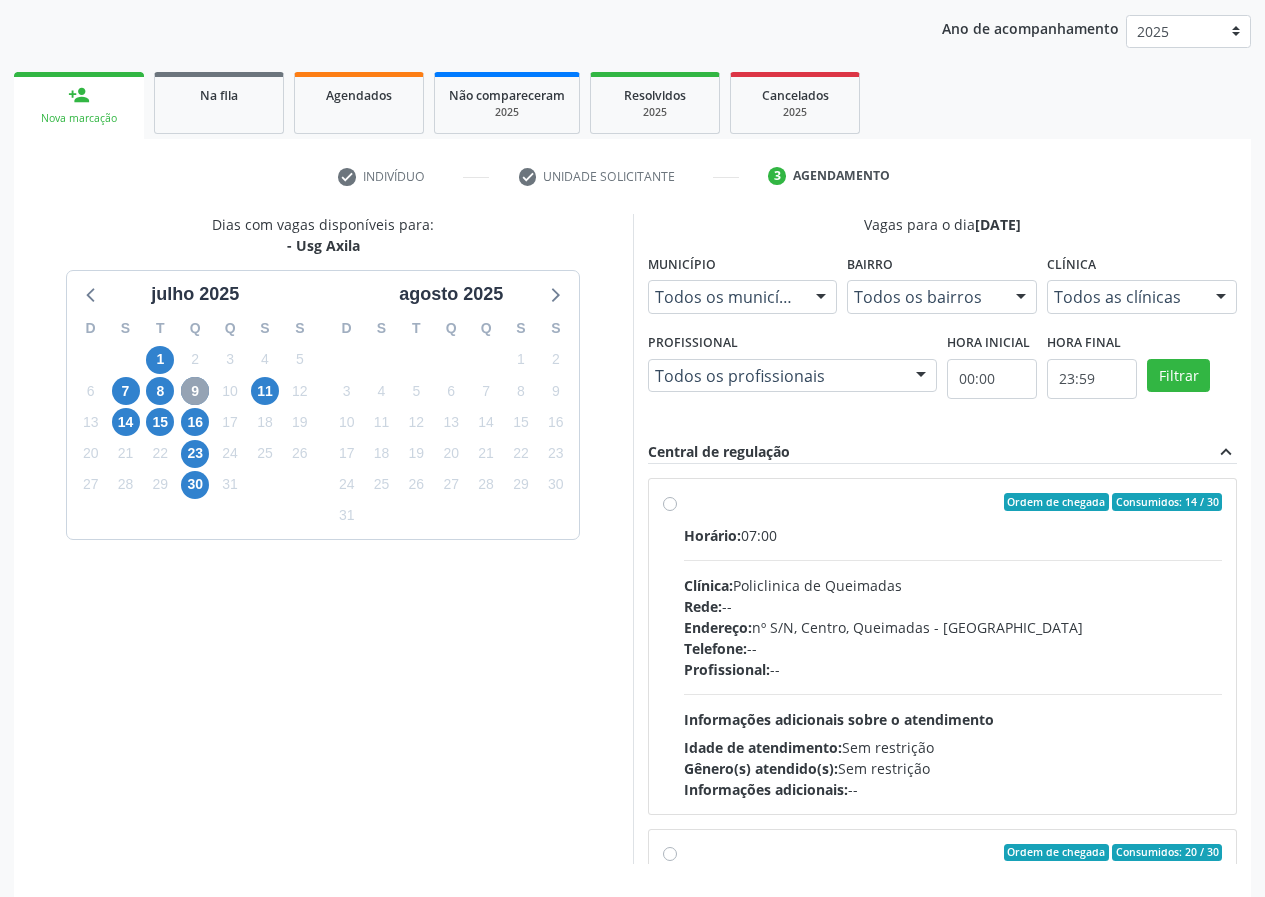 scroll, scrollTop: 298, scrollLeft: 0, axis: vertical 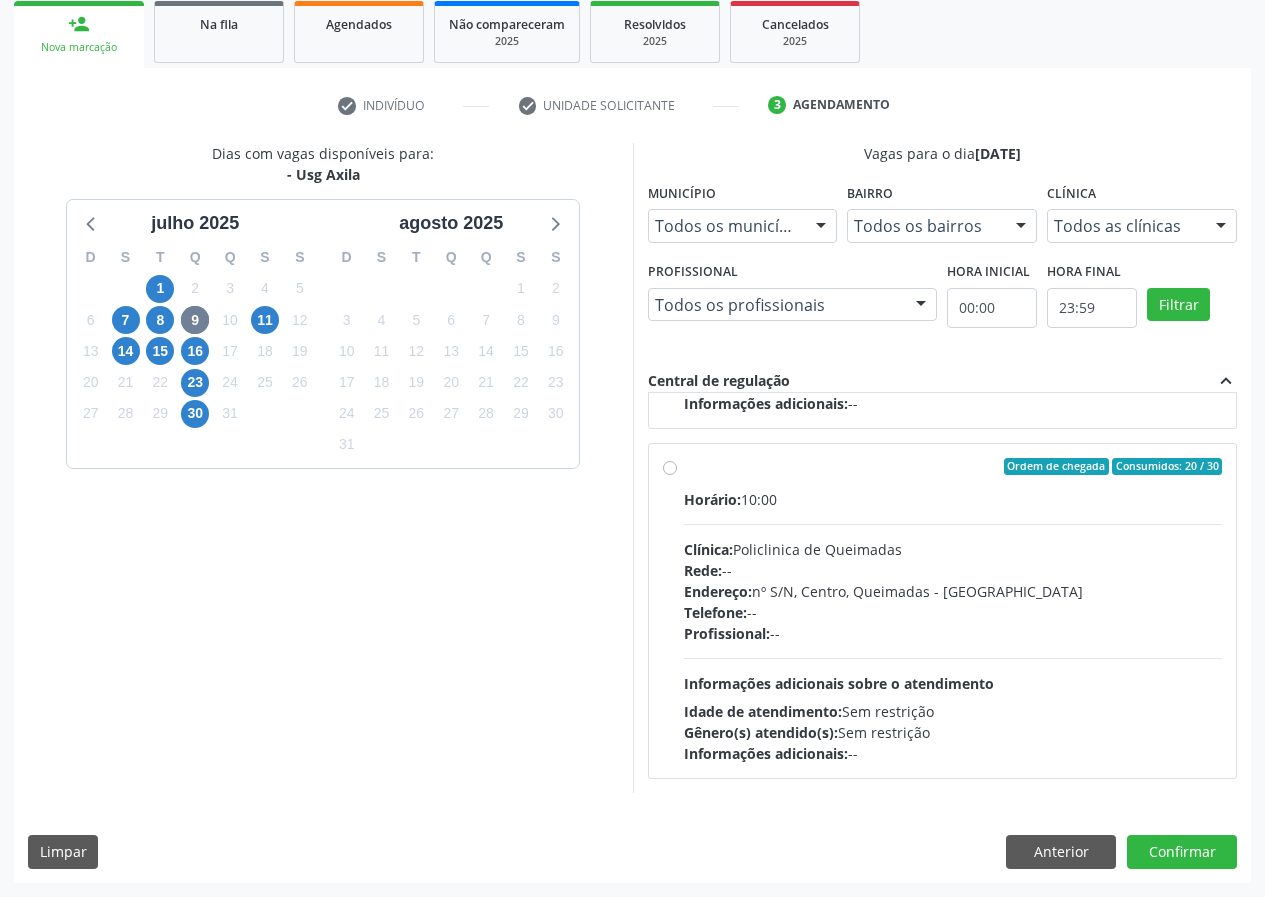 click on "Ordem de chegada
Consumidos: 20 / 30
Horário:   10:00
Clínica:  Policlinica de Queimadas
Rede:
--
Endereço:   nº S/N, Centro, Queimadas - PB
Telefone:   --
Profissional:
--
Informações adicionais sobre o atendimento
Idade de atendimento:
Sem restrição
Gênero(s) atendido(s):
Sem restrição
Informações adicionais:
--" at bounding box center (953, 611) 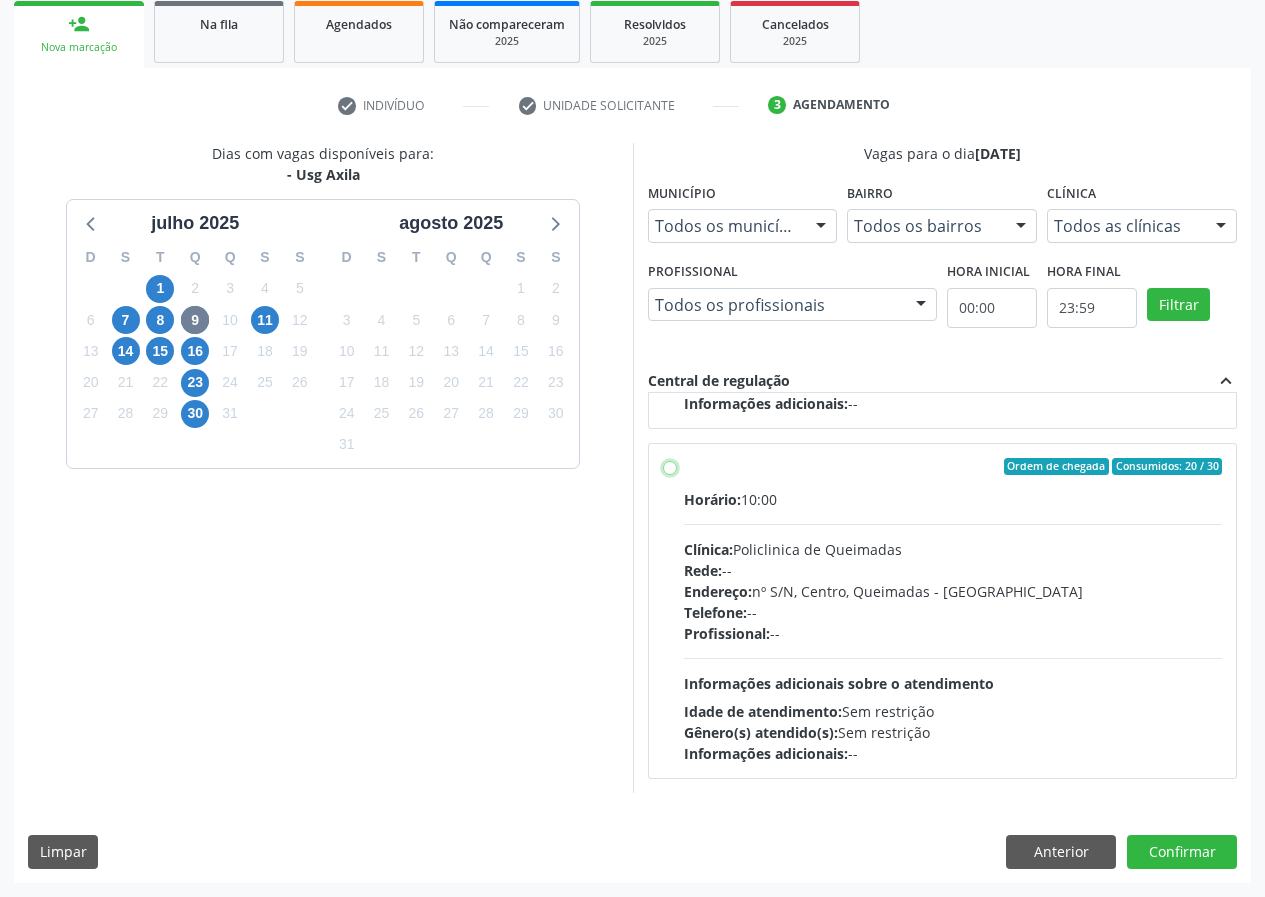 click on "Ordem de chegada
Consumidos: 20 / 30
Horário:   10:00
Clínica:  Policlinica de Queimadas
Rede:
--
Endereço:   nº S/N, Centro, Queimadas - PB
Telefone:   --
Profissional:
--
Informações adicionais sobre o atendimento
Idade de atendimento:
Sem restrição
Gênero(s) atendido(s):
Sem restrição
Informações adicionais:
--" at bounding box center [670, 467] 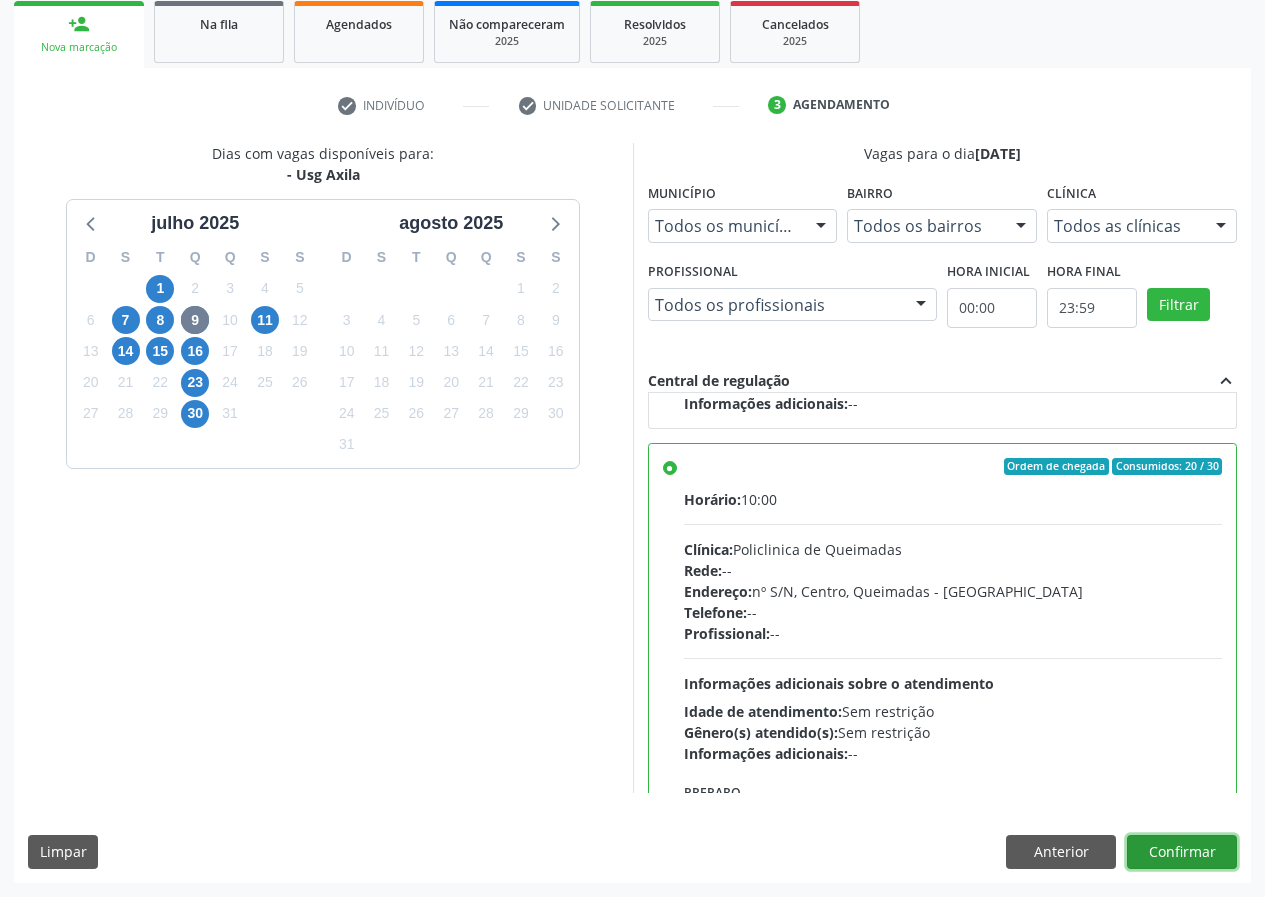 click on "Confirmar" at bounding box center [1182, 852] 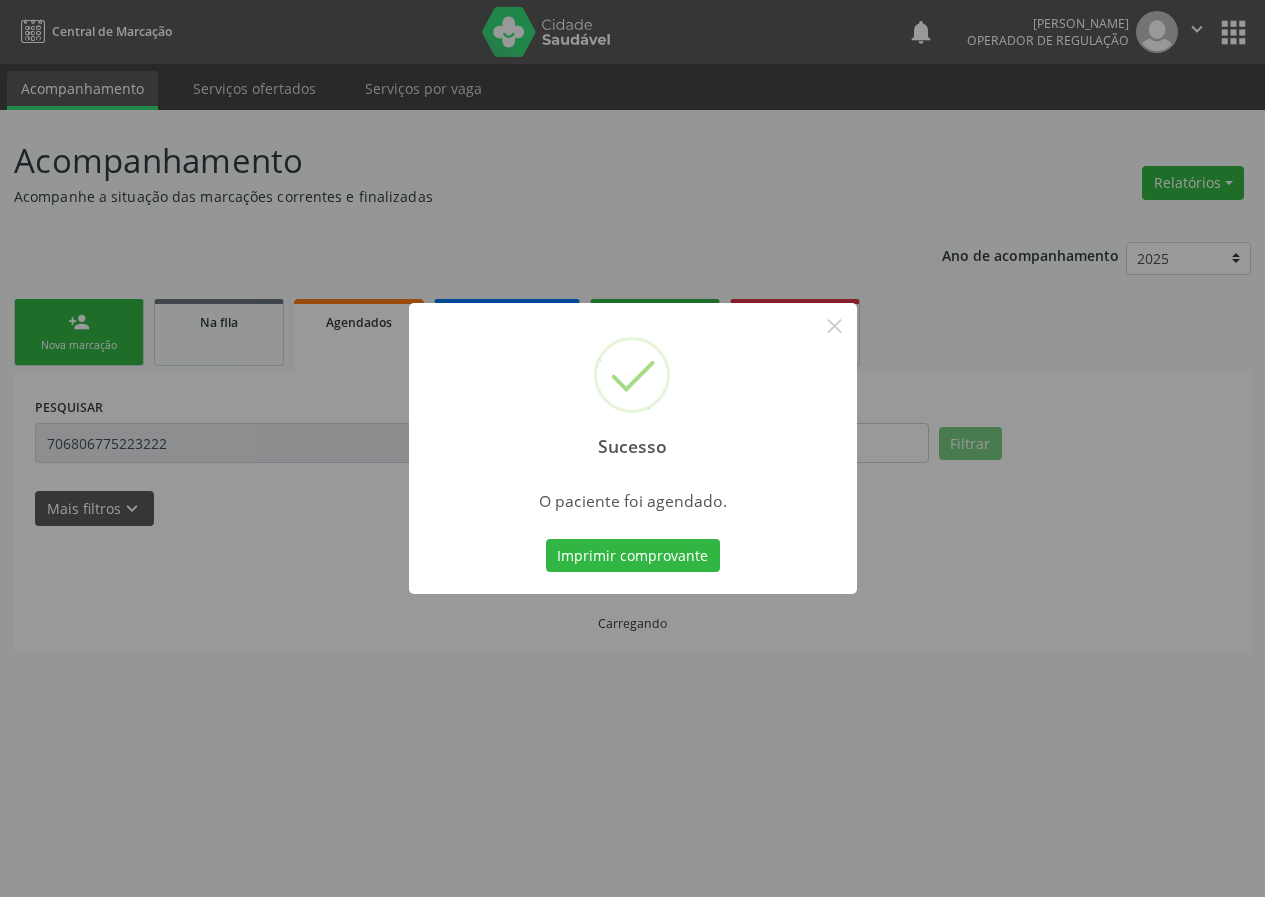 scroll, scrollTop: 0, scrollLeft: 0, axis: both 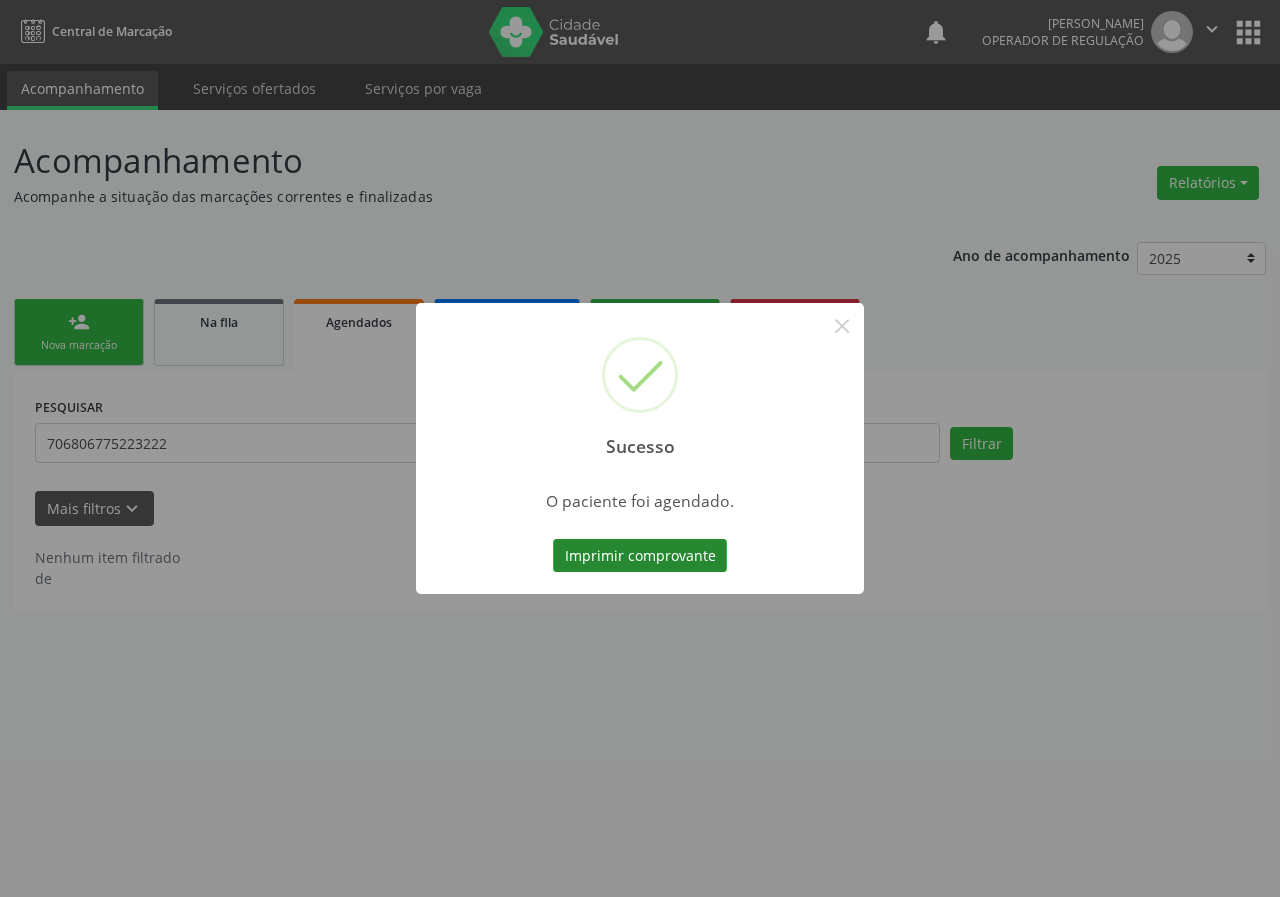 click on "Imprimir comprovante" at bounding box center [640, 556] 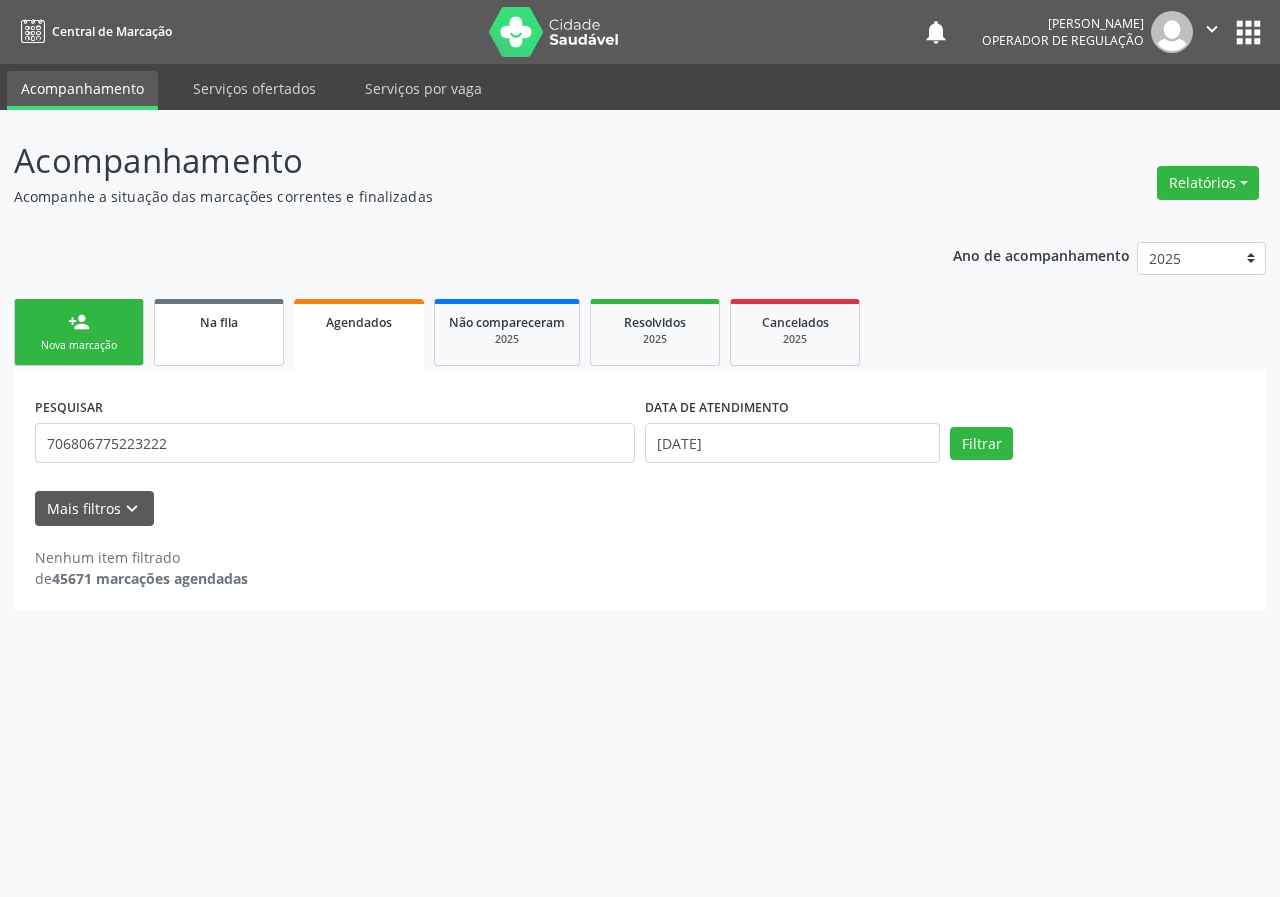 click on "Na fila" at bounding box center [219, 332] 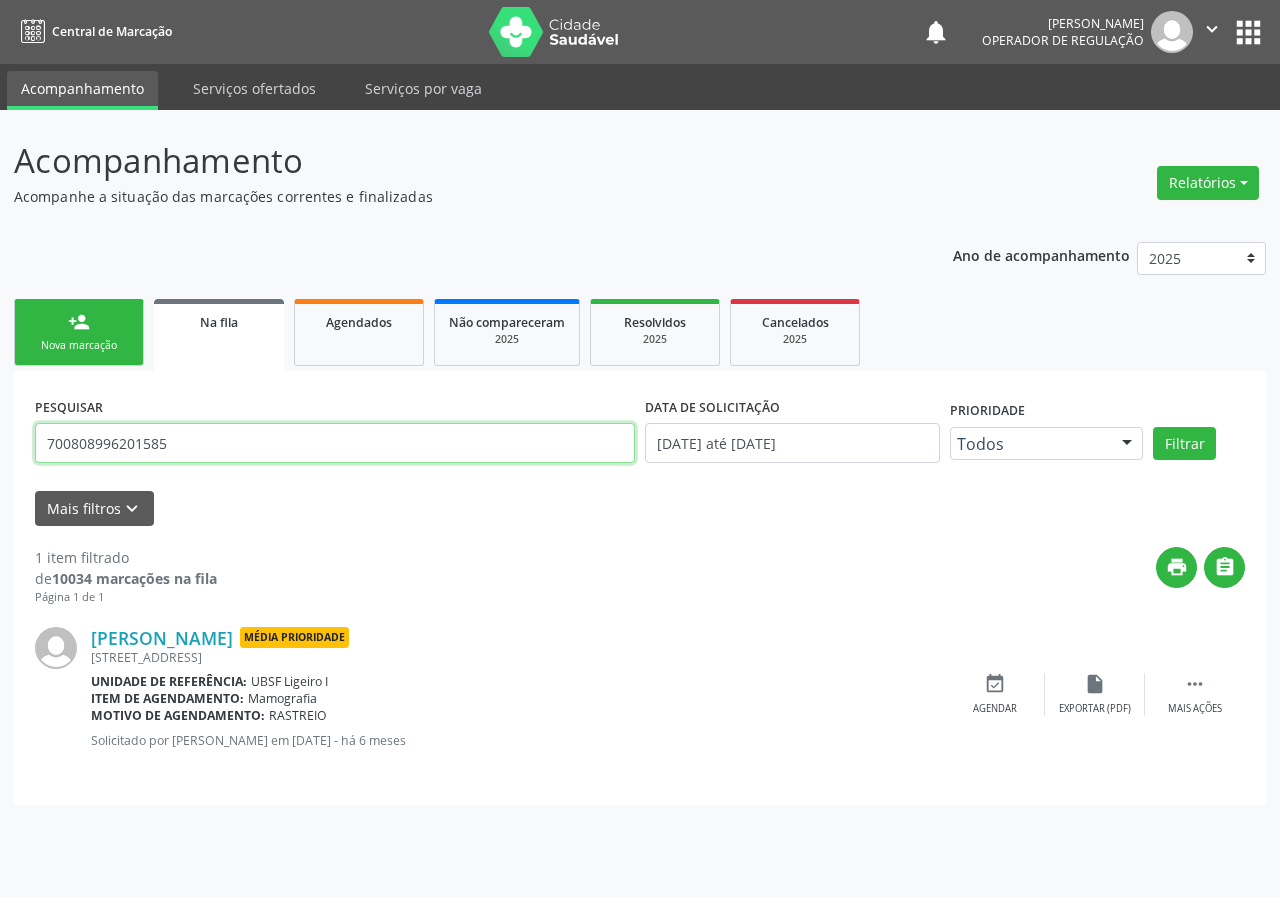 click on "700808996201585" at bounding box center (335, 443) 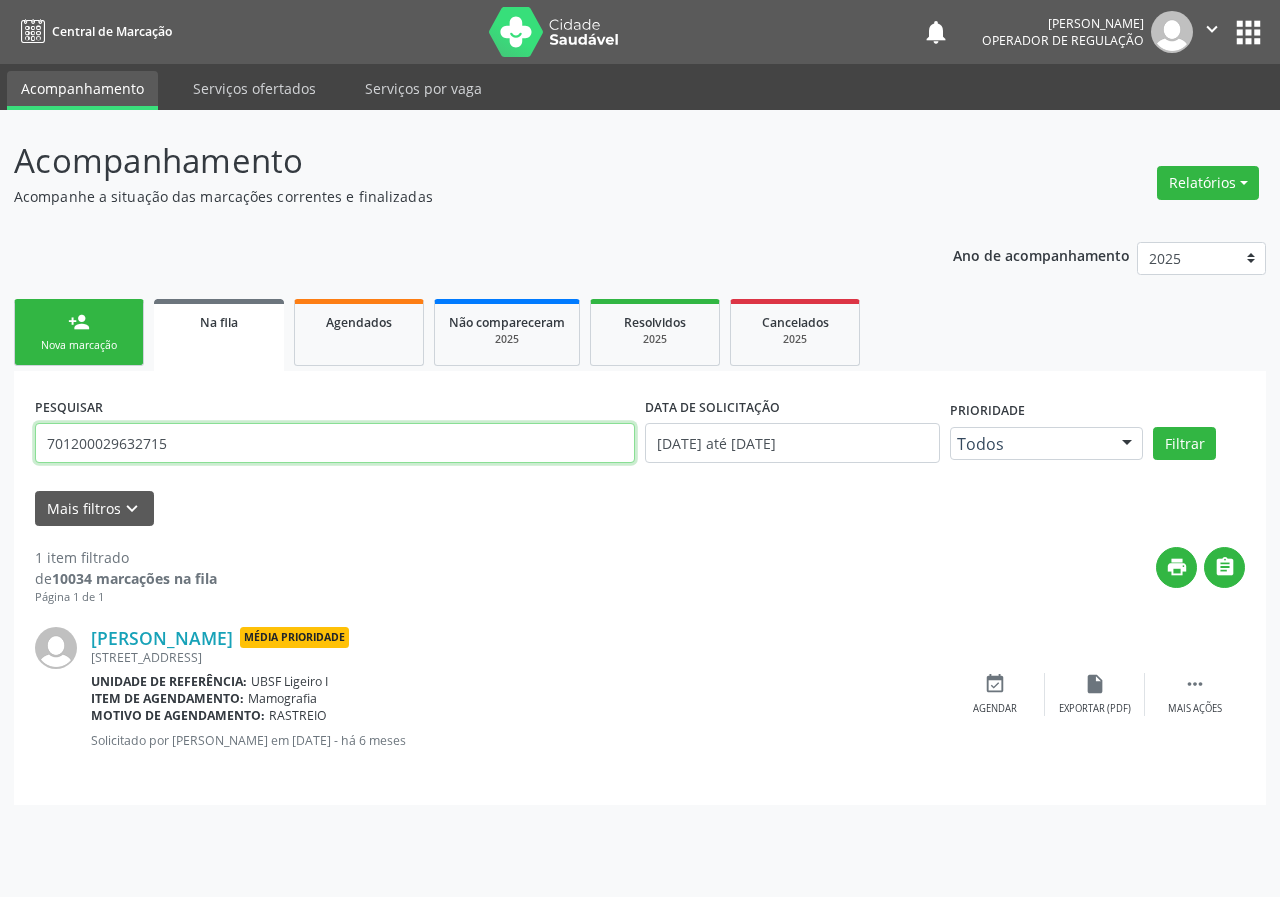 type on "701200029632715" 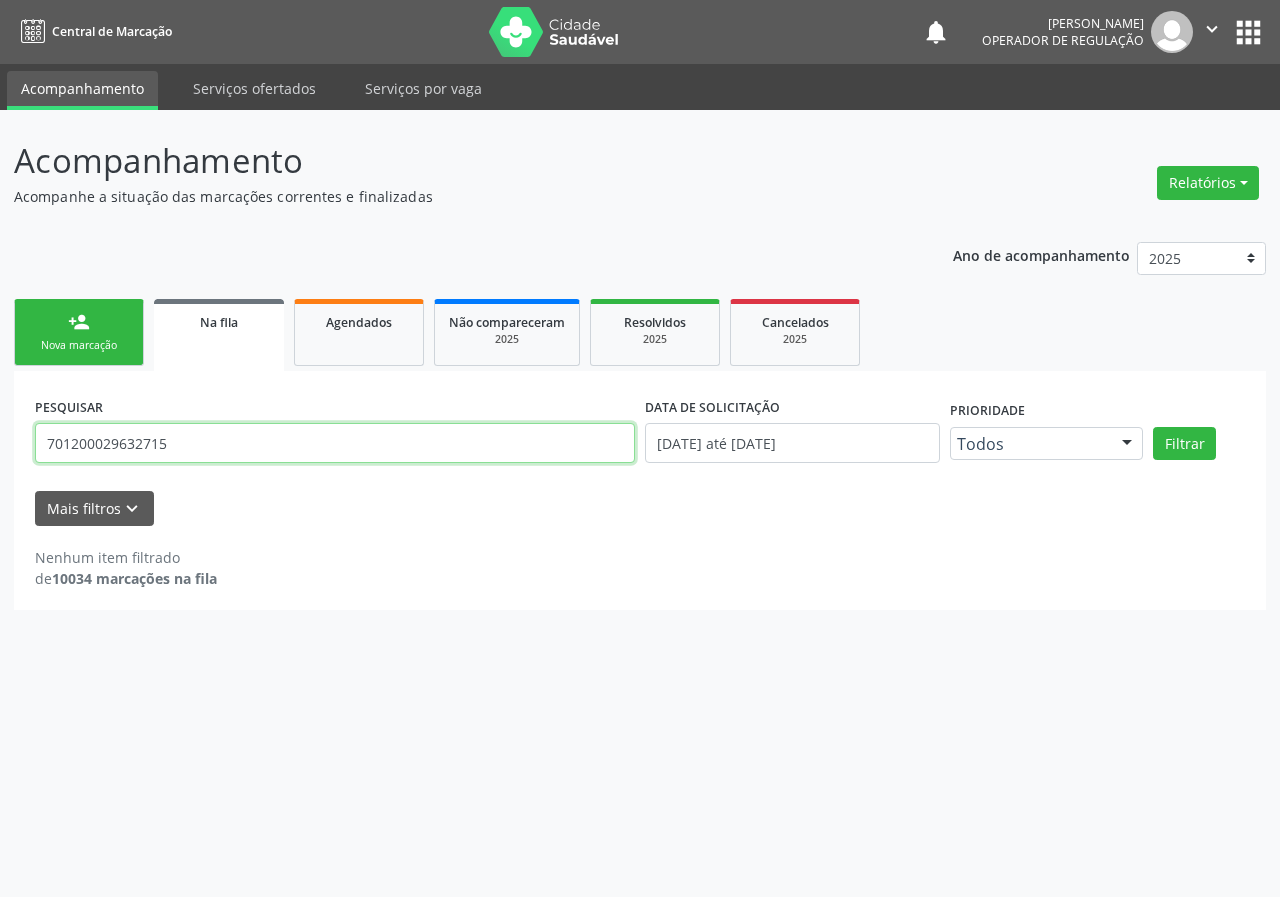 click on "701200029632715" at bounding box center (335, 443) 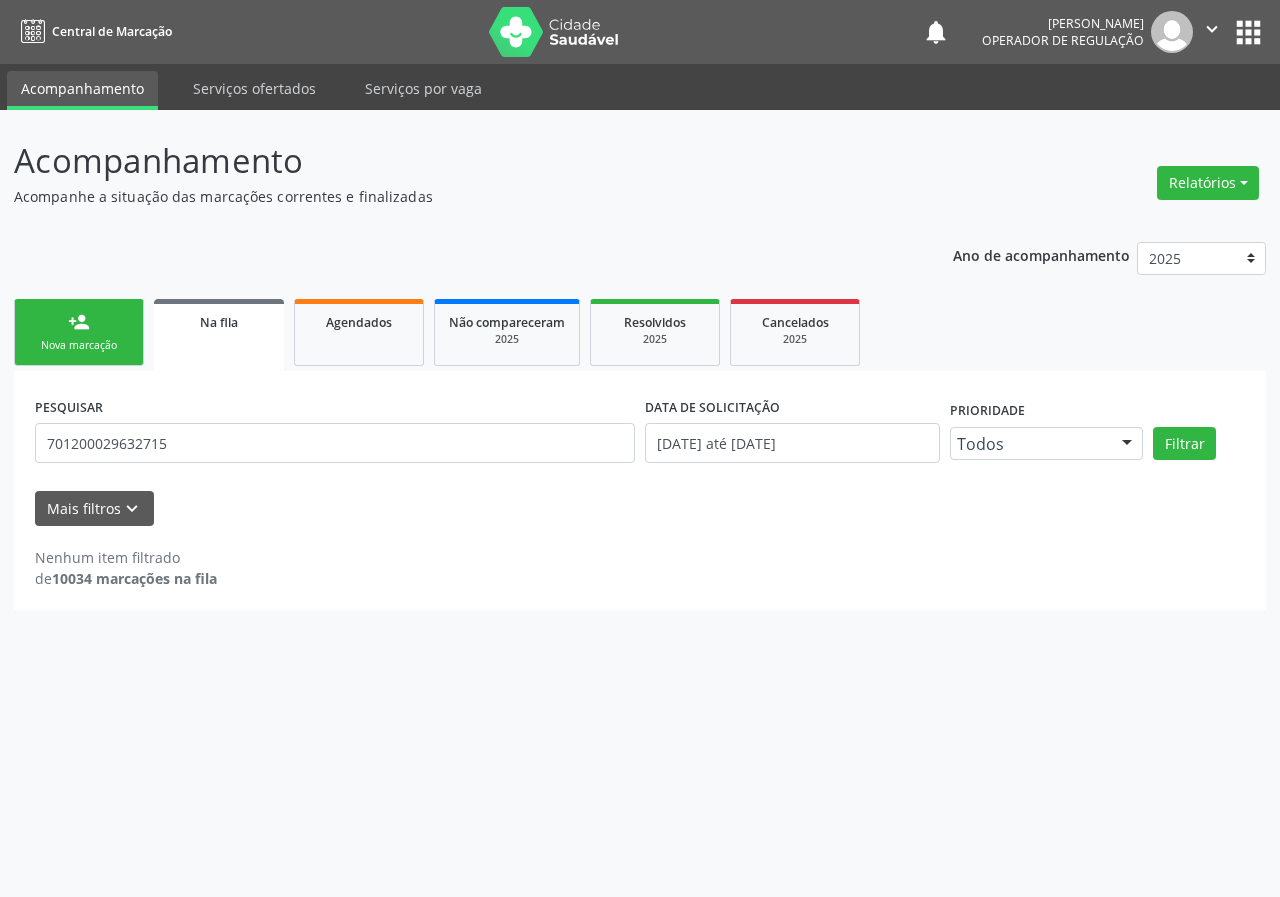 click on "person_add
Nova marcação" at bounding box center [79, 332] 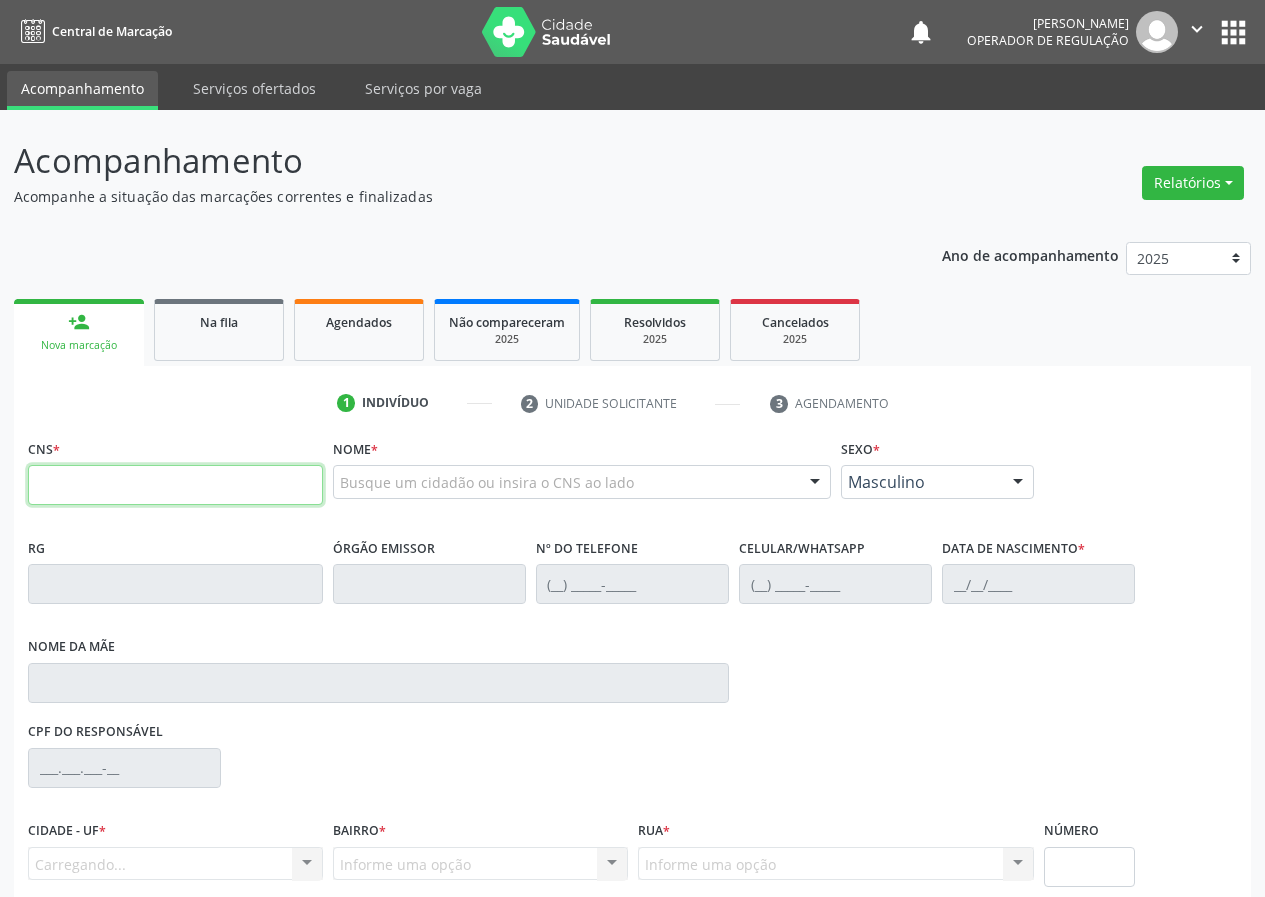 click at bounding box center [175, 485] 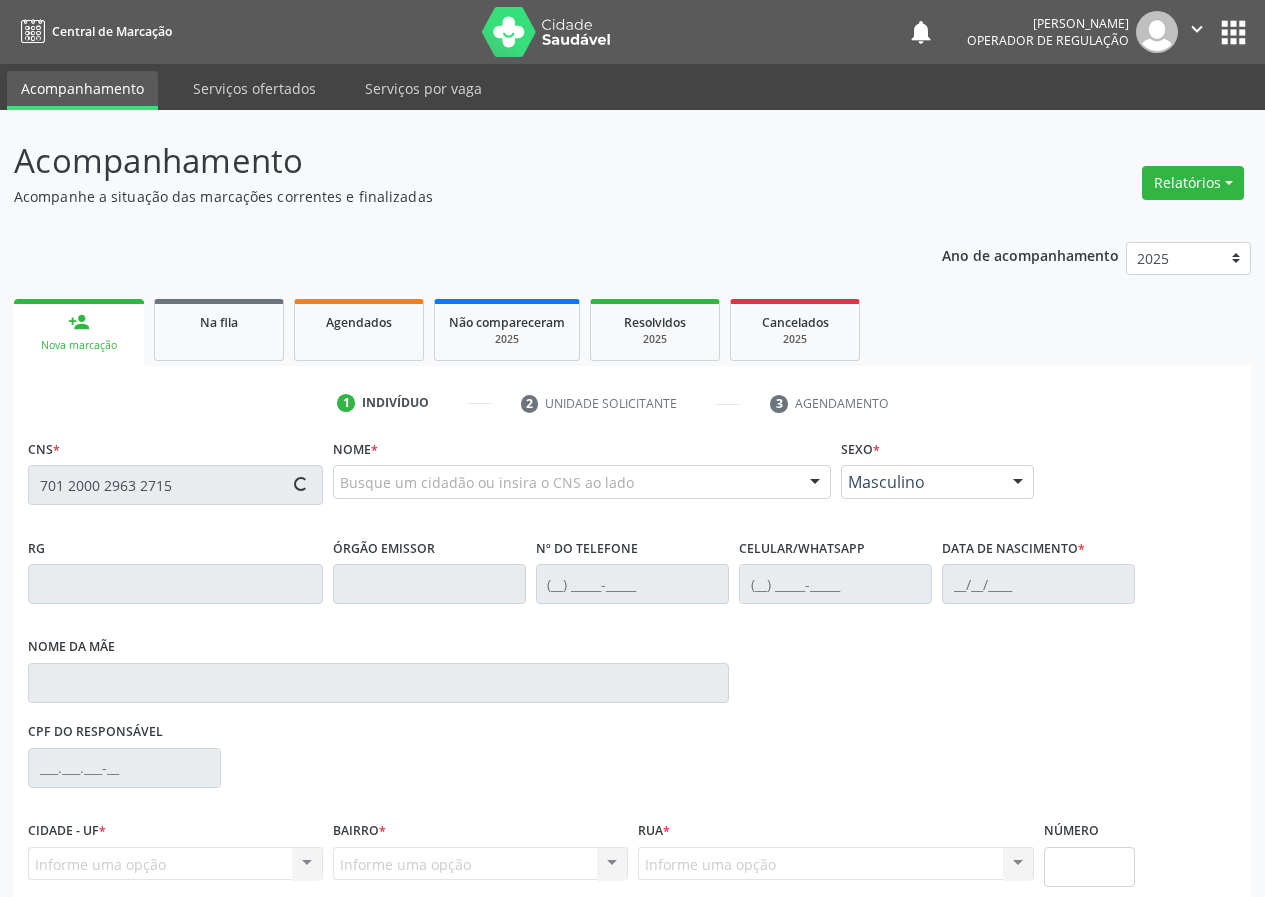 type on "701 2000 2963 2715" 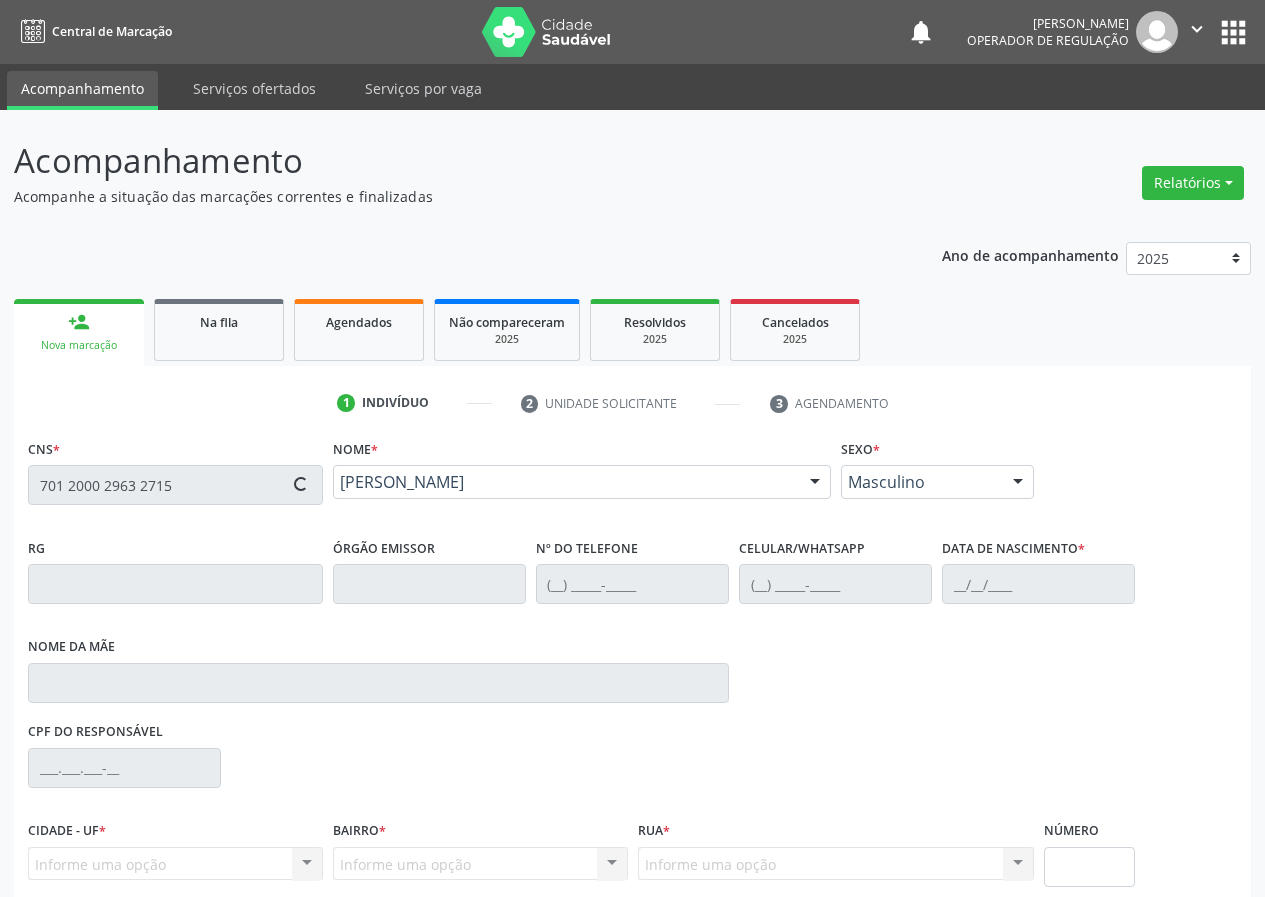 type on "(83) 98656-3479" 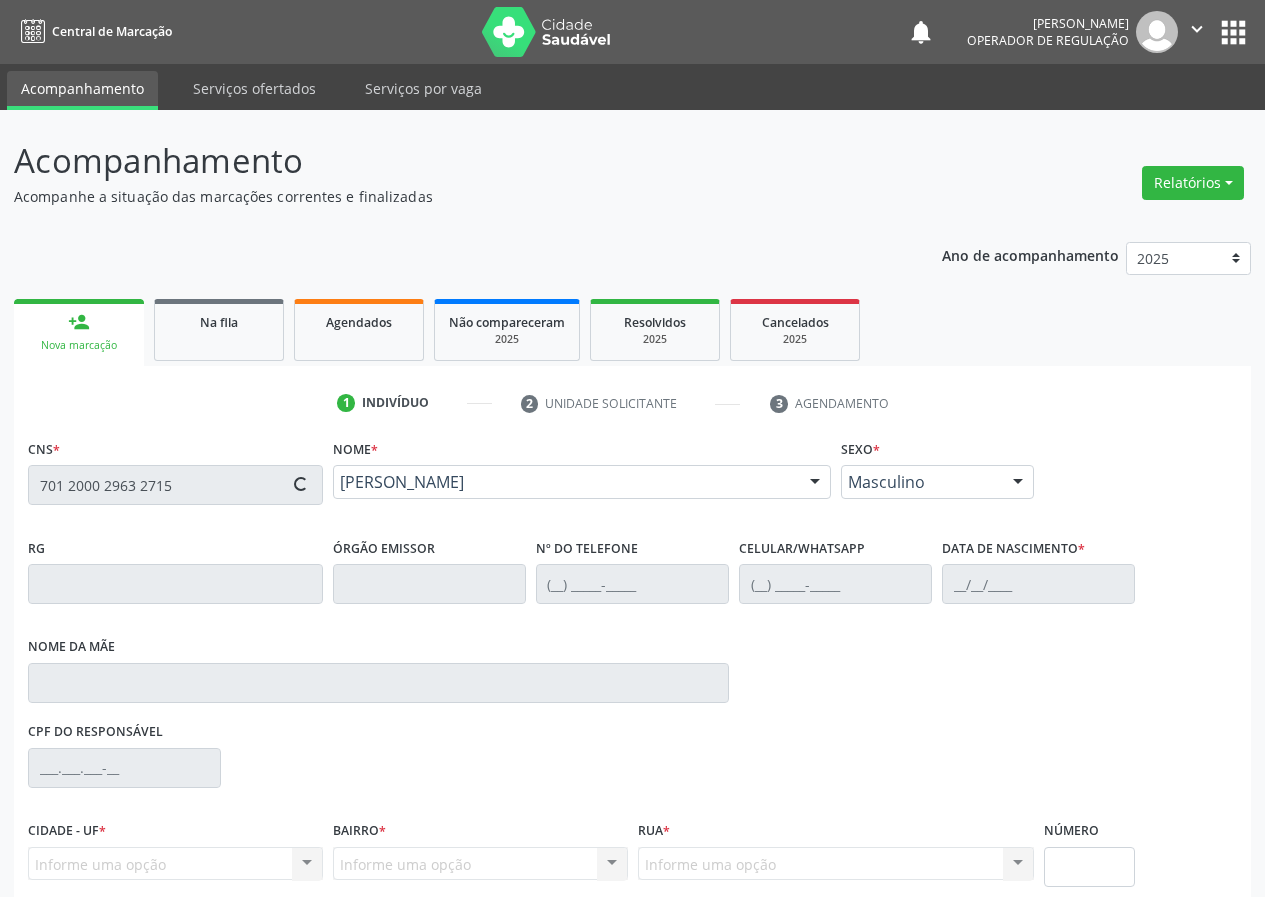 type on "21/06/1978" 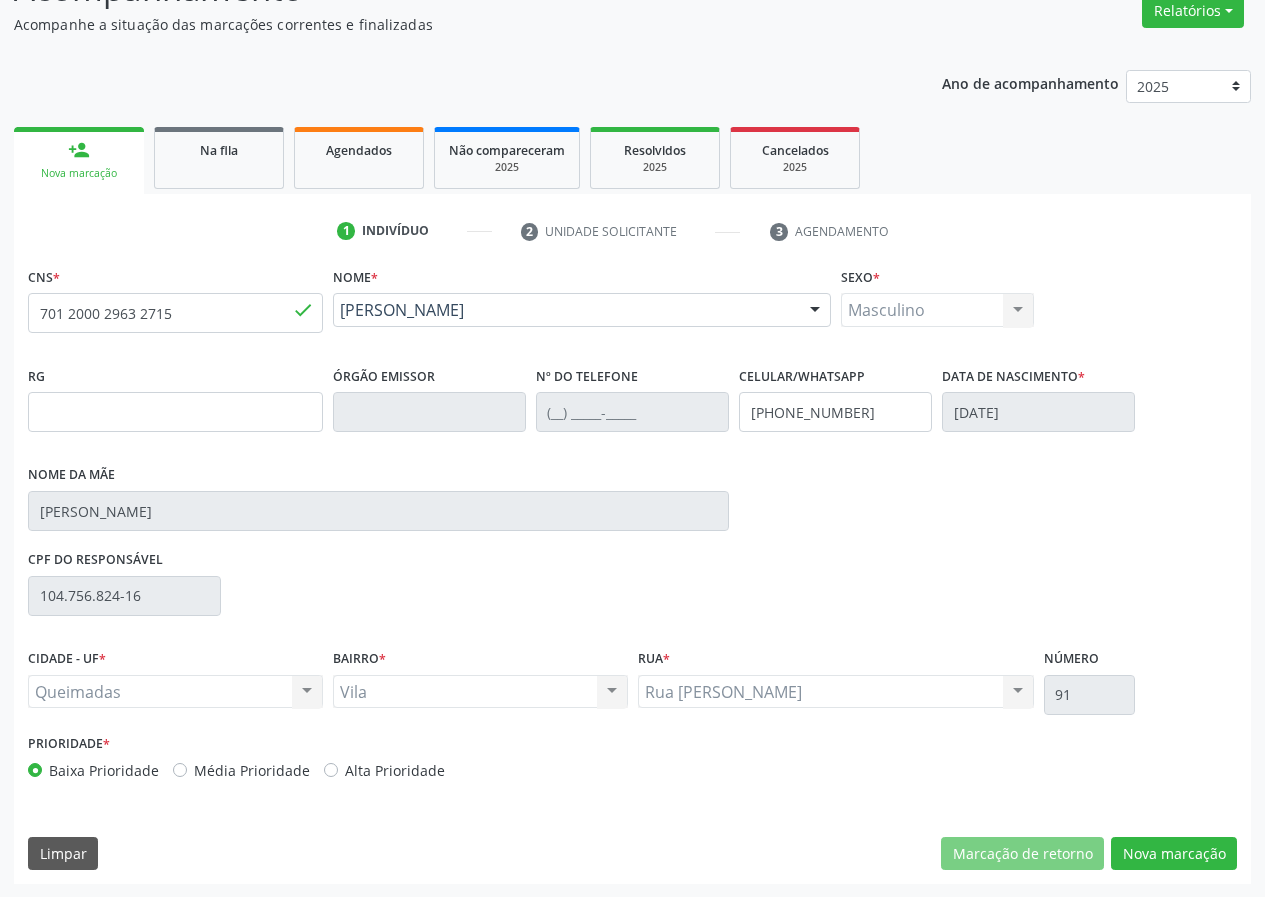scroll, scrollTop: 173, scrollLeft: 0, axis: vertical 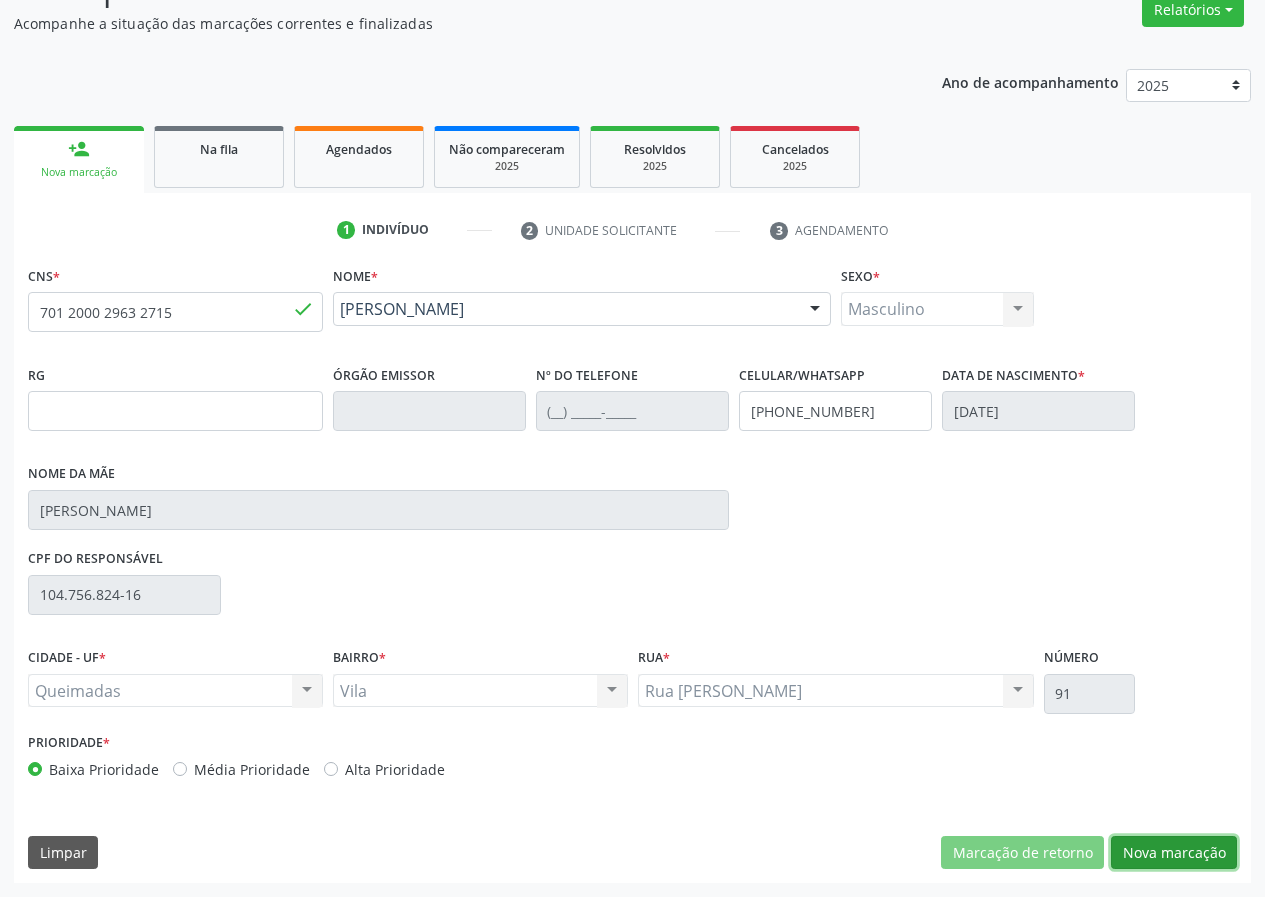 click on "Nova marcação" at bounding box center (1174, 853) 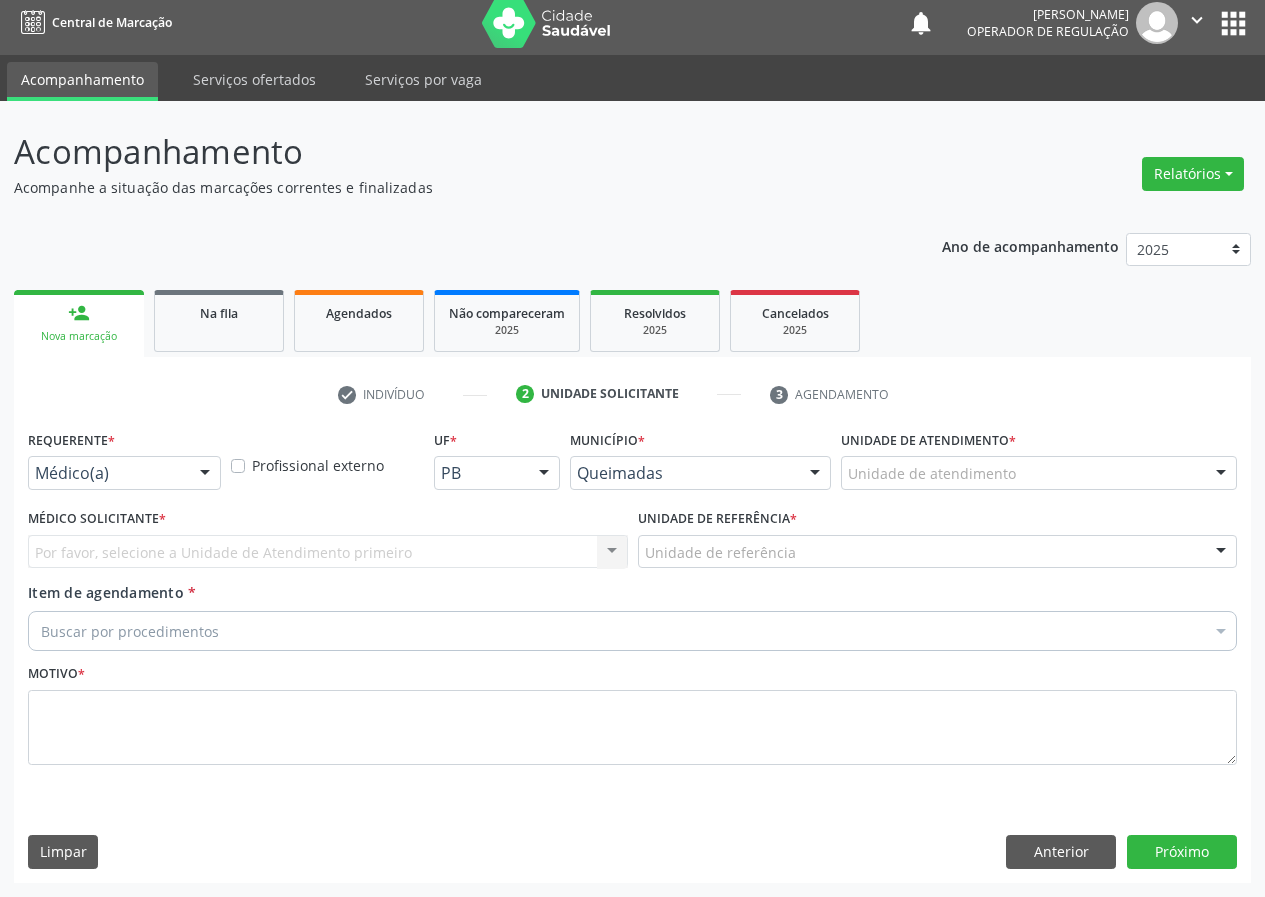 scroll, scrollTop: 9, scrollLeft: 0, axis: vertical 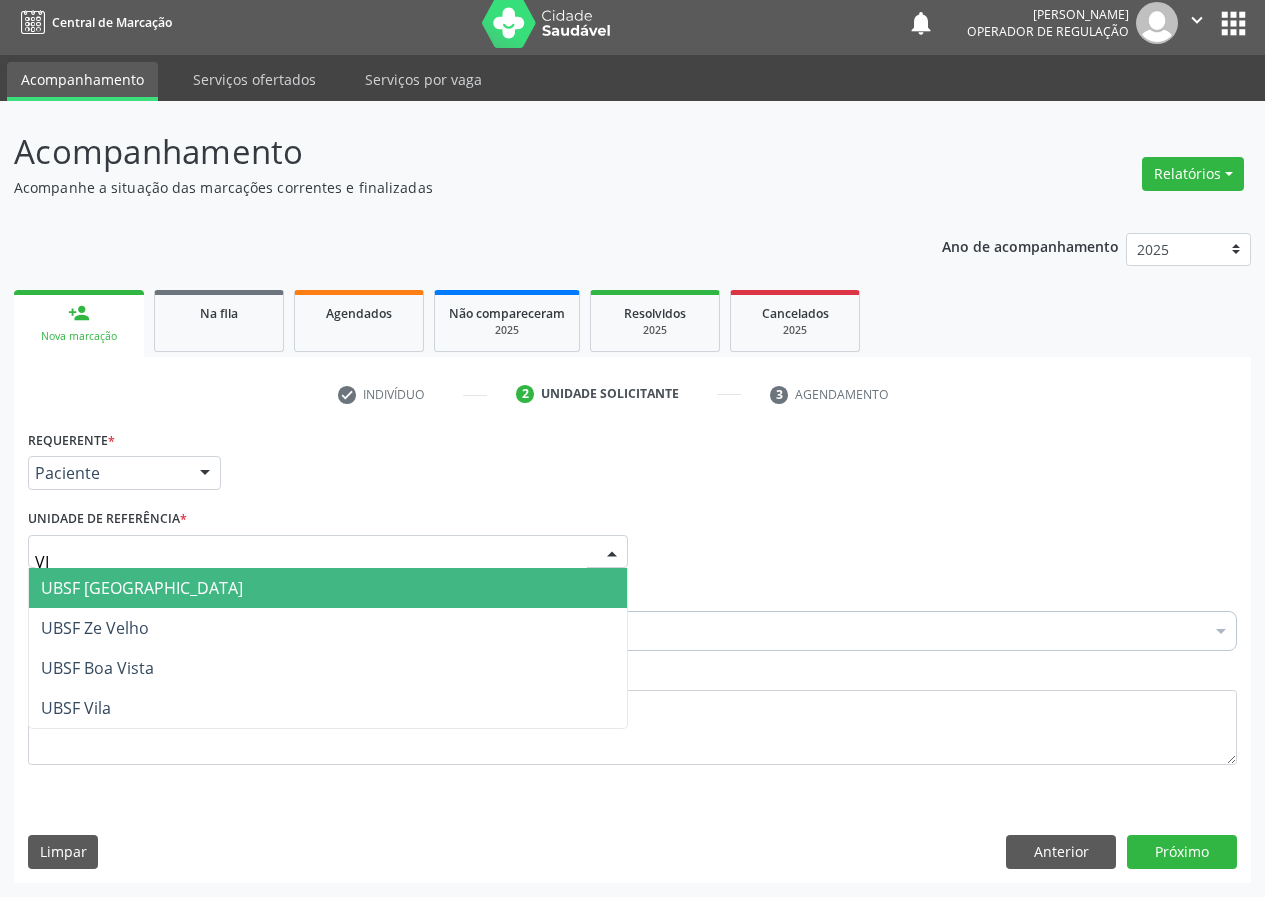 type on "VIL" 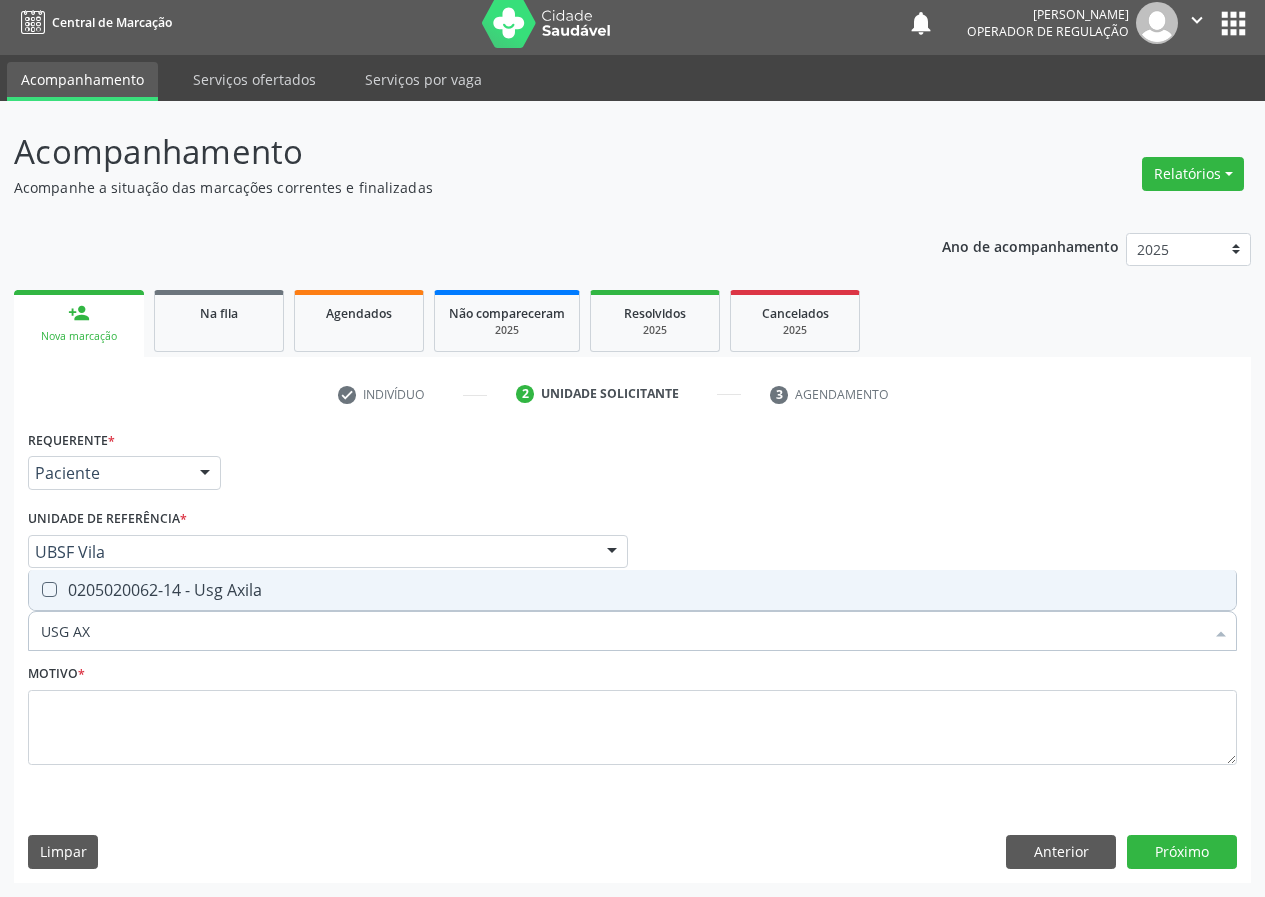 type on "USG AXI" 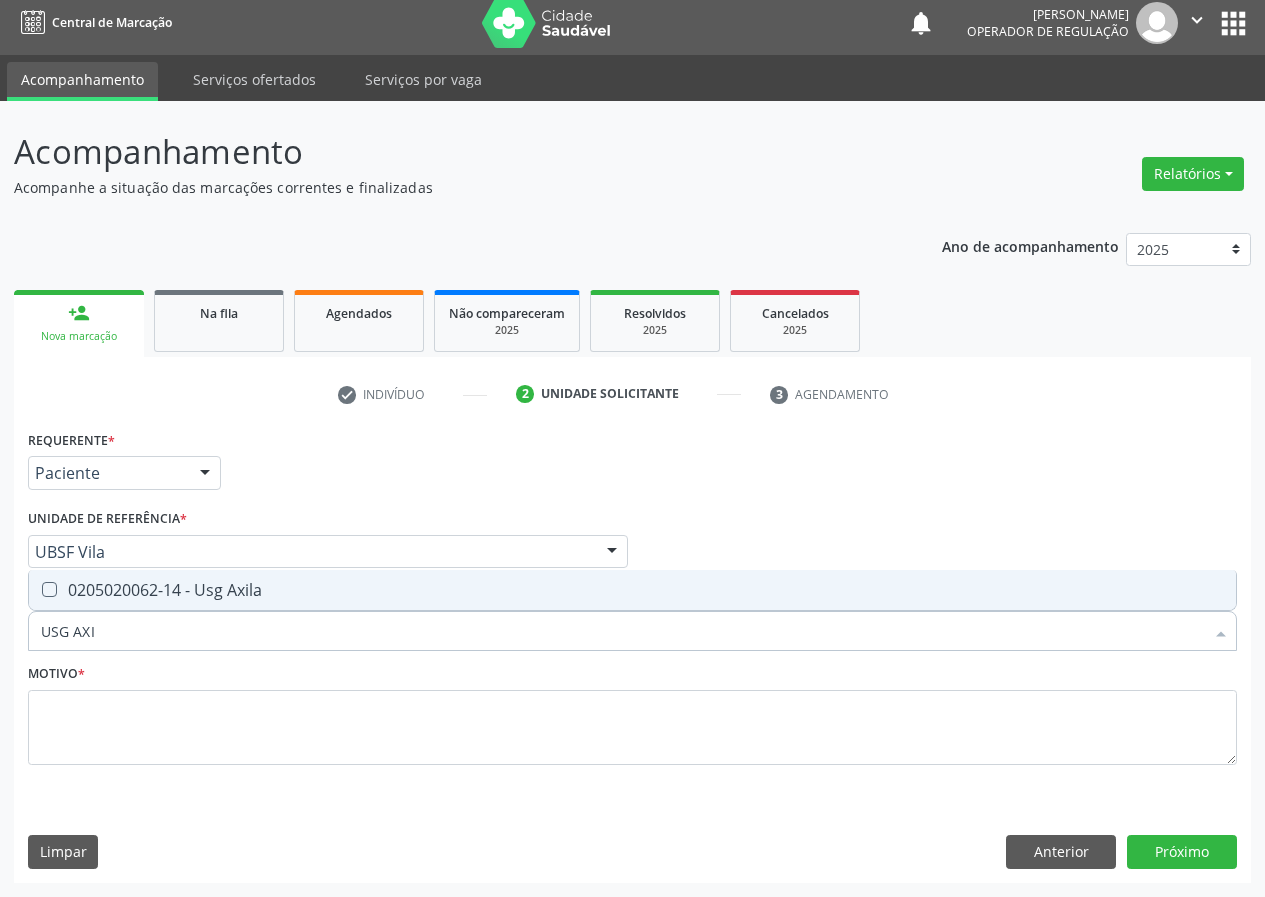 click at bounding box center [49, 589] 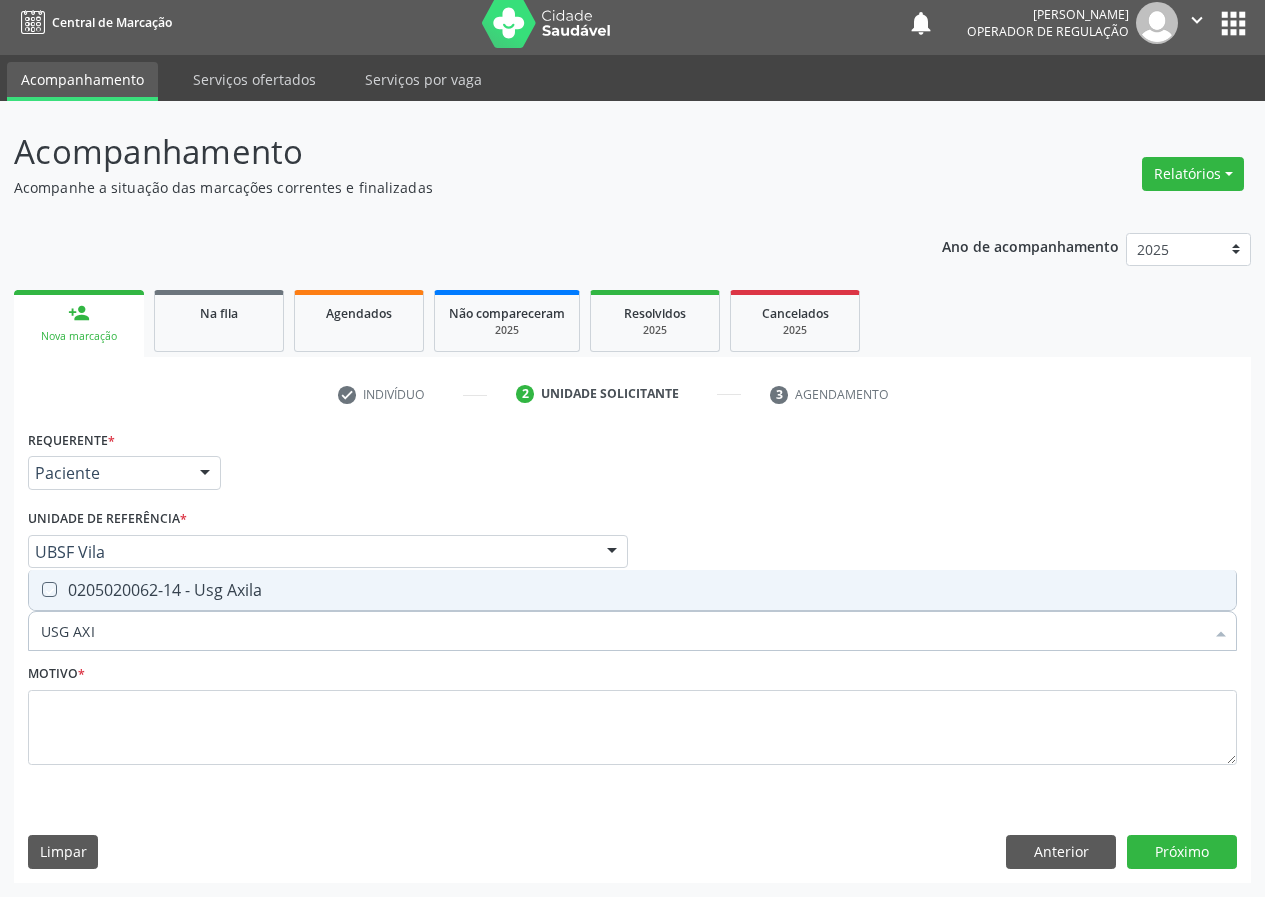 click at bounding box center (35, 589) 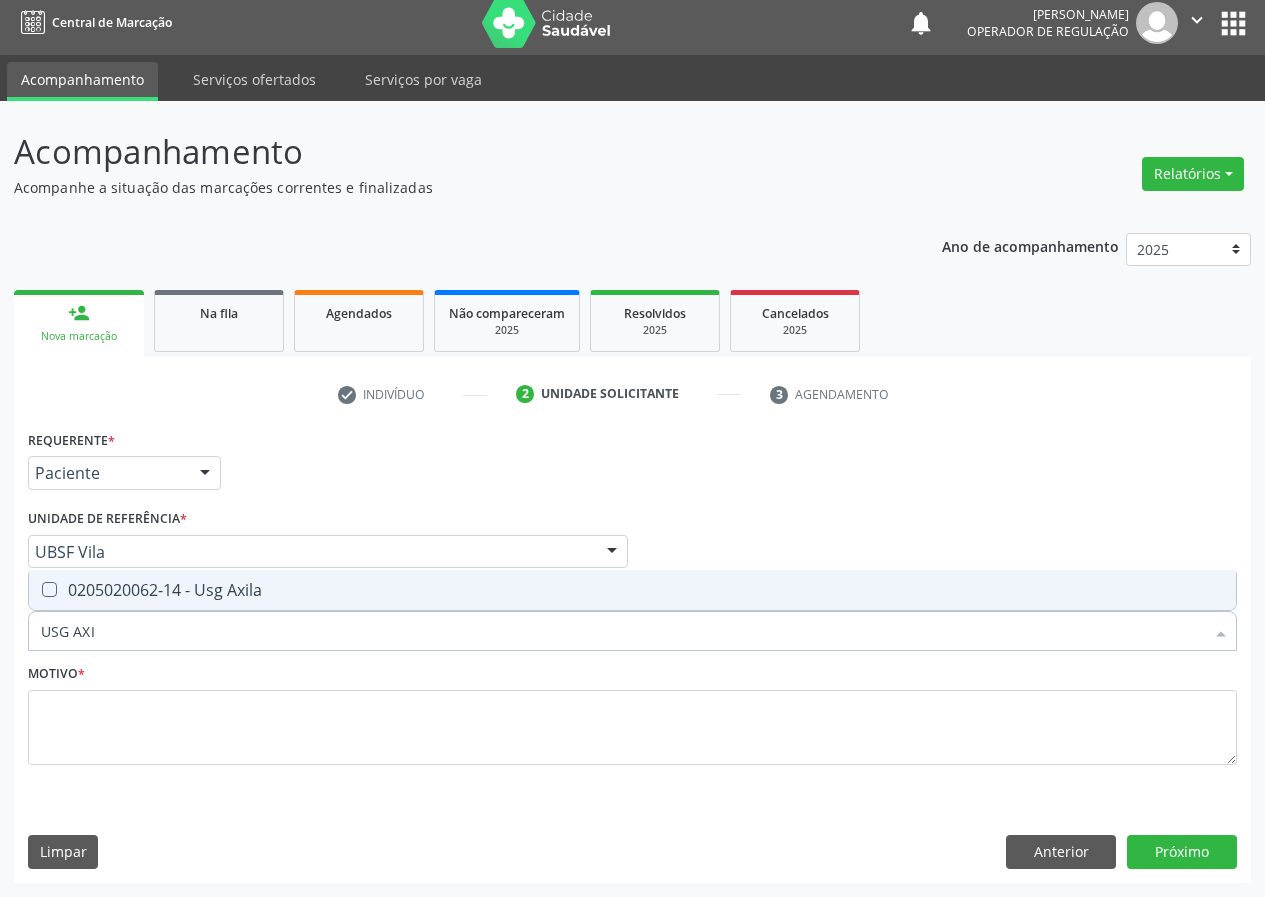 checkbox on "true" 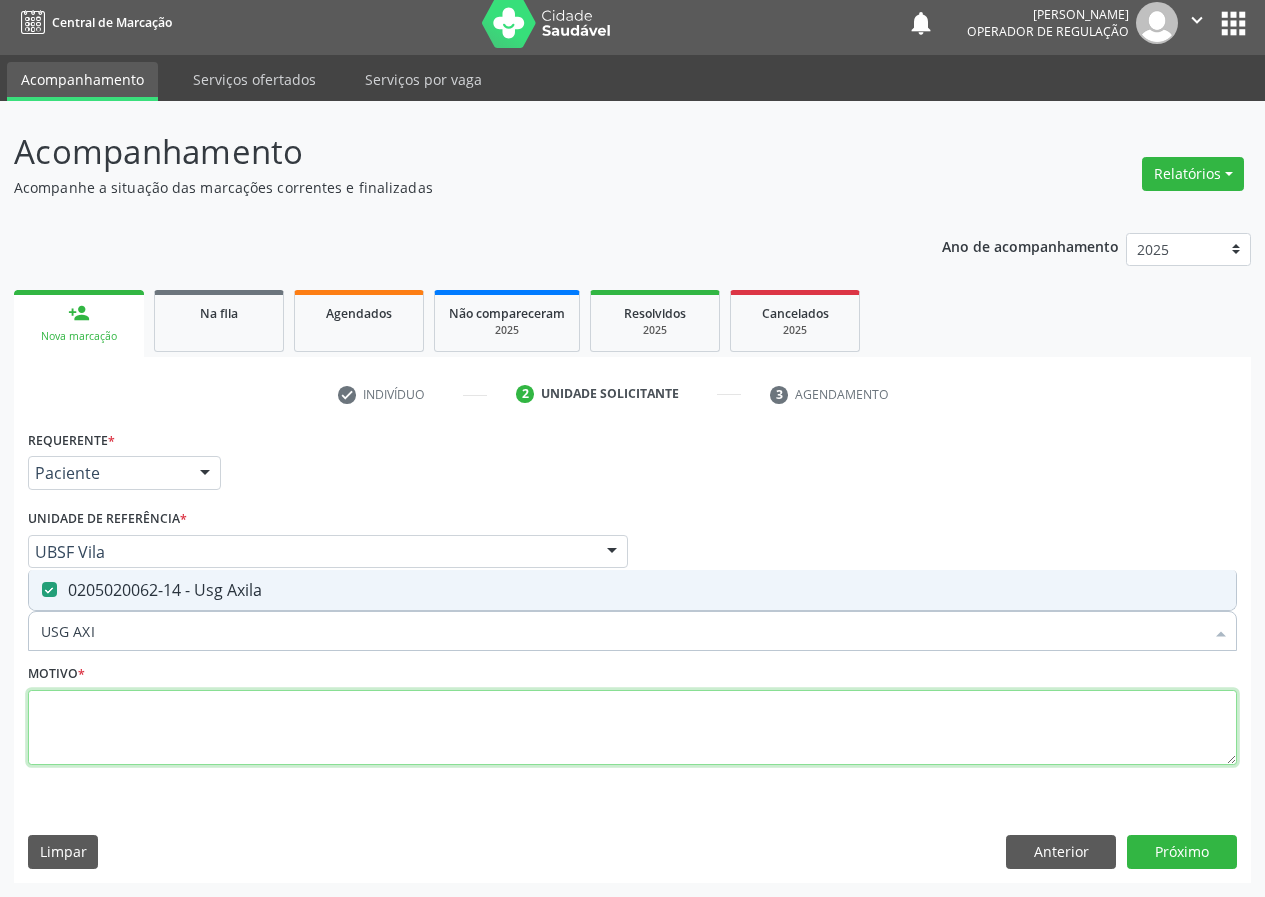 click at bounding box center [632, 728] 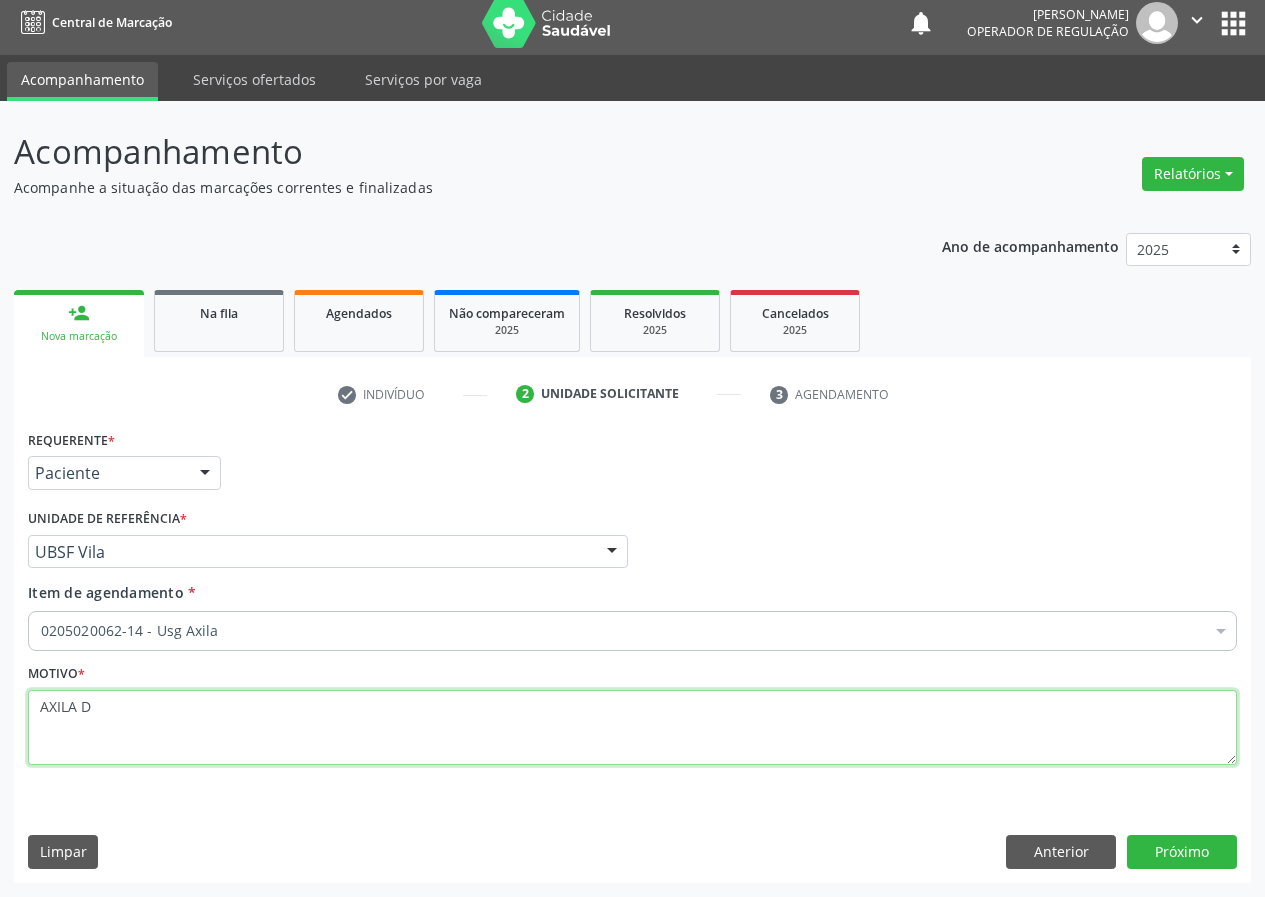 type on "AXILA D" 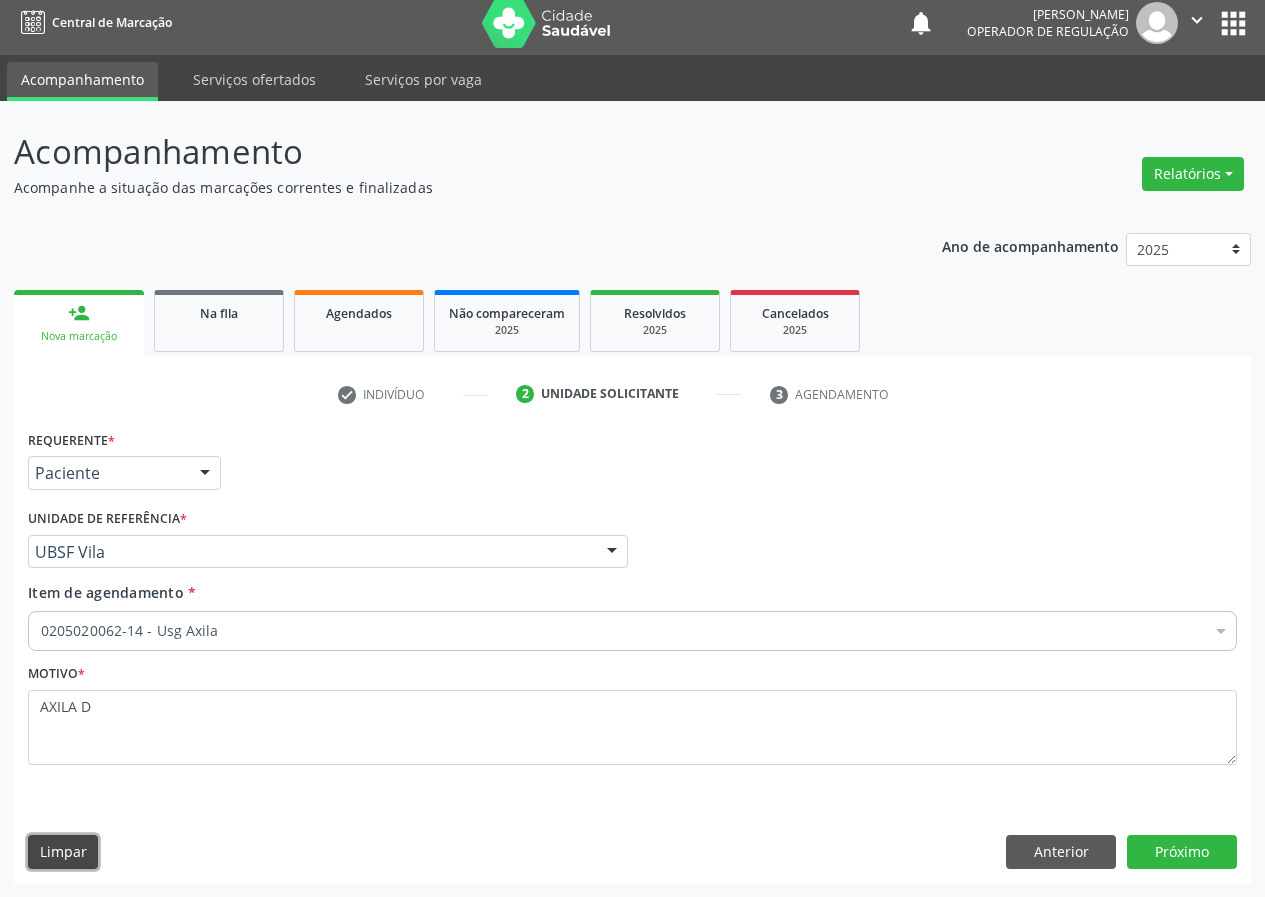 type 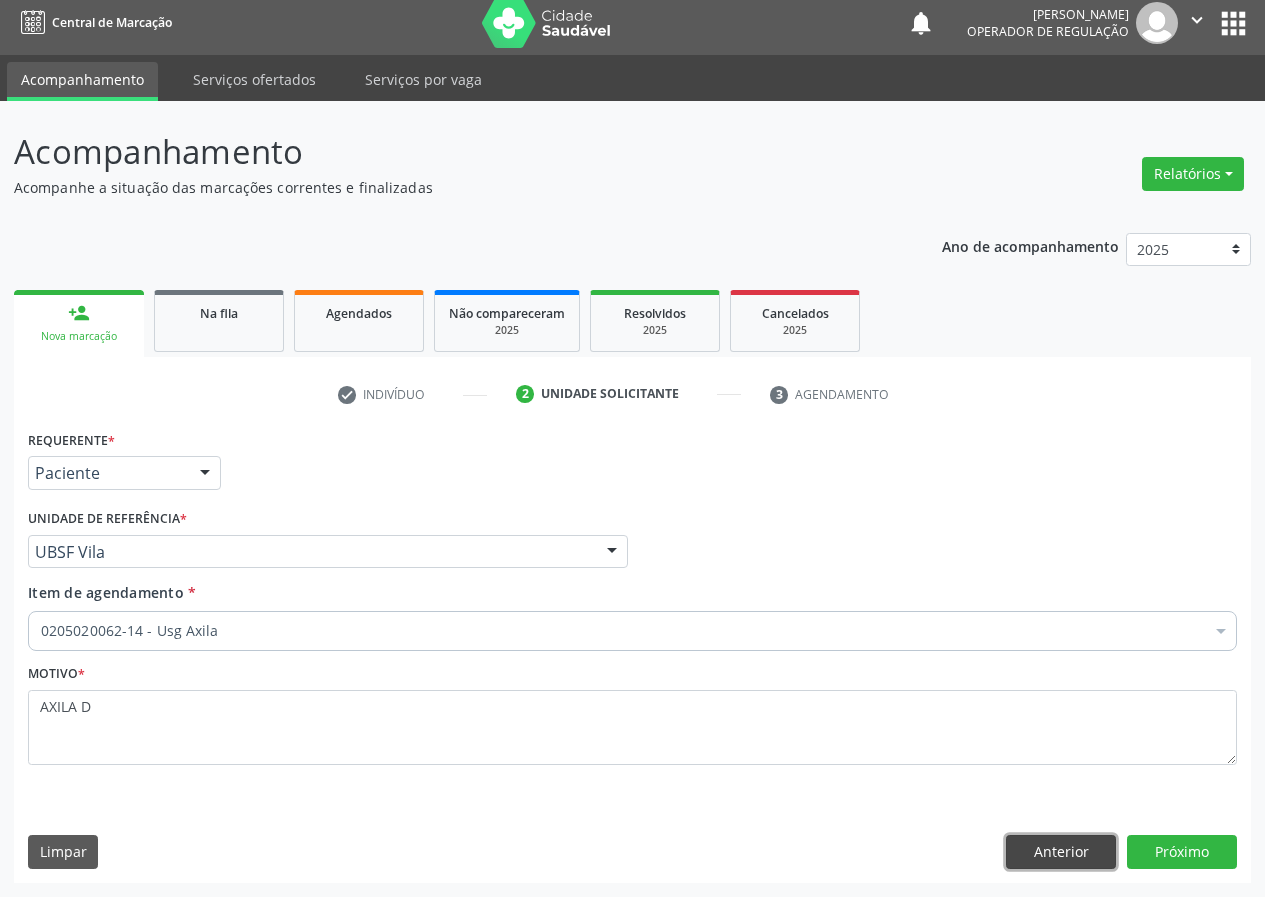 type 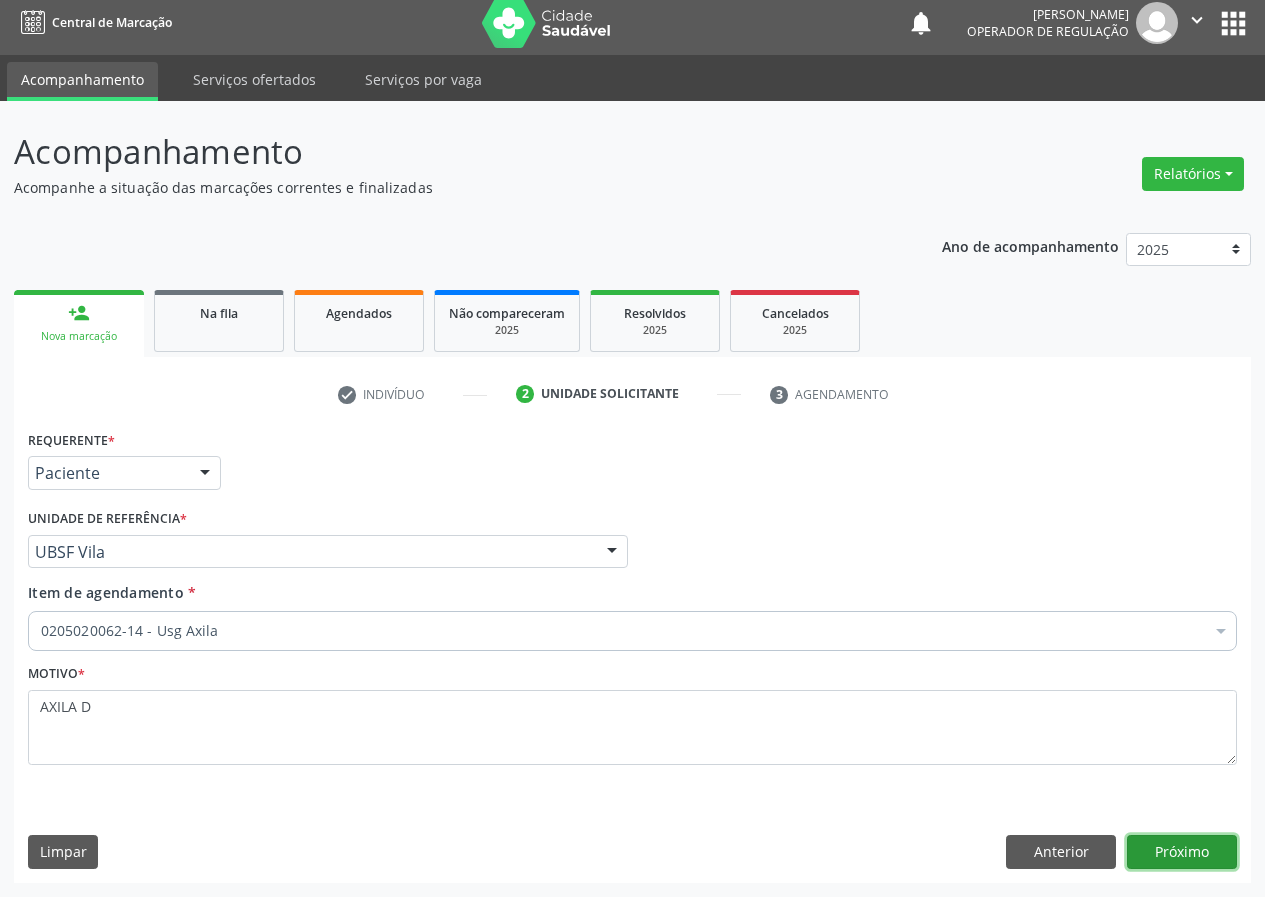 type 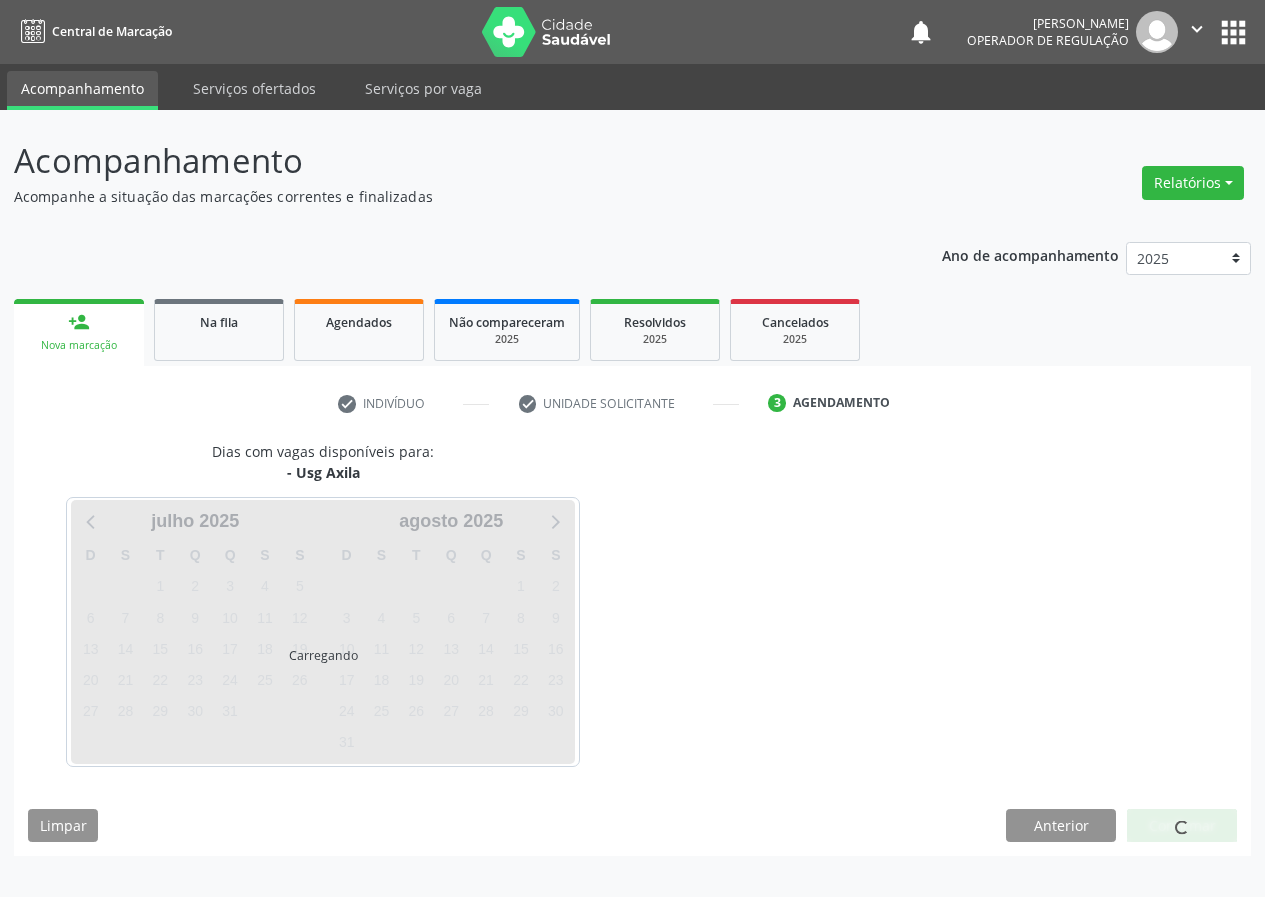 scroll, scrollTop: 0, scrollLeft: 0, axis: both 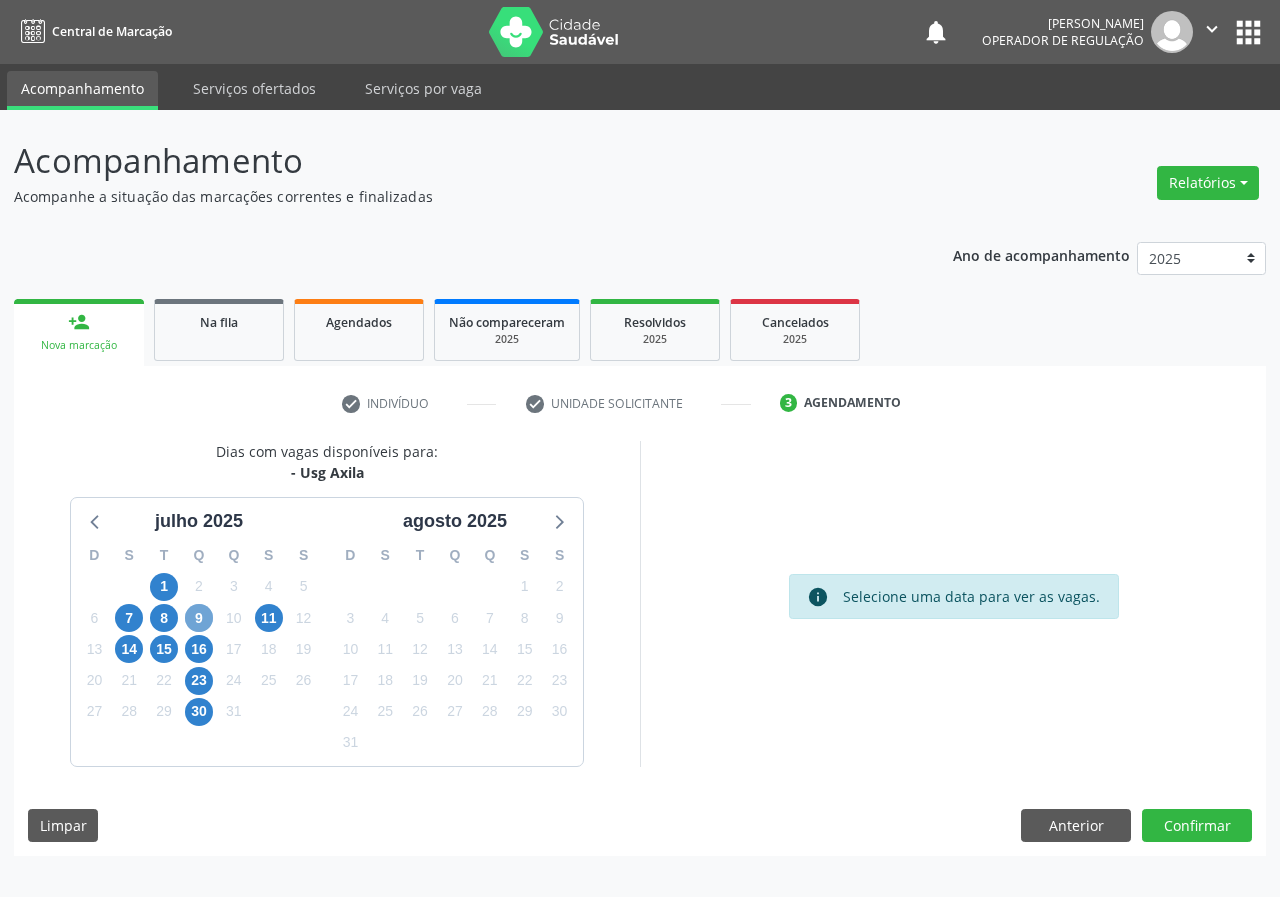 click on "9" at bounding box center (199, 618) 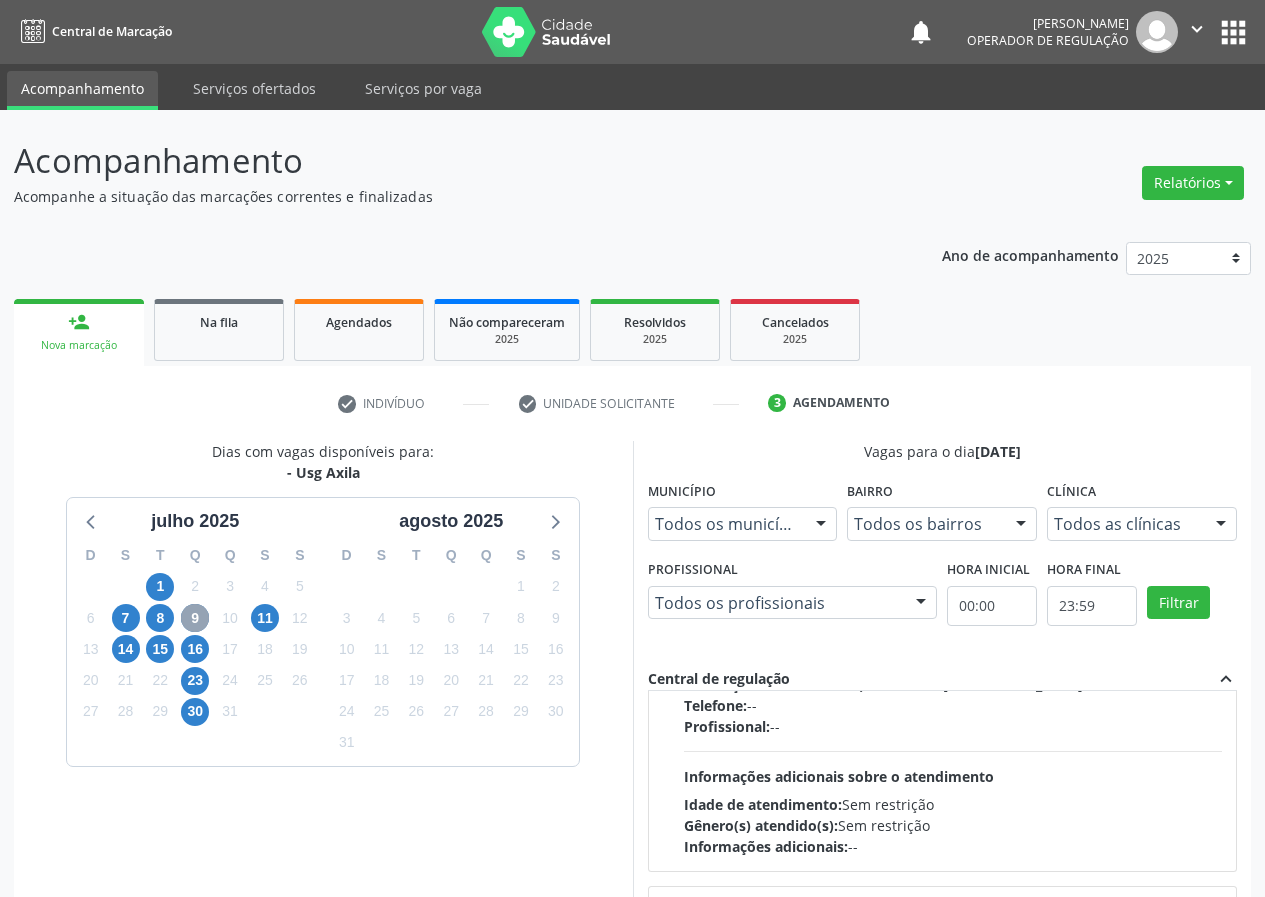 scroll, scrollTop: 315, scrollLeft: 0, axis: vertical 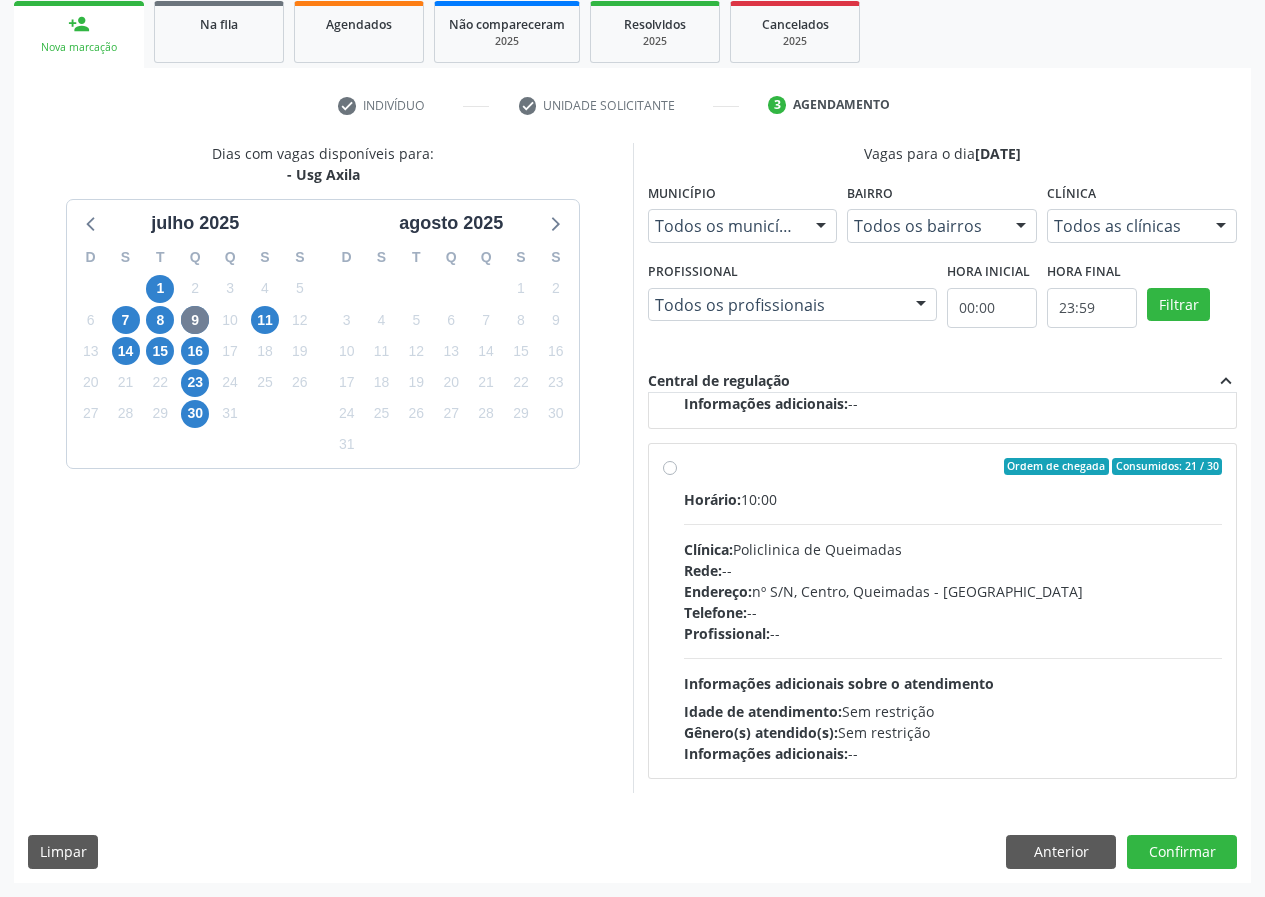 click on "Ordem de chegada
Consumidos: 21 / 30
Horário:   10:00
Clínica:  Policlinica de Queimadas
Rede:
--
Endereço:   nº S/N, Centro, Queimadas - PB
Telefone:   --
Profissional:
--
Informações adicionais sobre o atendimento
Idade de atendimento:
Sem restrição
Gênero(s) atendido(s):
Sem restrição
Informações adicionais:
--" at bounding box center [943, 611] 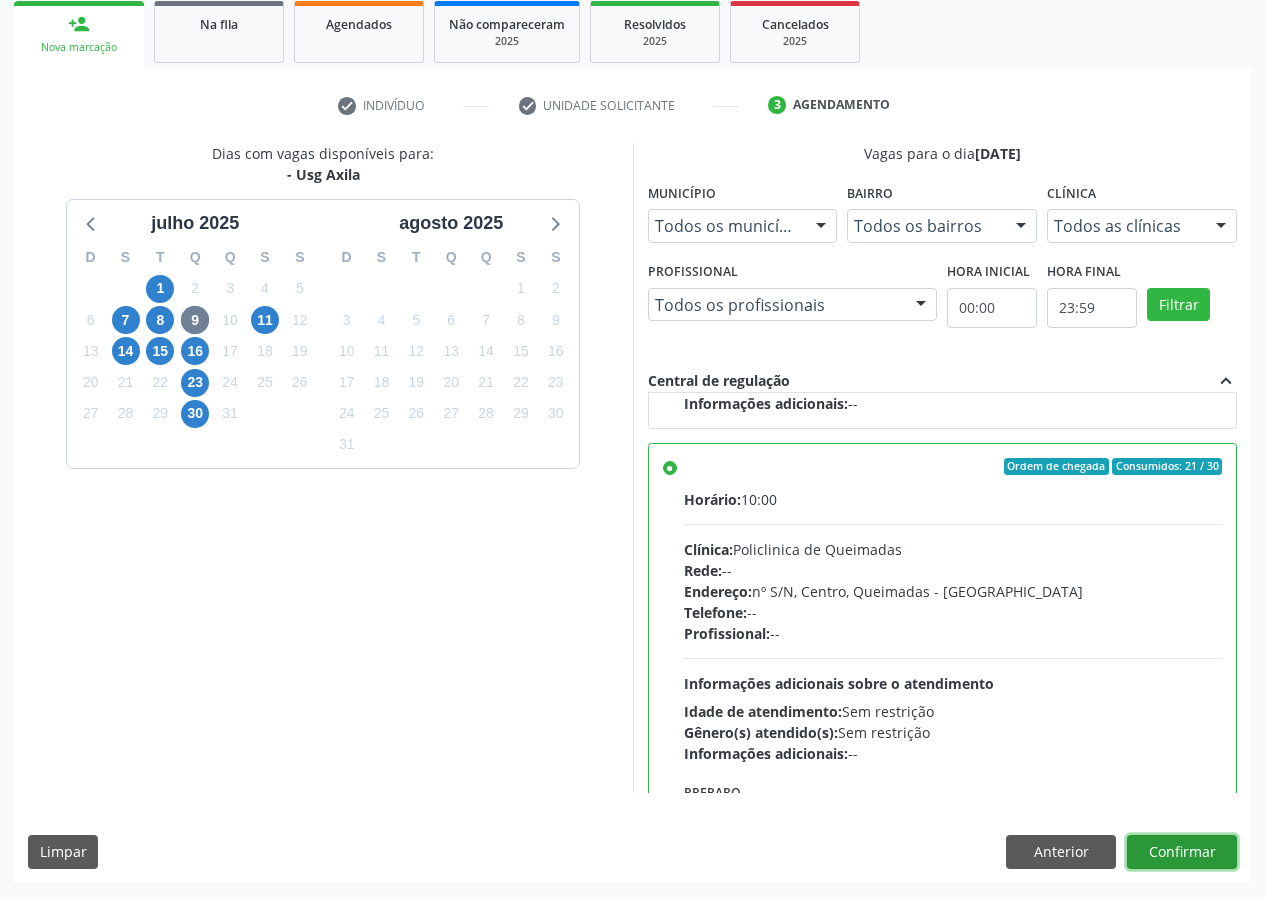 click on "Confirmar" at bounding box center (1182, 852) 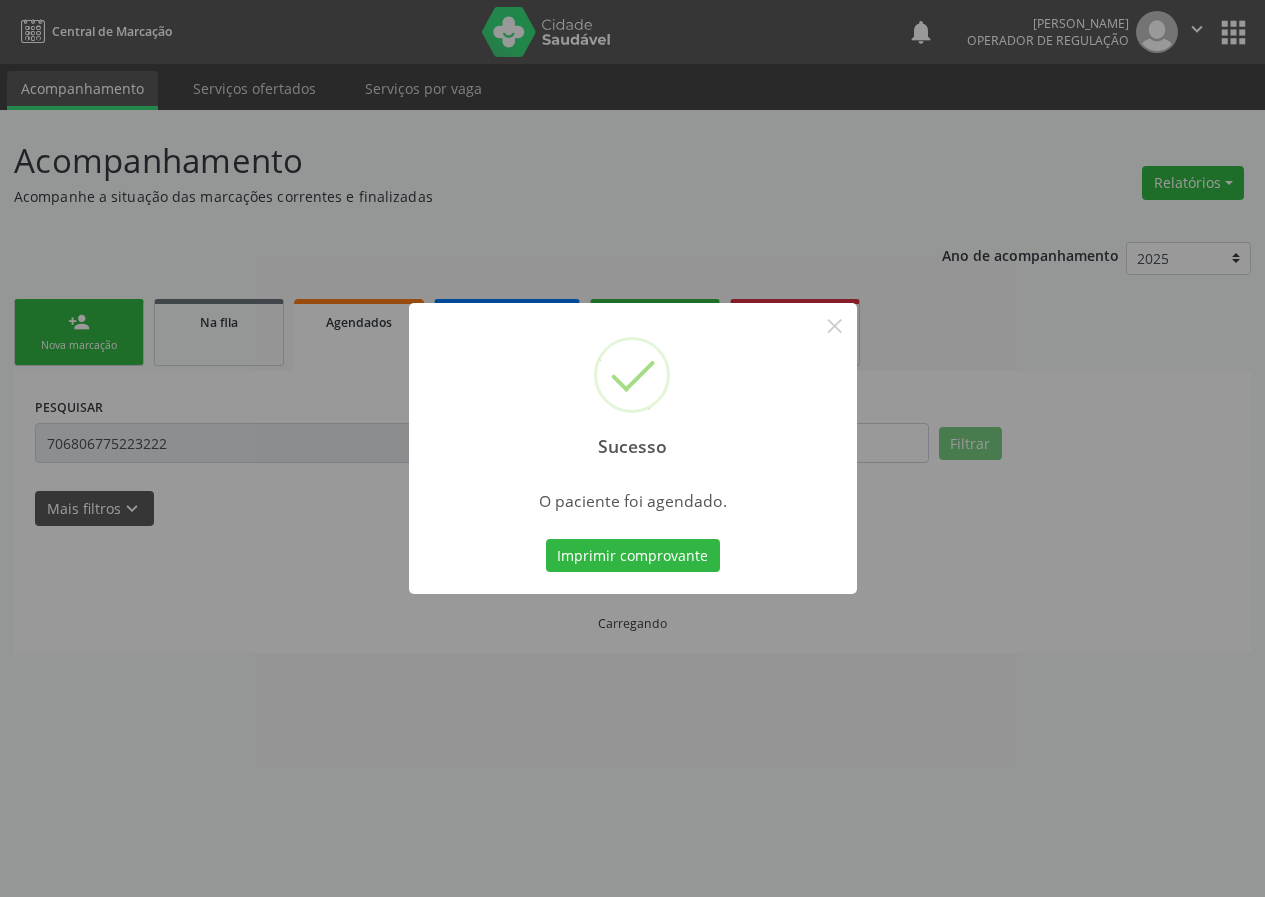 scroll, scrollTop: 0, scrollLeft: 0, axis: both 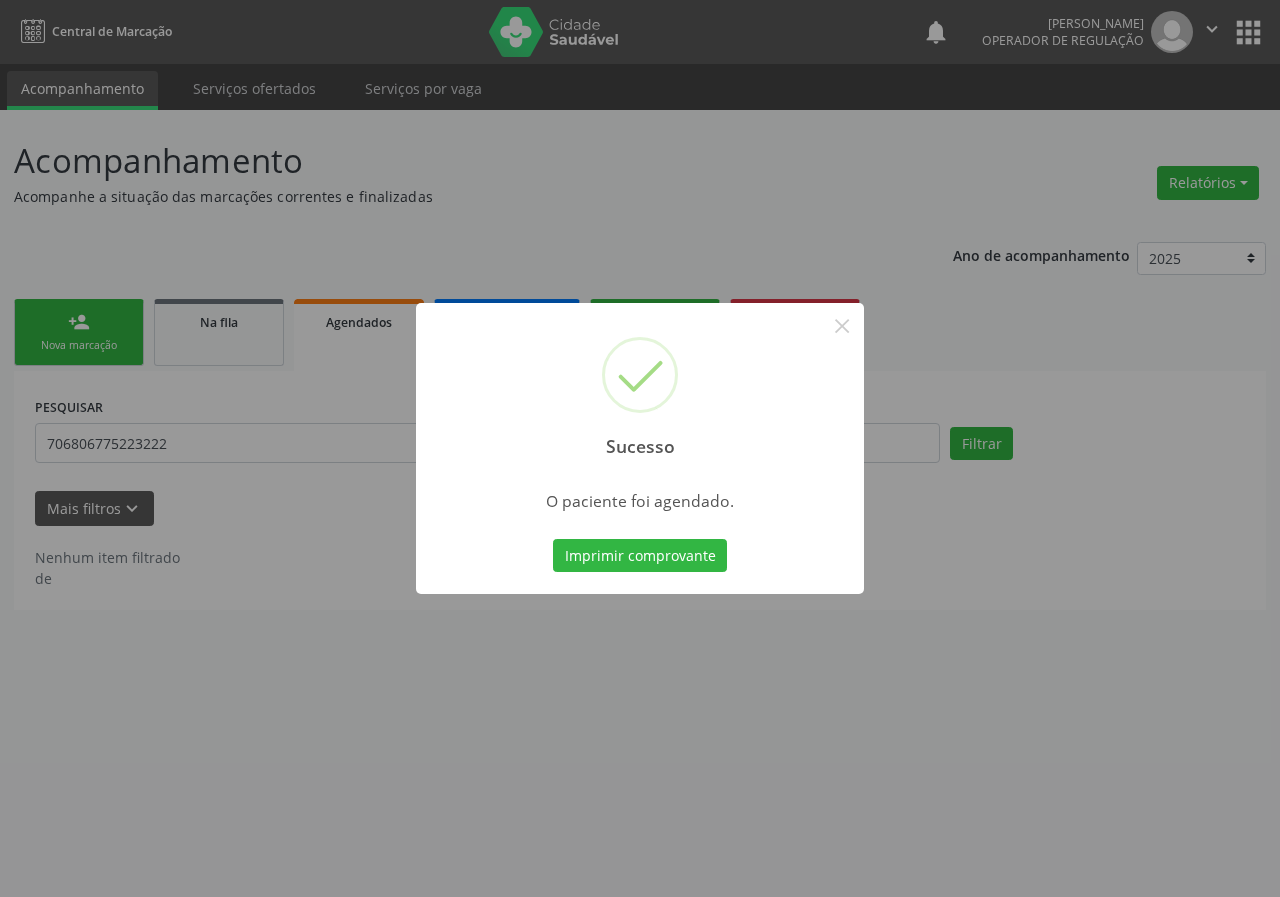 type 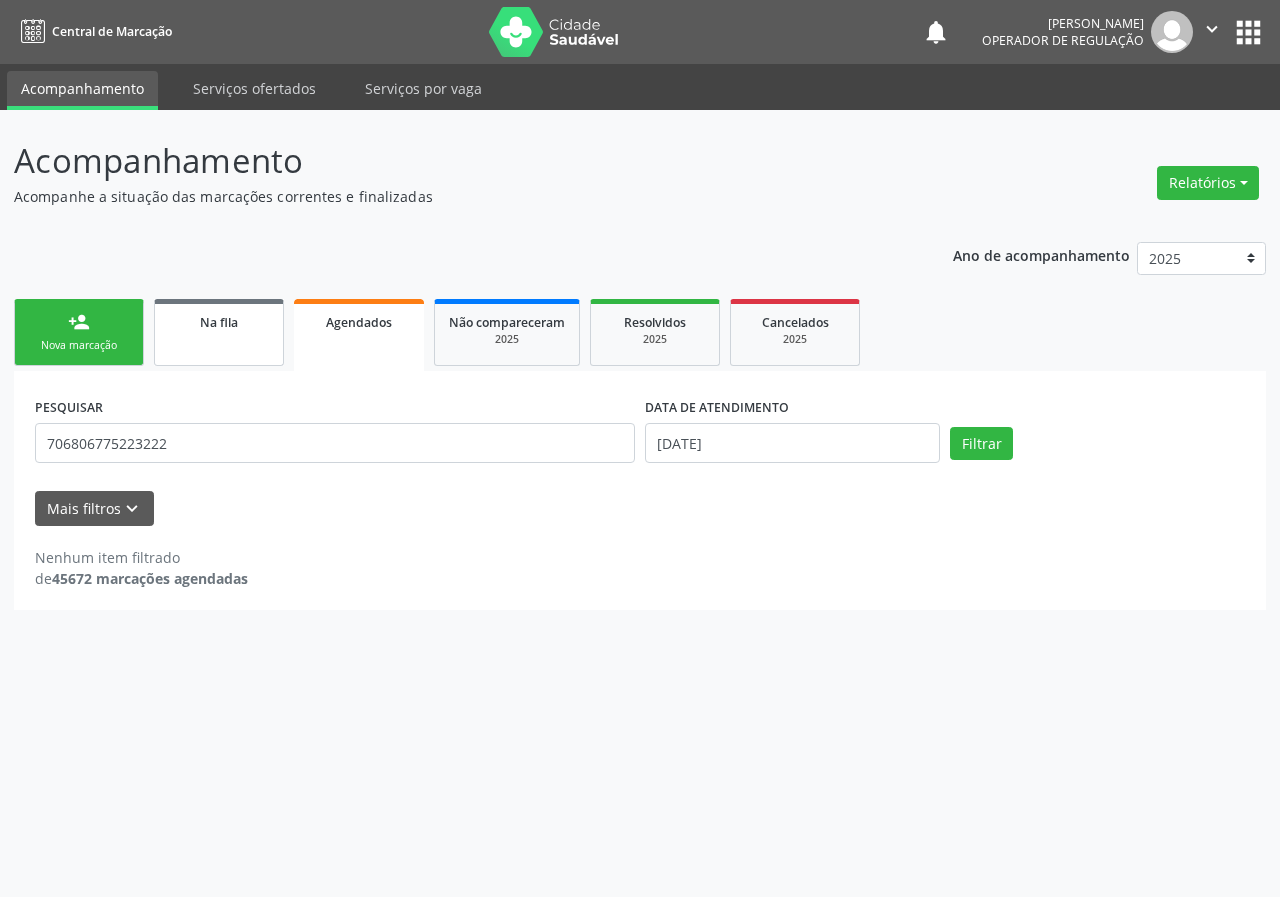 click on "Na fila" at bounding box center (219, 332) 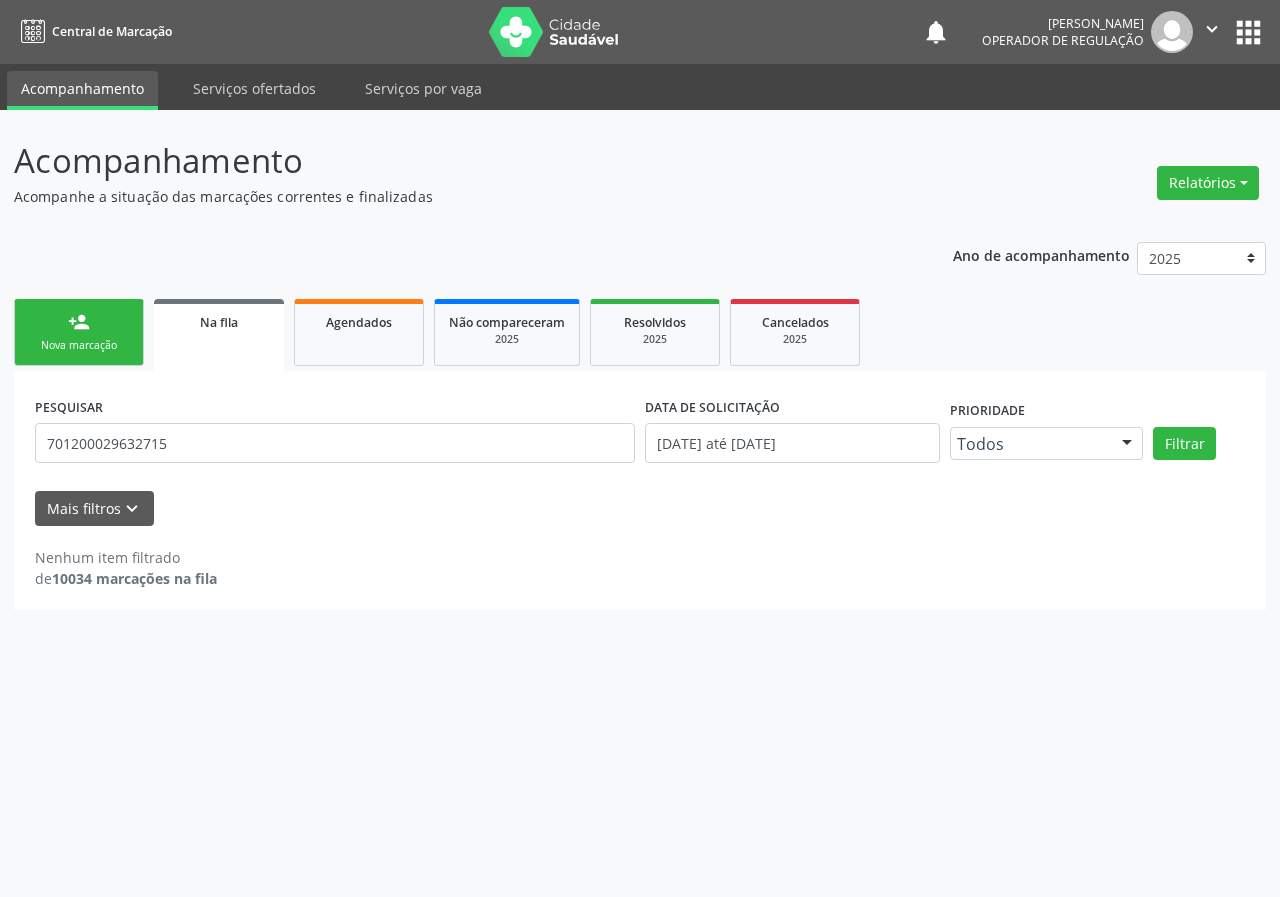 click on "Nova marcação" at bounding box center (79, 345) 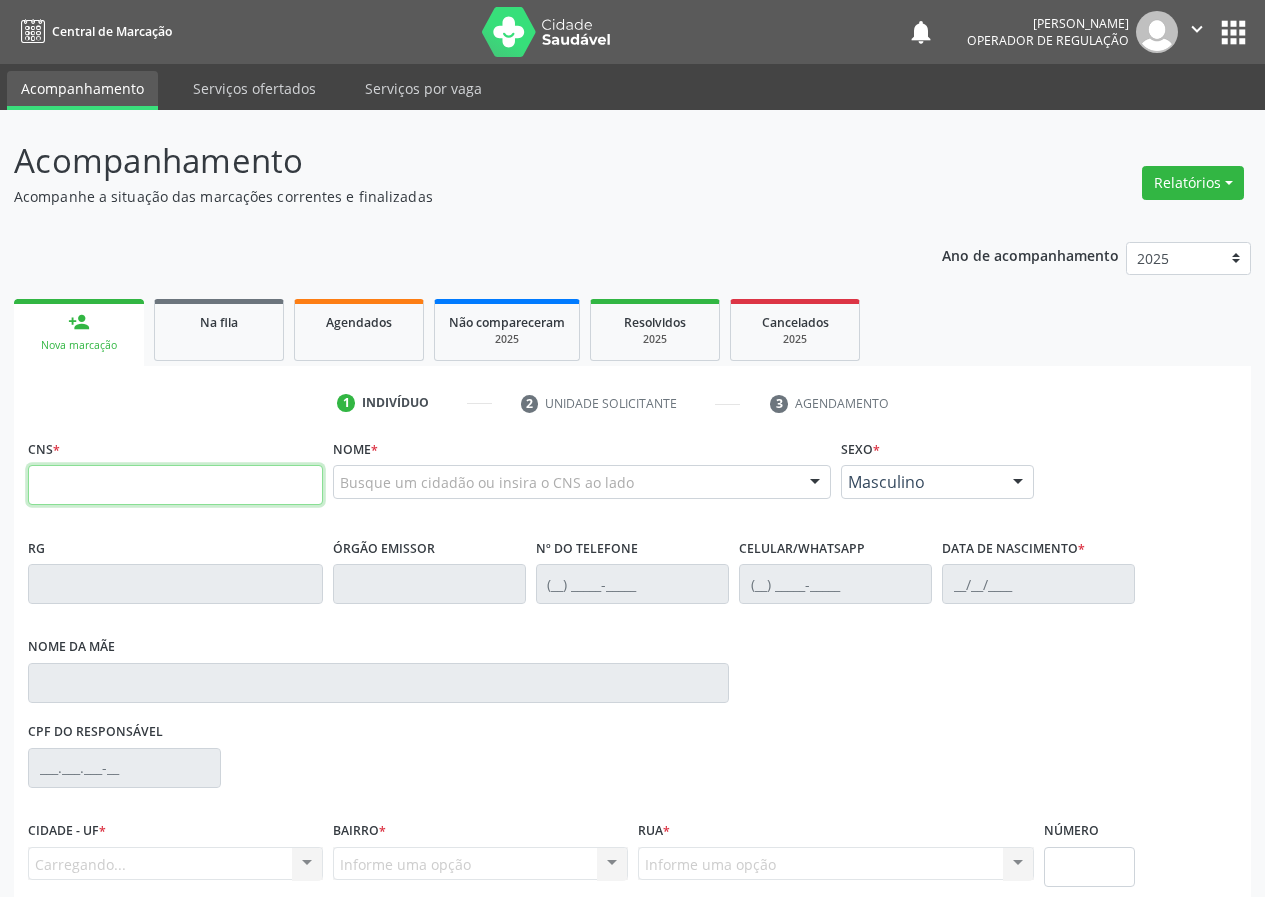 click at bounding box center (175, 485) 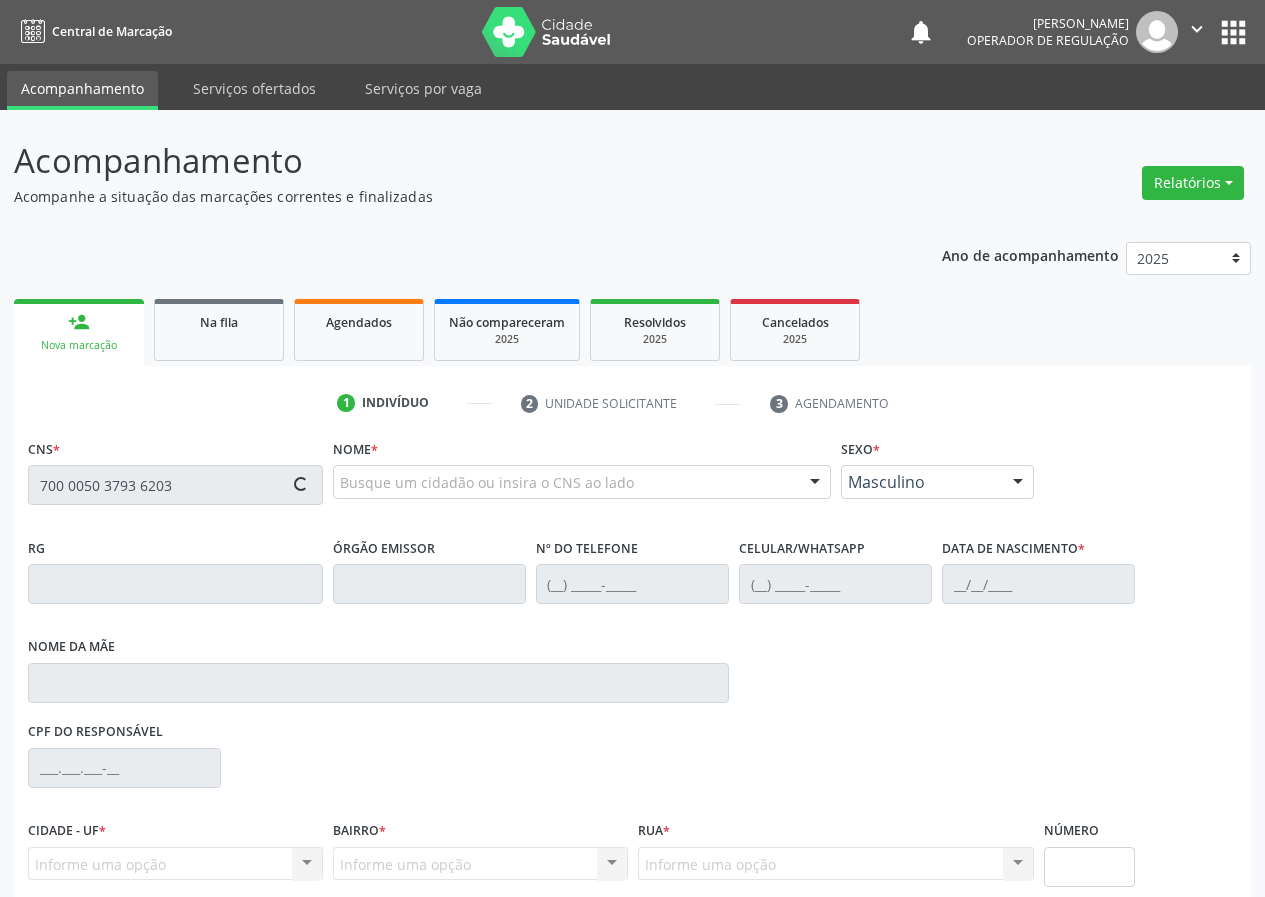 type on "700 0050 3793 6203" 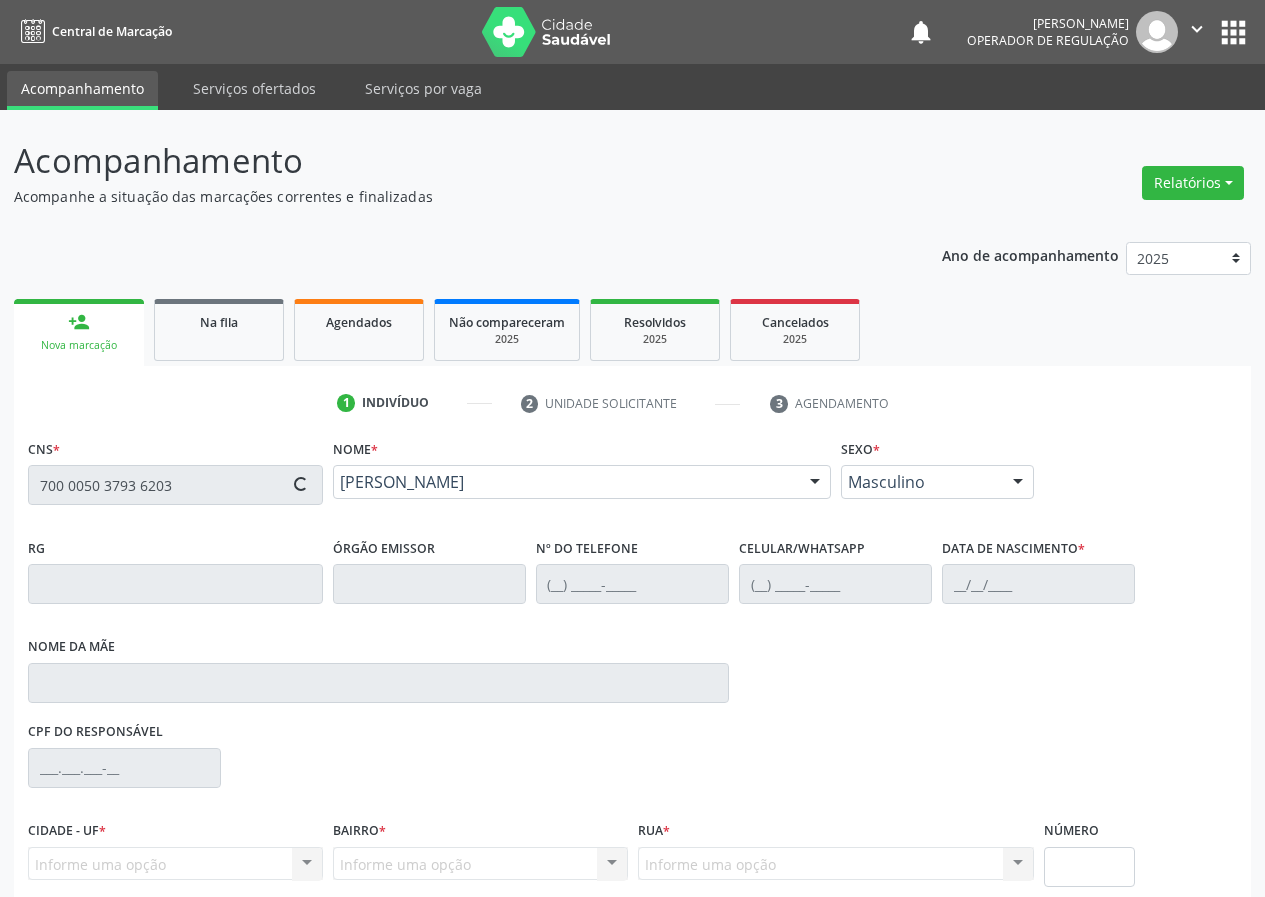type on "(83) 99309-4449" 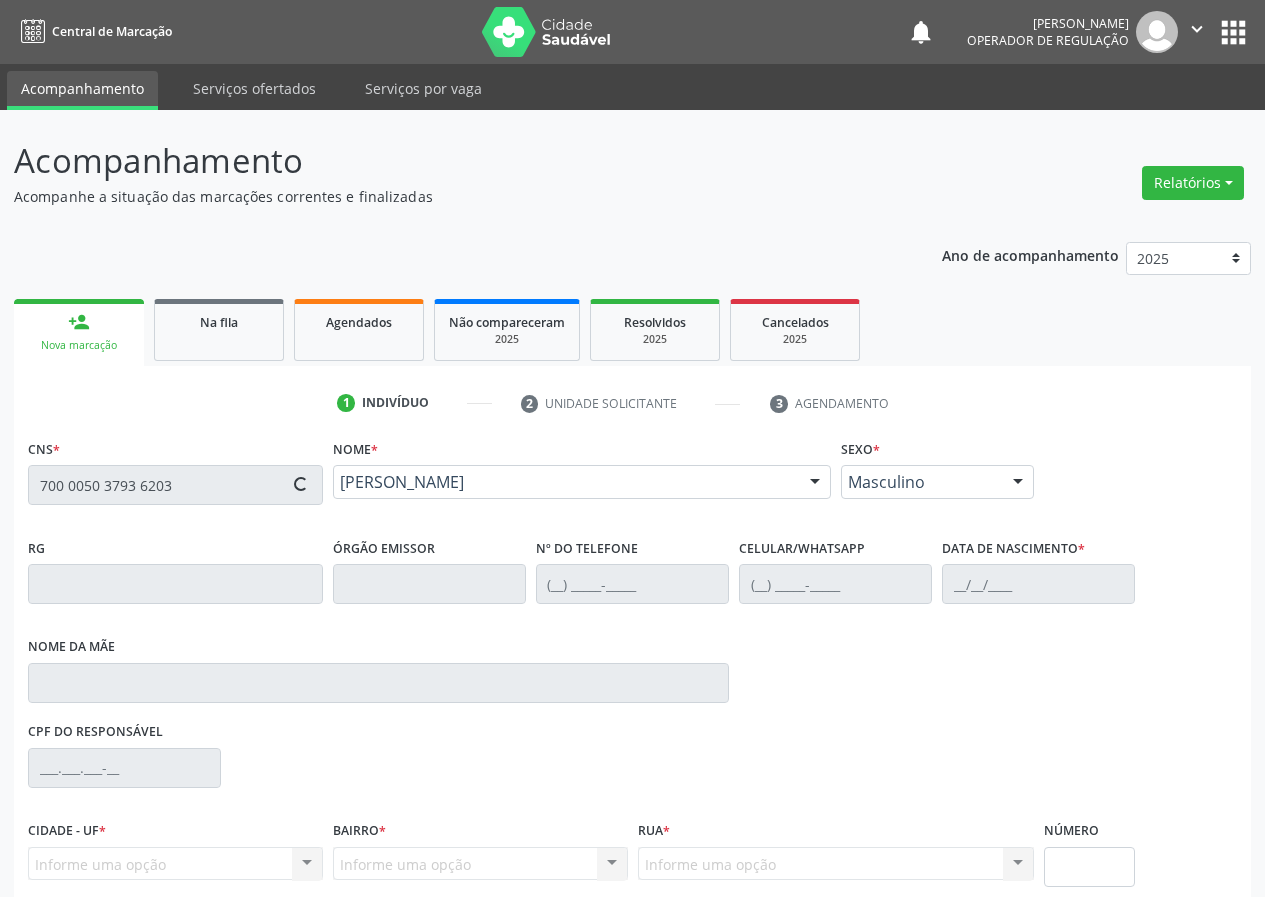 type on "(83) 99309-4449" 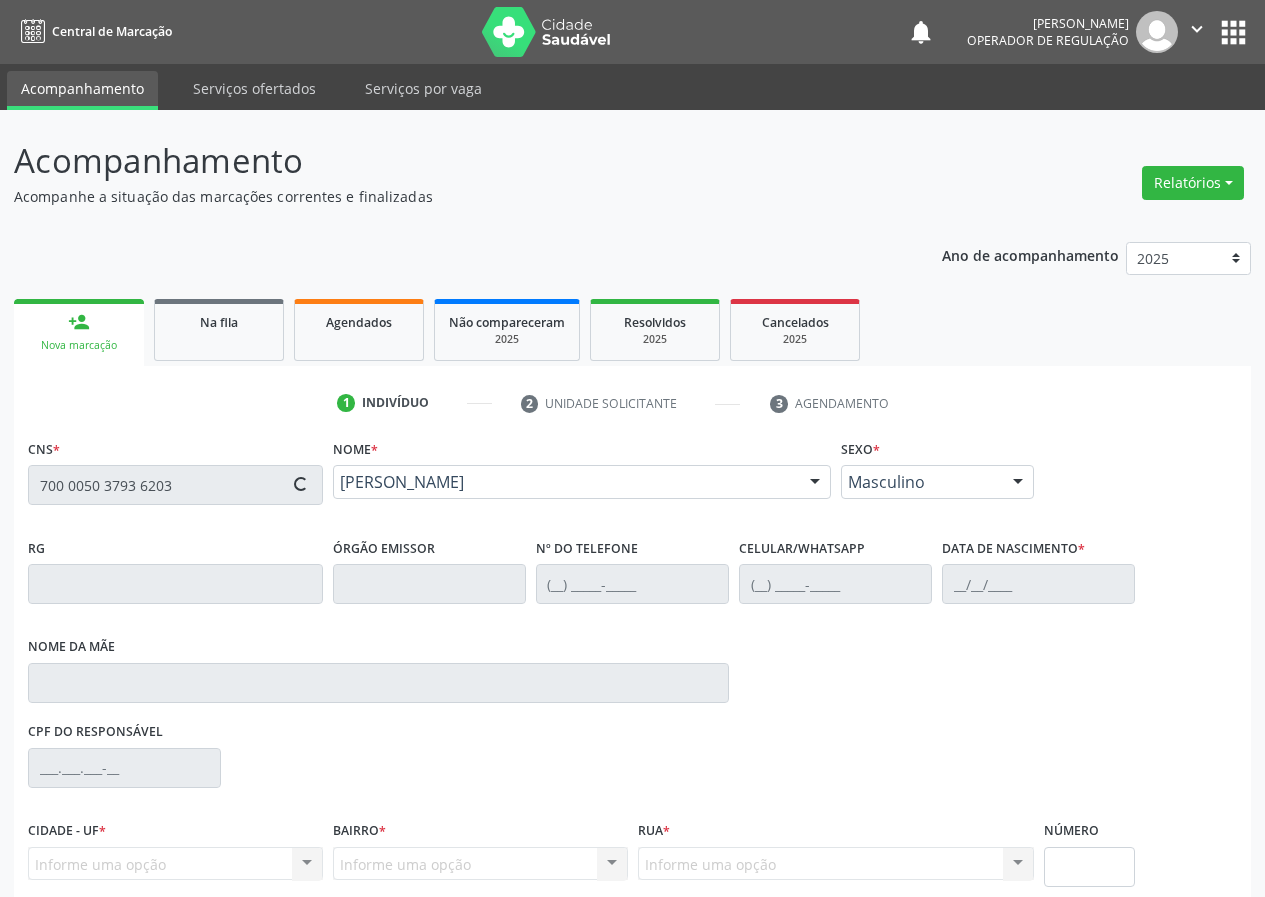 type on "13/03/1946" 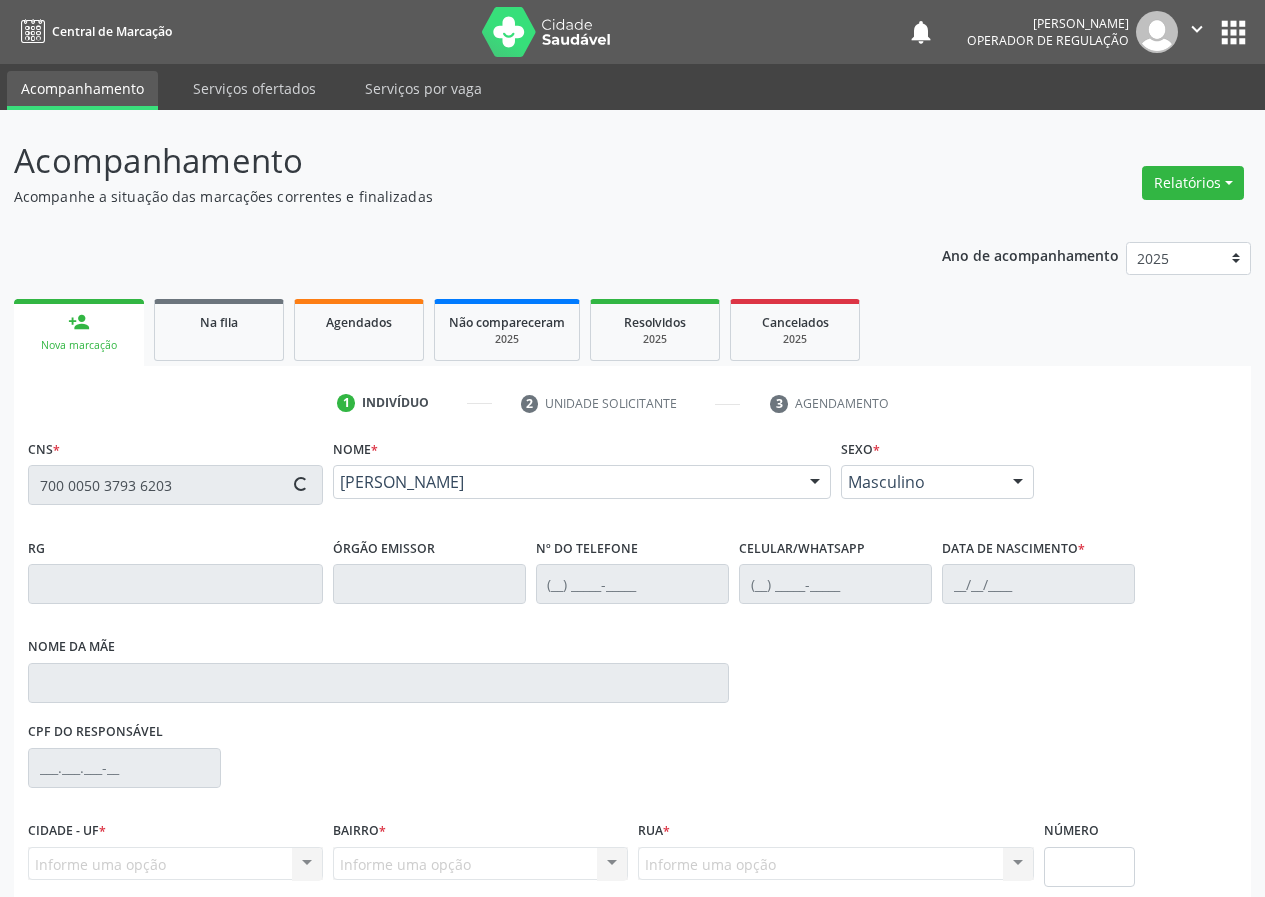 type on "Amélia Justina da Conceição" 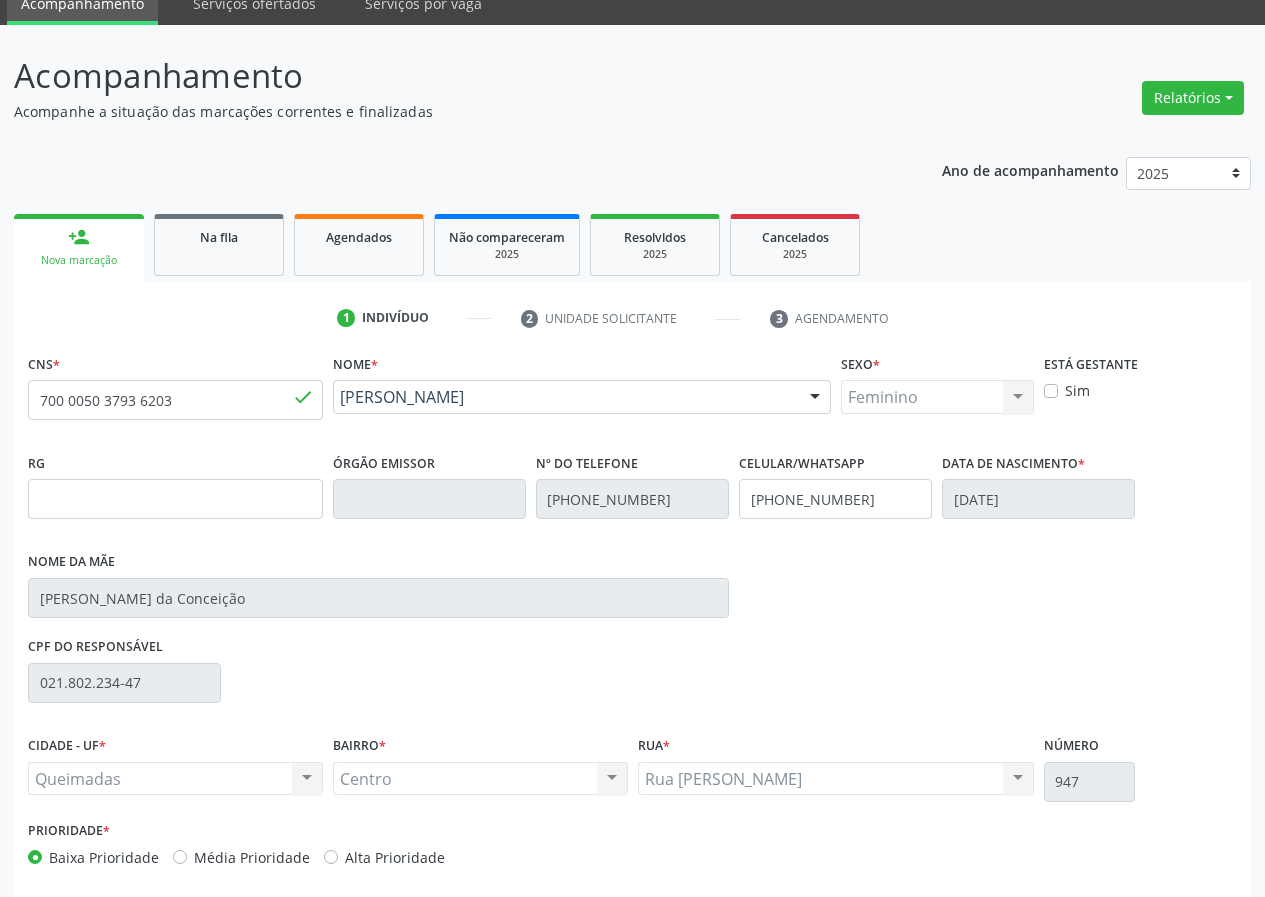 scroll, scrollTop: 173, scrollLeft: 0, axis: vertical 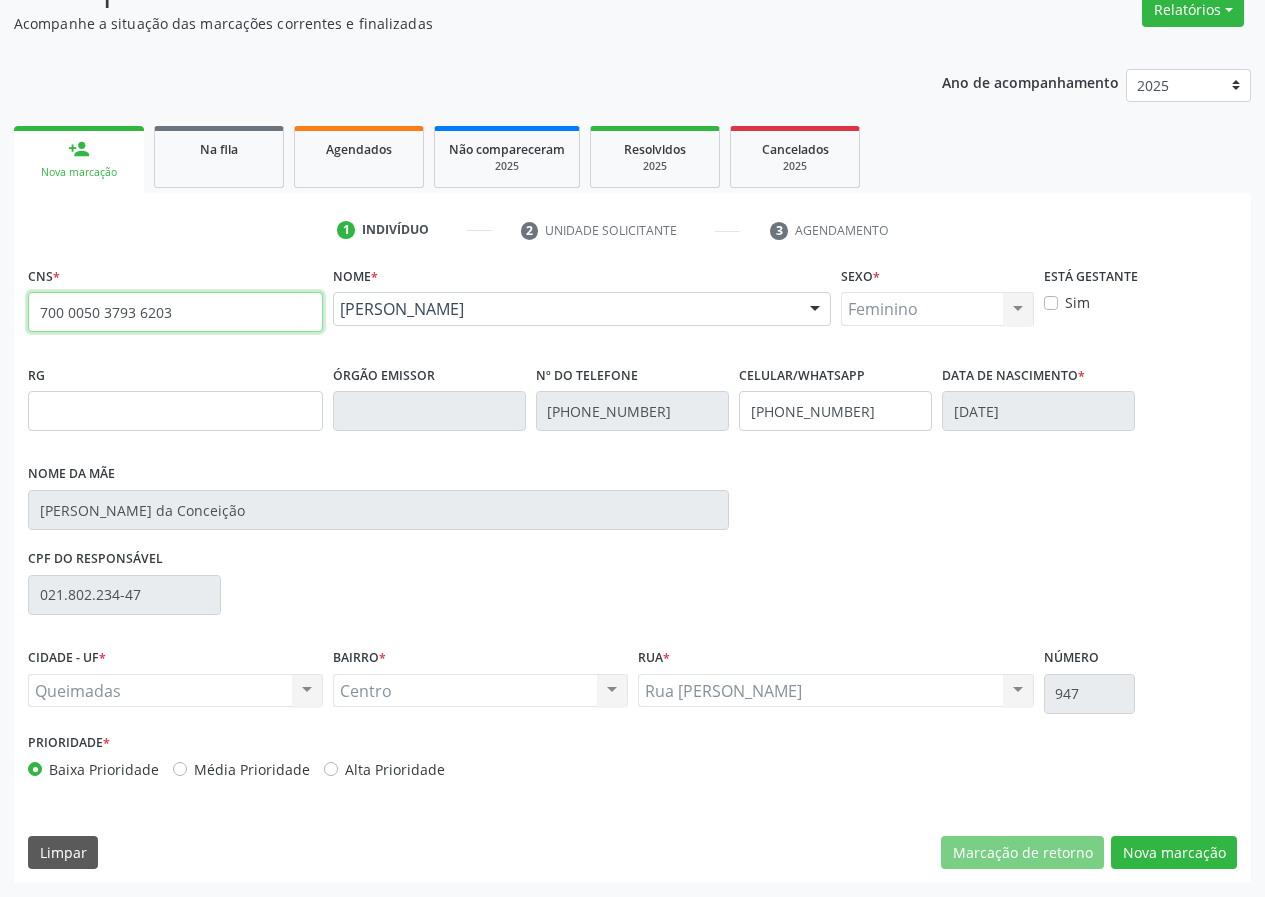 click on "700 0050 3793 6203" at bounding box center [175, 312] 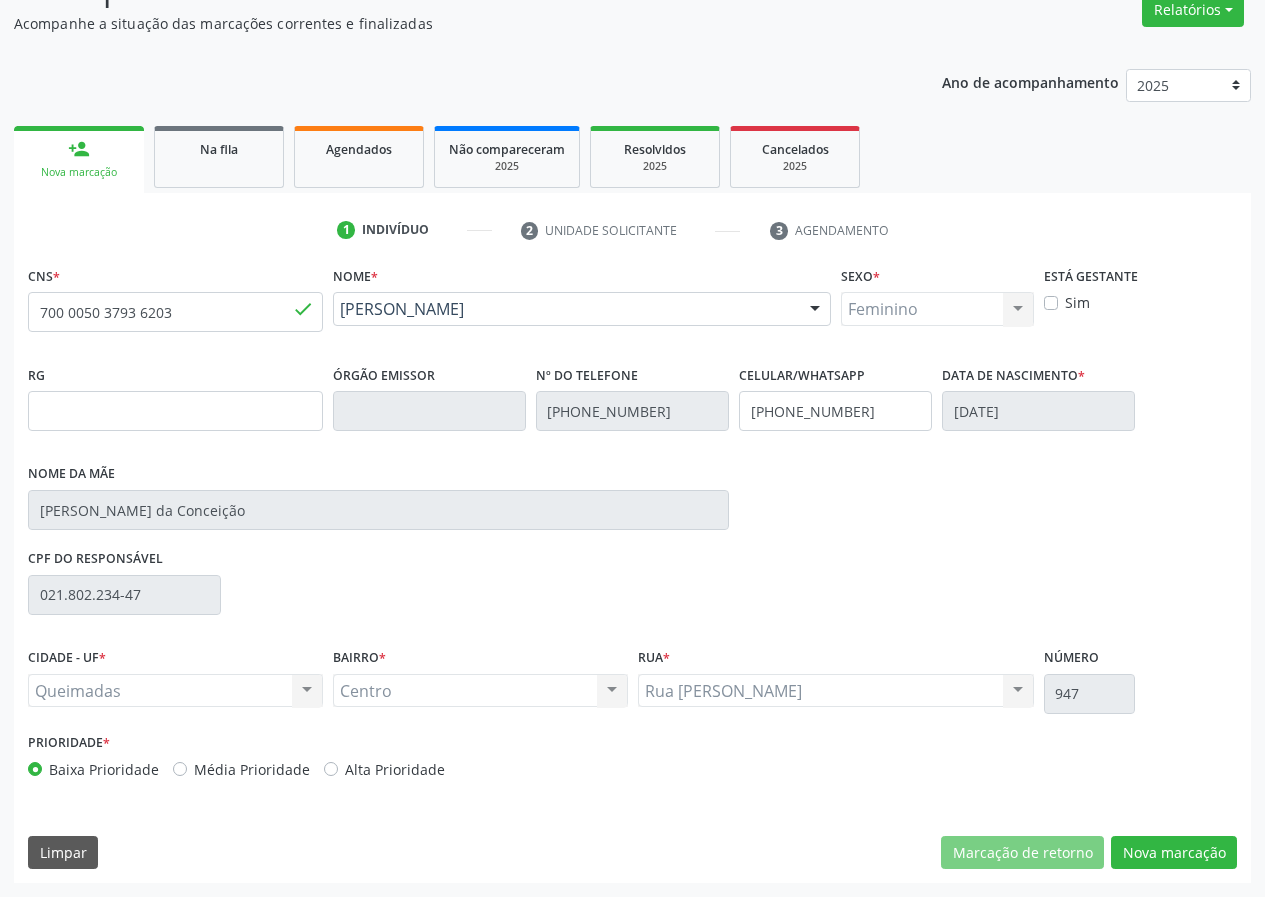 click on "person_add
Nova marcação
Na fila   Agendados   Não compareceram
2025
Resolvidos
2025
Cancelados
2025" at bounding box center [632, 157] 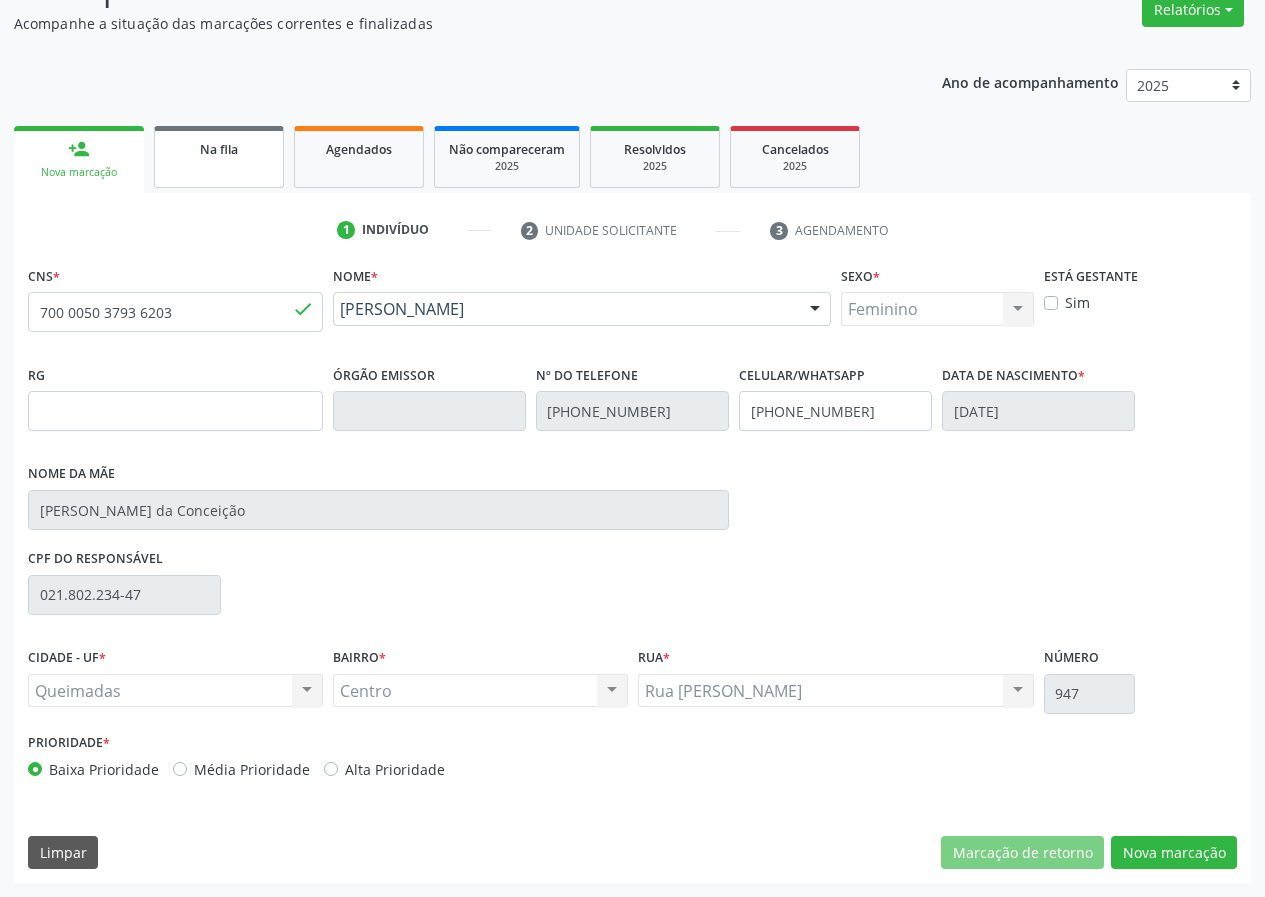click on "Na fila" at bounding box center (219, 149) 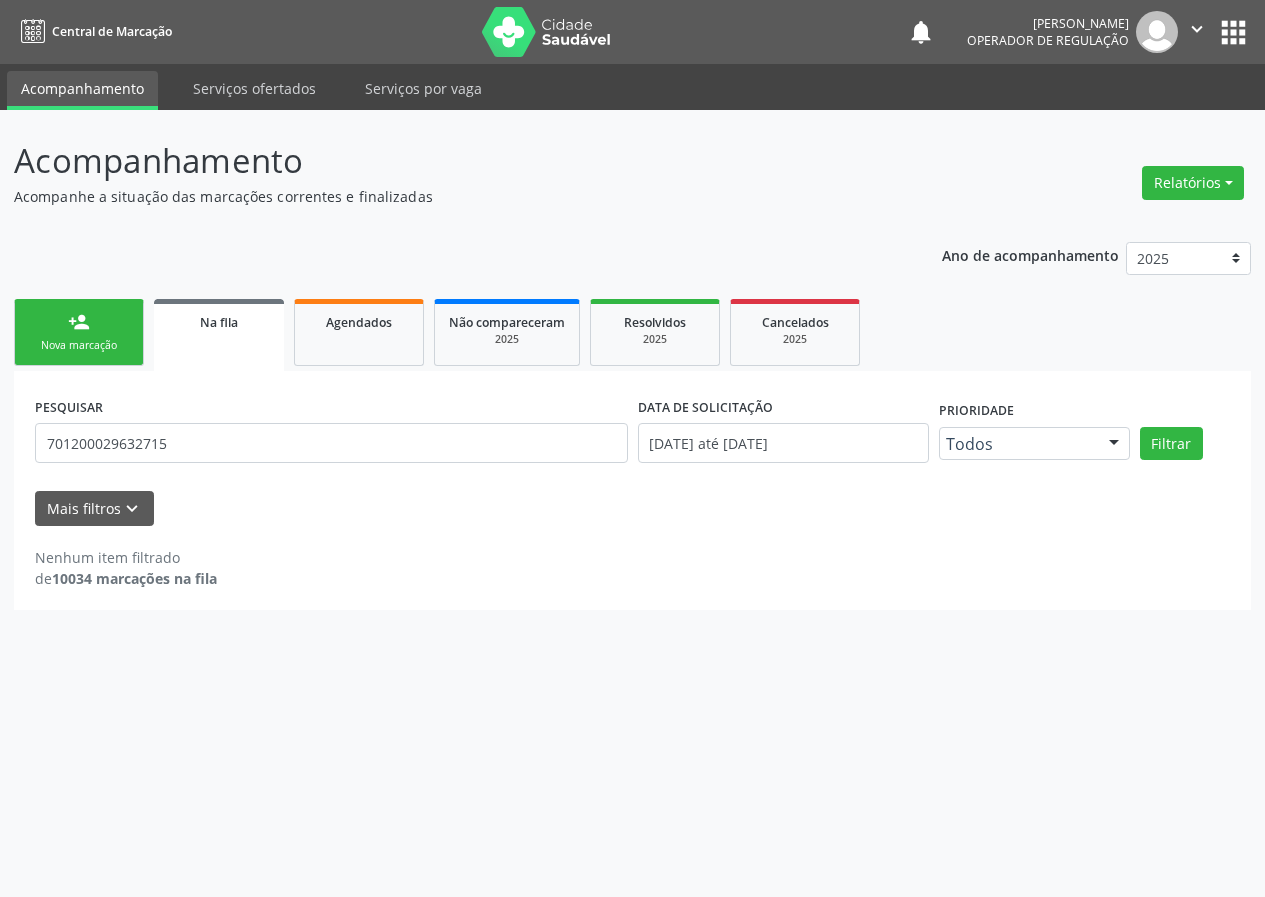 scroll, scrollTop: 0, scrollLeft: 0, axis: both 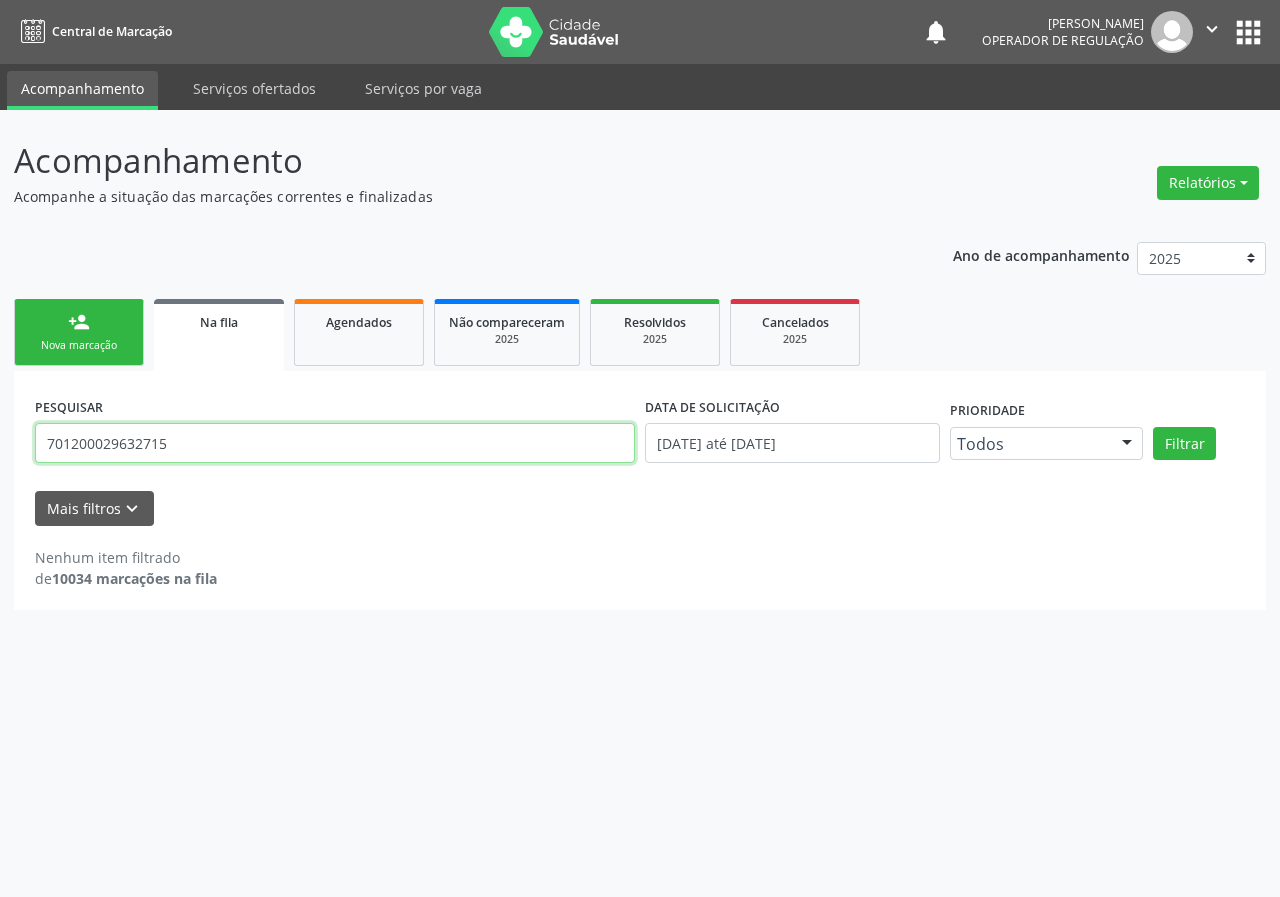 click on "701200029632715" at bounding box center [335, 443] 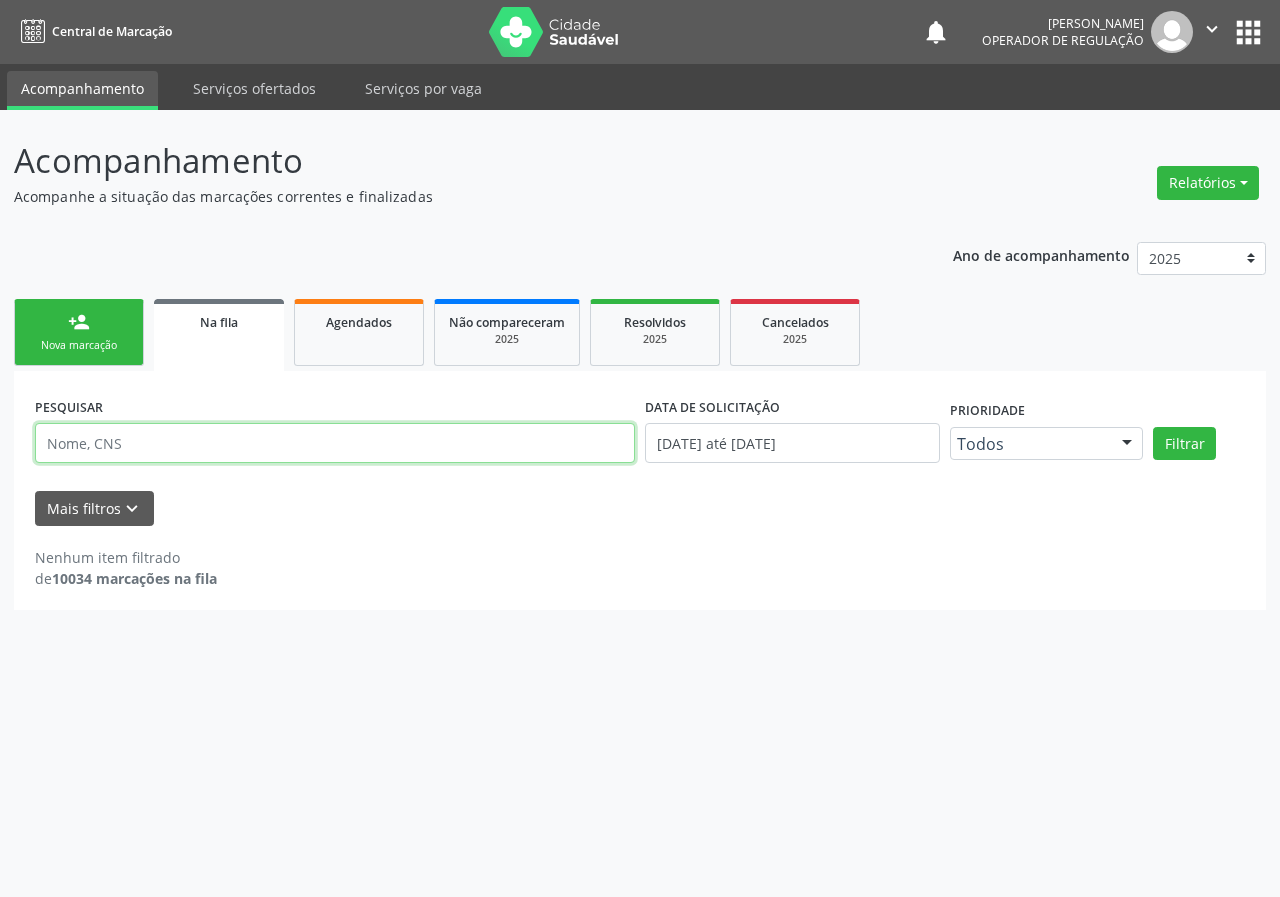 paste on "700 0050 3793 6203" 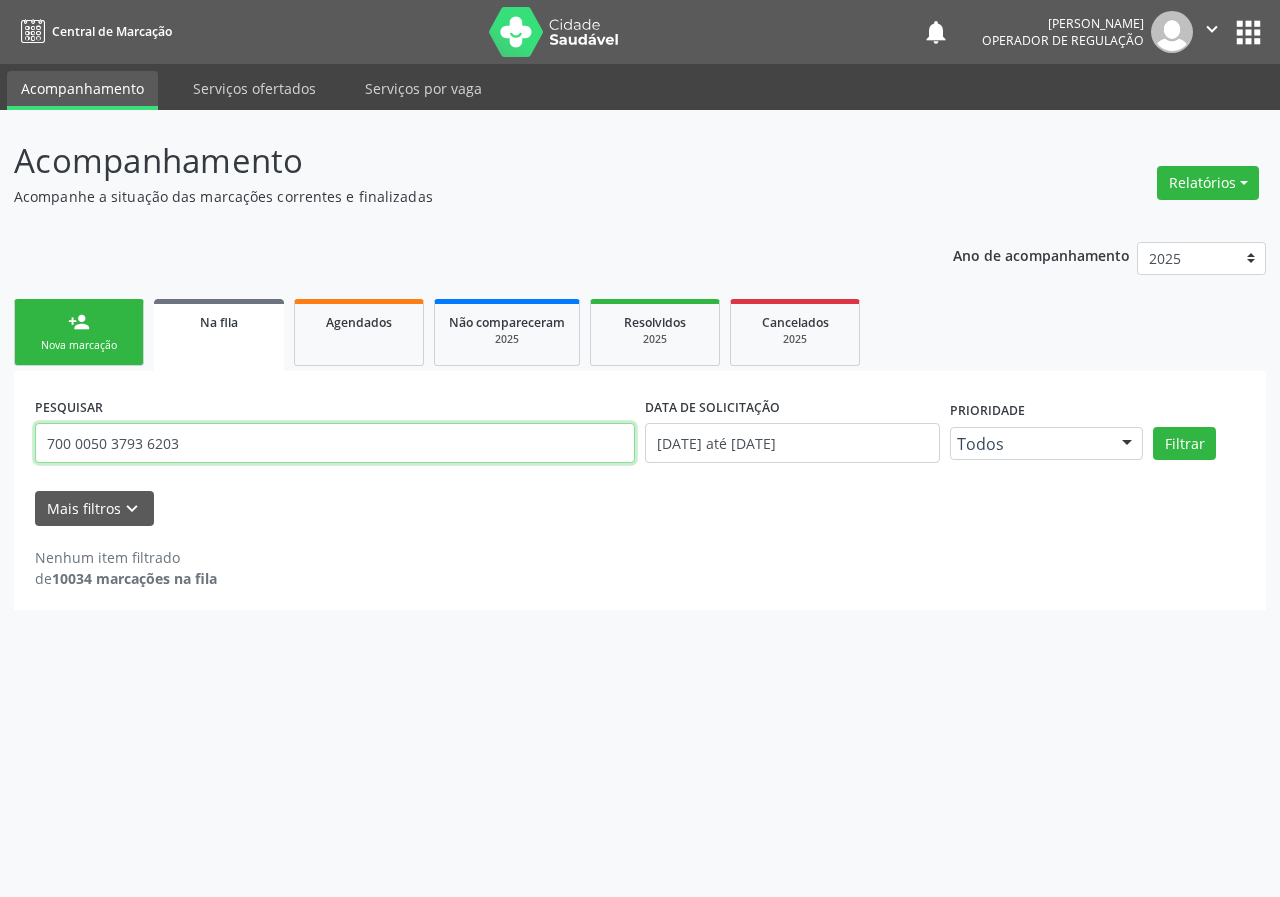 type on "700 0050 3793 6203" 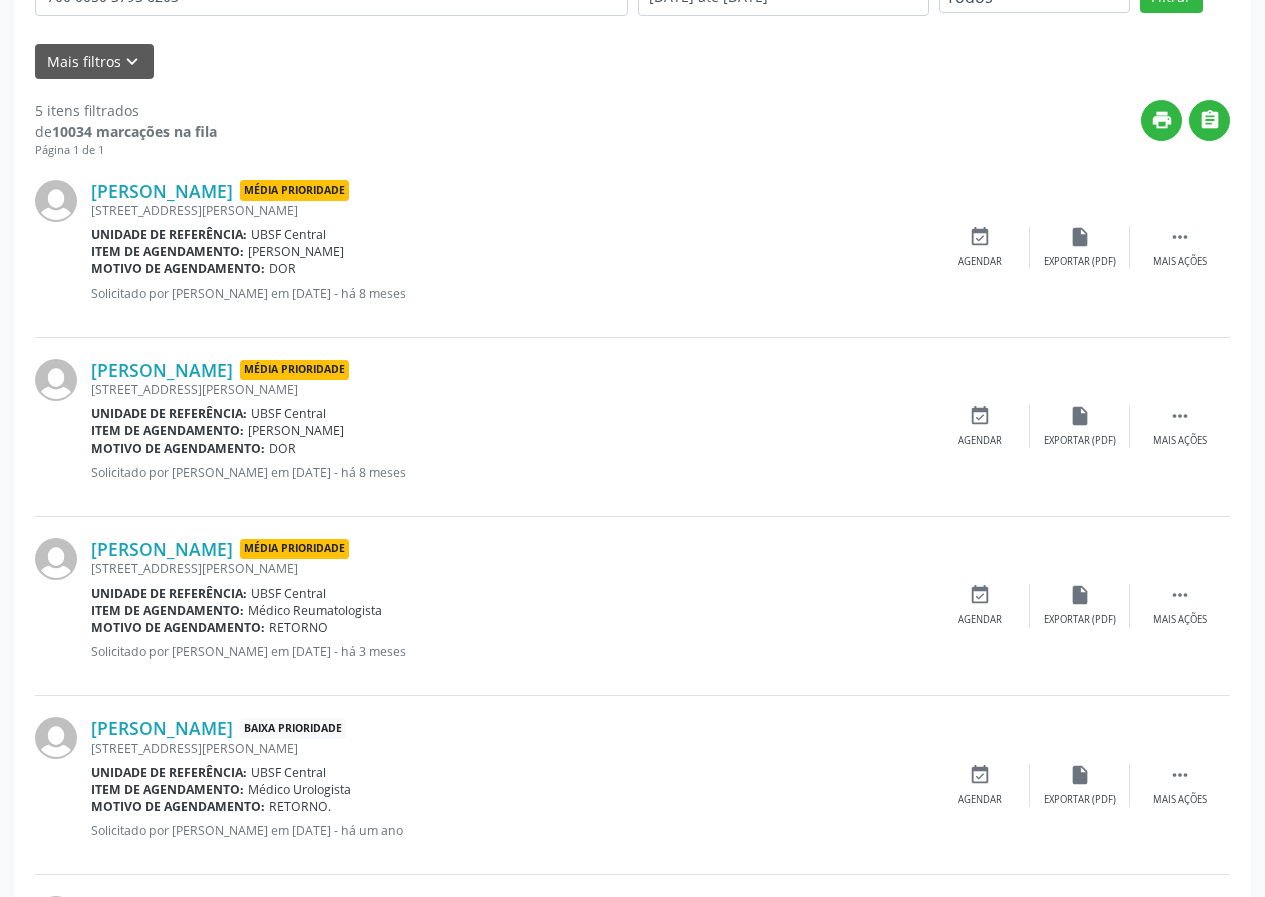 scroll, scrollTop: 439, scrollLeft: 0, axis: vertical 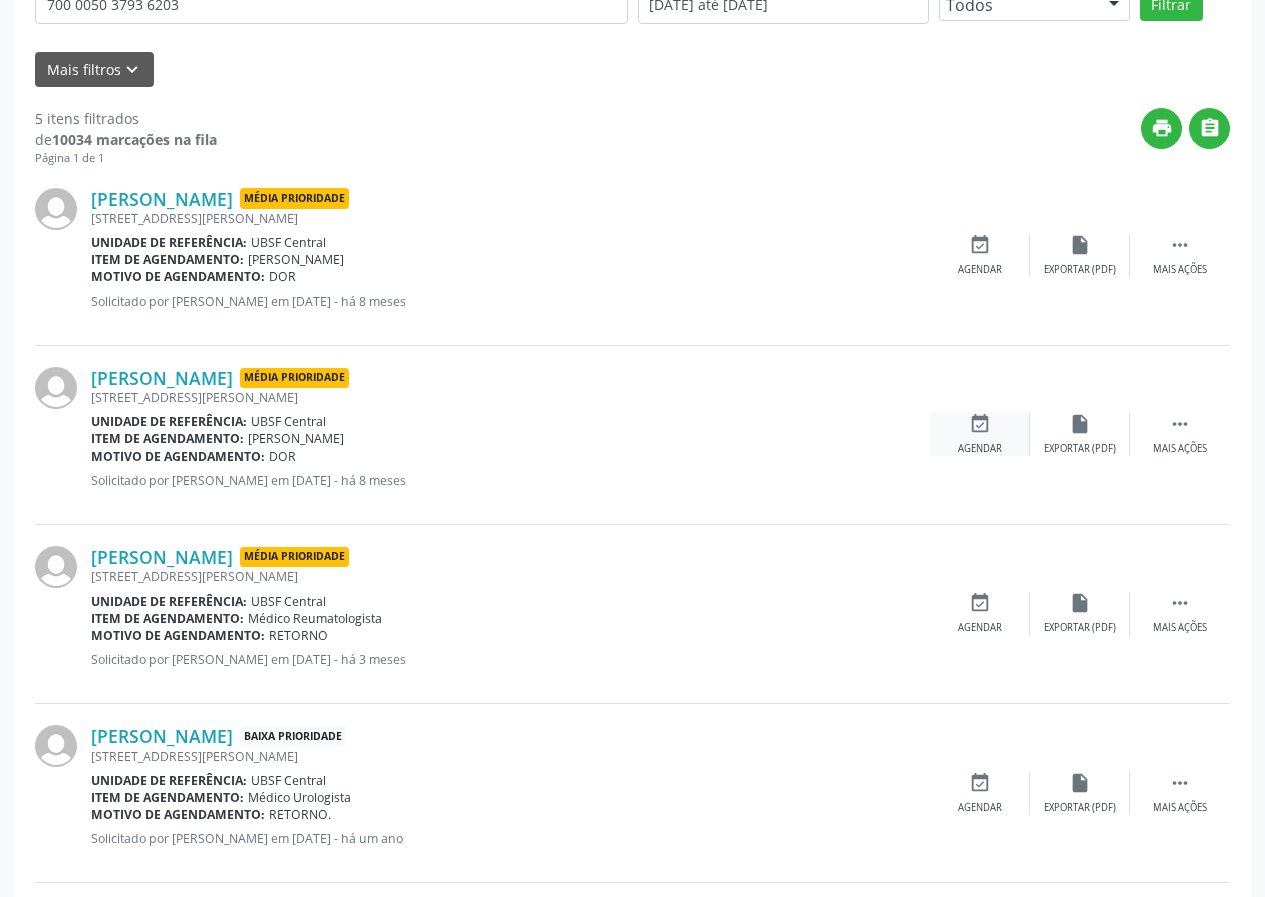 click on "event_available
Agendar" at bounding box center (980, 434) 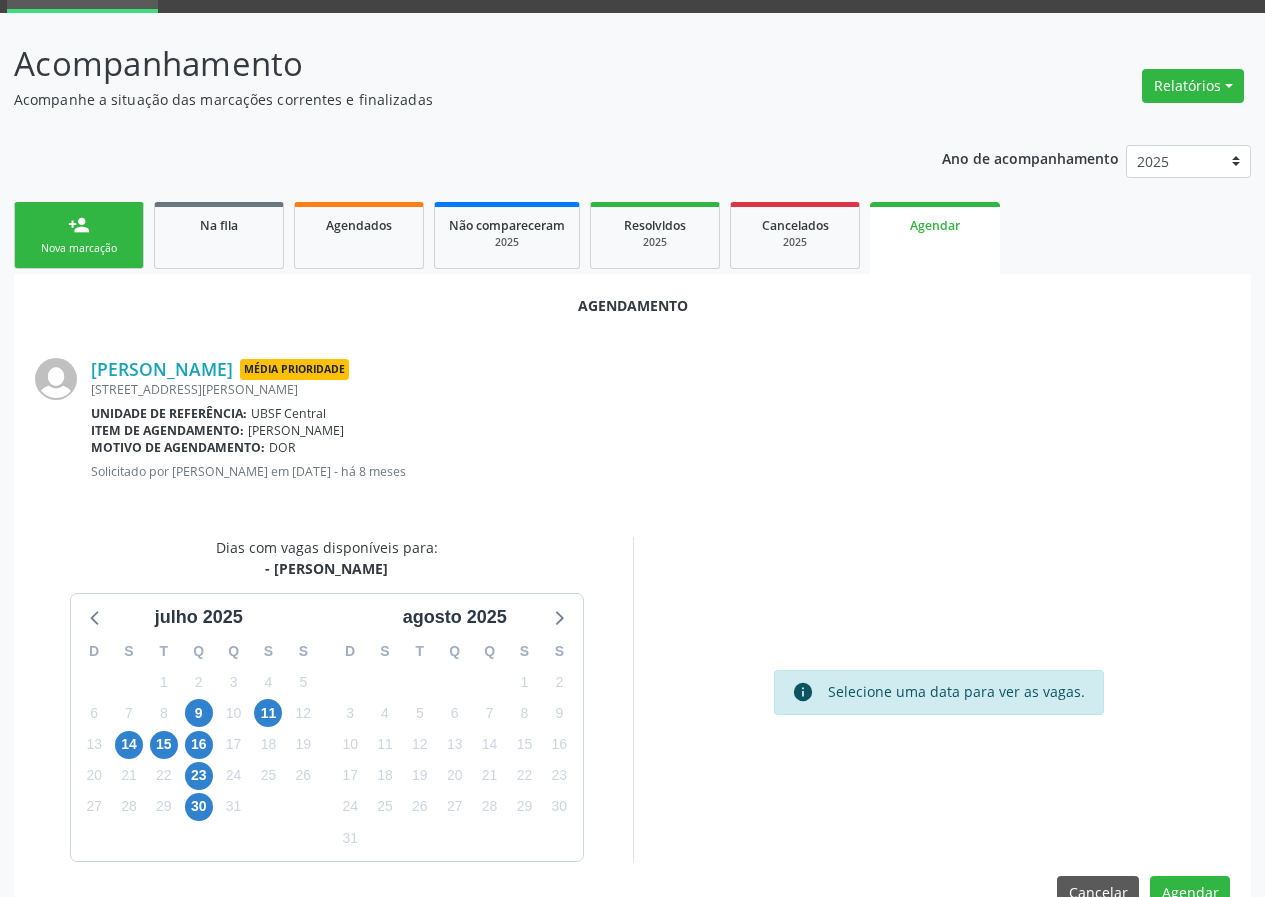 scroll, scrollTop: 144, scrollLeft: 0, axis: vertical 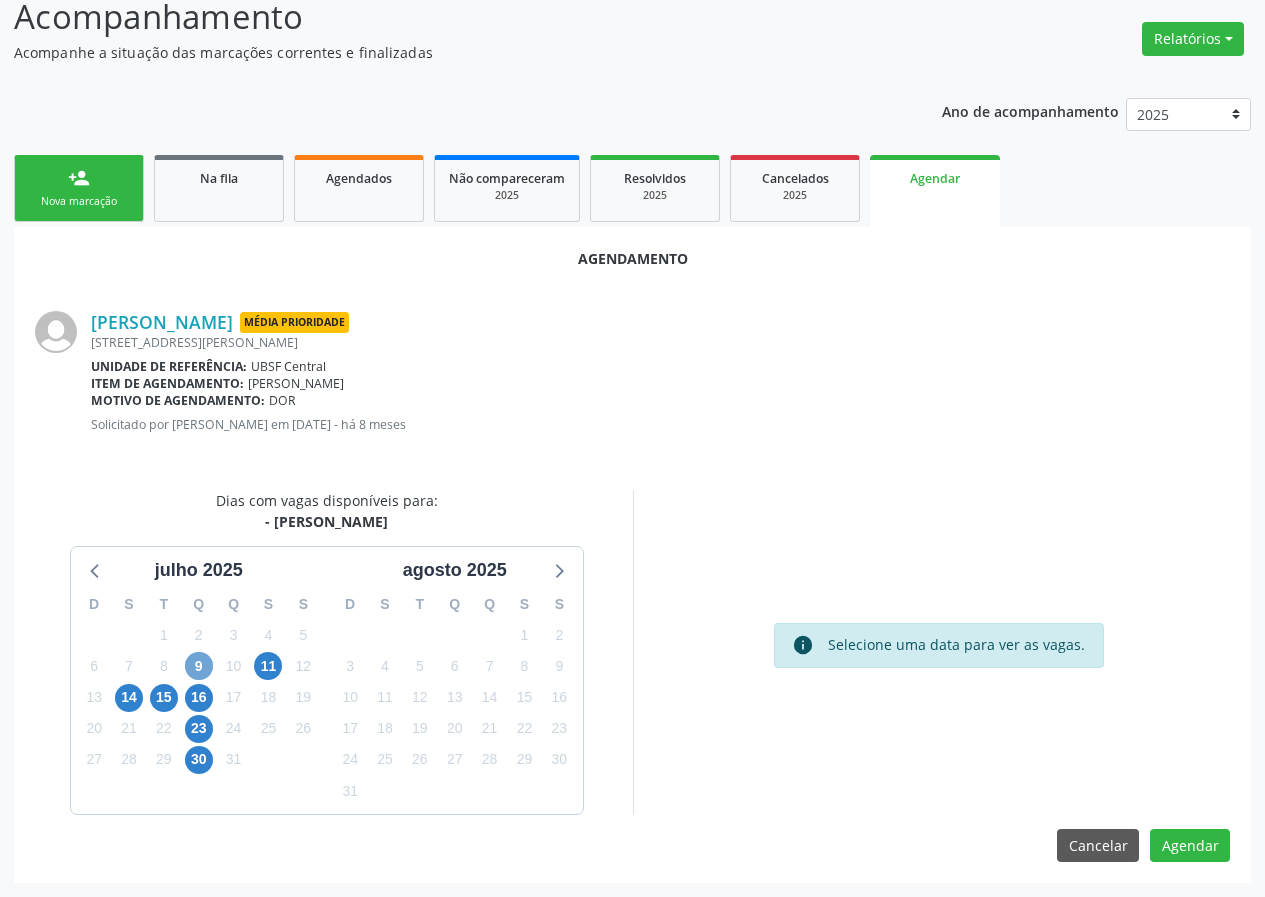 click on "9" at bounding box center (199, 666) 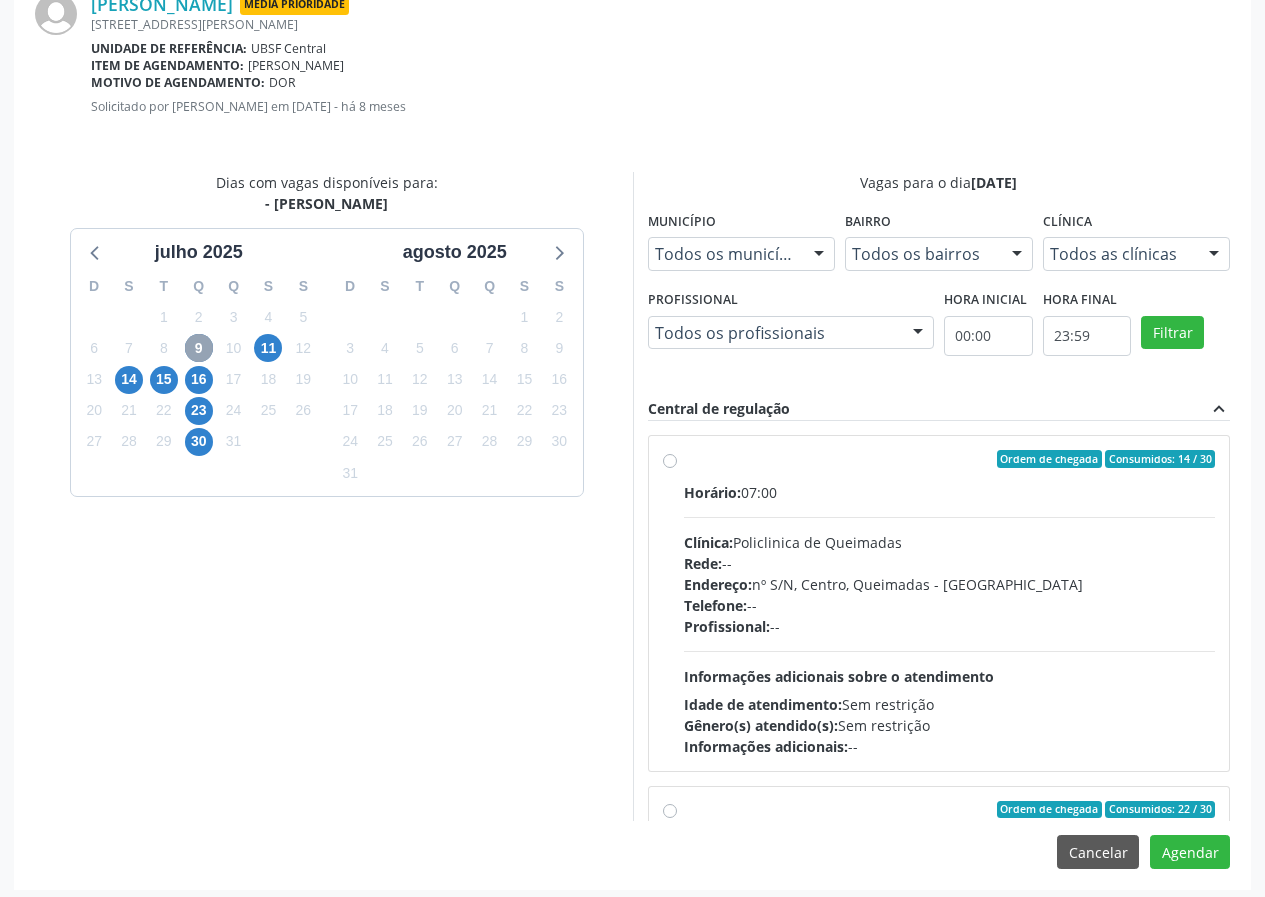 scroll, scrollTop: 469, scrollLeft: 0, axis: vertical 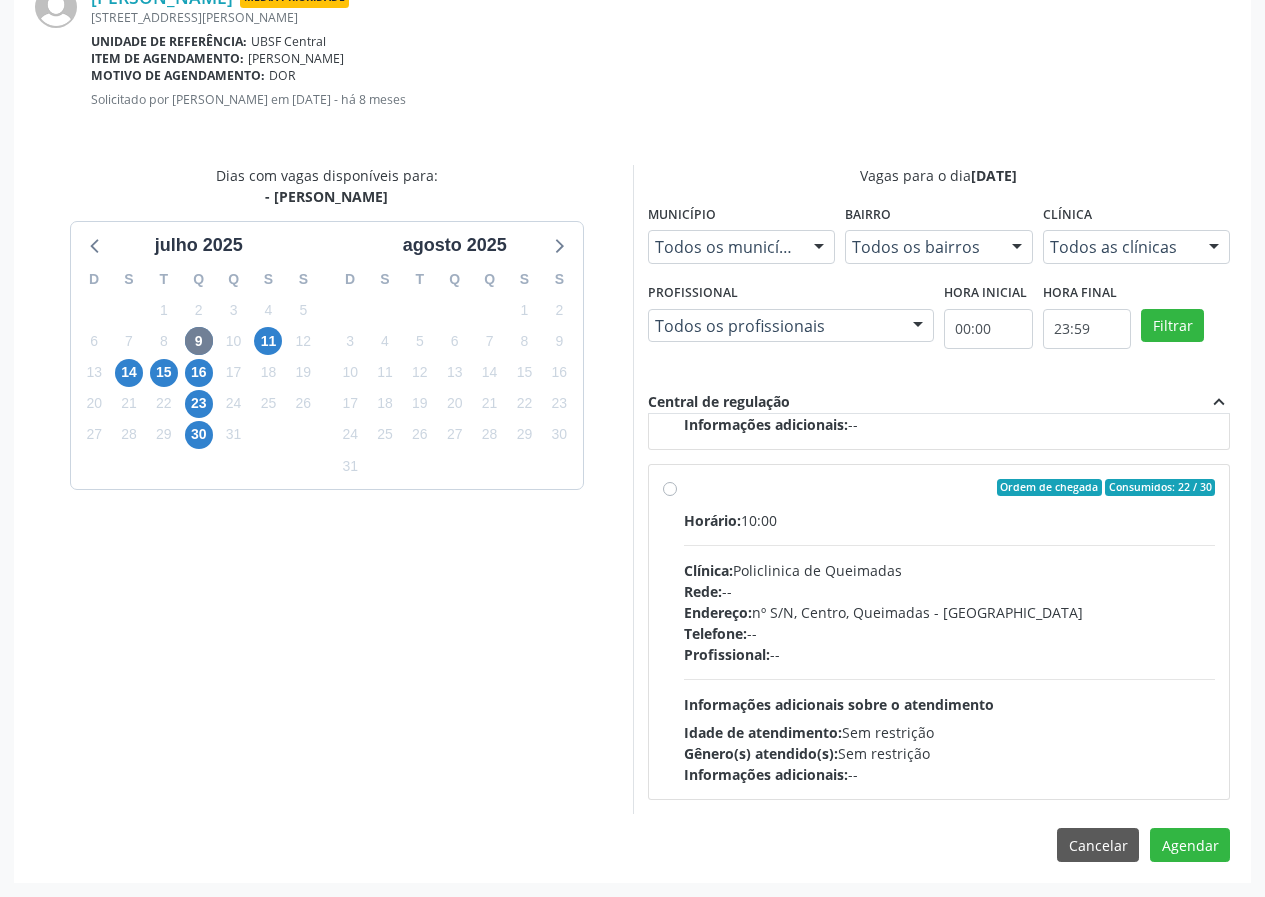 click on "Ordem de chegada
Consumidos: 22 / 30
Horário:   10:00
Clínica:  Policlinica de Queimadas
Rede:
--
Endereço:   nº S/N, Centro, Queimadas - PB
Telefone:   --
Profissional:
--
Informações adicionais sobre o atendimento
Idade de atendimento:
Sem restrição
Gênero(s) atendido(s):
Sem restrição
Informações adicionais:
--" at bounding box center [939, 632] 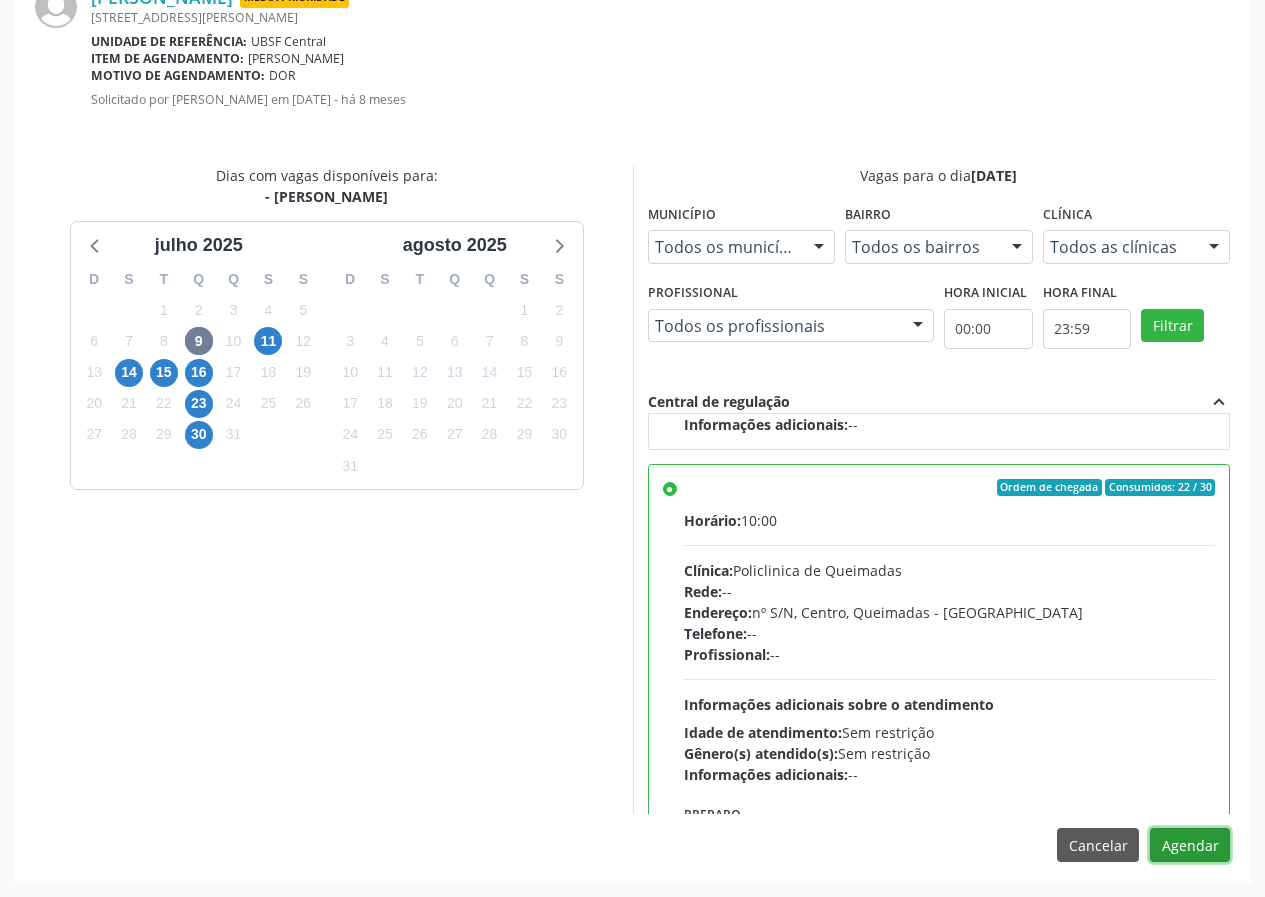 click on "Agendar" at bounding box center [1190, 845] 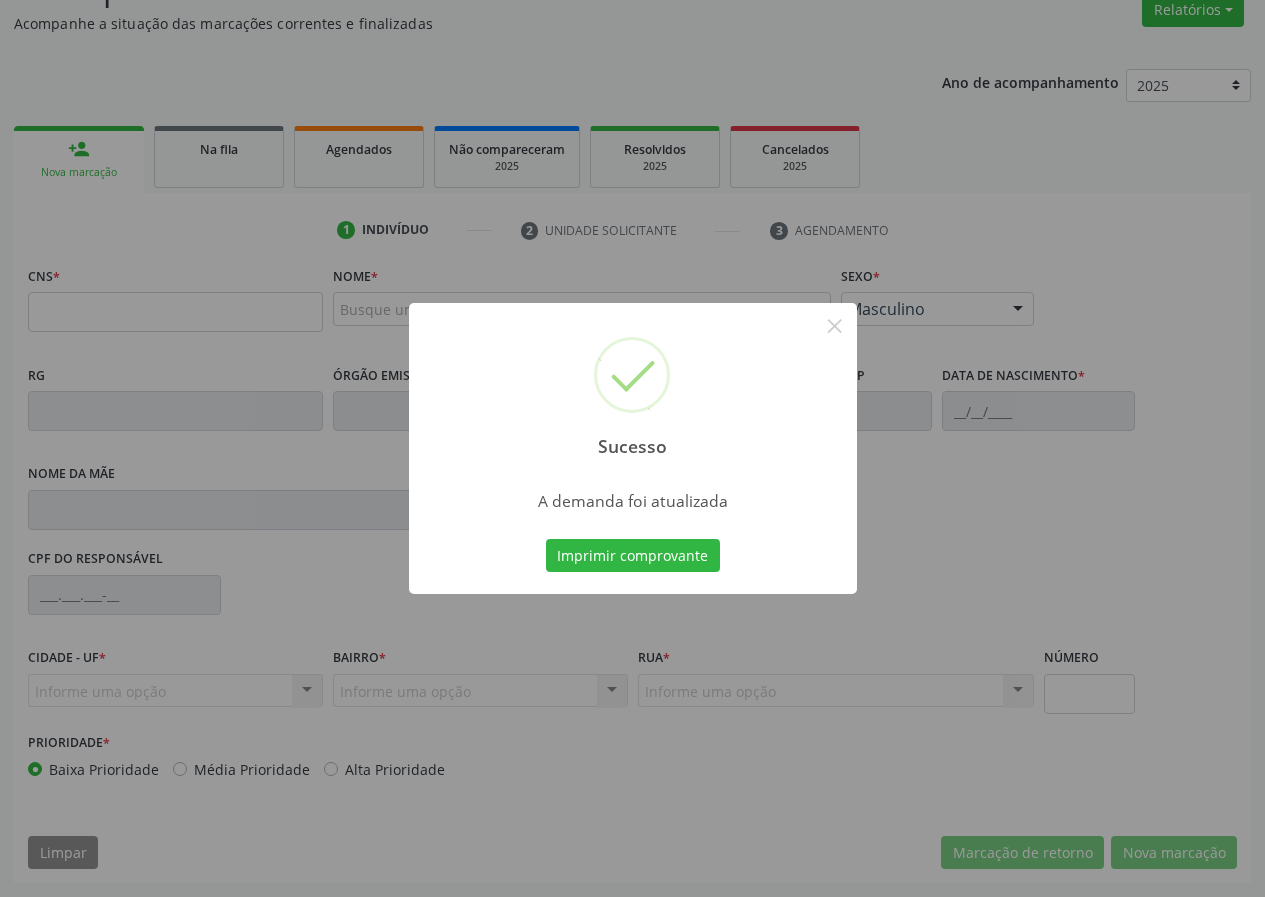 scroll, scrollTop: 173, scrollLeft: 0, axis: vertical 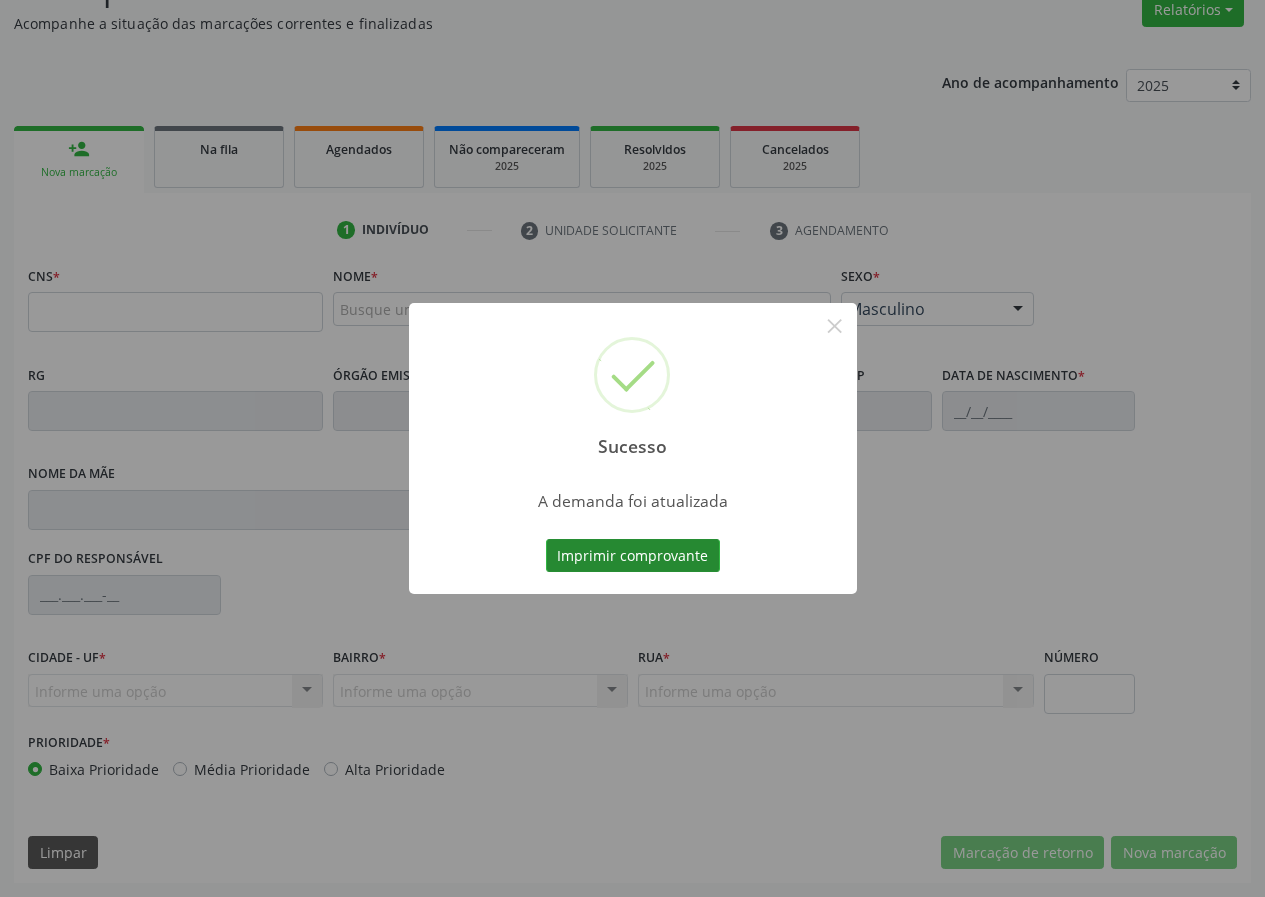 click on "Imprimir comprovante" at bounding box center [633, 556] 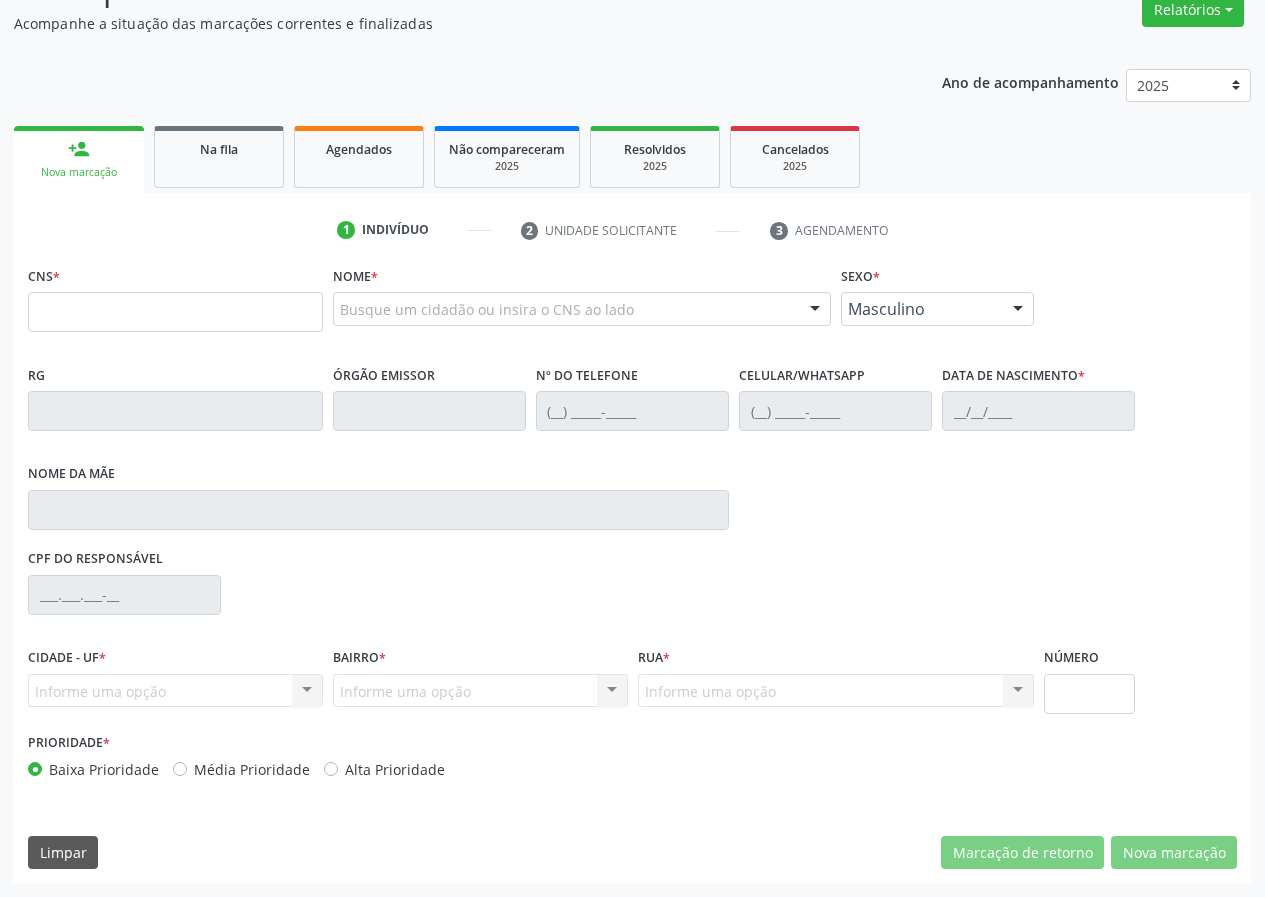 scroll, scrollTop: 173, scrollLeft: 0, axis: vertical 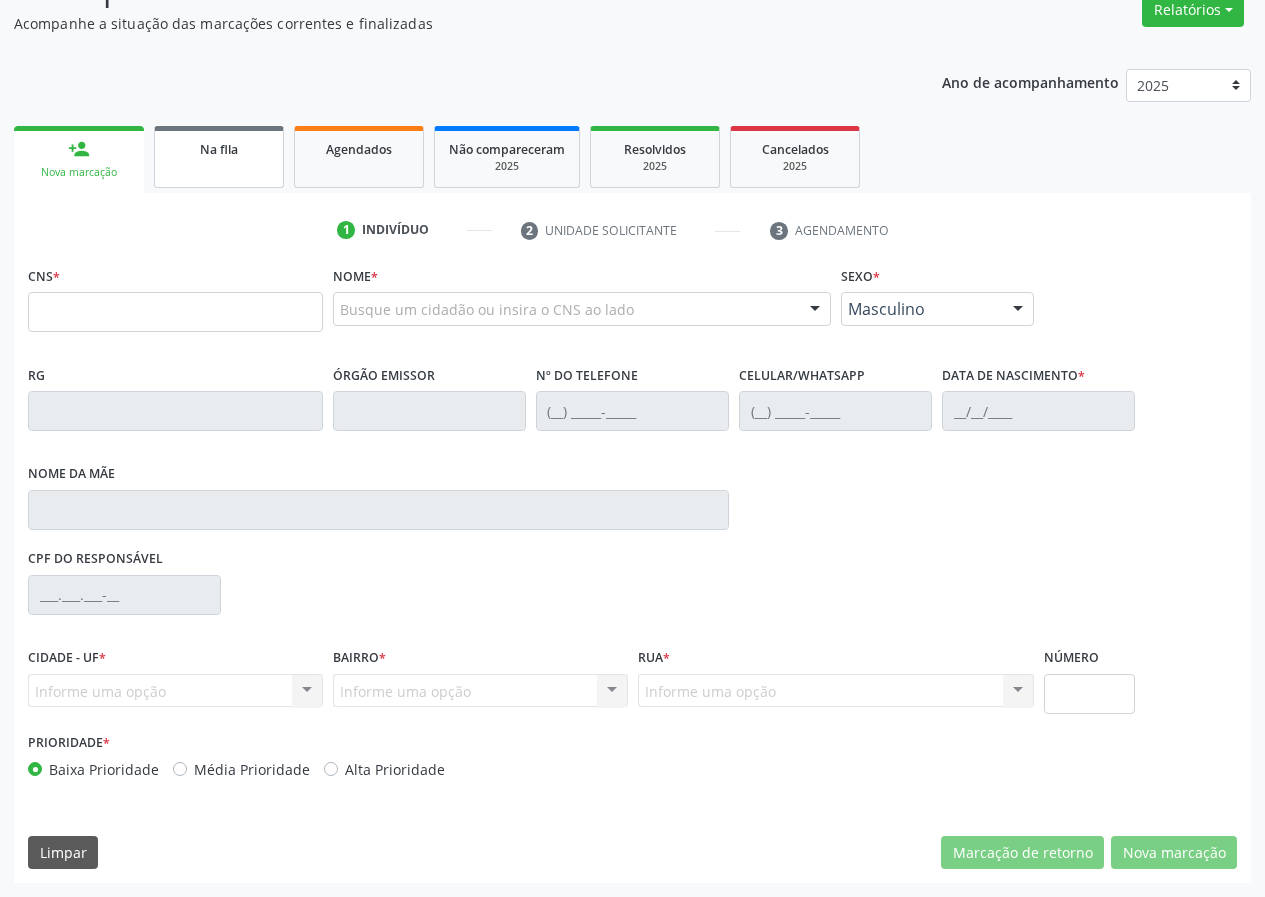click on "Na fila" at bounding box center (219, 149) 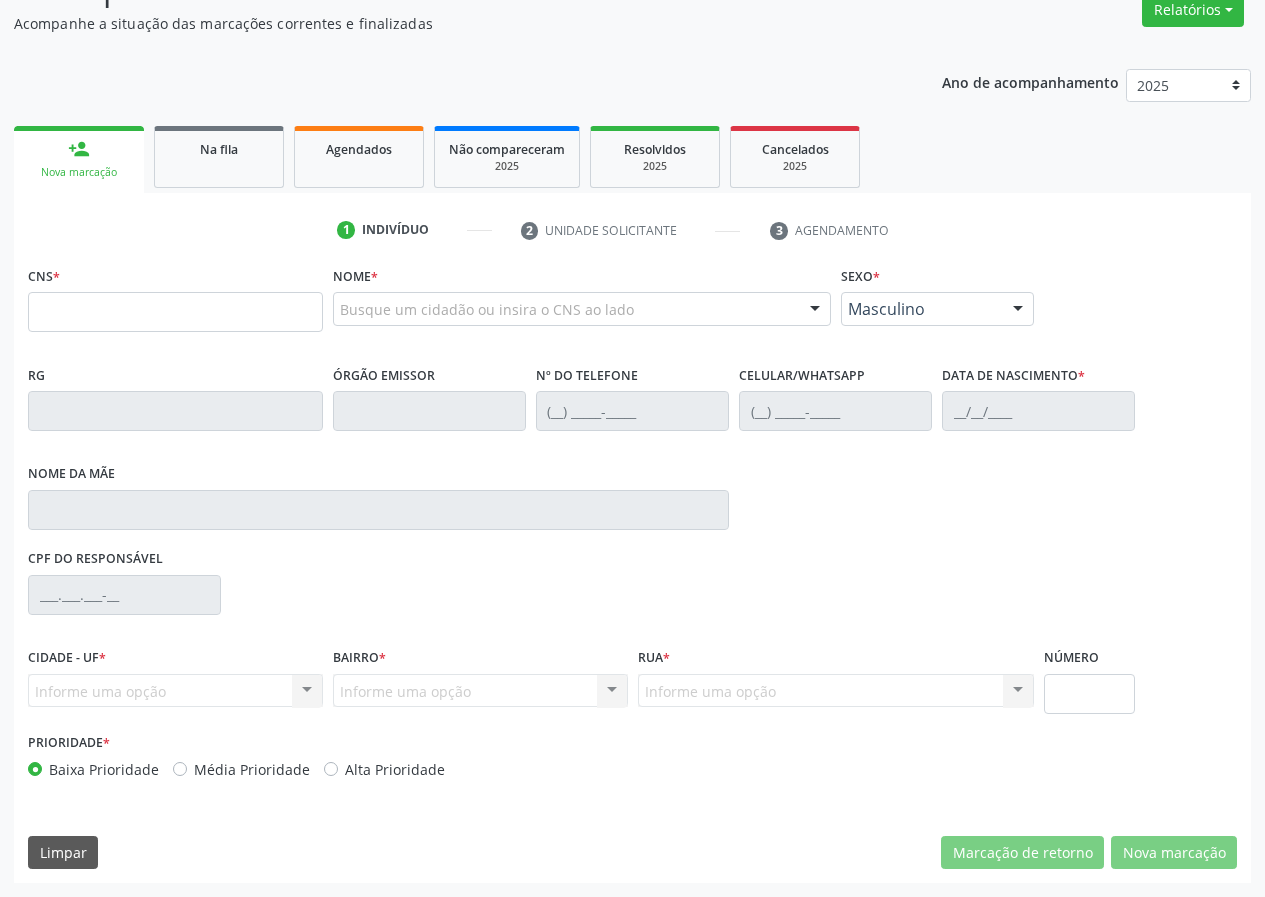 click on "Acompanhamento" at bounding box center [447, -12] 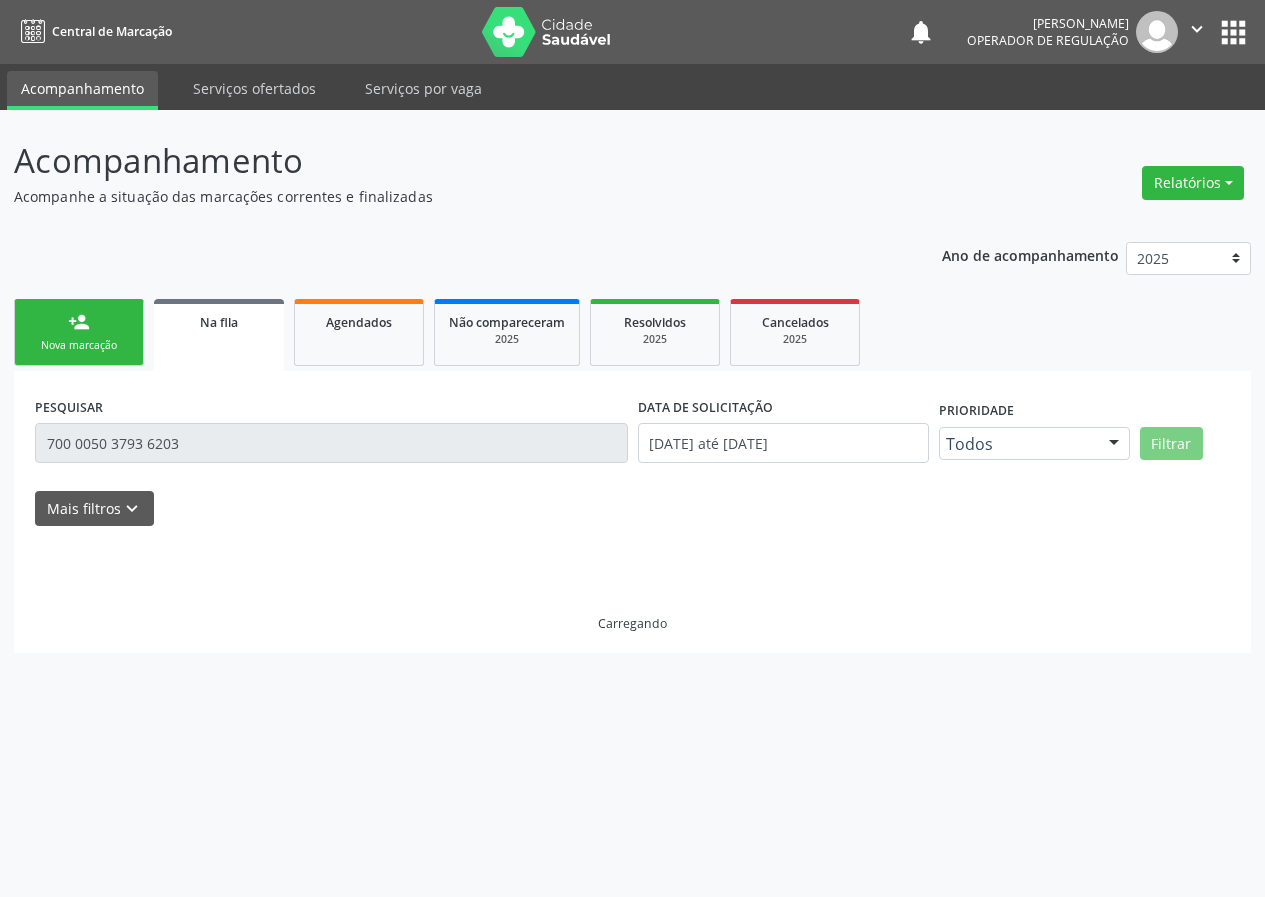 click on "Acompanhamento" at bounding box center (447, 161) 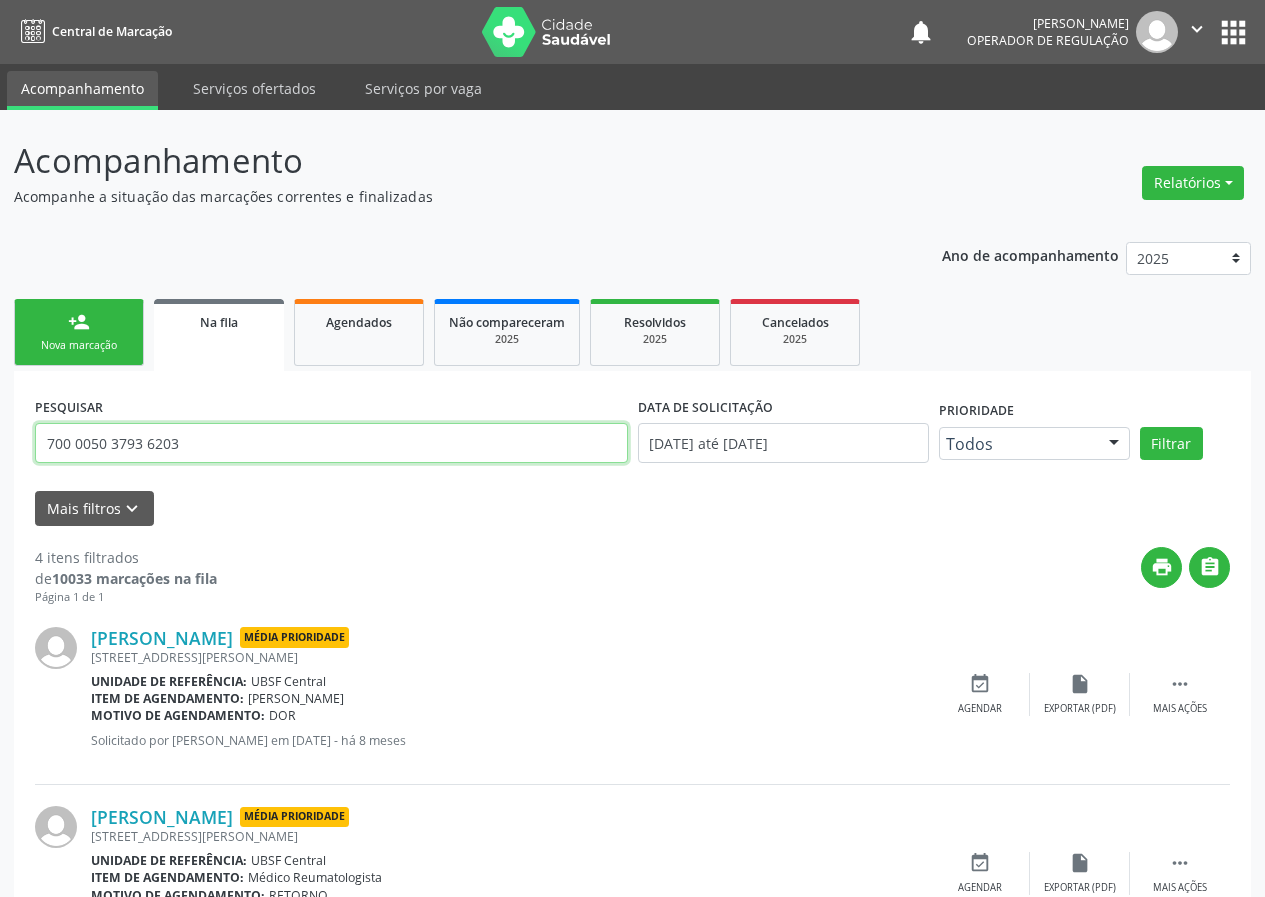 click on "700 0050 3793 6203" at bounding box center (331, 443) 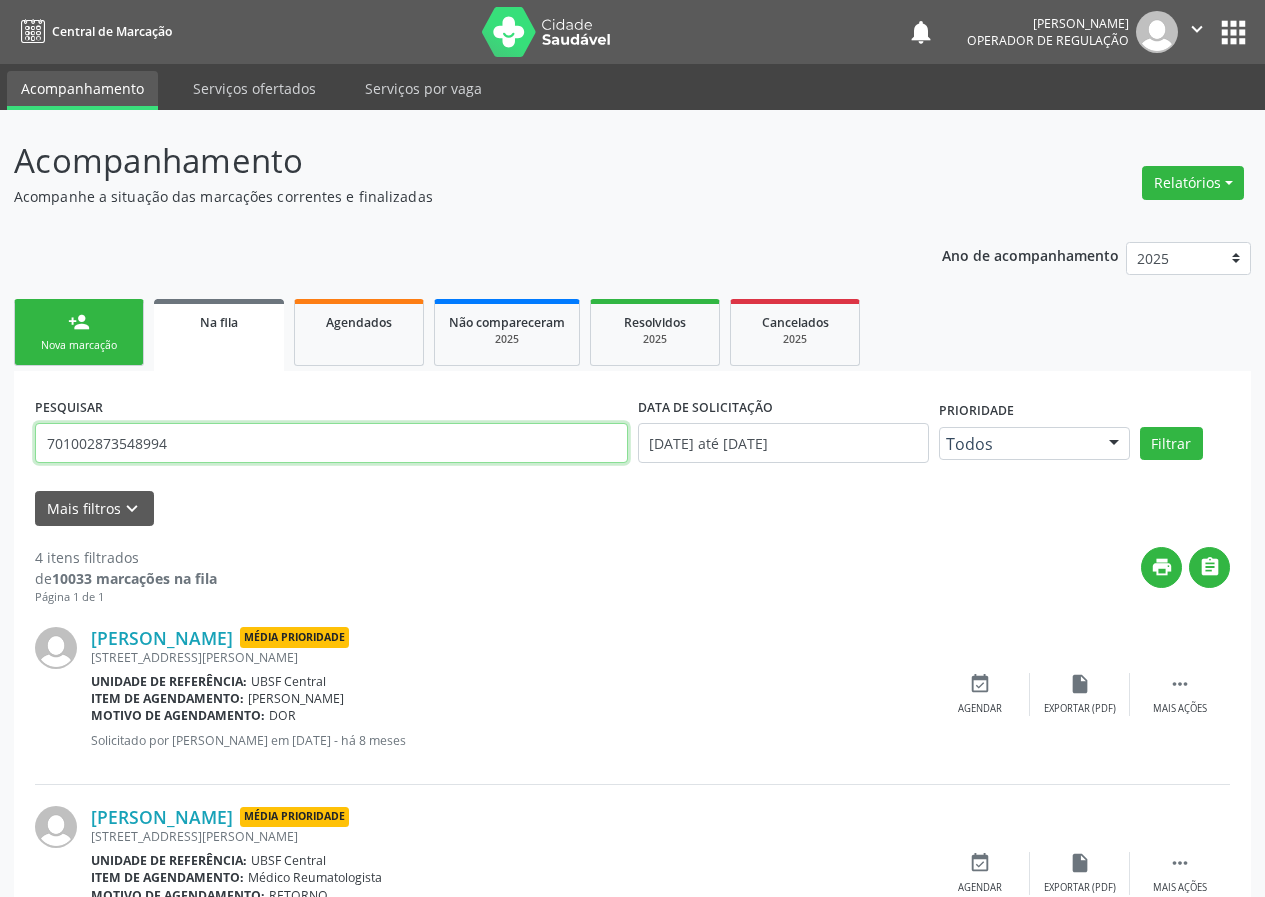 type on "701002873548994" 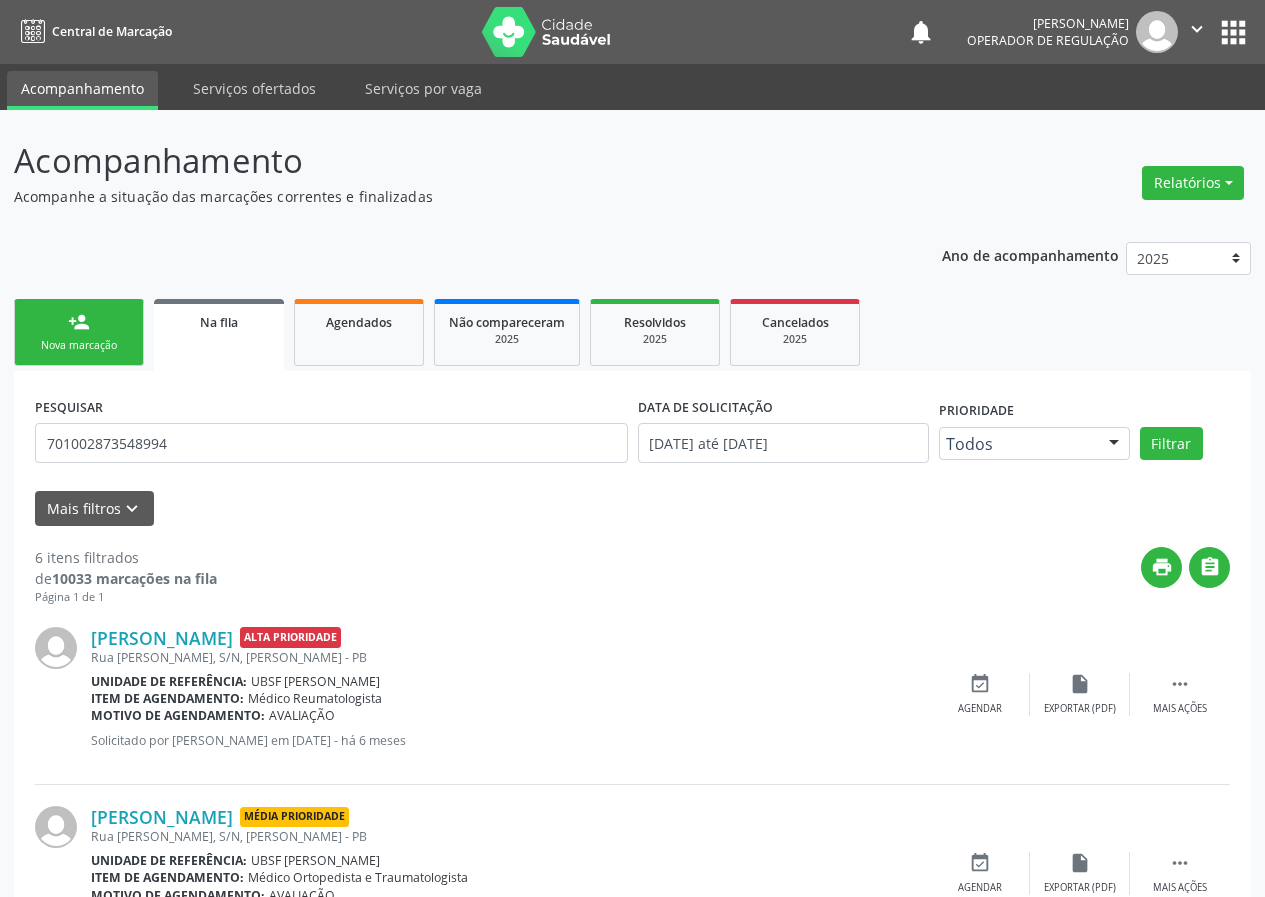 scroll, scrollTop: 609, scrollLeft: 0, axis: vertical 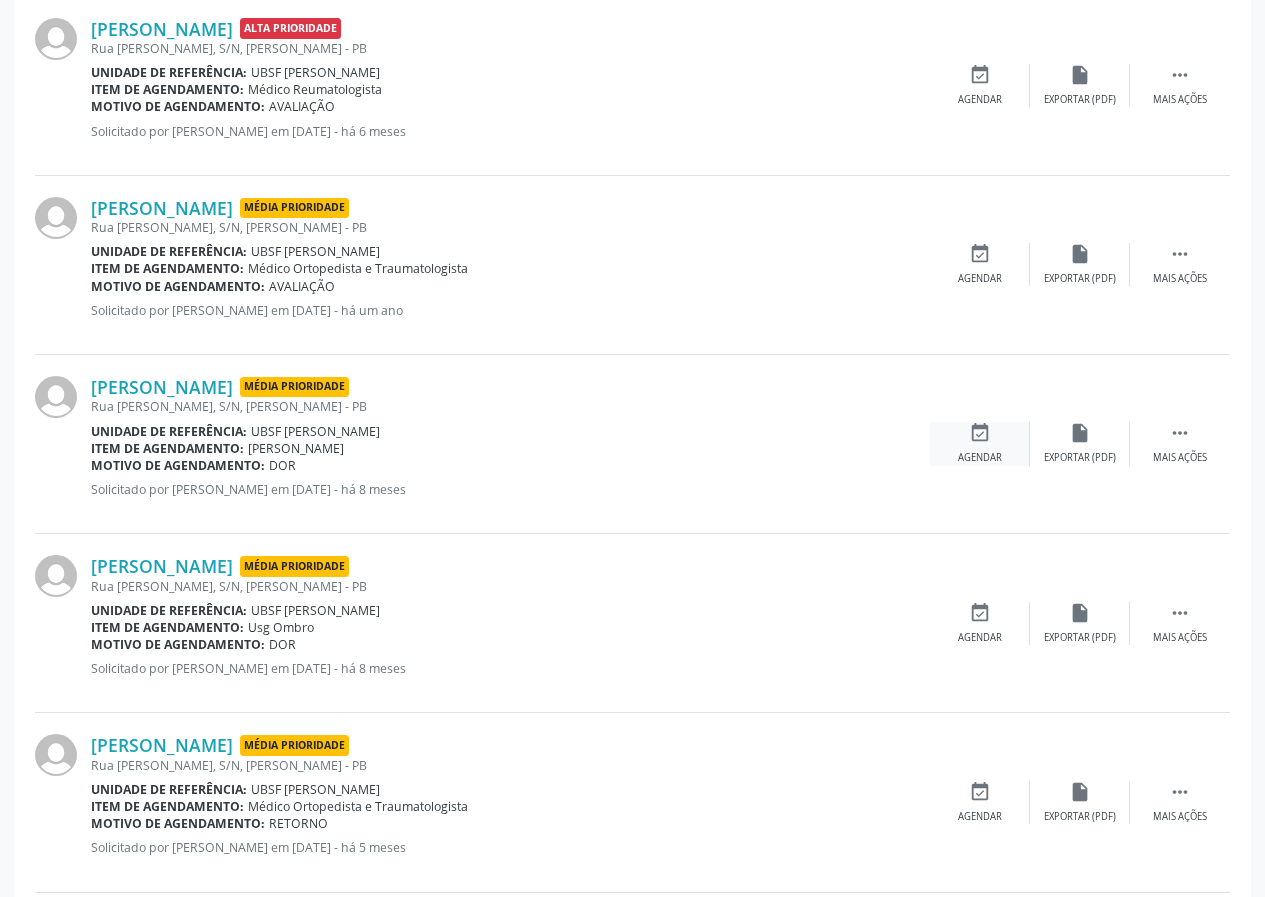 click on "event_available" at bounding box center [980, 433] 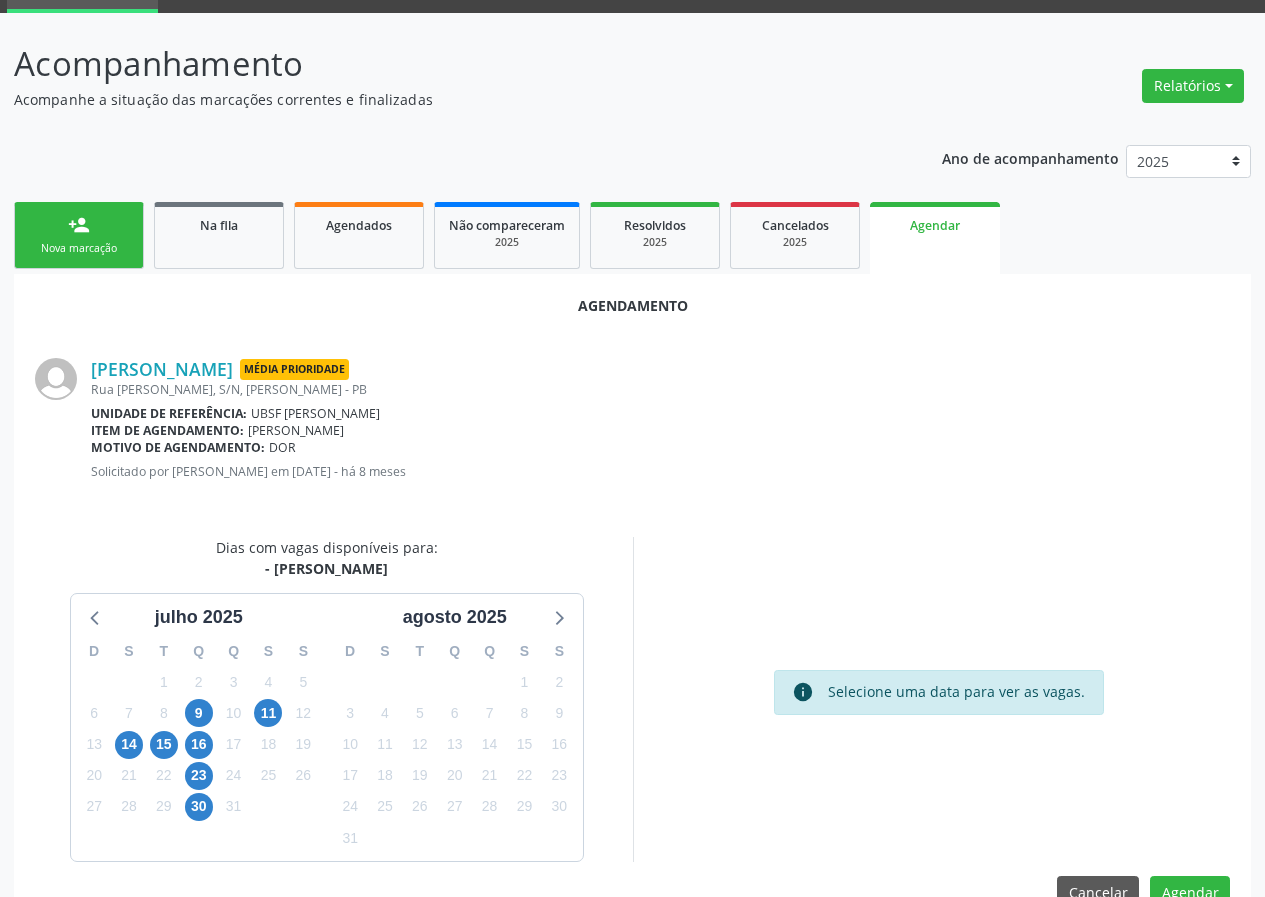 scroll, scrollTop: 144, scrollLeft: 0, axis: vertical 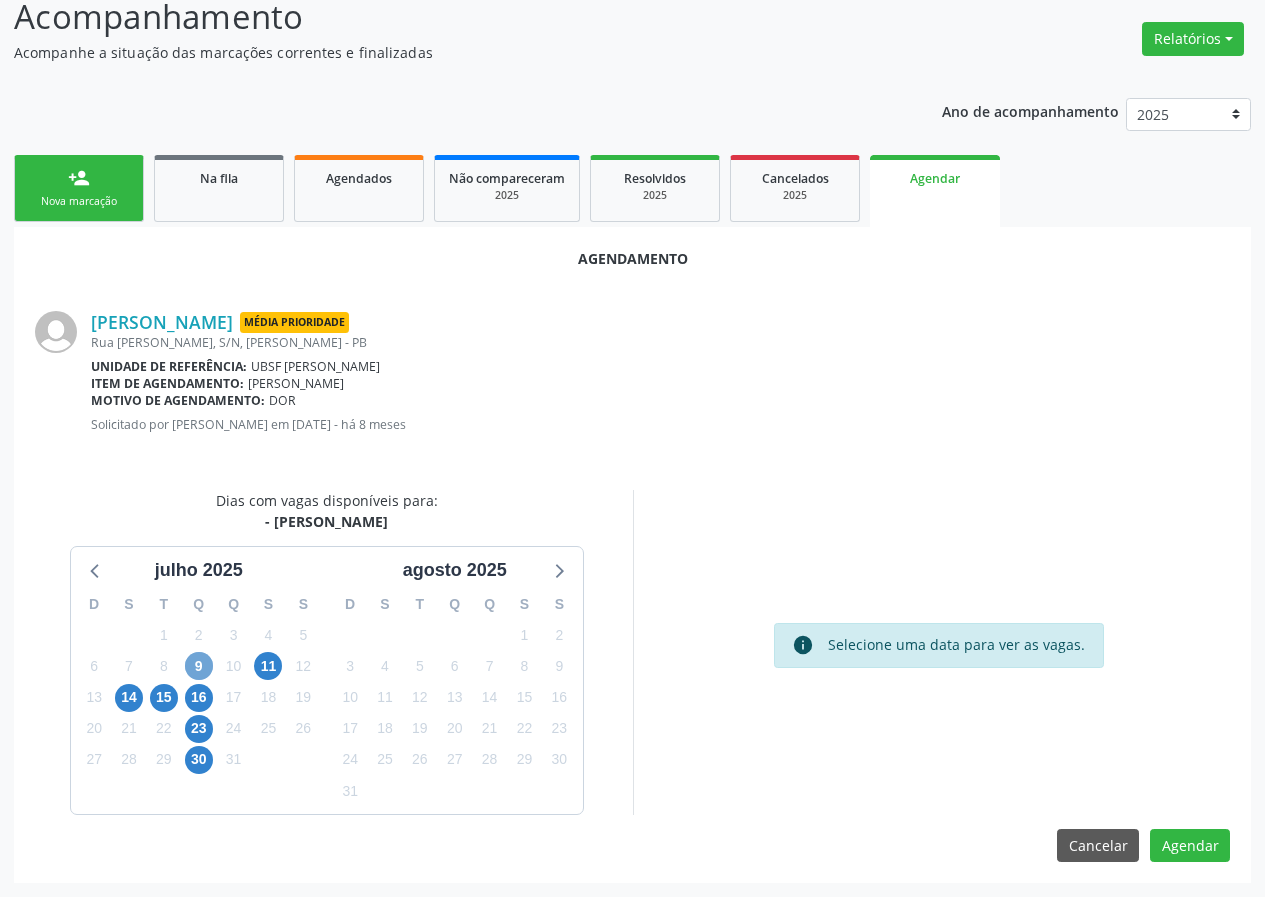 click on "9" at bounding box center (199, 666) 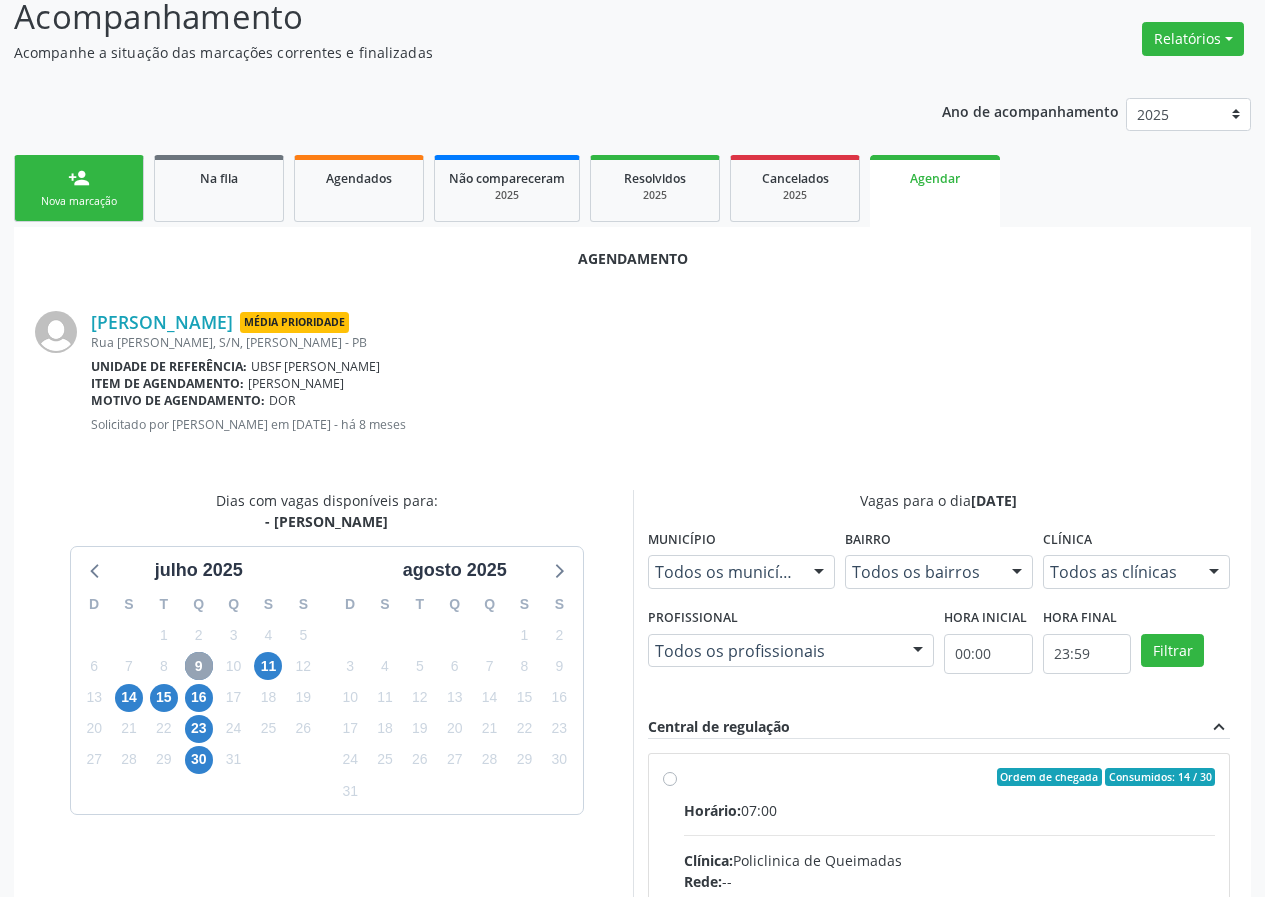 scroll, scrollTop: 469, scrollLeft: 0, axis: vertical 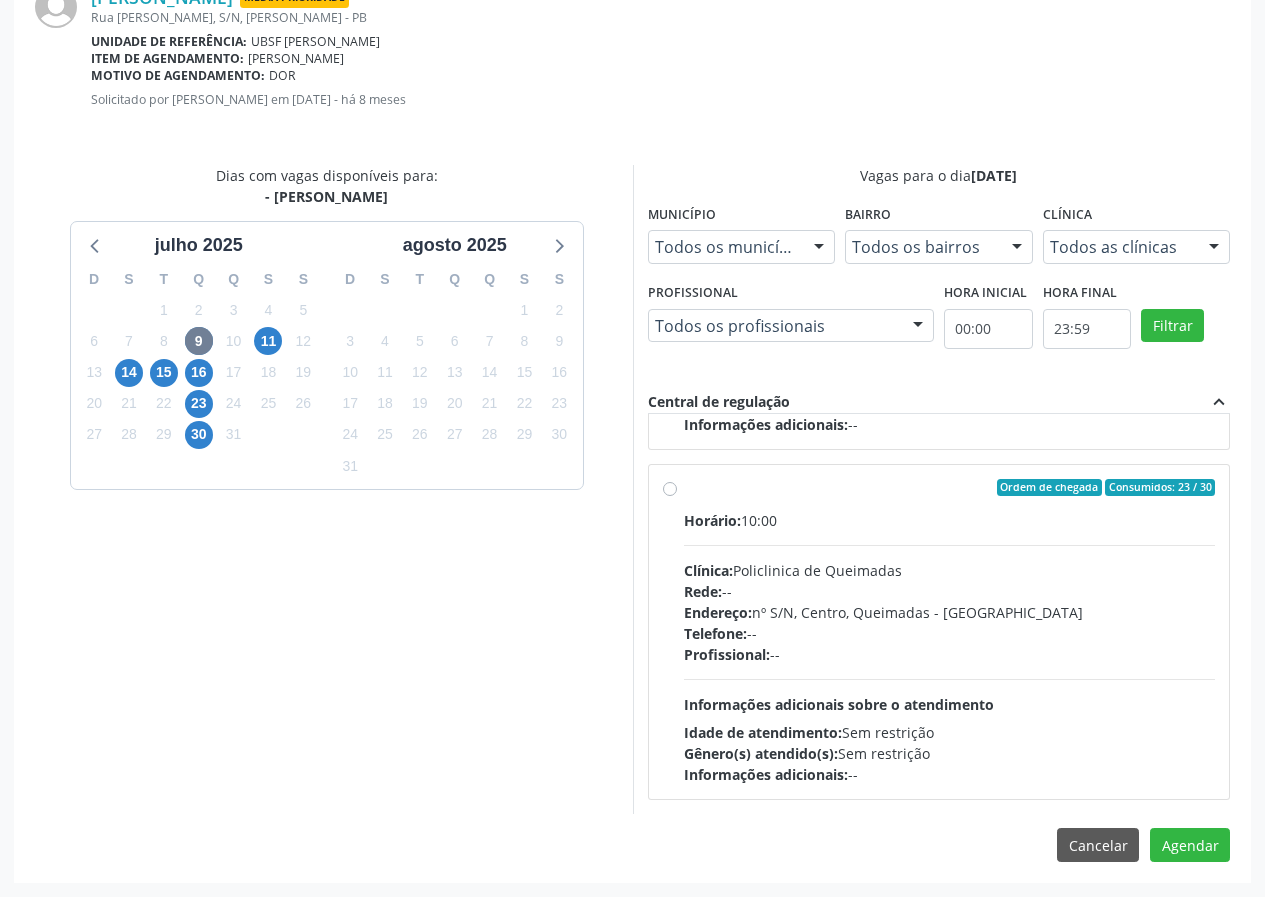 click on "Ordem de chegada
Consumidos: 23 / 30
Horário:   10:00
Clínica:  Policlinica de Queimadas
Rede:
--
Endereço:   nº S/N, Centro, Queimadas - PB
Telefone:   --
Profissional:
--
Informações adicionais sobre o atendimento
Idade de atendimento:
Sem restrição
Gênero(s) atendido(s):
Sem restrição
Informações adicionais:
--" at bounding box center [950, 632] 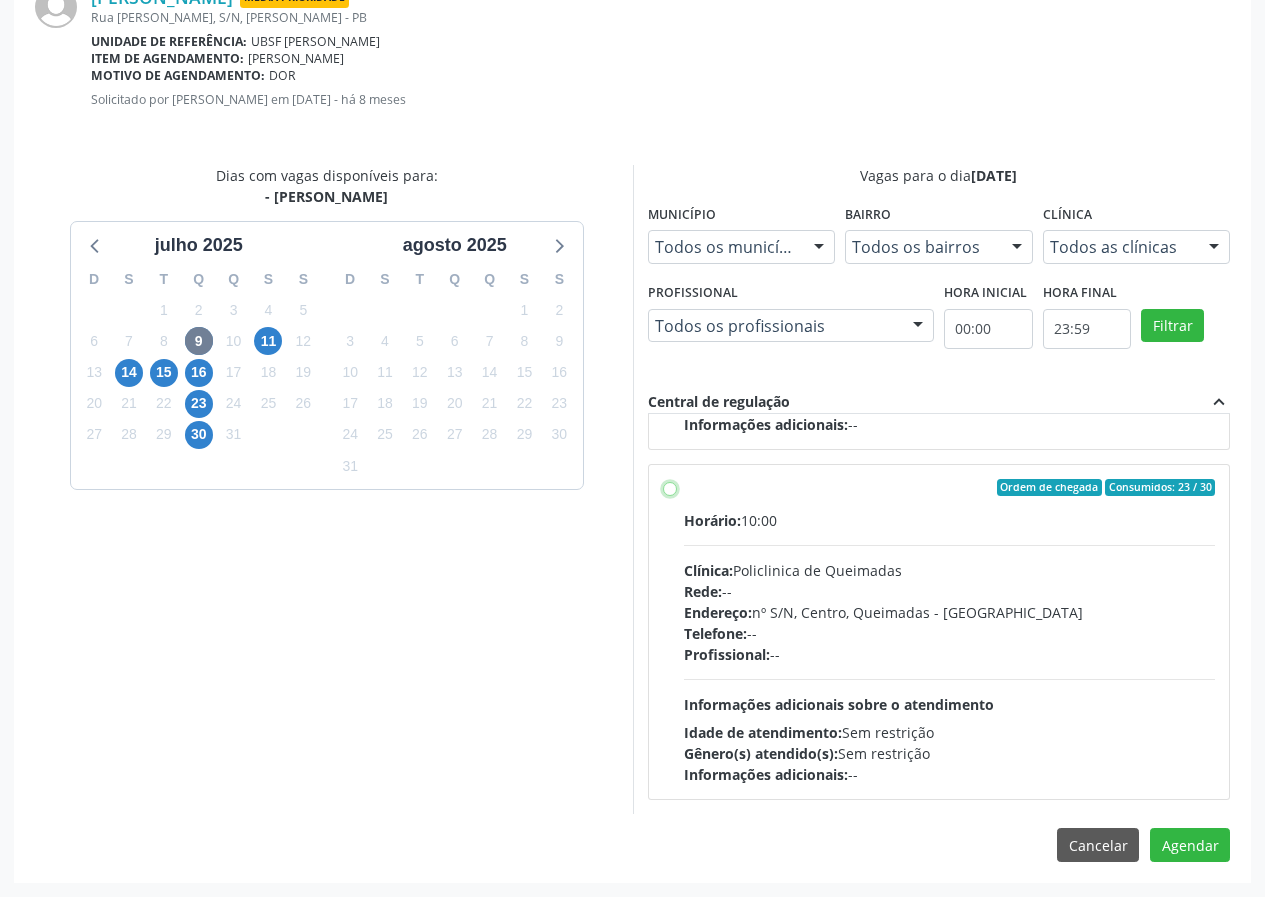 click on "Ordem de chegada
Consumidos: 23 / 30
Horário:   10:00
Clínica:  Policlinica de Queimadas
Rede:
--
Endereço:   nº S/N, Centro, Queimadas - PB
Telefone:   --
Profissional:
--
Informações adicionais sobre o atendimento
Idade de atendimento:
Sem restrição
Gênero(s) atendido(s):
Sem restrição
Informações adicionais:
--" at bounding box center (670, 488) 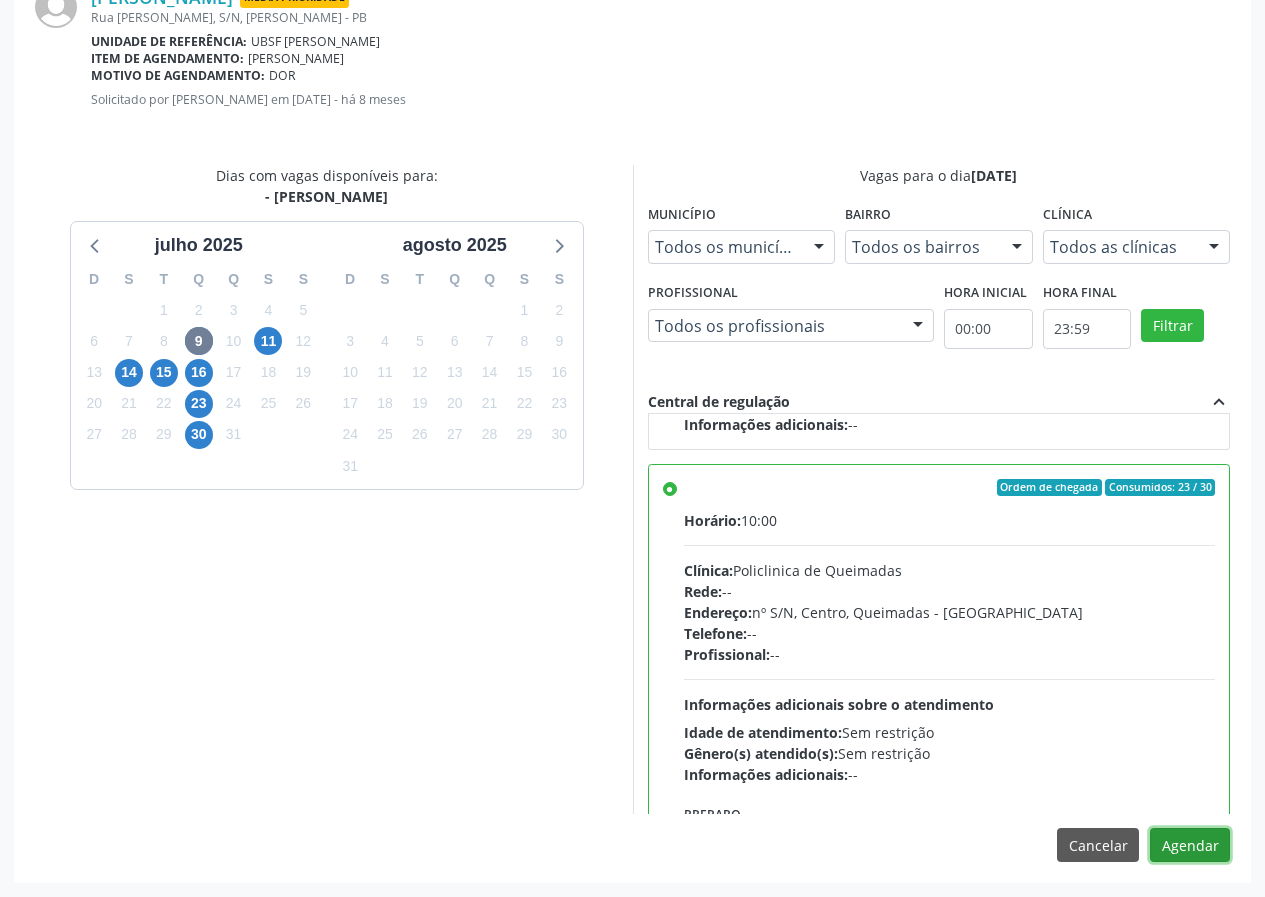 click on "Agendar" at bounding box center (1190, 845) 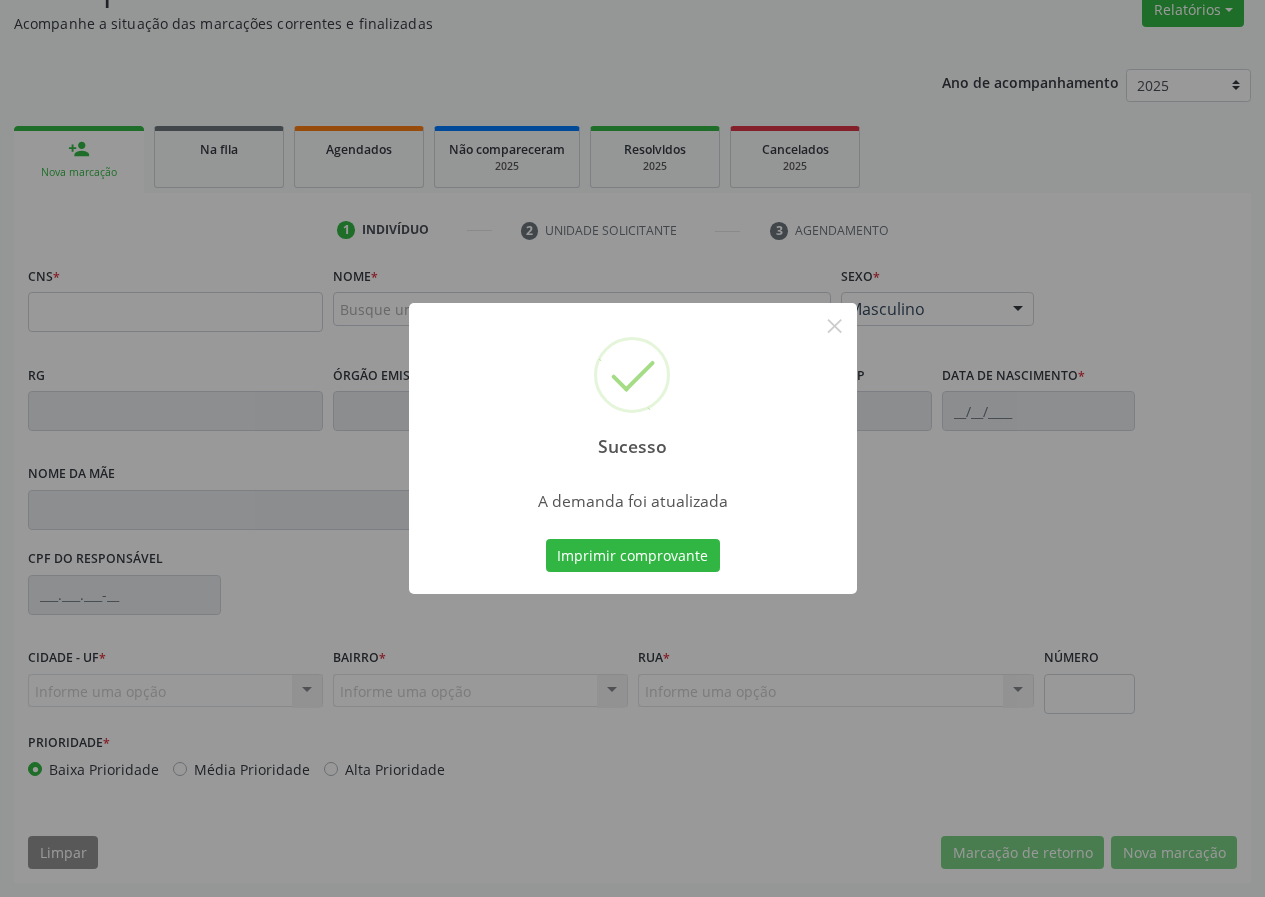 scroll, scrollTop: 173, scrollLeft: 0, axis: vertical 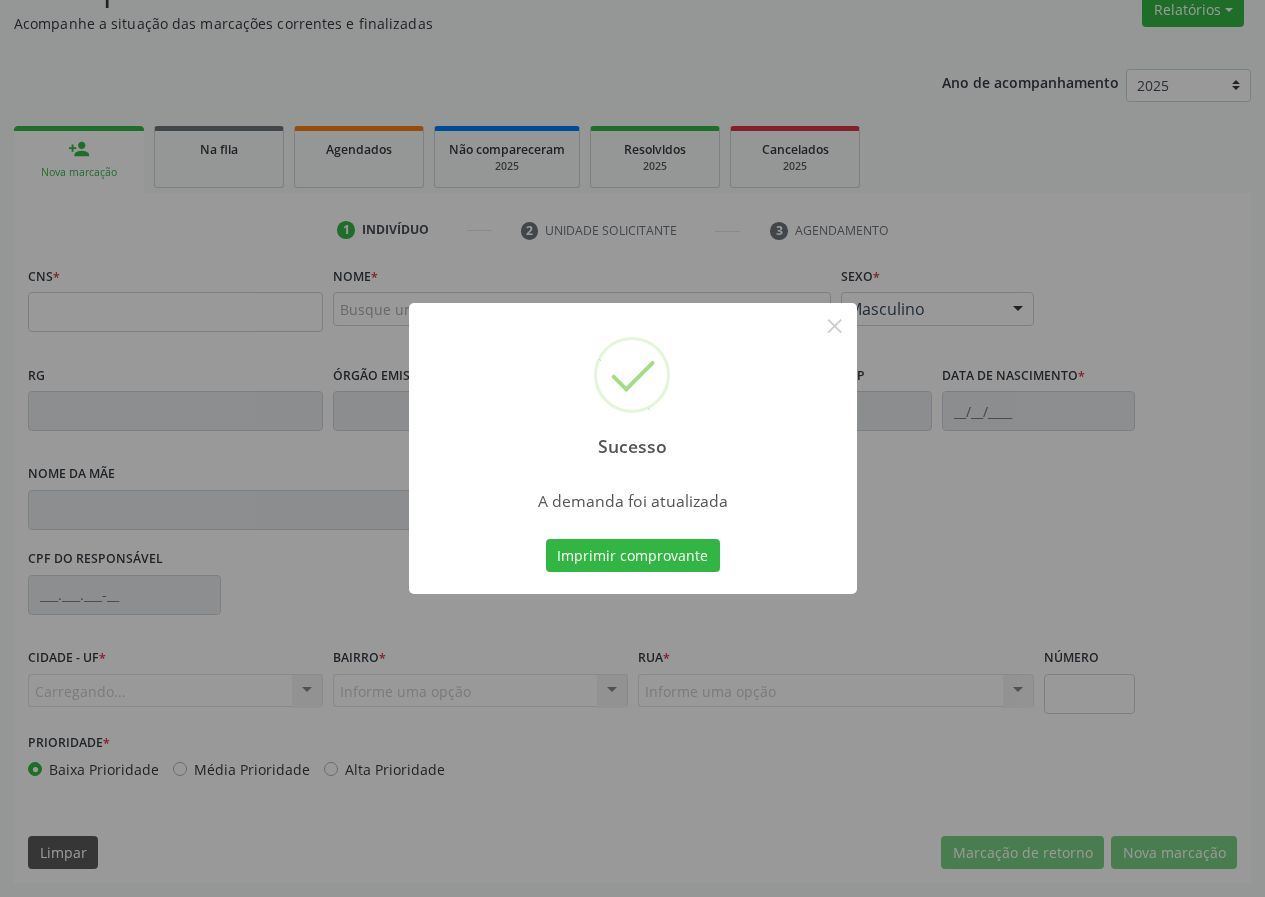 type 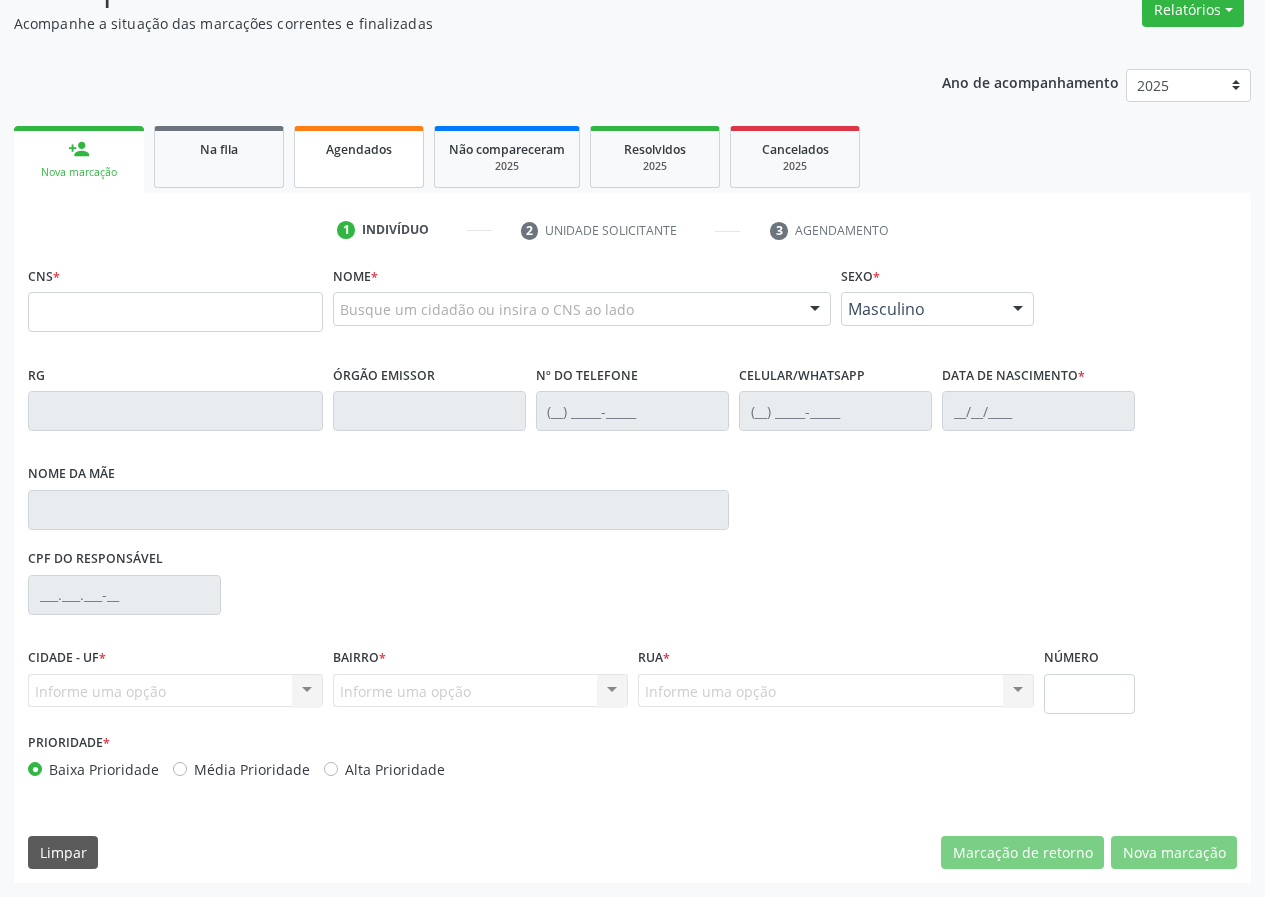 click on "Agendados" at bounding box center (359, 149) 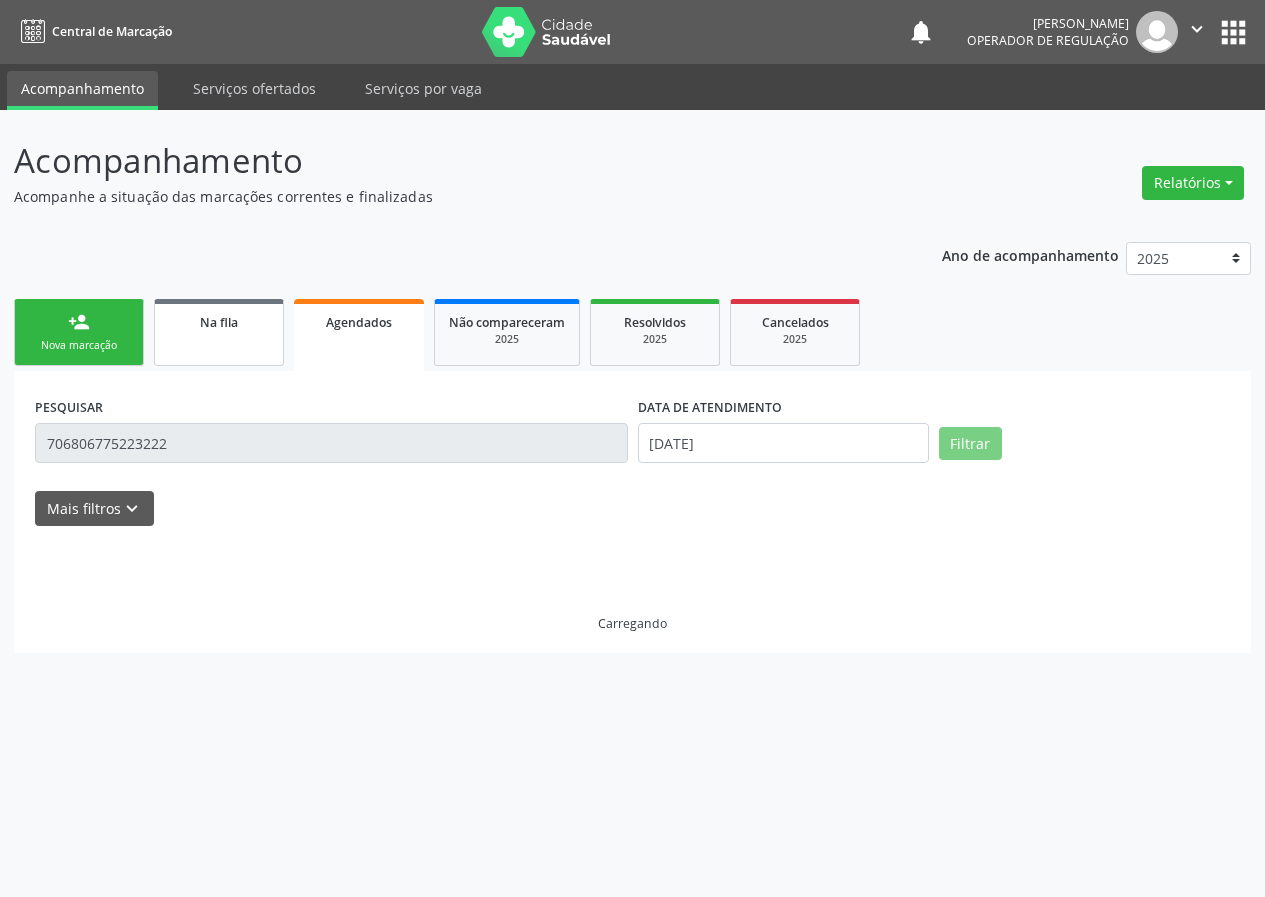 scroll, scrollTop: 0, scrollLeft: 0, axis: both 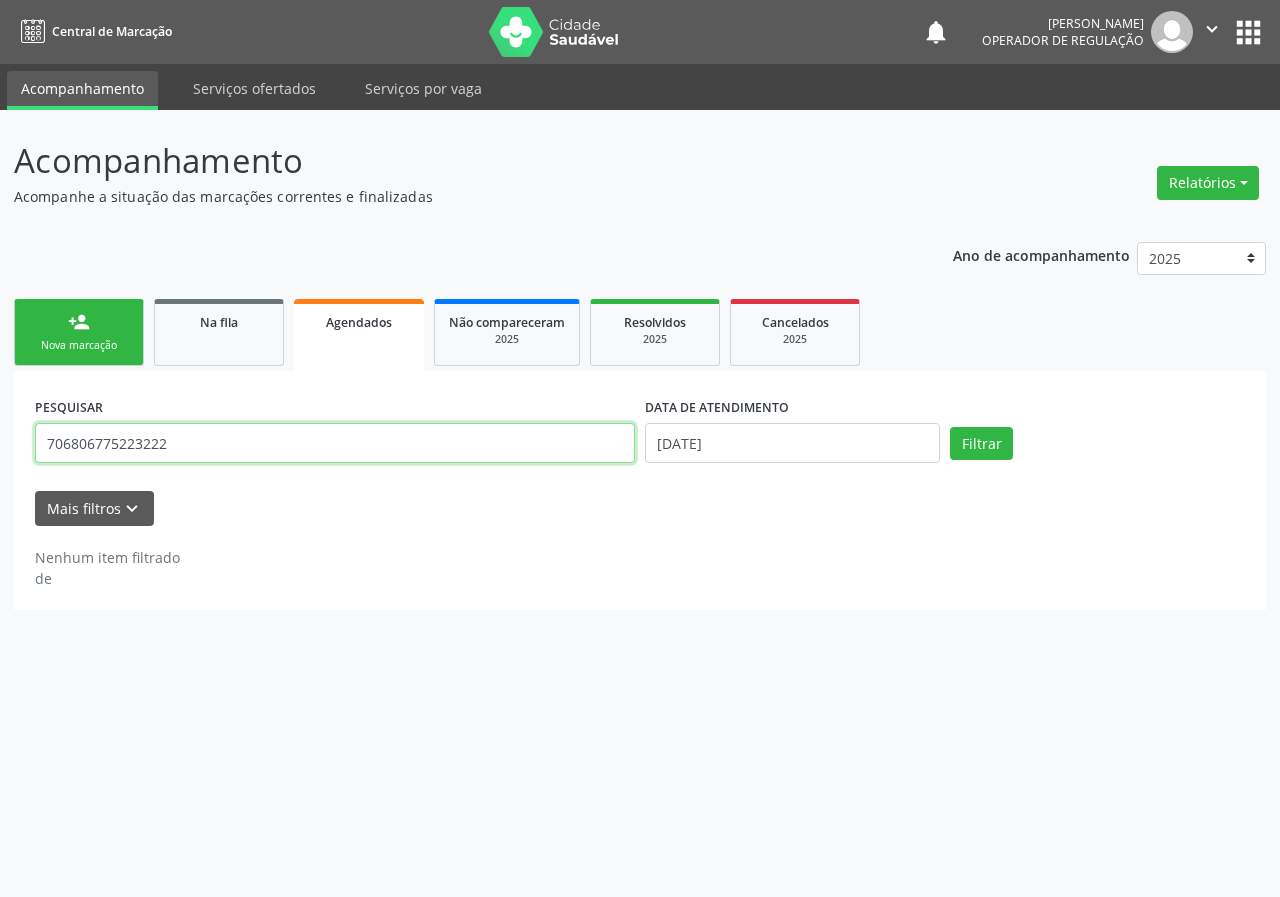 click on "706806775223222" at bounding box center (335, 443) 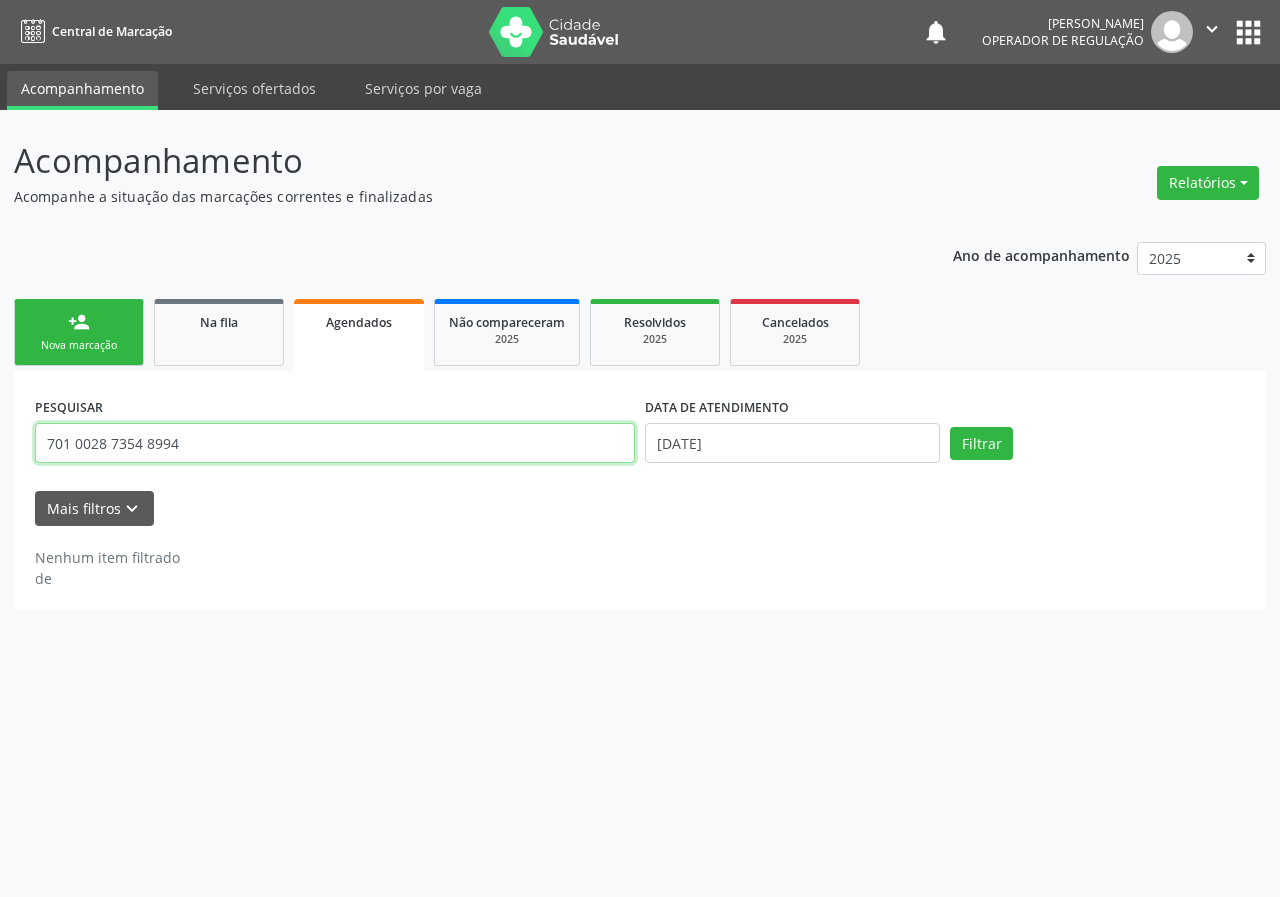 type on "701 0028 7354 8994" 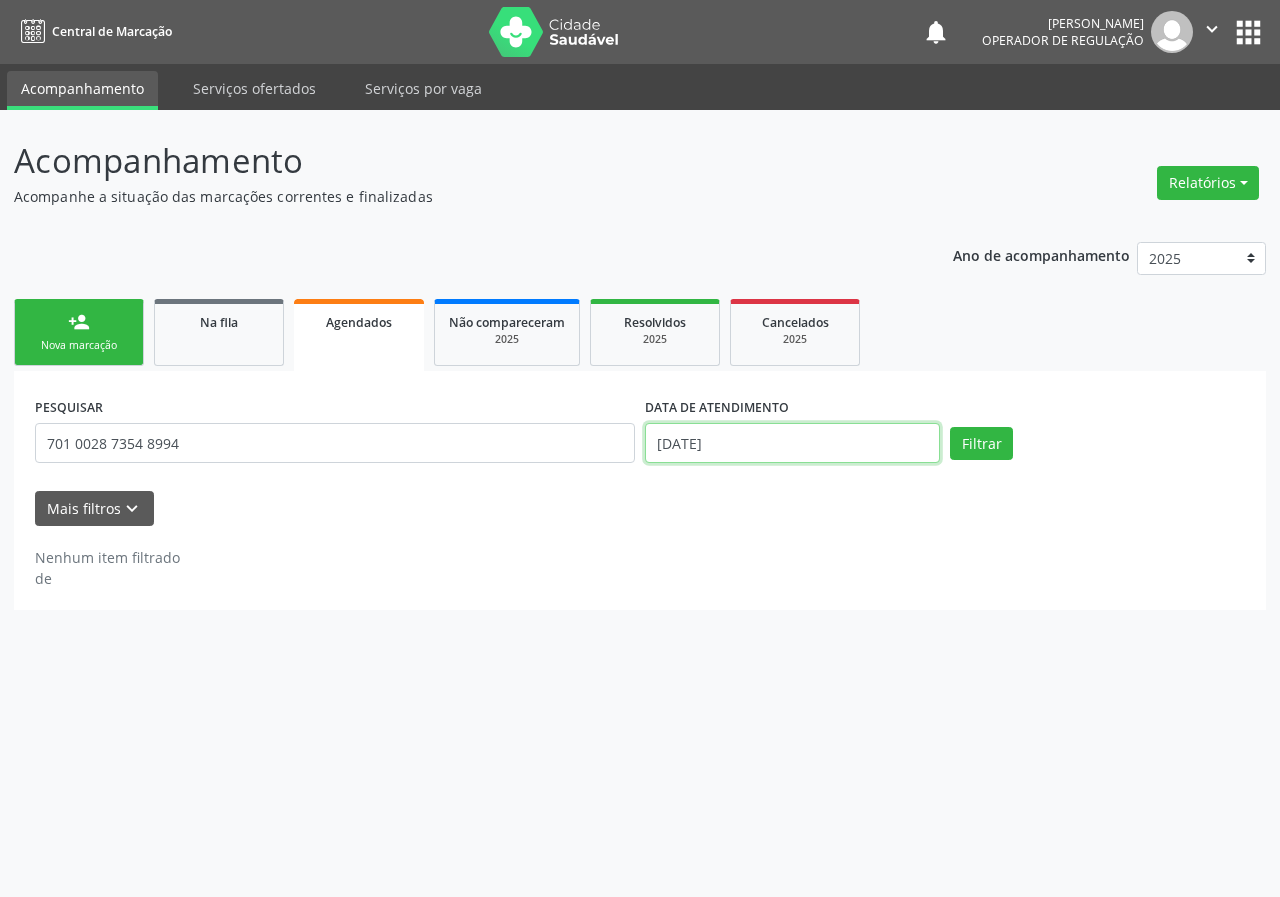 click on "[DATE]" at bounding box center [792, 443] 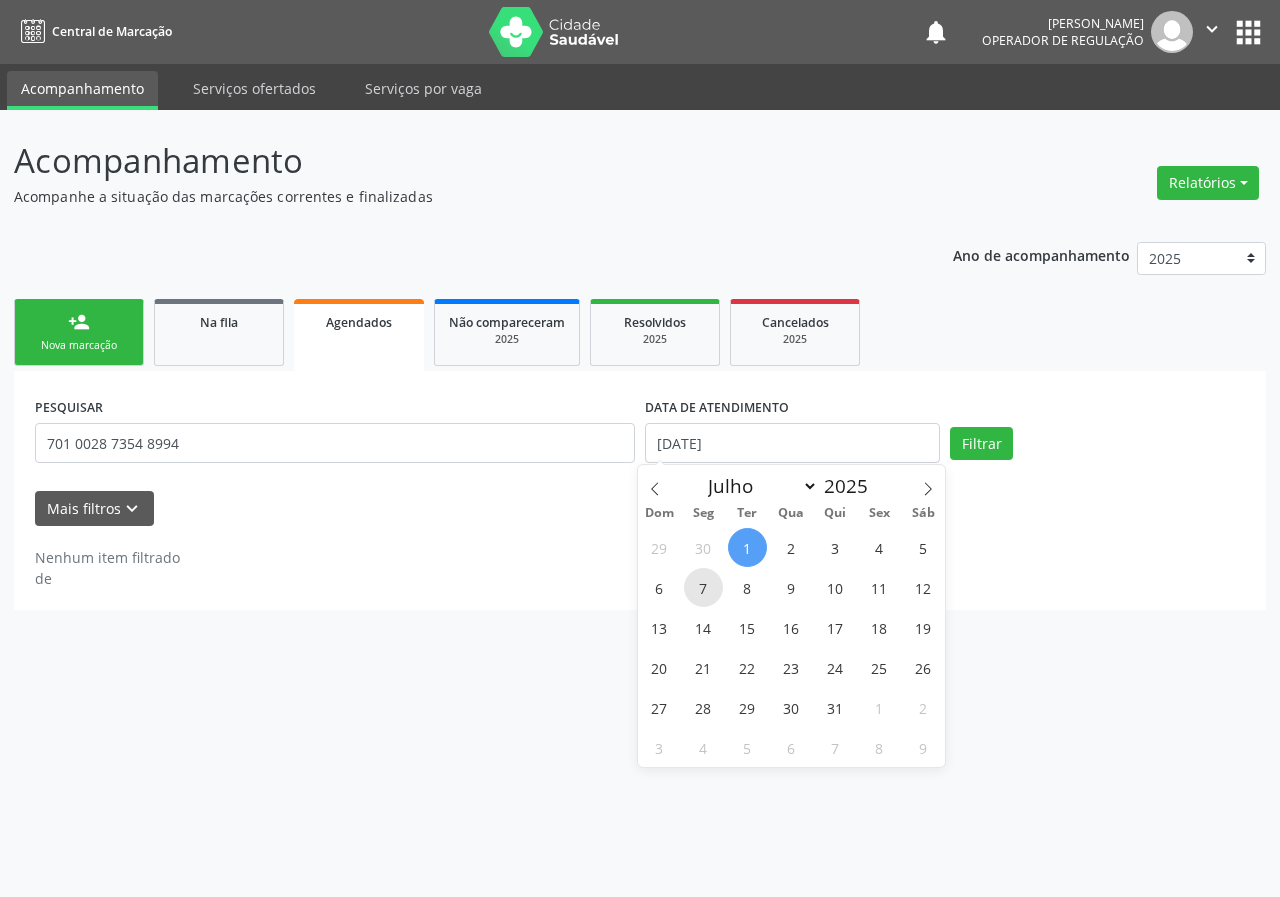 click on "7" at bounding box center [703, 587] 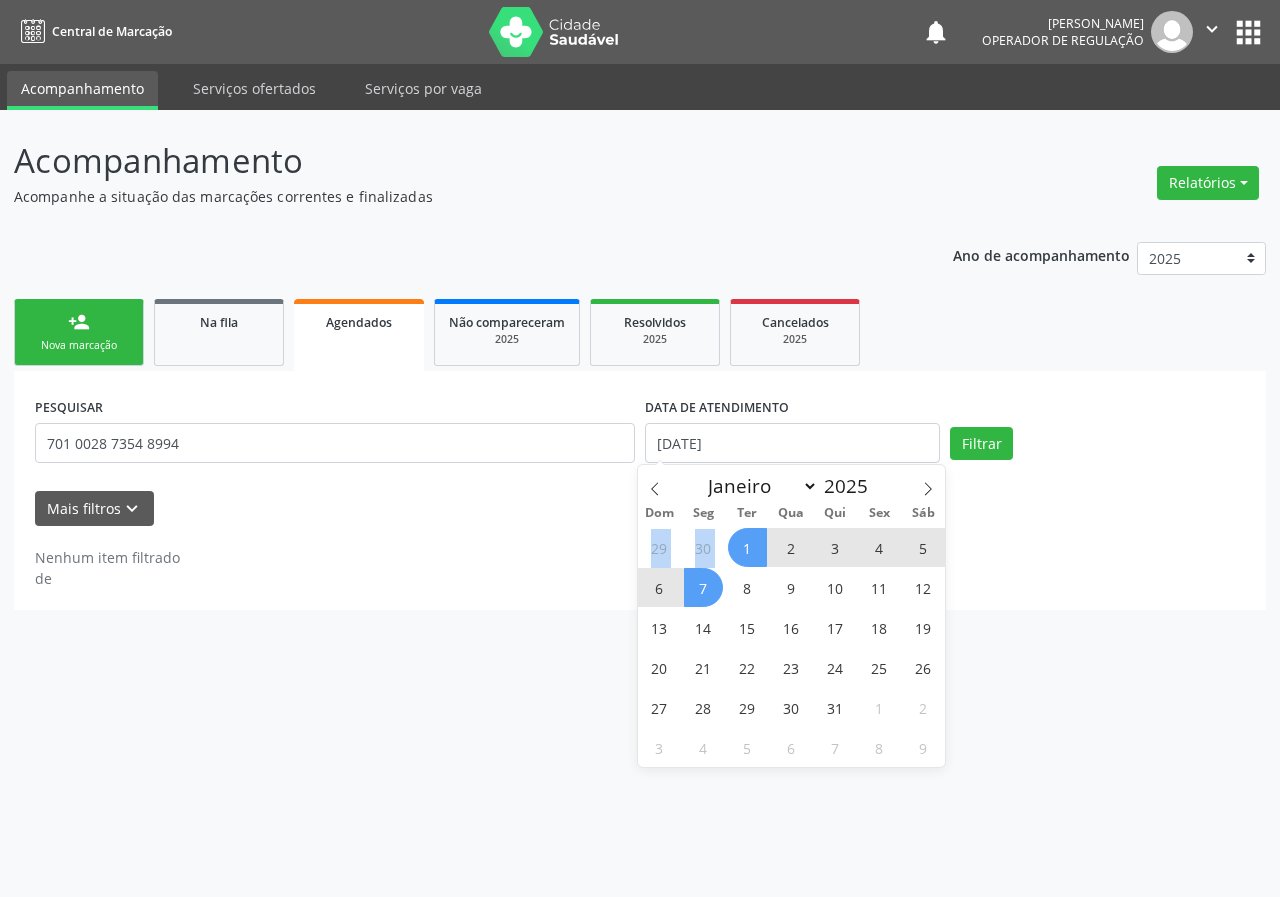 click on "1" at bounding box center [747, 547] 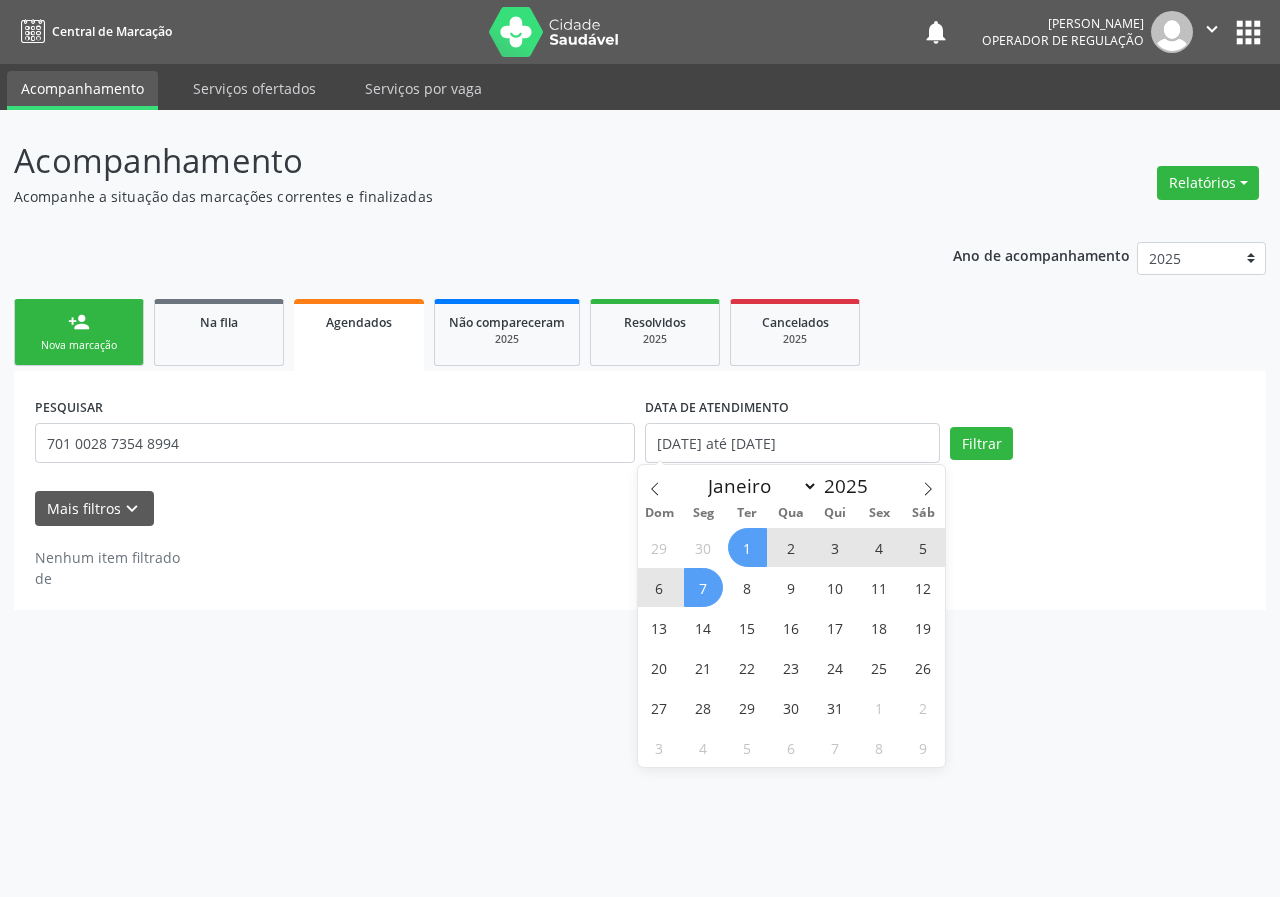 select on "6" 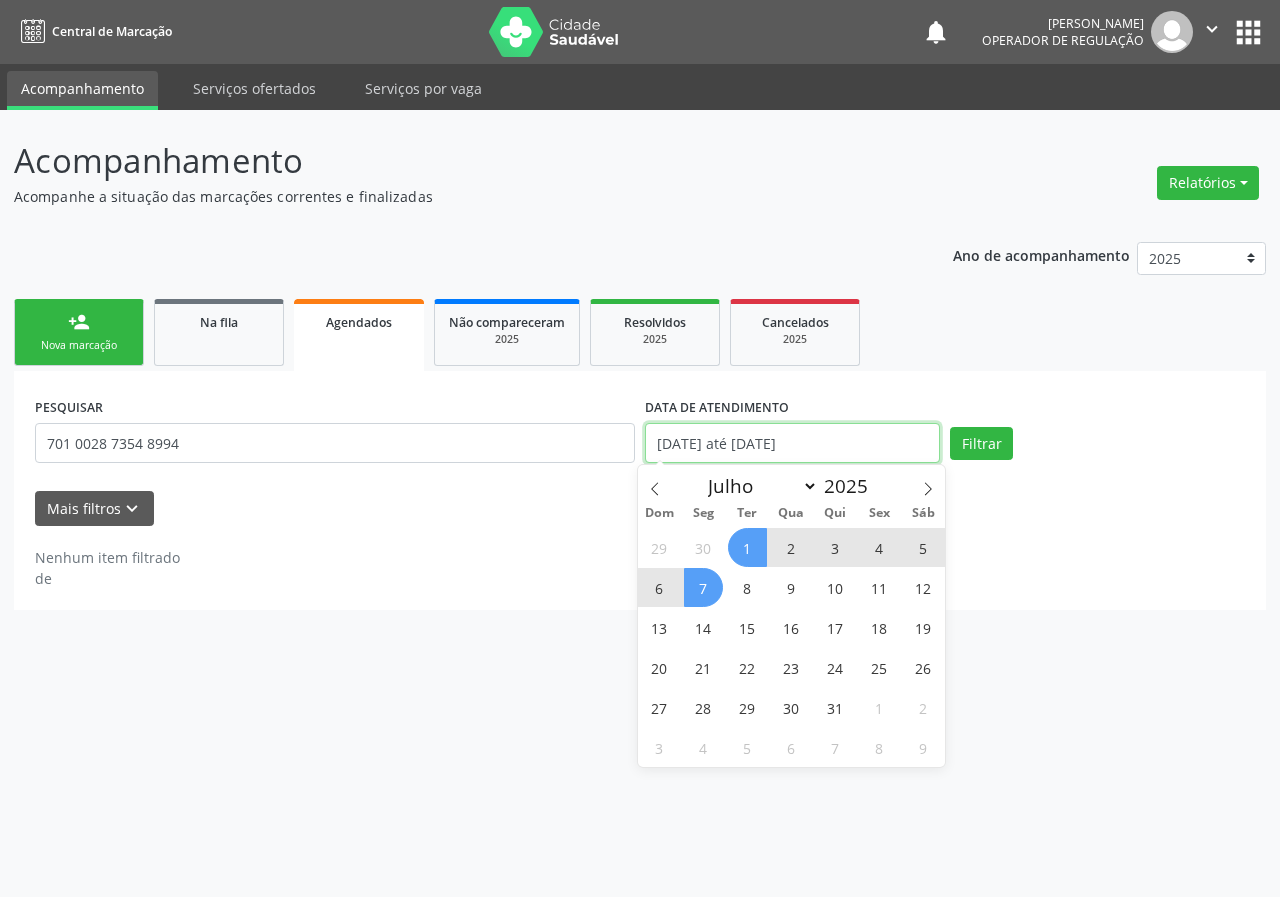 click on "01/07/2025 até 07/07/2025" at bounding box center (792, 443) 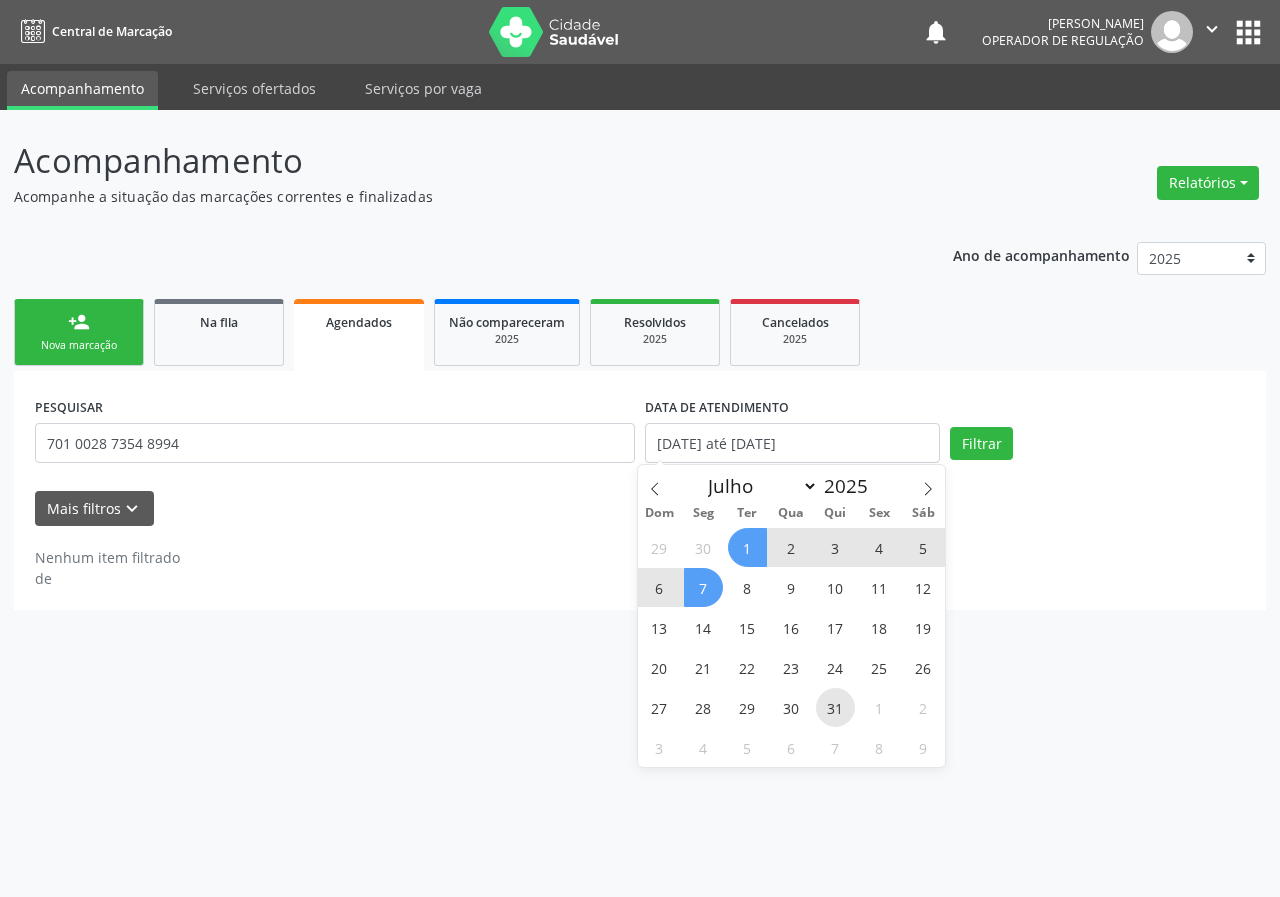 click on "31" at bounding box center (835, 707) 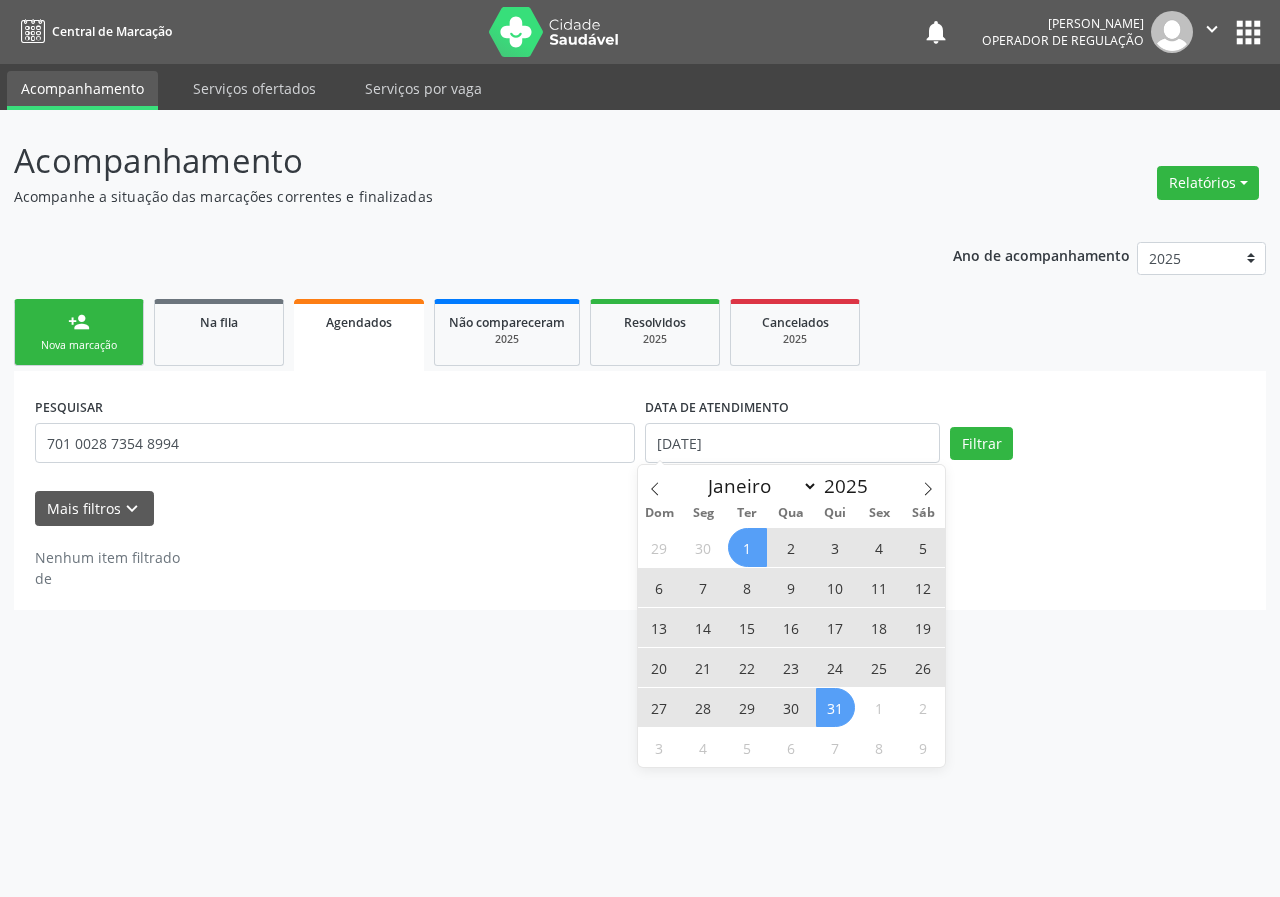 click on "1" at bounding box center (747, 547) 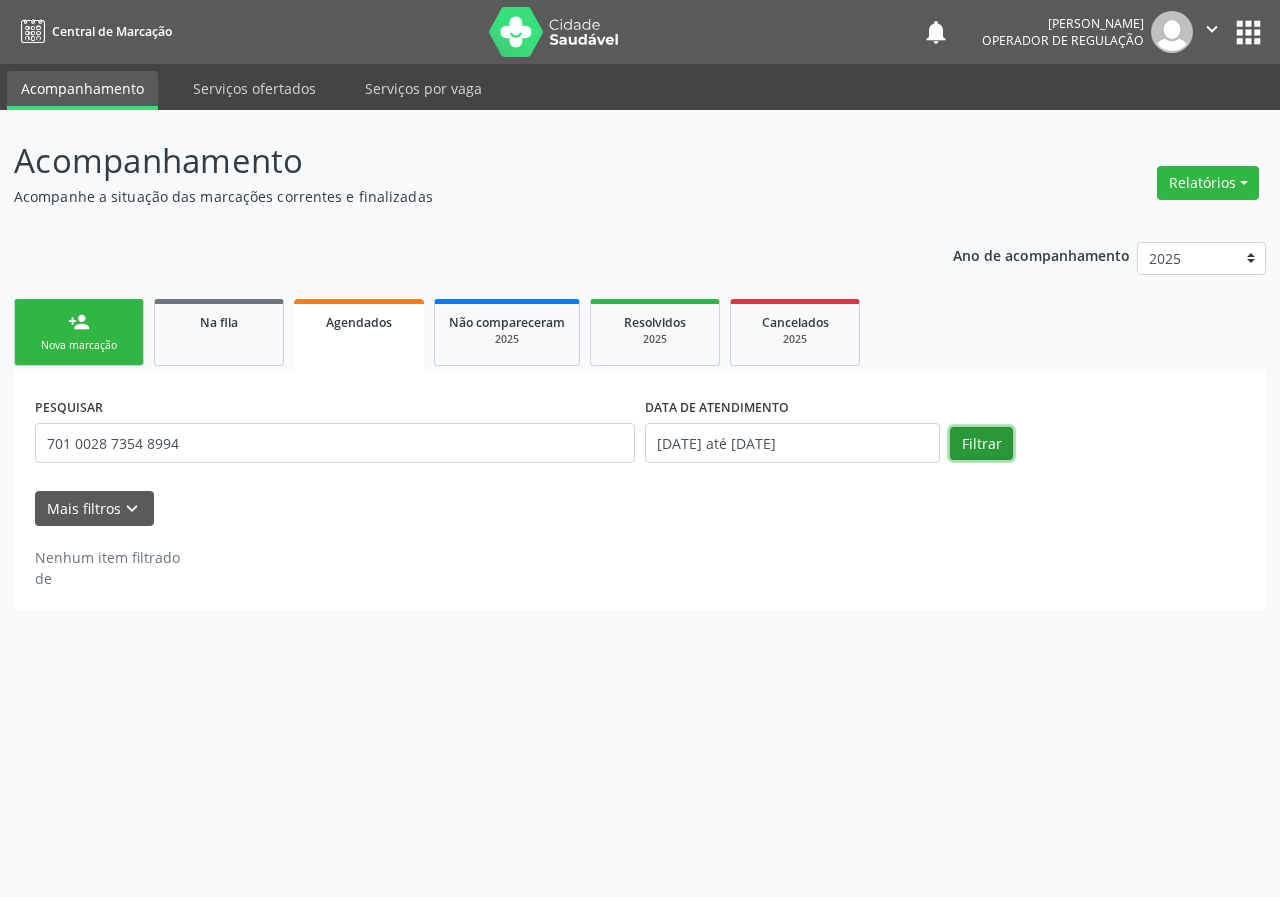 click on "Filtrar" at bounding box center (981, 444) 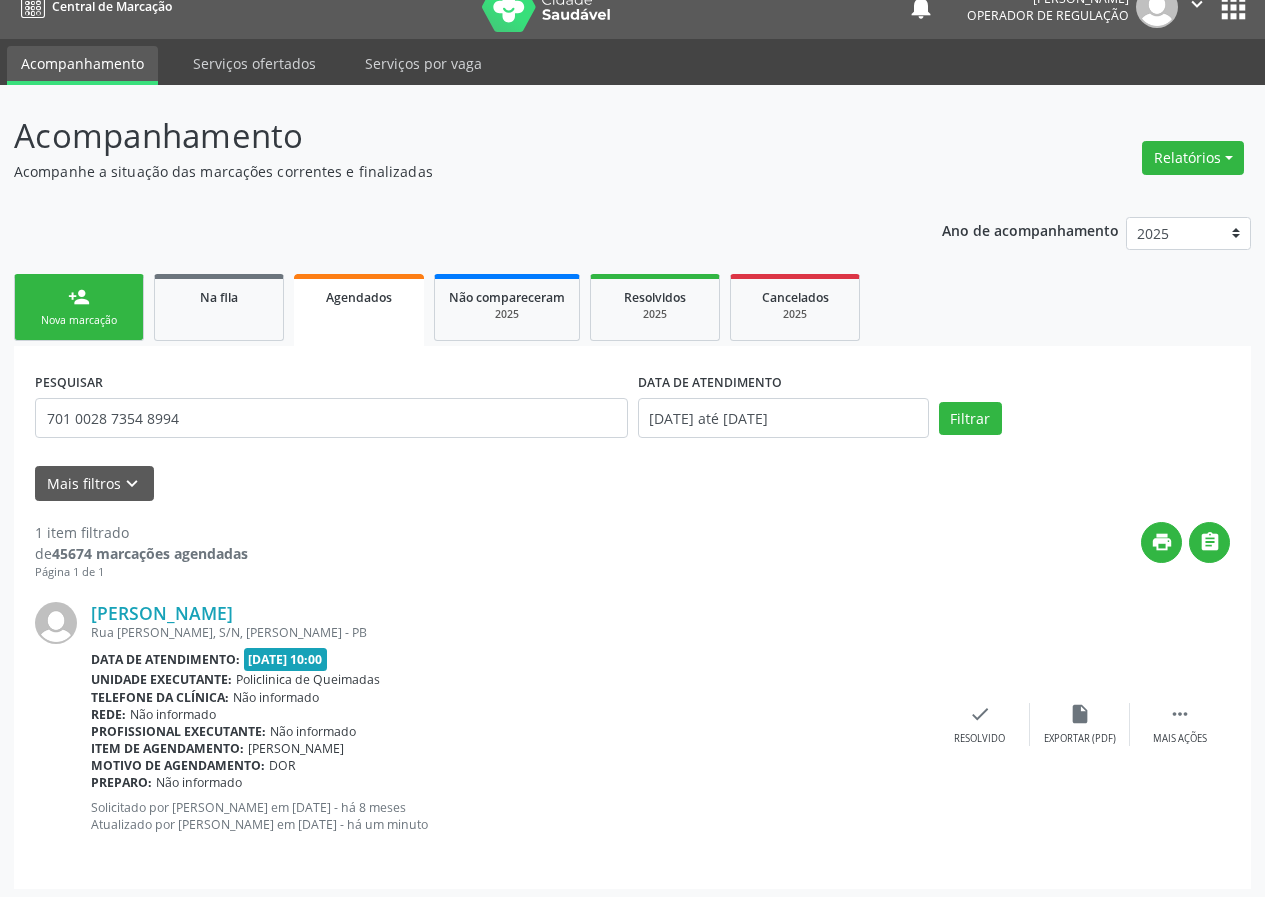 scroll, scrollTop: 31, scrollLeft: 0, axis: vertical 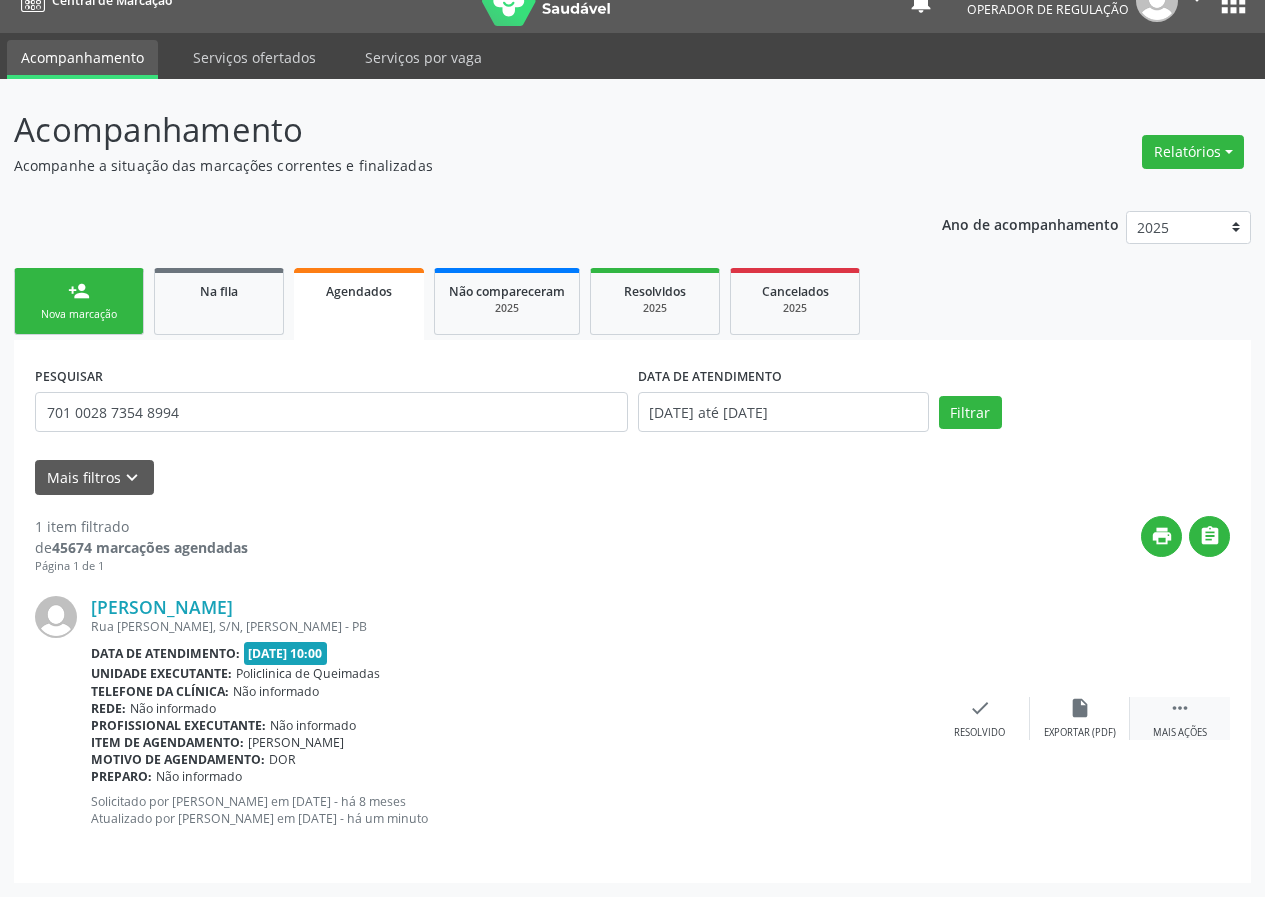 click on "" at bounding box center (1180, 708) 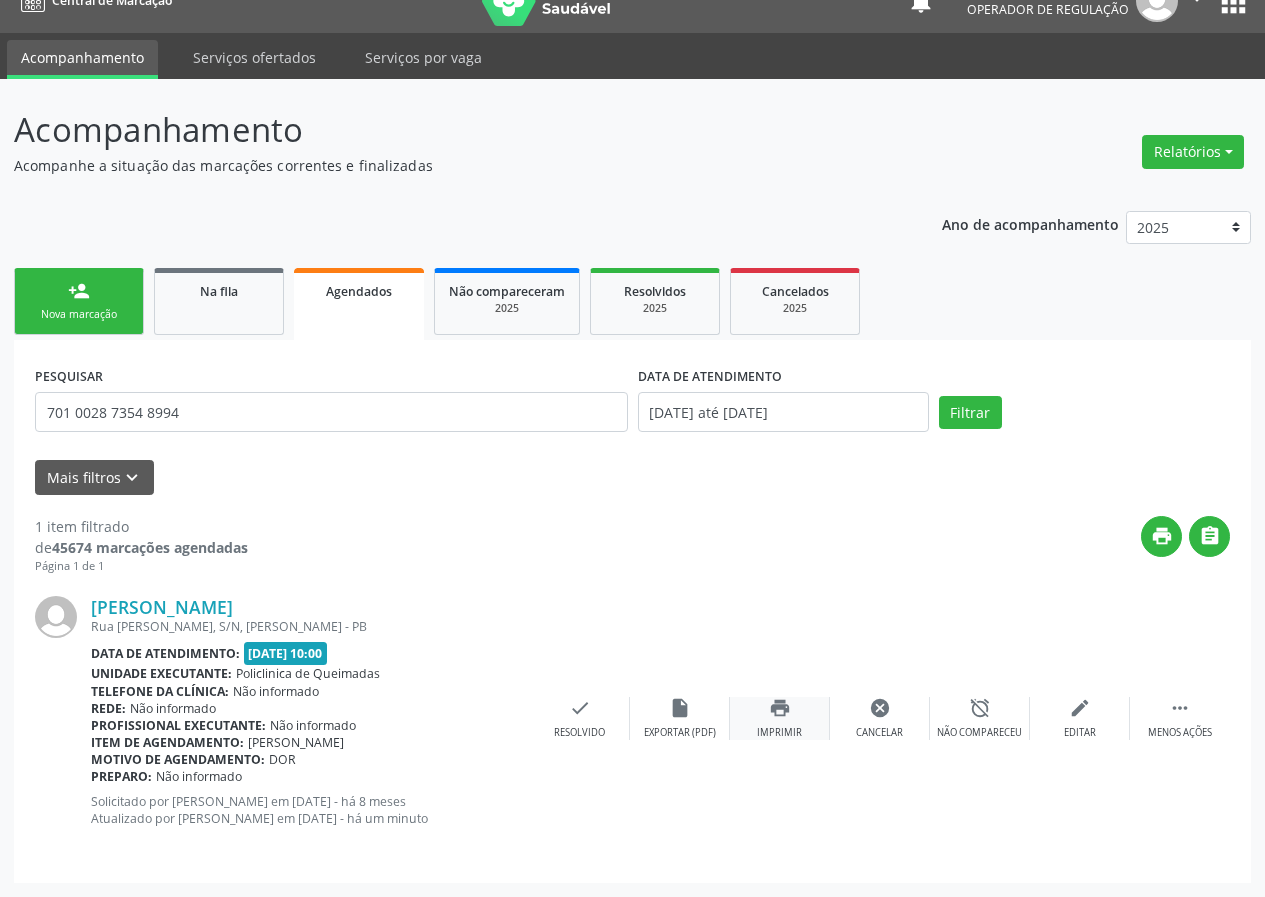 click on "Imprimir" at bounding box center (779, 733) 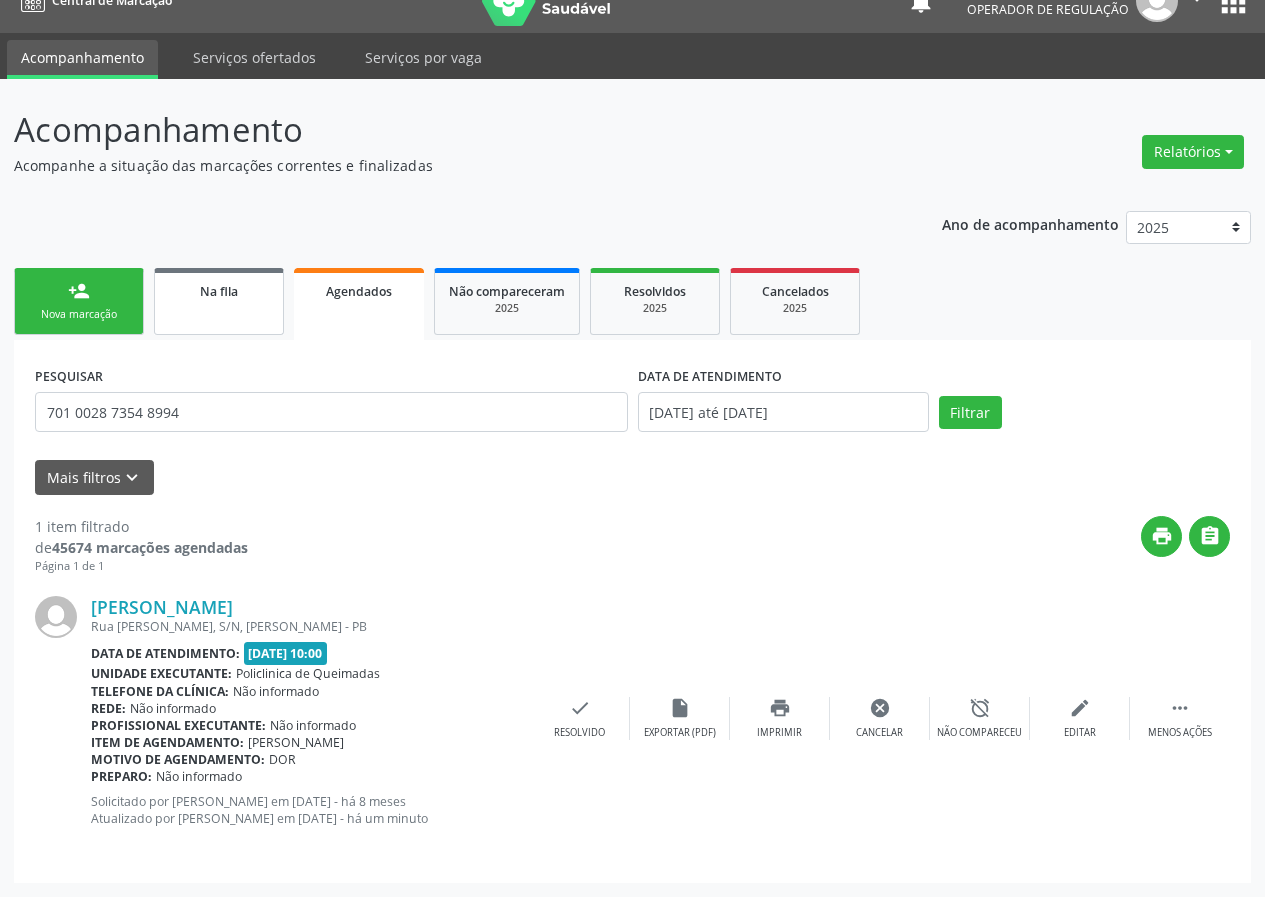 click on "Na fila" at bounding box center (219, 301) 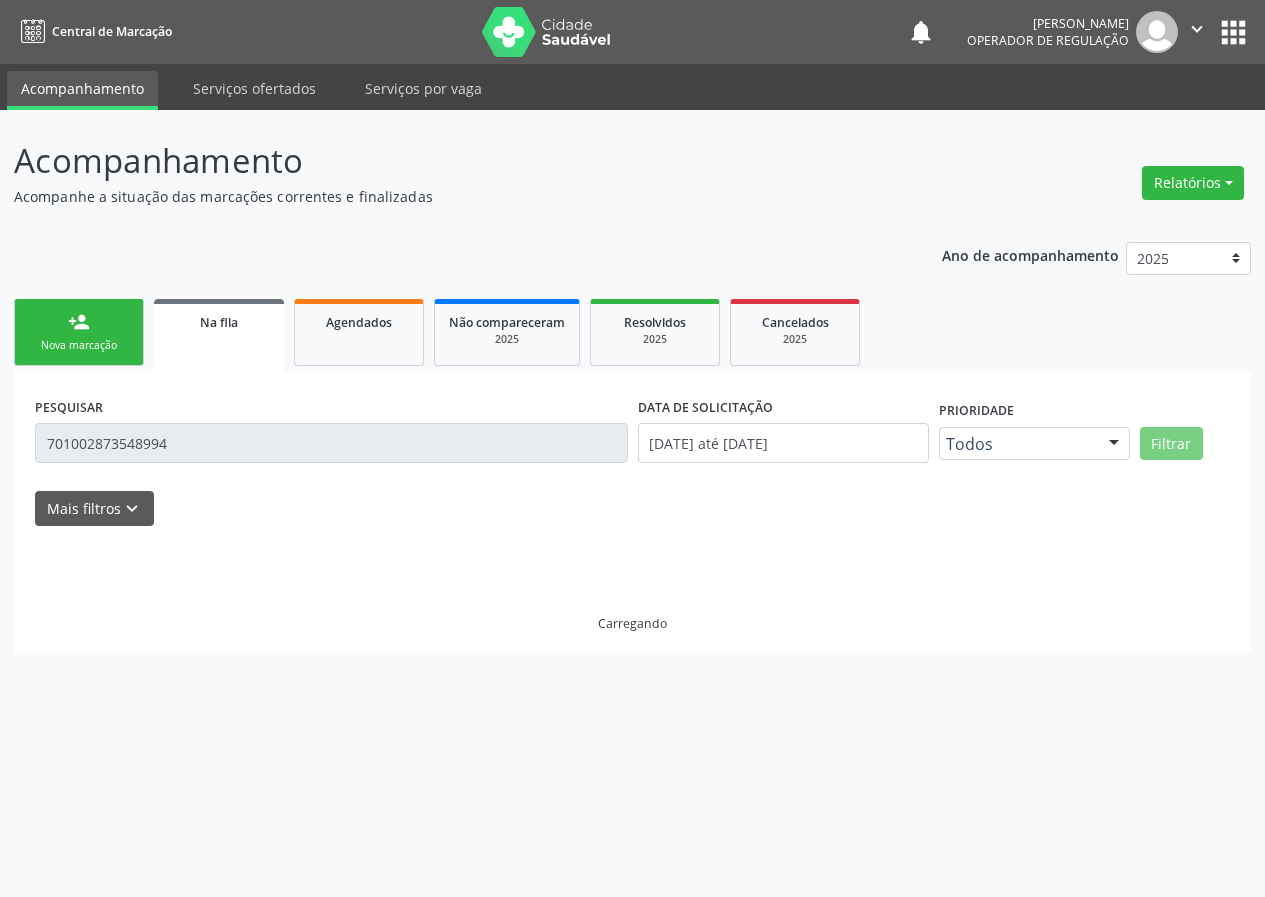 scroll, scrollTop: 0, scrollLeft: 0, axis: both 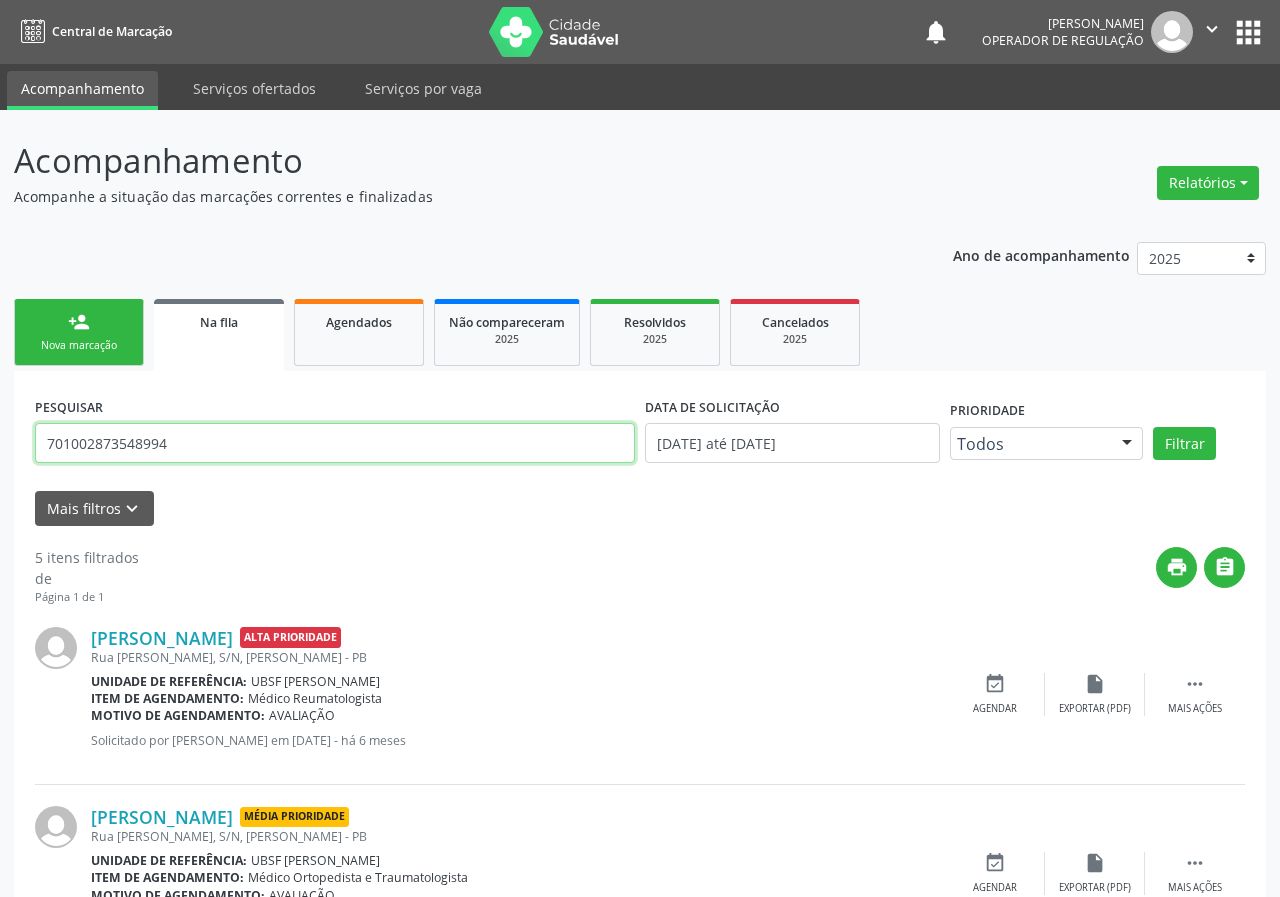 click on "701002873548994" at bounding box center [335, 443] 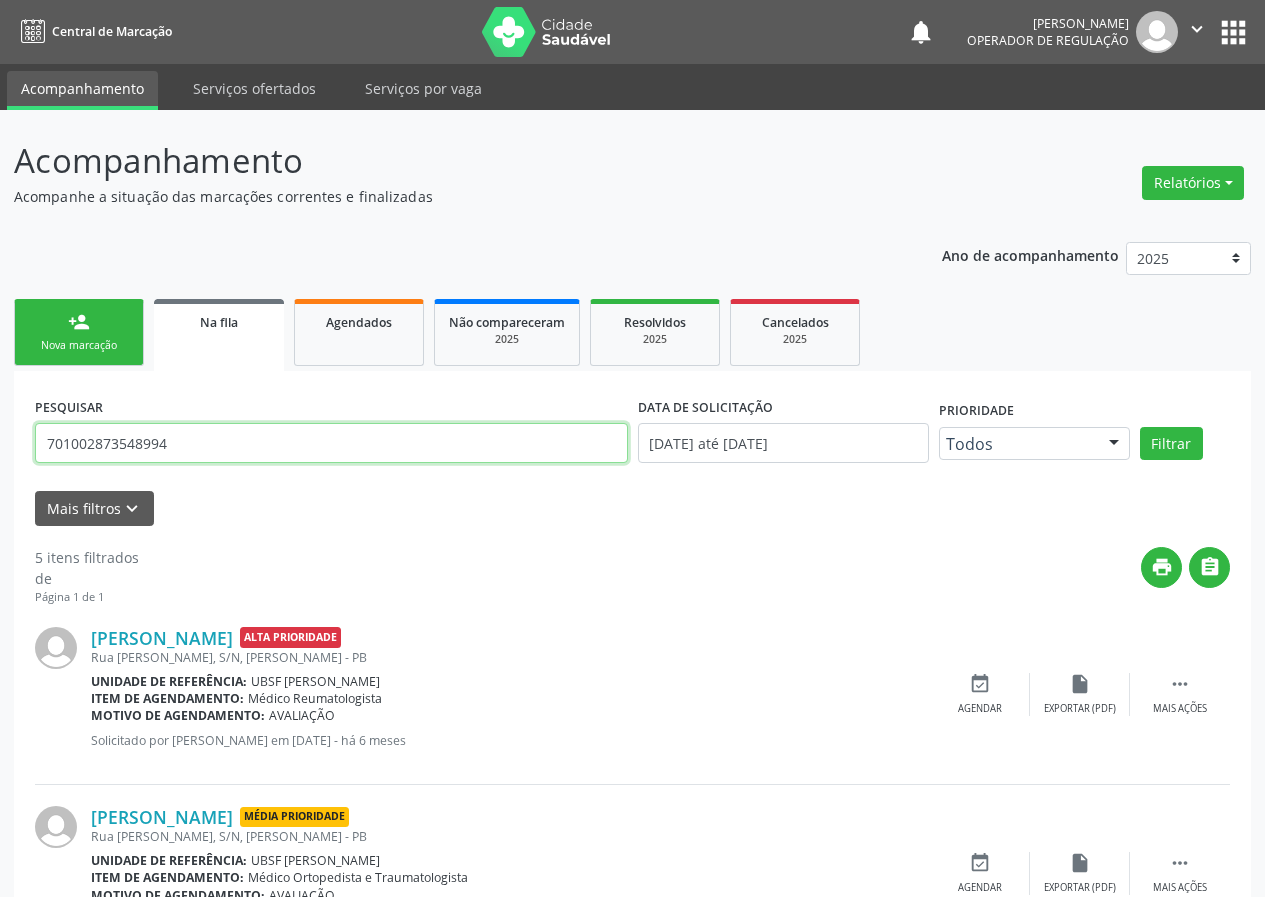 click on "701002873548994" at bounding box center [331, 443] 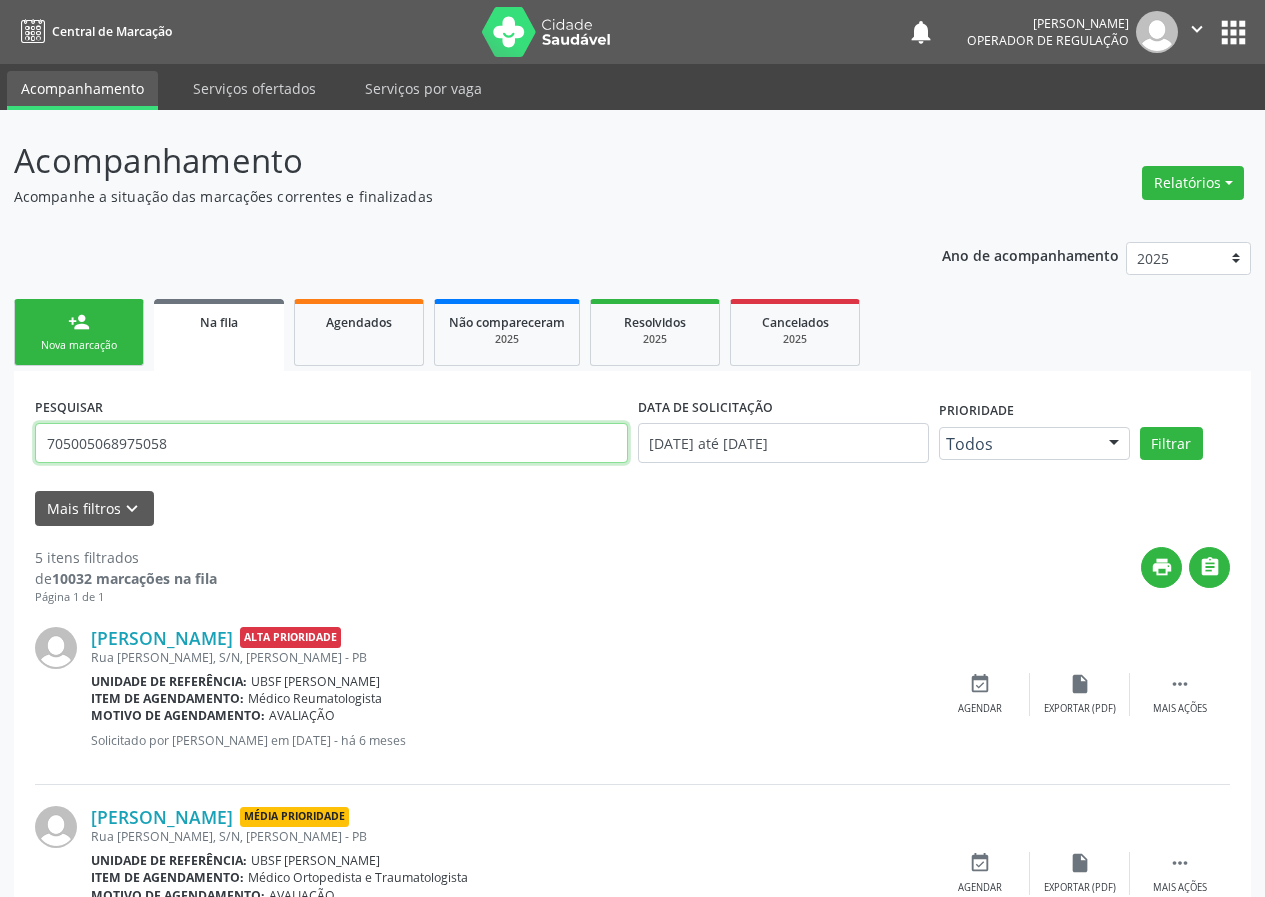 type on "705005068975058" 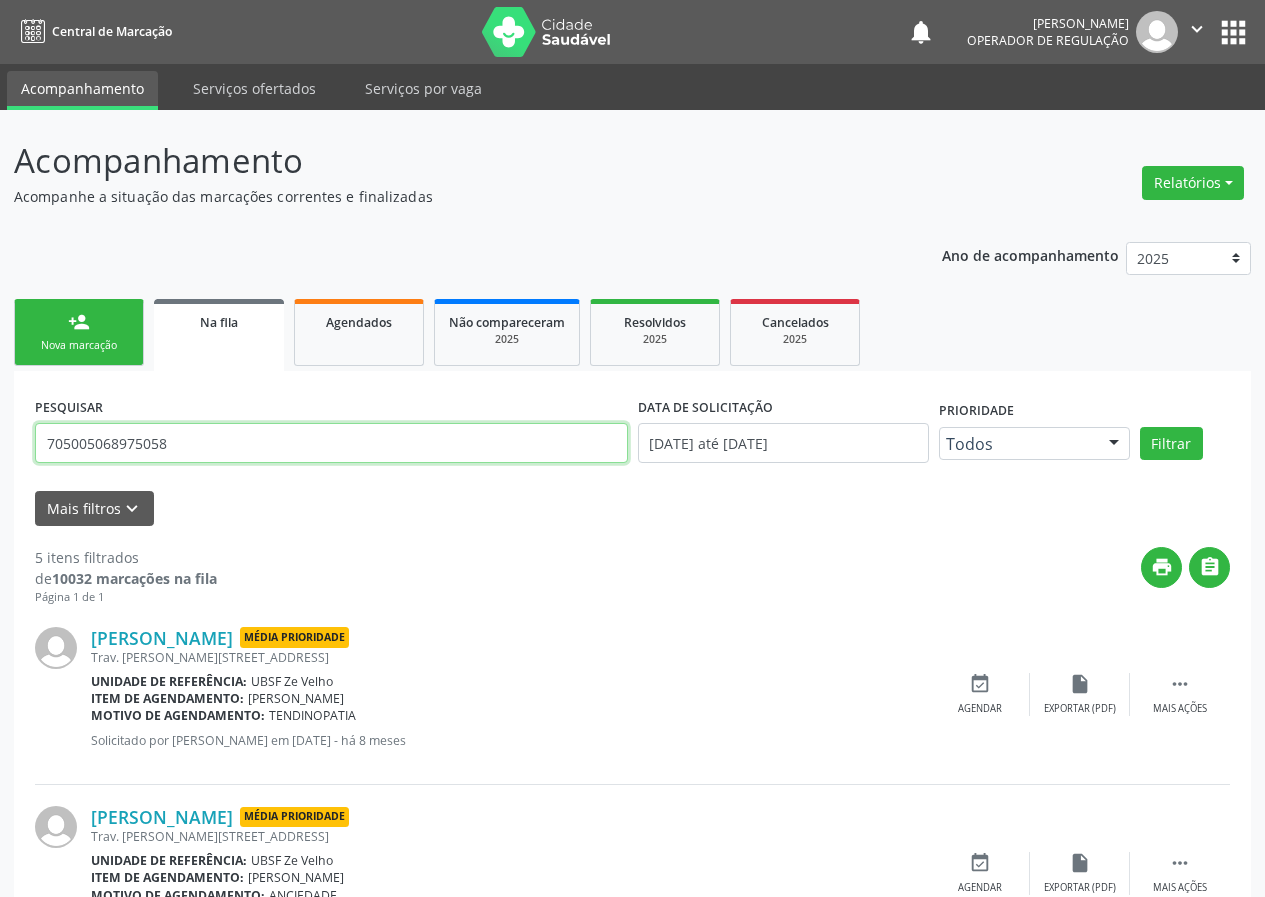 click on "705005068975058" at bounding box center [331, 443] 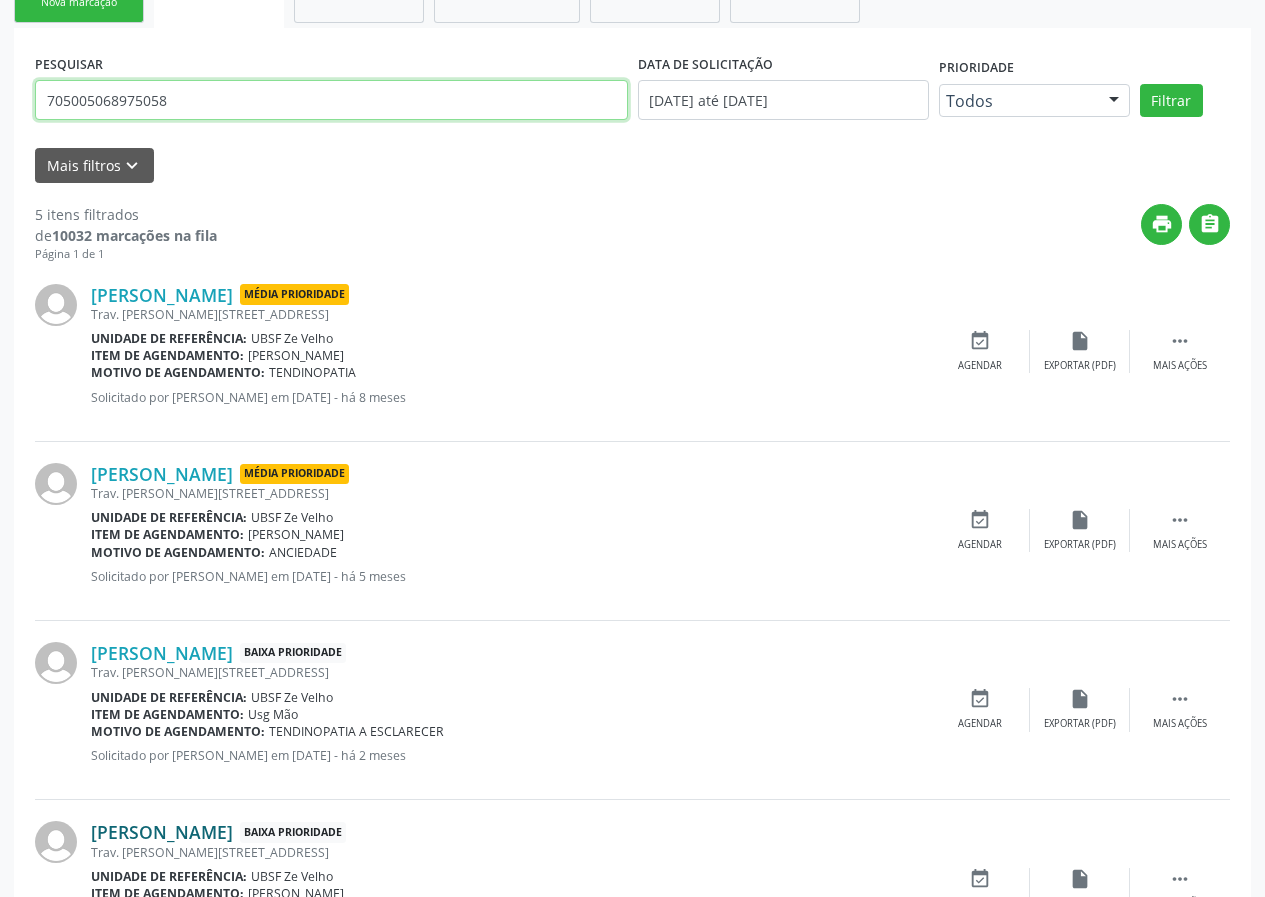 scroll, scrollTop: 239, scrollLeft: 0, axis: vertical 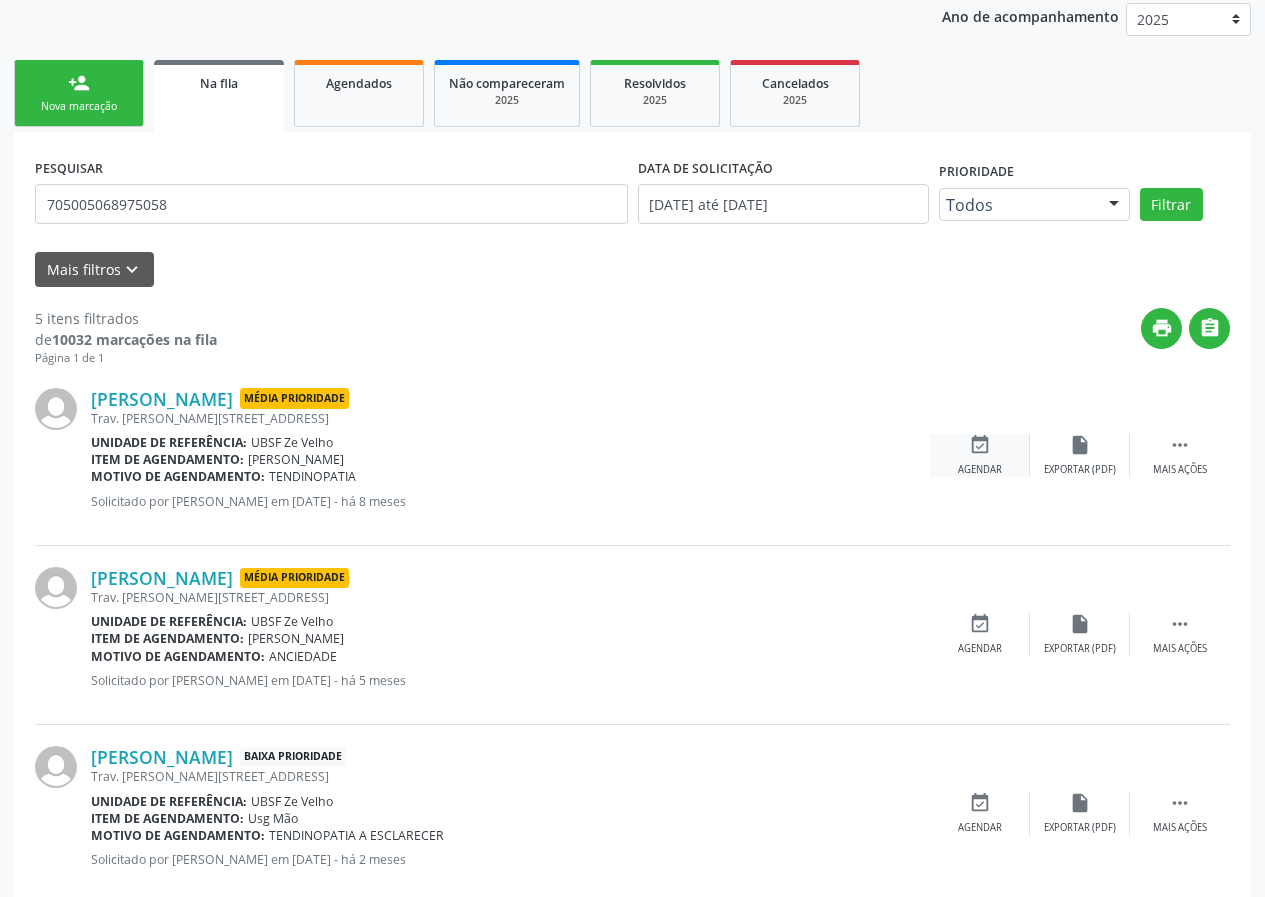 click on "event_available
Agendar" at bounding box center (980, 455) 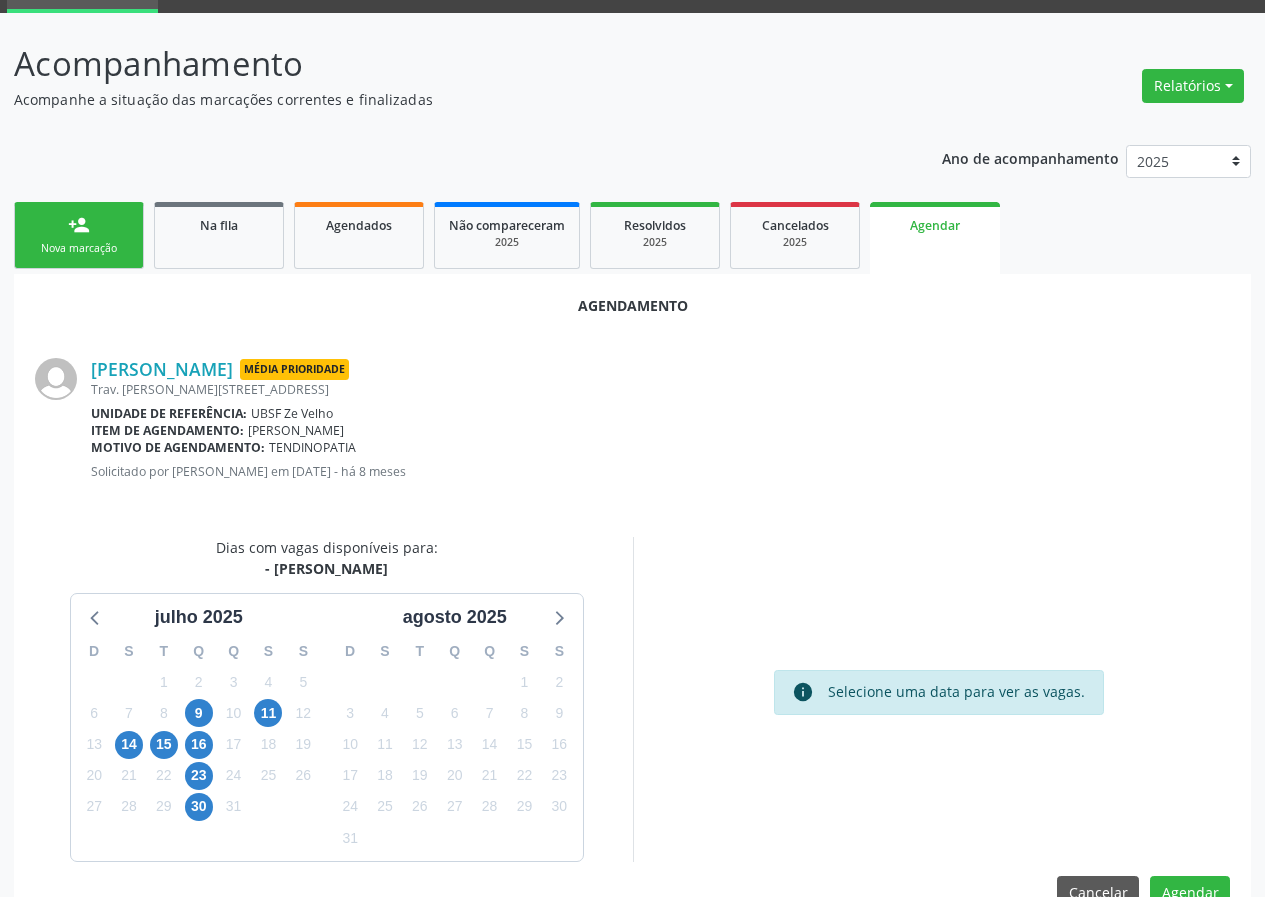 scroll, scrollTop: 144, scrollLeft: 0, axis: vertical 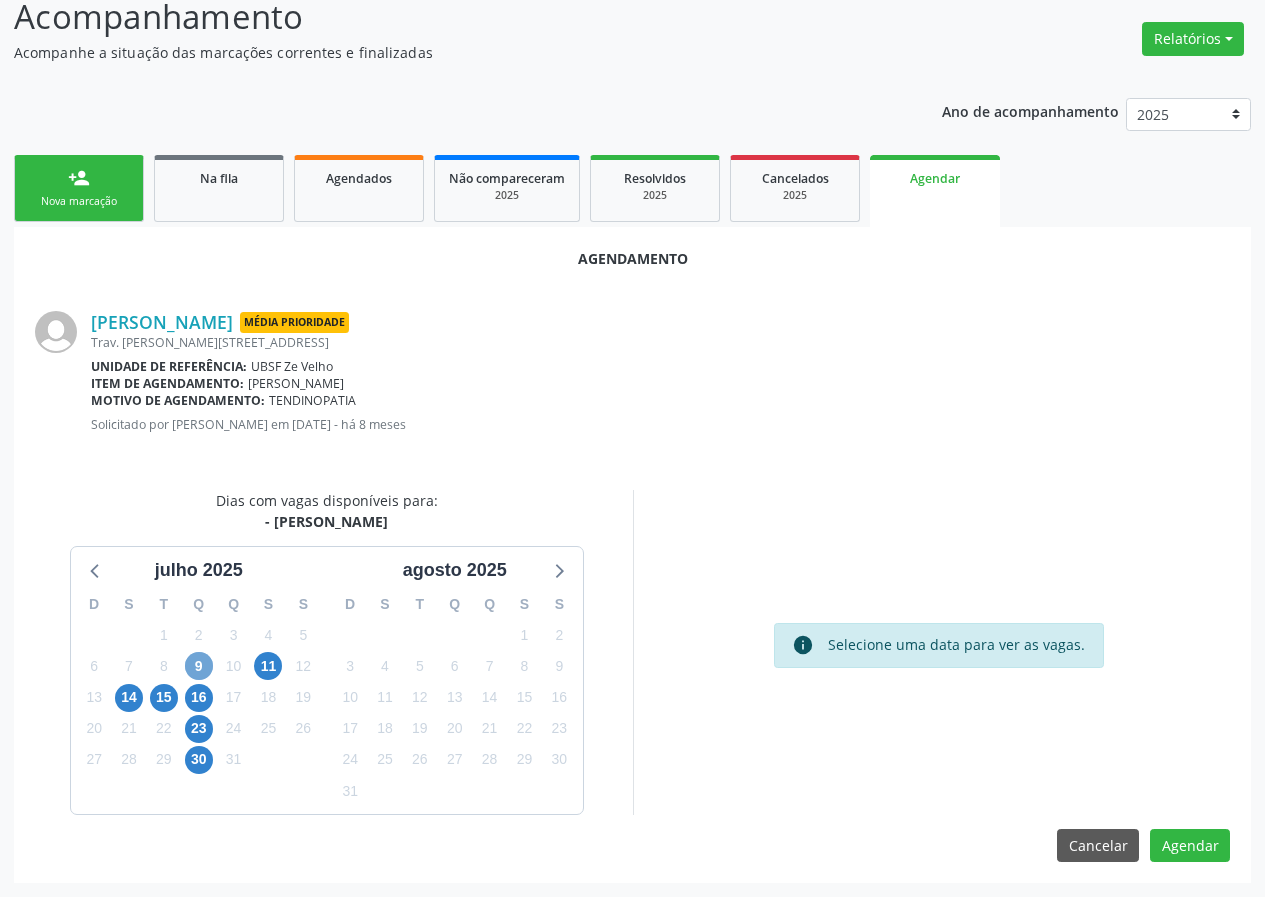 click on "9" at bounding box center [199, 666] 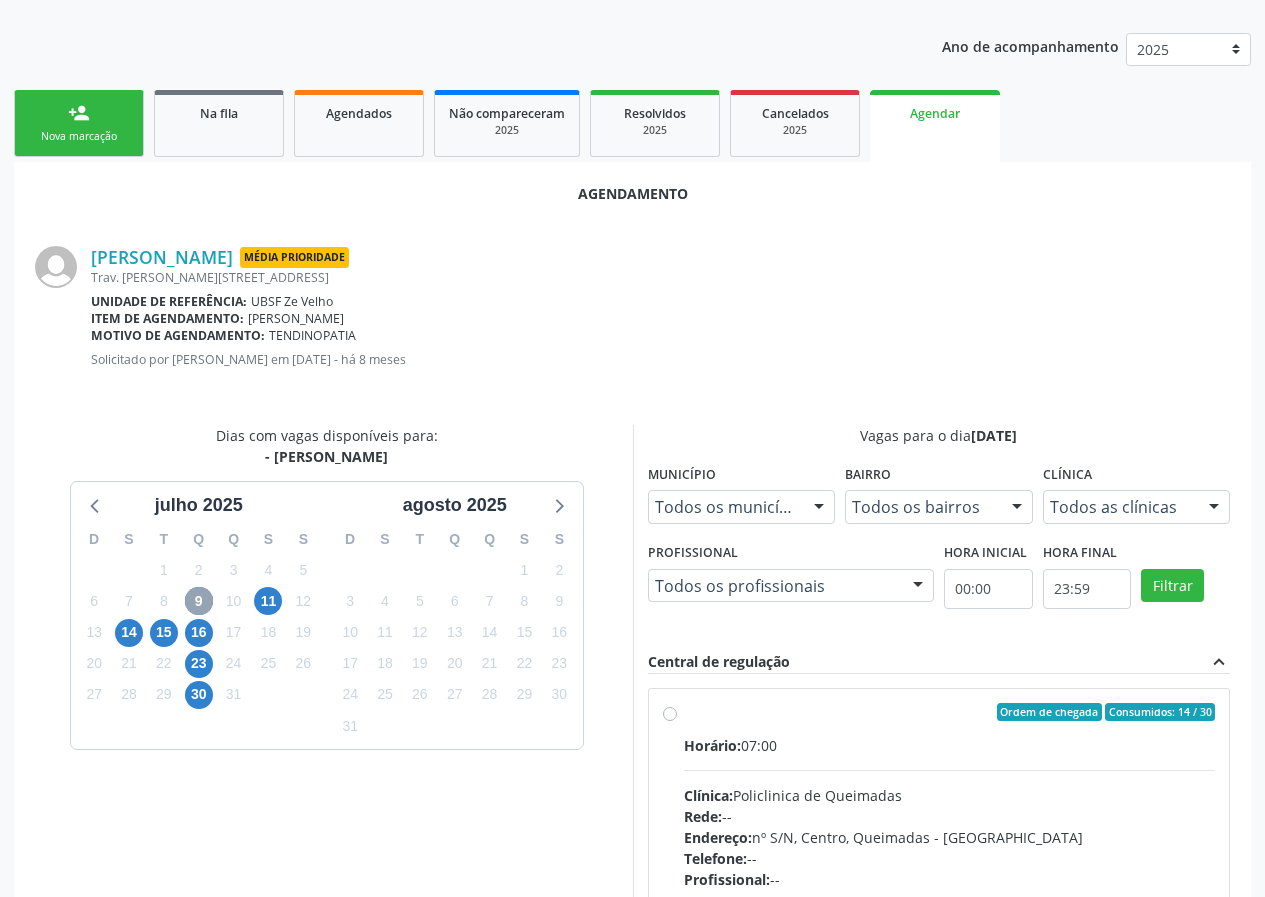 scroll, scrollTop: 444, scrollLeft: 0, axis: vertical 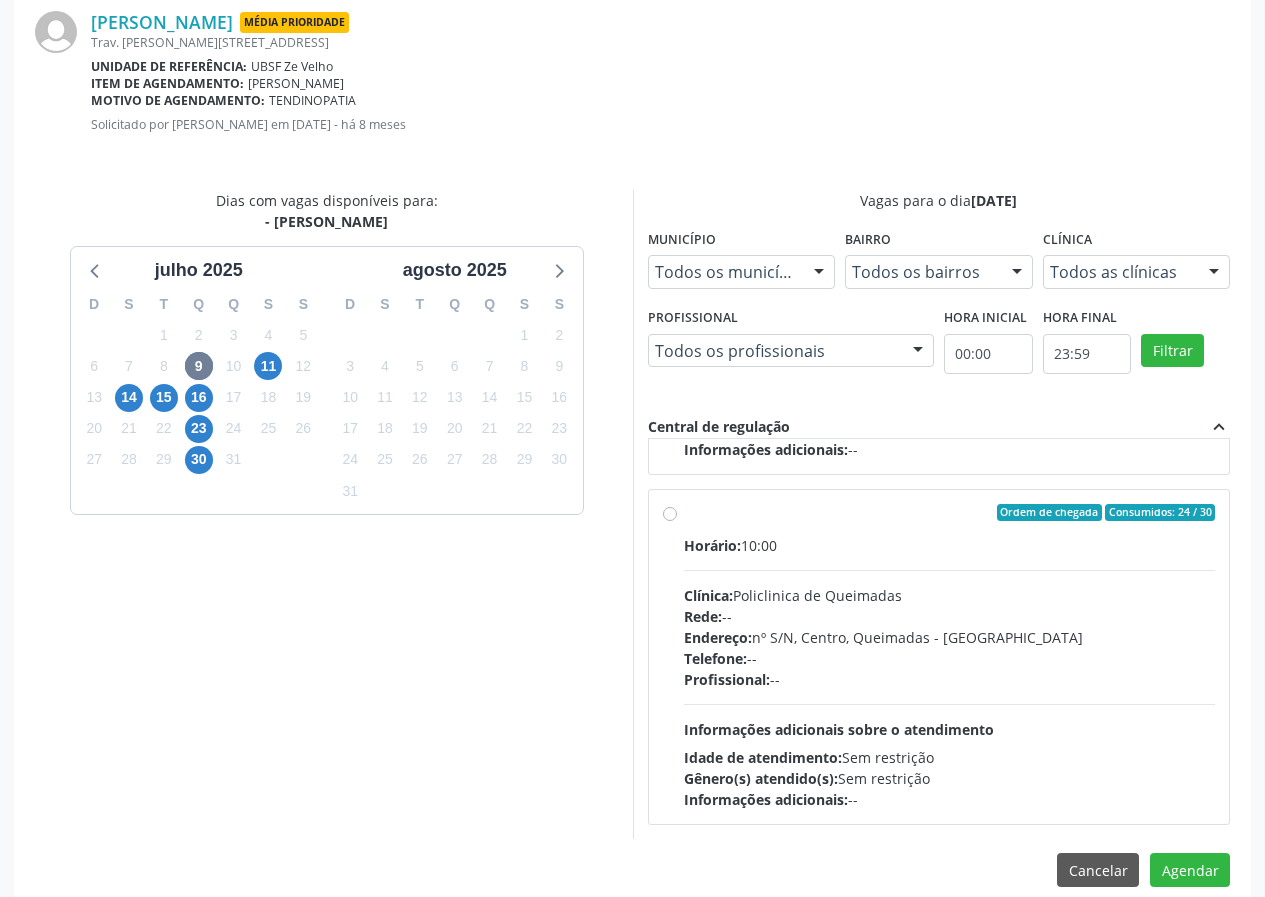 click on "Ordem de chegada
Consumidos: 24 / 30
Horário:   10:00
Clínica:  Policlinica de Queimadas
Rede:
--
Endereço:   nº S/N, Centro, Queimadas - PB
Telefone:   --
Profissional:
--
Informações adicionais sobre o atendimento
Idade de atendimento:
Sem restrição
Gênero(s) atendido(s):
Sem restrição
Informações adicionais:
--" at bounding box center (950, 657) 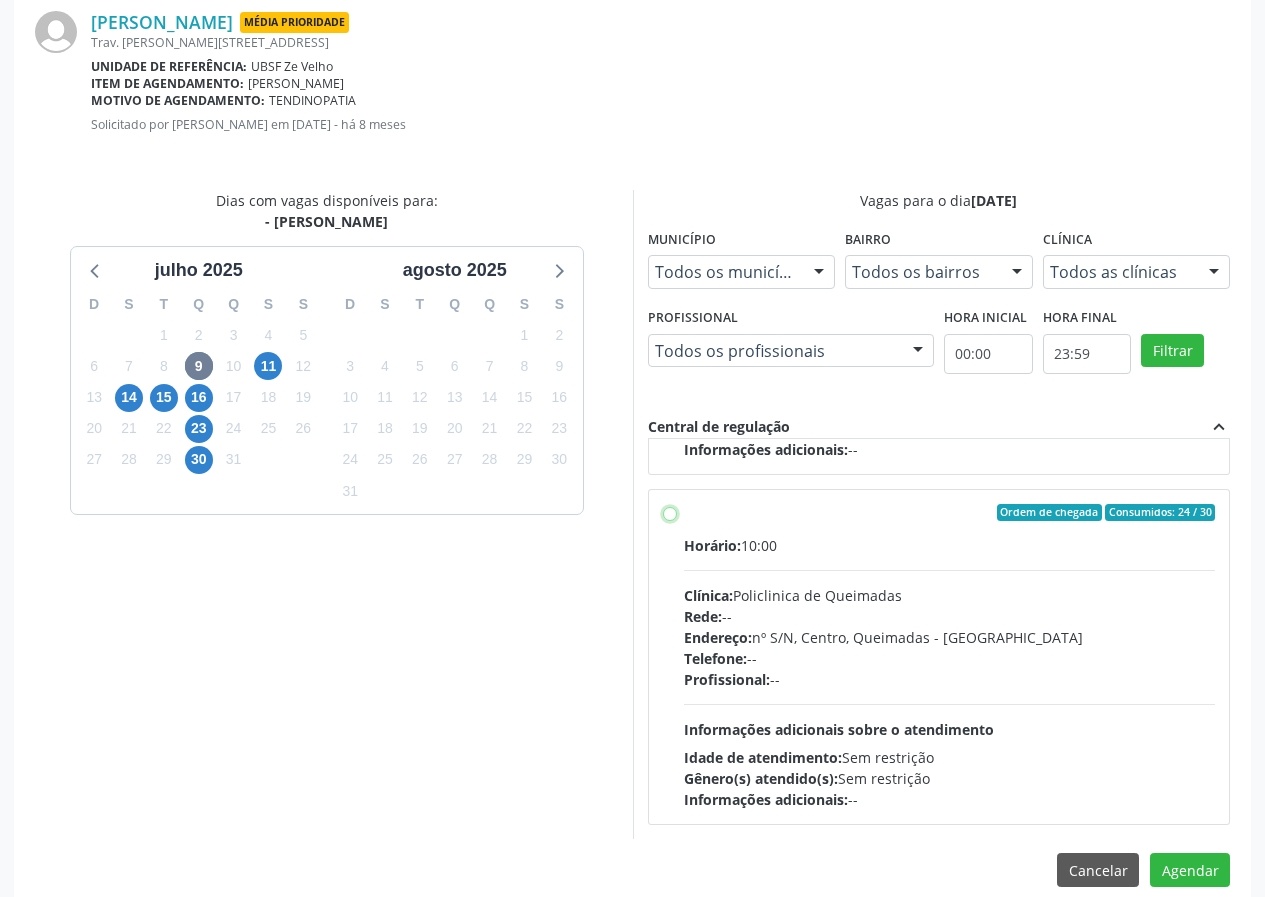 click on "Ordem de chegada
Consumidos: 24 / 30
Horário:   10:00
Clínica:  Policlinica de Queimadas
Rede:
--
Endereço:   nº S/N, Centro, Queimadas - PB
Telefone:   --
Profissional:
--
Informações adicionais sobre o atendimento
Idade de atendimento:
Sem restrição
Gênero(s) atendido(s):
Sem restrição
Informações adicionais:
--" at bounding box center (670, 513) 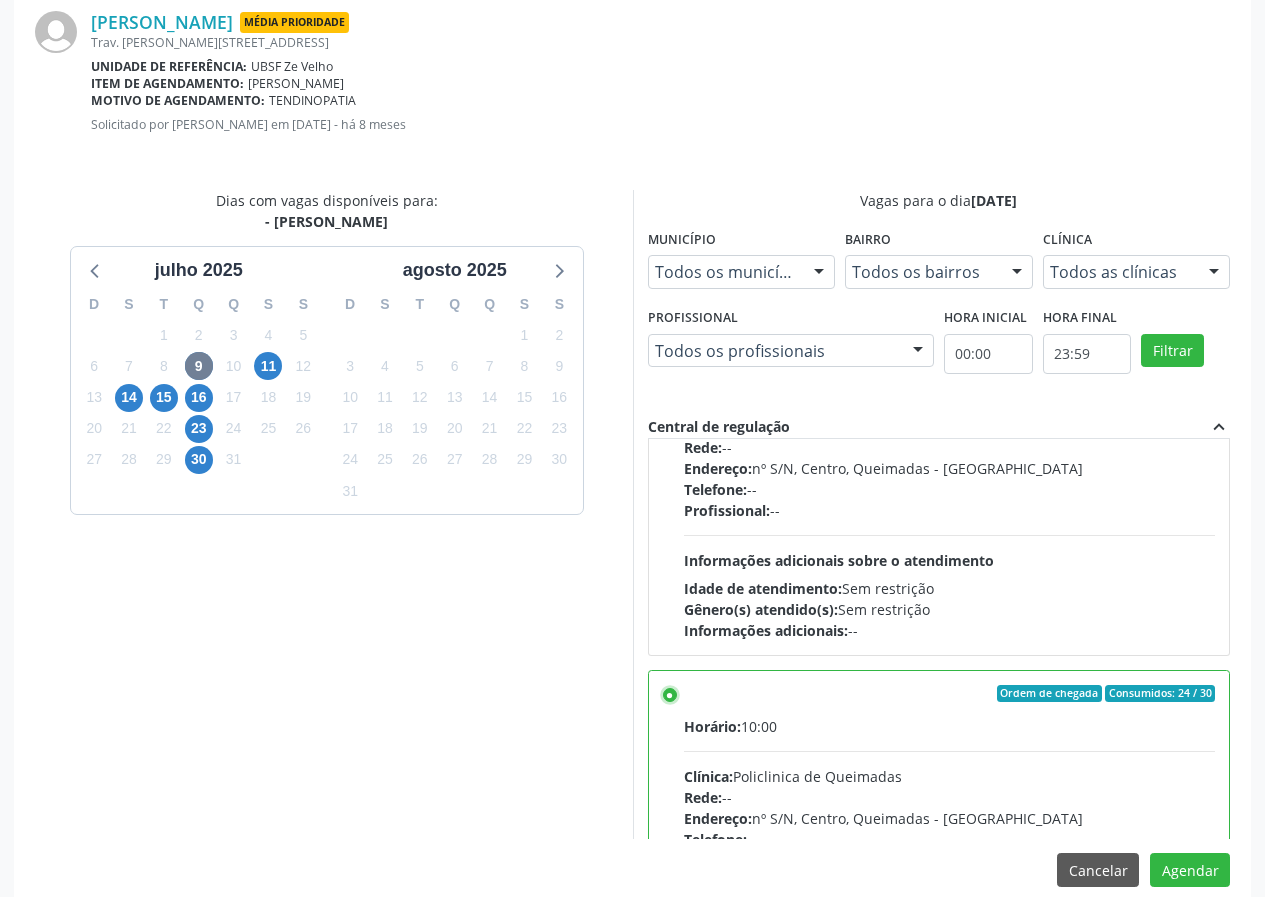 scroll, scrollTop: 50, scrollLeft: 0, axis: vertical 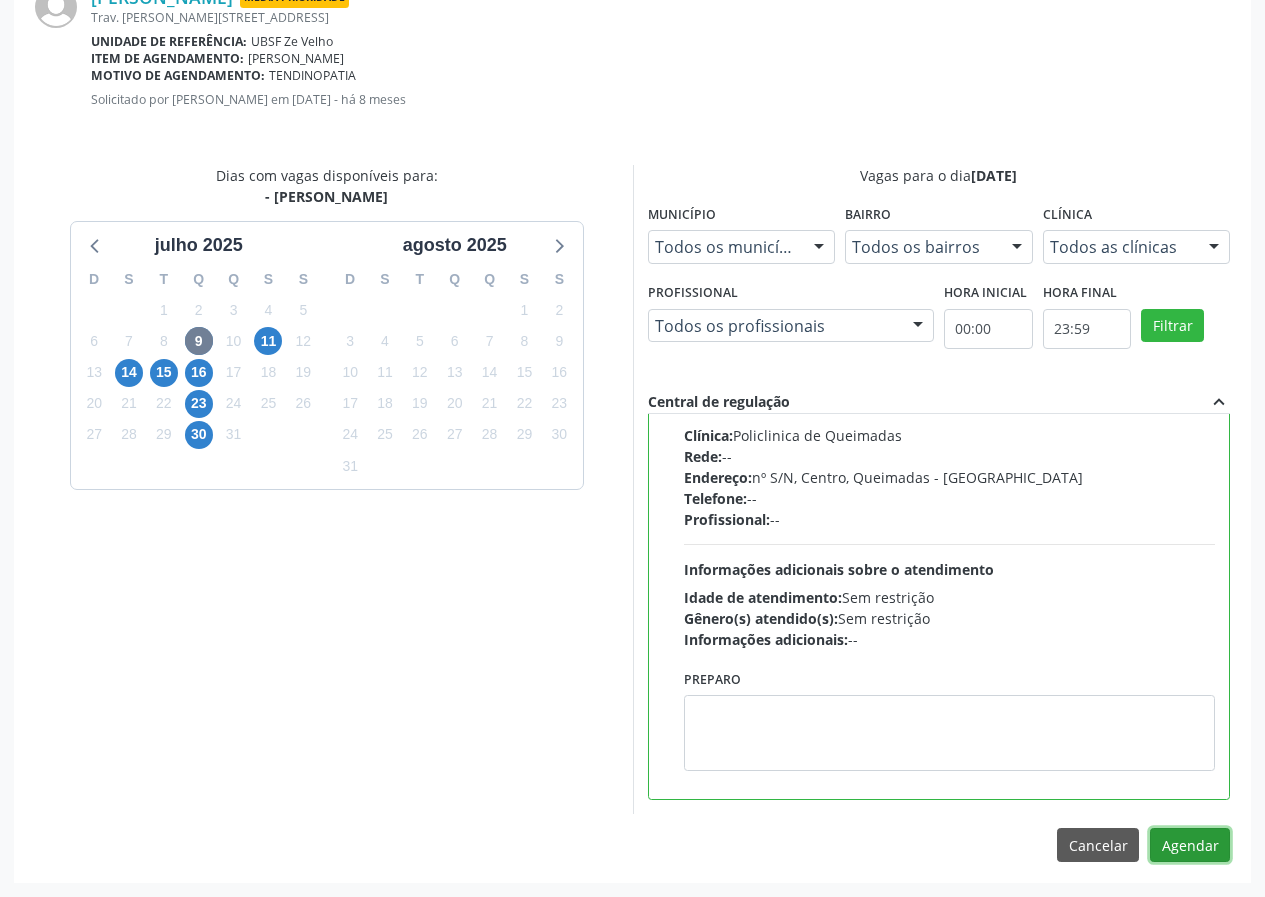 click on "Agendar" at bounding box center (1190, 845) 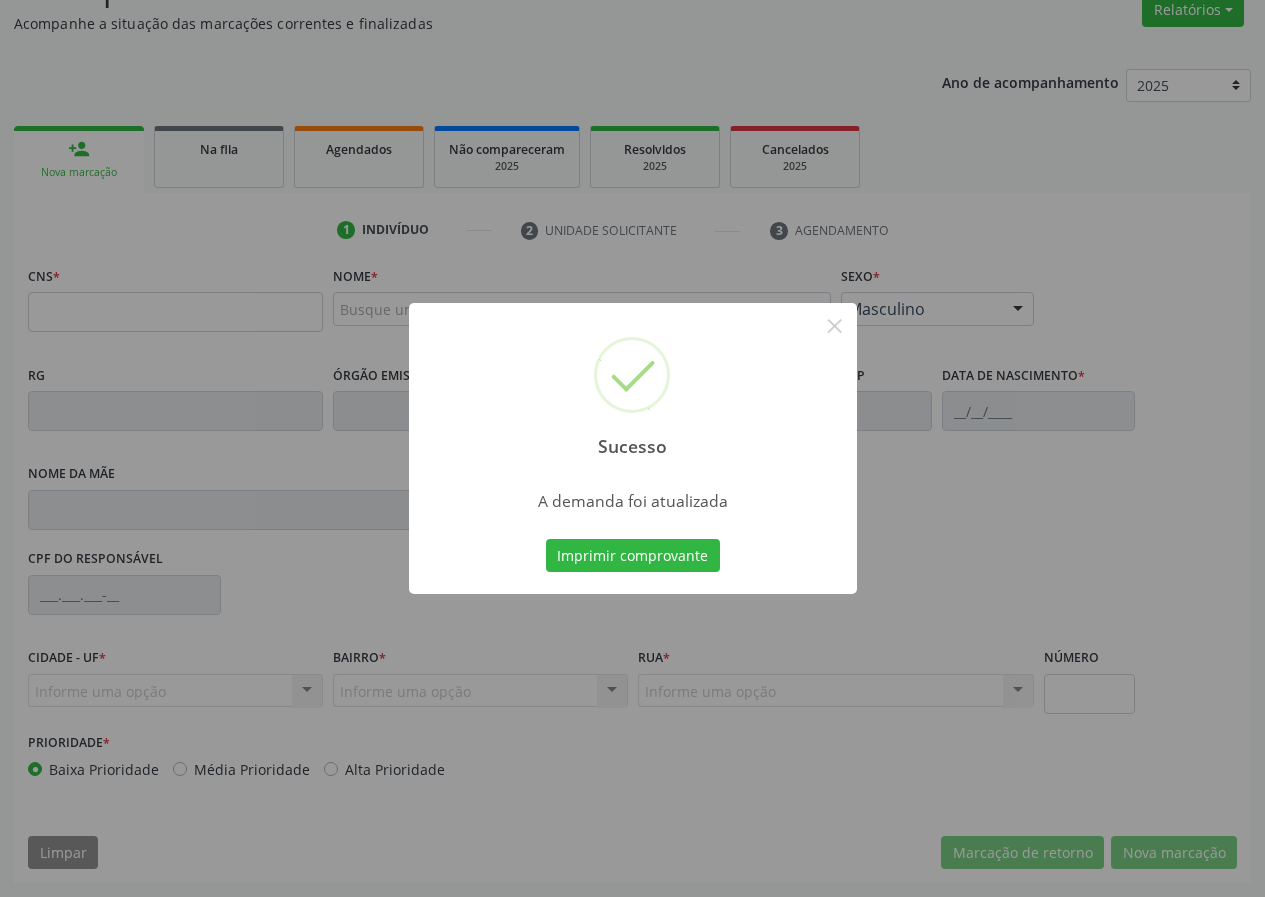 scroll, scrollTop: 173, scrollLeft: 0, axis: vertical 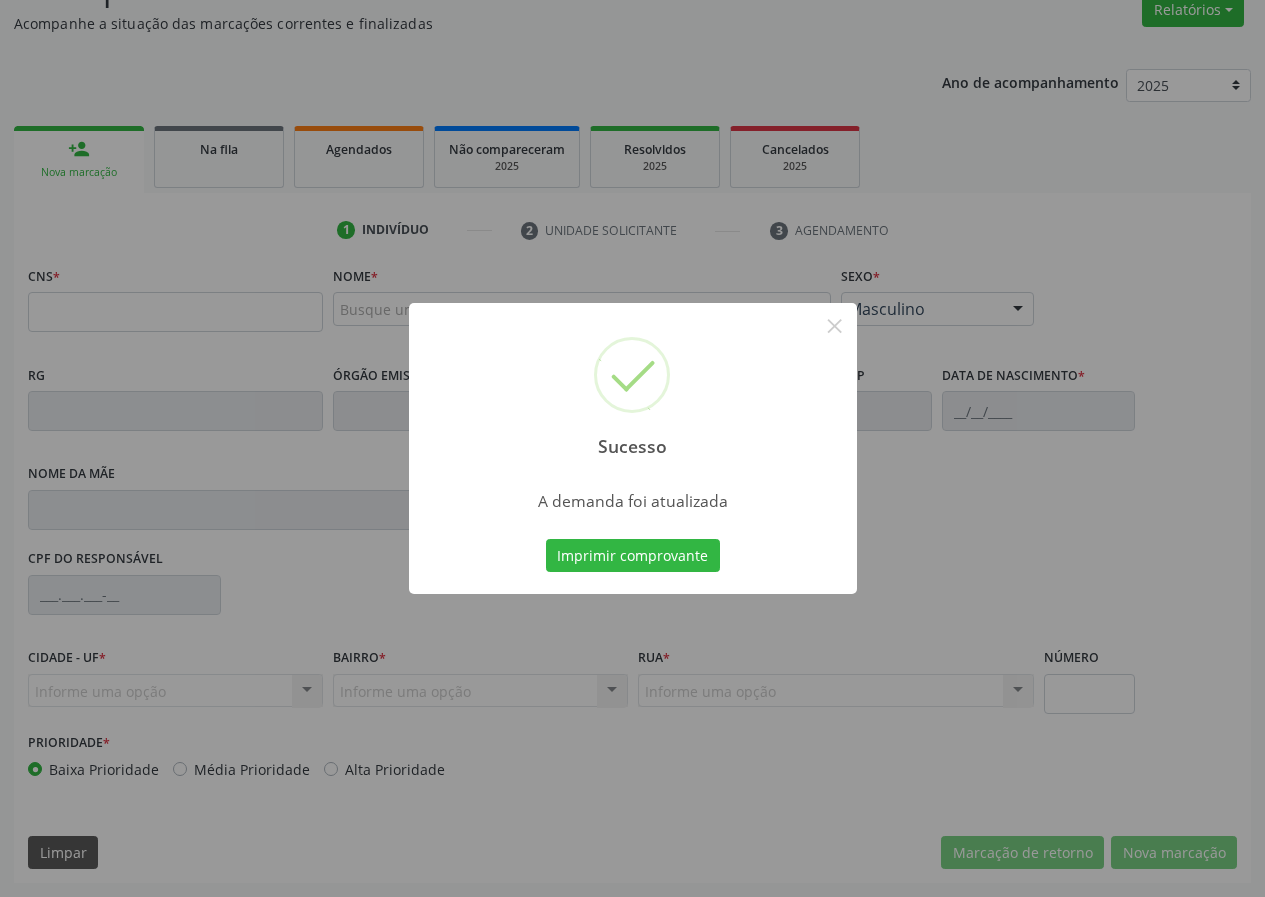 type 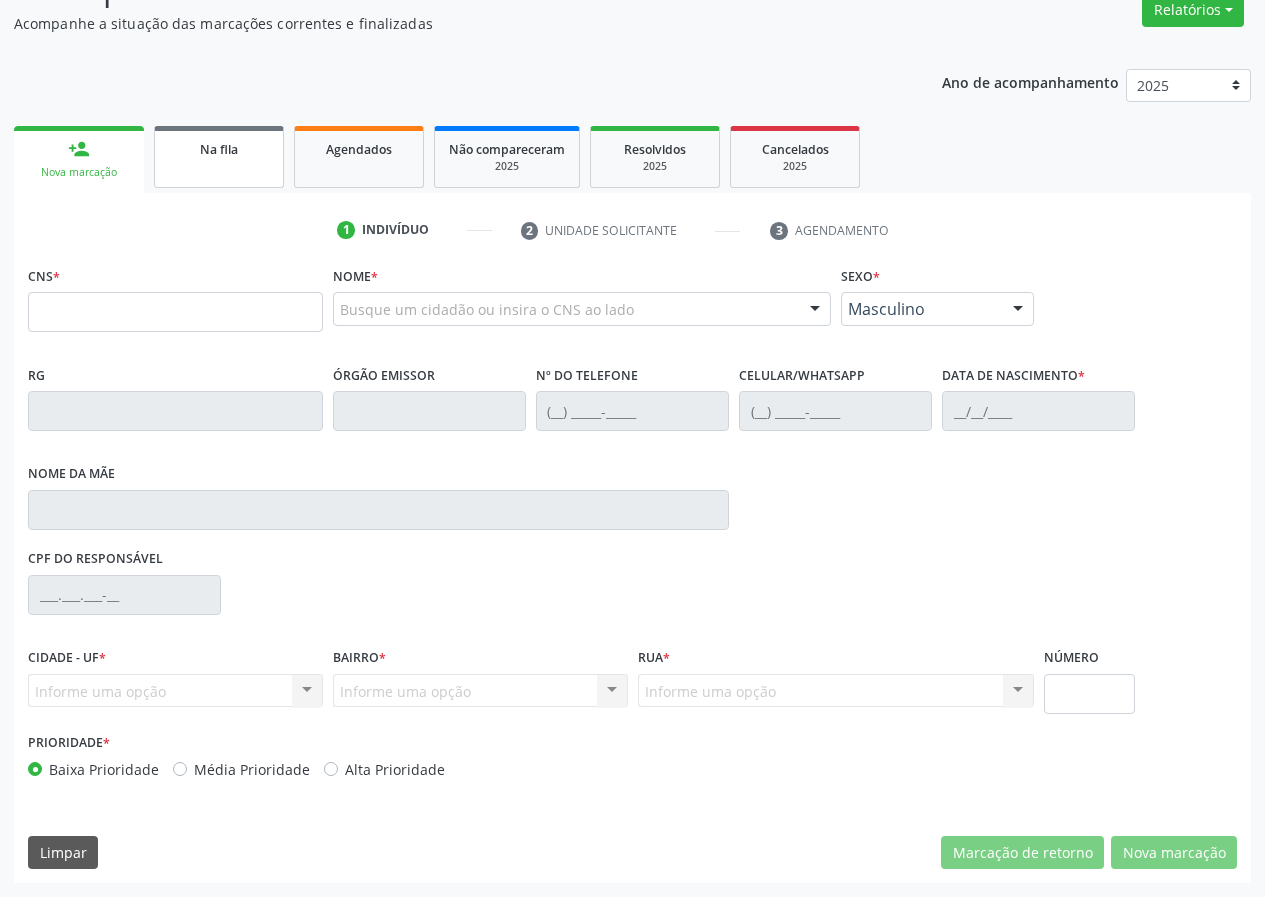 click on "Na fila" at bounding box center (219, 157) 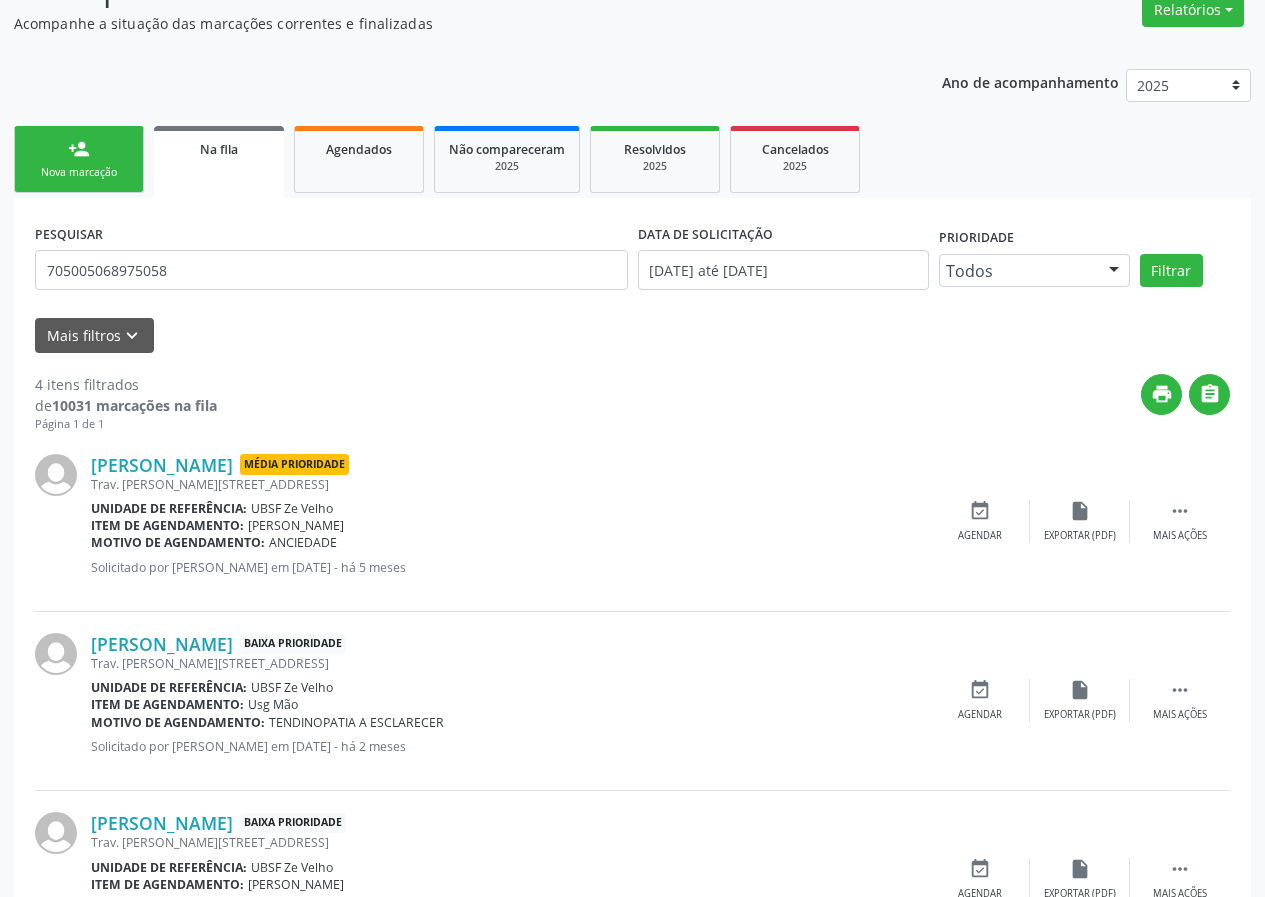 scroll, scrollTop: 0, scrollLeft: 0, axis: both 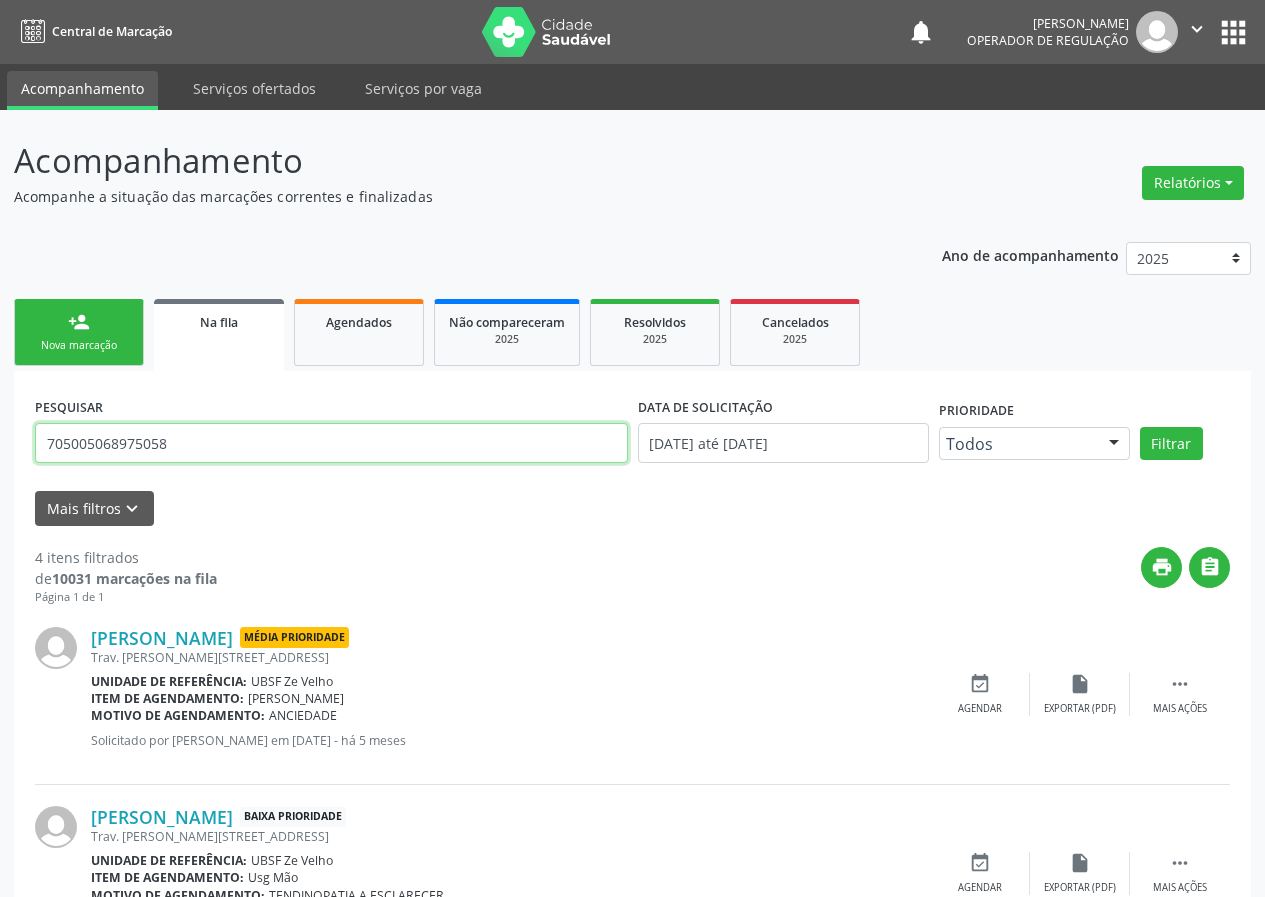 click on "705005068975058" at bounding box center (331, 443) 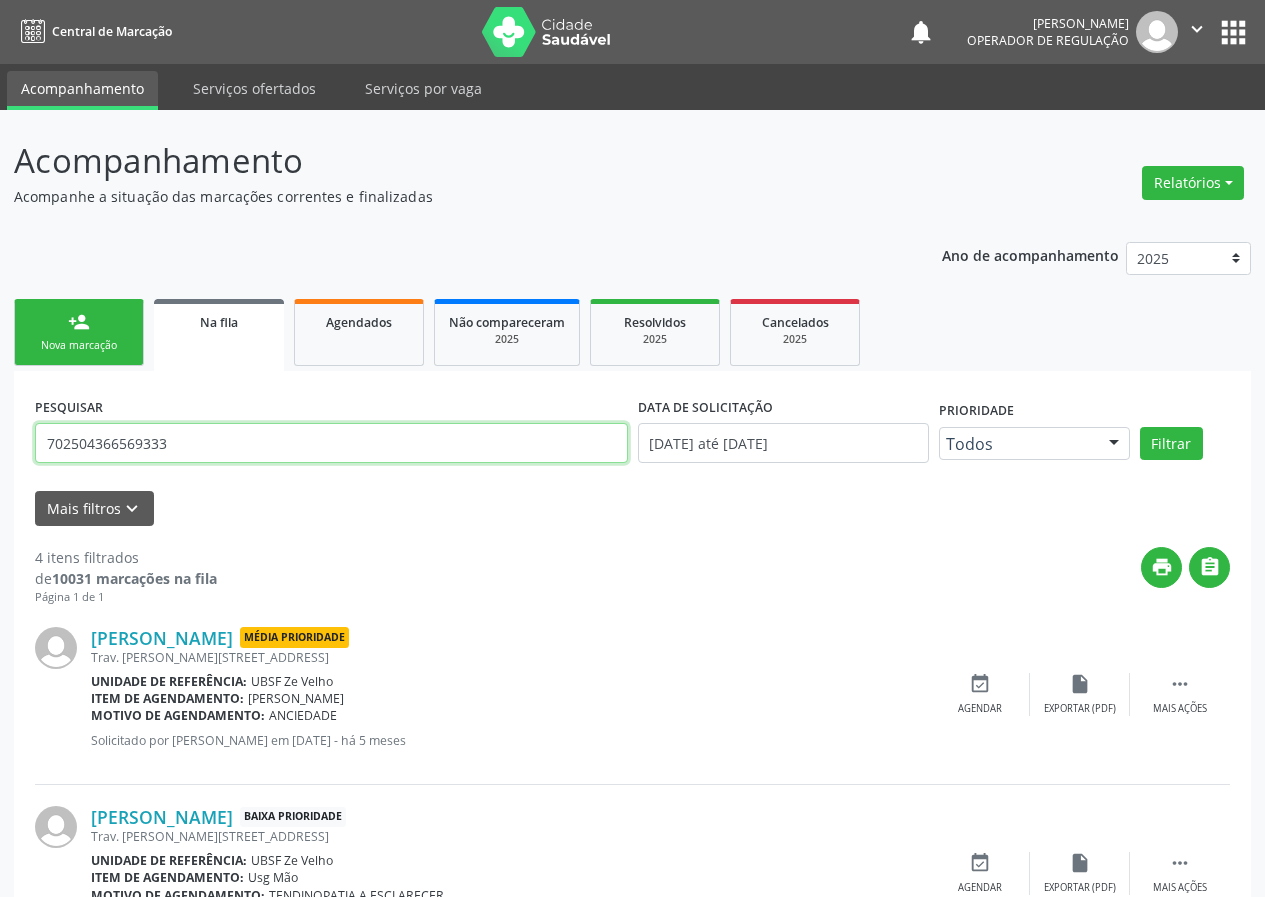 type on "702504366569333" 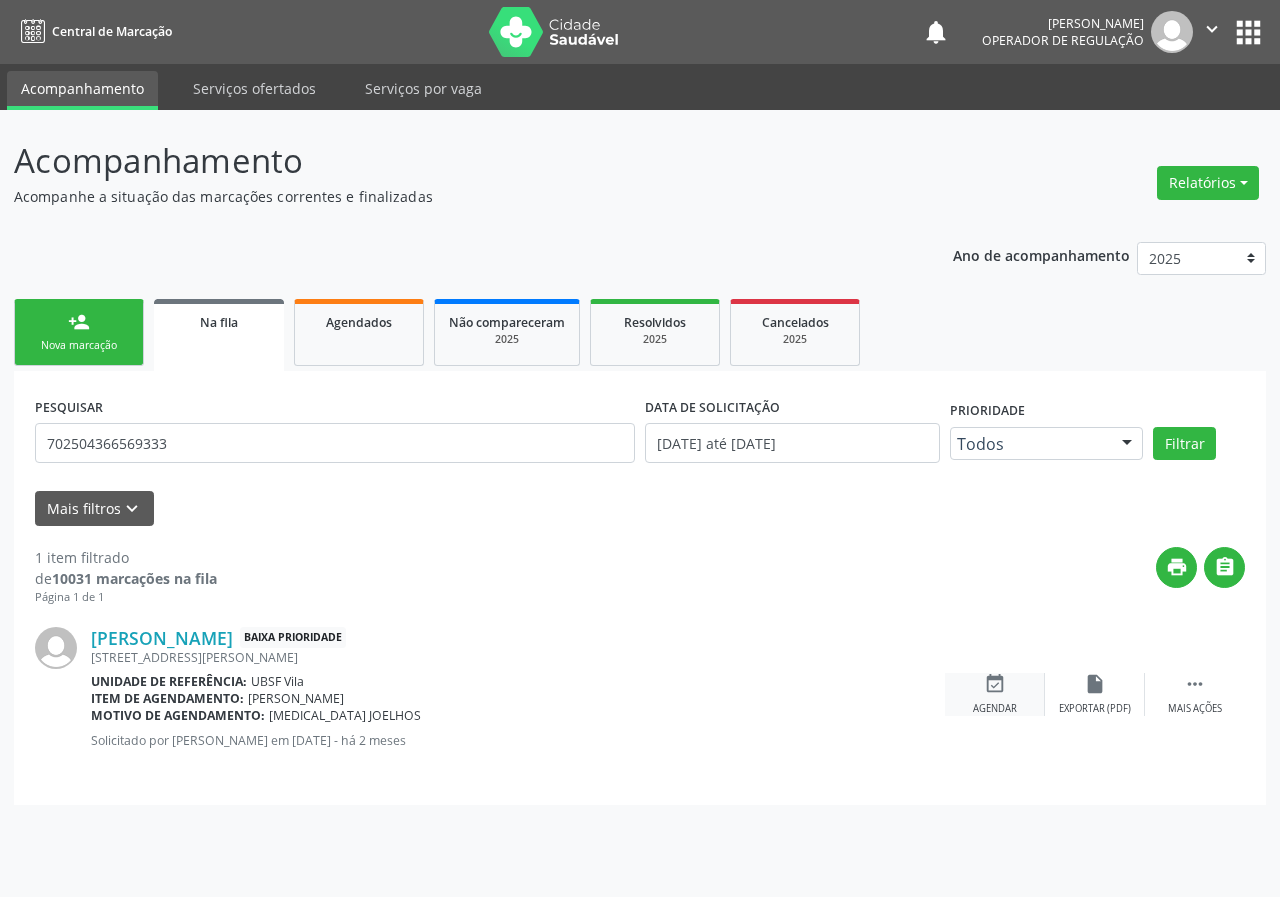 click on "event_available" at bounding box center [995, 684] 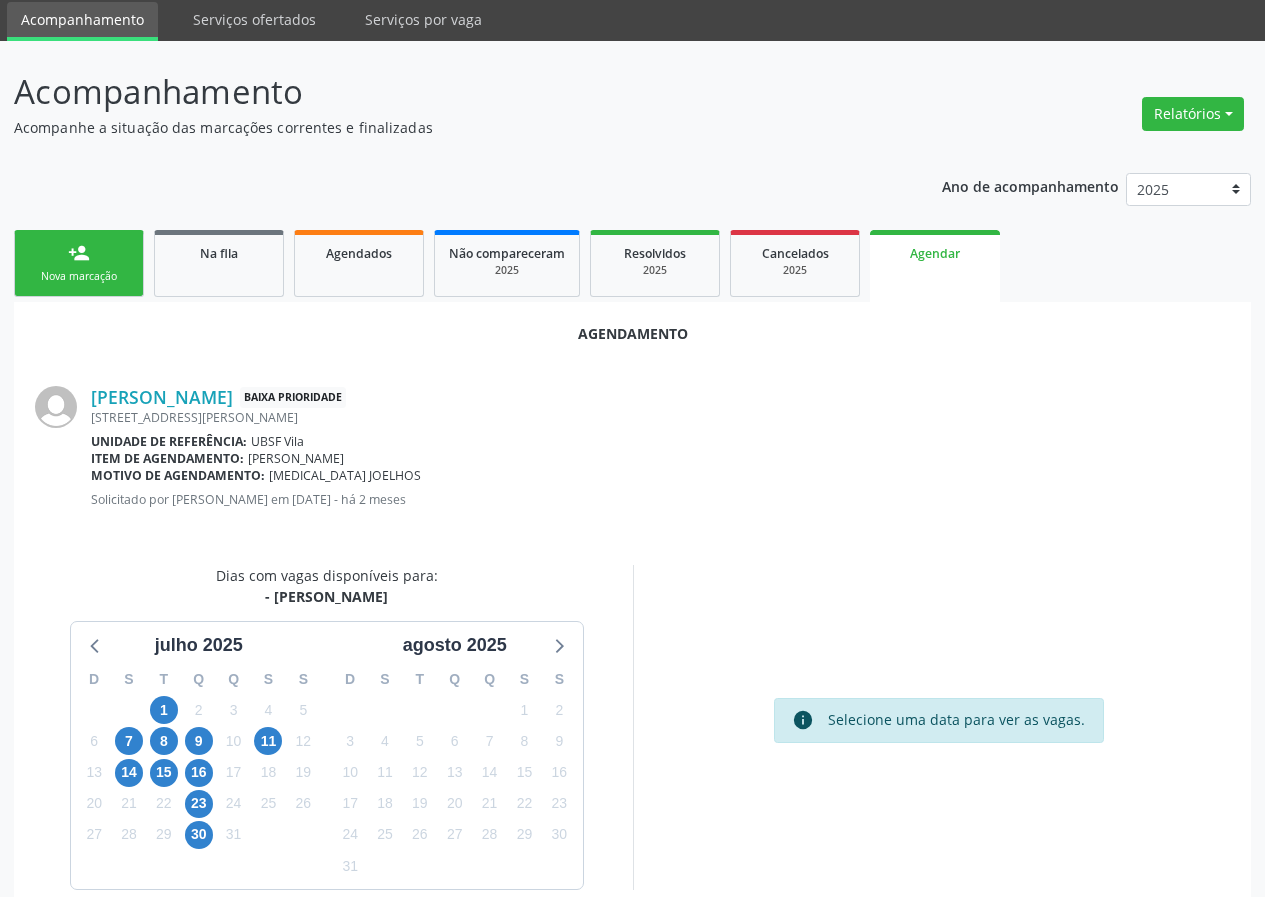 scroll, scrollTop: 144, scrollLeft: 0, axis: vertical 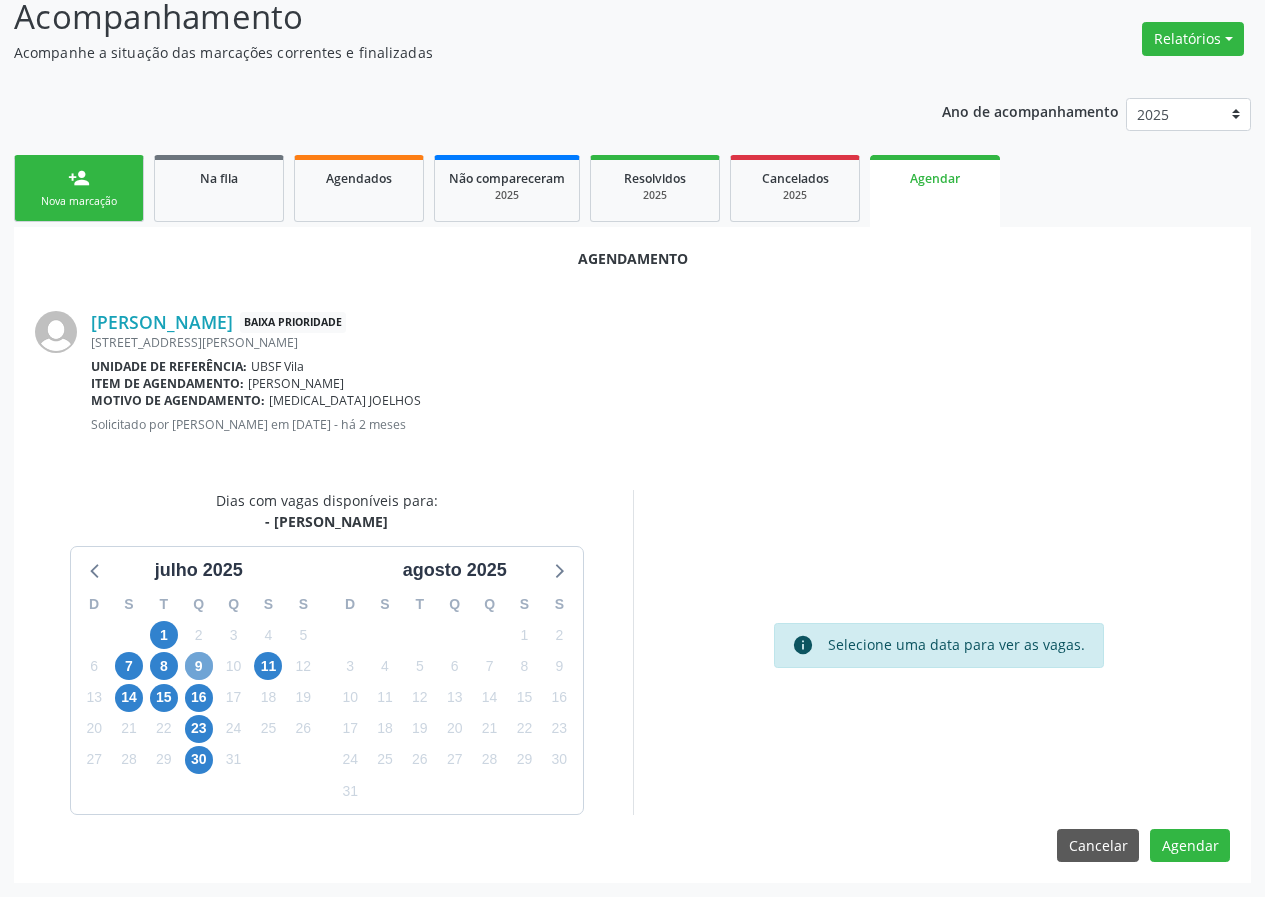 click on "9" at bounding box center [199, 666] 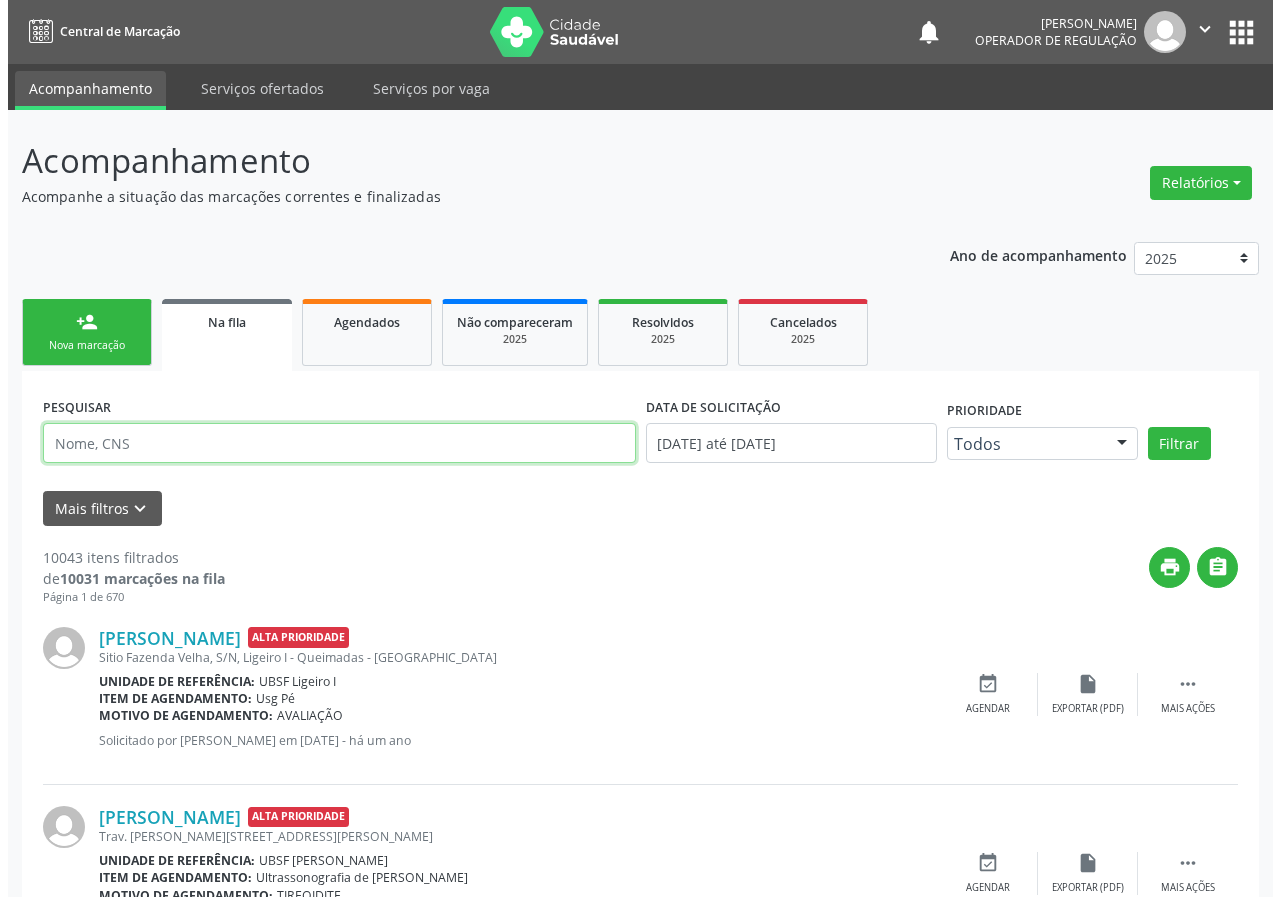 scroll, scrollTop: 0, scrollLeft: 0, axis: both 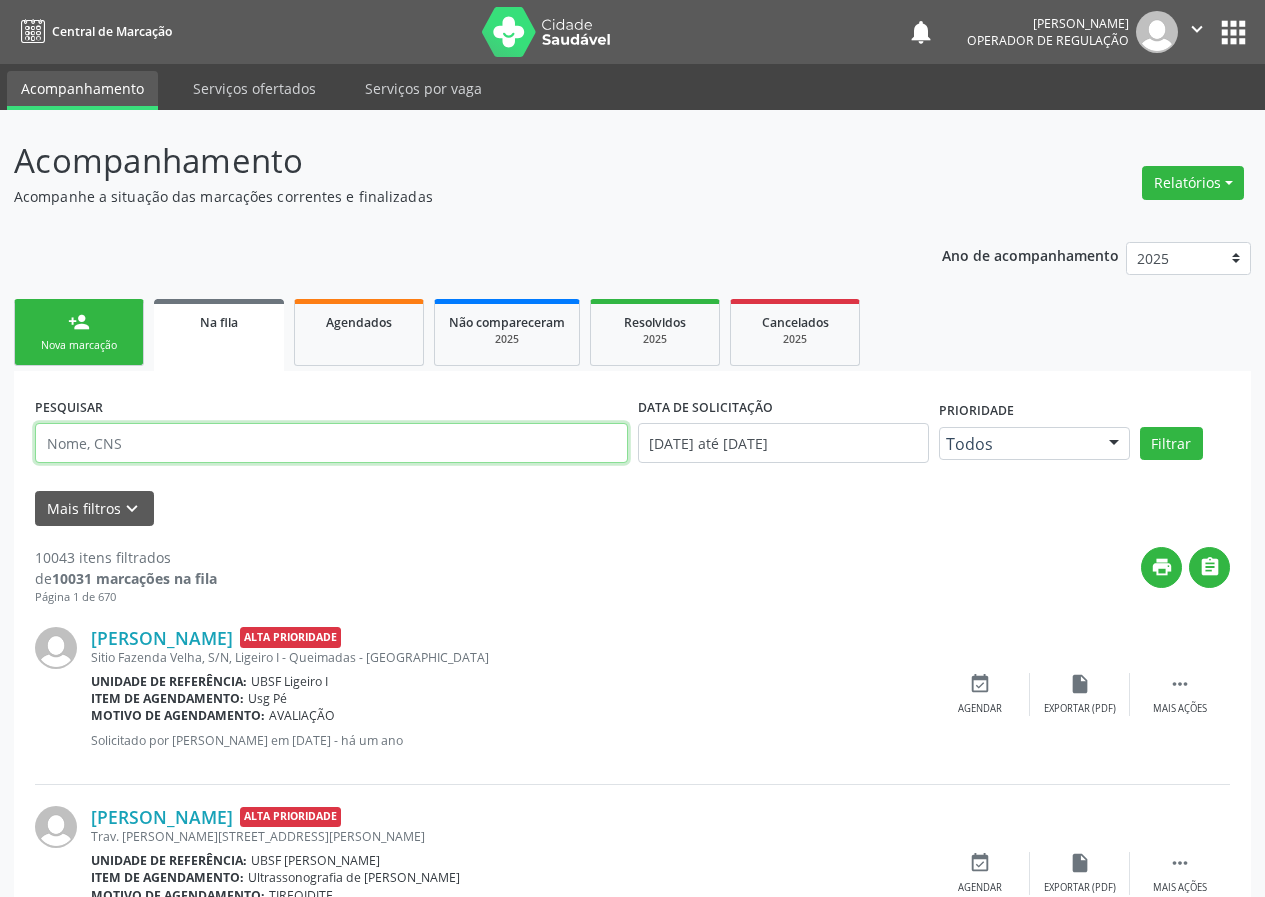 click at bounding box center [331, 443] 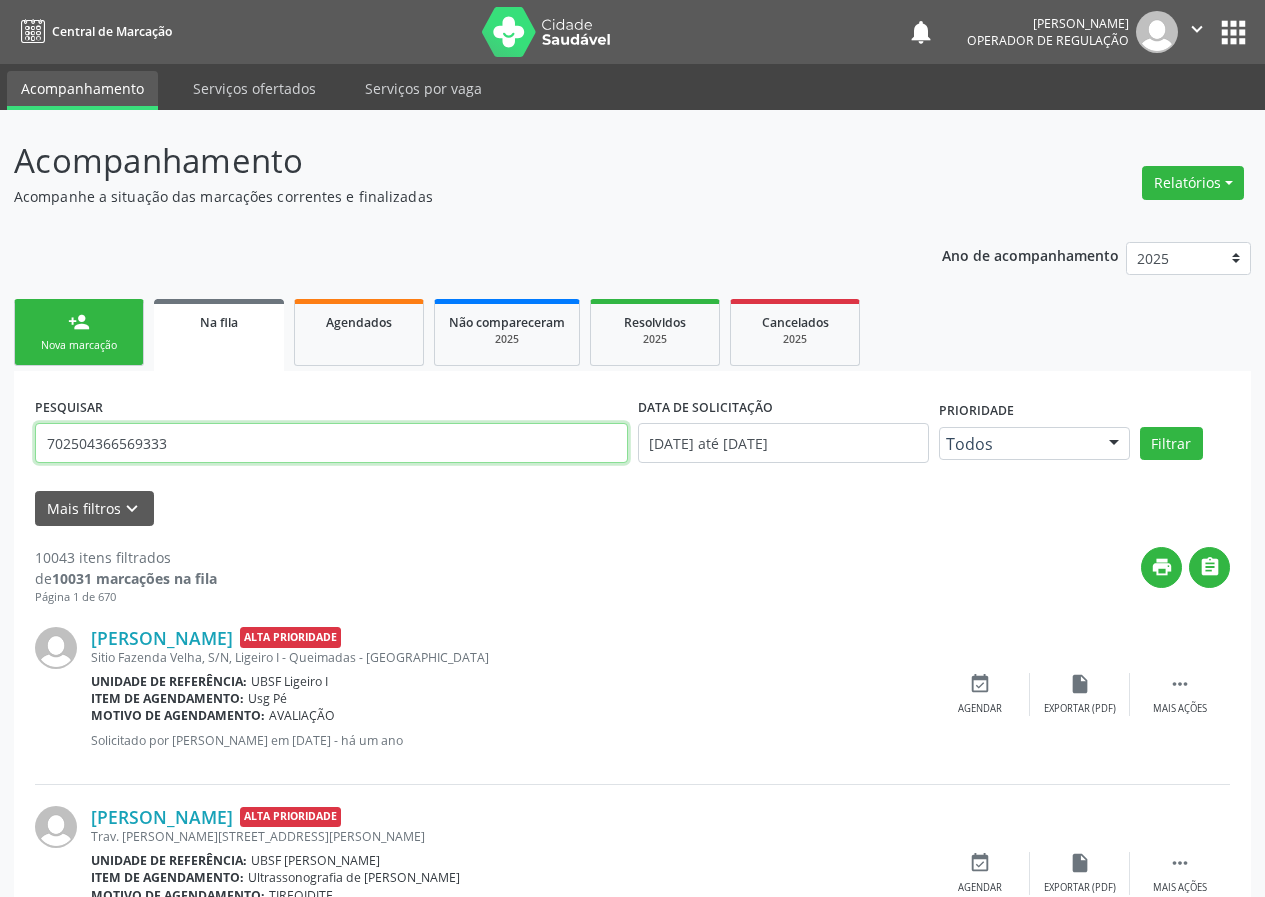 click on "702504366569333" at bounding box center (331, 443) 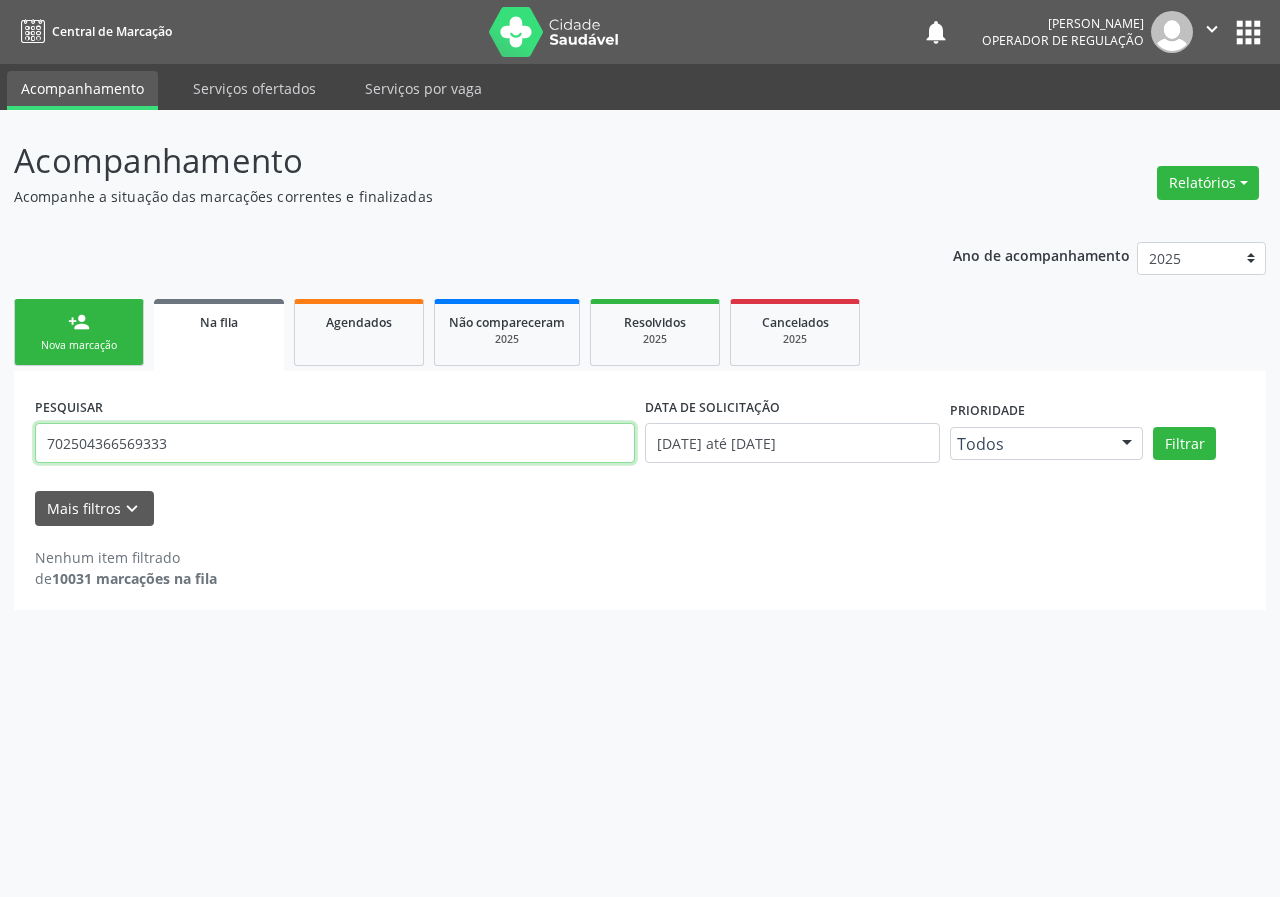 click on "702504366569333" at bounding box center (335, 443) 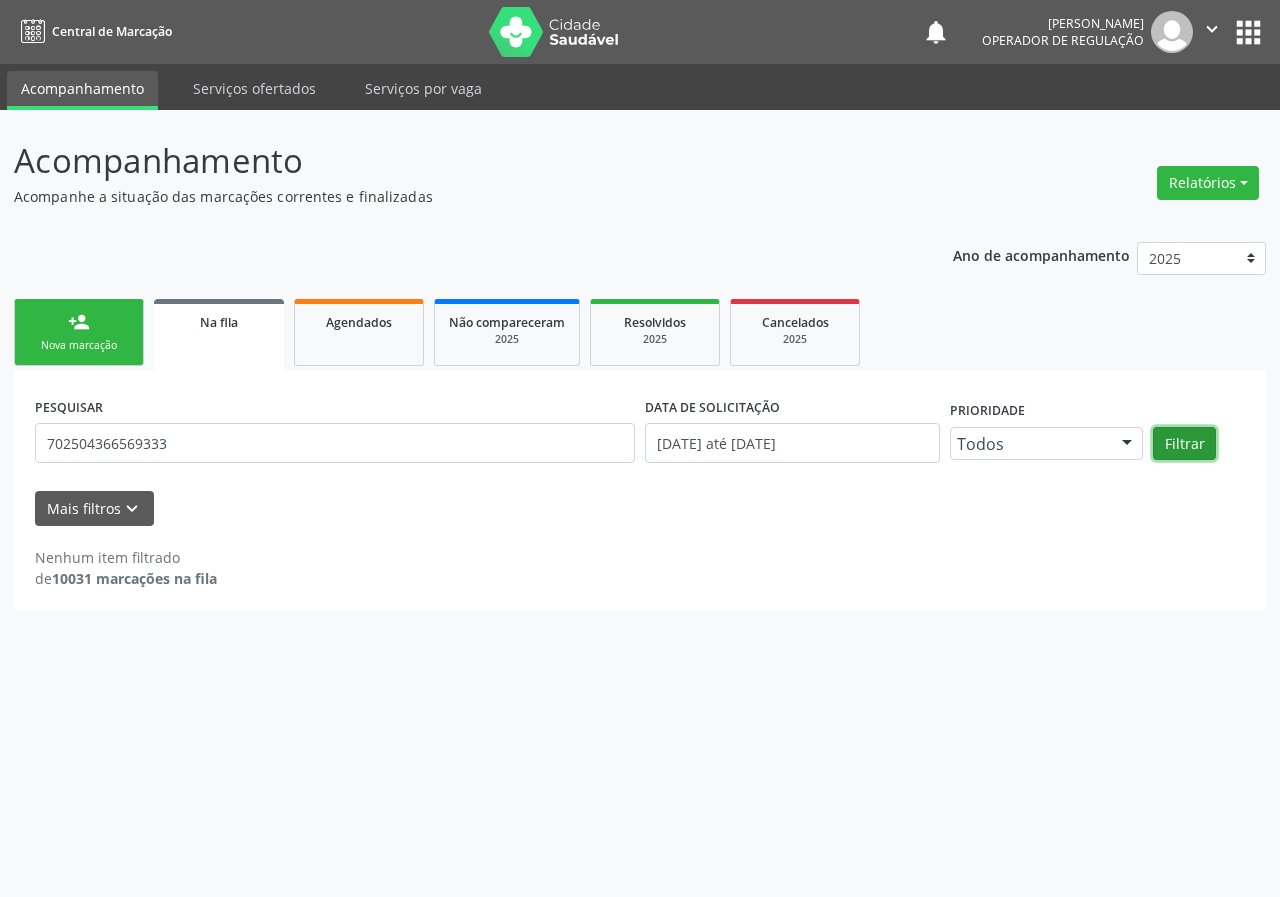 click on "Filtrar" at bounding box center [1184, 444] 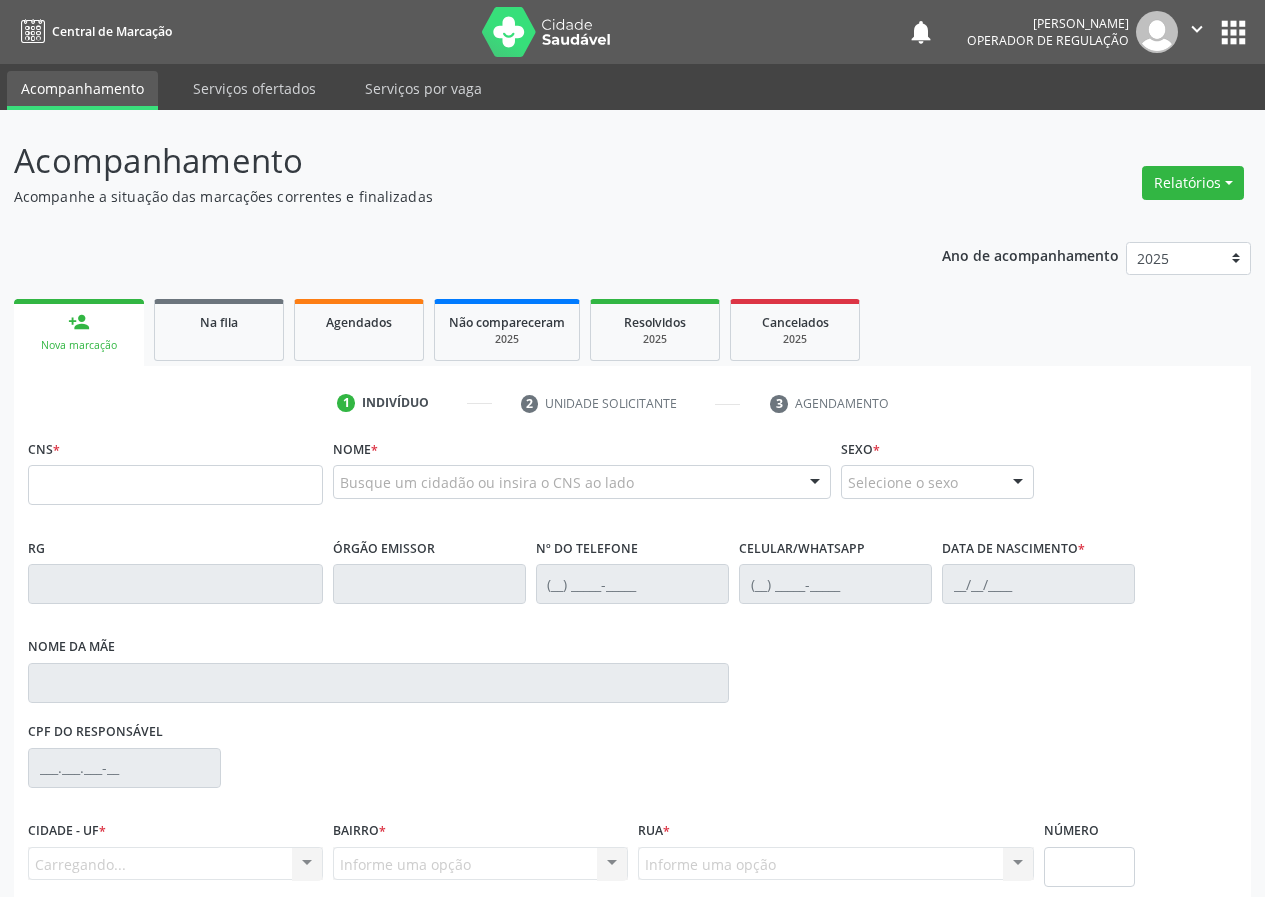 scroll, scrollTop: 0, scrollLeft: 0, axis: both 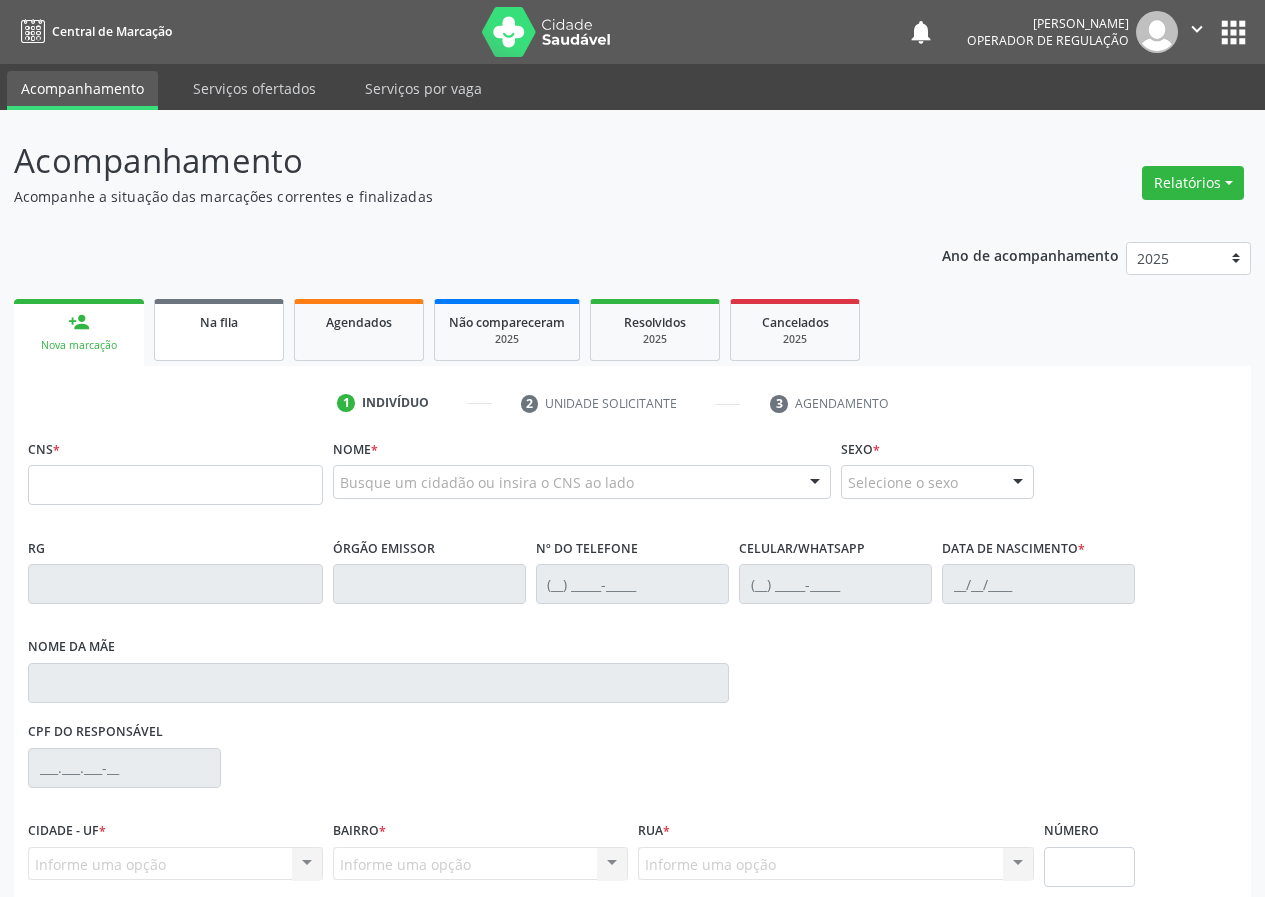 click on "Na fila" at bounding box center [219, 321] 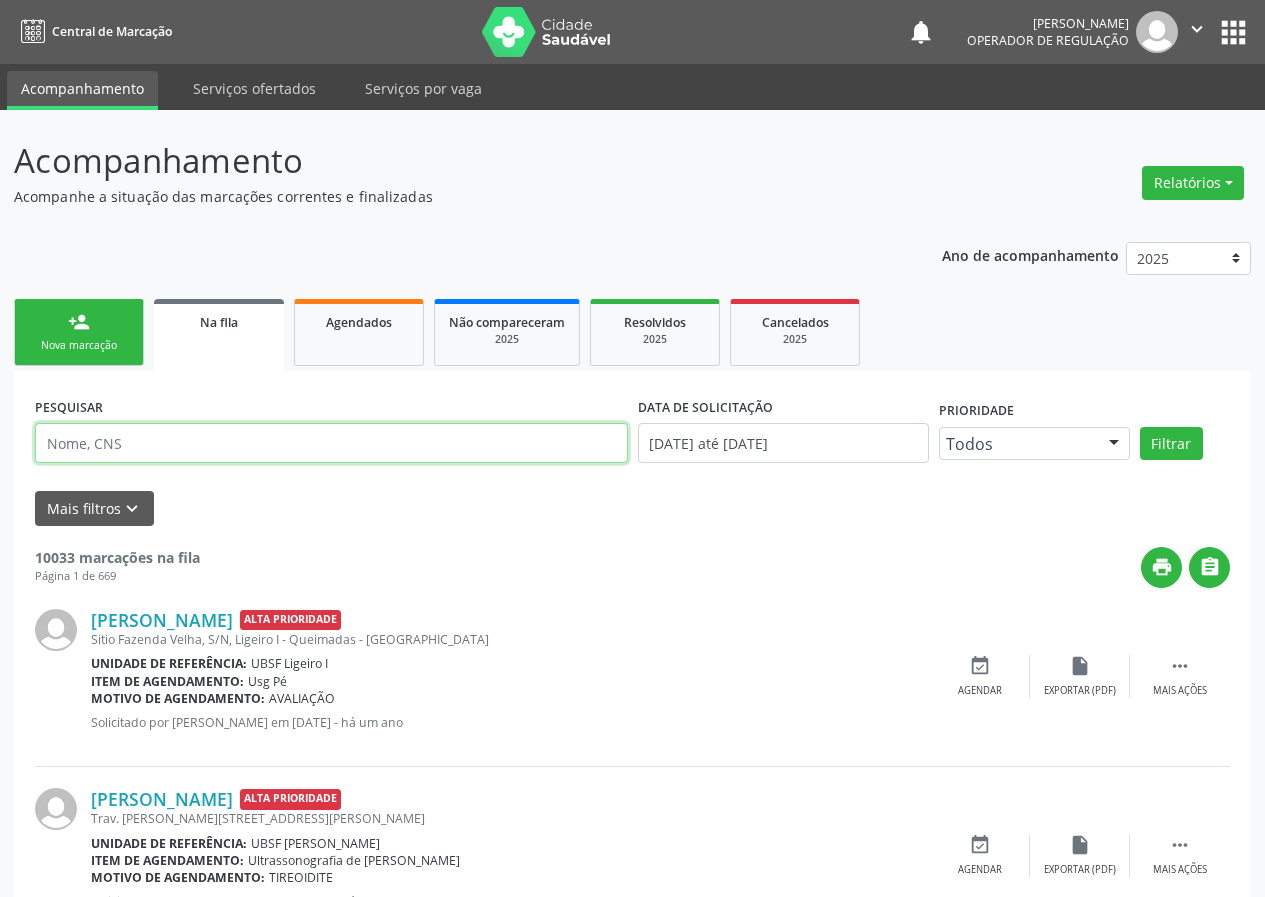 click at bounding box center [331, 443] 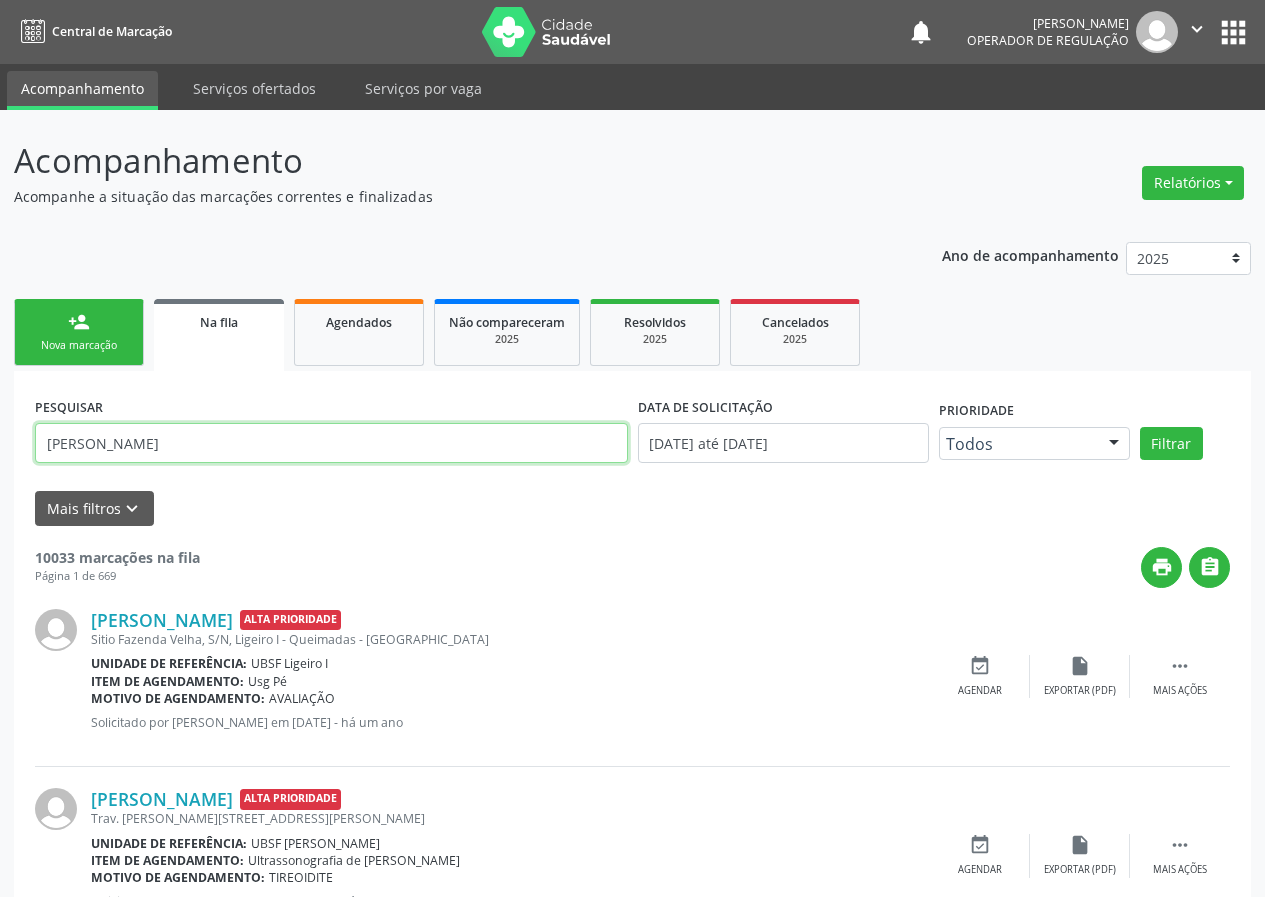 click on "Filtrar" at bounding box center [1171, 444] 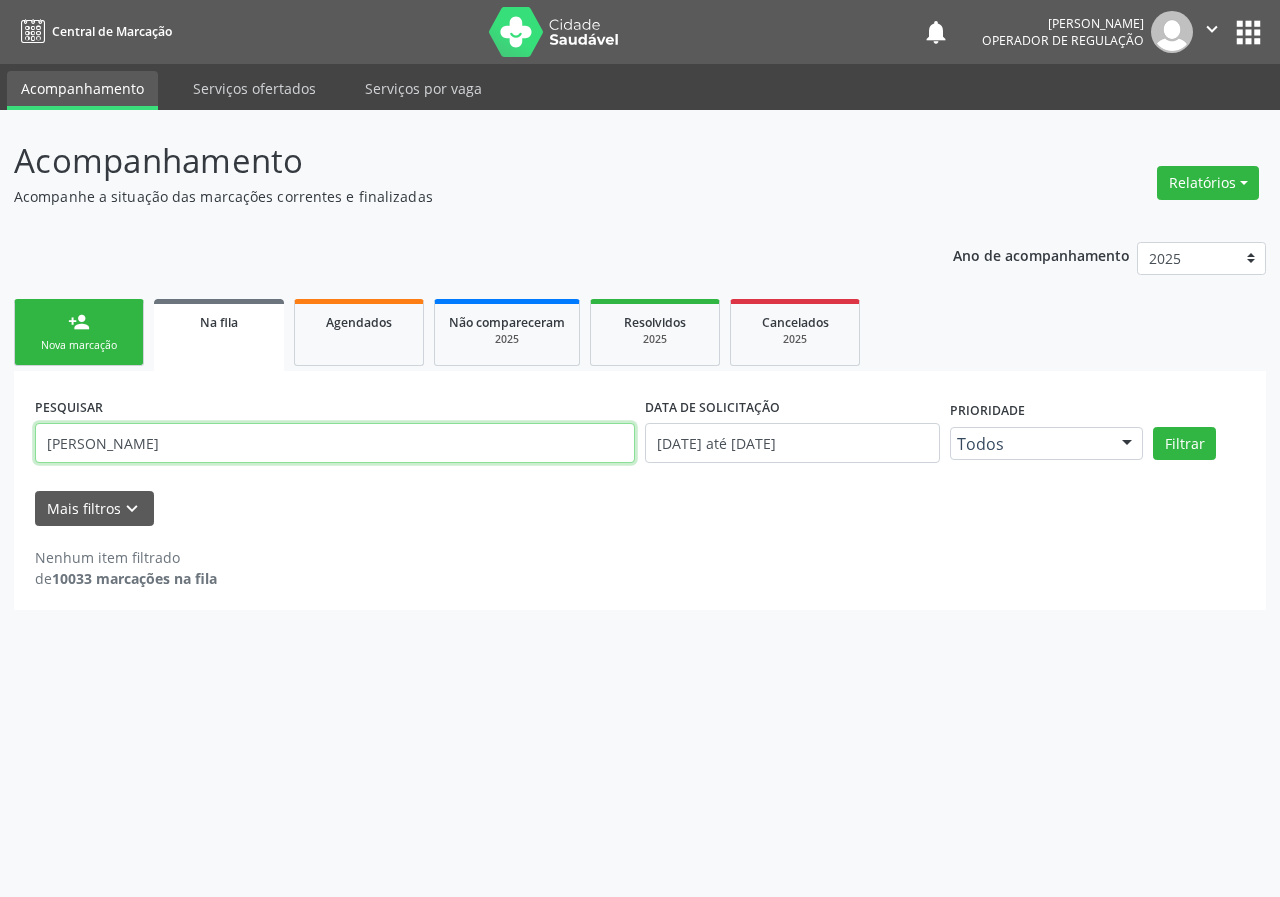 click on "[PERSON_NAME]" at bounding box center [335, 443] 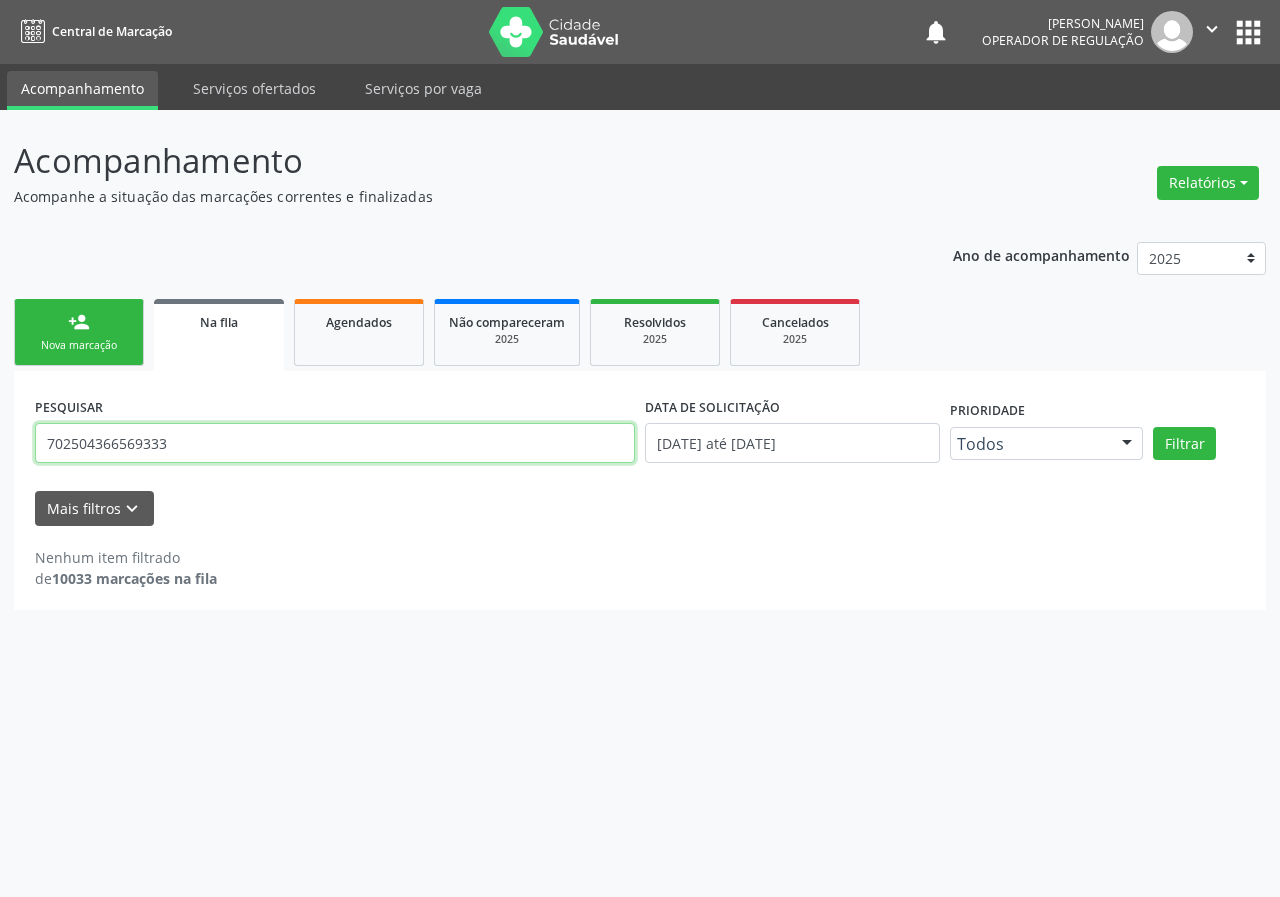 type on "702504366569333" 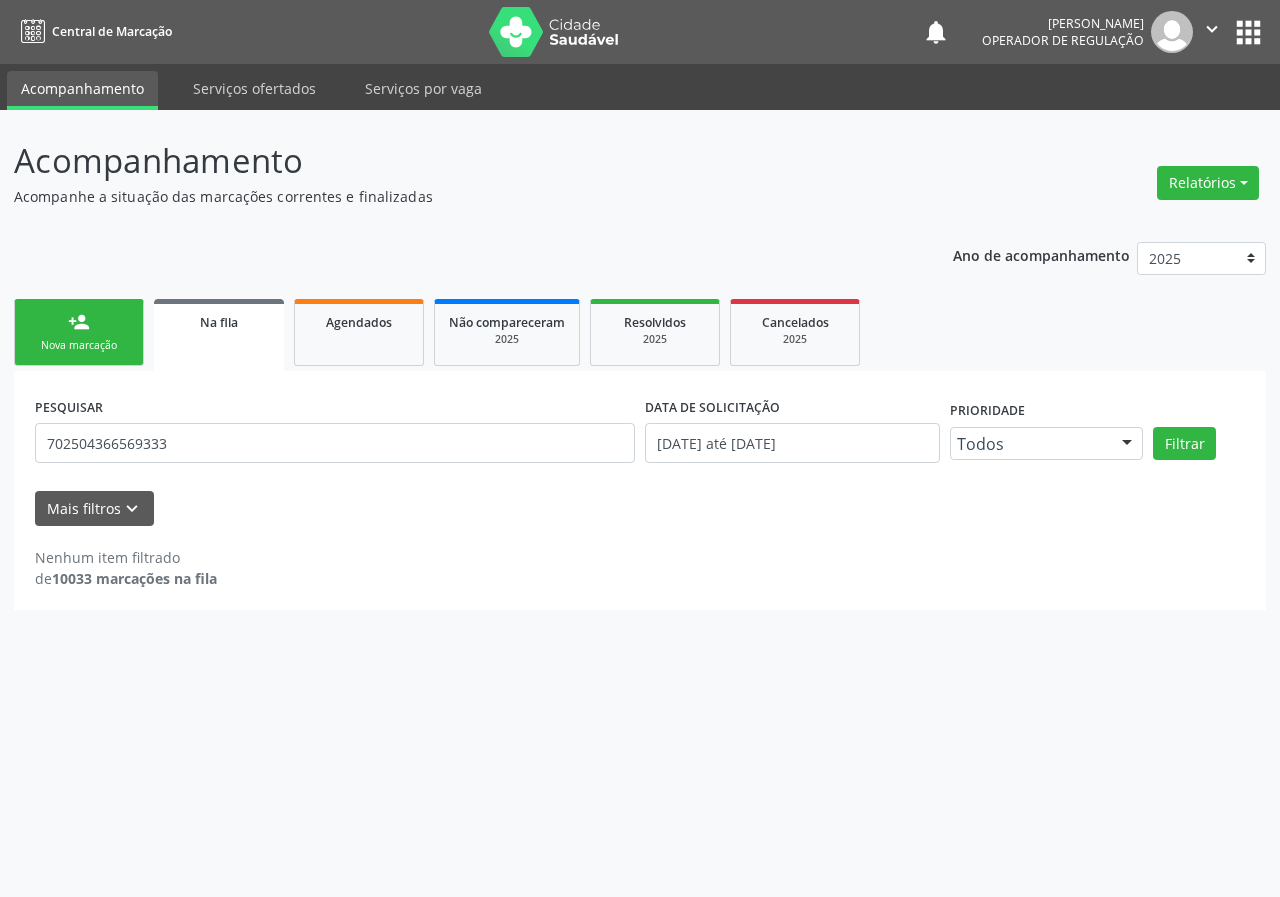 click on "person_add
Nova marcação" at bounding box center [79, 332] 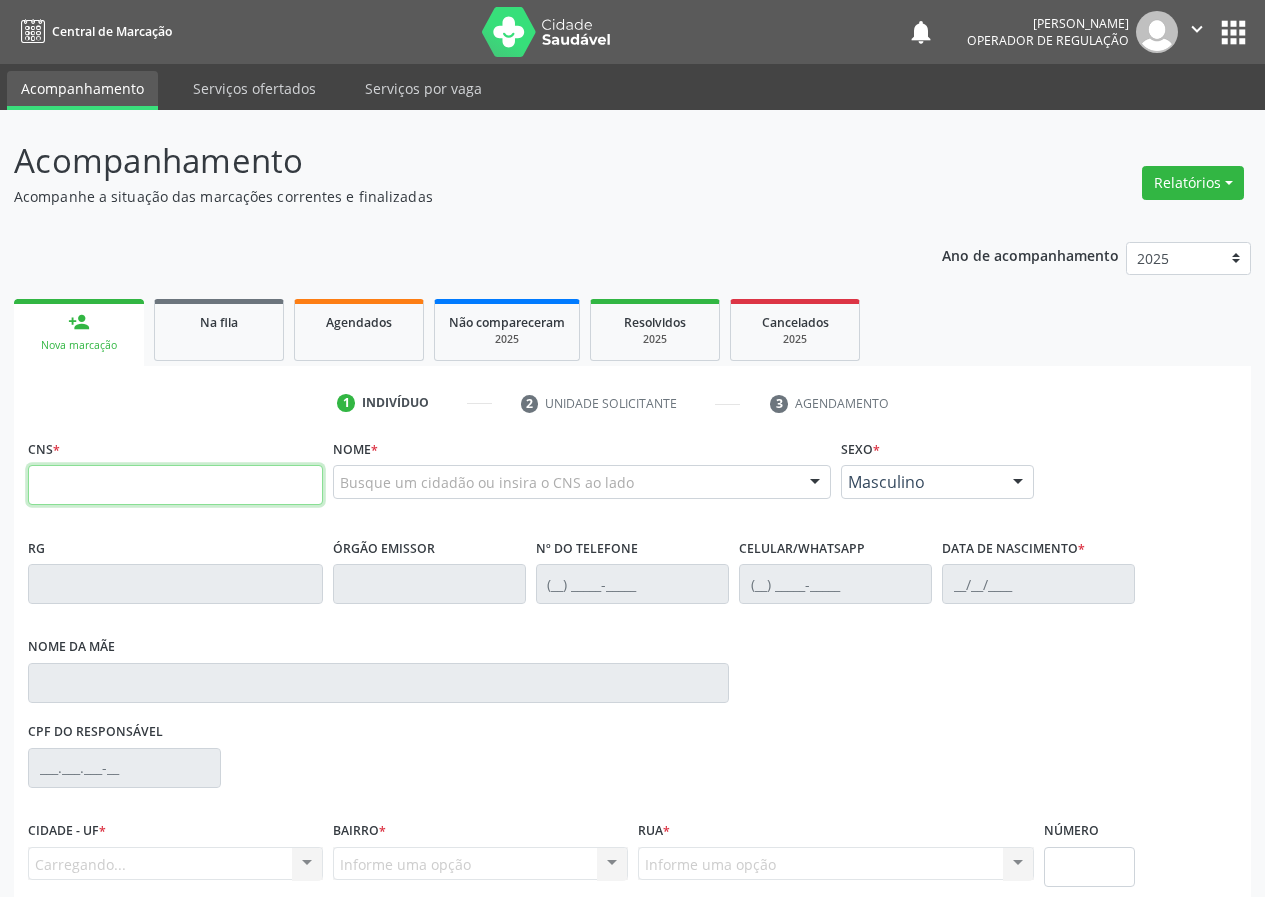 click at bounding box center (175, 485) 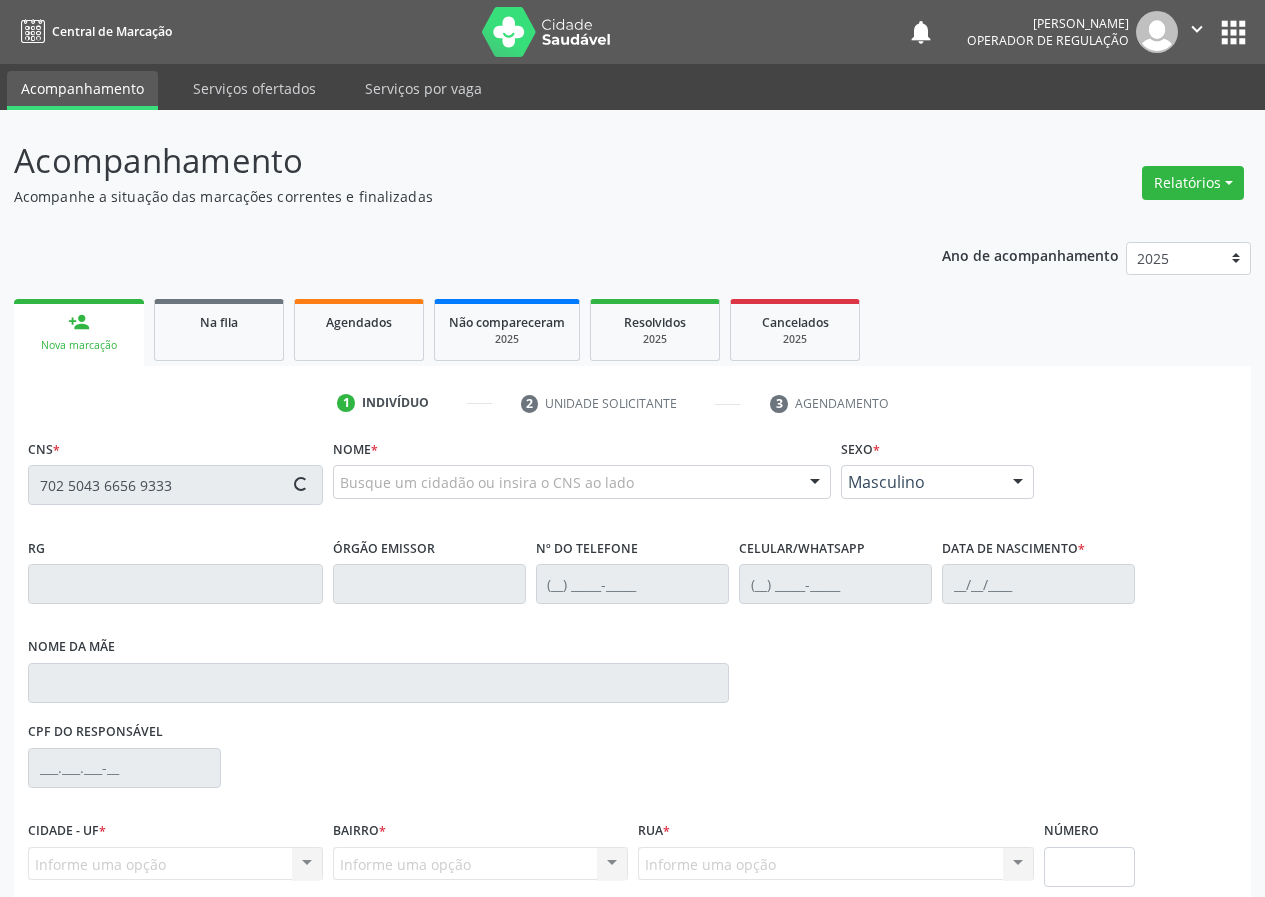 type on "702 5043 6656 9333" 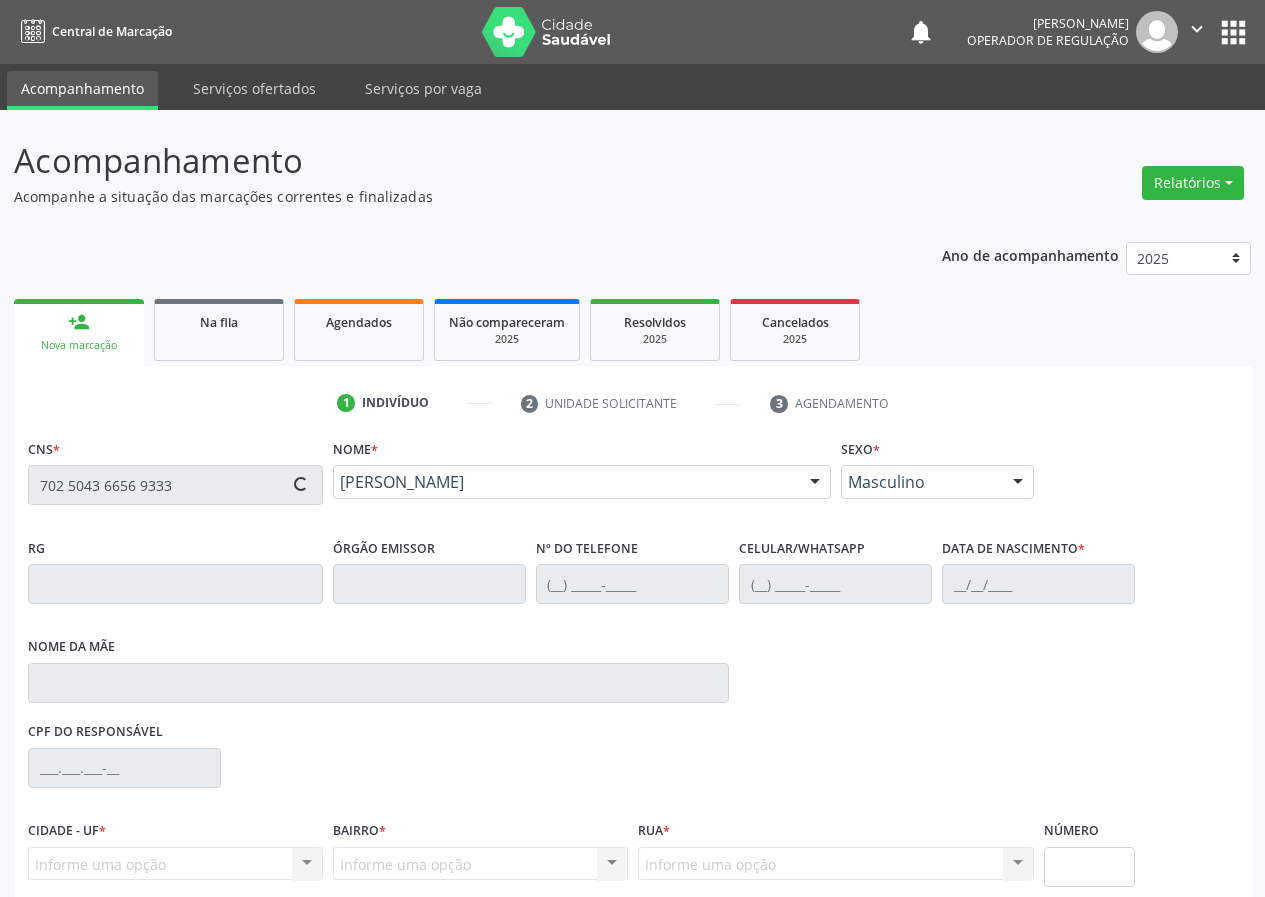 type on "[PHONE_NUMBER]" 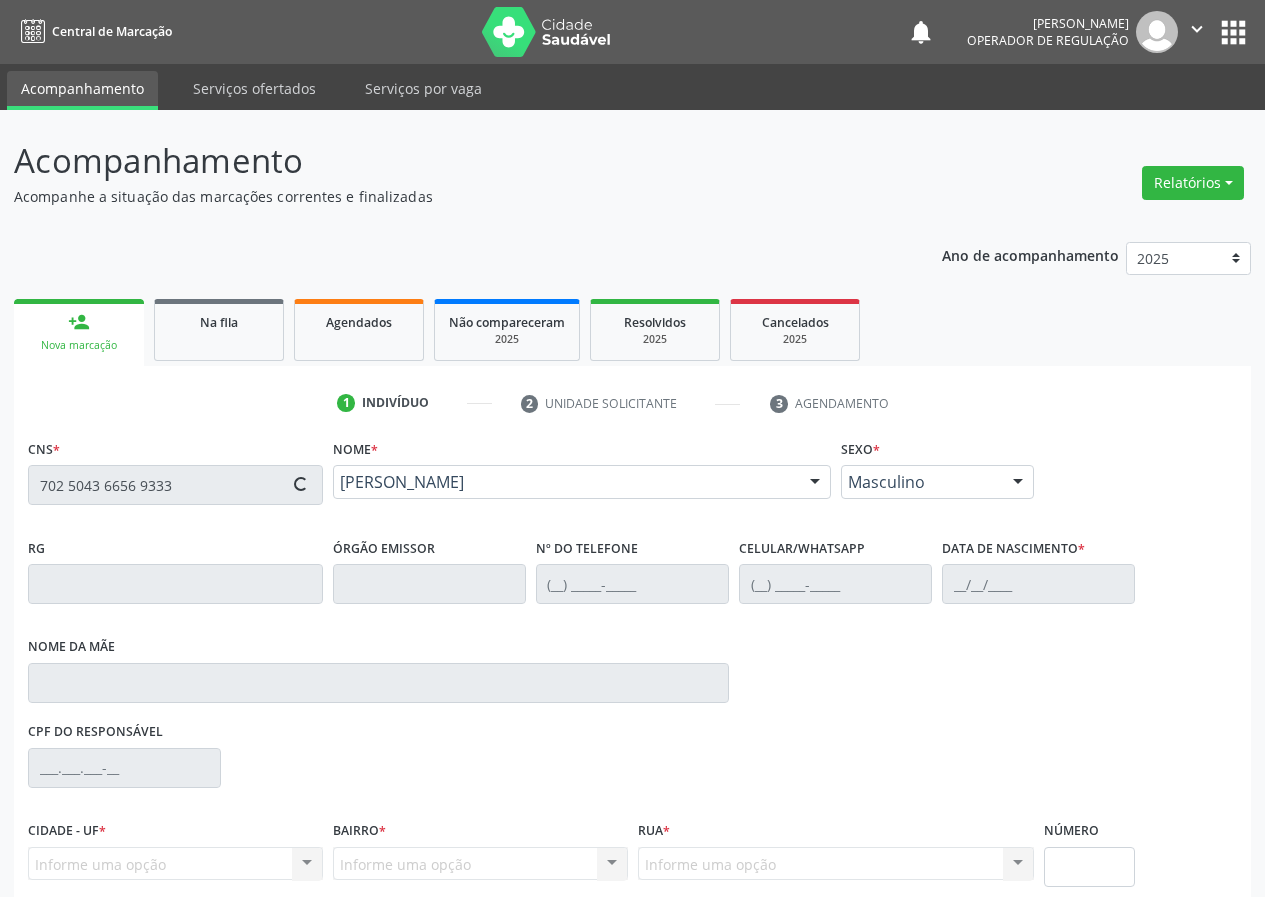type on "[PHONE_NUMBER]" 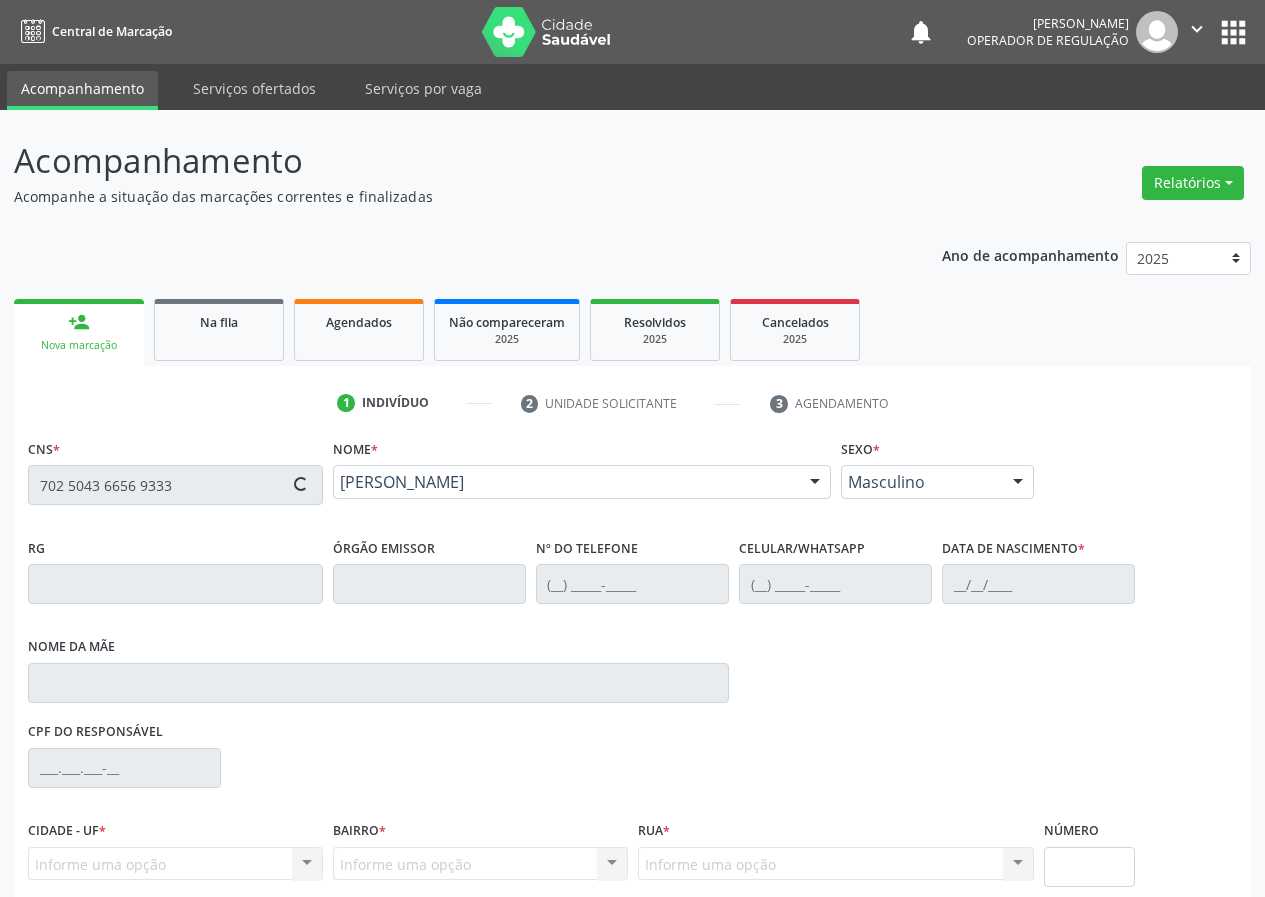 type on "132.909.438-79" 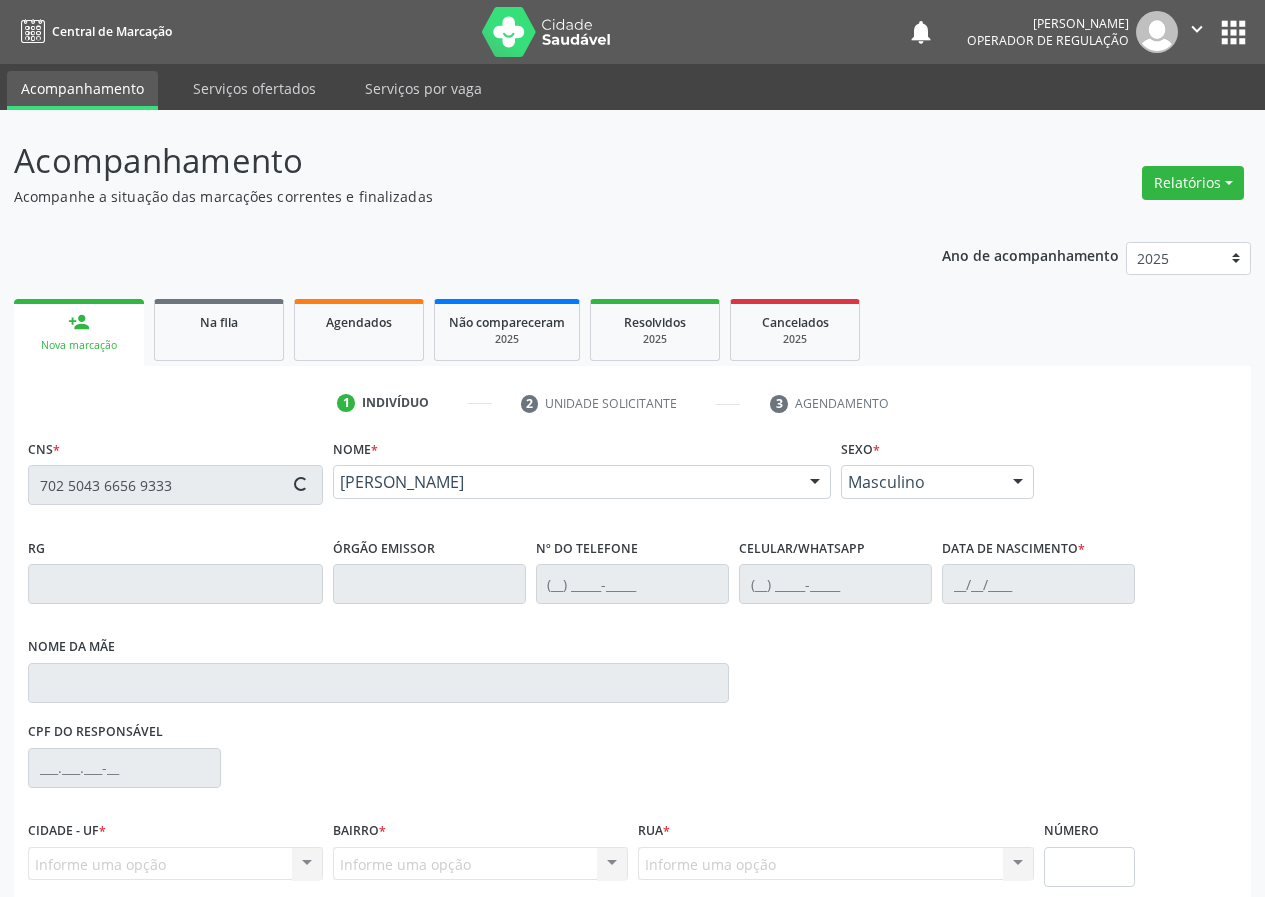 type on "20" 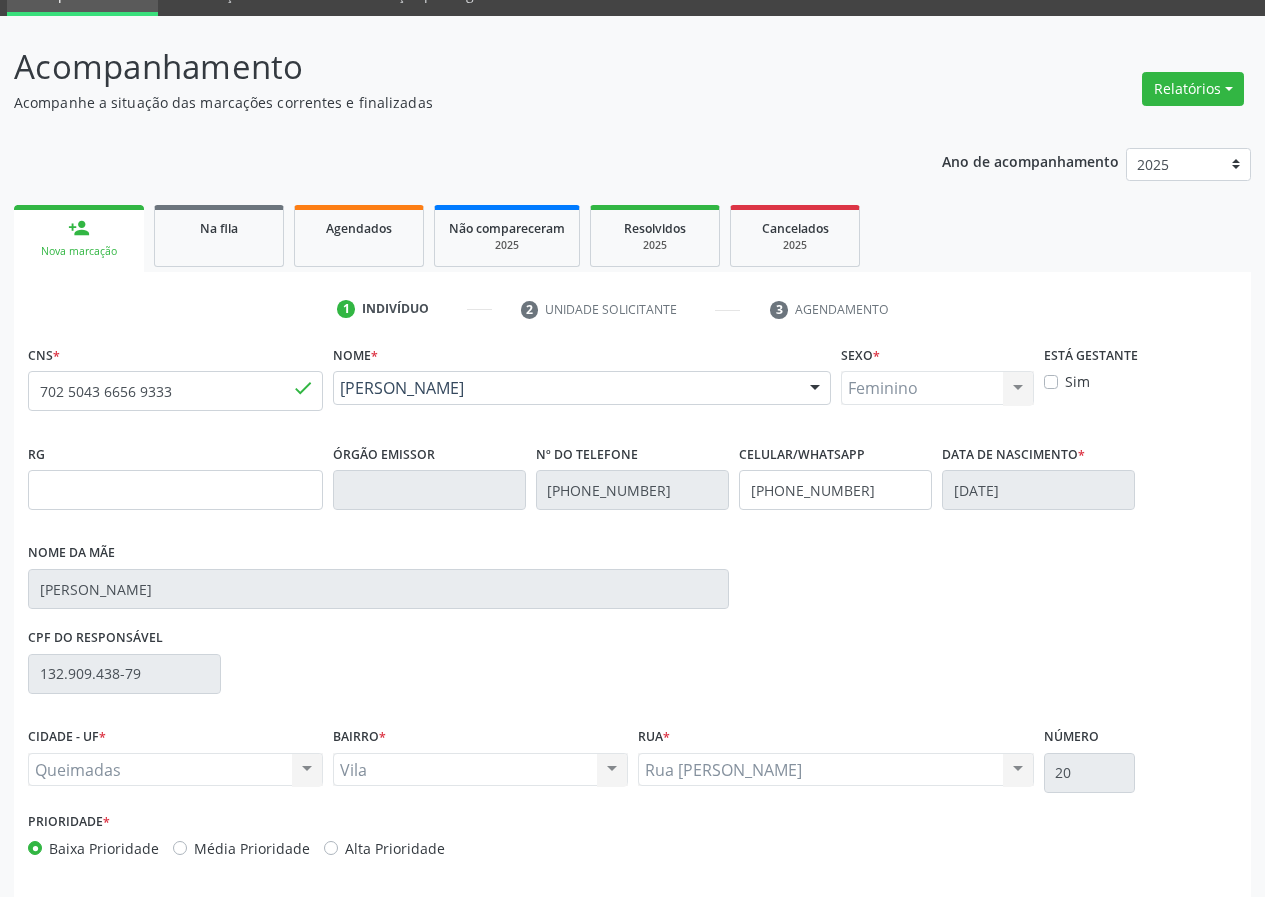 scroll, scrollTop: 173, scrollLeft: 0, axis: vertical 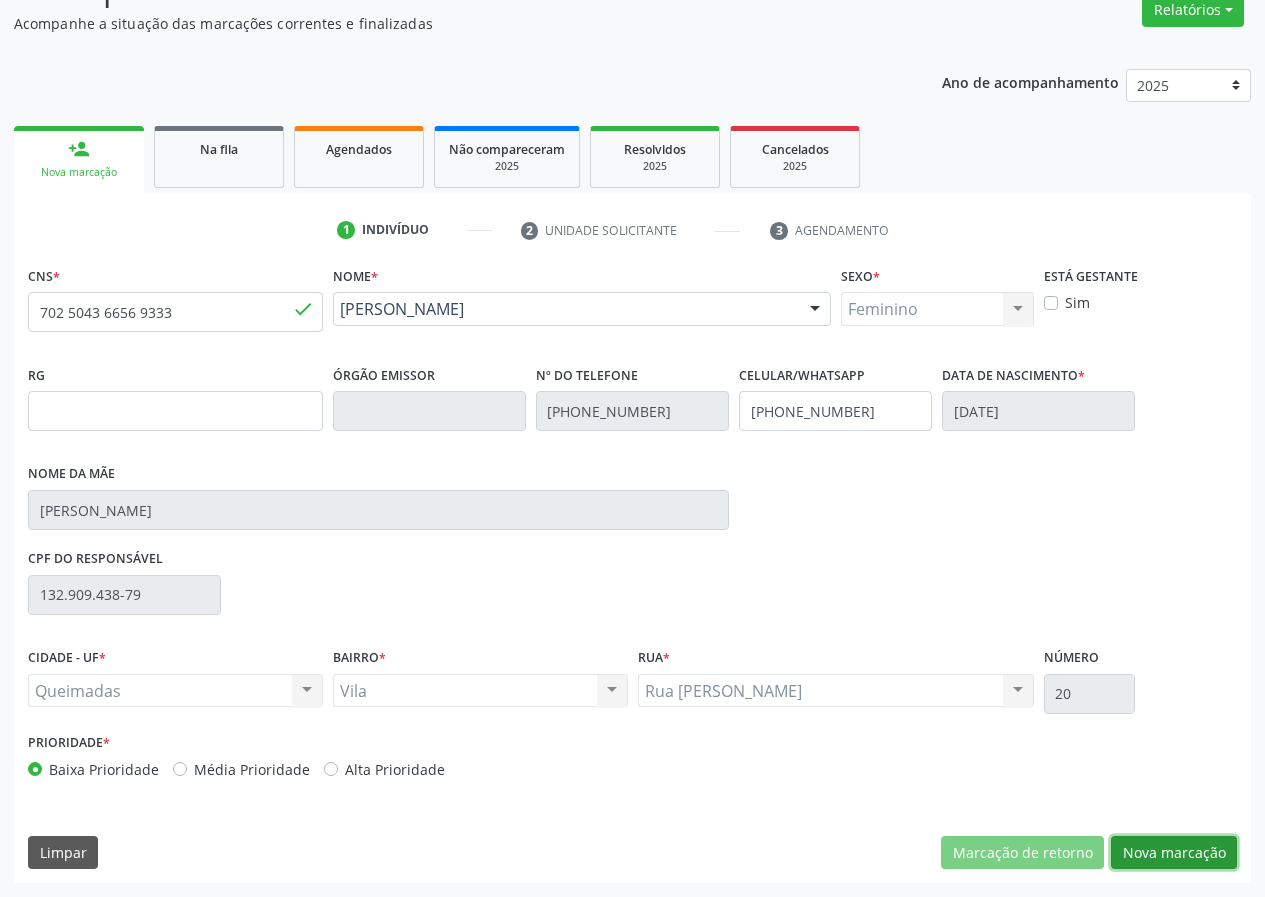 click on "Nova marcação" at bounding box center [1174, 853] 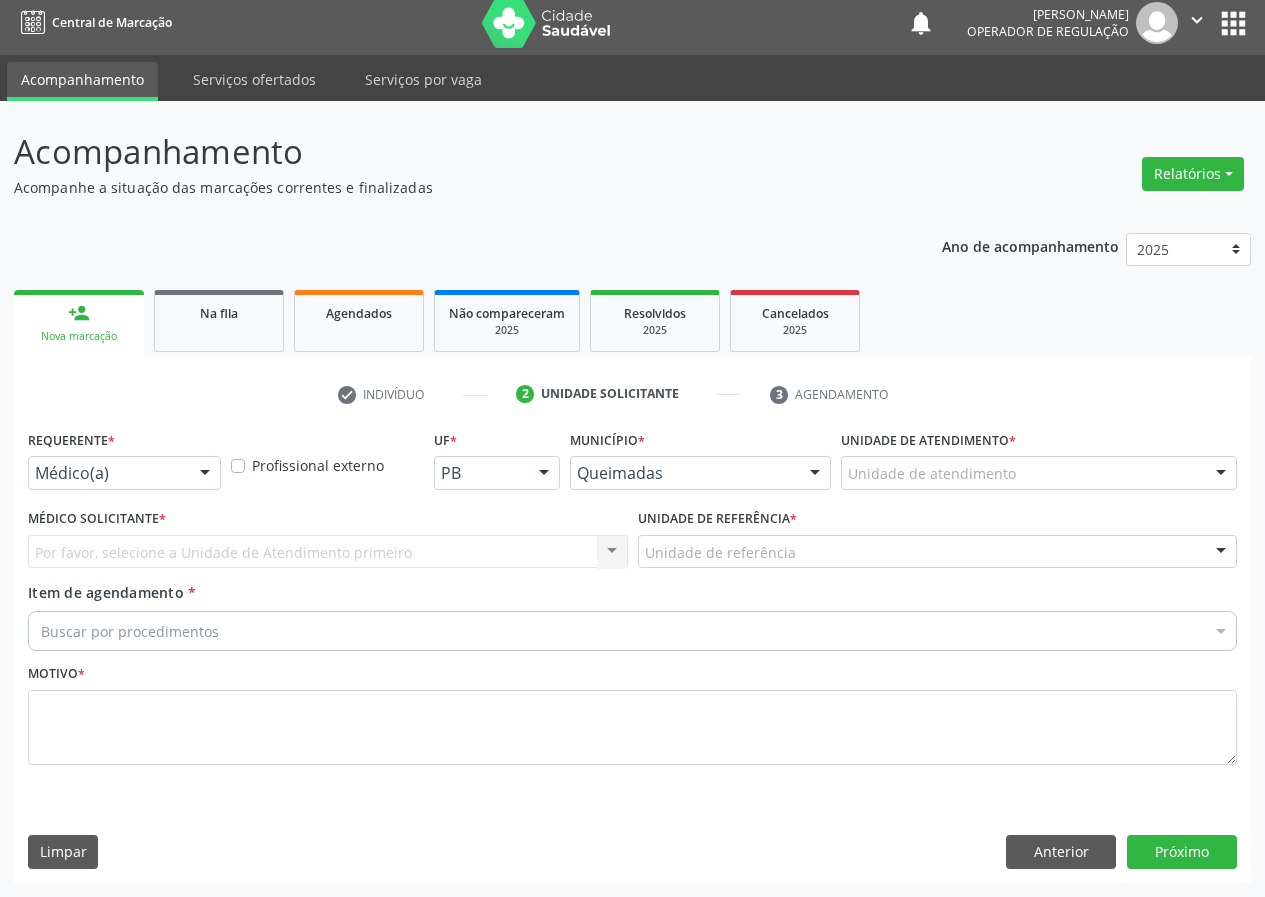 scroll, scrollTop: 9, scrollLeft: 0, axis: vertical 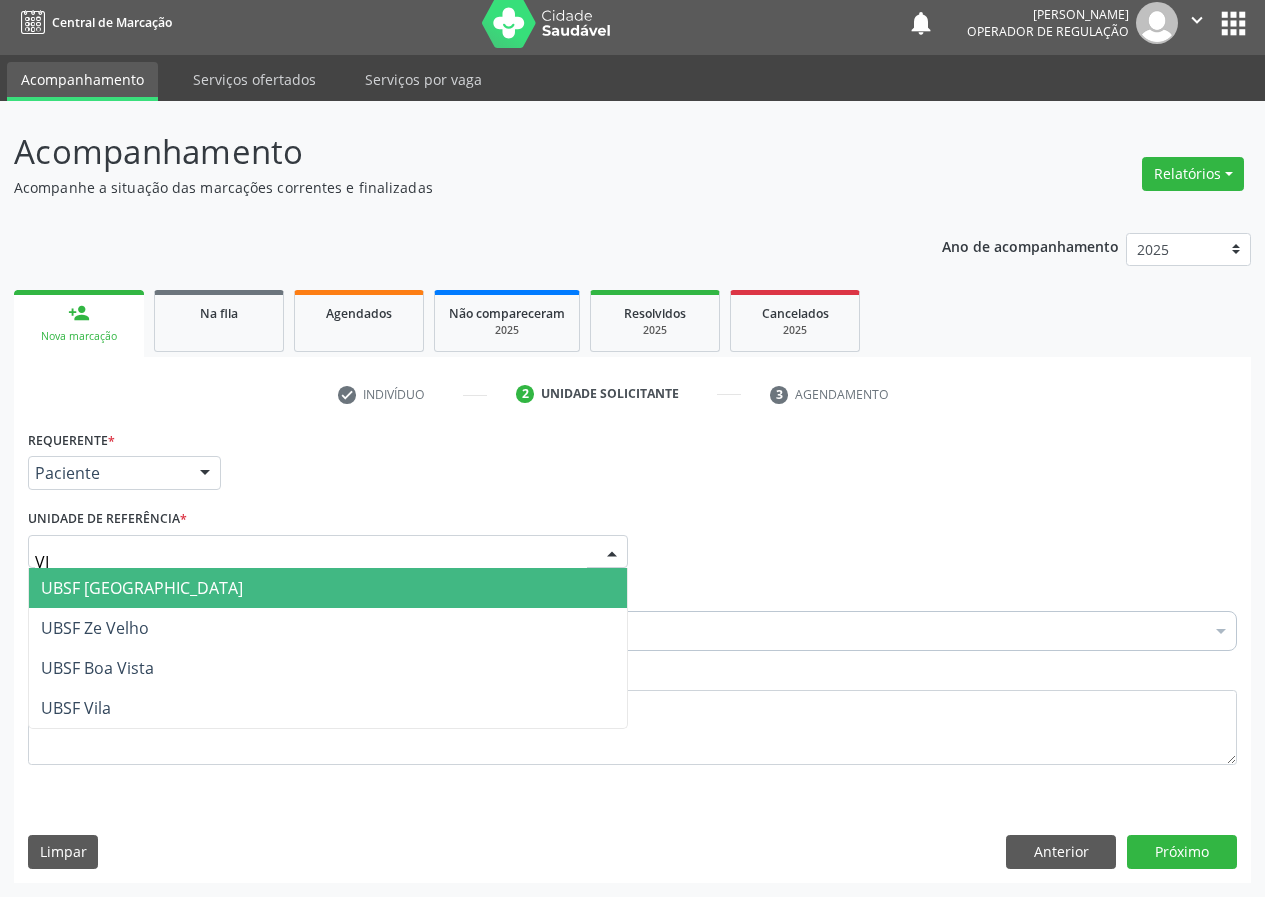 type on "VIL" 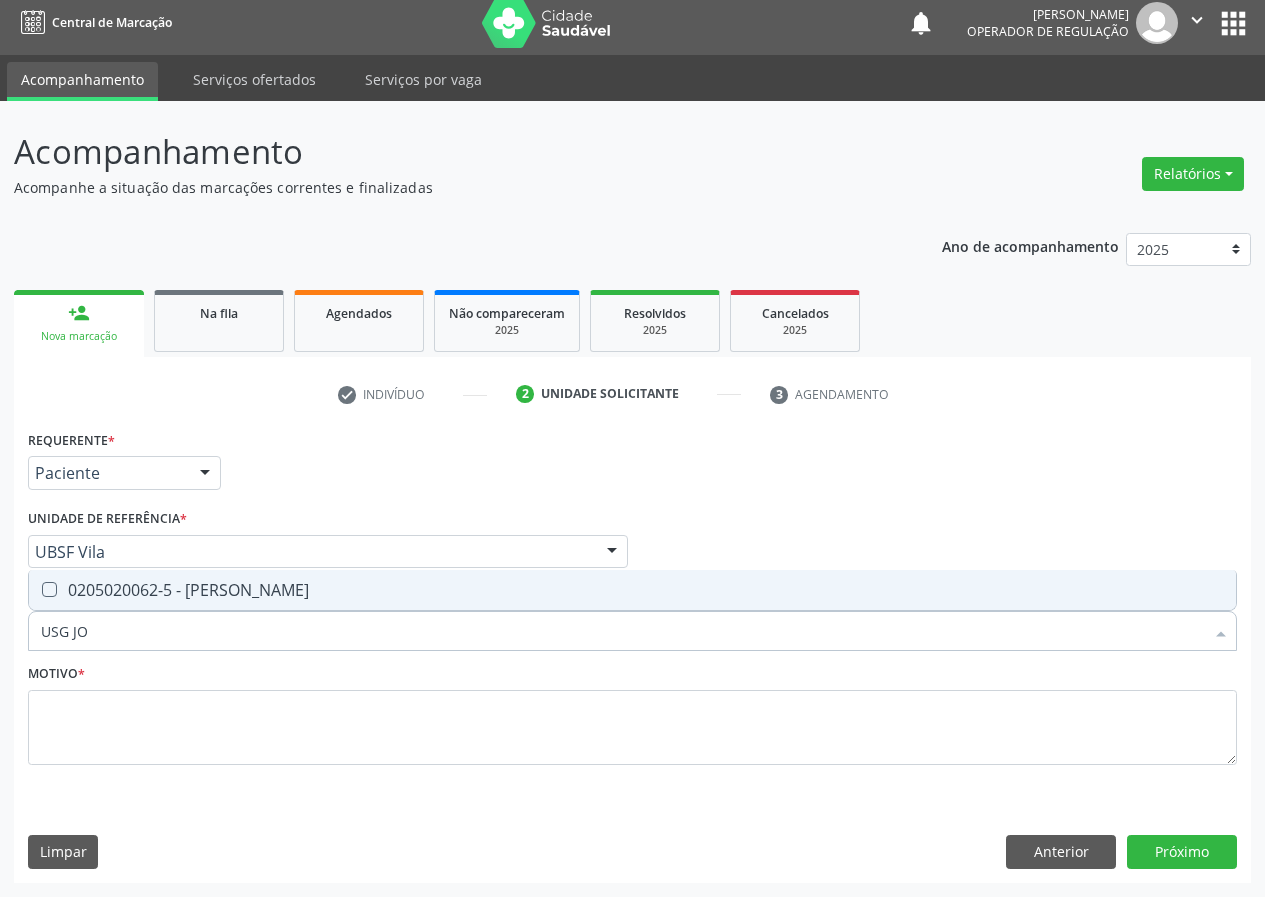 type on "USG [PERSON_NAME]" 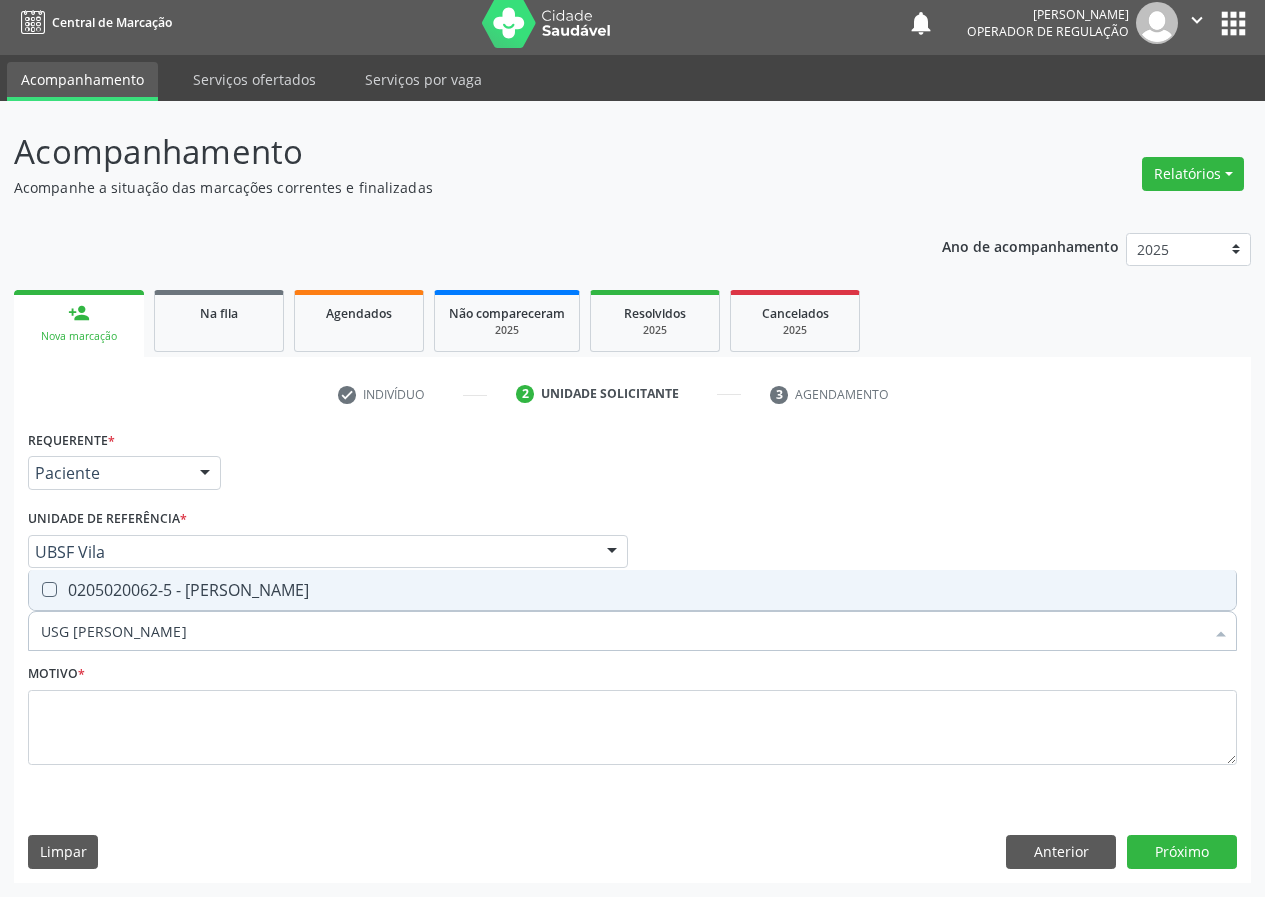 click on "0205020062-5 - [PERSON_NAME]" at bounding box center [632, 590] 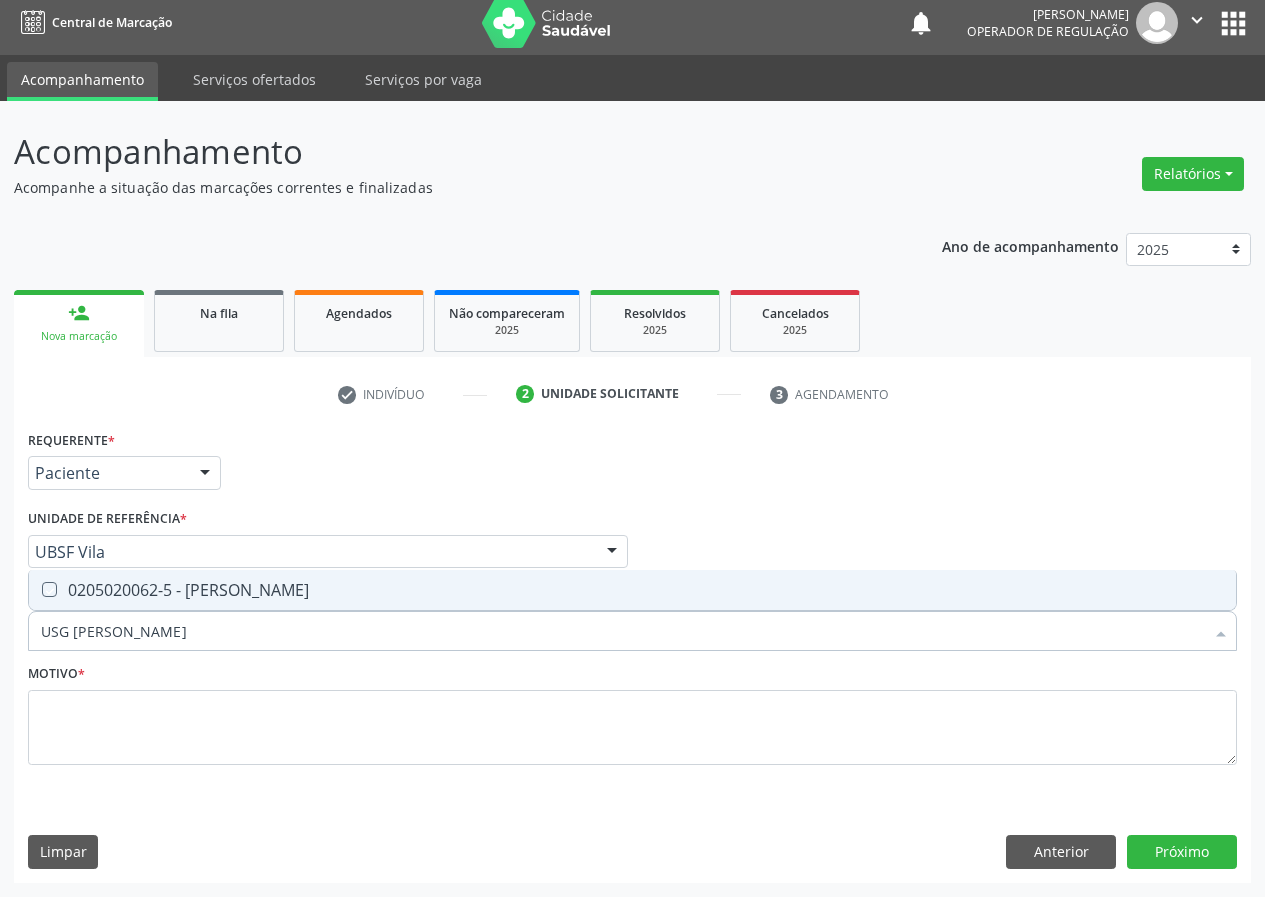 checkbox on "true" 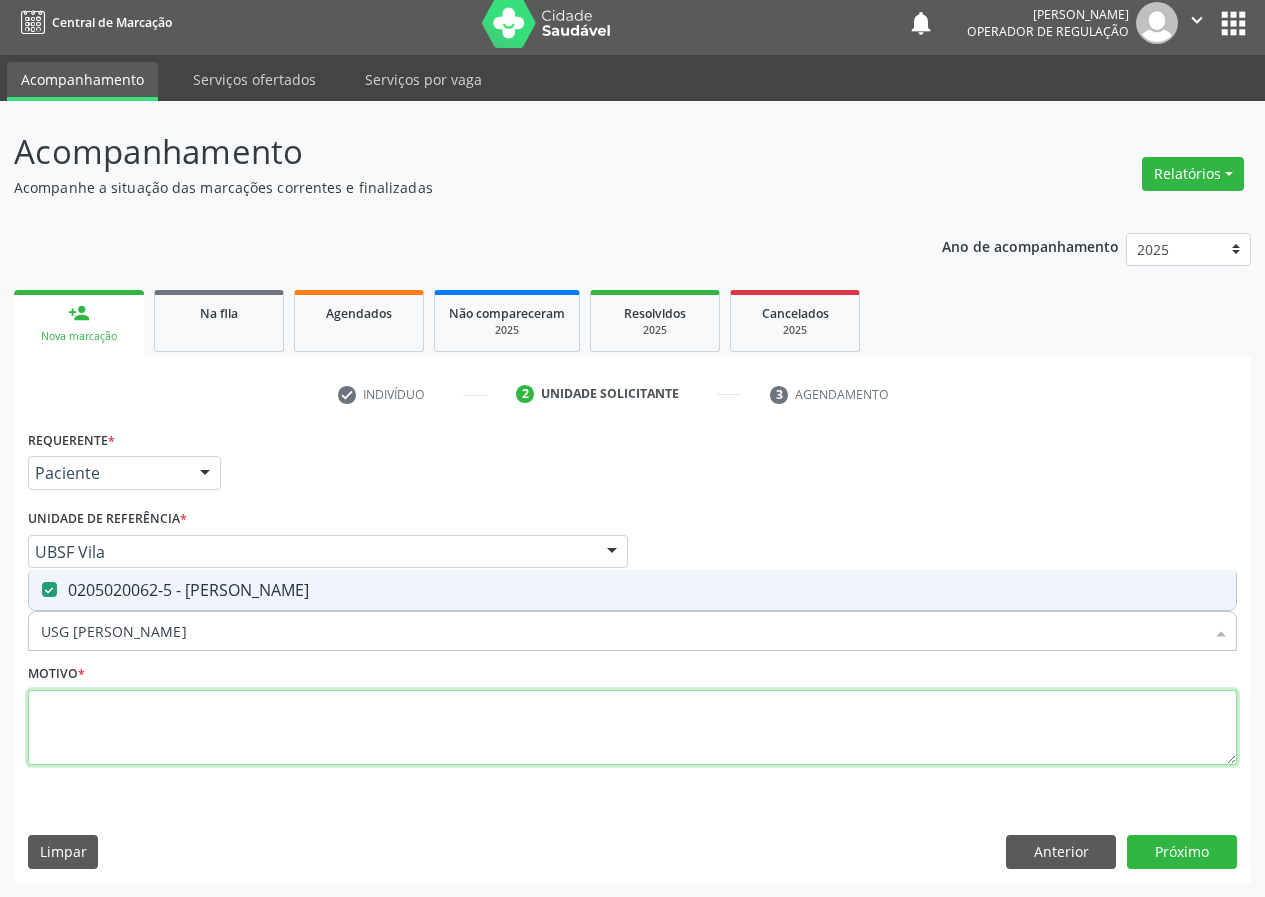 click at bounding box center [632, 728] 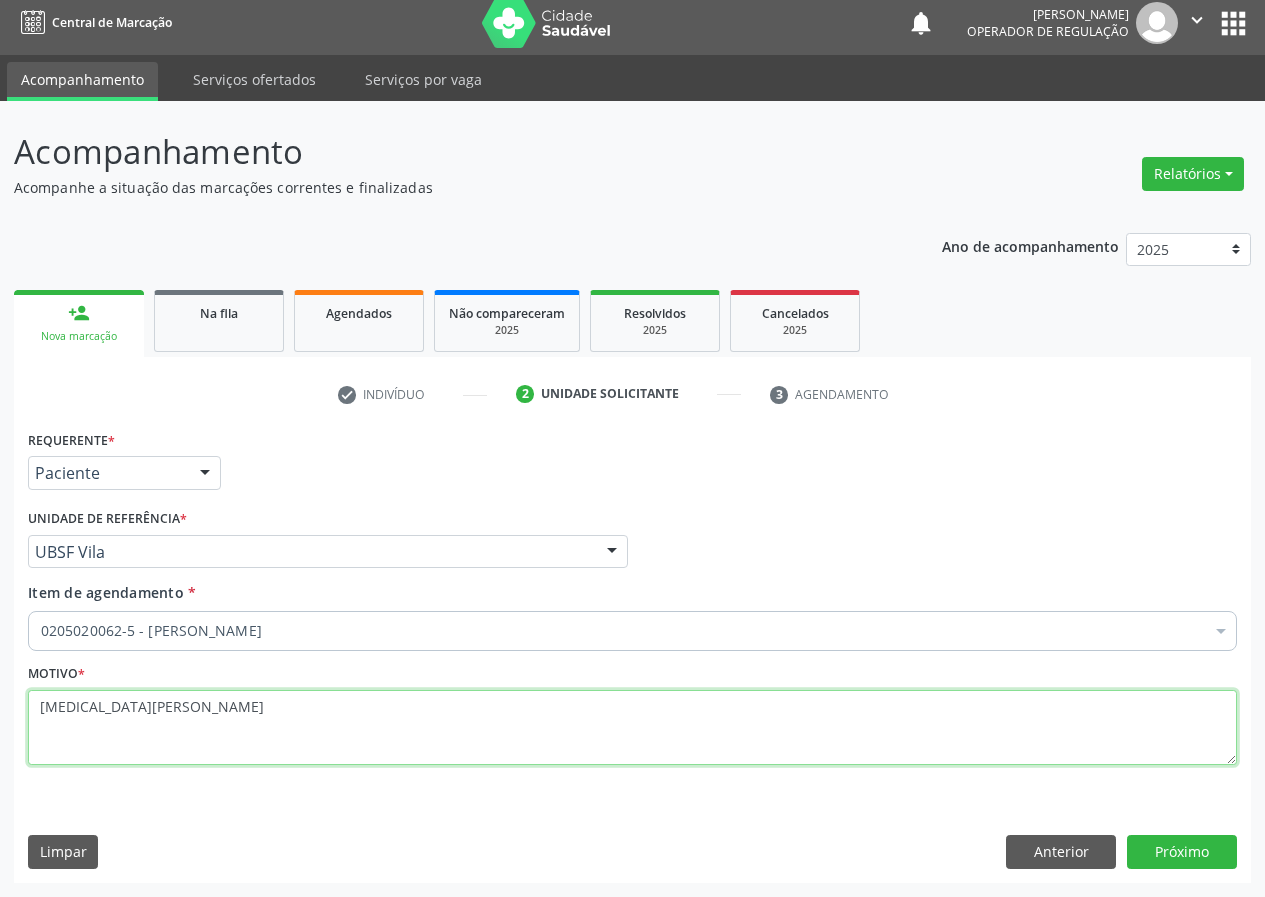 type on "[MEDICAL_DATA][PERSON_NAME]" 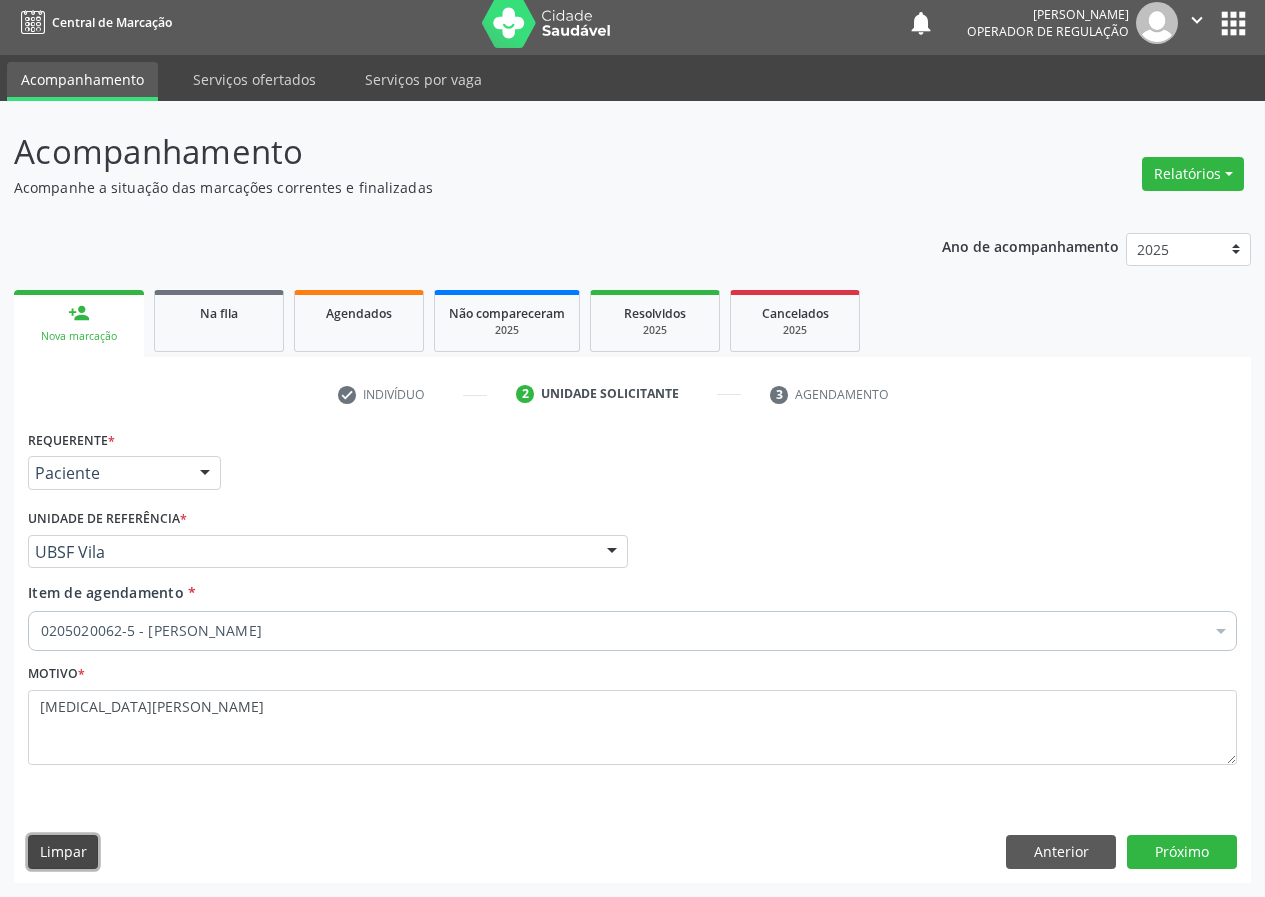 type 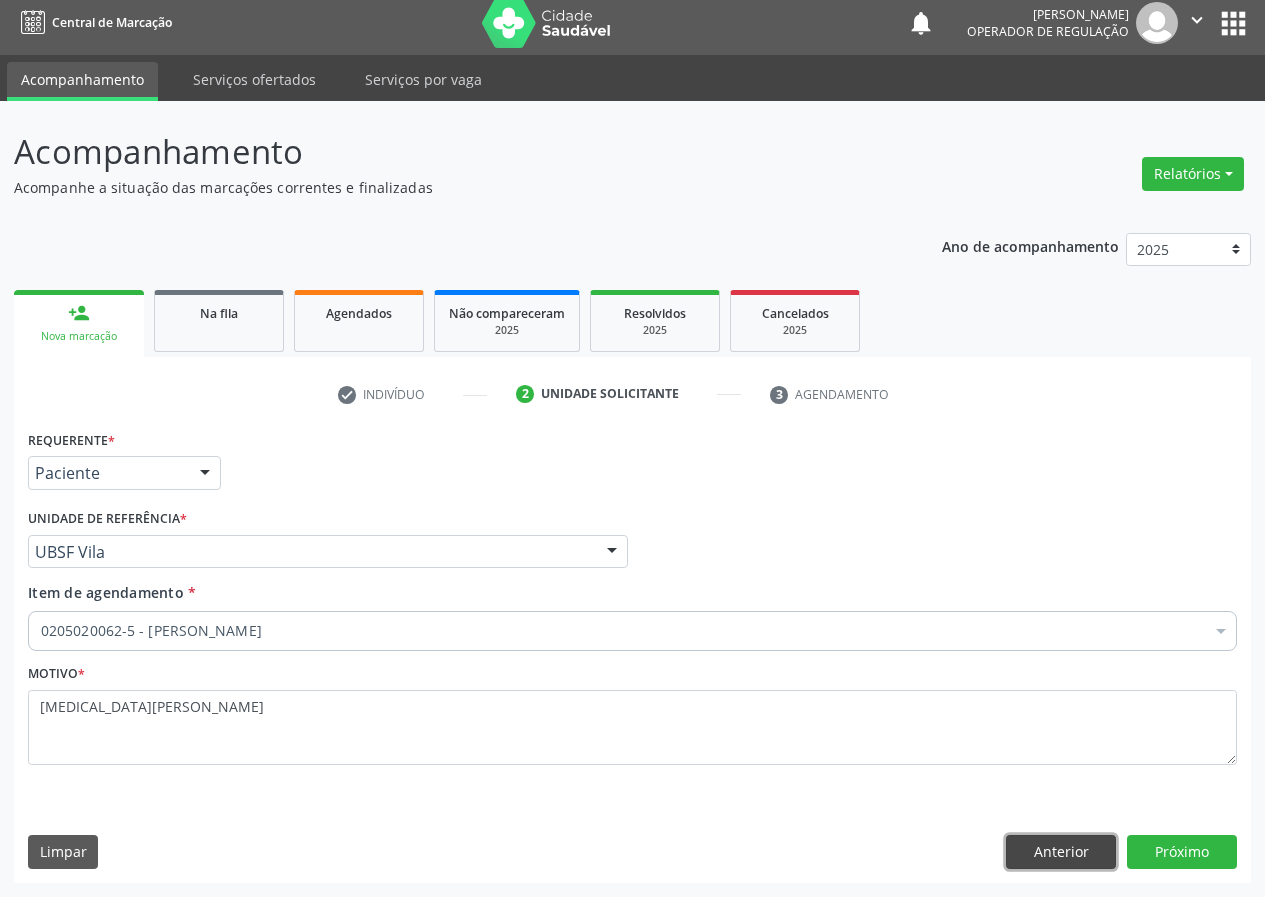 type 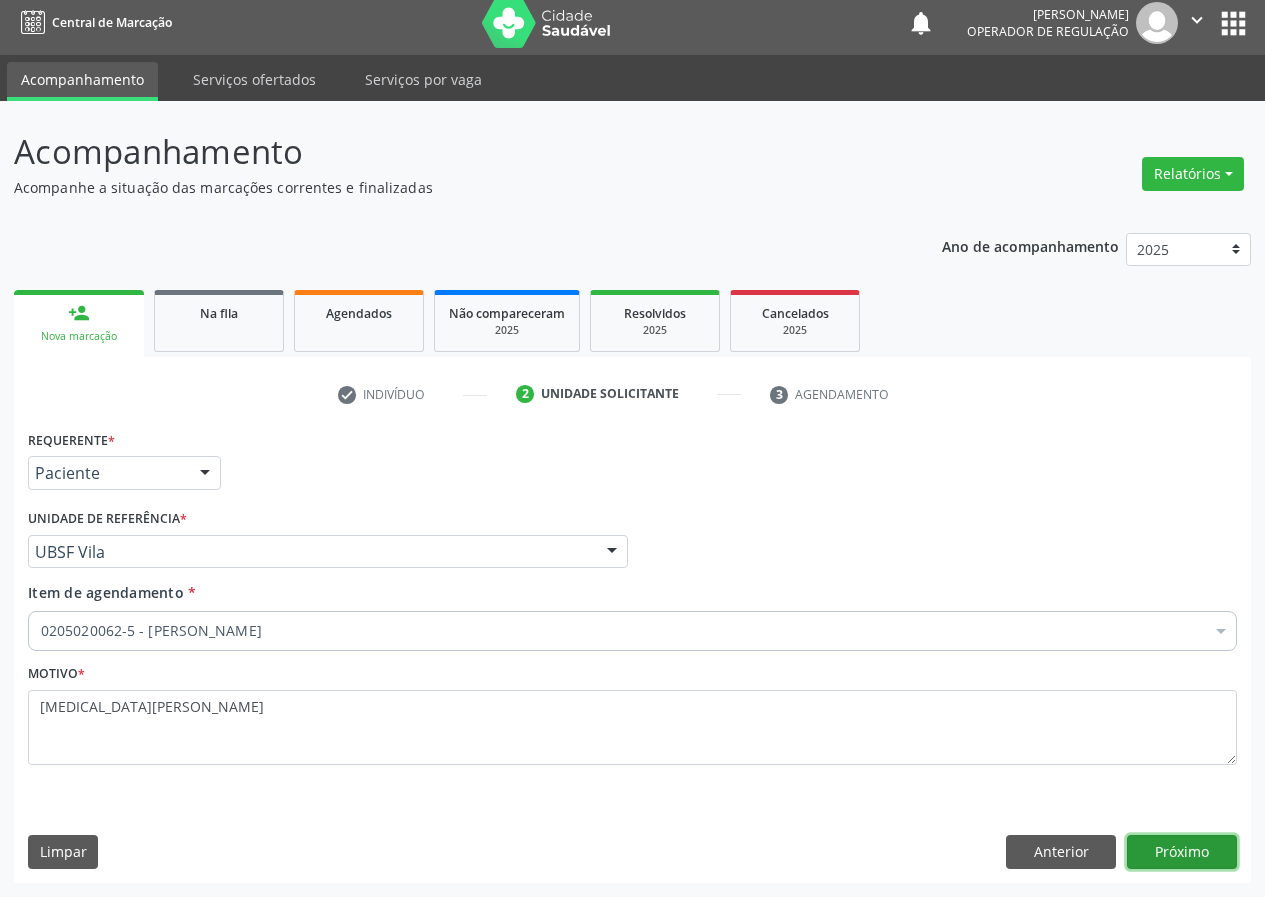 type 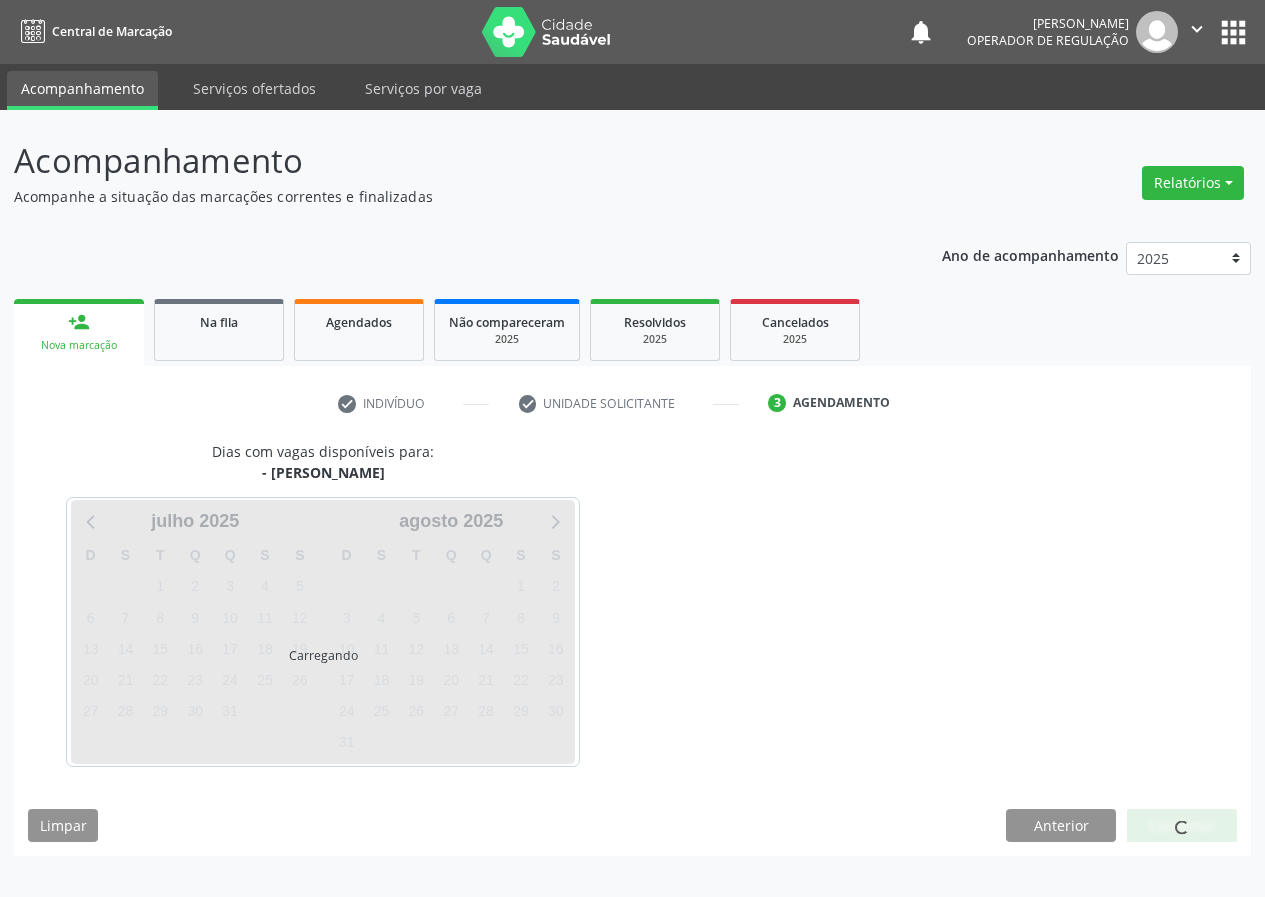 scroll, scrollTop: 0, scrollLeft: 0, axis: both 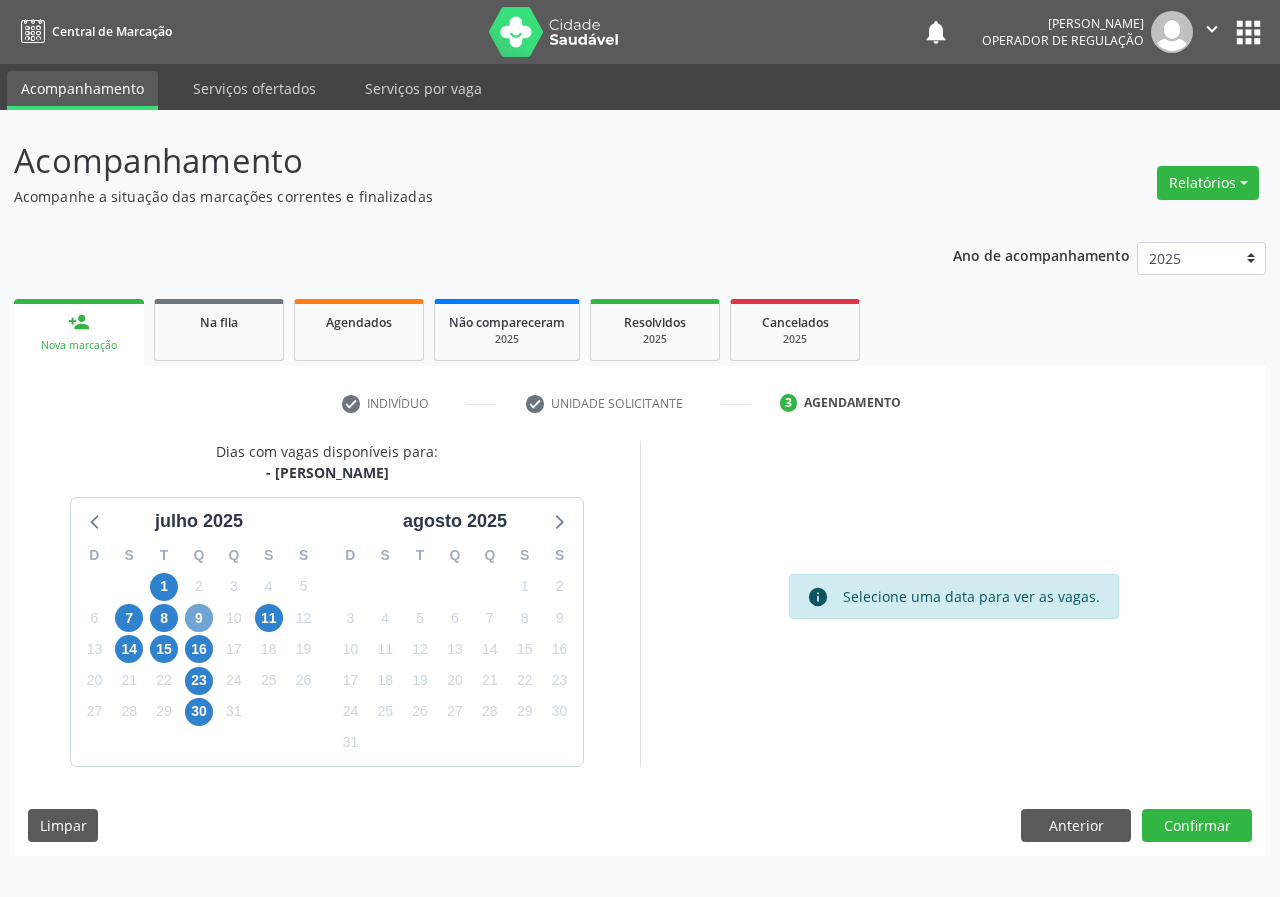 click on "9" at bounding box center (199, 618) 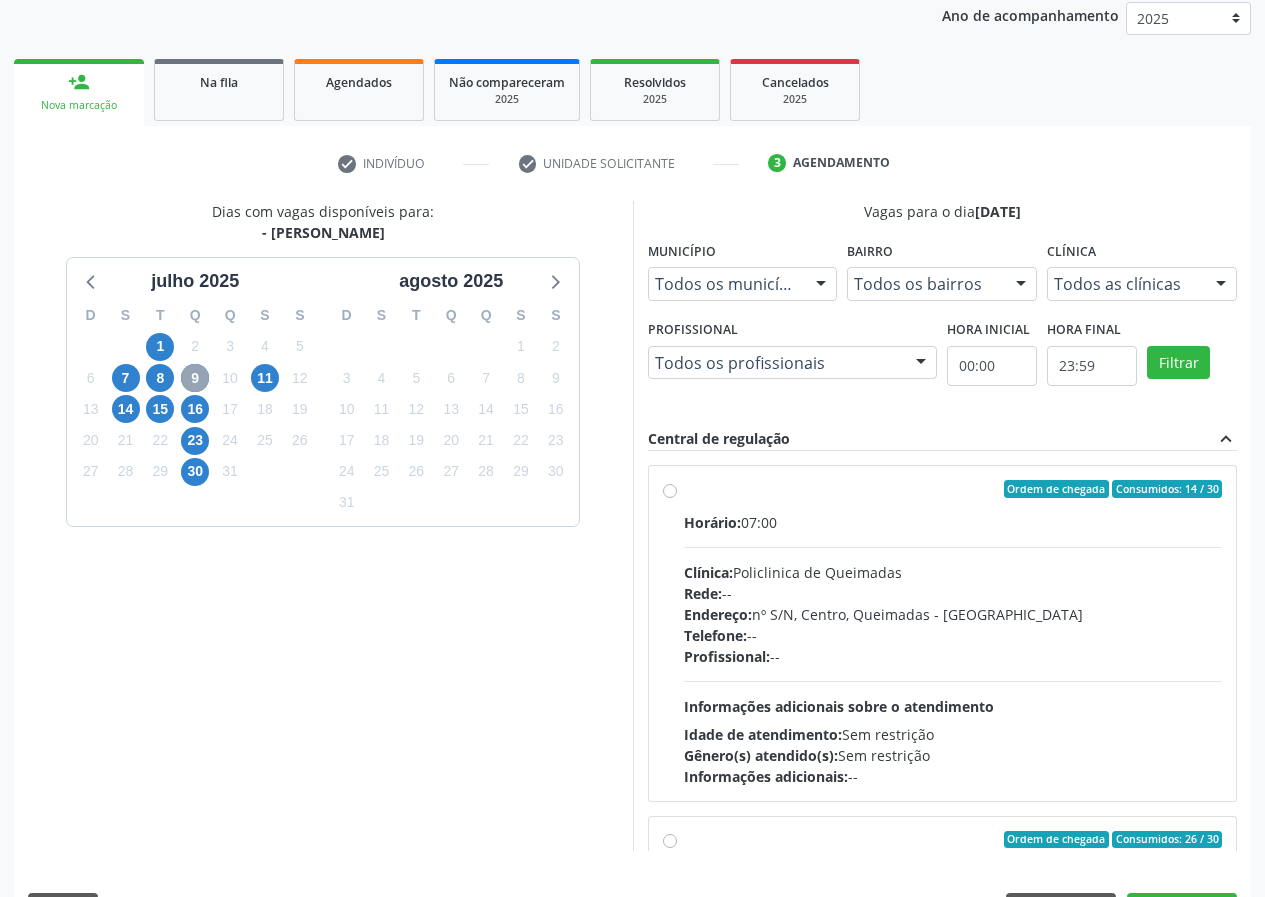 scroll, scrollTop: 298, scrollLeft: 0, axis: vertical 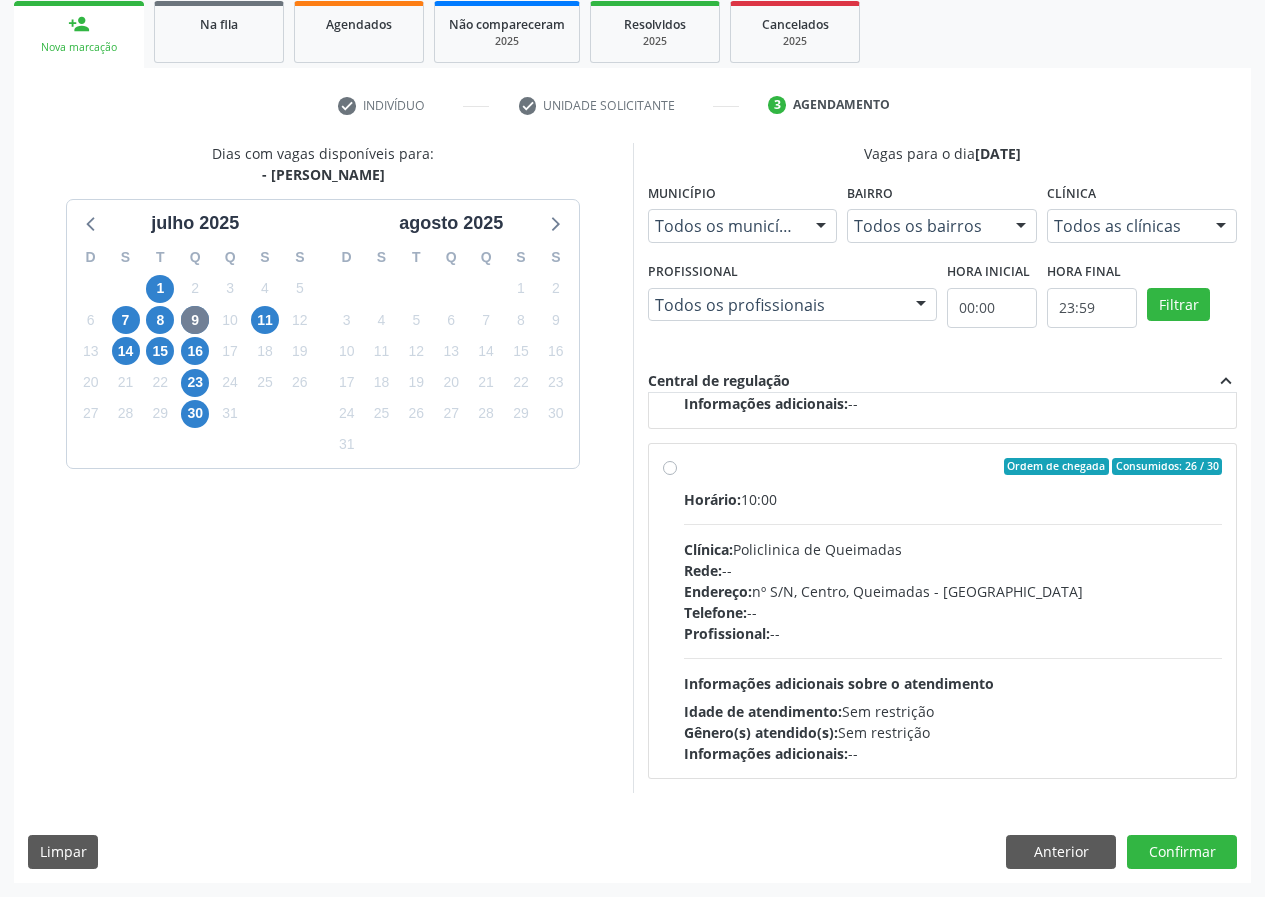 click on "Ordem de chegada
Consumidos: 26 / 30
Horário:   10:00
Clínica:  Policlinica de Queimadas
Rede:
--
Endereço:   nº S/N, Centro, Queimadas - PB
Telefone:   --
Profissional:
--
Informações adicionais sobre o atendimento
Idade de atendimento:
Sem restrição
Gênero(s) atendido(s):
Sem restrição
Informações adicionais:
--" at bounding box center [943, 611] 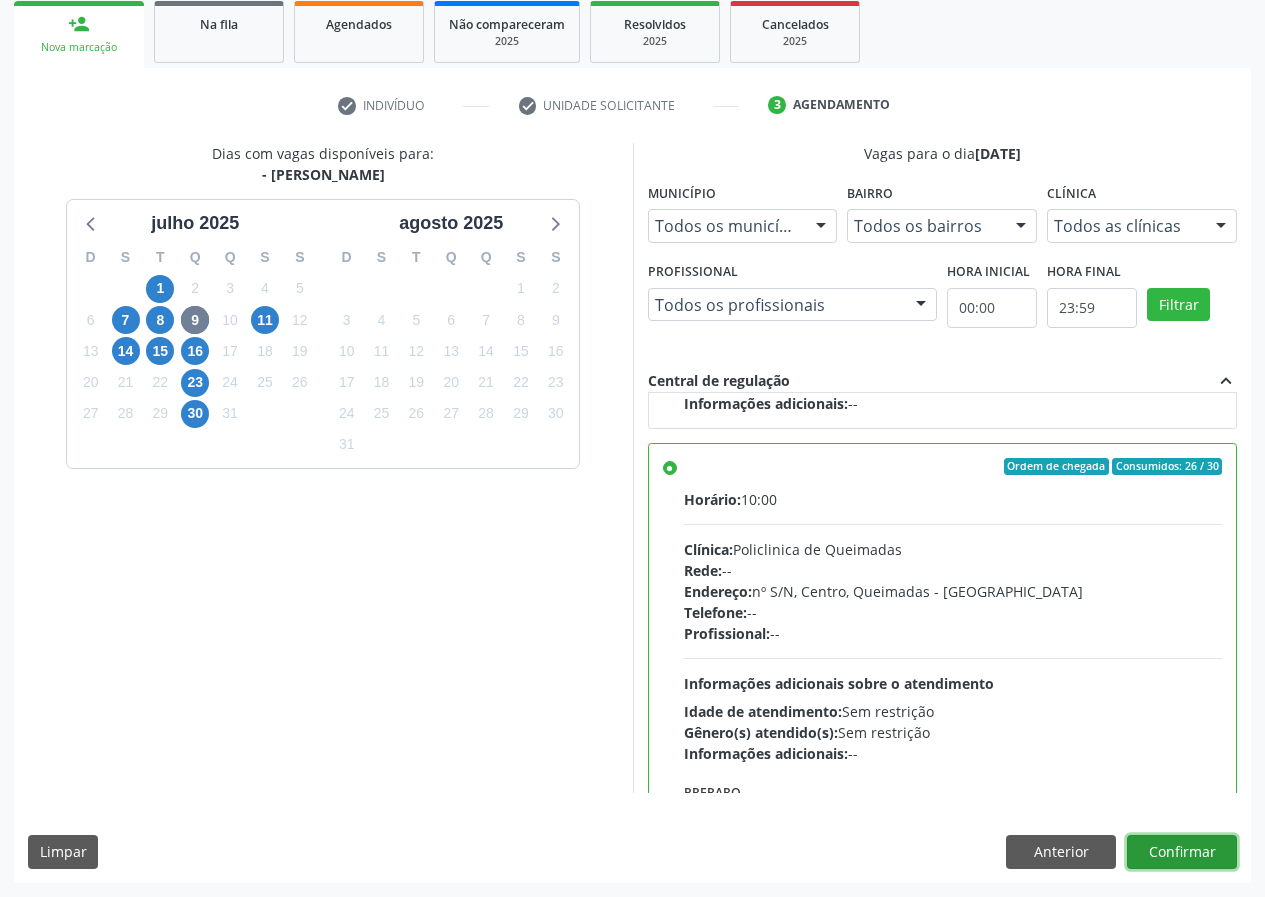 click on "Confirmar" at bounding box center (1182, 852) 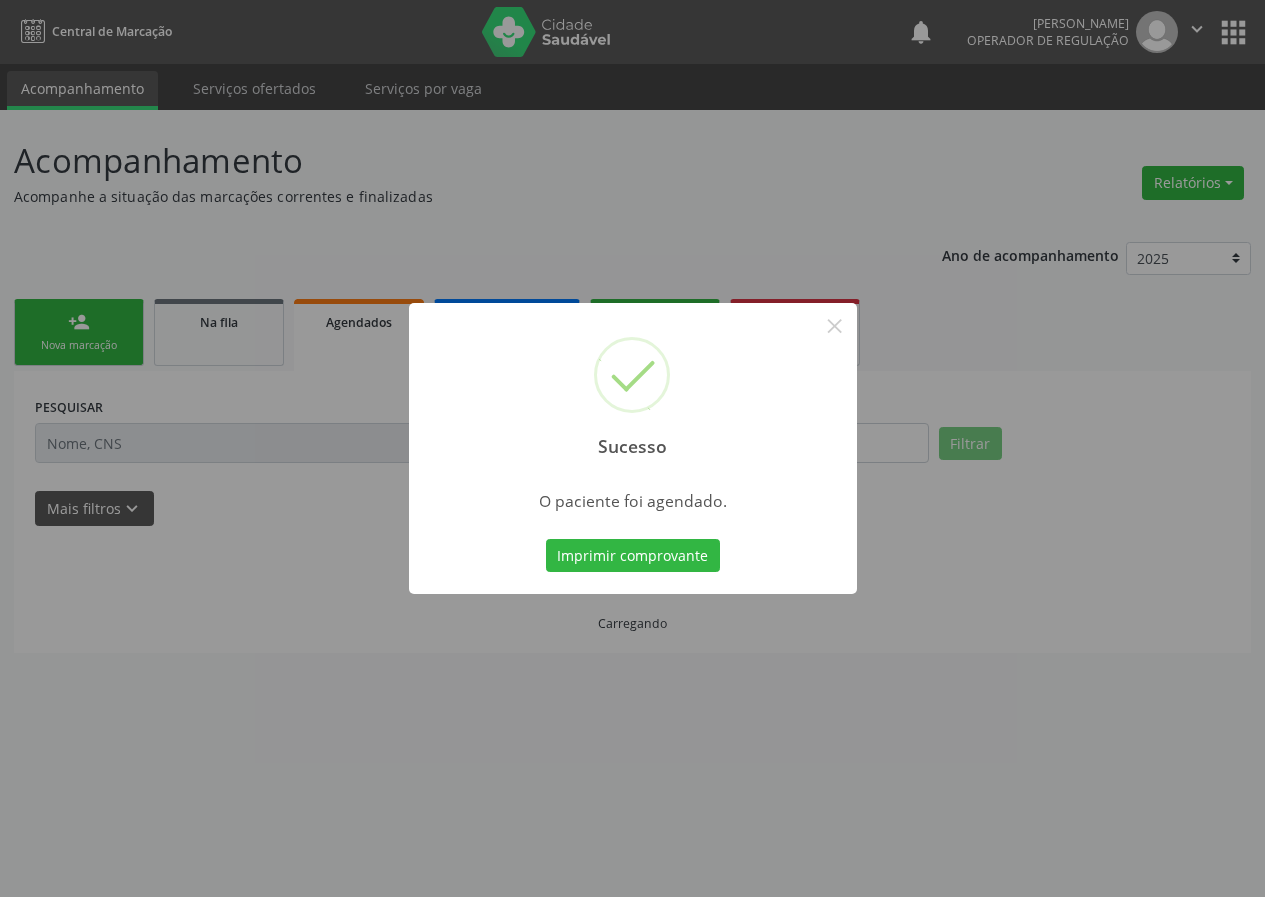 scroll, scrollTop: 0, scrollLeft: 0, axis: both 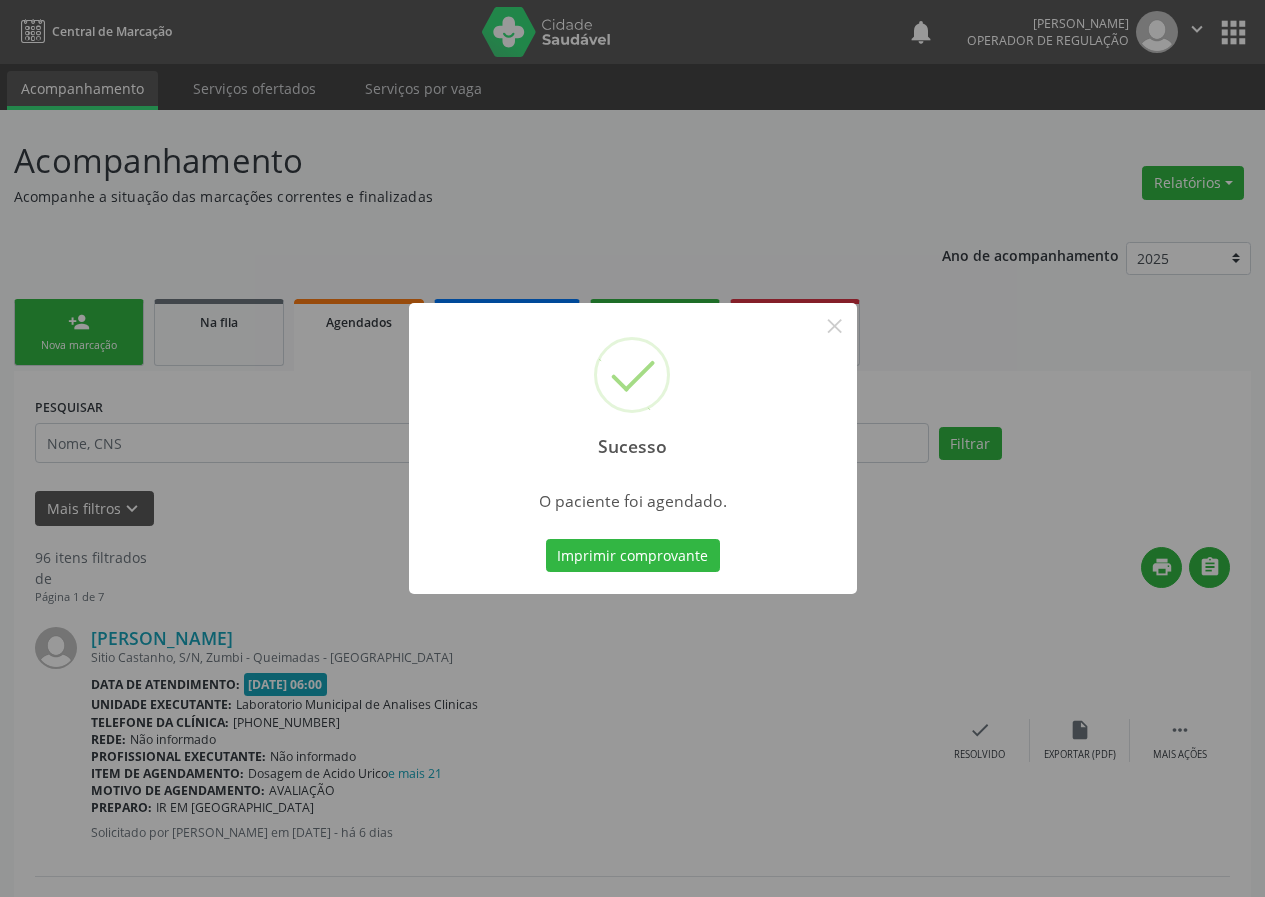 type 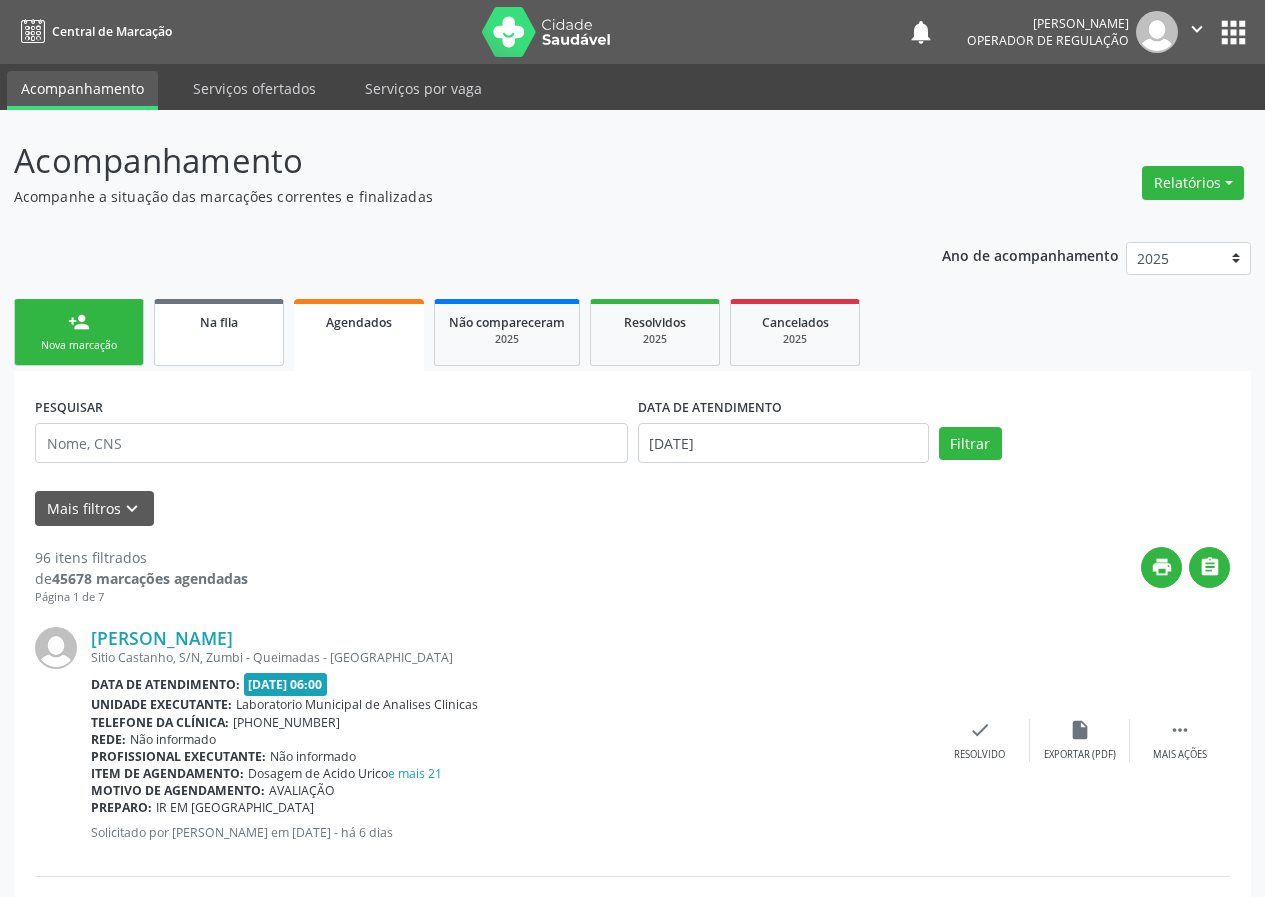 click on "Na fila" at bounding box center (219, 321) 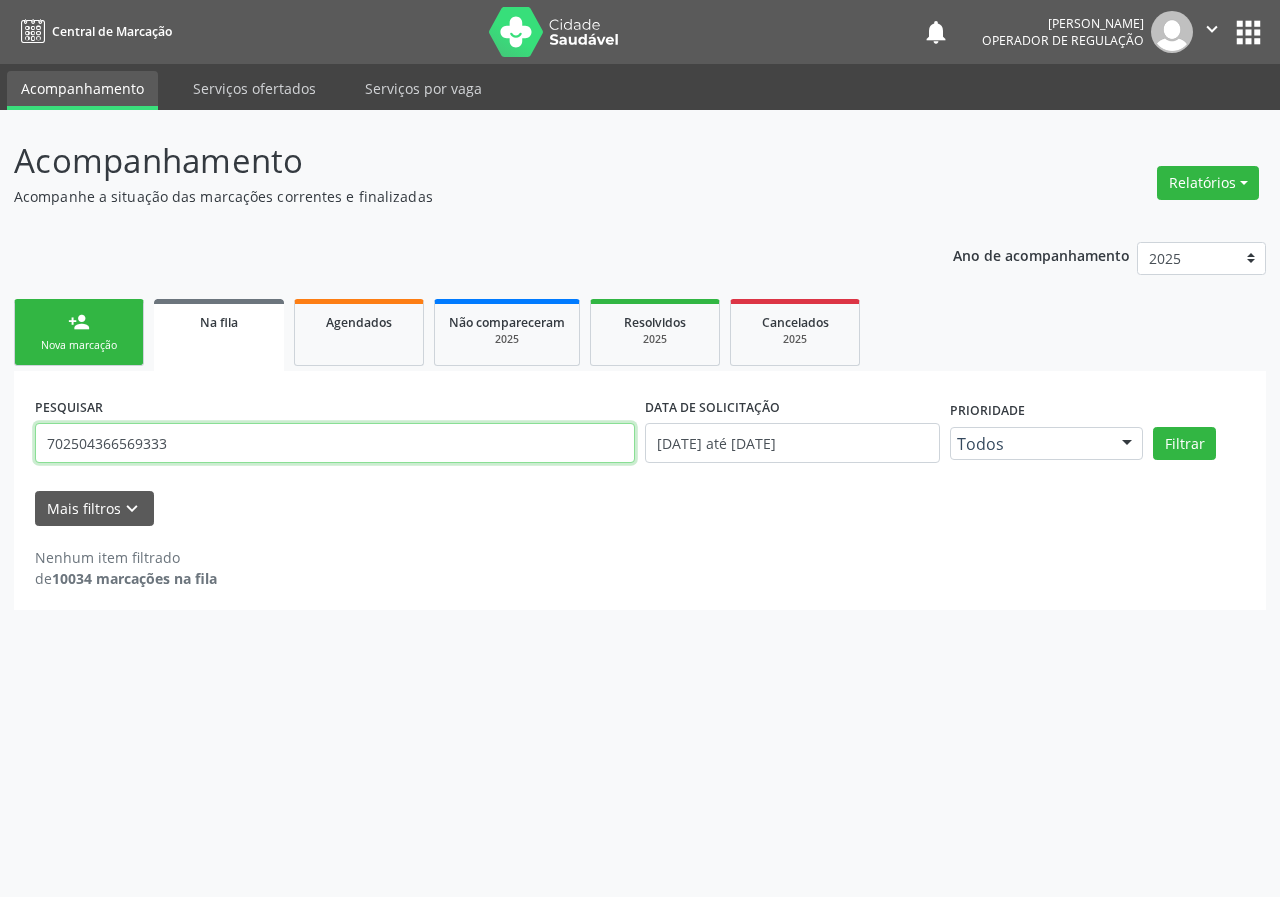 click on "702504366569333" at bounding box center (335, 443) 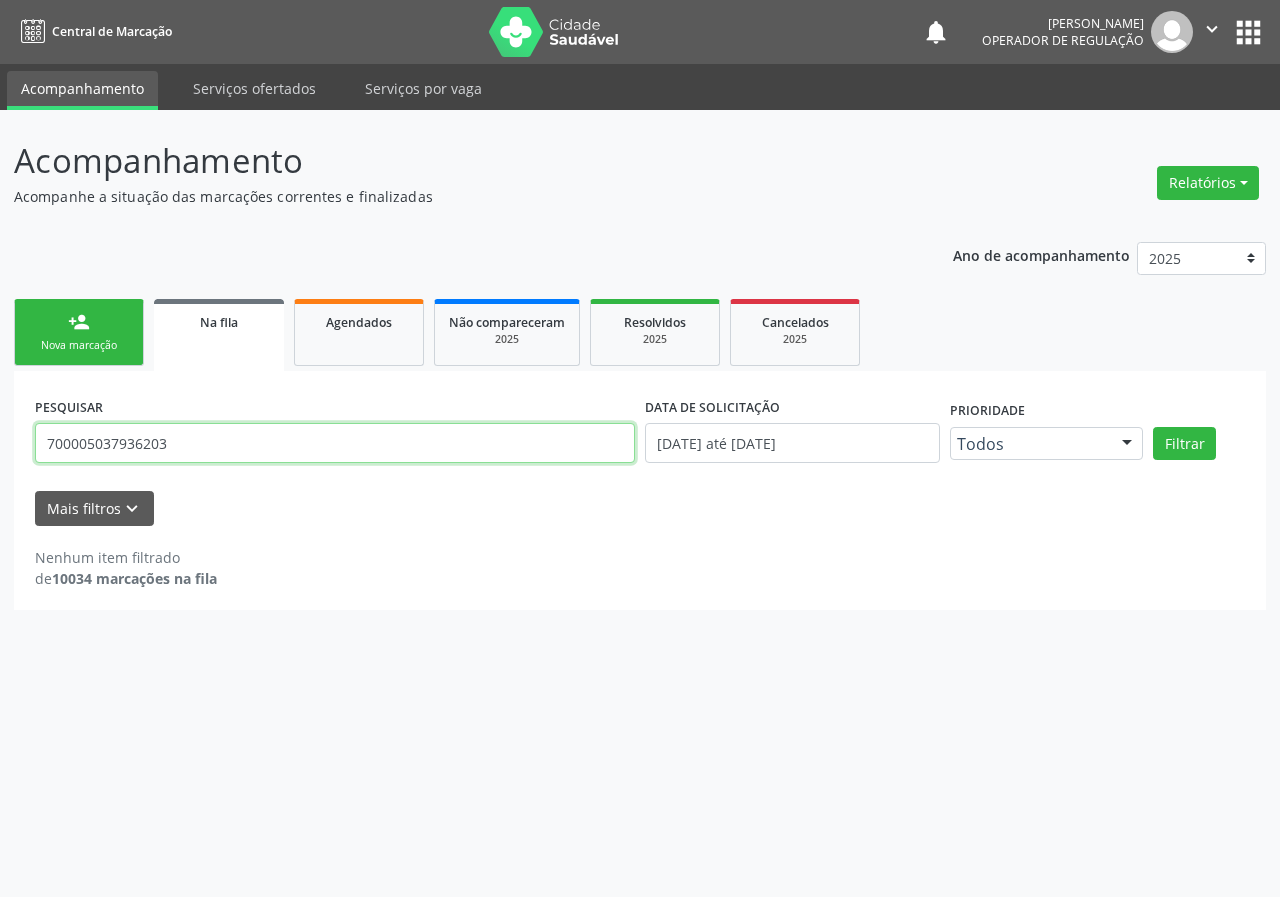 type on "700005037936203" 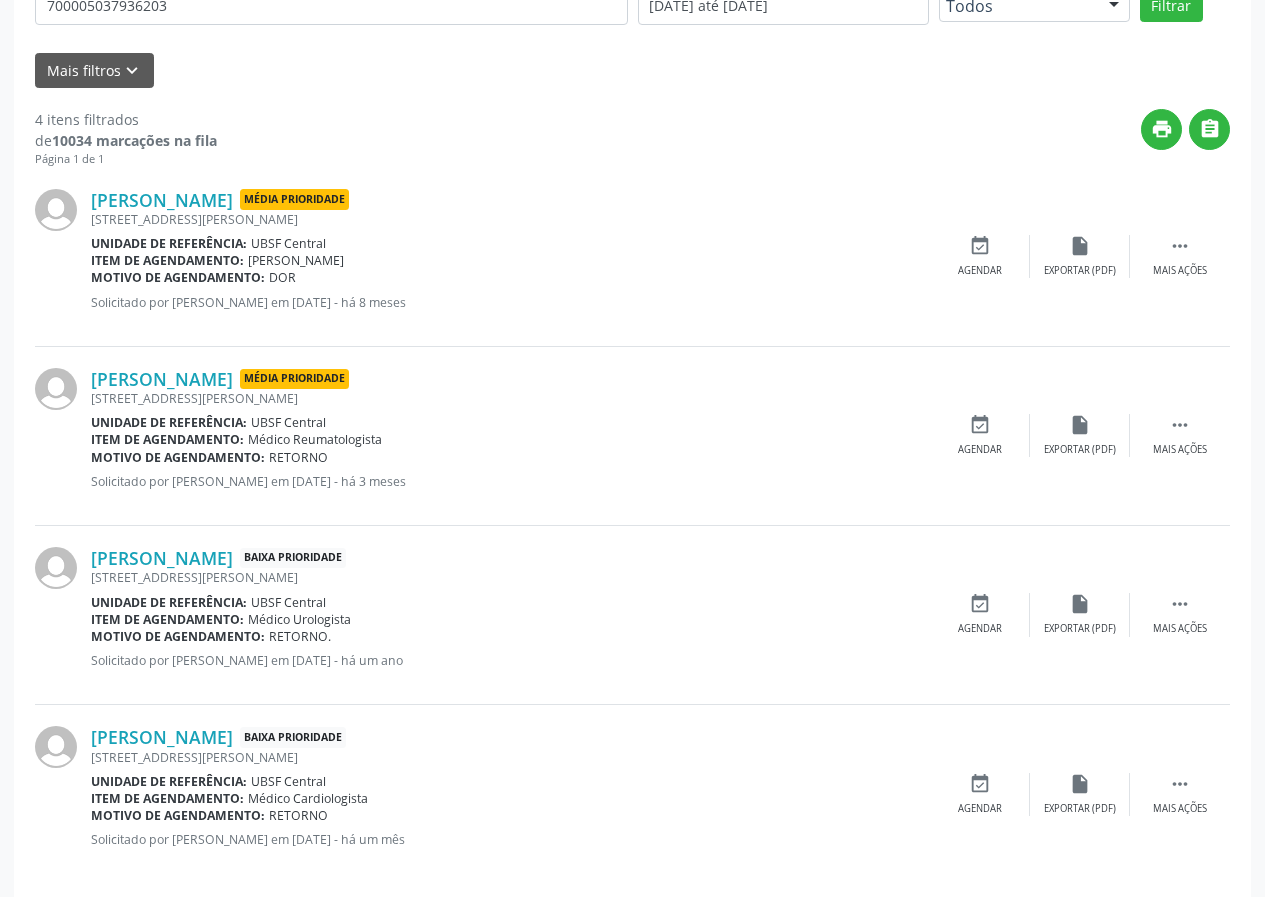 scroll, scrollTop: 459, scrollLeft: 0, axis: vertical 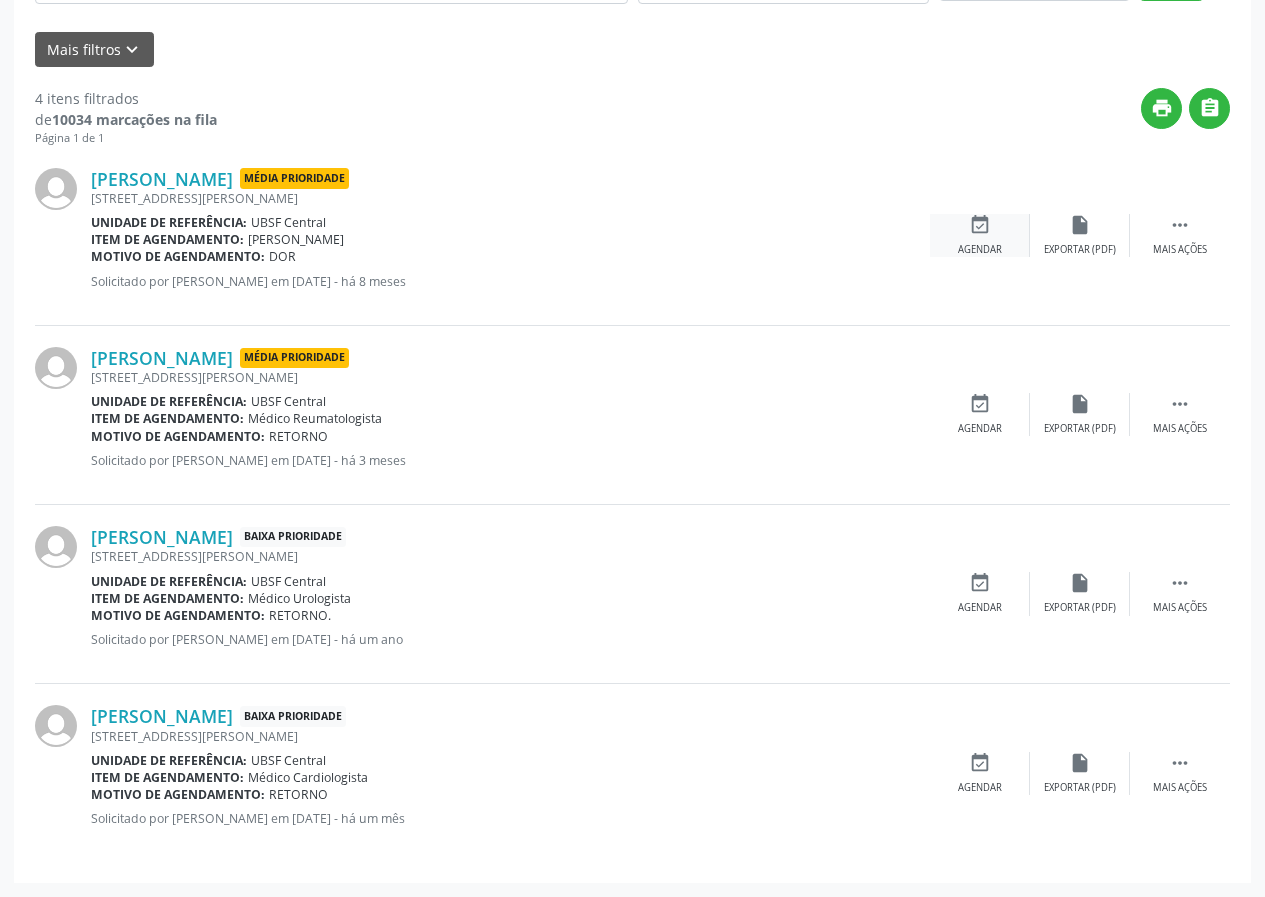 click on "Agendar" at bounding box center (980, 250) 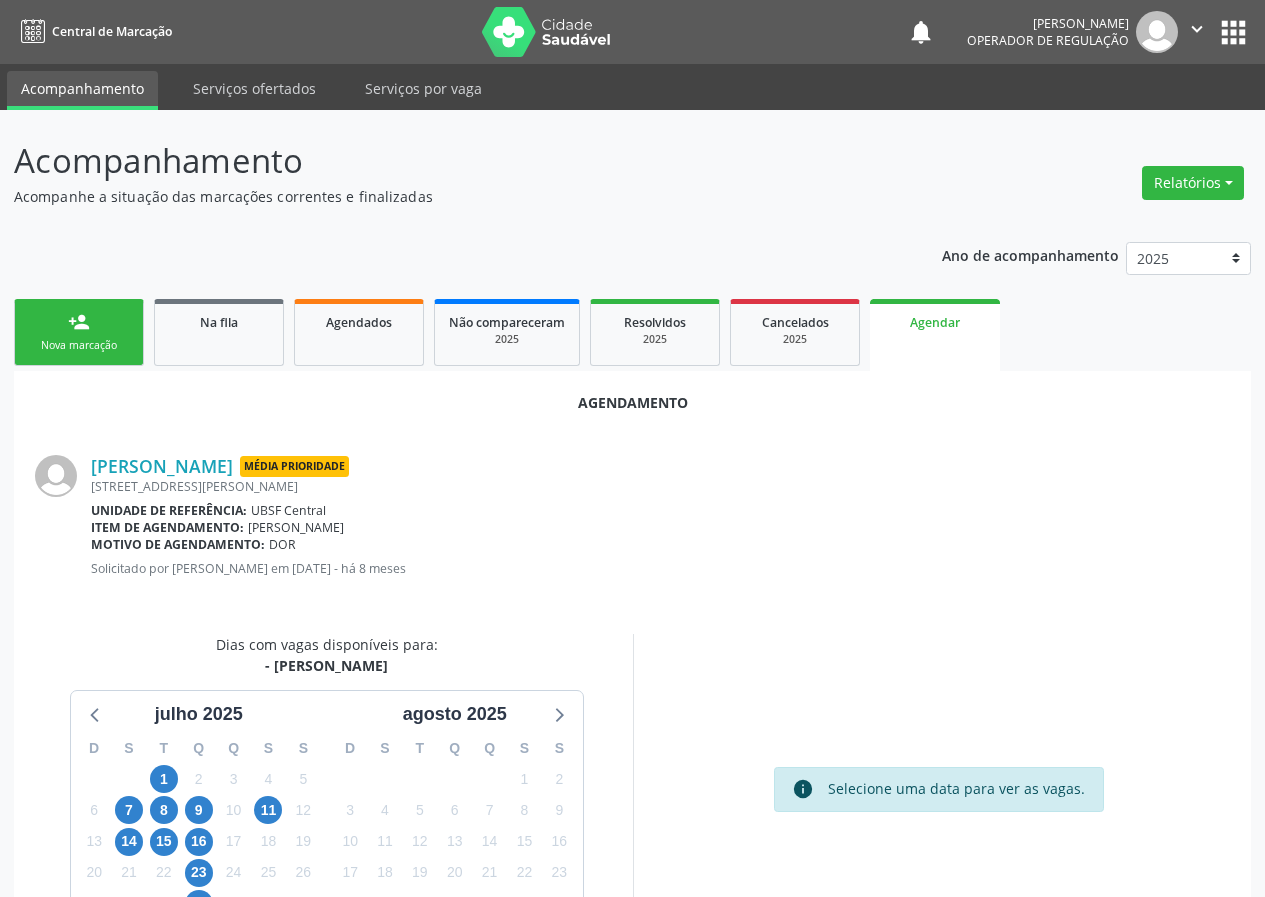 scroll, scrollTop: 144, scrollLeft: 0, axis: vertical 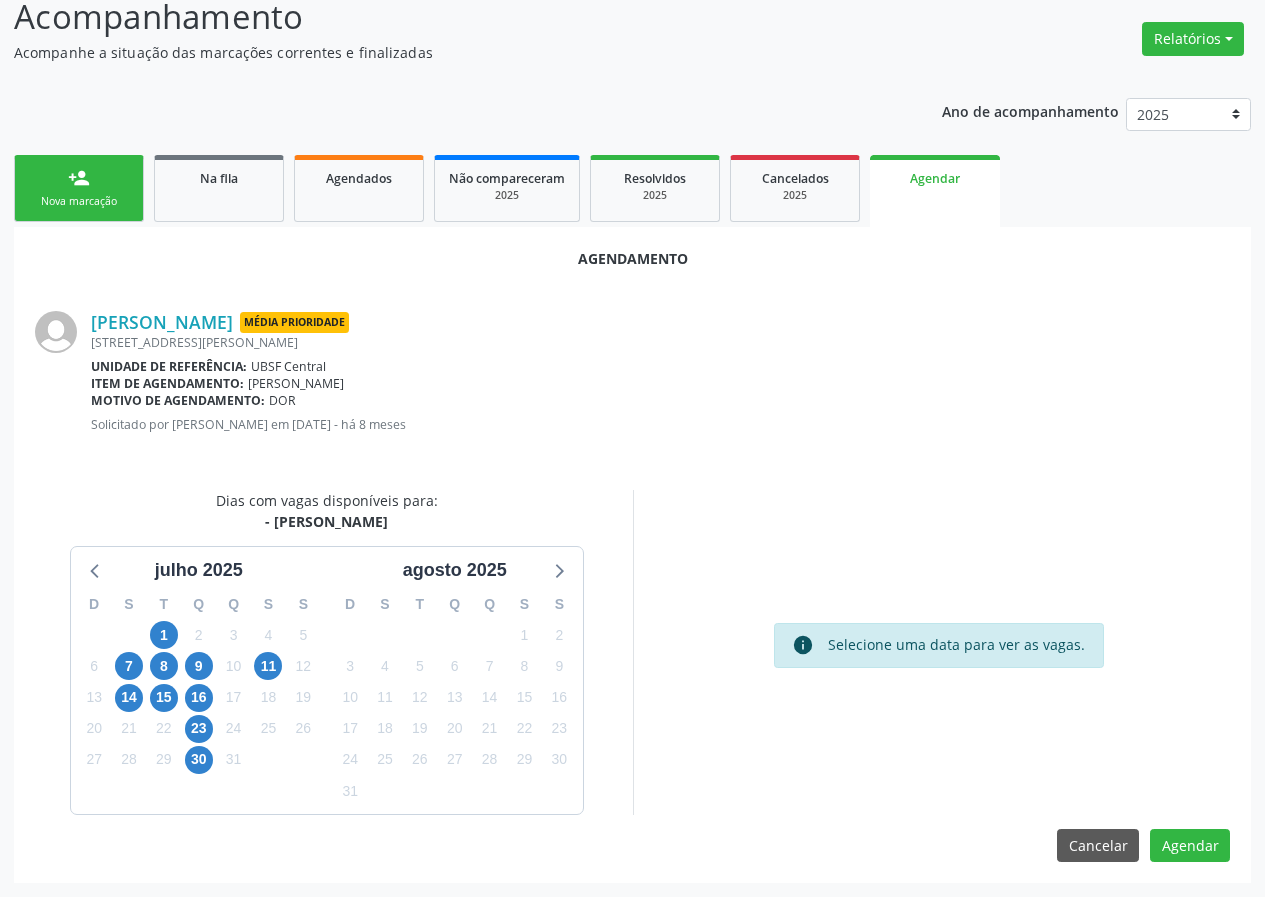 click on "9" at bounding box center [198, 666] 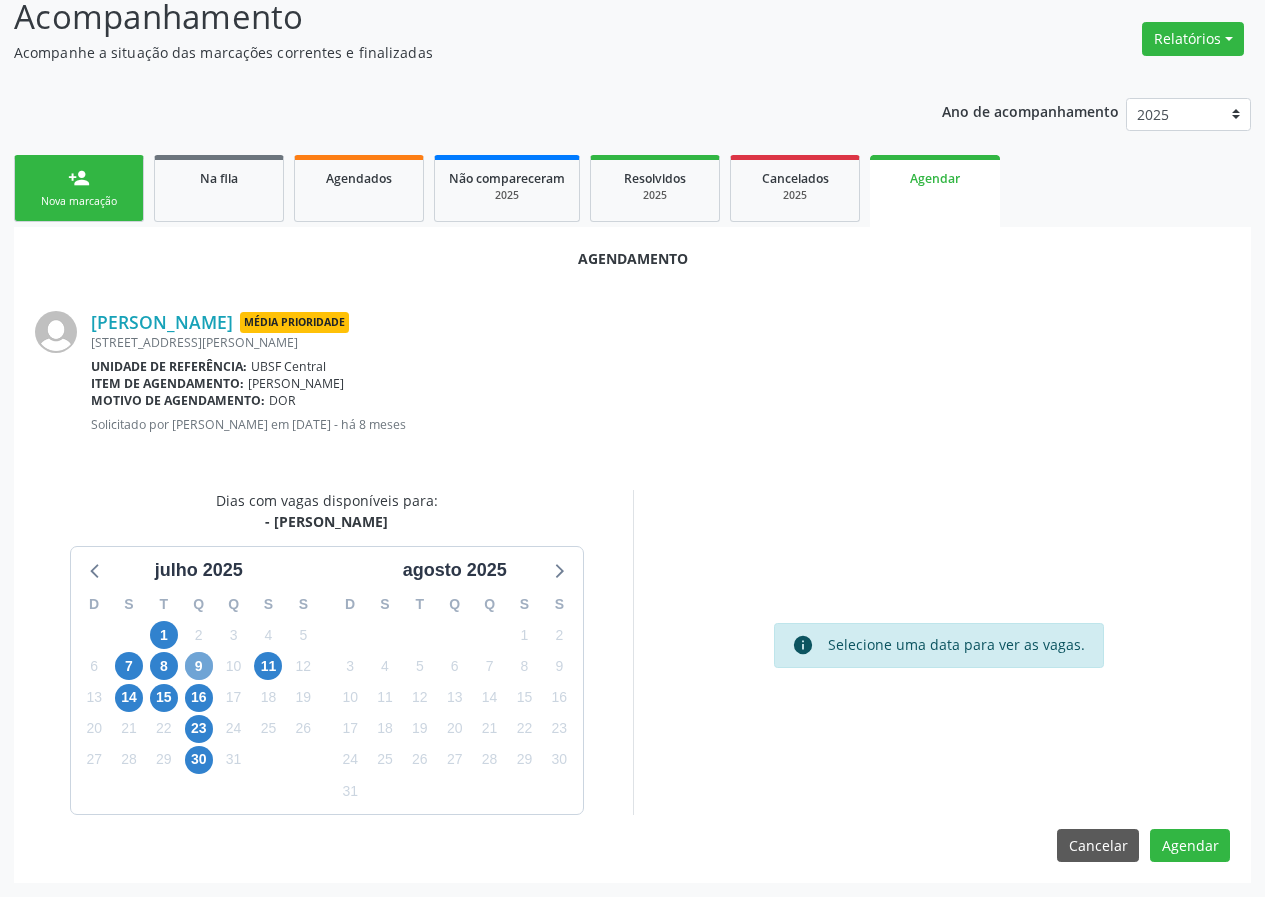 click on "9" at bounding box center [199, 666] 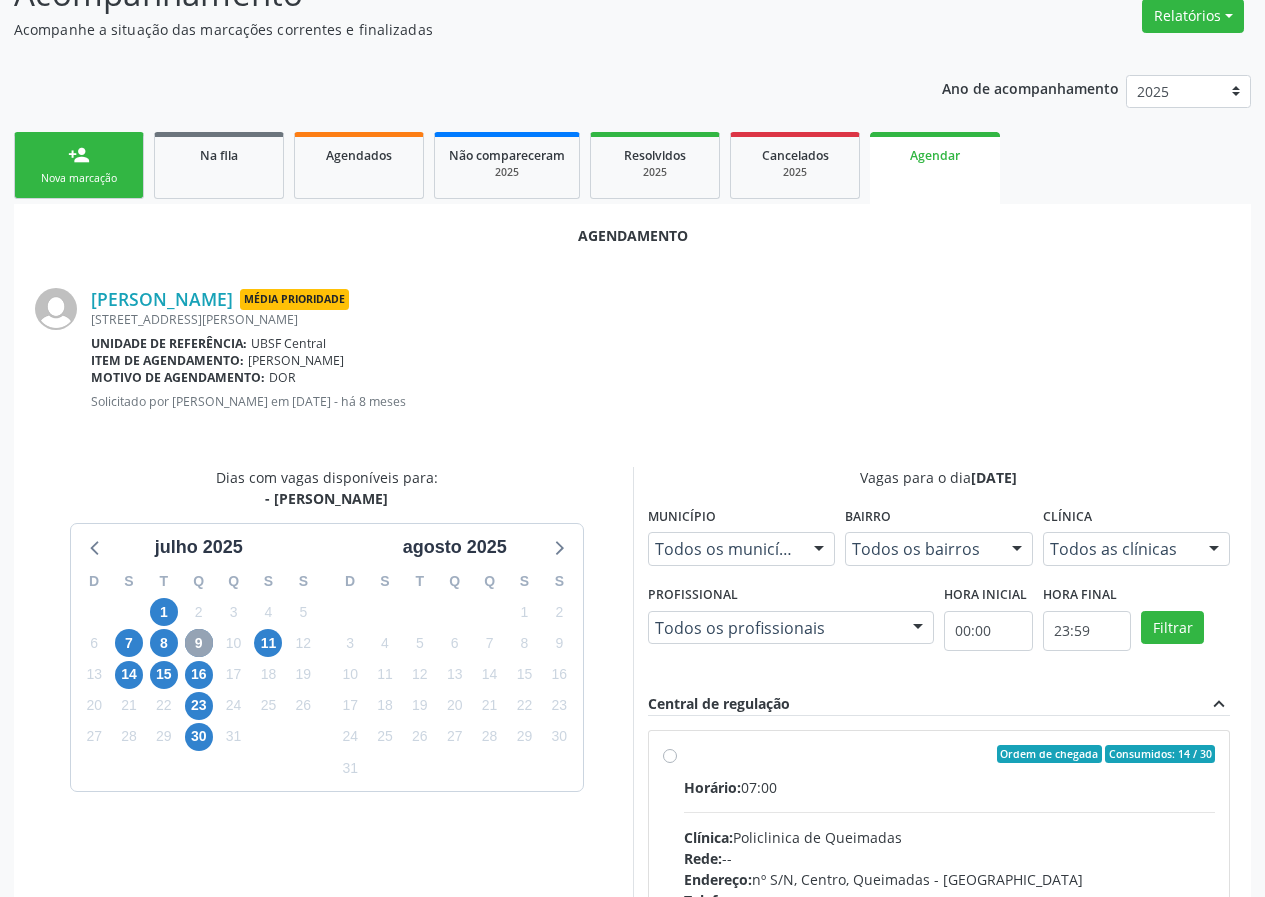 scroll, scrollTop: 469, scrollLeft: 0, axis: vertical 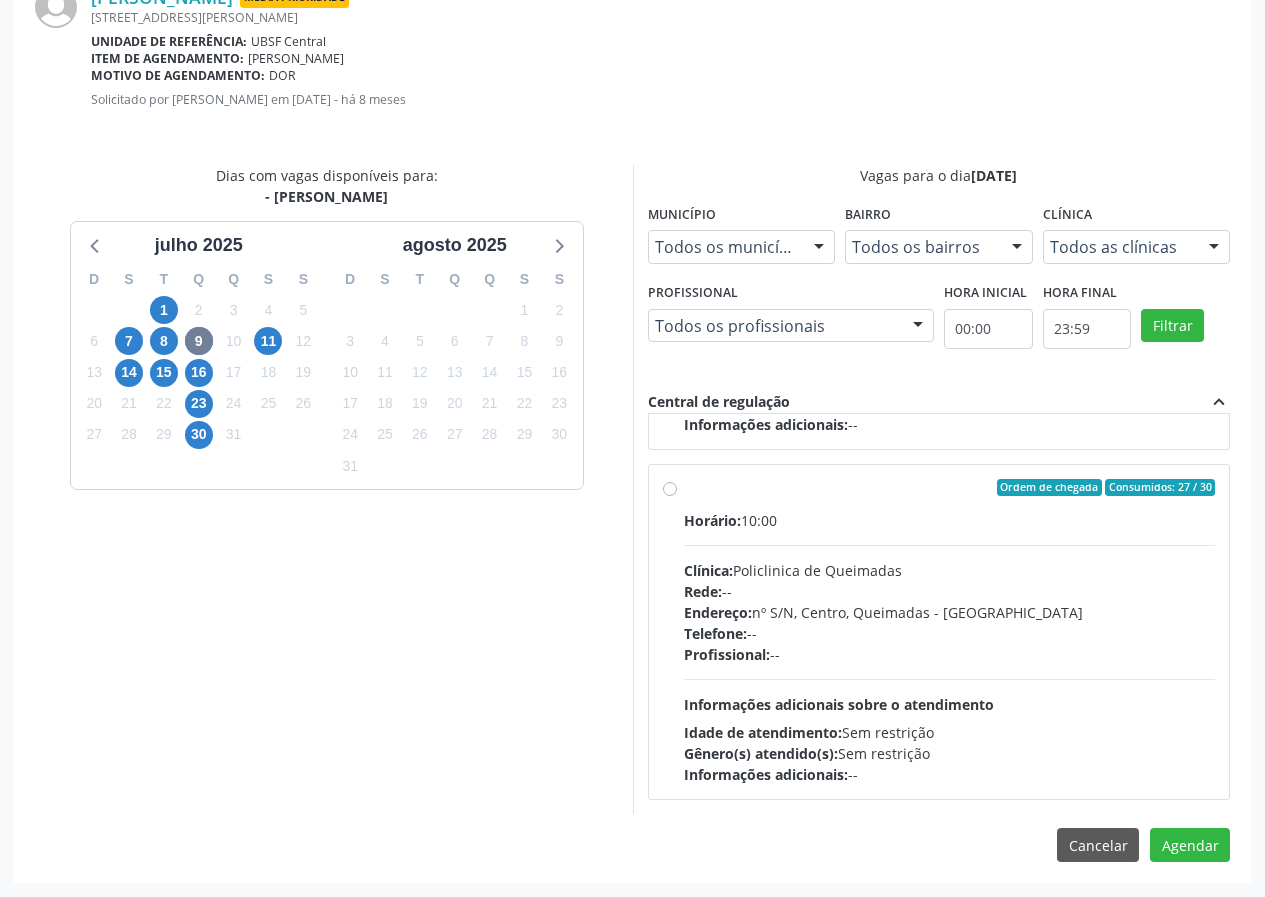 click on "Ordem de chegada
Consumidos: 27 / 30
Horário:   10:00
Clínica:  Policlinica de Queimadas
Rede:
--
Endereço:   nº S/N, Centro, Queimadas - PB
Telefone:   --
Profissional:
--
Informações adicionais sobre o atendimento
Idade de atendimento:
Sem restrição
Gênero(s) atendido(s):
Sem restrição
Informações adicionais:
--" at bounding box center [939, 632] 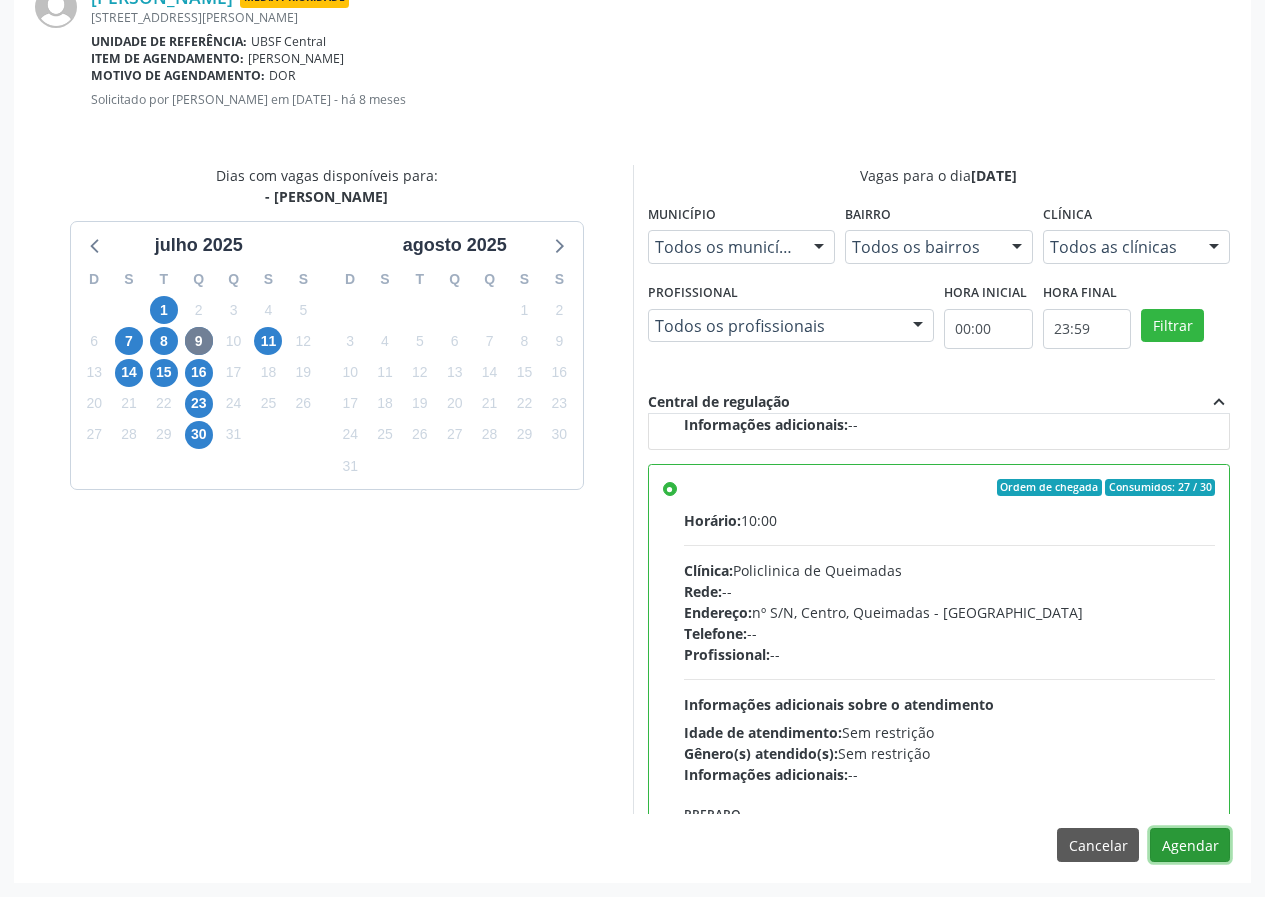 click on "Agendar" at bounding box center (1190, 845) 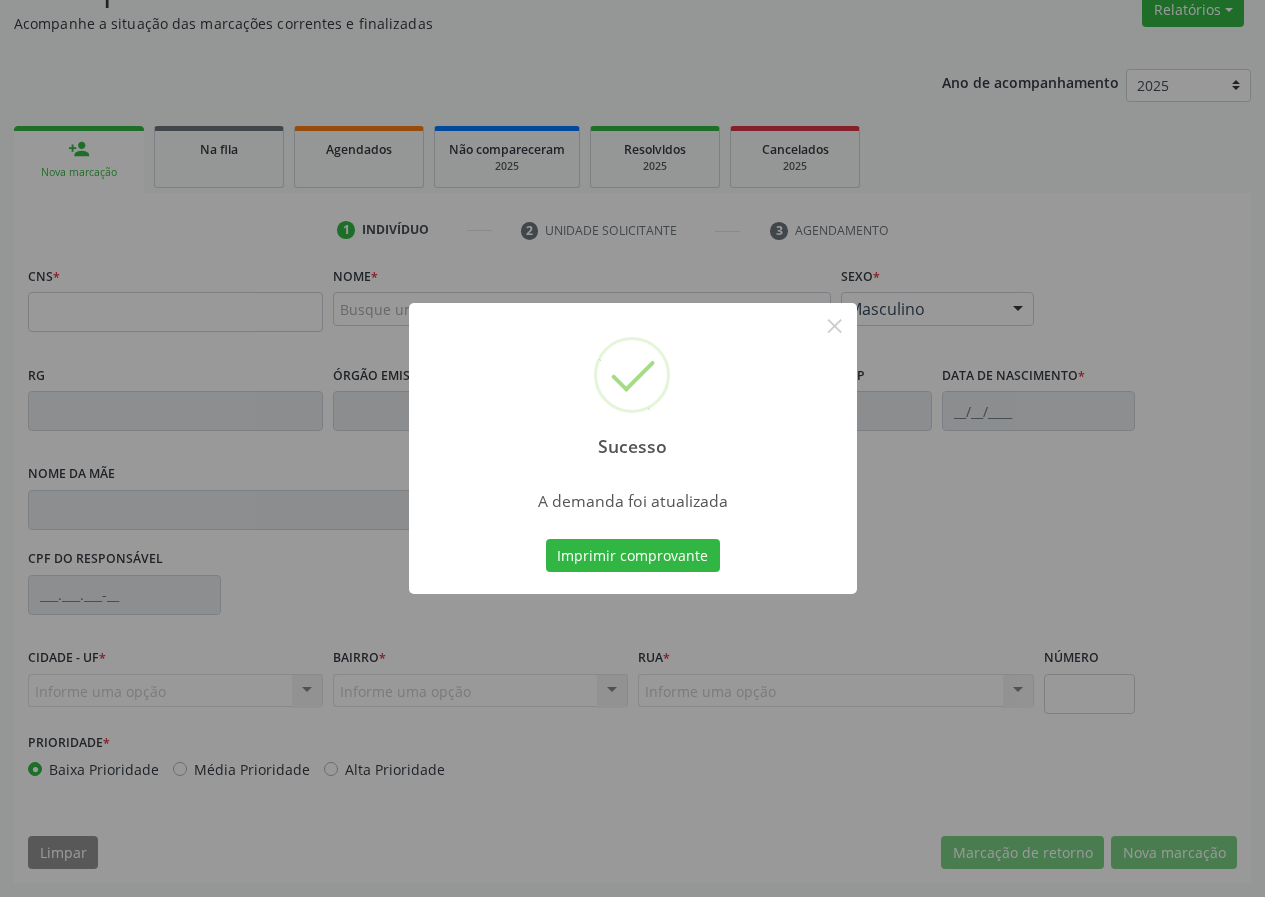 scroll, scrollTop: 173, scrollLeft: 0, axis: vertical 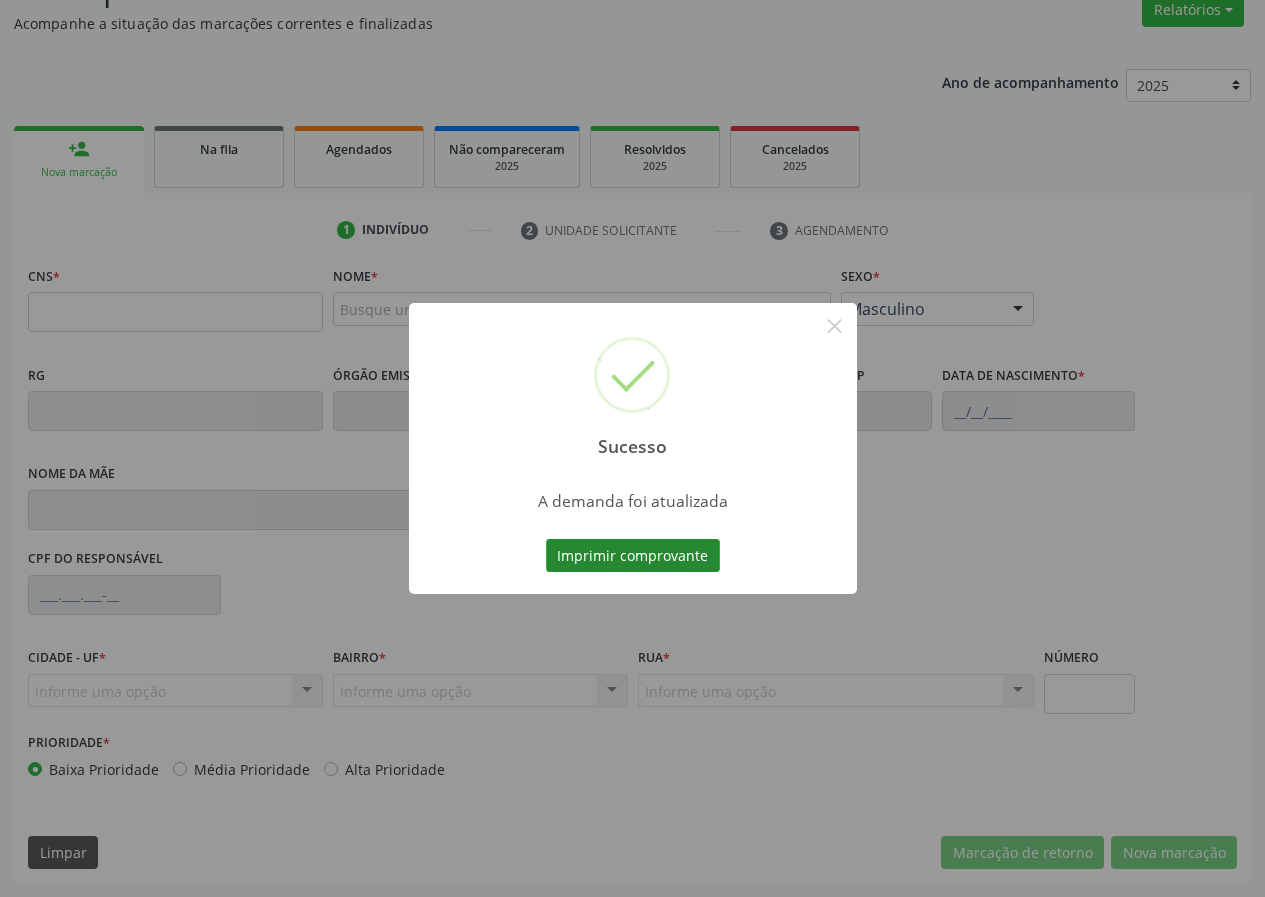 click on "Imprimir comprovante" at bounding box center (633, 556) 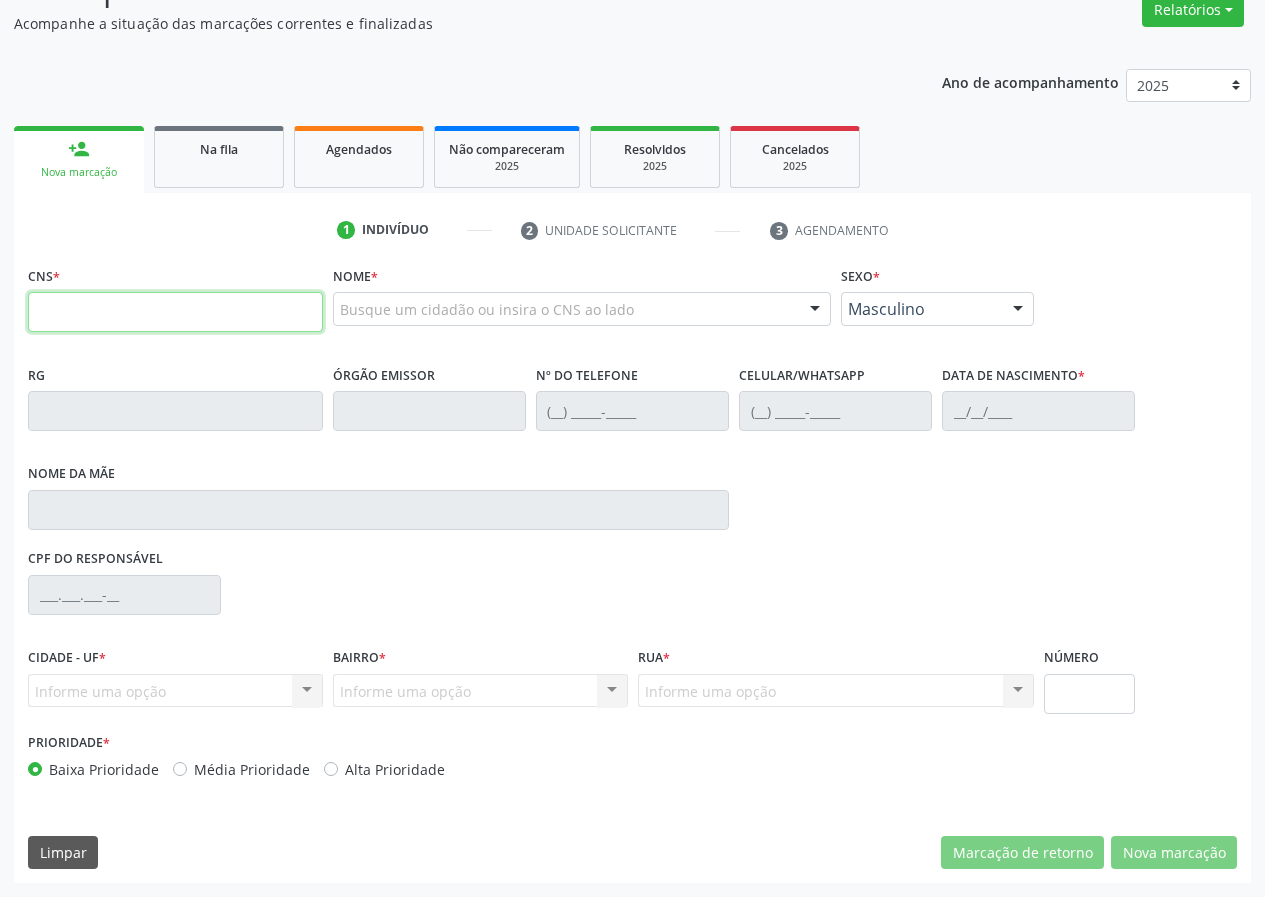 click at bounding box center (175, 312) 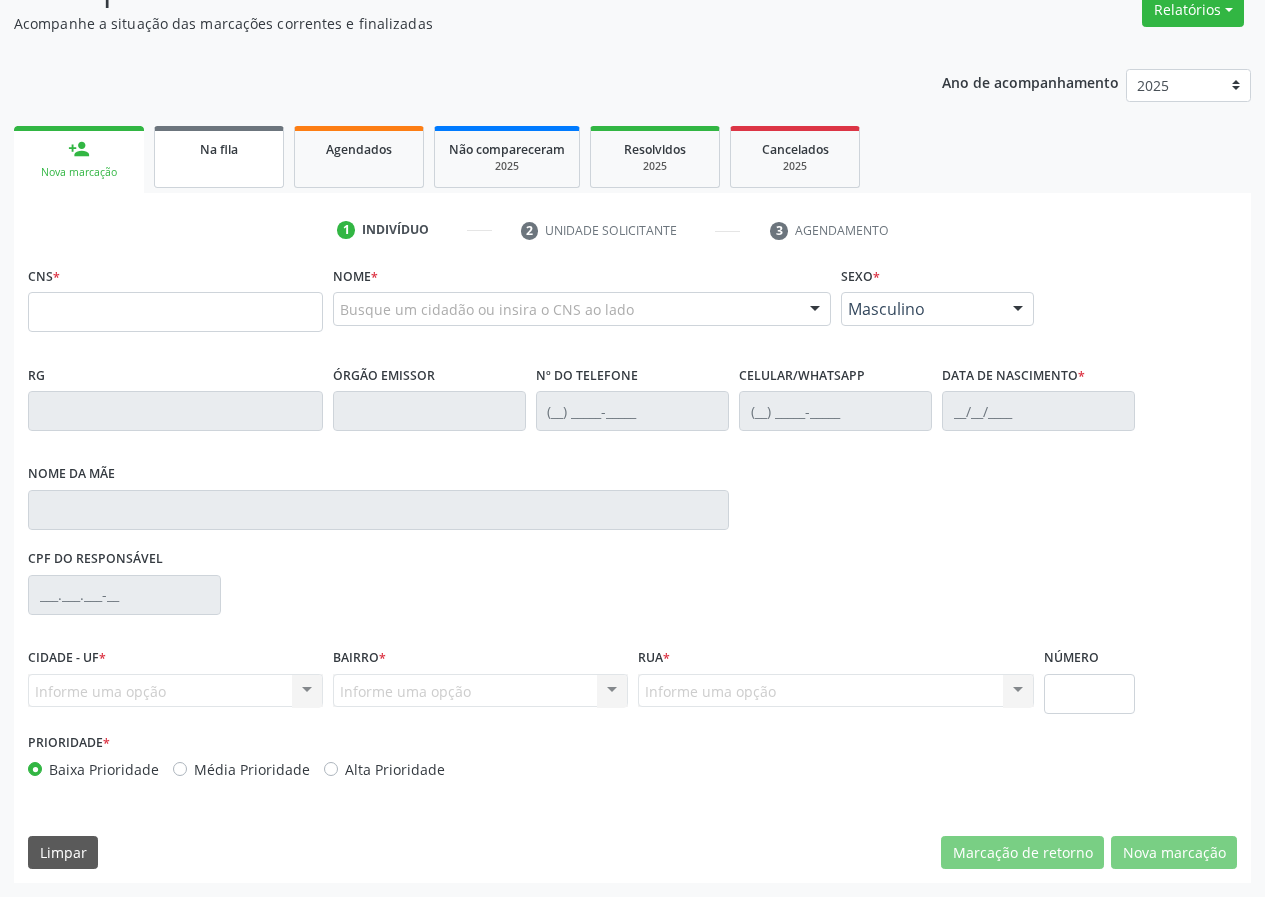 click on "Na fila" at bounding box center (219, 157) 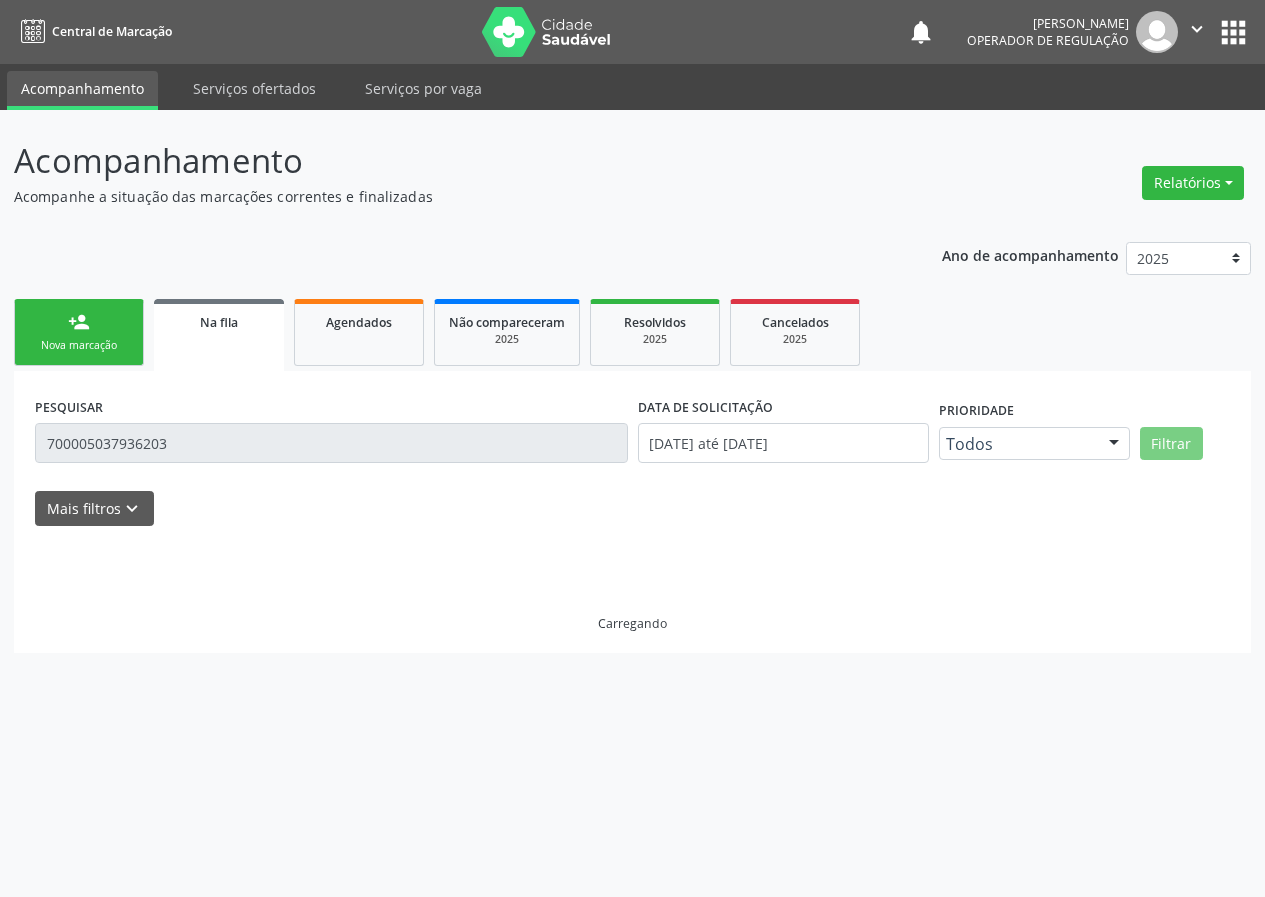 scroll, scrollTop: 0, scrollLeft: 0, axis: both 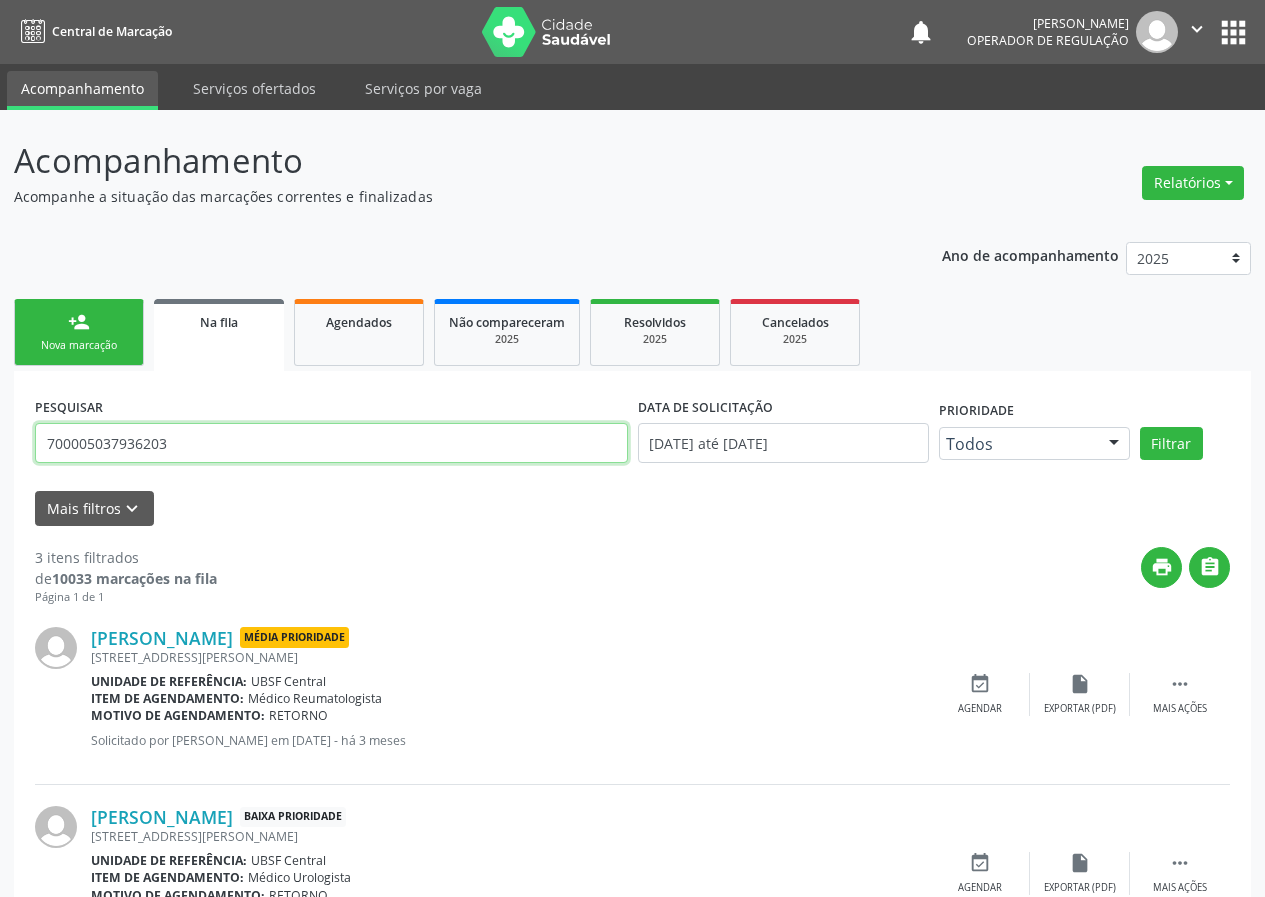 click on "700005037936203" at bounding box center [331, 443] 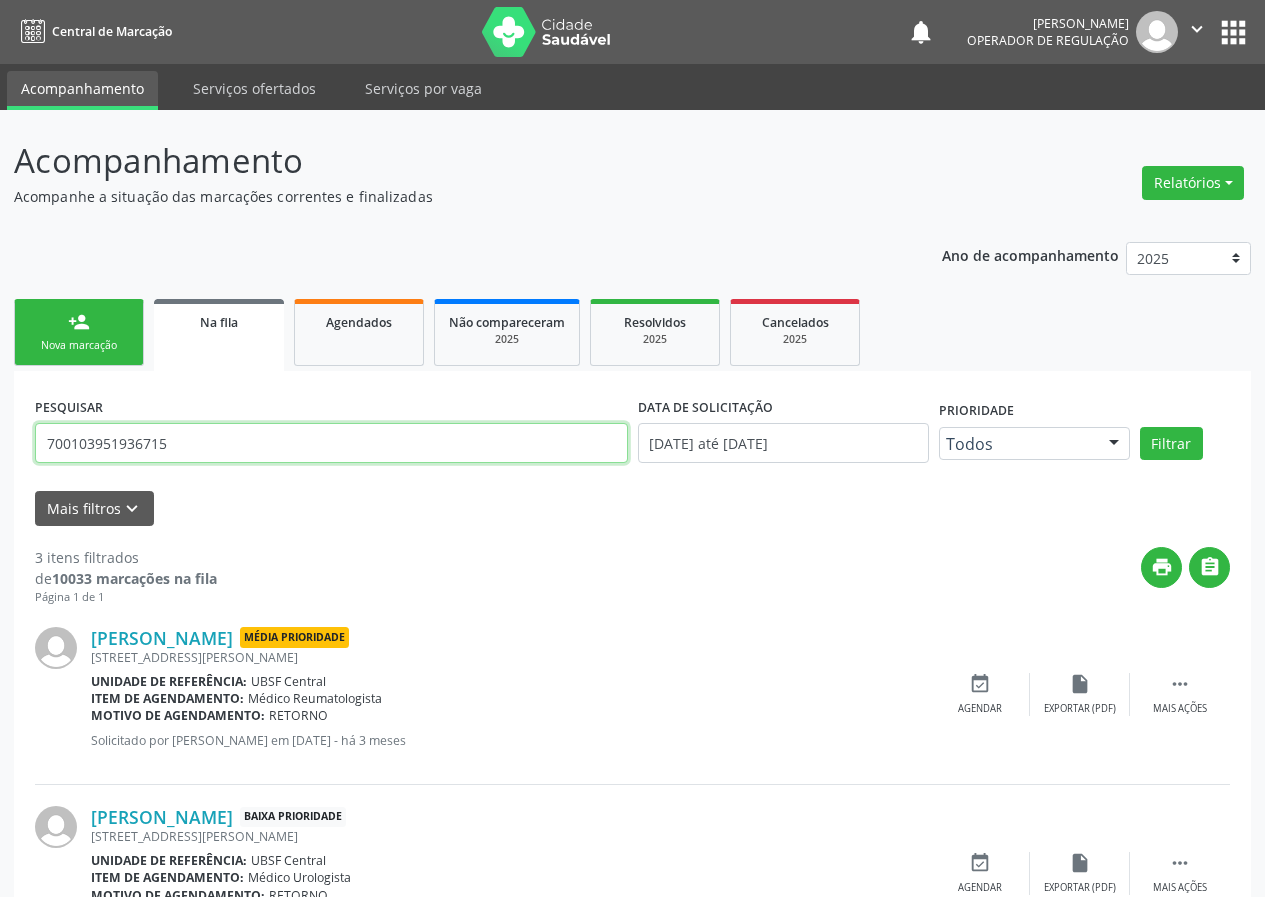 type on "700103951936715" 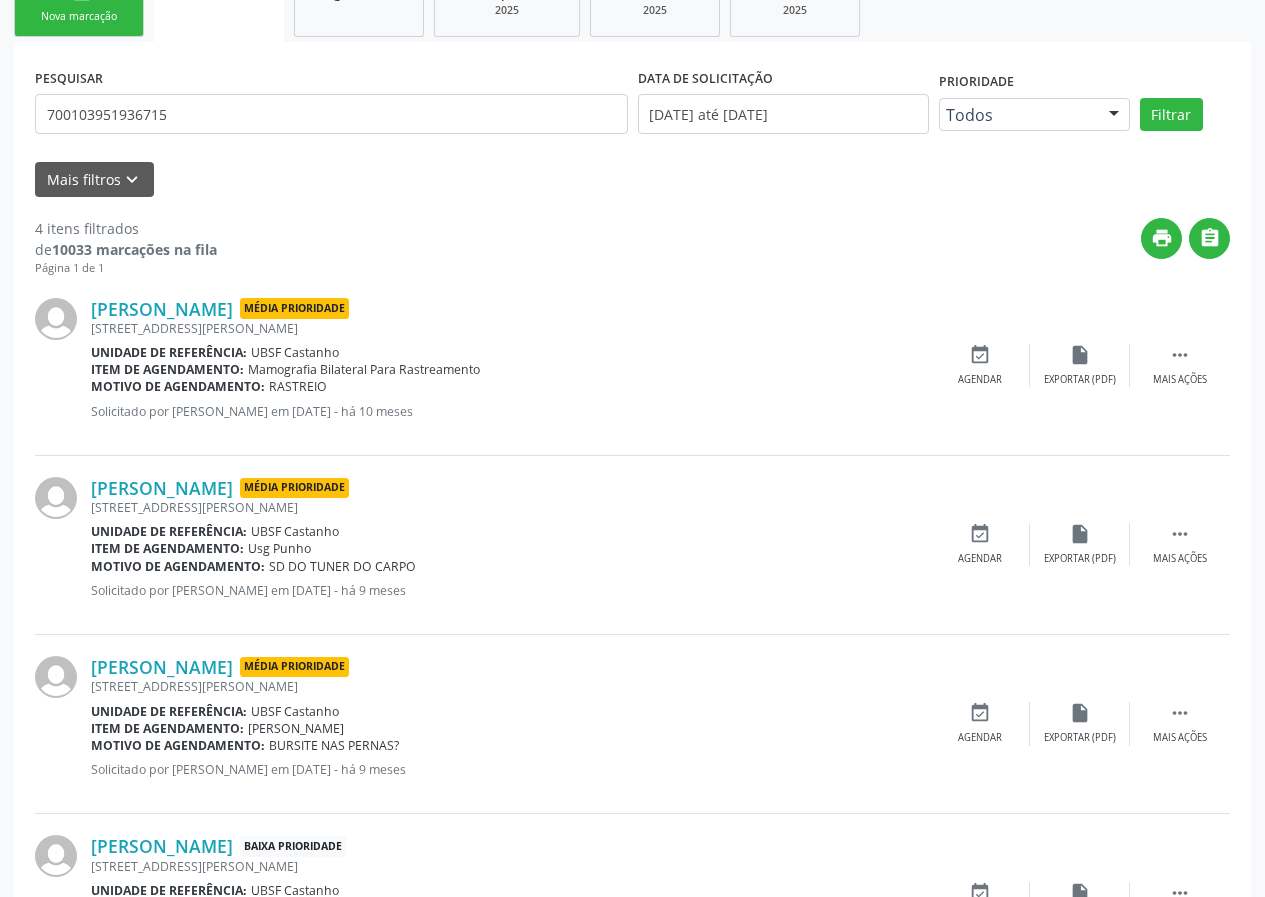 scroll, scrollTop: 459, scrollLeft: 0, axis: vertical 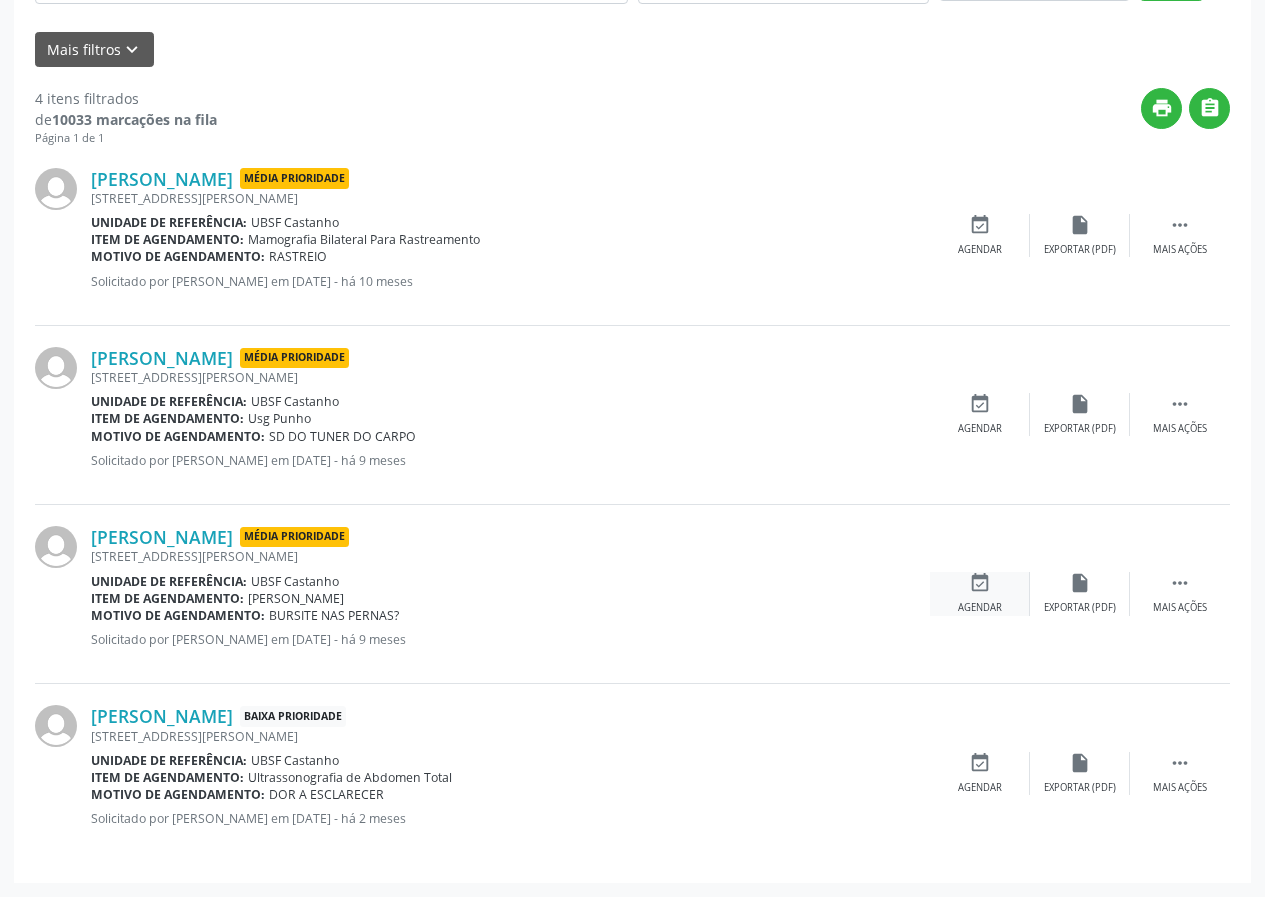 click on "event_available
Agendar" at bounding box center [980, 593] 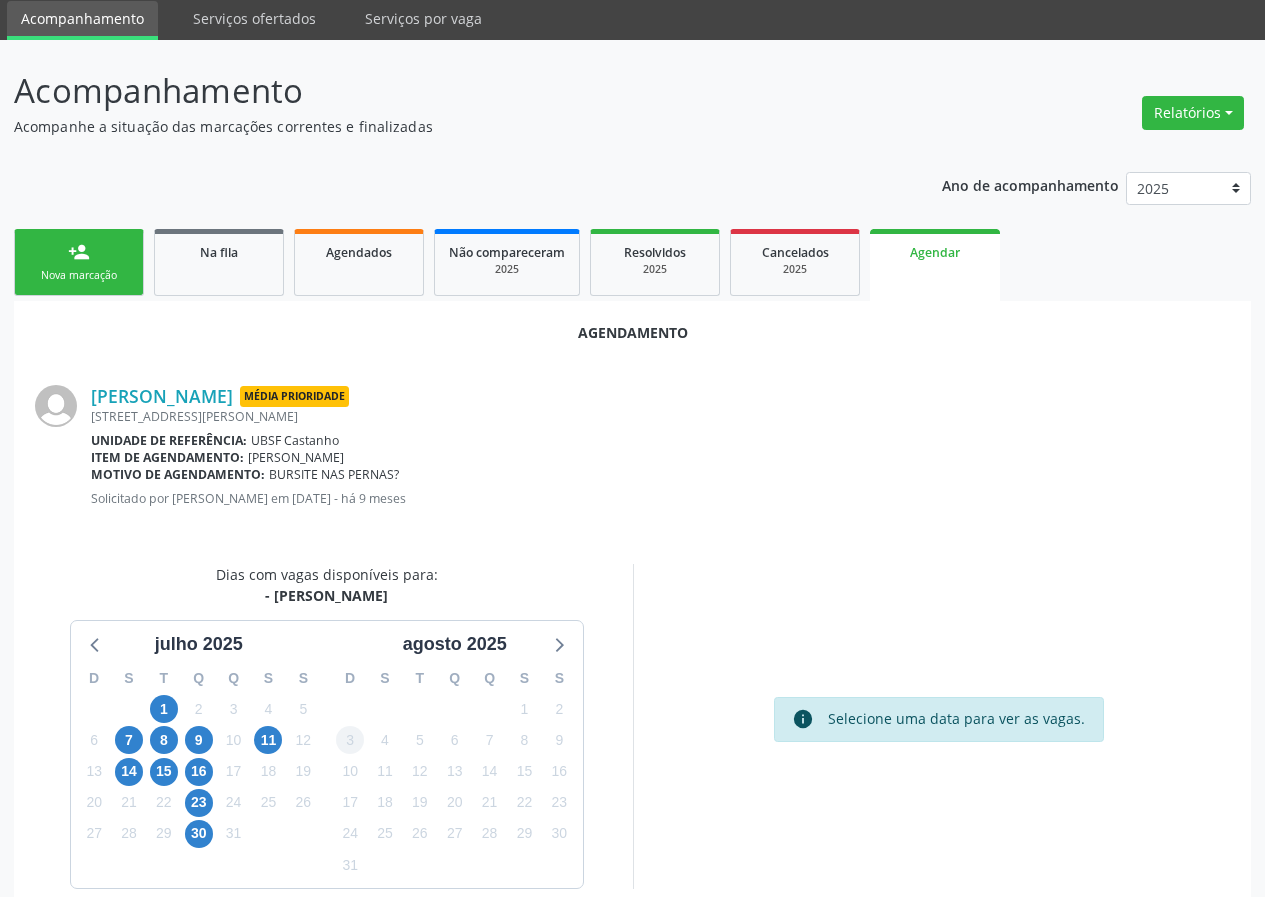 scroll, scrollTop: 144, scrollLeft: 0, axis: vertical 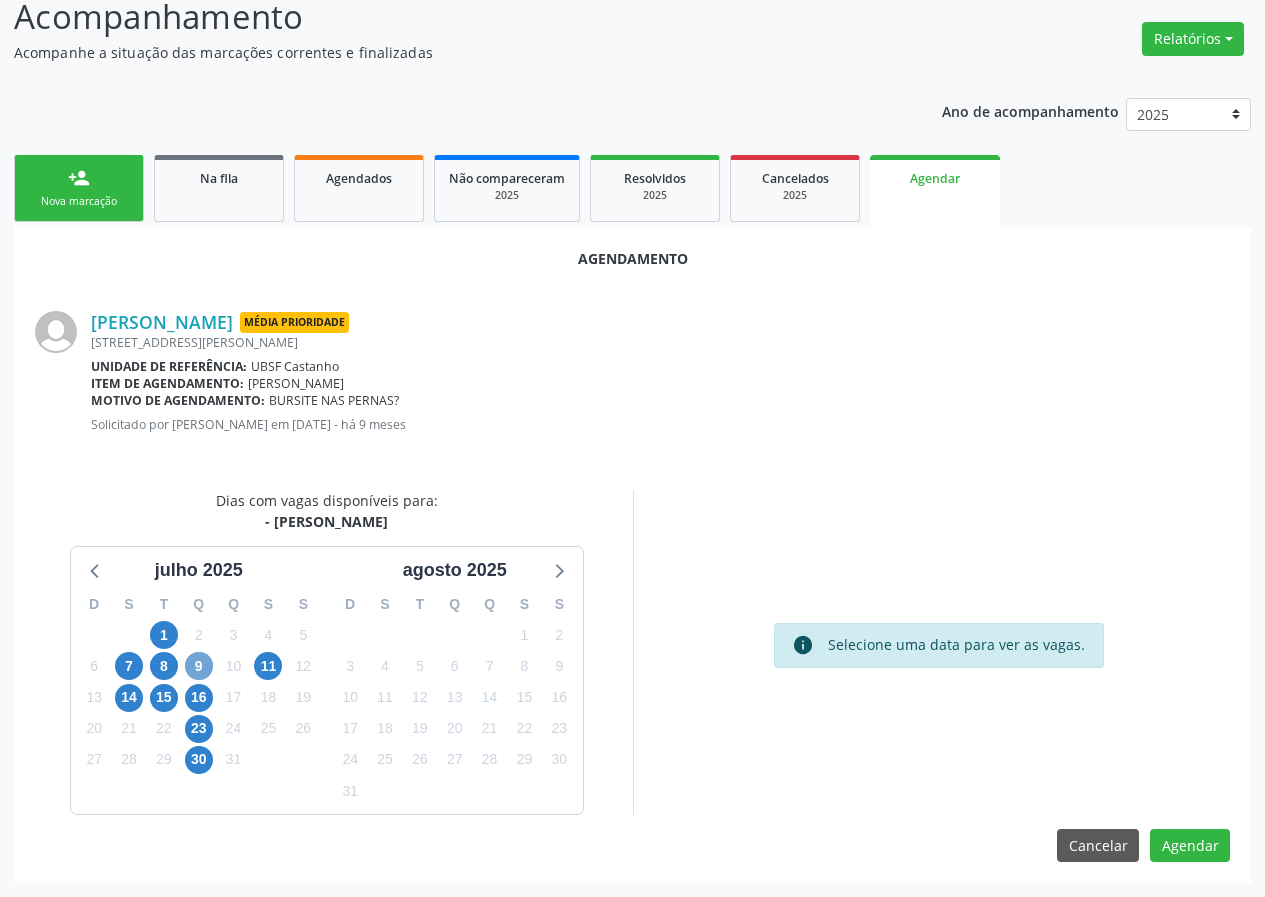 click on "9" at bounding box center (199, 666) 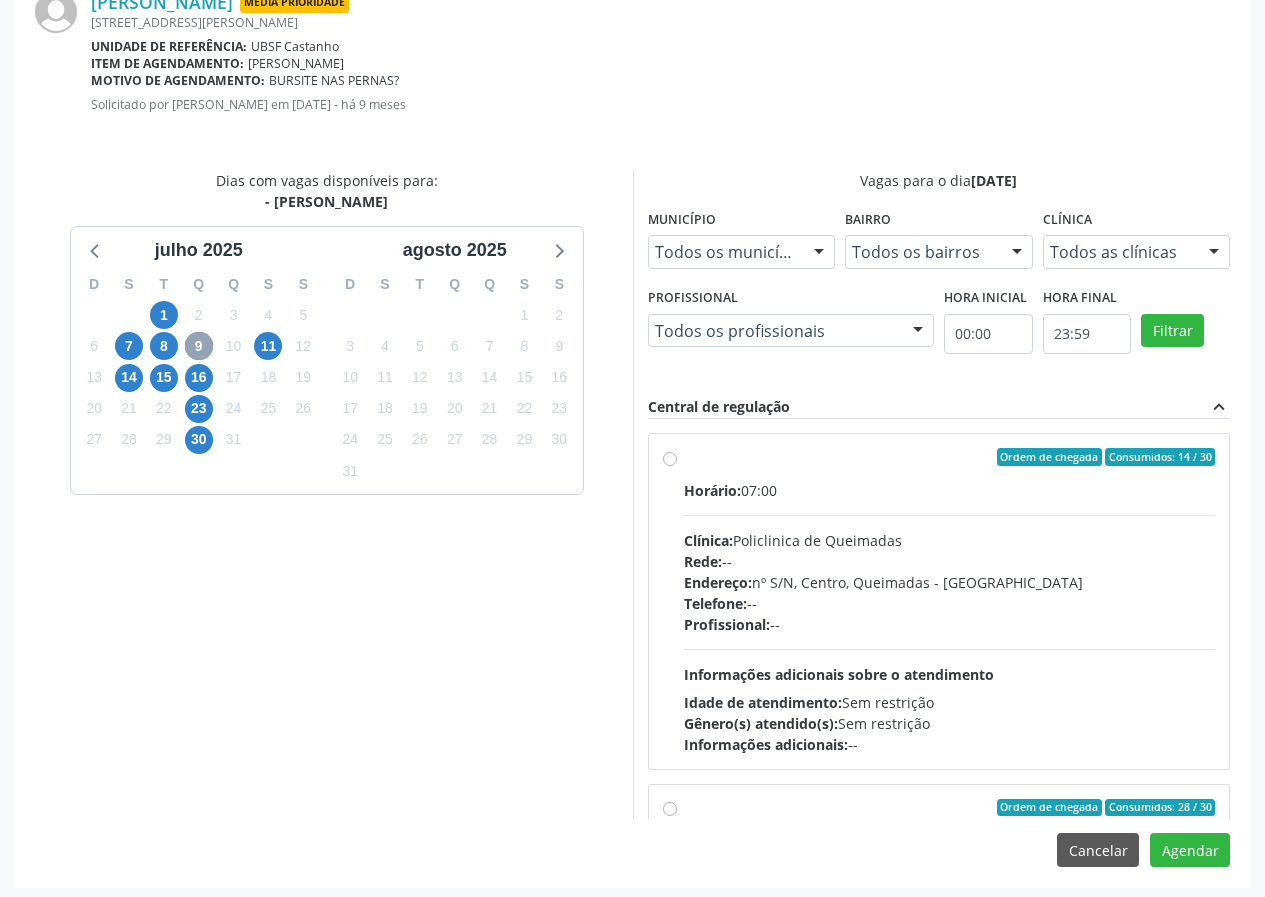 scroll, scrollTop: 469, scrollLeft: 0, axis: vertical 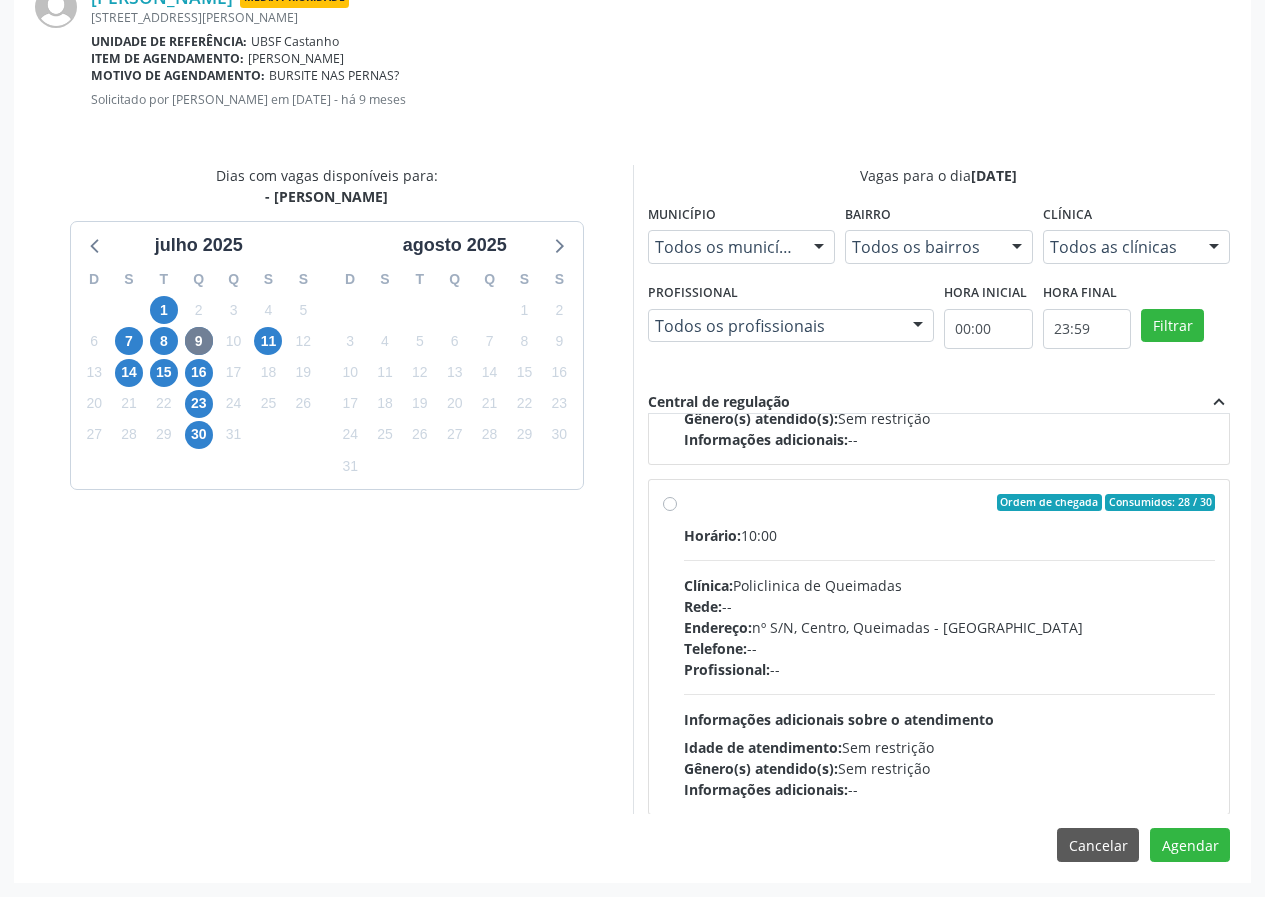 click on "Ordem de chegada
Consumidos: 28 / 30
Horário:   10:00
Clínica:  Policlinica de Queimadas
Rede:
--
Endereço:   nº S/N, Centro, Queimadas - PB
Telefone:   --
Profissional:
--
Informações adicionais sobre o atendimento
Idade de atendimento:
Sem restrição
Gênero(s) atendido(s):
Sem restrição
Informações adicionais:
--" at bounding box center (950, 647) 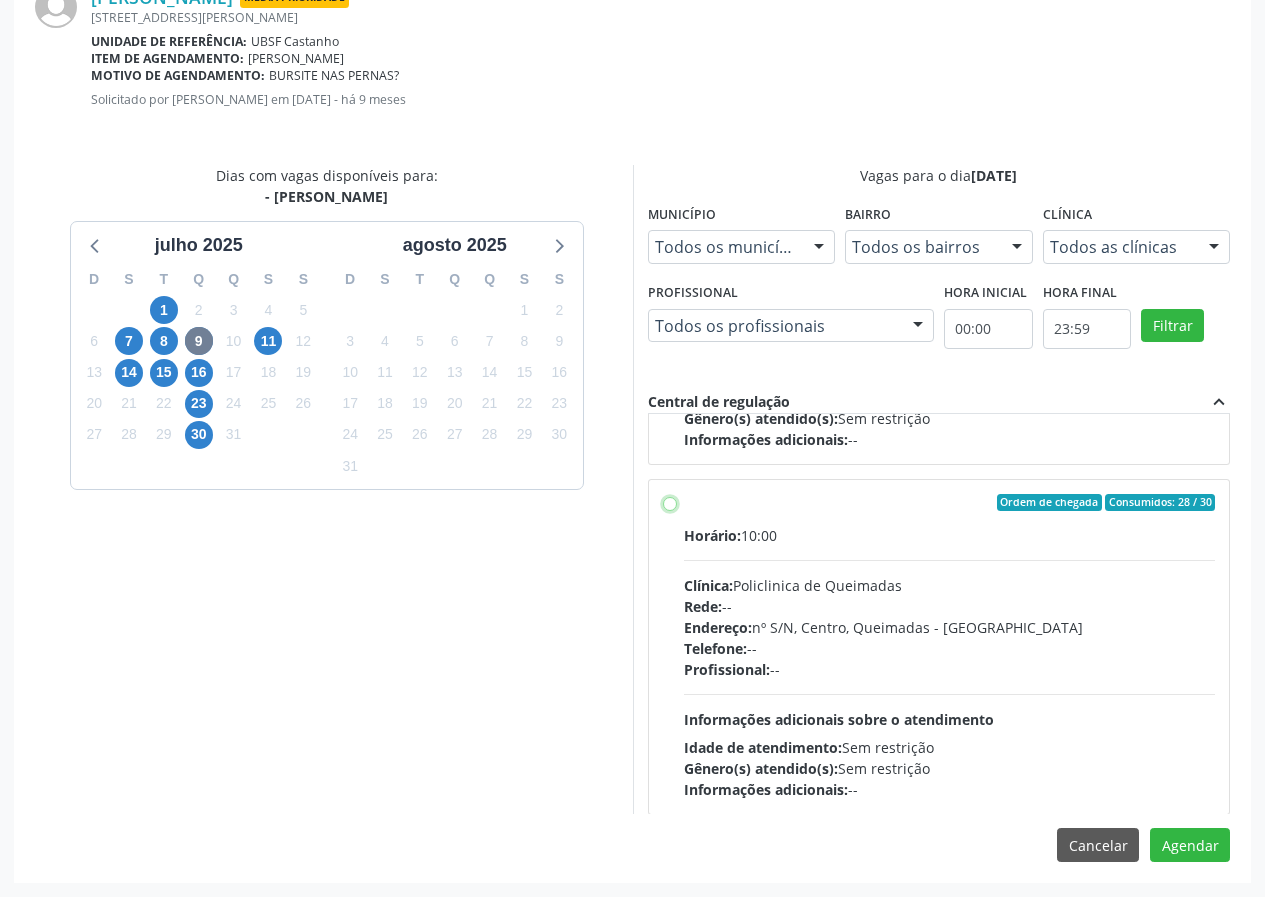 click on "Ordem de chegada
Consumidos: 28 / 30
Horário:   10:00
Clínica:  Policlinica de Queimadas
Rede:
--
Endereço:   nº S/N, Centro, Queimadas - PB
Telefone:   --
Profissional:
--
Informações adicionais sobre o atendimento
Idade de atendimento:
Sem restrição
Gênero(s) atendido(s):
Sem restrição
Informações adicionais:
--" at bounding box center (670, 503) 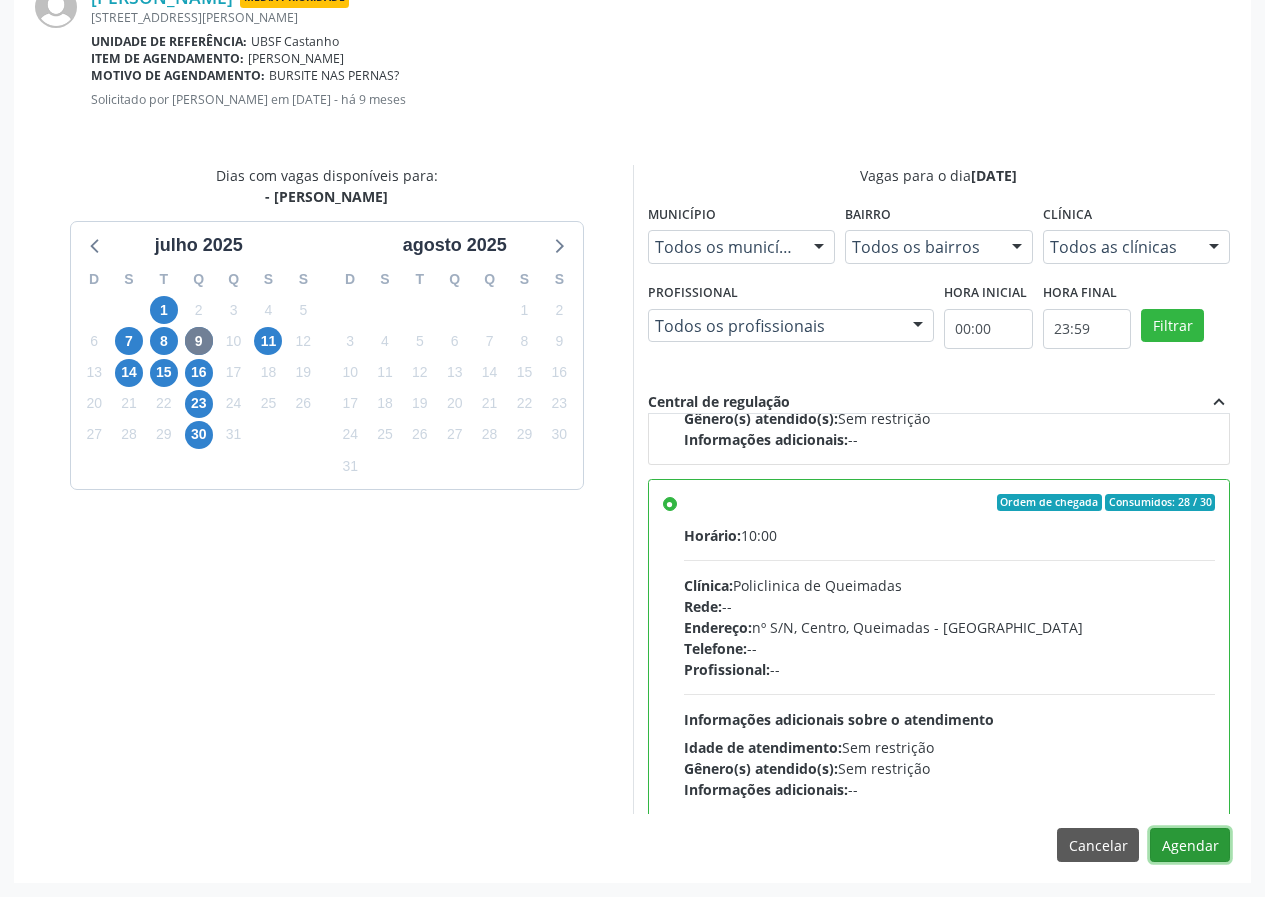 click on "Agendar" at bounding box center [1190, 845] 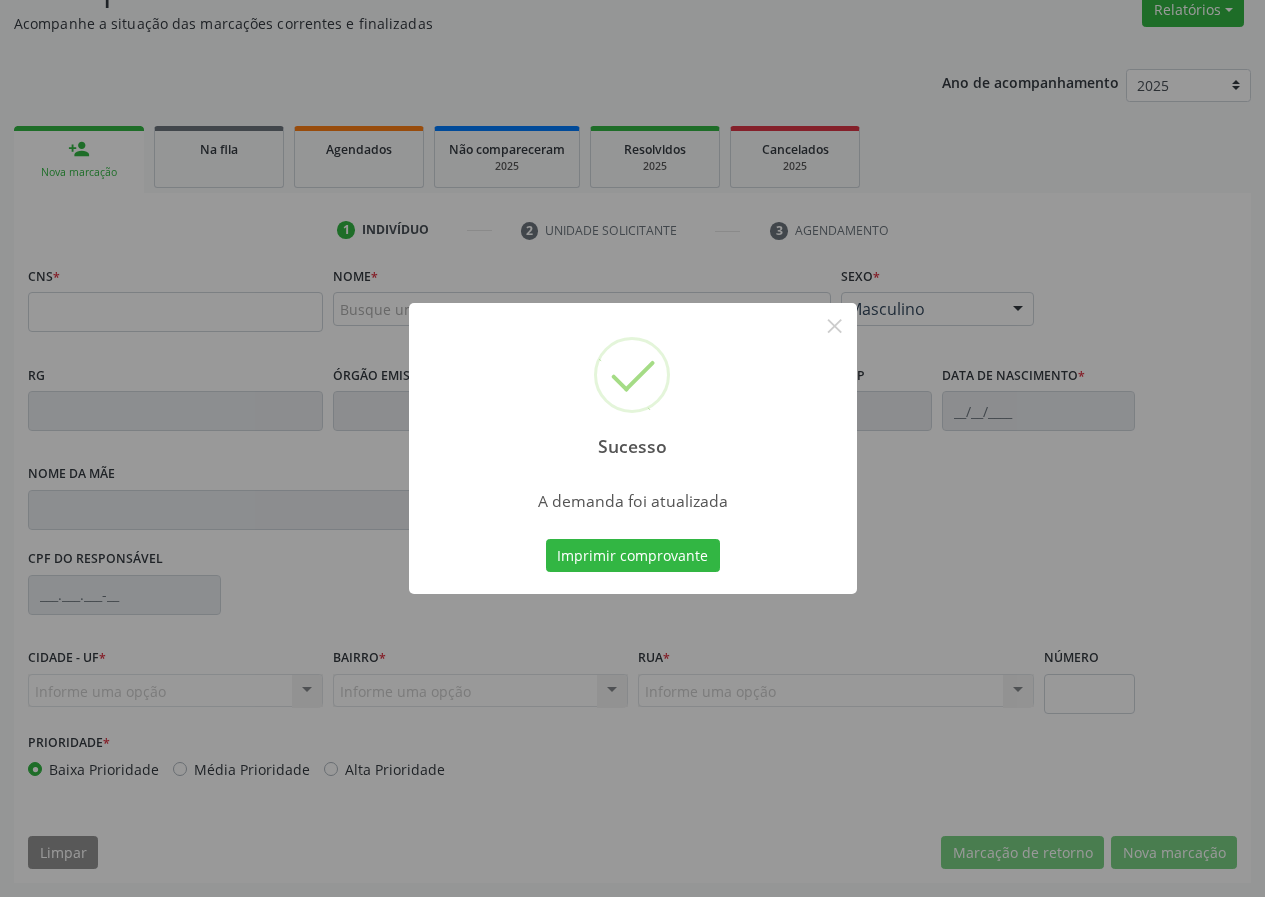 scroll, scrollTop: 173, scrollLeft: 0, axis: vertical 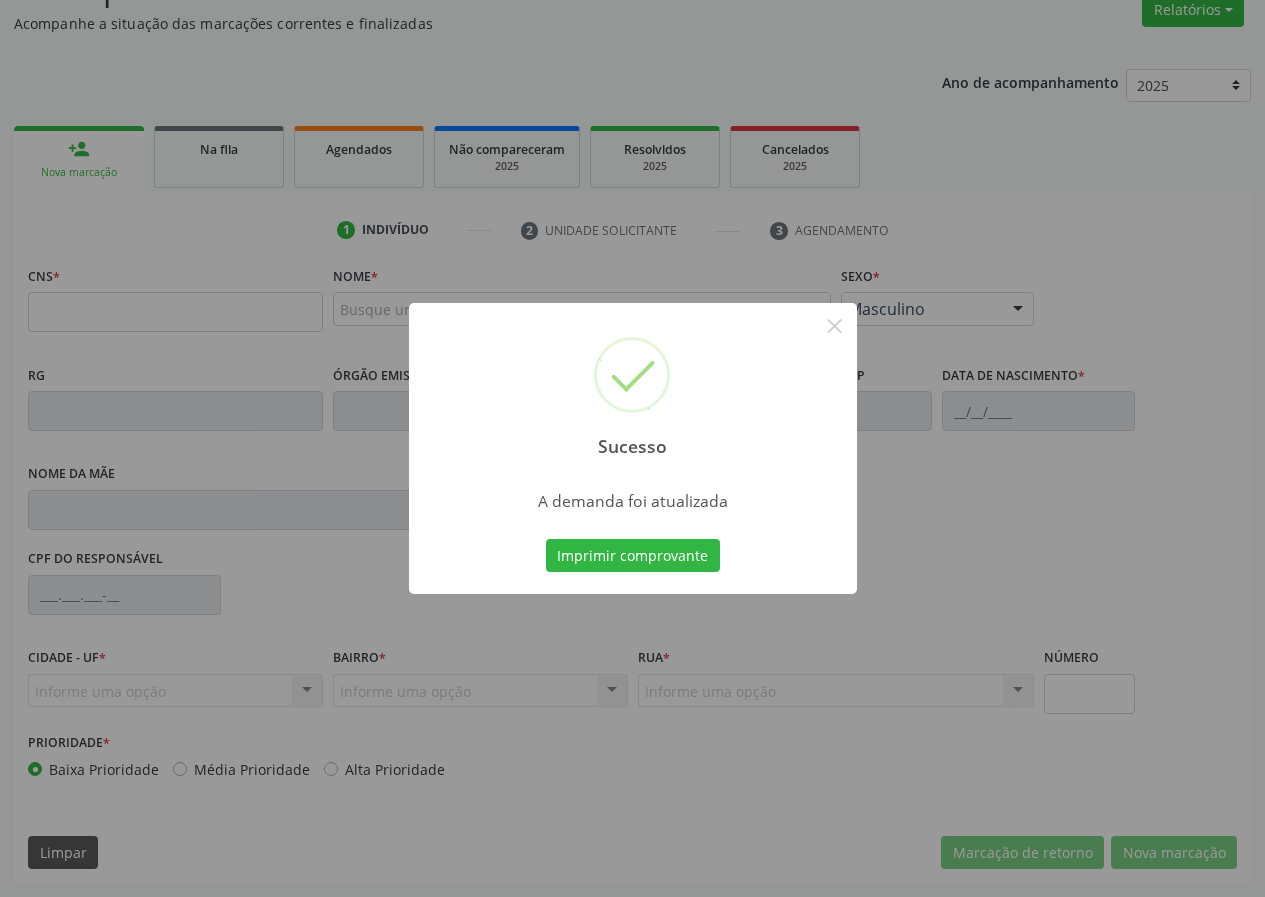 type 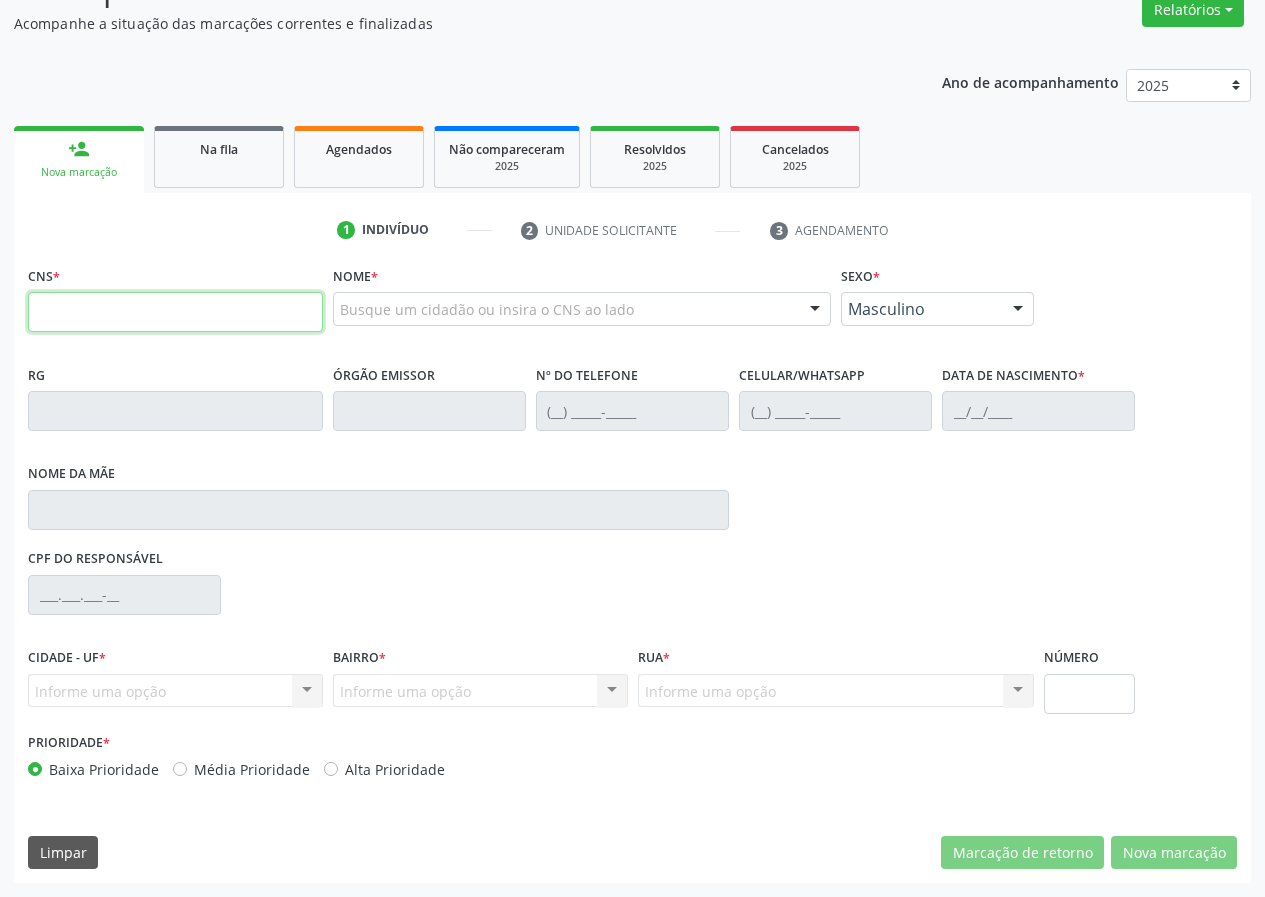 click at bounding box center [175, 312] 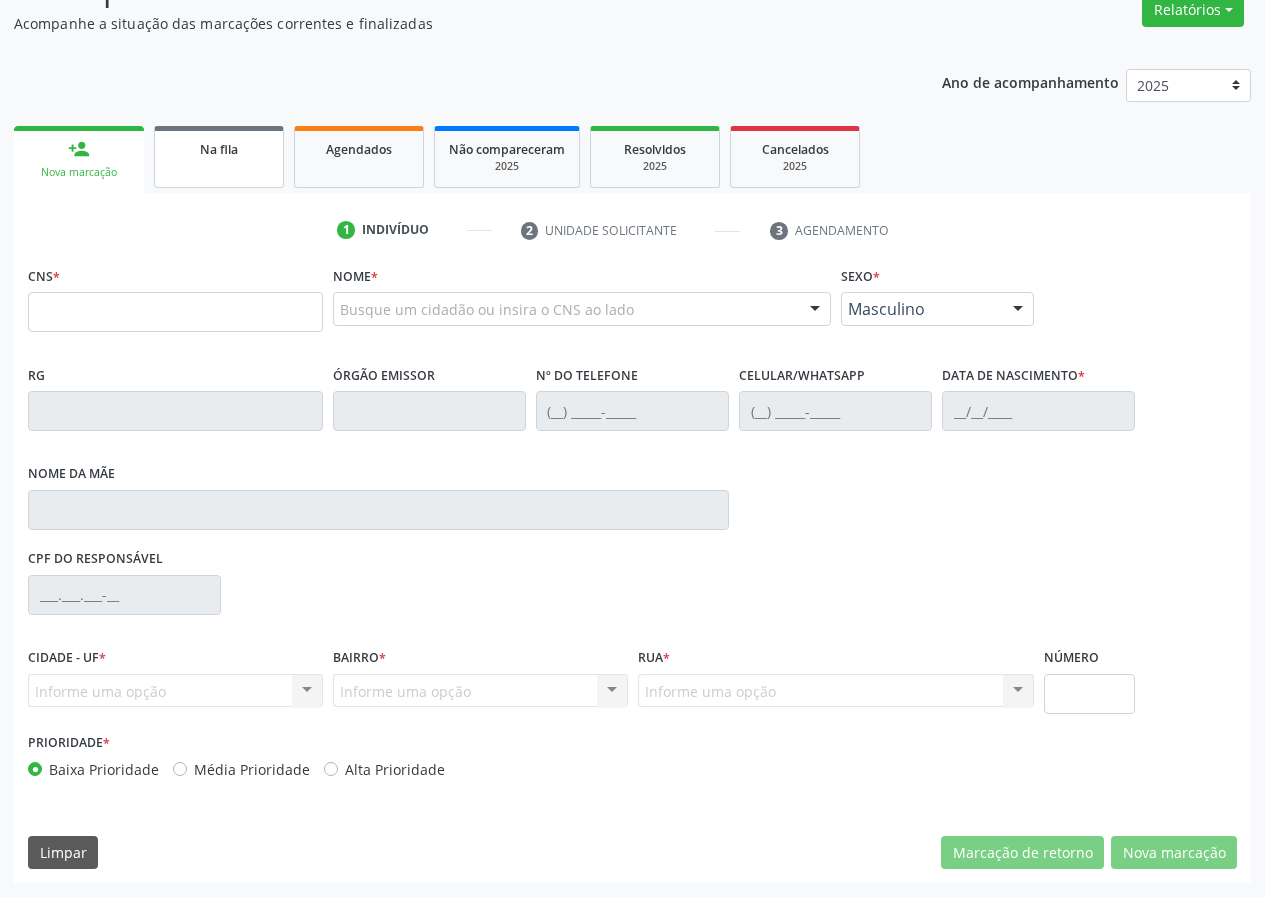 click on "Na fila" at bounding box center (219, 157) 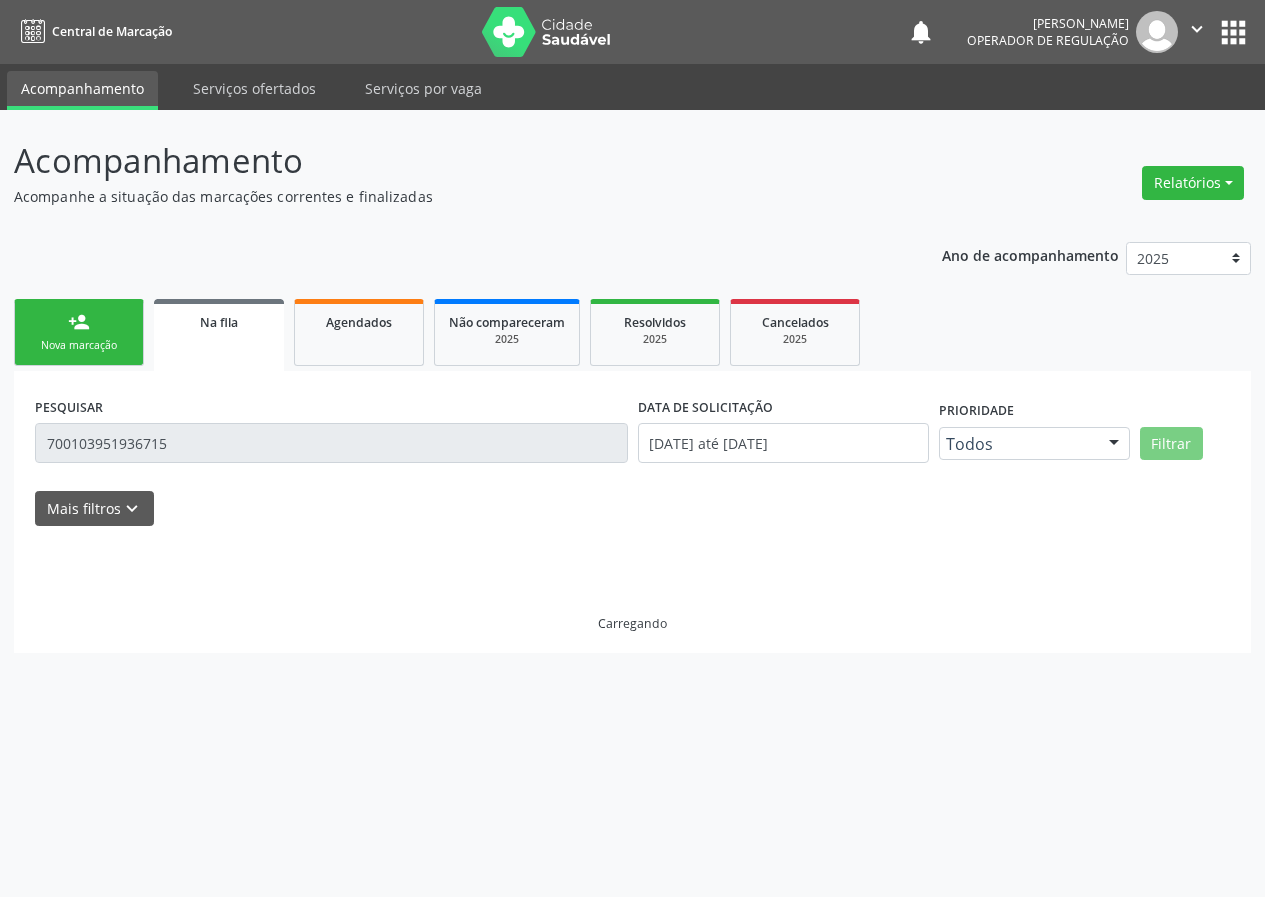 scroll, scrollTop: 0, scrollLeft: 0, axis: both 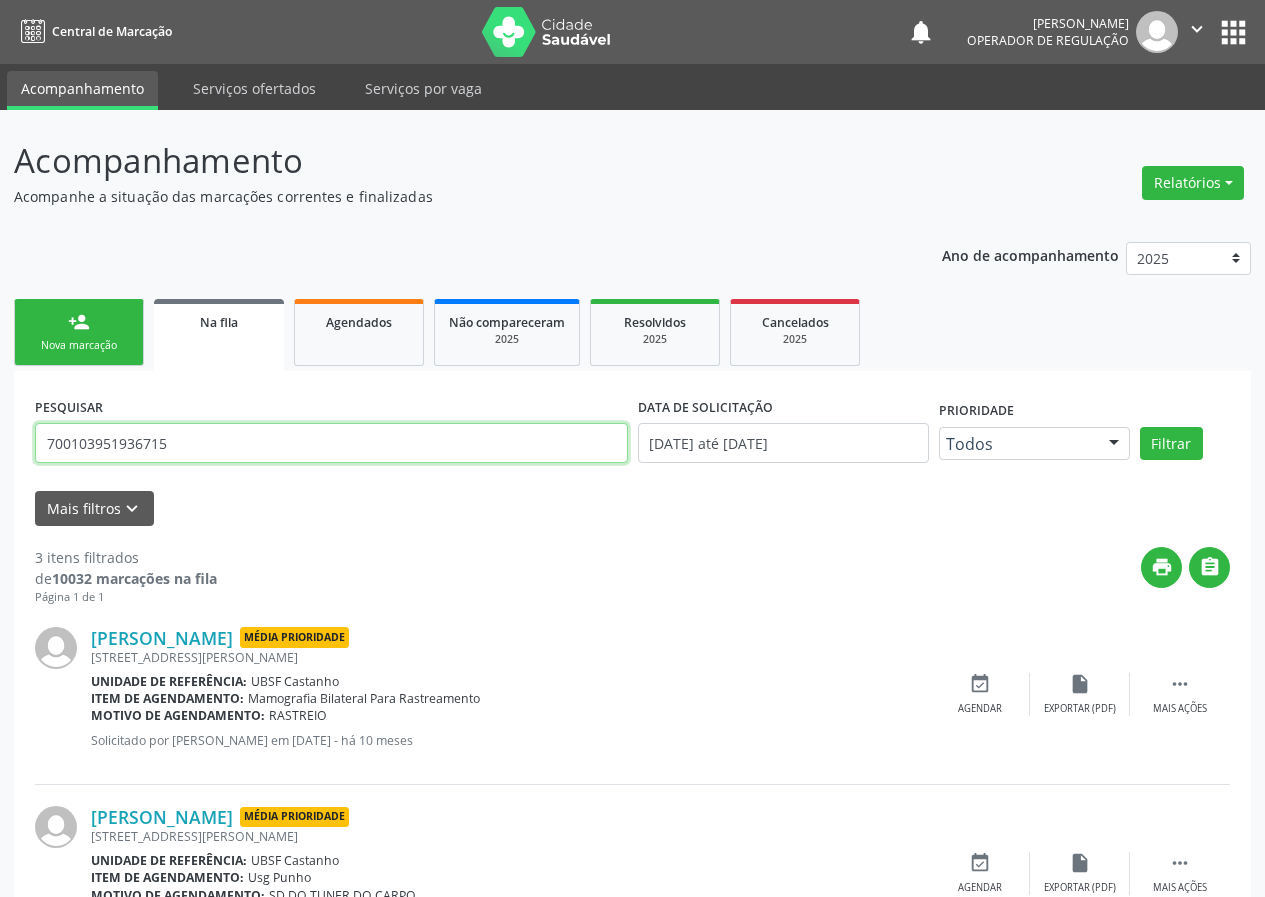 click on "700103951936715" at bounding box center (331, 443) 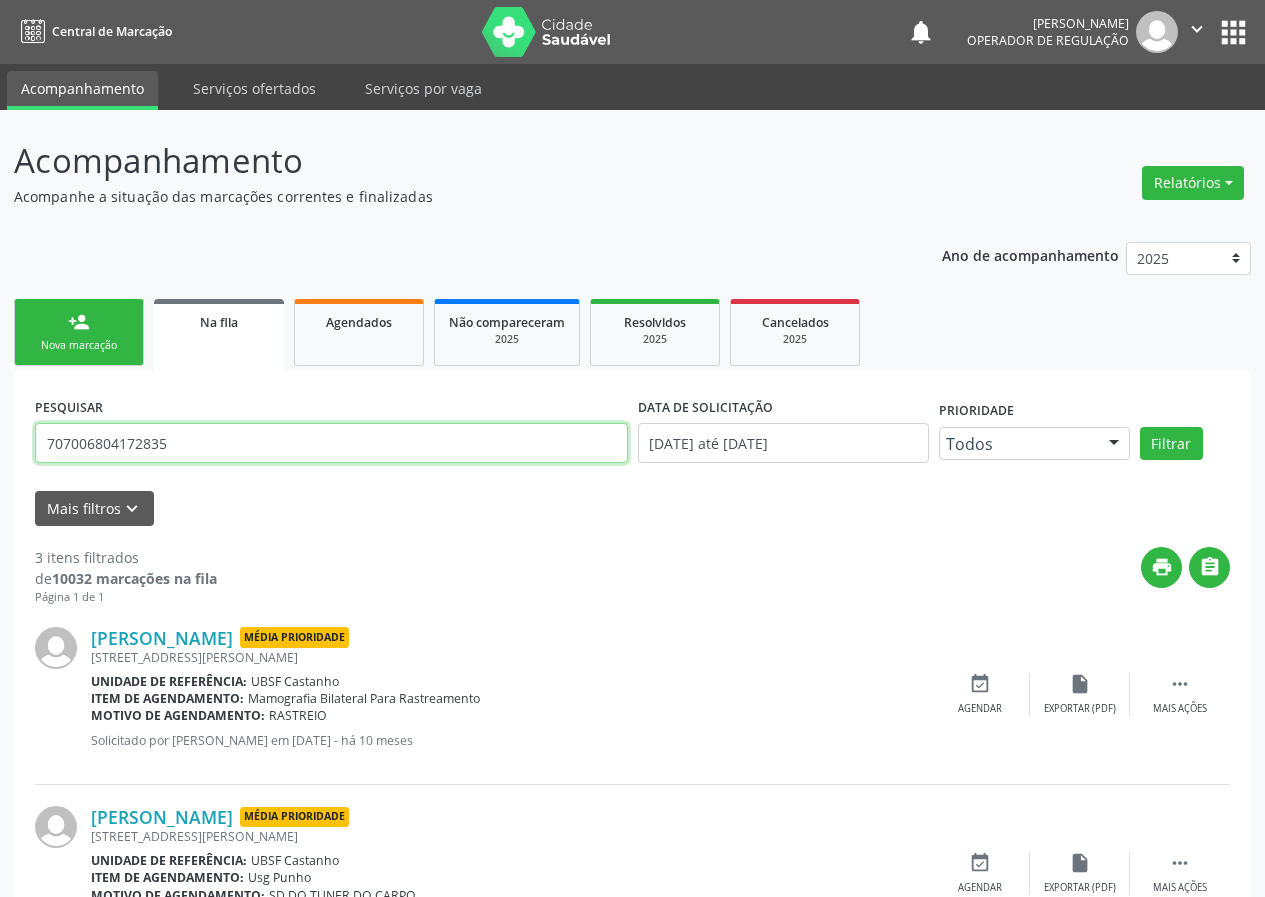 type on "707006804172835" 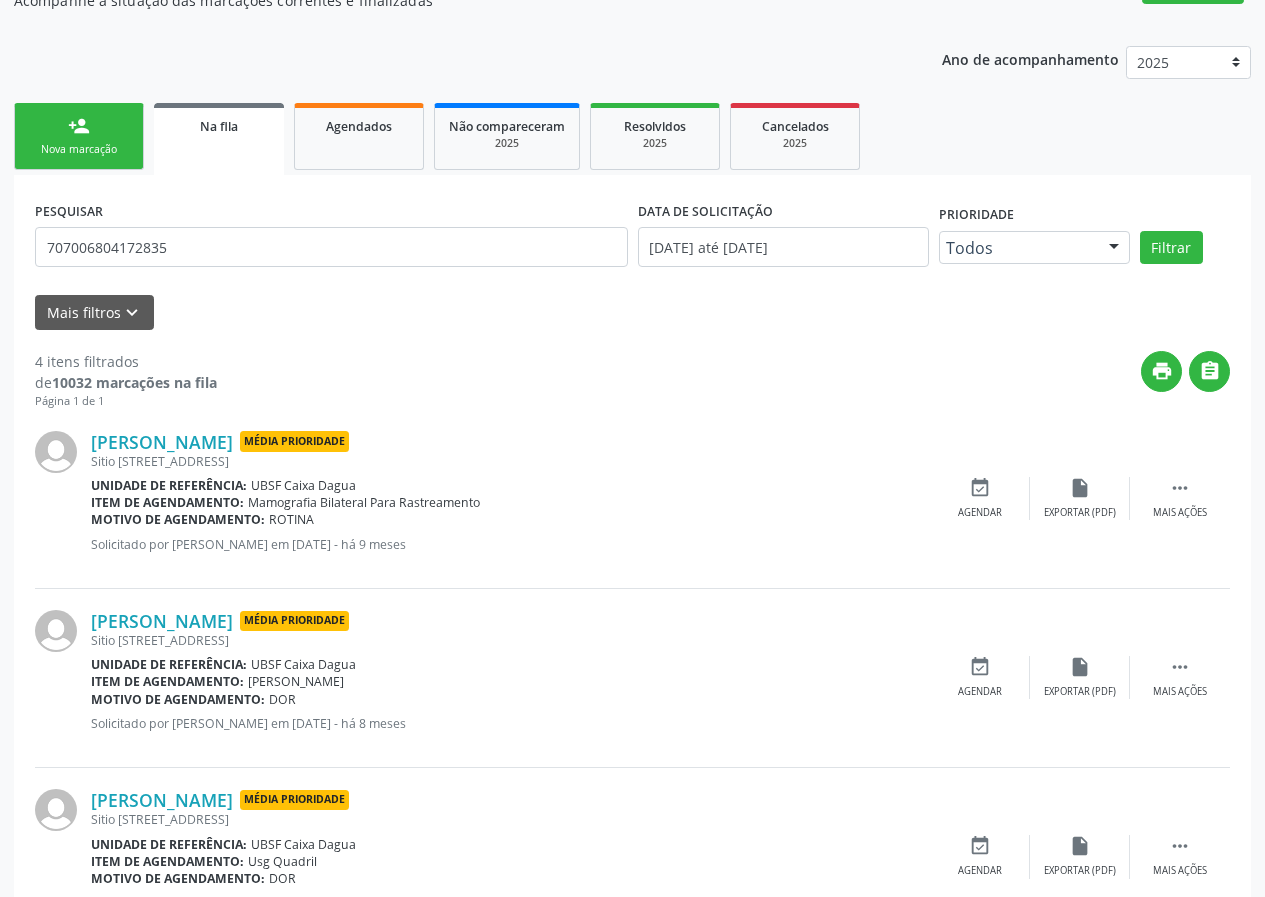 scroll, scrollTop: 459, scrollLeft: 0, axis: vertical 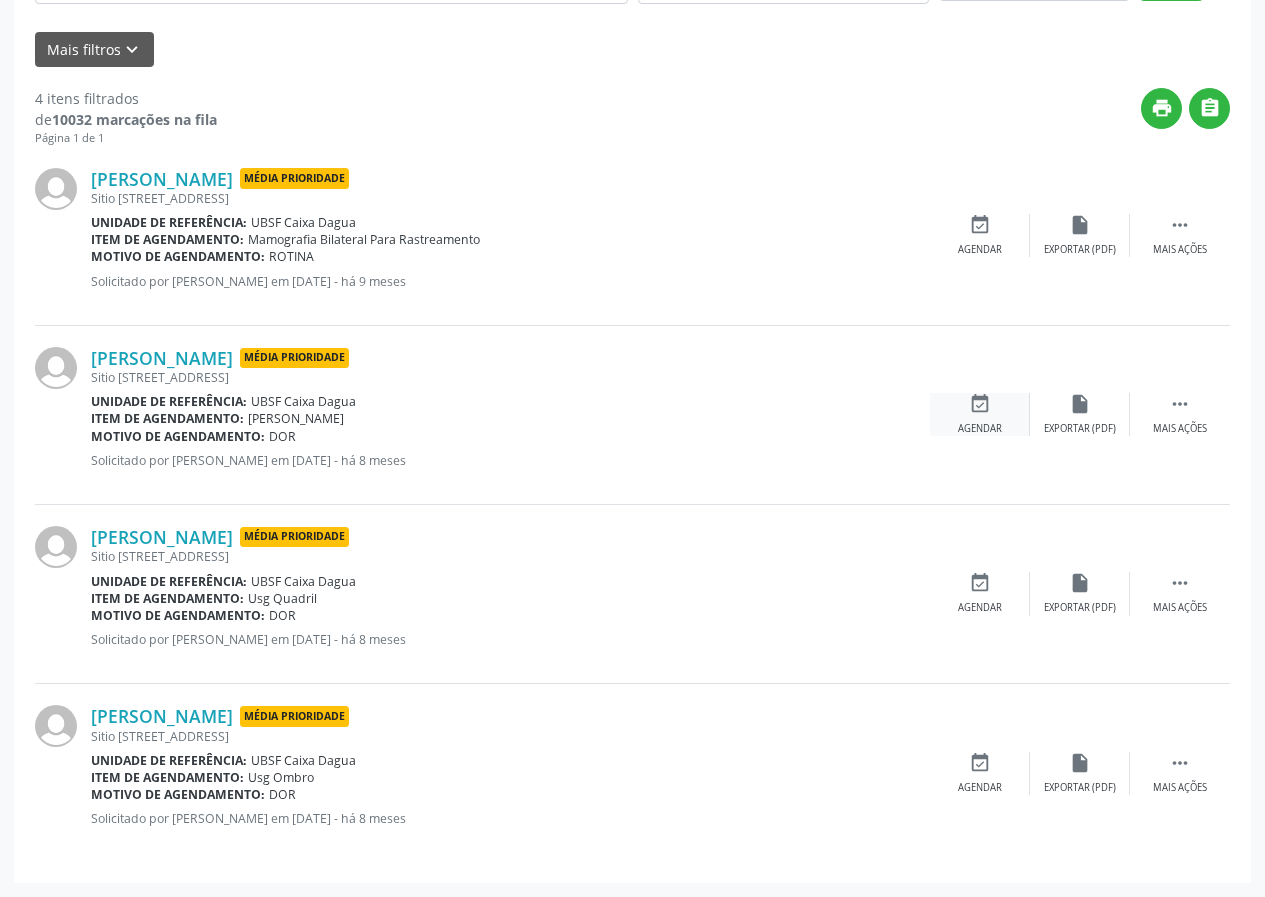 click on "event_available
Agendar" at bounding box center [980, 414] 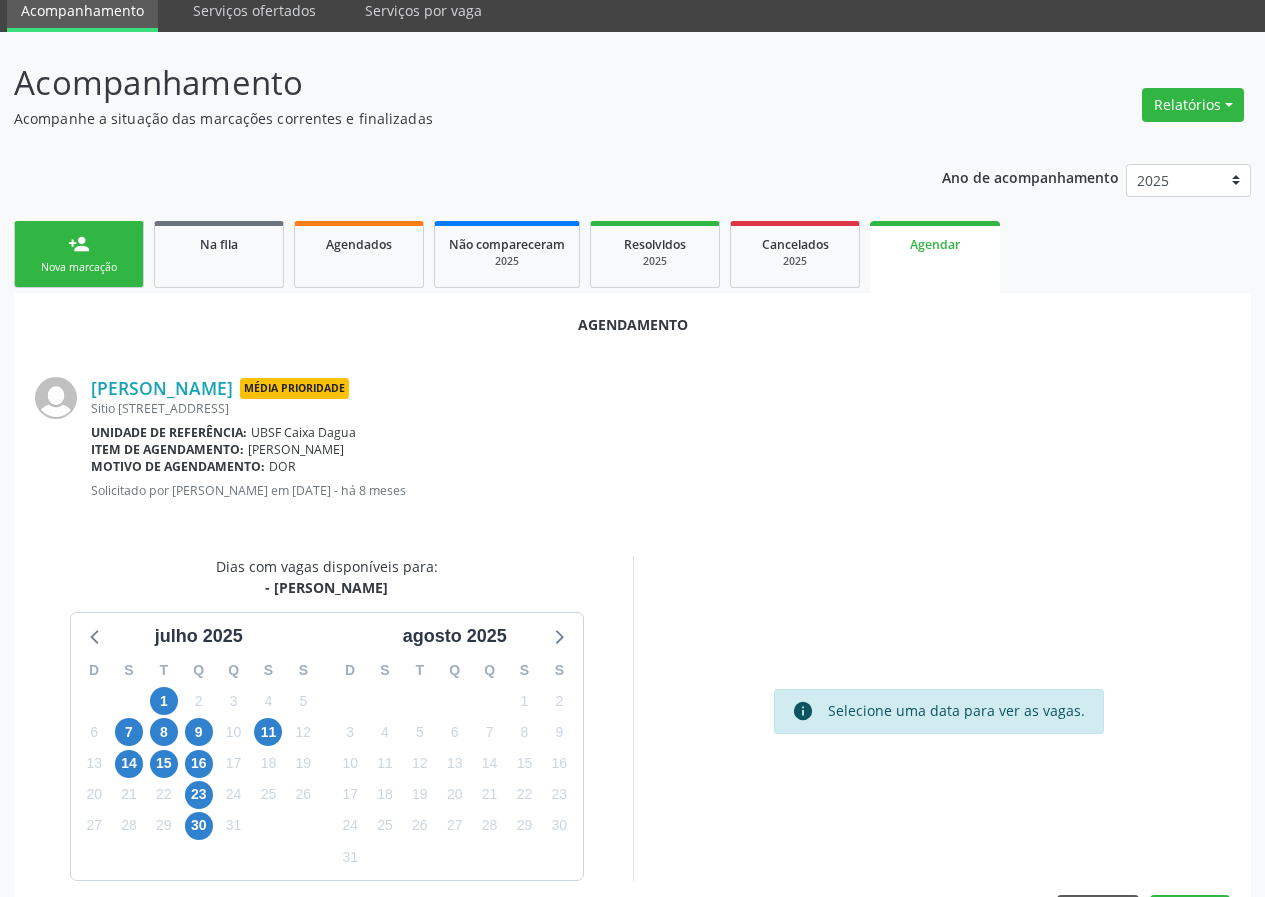 scroll, scrollTop: 144, scrollLeft: 0, axis: vertical 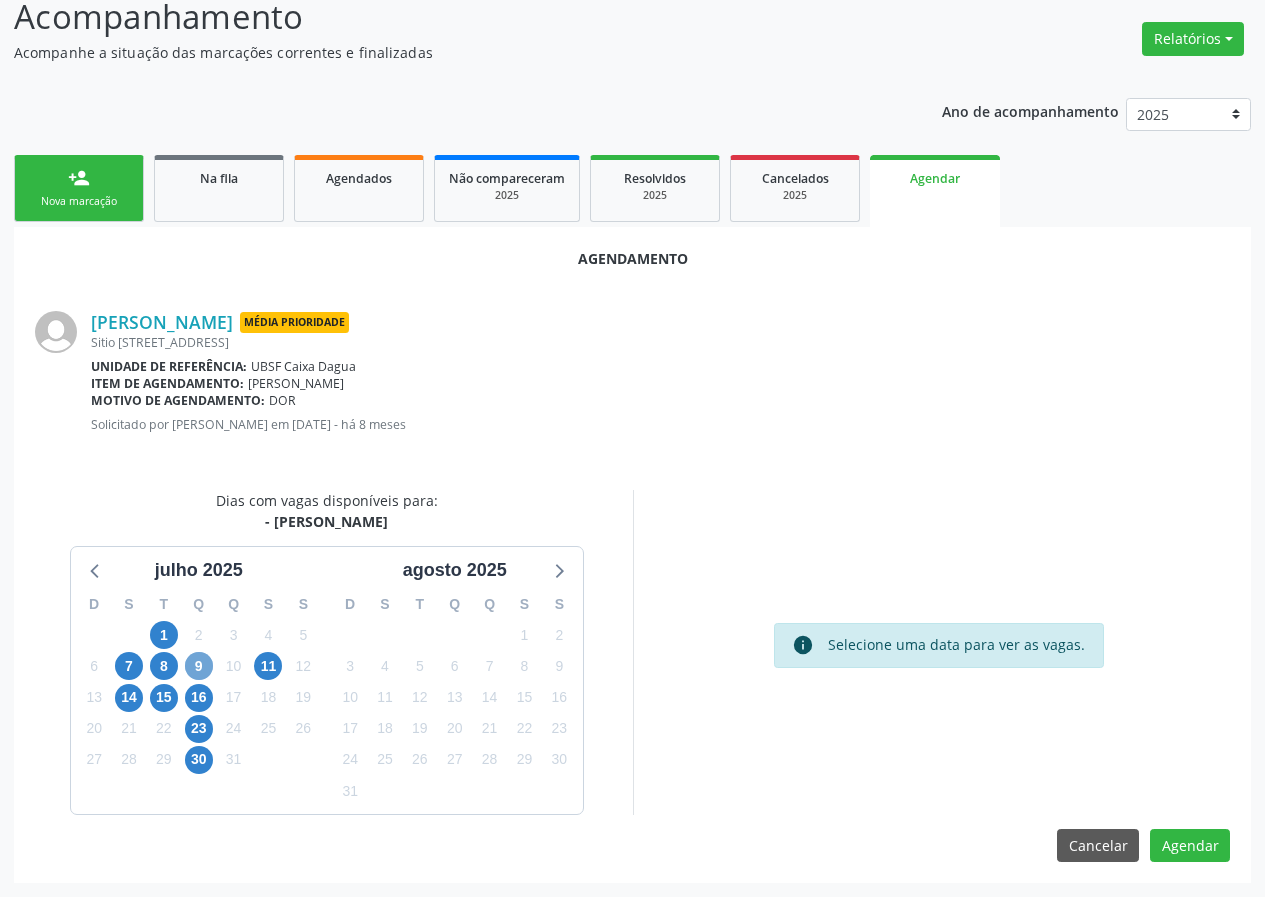 click on "9" at bounding box center (199, 666) 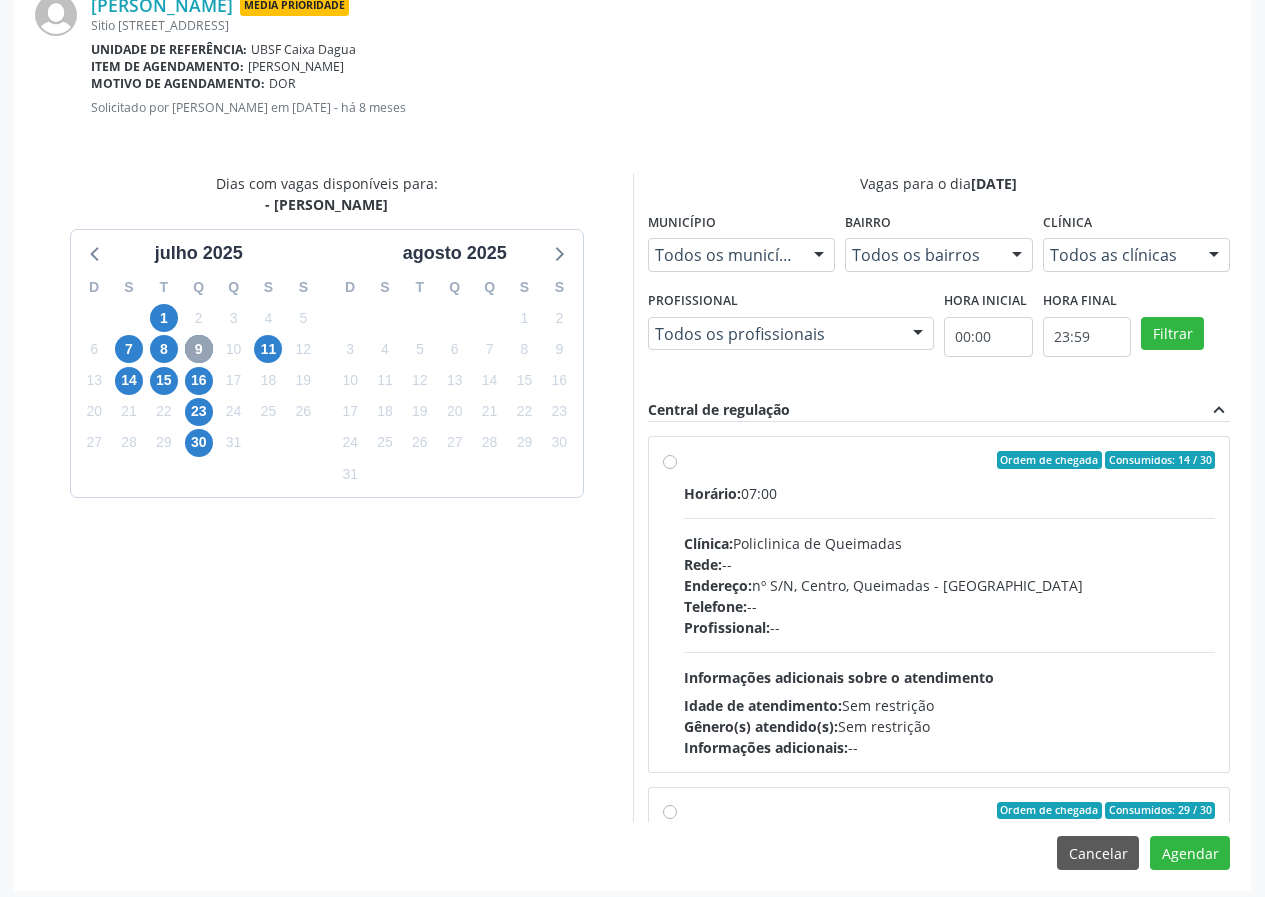 scroll, scrollTop: 469, scrollLeft: 0, axis: vertical 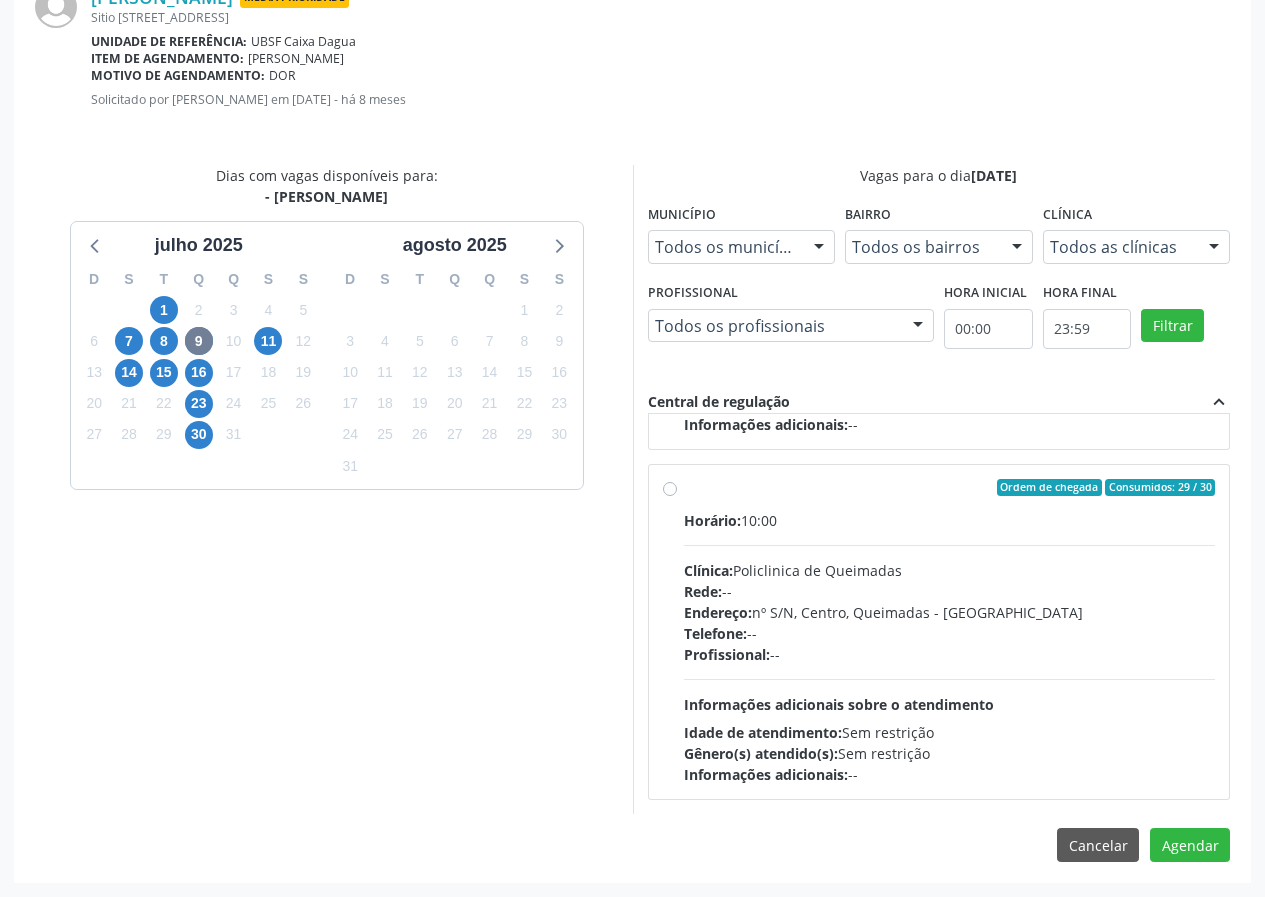 click on "Ordem de chegada
Consumidos: 29 / 30
Horário:   10:00
Clínica:  Policlinica de Queimadas
Rede:
--
Endereço:   nº S/N, Centro, Queimadas - PB
Telefone:   --
Profissional:
--
Informações adicionais sobre o atendimento
Idade de atendimento:
Sem restrição
Gênero(s) atendido(s):
Sem restrição
Informações adicionais:
--" at bounding box center (939, 632) 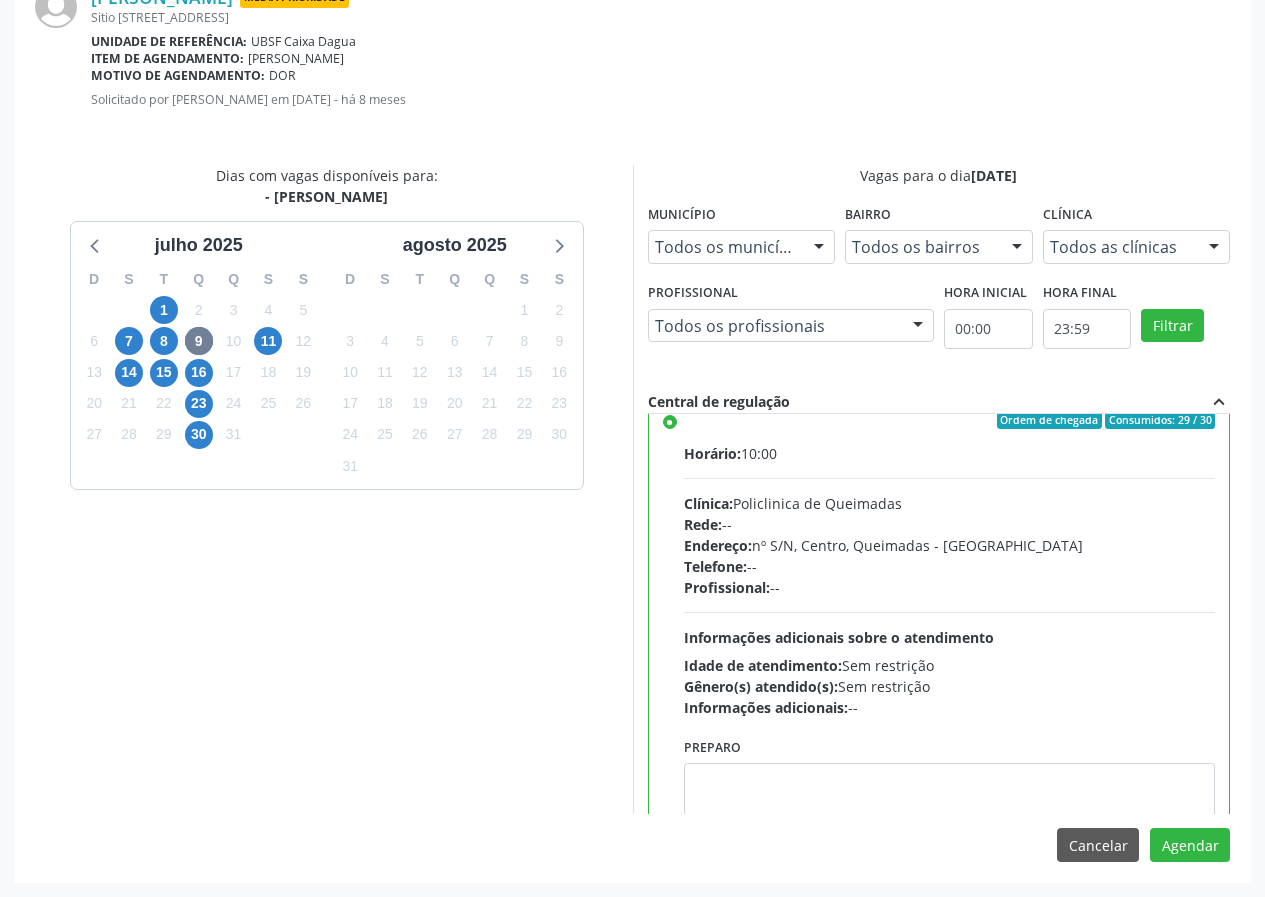 scroll, scrollTop: 450, scrollLeft: 0, axis: vertical 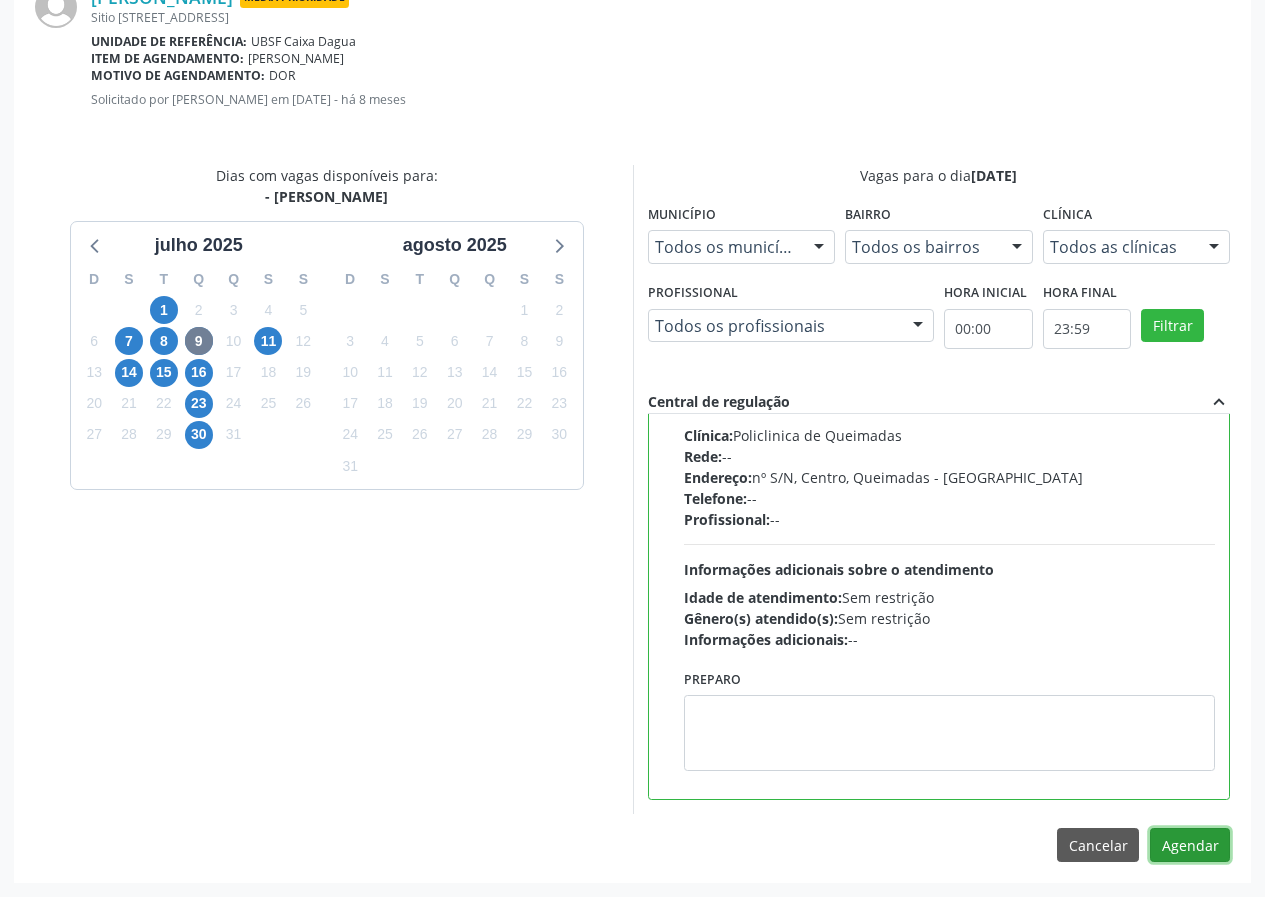 click on "Agendar" at bounding box center [1190, 845] 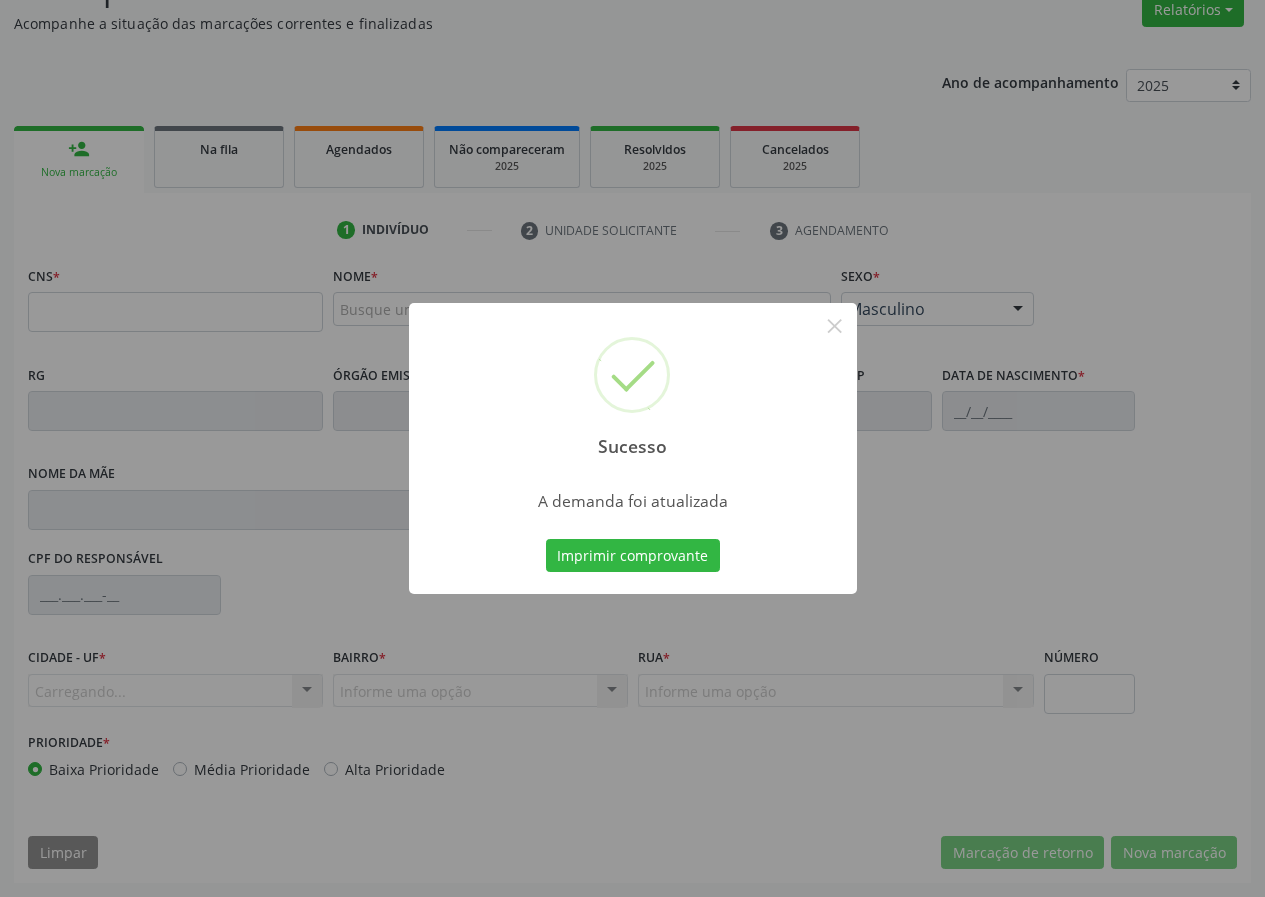 scroll, scrollTop: 173, scrollLeft: 0, axis: vertical 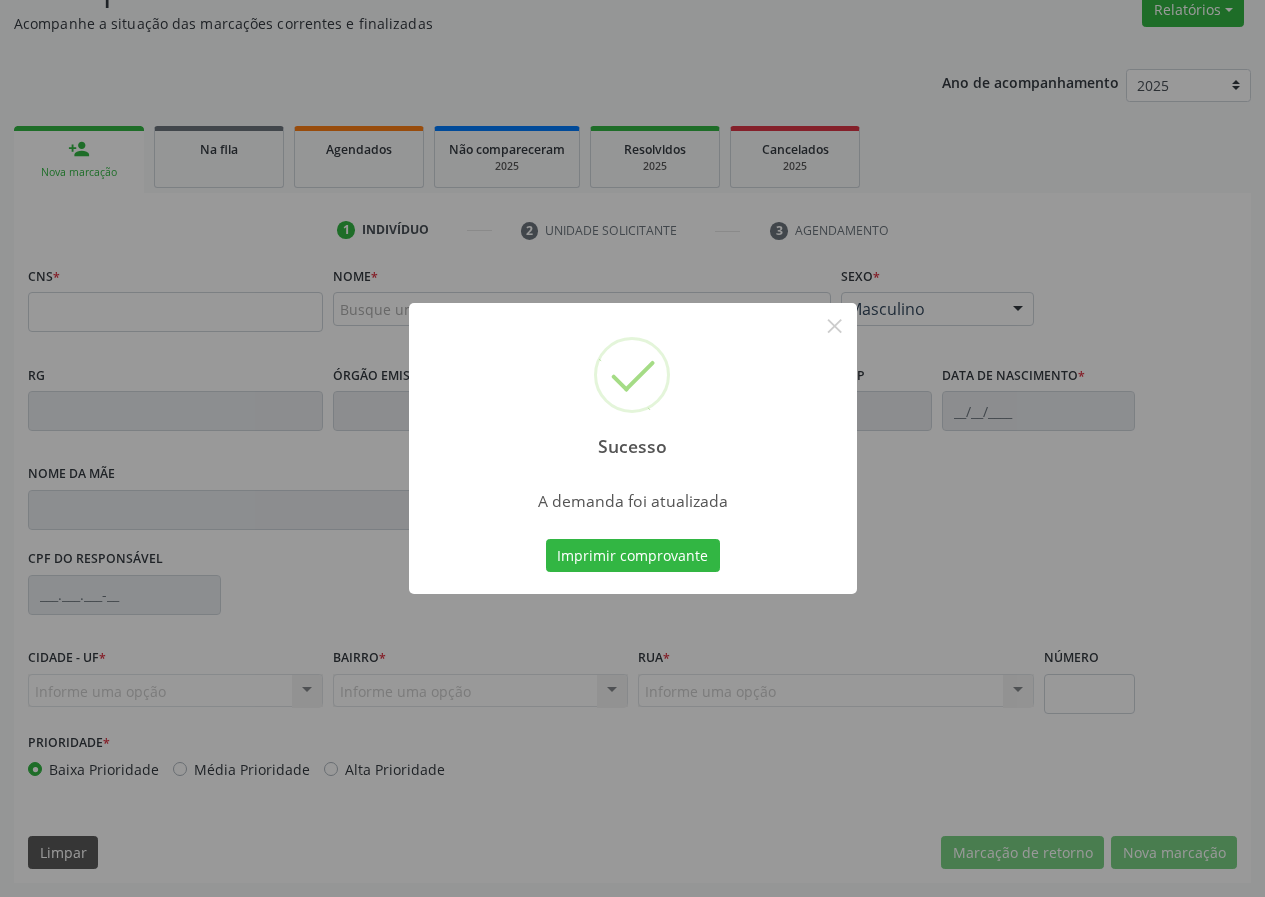 type 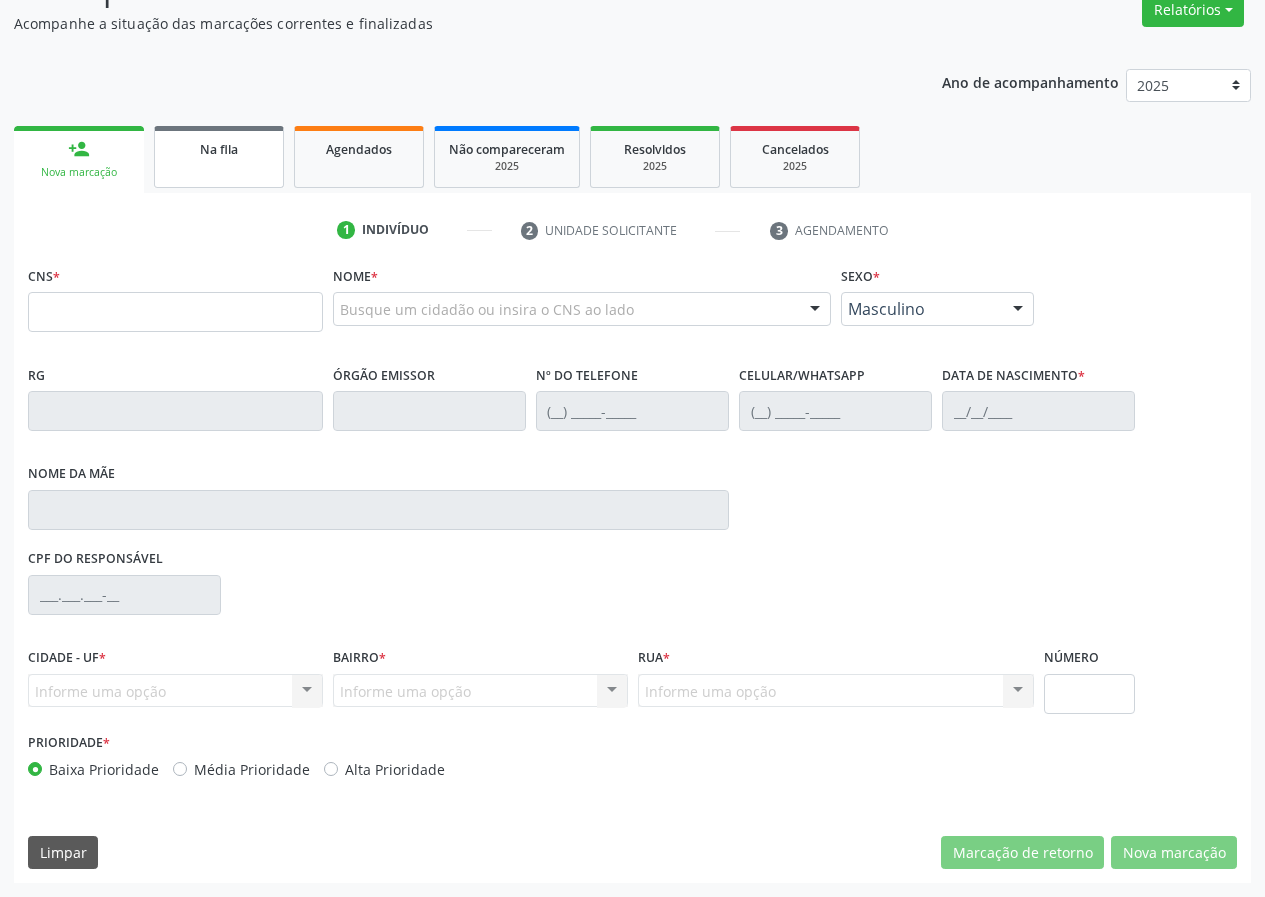 click on "Na fila" at bounding box center (219, 148) 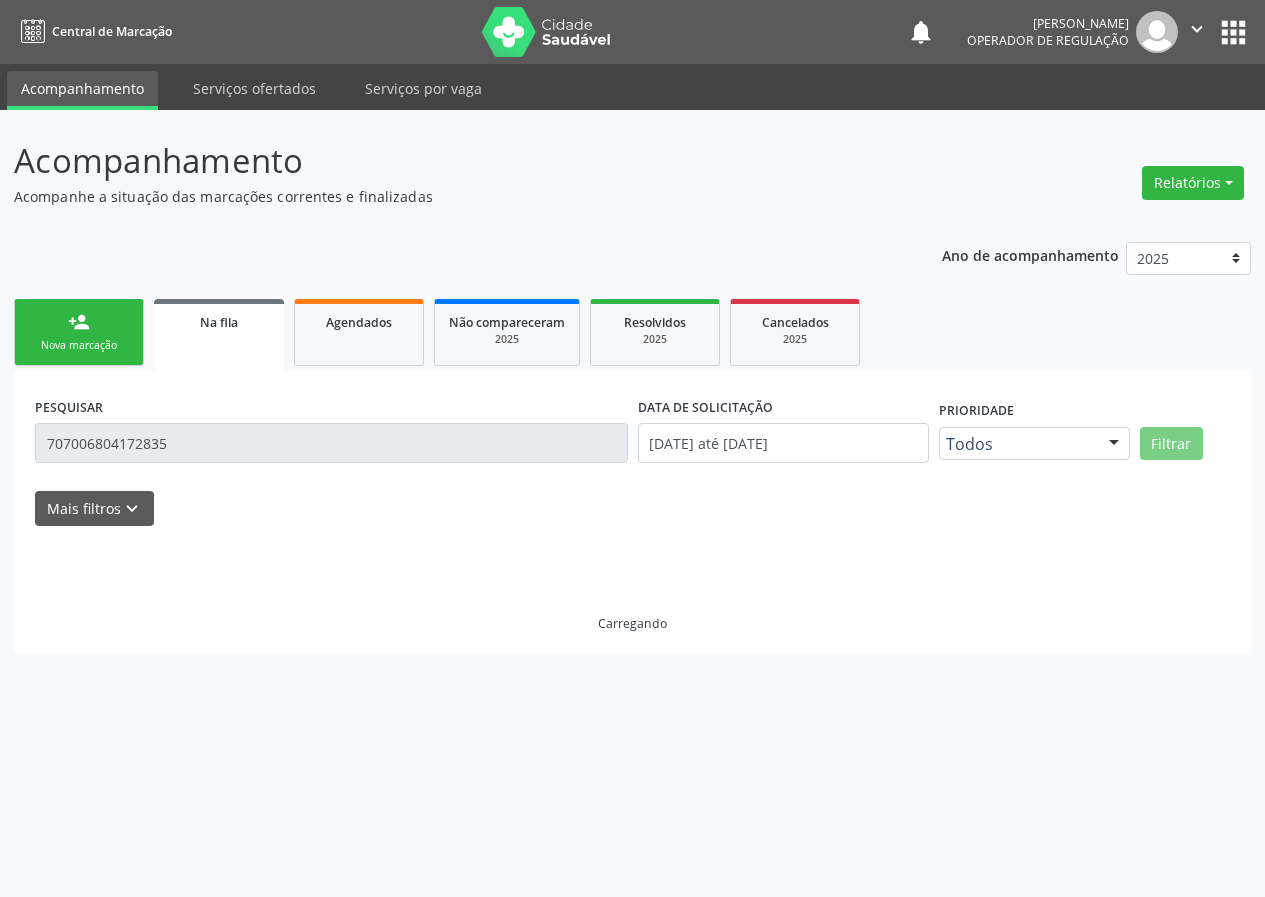scroll, scrollTop: 0, scrollLeft: 0, axis: both 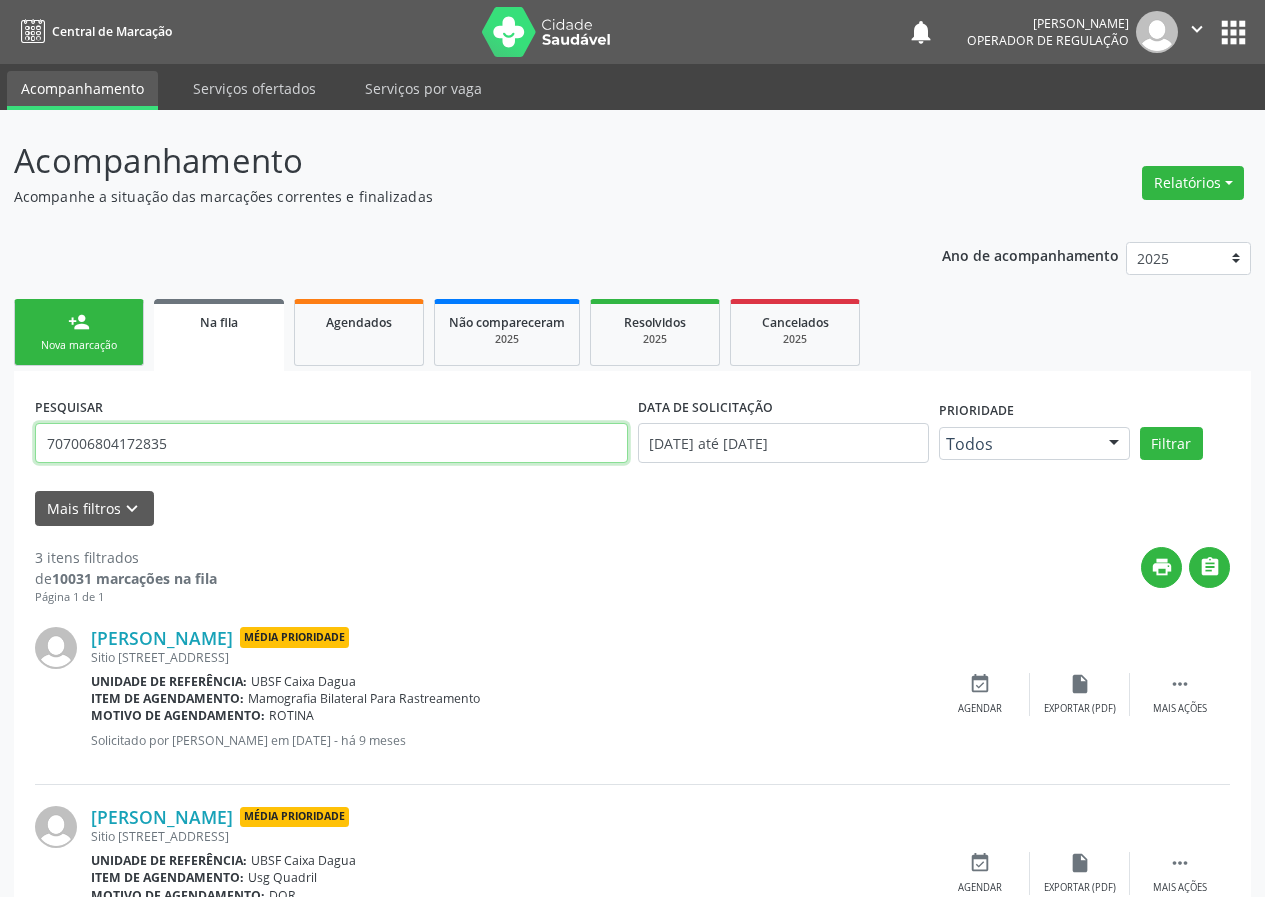 click on "707006804172835" at bounding box center [331, 443] 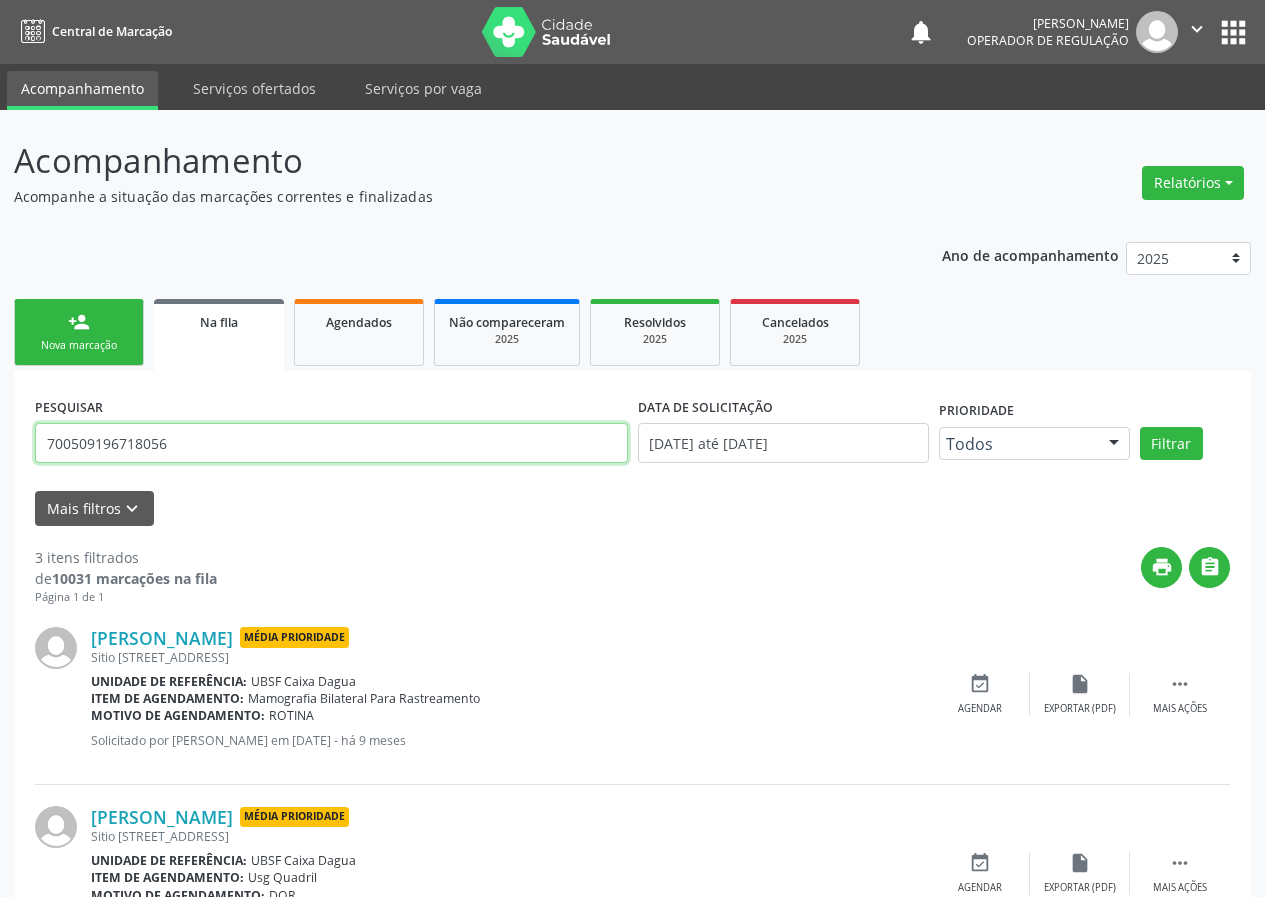 type on "700509196718056" 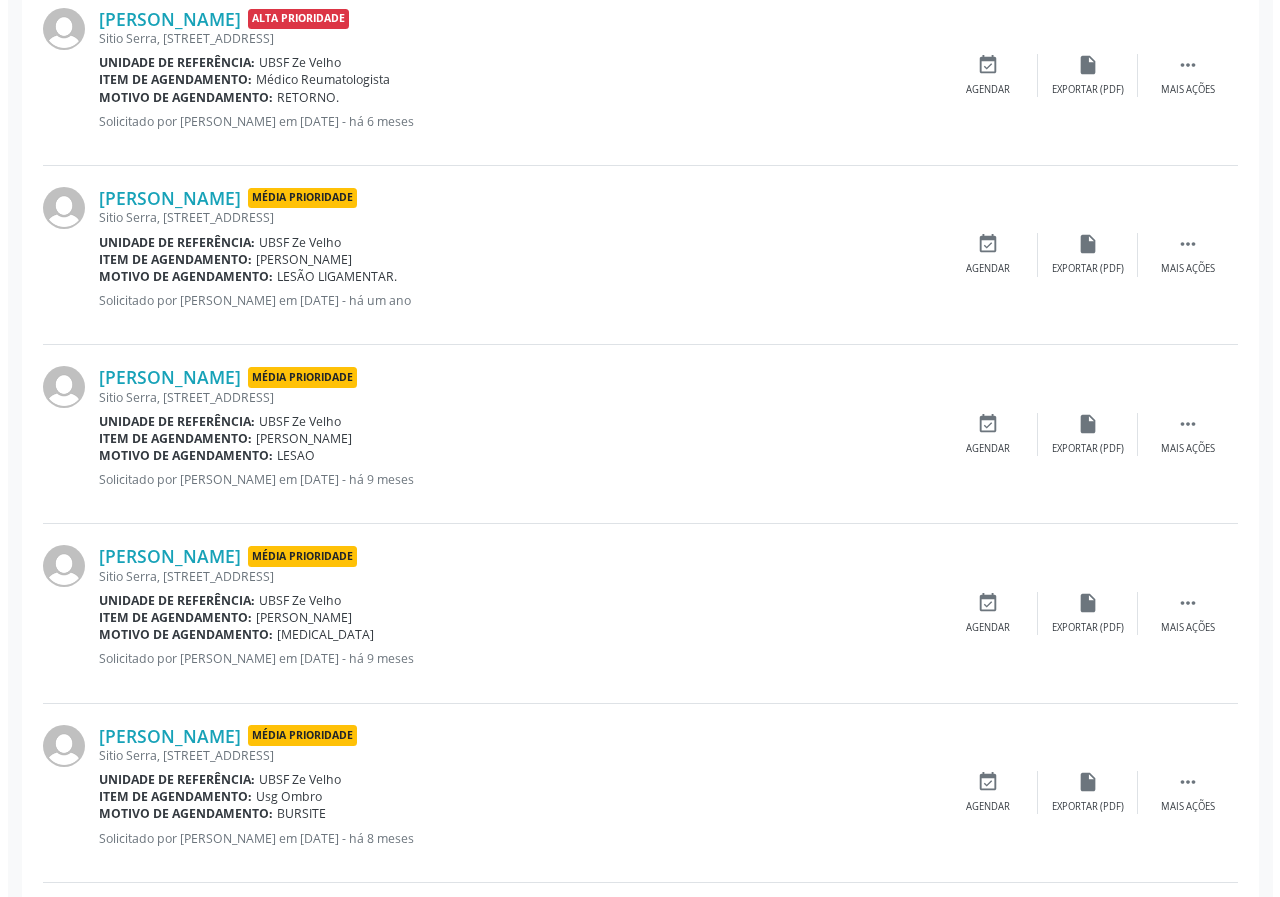 scroll, scrollTop: 797, scrollLeft: 0, axis: vertical 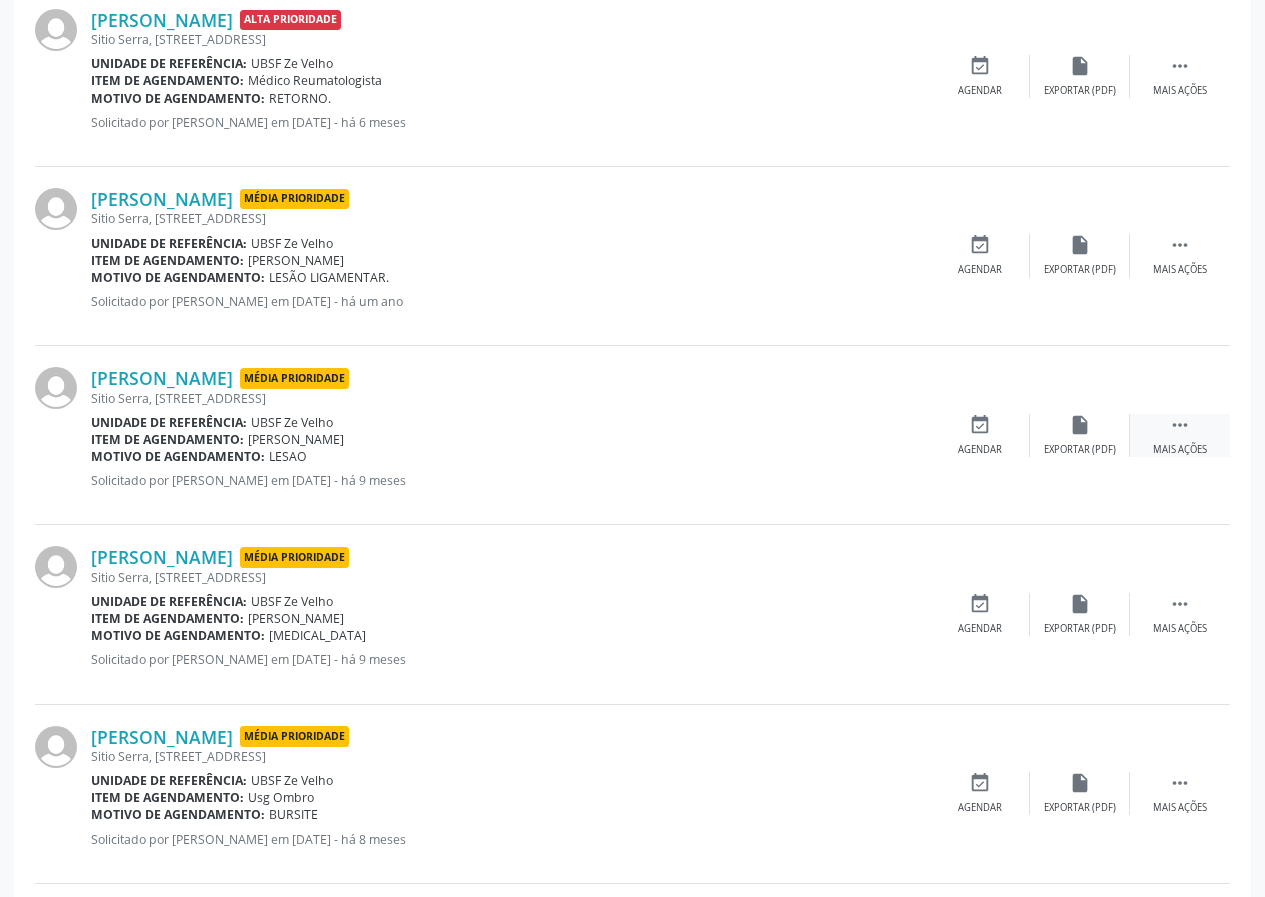 click on "
Mais ações" at bounding box center [1180, 435] 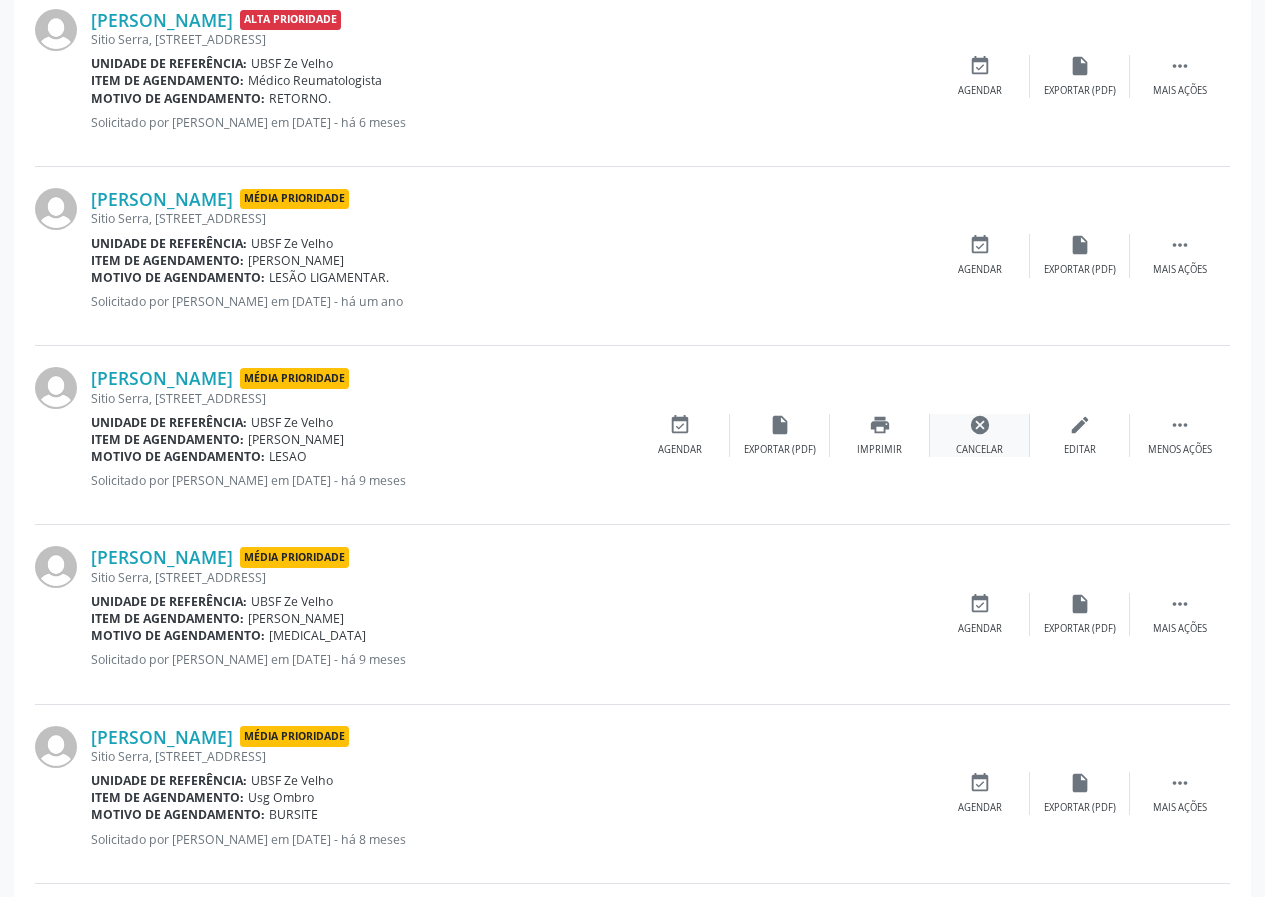 click on "cancel
Cancelar" at bounding box center (980, 435) 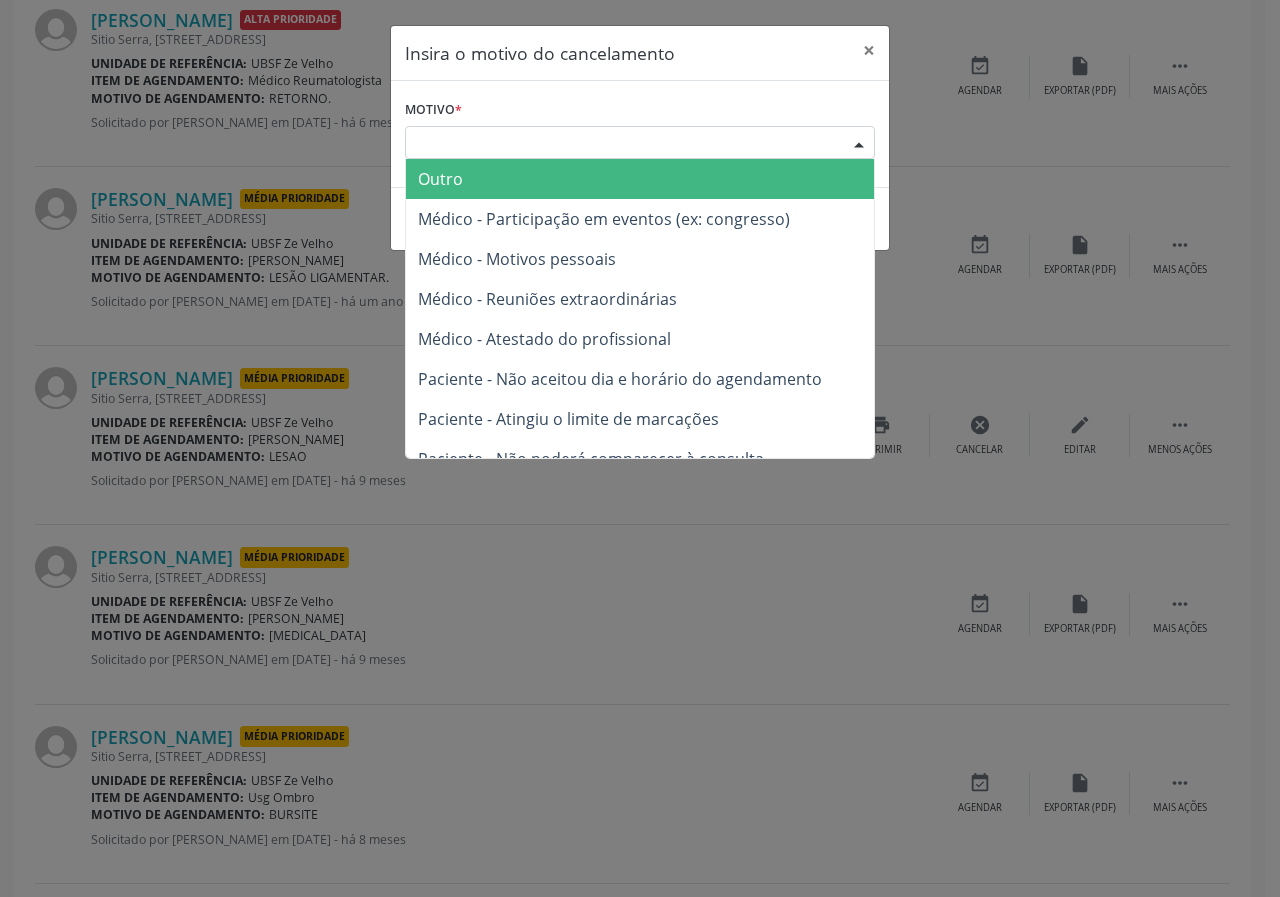 click on "Escolha o motivo" at bounding box center [640, 143] 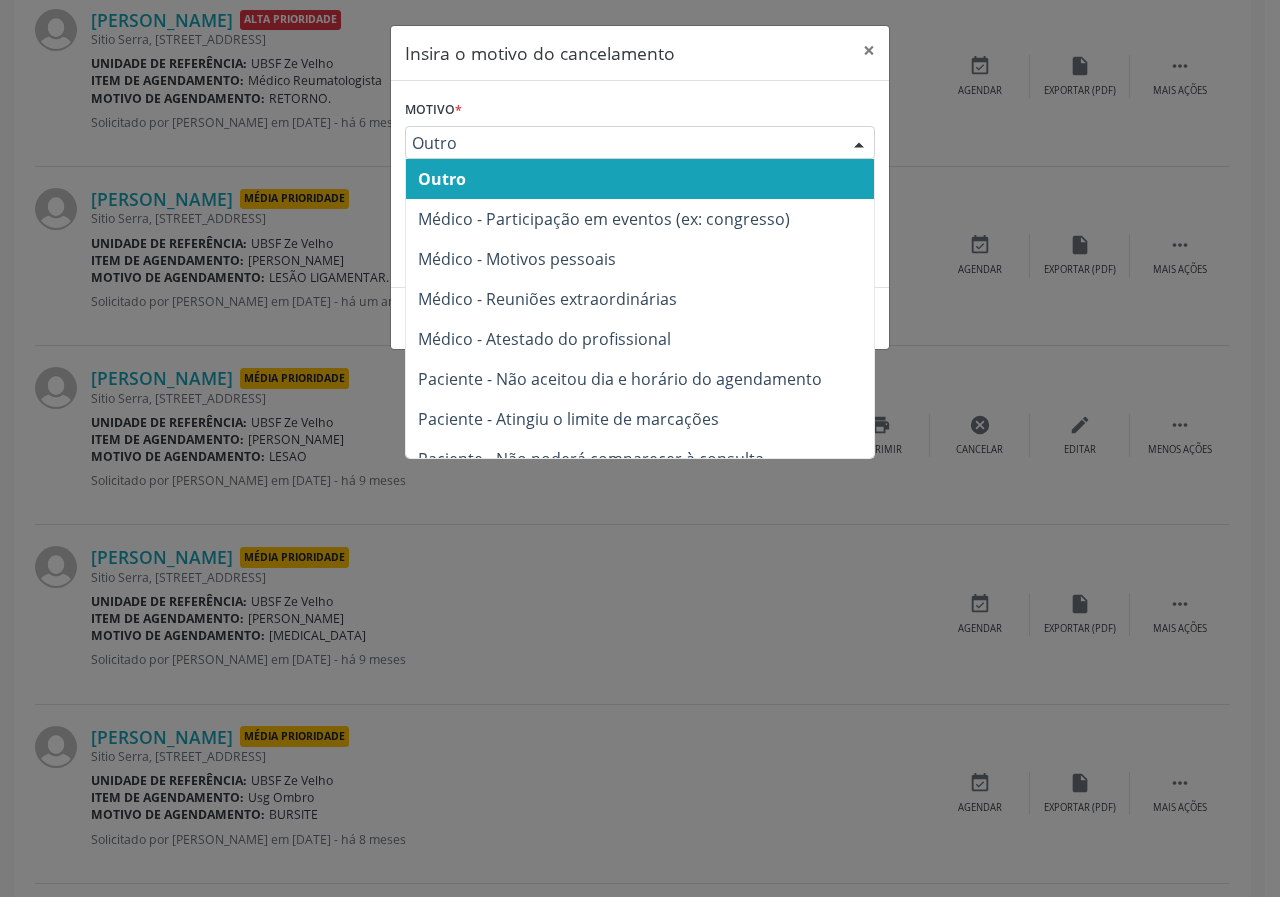 click on "Outro" at bounding box center (623, 143) 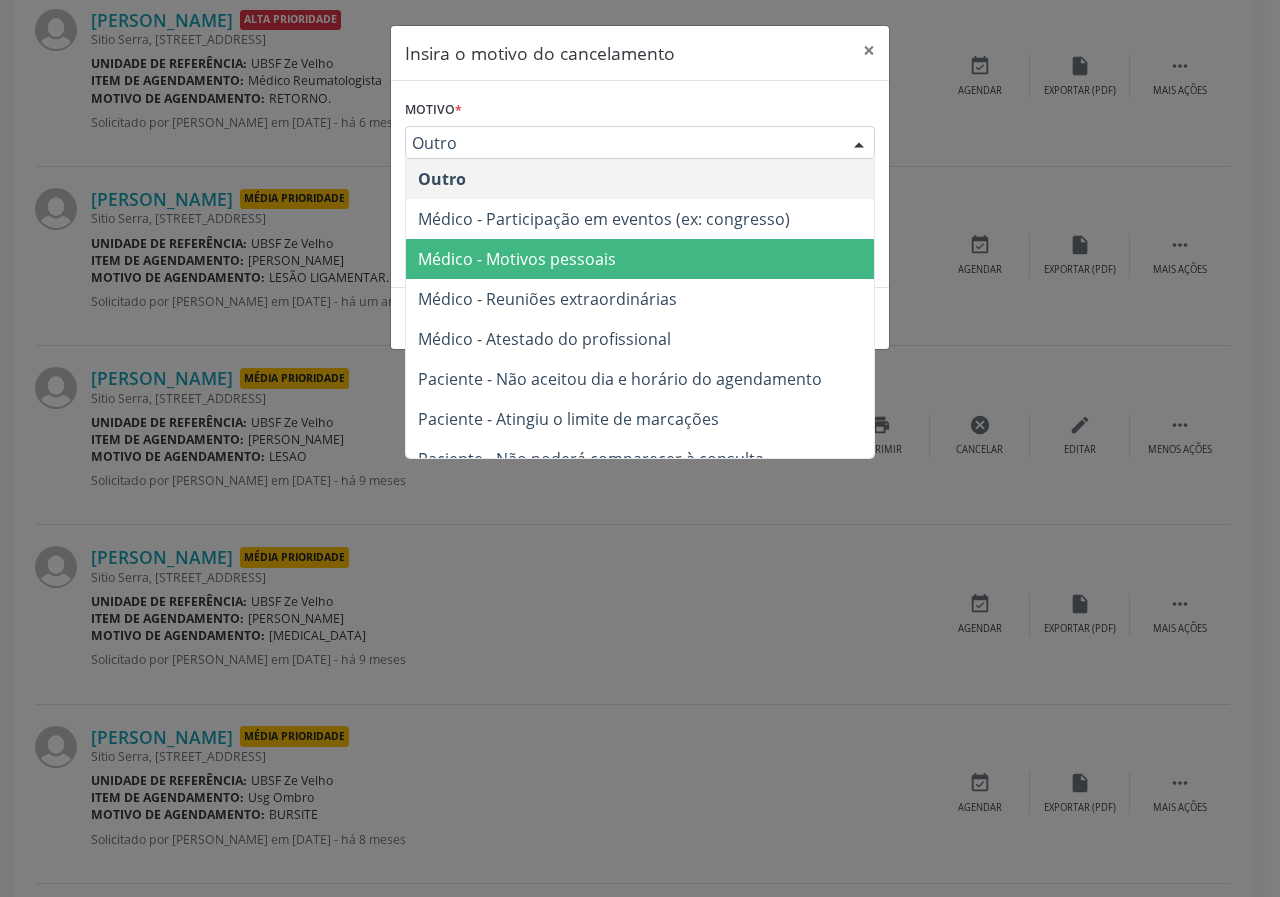 click on "Médico - Motivos pessoais" at bounding box center [517, 259] 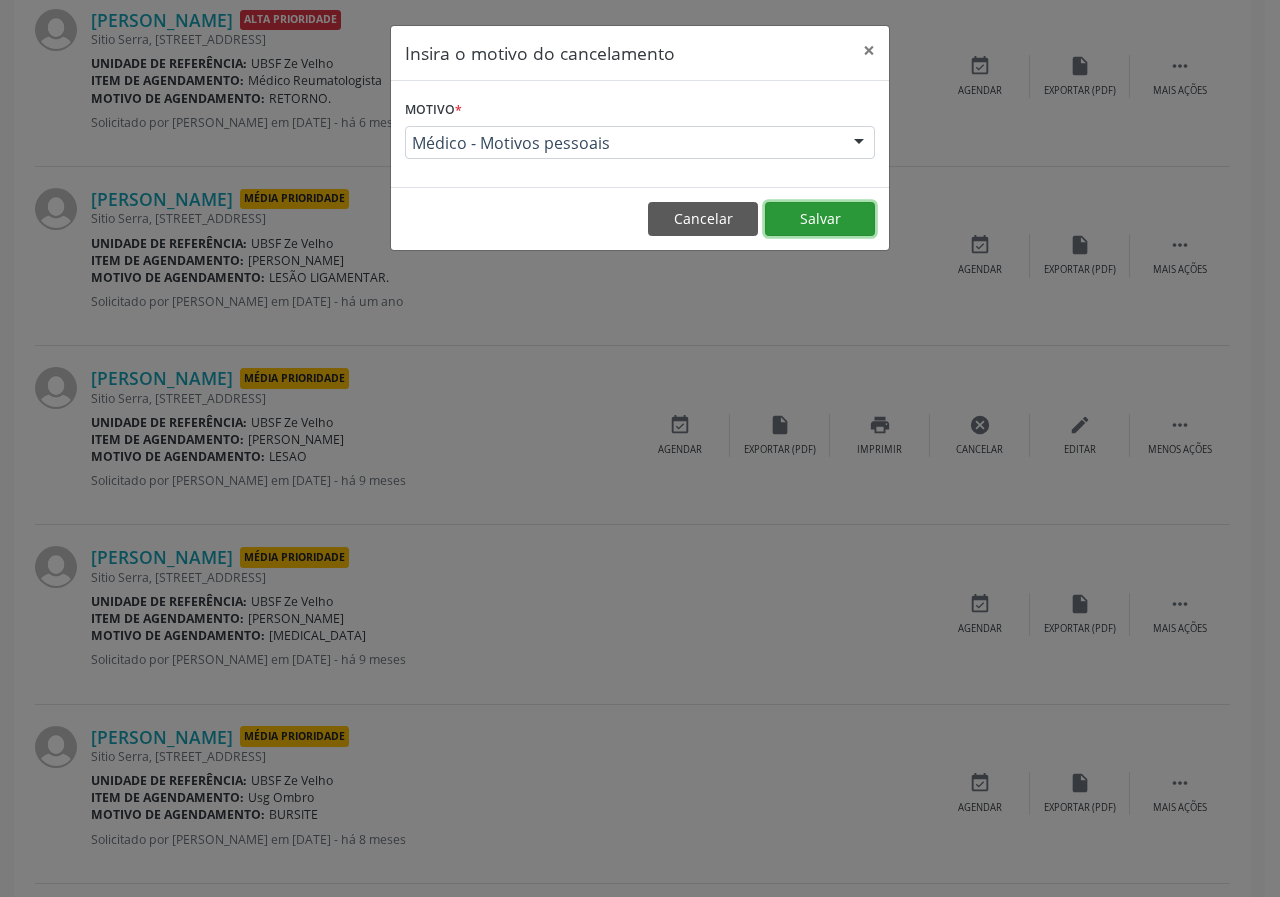 click on "Salvar" at bounding box center (820, 219) 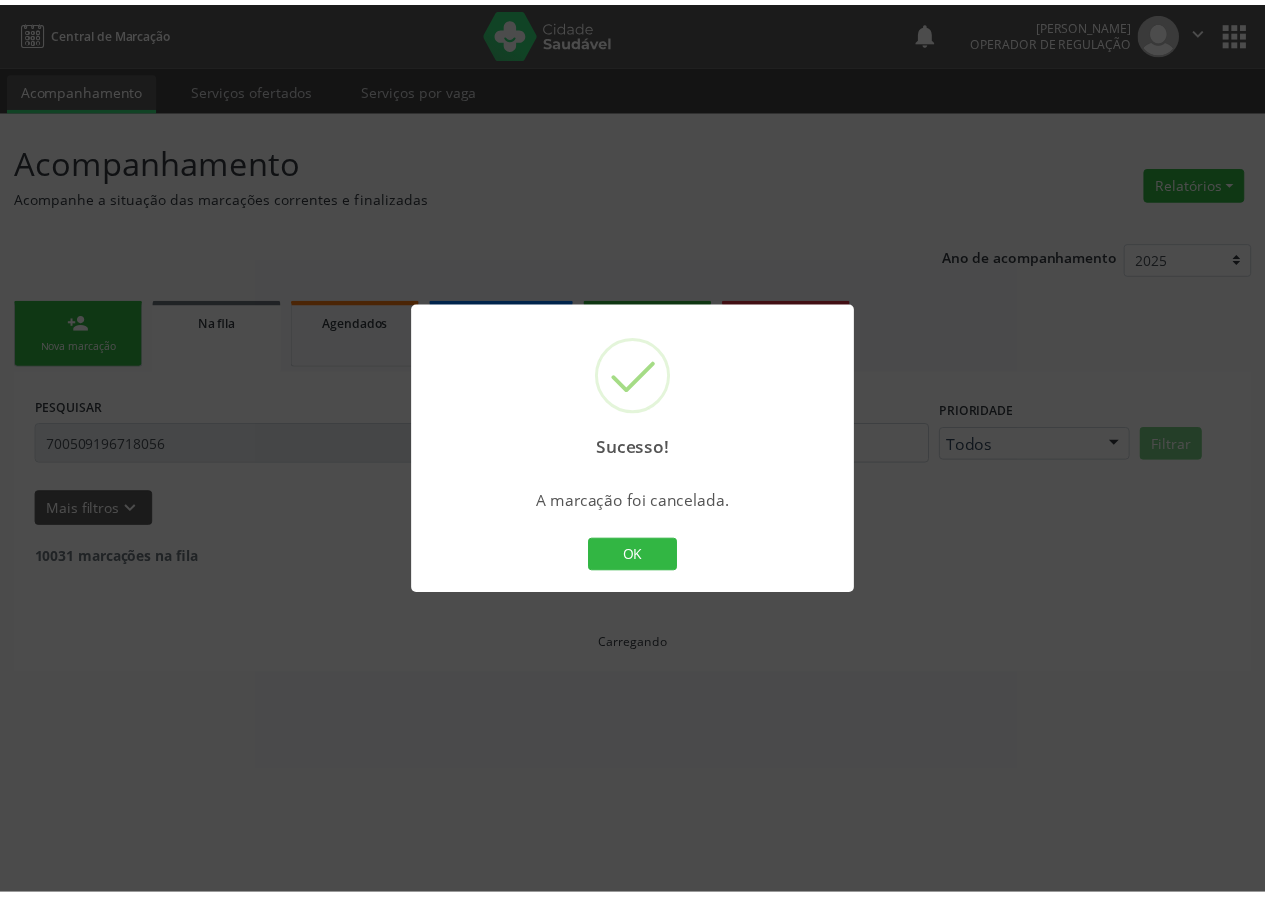 scroll, scrollTop: 0, scrollLeft: 0, axis: both 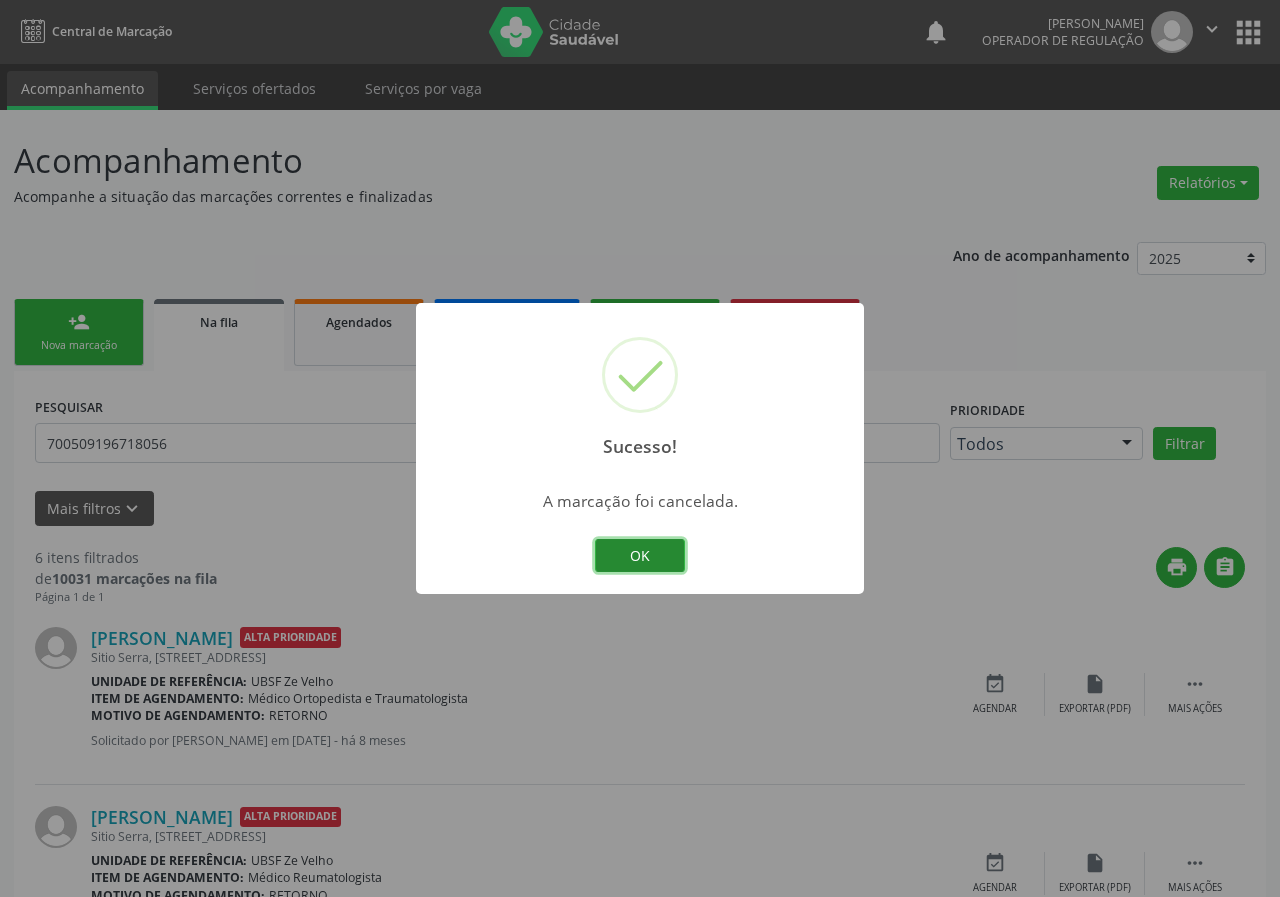 click on "OK" at bounding box center [640, 556] 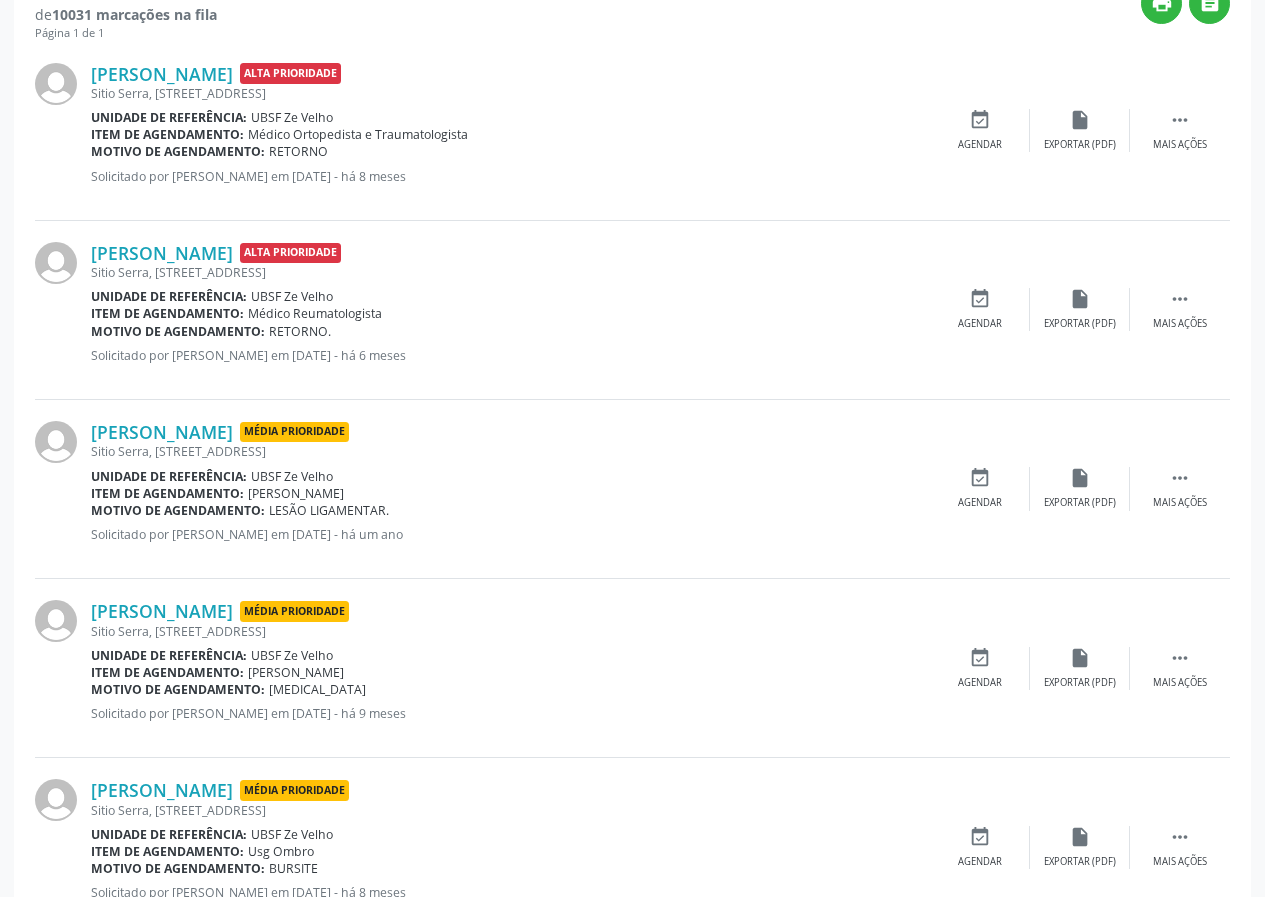 scroll, scrollTop: 600, scrollLeft: 0, axis: vertical 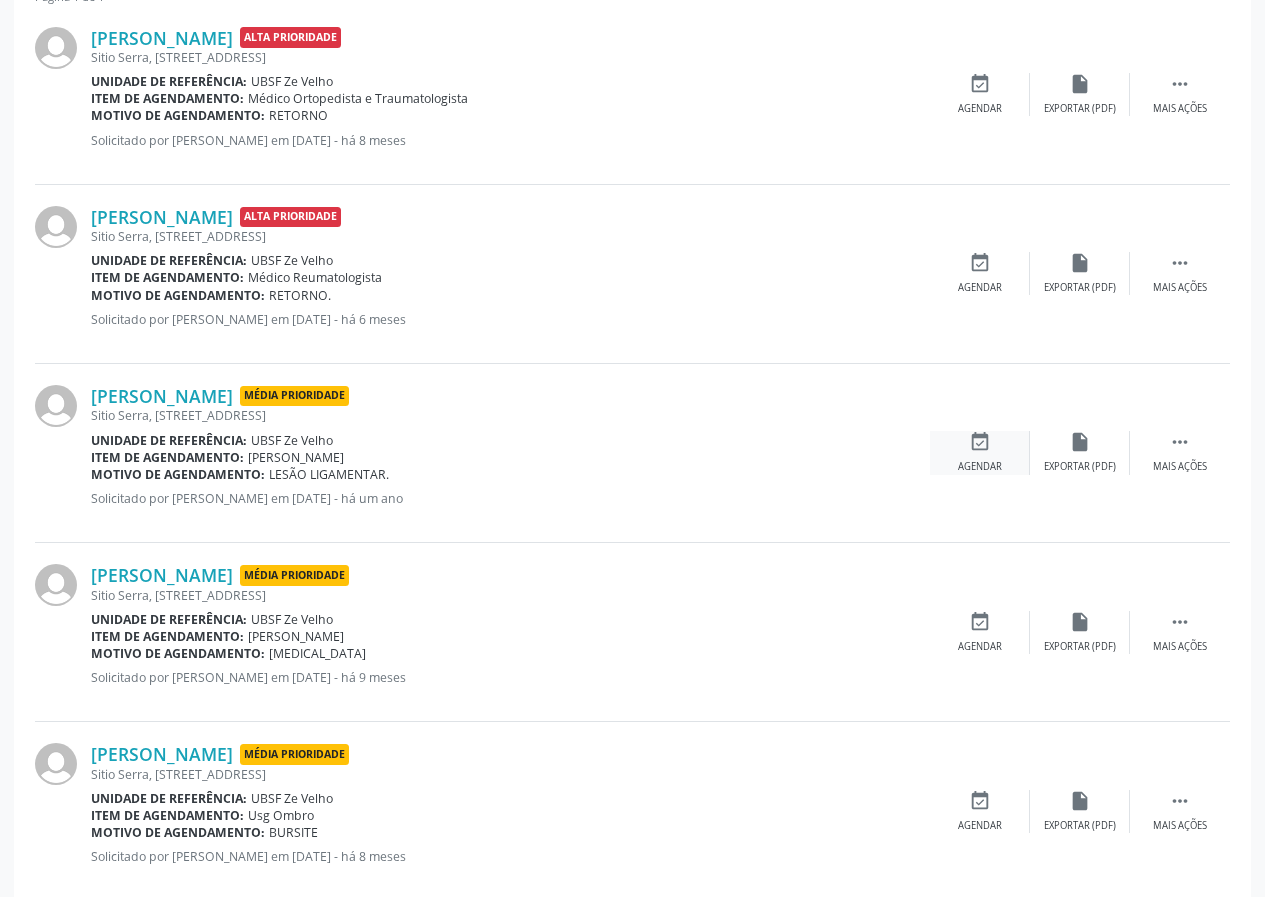 click on "event_available
Agendar" at bounding box center [980, 452] 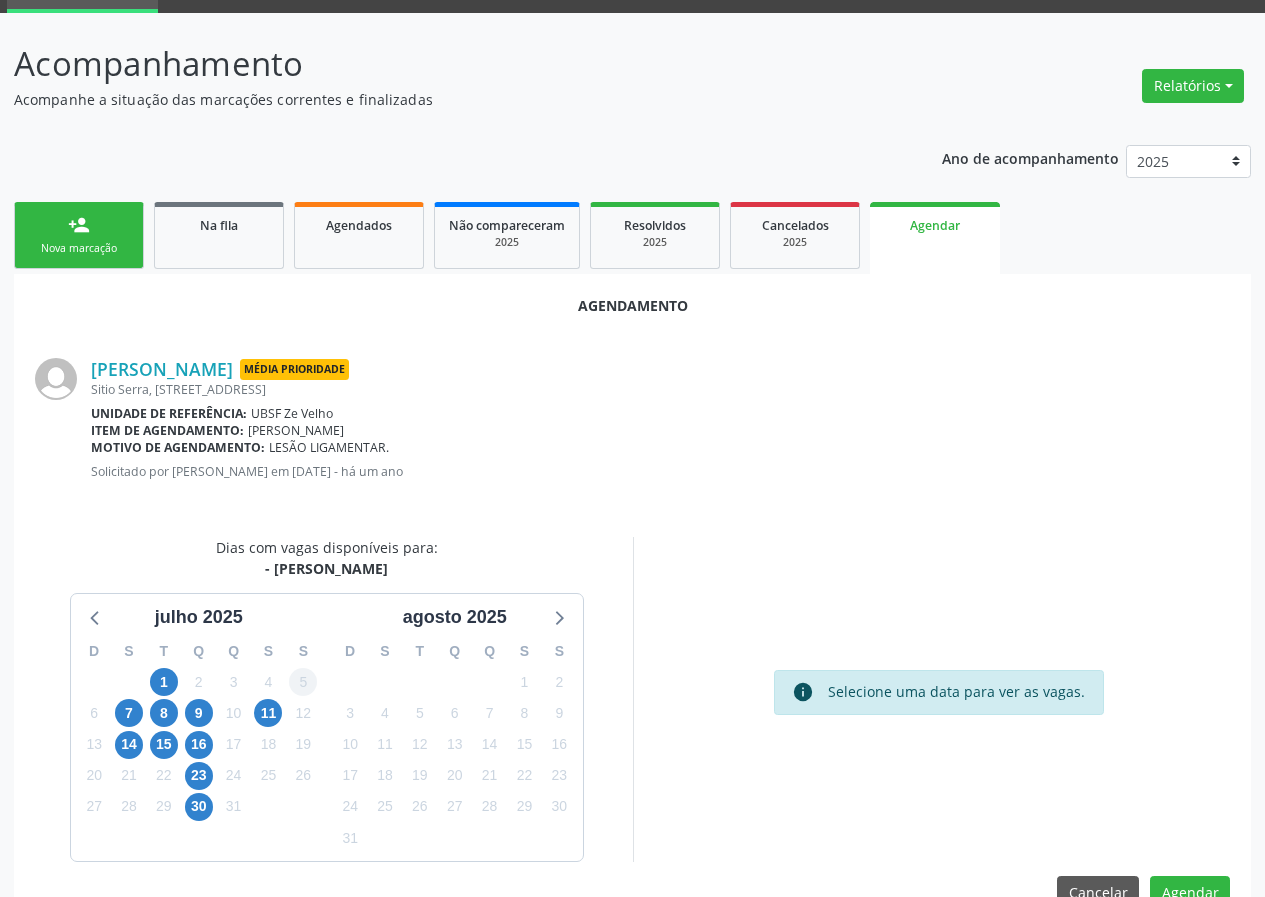 scroll, scrollTop: 144, scrollLeft: 0, axis: vertical 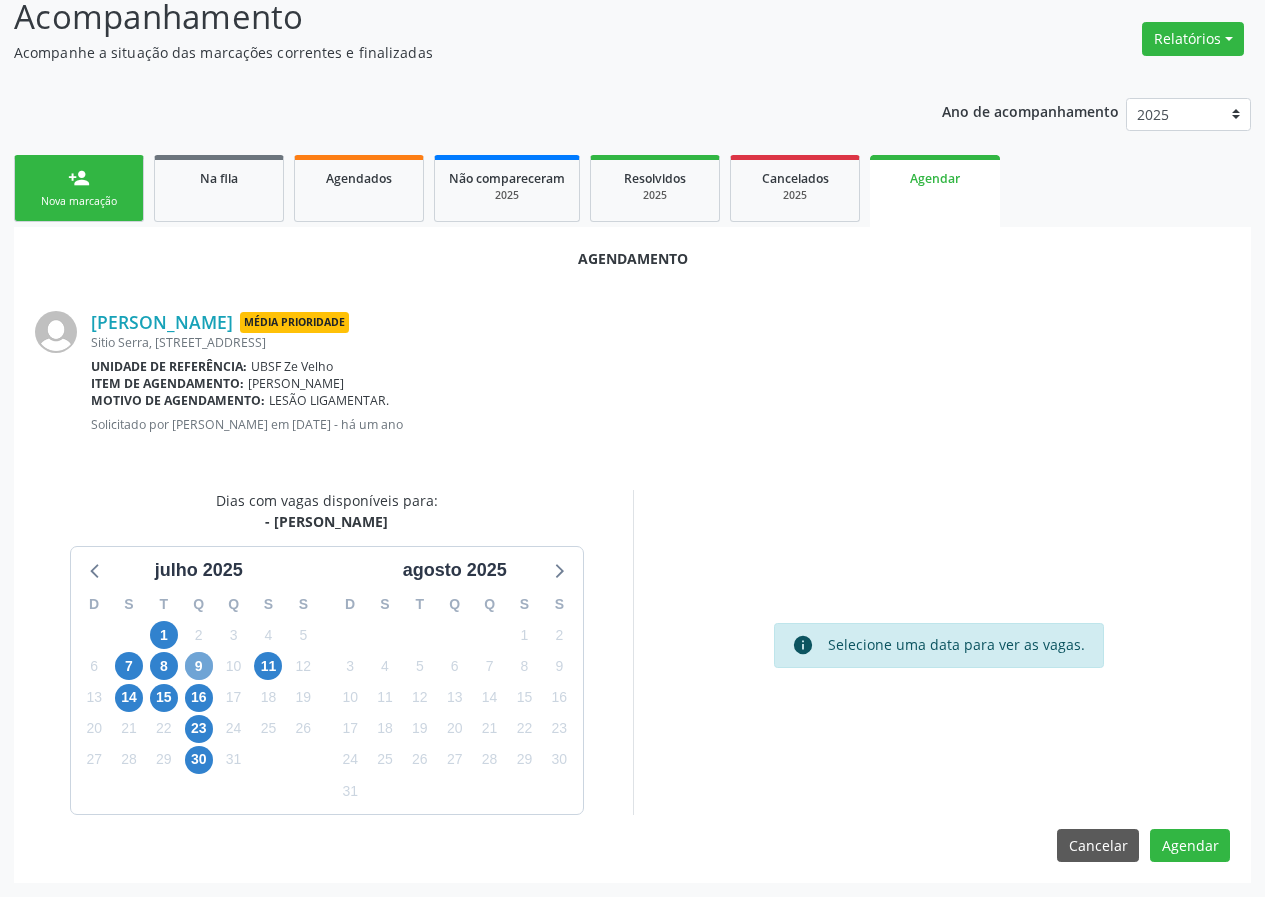 click on "9" at bounding box center [199, 666] 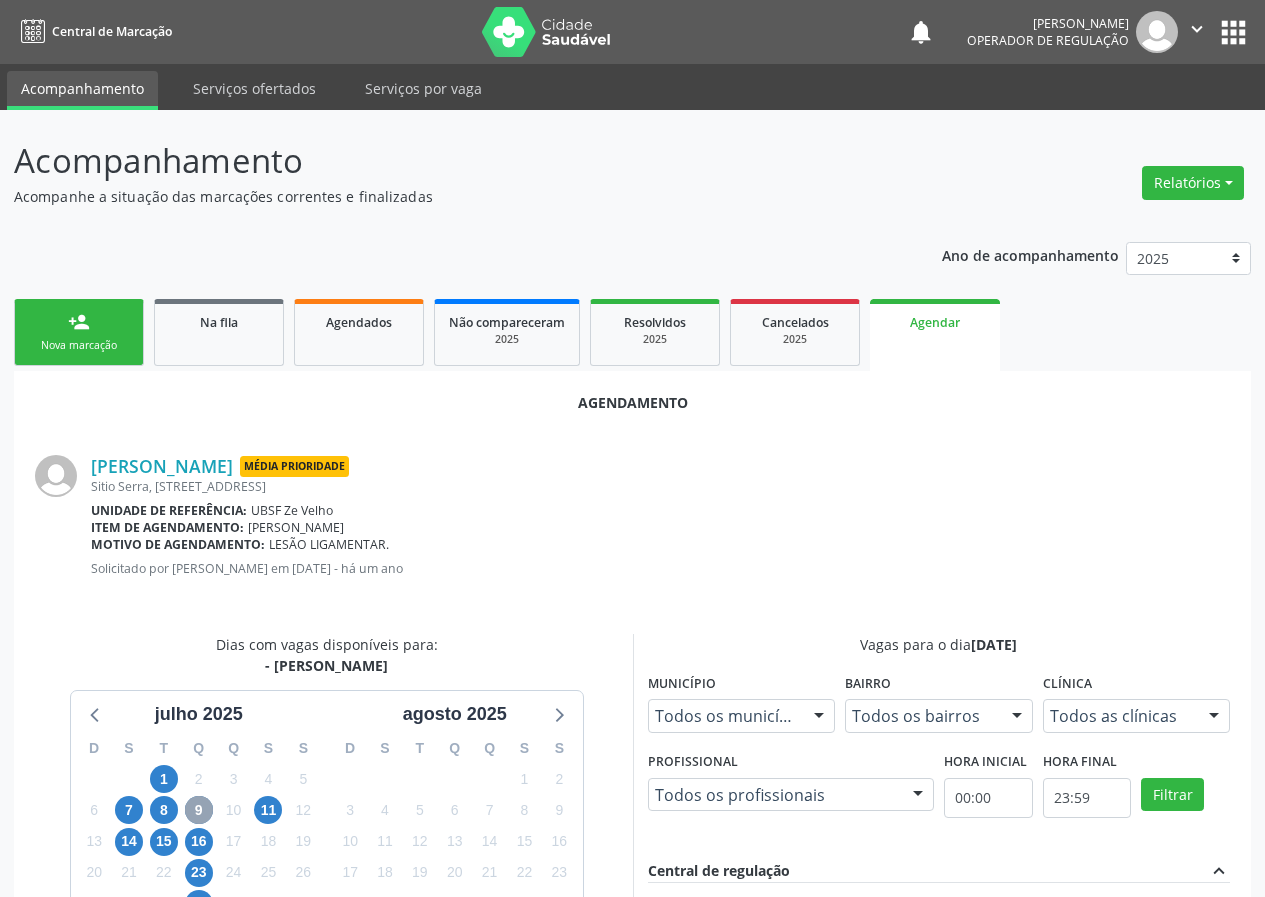 scroll, scrollTop: 433, scrollLeft: 0, axis: vertical 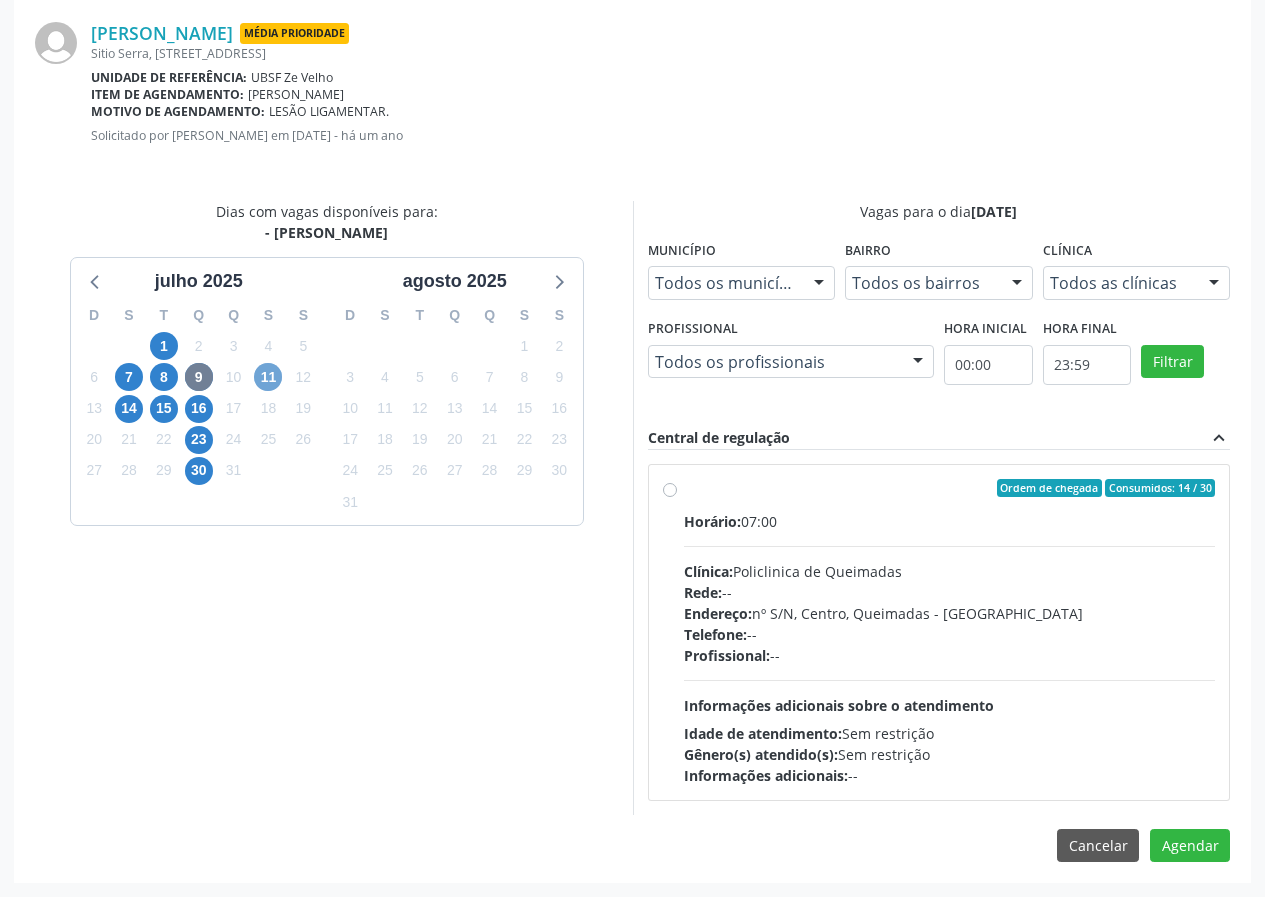 click on "11" at bounding box center [268, 377] 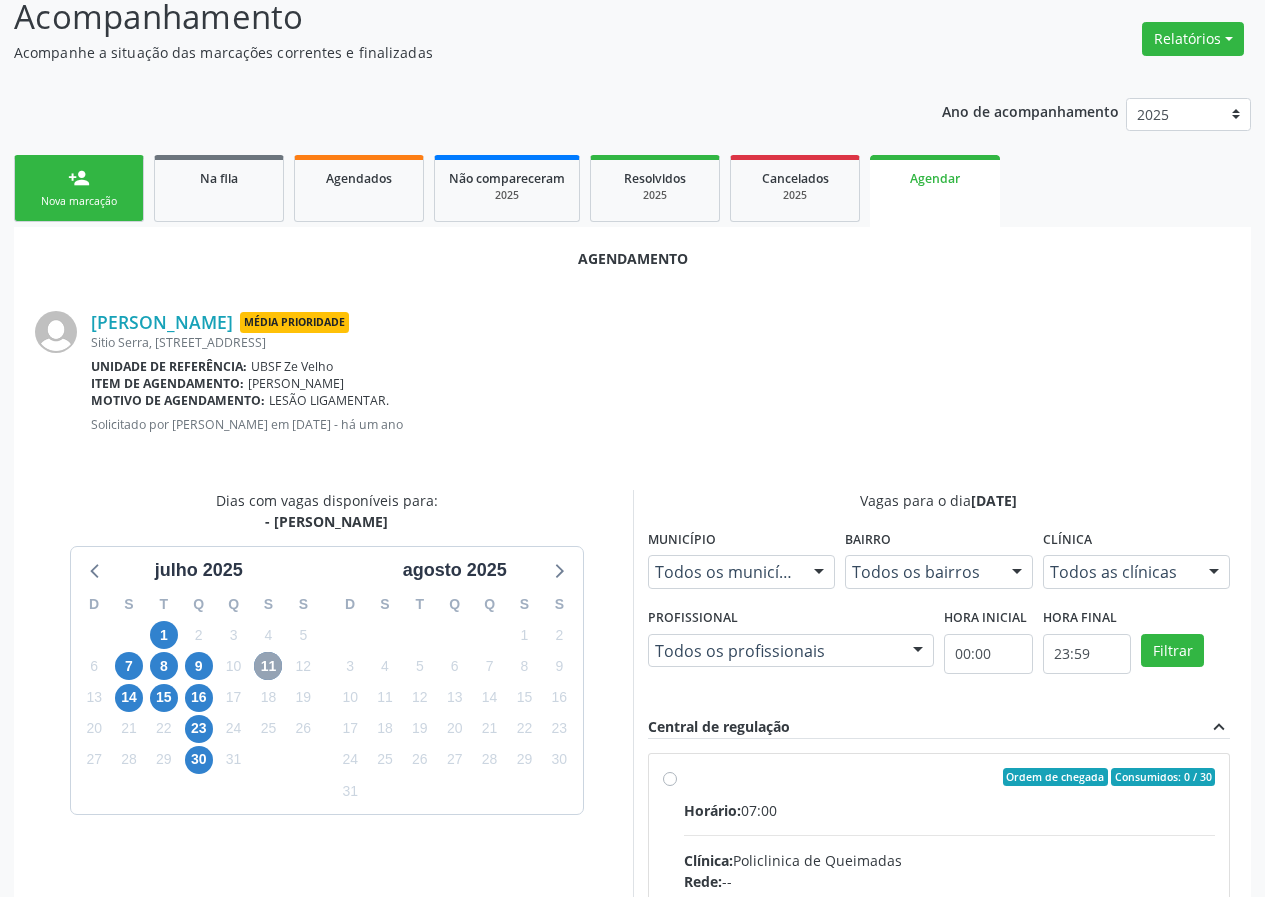 scroll, scrollTop: 433, scrollLeft: 0, axis: vertical 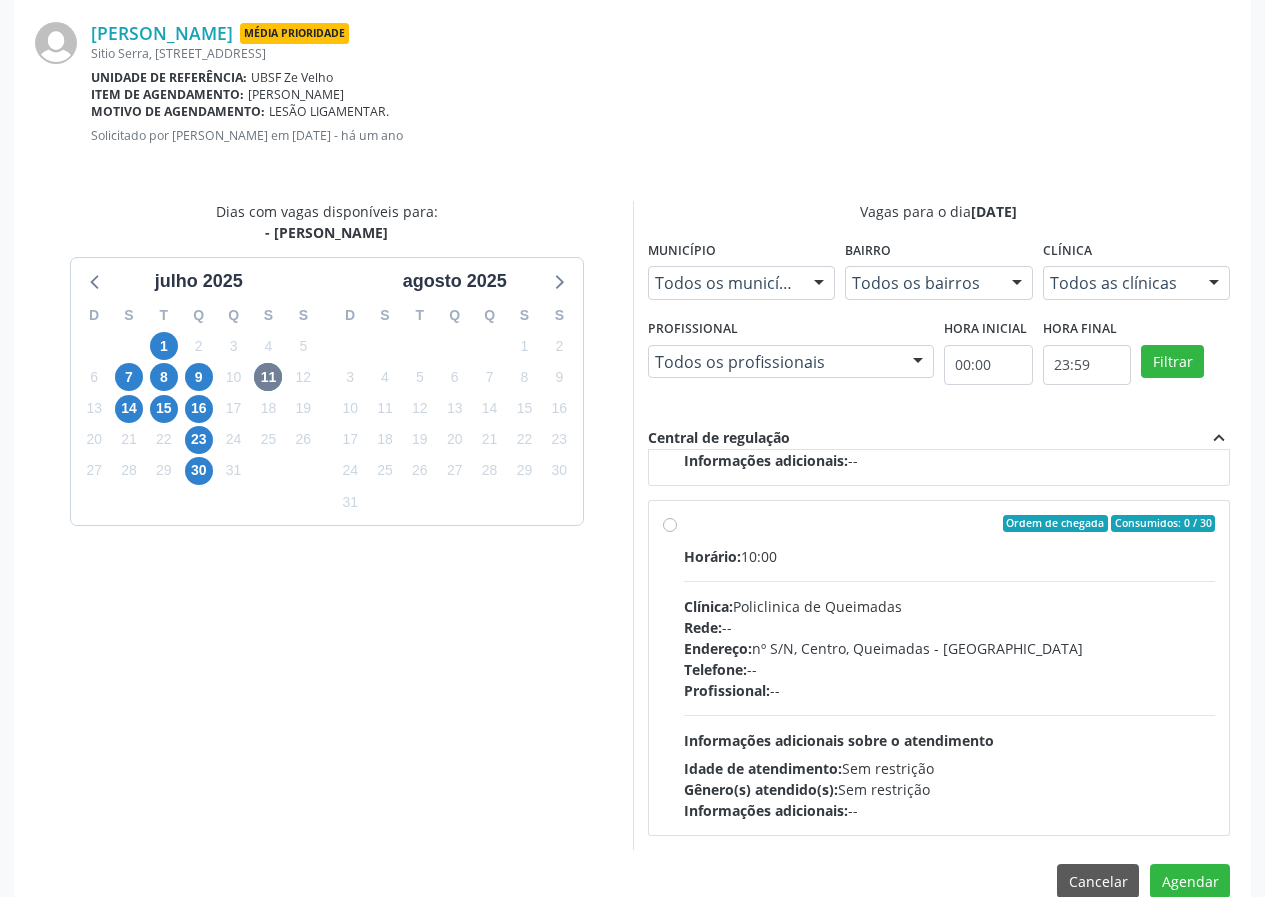 click on "Ordem de chegada
Consumidos: 0 / 30
Horário:   10:00
Clínica:  Policlinica de Queimadas
Rede:
--
Endereço:   nº S/N, Centro, Queimadas - PB
Telefone:   --
Profissional:
--
Informações adicionais sobre o atendimento
Idade de atendimento:
Sem restrição
Gênero(s) atendido(s):
Sem restrição
Informações adicionais:
--" at bounding box center [939, 668] 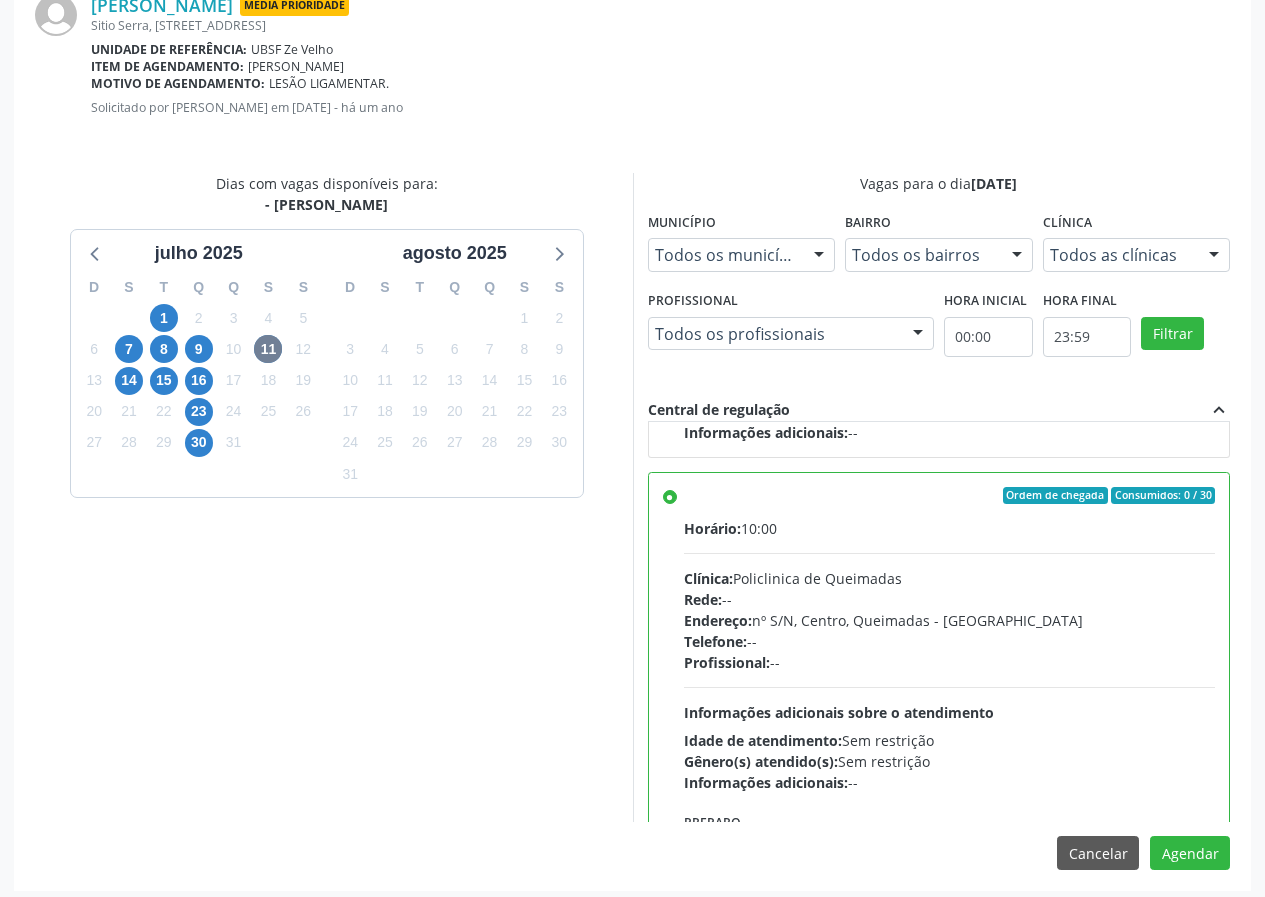 scroll, scrollTop: 469, scrollLeft: 0, axis: vertical 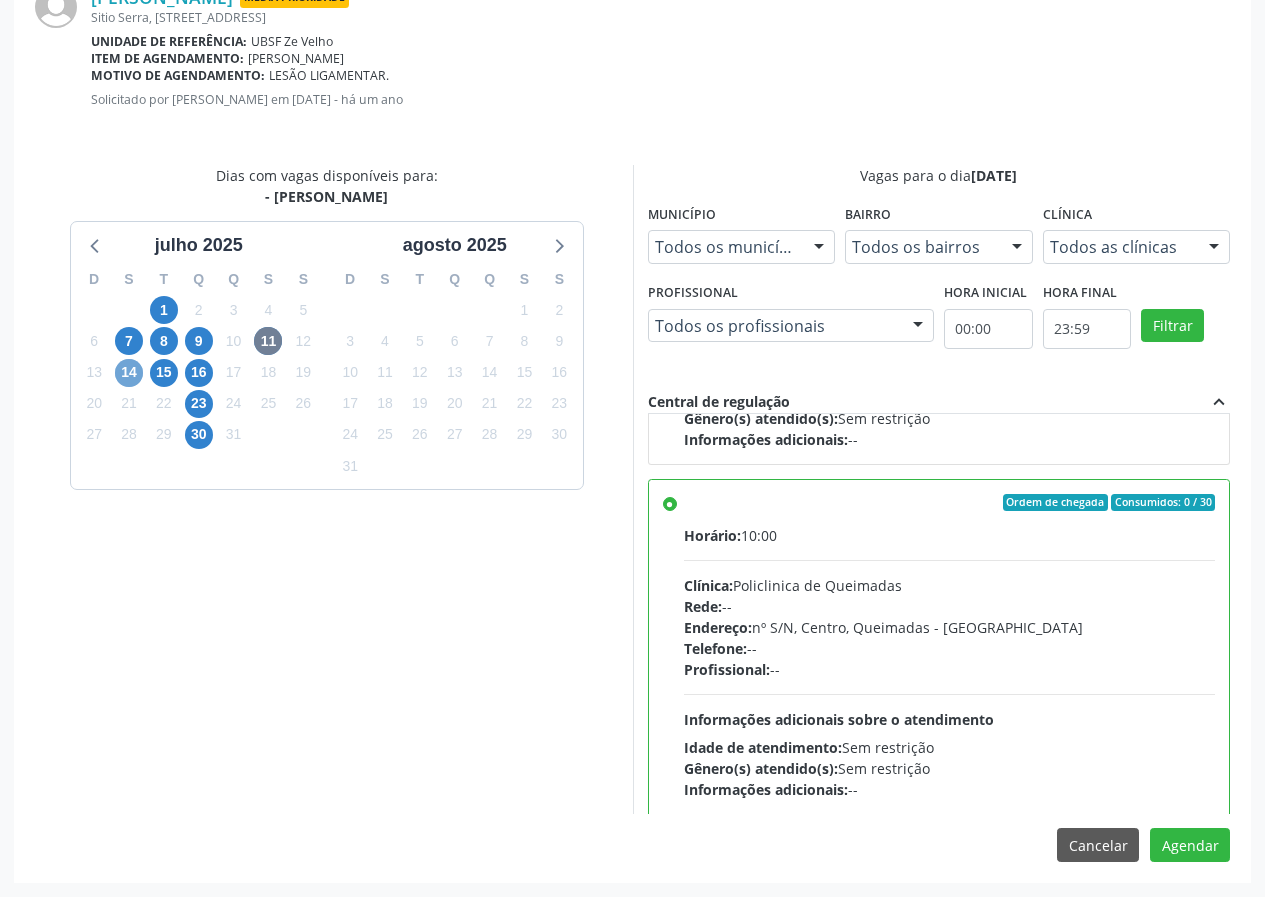 click on "14" at bounding box center [129, 373] 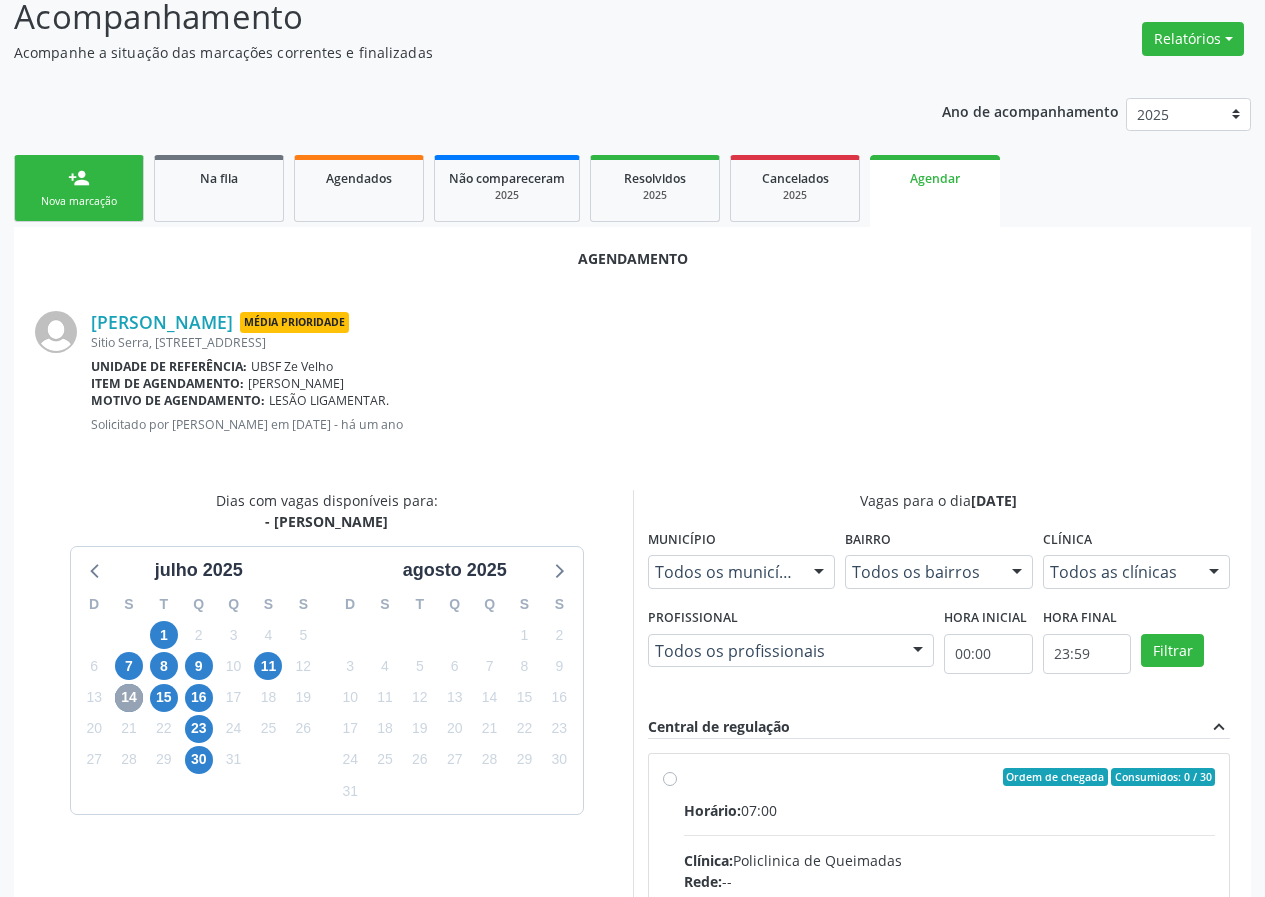 scroll, scrollTop: 469, scrollLeft: 0, axis: vertical 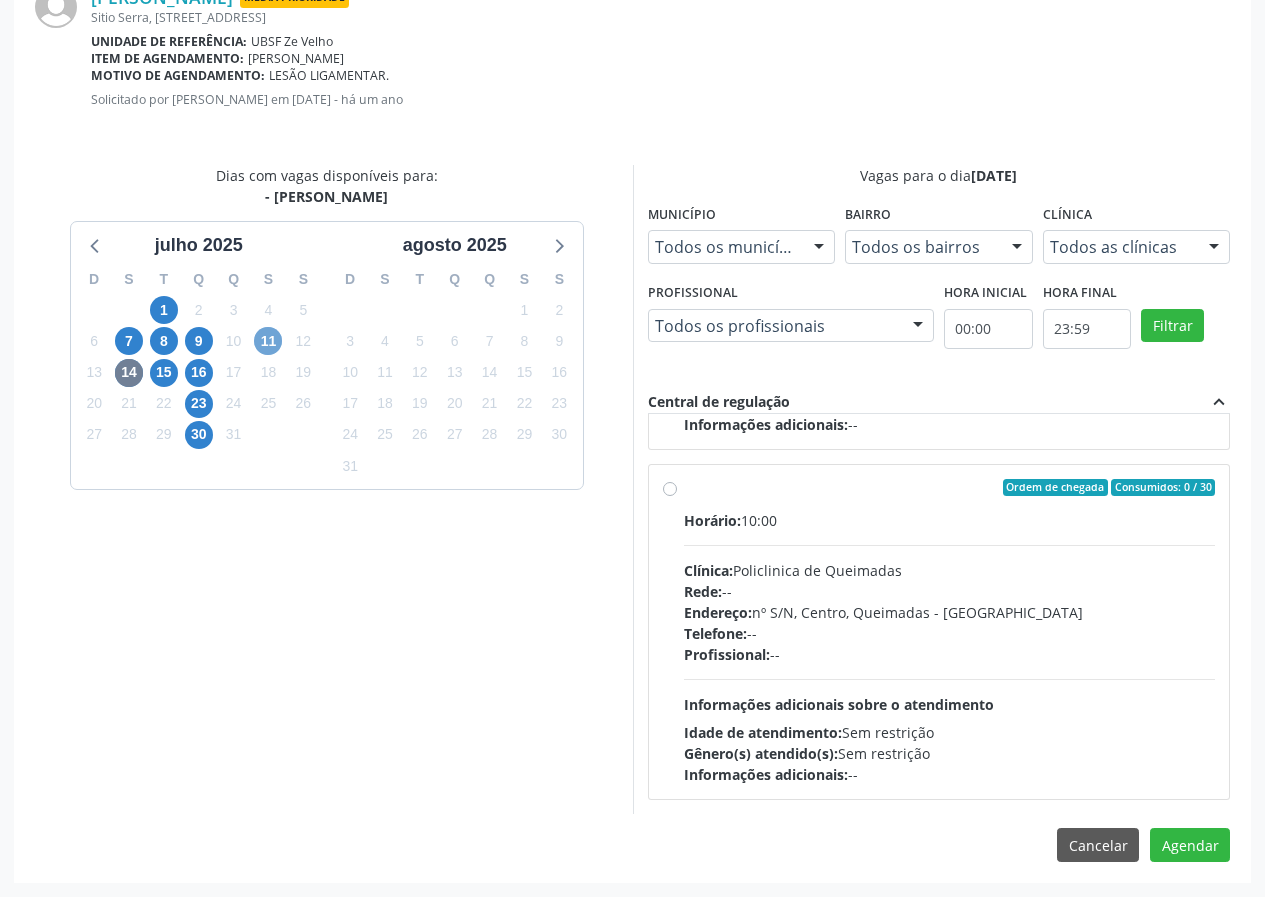 click on "11" at bounding box center (268, 341) 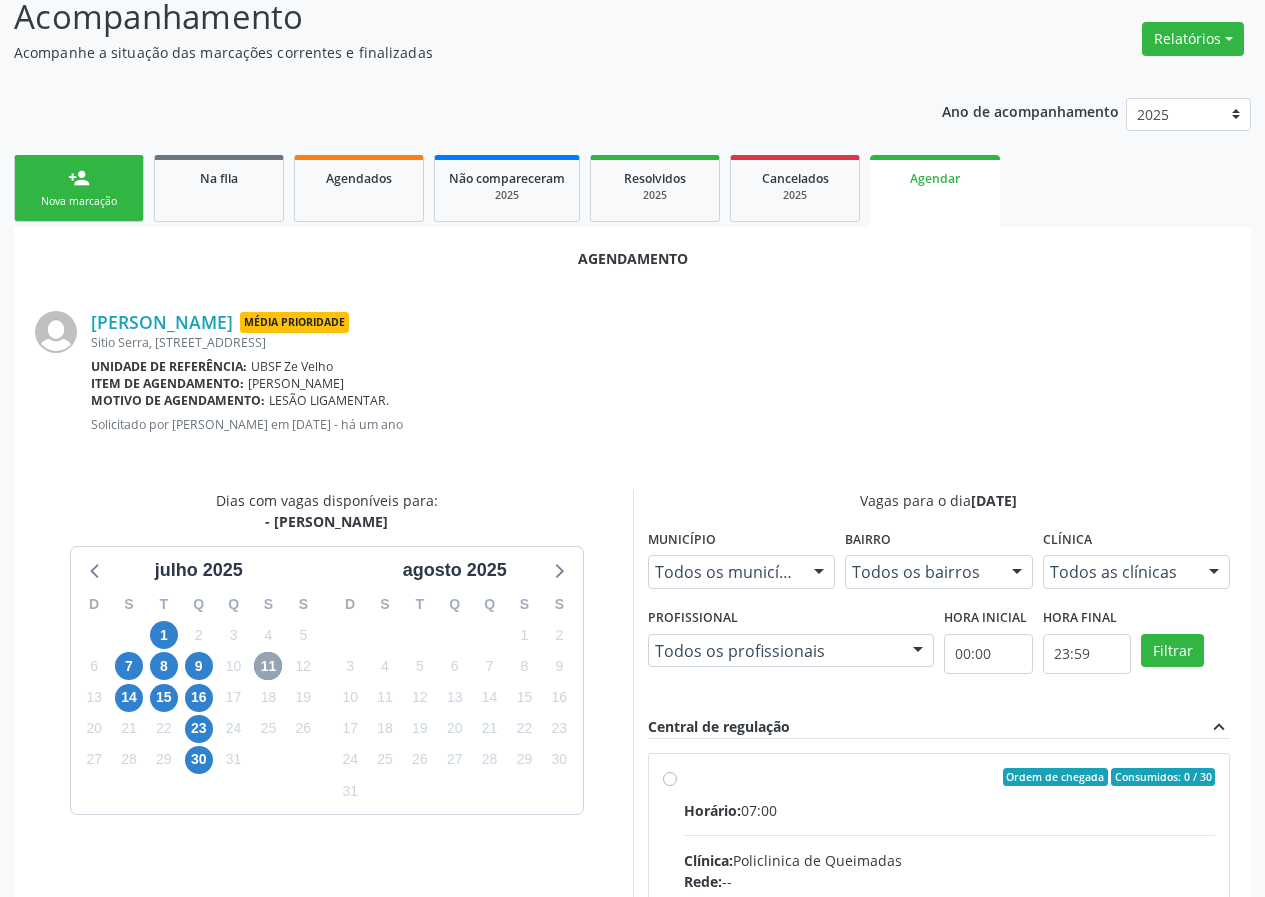 scroll, scrollTop: 469, scrollLeft: 0, axis: vertical 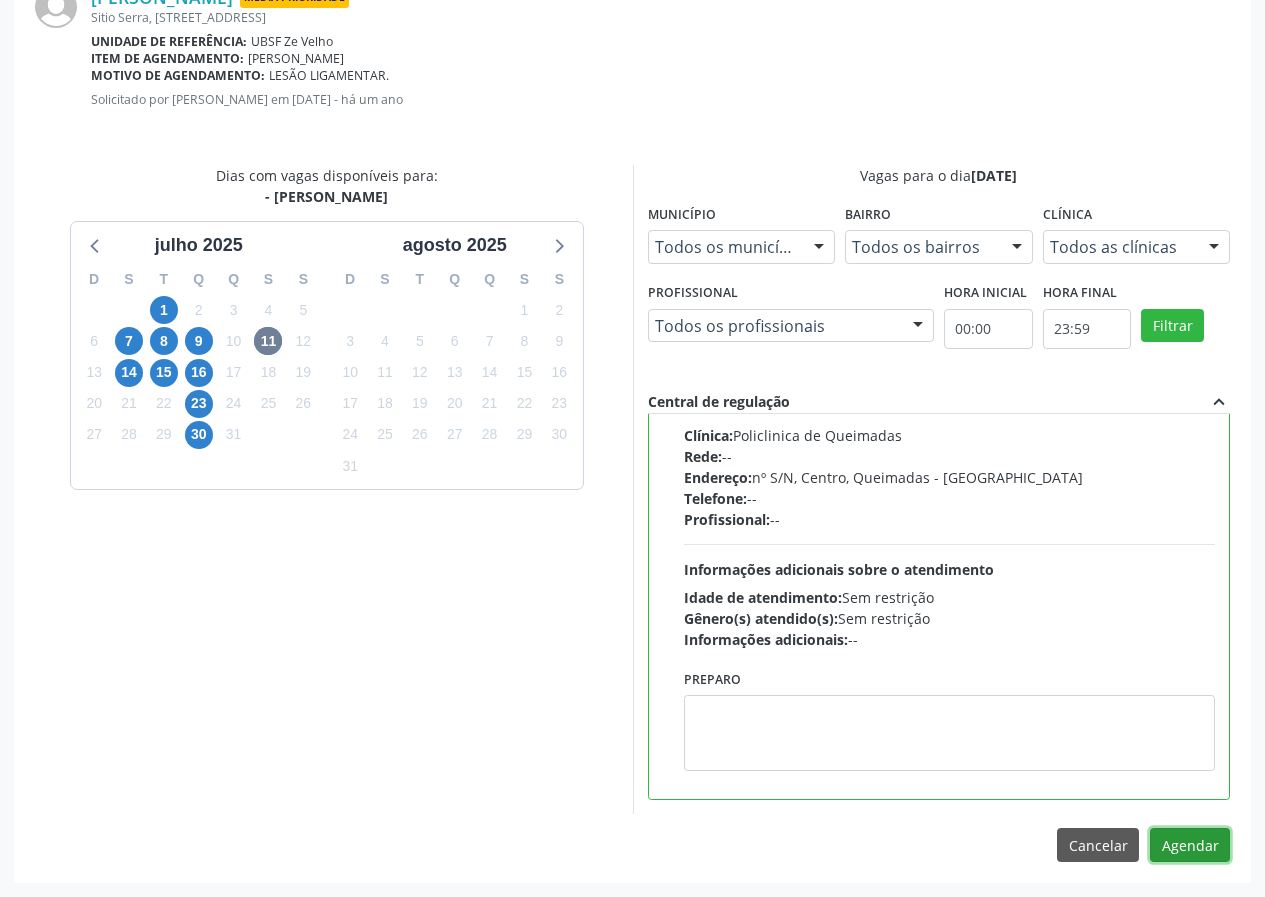 click on "Agendar" at bounding box center [1190, 845] 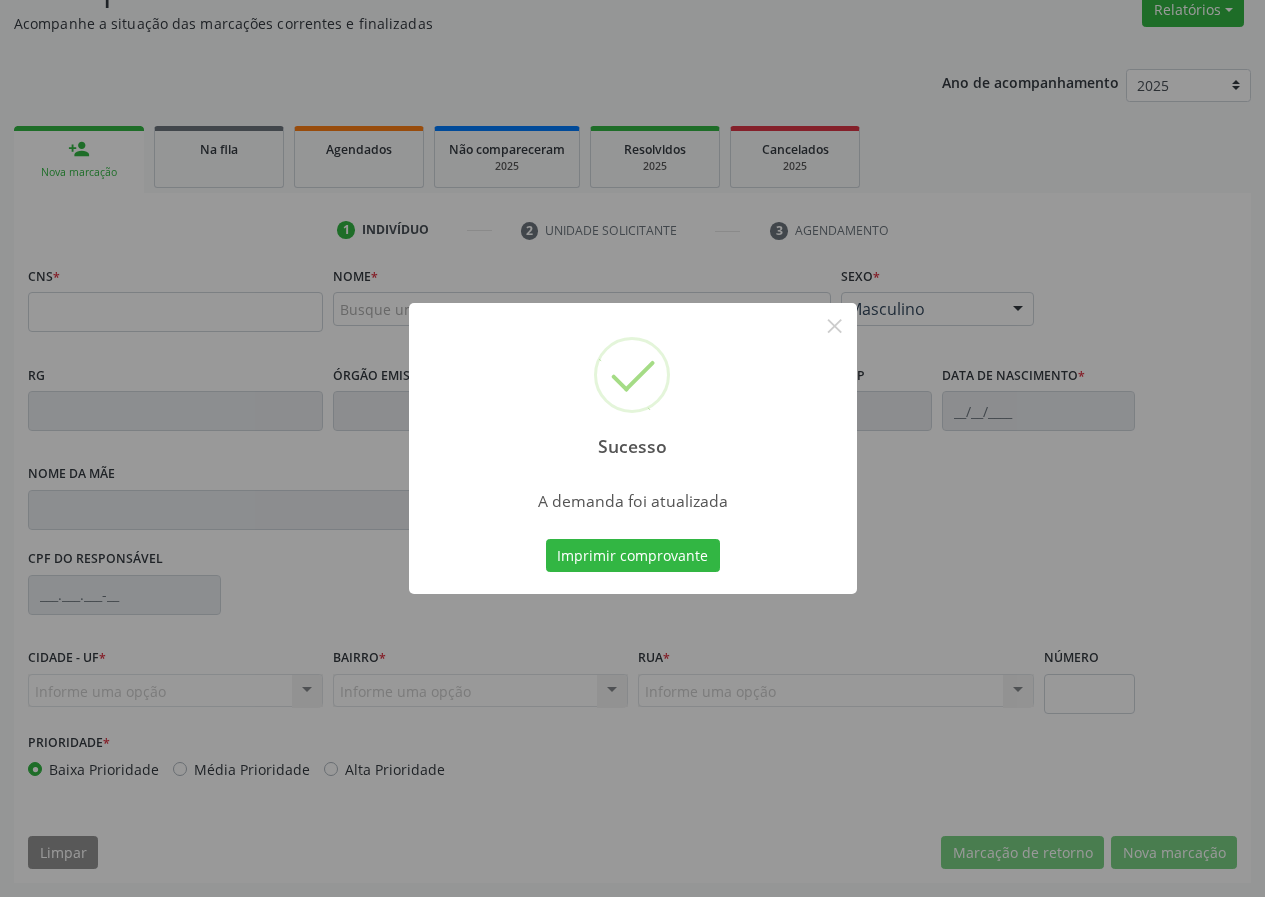 scroll, scrollTop: 173, scrollLeft: 0, axis: vertical 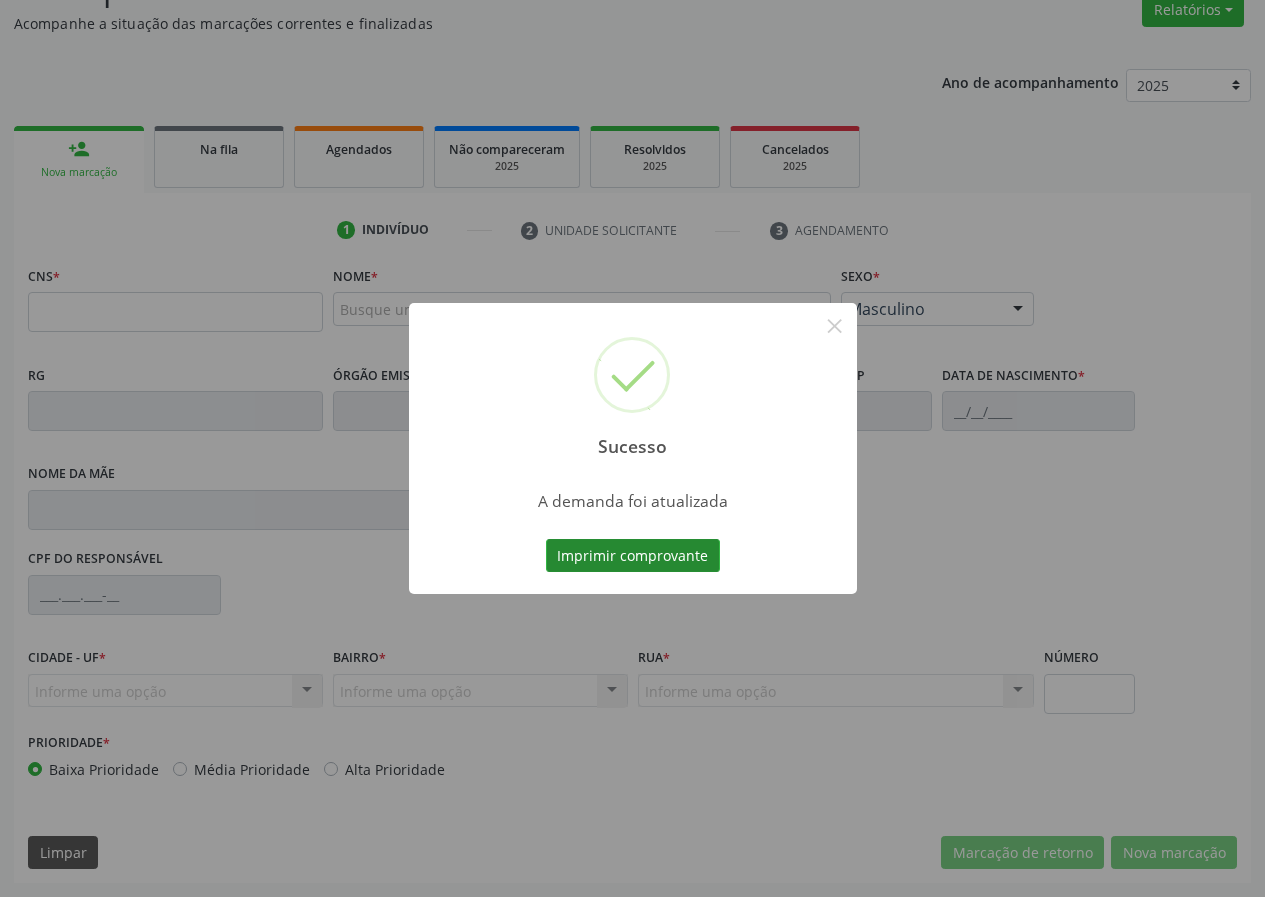 click on "Imprimir comprovante" at bounding box center (633, 556) 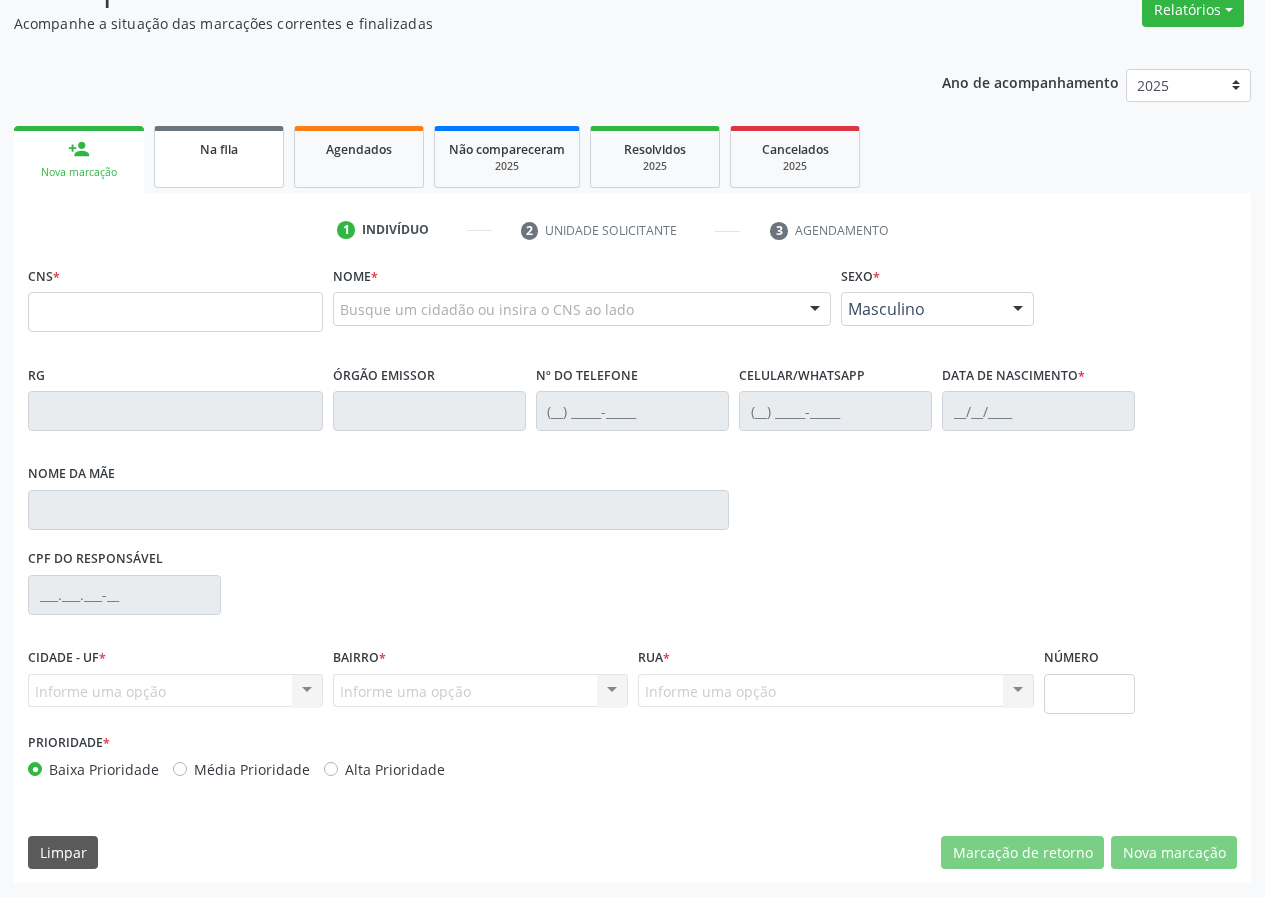 click on "Na fila" at bounding box center (219, 157) 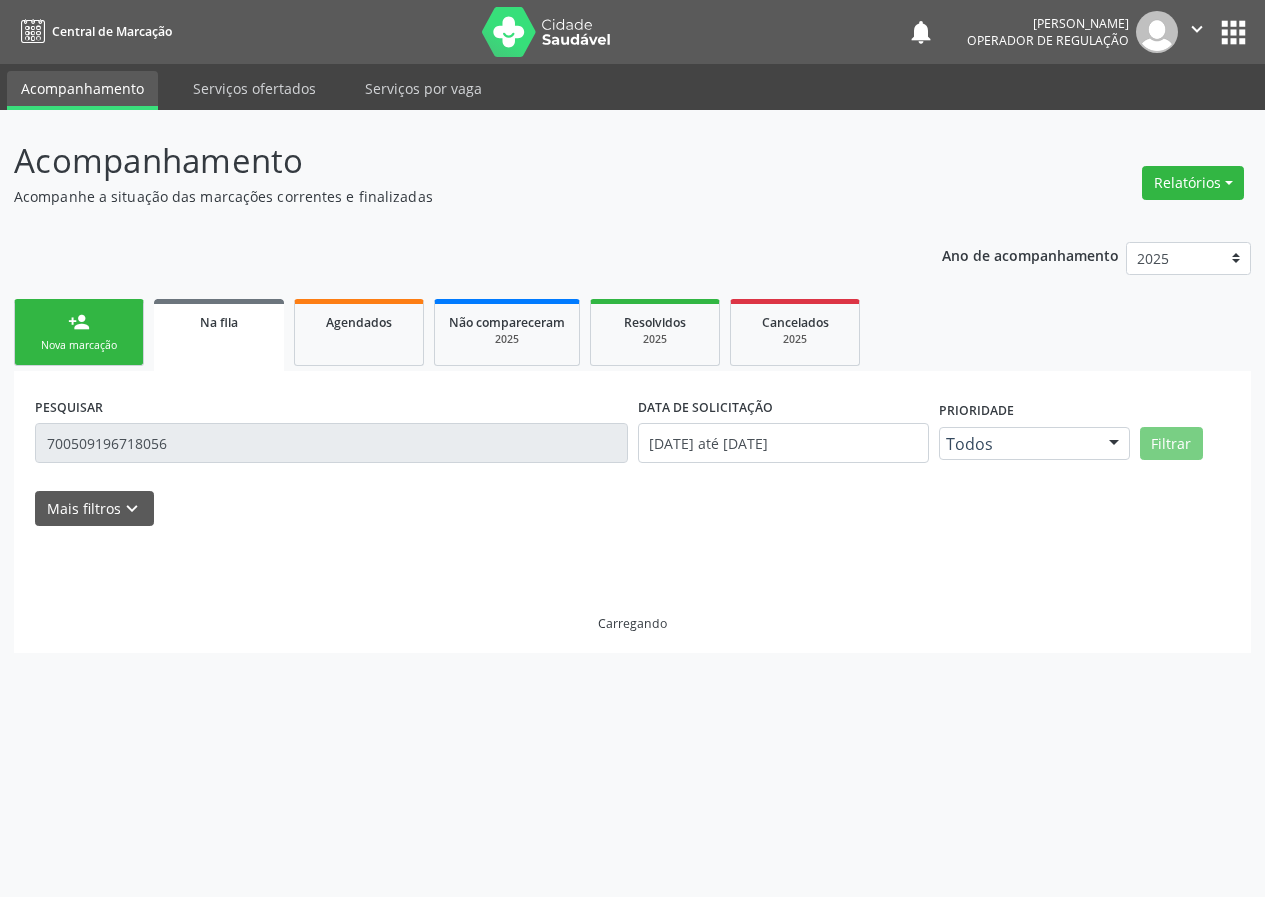 scroll, scrollTop: 0, scrollLeft: 0, axis: both 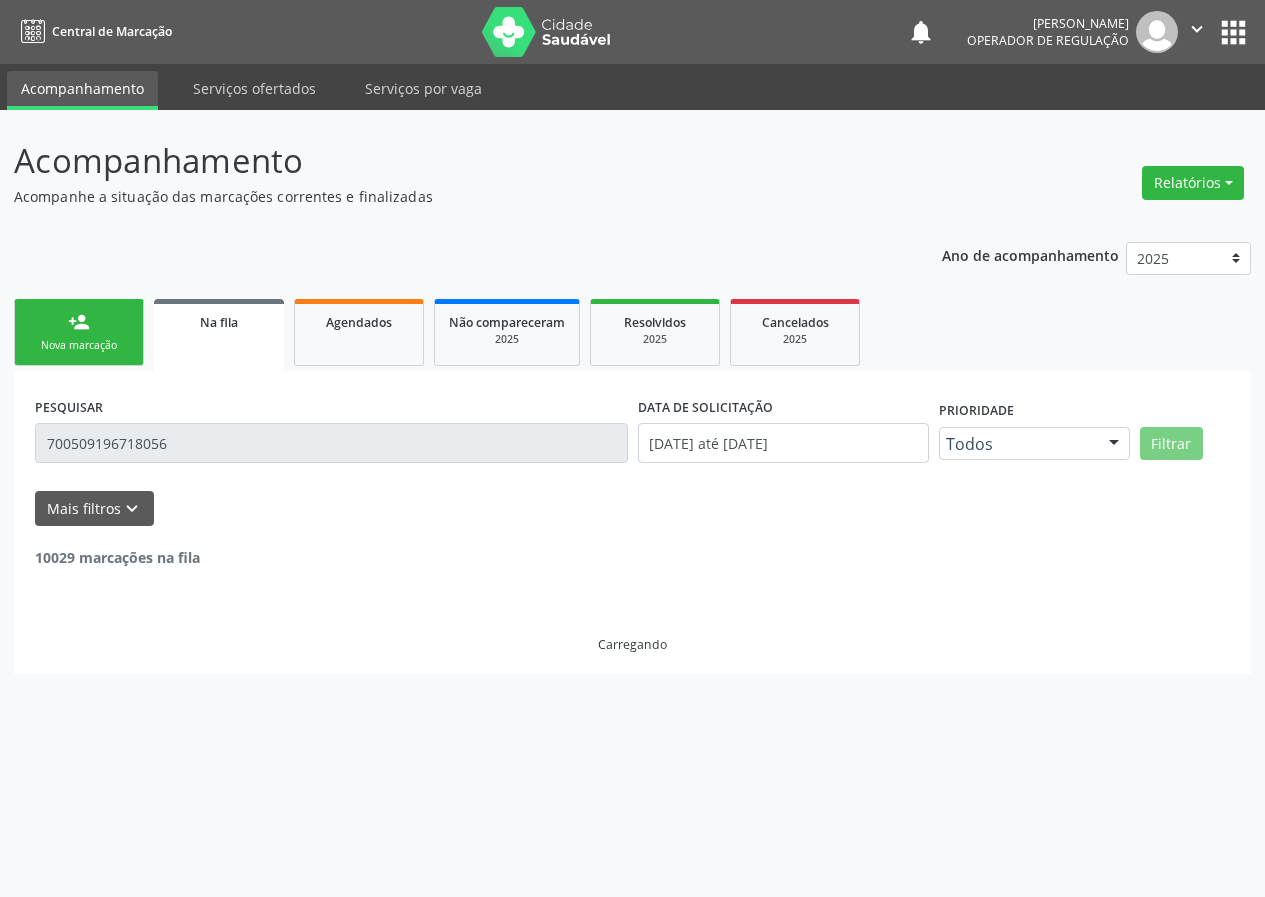 click on "700509196718056" at bounding box center [331, 443] 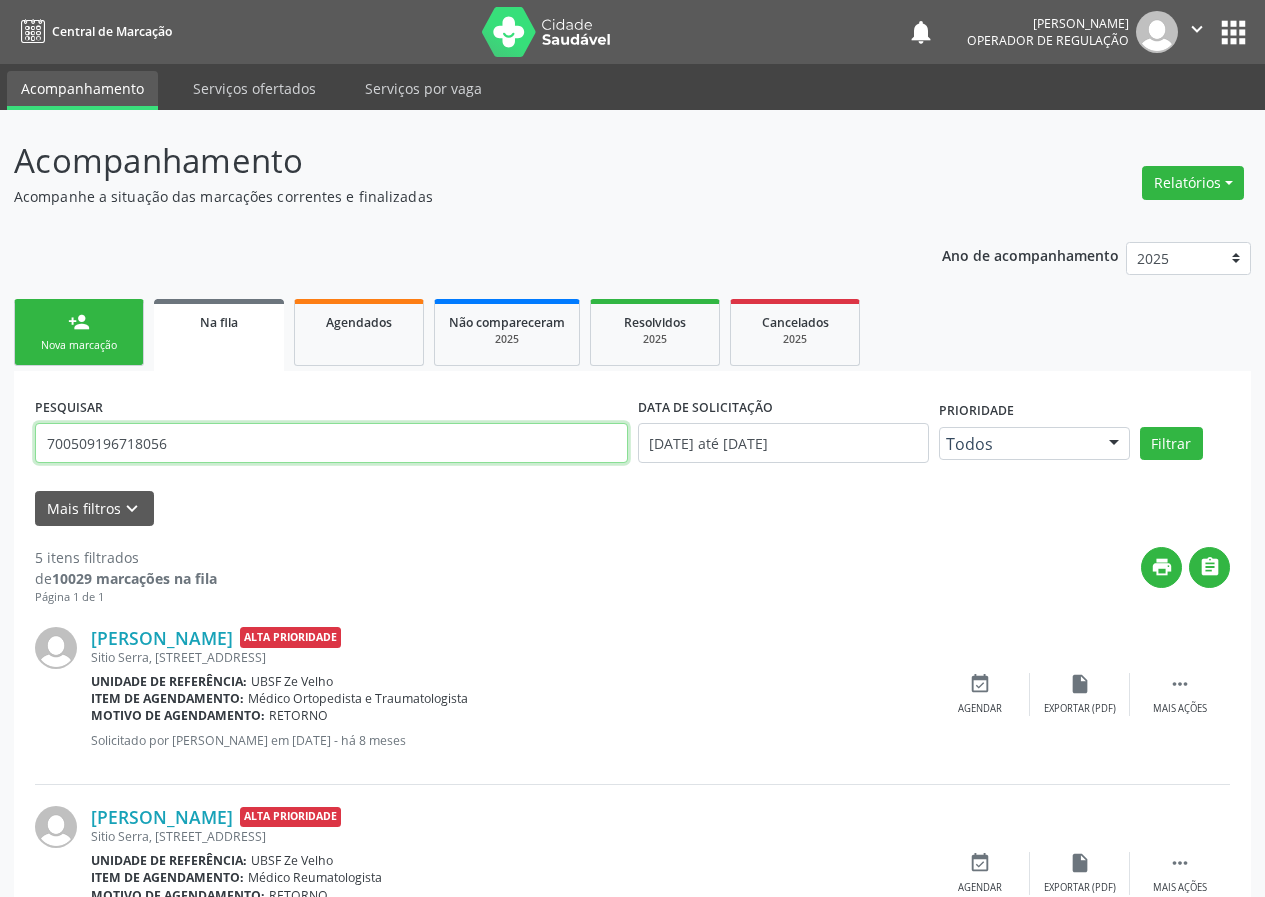 click on "700509196718056" at bounding box center [331, 443] 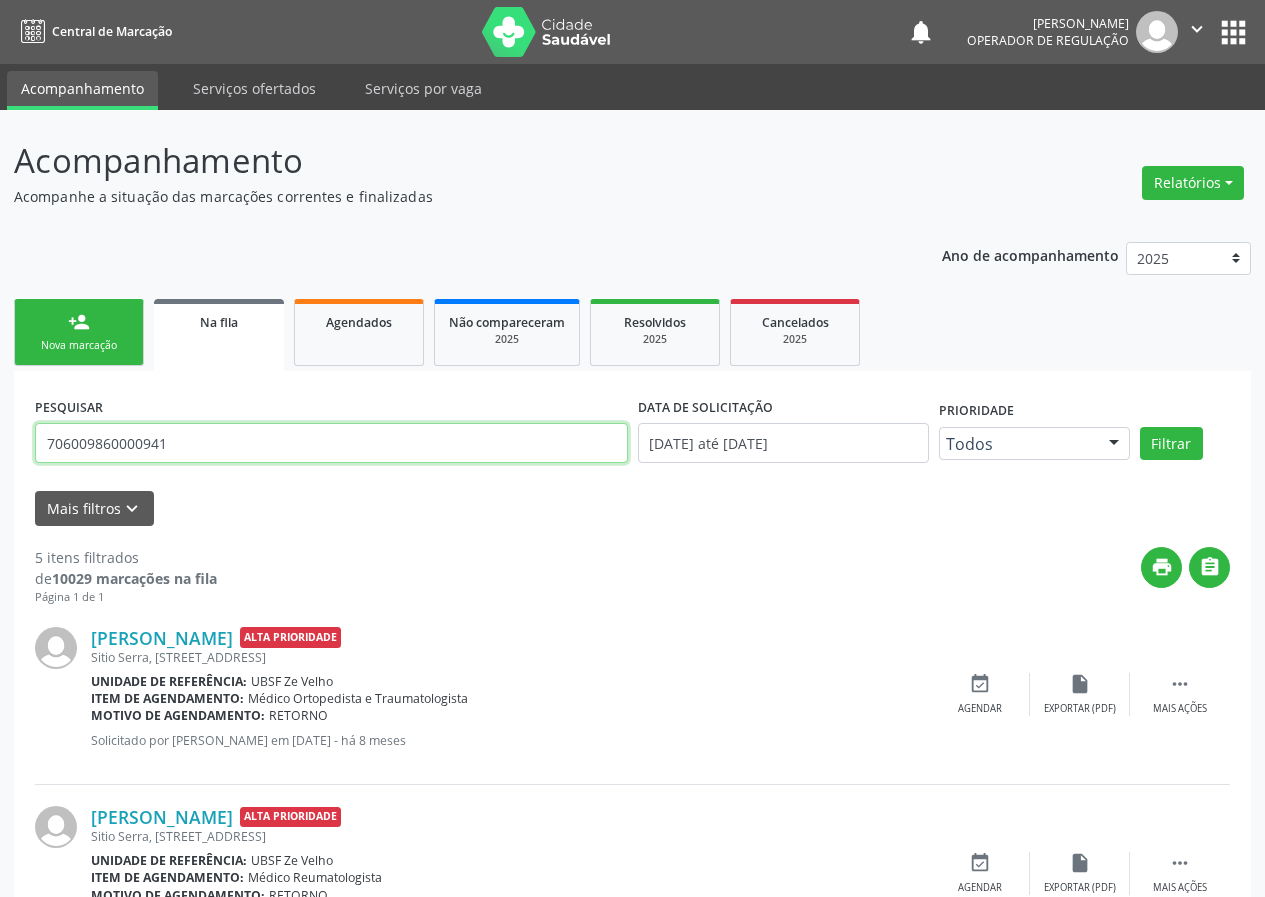type on "706009860000941" 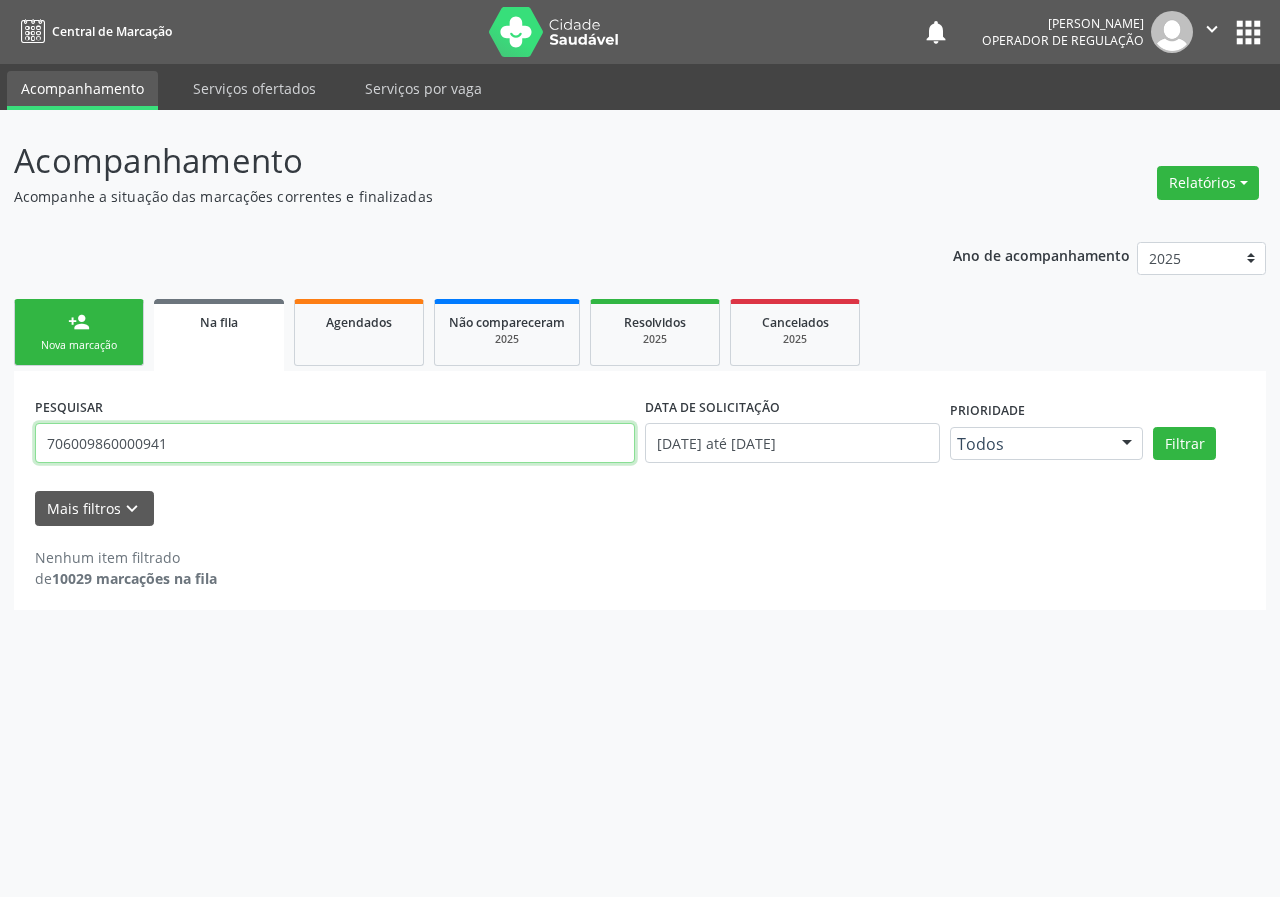 click on "706009860000941" at bounding box center (335, 443) 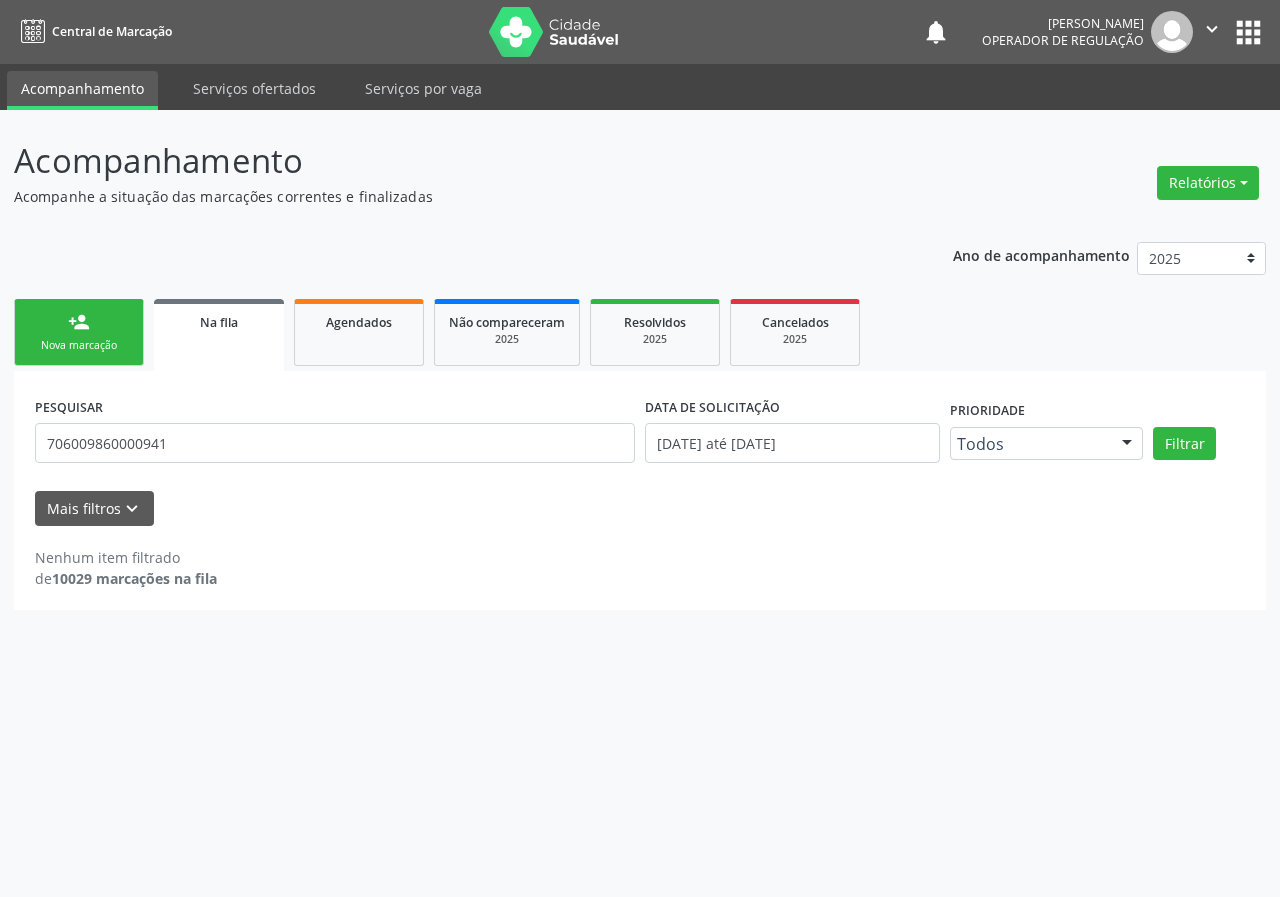 click on "person_add
Nova marcação" at bounding box center (79, 332) 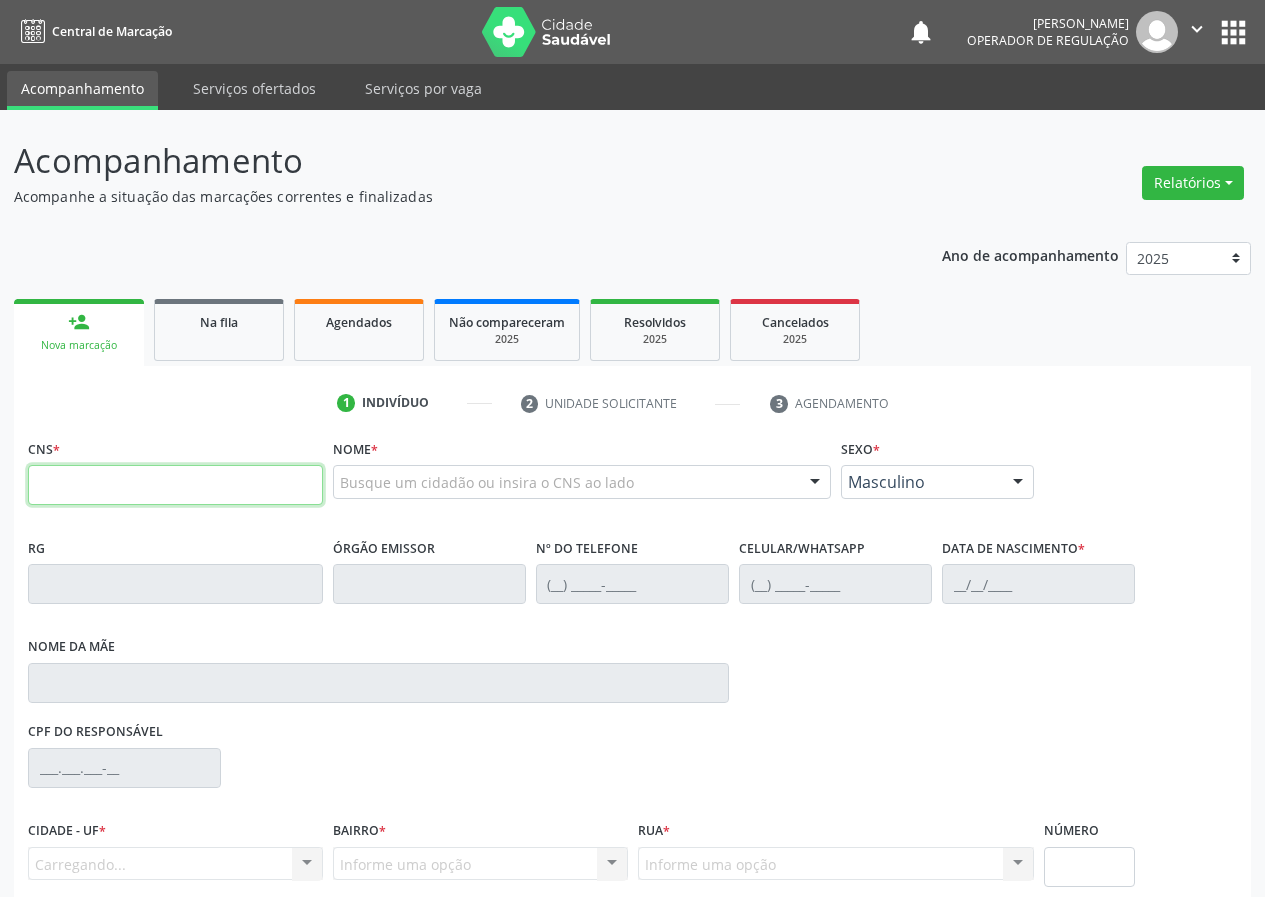 click at bounding box center (175, 485) 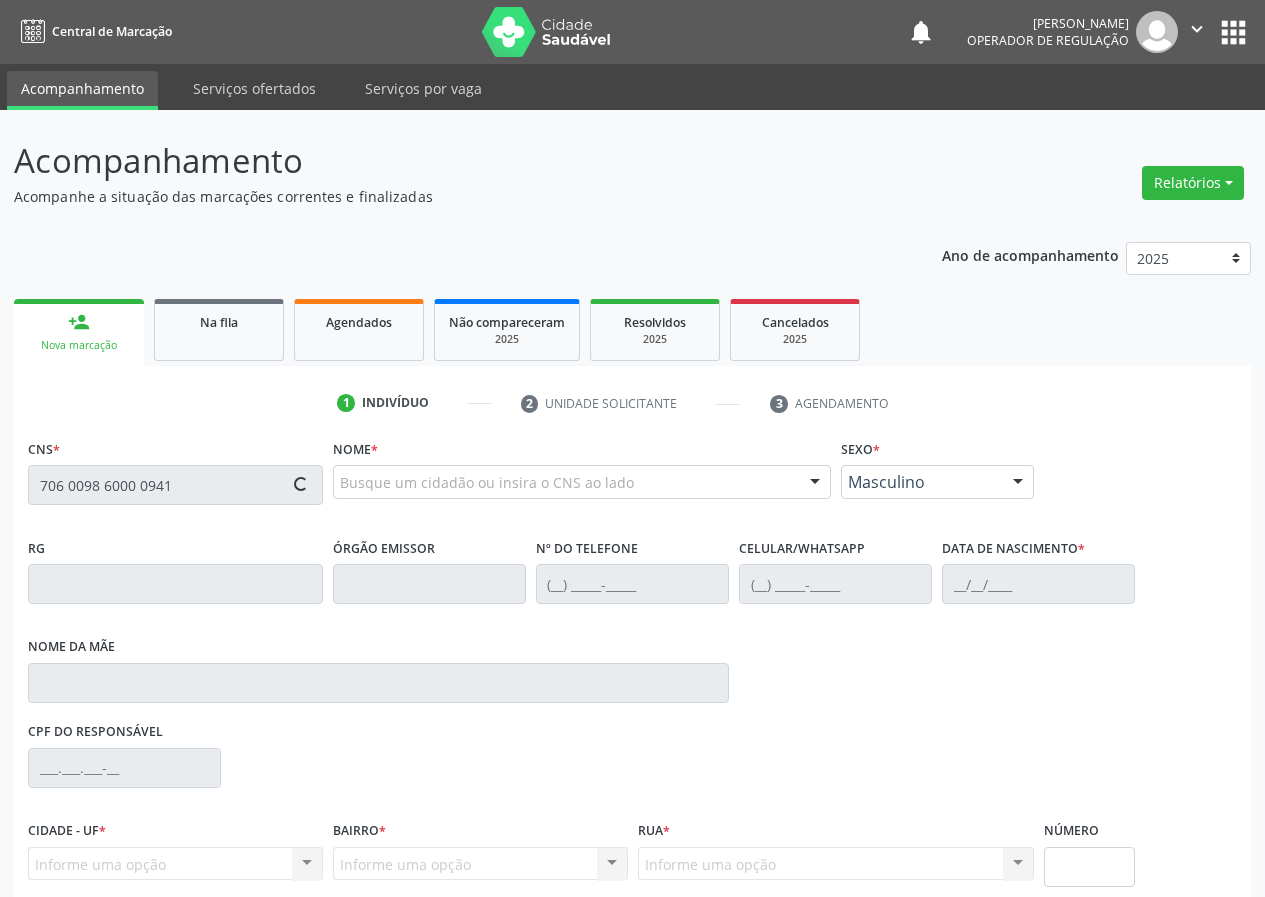 type on "706 0098 6000 0941" 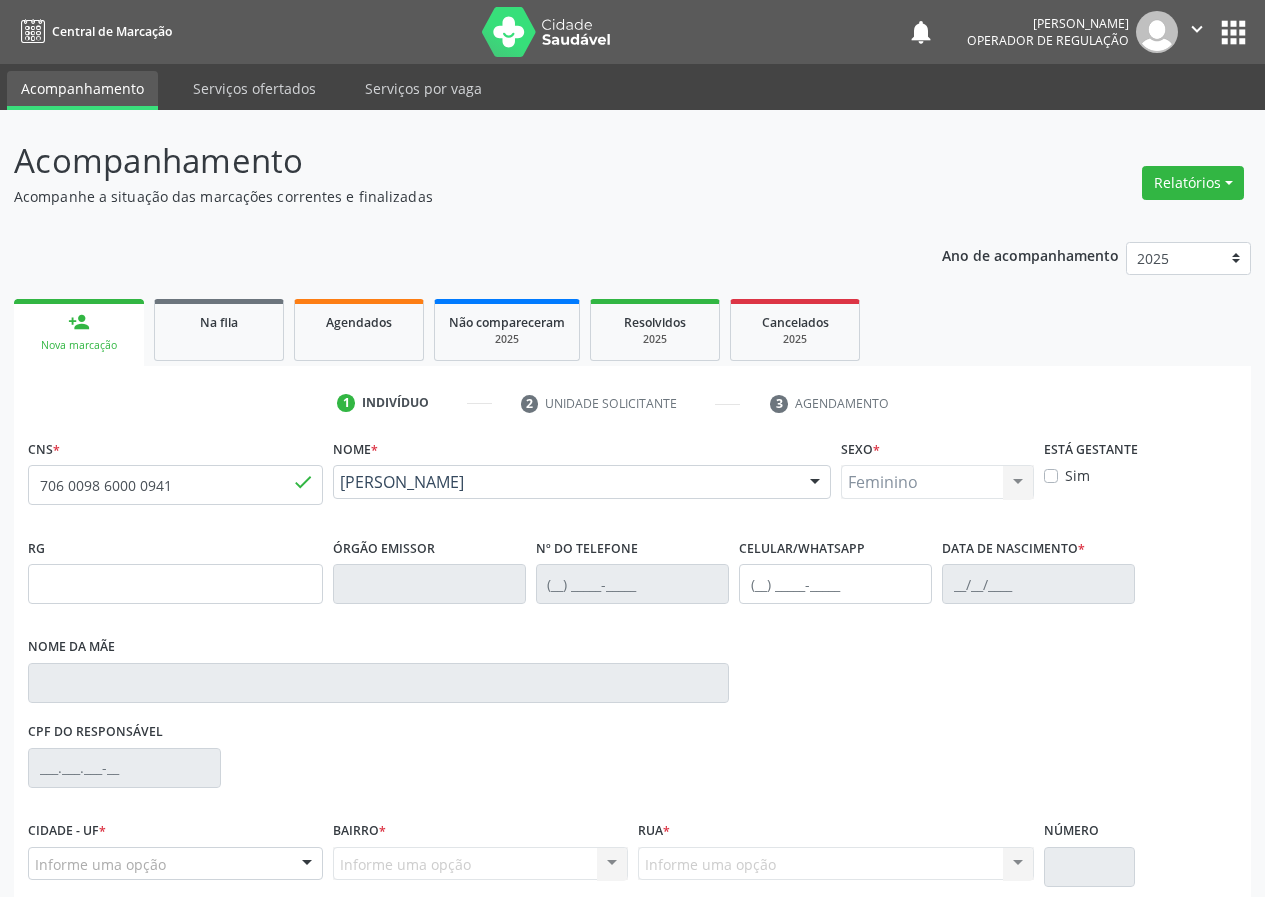 type on "(83) 99192-3658" 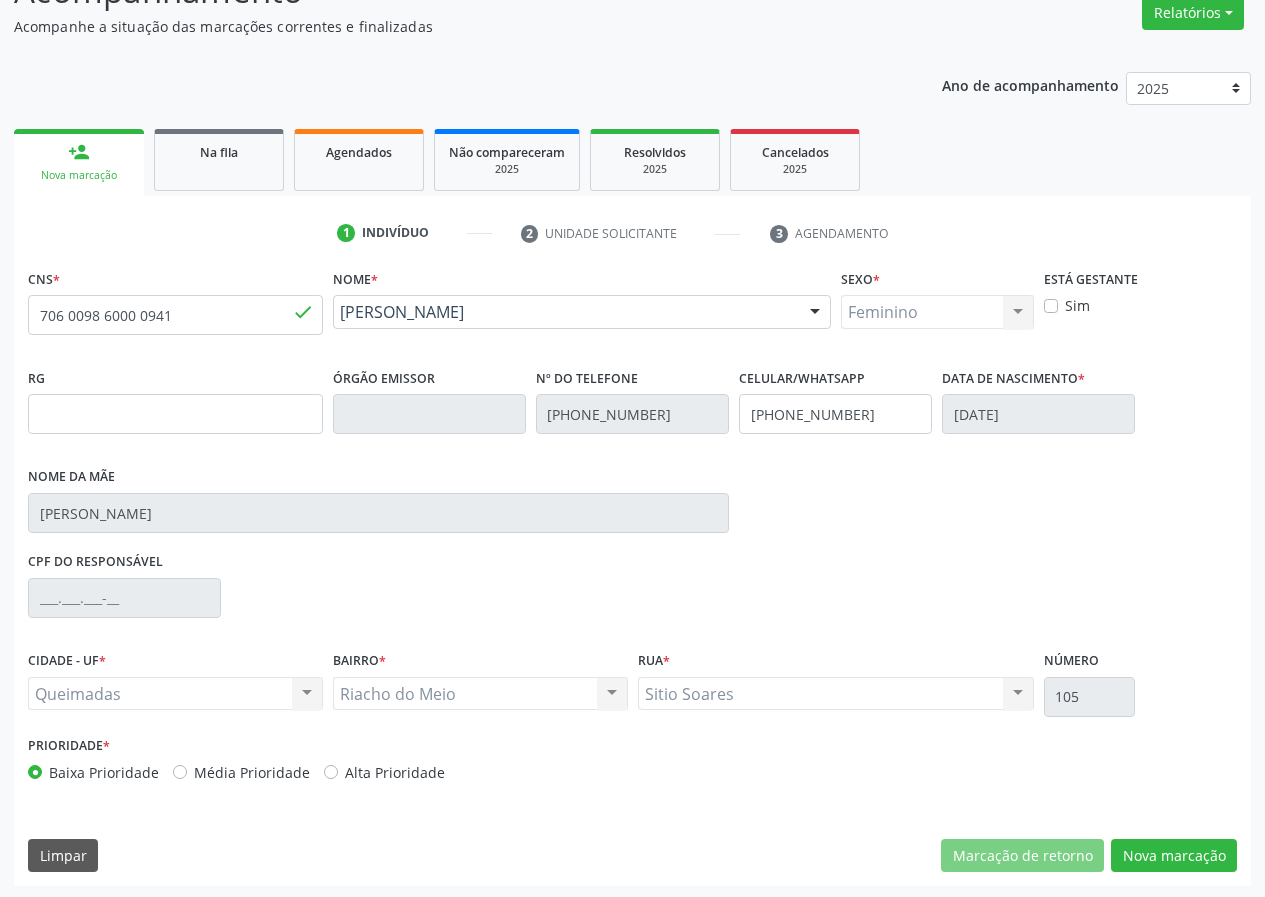 scroll, scrollTop: 173, scrollLeft: 0, axis: vertical 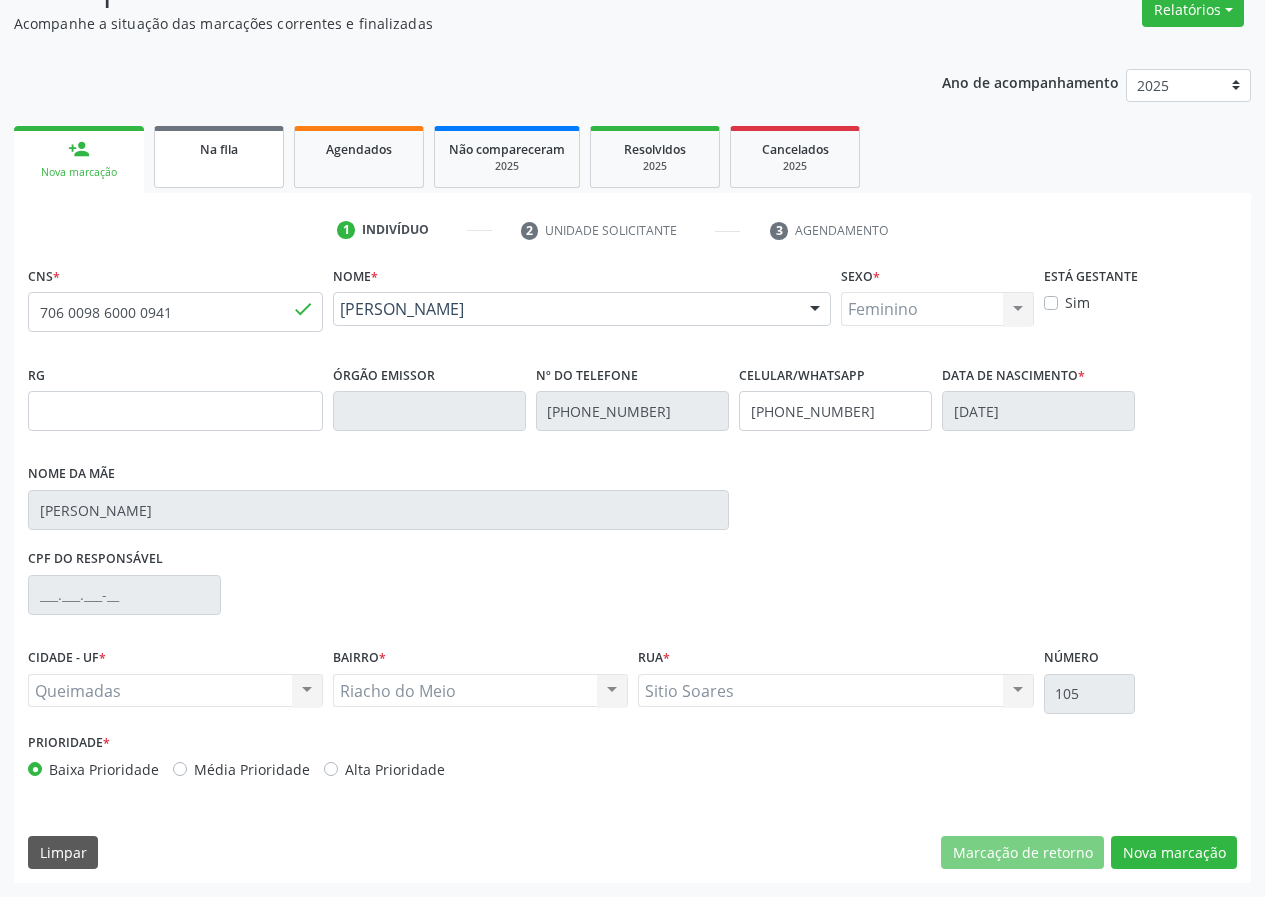 click on "Na fila" at bounding box center (219, 148) 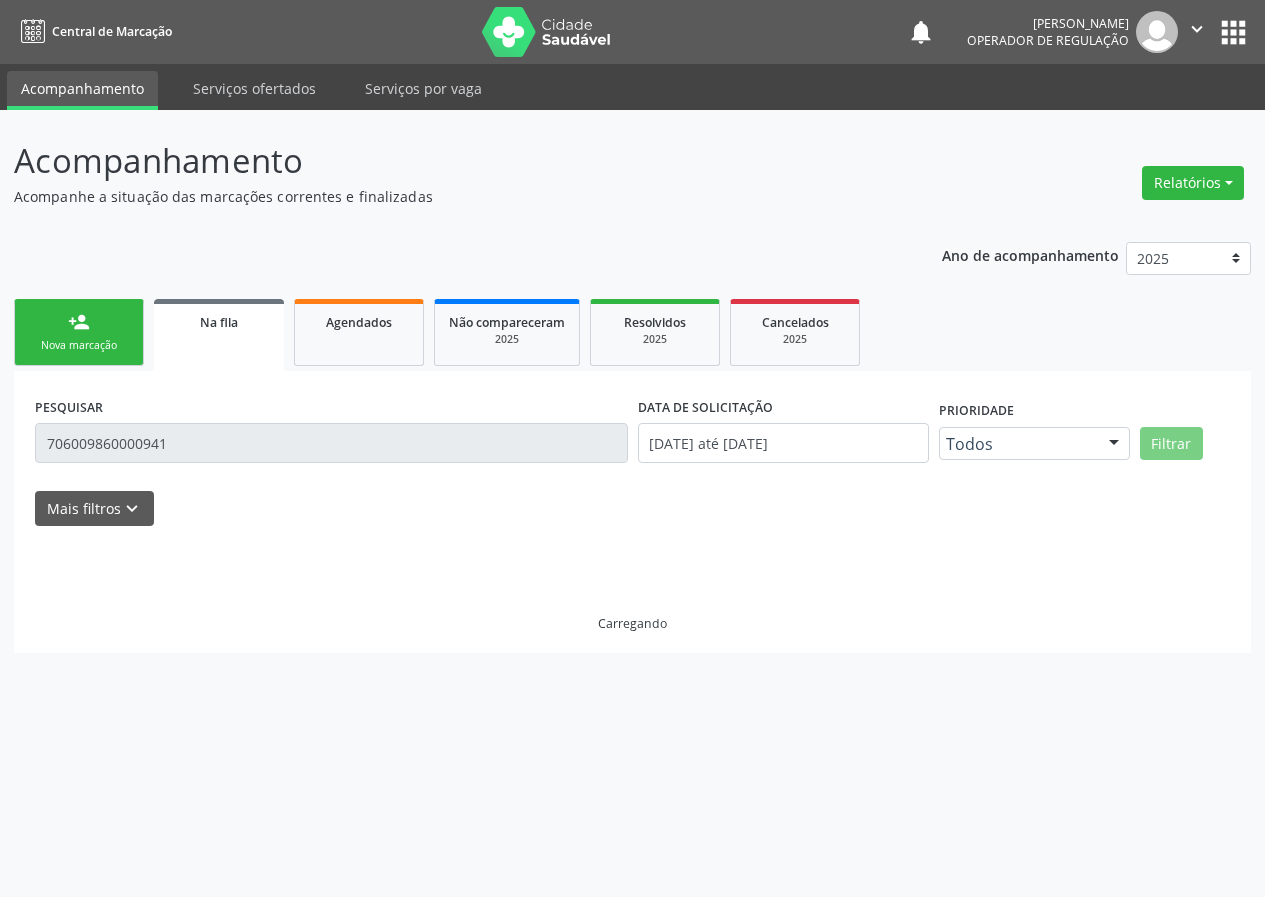 scroll, scrollTop: 0, scrollLeft: 0, axis: both 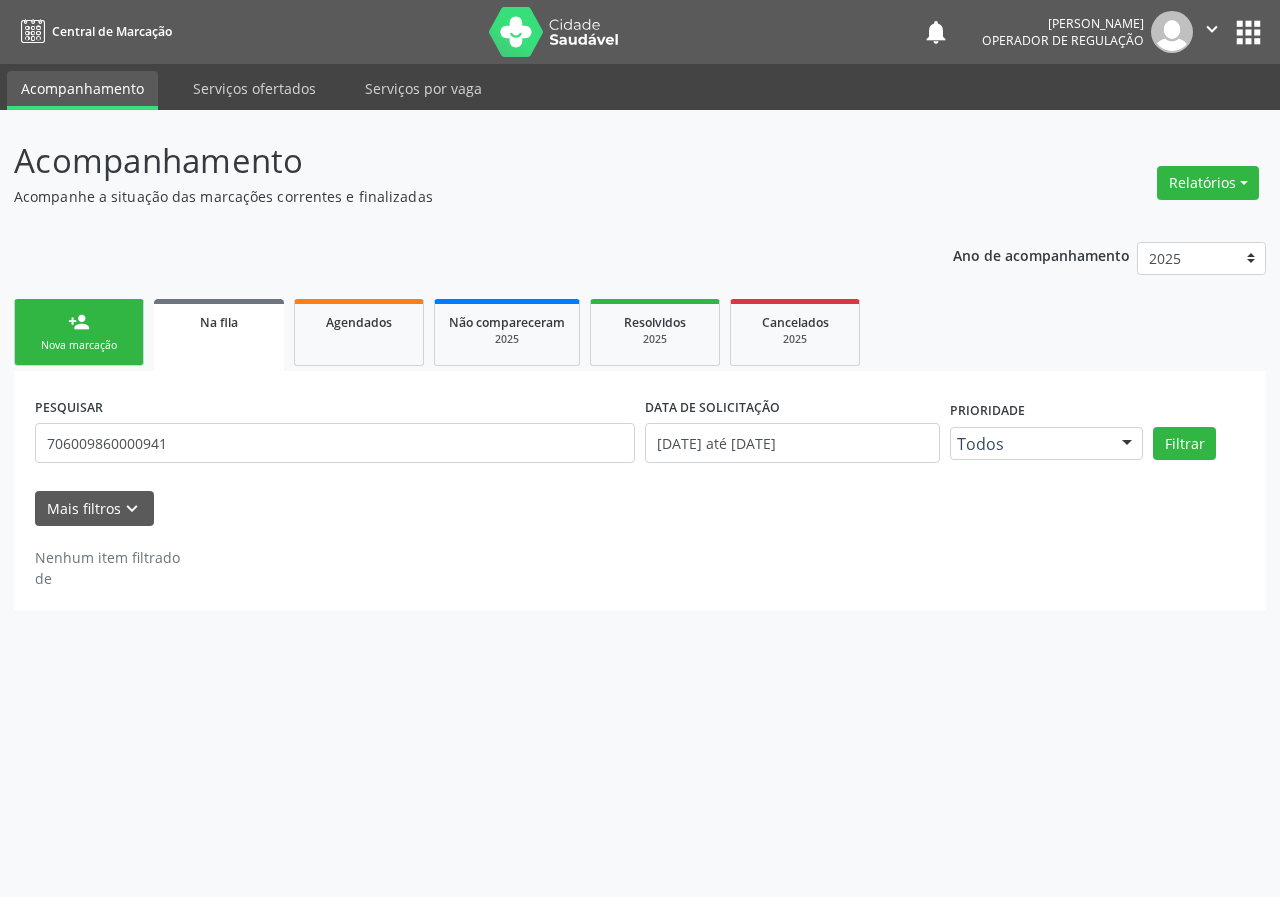 click on "Nova marcação" at bounding box center [79, 345] 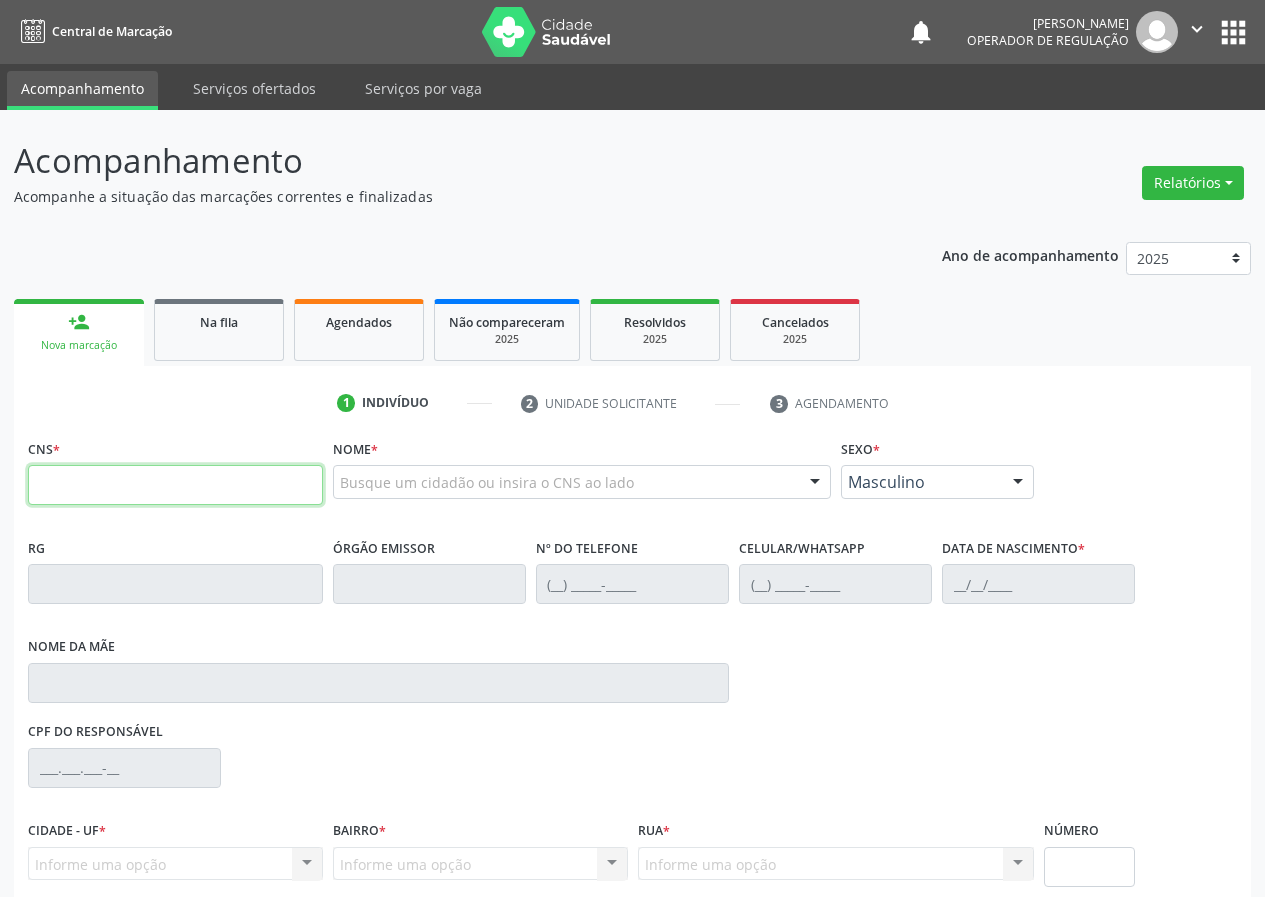 click at bounding box center (175, 485) 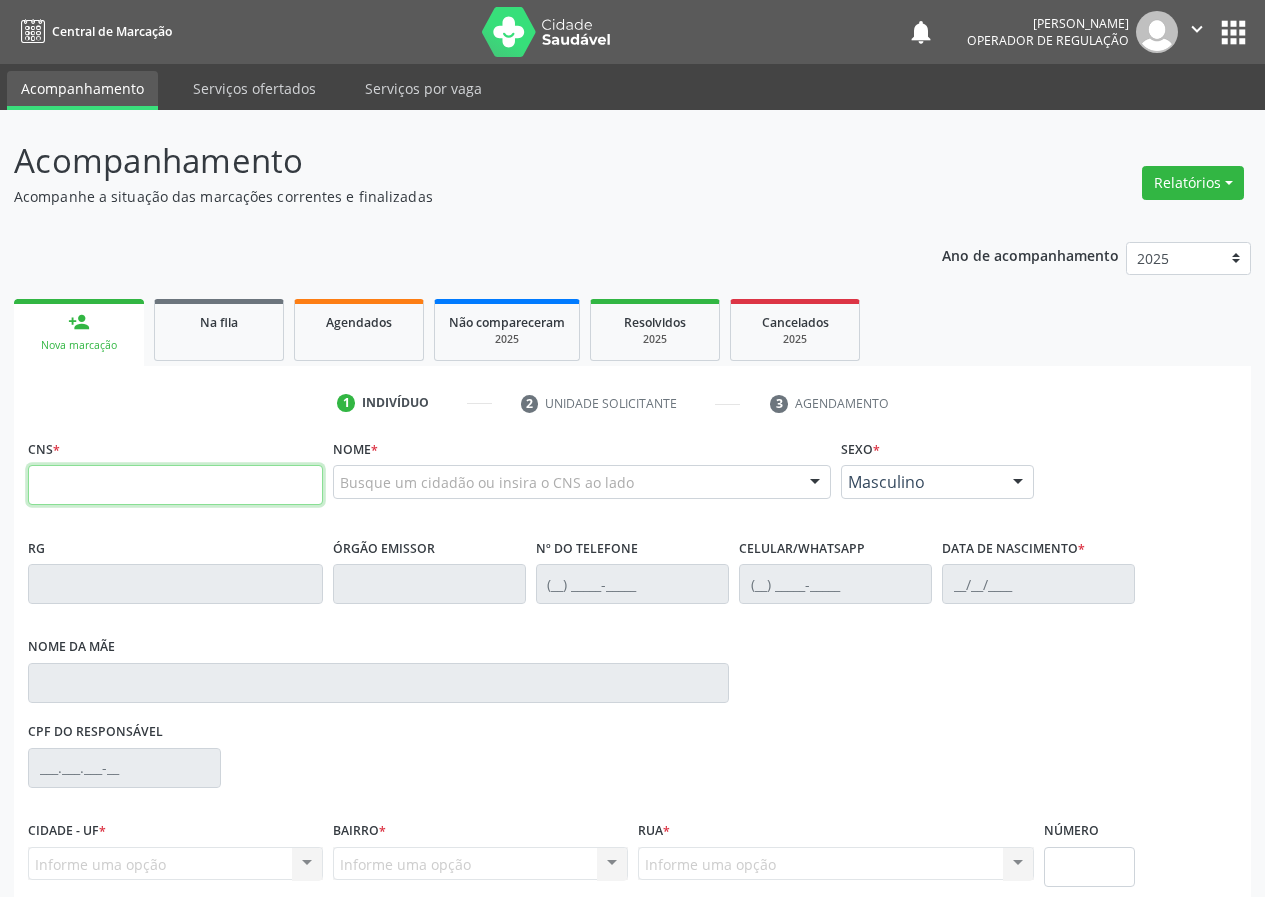 paste on "706 0098 6000 0941" 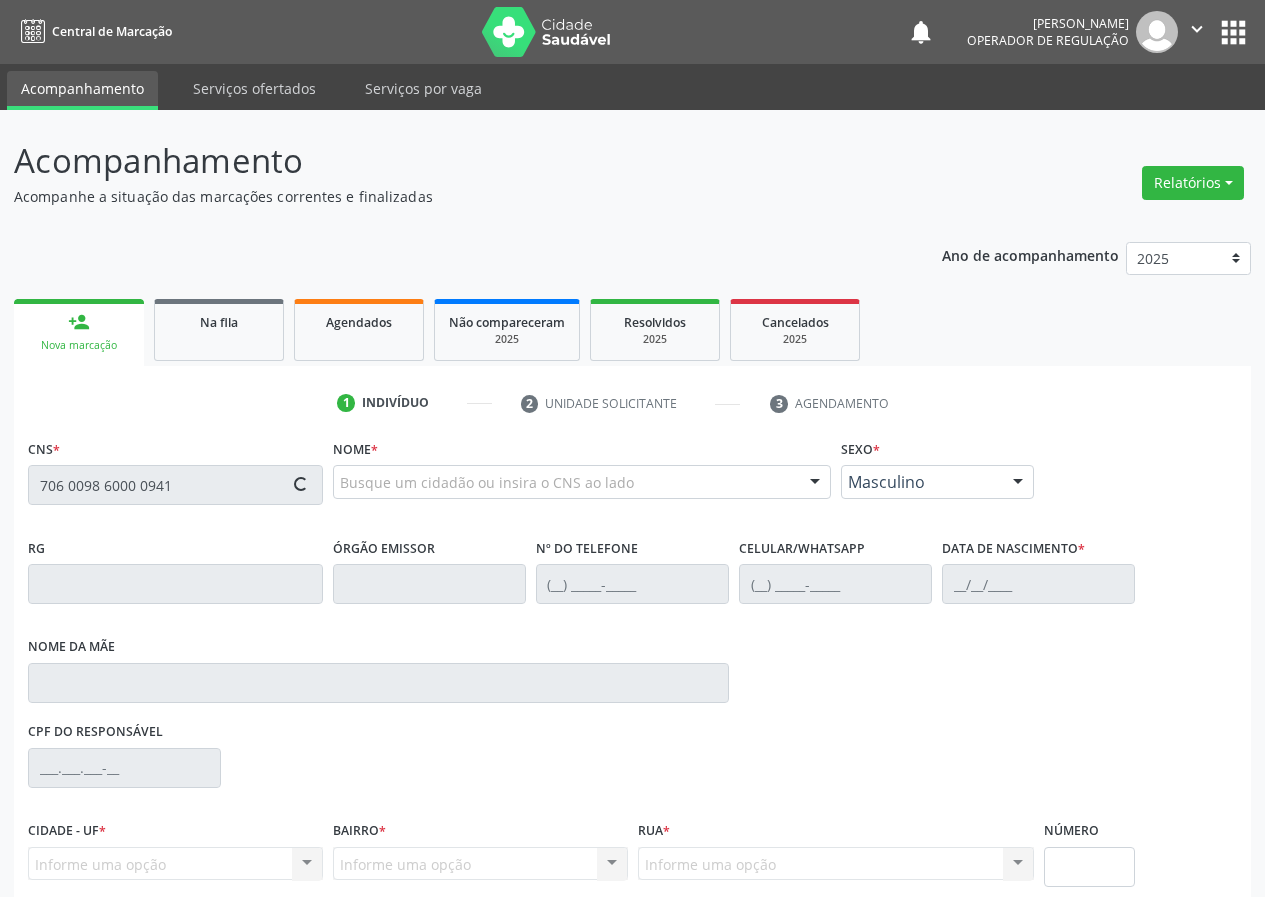 type on "706 0098 6000 0941" 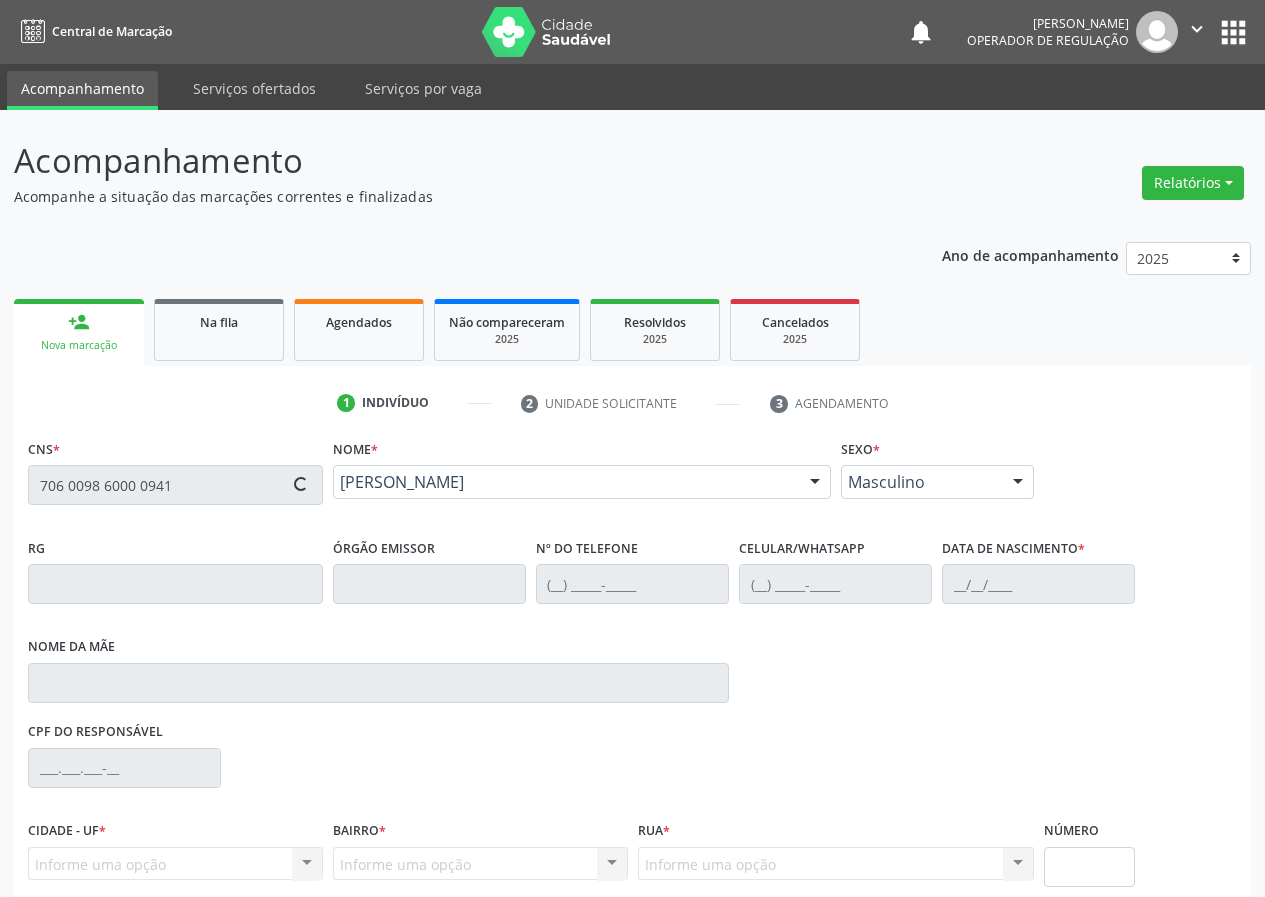 type on "(83) 99192-3658" 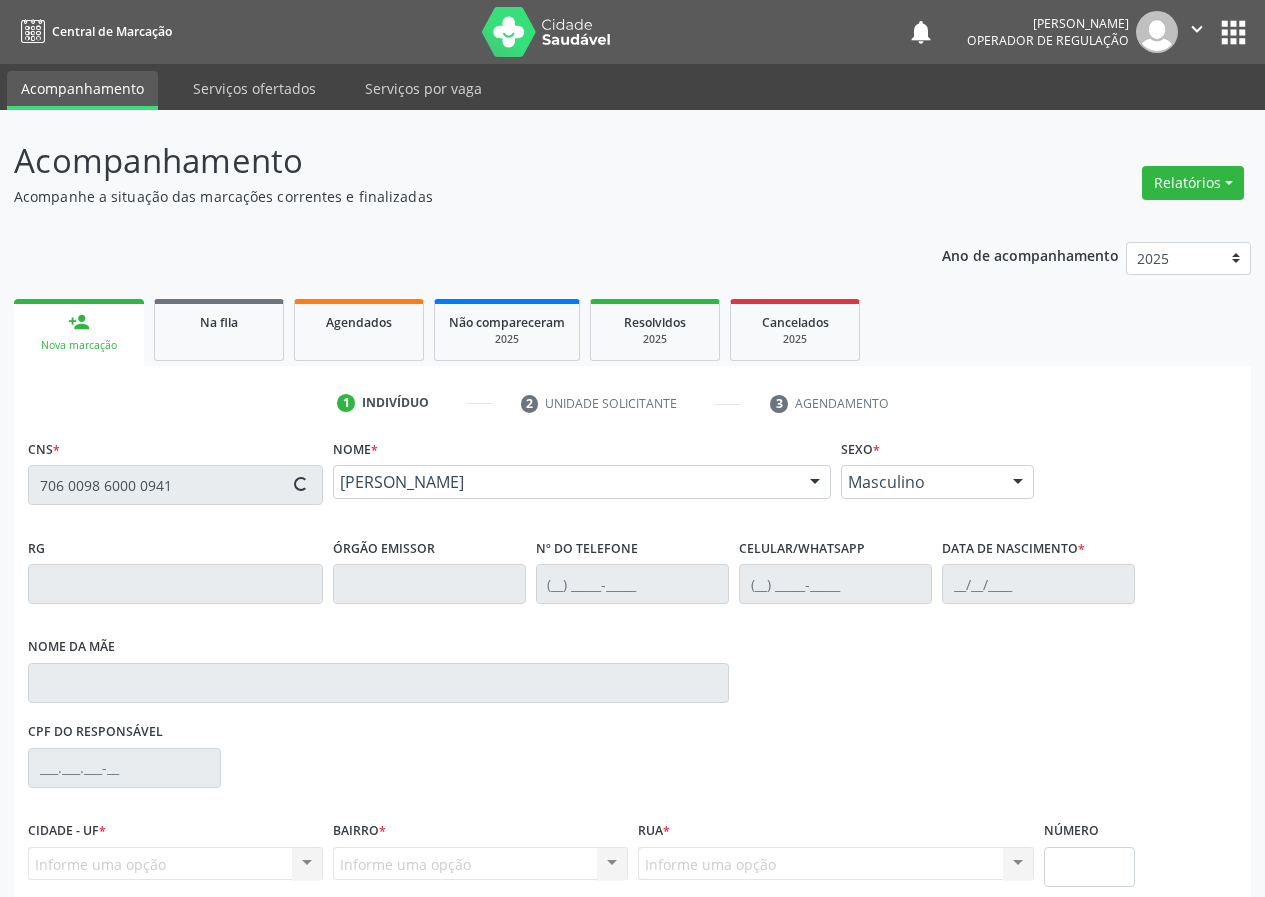 type on "(83) 99192-3658" 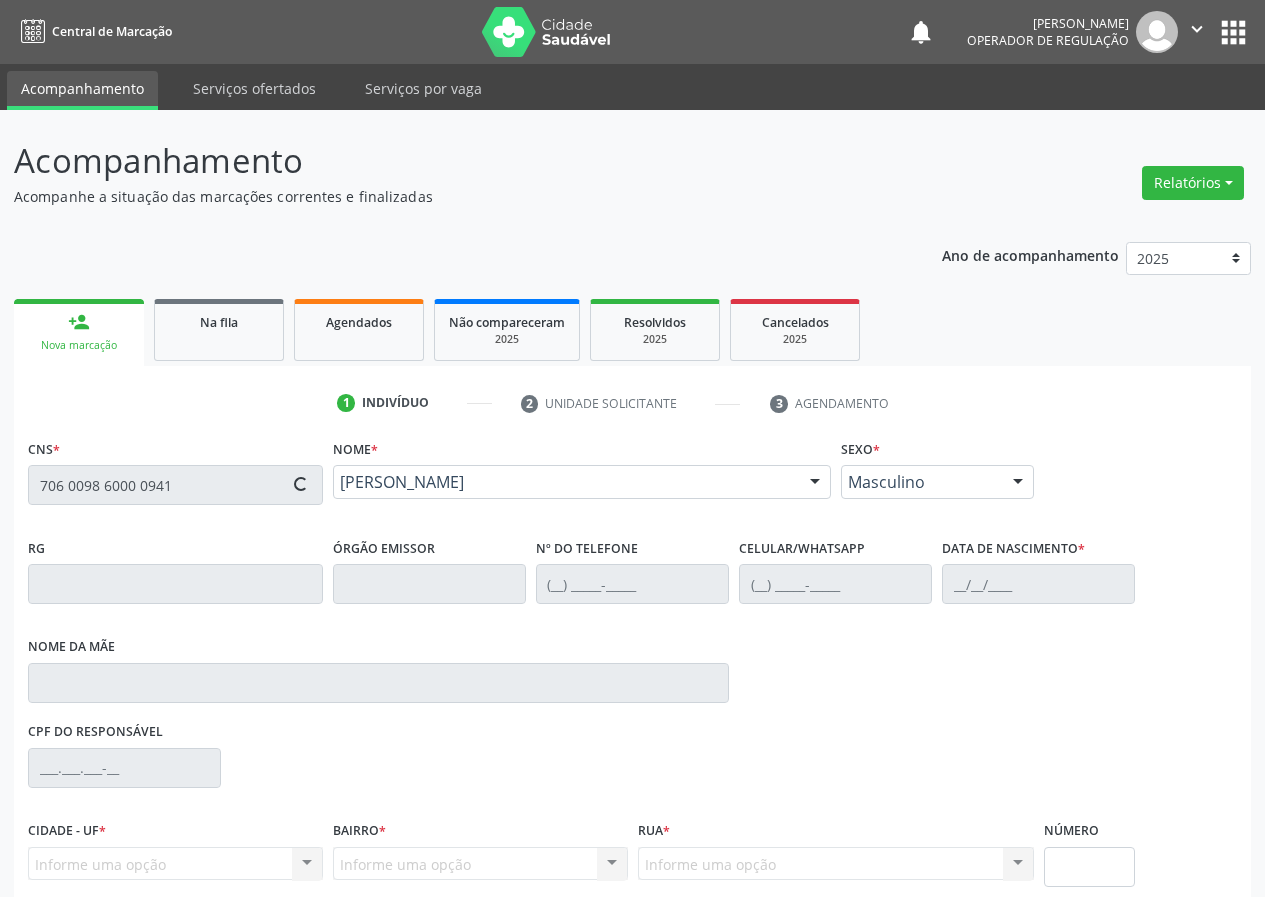 type on "105" 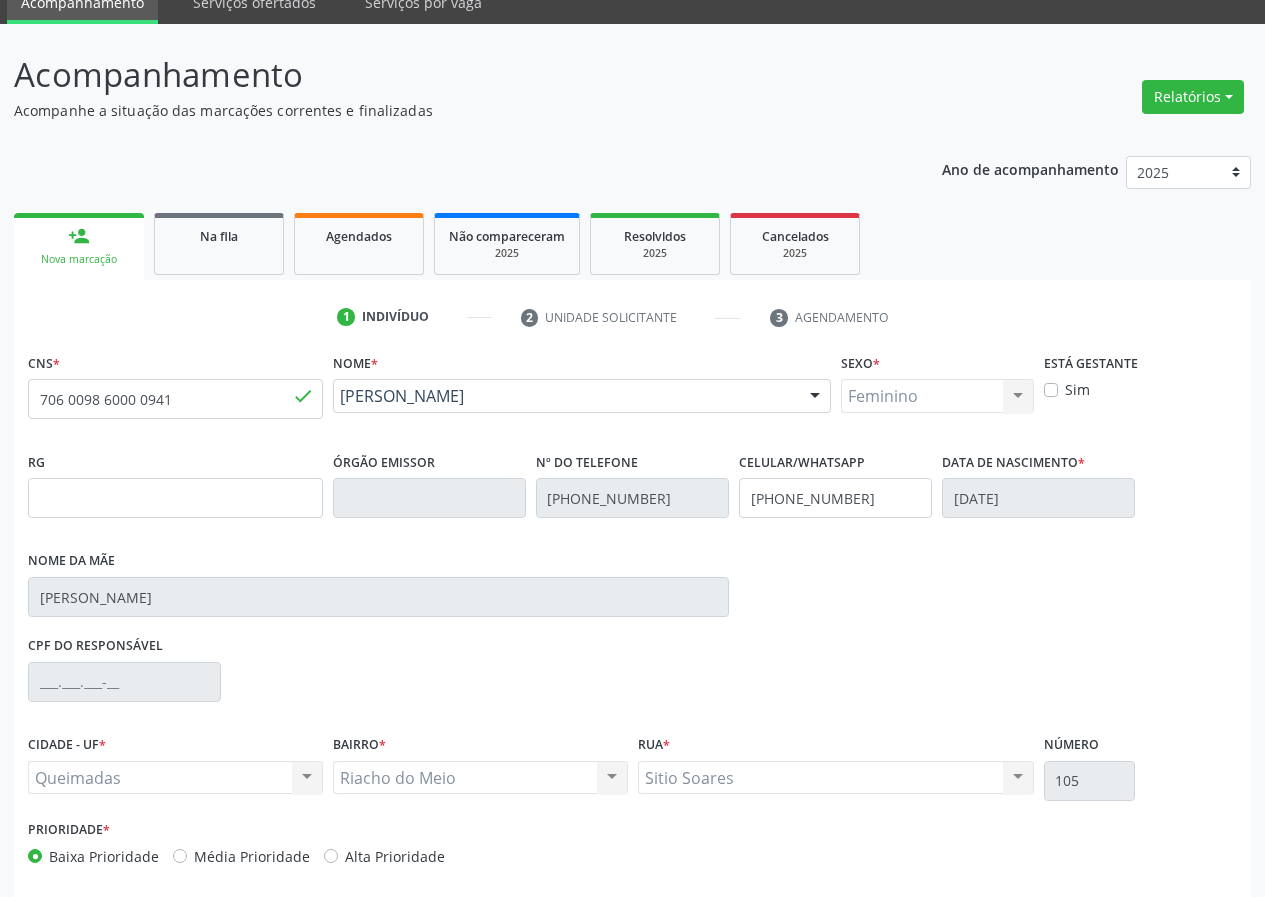 scroll, scrollTop: 173, scrollLeft: 0, axis: vertical 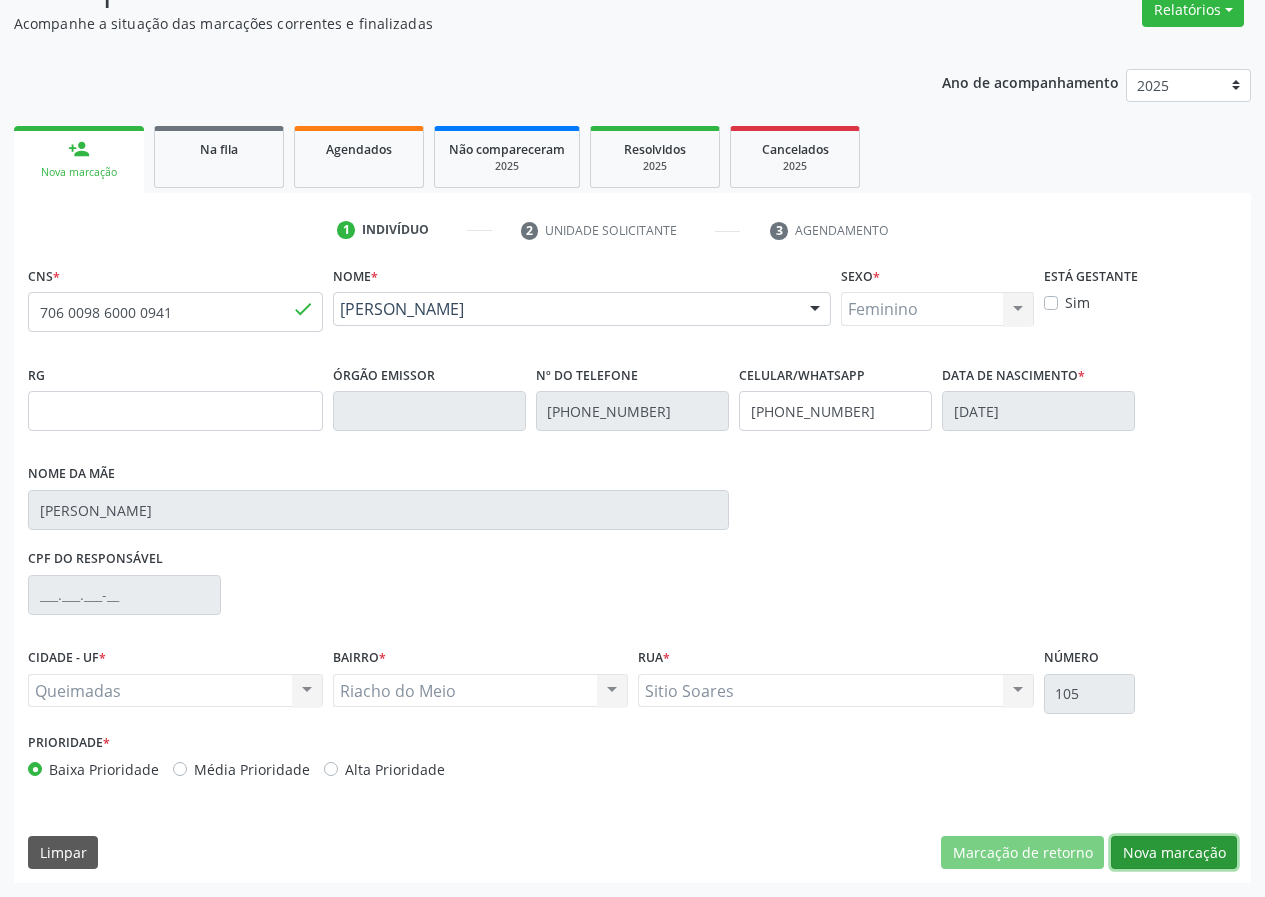 click on "Nova marcação" at bounding box center [1174, 853] 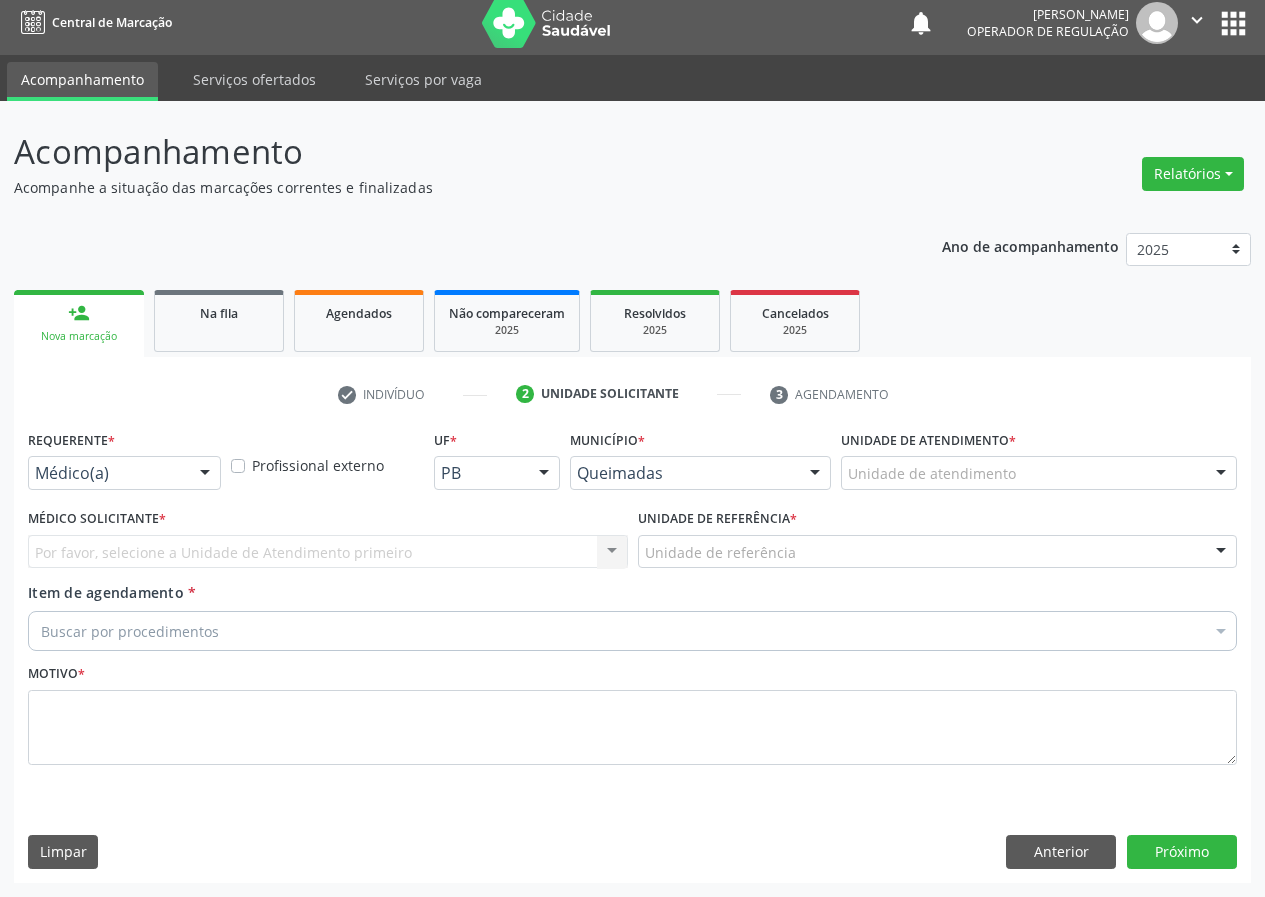 scroll, scrollTop: 9, scrollLeft: 0, axis: vertical 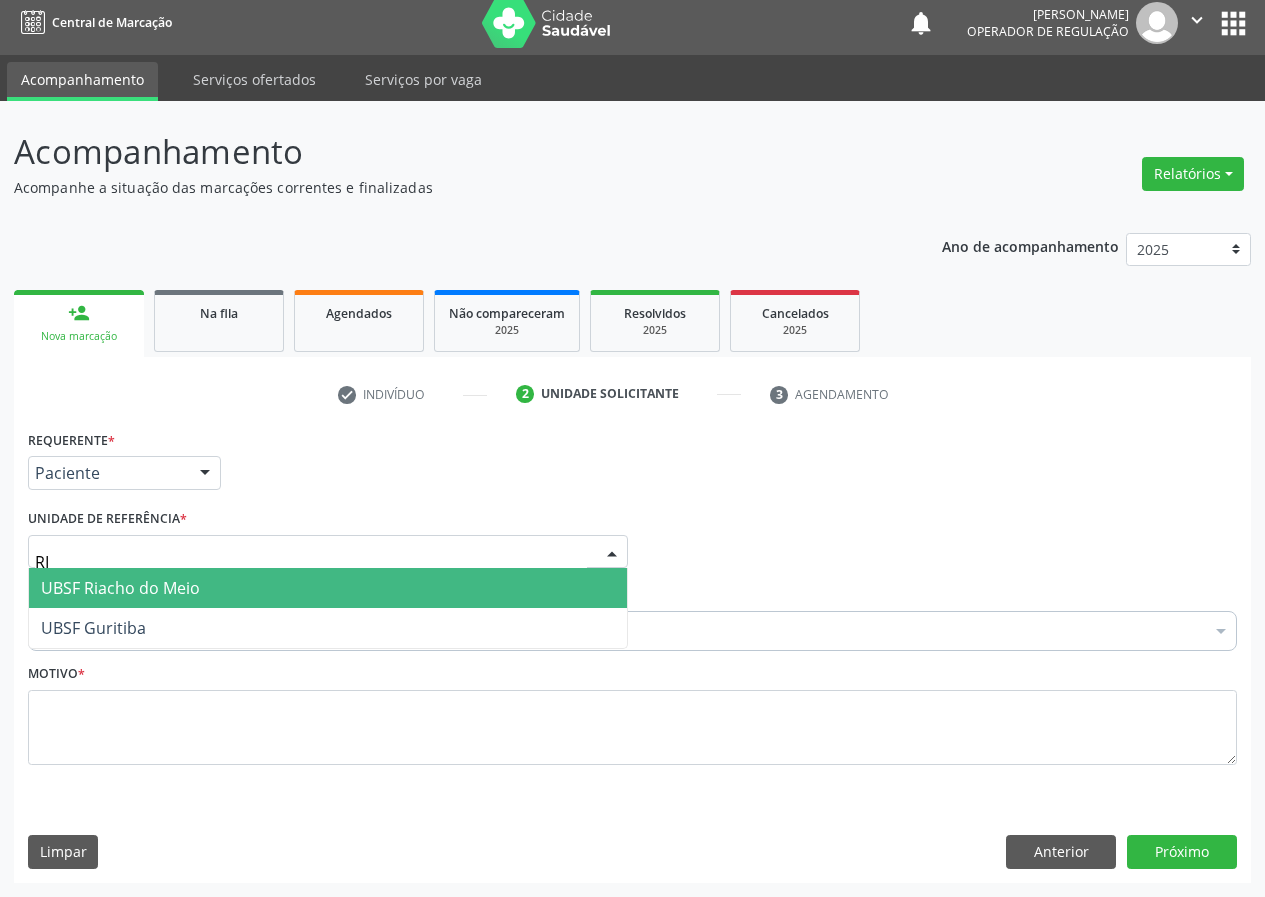 type on "RIA" 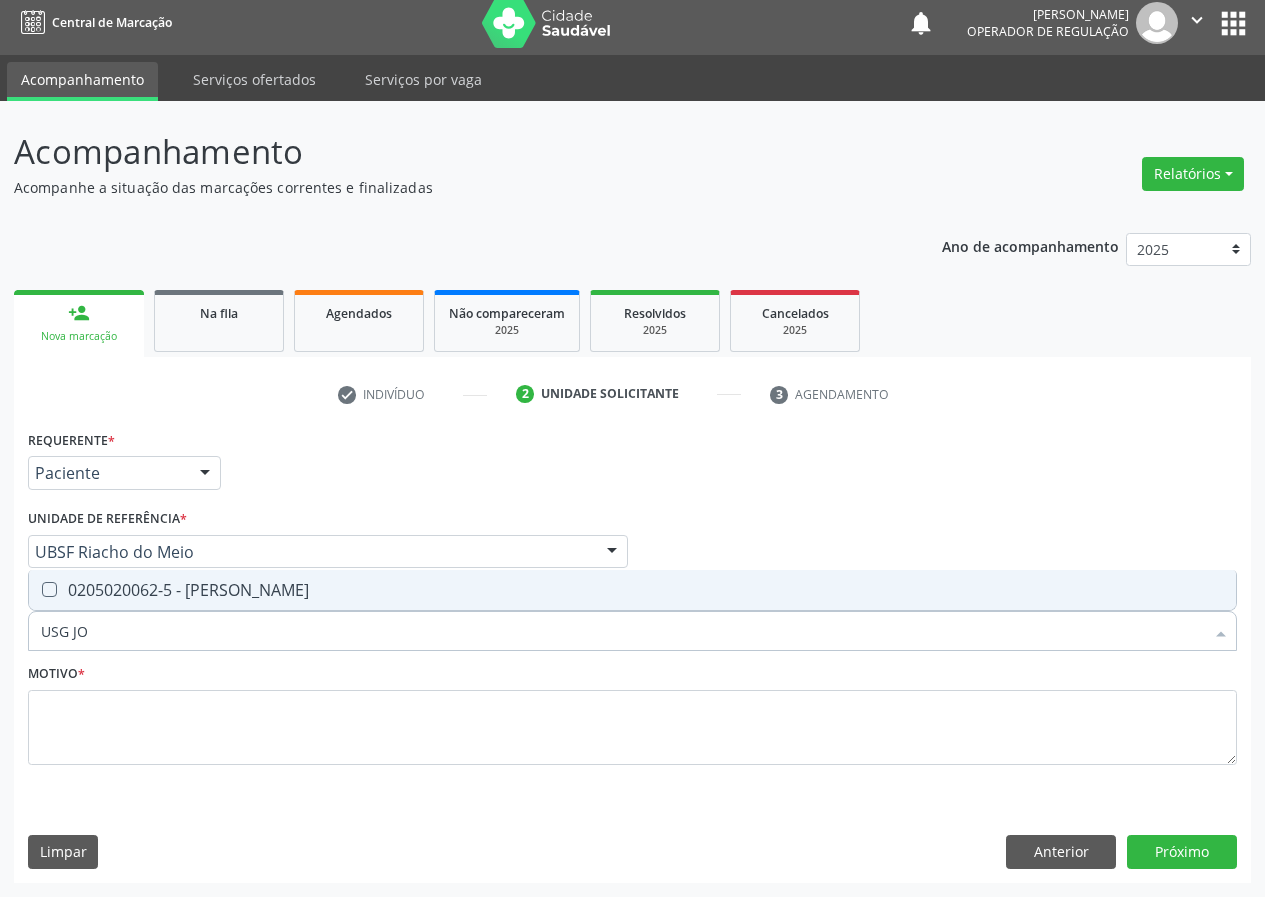 type on "USG [PERSON_NAME]" 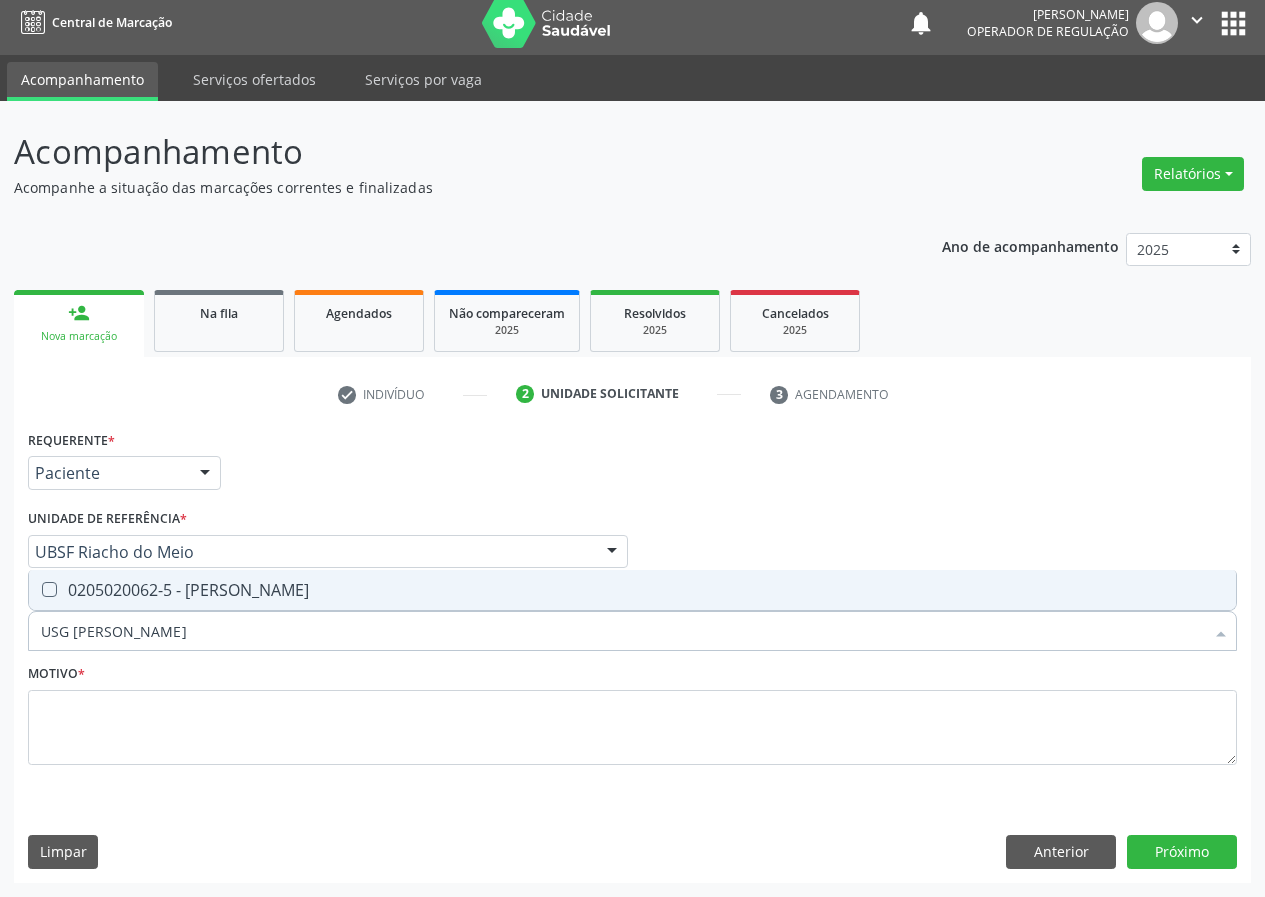 click on "0205020062-5 - [PERSON_NAME]" at bounding box center [632, 590] 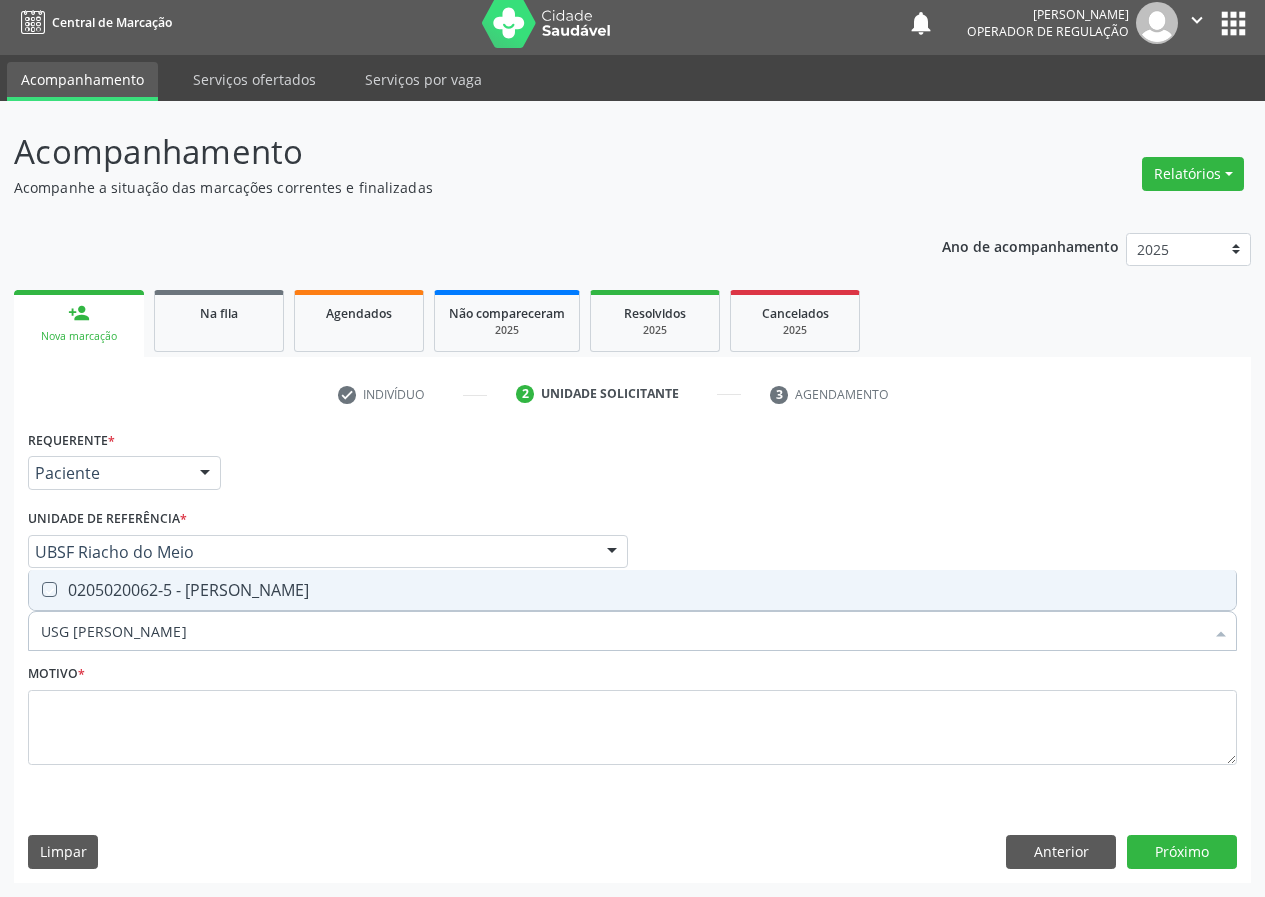 checkbox on "true" 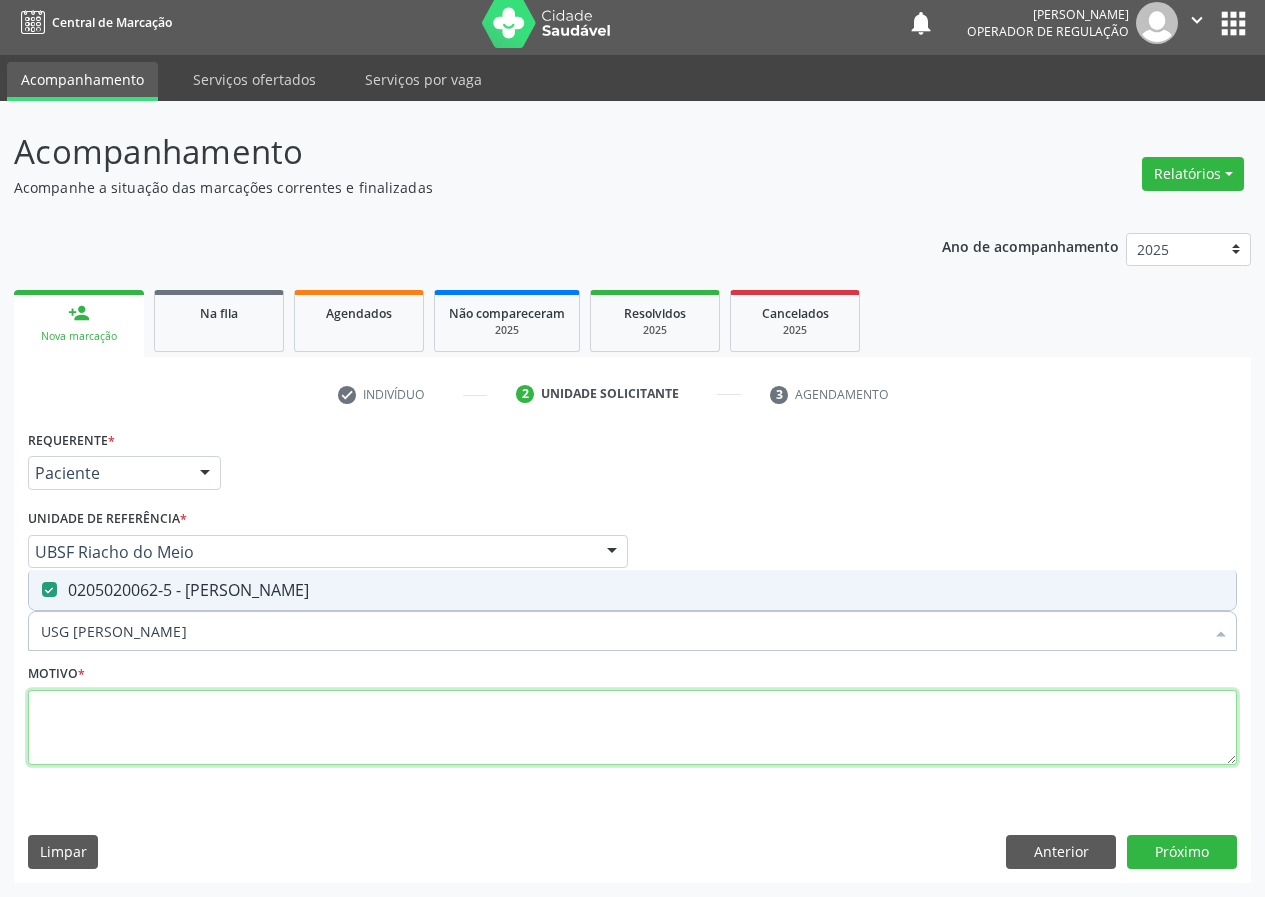click at bounding box center (632, 728) 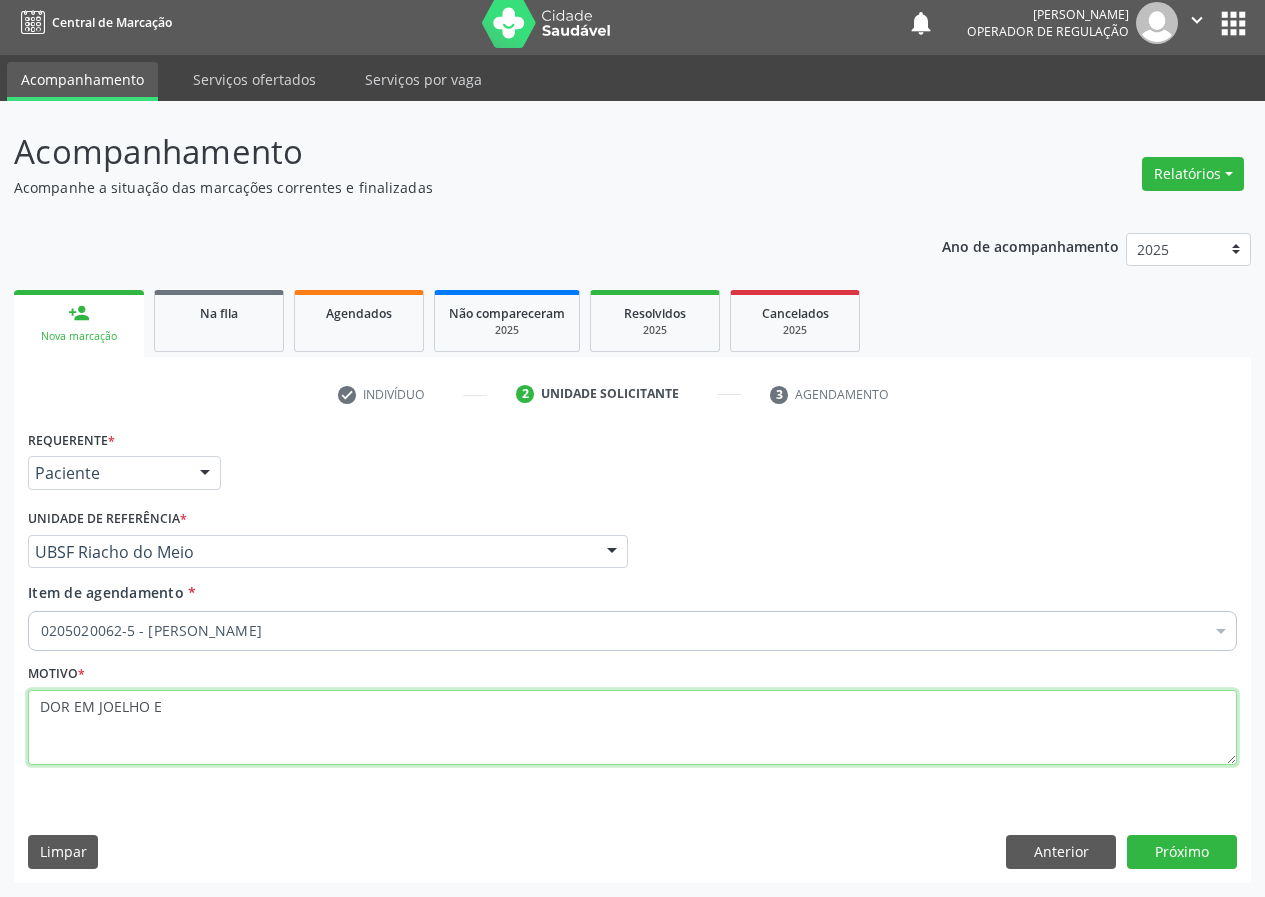 type on "DOR EM JOELHO E" 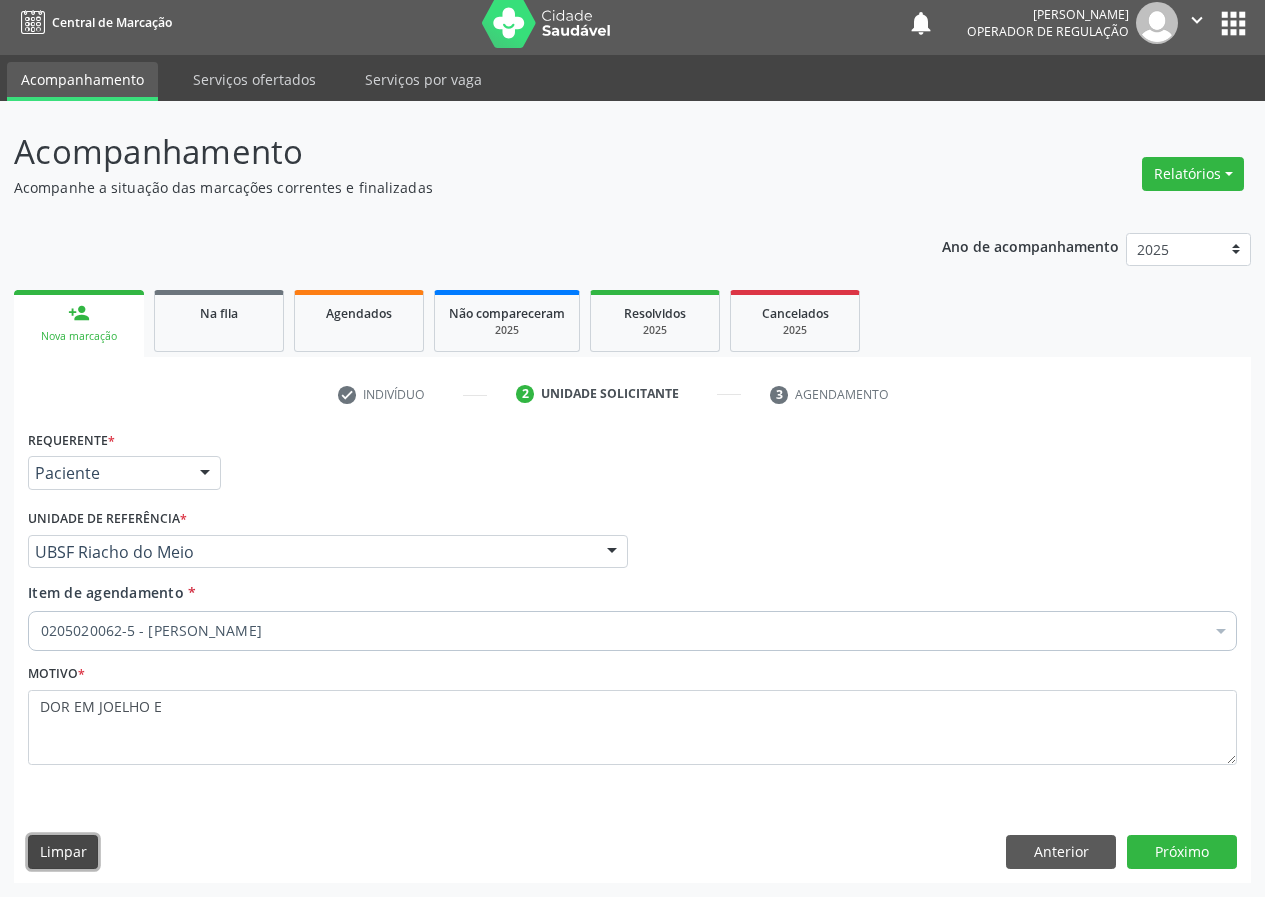 type 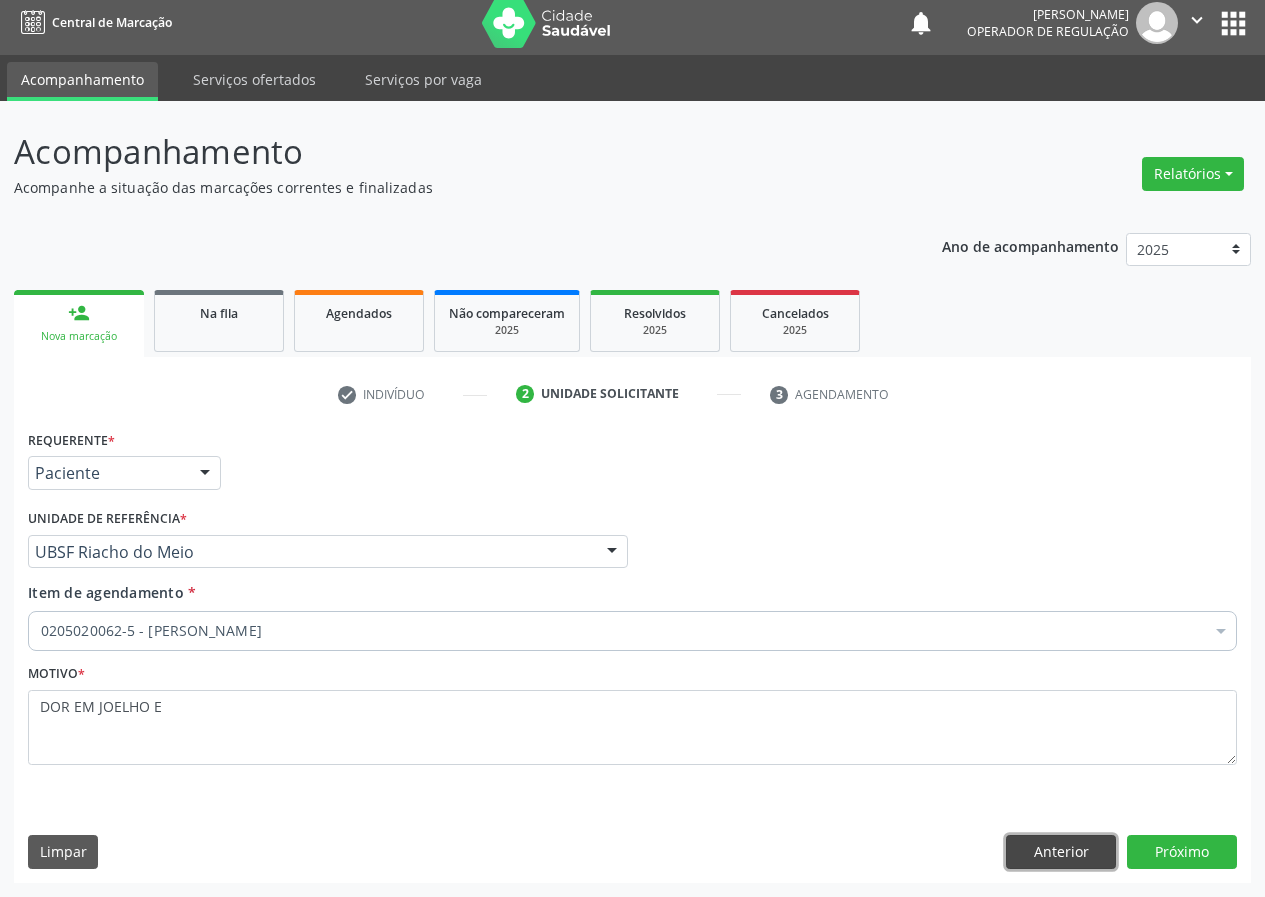 type 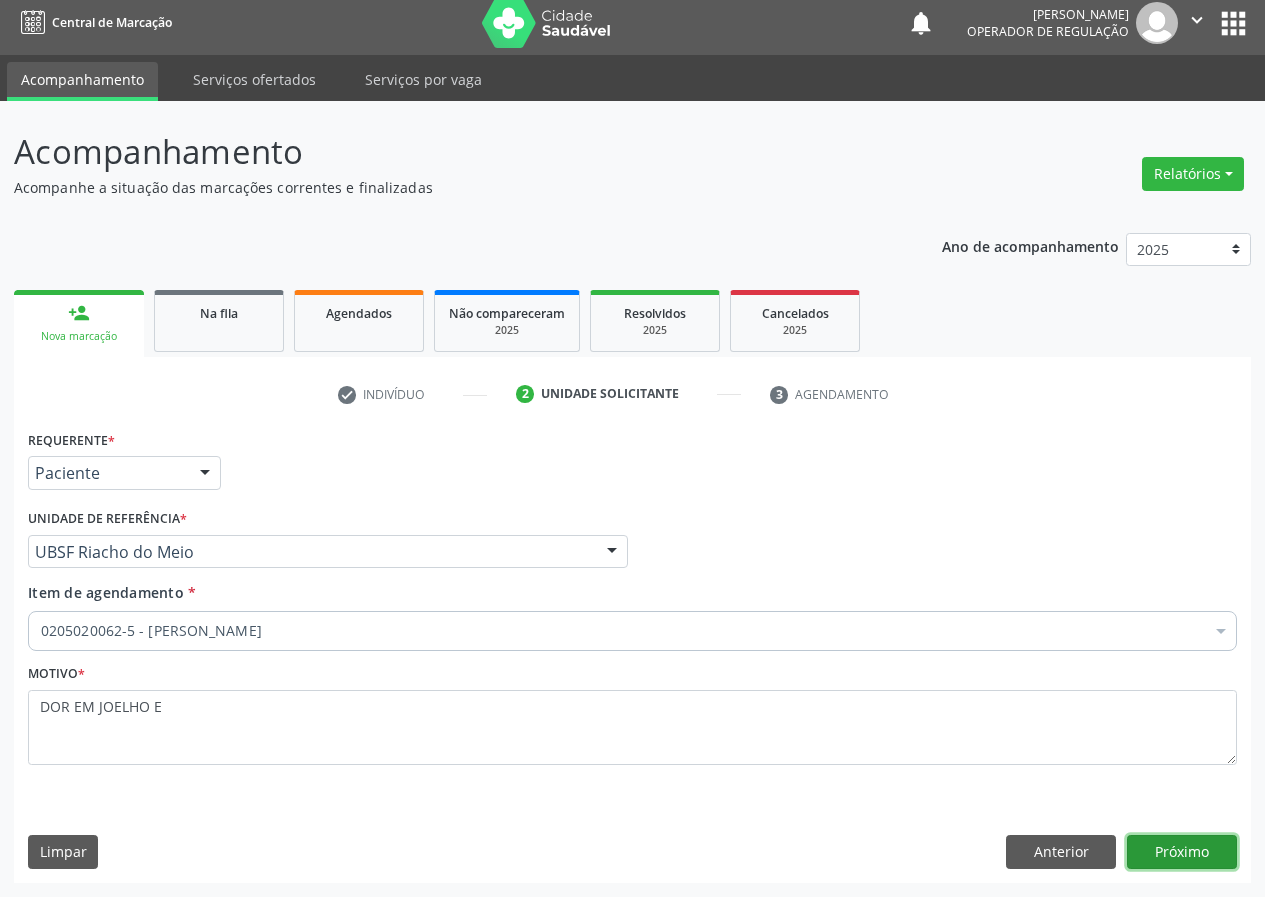 type 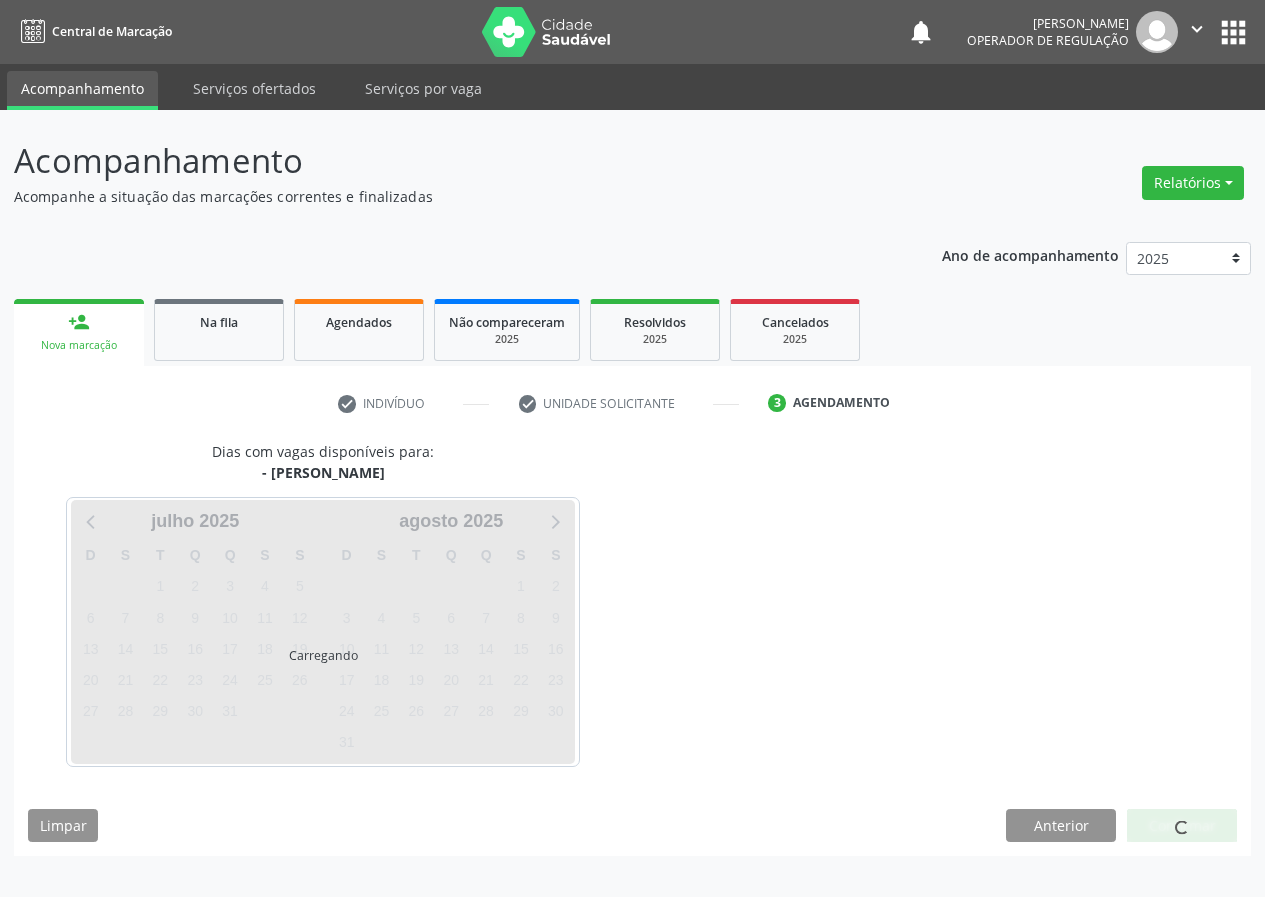scroll, scrollTop: 0, scrollLeft: 0, axis: both 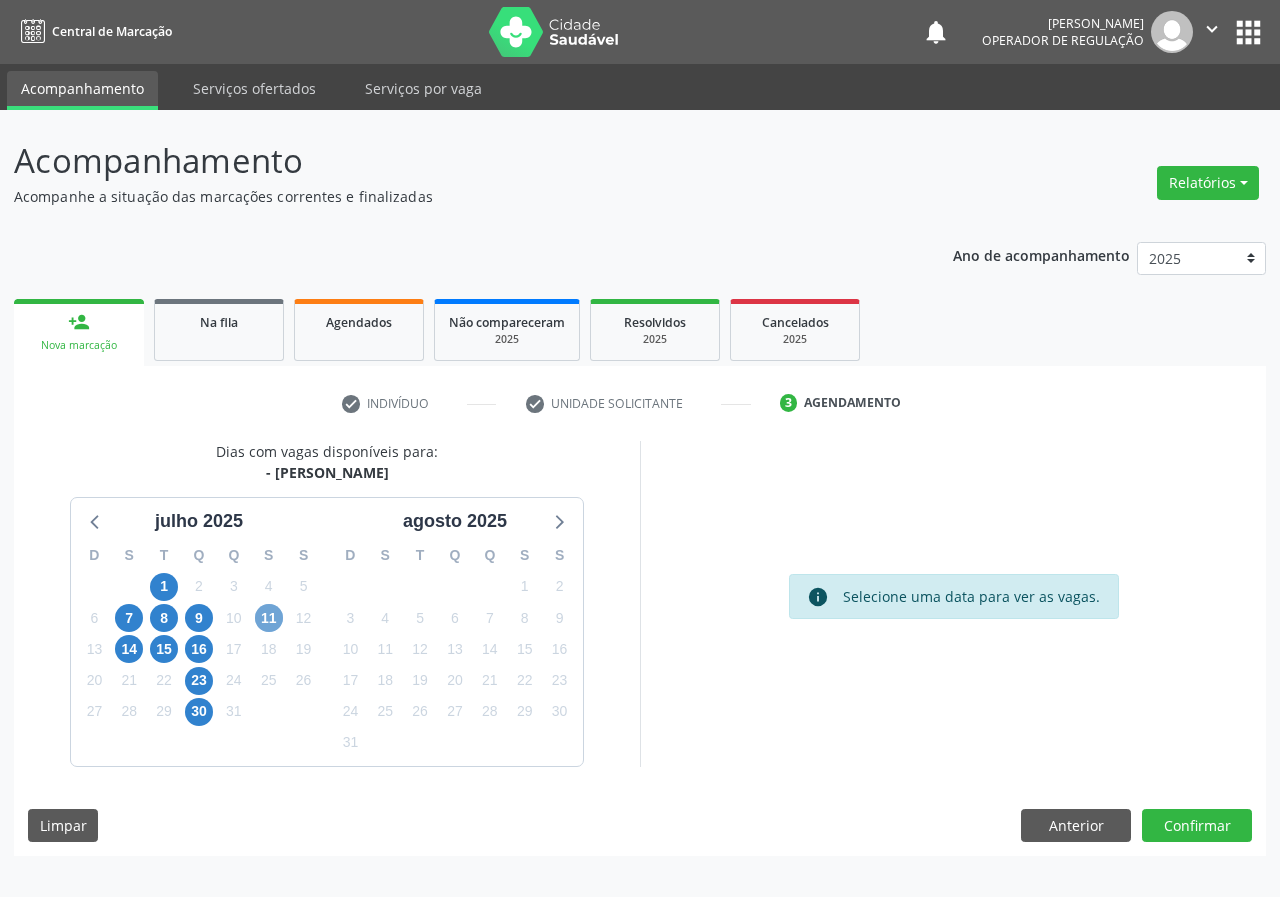click on "11" at bounding box center (269, 618) 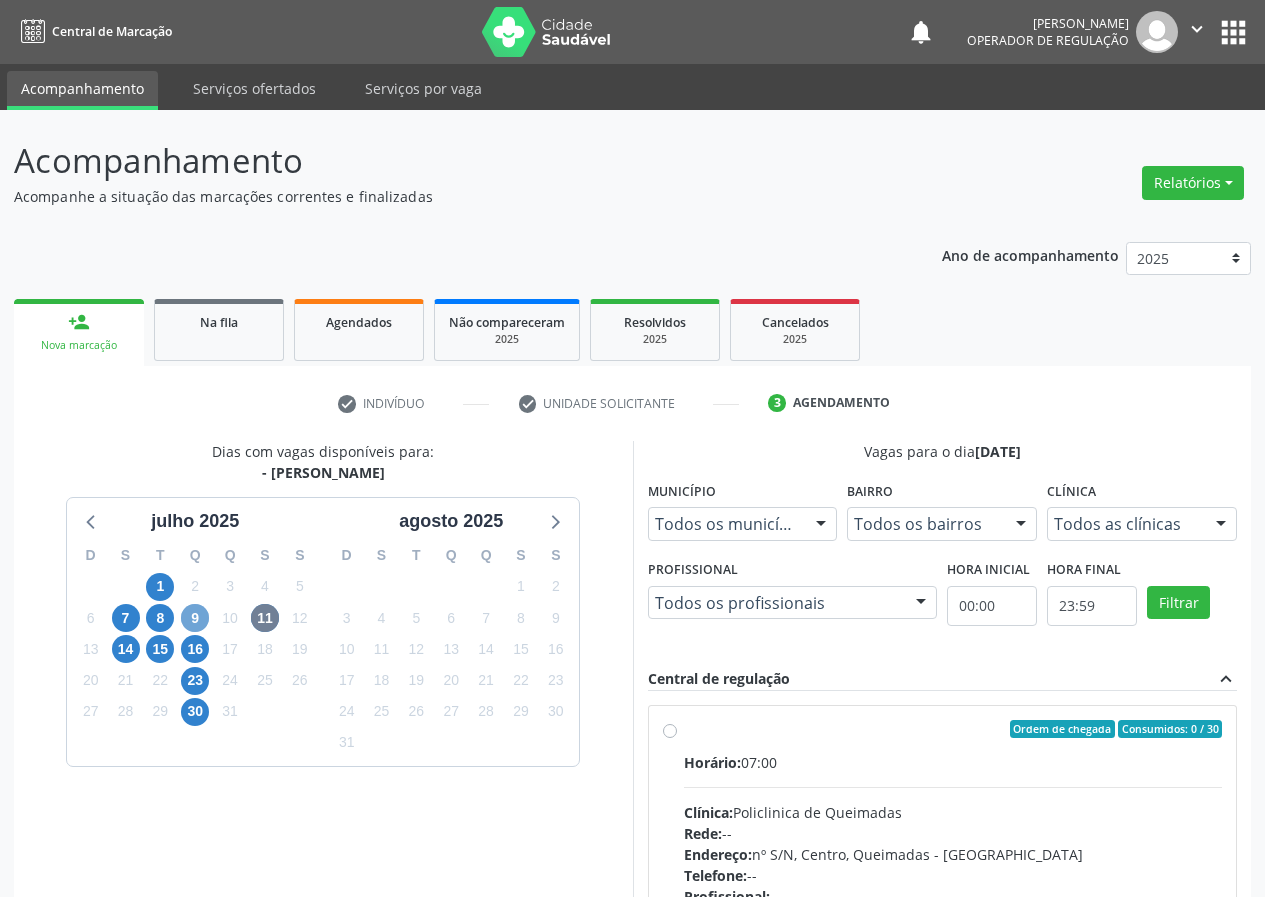 click on "9" at bounding box center [195, 618] 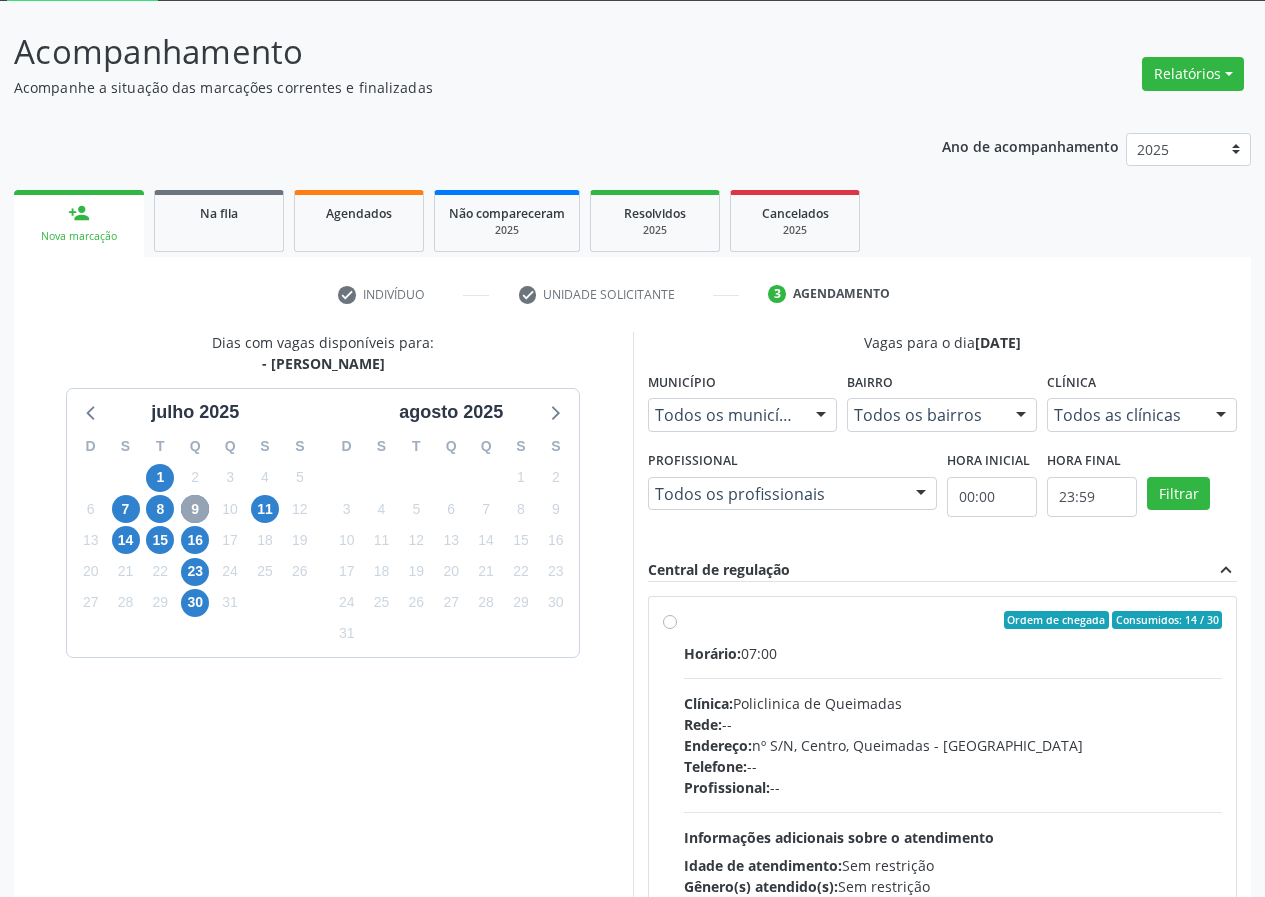 scroll, scrollTop: 262, scrollLeft: 0, axis: vertical 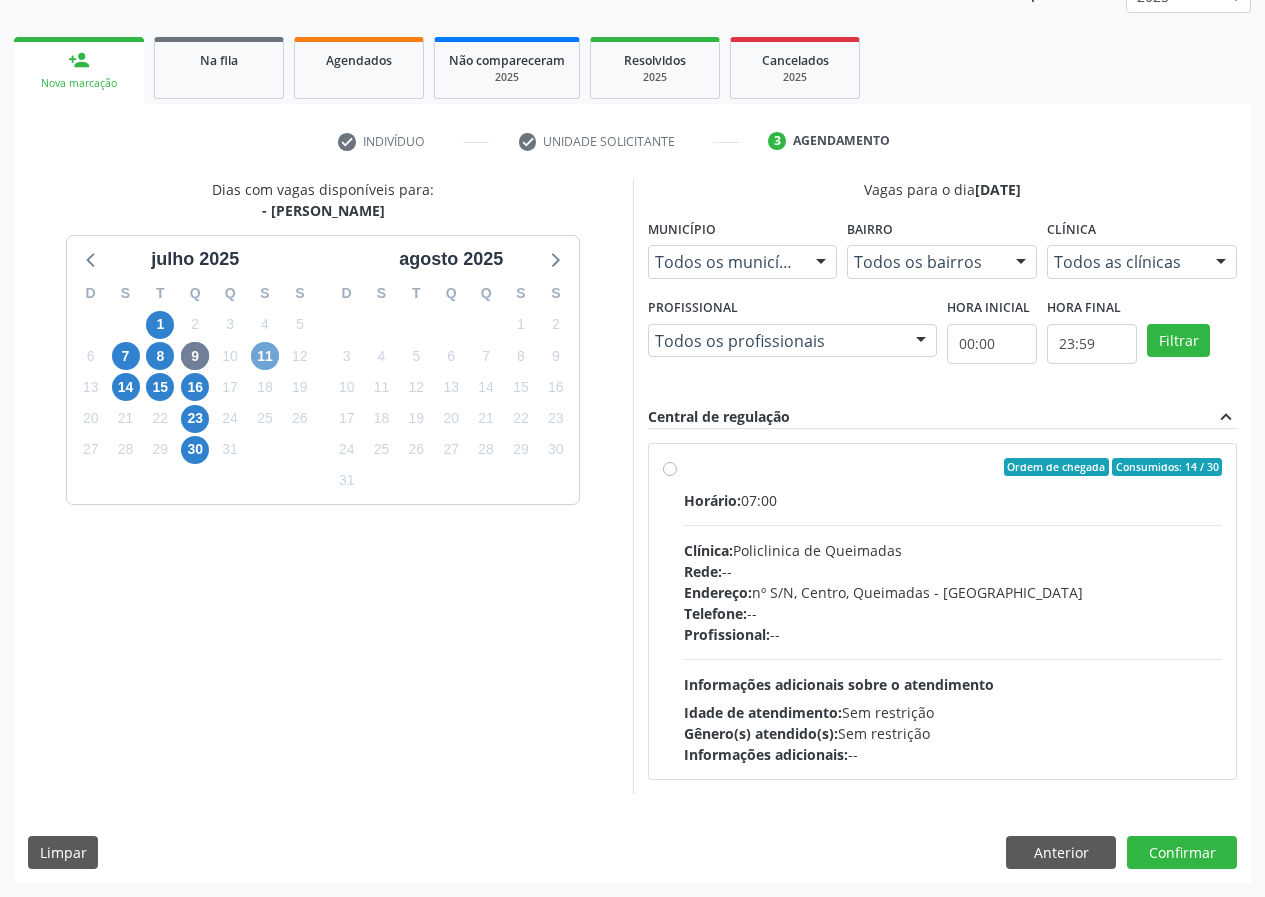 click on "11" at bounding box center [265, 356] 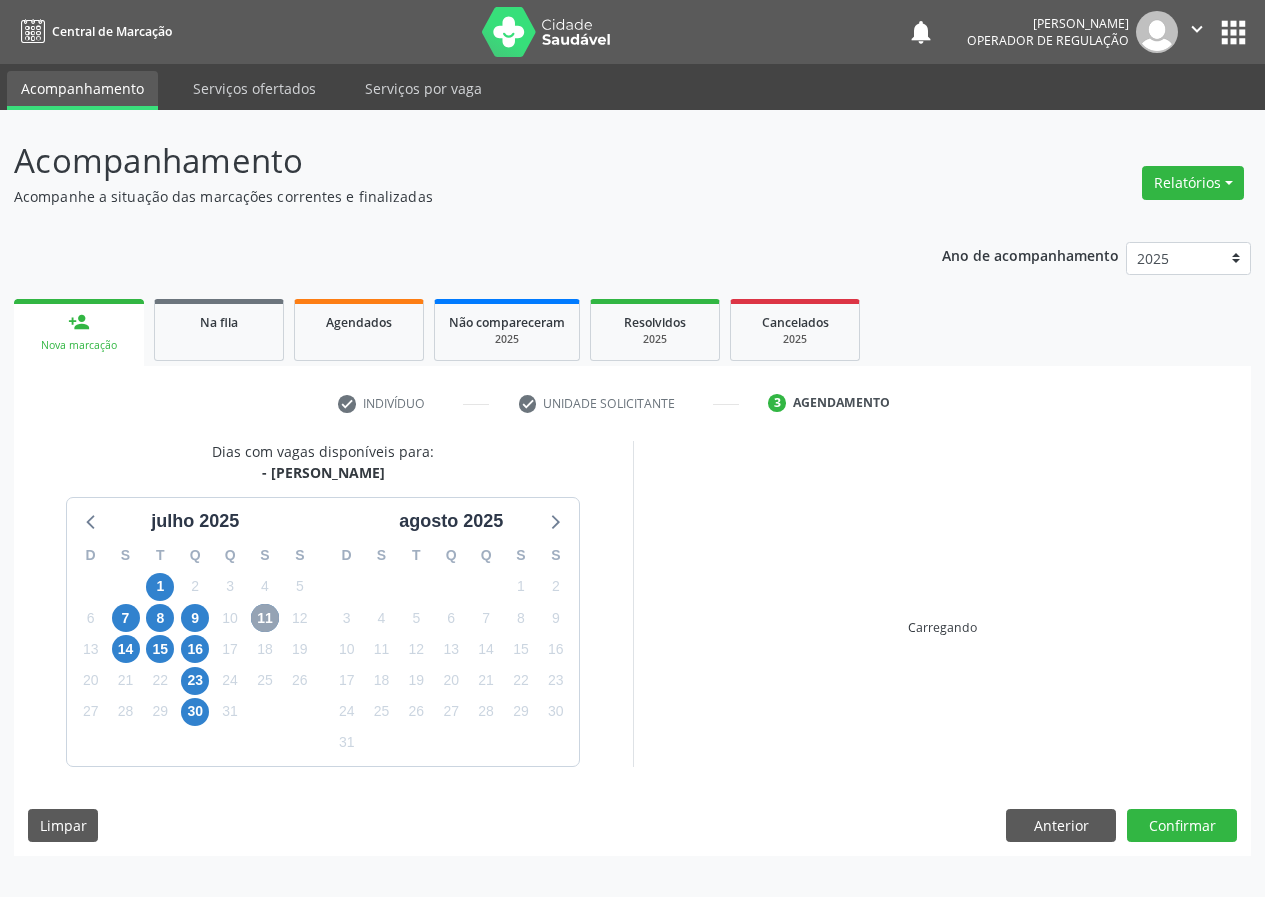 scroll, scrollTop: 0, scrollLeft: 0, axis: both 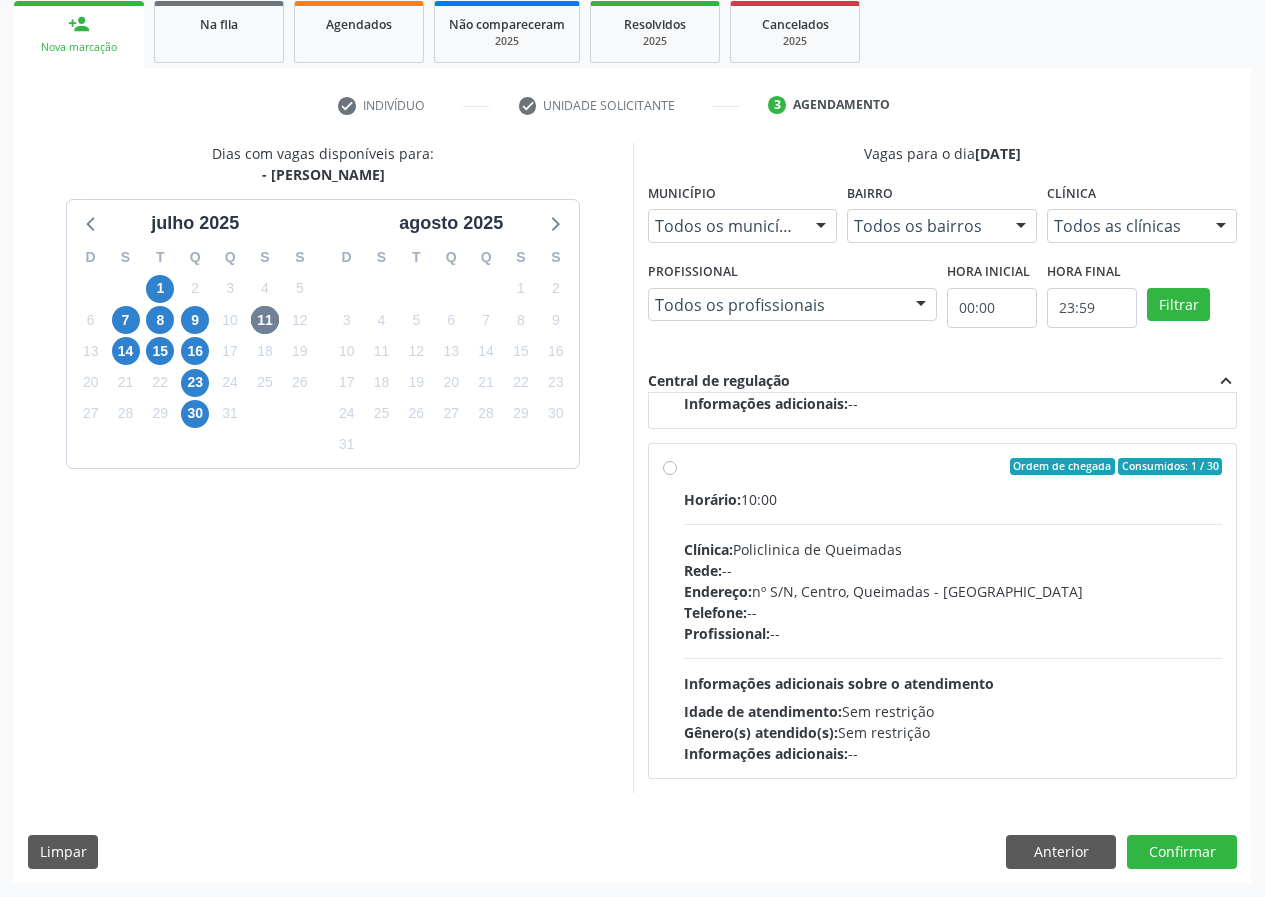 click on "Ordem de chegada
Consumidos: 1 / 30
Horário:   10:00
Clínica:  Policlinica de Queimadas
Rede:
--
Endereço:   nº S/N, Centro, Queimadas - PB
Telefone:   --
Profissional:
--
Informações adicionais sobre o atendimento
Idade de atendimento:
Sem restrição
Gênero(s) atendido(s):
Sem restrição
Informações adicionais:
--" at bounding box center [943, 611] 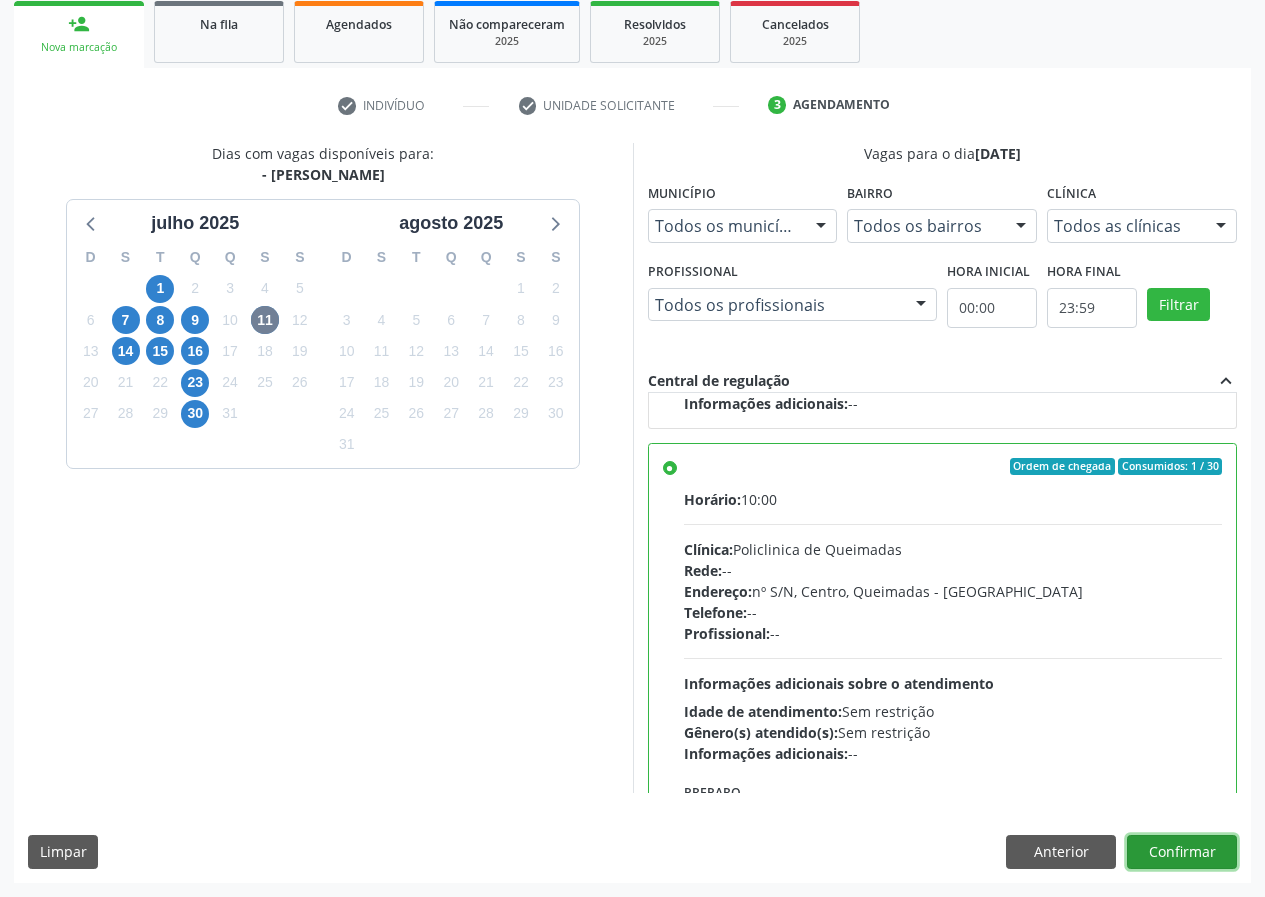 click on "Confirmar" at bounding box center [1182, 852] 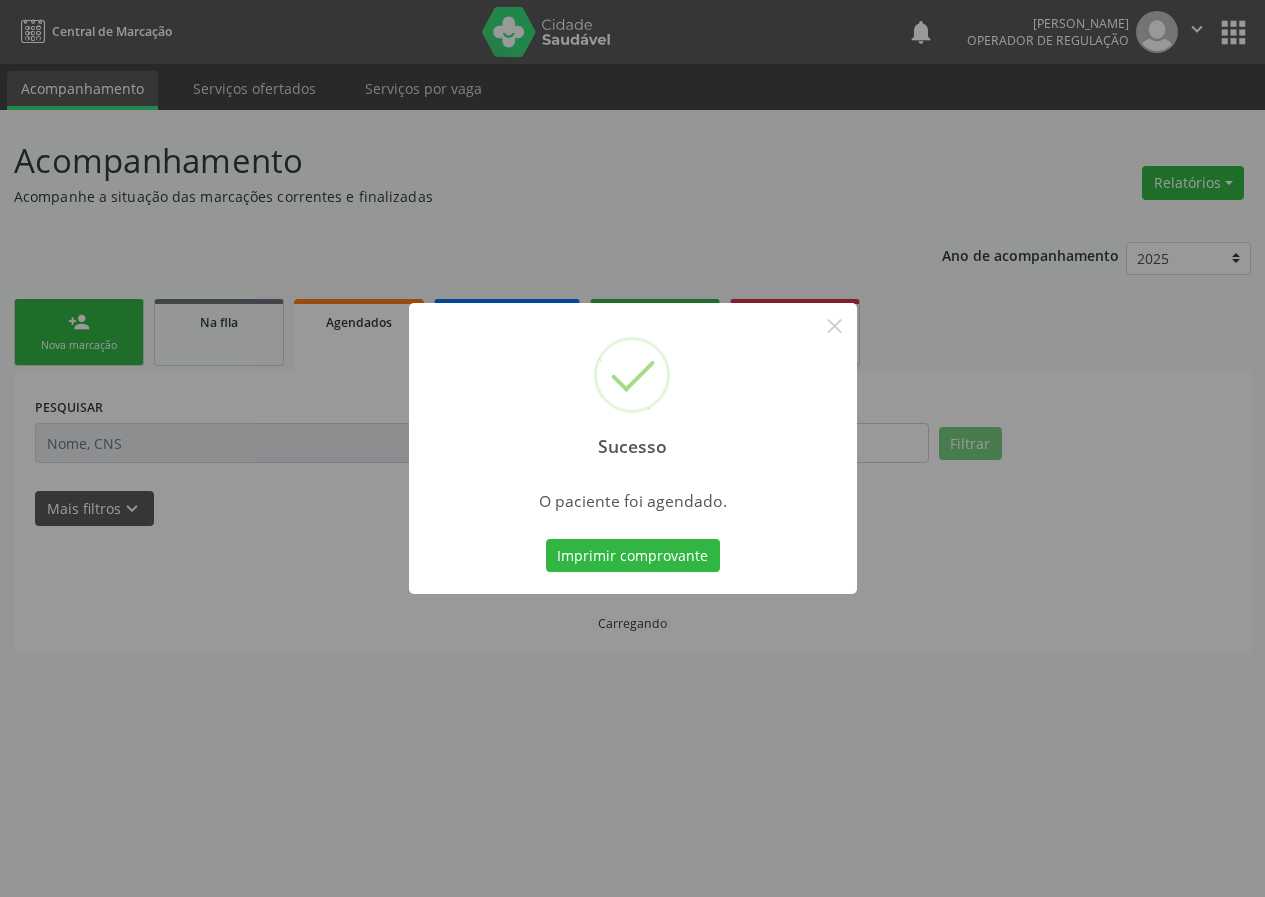 scroll, scrollTop: 0, scrollLeft: 0, axis: both 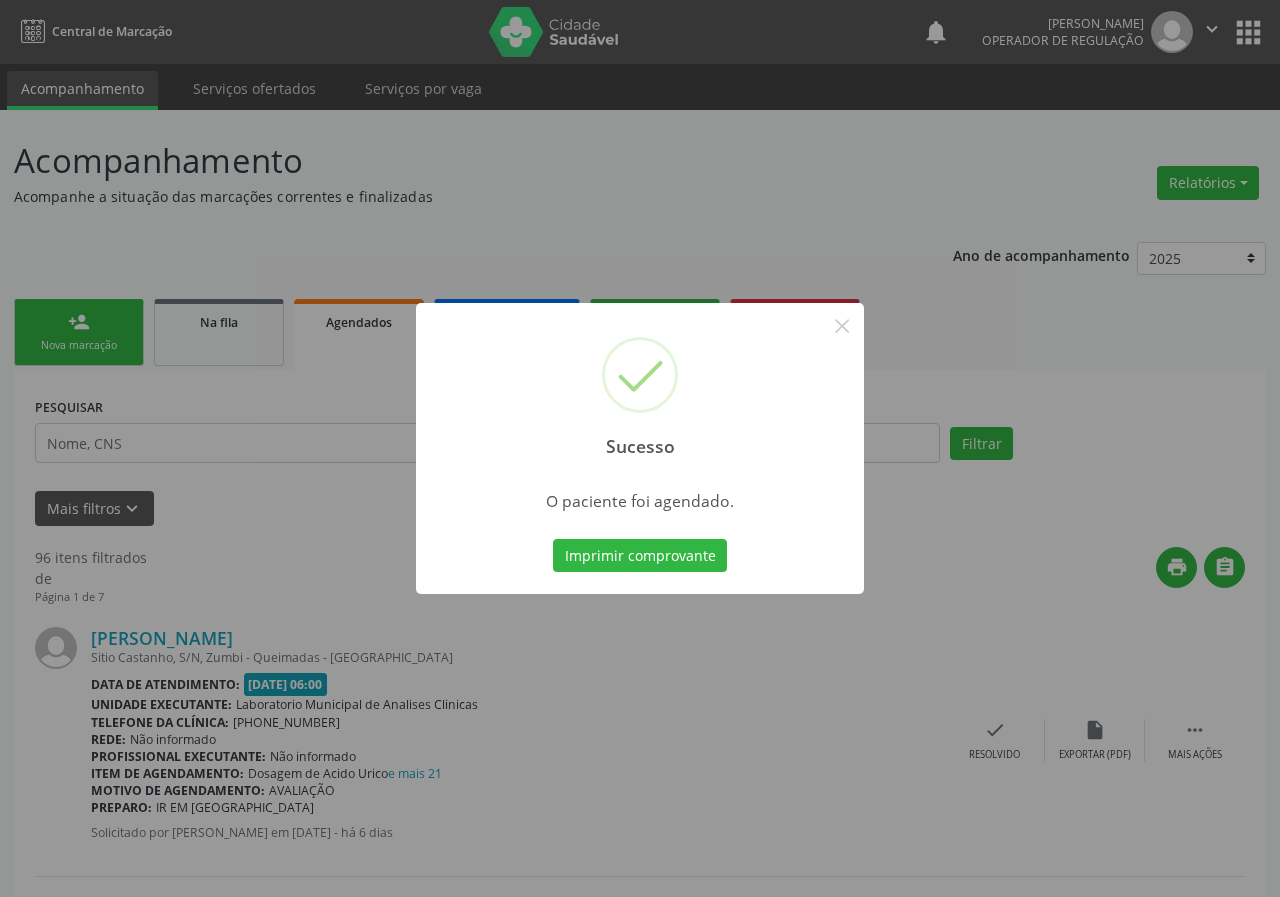 type 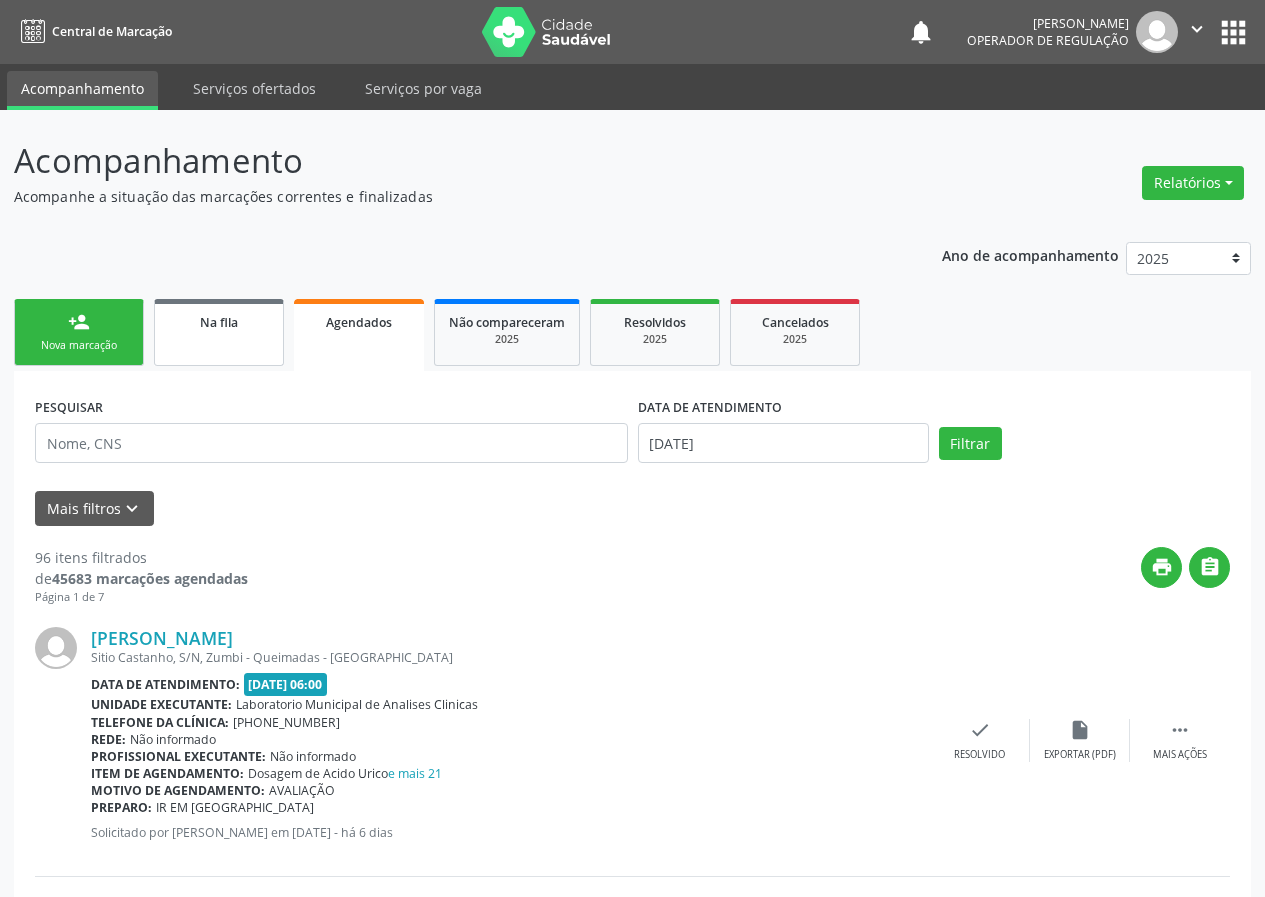 click on "Na fila" at bounding box center [219, 332] 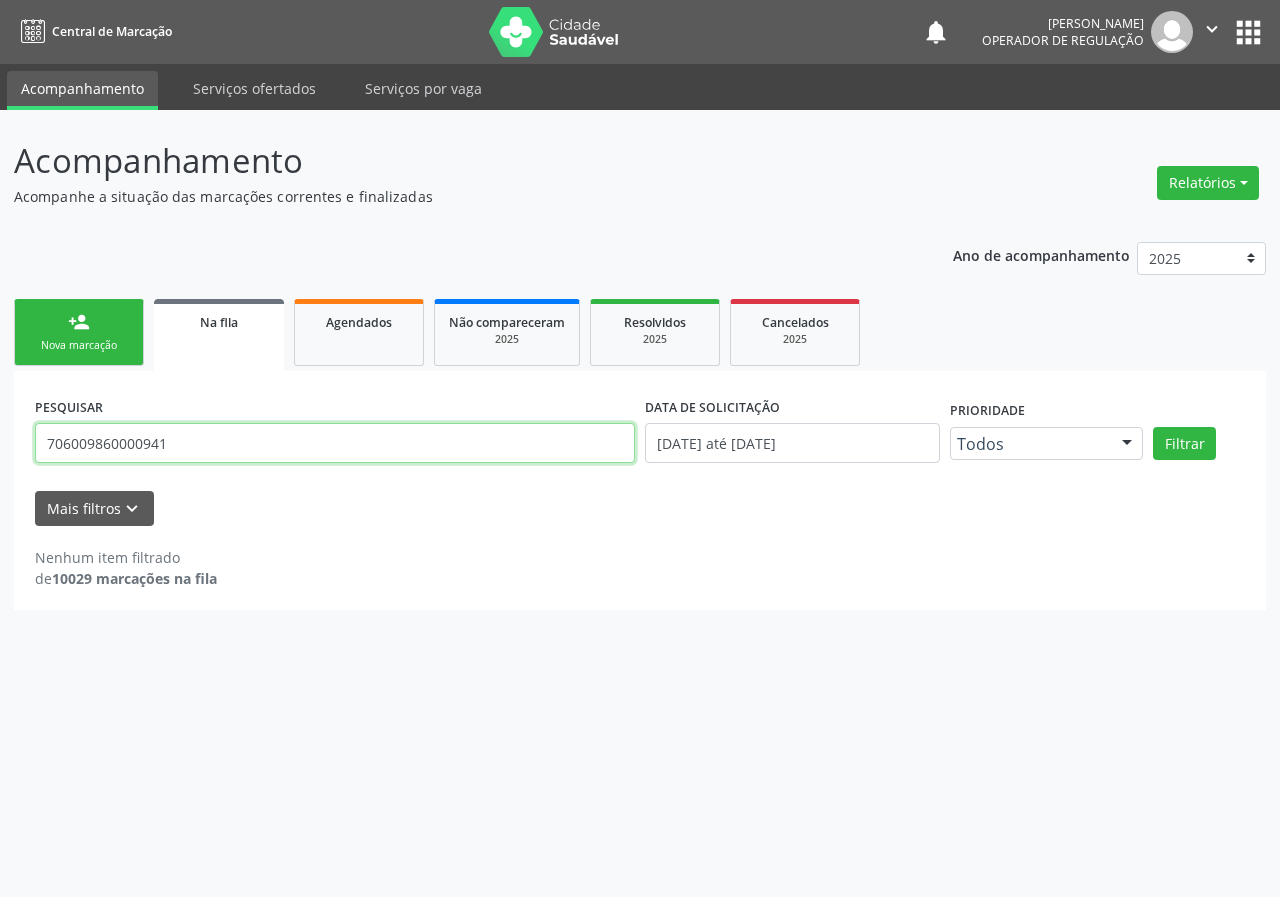 click on "706009860000941" at bounding box center [335, 443] 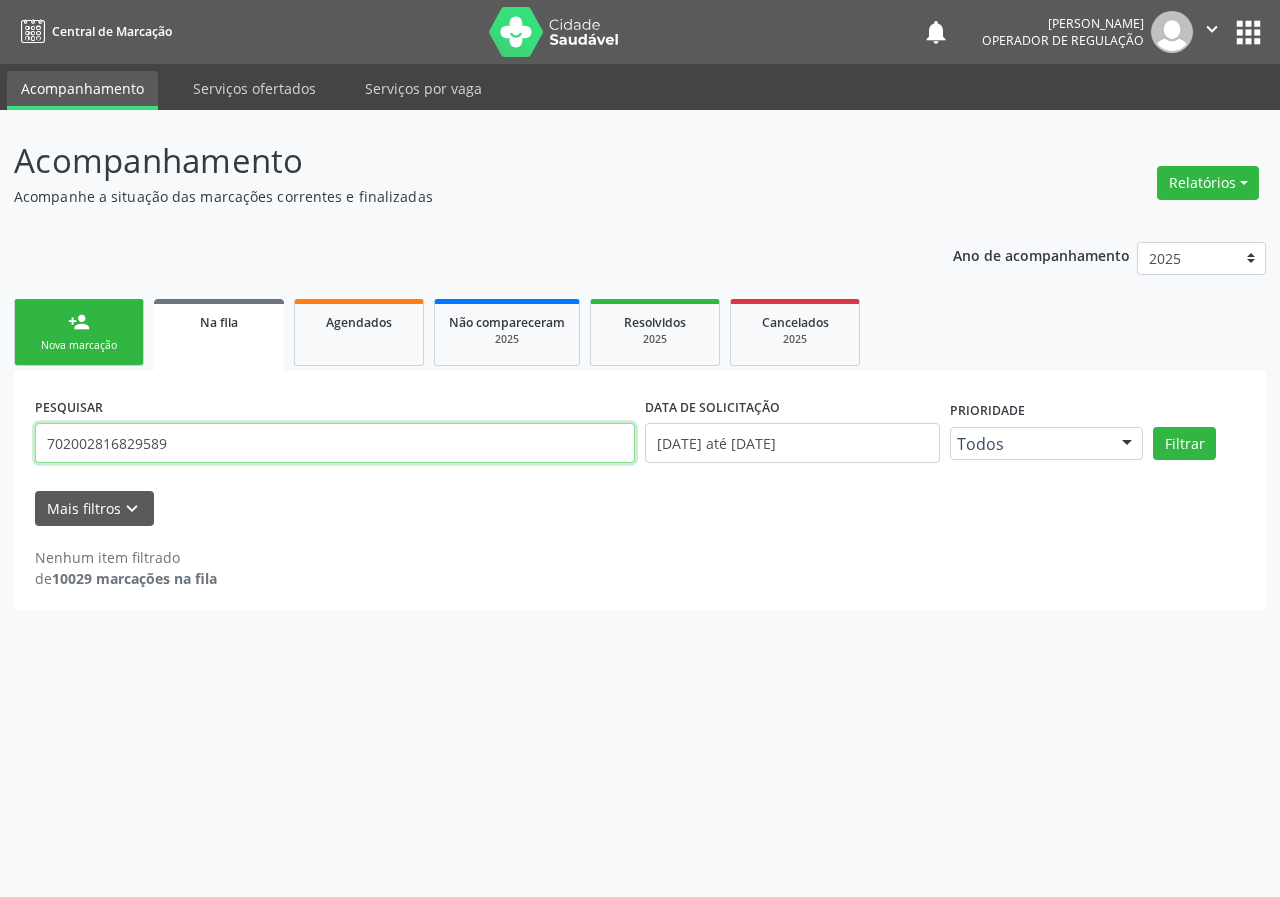 type on "702002816829589" 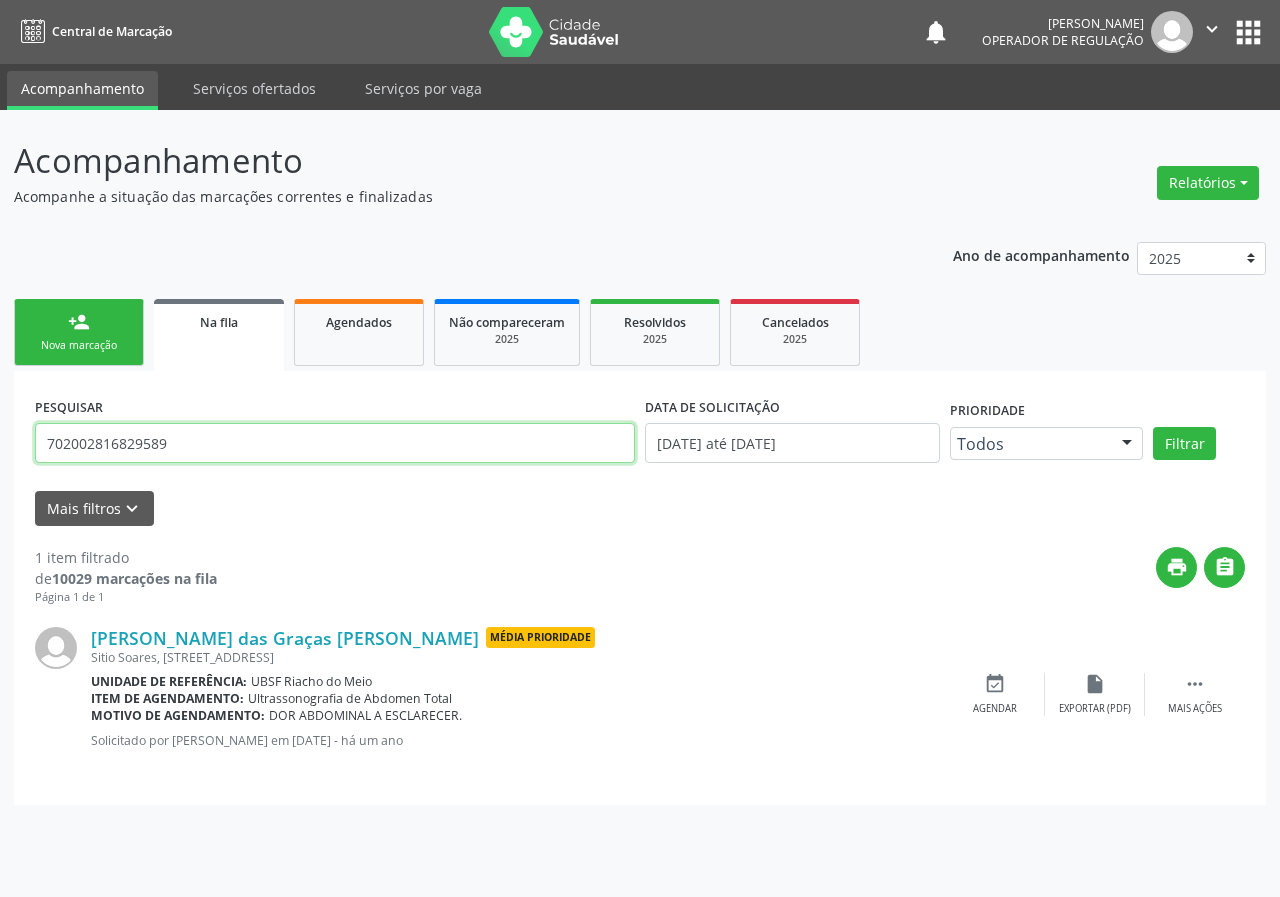 click on "702002816829589" at bounding box center [335, 443] 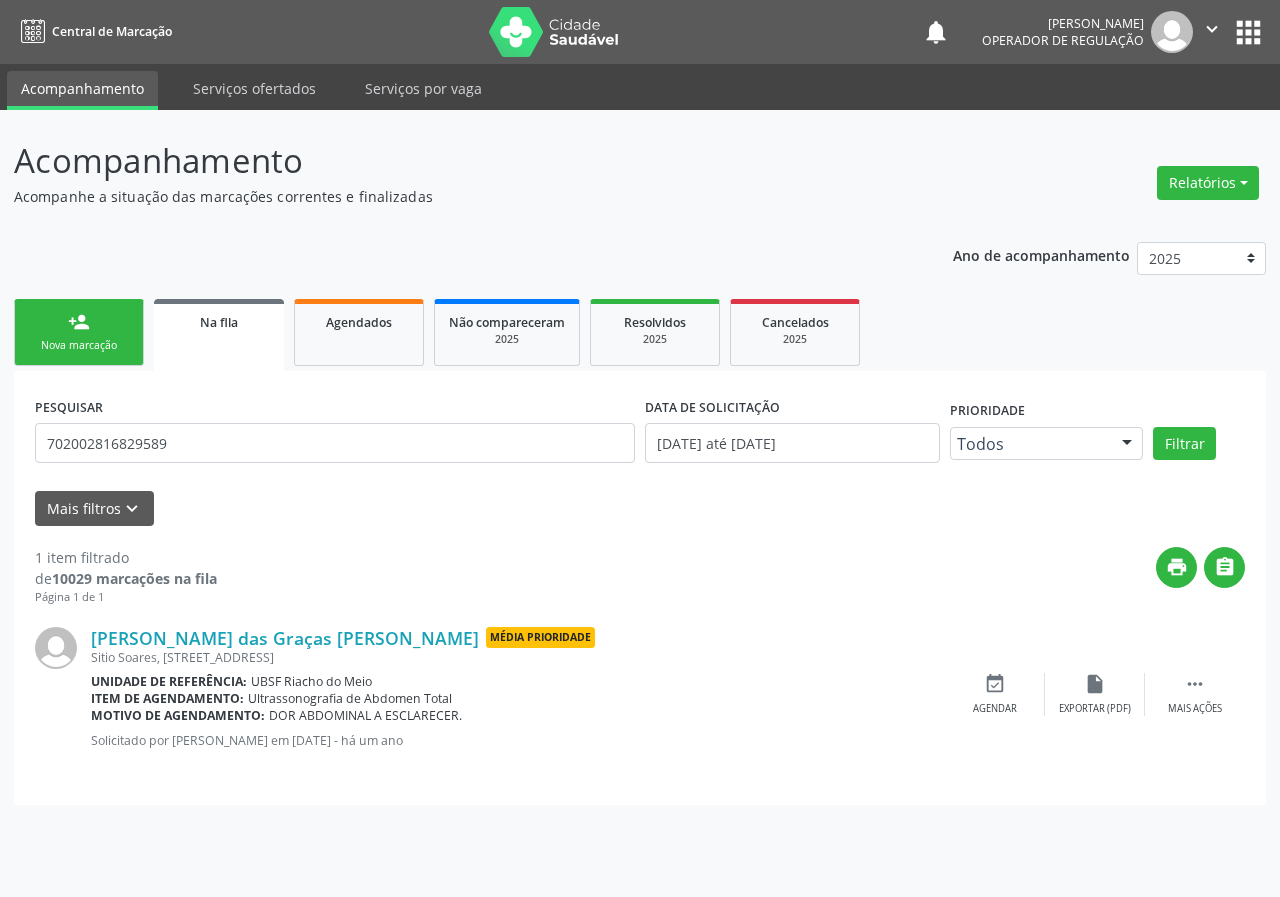 click on "person_add
Nova marcação" at bounding box center [79, 332] 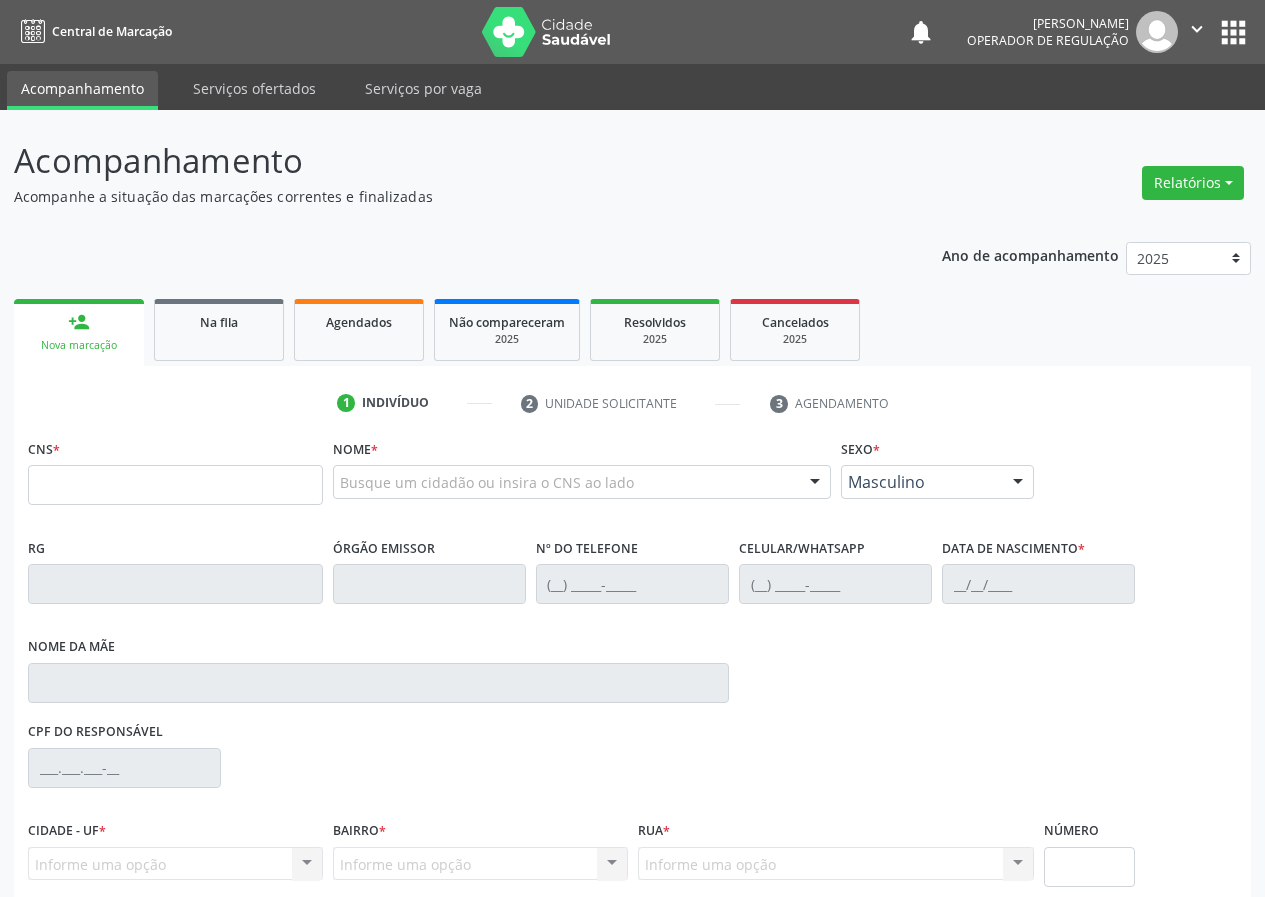 click on "CNS
*" at bounding box center [175, 476] 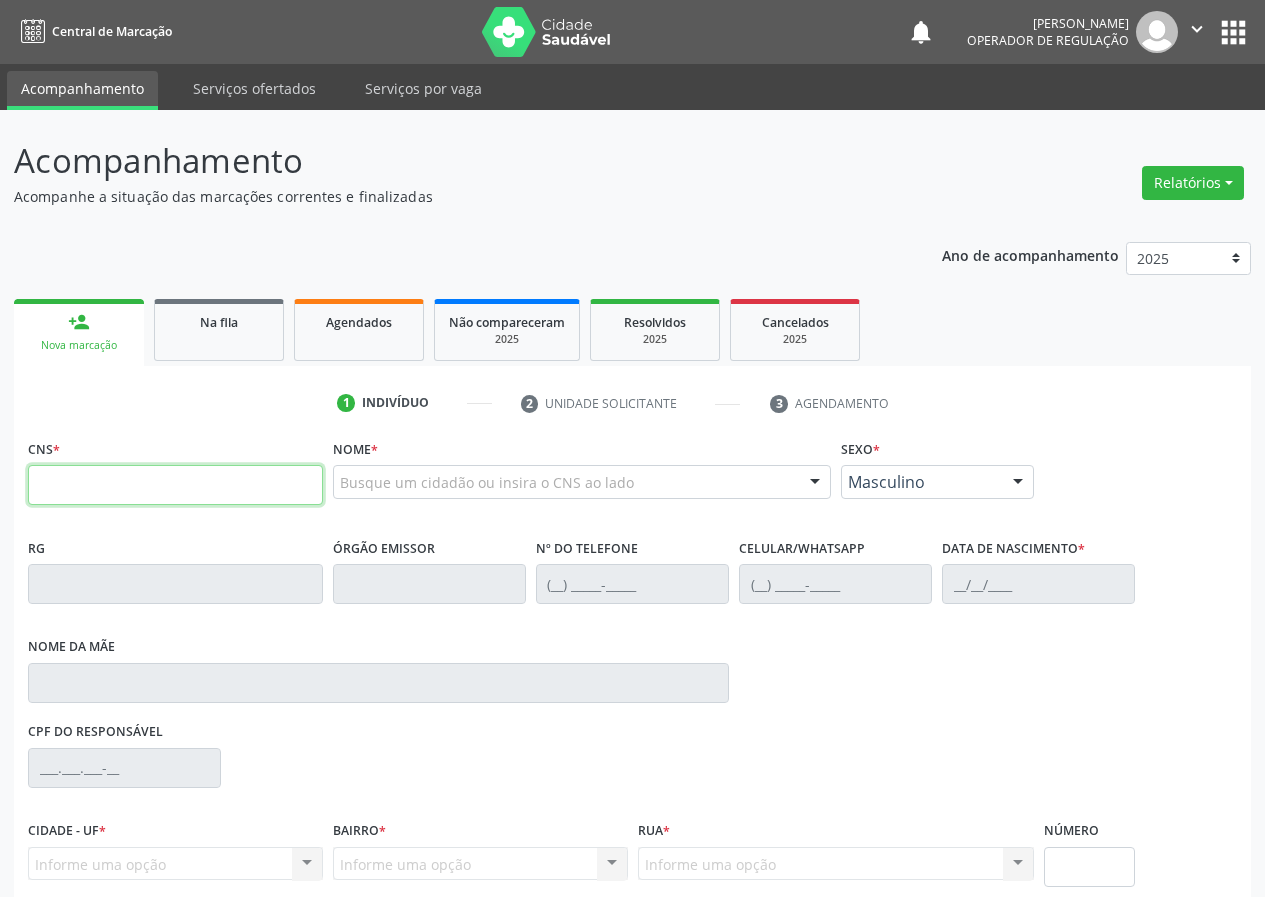 click at bounding box center (175, 485) 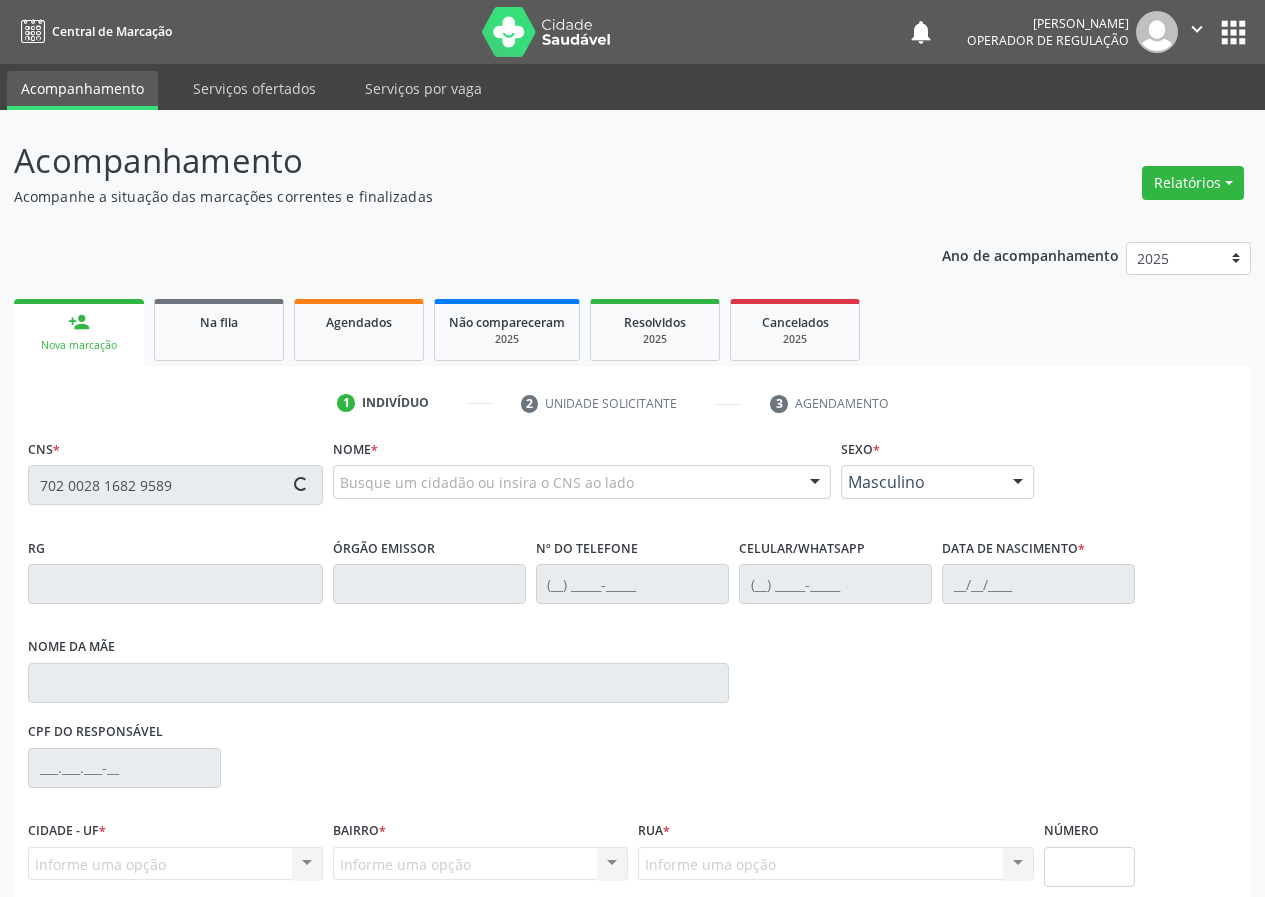type on "702 0028 1682 9589" 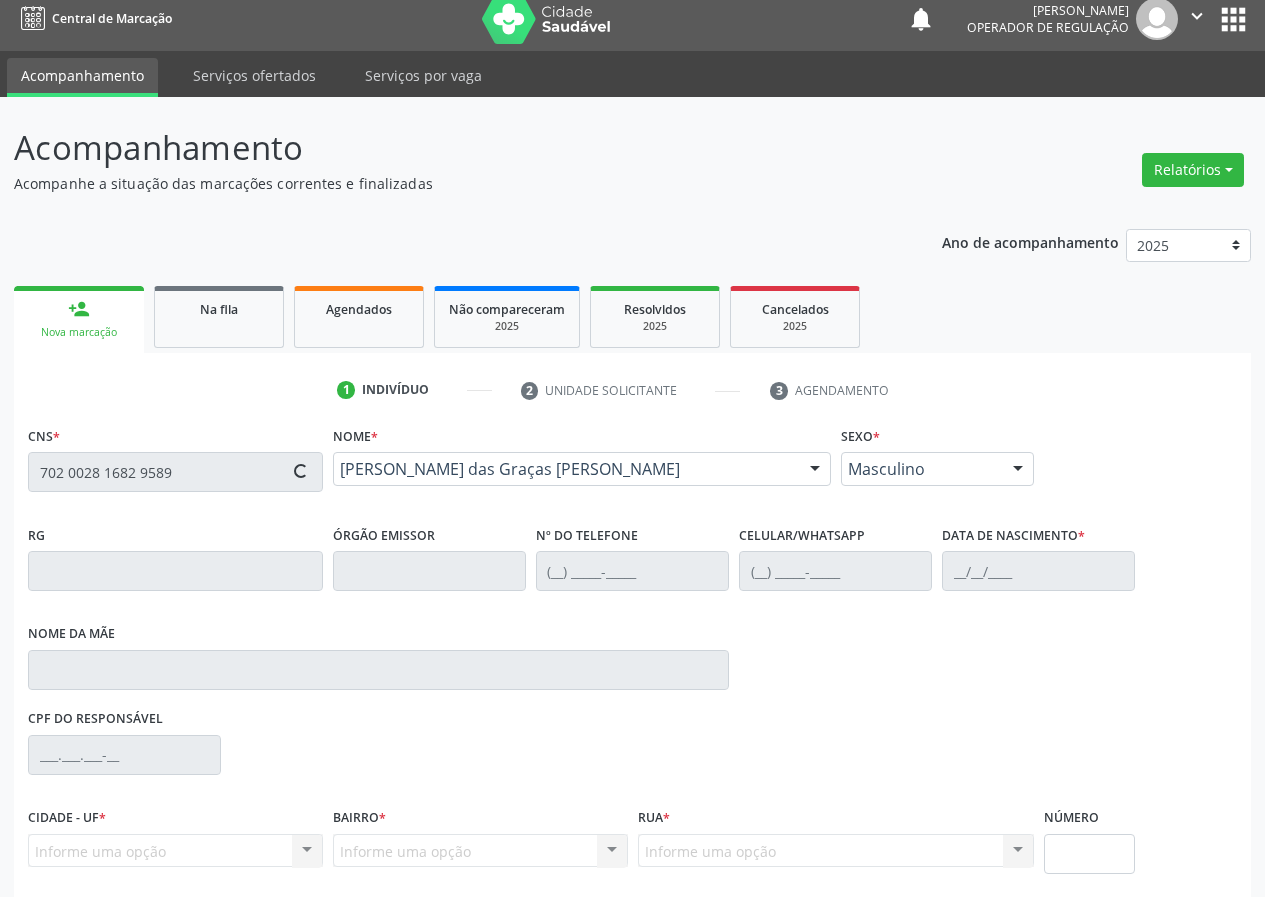 type on "(83) 99669-0111" 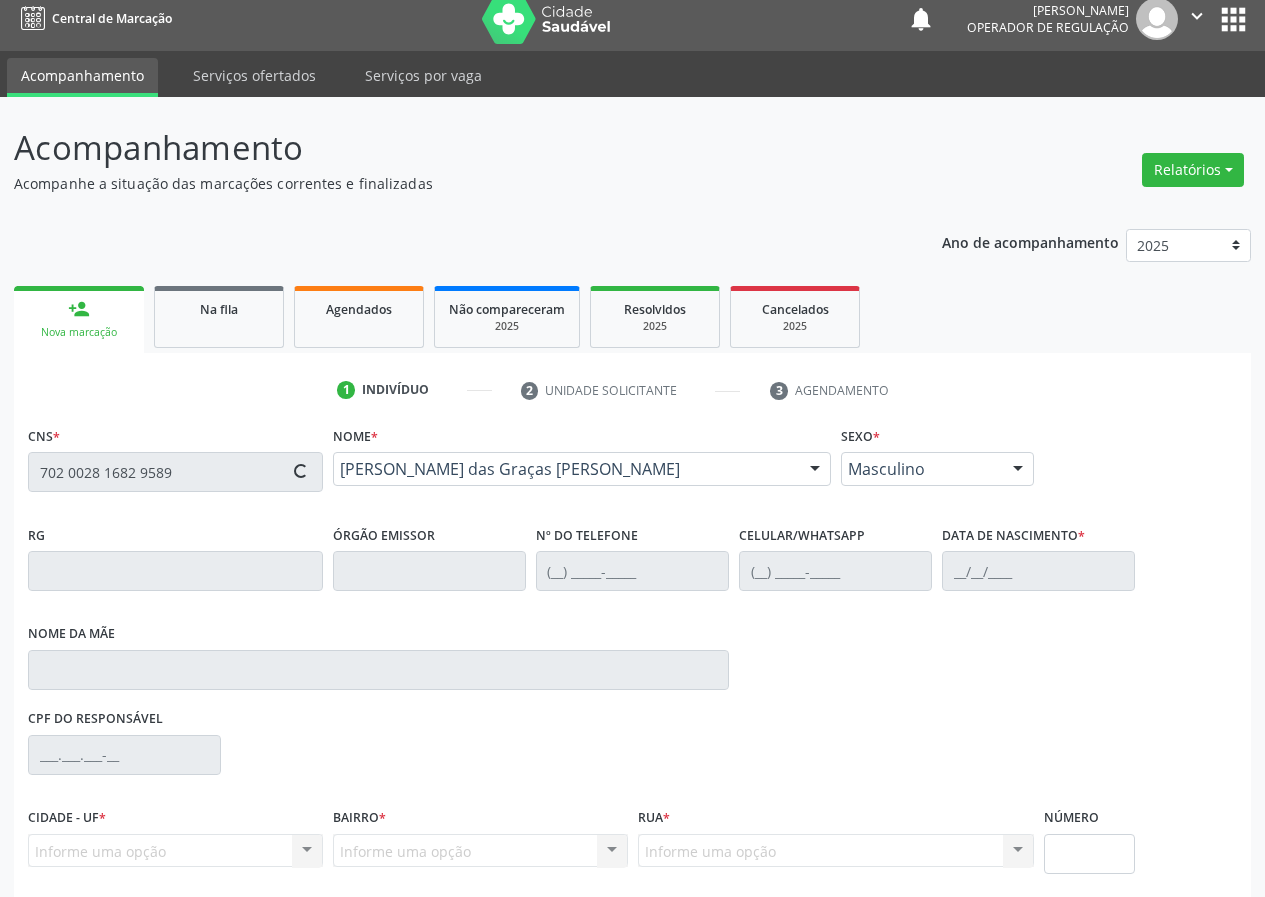 type on "16/06/1957" 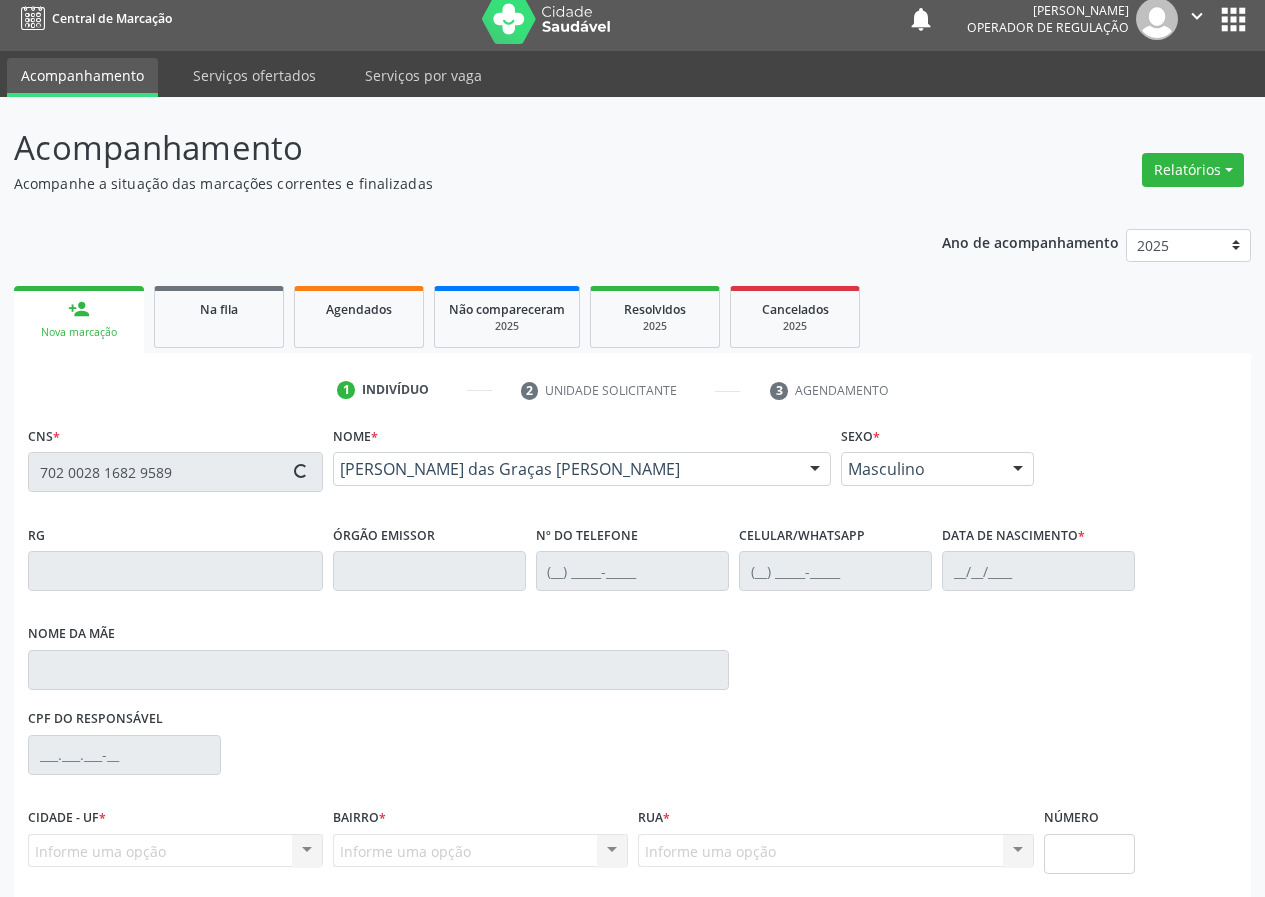 type on "37" 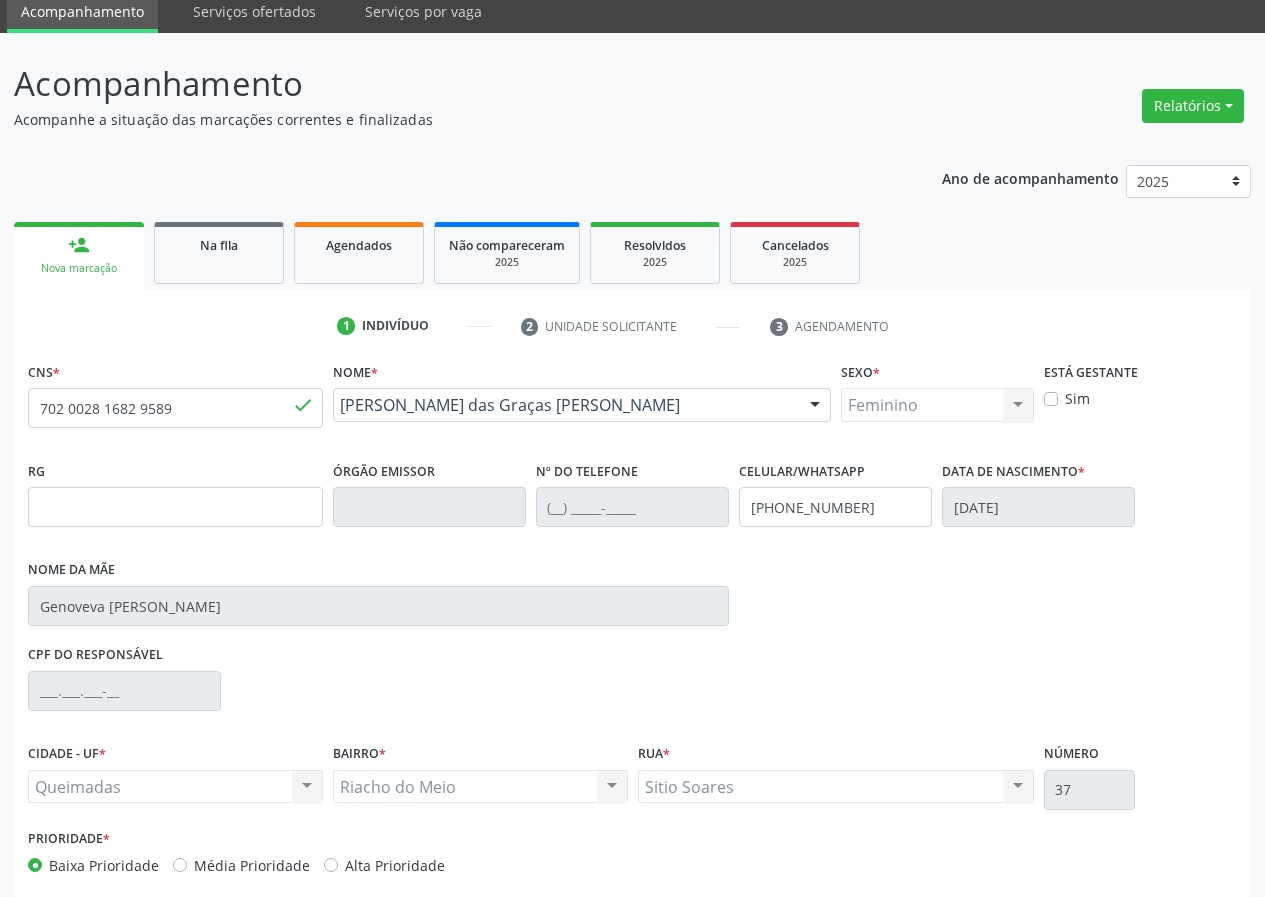 scroll, scrollTop: 173, scrollLeft: 0, axis: vertical 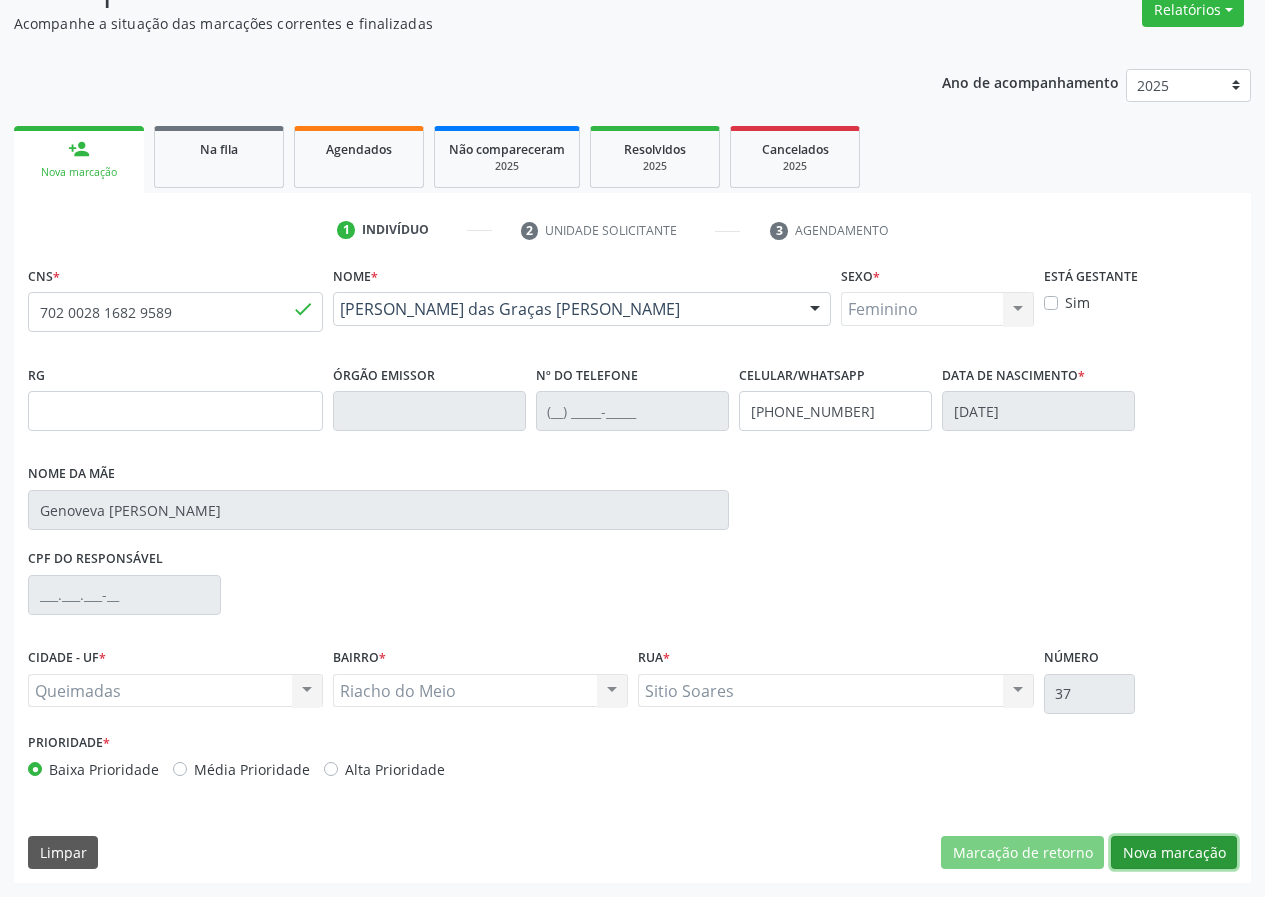 click on "Nova marcação" at bounding box center (1174, 853) 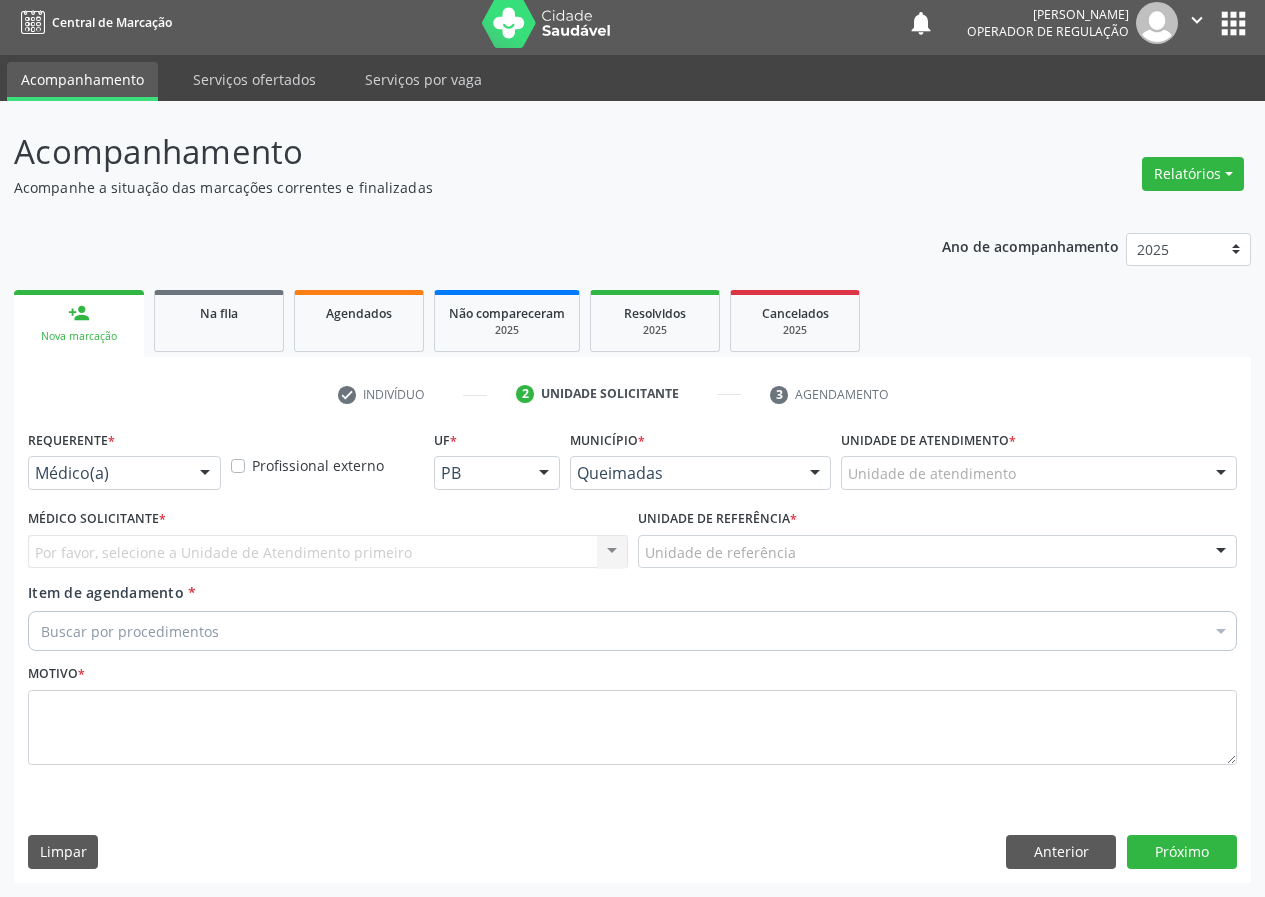 scroll, scrollTop: 9, scrollLeft: 0, axis: vertical 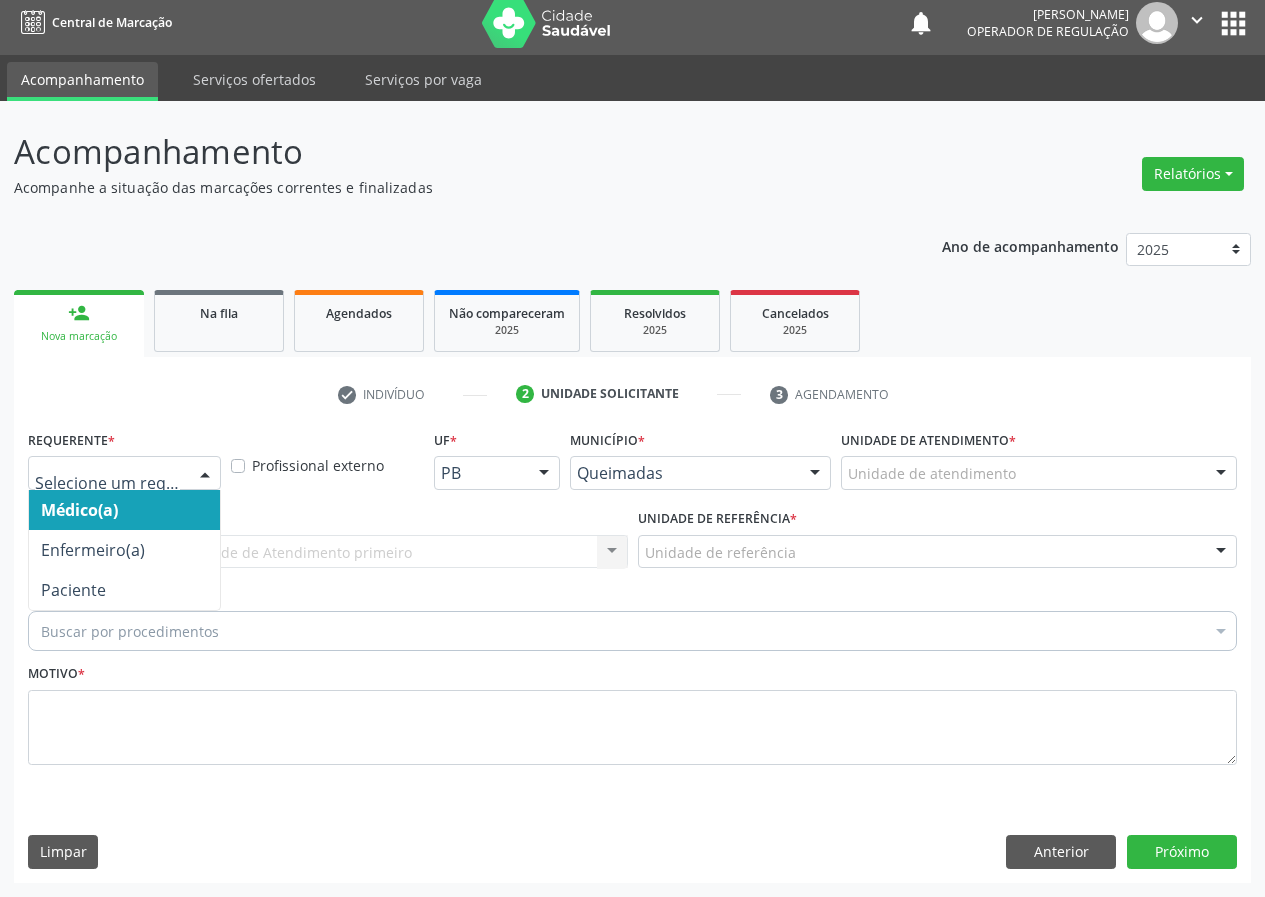 click at bounding box center [124, 473] 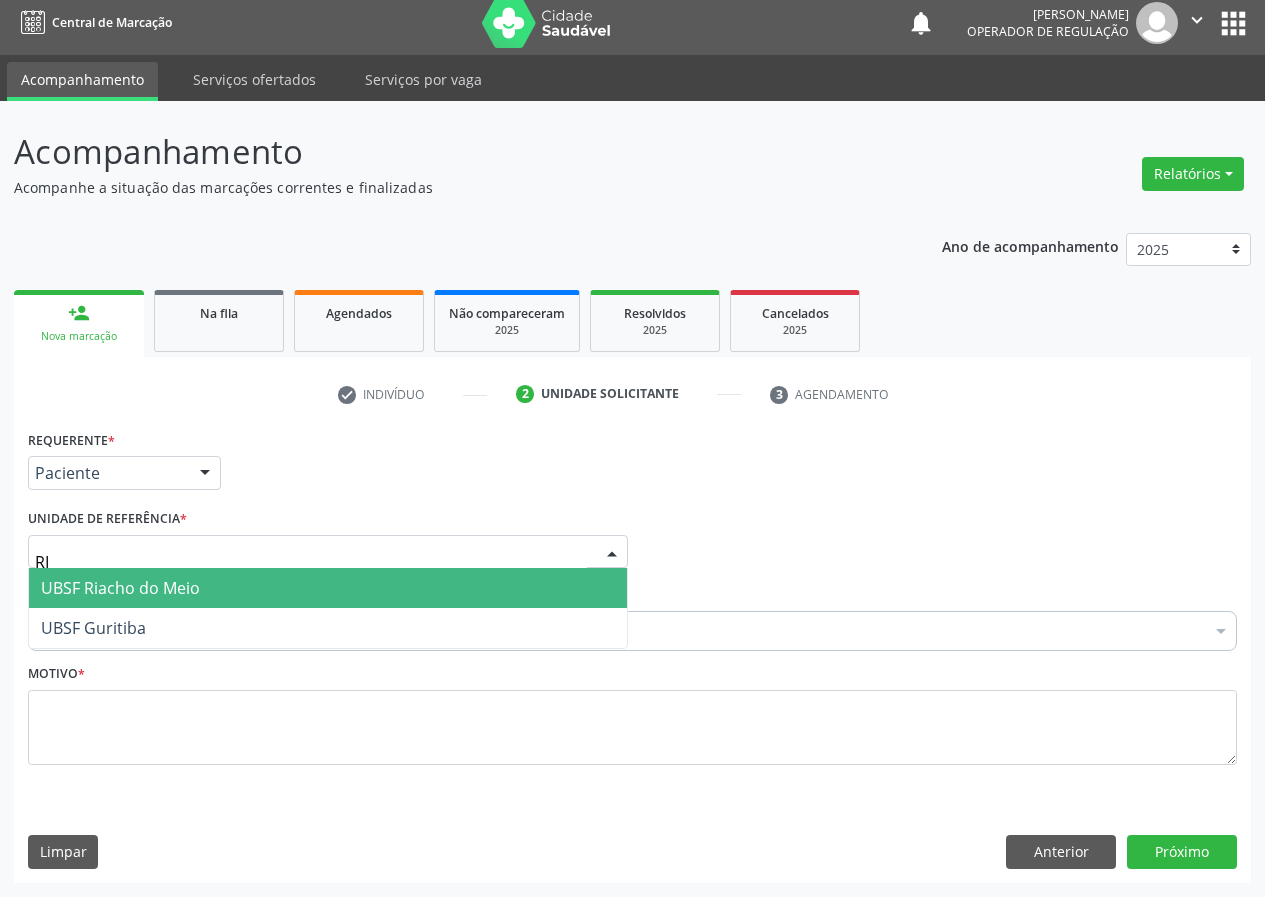 type on "RIA" 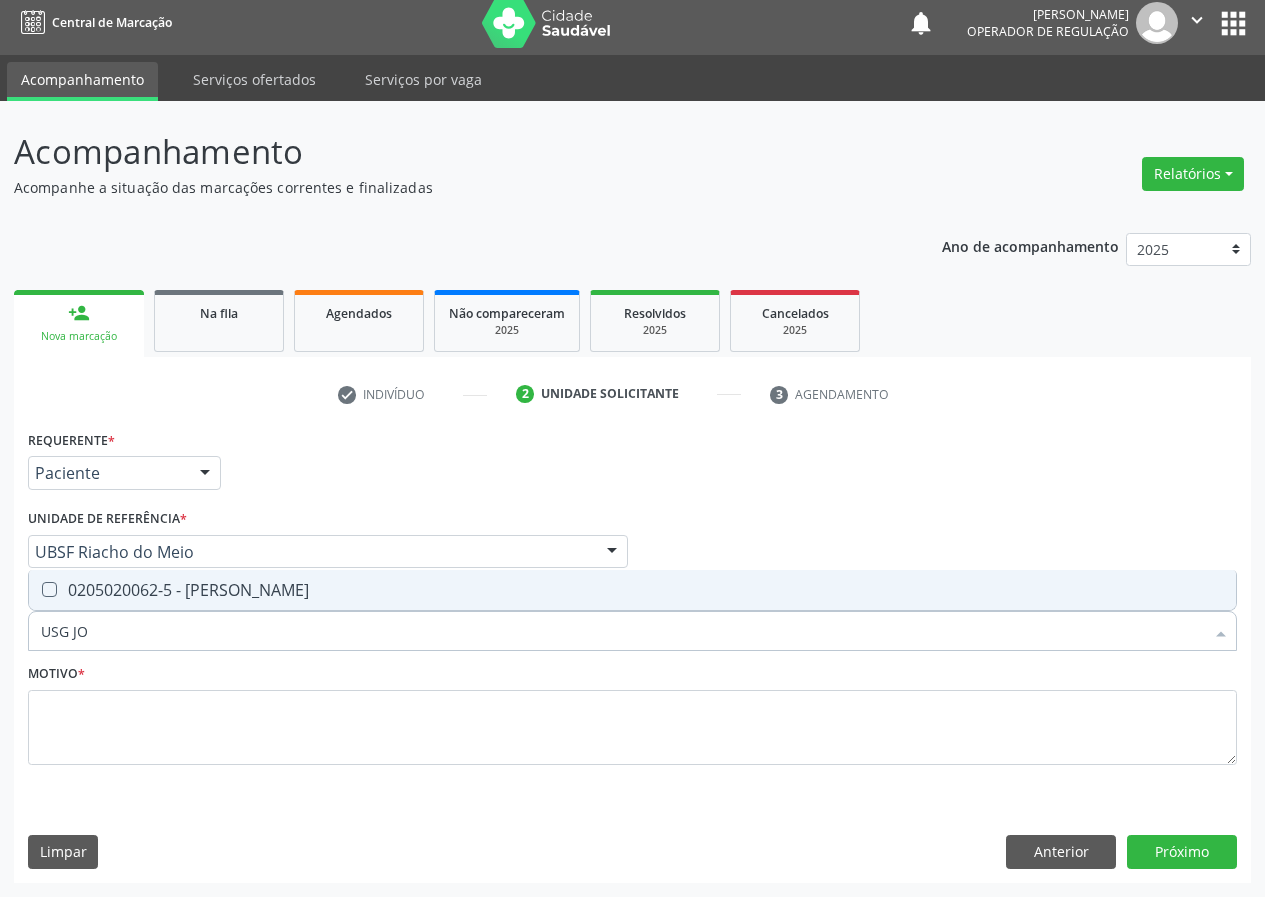type on "USG [PERSON_NAME]" 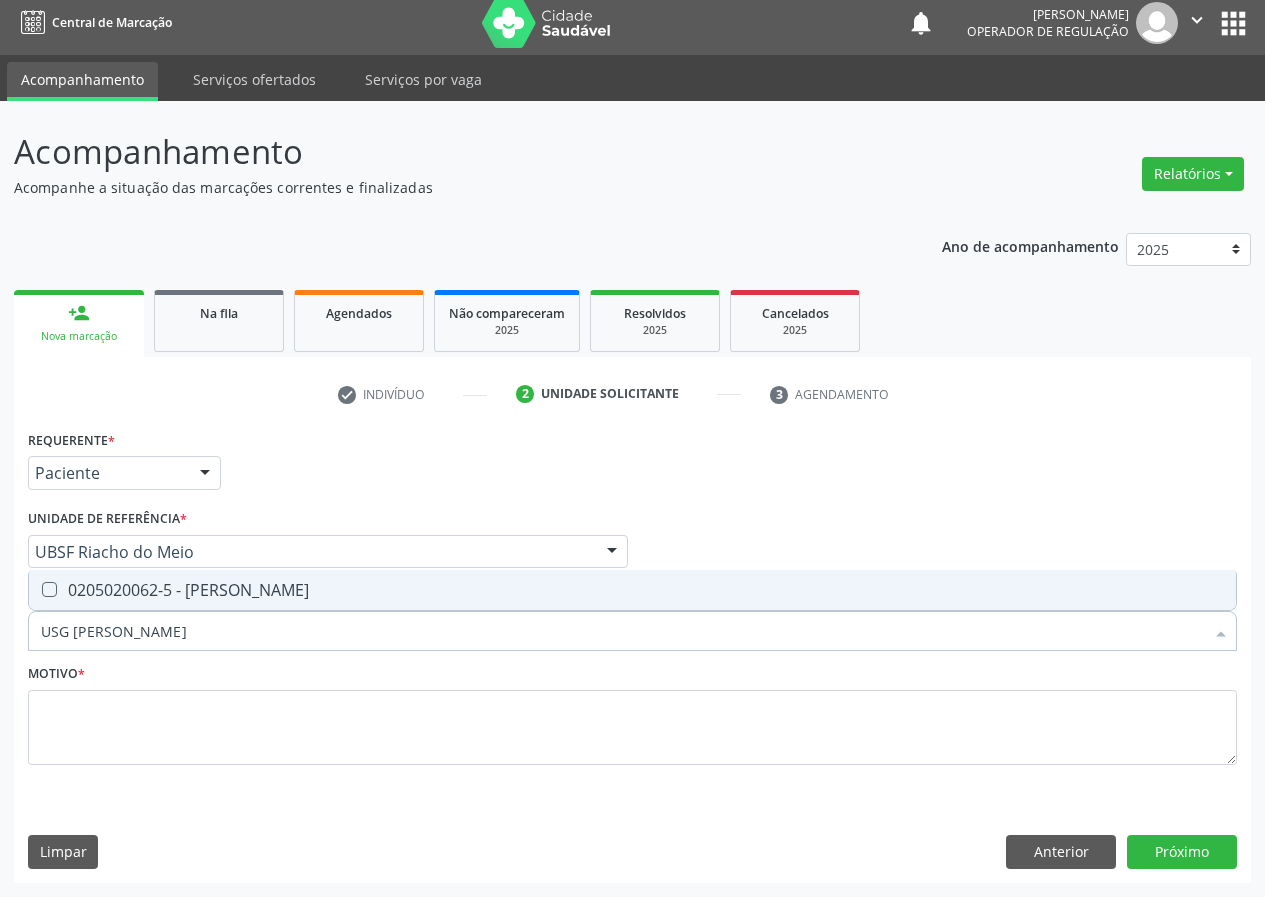 click on "0205020062-5 - [PERSON_NAME]" at bounding box center [632, 590] 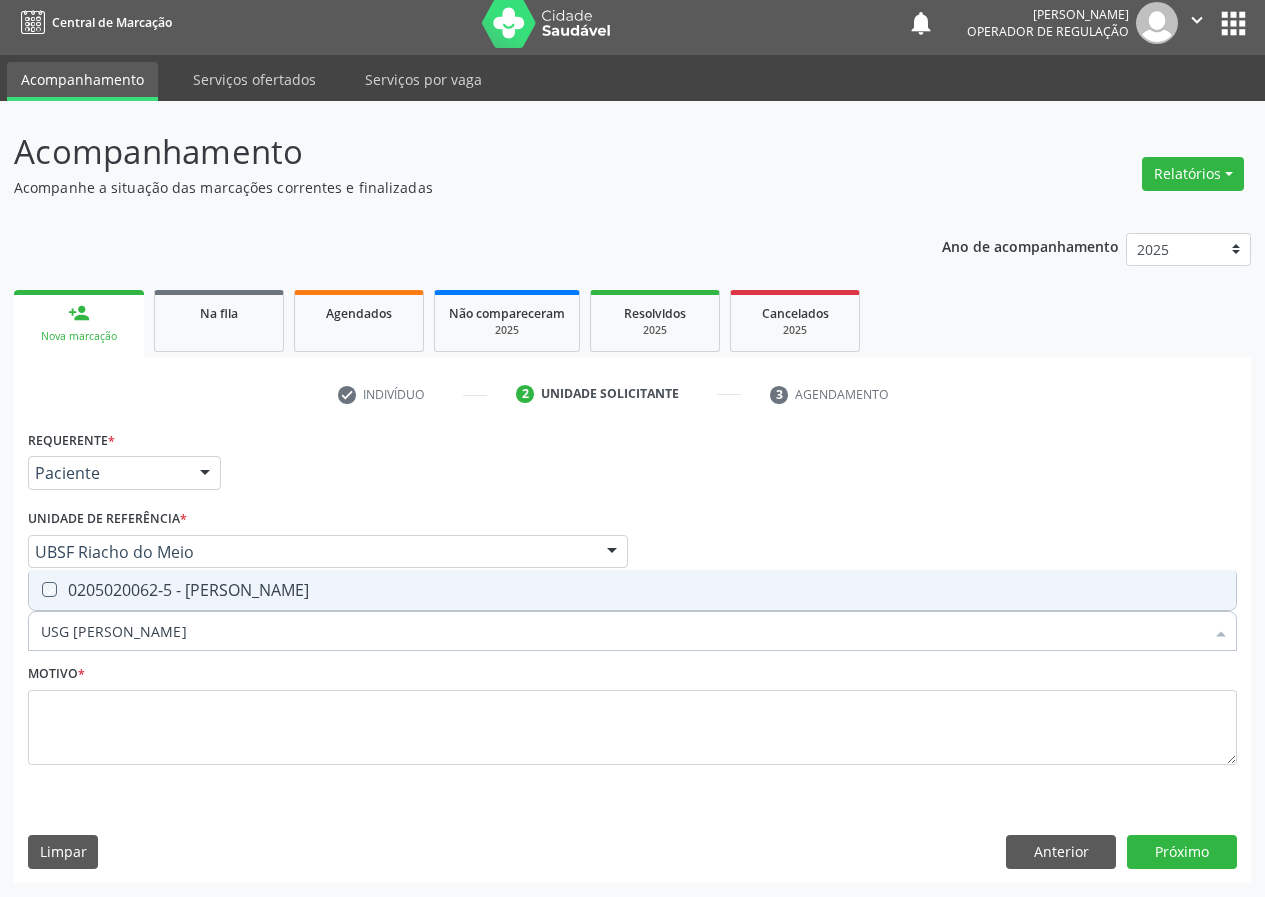 checkbox on "true" 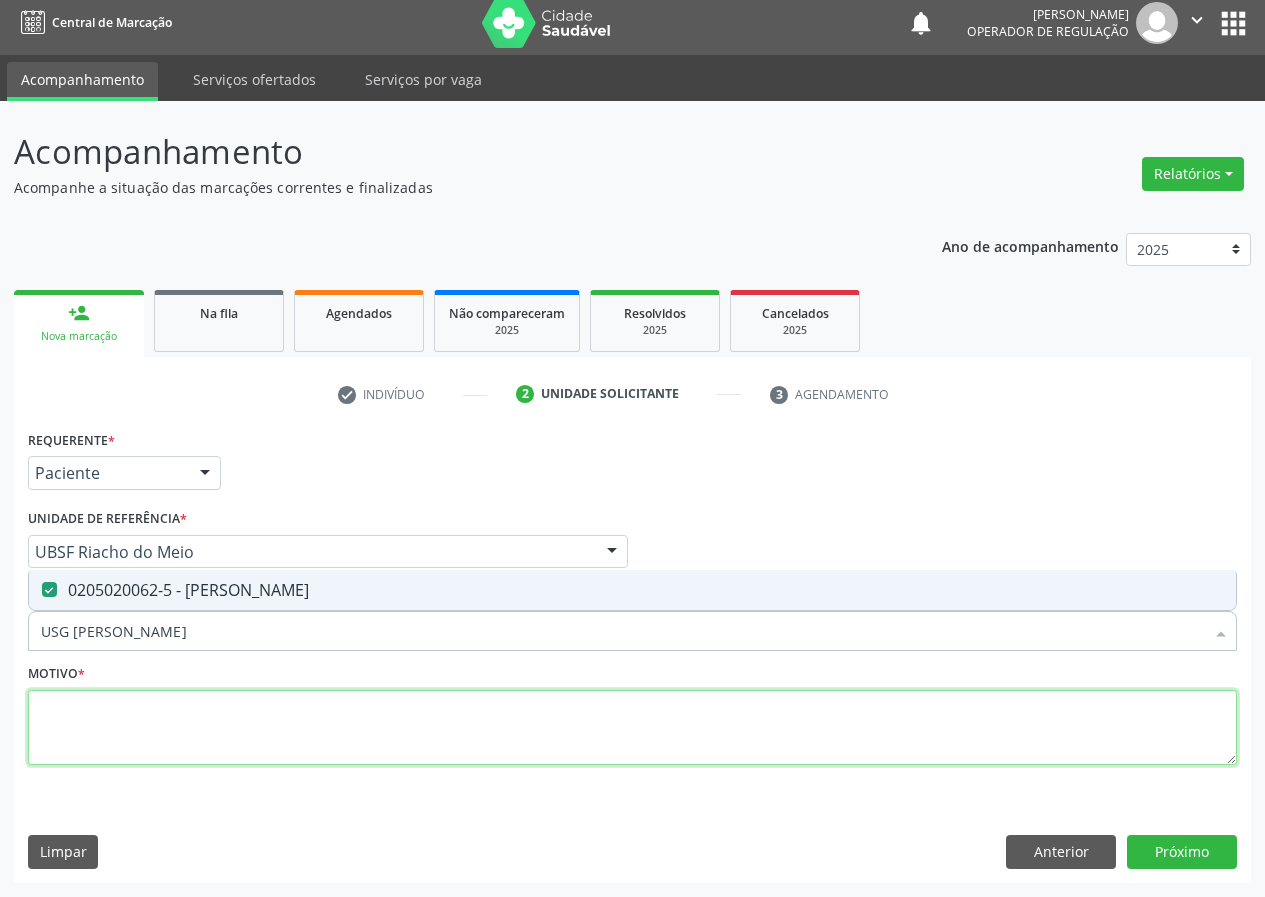 click at bounding box center [632, 728] 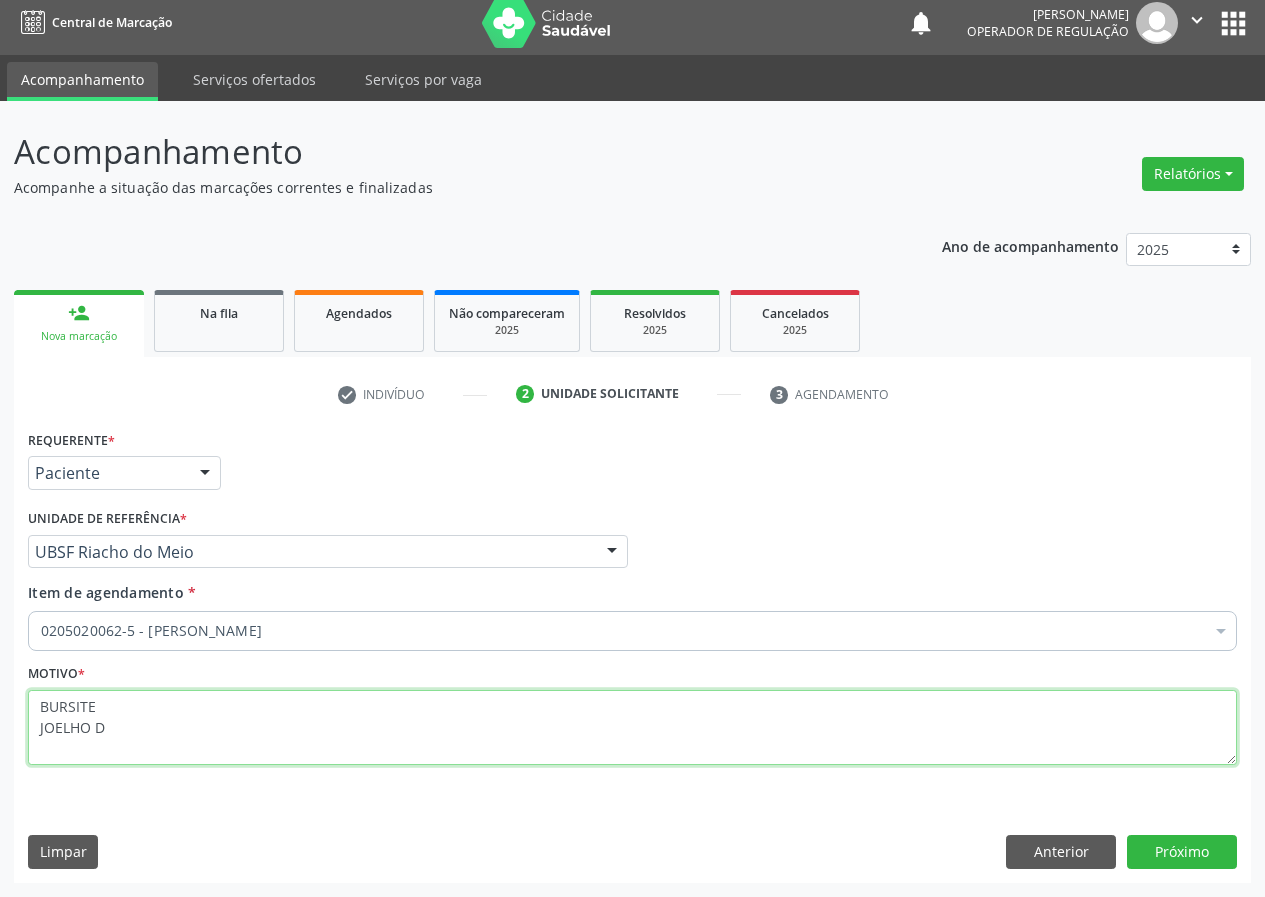 type on "BURSITE
JOELHO D" 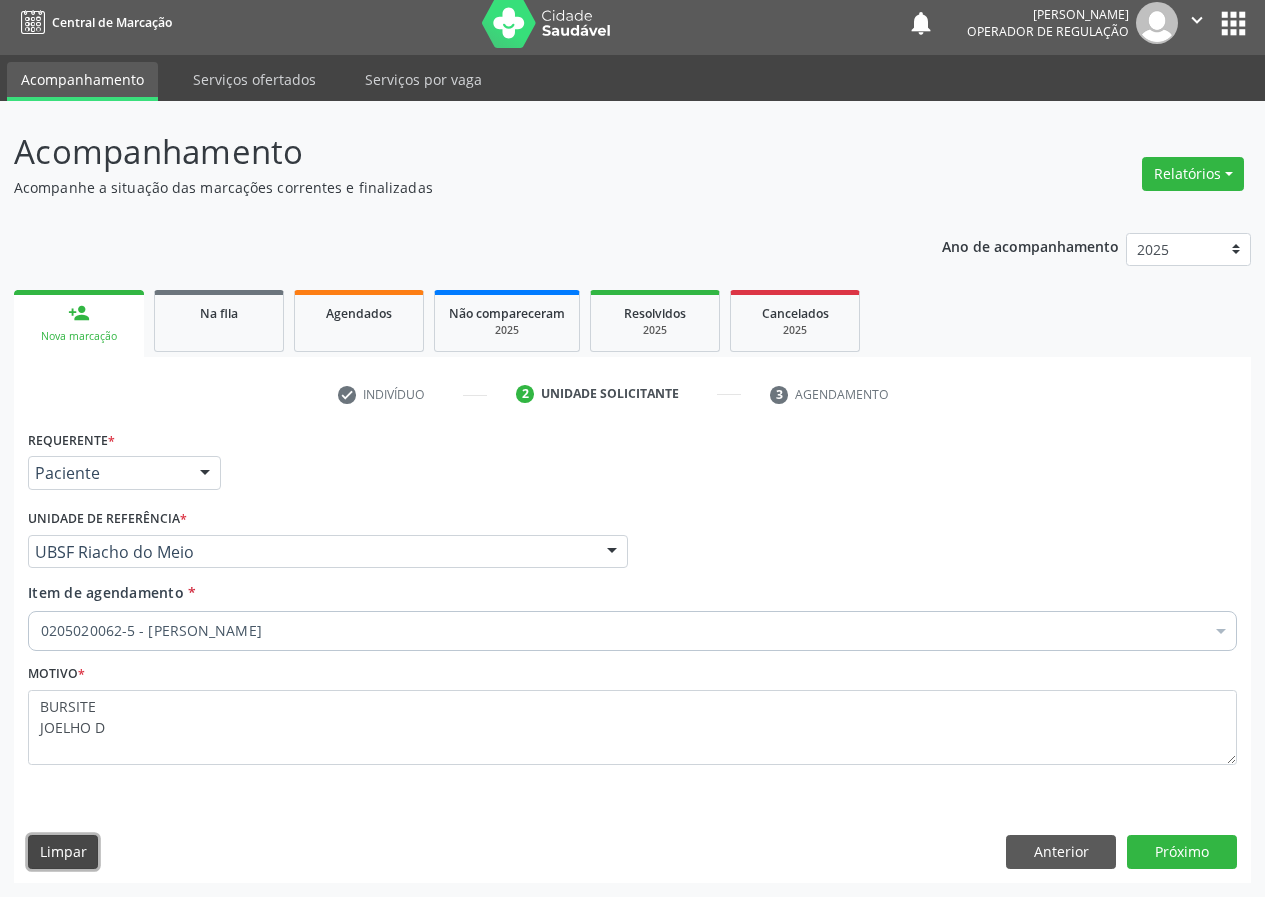 type 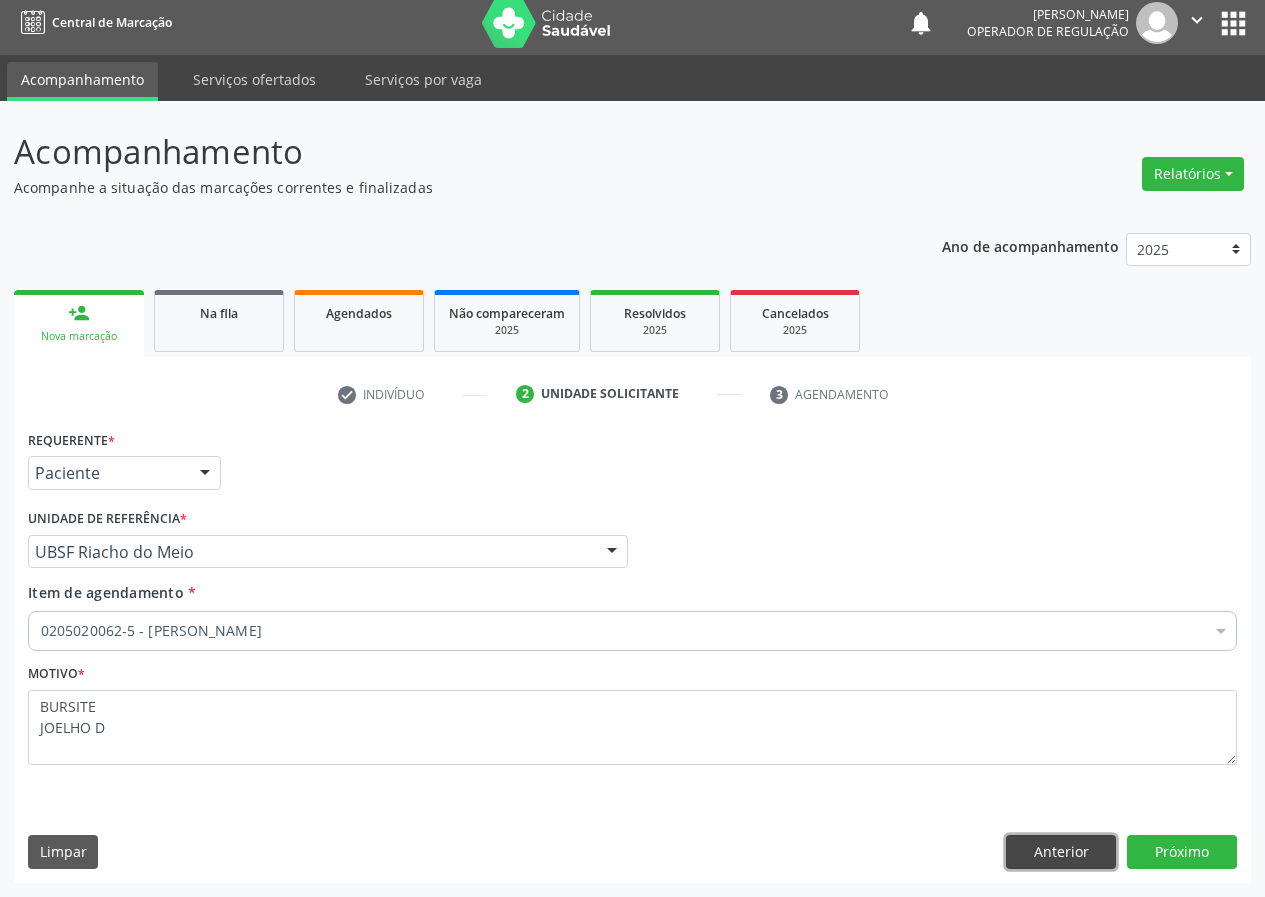 type 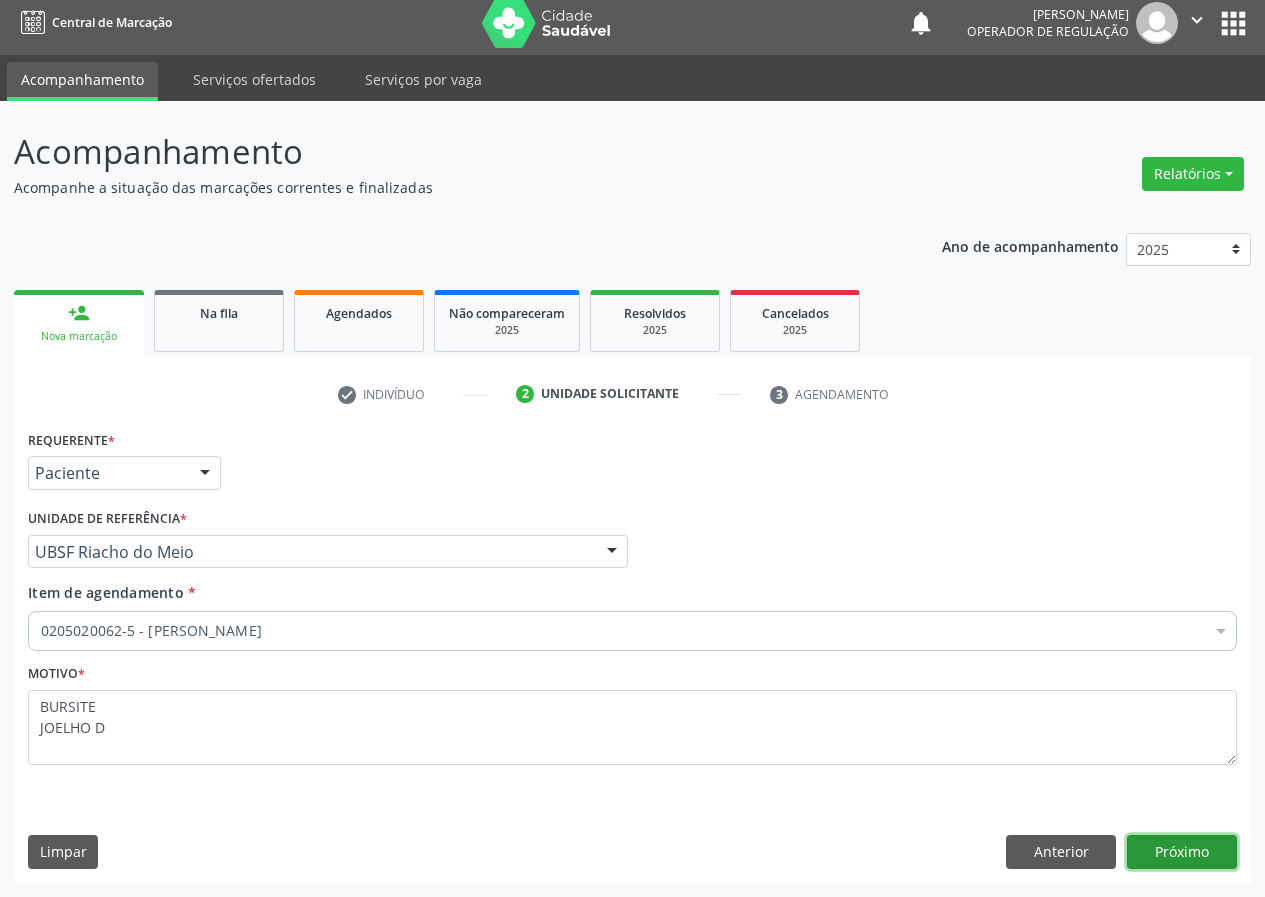 type 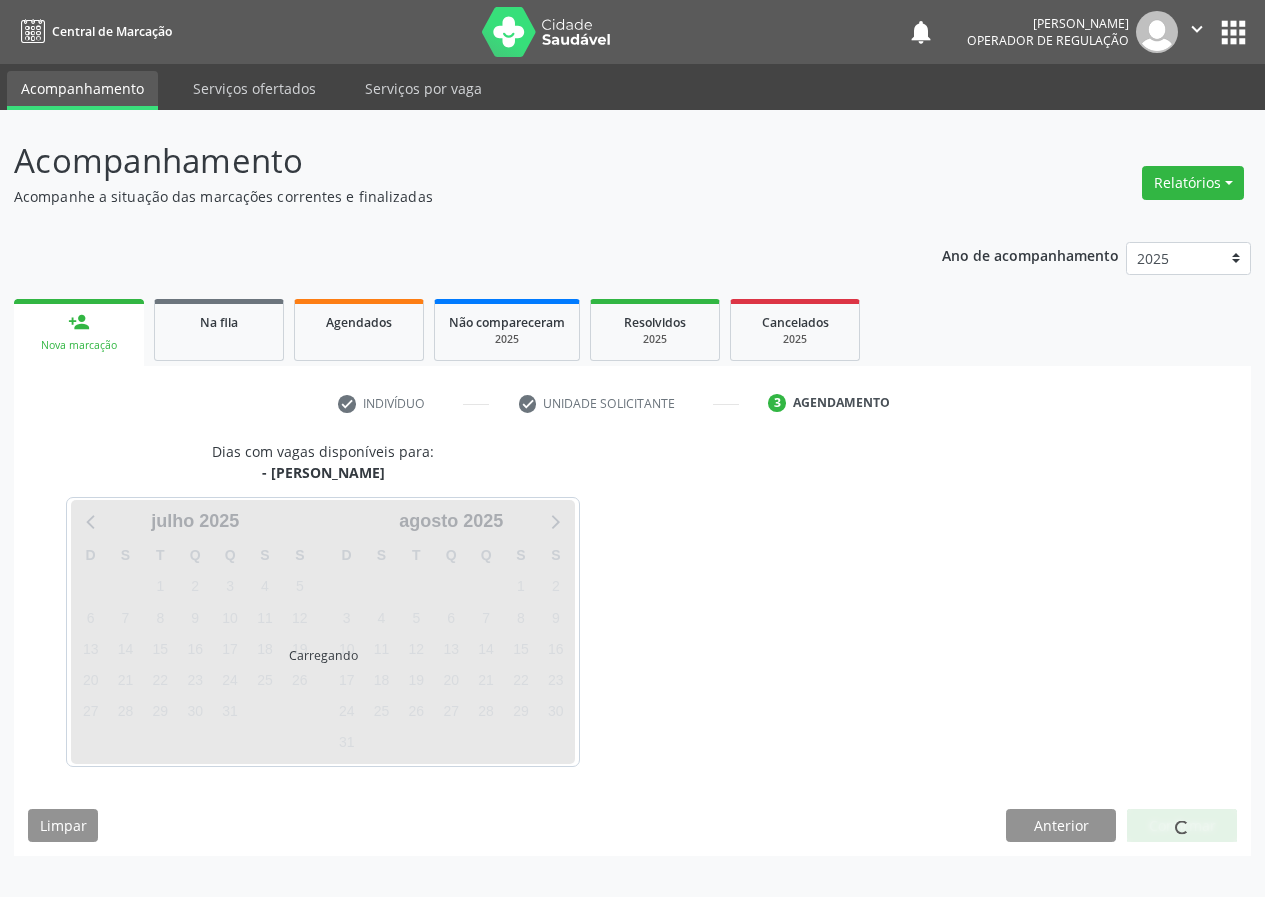 scroll, scrollTop: 0, scrollLeft: 0, axis: both 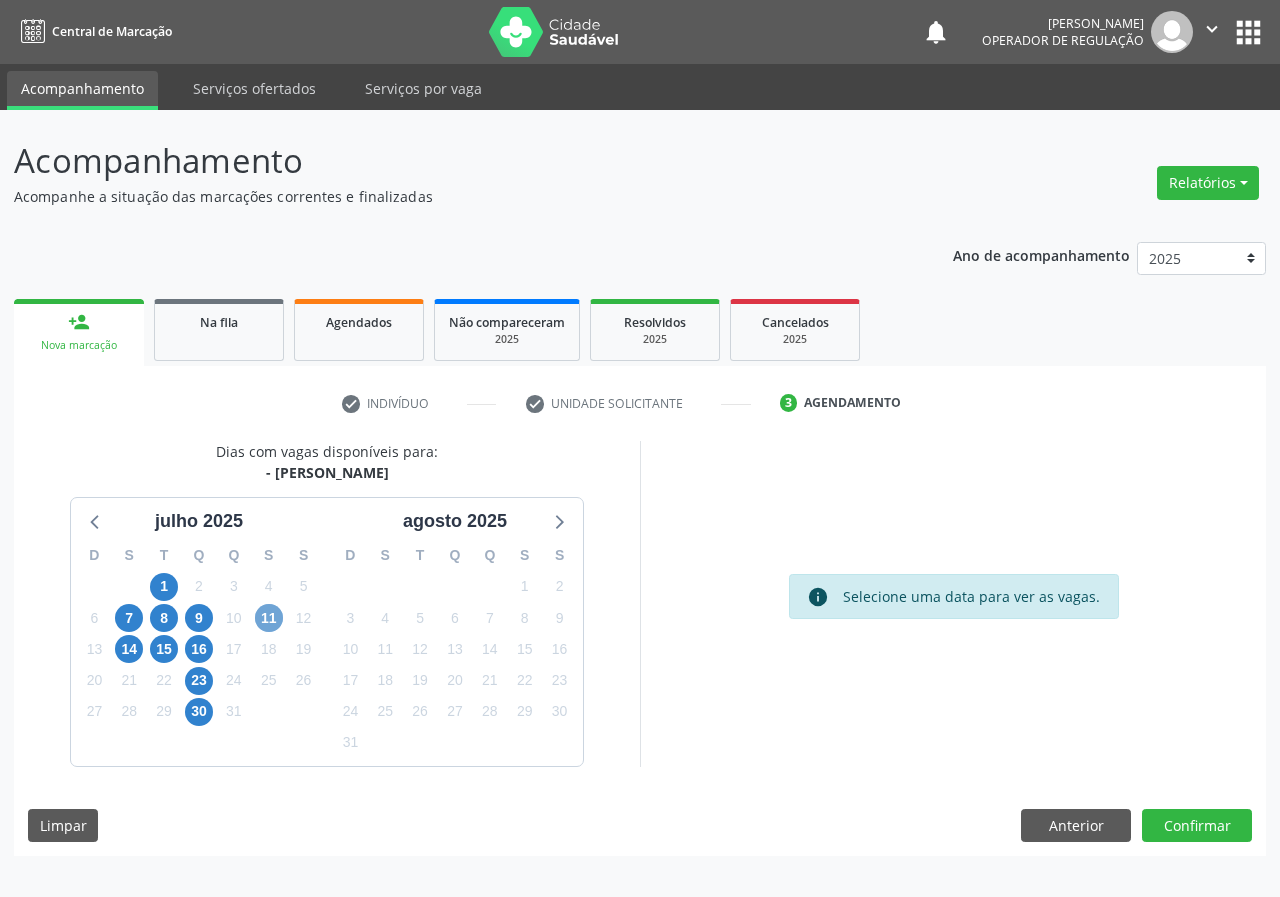 click on "11" at bounding box center [269, 618] 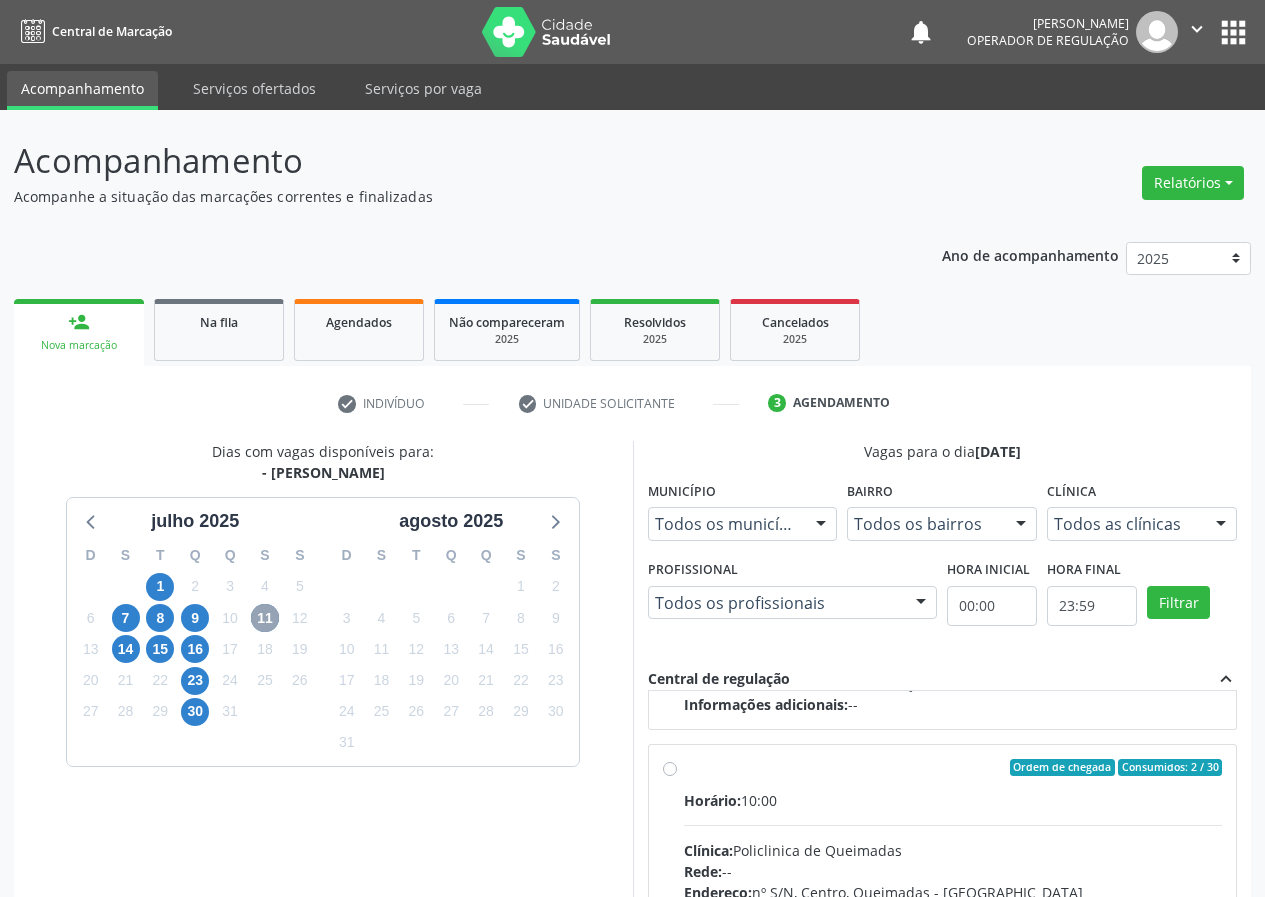 scroll, scrollTop: 315, scrollLeft: 0, axis: vertical 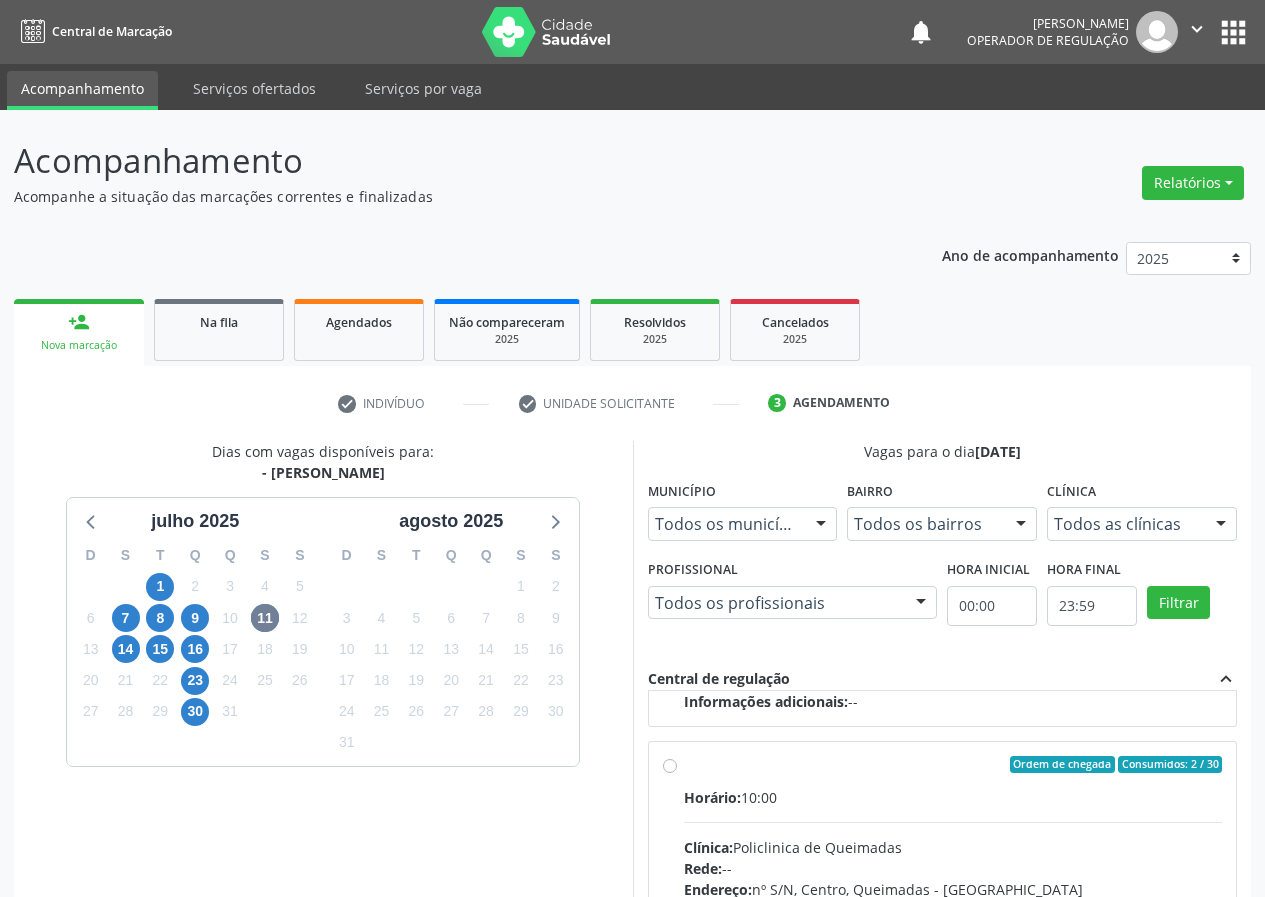 click on "Horário:   10:00" at bounding box center [953, 797] 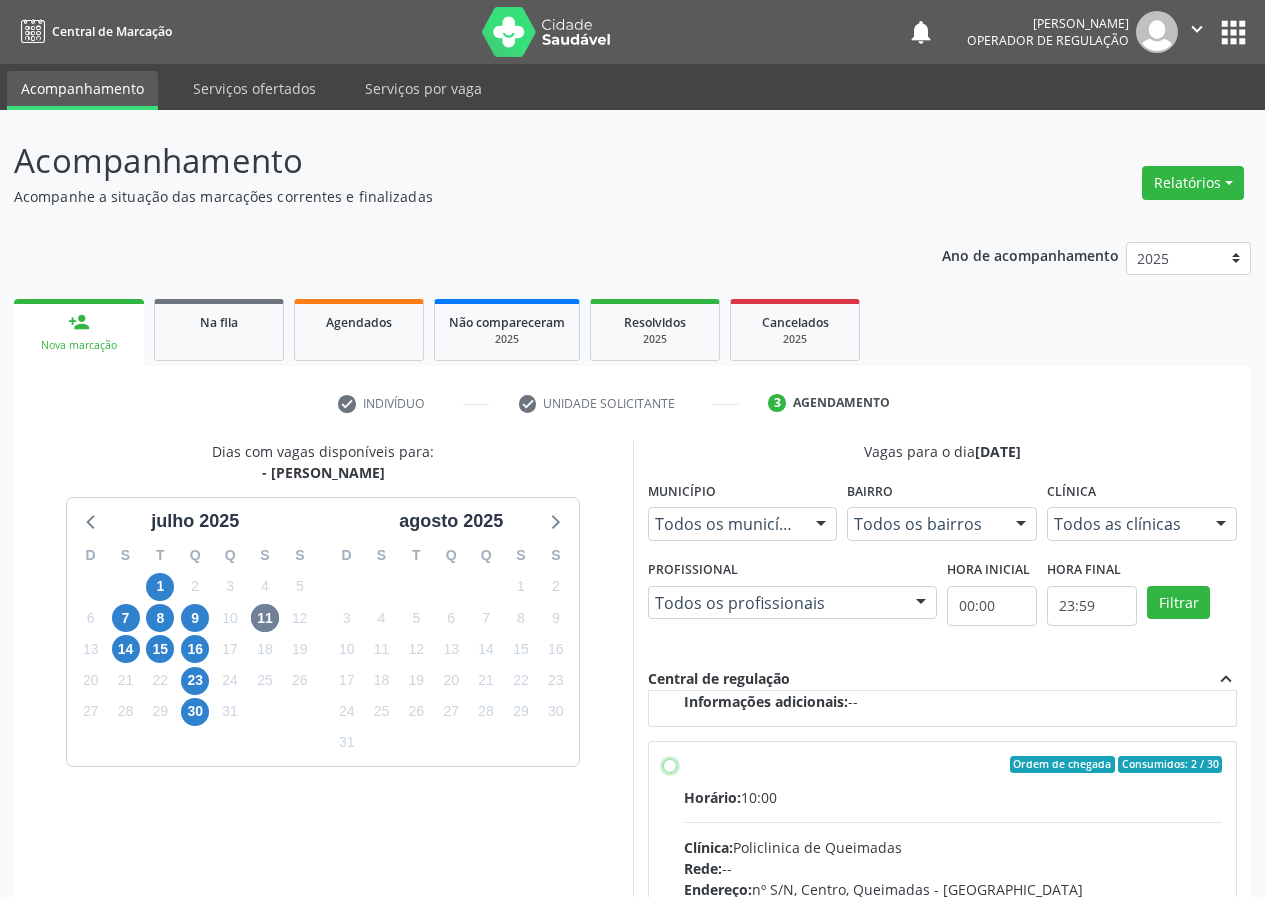 click on "Ordem de chegada
Consumidos: 2 / 30
Horário:   10:00
Clínica:  Policlinica de Queimadas
Rede:
--
Endereço:   nº S/N, Centro, Queimadas - PB
Telefone:   --
Profissional:
--
Informações adicionais sobre o atendimento
Idade de atendimento:
Sem restrição
Gênero(s) atendido(s):
Sem restrição
Informações adicionais:
--" at bounding box center (670, 765) 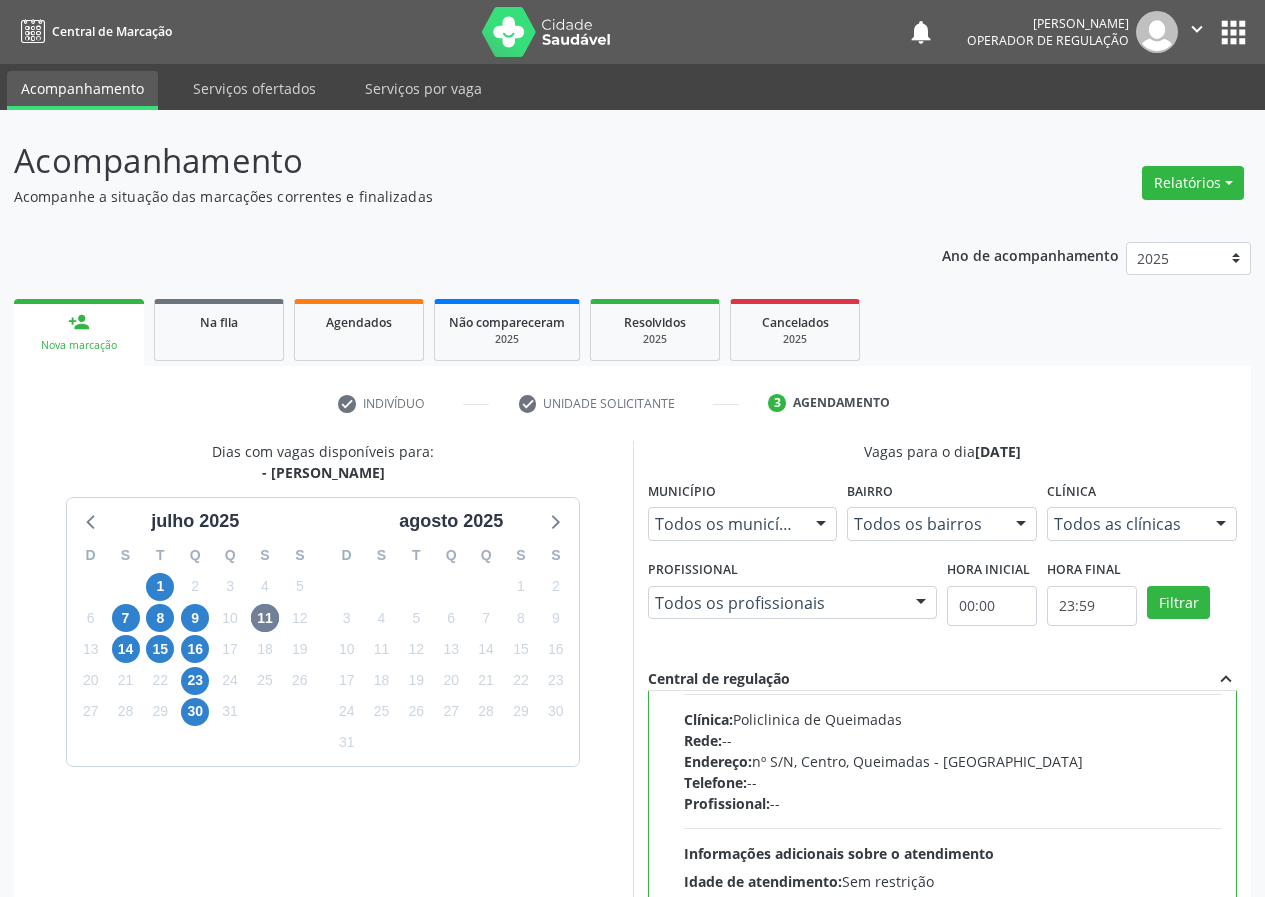 scroll, scrollTop: 450, scrollLeft: 0, axis: vertical 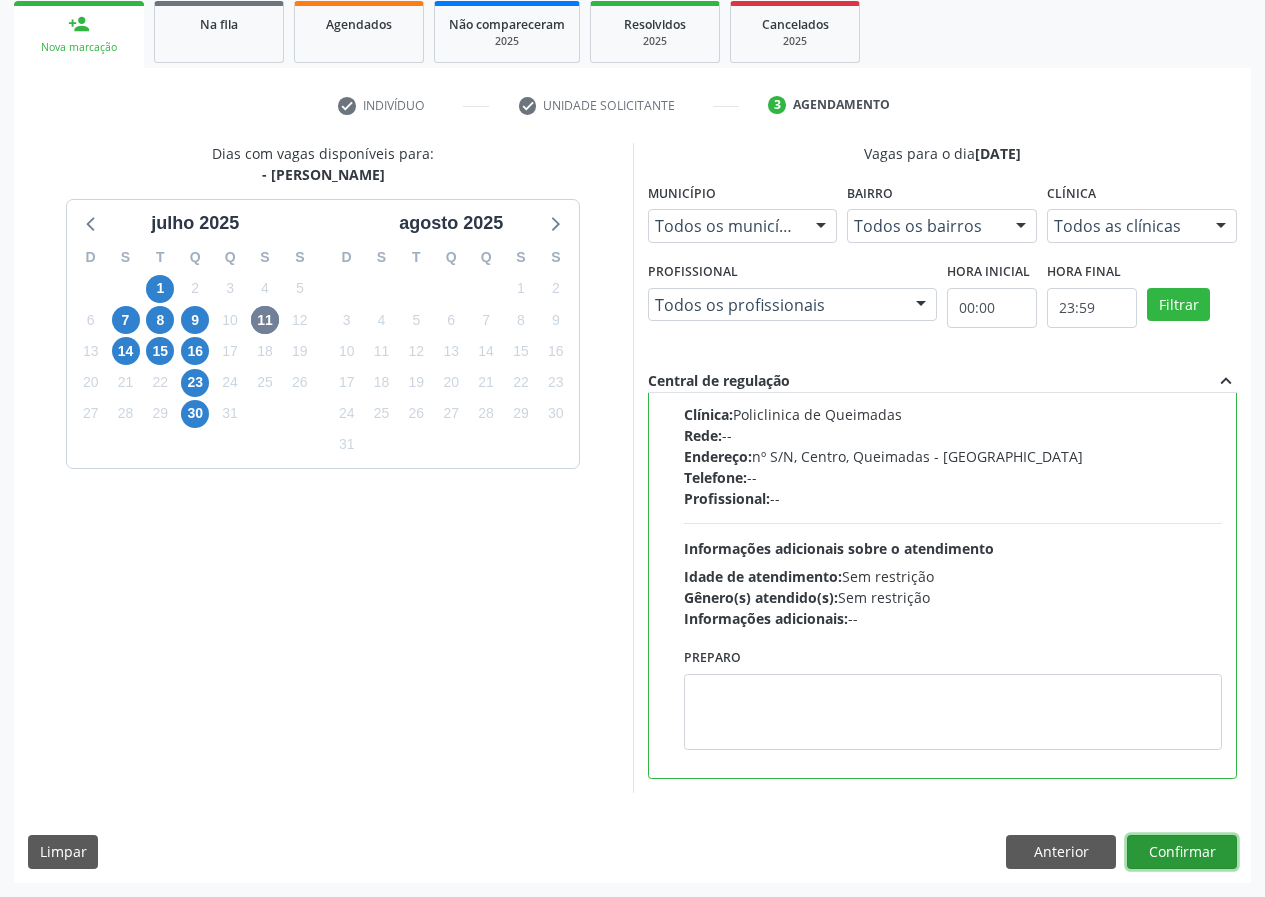 click on "Confirmar" at bounding box center [1182, 852] 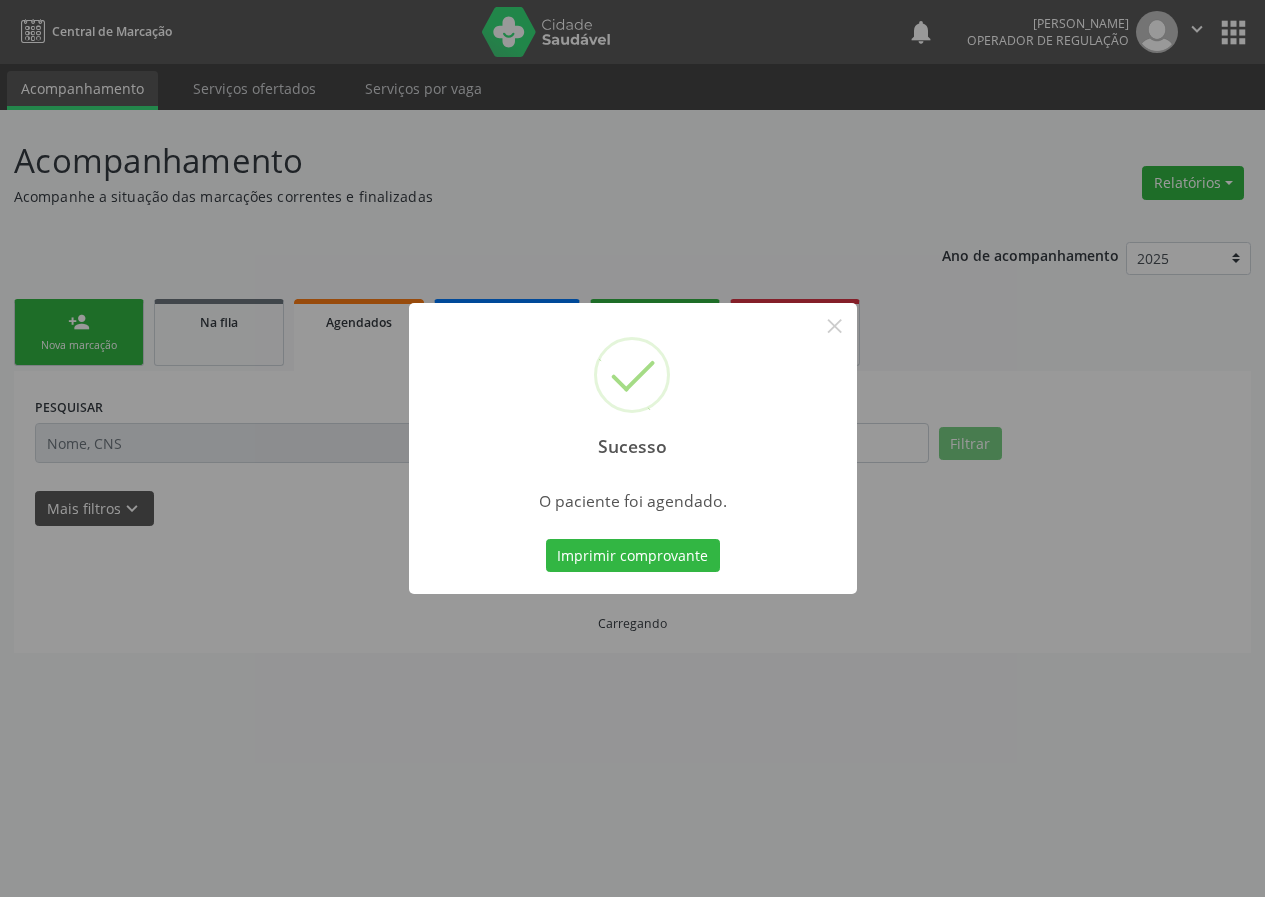scroll, scrollTop: 0, scrollLeft: 0, axis: both 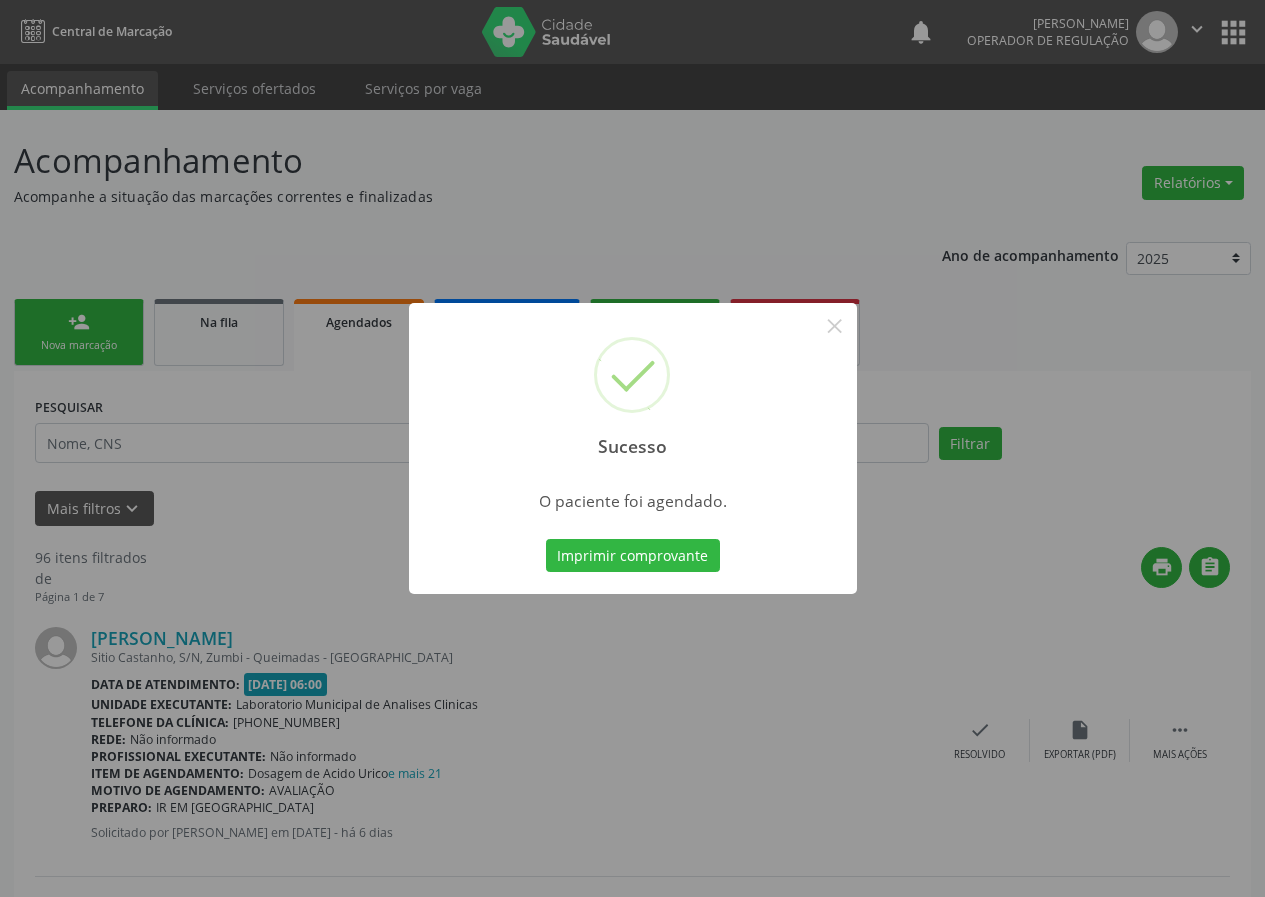 type 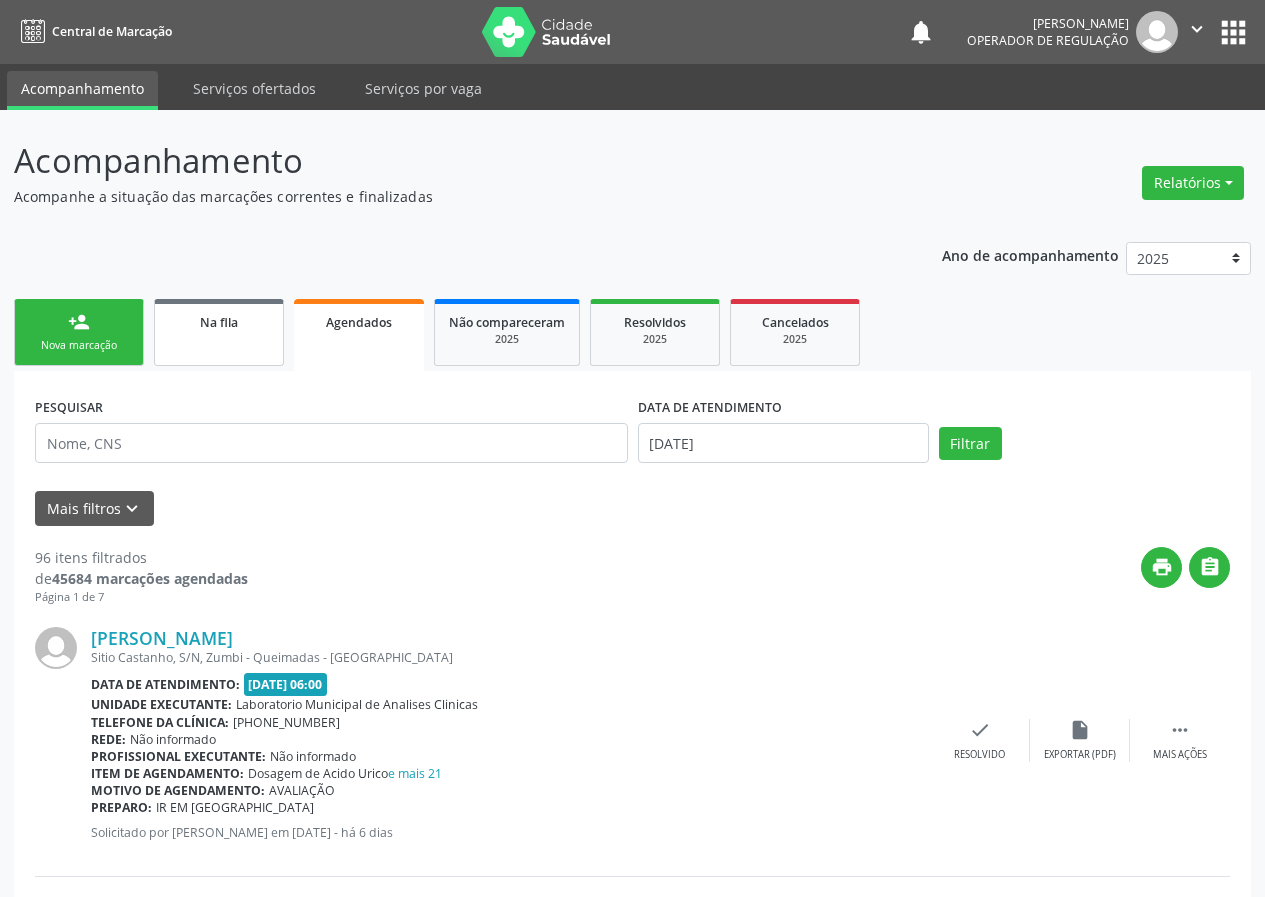 click on "Na fila" at bounding box center [219, 332] 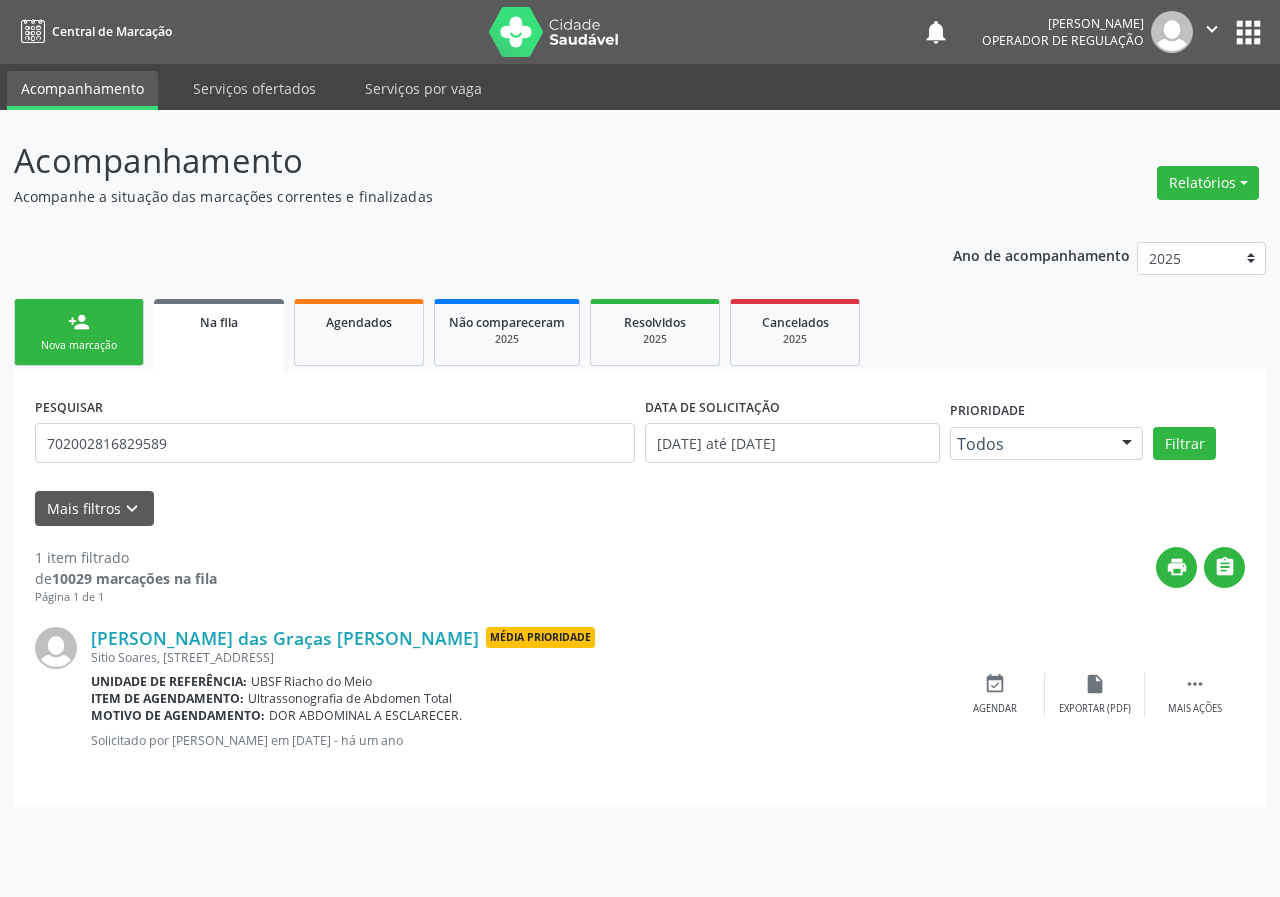 click on "person_add" at bounding box center (79, 322) 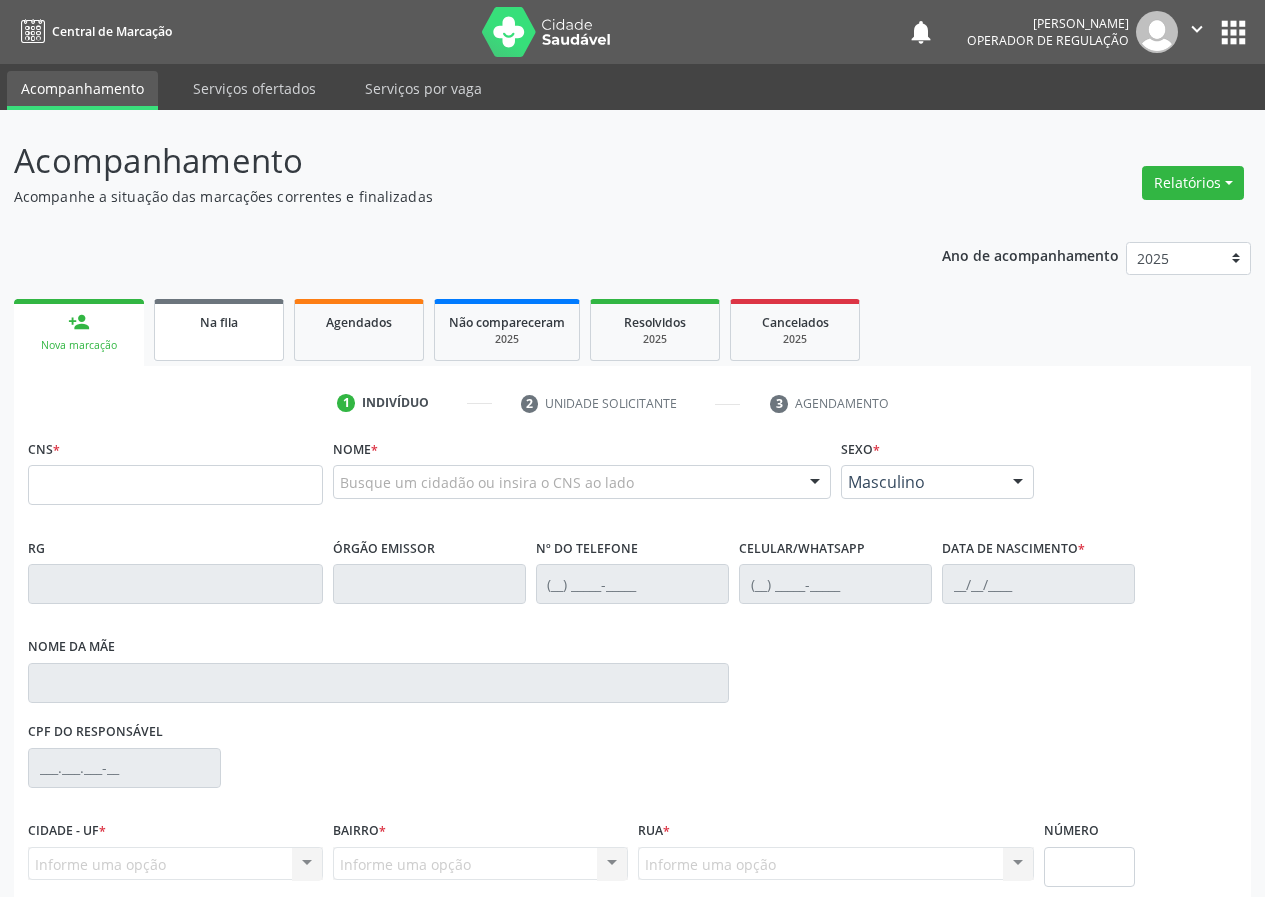 click on "Na fila" at bounding box center (219, 330) 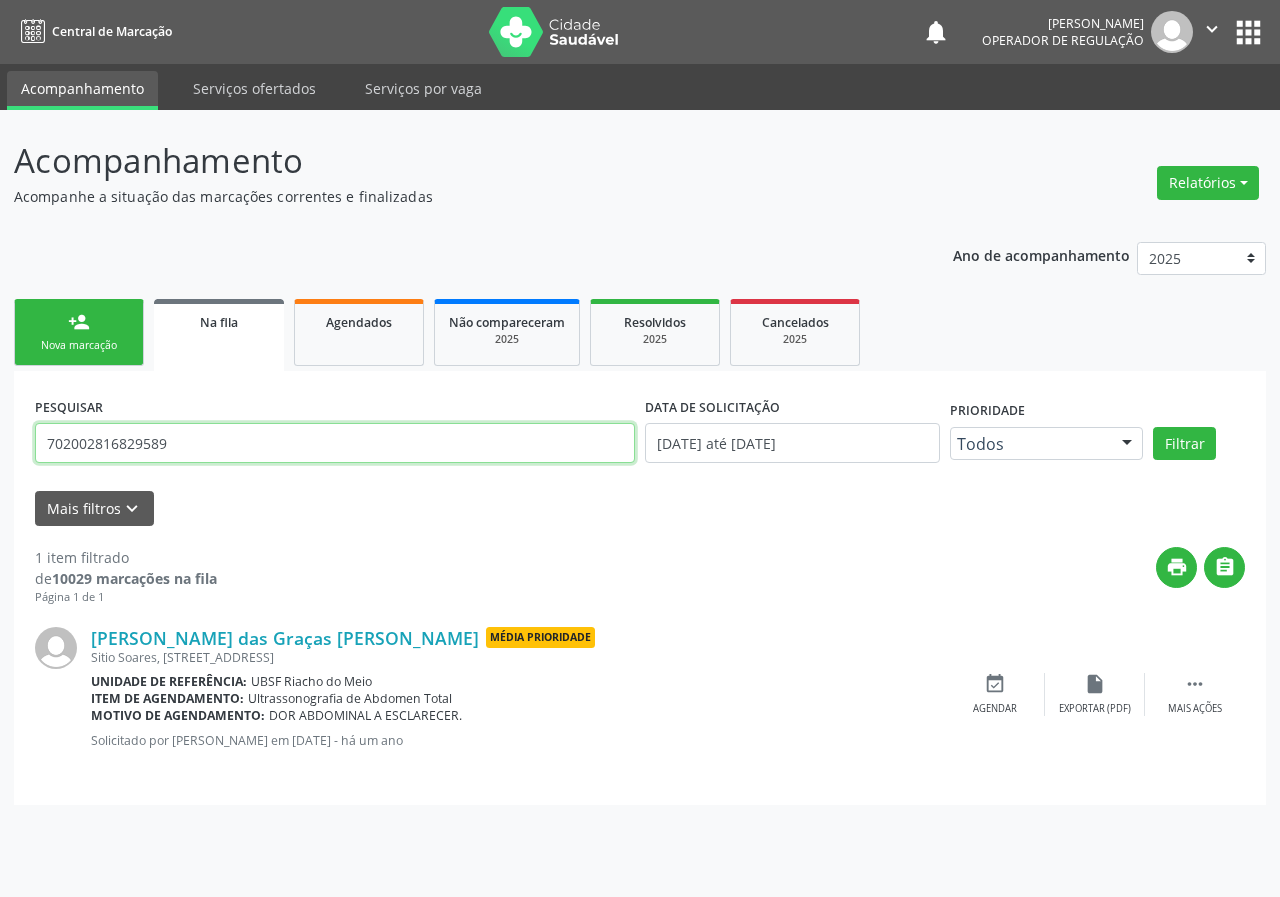 click on "702002816829589" at bounding box center [335, 443] 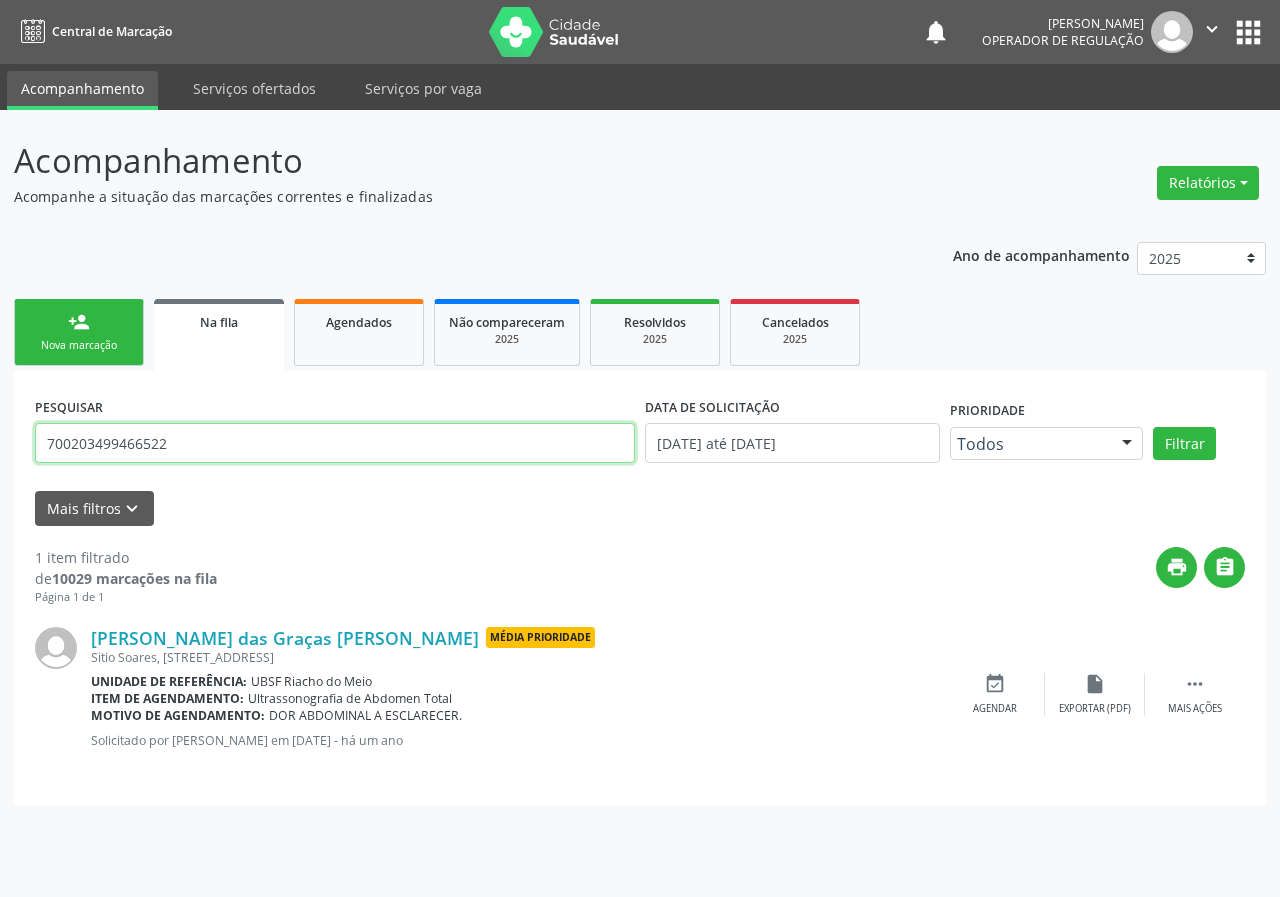 type on "700203499466522" 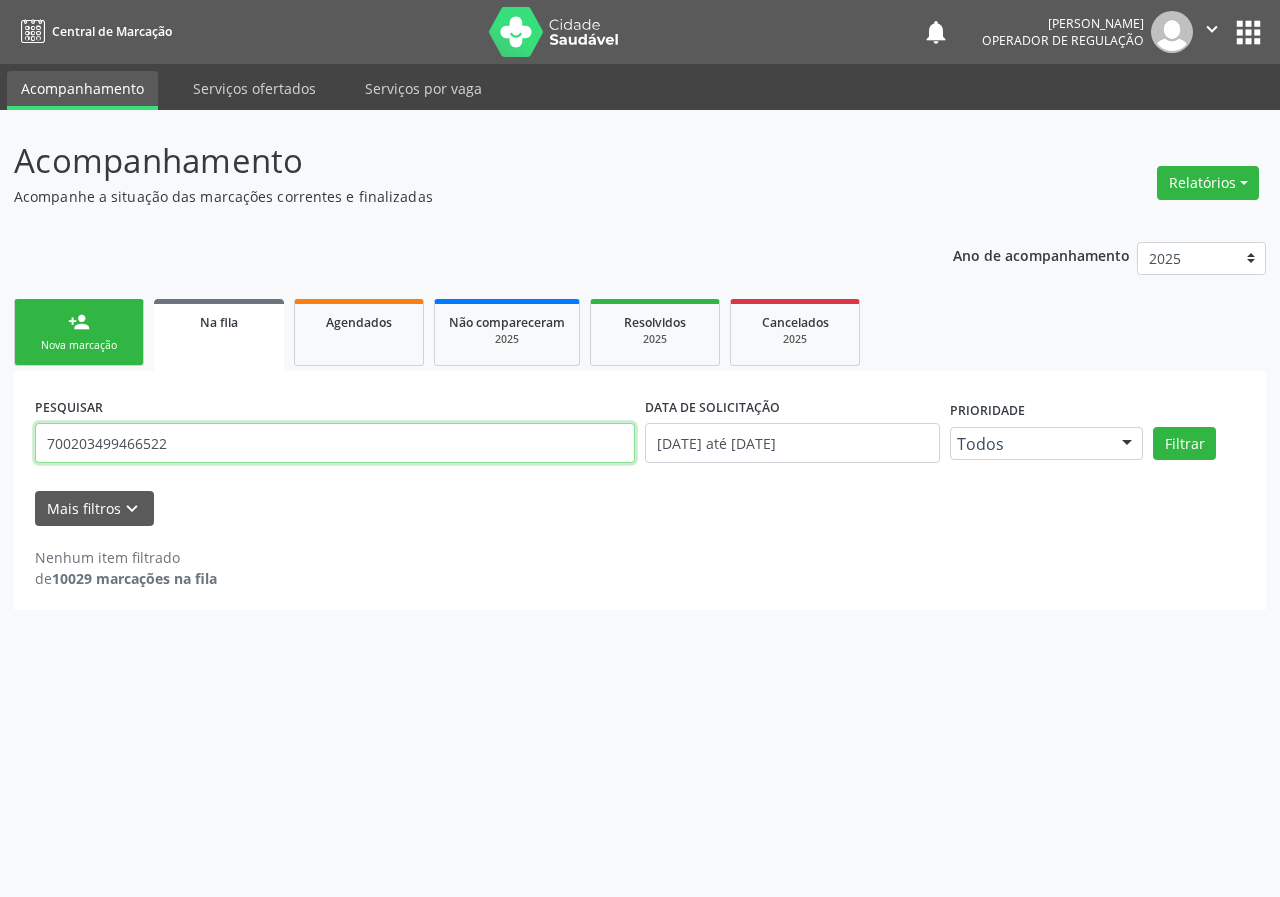 click on "700203499466522" at bounding box center [335, 443] 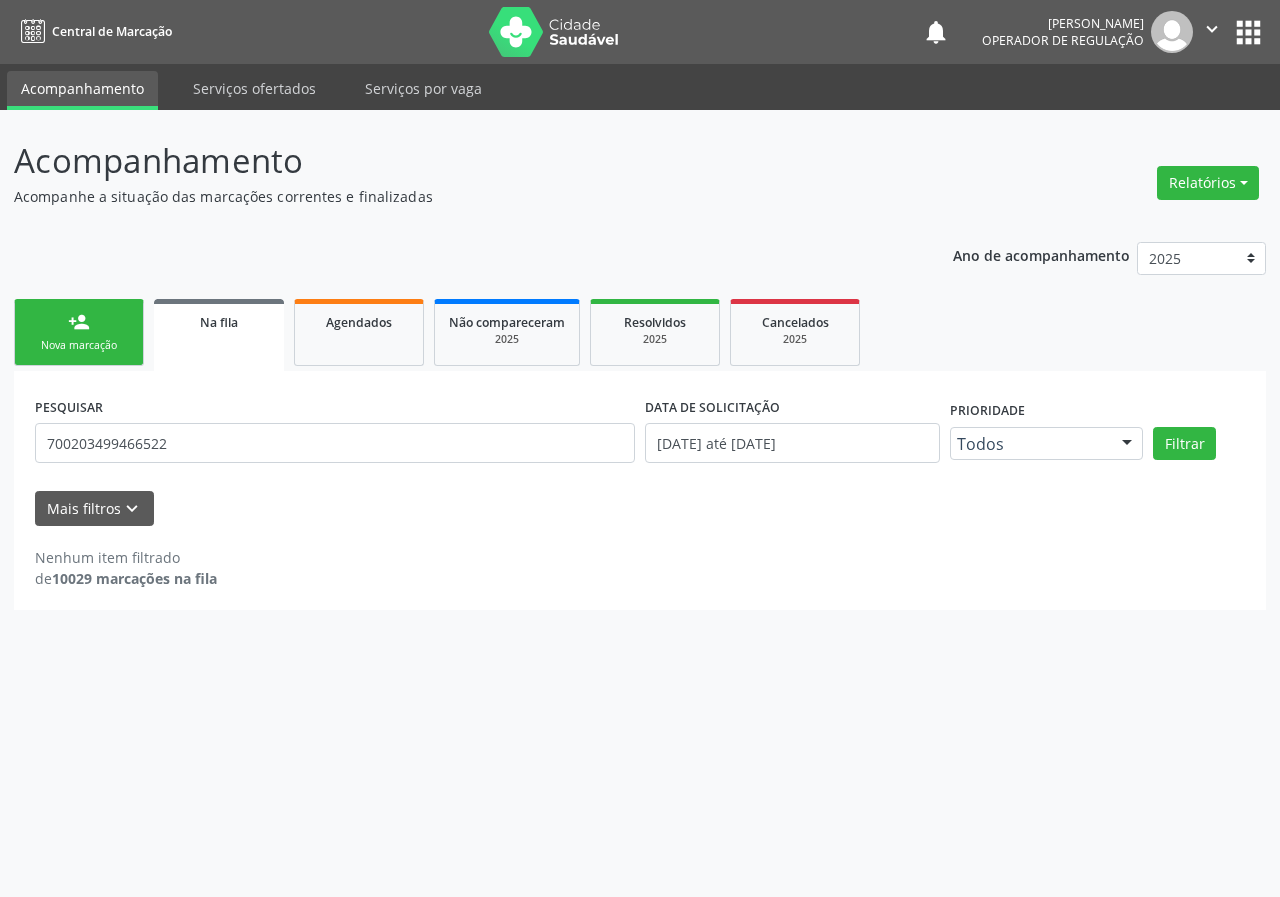 click on "PESQUISAR
700203499466522
DATA DE SOLICITAÇÃO
01/01/2021 até 01/07/2025
Prioridade
Todos         Todos   Baixa Prioridade   Média Prioridade   Alta Prioridade
Nenhum resultado encontrado para: "   "
Não há nenhuma opção para ser exibida.
Filtrar
UNIDADE DE REFERÊNCIA
Selecione uma UBS
Todas as UBS   UBSF Ligeiro II   UBSF Saulo Leal Ernesto de Melo   UBSF Castanho   UBSF Baixa Verde   UBSF Ze Velho   UBSF Boa Vista   UBSF Olho Dagua Salgado   UBSF Zumbi   NASF Pedra do Touro   UBSF Lutador   UBSF Anibal Teixeira   UBSF Central   UBSF Riacho do Meio   UBSF Caixa Dagua   UBSF Ligeiro I   UBSF Malhada Grande   UBSF Vila   UBSF Guritiba   NASF Tataguassu   UBSF Cidade Tiao do Rego
Nenhum resultado encontrado para: "   "
Não há nenhuma opção para ser exibida.
Grupo/Subgrupo" at bounding box center (640, 490) 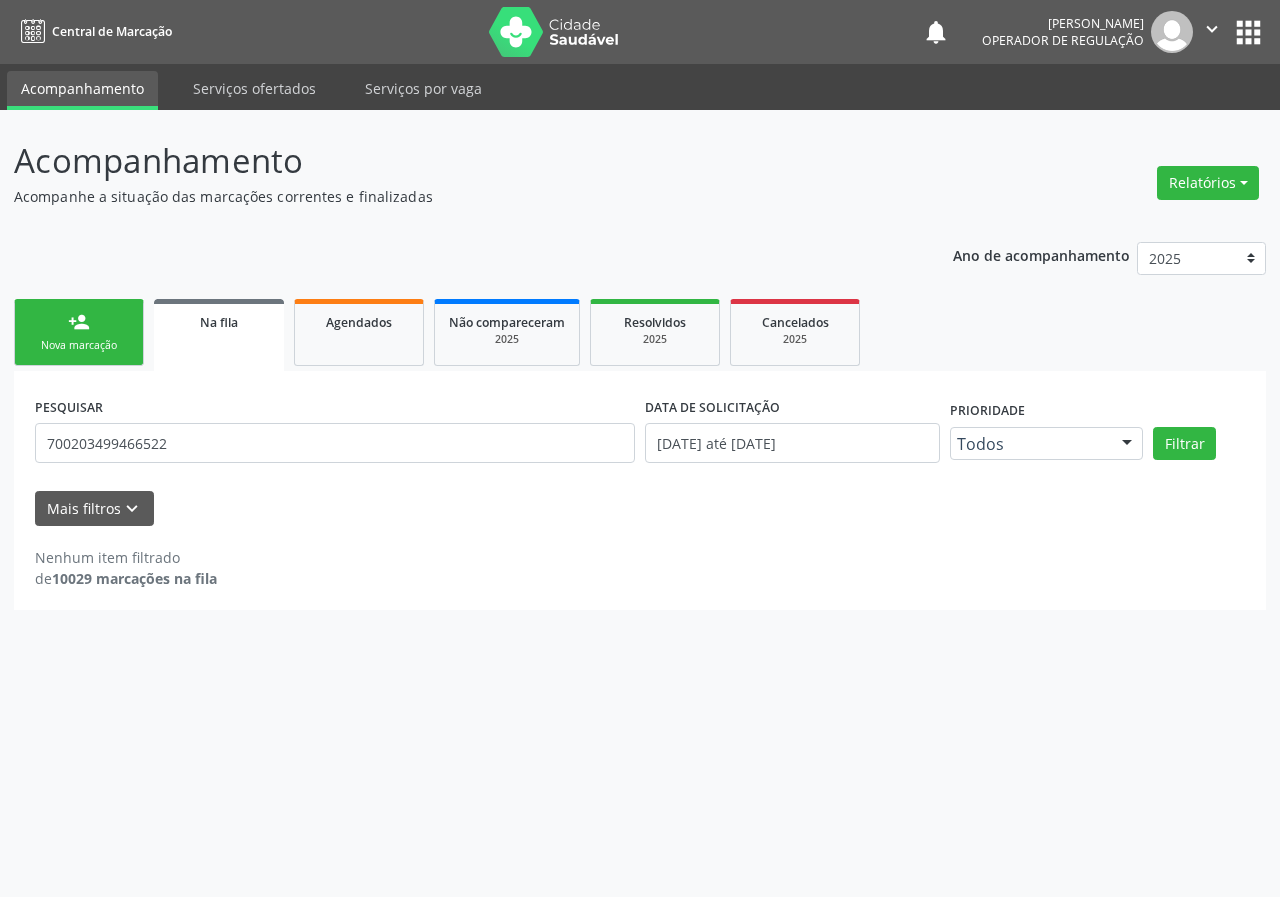click on "Nova marcação" at bounding box center (79, 345) 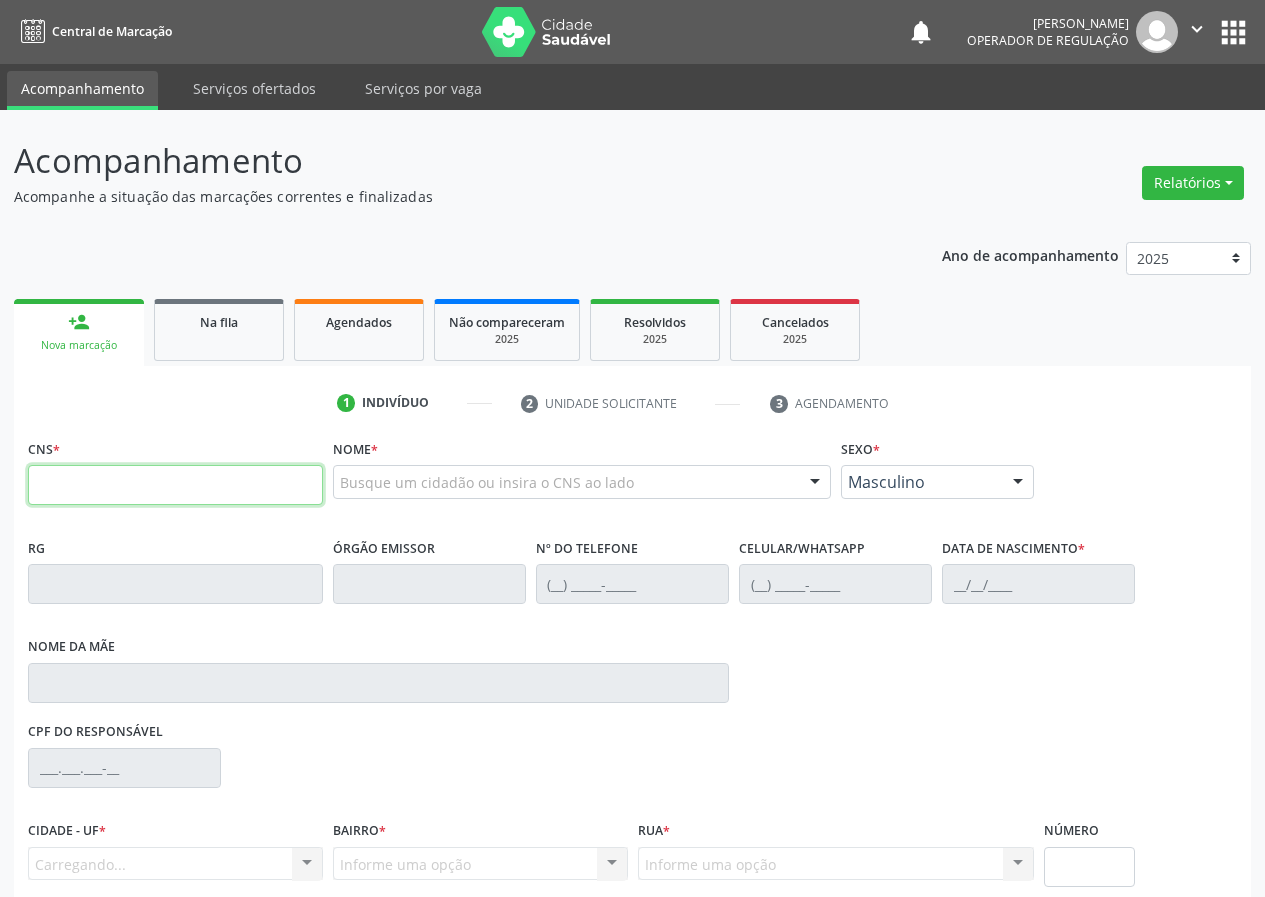 click at bounding box center (175, 485) 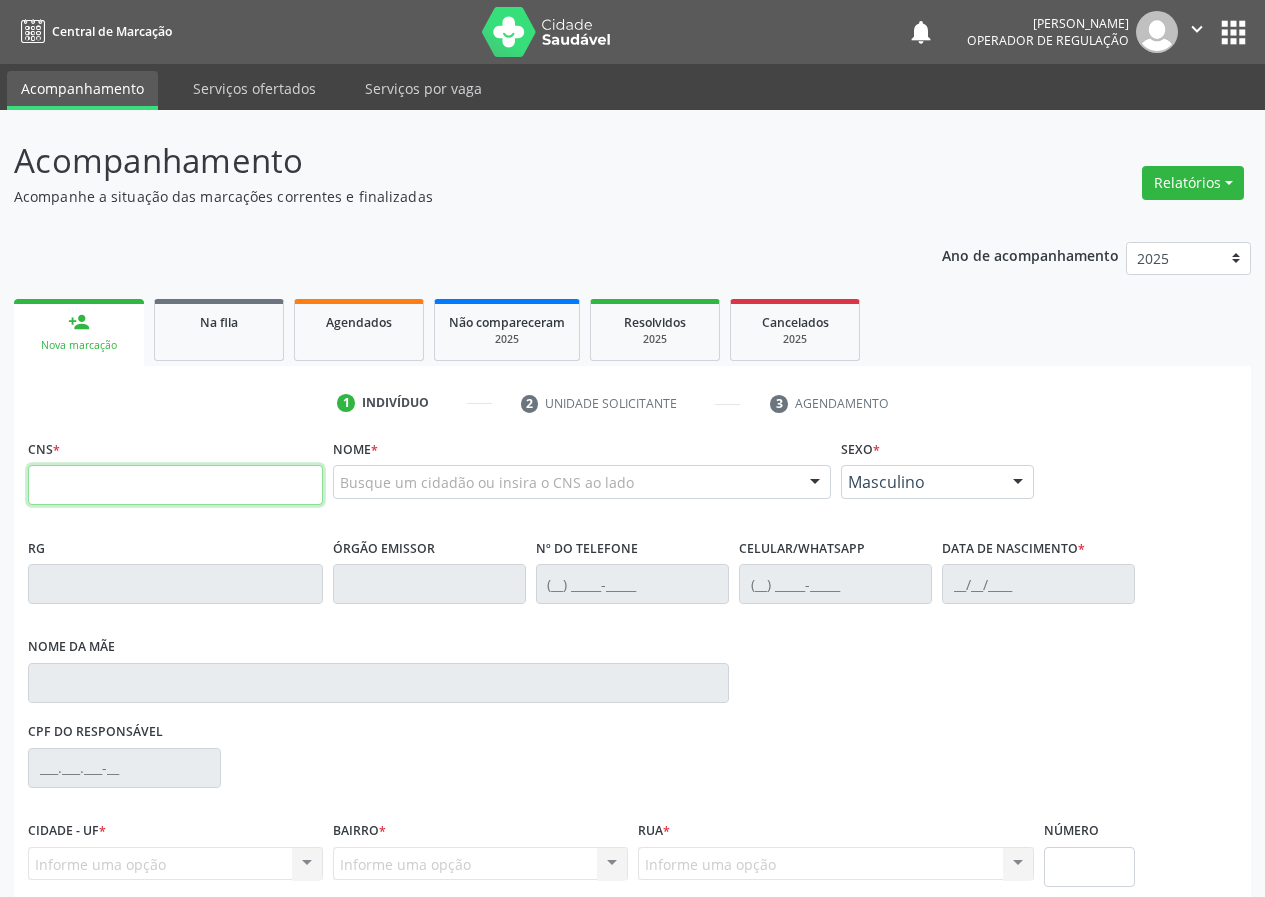 paste on "700 2034 9946 6522" 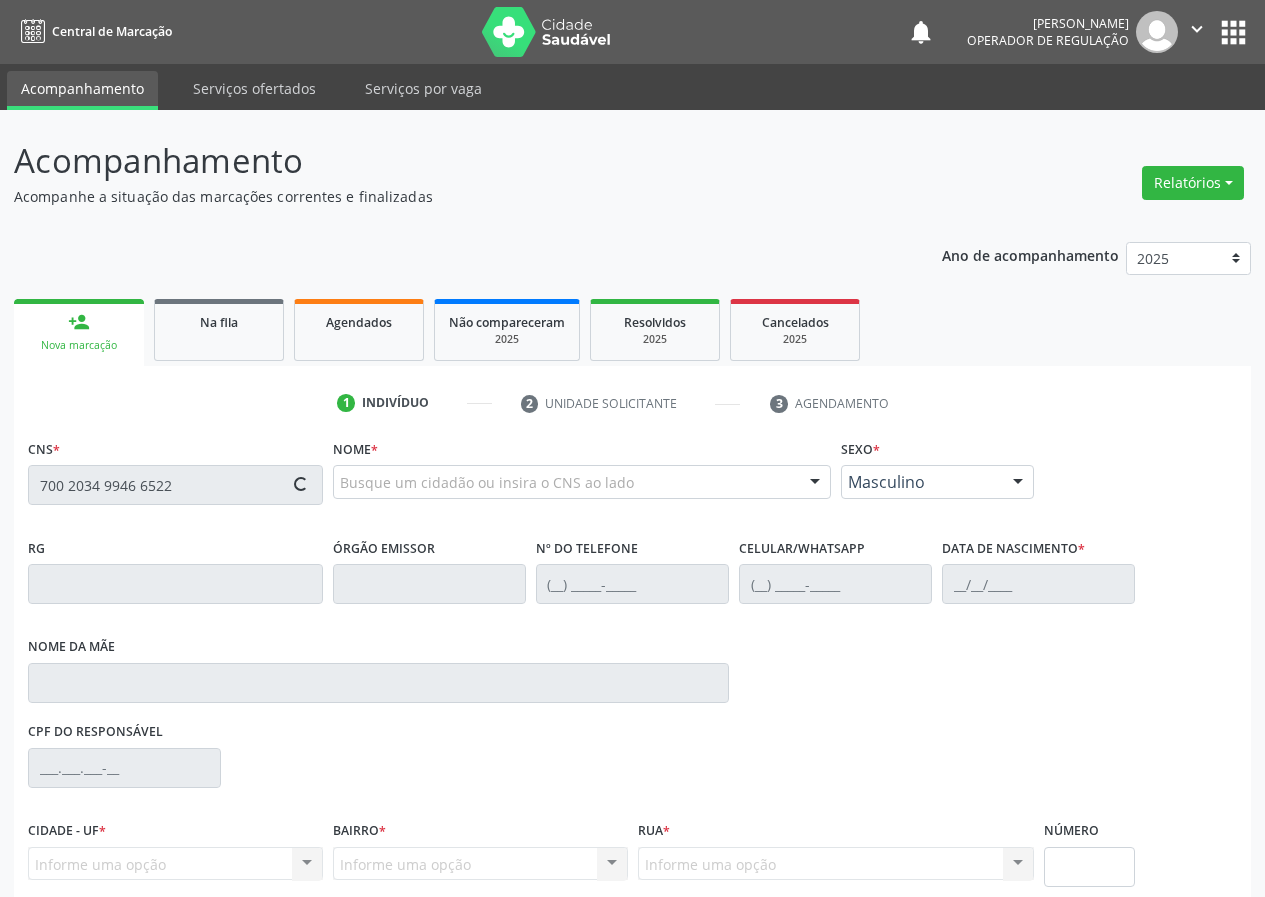 type on "700 2034 9946 6522" 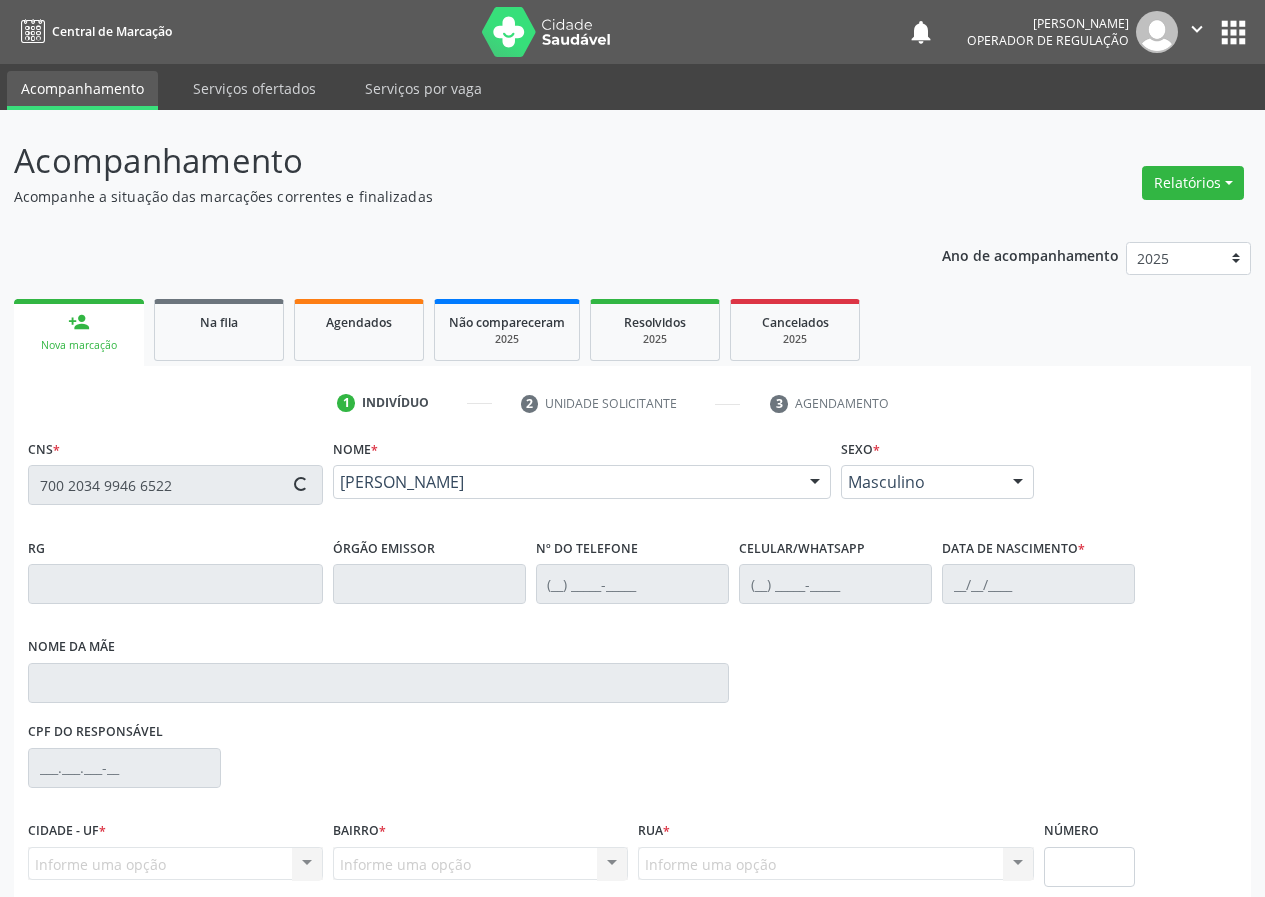 type on "(83) 99135-5422" 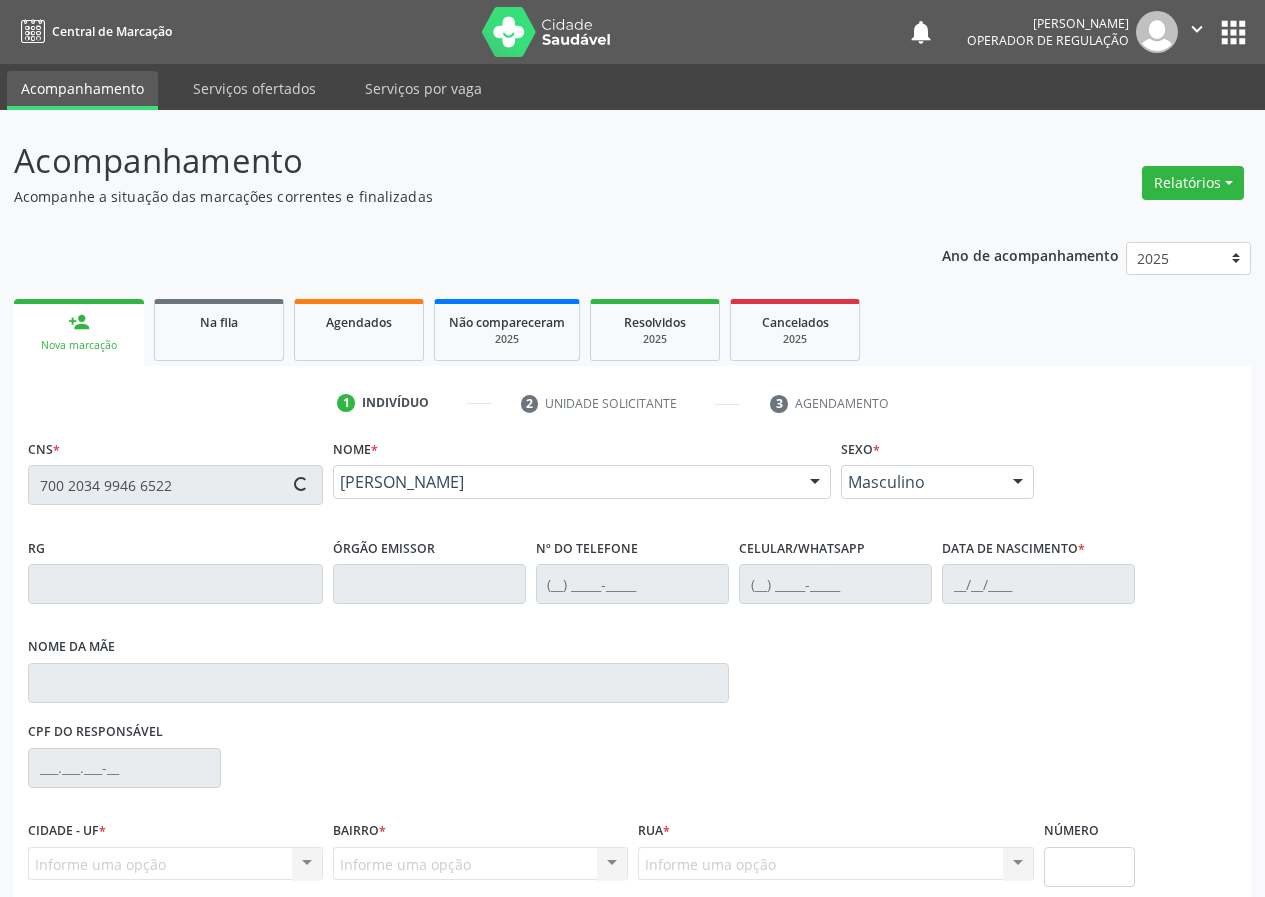 type on "23/06/1990" 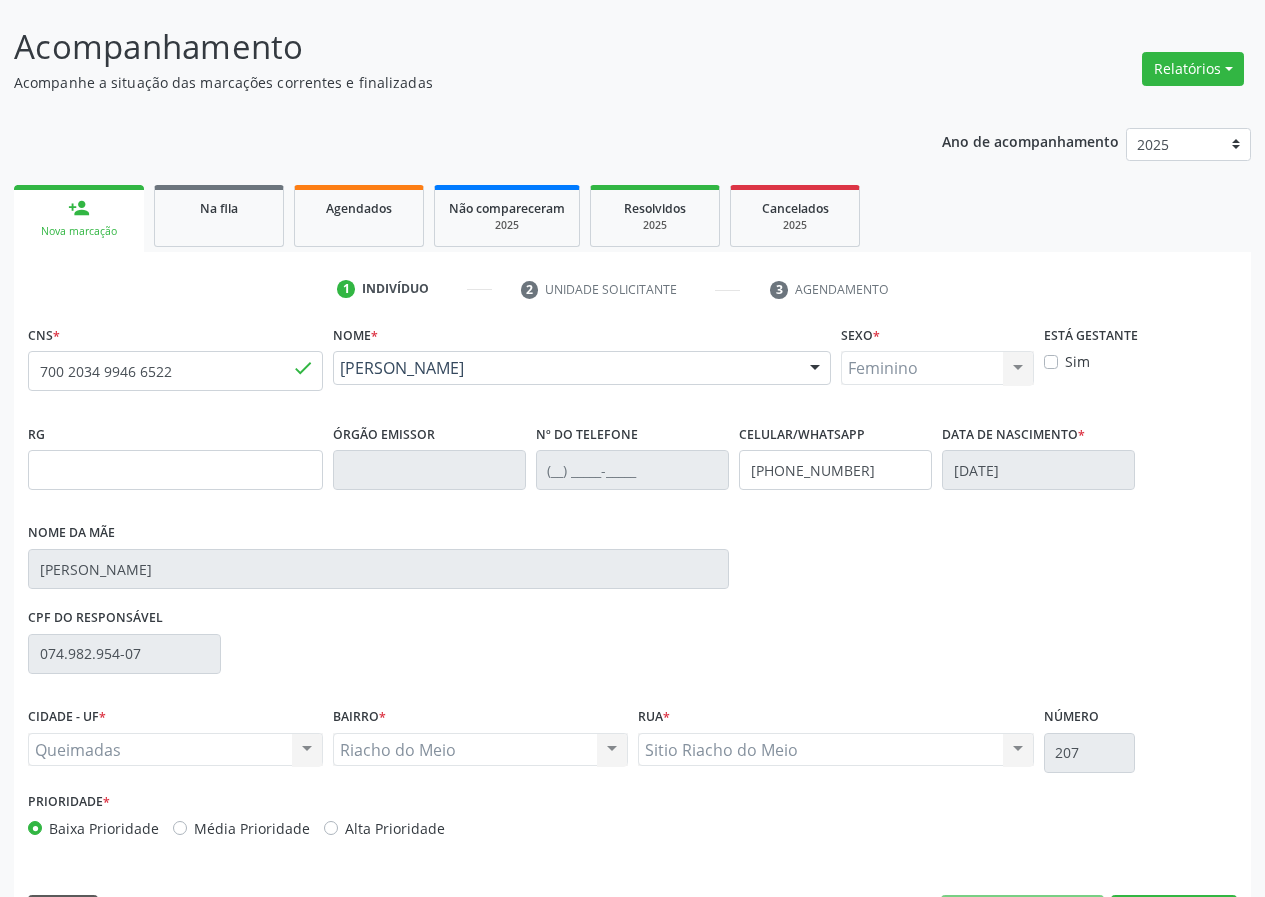 scroll, scrollTop: 173, scrollLeft: 0, axis: vertical 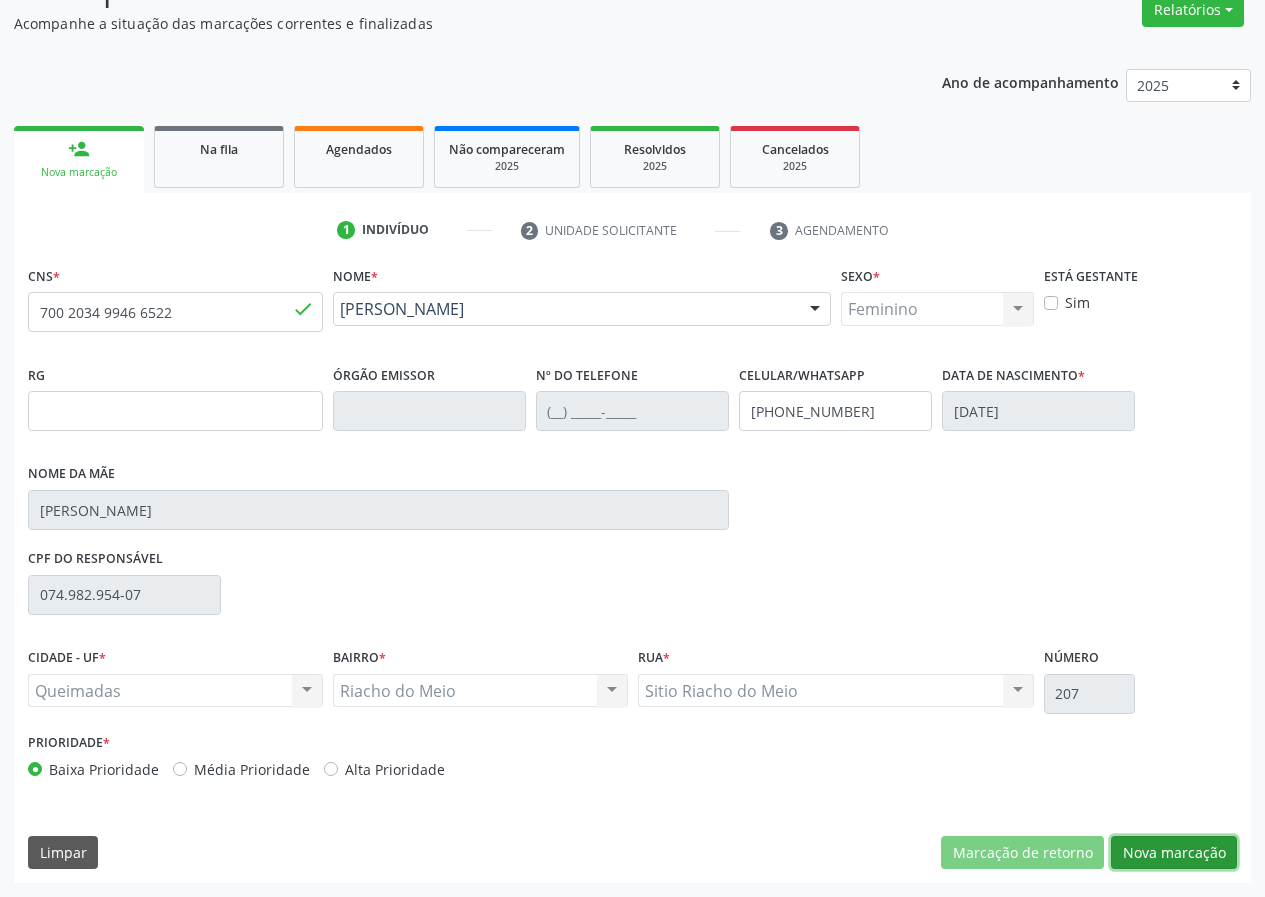 click on "Nova marcação" at bounding box center [1174, 853] 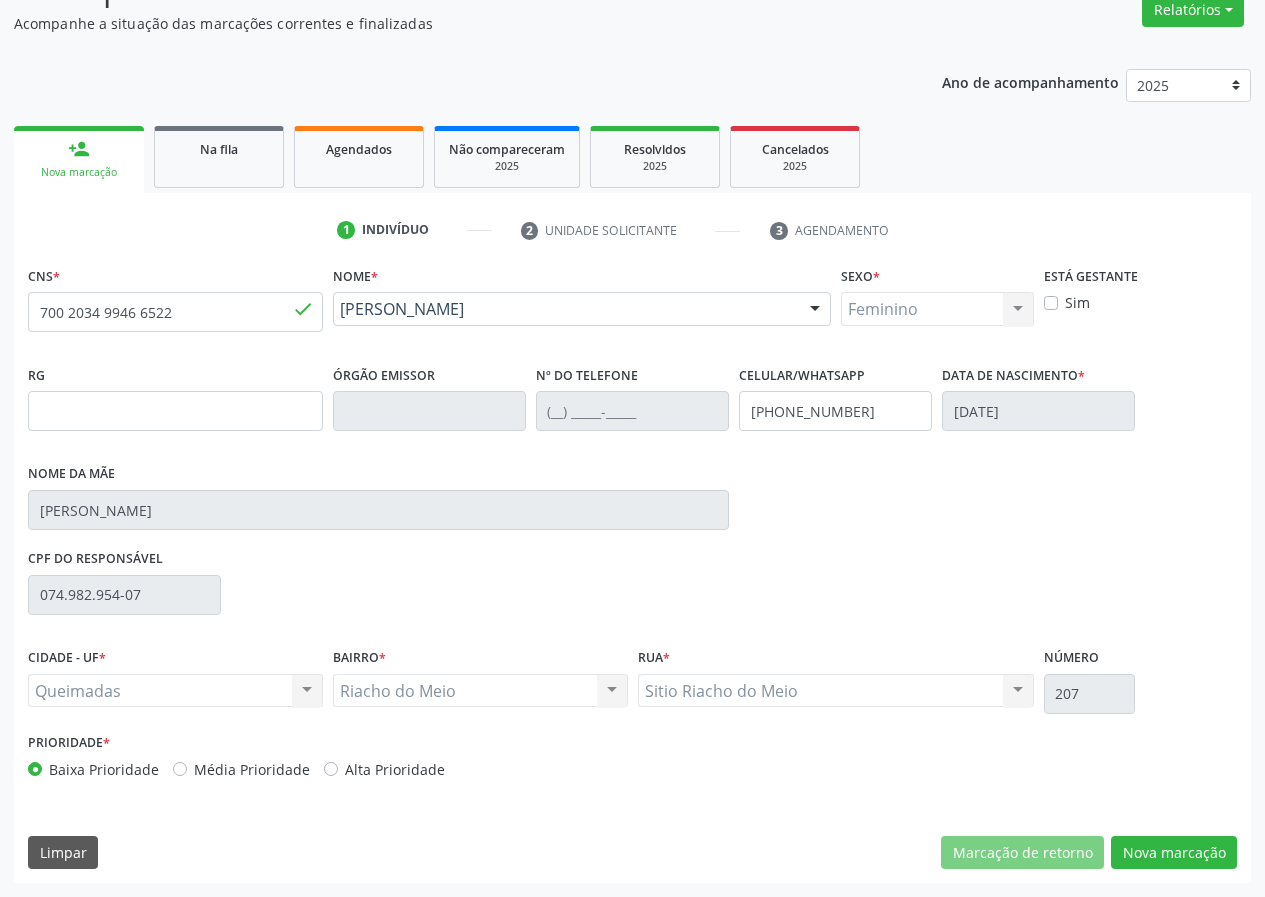 scroll, scrollTop: 9, scrollLeft: 0, axis: vertical 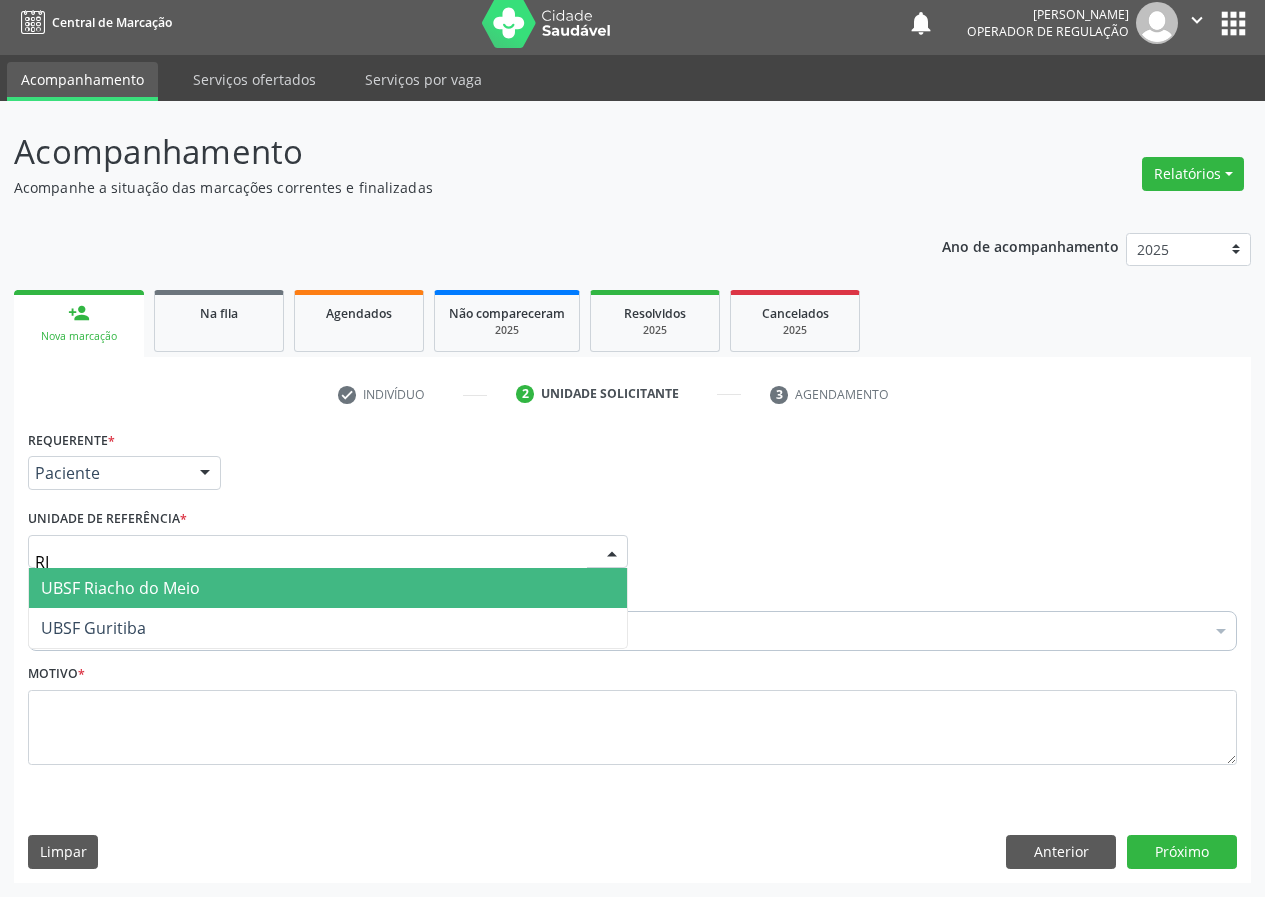 type on "RIA" 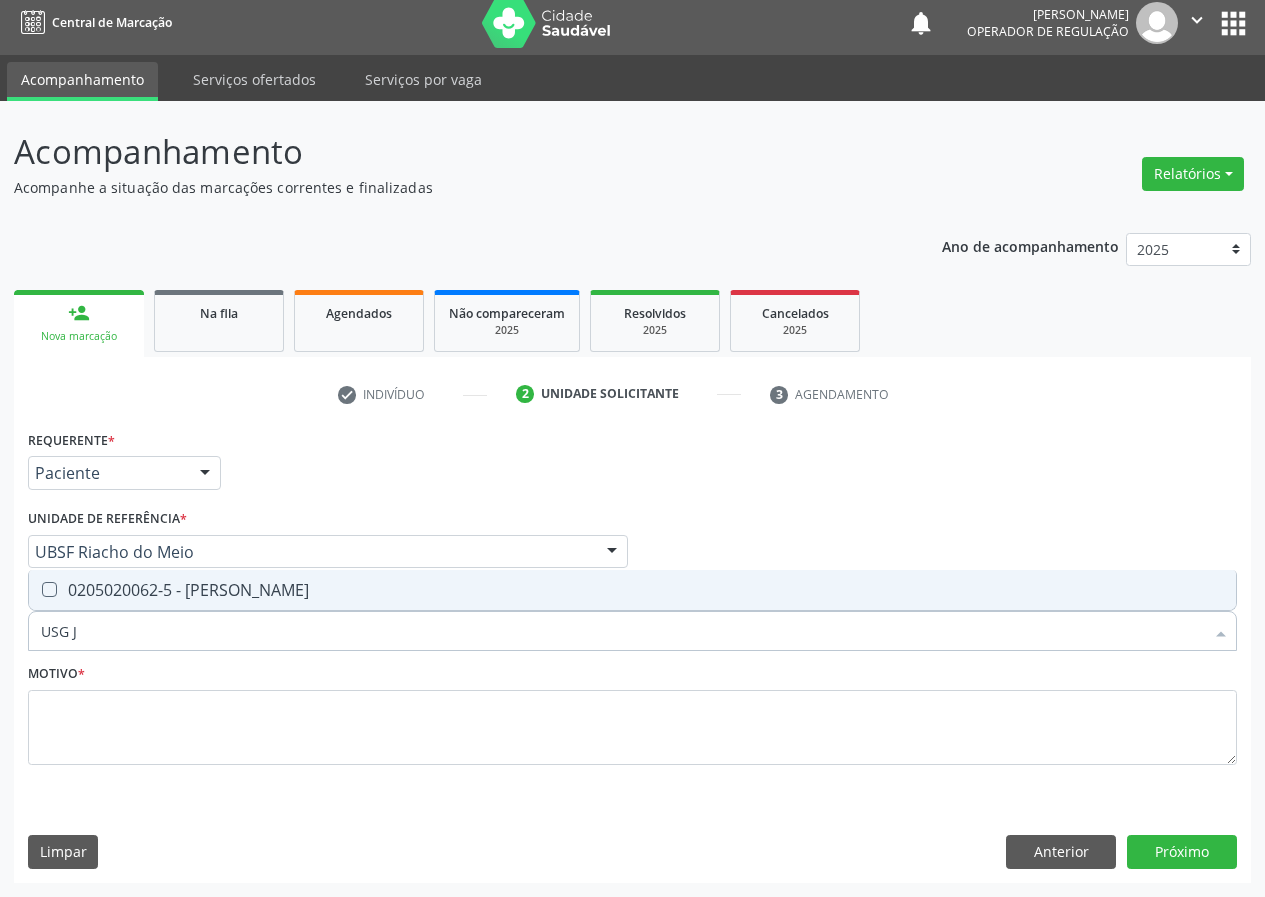 type on "USG JO" 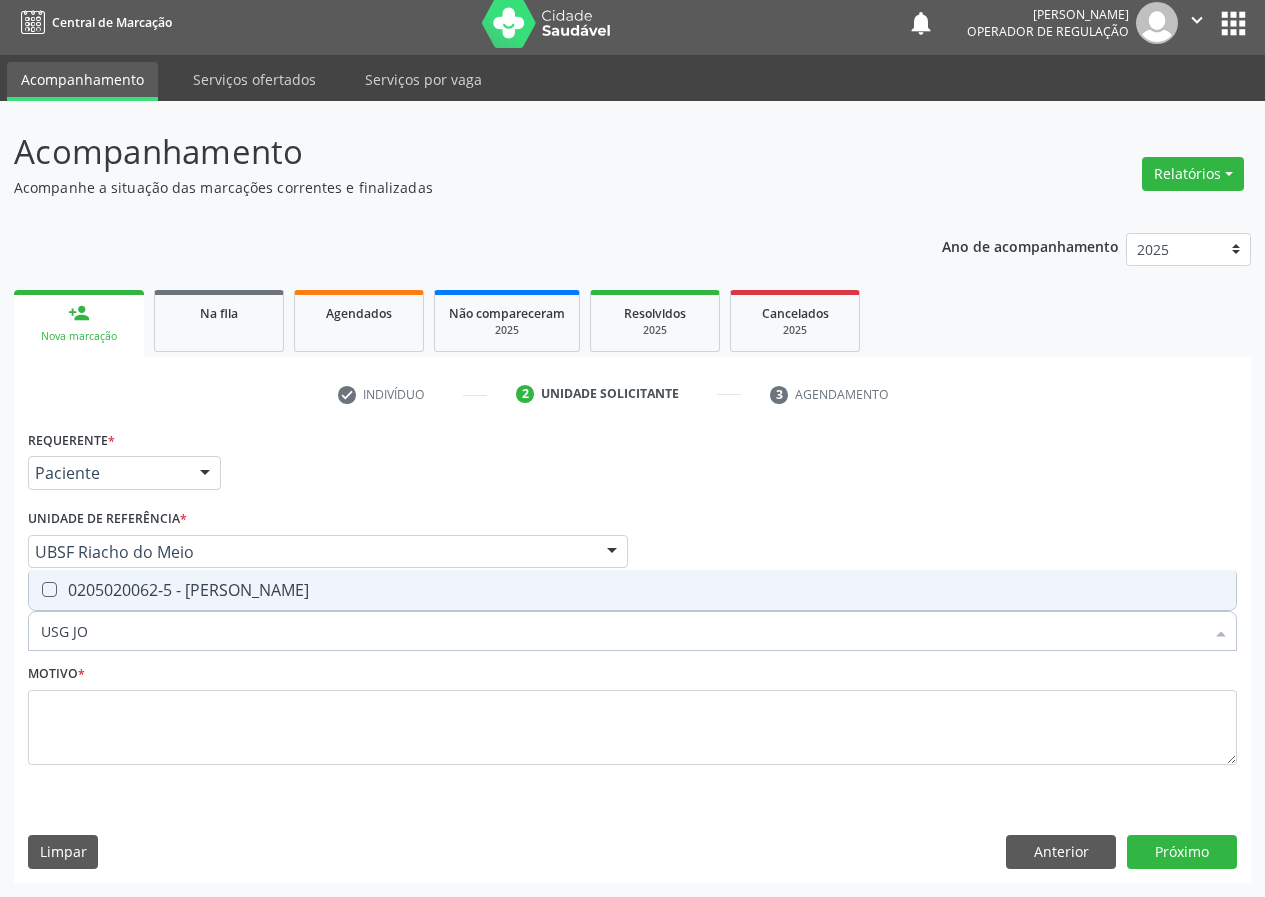click on "0205020062-5 - [PERSON_NAME]" at bounding box center (632, 590) 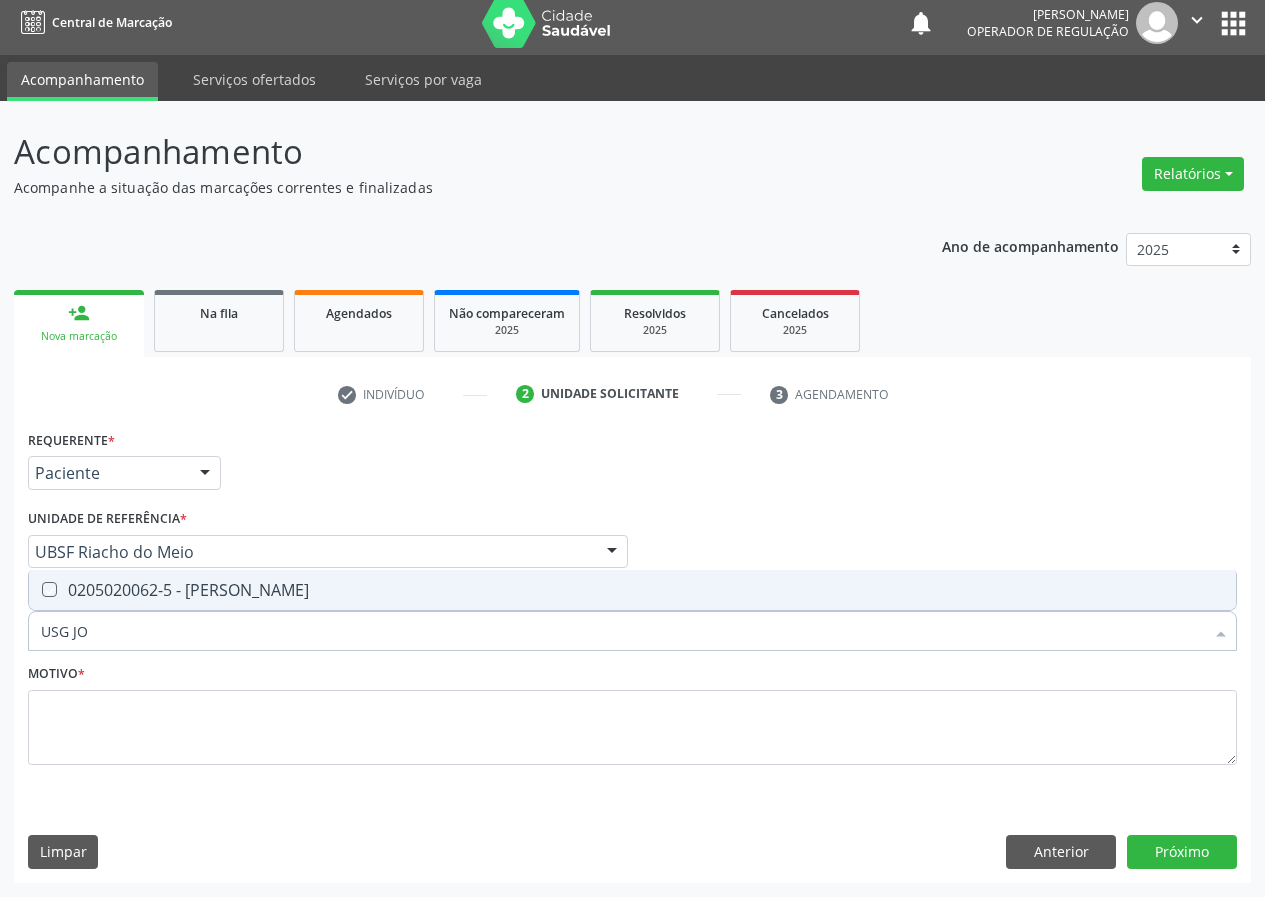checkbox on "true" 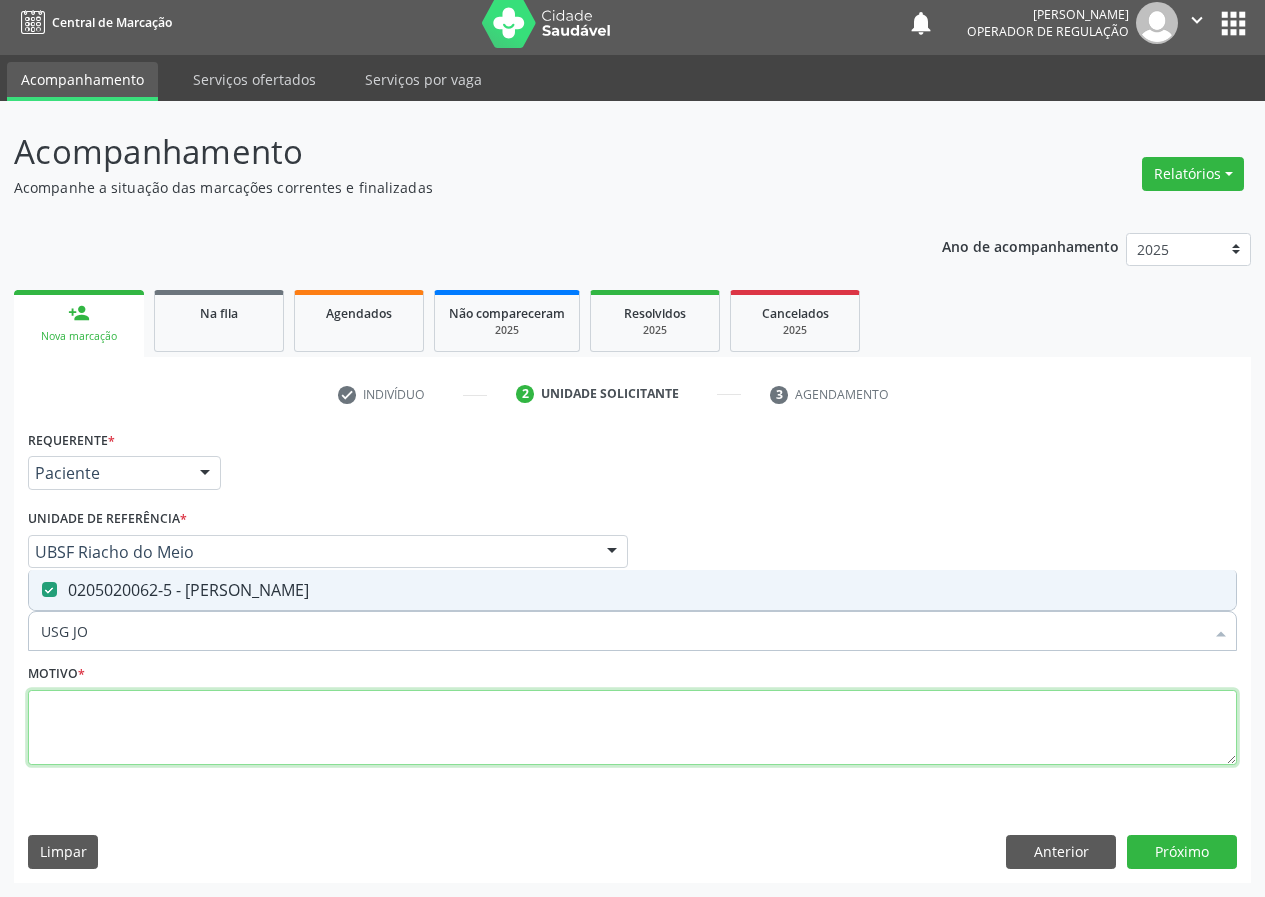 click at bounding box center (632, 728) 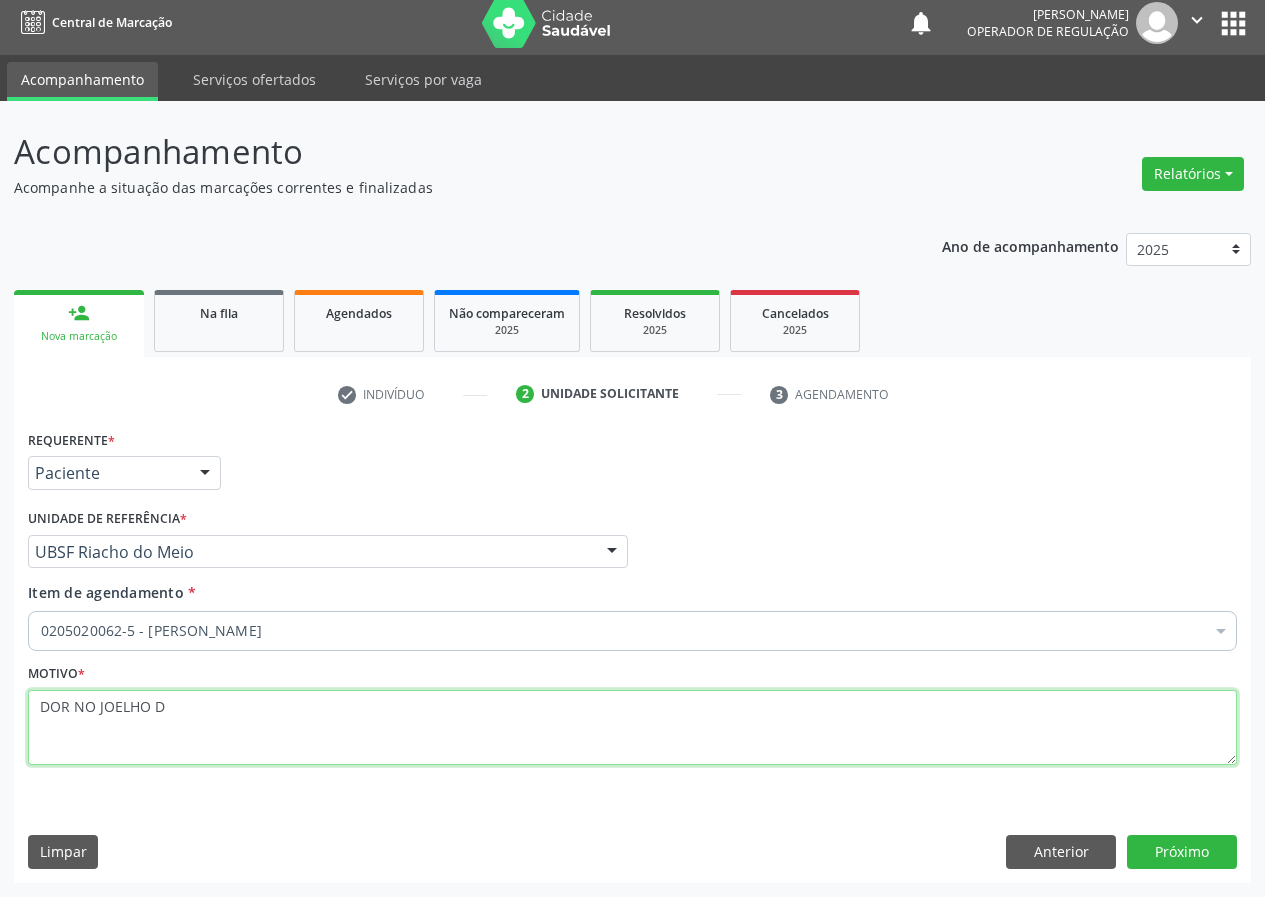 type on "DOR NO JOELHO D" 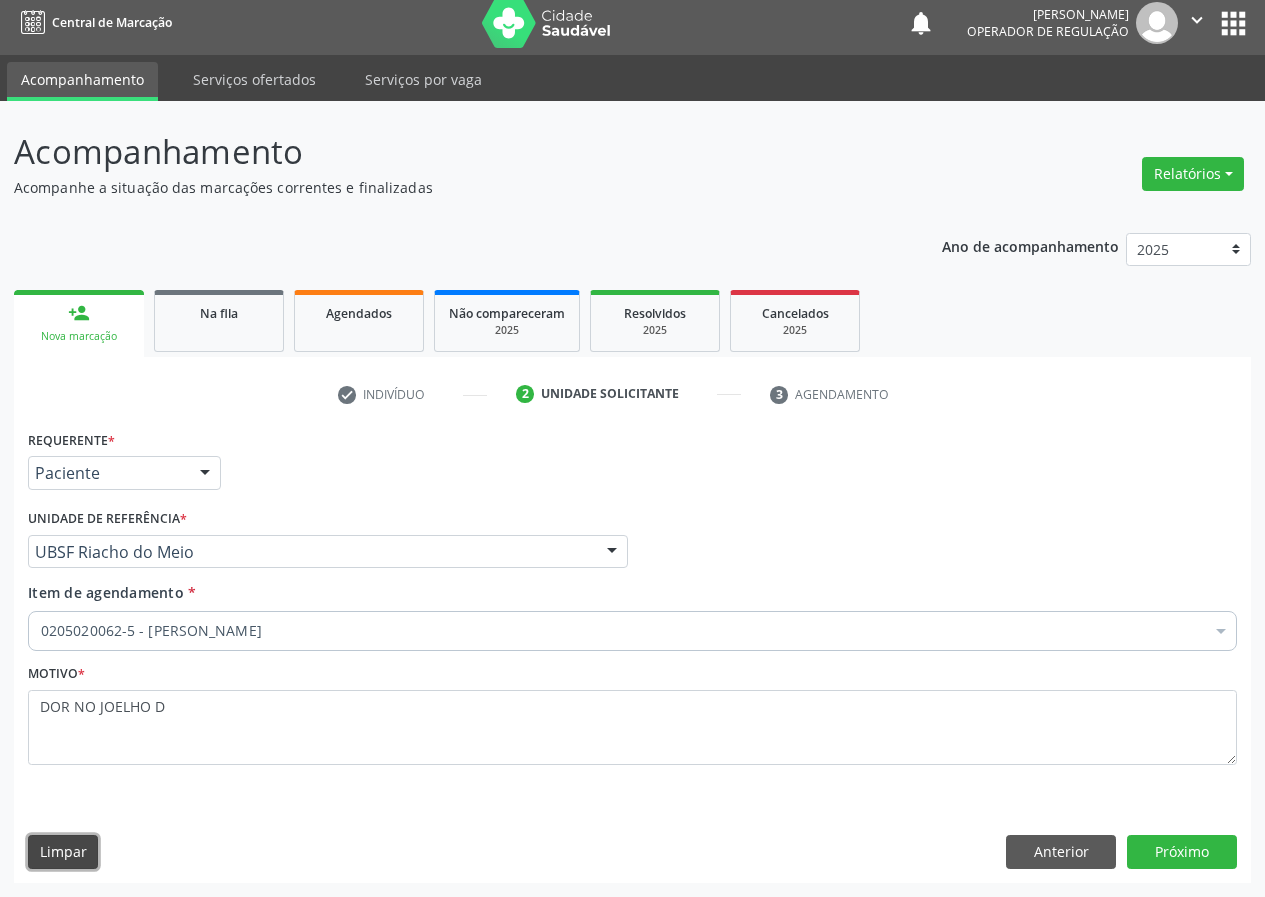 type 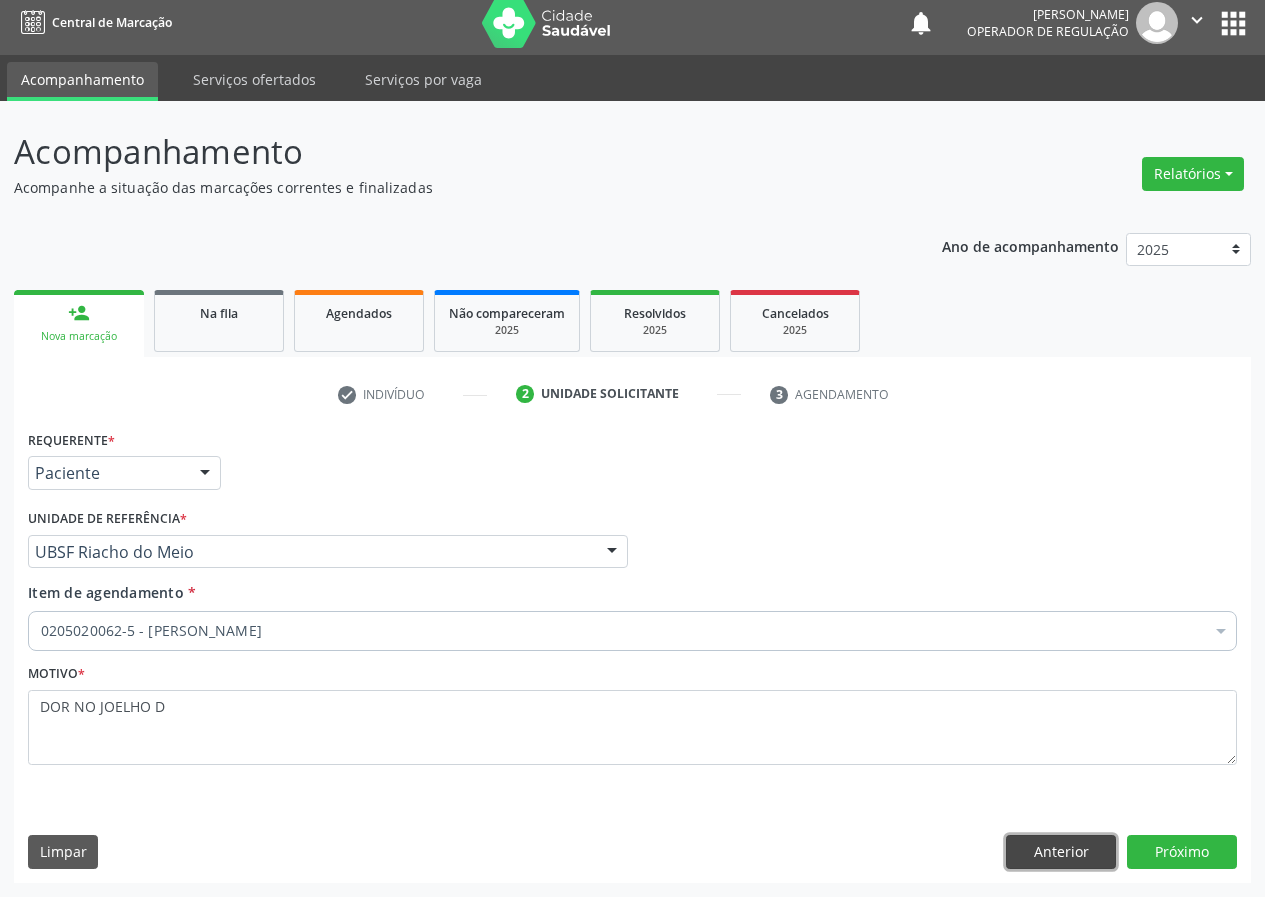 type 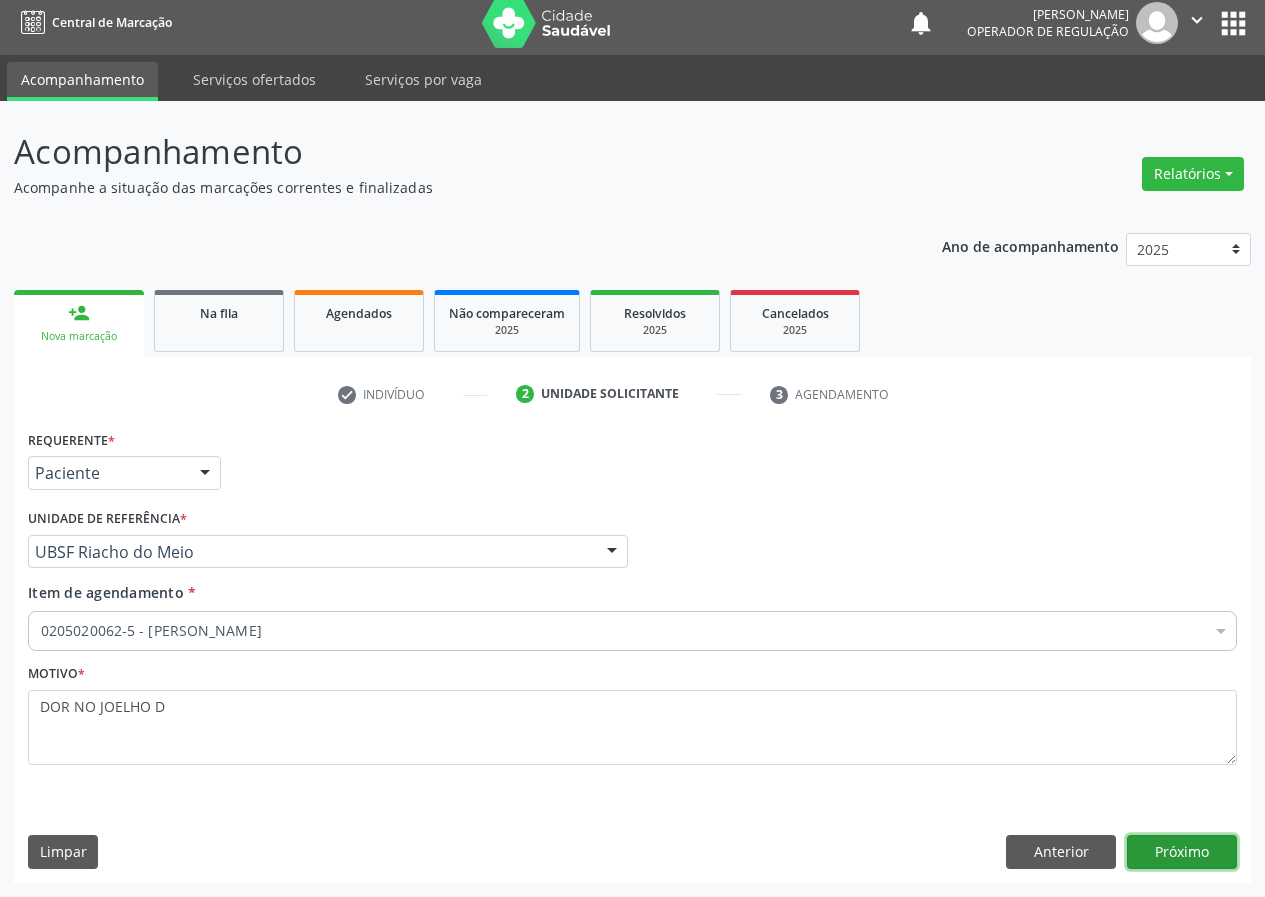 type 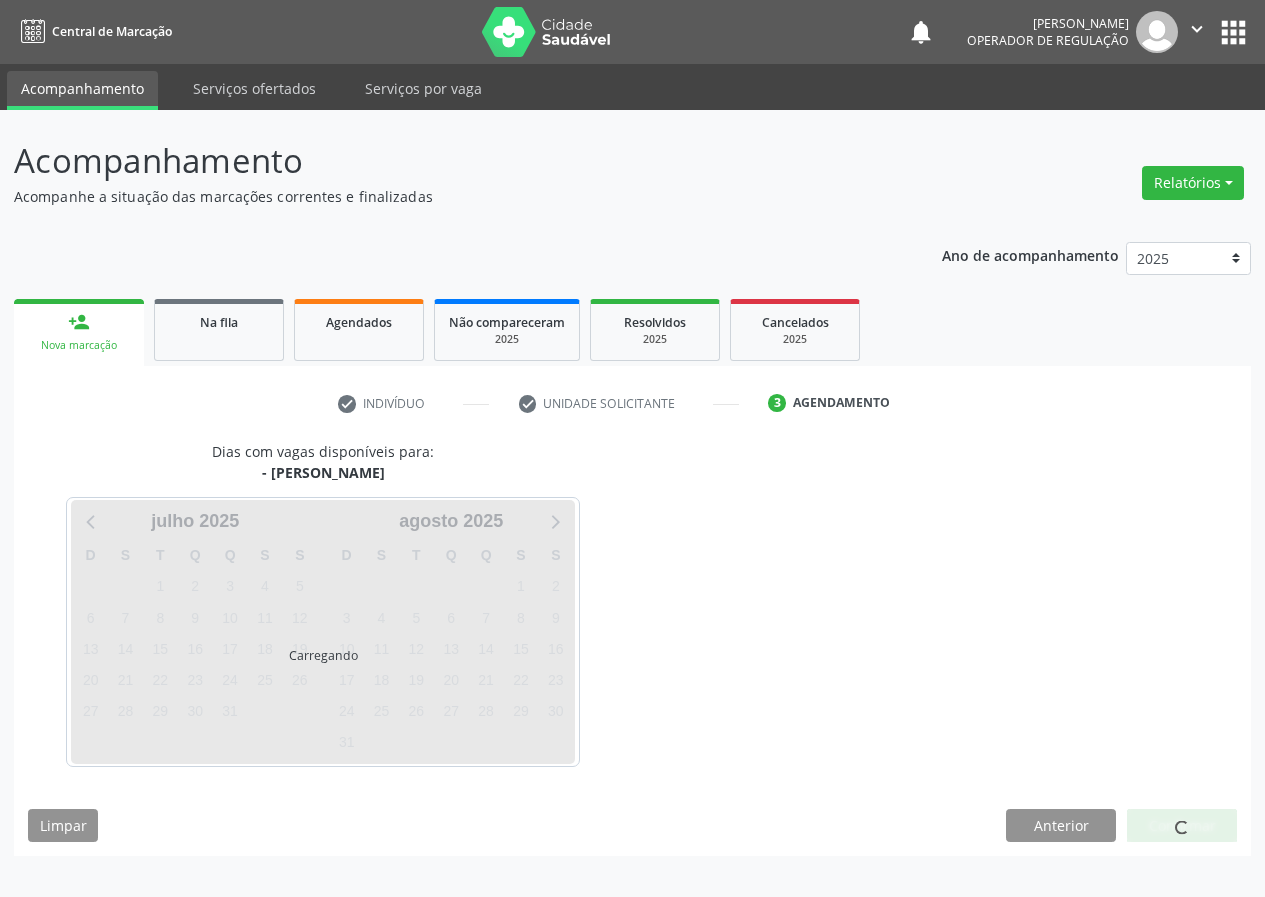 scroll, scrollTop: 0, scrollLeft: 0, axis: both 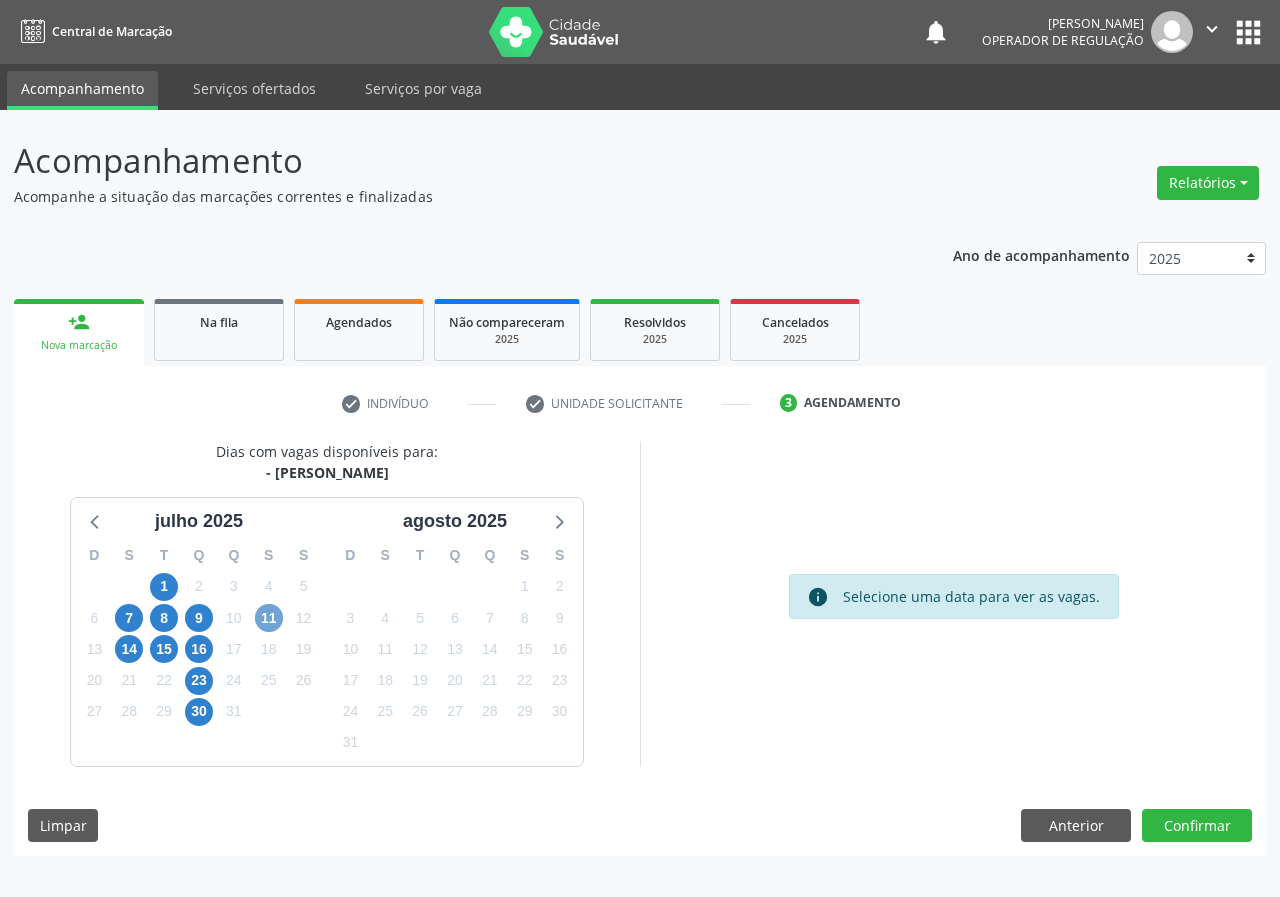 click on "11" at bounding box center [269, 618] 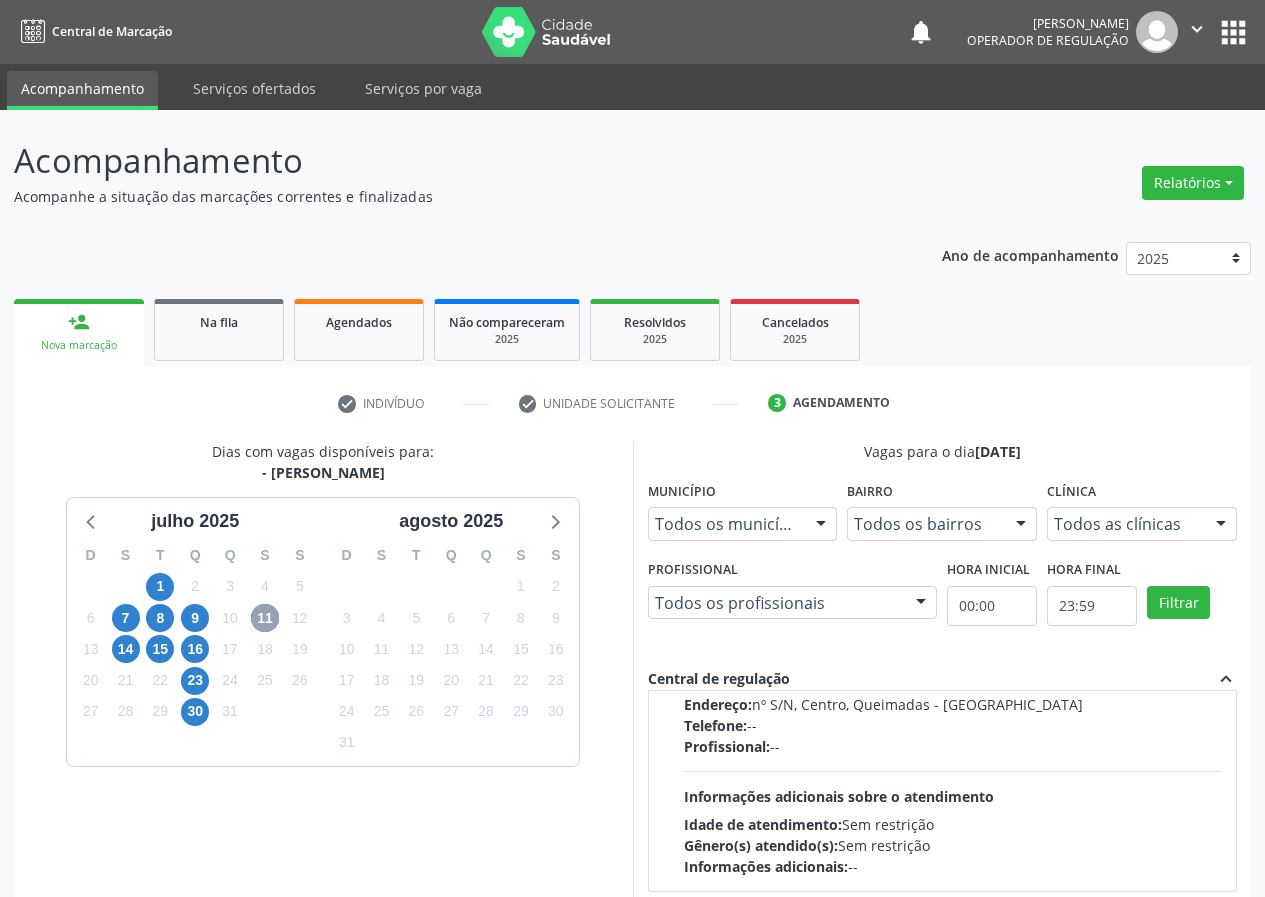 scroll, scrollTop: 315, scrollLeft: 0, axis: vertical 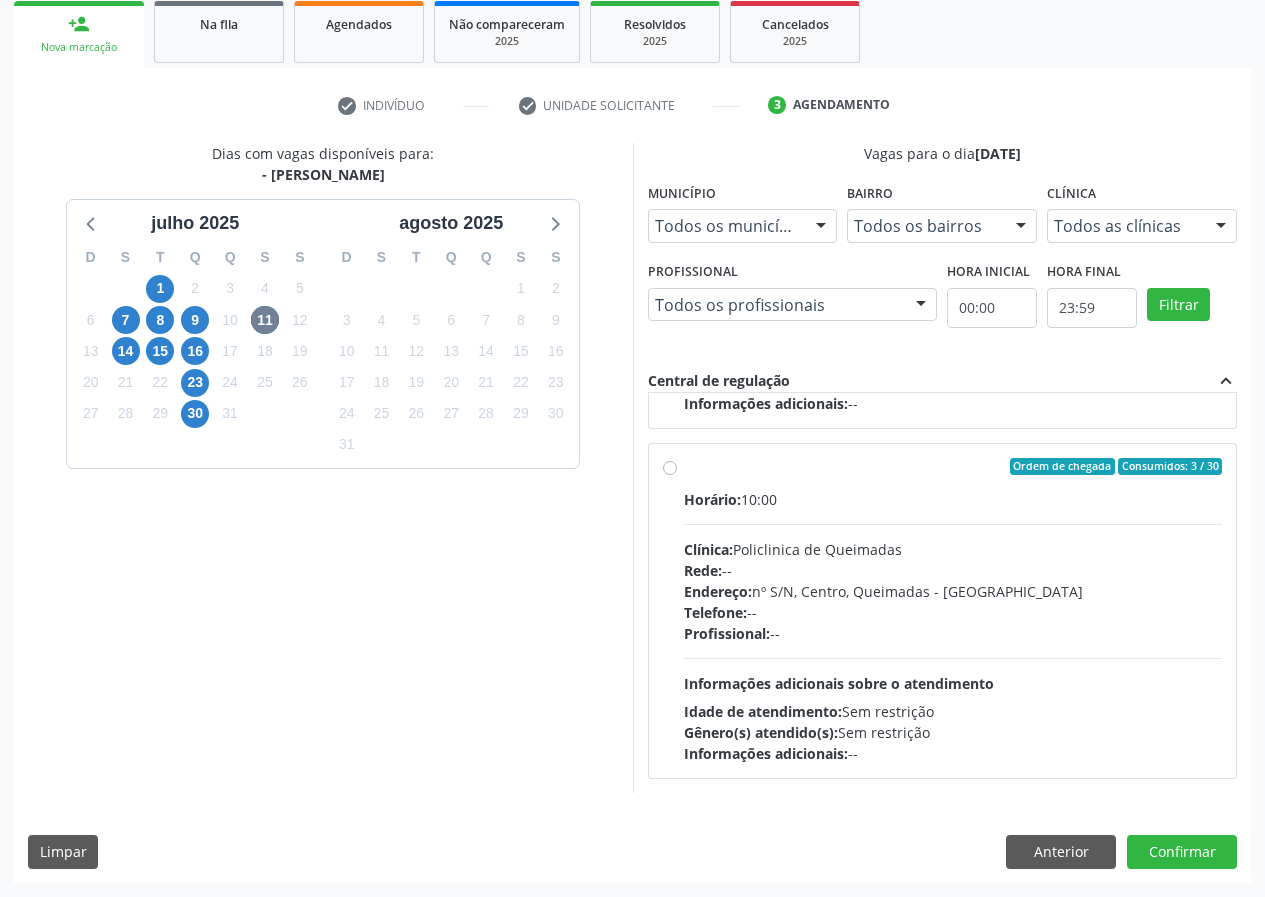 click on "Ordem de chegada
Consumidos: 3 / 30
Horário:   10:00
Clínica:  Policlinica de Queimadas
Rede:
--
Endereço:   nº S/N, Centro, Queimadas - PB
Telefone:   --
Profissional:
--
Informações adicionais sobre o atendimento
Idade de atendimento:
Sem restrição
Gênero(s) atendido(s):
Sem restrição
Informações adicionais:
--" at bounding box center (953, 611) 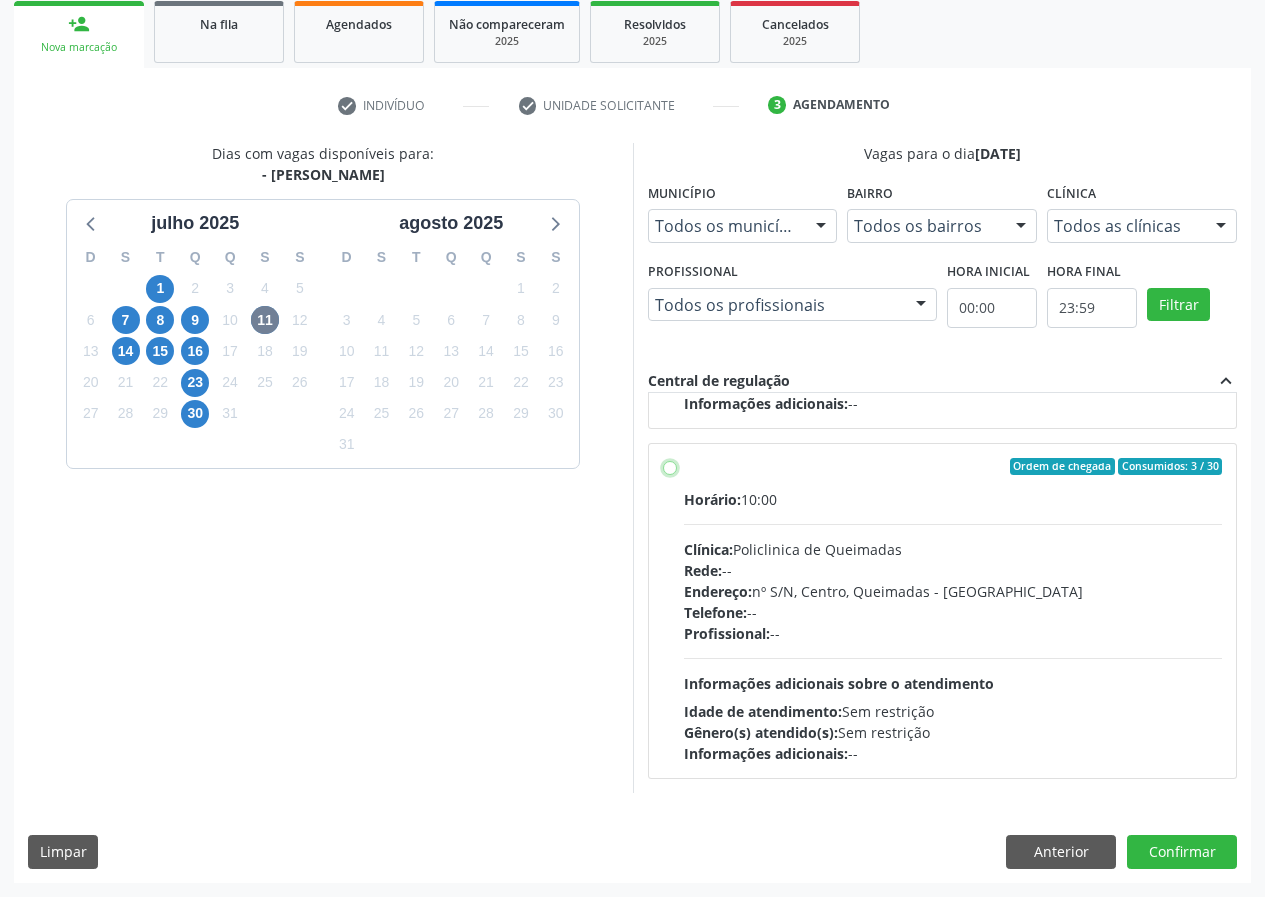 click on "Ordem de chegada
Consumidos: 3 / 30
Horário:   10:00
Clínica:  Policlinica de Queimadas
Rede:
--
Endereço:   nº S/N, Centro, Queimadas - PB
Telefone:   --
Profissional:
--
Informações adicionais sobre o atendimento
Idade de atendimento:
Sem restrição
Gênero(s) atendido(s):
Sem restrição
Informações adicionais:
--" at bounding box center [670, 467] 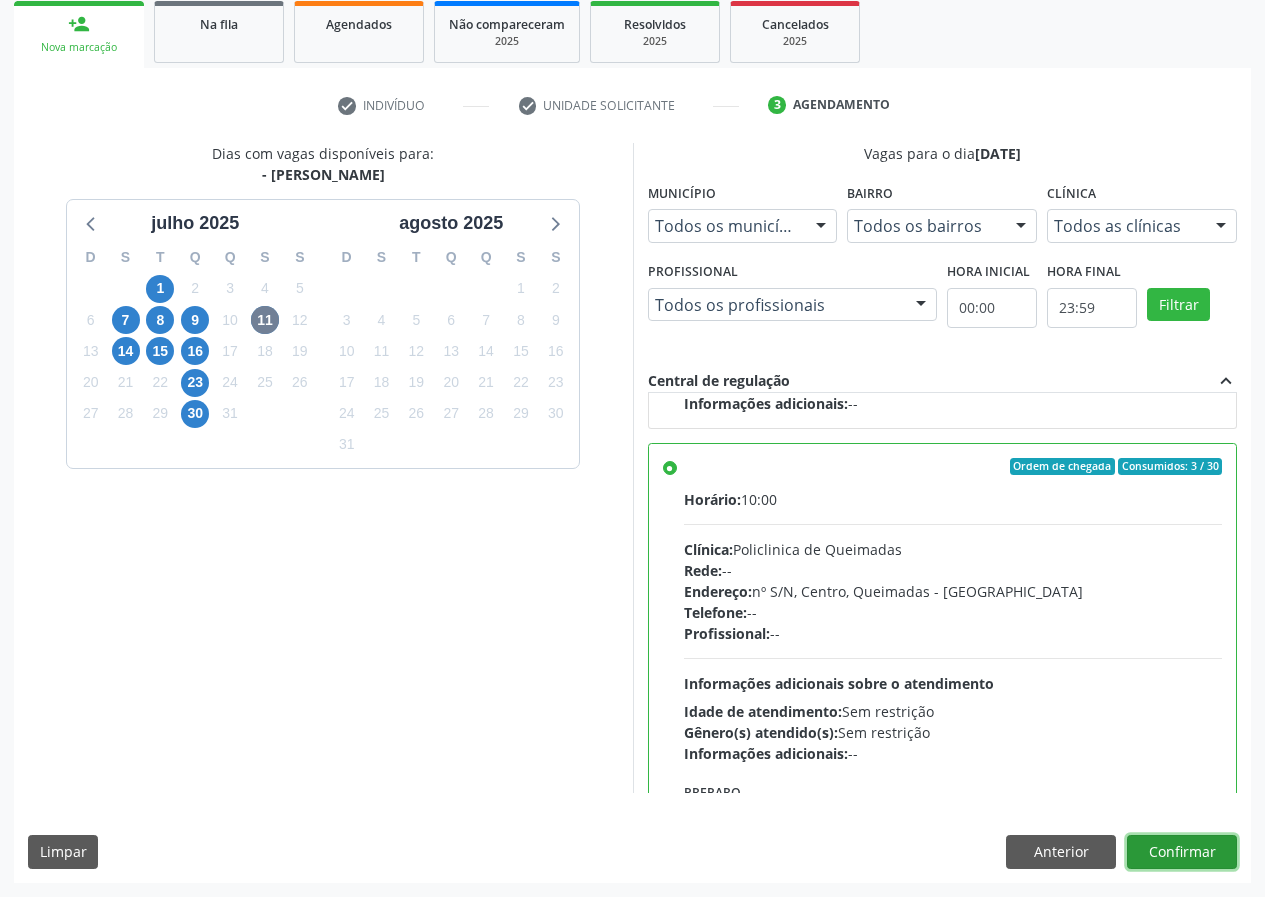 click on "Confirmar" at bounding box center [1182, 852] 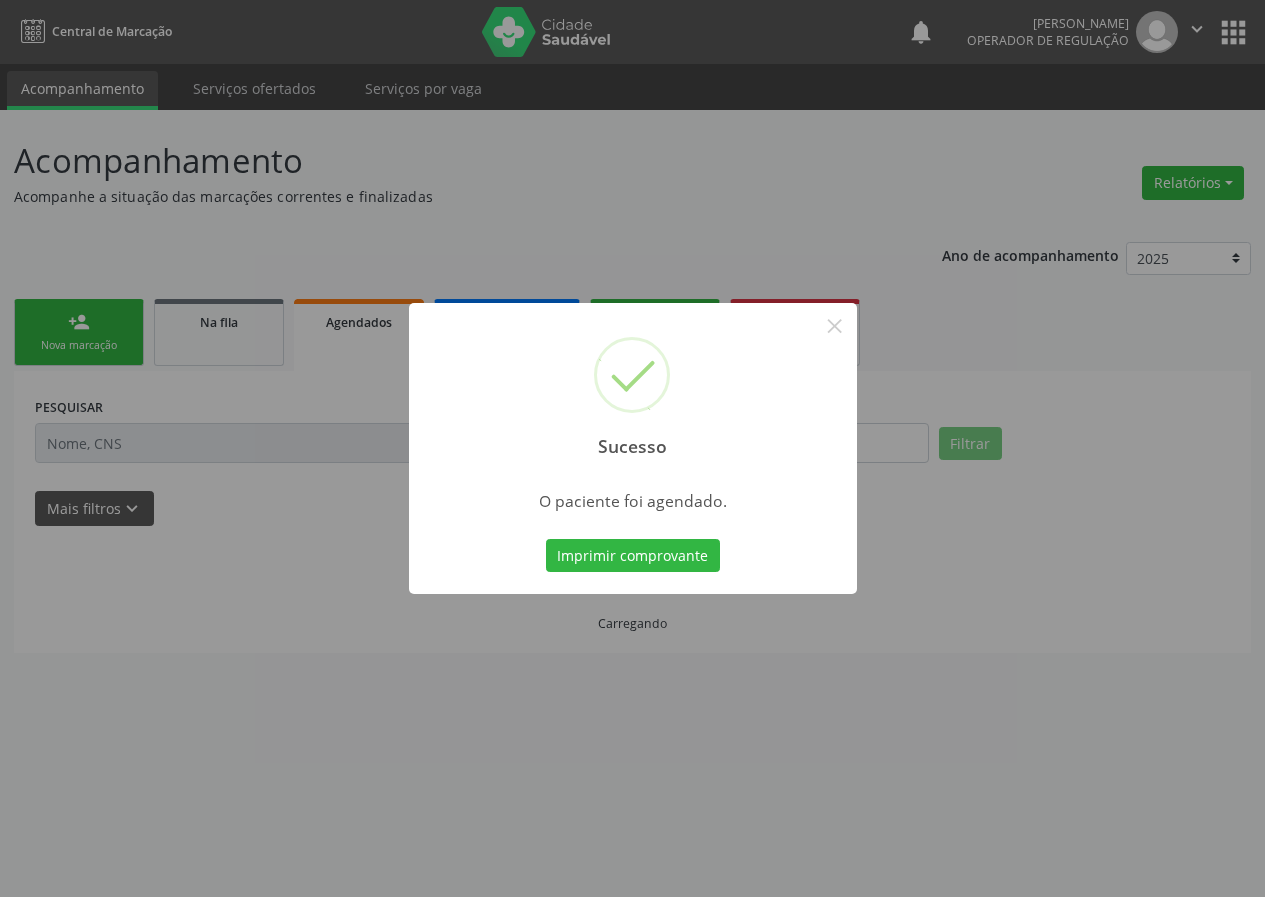 scroll, scrollTop: 0, scrollLeft: 0, axis: both 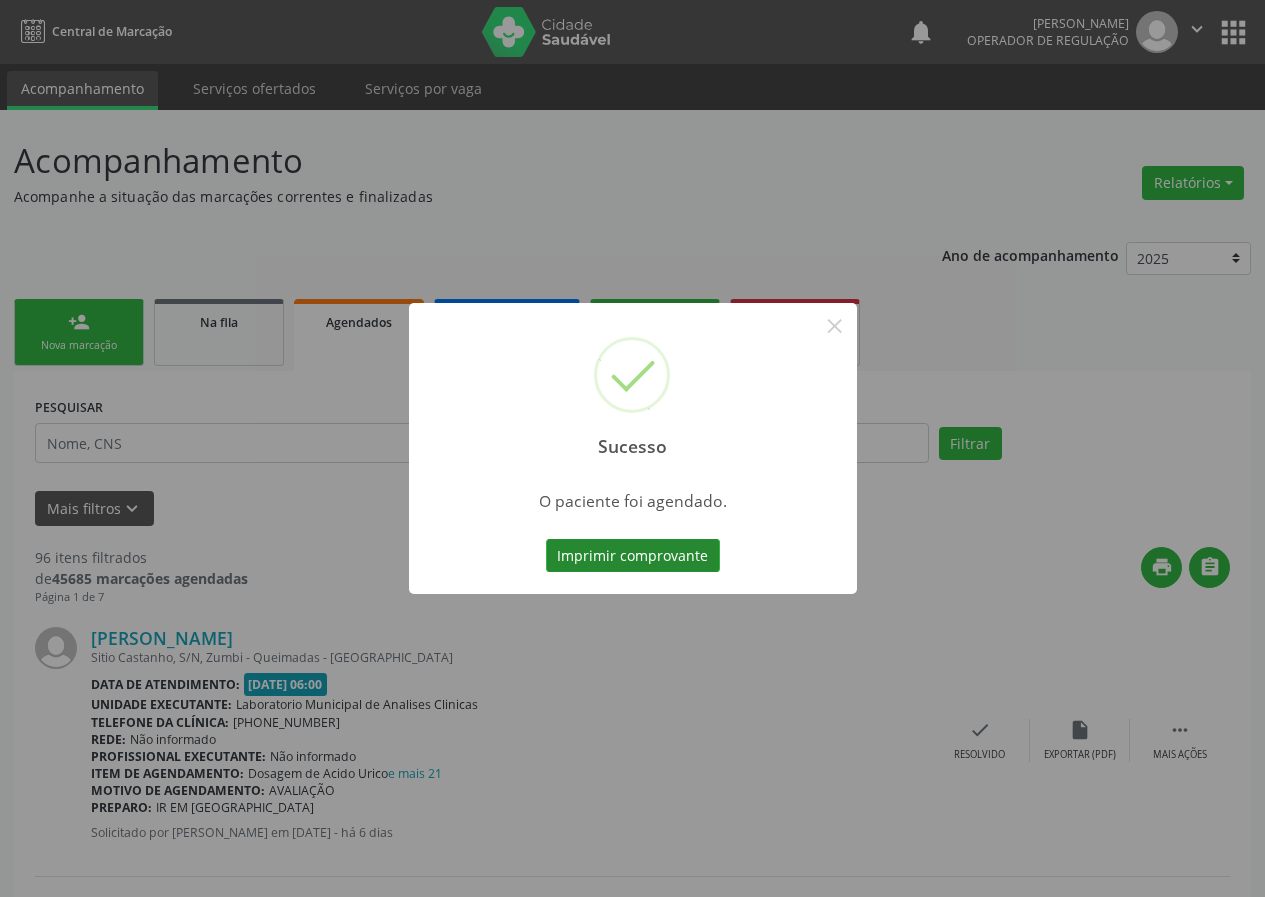 click on "Imprimir comprovante" at bounding box center (633, 556) 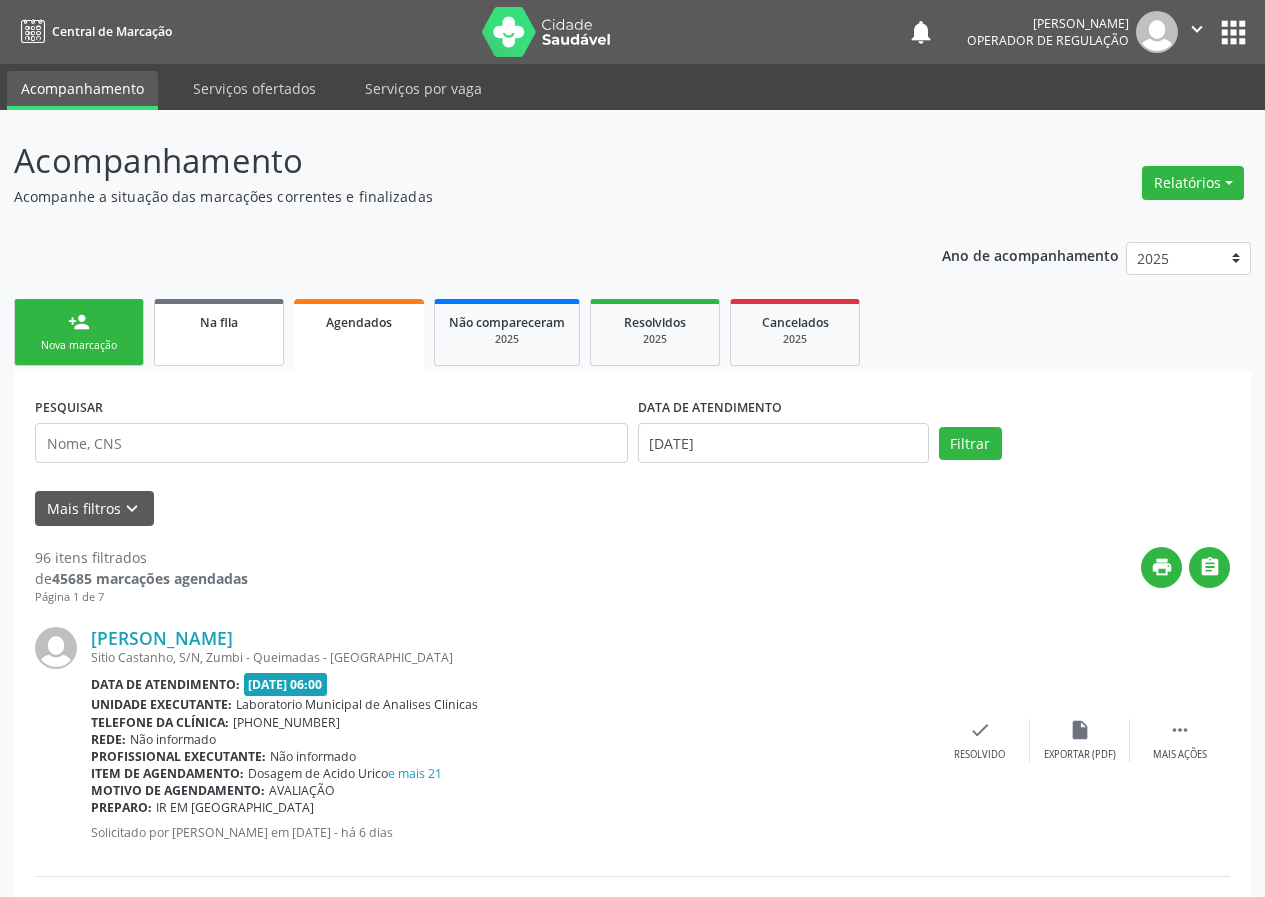 click on "Na fila" at bounding box center (219, 321) 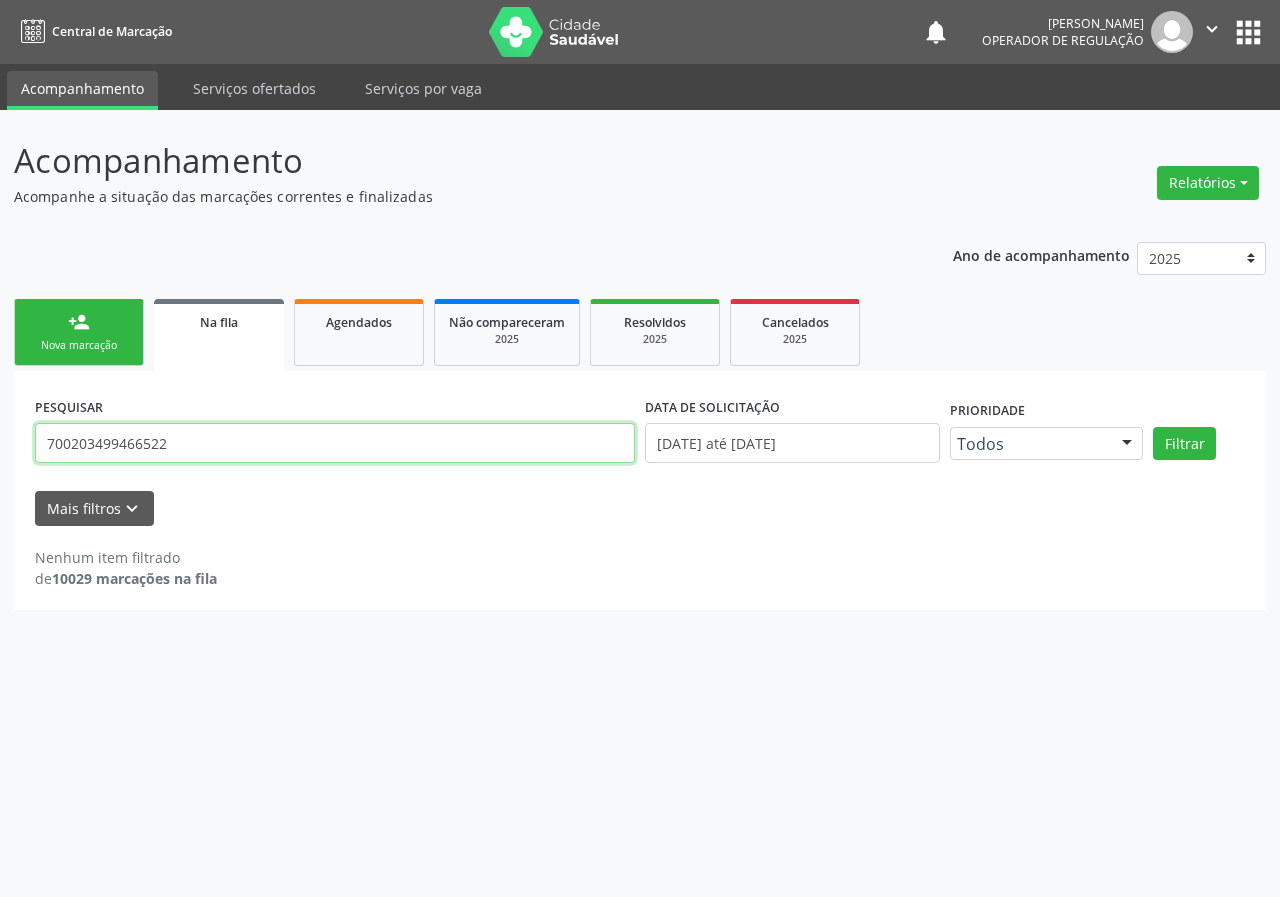 click on "700203499466522" at bounding box center [335, 443] 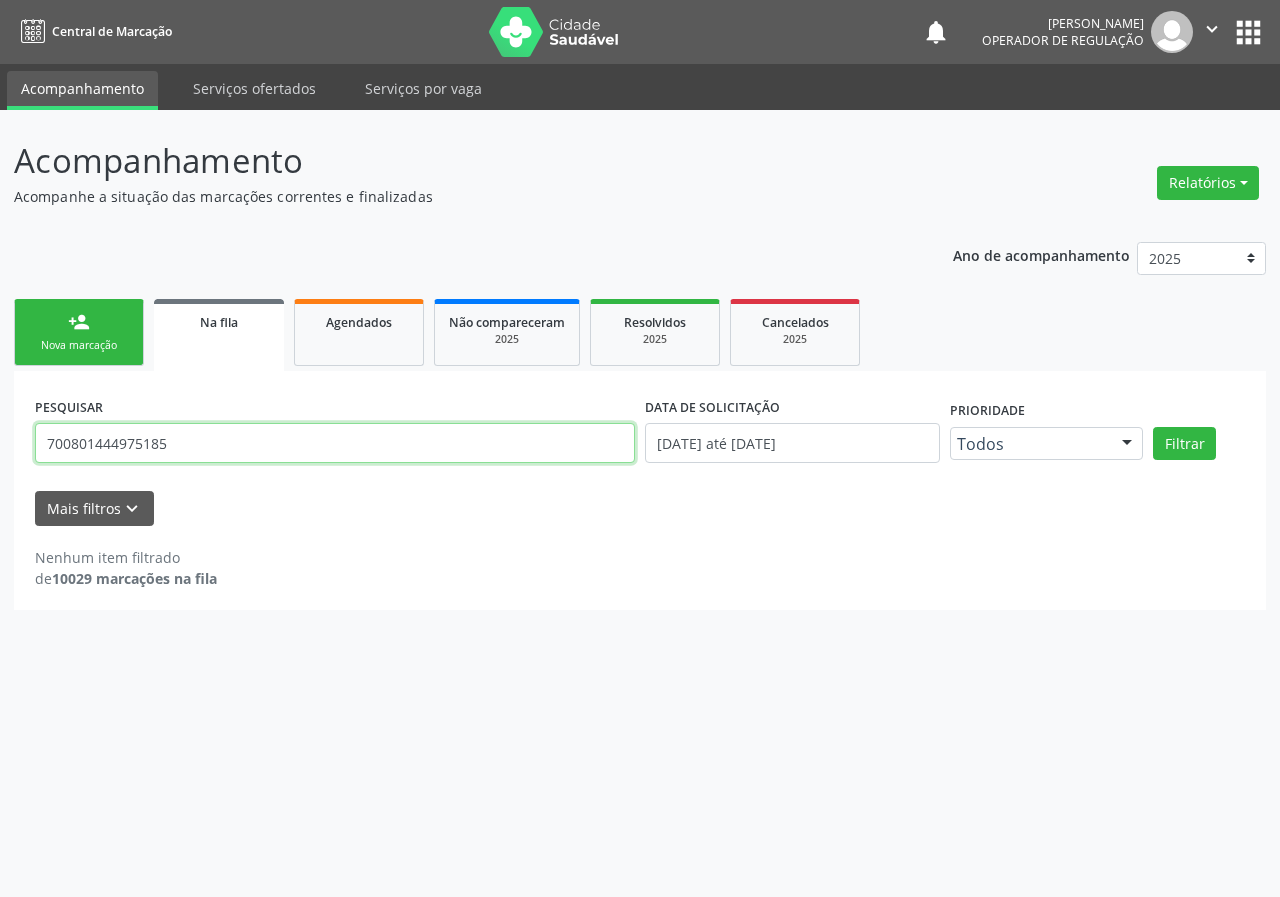 type on "700801444975185" 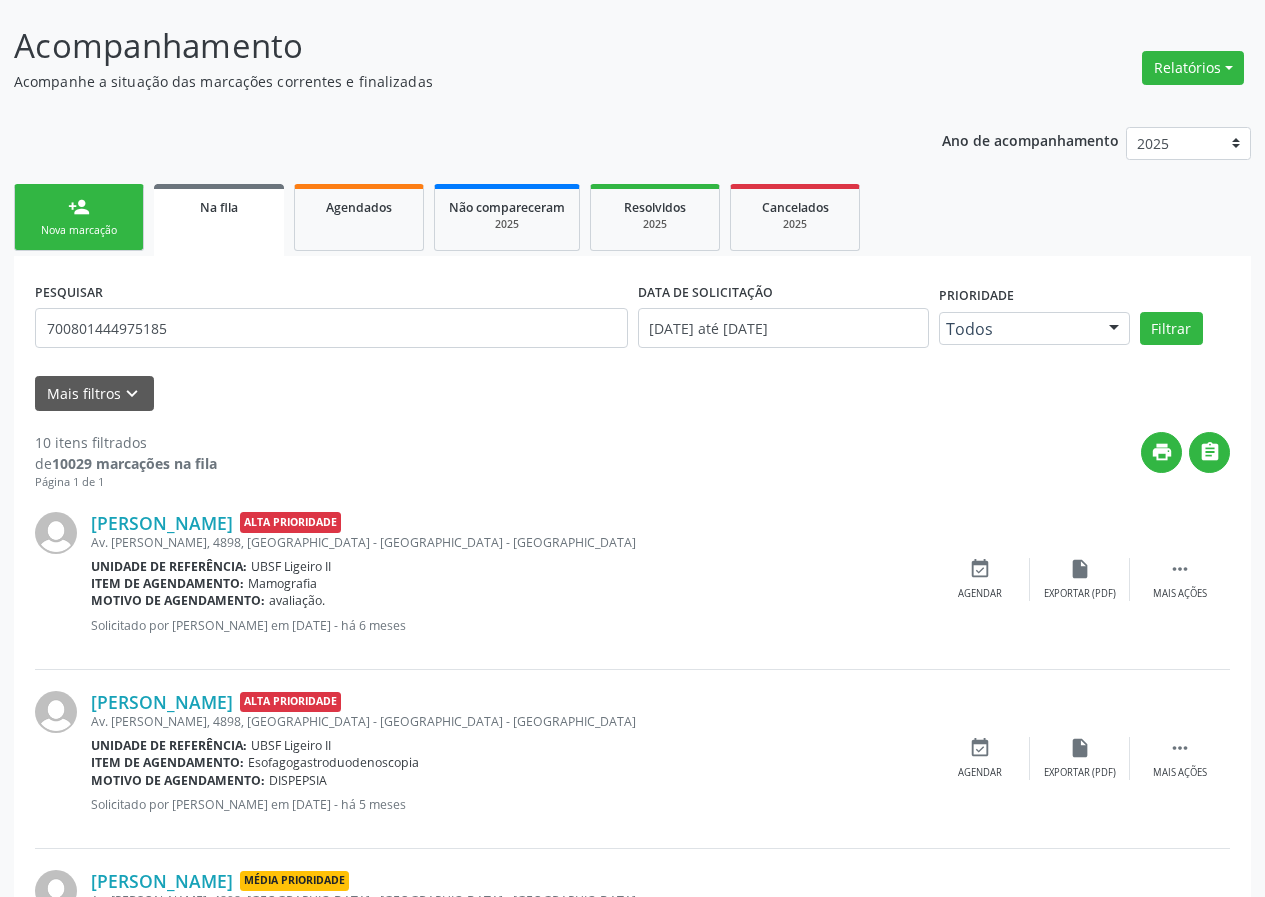 scroll, scrollTop: 0, scrollLeft: 0, axis: both 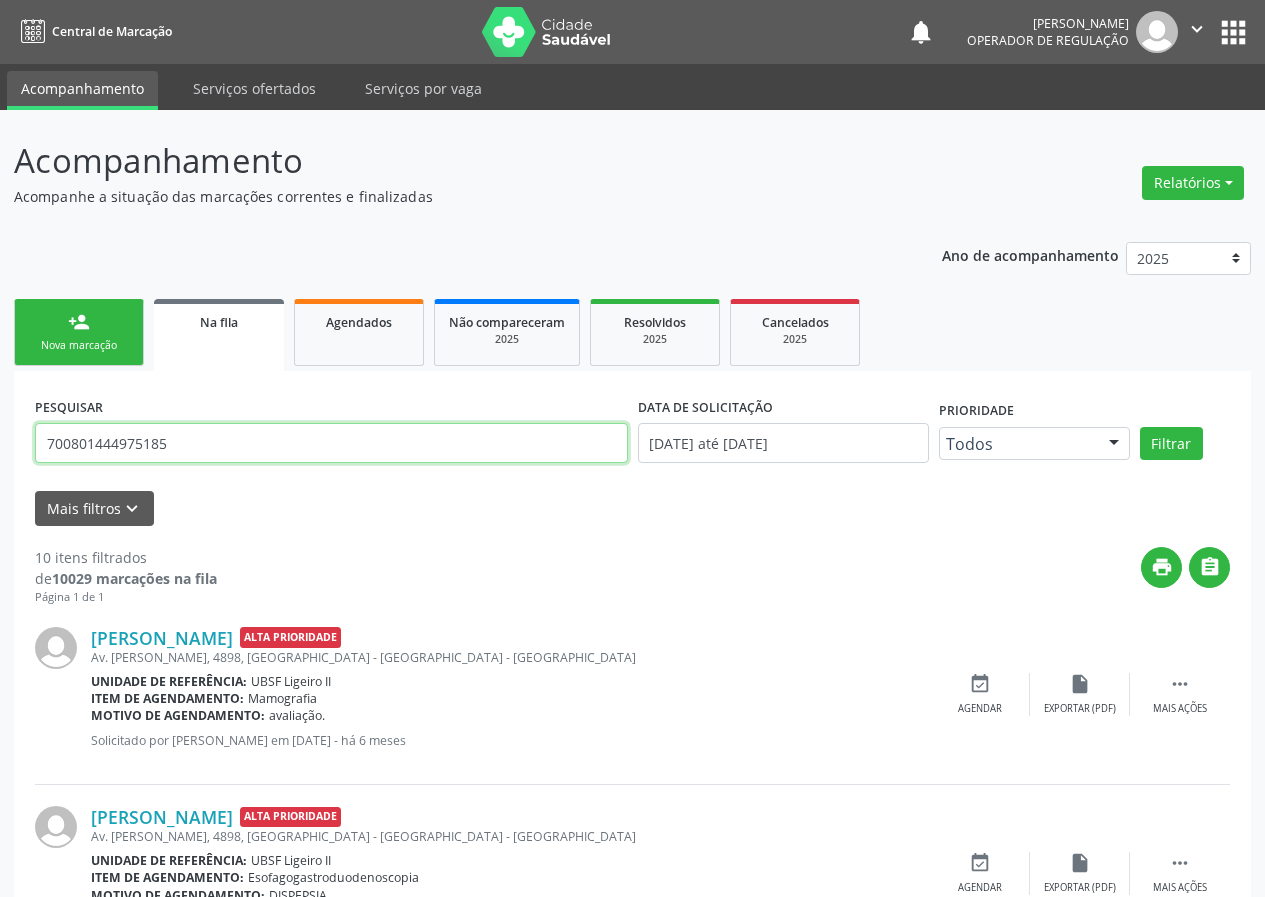 click on "700801444975185" at bounding box center (331, 443) 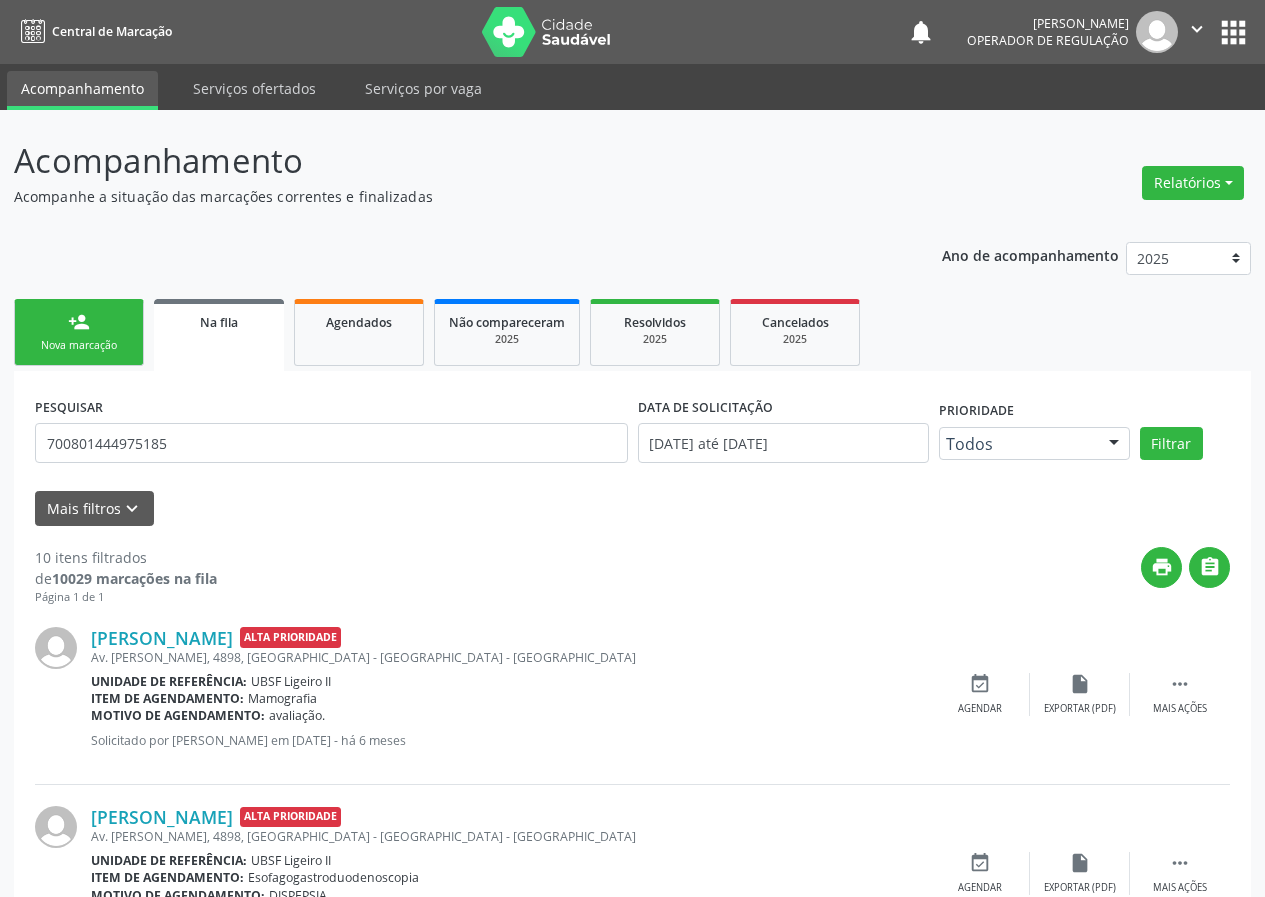 click on "Nova marcação" at bounding box center (79, 345) 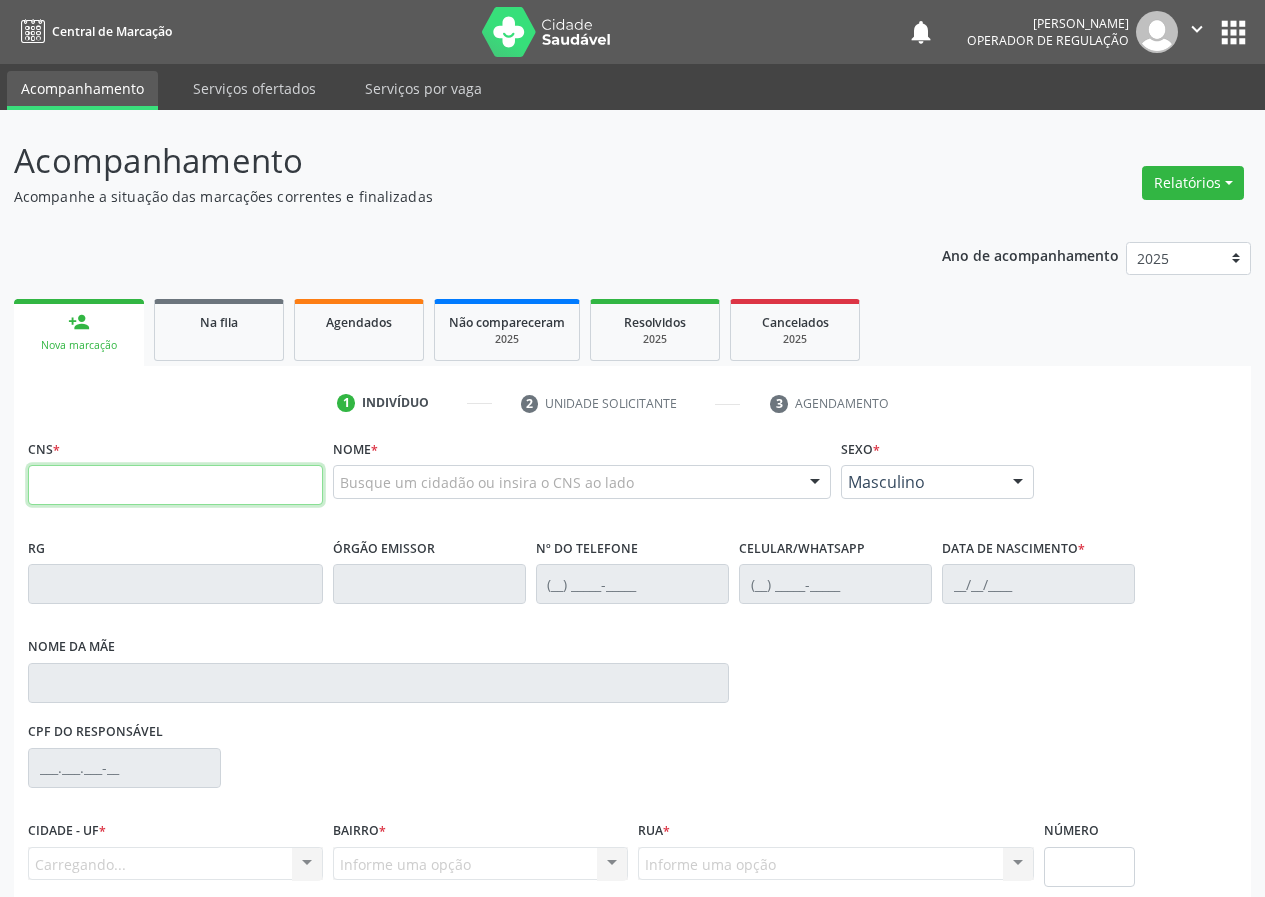 click at bounding box center [175, 485] 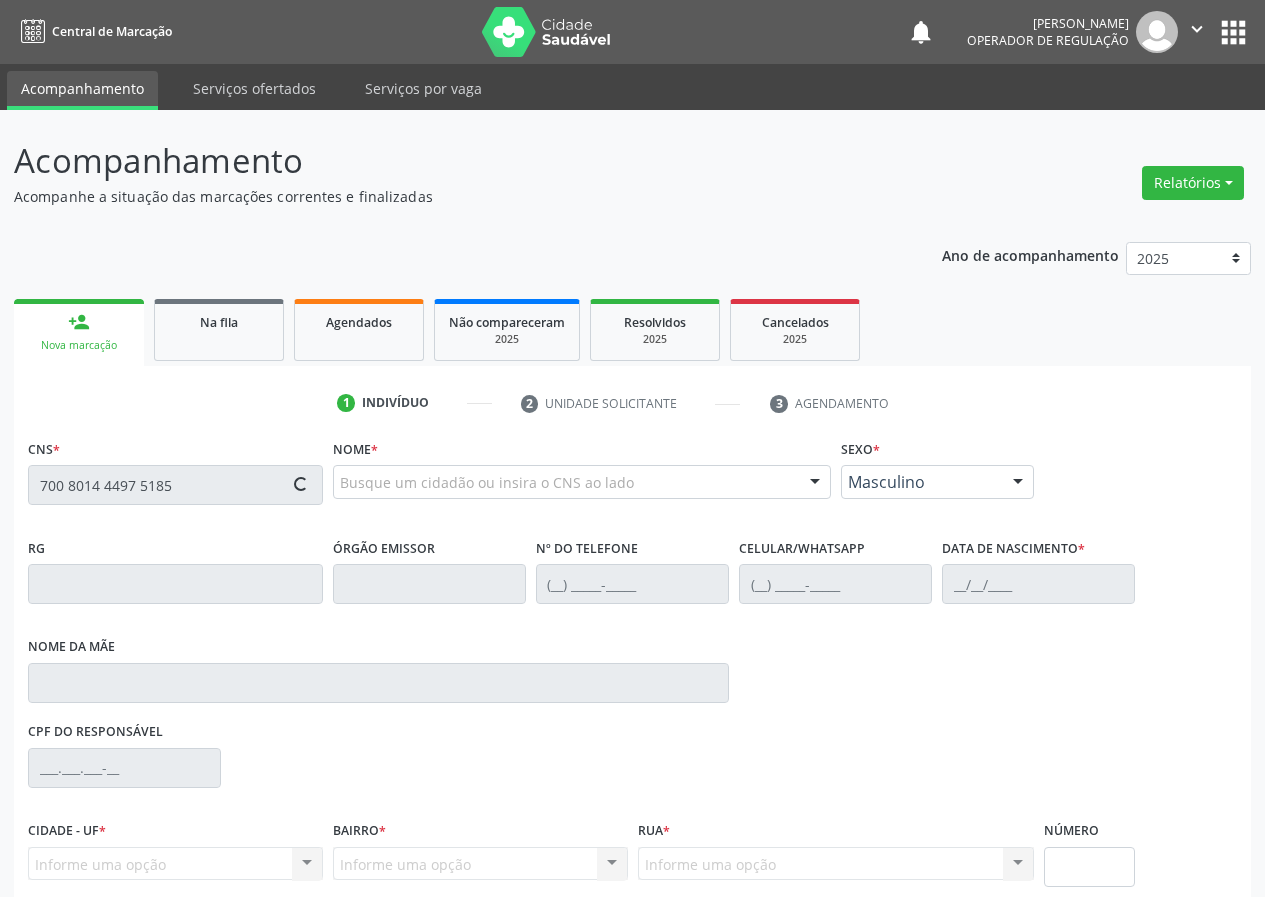 type on "700 8014 4497 5185" 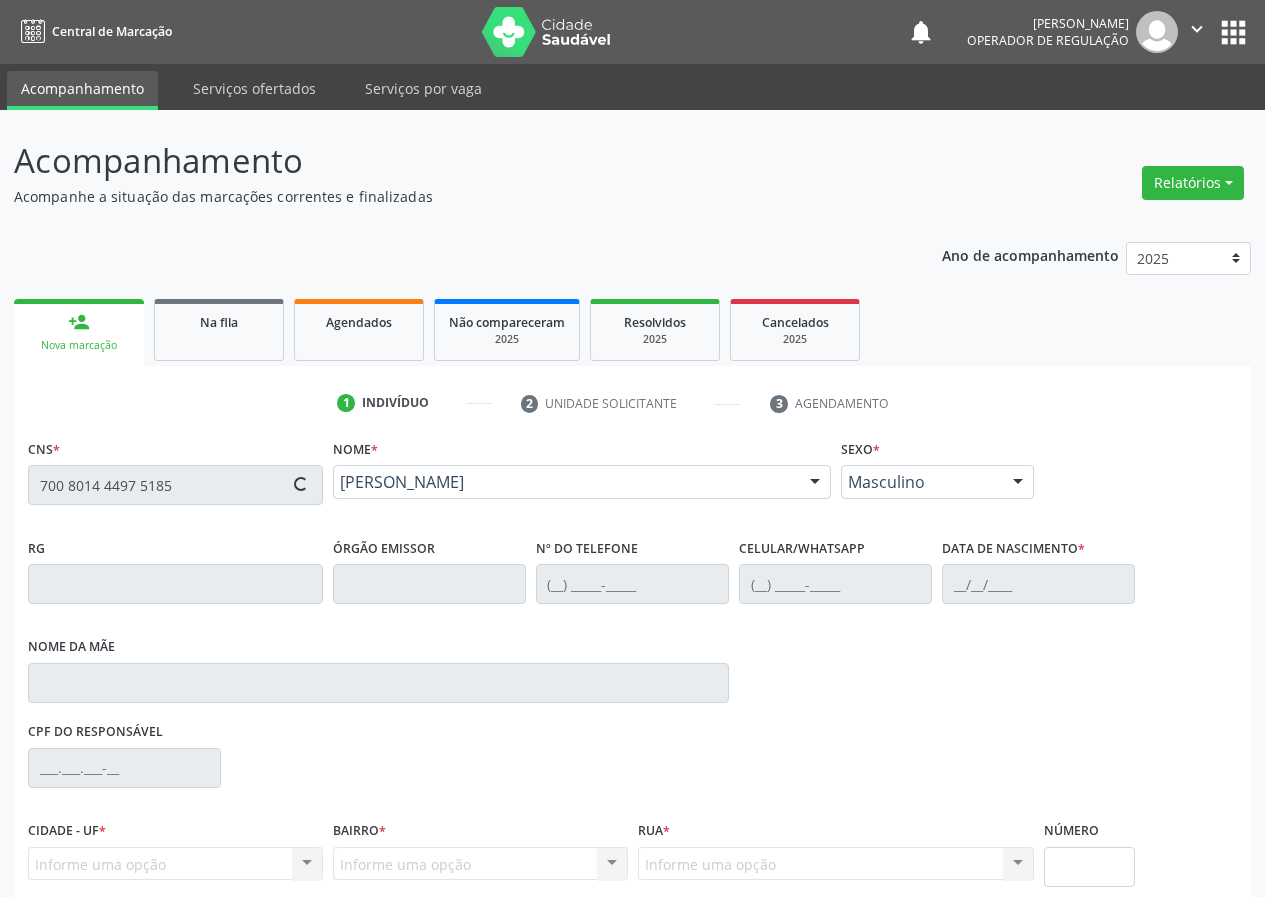 type on "(83) 98798-3162" 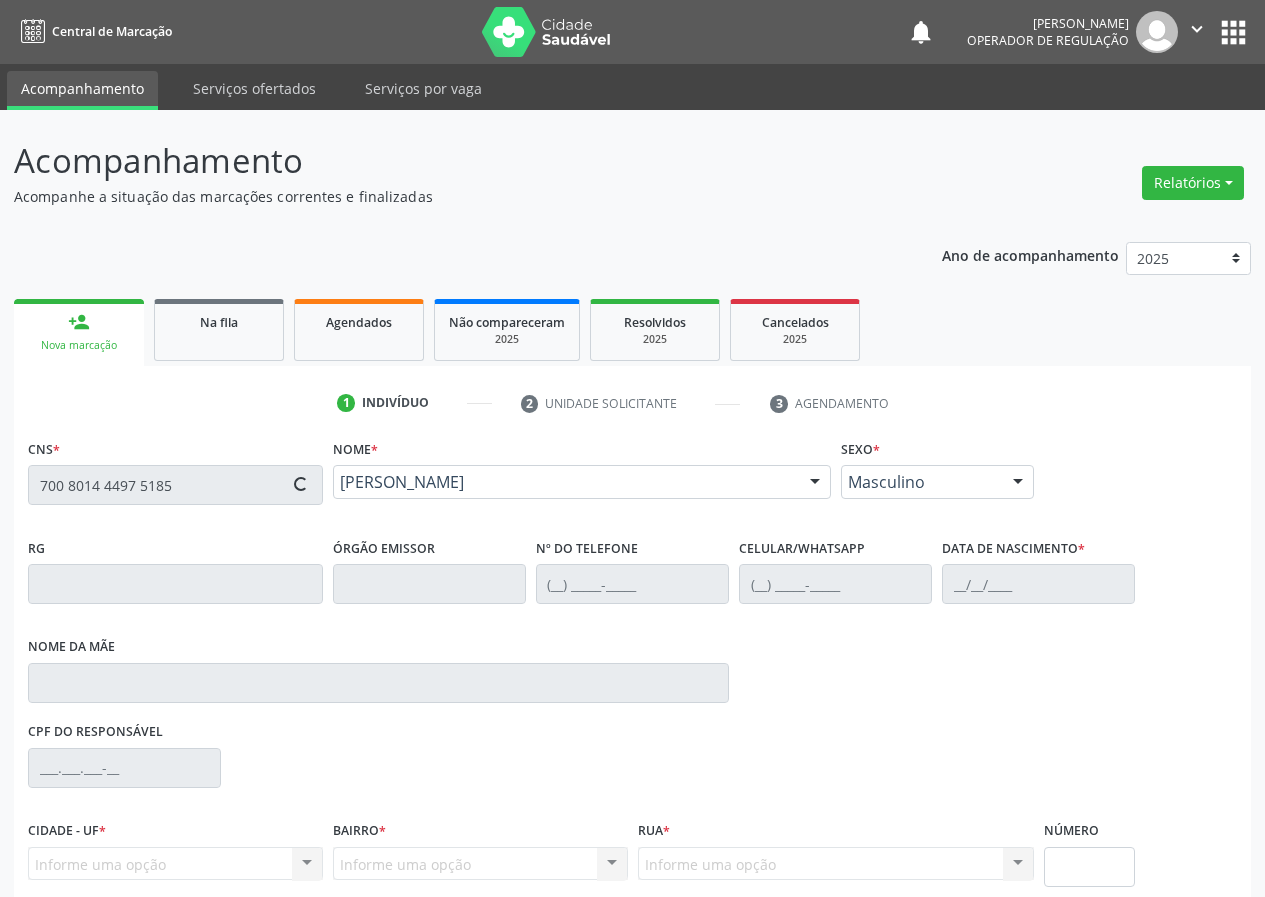 type on "(83) 98798-3162" 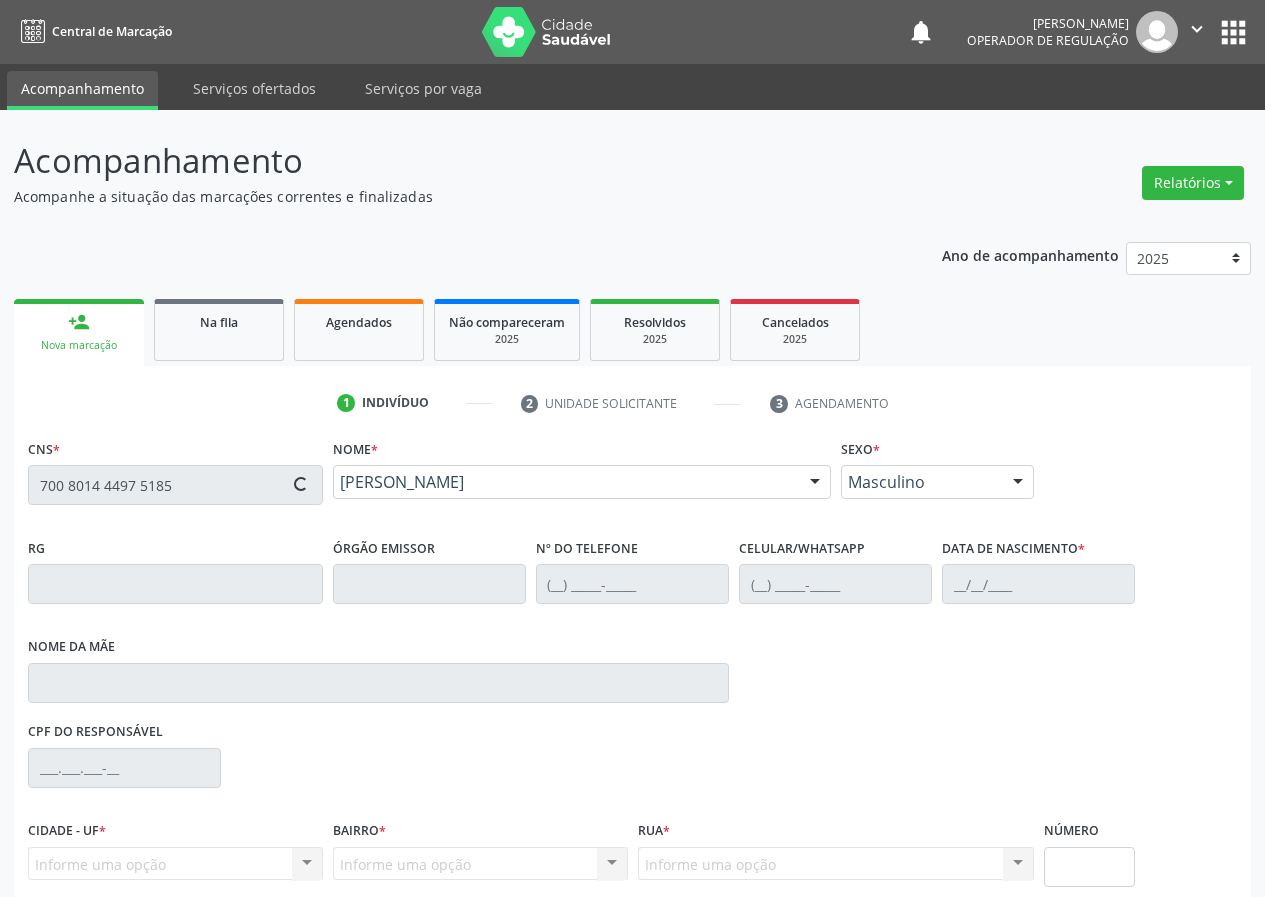 type on "4898" 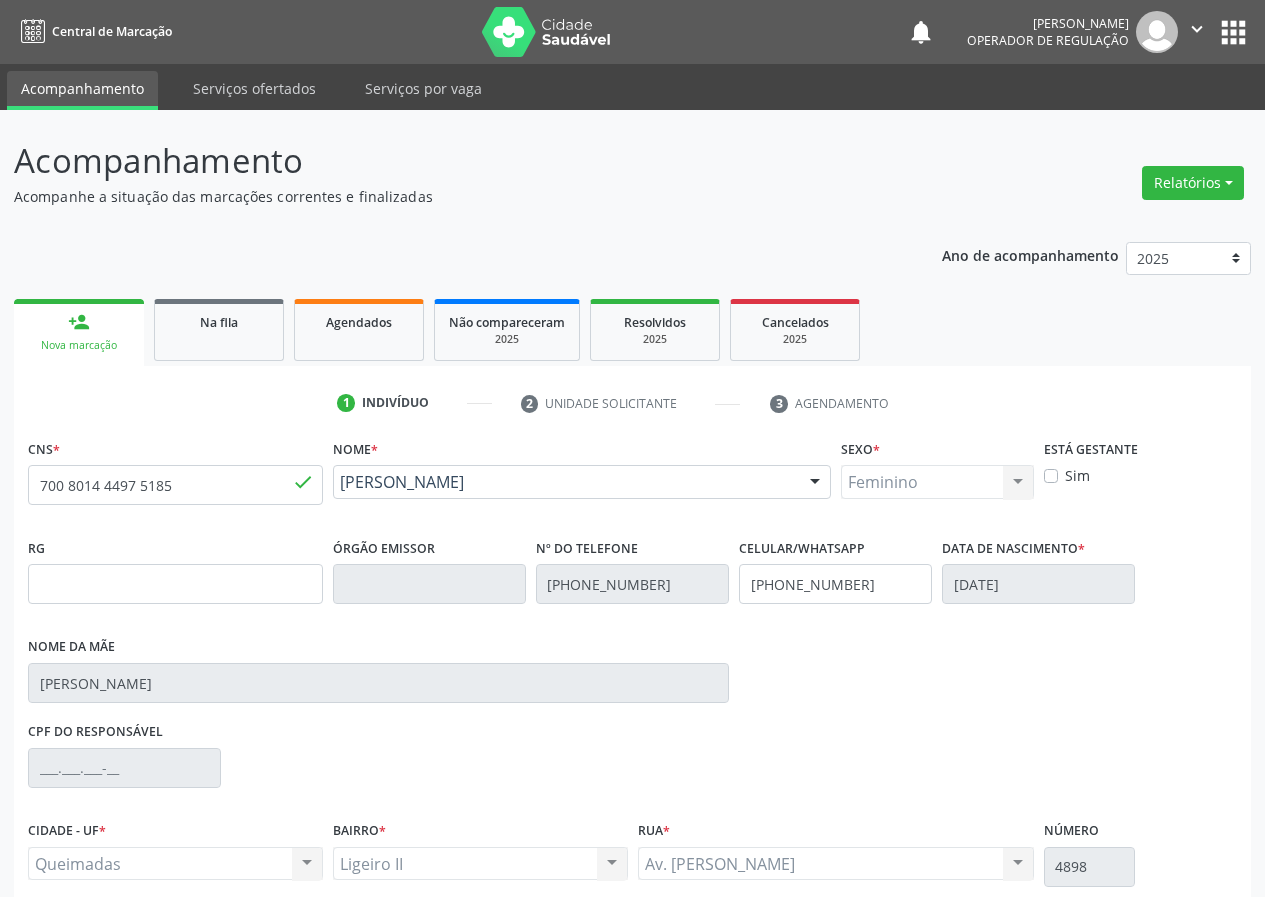 click on "CNS
*
700 8014 4497 5185       done" at bounding box center [175, 469] 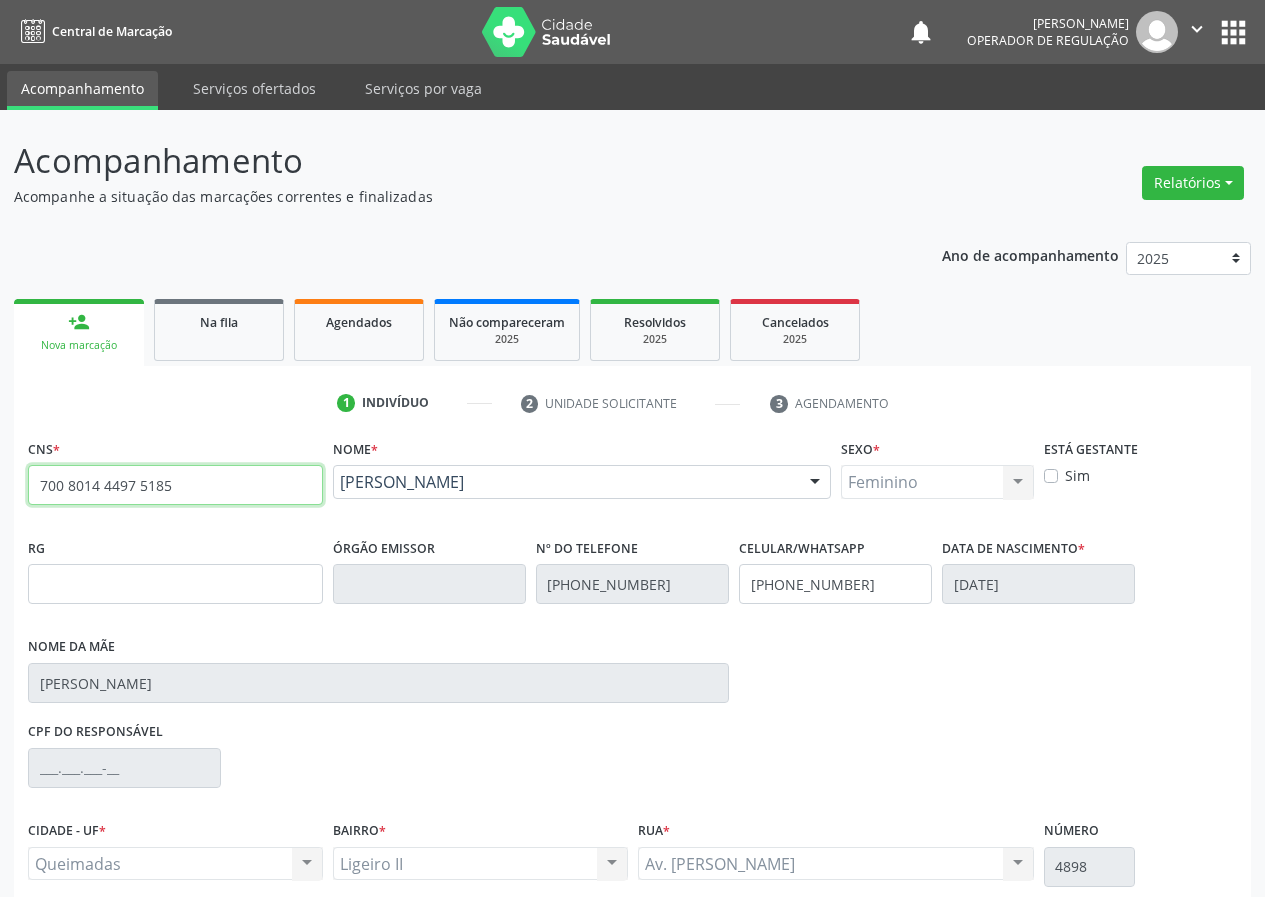 click on "700 8014 4497 5185" at bounding box center [175, 485] 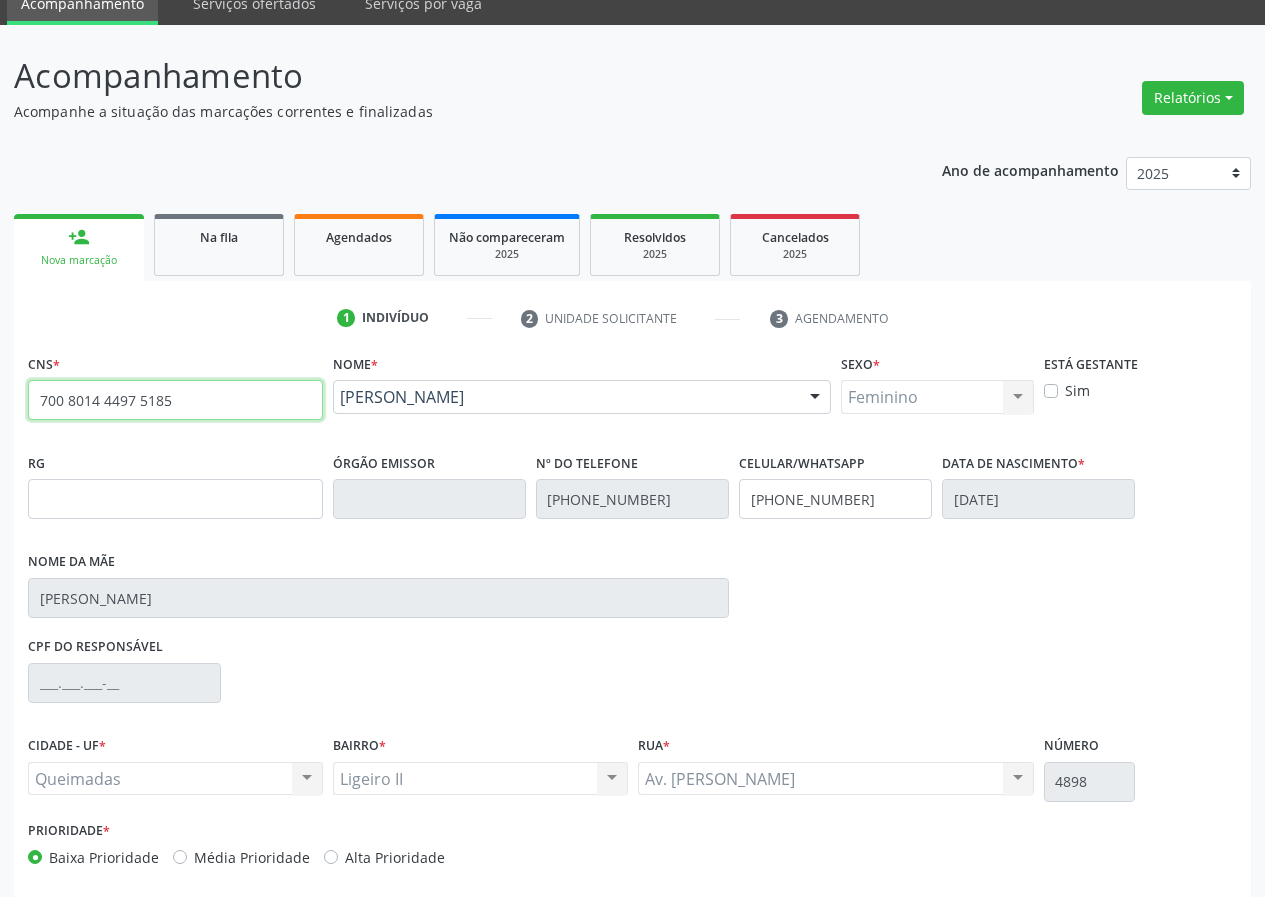 scroll, scrollTop: 173, scrollLeft: 0, axis: vertical 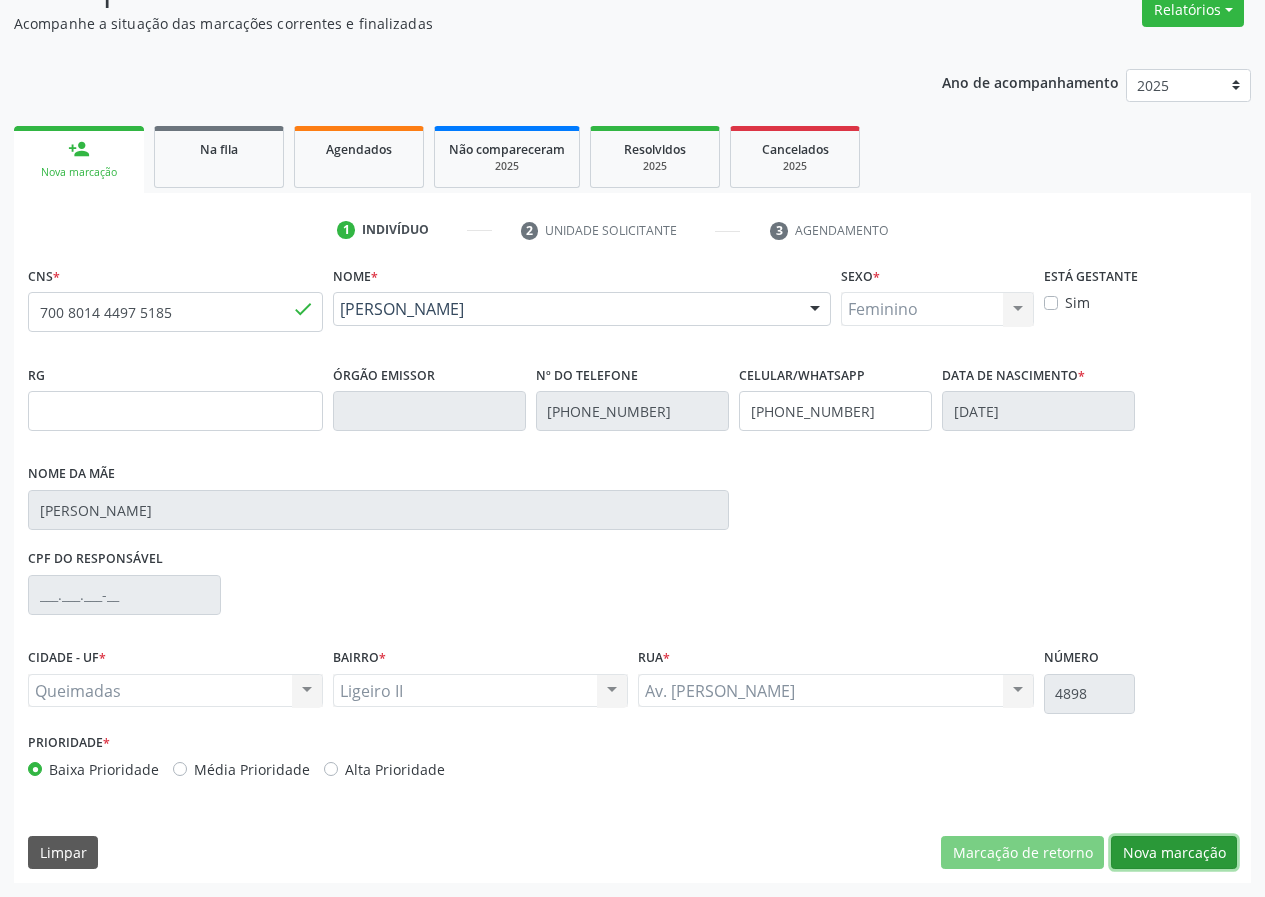 click on "Nova marcação" at bounding box center (1174, 853) 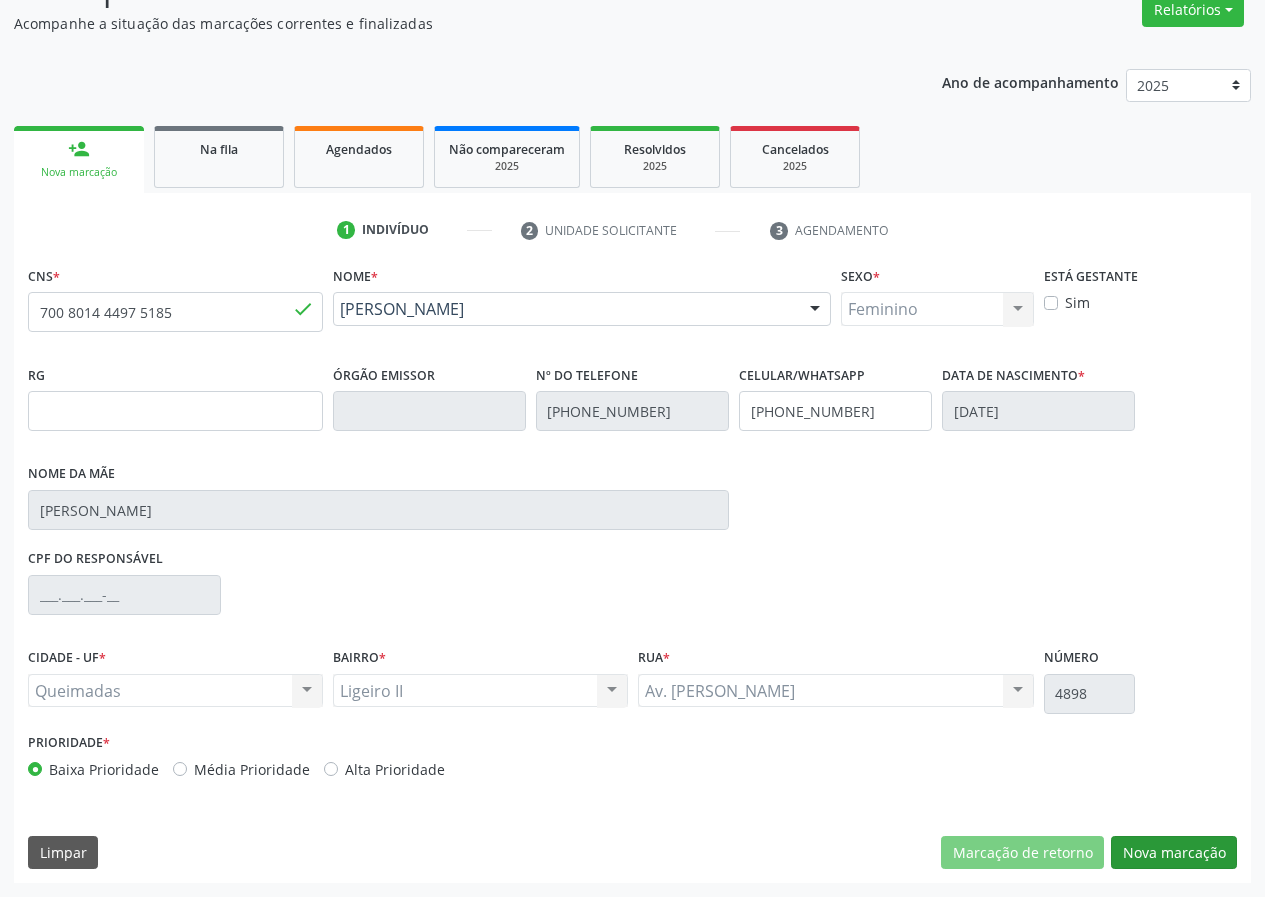 scroll, scrollTop: 9, scrollLeft: 0, axis: vertical 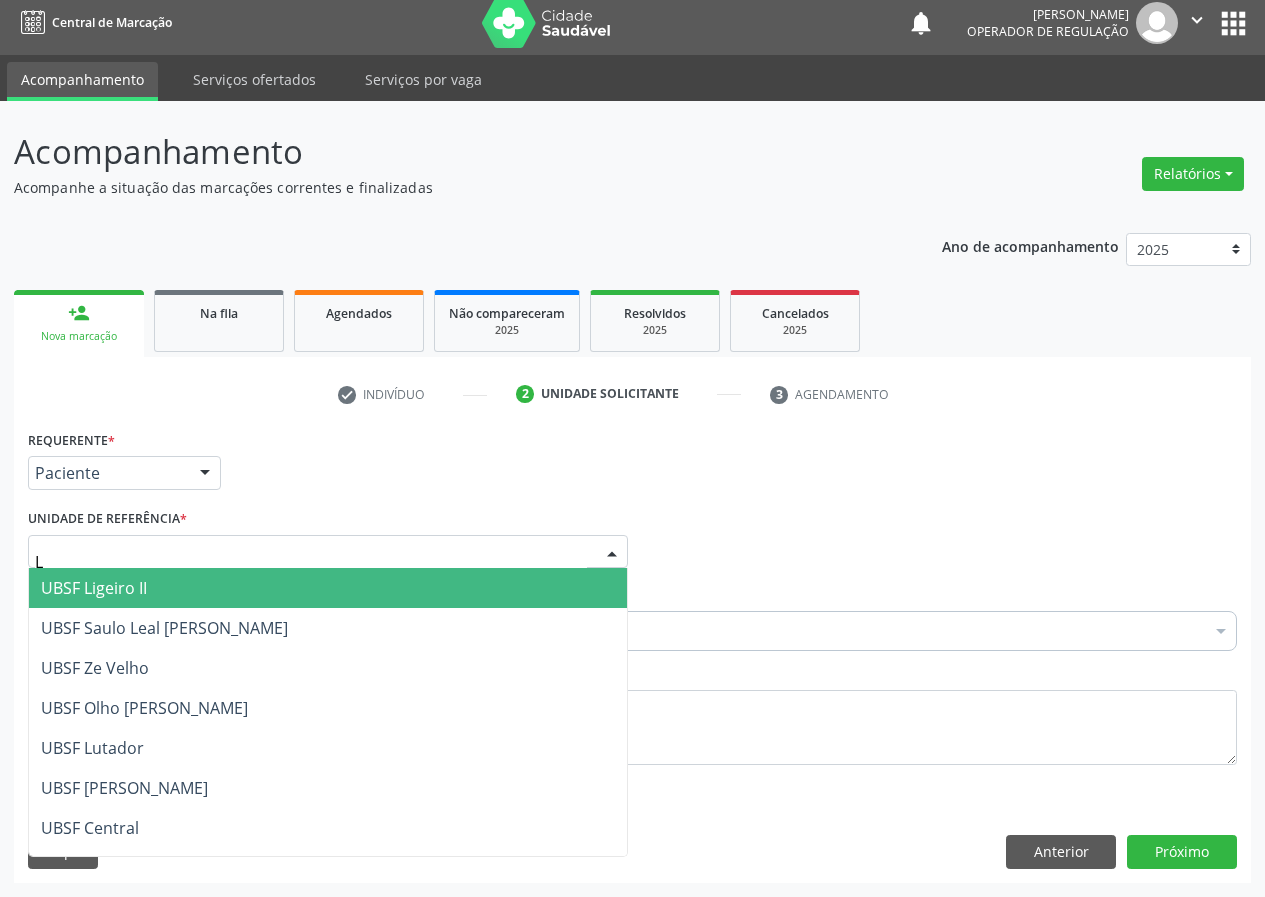 type on "LI" 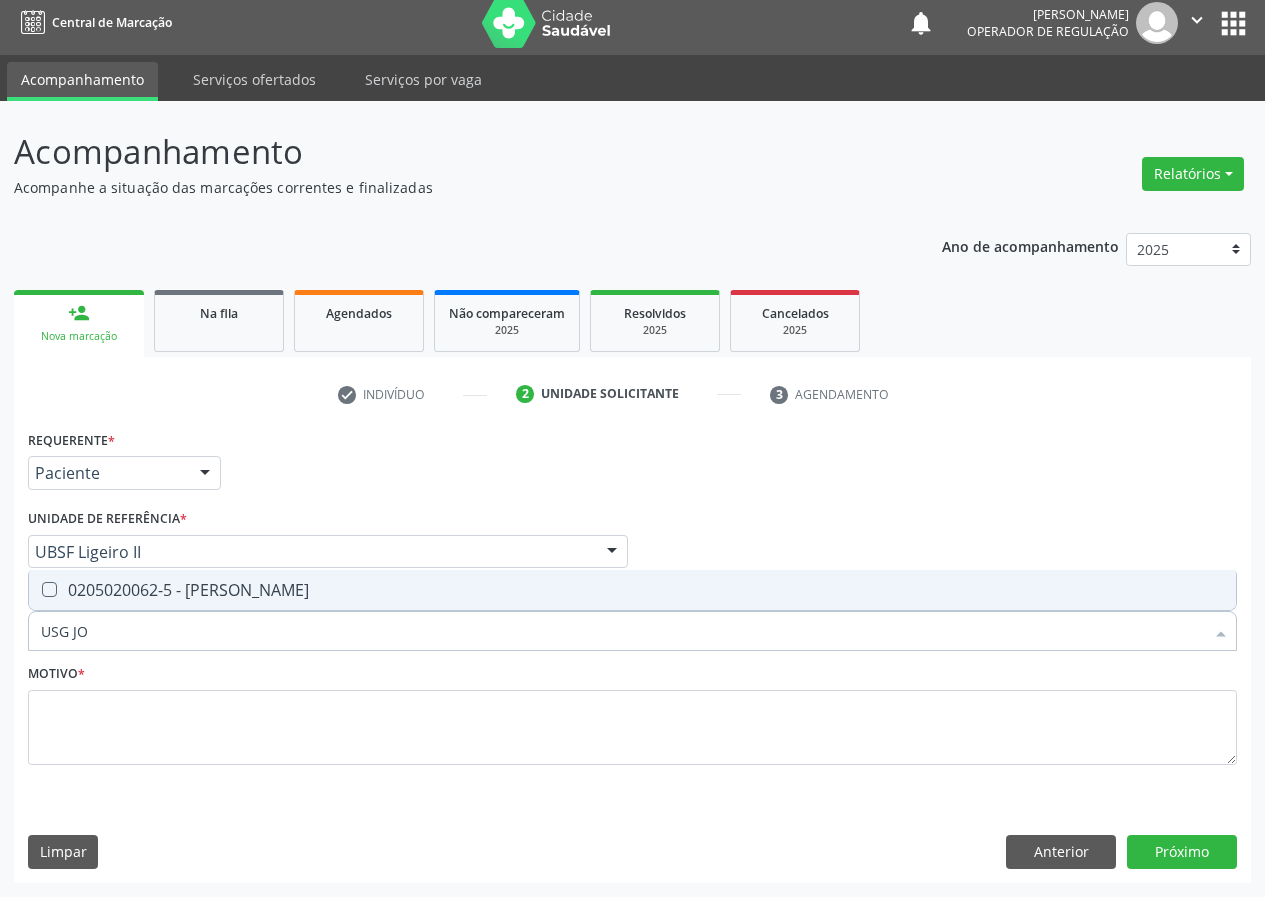 type on "USG JOE" 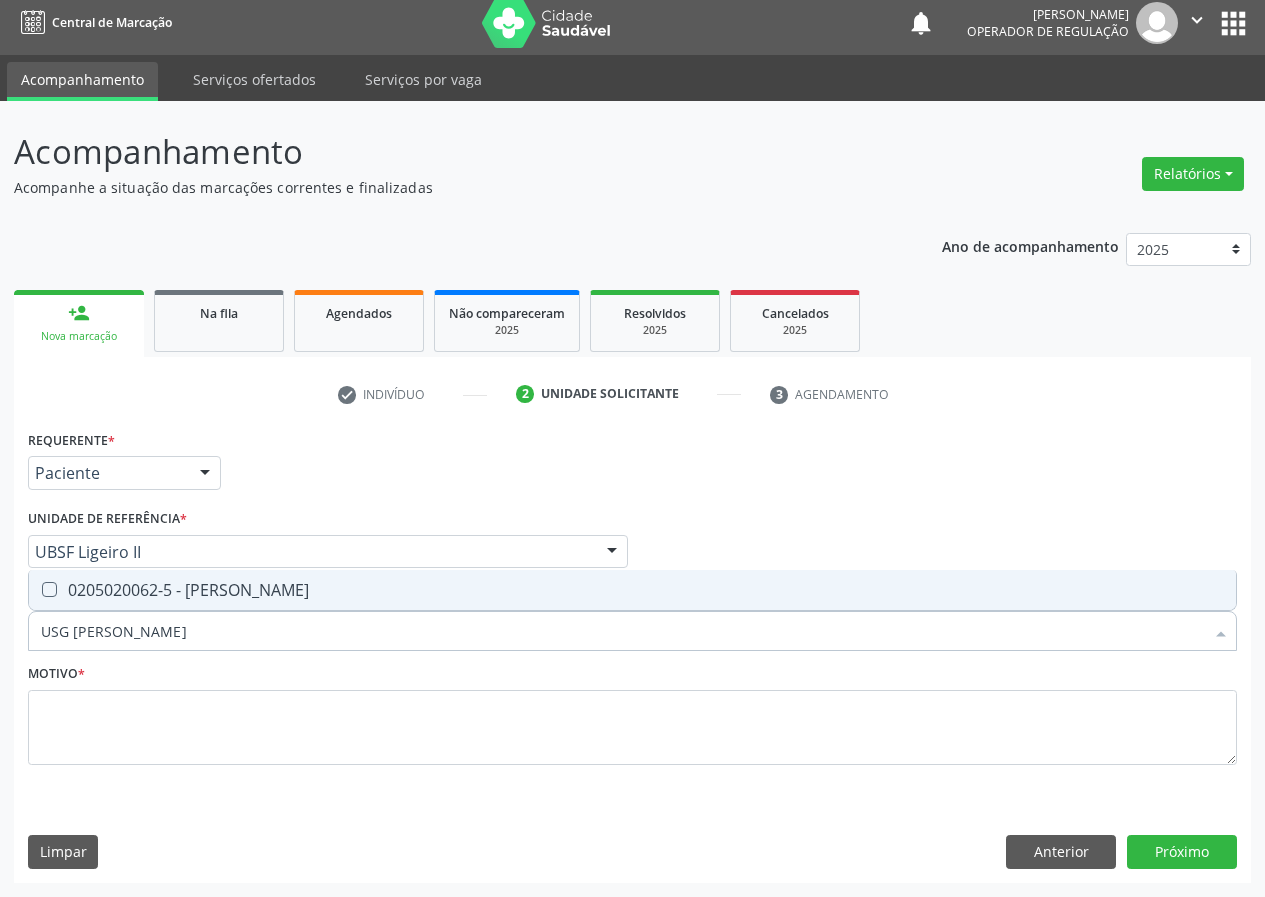 click on "0205020062-5 - [PERSON_NAME]" at bounding box center [632, 590] 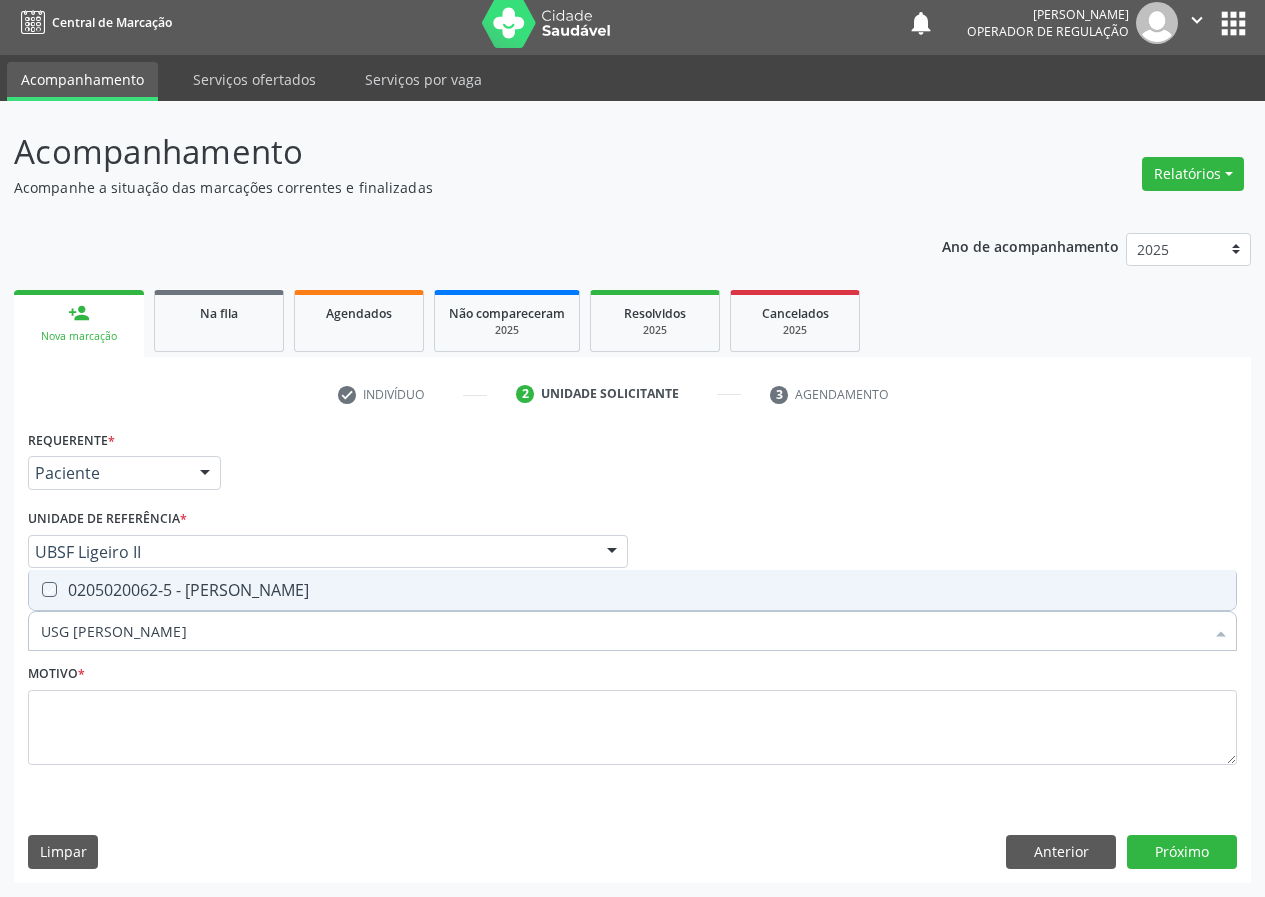 checkbox on "true" 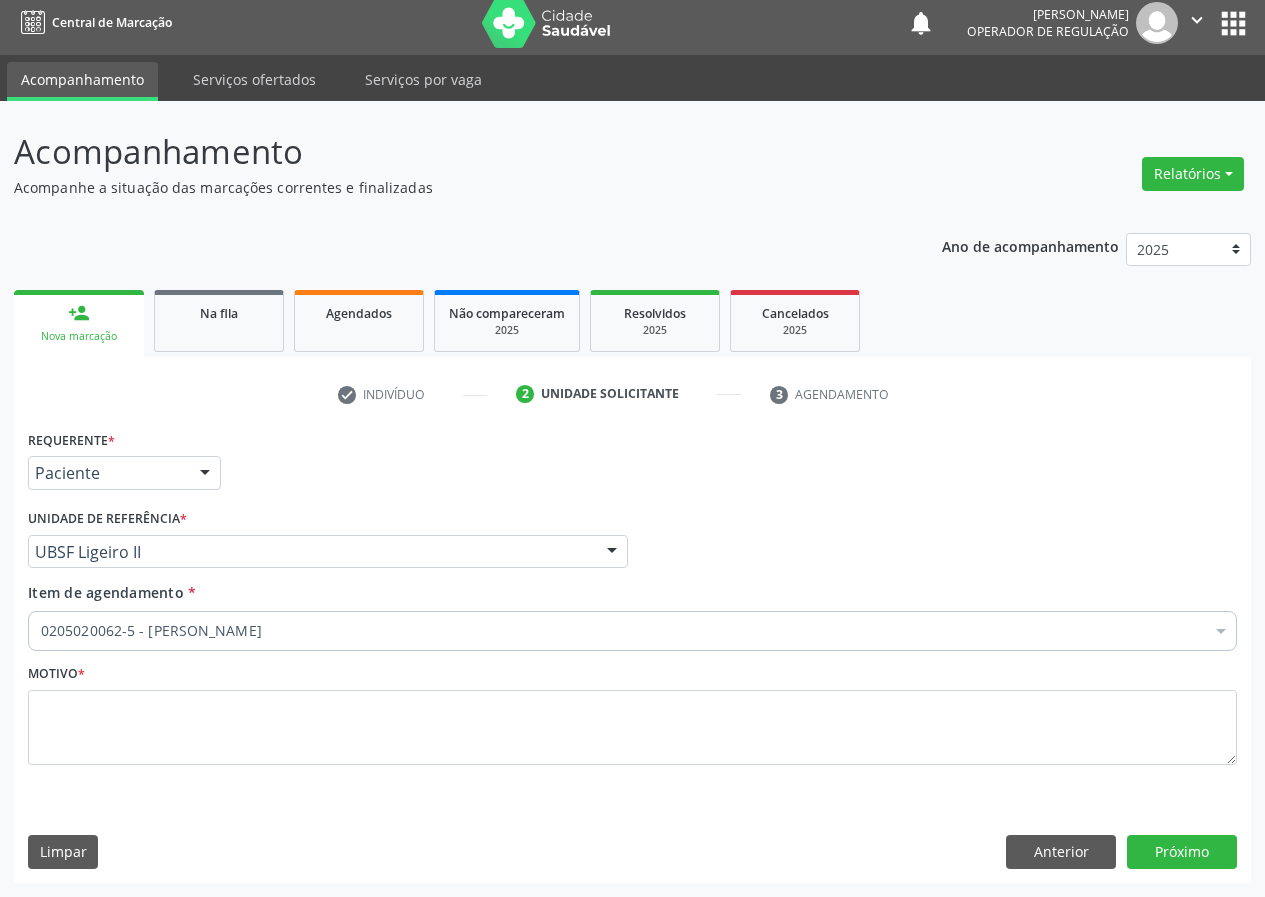 scroll, scrollTop: 9, scrollLeft: 0, axis: vertical 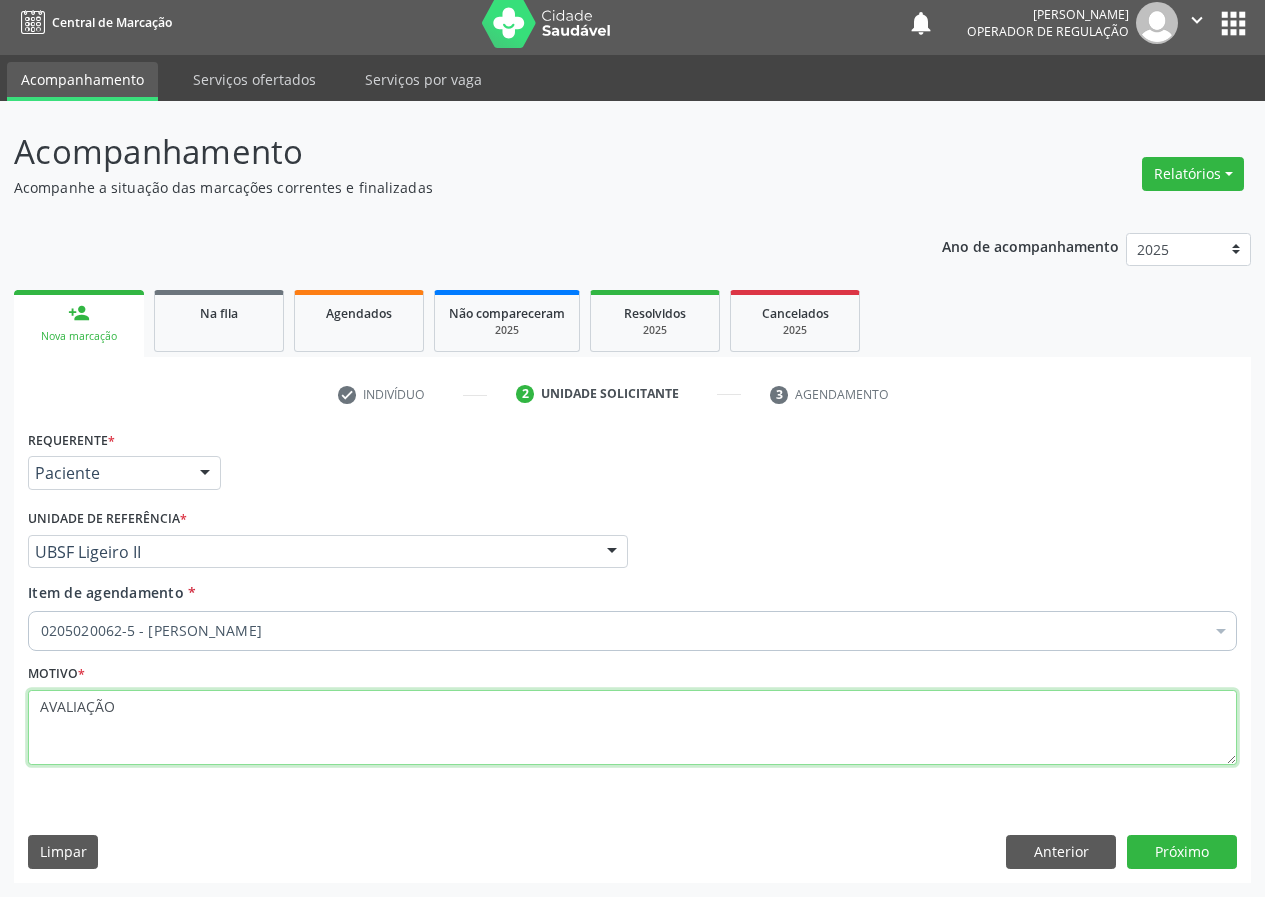 type on "AVALIAÇÃO" 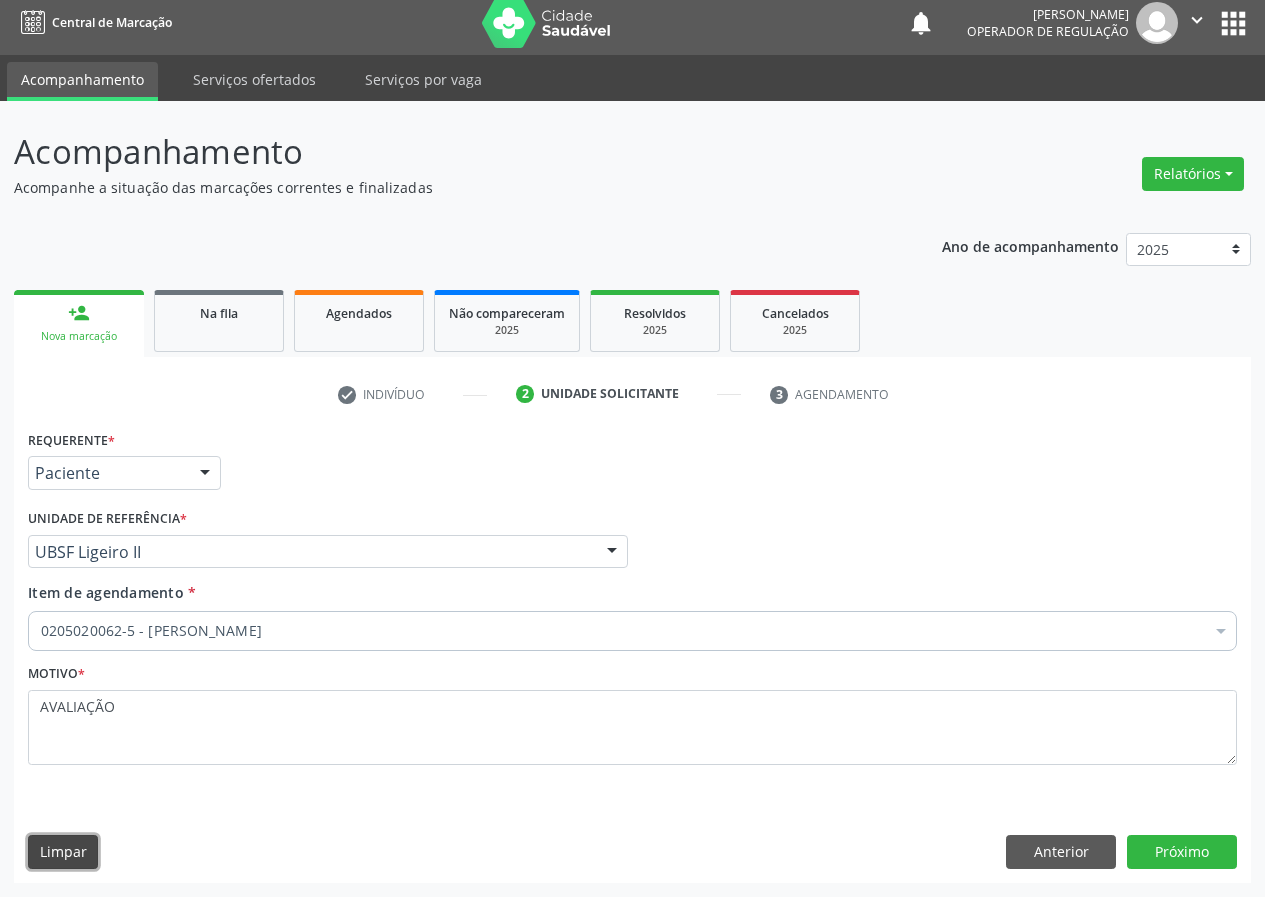 type 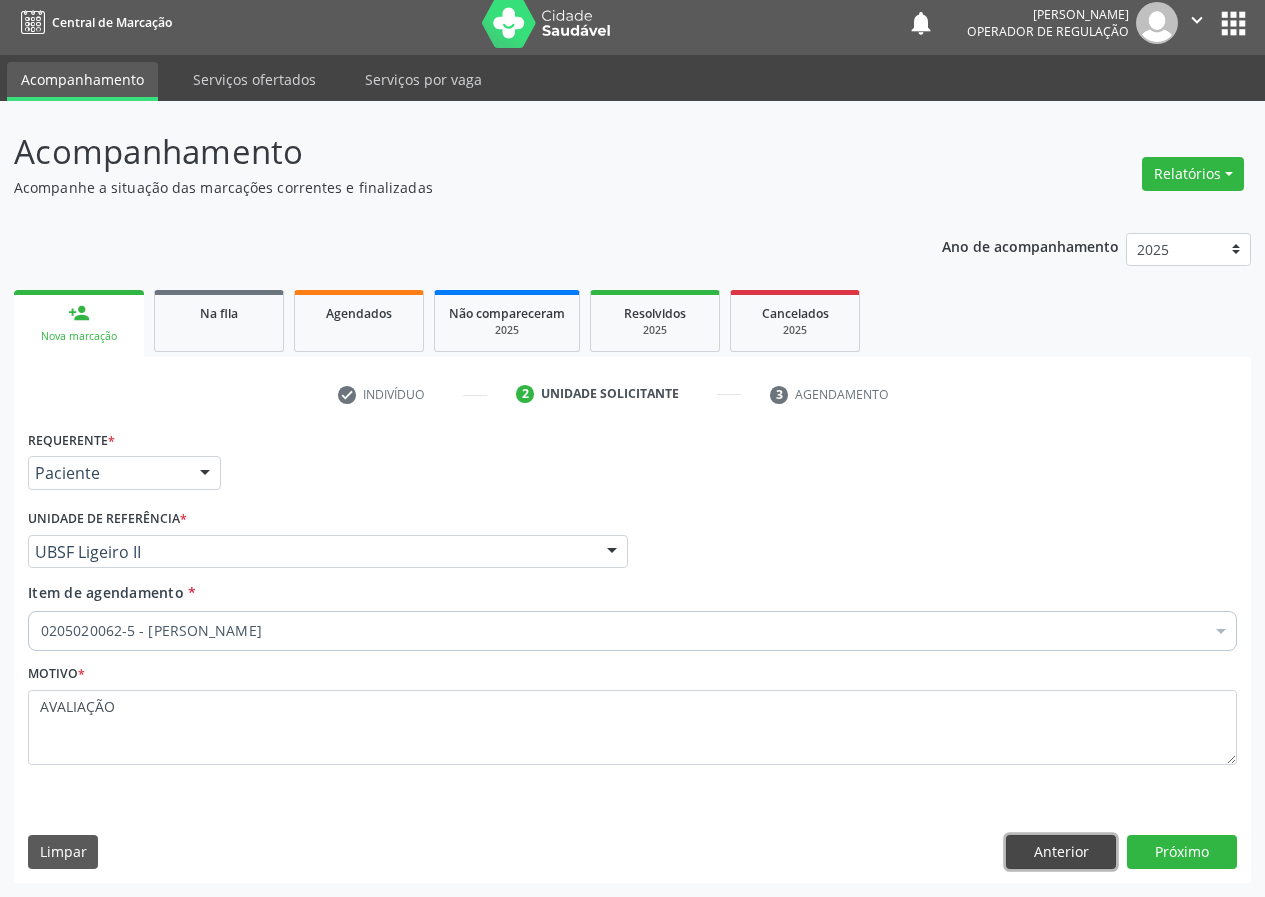 type 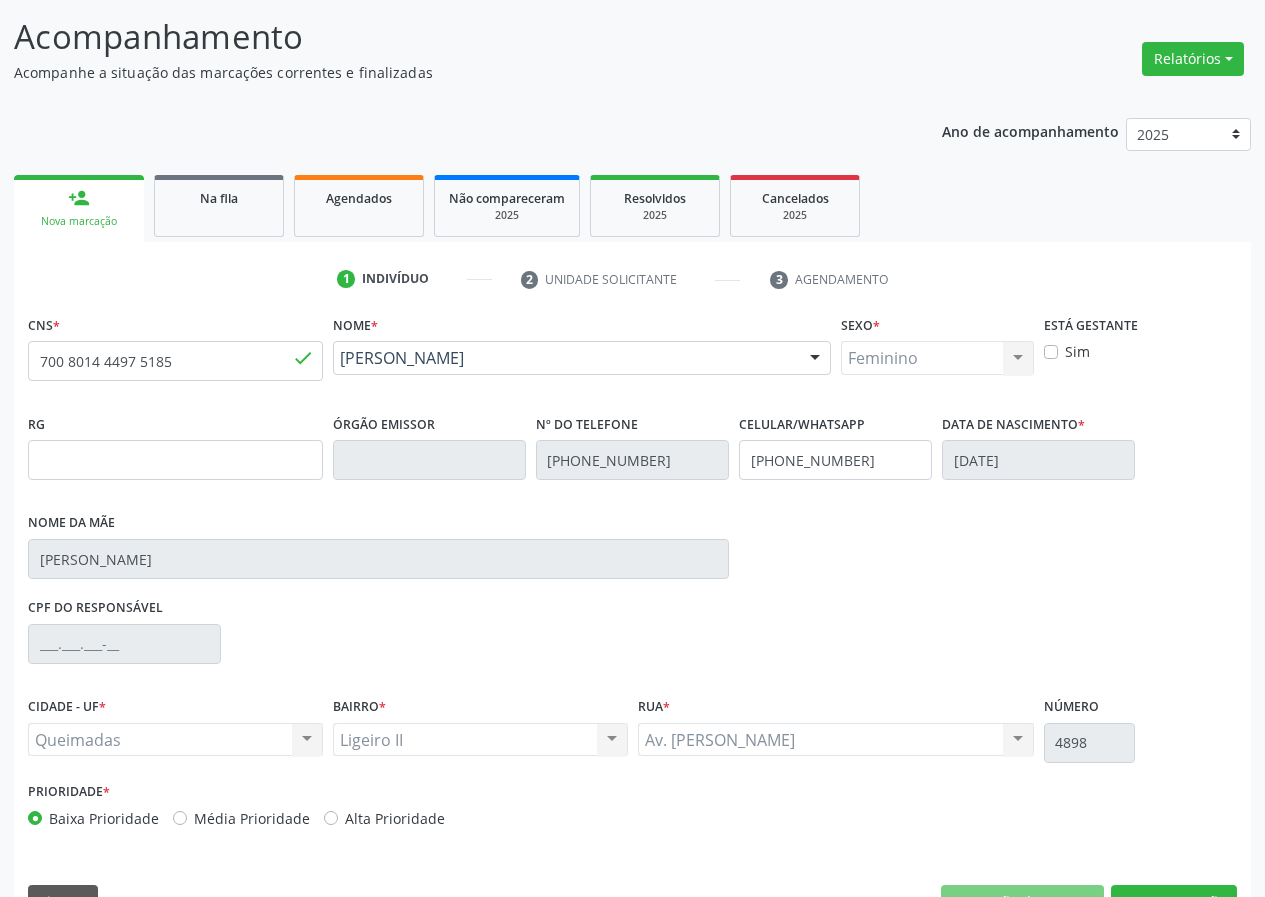 scroll, scrollTop: 173, scrollLeft: 0, axis: vertical 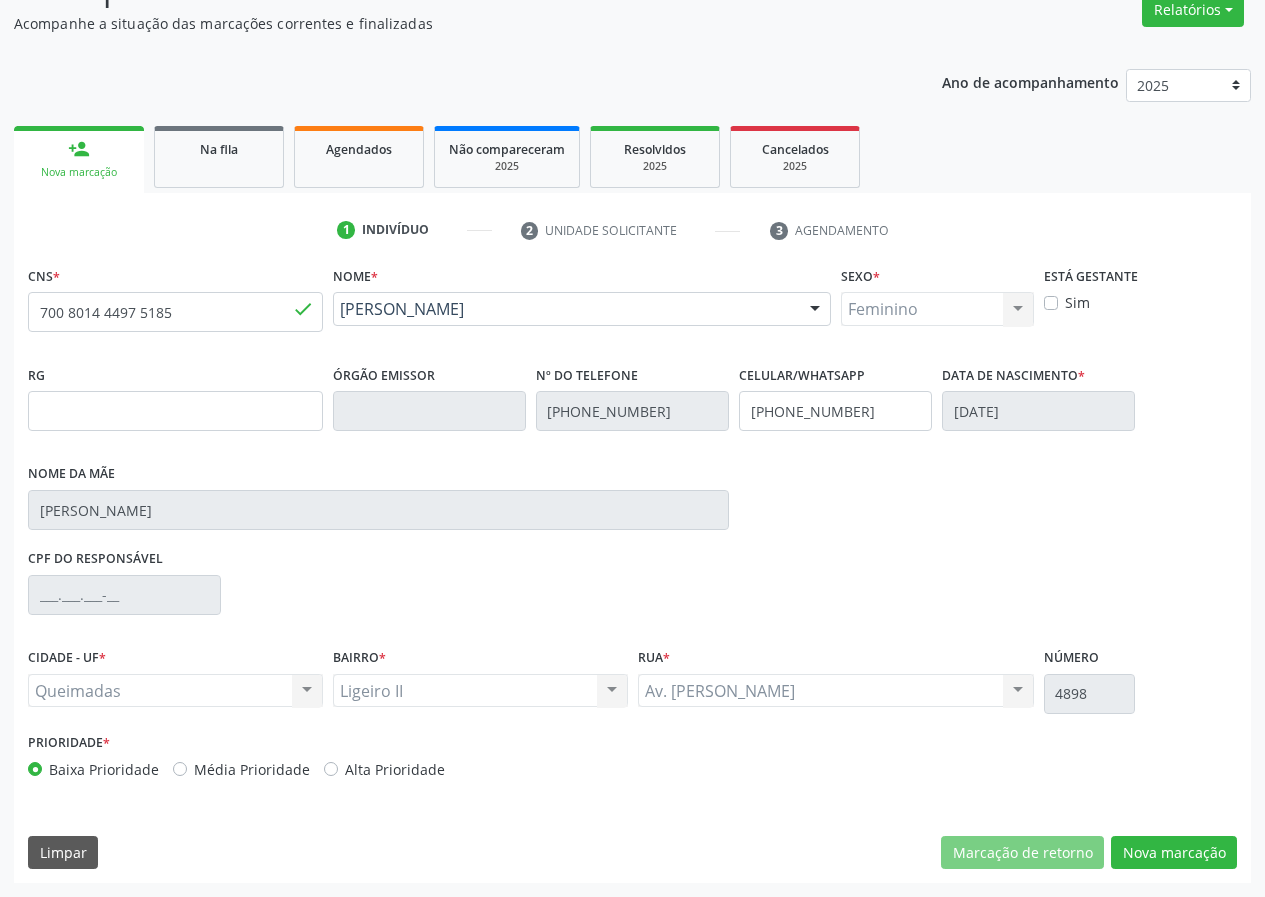 click on "CNS
*
700 8014 4497 5185       done
Nome
*
[PERSON_NAME]
[PERSON_NAME]
CNS:
700 8014 4497 5185
CPF:    --   Nascimento:
[DATE]
Nenhum resultado encontrado para: "   "
Digite o nome ou CNS para buscar um indivíduo
Sexo
*
Feminino         Masculino   Feminino
Nenhum resultado encontrado para: "   "
Não há nenhuma opção para ser exibida.
Está gestante
Sim
RG
Órgão emissor
Nº do Telefone
[PHONE_NUMBER]
Celular/WhatsApp
[PHONE_NUMBER]
Data de nascimento
*
[DATE]
Nome da mãe
[PERSON_NAME]
CPF do responsável
[GEOGRAPHIC_DATA]
*
Queimadas         Queimadas" at bounding box center [632, 572] 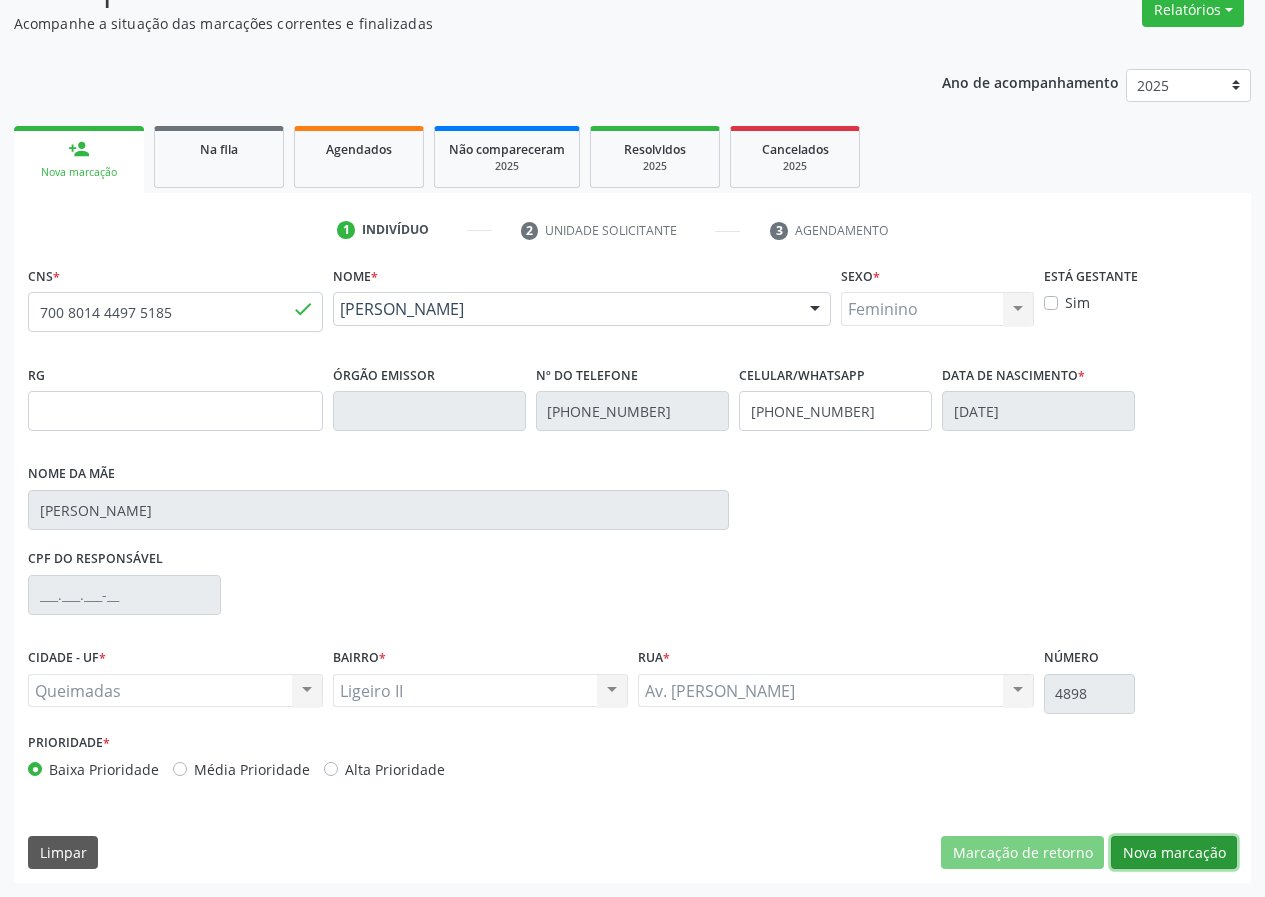click on "Nova marcação" at bounding box center [1174, 853] 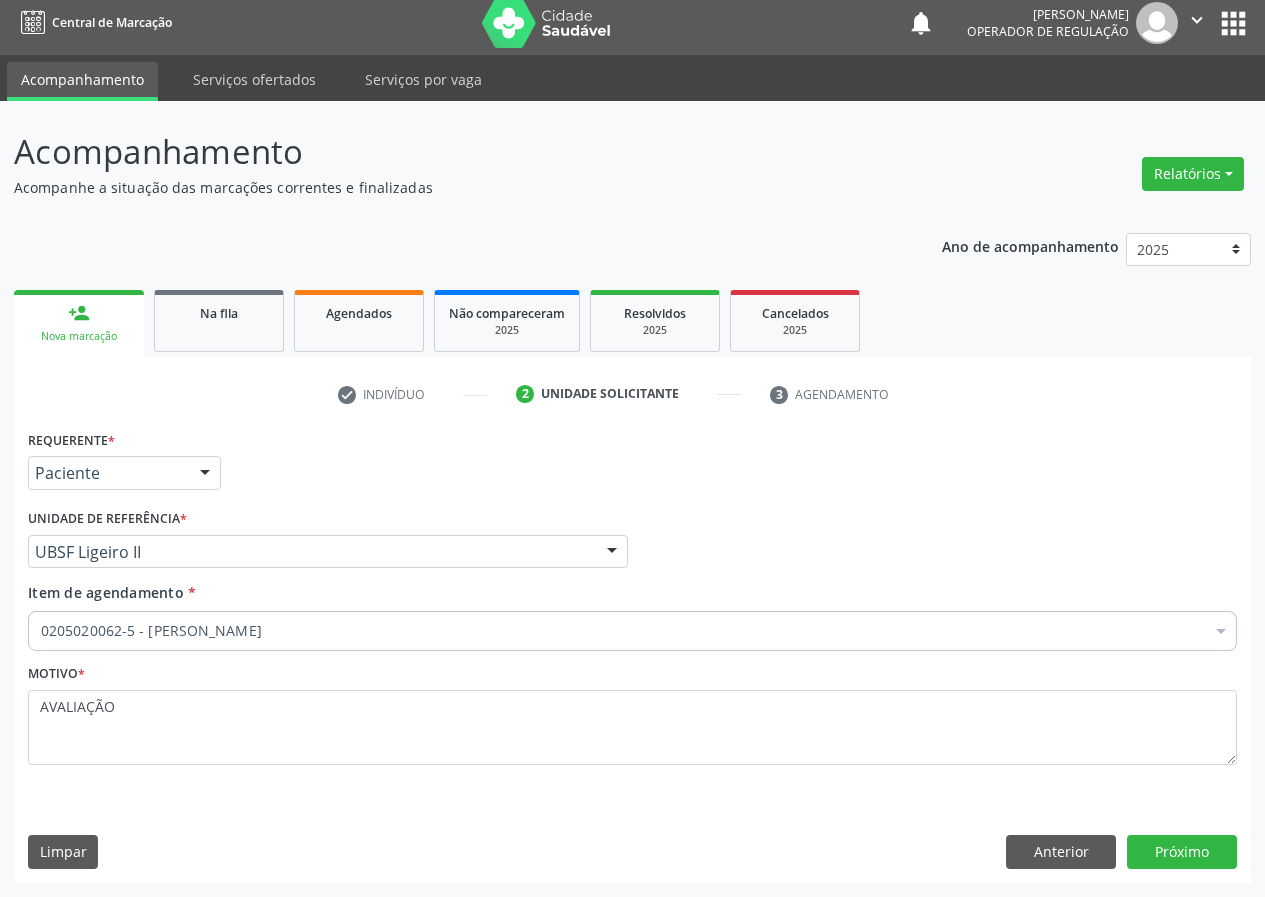 scroll, scrollTop: 9, scrollLeft: 0, axis: vertical 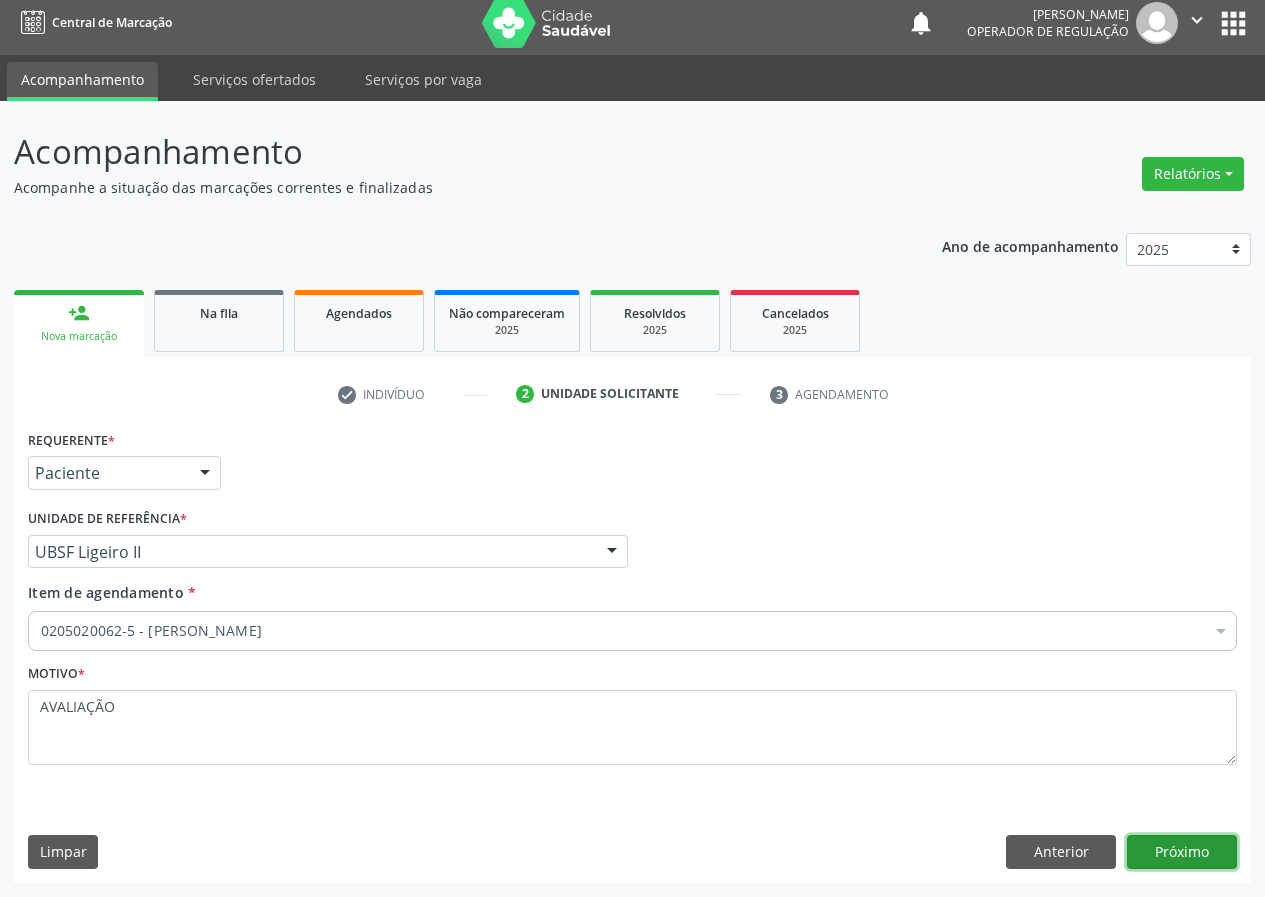 click on "Próximo" at bounding box center [1182, 852] 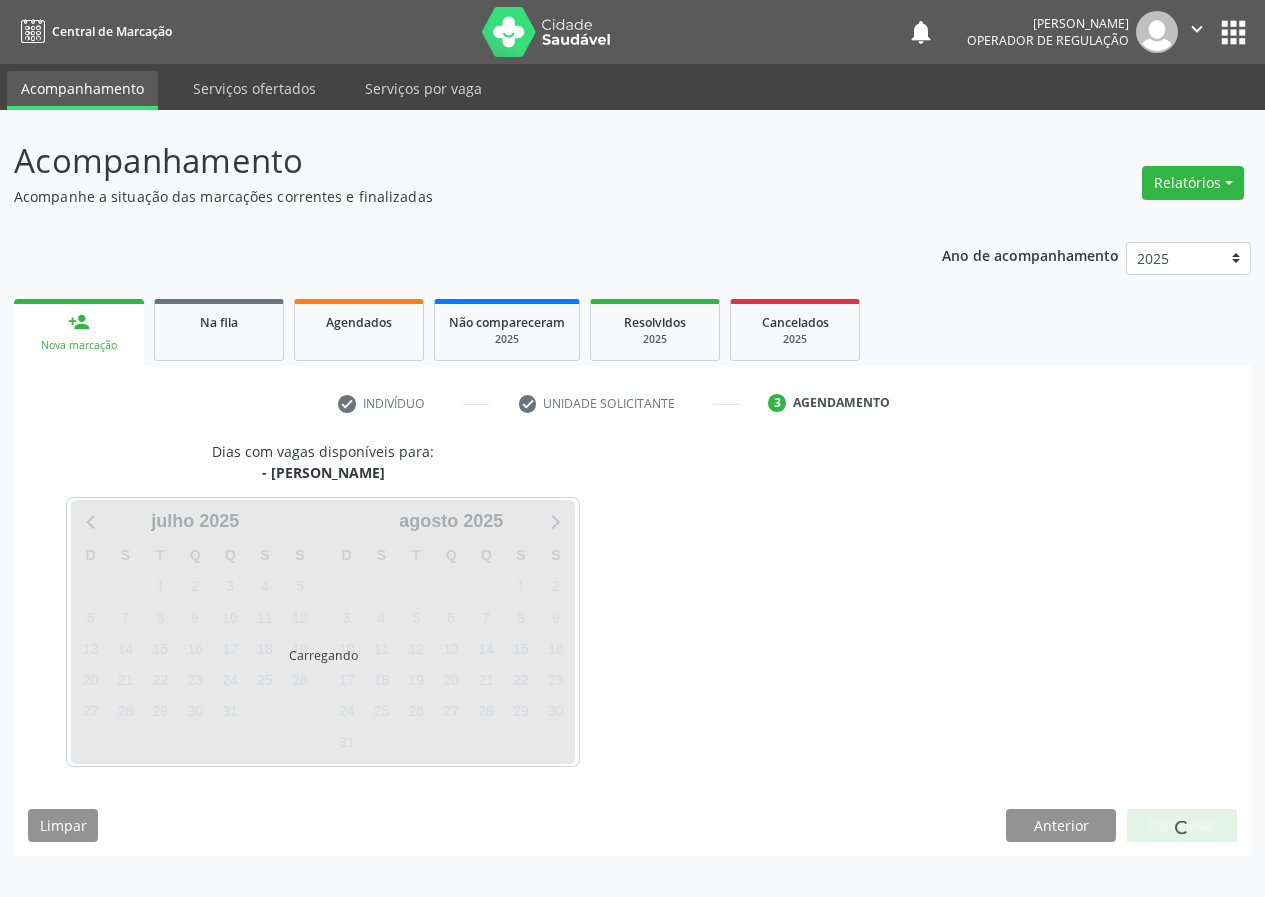 scroll, scrollTop: 0, scrollLeft: 0, axis: both 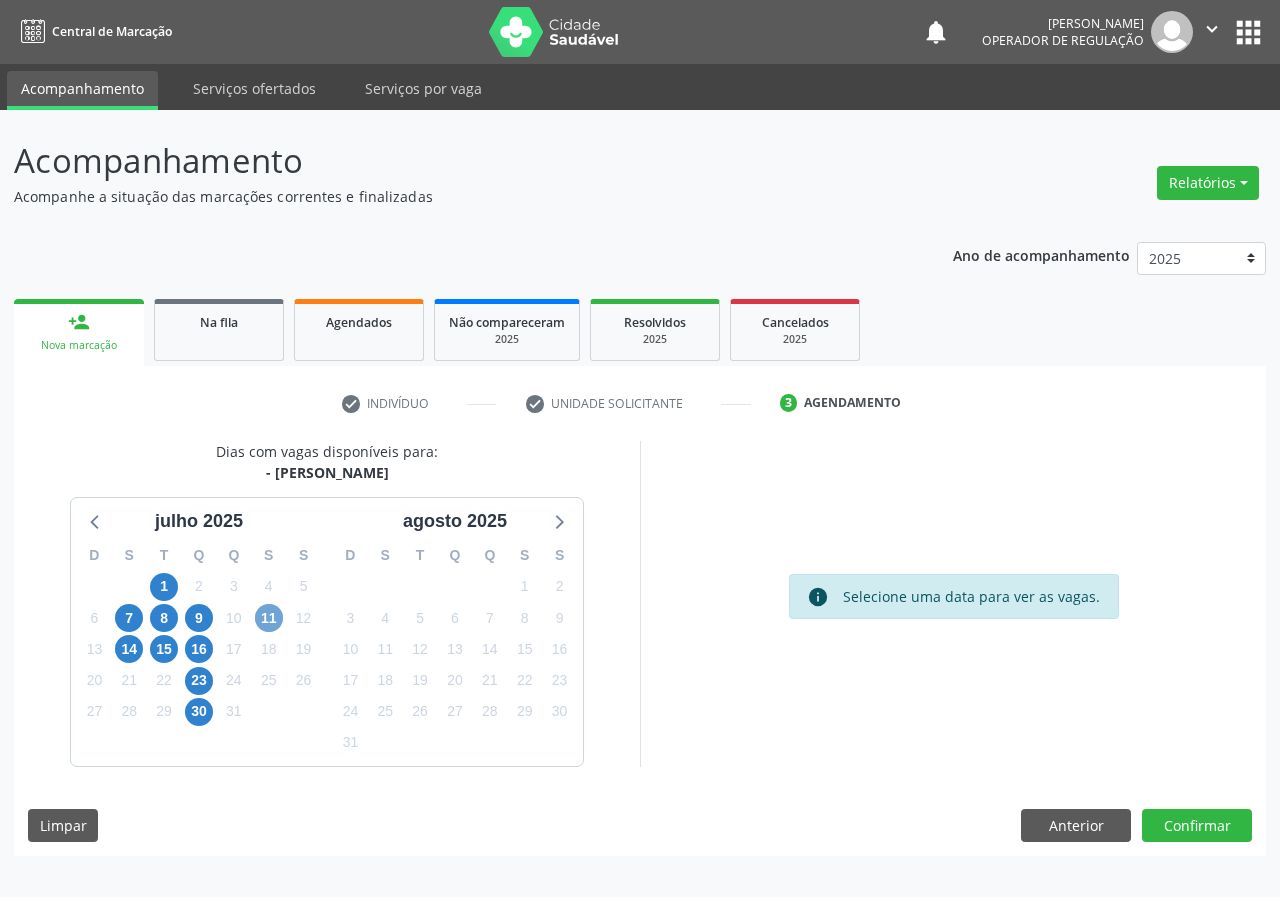 click on "11" at bounding box center [269, 618] 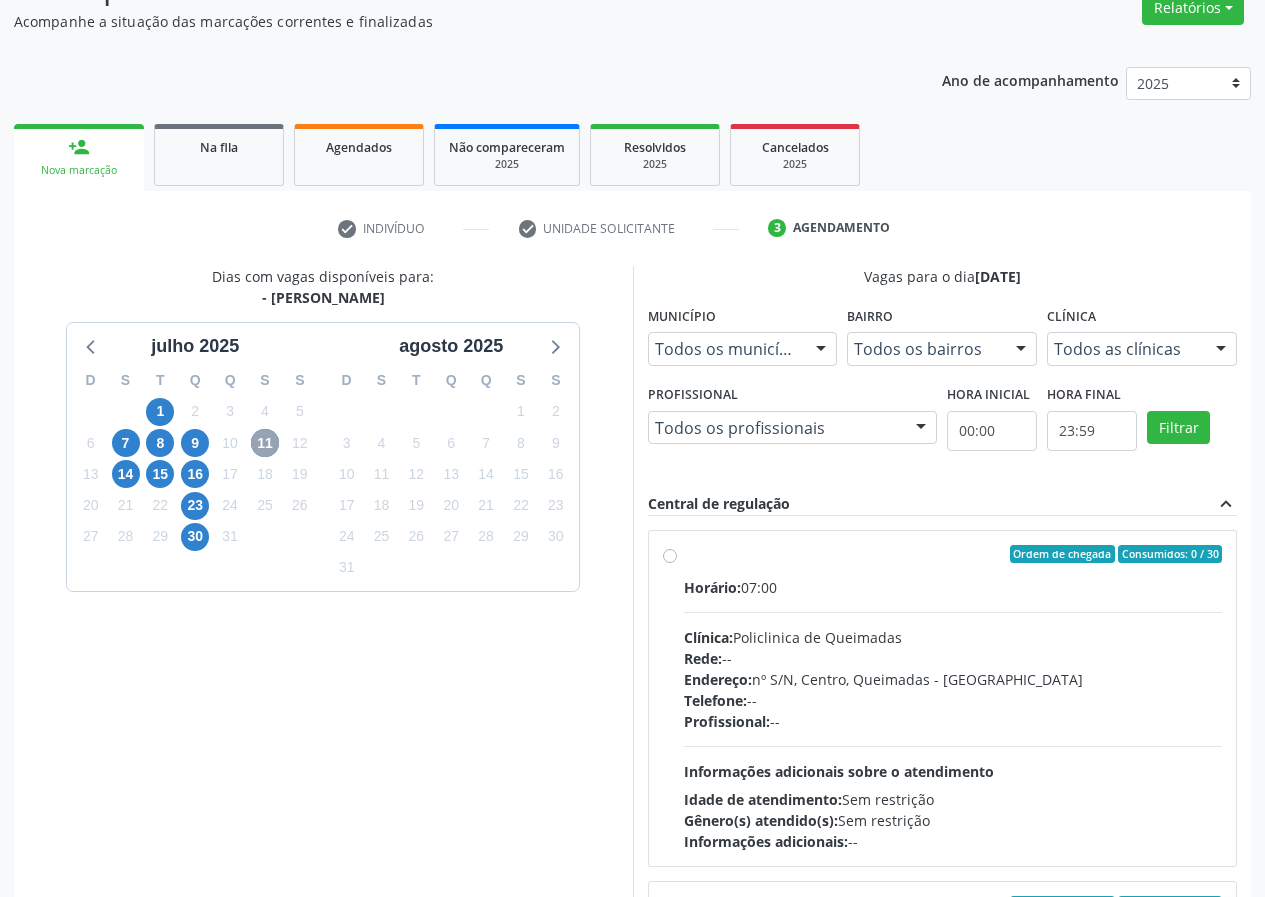 scroll, scrollTop: 298, scrollLeft: 0, axis: vertical 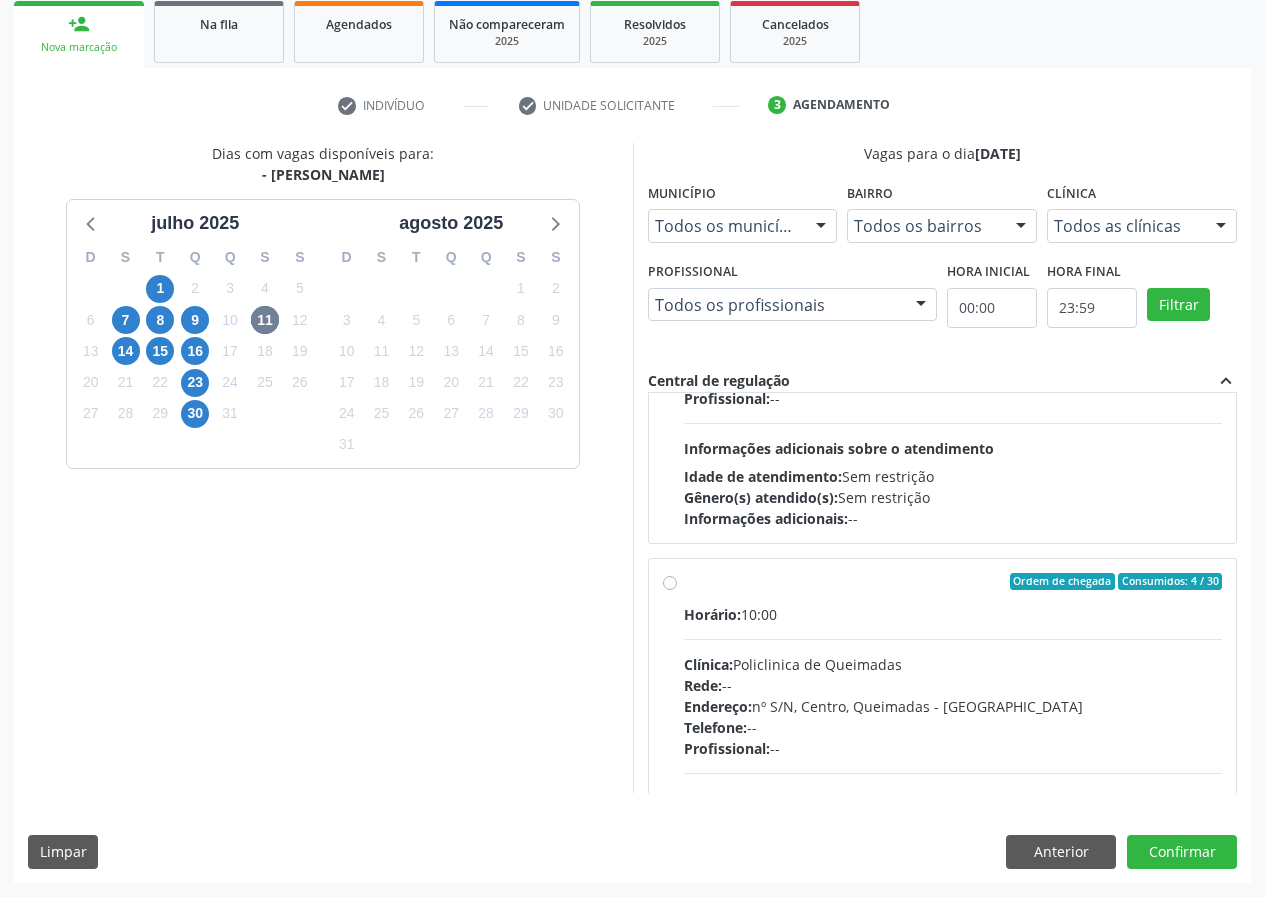 click on "Ordem de chegada
Consumidos: 4 / 30
Horário:   10:00
Clínica:  Policlinica de Queimadas
Rede:
--
Endereço:   nº S/N, Centro, Queimadas - PB
Telefone:   --
Profissional:
--
Informações adicionais sobre o atendimento
Idade de atendimento:
Sem restrição
Gênero(s) atendido(s):
Sem restrição
Informações adicionais:
--" at bounding box center (943, 726) 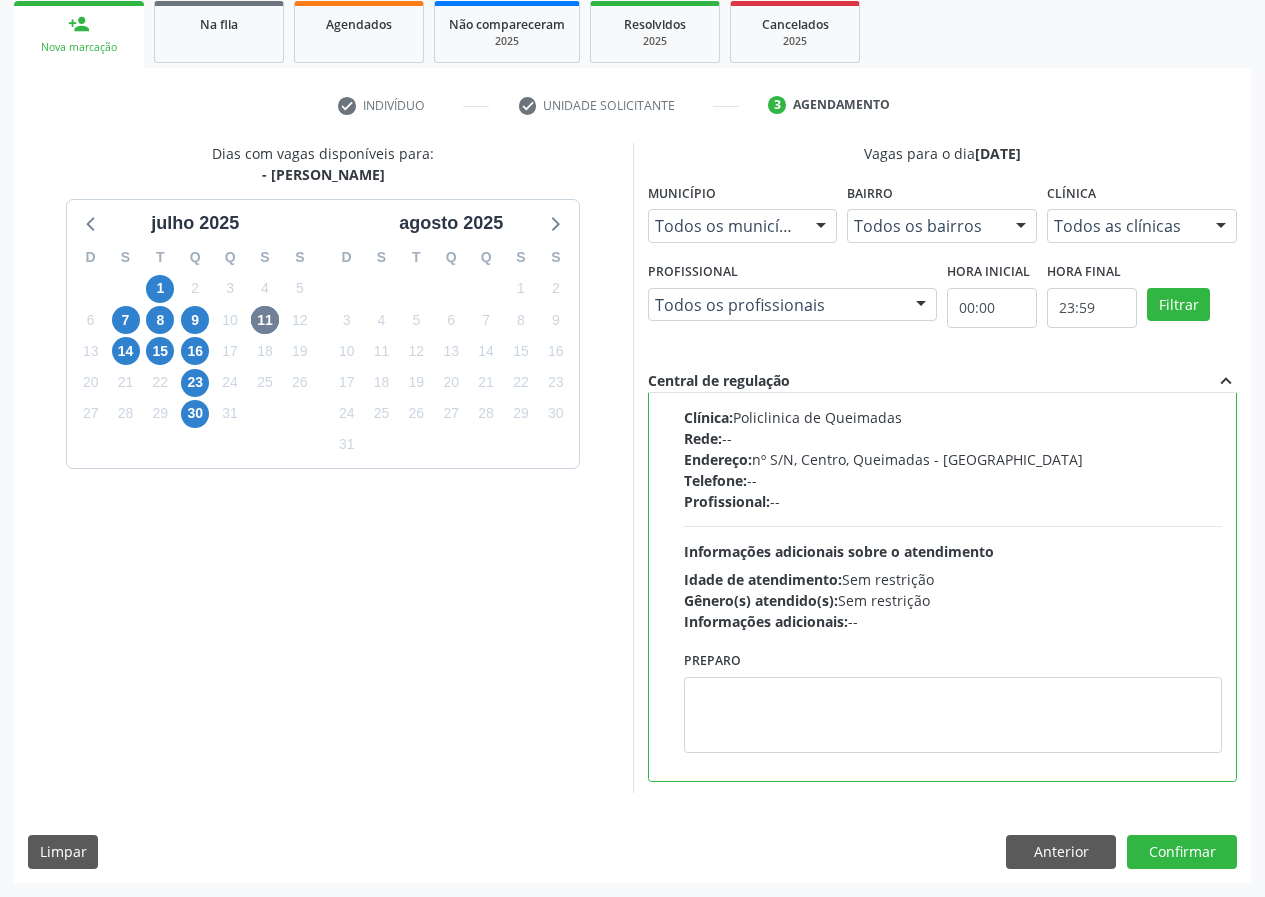 scroll, scrollTop: 450, scrollLeft: 0, axis: vertical 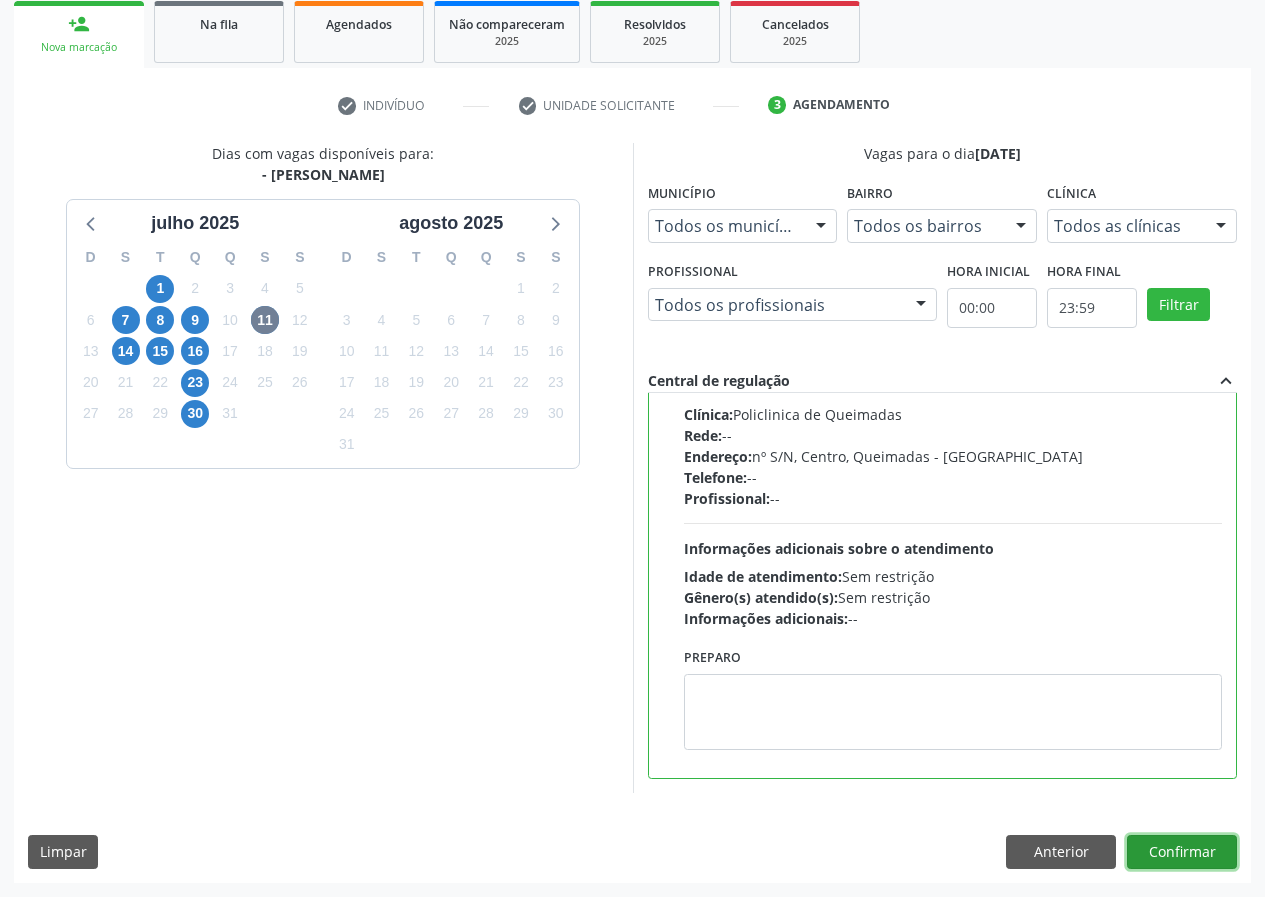 click on "Confirmar" at bounding box center (1182, 852) 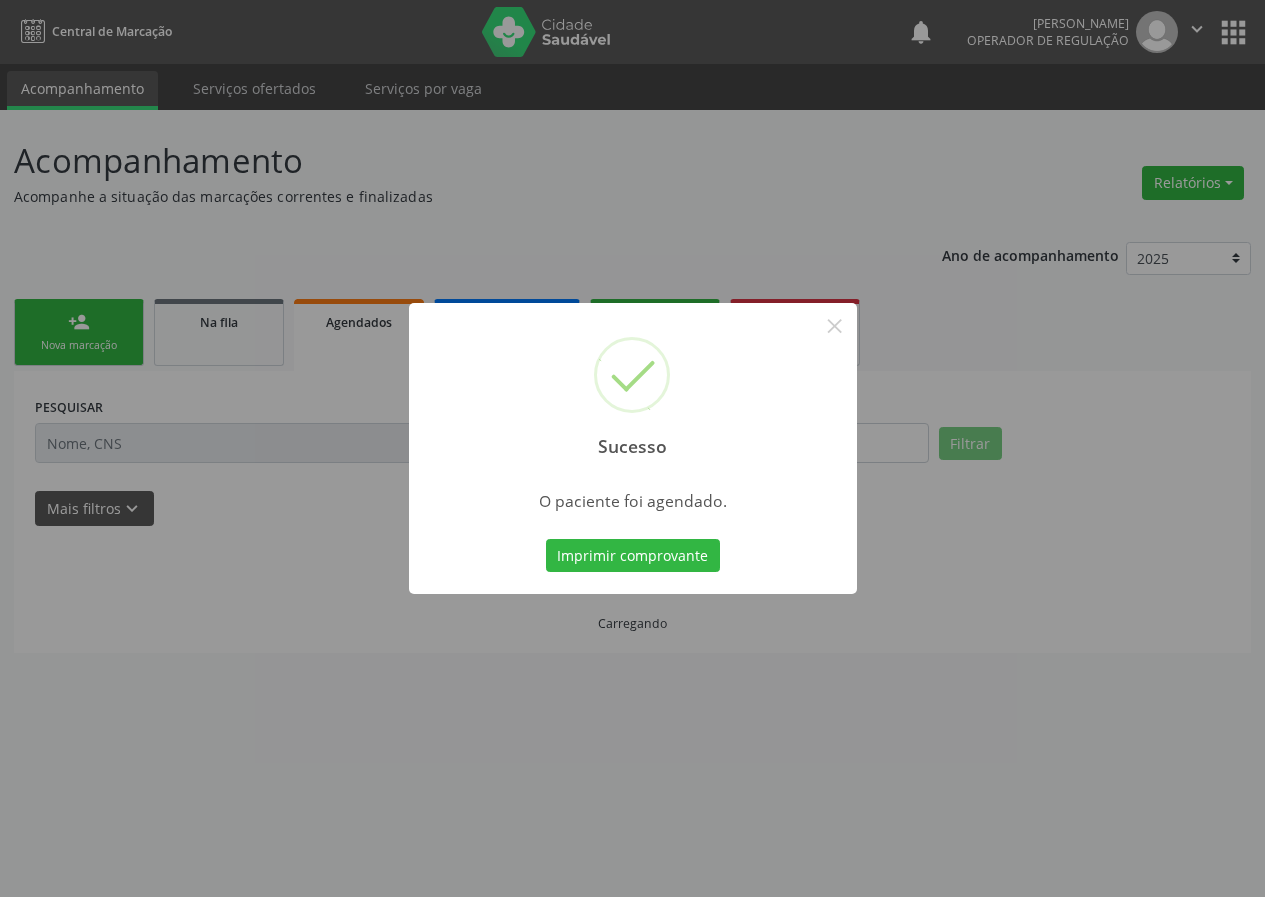scroll, scrollTop: 0, scrollLeft: 0, axis: both 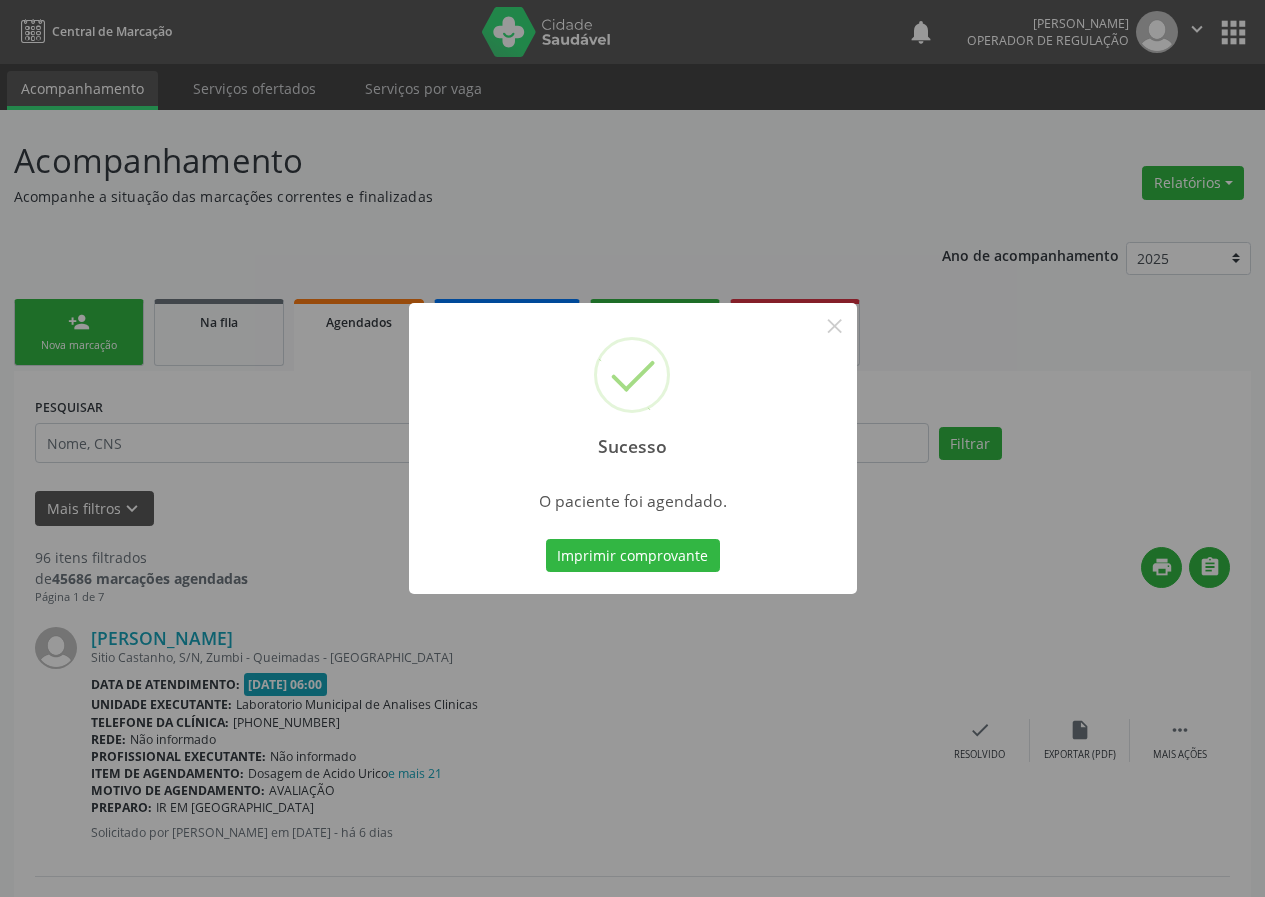 type 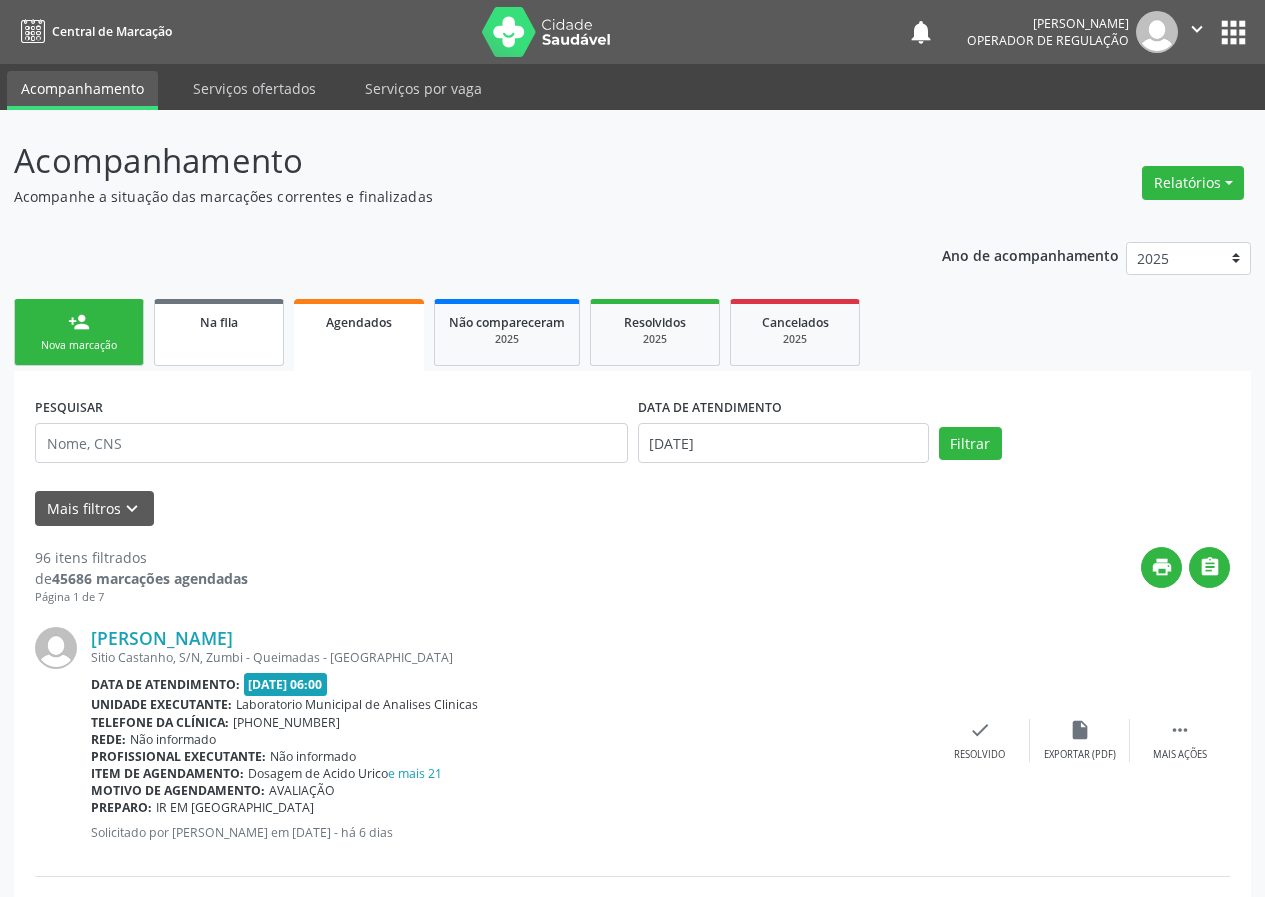 click on "Na fila" at bounding box center [219, 332] 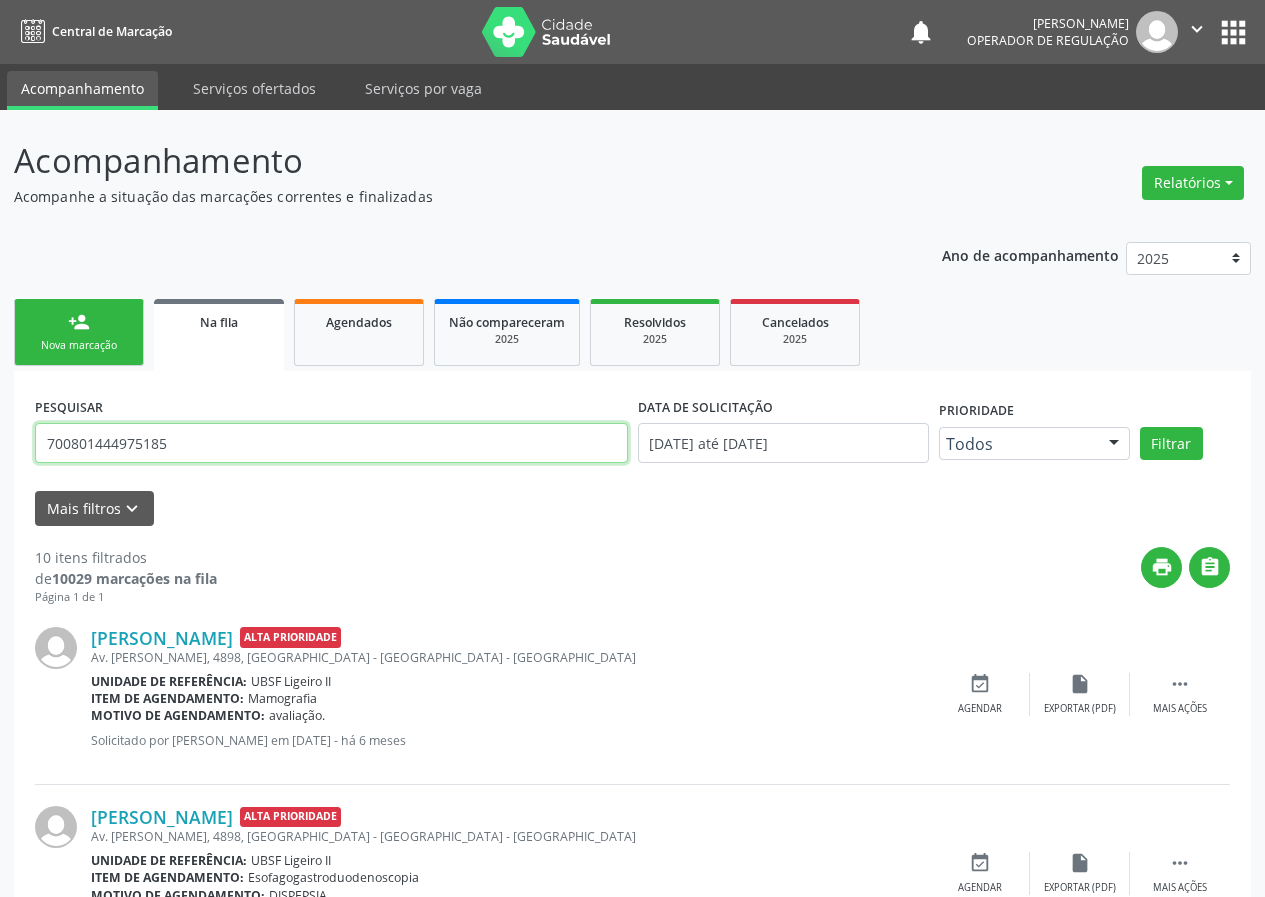click on "700801444975185" at bounding box center (331, 443) 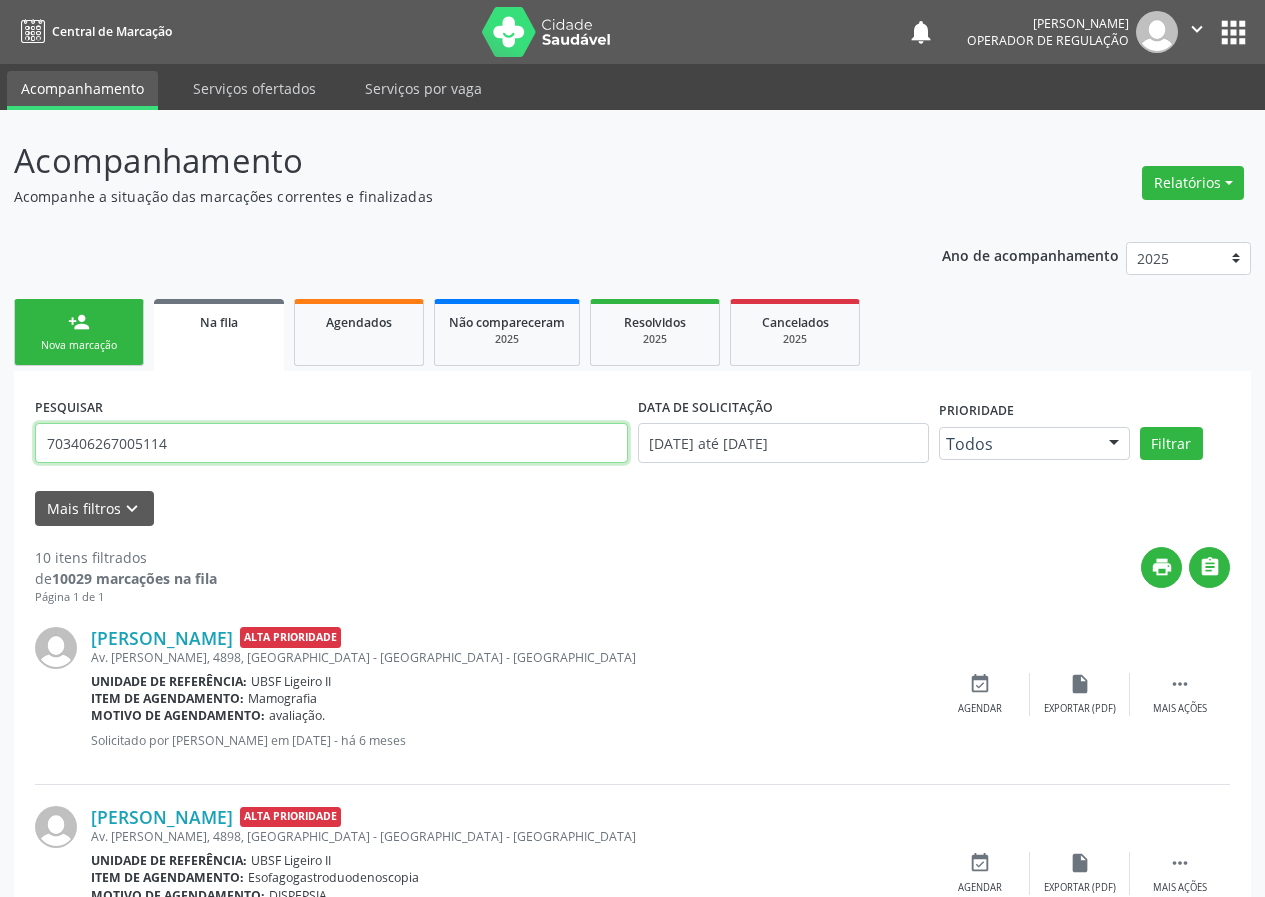 type on "703406267005114" 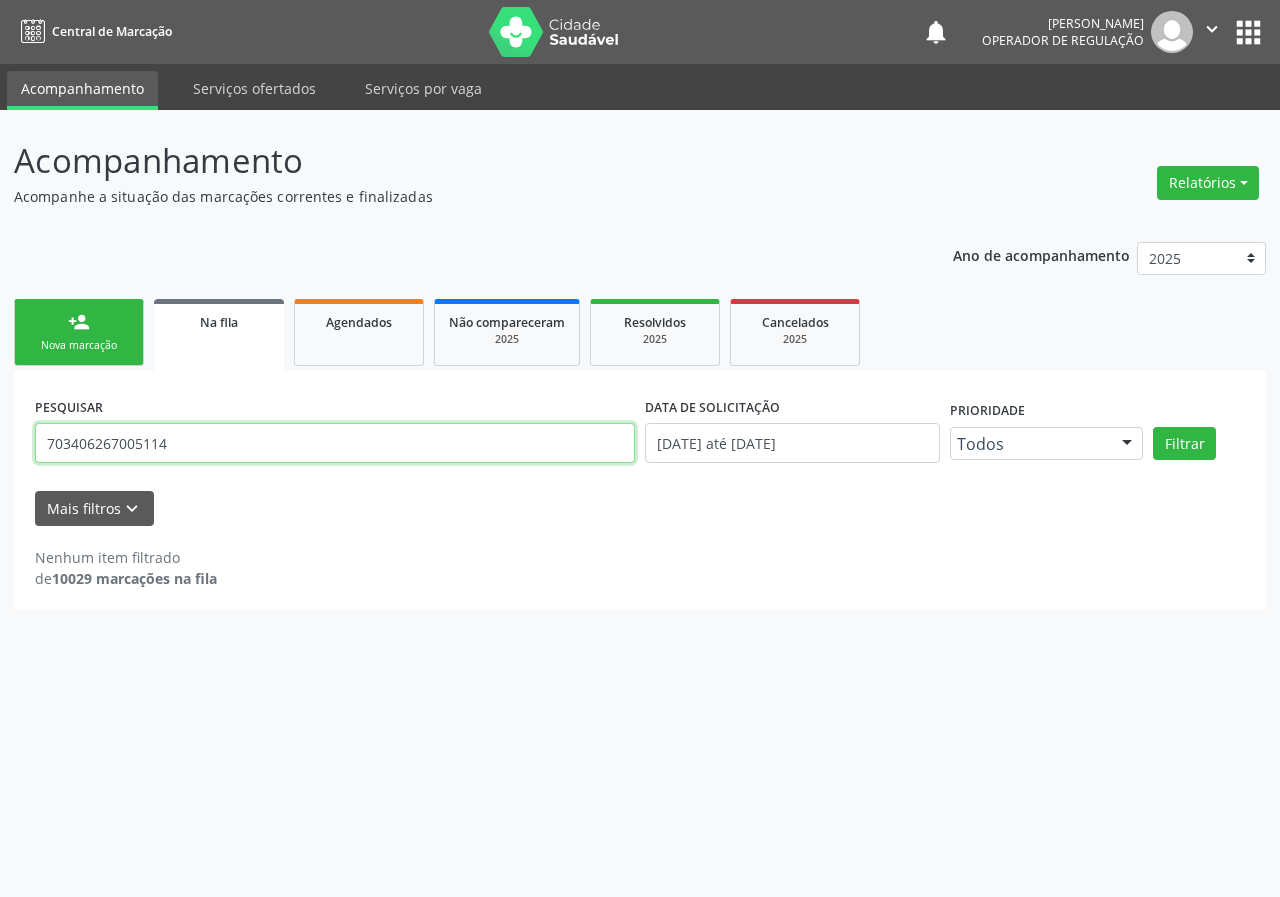 click on "703406267005114" at bounding box center (335, 443) 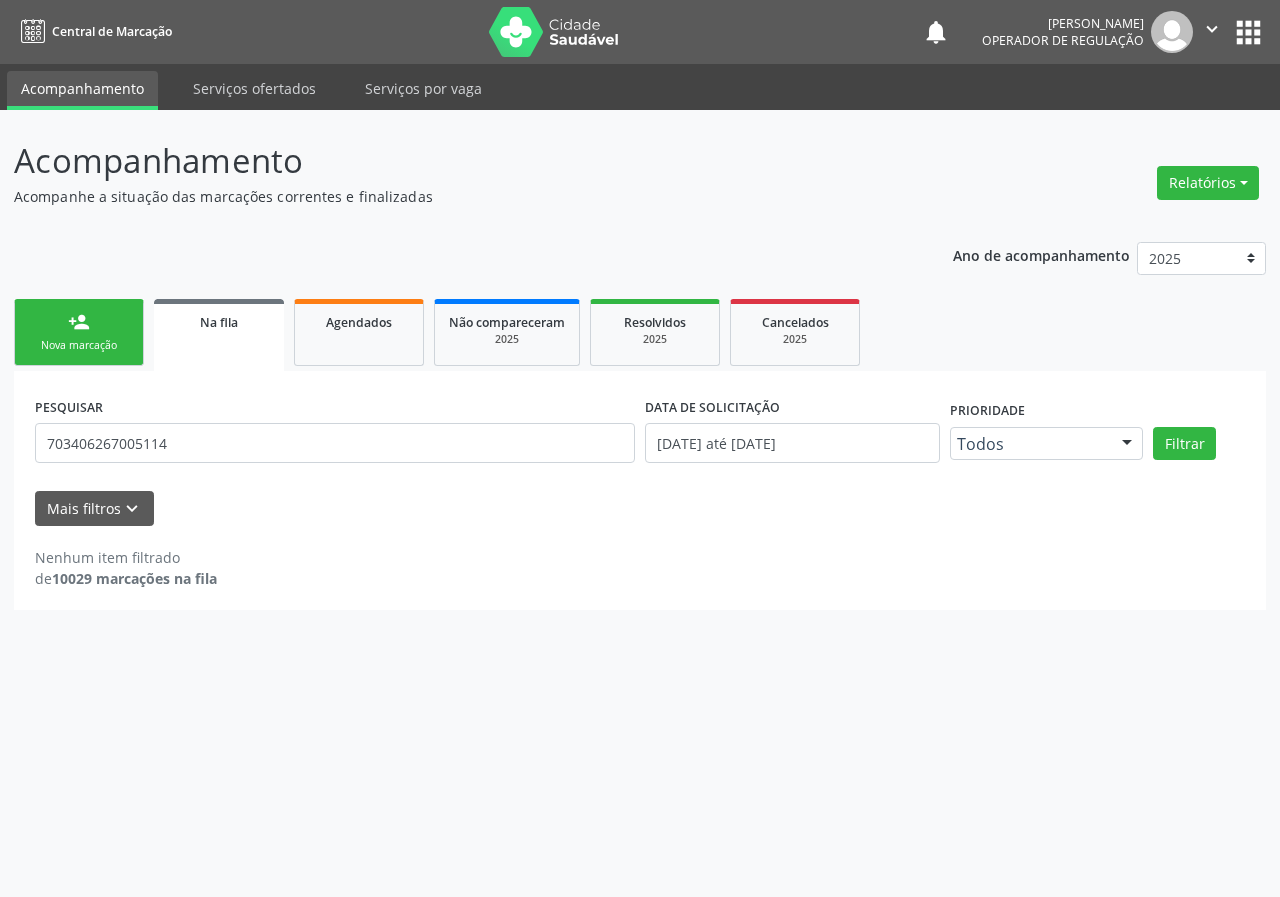 click on "Nova marcação" at bounding box center (79, 345) 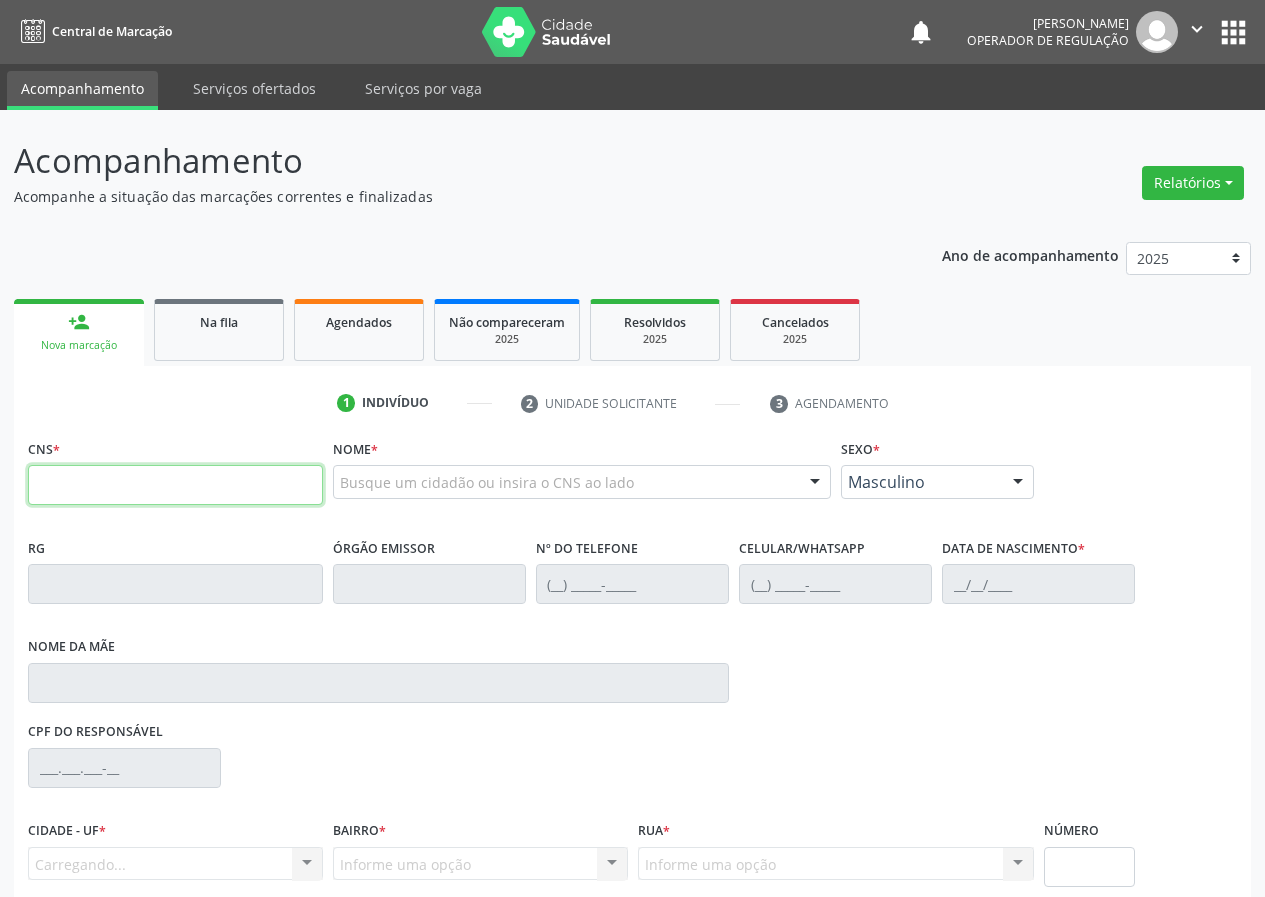 click at bounding box center (175, 485) 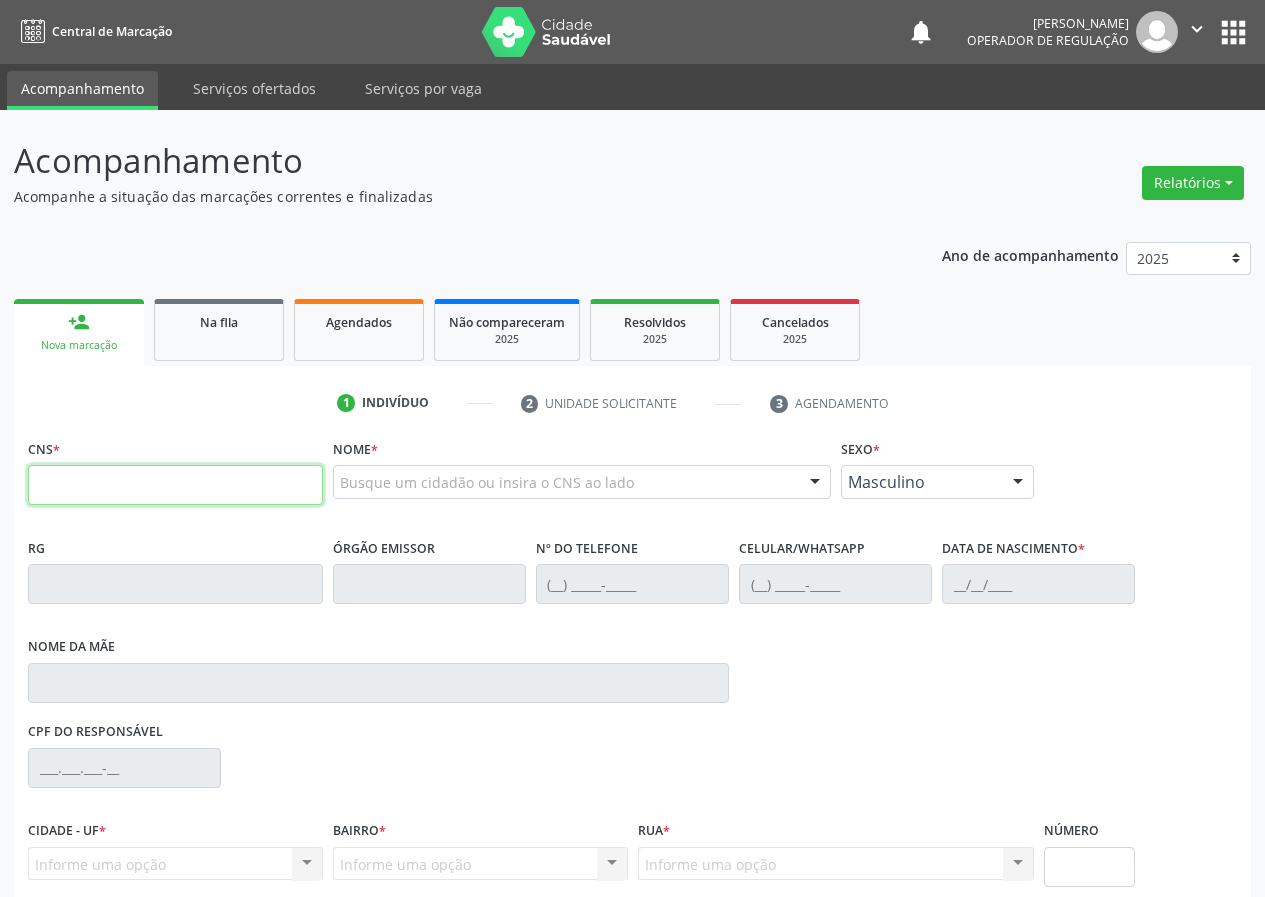 paste on "703 4062 6700 5114" 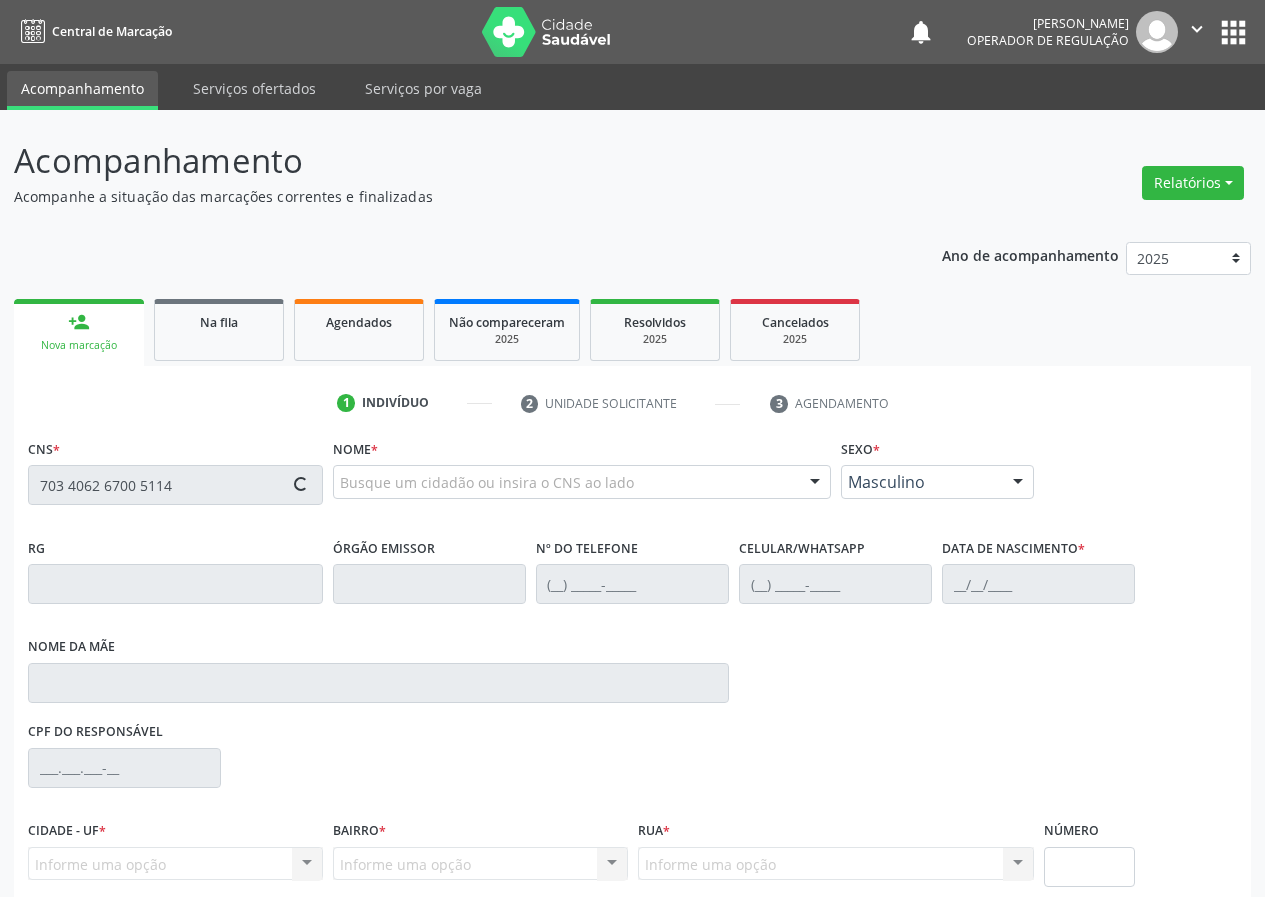 type on "703 4062 6700 5114" 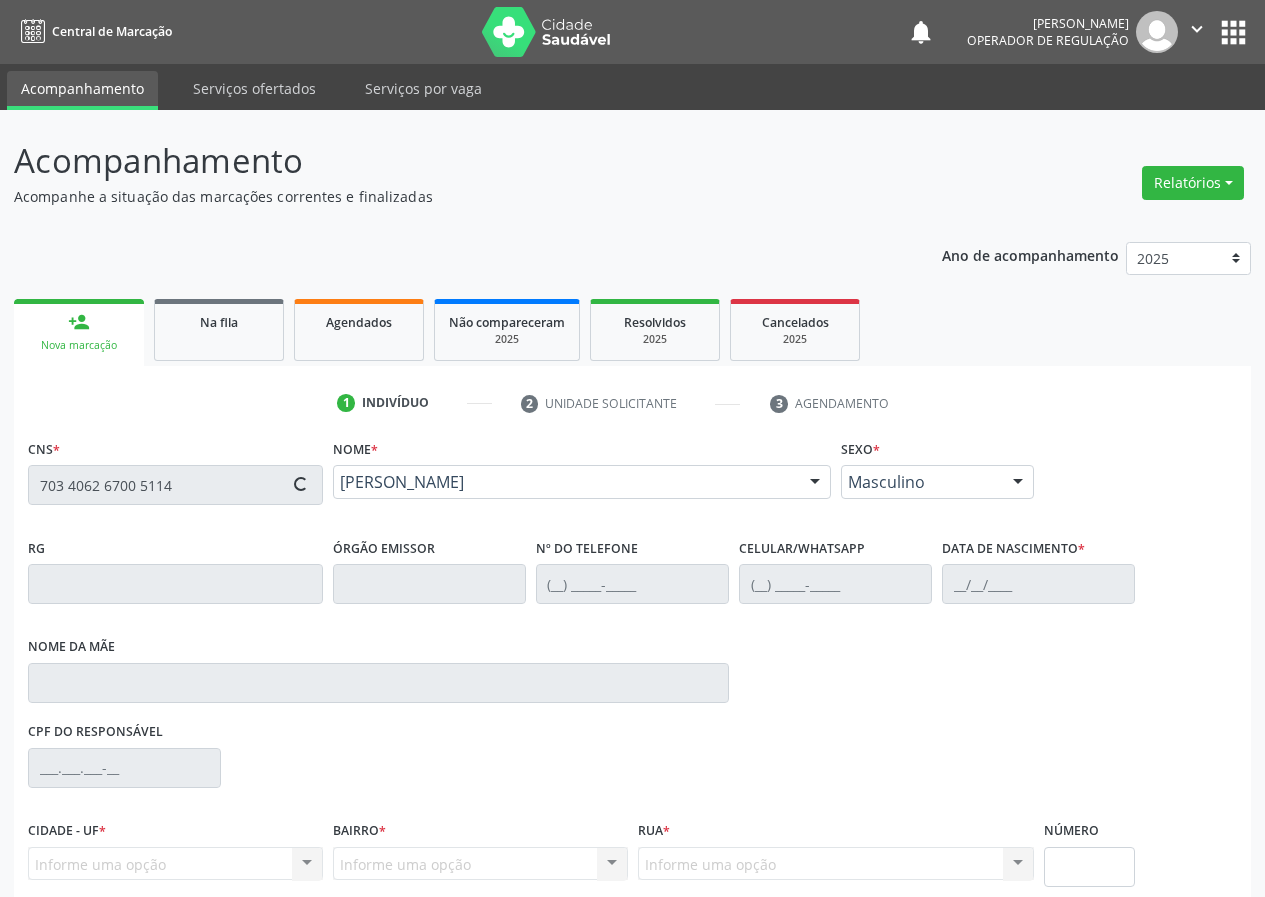 type on "[PHONE_NUMBER]" 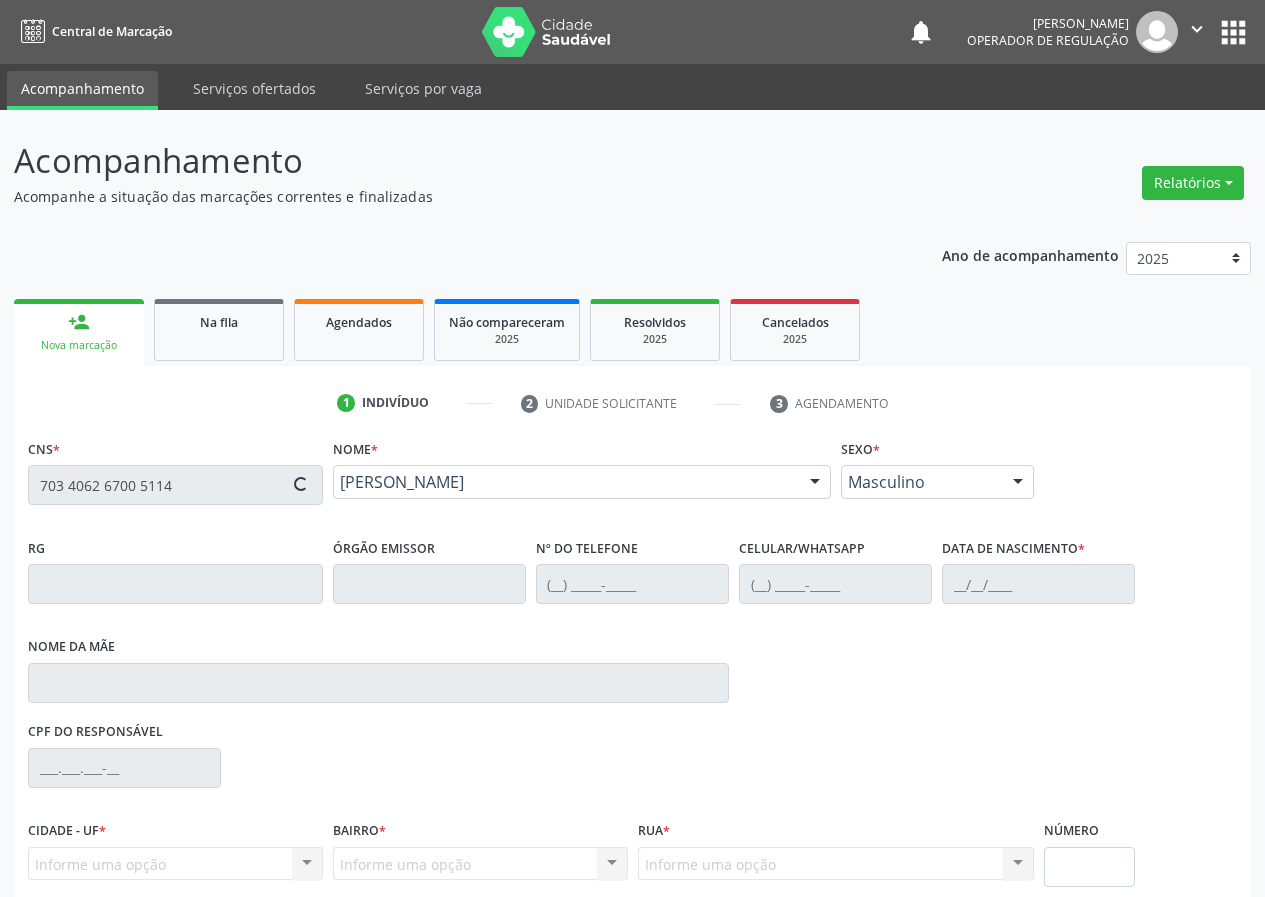 type on "[DATE]" 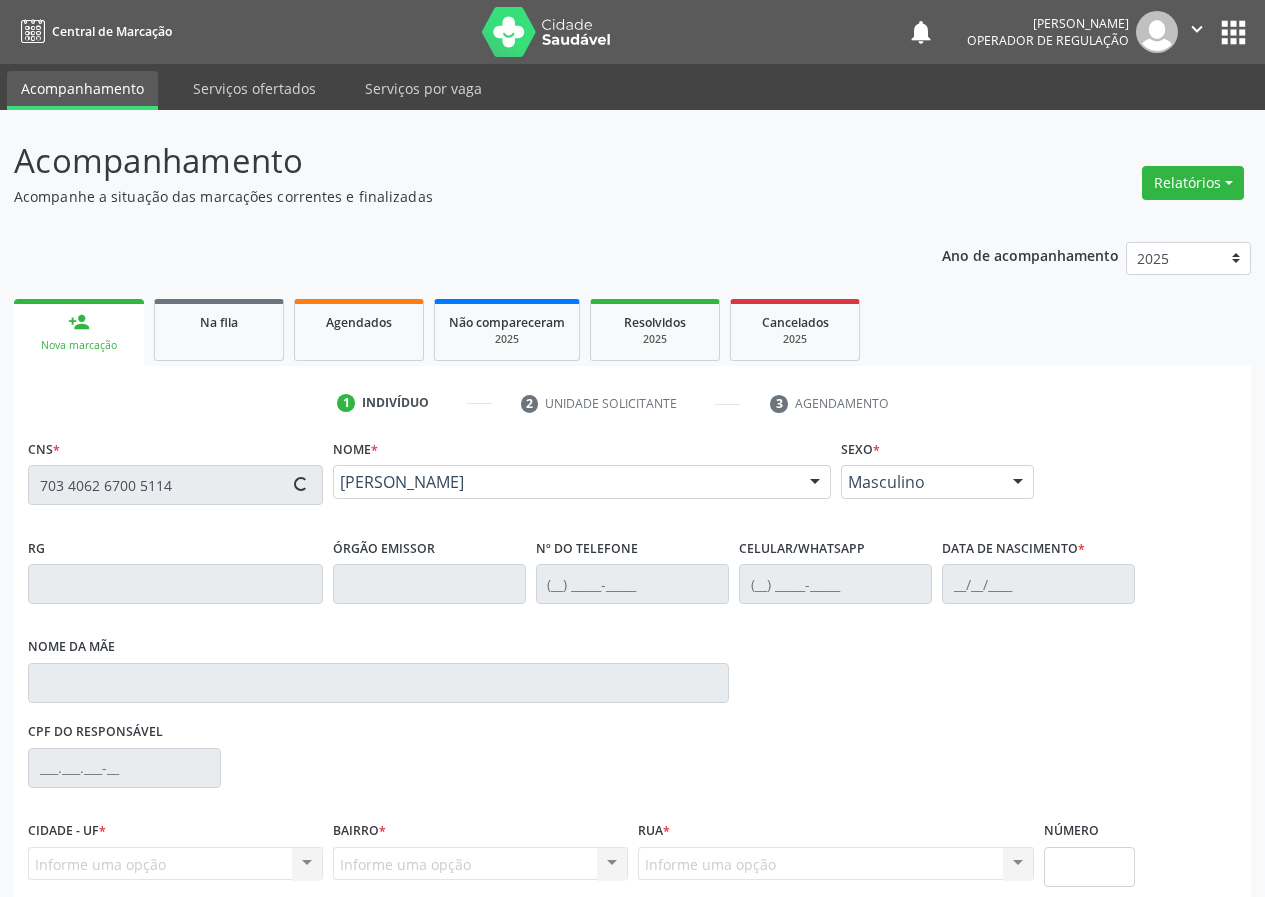 type on "[PERSON_NAME] das [PERSON_NAME]" 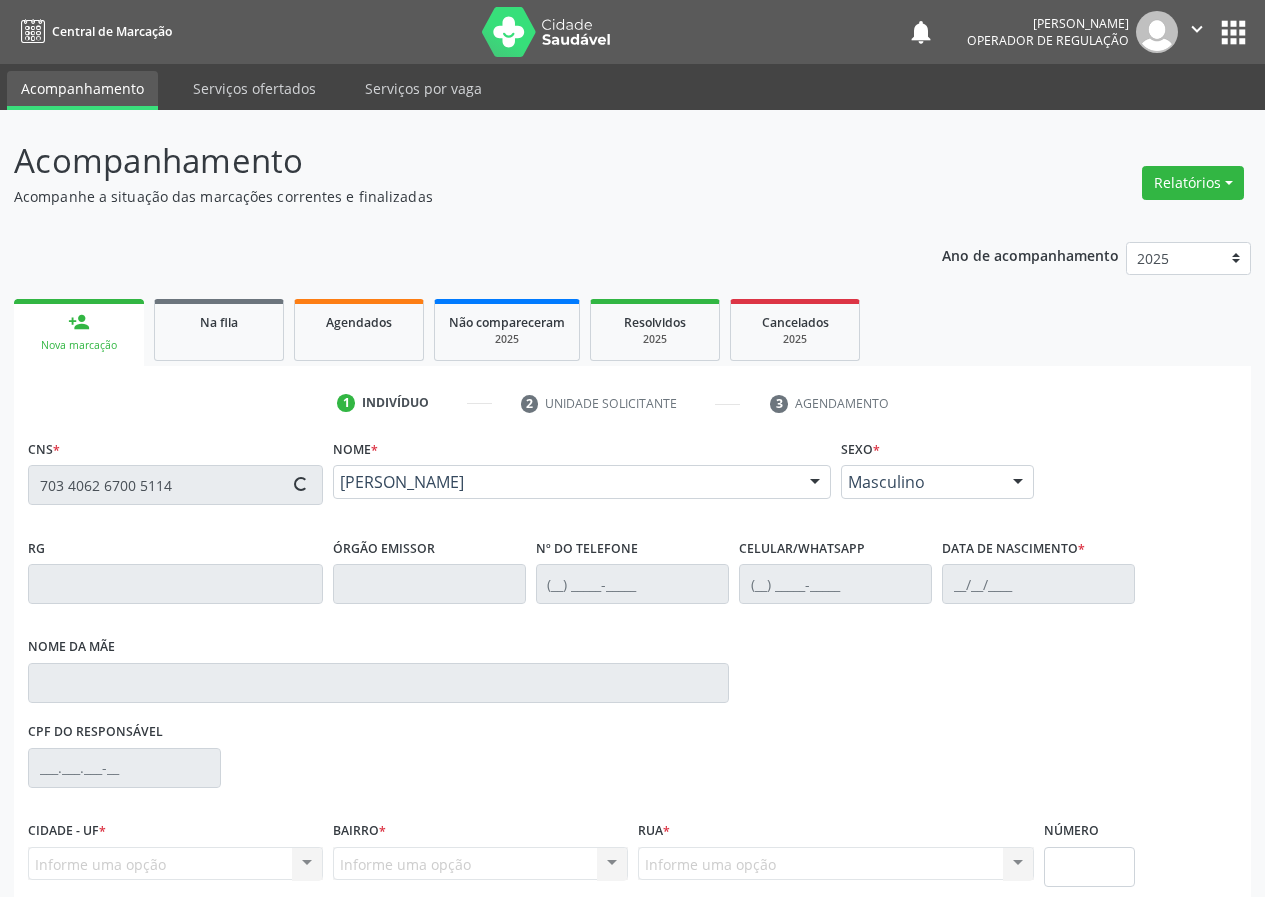 type on "061.671.734-27" 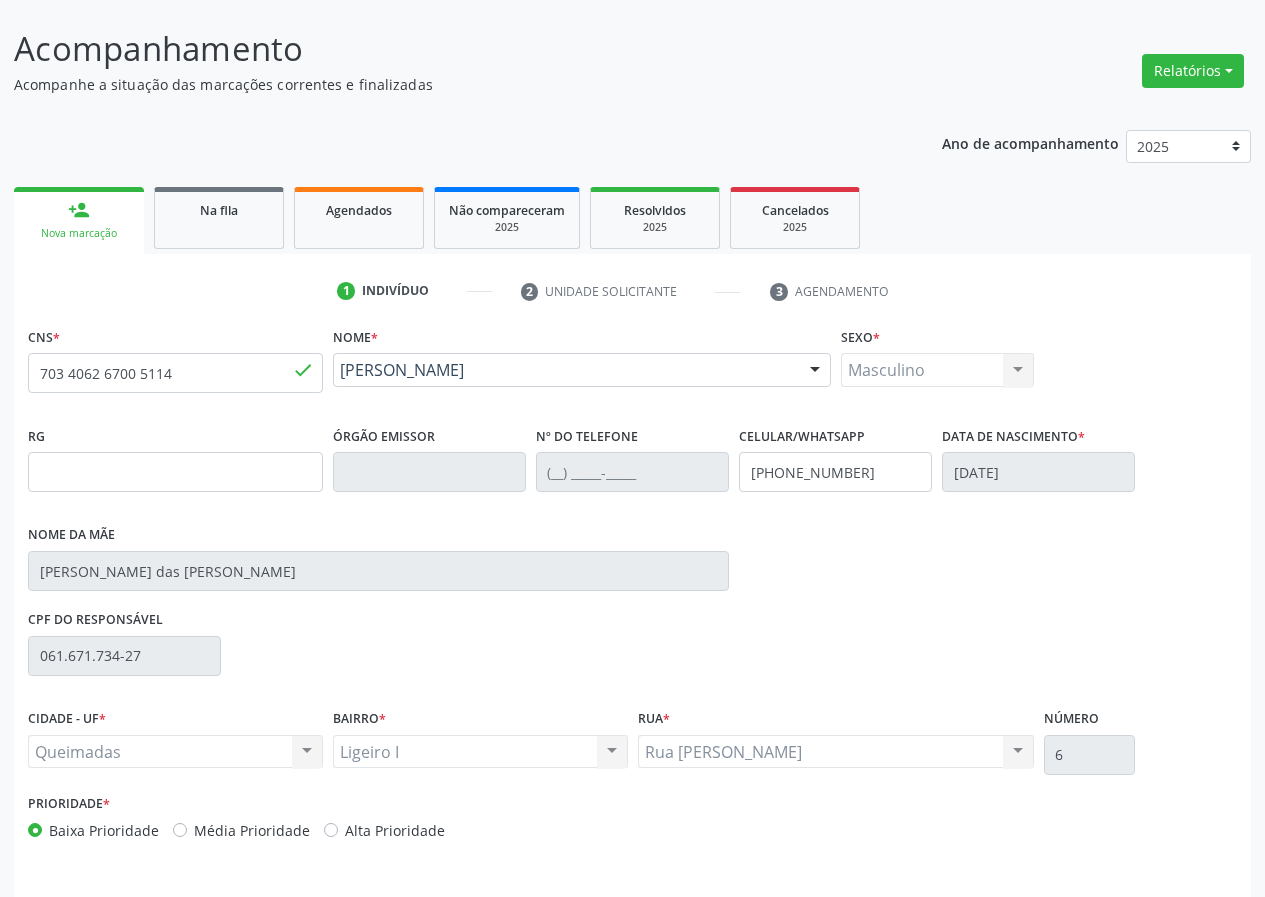 scroll, scrollTop: 173, scrollLeft: 0, axis: vertical 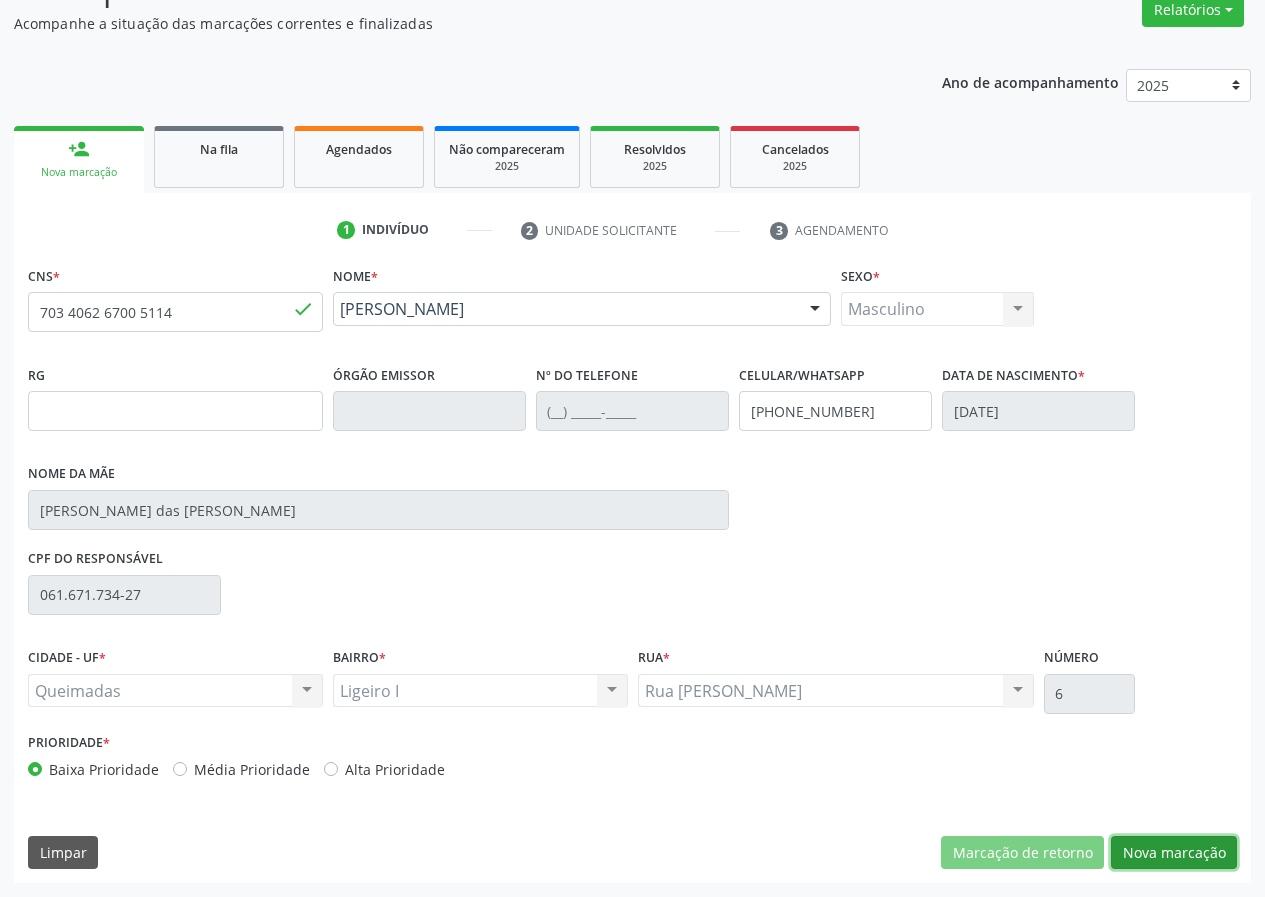 click on "Nova marcação" at bounding box center (1174, 853) 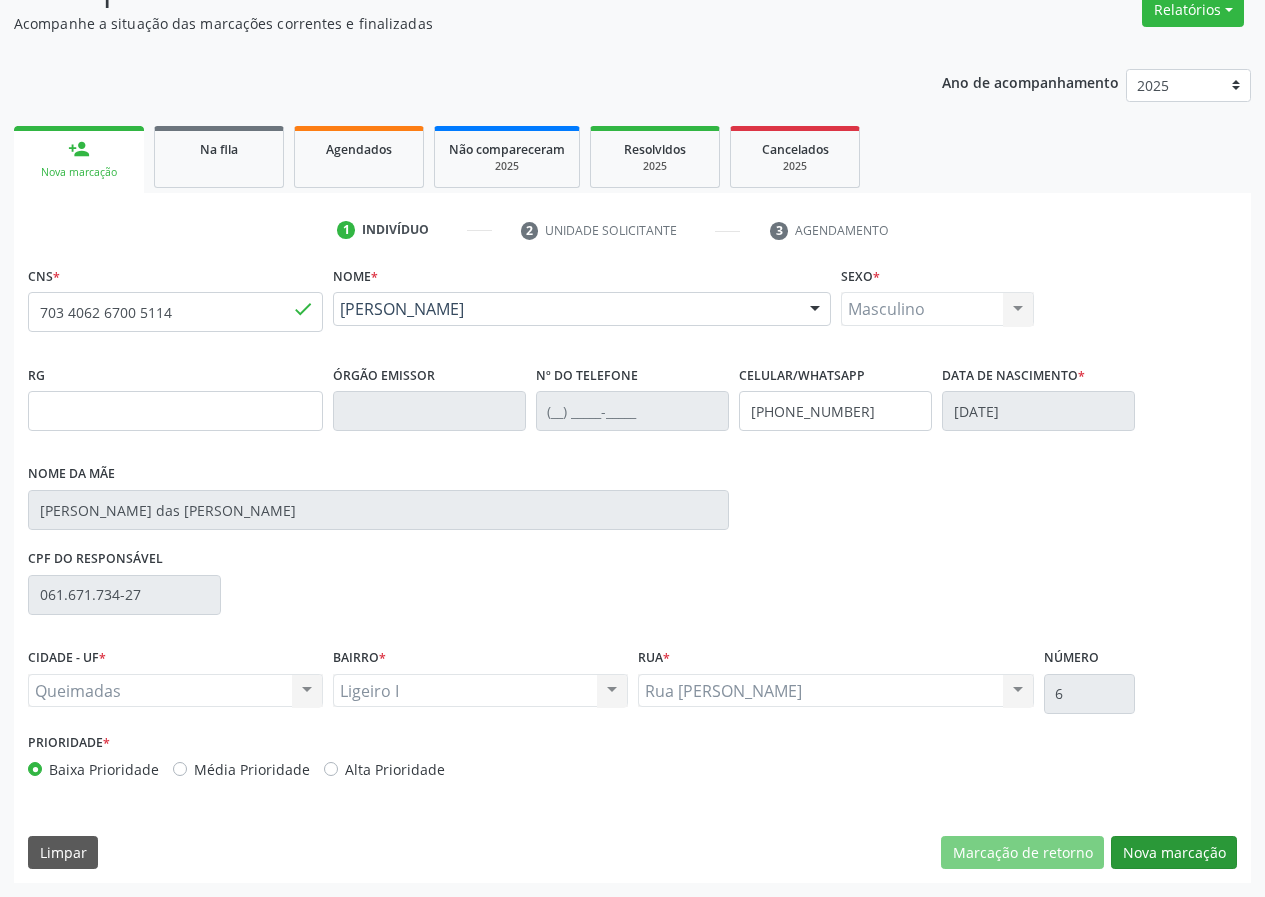 scroll, scrollTop: 9, scrollLeft: 0, axis: vertical 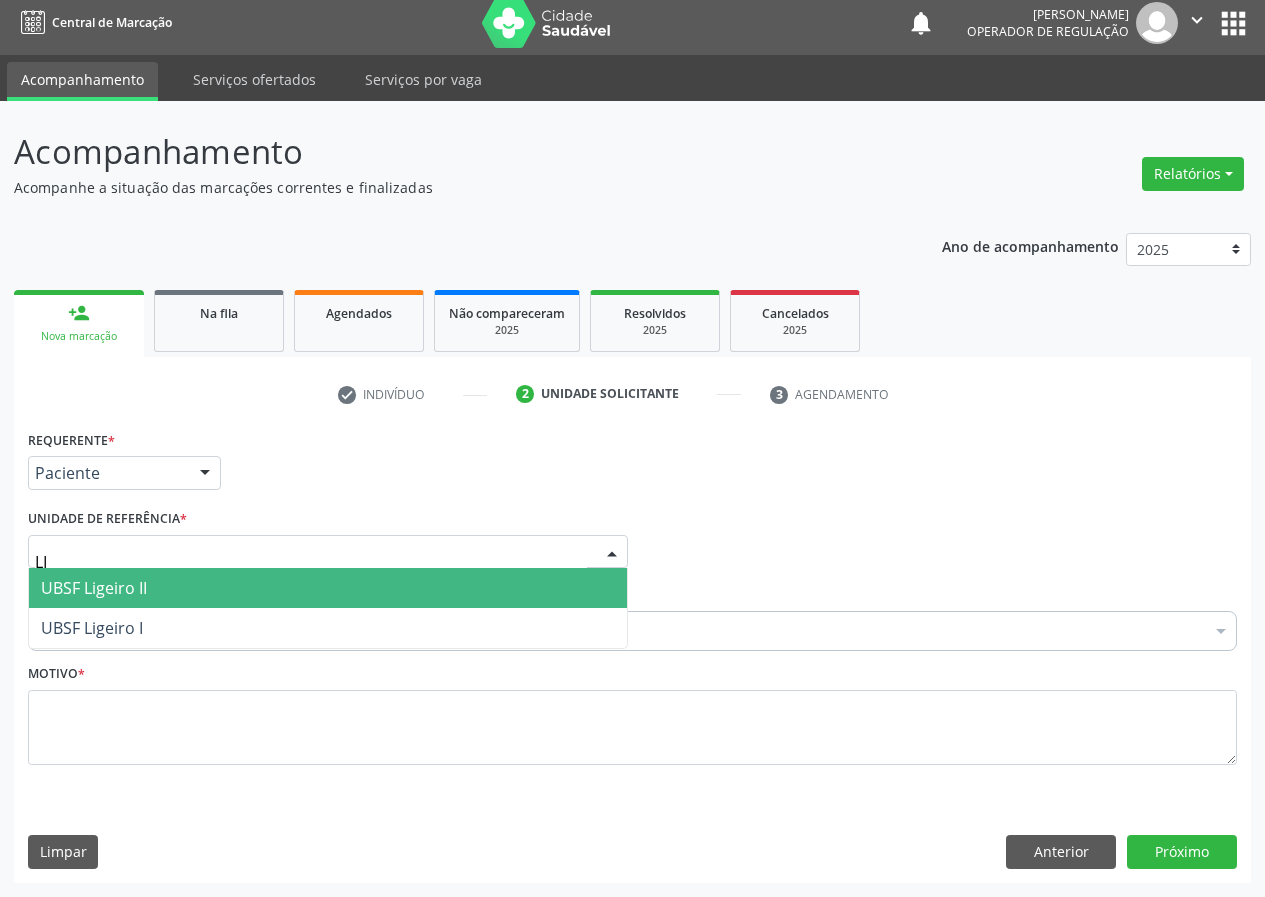 type on "LIG" 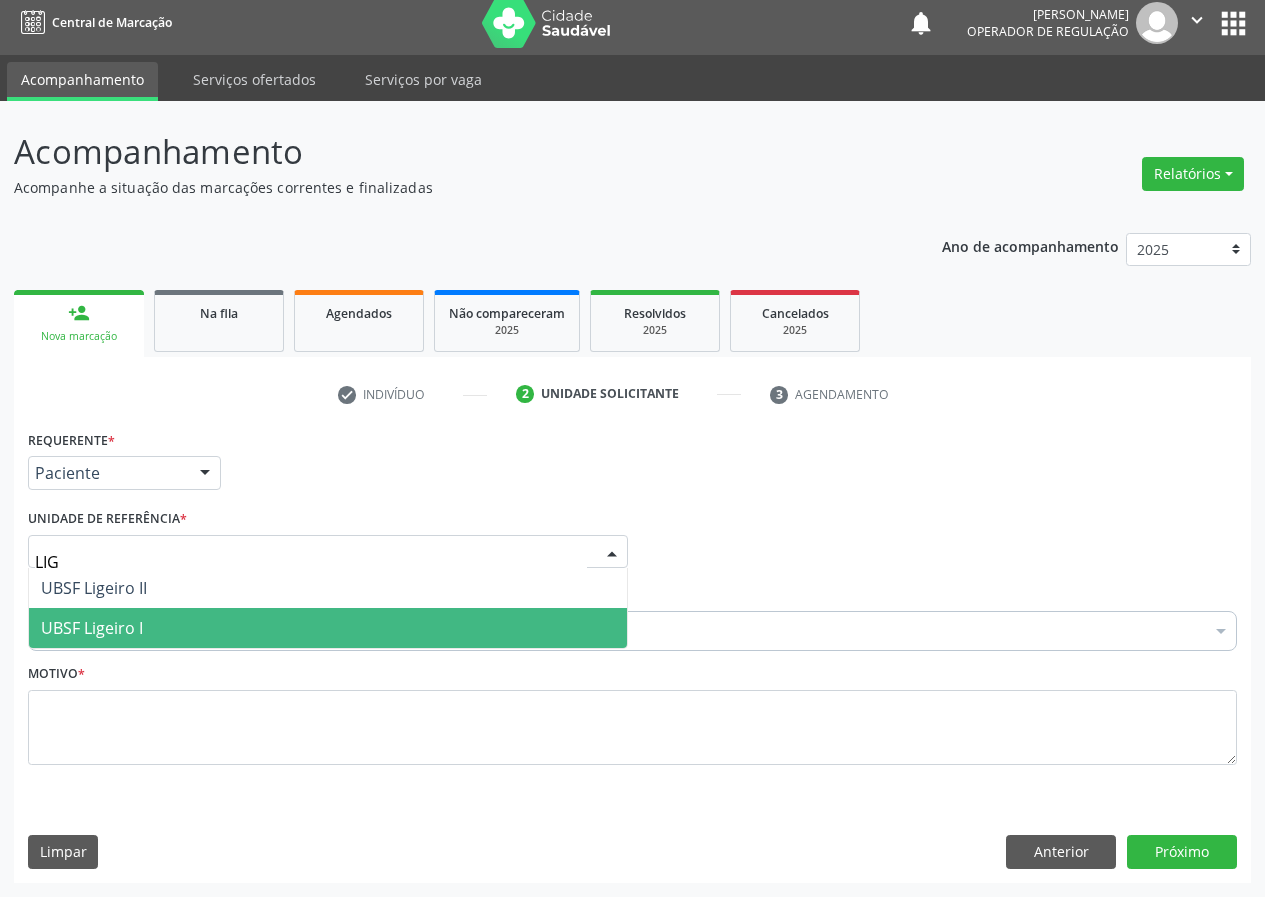 click on "UBSF Ligeiro I" at bounding box center [328, 628] 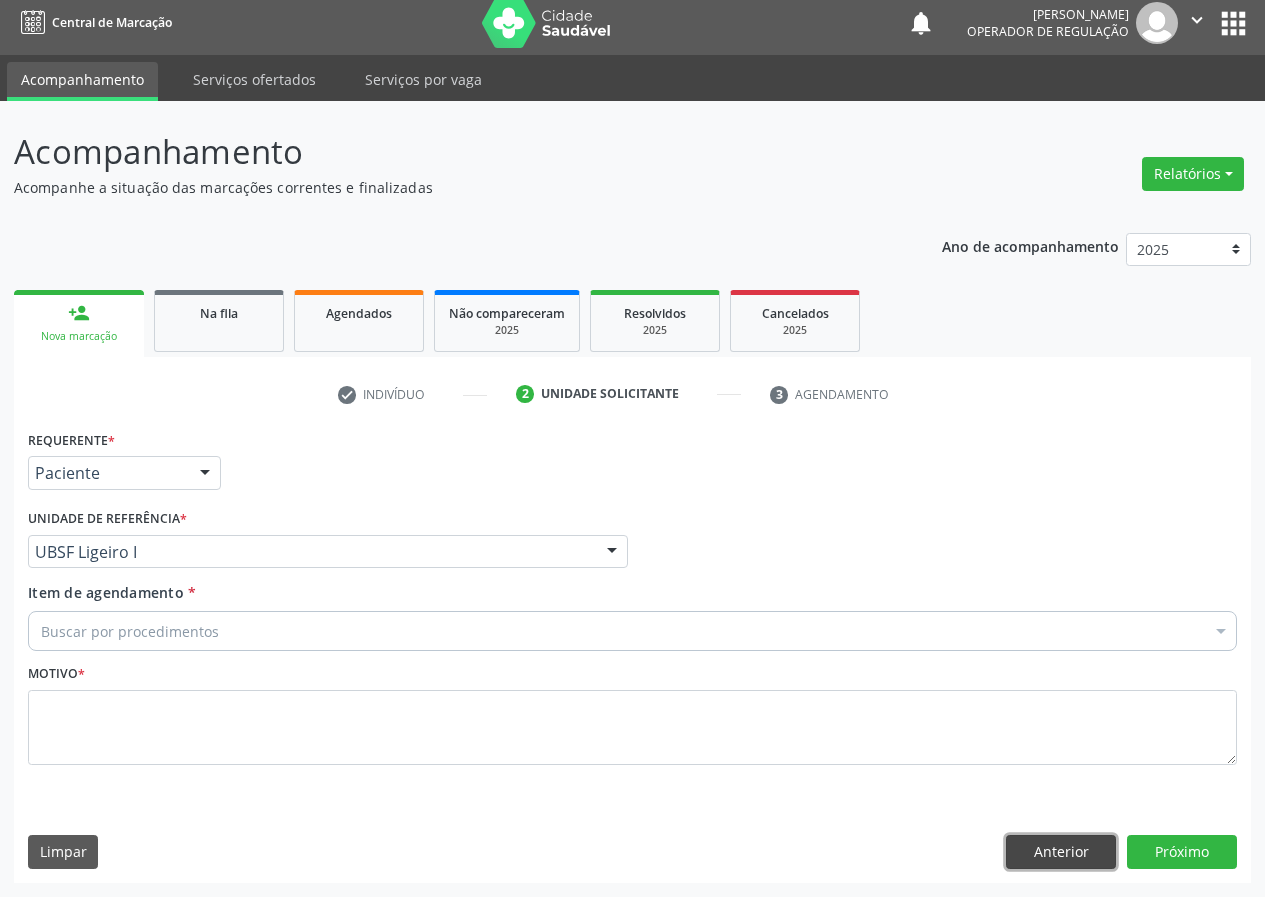 click on "Anterior" at bounding box center [1061, 852] 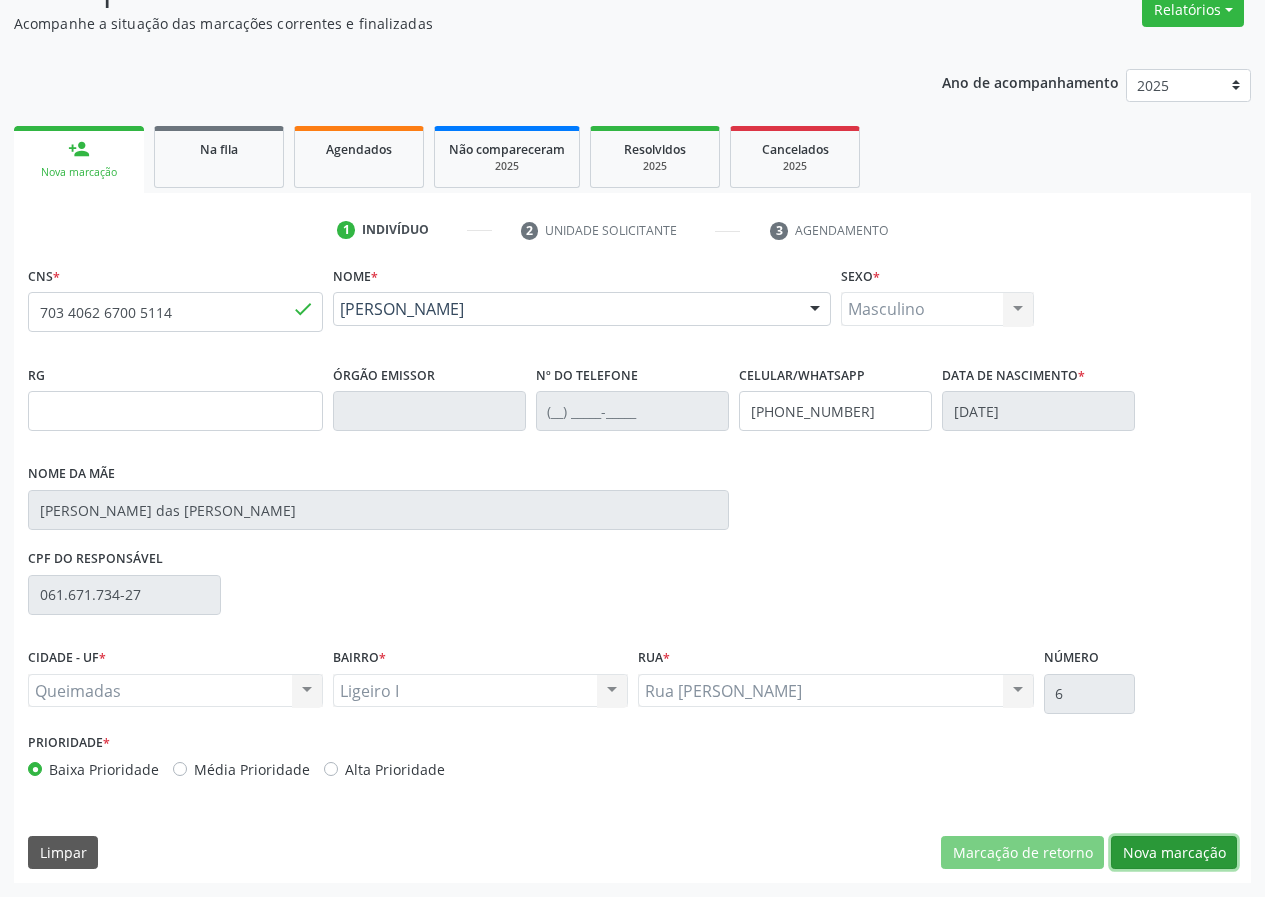 click on "Nova marcação" at bounding box center [1174, 853] 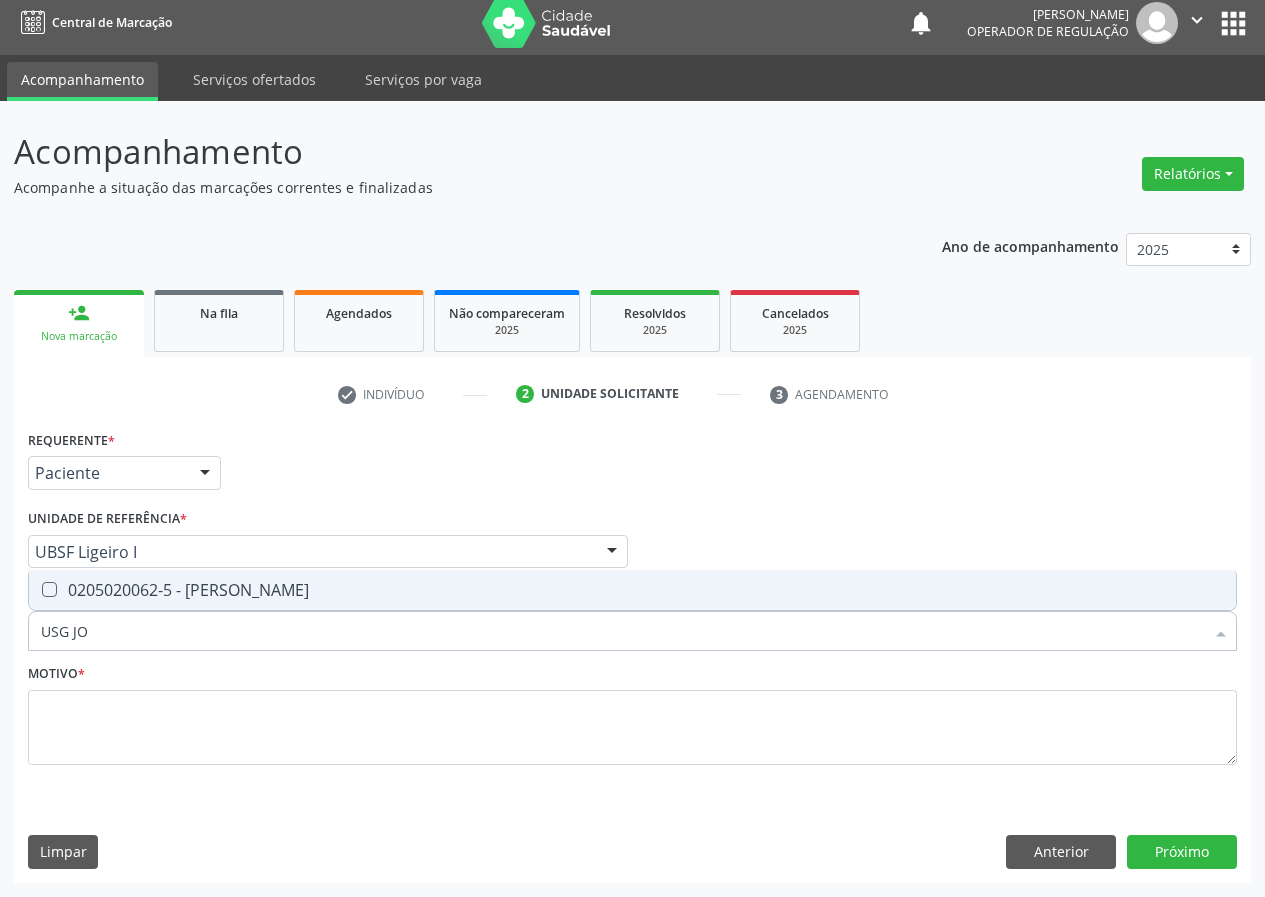 type on "USG [PERSON_NAME]" 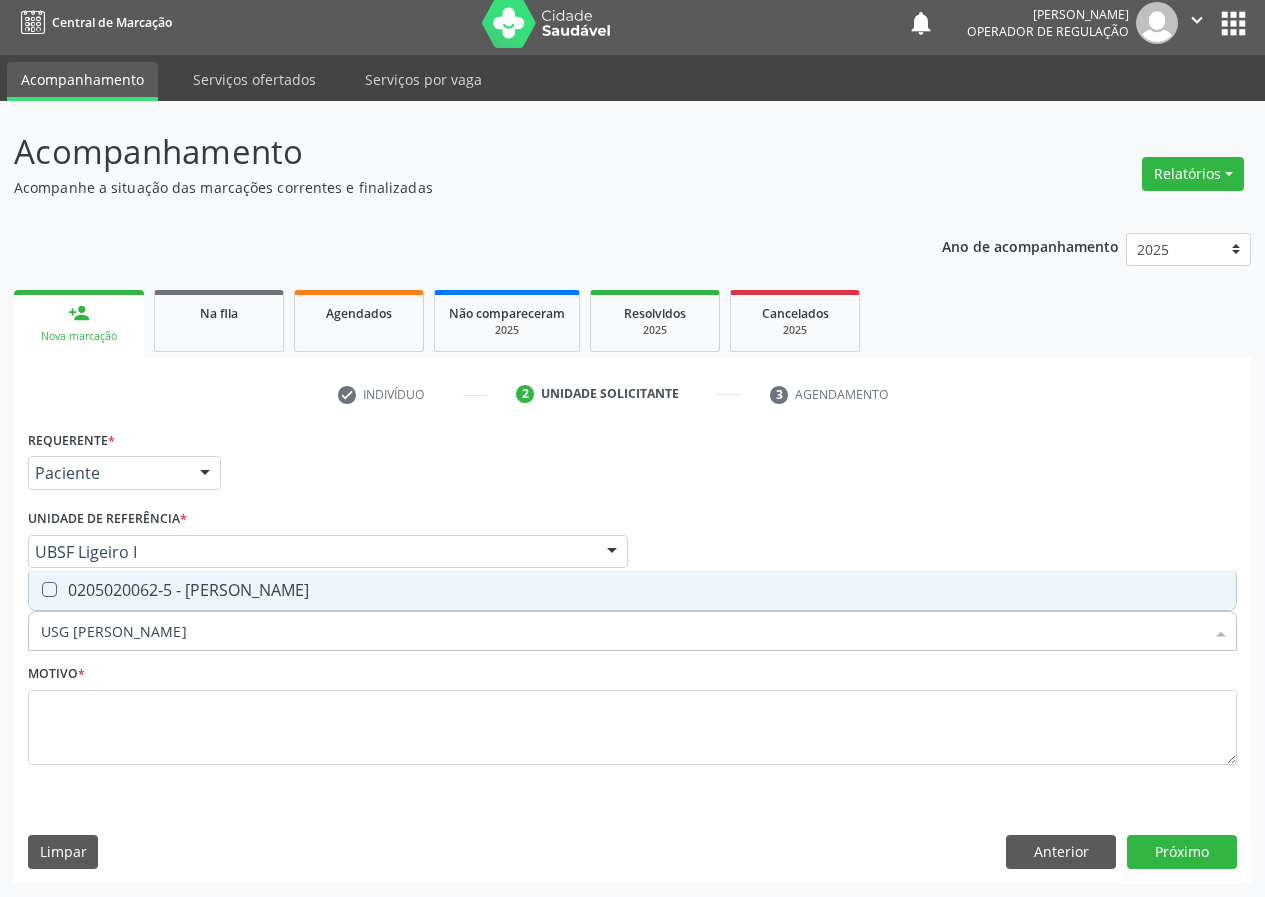 click on "0205020062-5 - [PERSON_NAME]" at bounding box center (632, 590) 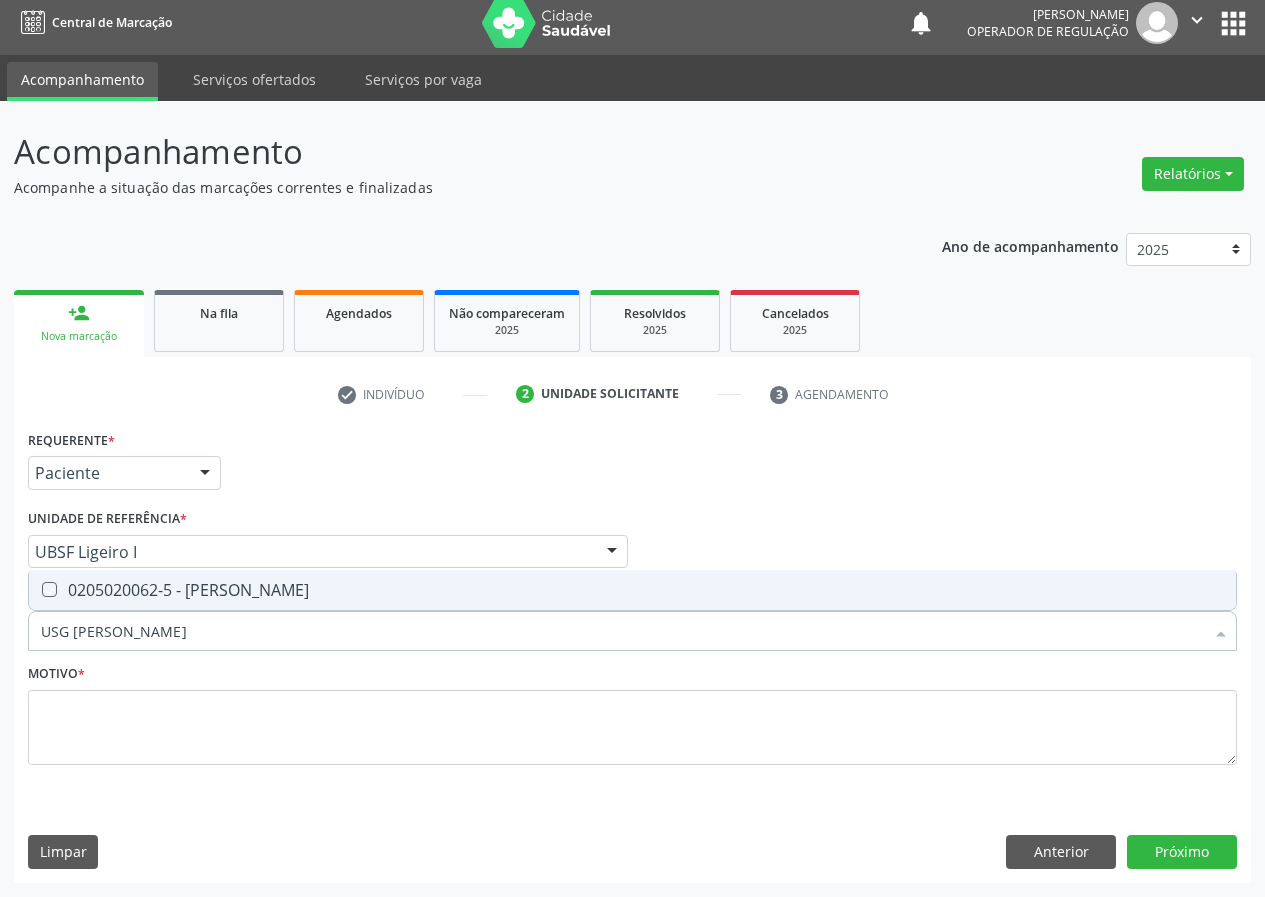 checkbox on "true" 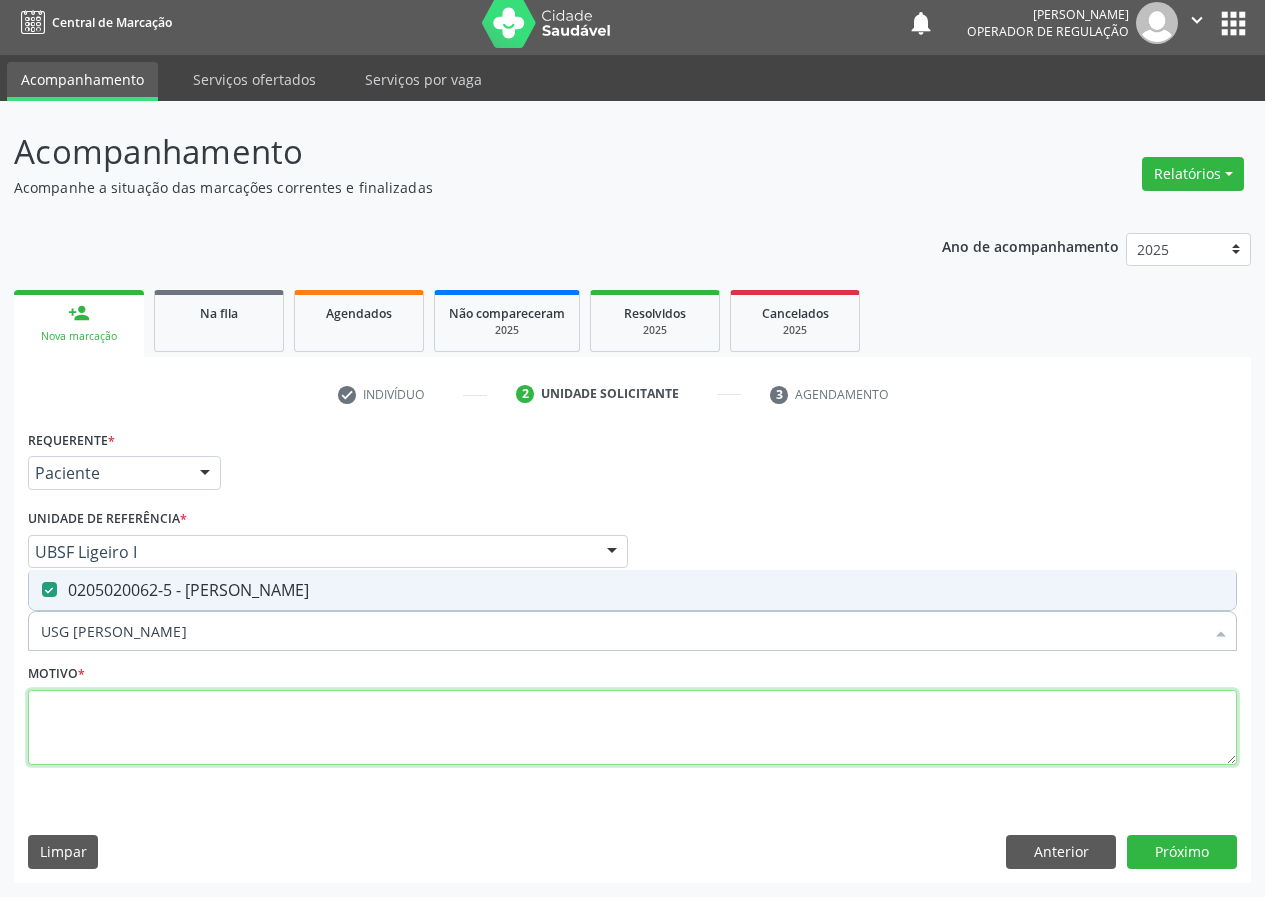 click at bounding box center (632, 728) 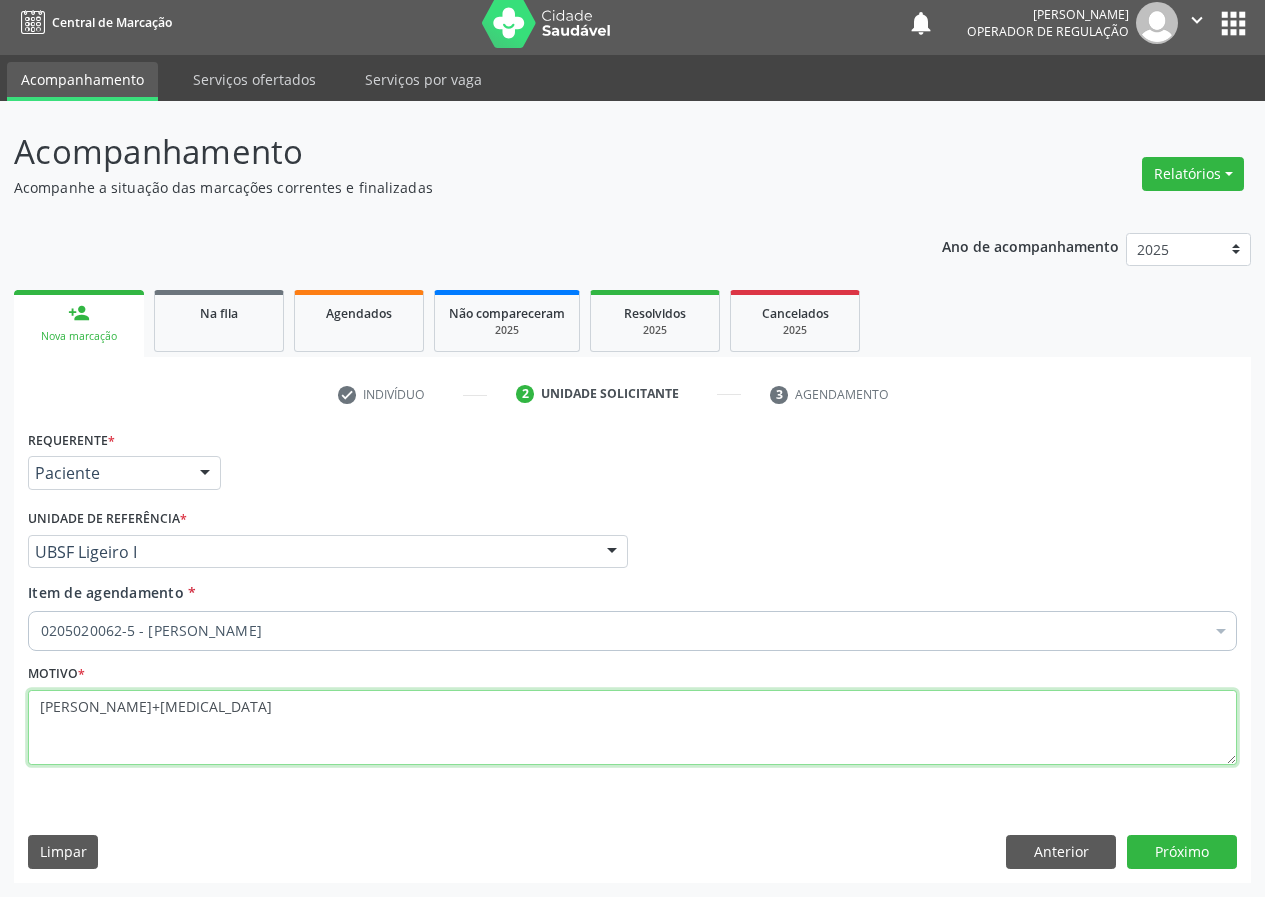 type on "[PERSON_NAME]+[MEDICAL_DATA]" 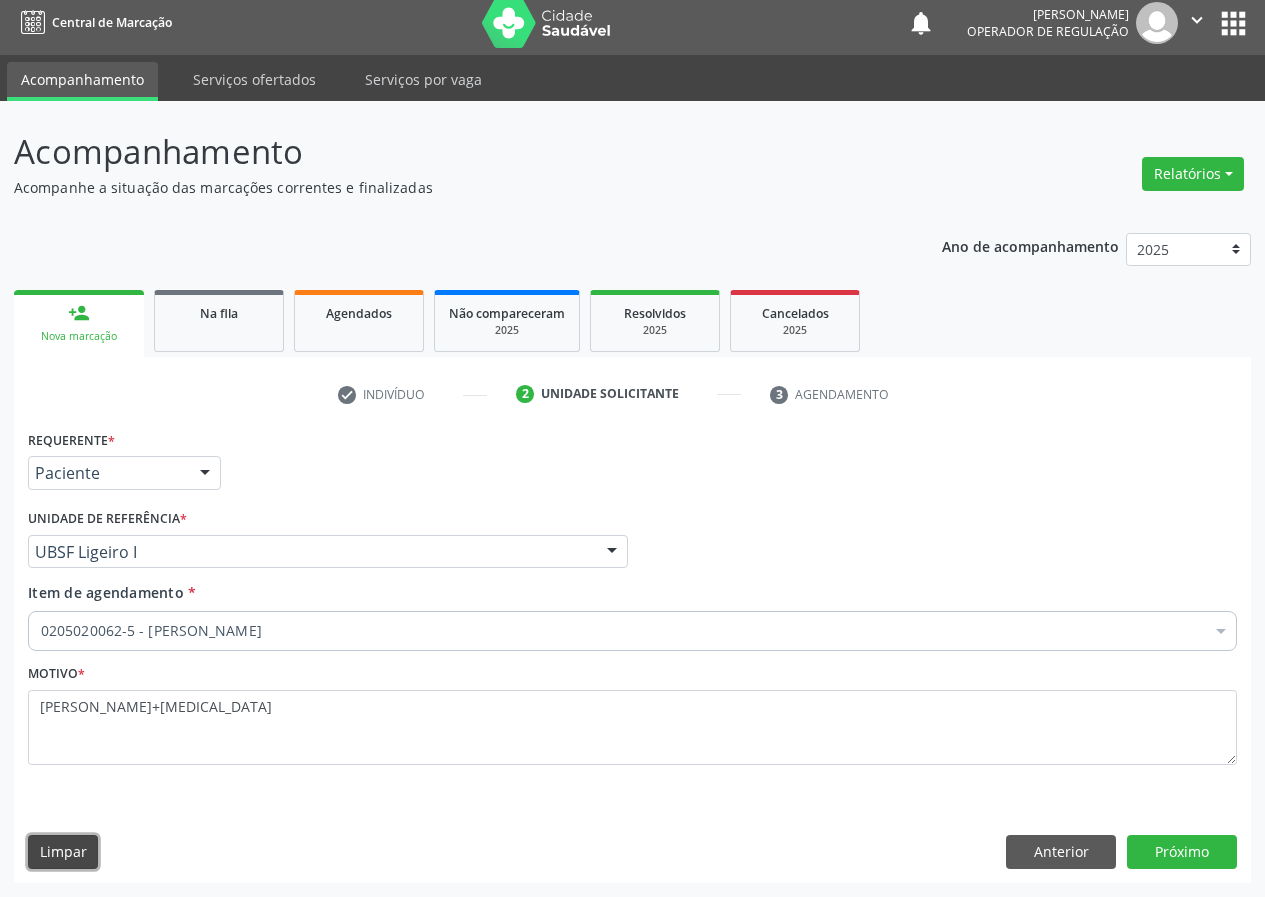 type 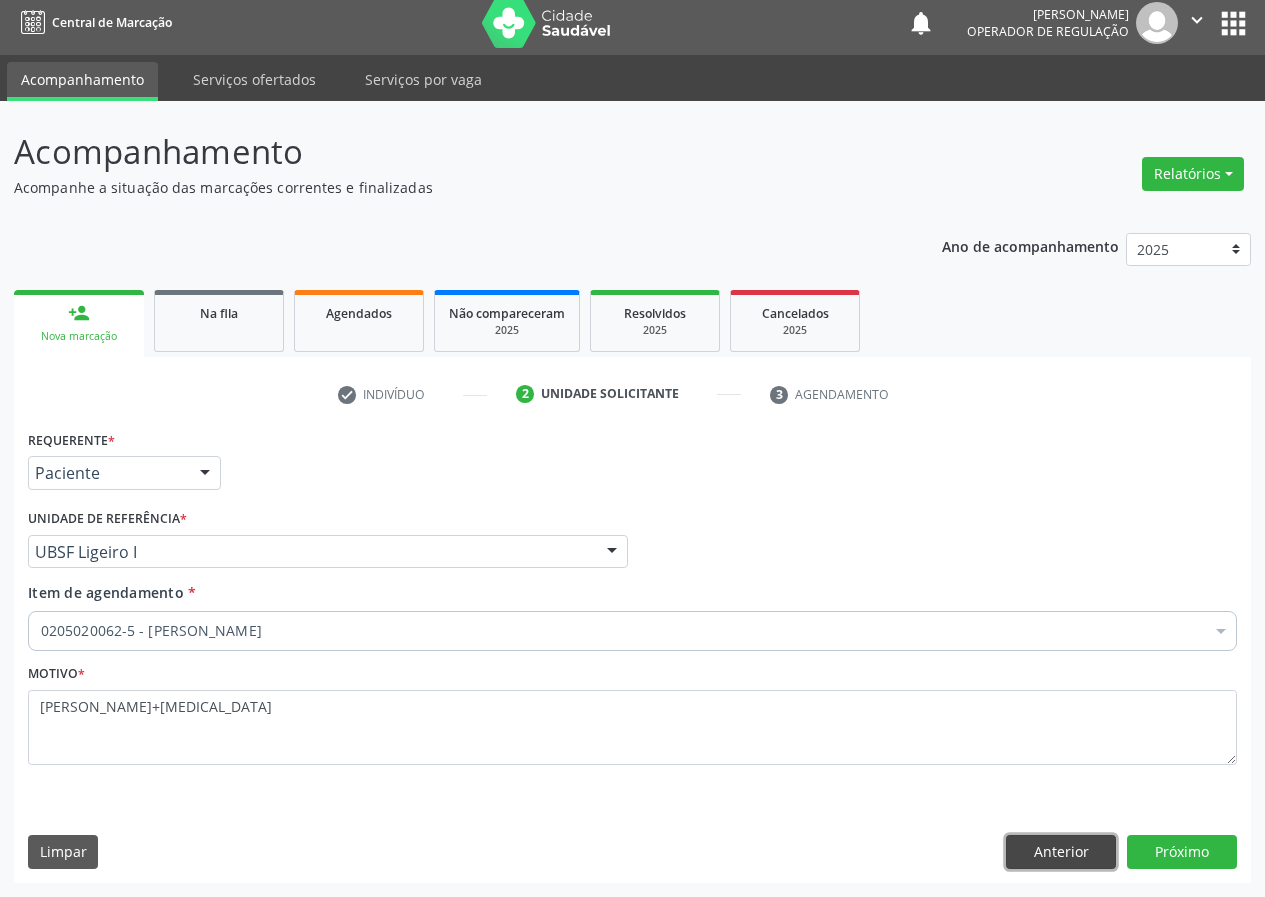 type 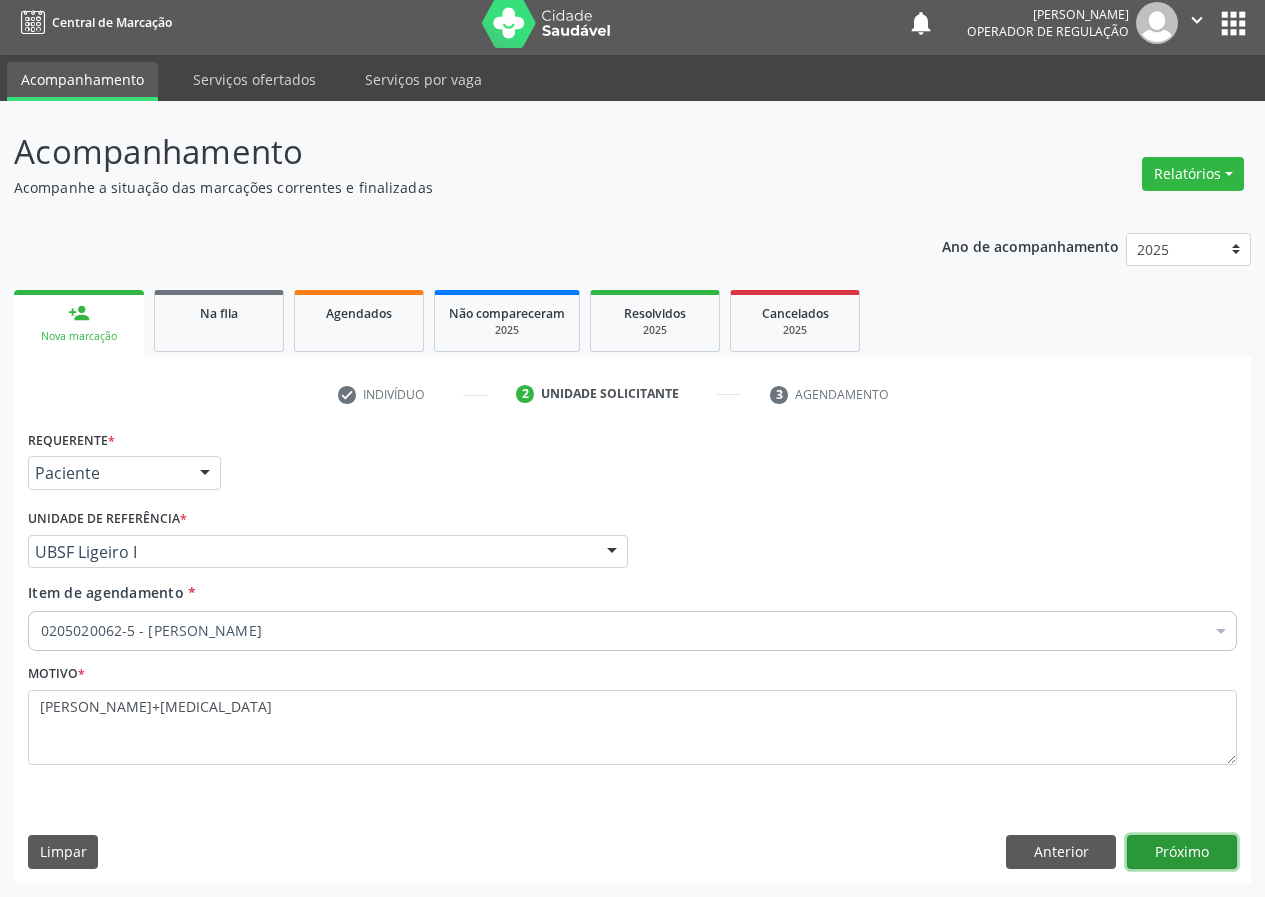 type 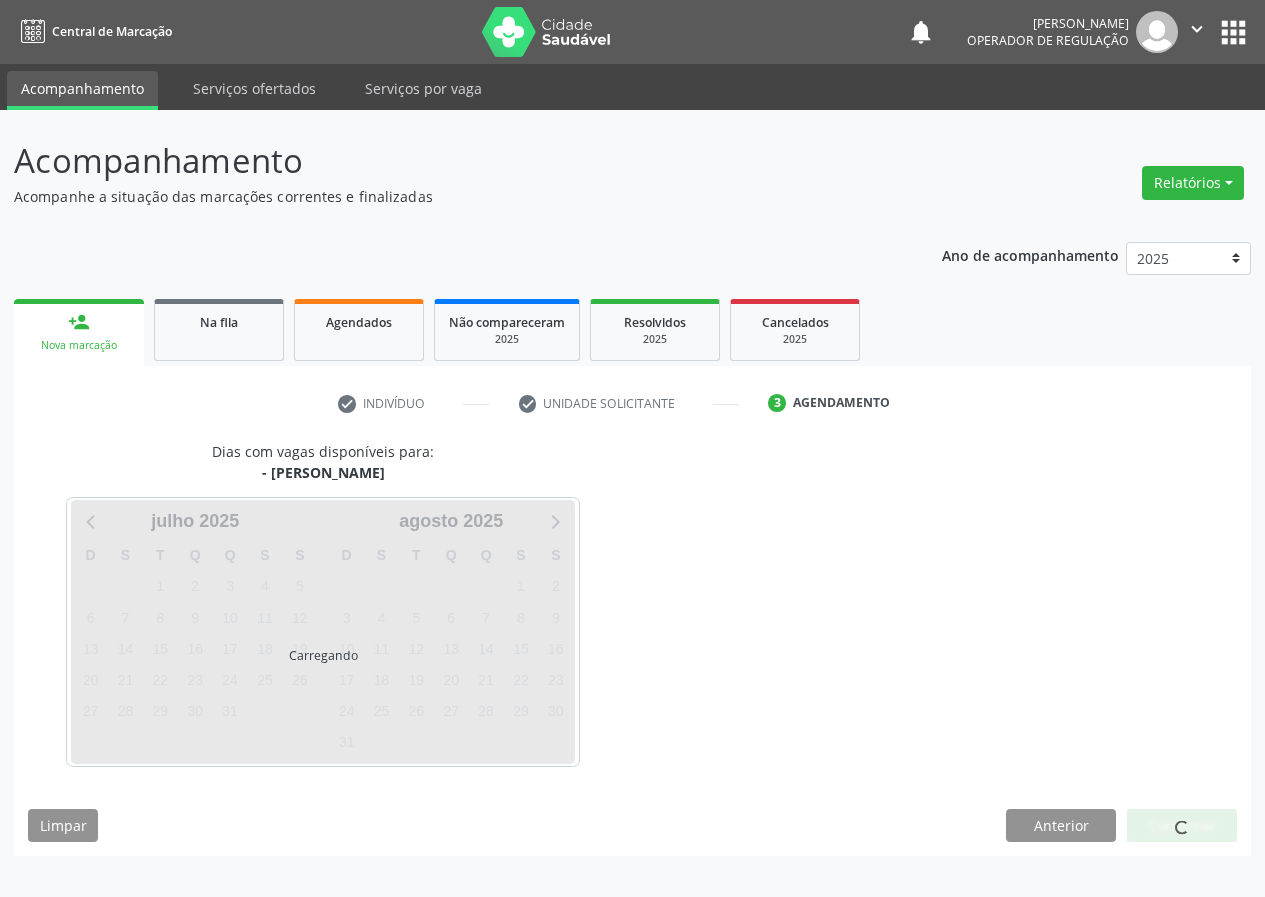 scroll, scrollTop: 0, scrollLeft: 0, axis: both 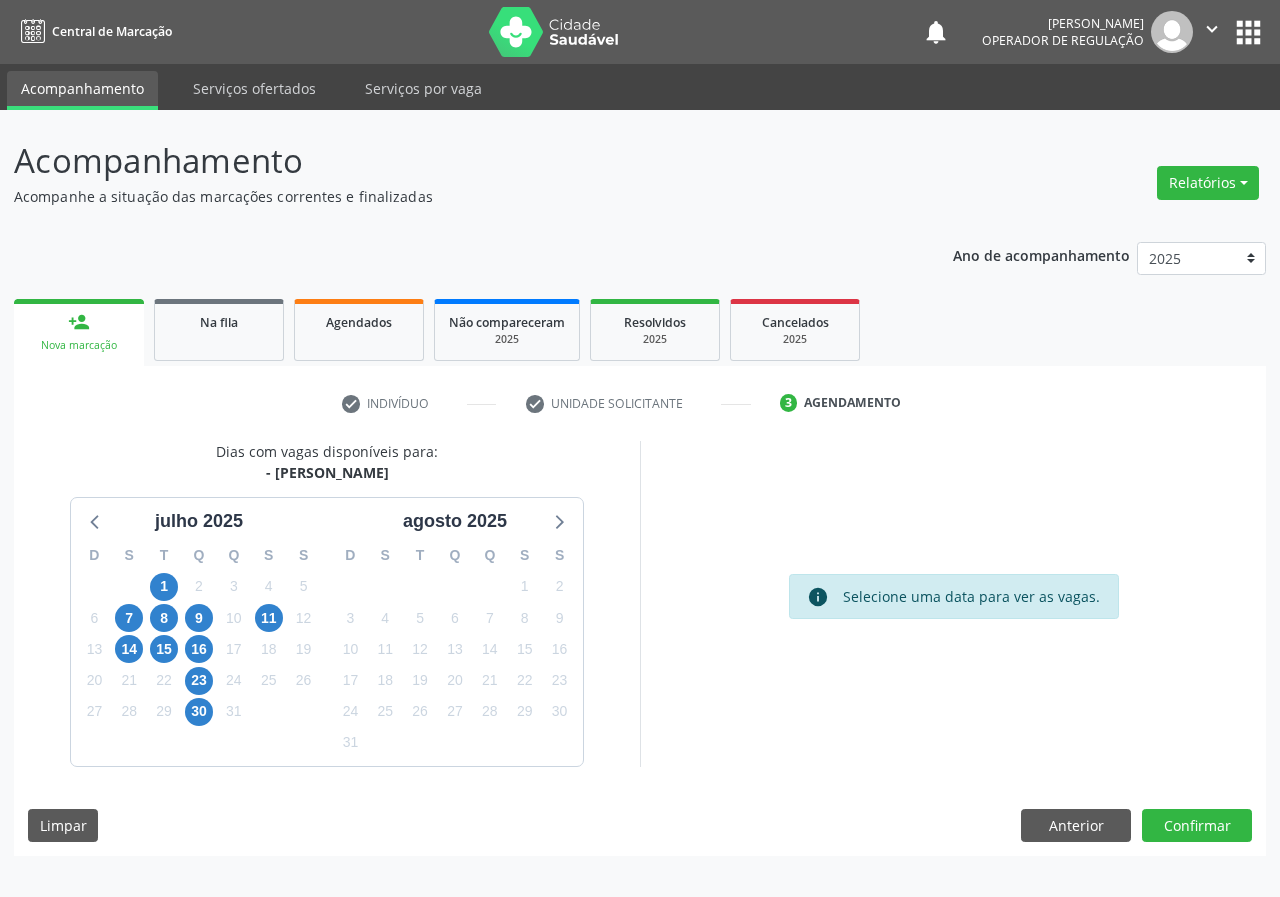 click on "11" at bounding box center [268, 618] 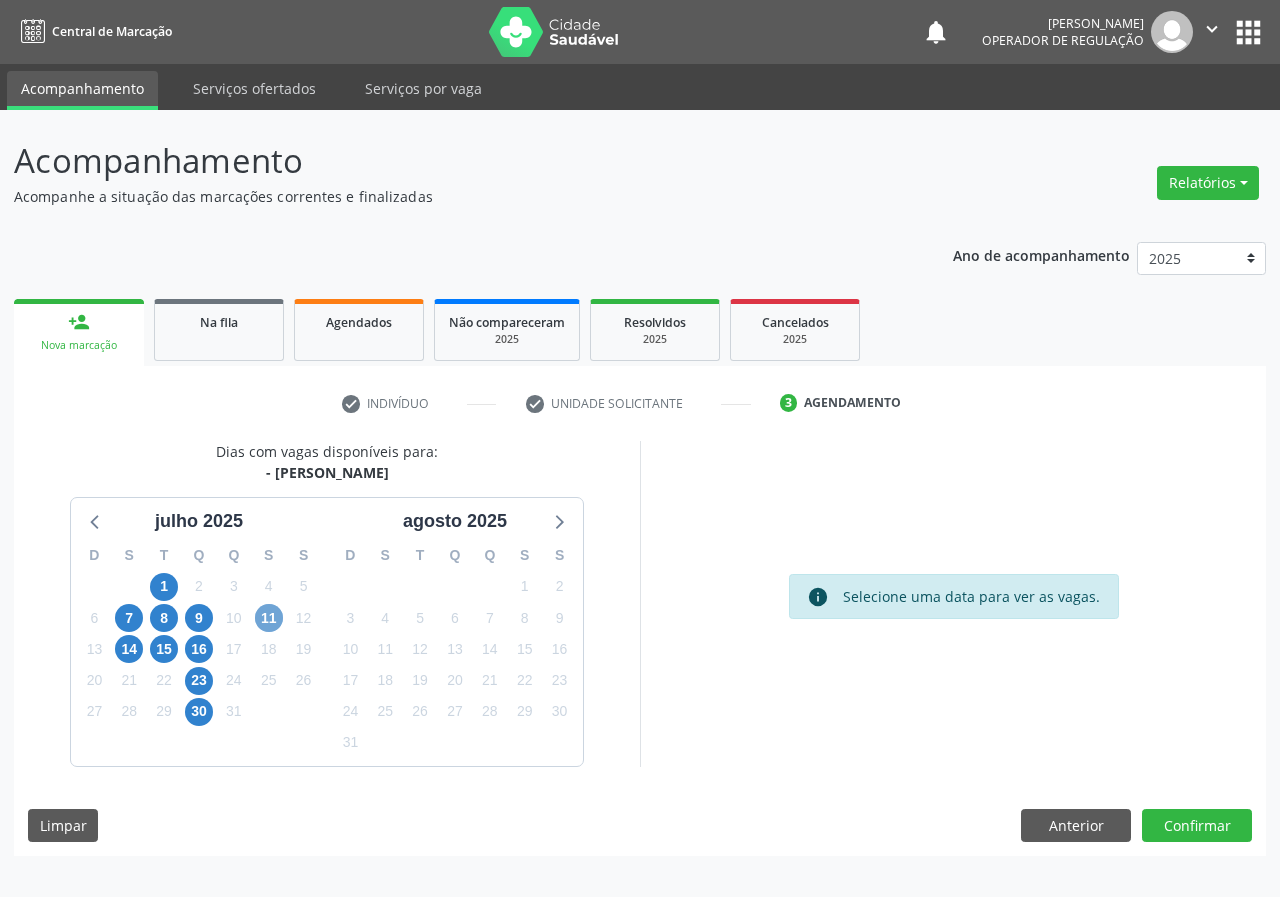 click on "11" at bounding box center [269, 618] 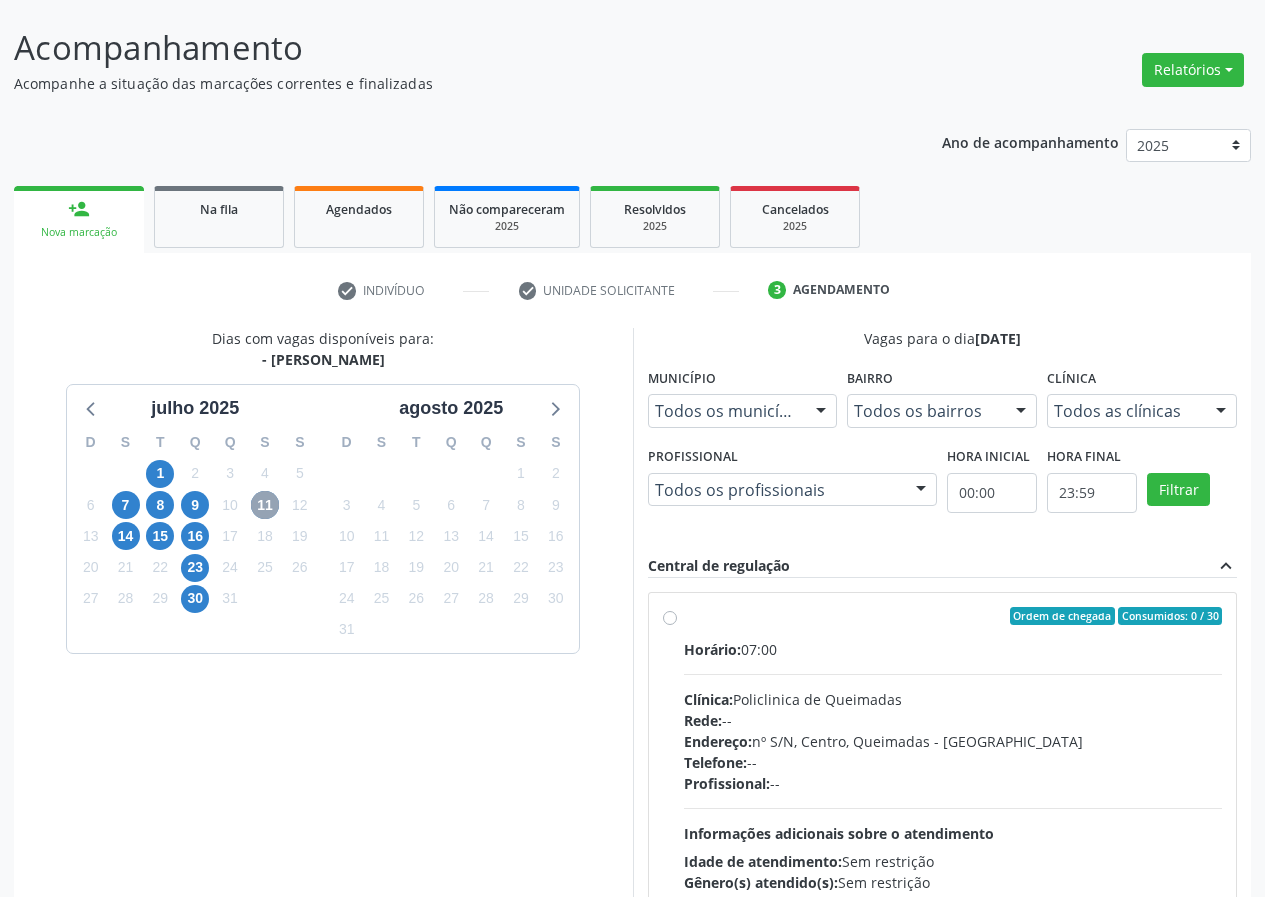 scroll, scrollTop: 298, scrollLeft: 0, axis: vertical 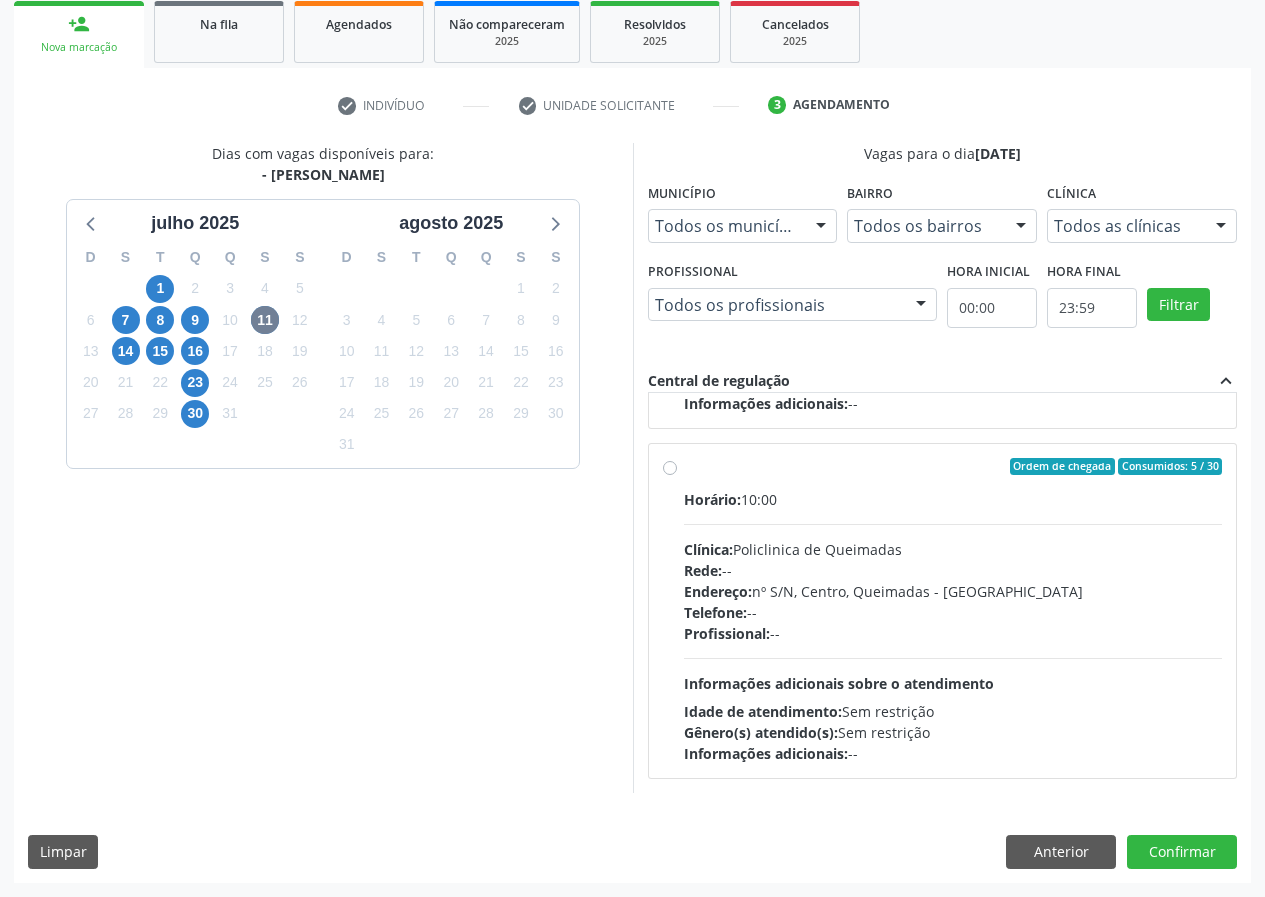 click on "Ordem de chegada
Consumidos: 5 / 30
Horário:   10:00
Clínica:  Policlinica de Queimadas
Rede:
--
Endereço:   nº S/N, Centro, Queimadas - PB
Telefone:   --
Profissional:
--
Informações adicionais sobre o atendimento
Idade de atendimento:
Sem restrição
Gênero(s) atendido(s):
Sem restrição
Informações adicionais:
--" at bounding box center (953, 611) 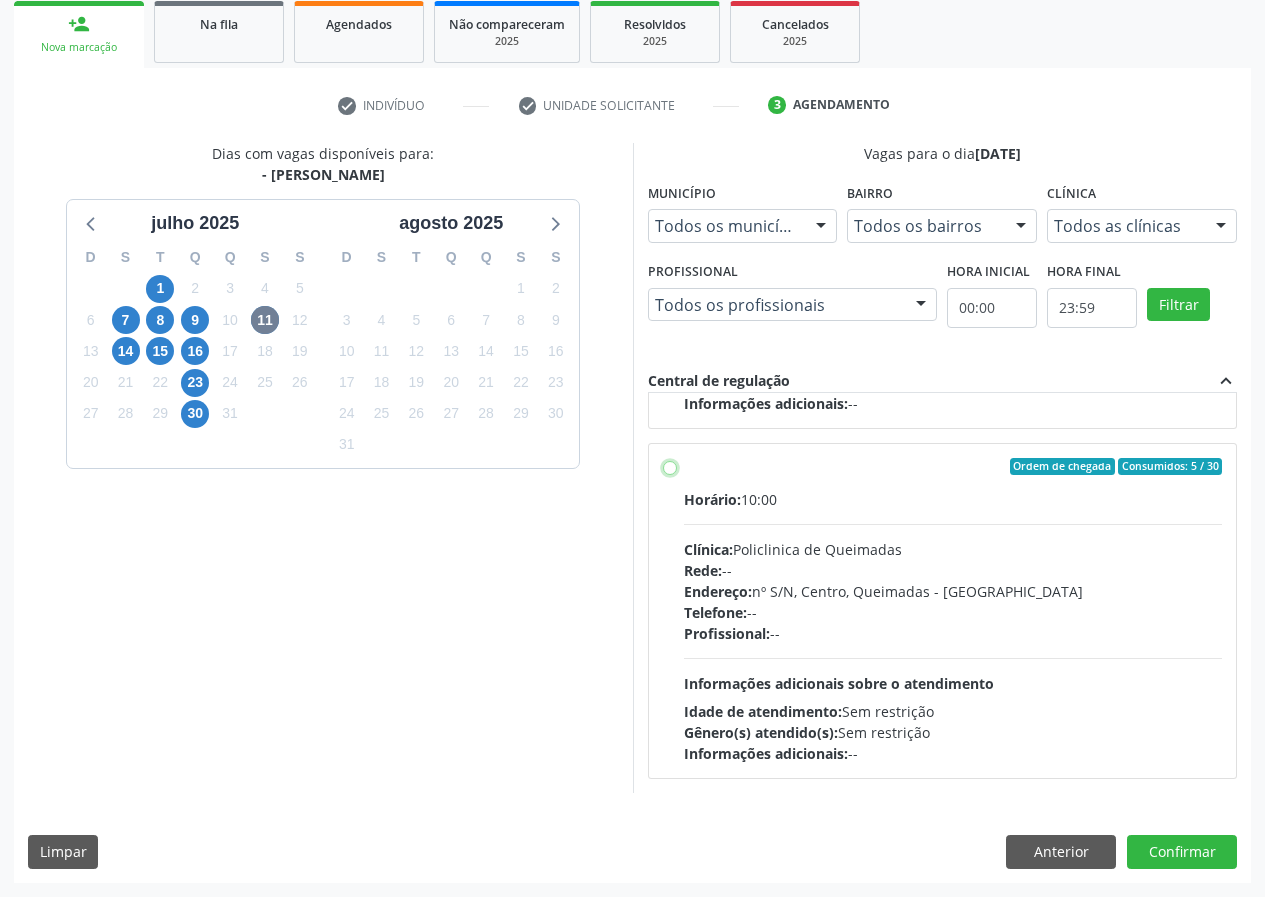 click on "Ordem de chegada
Consumidos: 5 / 30
Horário:   10:00
Clínica:  Policlinica de Queimadas
Rede:
--
Endereço:   nº S/N, Centro, Queimadas - PB
Telefone:   --
Profissional:
--
Informações adicionais sobre o atendimento
Idade de atendimento:
Sem restrição
Gênero(s) atendido(s):
Sem restrição
Informações adicionais:
--" at bounding box center (670, 467) 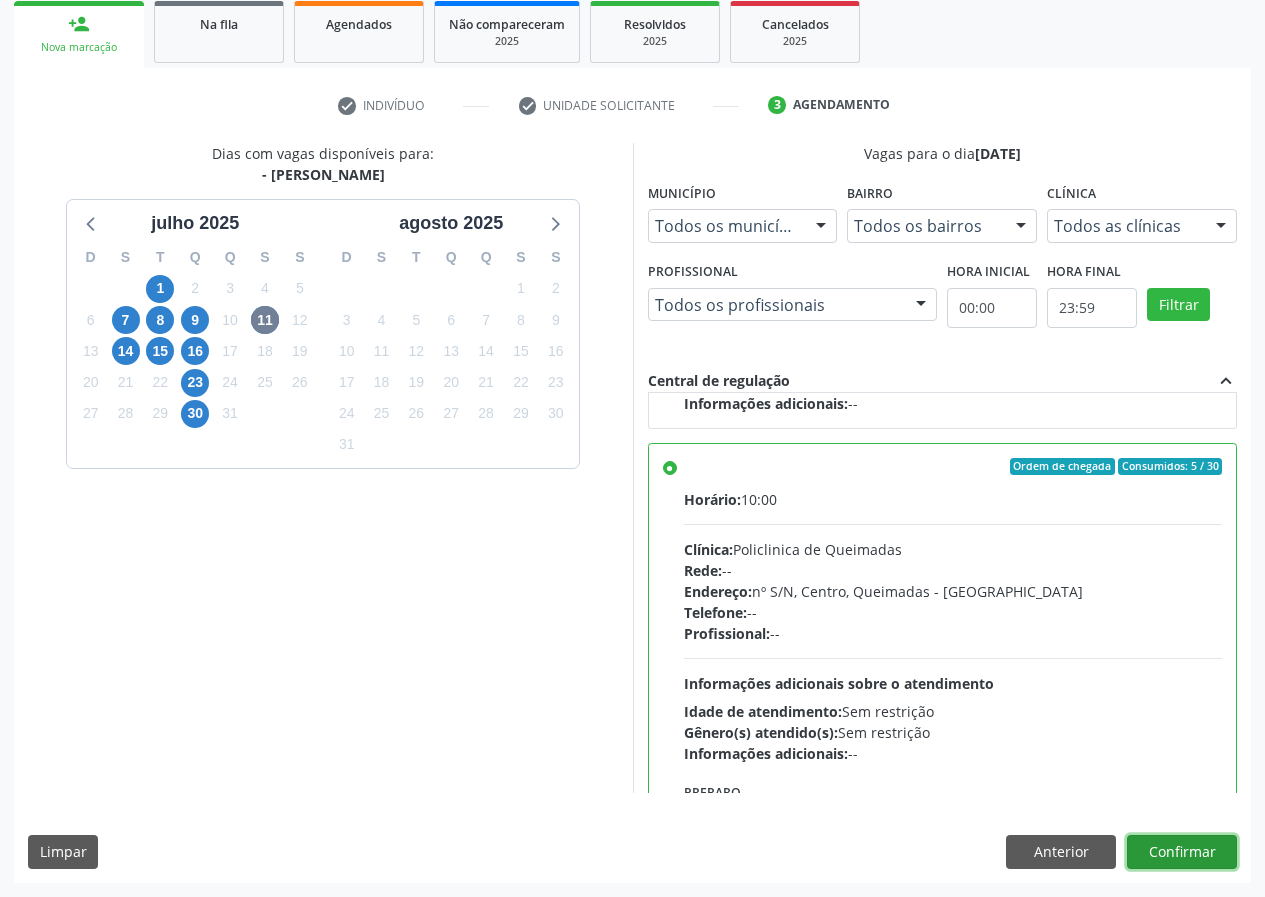 click on "Confirmar" at bounding box center (1182, 852) 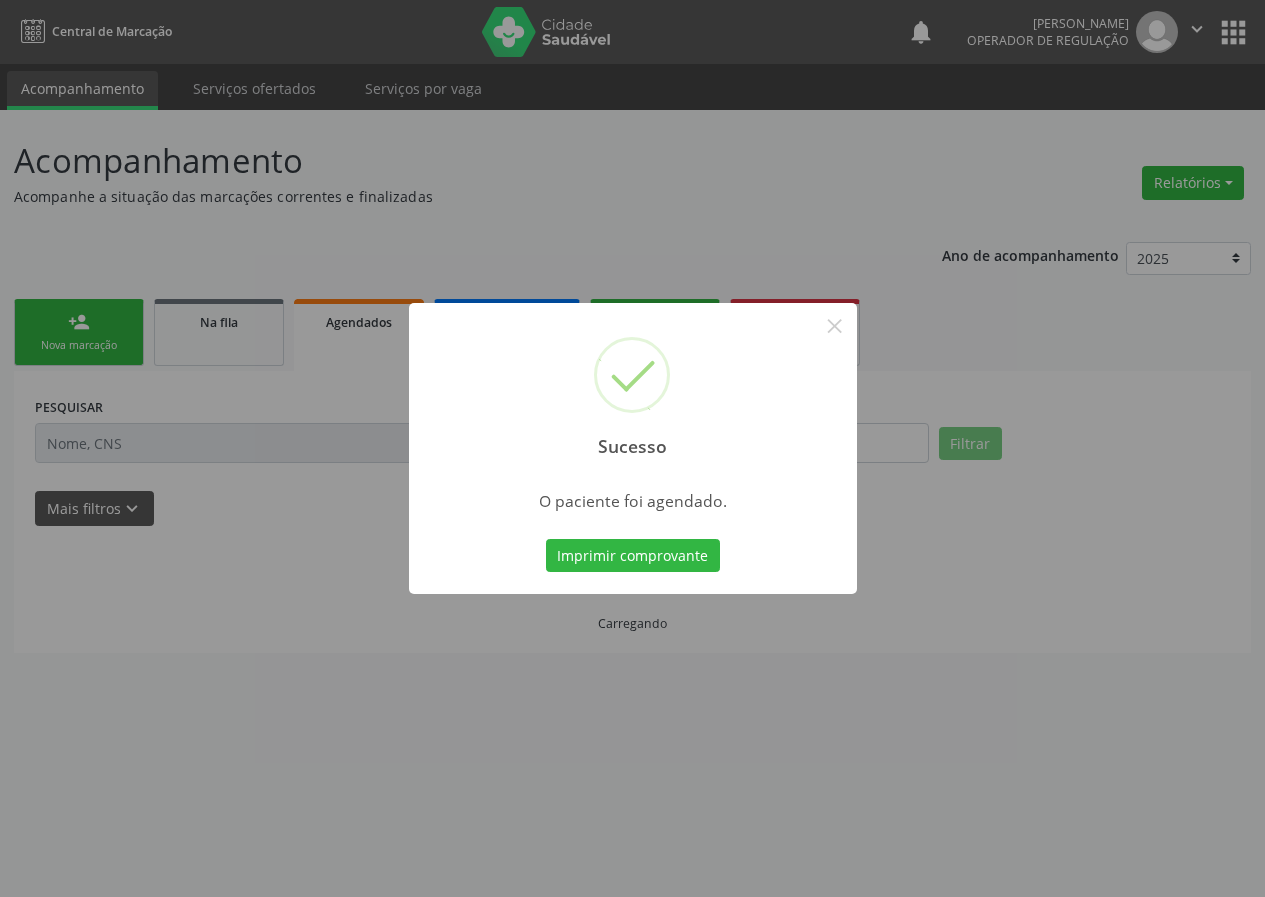 scroll, scrollTop: 0, scrollLeft: 0, axis: both 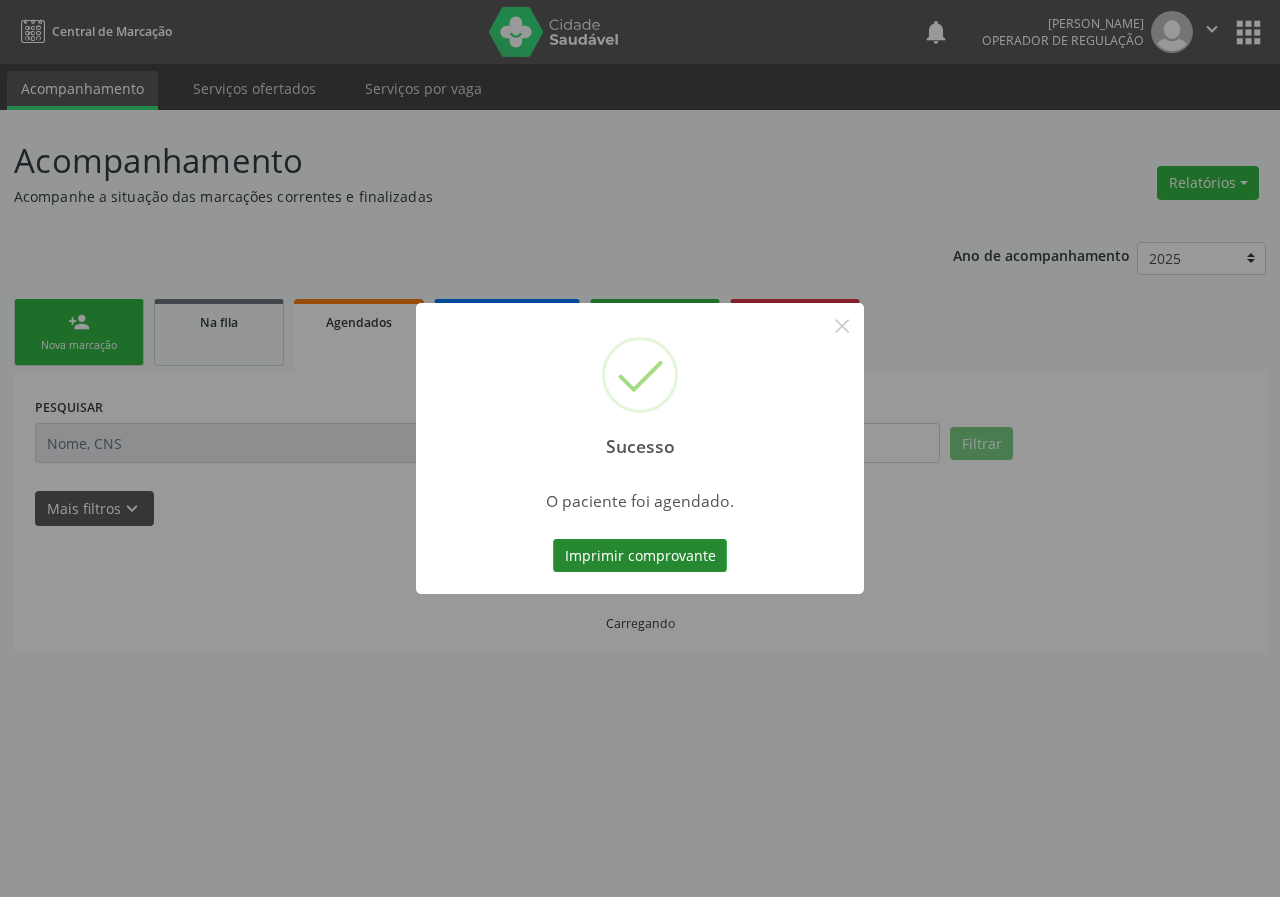 click on "Imprimir comprovante" at bounding box center (640, 556) 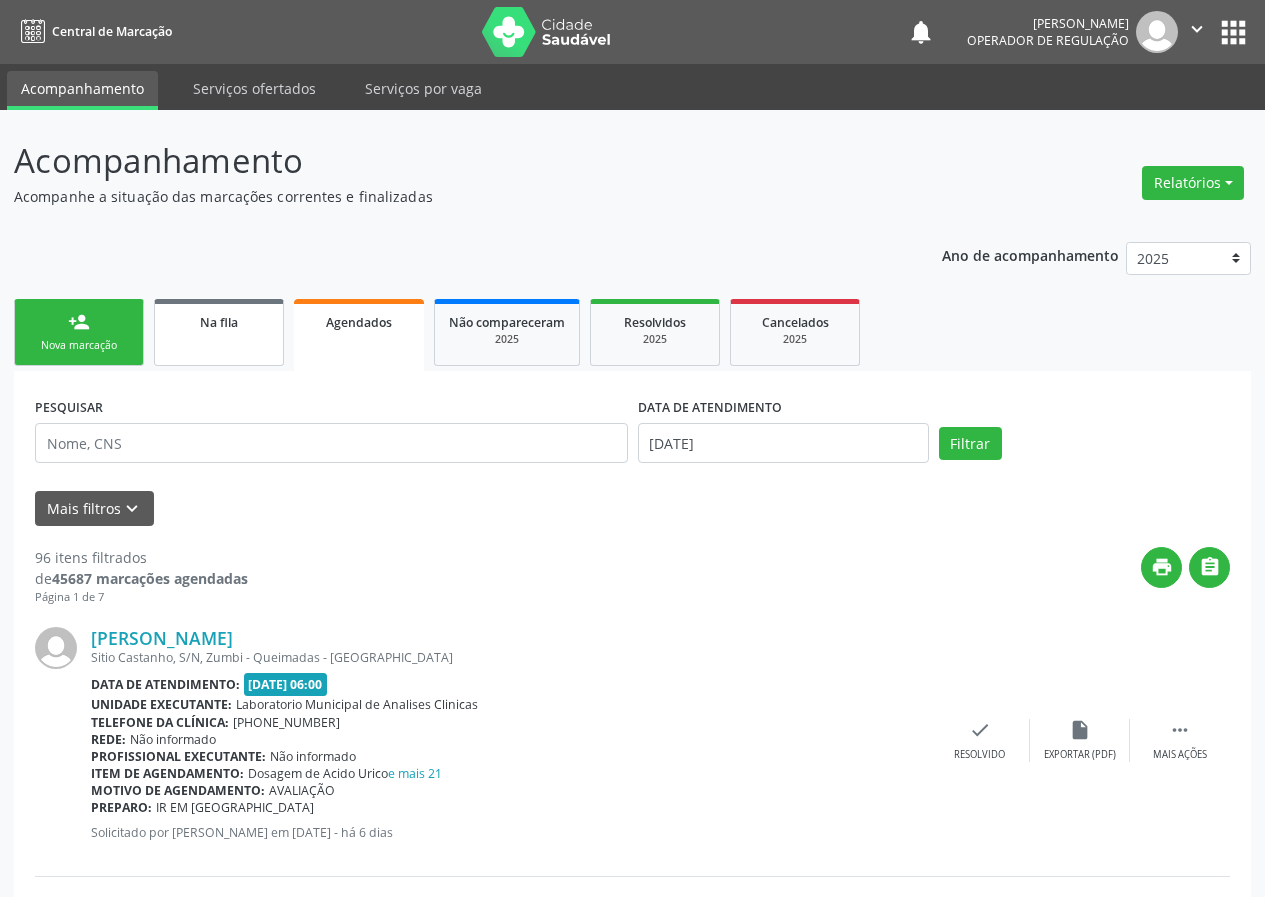 click on "Na fila" at bounding box center [219, 332] 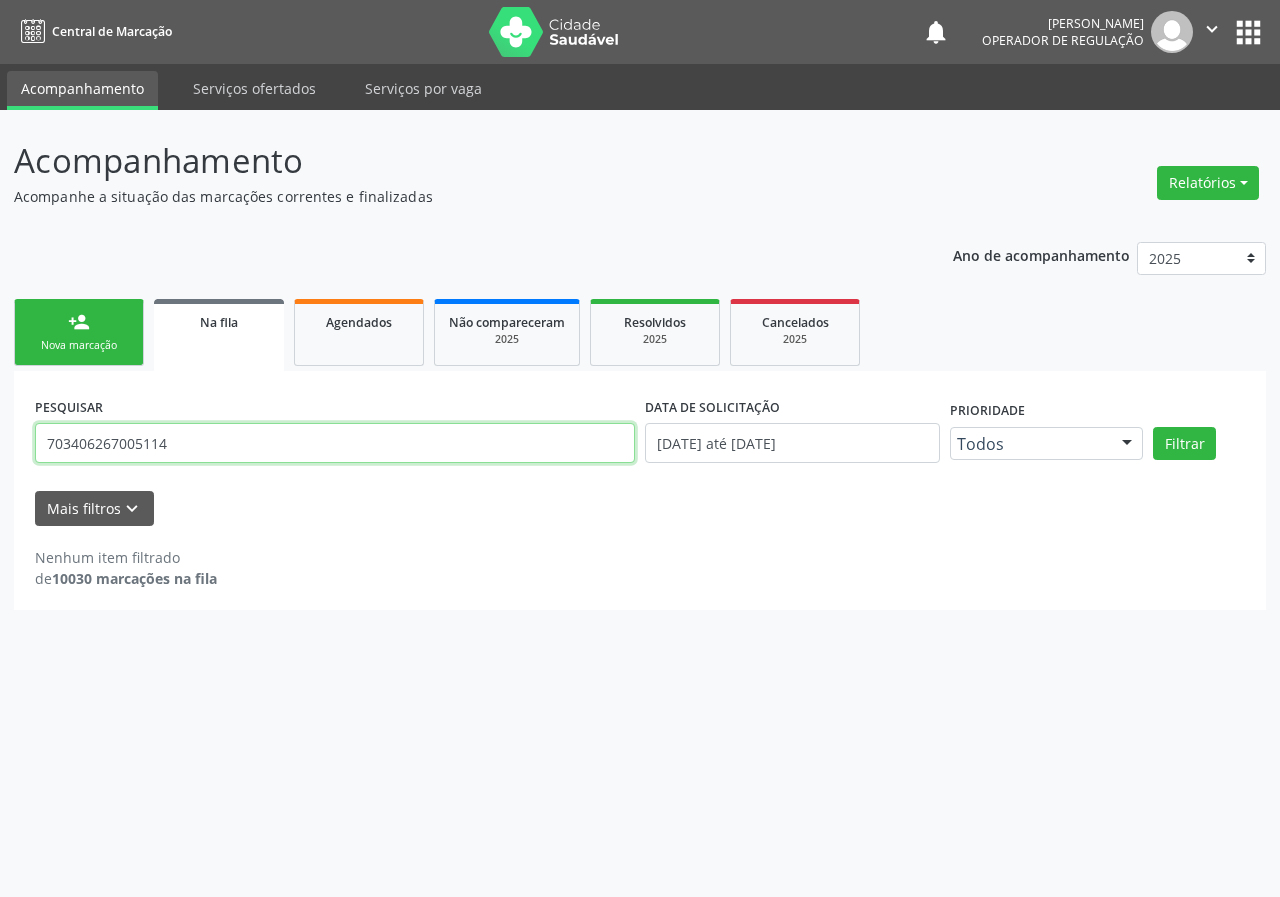 click on "703406267005114" at bounding box center (335, 443) 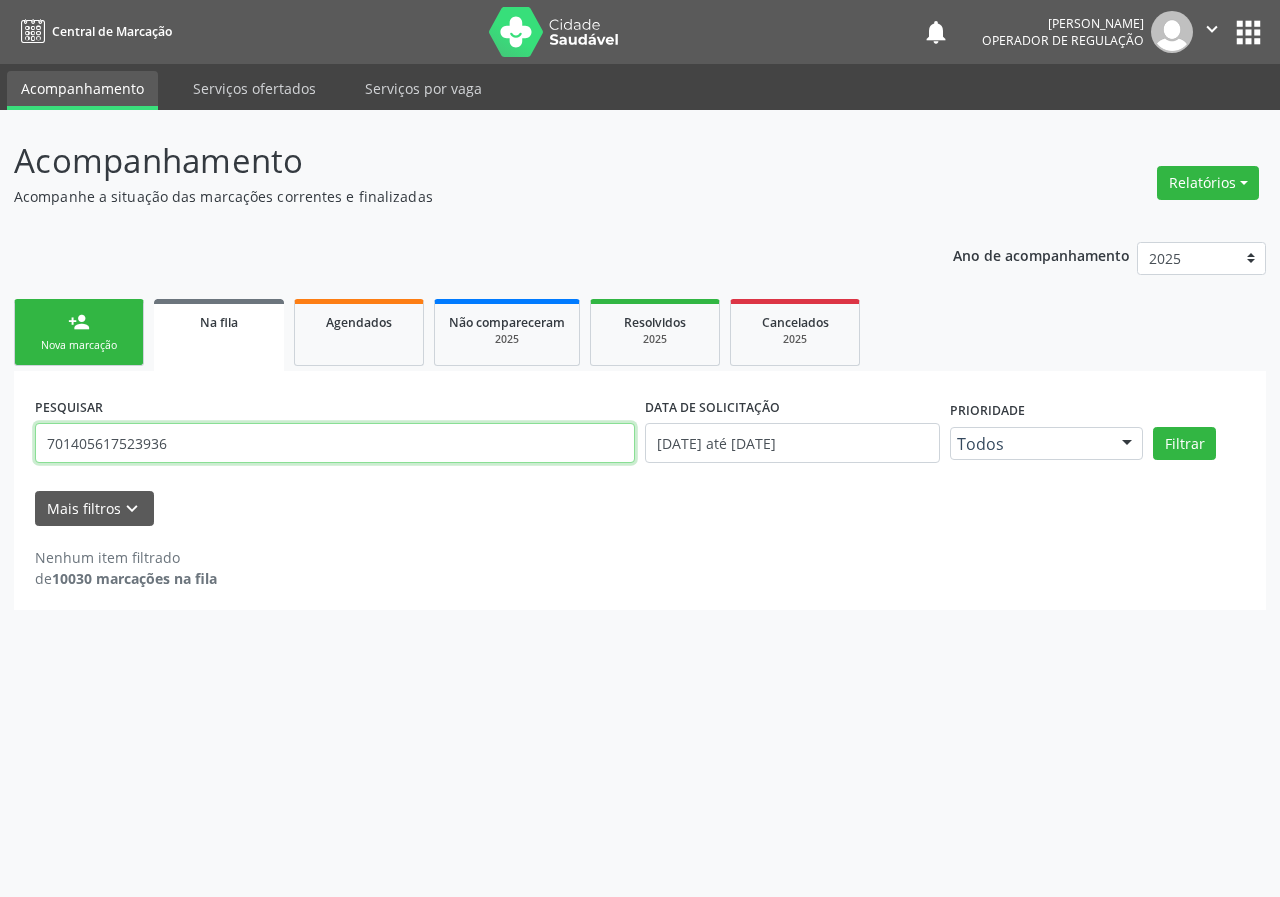 type on "701405617523936" 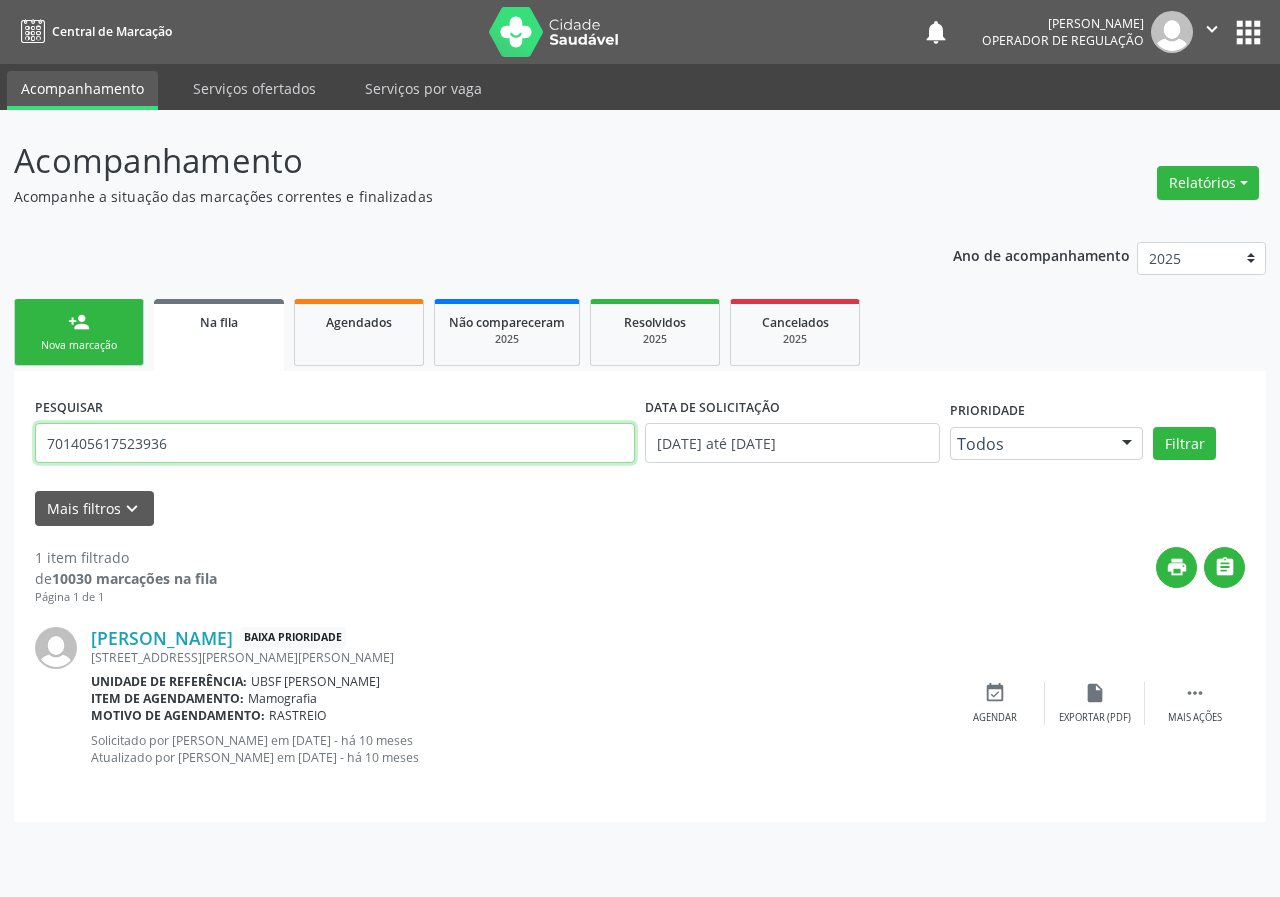 click on "701405617523936" at bounding box center (335, 443) 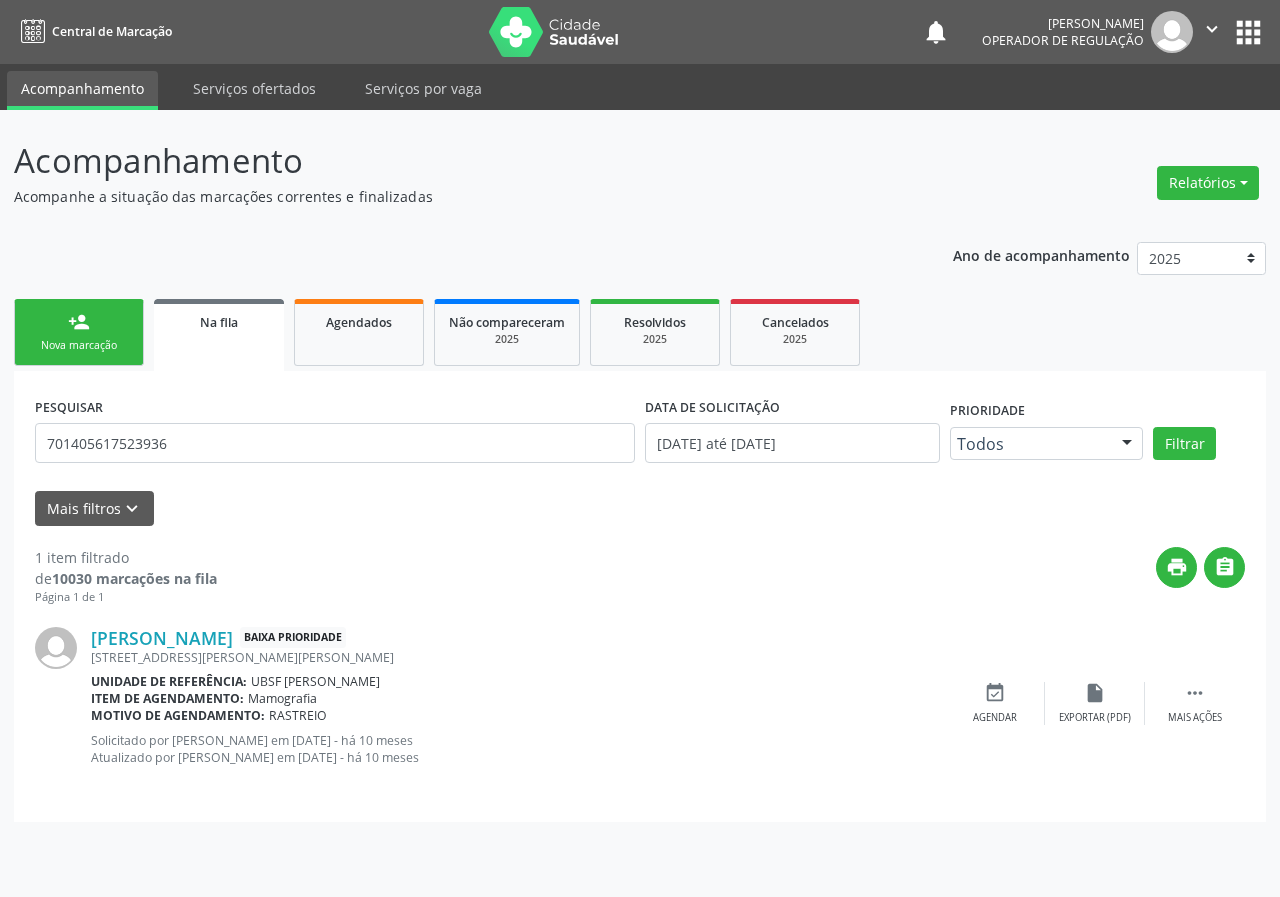 click on "Nova marcação" at bounding box center [79, 345] 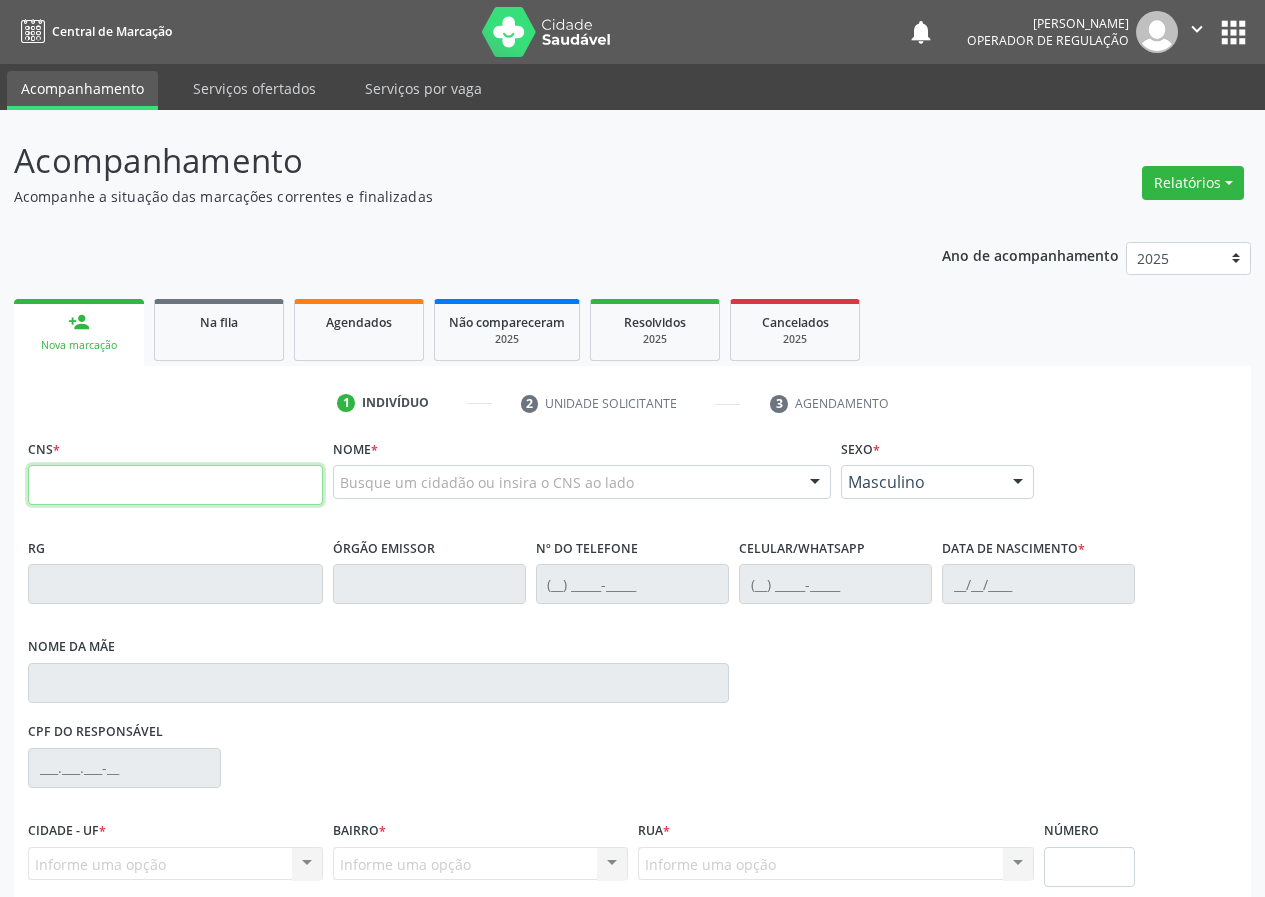 click at bounding box center (175, 485) 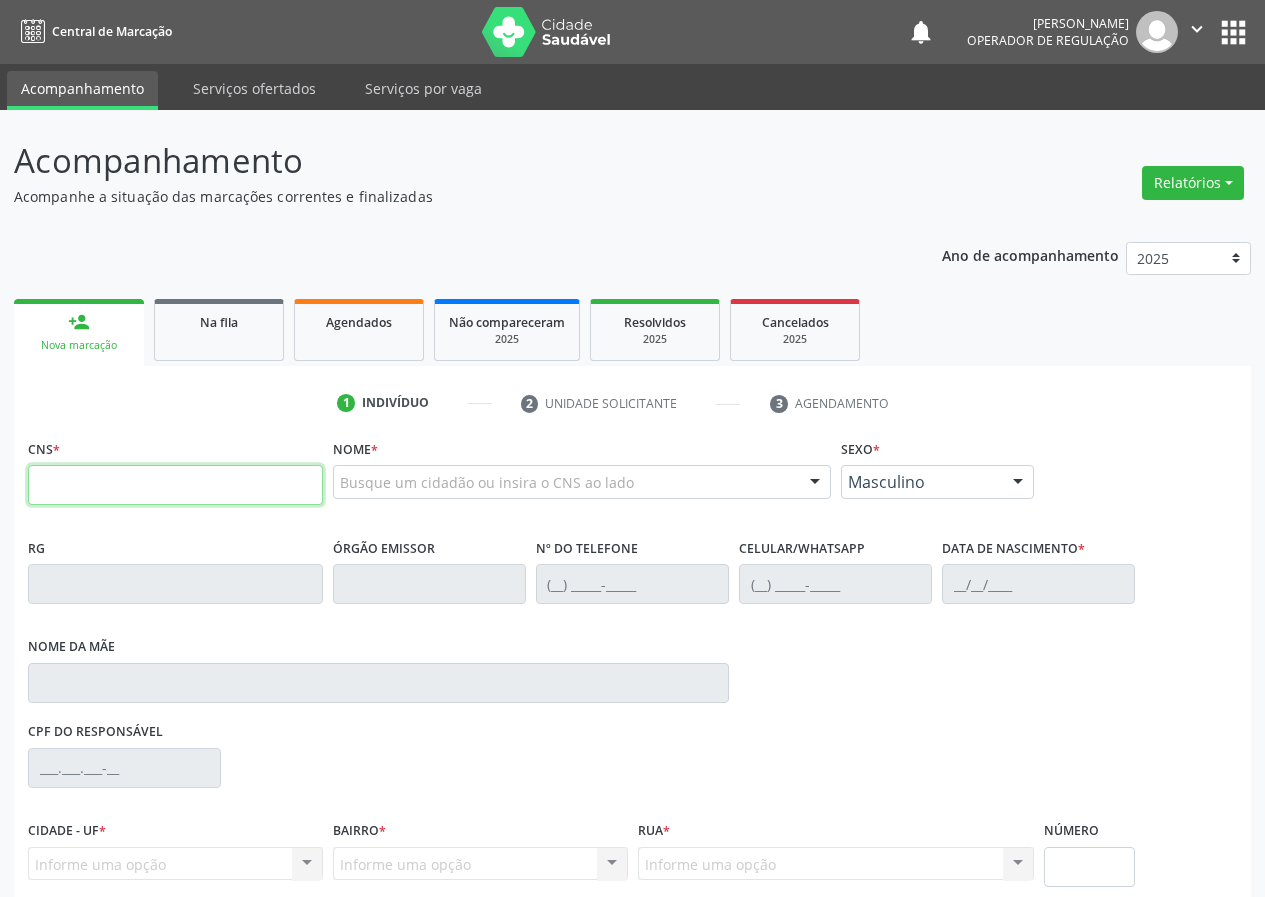 paste on "701 4056 1752 3936" 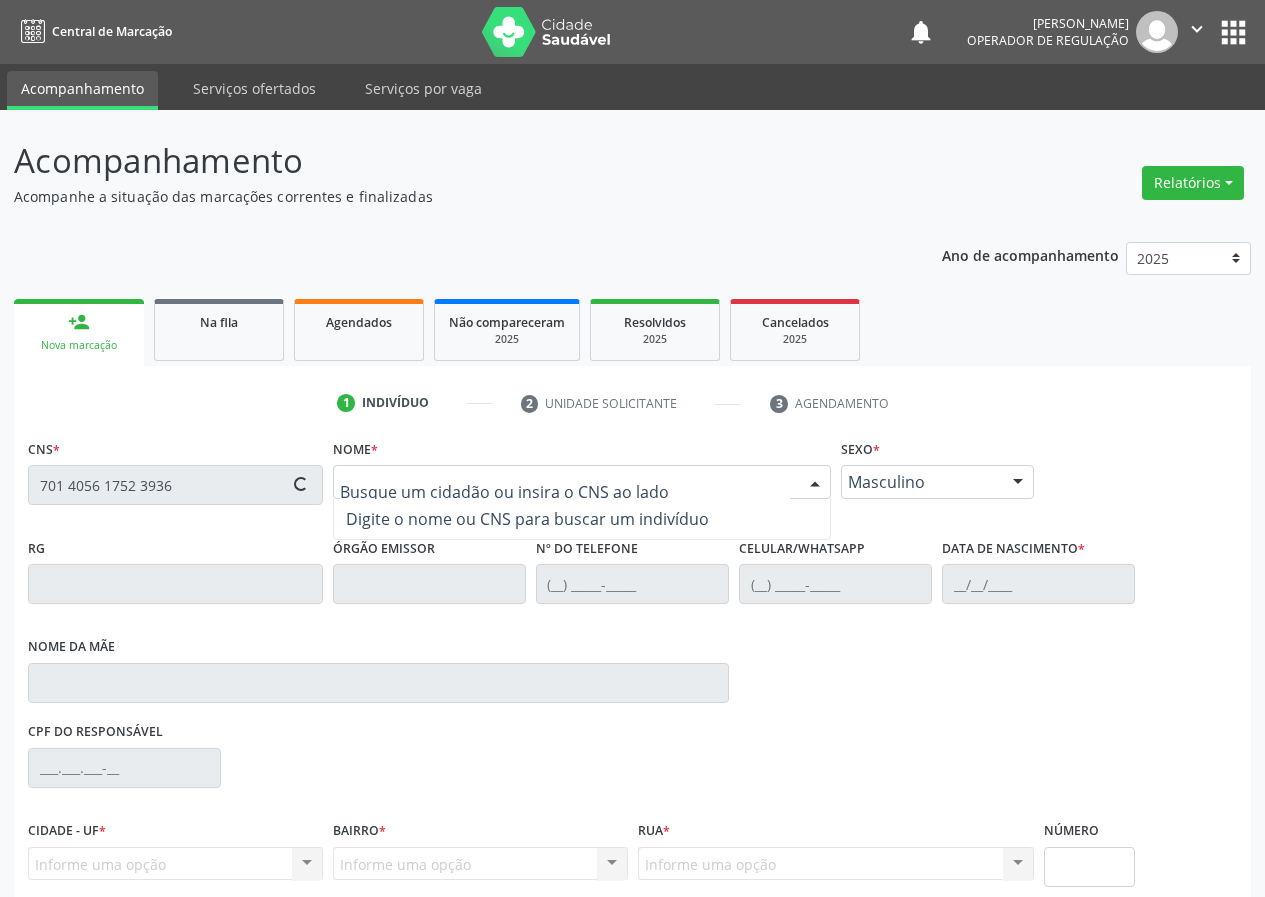type on "701 4056 1752 3936" 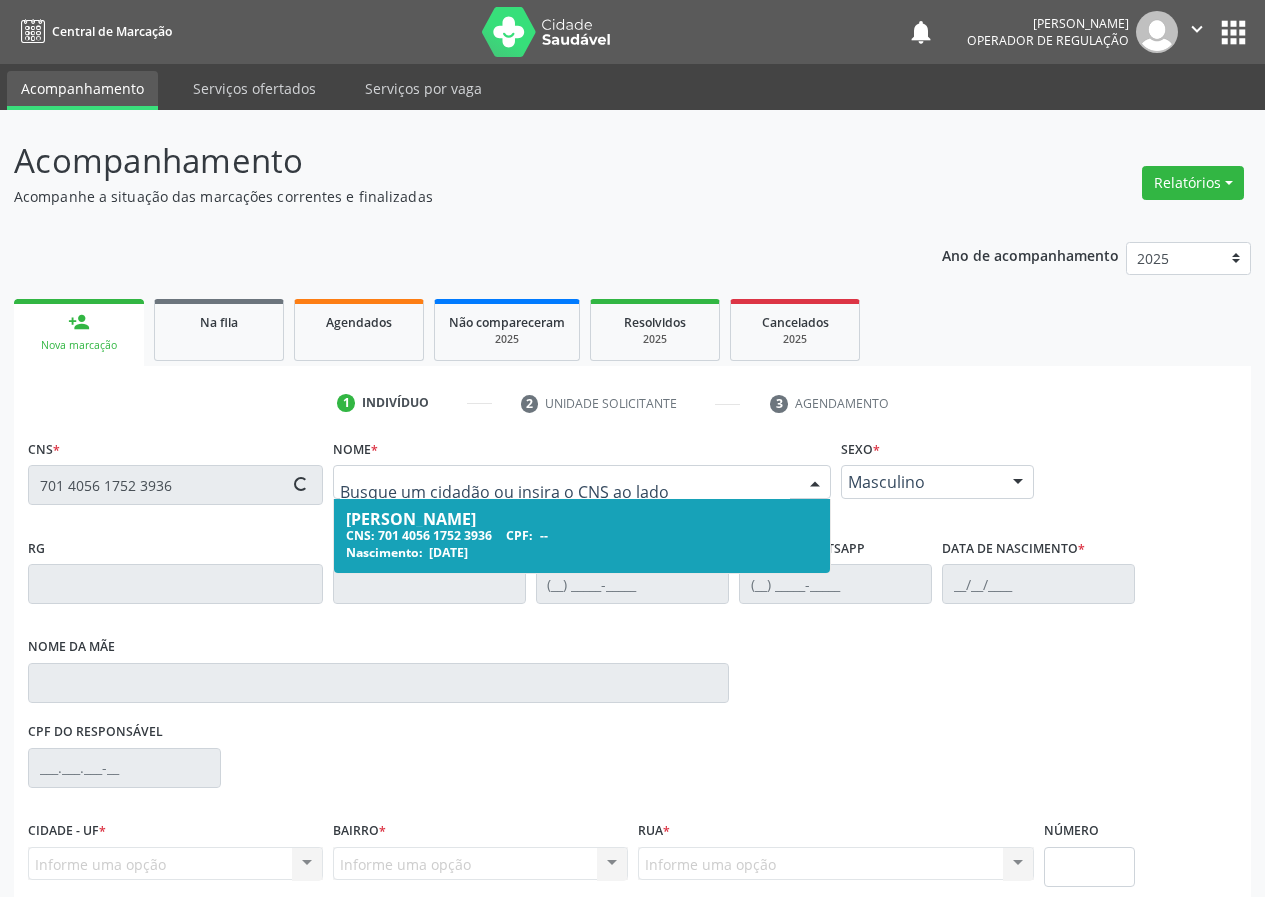 type on "(83) 99917-8072" 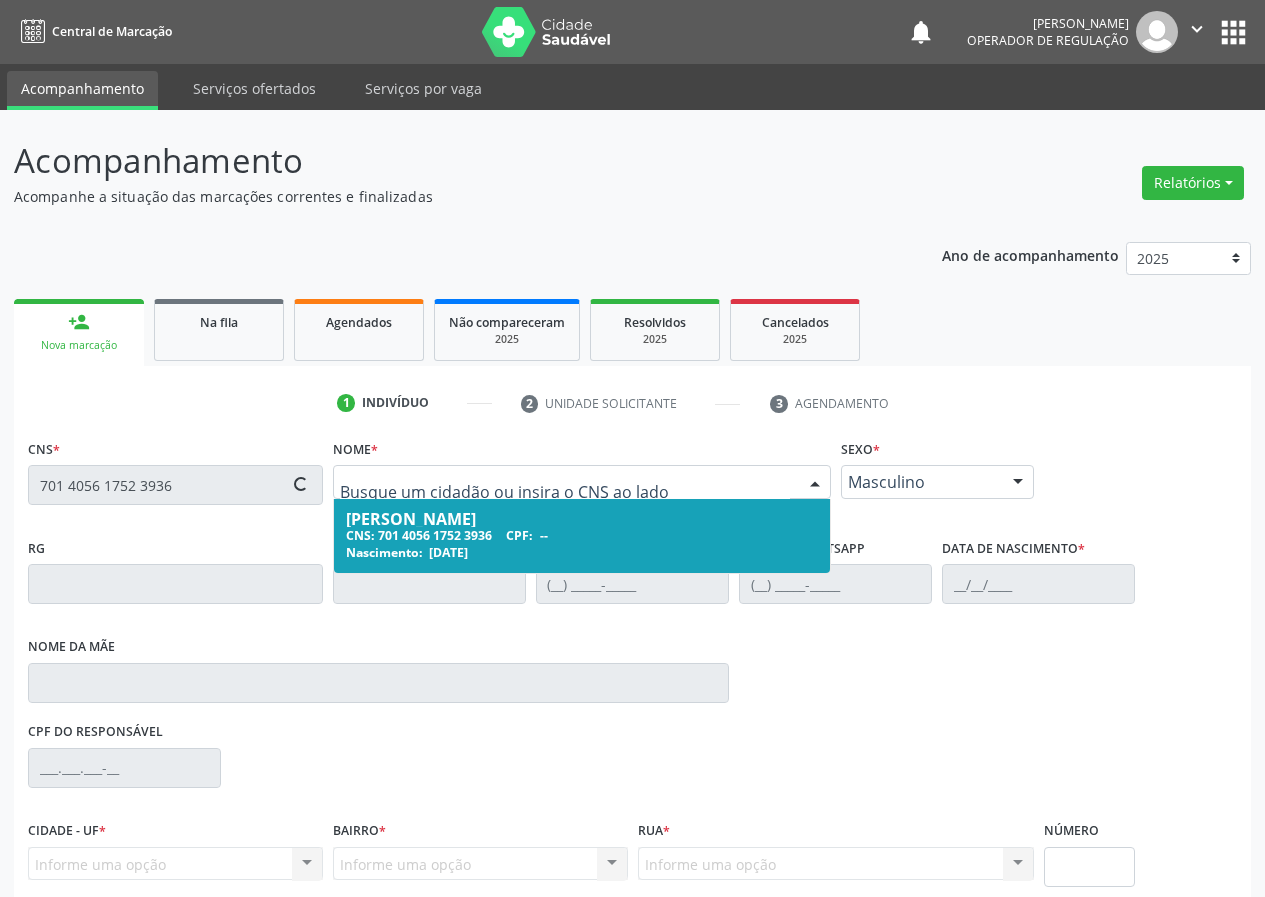 type on "10/01/1953" 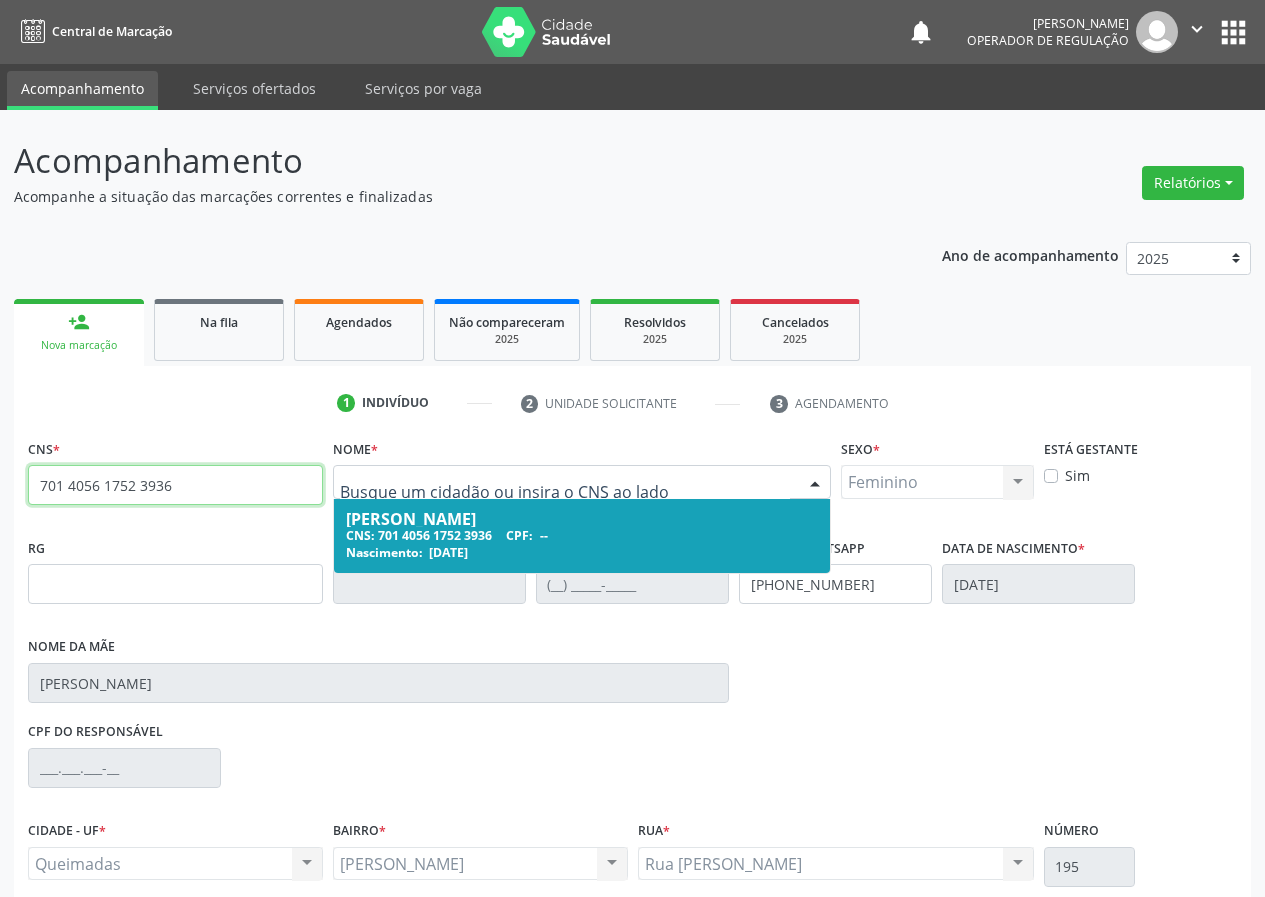 click on "701 4056 1752 3936" at bounding box center [175, 485] 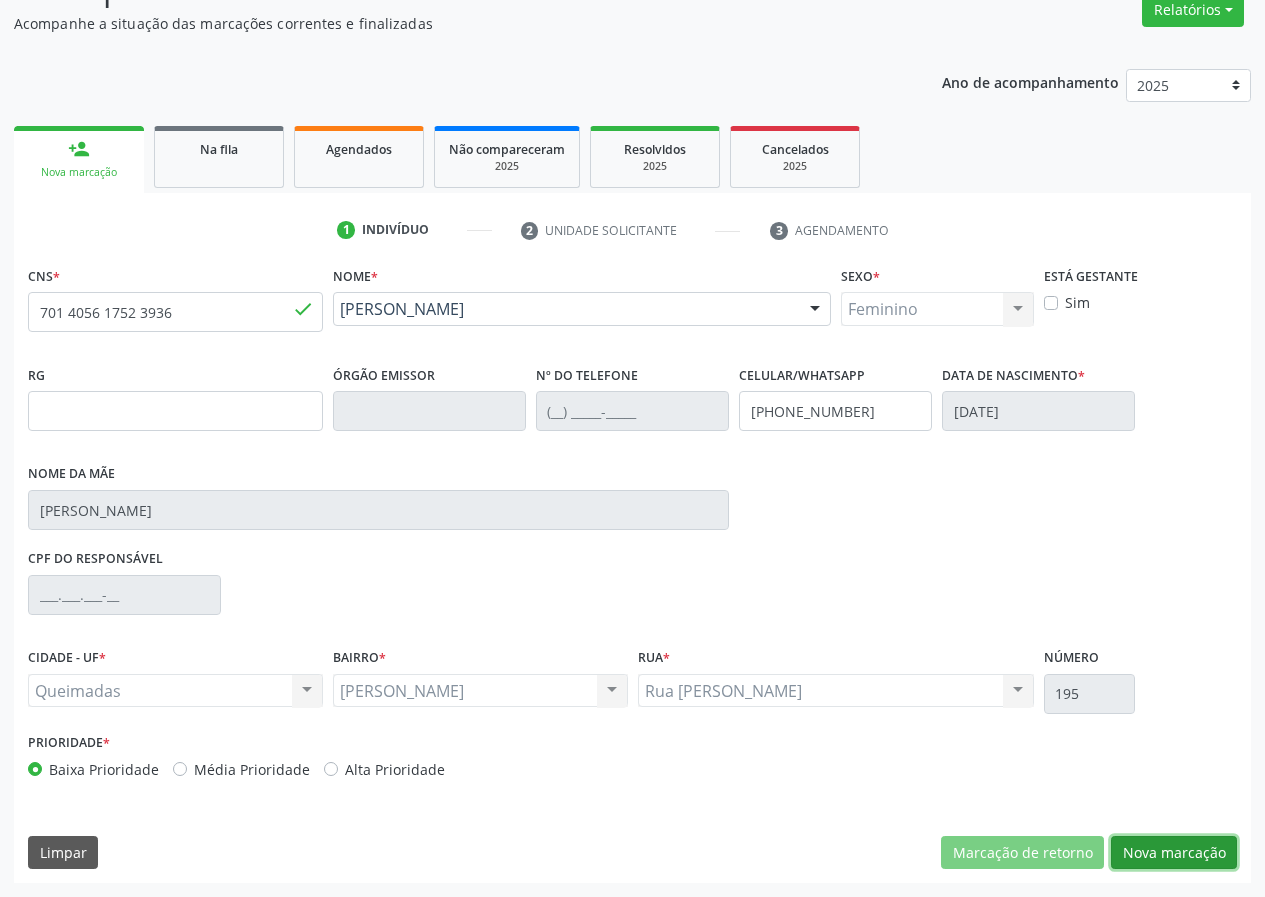 click on "Nova marcação" at bounding box center [1174, 853] 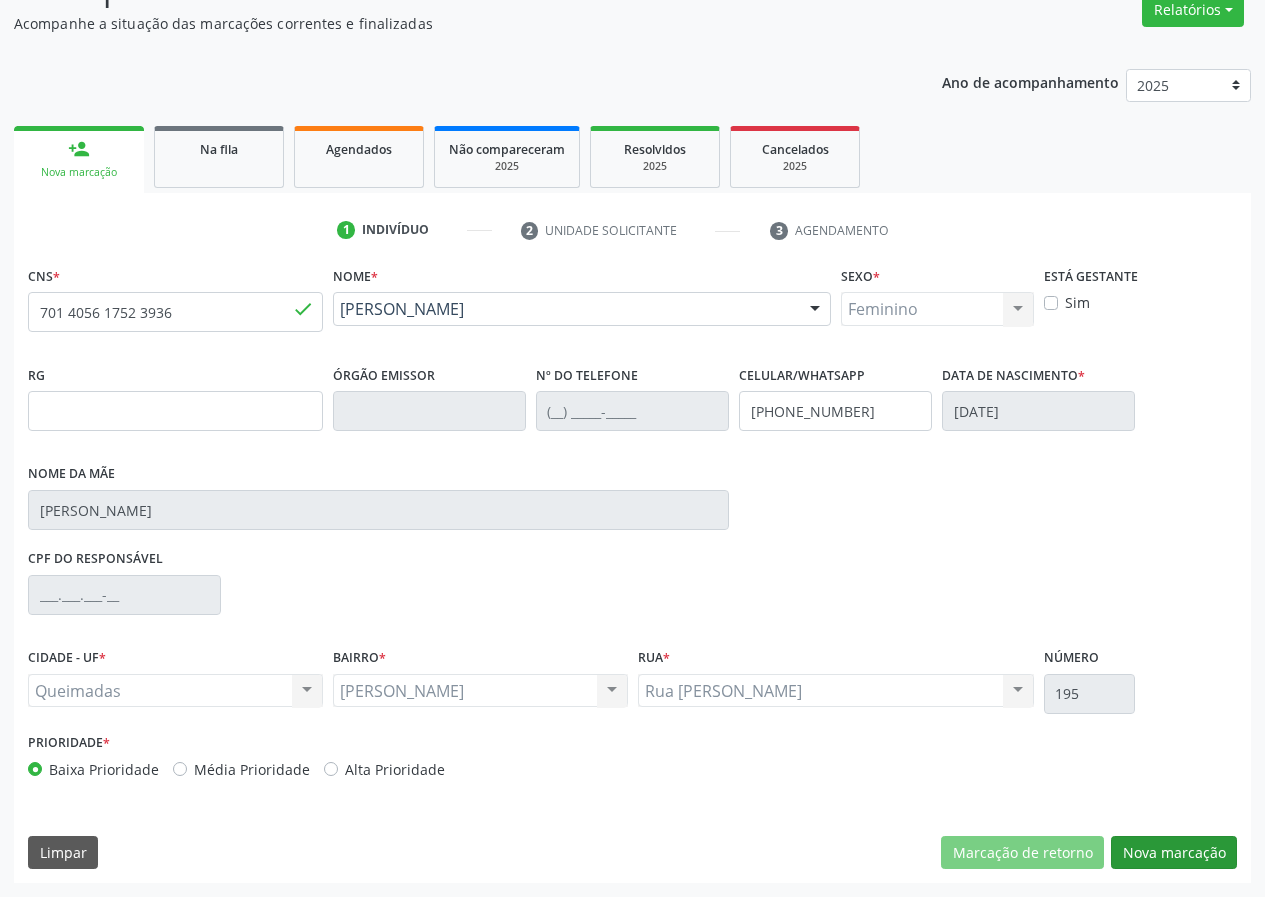 scroll, scrollTop: 9, scrollLeft: 0, axis: vertical 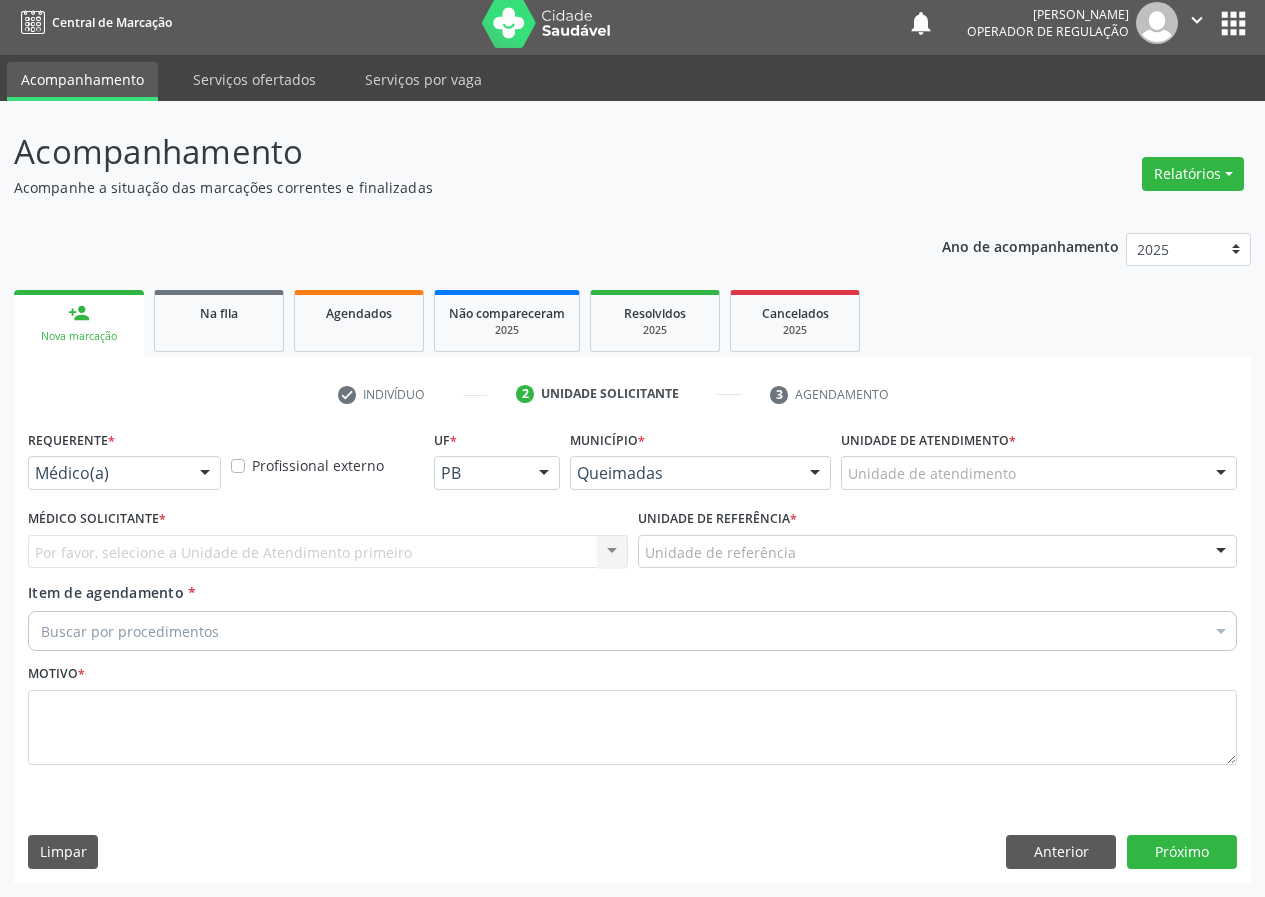 click on "Requerente
*
Médico(a)         Médico(a)   Enfermeiro(a)   Paciente
Nenhum resultado encontrado para: "   "
Não há nenhuma opção para ser exibida." at bounding box center (124, 464) 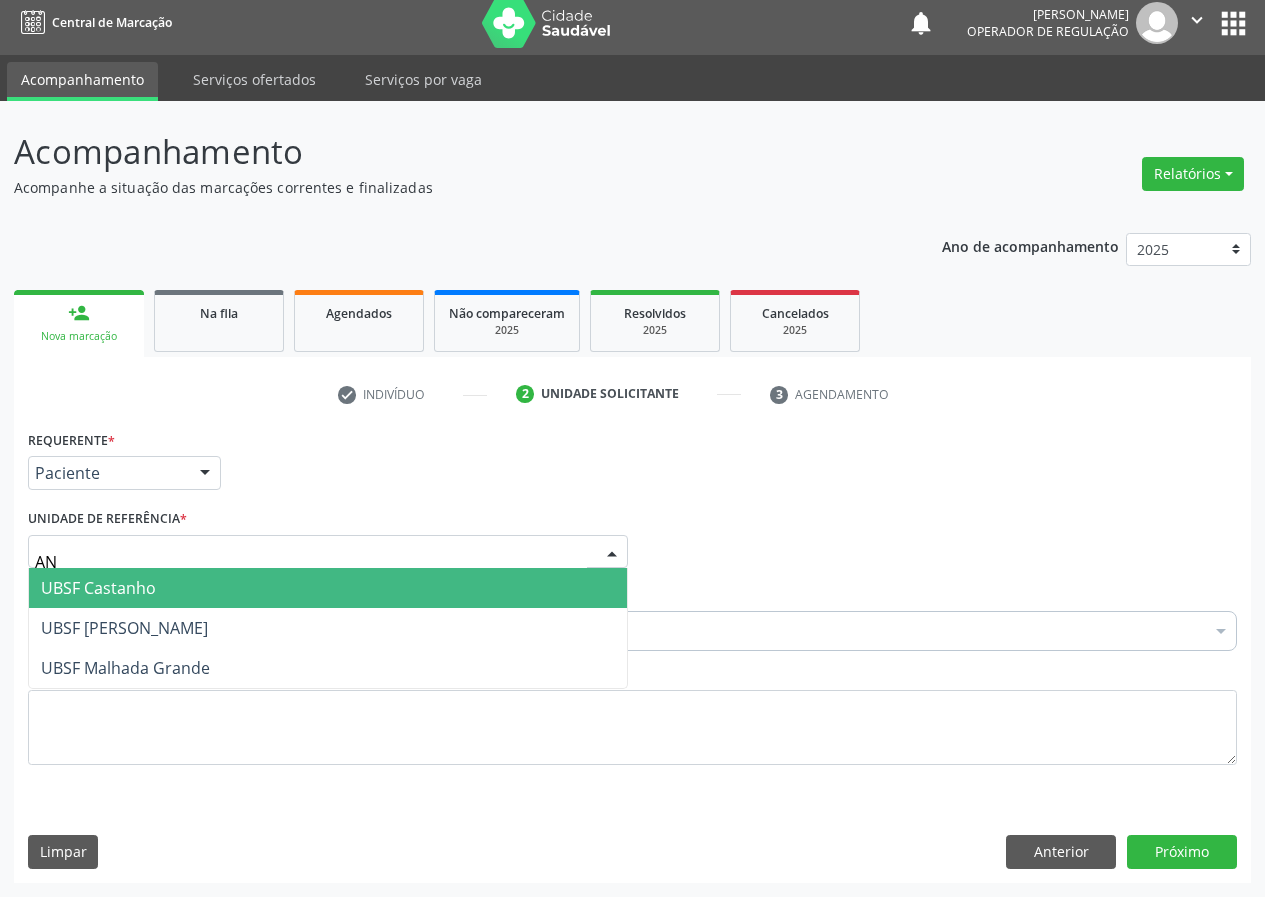 type on "ANI" 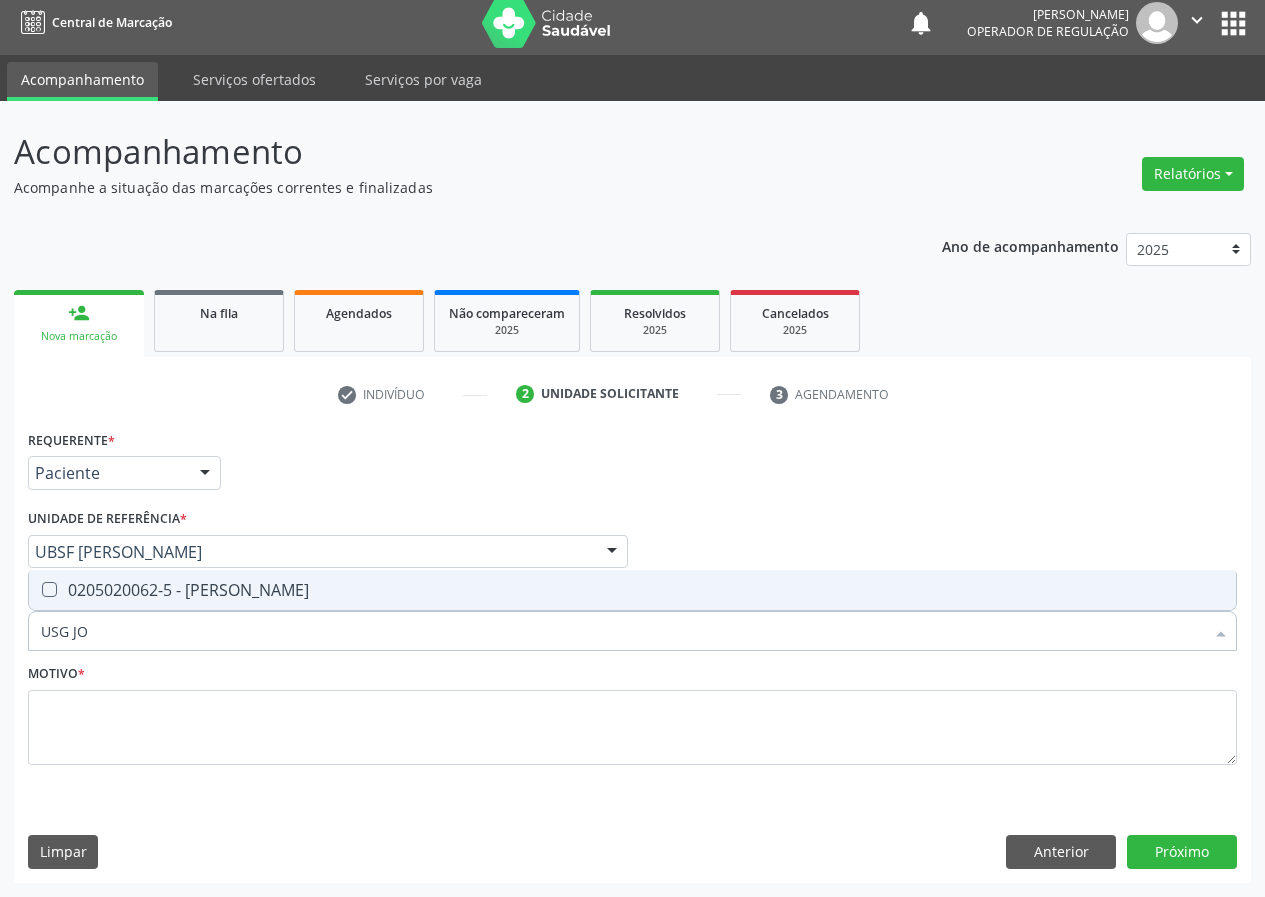 type on "USG JOE" 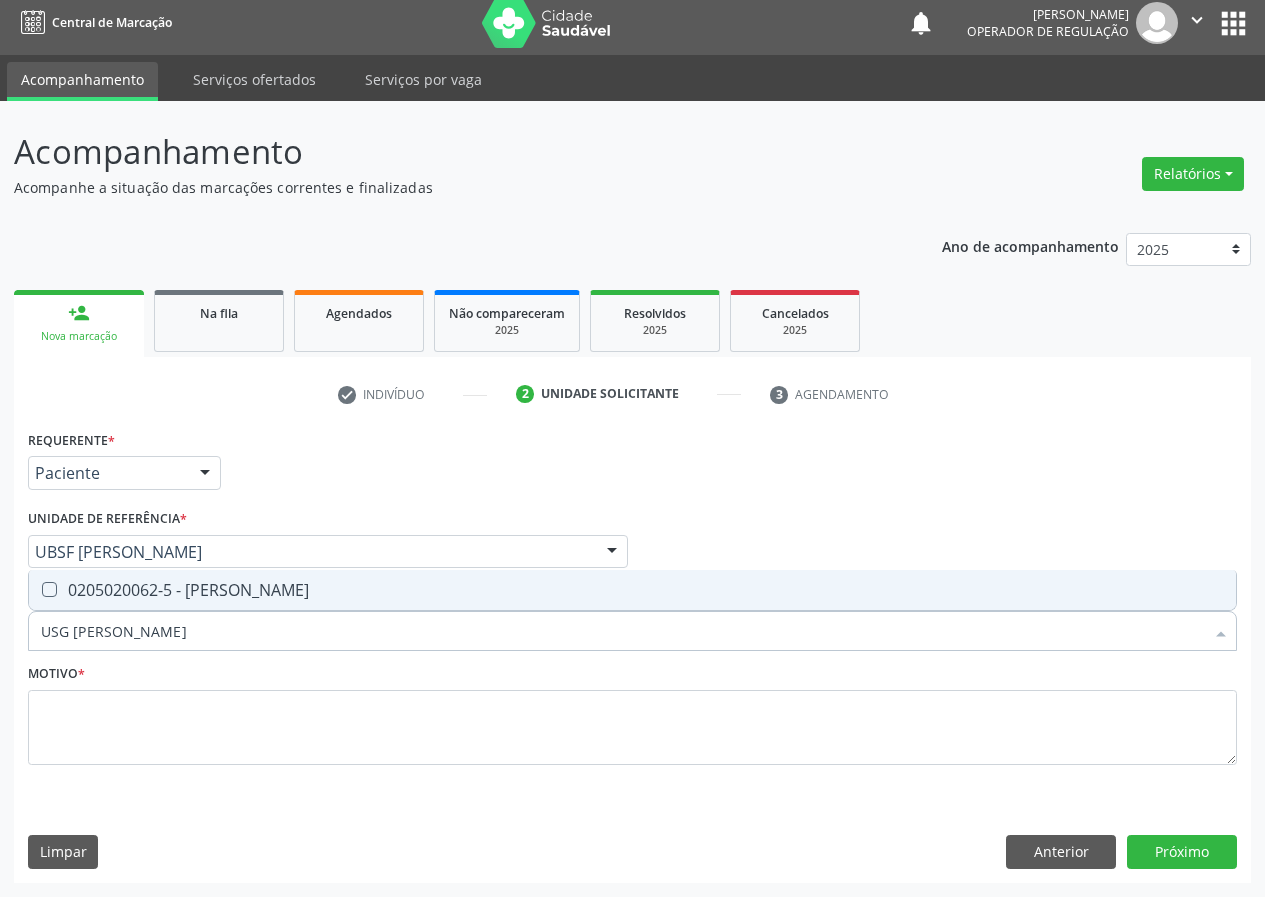 click on "0205020062-5 - [PERSON_NAME]" at bounding box center (632, 590) 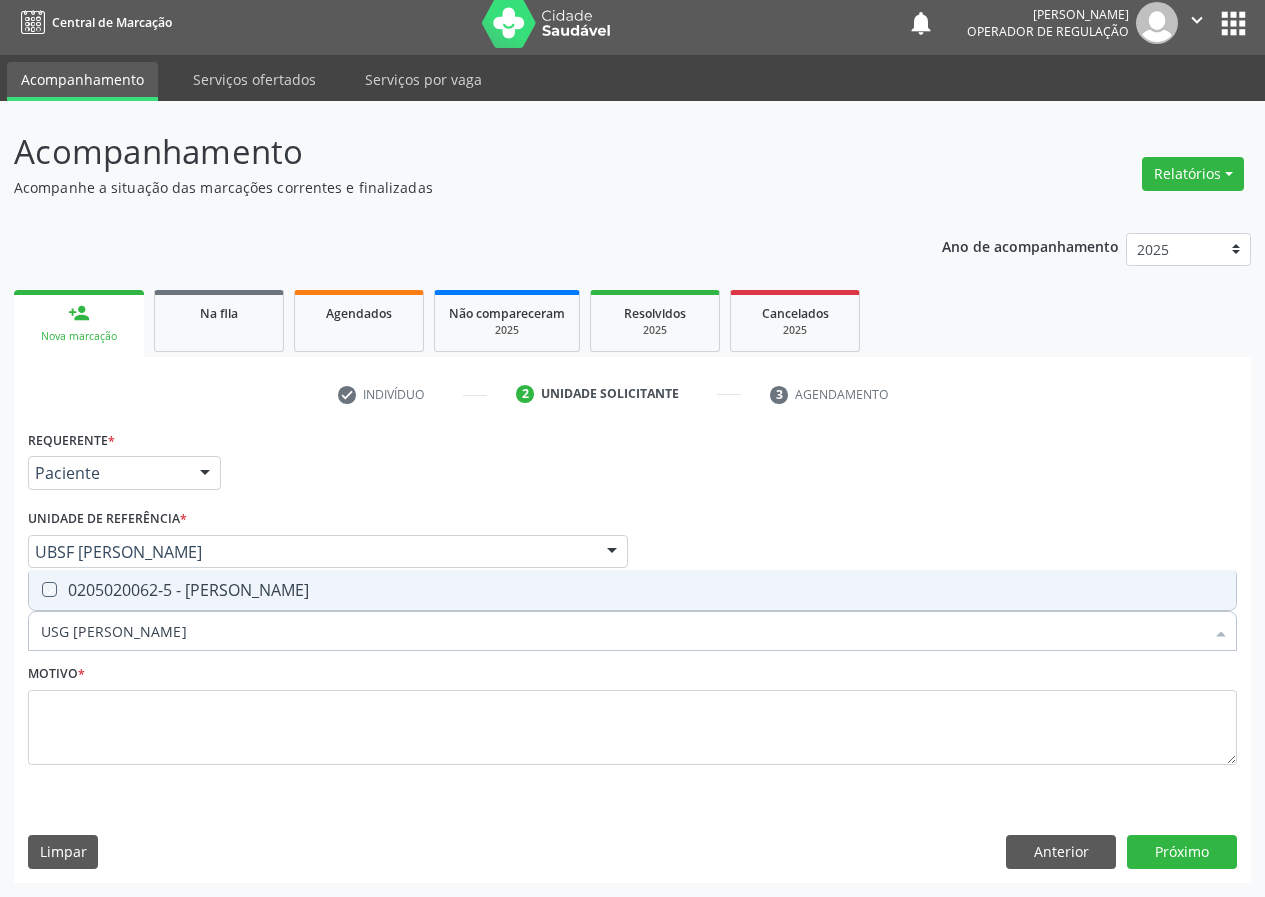 checkbox on "true" 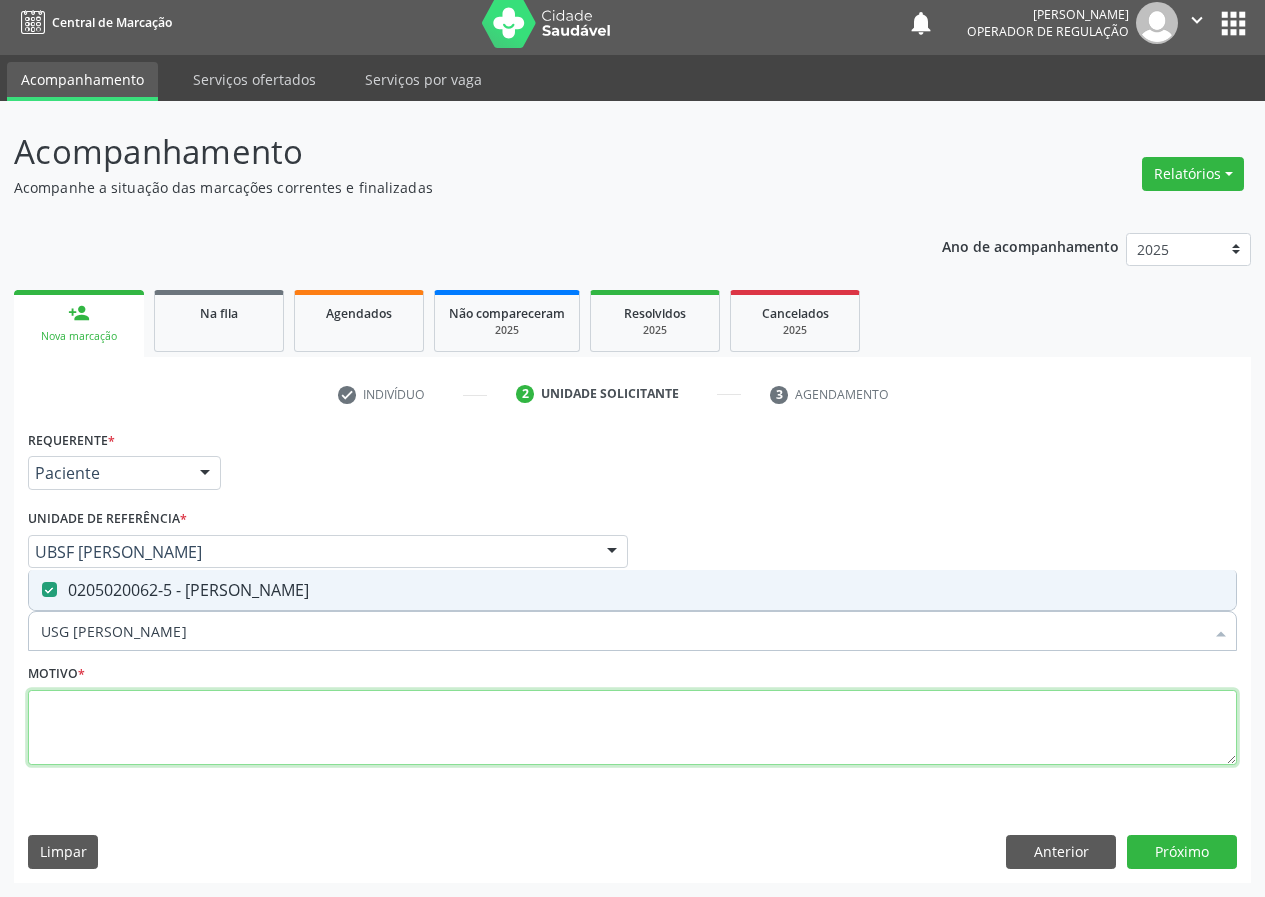 click at bounding box center (632, 728) 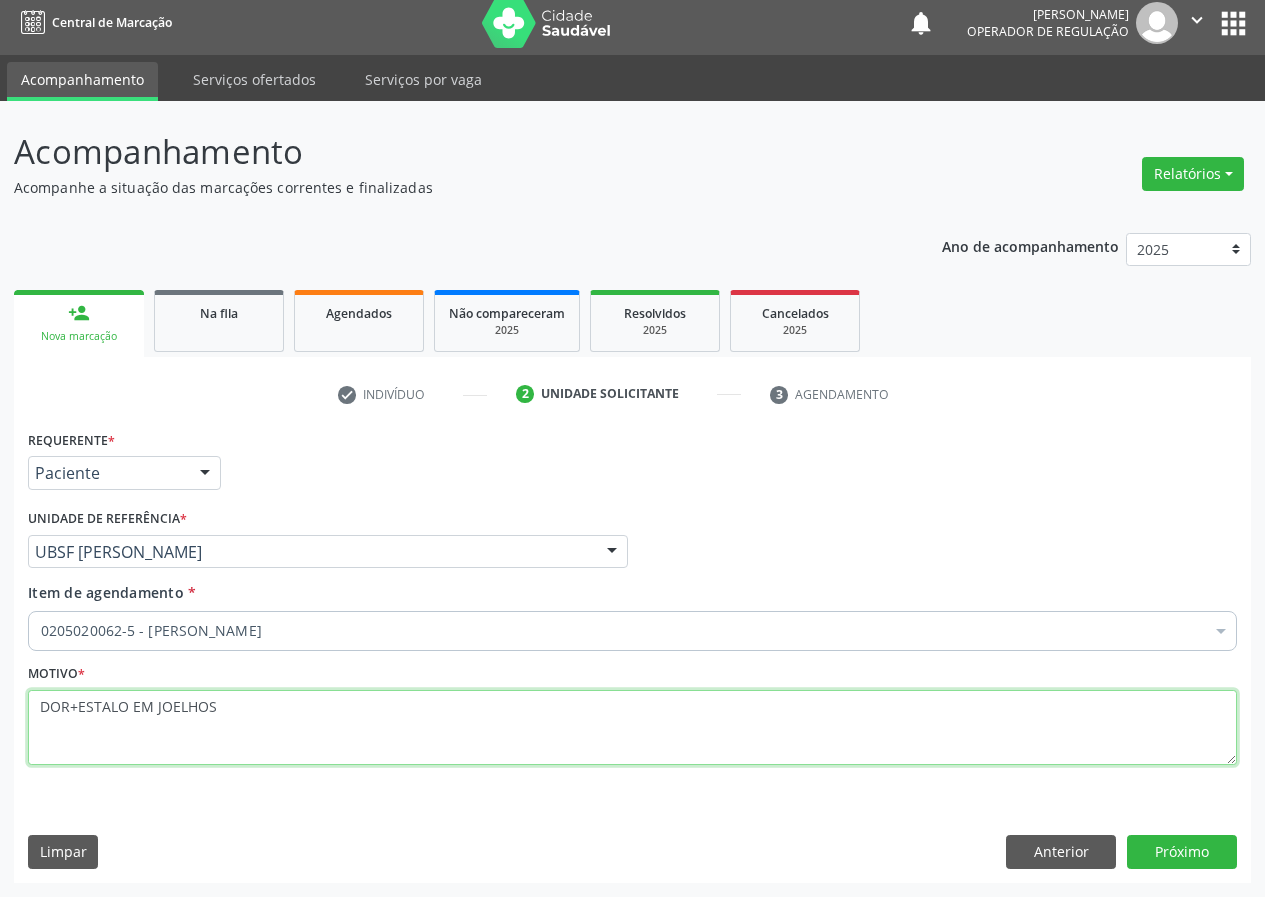 type on "DOR+ESTALO EM JOELHOS" 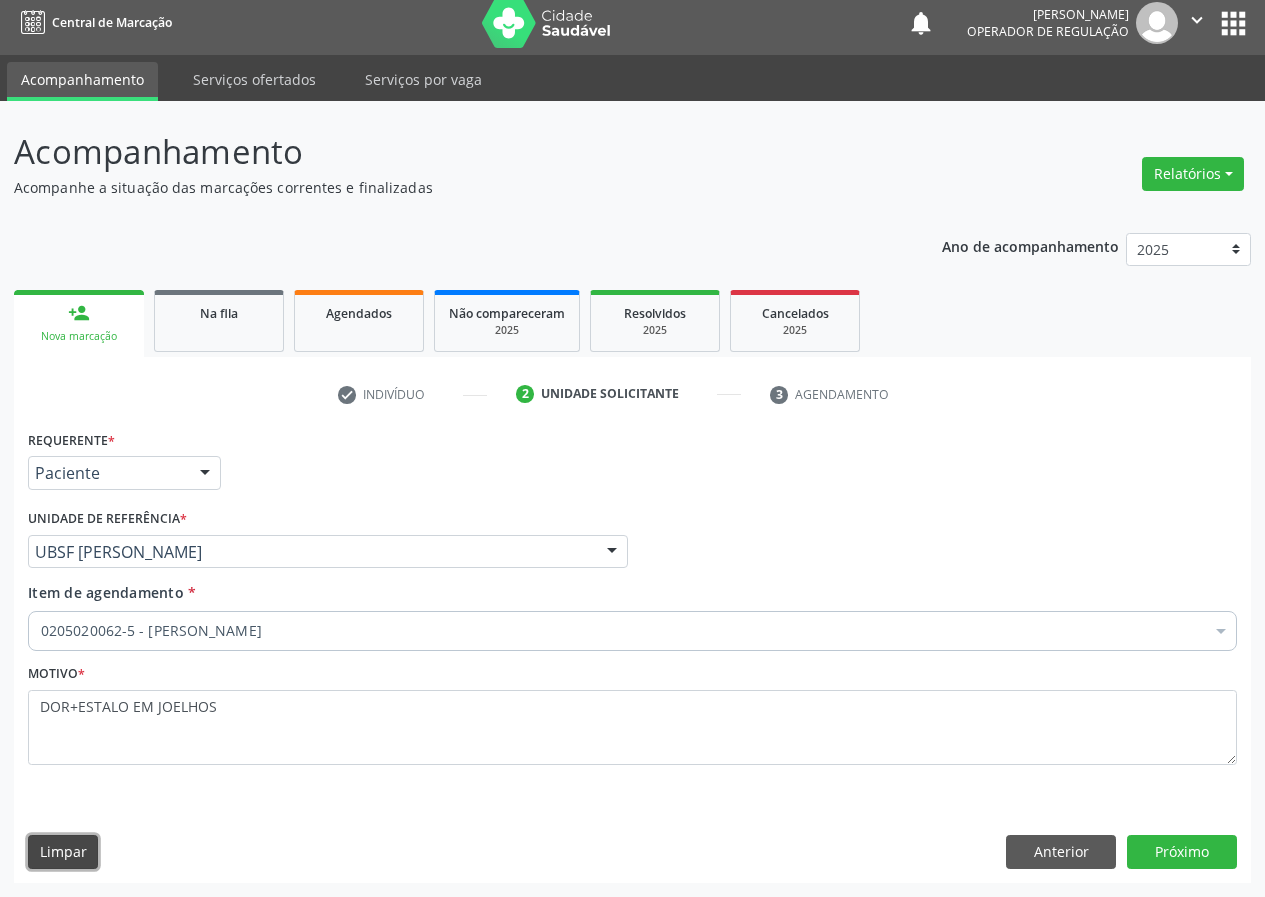 type 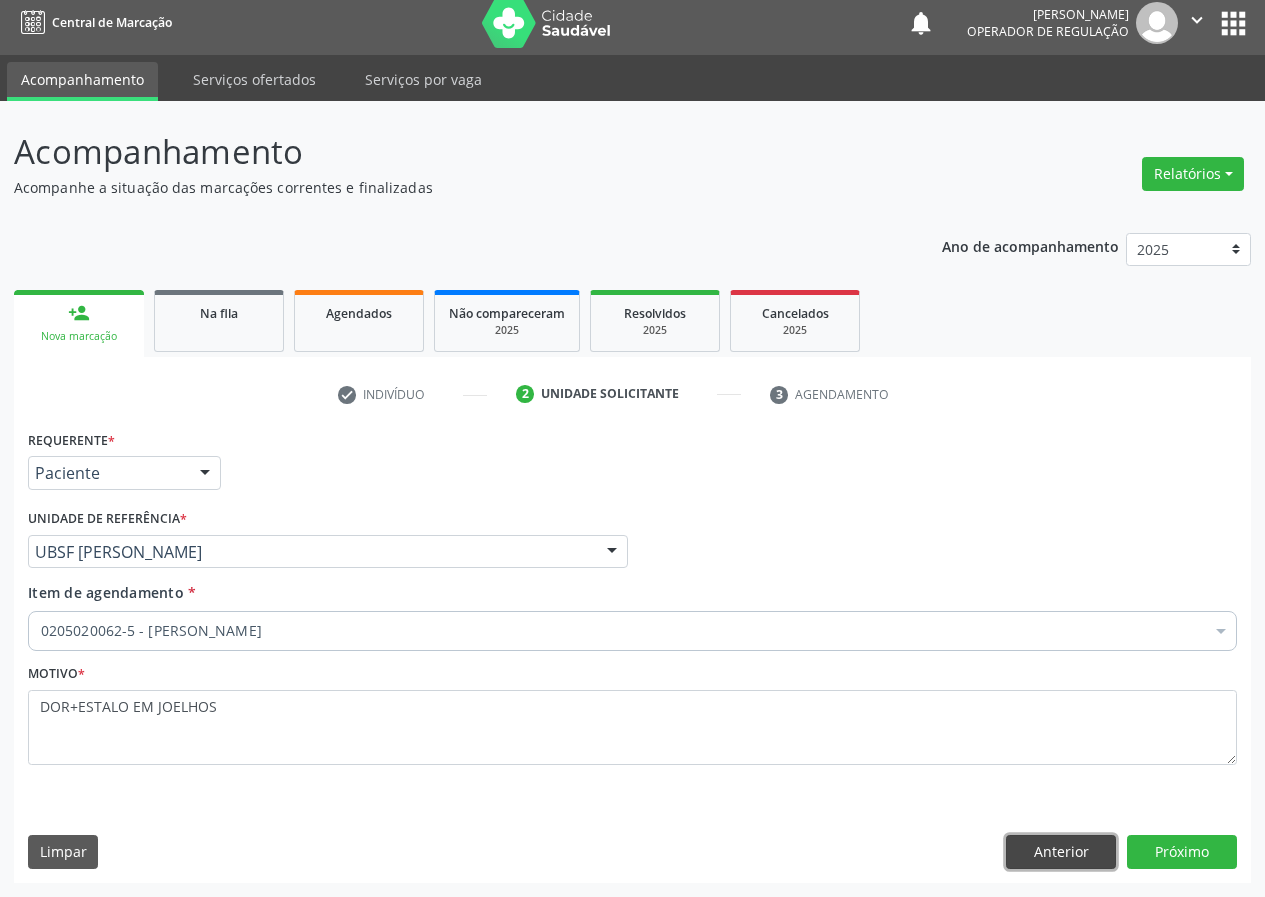 type 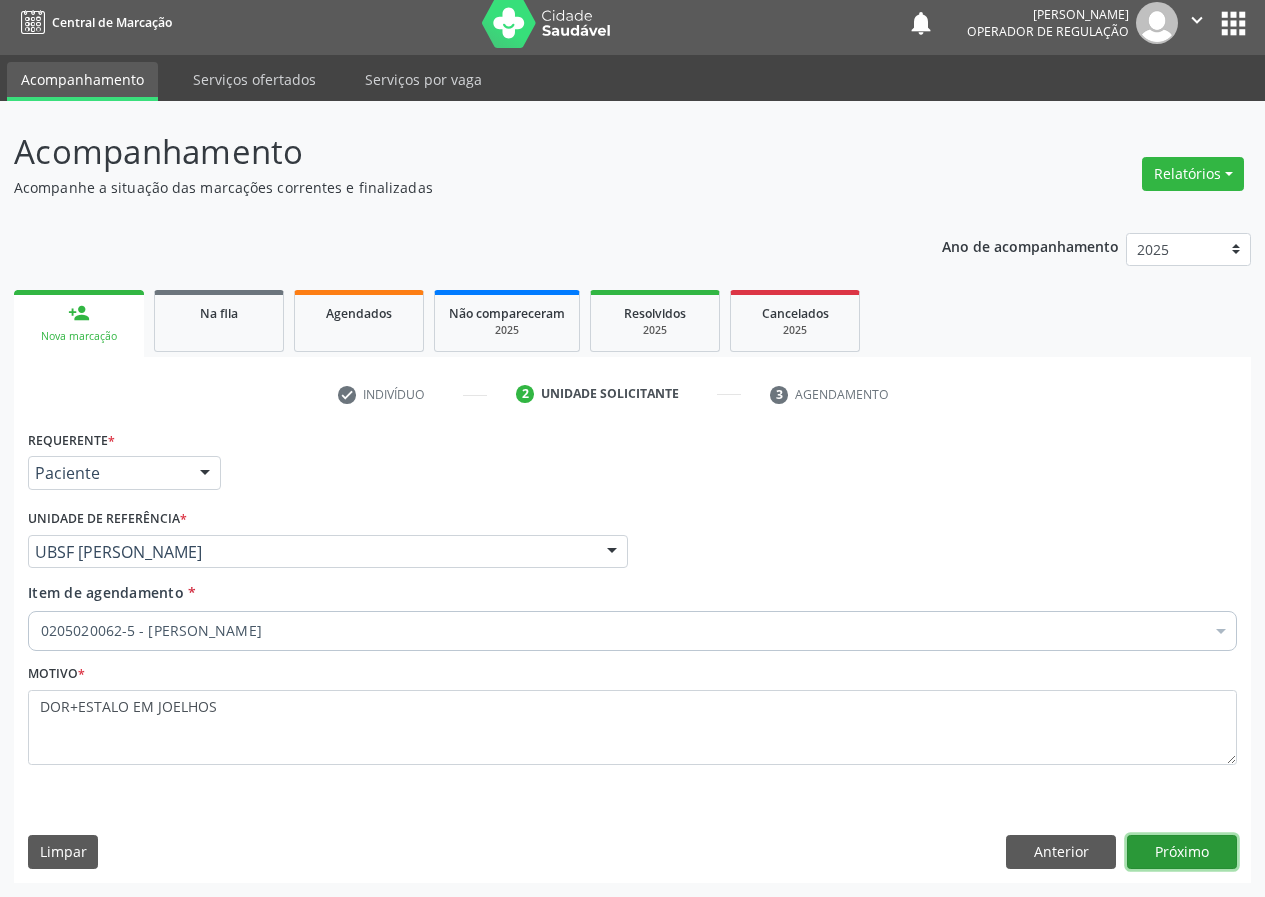 type 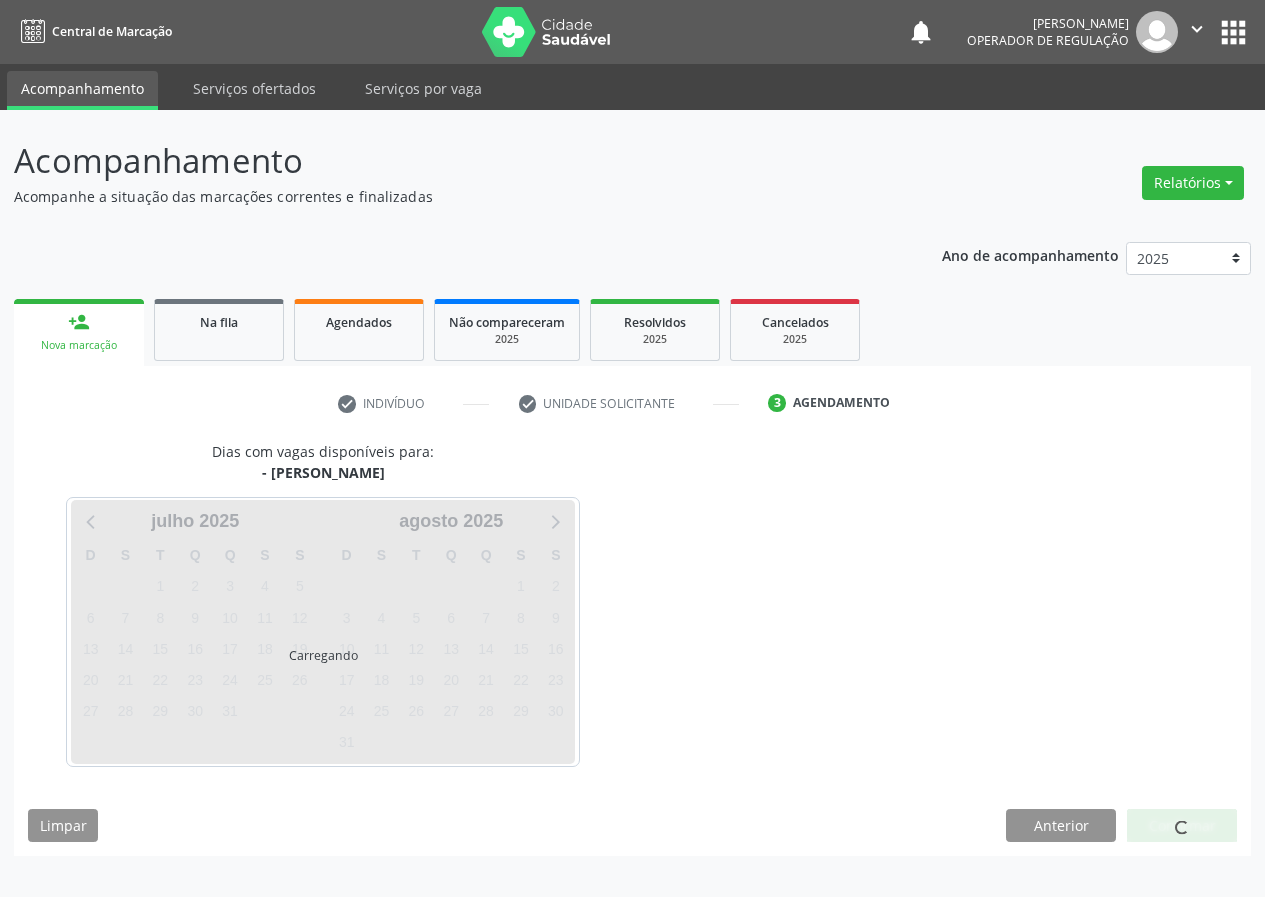 scroll, scrollTop: 0, scrollLeft: 0, axis: both 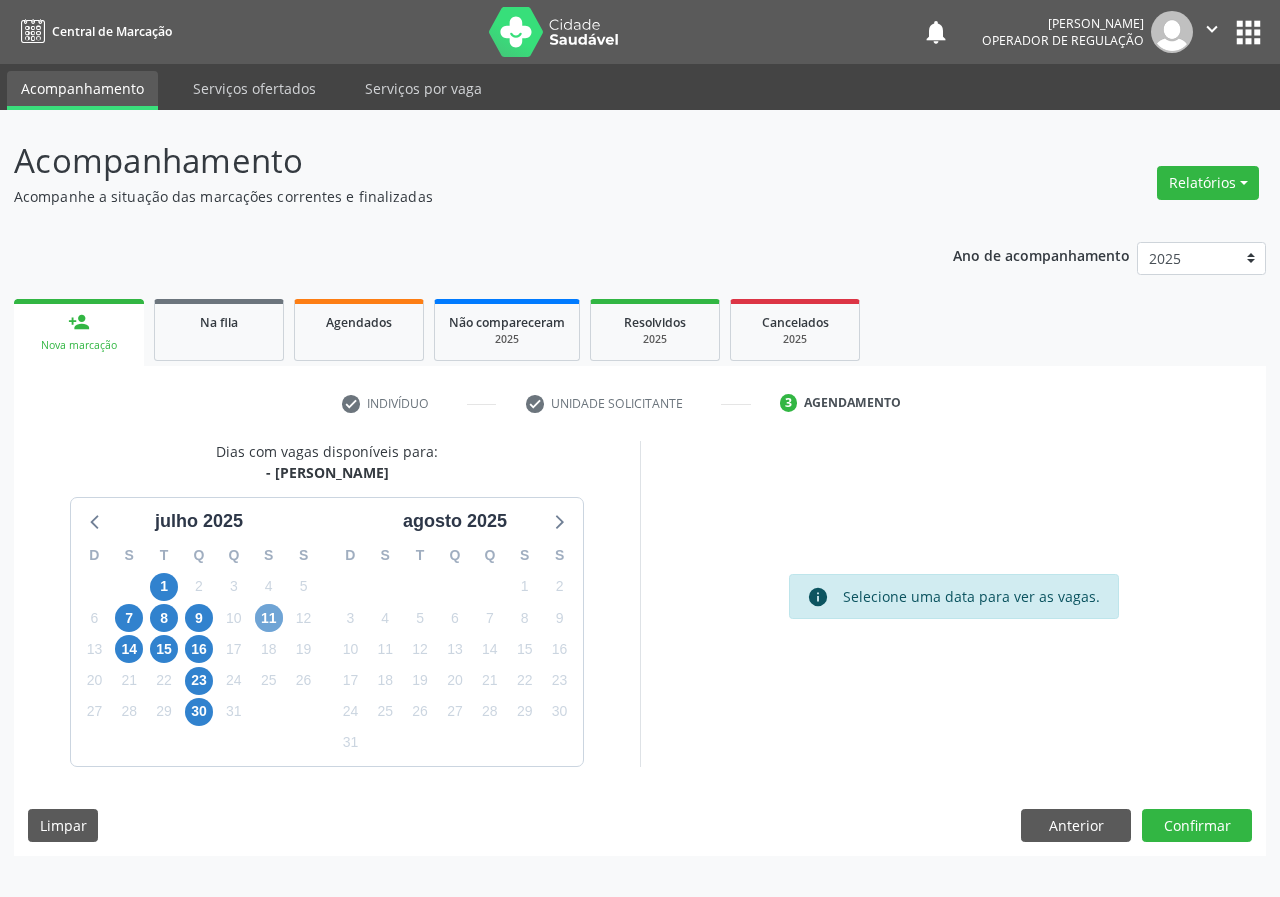 click on "11" at bounding box center [269, 618] 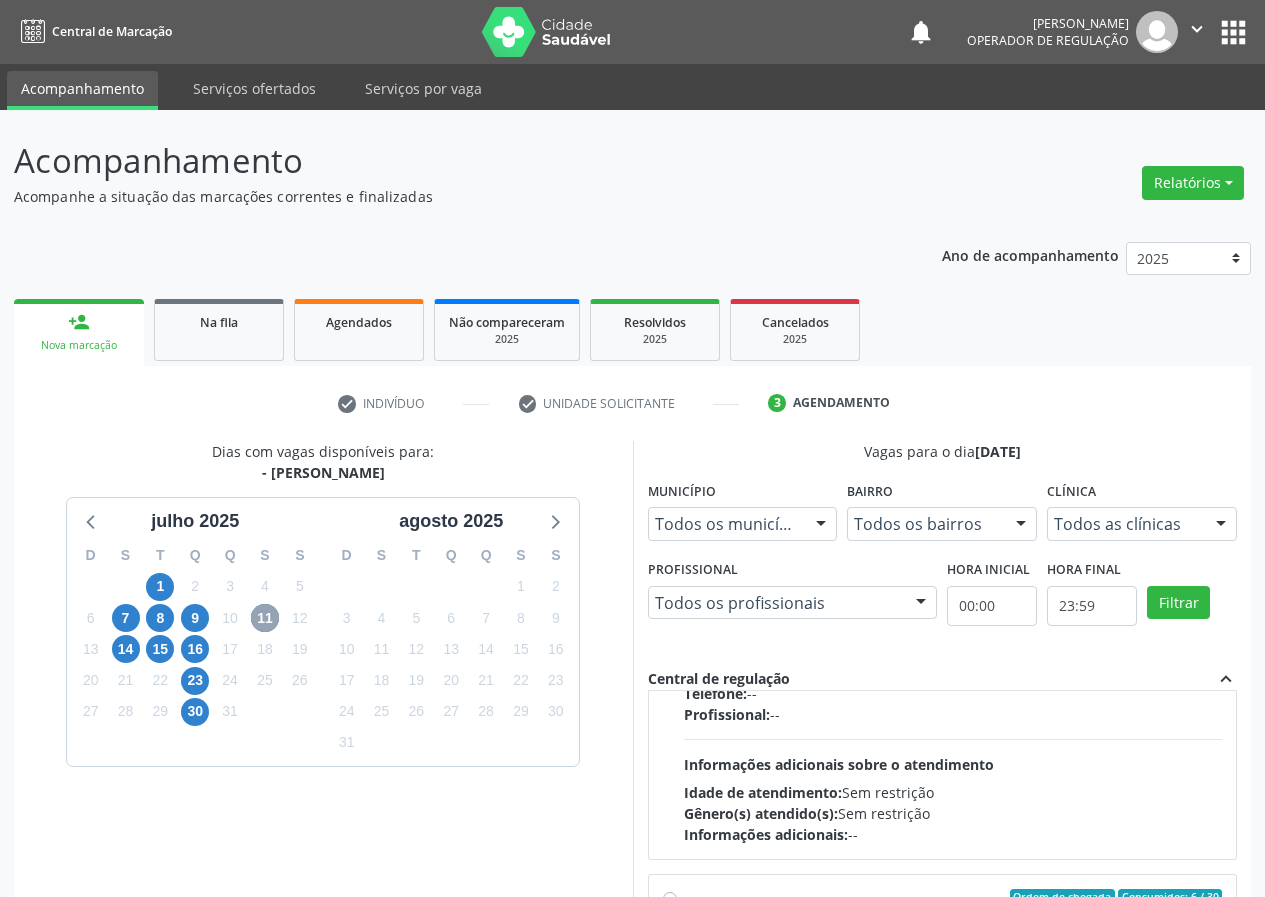 scroll, scrollTop: 315, scrollLeft: 0, axis: vertical 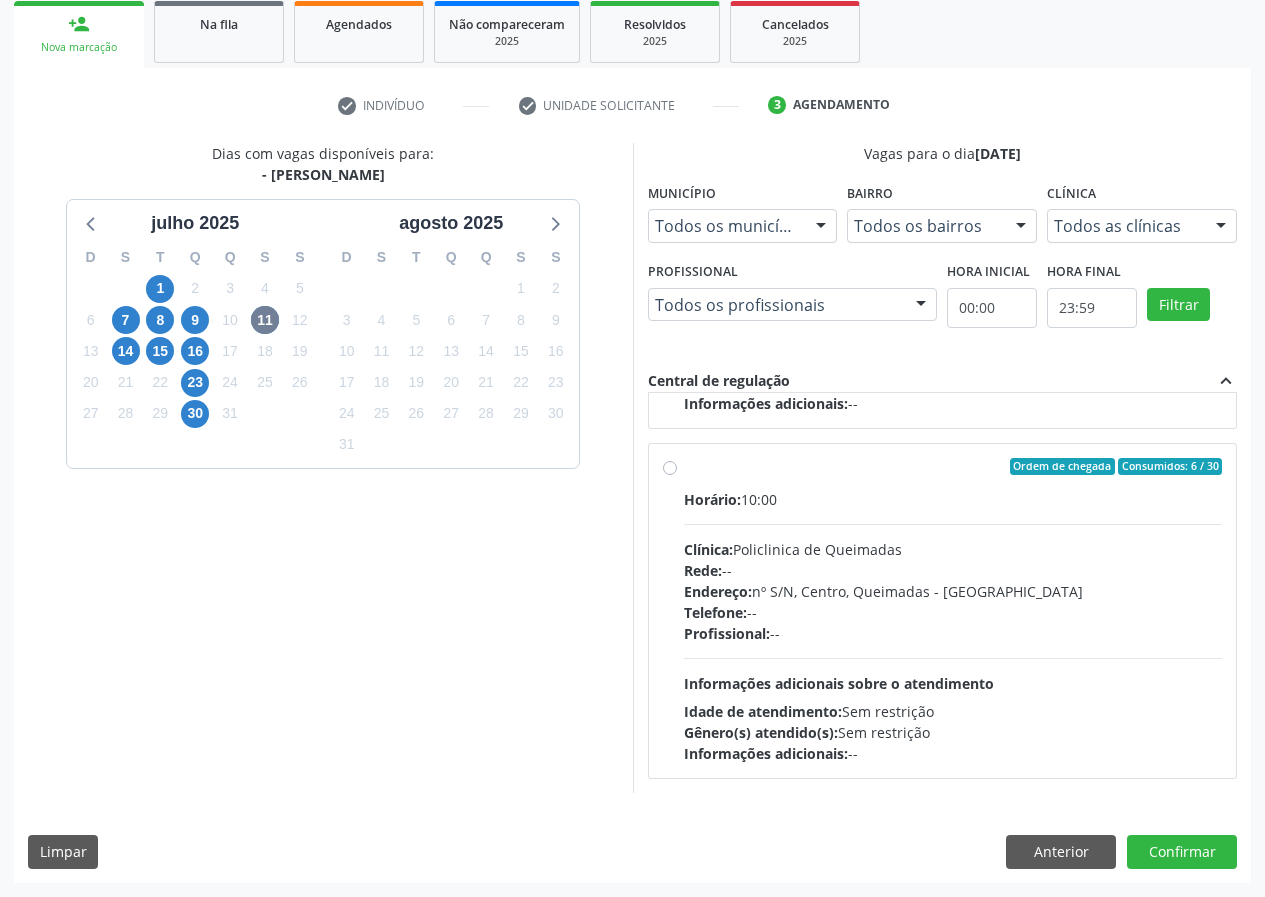 click on "Ordem de chegada
Consumidos: 6 / 30
Horário:   10:00
Clínica:  Policlinica de Queimadas
Rede:
--
Endereço:   nº S/N, Centro, Queimadas - PB
Telefone:   --
Profissional:
--
Informações adicionais sobre o atendimento
Idade de atendimento:
Sem restrição
Gênero(s) atendido(s):
Sem restrição
Informações adicionais:
--" at bounding box center (953, 611) 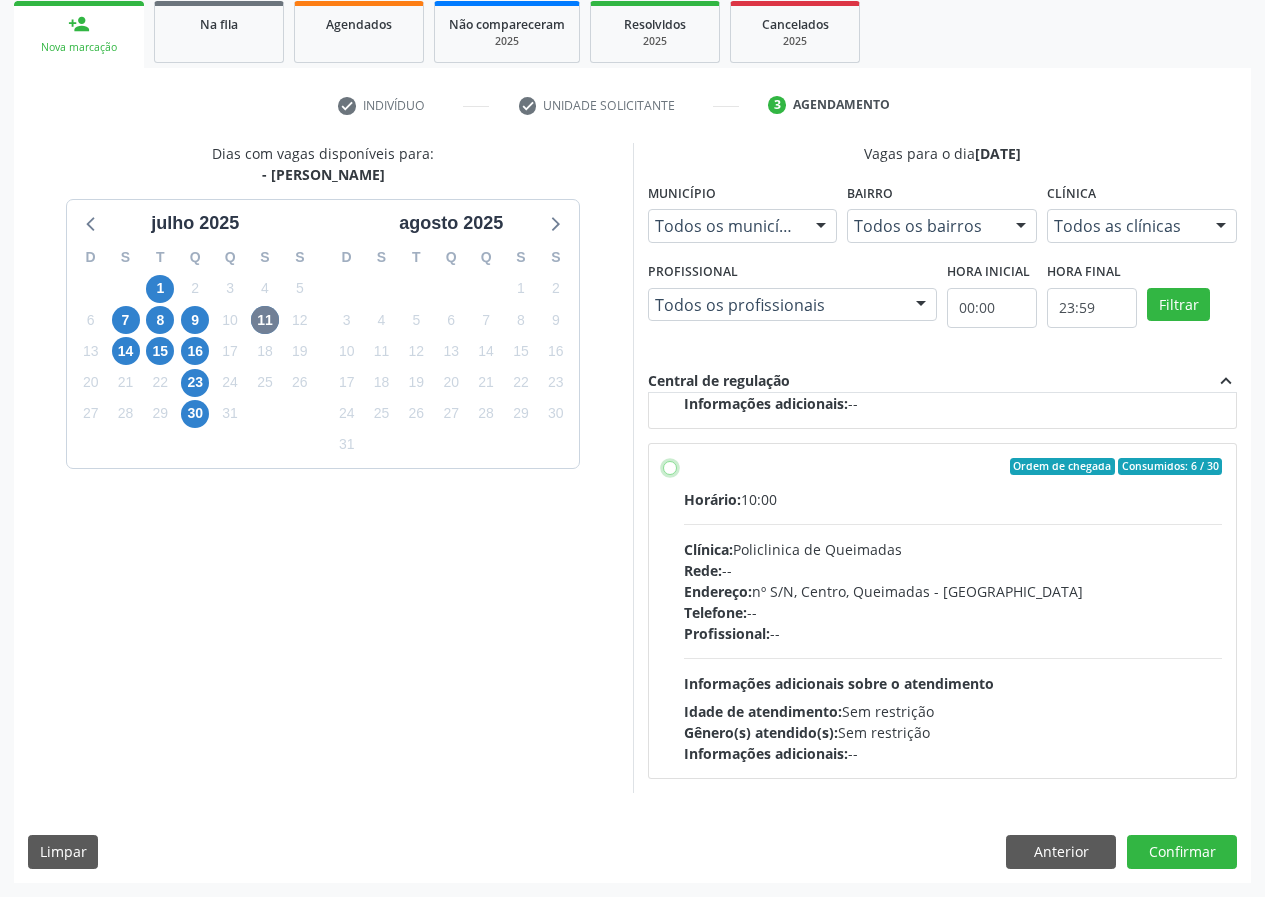 click on "Ordem de chegada
Consumidos: 6 / 30
Horário:   10:00
Clínica:  Policlinica de Queimadas
Rede:
--
Endereço:   nº S/N, Centro, Queimadas - PB
Telefone:   --
Profissional:
--
Informações adicionais sobre o atendimento
Idade de atendimento:
Sem restrição
Gênero(s) atendido(s):
Sem restrição
Informações adicionais:
--" at bounding box center (670, 467) 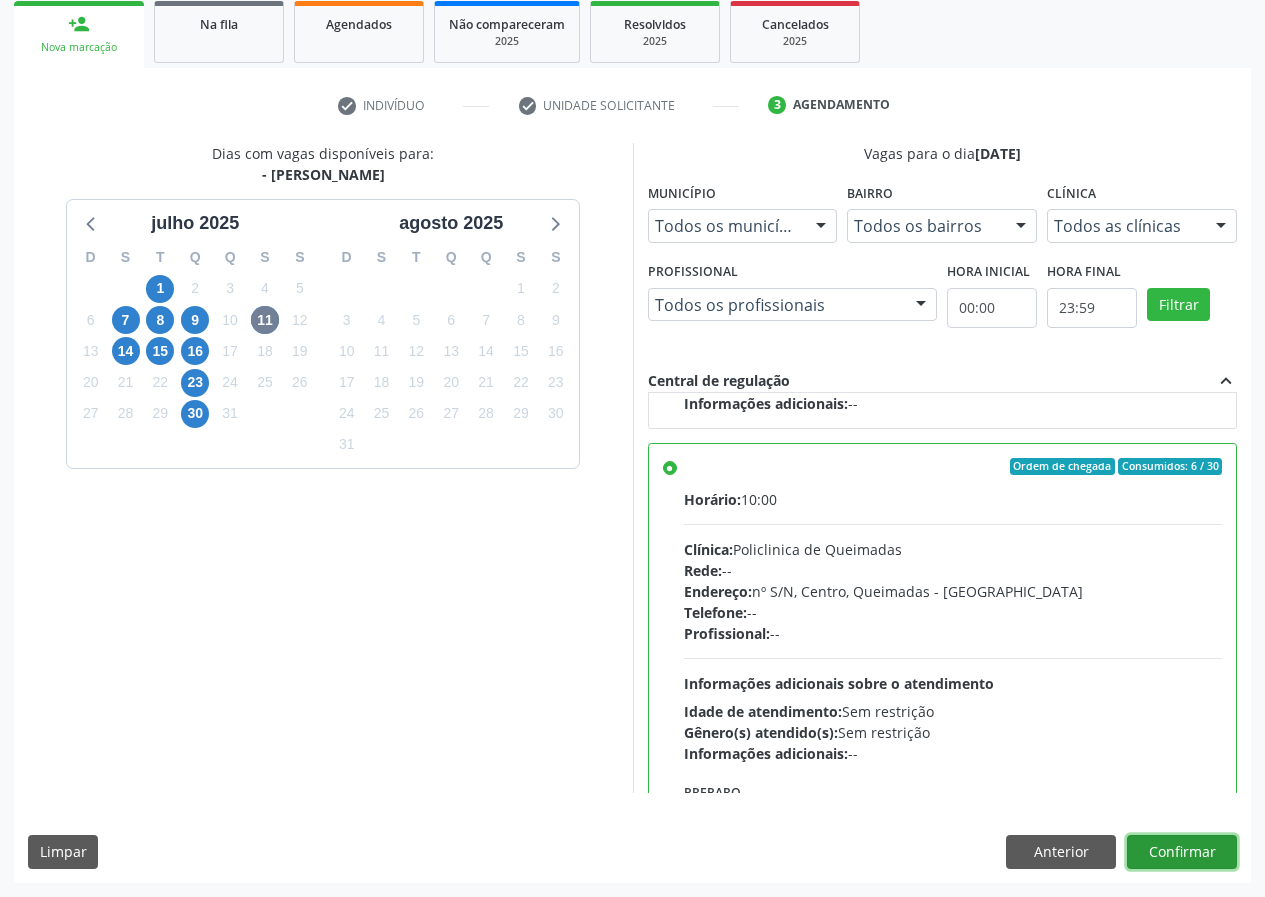 click on "Confirmar" at bounding box center (1182, 852) 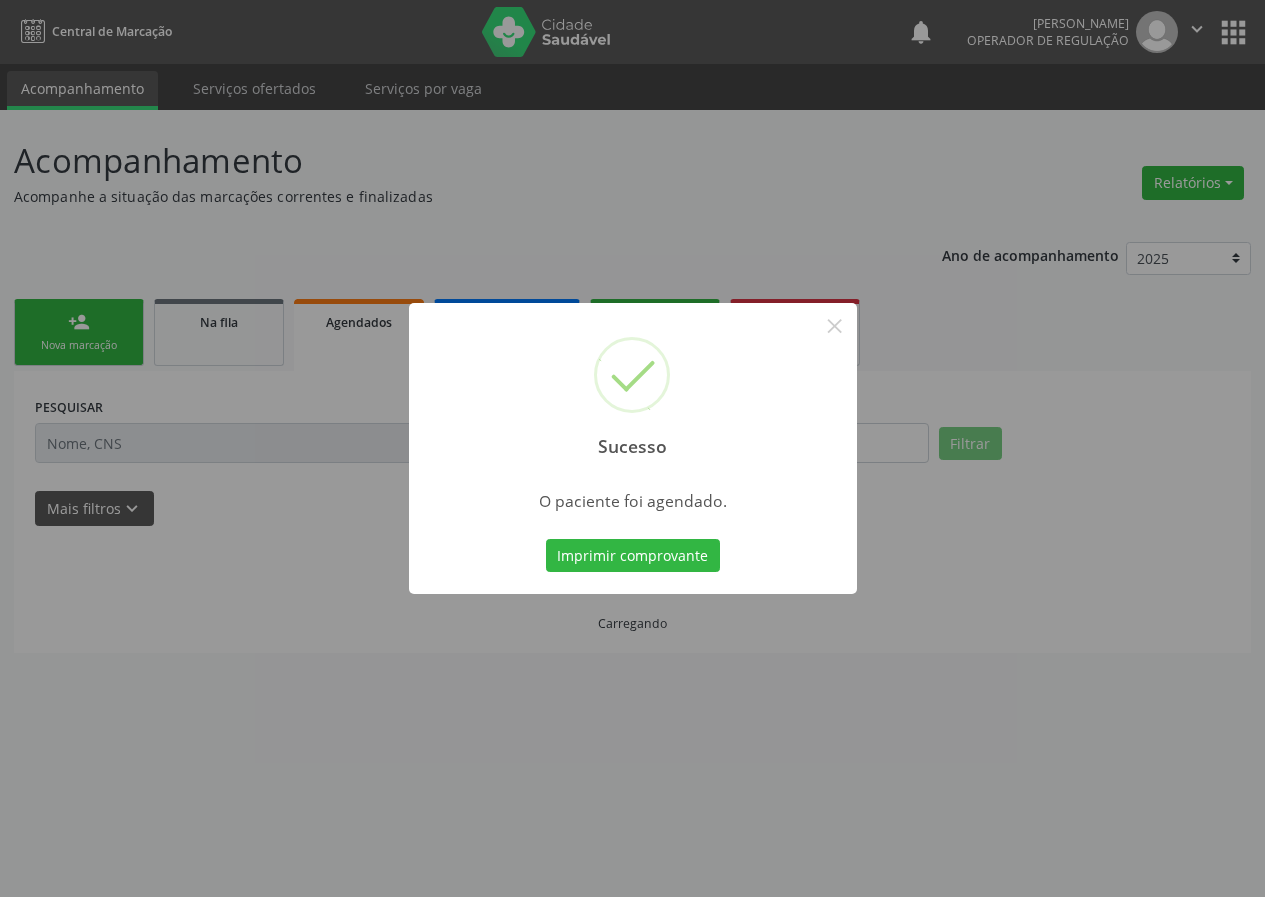 scroll, scrollTop: 0, scrollLeft: 0, axis: both 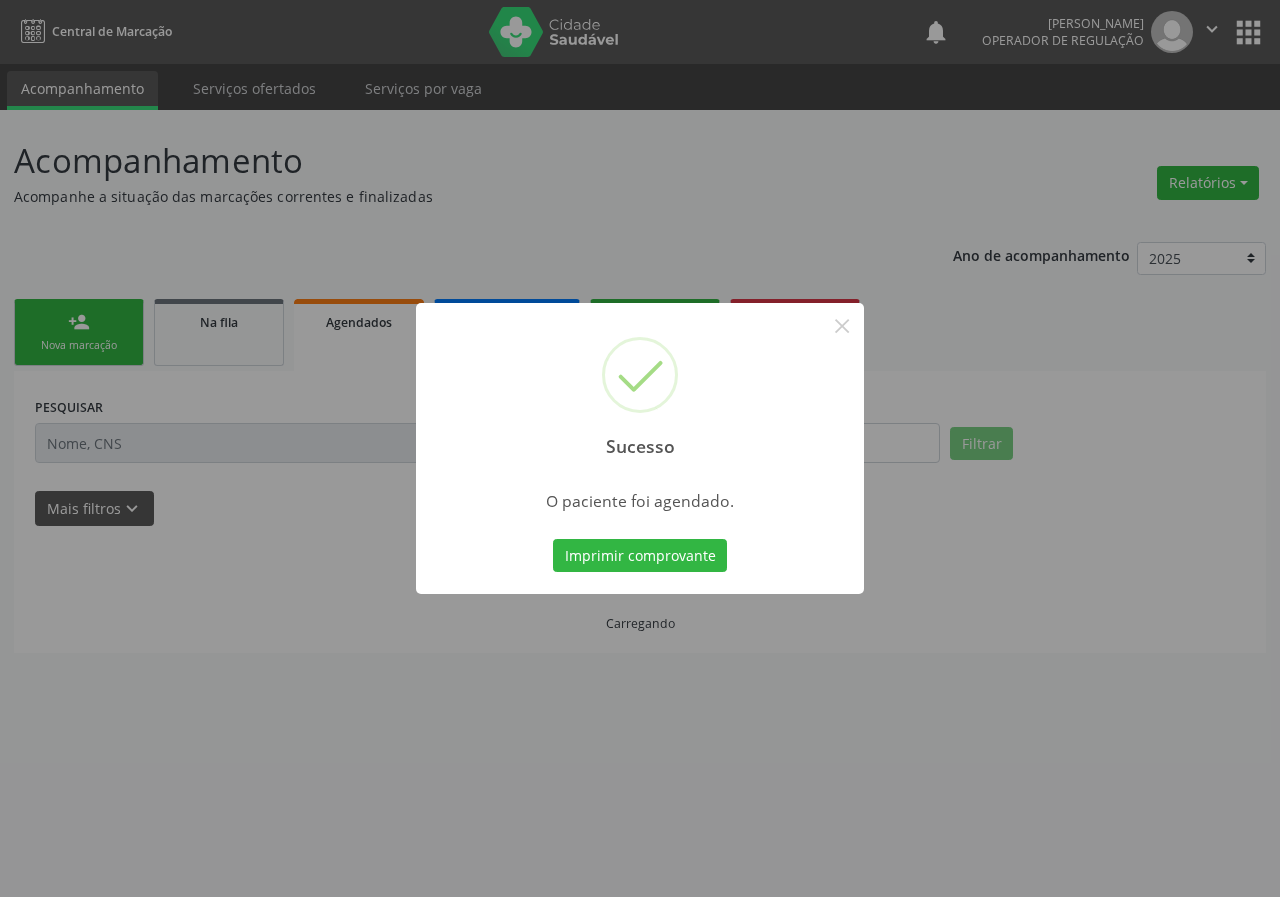type 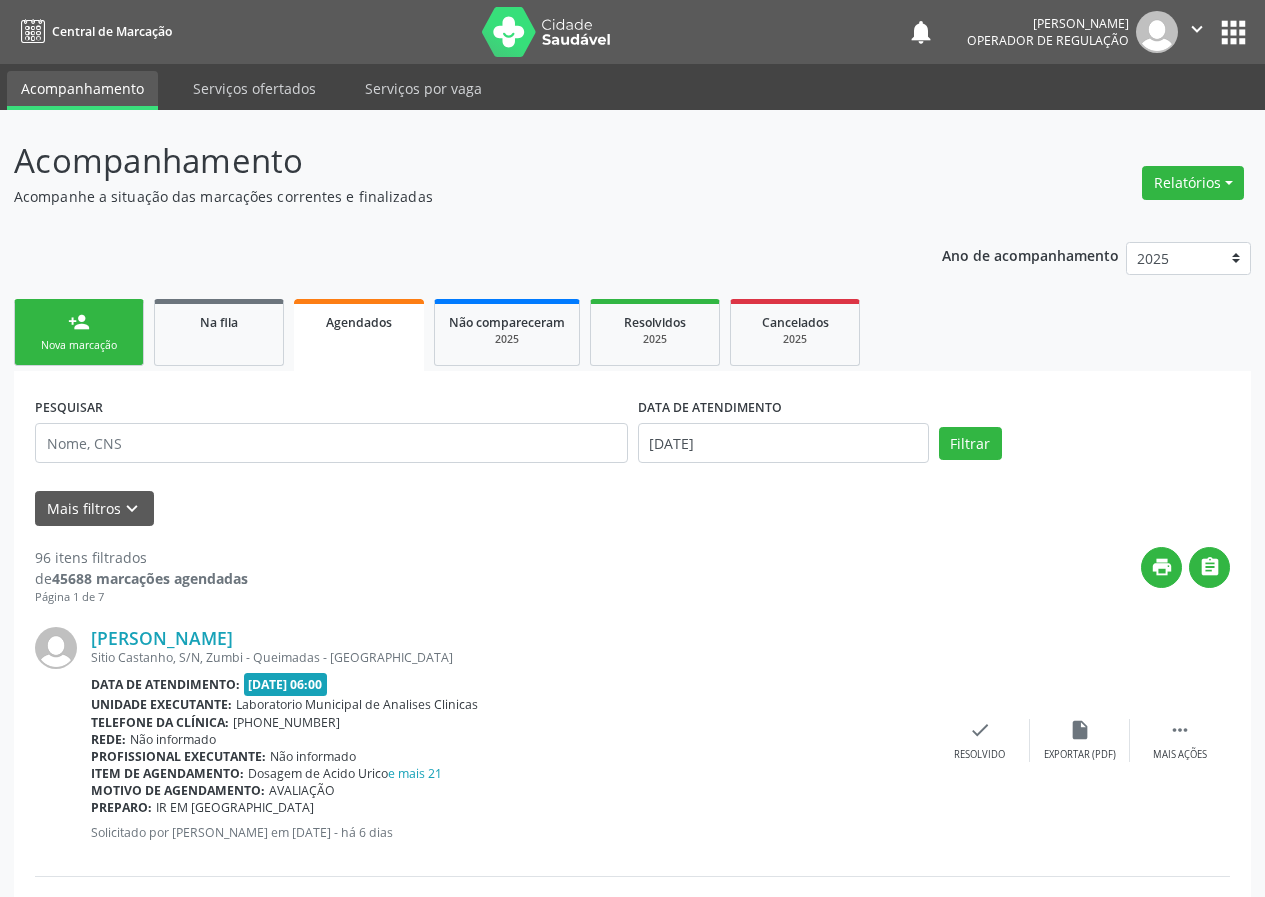 click on "person_add" at bounding box center [79, 322] 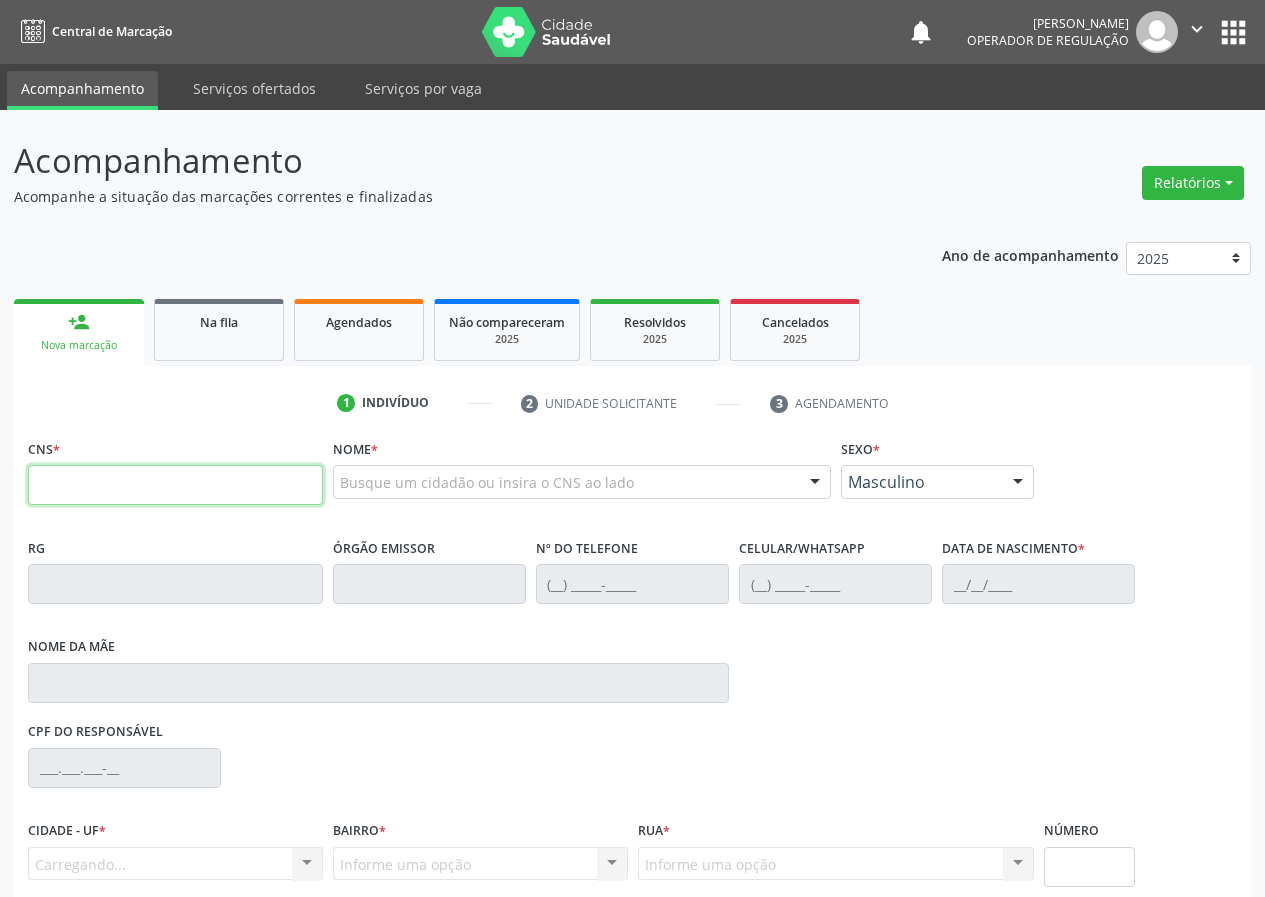 drag, startPoint x: 113, startPoint y: 471, endPoint x: 121, endPoint y: 421, distance: 50.635956 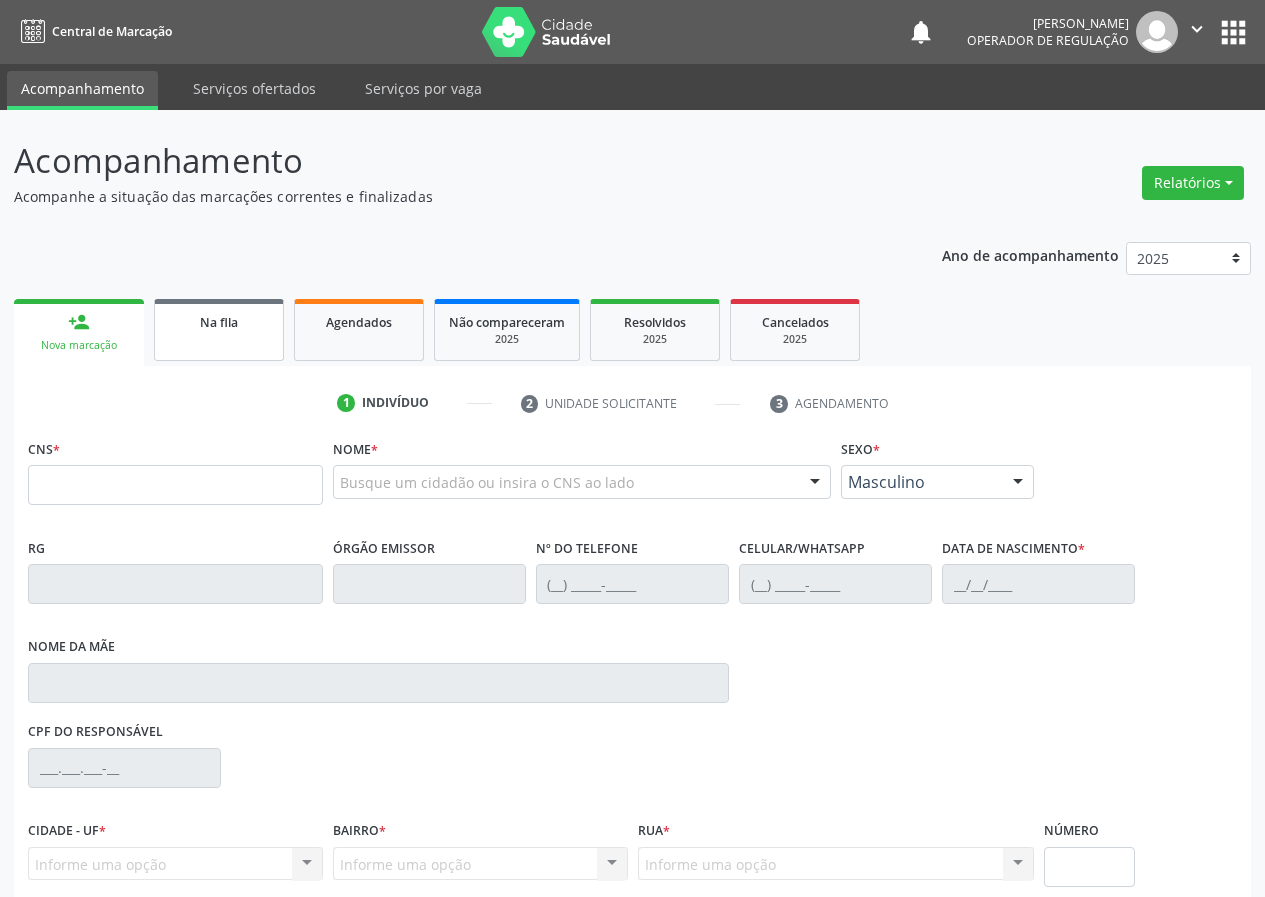 click on "Na fila" at bounding box center (219, 330) 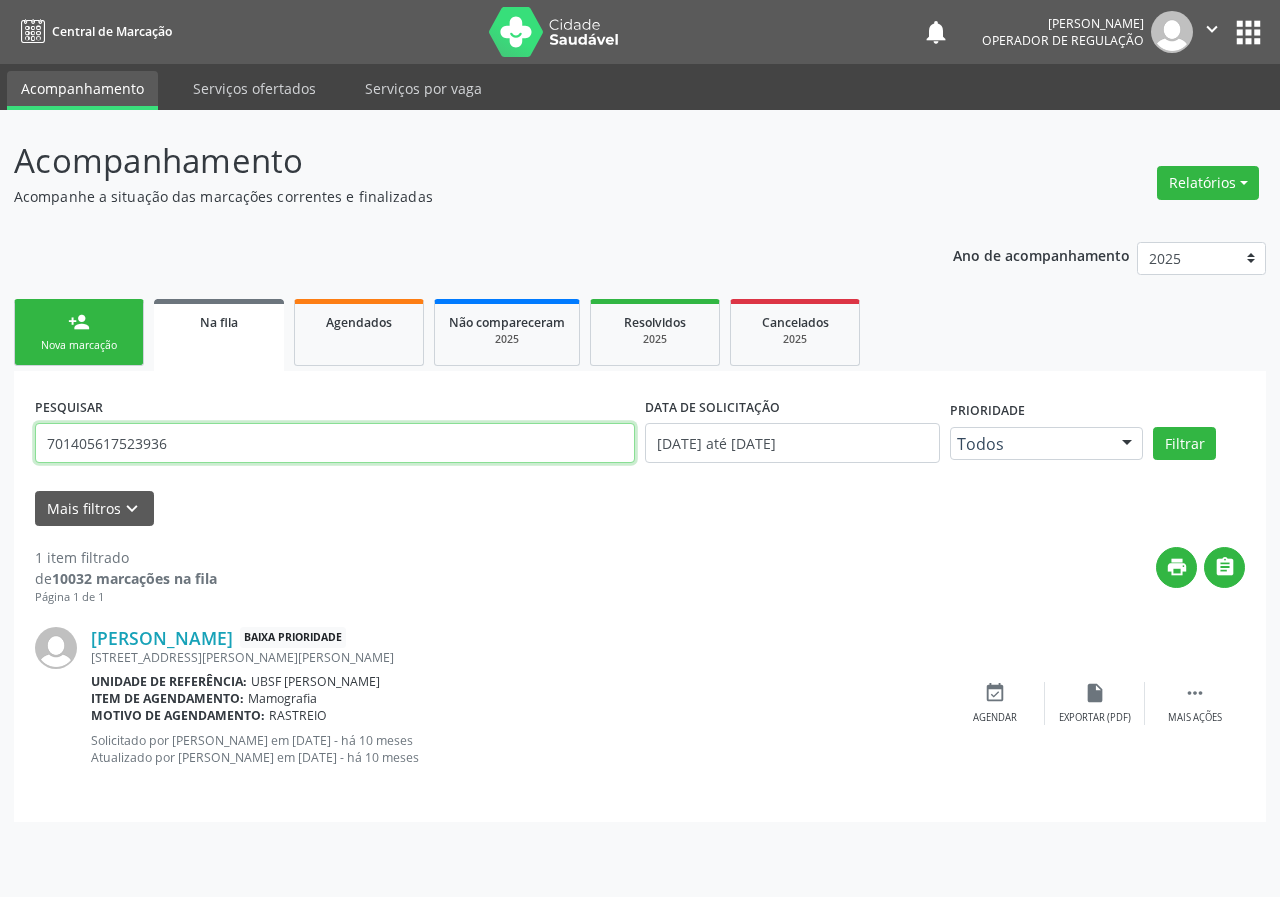 click on "701405617523936" at bounding box center [335, 443] 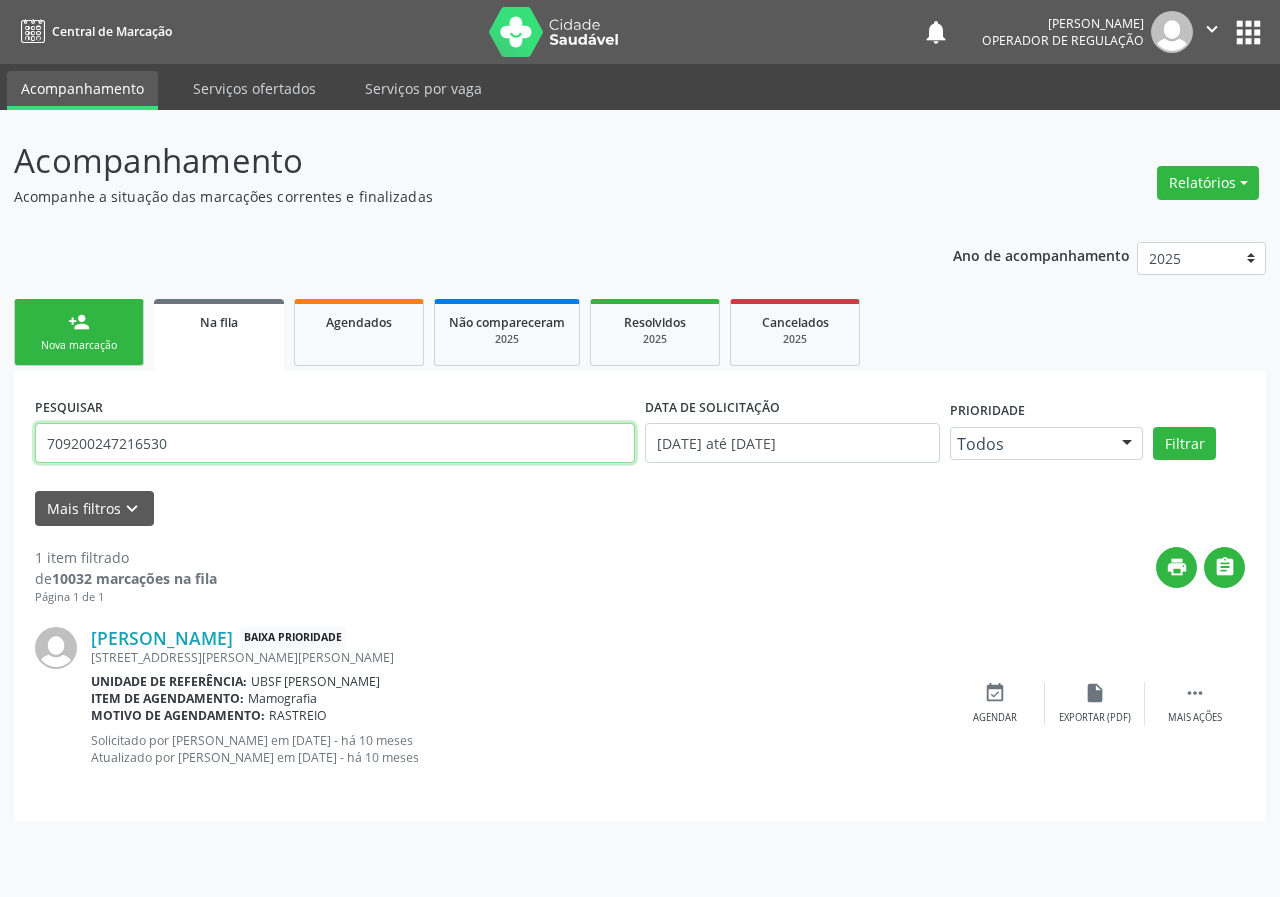 type on "709200247216530" 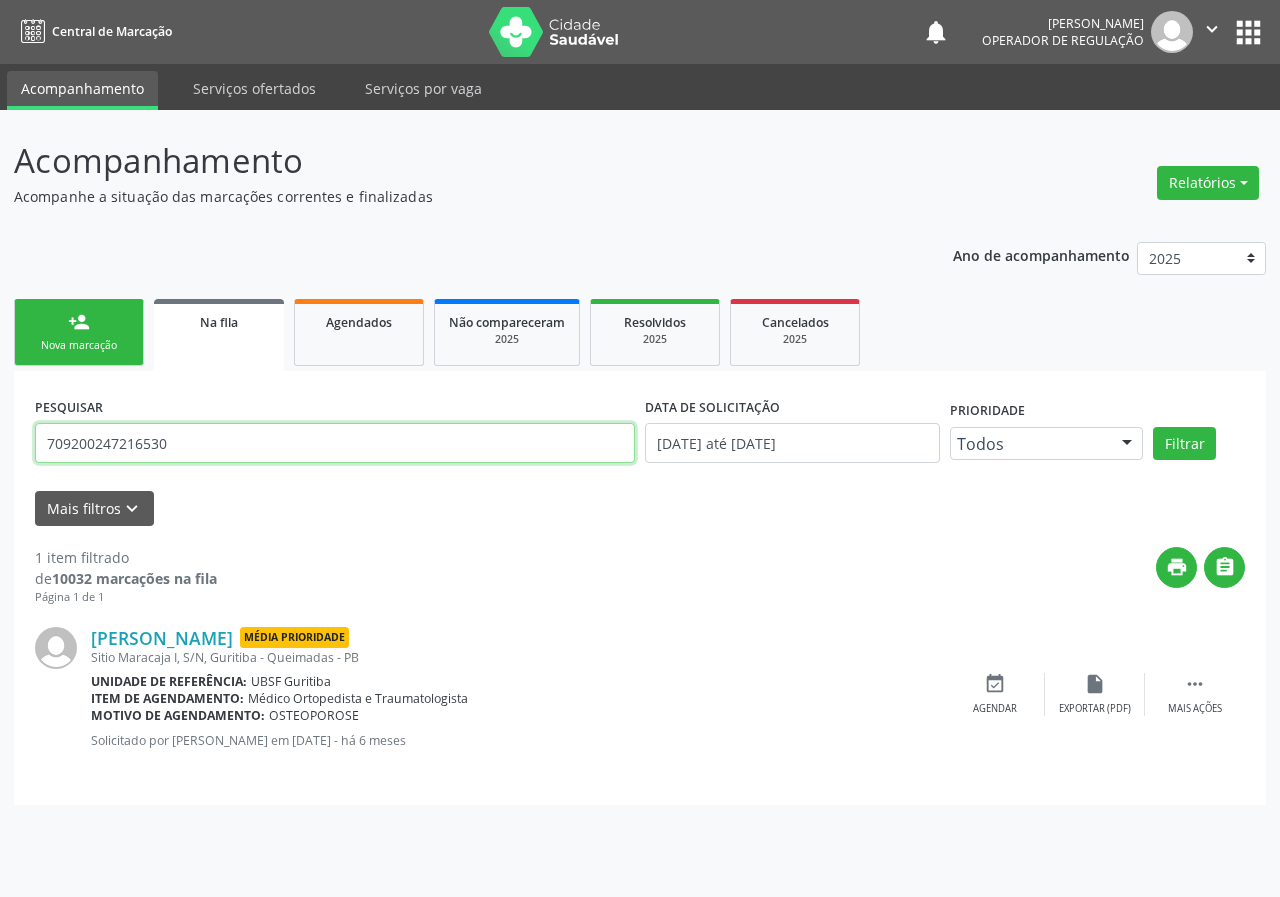 click on "709200247216530" at bounding box center [335, 443] 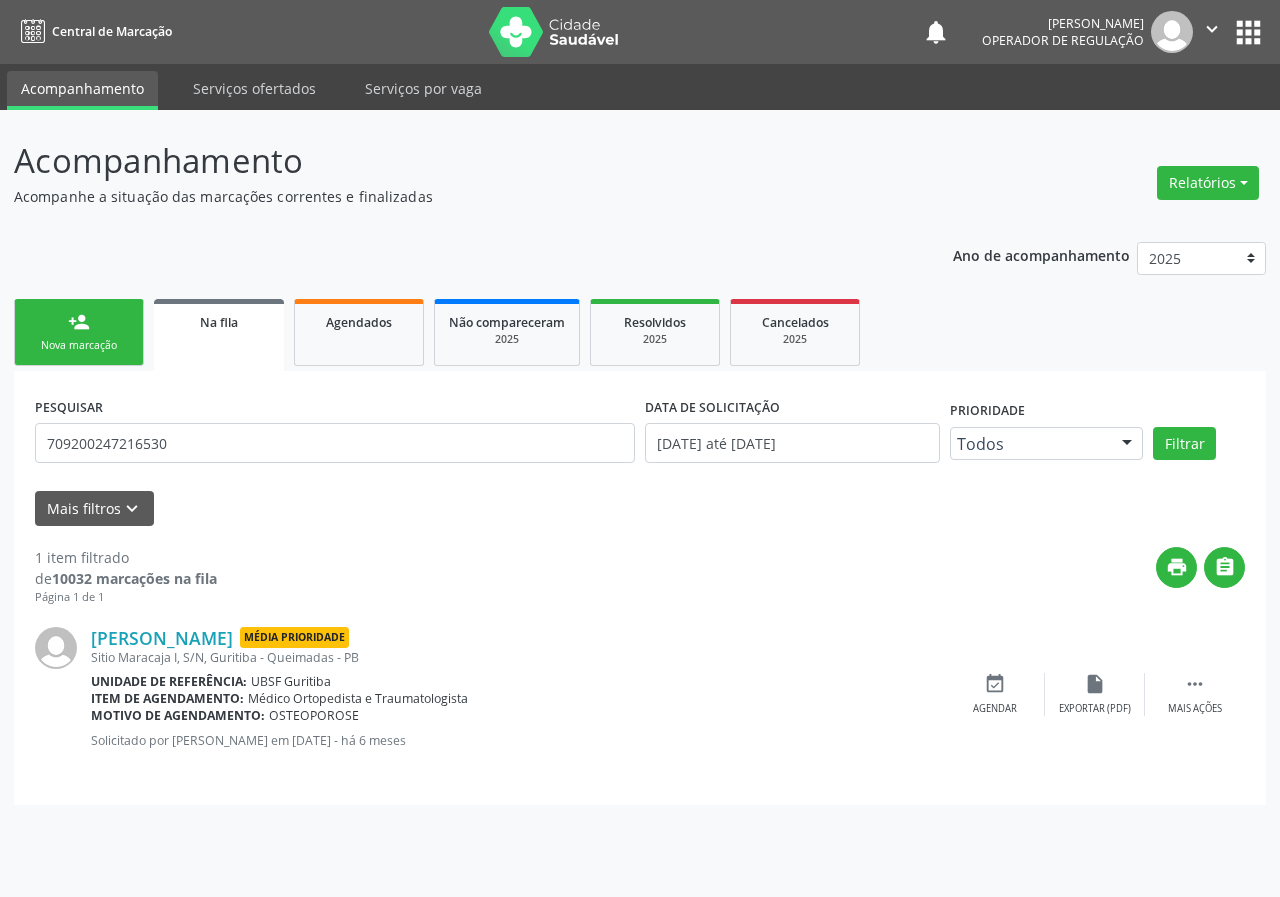click on "person_add
Nova marcação" at bounding box center (79, 332) 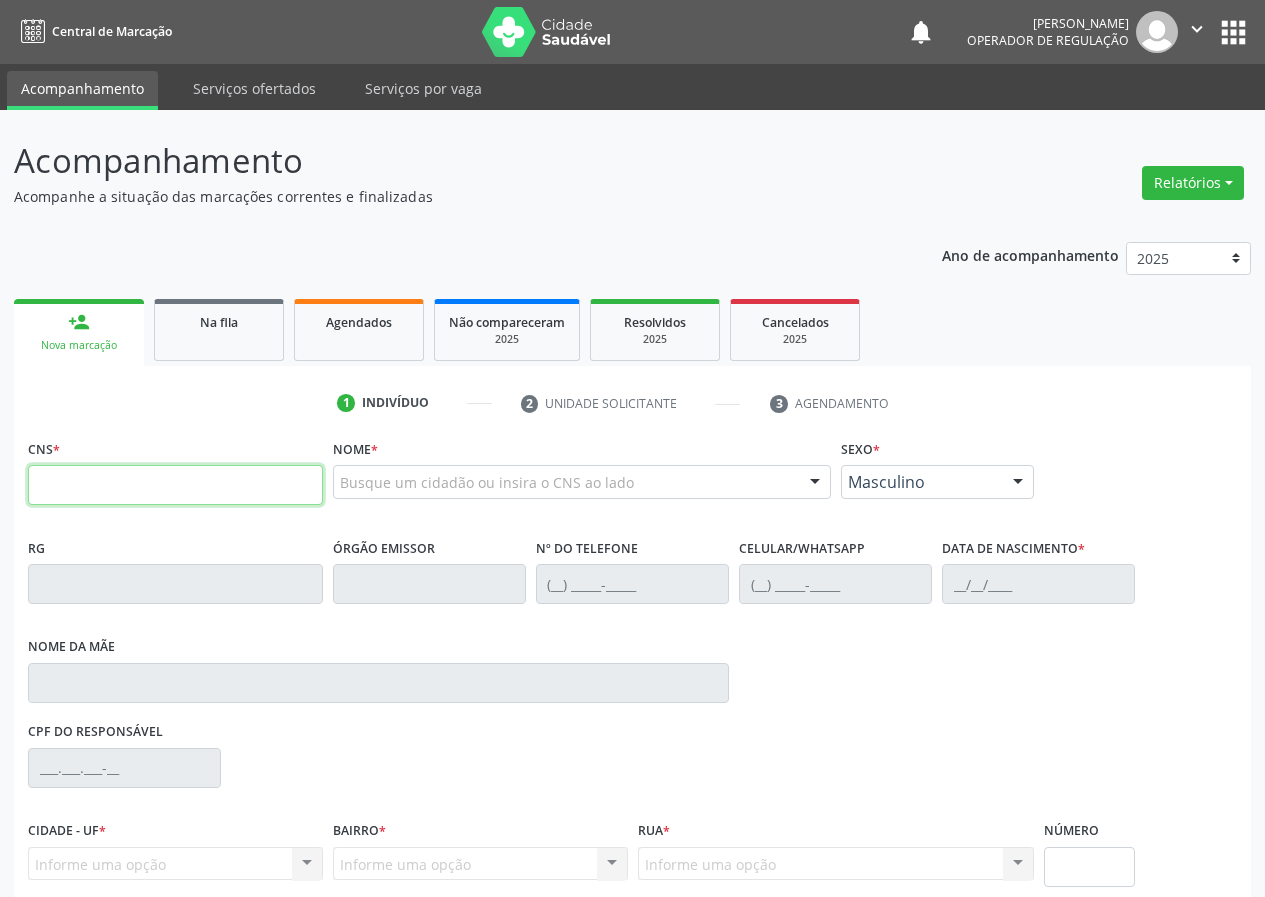 click at bounding box center (175, 485) 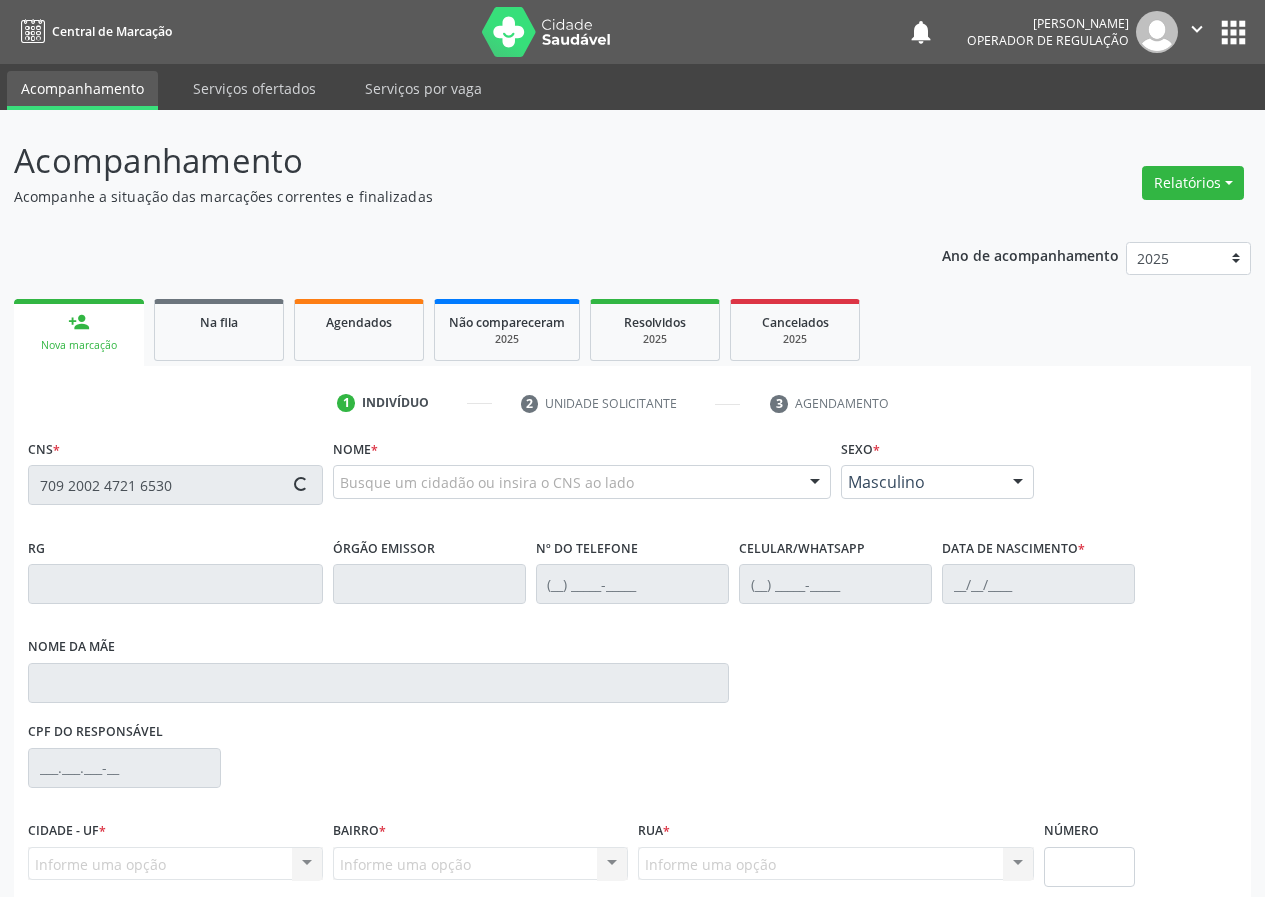 type on "709 2002 4721 6530" 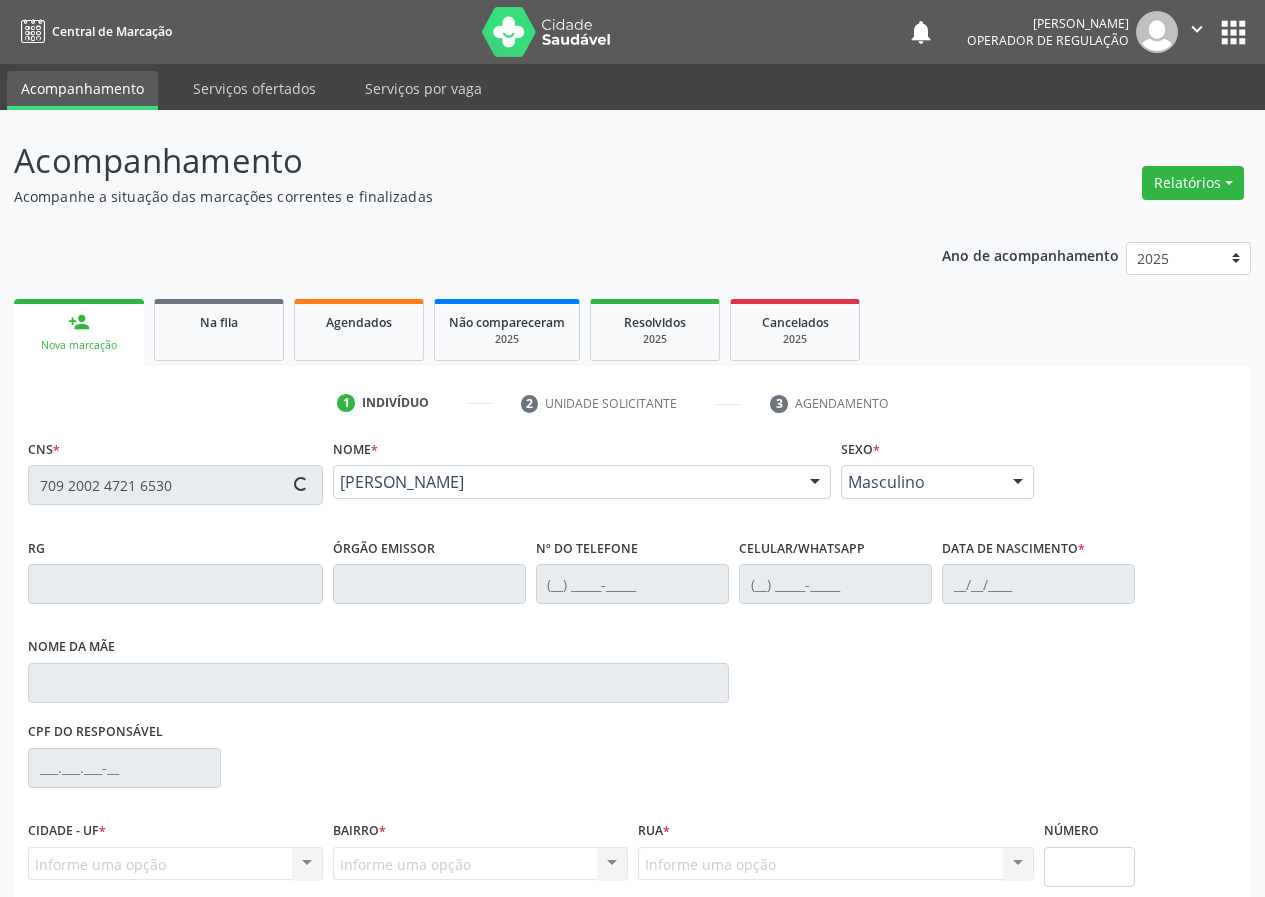 type on "(83) 99129-3962" 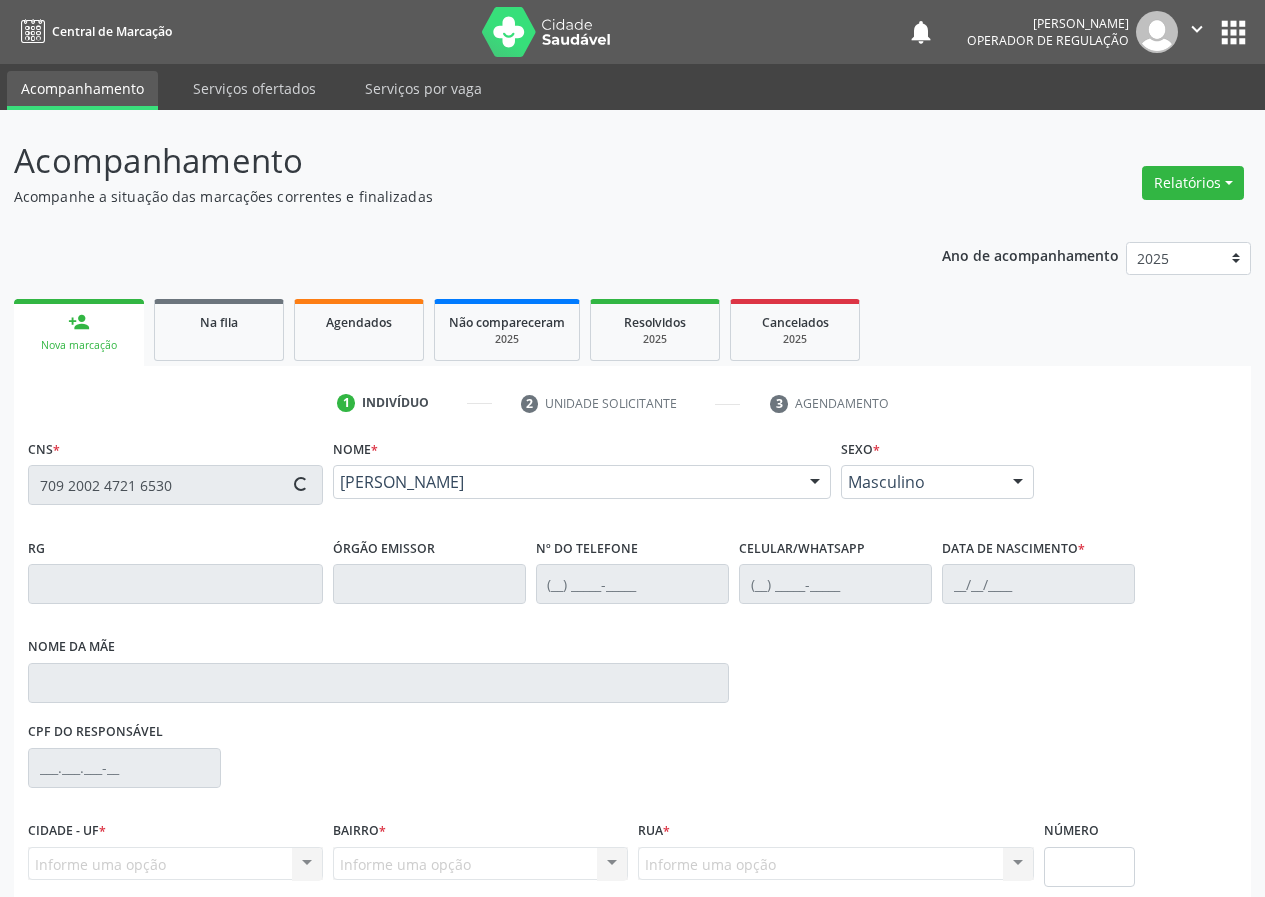 type on "06/09/1964" 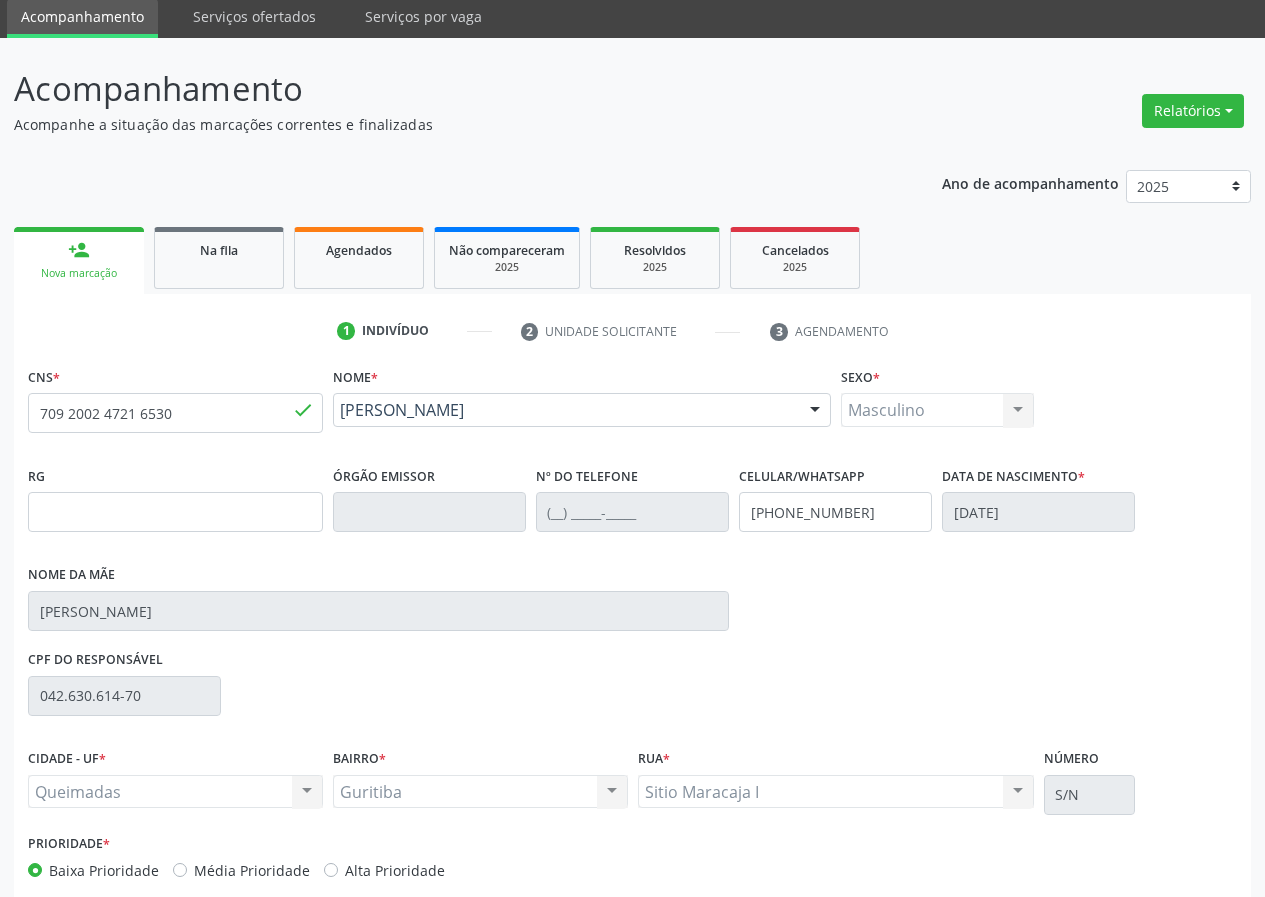 scroll, scrollTop: 173, scrollLeft: 0, axis: vertical 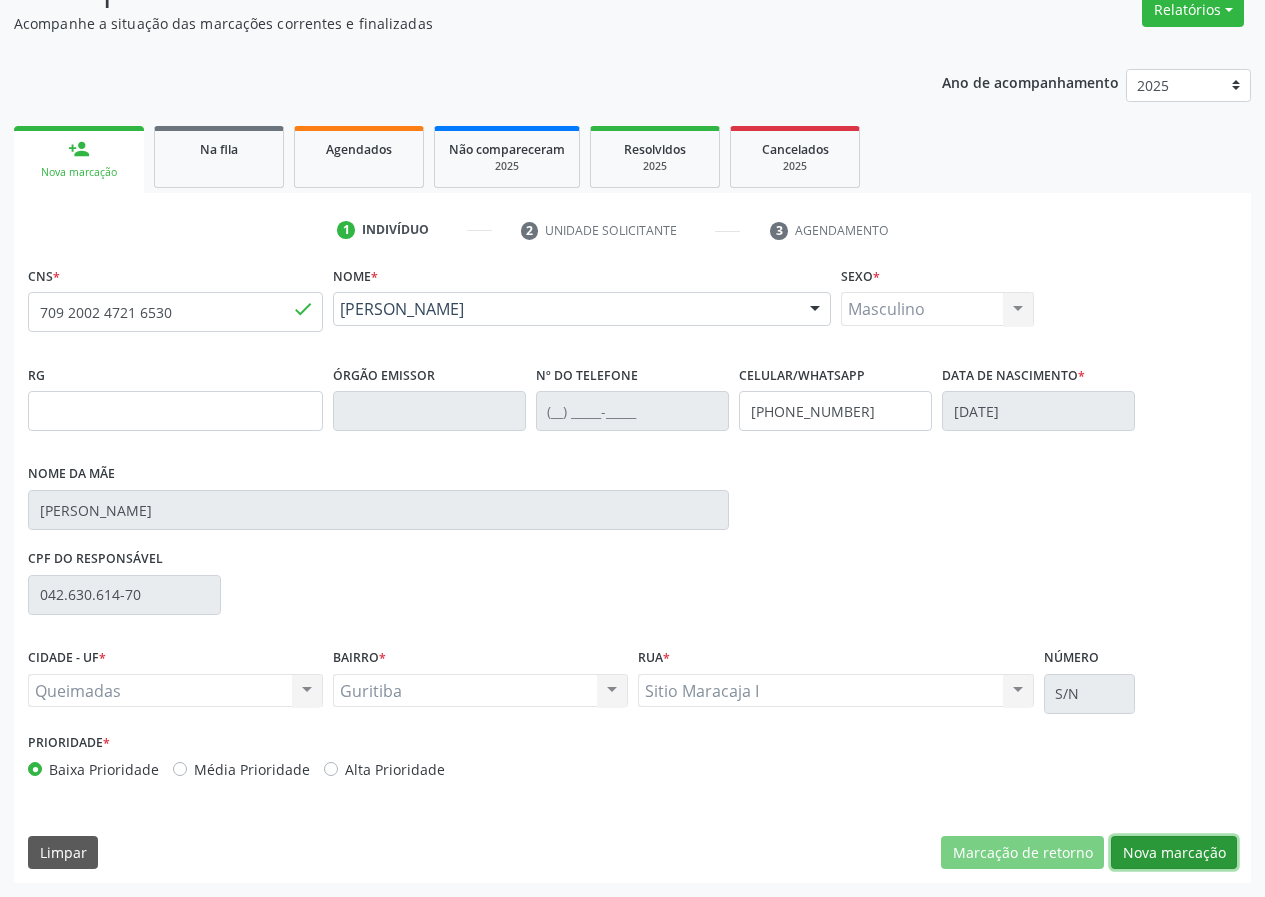 click on "Nova marcação" at bounding box center (1174, 853) 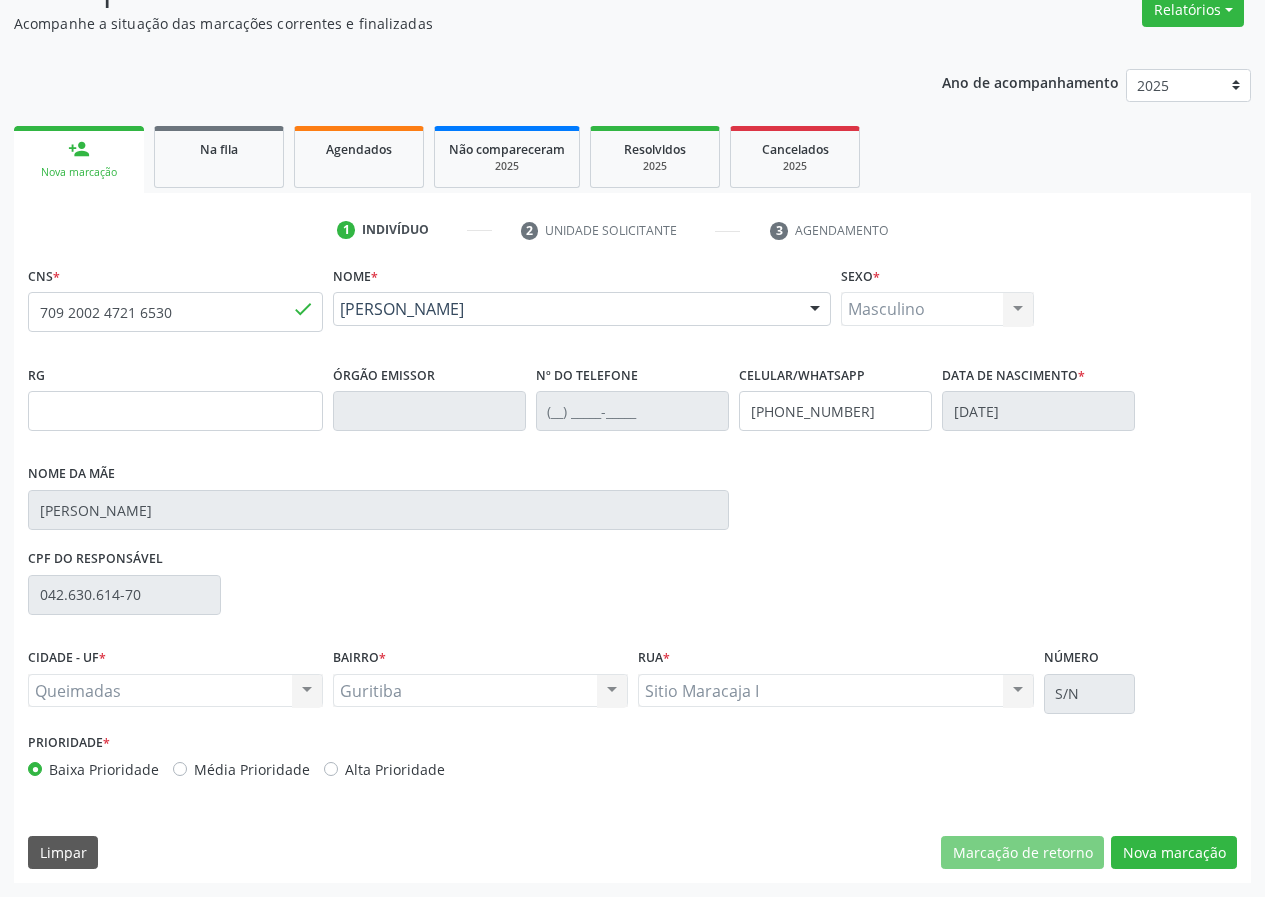 scroll, scrollTop: 9, scrollLeft: 0, axis: vertical 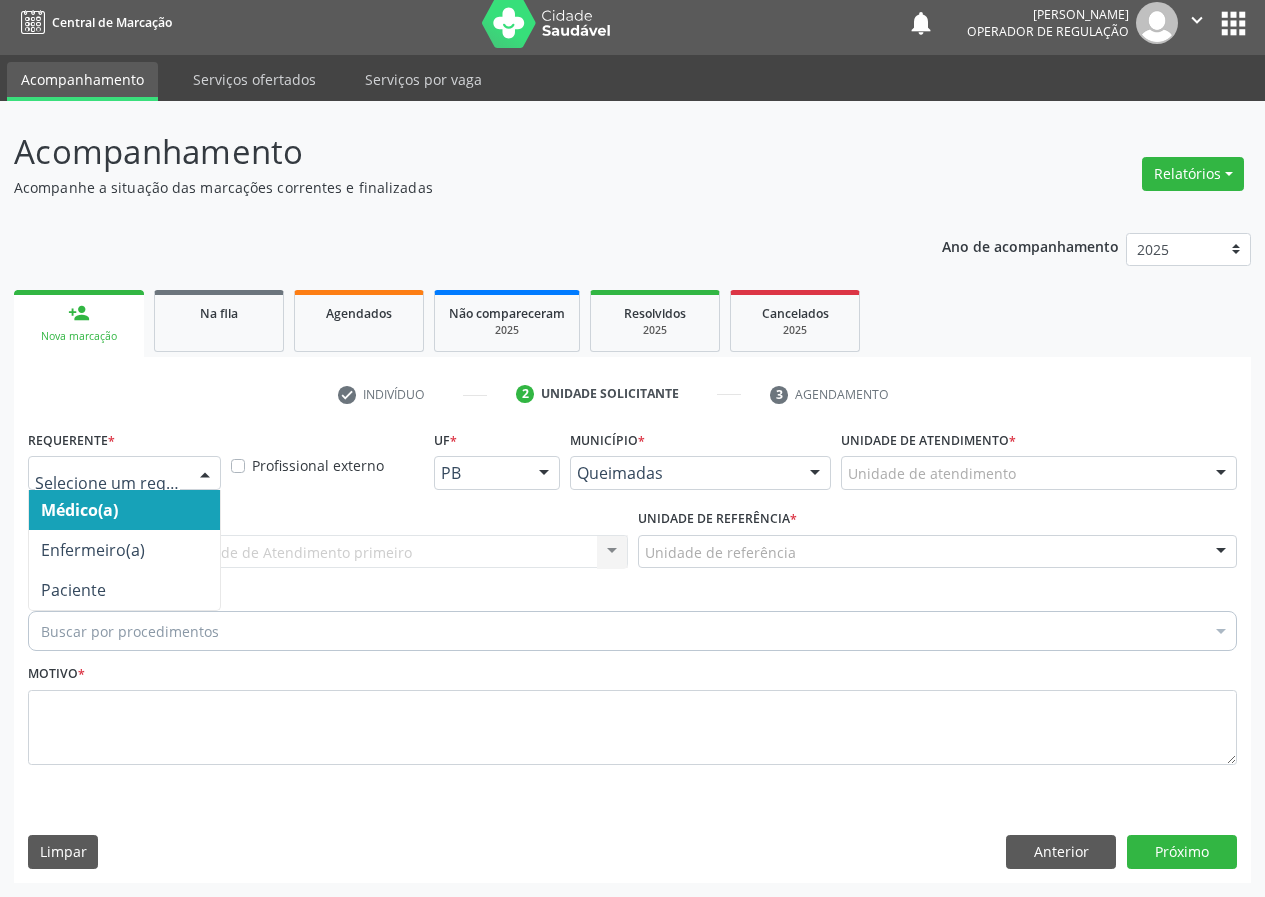 click at bounding box center (205, 474) 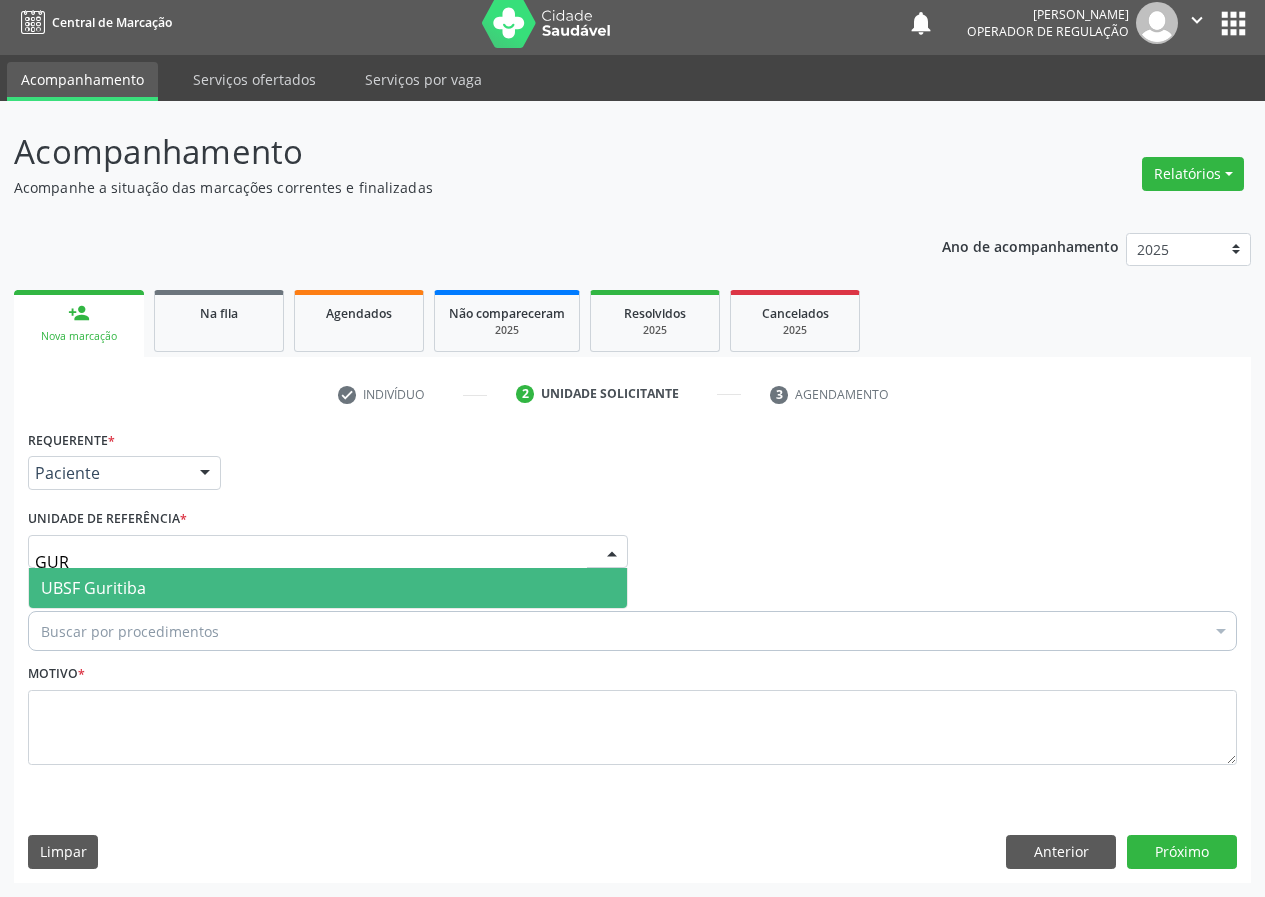 type on "GURI" 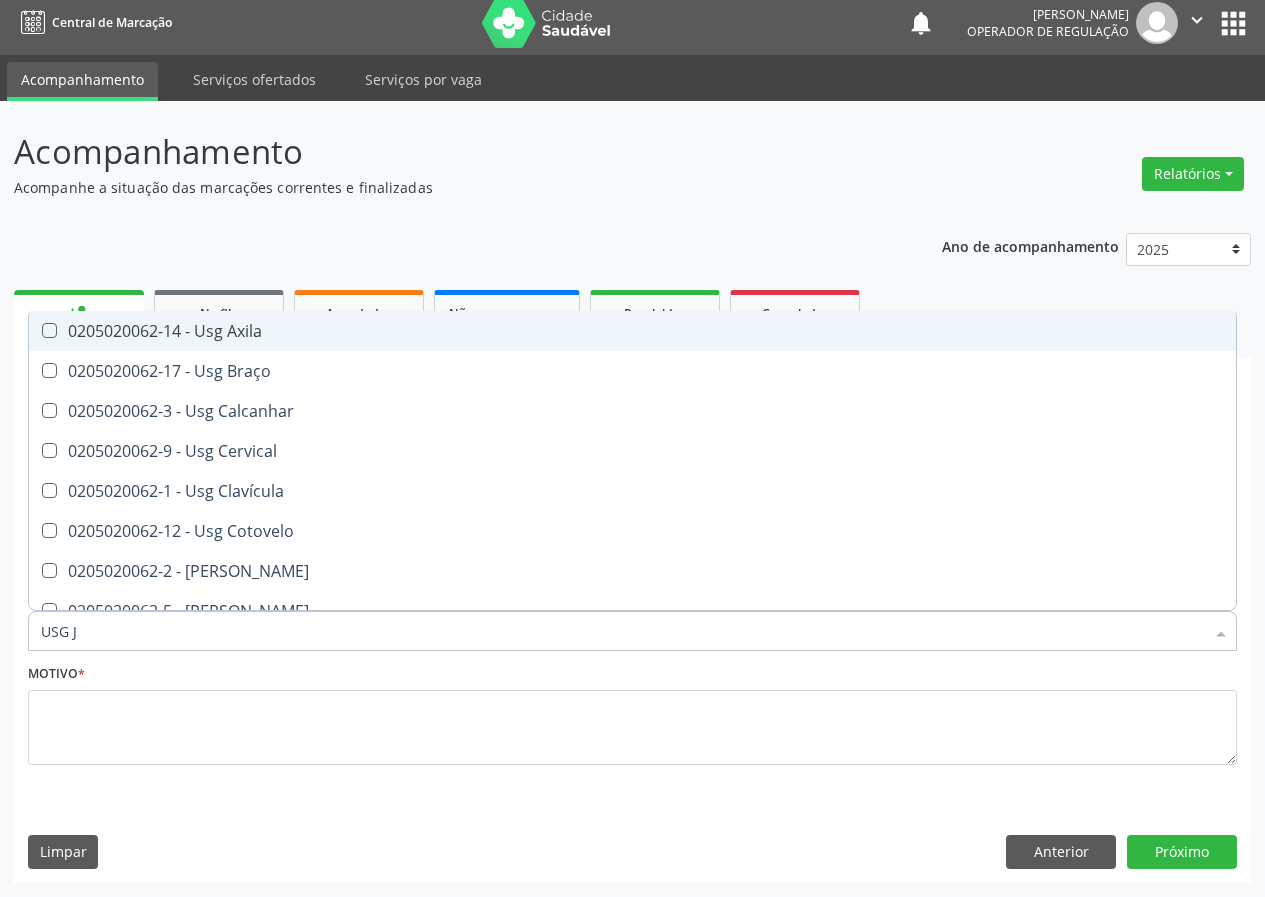 type on "USG JO" 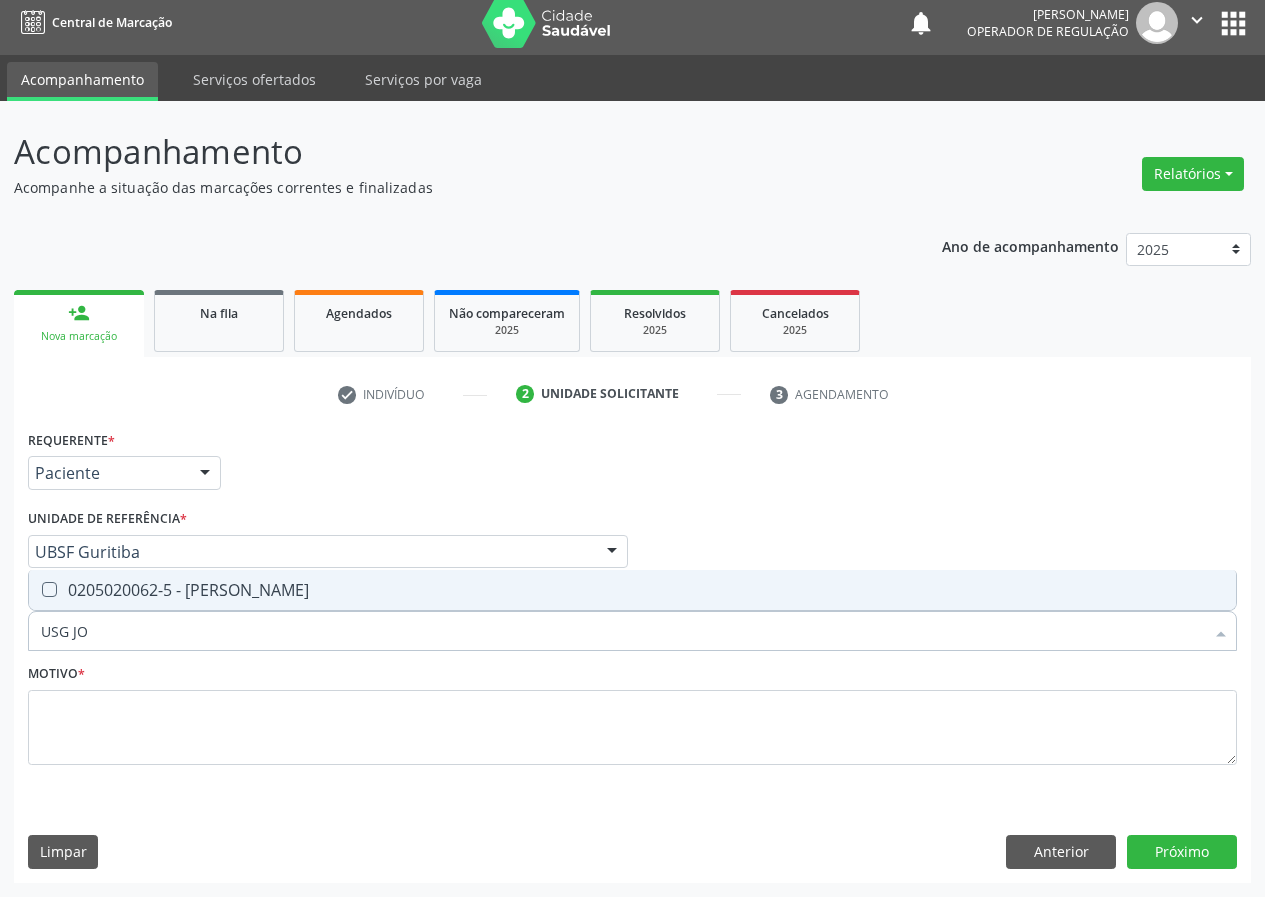 click on "0205020062-5 - [PERSON_NAME]" at bounding box center [632, 590] 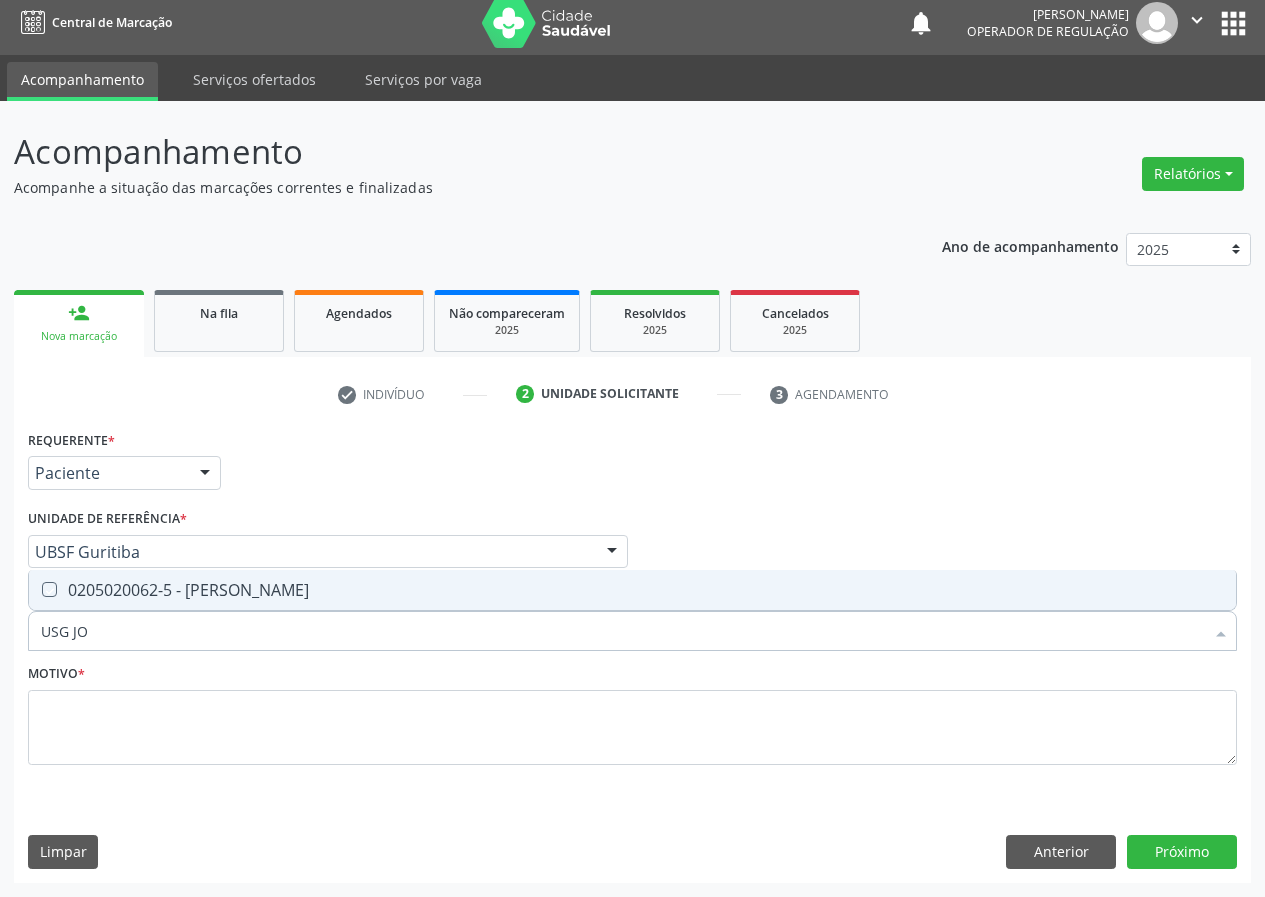checkbox on "true" 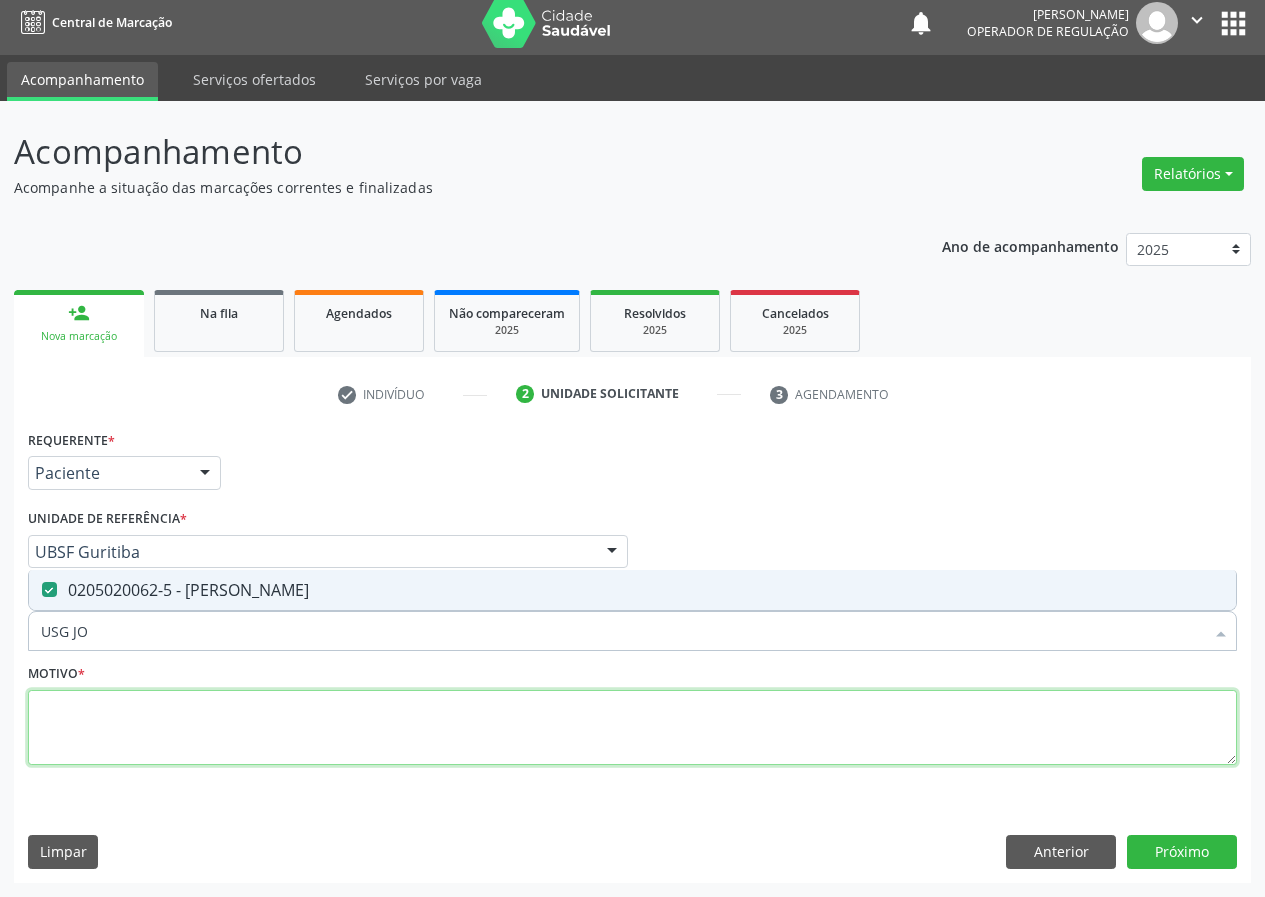 click at bounding box center (632, 728) 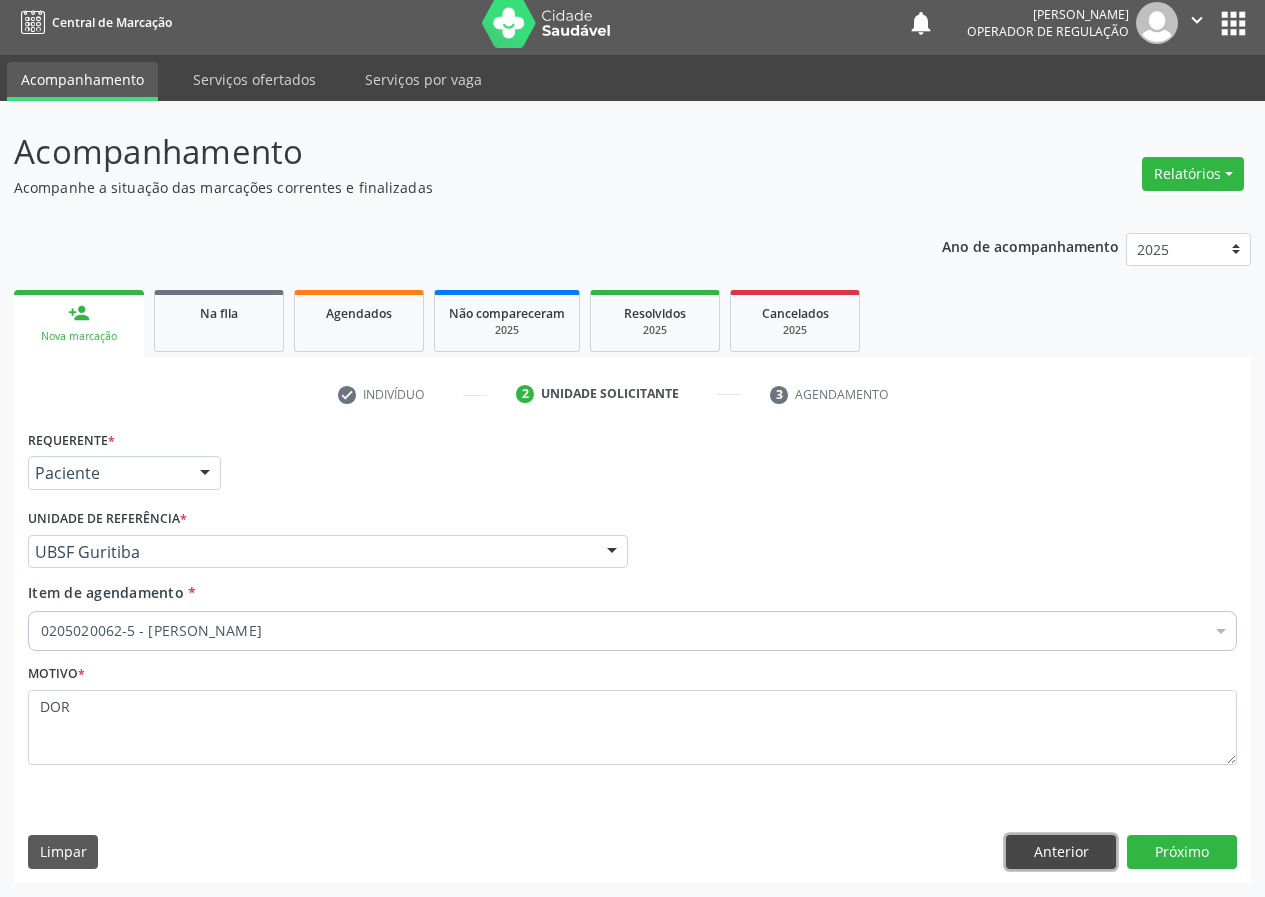 click on "Anterior" at bounding box center [1061, 852] 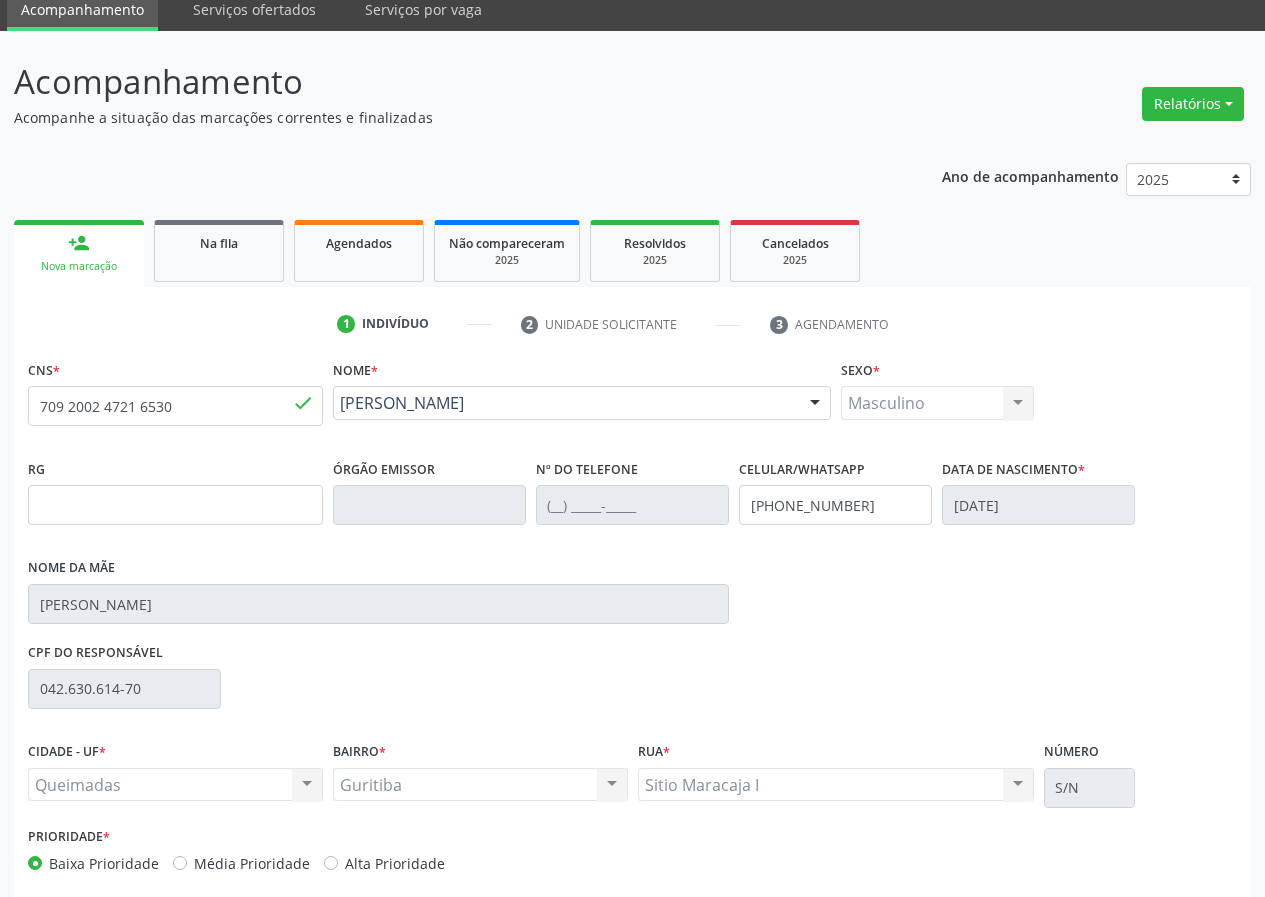 scroll, scrollTop: 173, scrollLeft: 0, axis: vertical 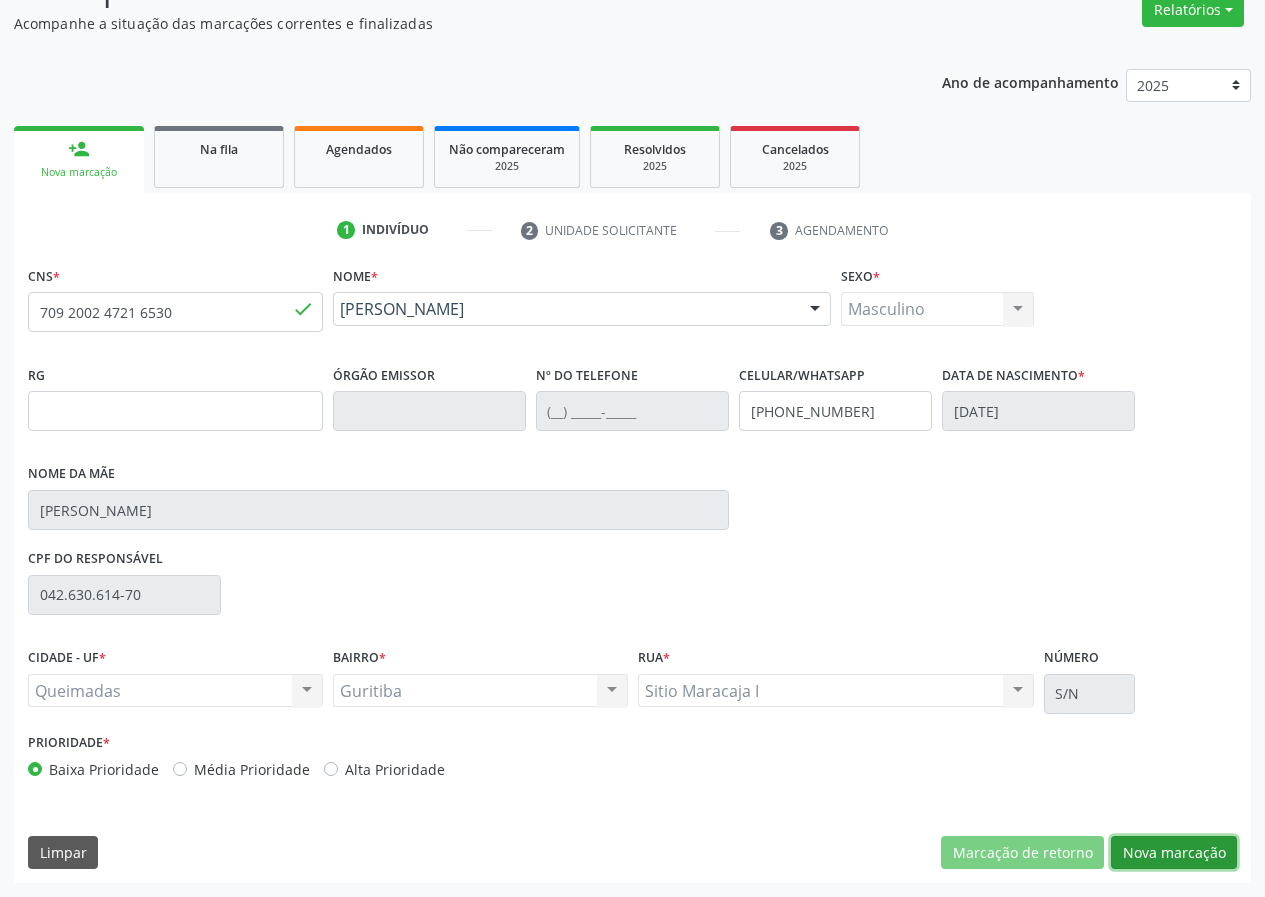 click on "Nova marcação" at bounding box center [1174, 853] 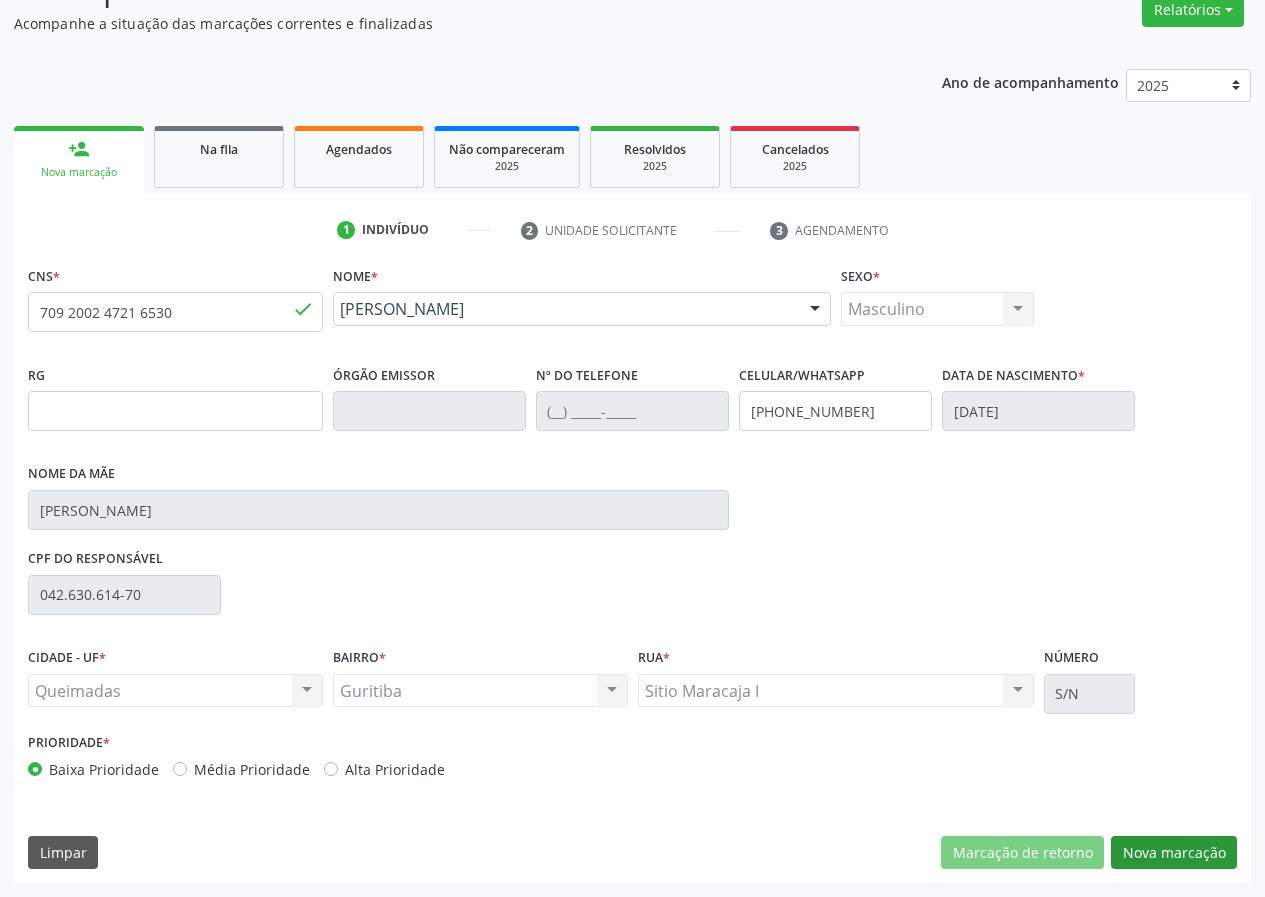 scroll, scrollTop: 9, scrollLeft: 0, axis: vertical 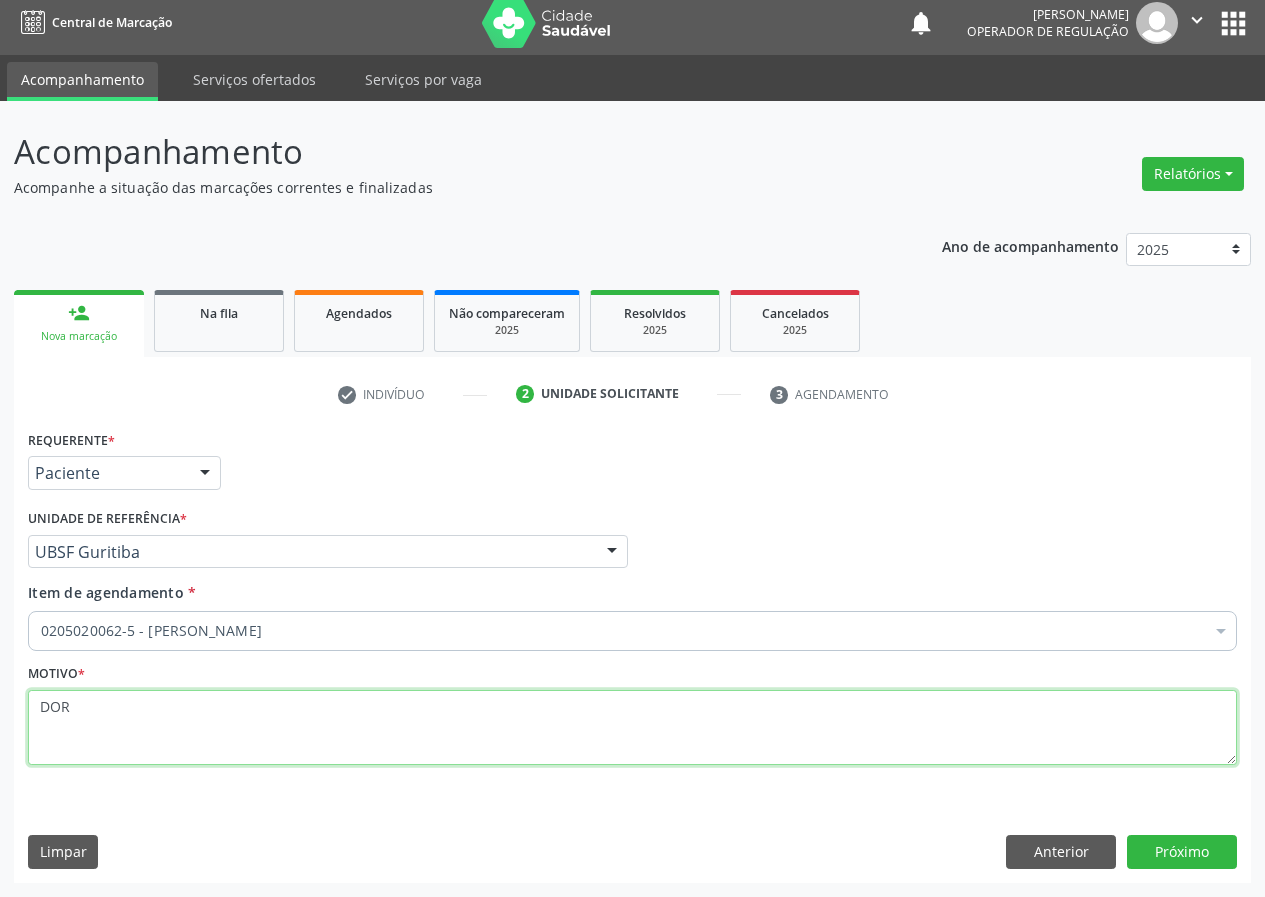click on "DOR" at bounding box center [632, 728] 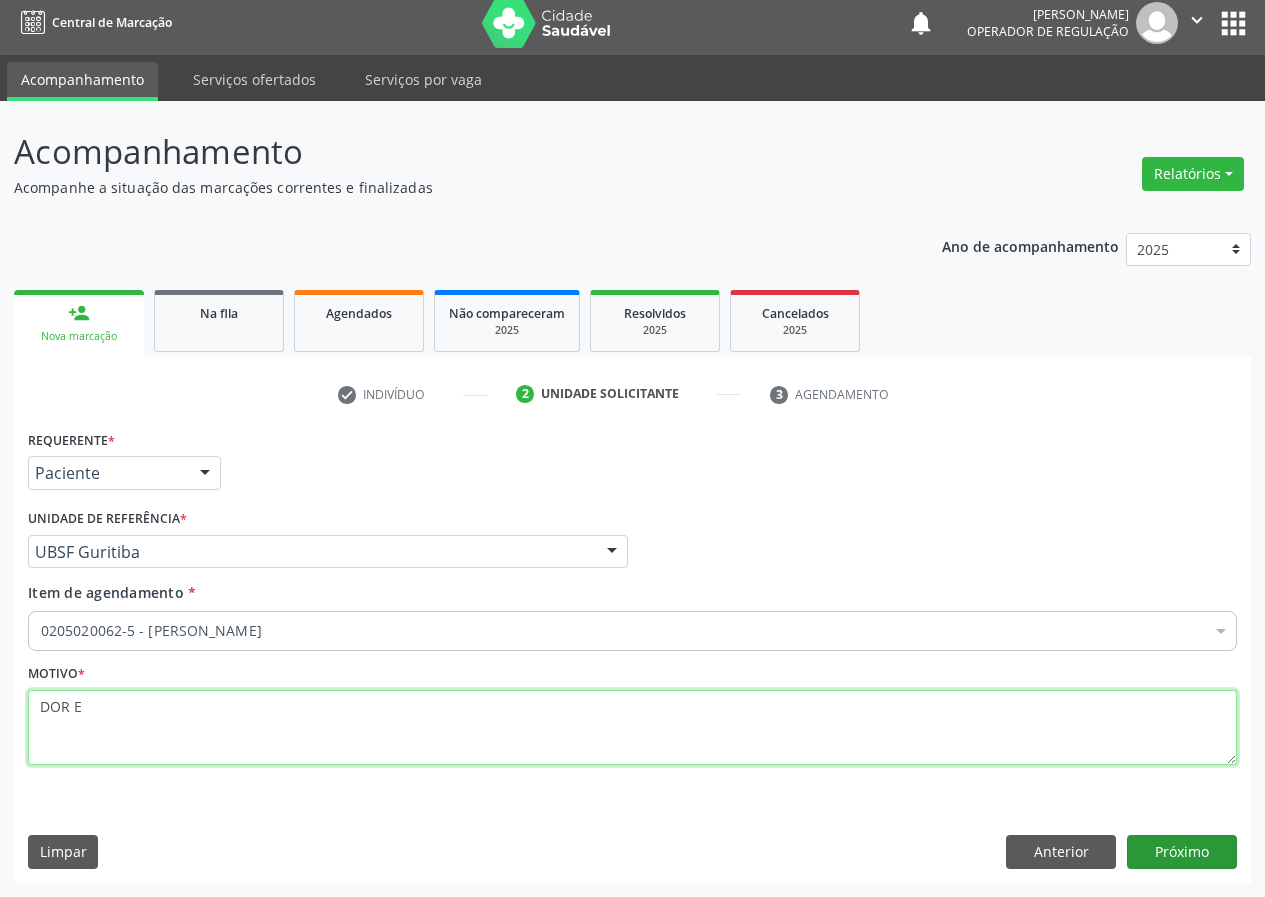type on "DOR E" 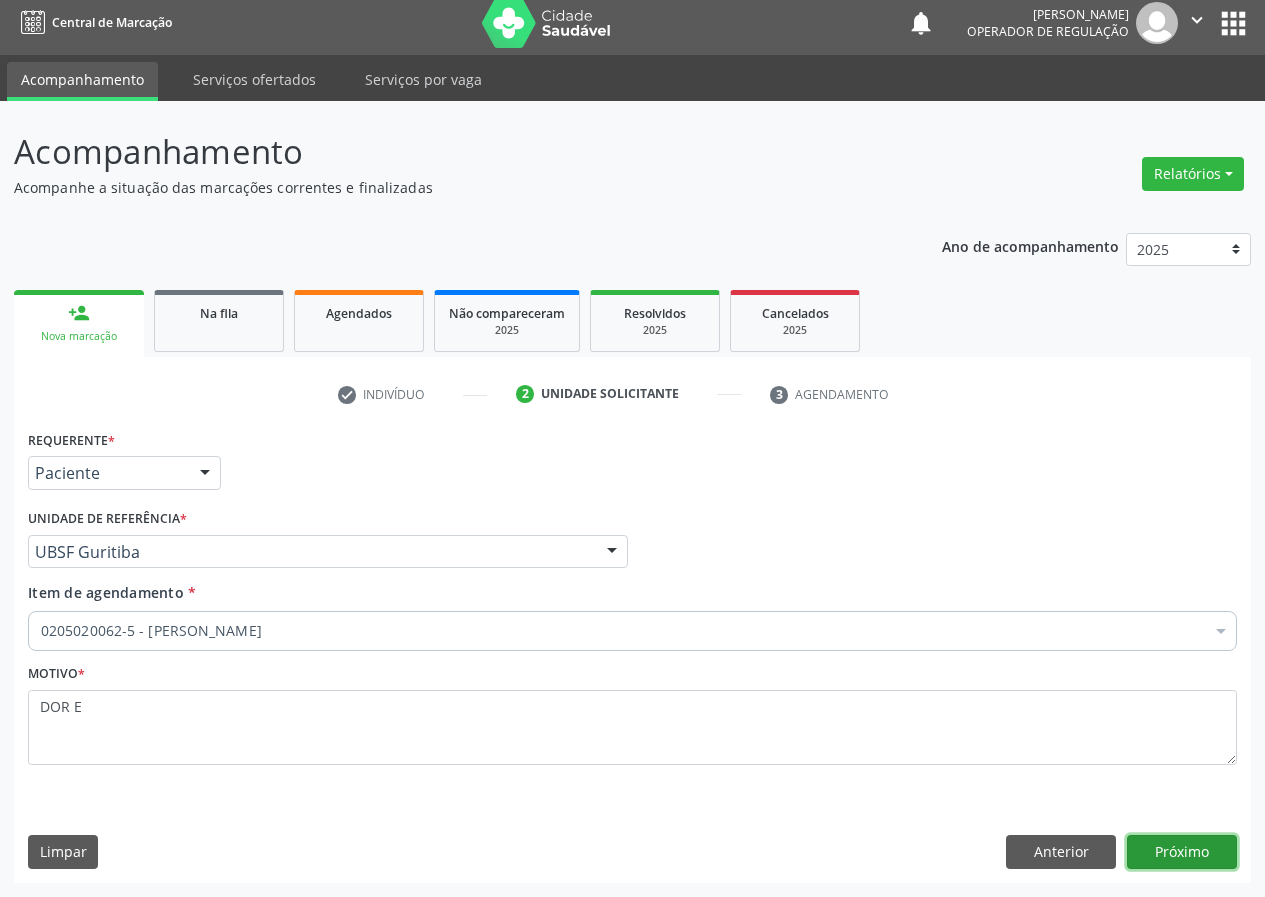 click on "Próximo" at bounding box center (1182, 852) 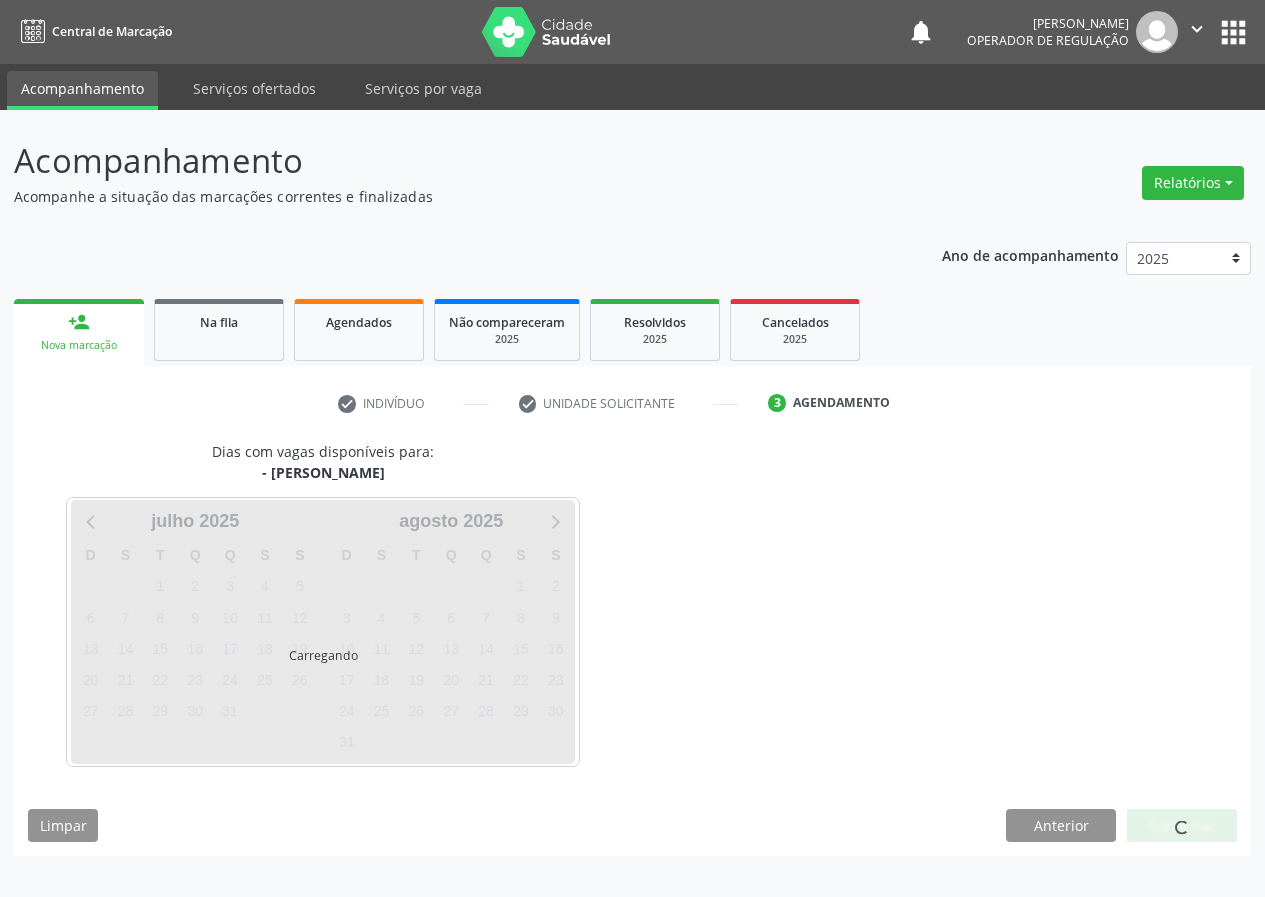 scroll, scrollTop: 0, scrollLeft: 0, axis: both 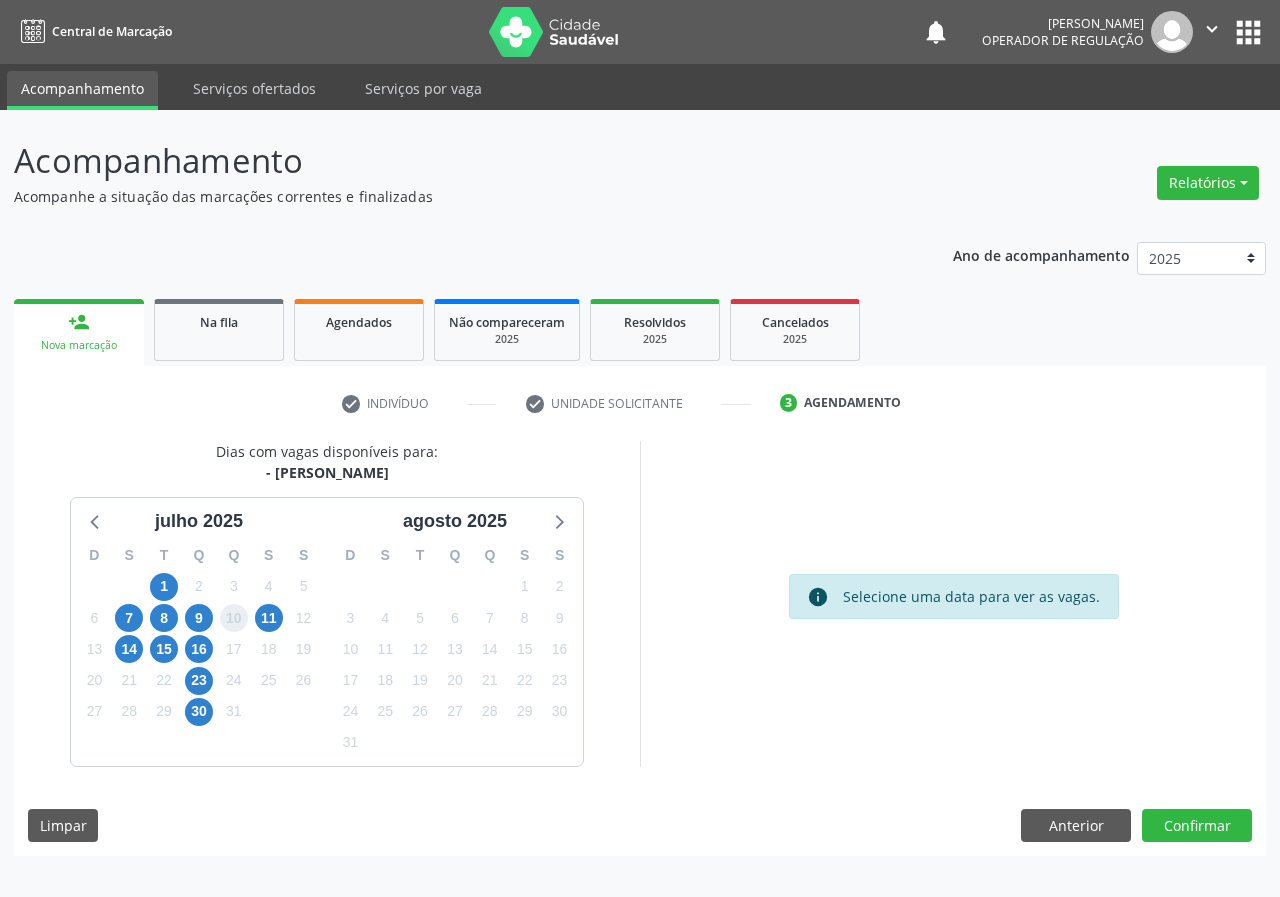 click on "10" at bounding box center (234, 618) 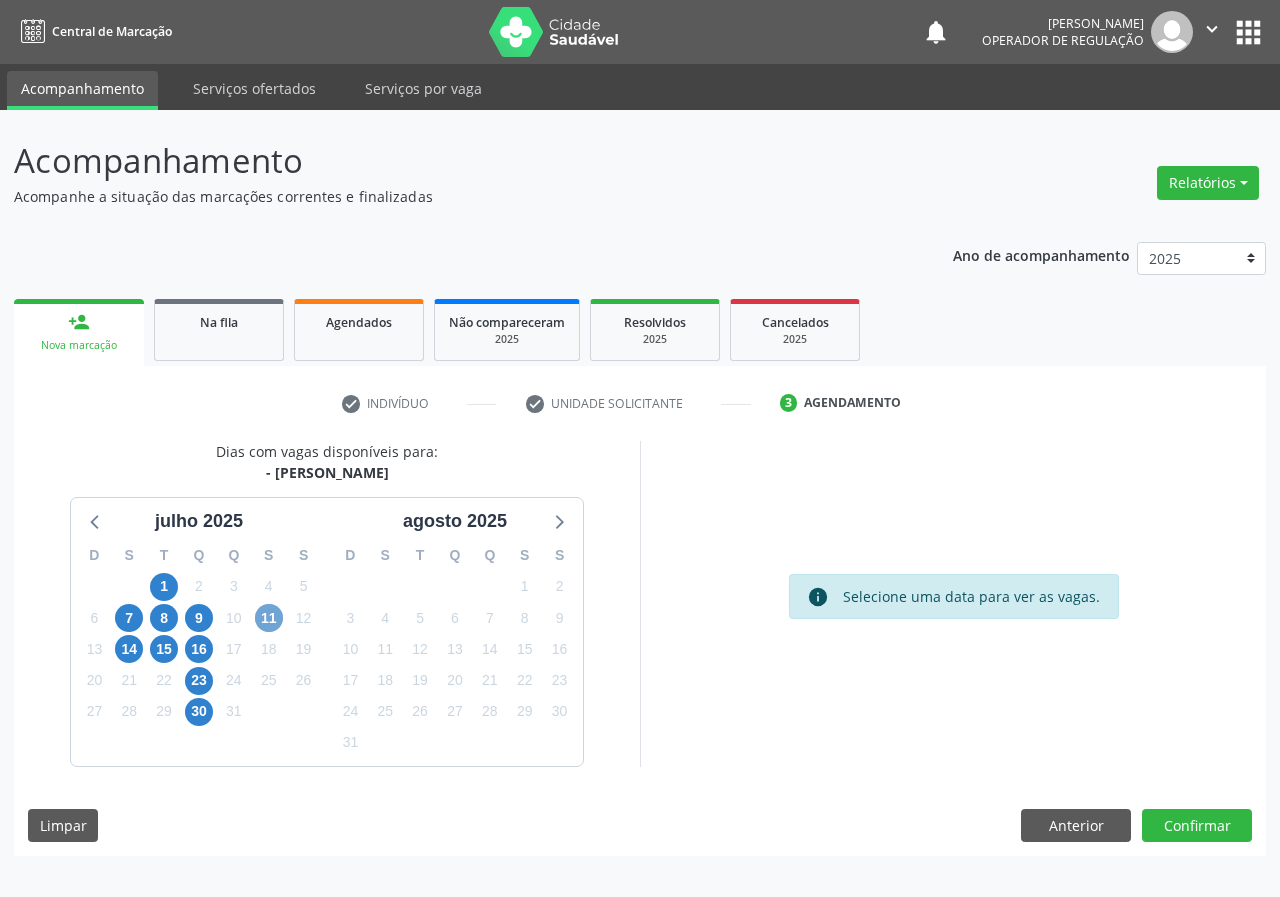 click on "11" at bounding box center (269, 618) 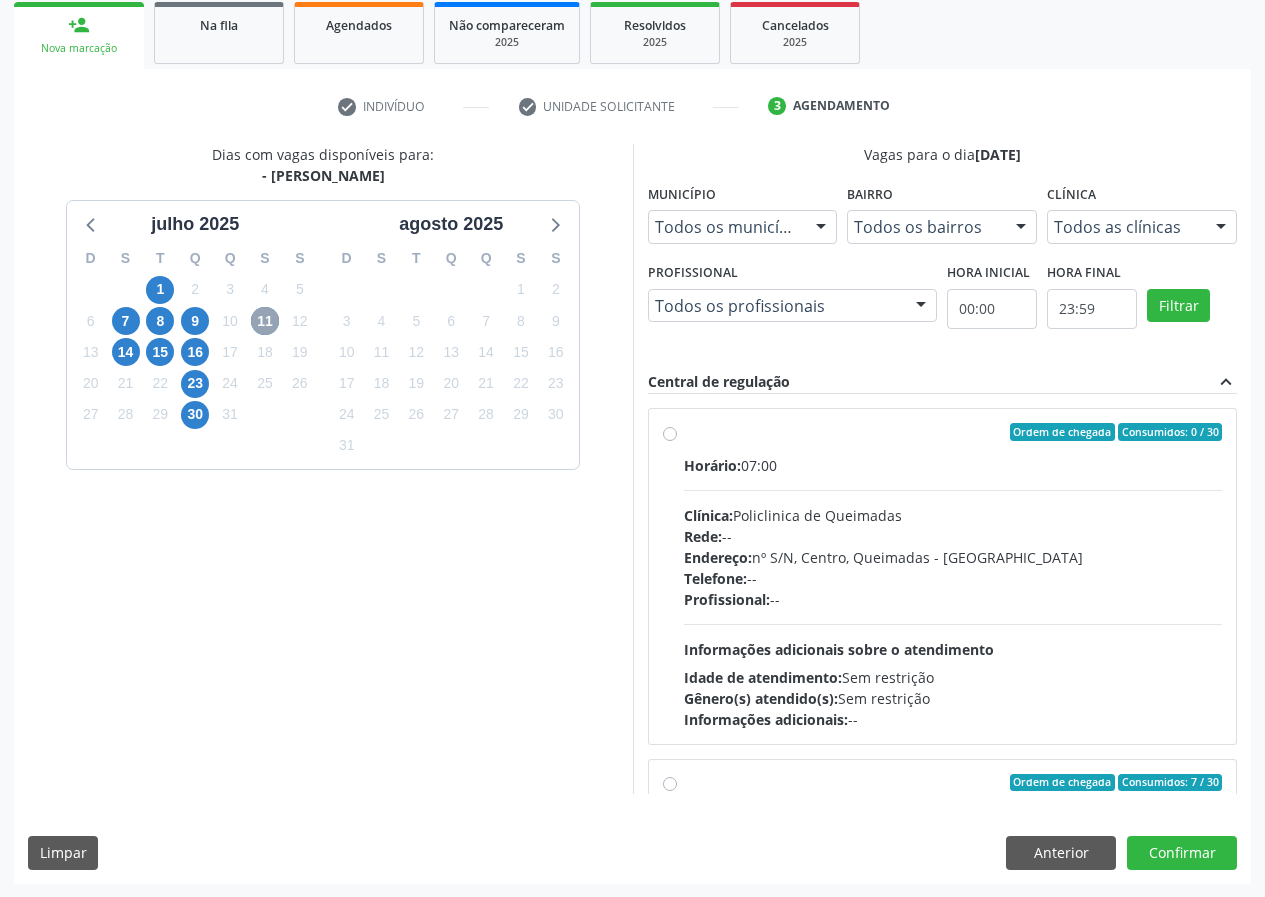 scroll, scrollTop: 298, scrollLeft: 0, axis: vertical 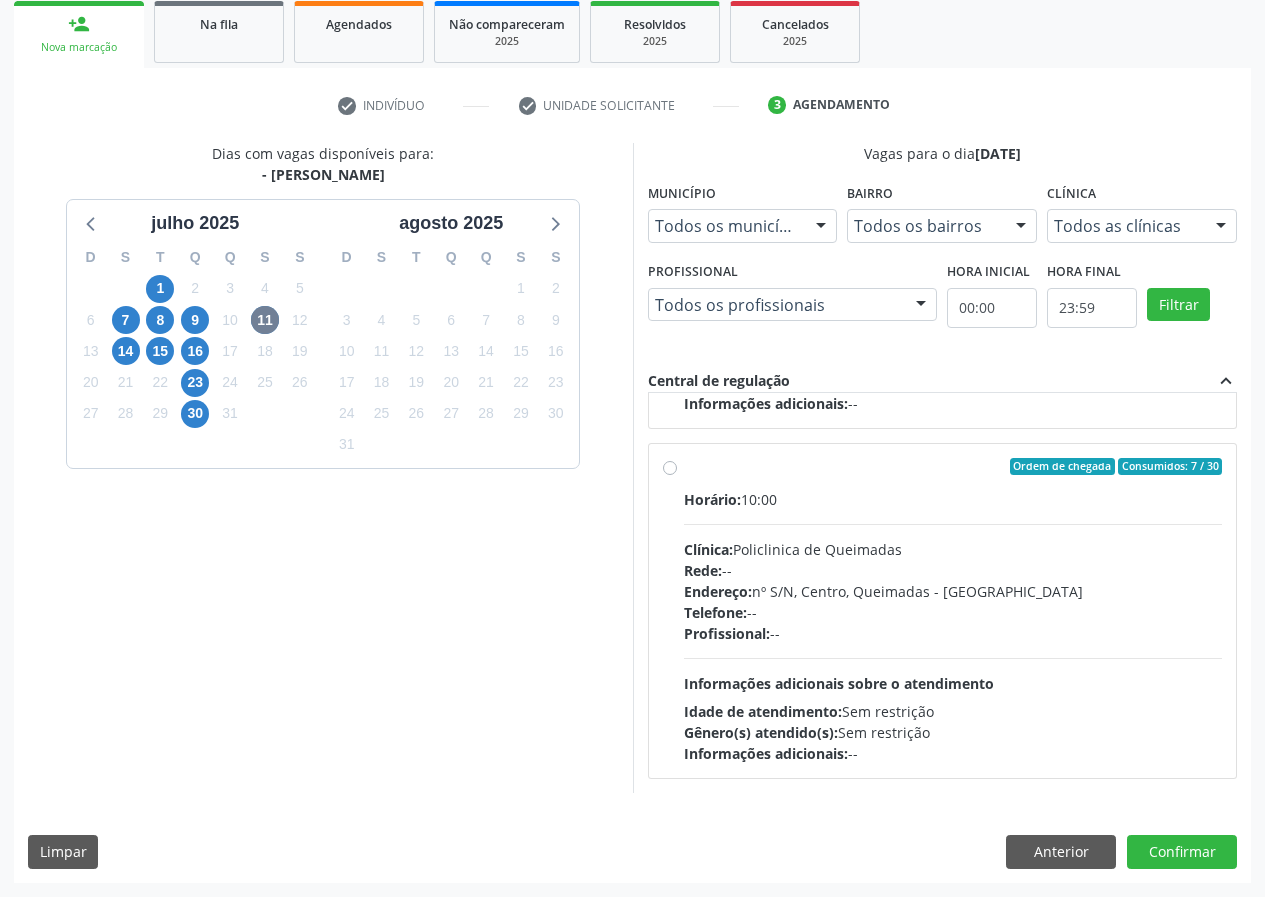 click on "Ordem de chegada
Consumidos: 7 / 30
Horário:   10:00
Clínica:  Policlinica de Queimadas
Rede:
--
Endereço:   nº S/N, Centro, Queimadas - PB
Telefone:   --
Profissional:
--
Informações adicionais sobre o atendimento
Idade de atendimento:
Sem restrição
Gênero(s) atendido(s):
Sem restrição
Informações adicionais:
--" at bounding box center (953, 611) 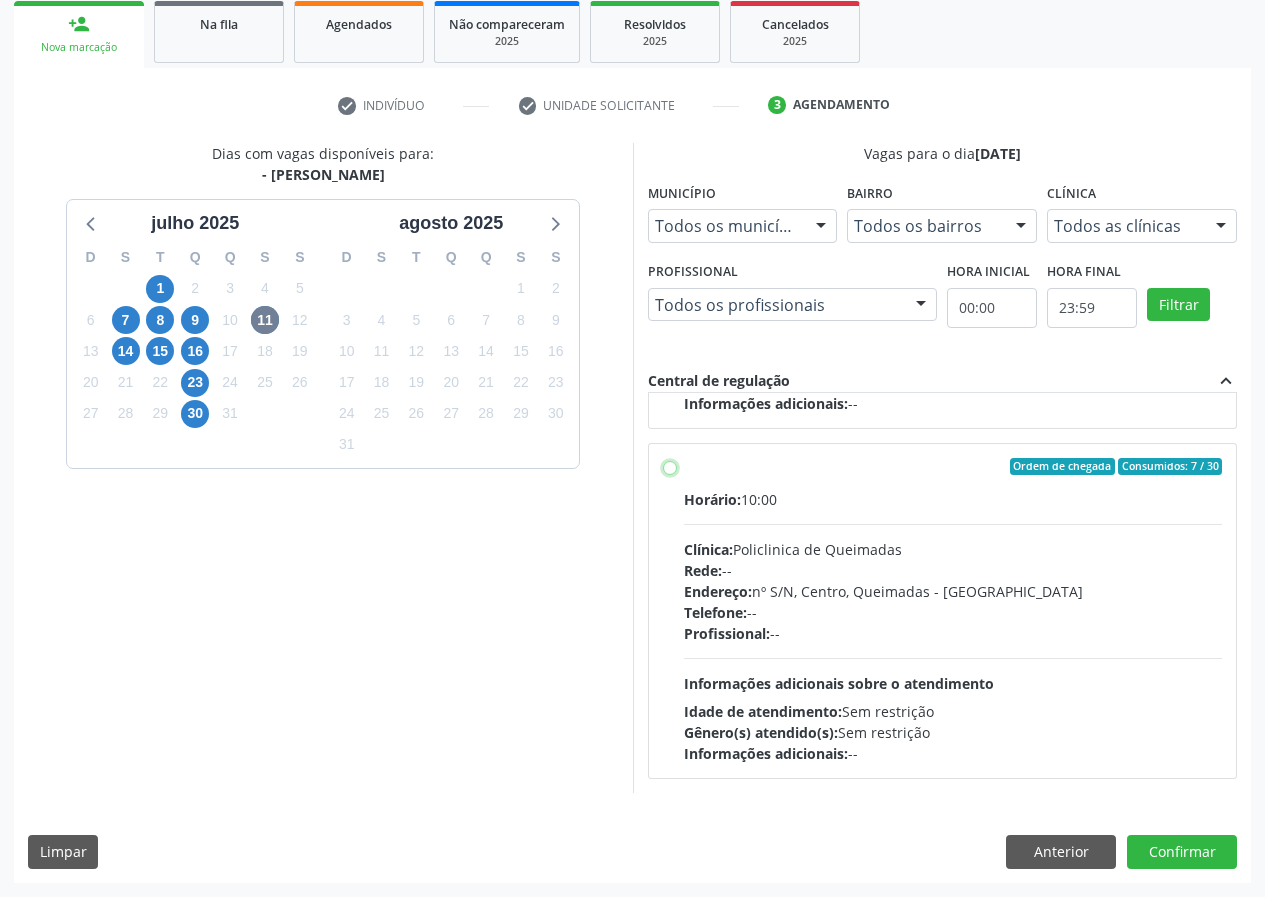 click on "Ordem de chegada
Consumidos: 7 / 30
Horário:   10:00
Clínica:  Policlinica de Queimadas
Rede:
--
Endereço:   nº S/N, Centro, Queimadas - PB
Telefone:   --
Profissional:
--
Informações adicionais sobre o atendimento
Idade de atendimento:
Sem restrição
Gênero(s) atendido(s):
Sem restrição
Informações adicionais:
--" at bounding box center [670, 467] 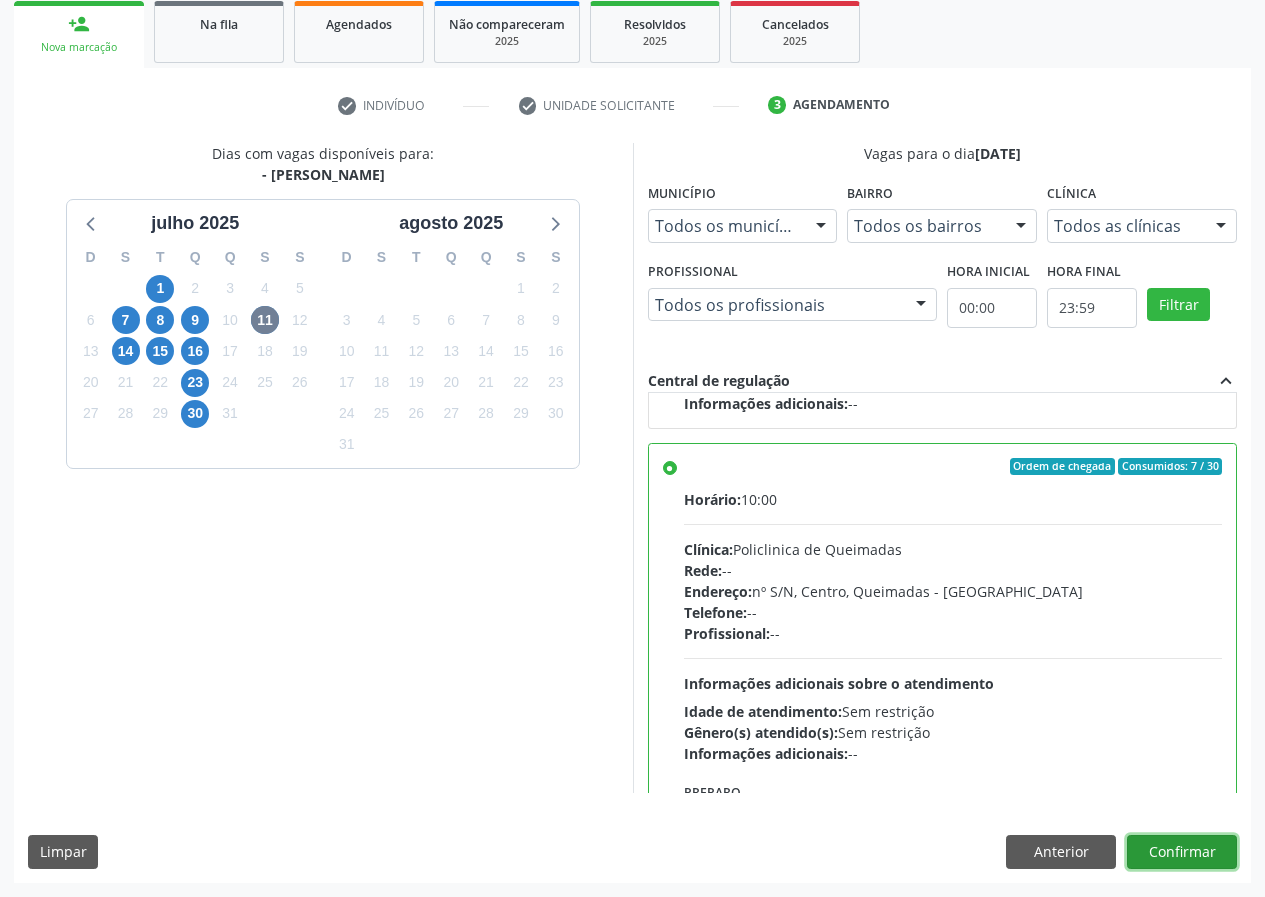 click on "Confirmar" at bounding box center [1182, 852] 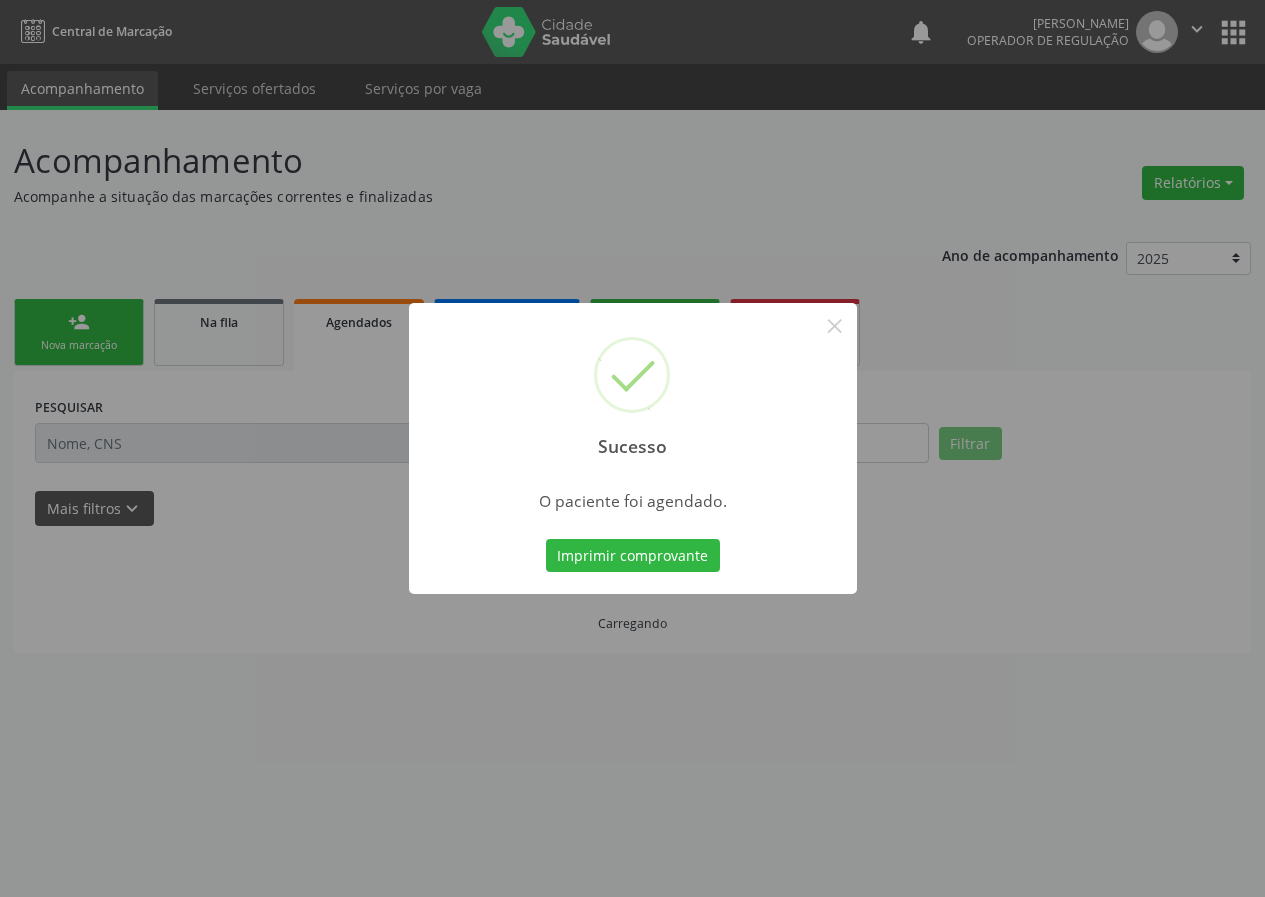 scroll, scrollTop: 0, scrollLeft: 0, axis: both 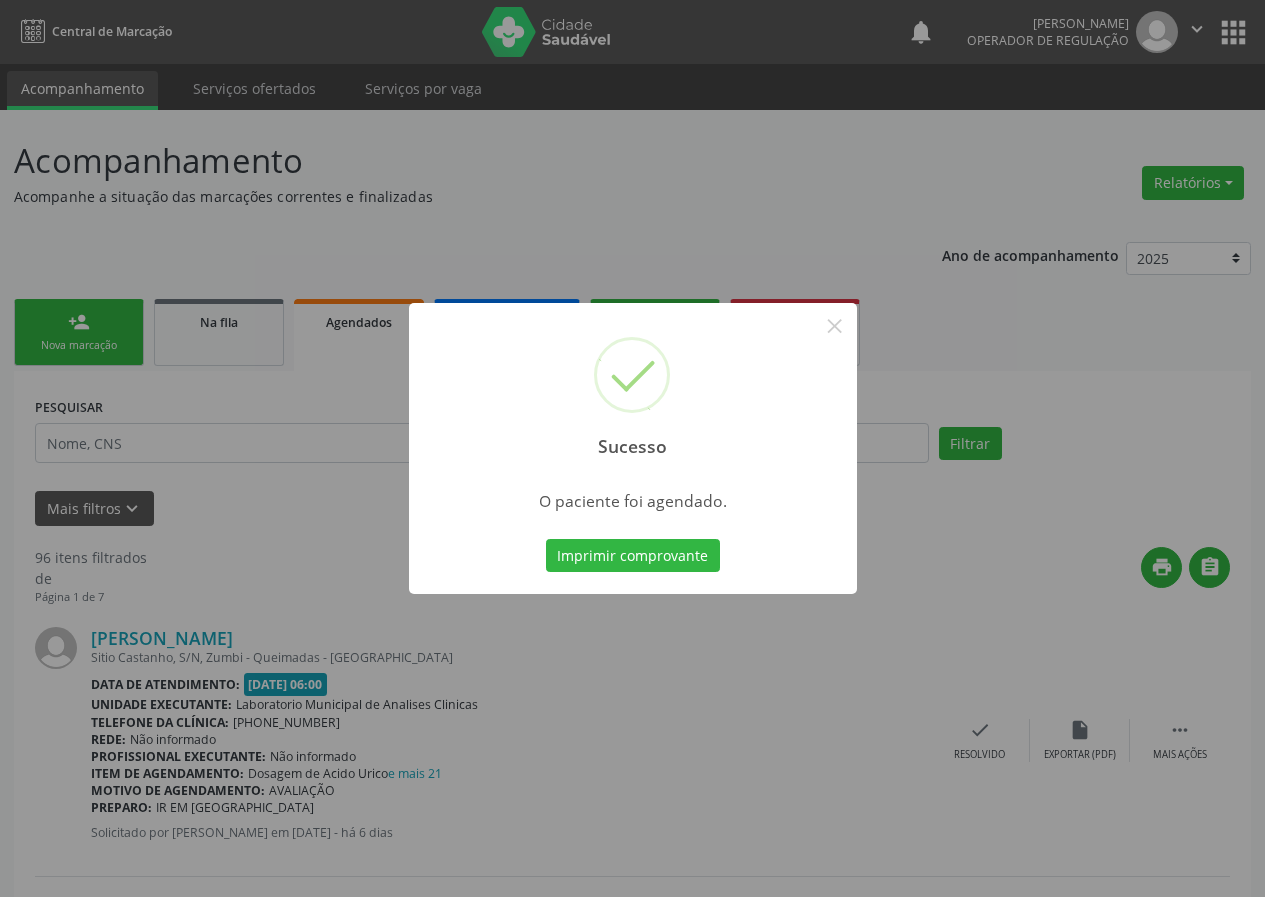 type 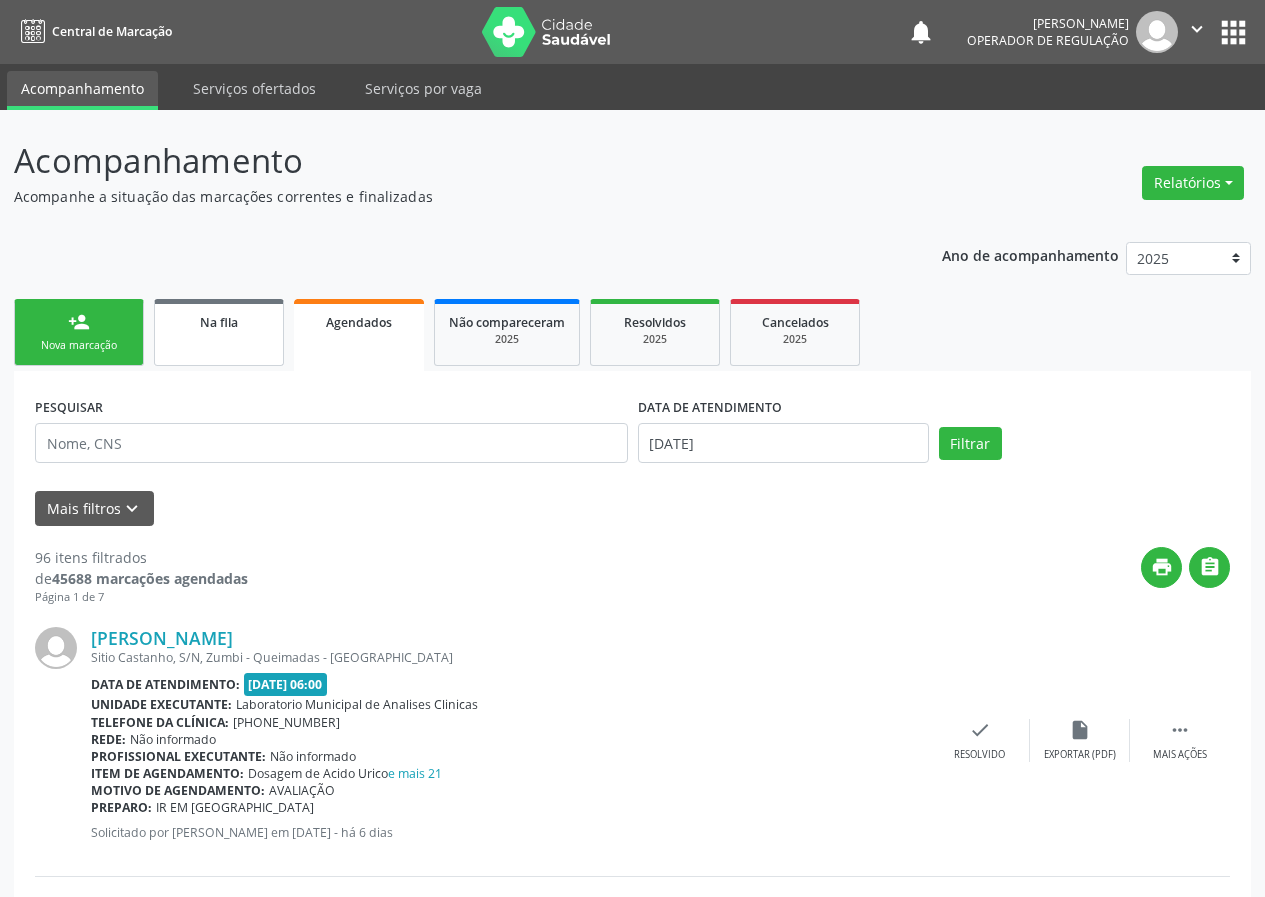 click on "Na fila" at bounding box center (219, 321) 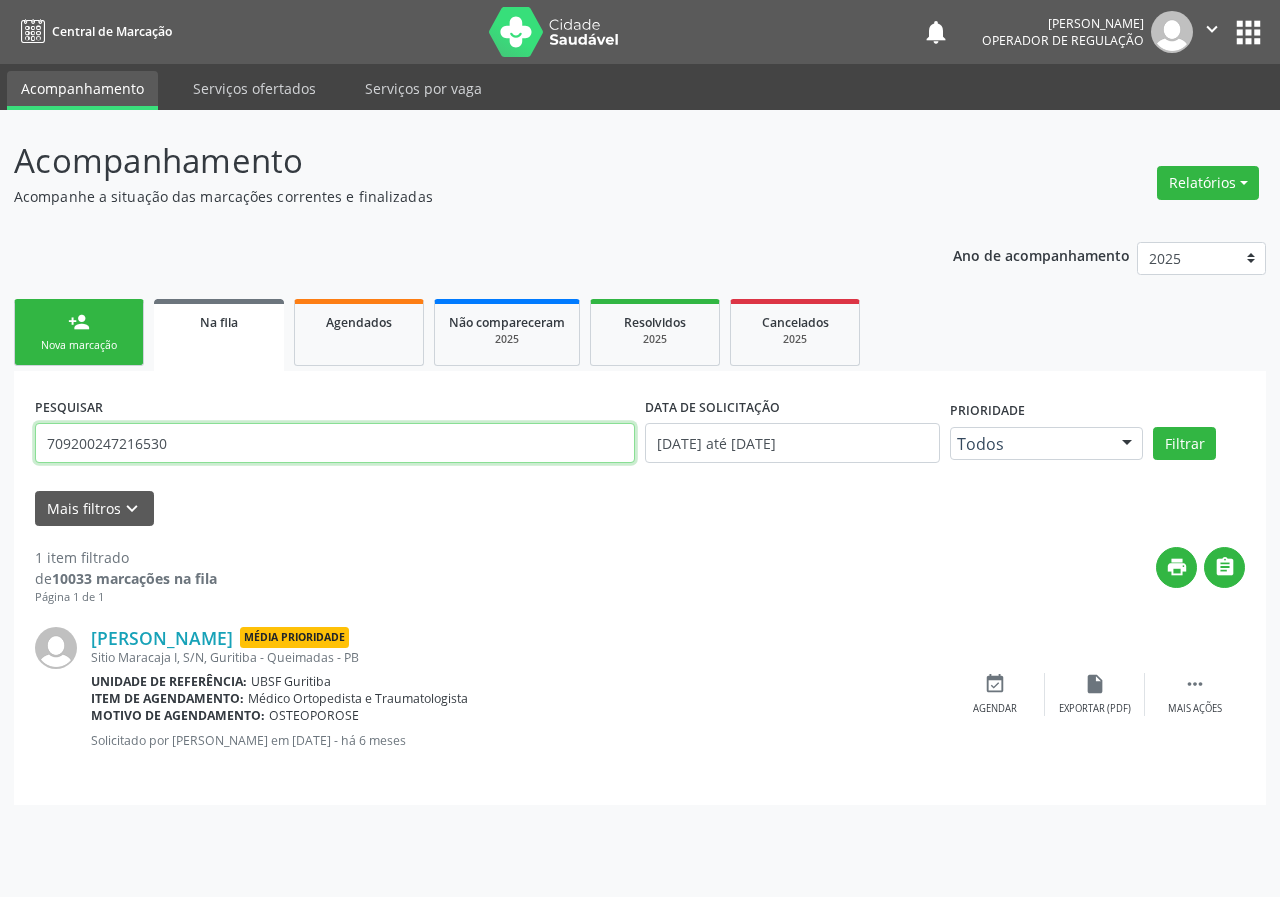 click on "709200247216530" at bounding box center [335, 443] 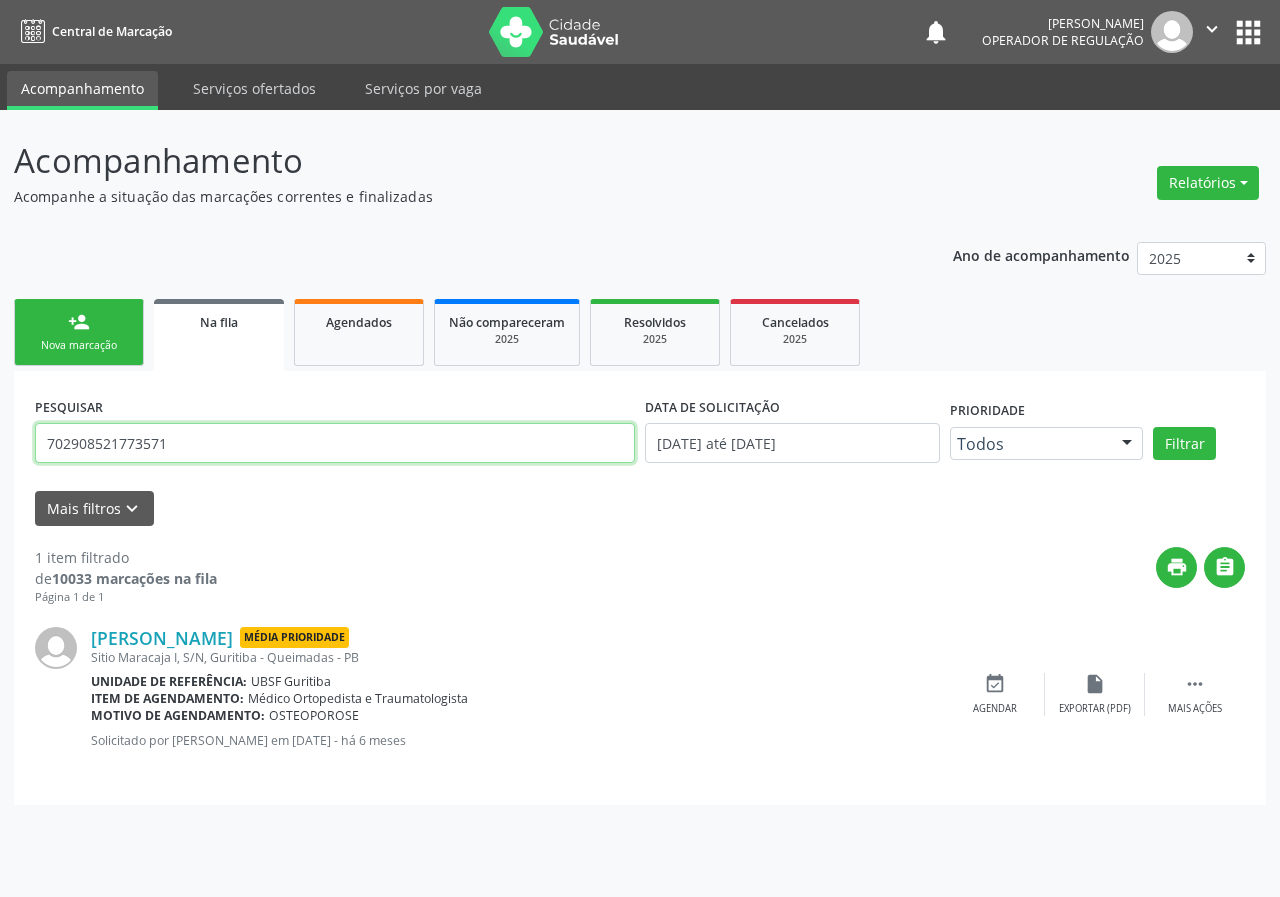 type on "702908521773571" 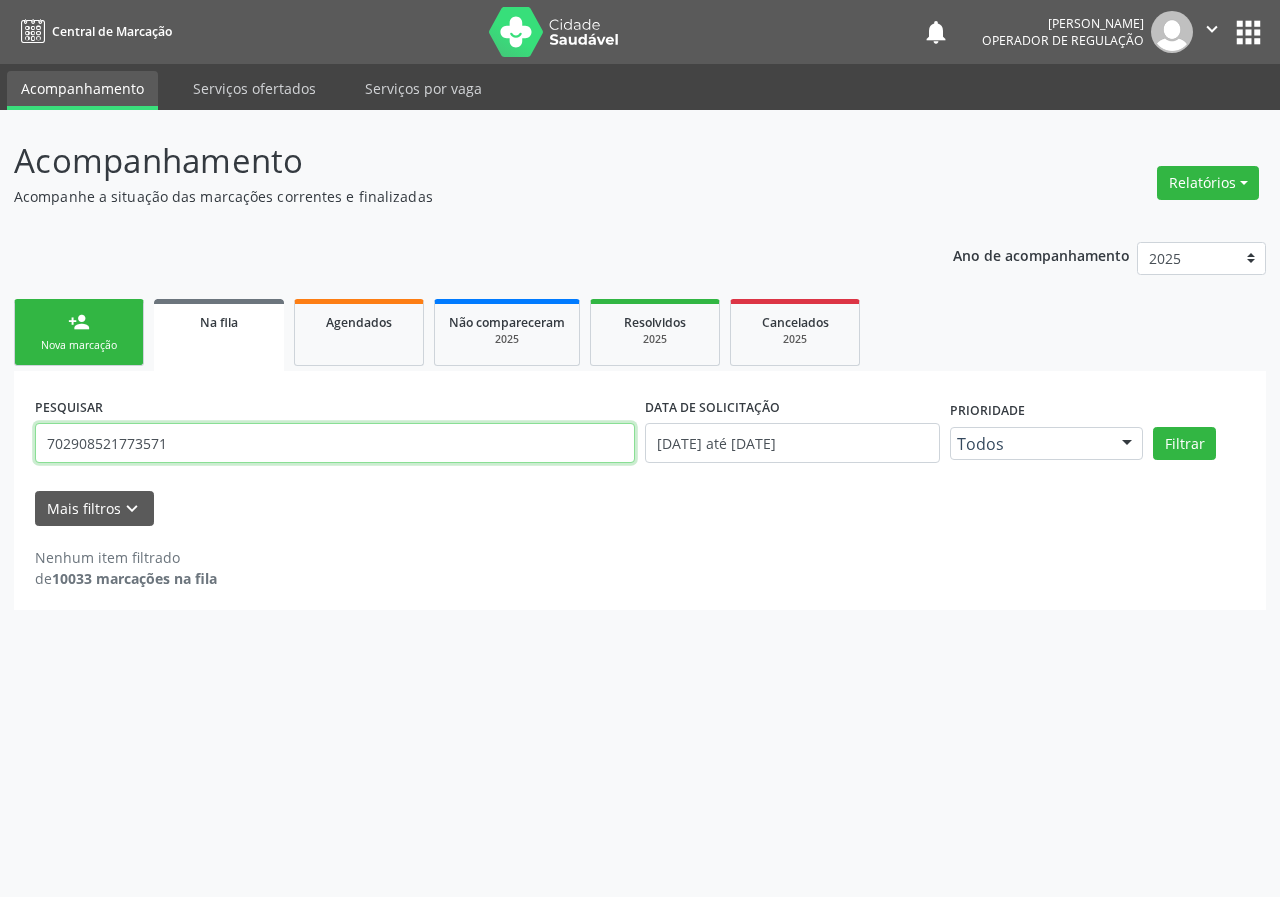click on "702908521773571" at bounding box center (335, 443) 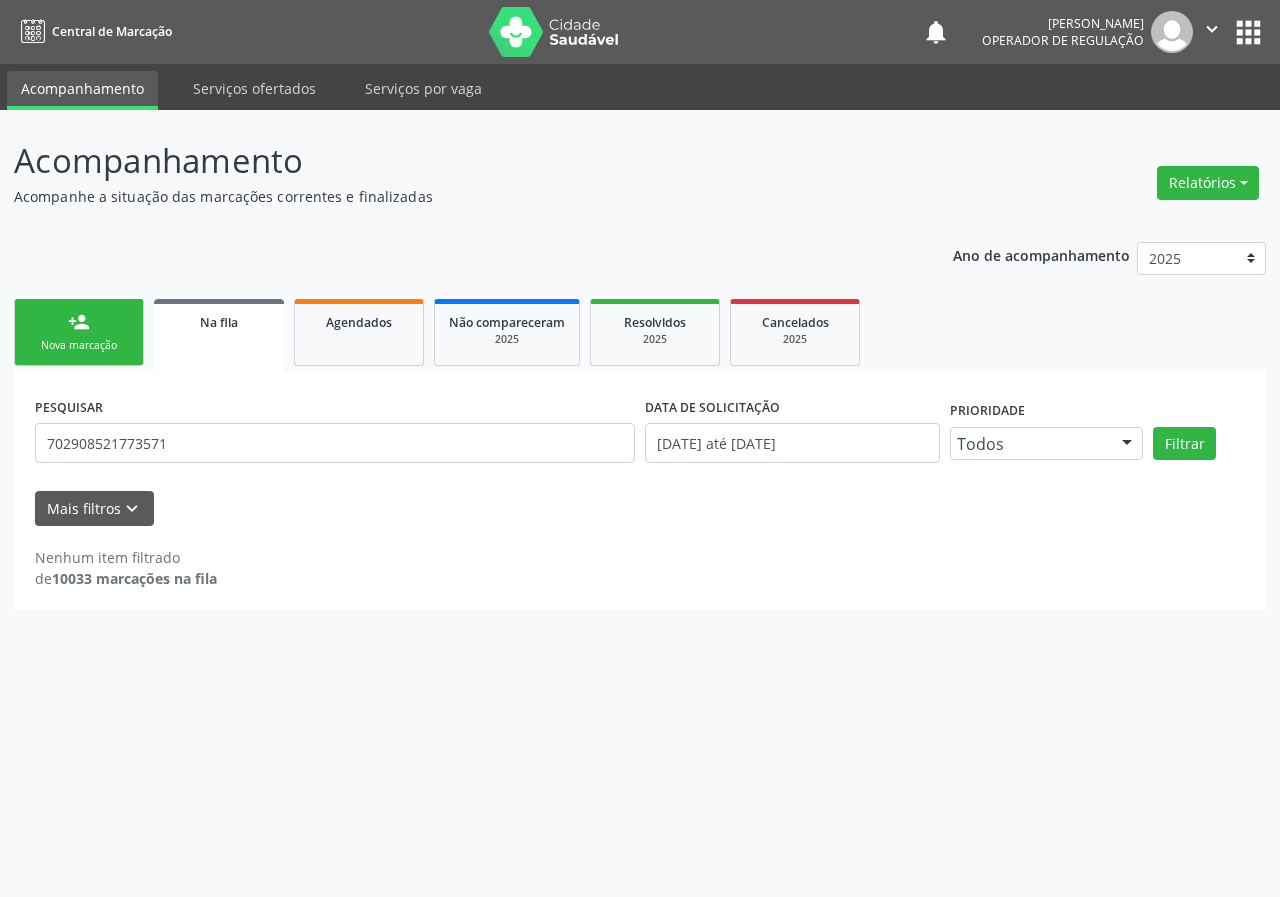 click on "person_add
Nova marcação" at bounding box center [79, 332] 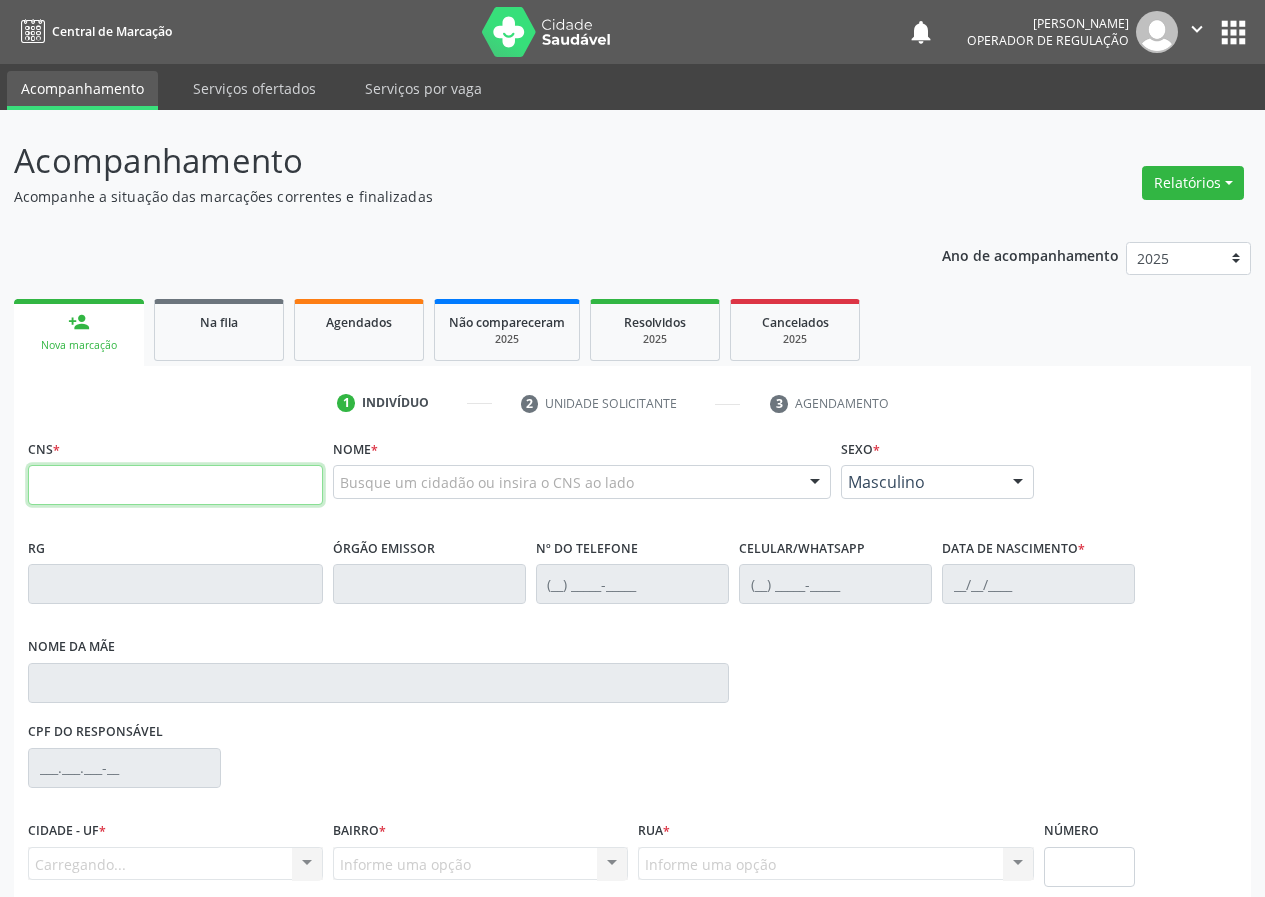 click at bounding box center (175, 485) 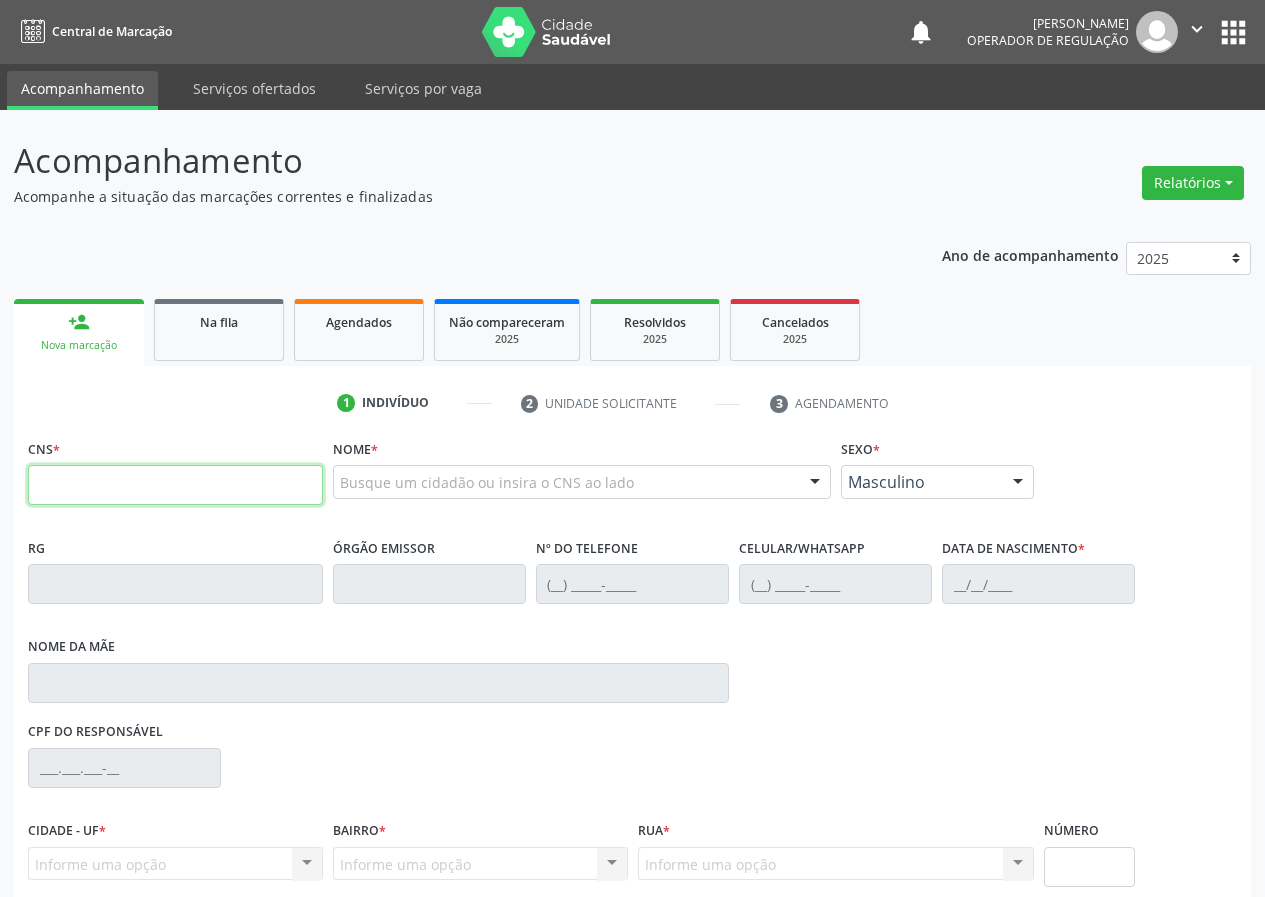 paste on "702 9085 2177 3571" 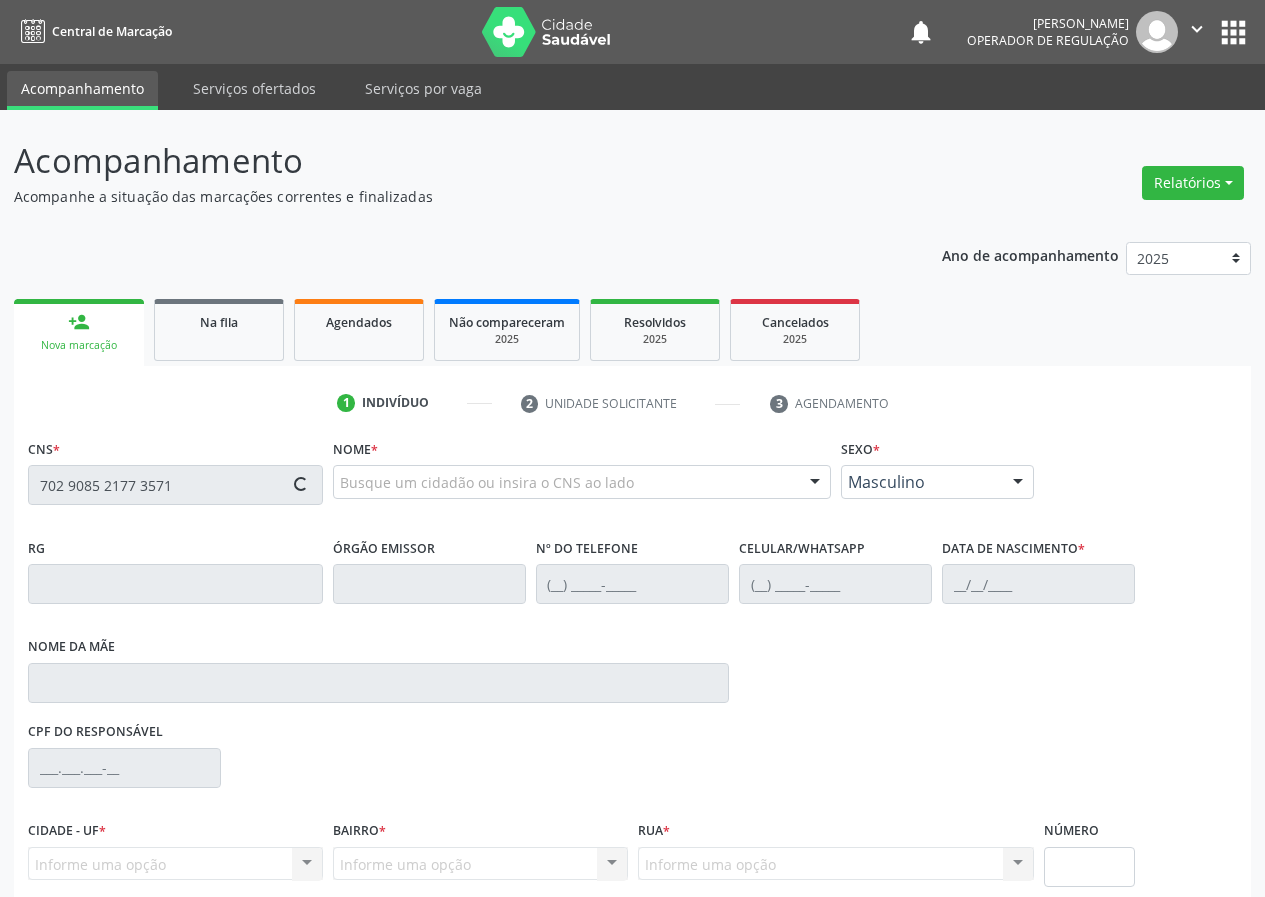 type on "702 9085 2177 3571" 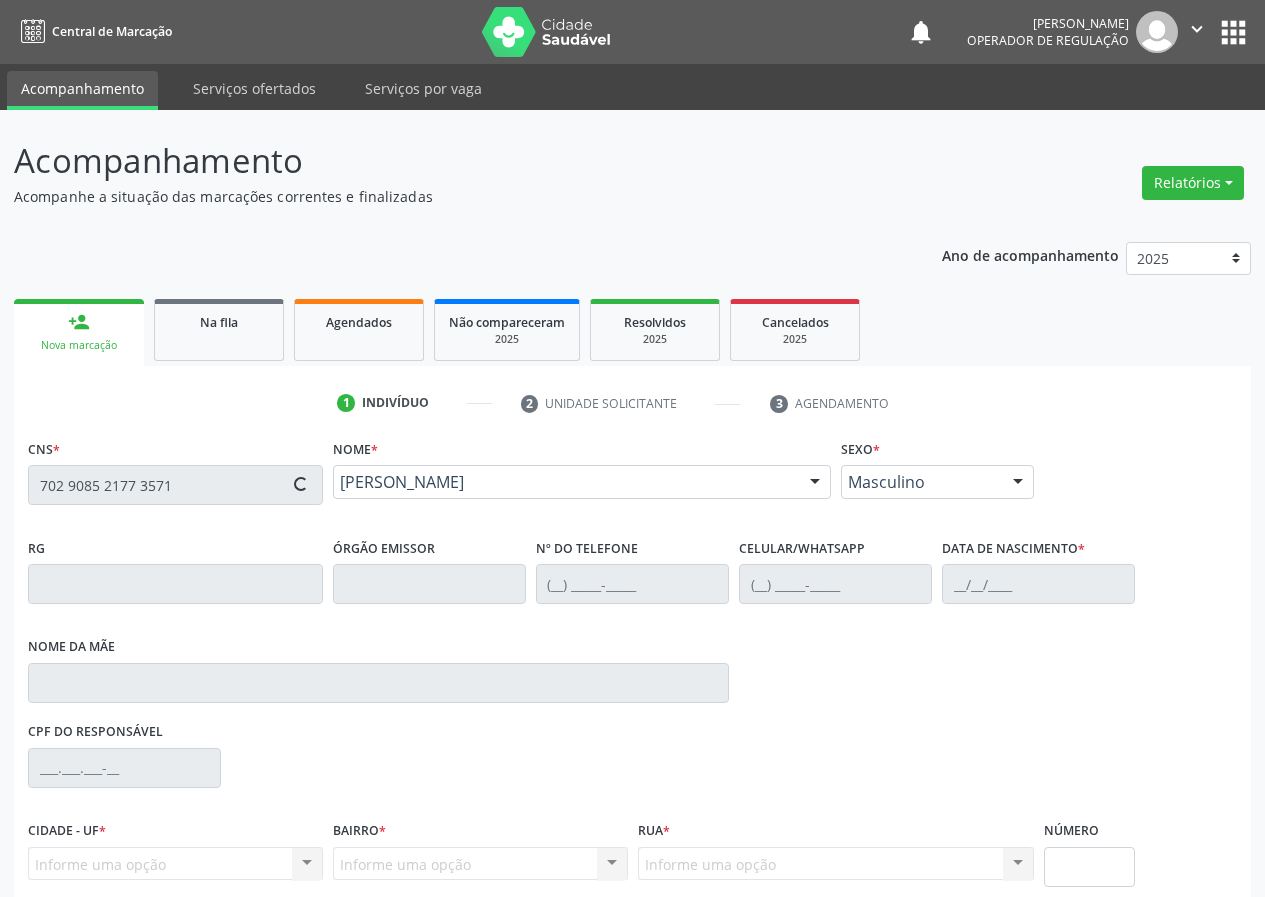 type on "(83) 8876-5652" 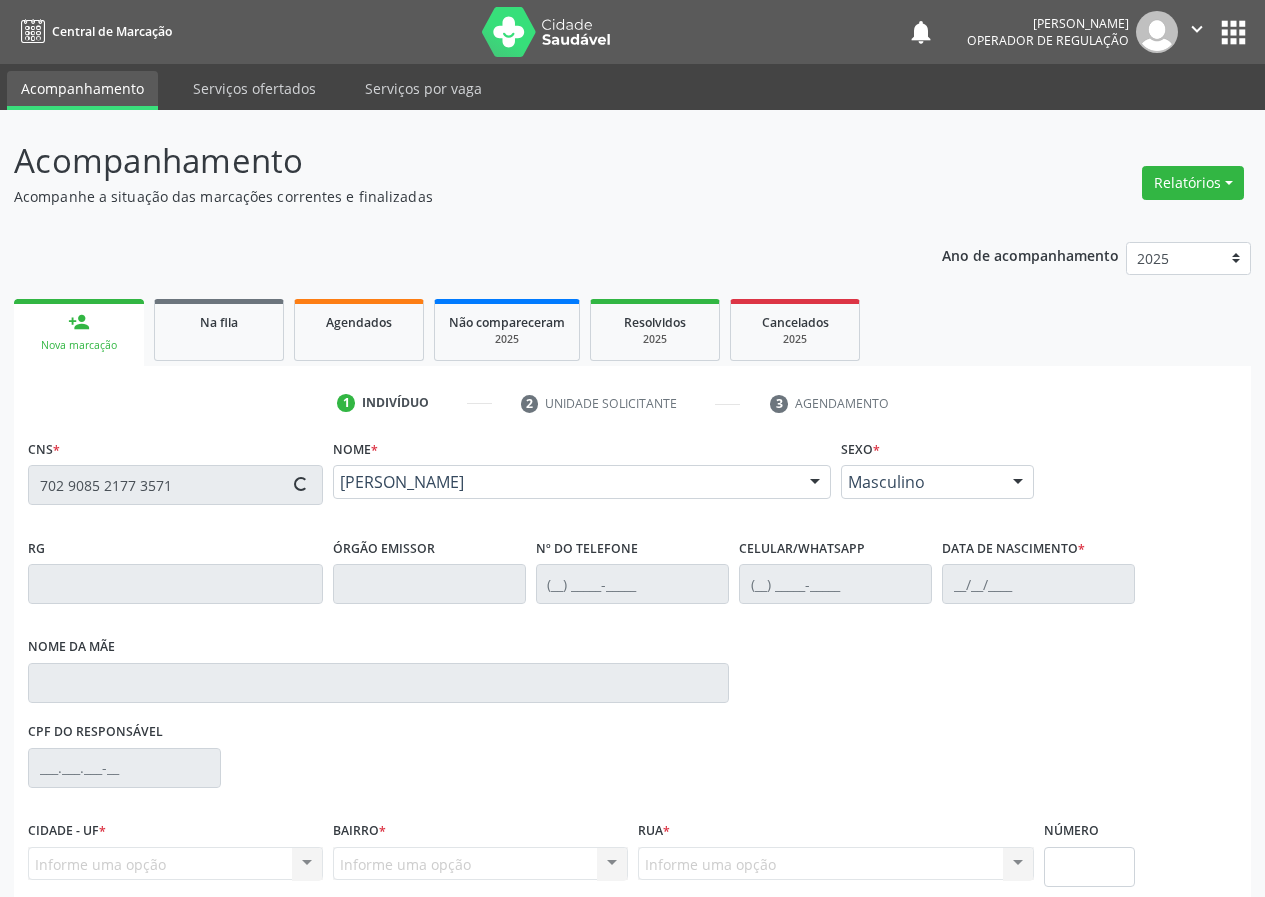 type on "20/07/1989" 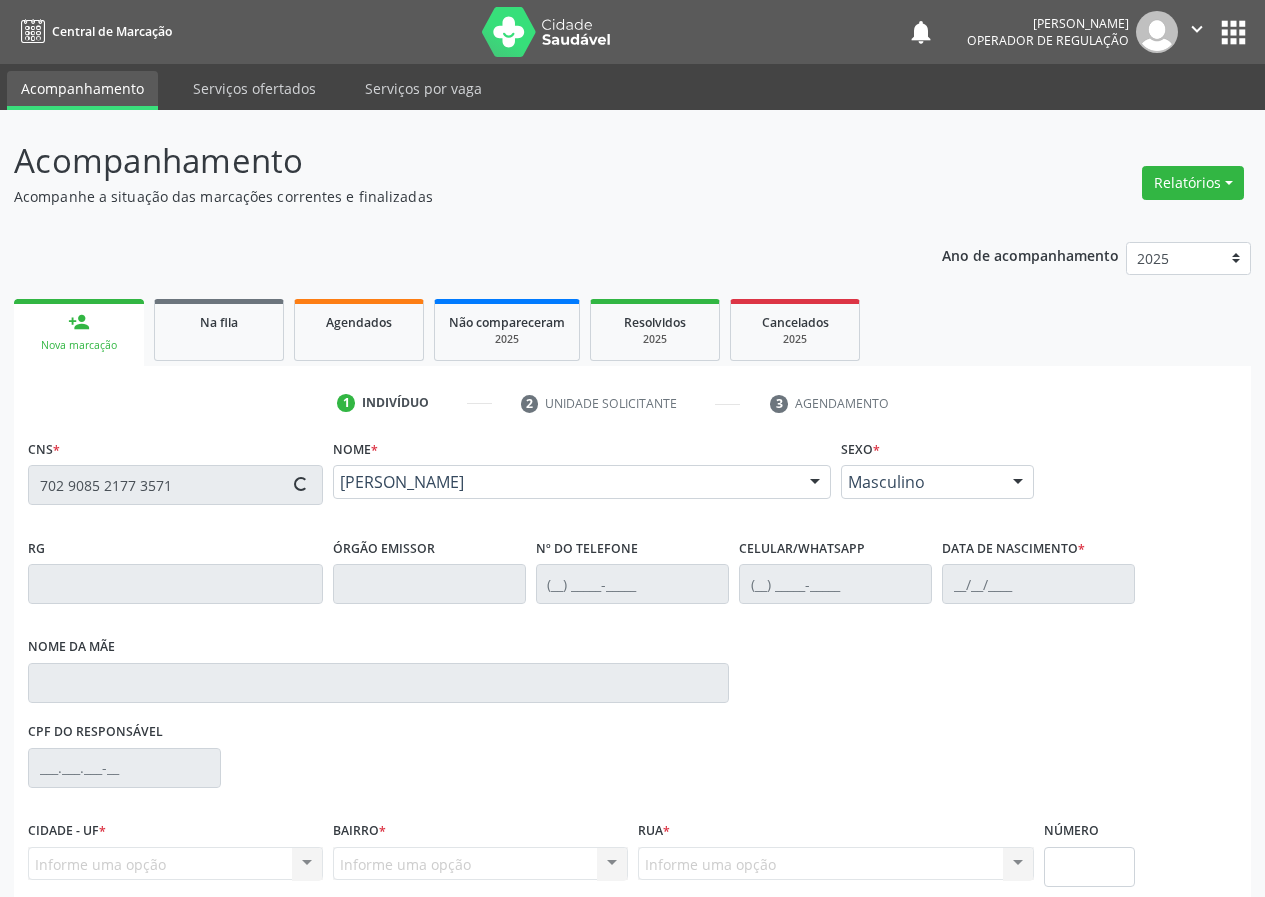 type on "Luciana Adelino da Silva" 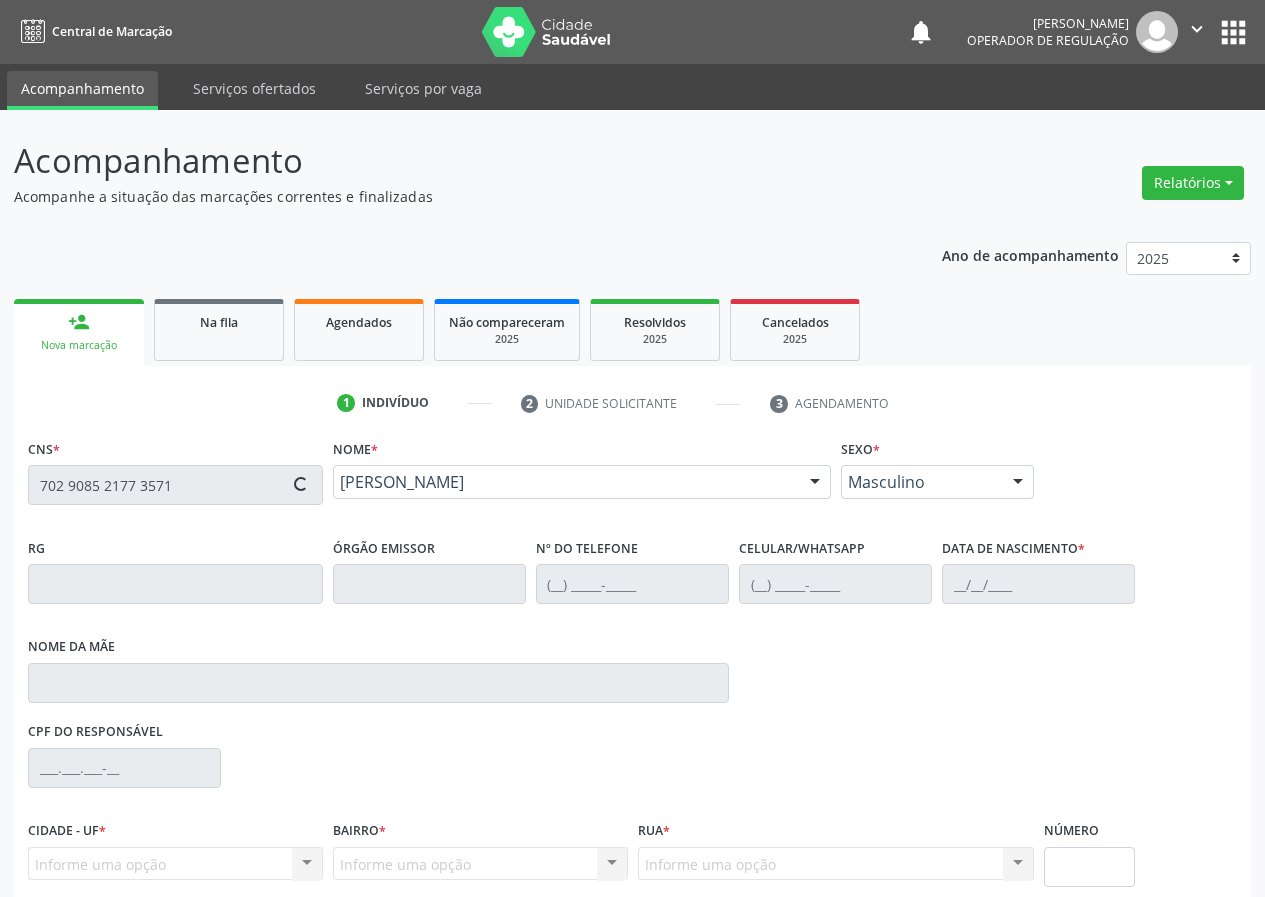 type on "S/N" 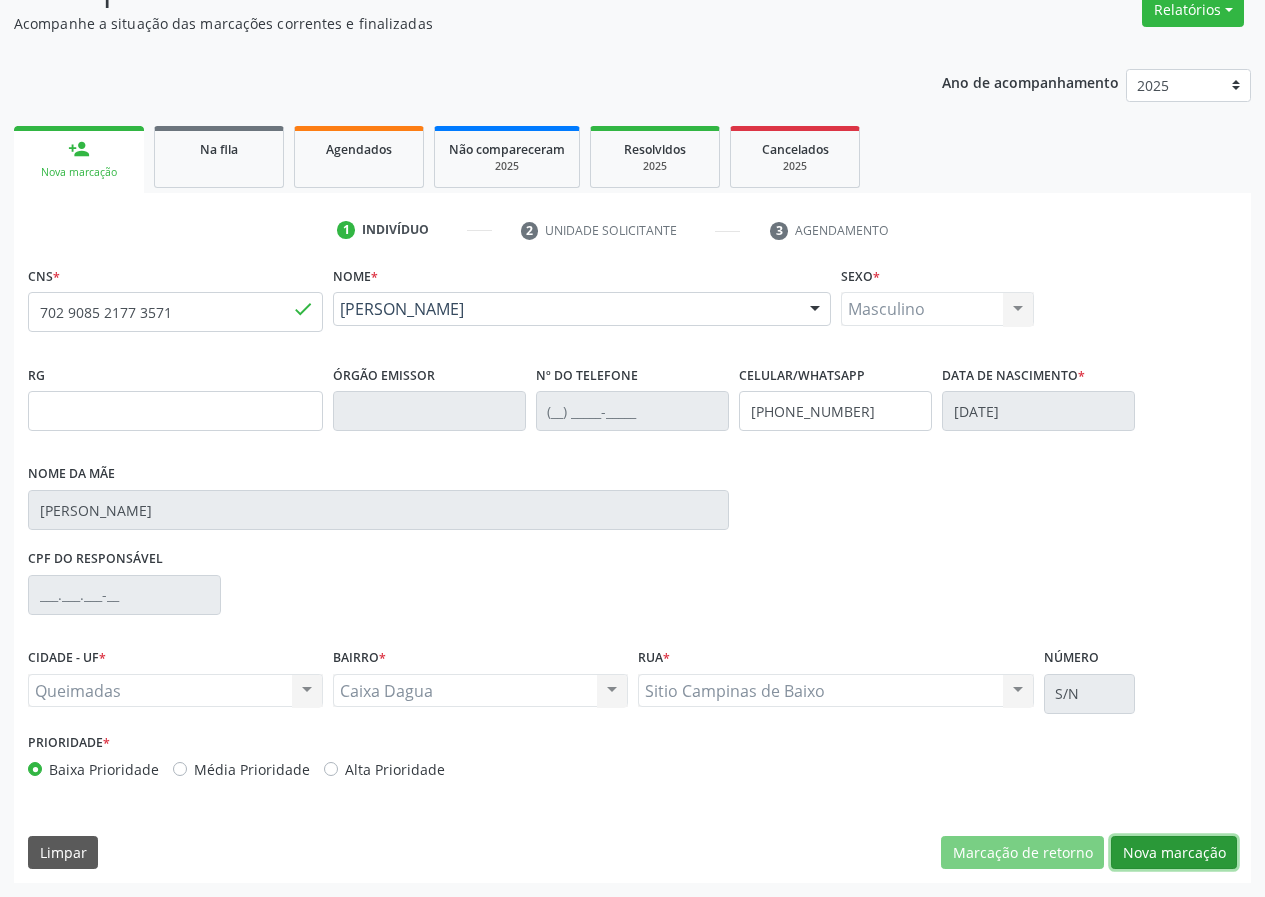 click on "Nova marcação" at bounding box center (1174, 853) 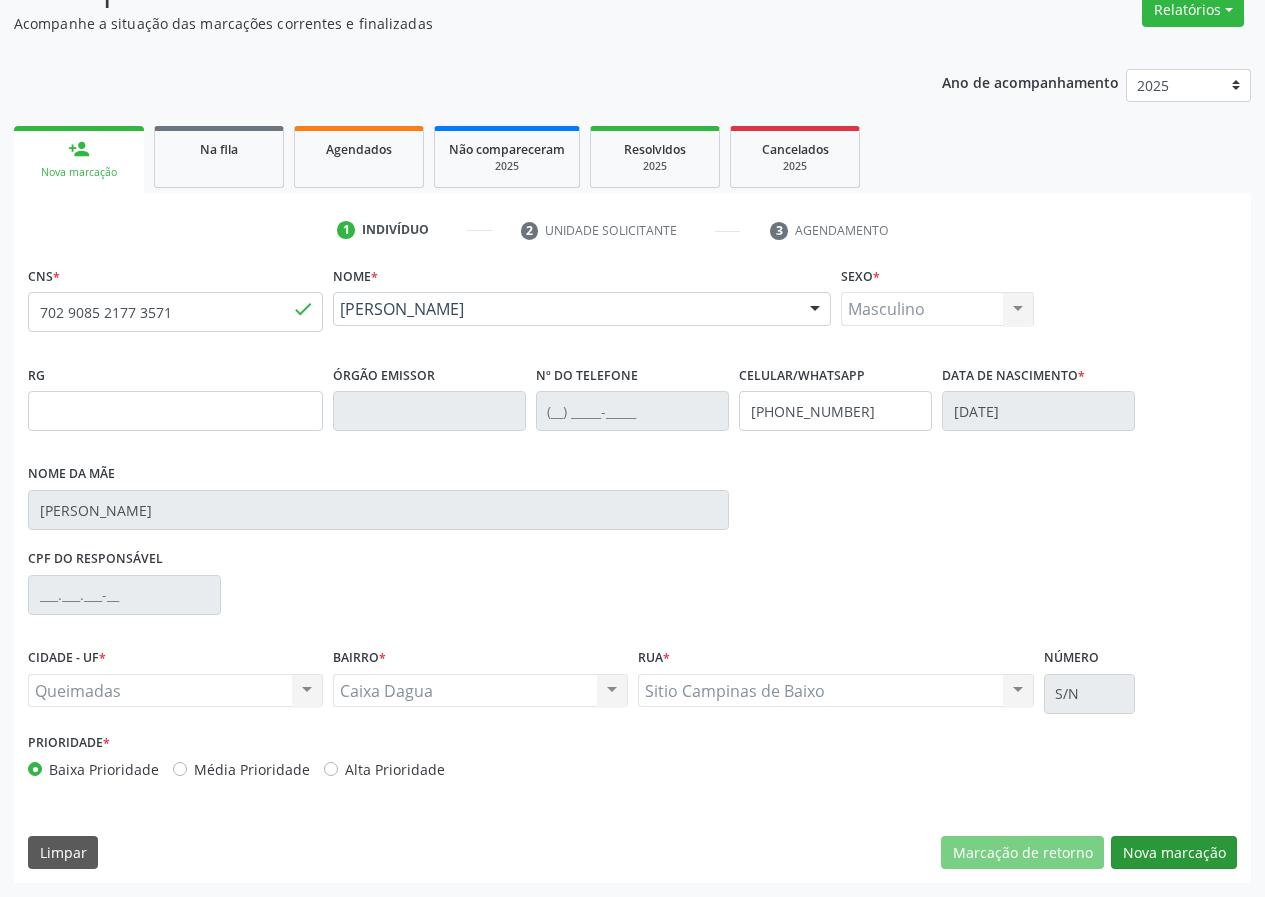 scroll, scrollTop: 9, scrollLeft: 0, axis: vertical 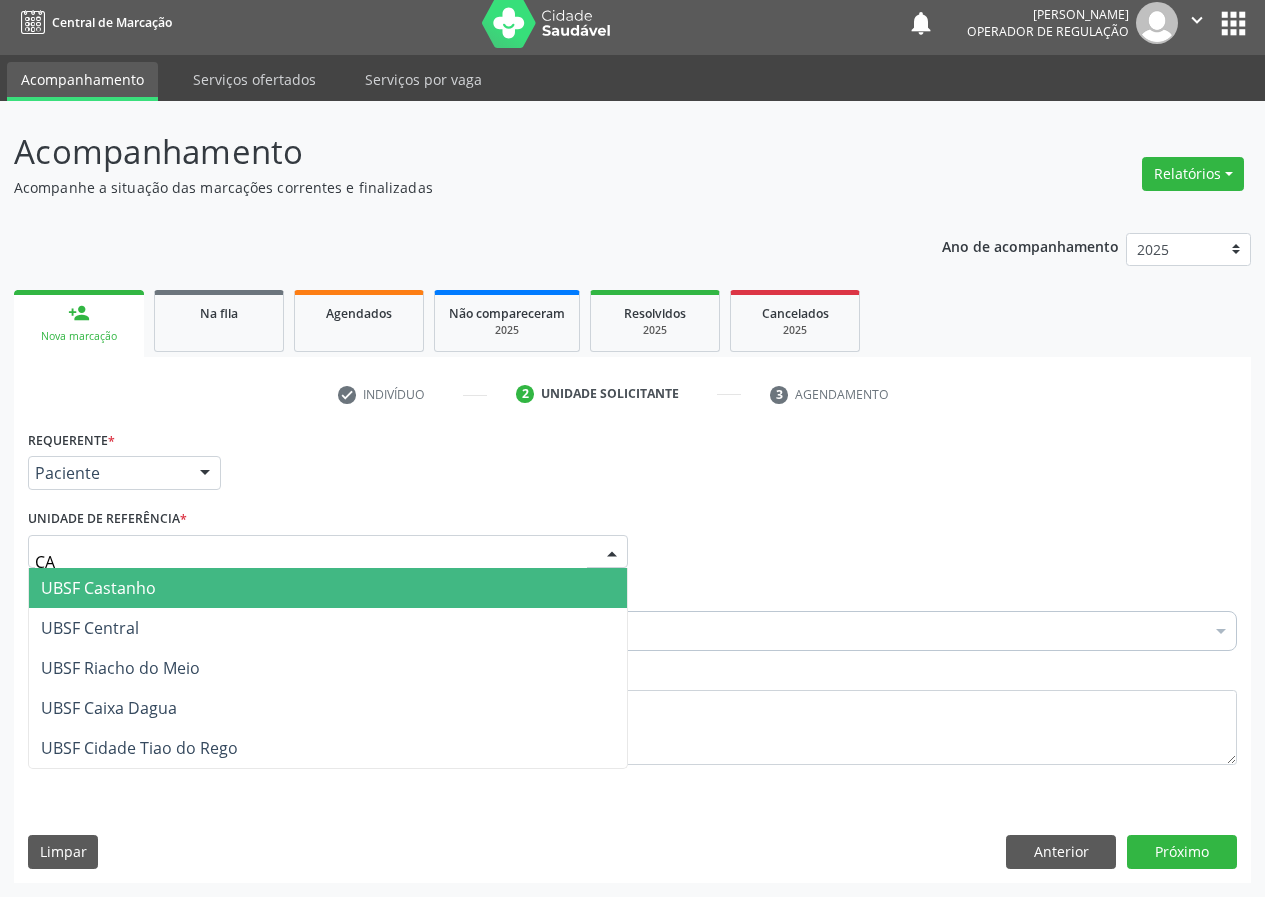 type on "CAI" 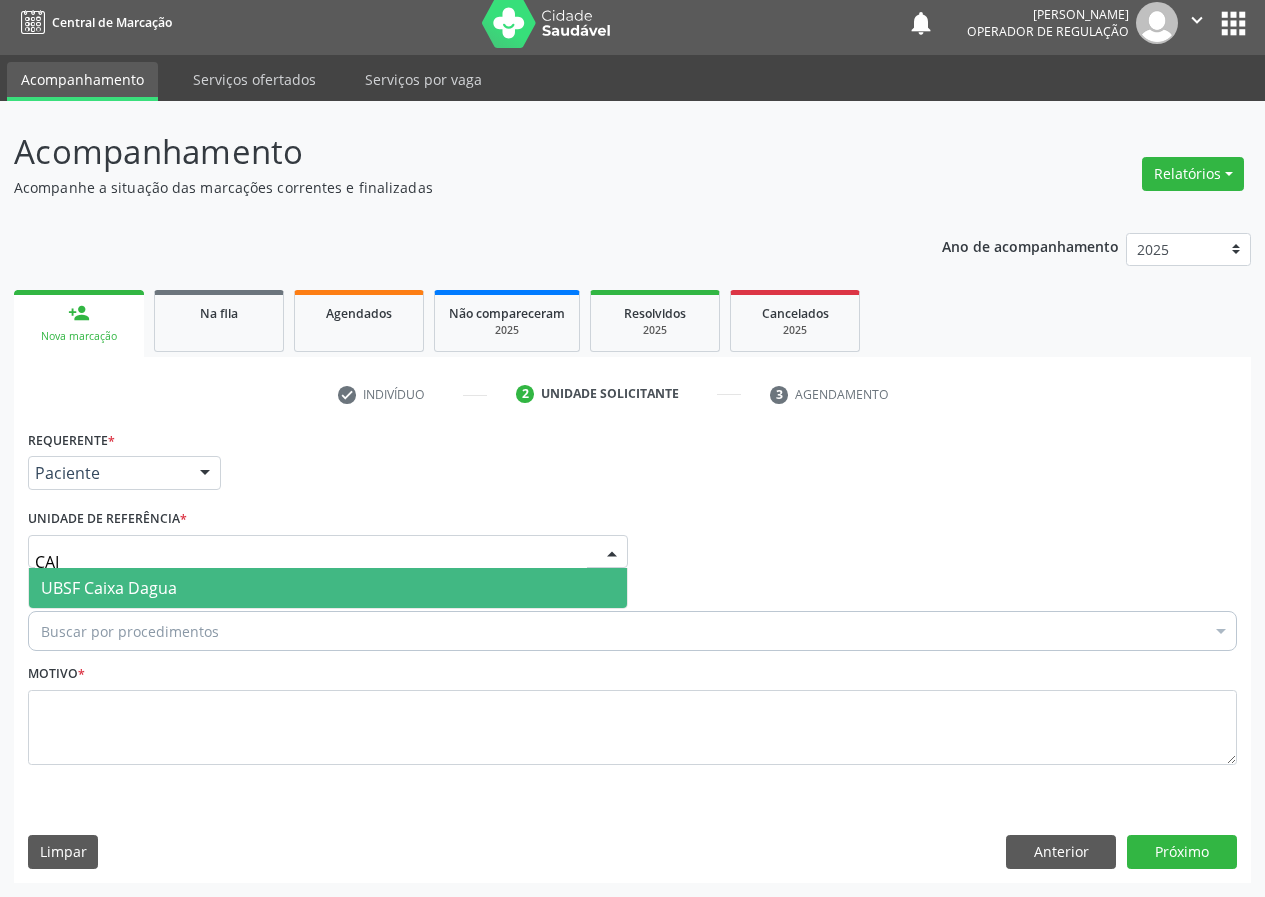 click on "UBSF Caixa Dagua" at bounding box center [328, 588] 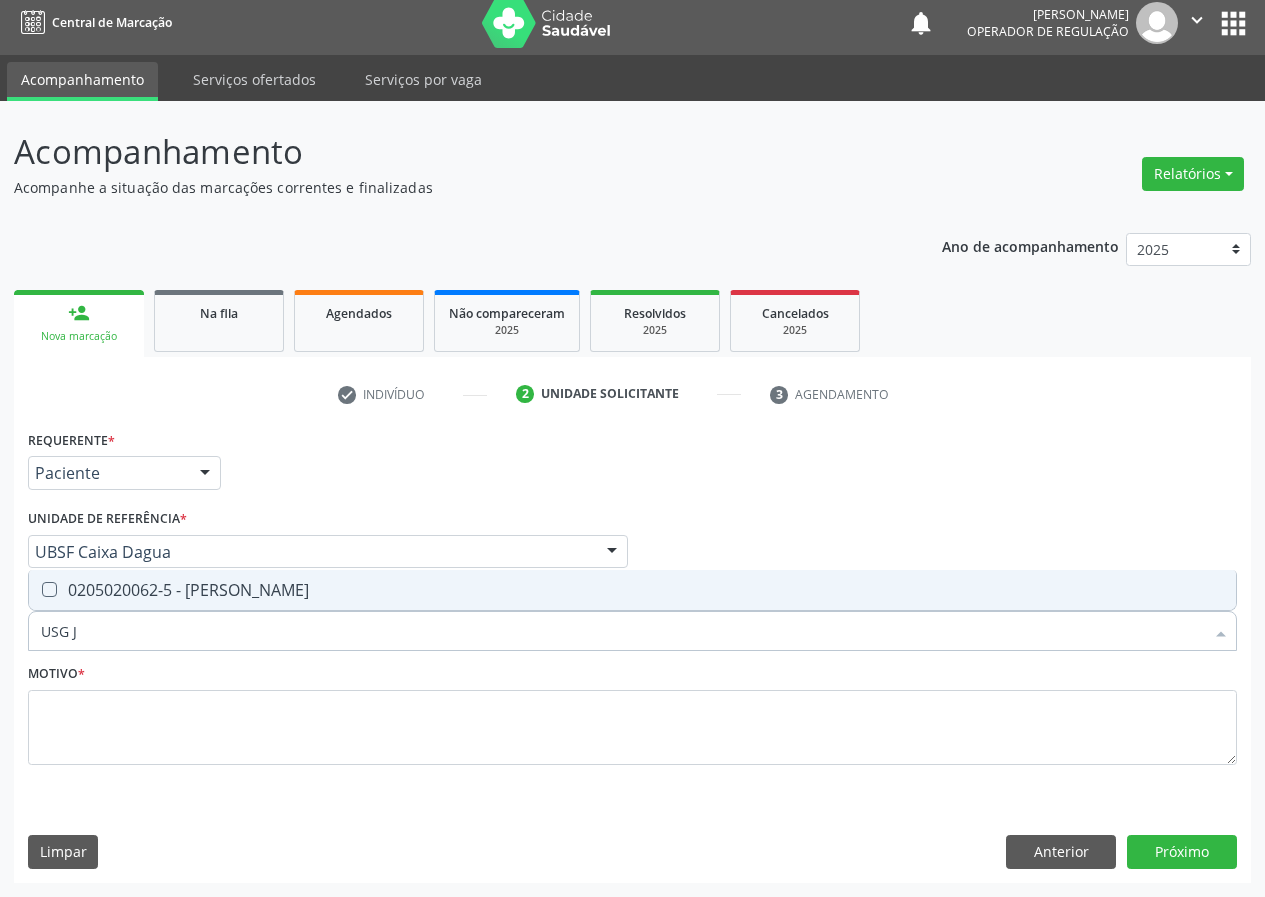 type on "USG JO" 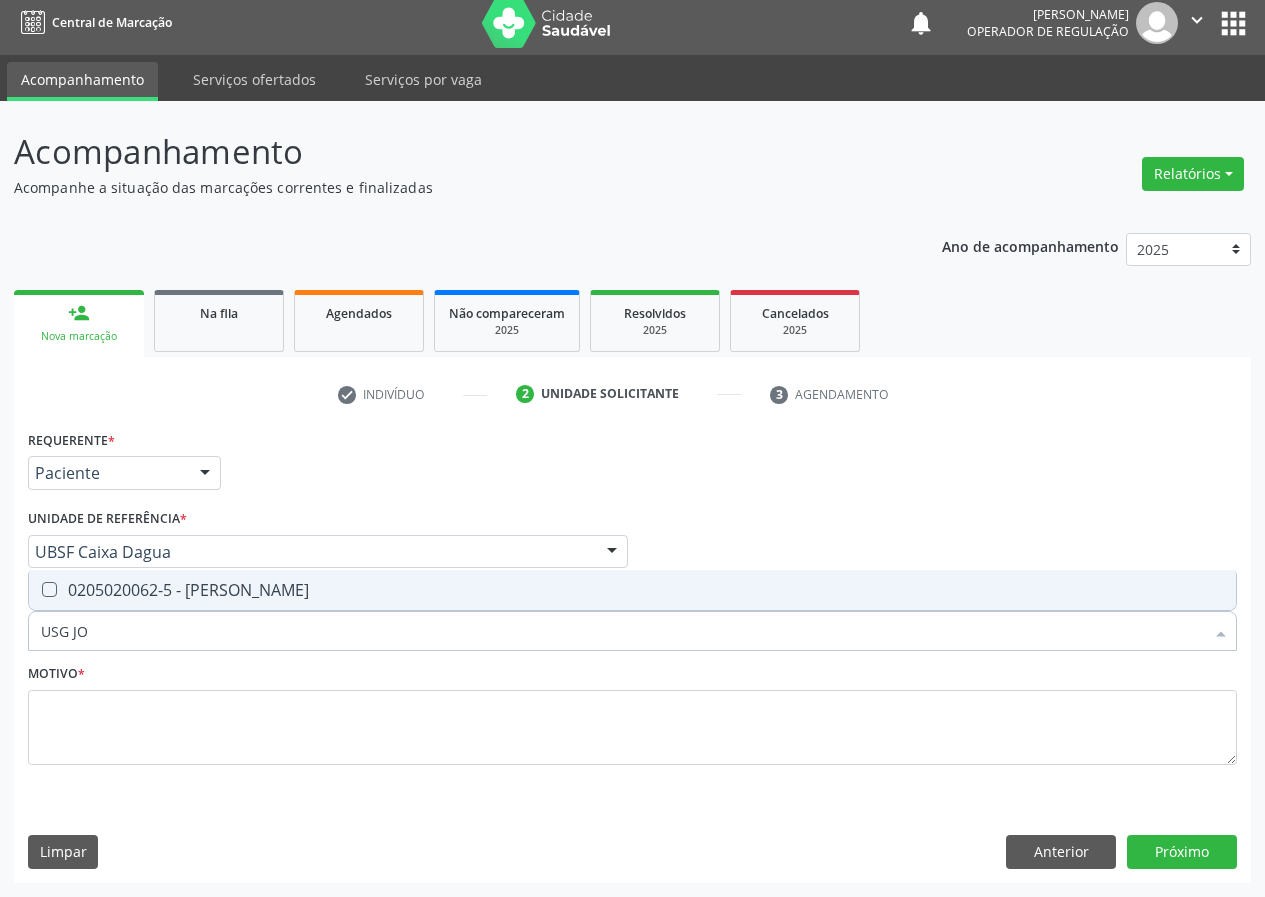 click on "0205020062-5 - [PERSON_NAME]" at bounding box center (632, 590) 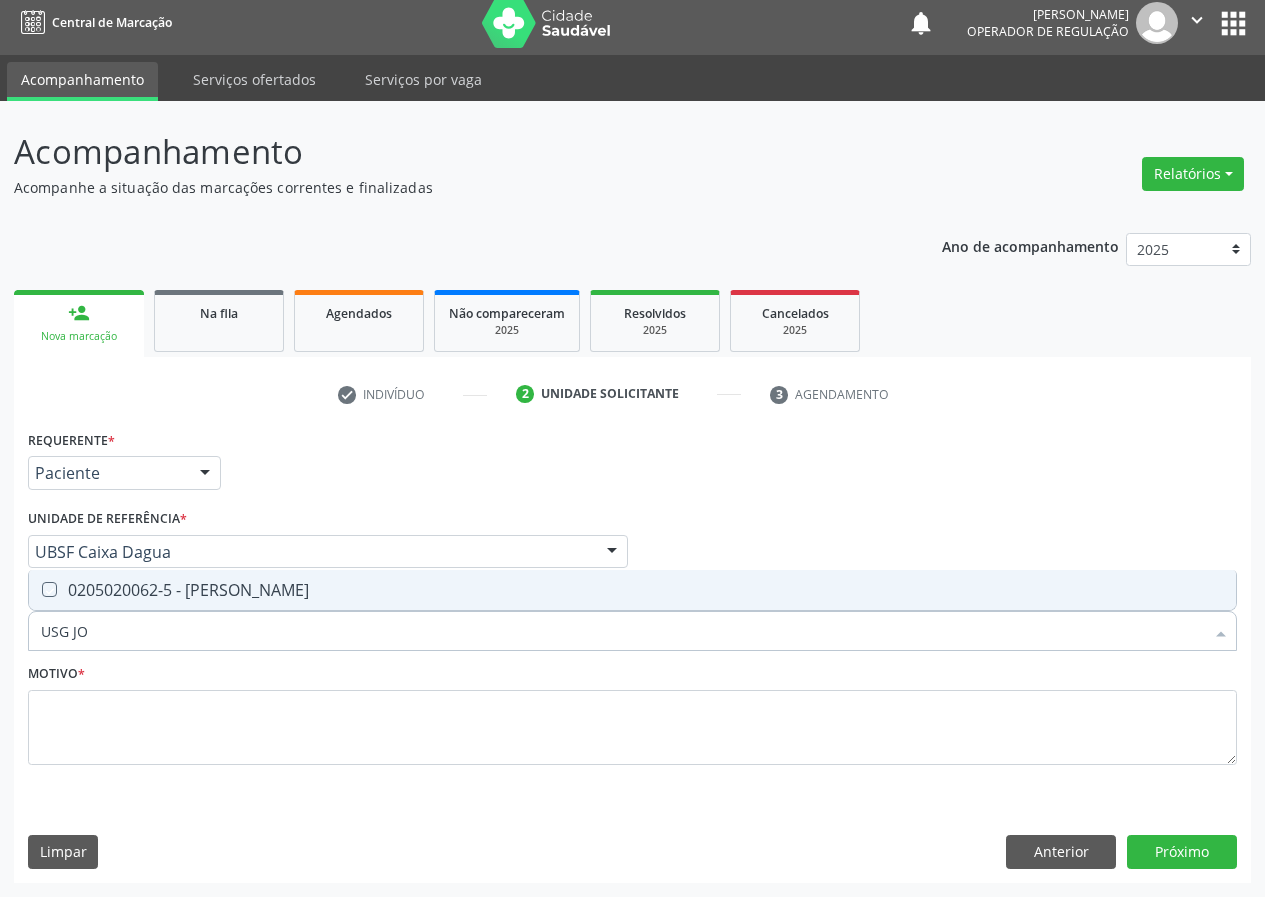 checkbox on "true" 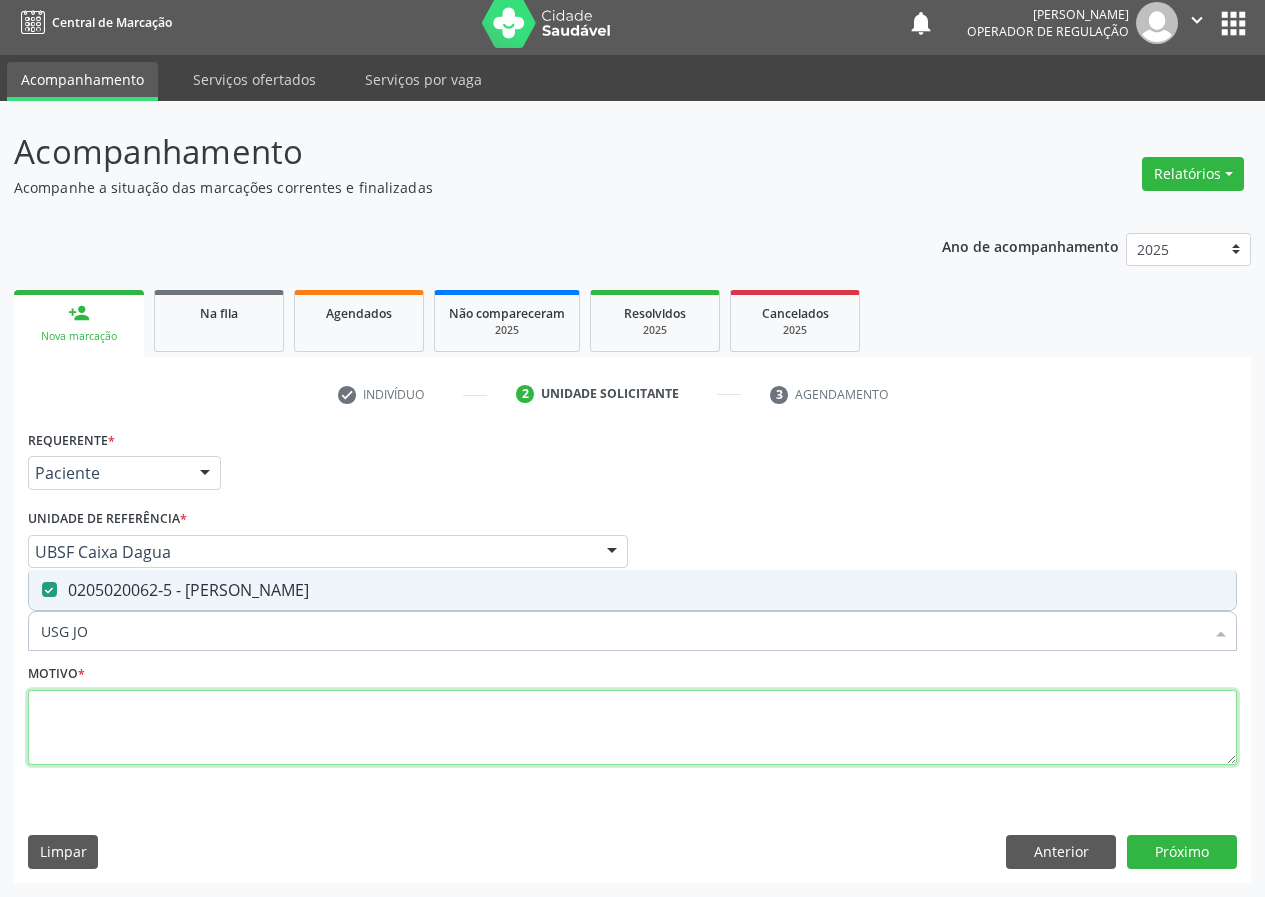 click at bounding box center [632, 728] 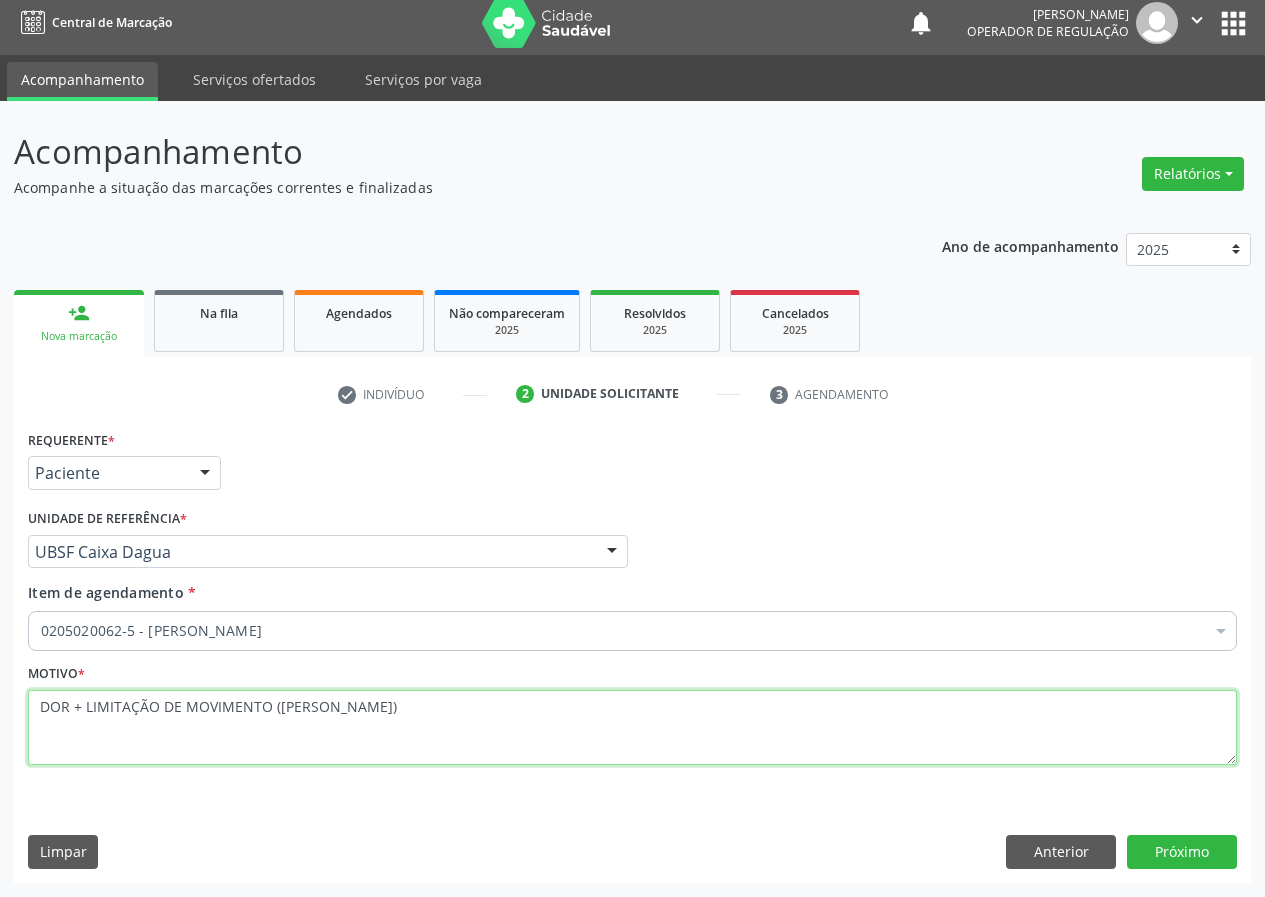 type on "DOR + LIMITAÇÃO DE MOVIMENTO (JOELHO D)" 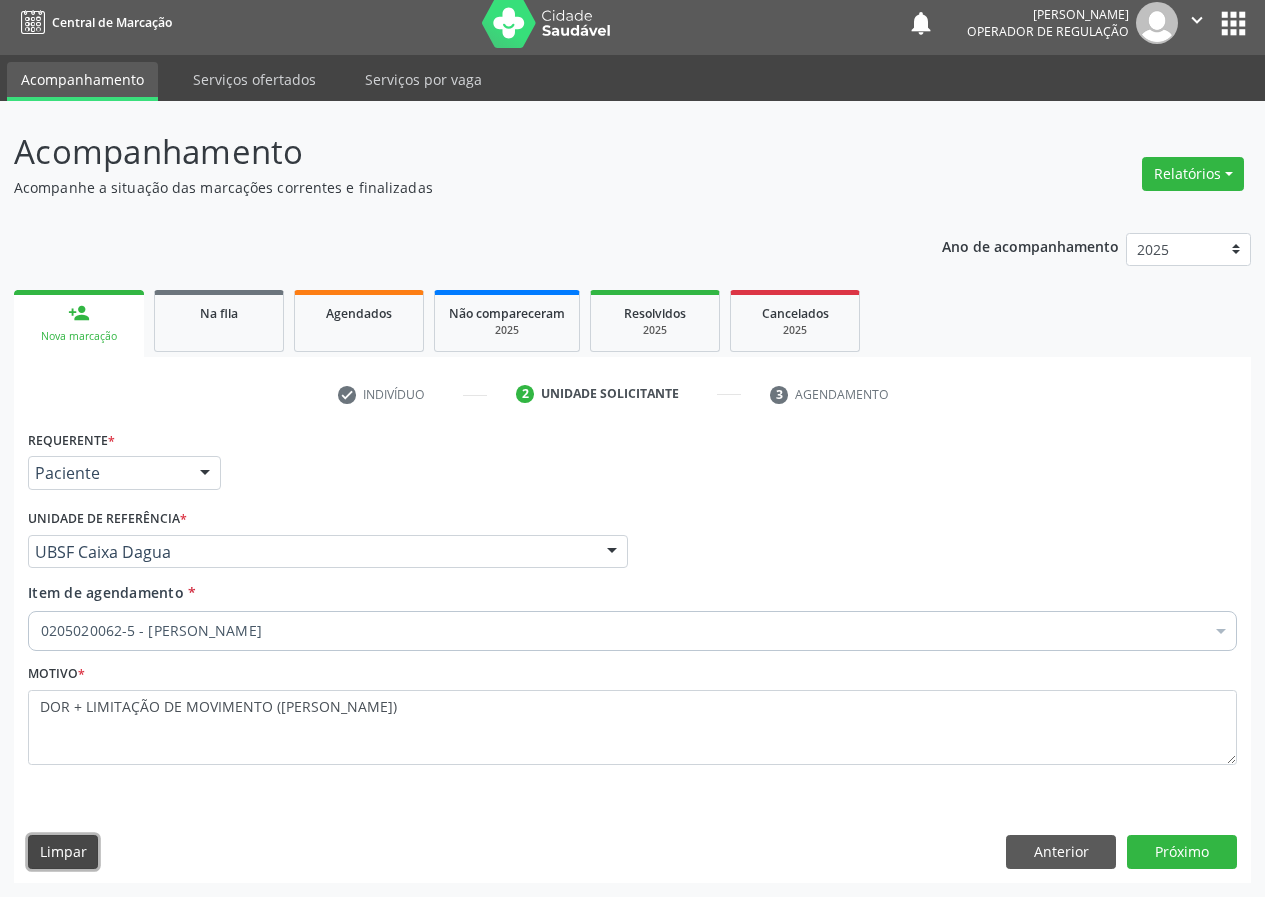 type 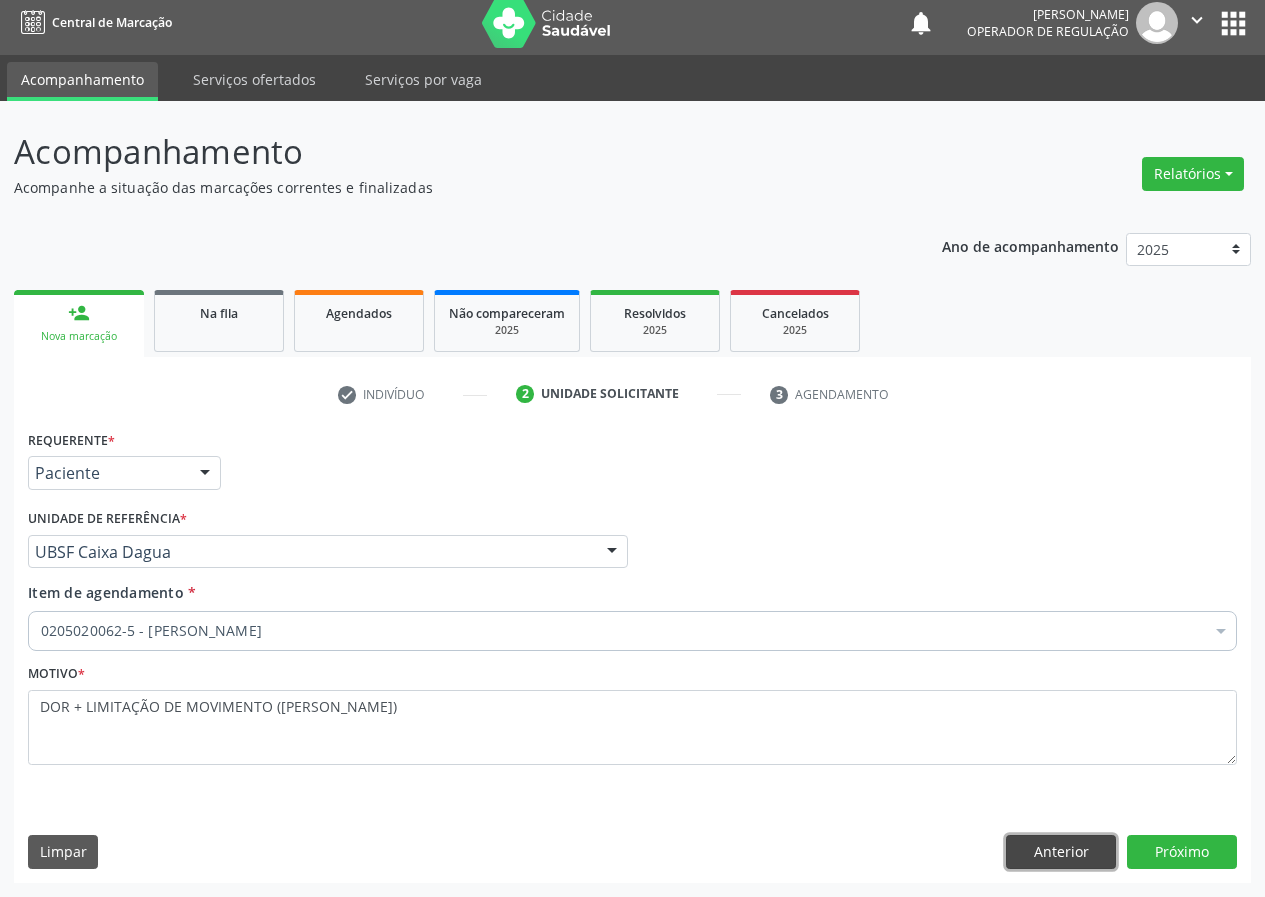 type 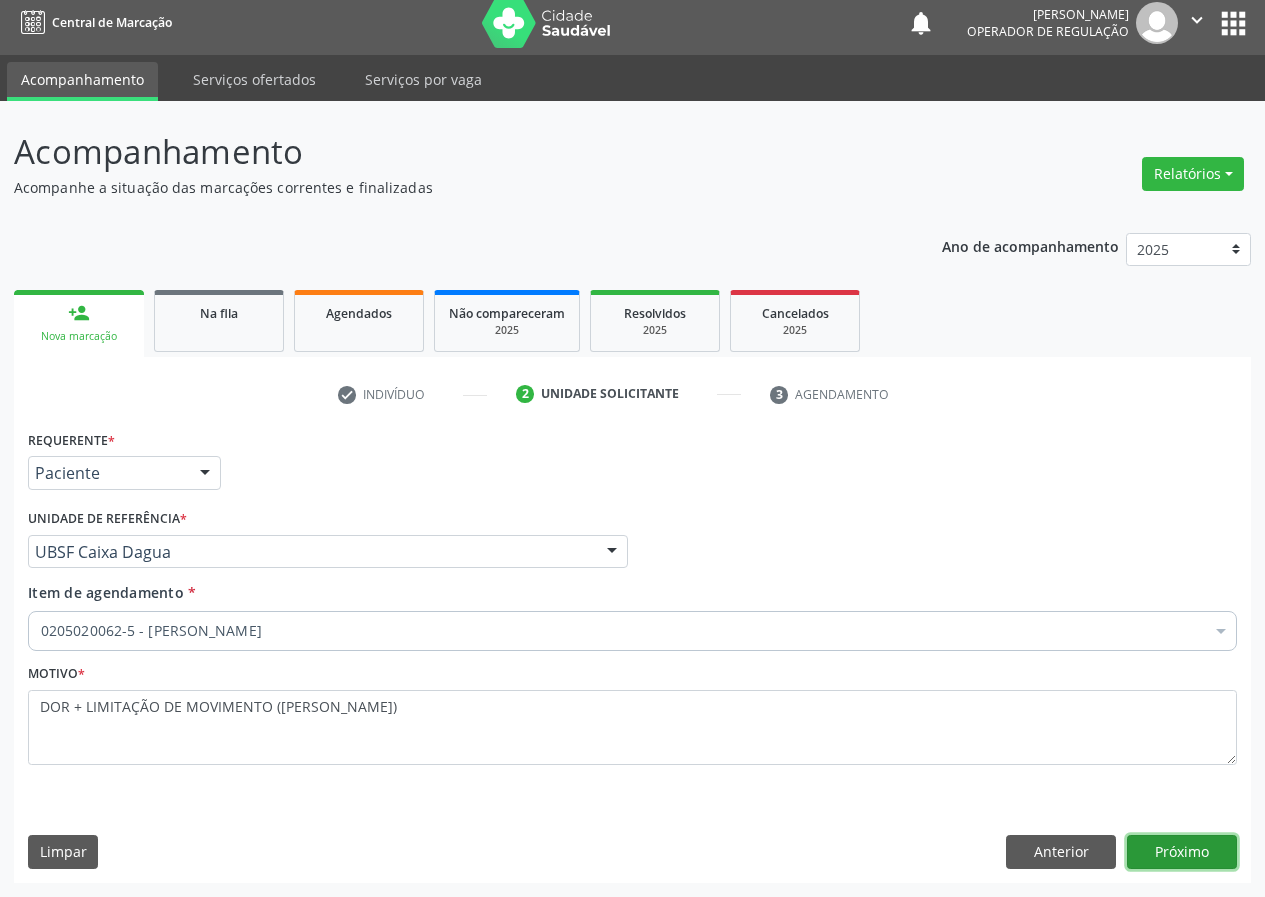 type 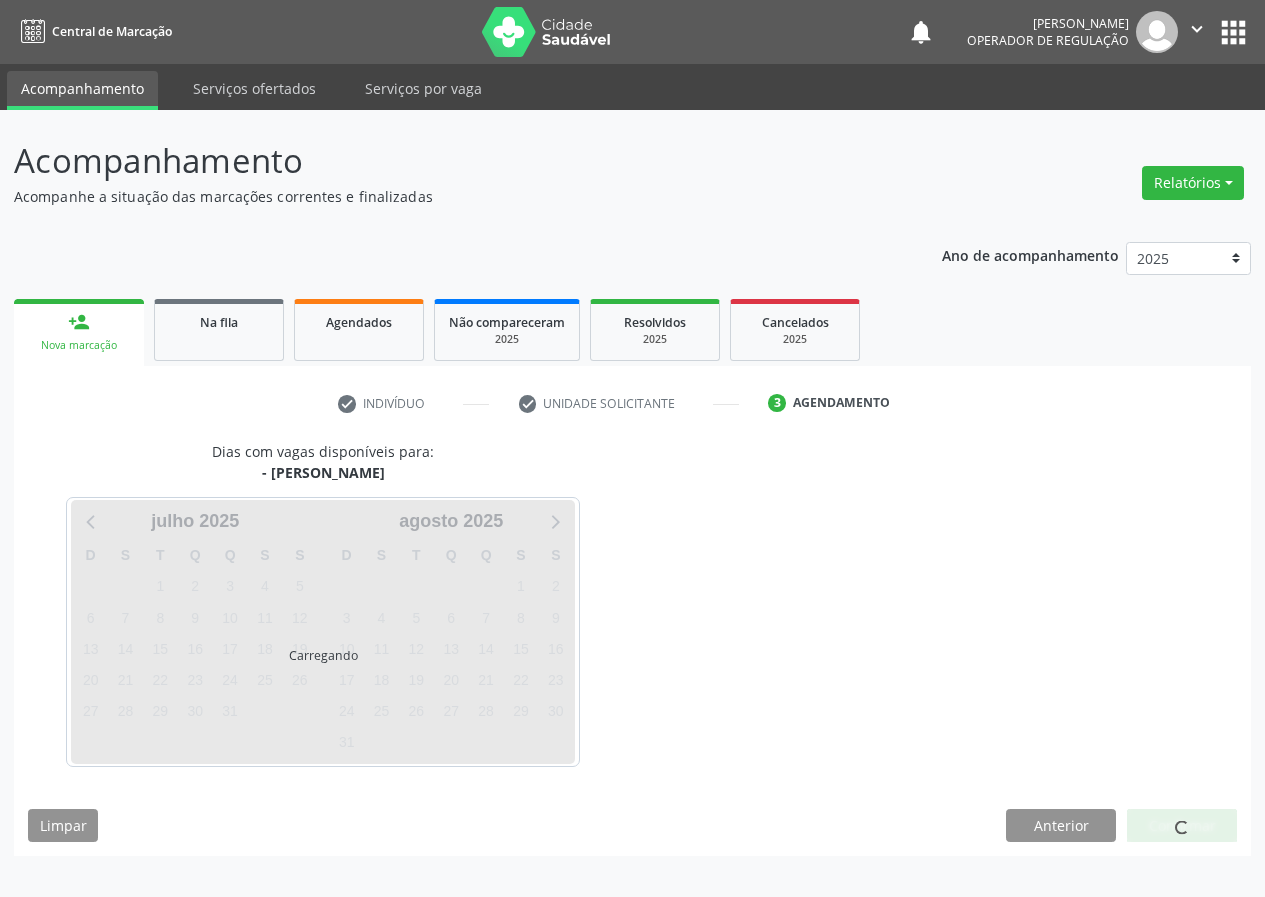 scroll, scrollTop: 0, scrollLeft: 0, axis: both 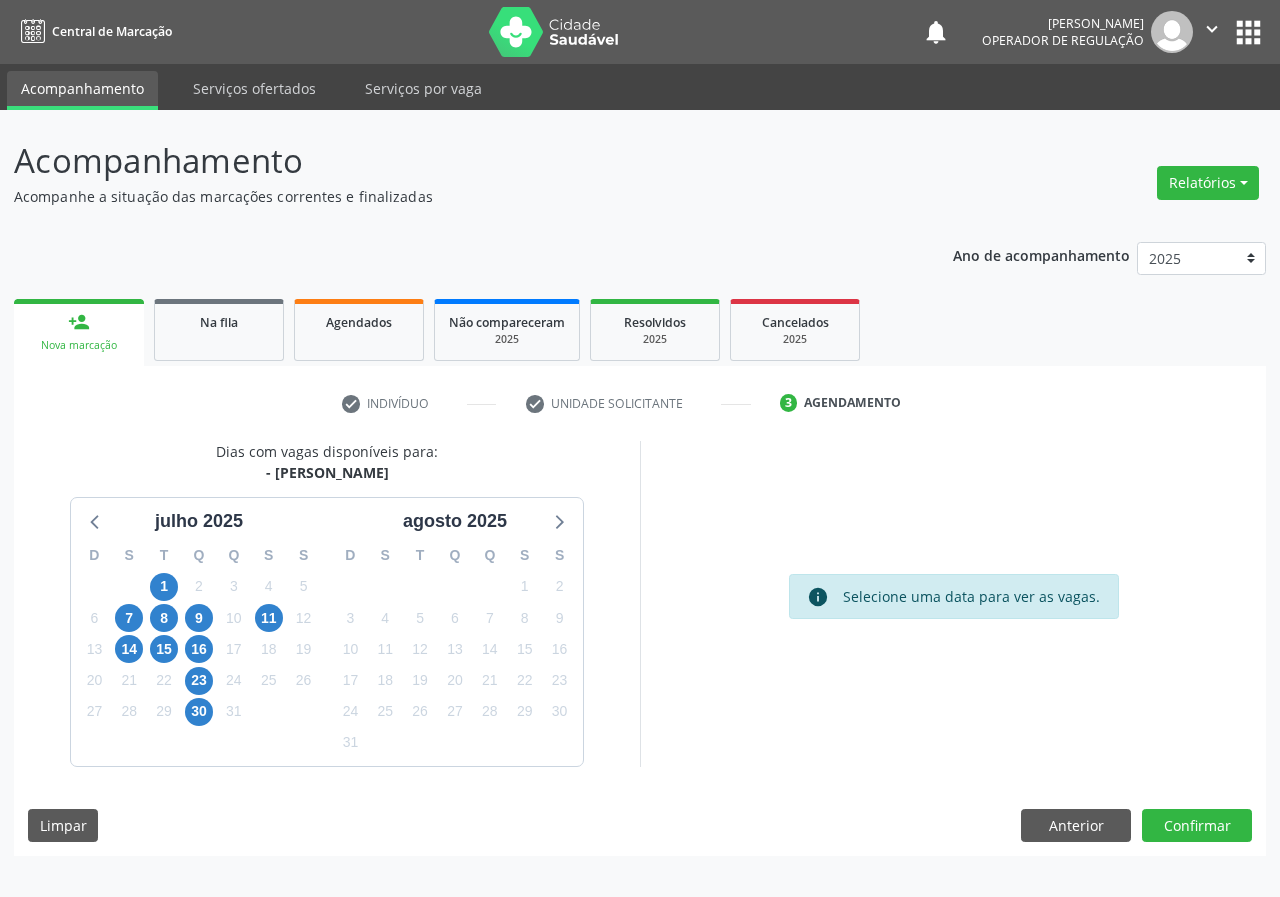 click on "11" at bounding box center (269, 618) 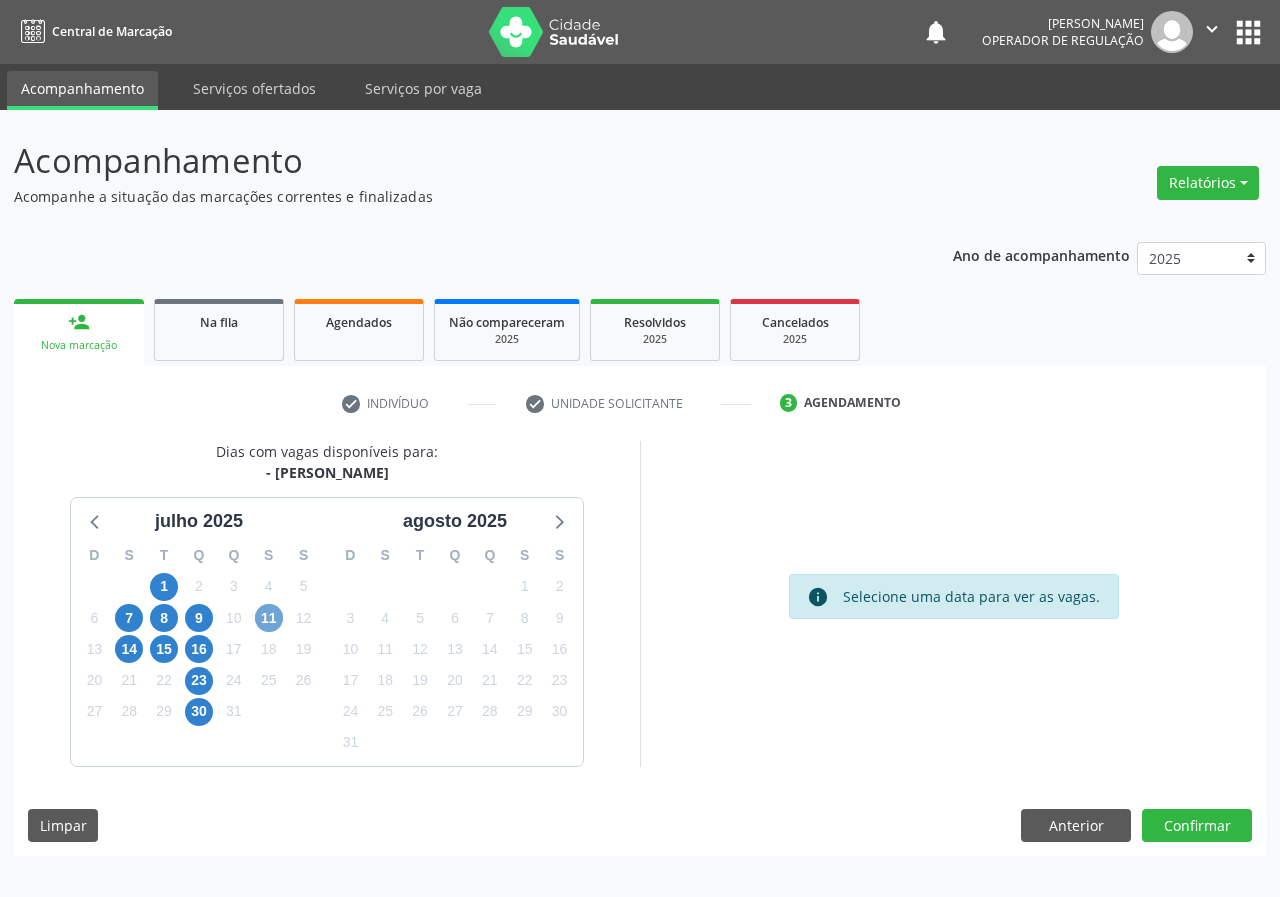 click on "11" at bounding box center [269, 618] 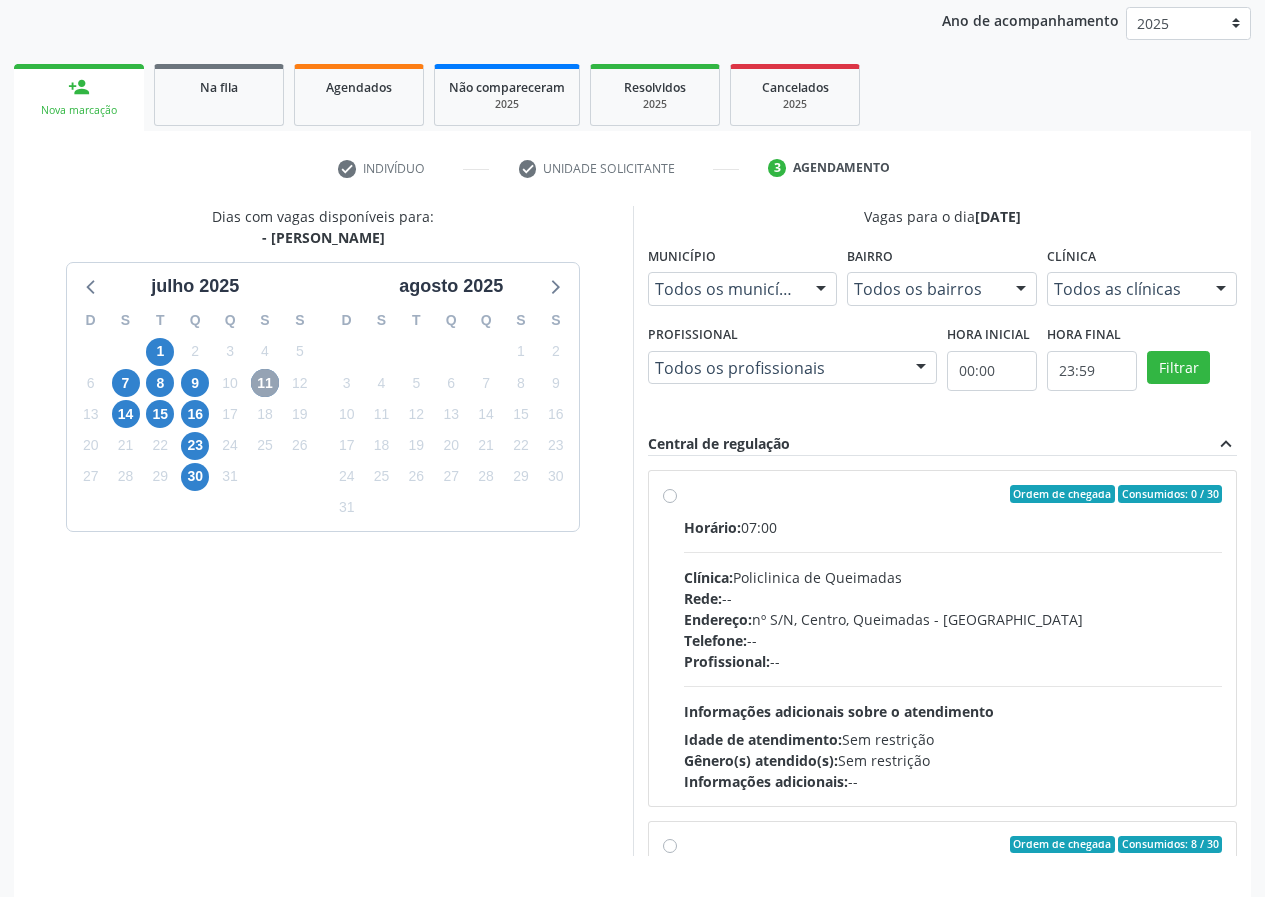 scroll, scrollTop: 298, scrollLeft: 0, axis: vertical 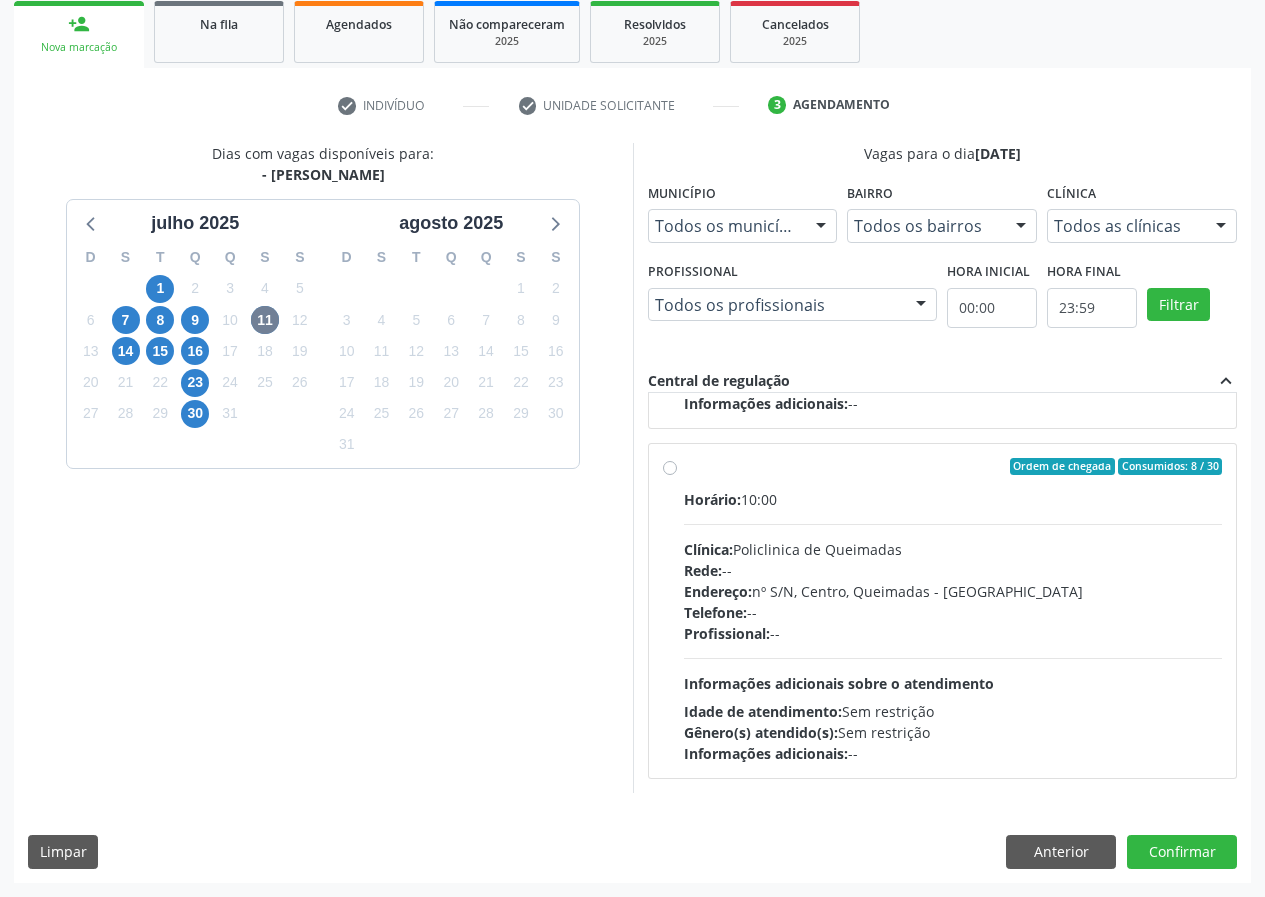 click on "Ordem de chegada
Consumidos: 8 / 30
Horário:   10:00
Clínica:  Policlinica de Queimadas
Rede:
--
Endereço:   nº S/N, Centro, Queimadas - PB
Telefone:   --
Profissional:
--
Informações adicionais sobre o atendimento
Idade de atendimento:
Sem restrição
Gênero(s) atendido(s):
Sem restrição
Informações adicionais:
--" at bounding box center [953, 611] 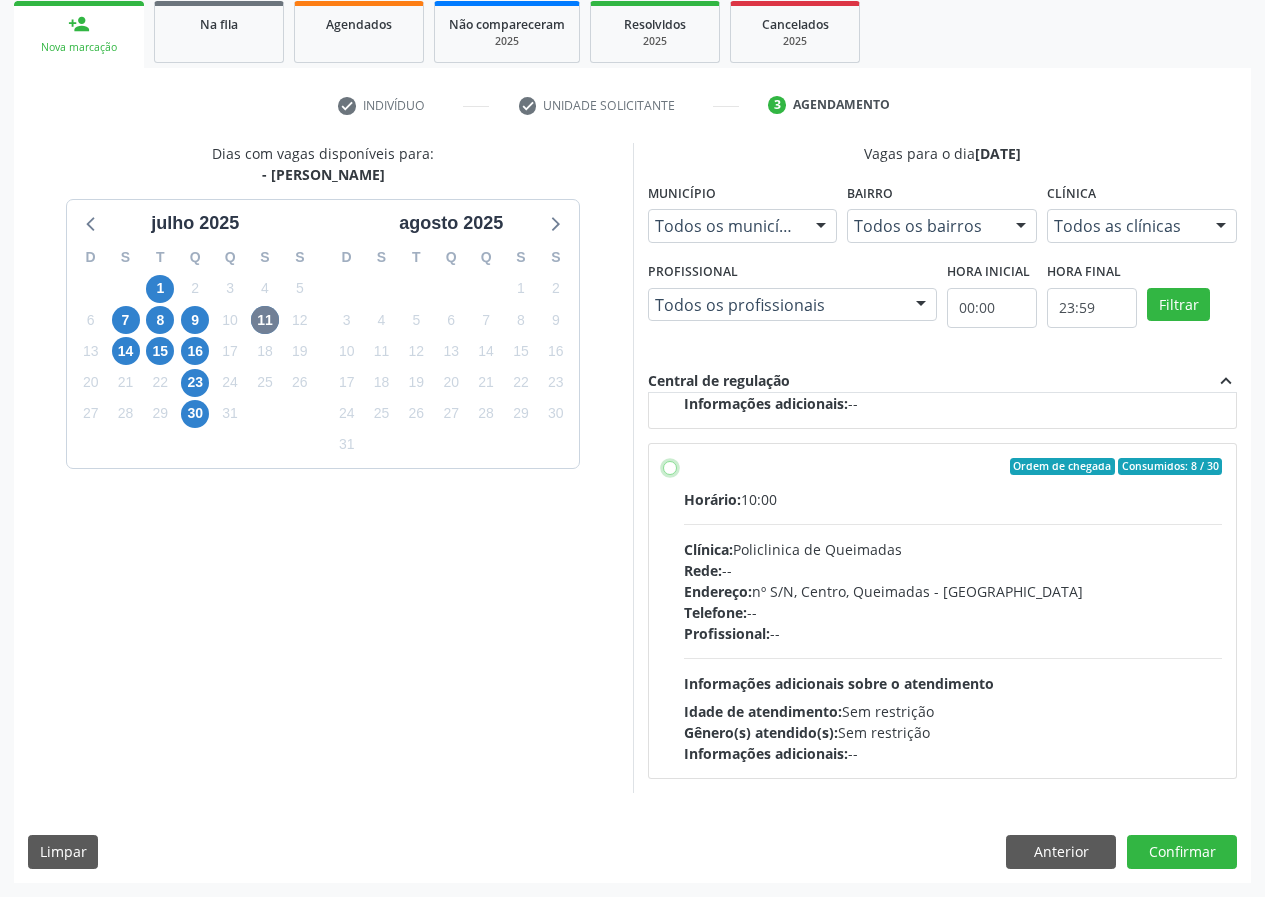click on "Ordem de chegada
Consumidos: 8 / 30
Horário:   10:00
Clínica:  Policlinica de Queimadas
Rede:
--
Endereço:   nº S/N, Centro, Queimadas - PB
Telefone:   --
Profissional:
--
Informações adicionais sobre o atendimento
Idade de atendimento:
Sem restrição
Gênero(s) atendido(s):
Sem restrição
Informações adicionais:
--" at bounding box center (670, 467) 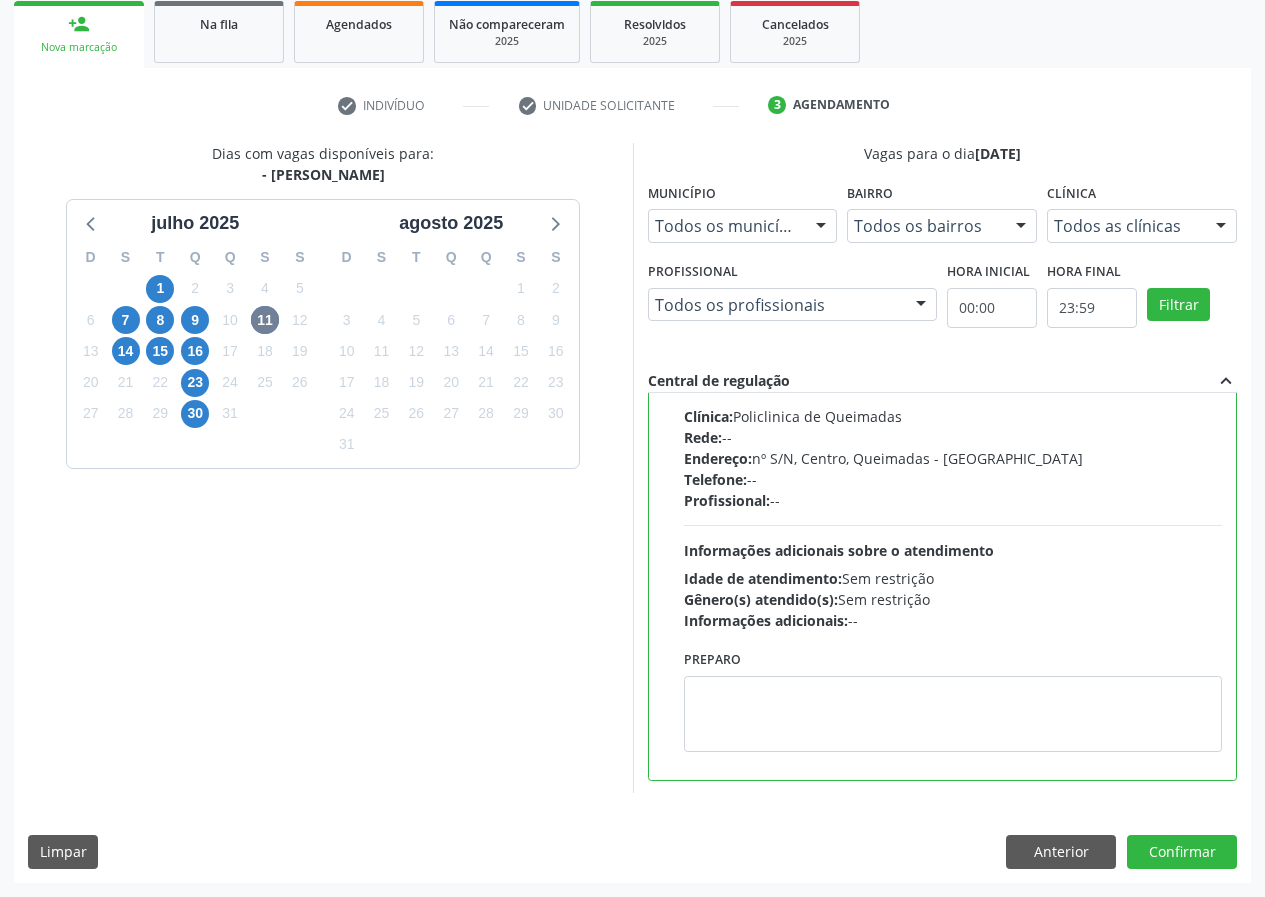 scroll, scrollTop: 450, scrollLeft: 0, axis: vertical 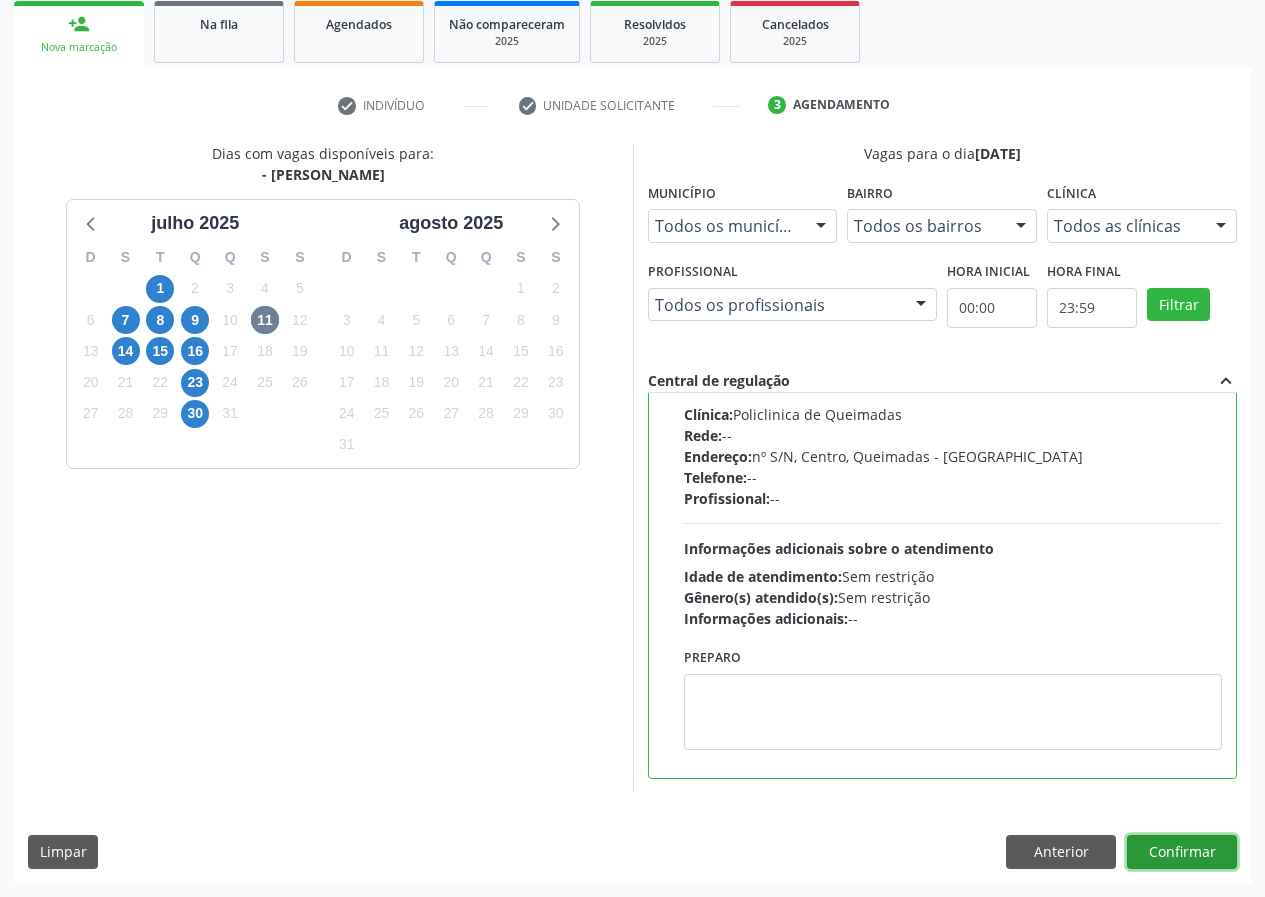 click on "Confirmar" at bounding box center (1182, 852) 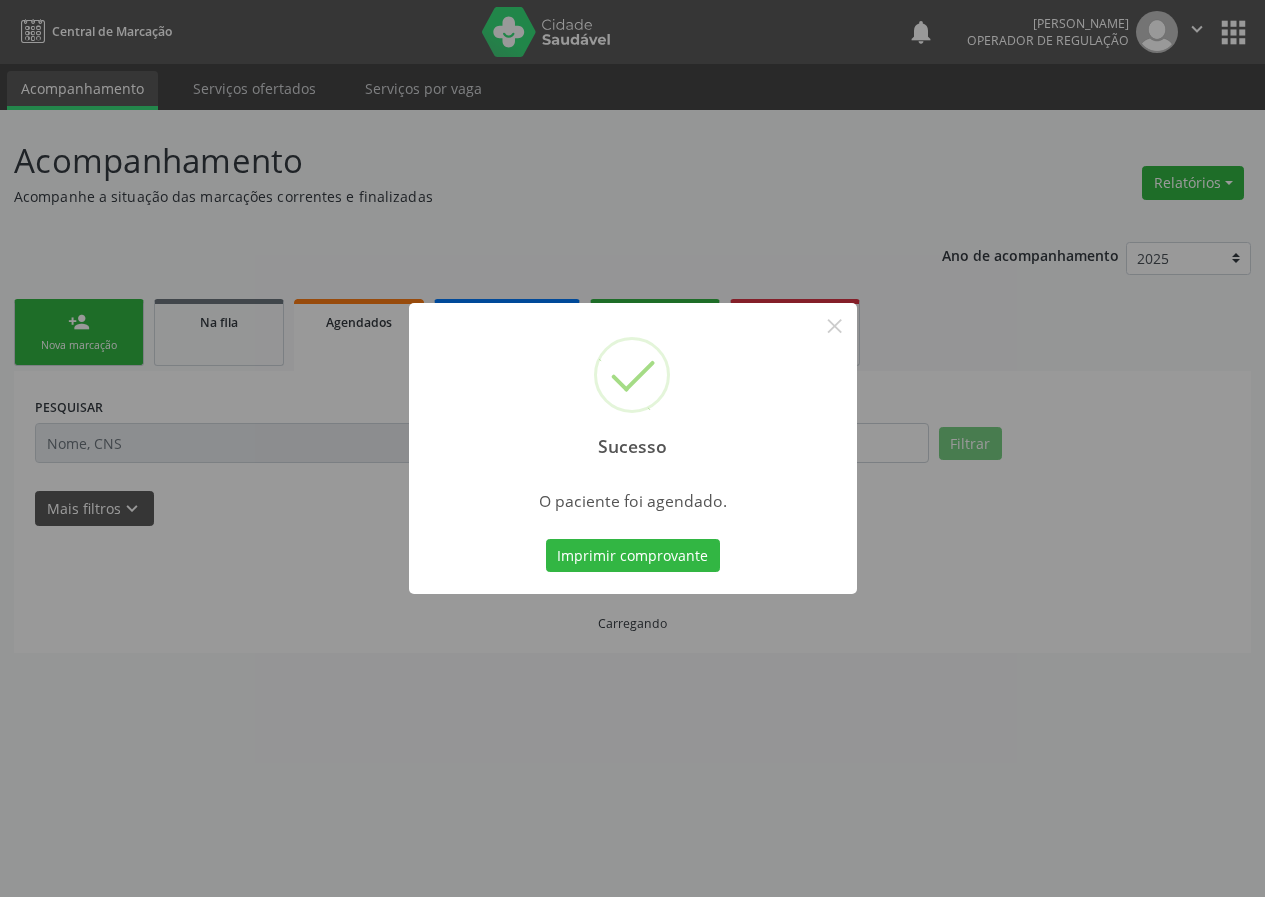 scroll, scrollTop: 0, scrollLeft: 0, axis: both 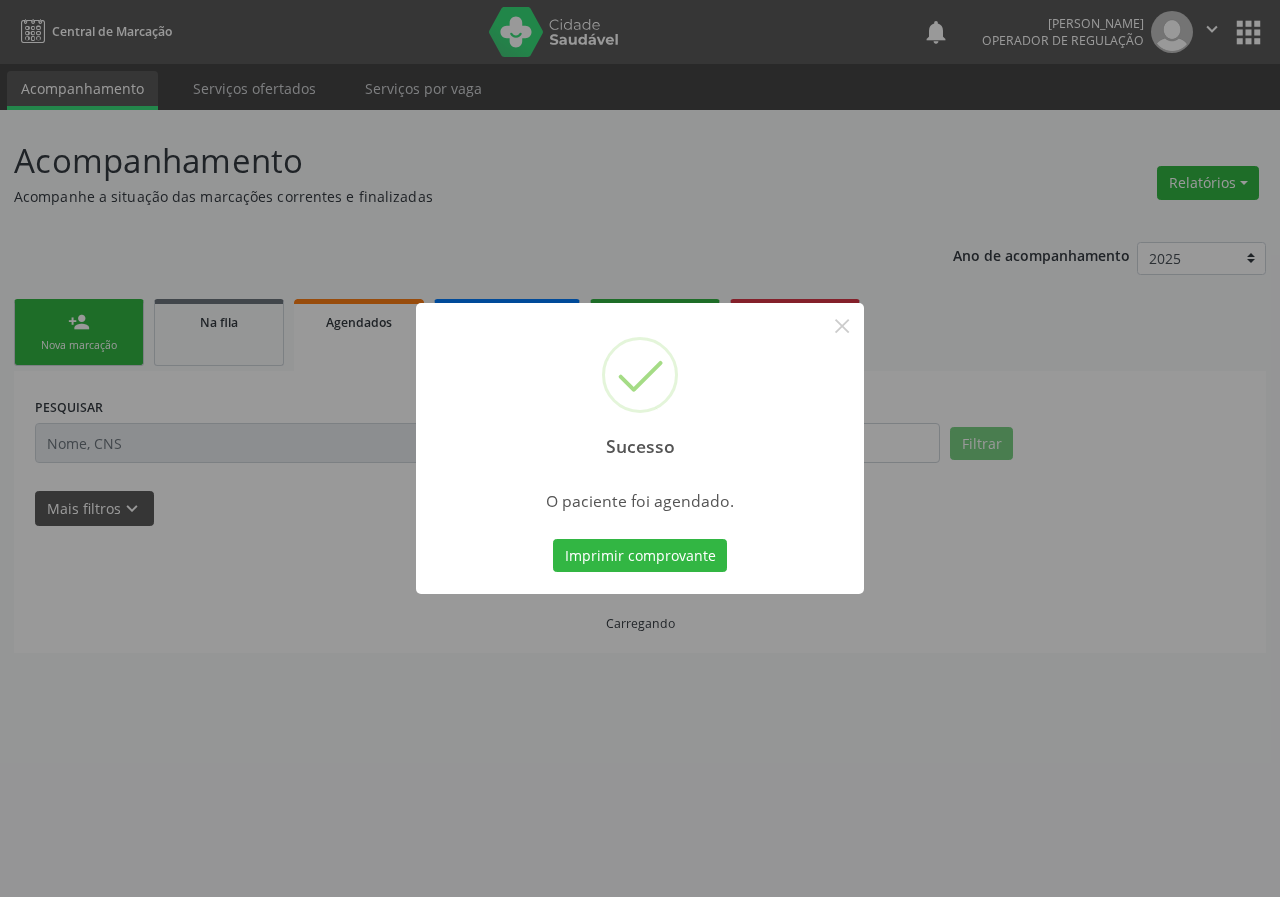 type 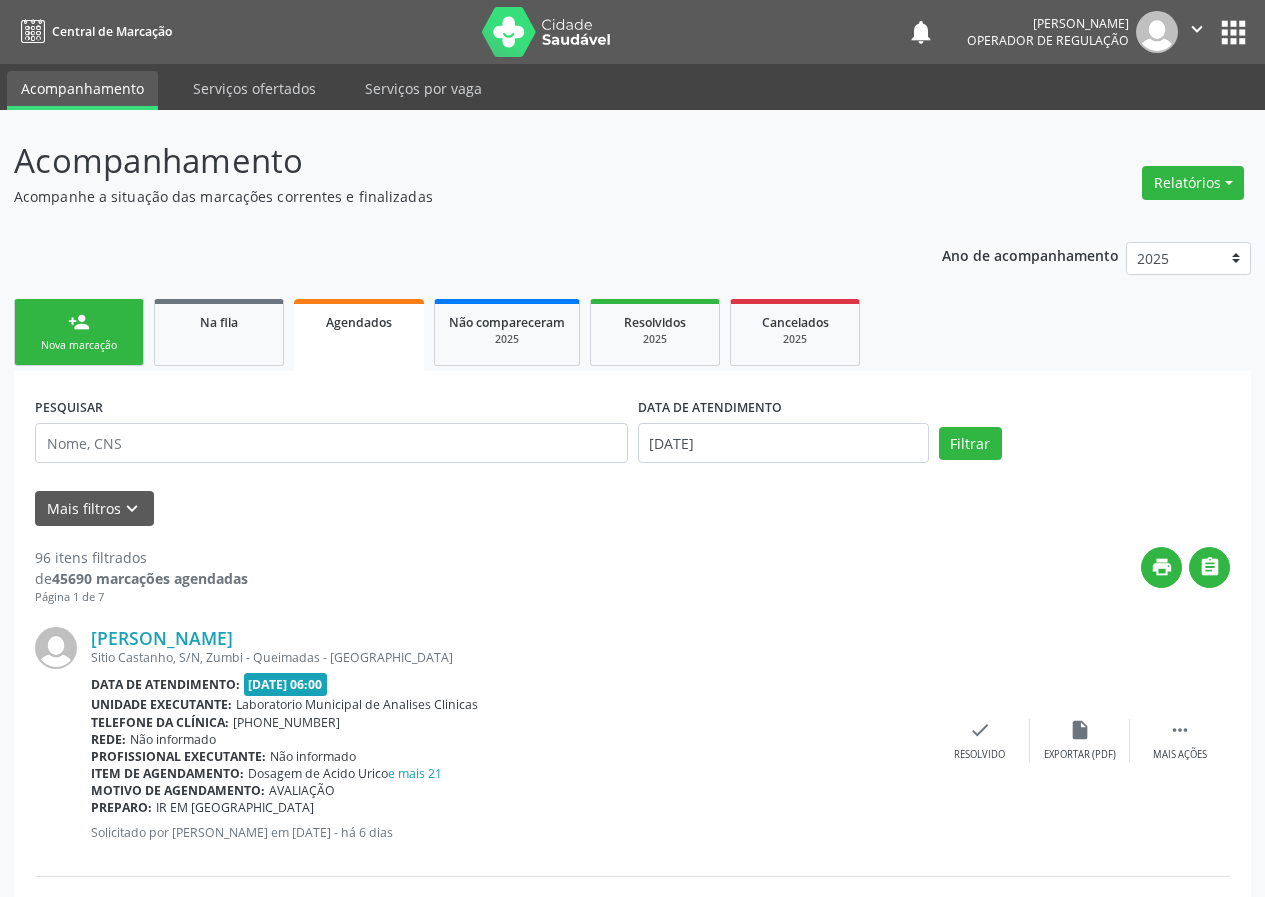 click on "PESQUISAR
DATA DE ATENDIMENTO
01/07/2025
Filtrar
UNIDADE DE REFERÊNCIA
Selecione uma UBS
Todas as UBS   UBSF Ligeiro II   UBSF Saulo Leal Ernesto de Melo   UBSF Castanho   UBSF Baixa Verde   UBSF Ze Velho   UBSF Boa Vista   UBSF Olho Dagua Salgado   UBSF Zumbi   NASF Pedra do Touro   UBSF Lutador   UBSF Anibal Teixeira   UBSF Central   UBSF Riacho do Meio   UBSF Caixa Dagua   UBSF Ligeiro I   UBSF Malhada Grande   UBSF Vila   UBSF Guritiba   NASF Tataguassu   UBSF Cidade Tiao do Rego
Nenhum resultado encontrado para: "   "
Não há nenhuma opção para ser exibida.
UNIDADE EXECUTANTE
Selecione uma unidade
Todos as unidades   2 Secao de Cambate A Incendio Aa32   2 Secao de Combate A Incendio Aa33   2 Secao de Combate A Incendio Ar03   Acadamia da Saude do Sitio Guritiba     Academia da Saude do Ligeiro" at bounding box center [632, 2560] 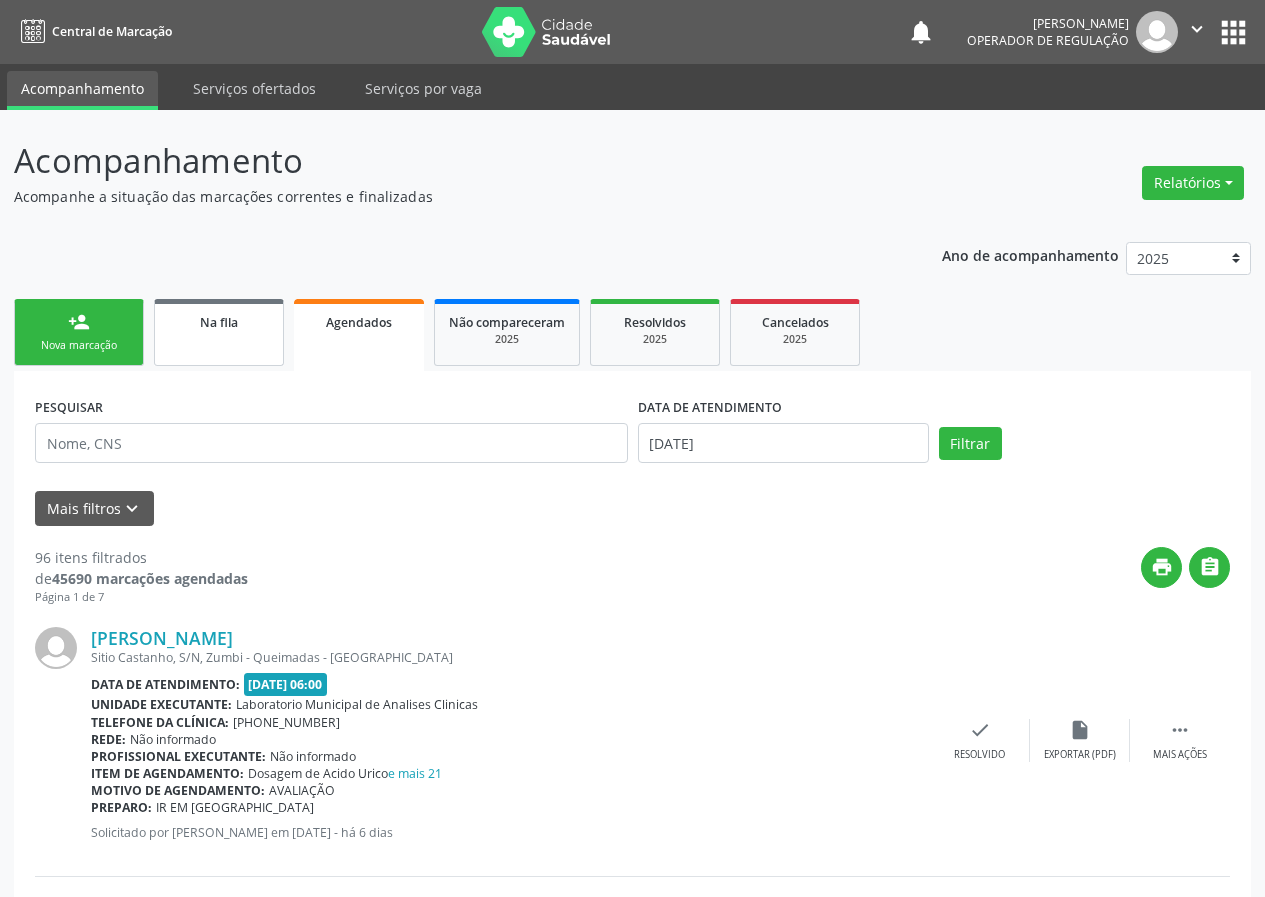 click on "Na fila" at bounding box center (219, 332) 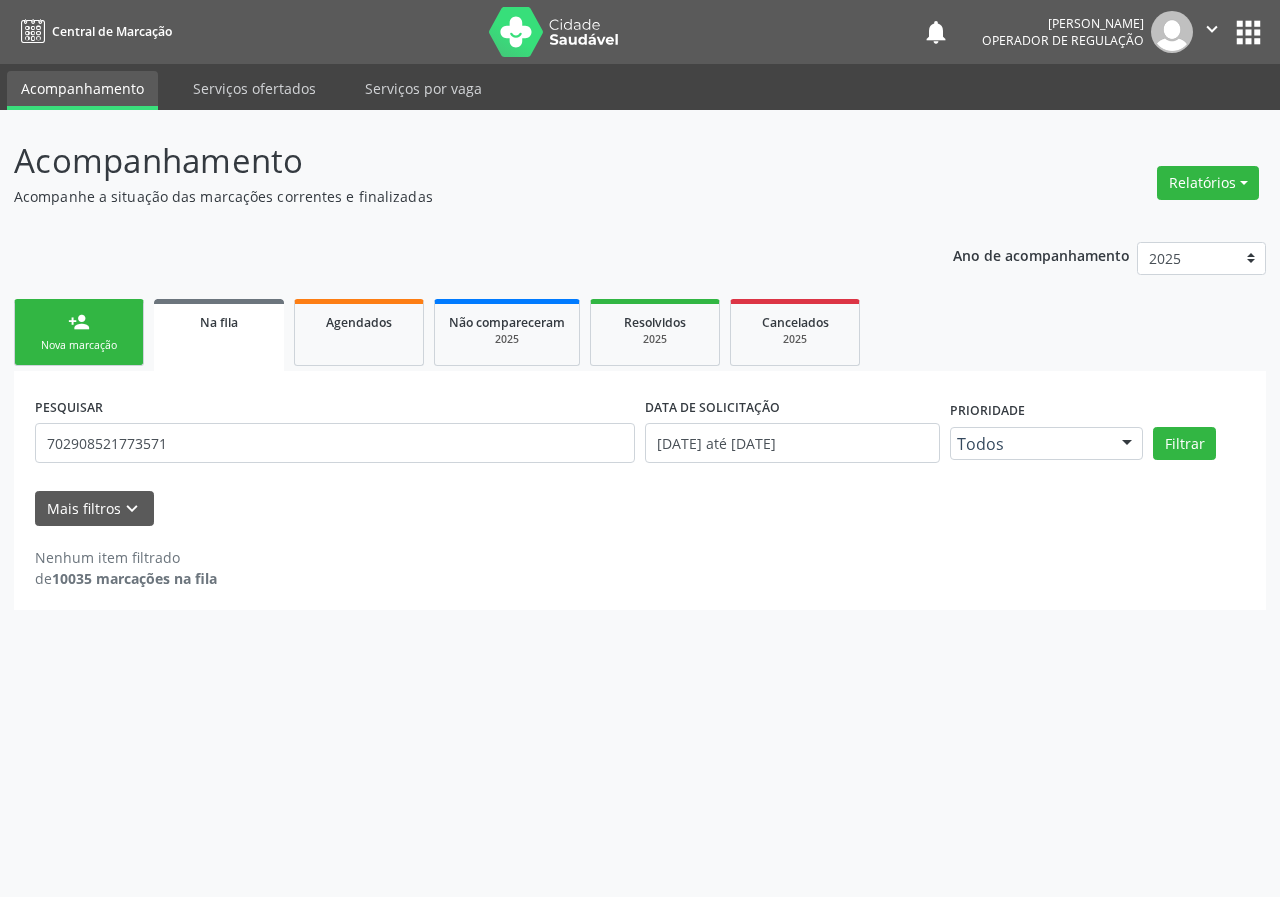 click on "PESQUISAR
702908521773571" at bounding box center [335, 434] 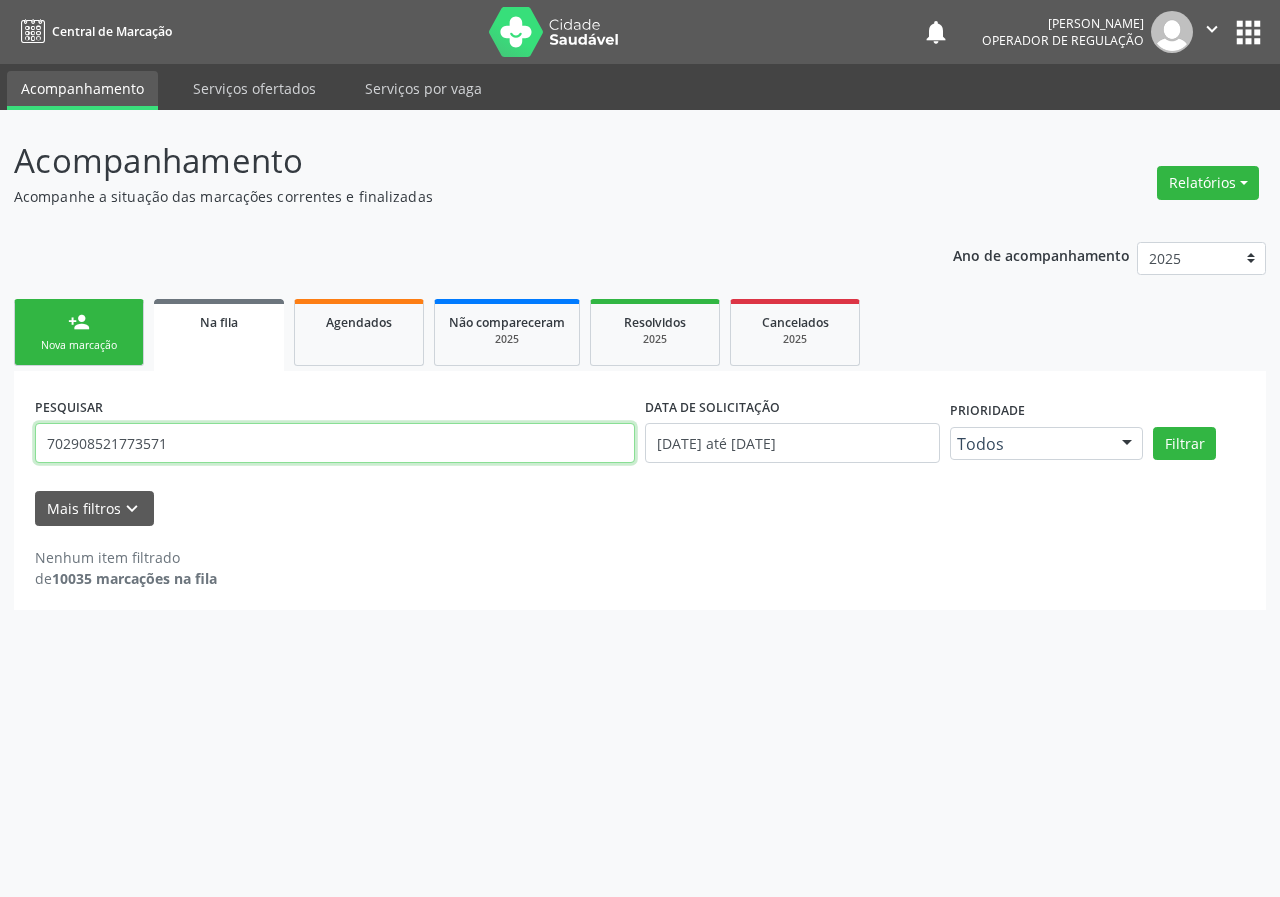 click on "702908521773571" at bounding box center (335, 443) 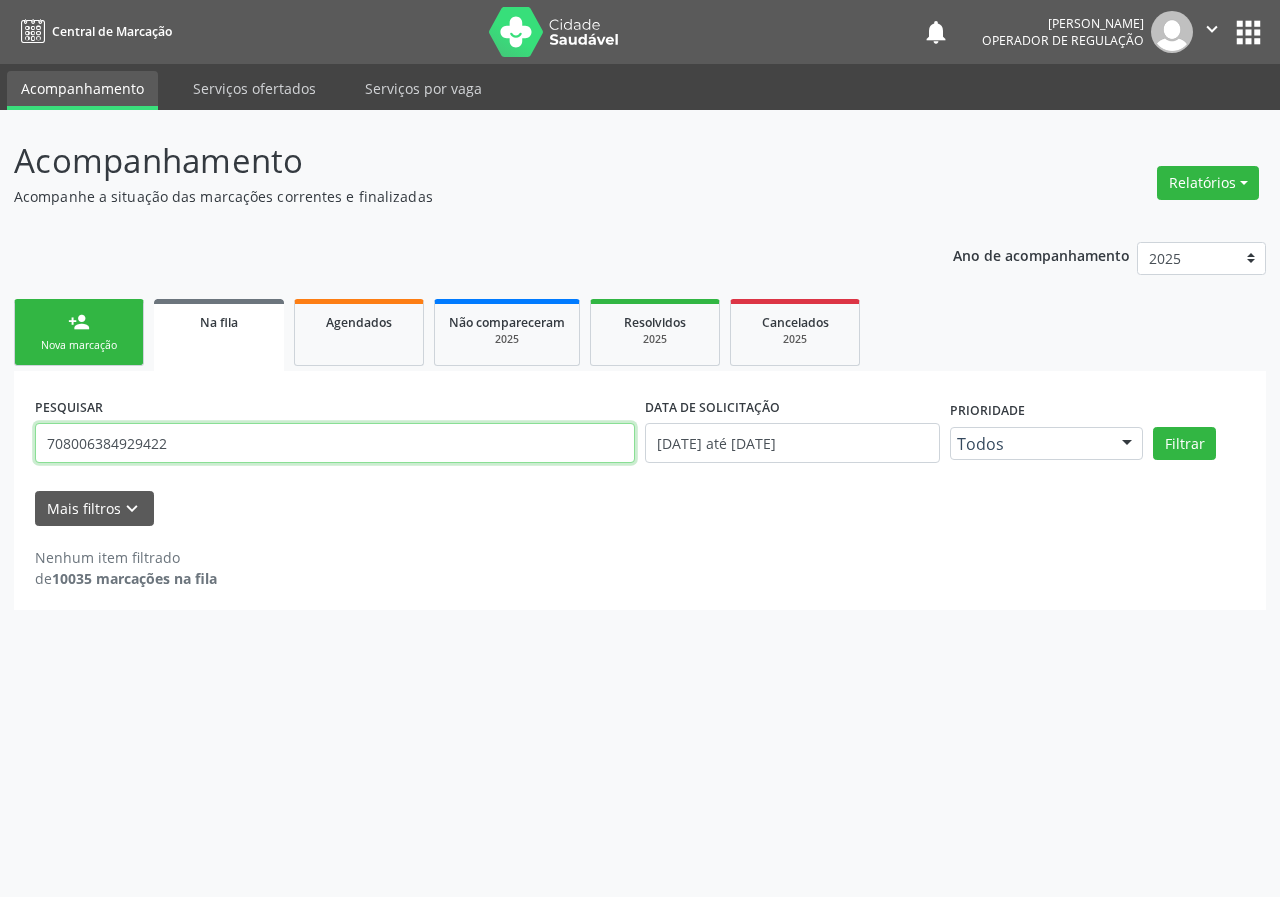 type on "708006384929422" 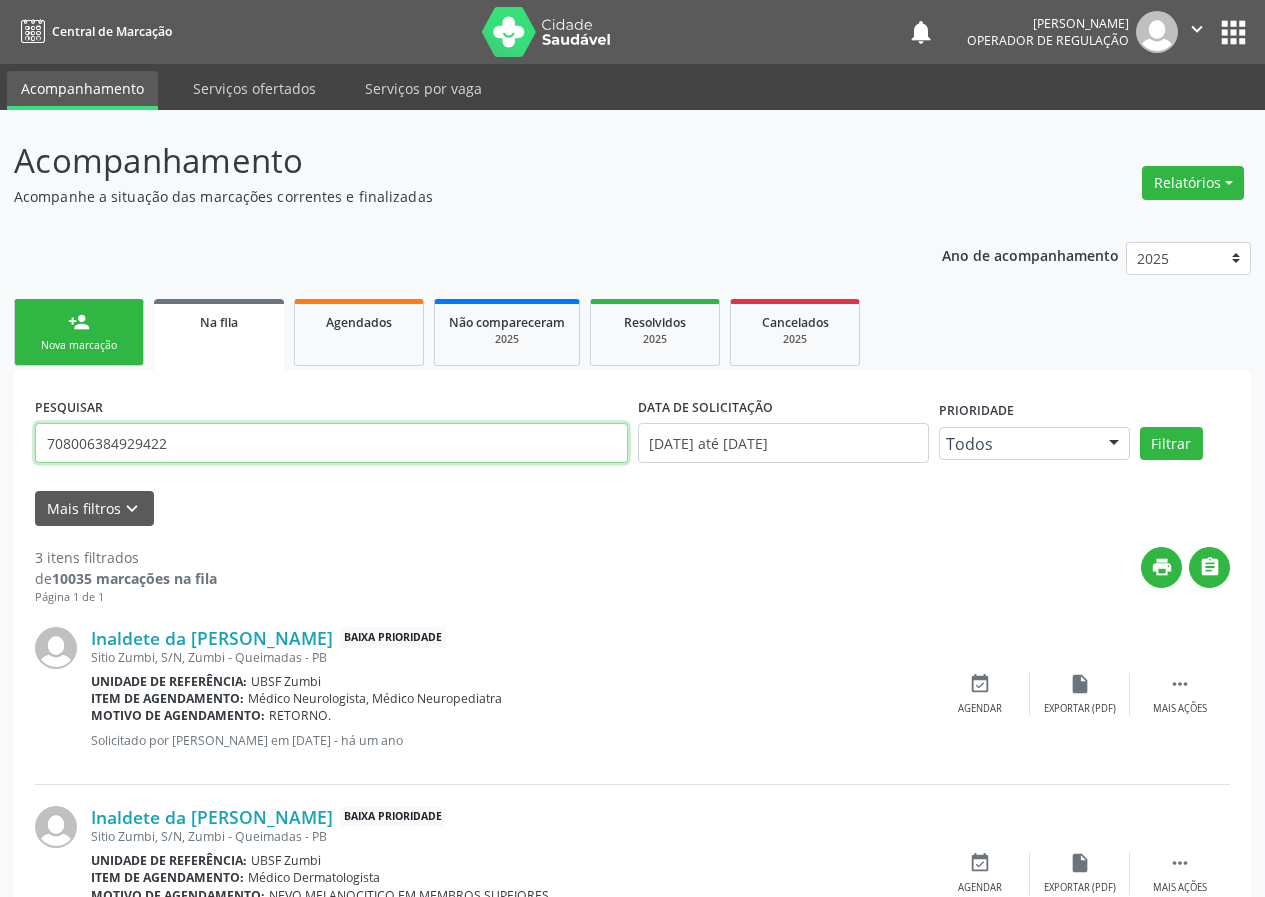 click on "708006384929422" at bounding box center [331, 443] 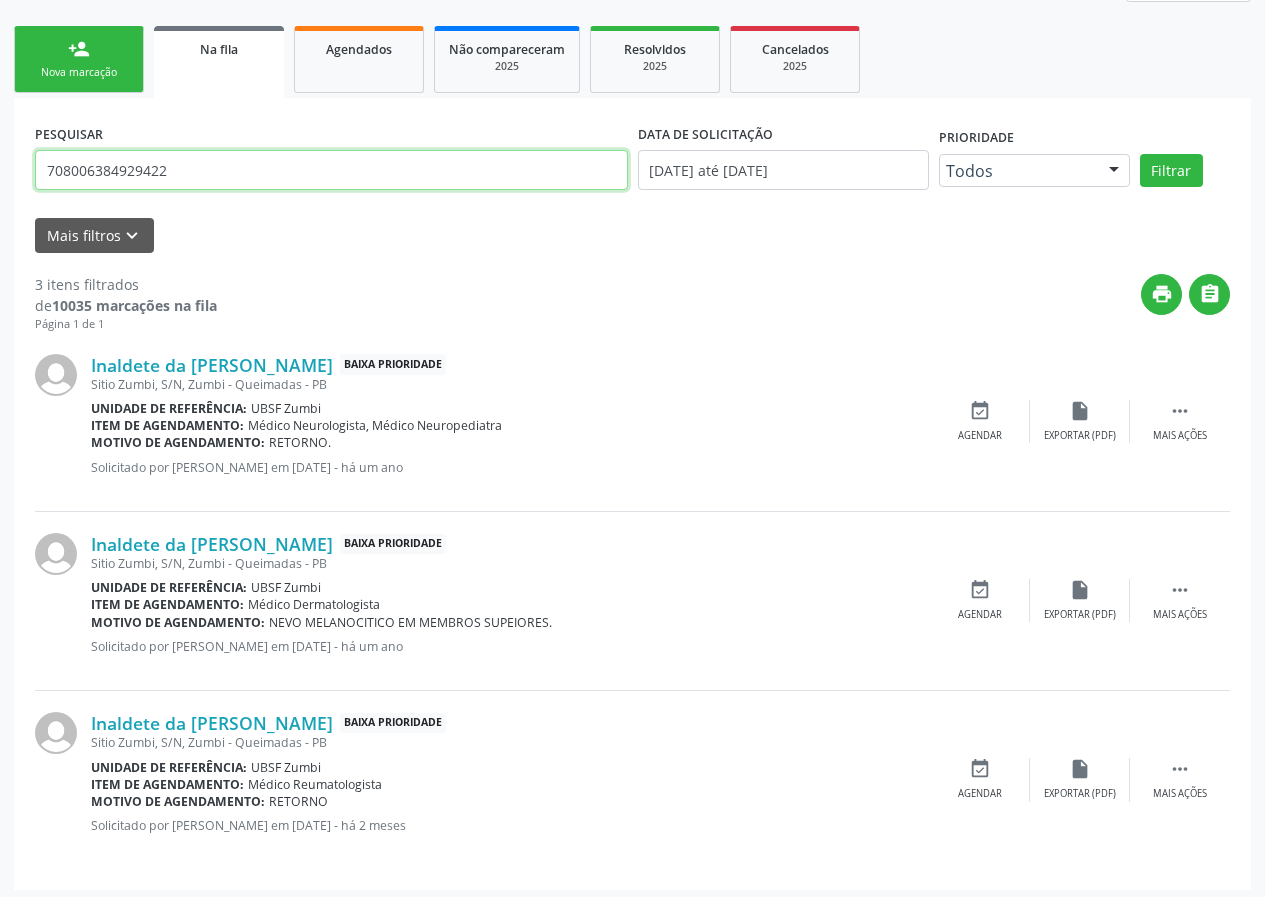 scroll, scrollTop: 280, scrollLeft: 0, axis: vertical 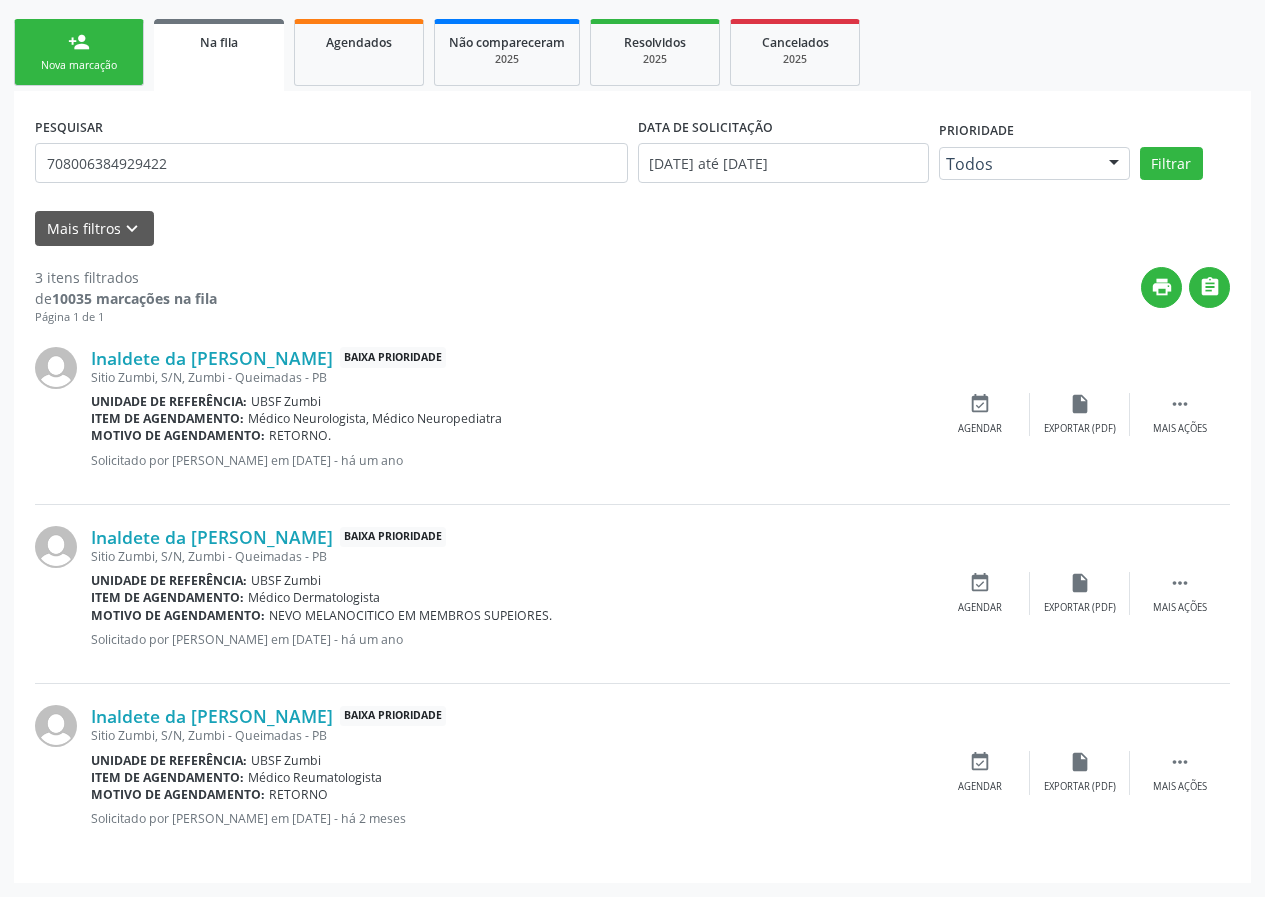 click on "Nova marcação" at bounding box center [79, 65] 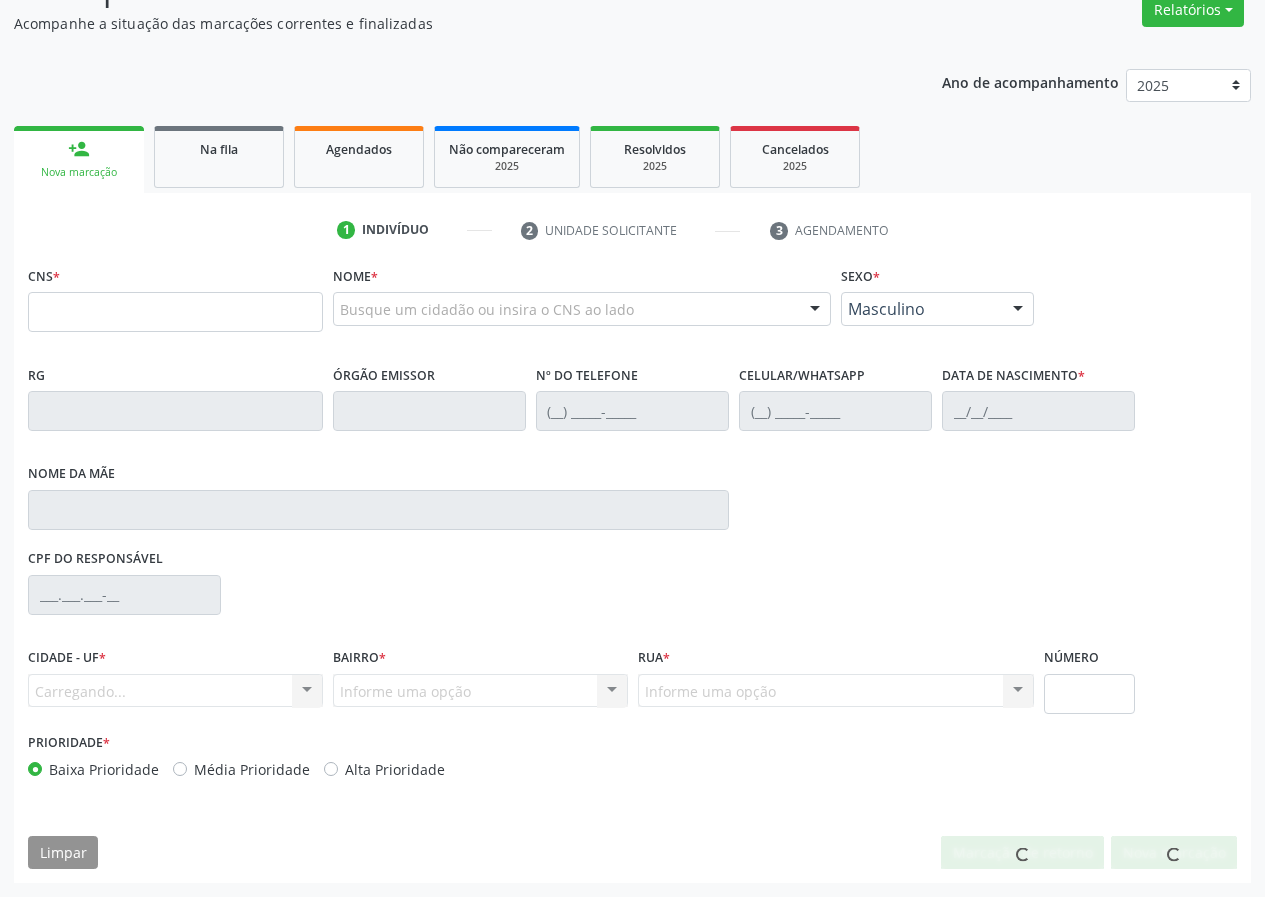 scroll, scrollTop: 173, scrollLeft: 0, axis: vertical 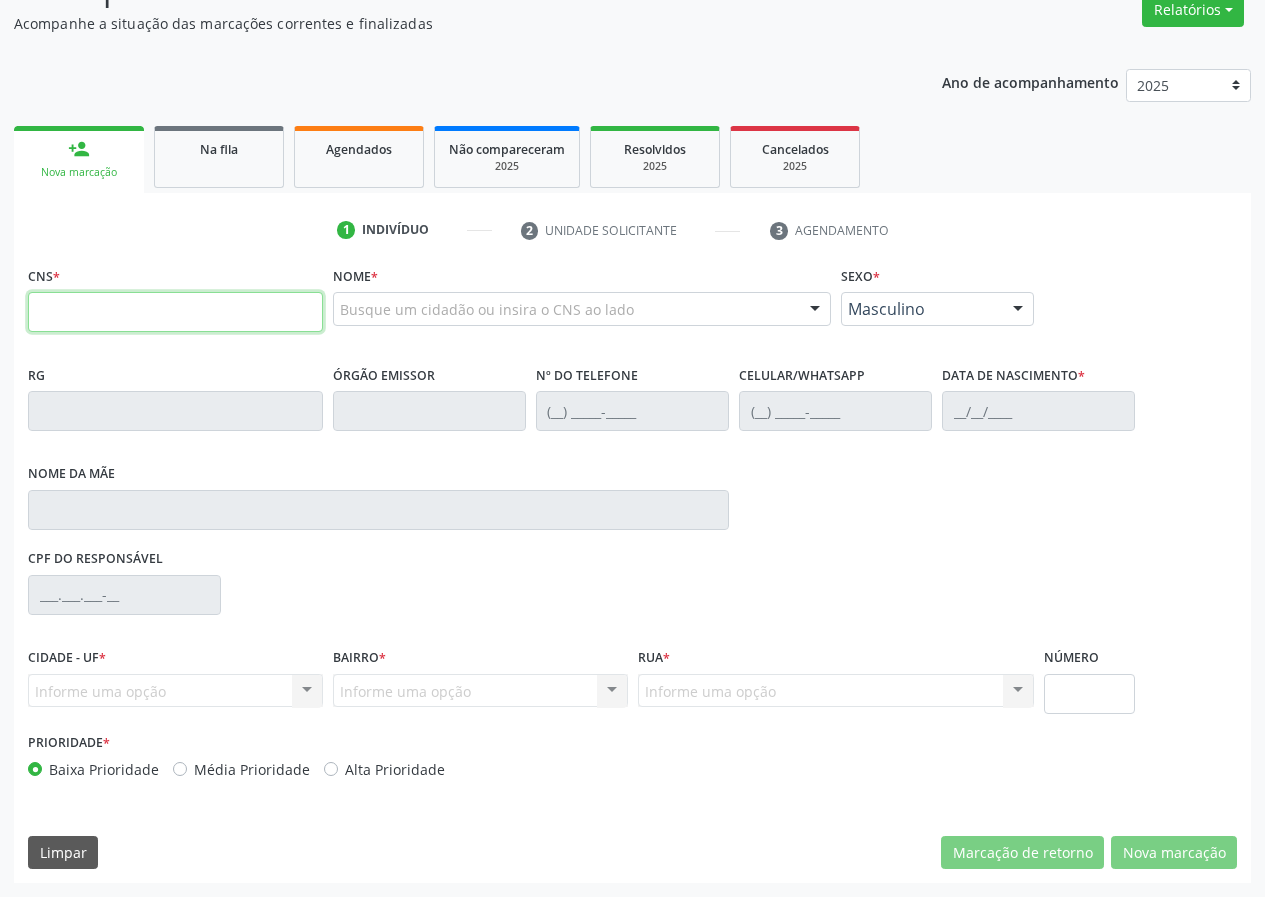 click at bounding box center [175, 312] 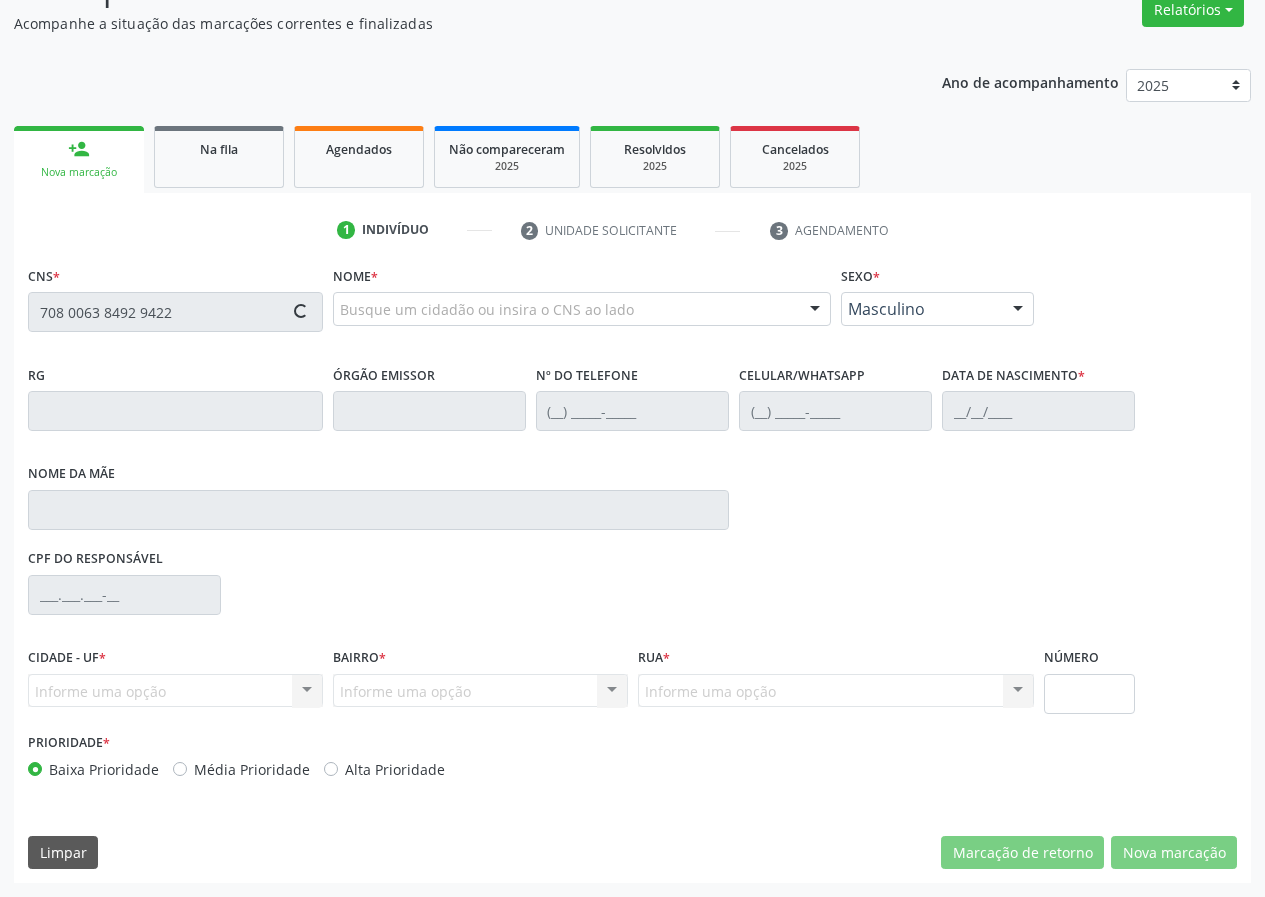 type on "708 0063 8492 9422" 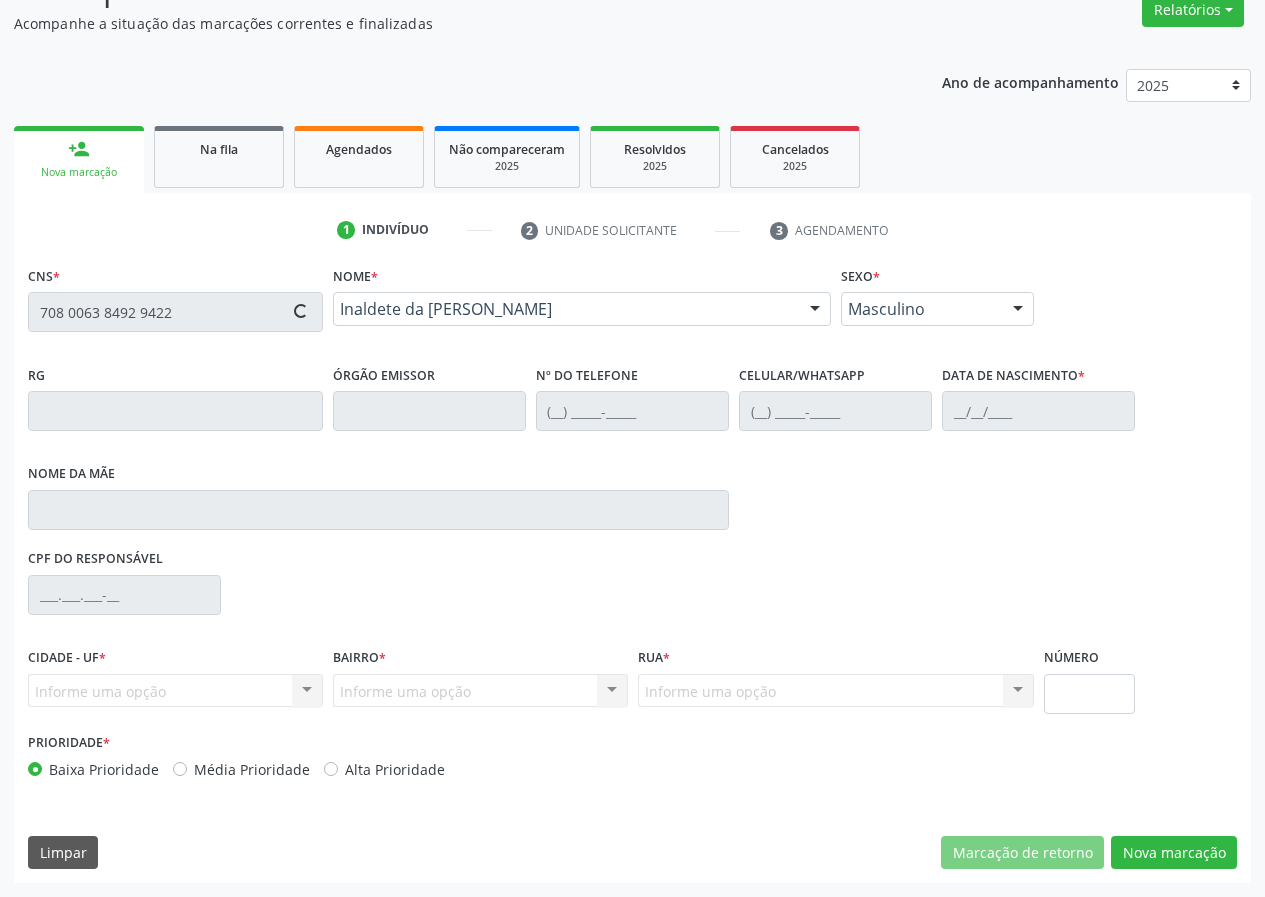 type on "(83) 99642-3554" 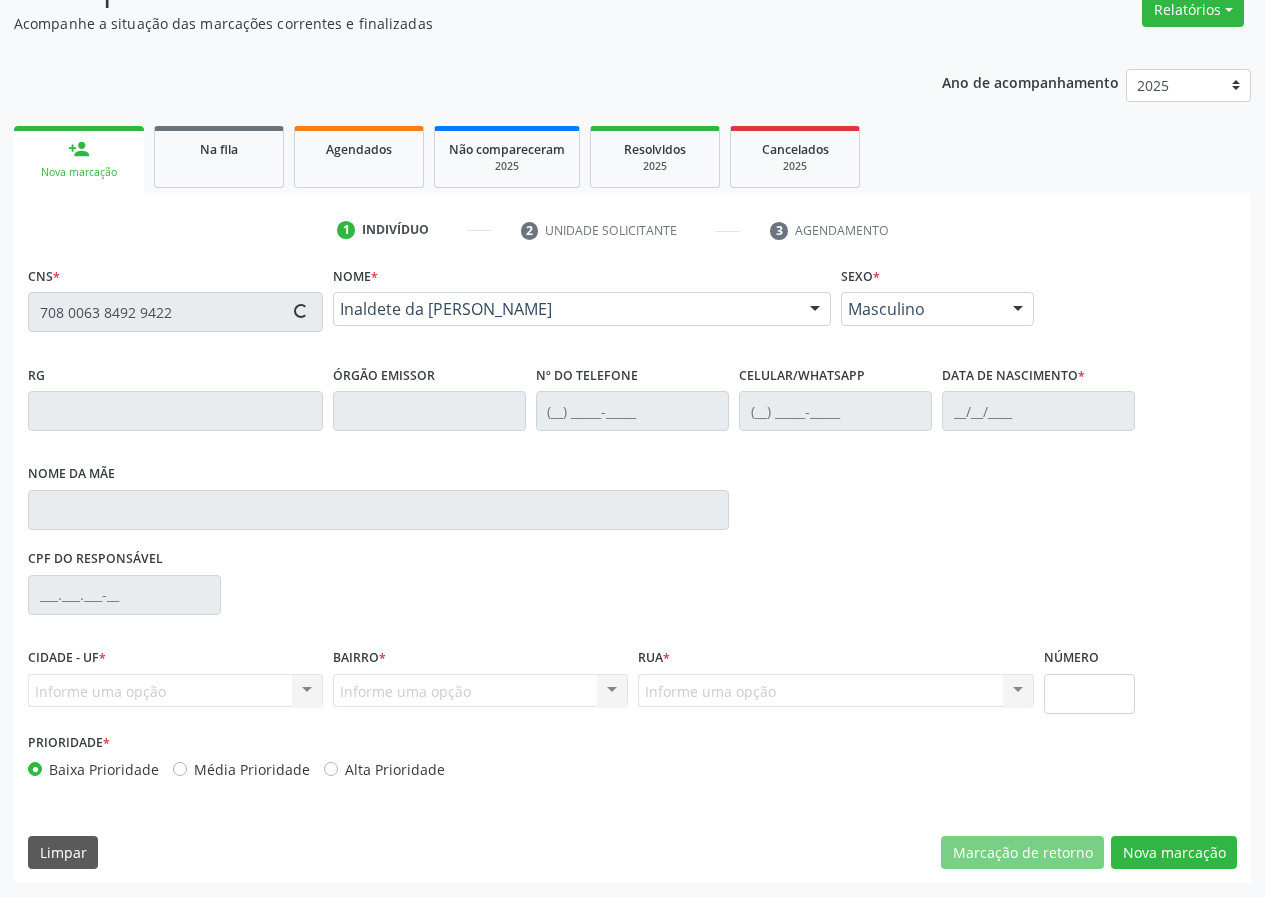 type on "(83) 99642-3554" 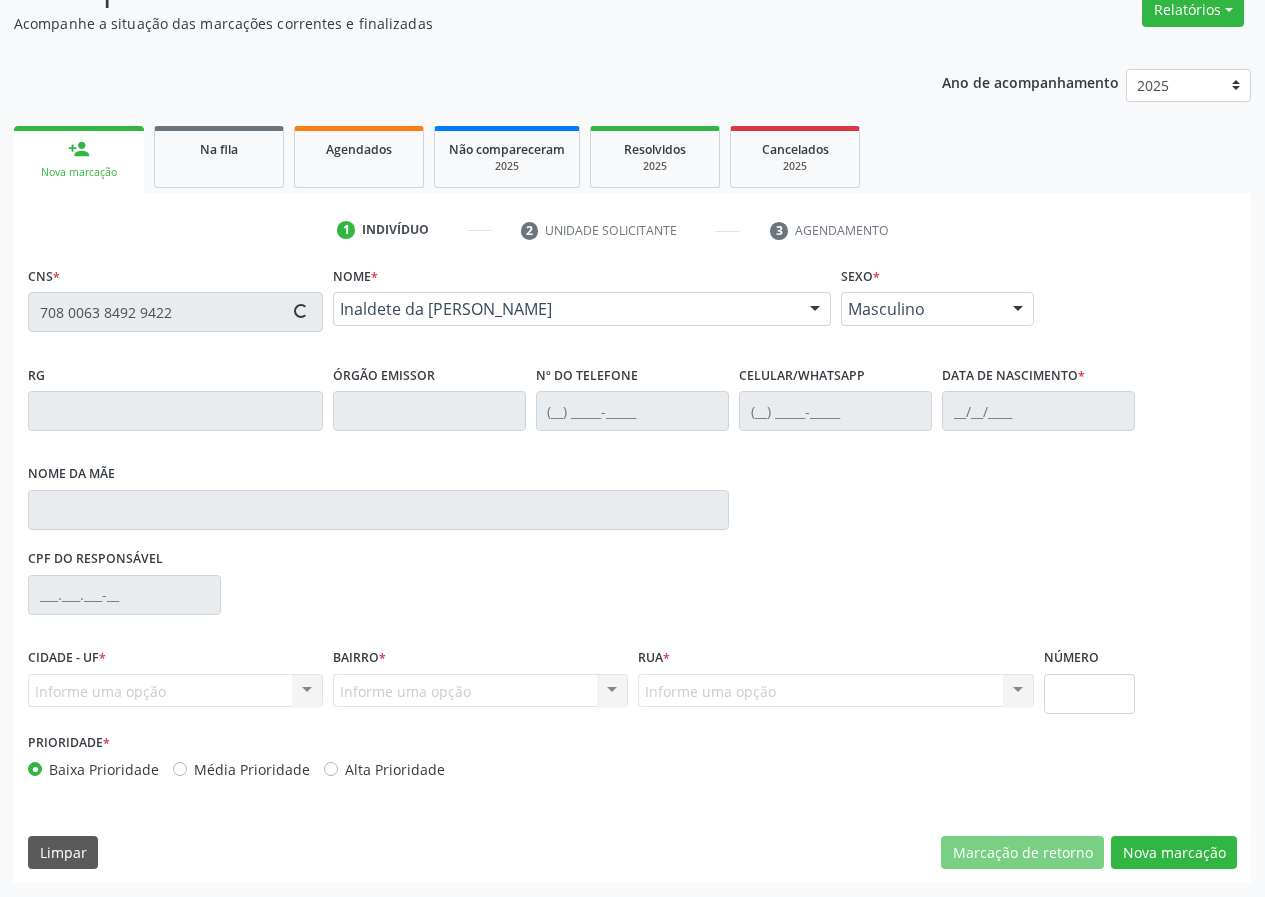 type on "14/05/1971" 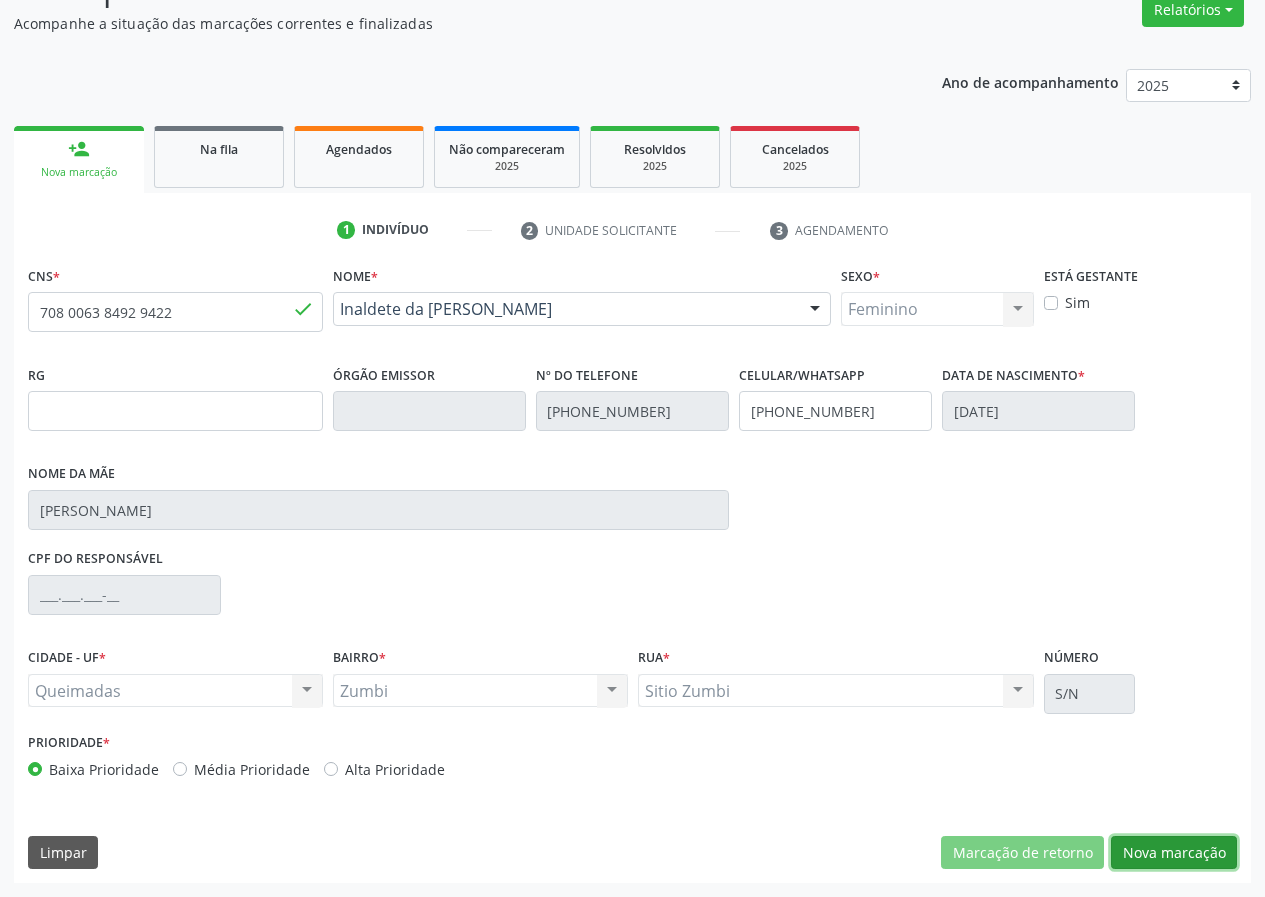 click on "Nova marcação" at bounding box center (1174, 853) 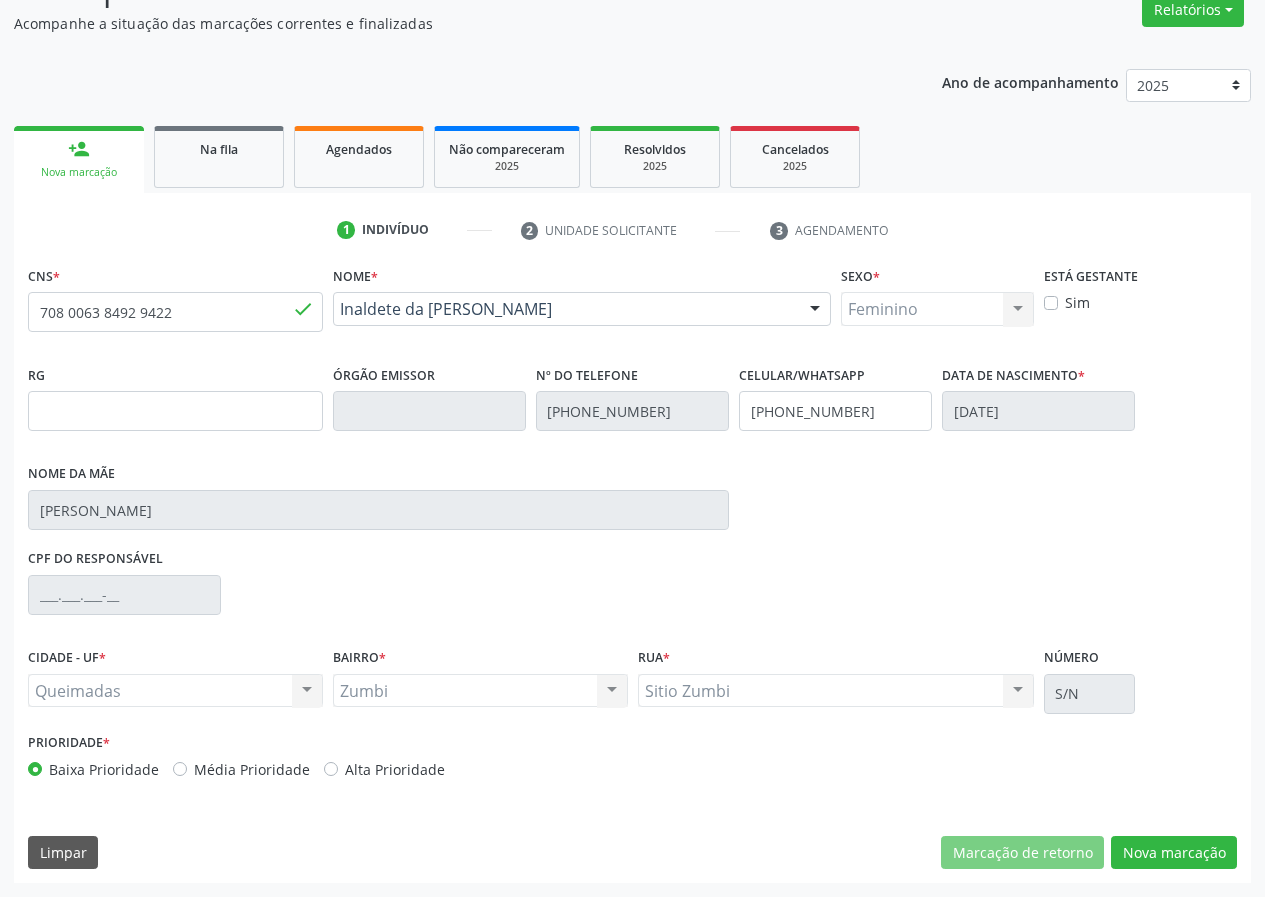 scroll, scrollTop: 9, scrollLeft: 0, axis: vertical 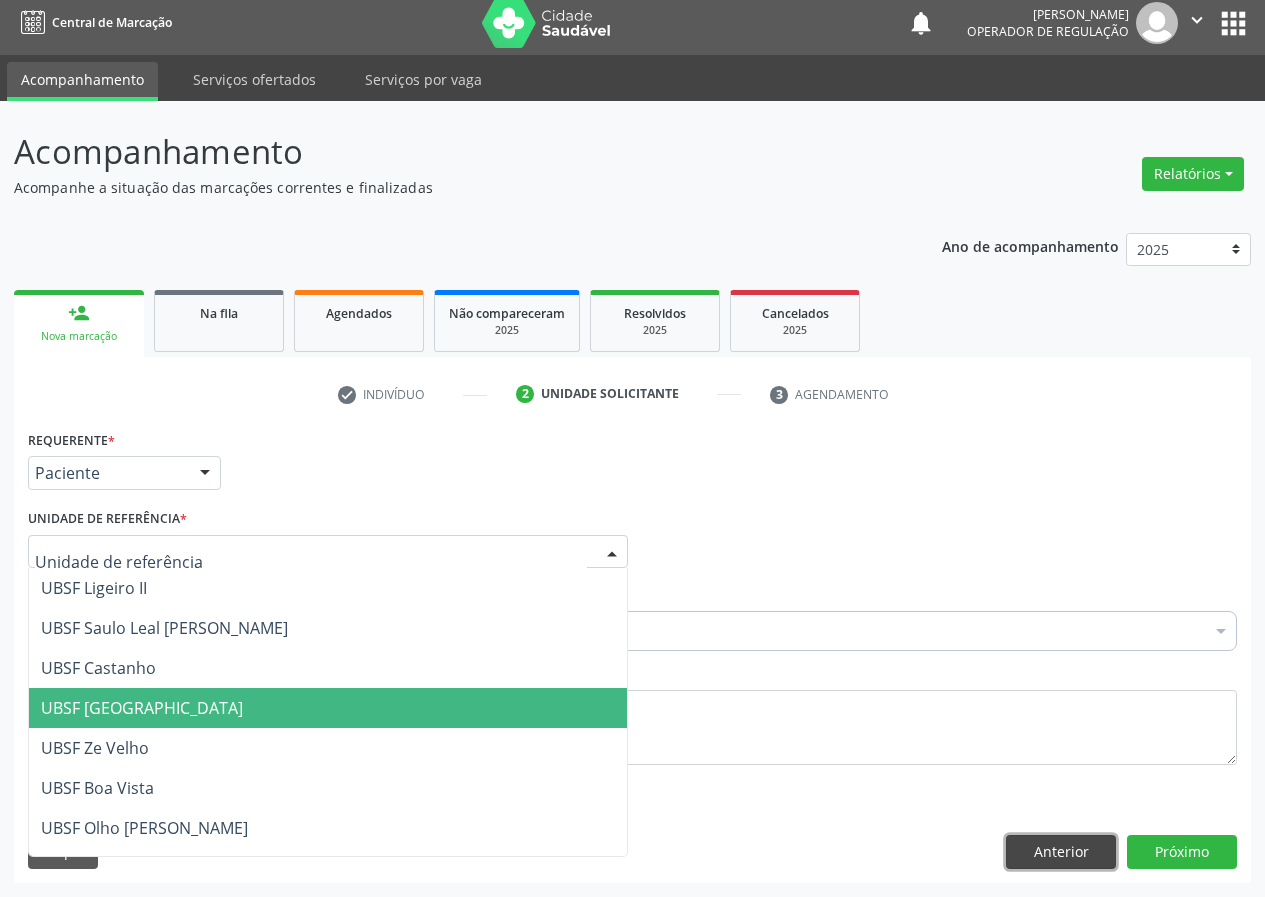 click on "Anterior" at bounding box center [1061, 852] 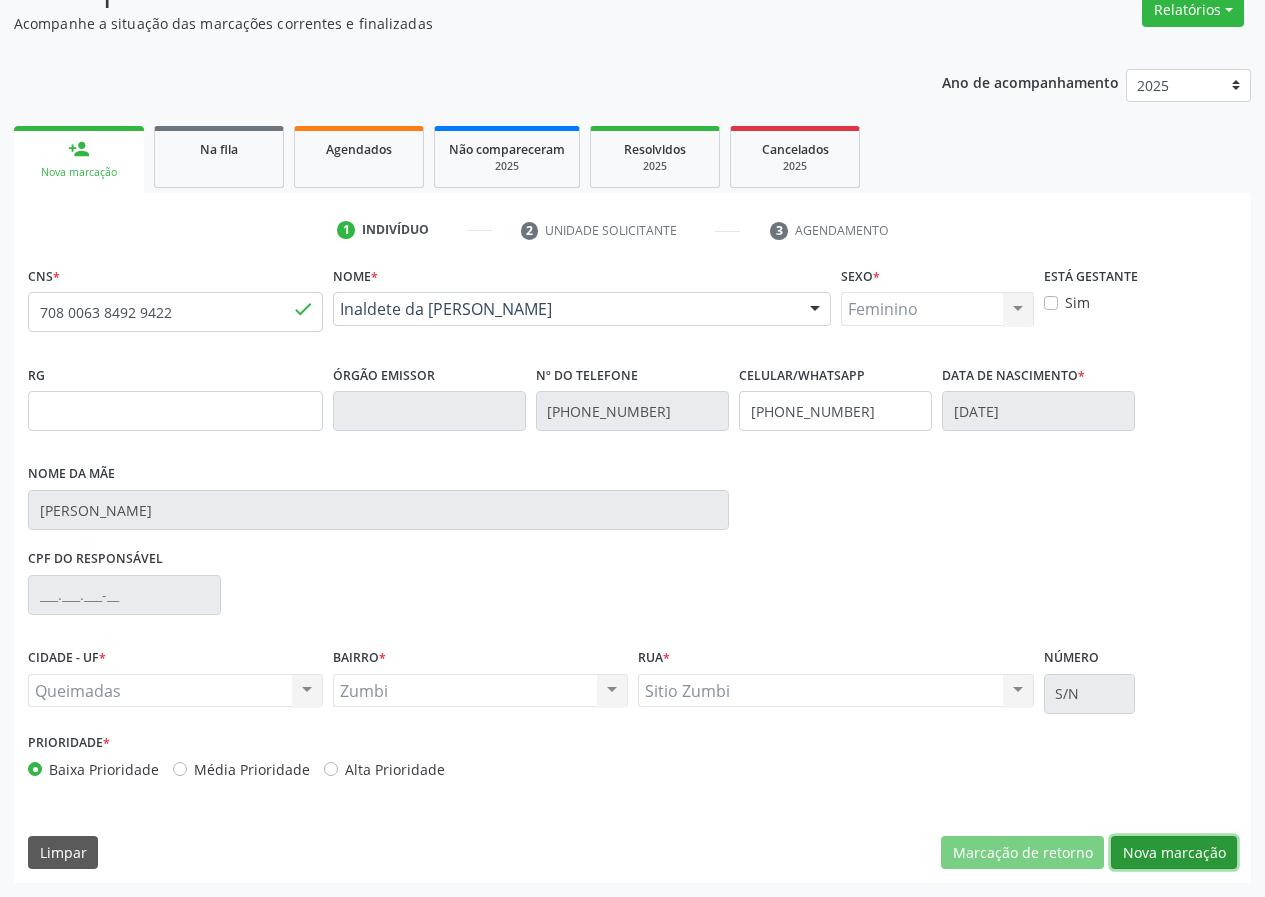 click on "Nova marcação" at bounding box center (1174, 853) 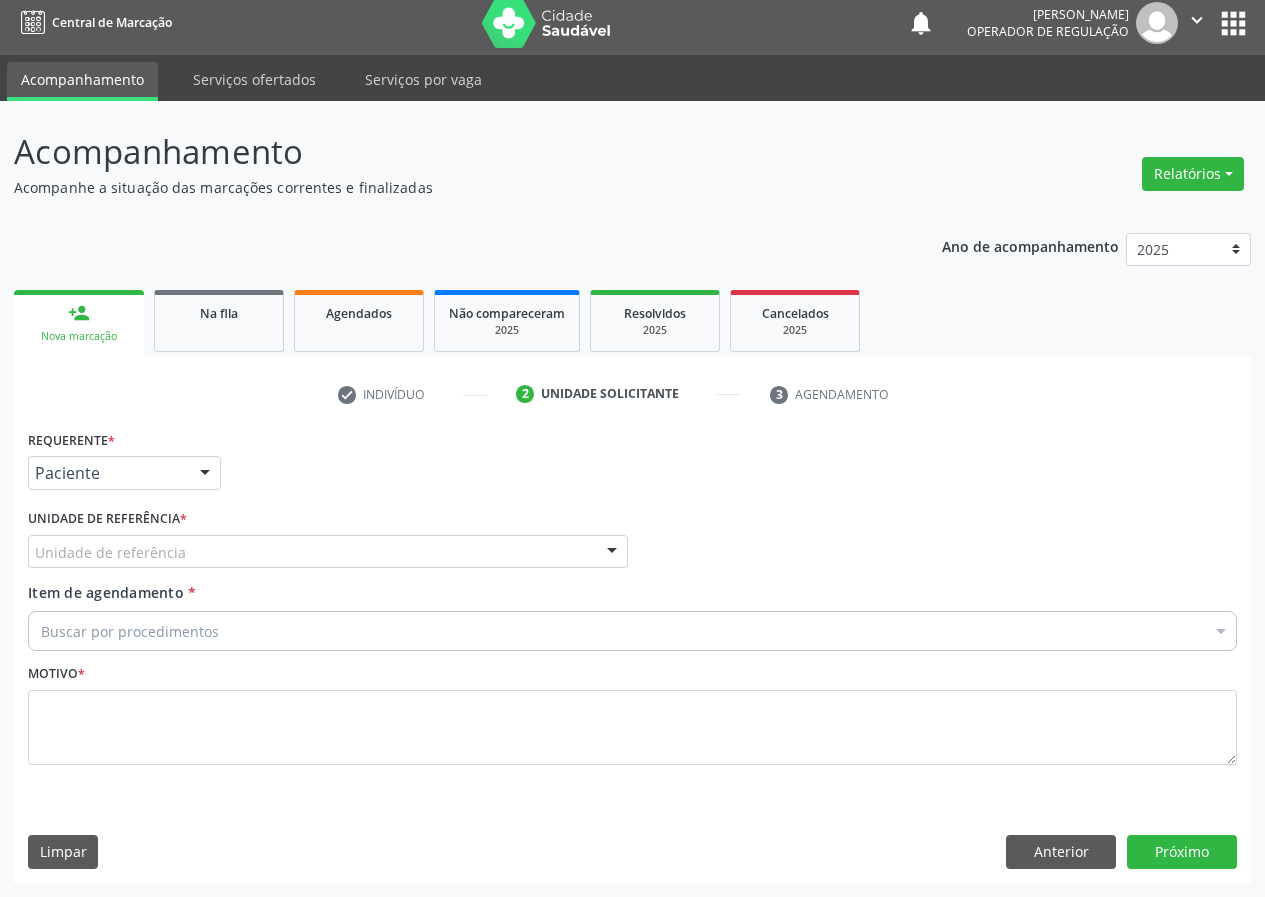 scroll, scrollTop: 9, scrollLeft: 0, axis: vertical 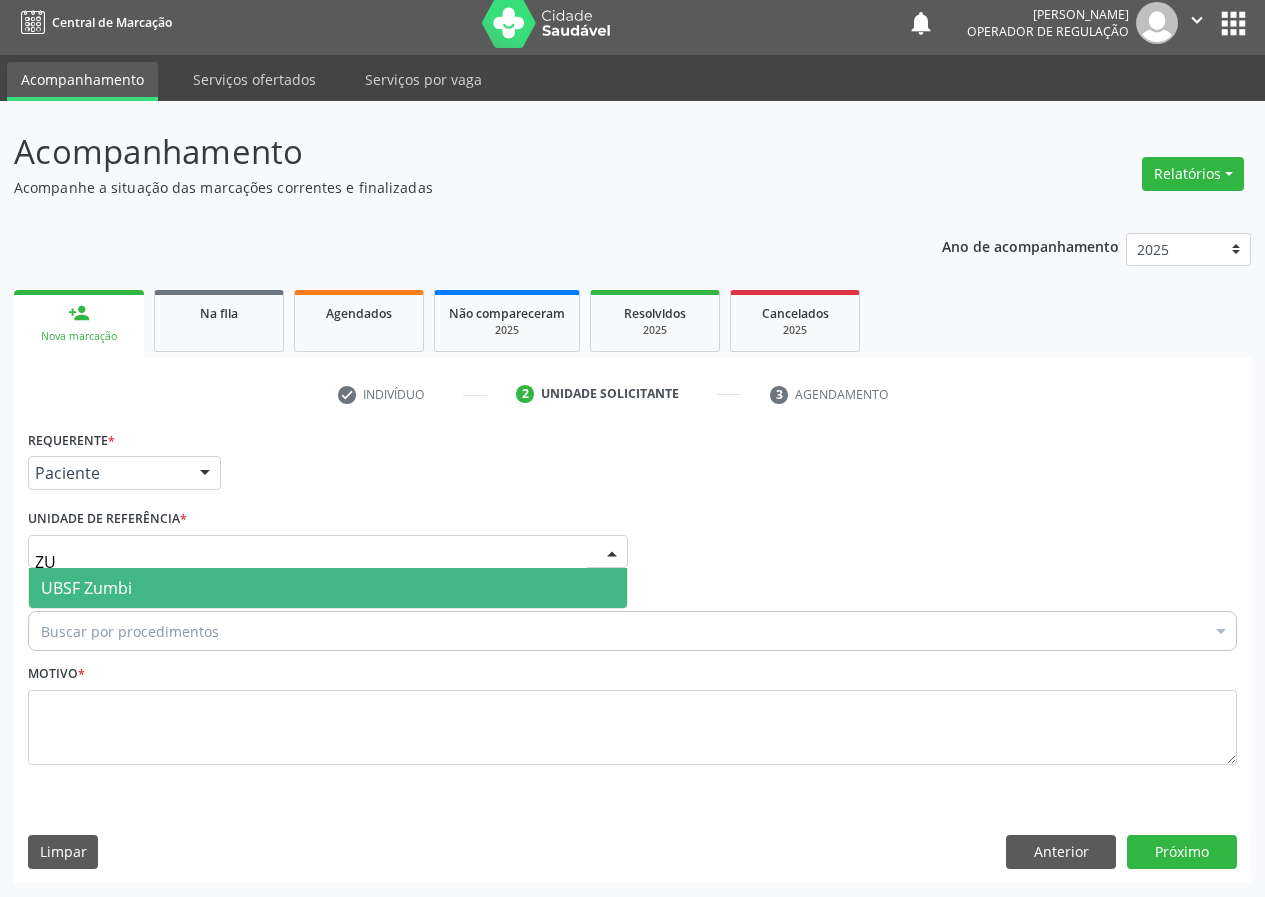 type on "ZUM" 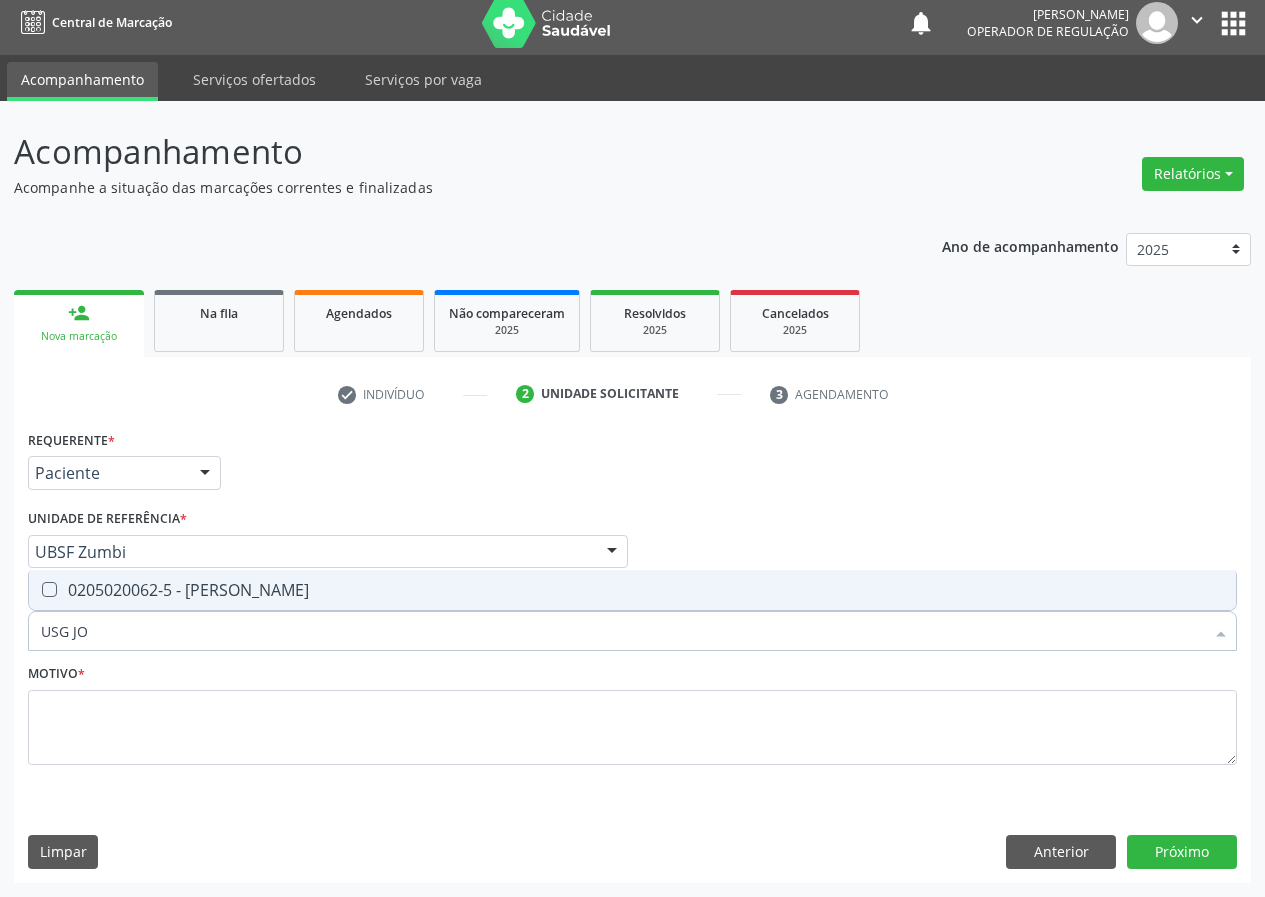 type on "USG JOE" 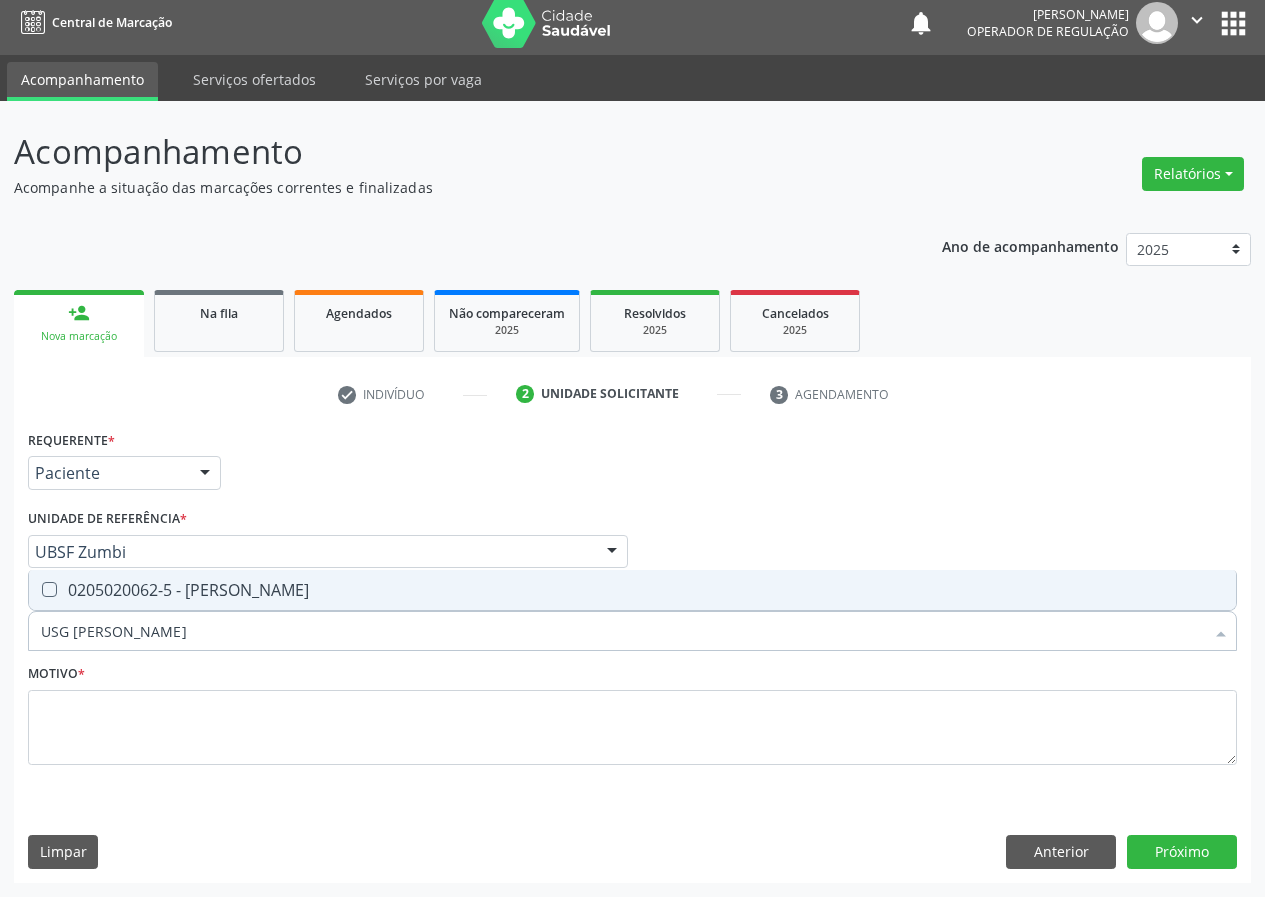 click on "0205020062-5 - [PERSON_NAME]" at bounding box center (632, 590) 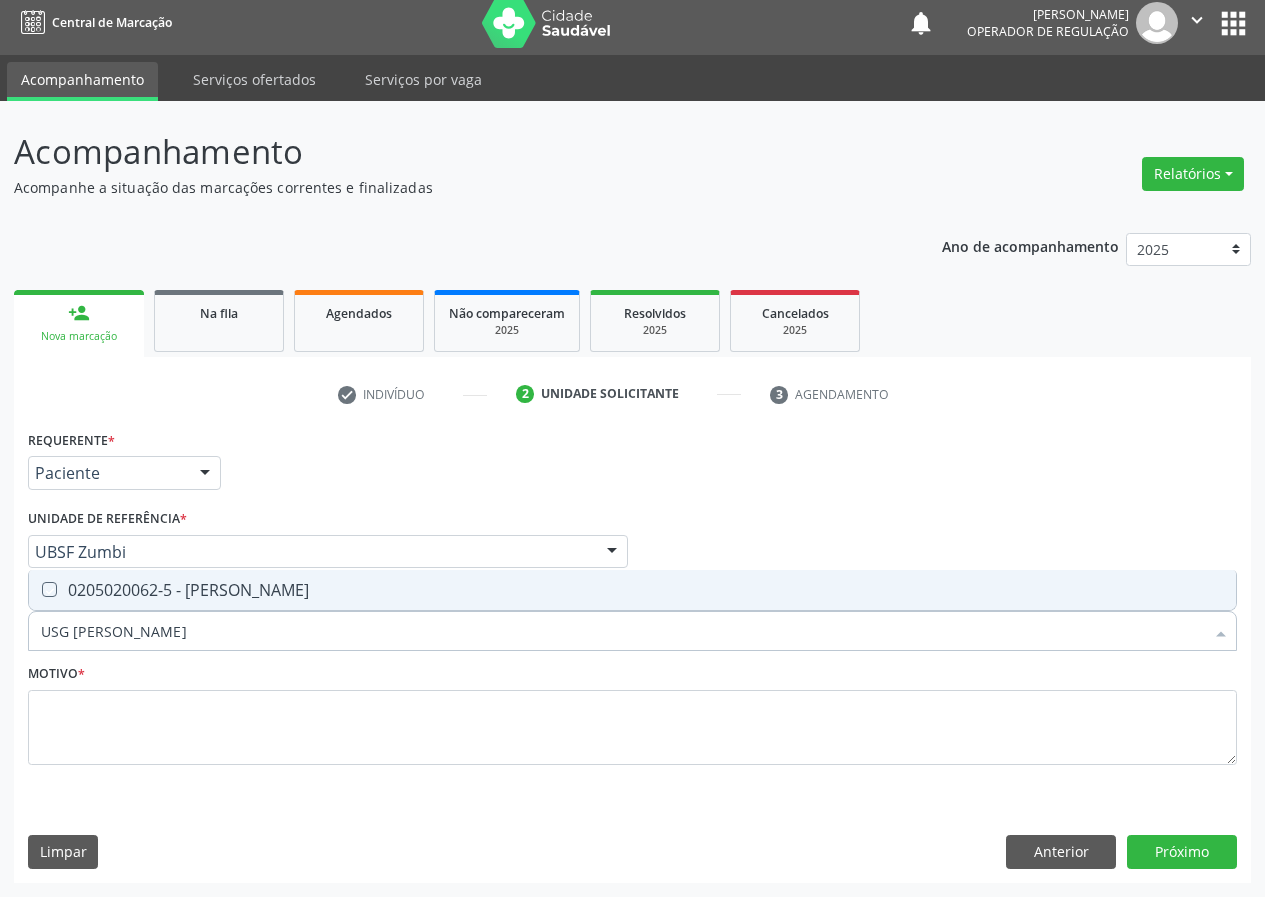 checkbox on "true" 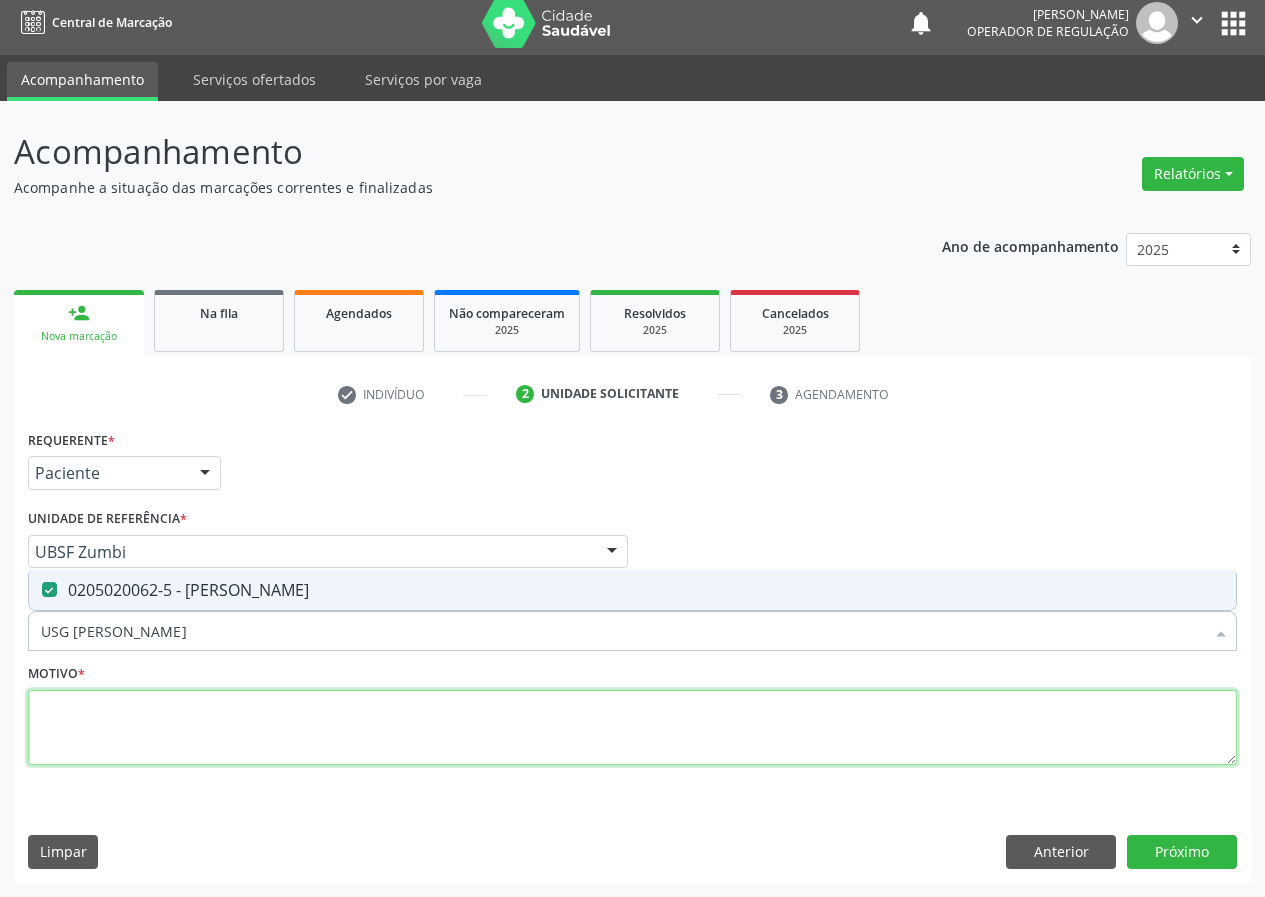 click at bounding box center (632, 728) 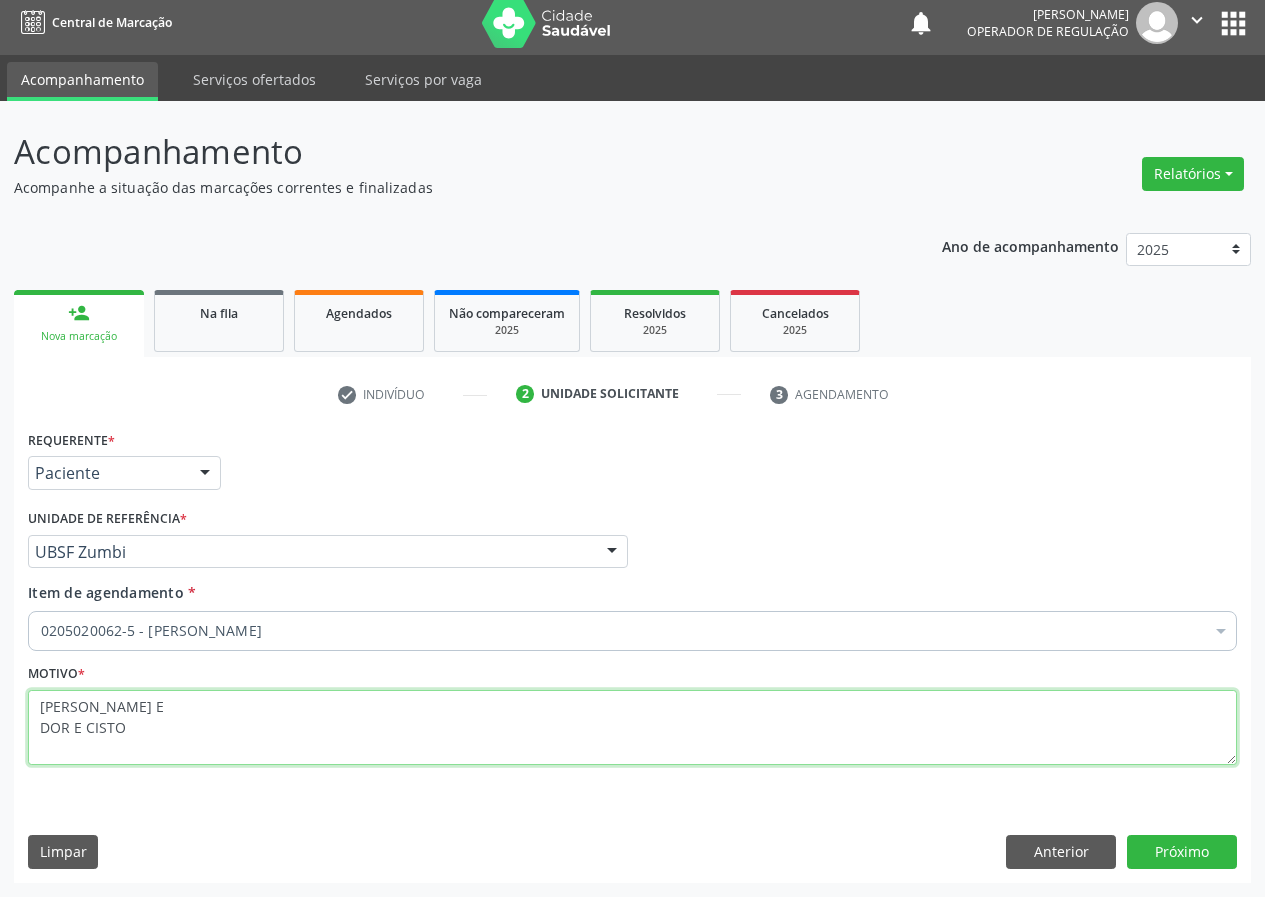 type on "JOELHO E
DOR E CISTO" 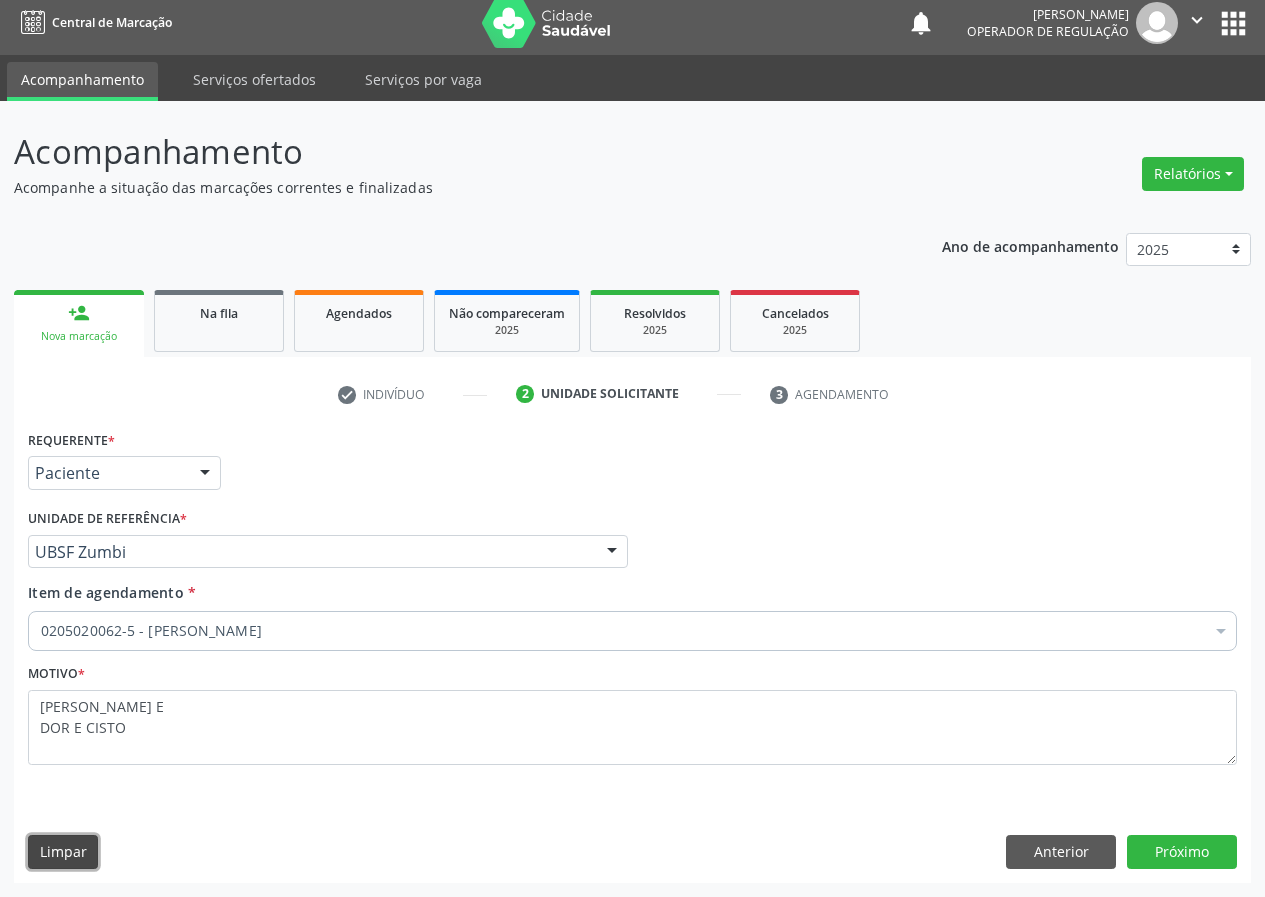 type 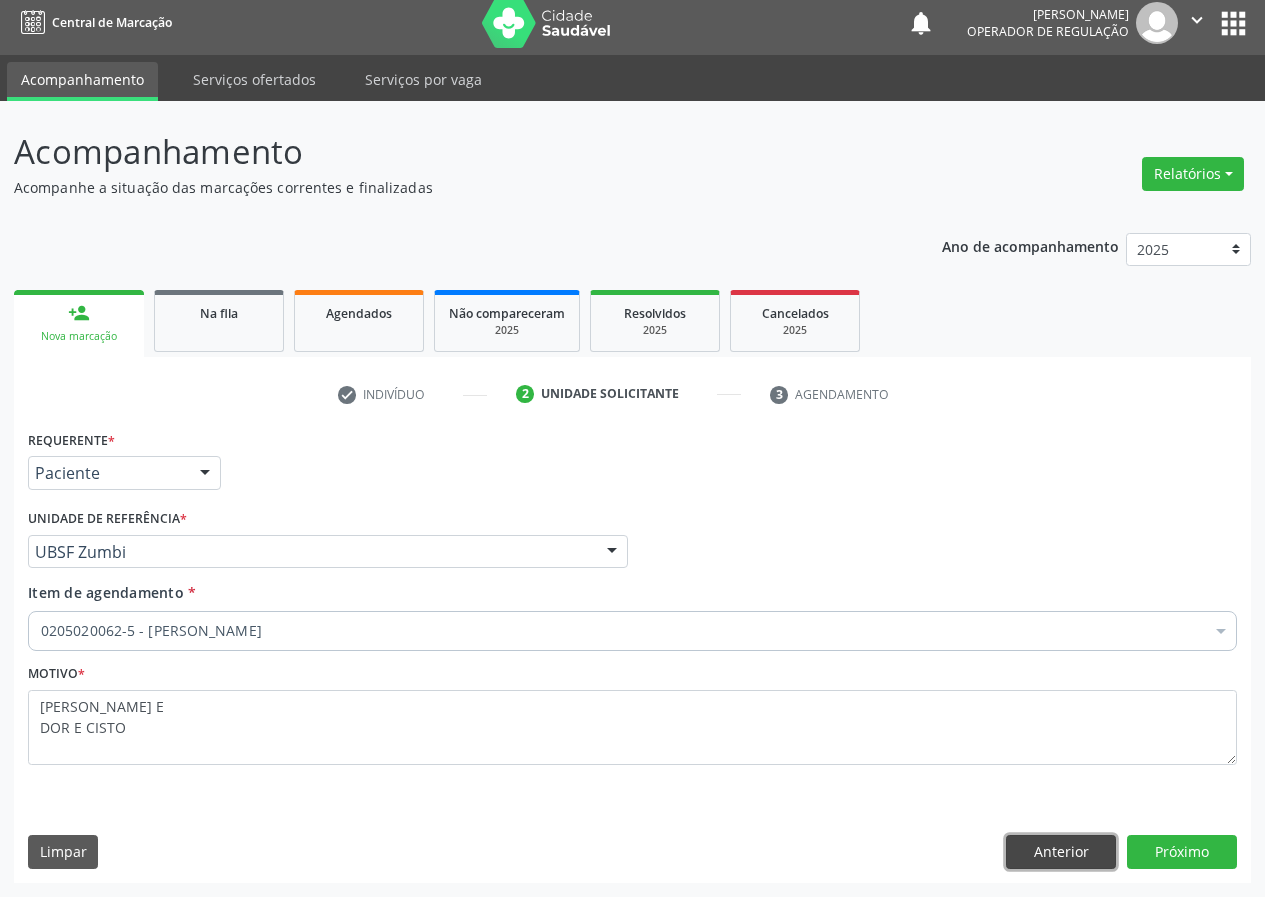 type 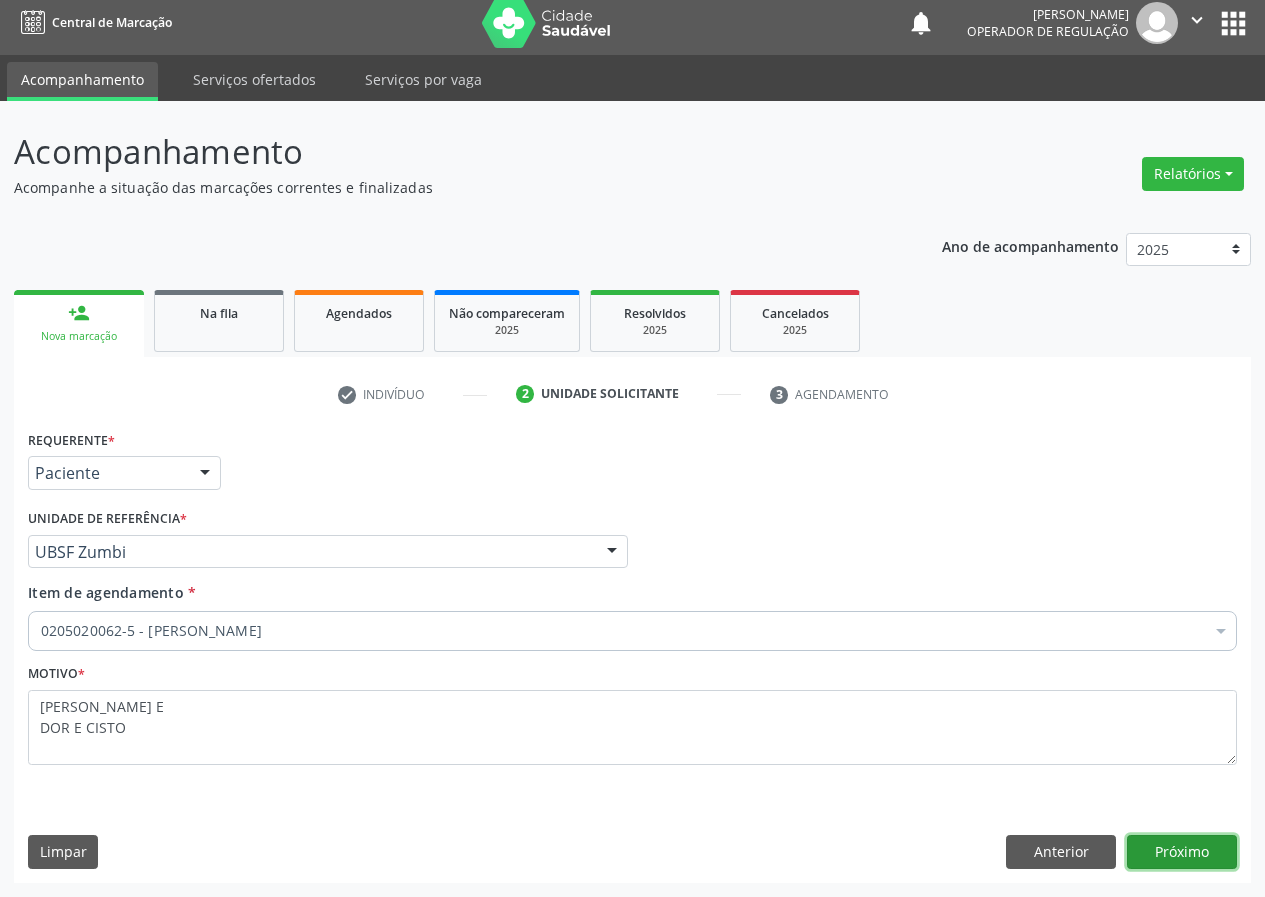 type 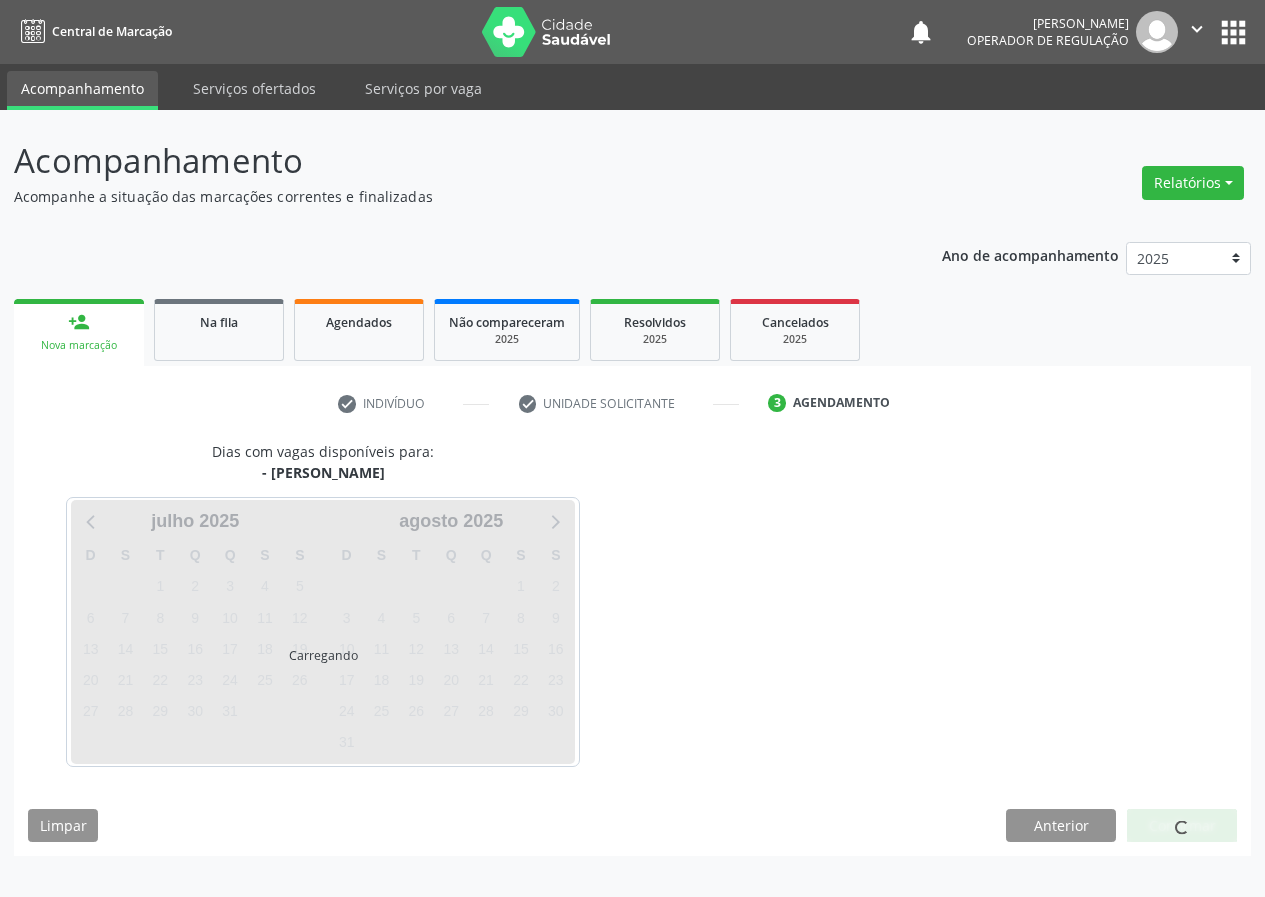scroll, scrollTop: 0, scrollLeft: 0, axis: both 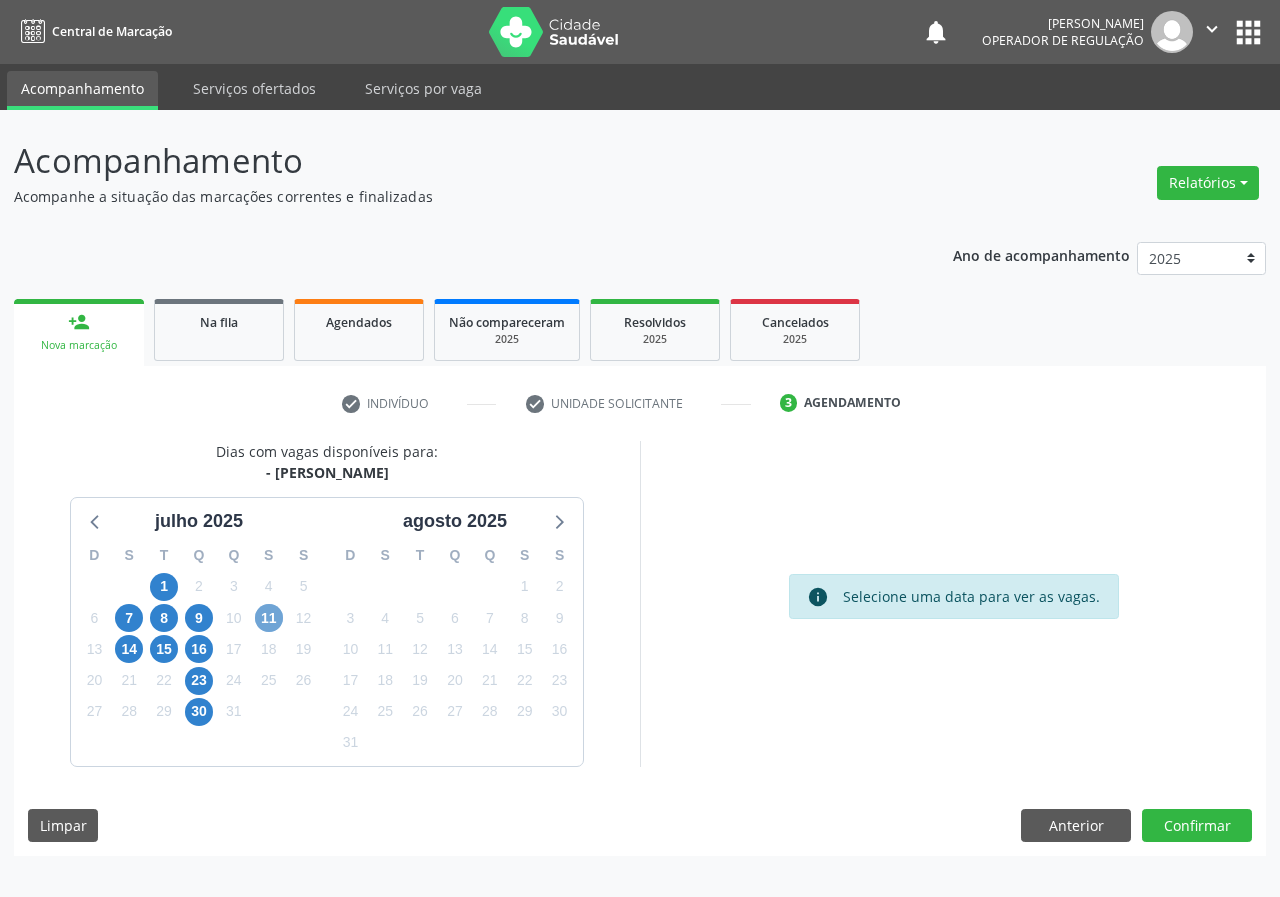 click on "11" at bounding box center [269, 618] 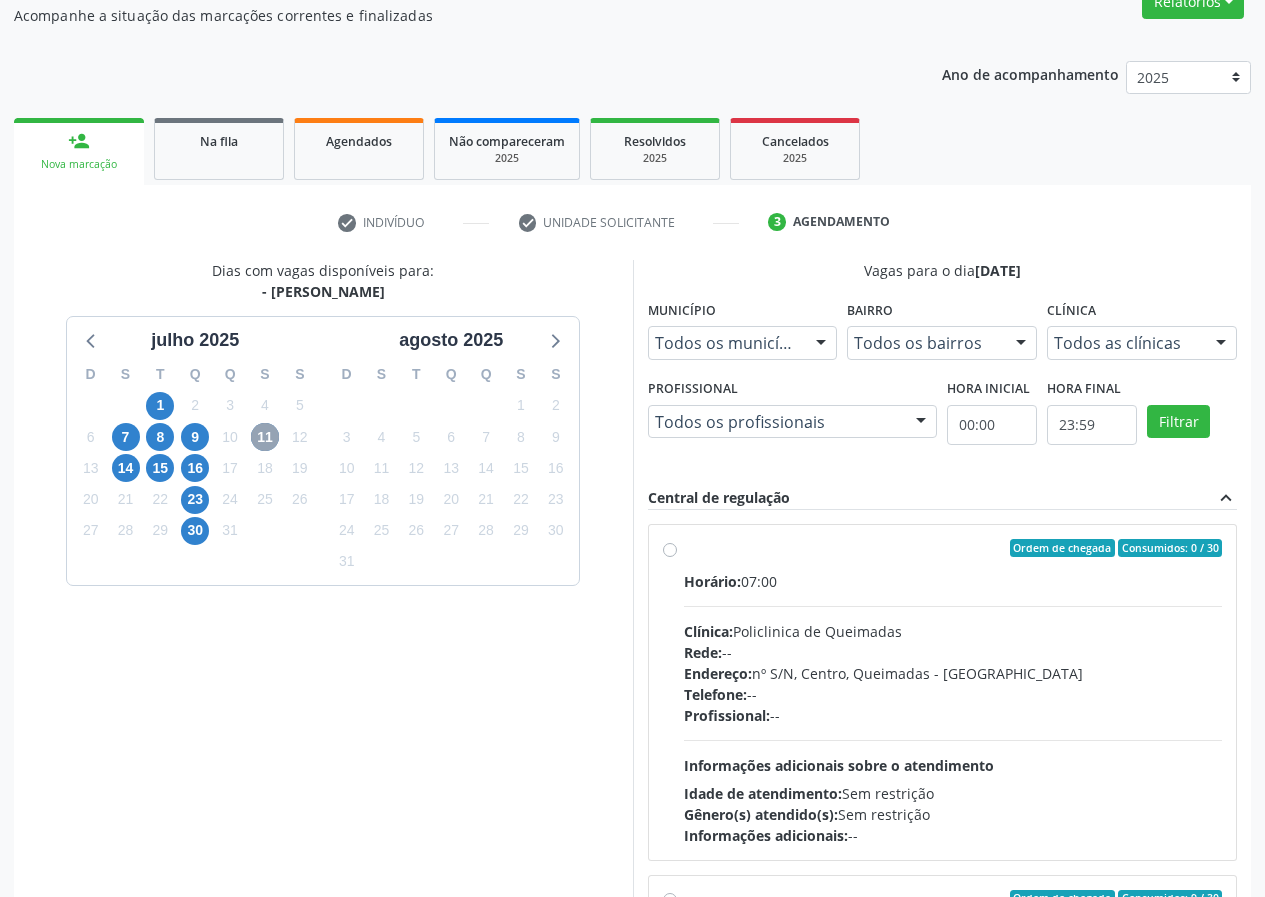 scroll, scrollTop: 298, scrollLeft: 0, axis: vertical 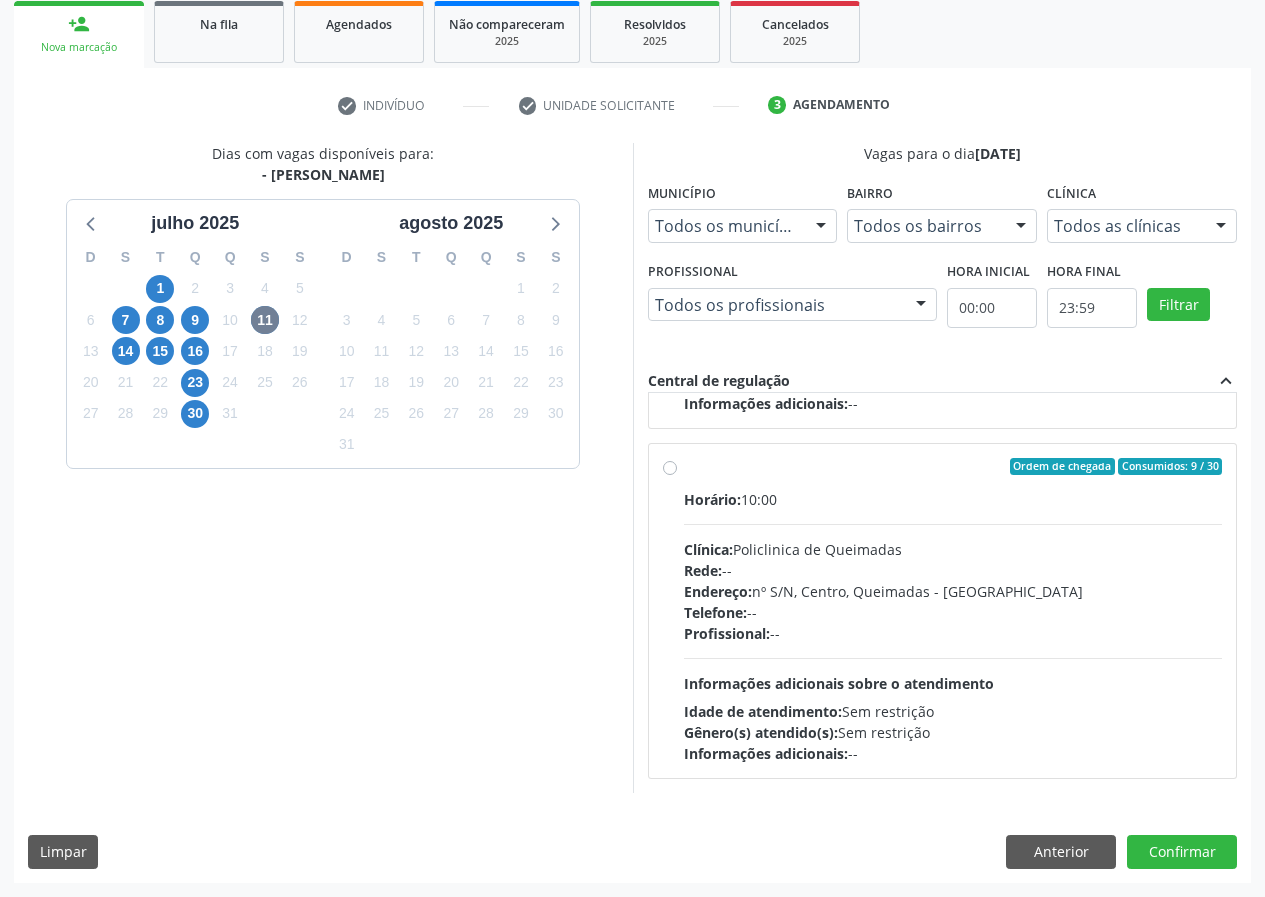 click on "Ordem de chegada
Consumidos: 9 / 30
Horário:   10:00
Clínica:  Policlinica de Queimadas
Rede:
--
Endereço:   nº S/N, Centro, Queimadas - PB
Telefone:   --
Profissional:
--
Informações adicionais sobre o atendimento
Idade de atendimento:
Sem restrição
Gênero(s) atendido(s):
Sem restrição
Informações adicionais:
--" at bounding box center (953, 611) 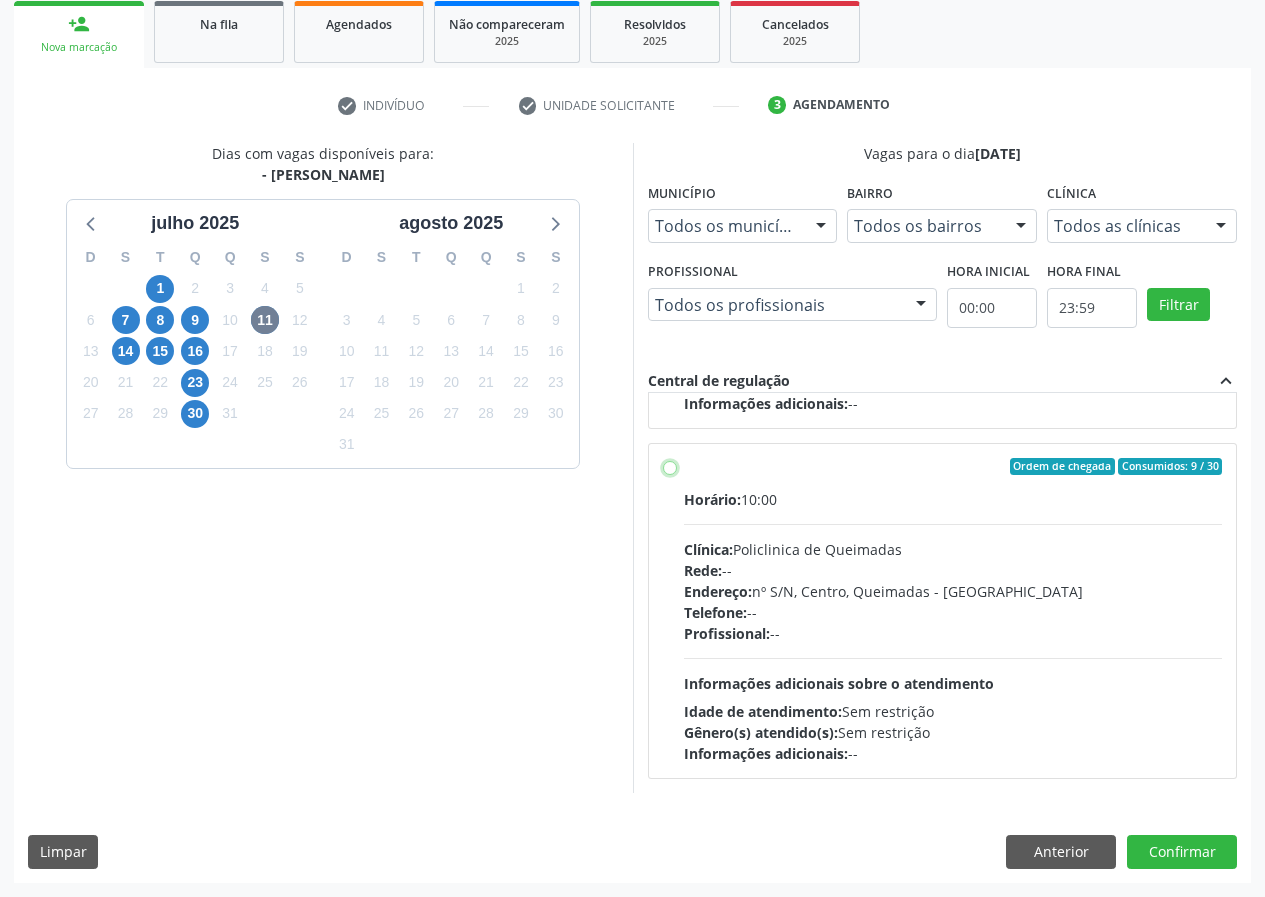 click on "Ordem de chegada
Consumidos: 9 / 30
Horário:   10:00
Clínica:  Policlinica de Queimadas
Rede:
--
Endereço:   nº S/N, Centro, Queimadas - PB
Telefone:   --
Profissional:
--
Informações adicionais sobre o atendimento
Idade de atendimento:
Sem restrição
Gênero(s) atendido(s):
Sem restrição
Informações adicionais:
--" at bounding box center (670, 467) 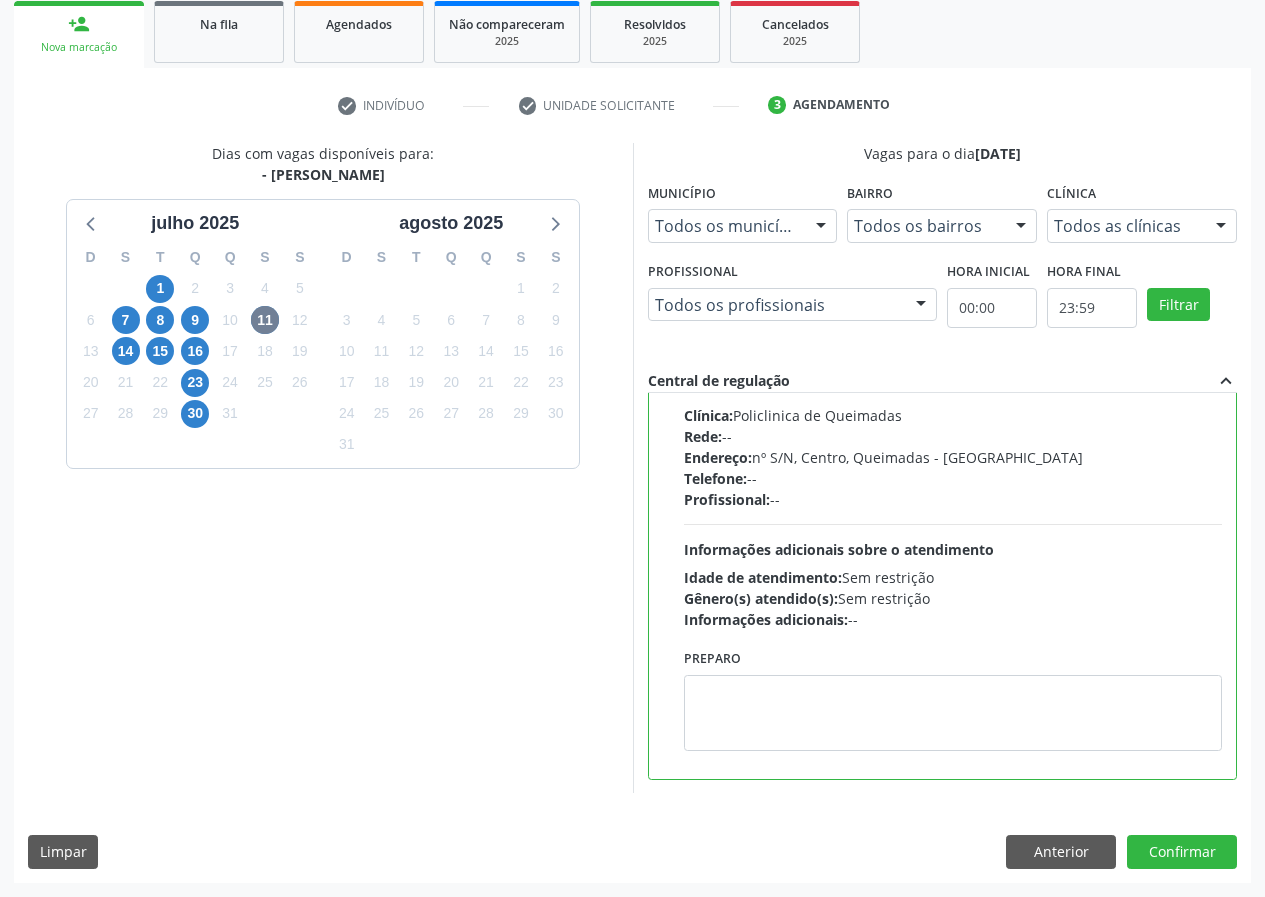 scroll, scrollTop: 450, scrollLeft: 0, axis: vertical 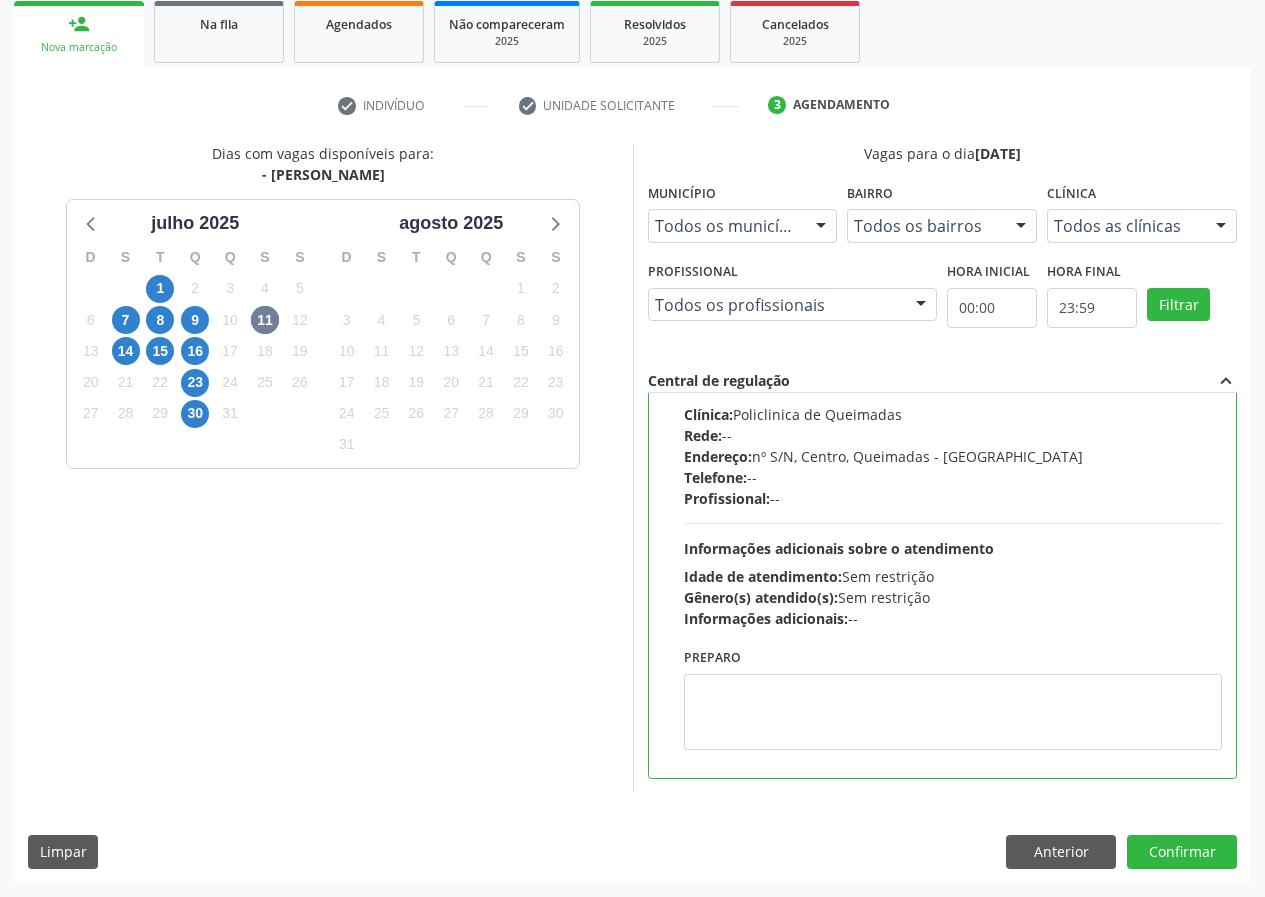 click on "Dias com vagas disponíveis para:
- Usg Joelho
julho 2025 D S T Q Q S S 29 30 1 2 3 4 5 6 7 8 9 10 11 12 13 14 15 16 17 18 19 20 21 22 23 24 25 26 27 28 29 30 31 1 2 3 4 5 6 7 8 9 agosto 2025 D S T Q Q S S 27 28 29 30 31 1 2 3 4 5 6 7 8 9 10 11 12 13 14 15 16 17 18 19 20 21 22 23 24 25 26 27 28 29 30 31 1 2 3 4 5 6
Vagas para o dia
11/07/2025
Município
Todos os municípios         Todos os municípios   Queimadas - PB
Nenhum resultado encontrado para: "   "
Não há nenhuma opção para ser exibida.
Bairro
Todos os bairros         Todos os bairros   Centro
Nenhum resultado encontrado para: "   "
Não há nenhuma opção para ser exibida.
Clínica
Todos as clínicas         Todos as clínicas   Policlinica de Queimadas
Nenhum resultado encontrado para: "   "
Não há nenhuma opção para ser exibida." at bounding box center (632, 512) 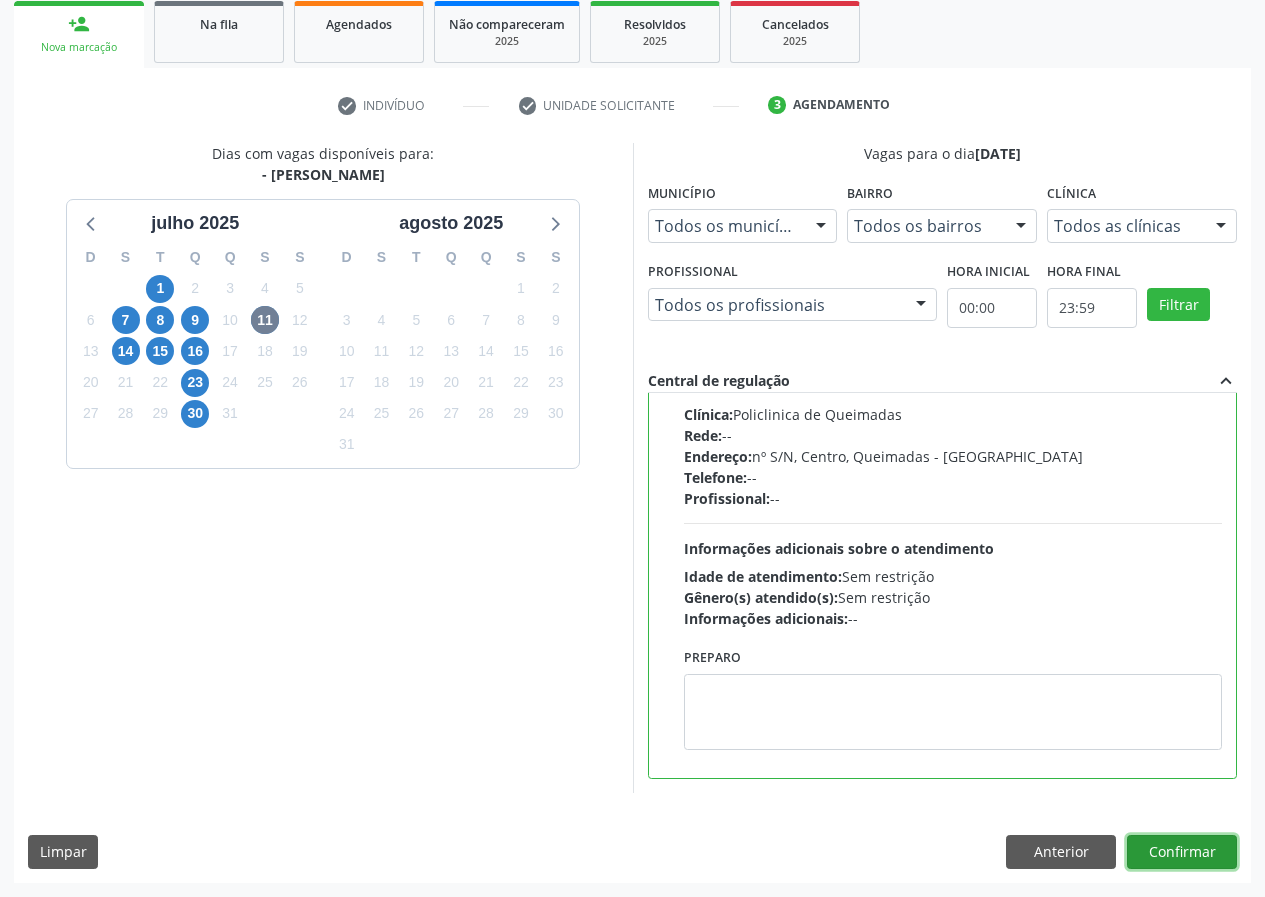 click on "Confirmar" at bounding box center (1182, 852) 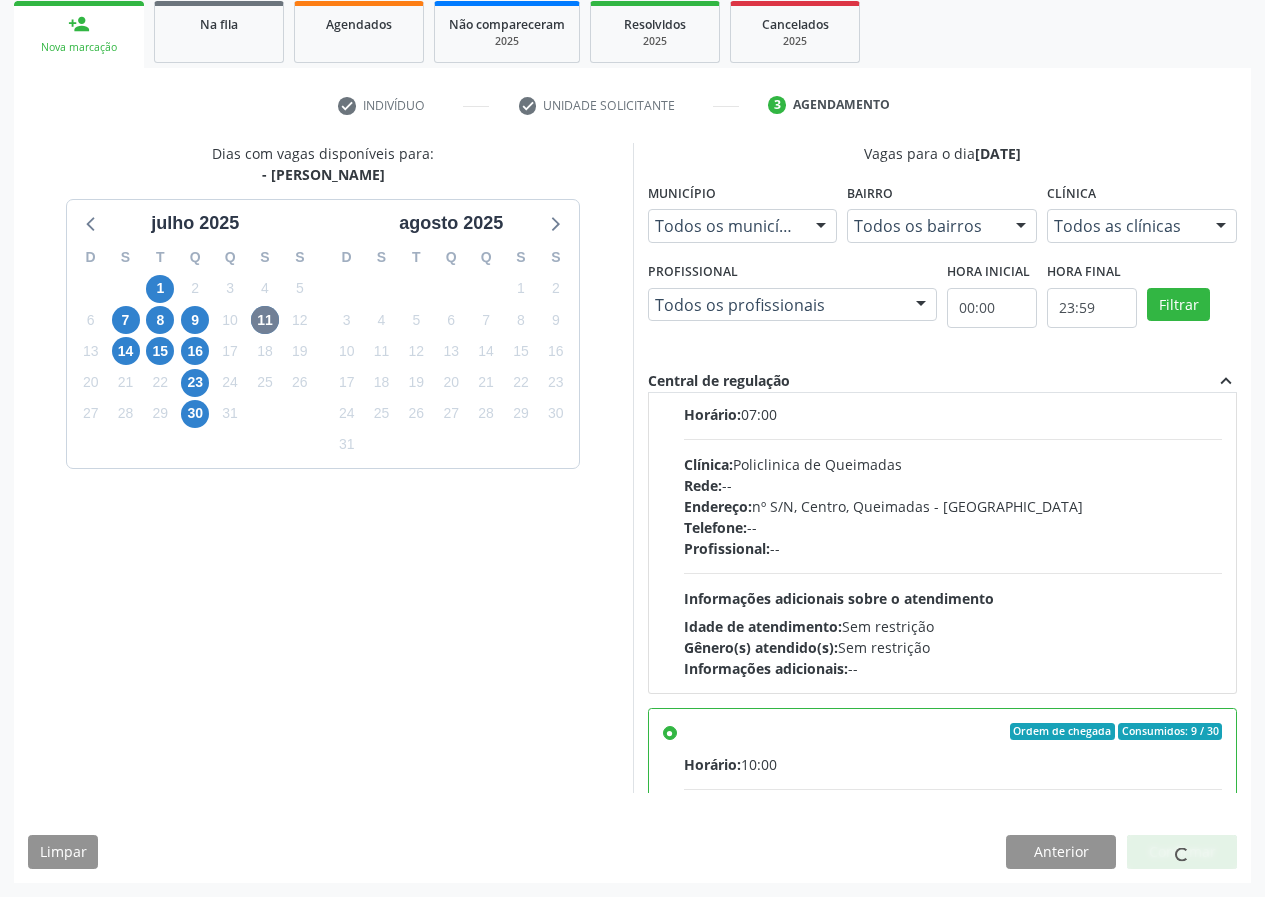 scroll, scrollTop: 308, scrollLeft: 0, axis: vertical 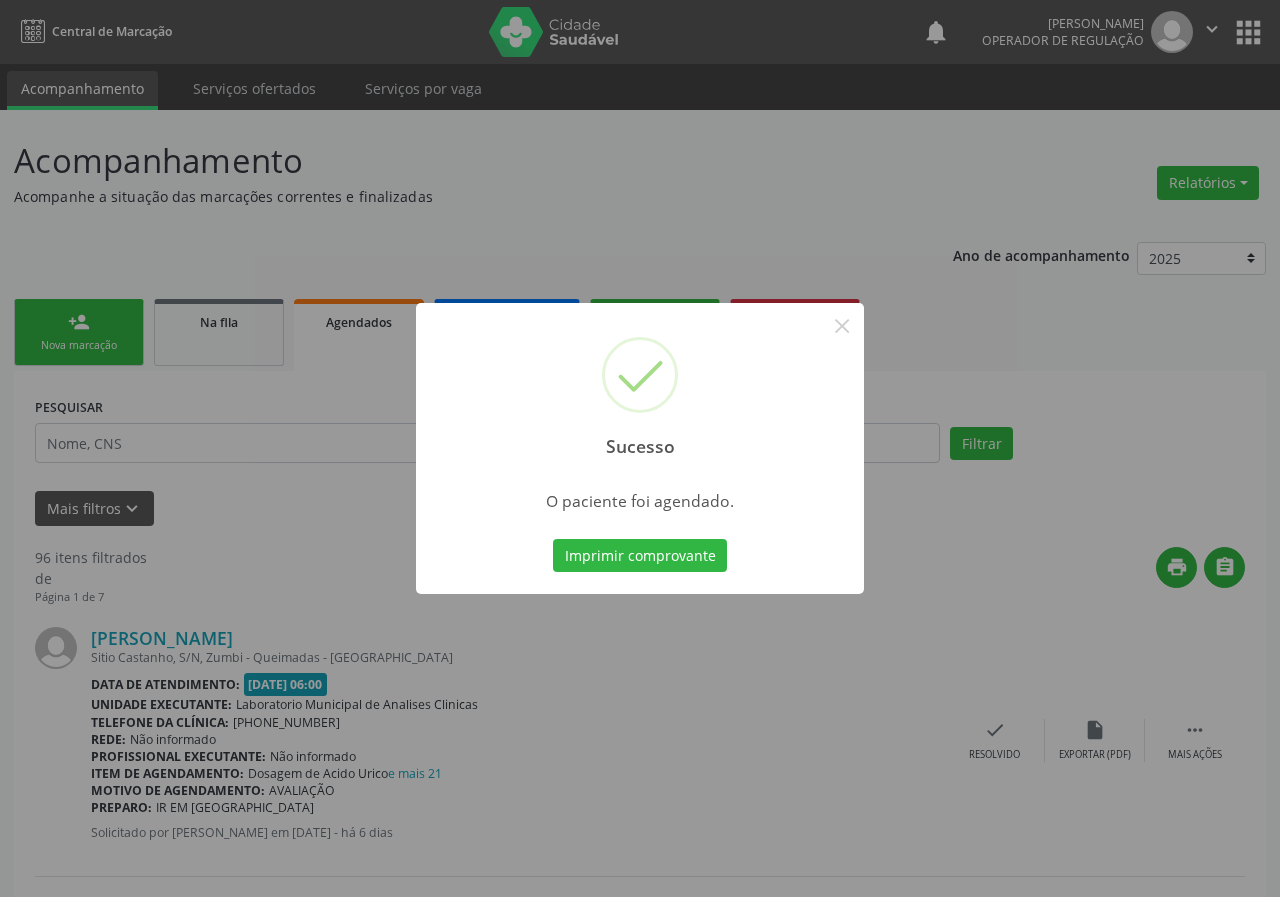 type 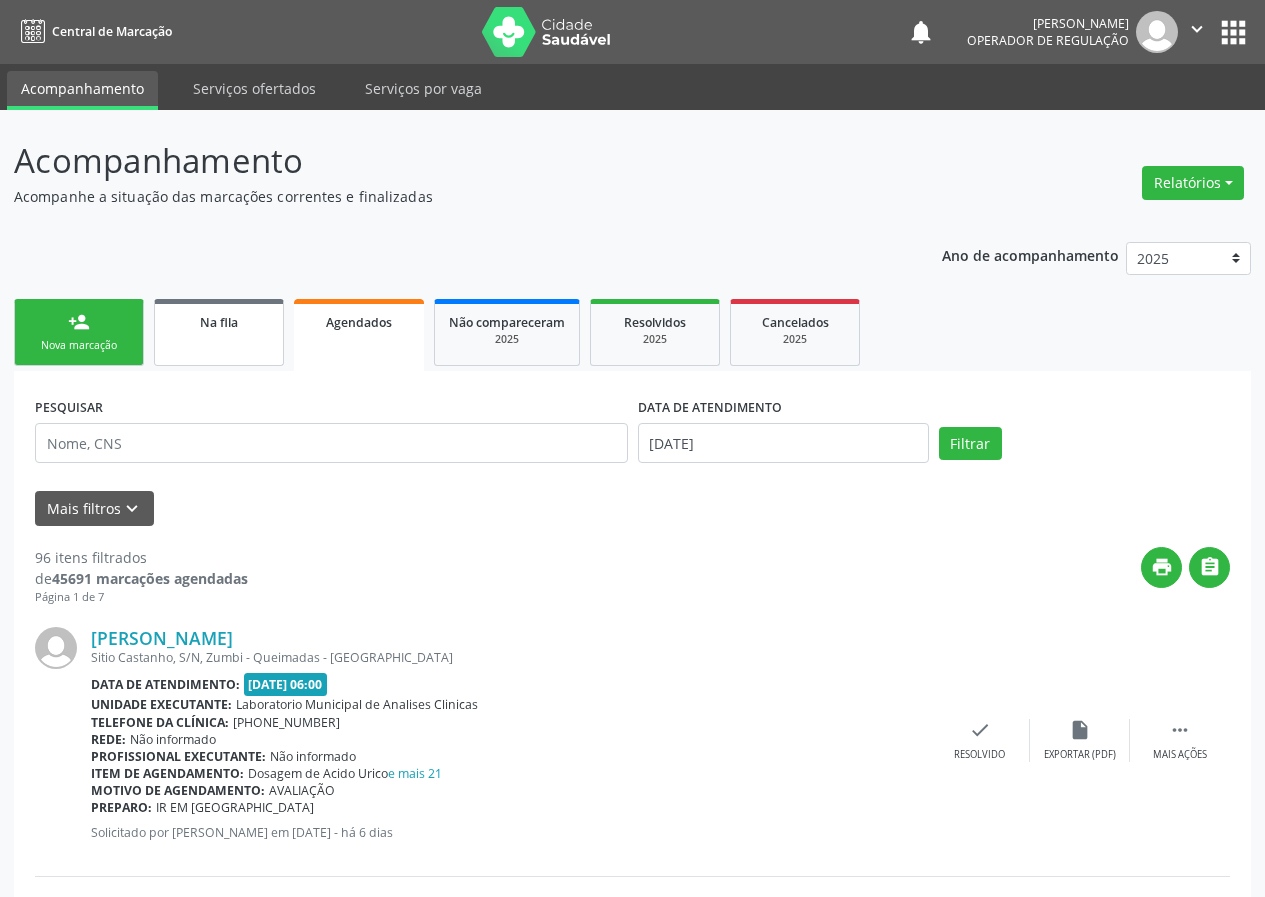 click on "Na fila" at bounding box center [219, 332] 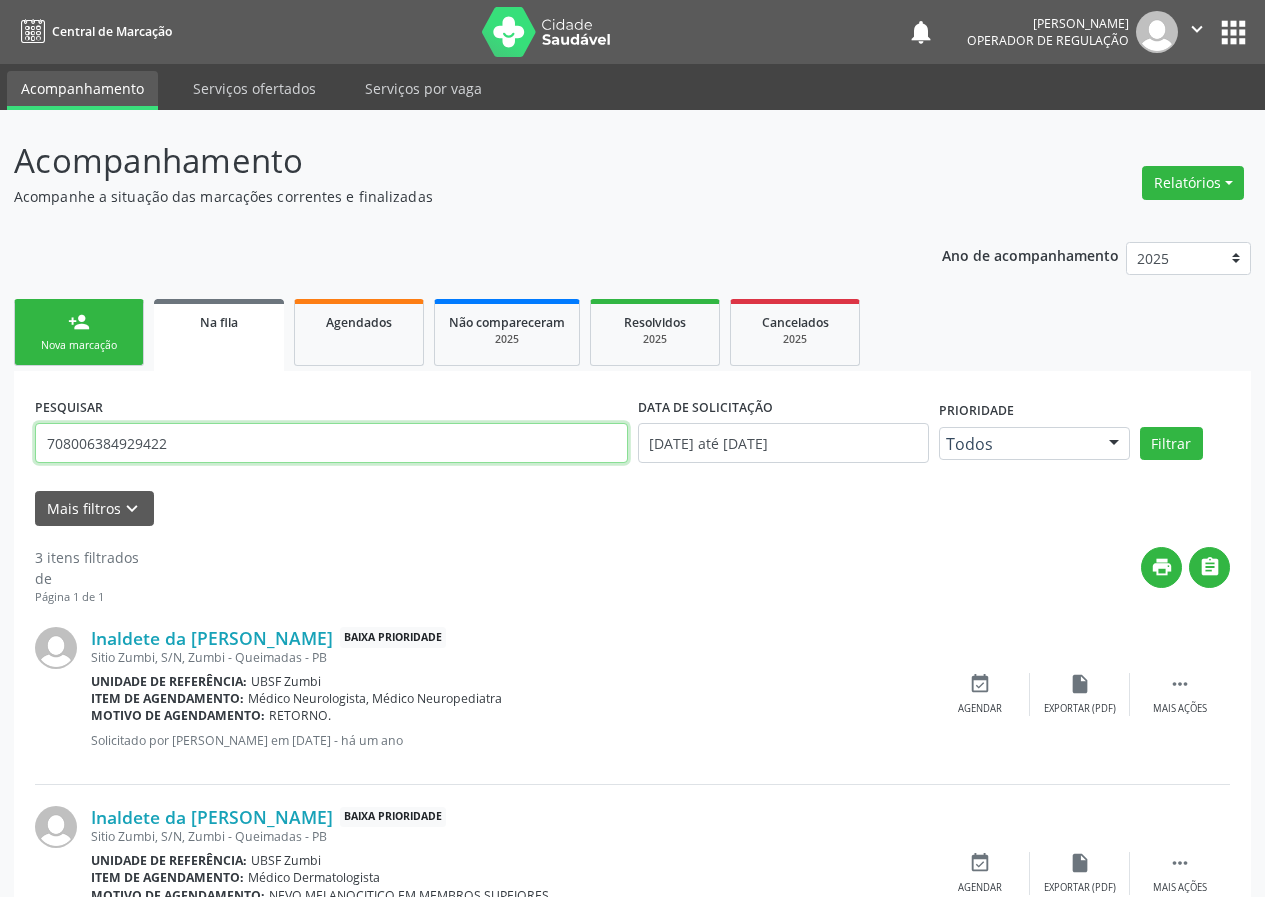 click on "708006384929422" at bounding box center [331, 443] 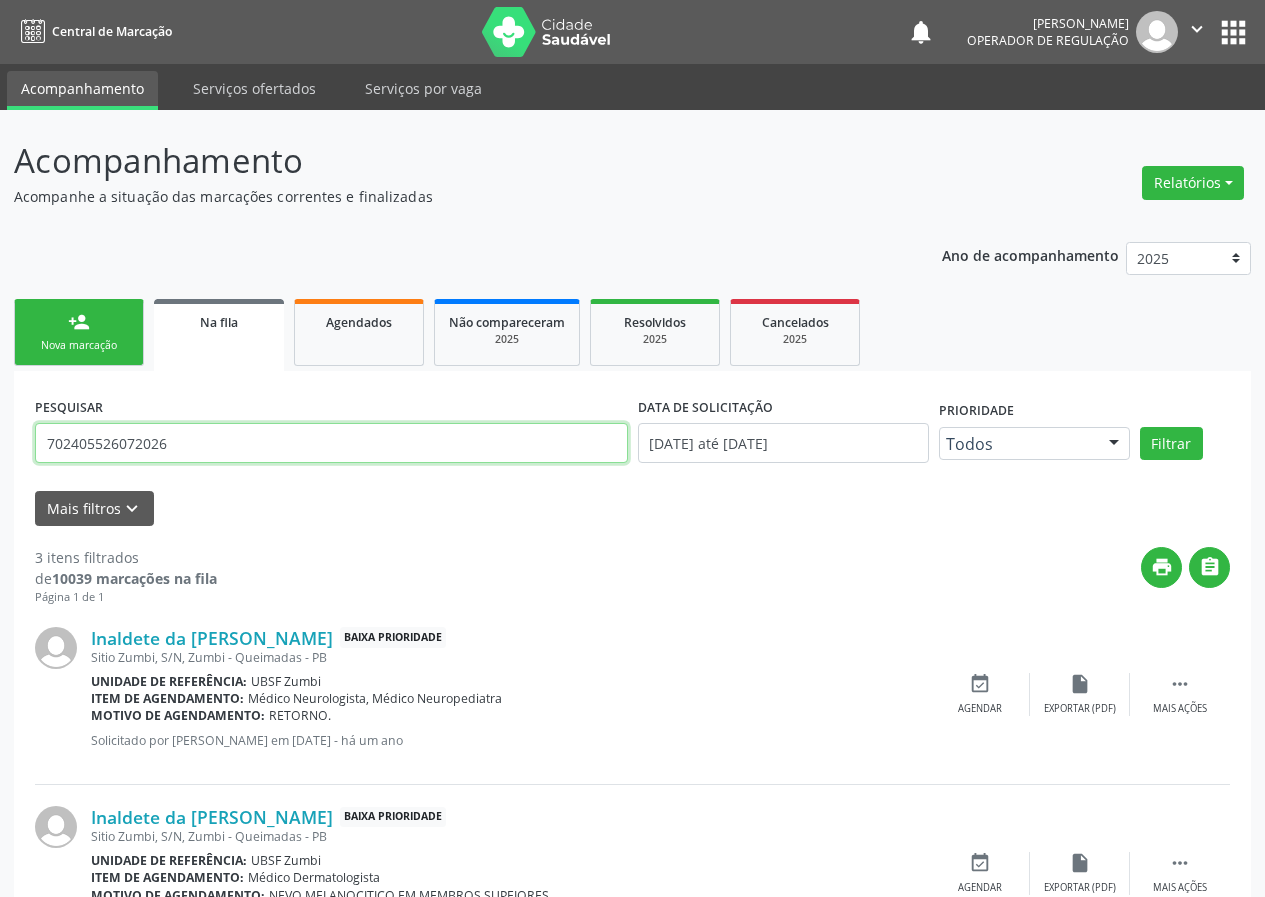 type on "702405526072026" 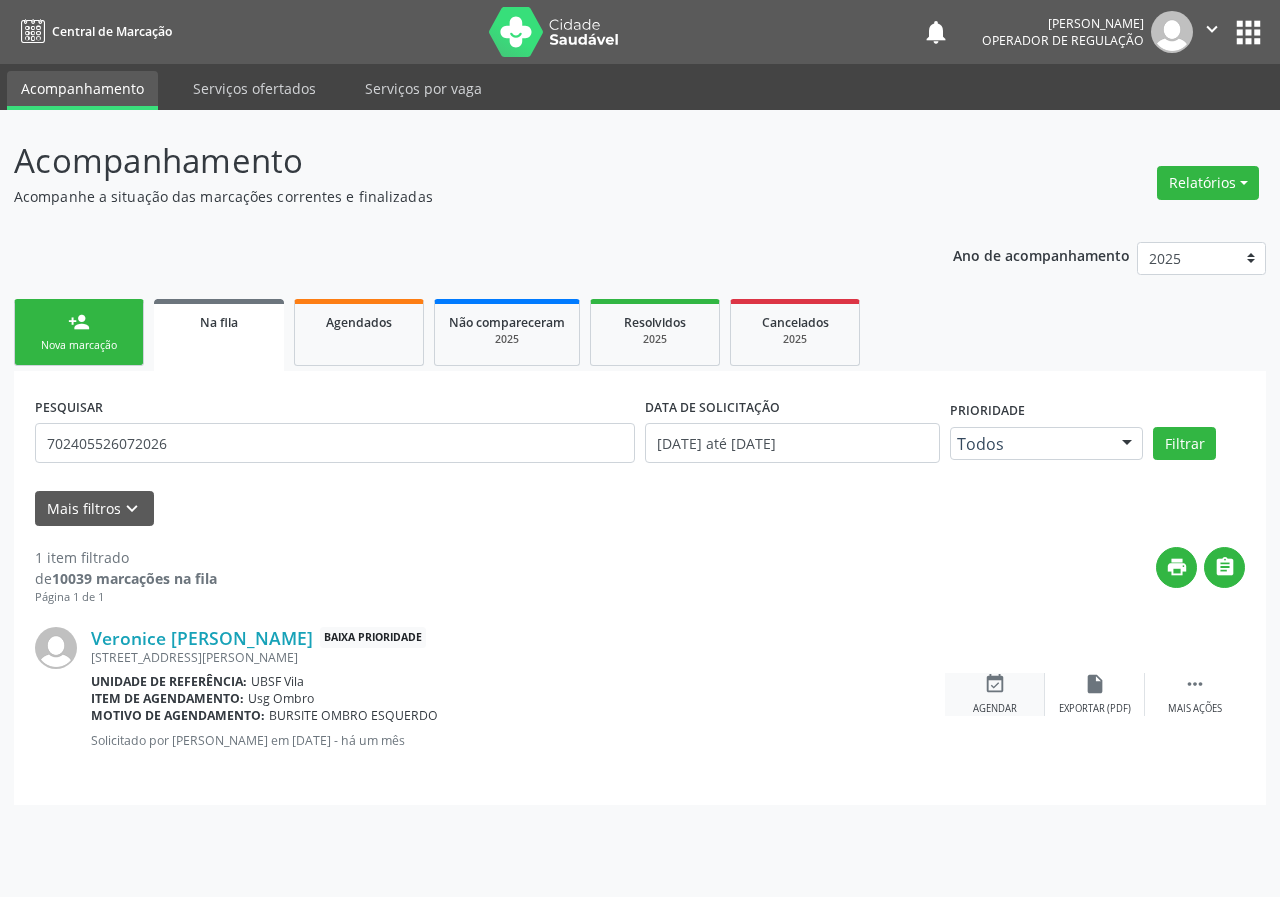 click on "Agendar" at bounding box center [995, 709] 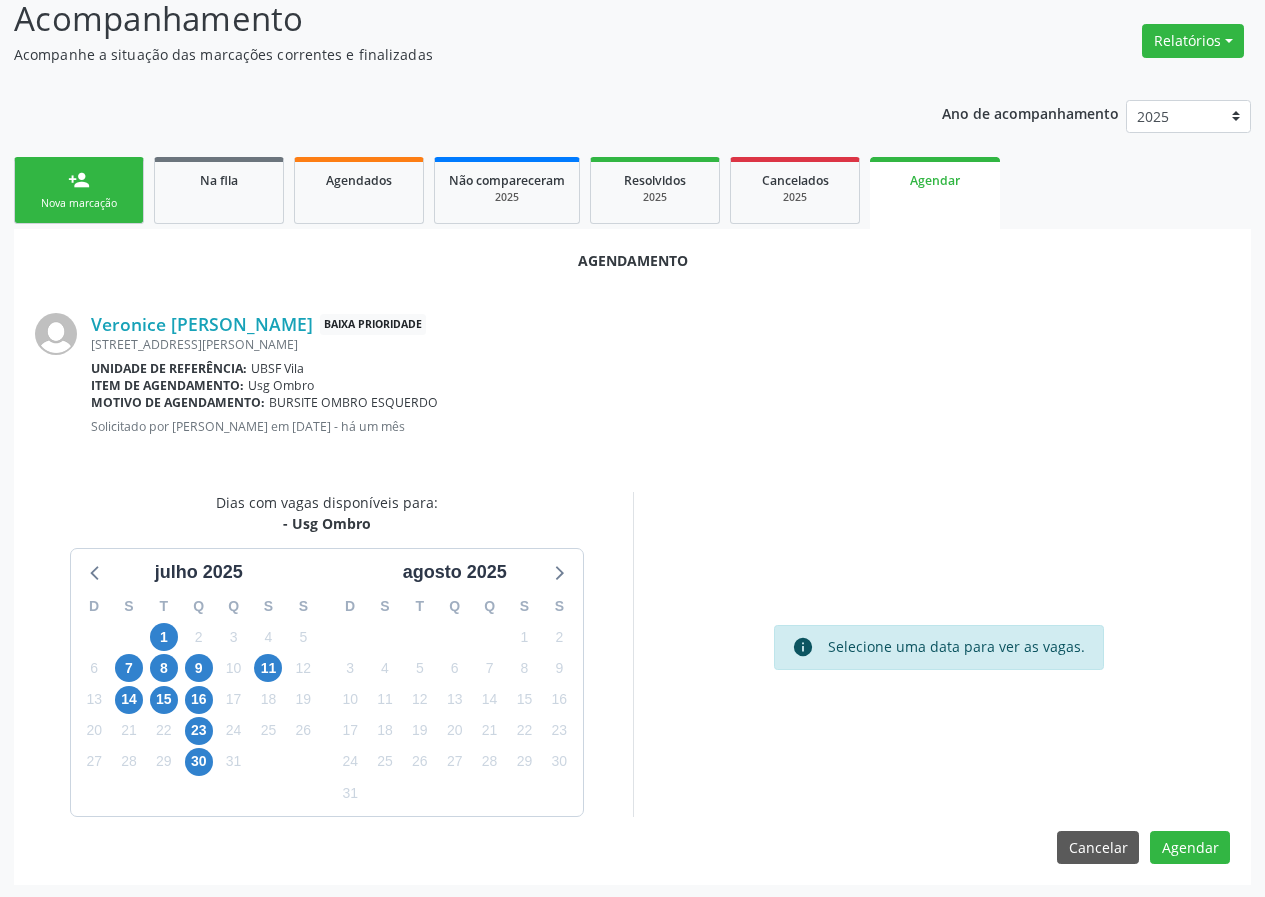 scroll, scrollTop: 144, scrollLeft: 0, axis: vertical 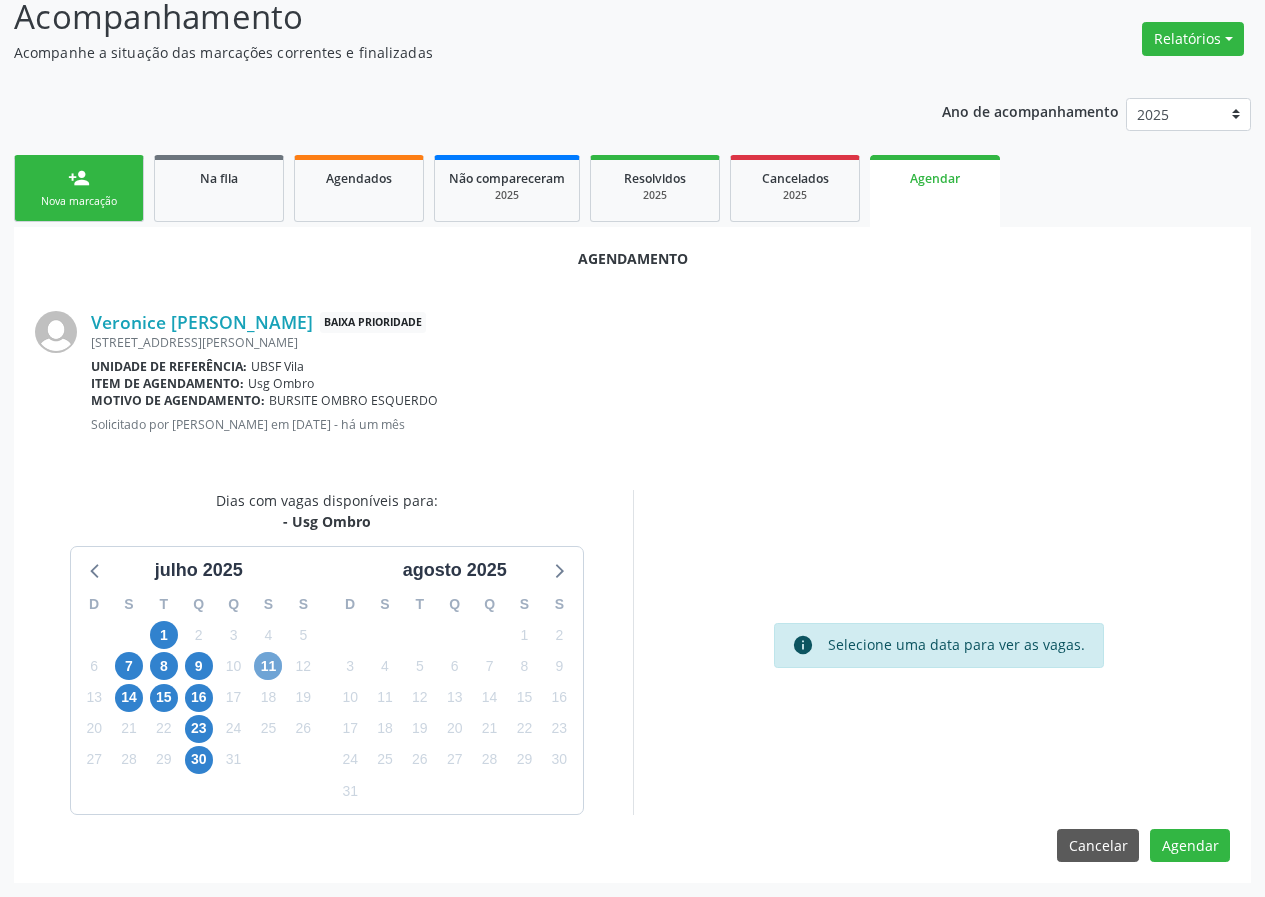 click on "11" at bounding box center (268, 666) 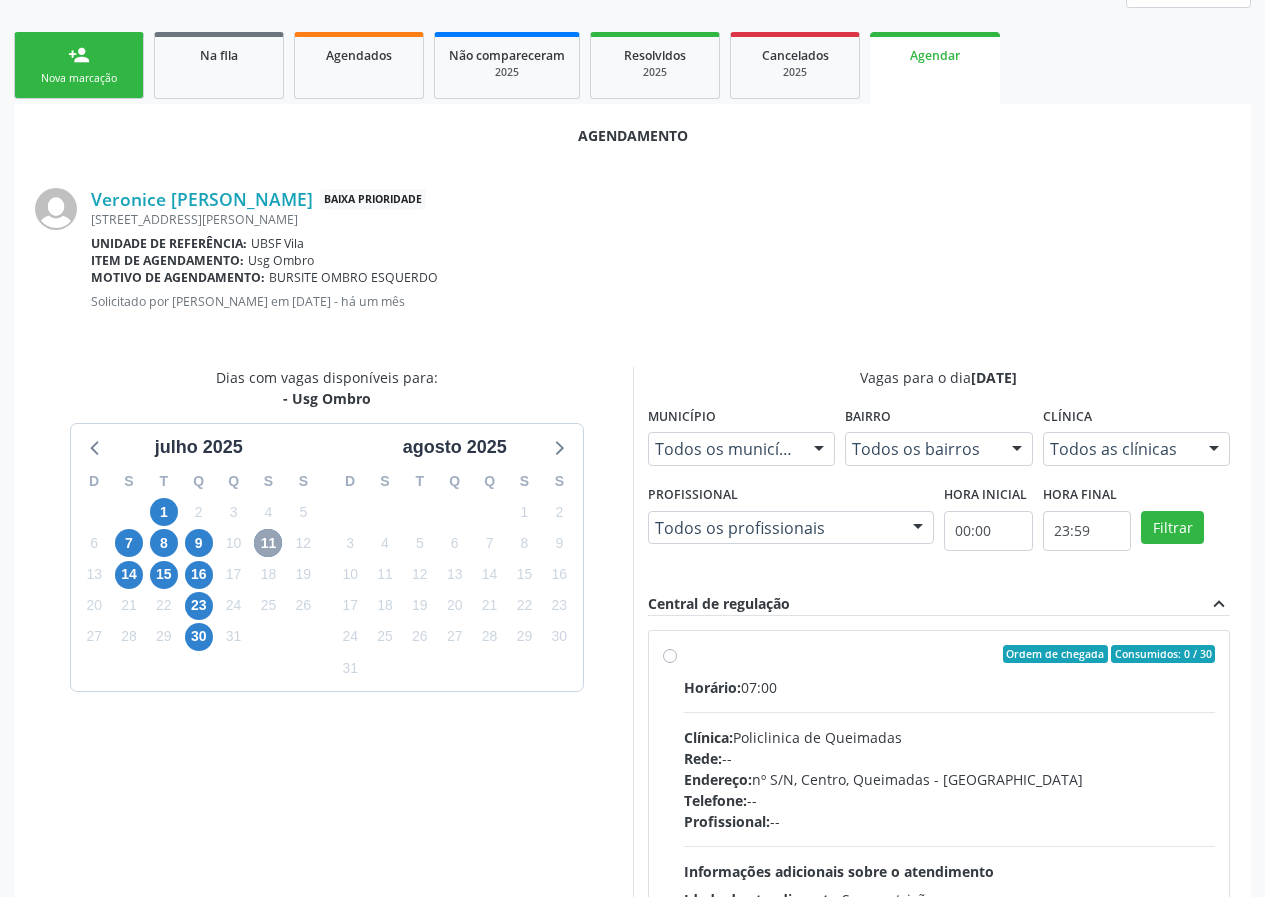 scroll, scrollTop: 469, scrollLeft: 0, axis: vertical 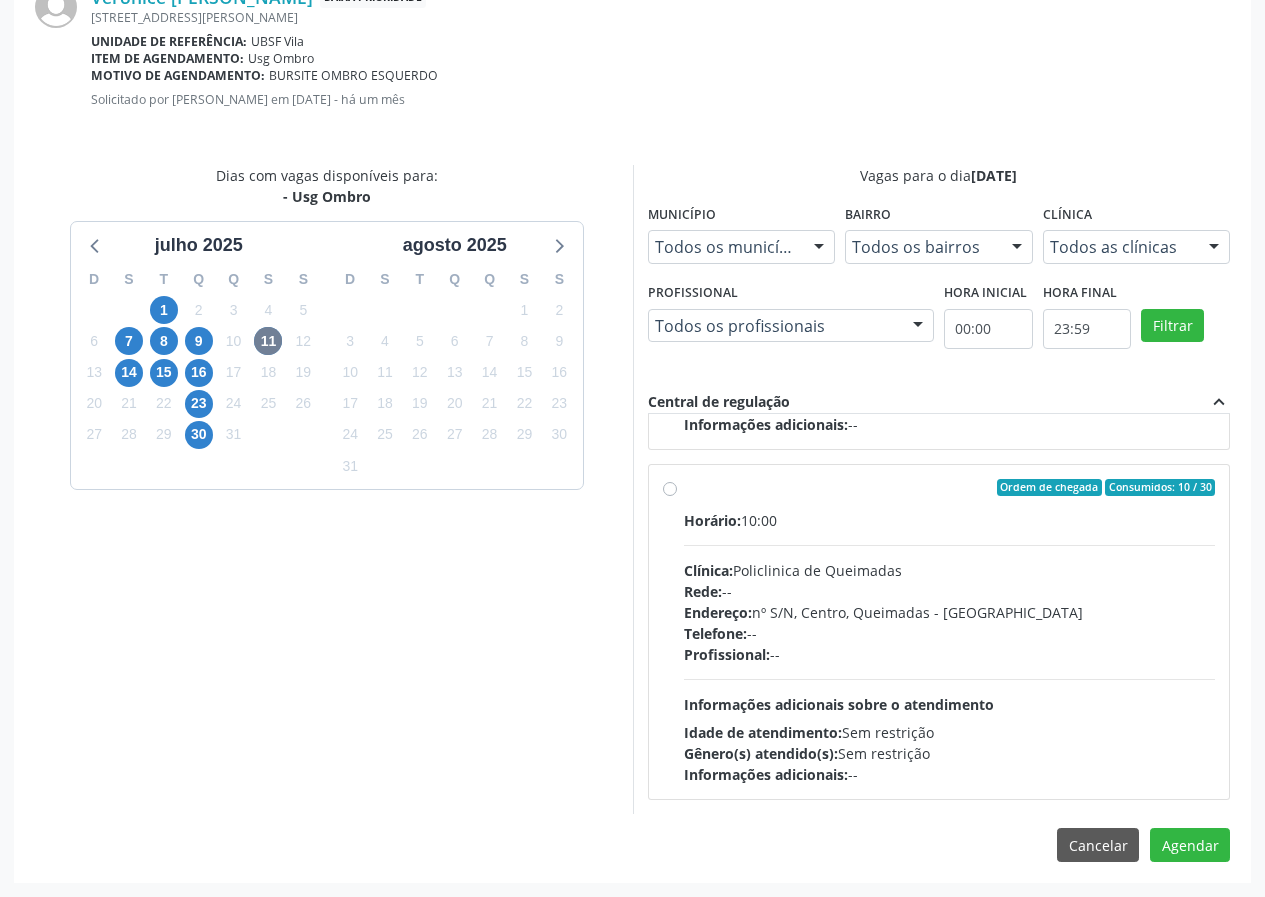 click on "Ordem de chegada
Consumidos: 10 / 30
Horário:   10:00
Clínica:  Policlinica de Queimadas
Rede:
--
Endereço:   nº S/N, Centro, Queimadas - PB
Telefone:   --
Profissional:
--
Informações adicionais sobre o atendimento
Idade de atendimento:
Sem restrição
Gênero(s) atendido(s):
Sem restrição
Informações adicionais:
--" at bounding box center (950, 632) 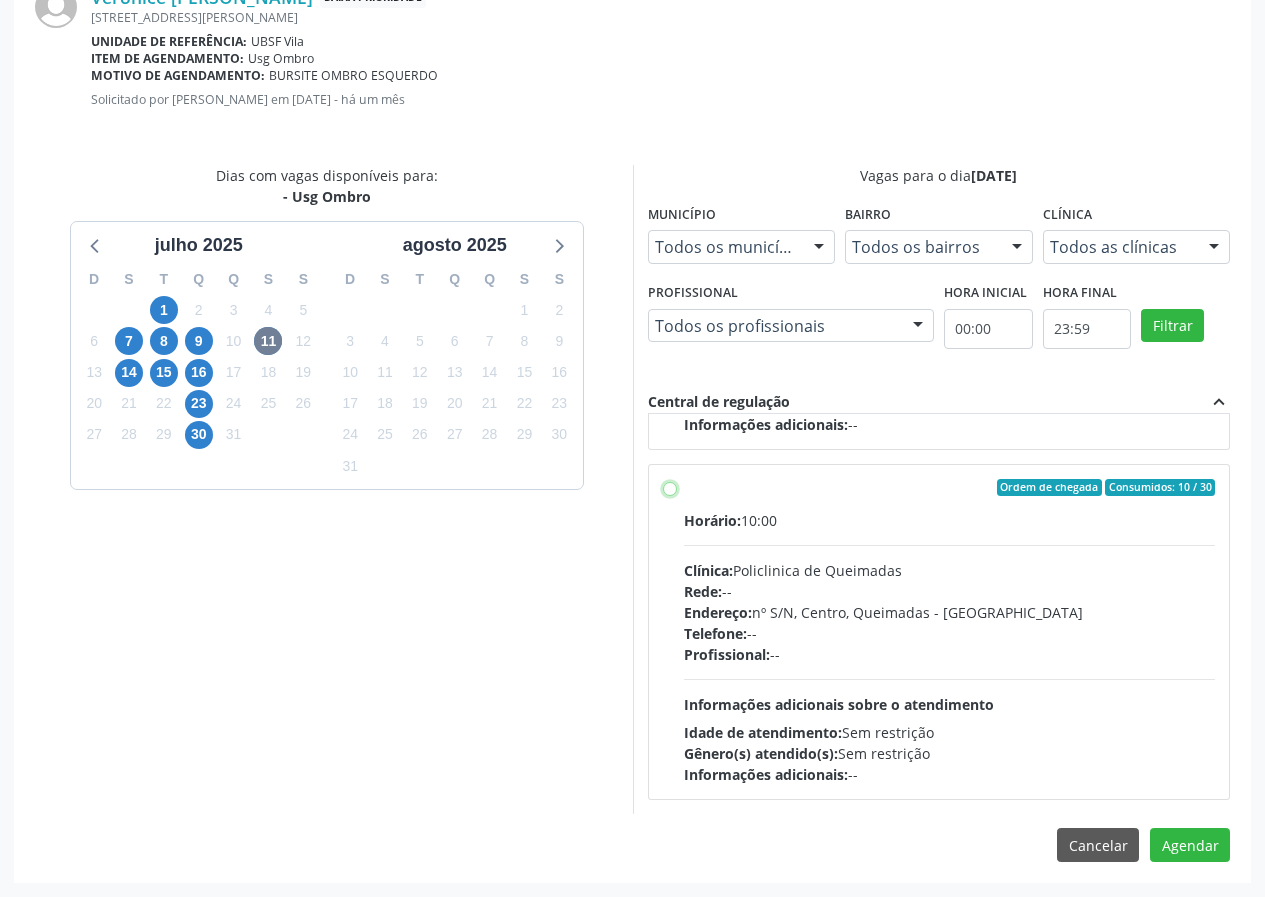 click on "Ordem de chegada
Consumidos: 10 / 30
Horário:   10:00
Clínica:  Policlinica de Queimadas
Rede:
--
Endereço:   nº S/N, Centro, Queimadas - PB
Telefone:   --
Profissional:
--
Informações adicionais sobre o atendimento
Idade de atendimento:
Sem restrição
Gênero(s) atendido(s):
Sem restrição
Informações adicionais:
--" at bounding box center [670, 488] 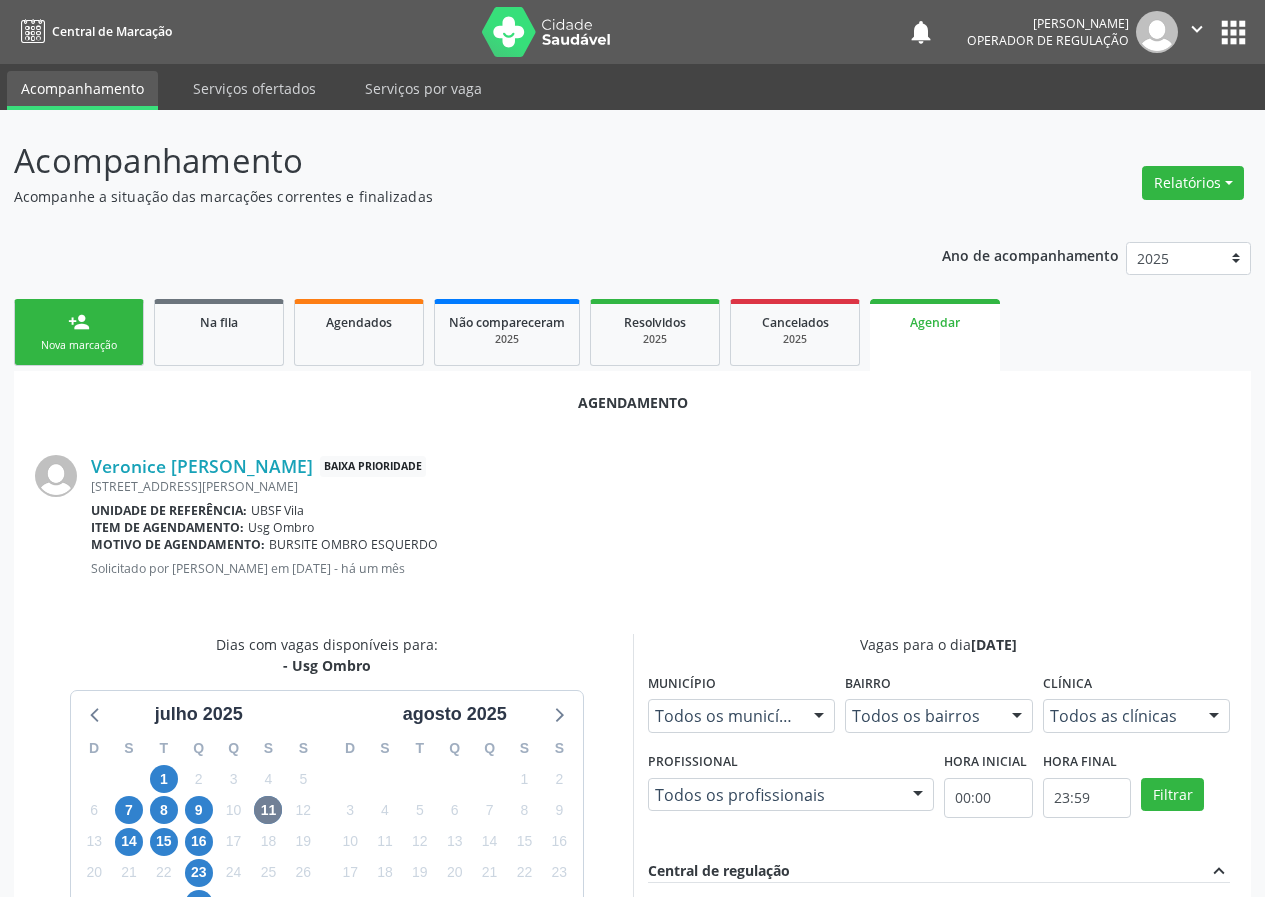 scroll, scrollTop: 469, scrollLeft: 0, axis: vertical 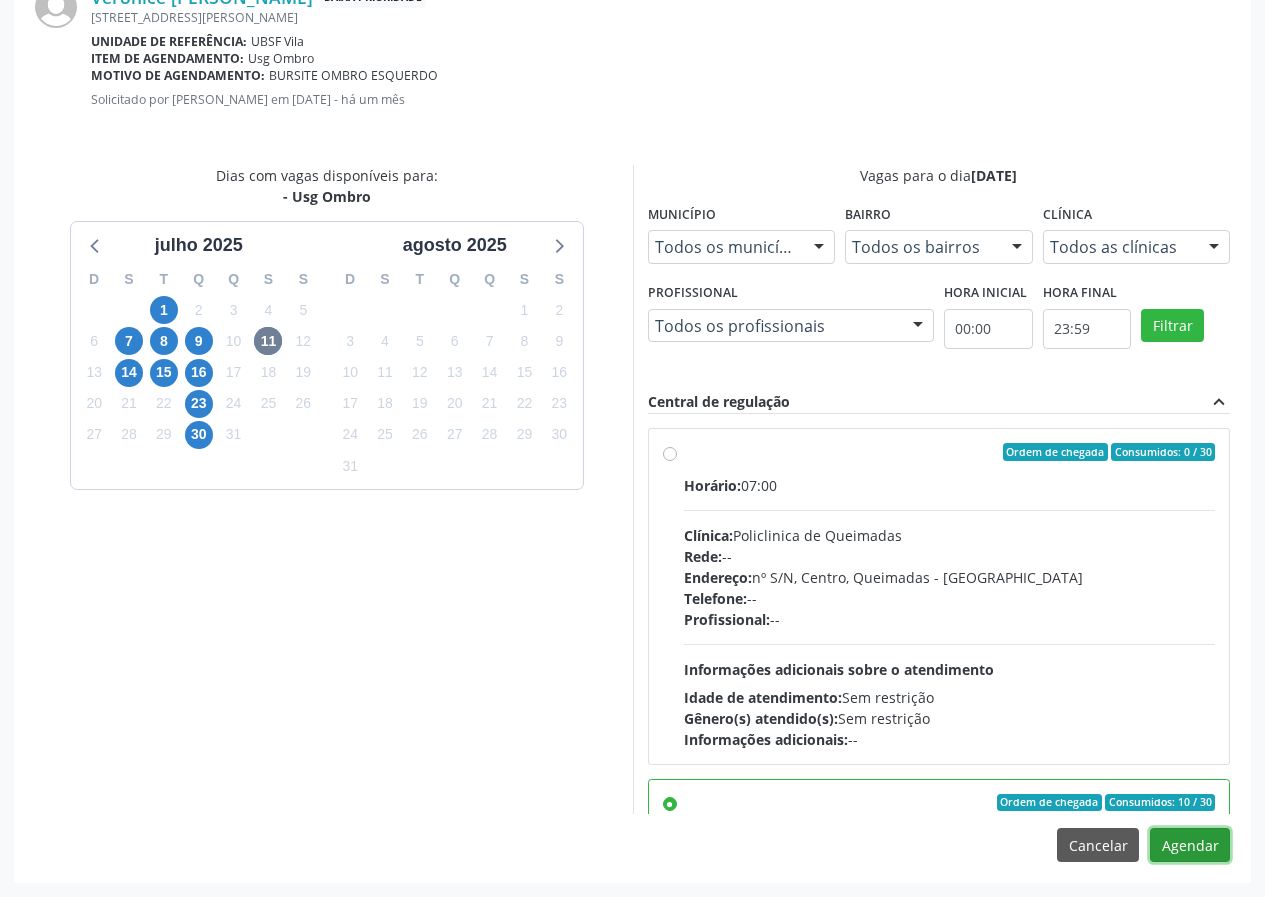 click on "Agendar" at bounding box center [1190, 845] 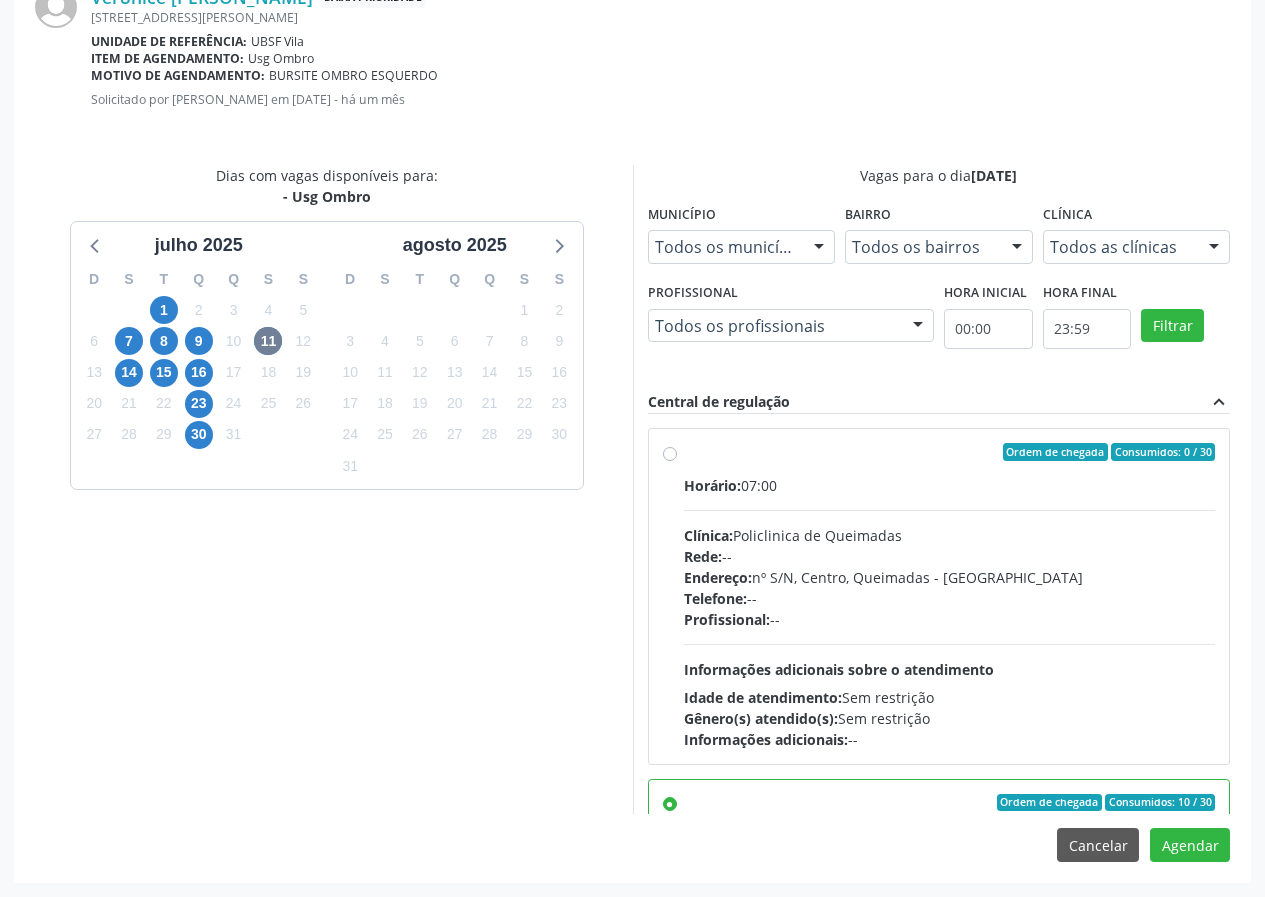 scroll, scrollTop: 415, scrollLeft: 0, axis: vertical 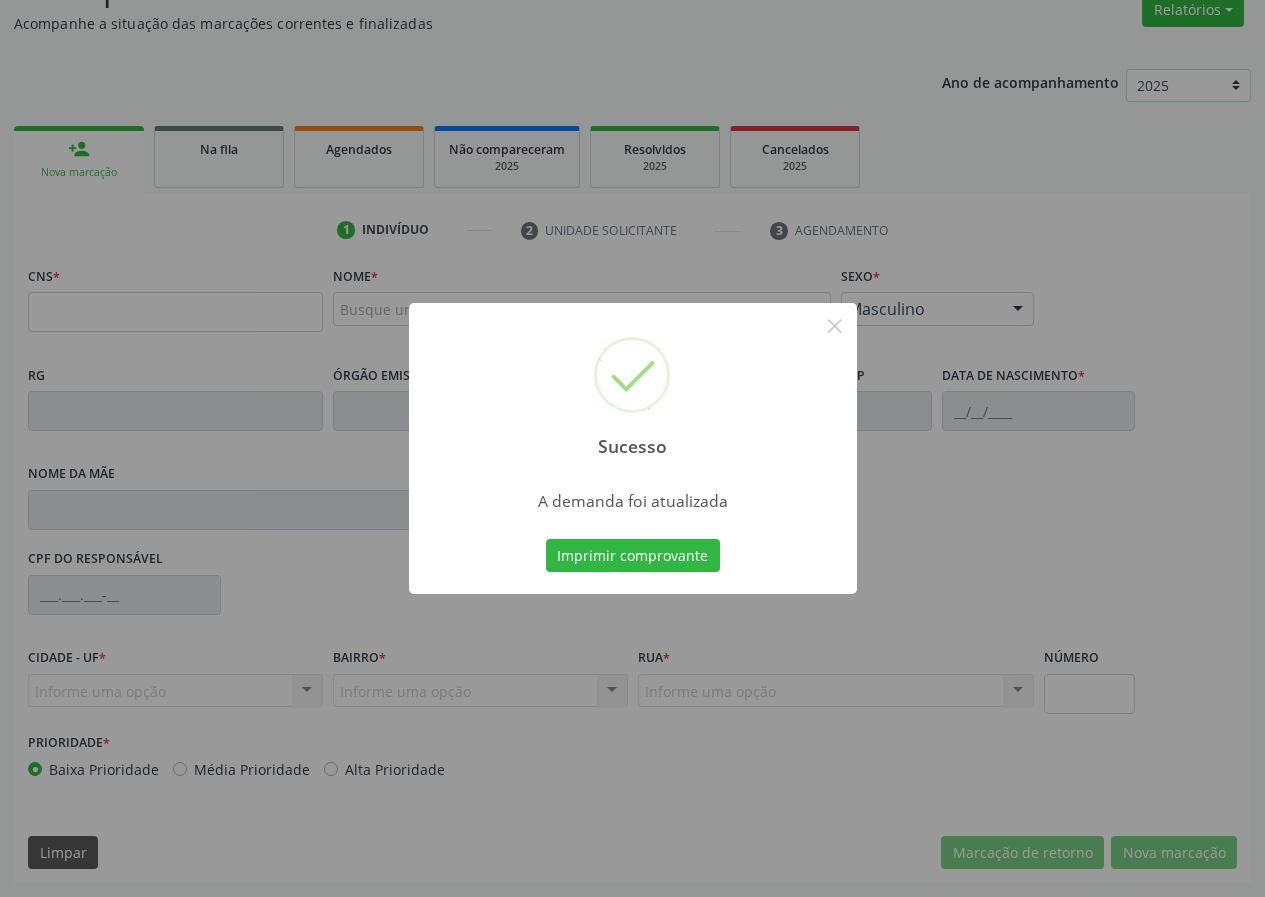 type 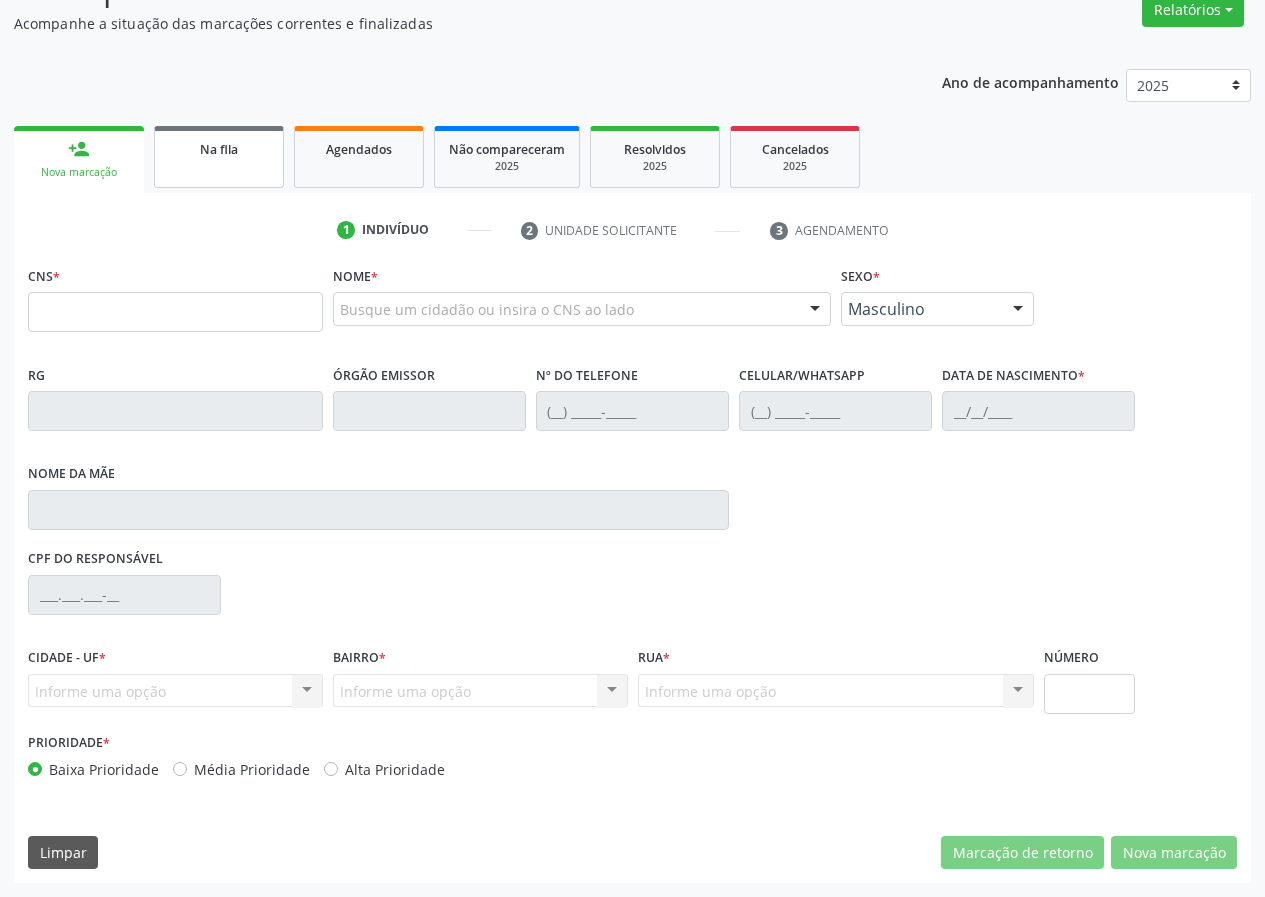 click on "Na fila" at bounding box center (219, 149) 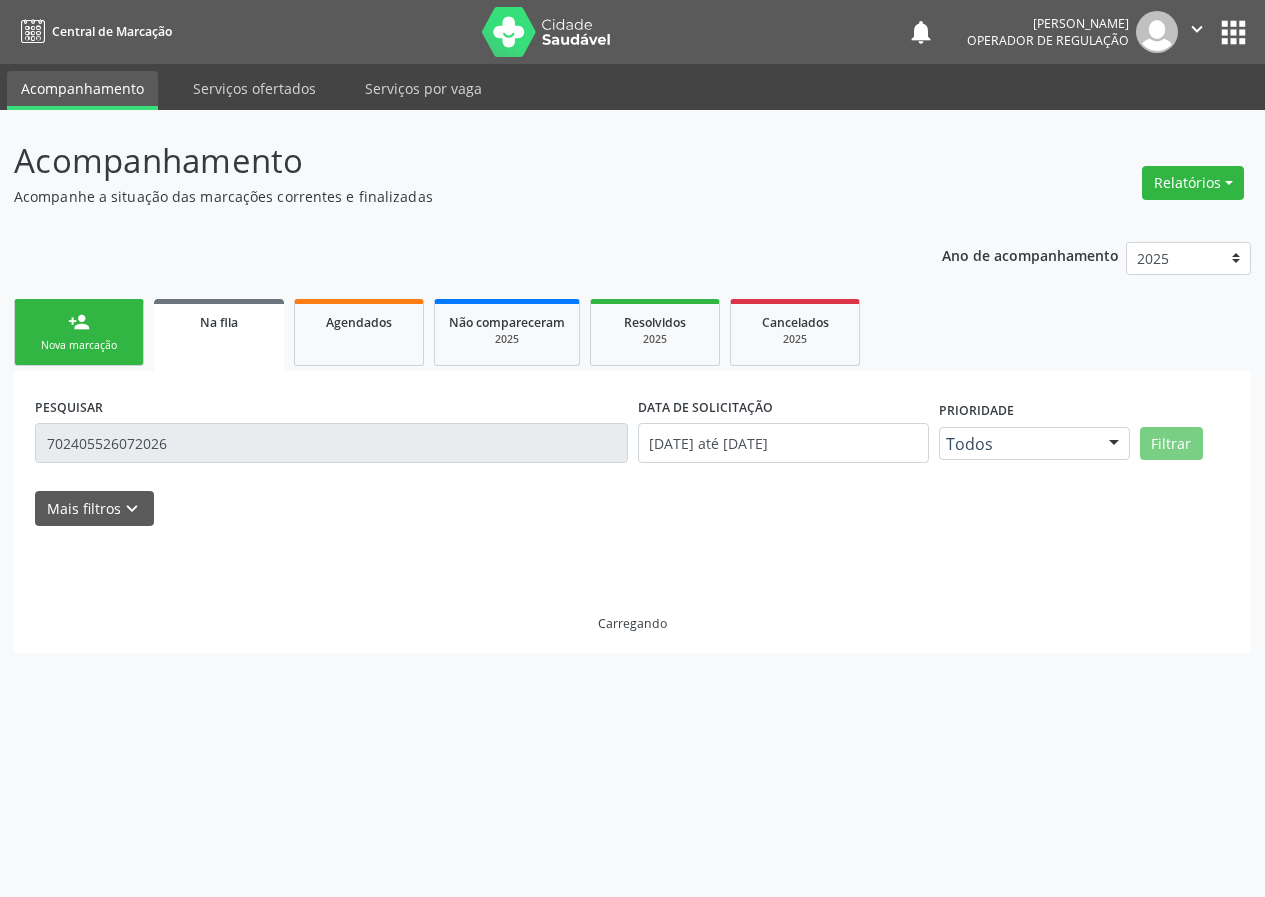 scroll, scrollTop: 0, scrollLeft: 0, axis: both 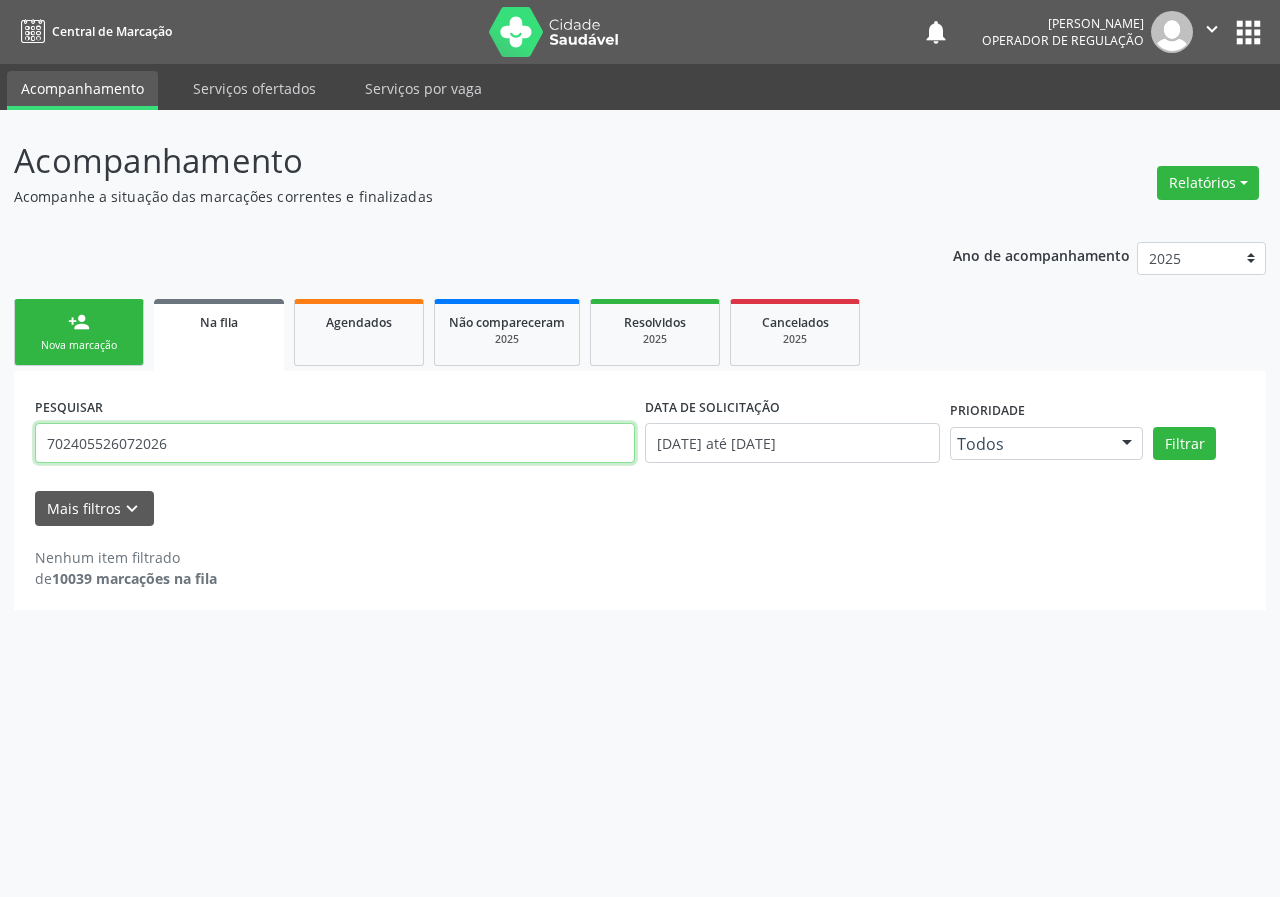 click on "702405526072026" at bounding box center (335, 443) 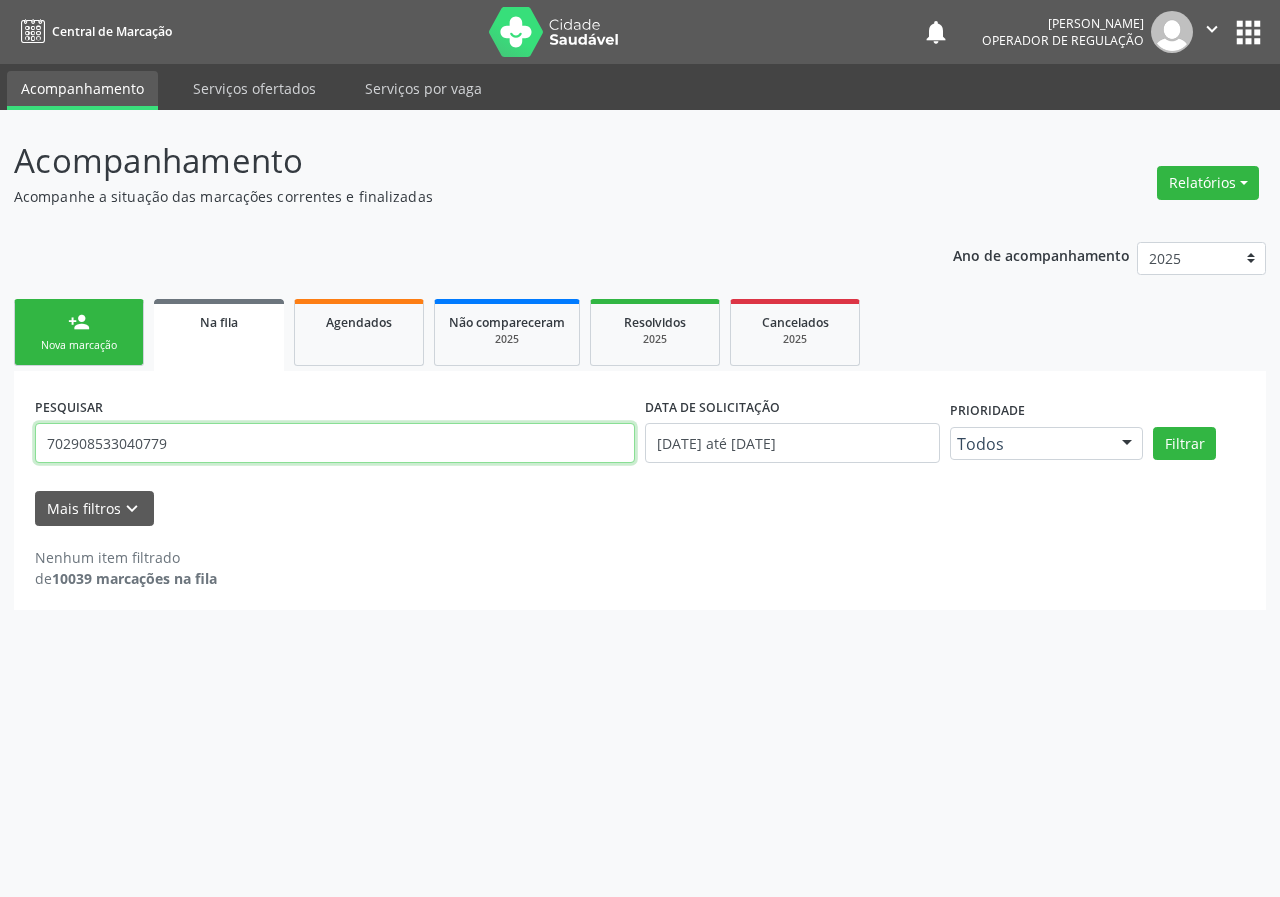 type on "702908533040779" 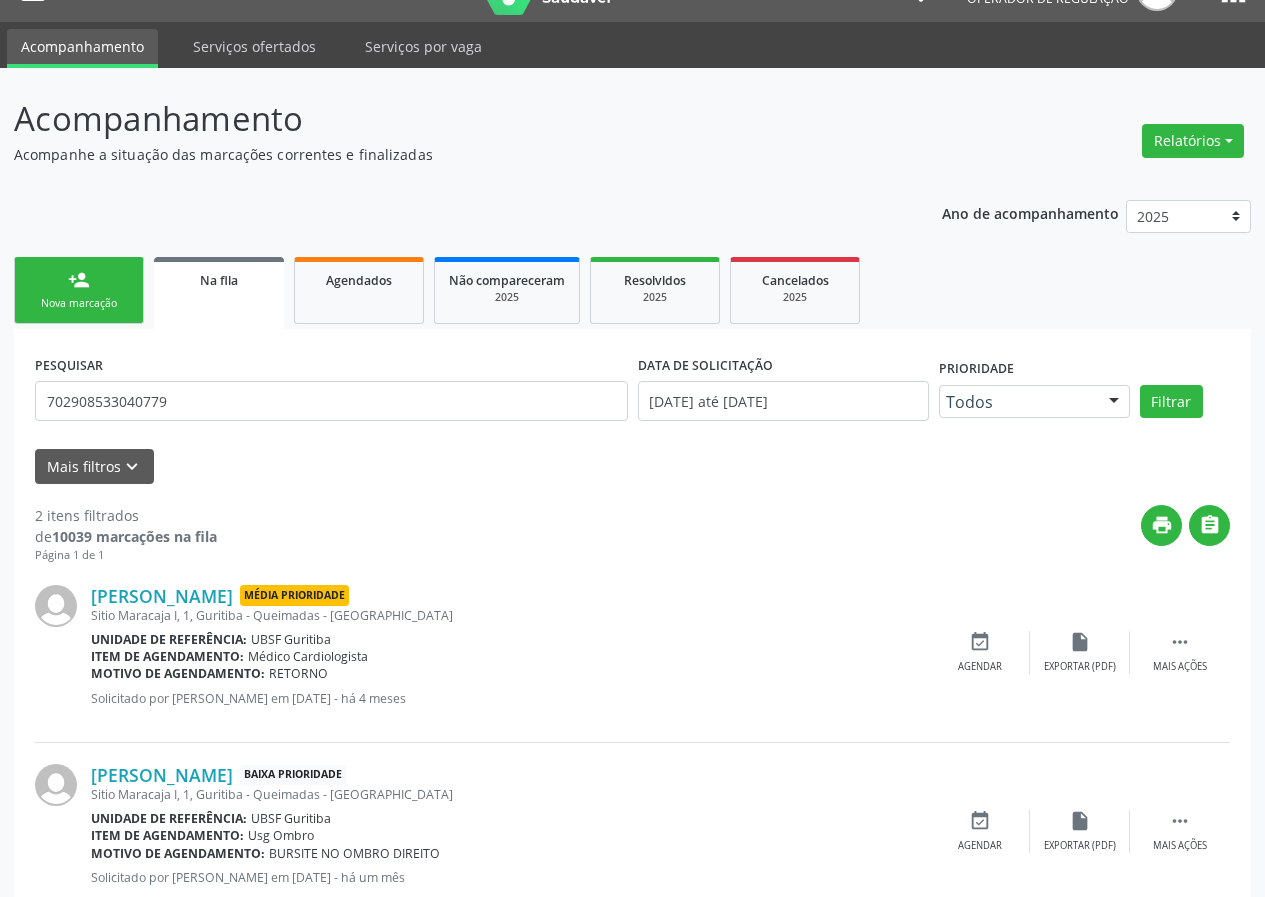 scroll, scrollTop: 101, scrollLeft: 0, axis: vertical 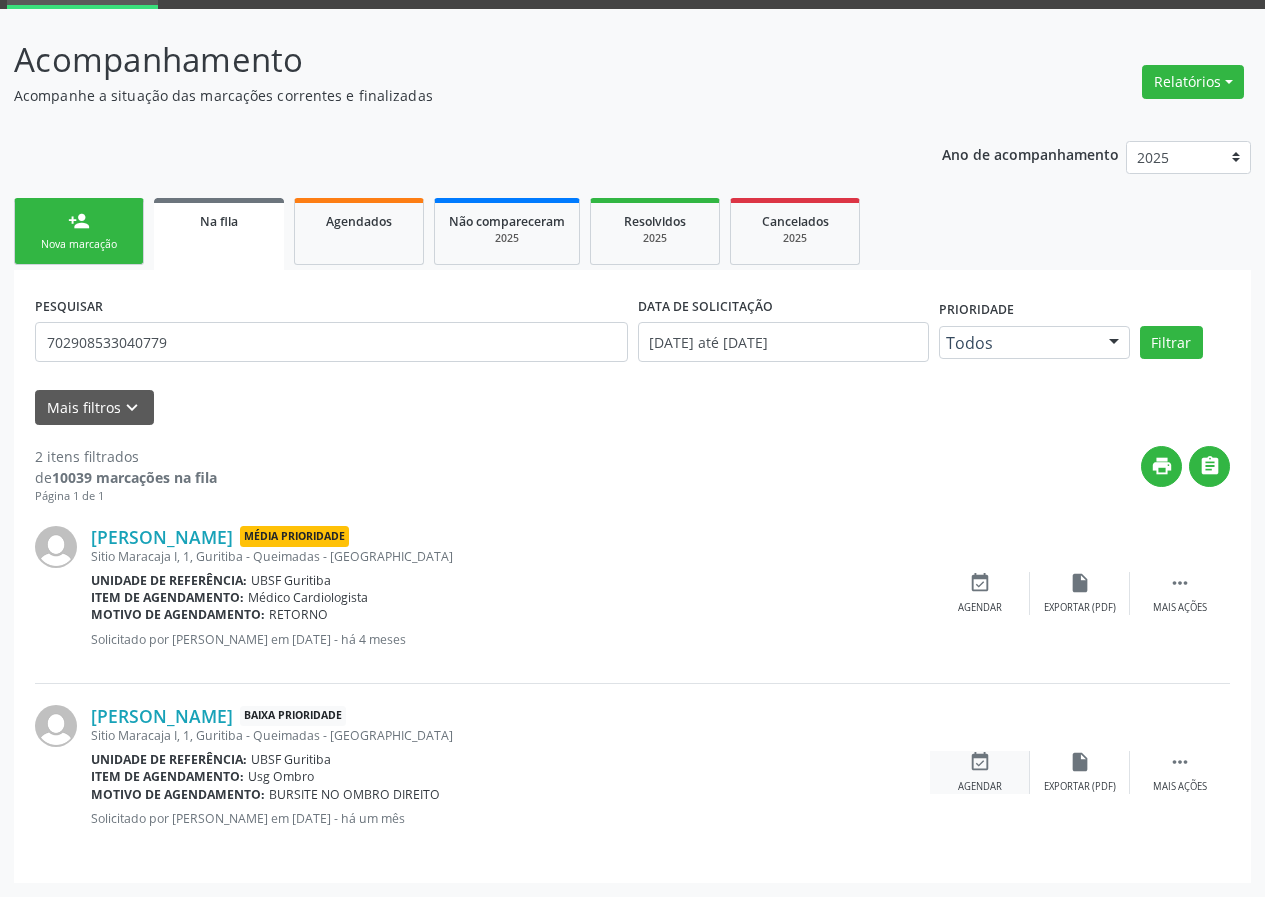 drag, startPoint x: 985, startPoint y: 753, endPoint x: 971, endPoint y: 782, distance: 32.202484 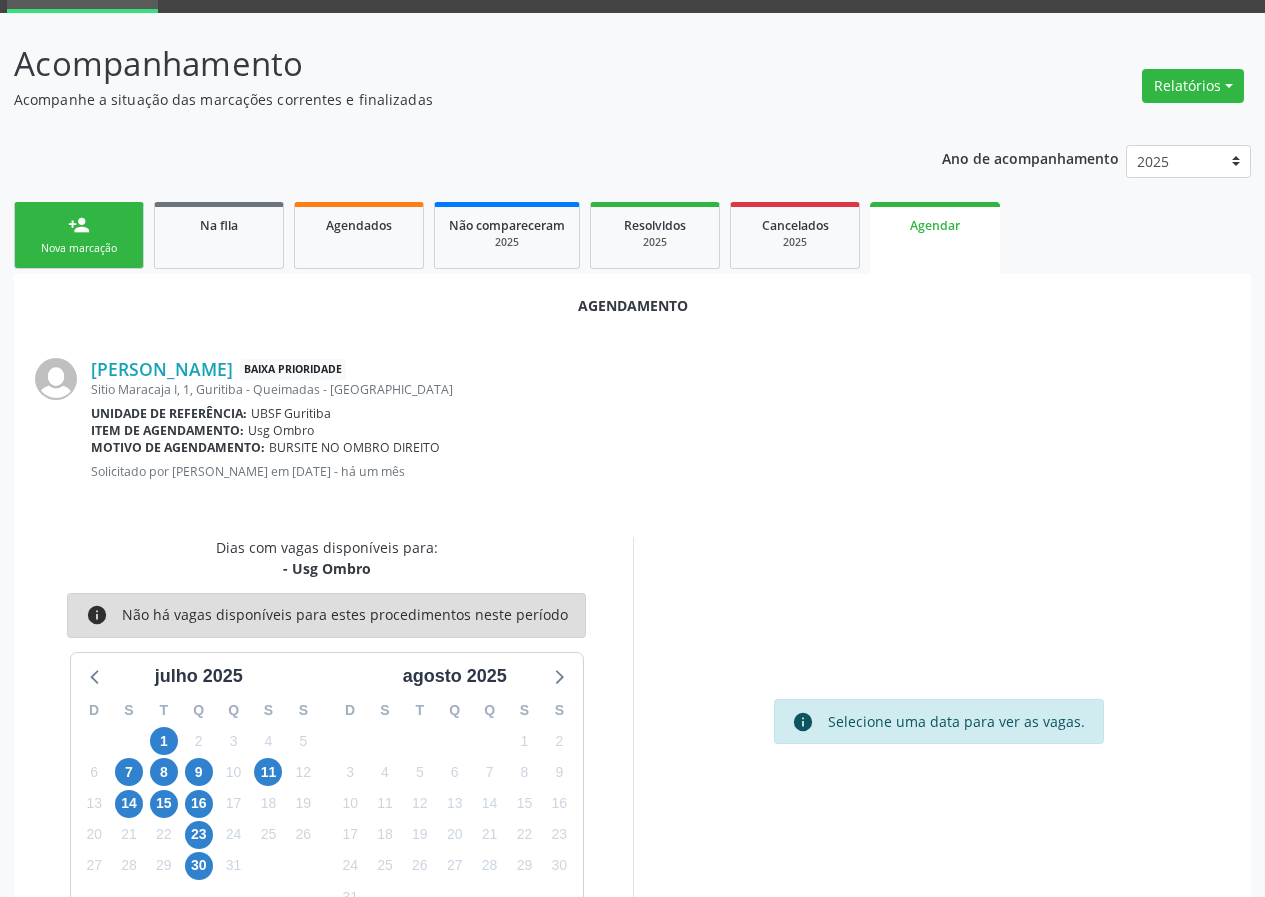 scroll, scrollTop: 101, scrollLeft: 0, axis: vertical 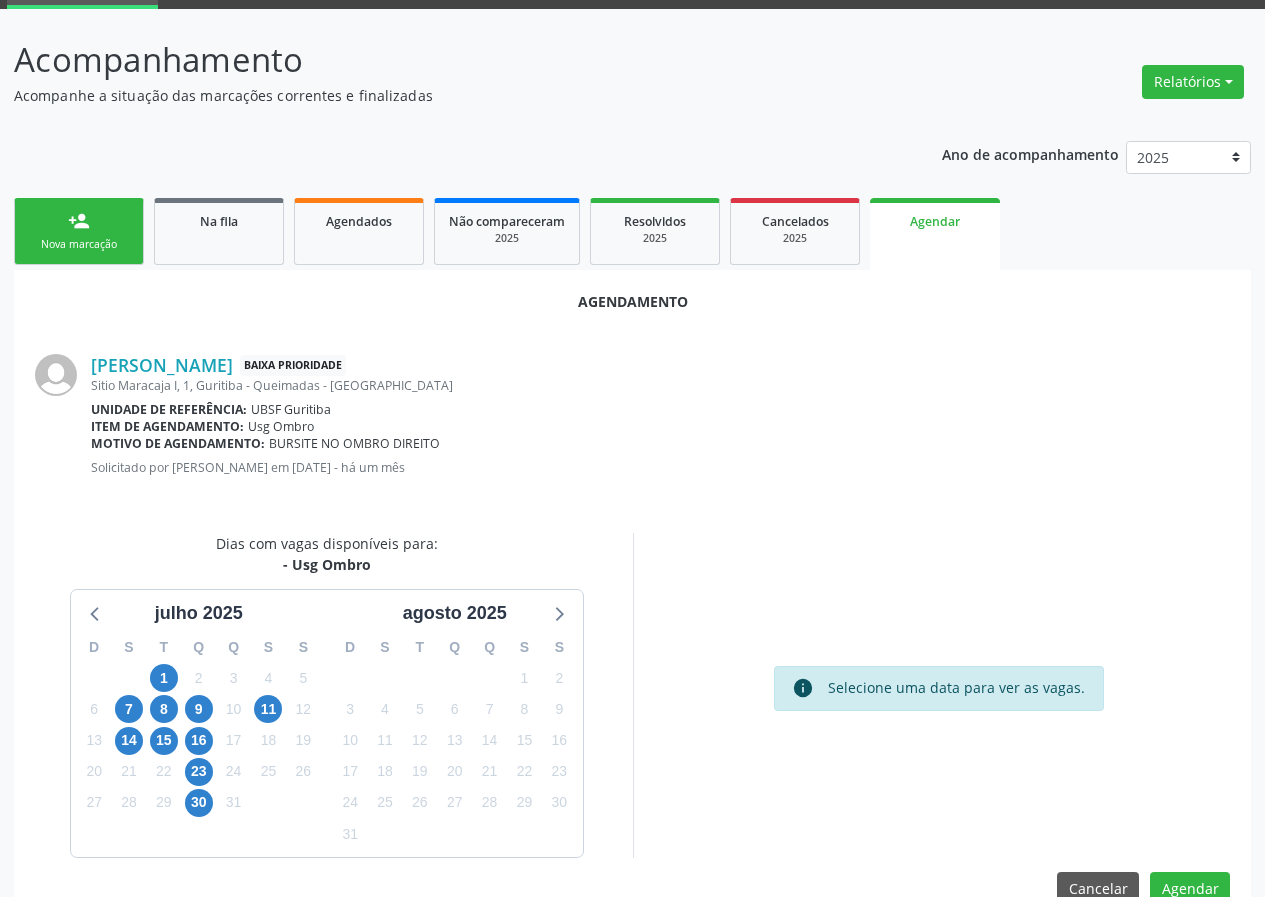 click on "11" at bounding box center [268, 709] 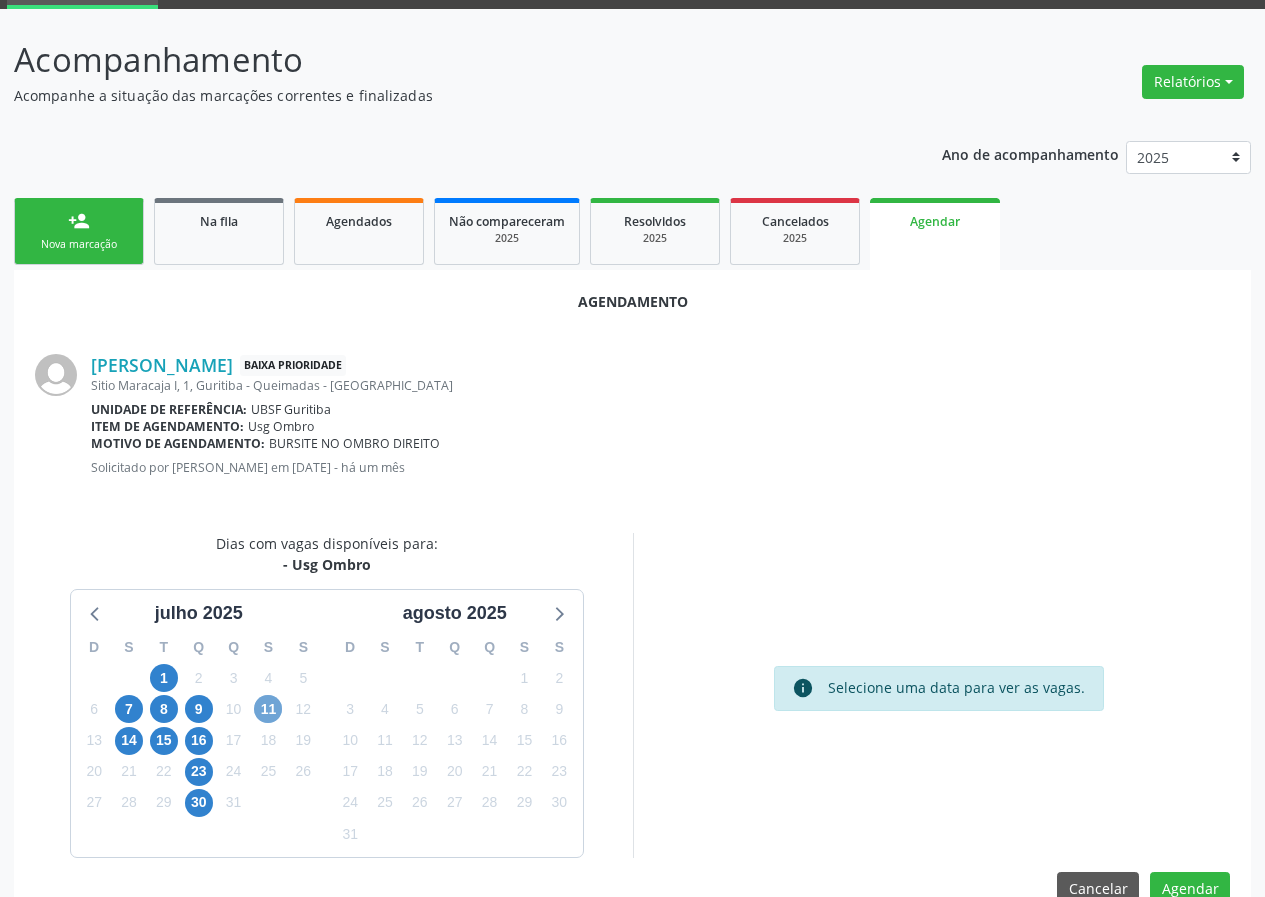 click on "11" at bounding box center (268, 709) 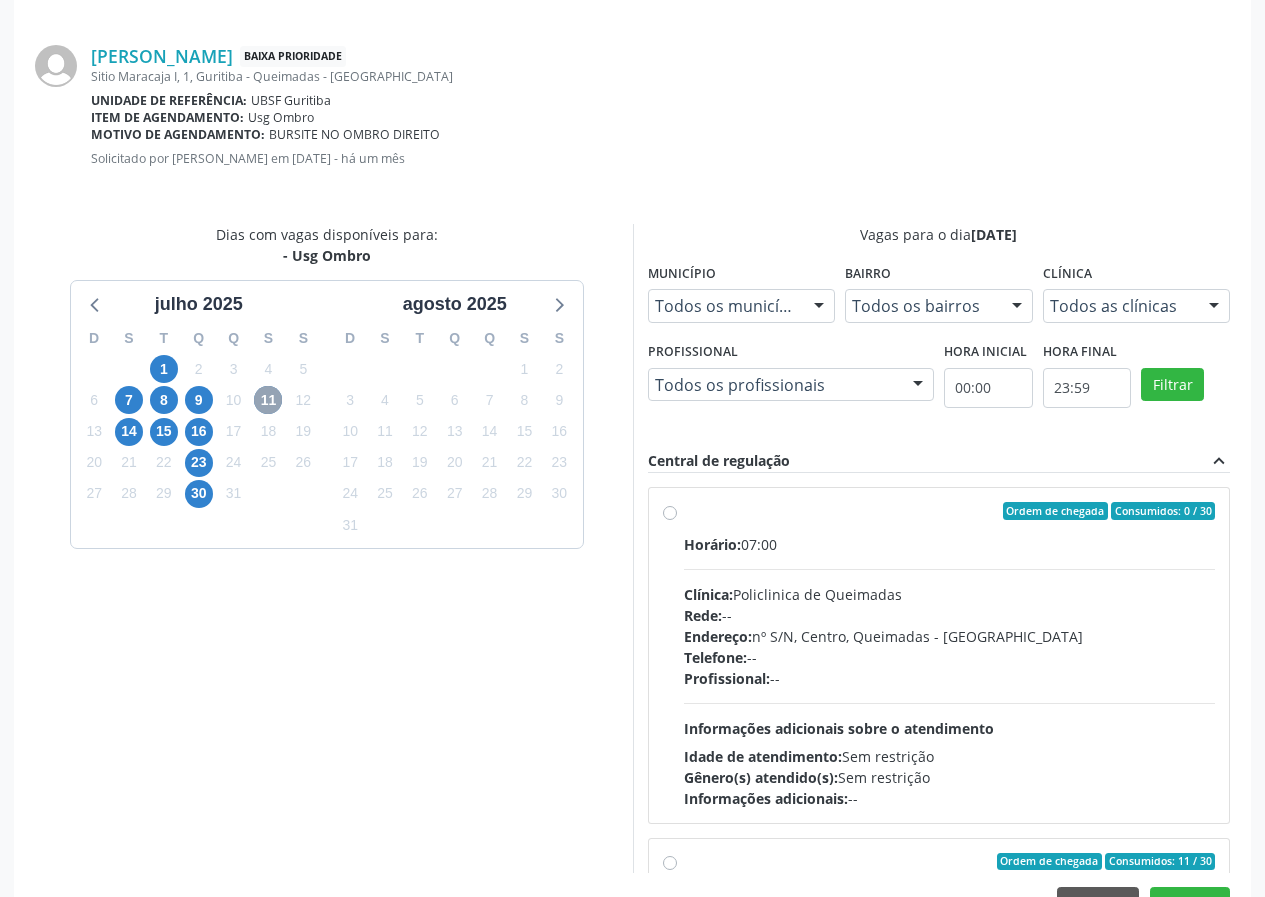scroll, scrollTop: 469, scrollLeft: 0, axis: vertical 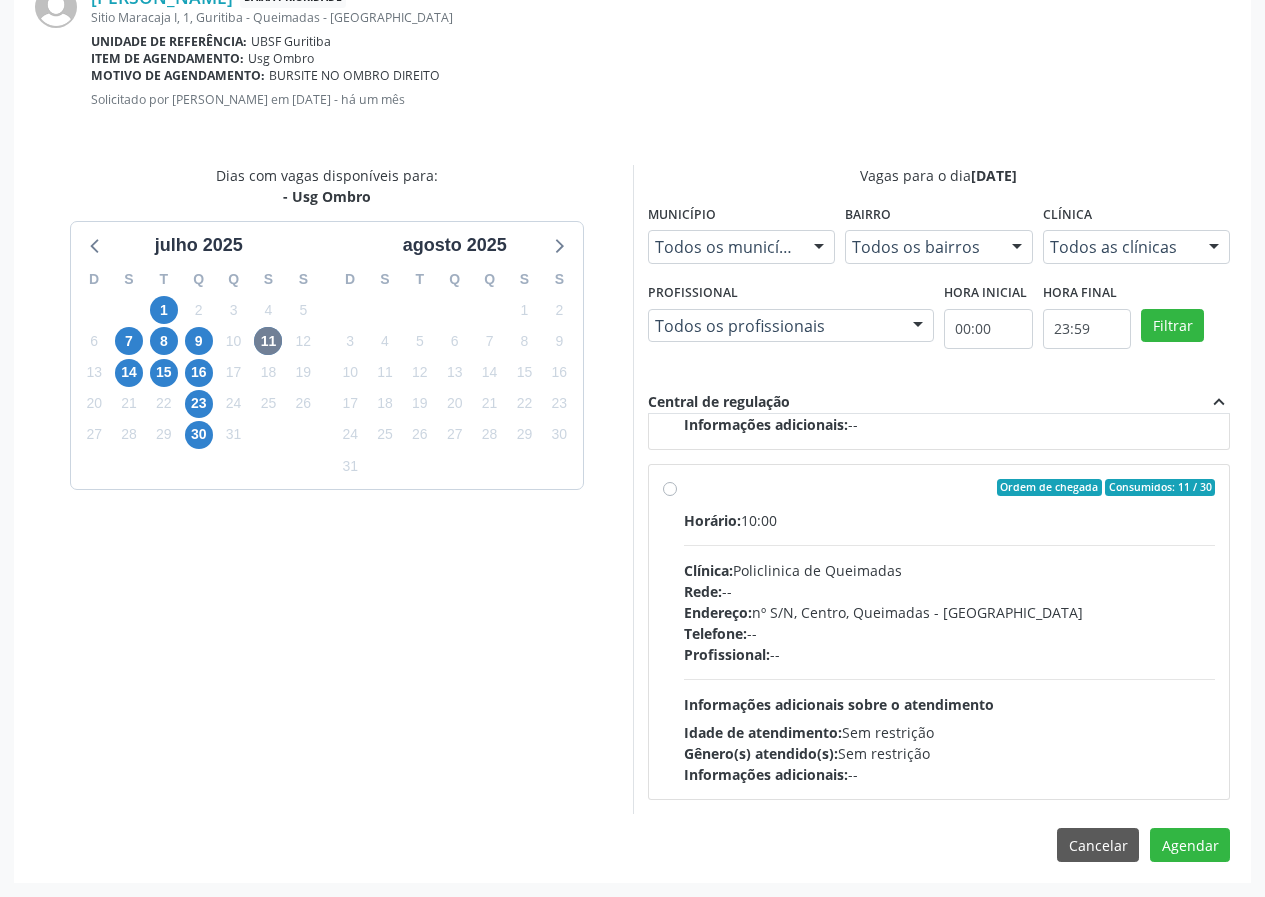 click on "Ordem de chegada
Consumidos: 11 / 30
Horário:   10:00
Clínica:  Policlinica de Queimadas
Rede:
--
Endereço:   nº S/N, Centro, Queimadas - PB
Telefone:   --
Profissional:
--
Informações adicionais sobre o atendimento
Idade de atendimento:
Sem restrição
Gênero(s) atendido(s):
Sem restrição
Informações adicionais:
--" at bounding box center [939, 632] 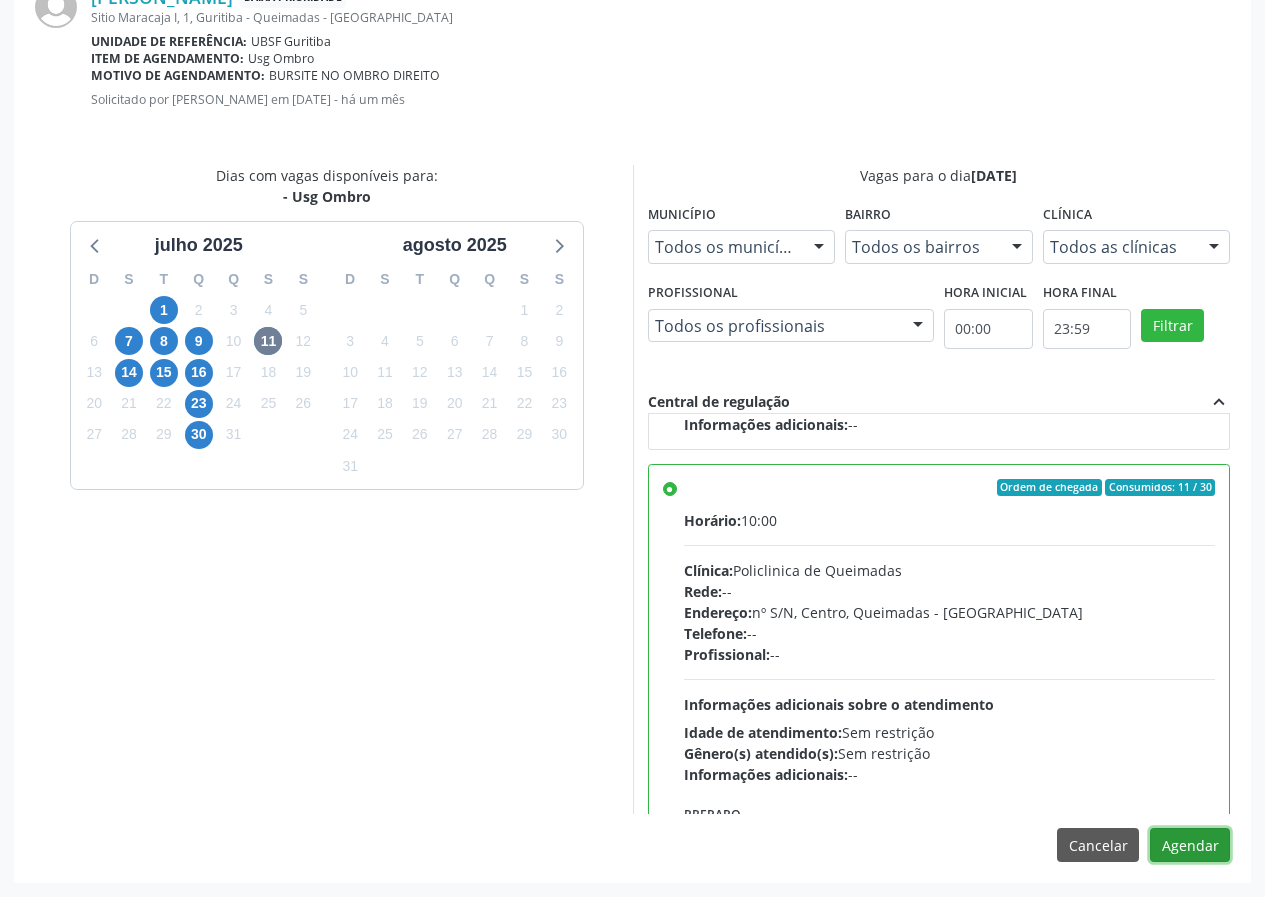 click on "Agendar" at bounding box center [1190, 845] 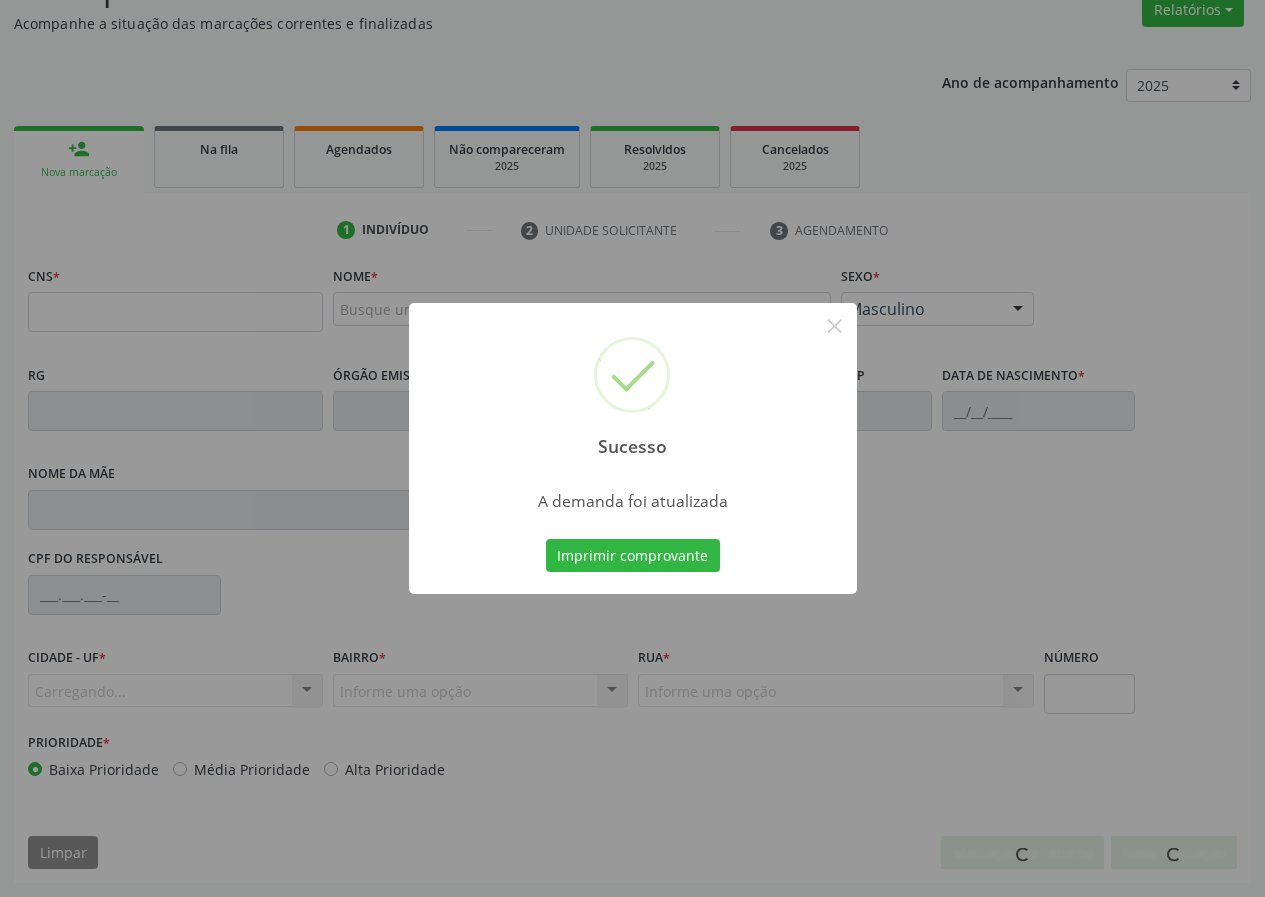 scroll, scrollTop: 173, scrollLeft: 0, axis: vertical 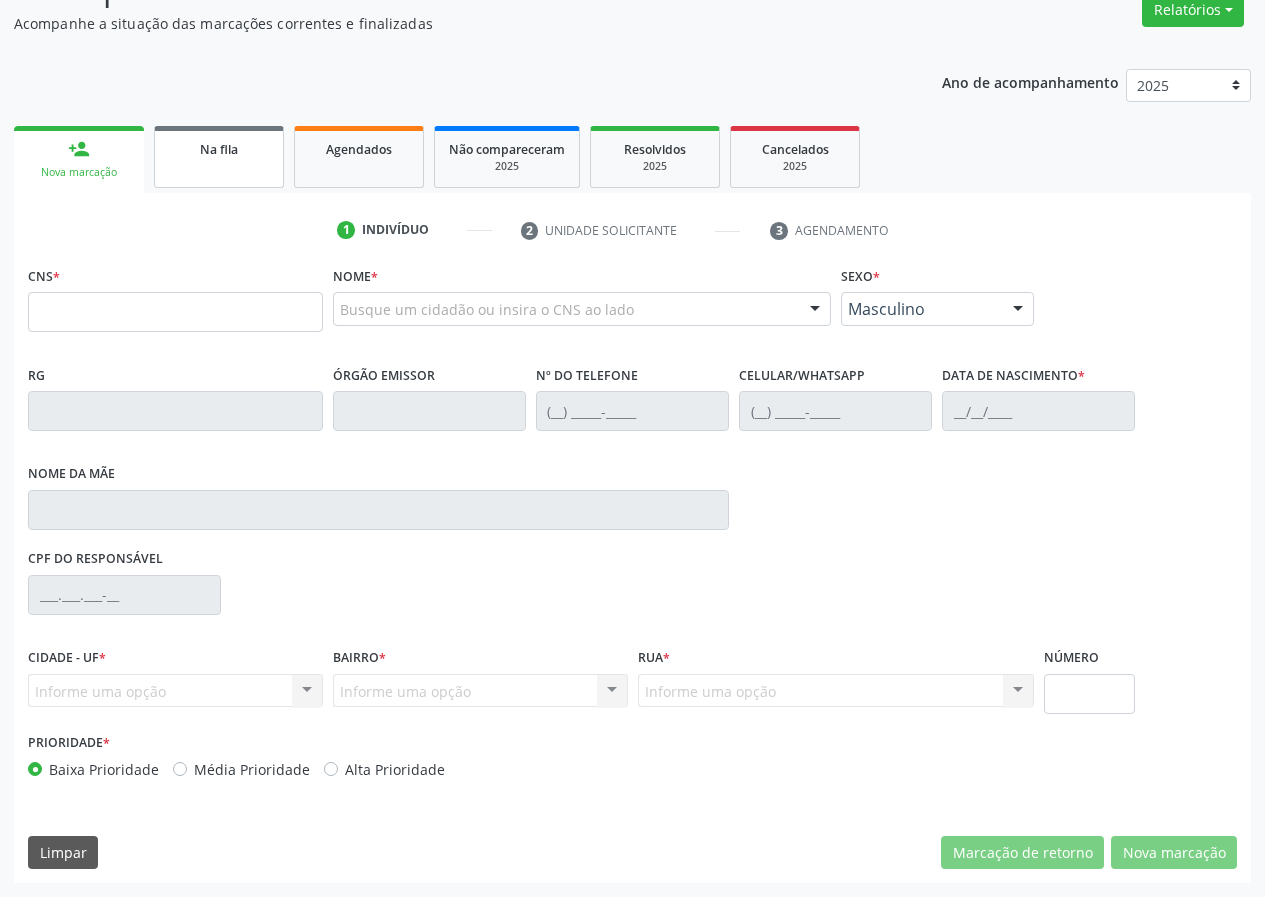 click on "Na fila" at bounding box center (219, 157) 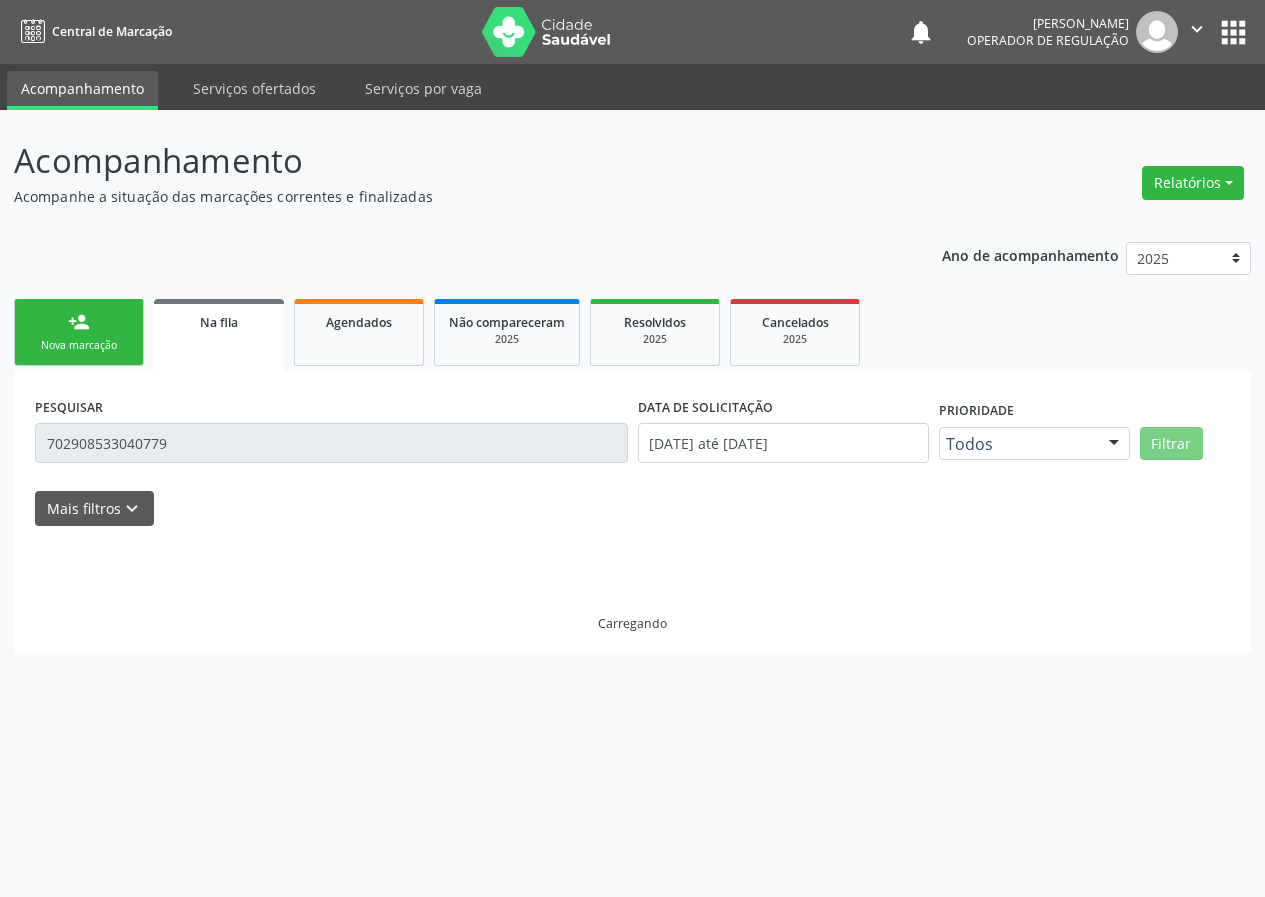 scroll, scrollTop: 0, scrollLeft: 0, axis: both 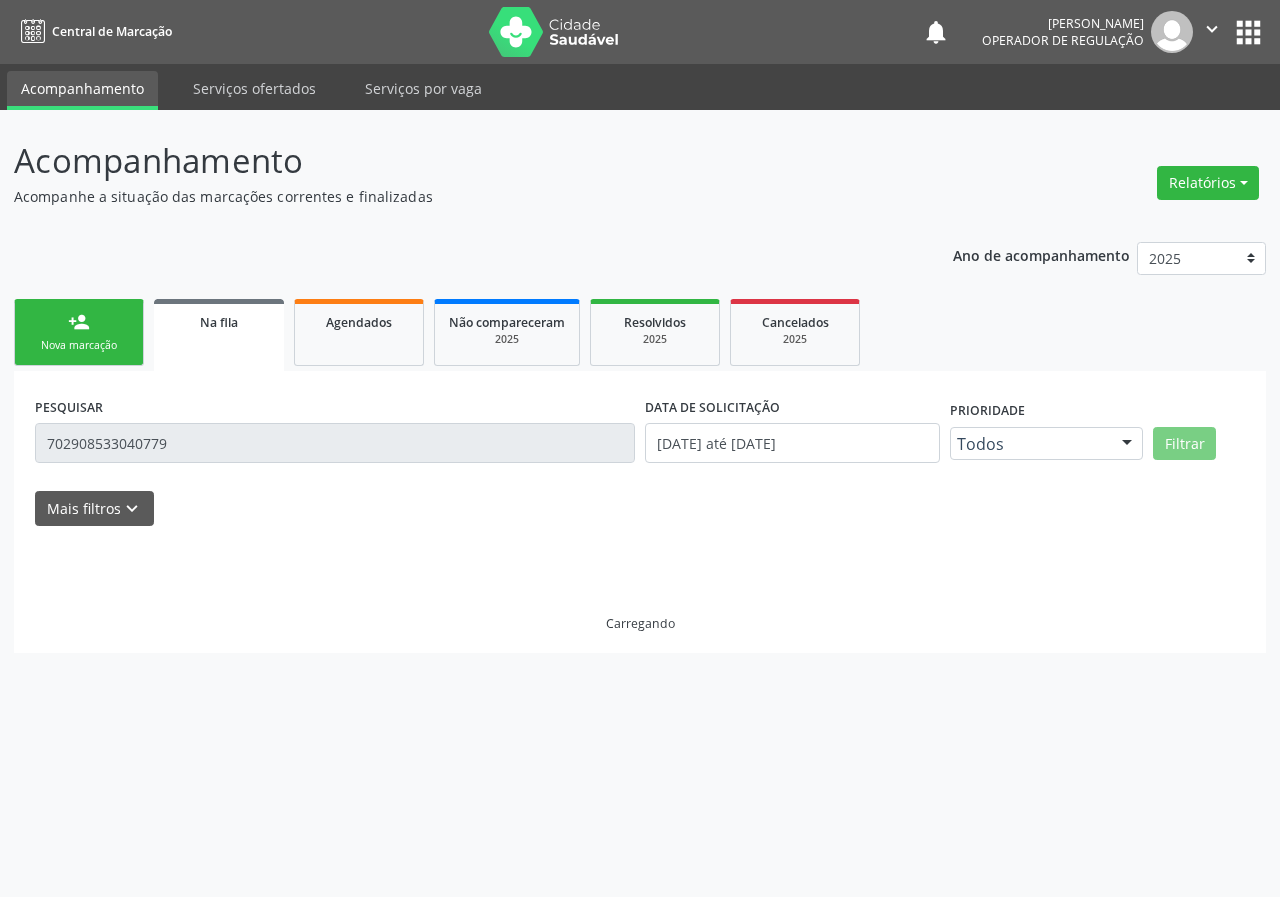click on "Na fila" at bounding box center (219, 335) 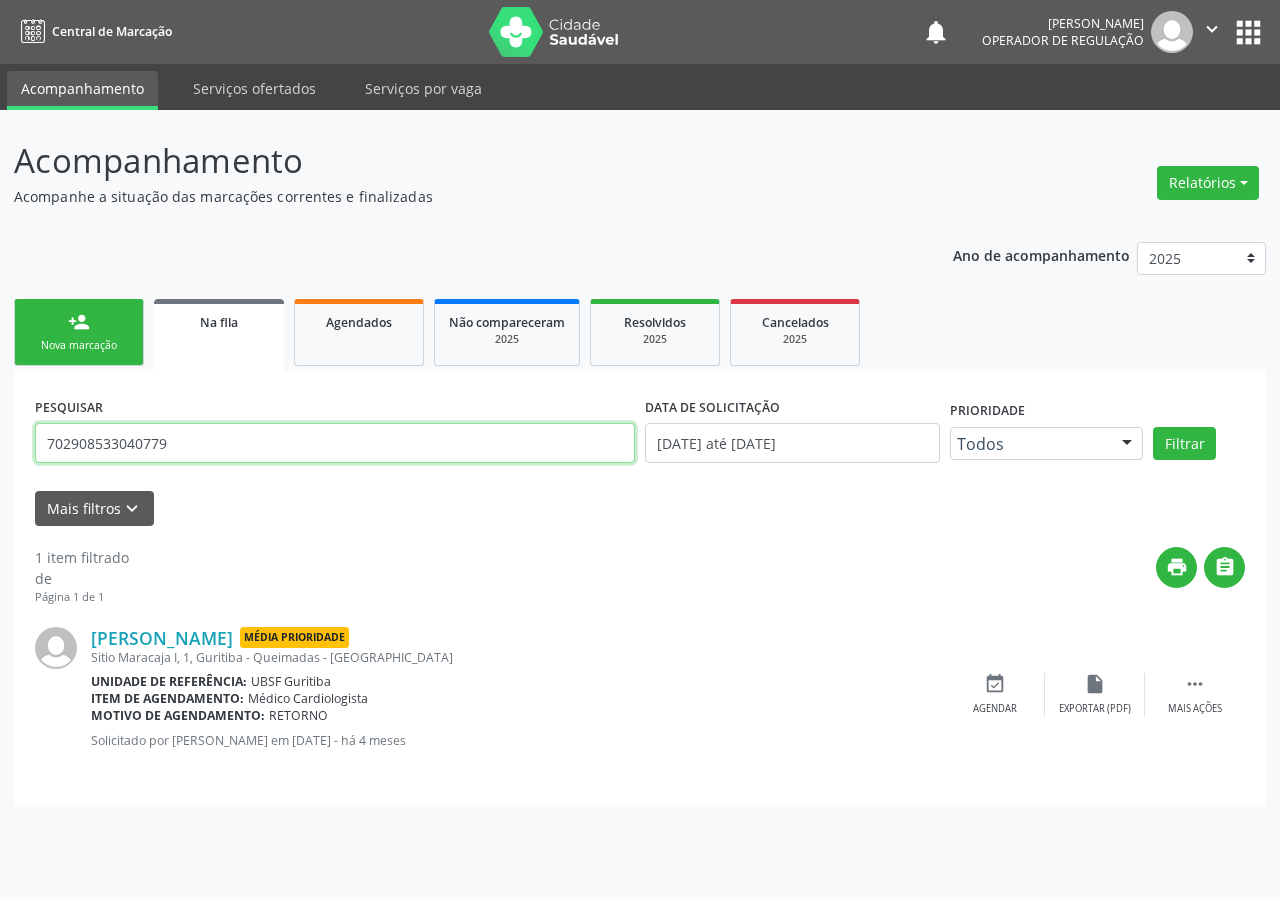click on "702908533040779" at bounding box center [335, 443] 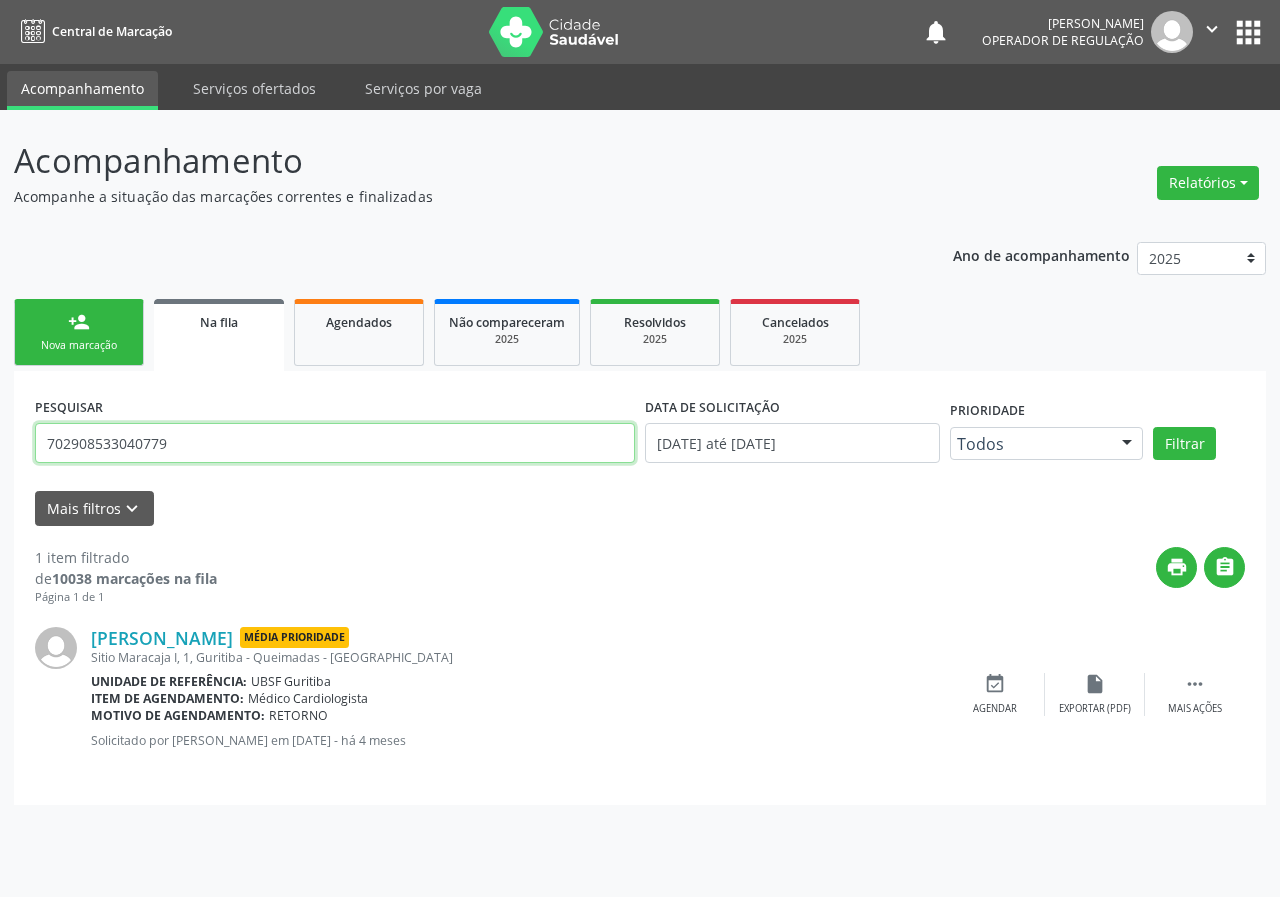 click on "702908533040779" at bounding box center [335, 443] 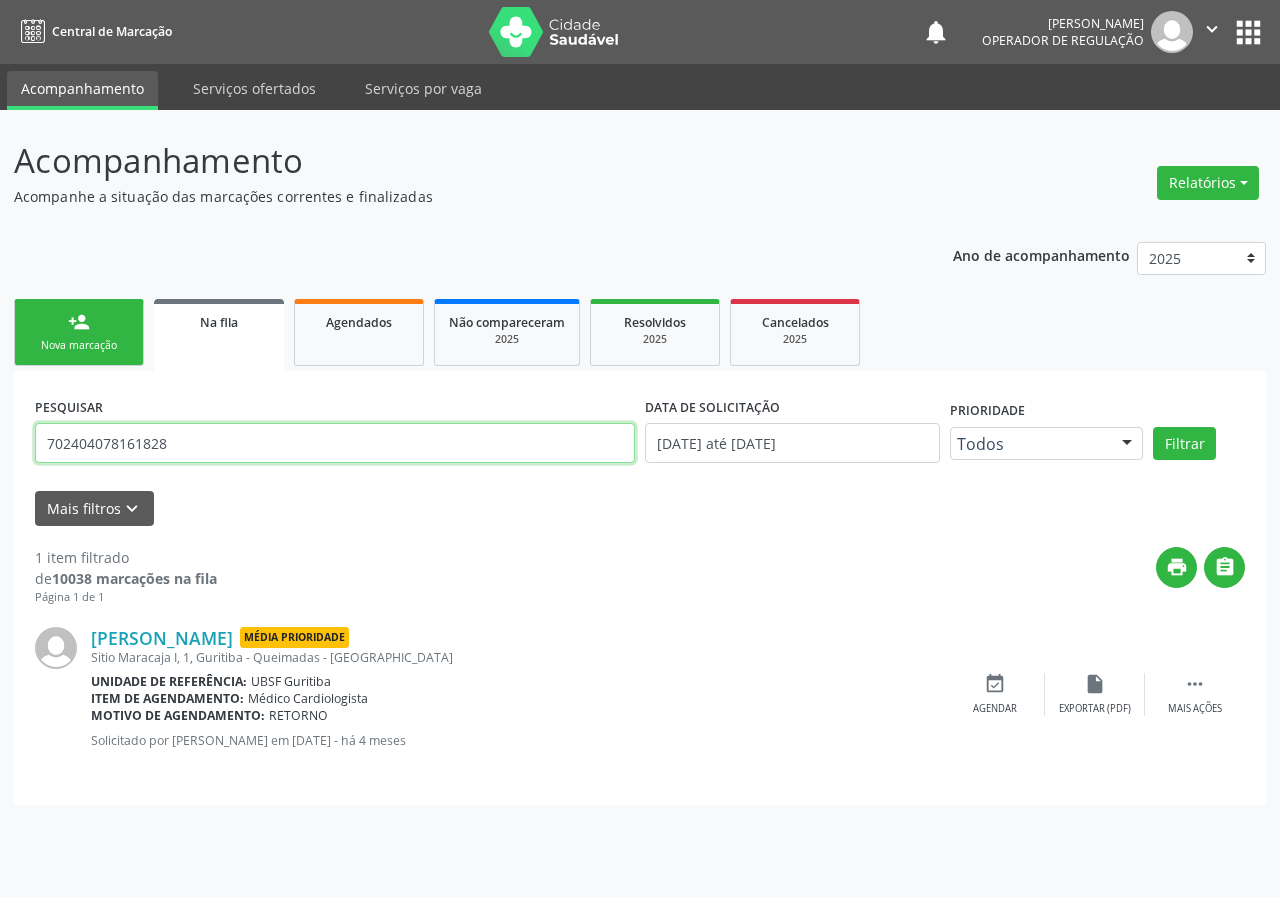 type on "702404078161828" 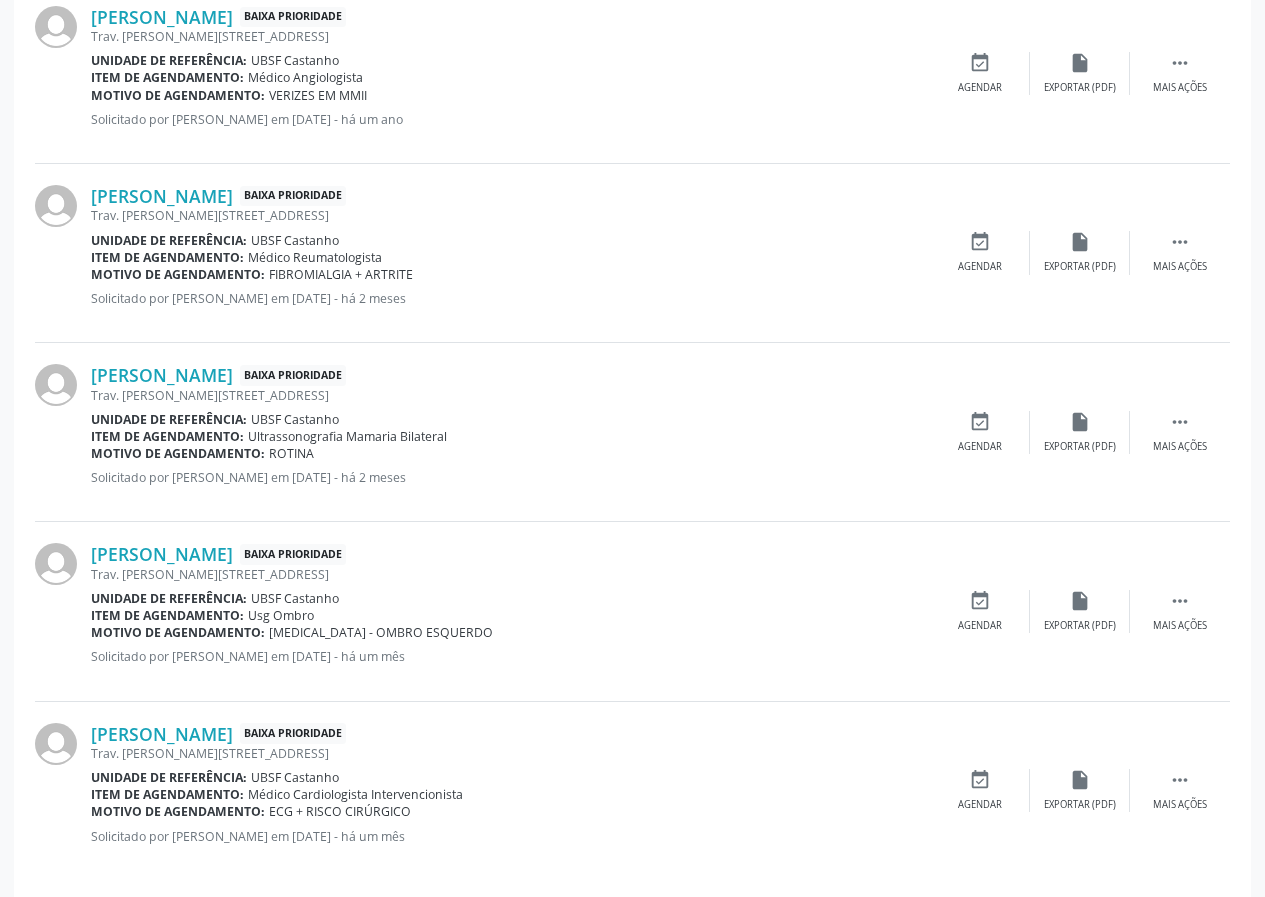 scroll, scrollTop: 818, scrollLeft: 0, axis: vertical 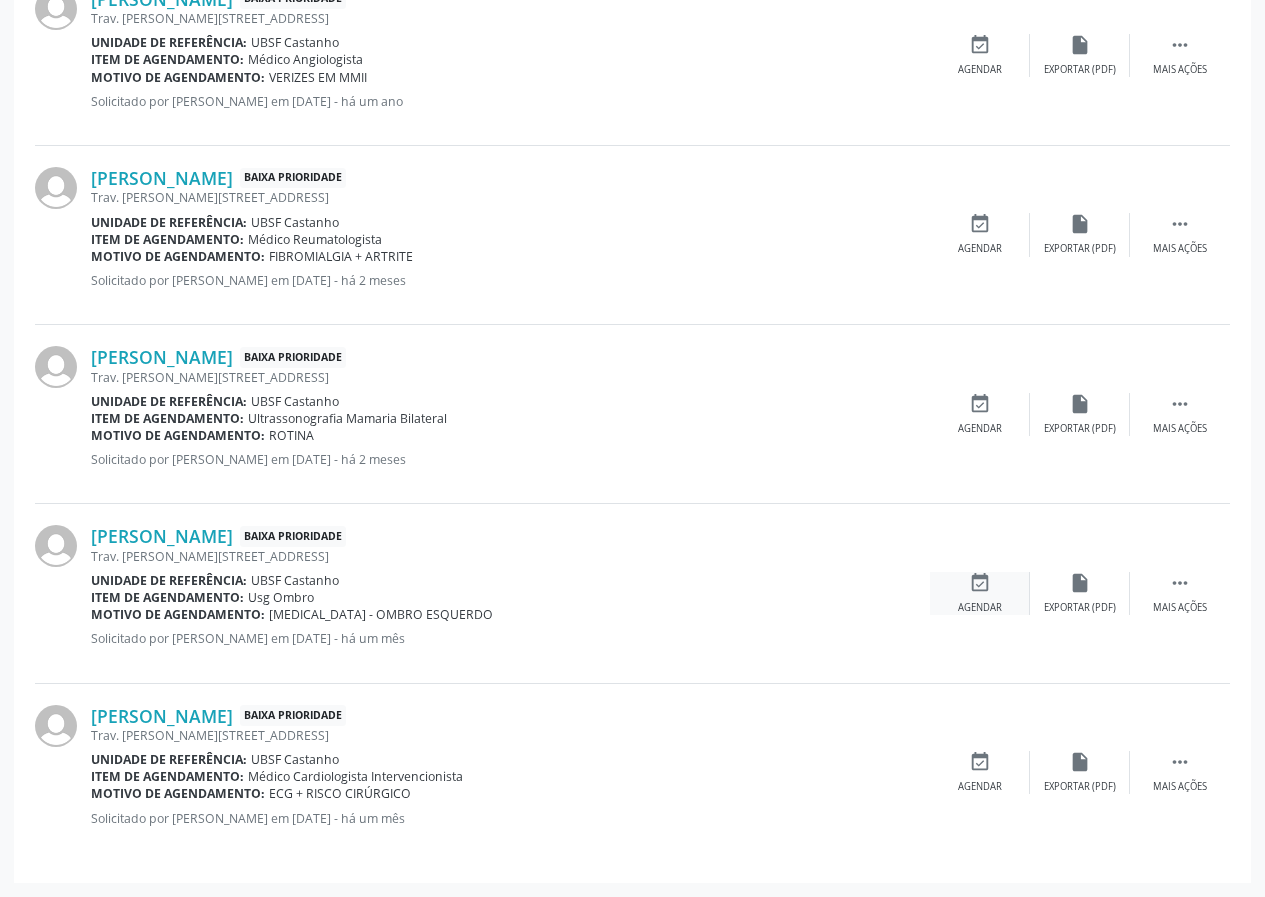 click on "event_available
Agendar" at bounding box center [980, 593] 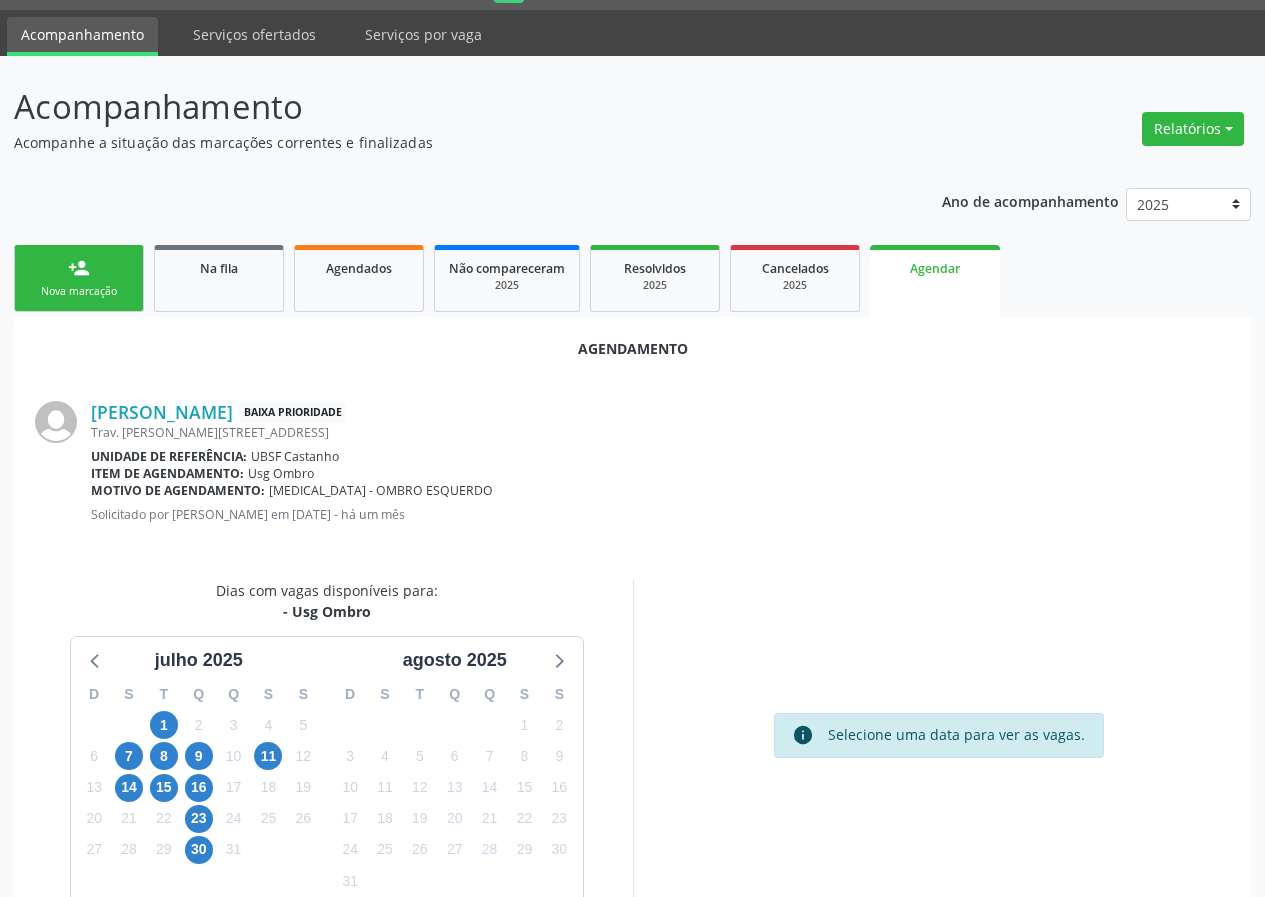 scroll, scrollTop: 144, scrollLeft: 0, axis: vertical 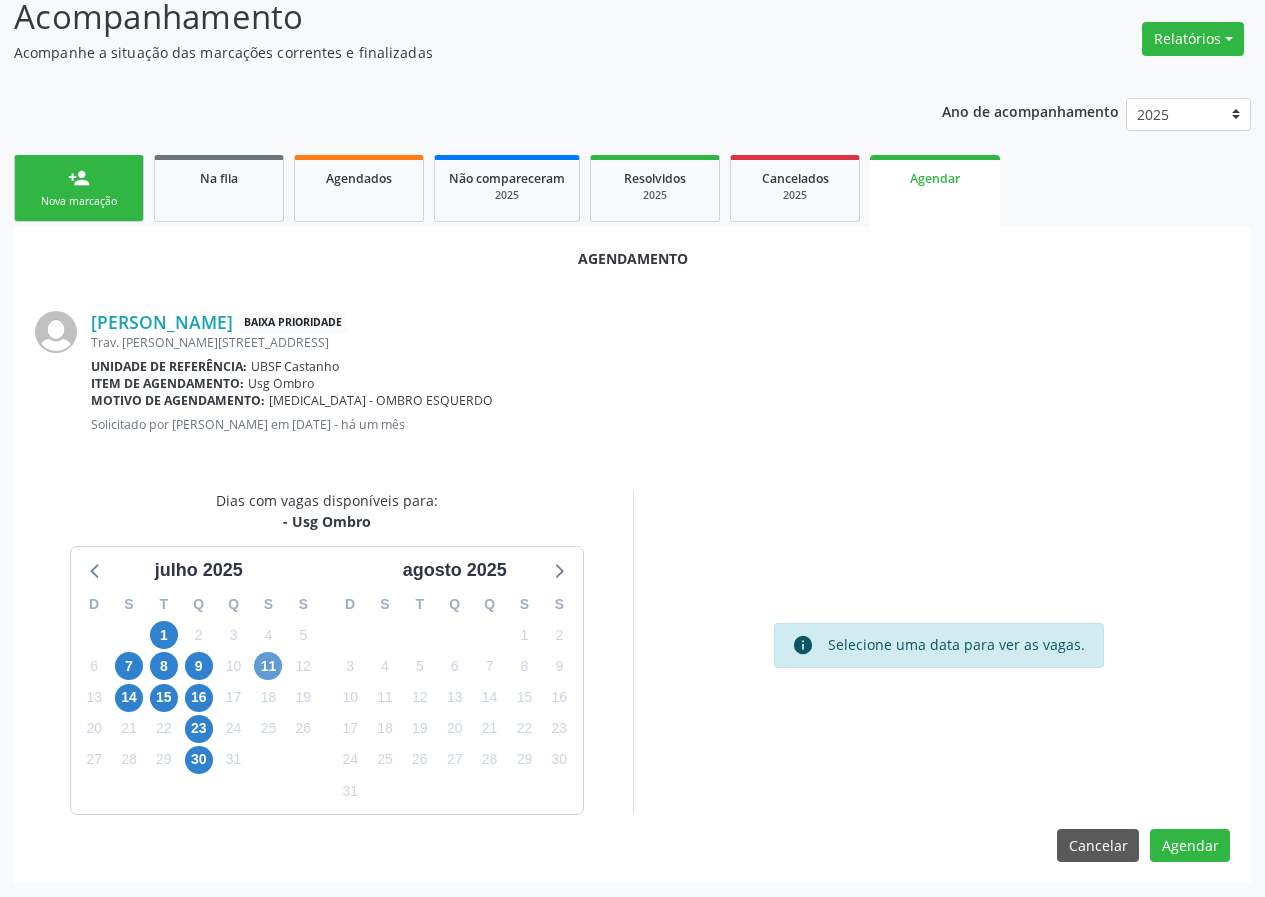 click on "11" at bounding box center [268, 666] 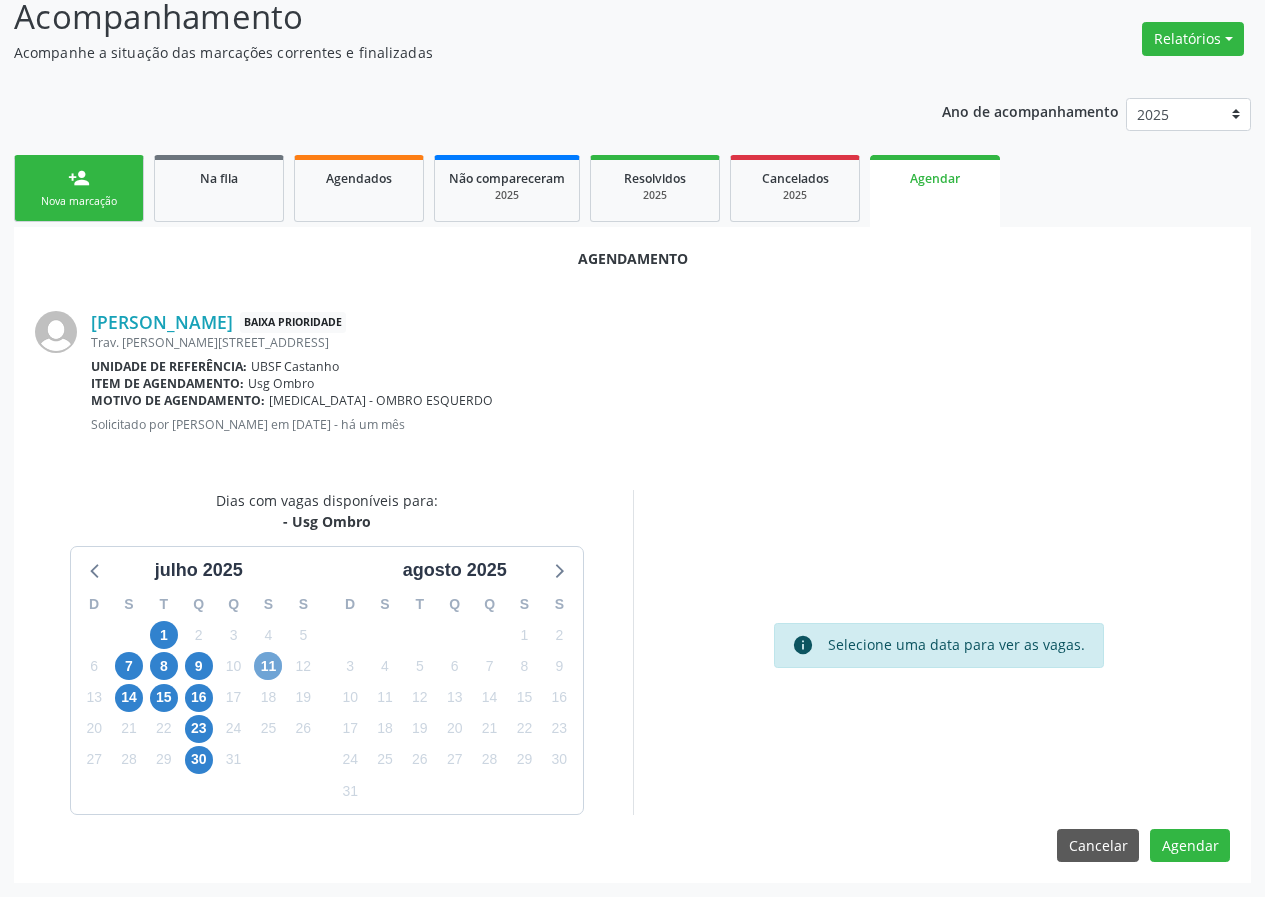 click on "11" at bounding box center [268, 666] 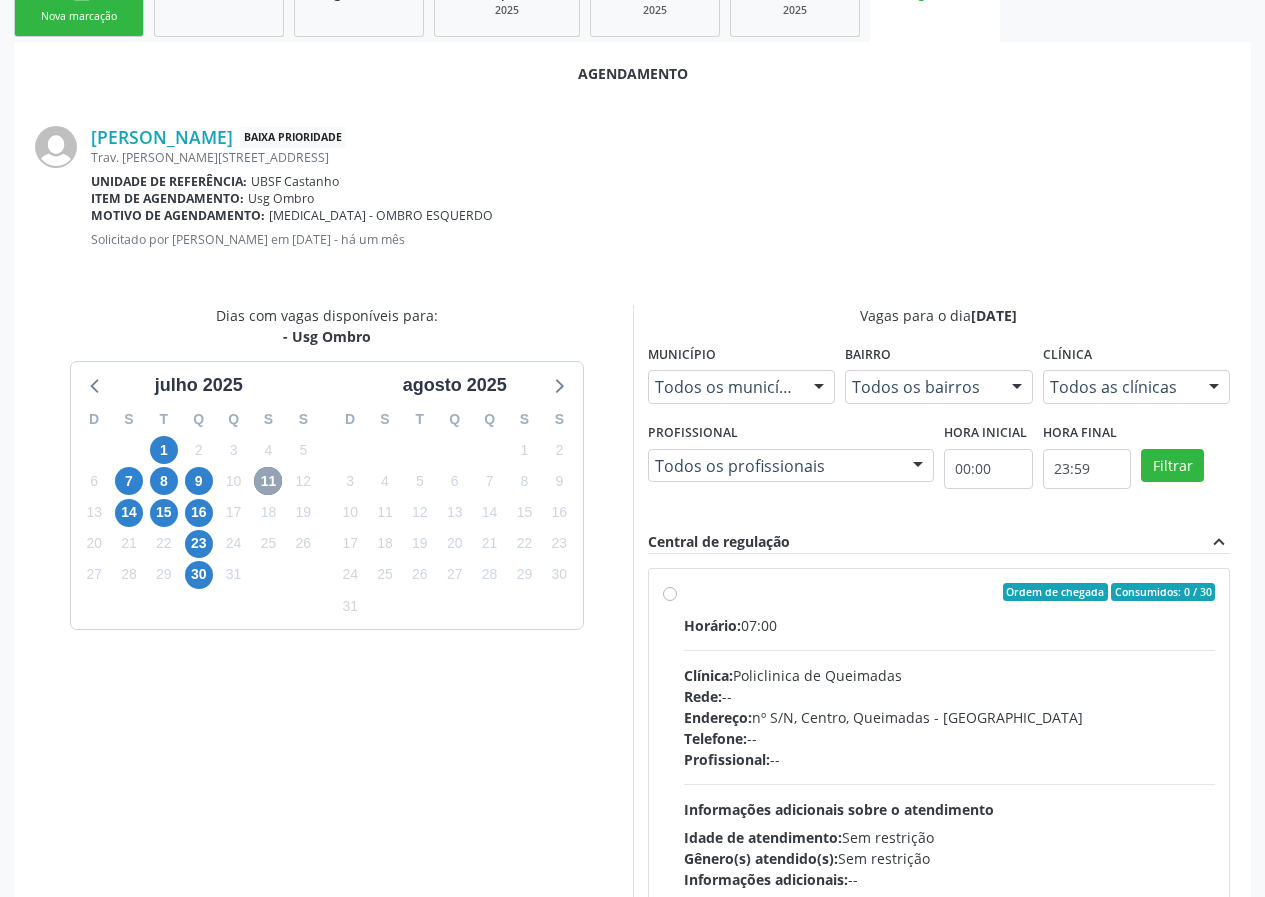 scroll, scrollTop: 469, scrollLeft: 0, axis: vertical 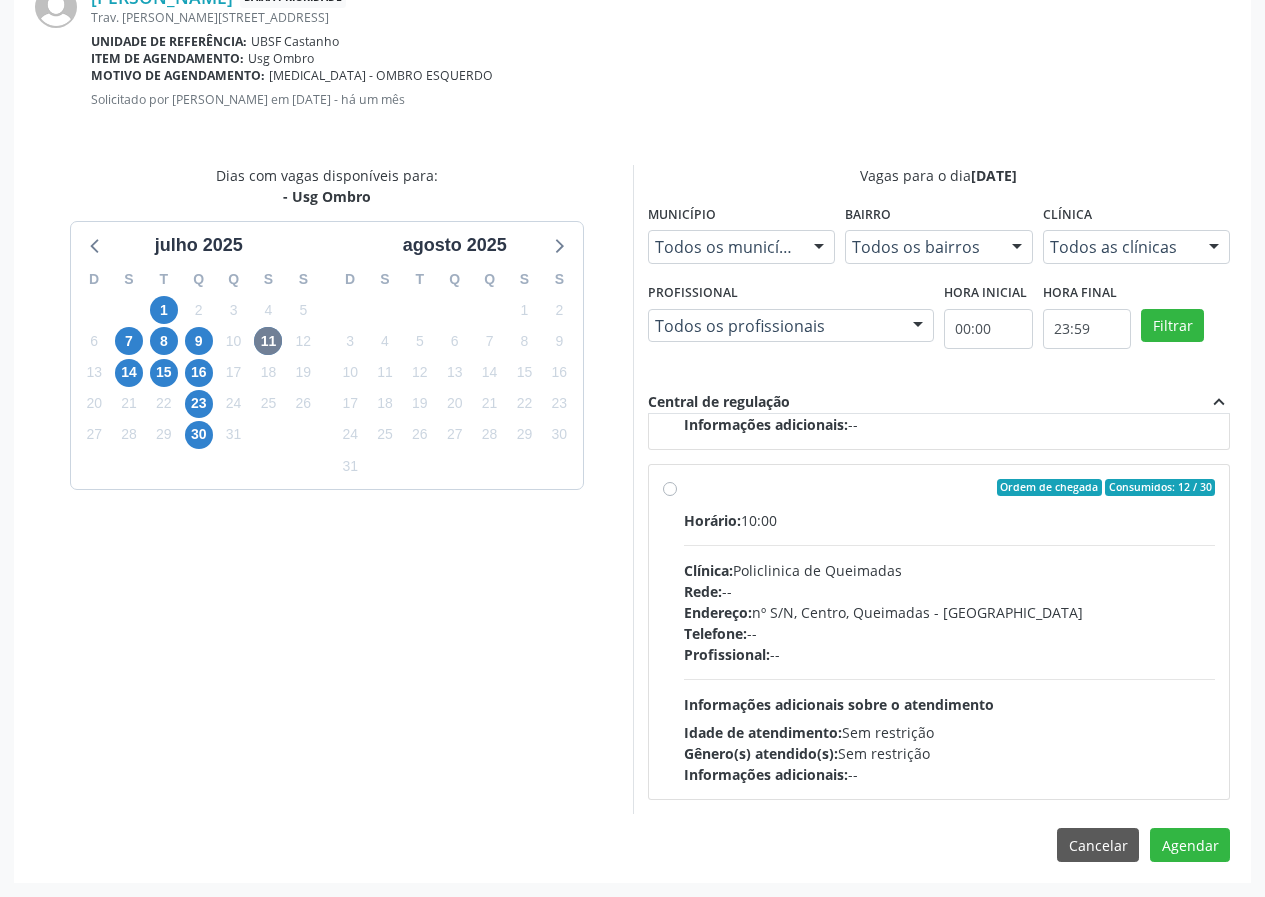 click on "Ordem de chegada
Consumidos: 12 / 30
Horário:   10:00
Clínica:  Policlinica de Queimadas
Rede:
--
Endereço:   nº S/N, Centro, Queimadas - PB
Telefone:   --
Profissional:
--
Informações adicionais sobre o atendimento
Idade de atendimento:
Sem restrição
Gênero(s) atendido(s):
Sem restrição
Informações adicionais:
--" at bounding box center (939, 632) 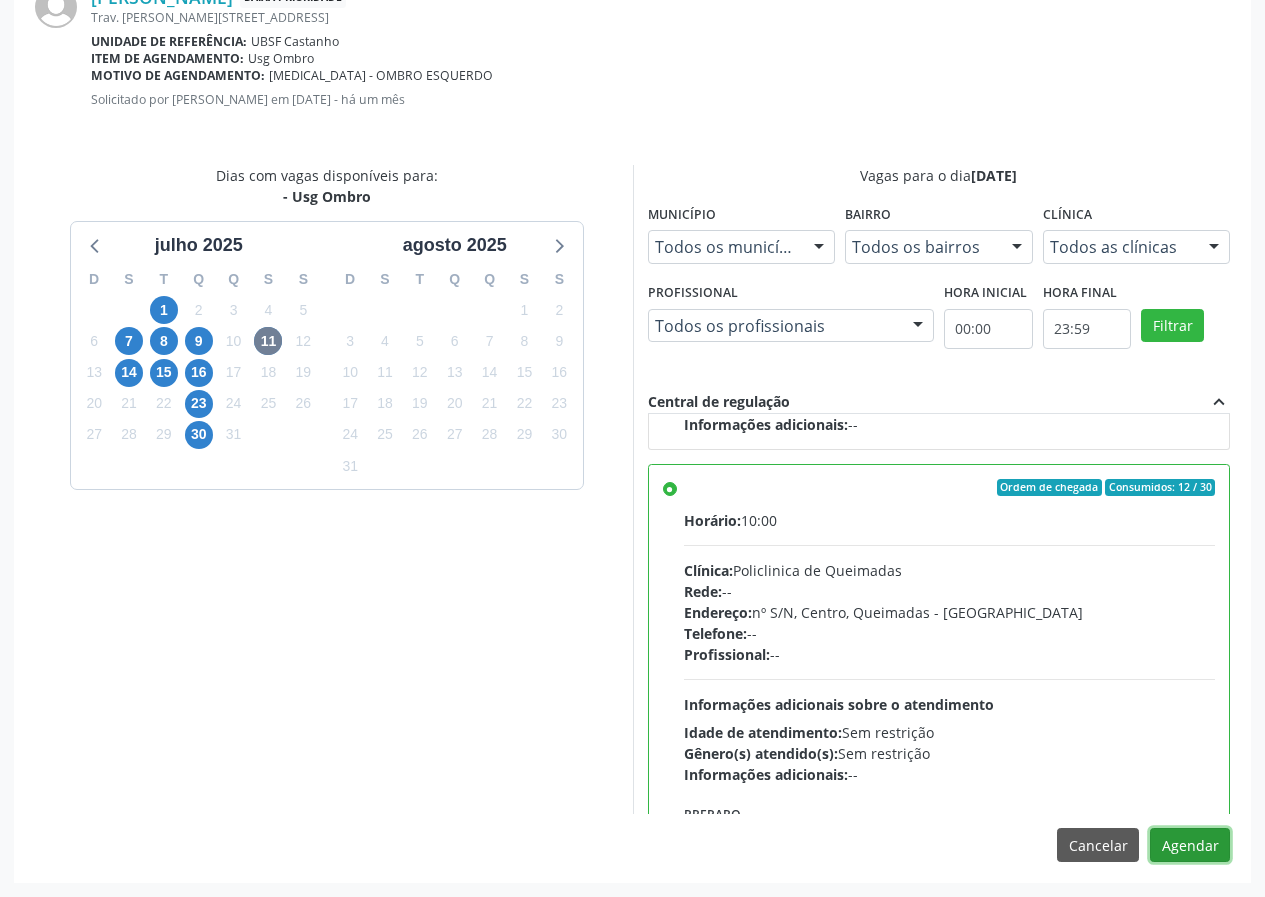 click on "Agendar" at bounding box center (1190, 845) 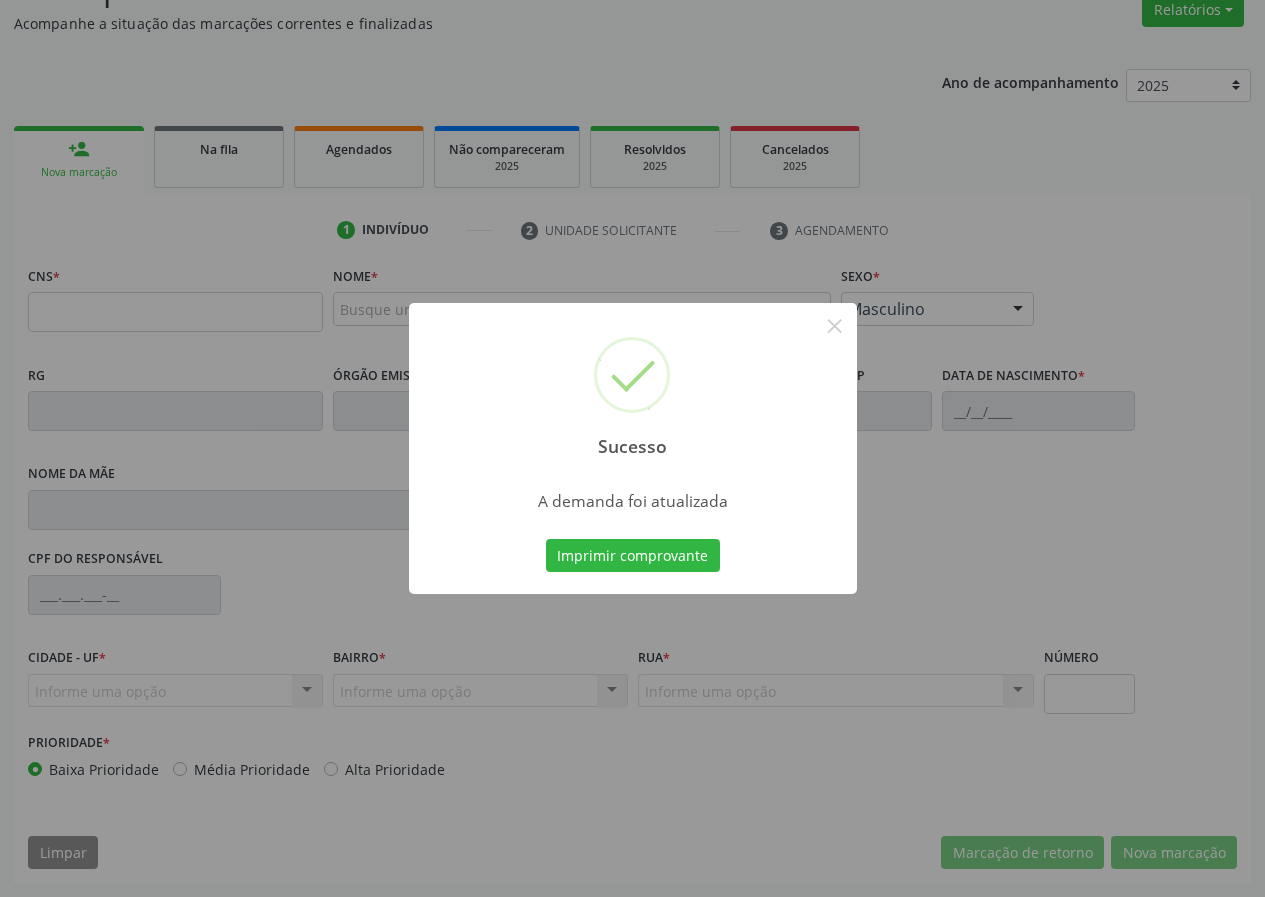 scroll, scrollTop: 173, scrollLeft: 0, axis: vertical 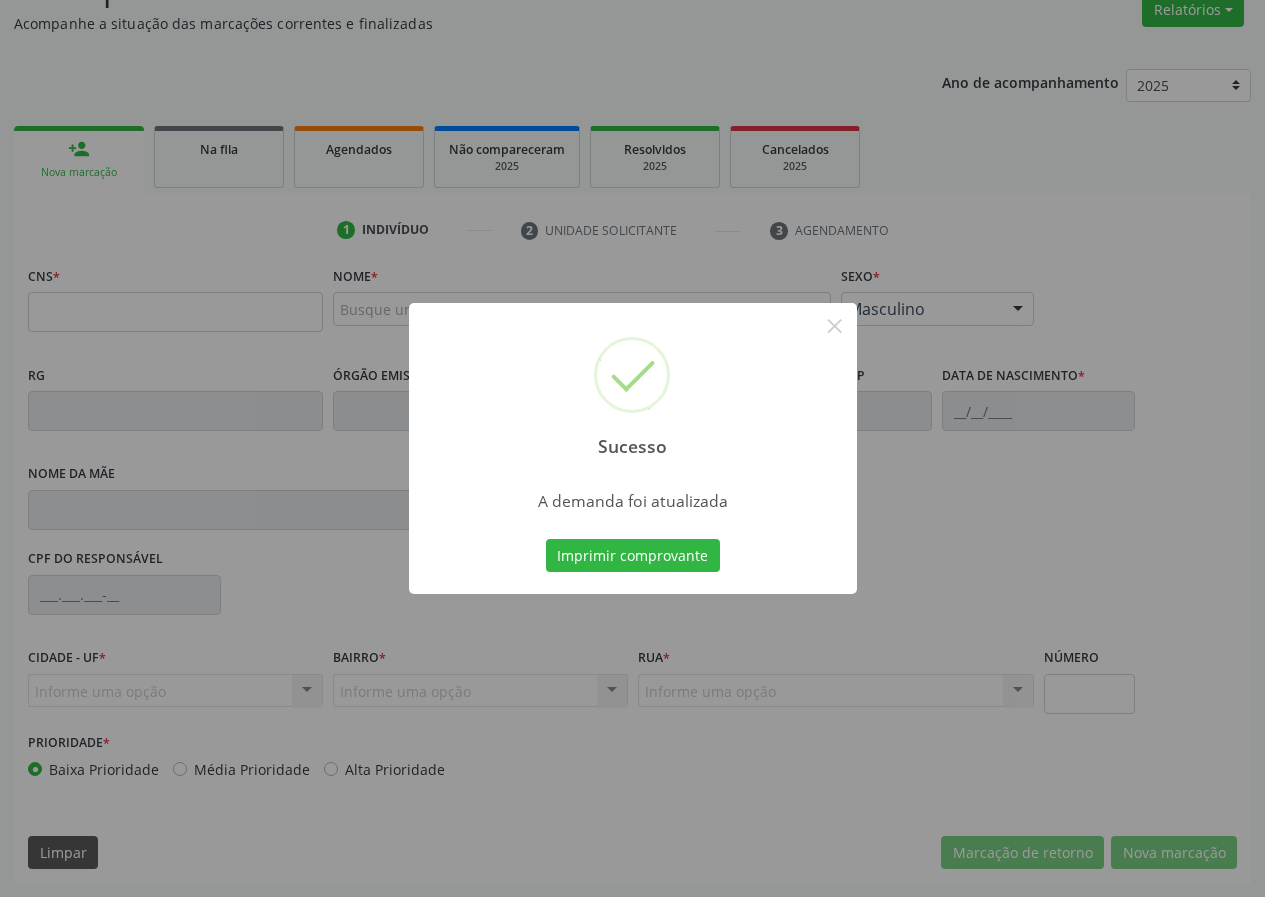 type 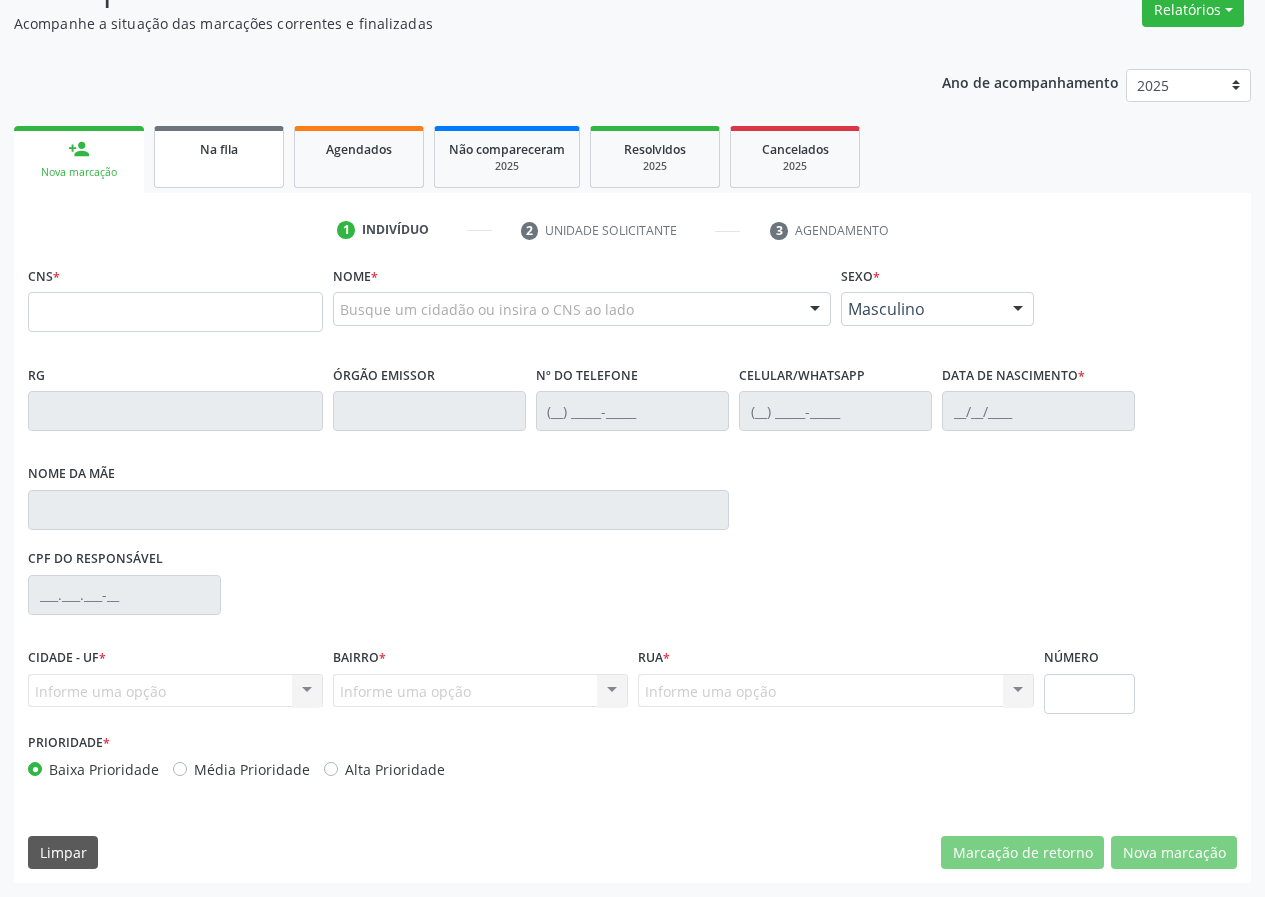 click on "Na fila" at bounding box center [219, 157] 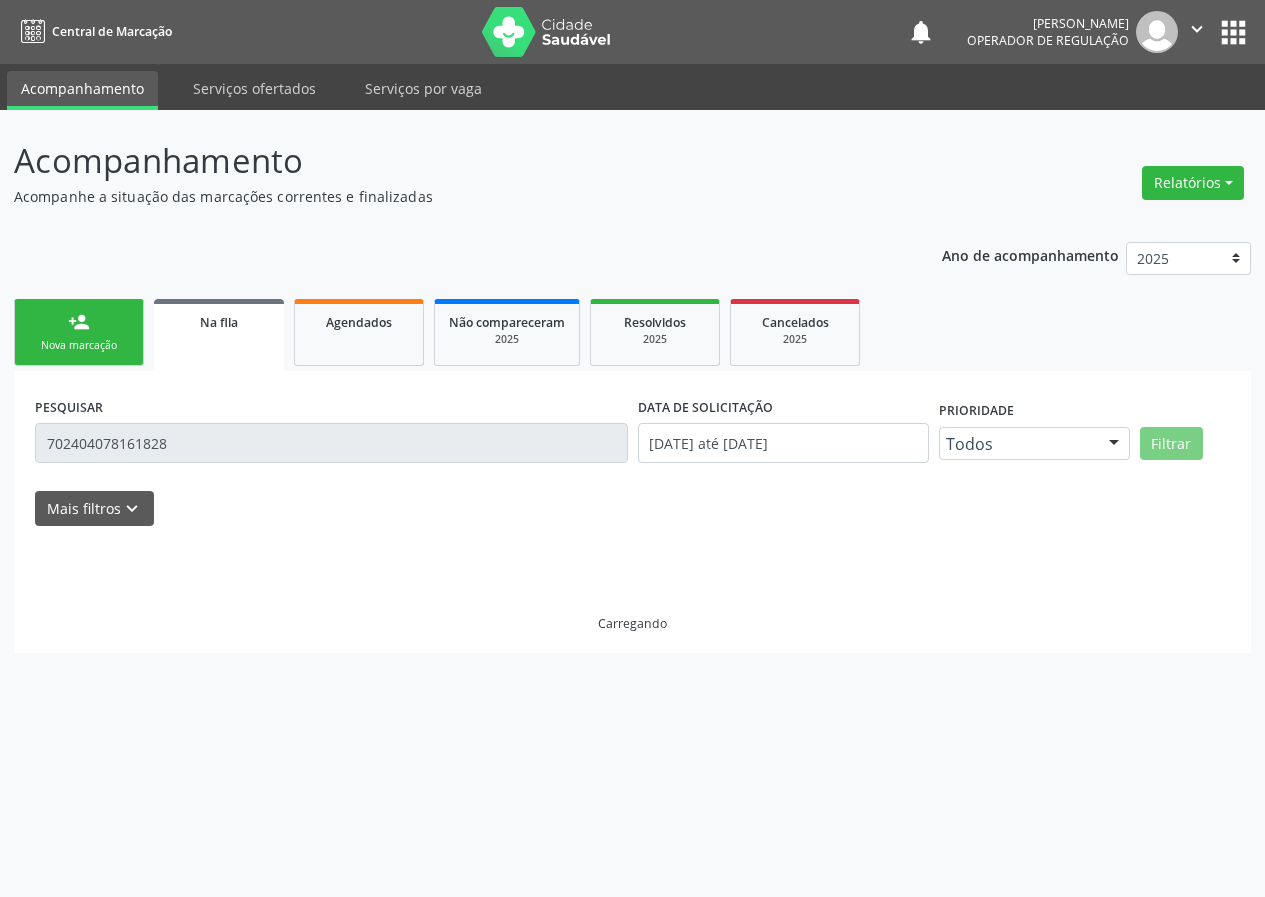 scroll, scrollTop: 0, scrollLeft: 0, axis: both 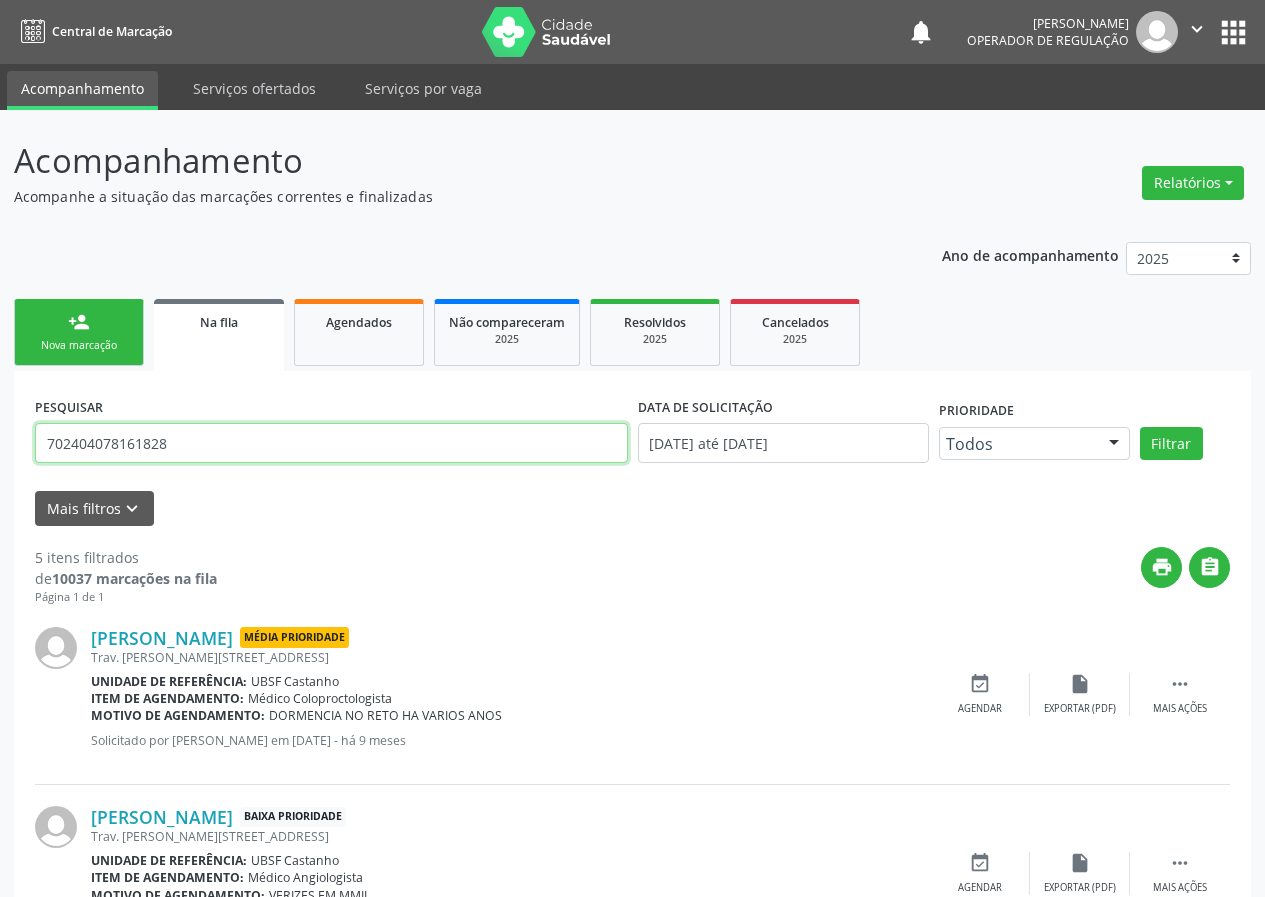 click on "702404078161828" at bounding box center (331, 443) 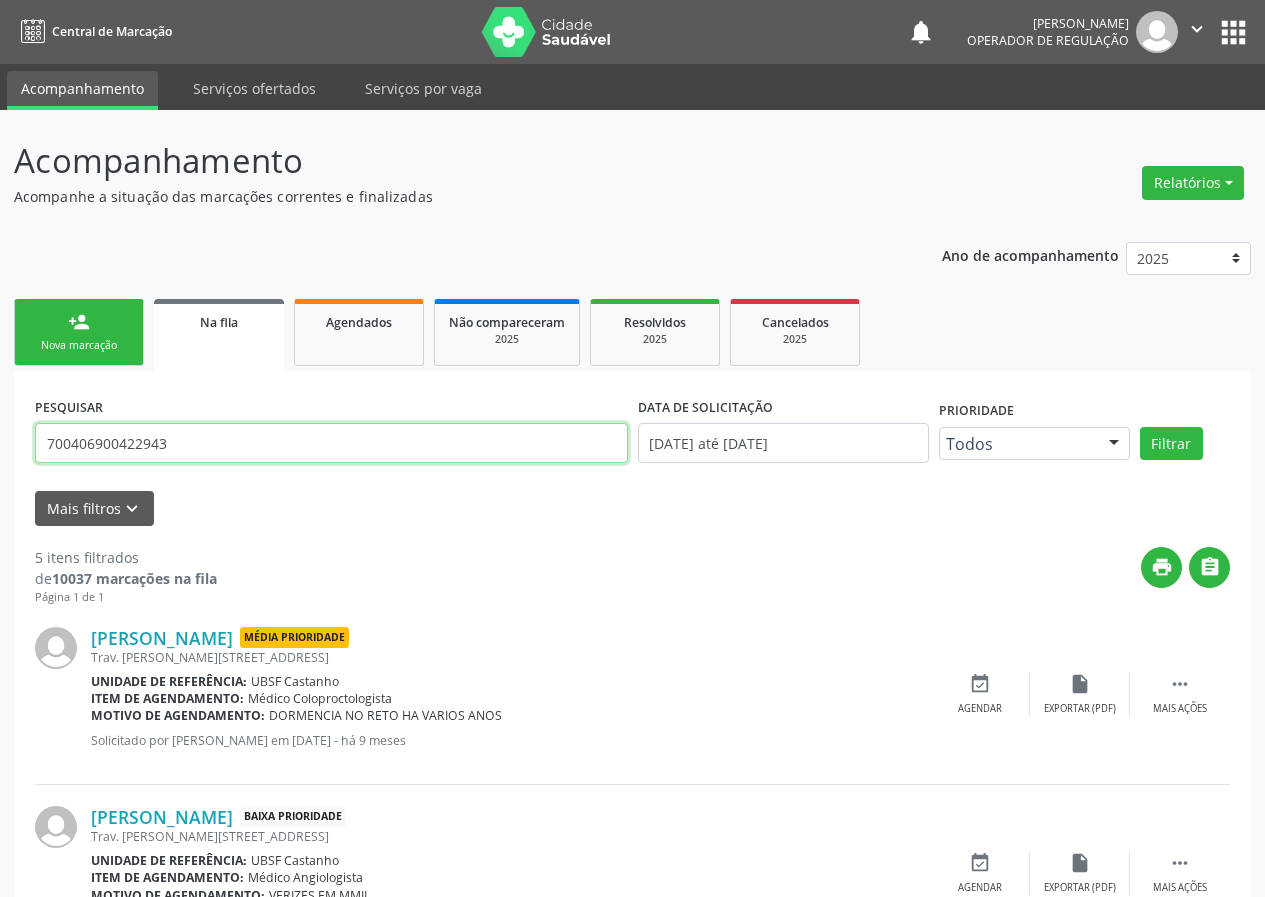 type on "700406900422943" 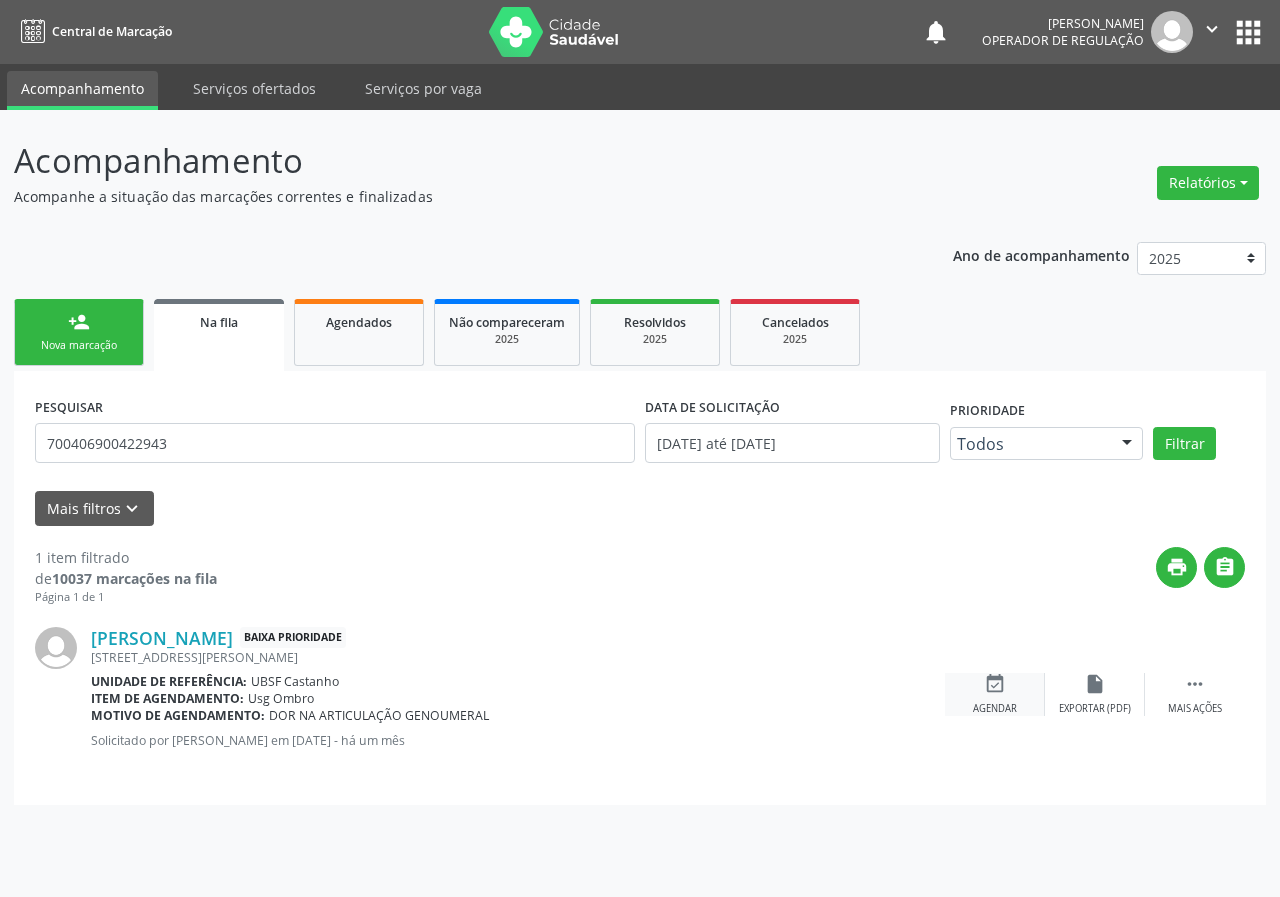 click on "event_available
Agendar" at bounding box center (995, 694) 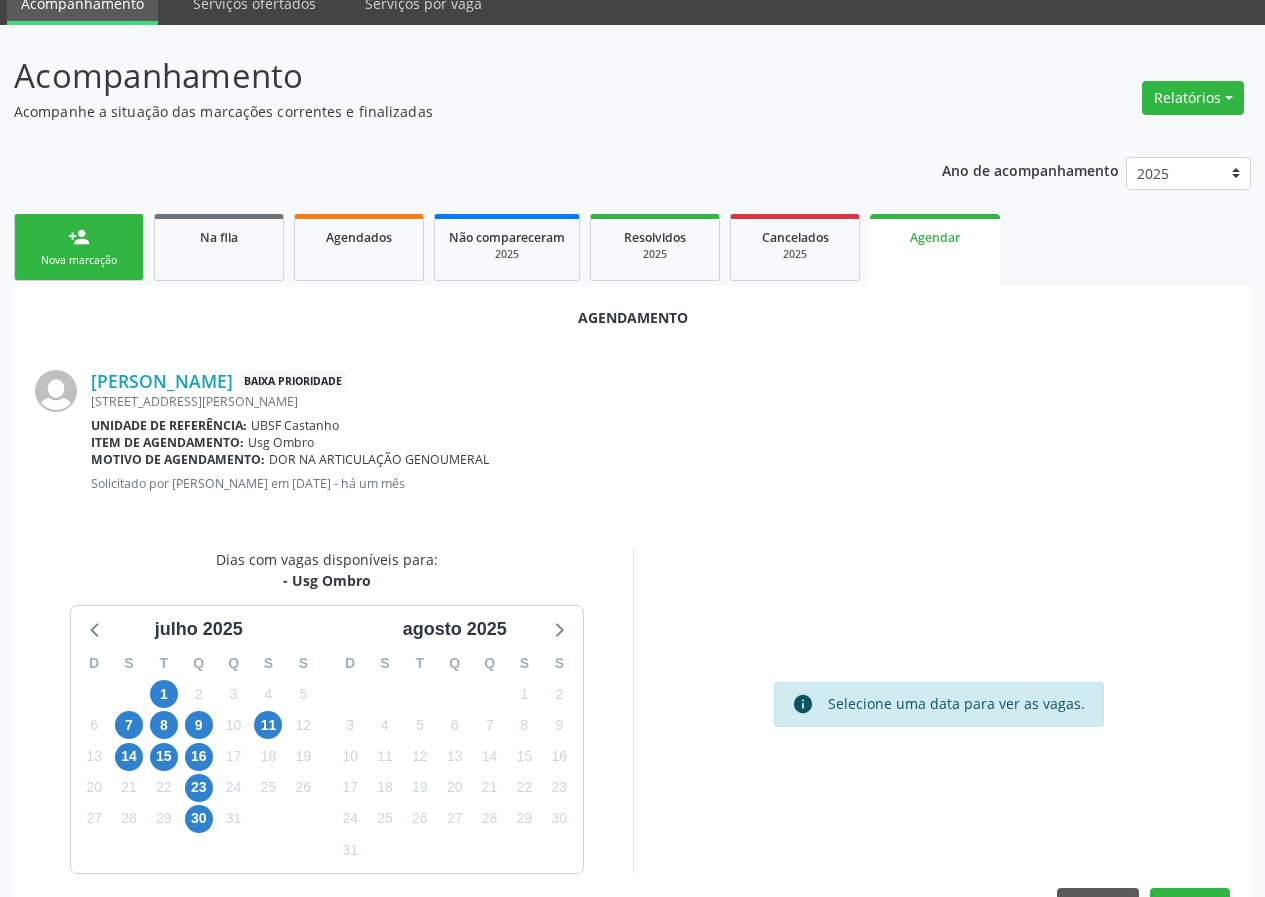 scroll, scrollTop: 144, scrollLeft: 0, axis: vertical 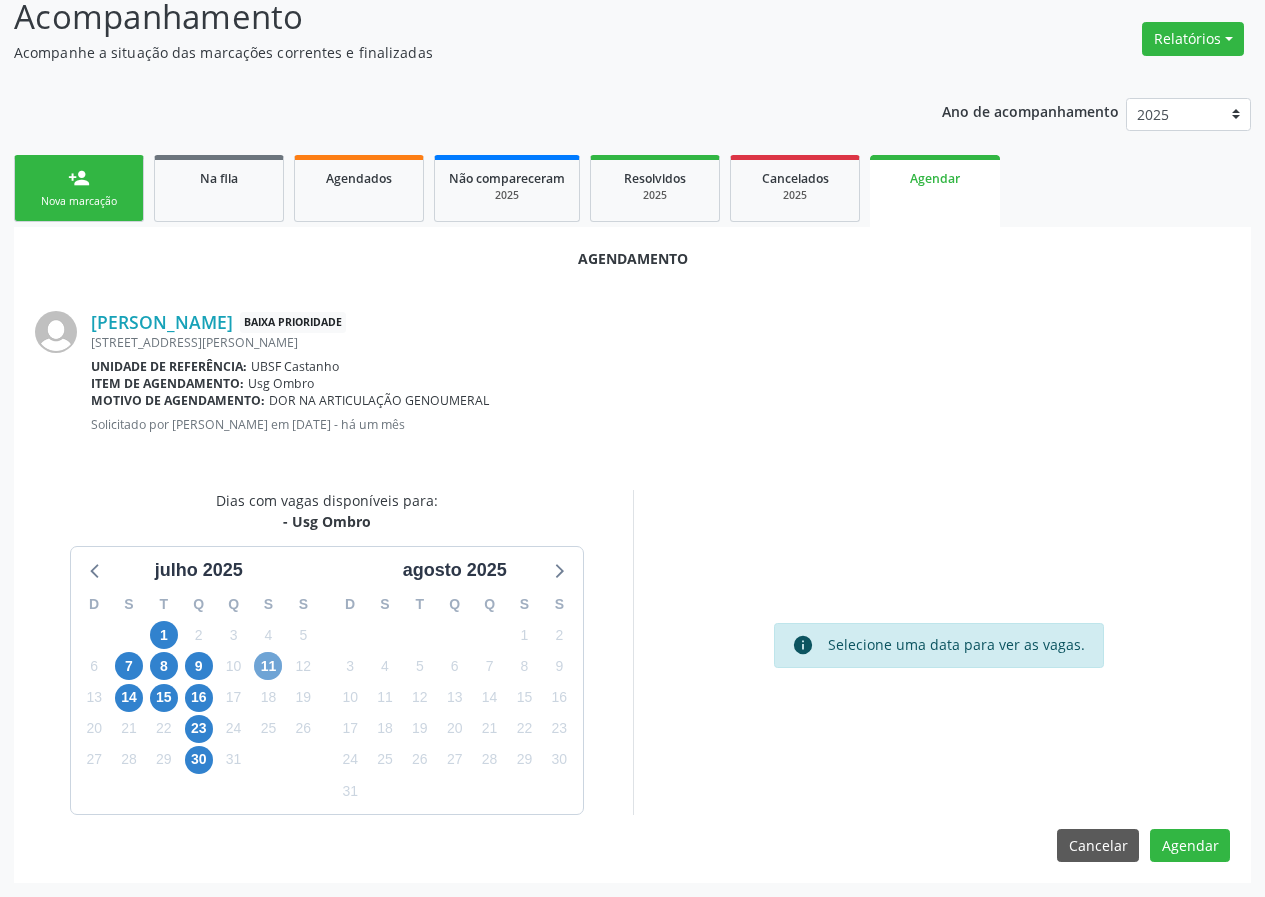 click on "11" at bounding box center [268, 666] 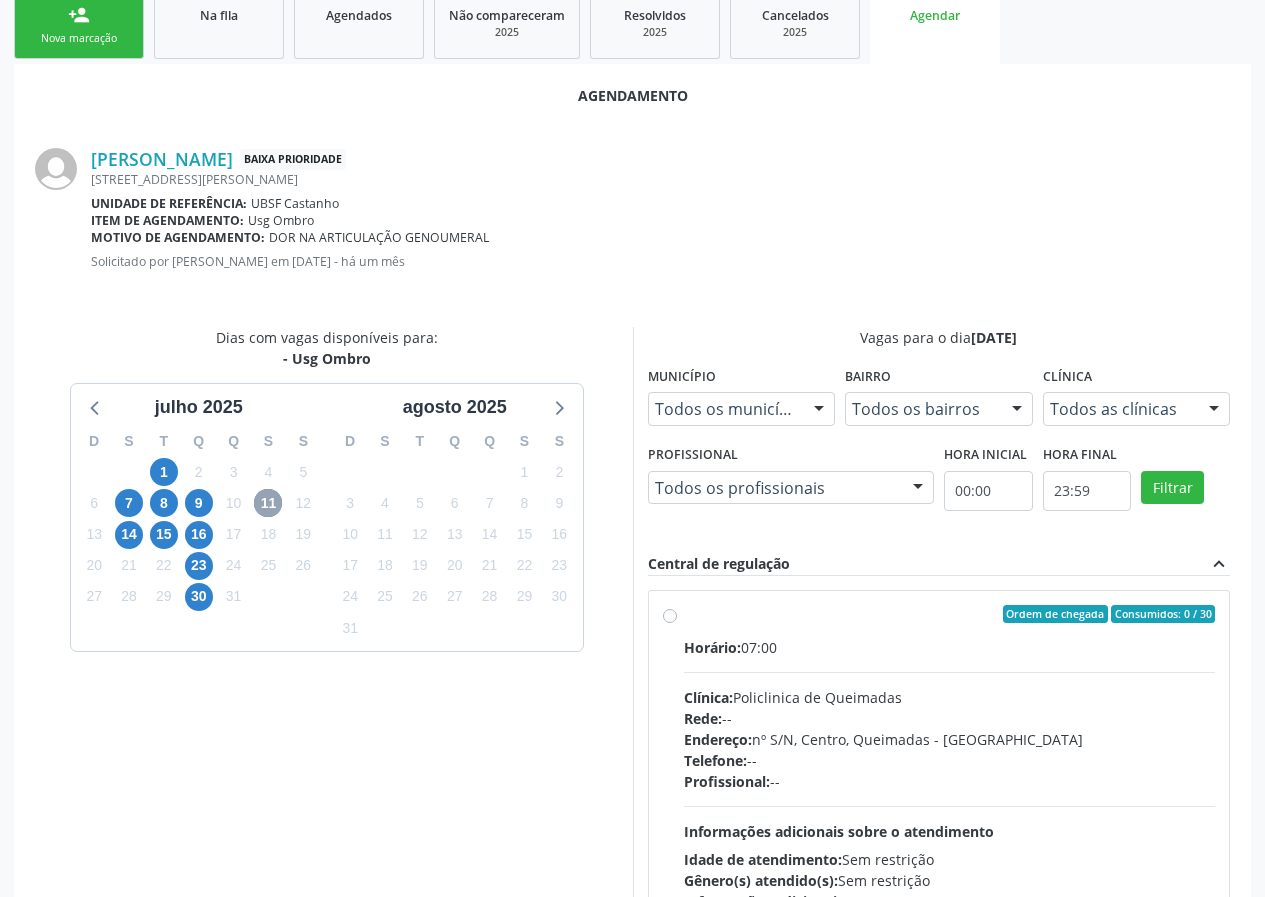 scroll, scrollTop: 469, scrollLeft: 0, axis: vertical 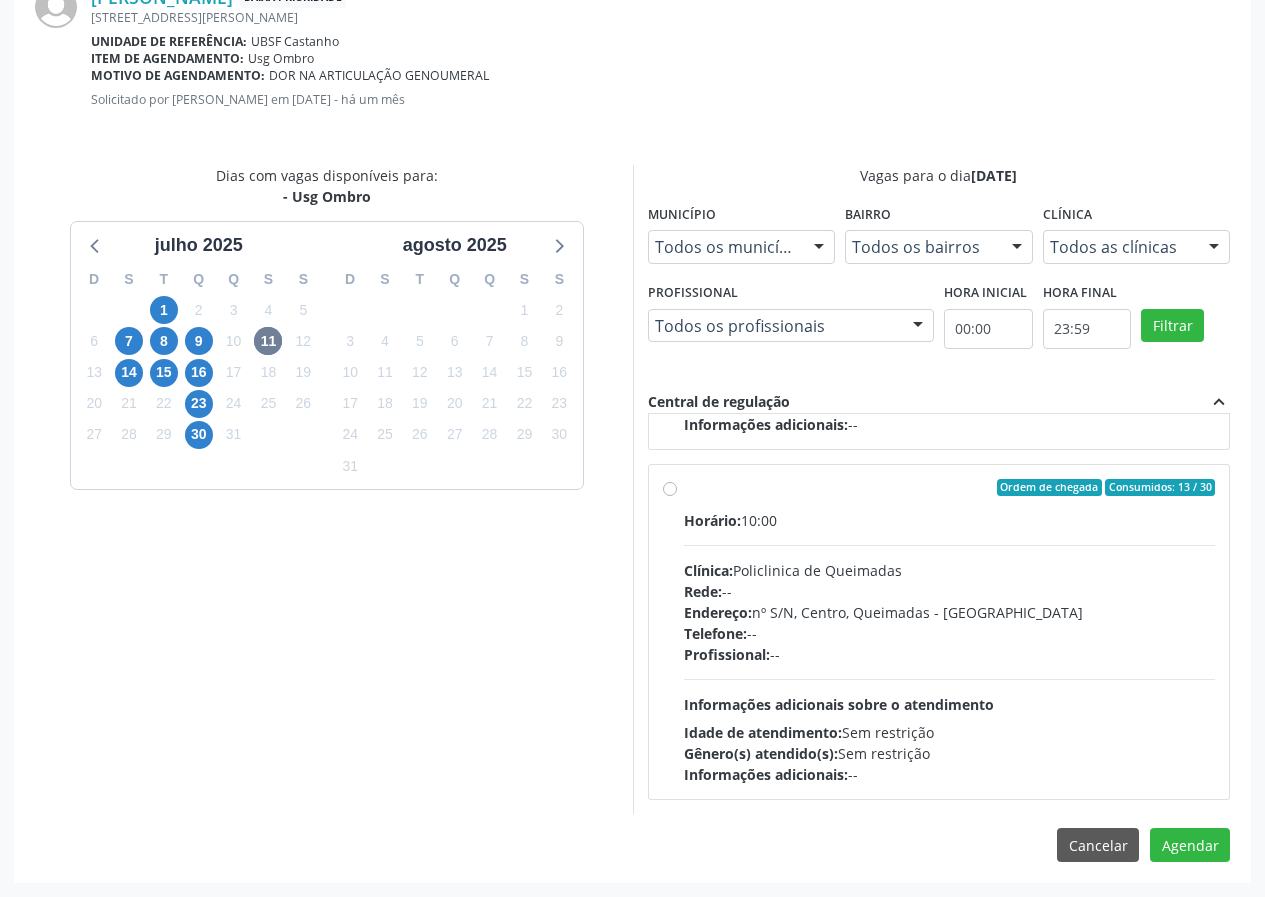 click on "Ordem de chegada
Consumidos: 13 / 30
Horário:   10:00
Clínica:  Policlinica de Queimadas
Rede:
--
Endereço:   nº S/N, Centro, Queimadas - PB
Telefone:   --
Profissional:
--
Informações adicionais sobre o atendimento
Idade de atendimento:
Sem restrição
Gênero(s) atendido(s):
Sem restrição
Informações adicionais:
--" at bounding box center [950, 632] 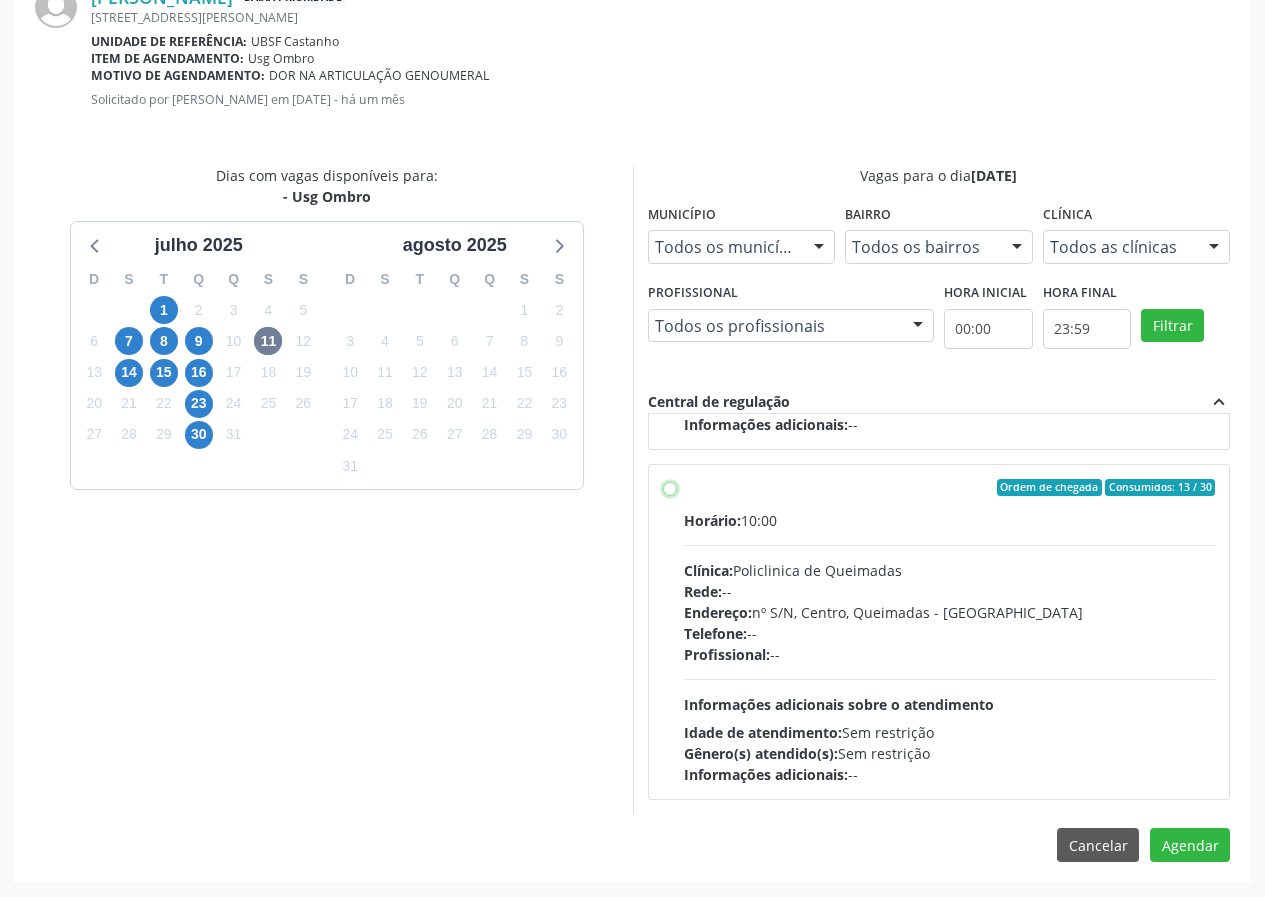 click on "Ordem de chegada
Consumidos: 13 / 30
Horário:   10:00
Clínica:  Policlinica de Queimadas
Rede:
--
Endereço:   nº S/N, Centro, Queimadas - PB
Telefone:   --
Profissional:
--
Informações adicionais sobre o atendimento
Idade de atendimento:
Sem restrição
Gênero(s) atendido(s):
Sem restrição
Informações adicionais:
--" at bounding box center [670, 488] 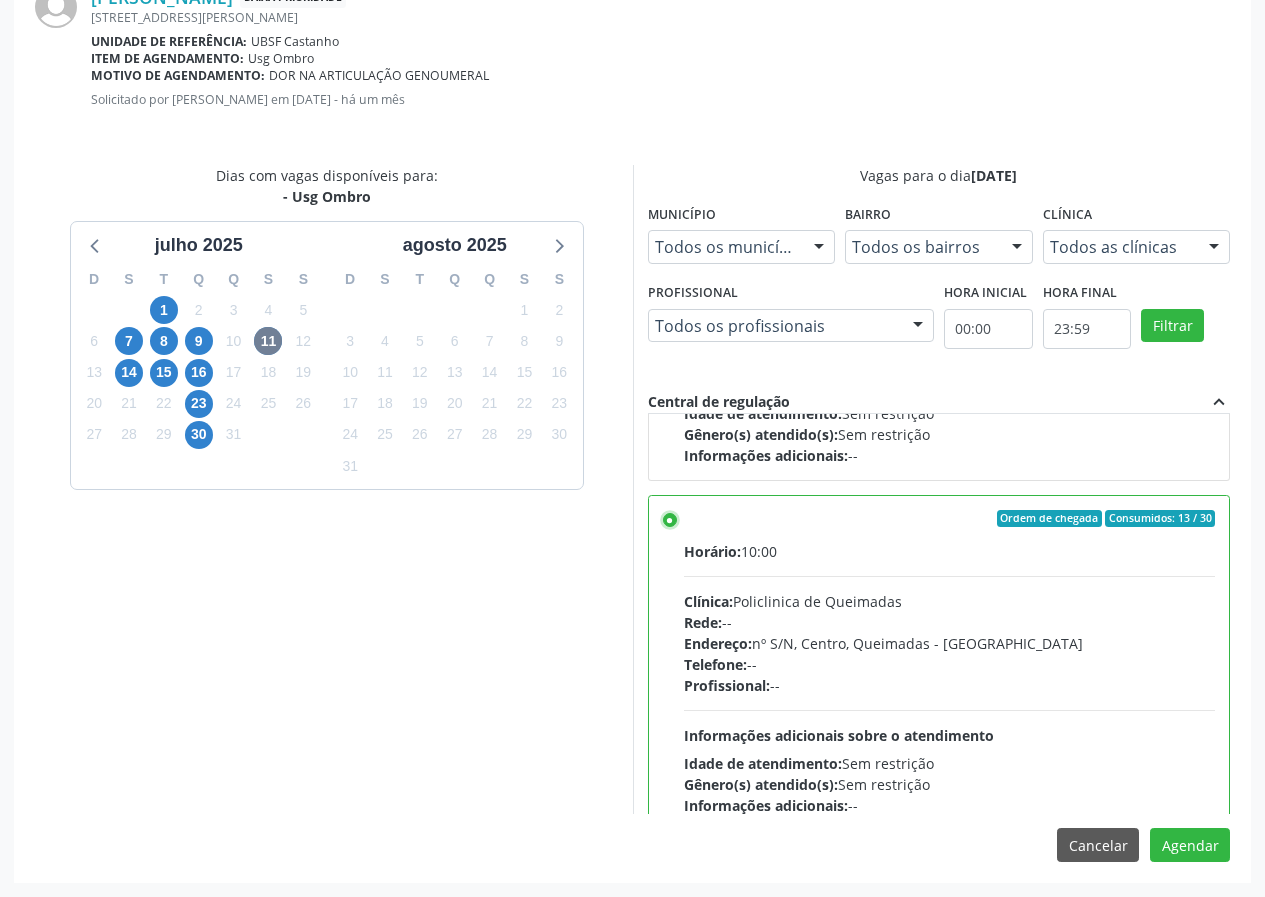 scroll, scrollTop: 250, scrollLeft: 0, axis: vertical 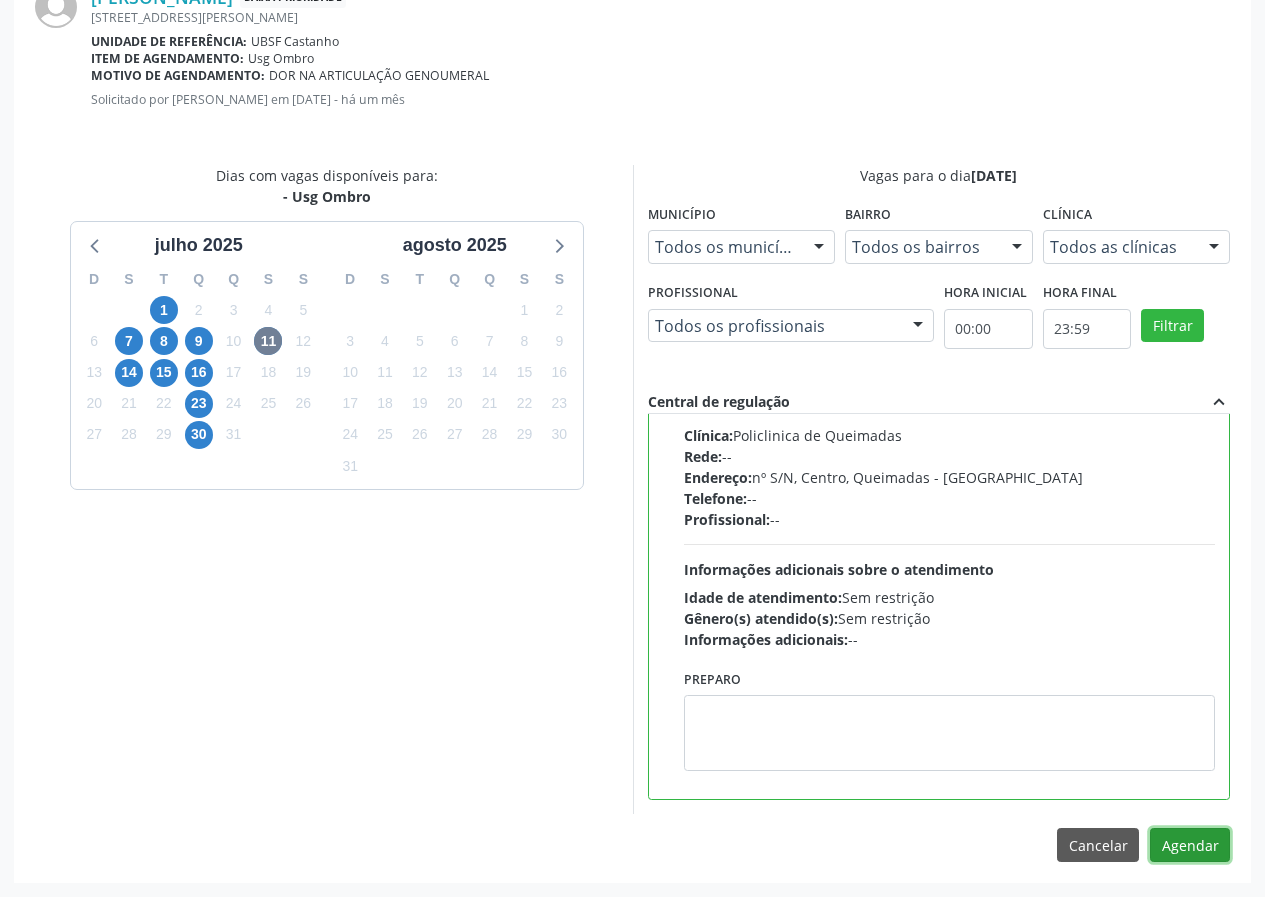 click on "Agendar" at bounding box center [1190, 845] 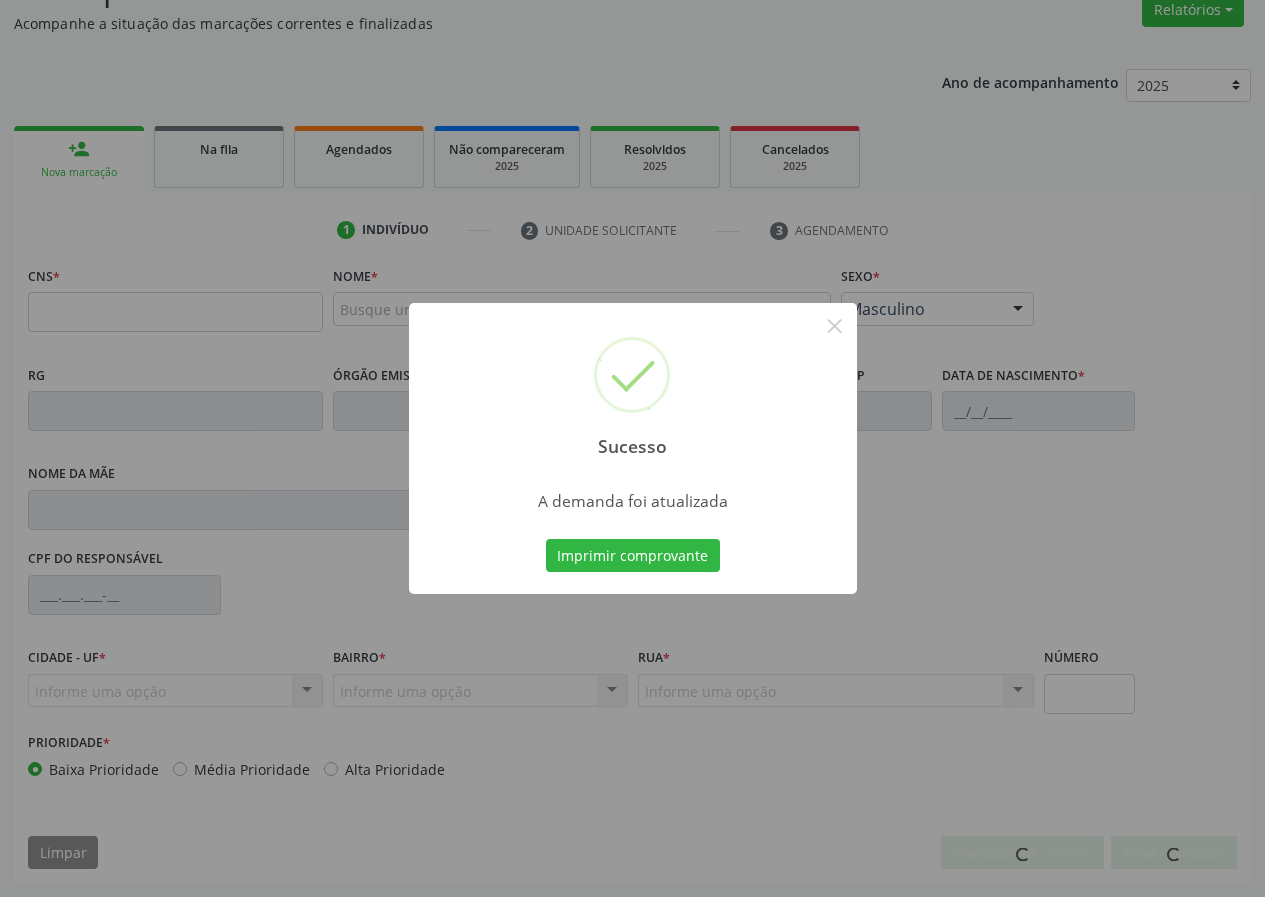 scroll, scrollTop: 173, scrollLeft: 0, axis: vertical 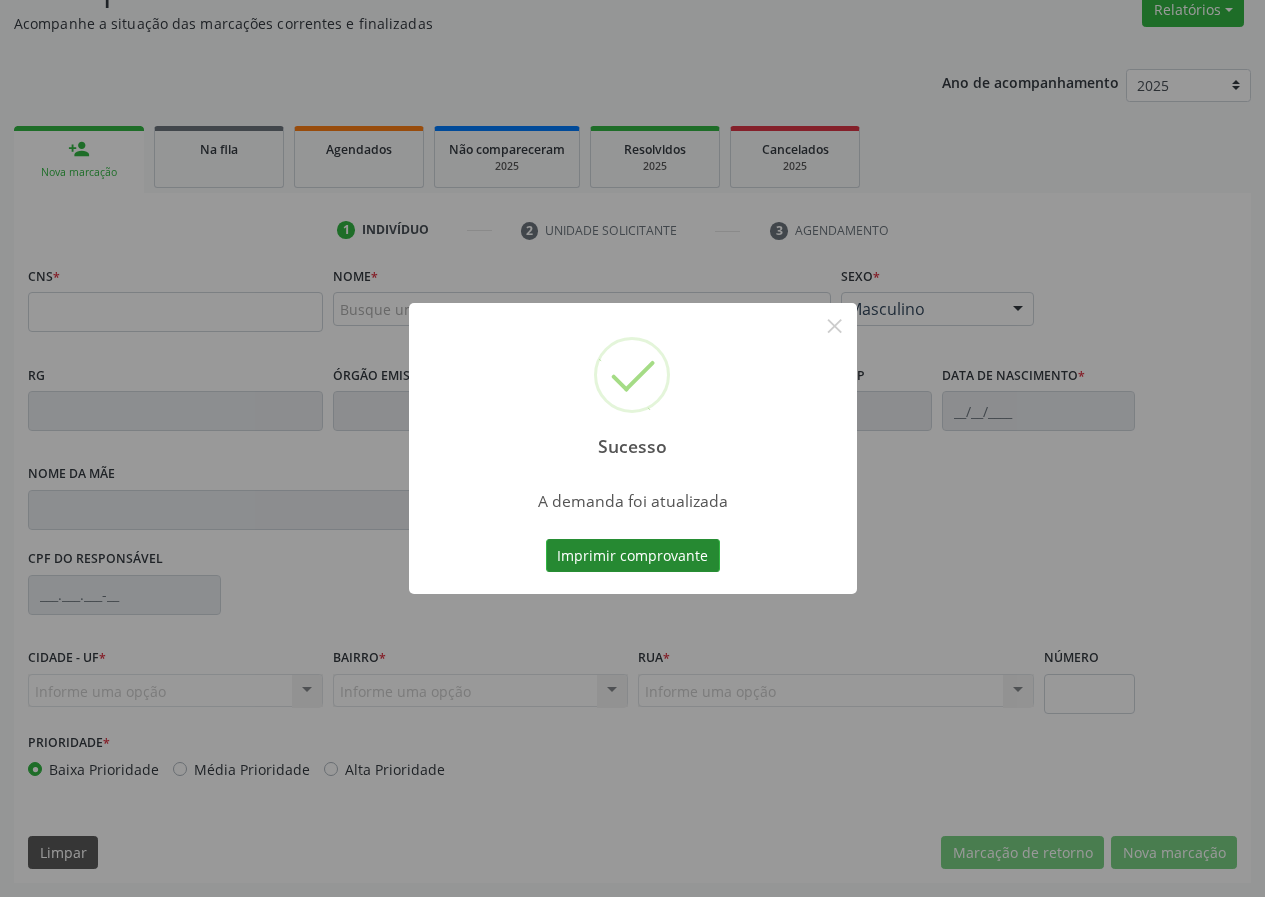 click on "Imprimir comprovante" at bounding box center [633, 556] 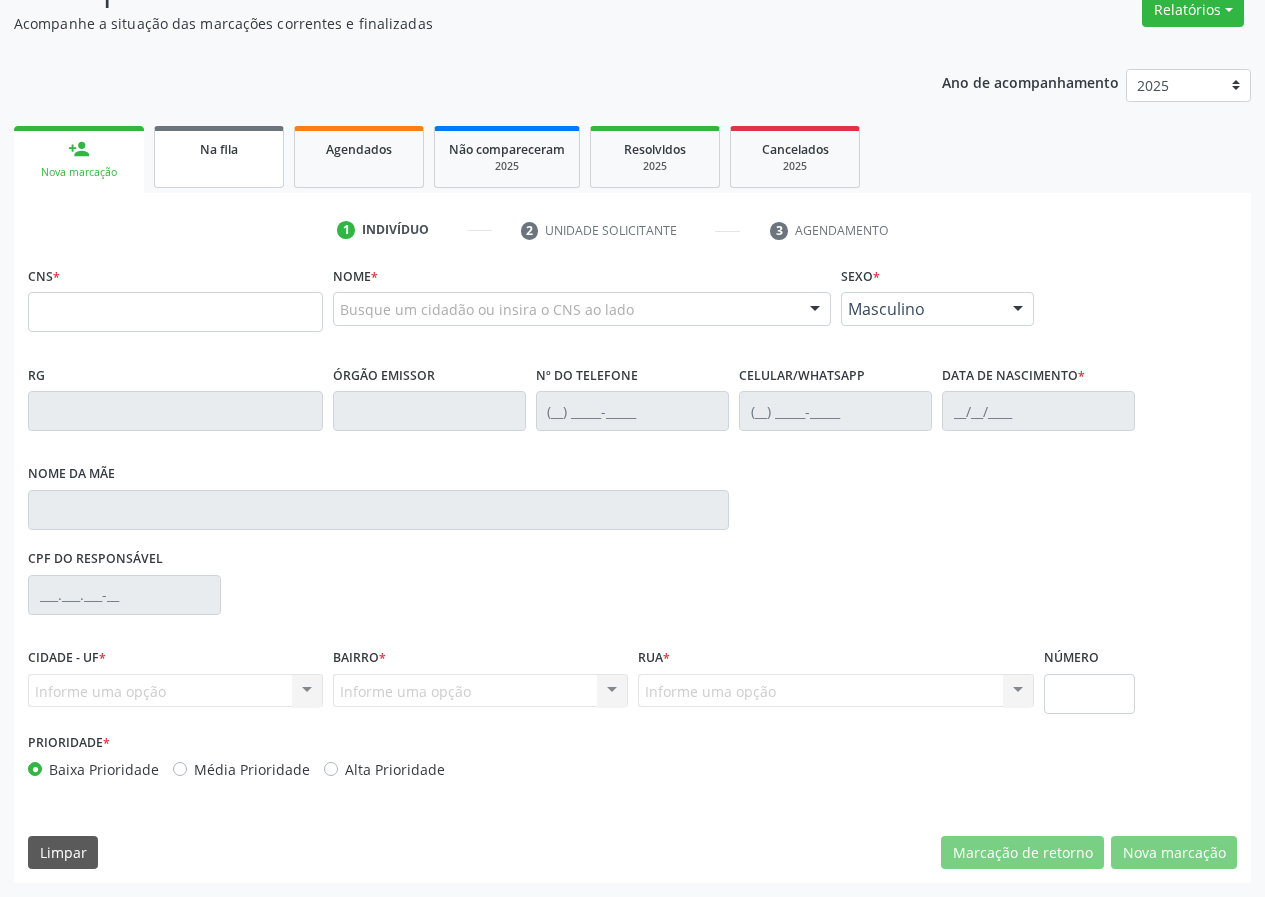 click on "Na fila" at bounding box center (219, 149) 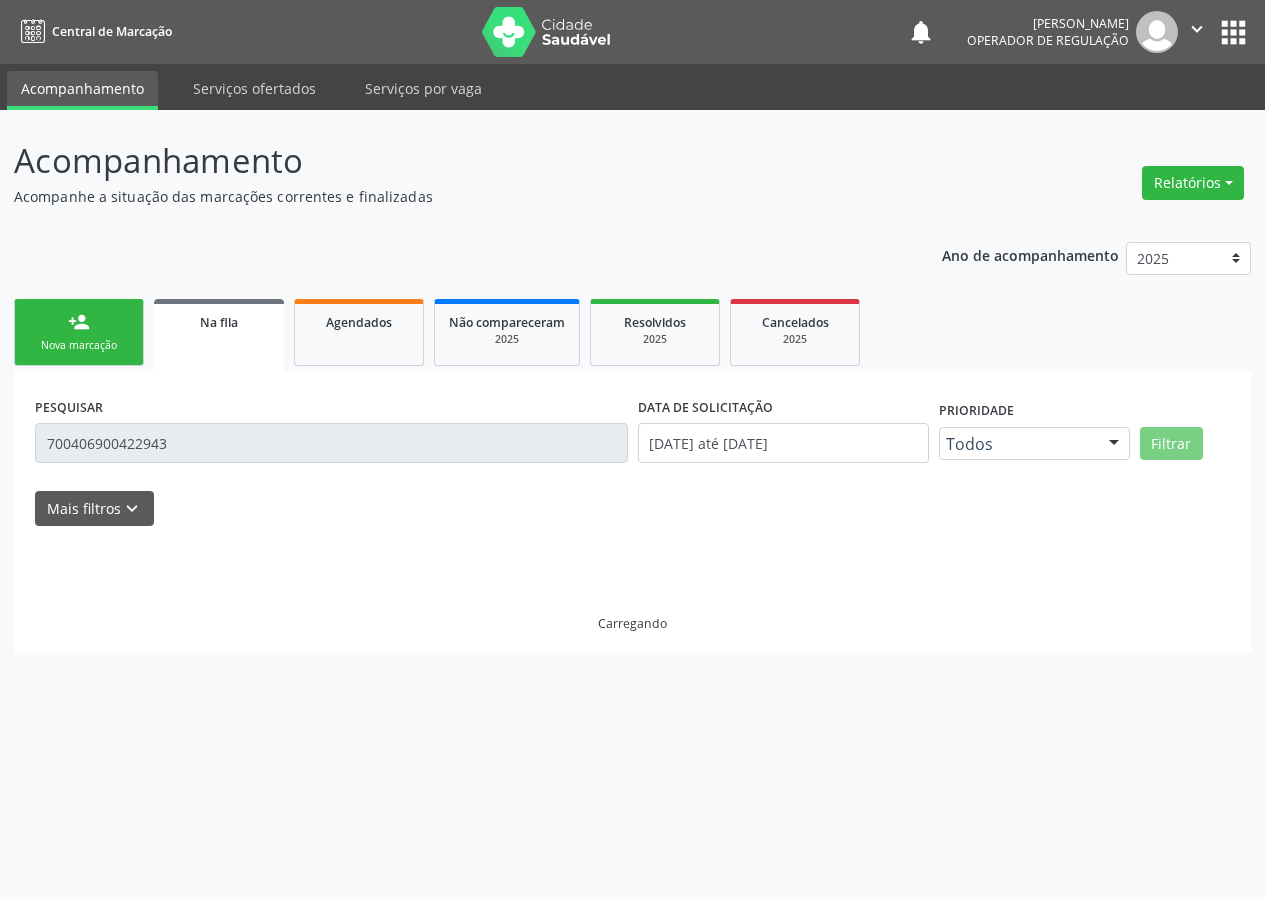 scroll, scrollTop: 0, scrollLeft: 0, axis: both 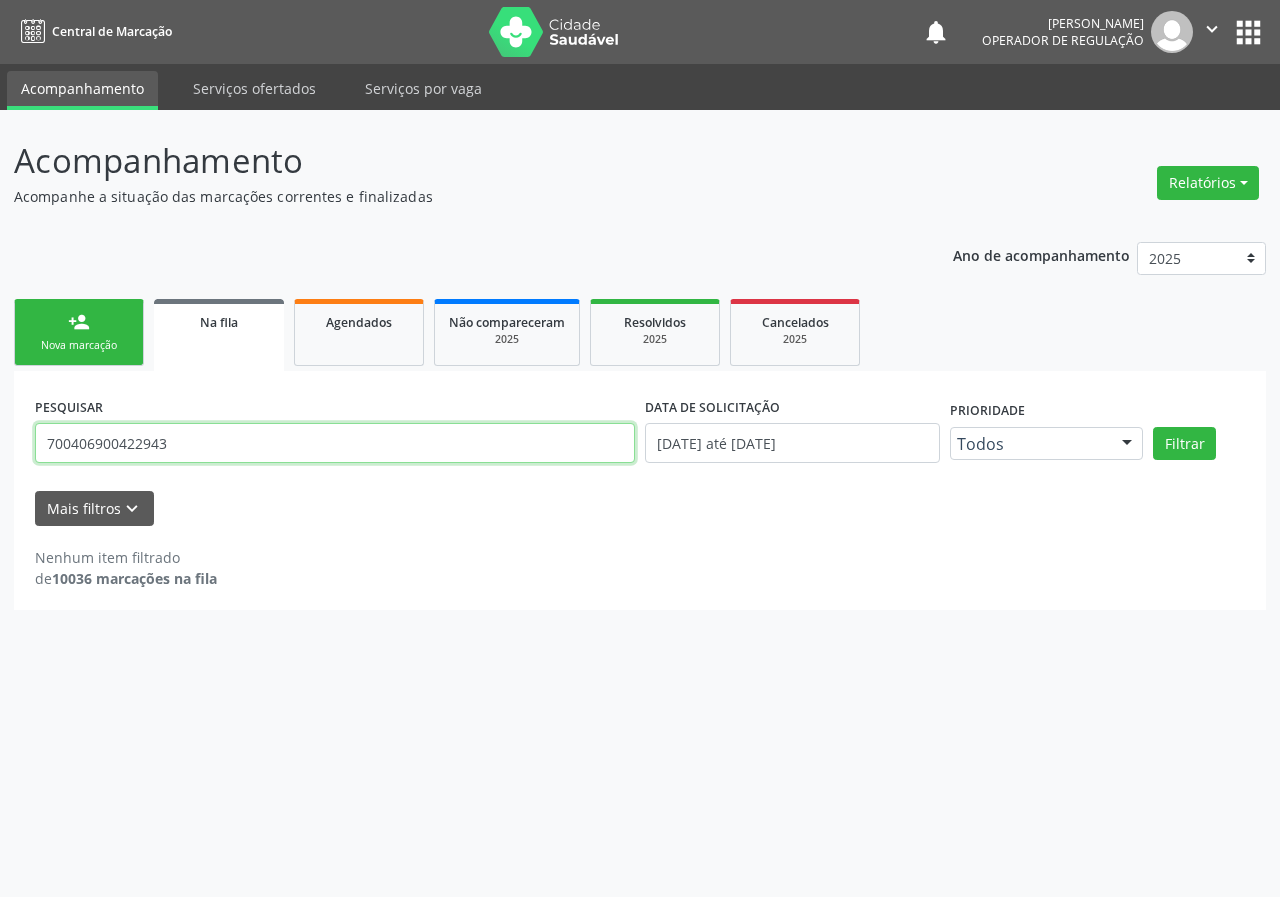 click on "700406900422943" at bounding box center [335, 443] 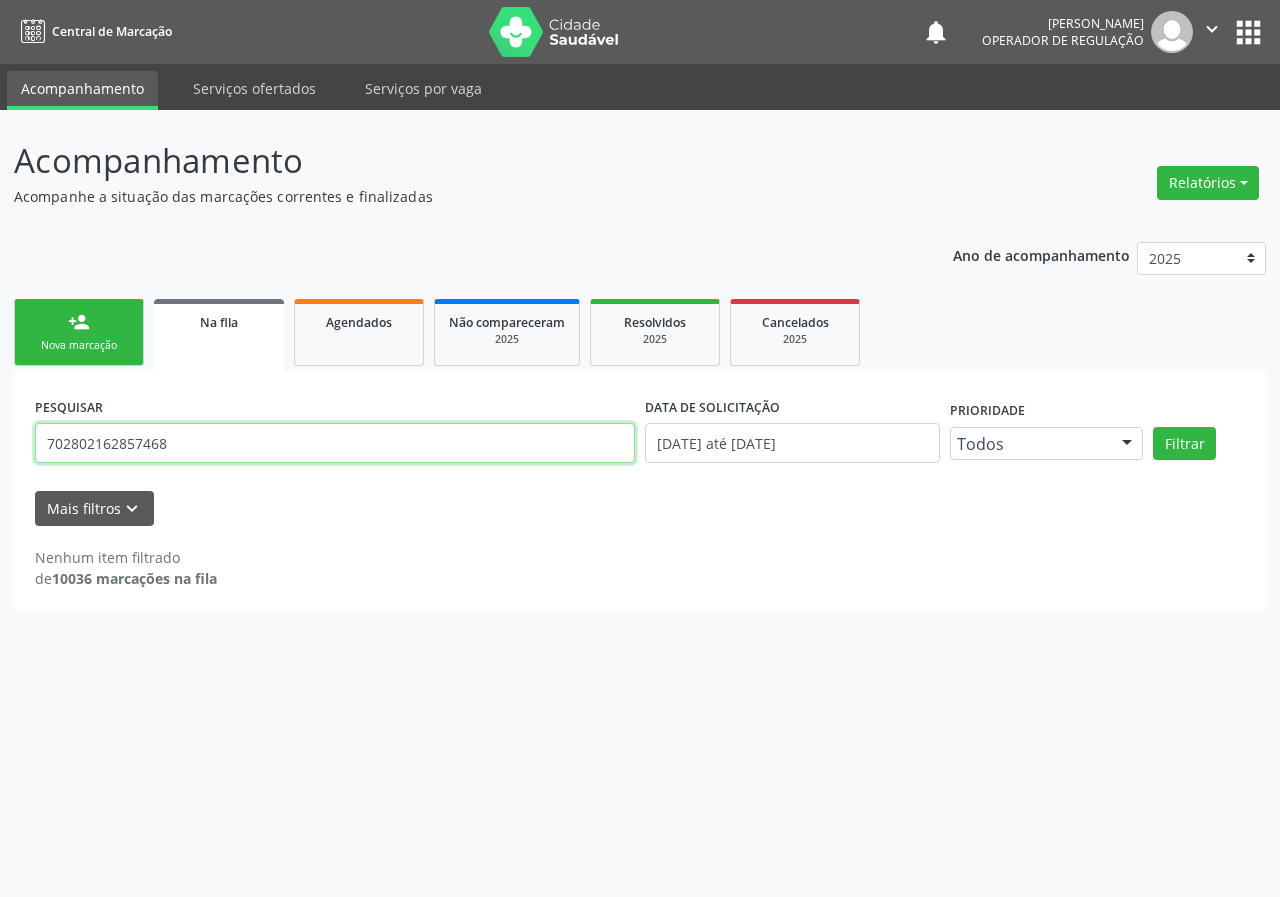type on "702802162857468" 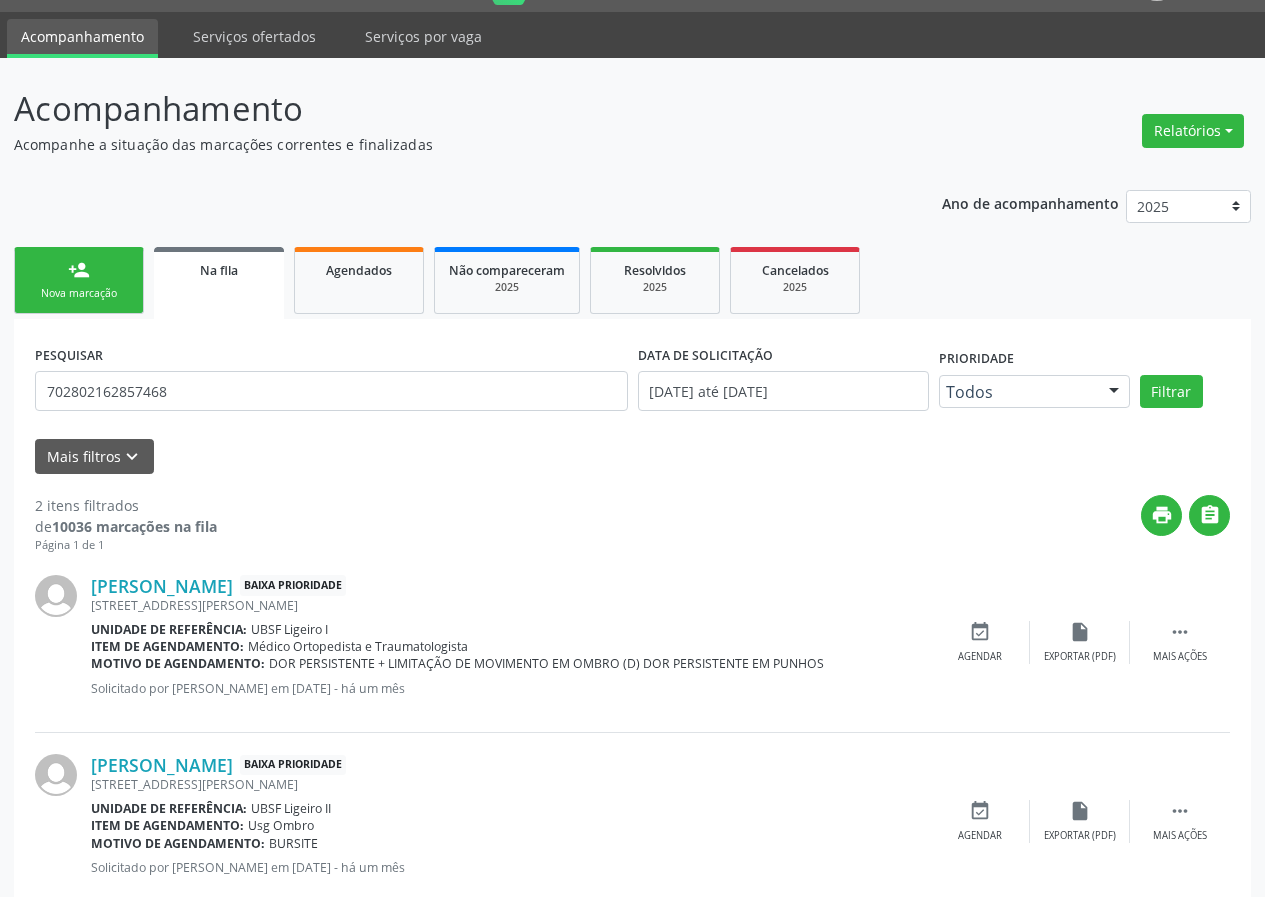 scroll, scrollTop: 101, scrollLeft: 0, axis: vertical 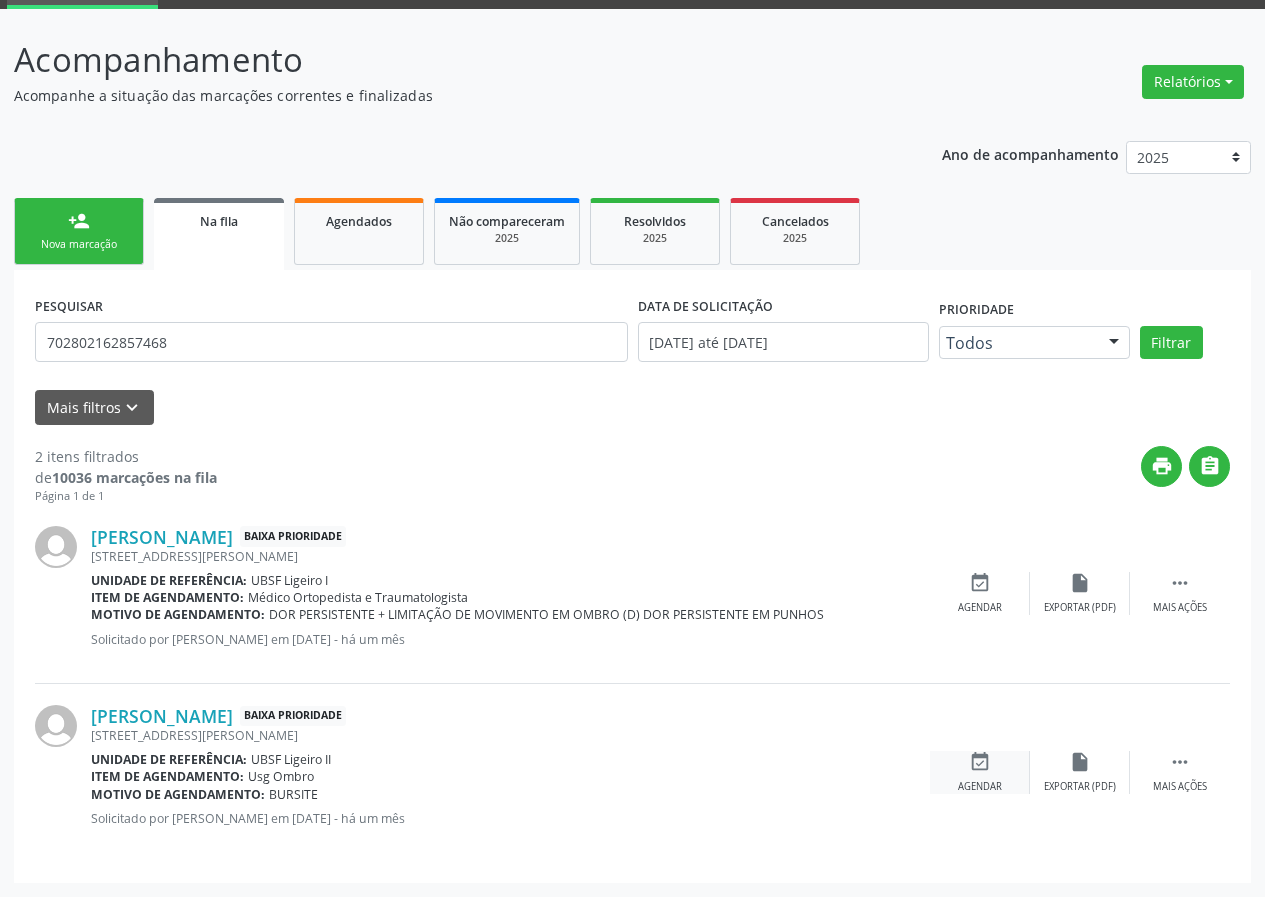 click on "event_available
Agendar" at bounding box center [980, 772] 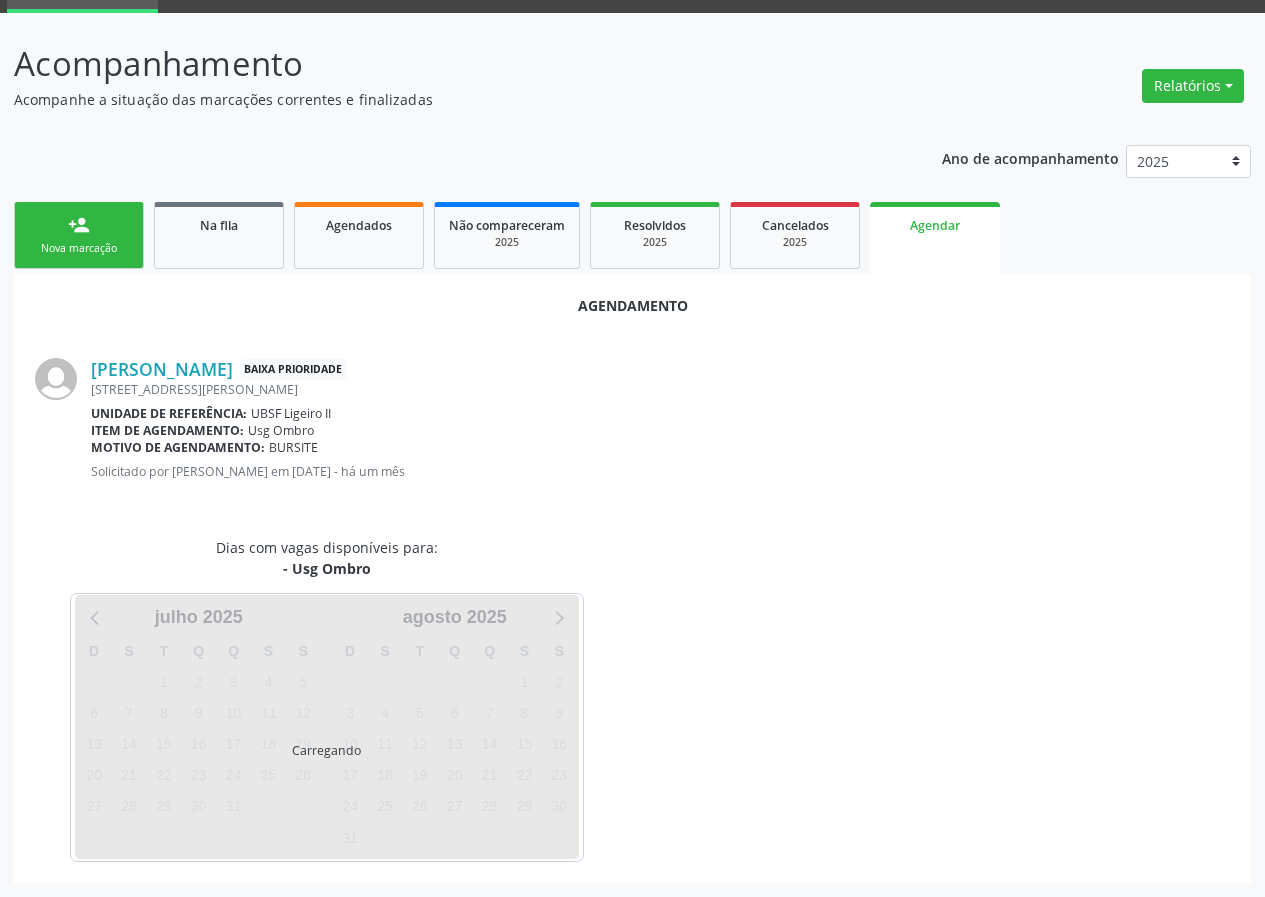scroll, scrollTop: 101, scrollLeft: 0, axis: vertical 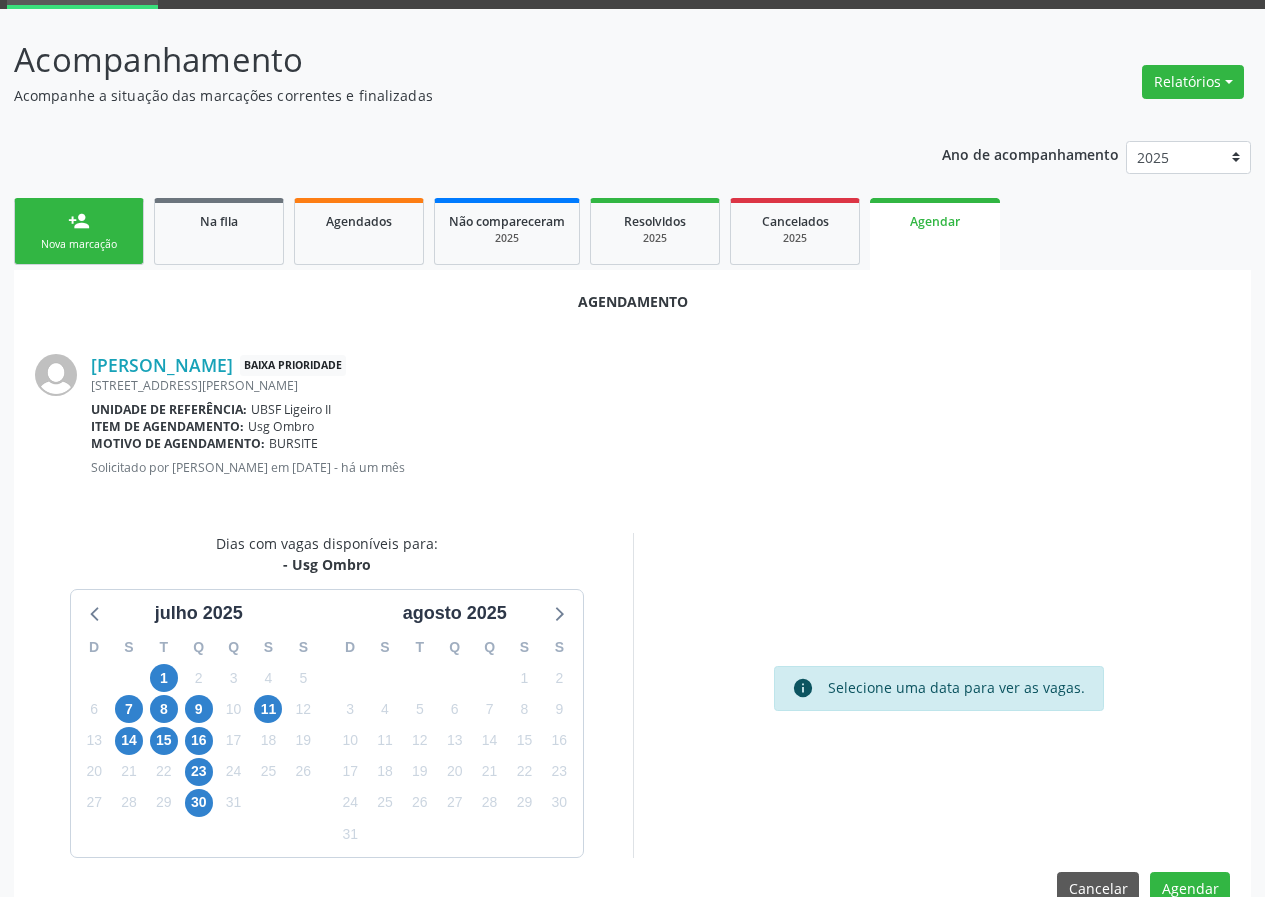 click on "11" at bounding box center [268, 709] 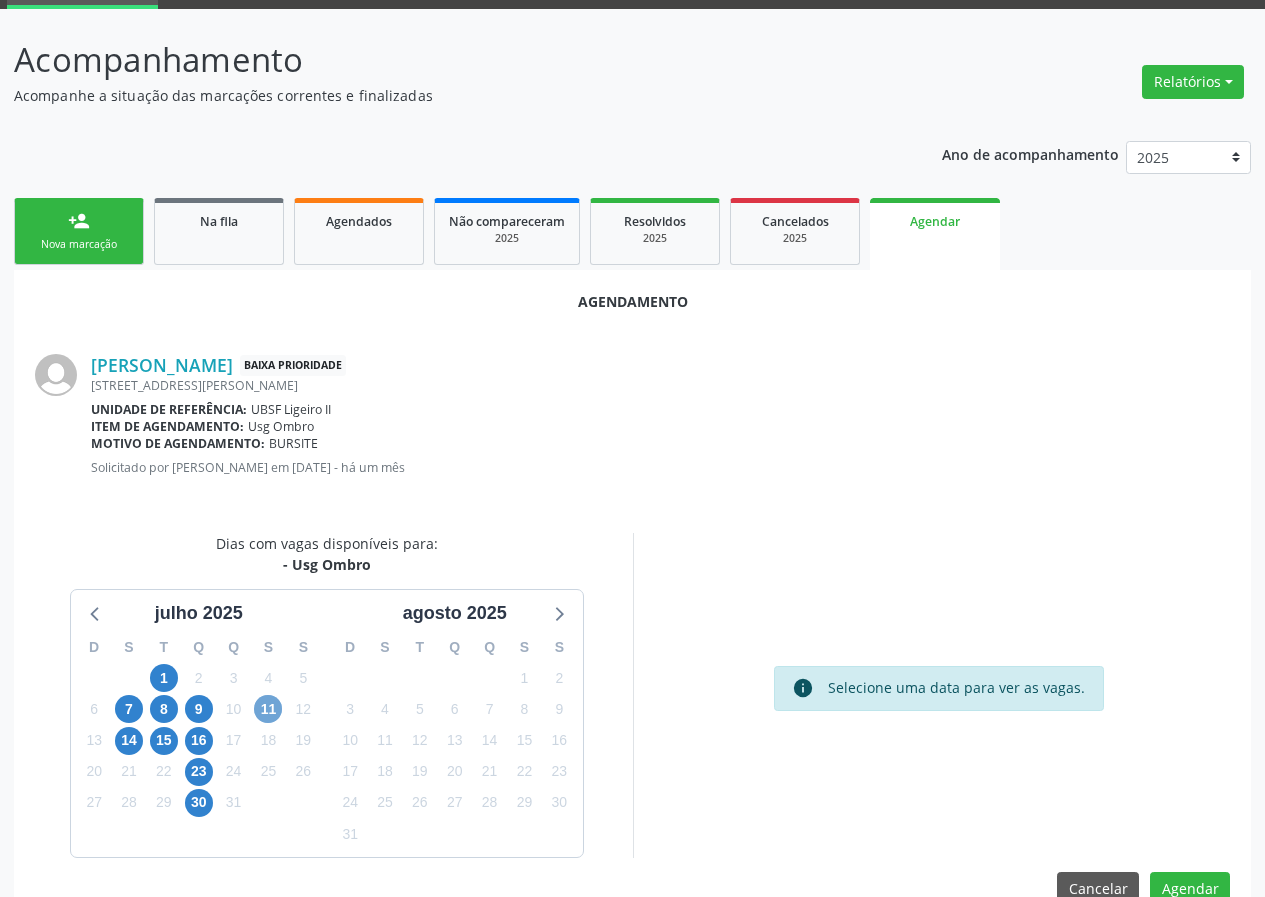 click on "11" at bounding box center (268, 709) 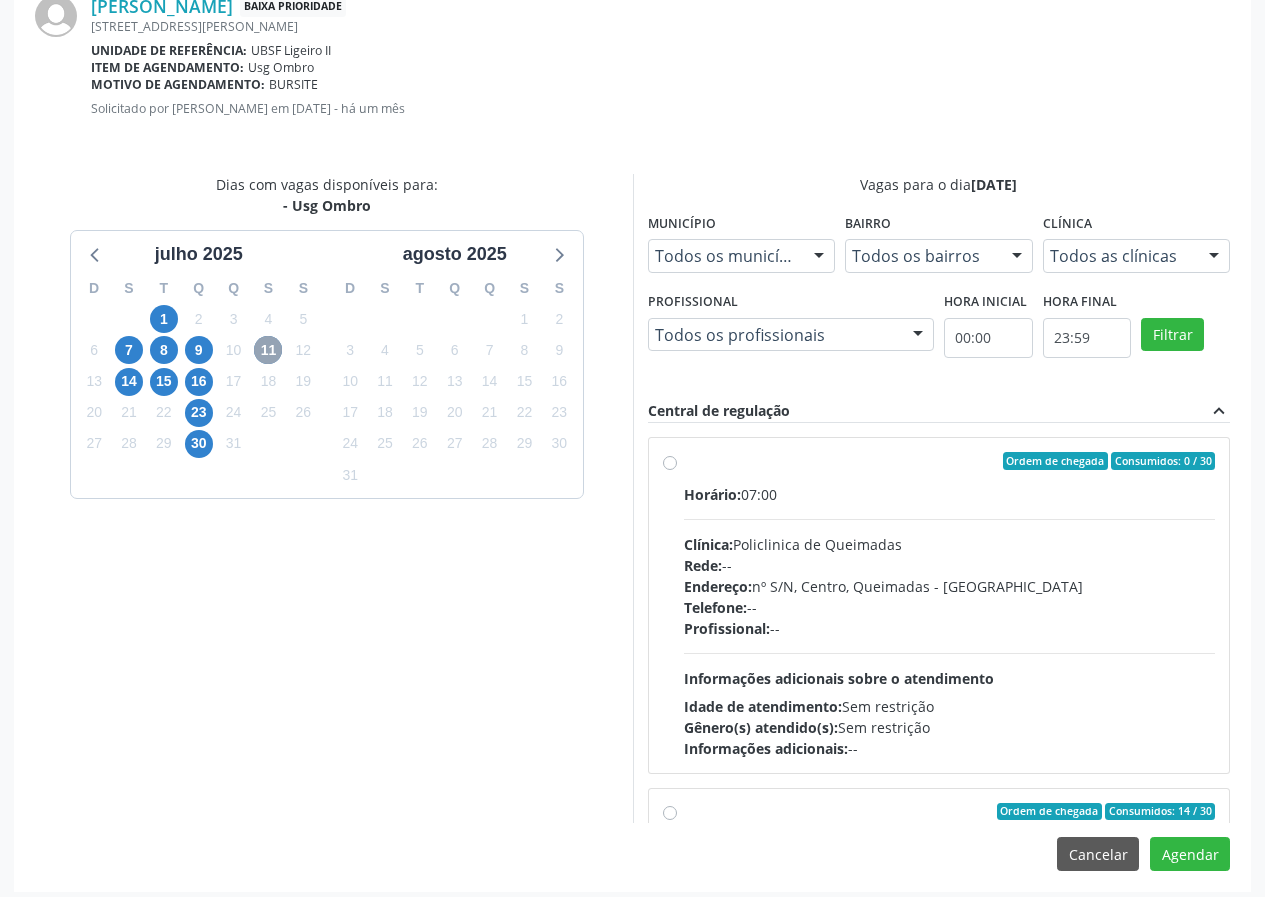 scroll, scrollTop: 469, scrollLeft: 0, axis: vertical 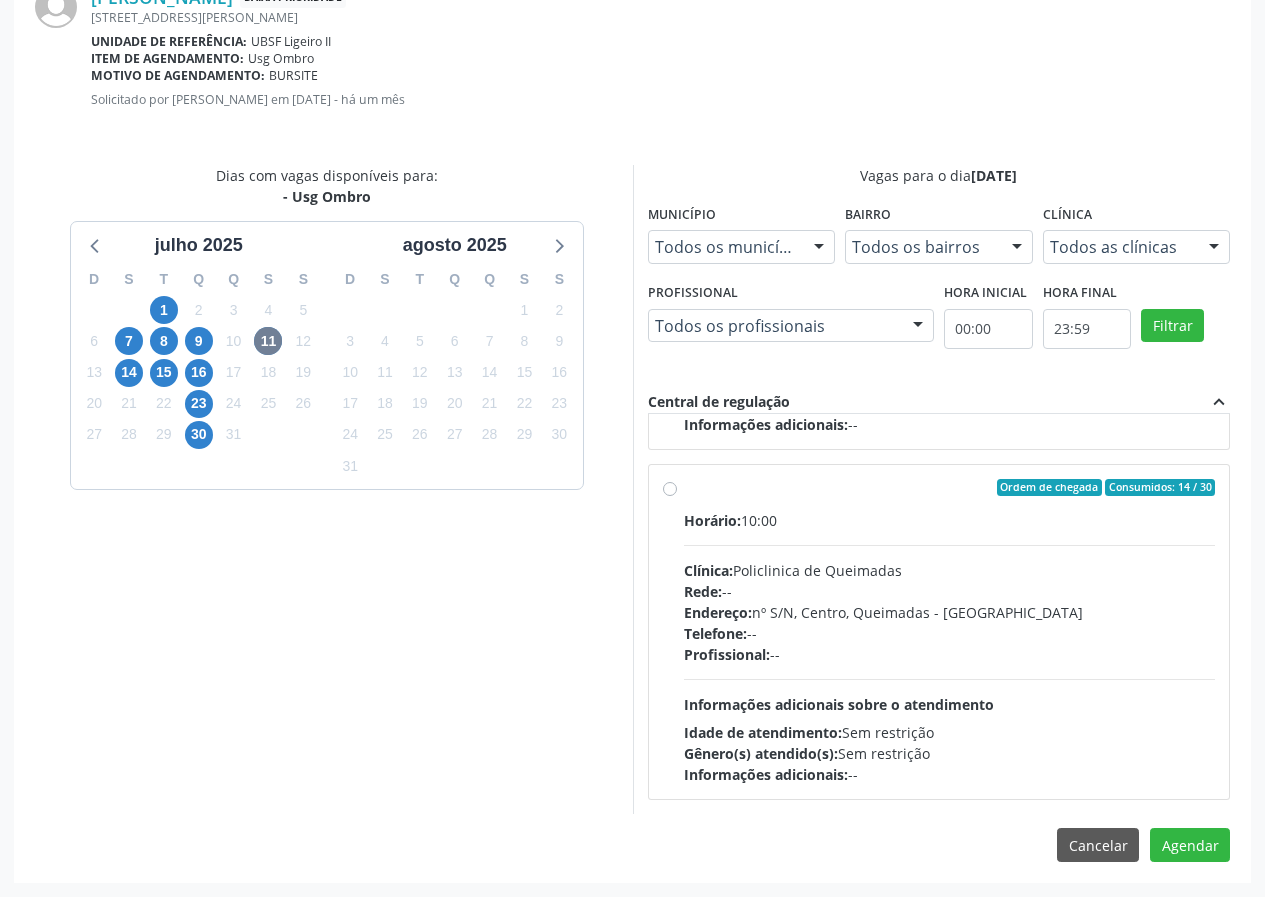 click on "Ordem de chegada
Consumidos: 14 / 30
Horário:   10:00
Clínica:  Policlinica de Queimadas
Rede:
--
Endereço:   nº S/N, Centro, Queimadas - PB
Telefone:   --
Profissional:
--
Informações adicionais sobre o atendimento
Idade de atendimento:
Sem restrição
Gênero(s) atendido(s):
Sem restrição
Informações adicionais:
--" at bounding box center (950, 632) 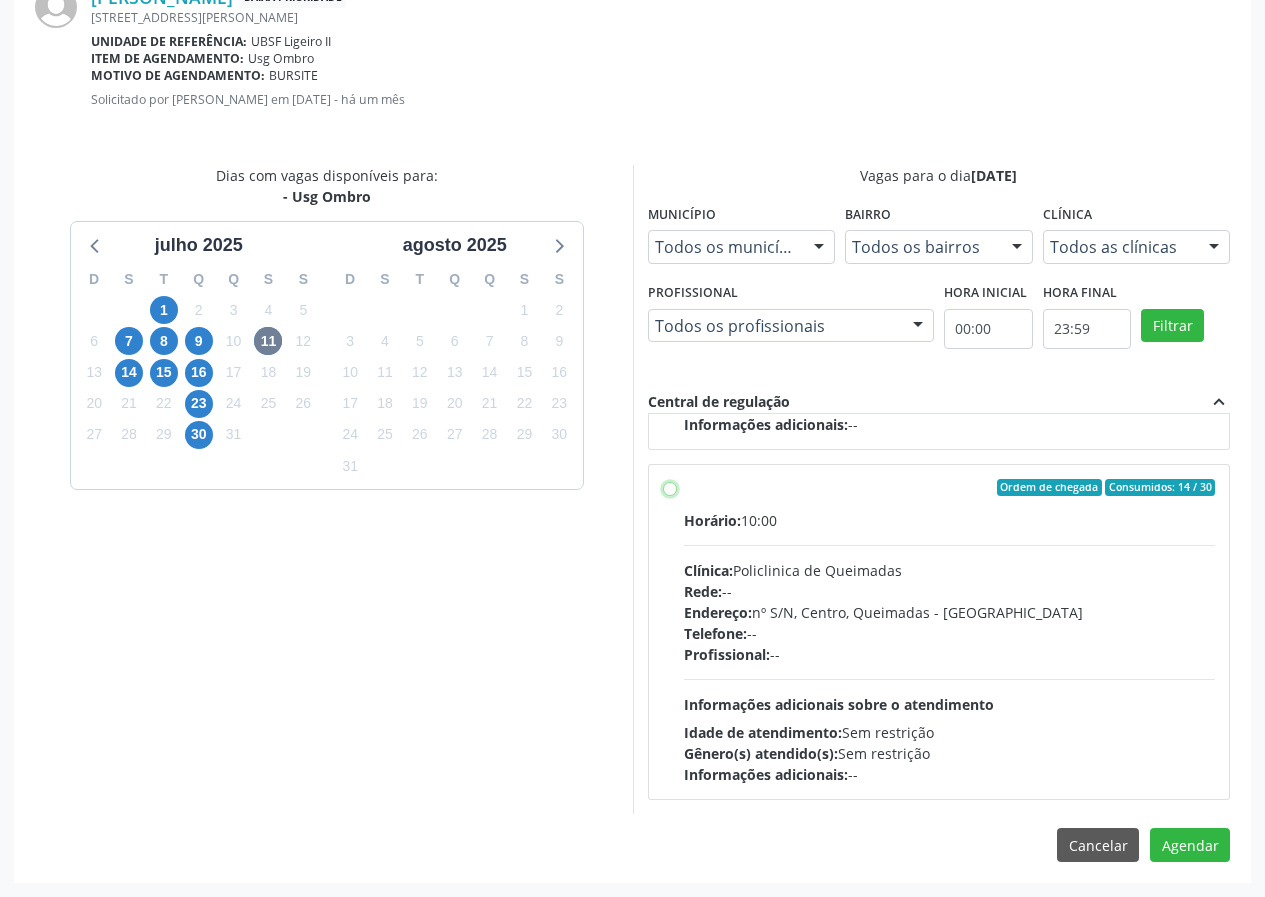 click on "Ordem de chegada
Consumidos: 14 / 30
Horário:   10:00
Clínica:  Policlinica de Queimadas
Rede:
--
Endereço:   nº S/N, Centro, Queimadas - PB
Telefone:   --
Profissional:
--
Informações adicionais sobre o atendimento
Idade de atendimento:
Sem restrição
Gênero(s) atendido(s):
Sem restrição
Informações adicionais:
--" at bounding box center [670, 488] 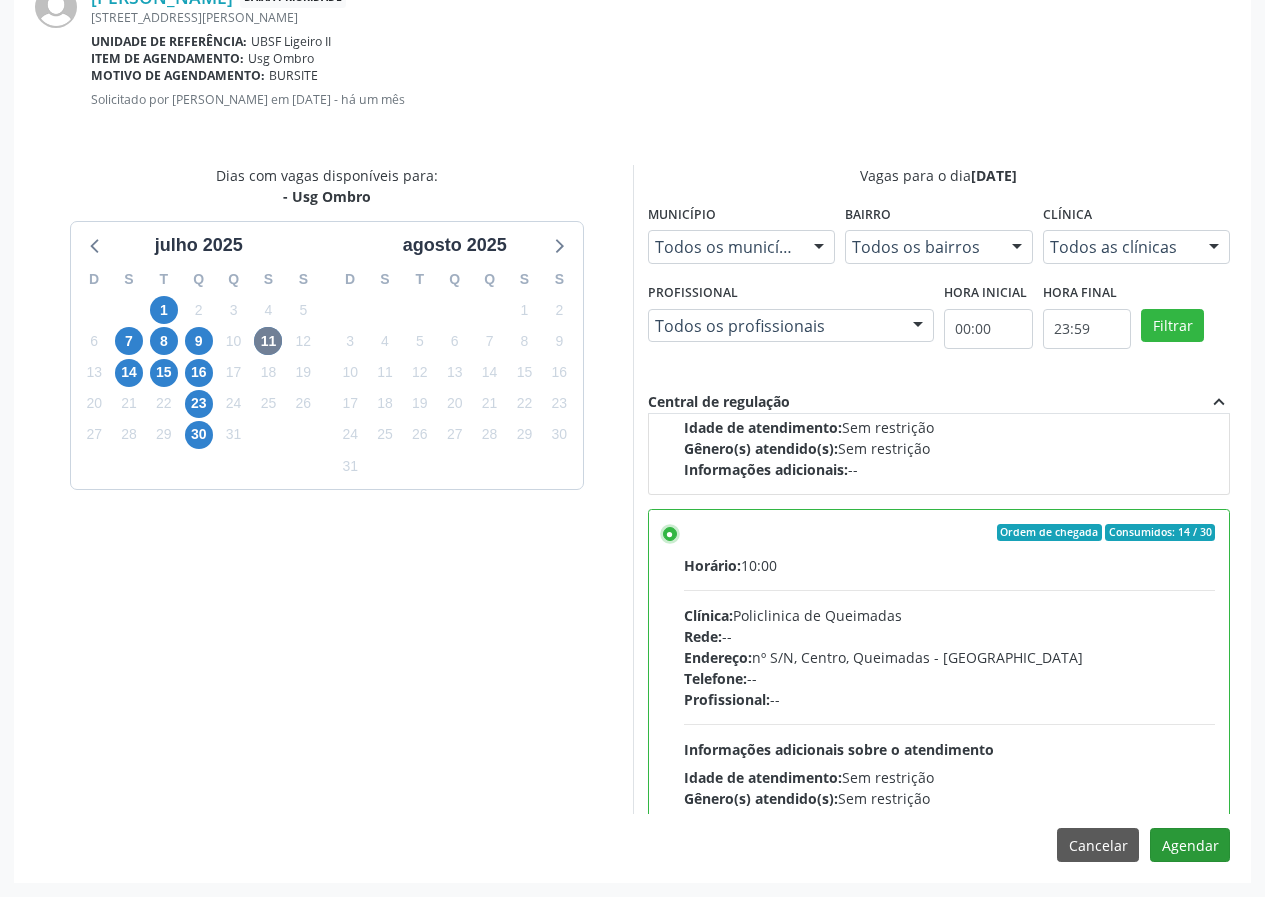 scroll, scrollTop: 450, scrollLeft: 0, axis: vertical 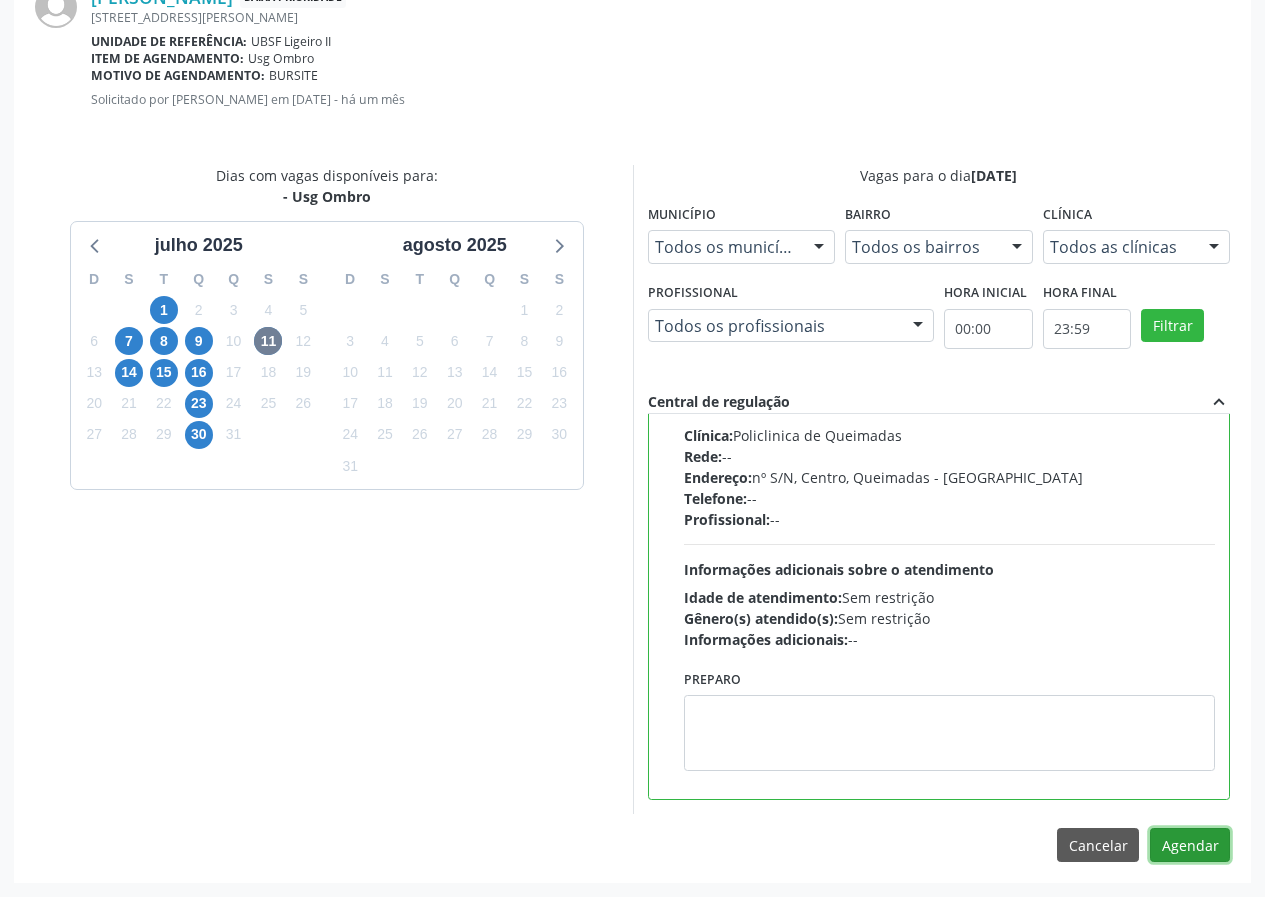 click on "Agendar" at bounding box center (1190, 845) 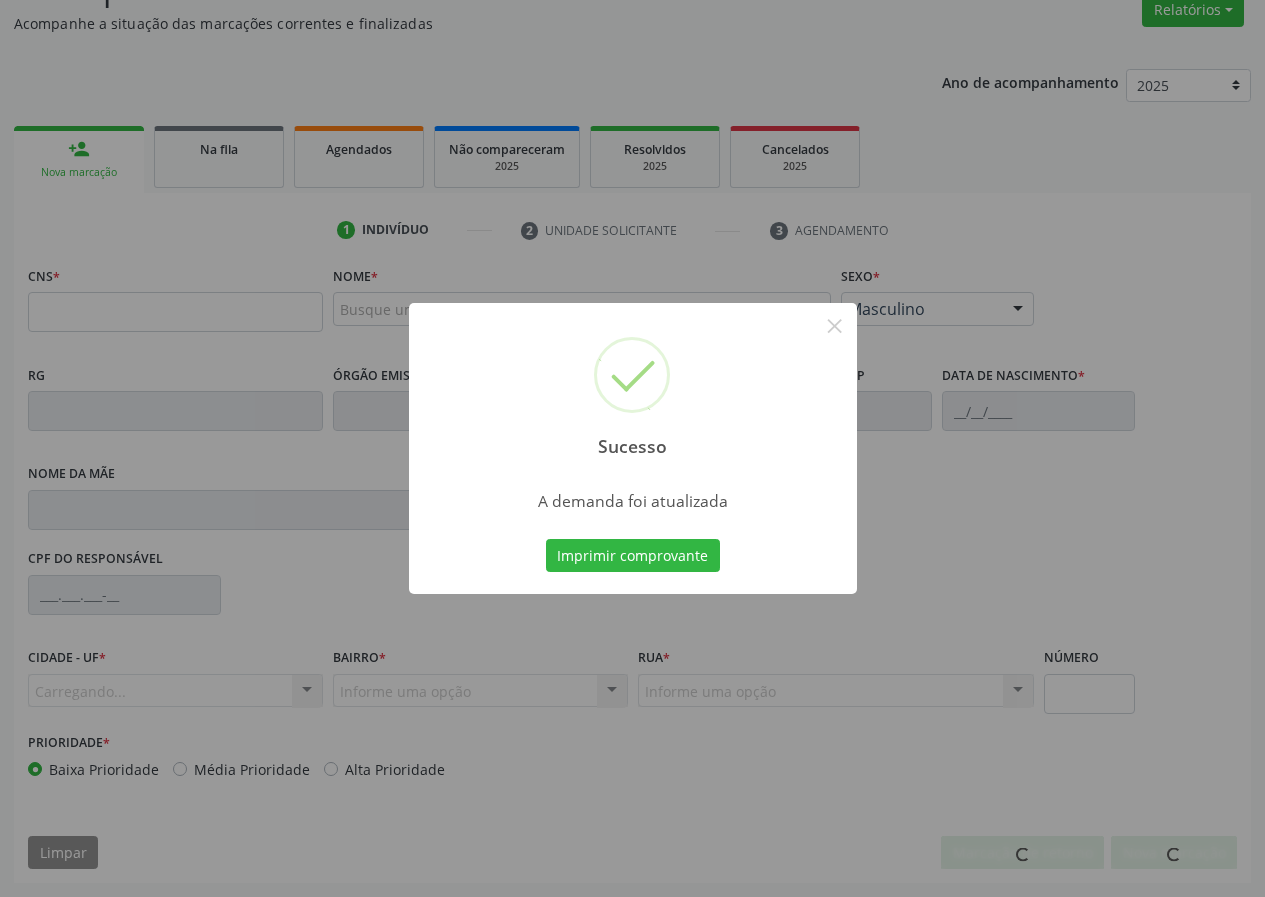 scroll, scrollTop: 173, scrollLeft: 0, axis: vertical 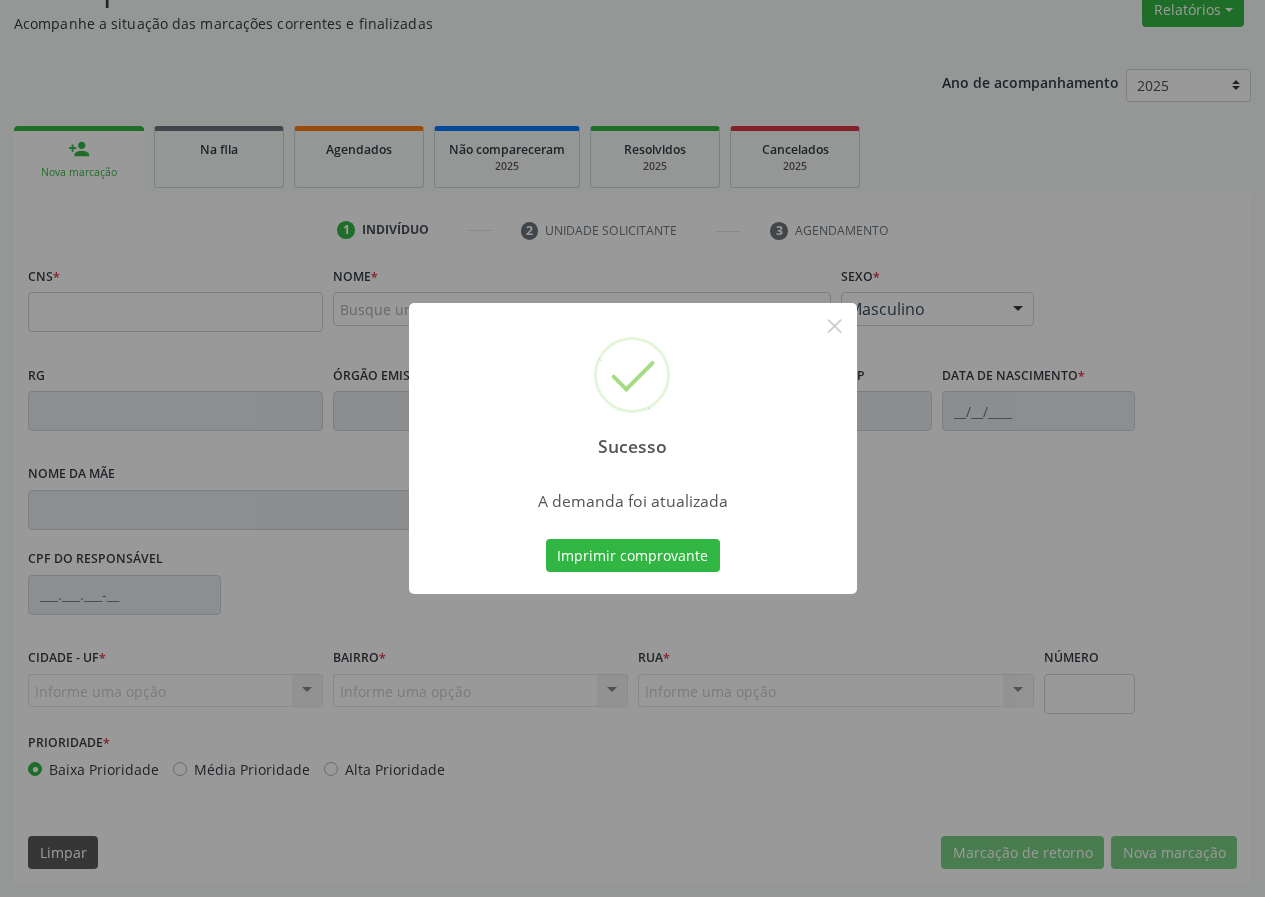 type 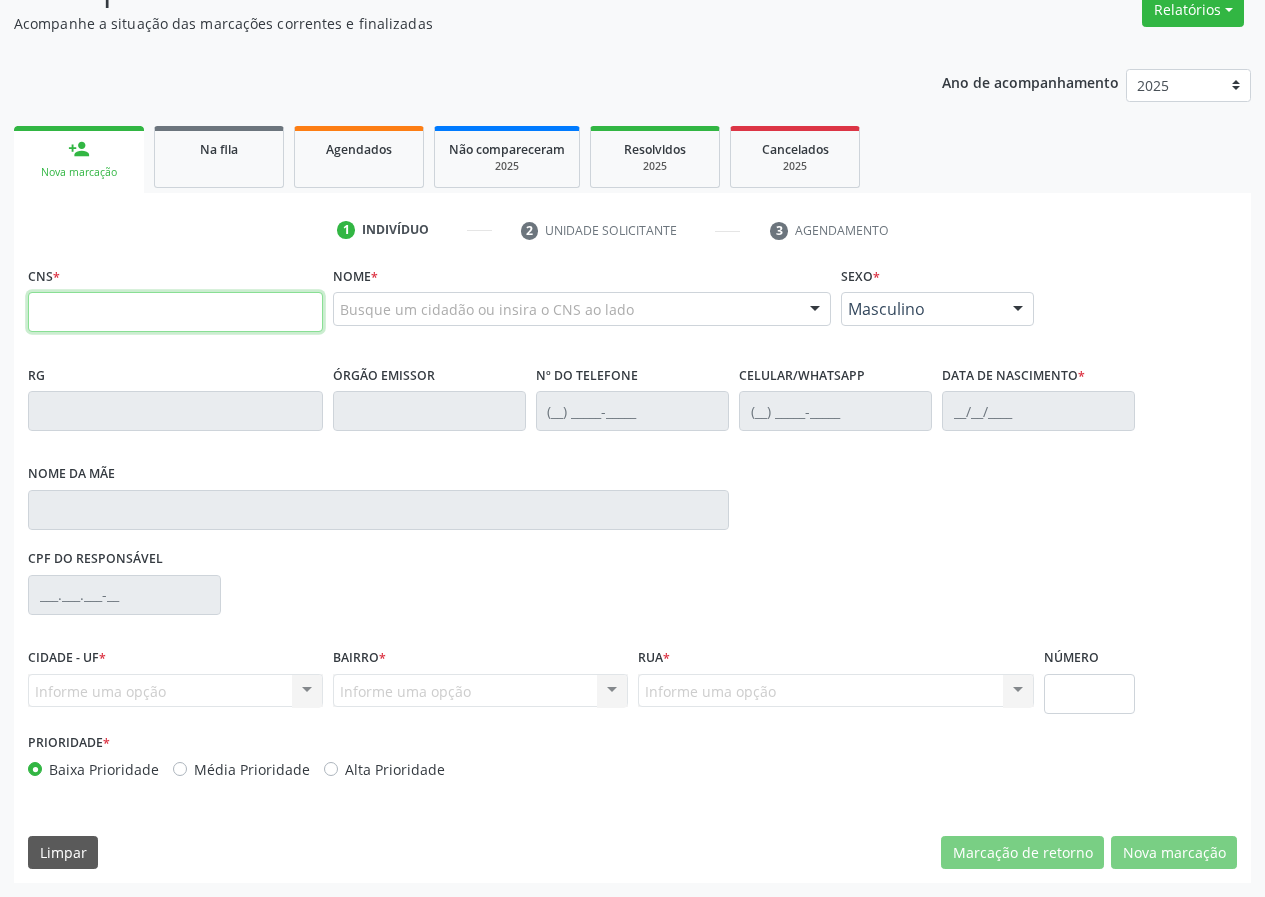 click at bounding box center [175, 312] 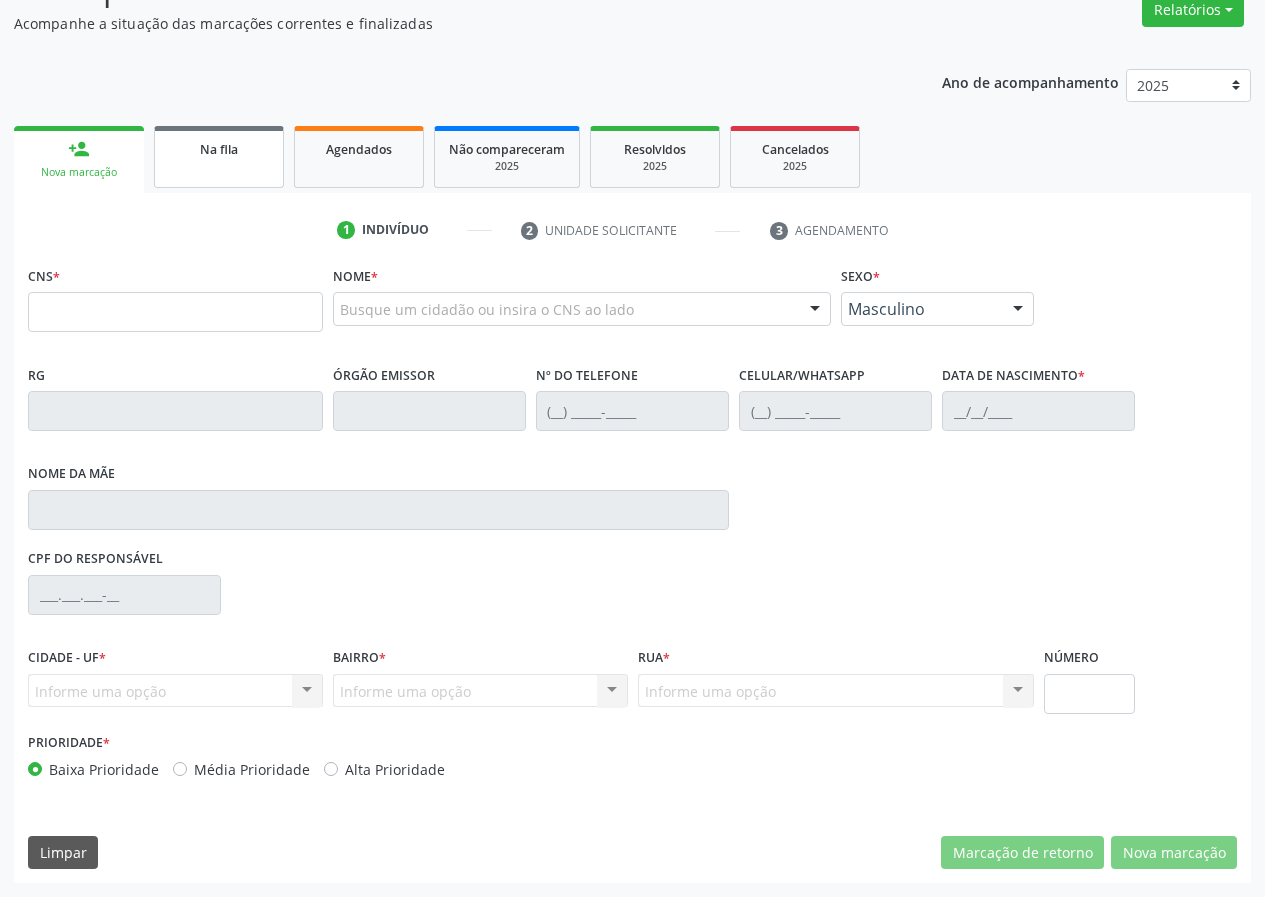 click on "Na fila" at bounding box center (219, 157) 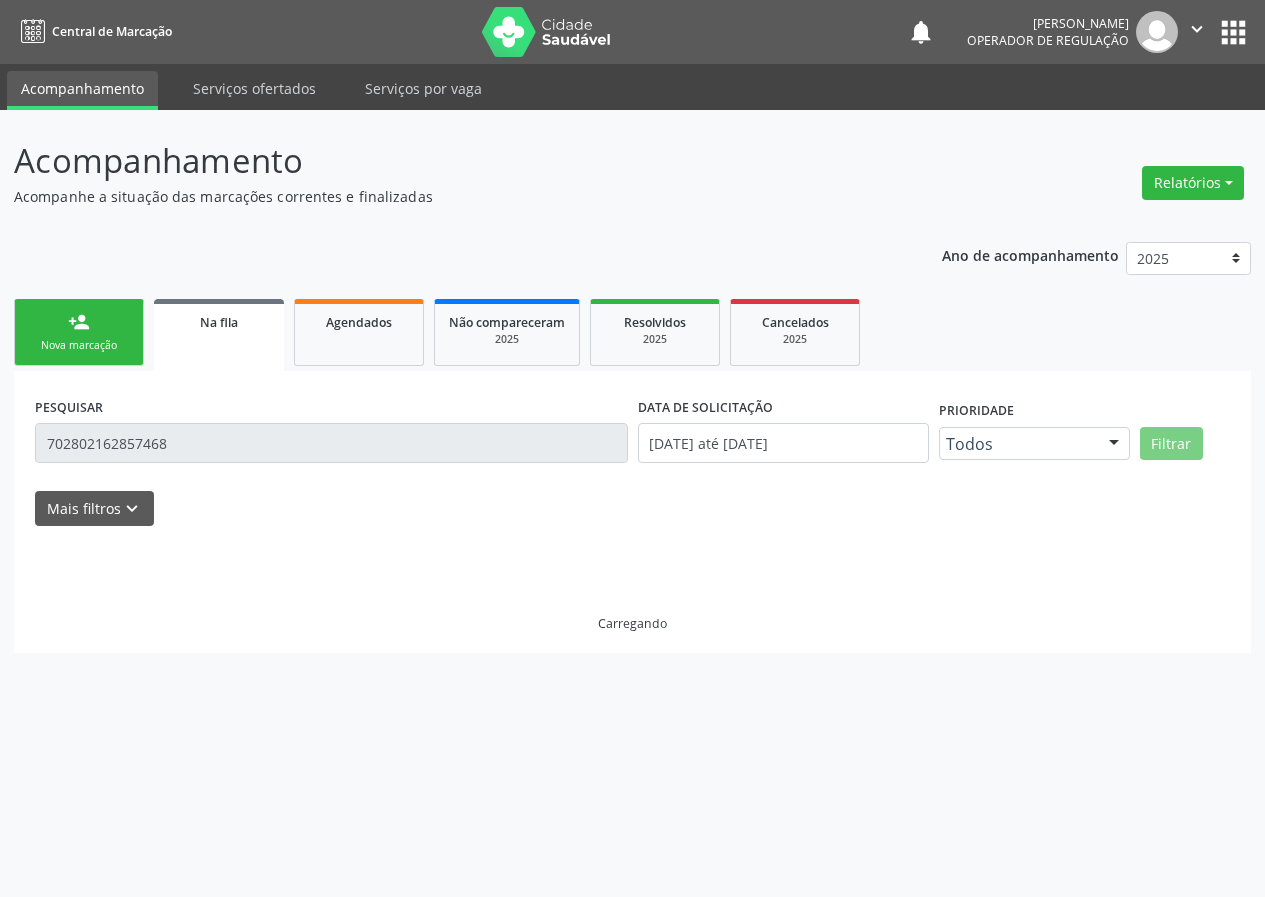 scroll, scrollTop: 0, scrollLeft: 0, axis: both 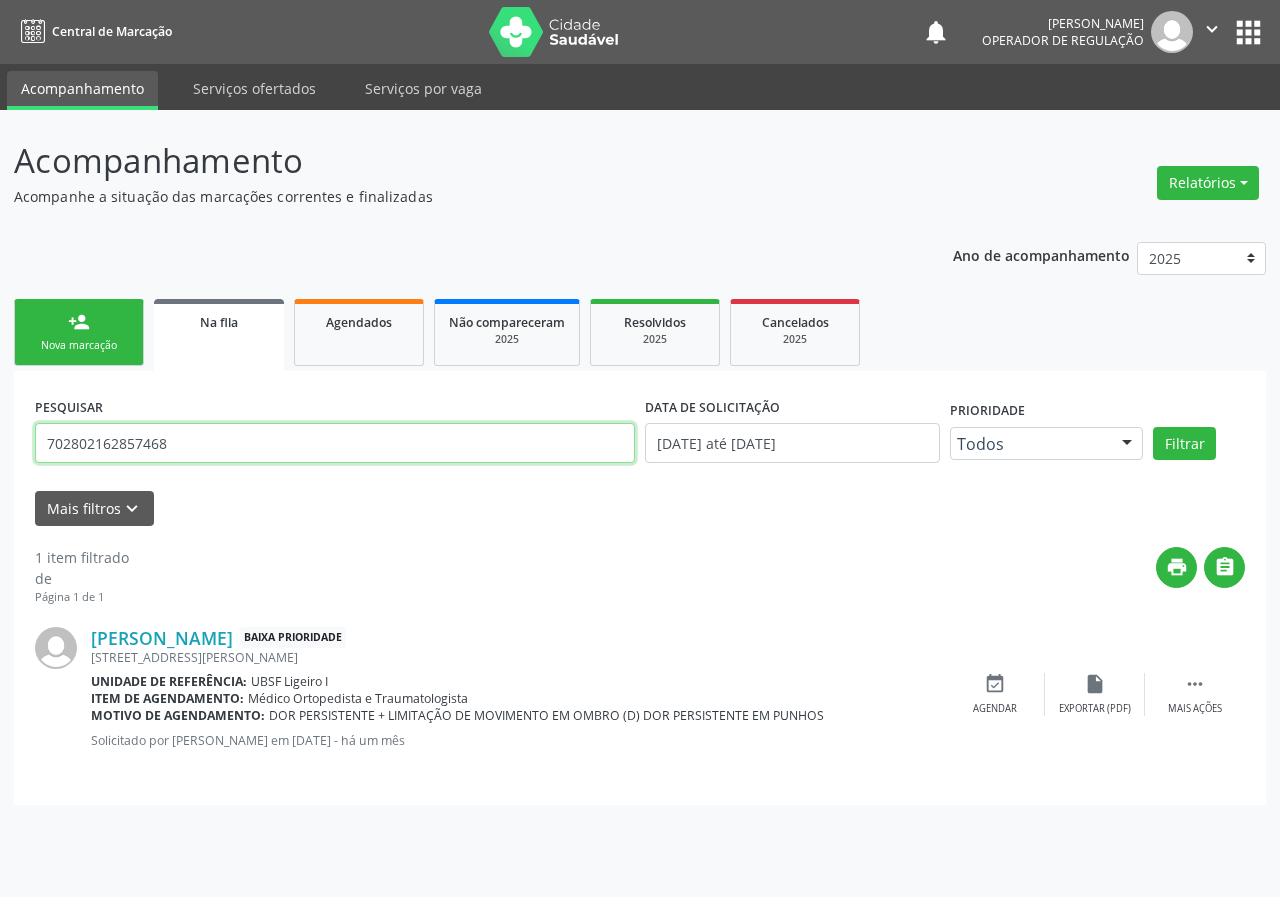 click on "702802162857468" at bounding box center [335, 443] 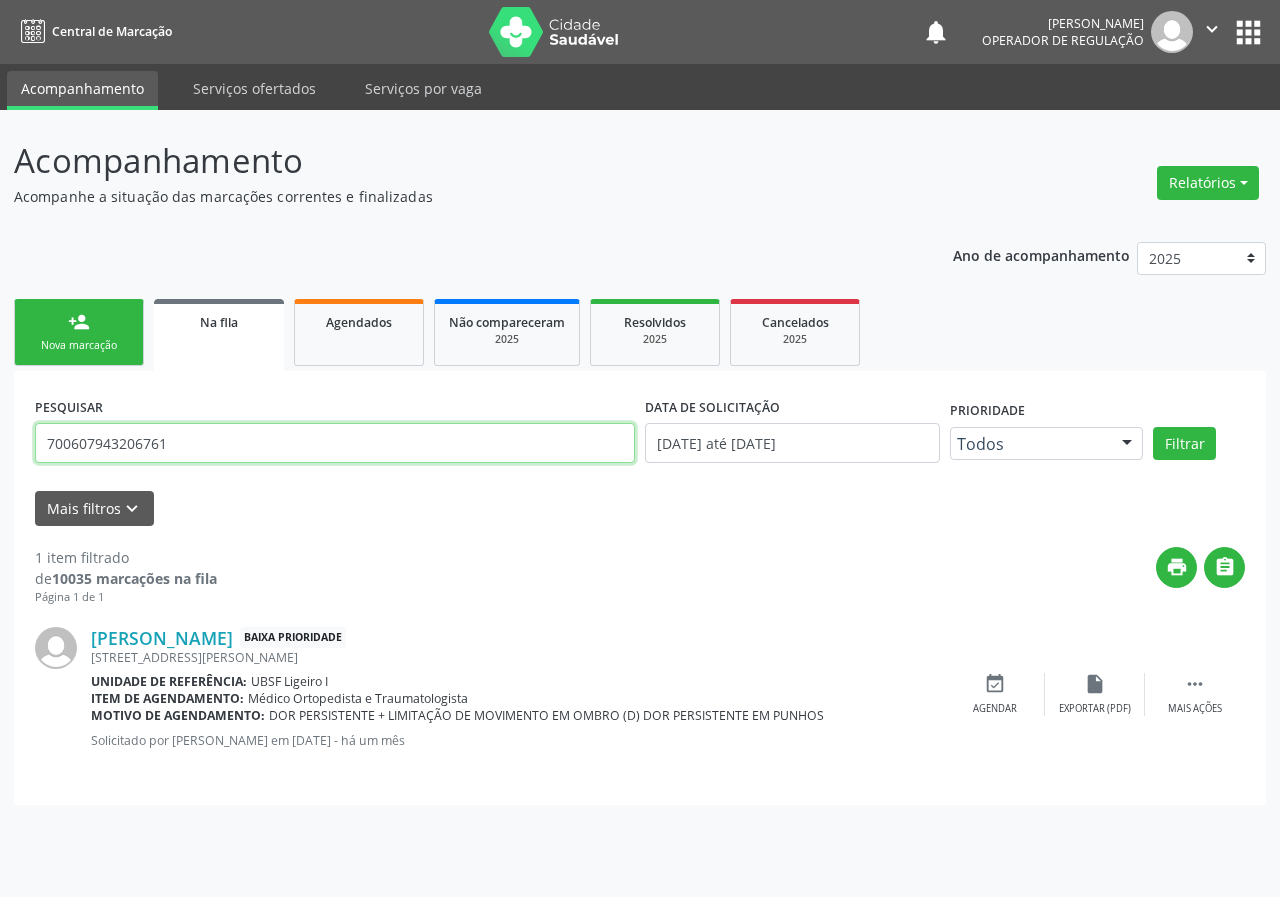 type on "700607943206761" 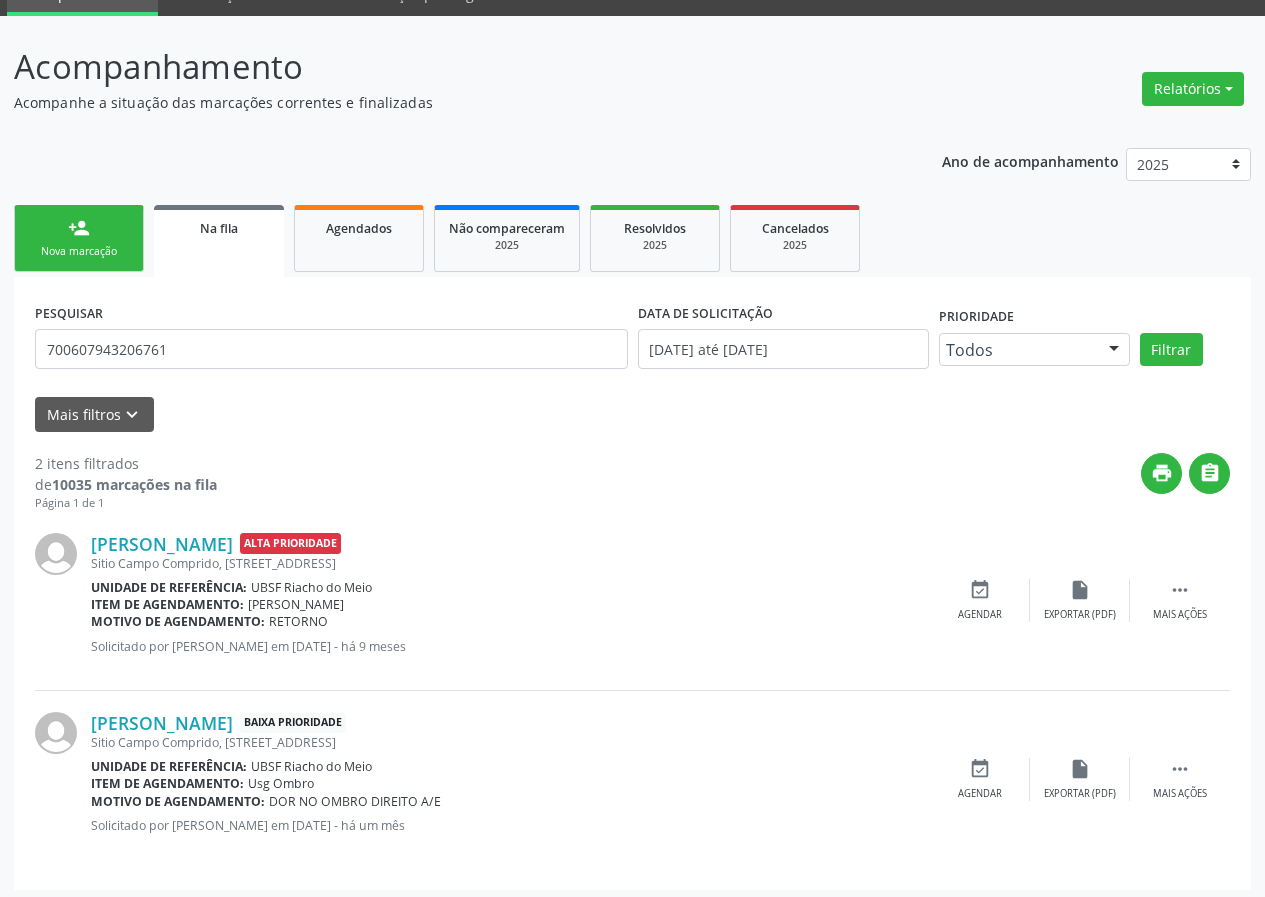 scroll, scrollTop: 101, scrollLeft: 0, axis: vertical 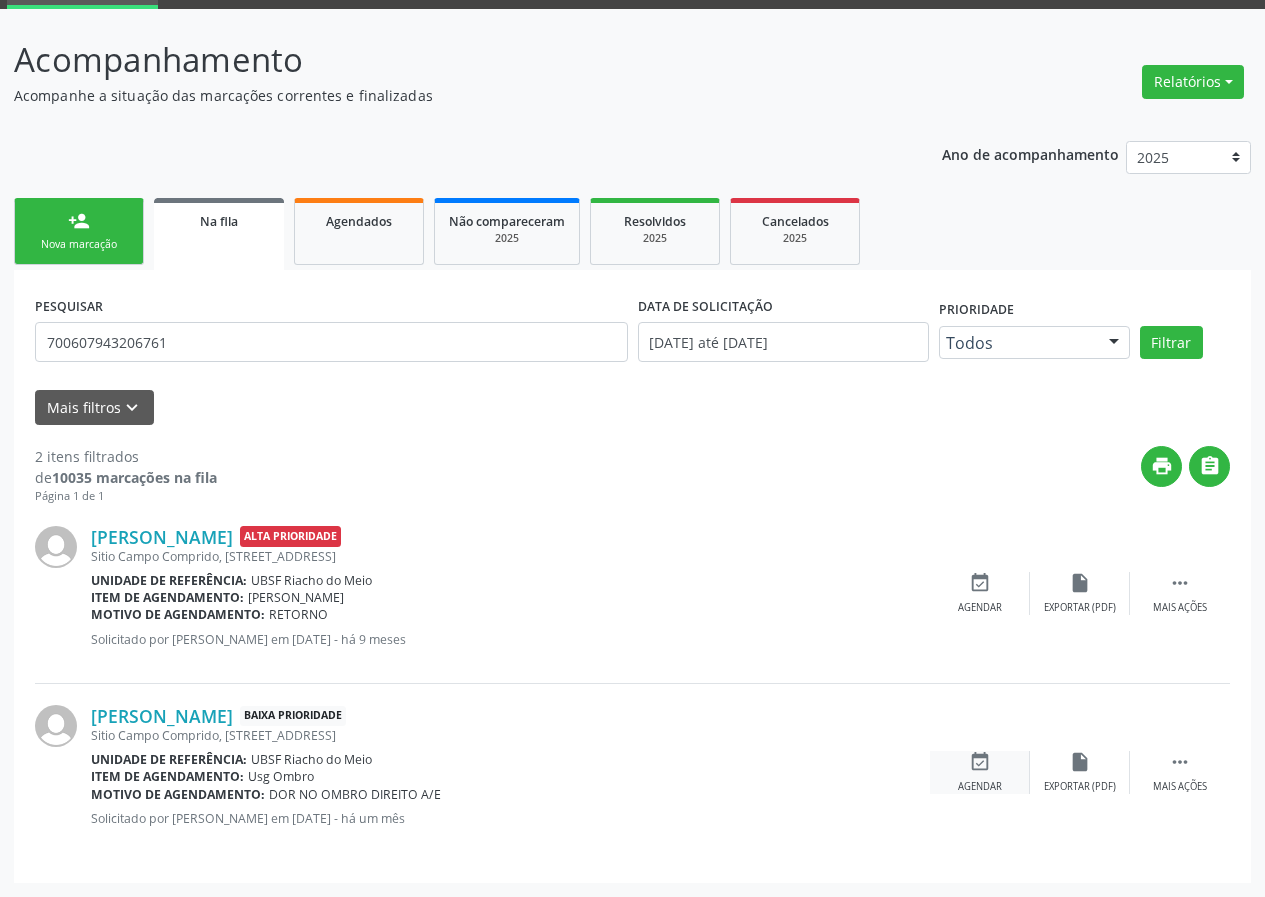 click on "event_available
Agendar" at bounding box center [980, 772] 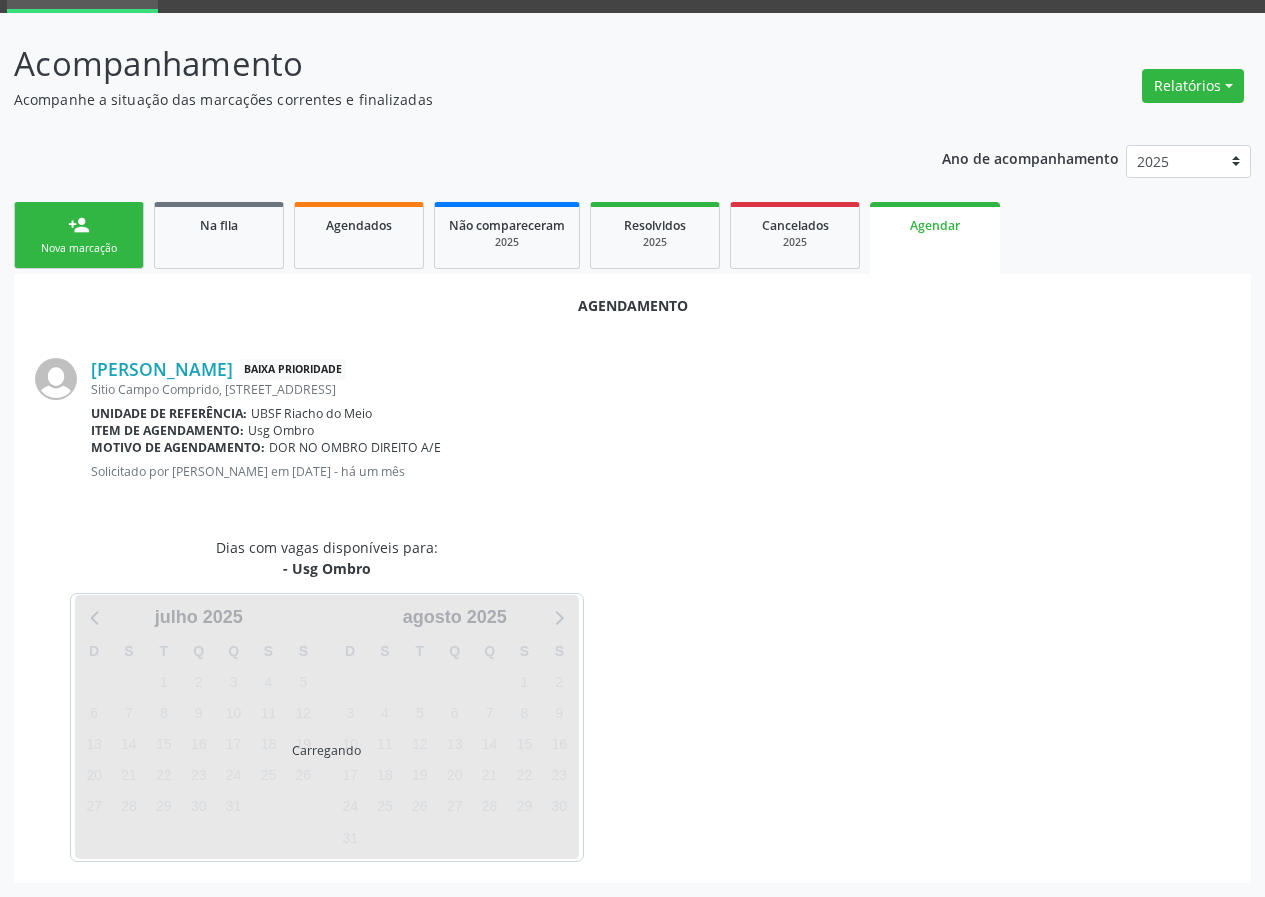 scroll, scrollTop: 101, scrollLeft: 0, axis: vertical 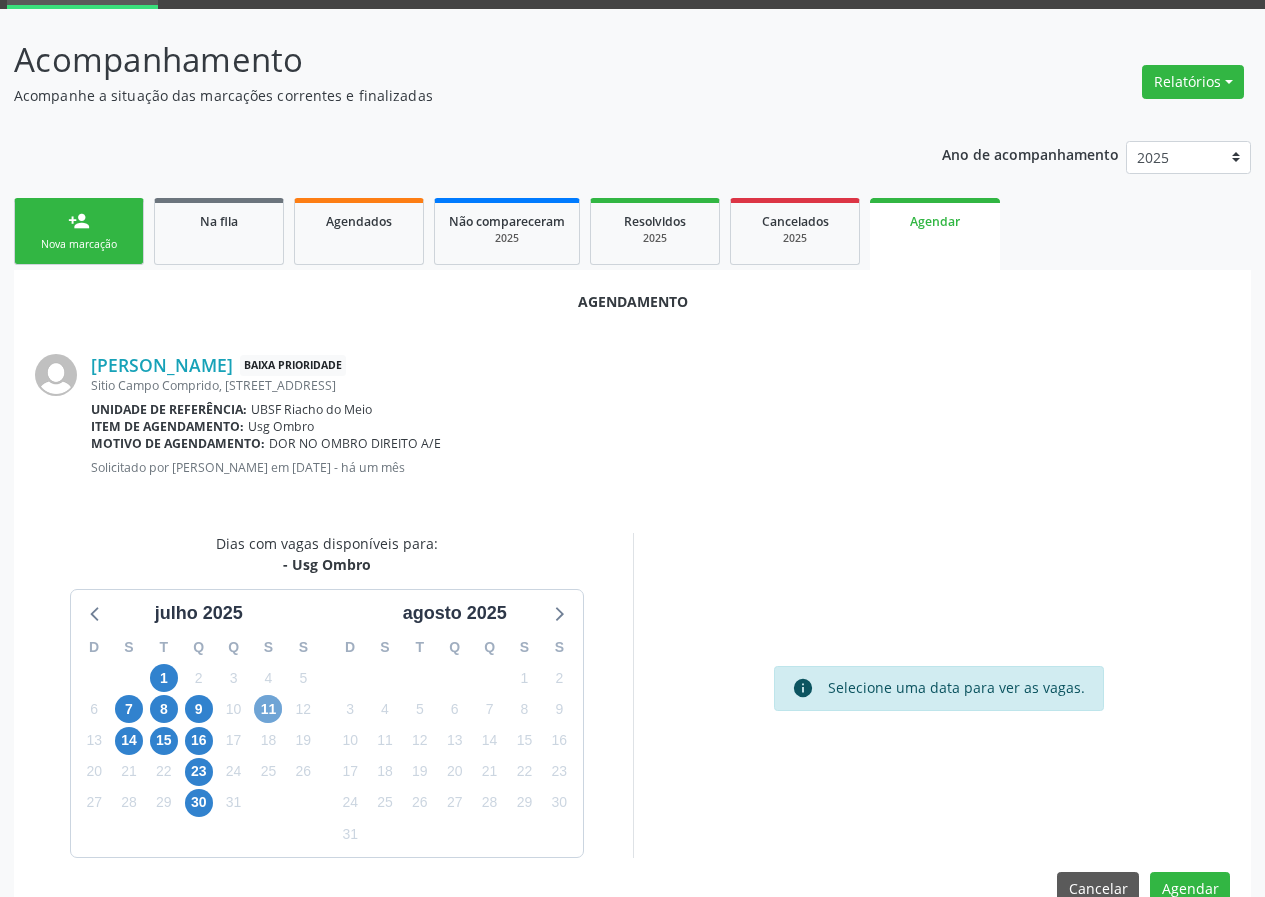 click on "11" at bounding box center [268, 709] 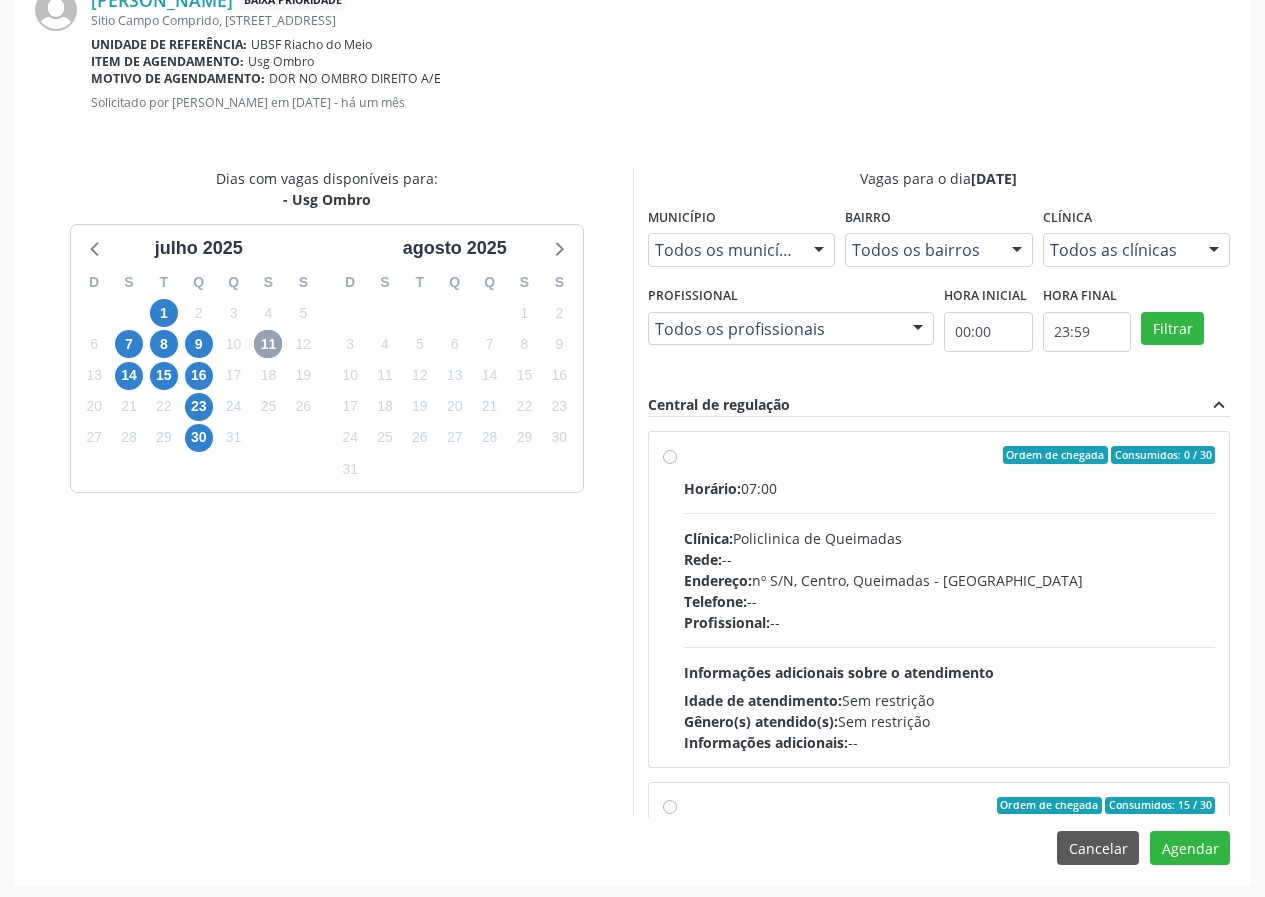 scroll, scrollTop: 469, scrollLeft: 0, axis: vertical 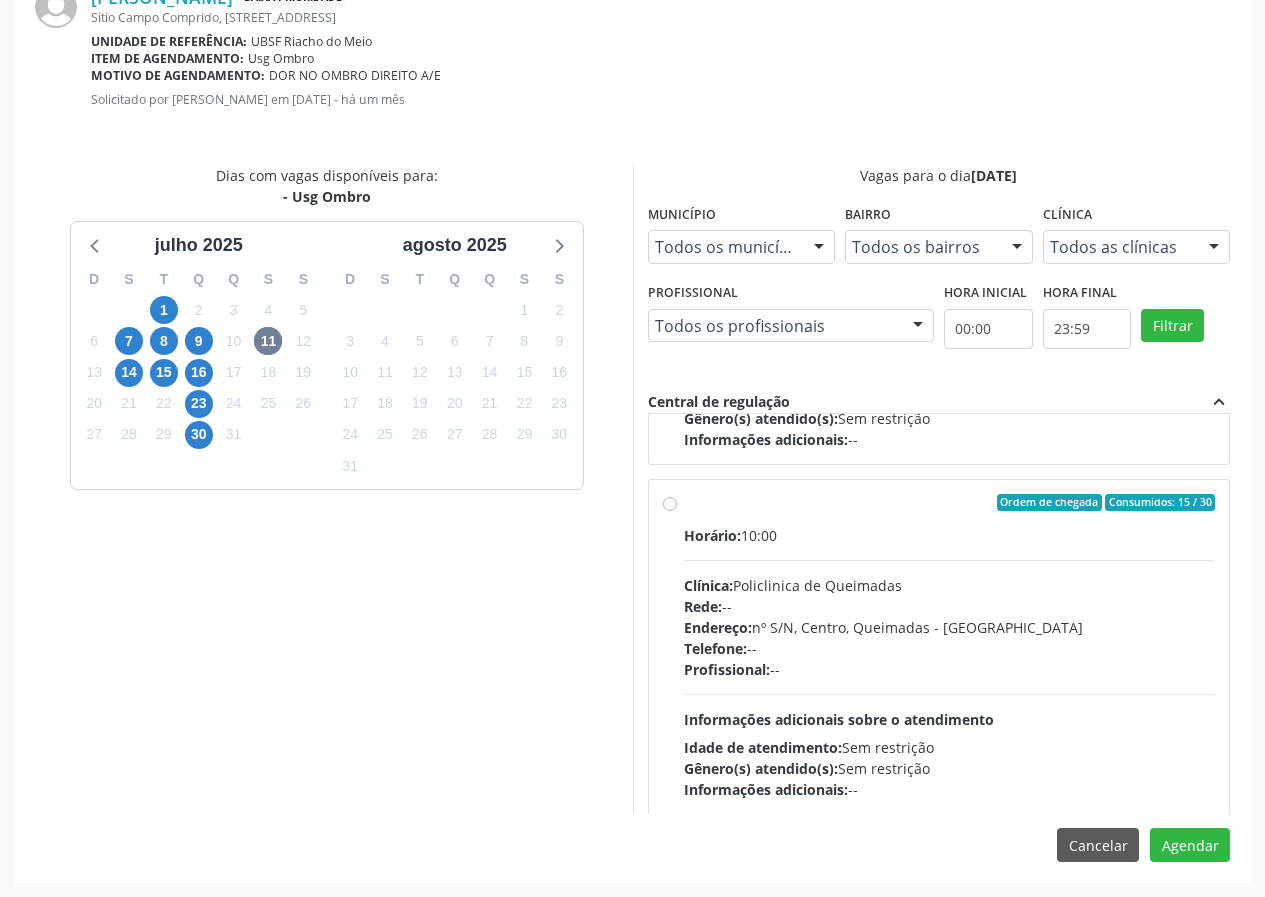 click on "Ordem de chegada
Consumidos: 15 / 30
Horário:   10:00
Clínica:  Policlinica de Queimadas
Rede:
--
Endereço:   nº S/N, Centro, Queimadas - PB
Telefone:   --
Profissional:
--
Informações adicionais sobre o atendimento
Idade de atendimento:
Sem restrição
Gênero(s) atendido(s):
Sem restrição
Informações adicionais:
--" at bounding box center (939, 647) 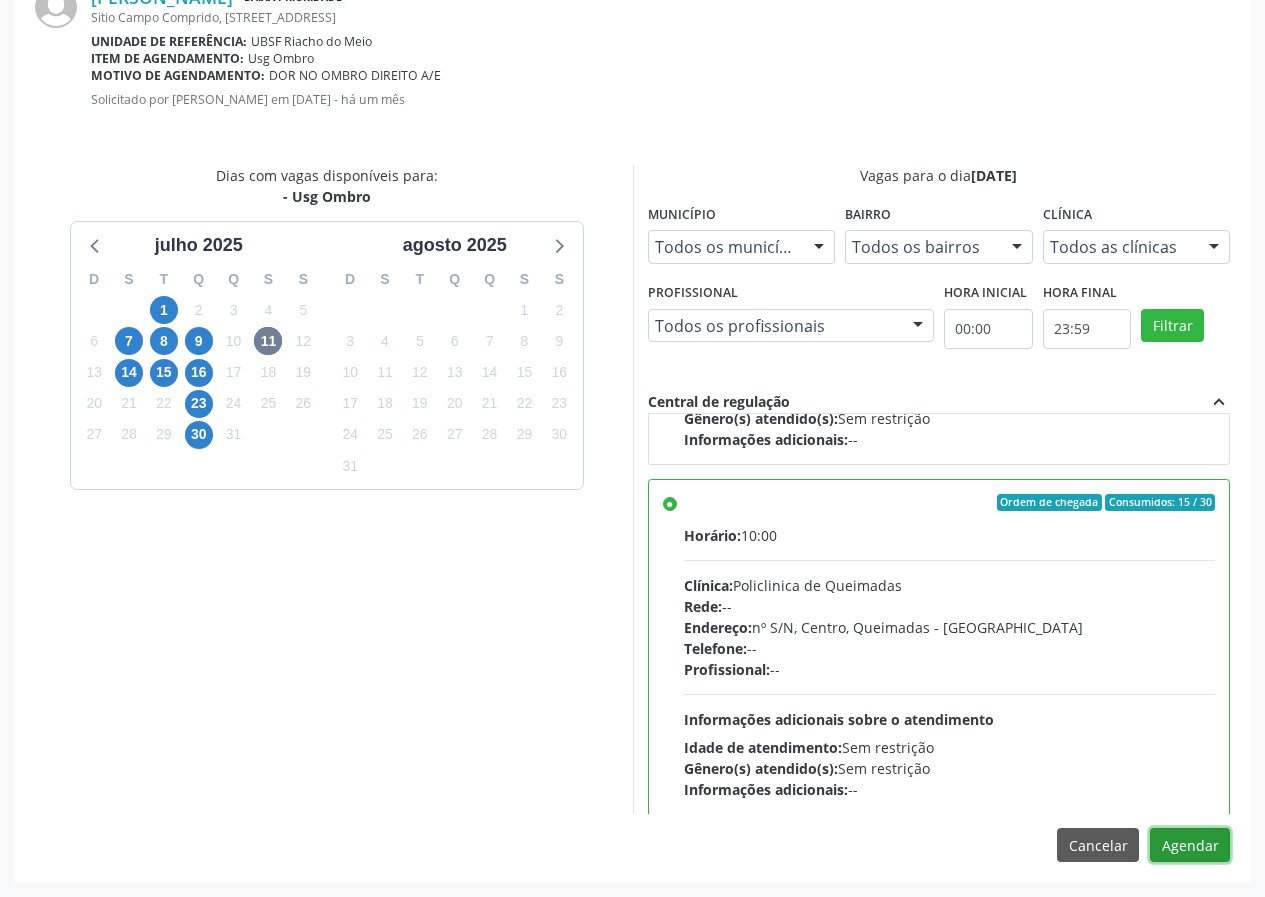 click on "Agendar" at bounding box center [1190, 845] 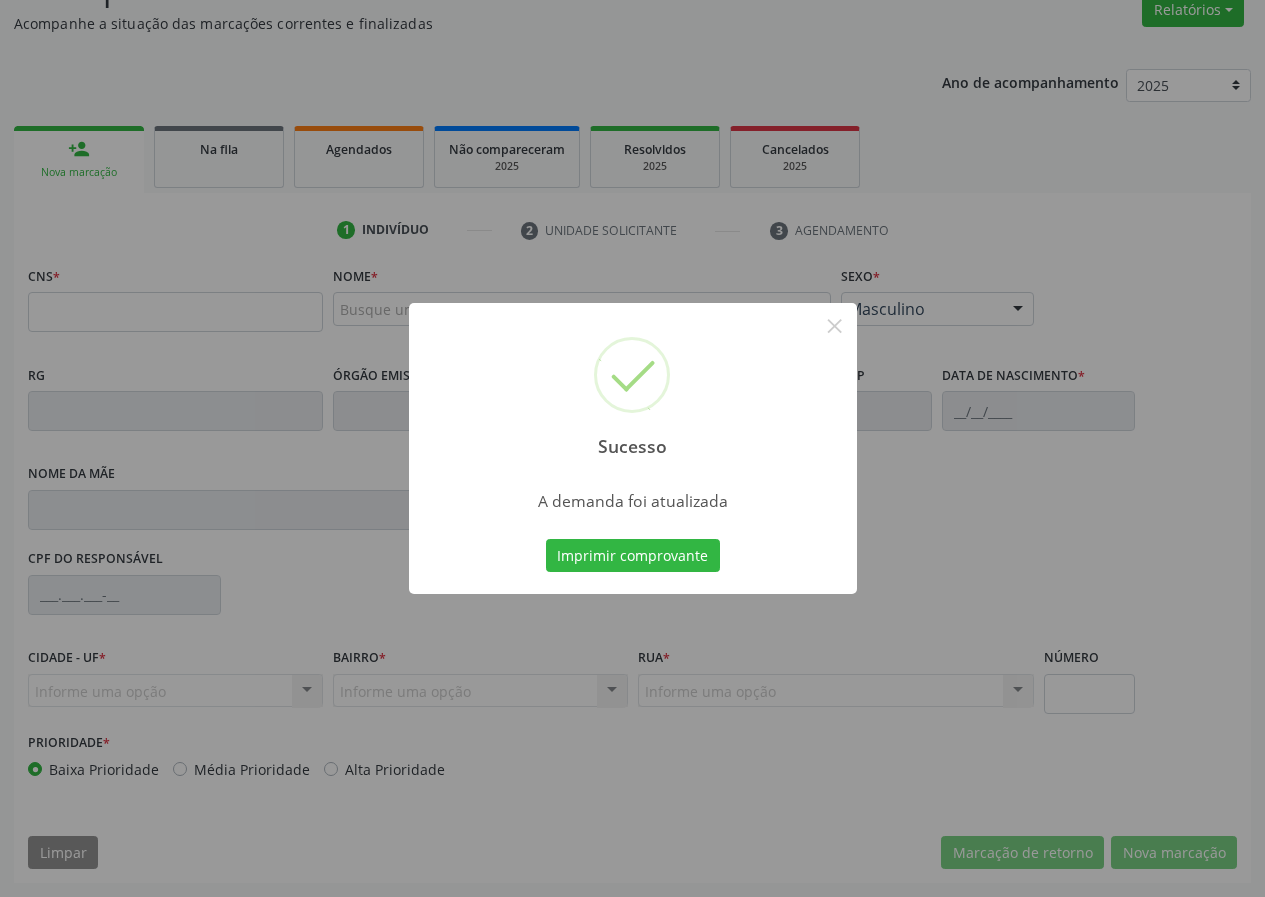 scroll, scrollTop: 173, scrollLeft: 0, axis: vertical 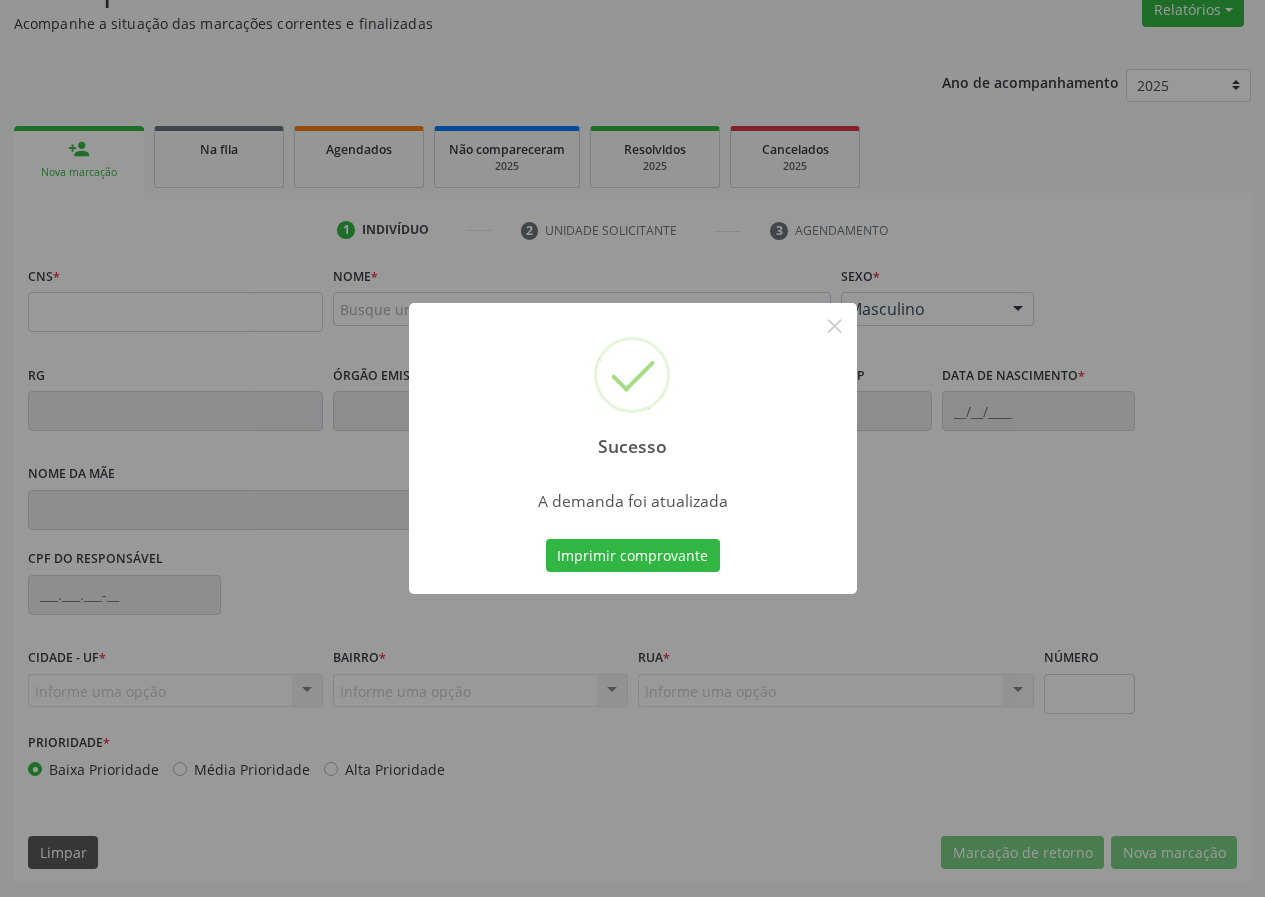 type 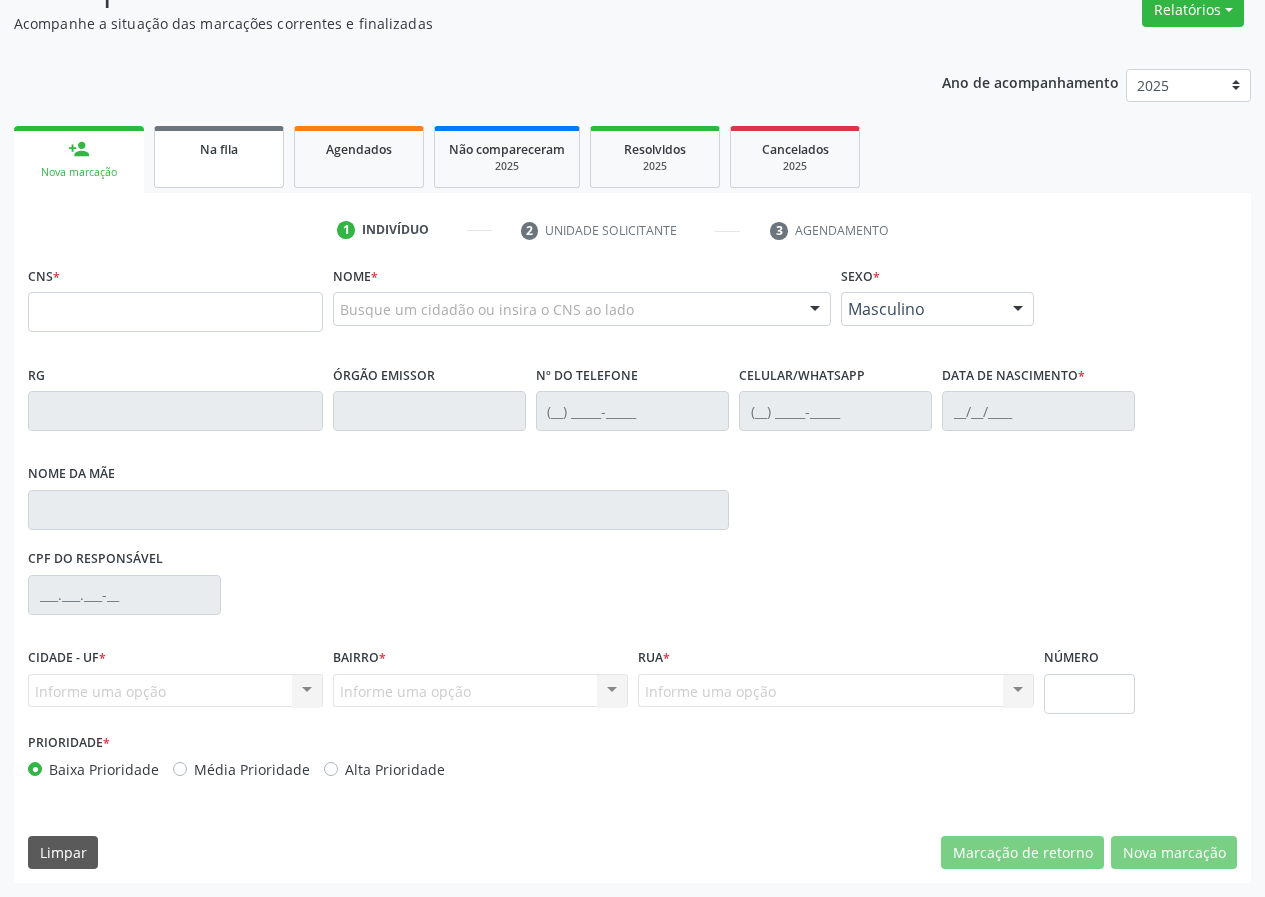 click on "Na fila" at bounding box center (219, 148) 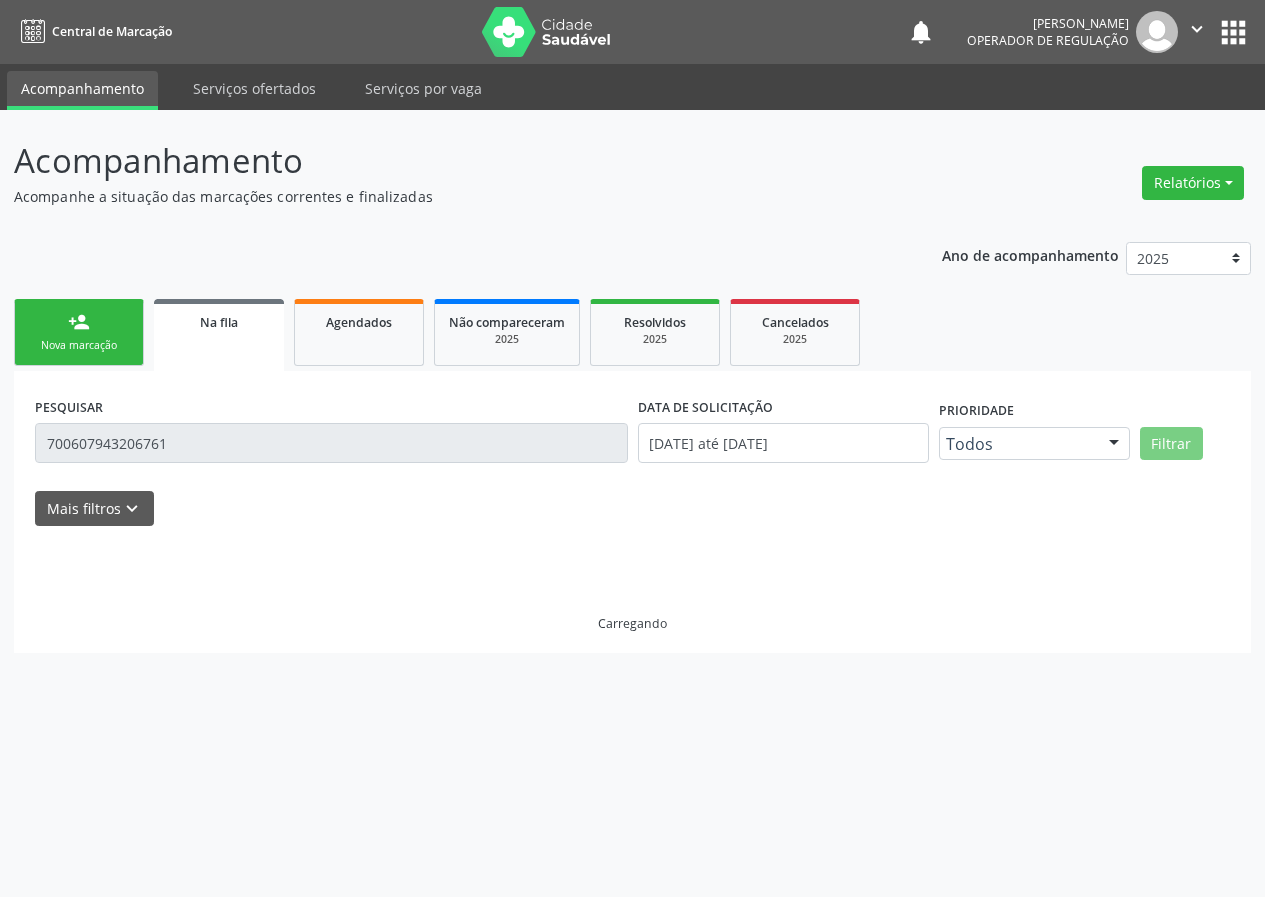scroll, scrollTop: 0, scrollLeft: 0, axis: both 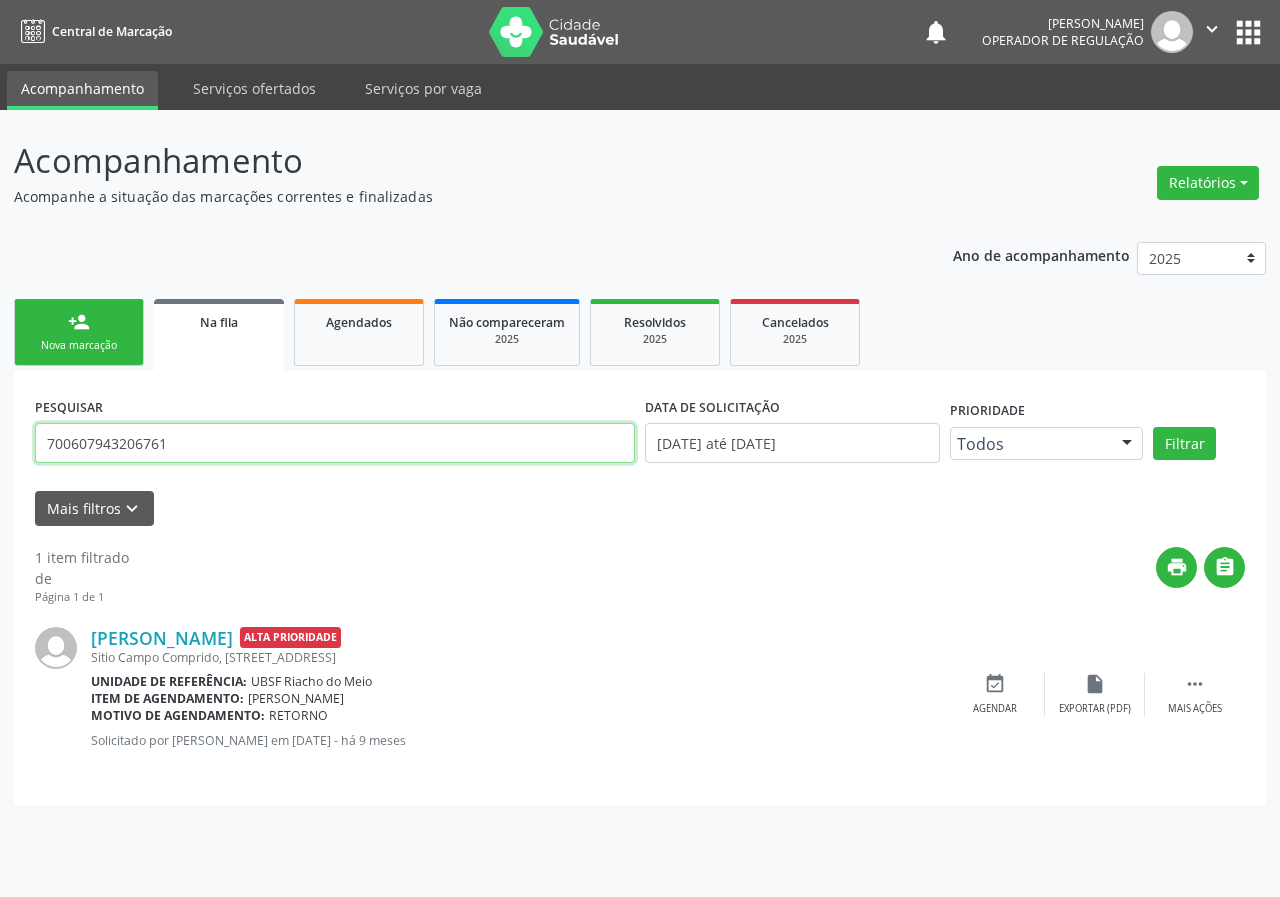 click on "700607943206761" at bounding box center [335, 443] 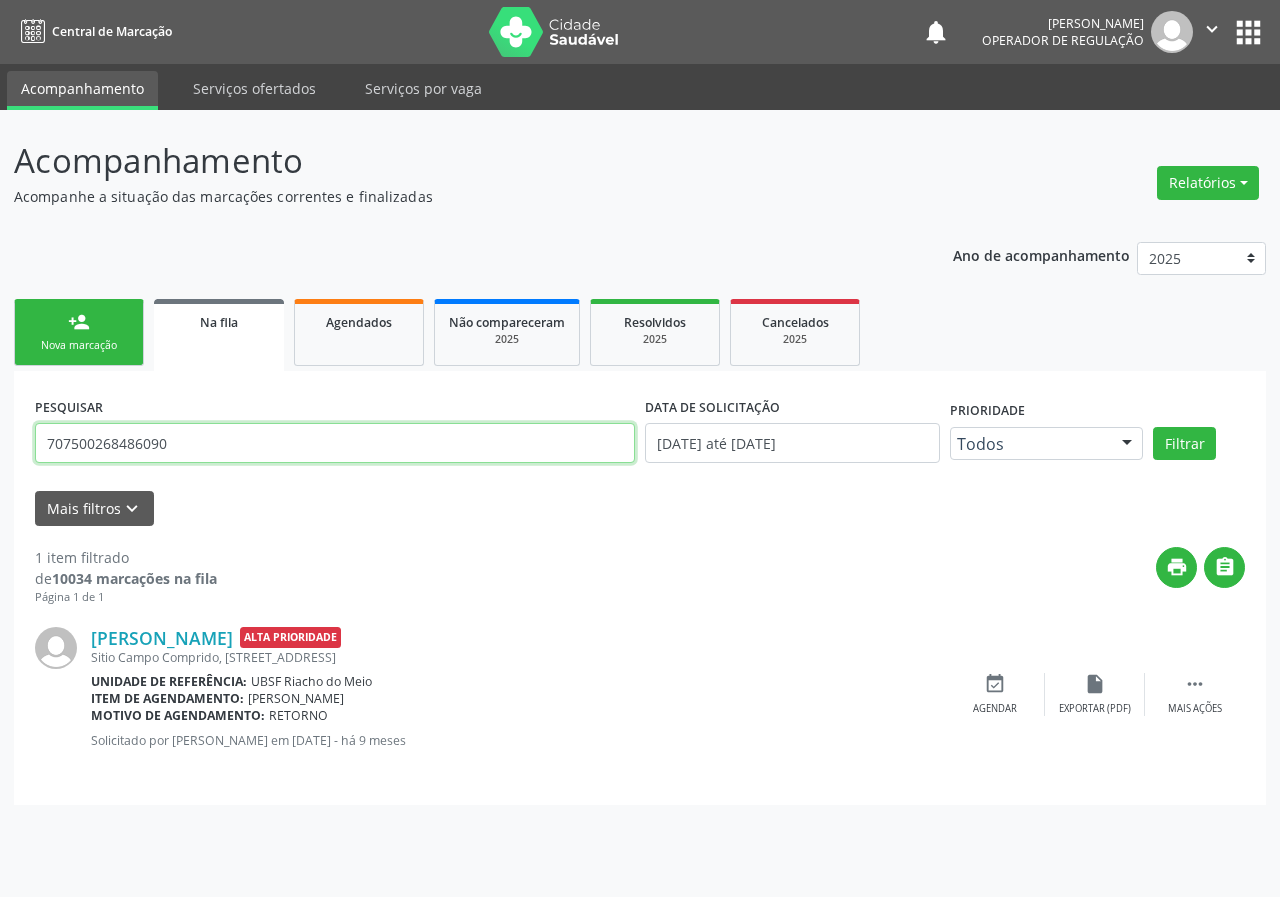 type on "707500268486090" 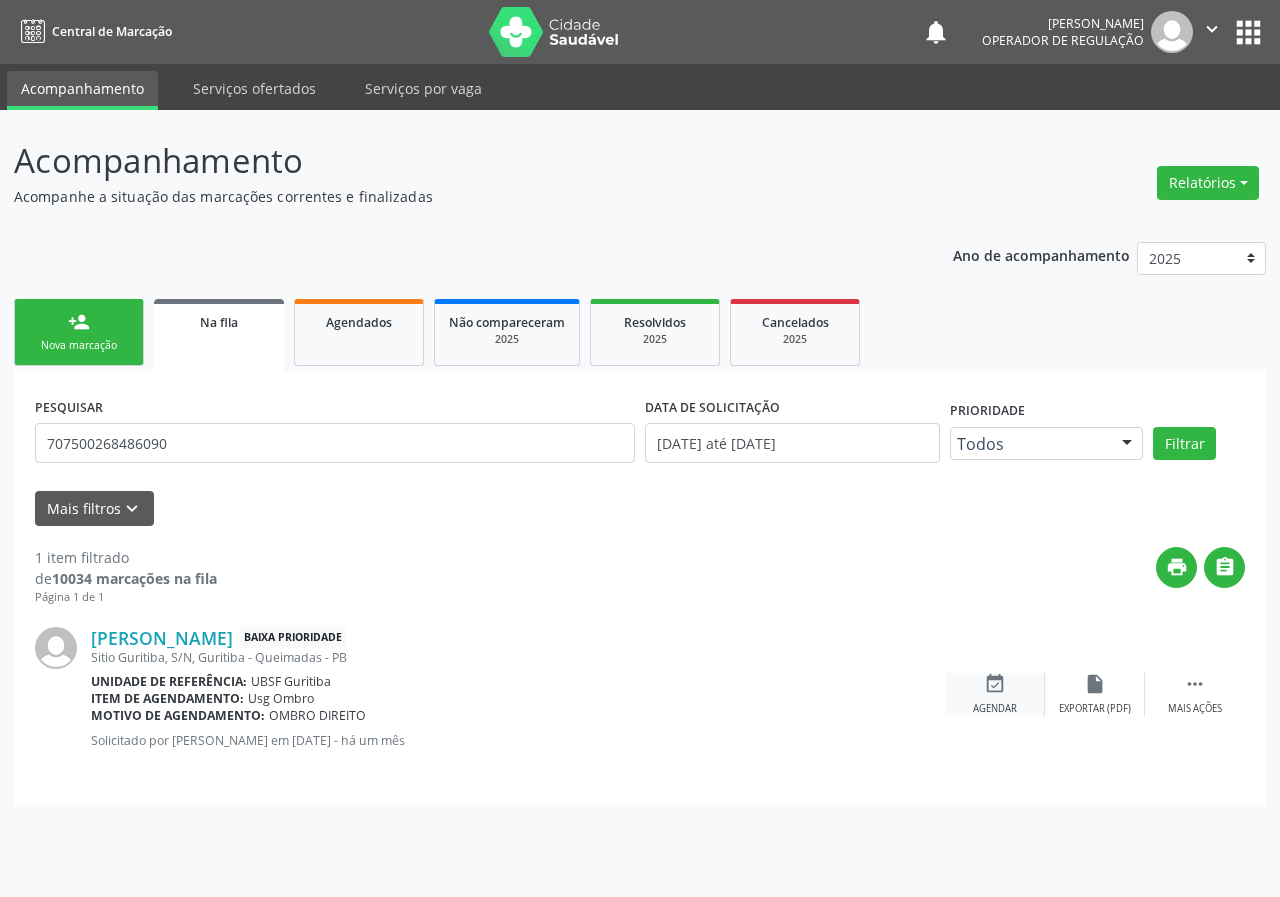click on "event_available" at bounding box center (995, 684) 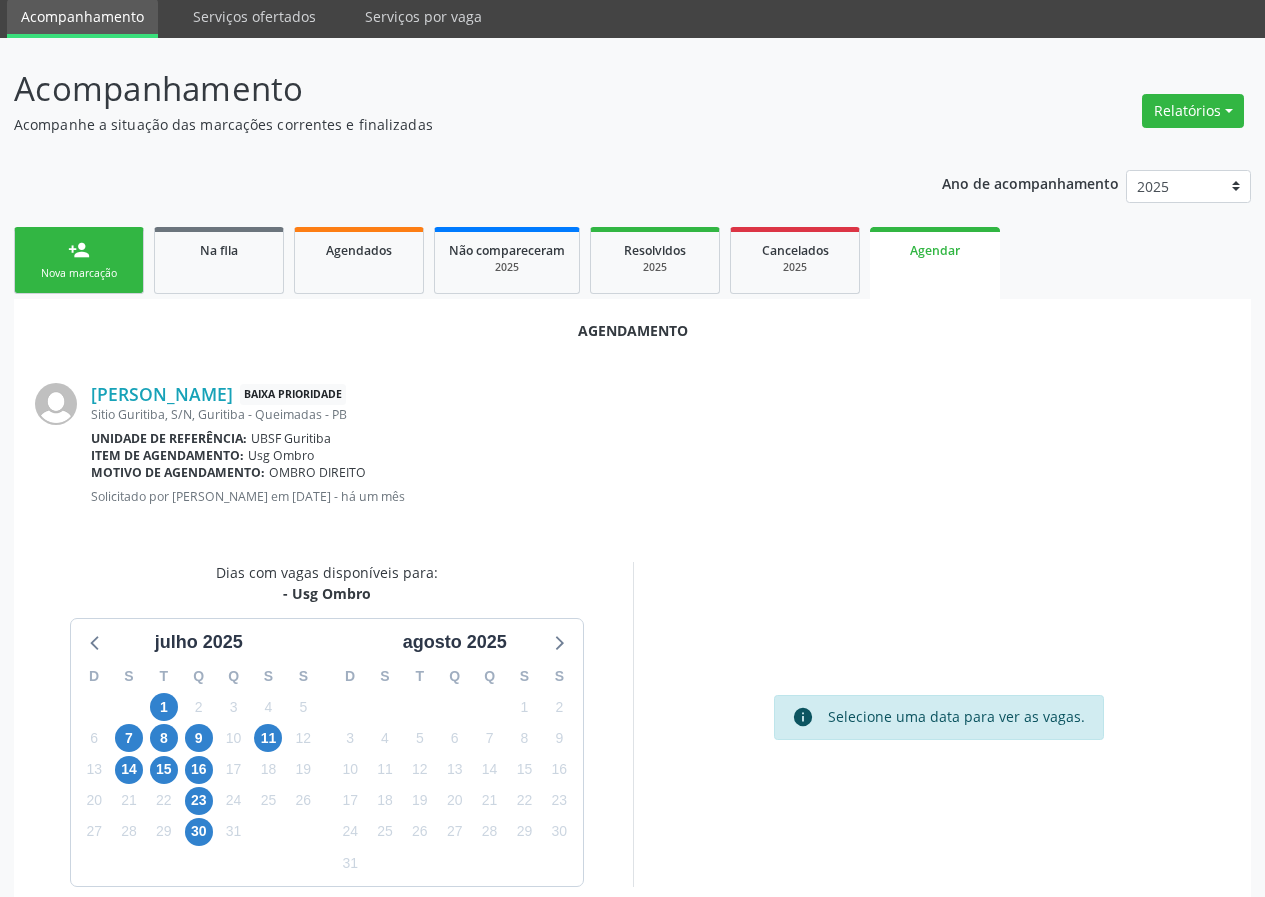 scroll, scrollTop: 144, scrollLeft: 0, axis: vertical 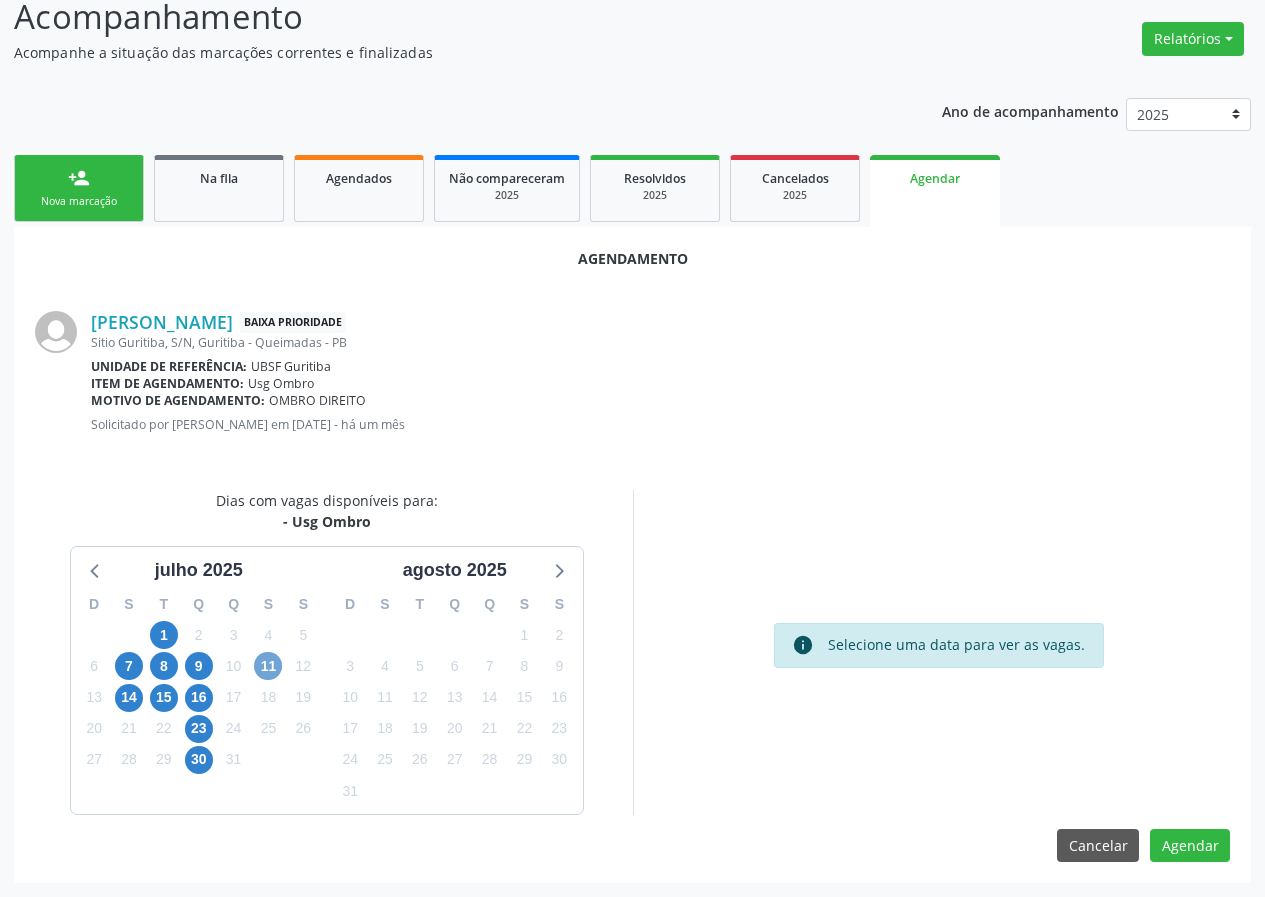 click on "11" at bounding box center (268, 666) 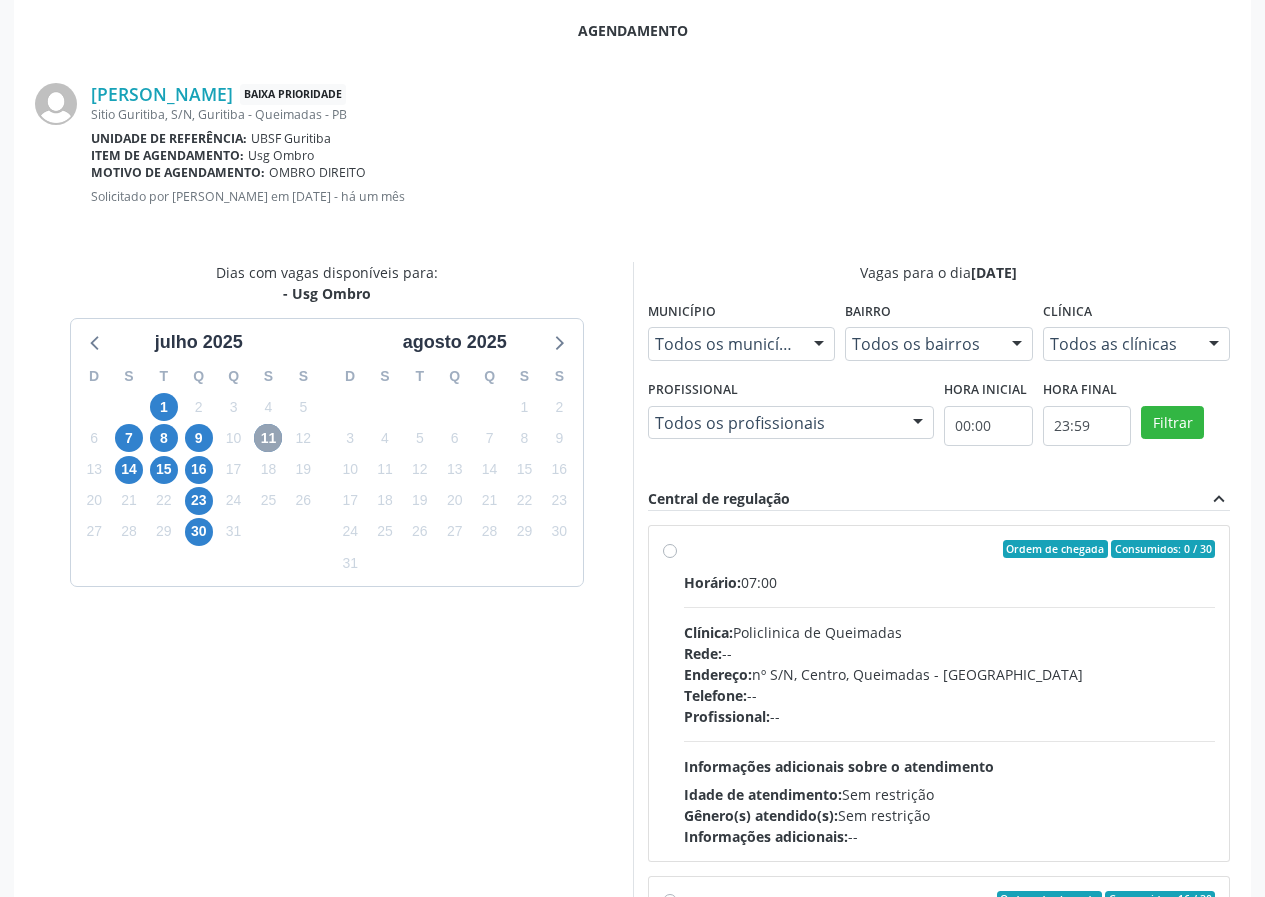 scroll, scrollTop: 469, scrollLeft: 0, axis: vertical 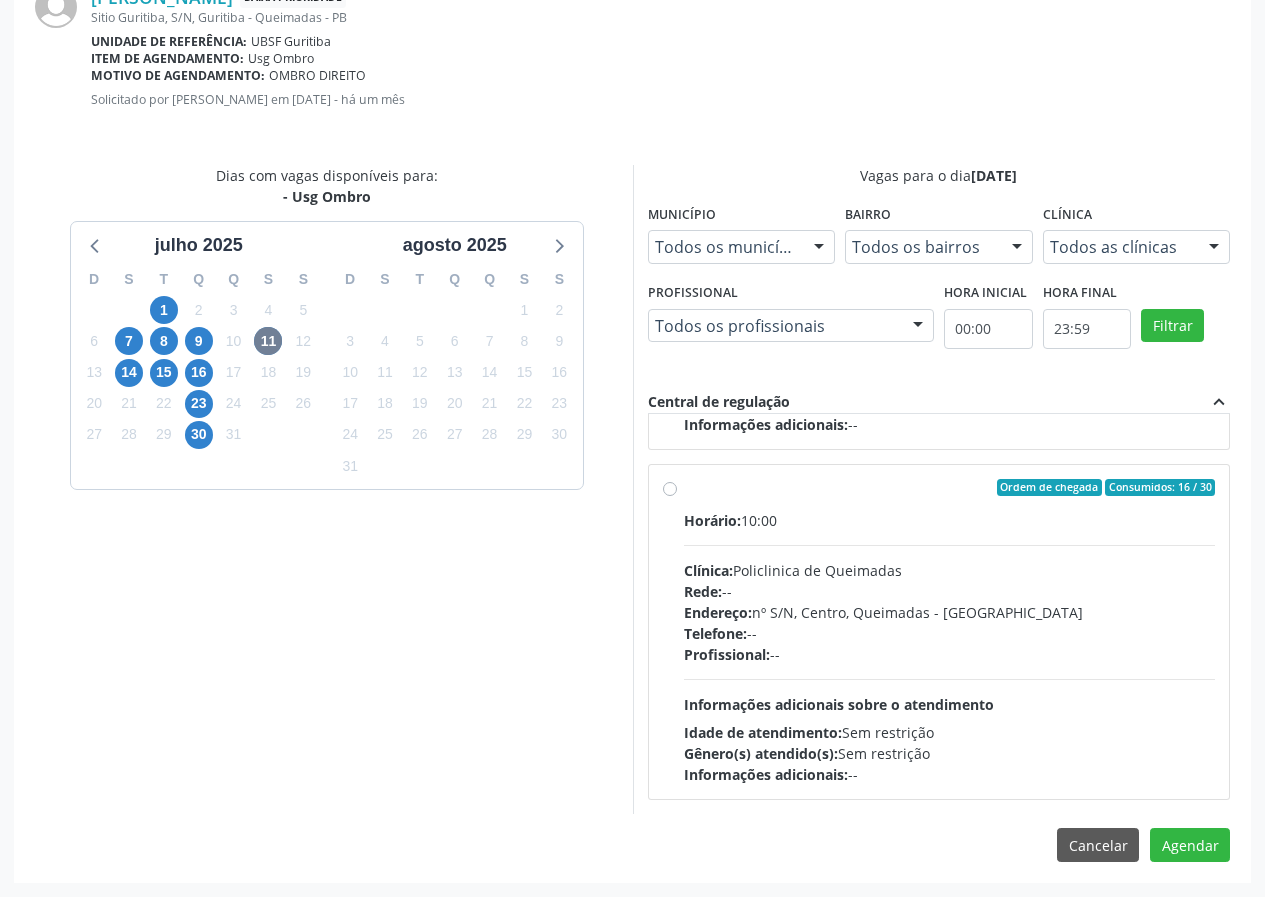 click on "Ordem de chegada
Consumidos: 16 / 30
Horário:   10:00
Clínica:  Policlinica de Queimadas
Rede:
--
Endereço:   nº S/N, Centro, Queimadas - PB
Telefone:   --
Profissional:
--
Informações adicionais sobre o atendimento
Idade de atendimento:
Sem restrição
Gênero(s) atendido(s):
Sem restrição
Informações adicionais:
--" at bounding box center [950, 632] 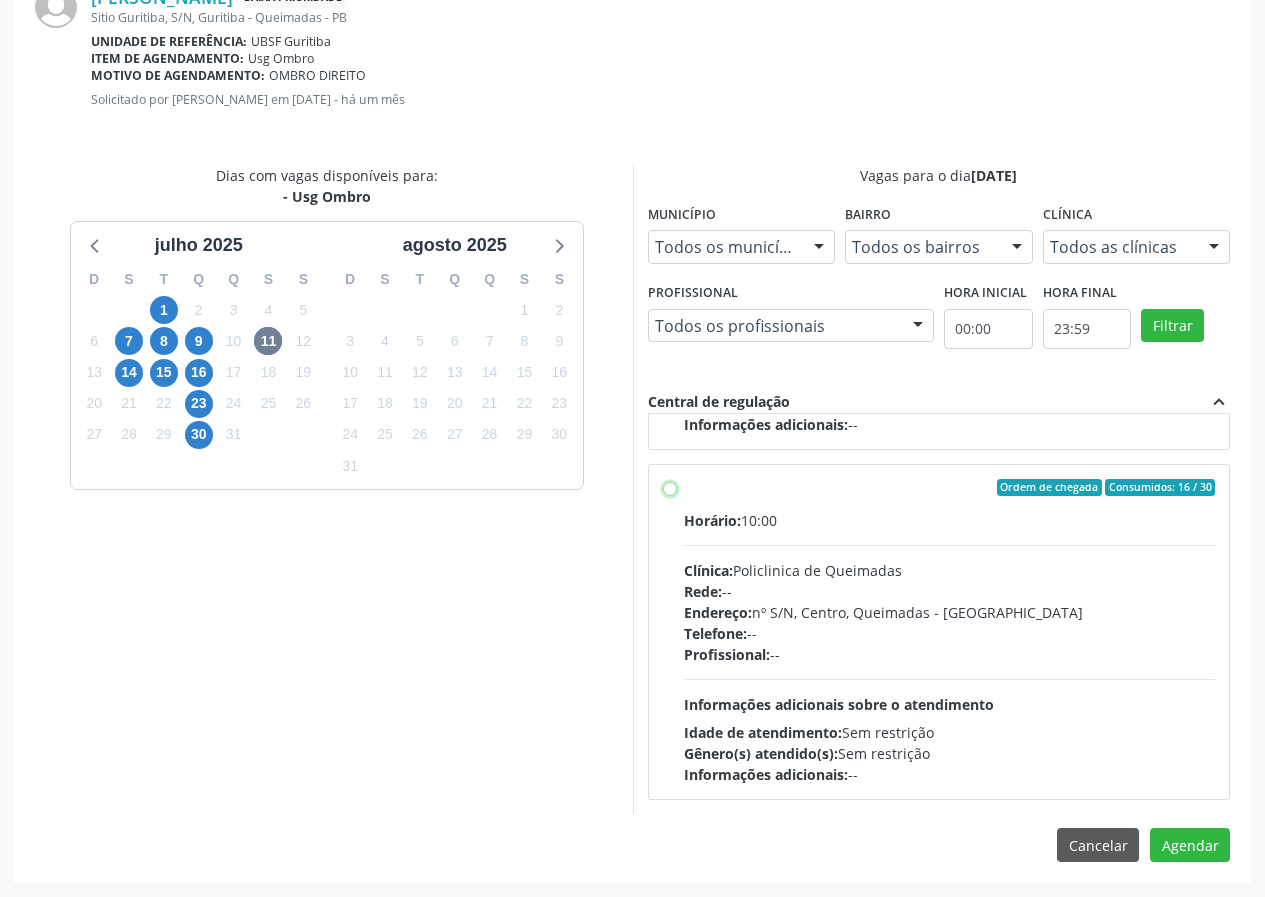radio on "true" 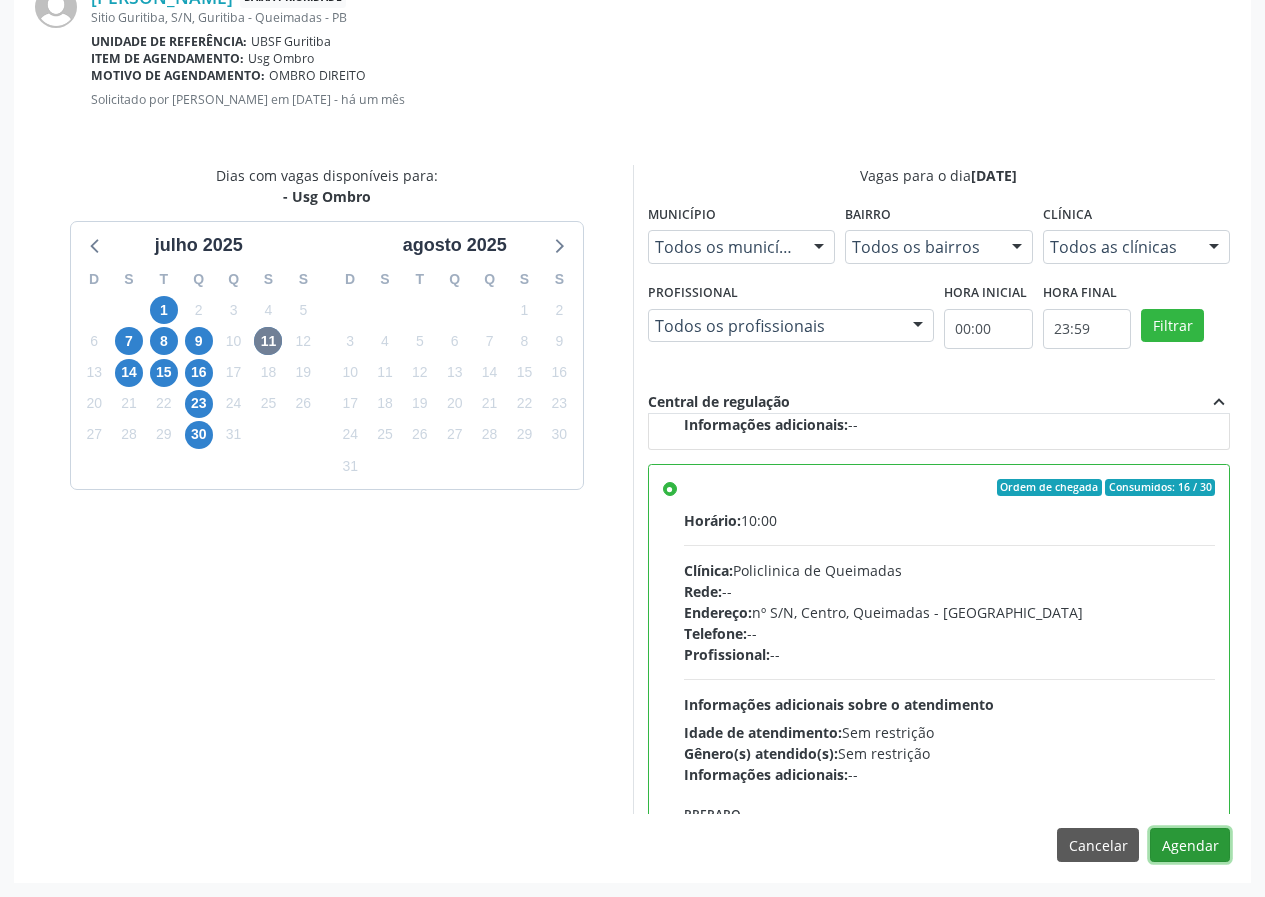 click on "Agendar" at bounding box center [1190, 845] 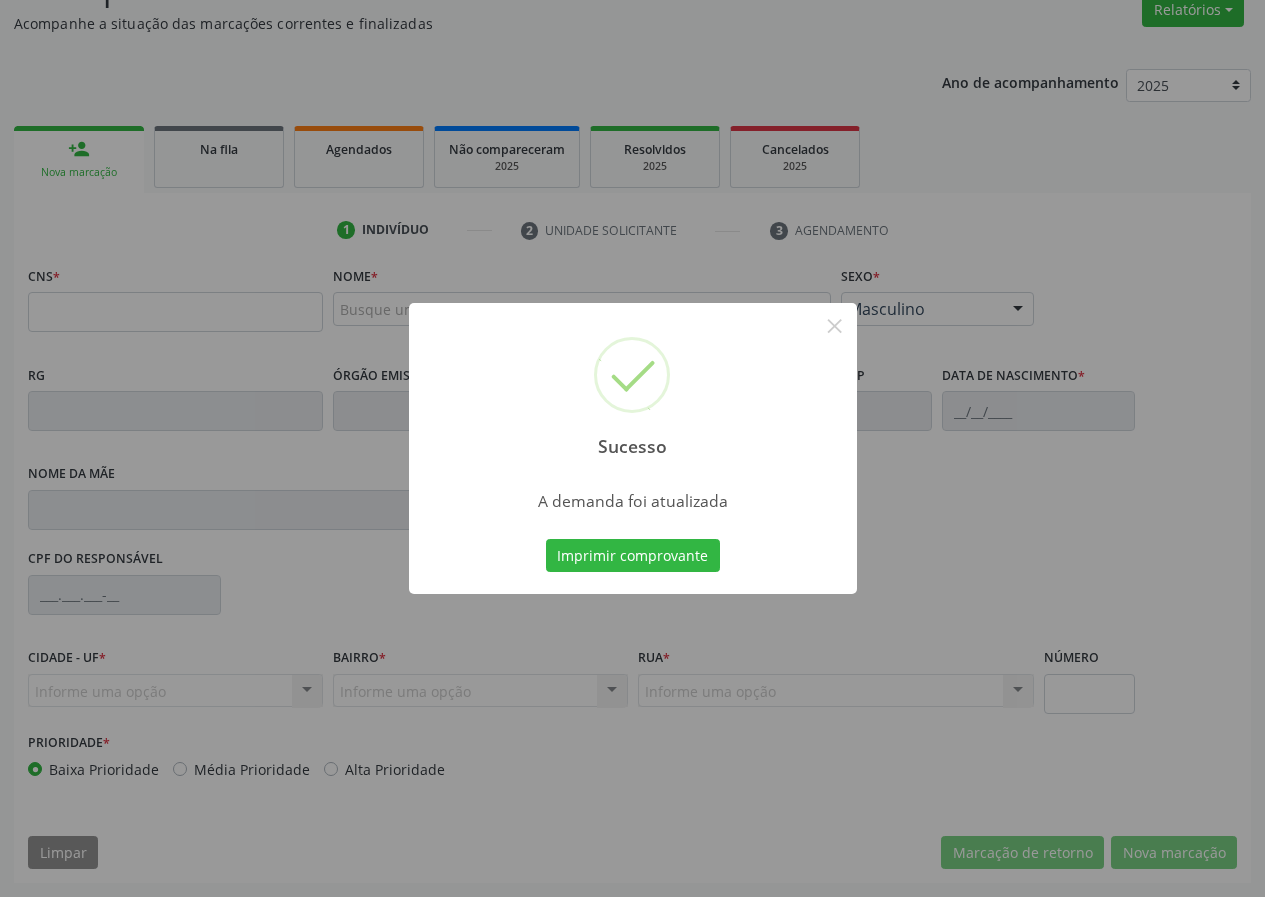 scroll, scrollTop: 173, scrollLeft: 0, axis: vertical 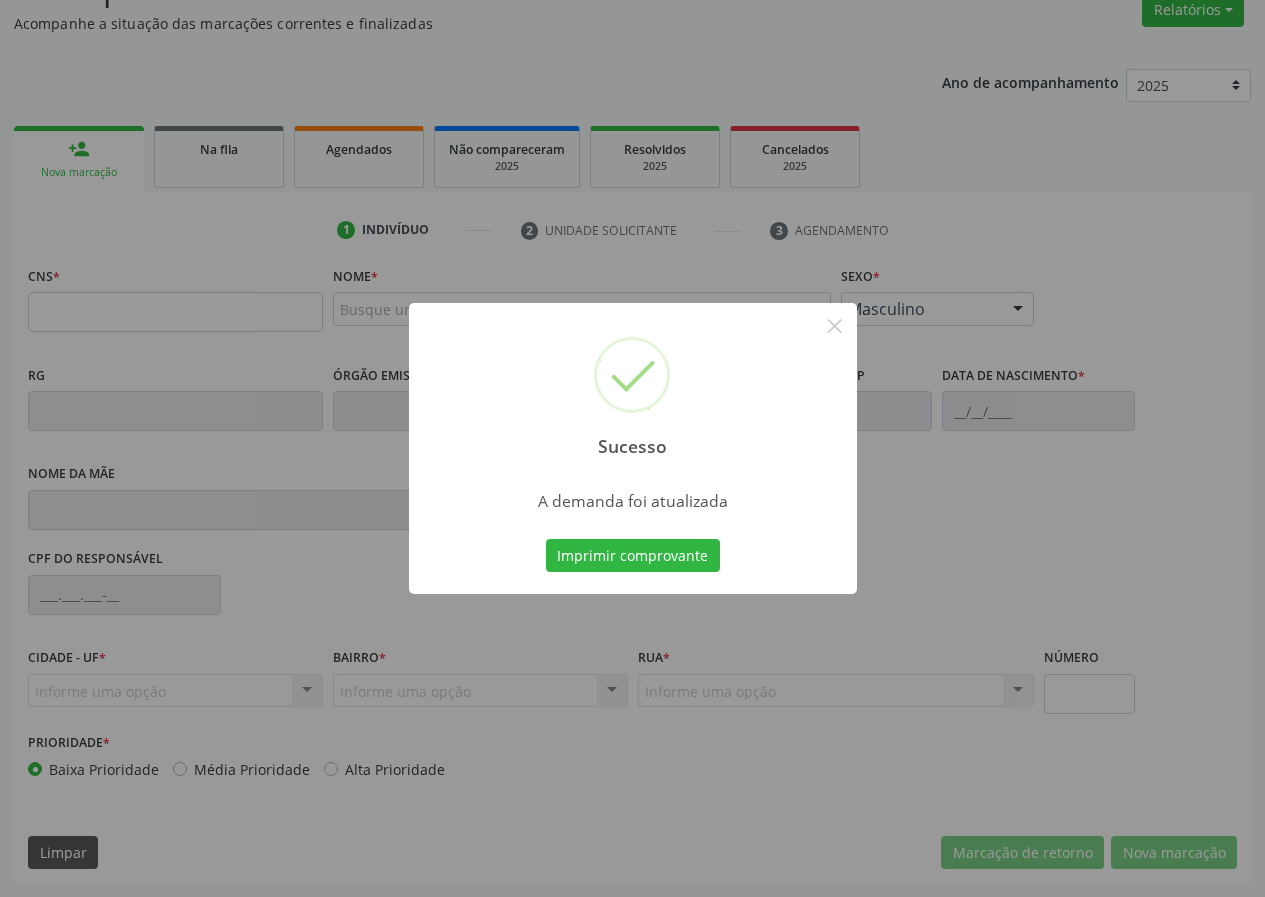 type 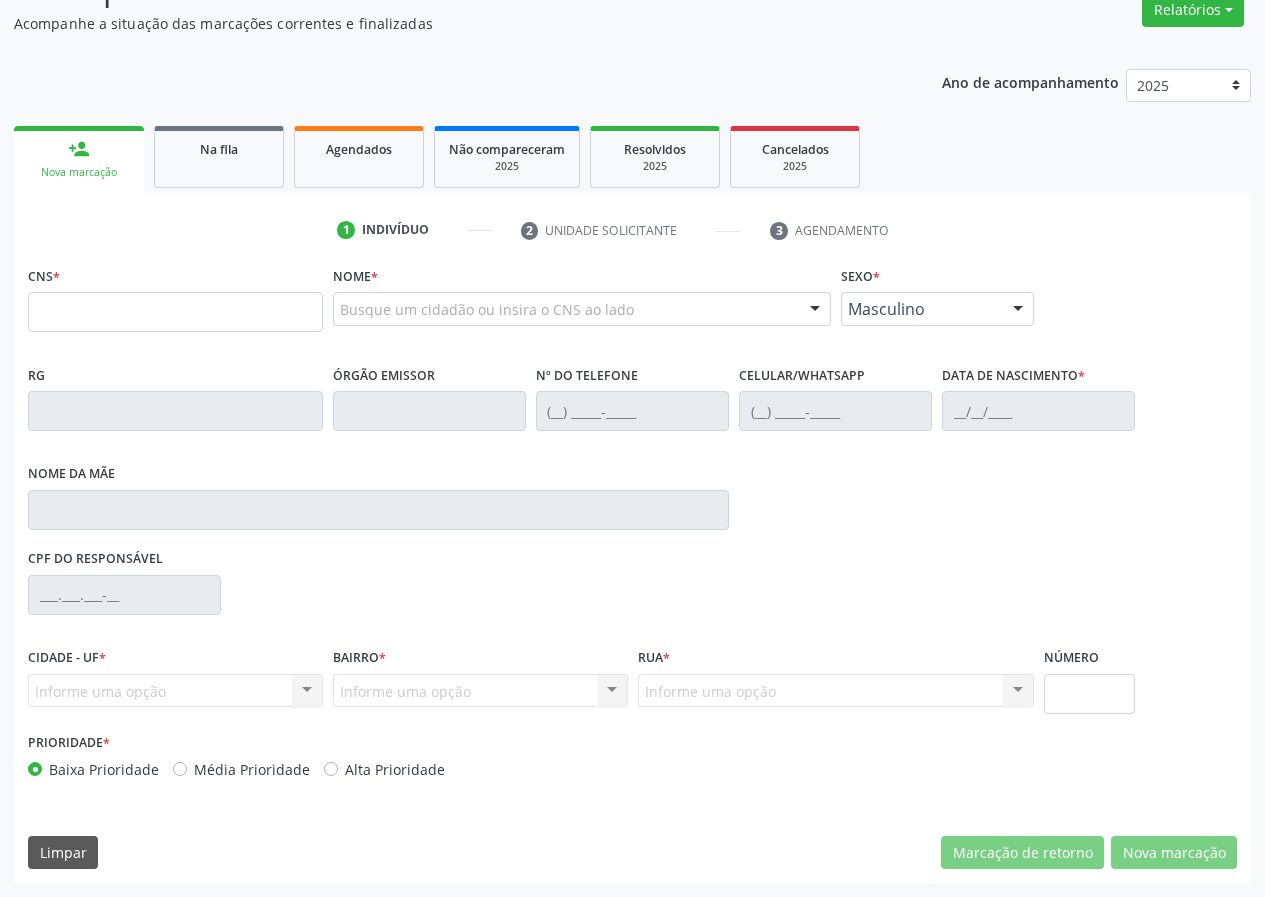 click on "person_add
Nova marcação
Na fila   Agendados   Não compareceram
2025
Resolvidos
2025
Cancelados
2025" at bounding box center (632, 157) 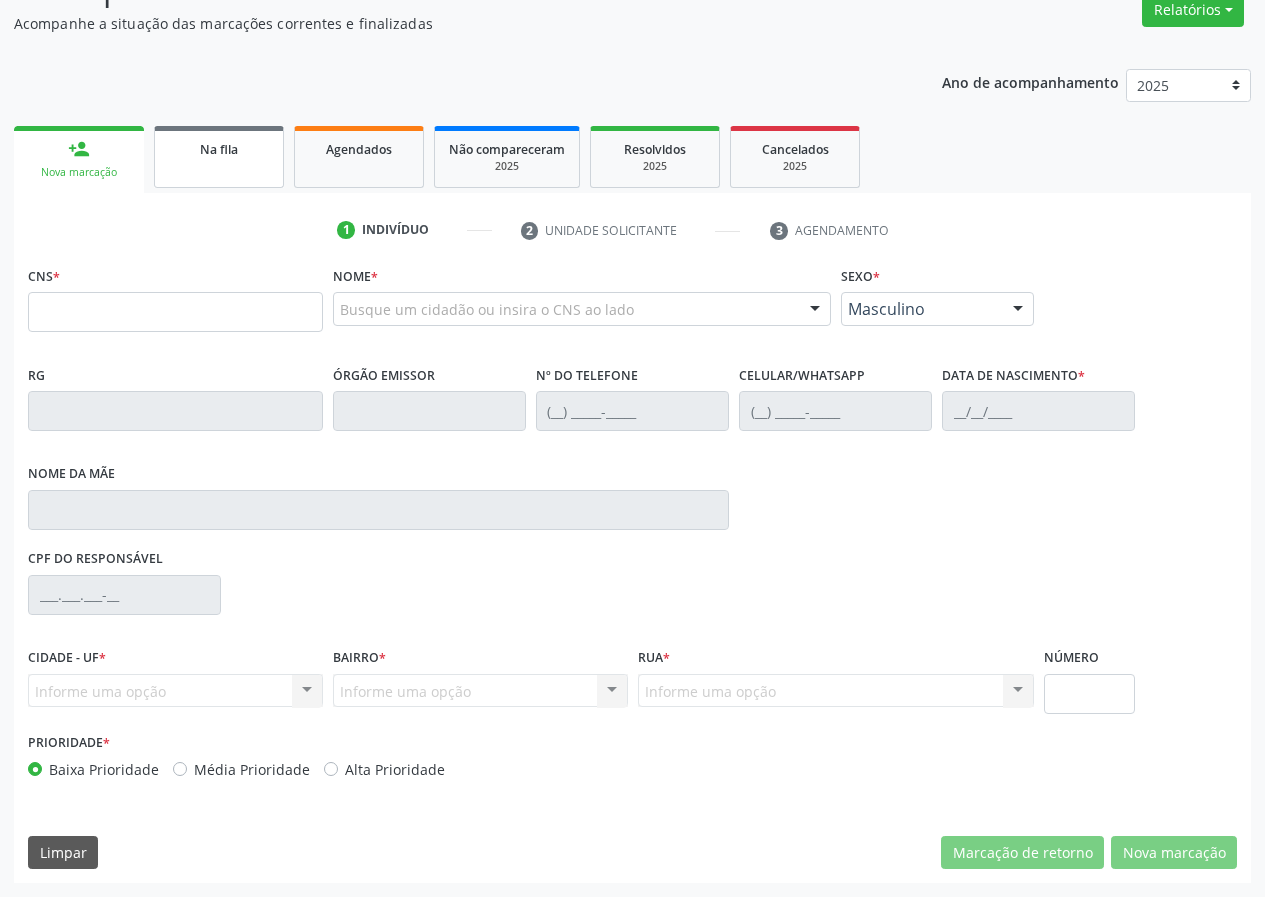 click on "Na fila" at bounding box center (219, 148) 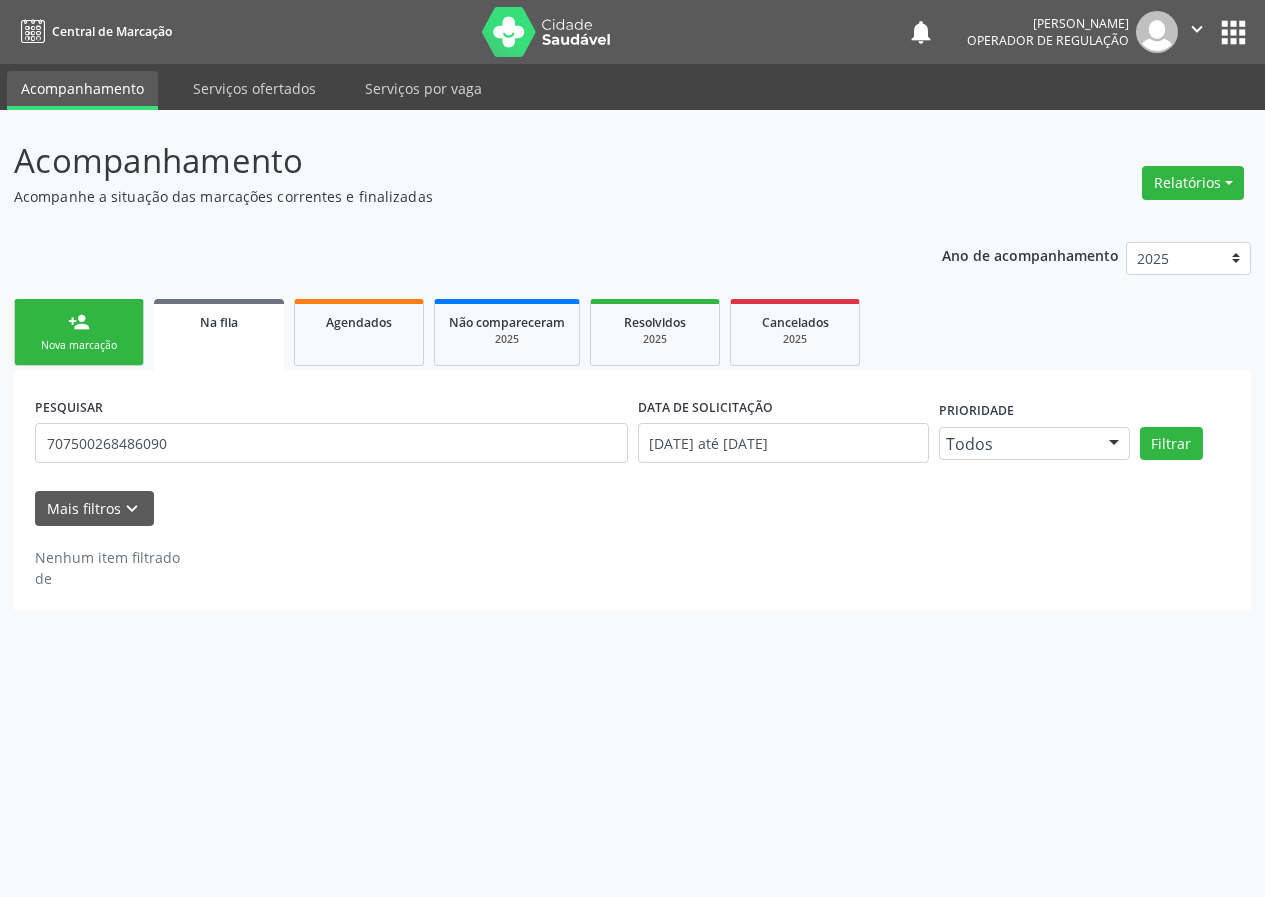 click on "Na fila" at bounding box center (219, 335) 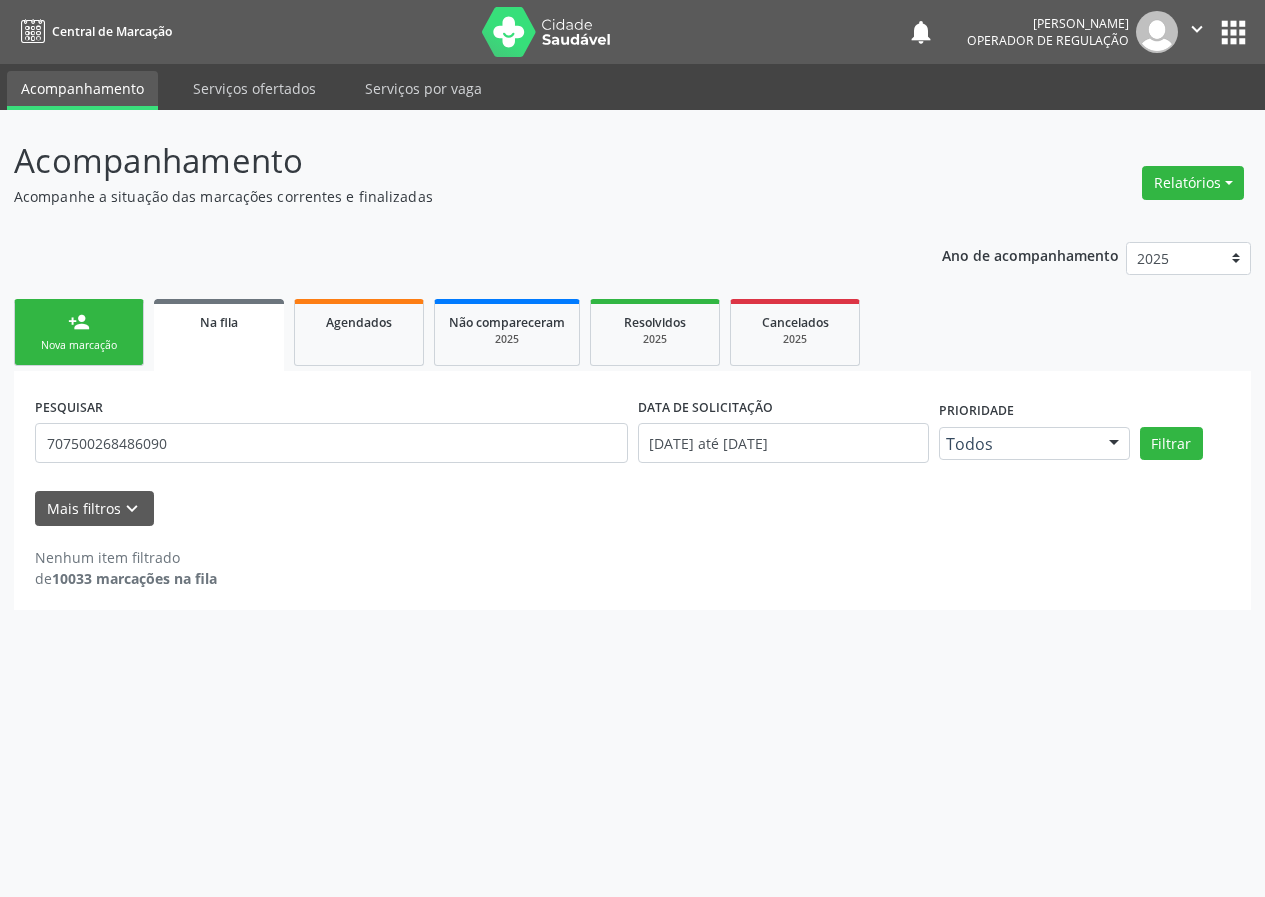 scroll, scrollTop: 0, scrollLeft: 0, axis: both 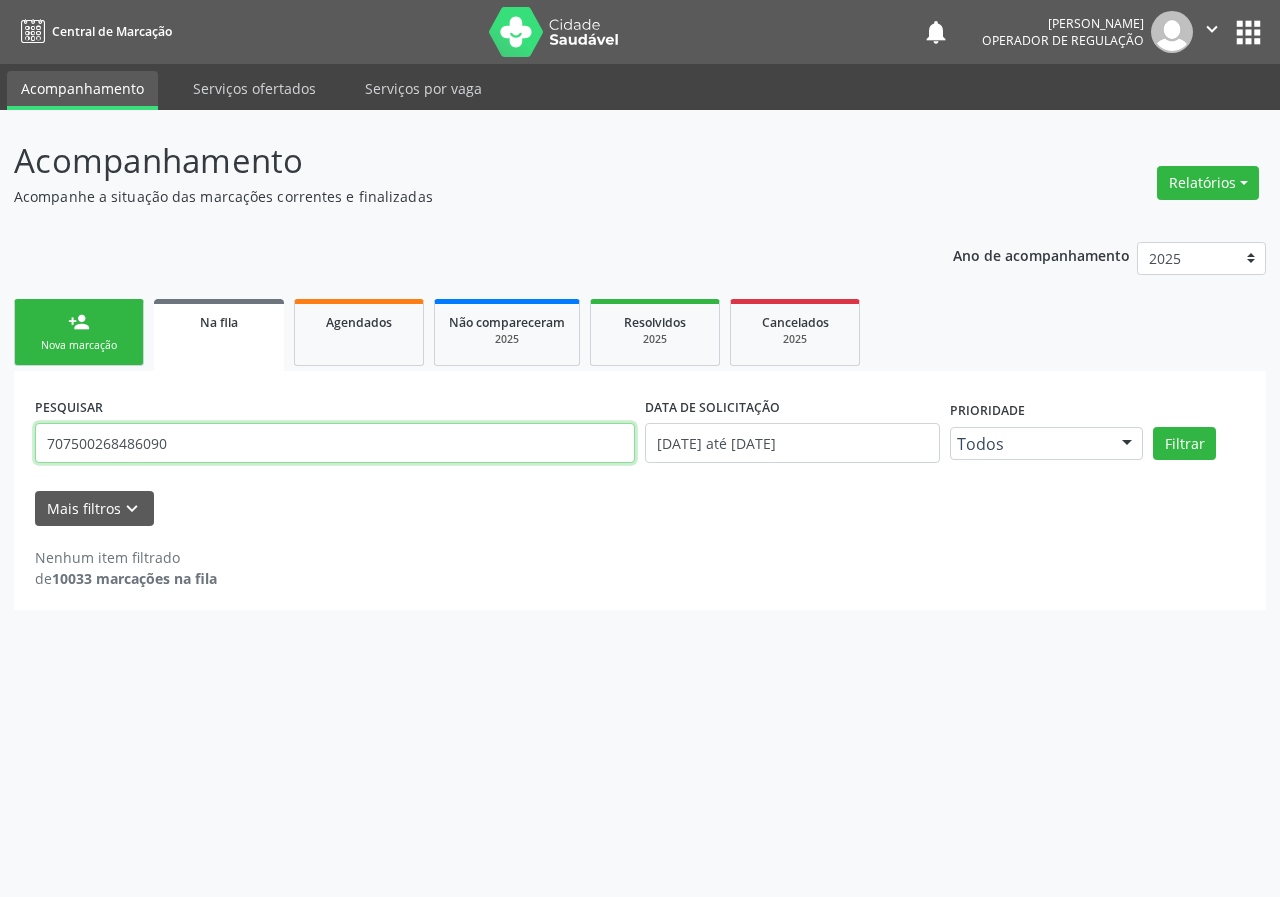 click on "707500268486090" at bounding box center (335, 443) 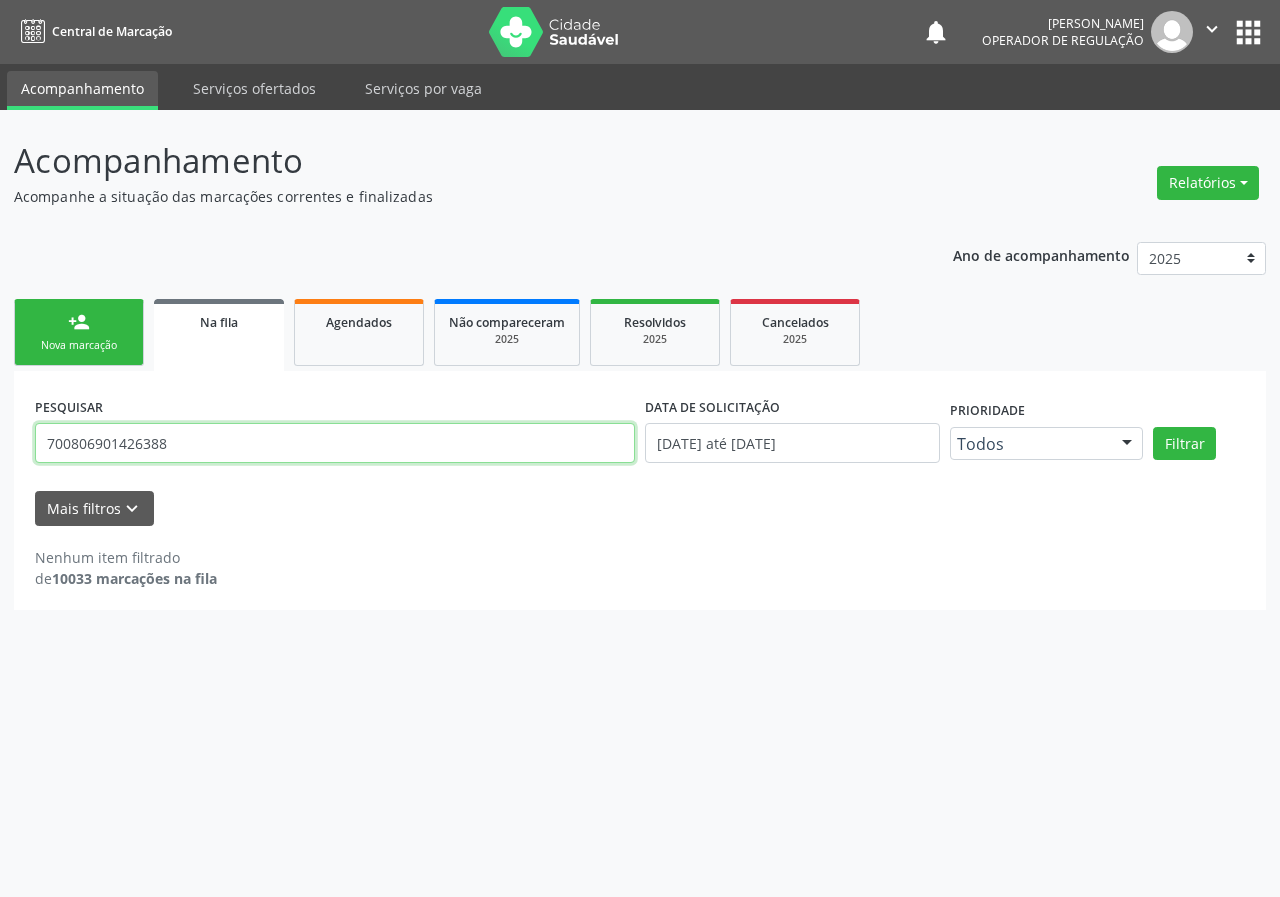 type on "700806901426388" 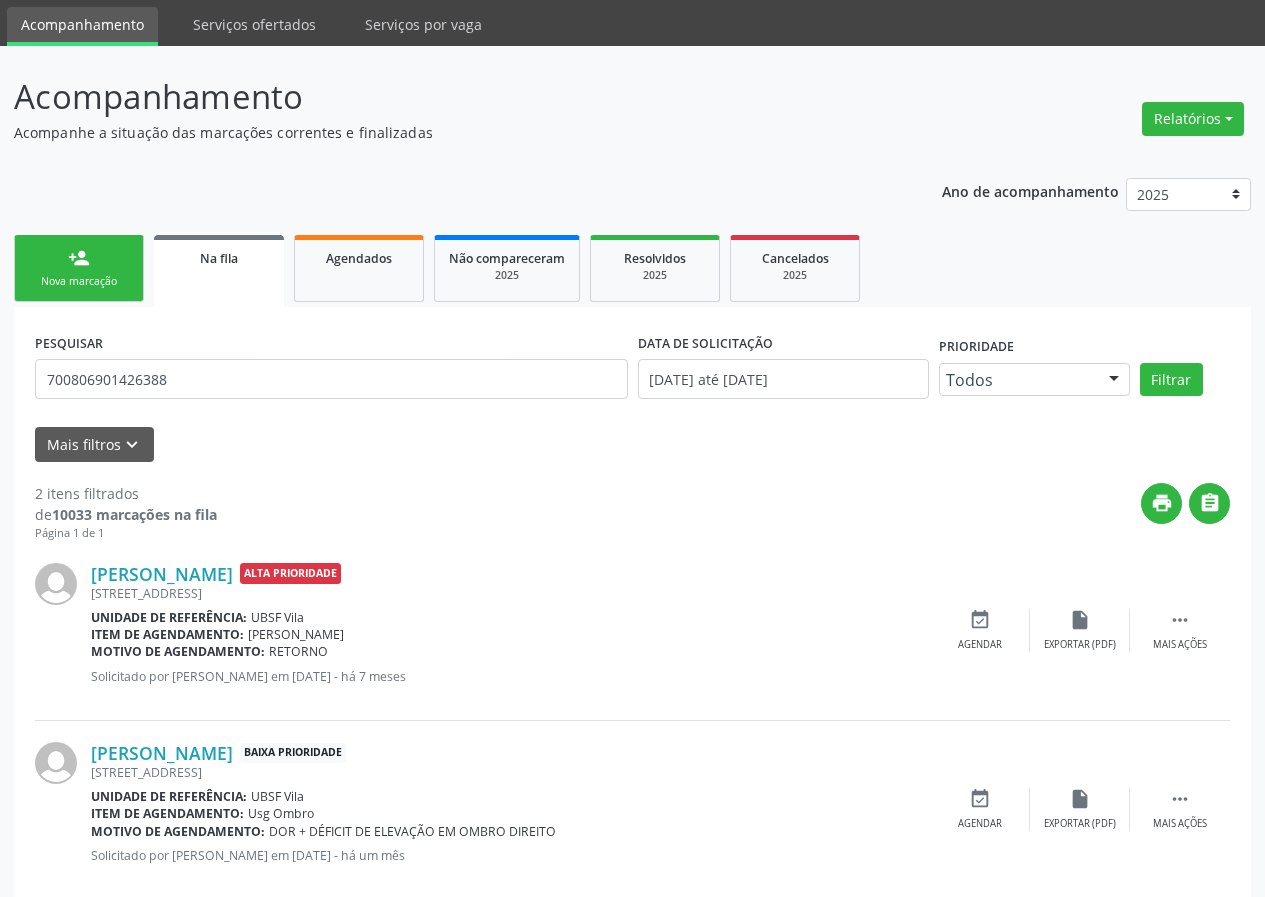scroll, scrollTop: 101, scrollLeft: 0, axis: vertical 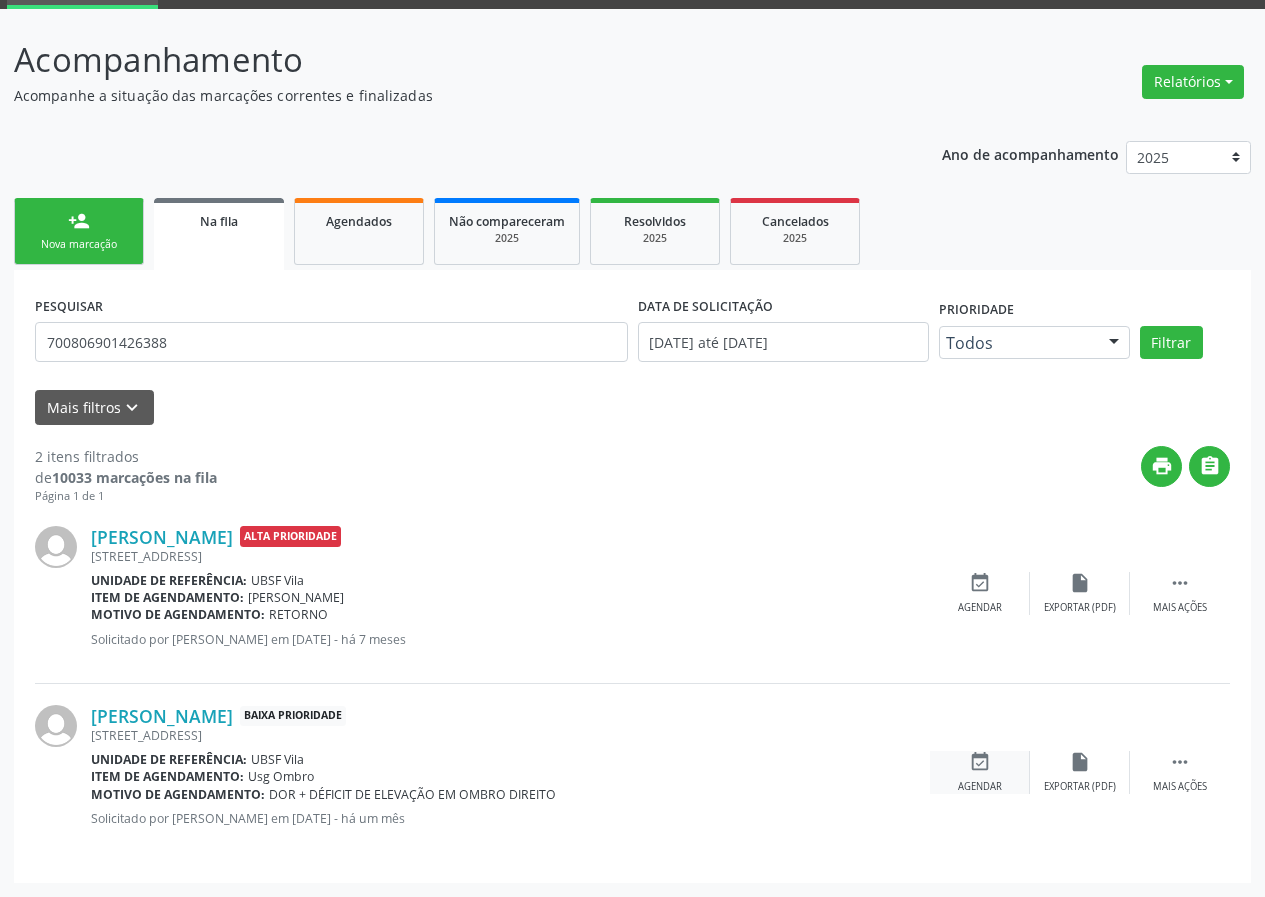click on "event_available
Agendar" at bounding box center [980, 772] 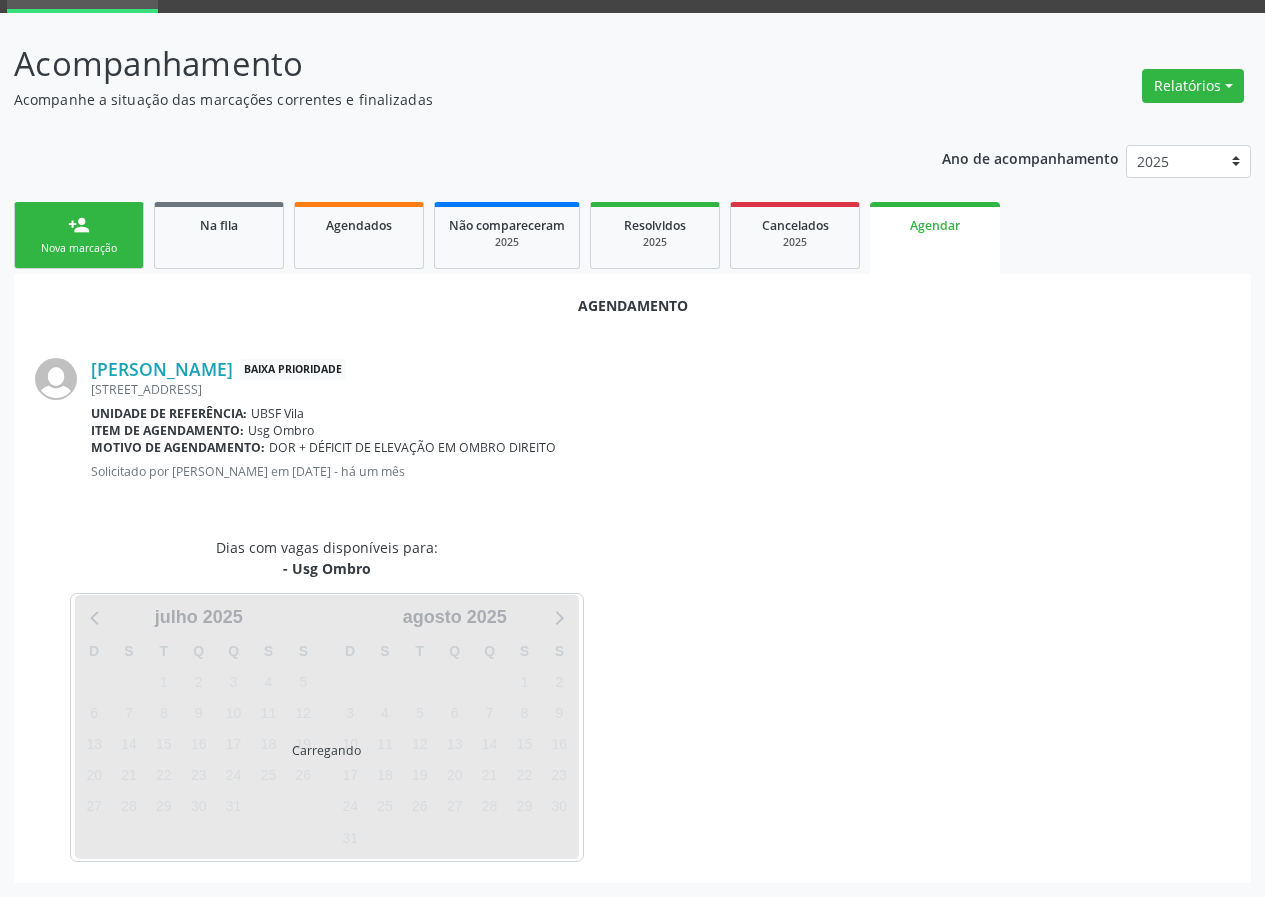 scroll, scrollTop: 101, scrollLeft: 0, axis: vertical 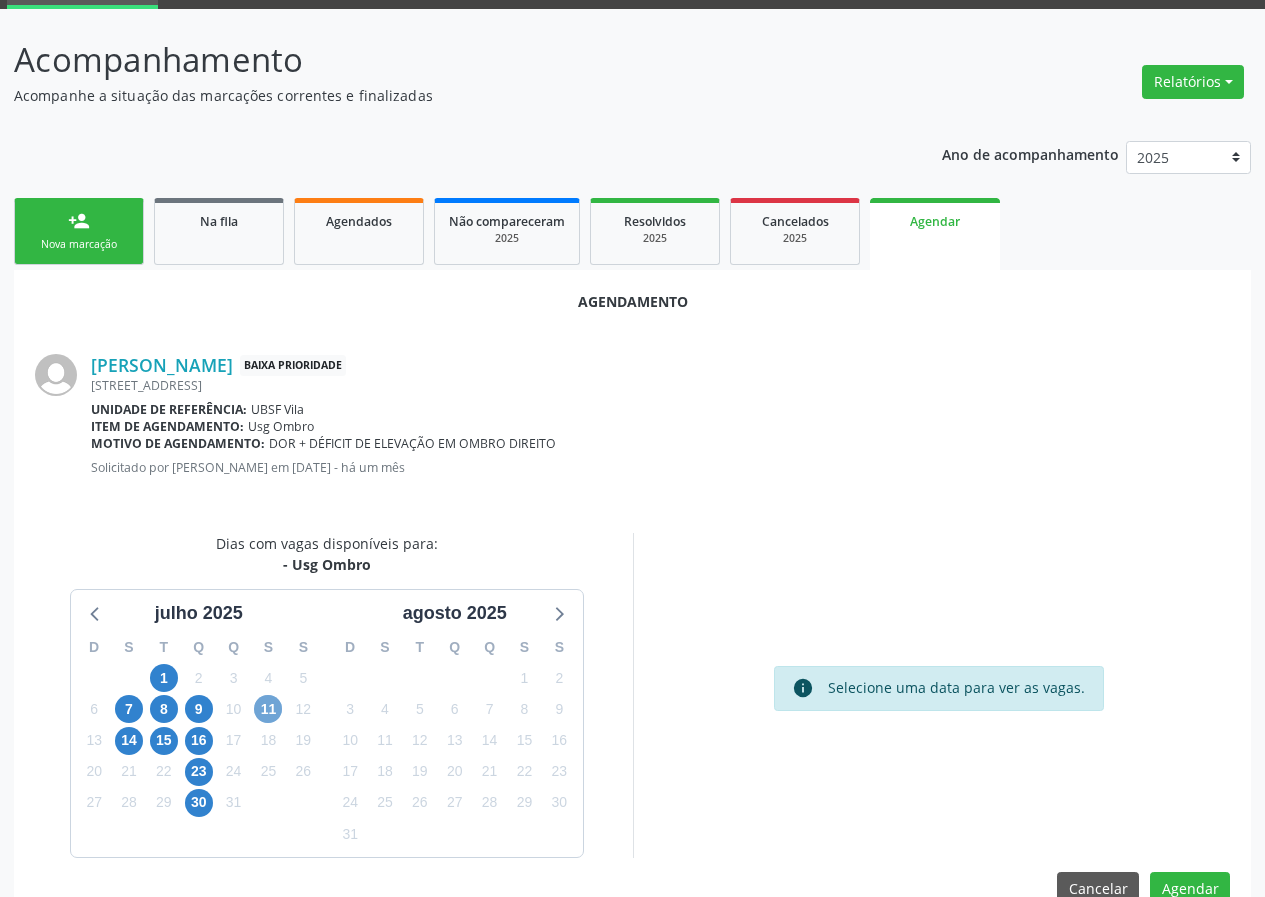 click on "11" at bounding box center (268, 709) 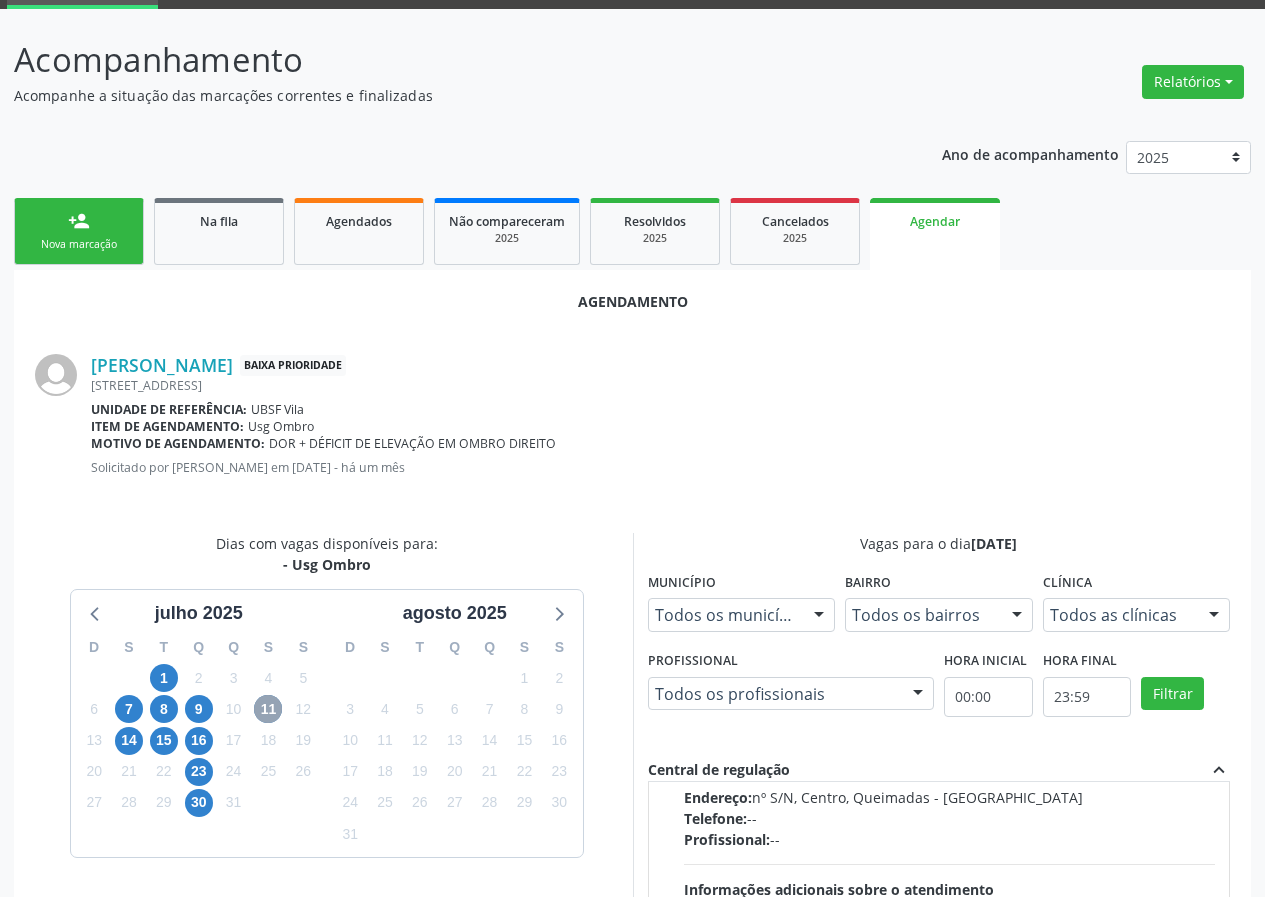 scroll, scrollTop: 315, scrollLeft: 0, axis: vertical 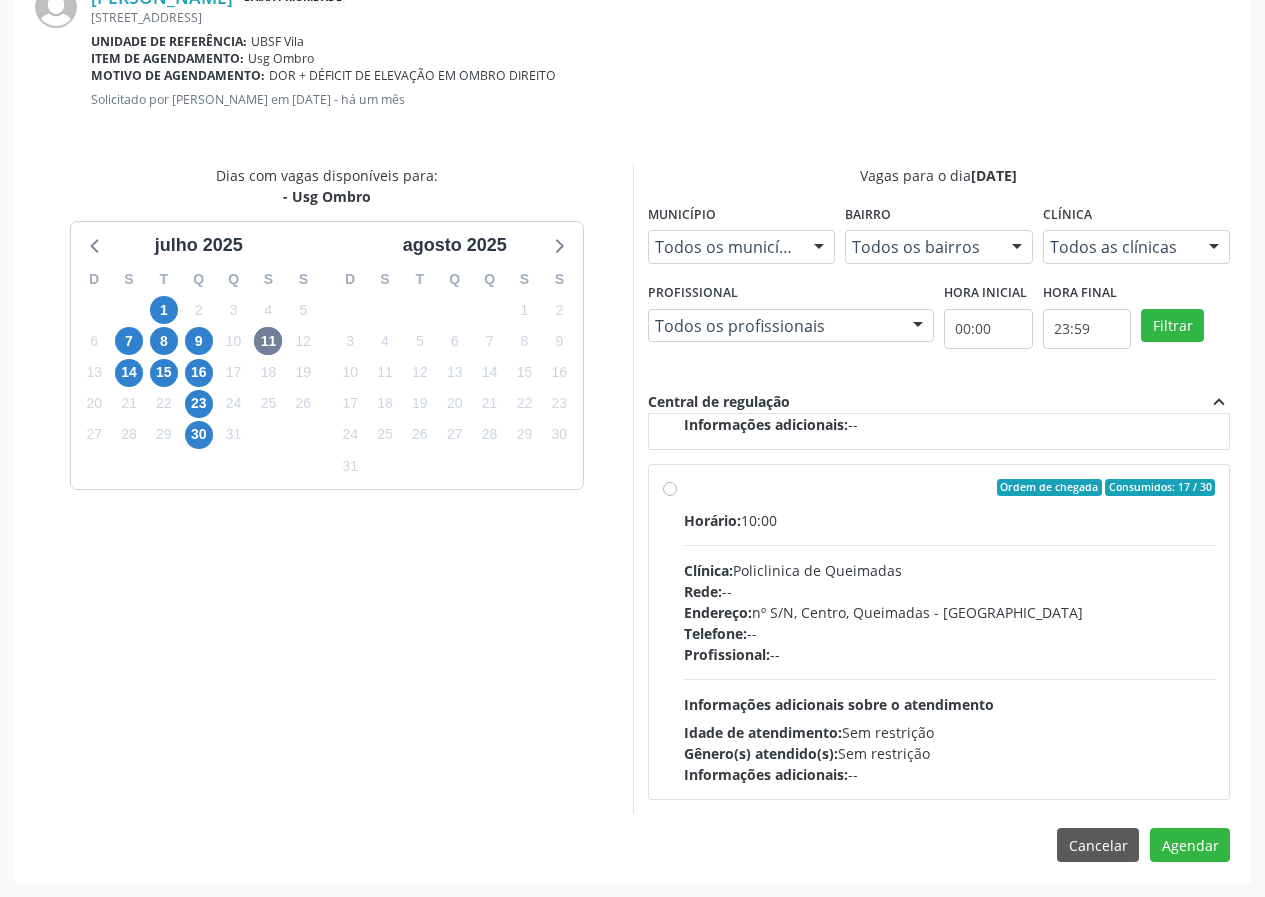 click on "Ordem de chegada
Consumidos: 17 / 30
Horário:   10:00
Clínica:  Policlinica de Queimadas
Rede:
--
Endereço:   nº S/N, Centro, Queimadas - PB
Telefone:   --
Profissional:
--
Informações adicionais sobre o atendimento
Idade de atendimento:
Sem restrição
Gênero(s) atendido(s):
Sem restrição
Informações adicionais:
--" at bounding box center [939, 632] 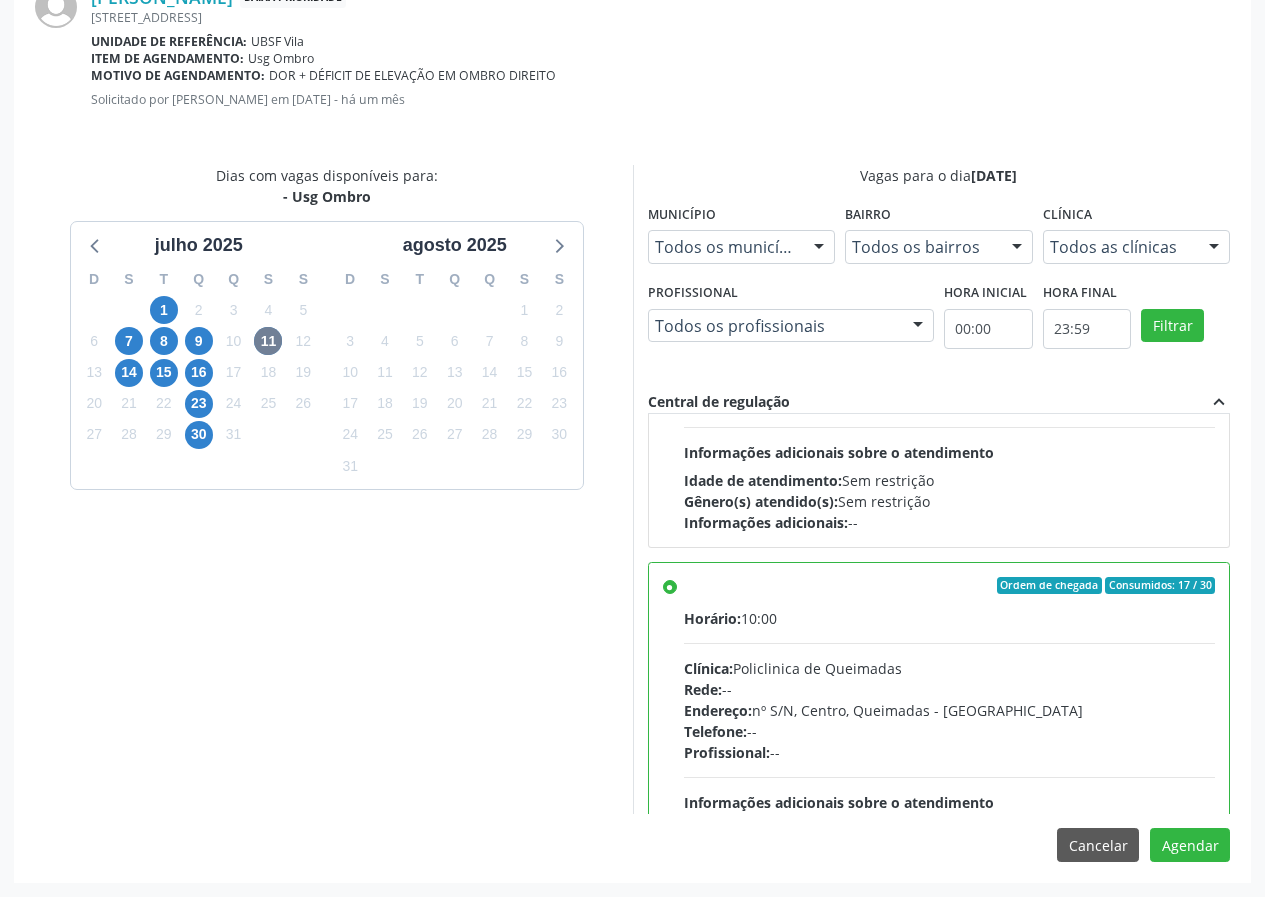 scroll, scrollTop: 215, scrollLeft: 0, axis: vertical 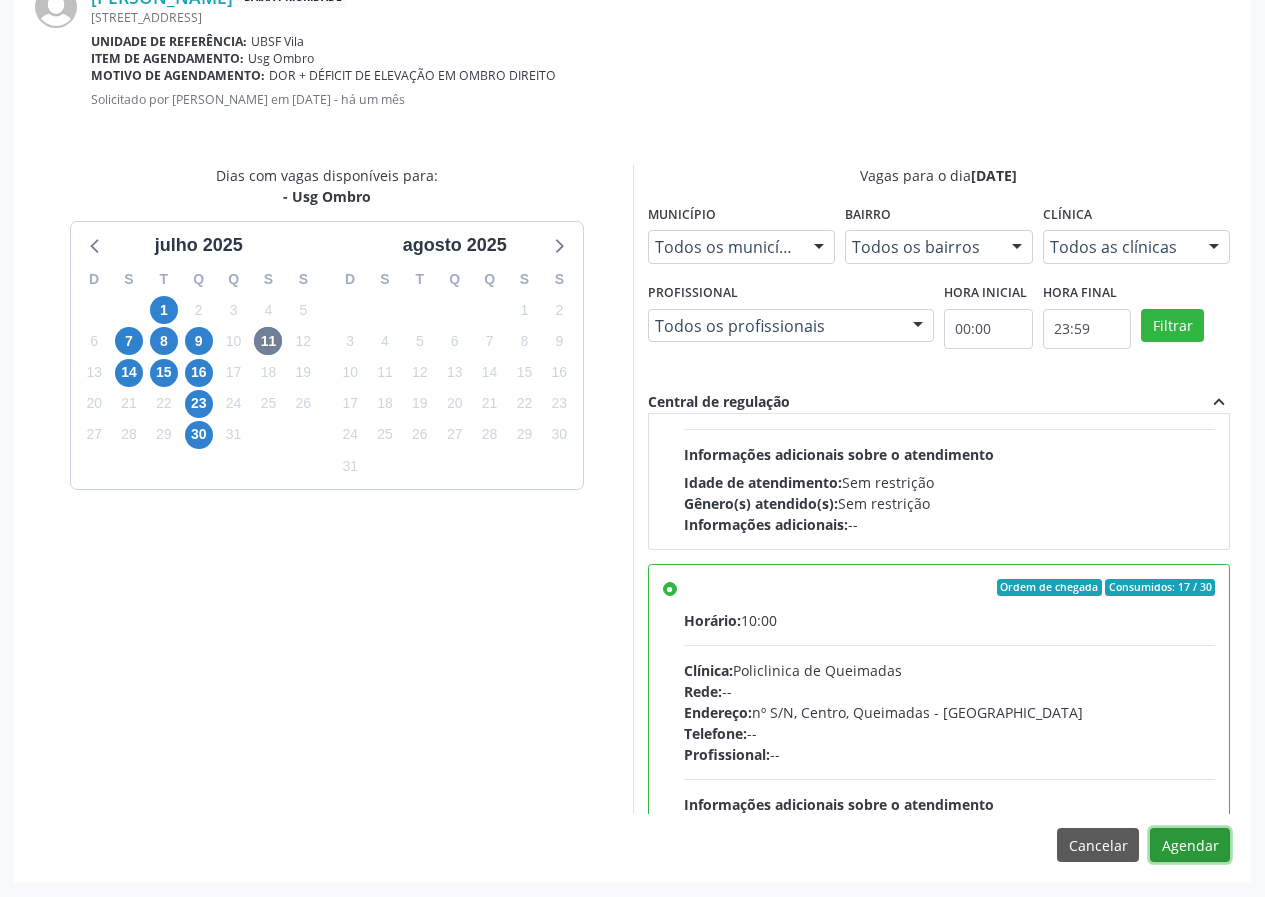 click on "Agendar" at bounding box center [1190, 845] 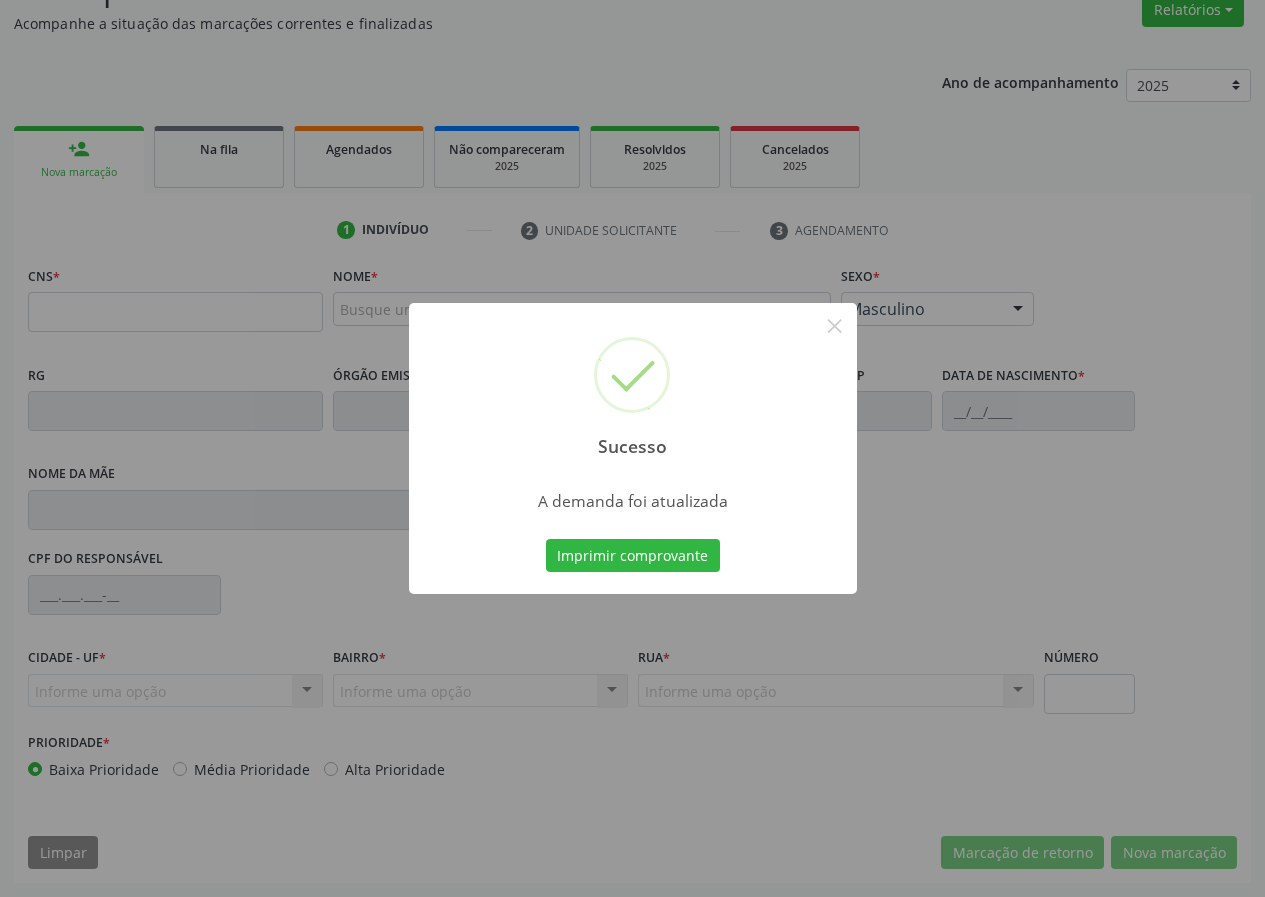 scroll, scrollTop: 173, scrollLeft: 0, axis: vertical 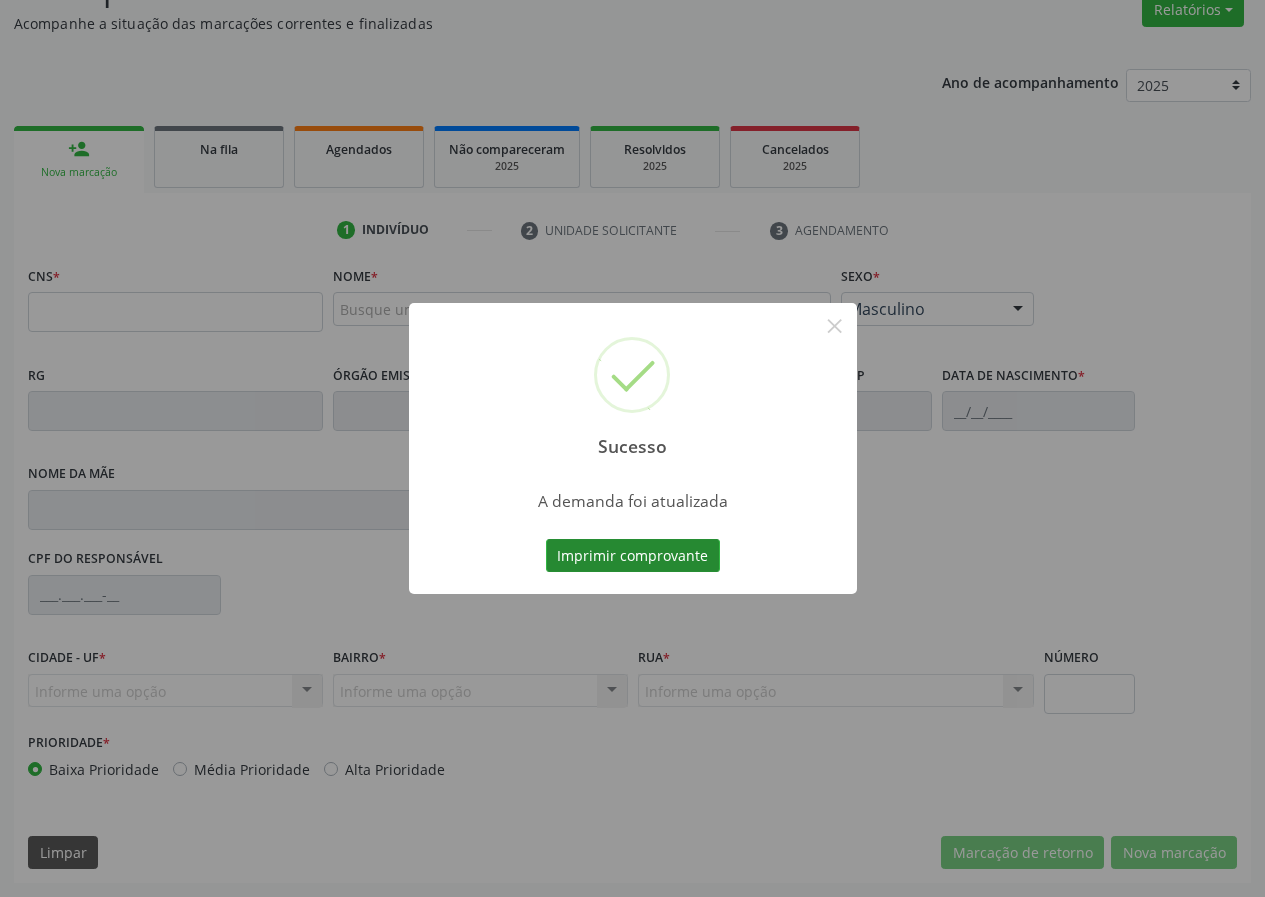 click on "Imprimir comprovante" at bounding box center (633, 556) 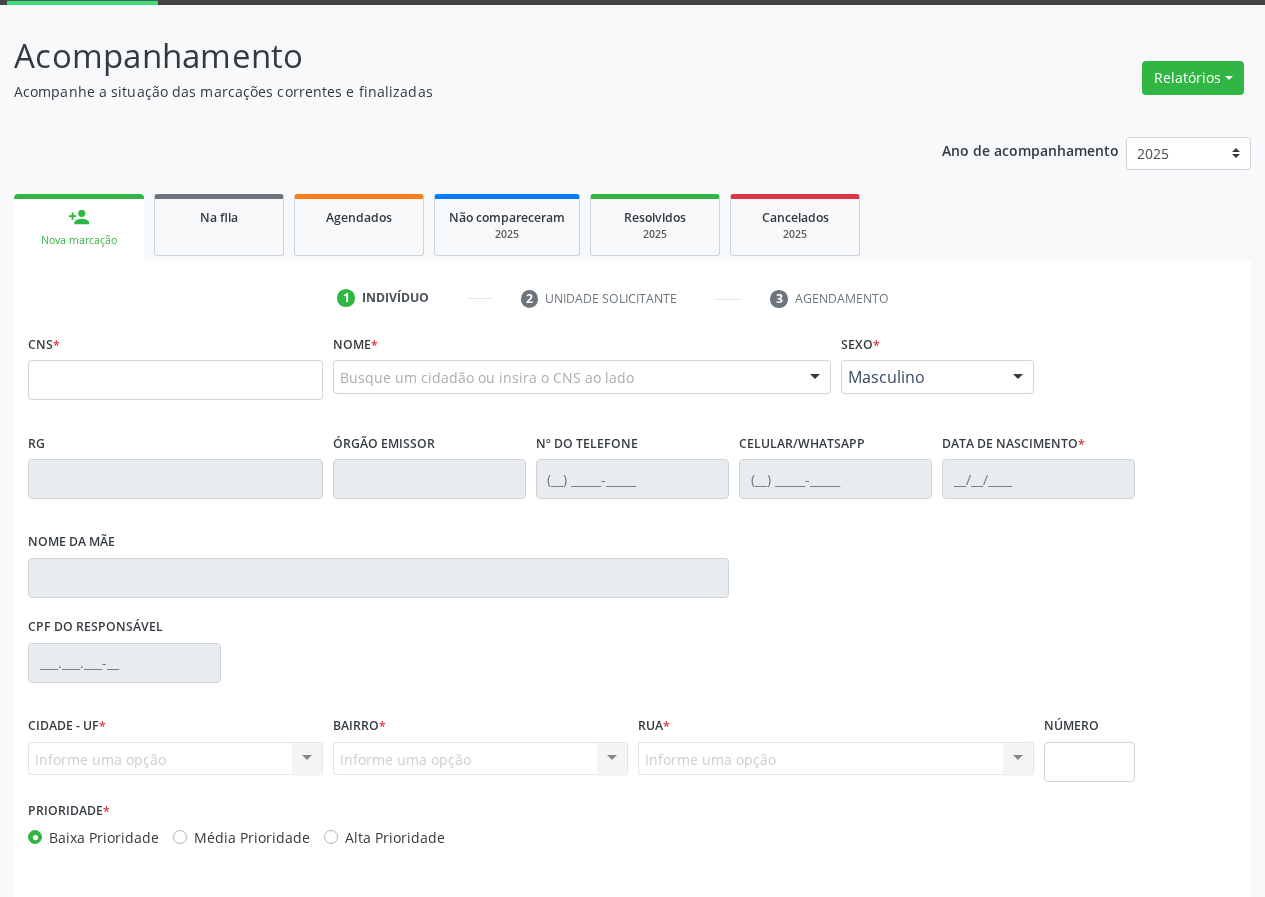scroll, scrollTop: 73, scrollLeft: 0, axis: vertical 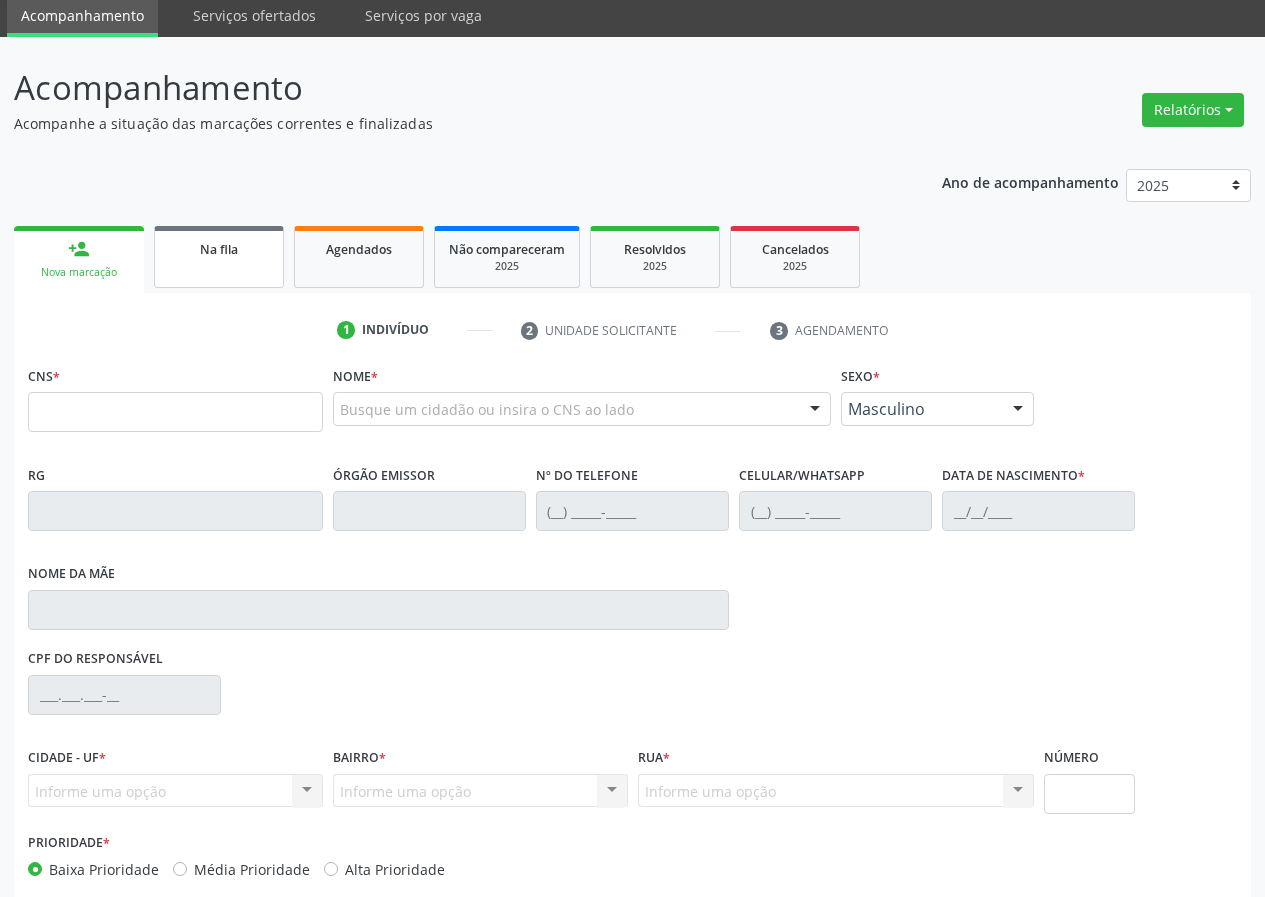 click on "Na fila" at bounding box center (219, 248) 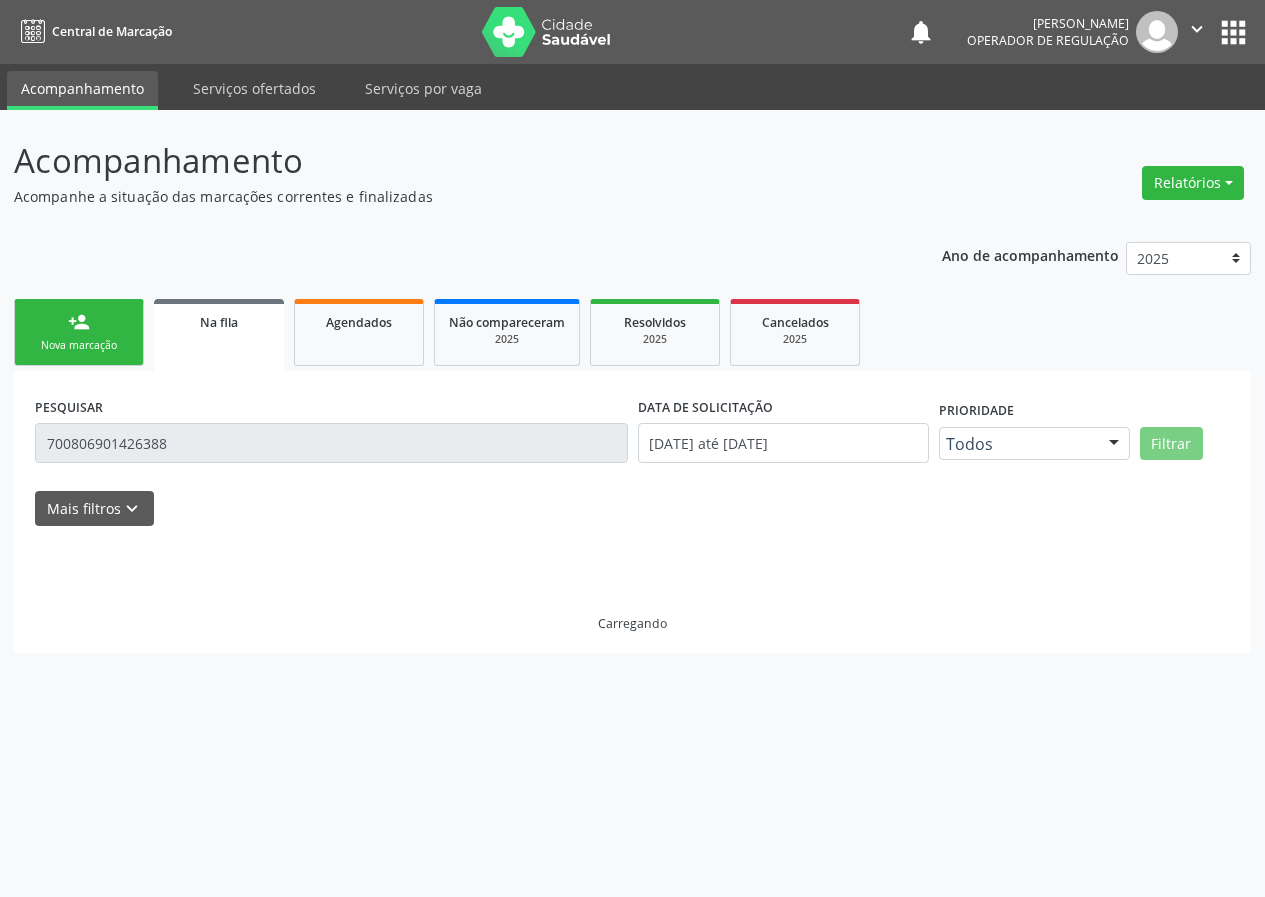 scroll, scrollTop: 0, scrollLeft: 0, axis: both 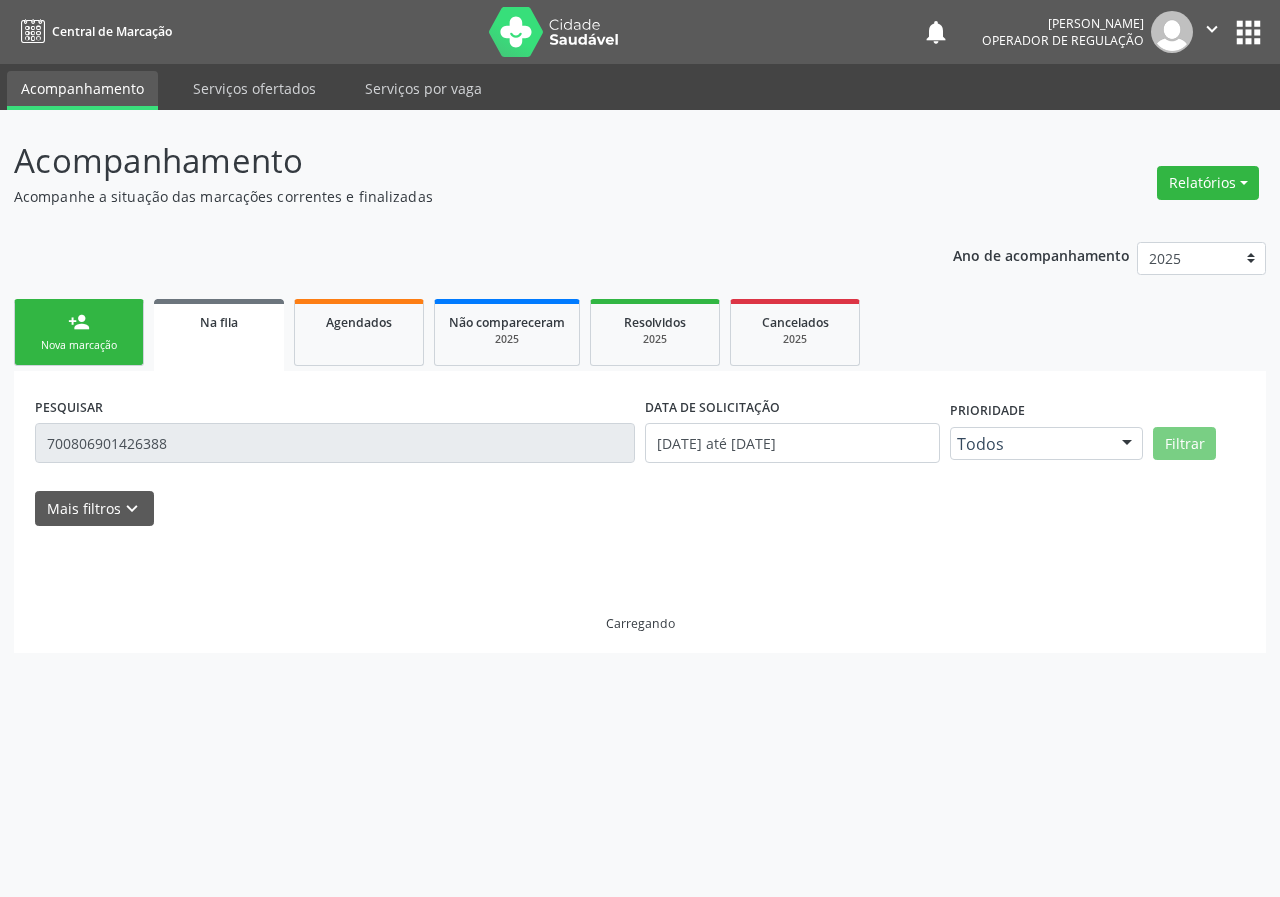 click on "PESQUISAR
700806901426388" at bounding box center [335, 434] 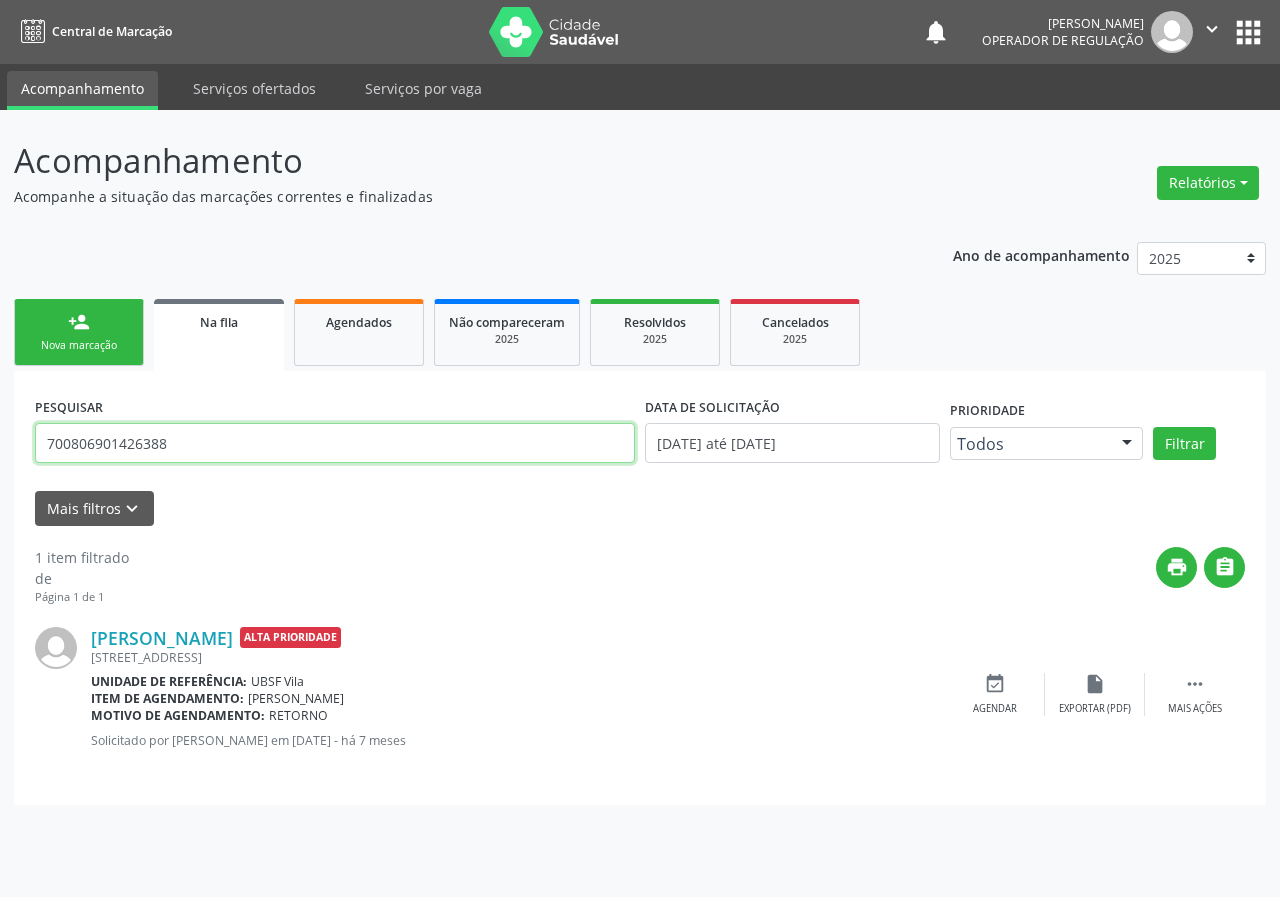 click on "700806901426388" at bounding box center (335, 443) 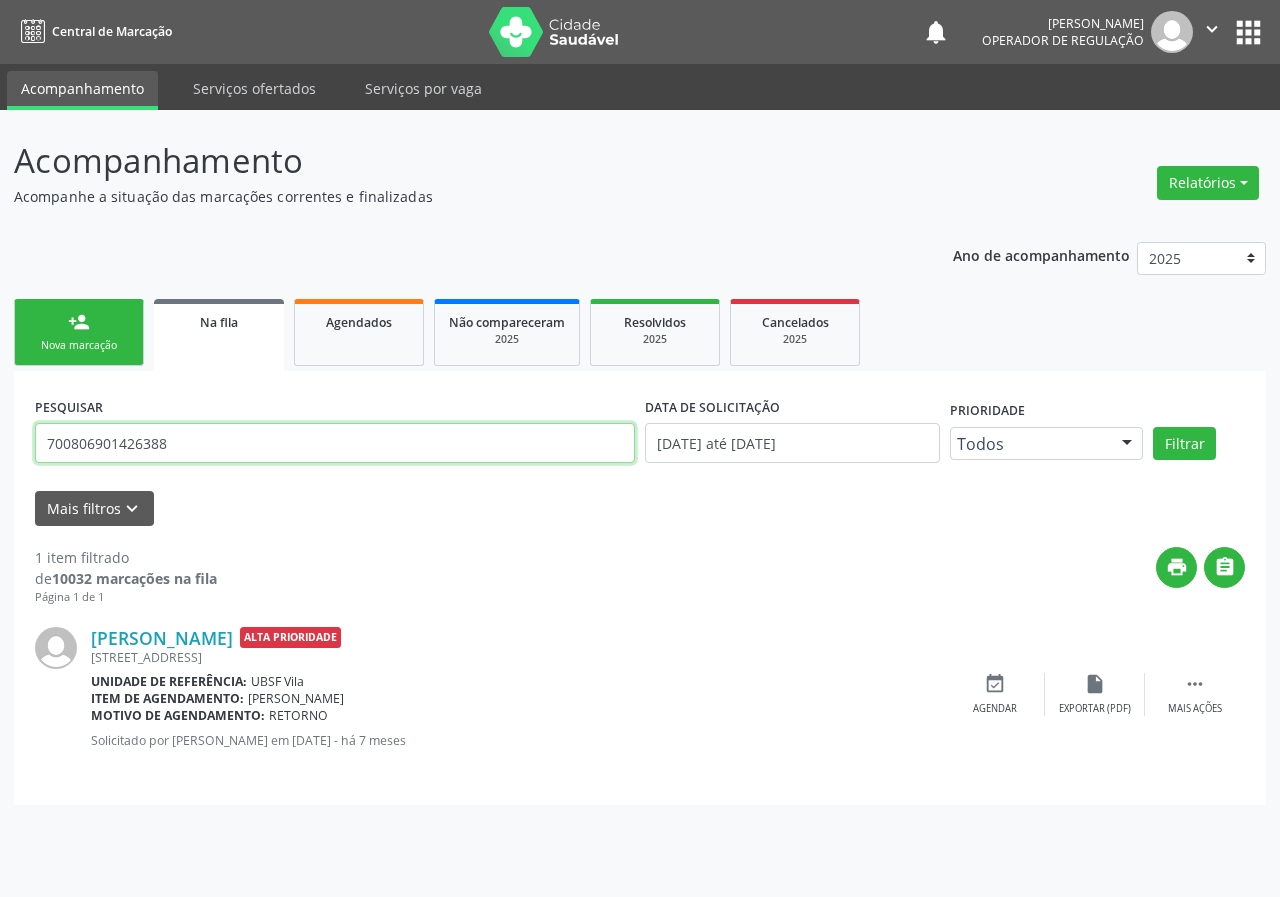 click on "700806901426388" at bounding box center [335, 443] 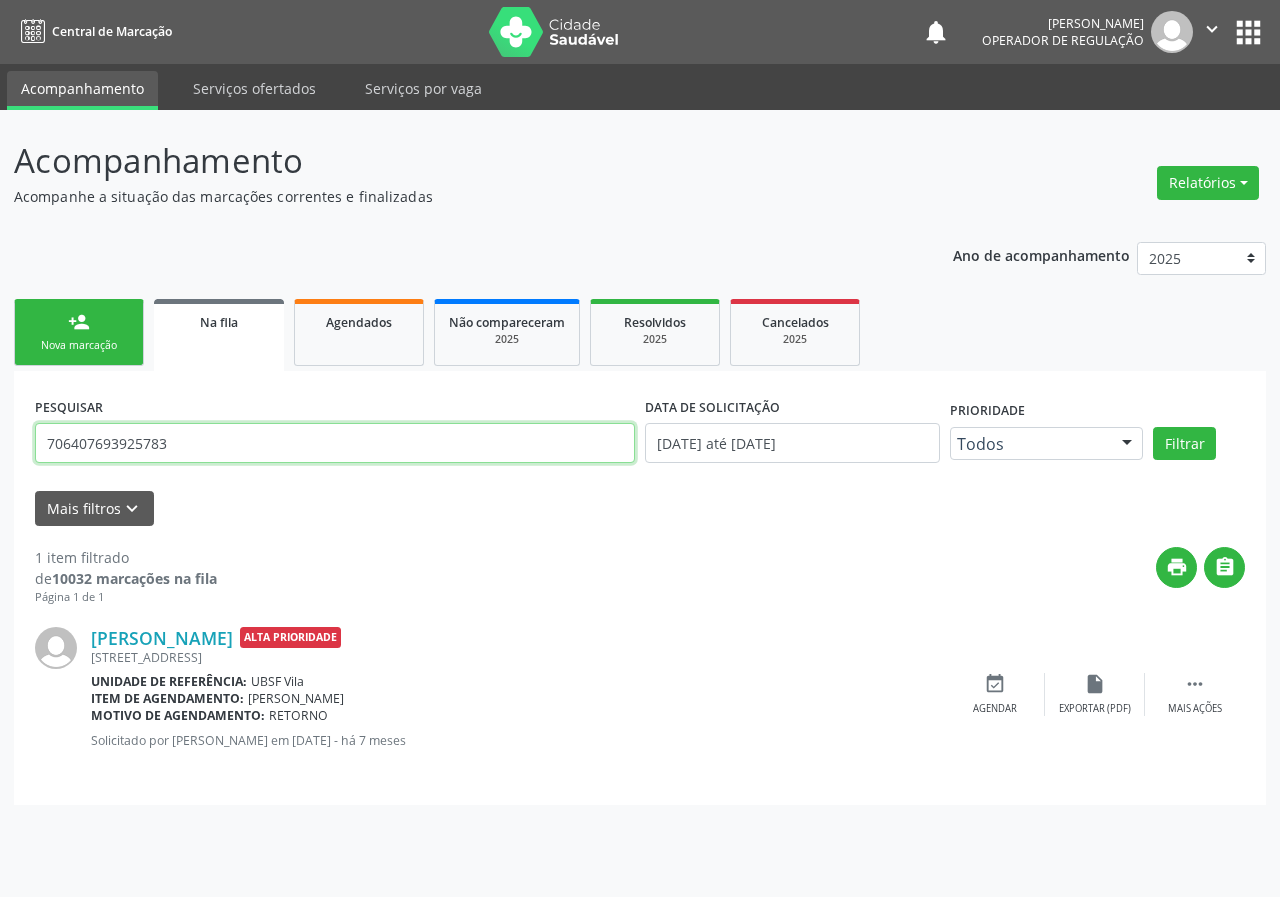 type on "706407693925783" 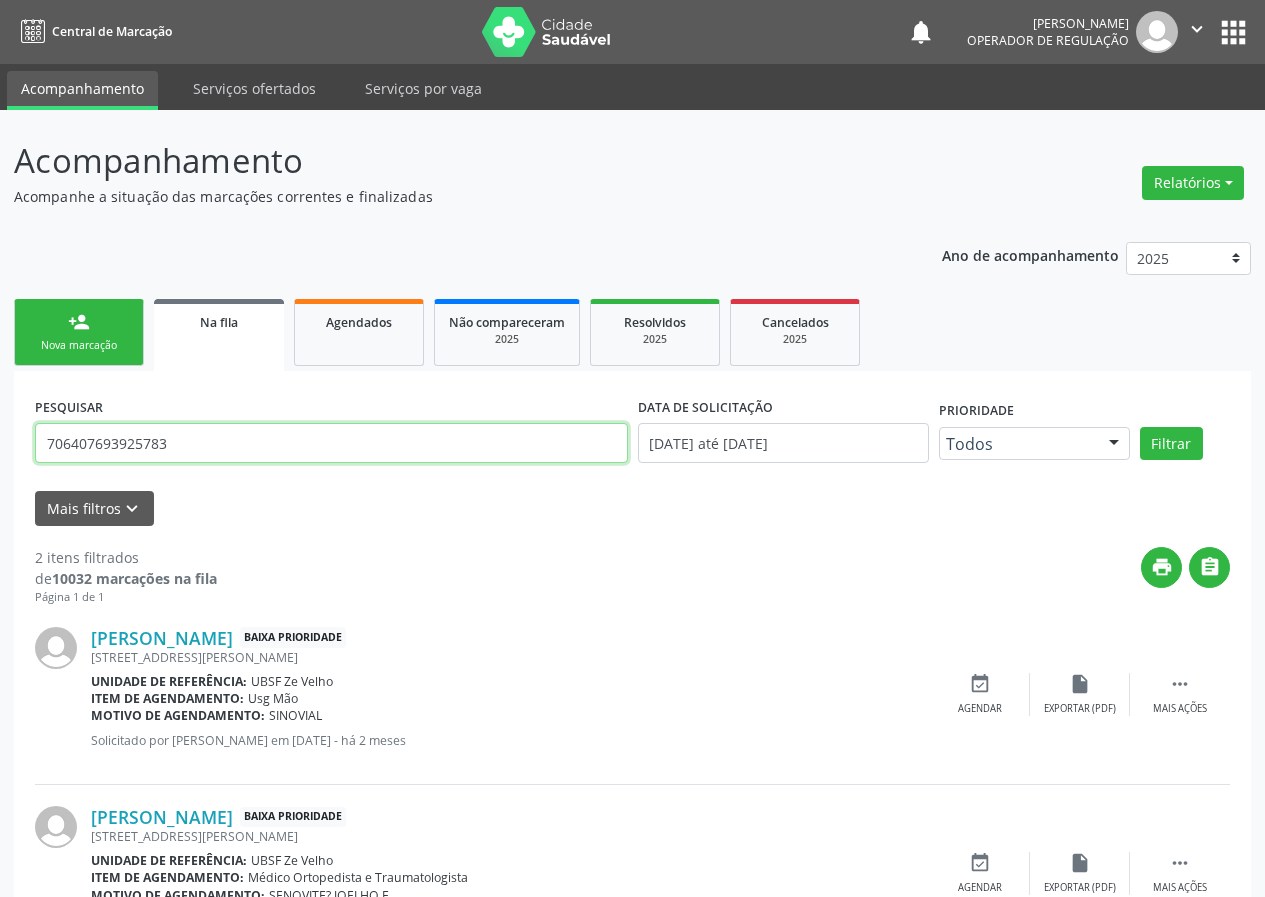 click on "706407693925783" at bounding box center (331, 443) 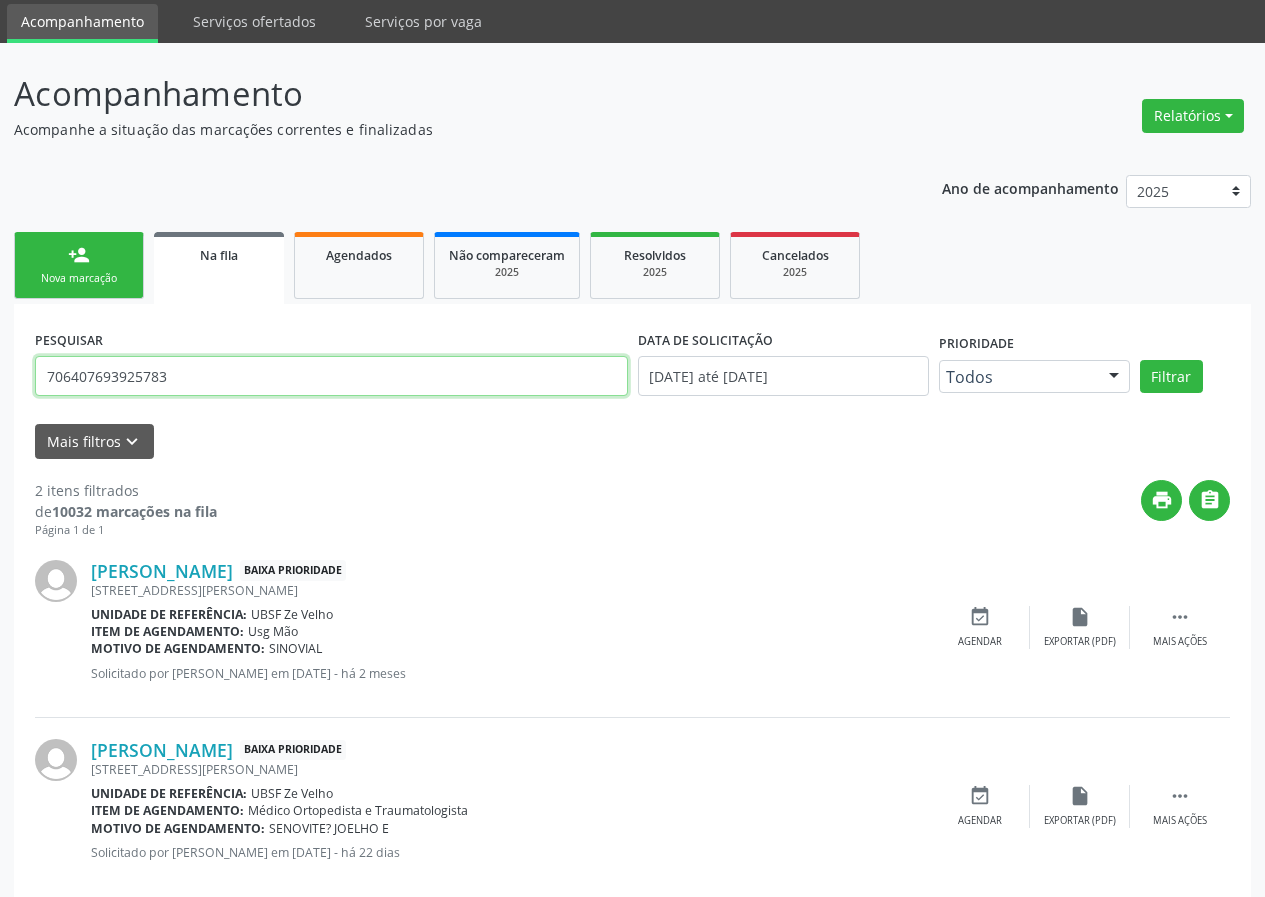 scroll, scrollTop: 101, scrollLeft: 0, axis: vertical 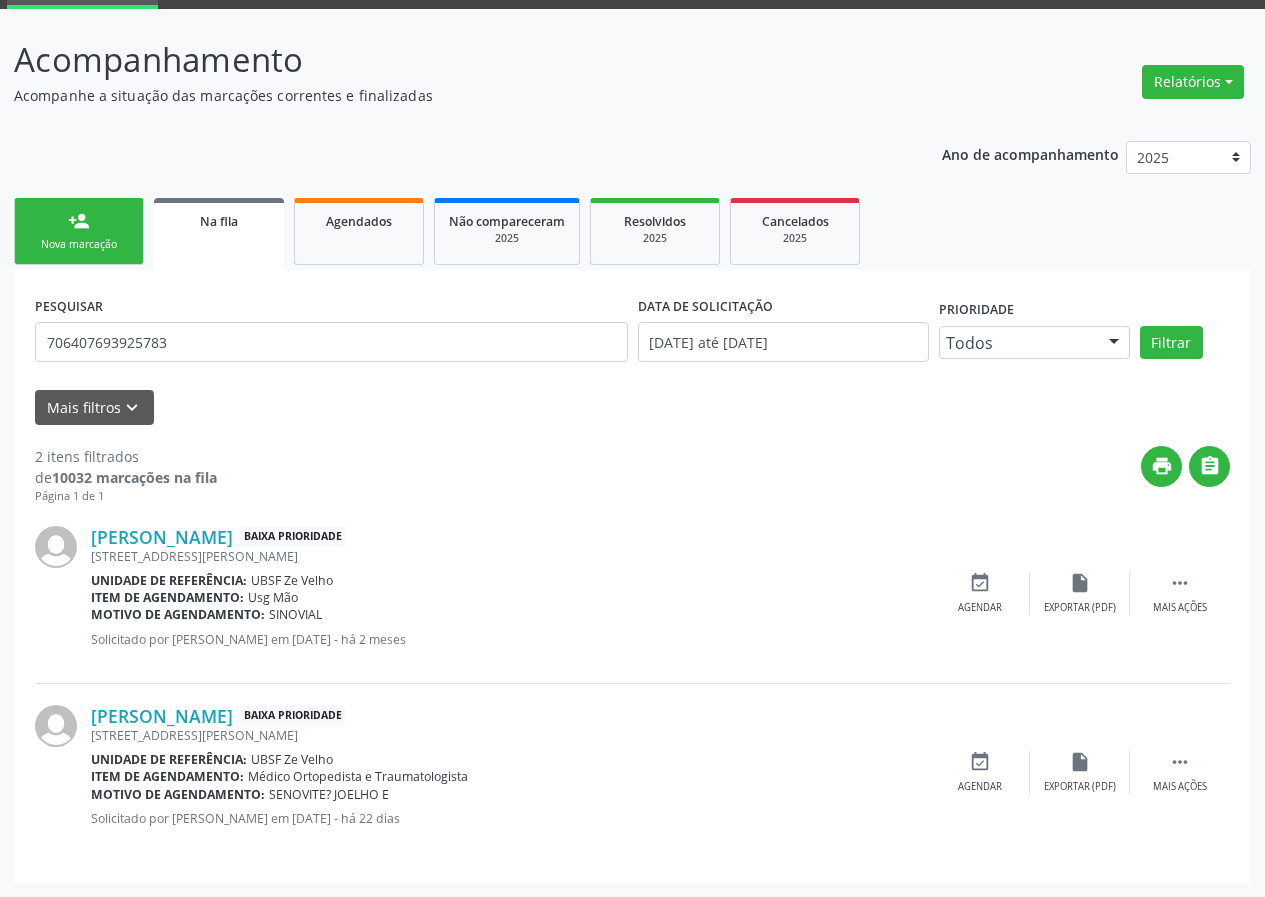 click on "person_add
Nova marcação" at bounding box center [79, 231] 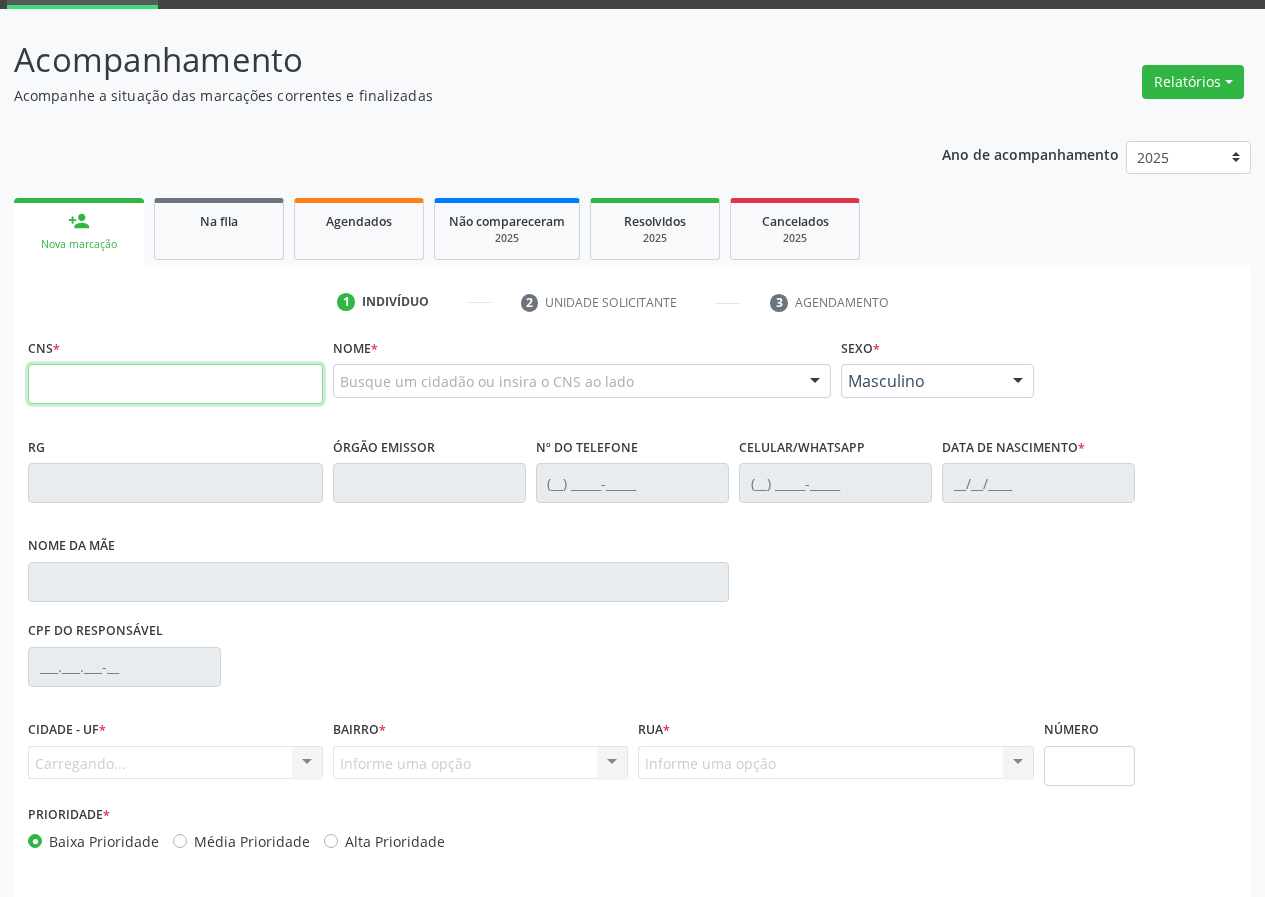 click at bounding box center (175, 384) 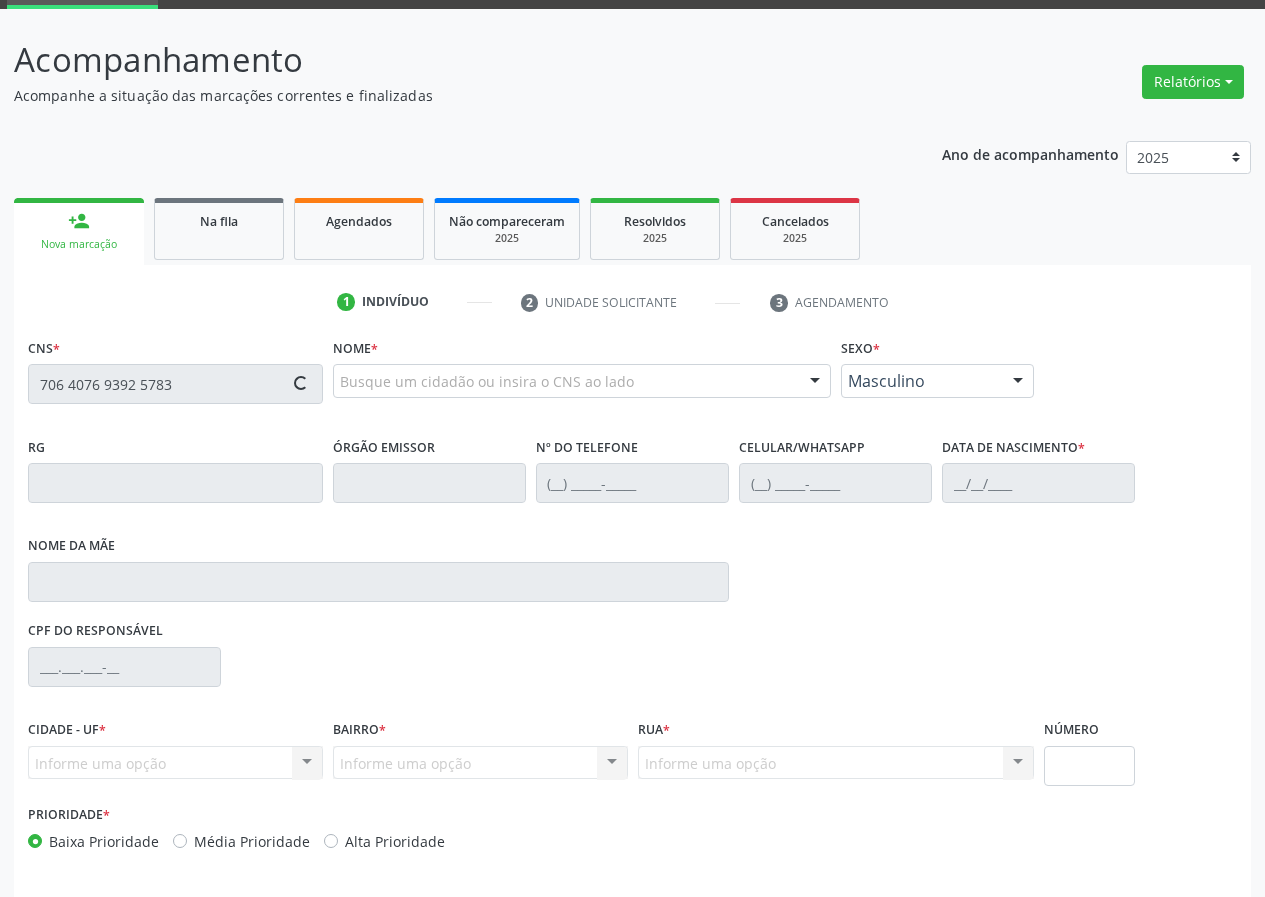 type on "706 4076 9392 5783" 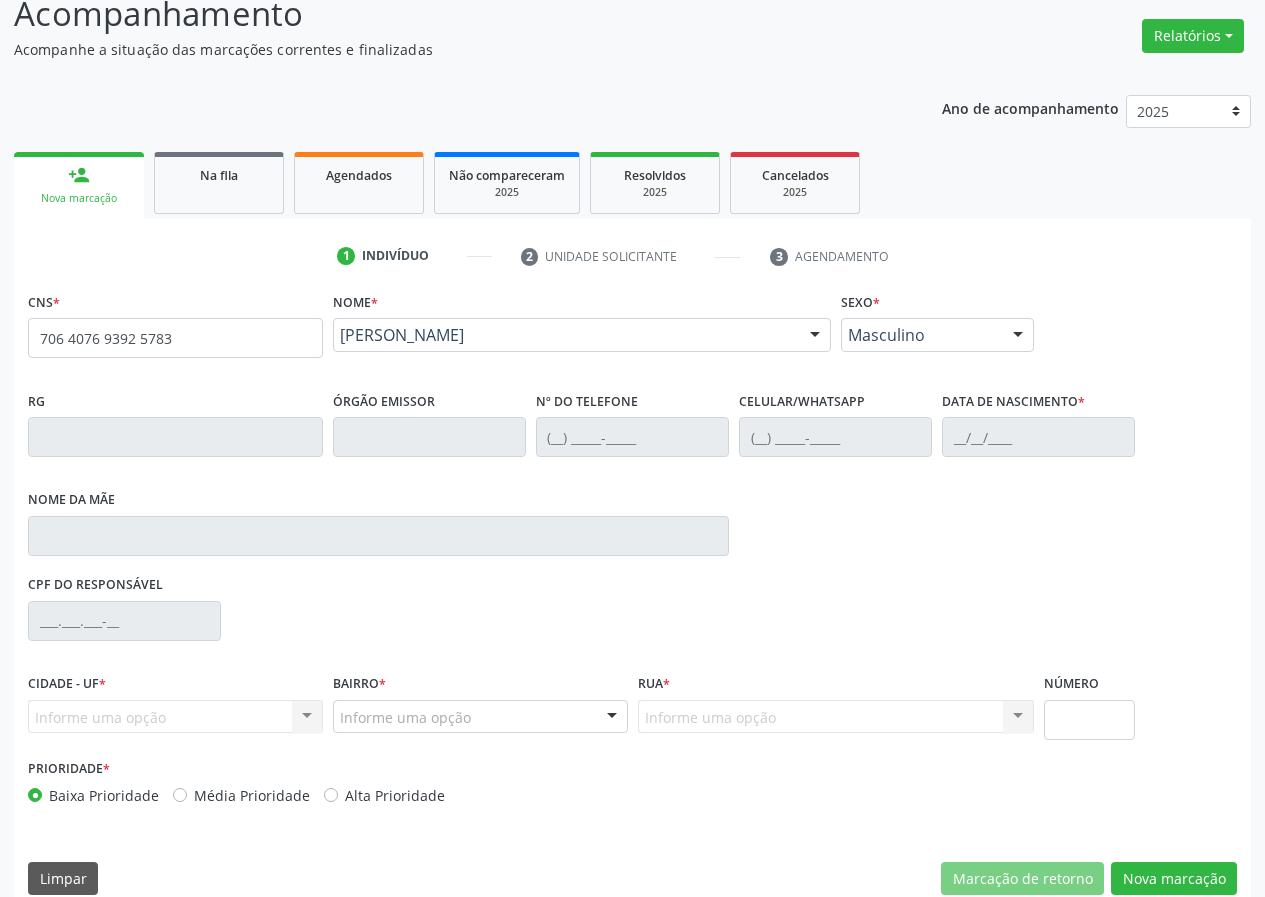 scroll, scrollTop: 173, scrollLeft: 0, axis: vertical 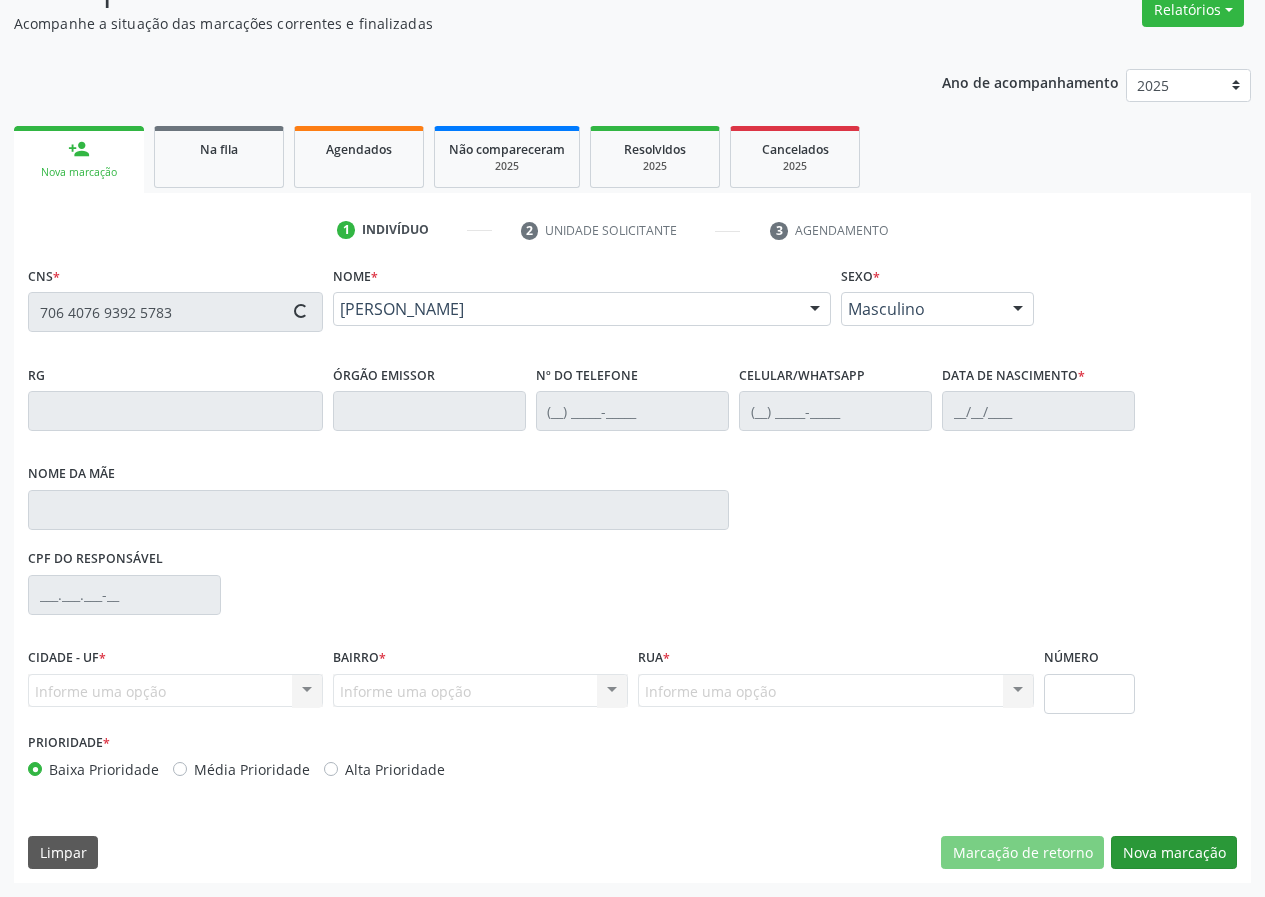 type on "(83) 99116-1228" 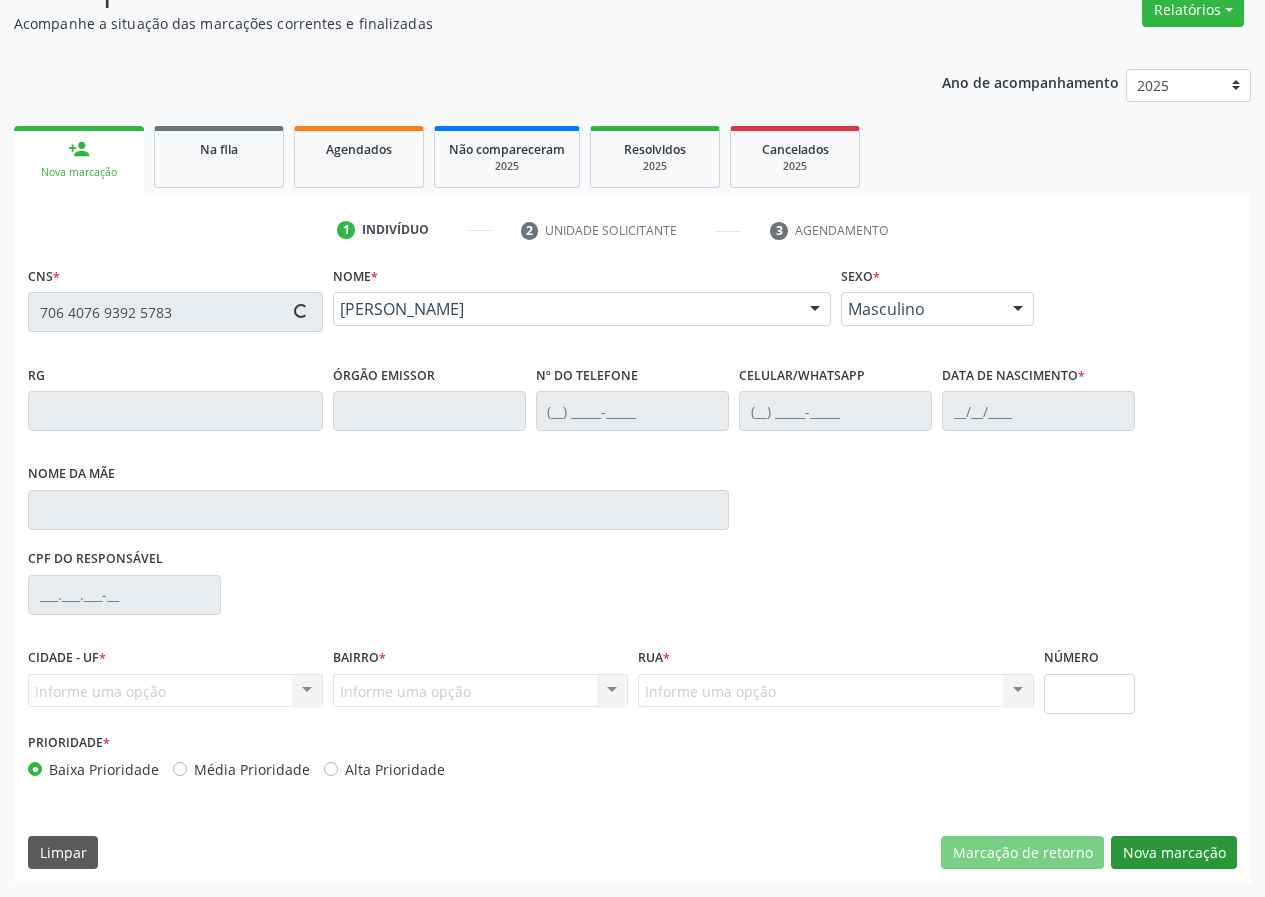 type on "(83) 99116-1228" 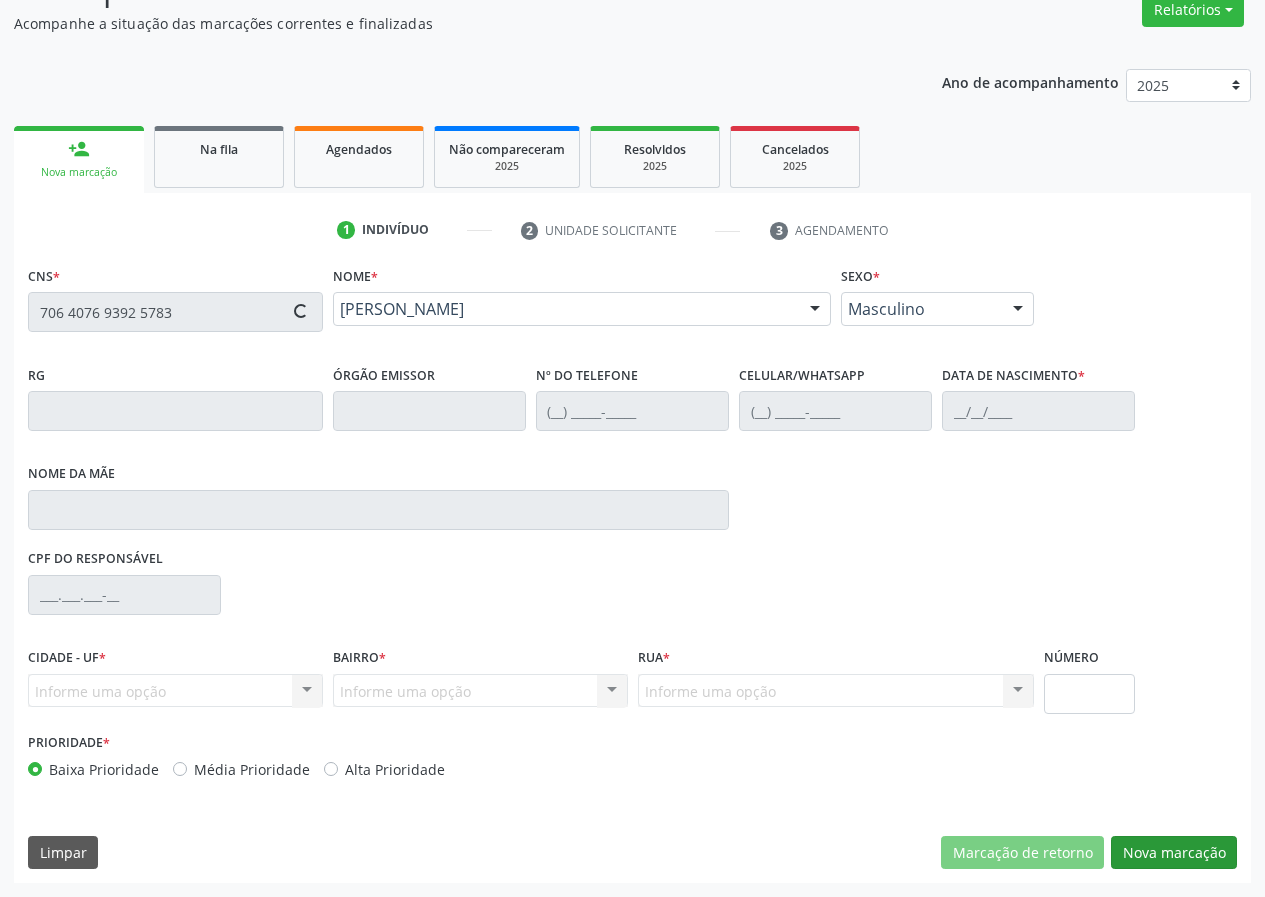 type on "15/10/1968" 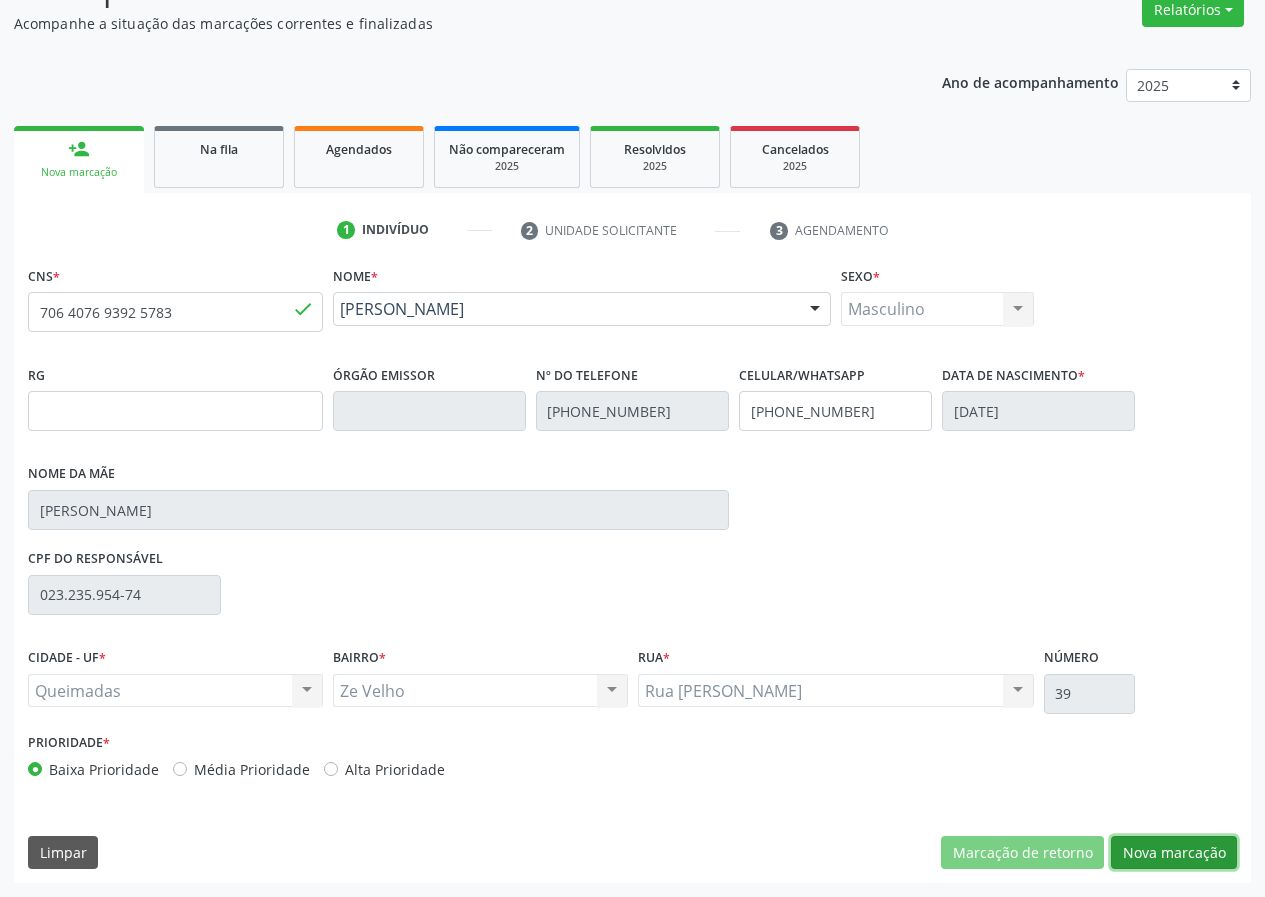 click on "Nova marcação" at bounding box center [1174, 853] 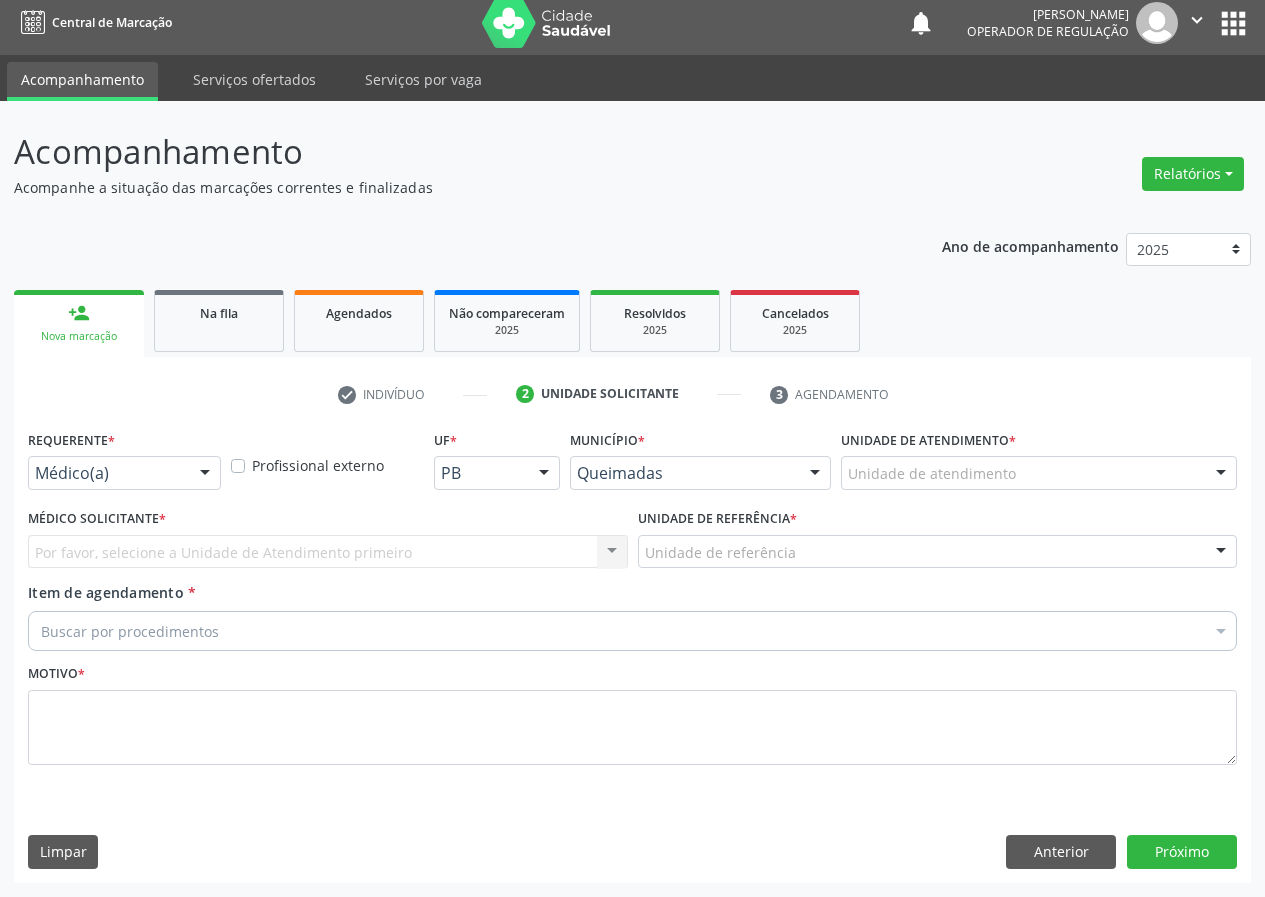scroll, scrollTop: 9, scrollLeft: 0, axis: vertical 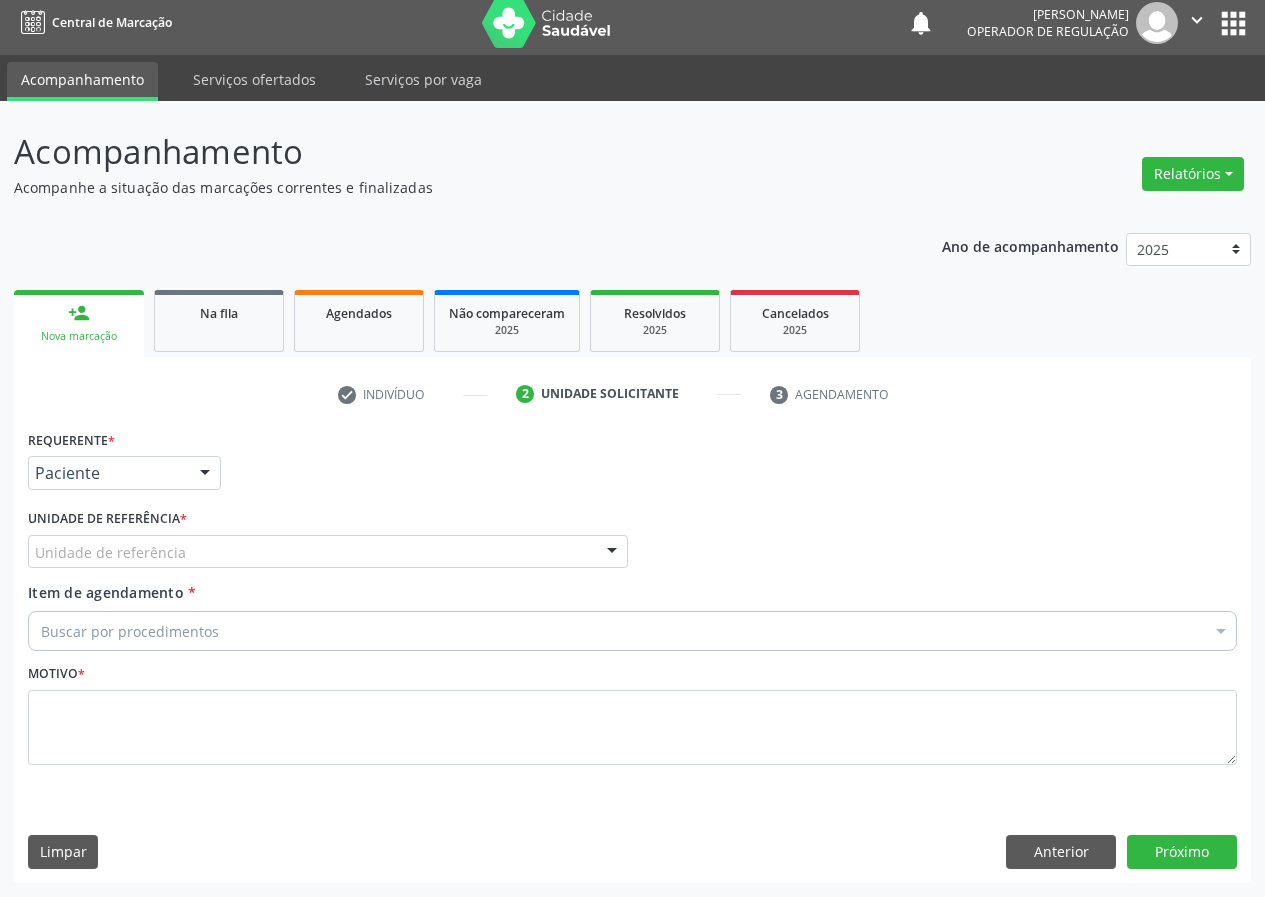 click on "Requerente
*
Paciente         Médico(a)   Enfermeiro(a)   Paciente
Nenhum resultado encontrado para: "   "
Não há nenhuma opção para ser exibida." at bounding box center (124, 464) 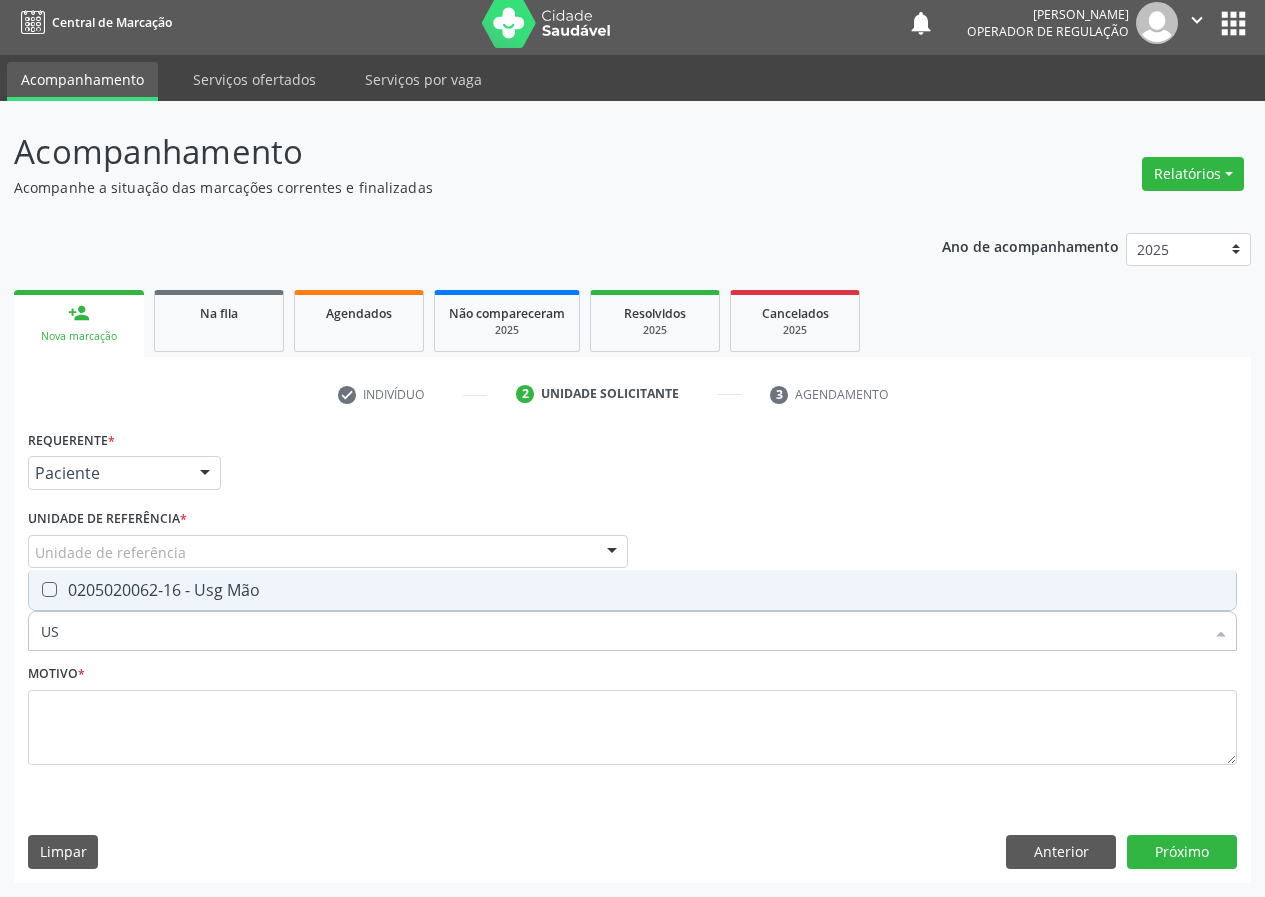 type on "U" 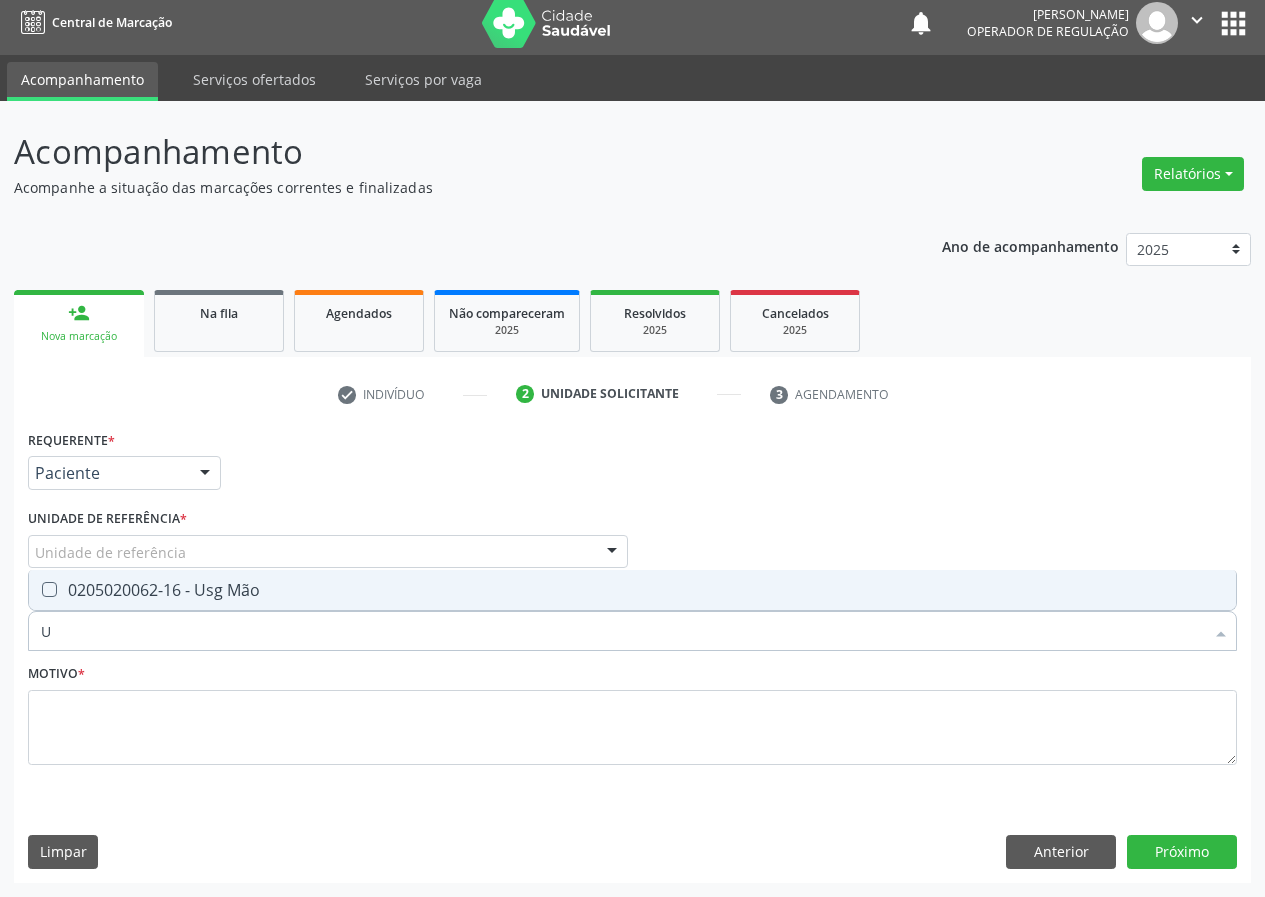 type 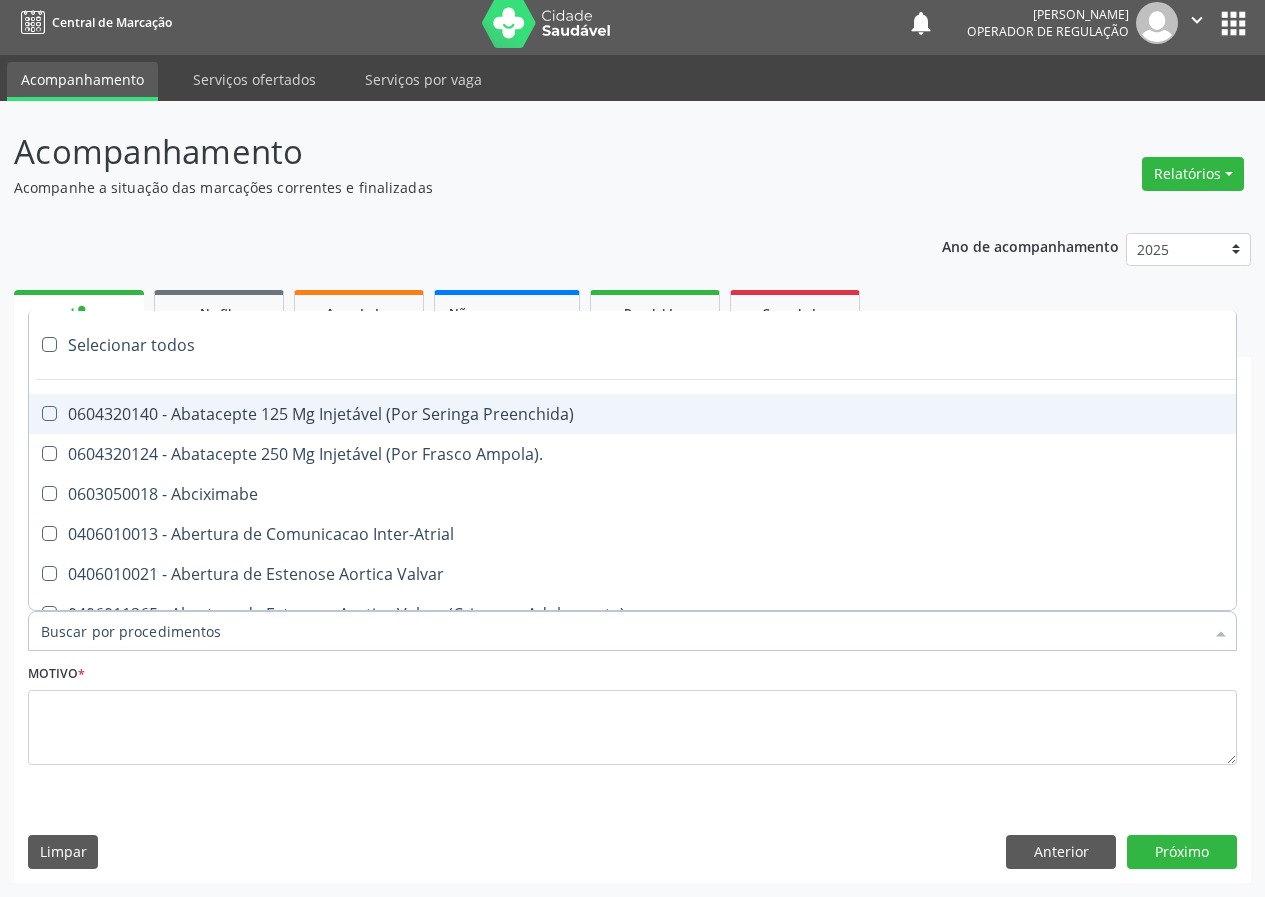 click on "Ano de acompanhamento
2025 2024 2023 2022 2021
person_add
Nova marcação
Na fila   Agendados   Não compareceram
2025
Resolvidos
2025
Cancelados
2025
check
Indivíduo
2
Unidade solicitante
3
Agendamento
CNS
*
706 4076 9392 5783       done
Nome
*
José Maria da Silva
José Maria da Silva
CNS:
706 4076 9392 5783
CPF:    --   Nascimento:
15/10/1968
Nenhum resultado encontrado para: "   "
Digite o nome ou CNS para buscar um indivíduo
Sexo
*
Masculino         Masculino   Feminino
Nenhum resultado encontrado para: "   "
Não há nenhuma opção para ser exibida.
RG
Órgão emissor
(83) 99116-1228" at bounding box center [632, 551] 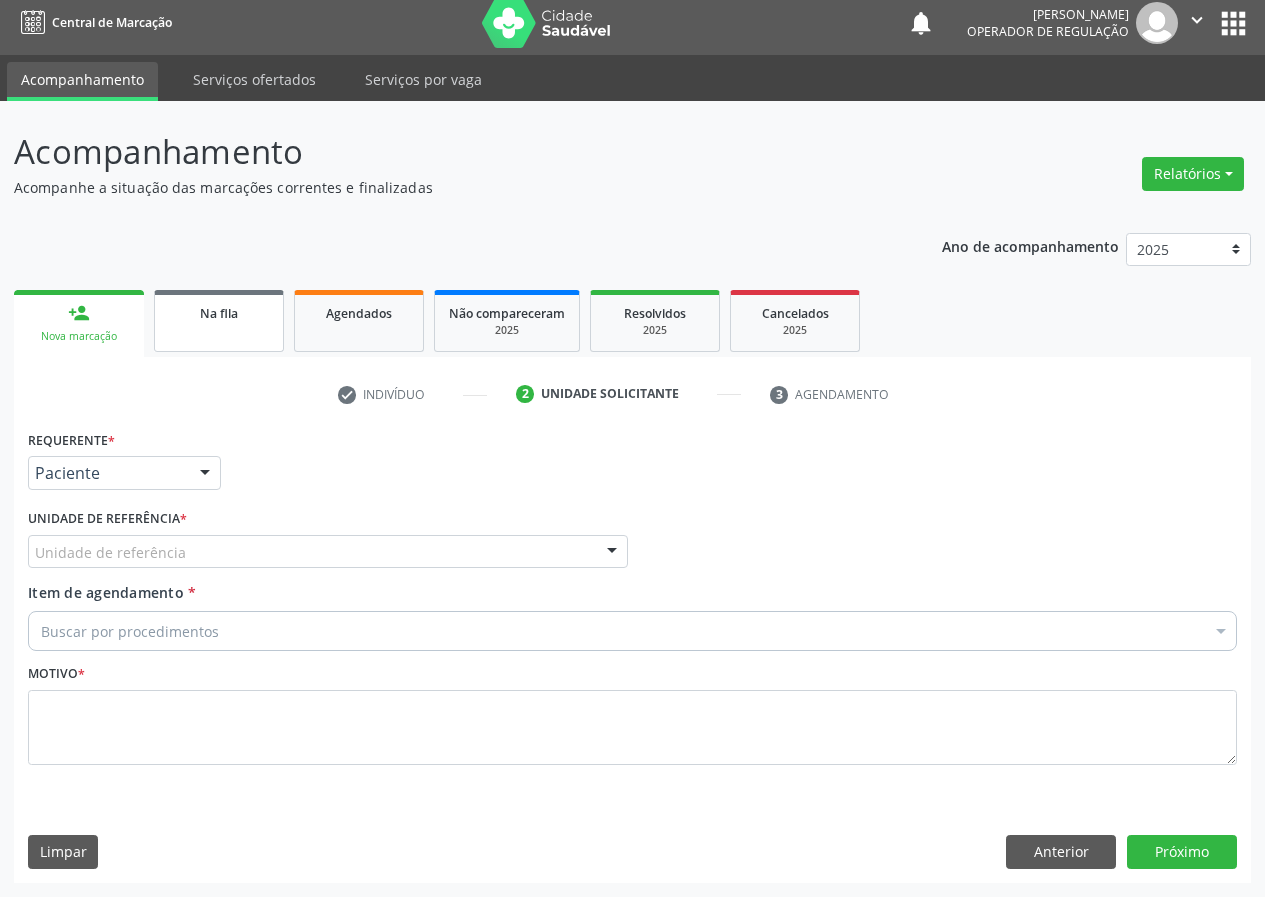 click on "Na fila" at bounding box center [219, 313] 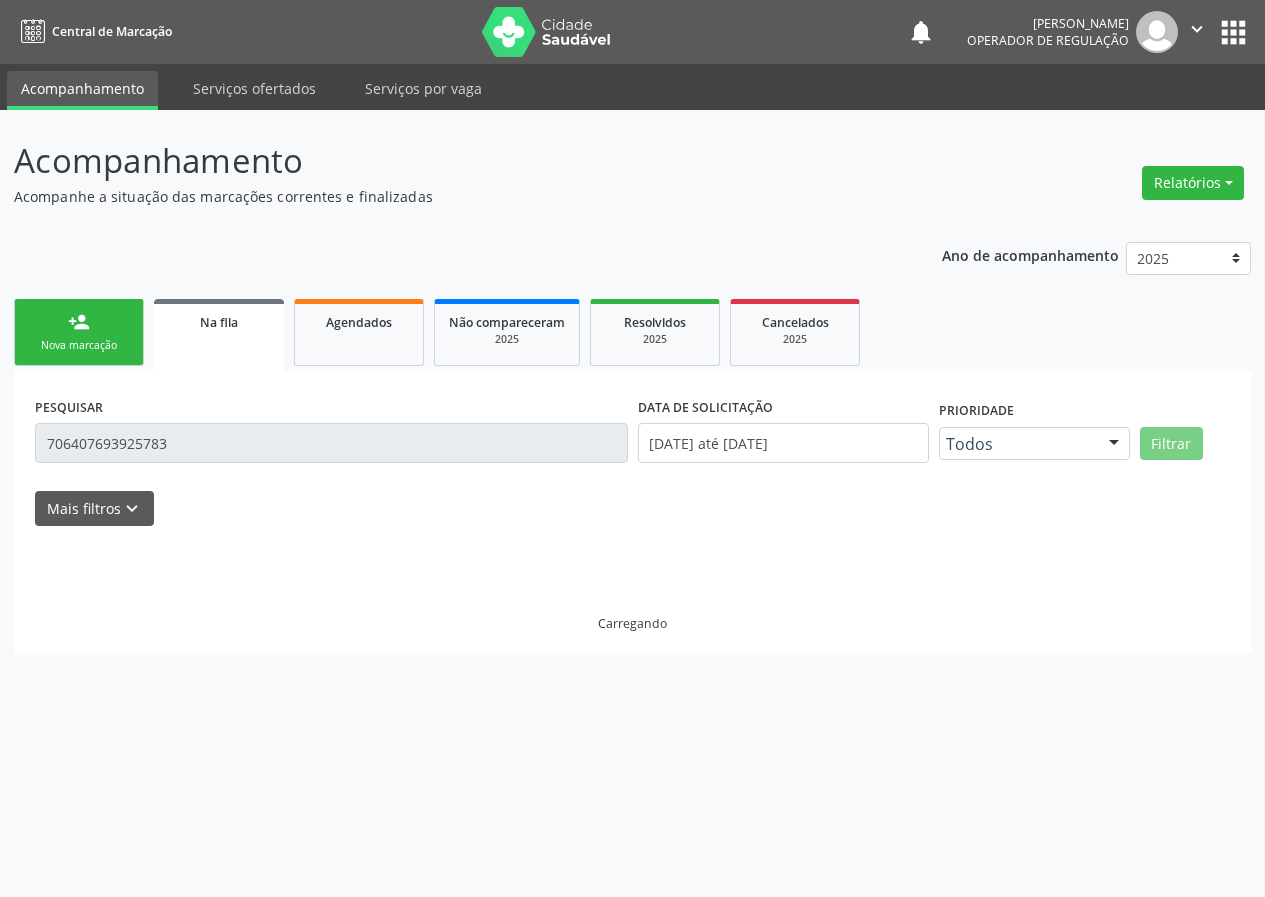 scroll, scrollTop: 0, scrollLeft: 0, axis: both 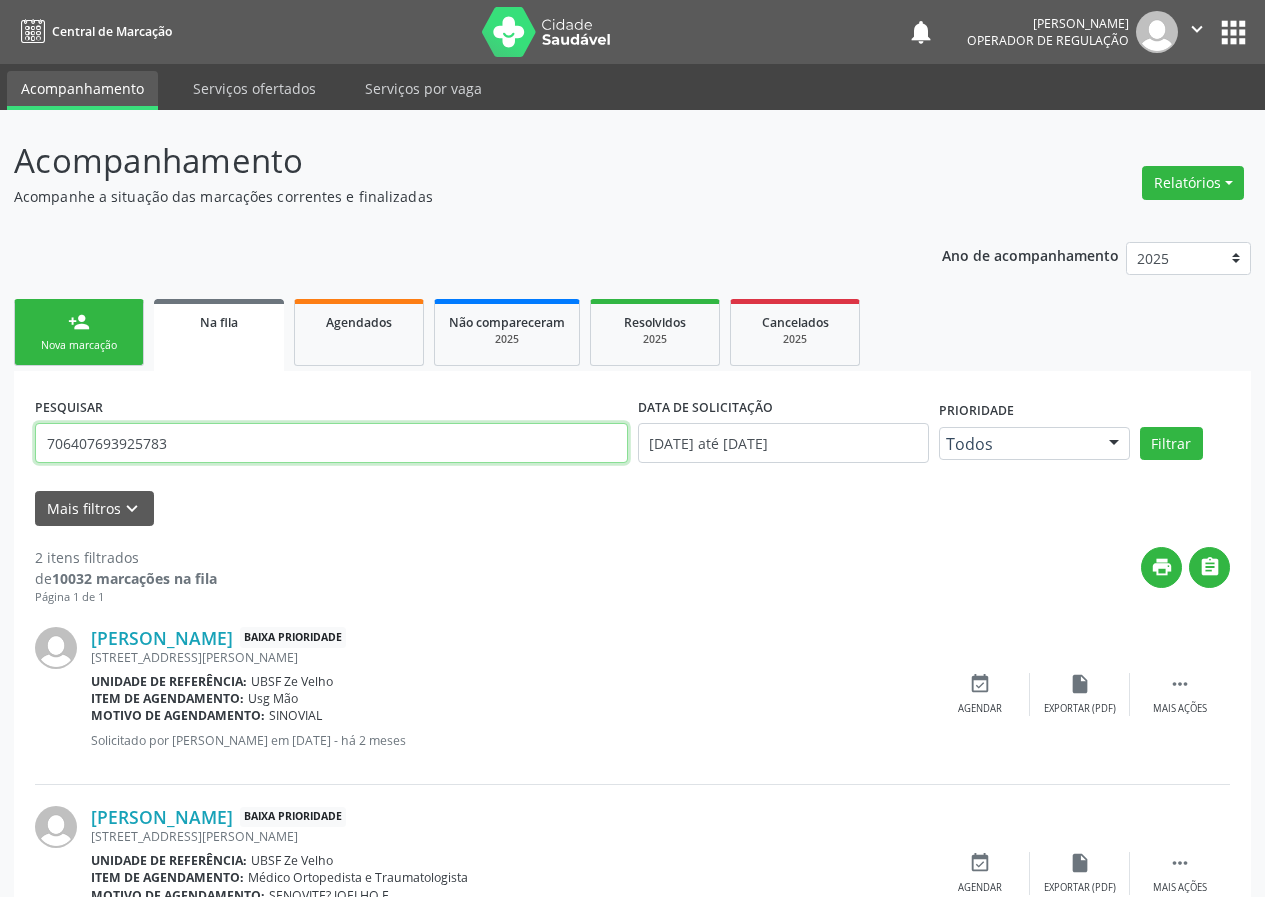 click on "PESQUISAR
706407693925783" at bounding box center [331, 434] 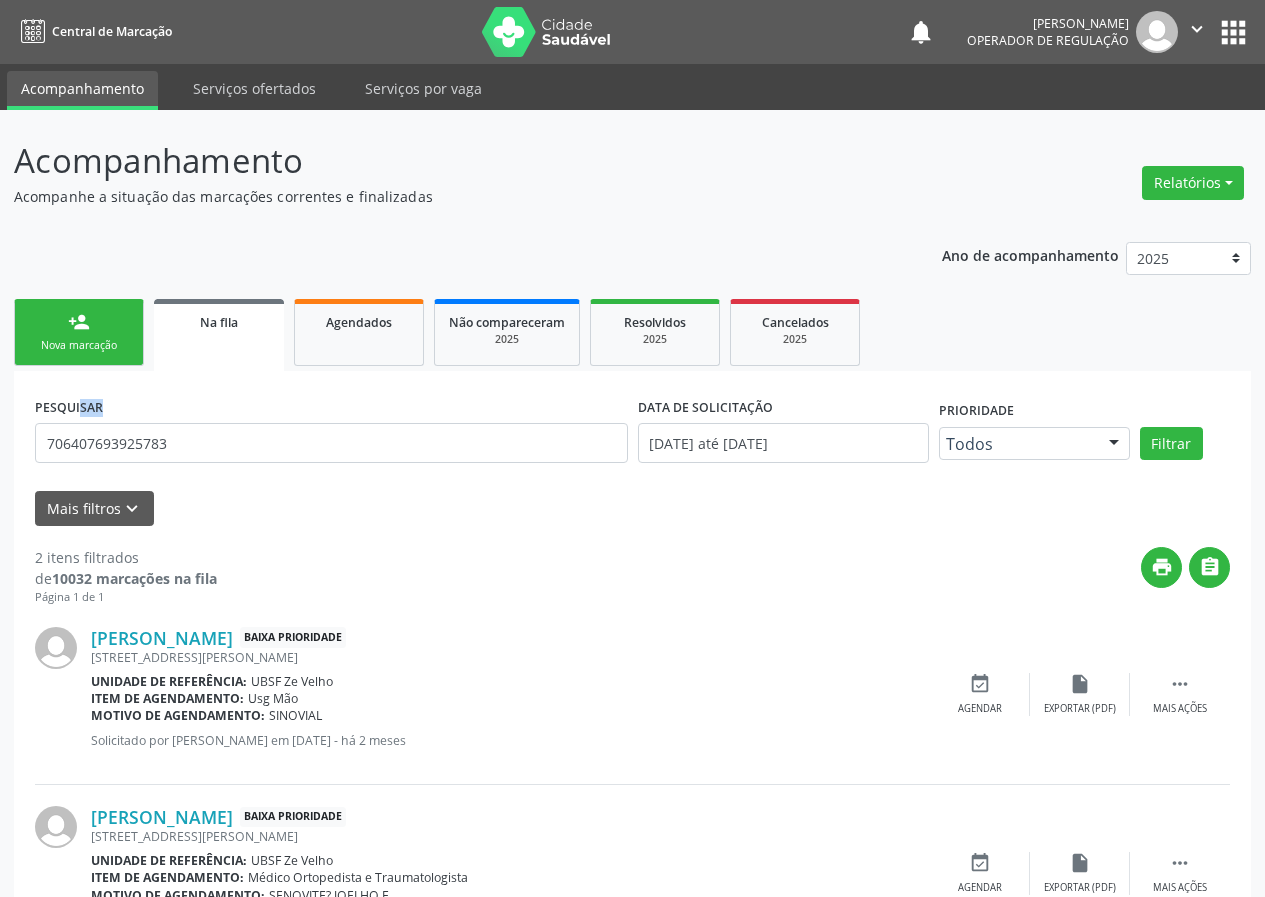 click on "PESQUISAR
706407693925783" at bounding box center (331, 434) 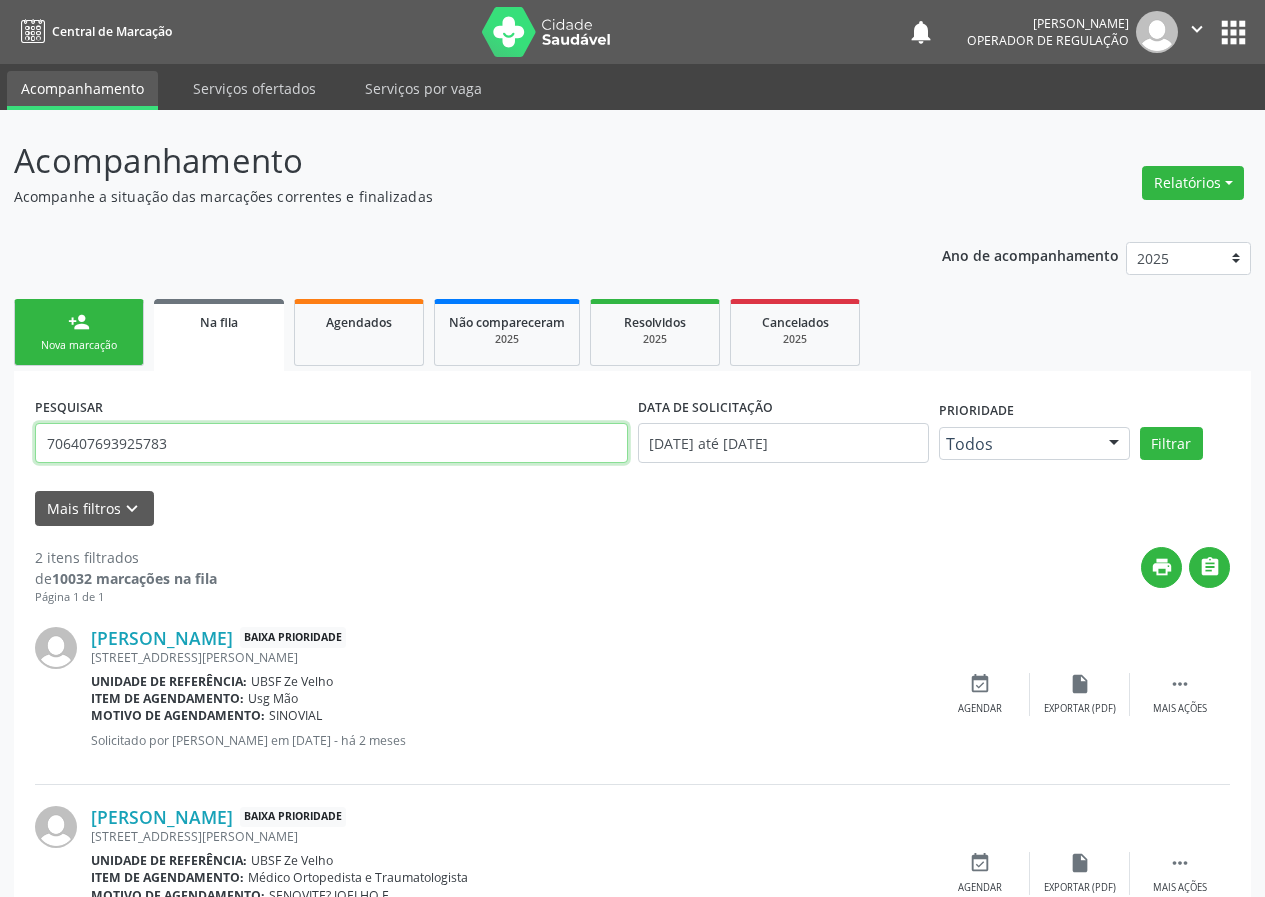 click on "706407693925783" at bounding box center [331, 443] 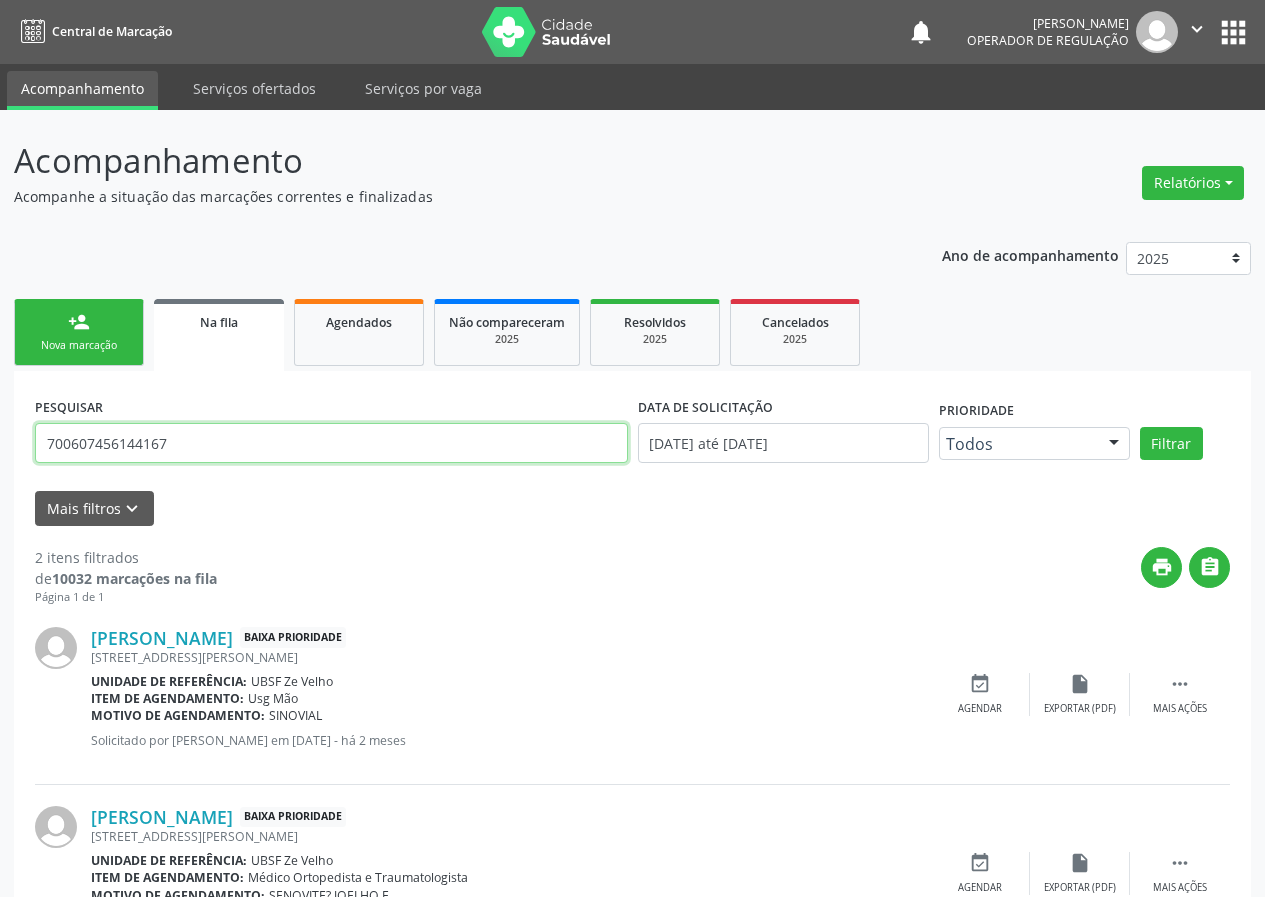 type on "700607456144167" 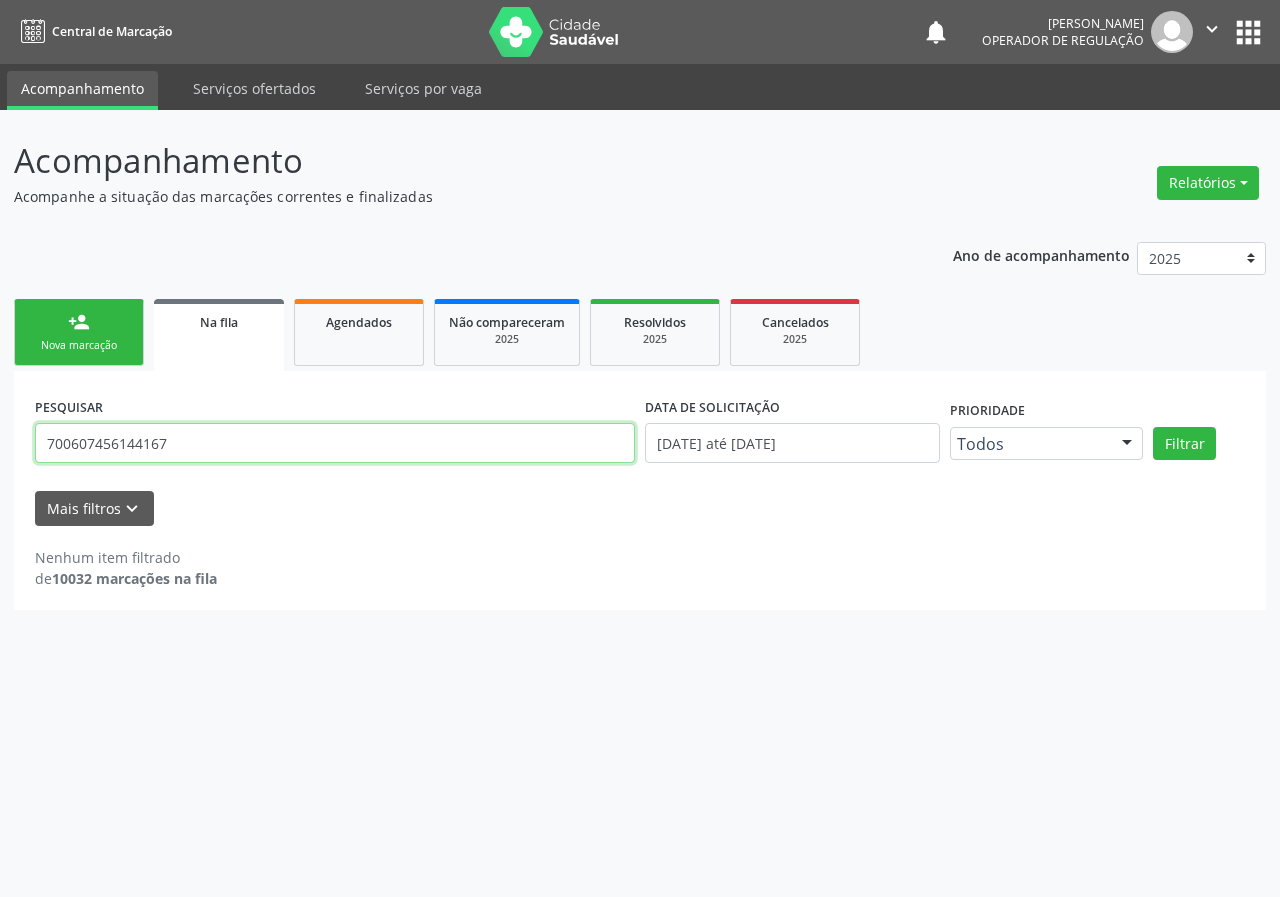 click on "700607456144167" at bounding box center [335, 443] 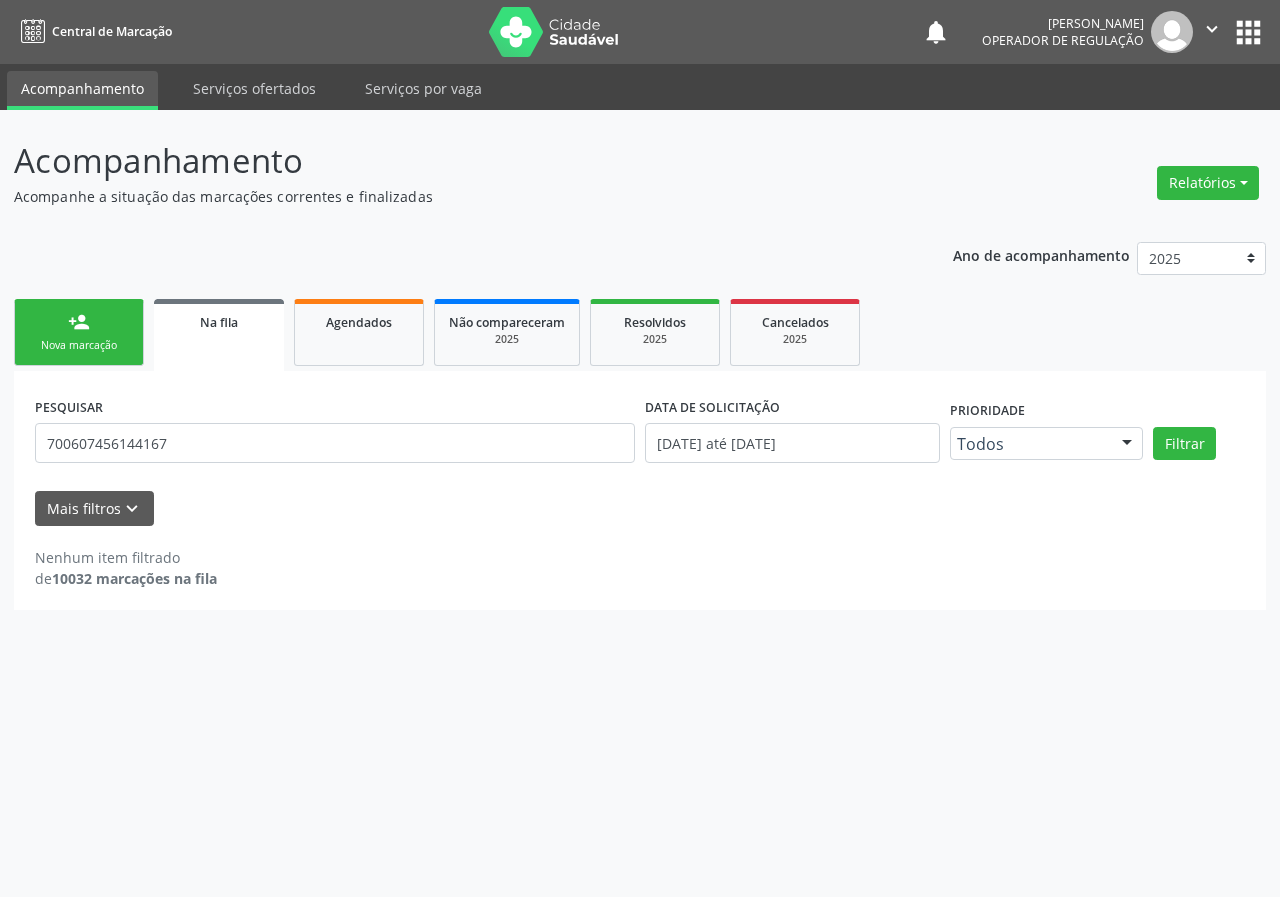 click on "person_add" at bounding box center (79, 322) 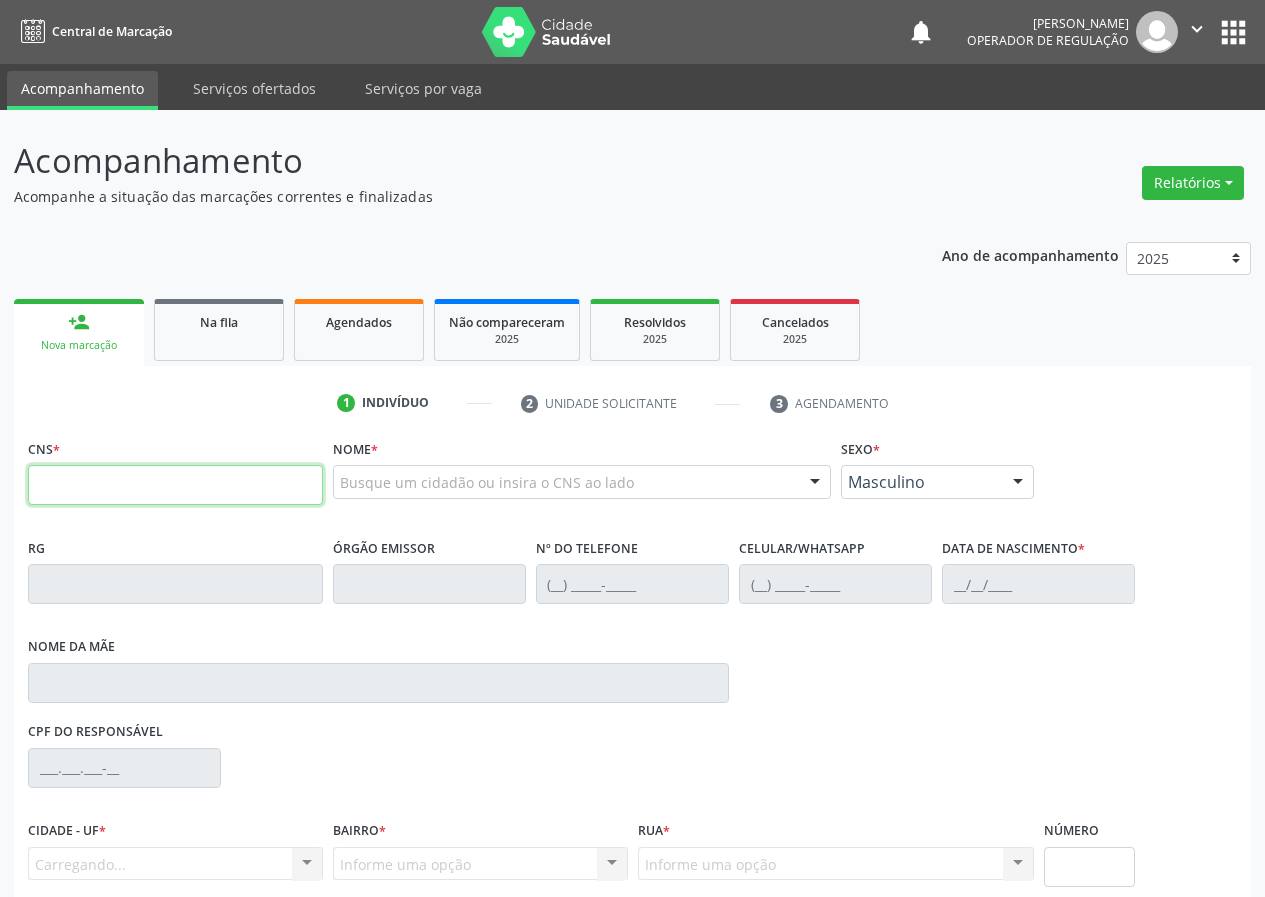 click at bounding box center (175, 485) 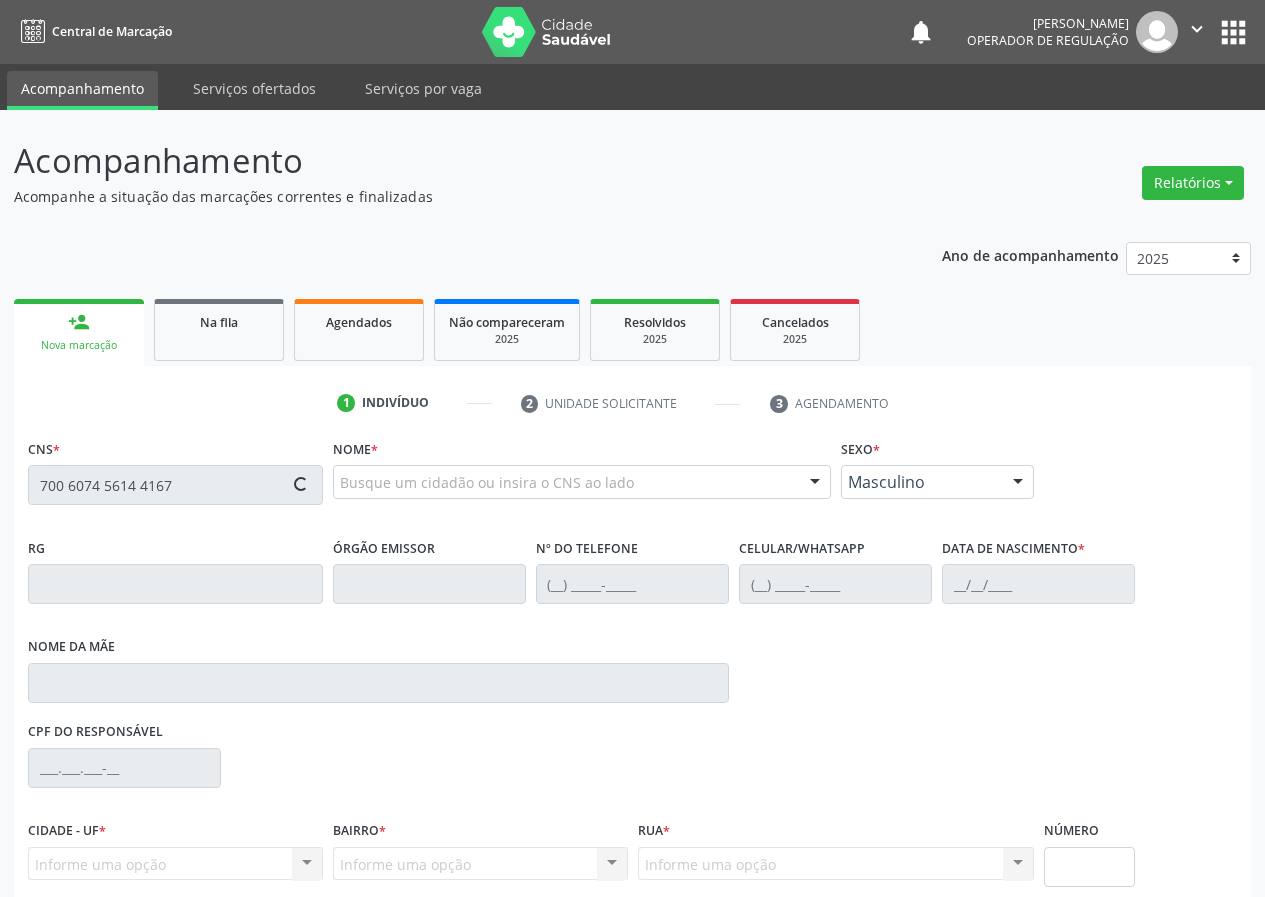 type on "700 6074 5614 4167" 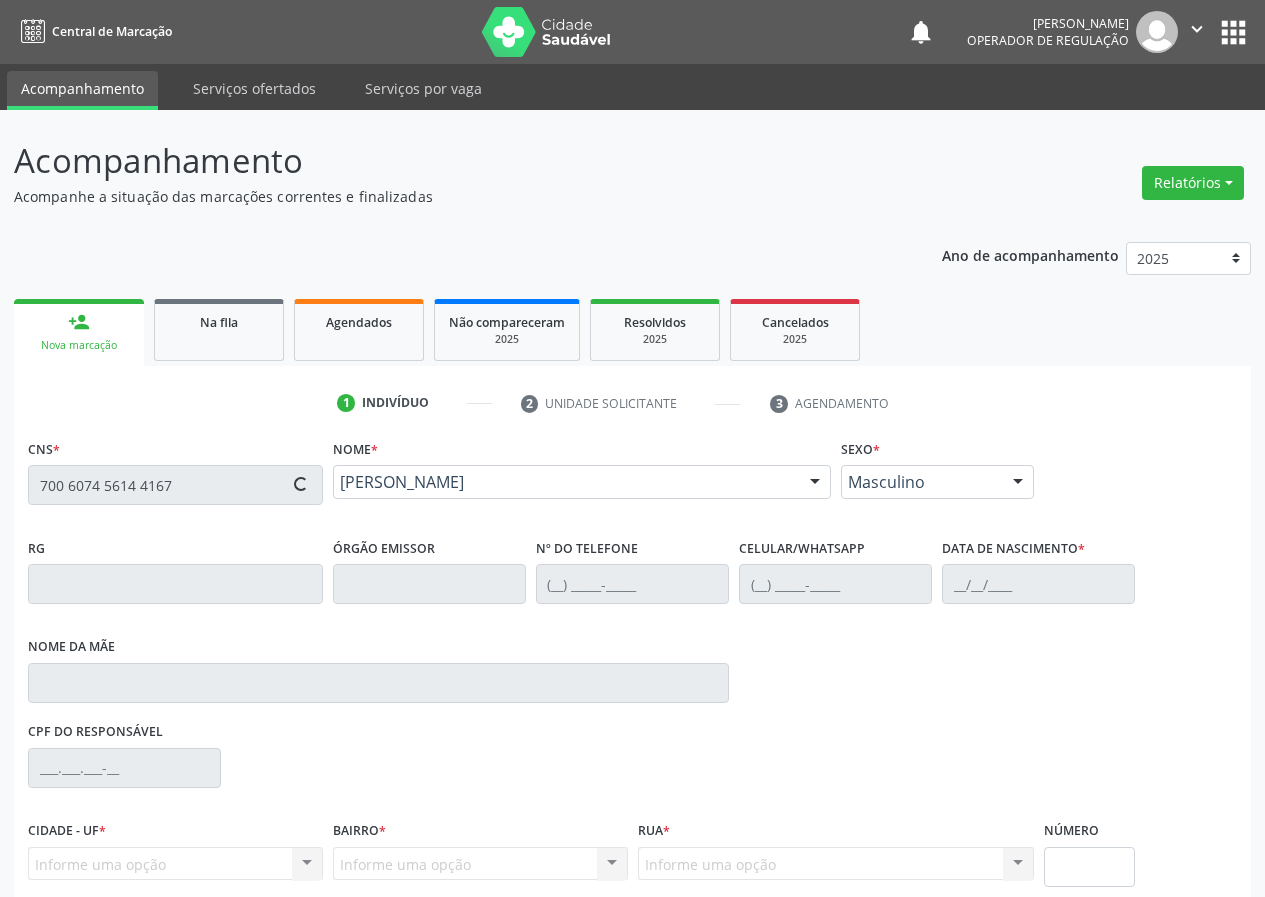 type on "(83) 99190-5514" 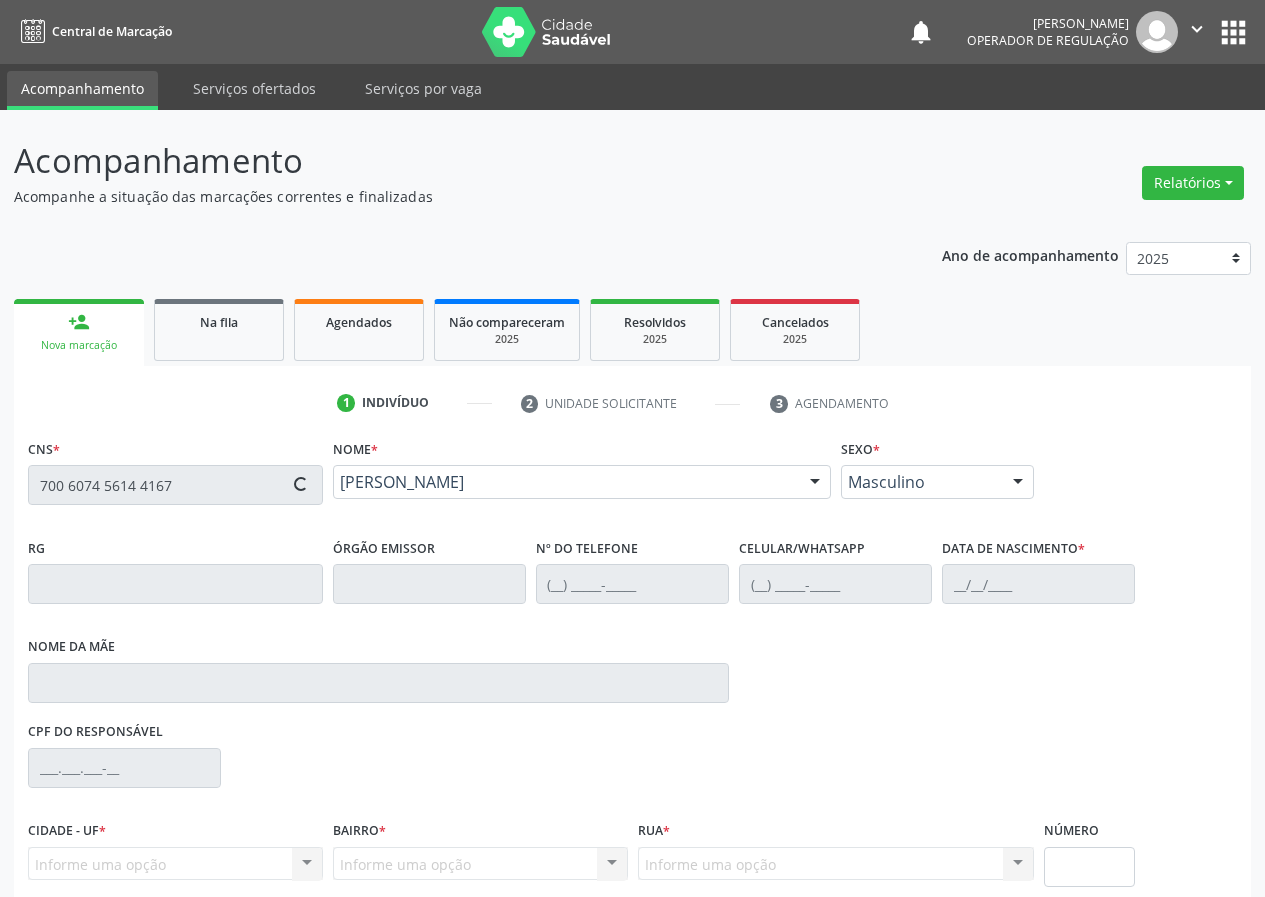 type on "02/04/1985" 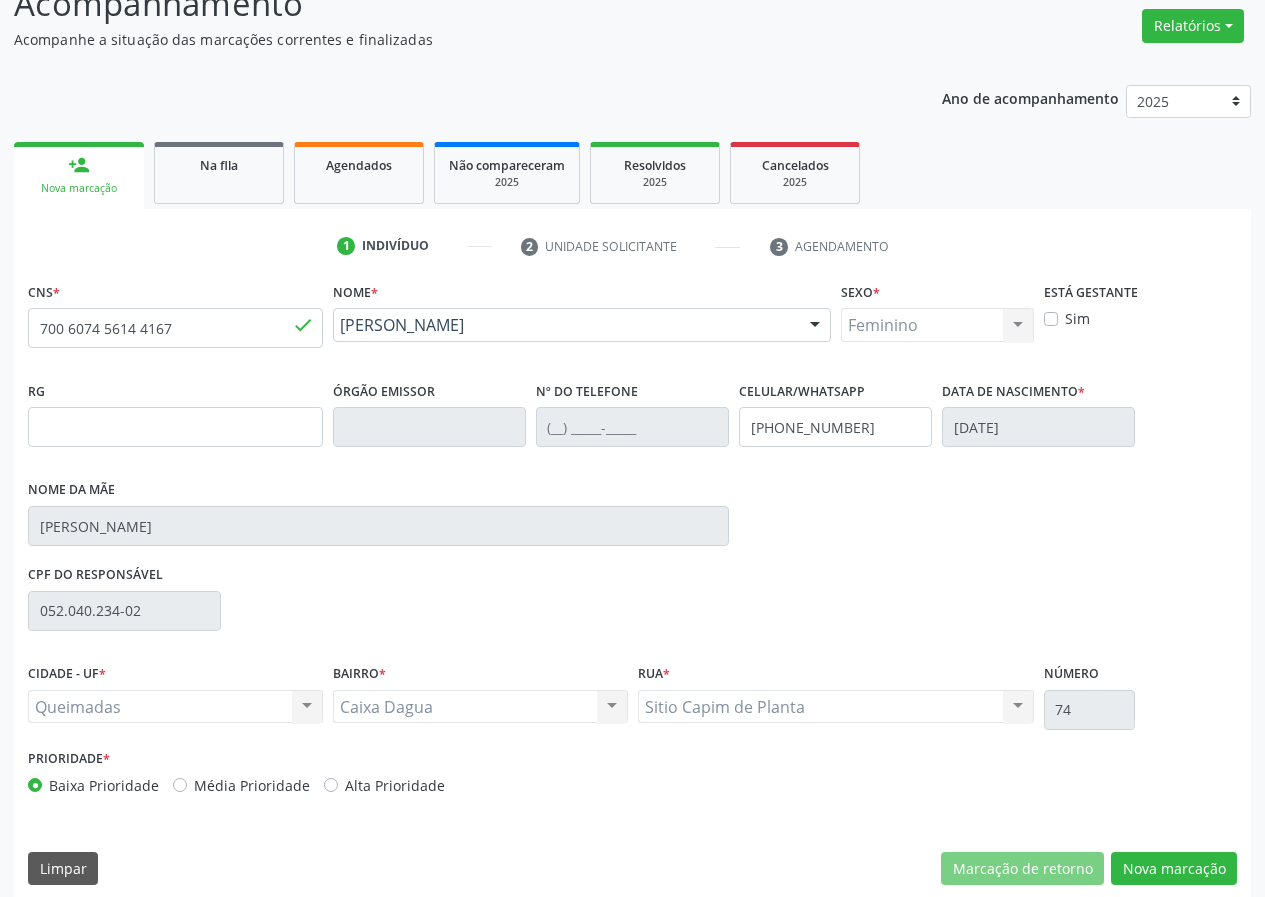 scroll, scrollTop: 173, scrollLeft: 0, axis: vertical 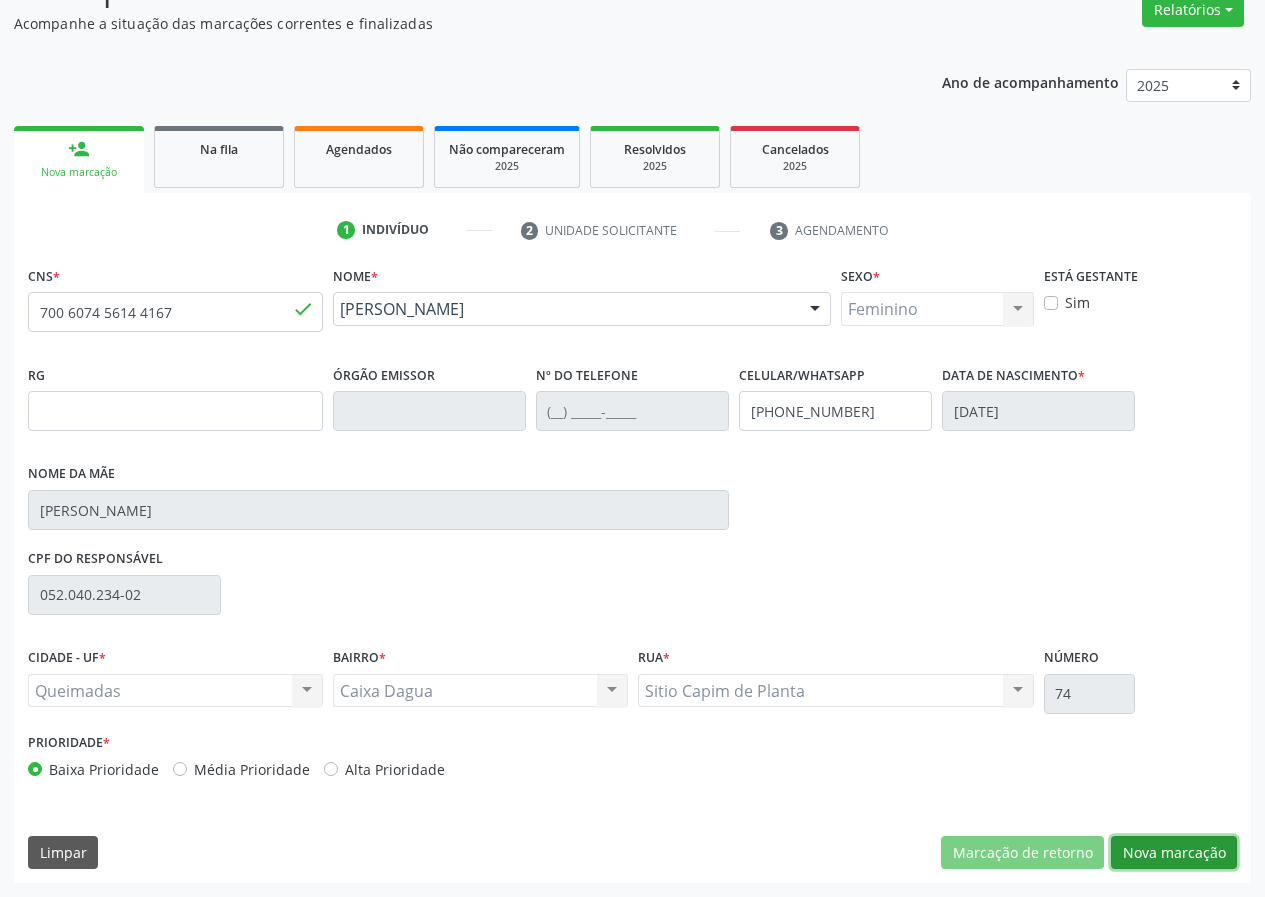 click on "Nova marcação" at bounding box center [1174, 853] 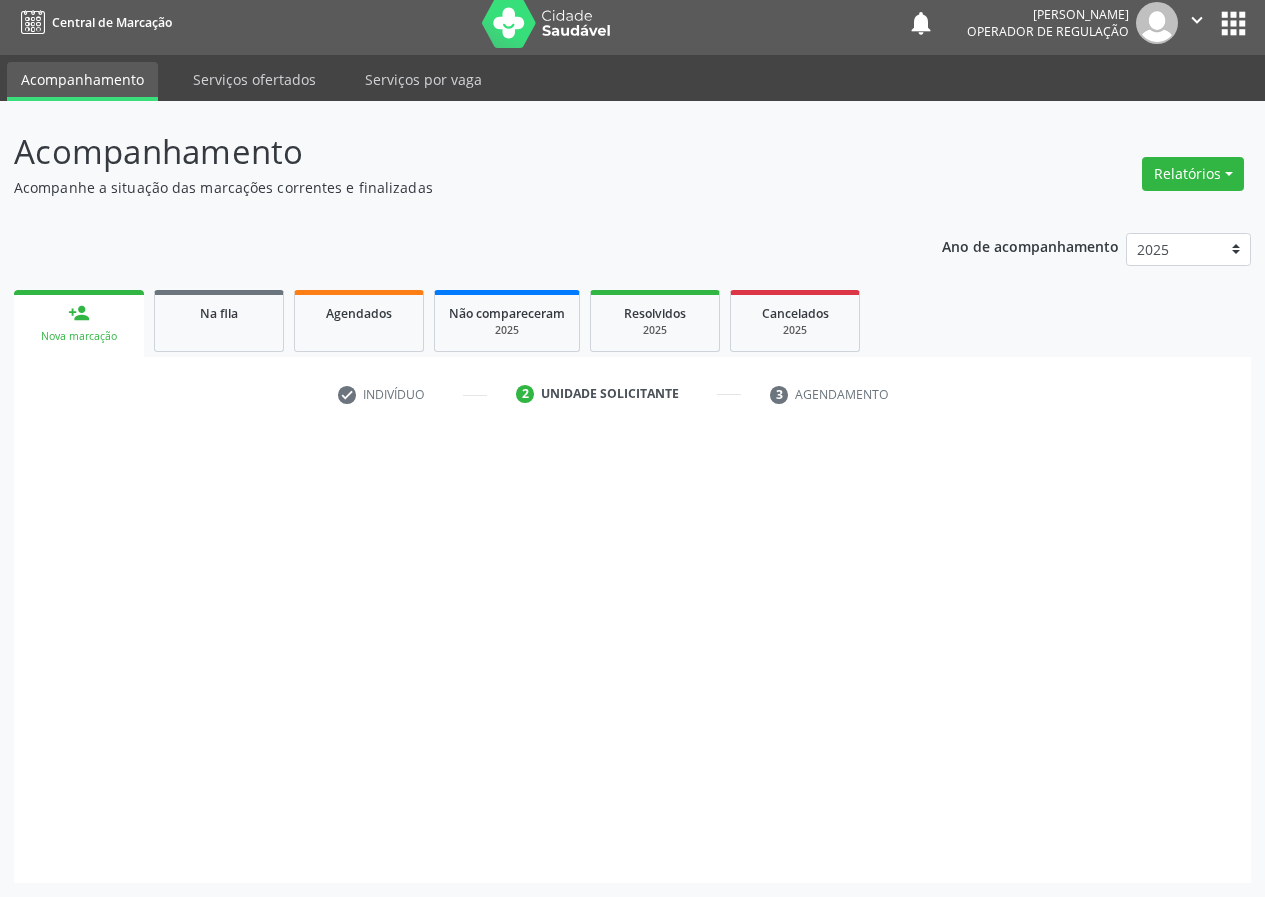 scroll, scrollTop: 9, scrollLeft: 0, axis: vertical 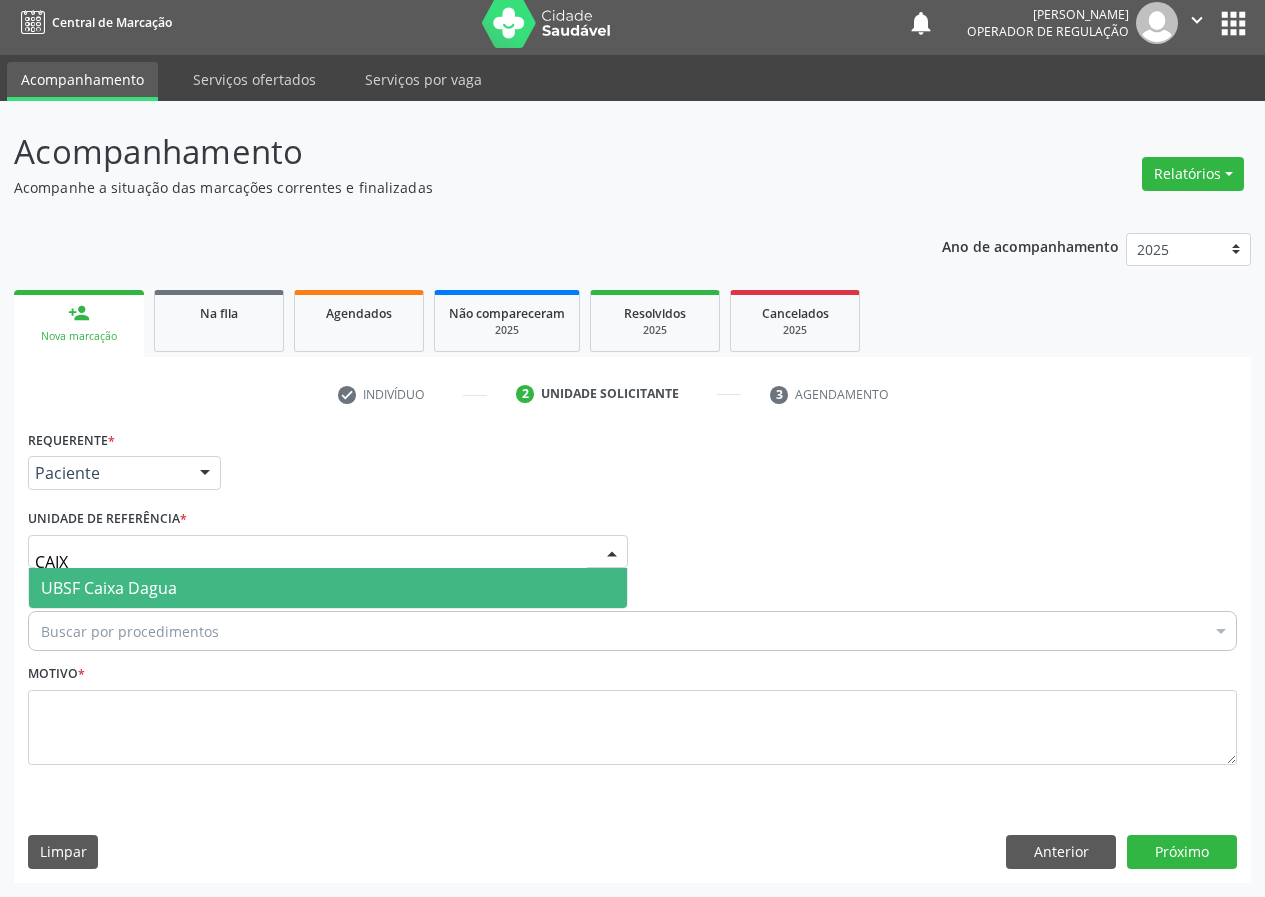 type on "CAIXA" 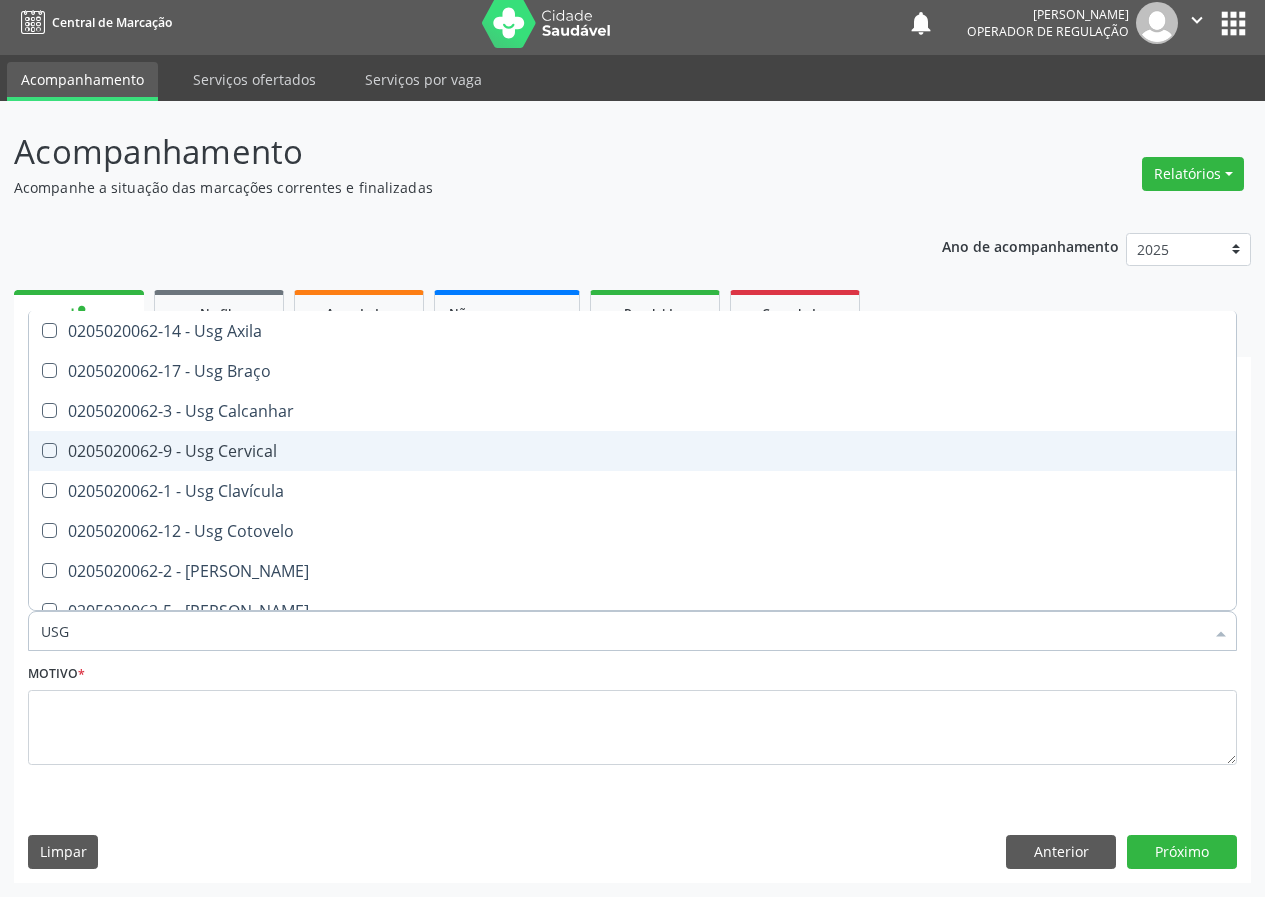 type on "USG J" 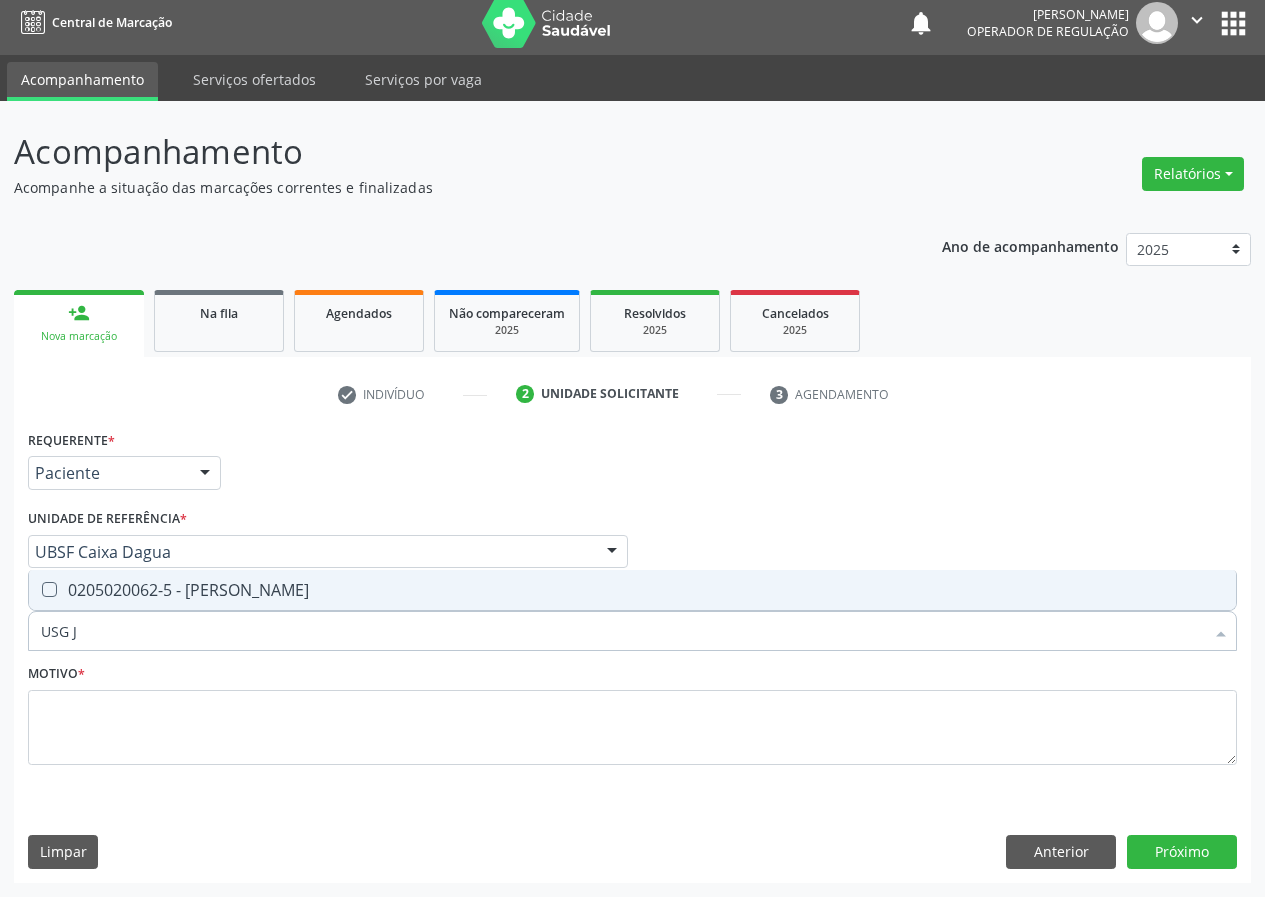 click on "0205020062-5 - [PERSON_NAME]" at bounding box center [632, 590] 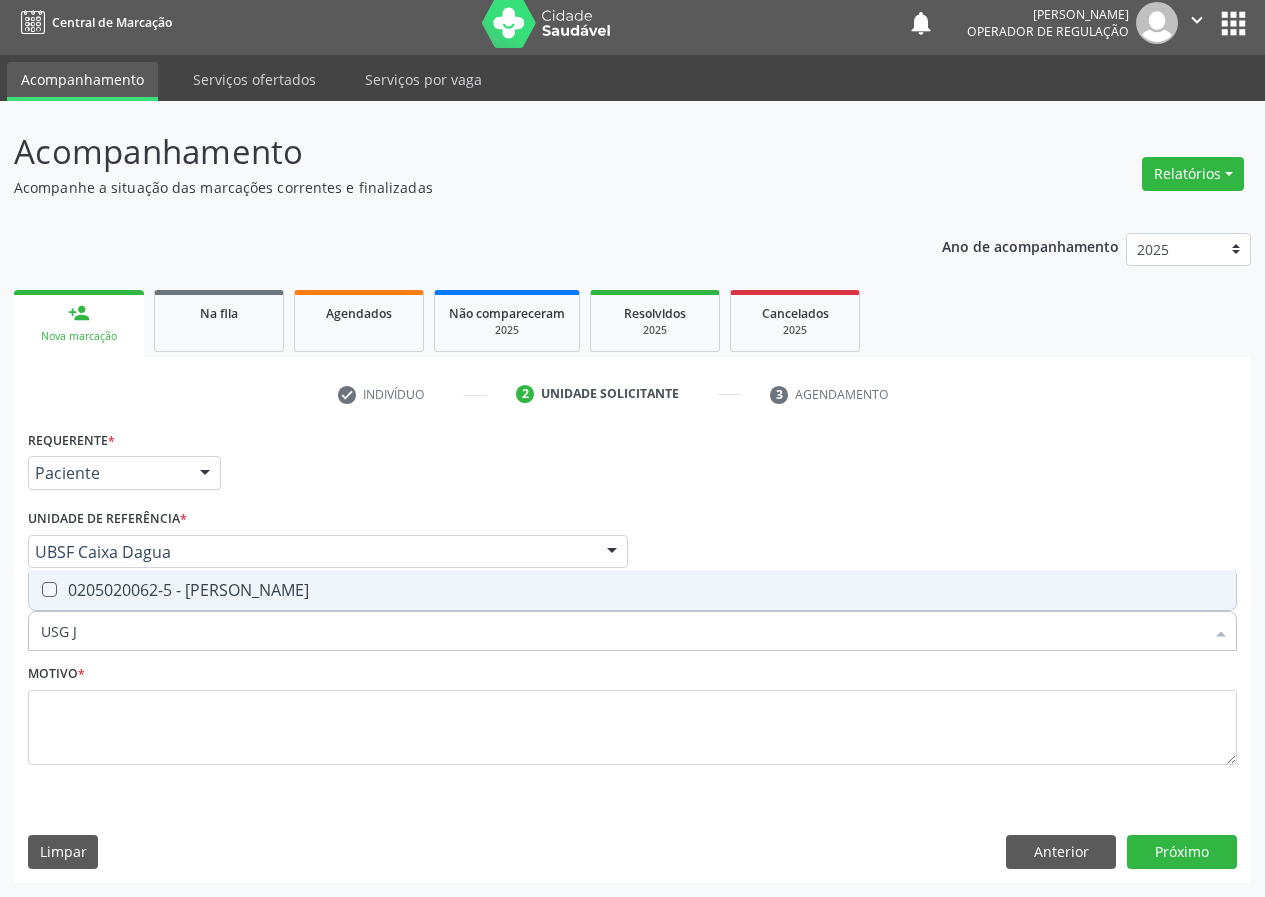 checkbox on "true" 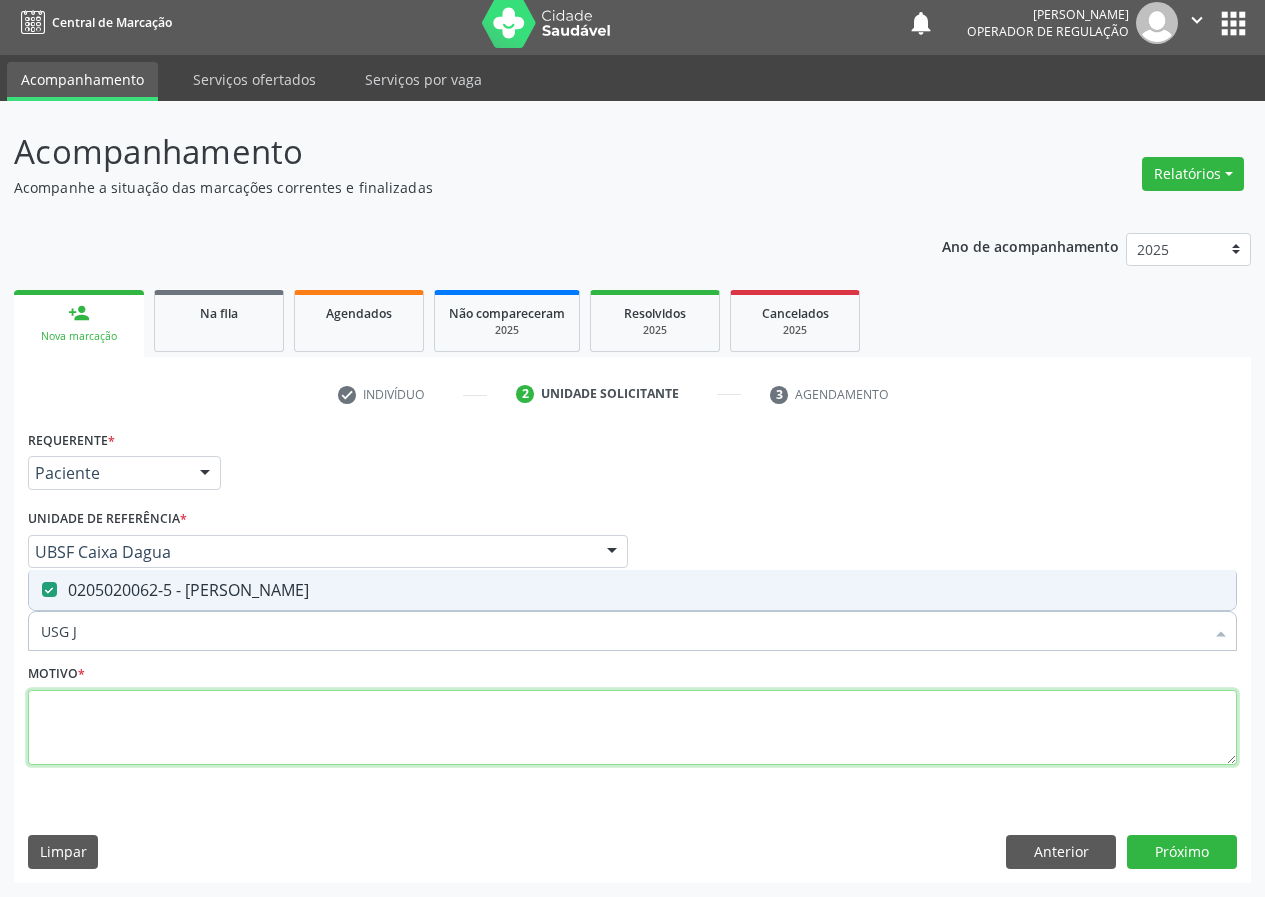 click at bounding box center (632, 728) 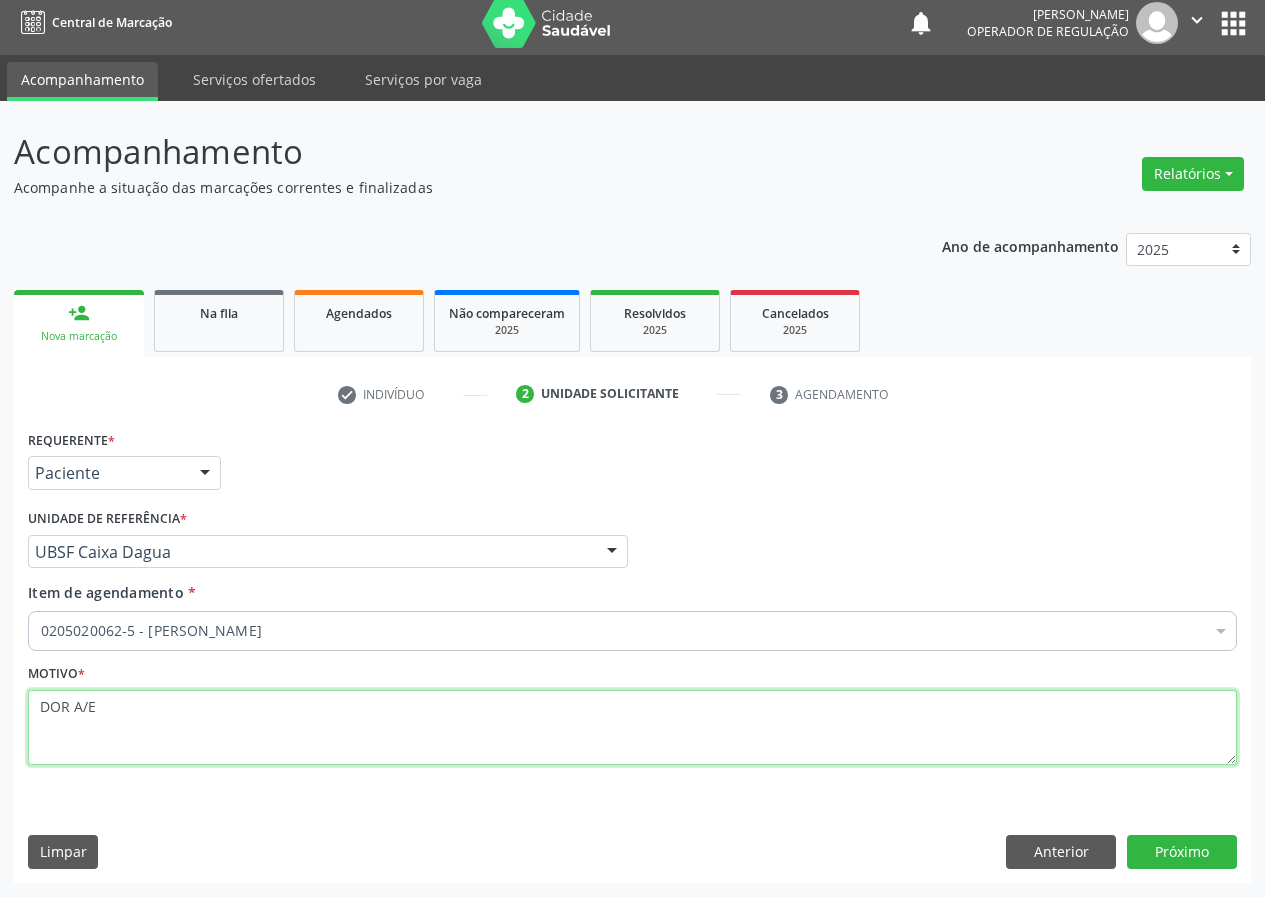click on "DOR A/E" at bounding box center [632, 728] 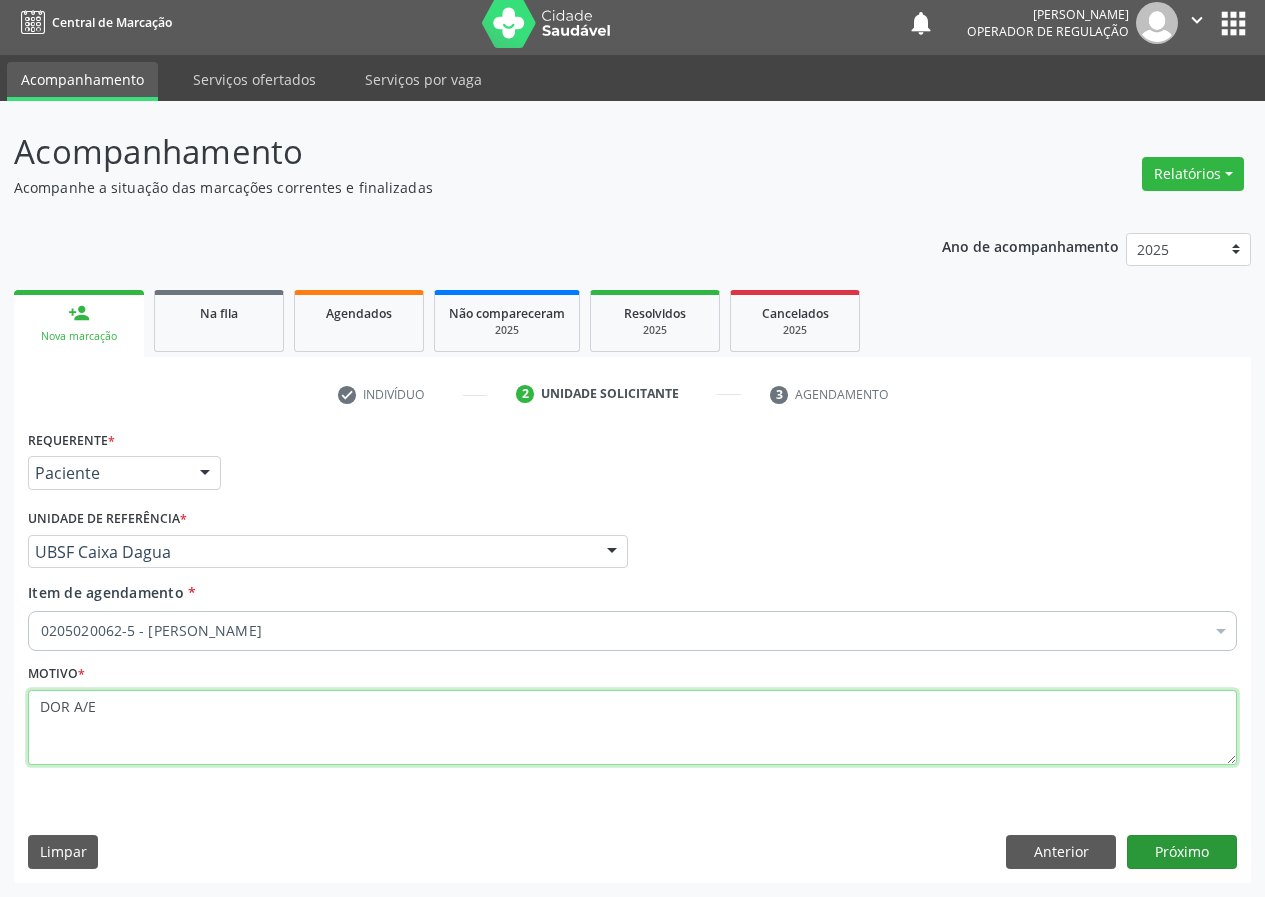 type on "DOR A/E" 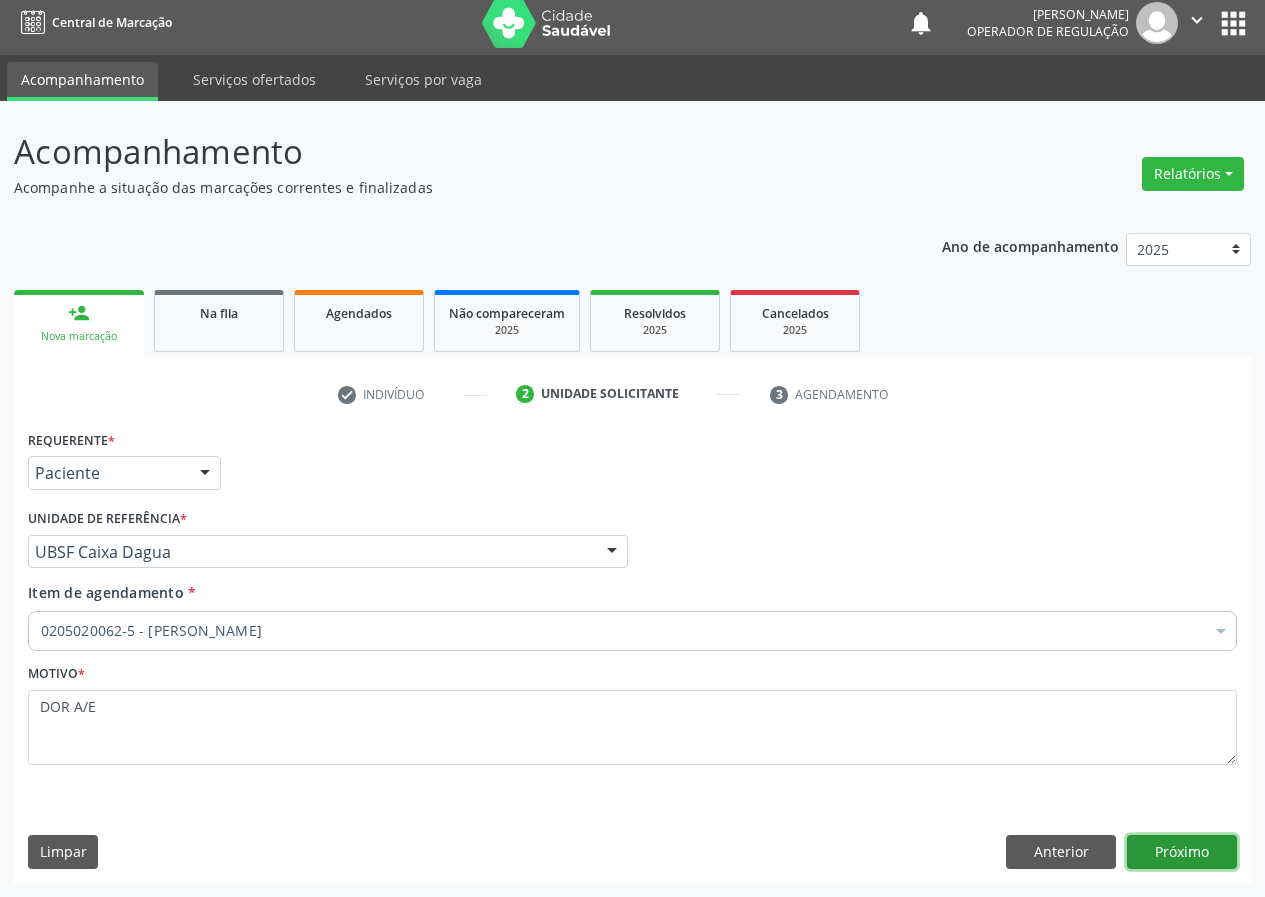 click on "Próximo" at bounding box center (1182, 852) 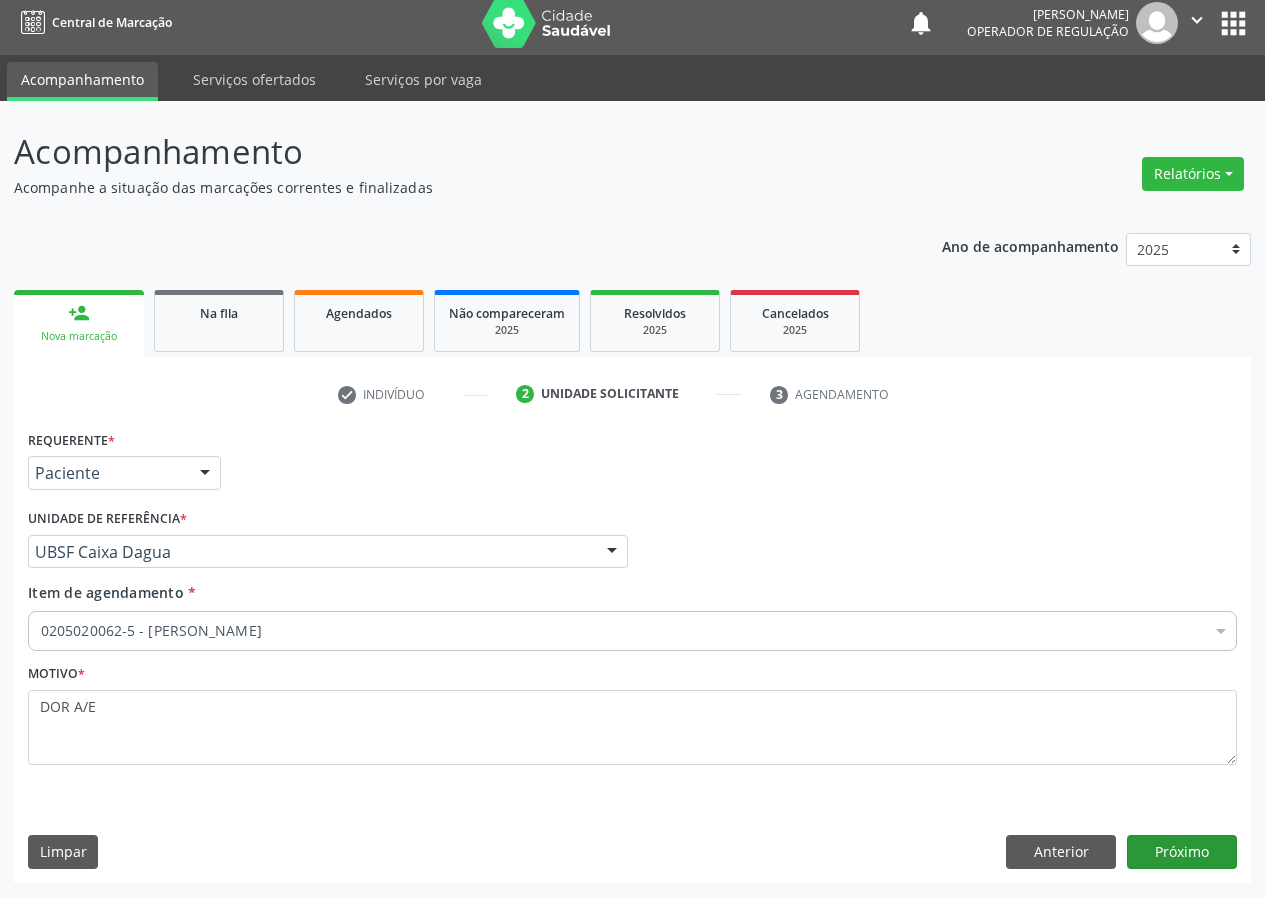 scroll, scrollTop: 0, scrollLeft: 0, axis: both 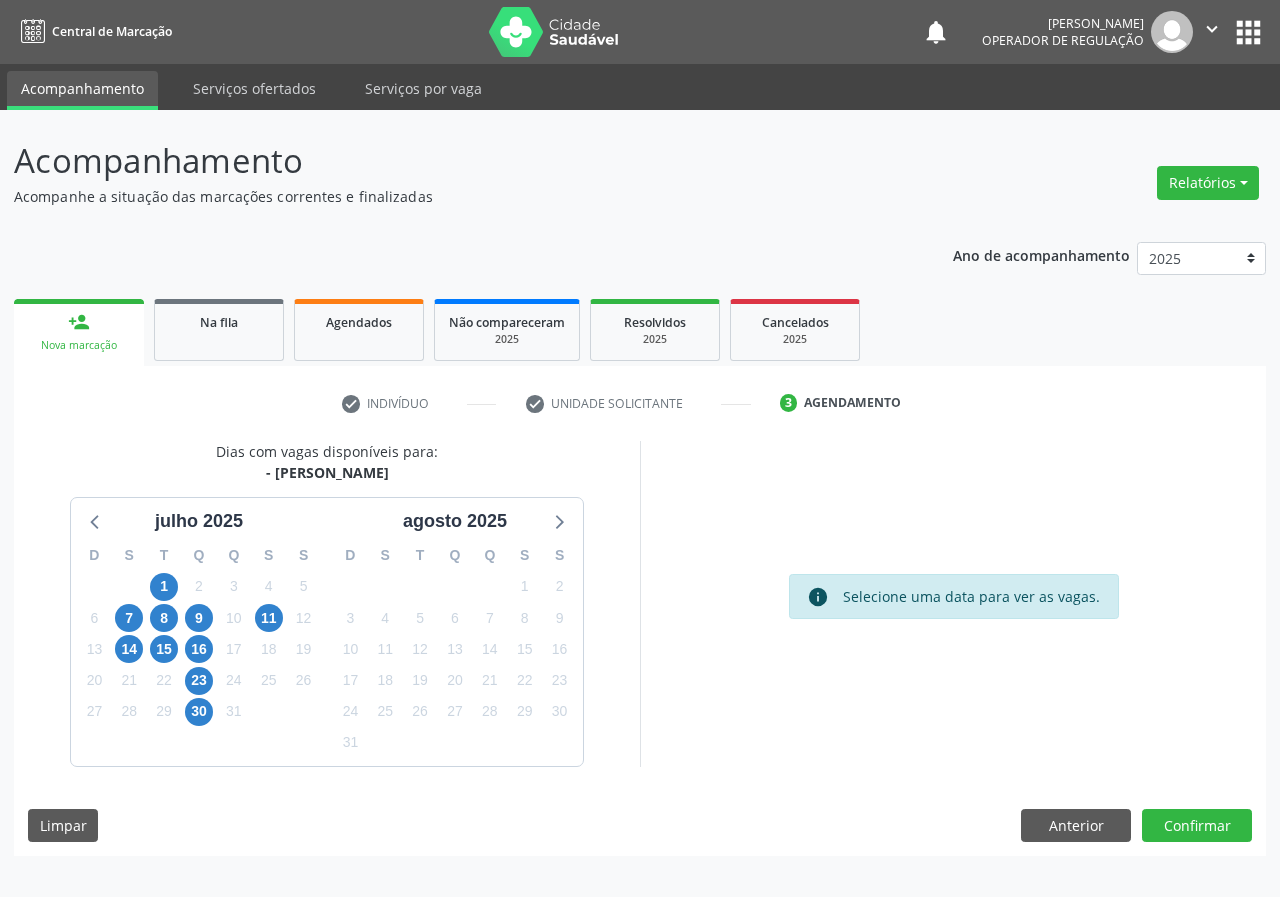 click on "11" at bounding box center [269, 618] 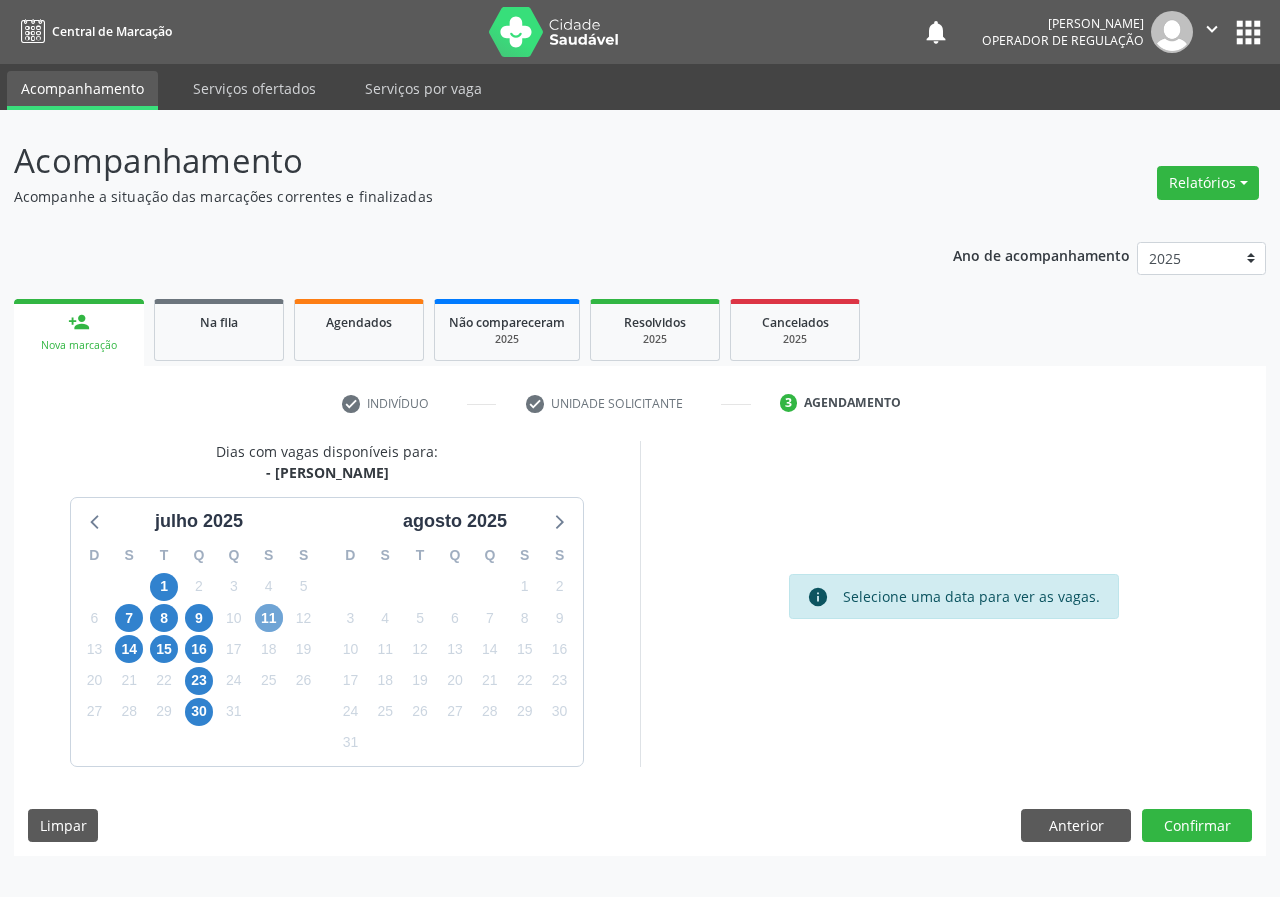 click on "11" at bounding box center (269, 618) 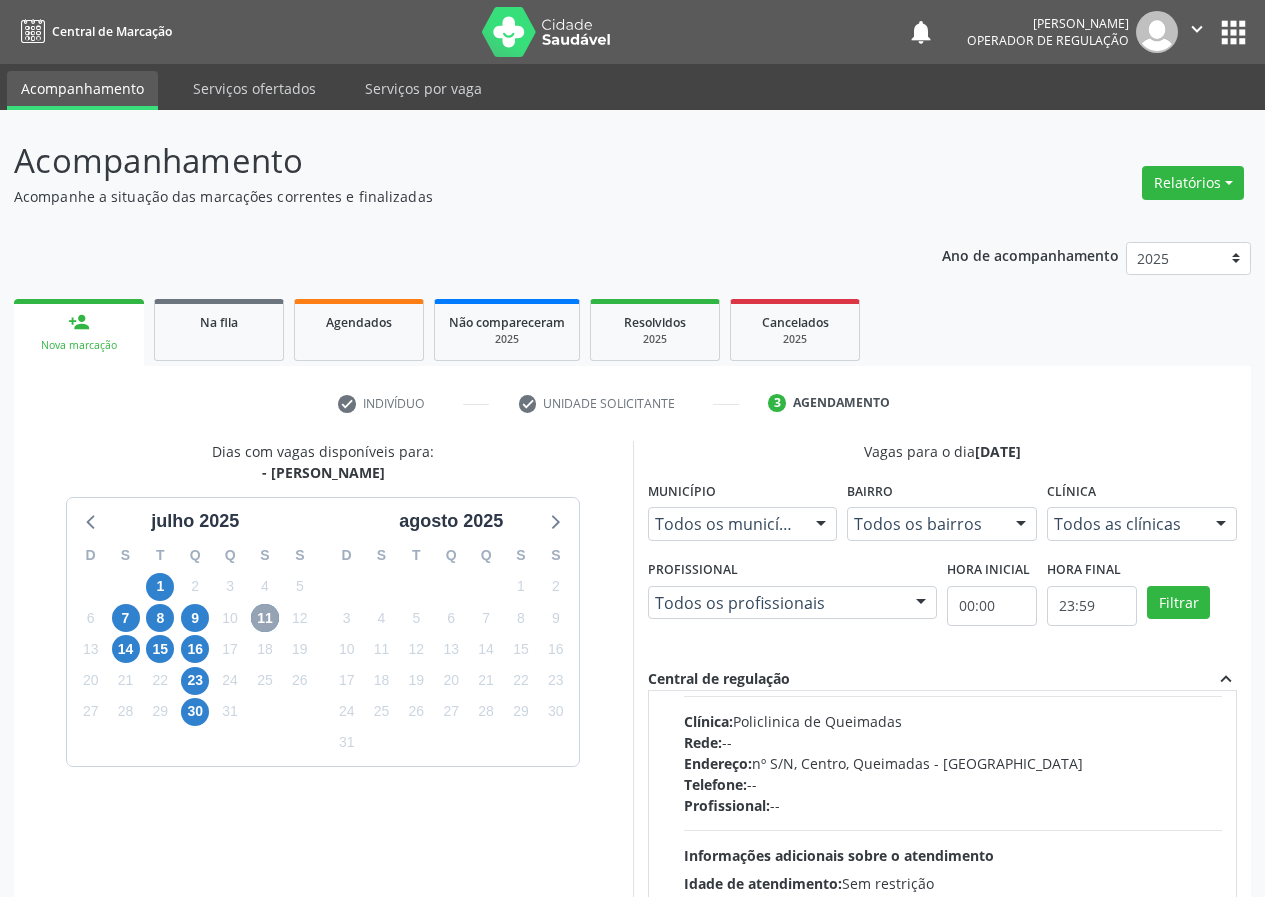scroll, scrollTop: 315, scrollLeft: 0, axis: vertical 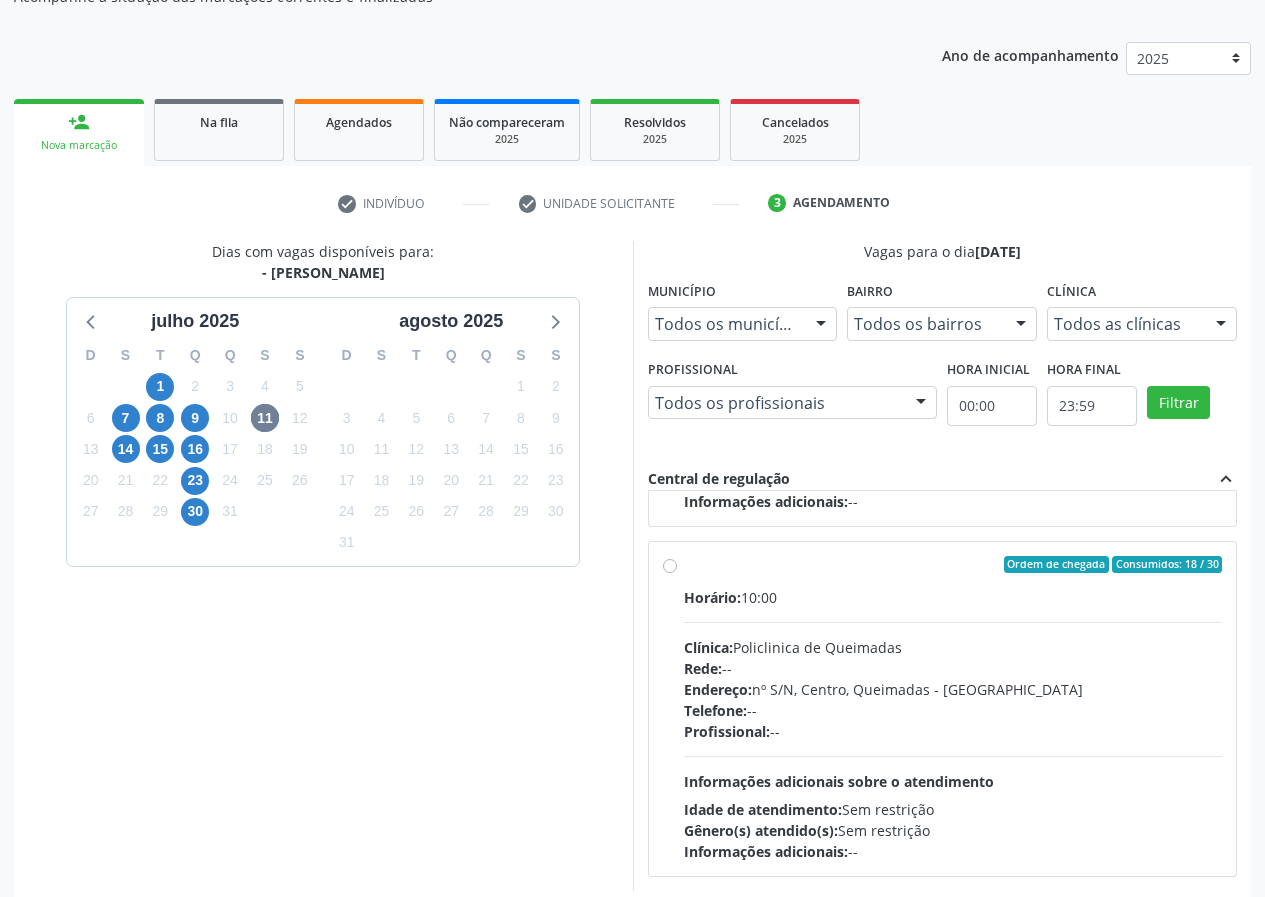 click on "Ordem de chegada
Consumidos: 18 / 30
Horário:   10:00
Clínica:  Policlinica de Queimadas
Rede:
--
Endereço:   nº S/N, Centro, Queimadas - PB
Telefone:   --
Profissional:
--
Informações adicionais sobre o atendimento
Idade de atendimento:
Sem restrição
Gênero(s) atendido(s):
Sem restrição
Informações adicionais:
--" at bounding box center [943, 709] 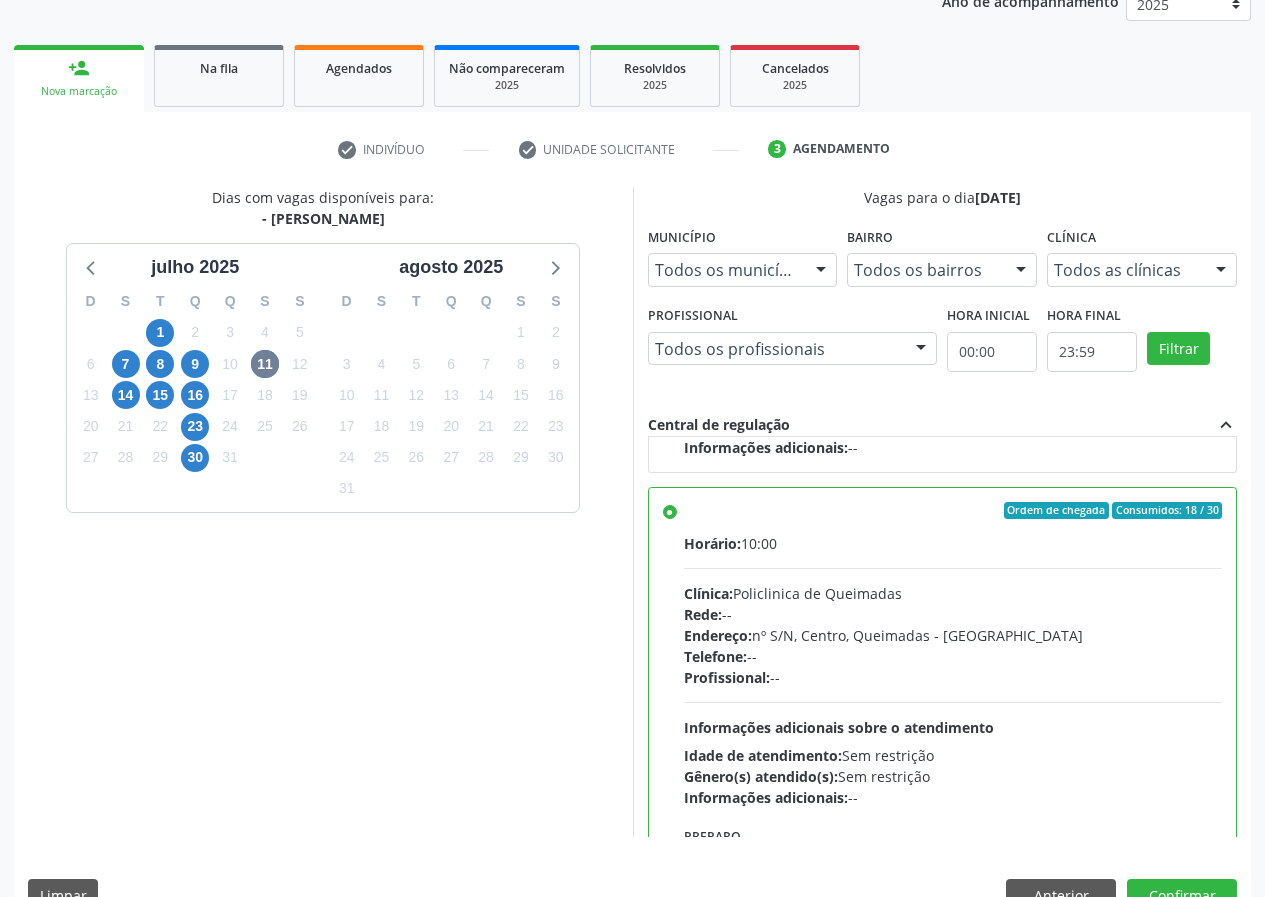 scroll, scrollTop: 298, scrollLeft: 0, axis: vertical 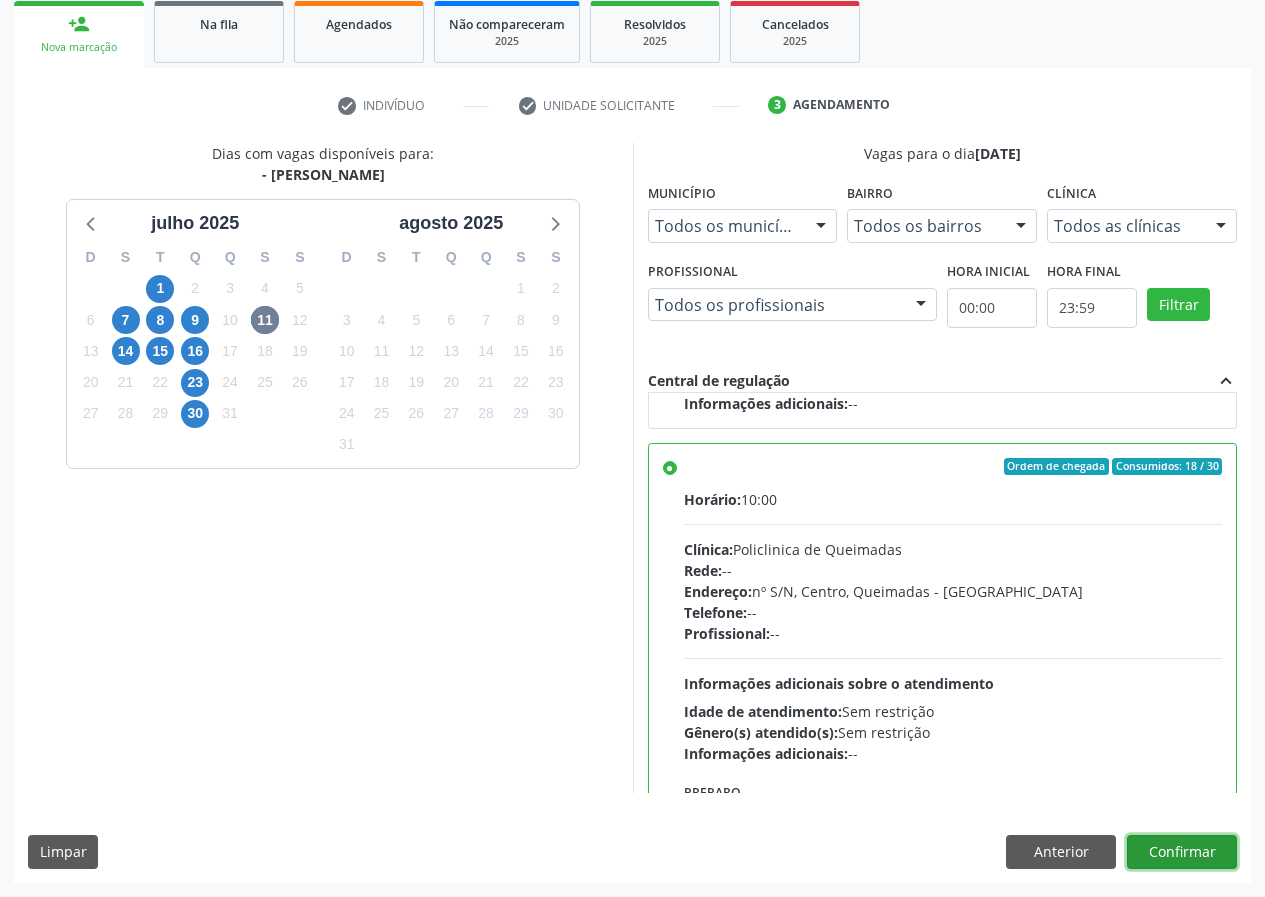 click on "Confirmar" at bounding box center [1182, 852] 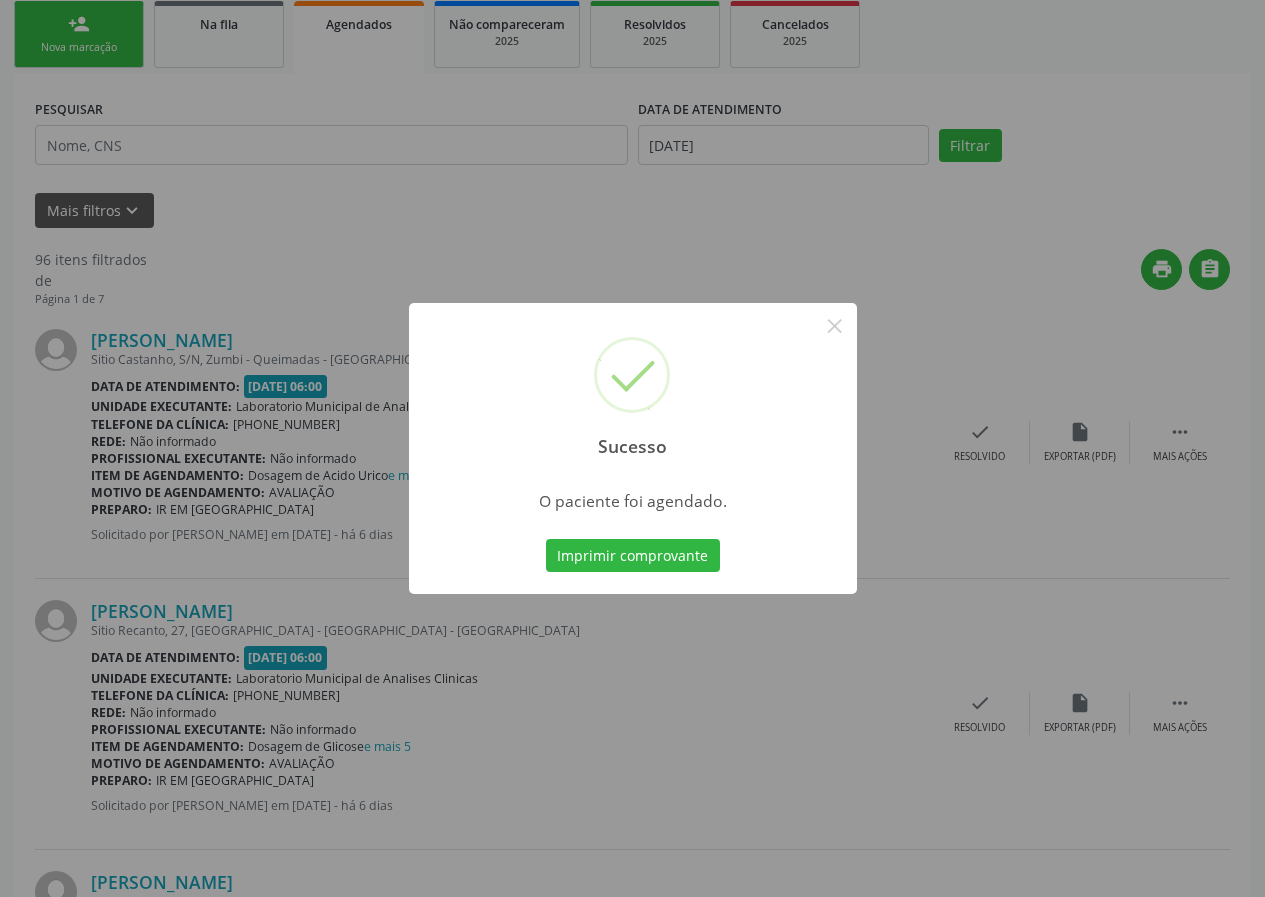 scroll, scrollTop: 0, scrollLeft: 0, axis: both 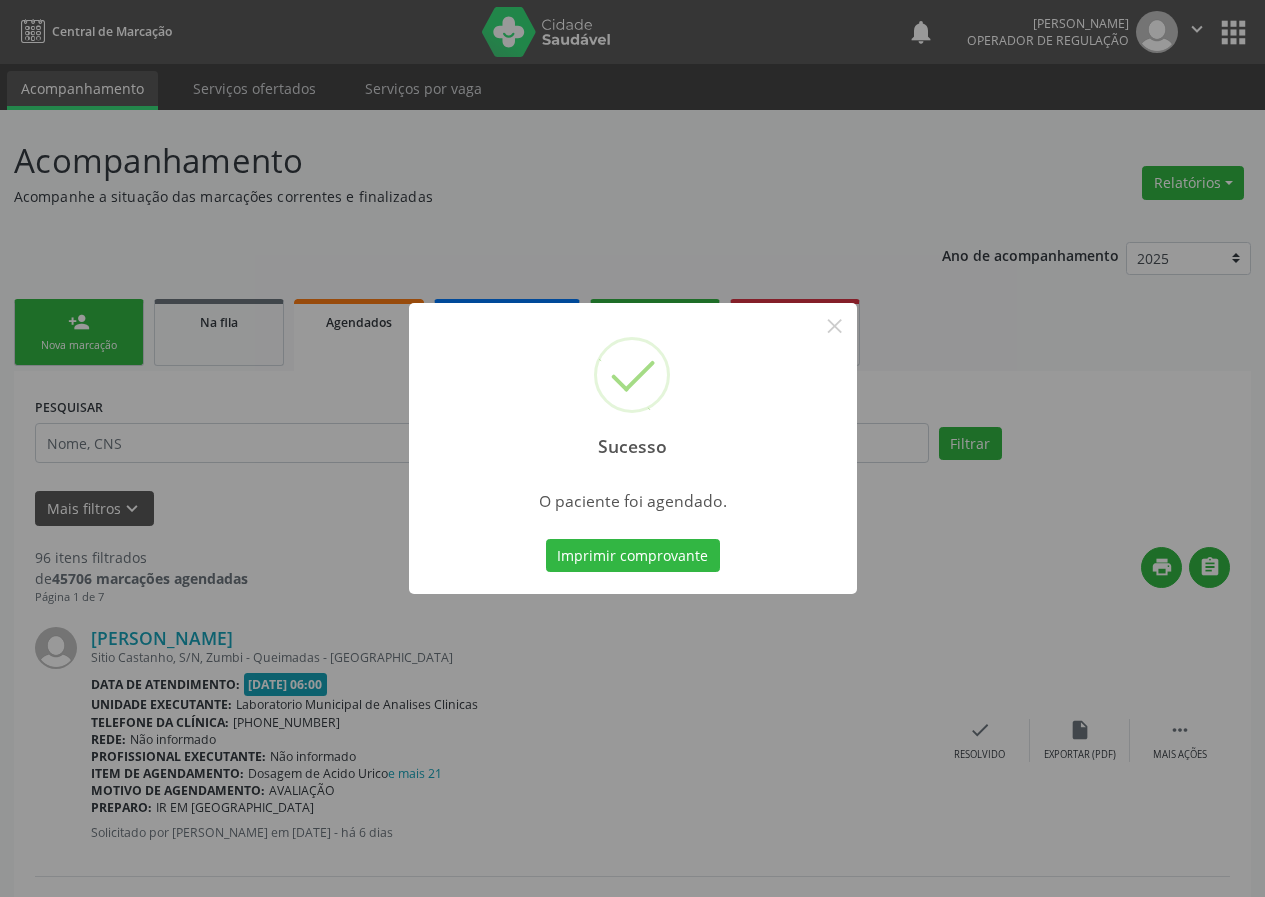type 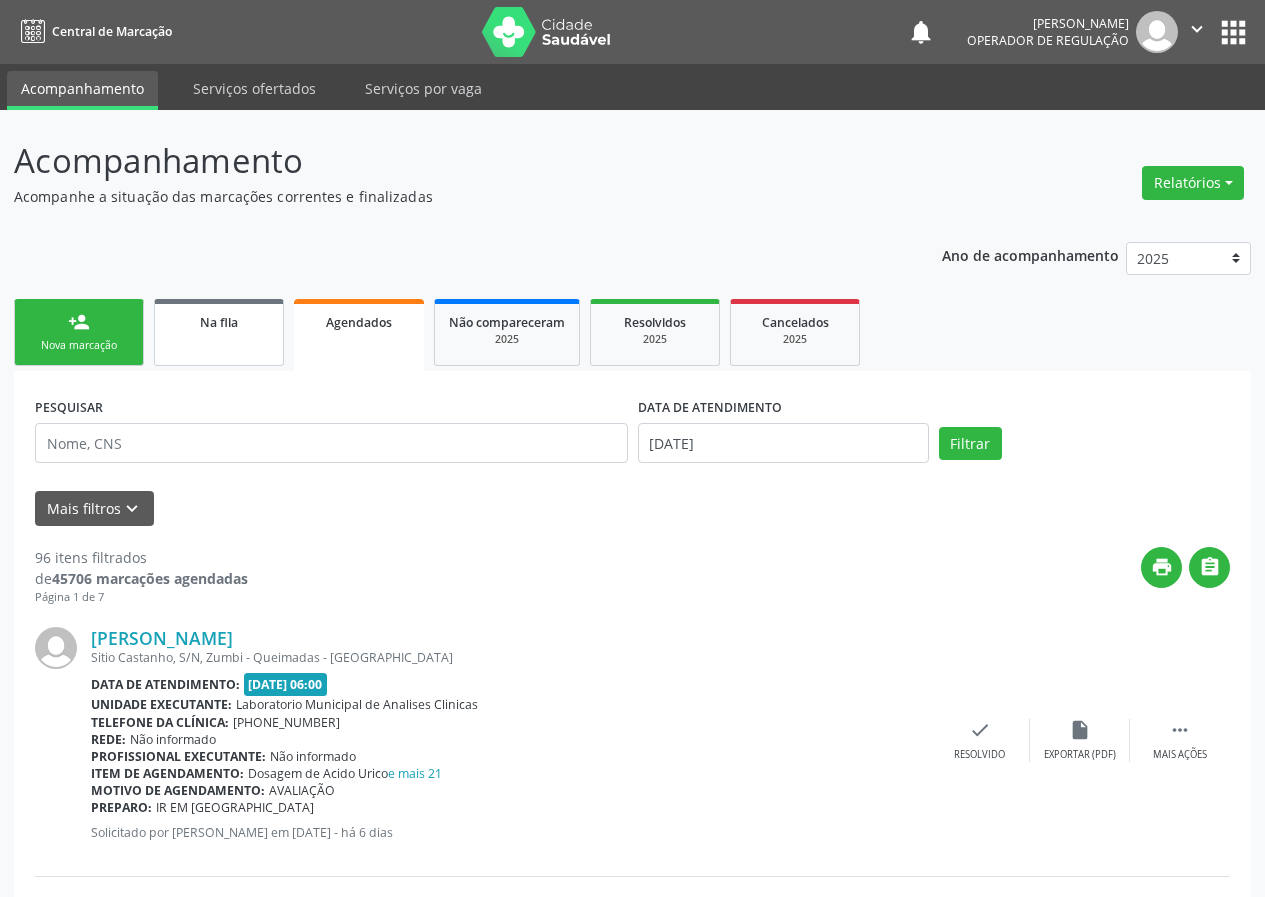 click on "Na fila" at bounding box center [219, 322] 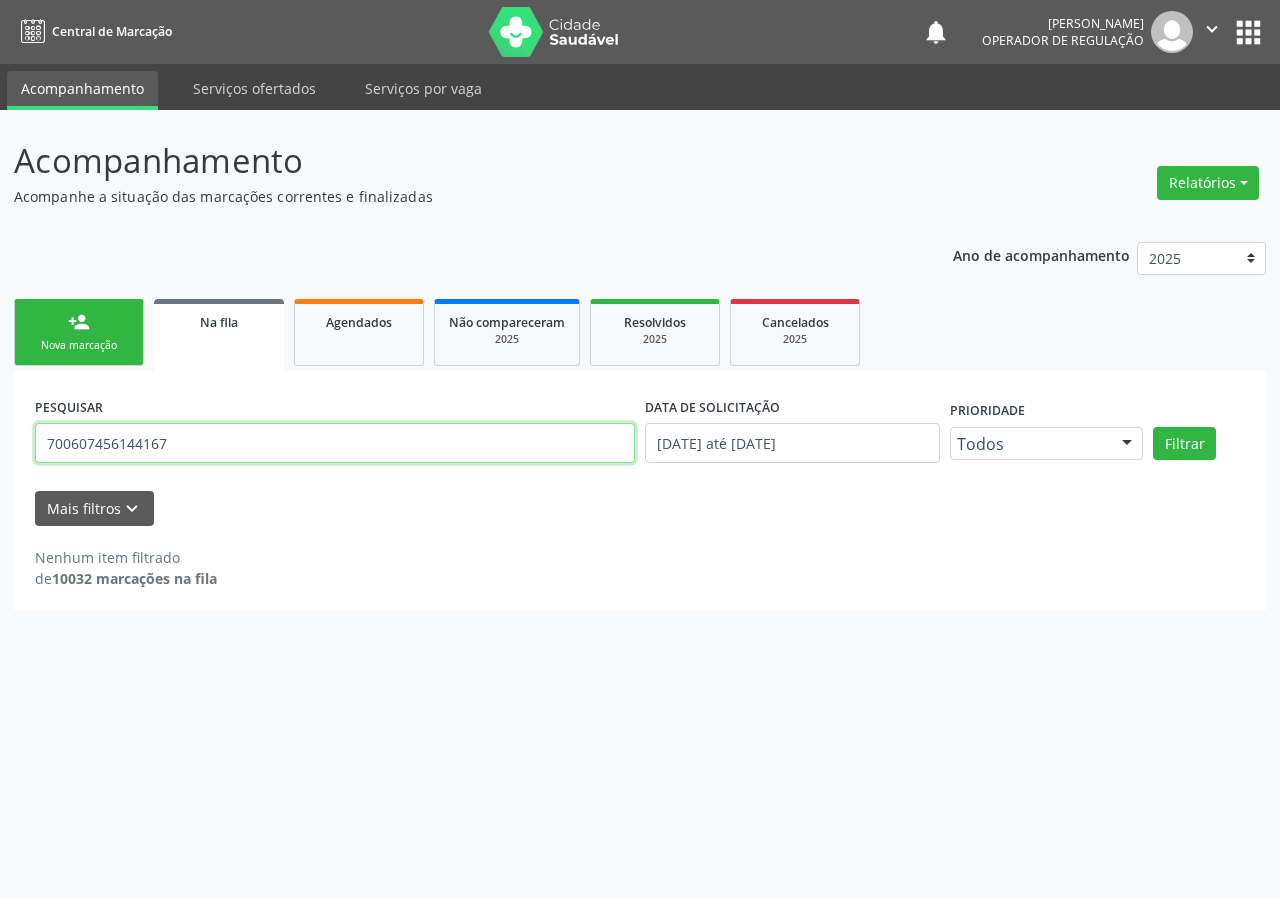 click on "700607456144167" at bounding box center (335, 443) 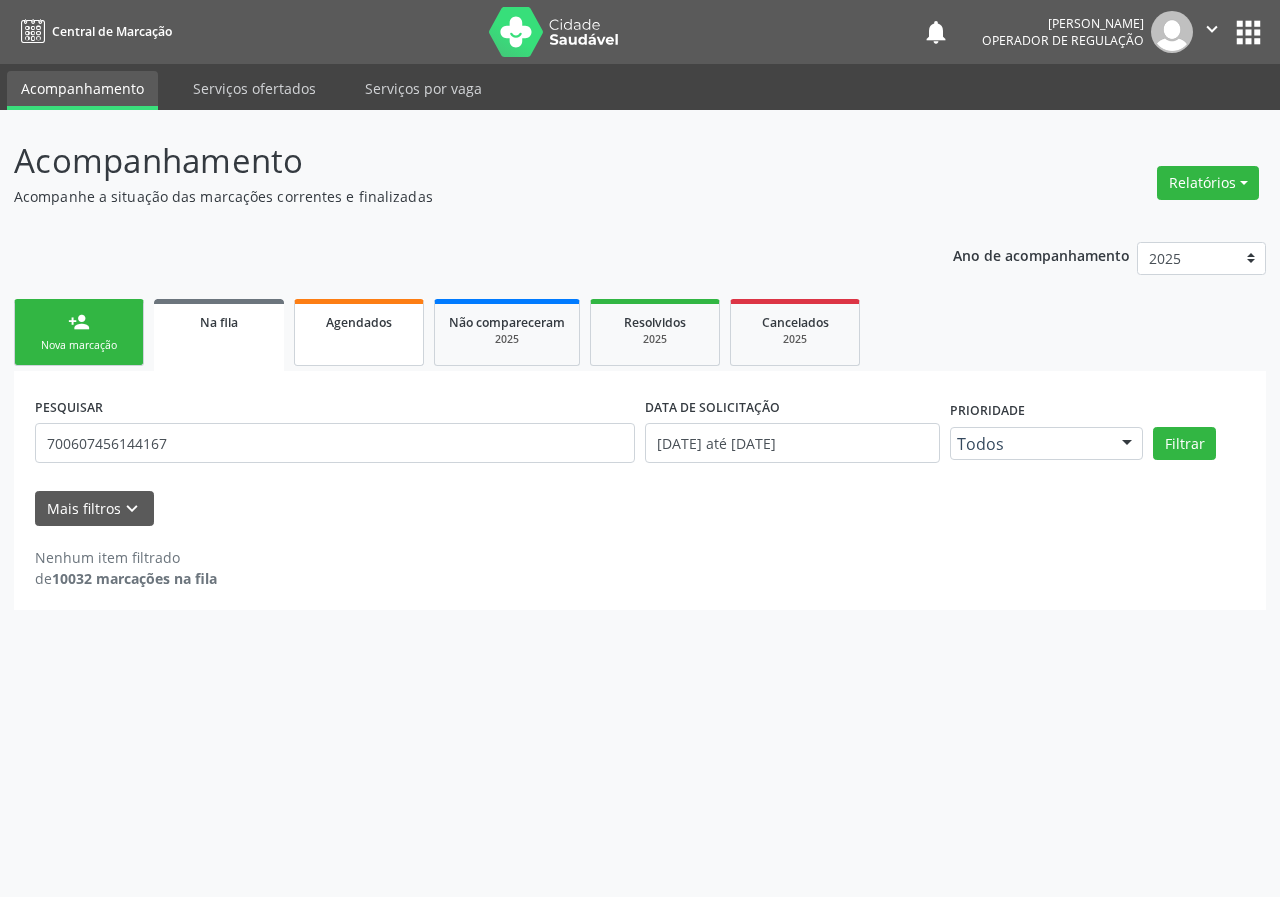 click on "Agendados" at bounding box center [359, 321] 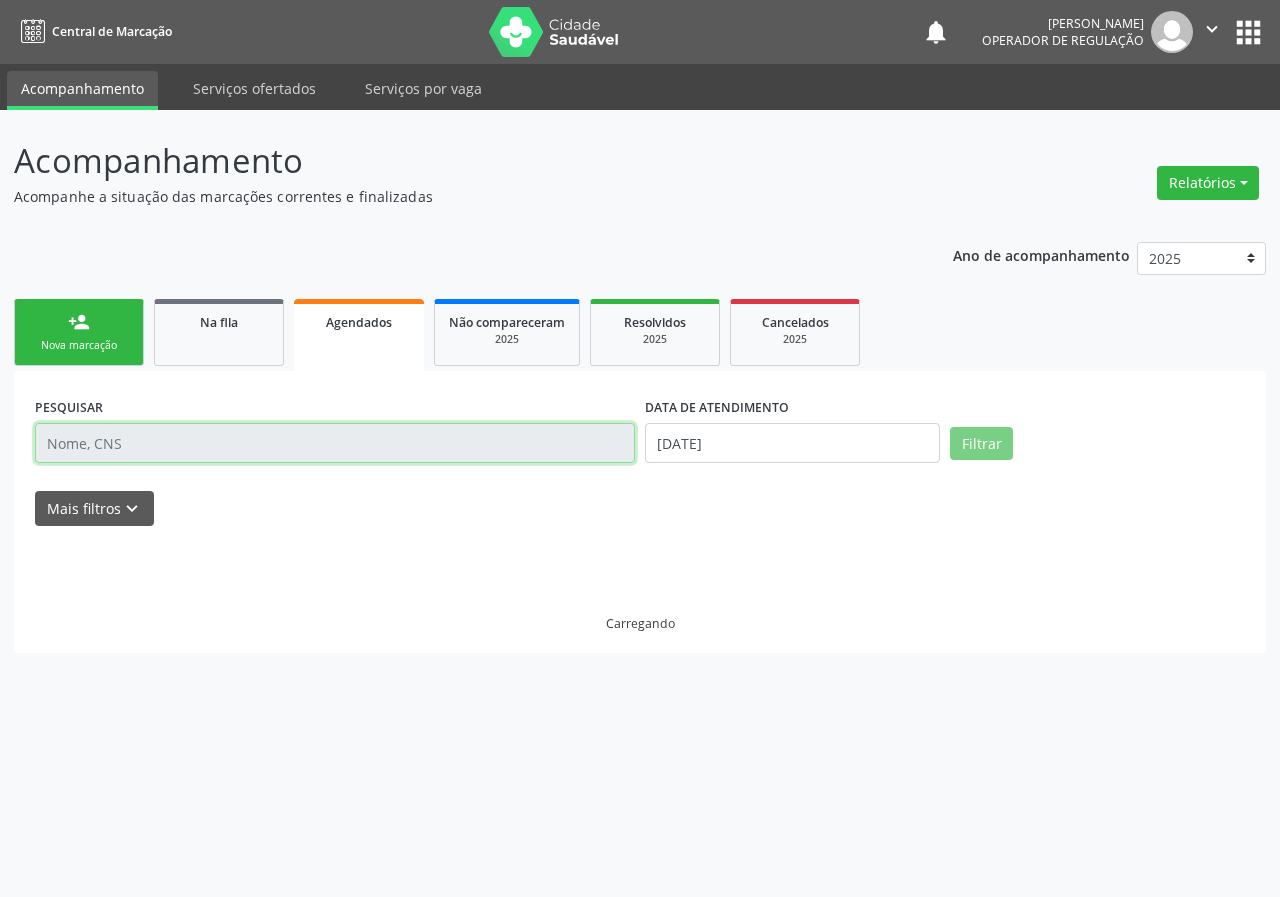 click at bounding box center [335, 443] 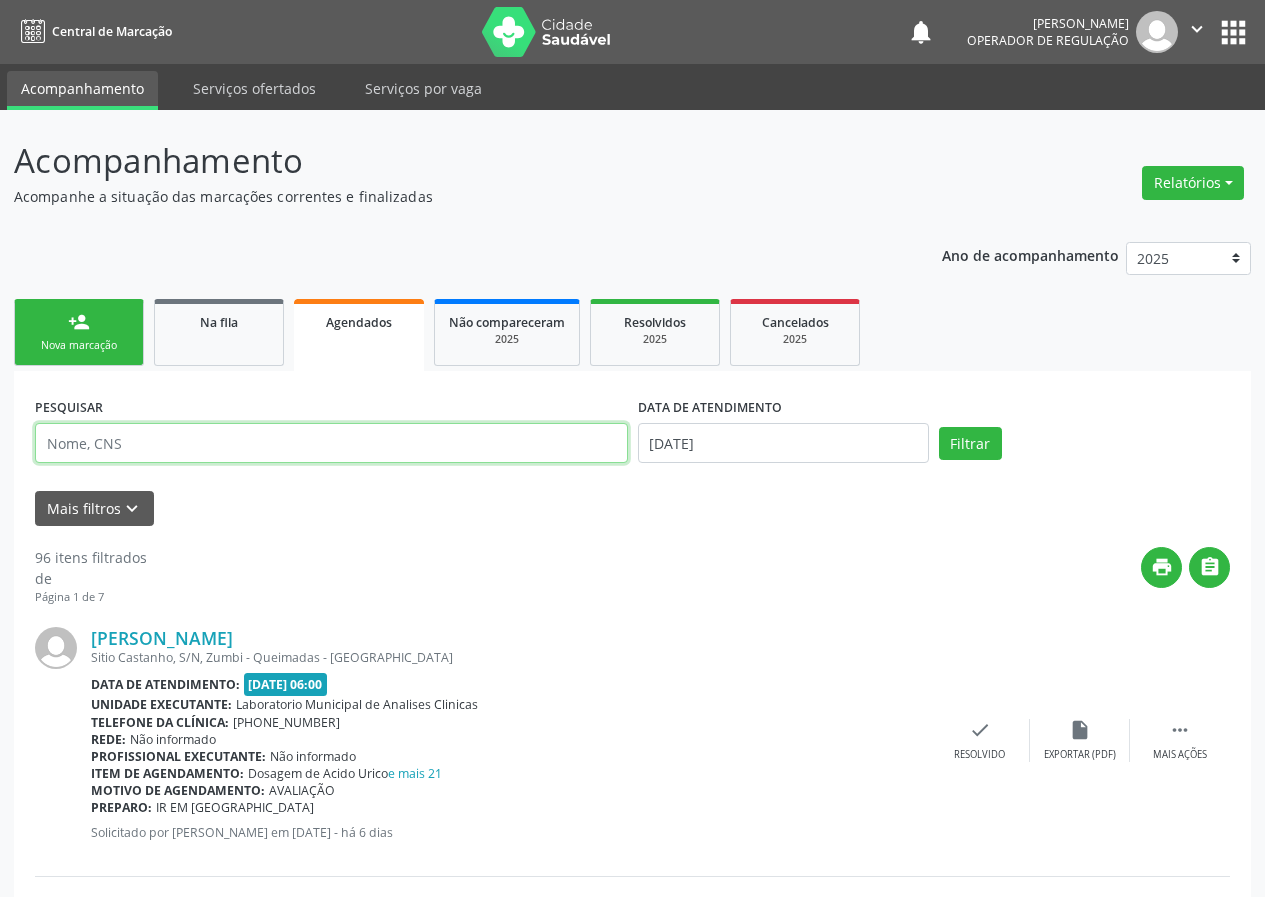 click at bounding box center (331, 443) 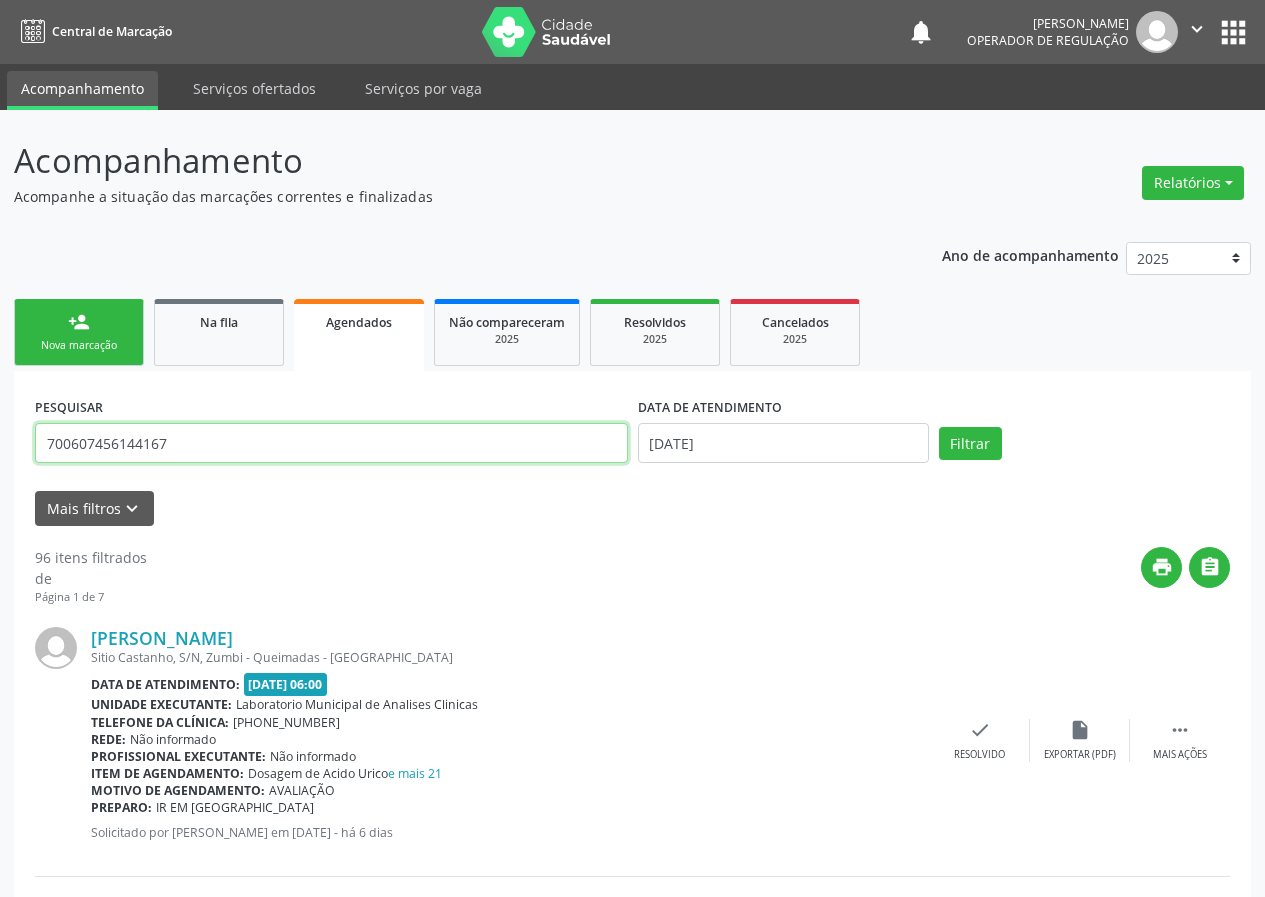 type on "700607456144167" 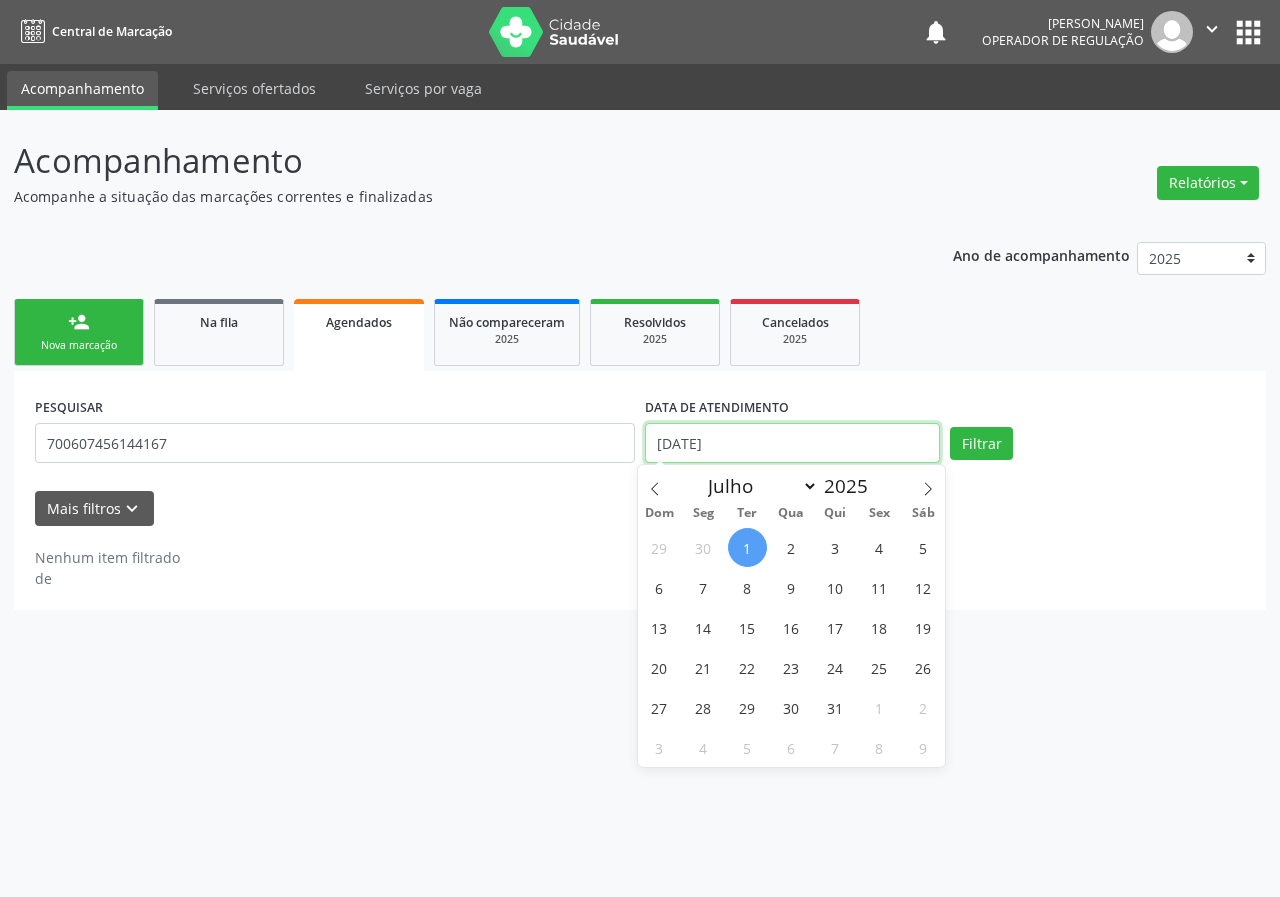 click on "[DATE]" at bounding box center [792, 443] 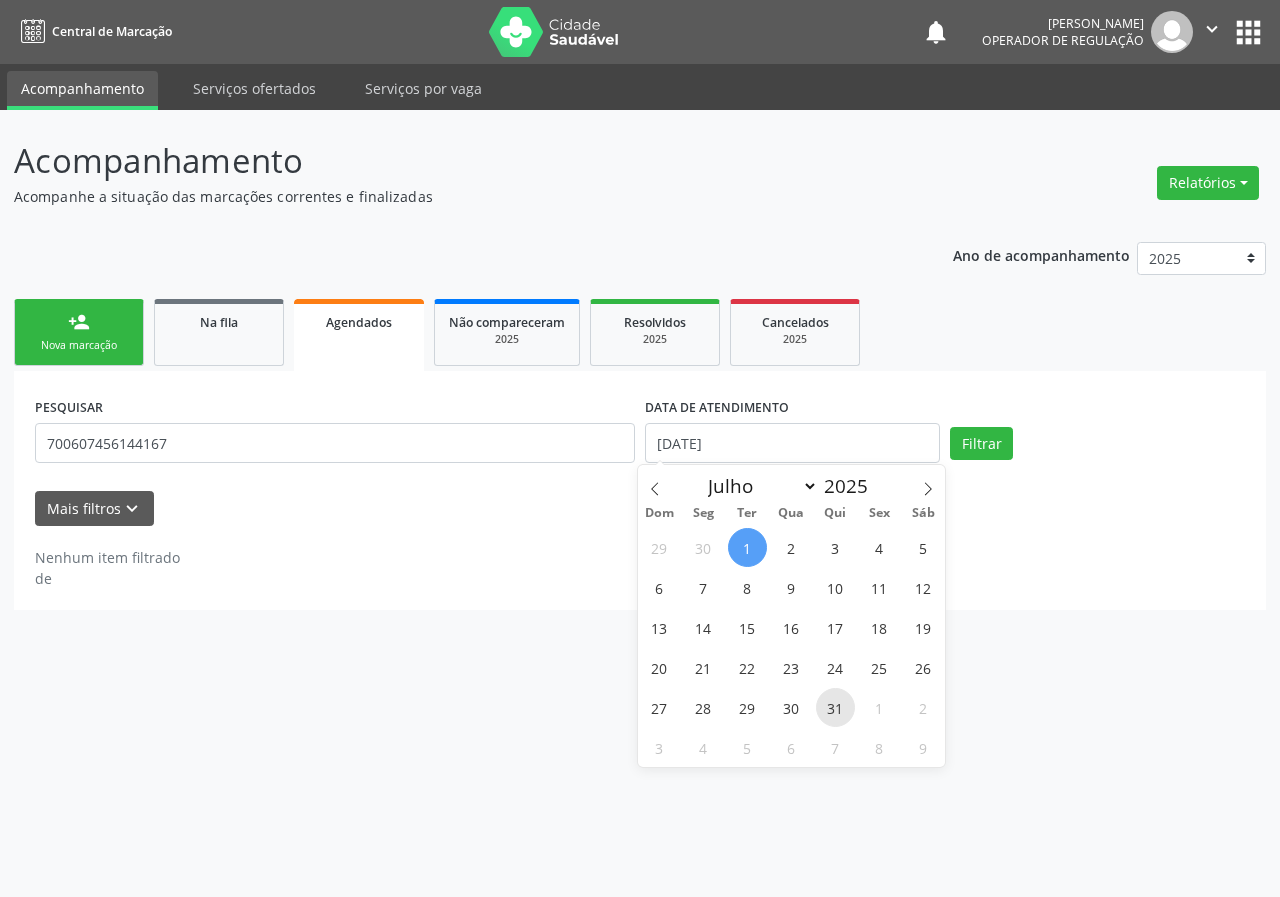 click on "31" at bounding box center (835, 707) 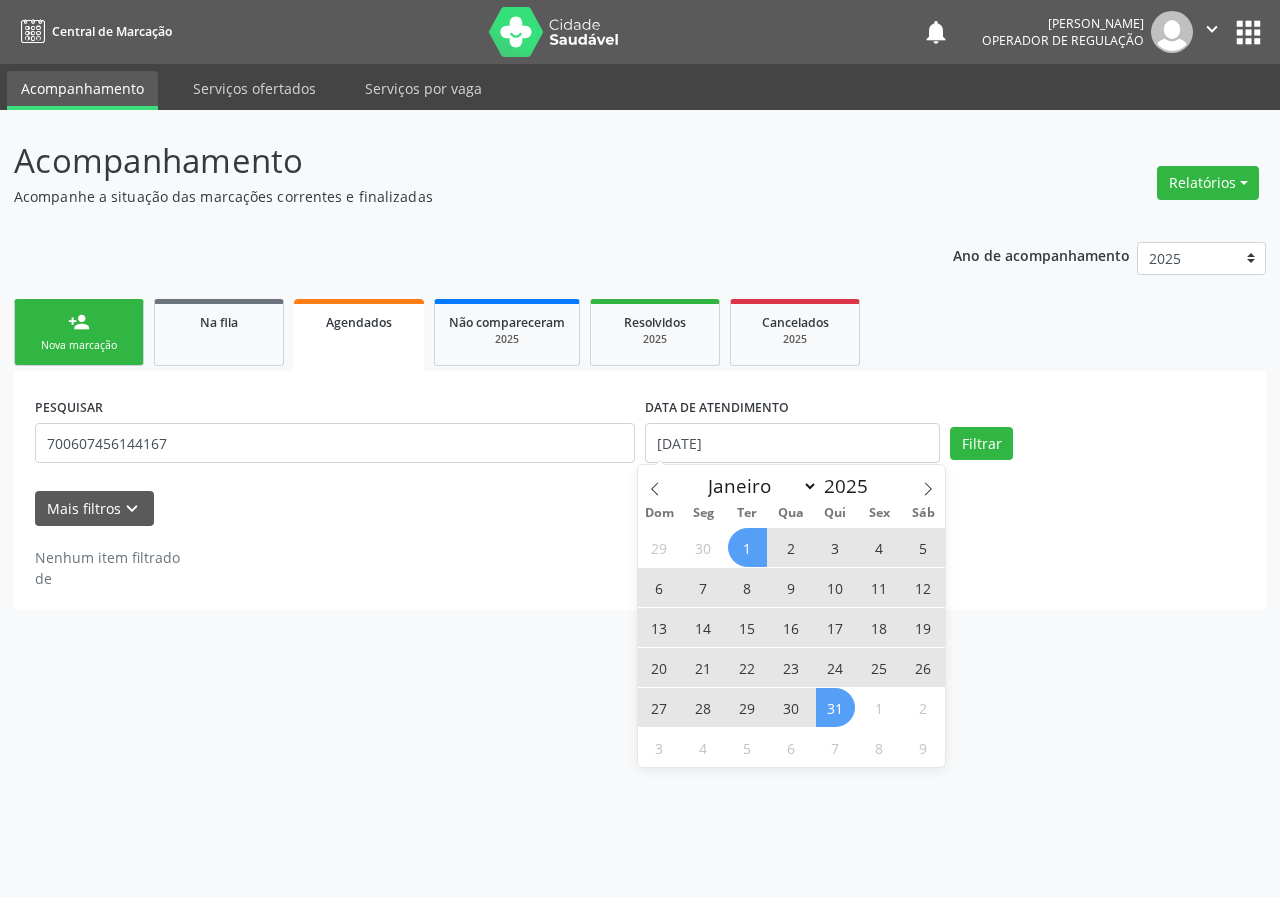 click on "1" at bounding box center [747, 547] 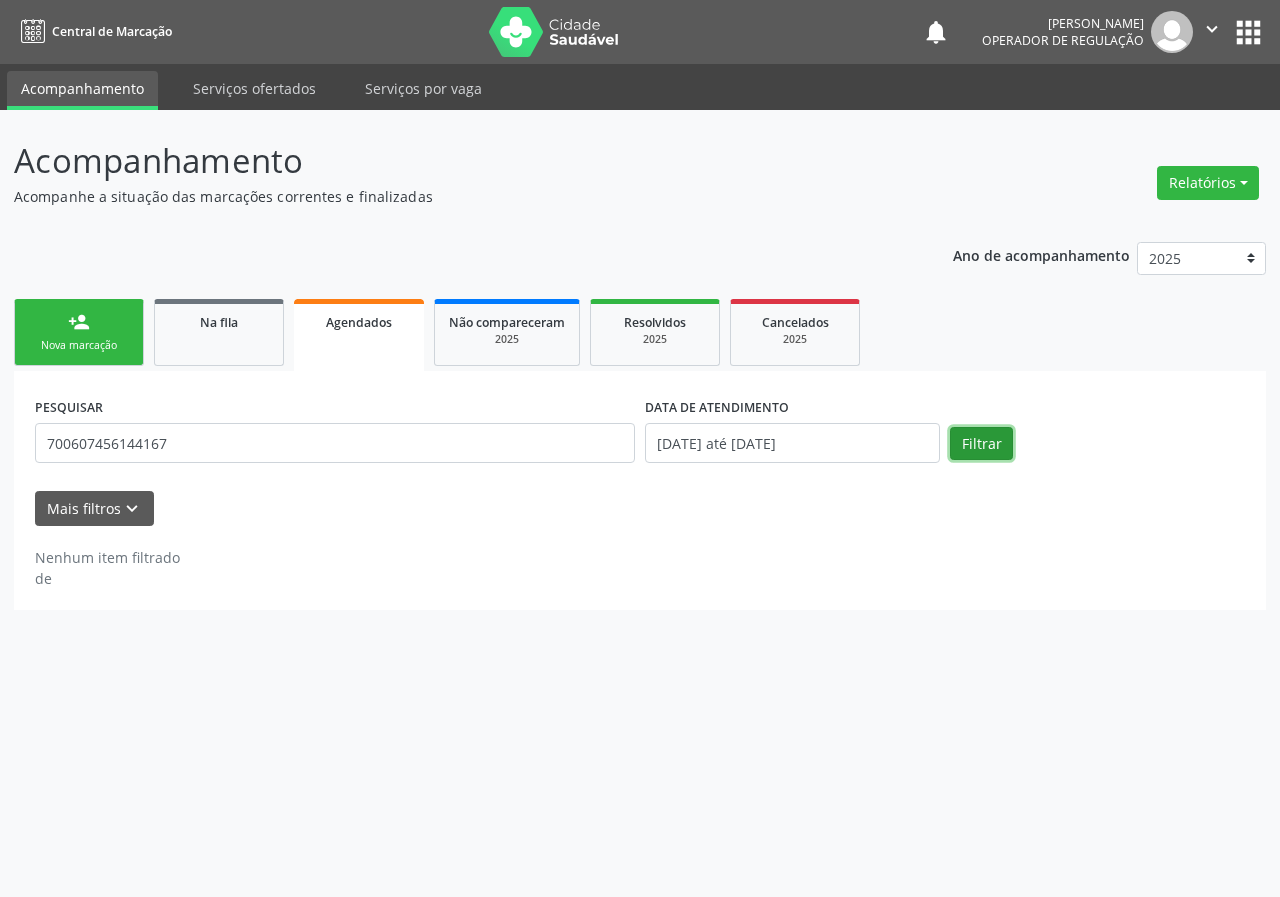 click on "Filtrar" at bounding box center [981, 444] 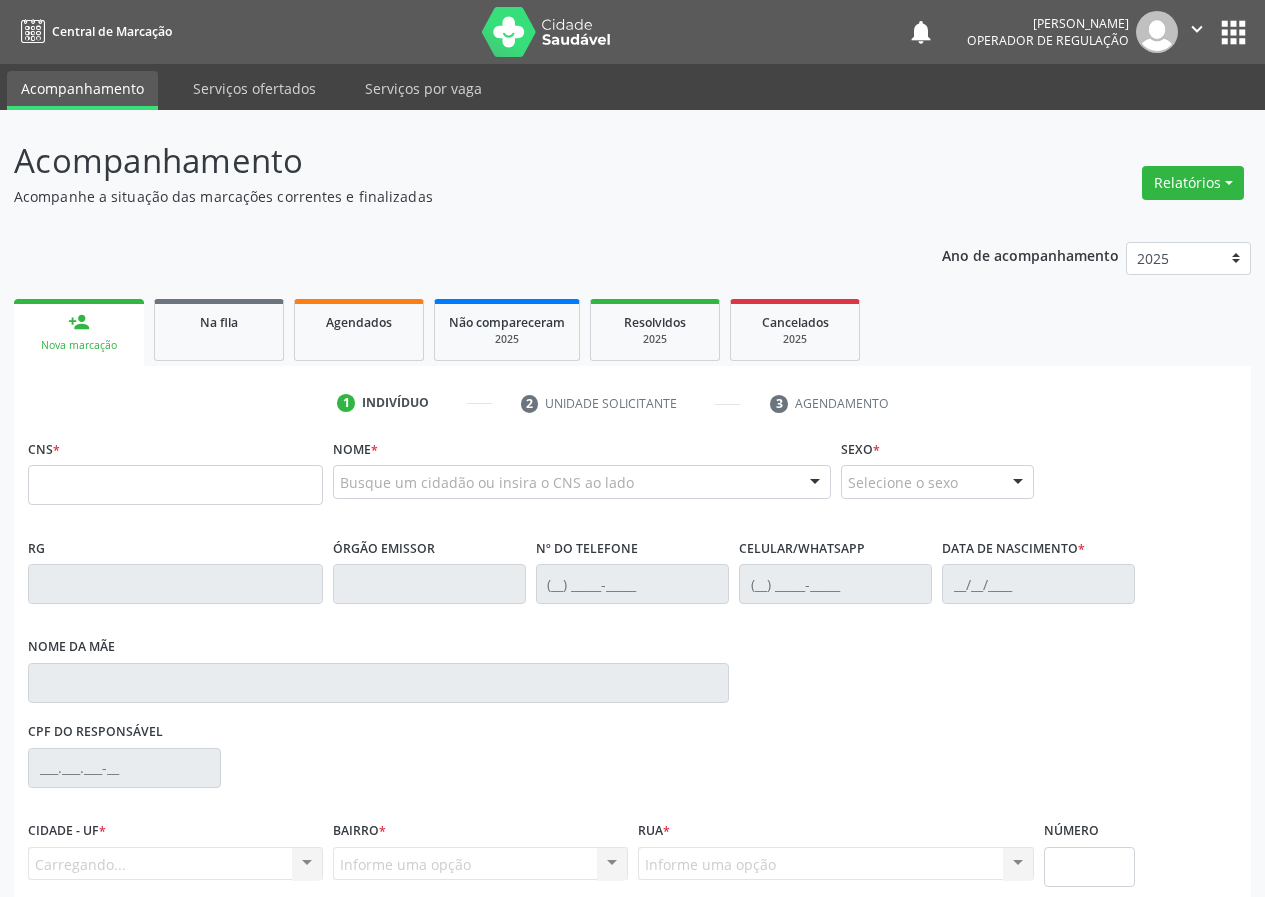 scroll, scrollTop: 0, scrollLeft: 0, axis: both 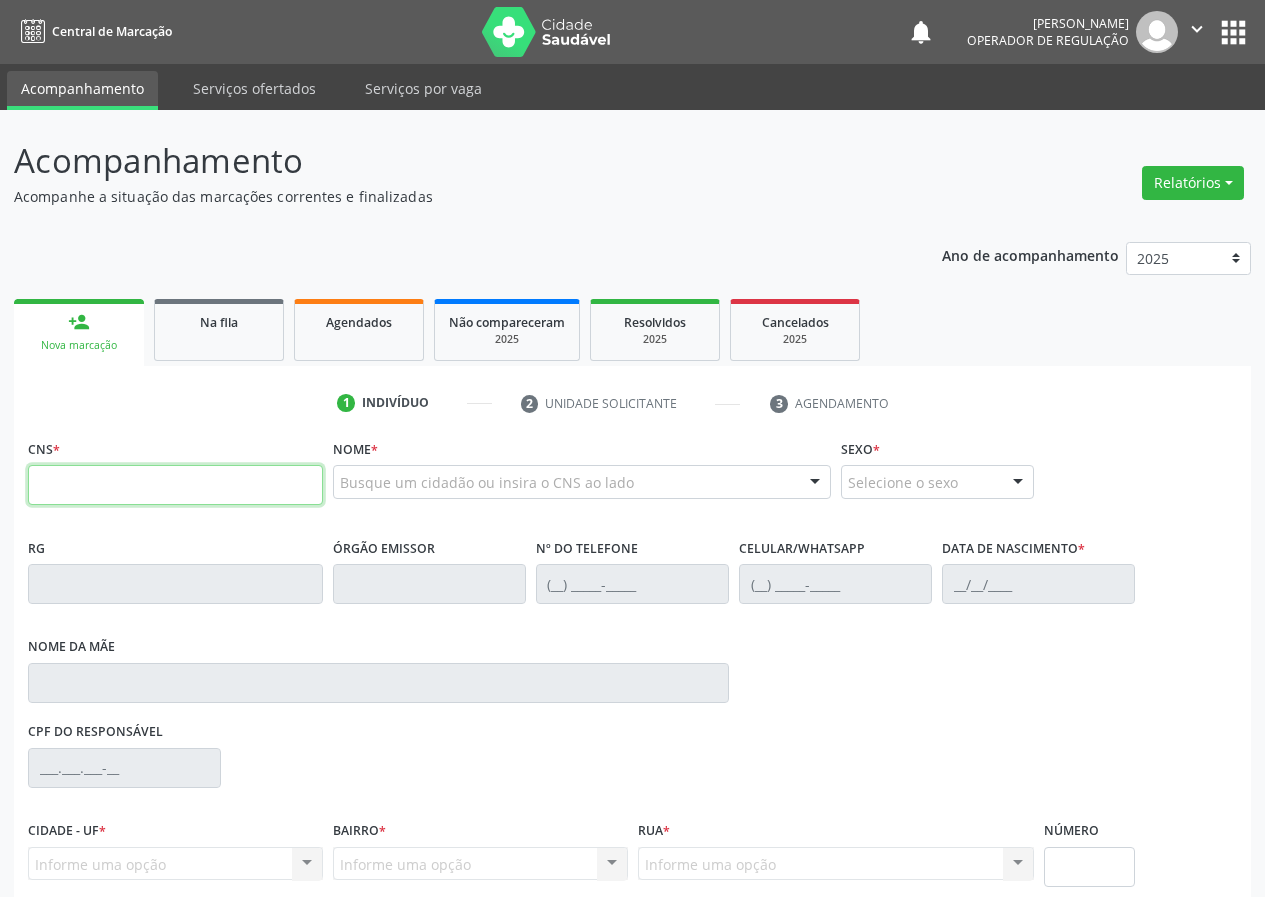 click at bounding box center [175, 485] 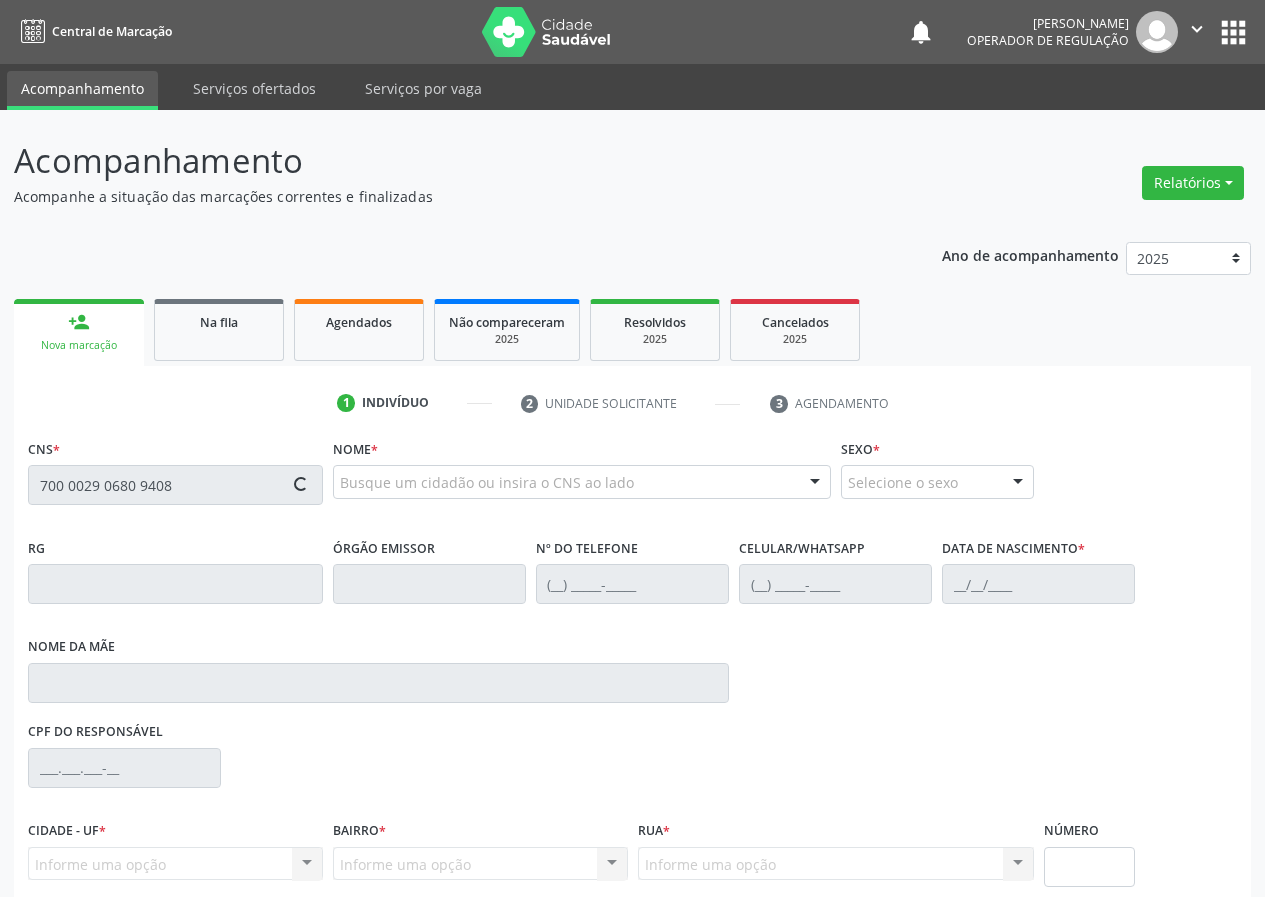 type on "700 0029 0680 9408" 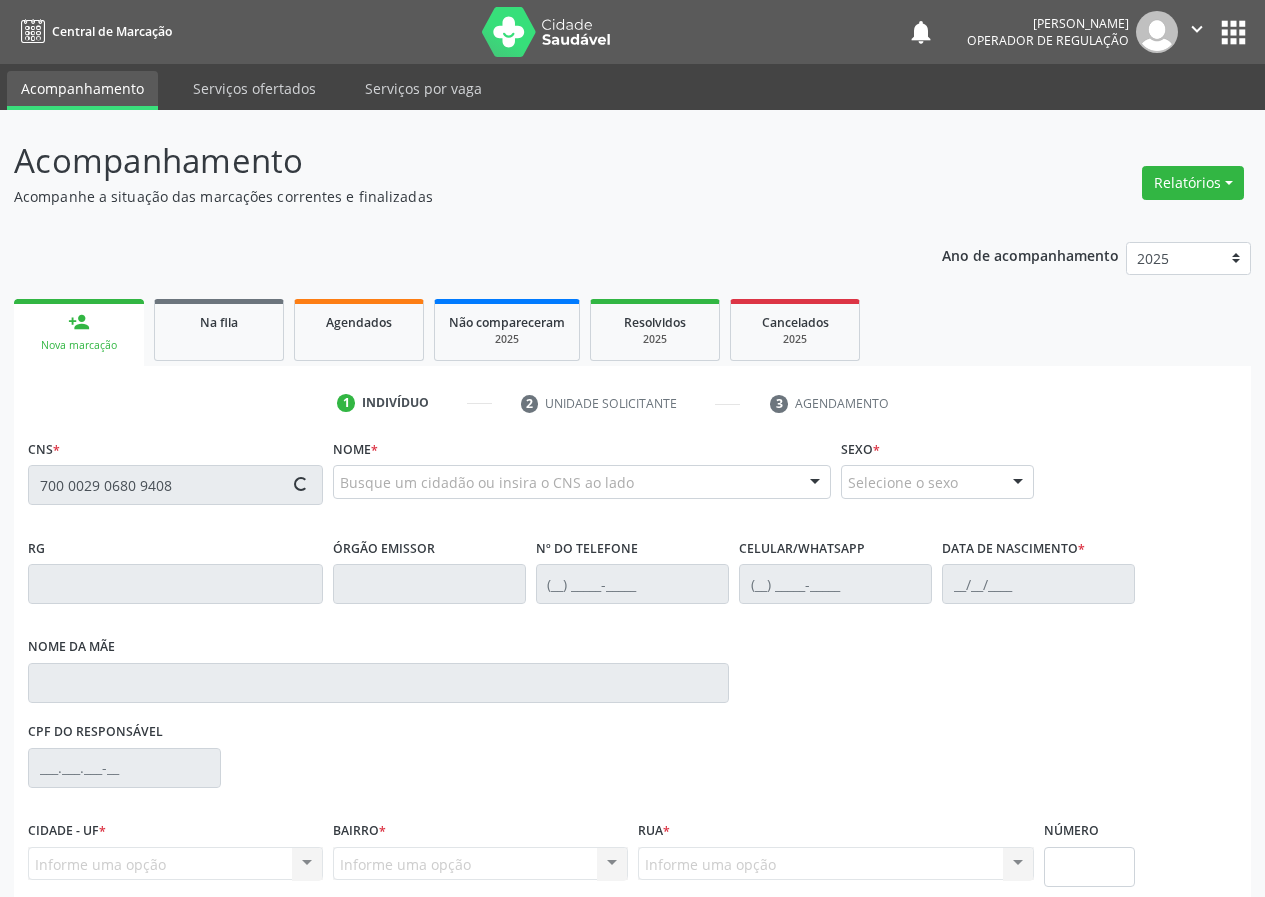 type 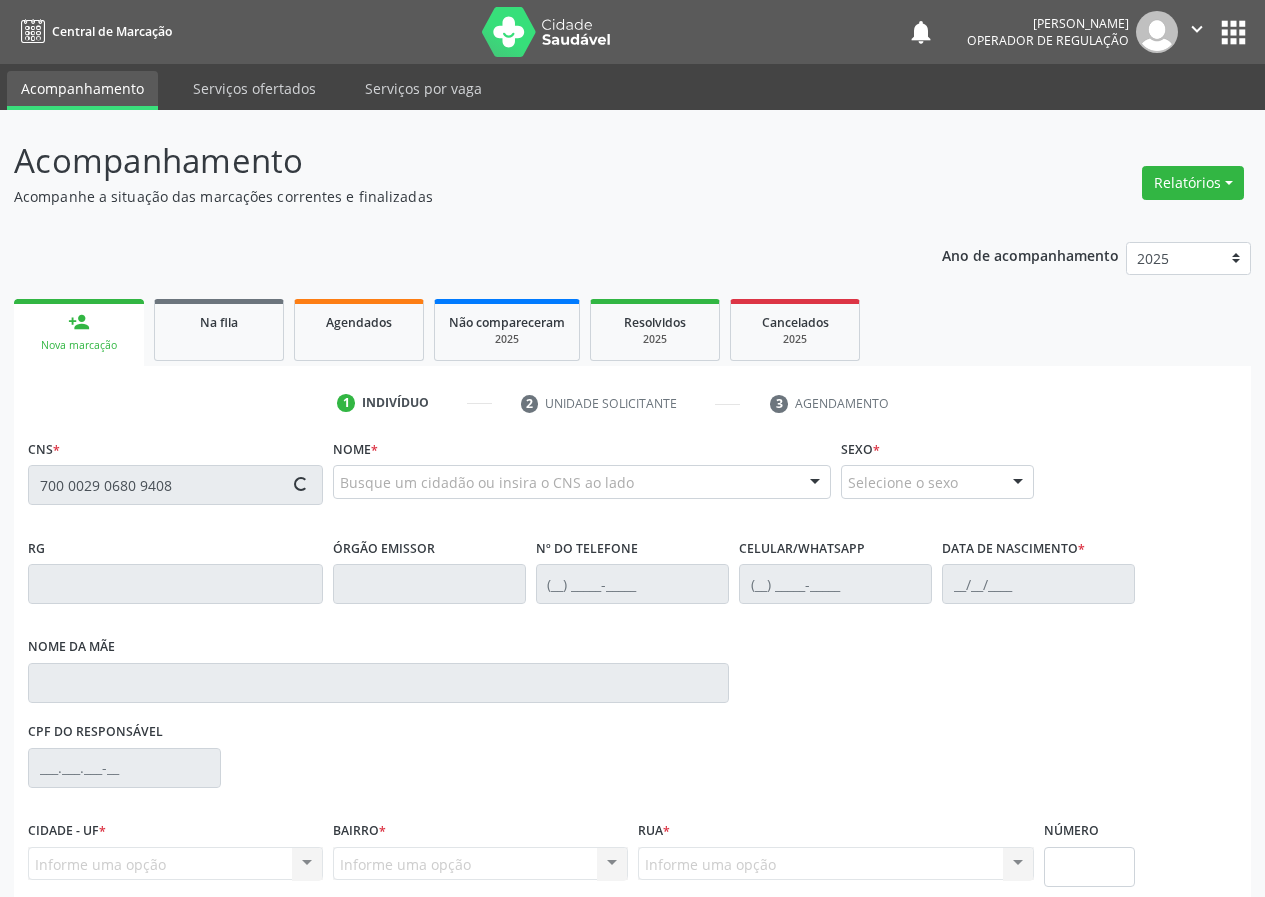 type 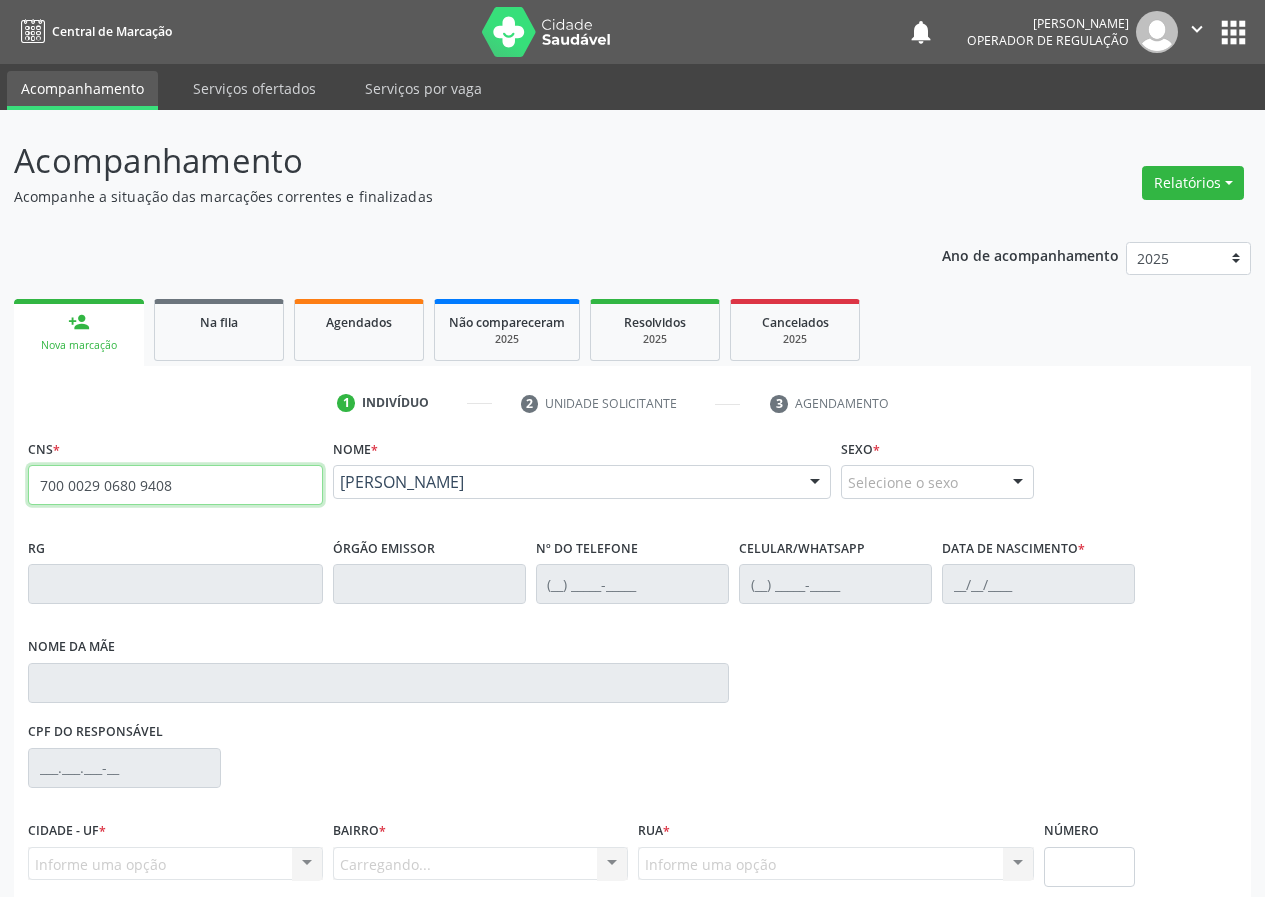 click on "700 0029 0680 9408" at bounding box center [175, 485] 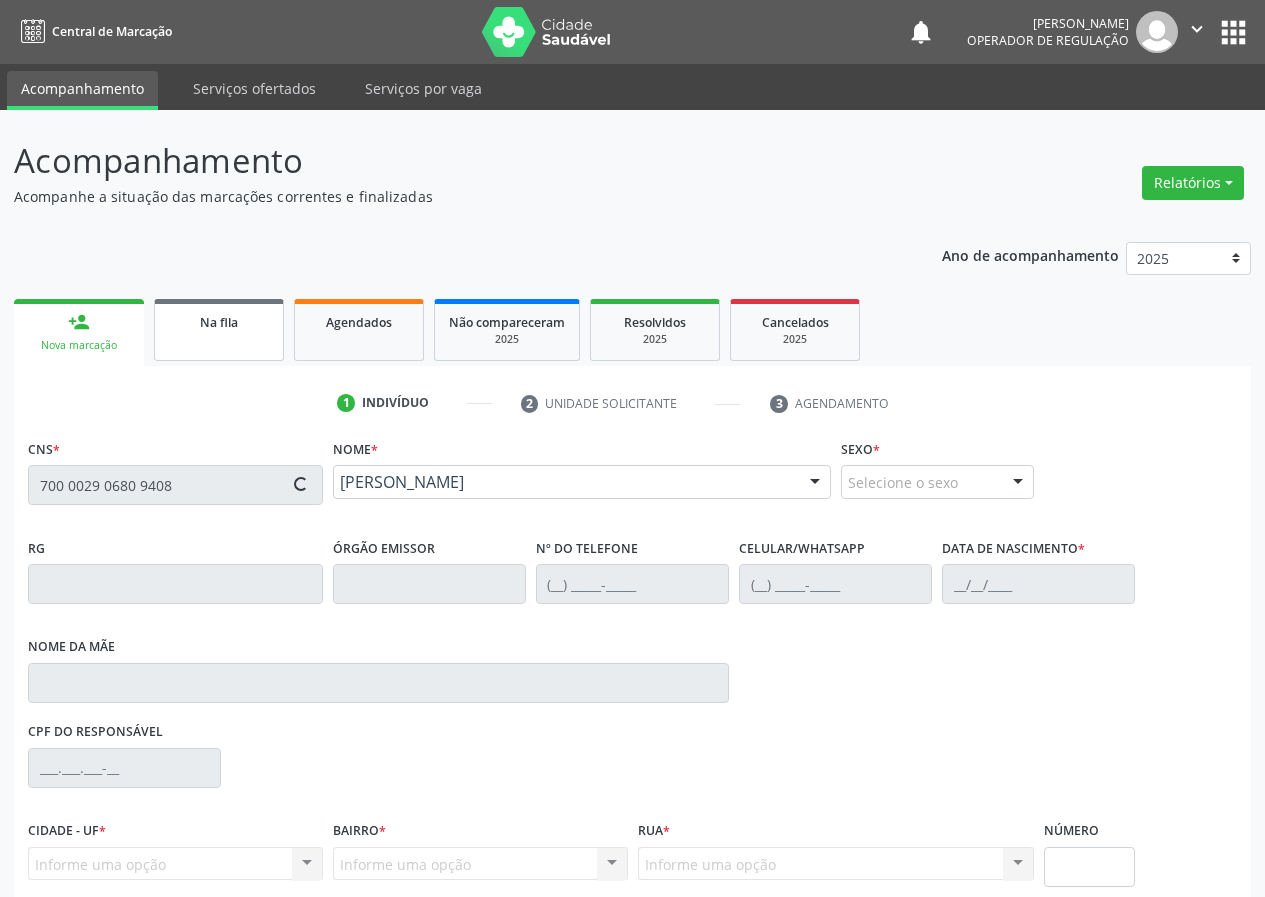 type on "[PHONE_NUMBER]" 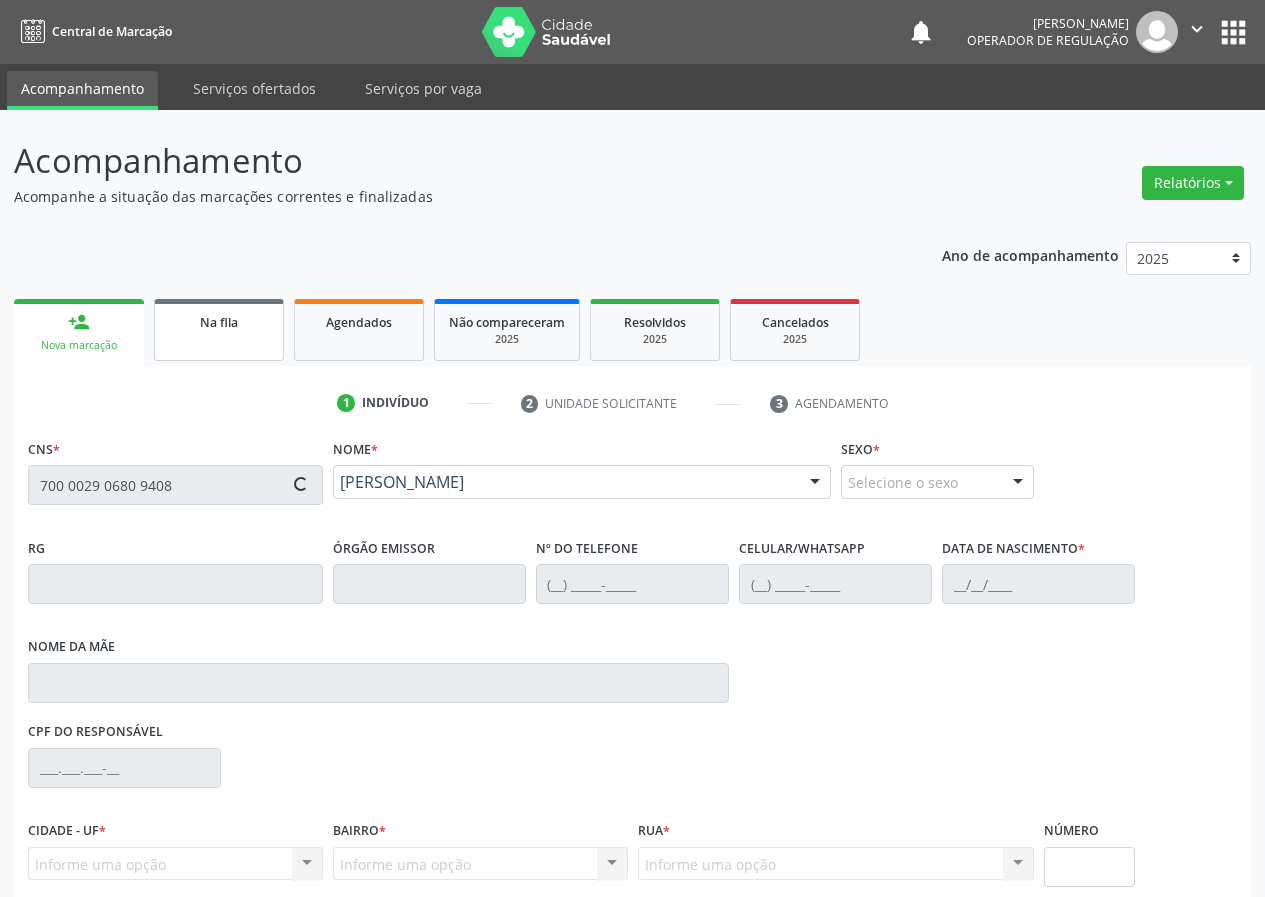 type on "[DATE]" 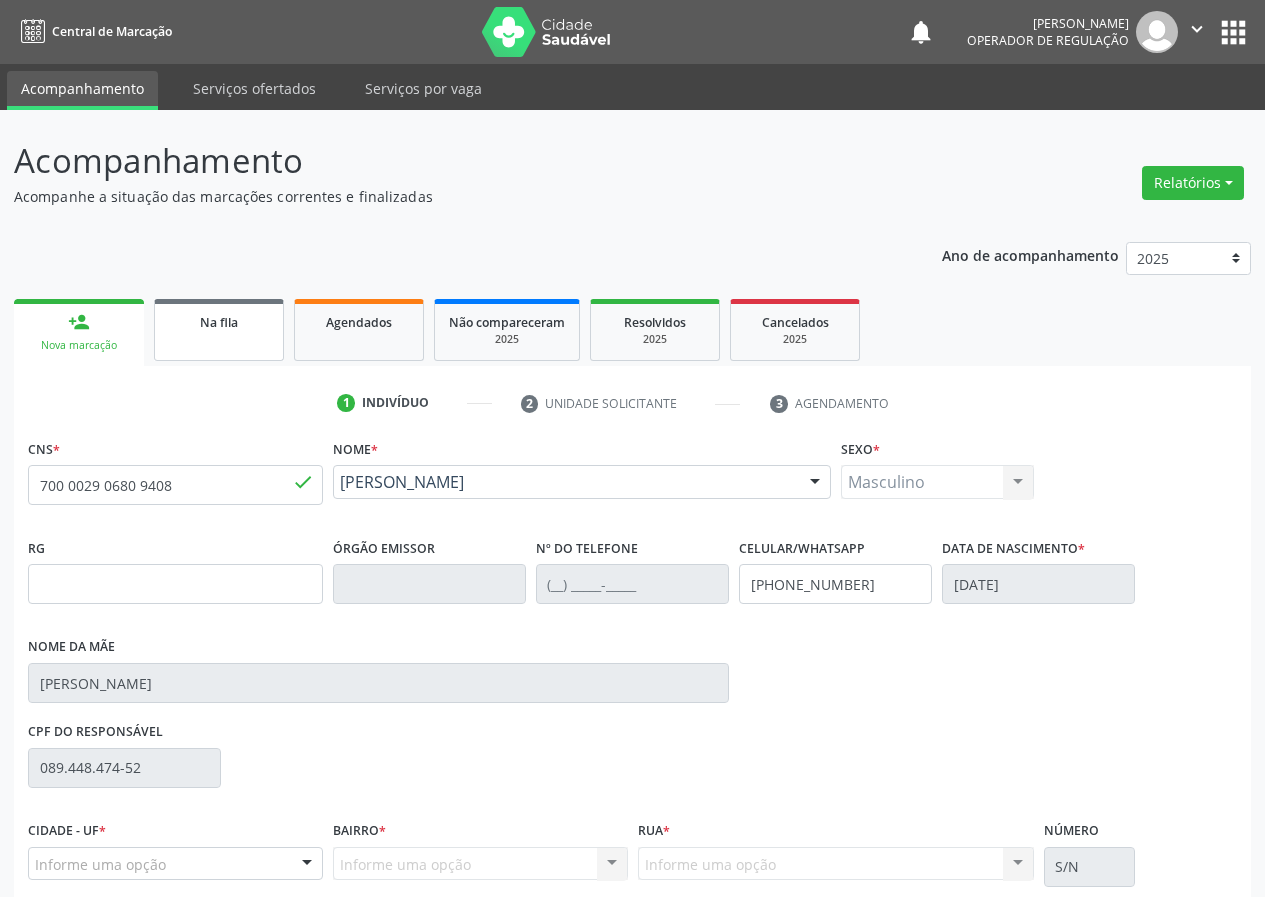 click on "Na fila" at bounding box center (219, 330) 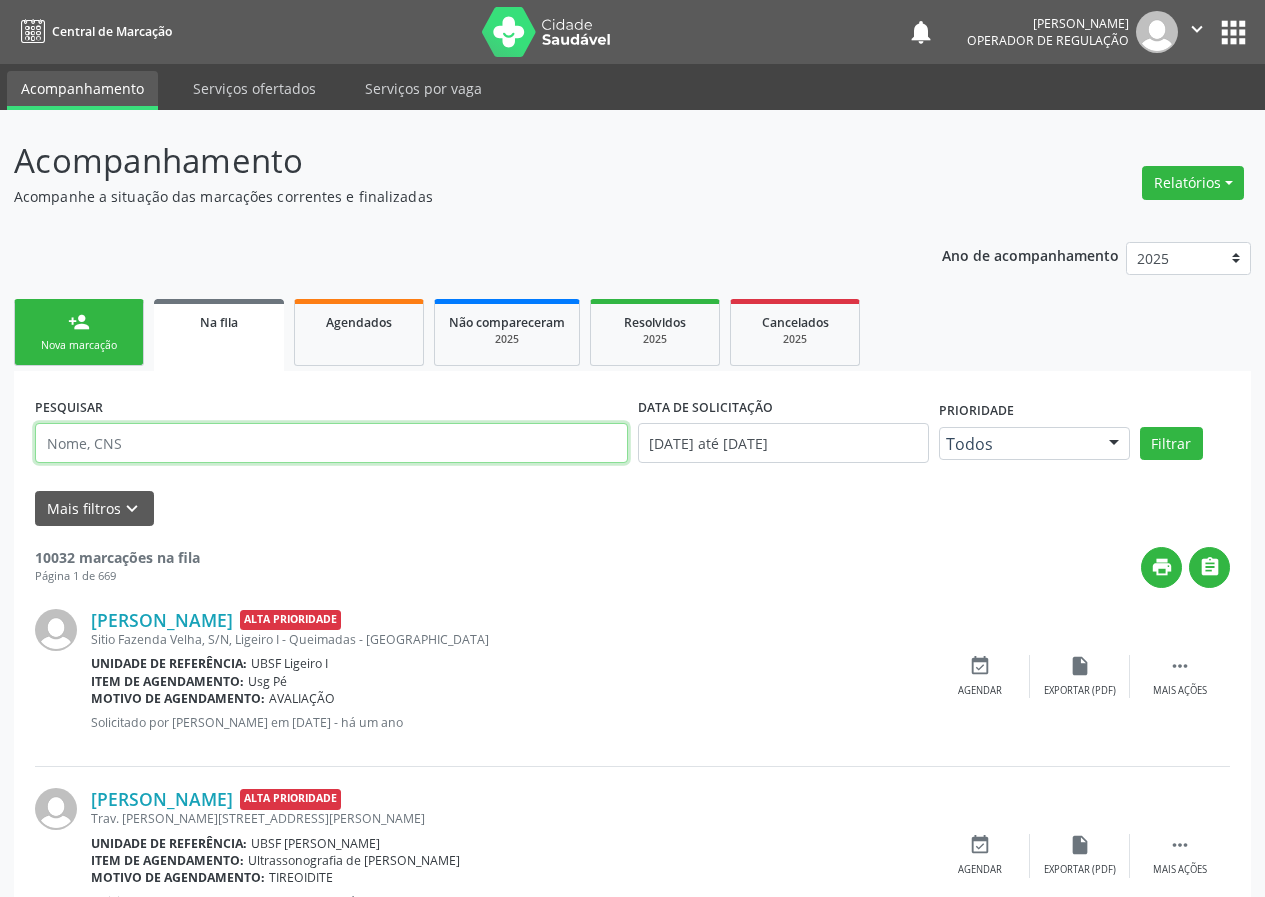 click at bounding box center [331, 443] 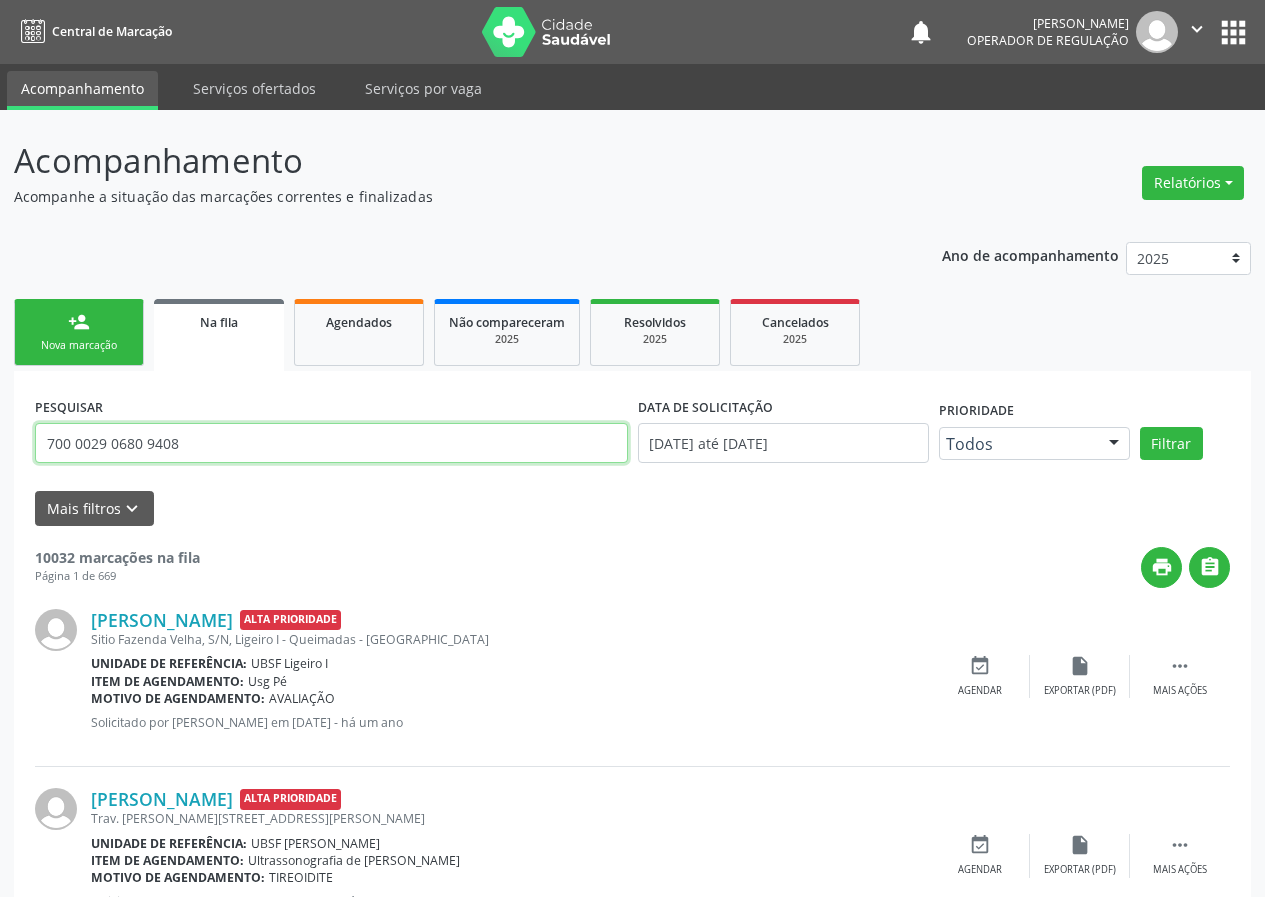 type on "700 0029 0680 9408" 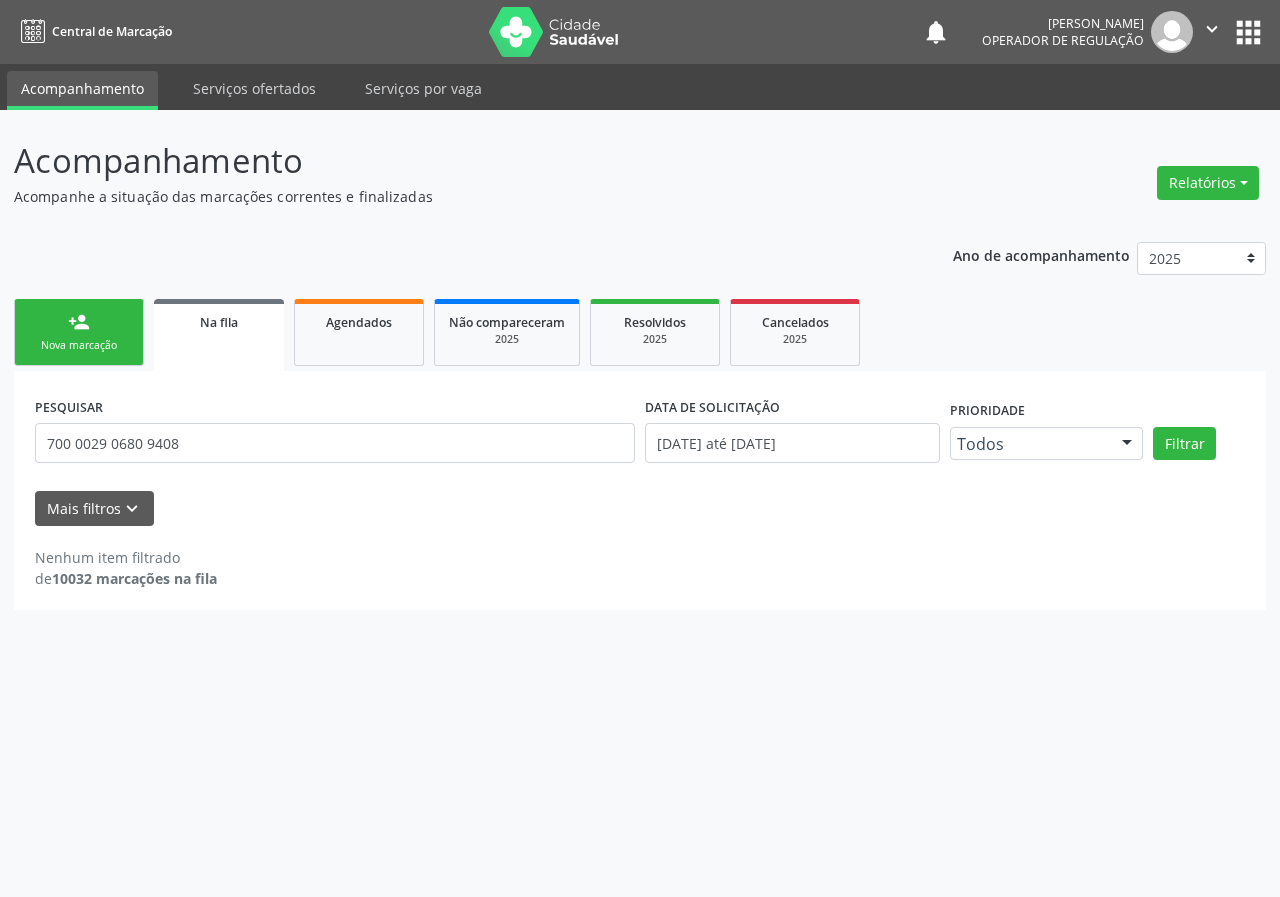 click on "person_add
Nova marcação" at bounding box center (79, 332) 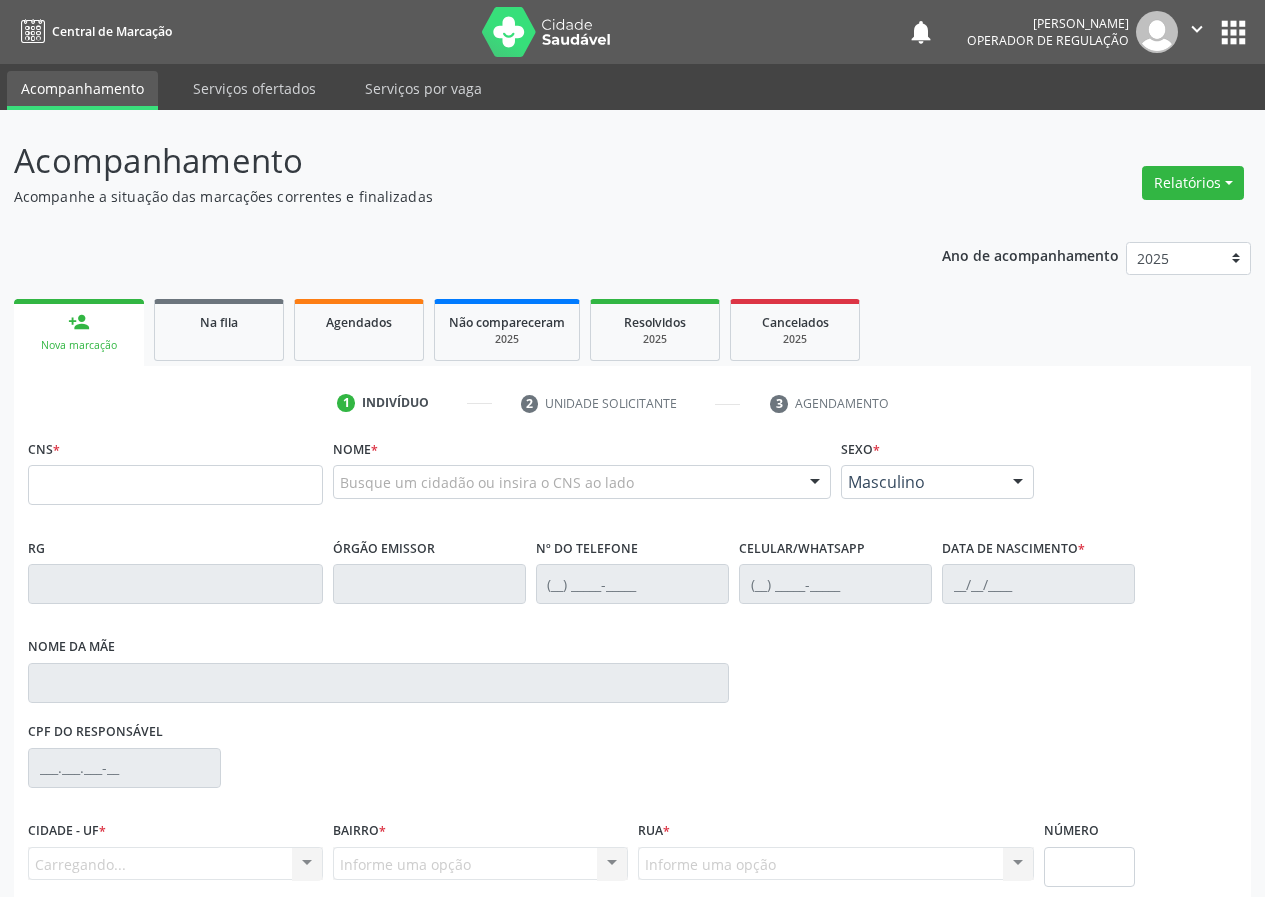 click on "CNS
*" at bounding box center [175, 469] 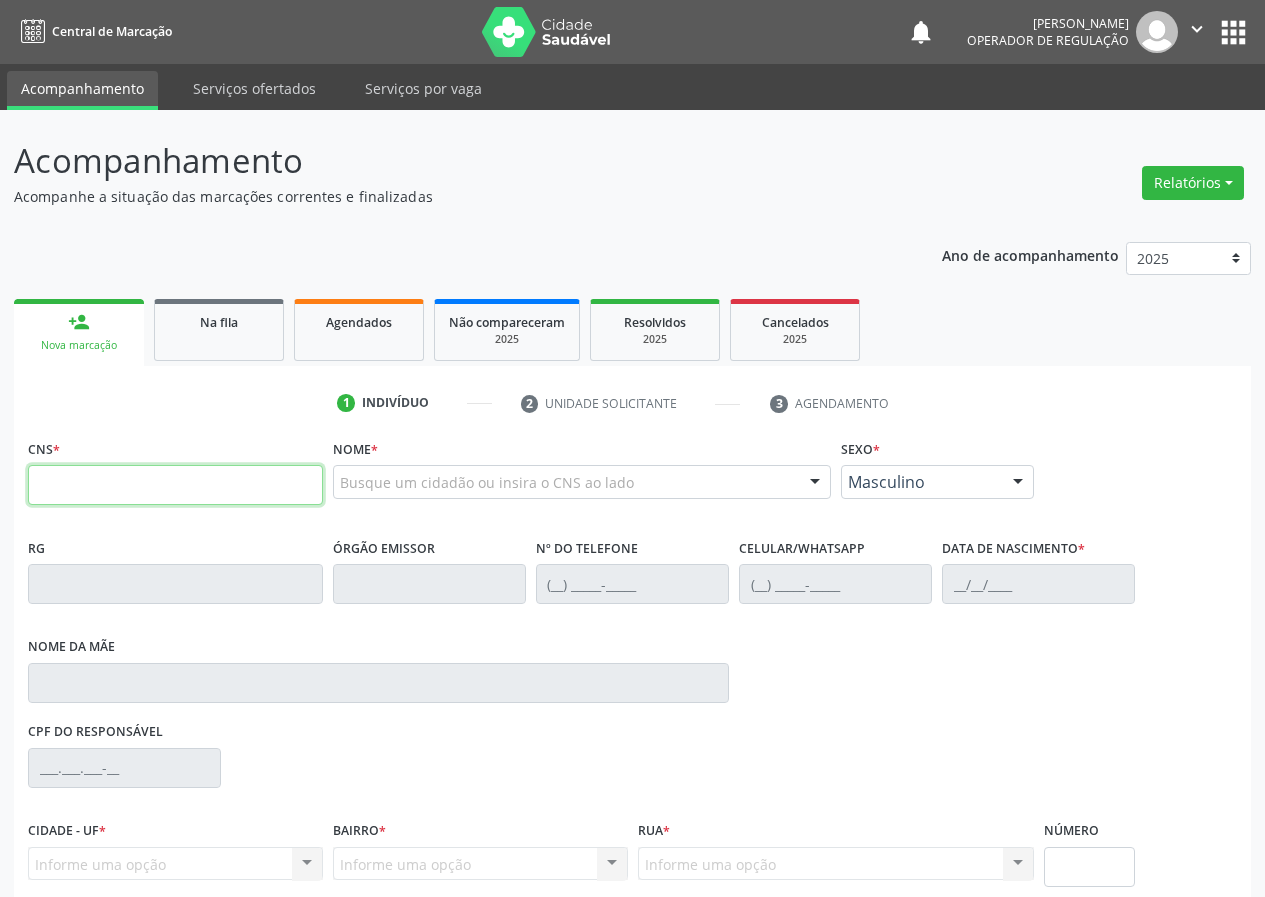 click at bounding box center [175, 485] 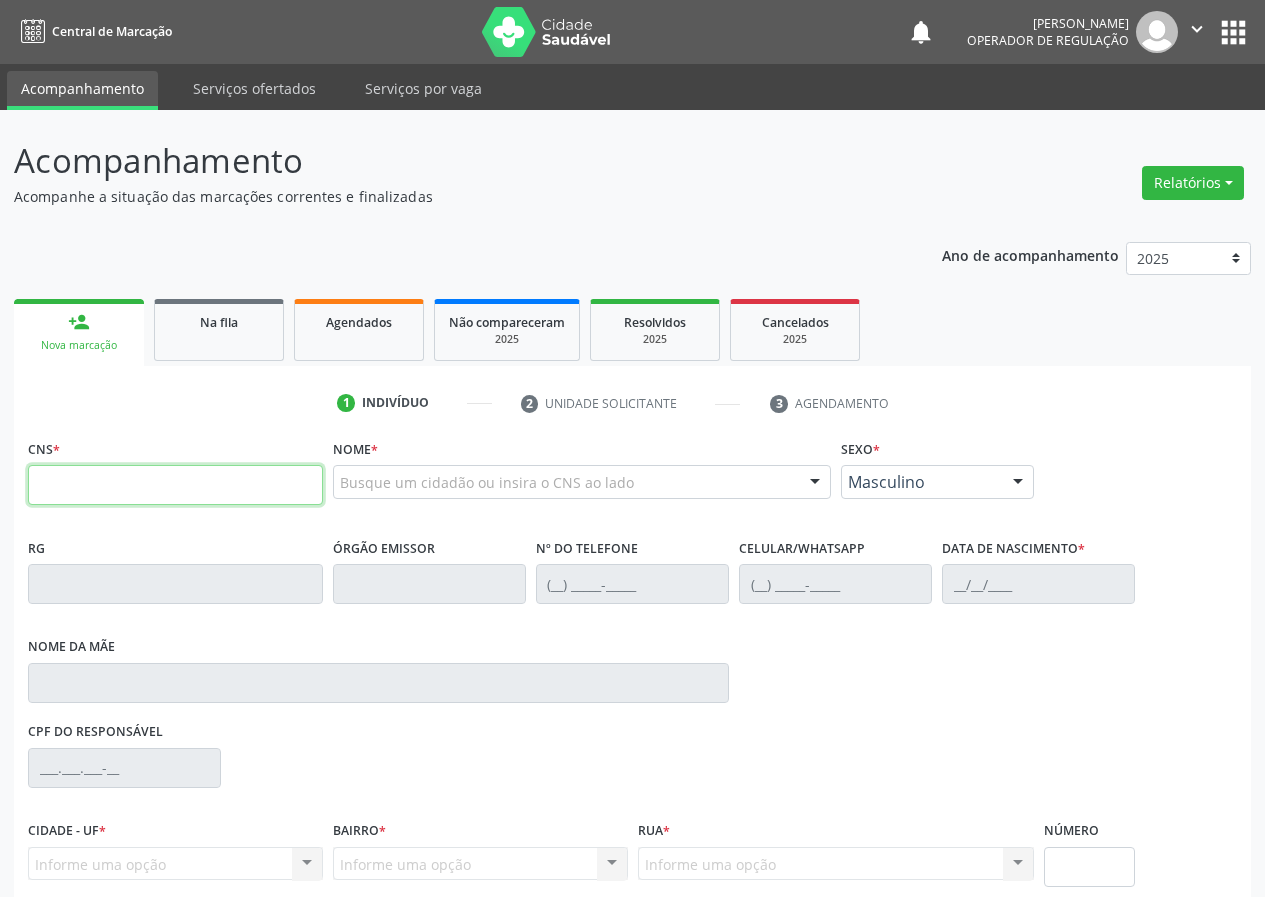 paste on "700 0029 0680 9408" 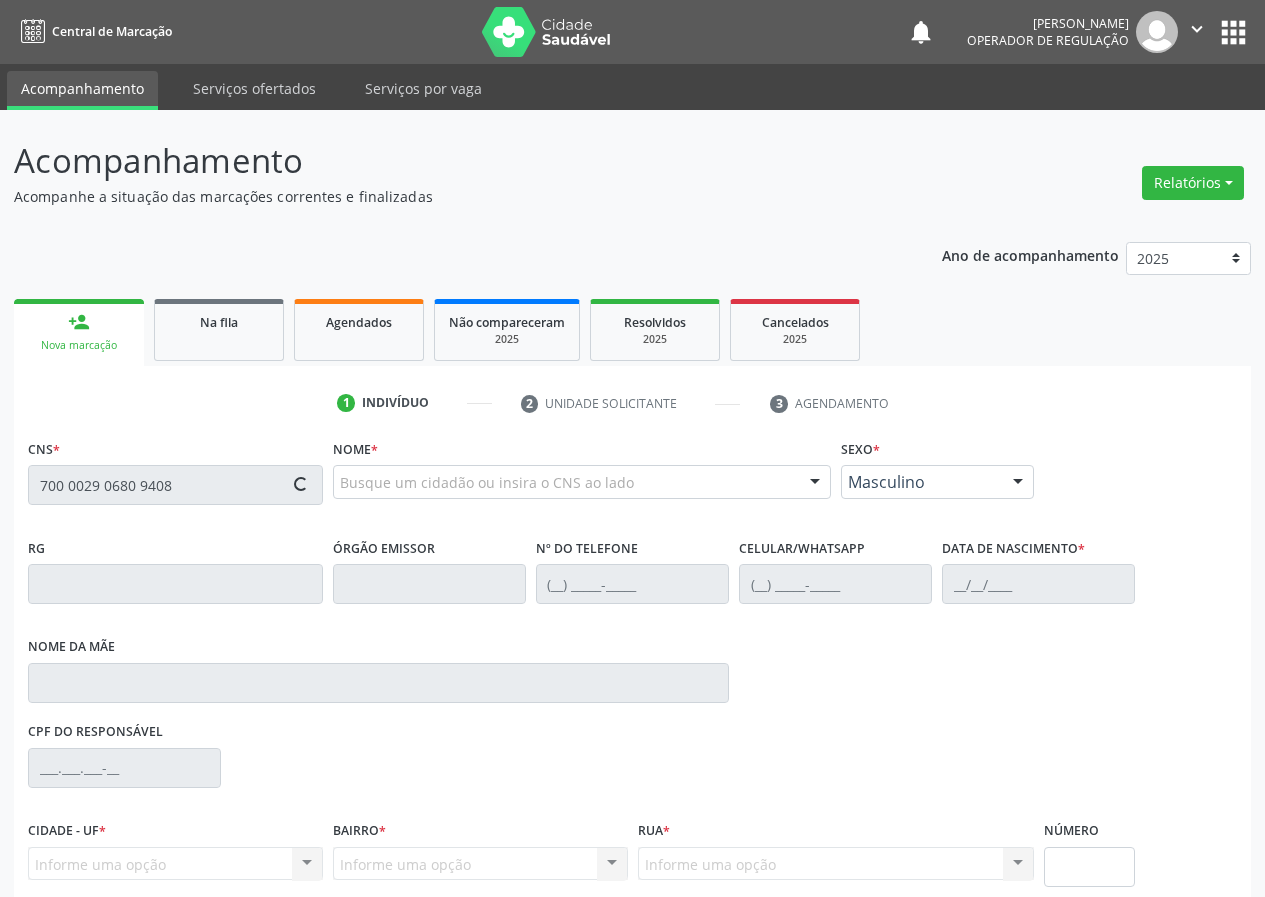 type on "700 0029 0680 9408" 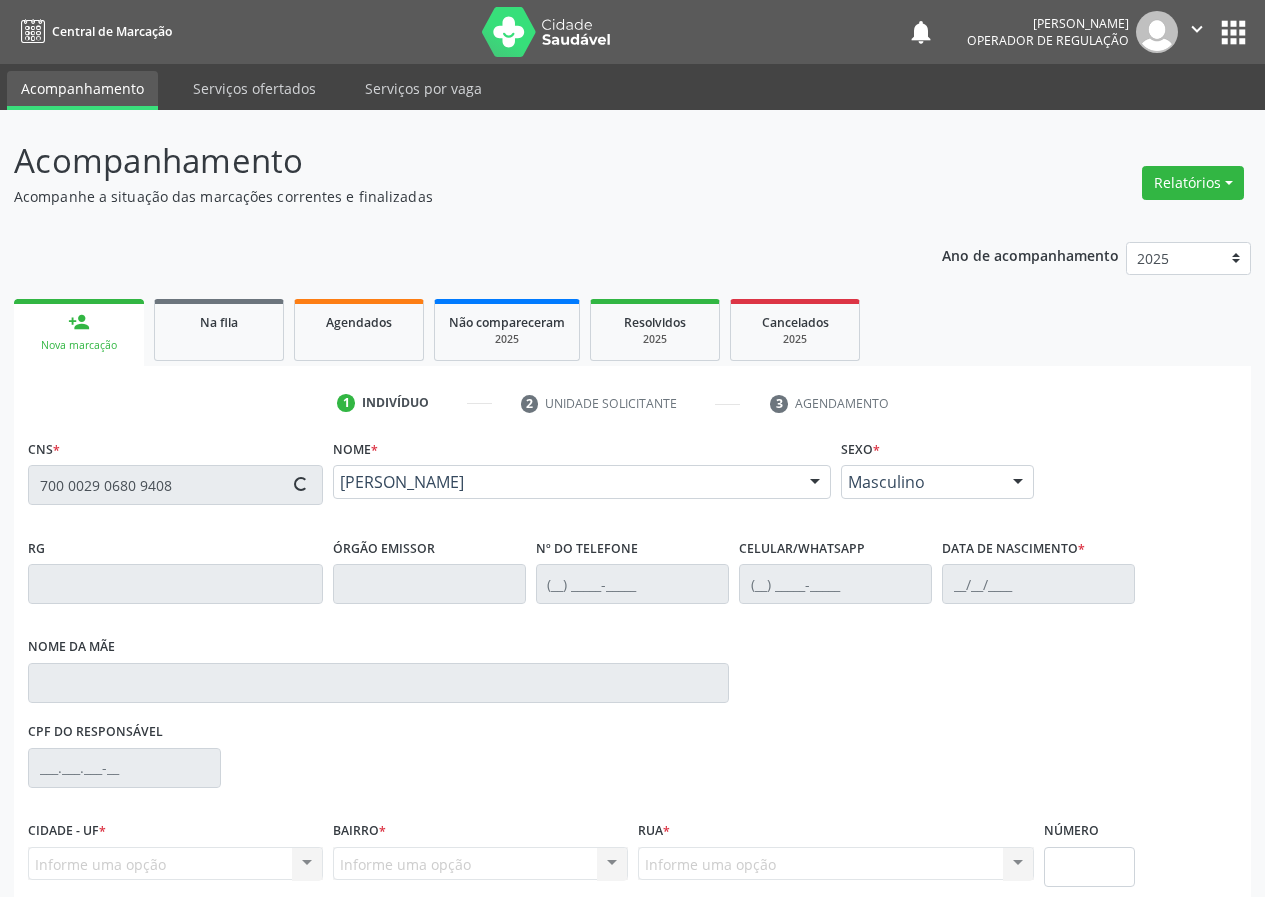 type on "[PHONE_NUMBER]" 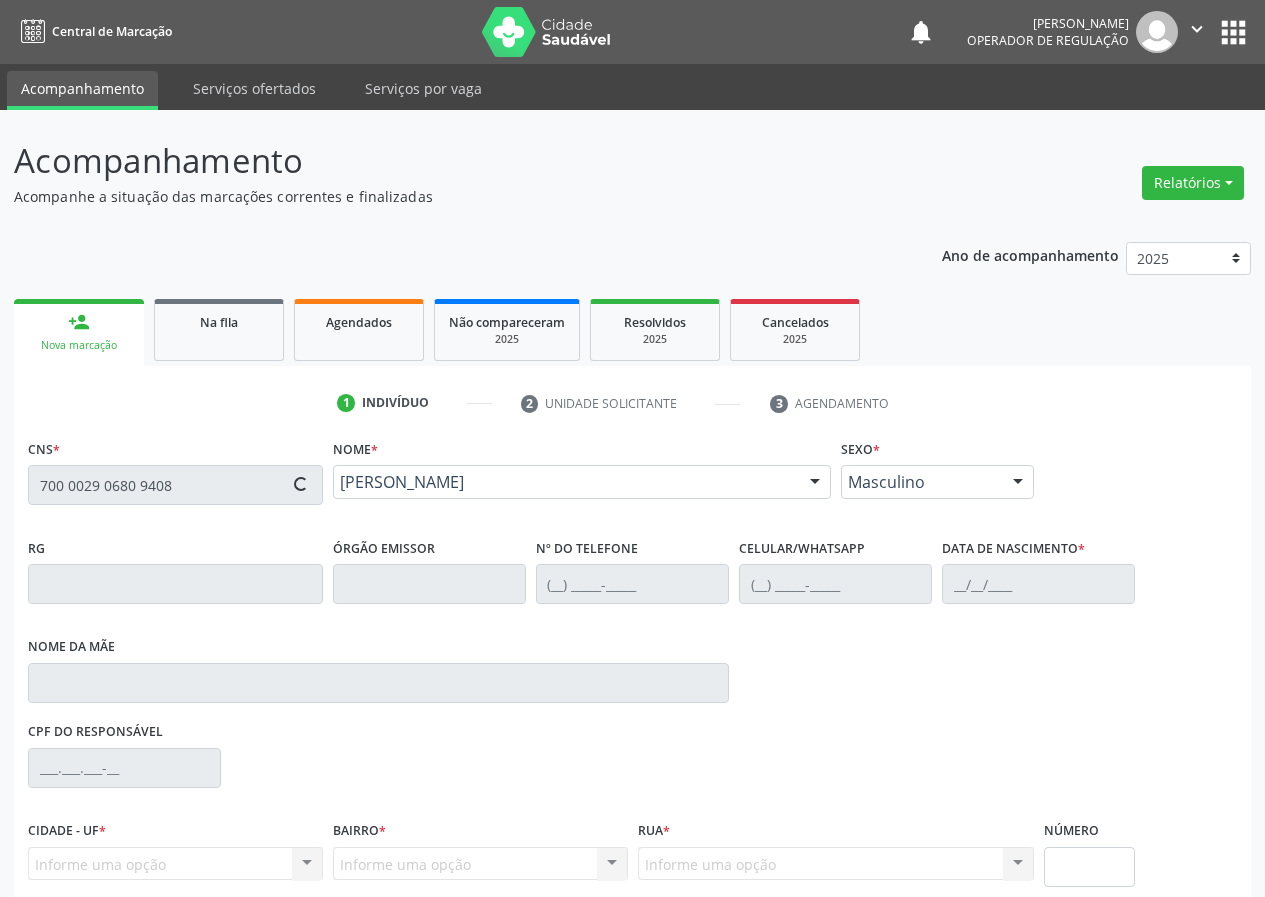 type on "[DATE]" 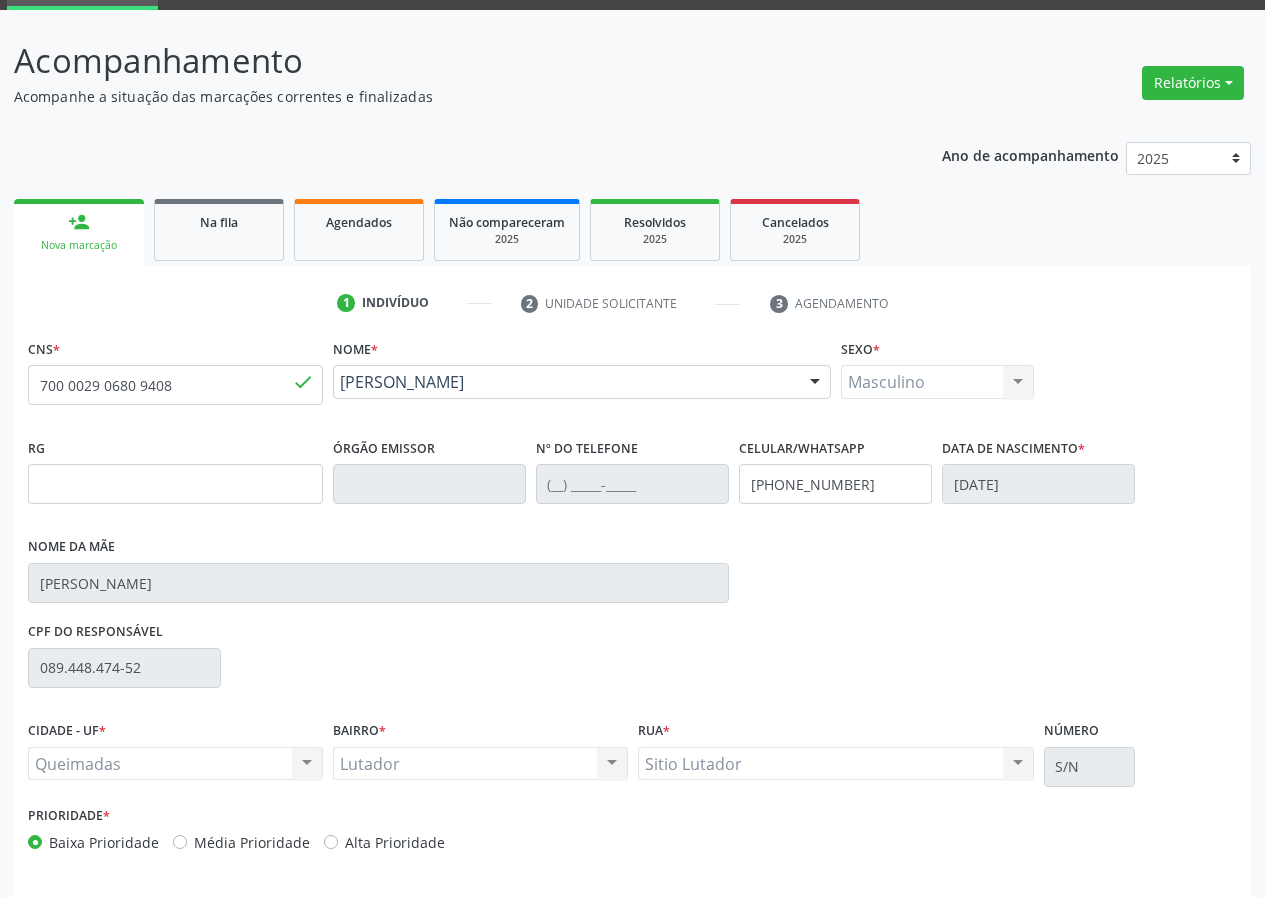 scroll, scrollTop: 173, scrollLeft: 0, axis: vertical 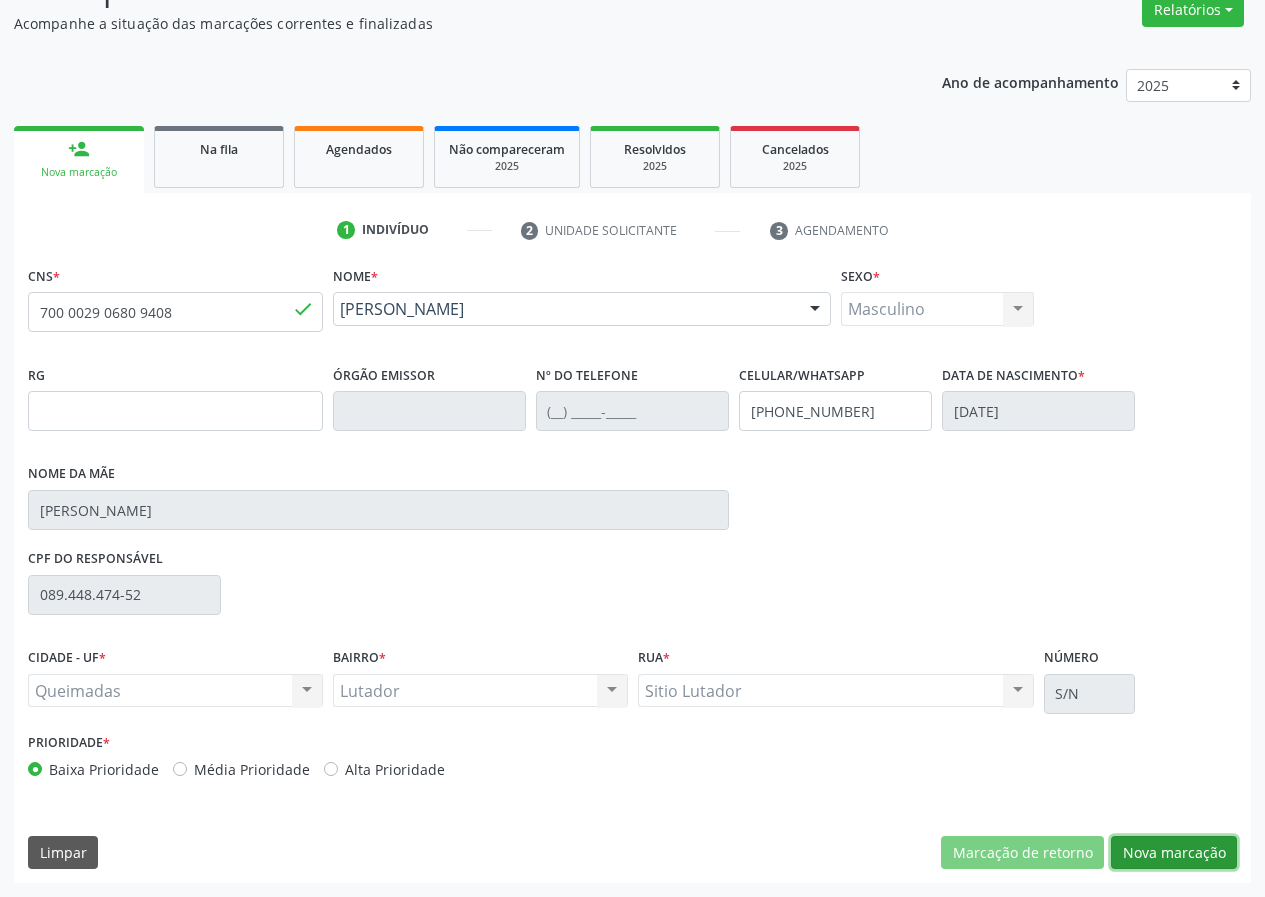 click on "Nova marcação" at bounding box center (1174, 853) 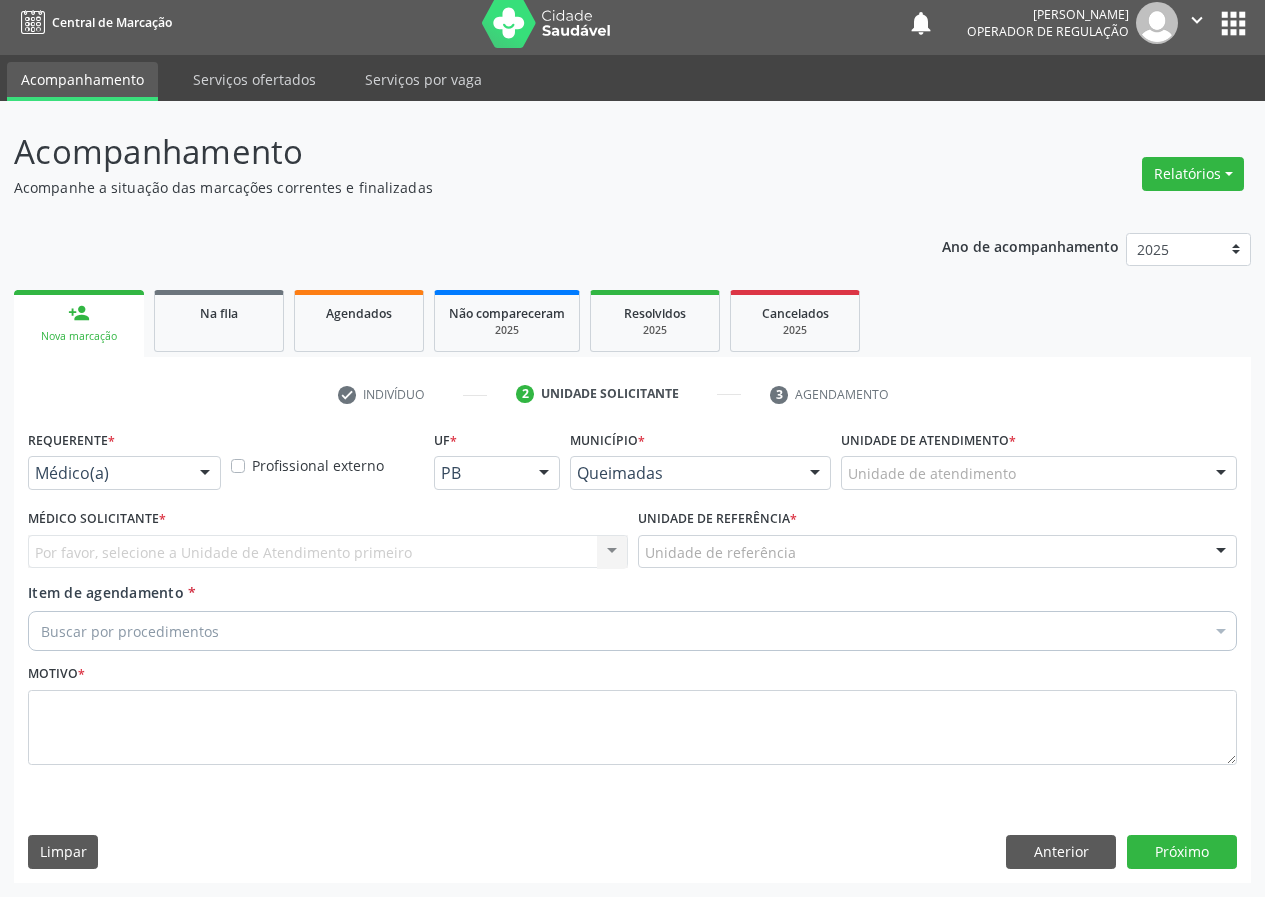 scroll, scrollTop: 9, scrollLeft: 0, axis: vertical 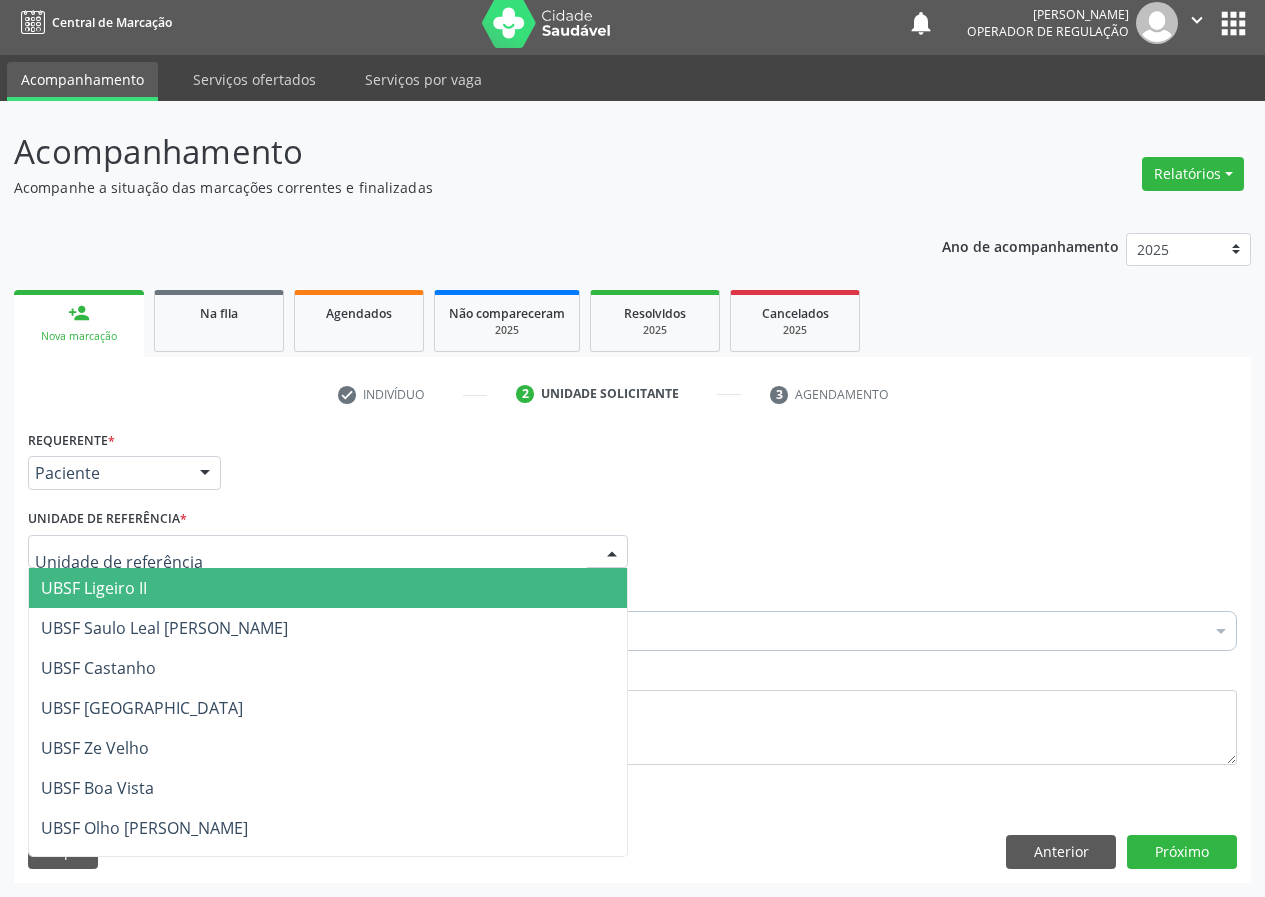 click at bounding box center [328, 552] 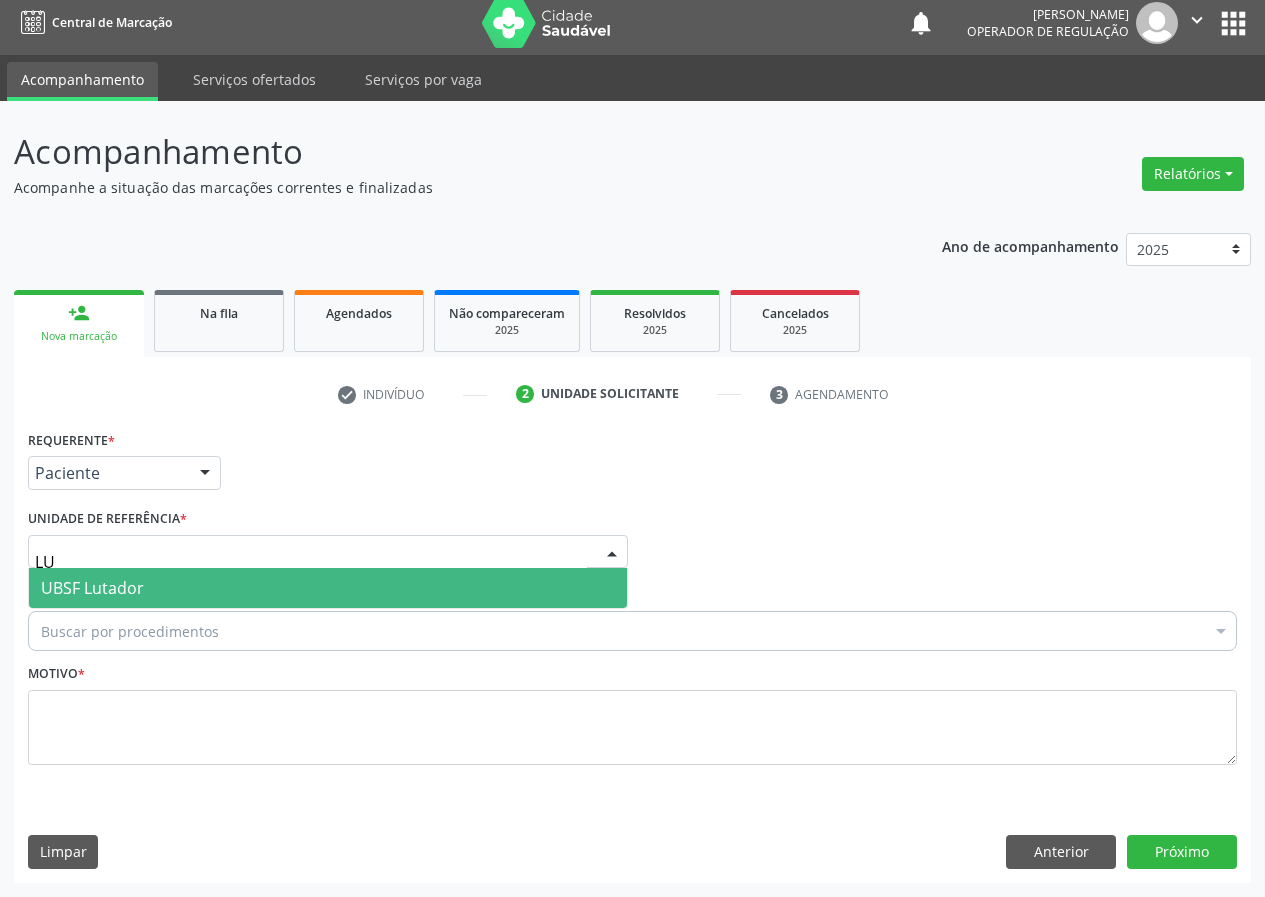 type on "LUT" 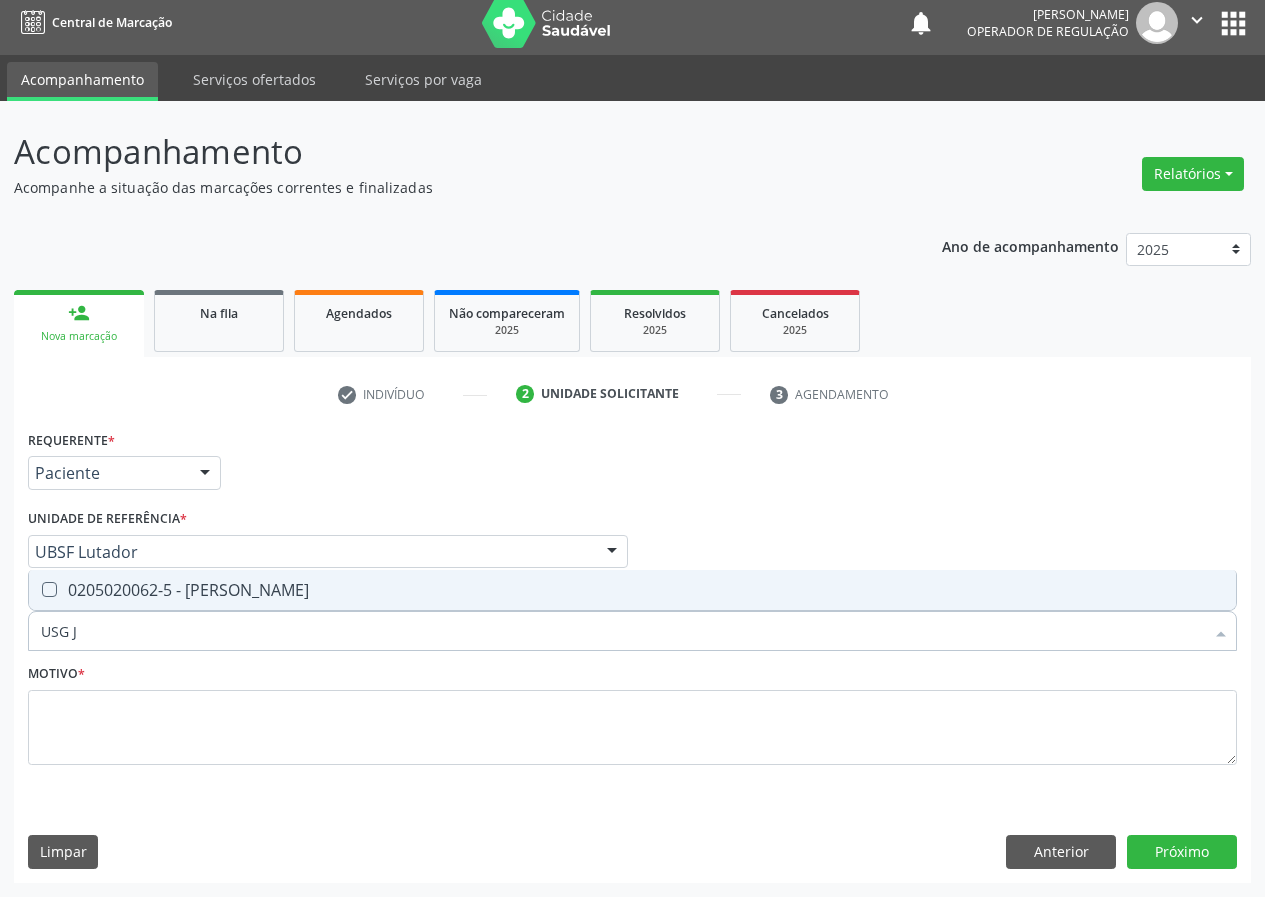 type on "USG JO" 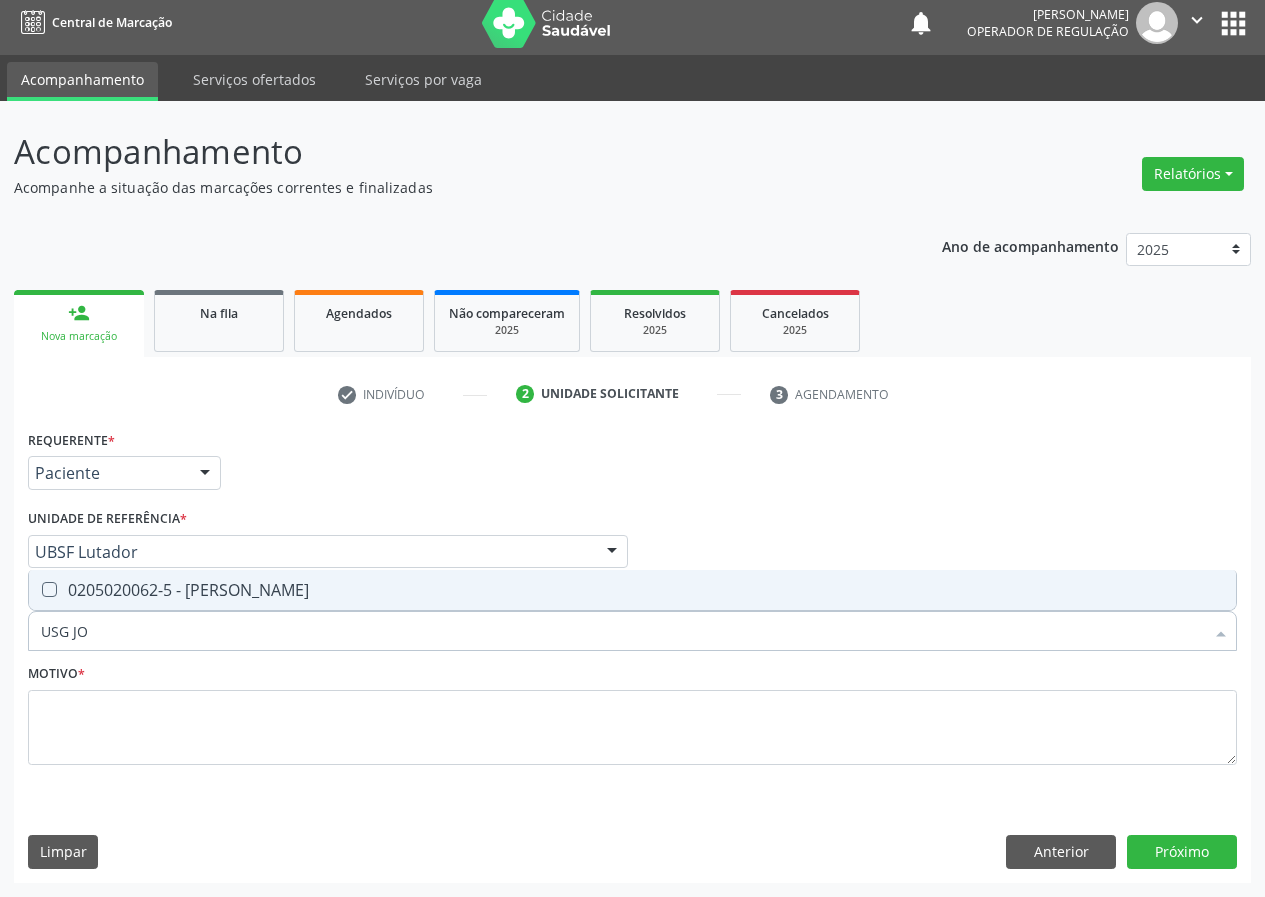 click on "0205020062-5 - [PERSON_NAME]" at bounding box center [632, 590] 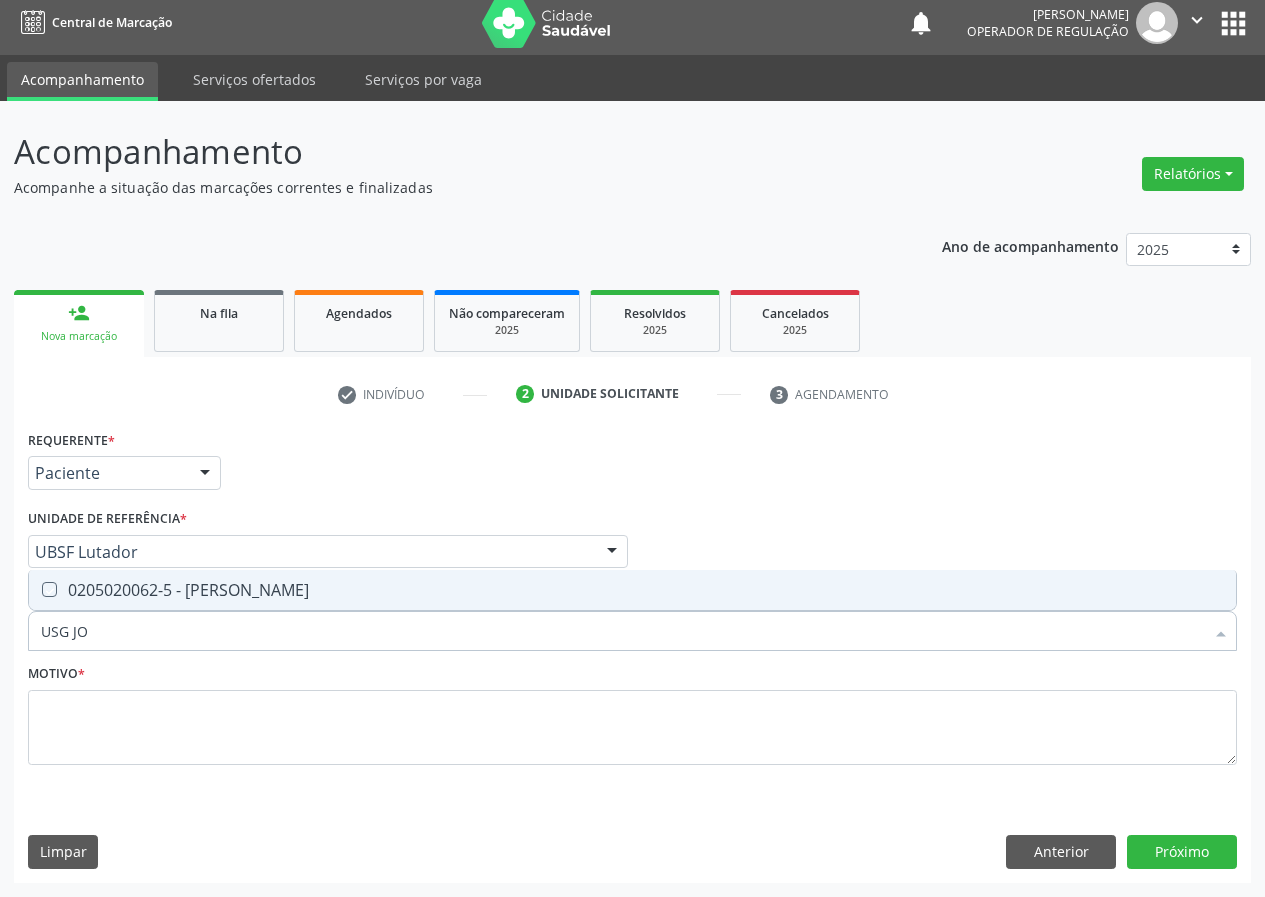 checkbox on "true" 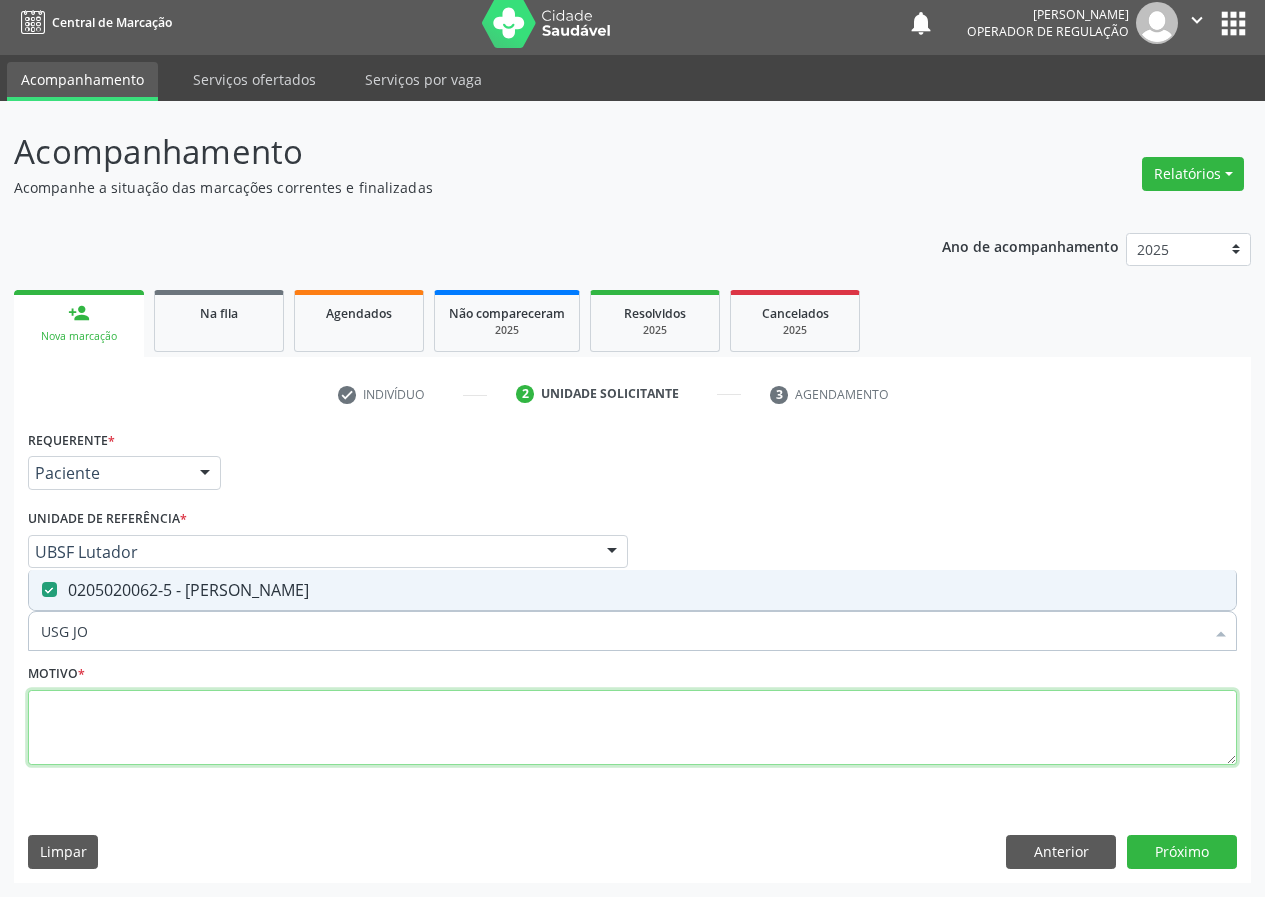click at bounding box center (632, 728) 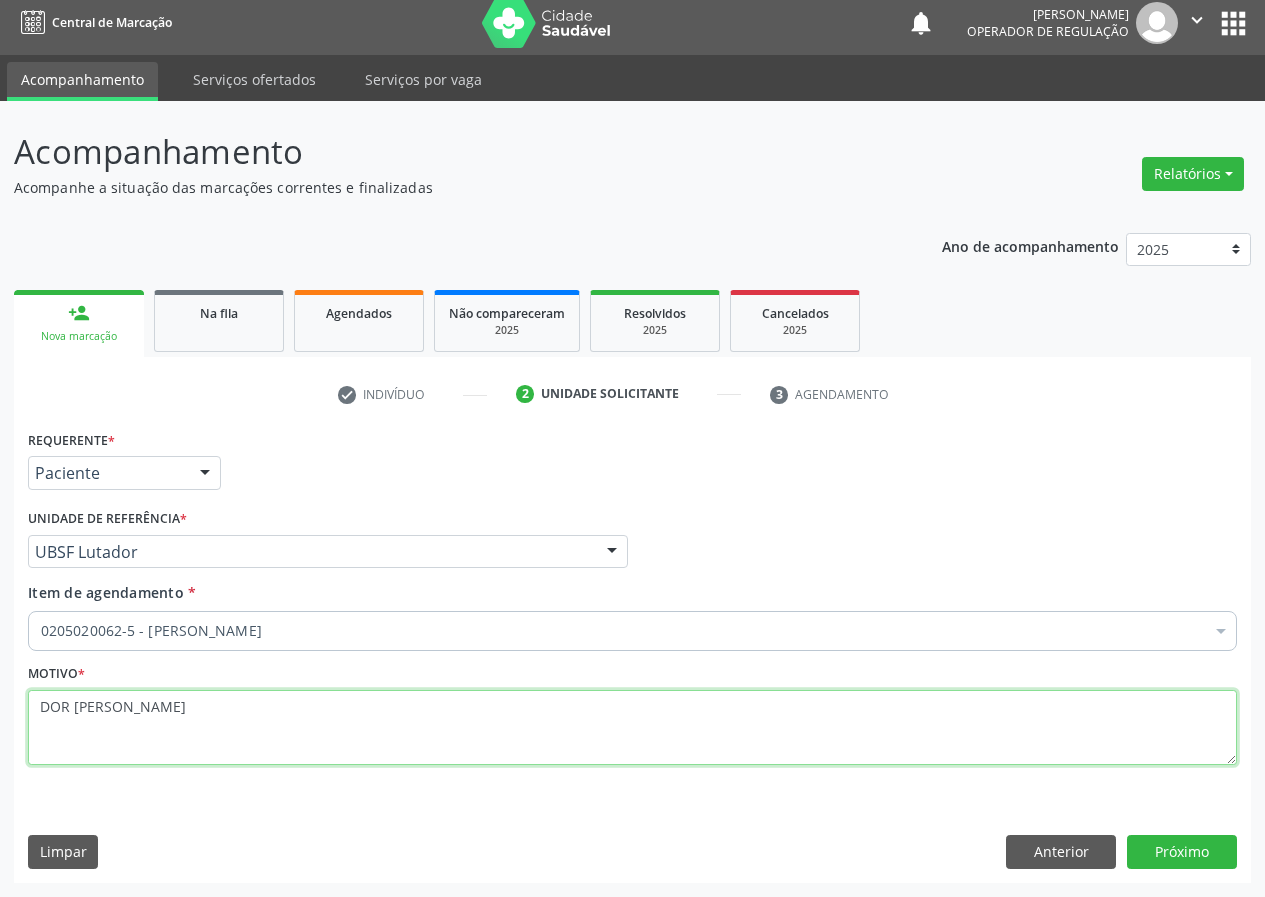 type on "DOR [PERSON_NAME]" 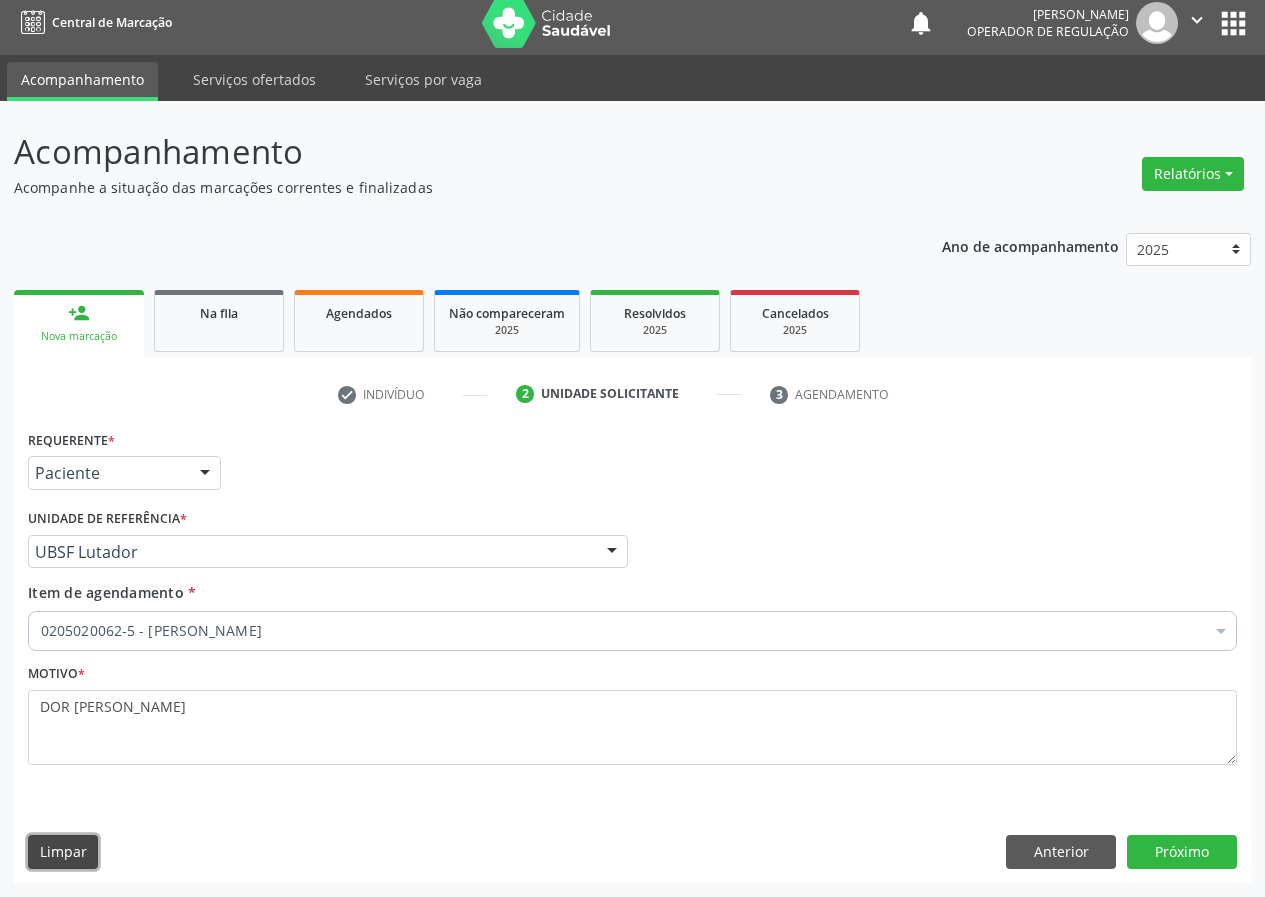 type 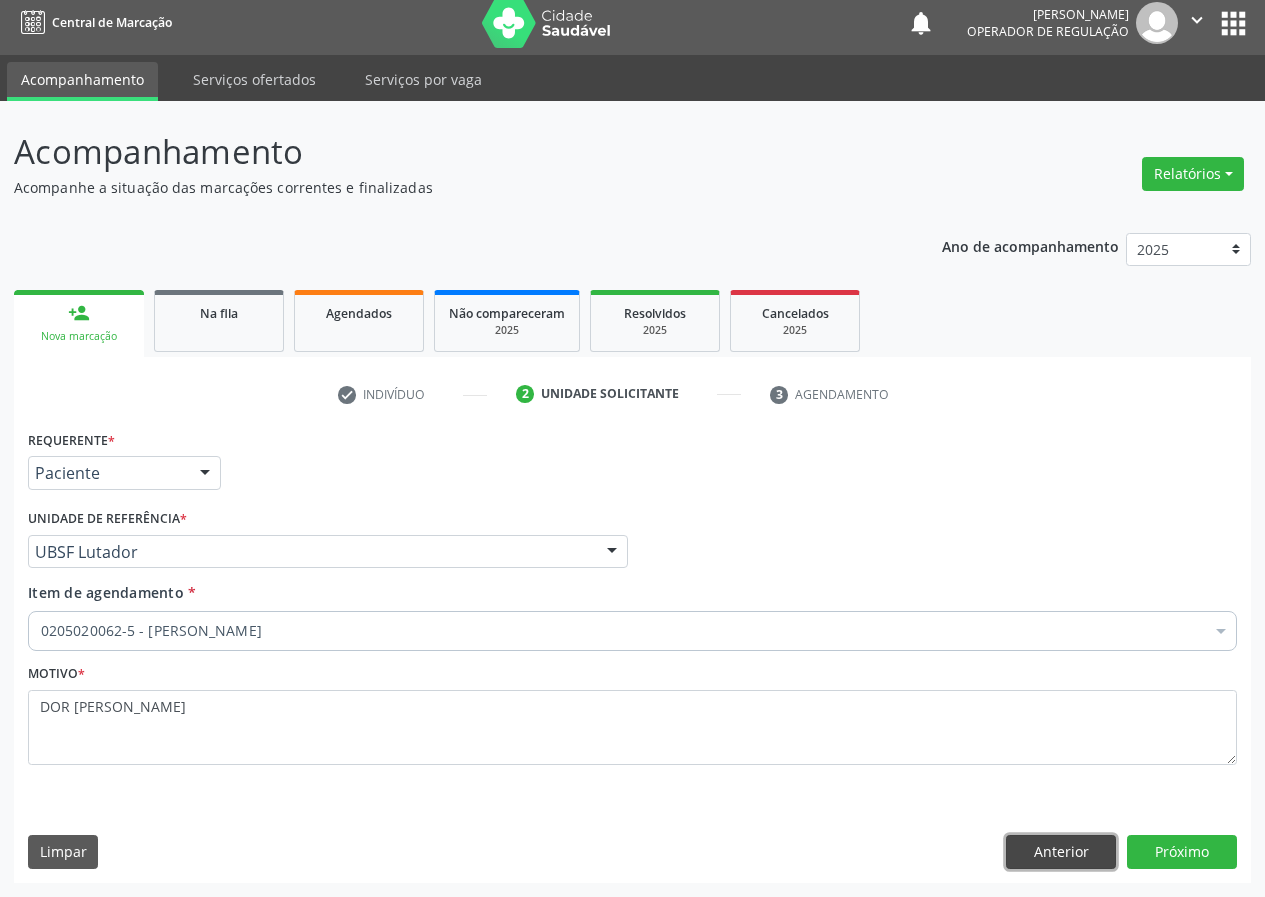 type 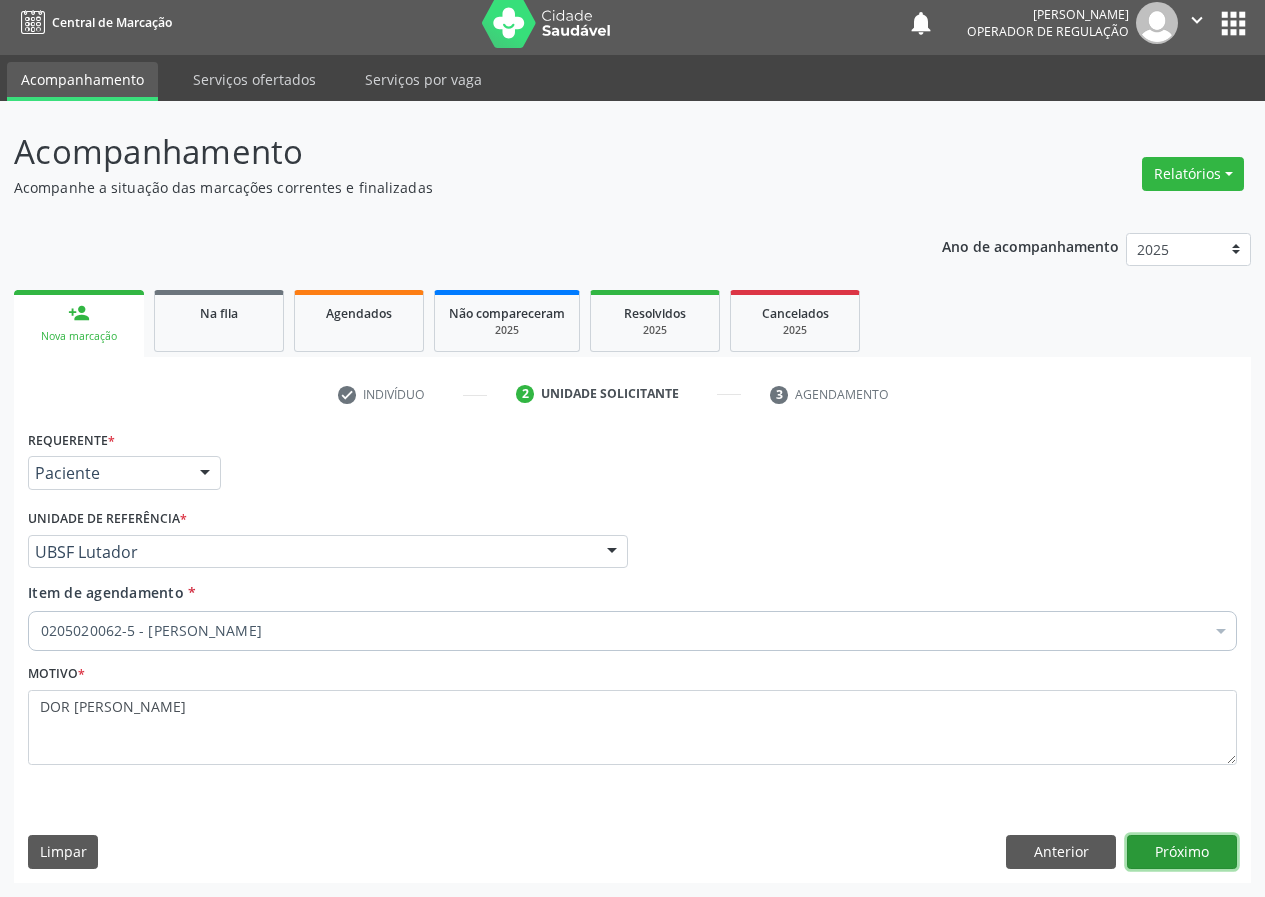 type 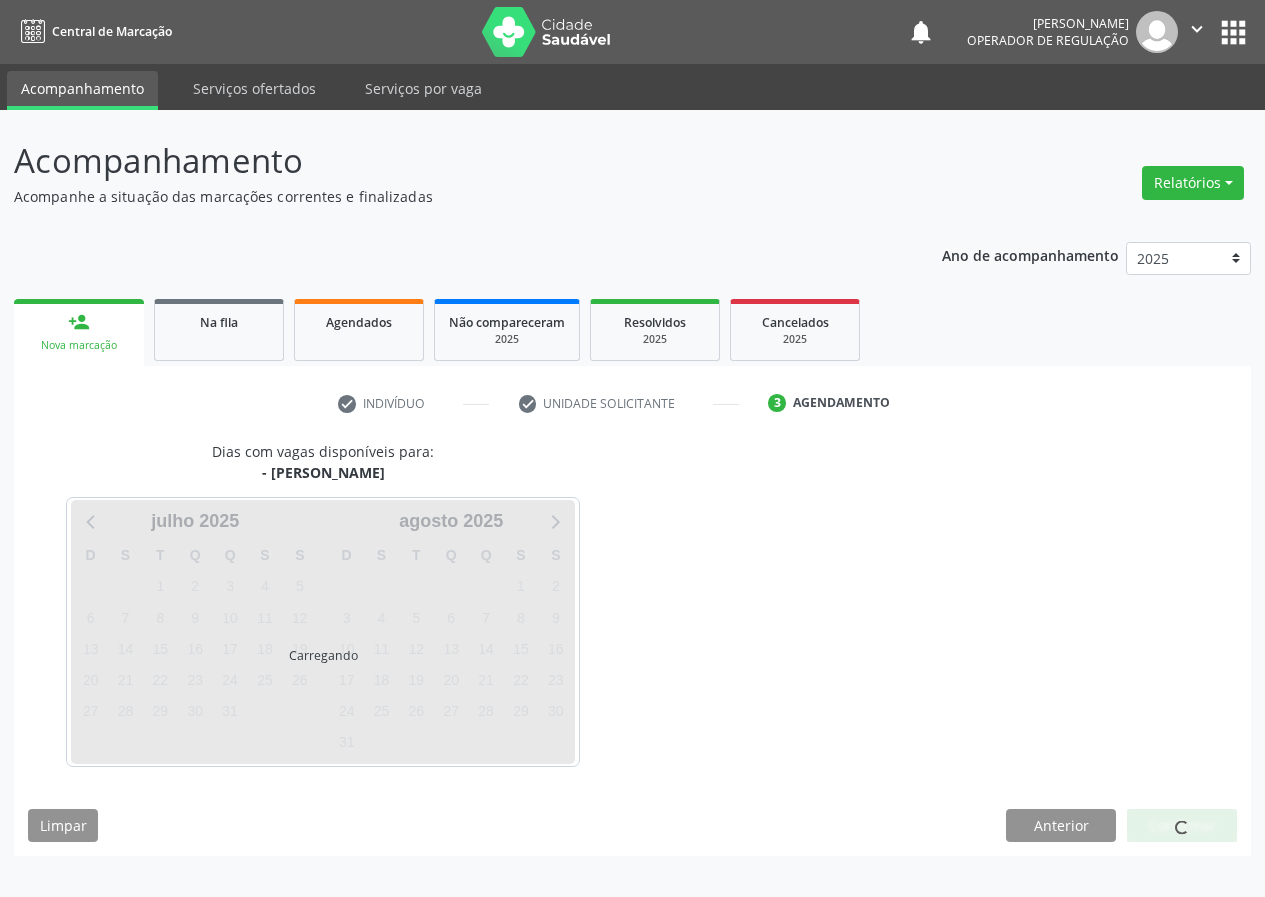 scroll, scrollTop: 0, scrollLeft: 0, axis: both 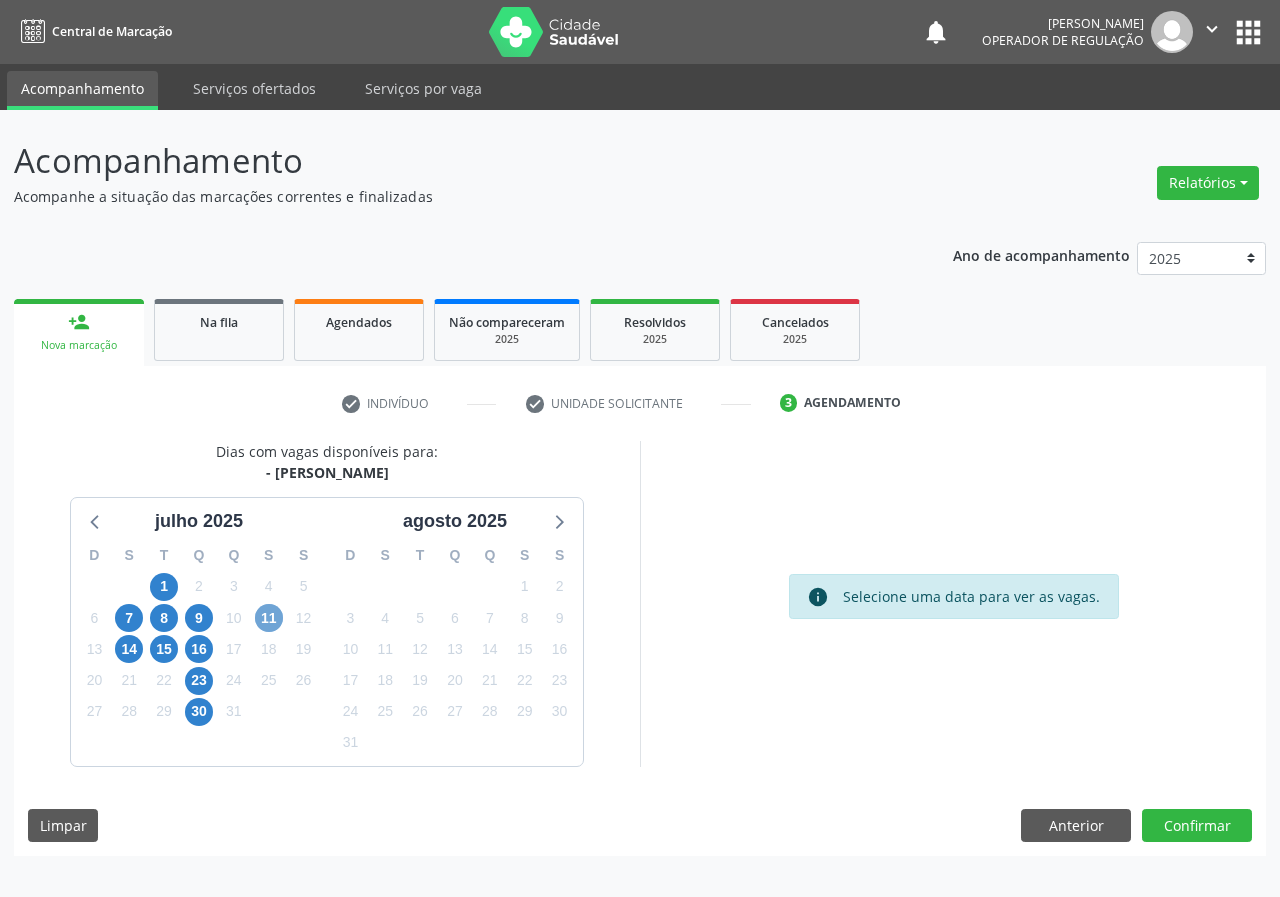 click on "11" at bounding box center (269, 618) 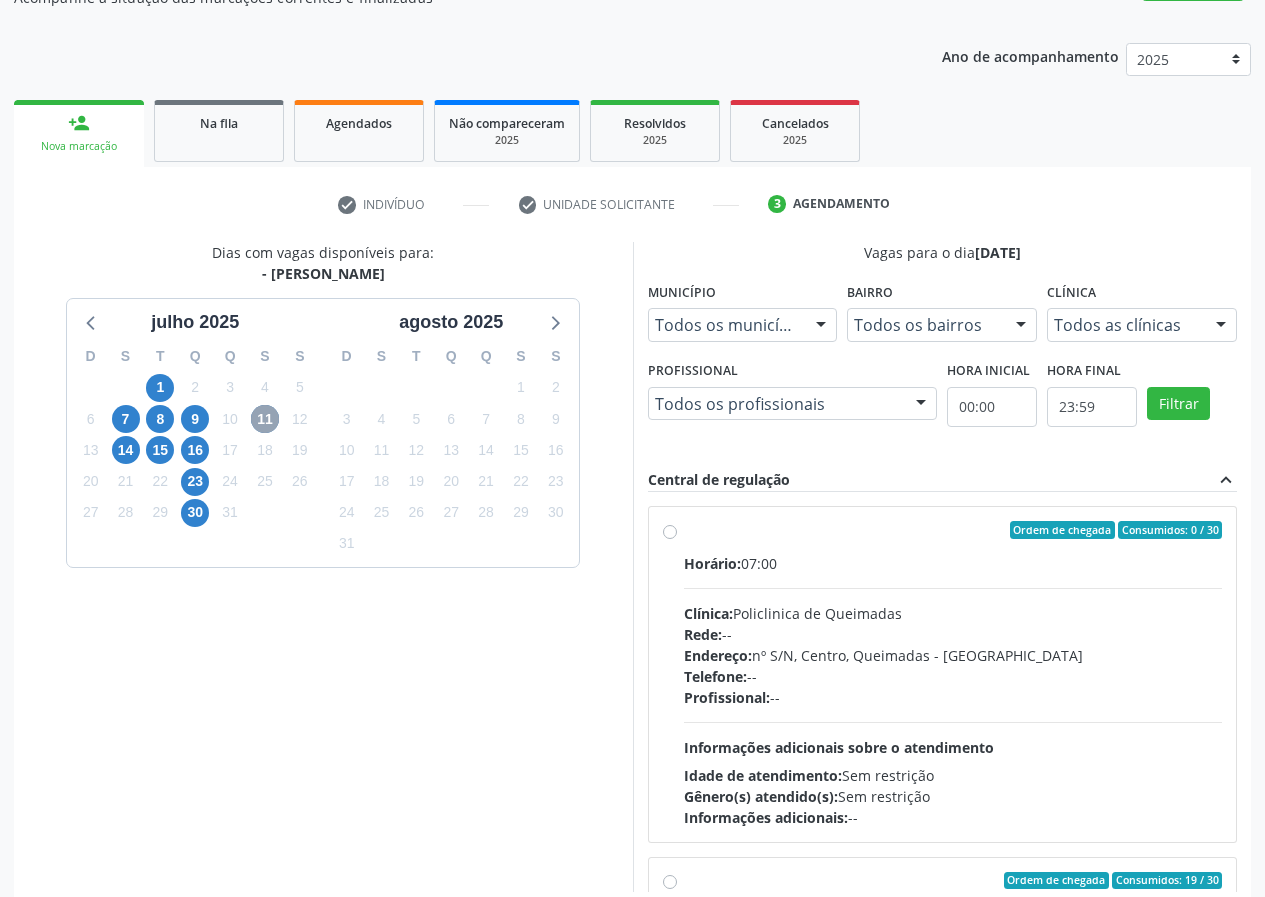 scroll, scrollTop: 298, scrollLeft: 0, axis: vertical 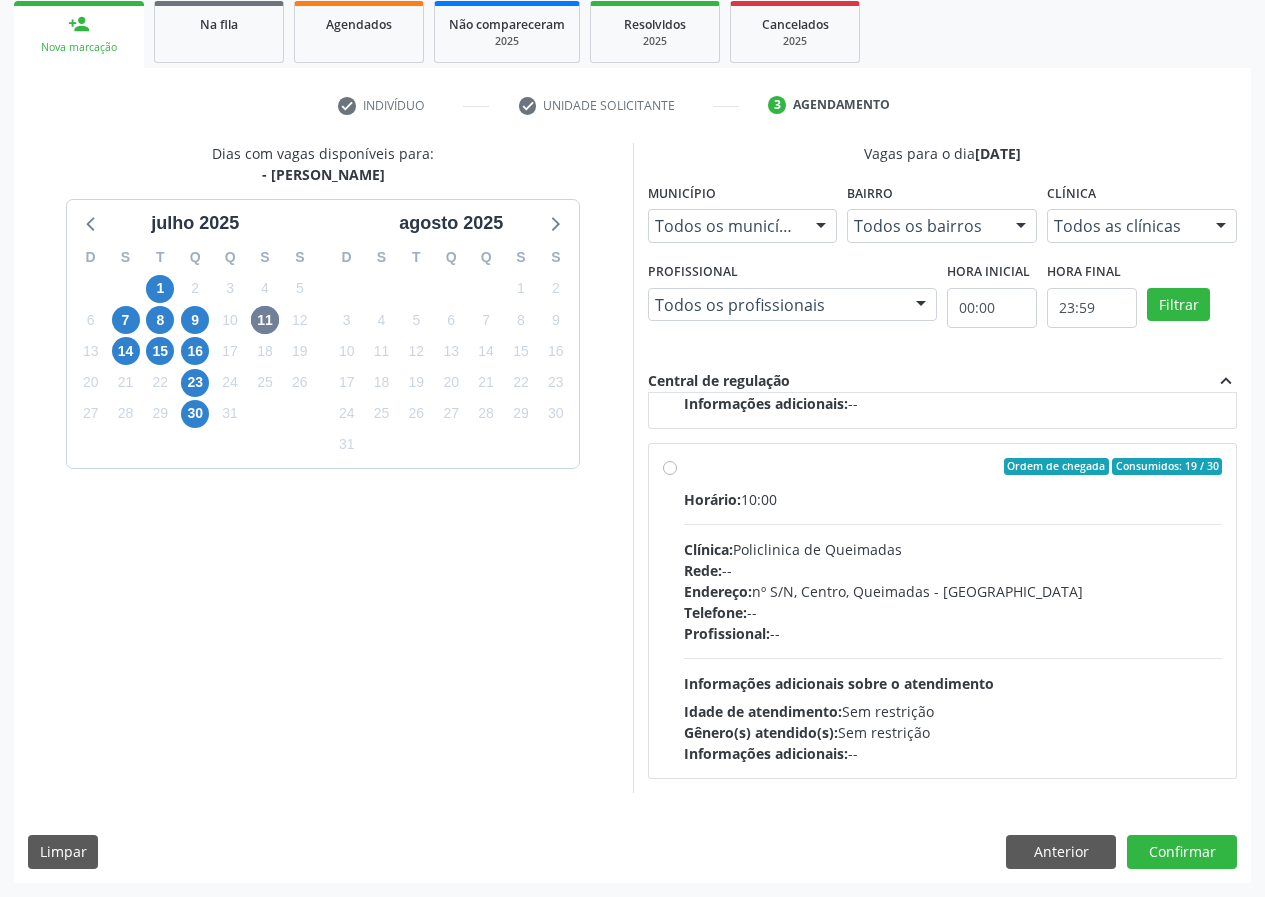 click on "Ordem de chegada
Consumidos: 19 / 30
Horário:   10:00
Clínica:  Policlinica de Queimadas
Rede:
--
Endereço:   nº S/N, Centro, Queimadas - PB
Telefone:   --
Profissional:
--
Informações adicionais sobre o atendimento
Idade de atendimento:
Sem restrição
Gênero(s) atendido(s):
Sem restrição
Informações adicionais:
--" at bounding box center [943, 611] 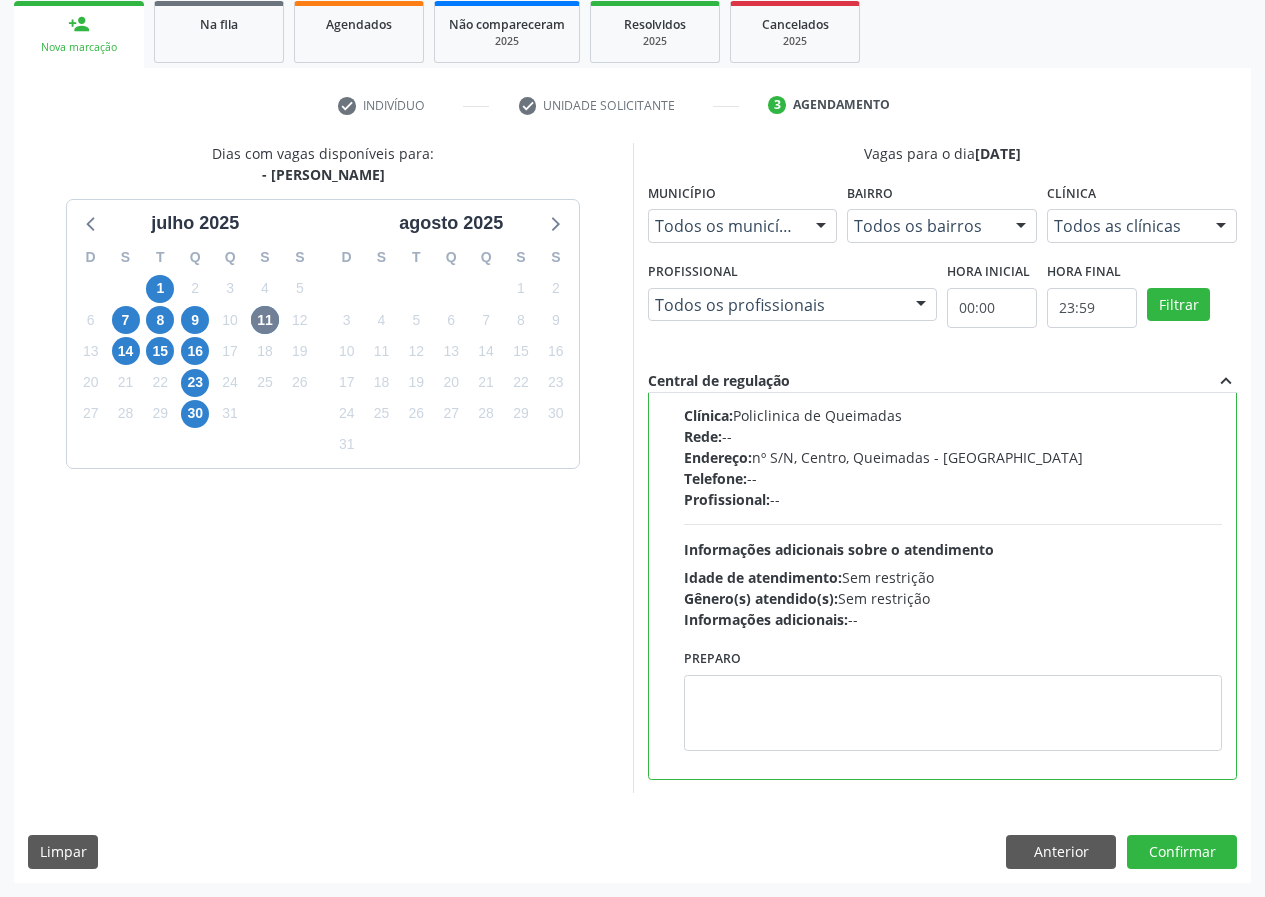 scroll, scrollTop: 450, scrollLeft: 0, axis: vertical 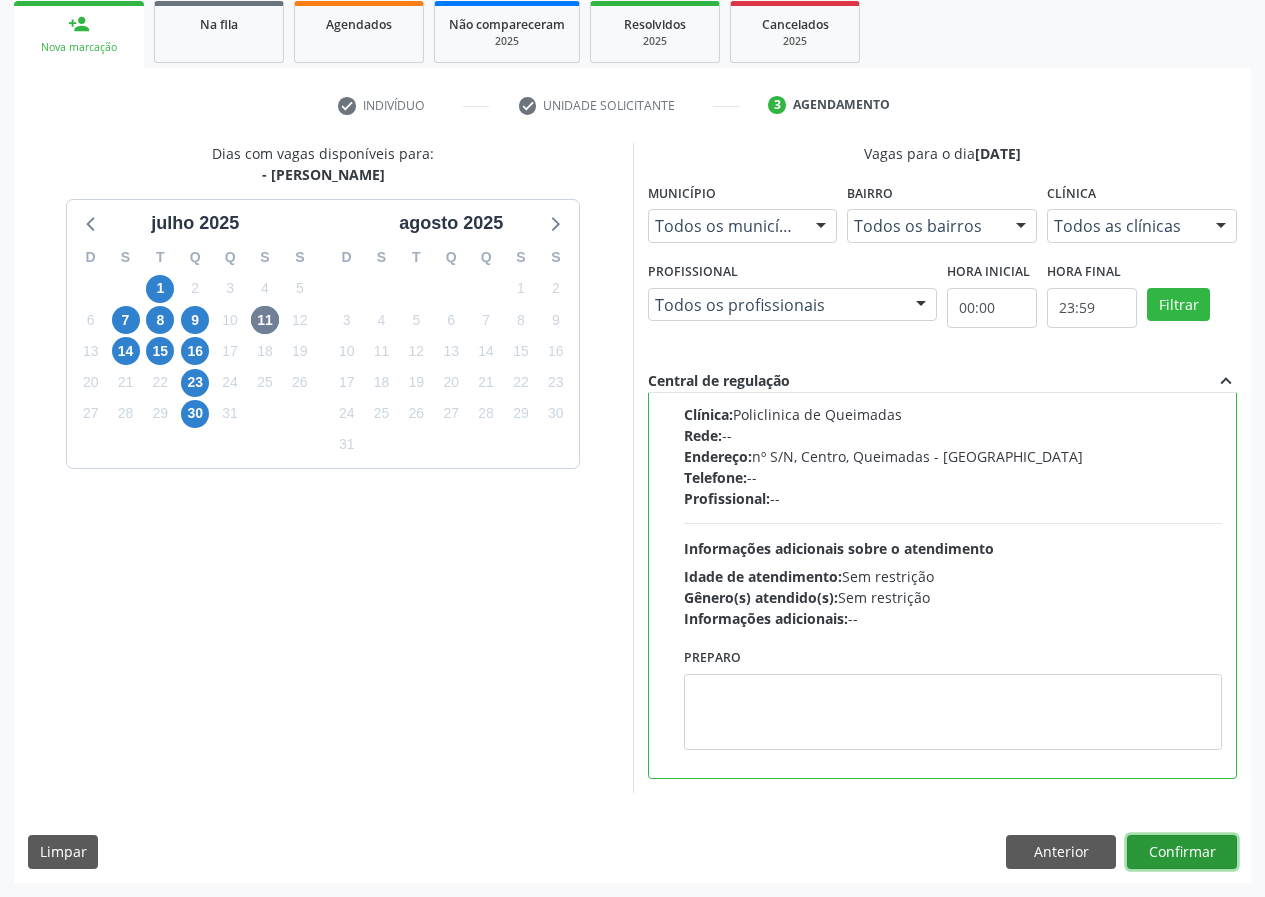 click on "Confirmar" at bounding box center (1182, 852) 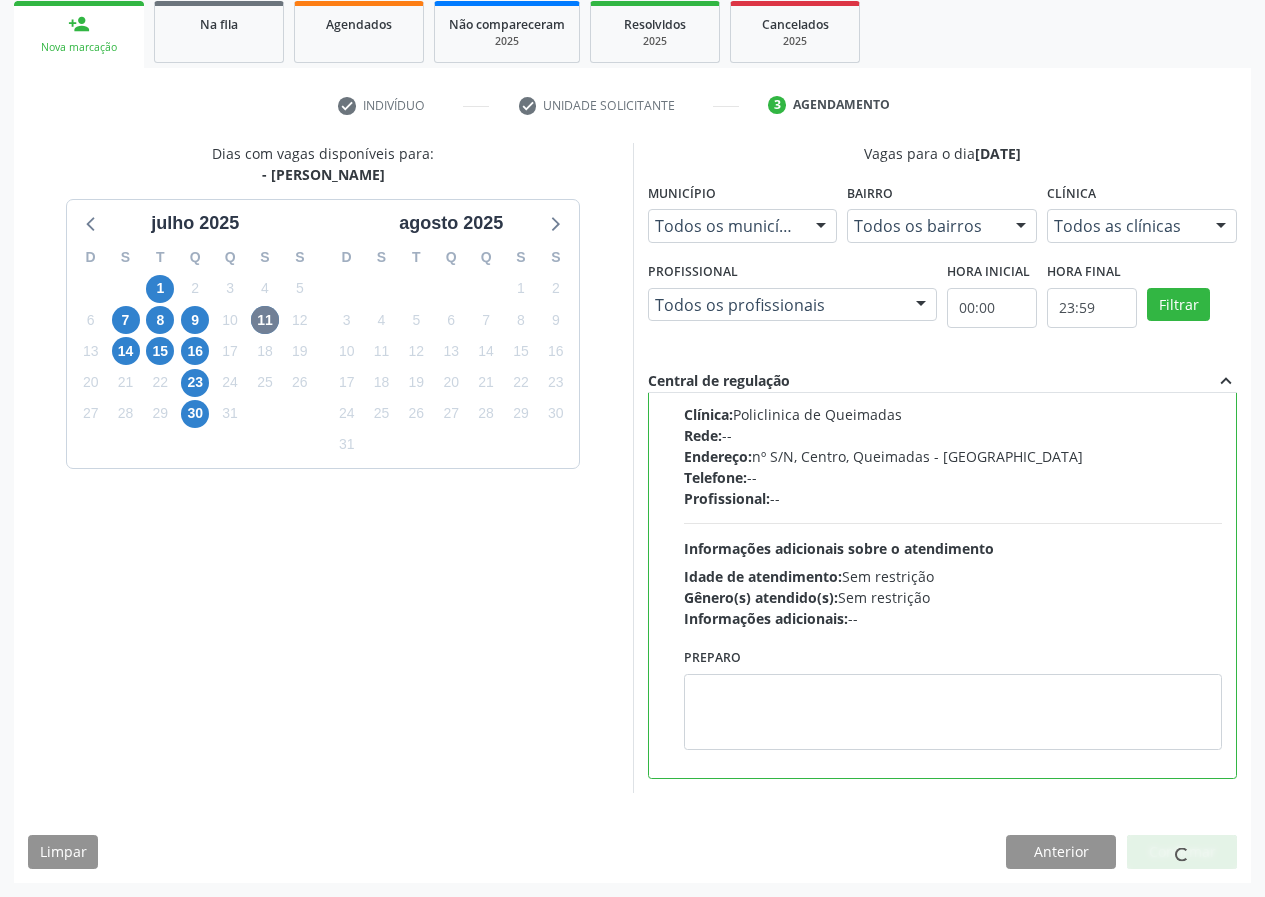 scroll, scrollTop: 0, scrollLeft: 0, axis: both 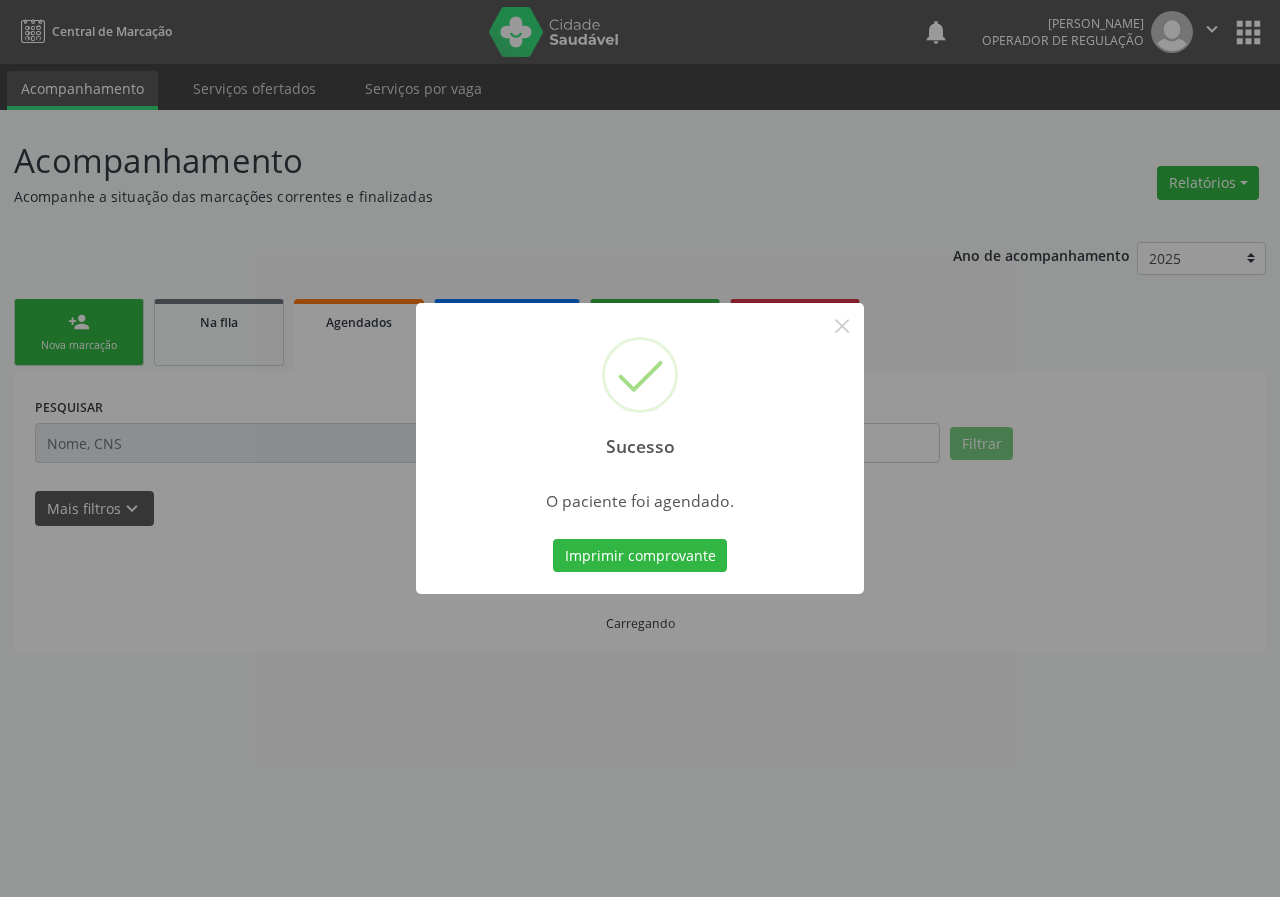 type 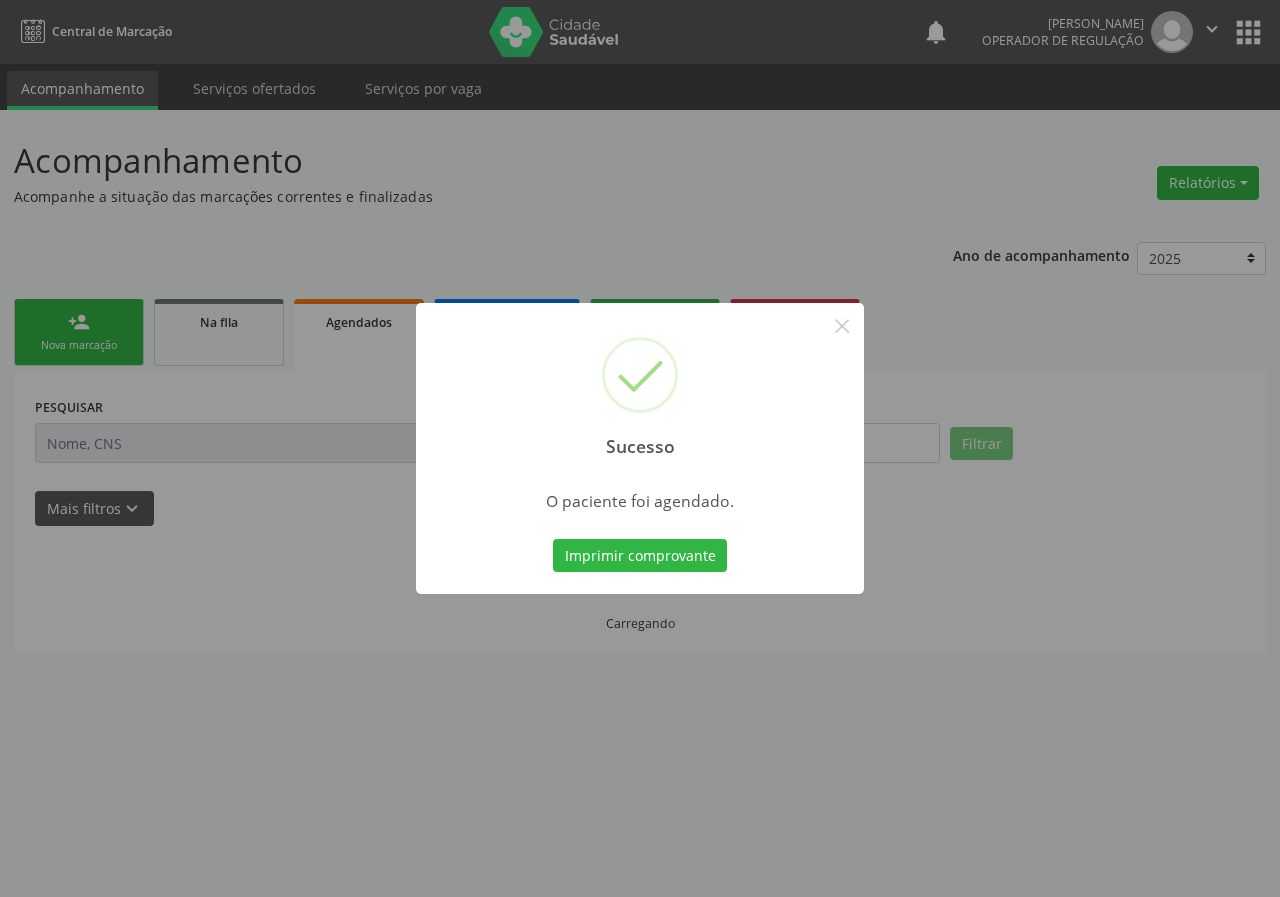 click on "Imprimir comprovante" at bounding box center [640, 556] 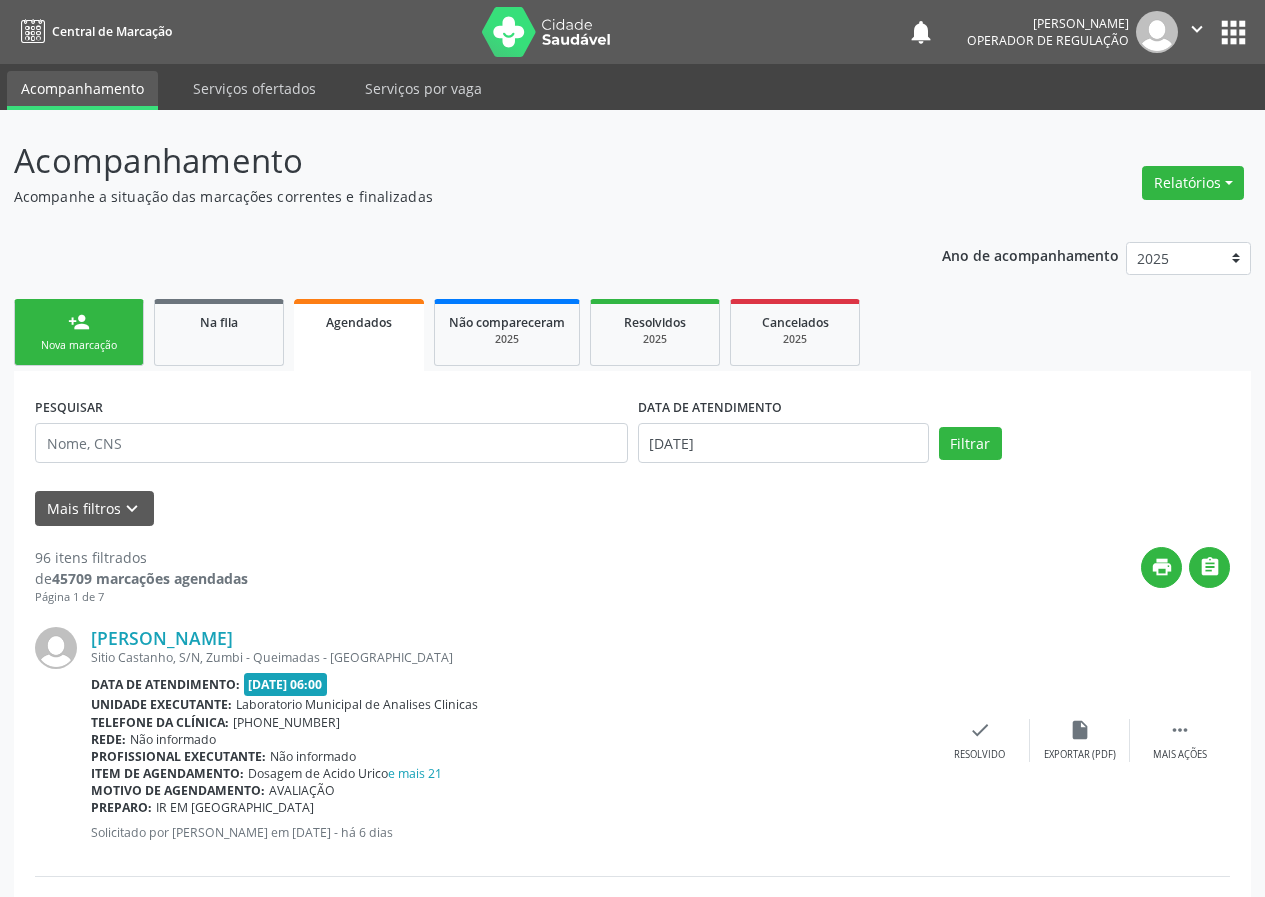 click on "person_add" at bounding box center [79, 322] 